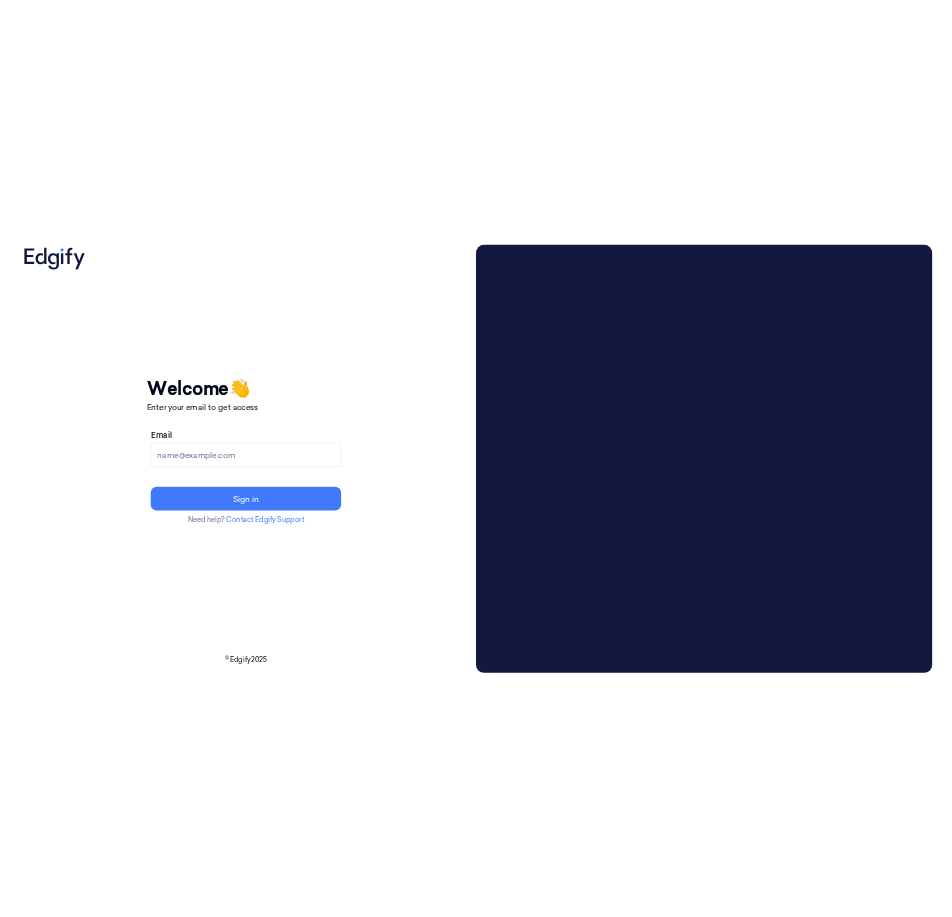 scroll, scrollTop: 0, scrollLeft: 0, axis: both 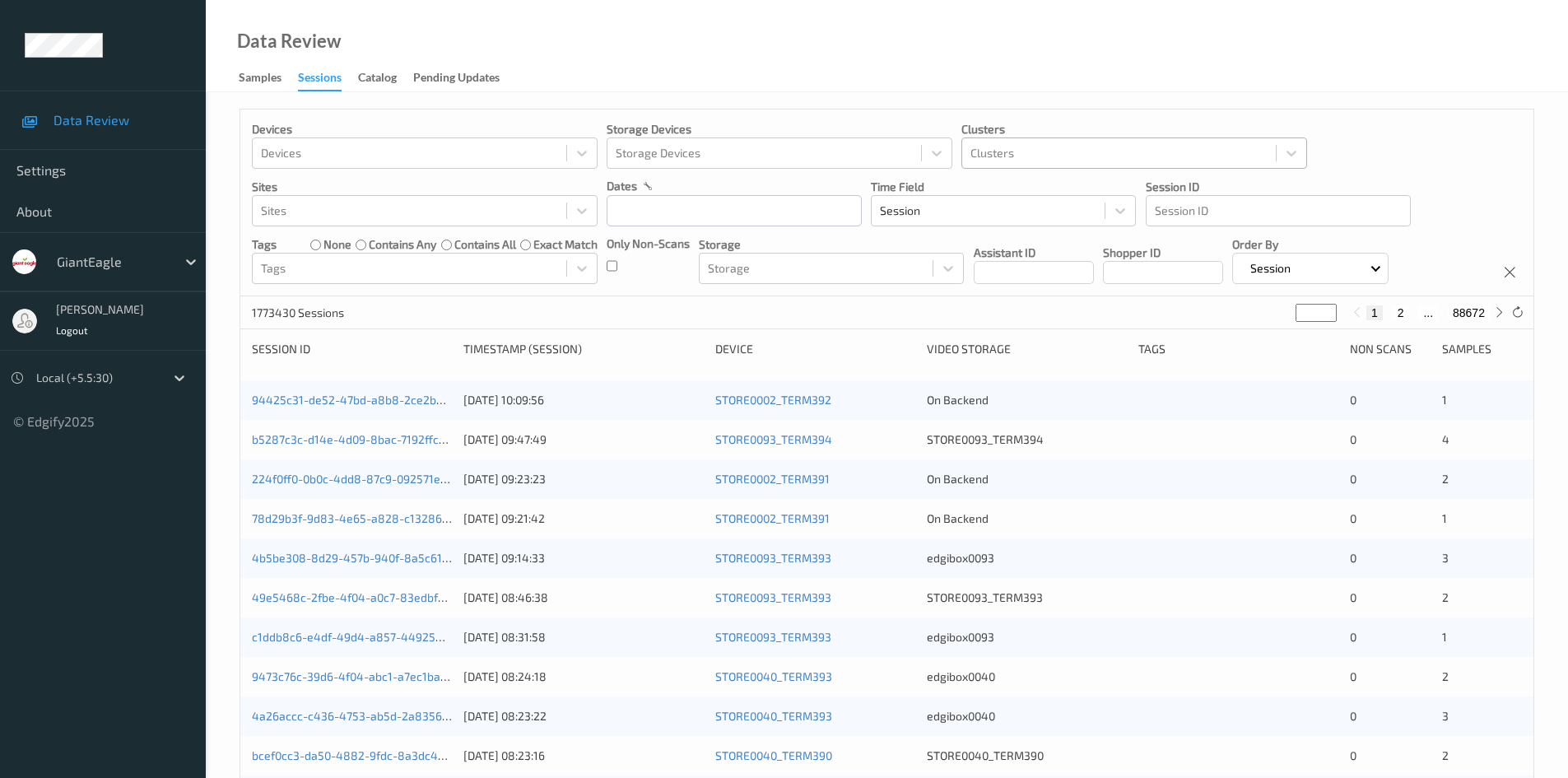 click at bounding box center [1119, 153] 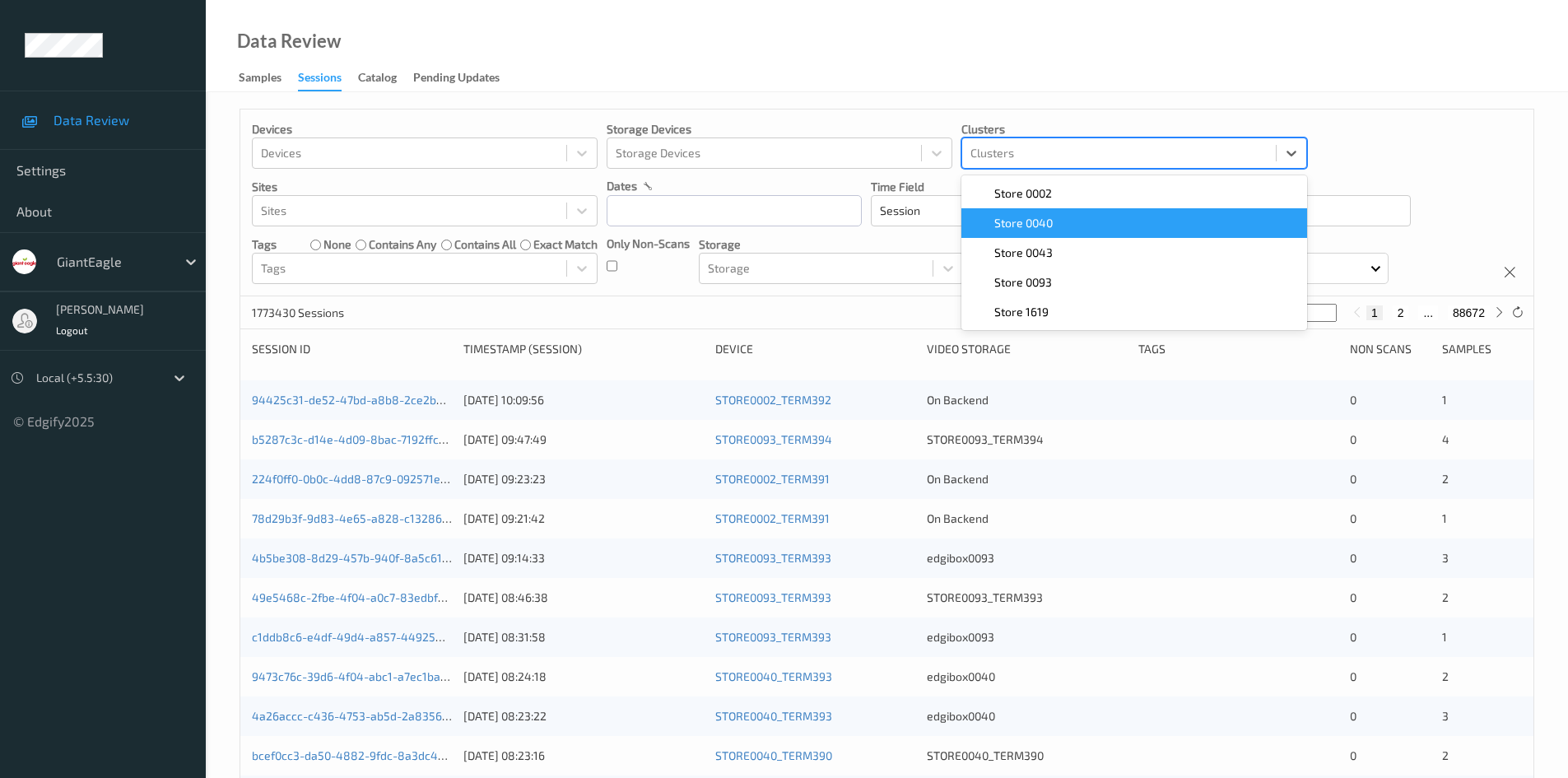 click on "Store 0040" at bounding box center (1023, 223) 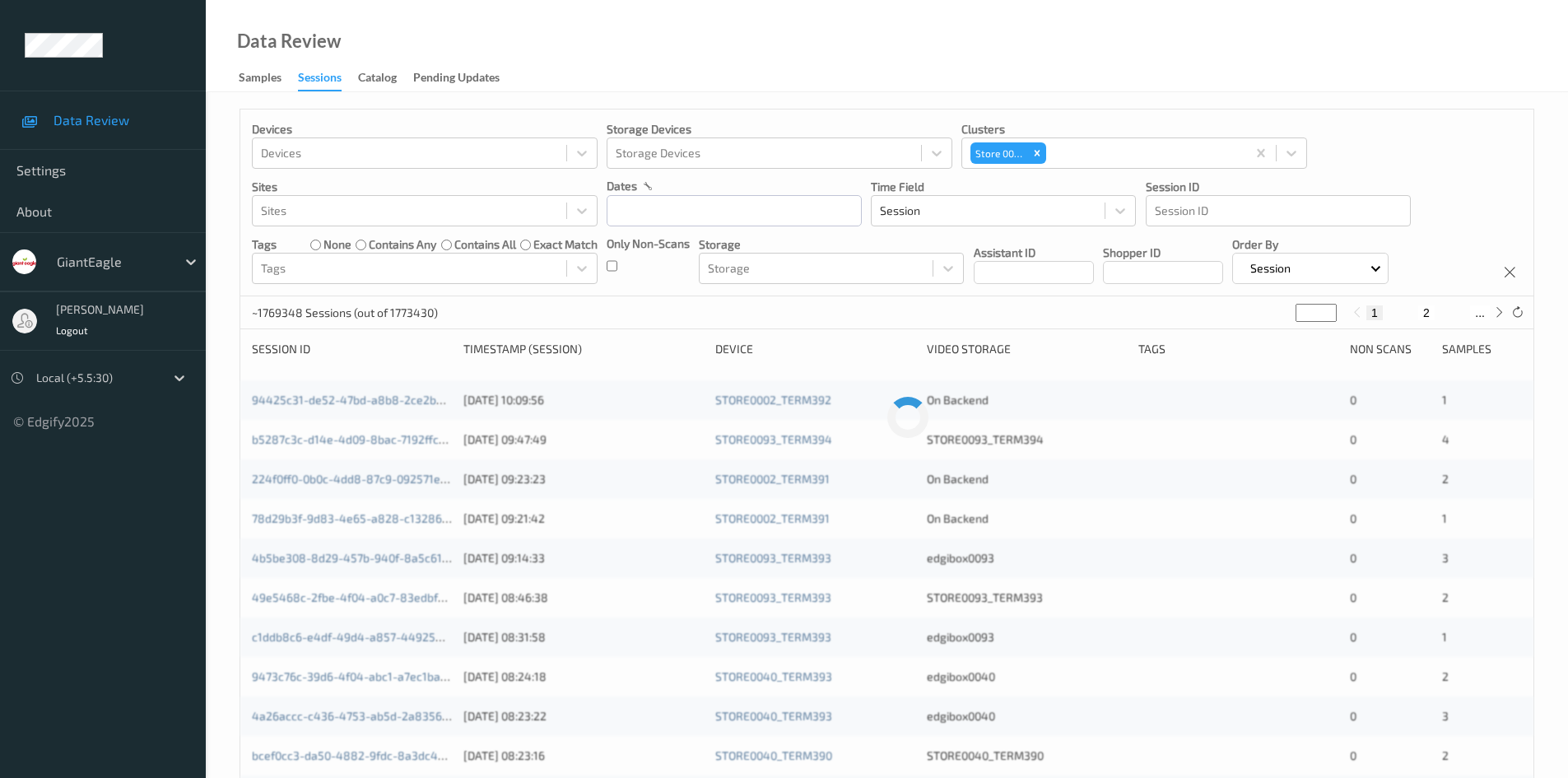click on "Data Review Samples Sessions Catalog Pending Updates" at bounding box center (886, 46) 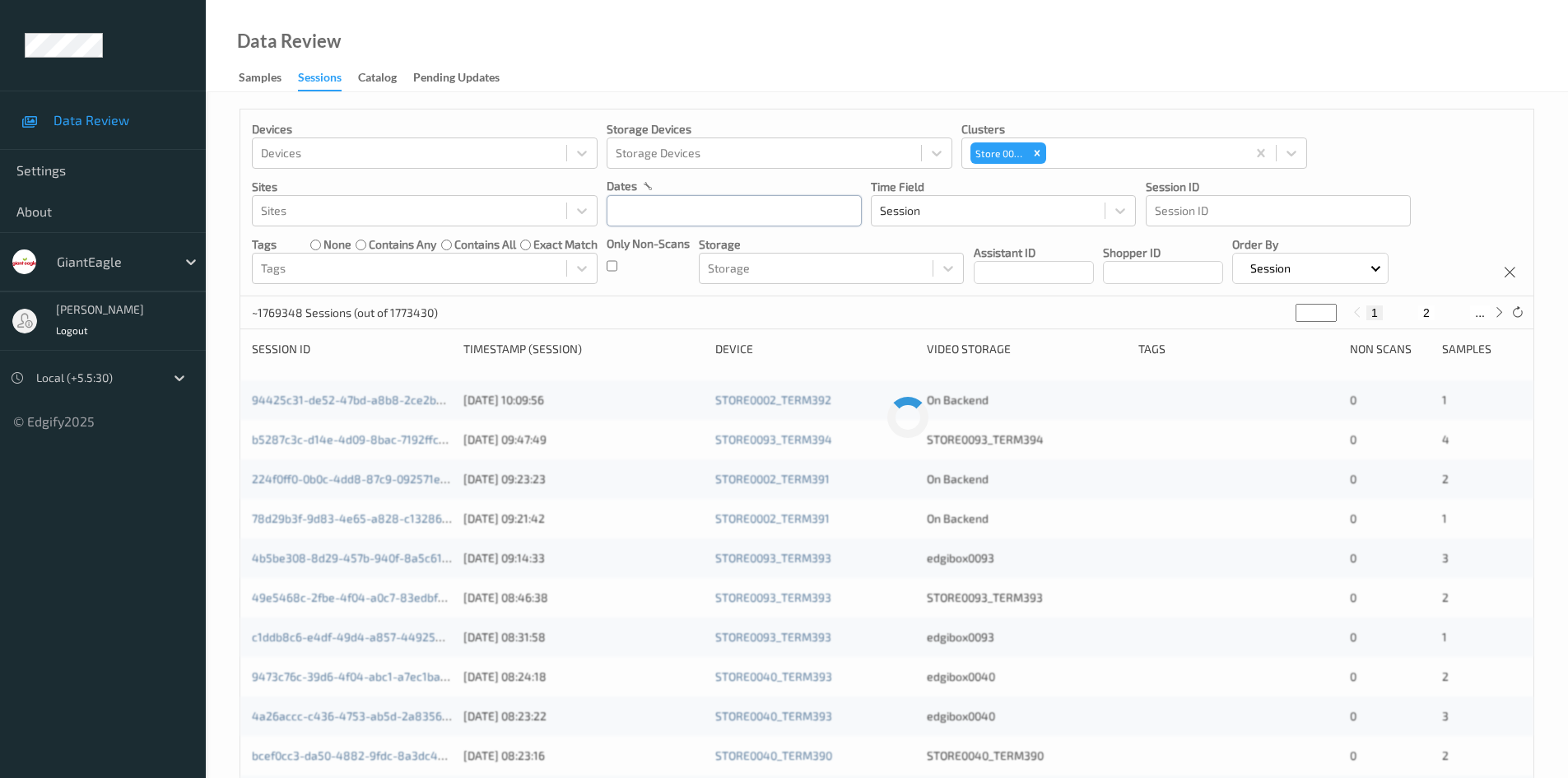 click at bounding box center [734, 211] 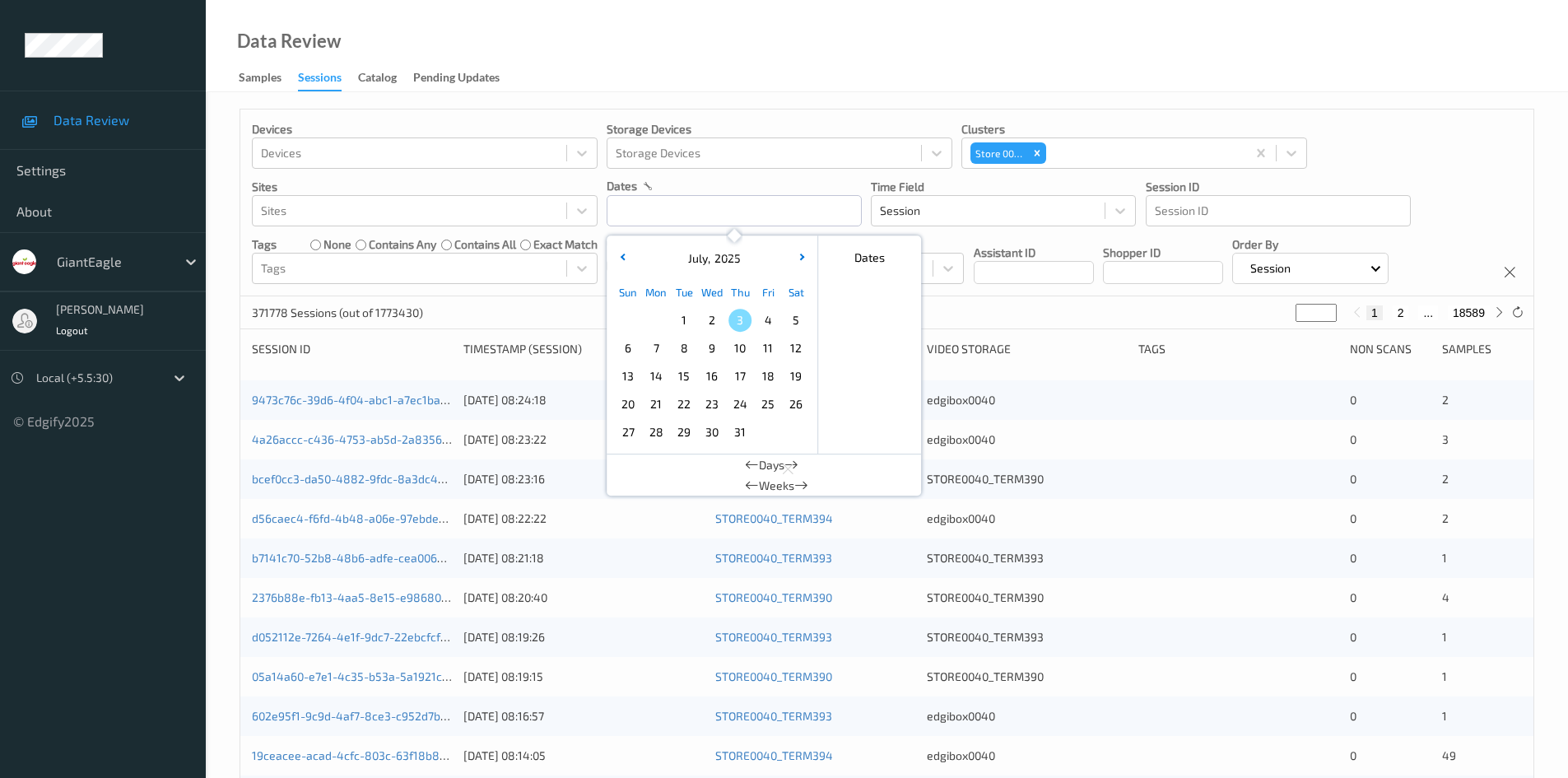 click on "2" at bounding box center [712, 320] 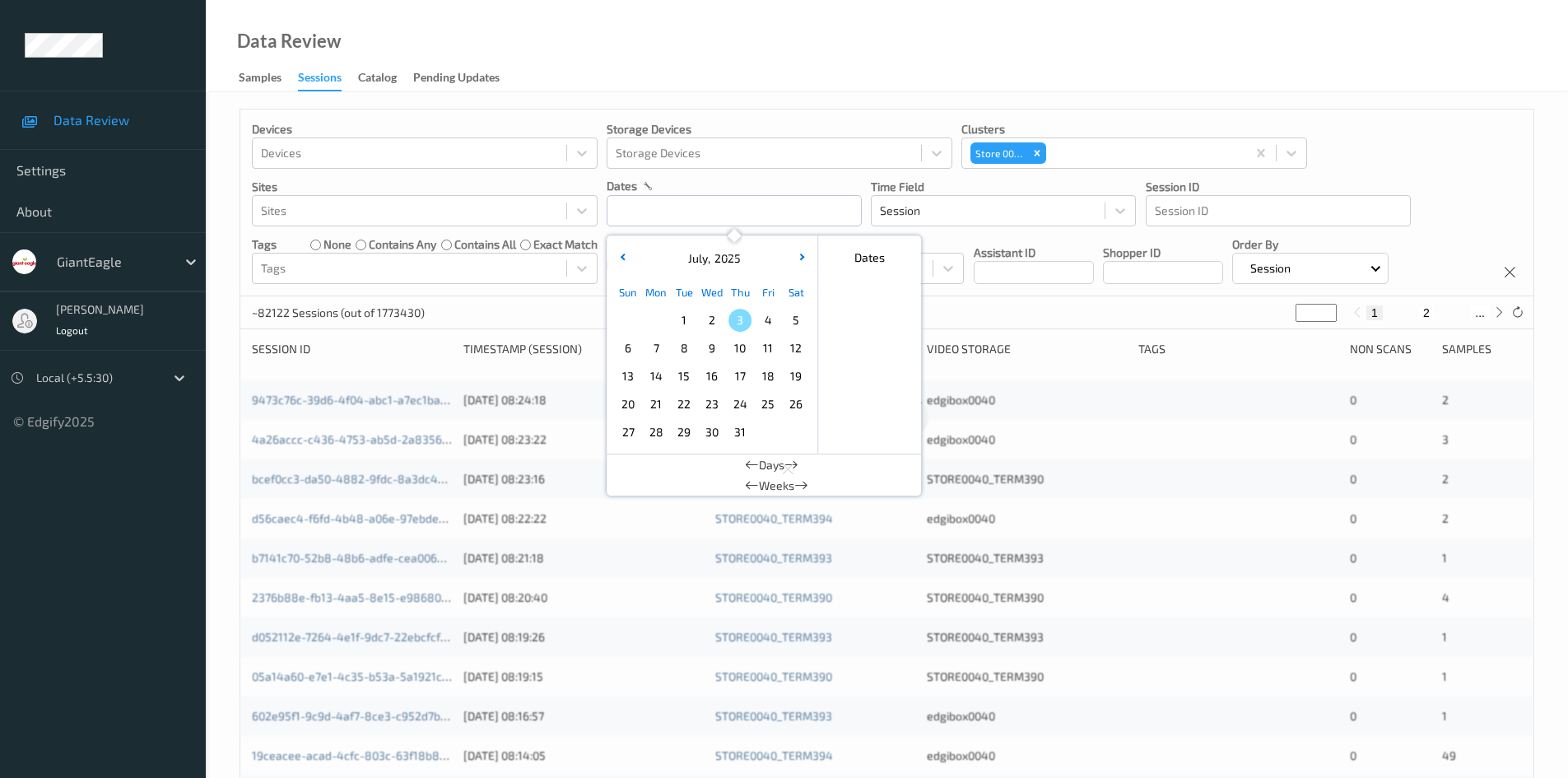 click on "2" at bounding box center [712, 320] 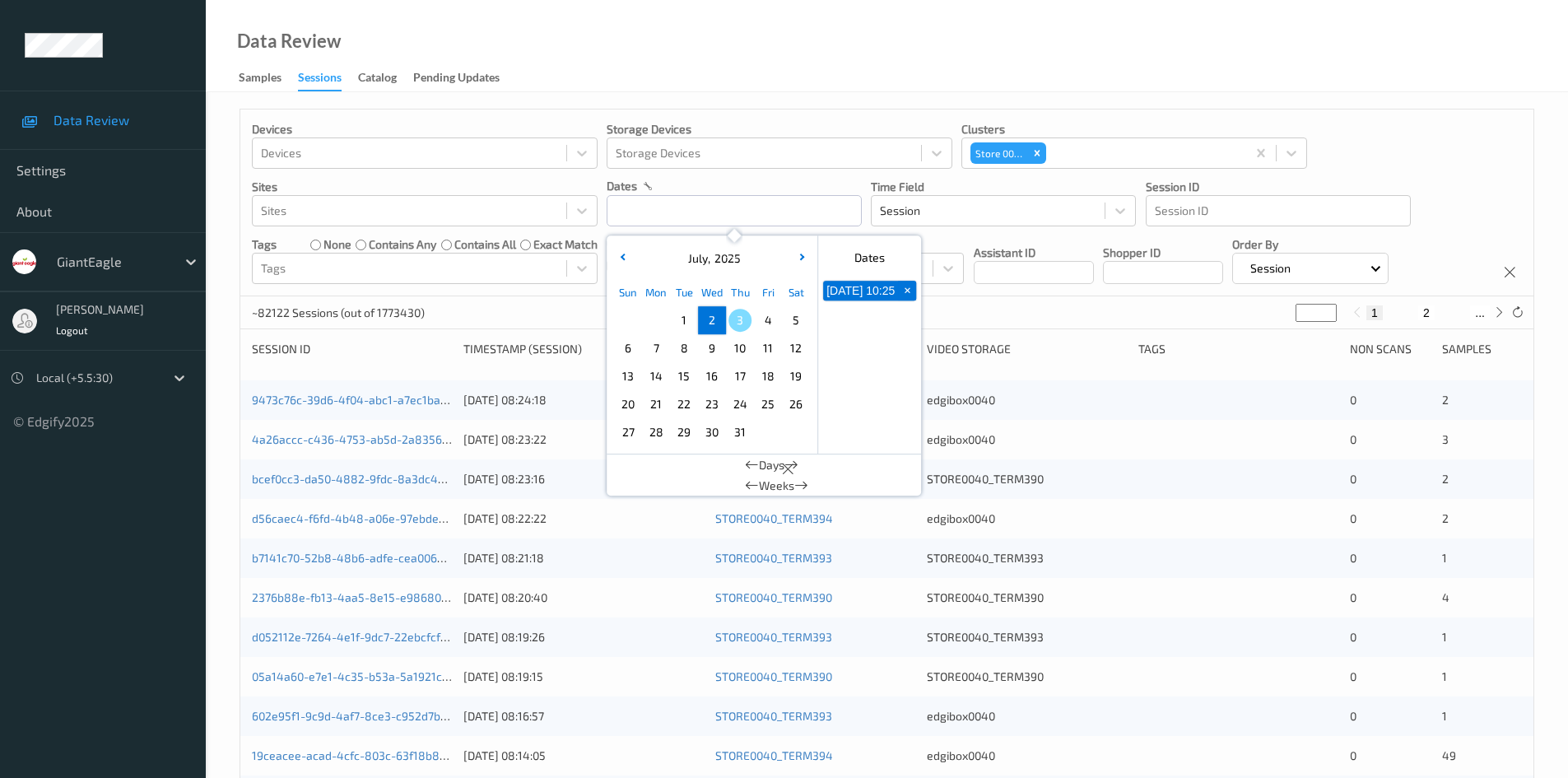 click on "Data Review Samples Sessions Catalog Pending Updates" at bounding box center [886, 46] 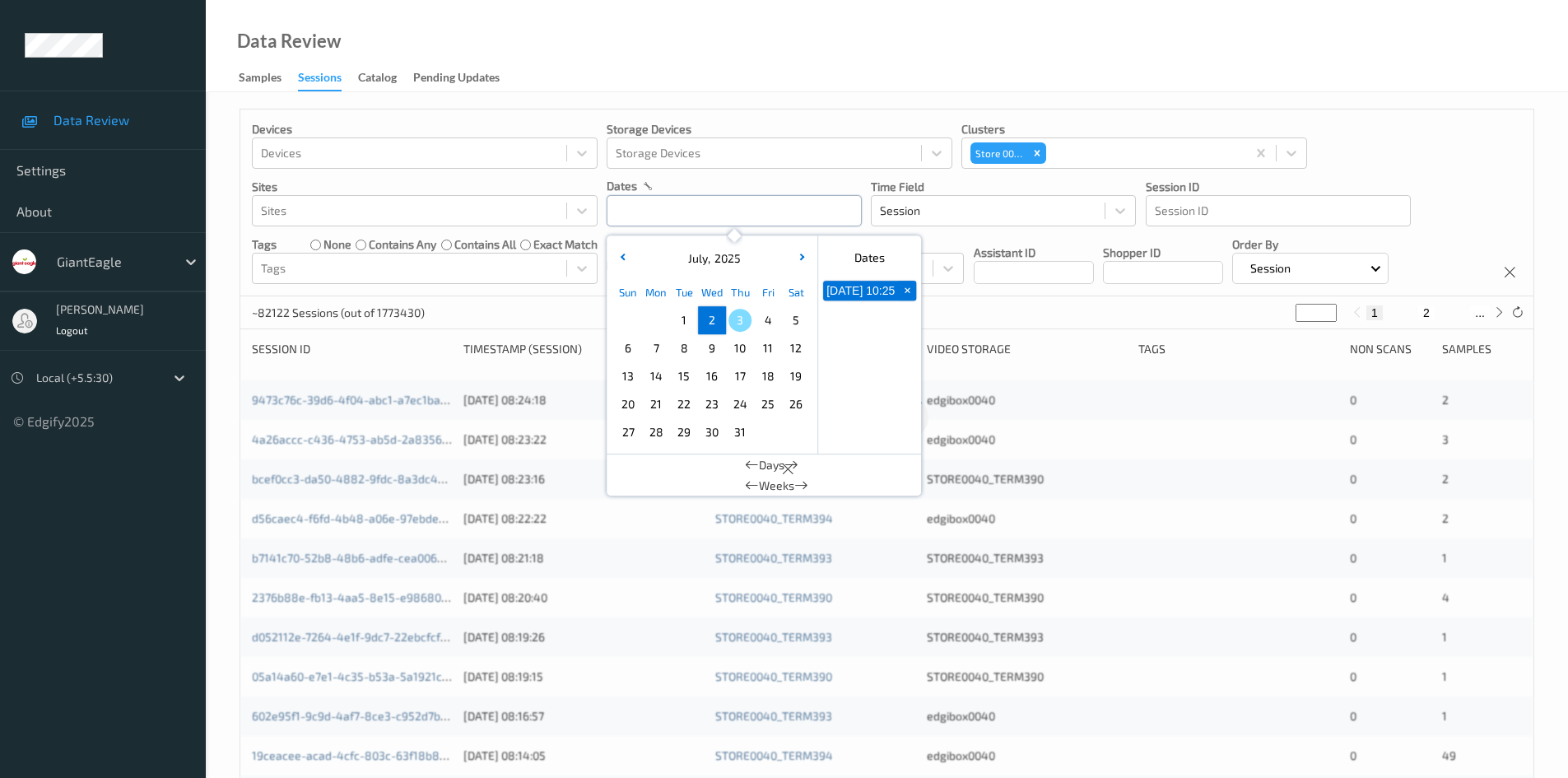 click at bounding box center [734, 211] 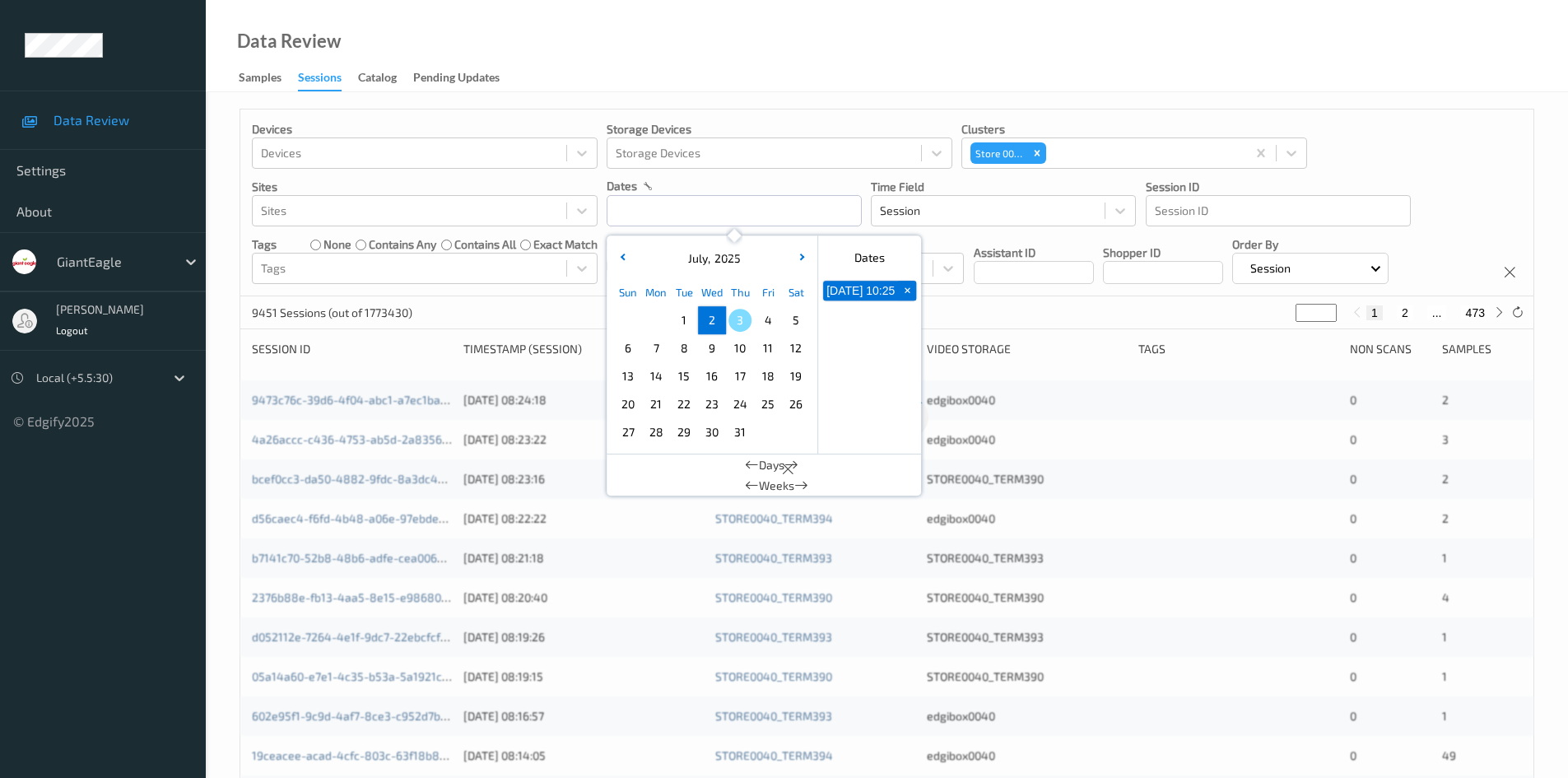 click on "2" at bounding box center [712, 320] 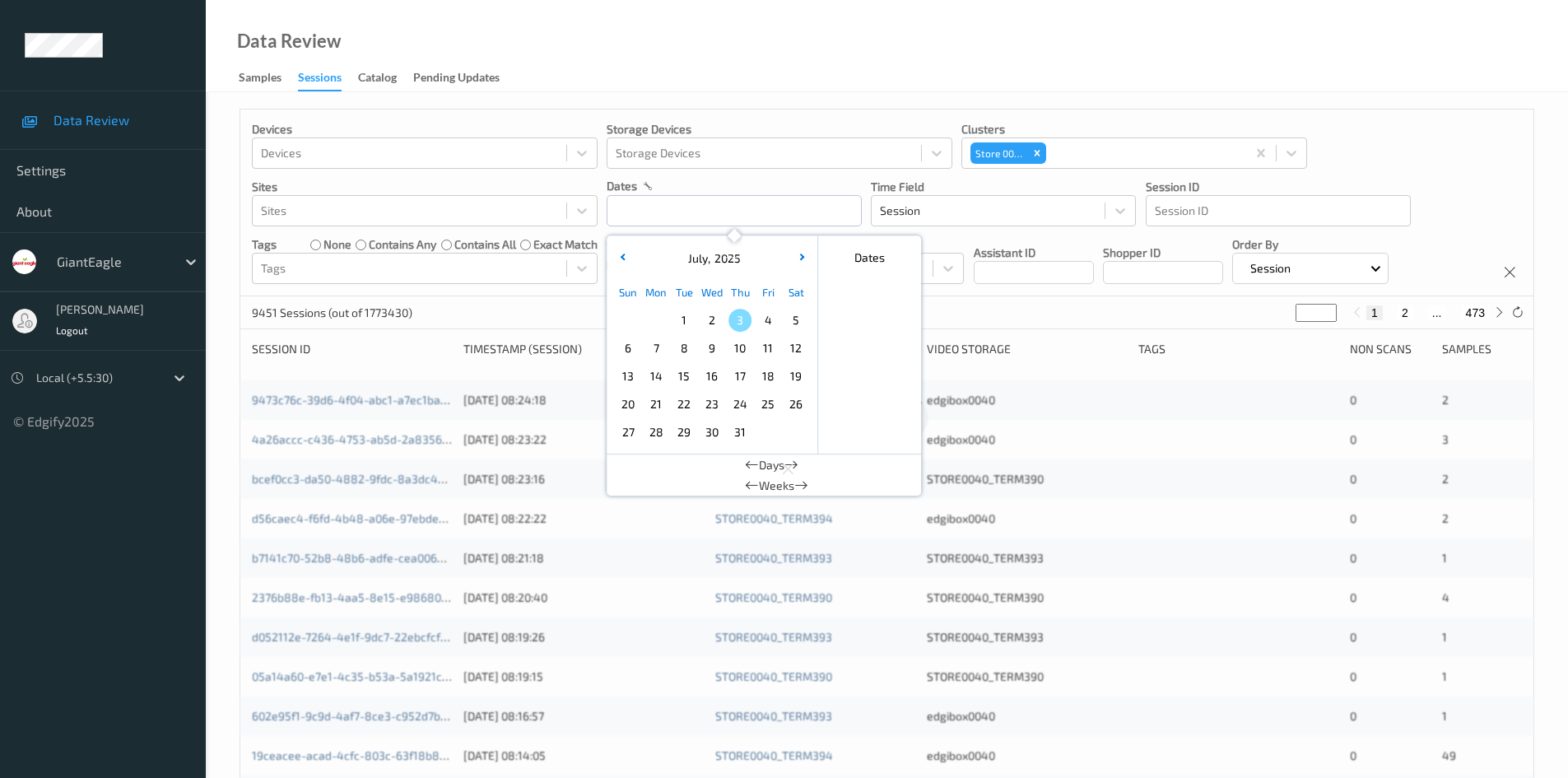 click on "2" at bounding box center (712, 320) 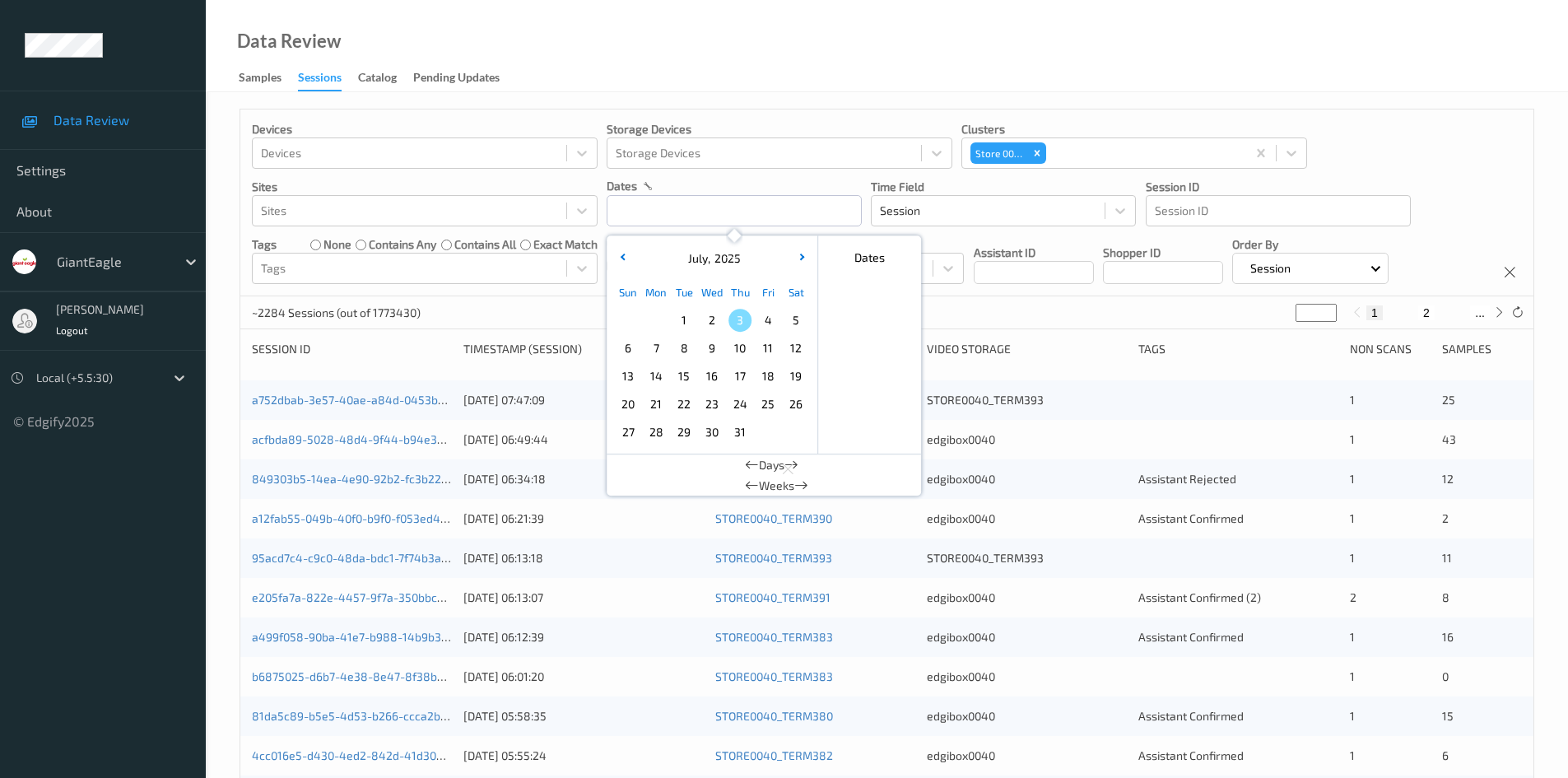 click on "2" at bounding box center (712, 320) 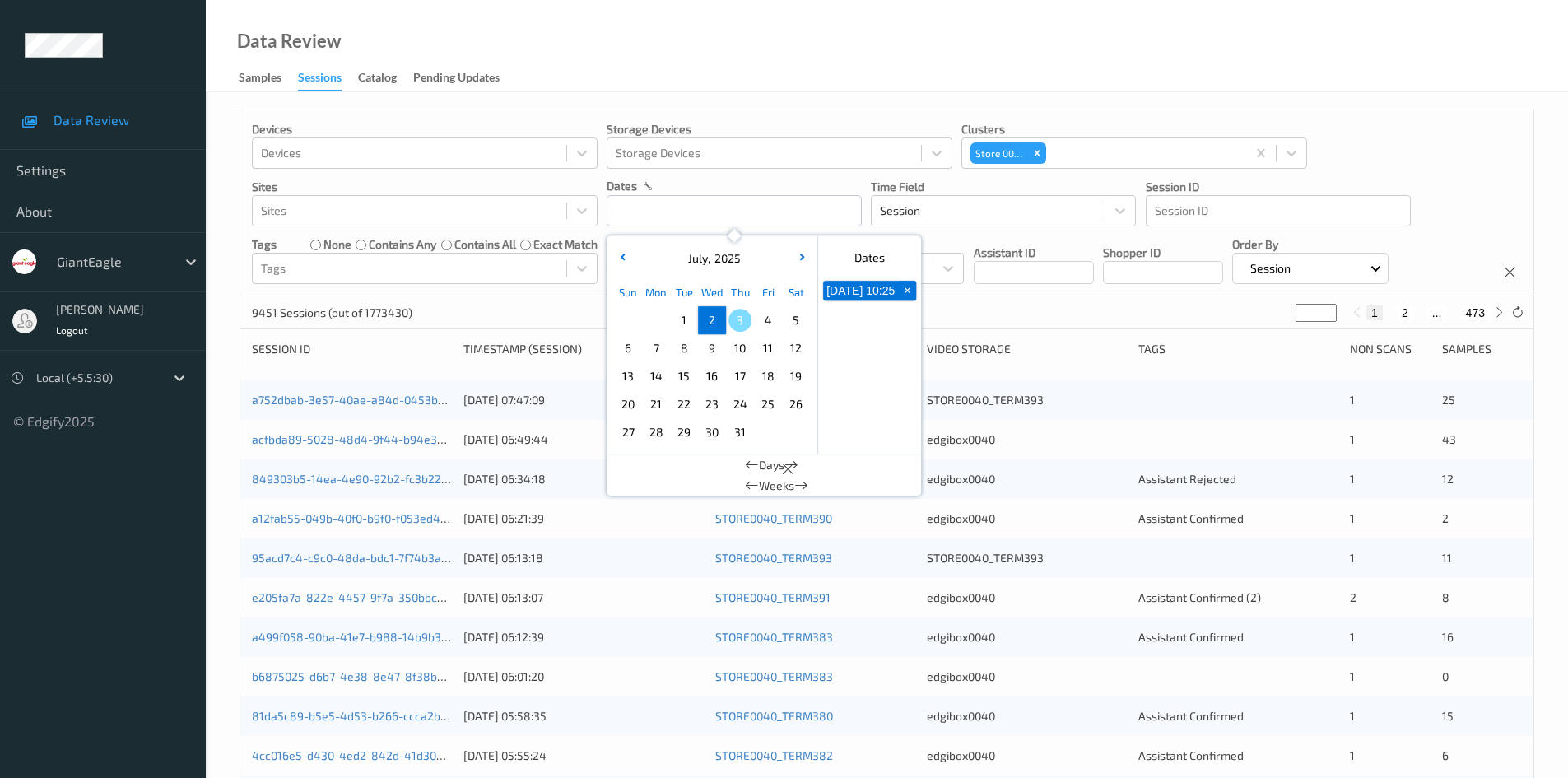click on "2" at bounding box center [712, 320] 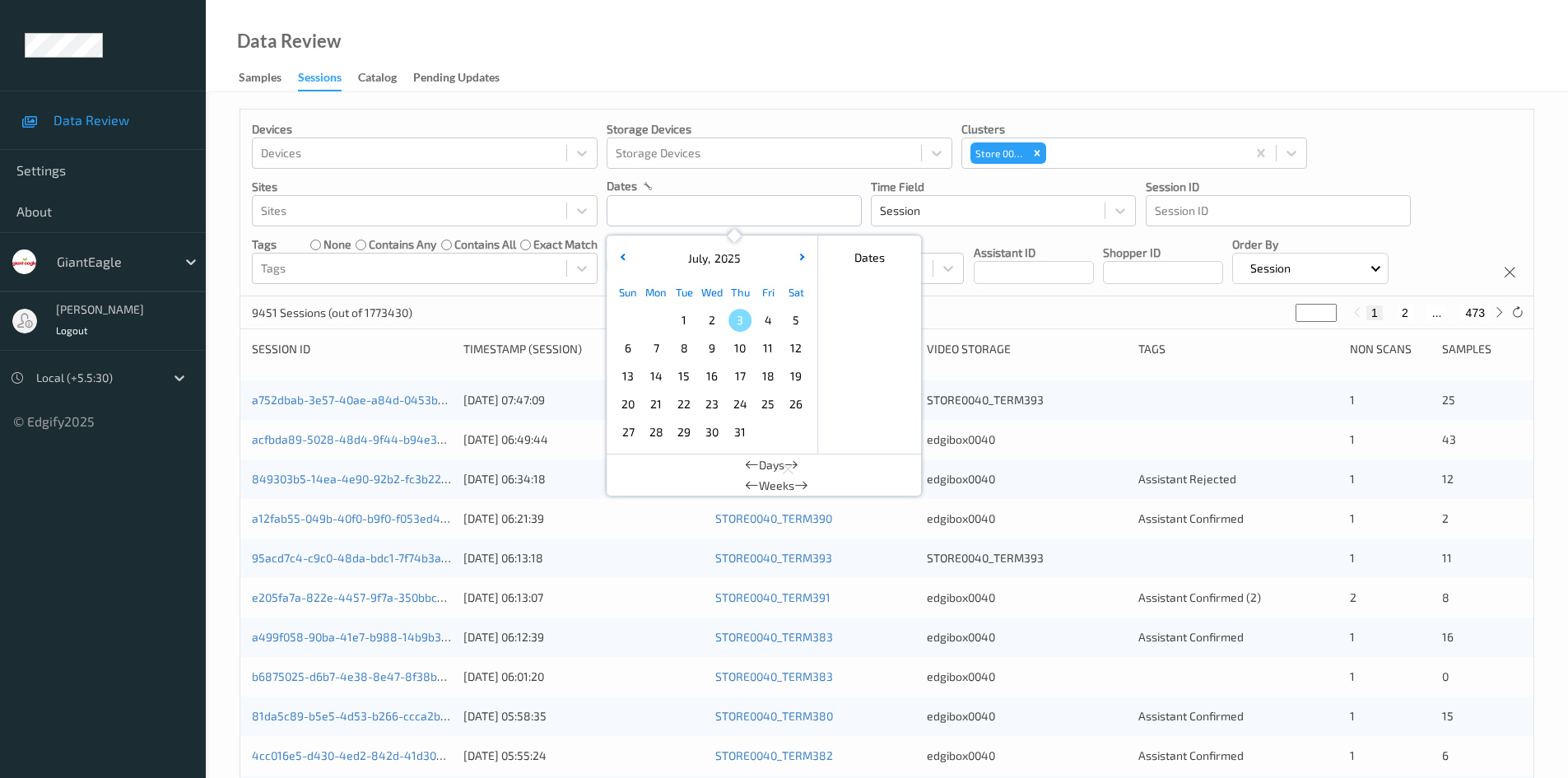 click on "2" at bounding box center (712, 320) 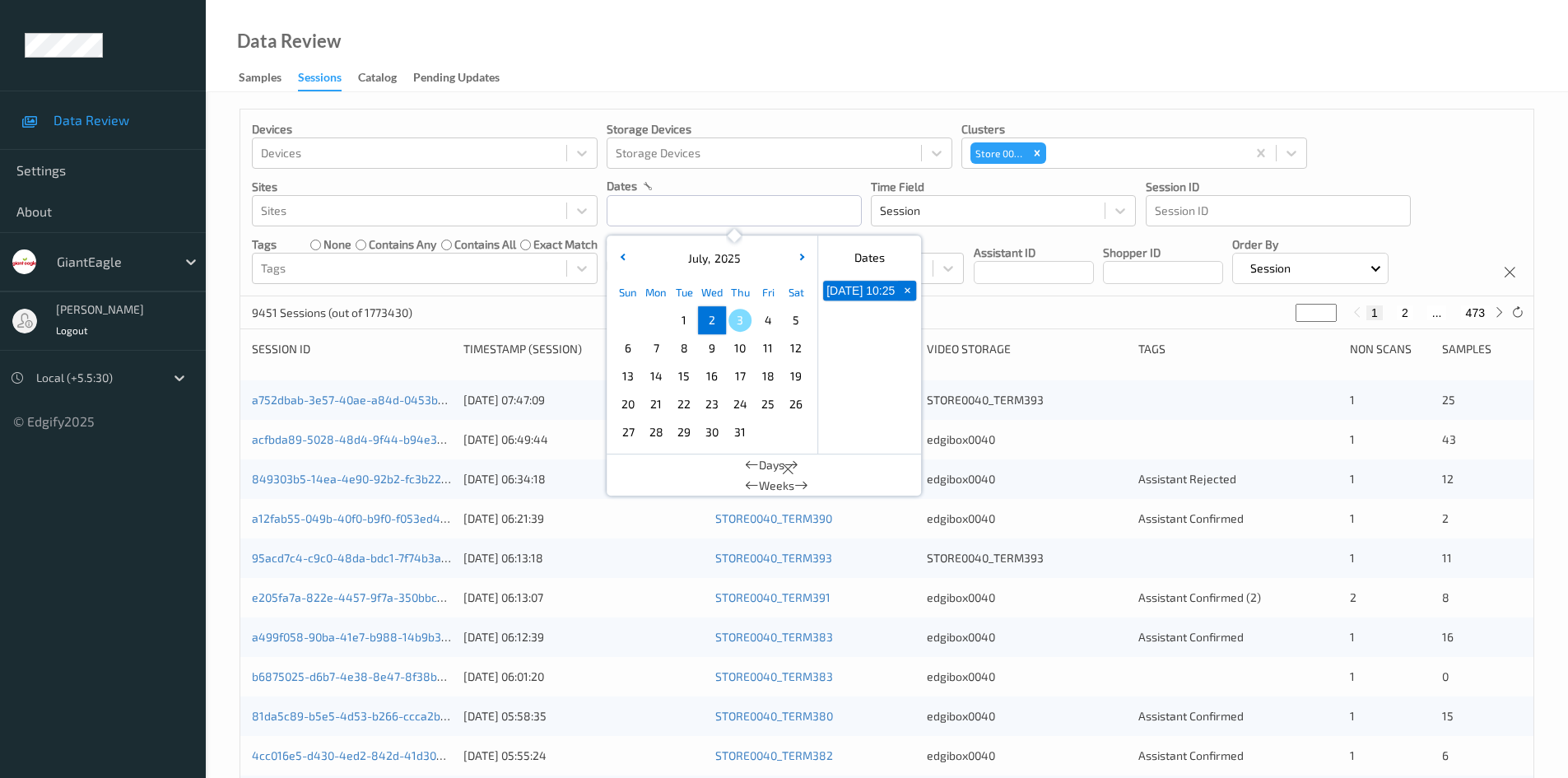 click on "2" at bounding box center [712, 320] 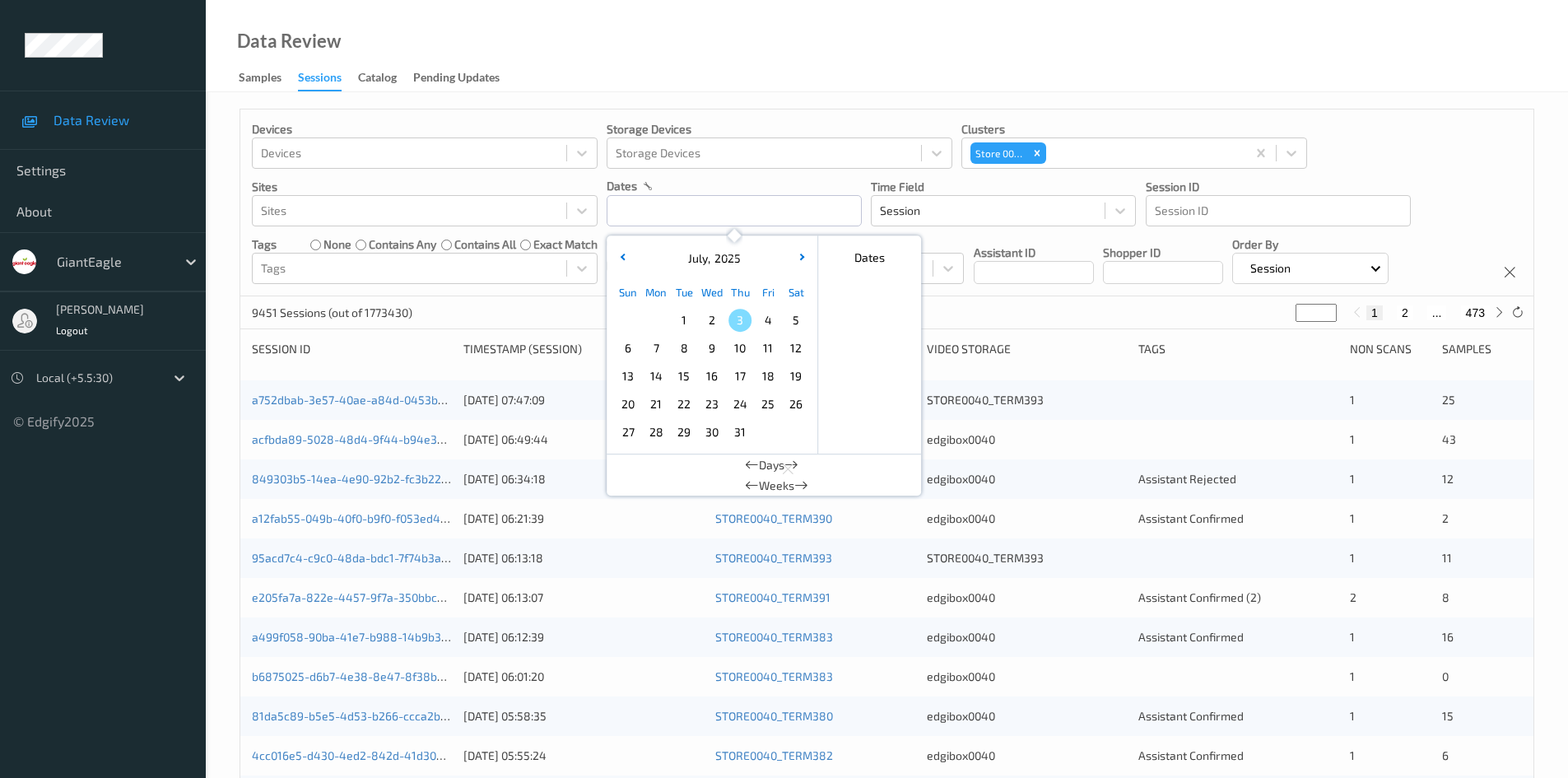 click on "2" at bounding box center (712, 320) 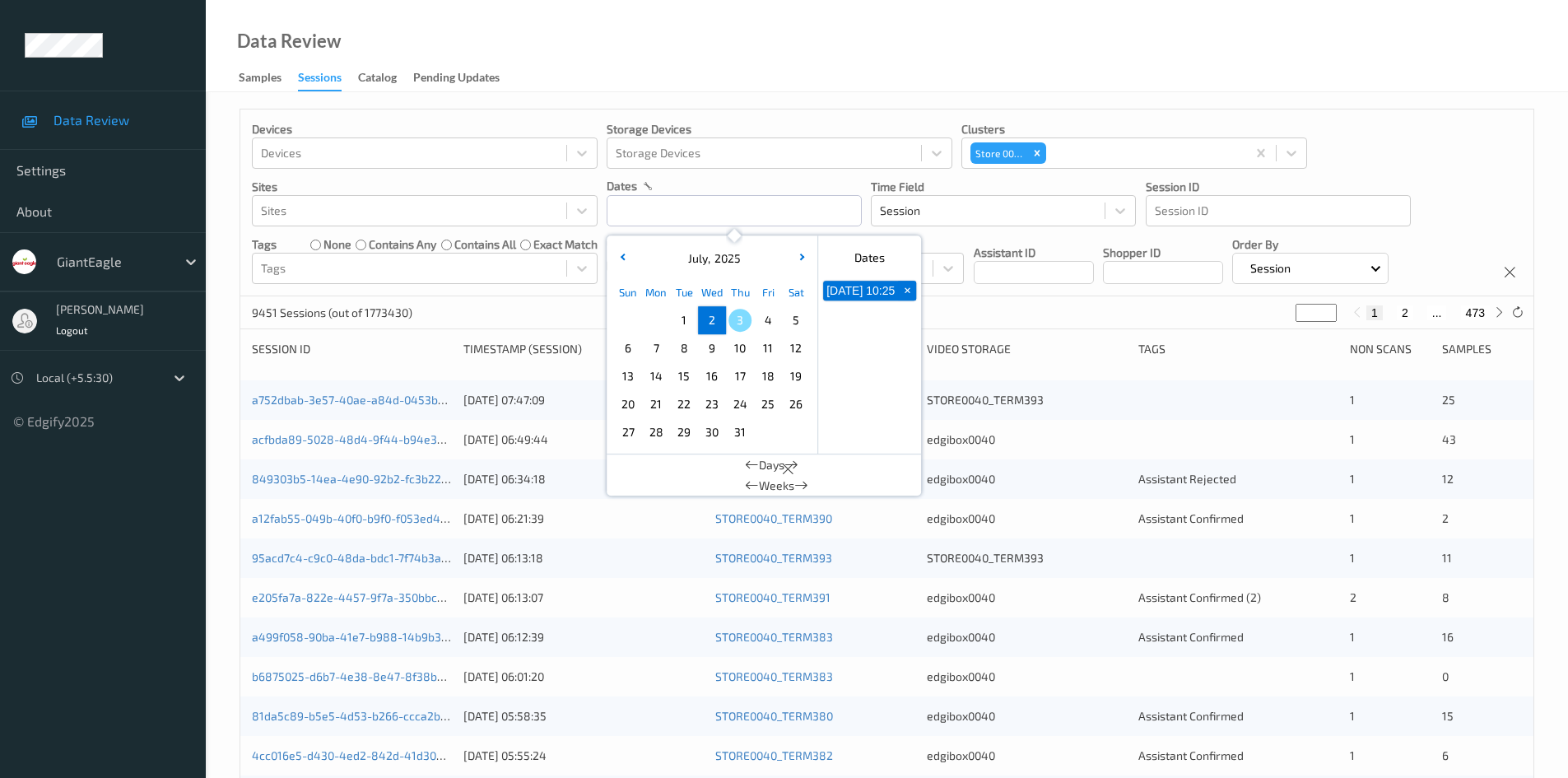 click on "Data Review Samples Sessions Catalog Pending Updates" at bounding box center [886, 46] 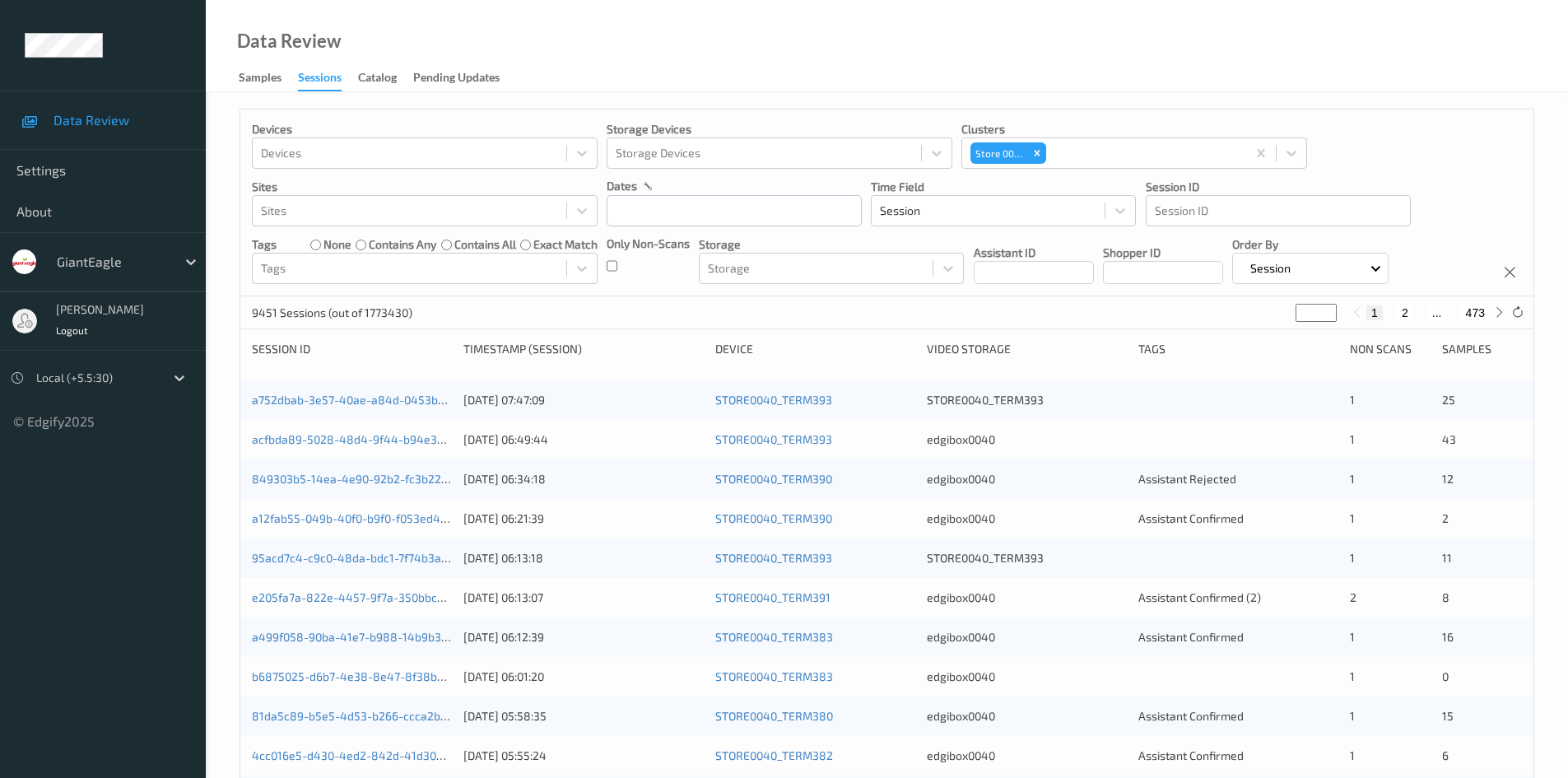 click on "Sessions" at bounding box center [319, 80] 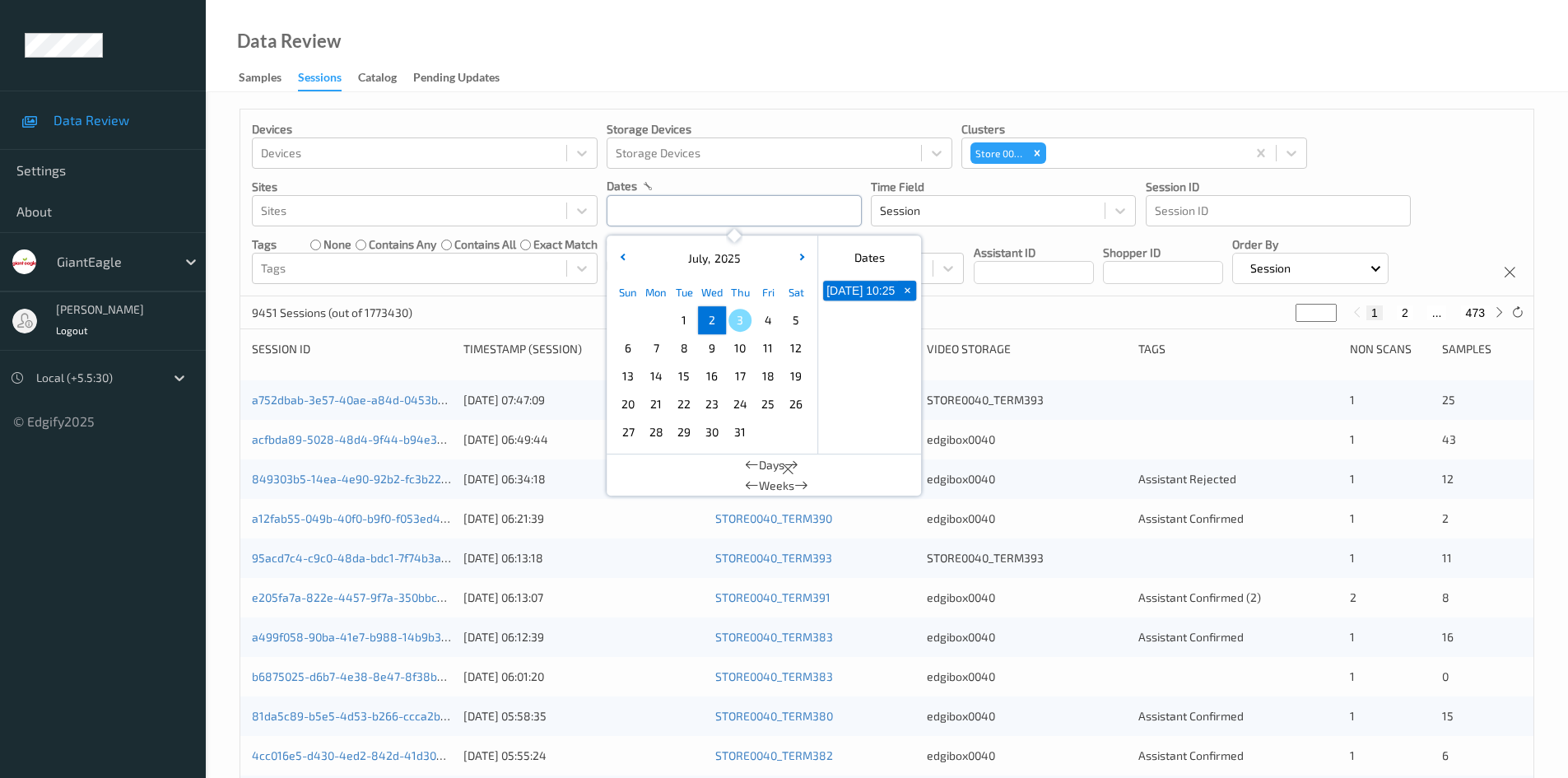 click at bounding box center [734, 211] 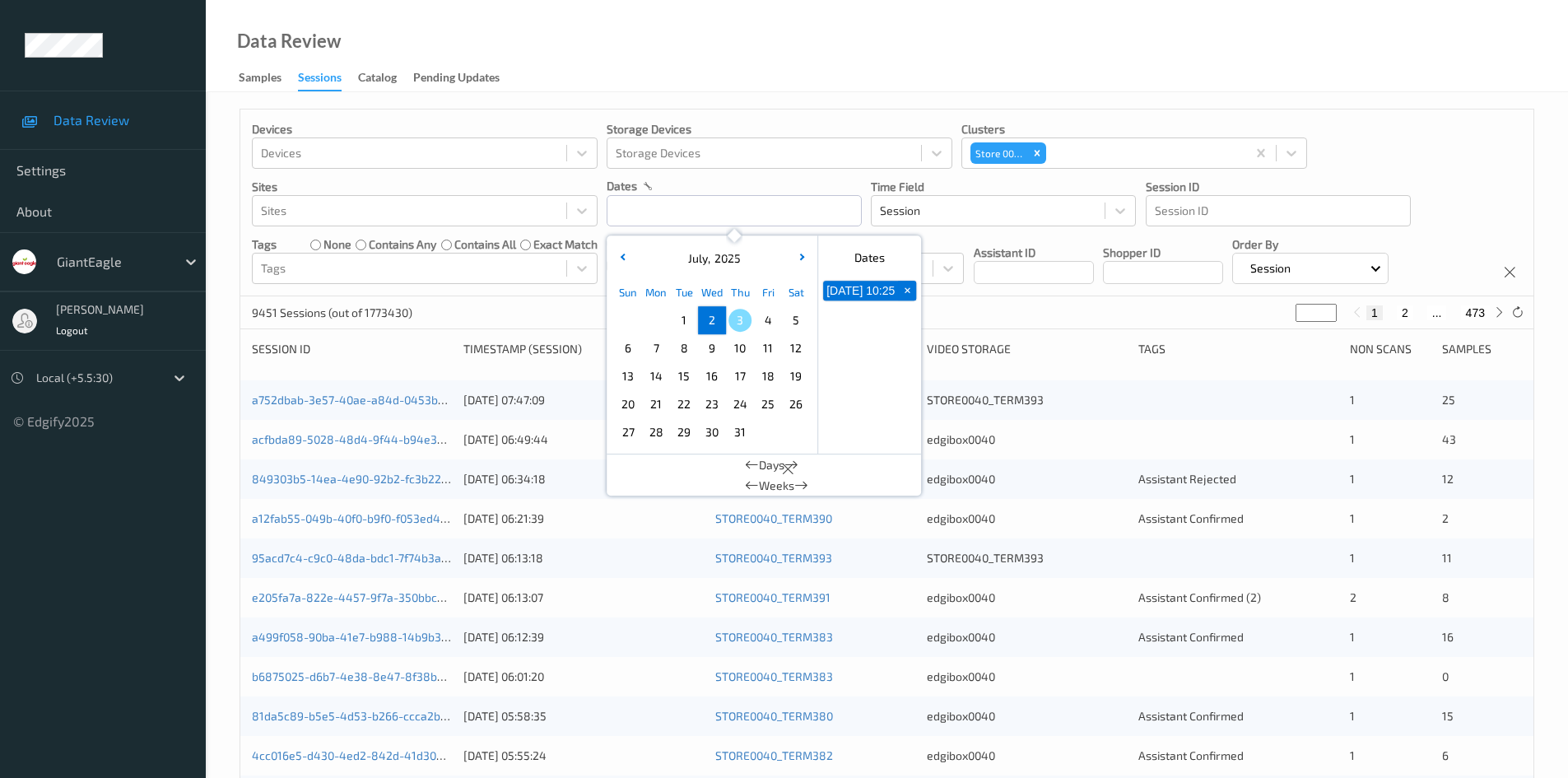 click on "2" at bounding box center [712, 320] 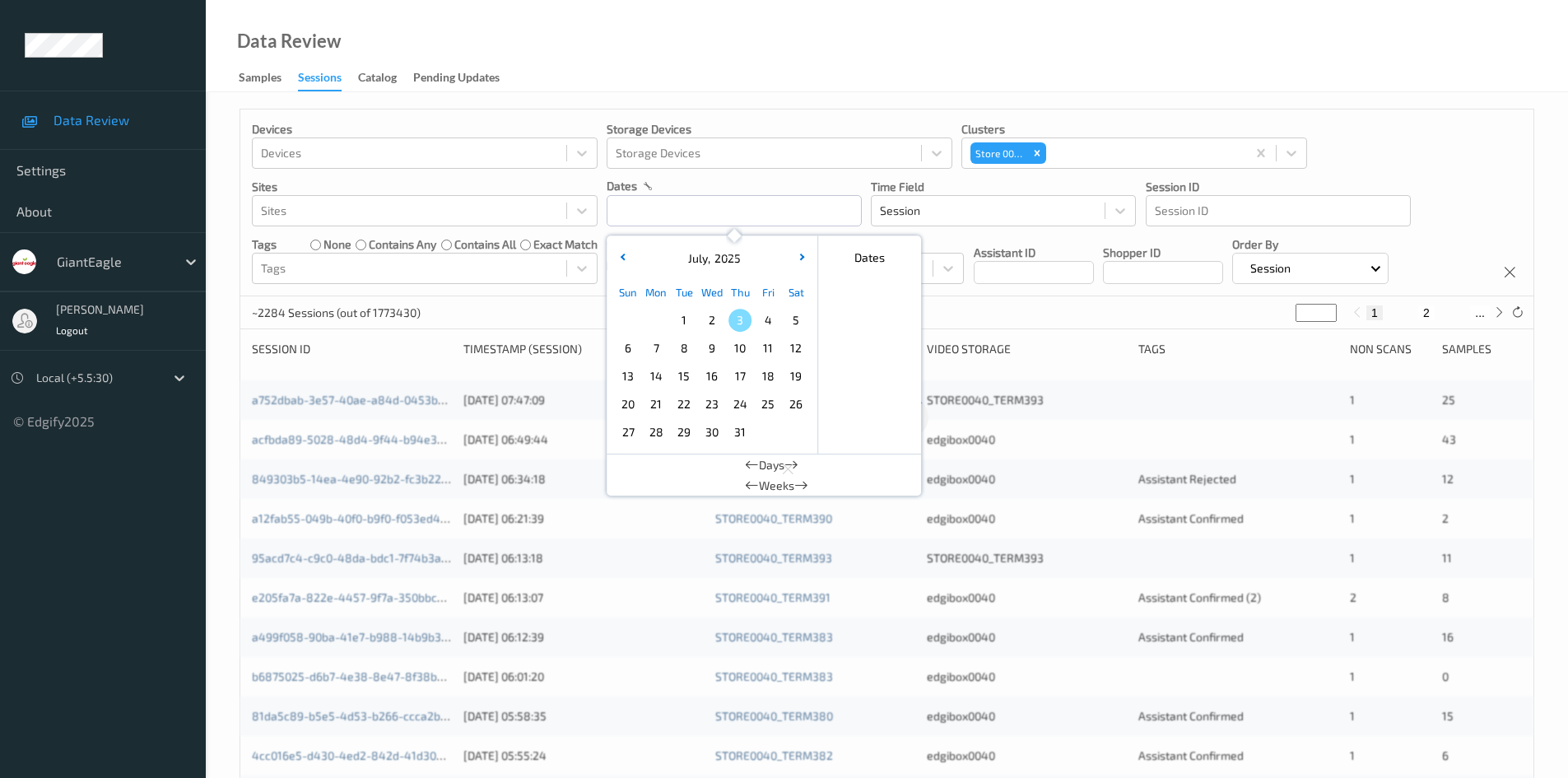 click on "2" at bounding box center [712, 320] 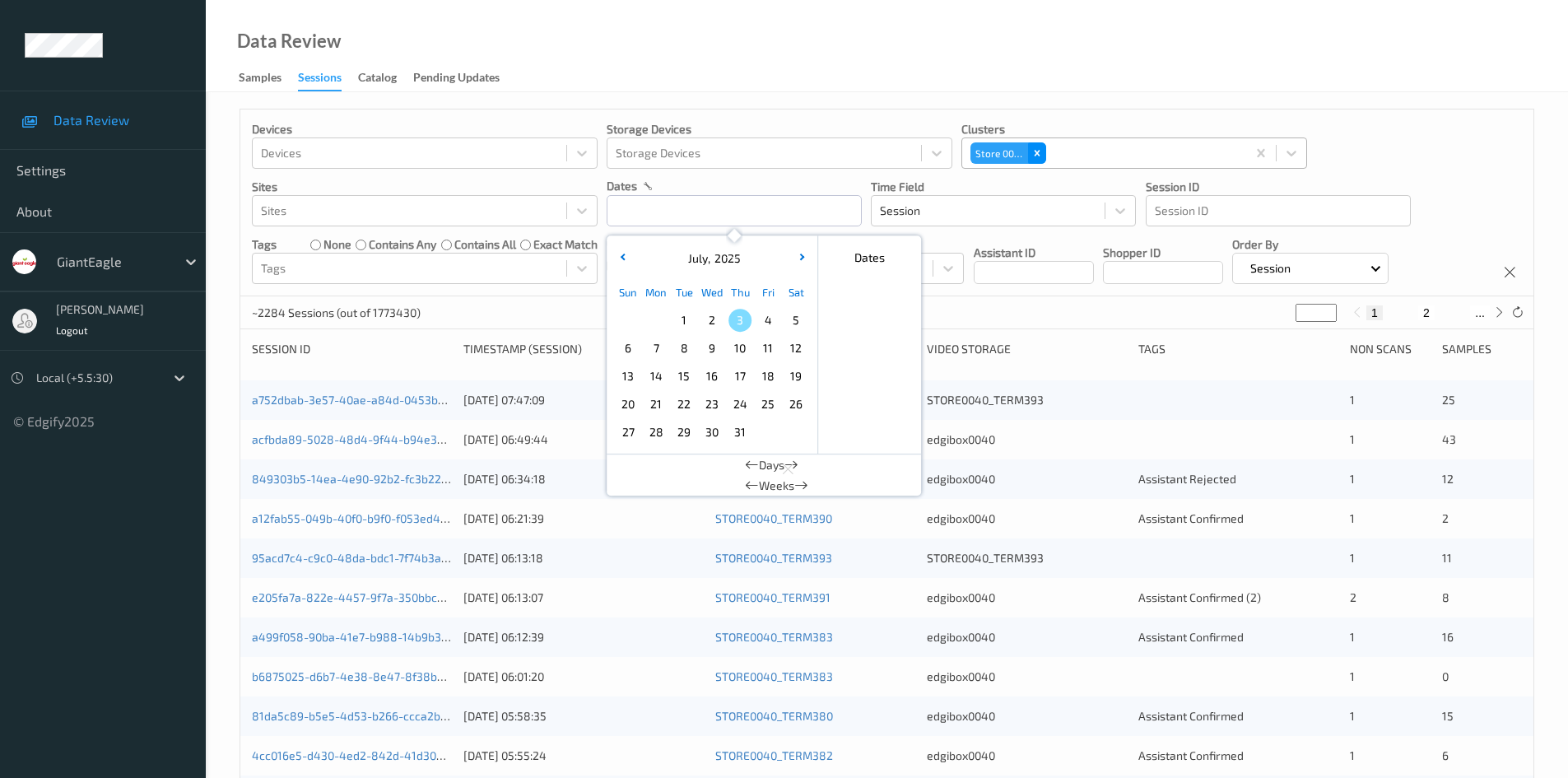click 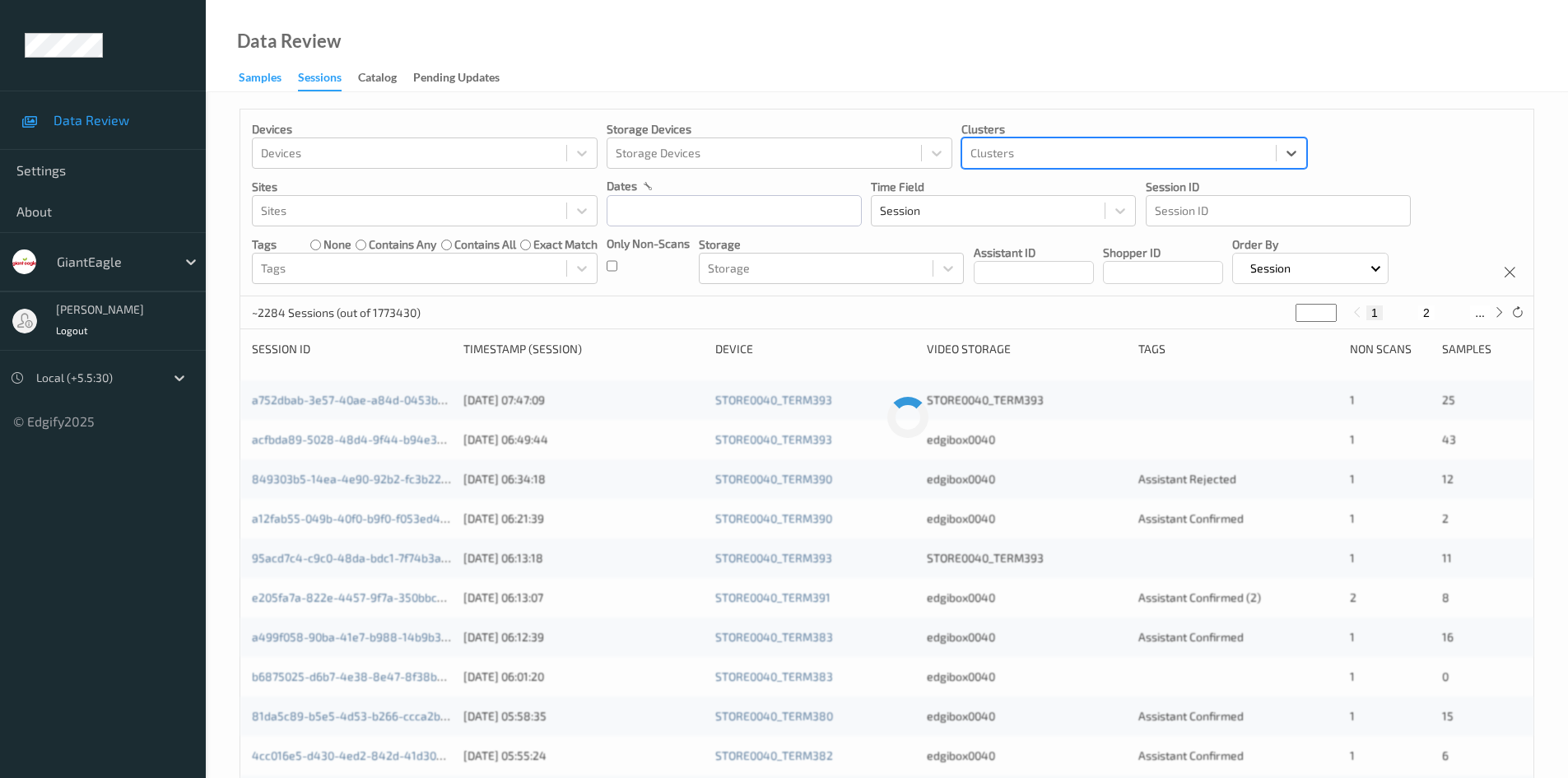 click on "Samples" at bounding box center [260, 79] 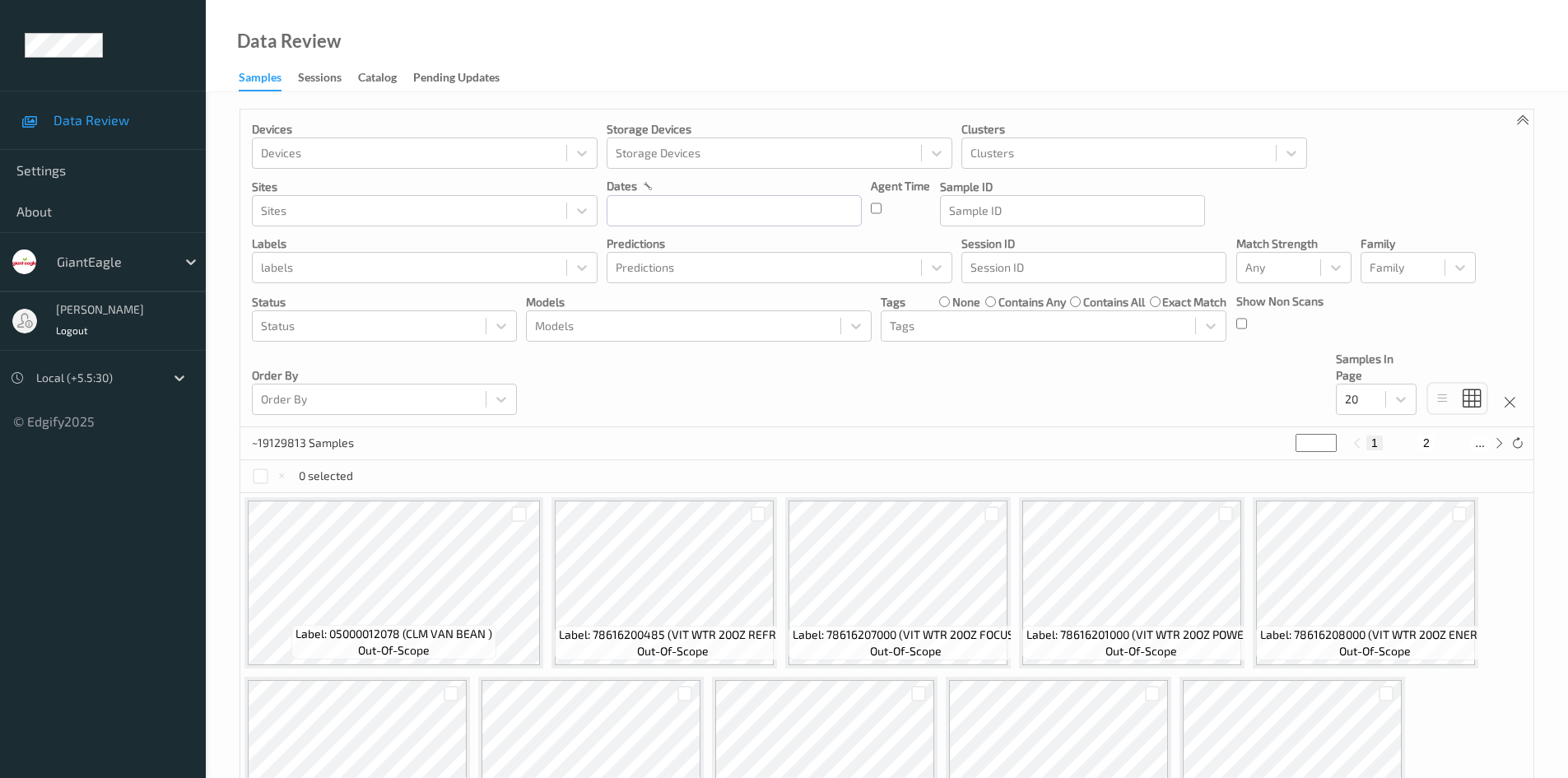 click on "Sessions" at bounding box center [328, 78] 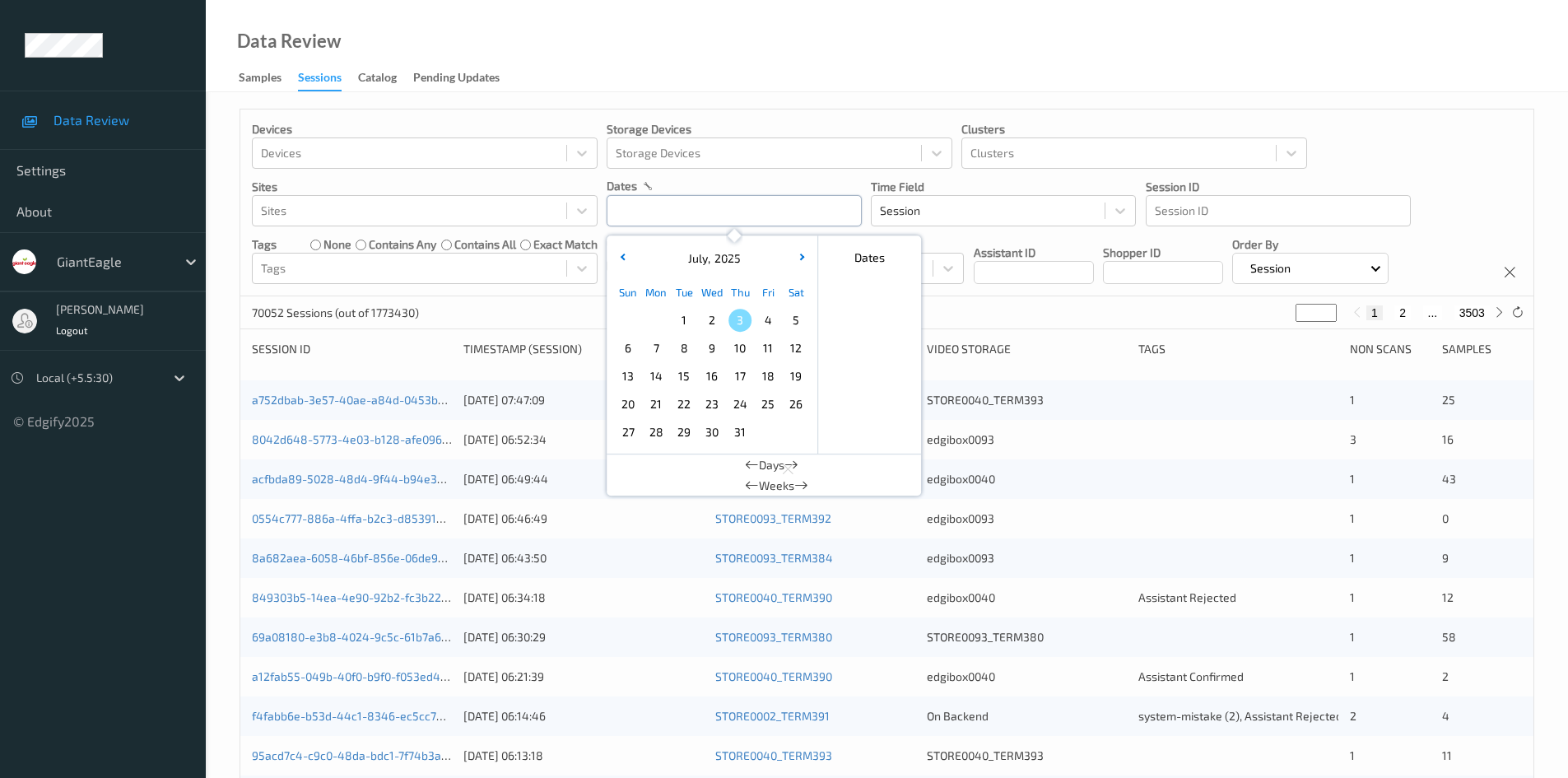 click at bounding box center (734, 211) 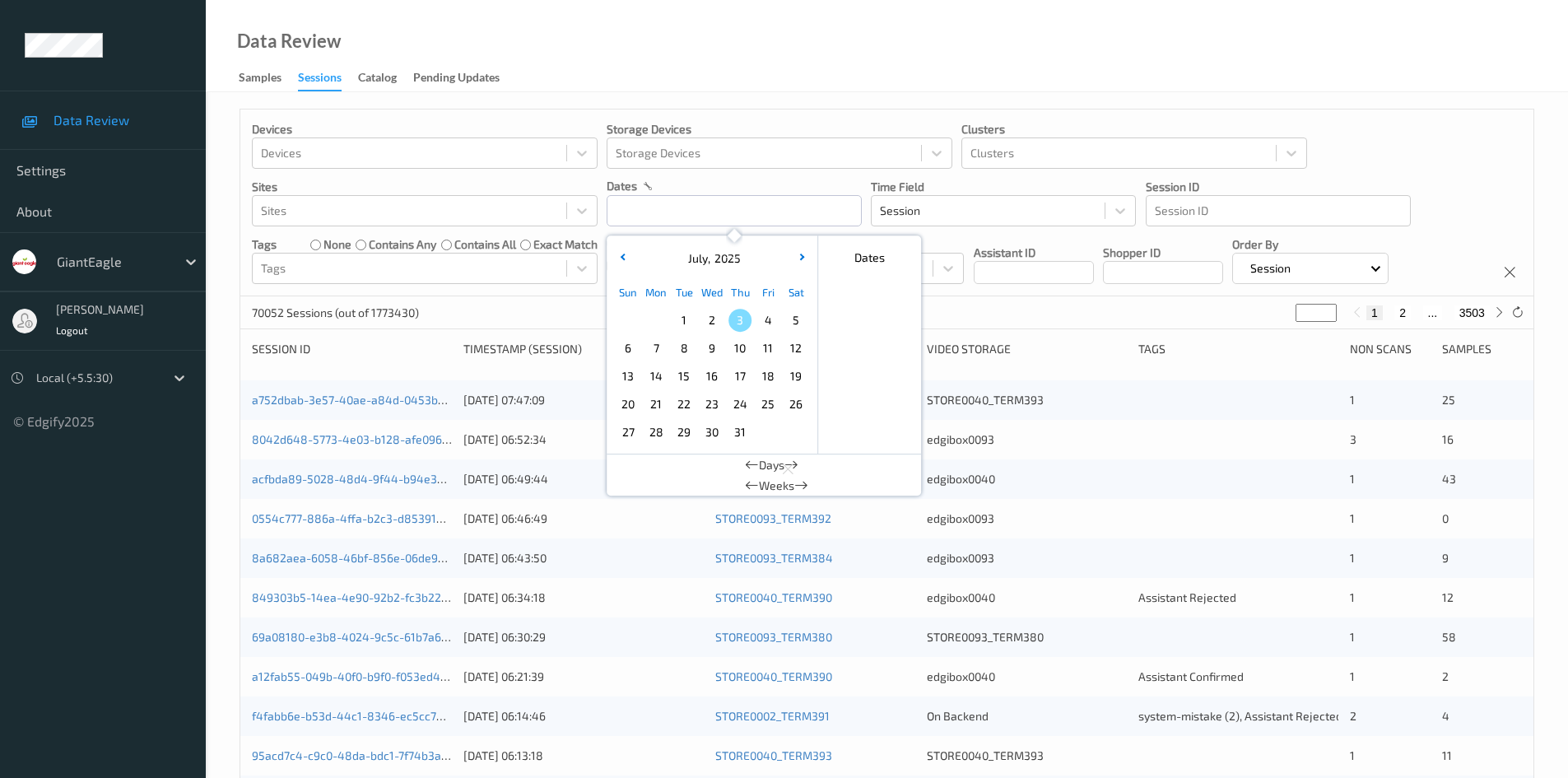 click on "2" at bounding box center (712, 320) 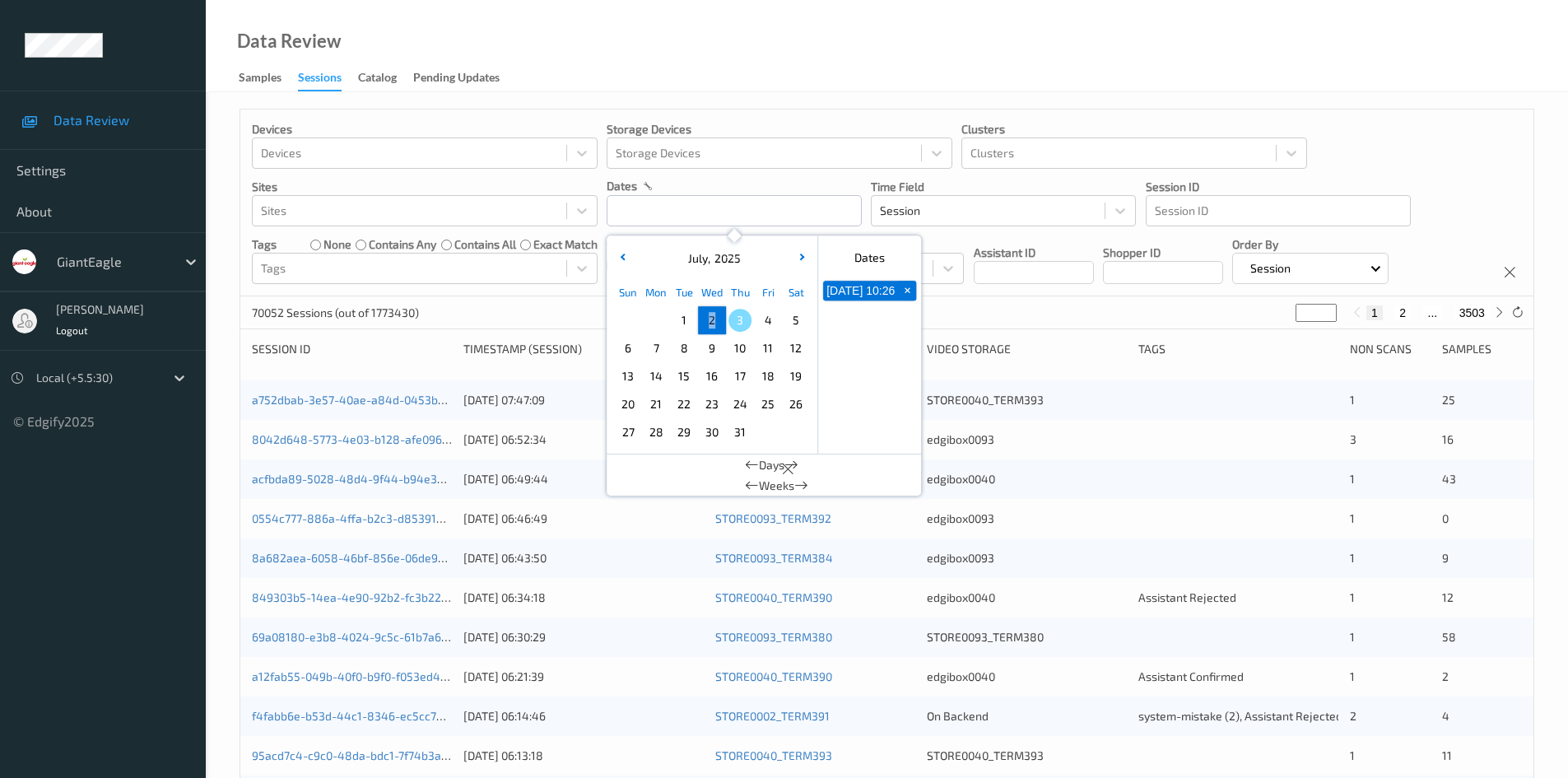 click on "2" at bounding box center (712, 320) 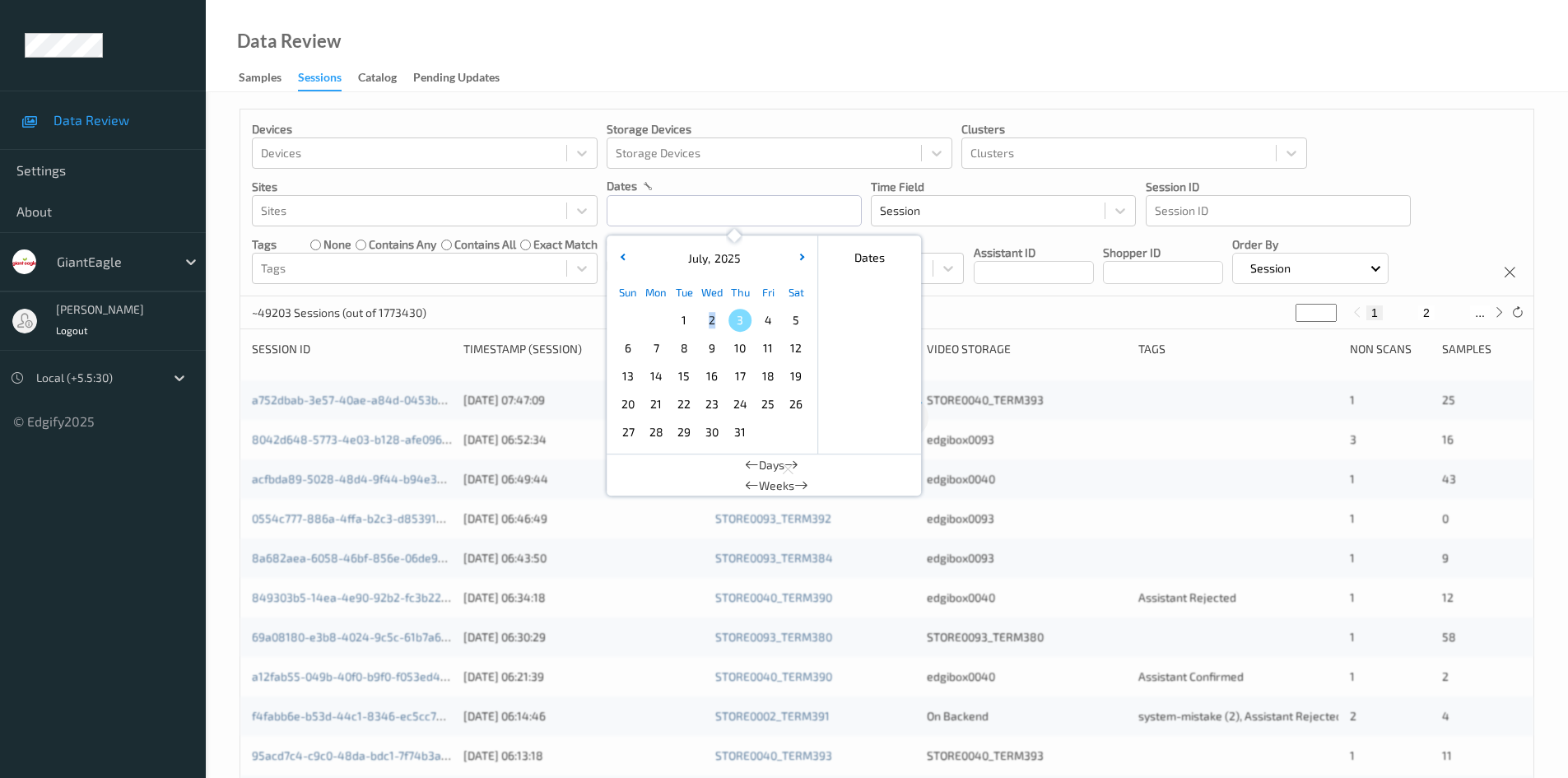 click on "2" at bounding box center (712, 320) 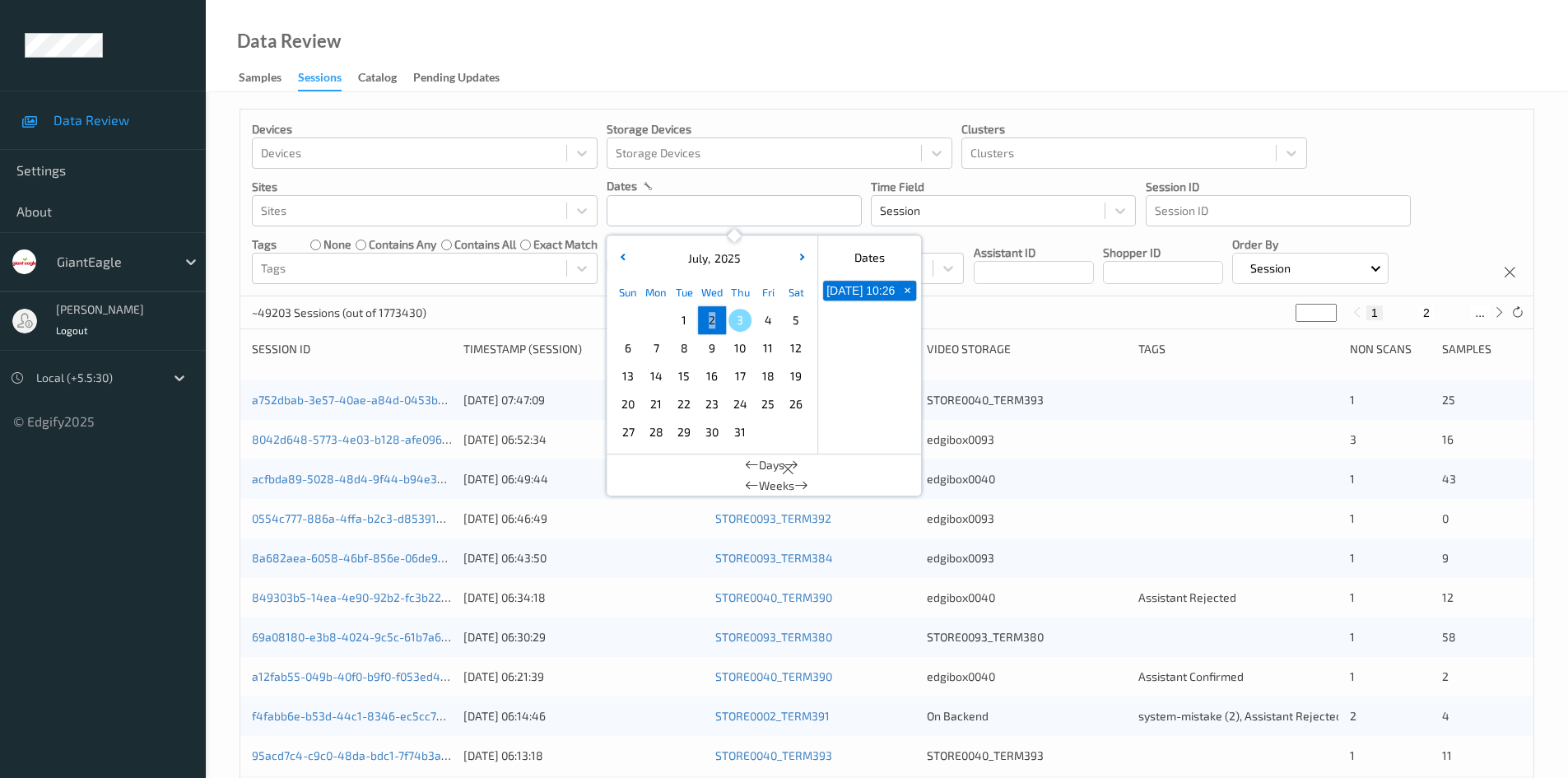 click on "2" at bounding box center (712, 320) 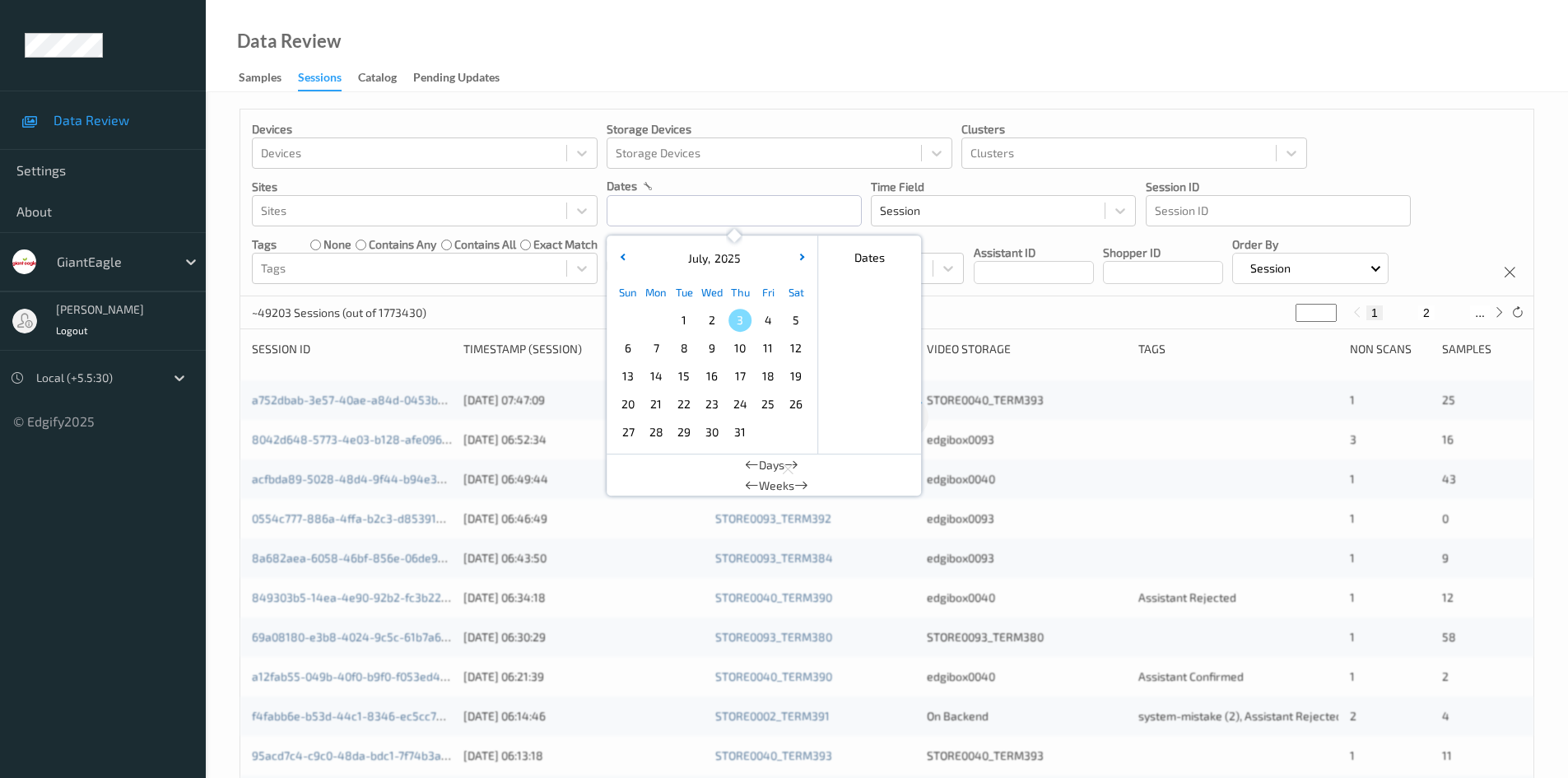 click on "2" at bounding box center (712, 320) 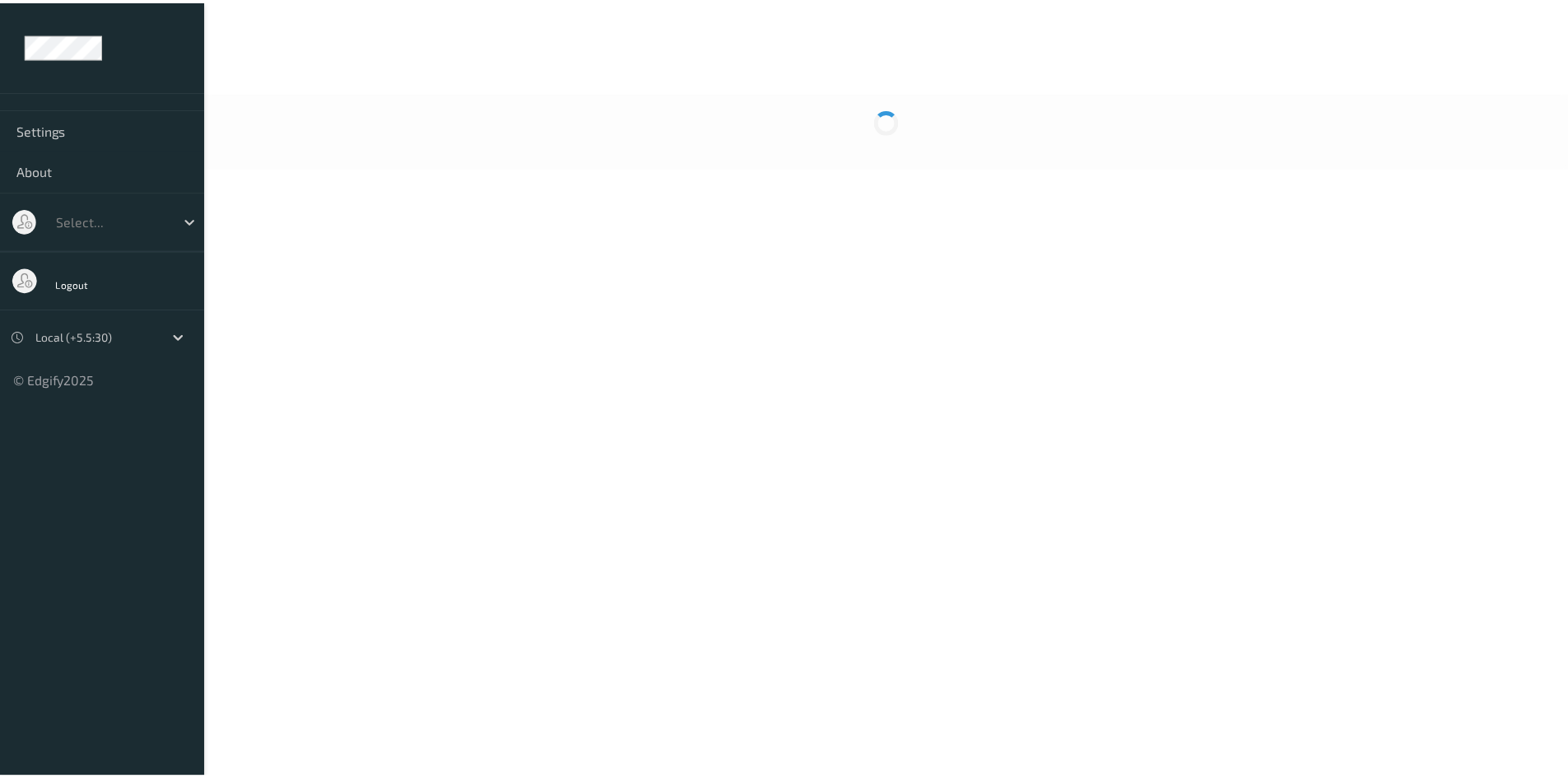 scroll, scrollTop: 0, scrollLeft: 0, axis: both 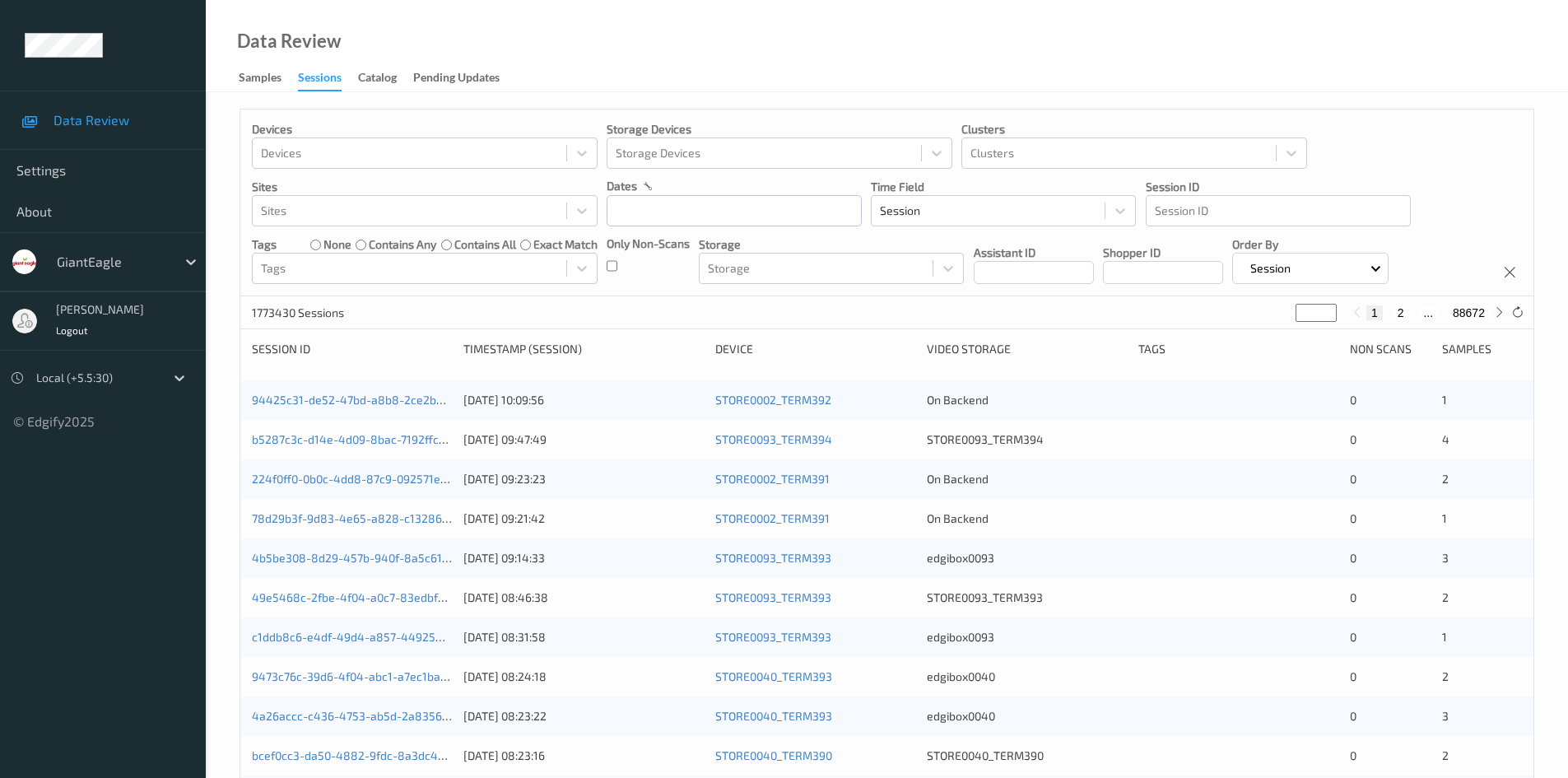 click at bounding box center (25, 321) 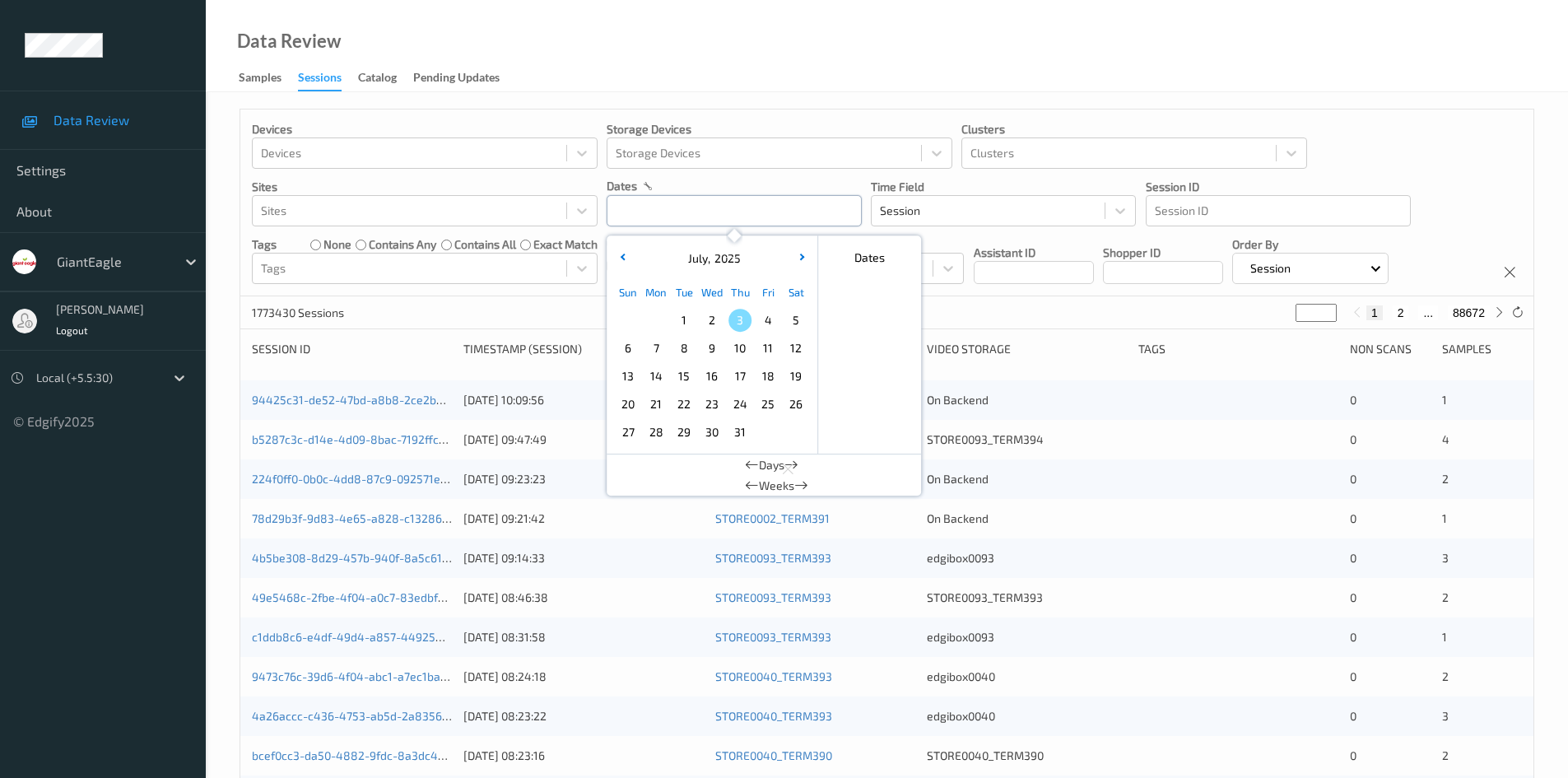 click at bounding box center (734, 211) 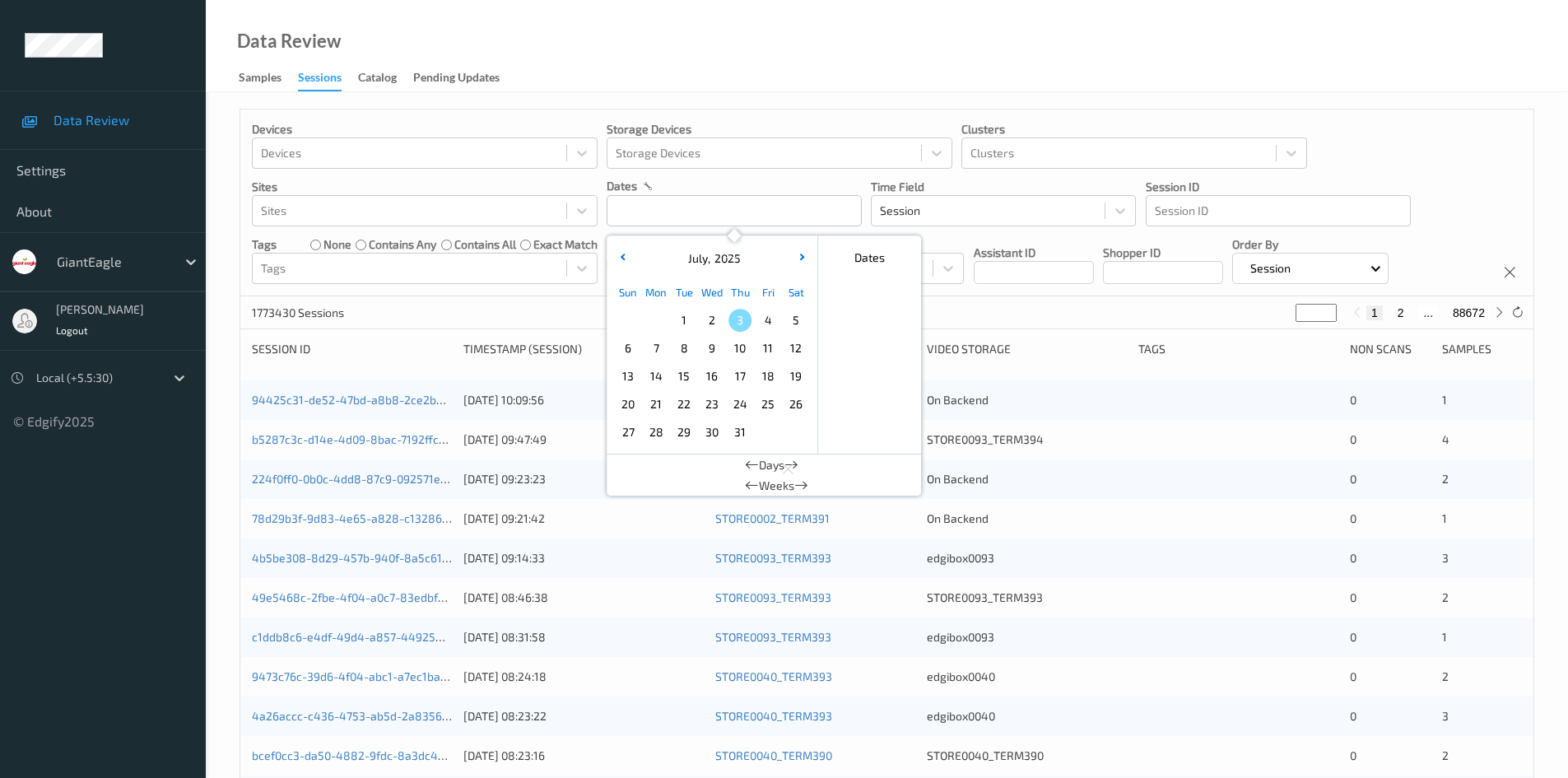click on "2" at bounding box center [712, 320] 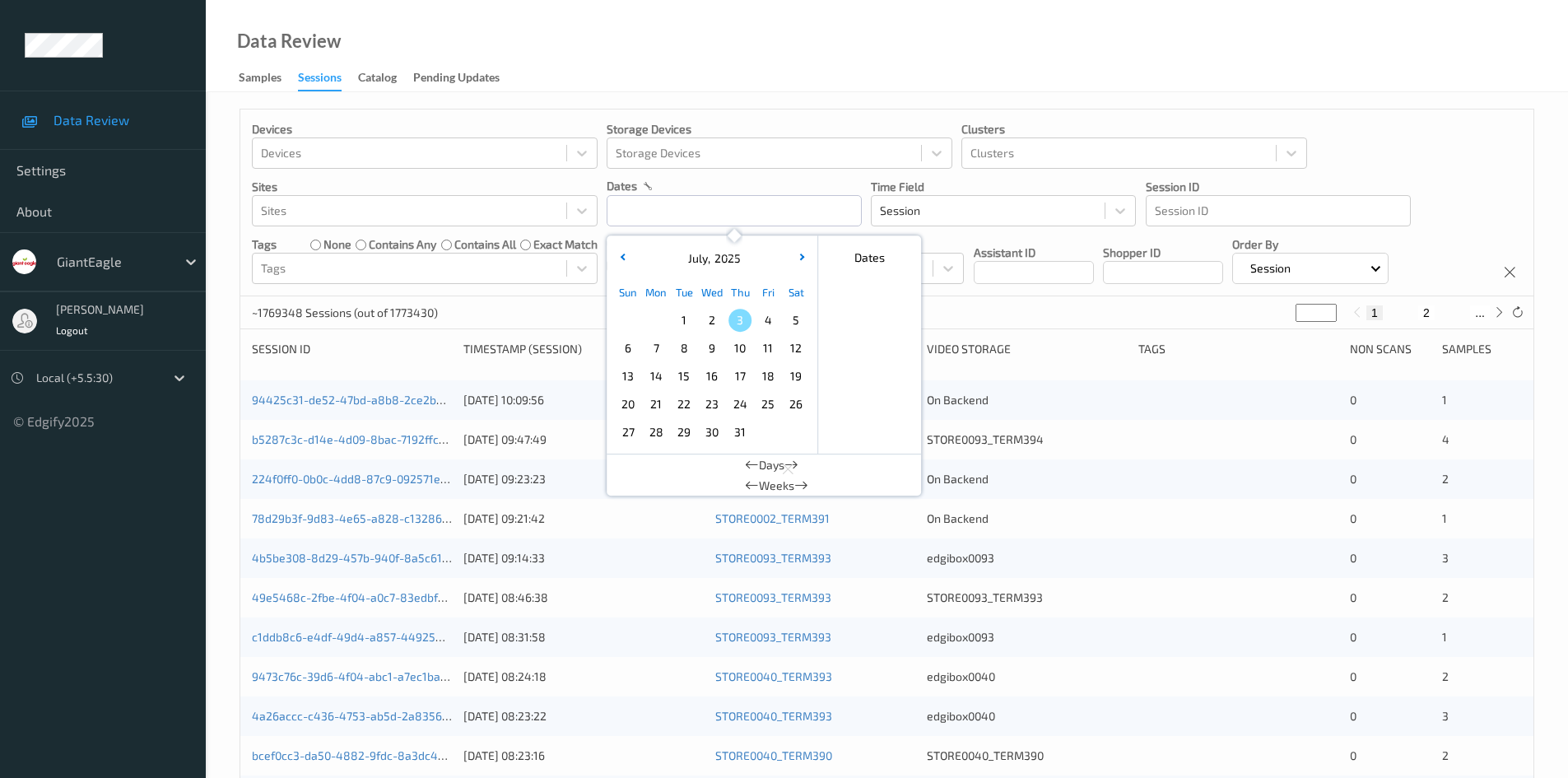 click on "2" at bounding box center [712, 320] 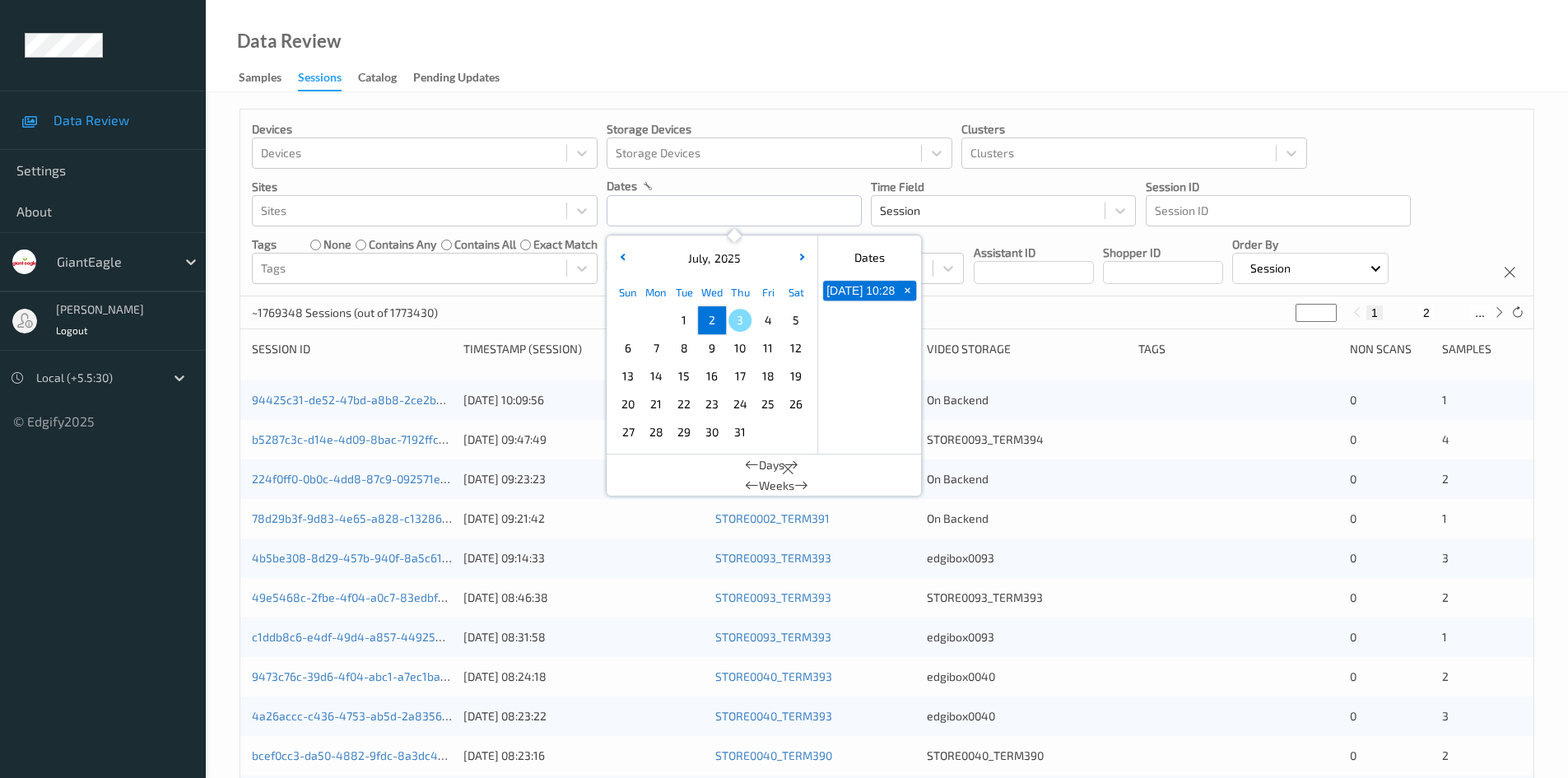 click on "2" at bounding box center (712, 320) 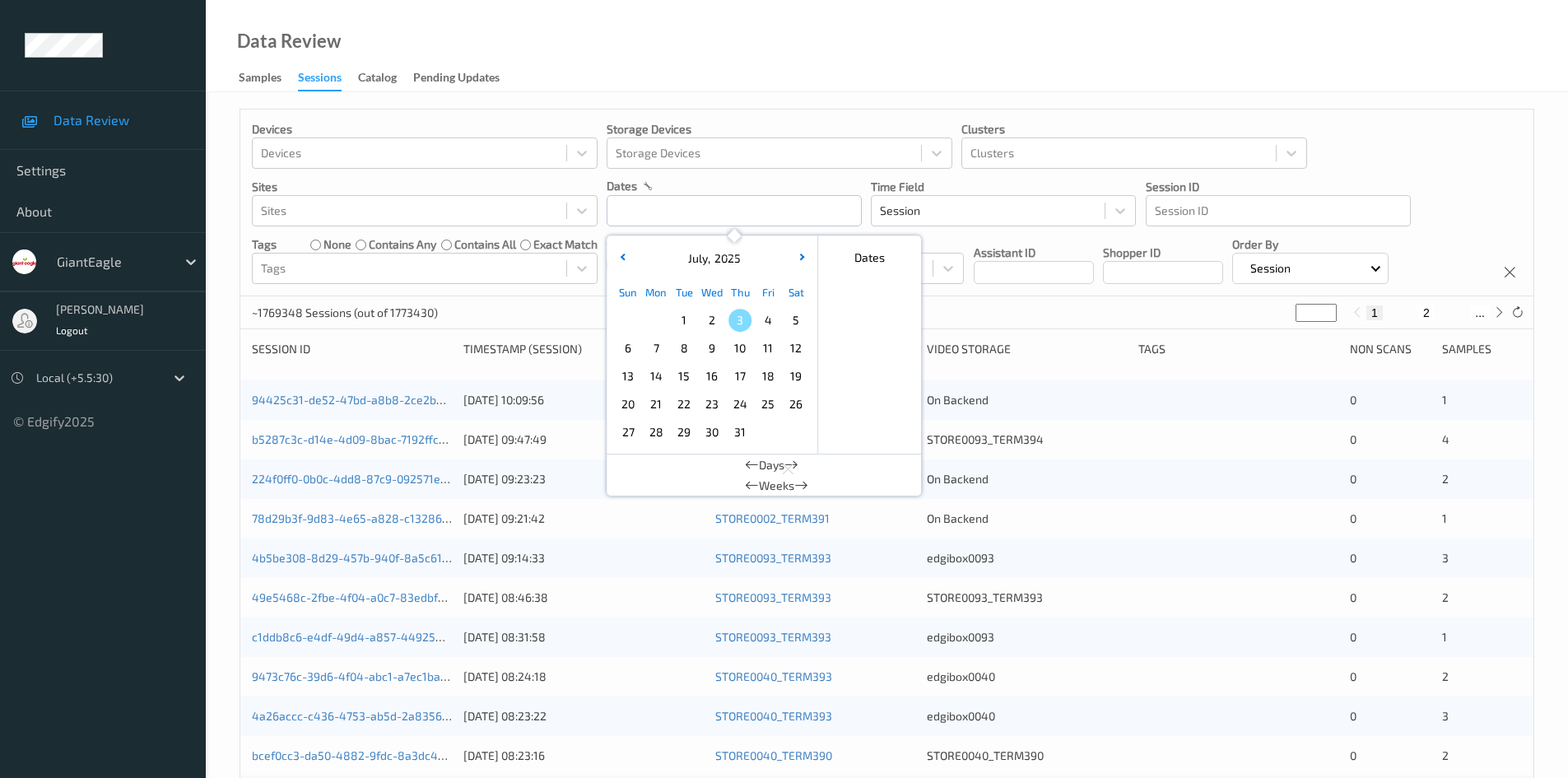 click on "2" at bounding box center (712, 320) 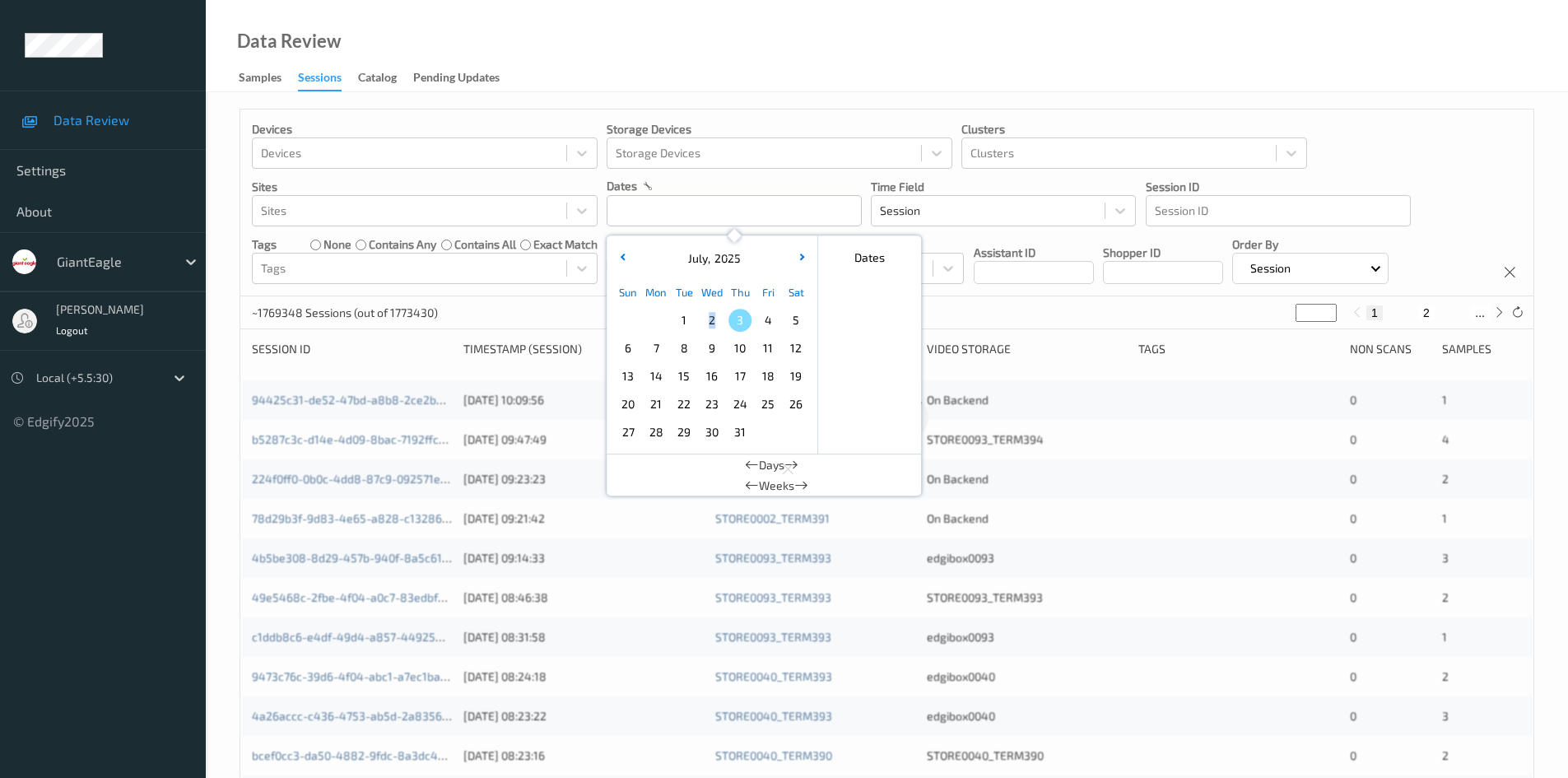 click on "2" at bounding box center [712, 320] 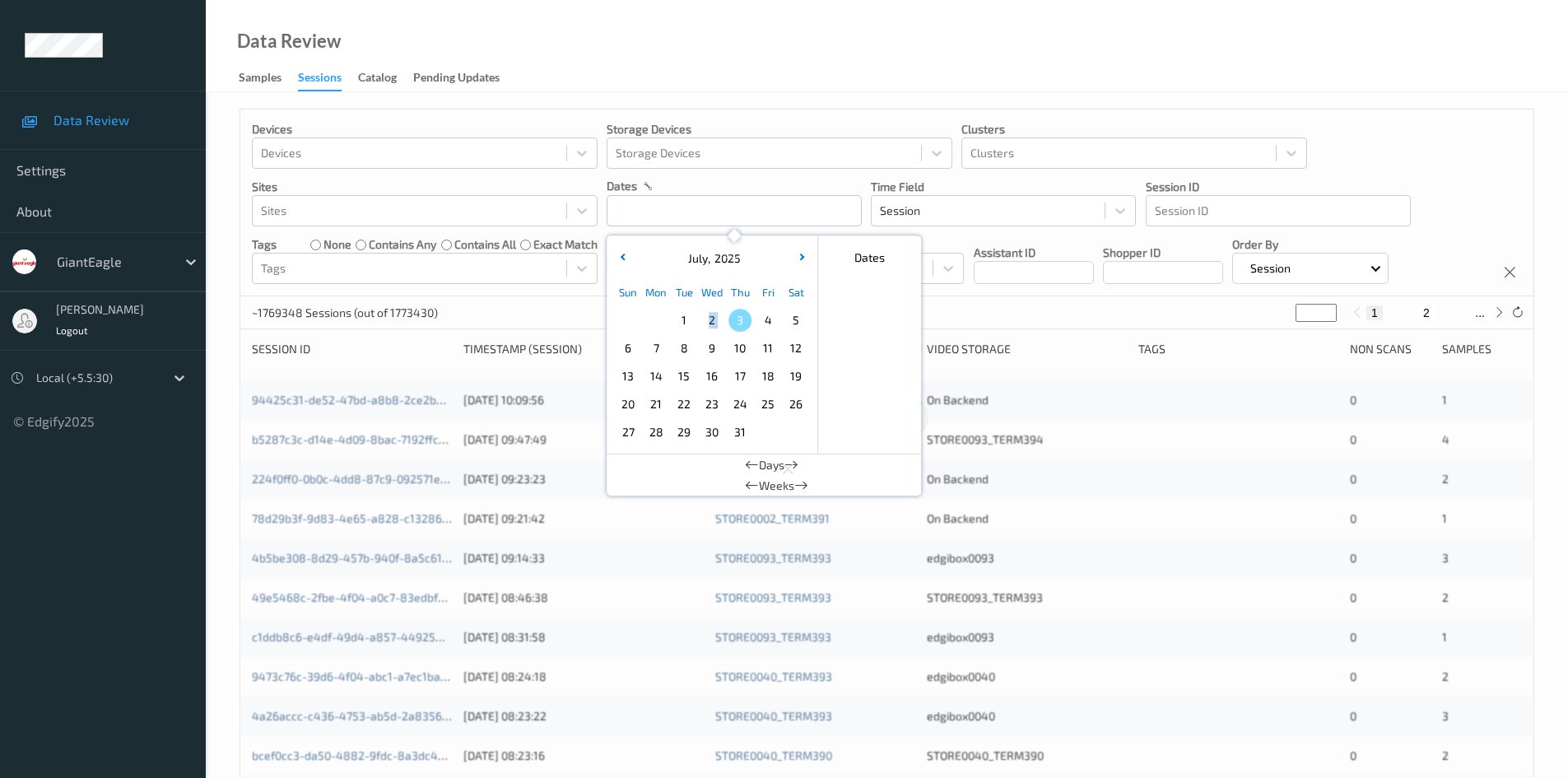 click on "2" at bounding box center [712, 320] 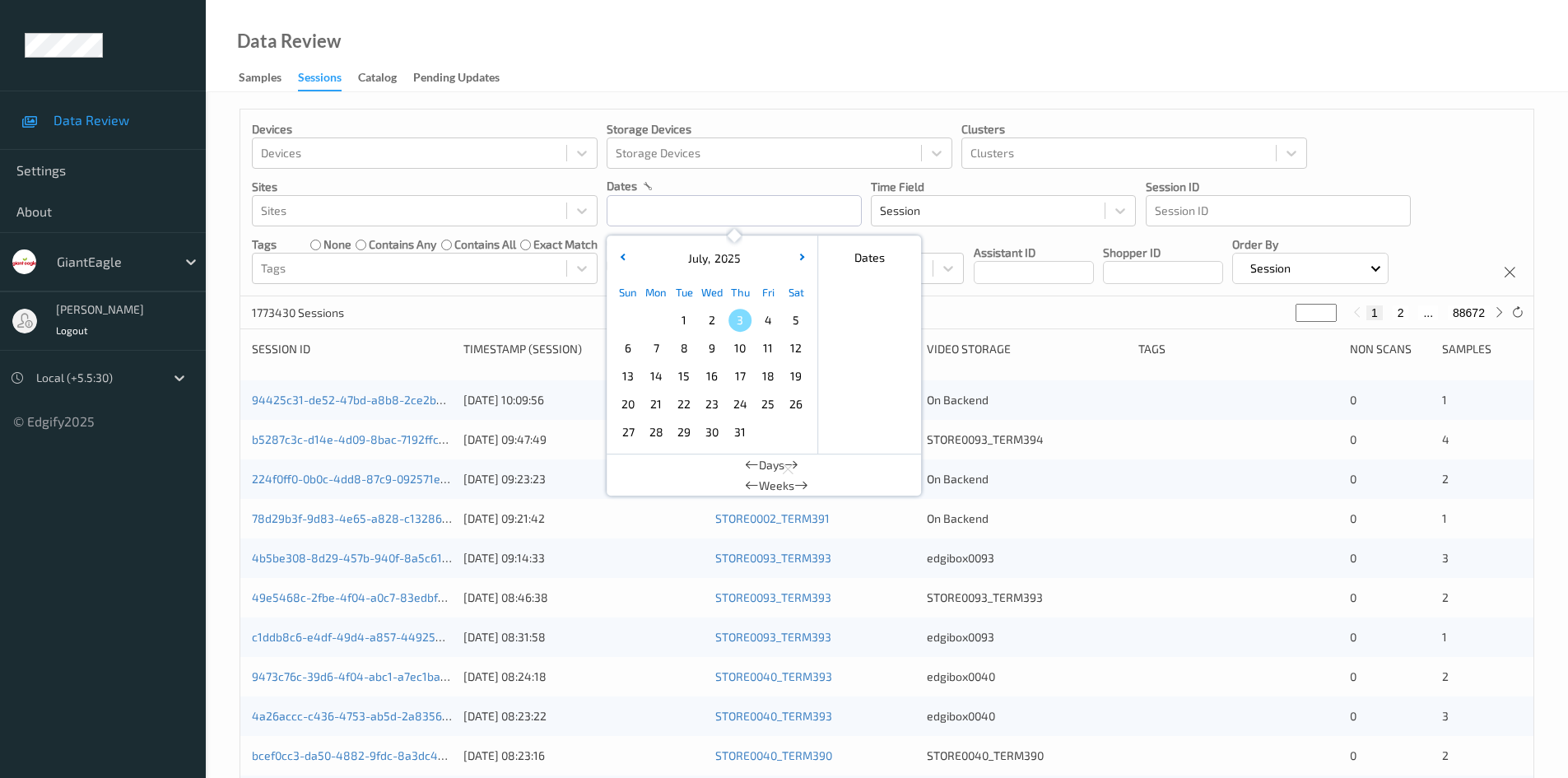 click on "Data Review Samples Sessions Catalog Pending Updates" at bounding box center (886, 46) 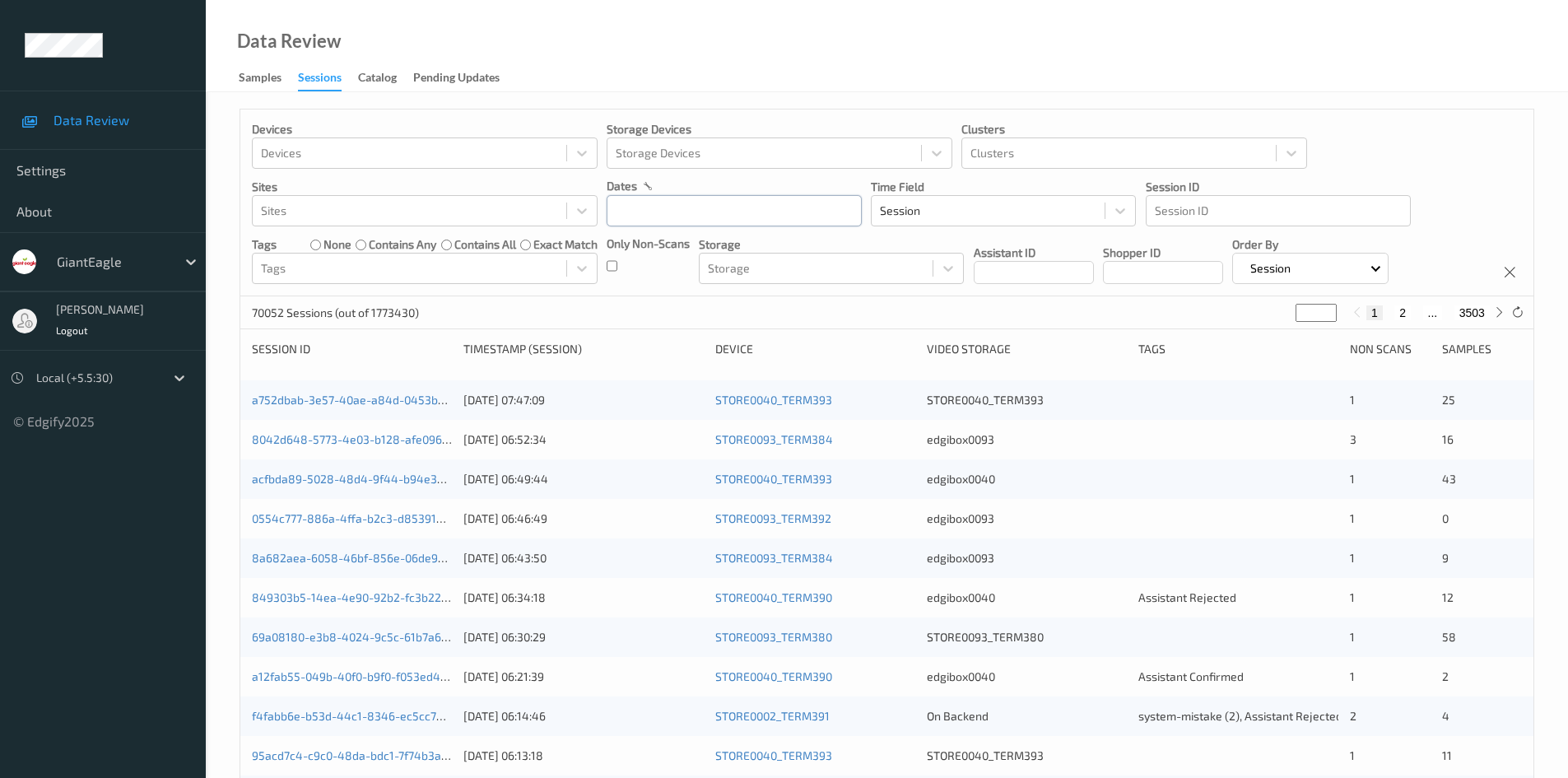 click at bounding box center [734, 211] 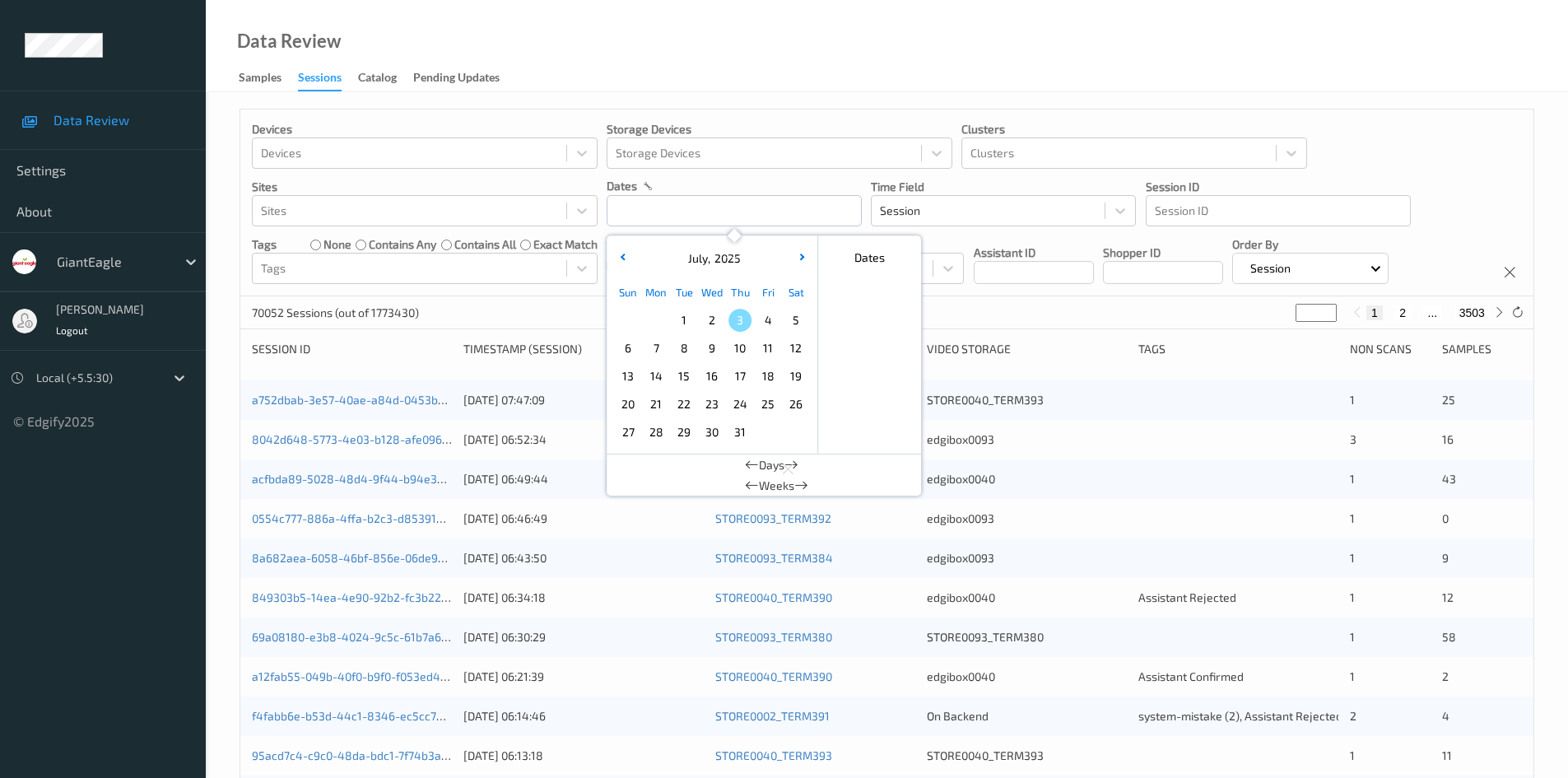 click on "3" at bounding box center [740, 320] 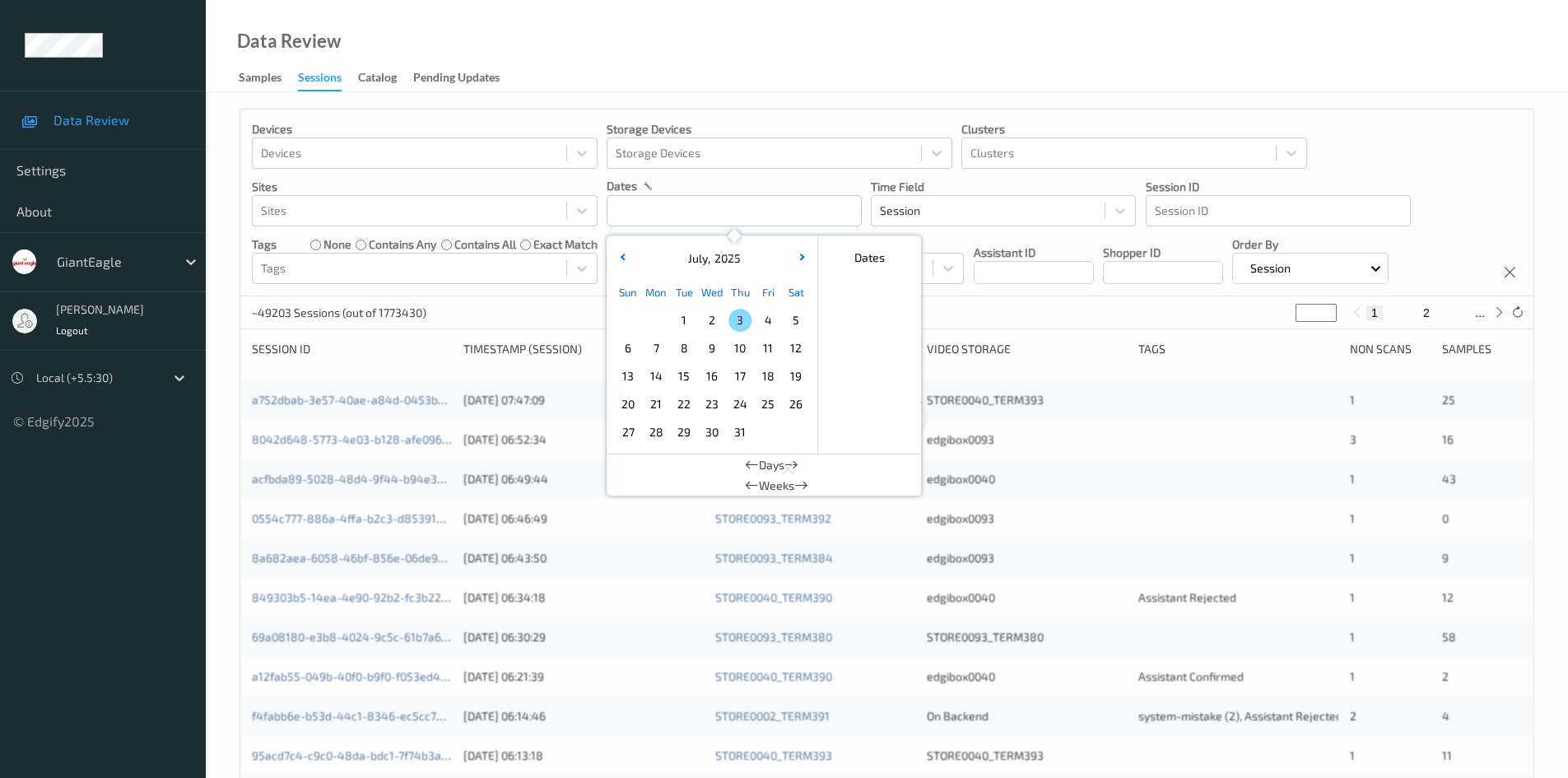 click on "3" at bounding box center (740, 320) 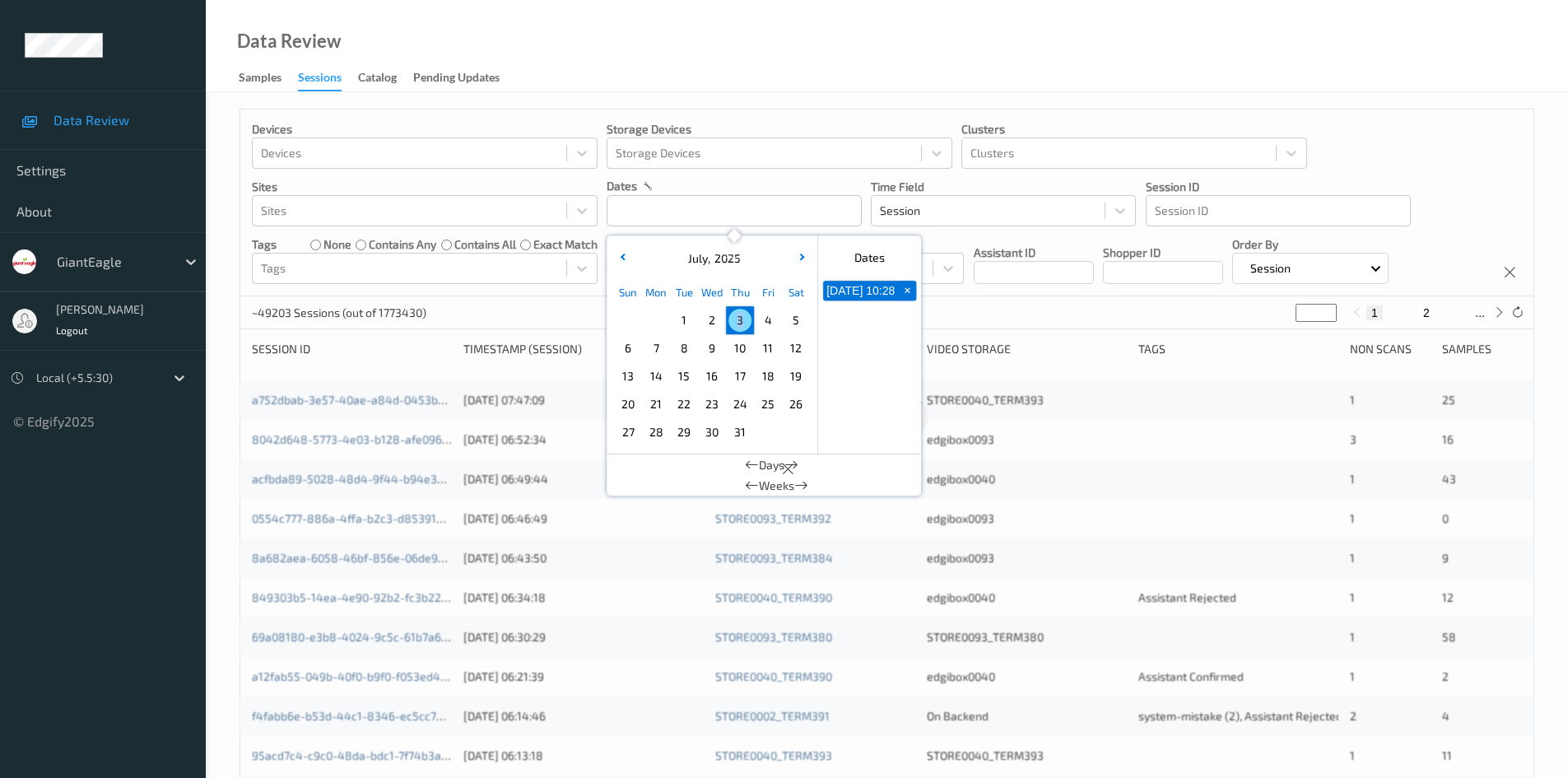 click on "3" at bounding box center [740, 320] 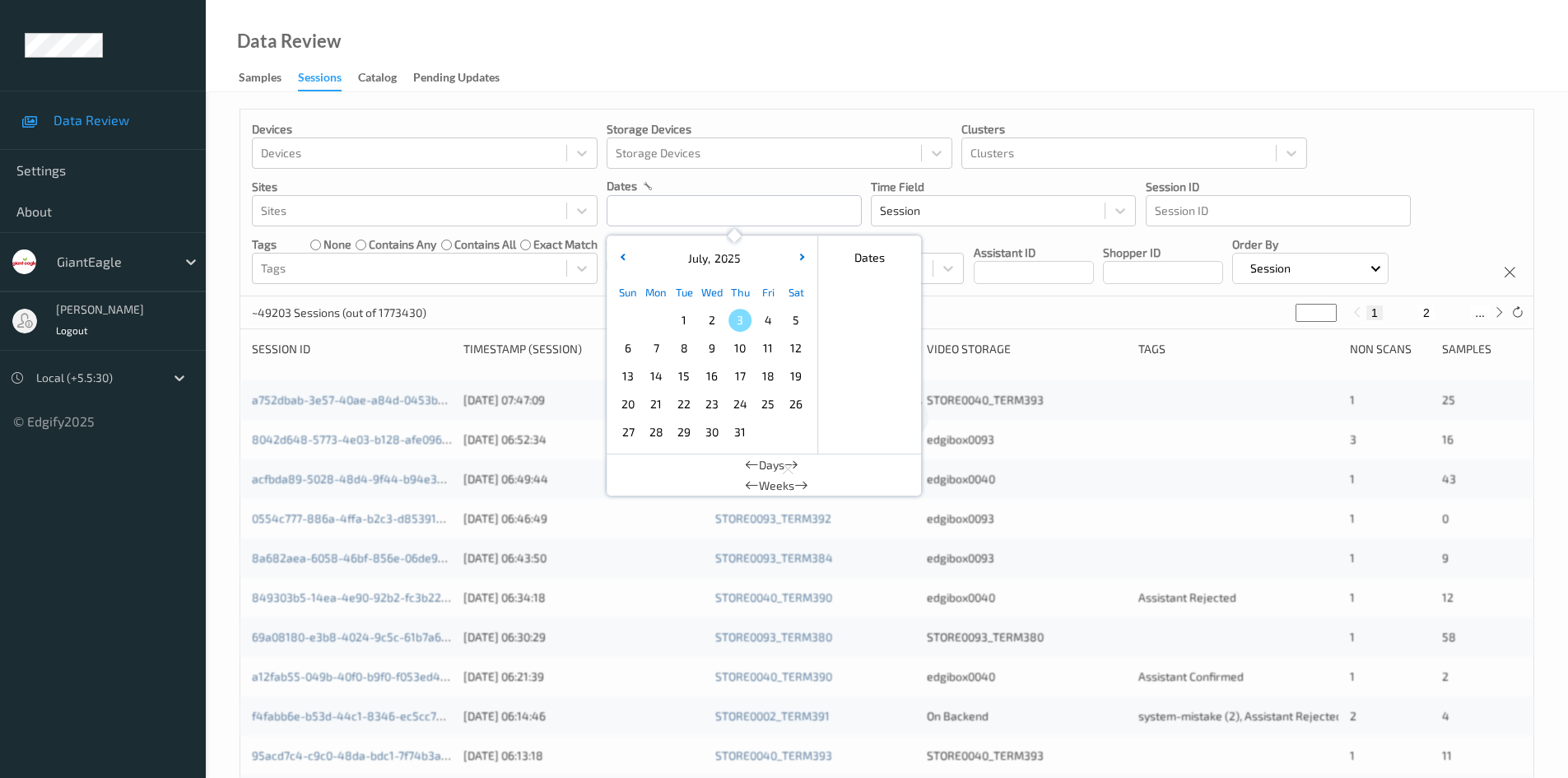 click on "1" at bounding box center [684, 320] 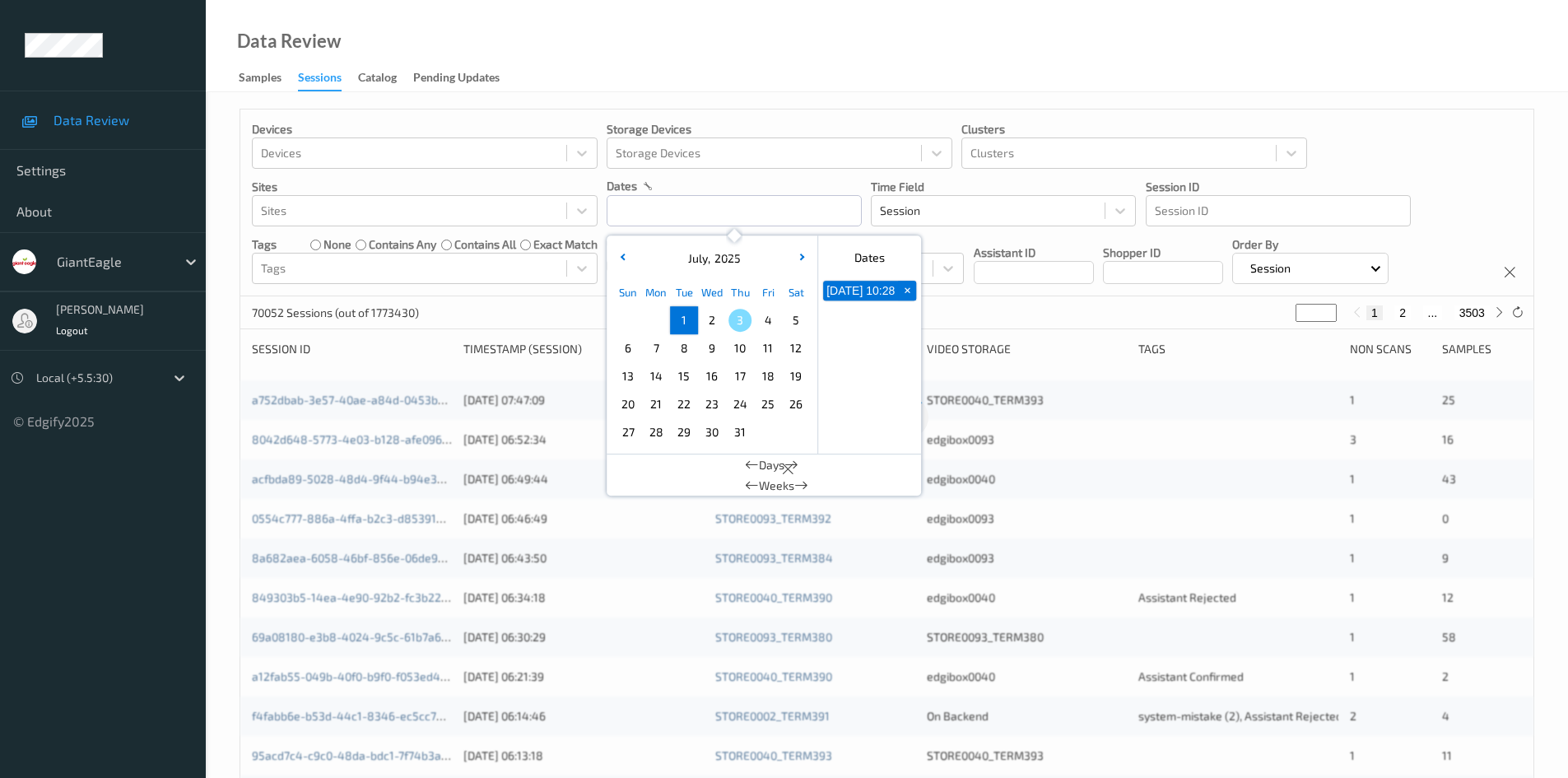 click on "1" at bounding box center (684, 320) 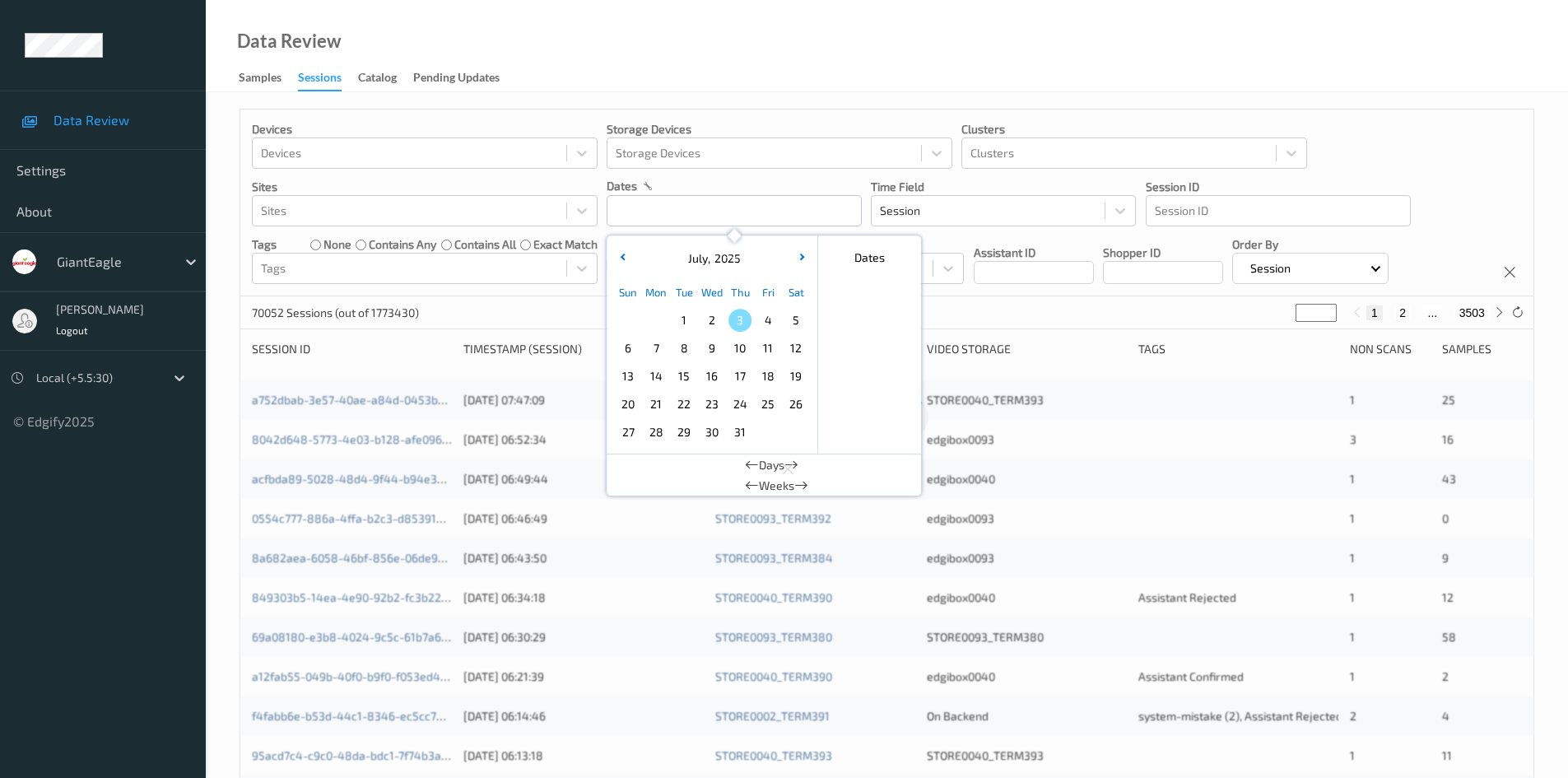 click on "1" at bounding box center (684, 320) 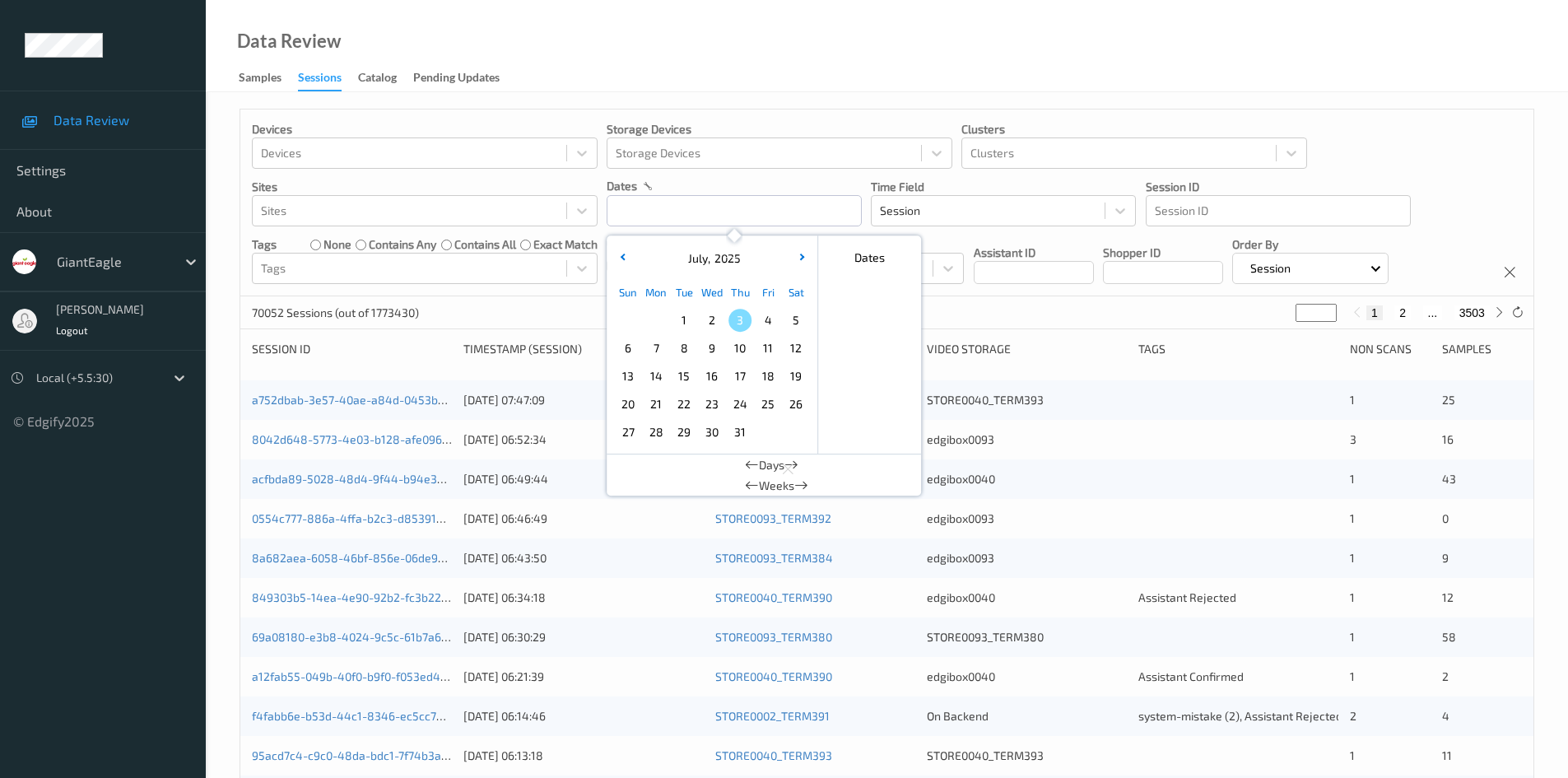 click on "1" at bounding box center (684, 320) 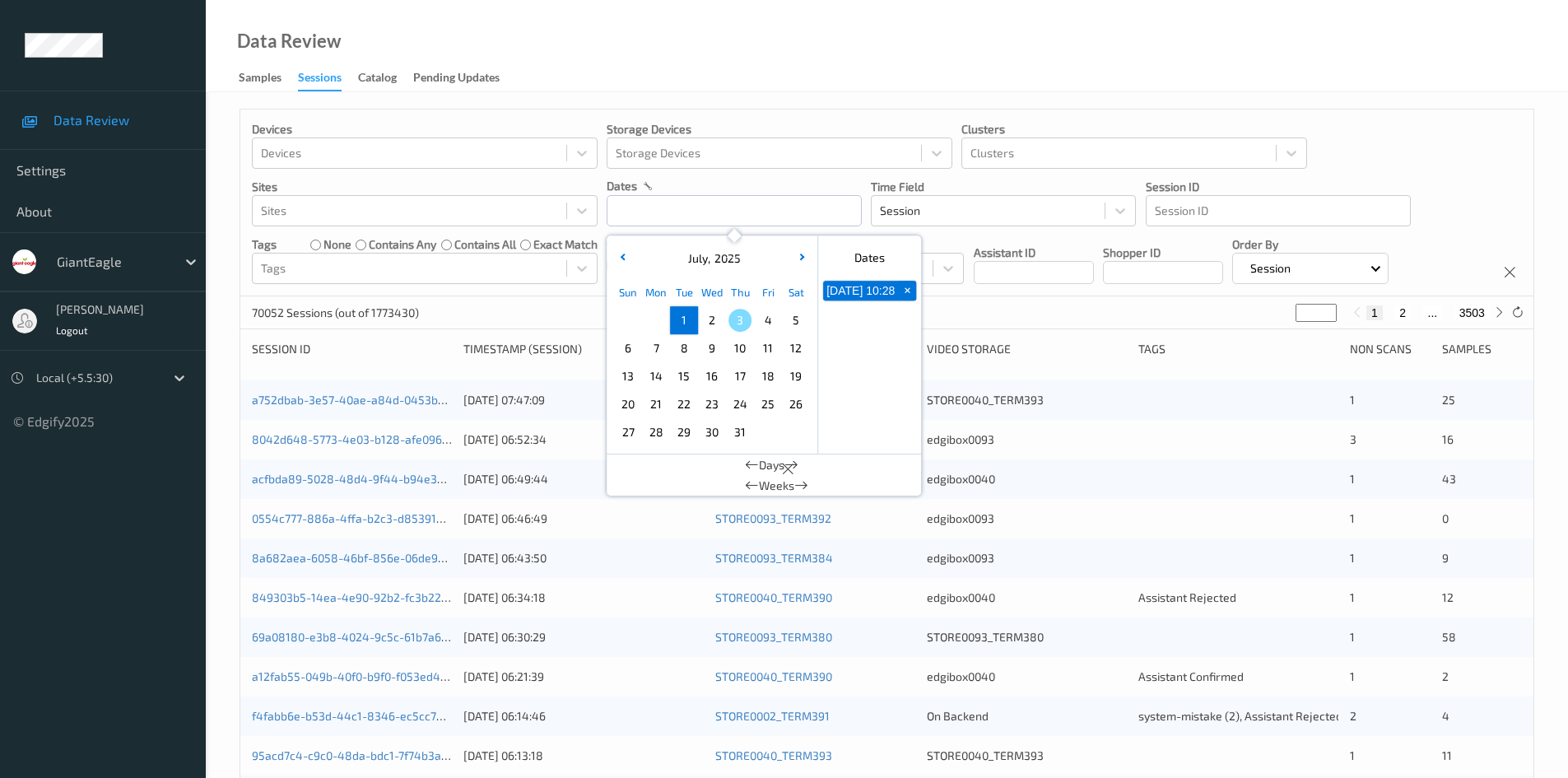 click on "1" at bounding box center [684, 320] 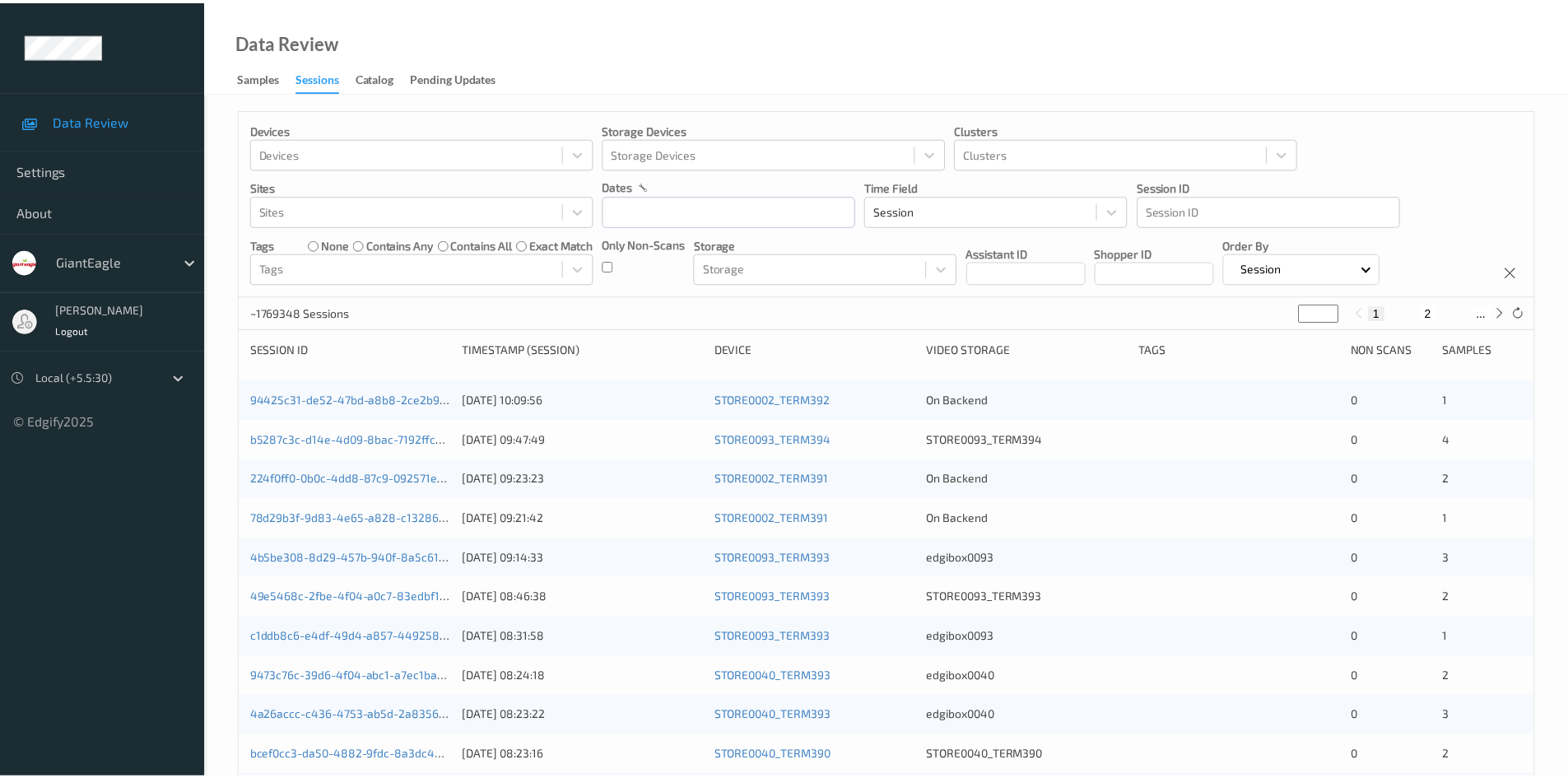 scroll, scrollTop: 0, scrollLeft: 0, axis: both 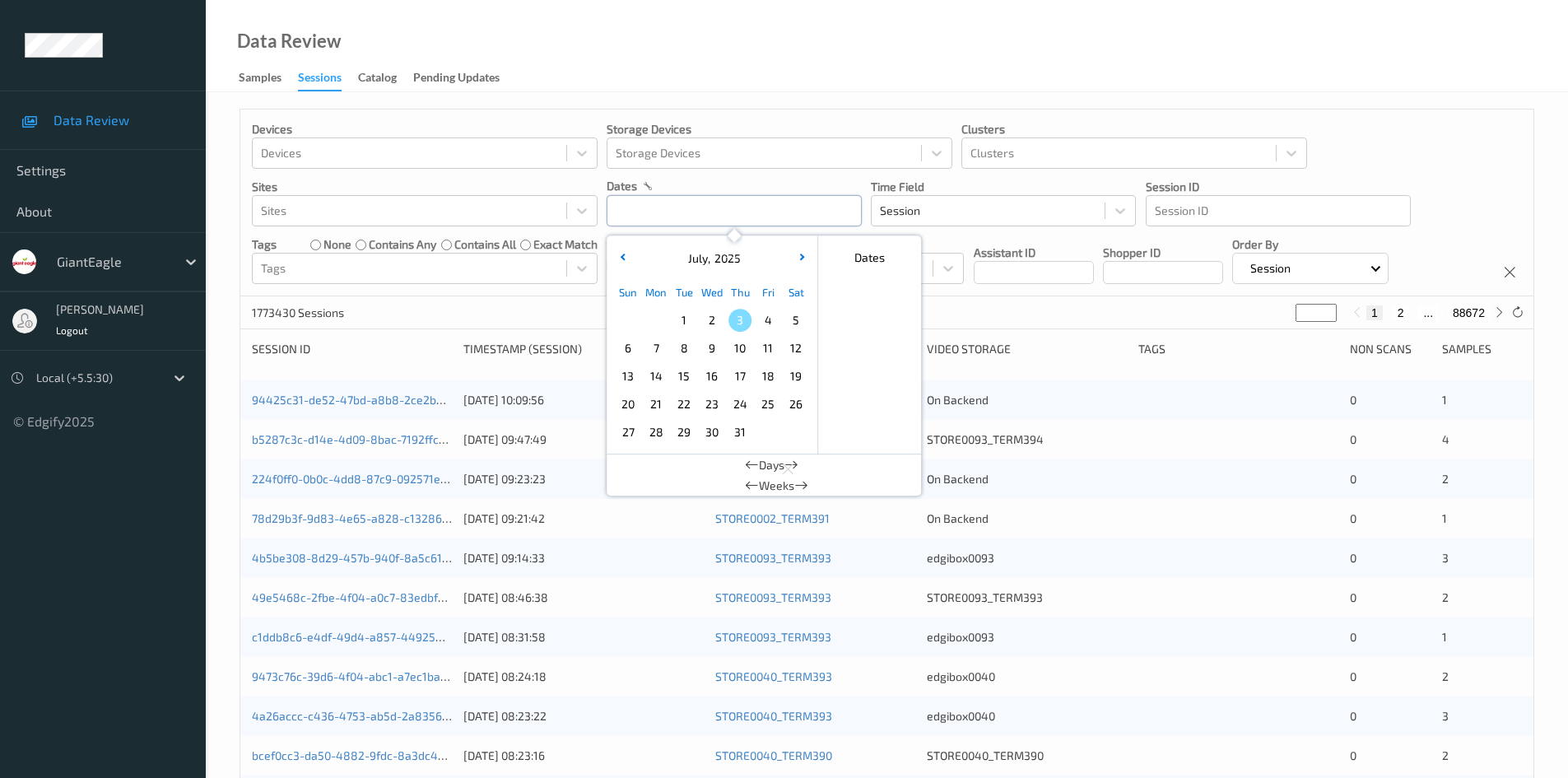 click at bounding box center [734, 211] 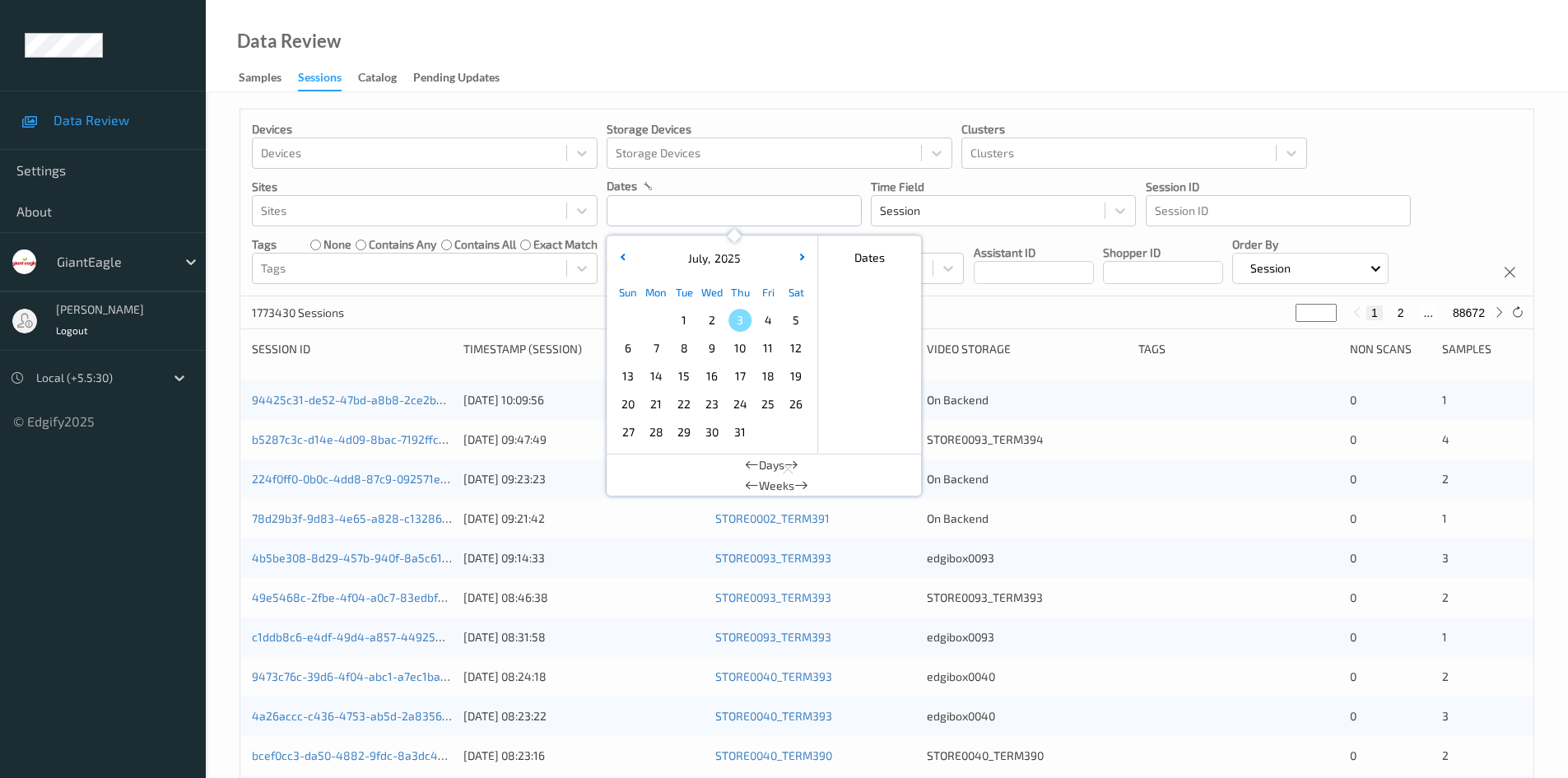 click on "2" at bounding box center (712, 320) 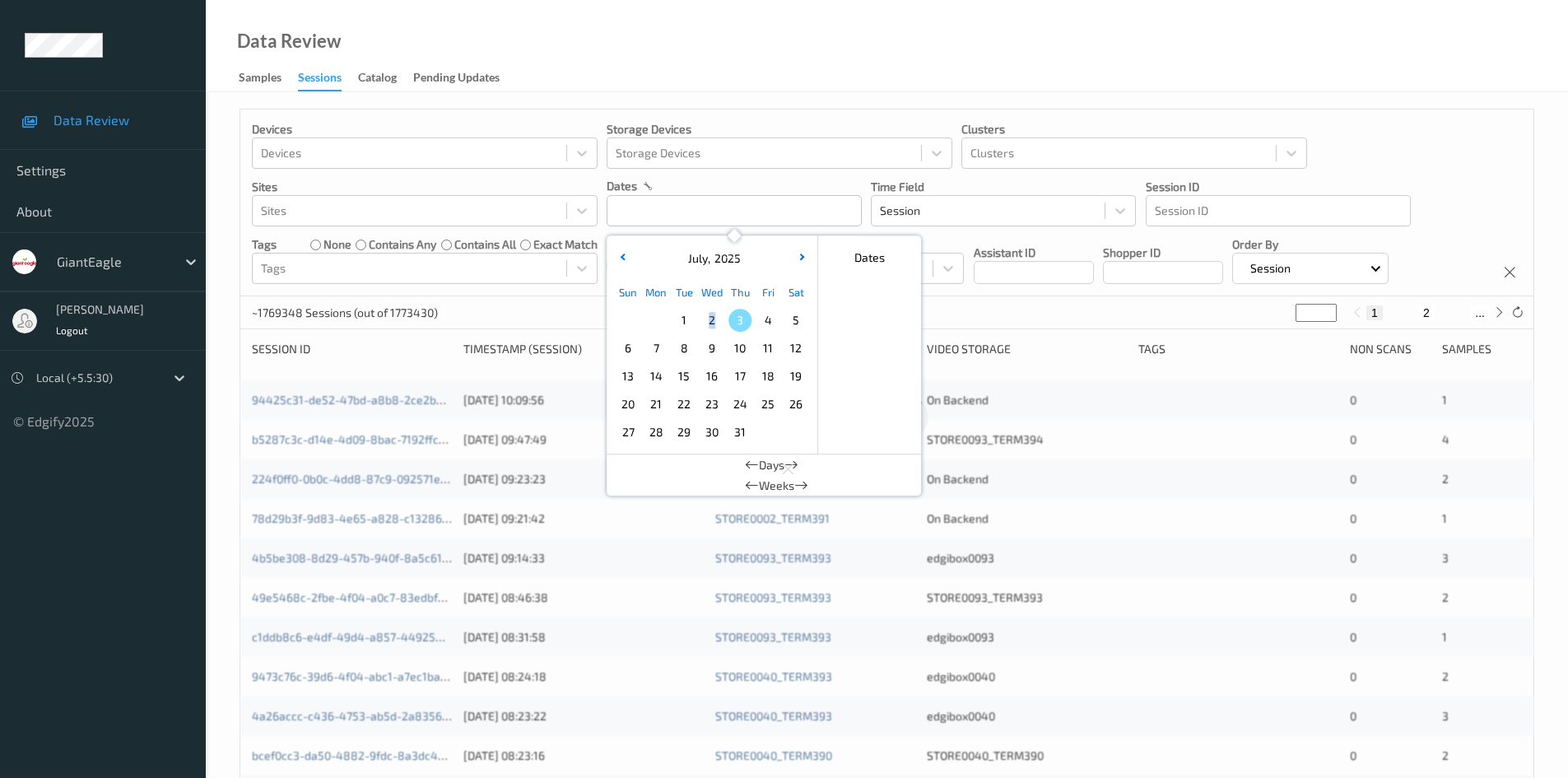 click on "2" at bounding box center (712, 320) 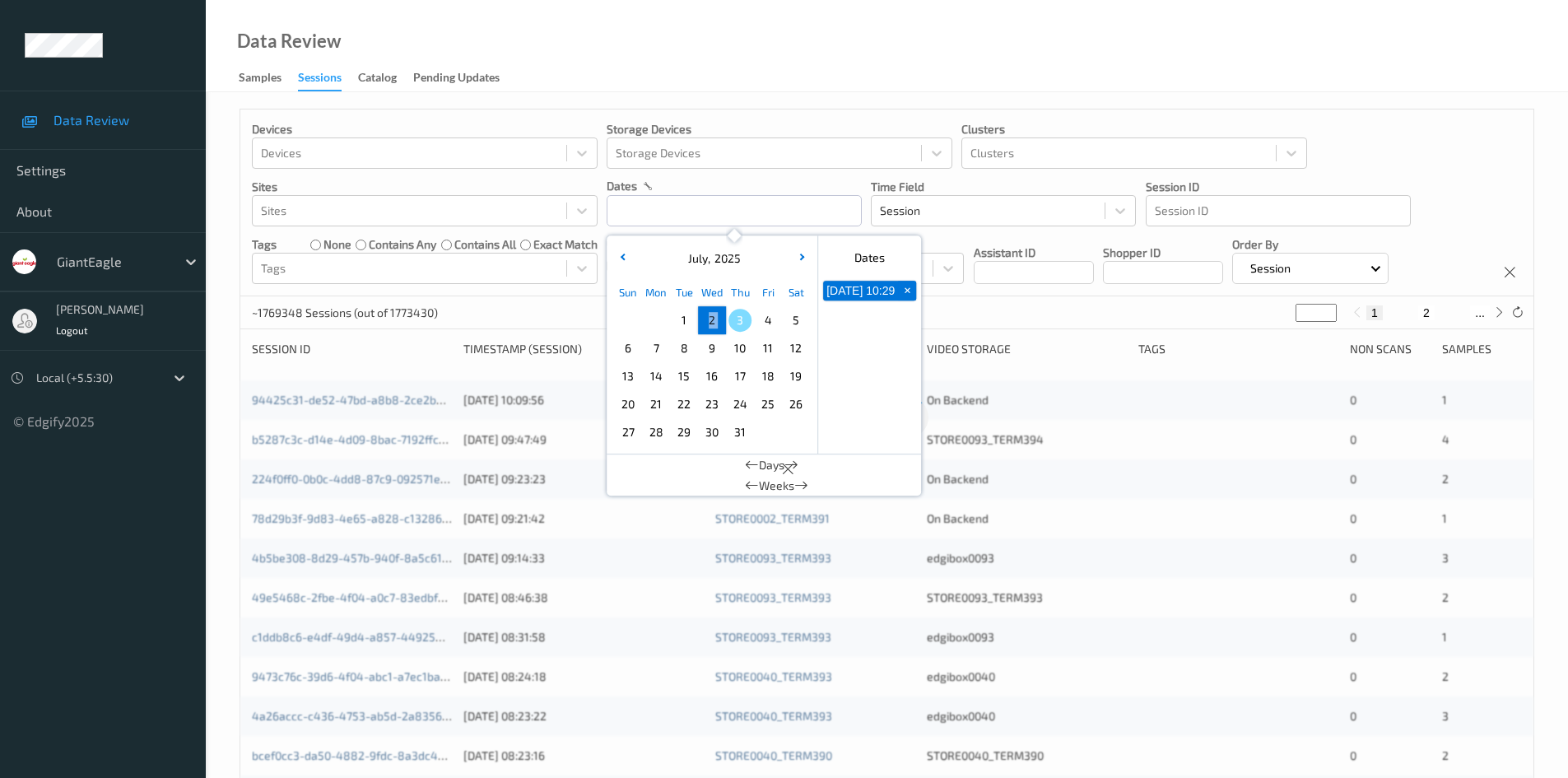 click on "2" at bounding box center (712, 320) 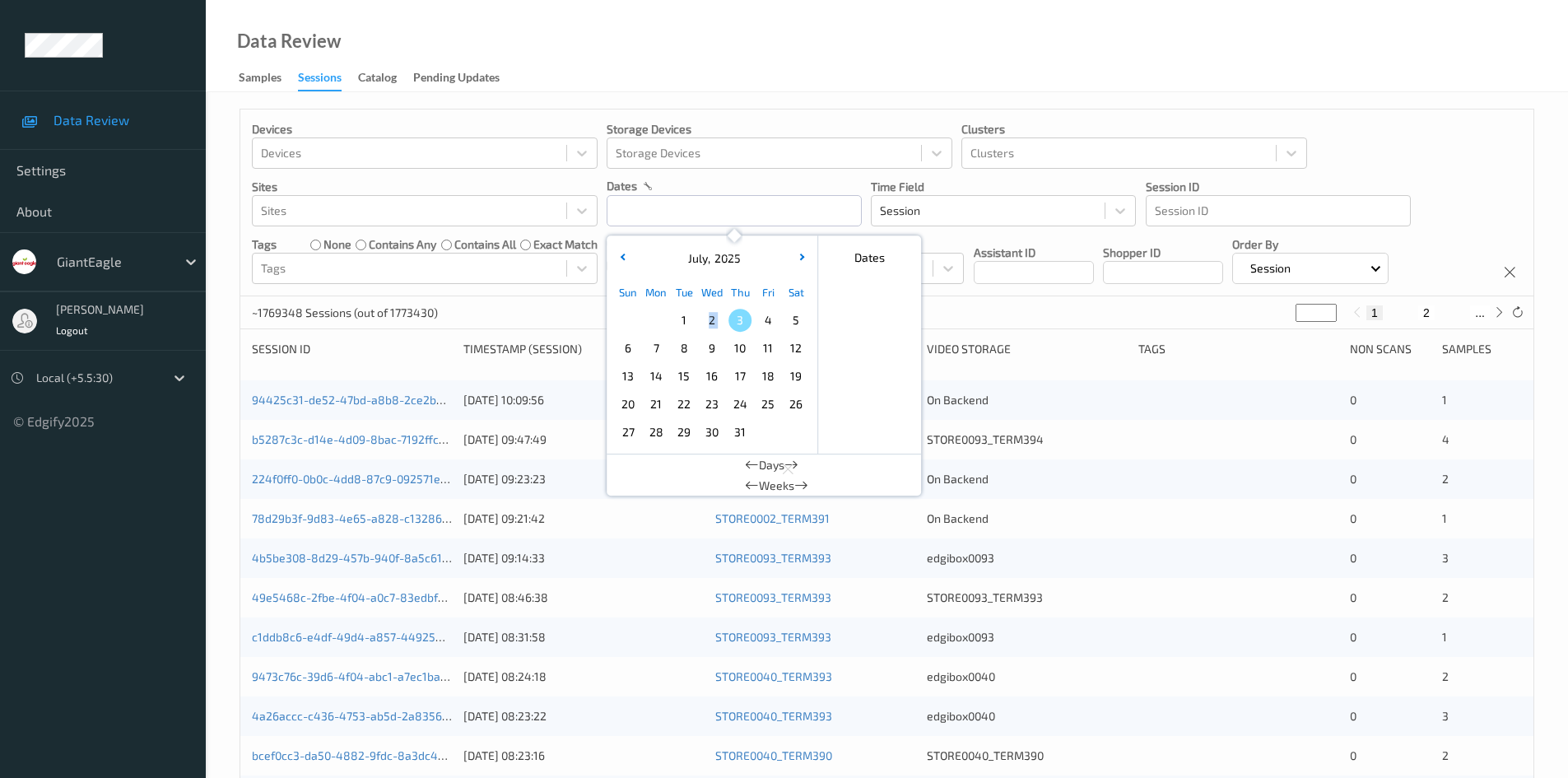 click on "2" at bounding box center (712, 320) 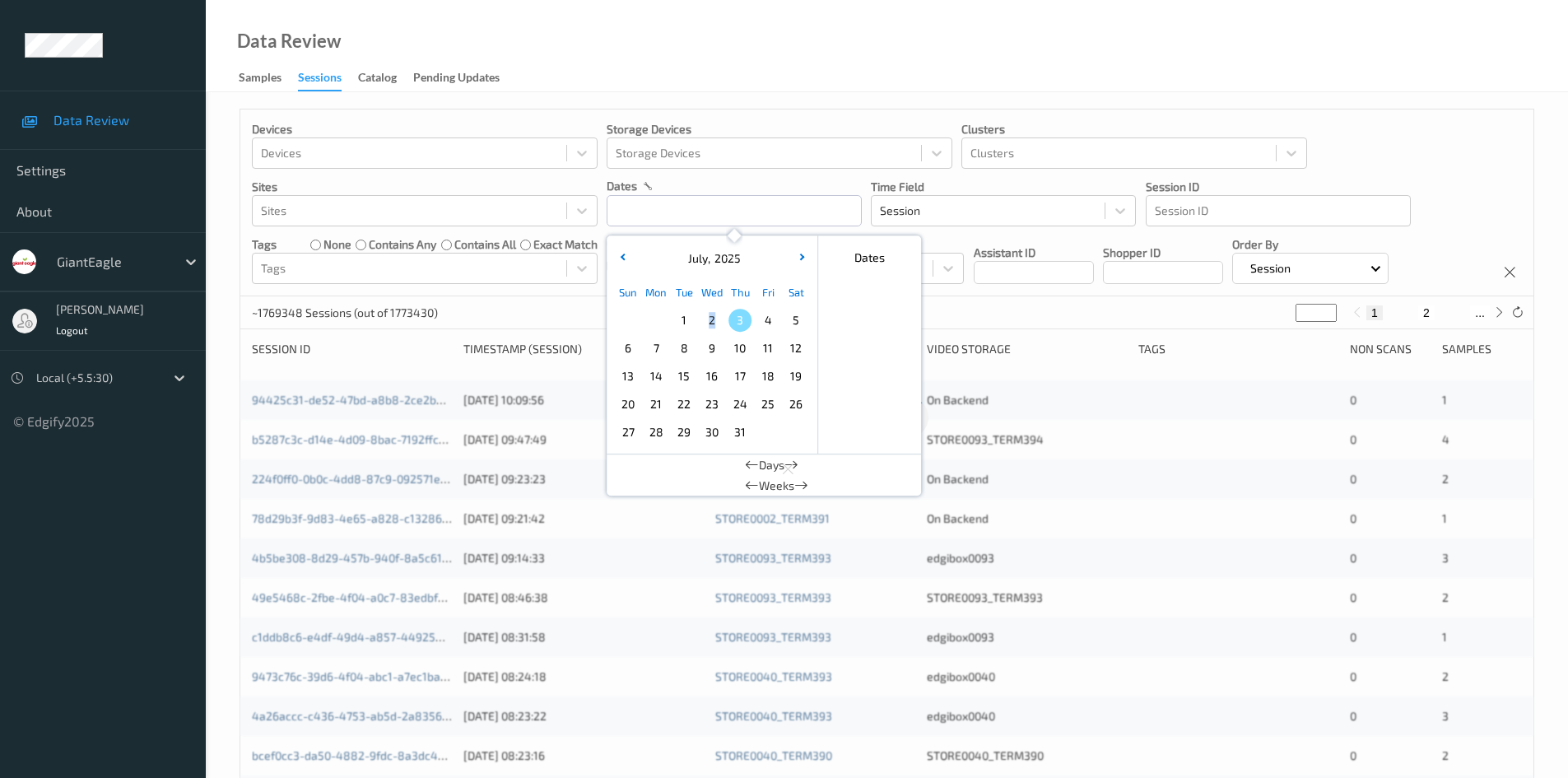 click on "2" at bounding box center (712, 320) 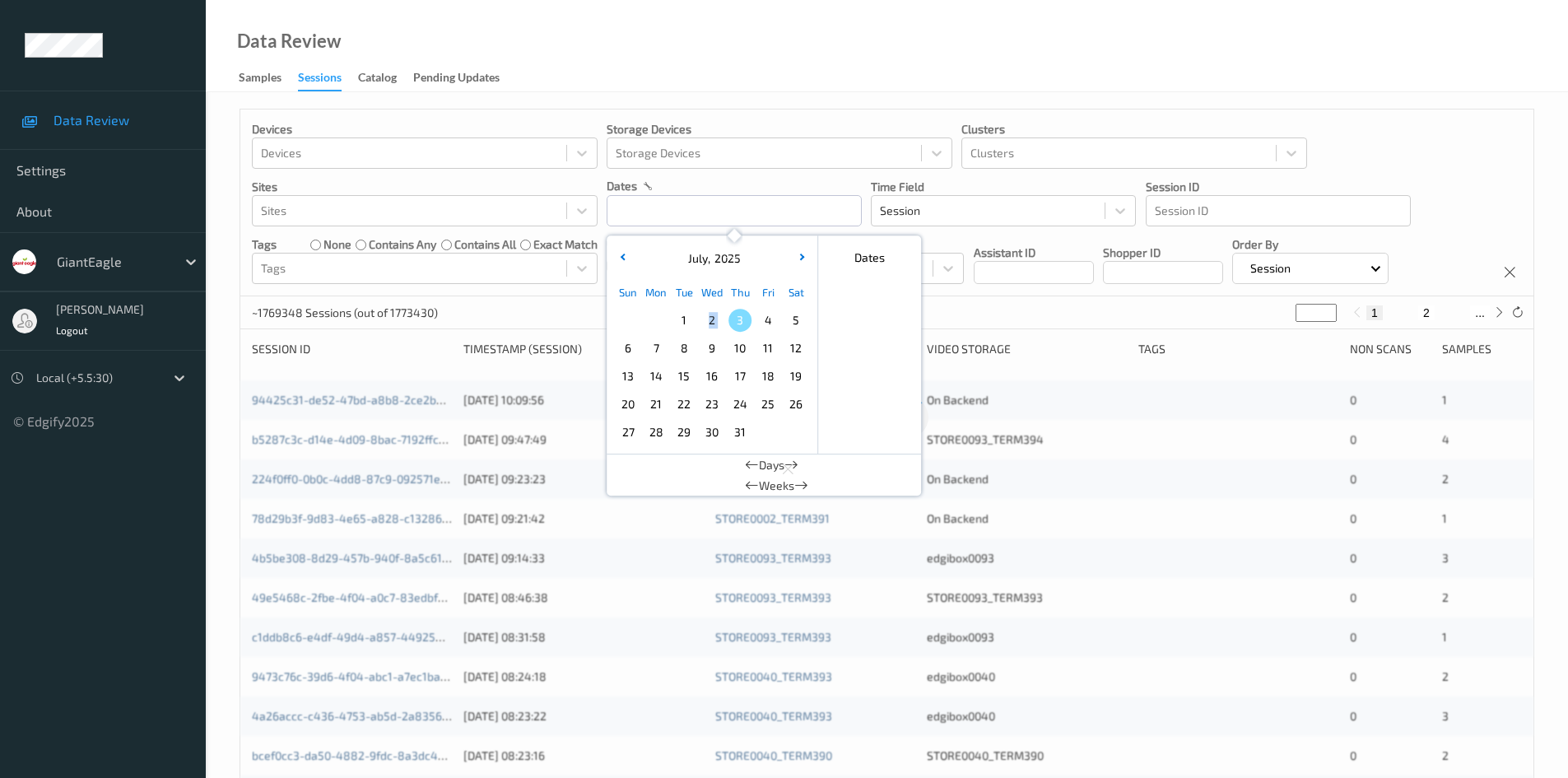 click on "2" at bounding box center (712, 320) 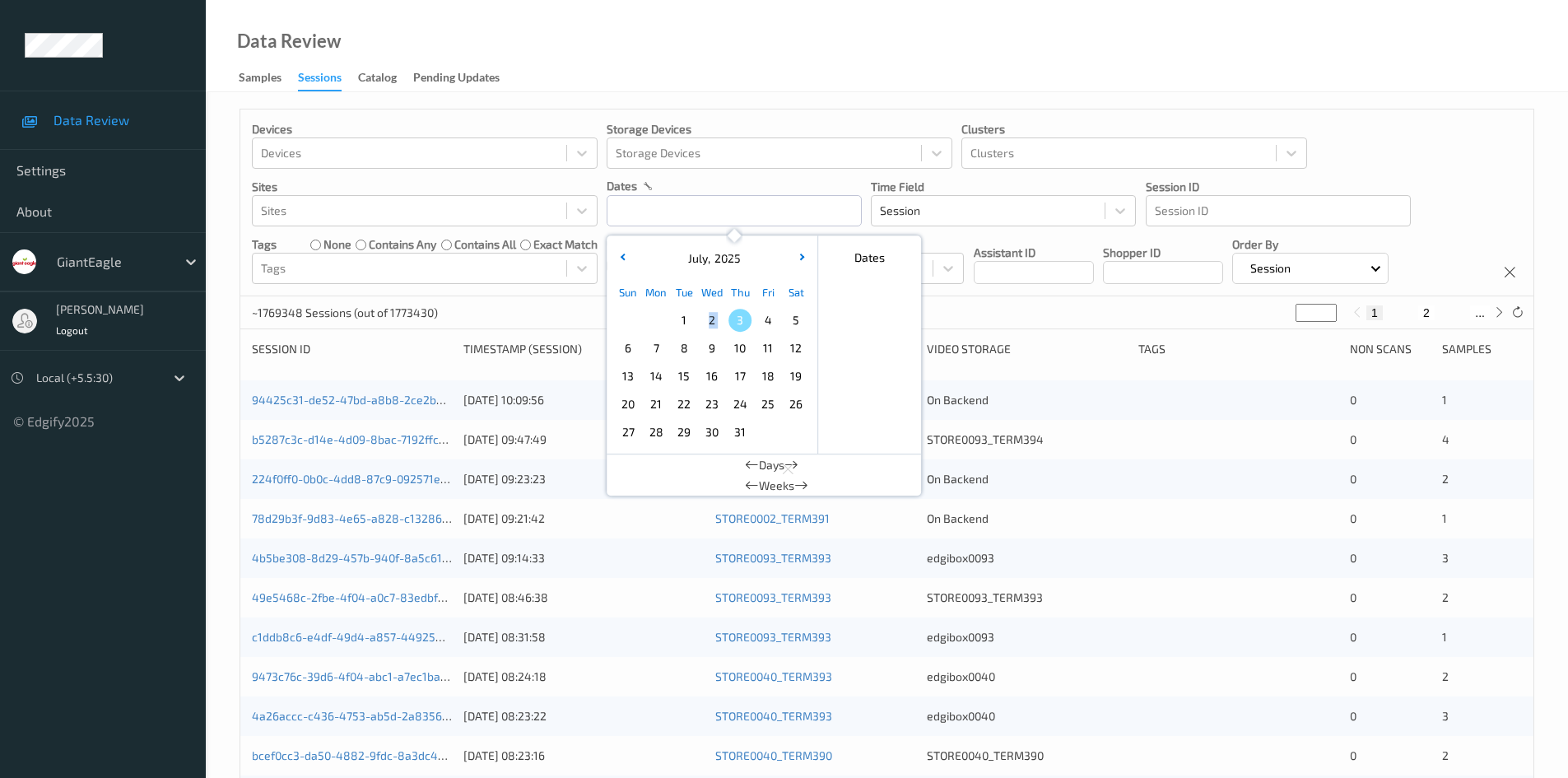 click on "2" at bounding box center [712, 320] 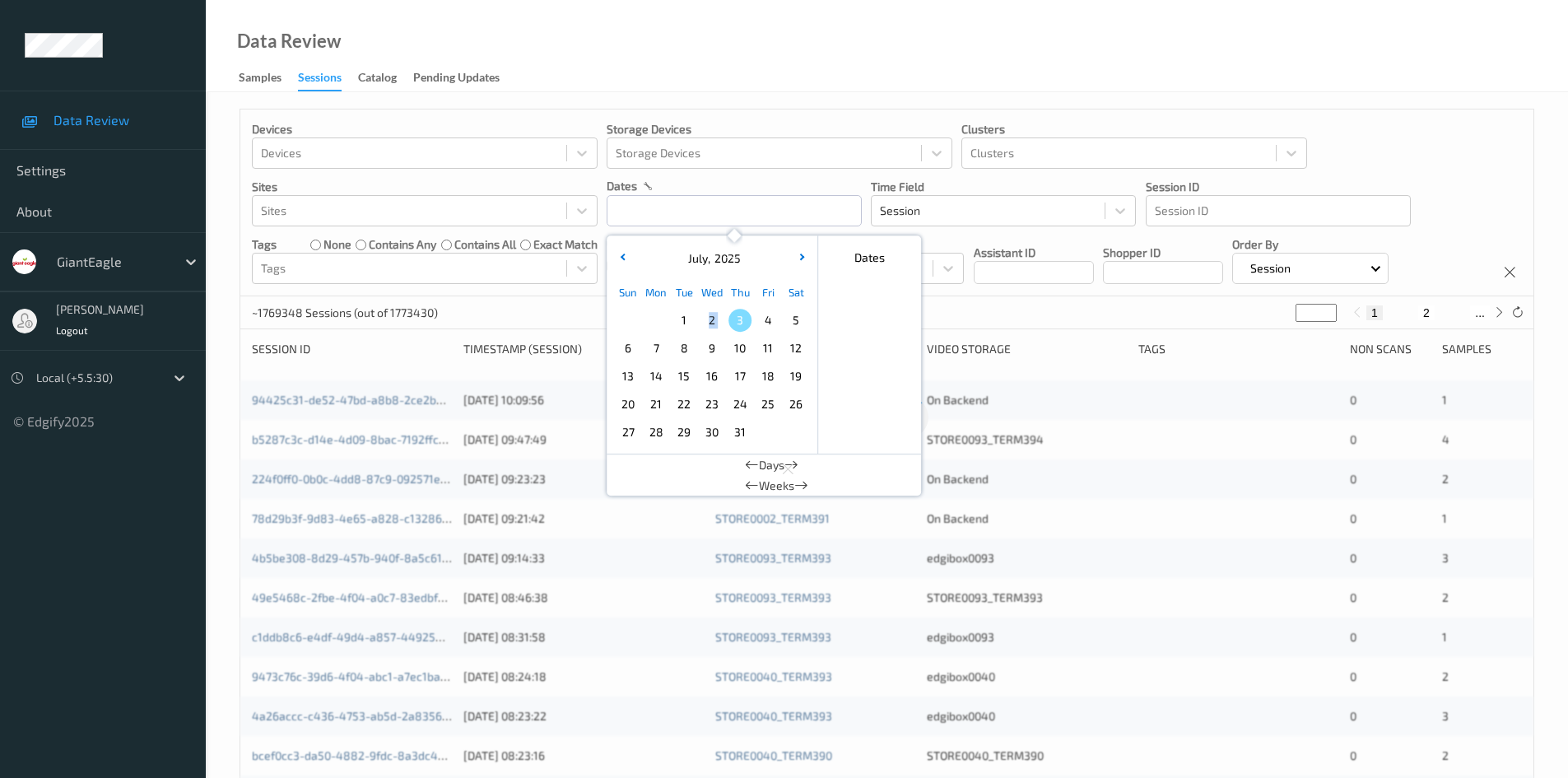 click on "2" at bounding box center [712, 320] 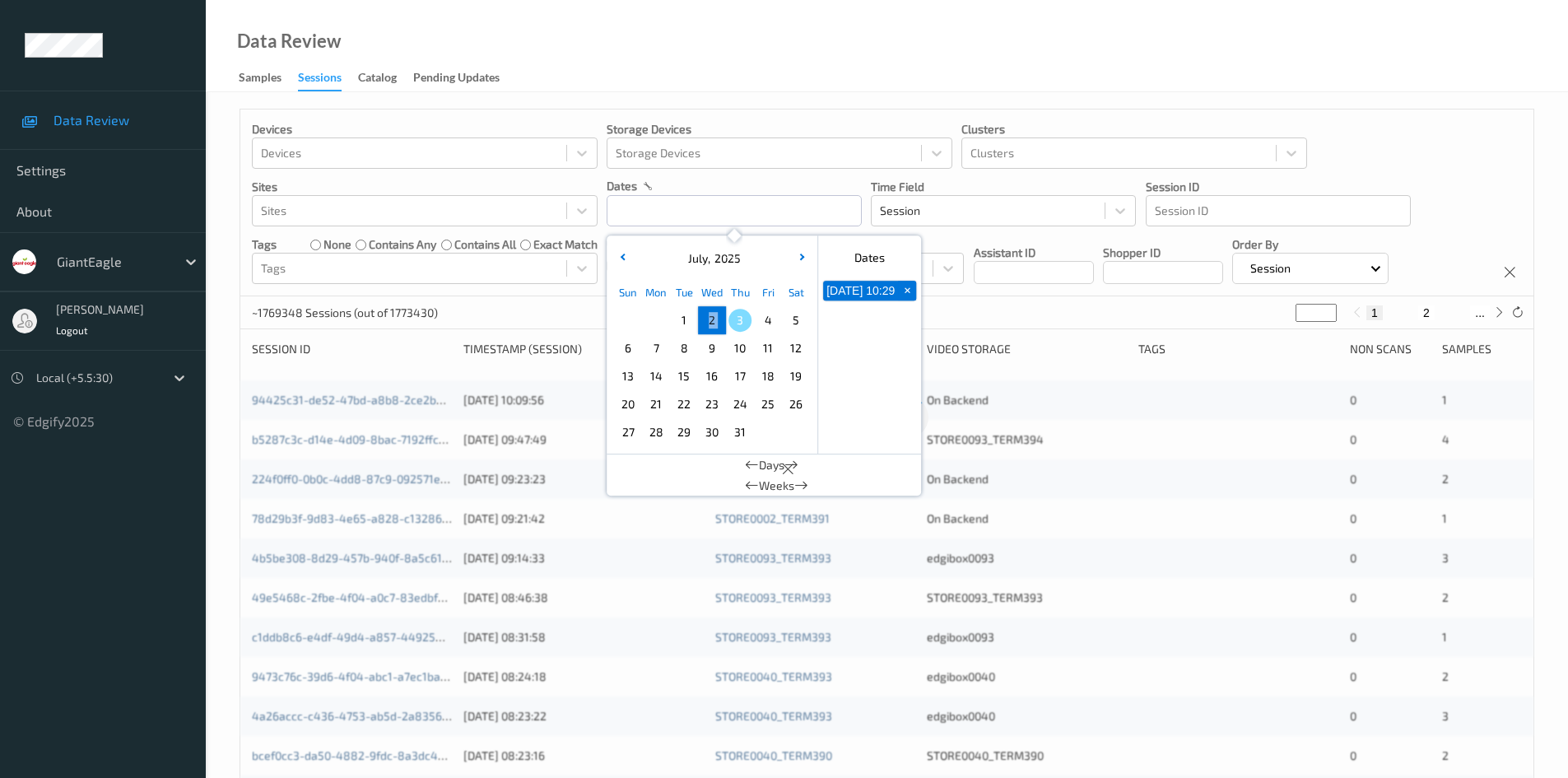 click on "2" at bounding box center [712, 320] 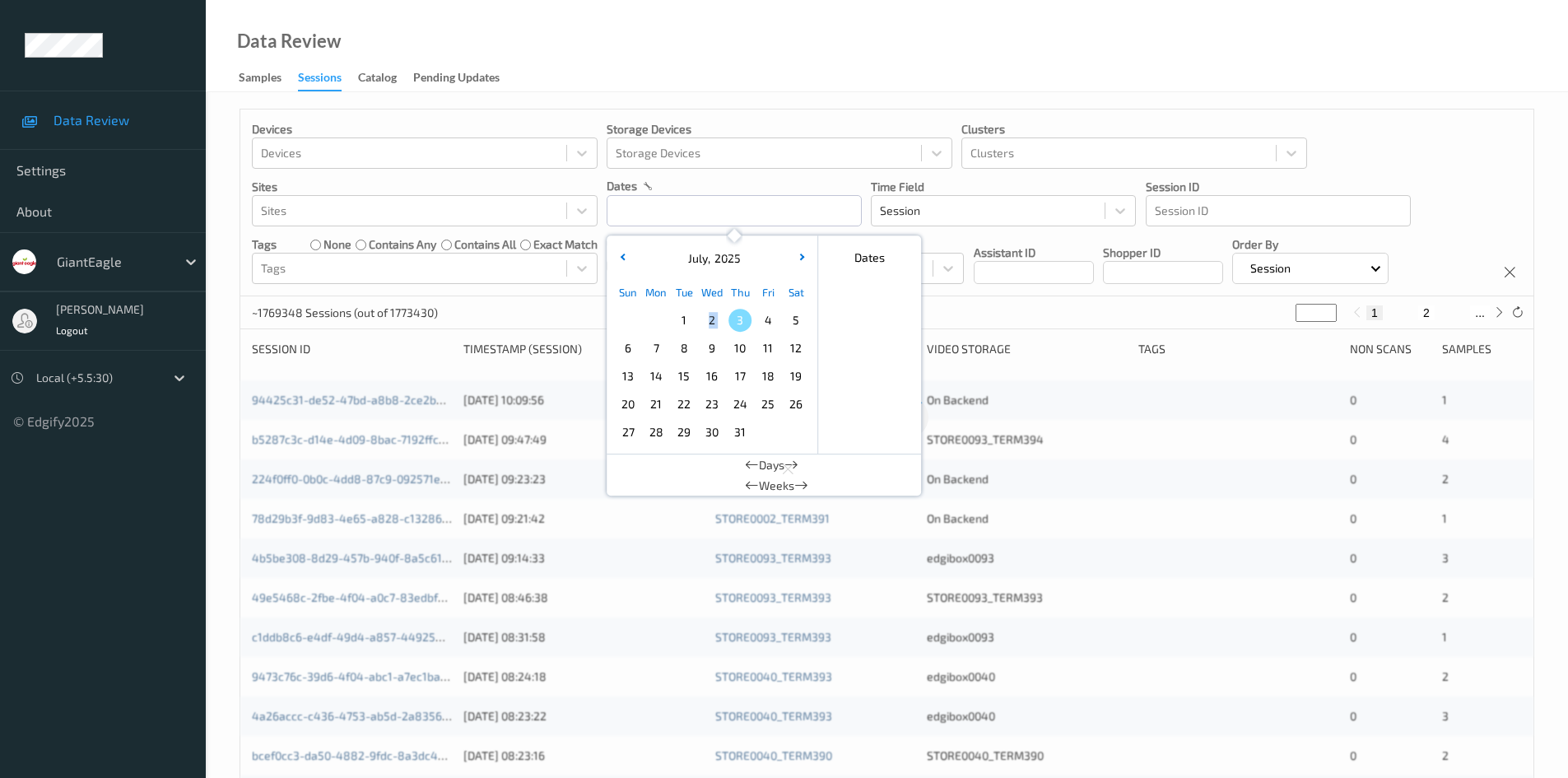 click on "2" at bounding box center (712, 320) 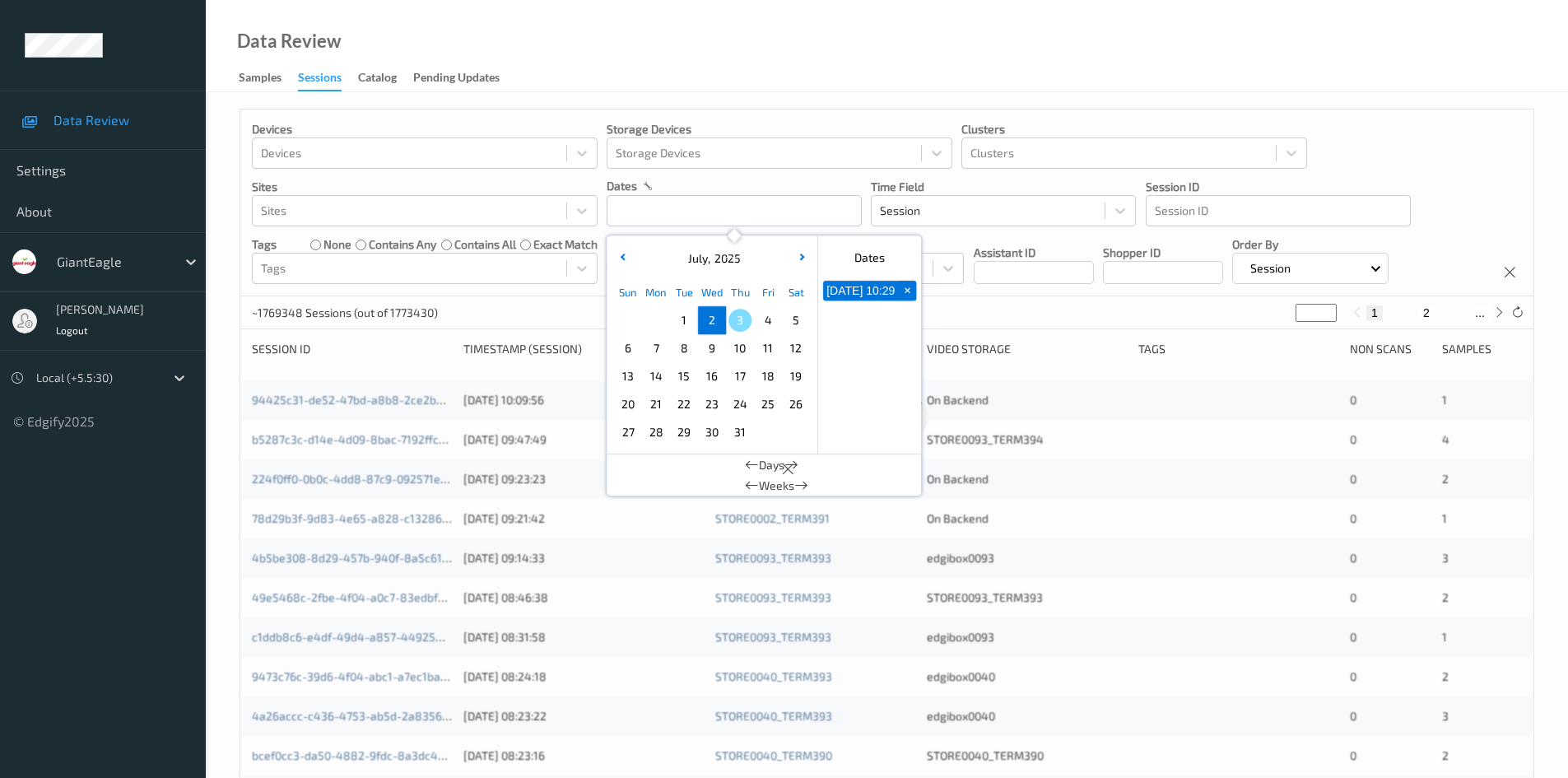click on "Data Review Samples Sessions Catalog Pending Updates" at bounding box center [886, 46] 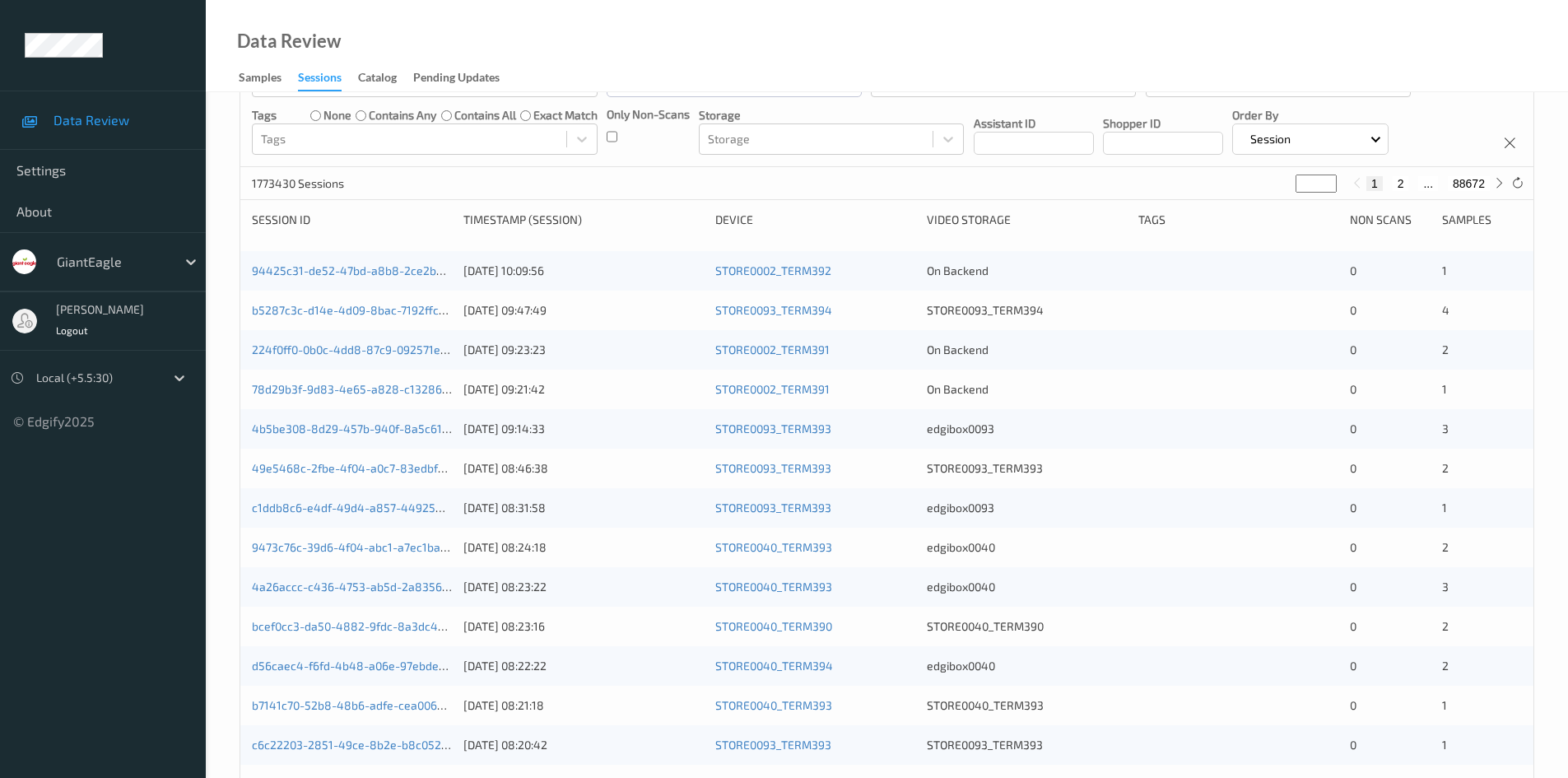 scroll, scrollTop: 0, scrollLeft: 0, axis: both 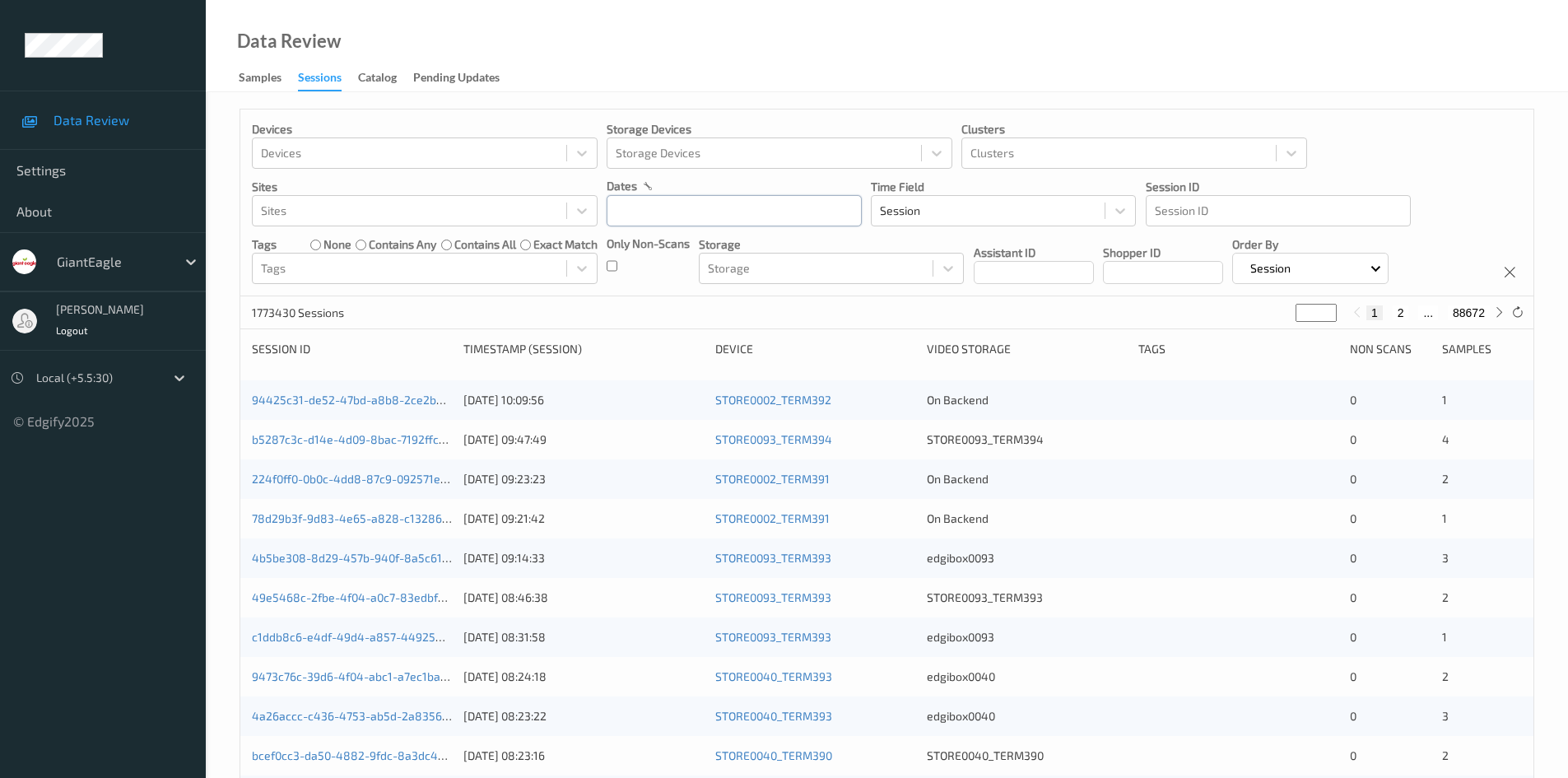 click at bounding box center (734, 211) 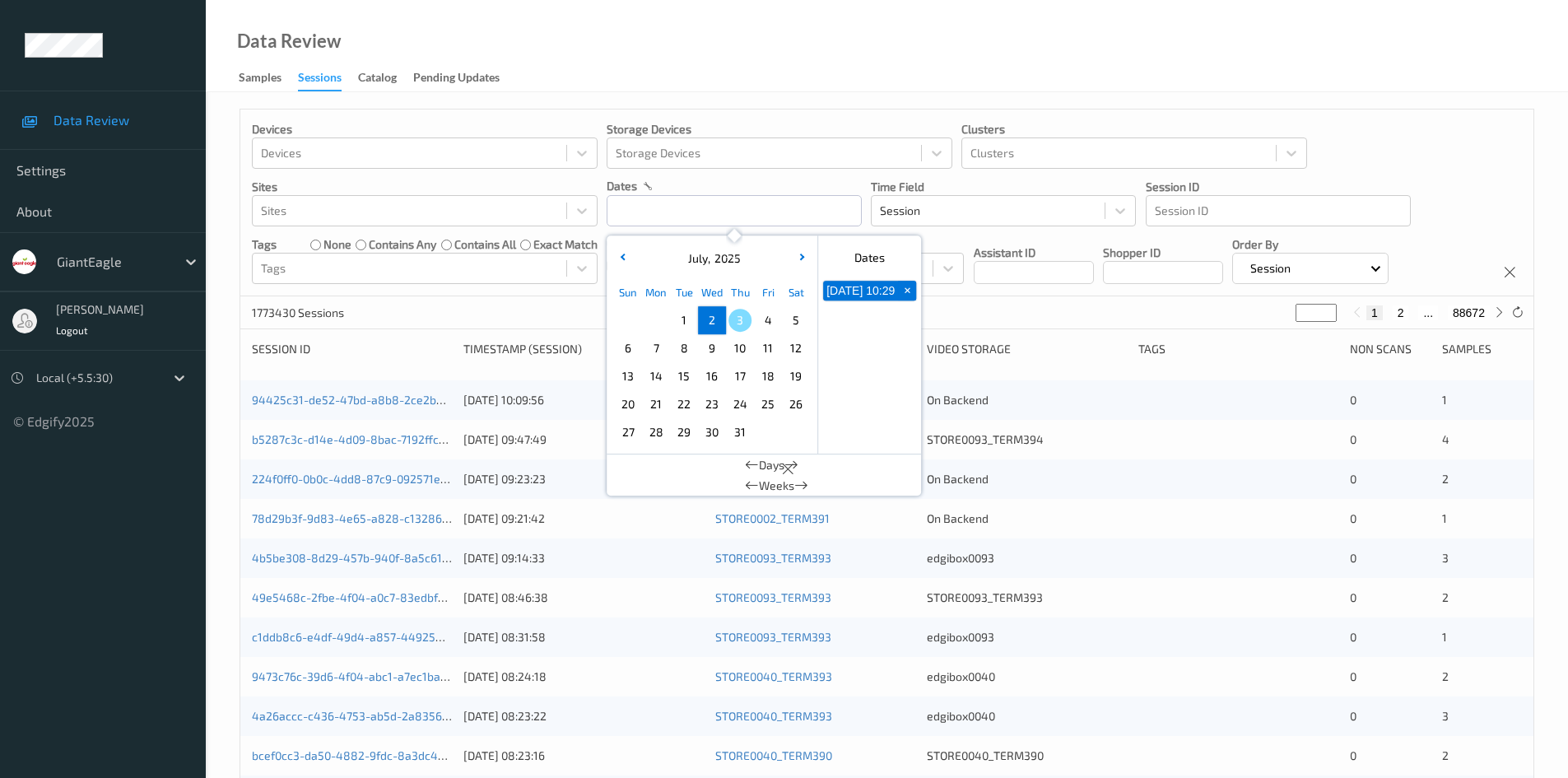 click on "2" at bounding box center [712, 320] 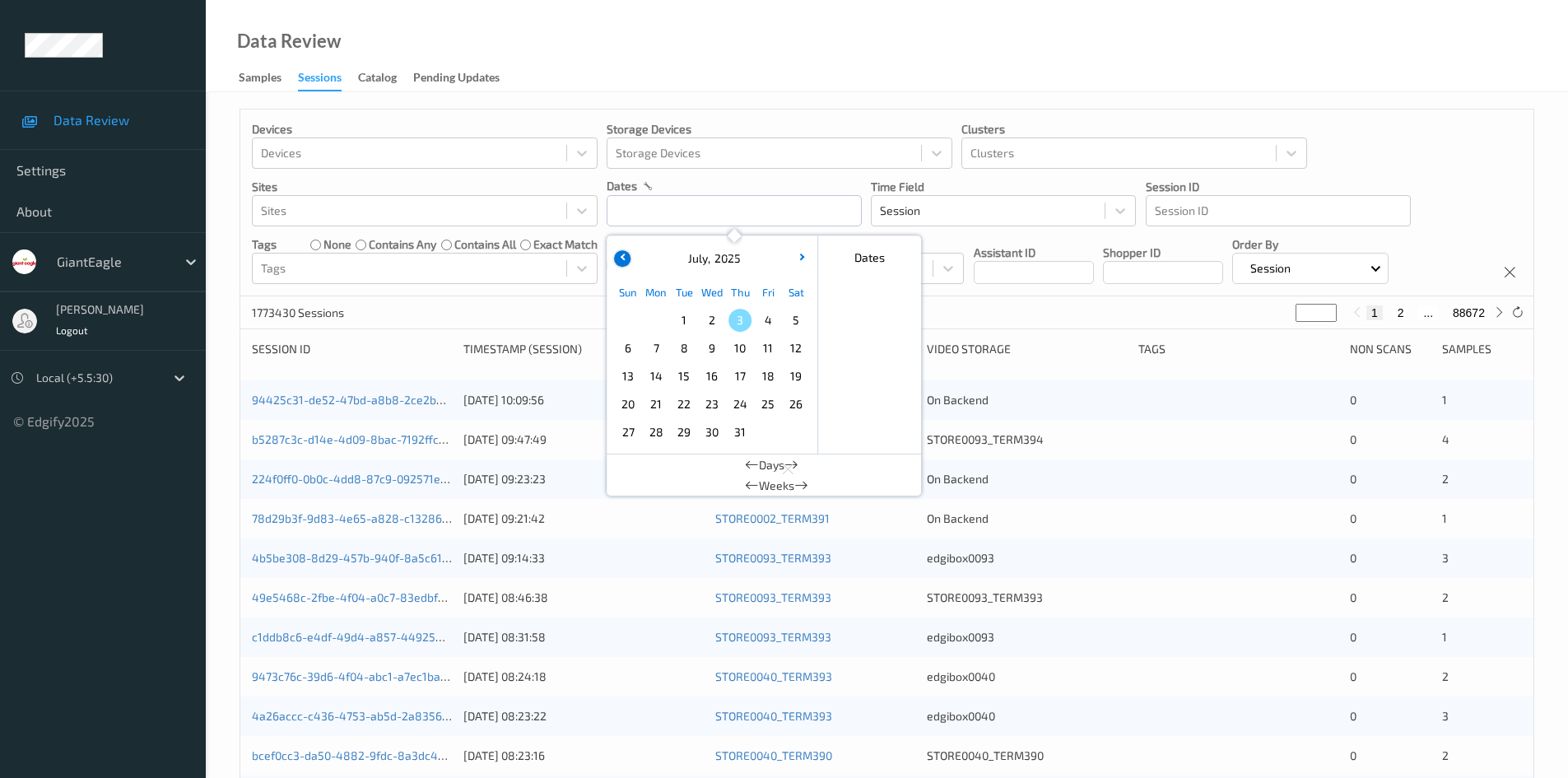 click at bounding box center (623, 257) 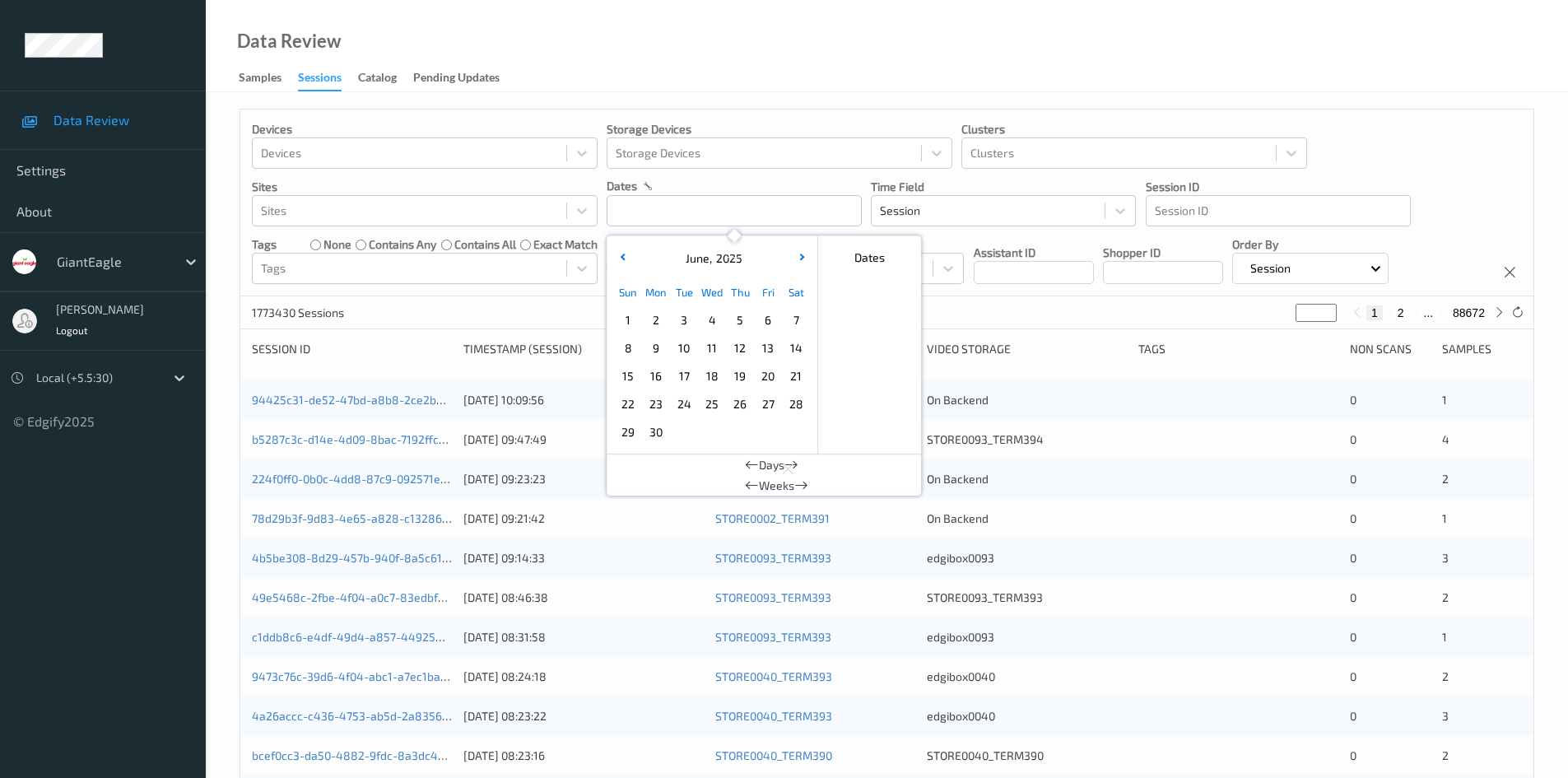 click on "4" at bounding box center [712, 320] 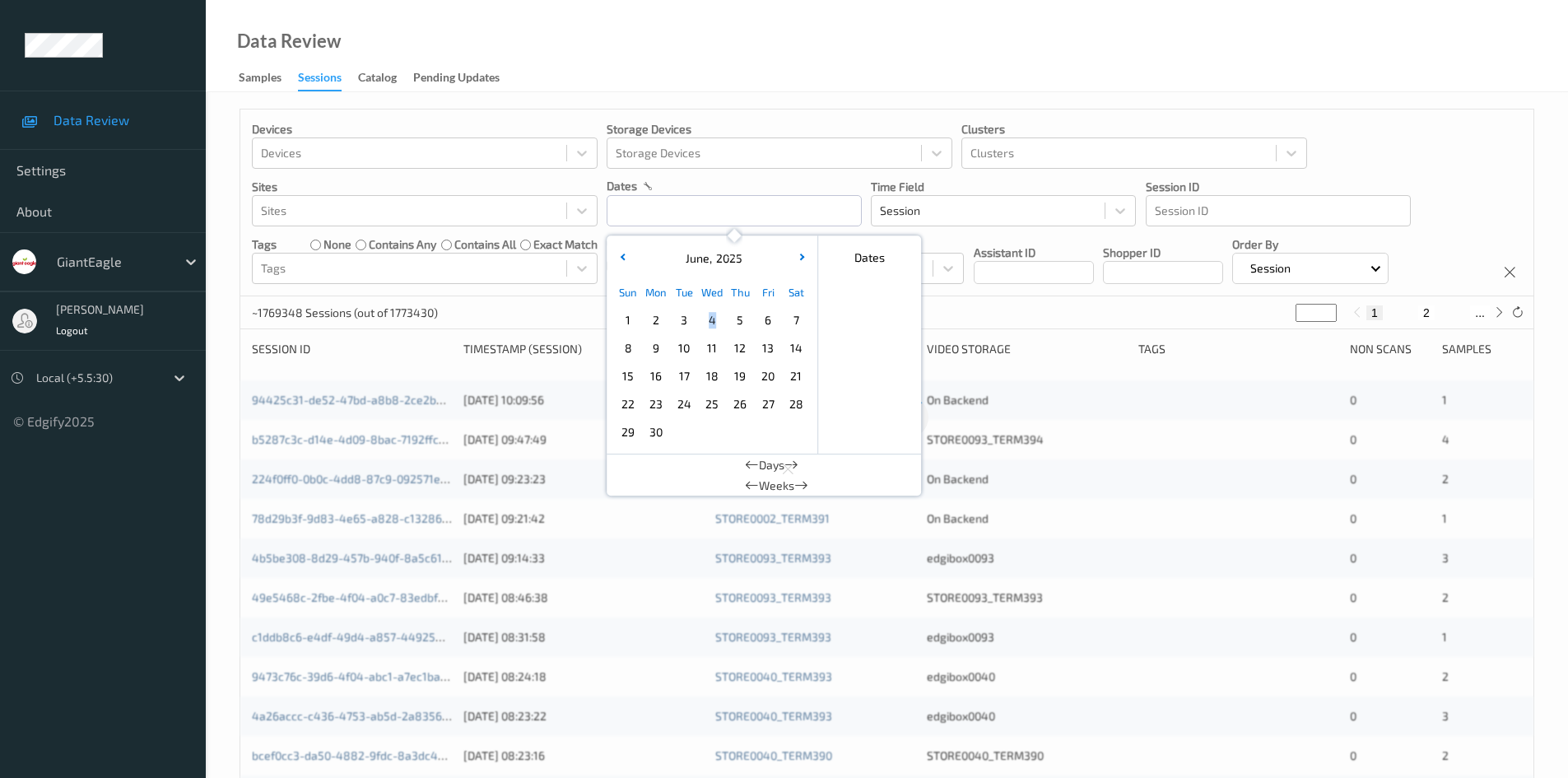 click on "4" at bounding box center (712, 320) 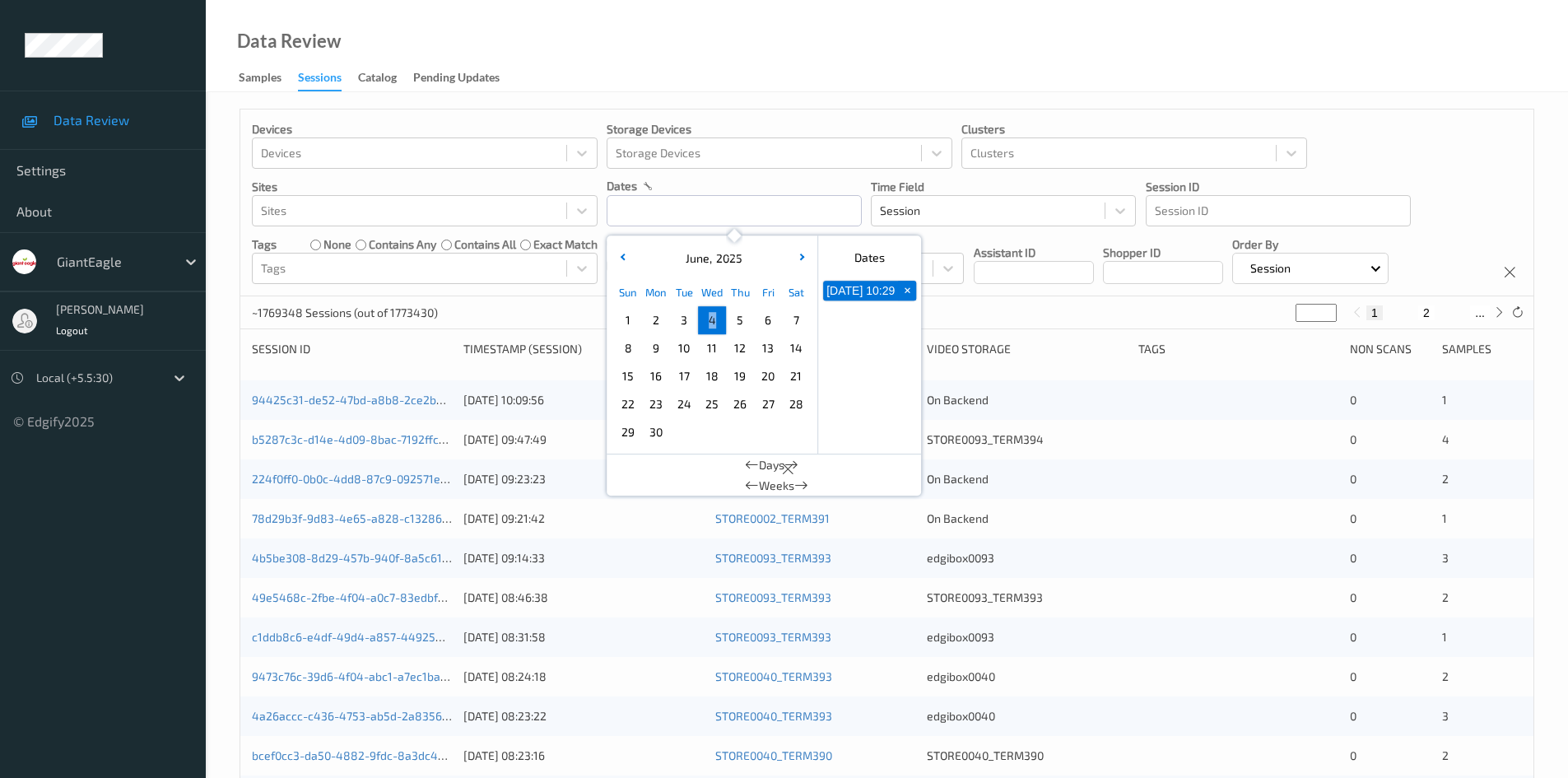 click on "4" at bounding box center (712, 320) 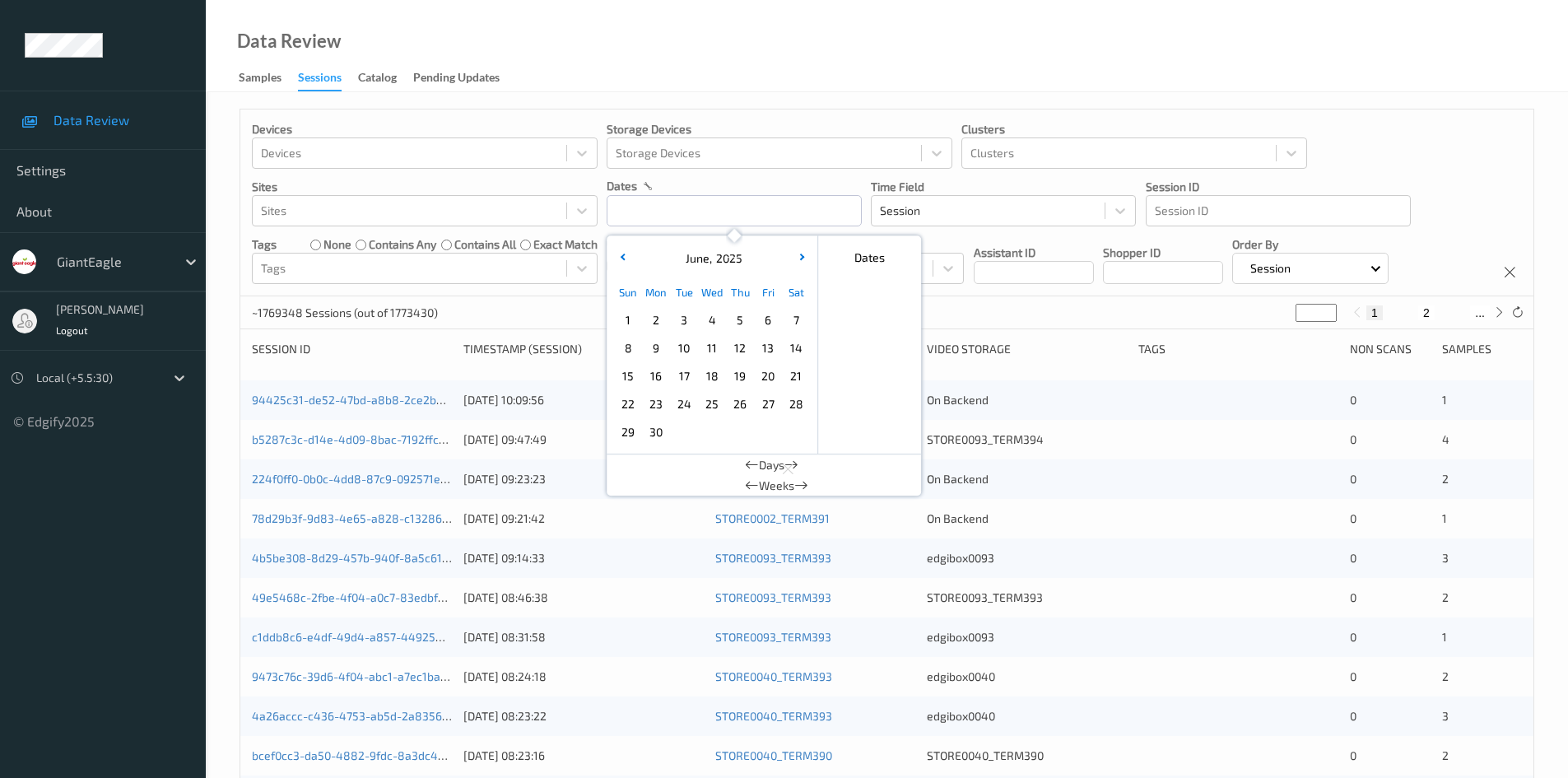 click on "4" at bounding box center (712, 320) 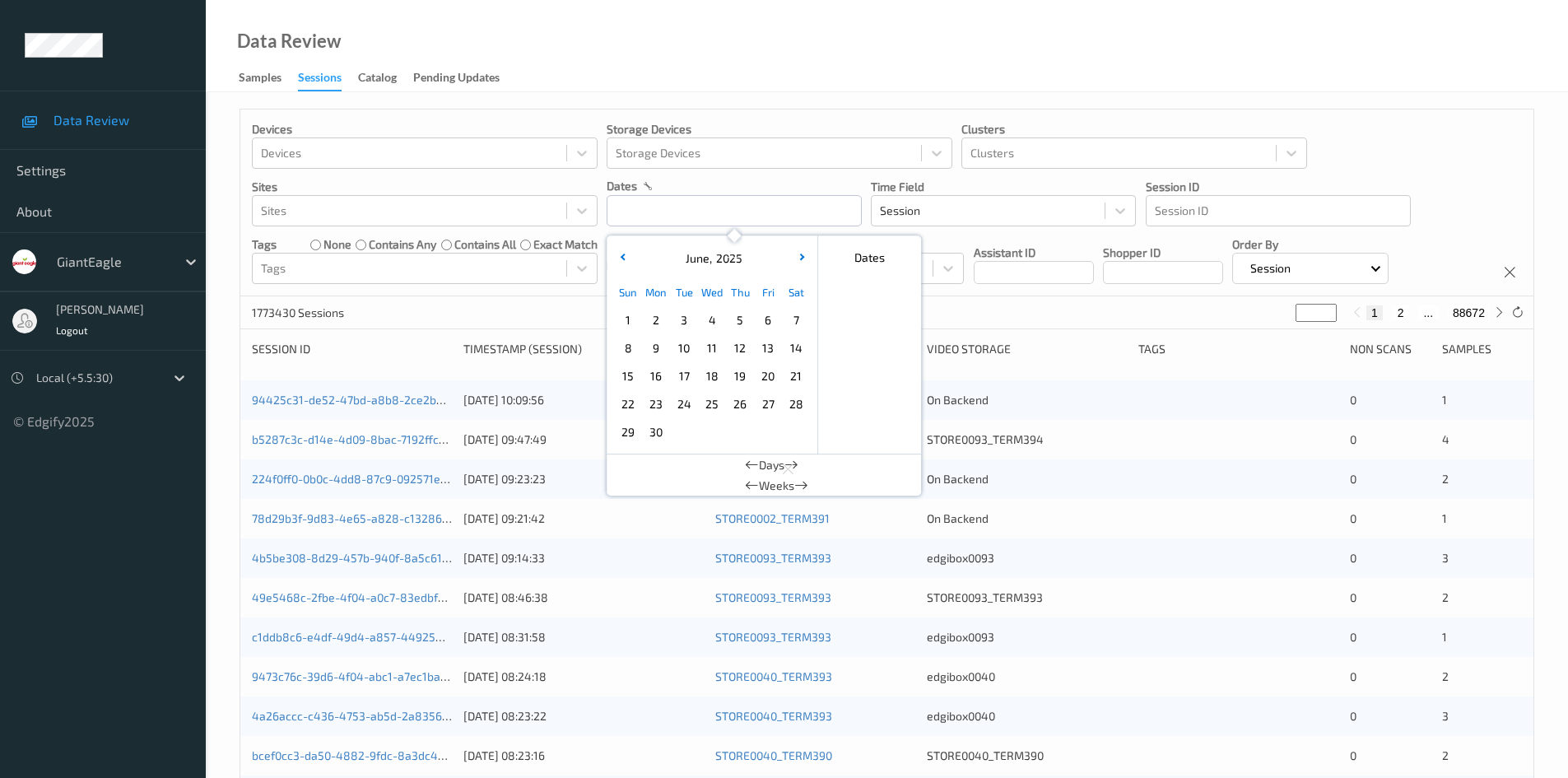 click on "Data Review Samples Sessions Catalog Pending Updates" at bounding box center [886, 46] 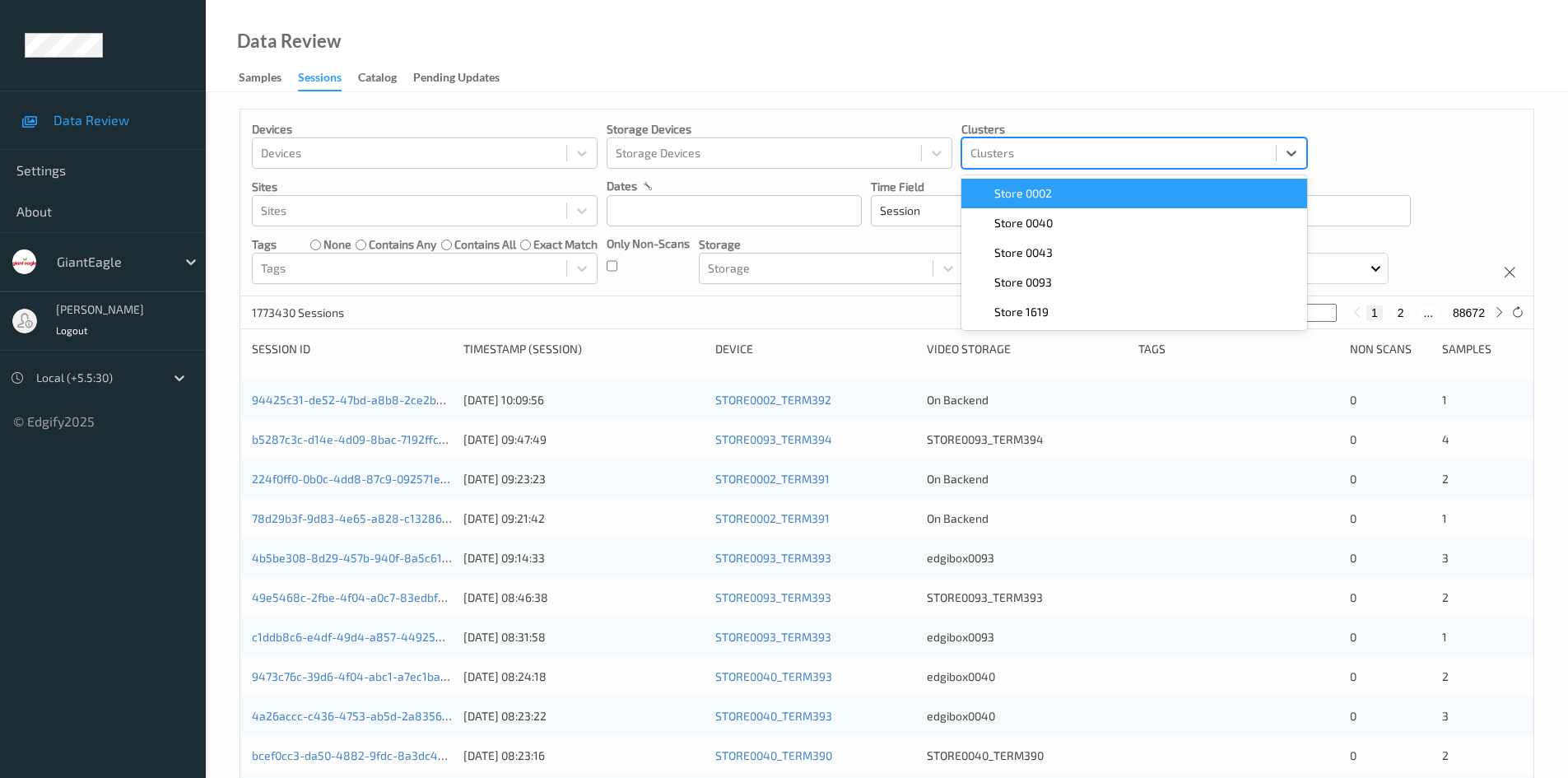 click at bounding box center [1119, 153] 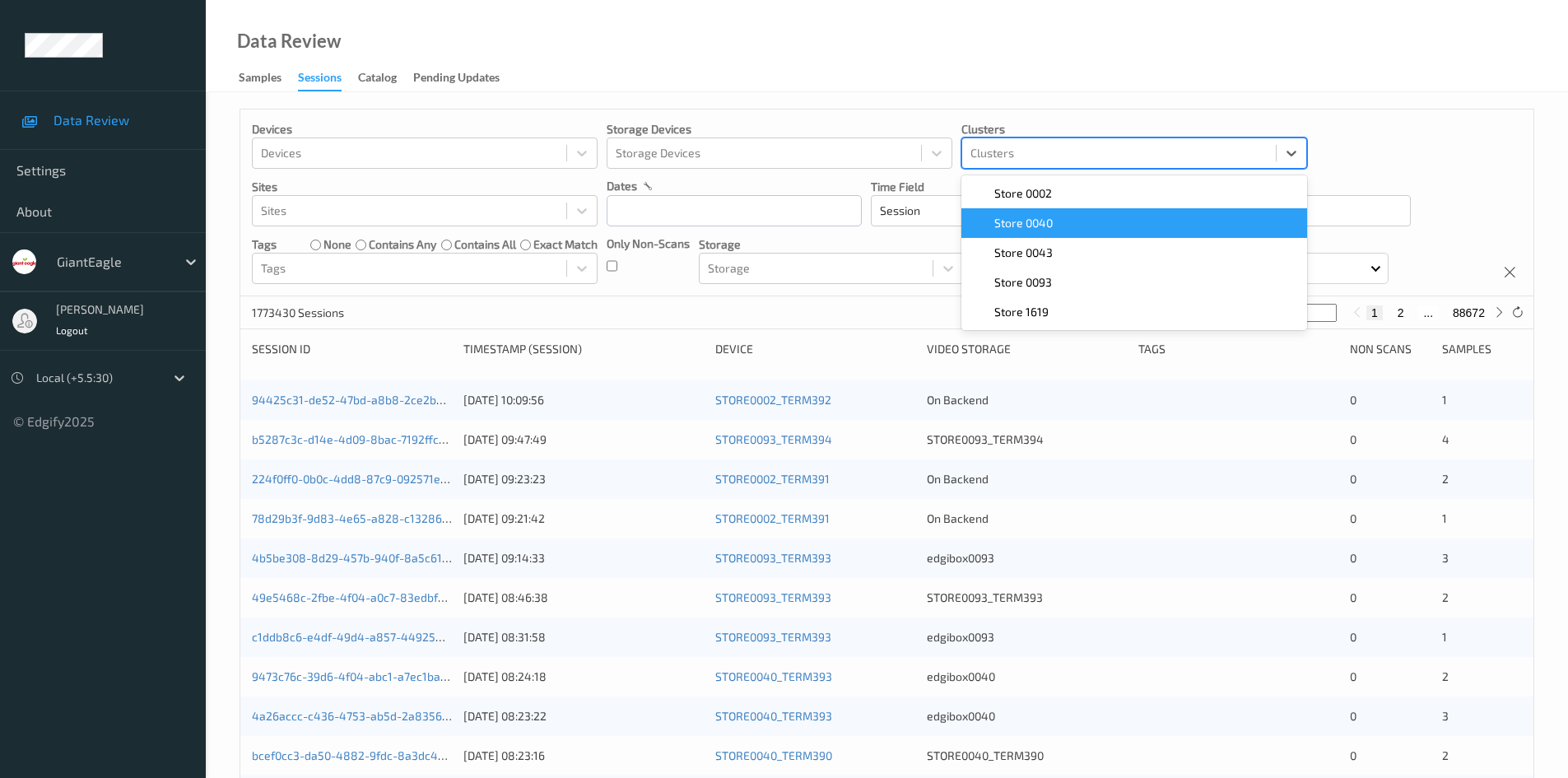 click on "Store 0040" at bounding box center [1023, 223] 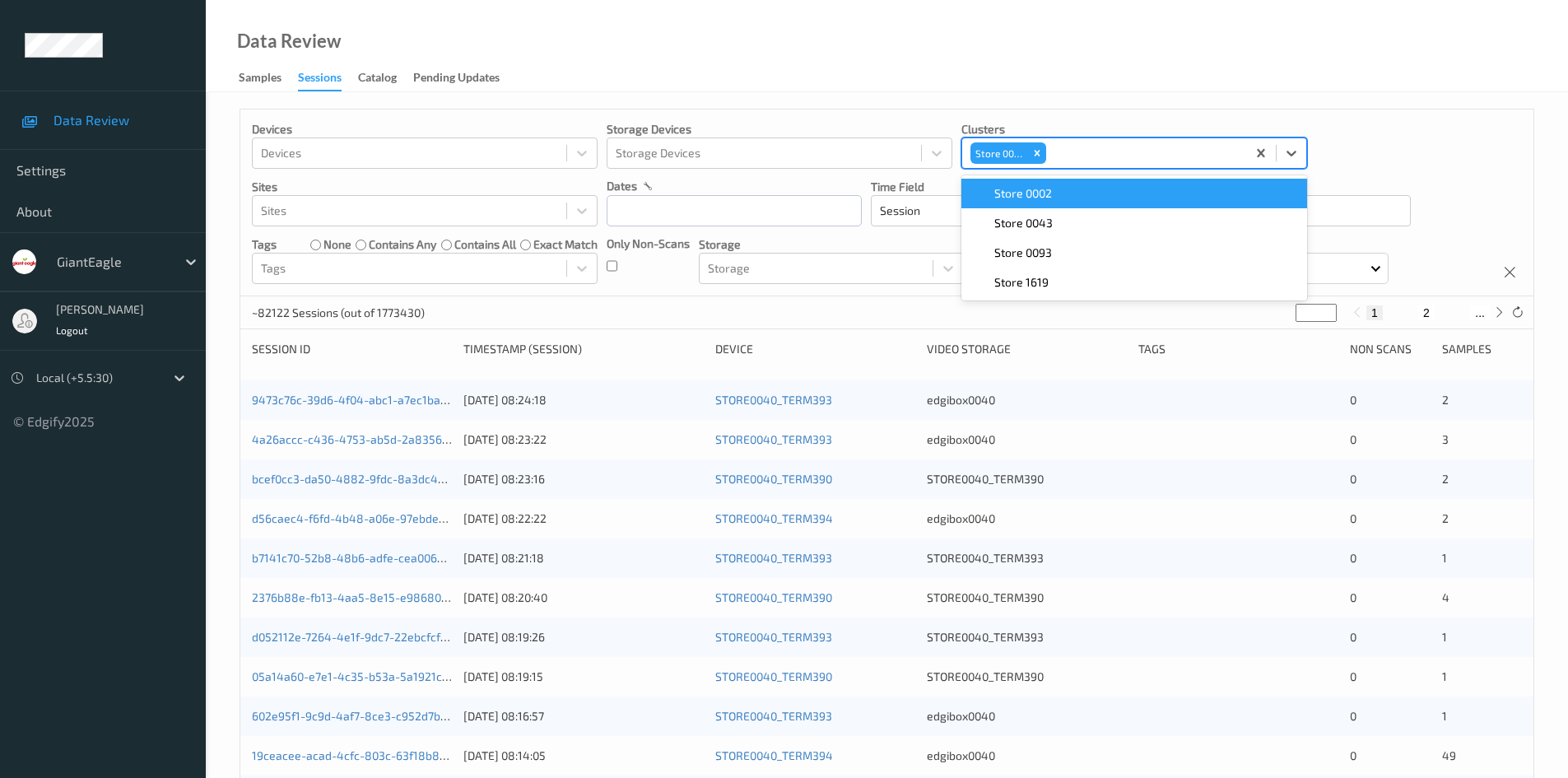 click on "Data Review Samples Sessions Catalog Pending Updates" at bounding box center (886, 46) 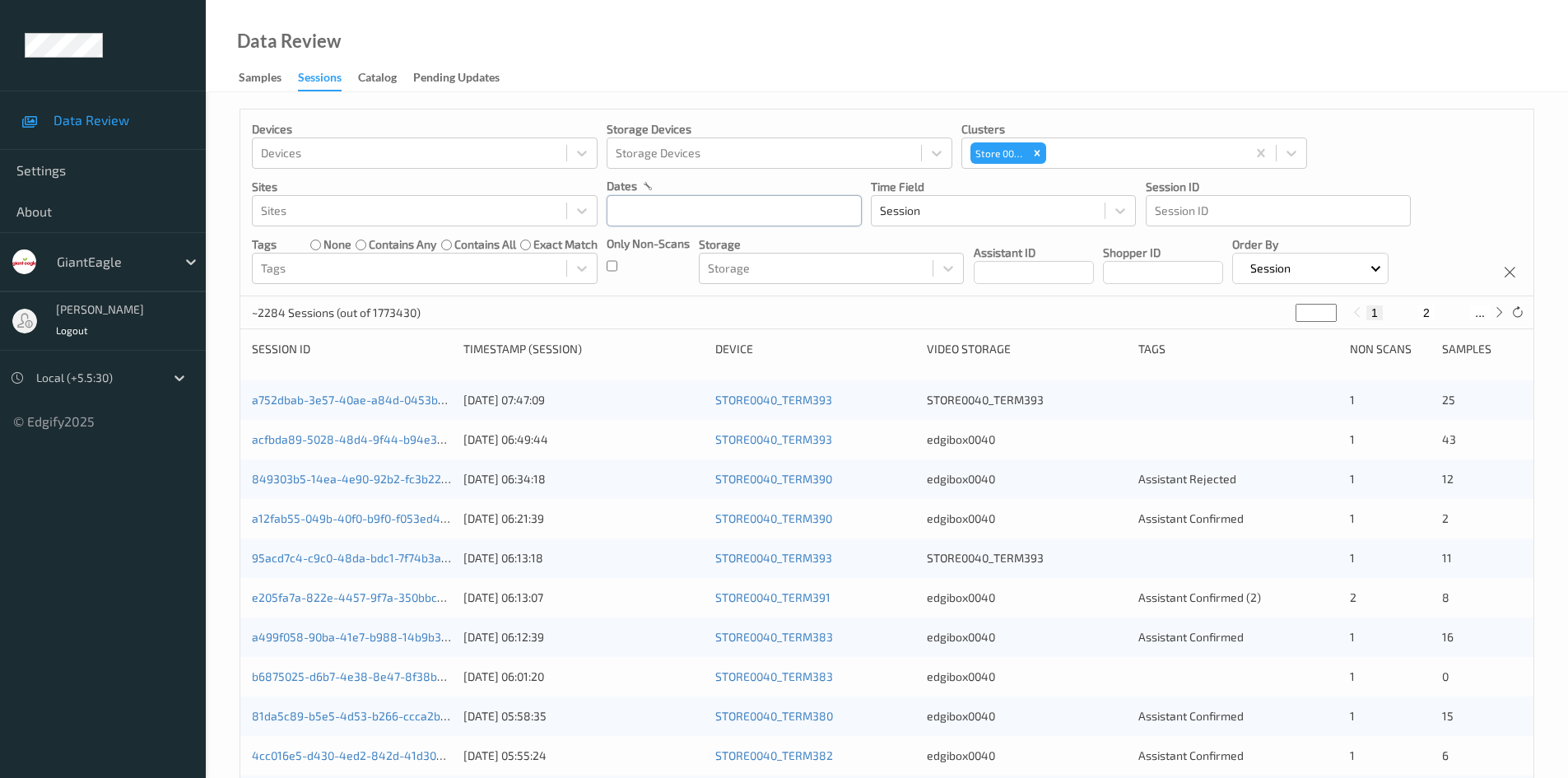 click at bounding box center (734, 211) 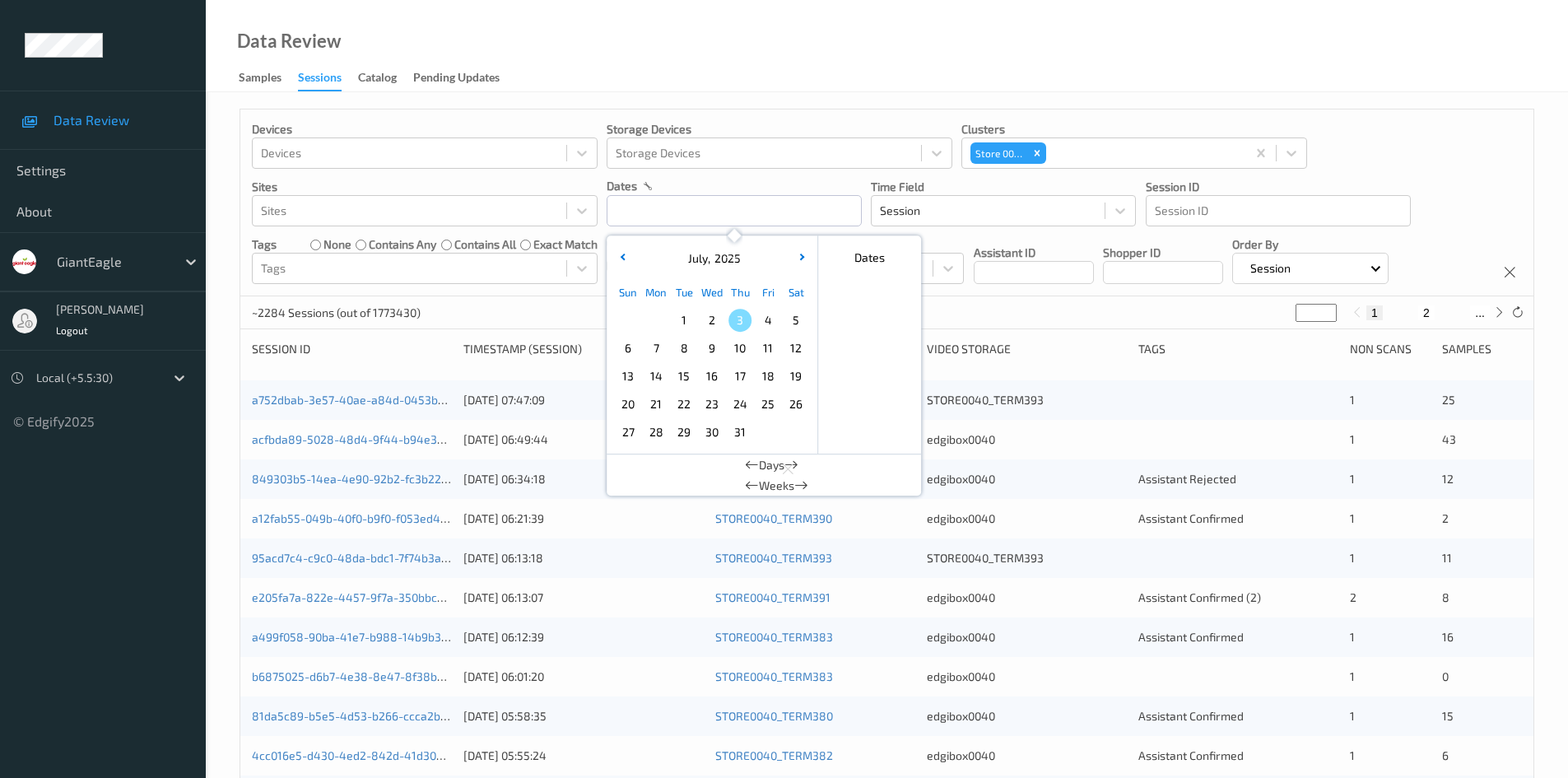 click on "2" at bounding box center [712, 320] 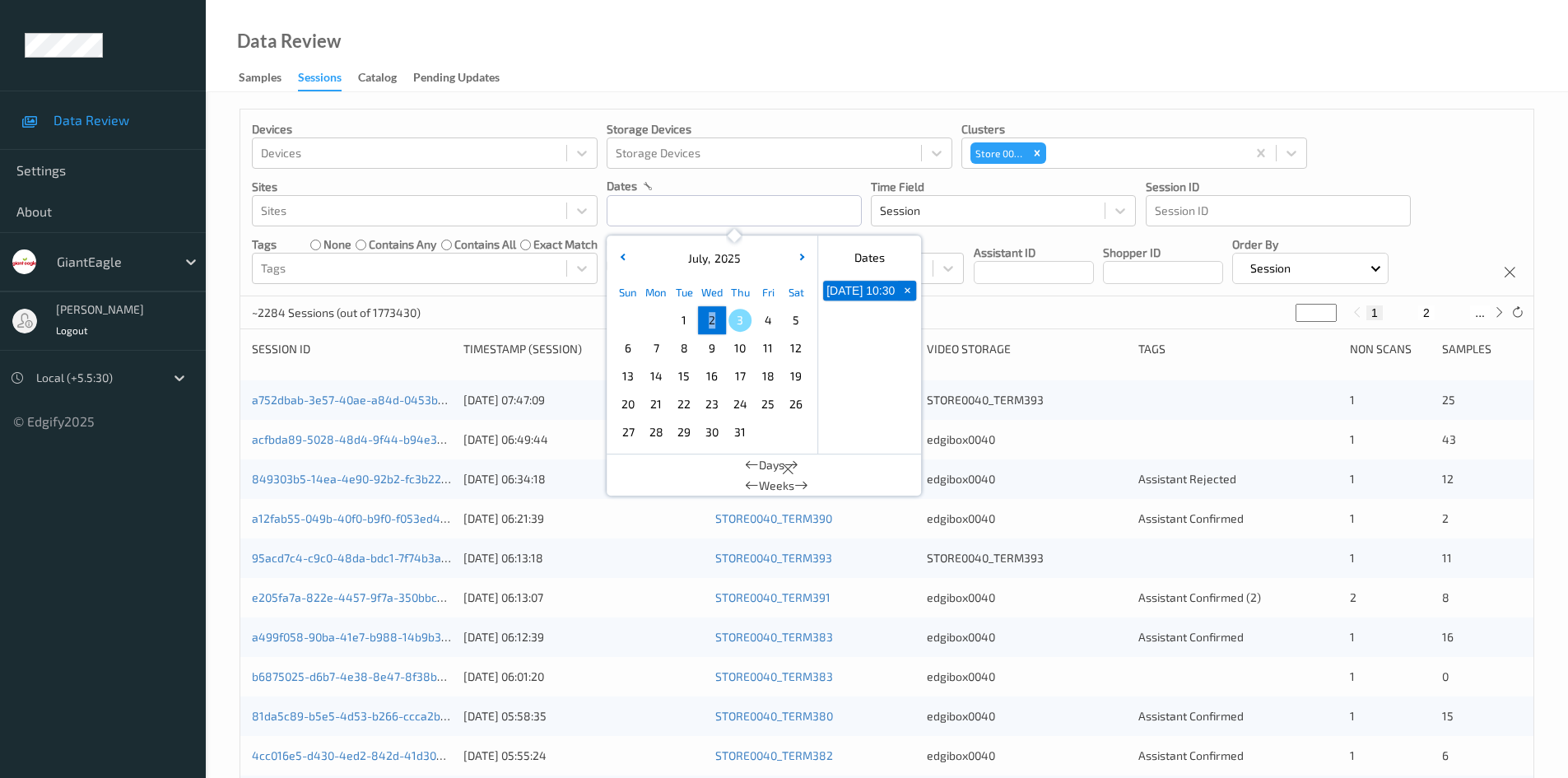 click on "2" at bounding box center (712, 320) 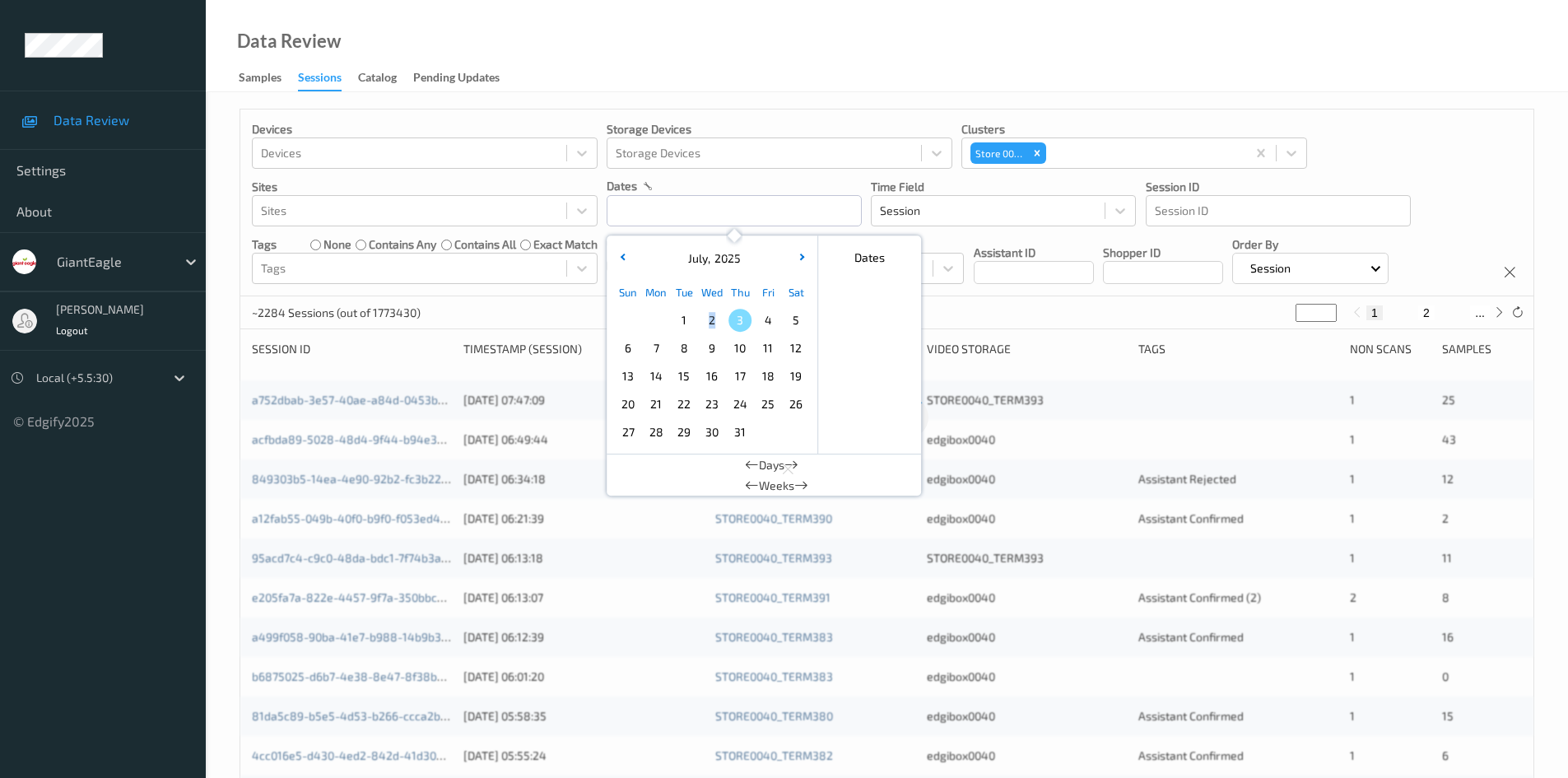 click on "2" at bounding box center (712, 320) 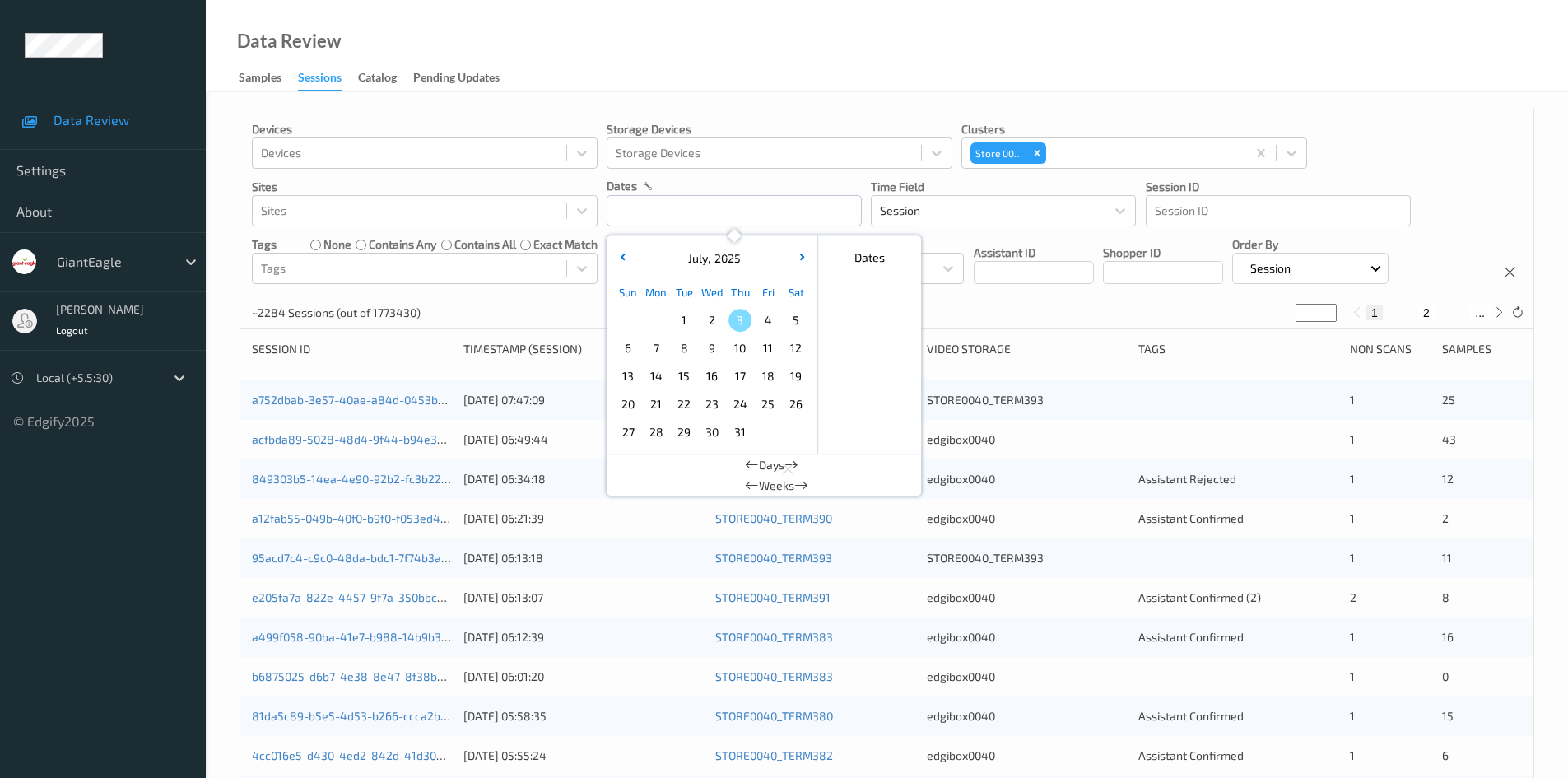 click on "2" at bounding box center [712, 320] 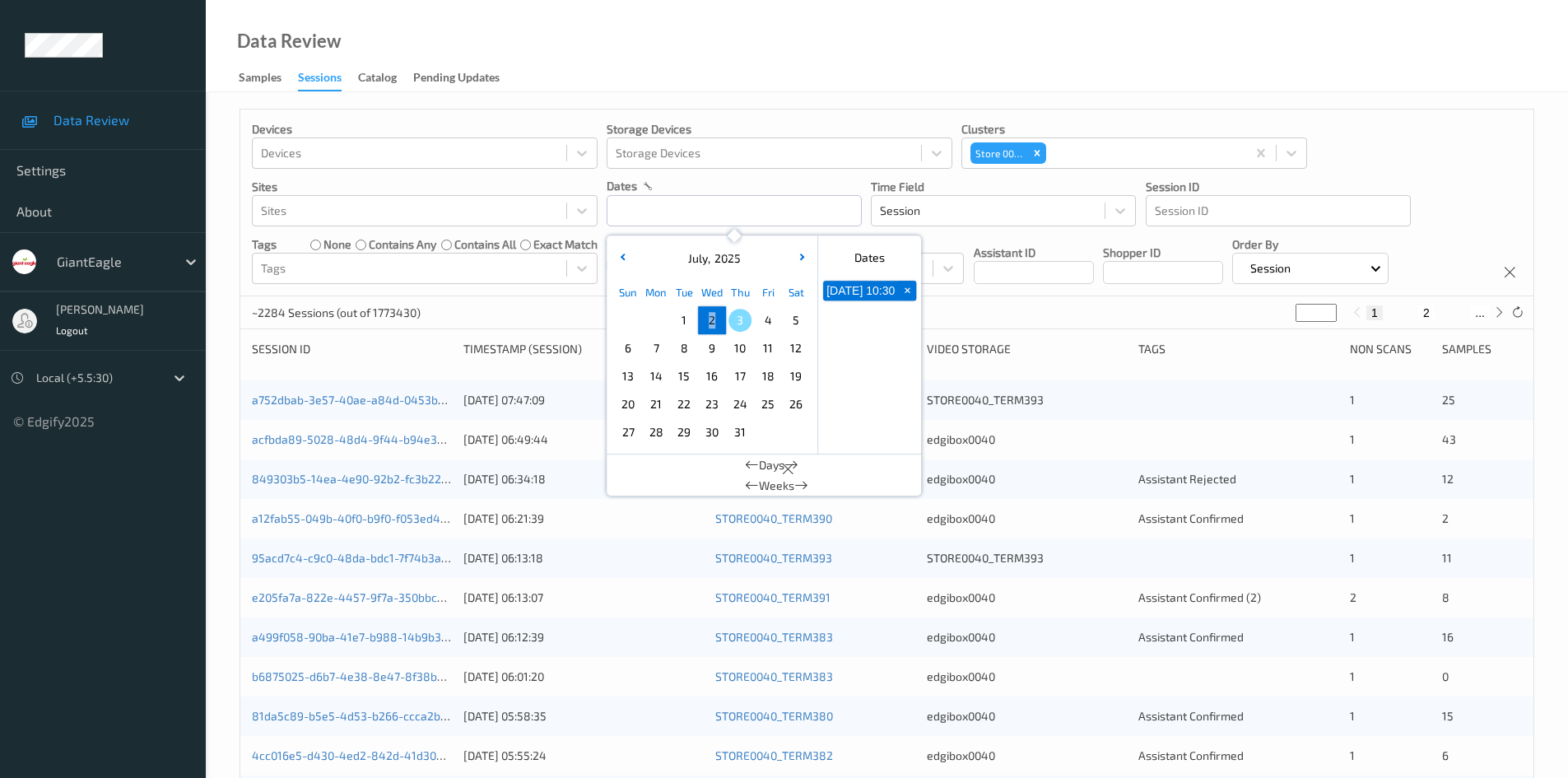 click on "2" at bounding box center [712, 320] 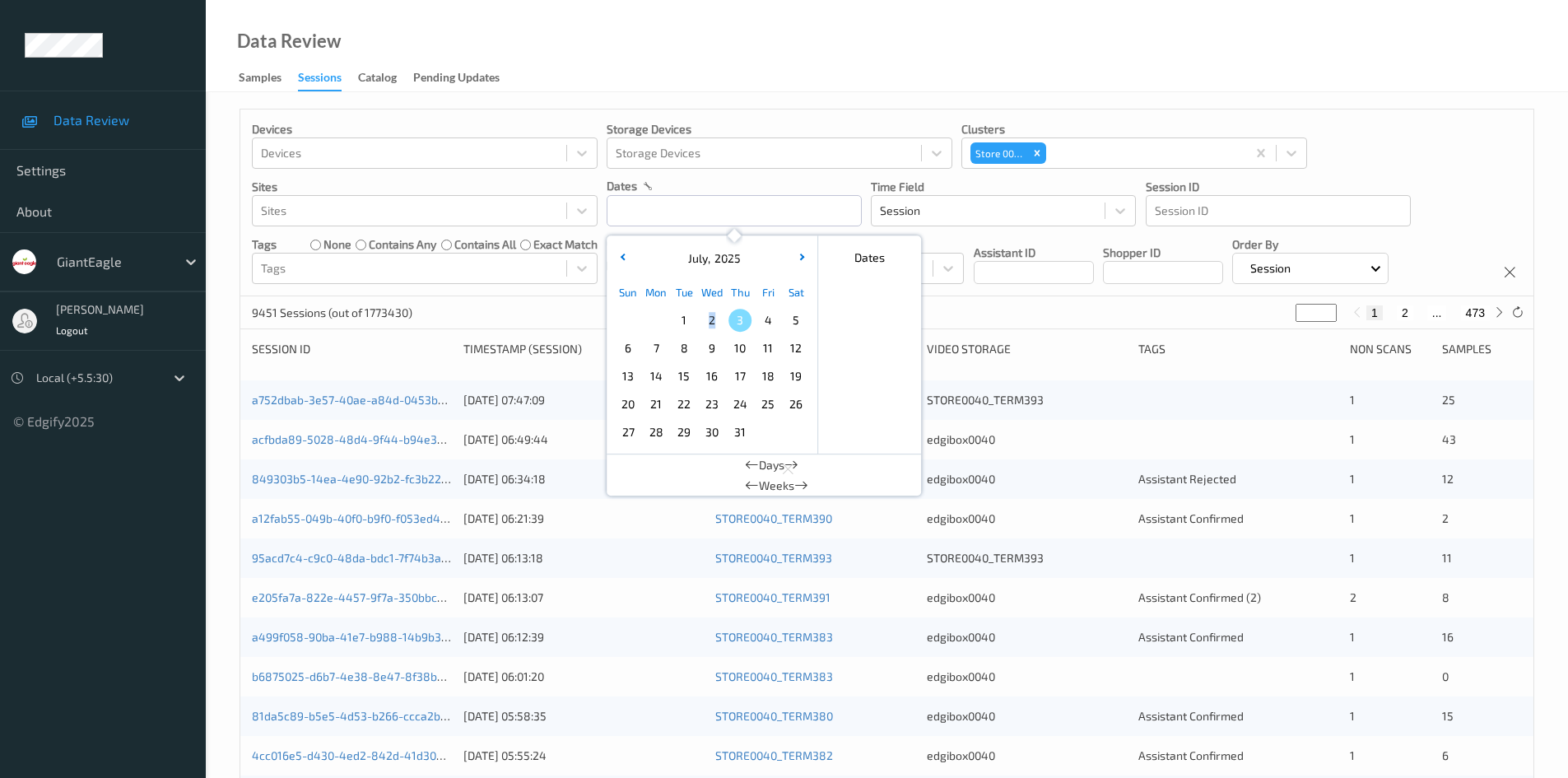 click on "2" at bounding box center [712, 320] 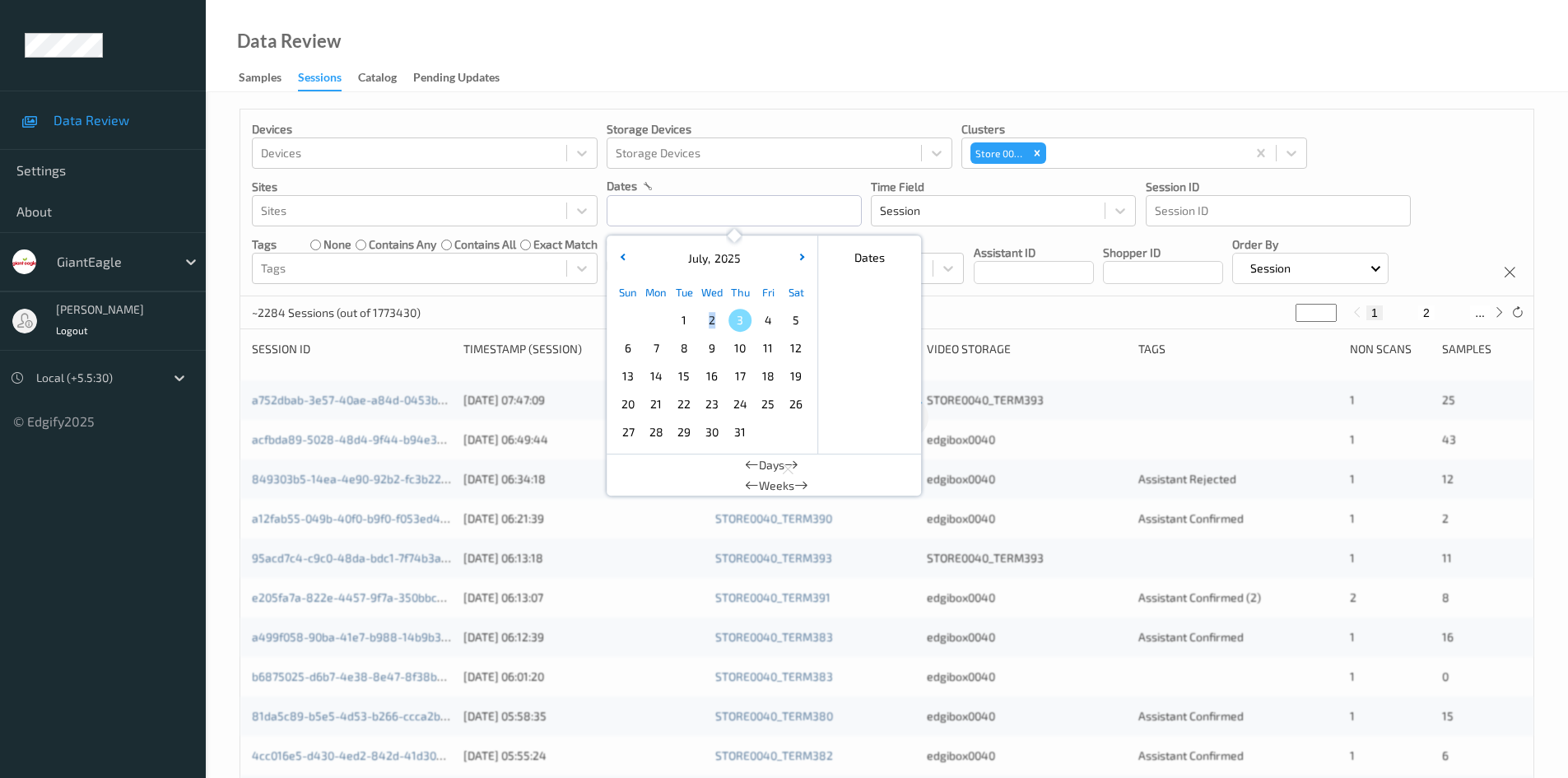 click on "2" at bounding box center [712, 320] 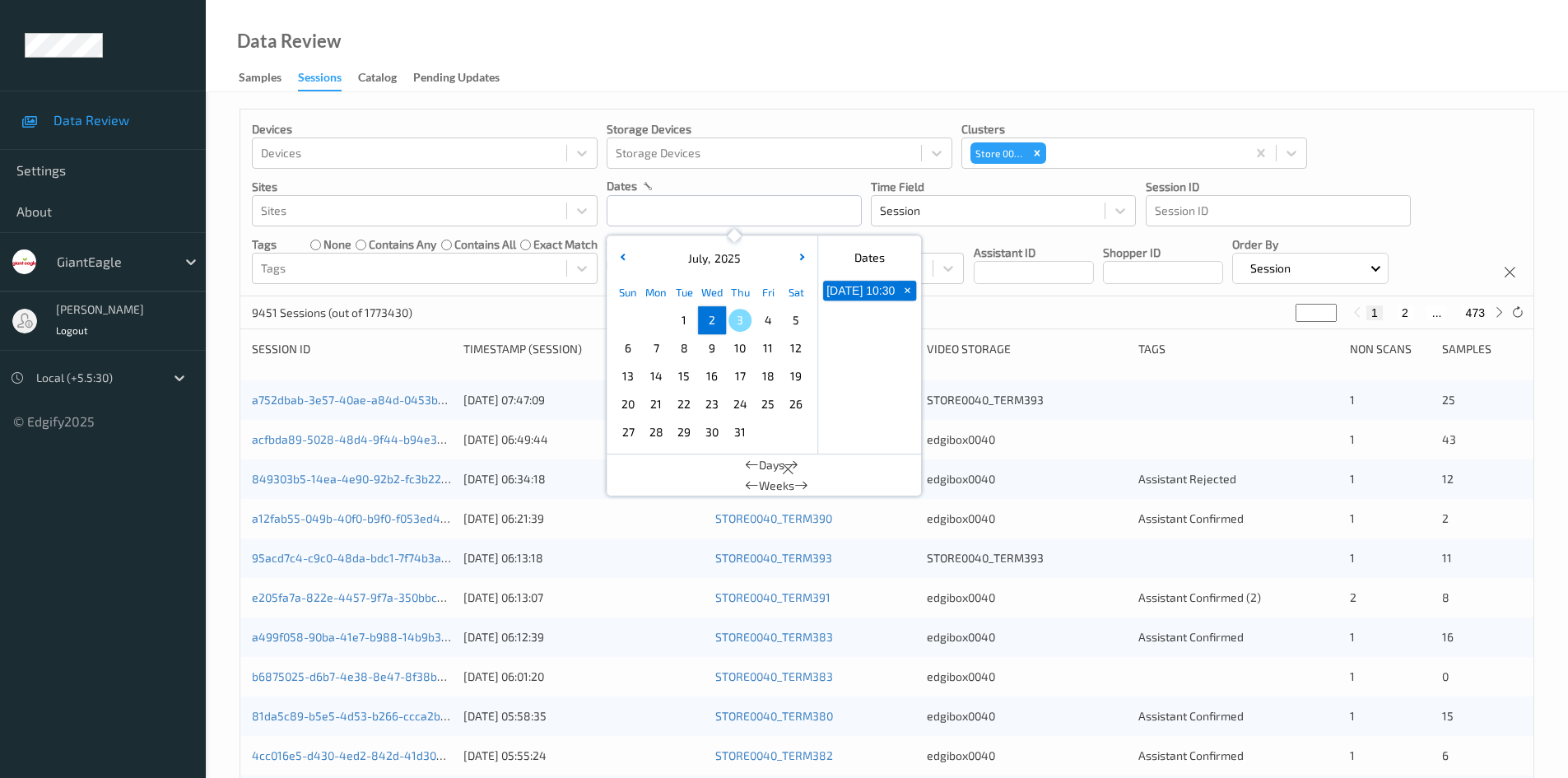 click on "Data Review Samples Sessions Catalog Pending Updates" at bounding box center [886, 46] 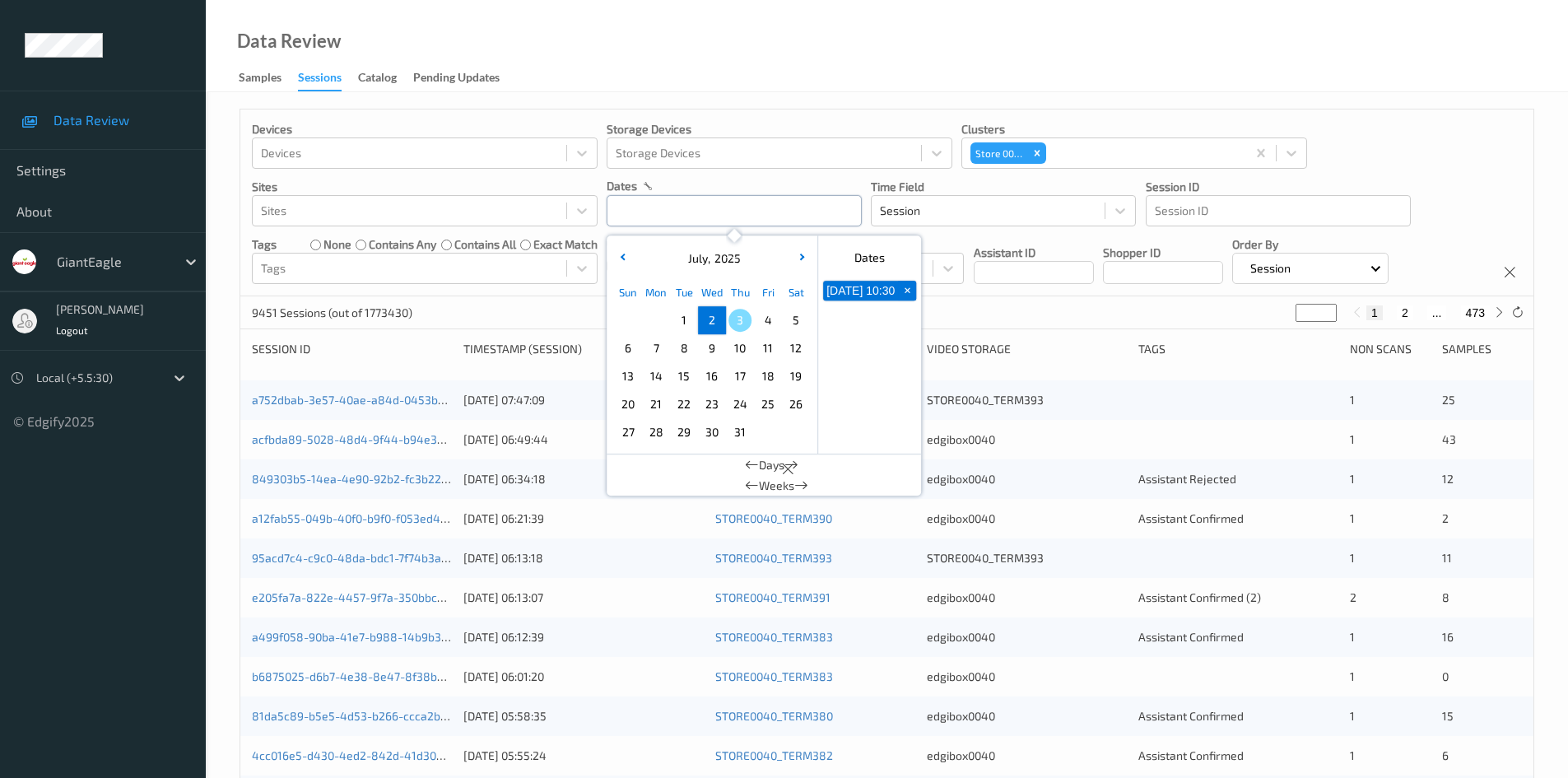 click at bounding box center [734, 211] 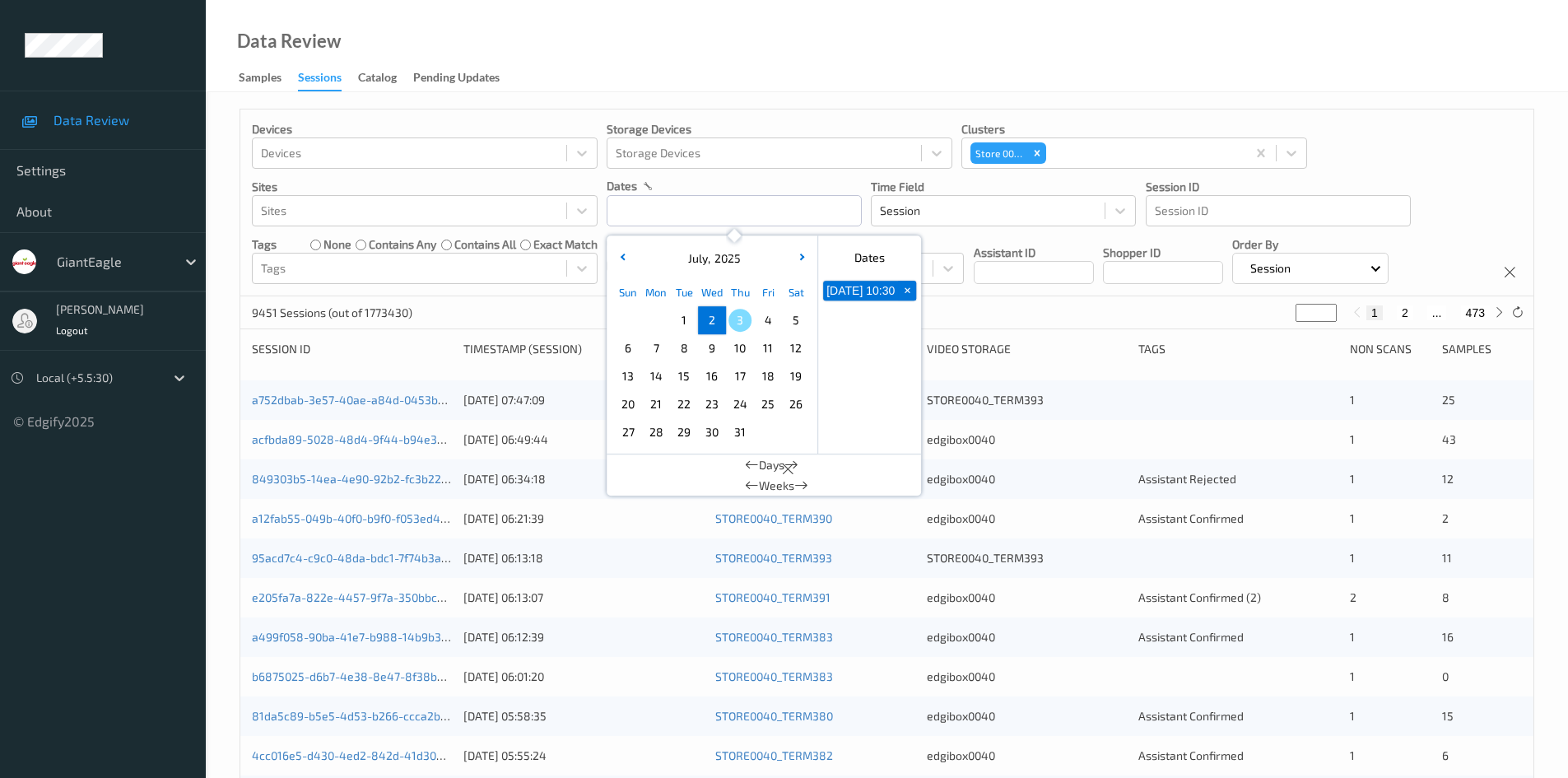 click on "2" at bounding box center [712, 320] 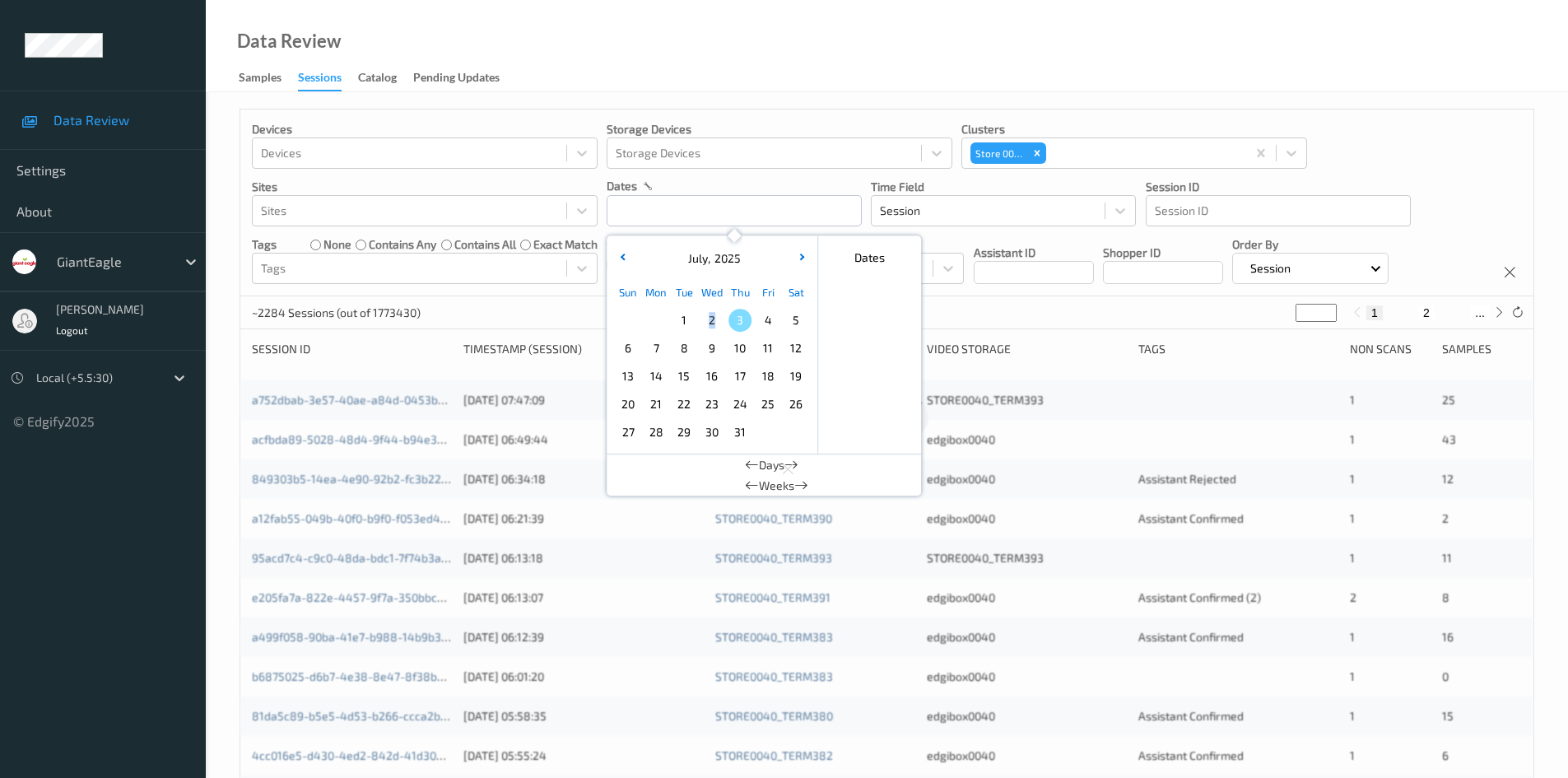click on "2" at bounding box center (712, 320) 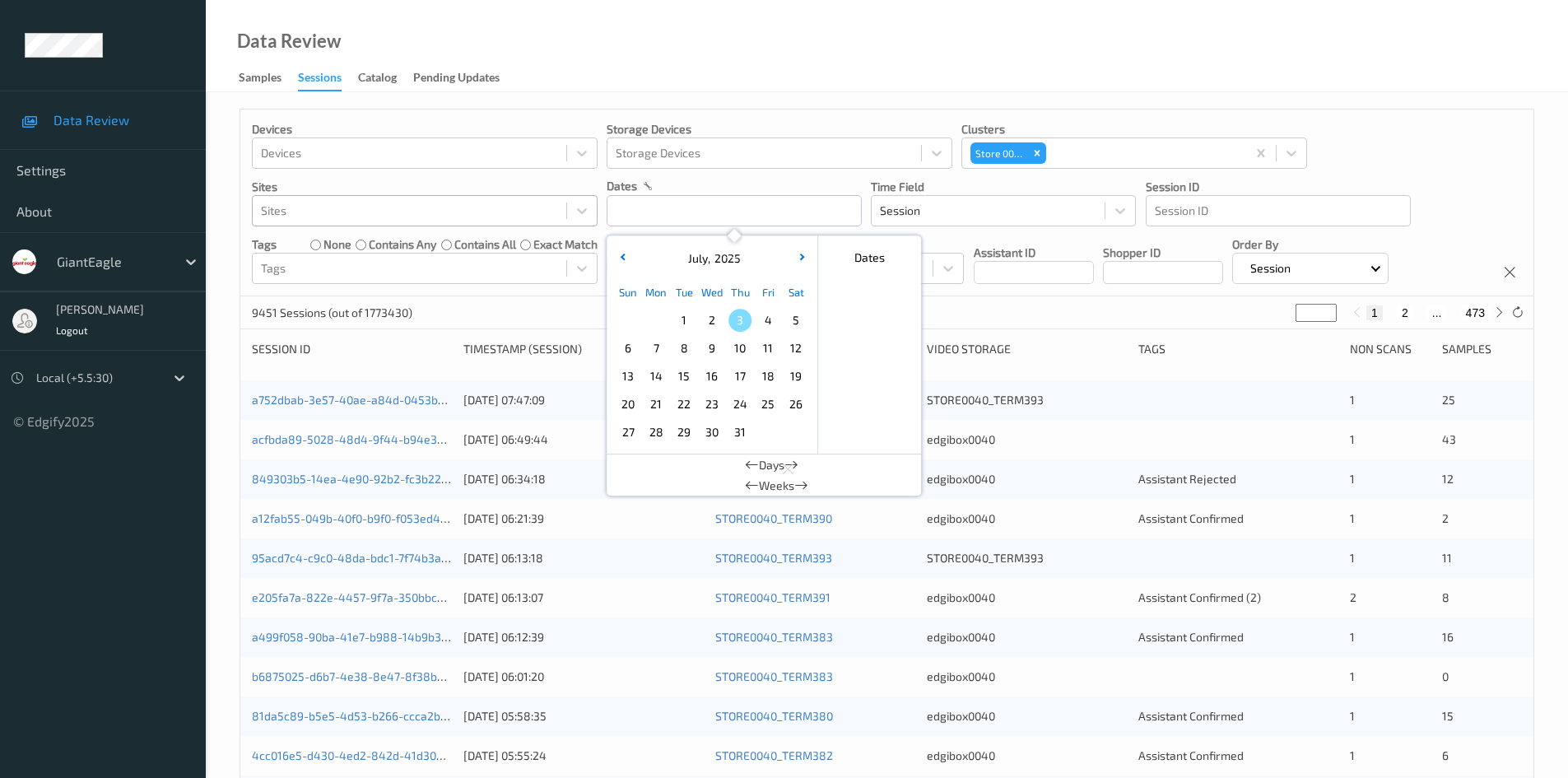 click at bounding box center [409, 211] 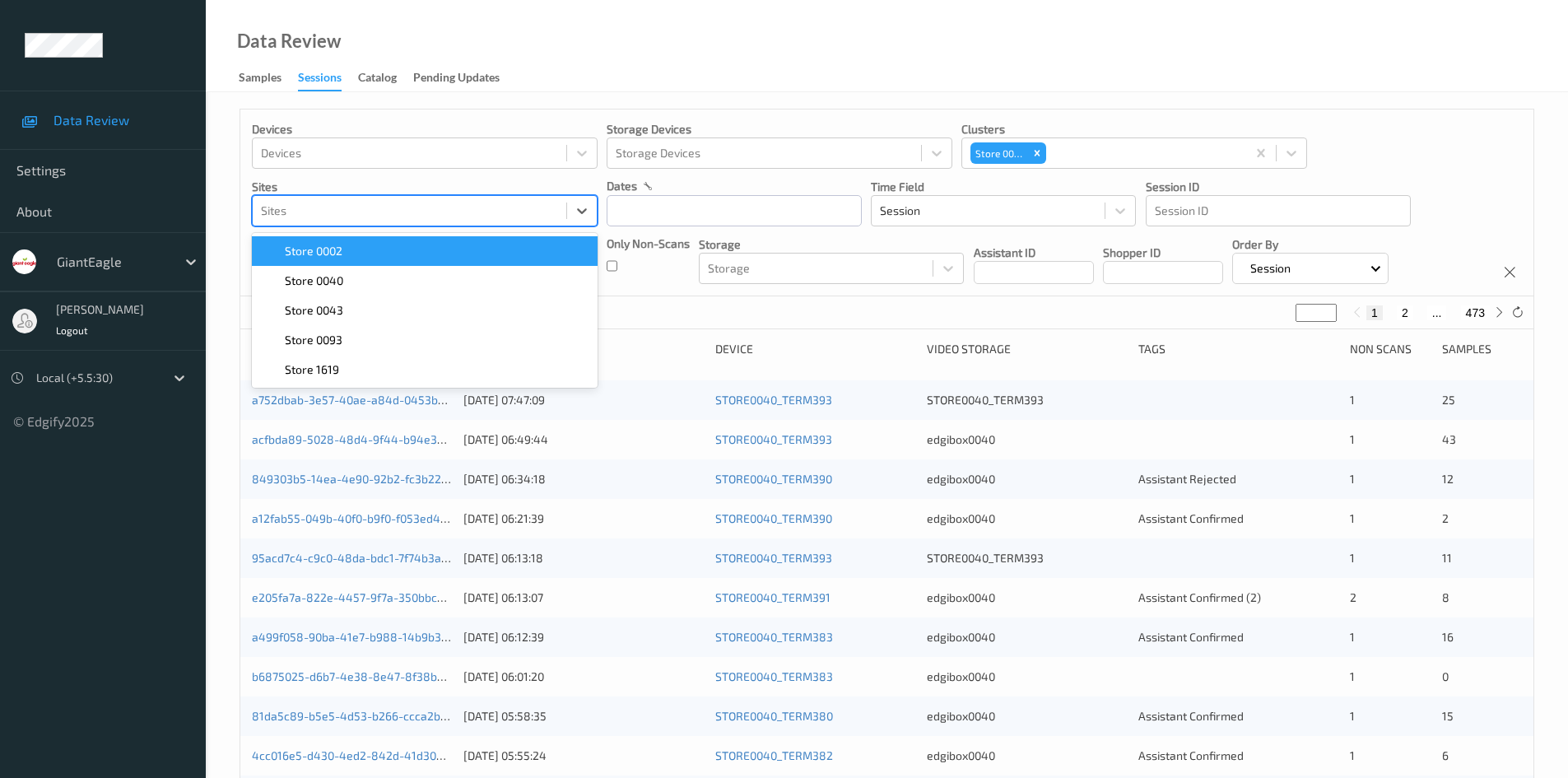 click on "Data Review Samples Sessions Catalog Pending Updates" at bounding box center (886, 46) 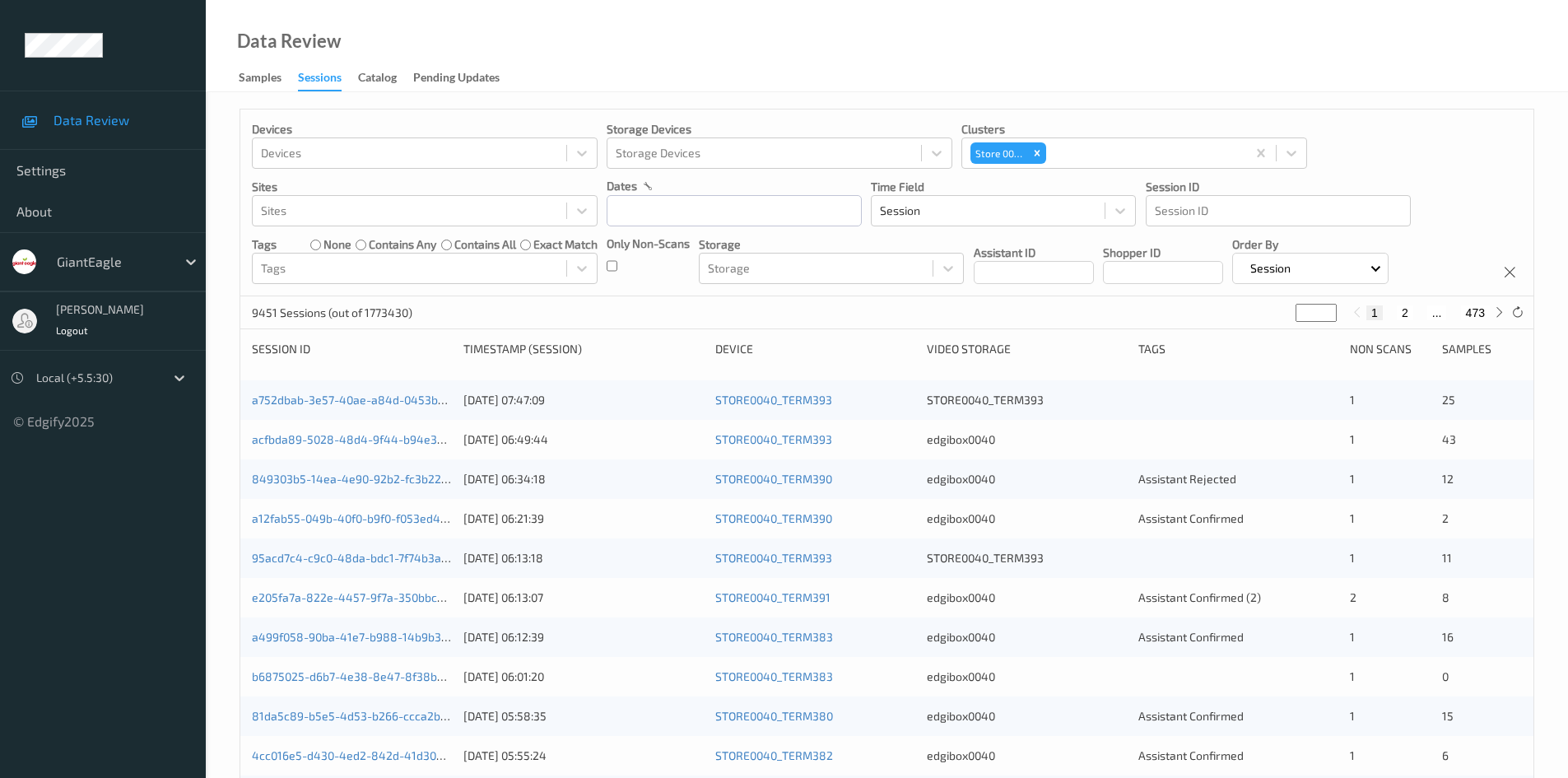 click at bounding box center [96, 378] 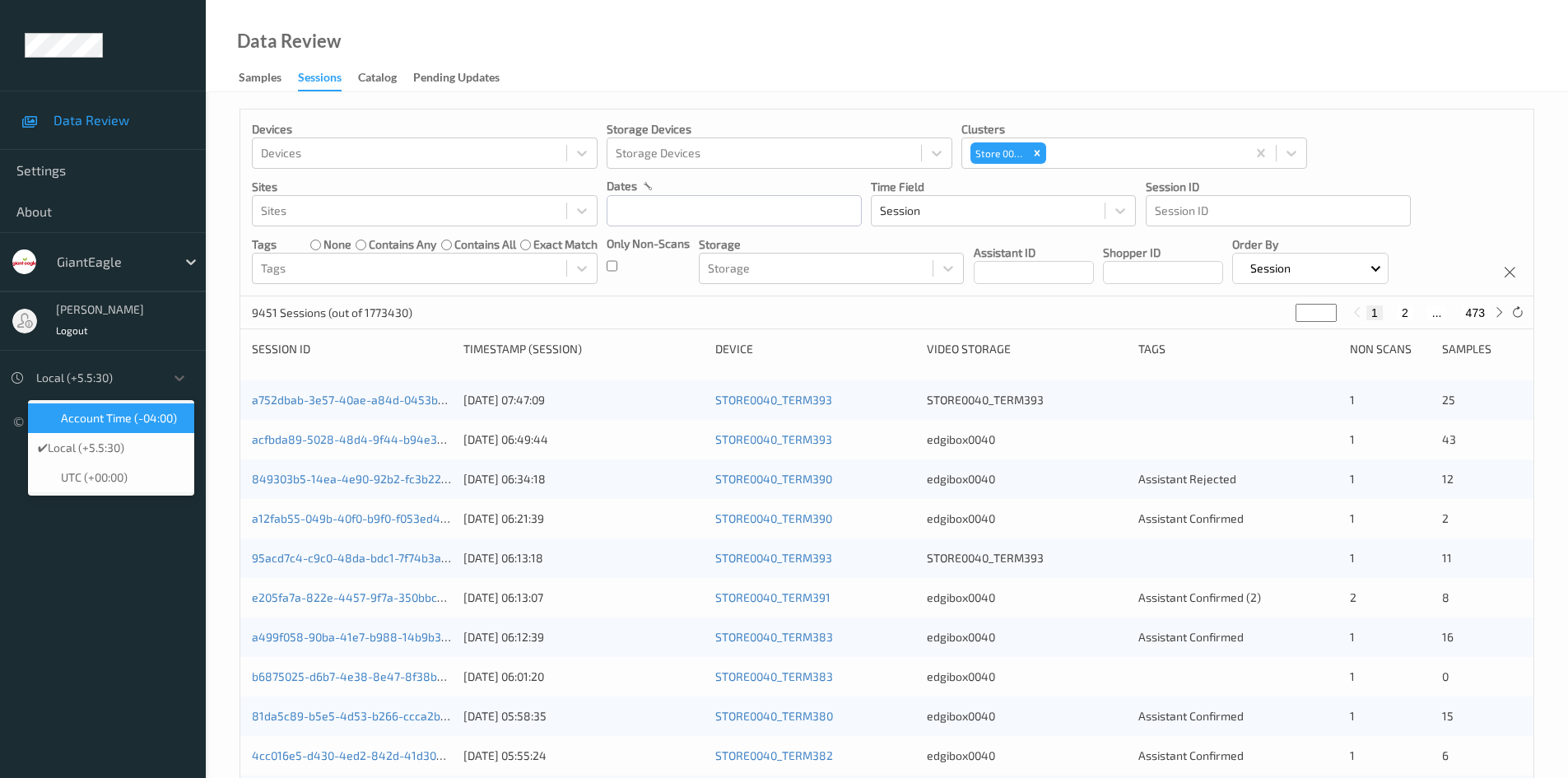 click on "Account Time (-04:00)" at bounding box center [119, 418] 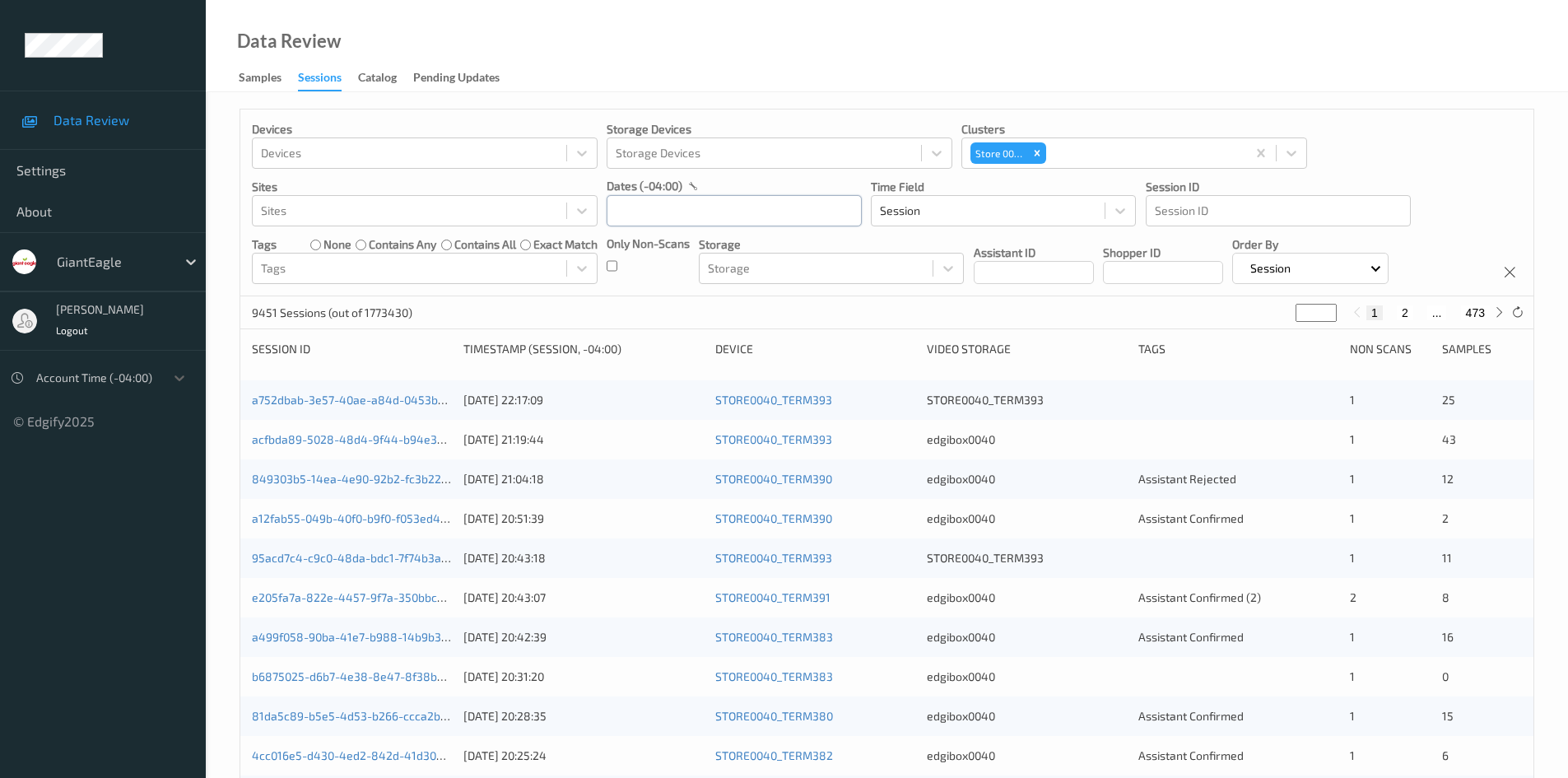click at bounding box center [734, 211] 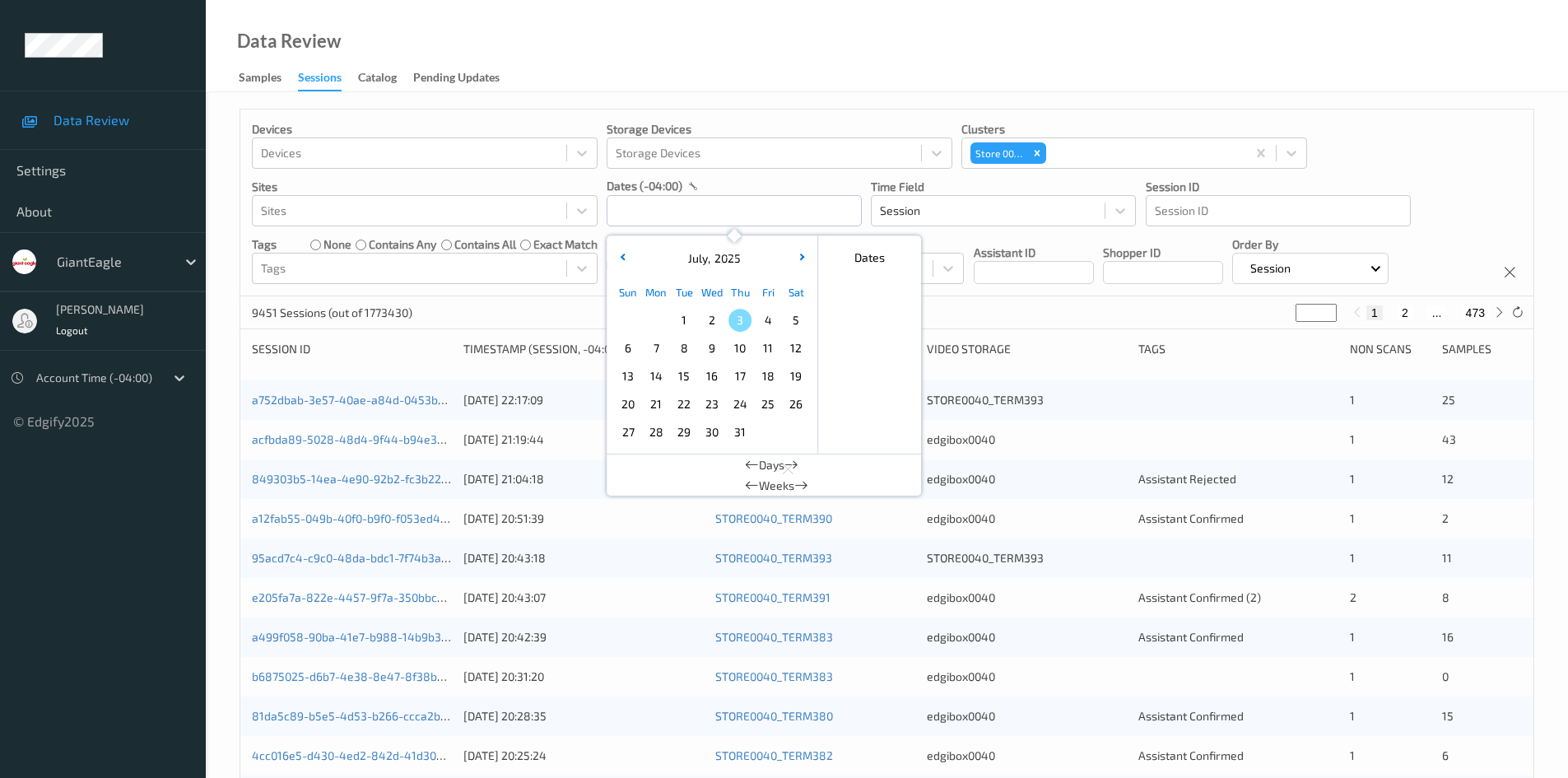 click on "2" at bounding box center [712, 320] 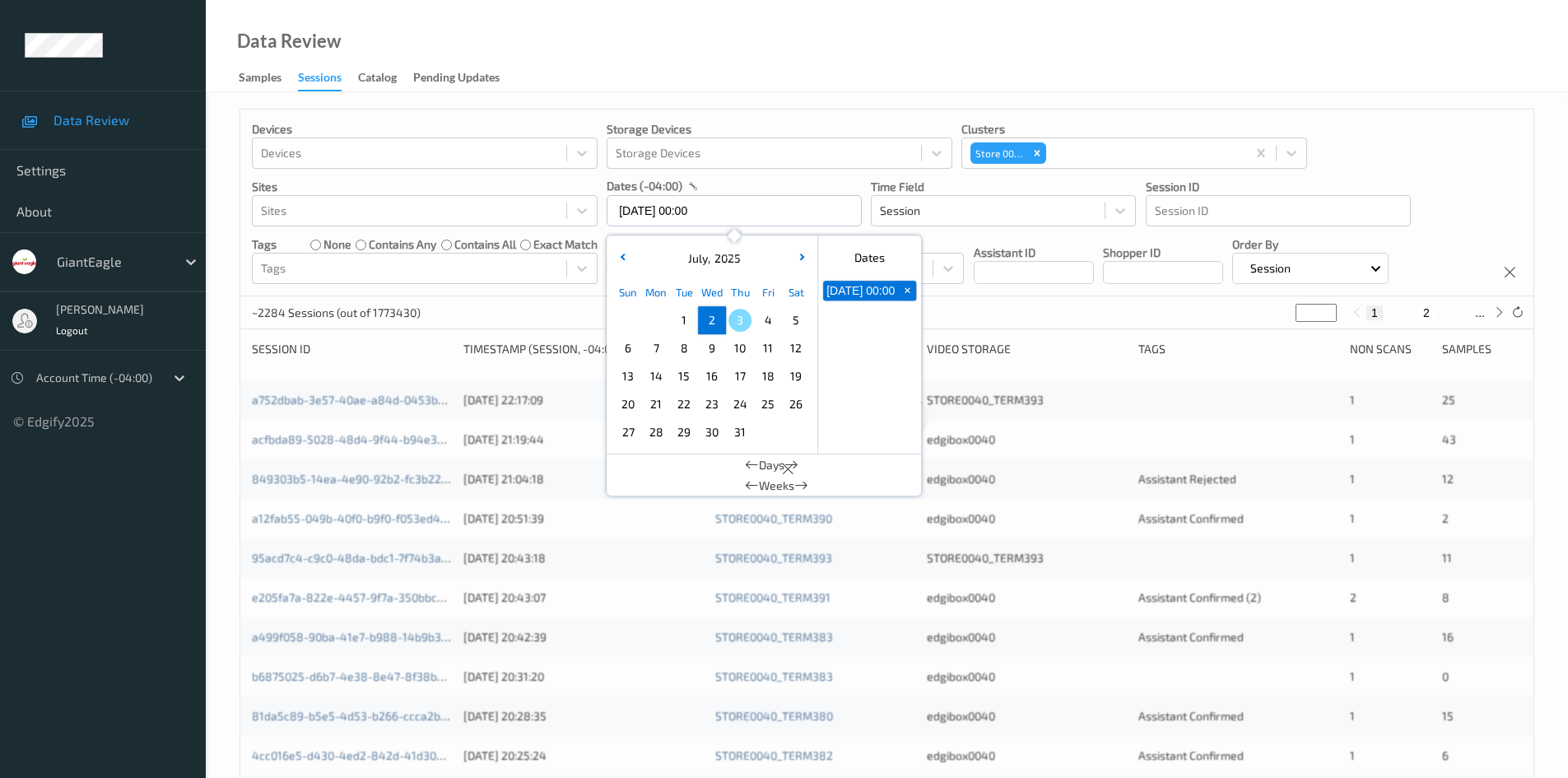 click on "2" at bounding box center [712, 320] 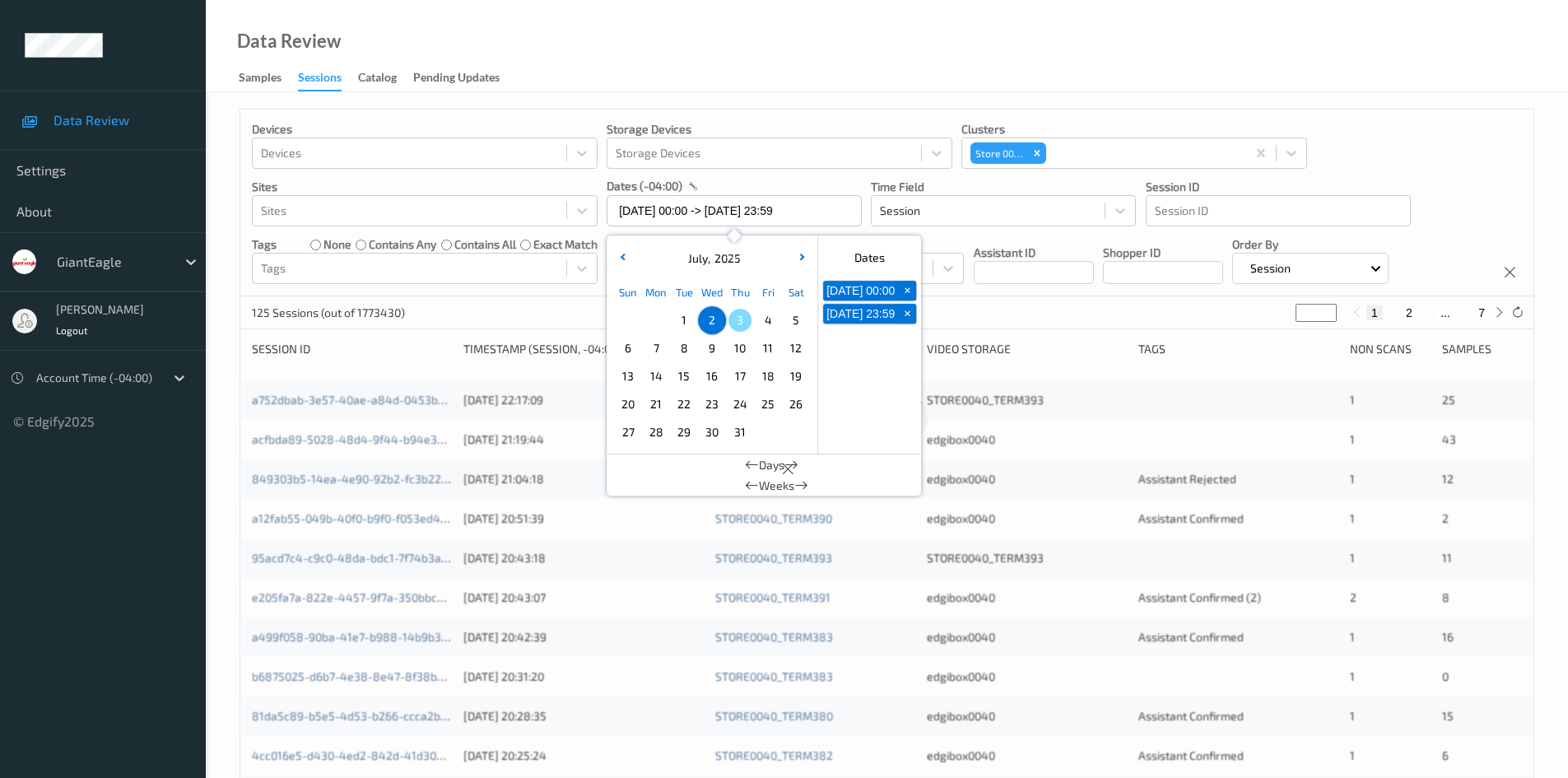 click on "Data Review Samples Sessions Catalog Pending Updates" at bounding box center (886, 46) 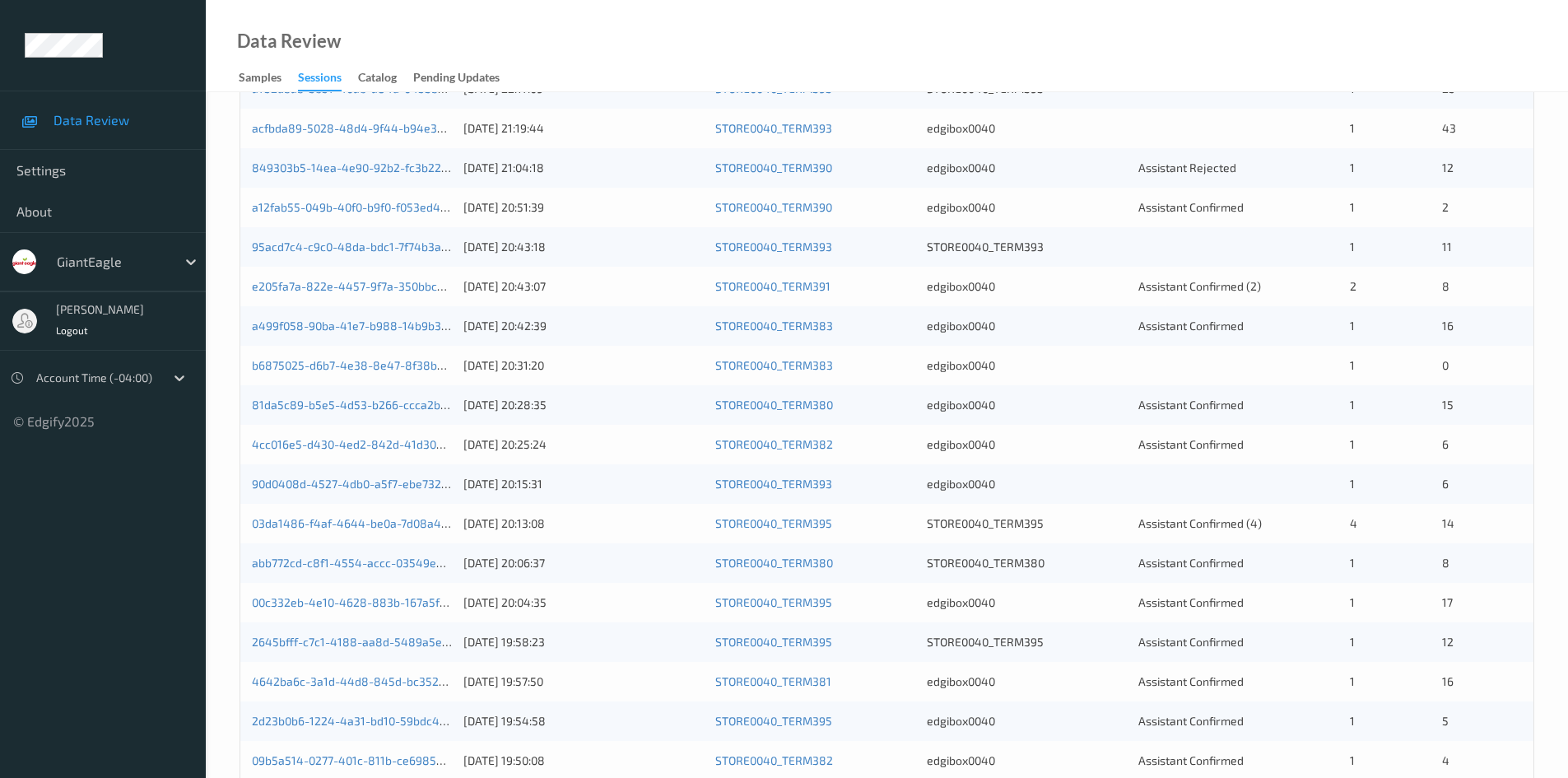 scroll, scrollTop: 461, scrollLeft: 0, axis: vertical 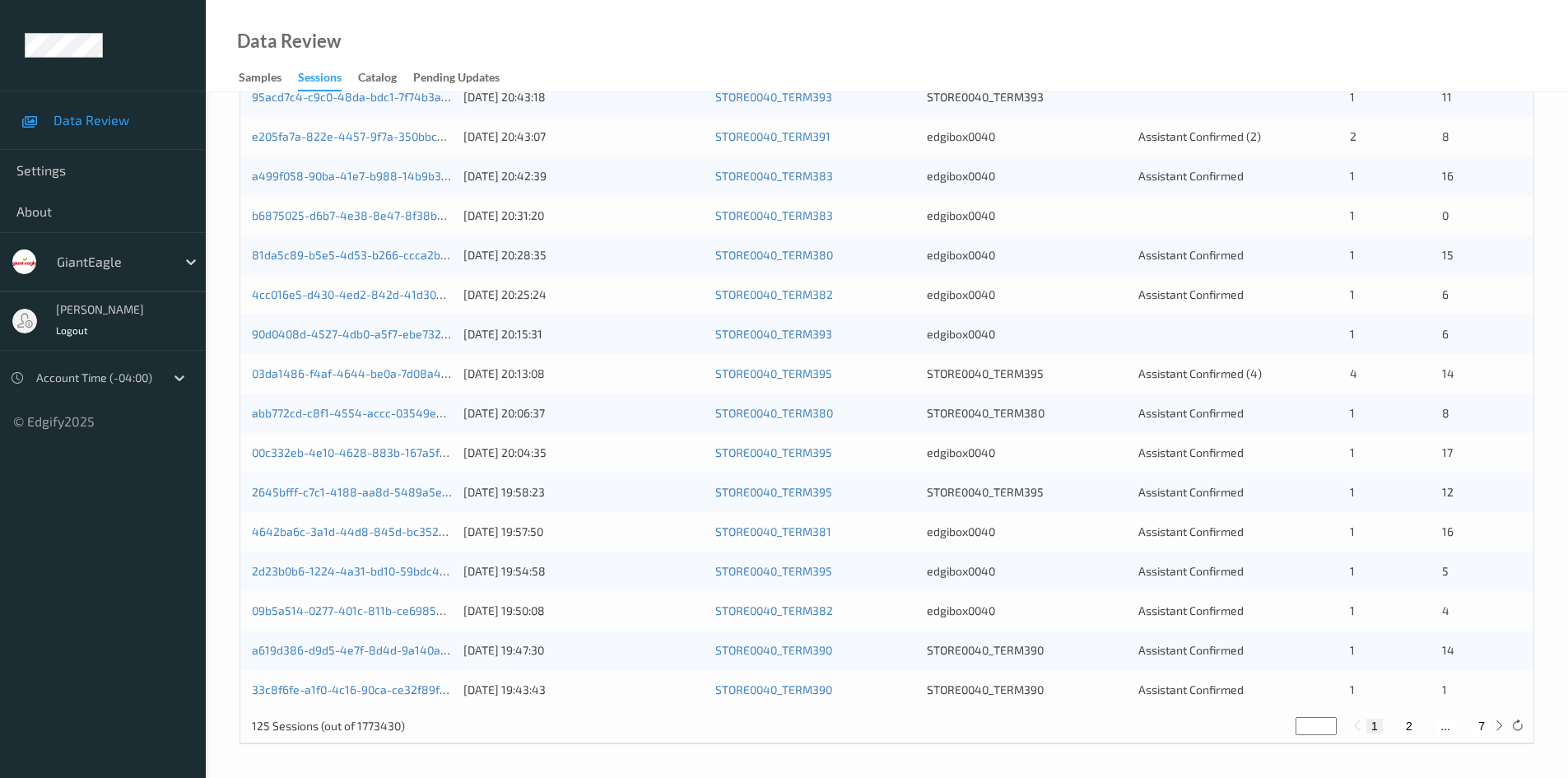 click on "7" at bounding box center (1482, 726) 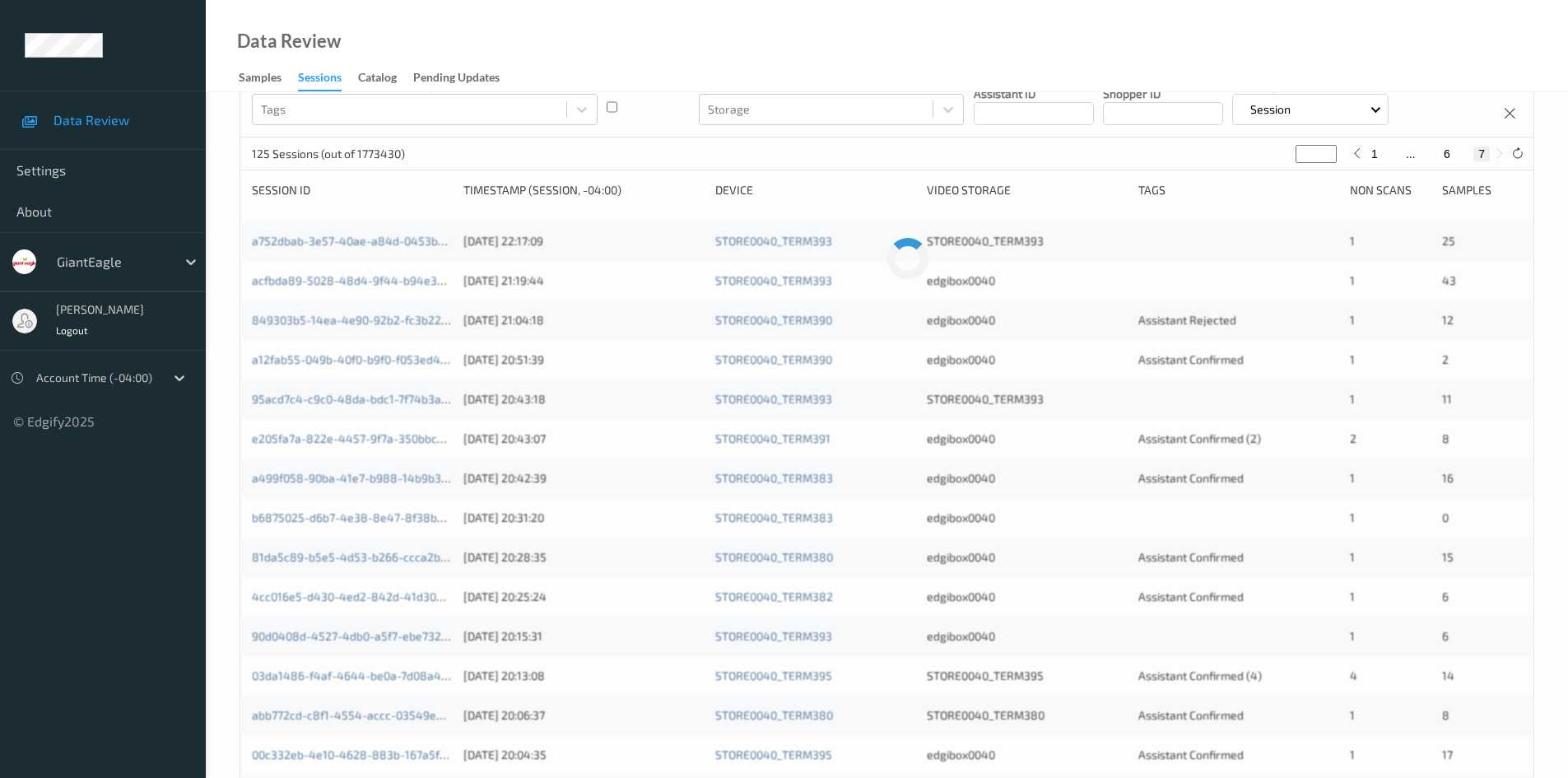 scroll, scrollTop: 0, scrollLeft: 0, axis: both 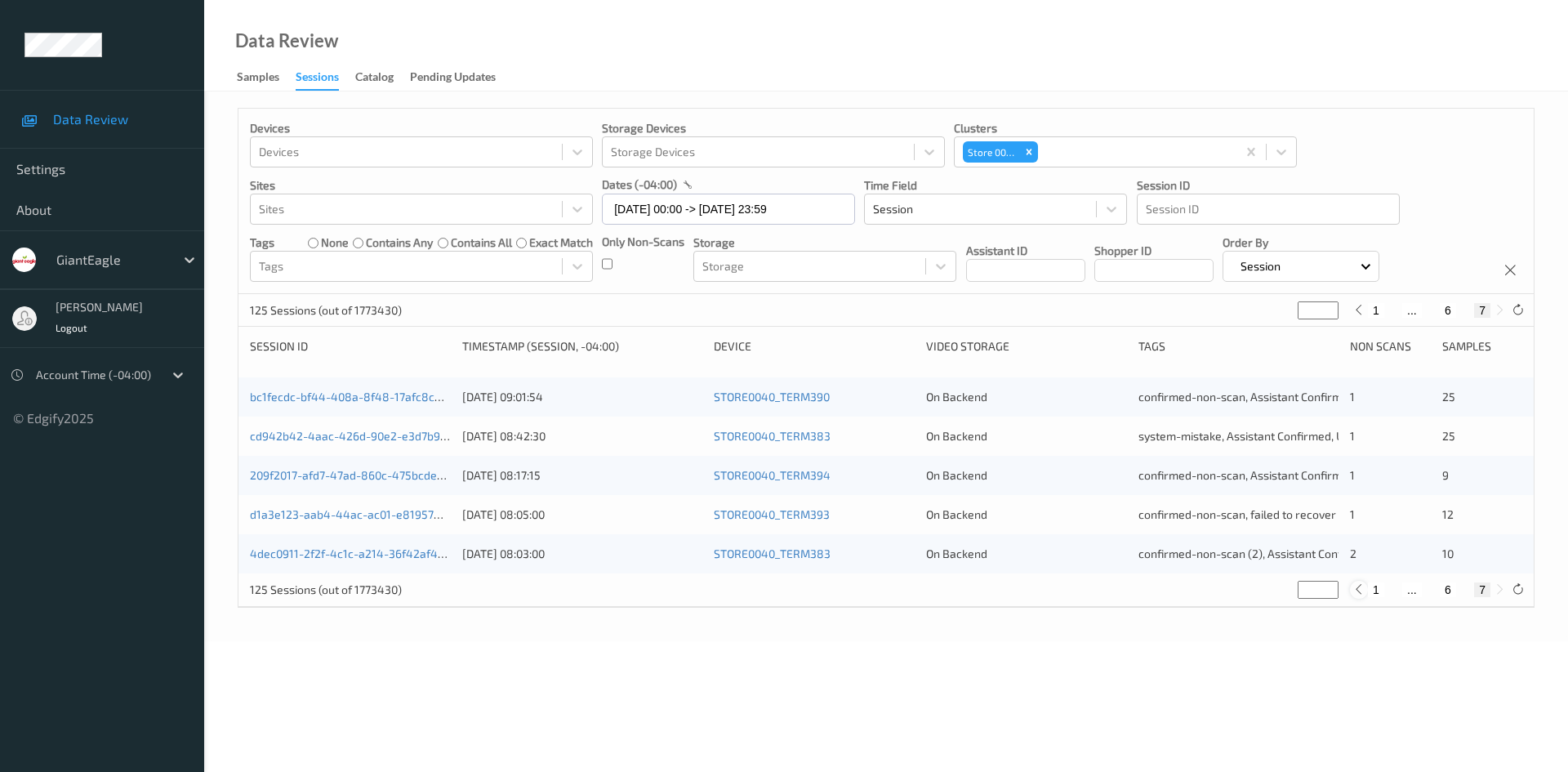 click at bounding box center (1358, 589) 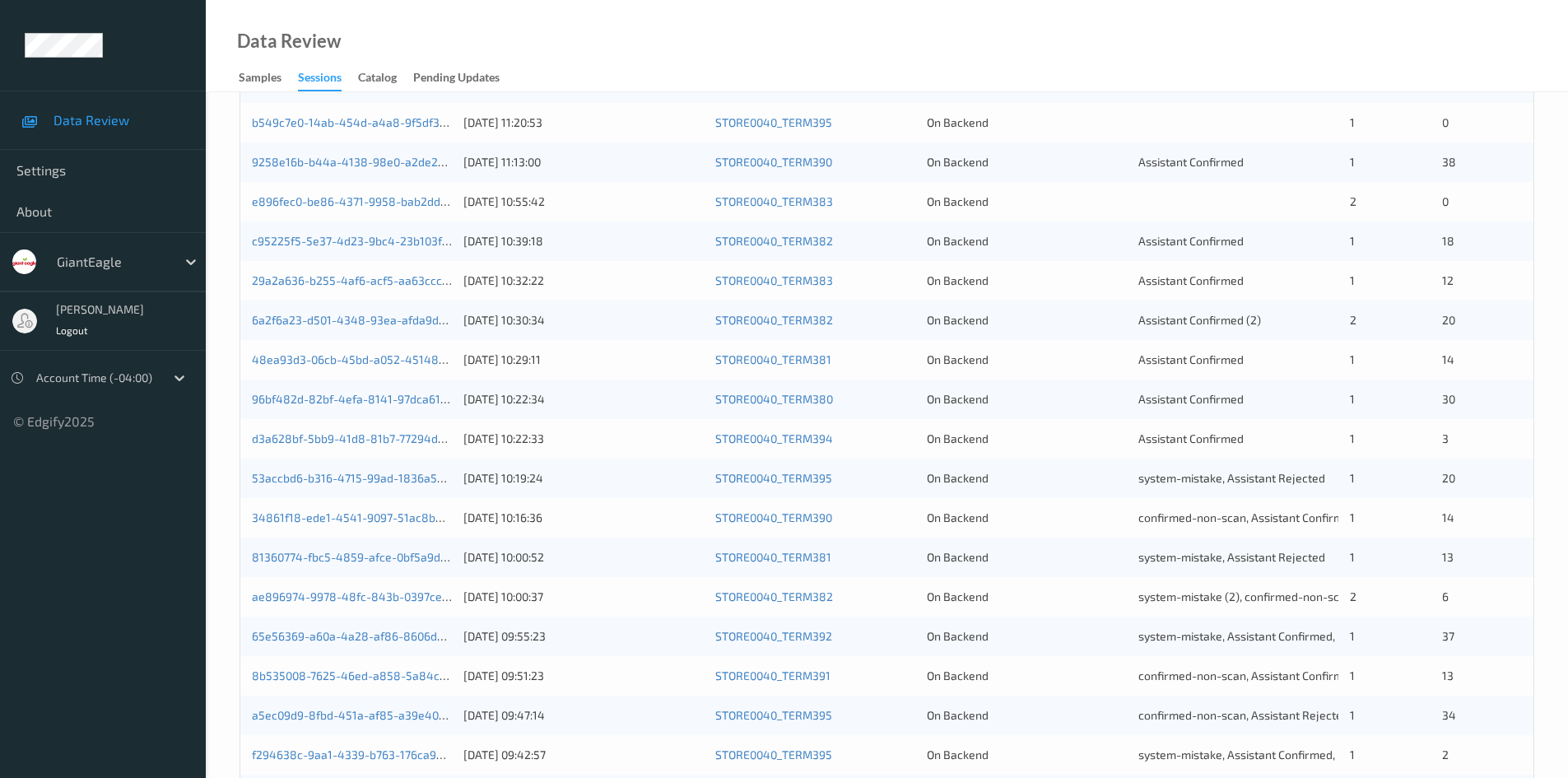 scroll, scrollTop: 461, scrollLeft: 0, axis: vertical 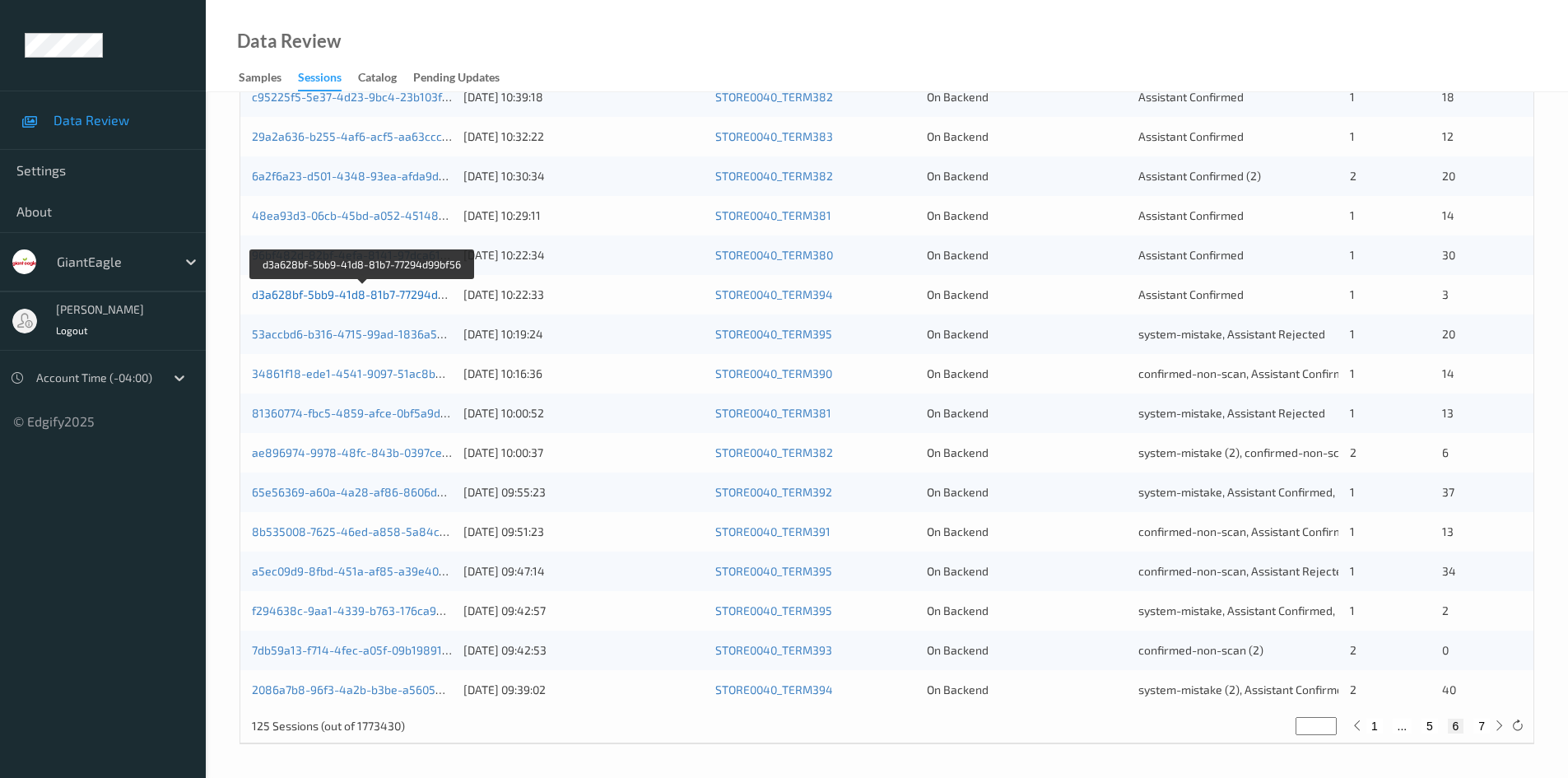 click on "d3a628bf-5bb9-41d8-81b7-77294d99bf56" at bounding box center (363, 294) 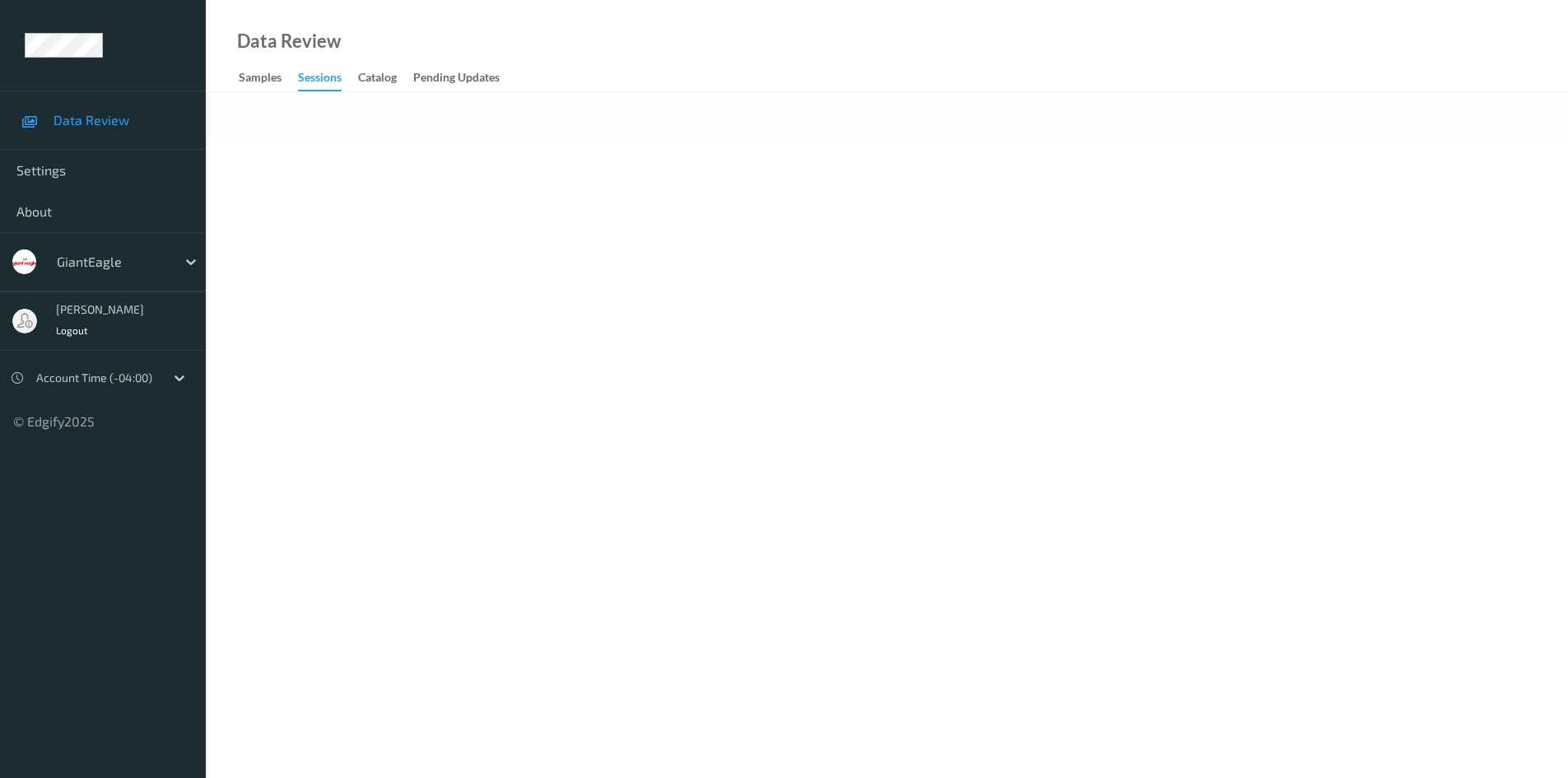 scroll, scrollTop: 0, scrollLeft: 0, axis: both 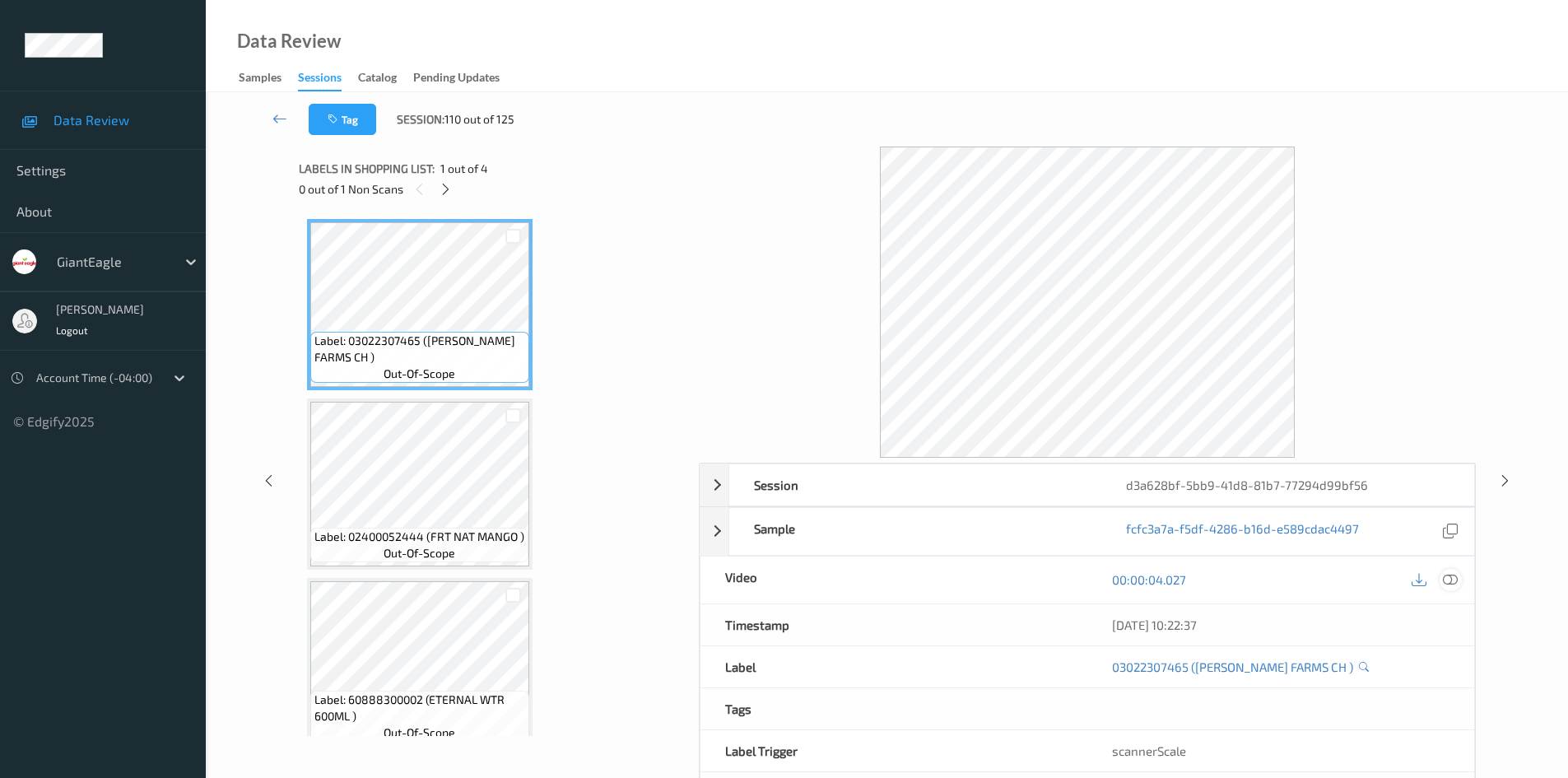 click at bounding box center [1450, 580] 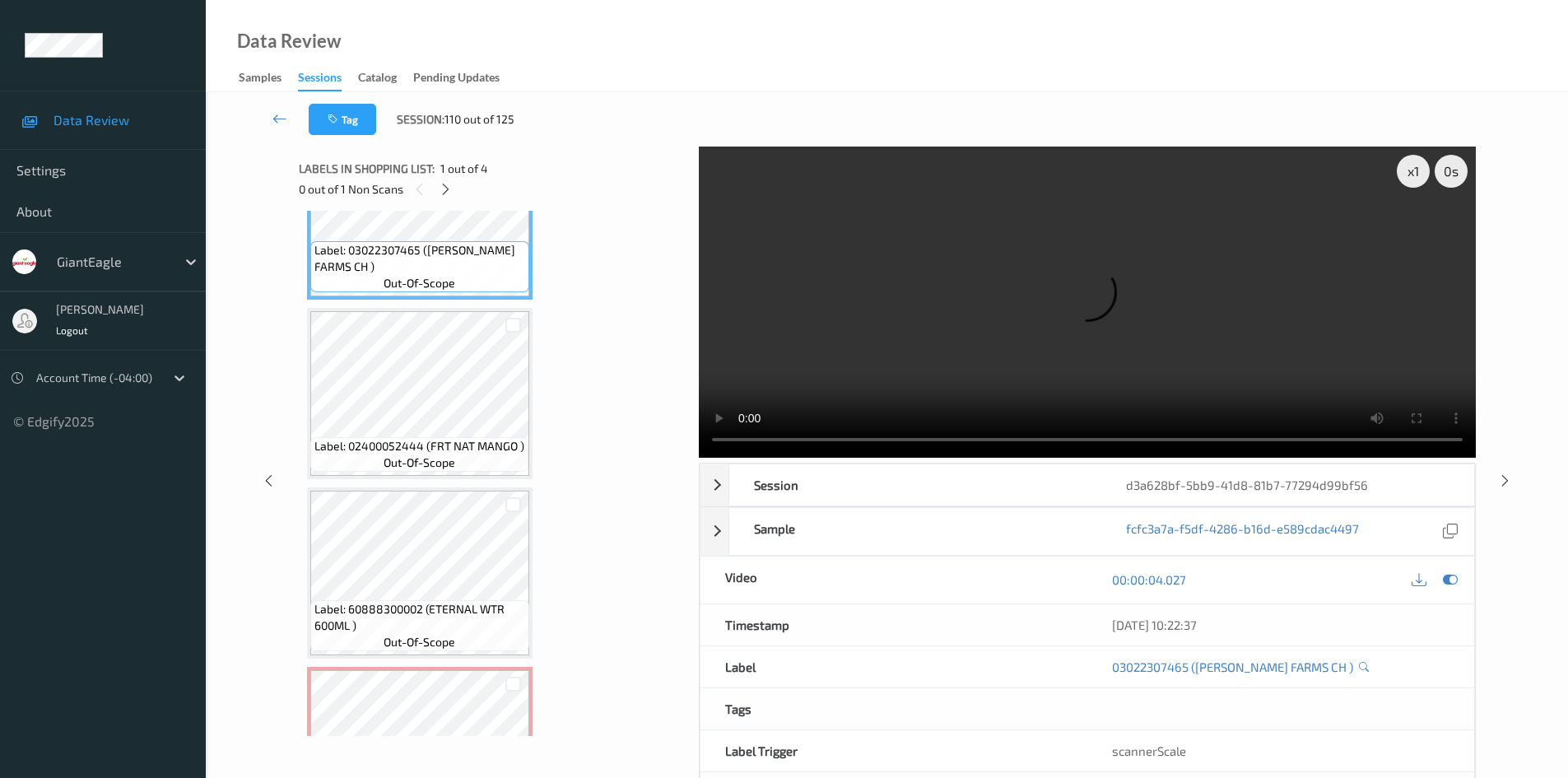 scroll, scrollTop: 201, scrollLeft: 0, axis: vertical 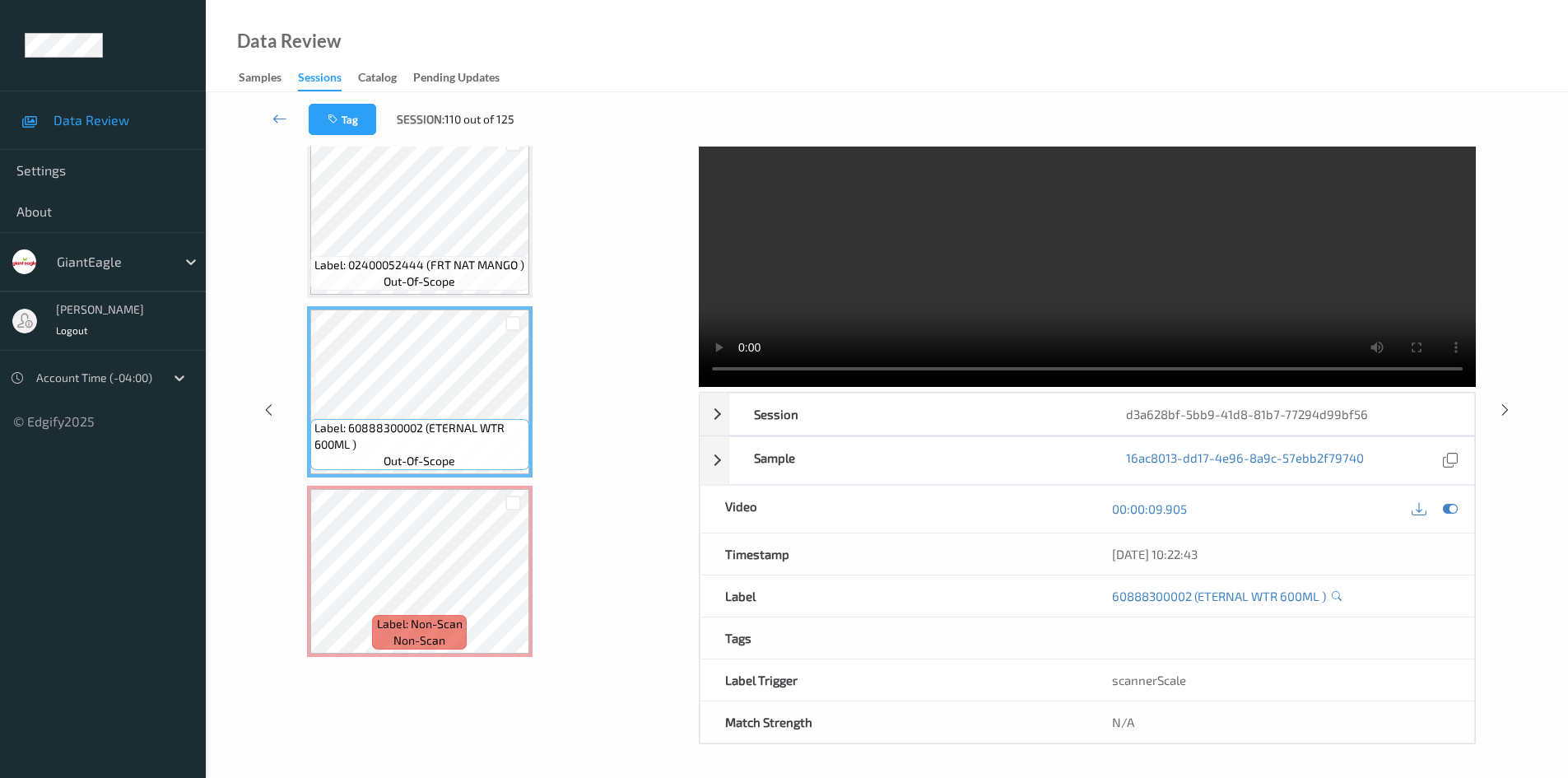 type 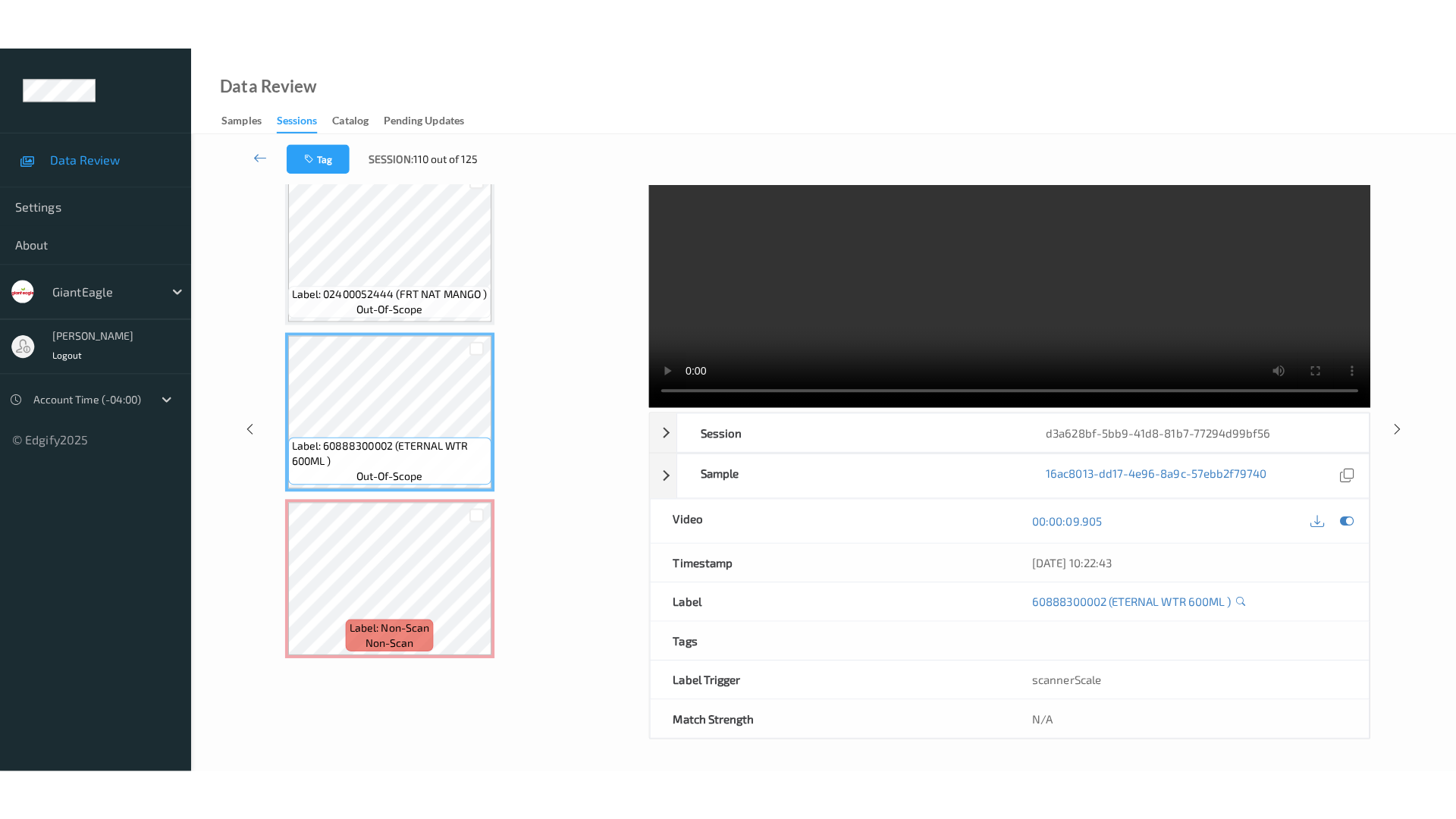 scroll, scrollTop: 0, scrollLeft: 0, axis: both 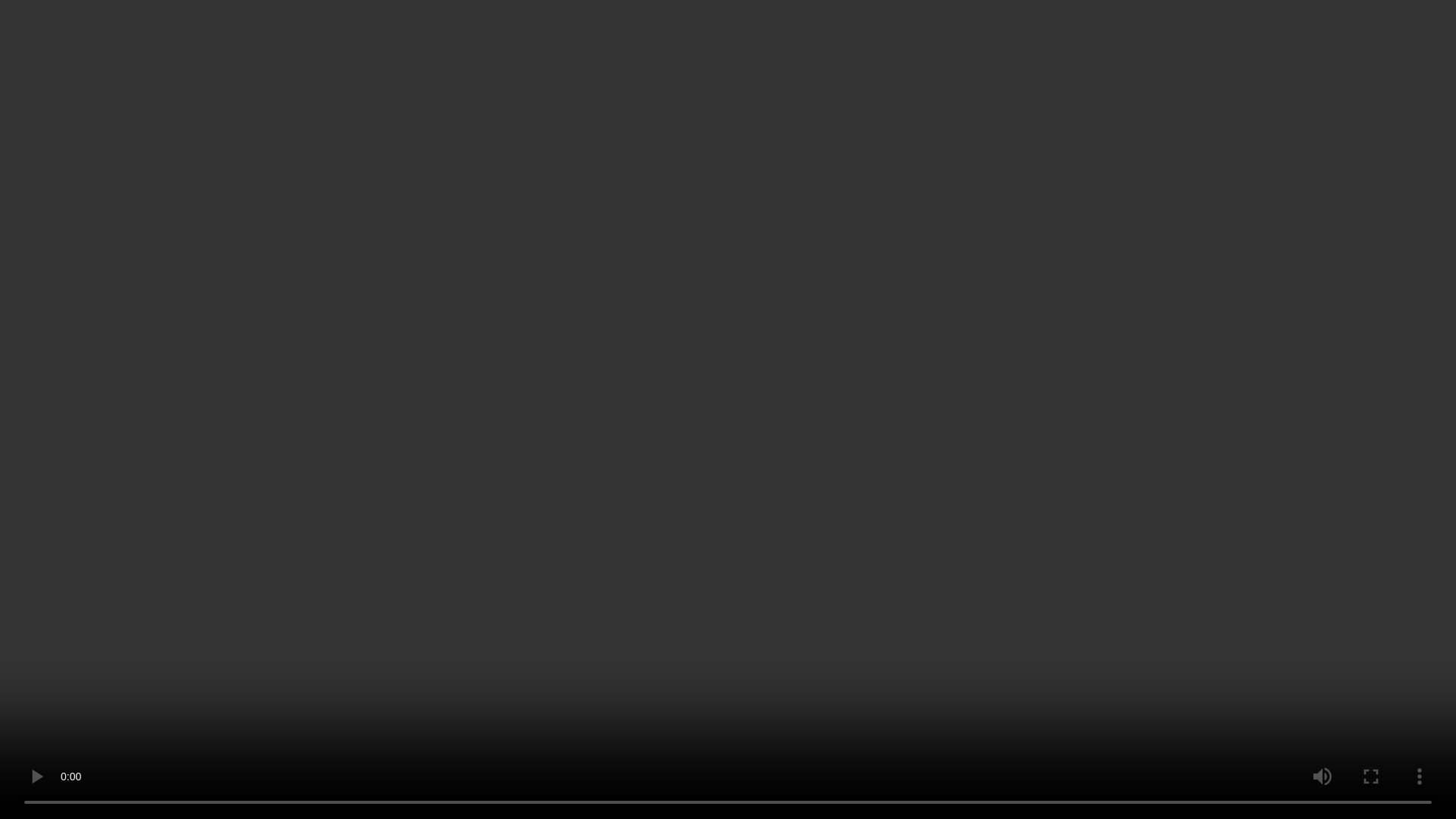 click at bounding box center [728, 410] 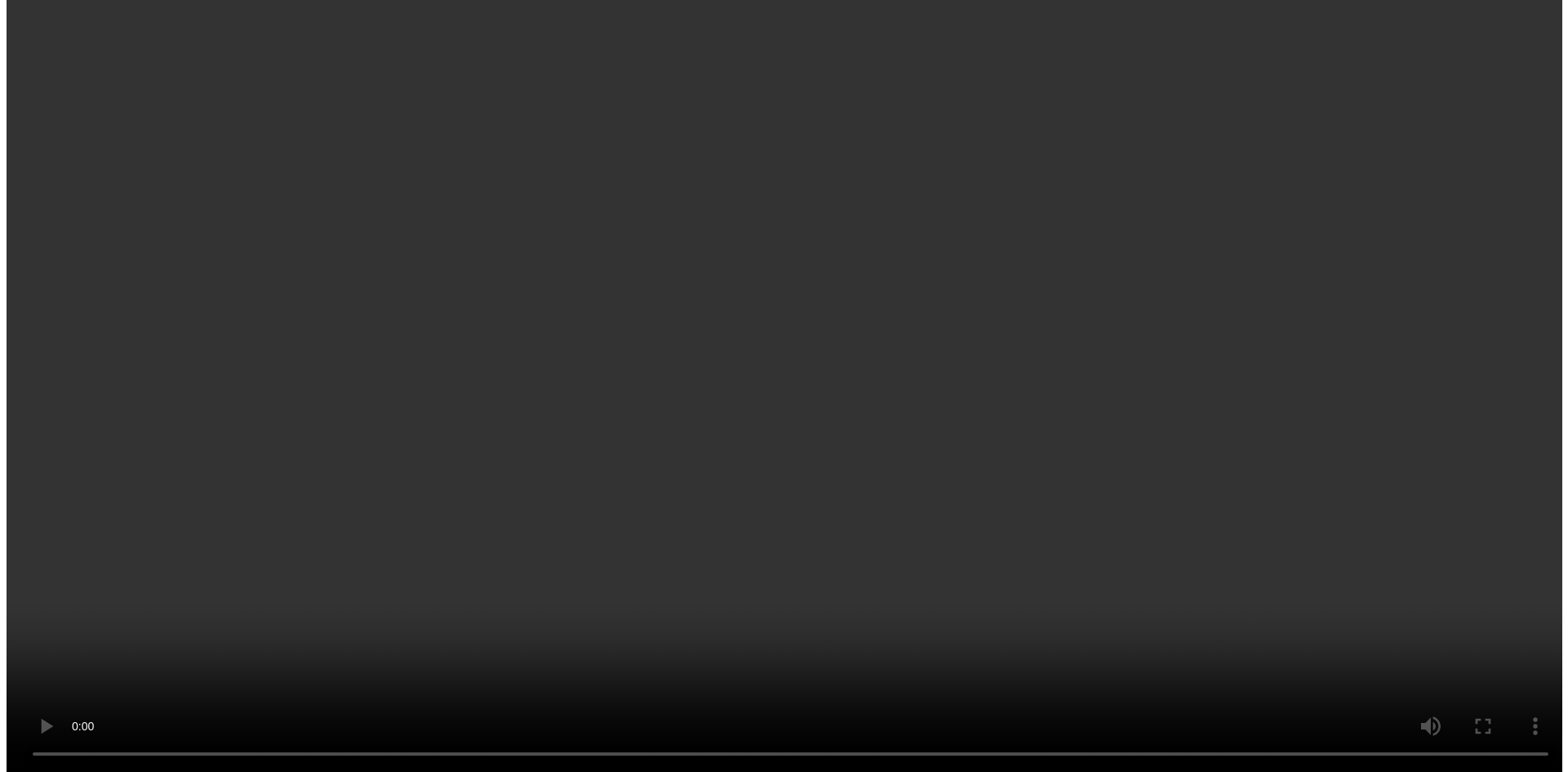 scroll, scrollTop: 199, scrollLeft: 0, axis: vertical 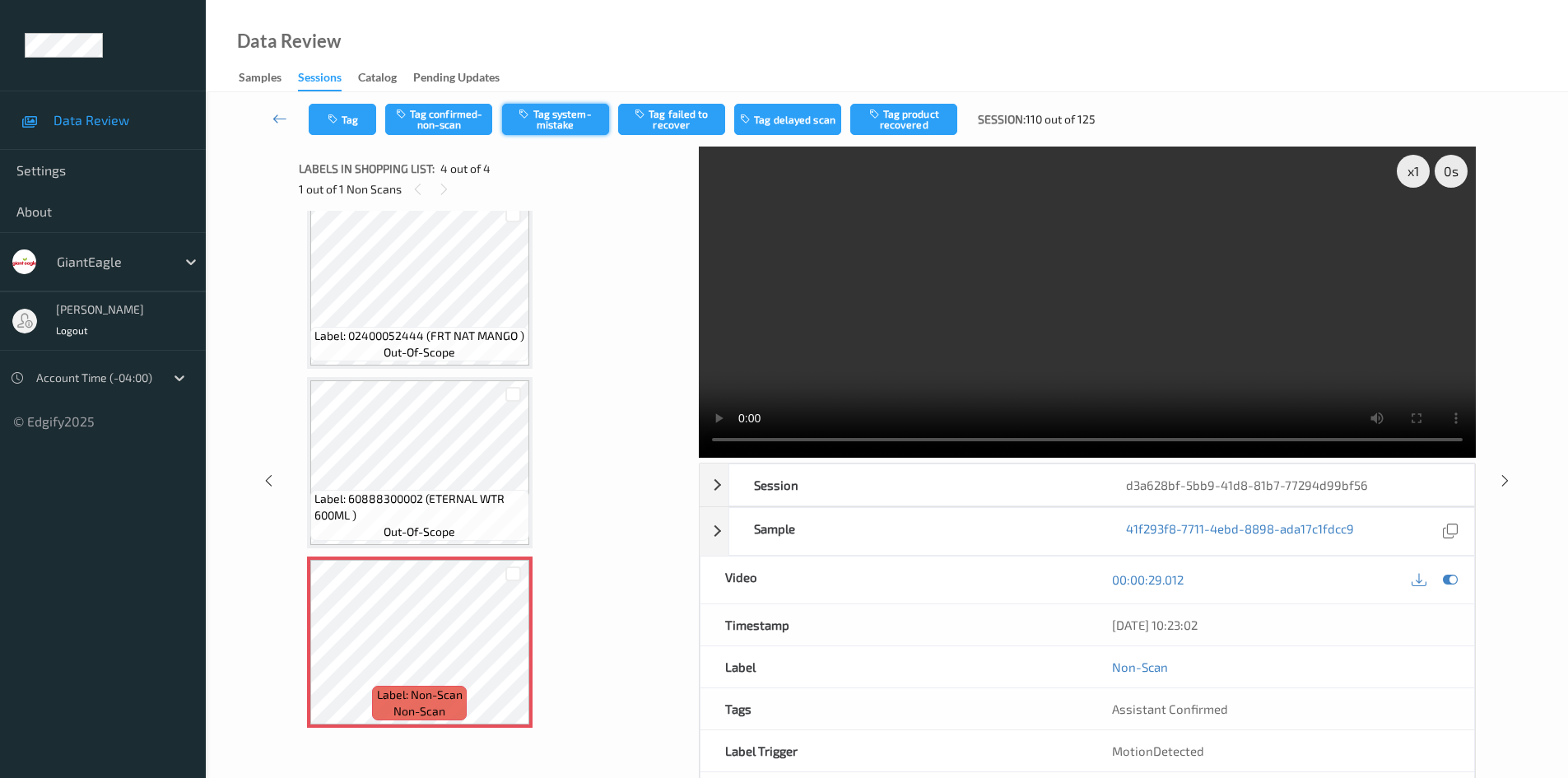 click on "Tag   system-mistake" at bounding box center (556, 119) 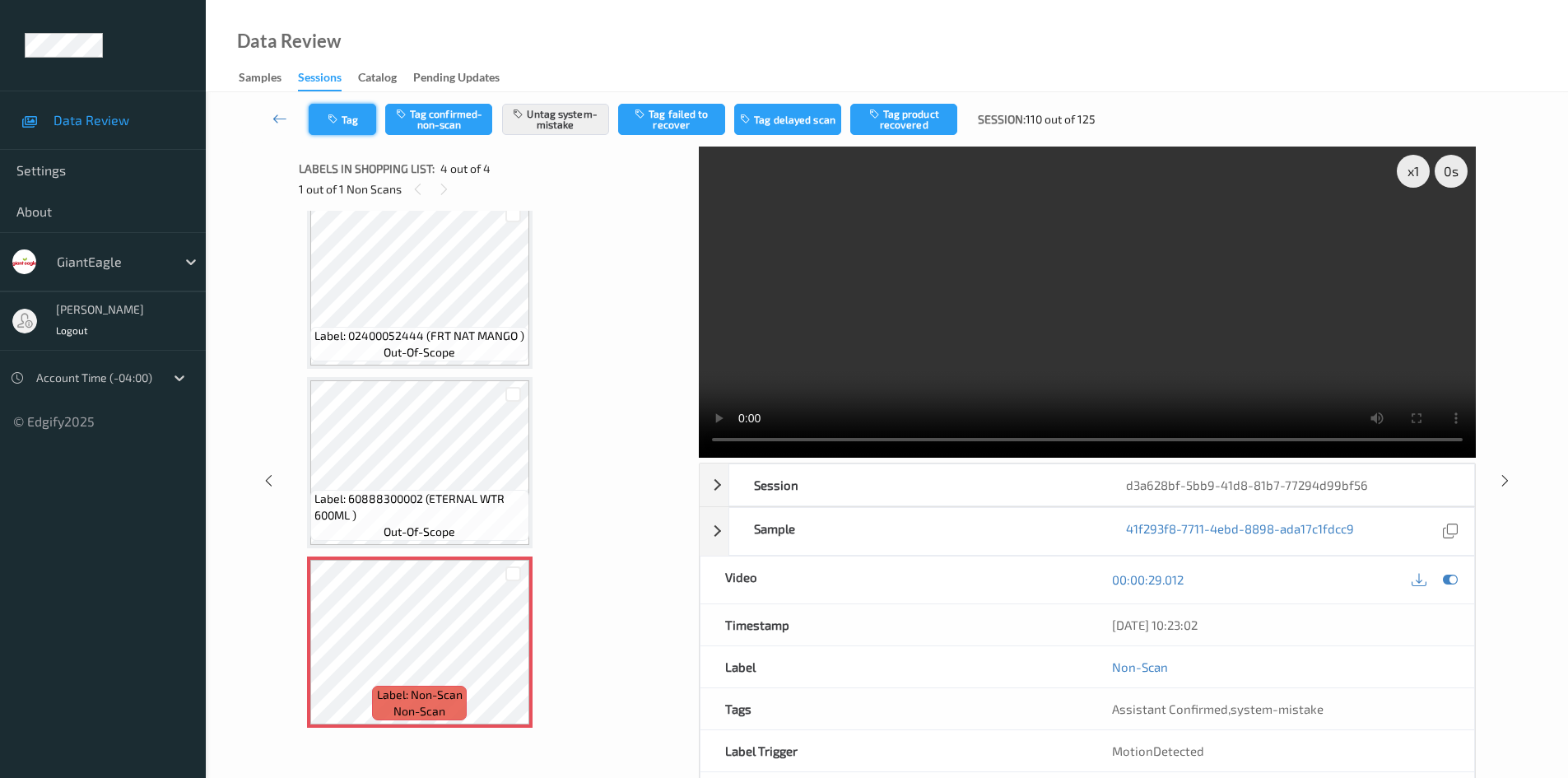 click on "Tag" at bounding box center [342, 119] 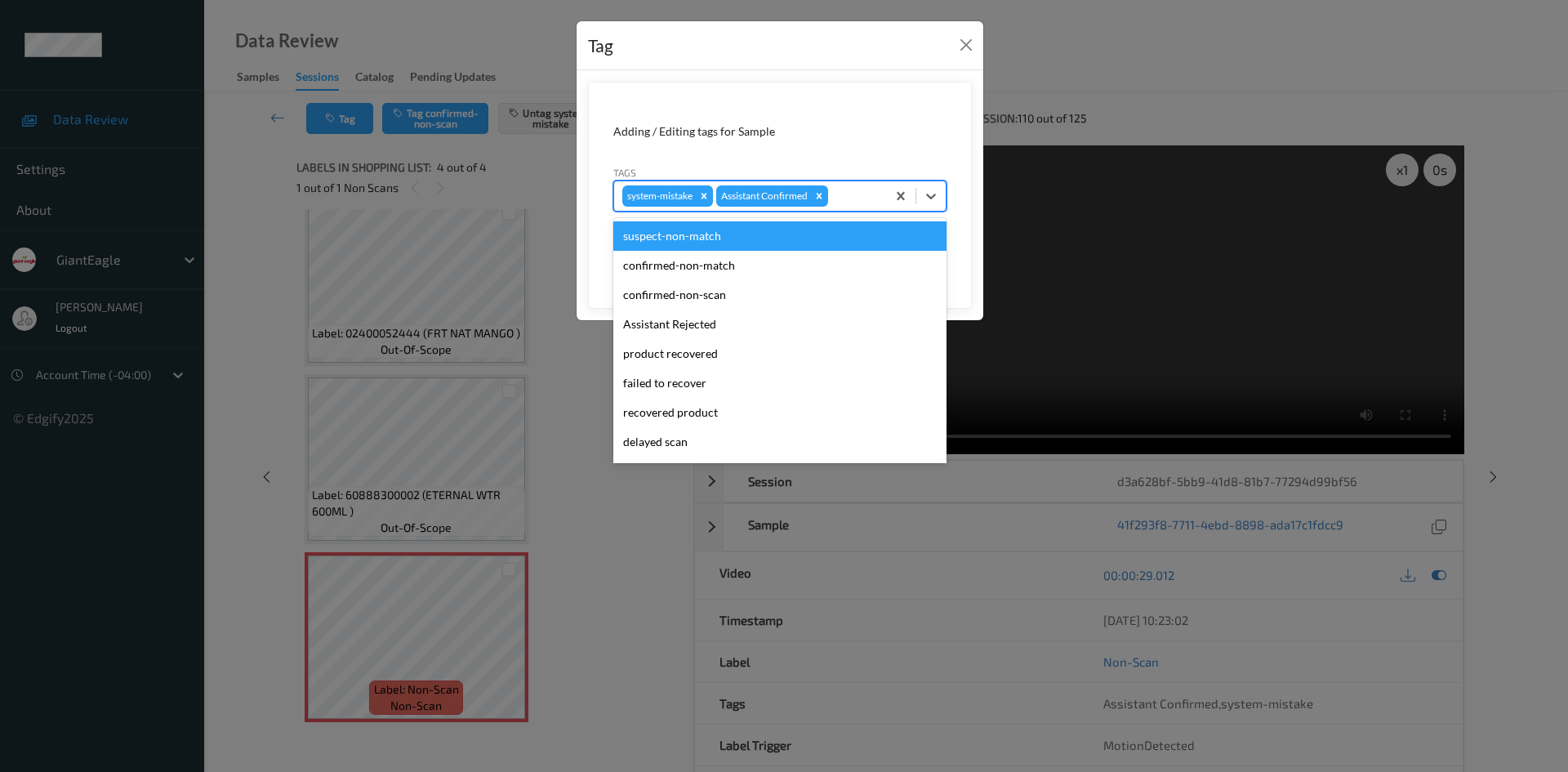 drag, startPoint x: 868, startPoint y: 207, endPoint x: 813, endPoint y: 274, distance: 86.683332 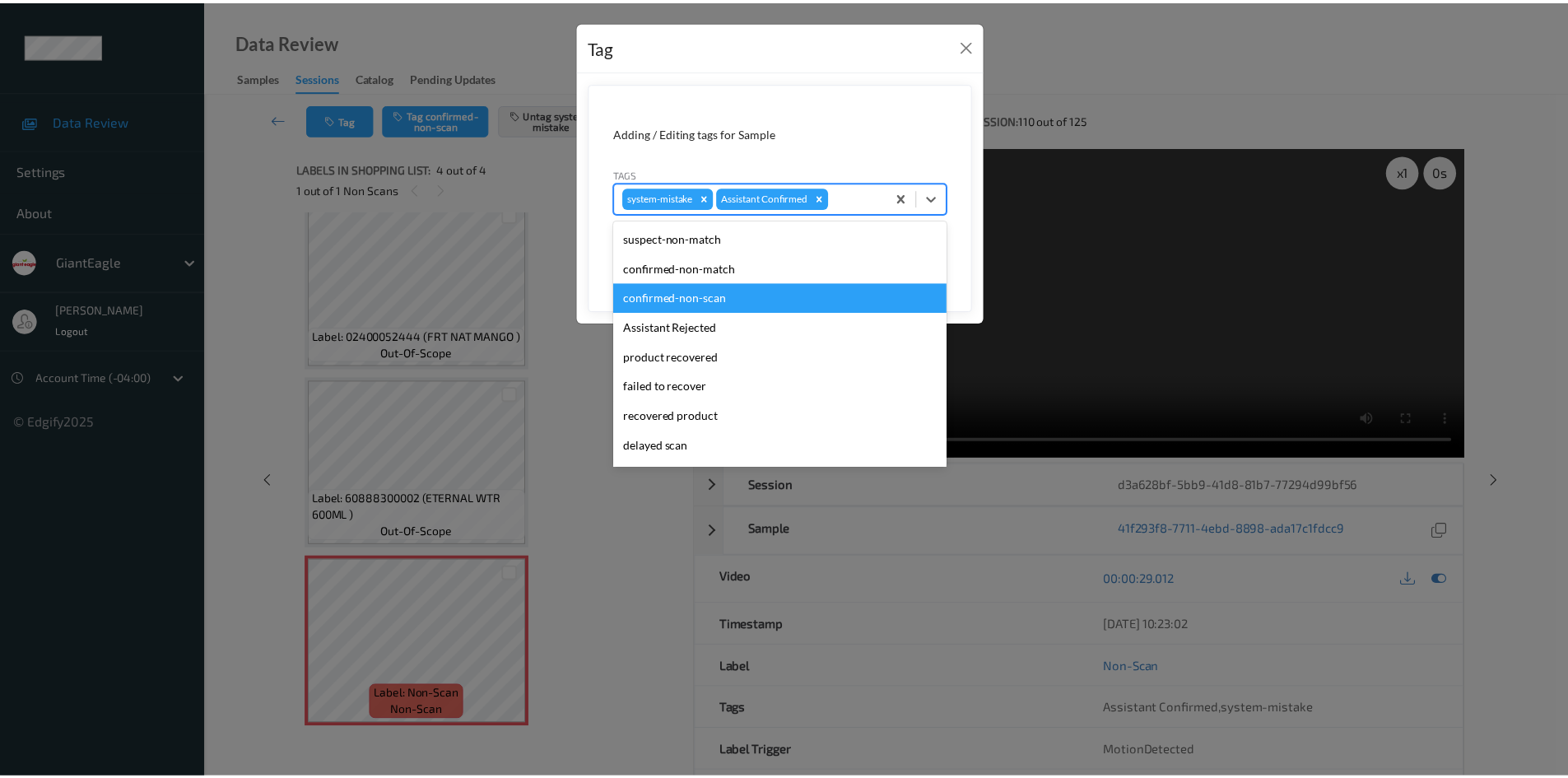 scroll, scrollTop: 86, scrollLeft: 0, axis: vertical 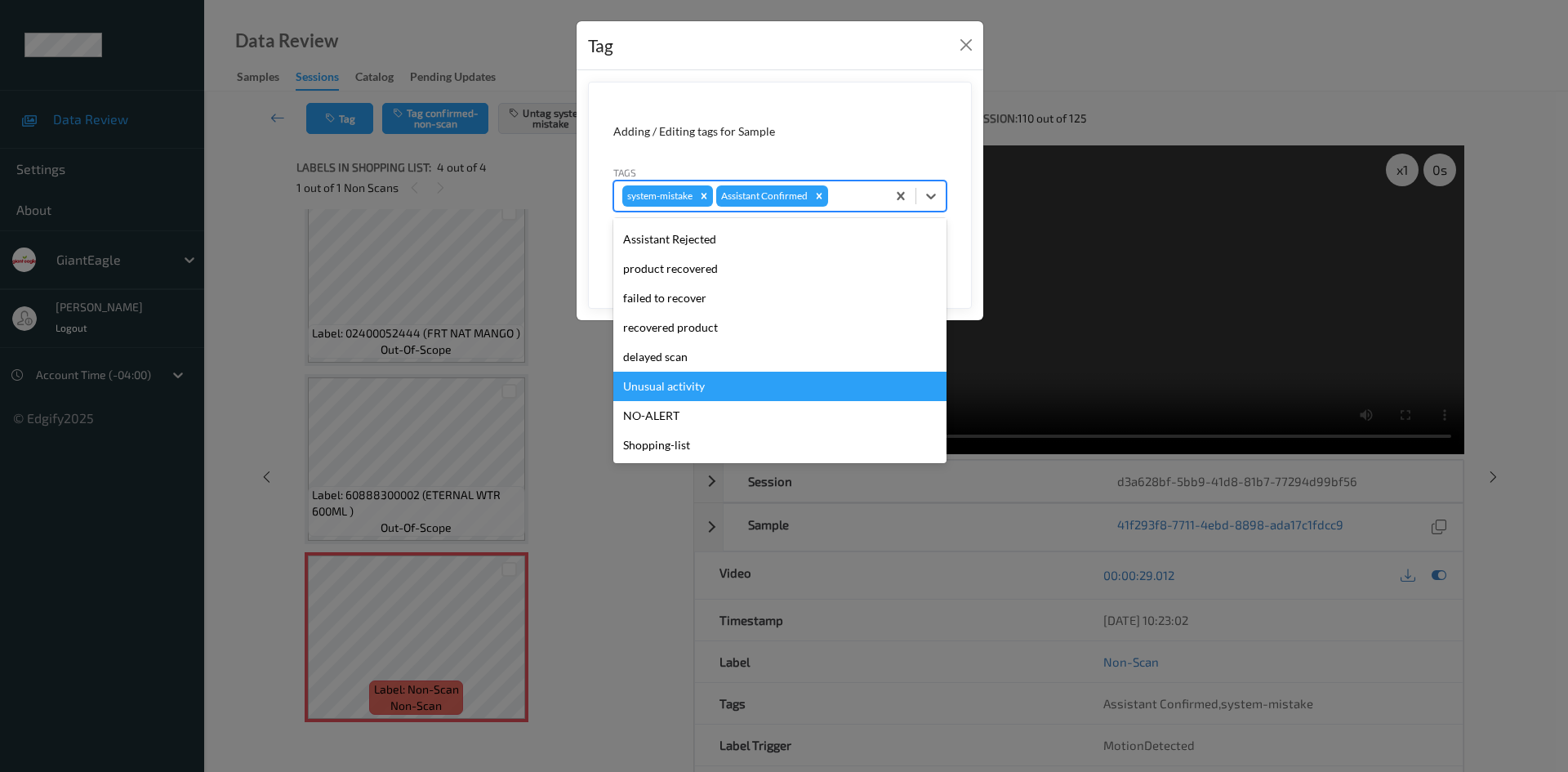 click on "Unusual activity" at bounding box center (780, 386) 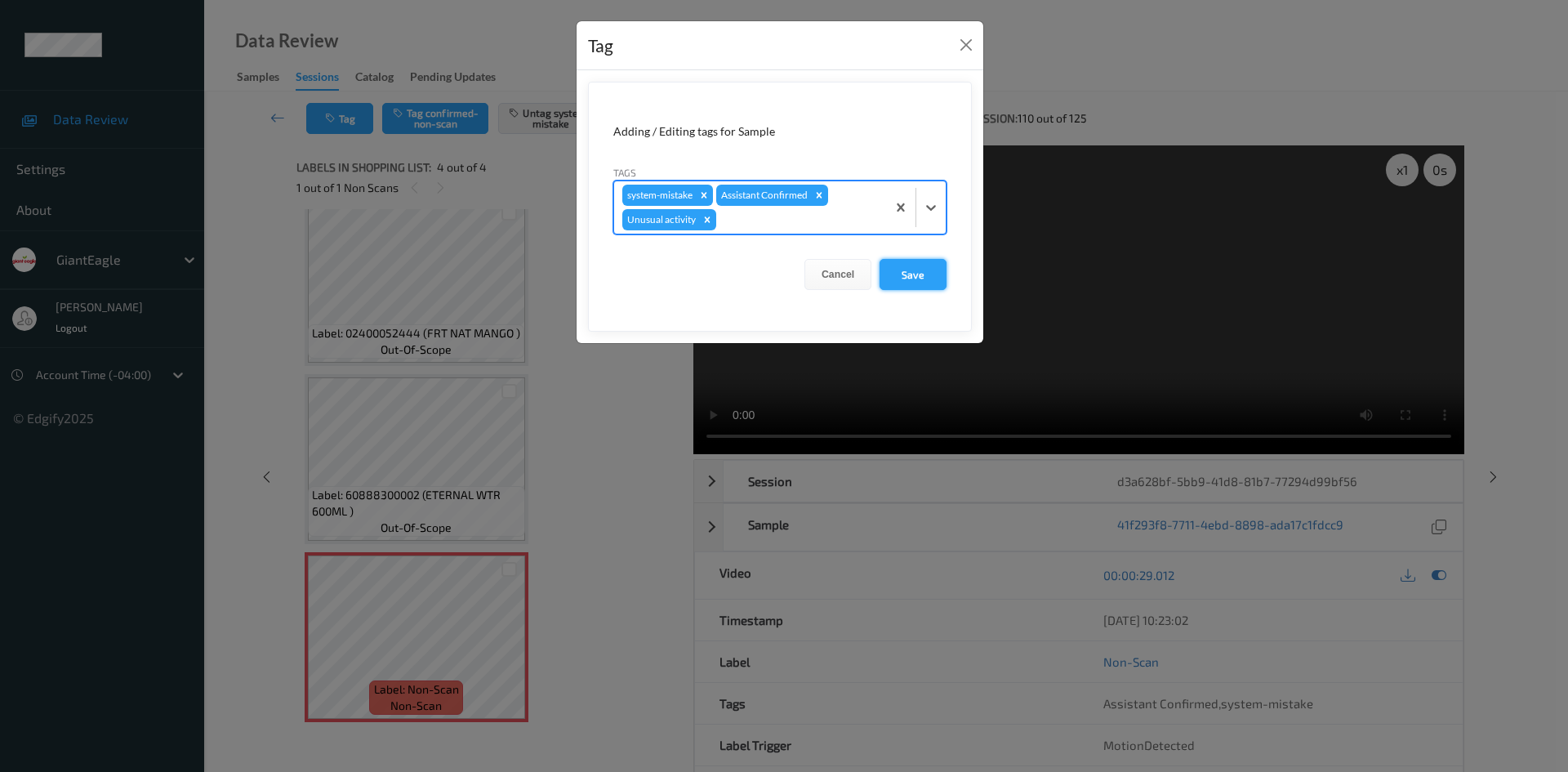 click on "Save" at bounding box center (913, 274) 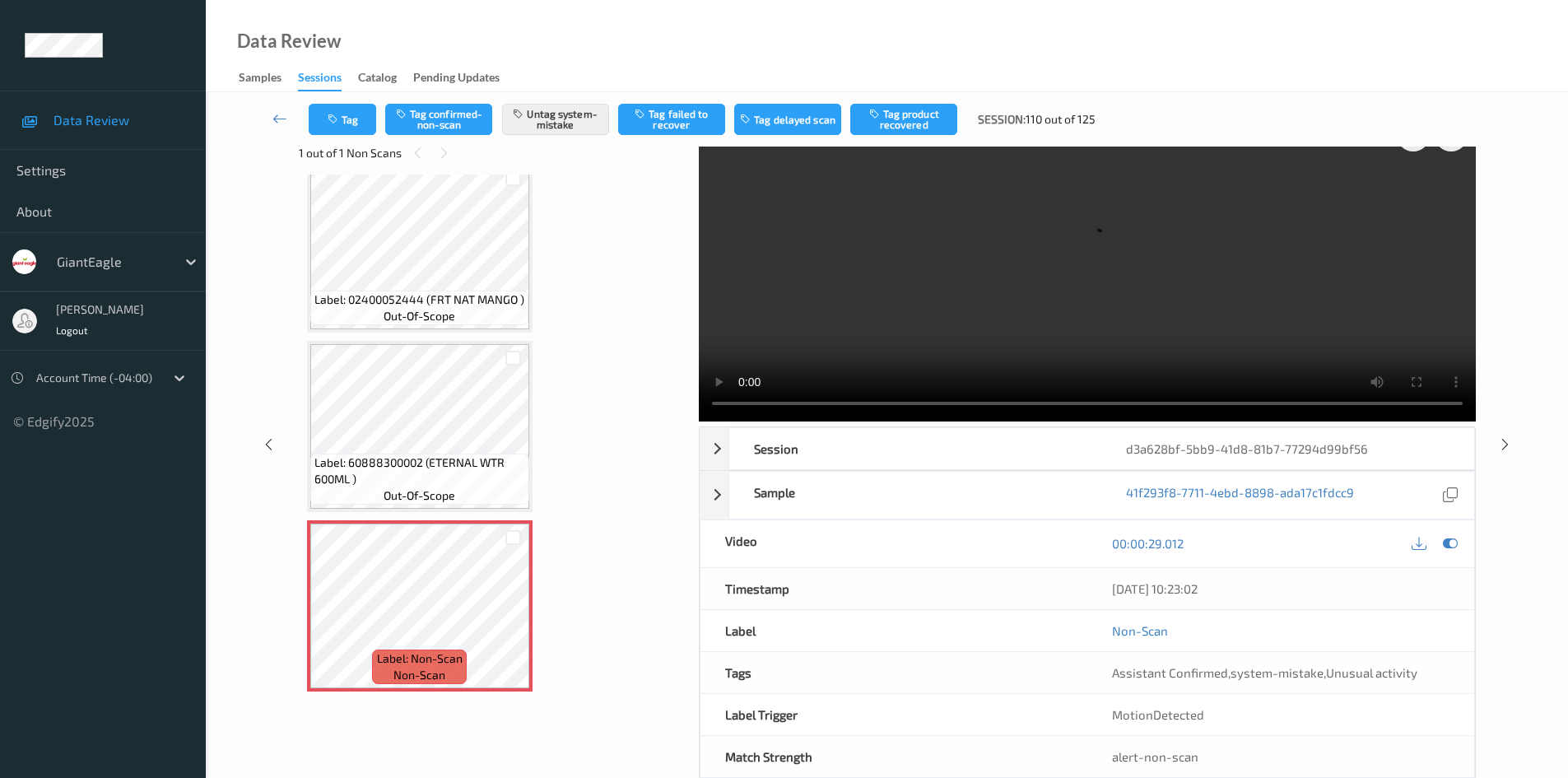 scroll, scrollTop: 71, scrollLeft: 0, axis: vertical 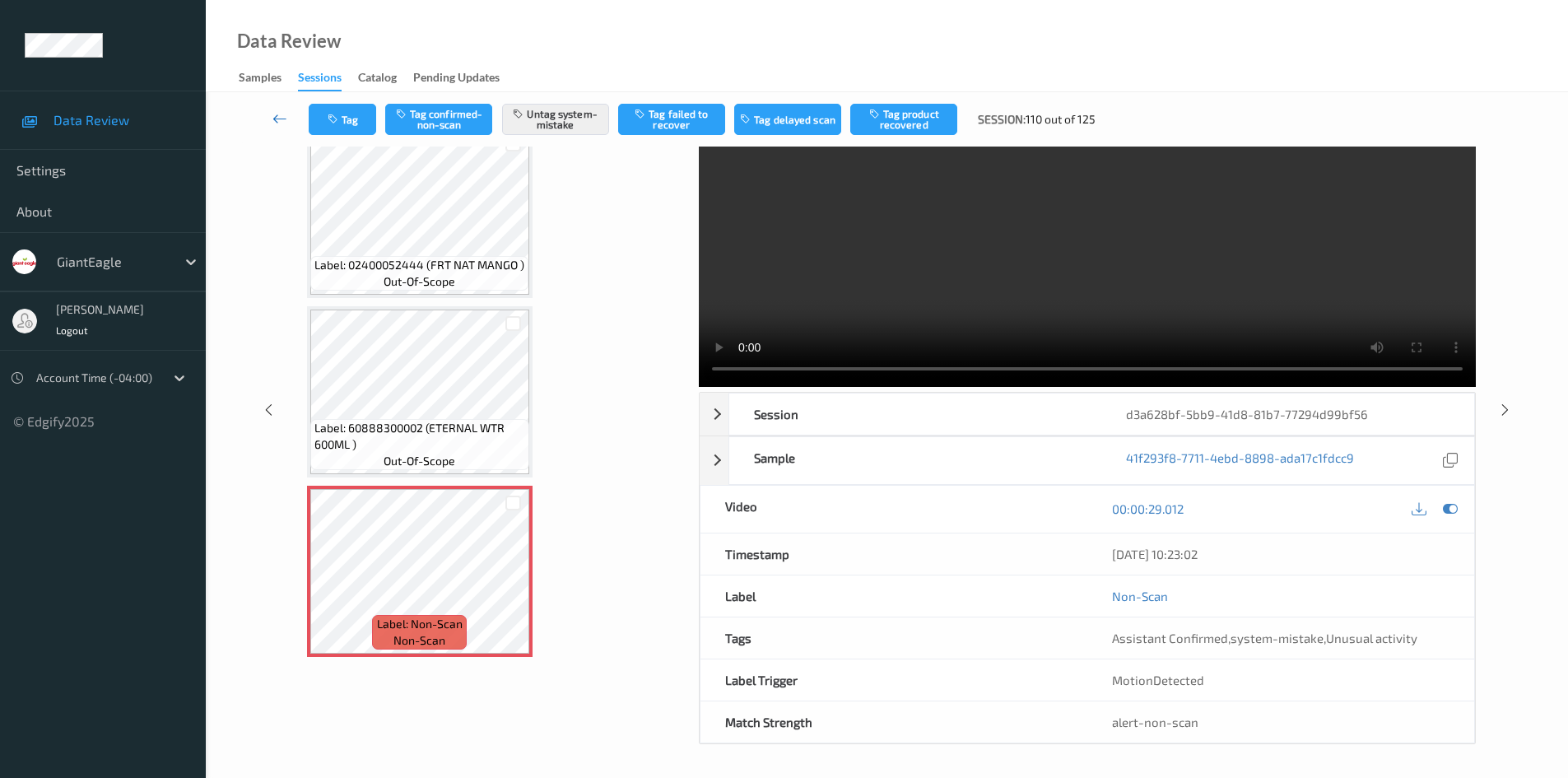click at bounding box center [280, 119] 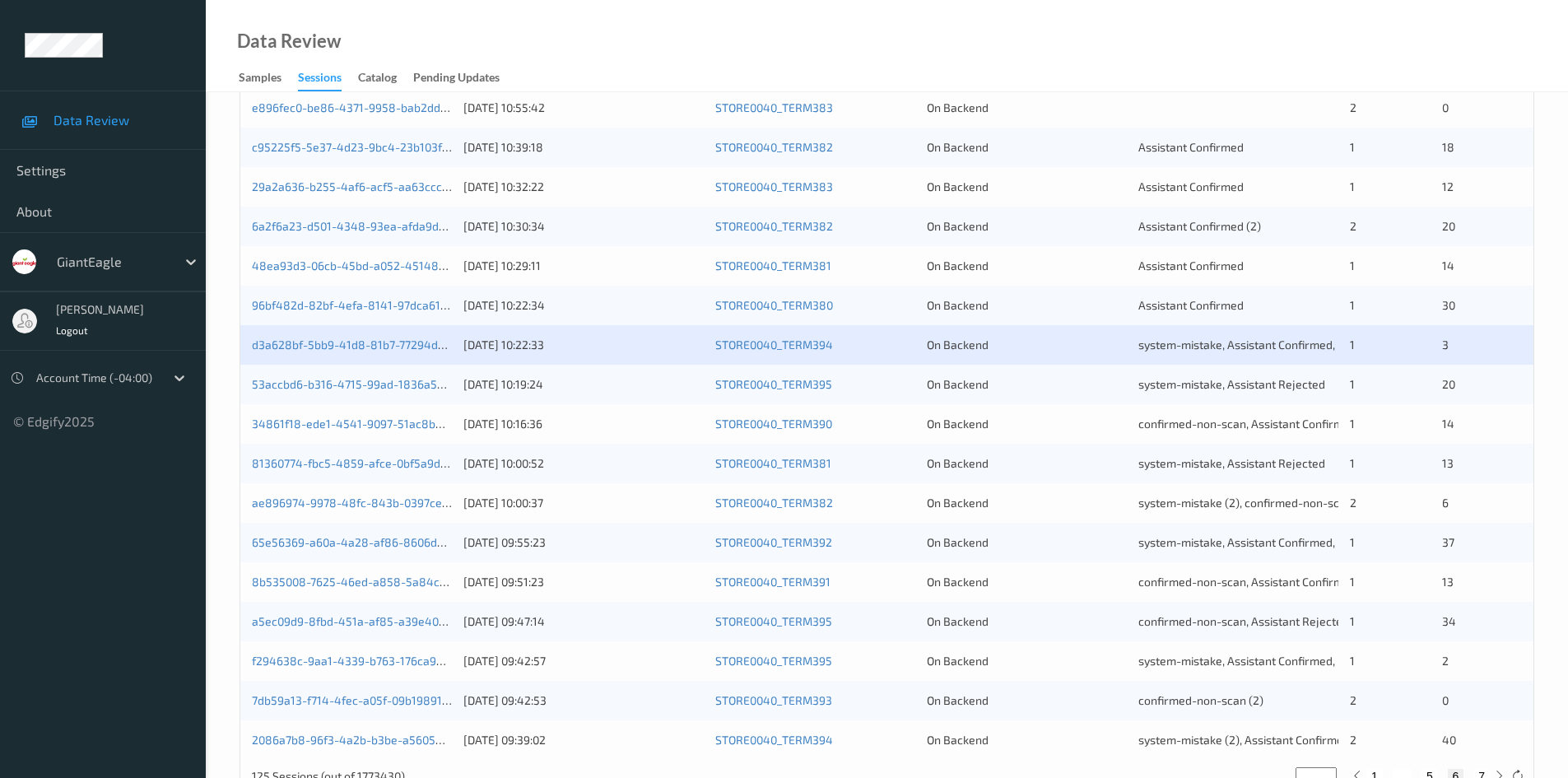 scroll, scrollTop: 412, scrollLeft: 0, axis: vertical 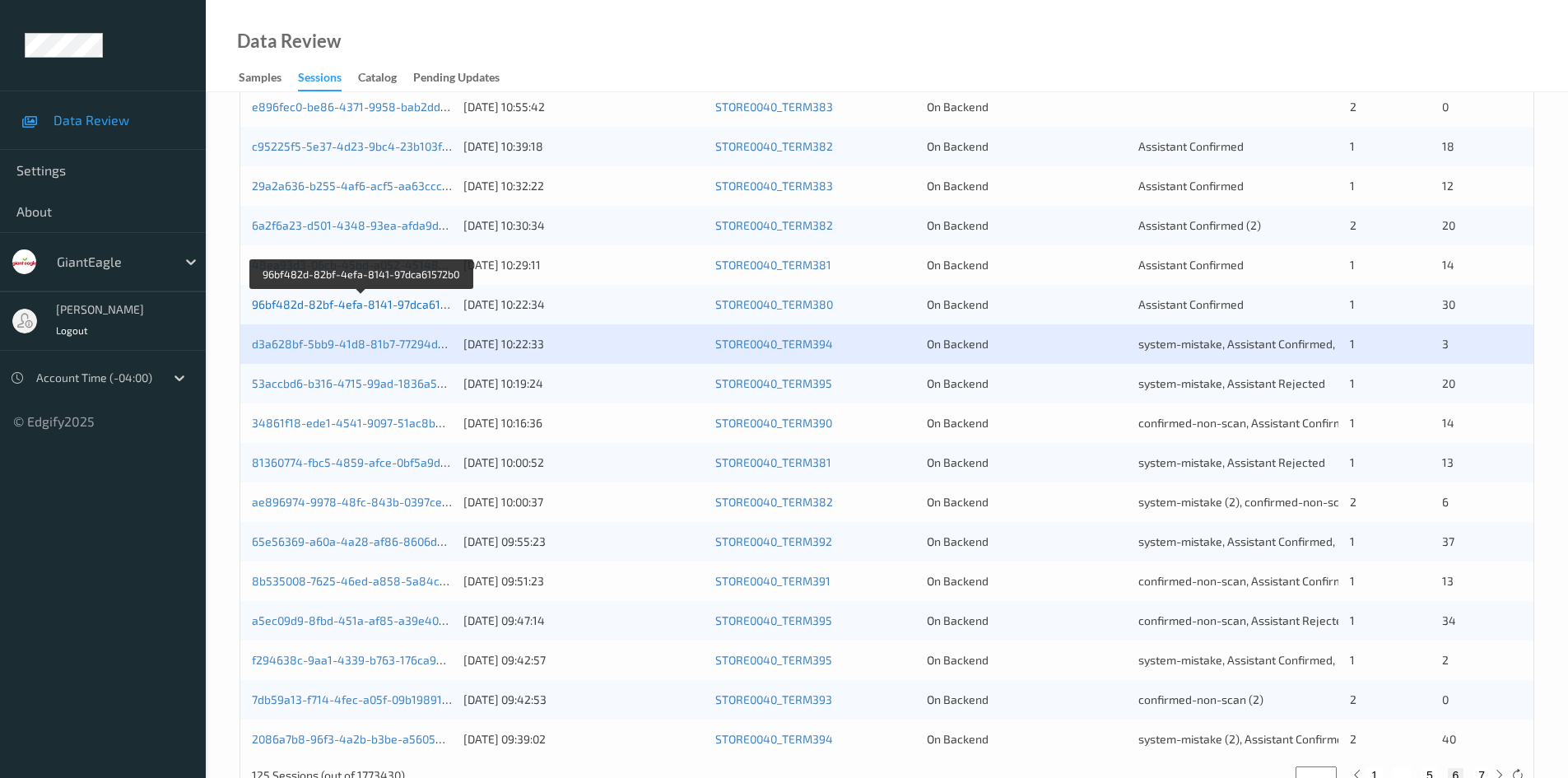 click on "96bf482d-82bf-4efa-8141-97dca61572b0" at bounding box center (362, 304) 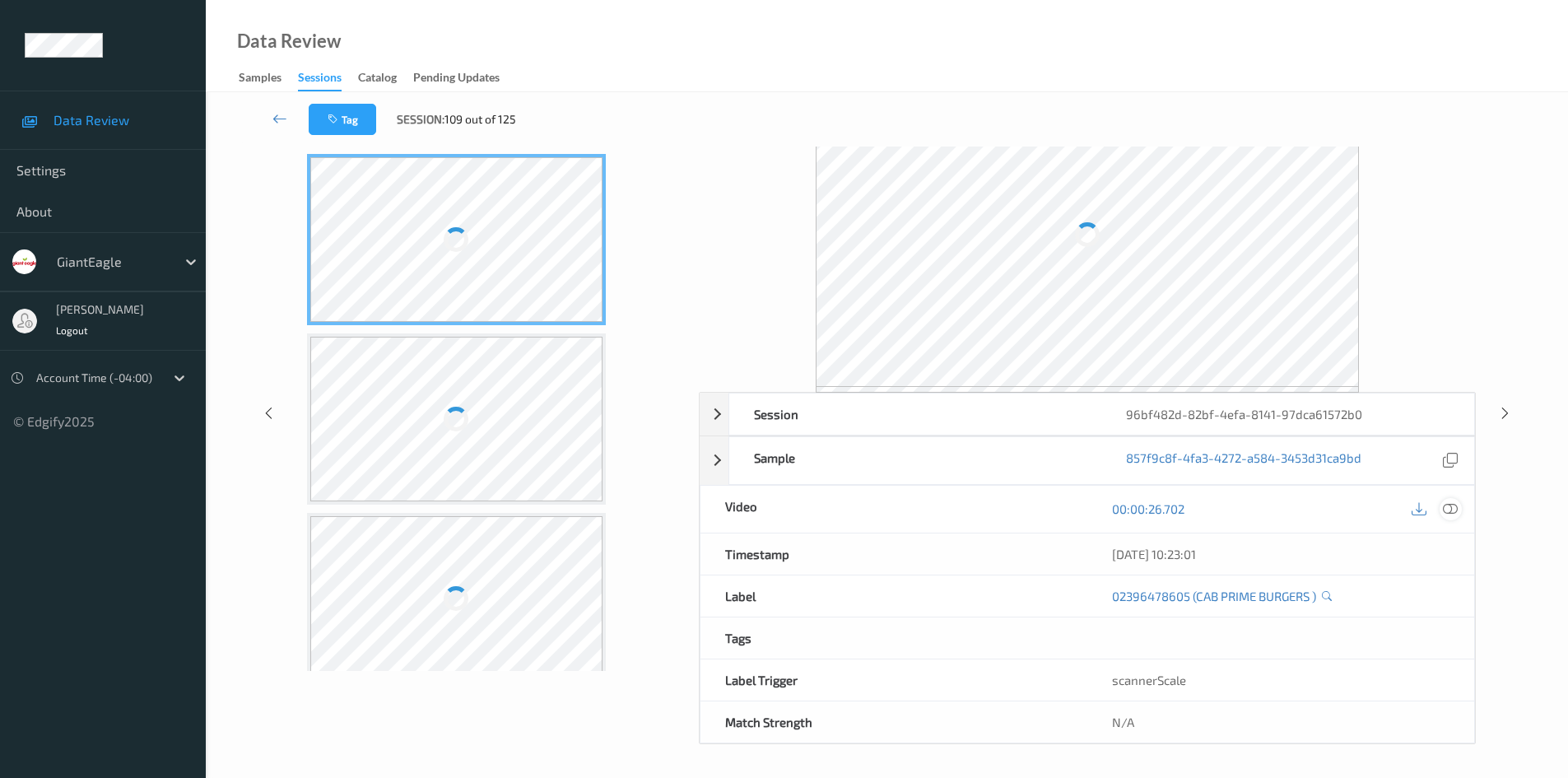 click at bounding box center [1450, 509] 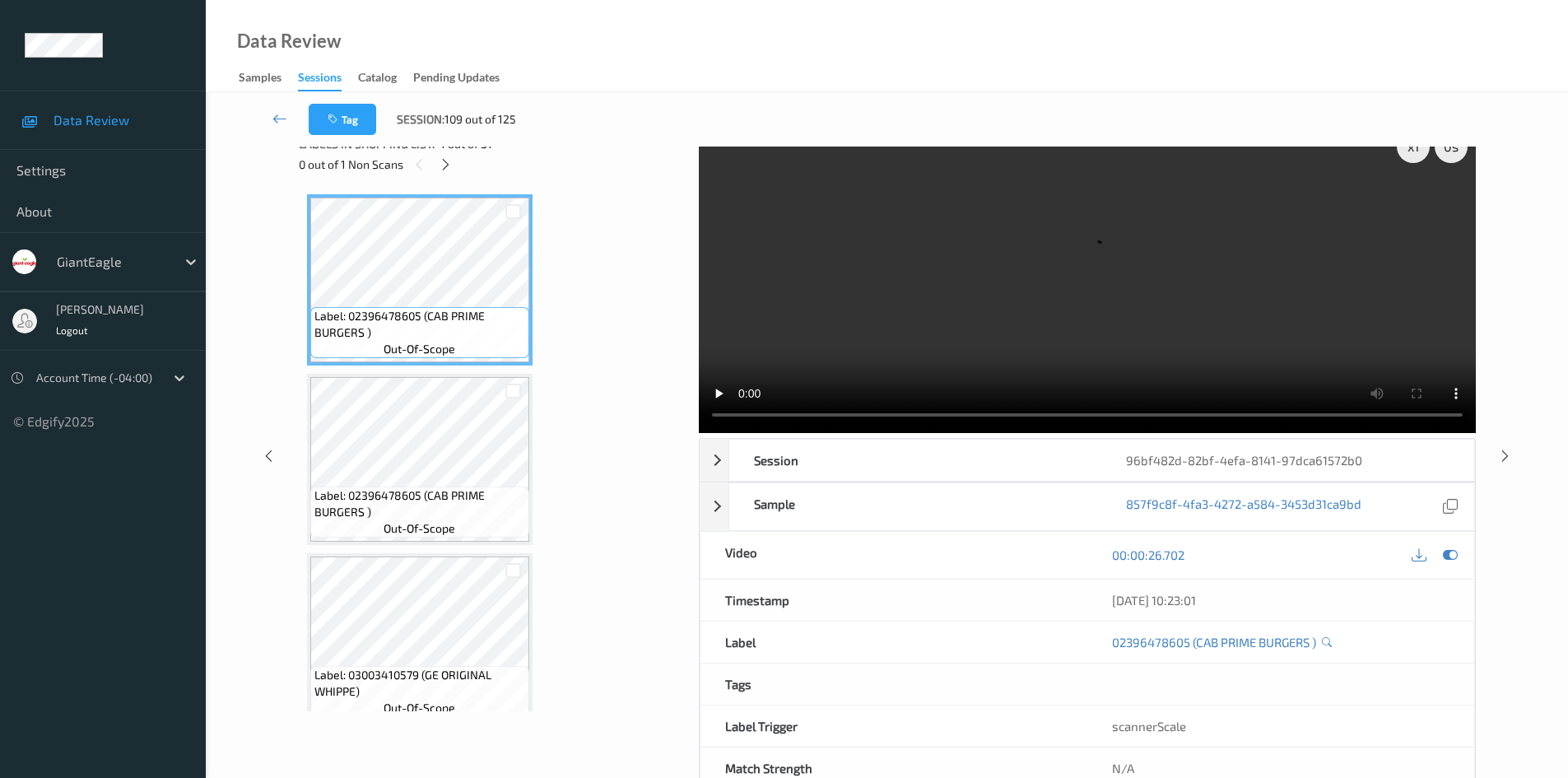 scroll, scrollTop: 0, scrollLeft: 0, axis: both 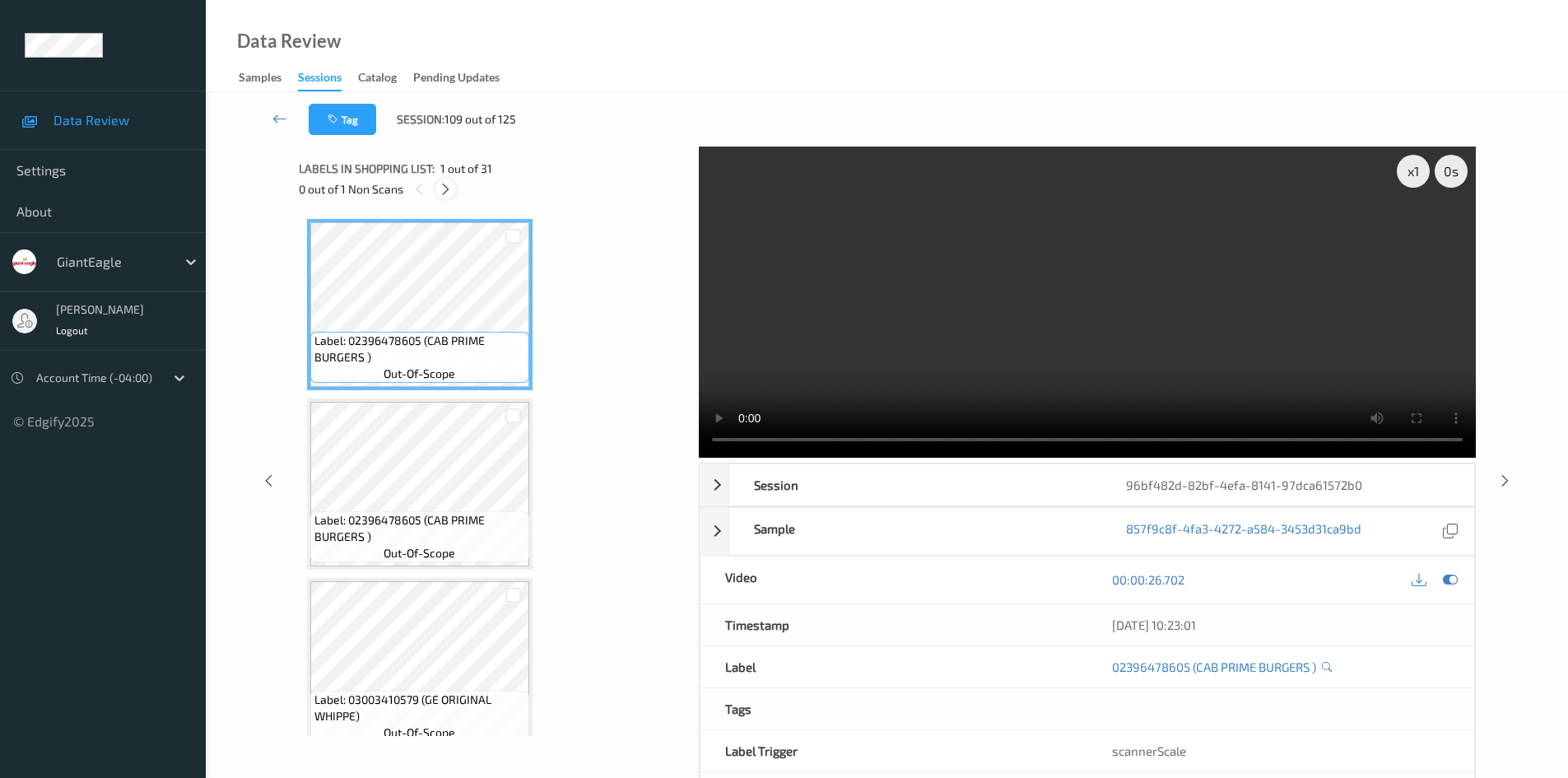 click at bounding box center [445, 189] 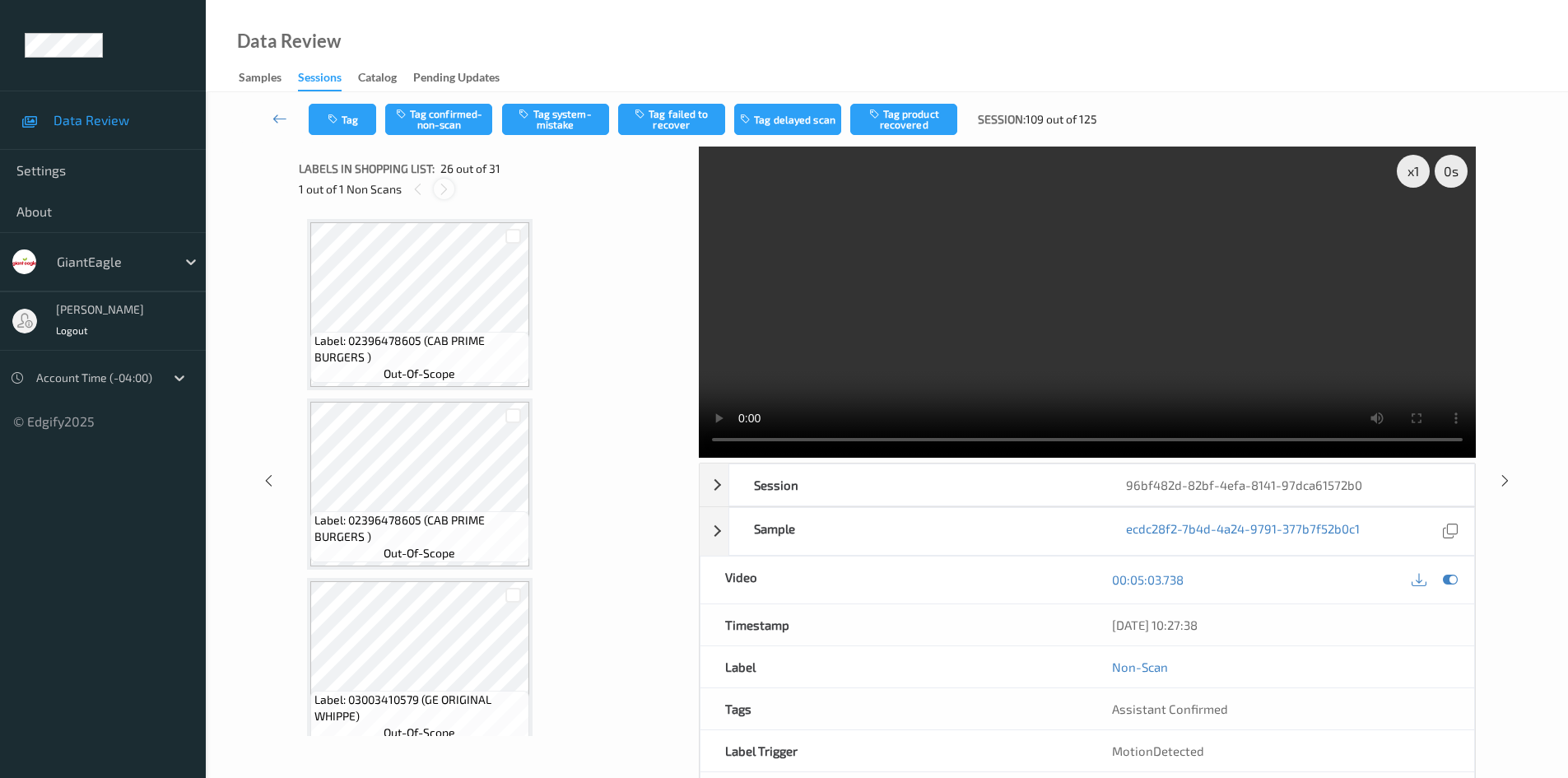 scroll, scrollTop: 4316, scrollLeft: 0, axis: vertical 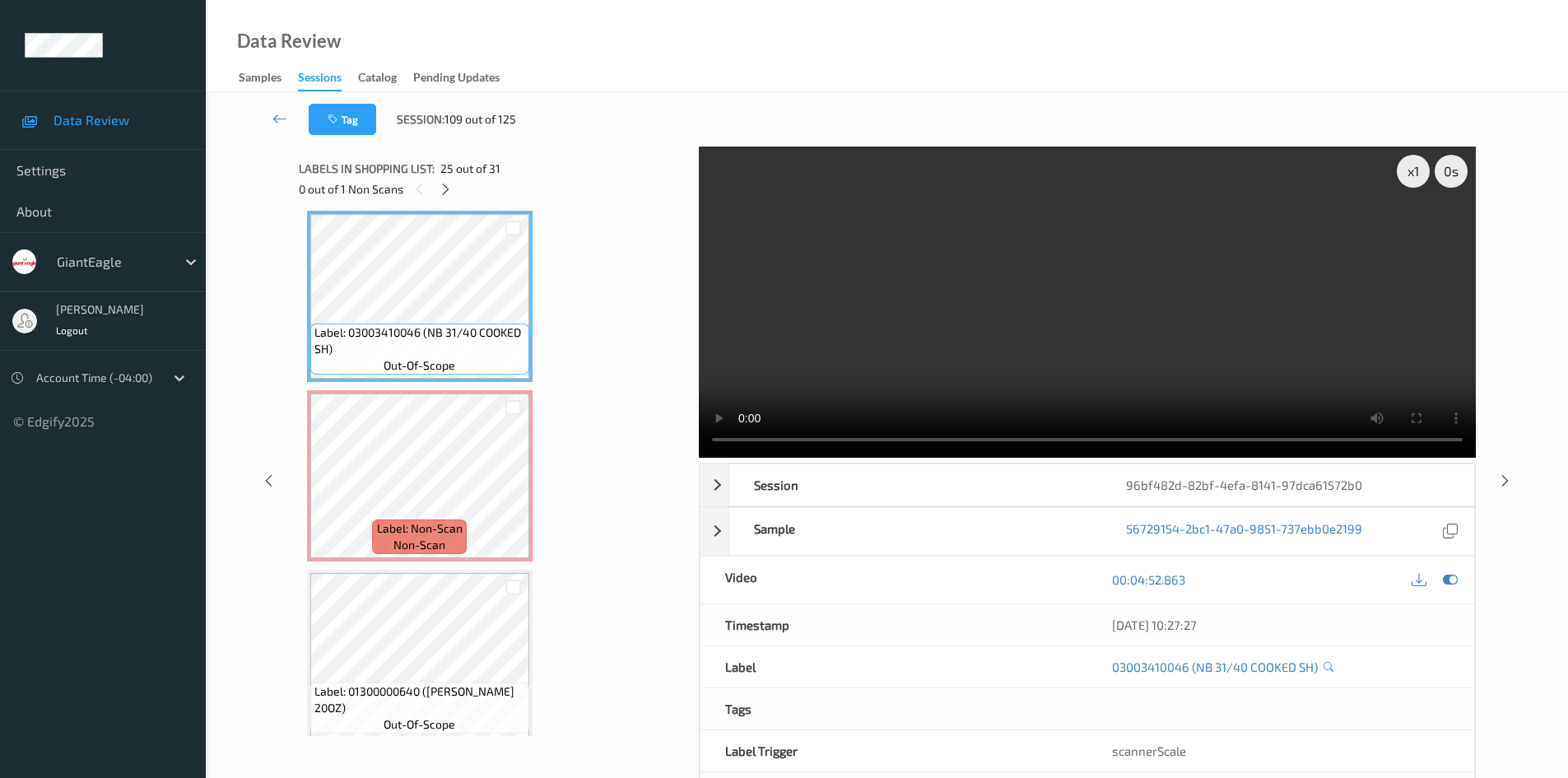 type 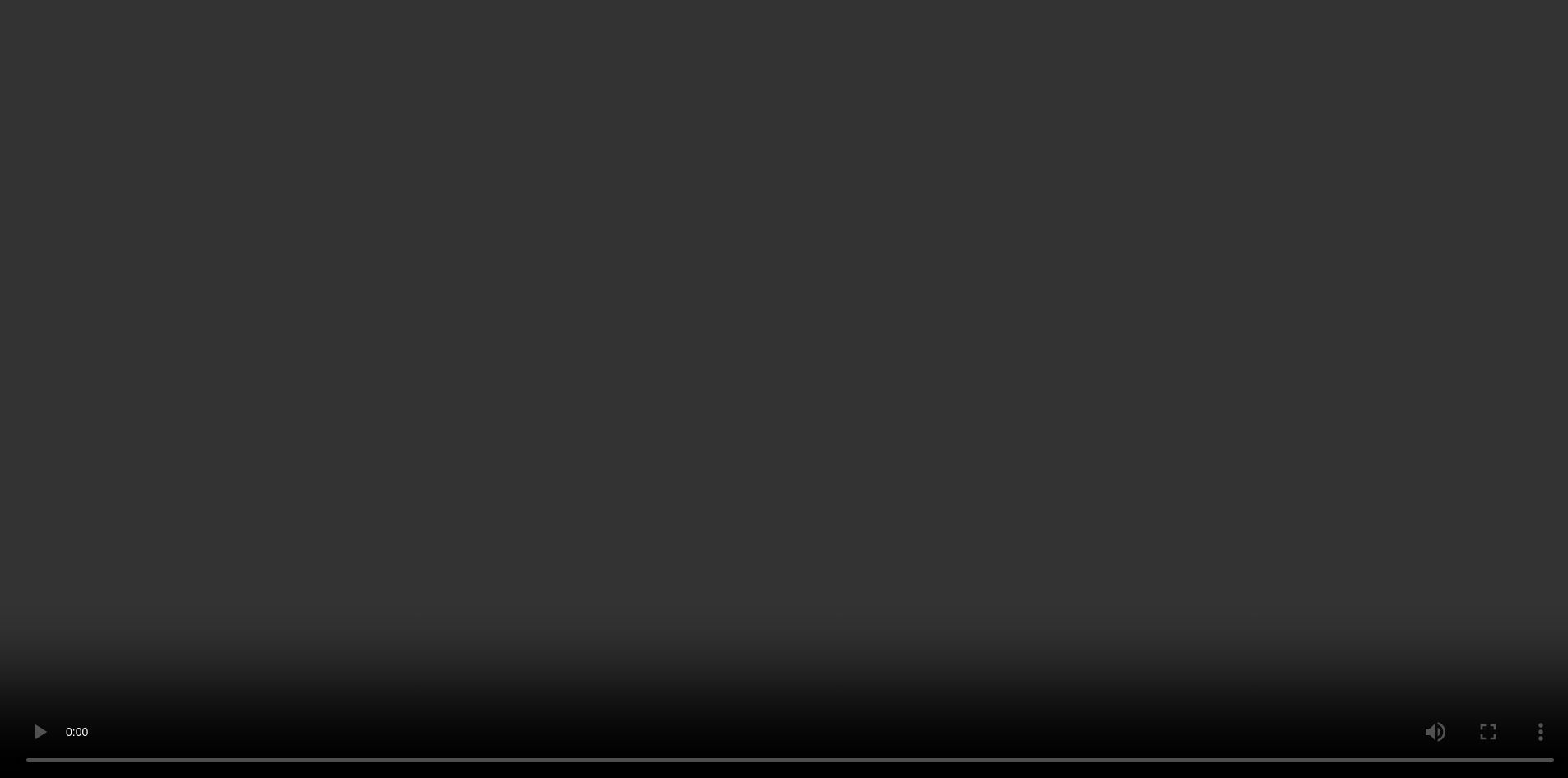 scroll, scrollTop: 4233, scrollLeft: 0, axis: vertical 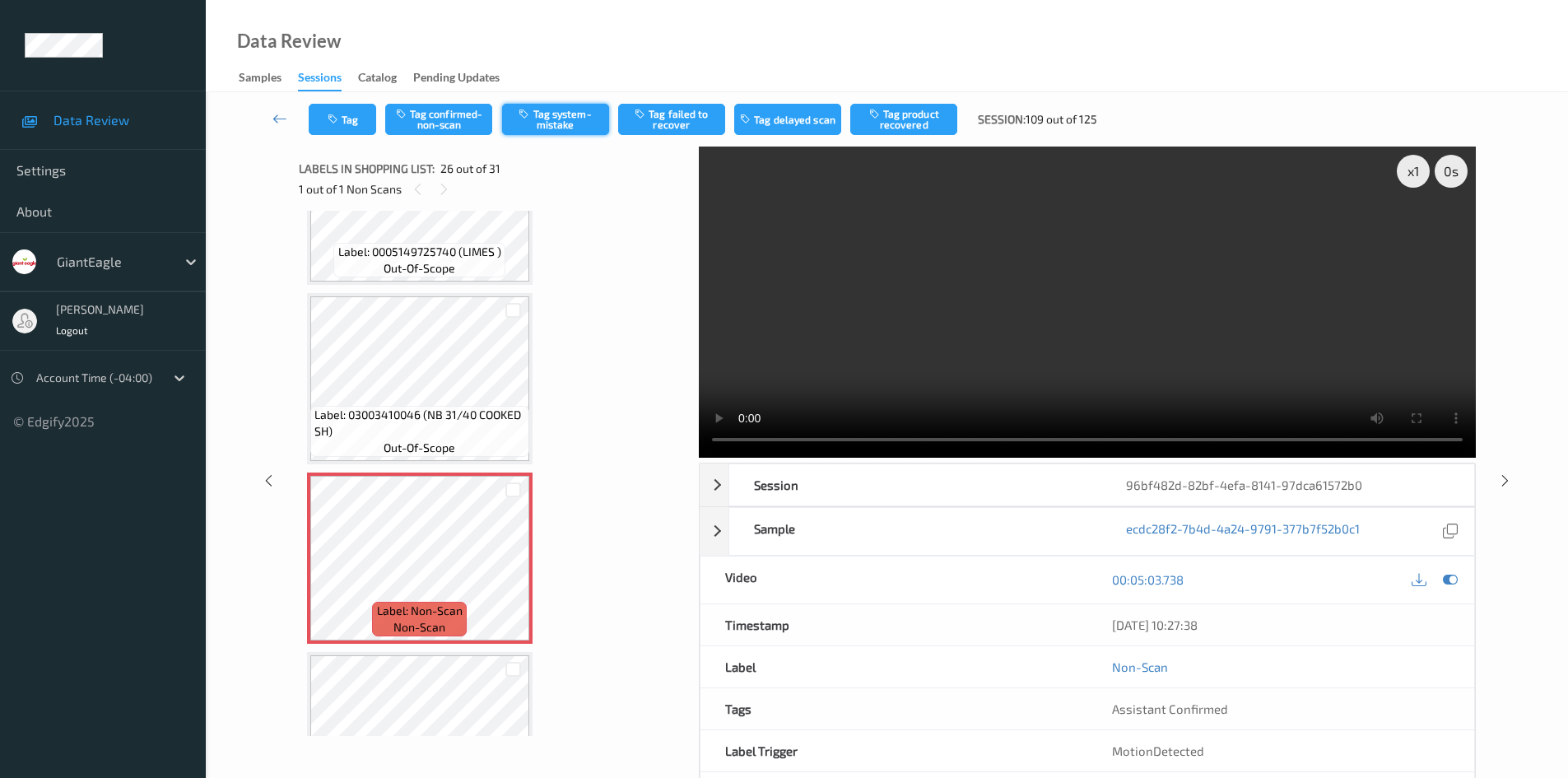 click on "Tag   system-mistake" at bounding box center [556, 119] 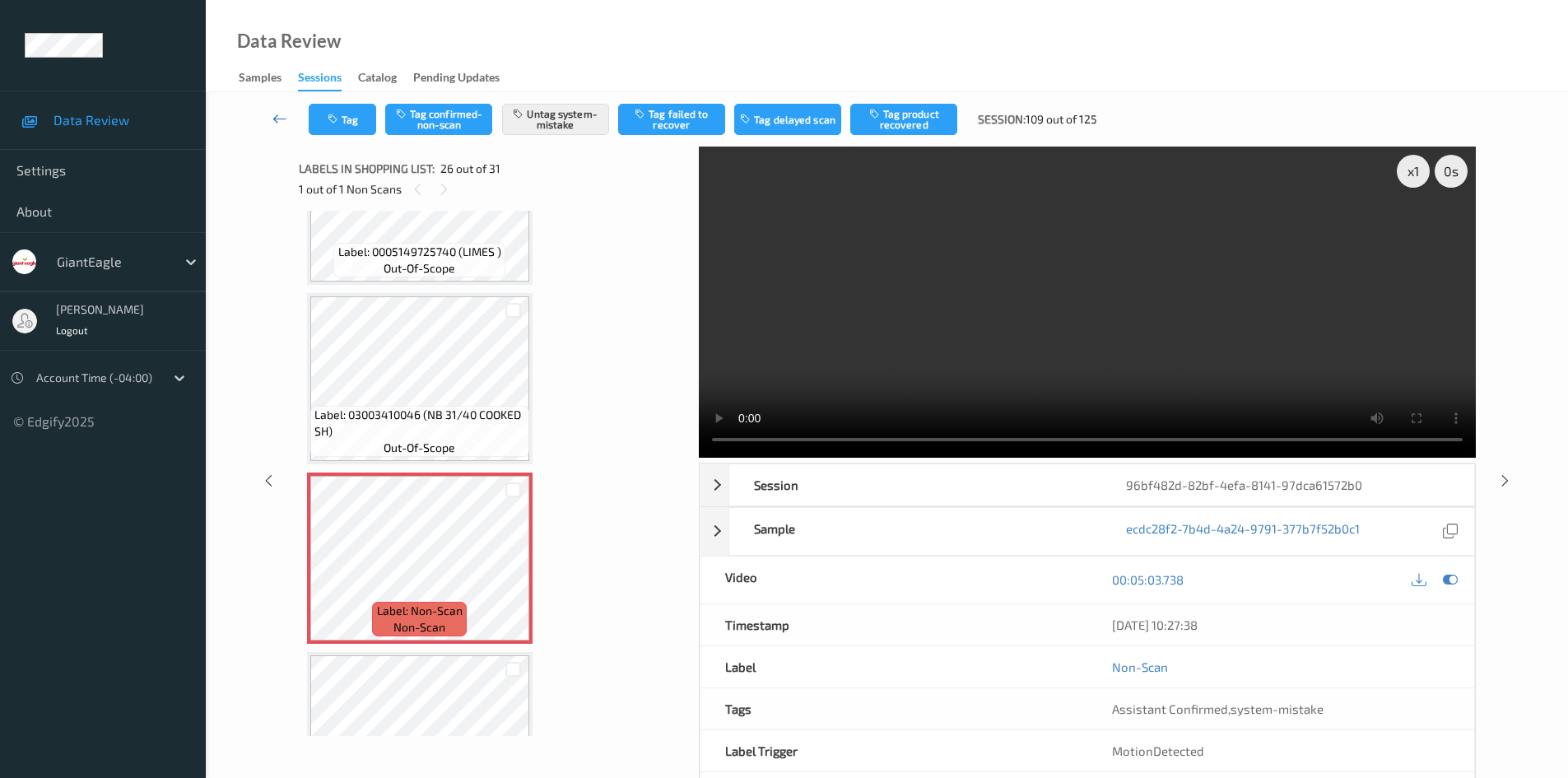 click at bounding box center (280, 119) 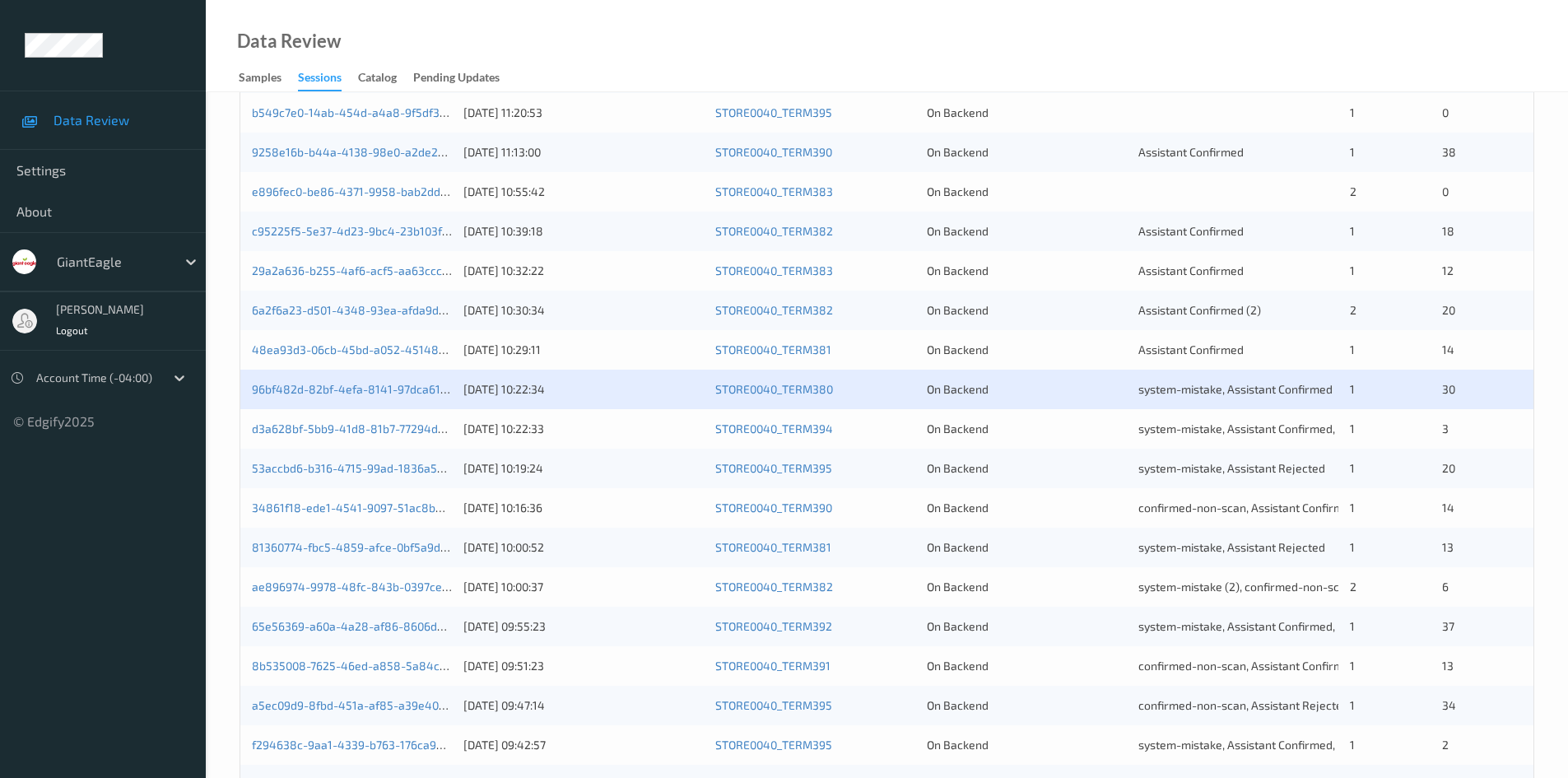 scroll, scrollTop: 329, scrollLeft: 0, axis: vertical 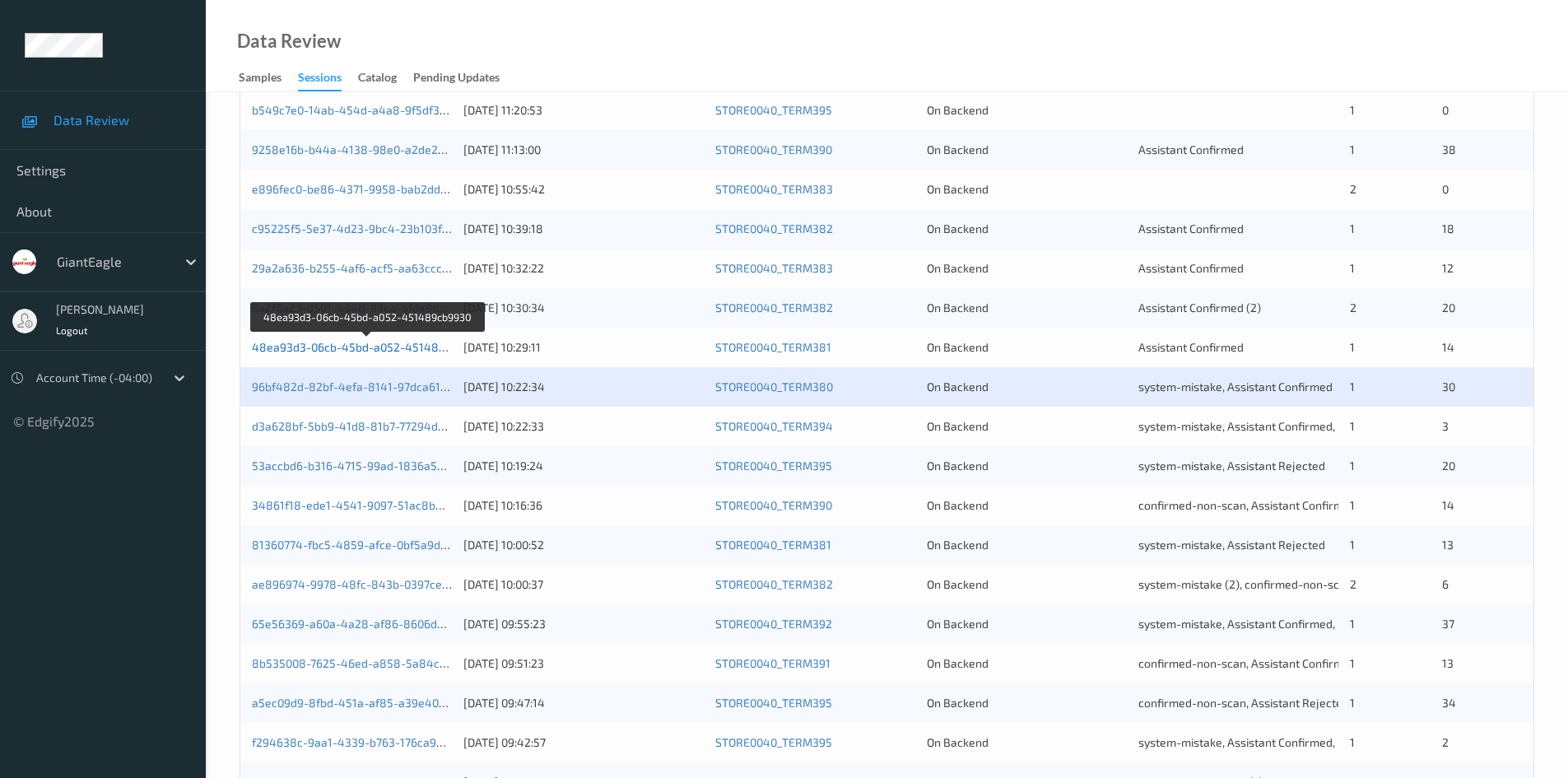 click on "48ea93d3-06cb-45bd-a052-451489cb9930" at bounding box center (368, 347) 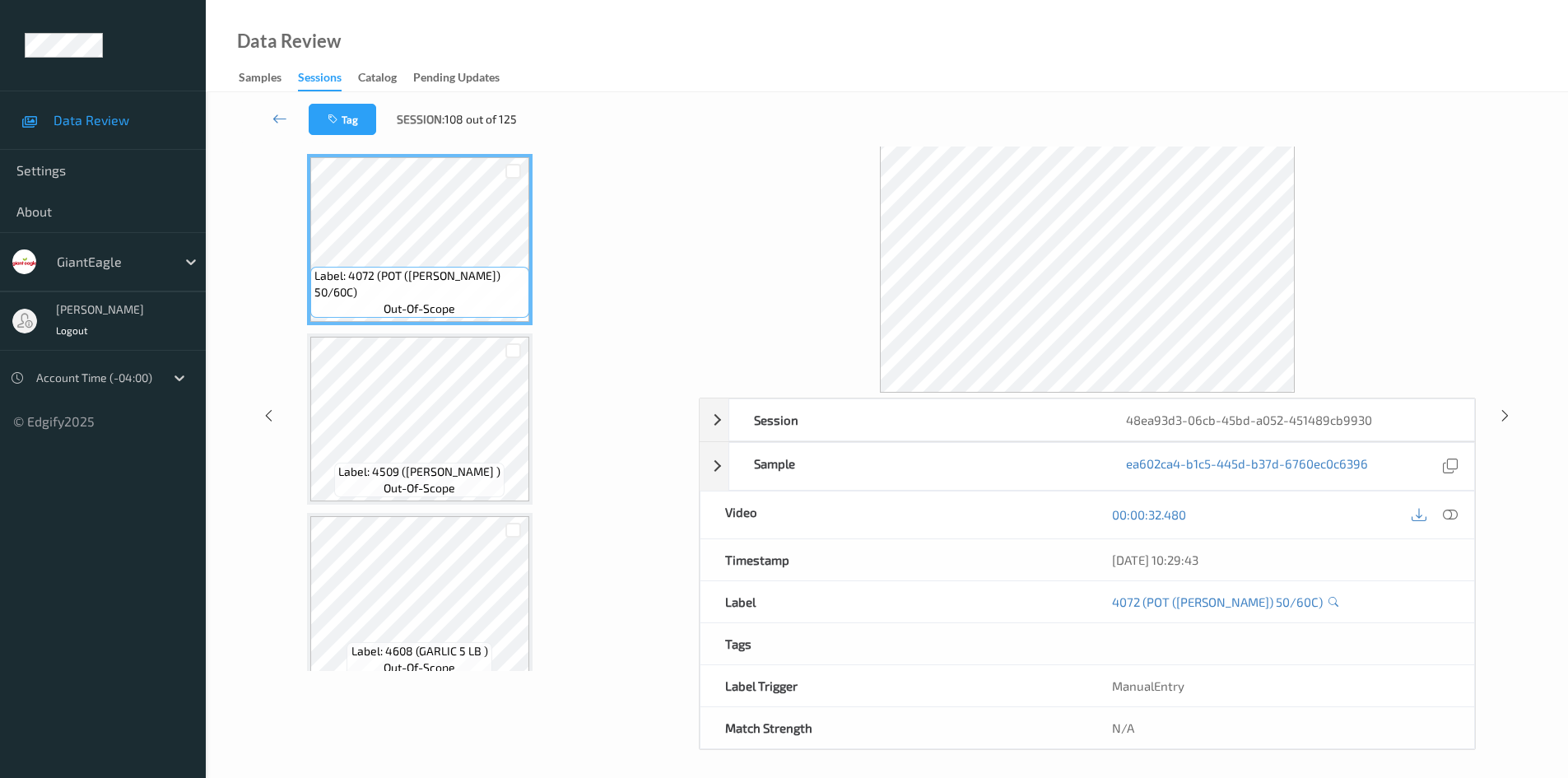 scroll, scrollTop: 71, scrollLeft: 0, axis: vertical 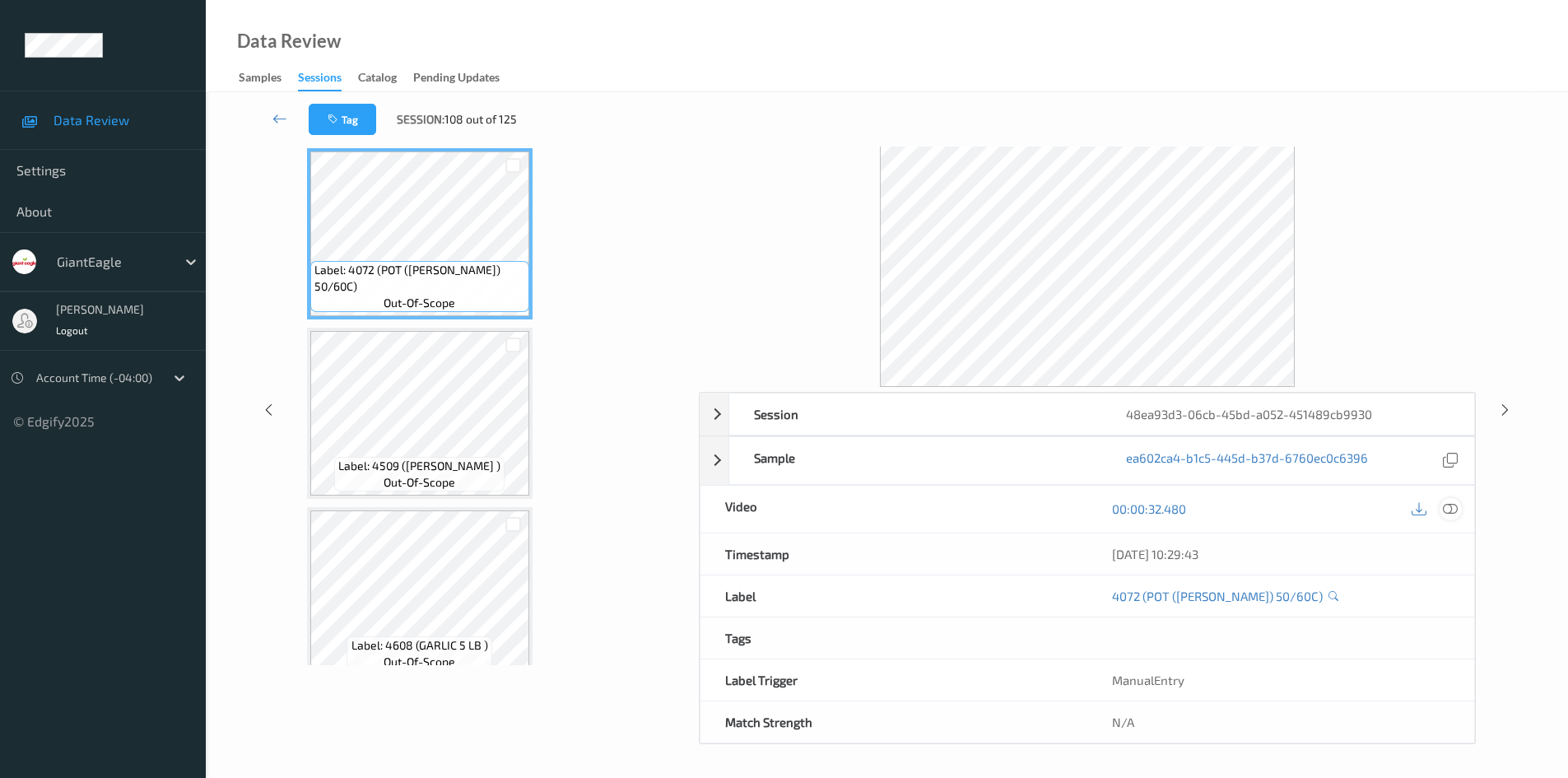 click at bounding box center [1450, 509] 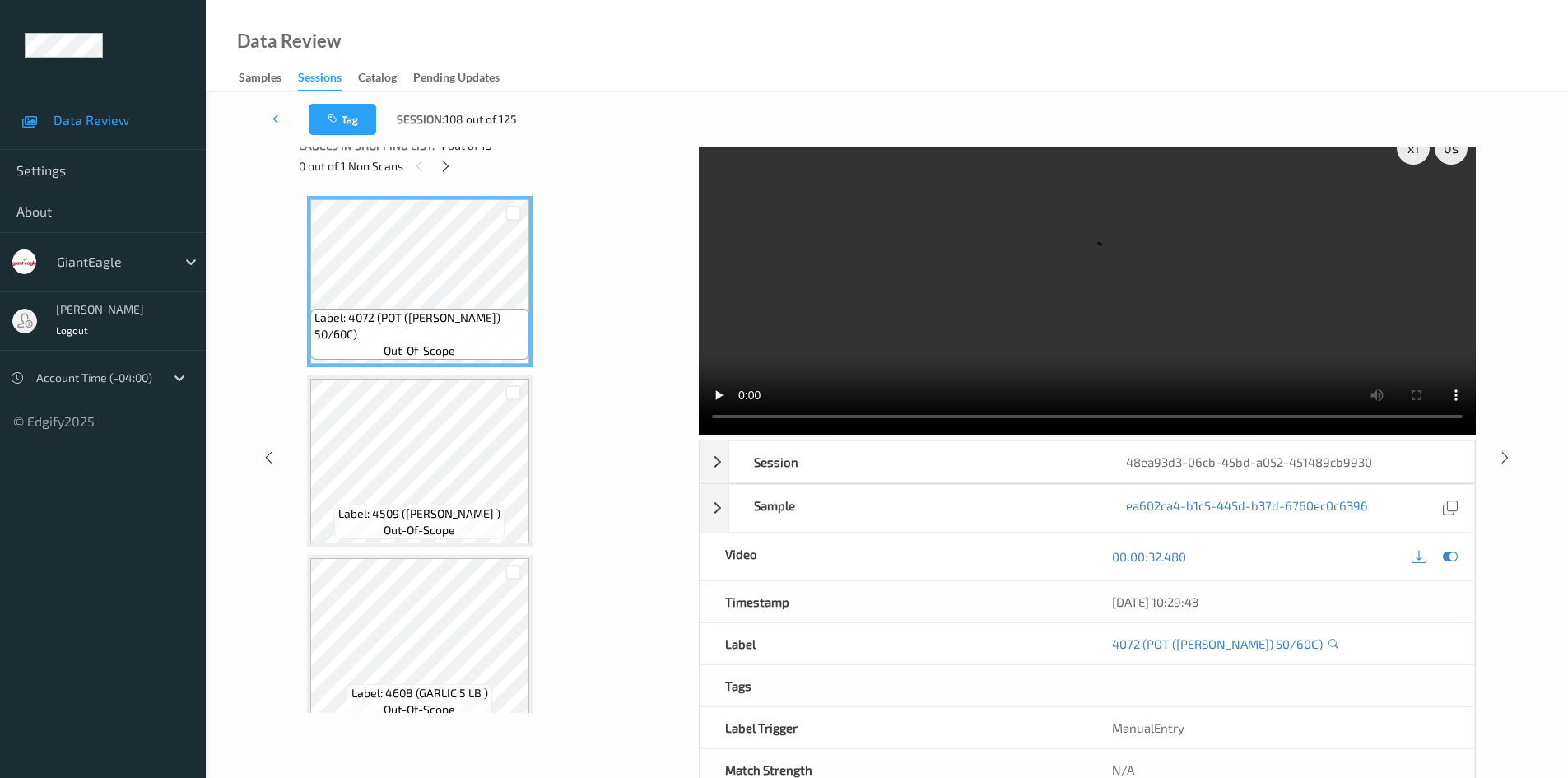 scroll, scrollTop: 0, scrollLeft: 0, axis: both 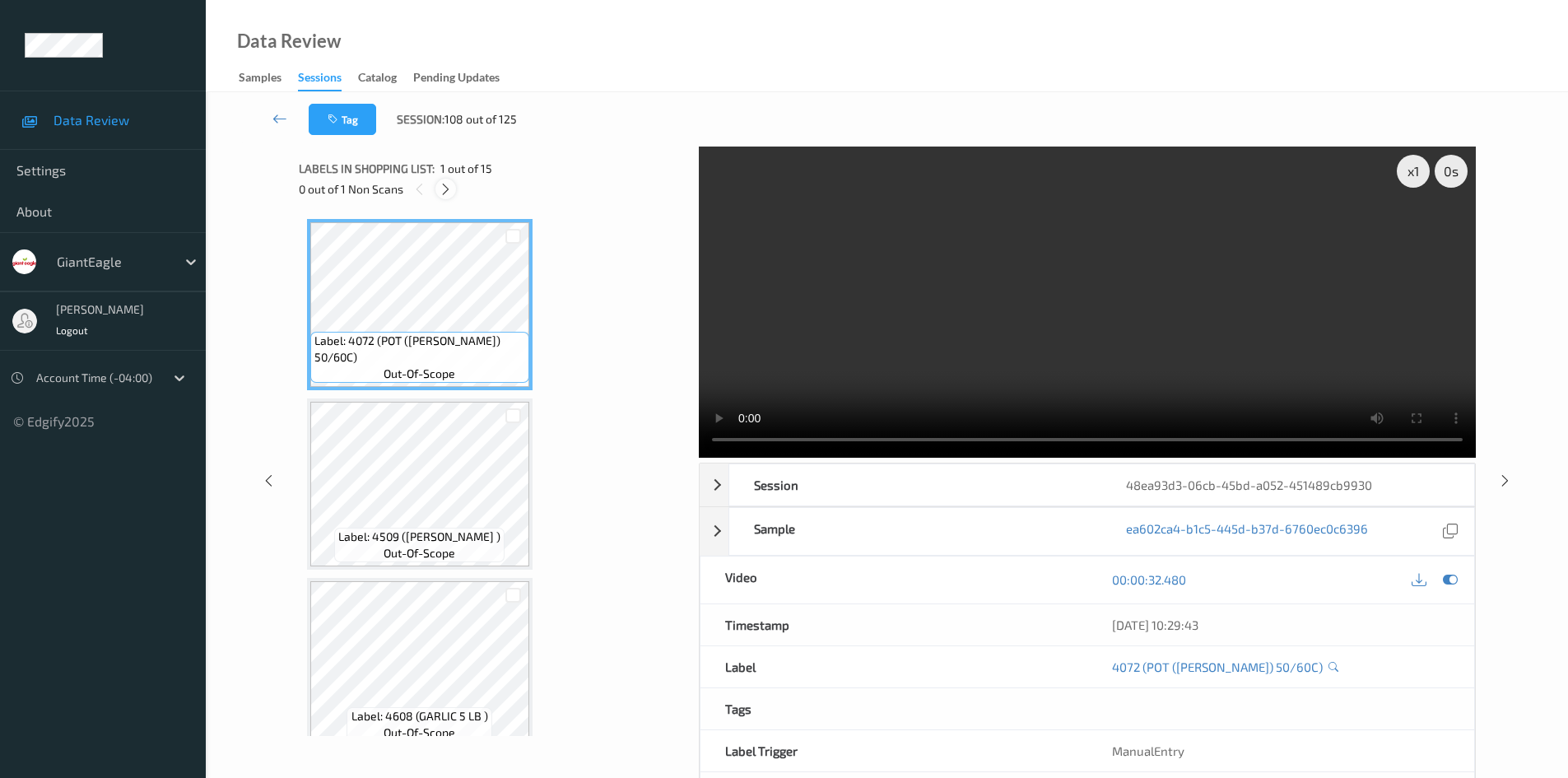 click at bounding box center (445, 189) 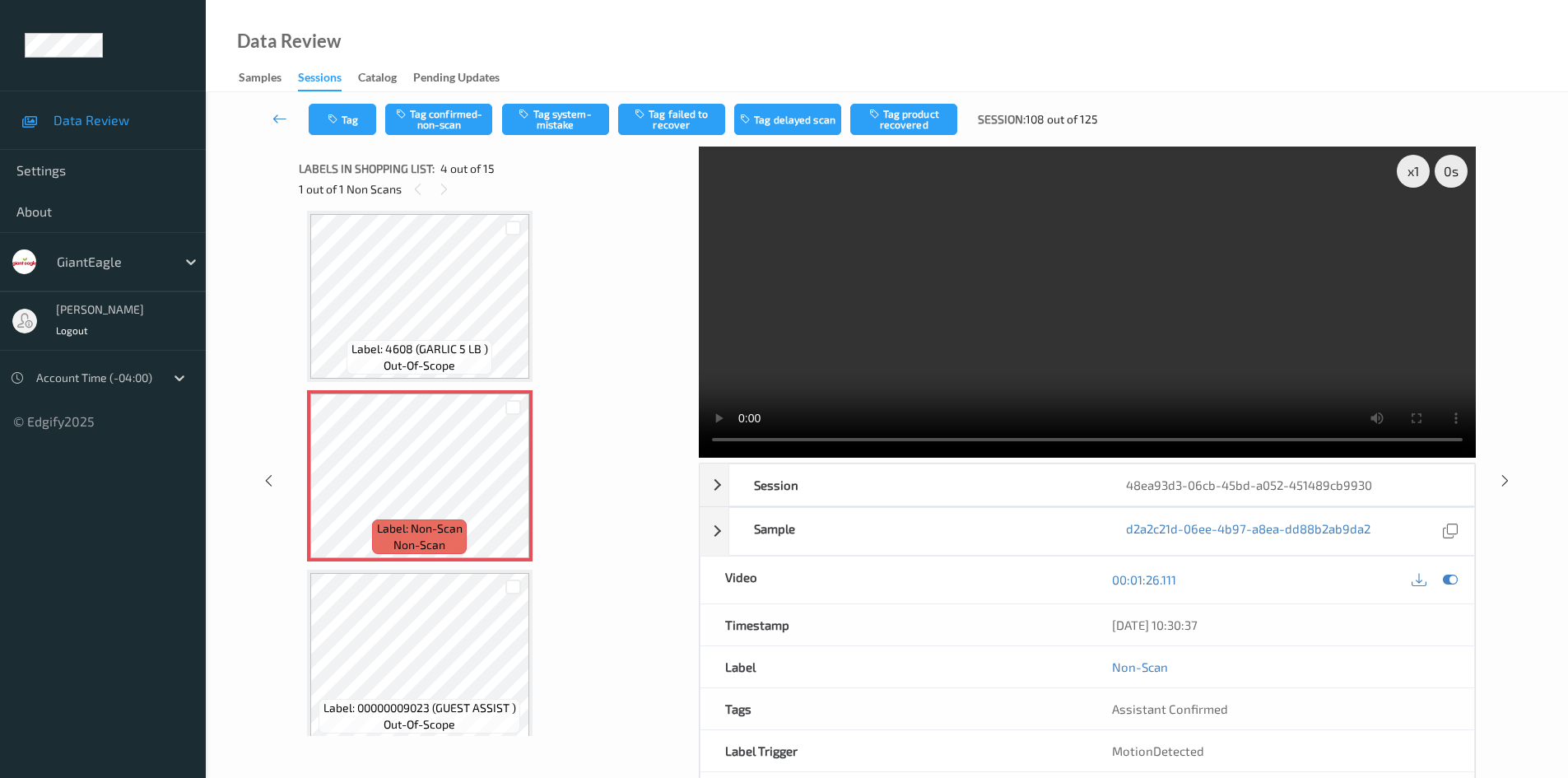 type 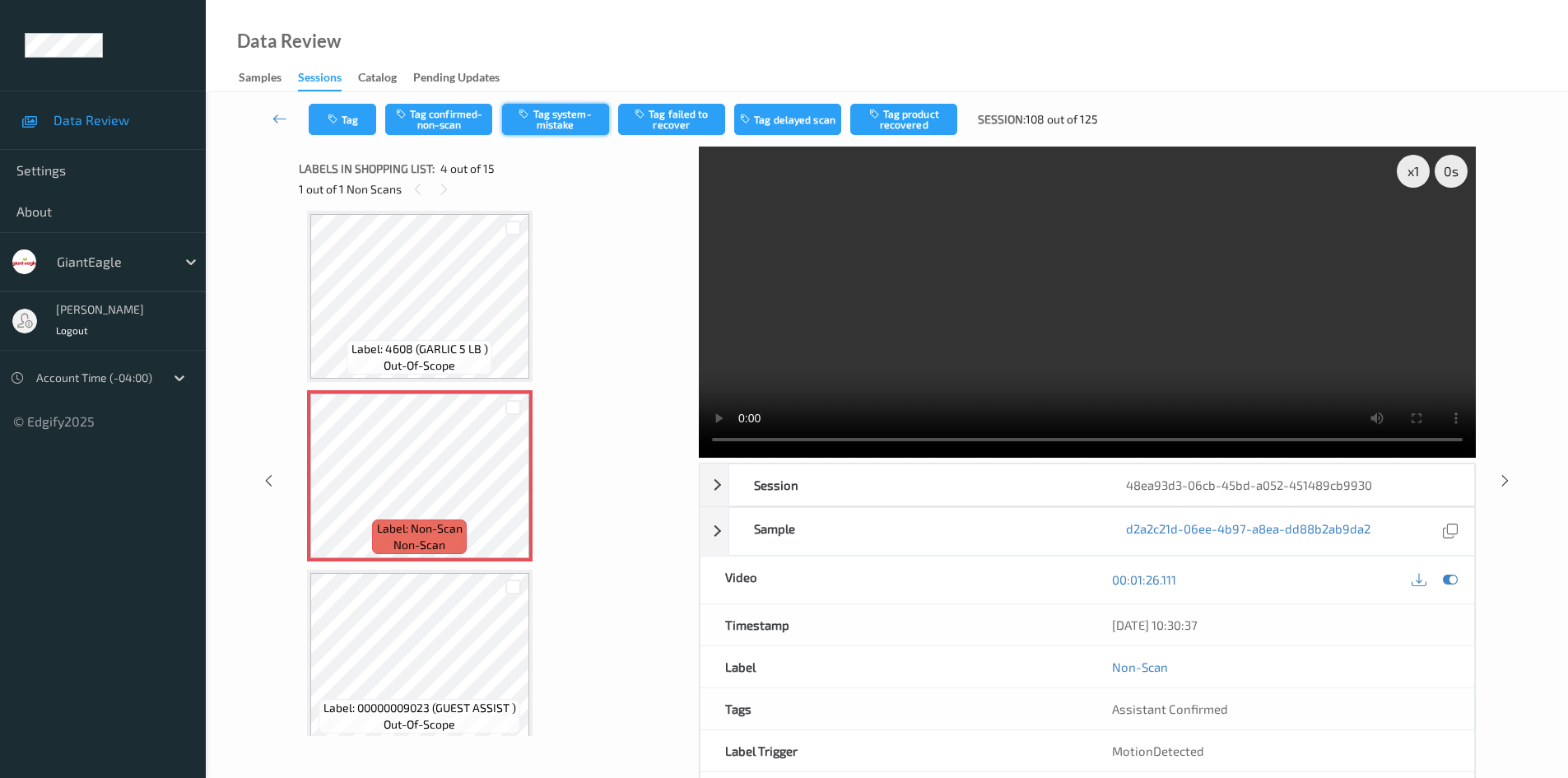 click on "Tag   system-mistake" at bounding box center (556, 119) 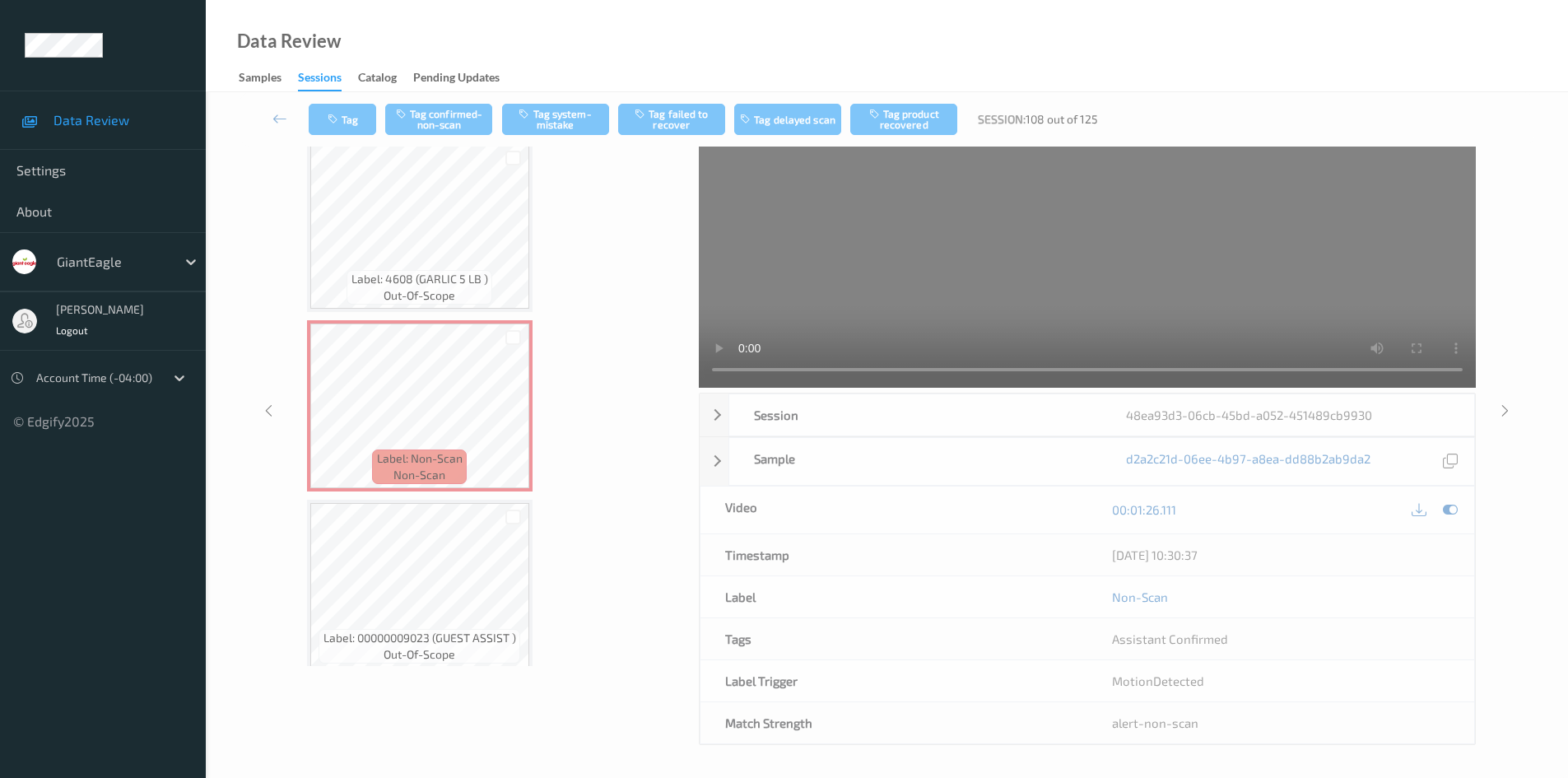 scroll, scrollTop: 96, scrollLeft: 0, axis: vertical 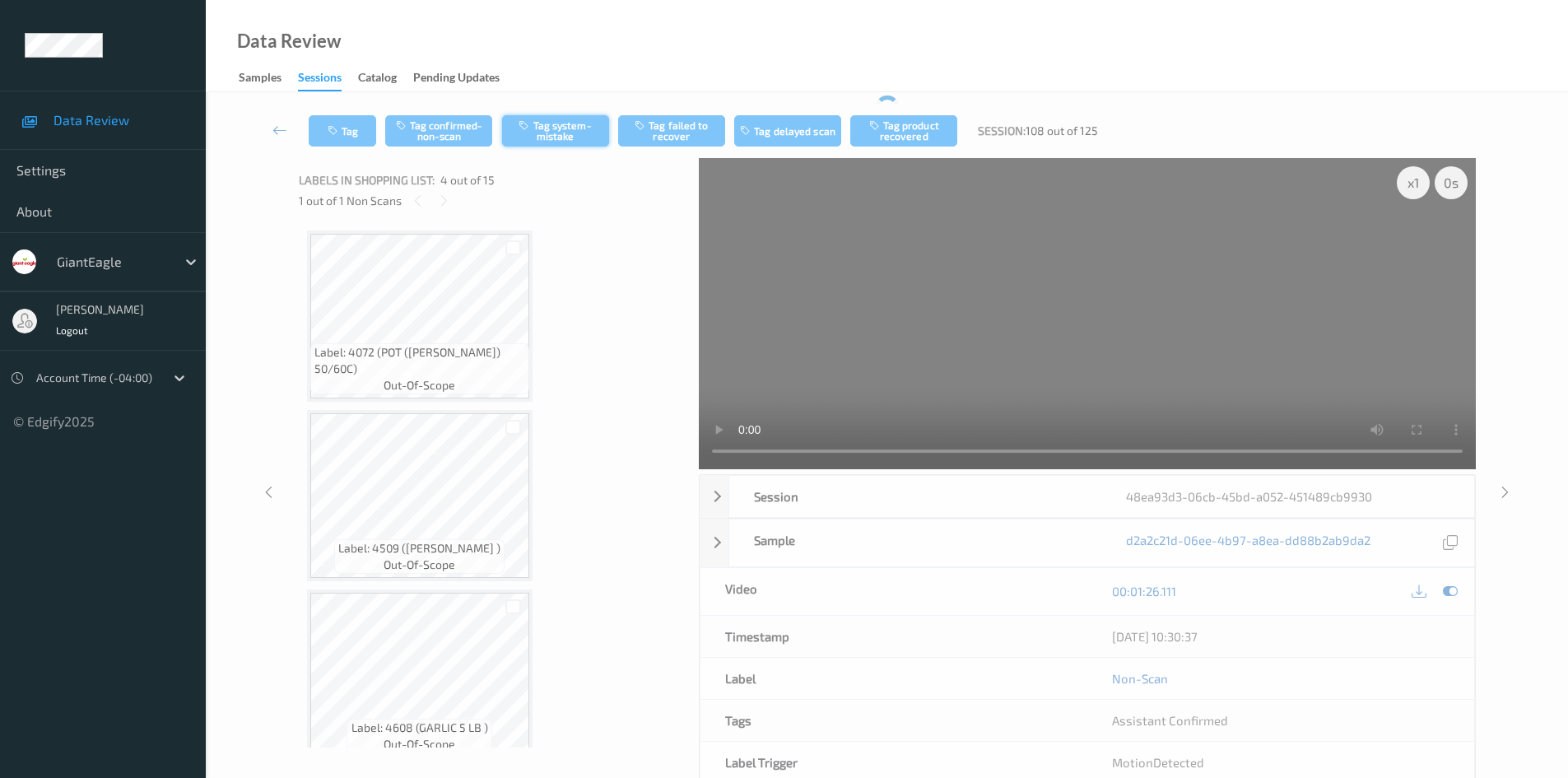 click on "Tag   system-mistake" at bounding box center (556, 131) 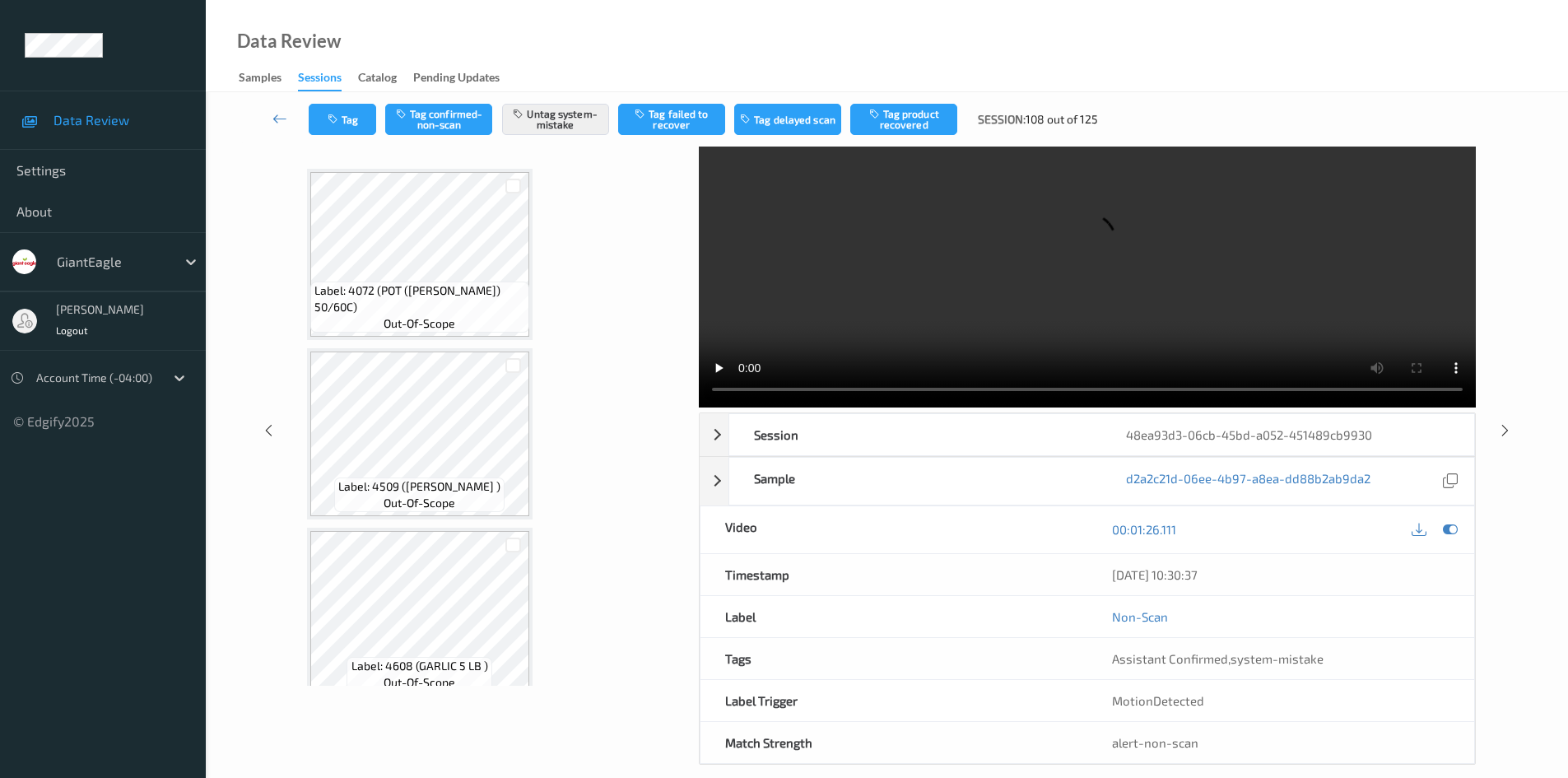 scroll, scrollTop: 71, scrollLeft: 0, axis: vertical 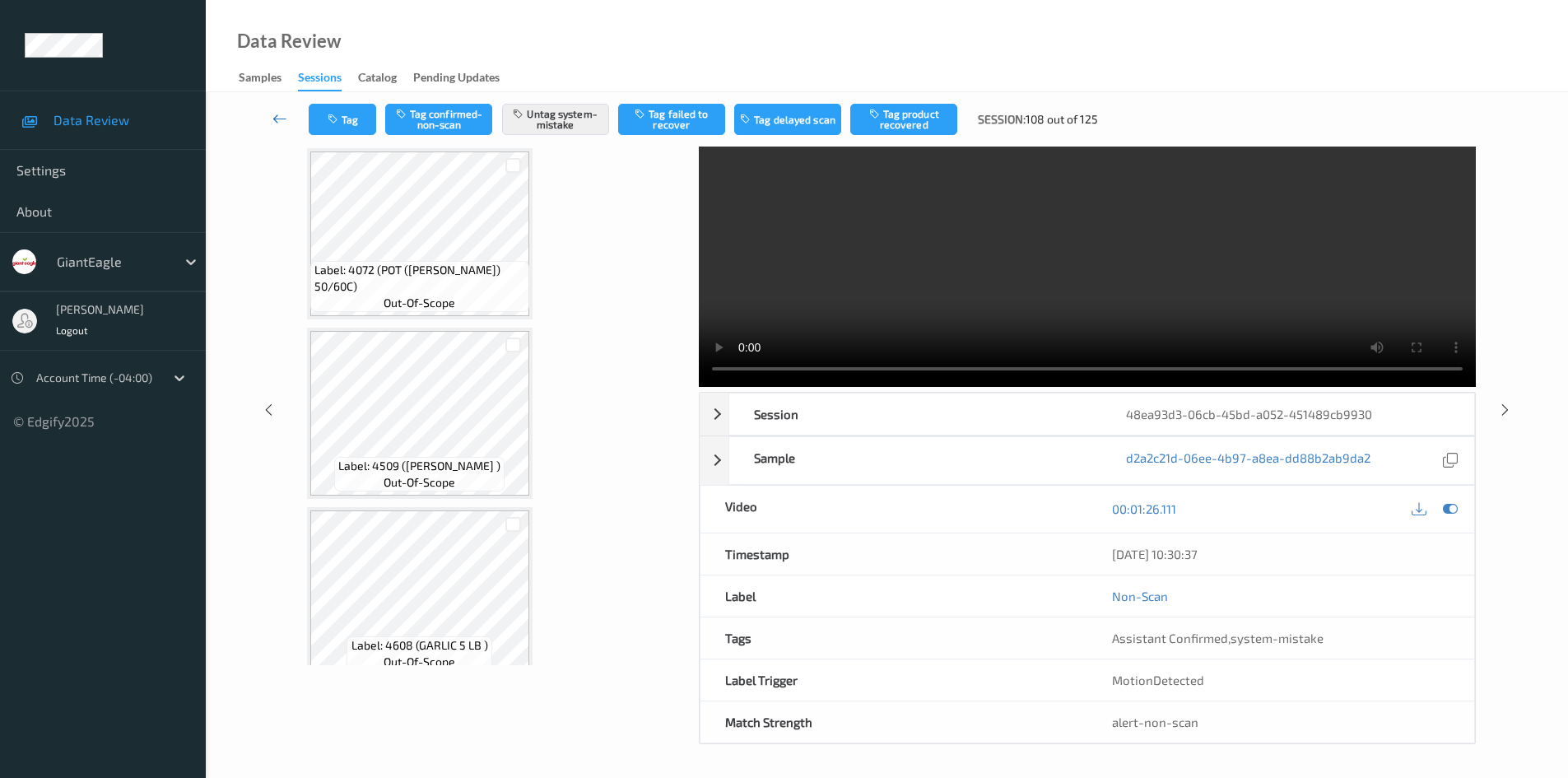 click at bounding box center (280, 119) 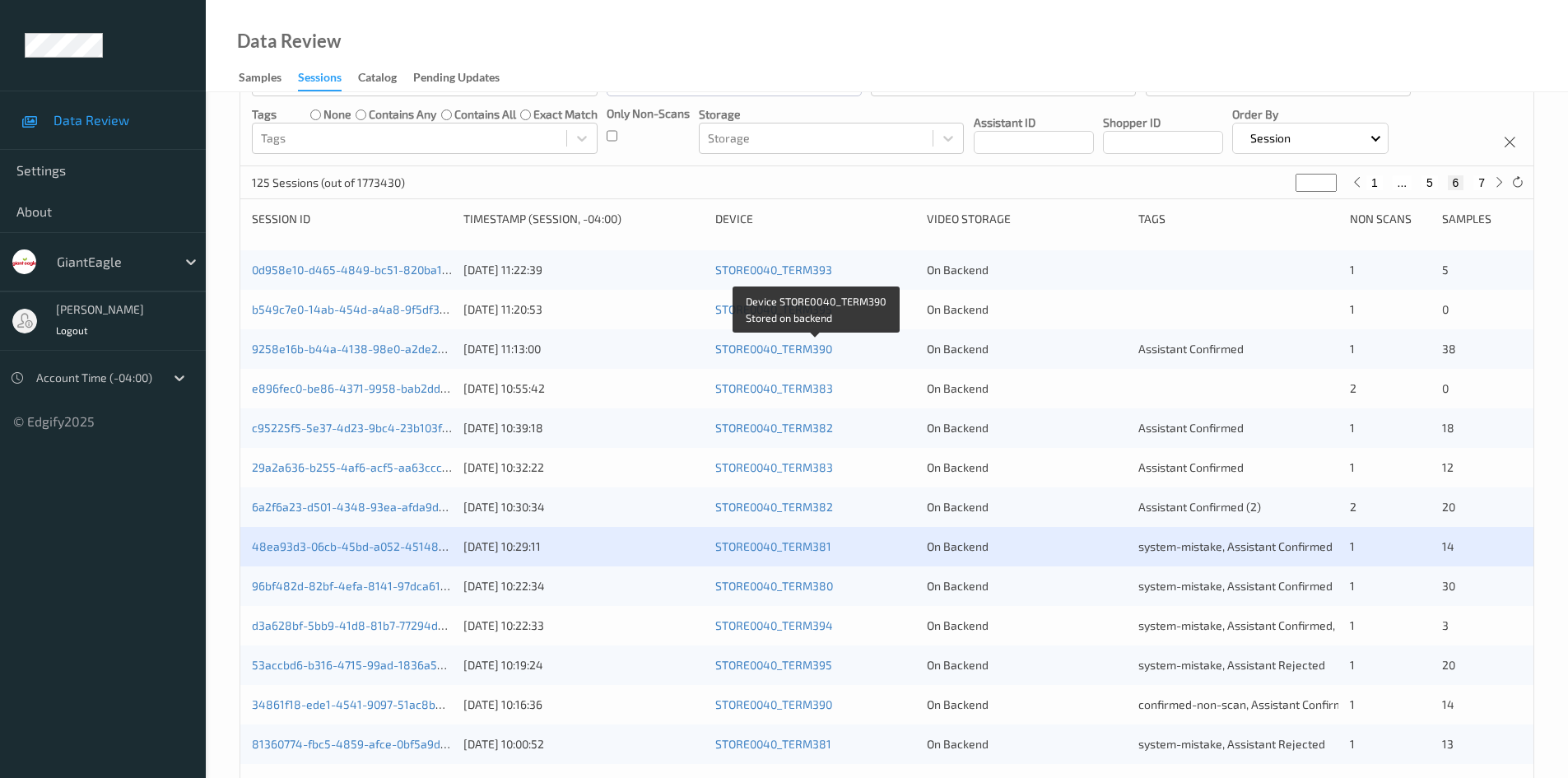 scroll, scrollTop: 412, scrollLeft: 0, axis: vertical 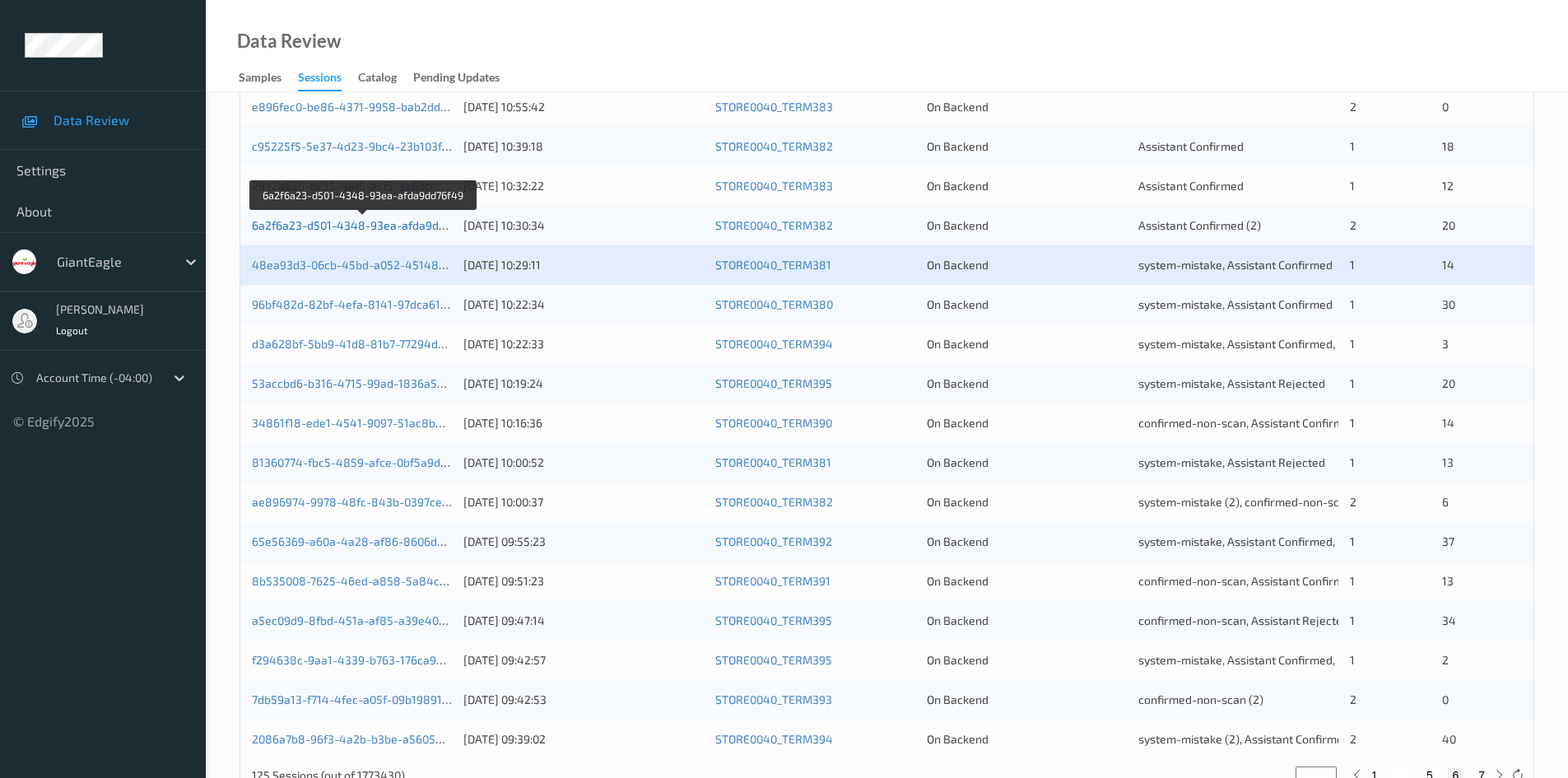 click on "6a2f6a23-d501-4348-93ea-afda9dd76f49" at bounding box center [364, 225] 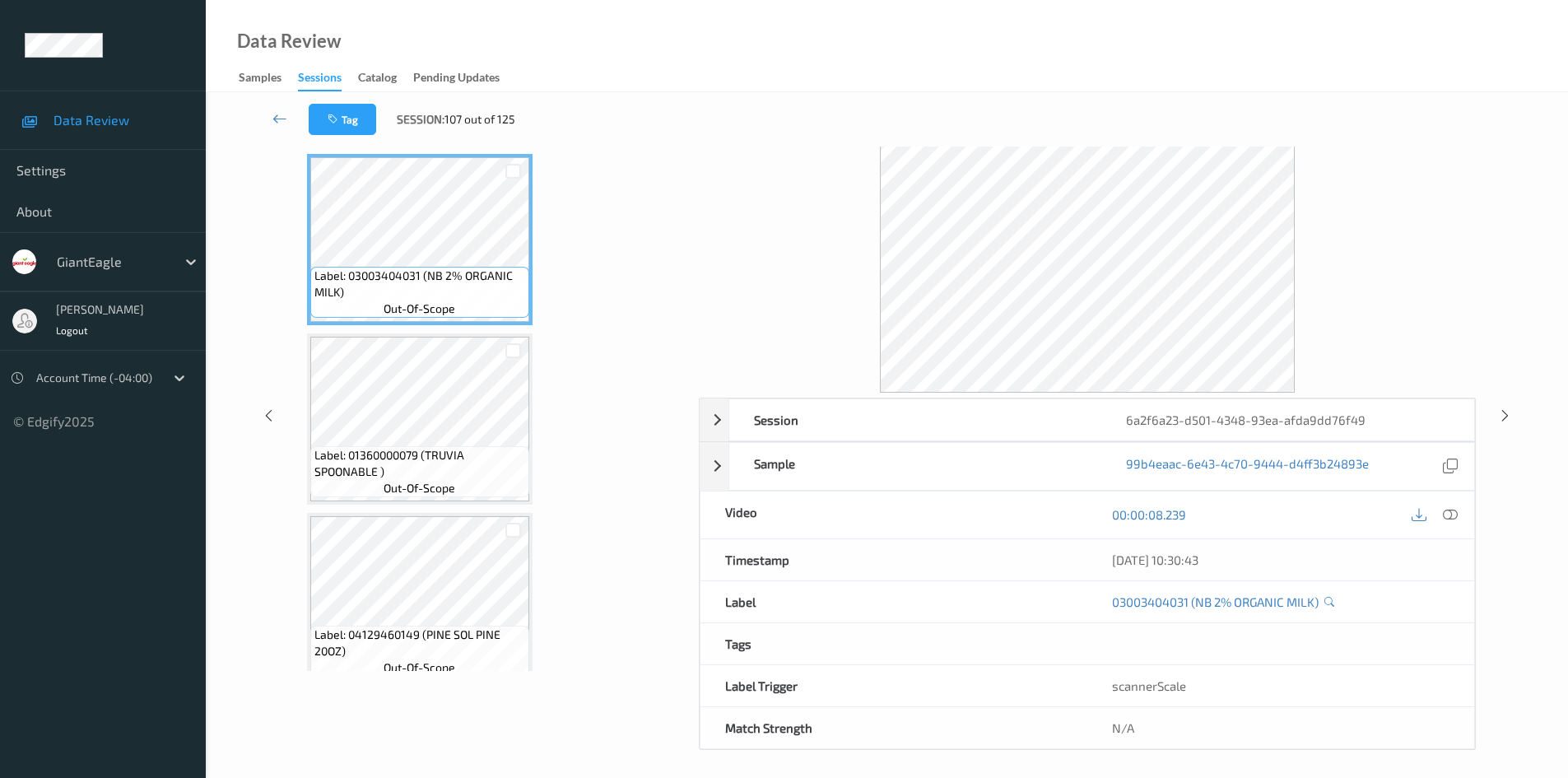 scroll, scrollTop: 71, scrollLeft: 0, axis: vertical 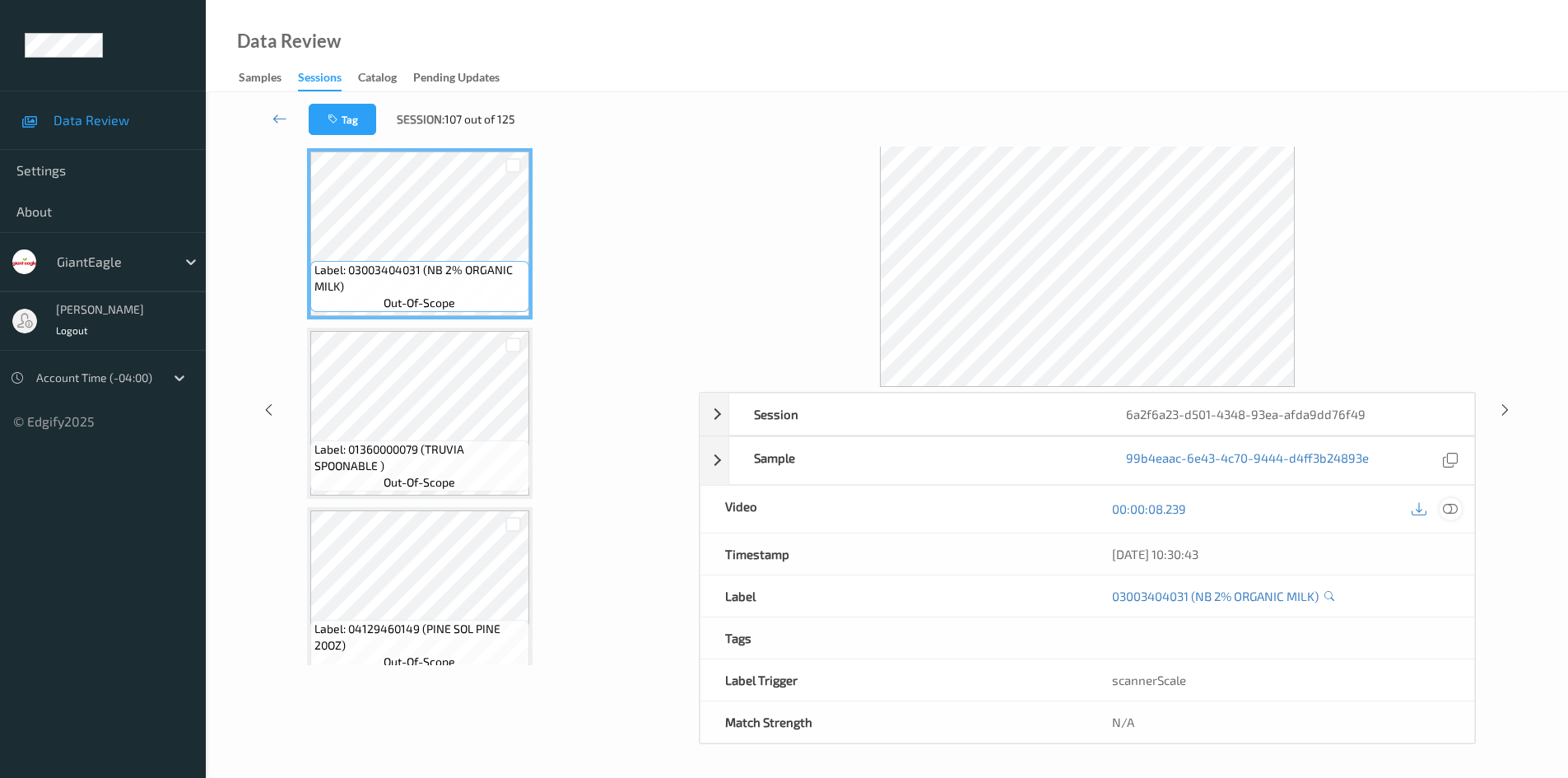 drag, startPoint x: 1447, startPoint y: 518, endPoint x: 1449, endPoint y: 504, distance: 14.142136 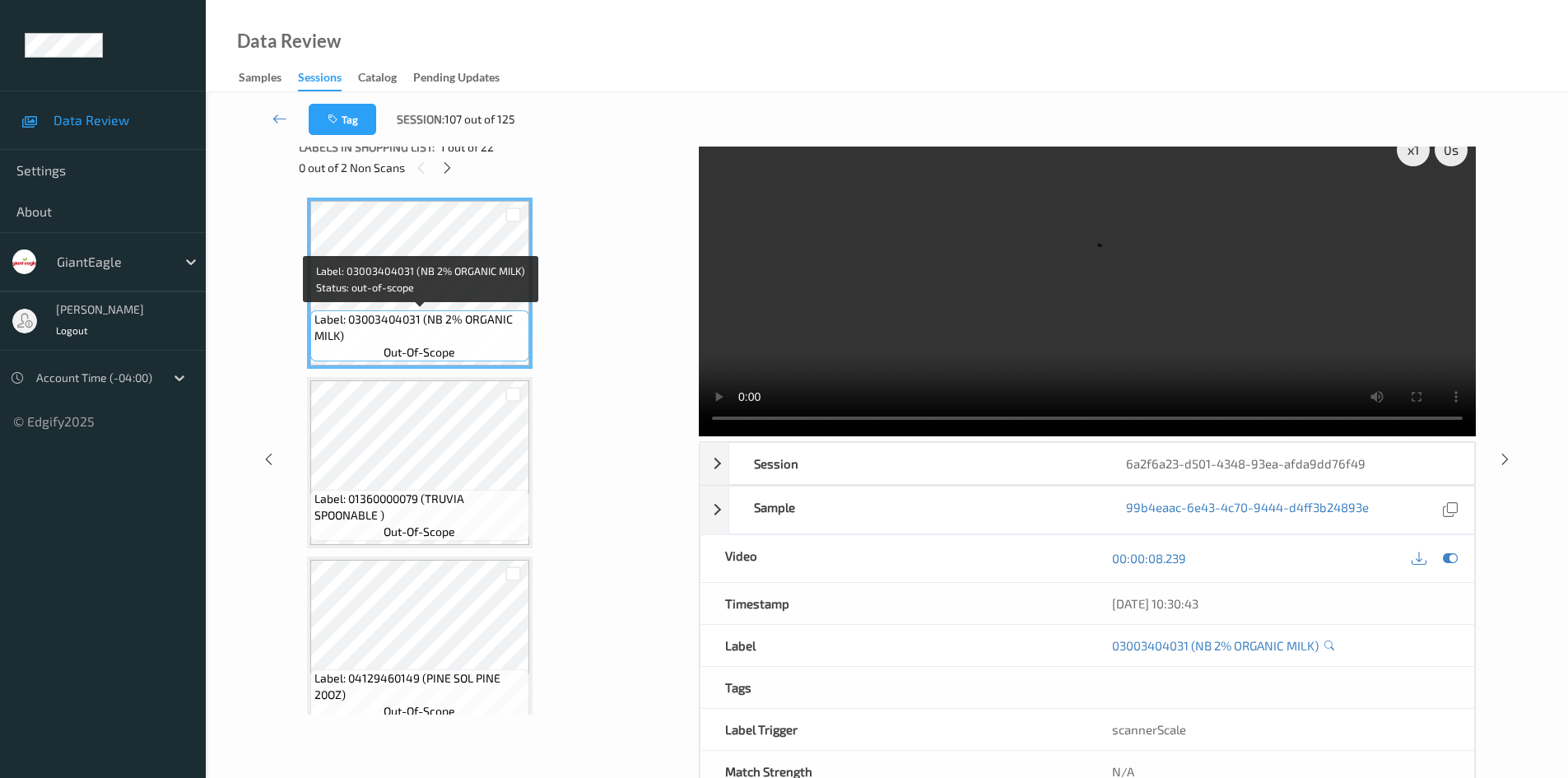 scroll, scrollTop: 0, scrollLeft: 0, axis: both 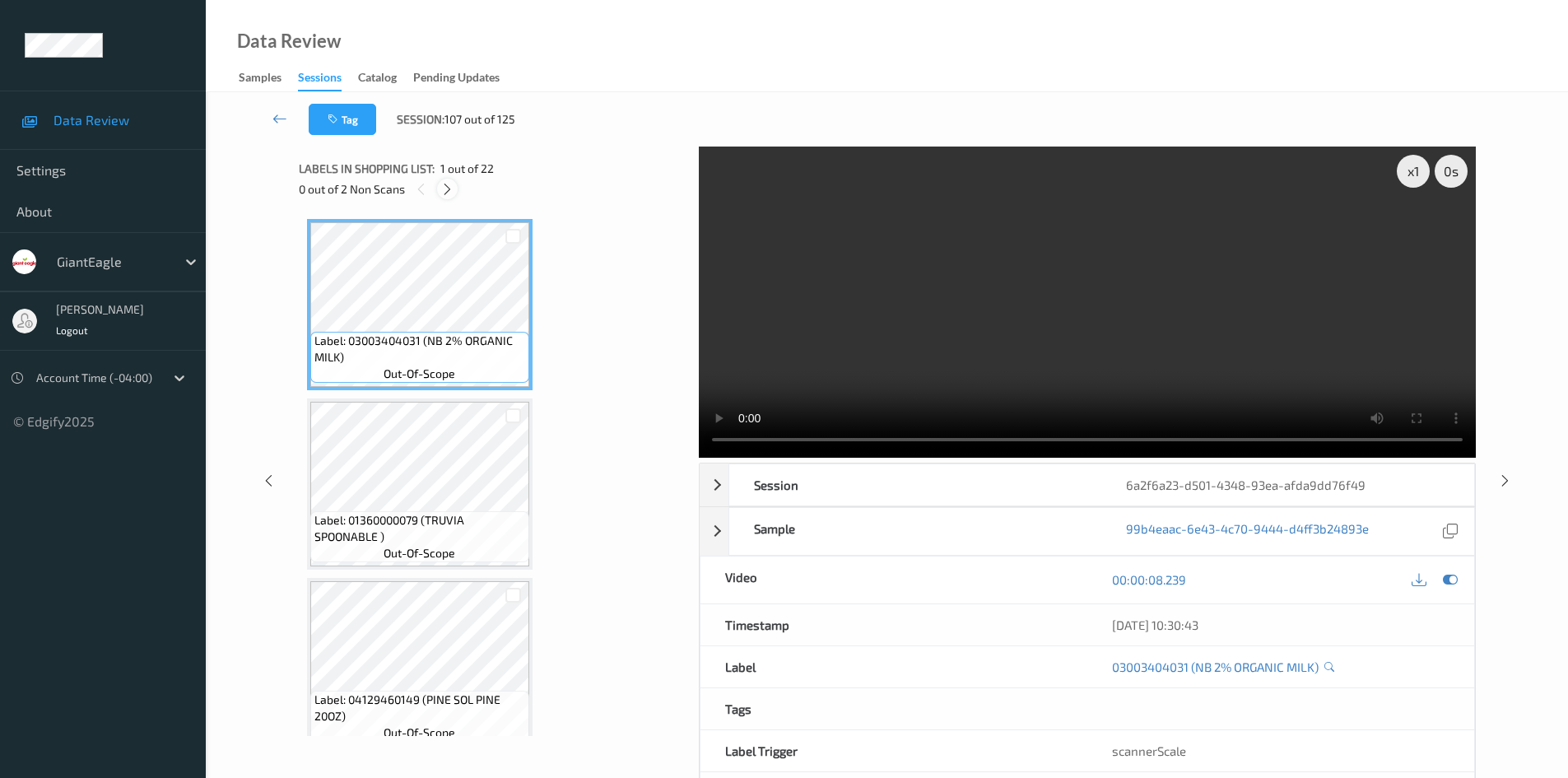 click at bounding box center [447, 189] 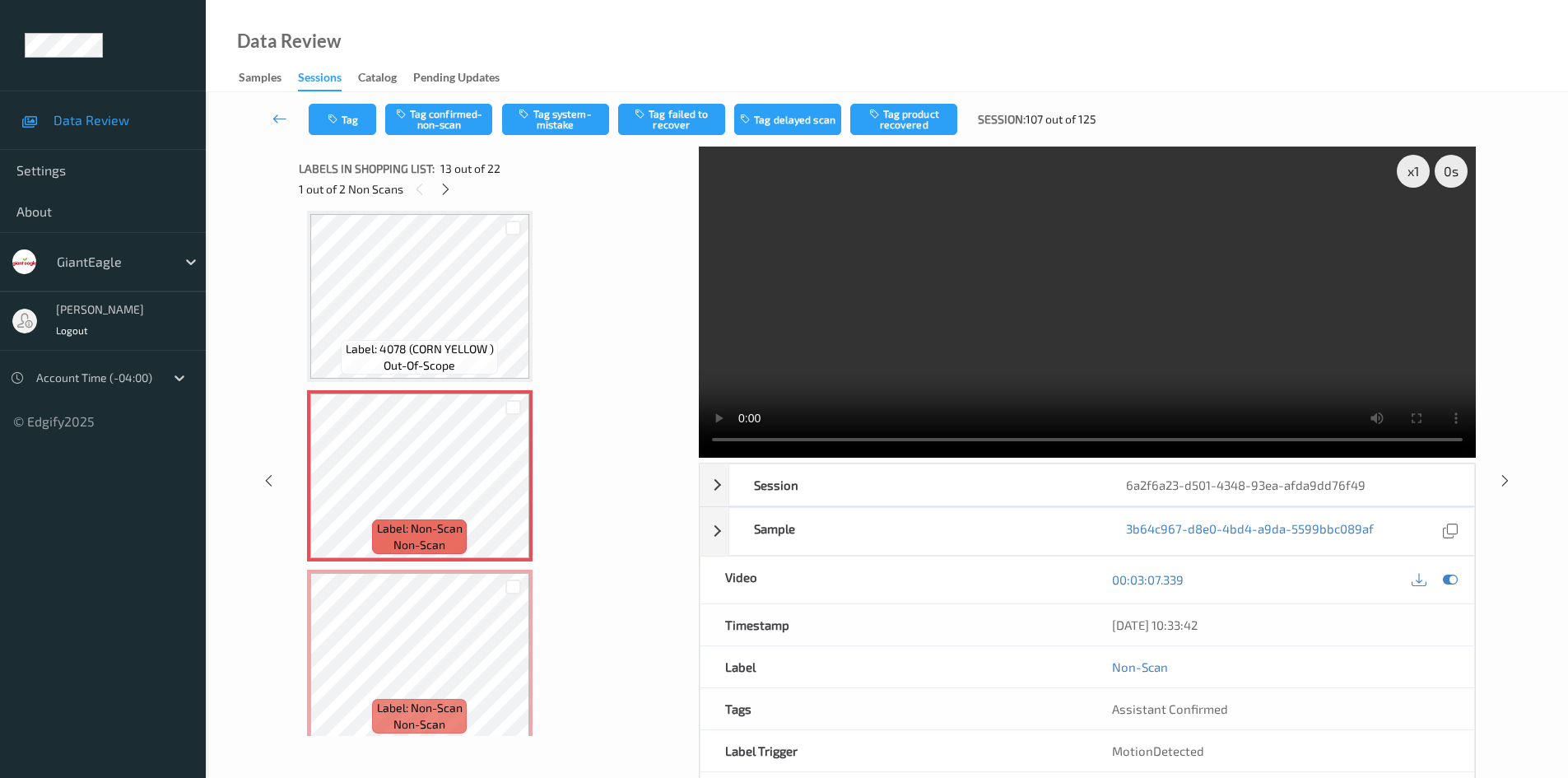 type 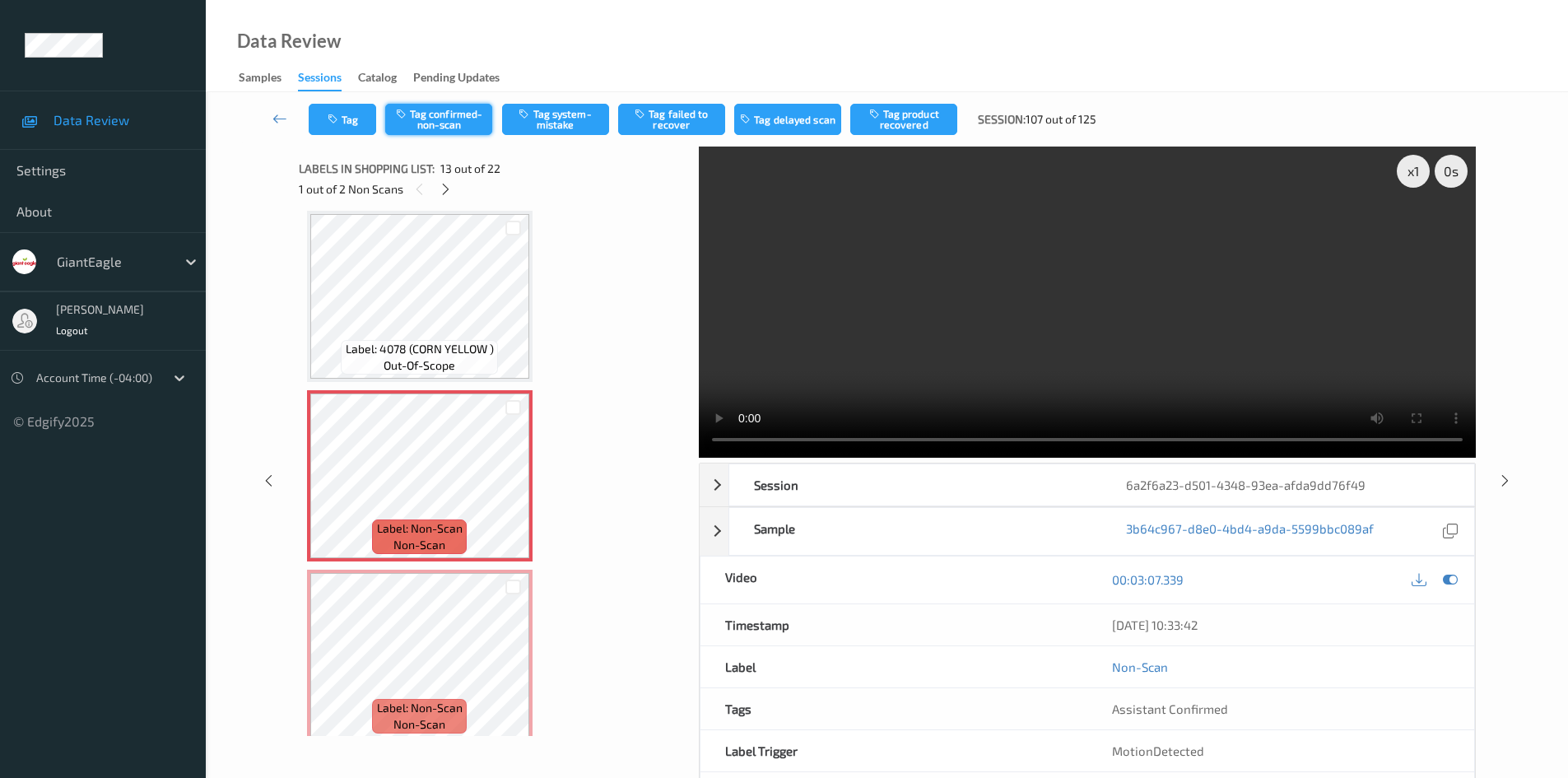 click on "Tag   confirmed-non-scan" at bounding box center [439, 119] 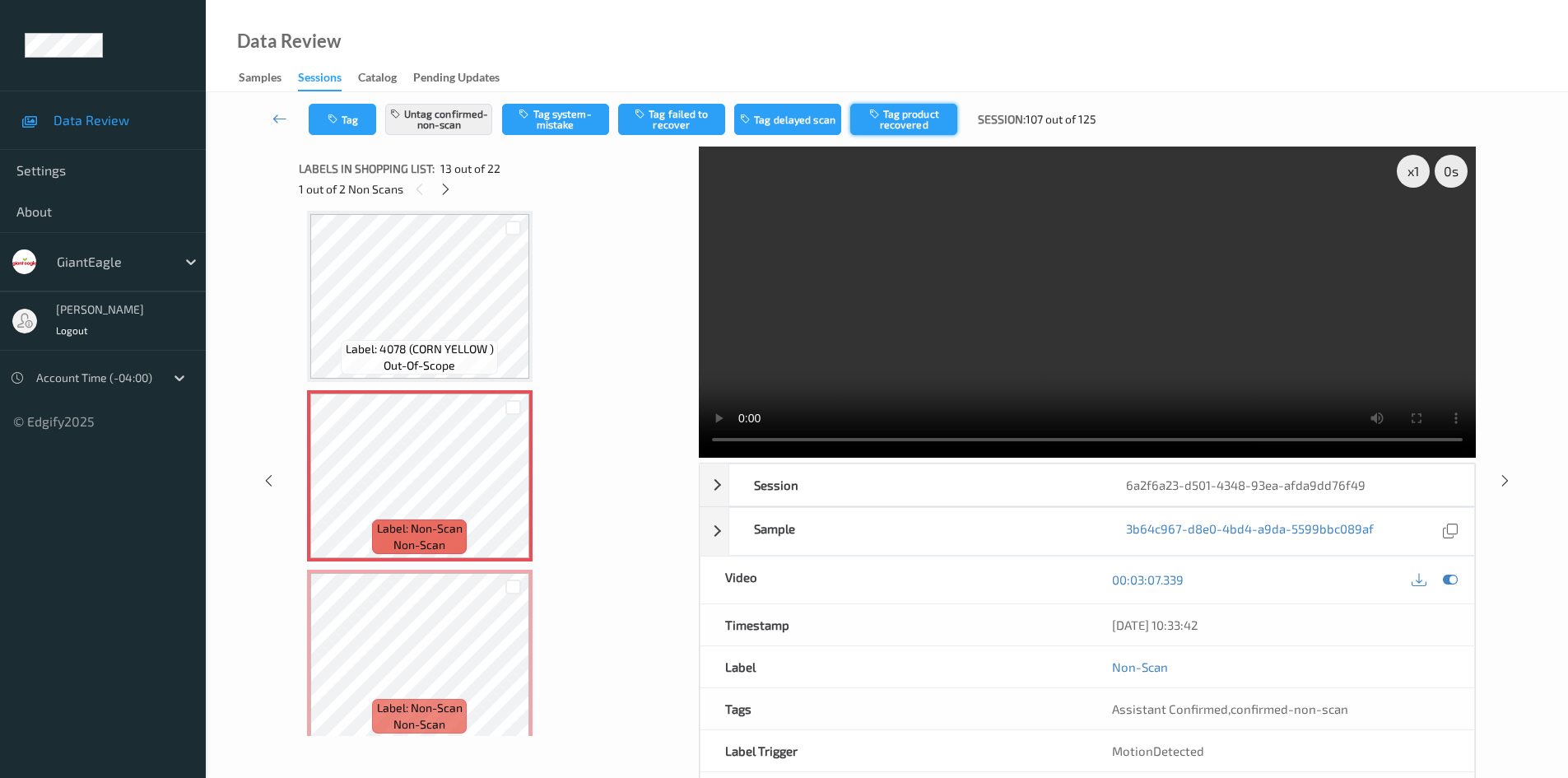 click on "Tag   product recovered" at bounding box center [904, 119] 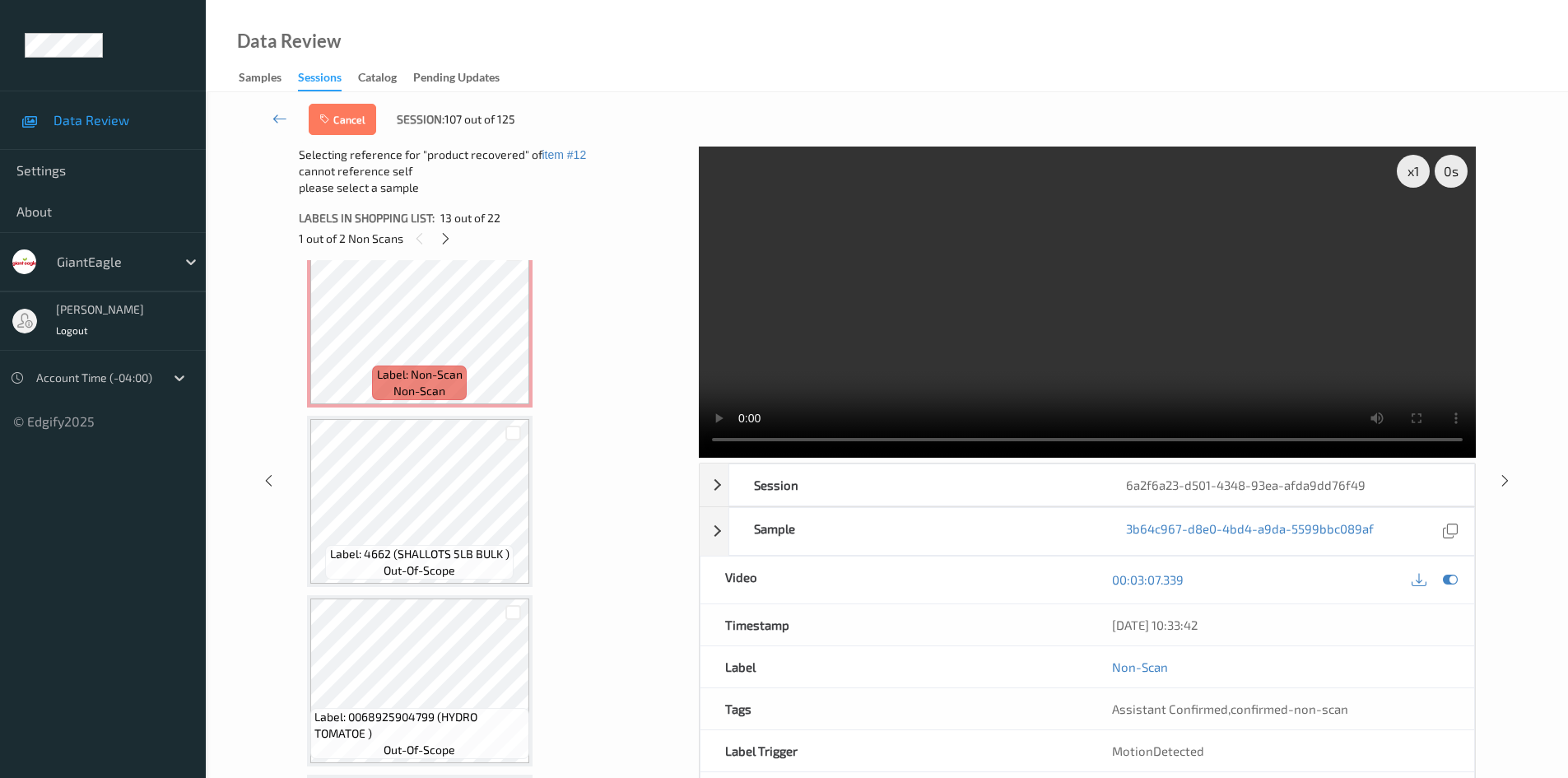 scroll, scrollTop: 2394, scrollLeft: 0, axis: vertical 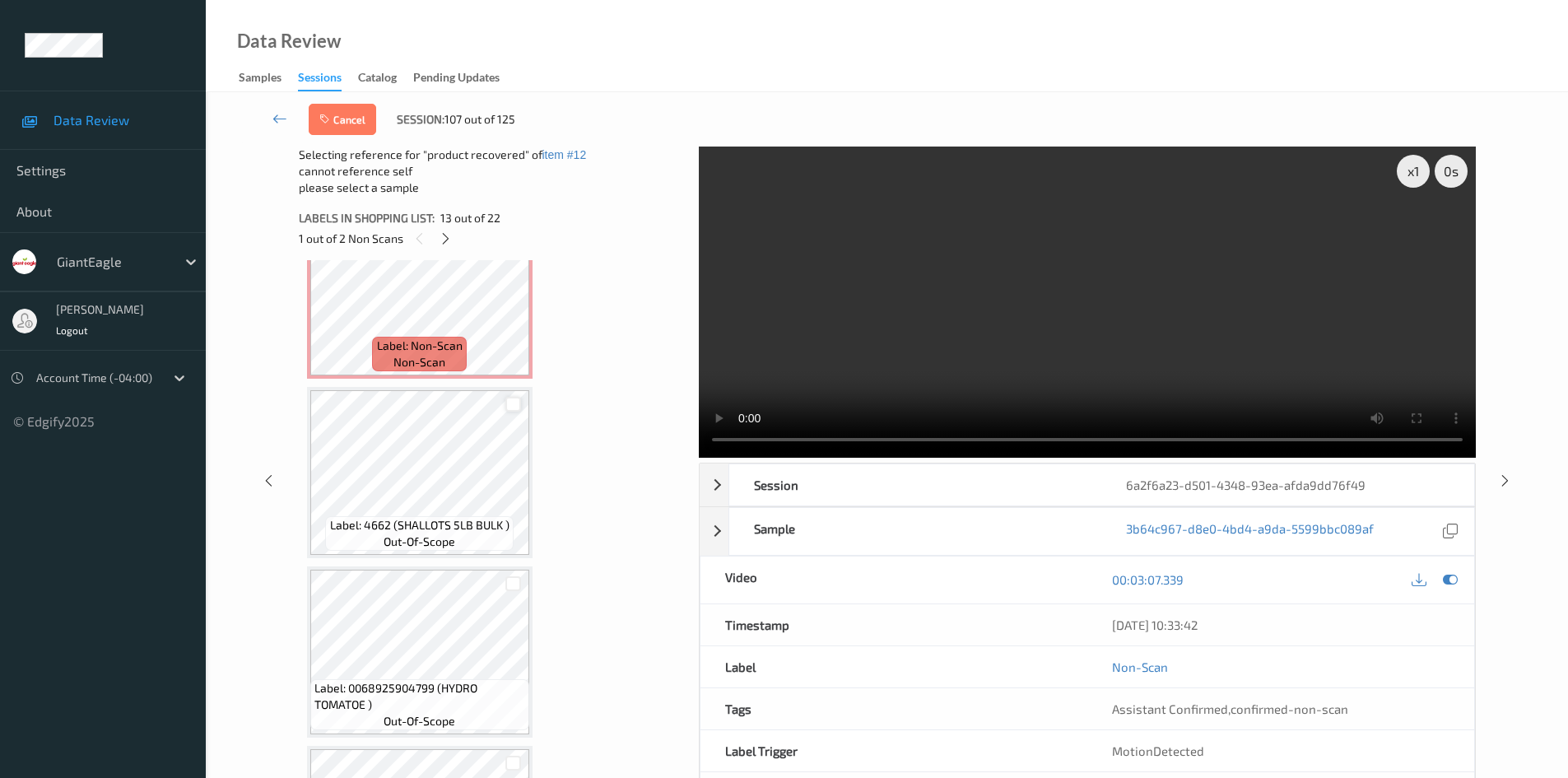 click at bounding box center (513, 404) 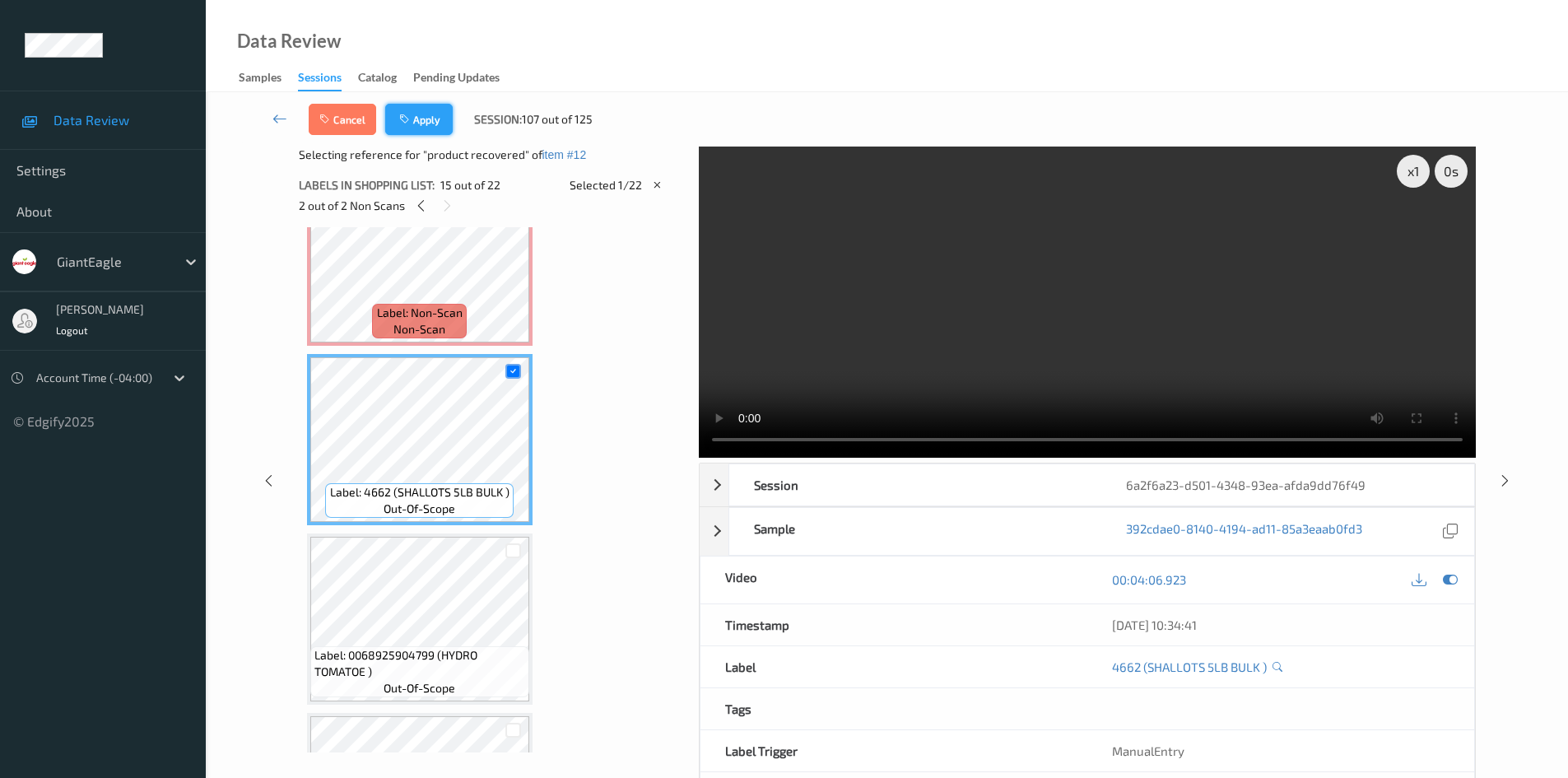 click at bounding box center [406, 119] 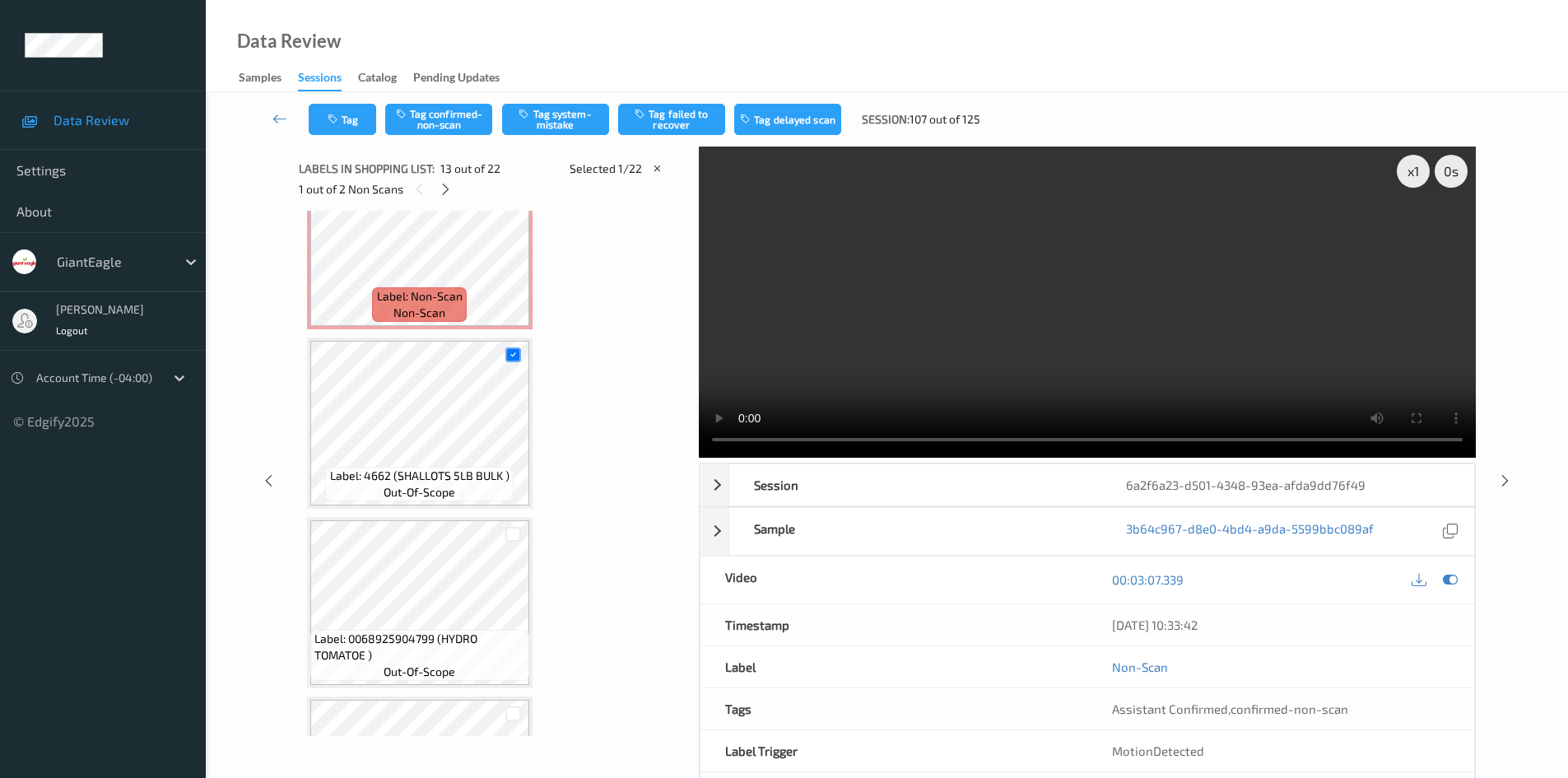 scroll, scrollTop: 1982, scrollLeft: 0, axis: vertical 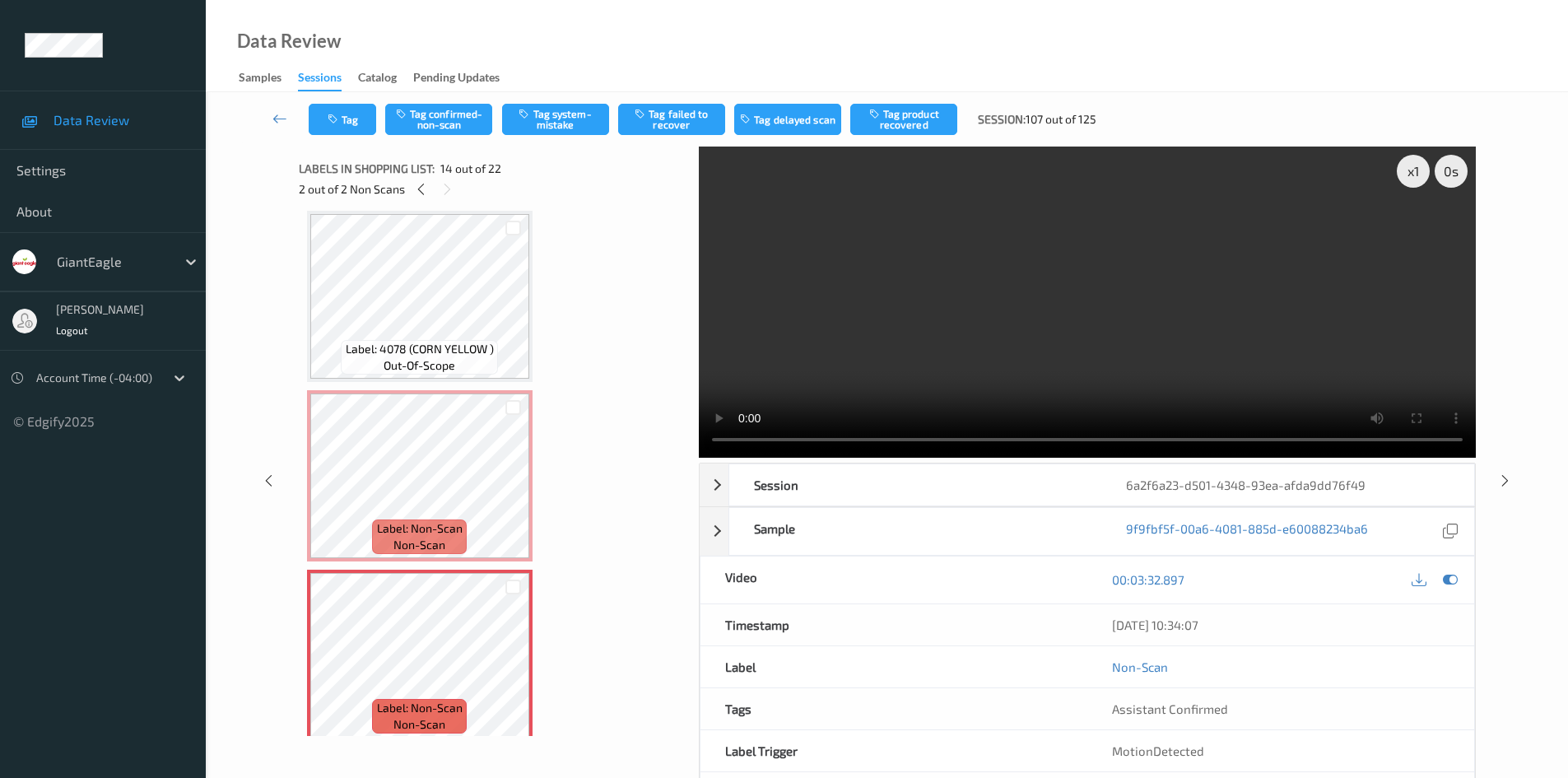 click on "Tag Tag   confirmed-non-scan Tag   system-mistake Tag   failed to recover Tag   delayed scan Tag   product recovered Session: 107 out of 125" at bounding box center (886, 119) 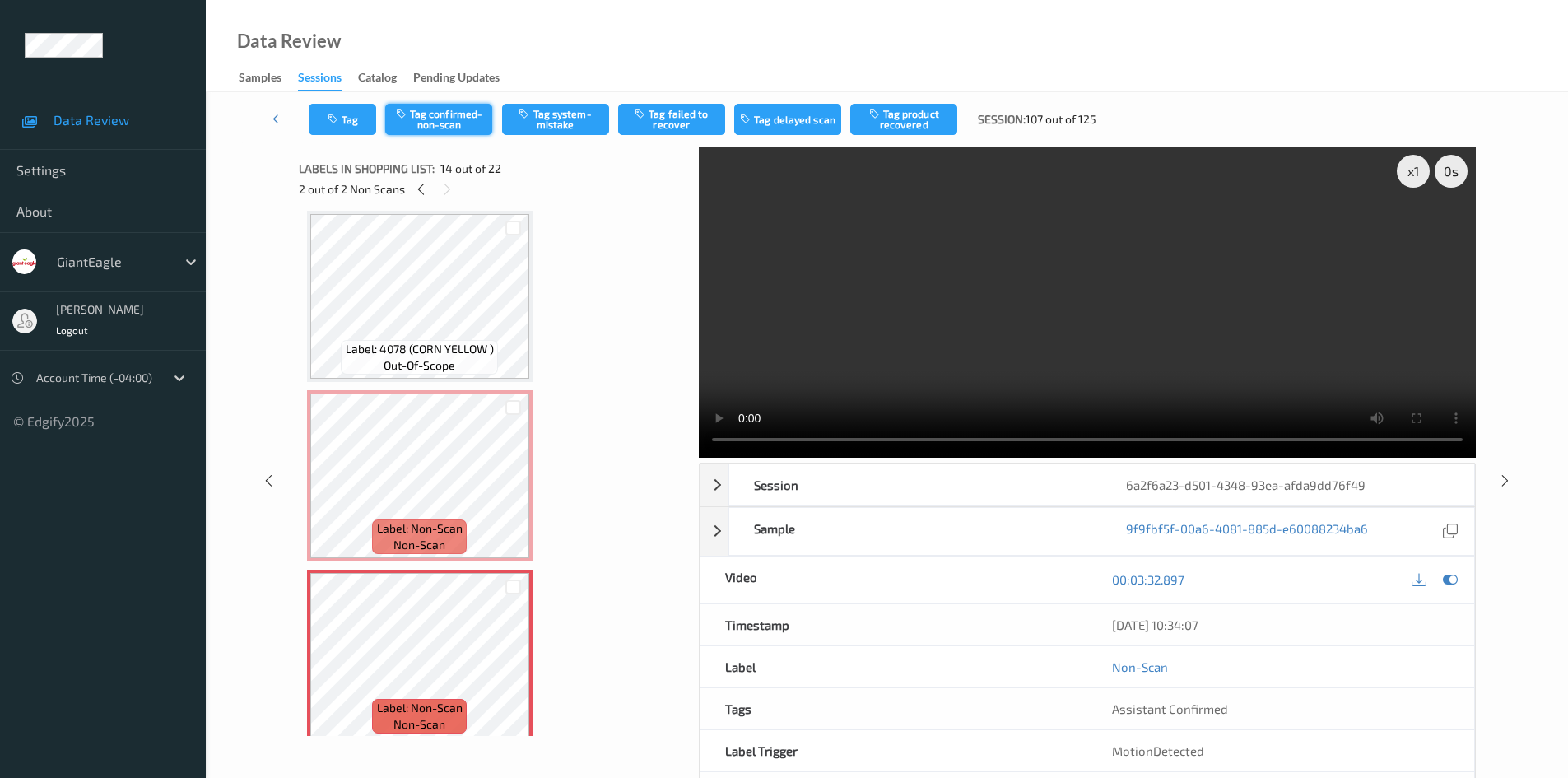 click on "Tag   confirmed-non-scan" at bounding box center [439, 119] 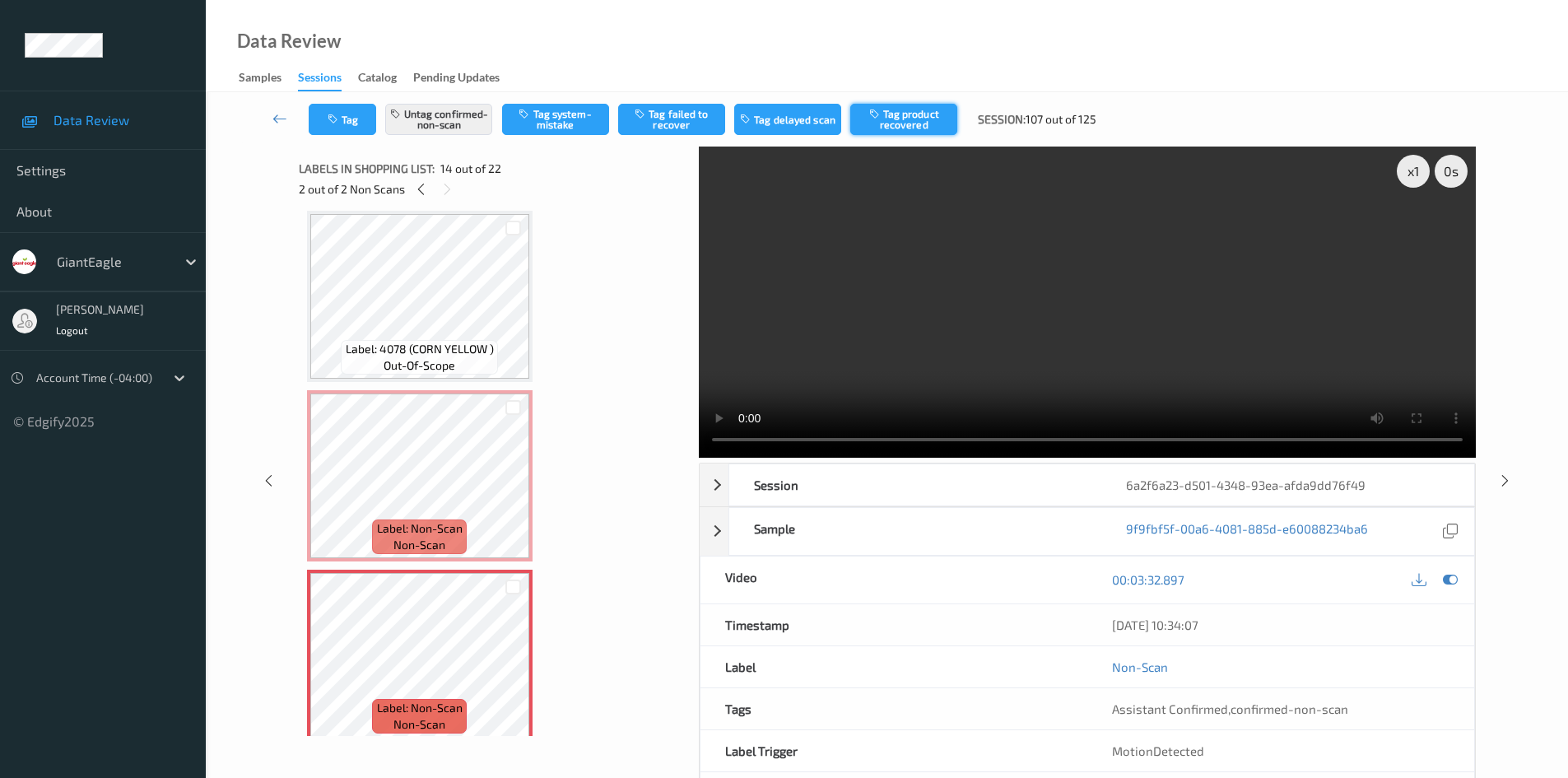 click on "Tag   product recovered" at bounding box center (904, 119) 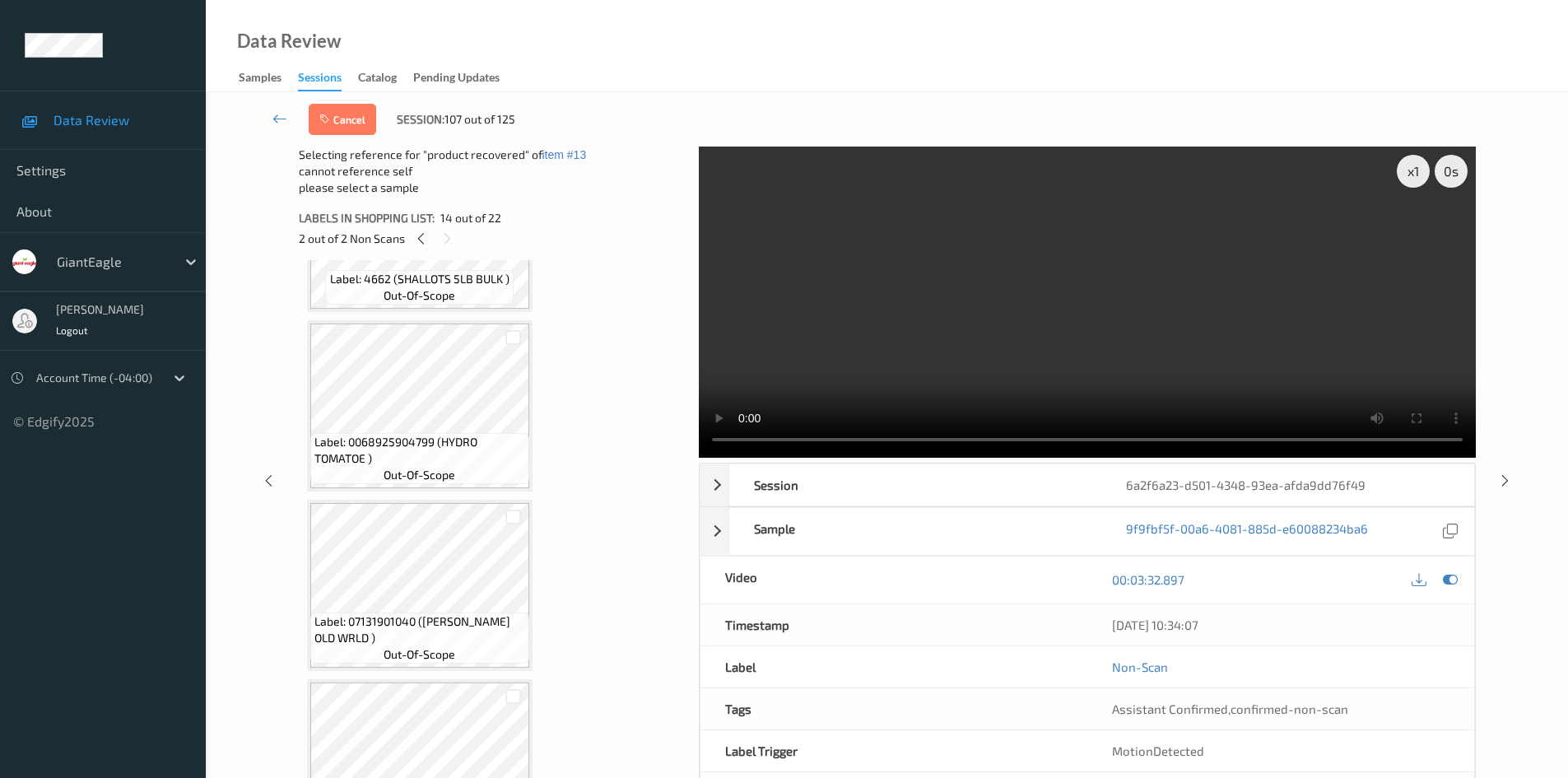 scroll, scrollTop: 2641, scrollLeft: 0, axis: vertical 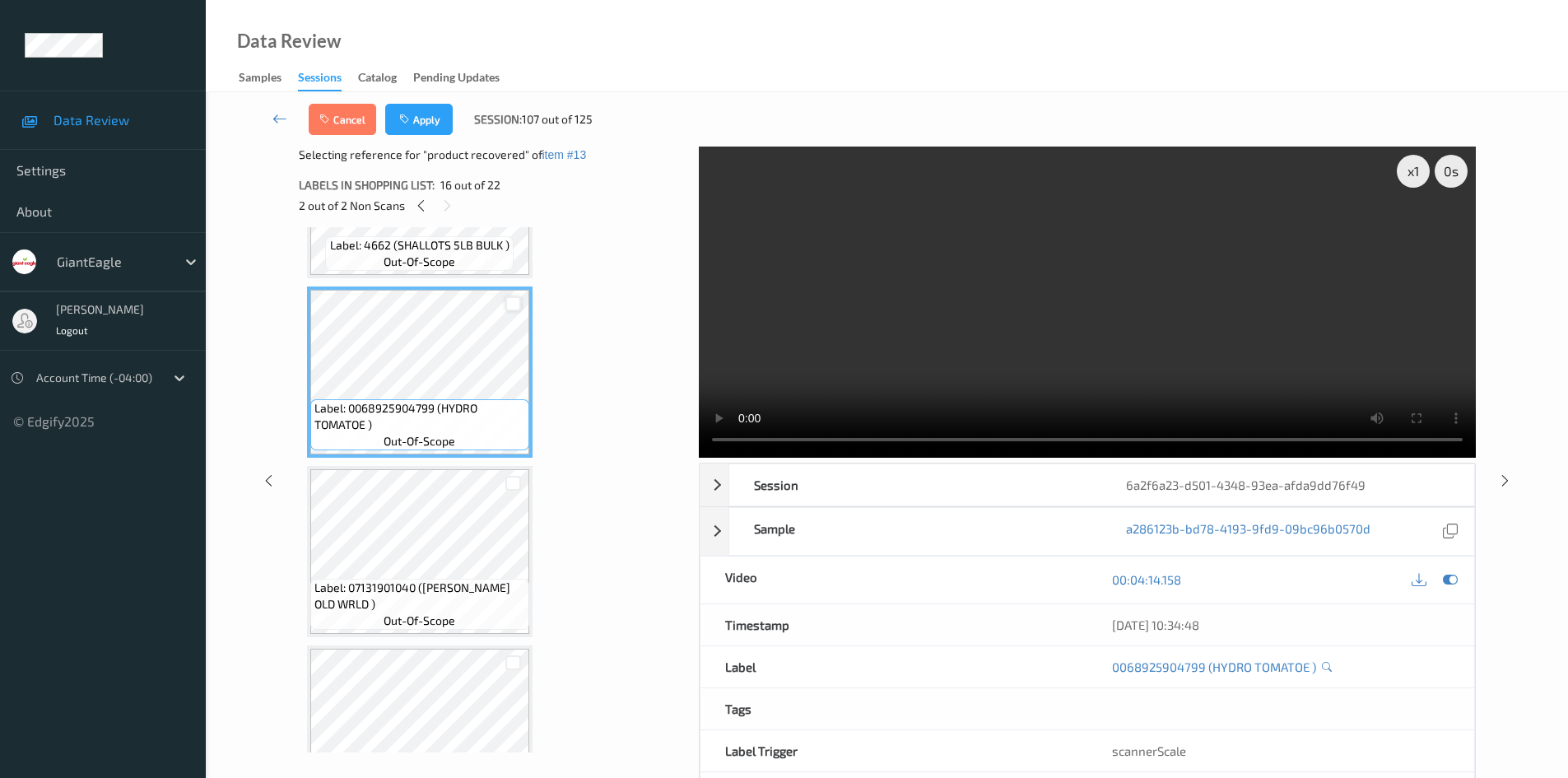 click at bounding box center [513, 304] 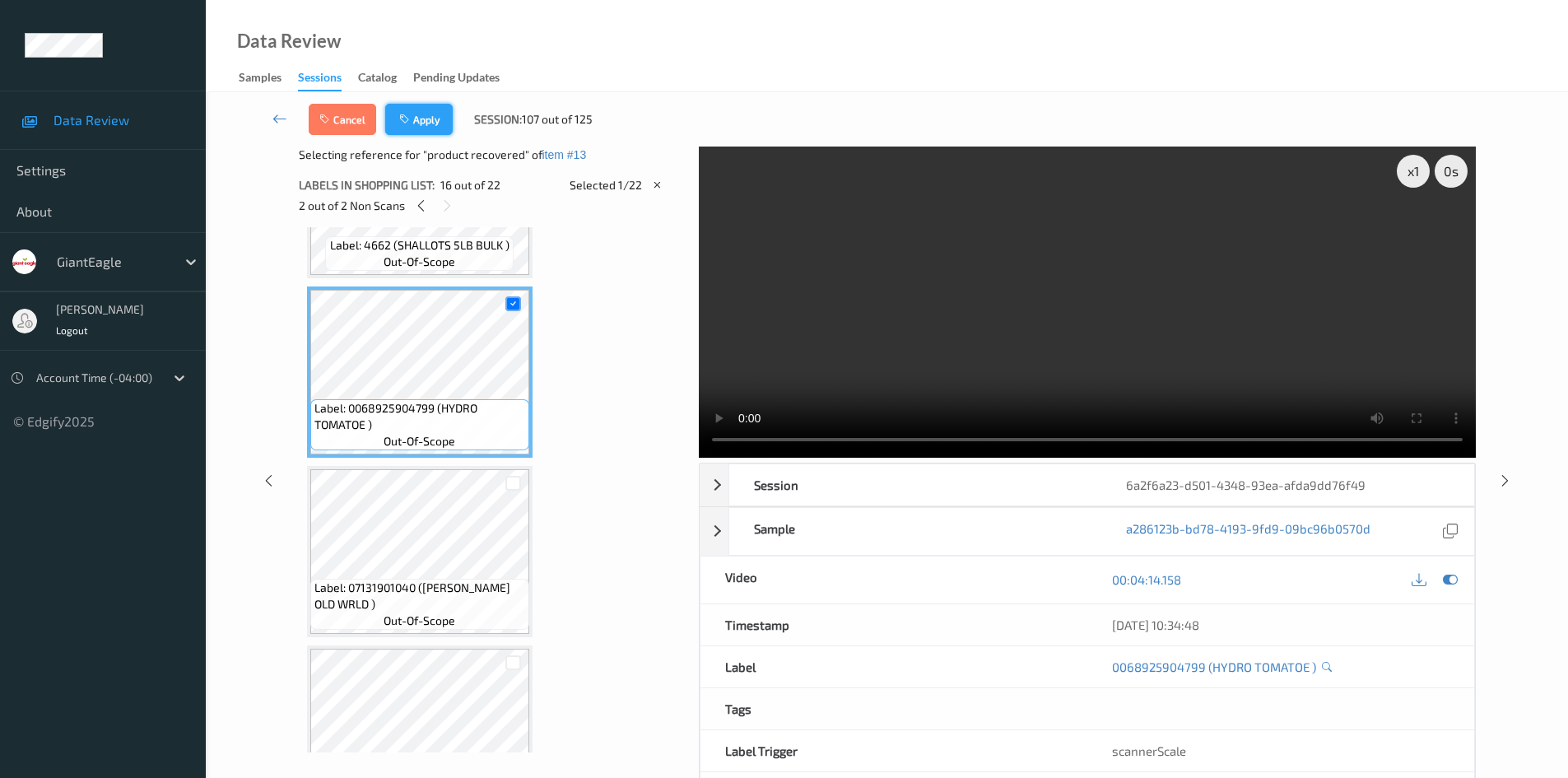 click at bounding box center (406, 119) 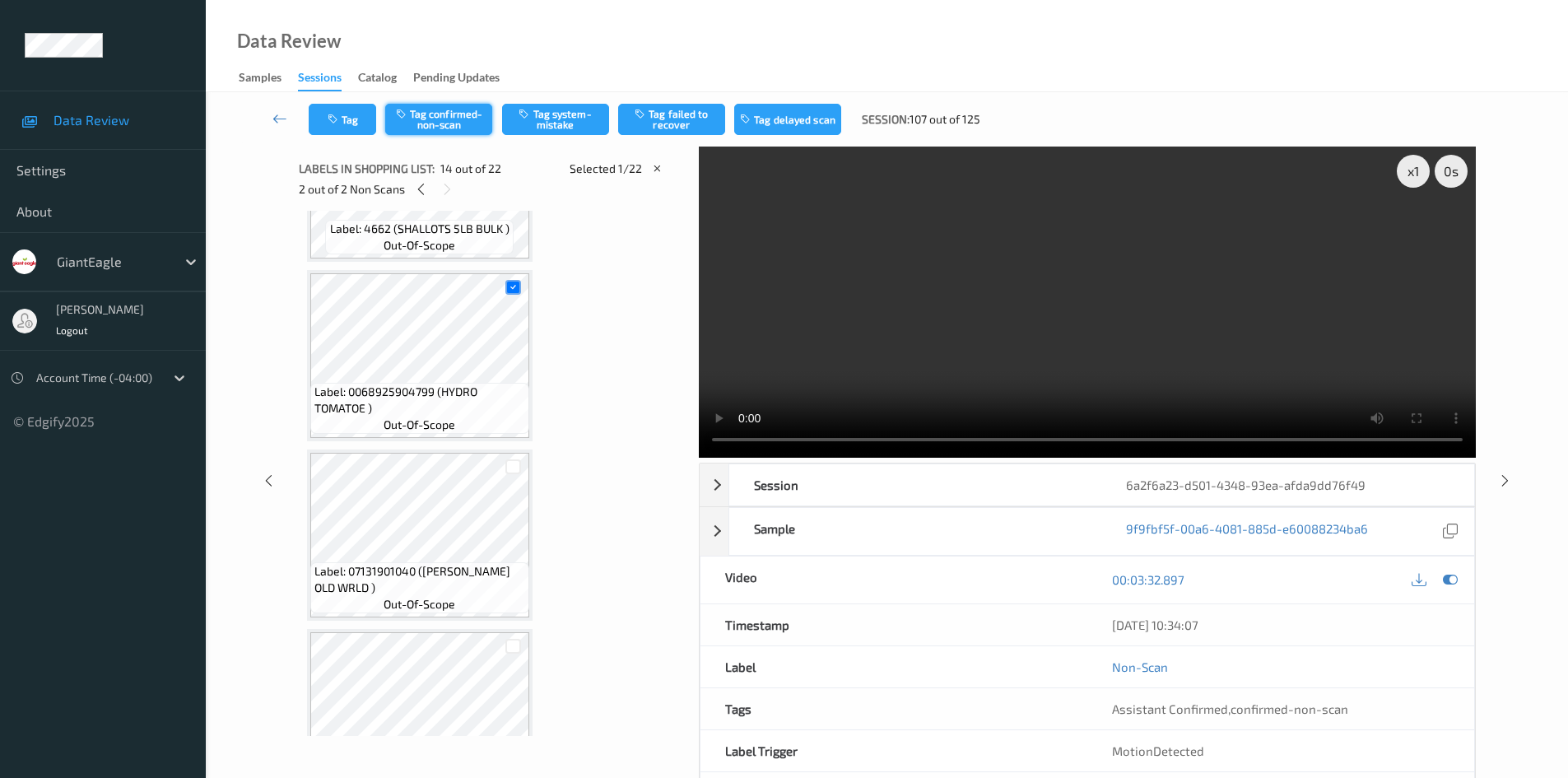 scroll, scrollTop: 2162, scrollLeft: 0, axis: vertical 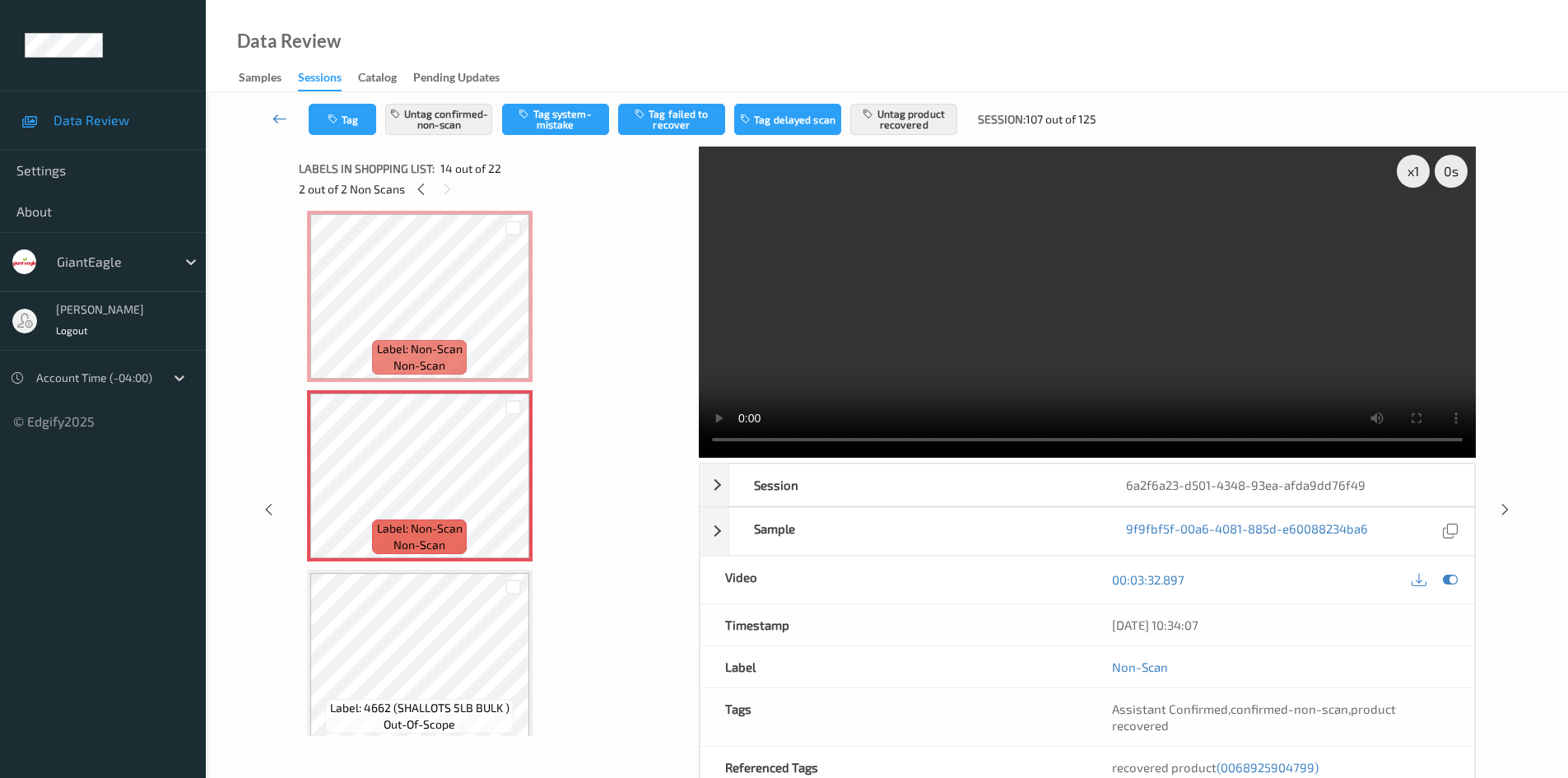 click at bounding box center [280, 119] 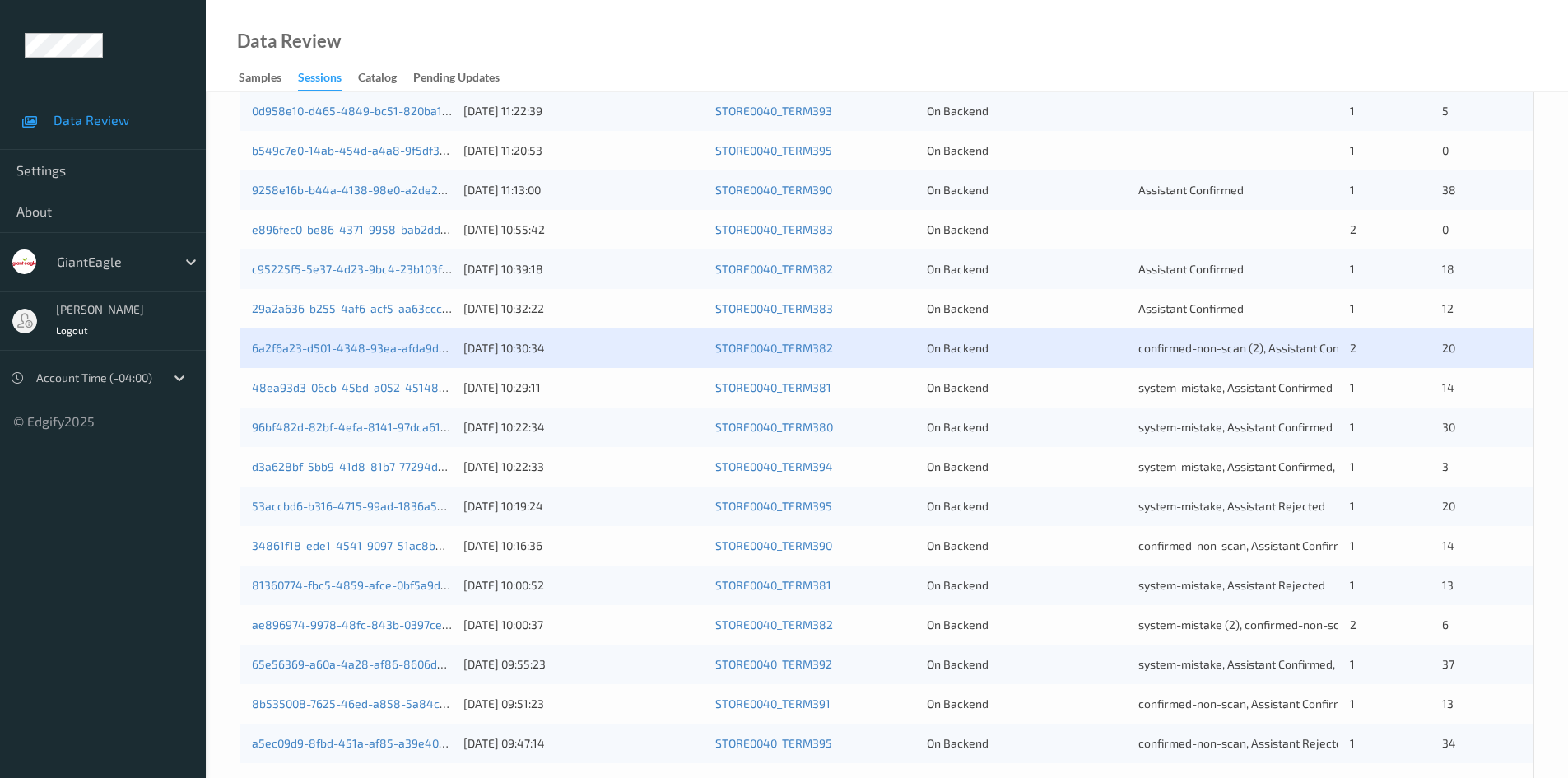 scroll, scrollTop: 329, scrollLeft: 0, axis: vertical 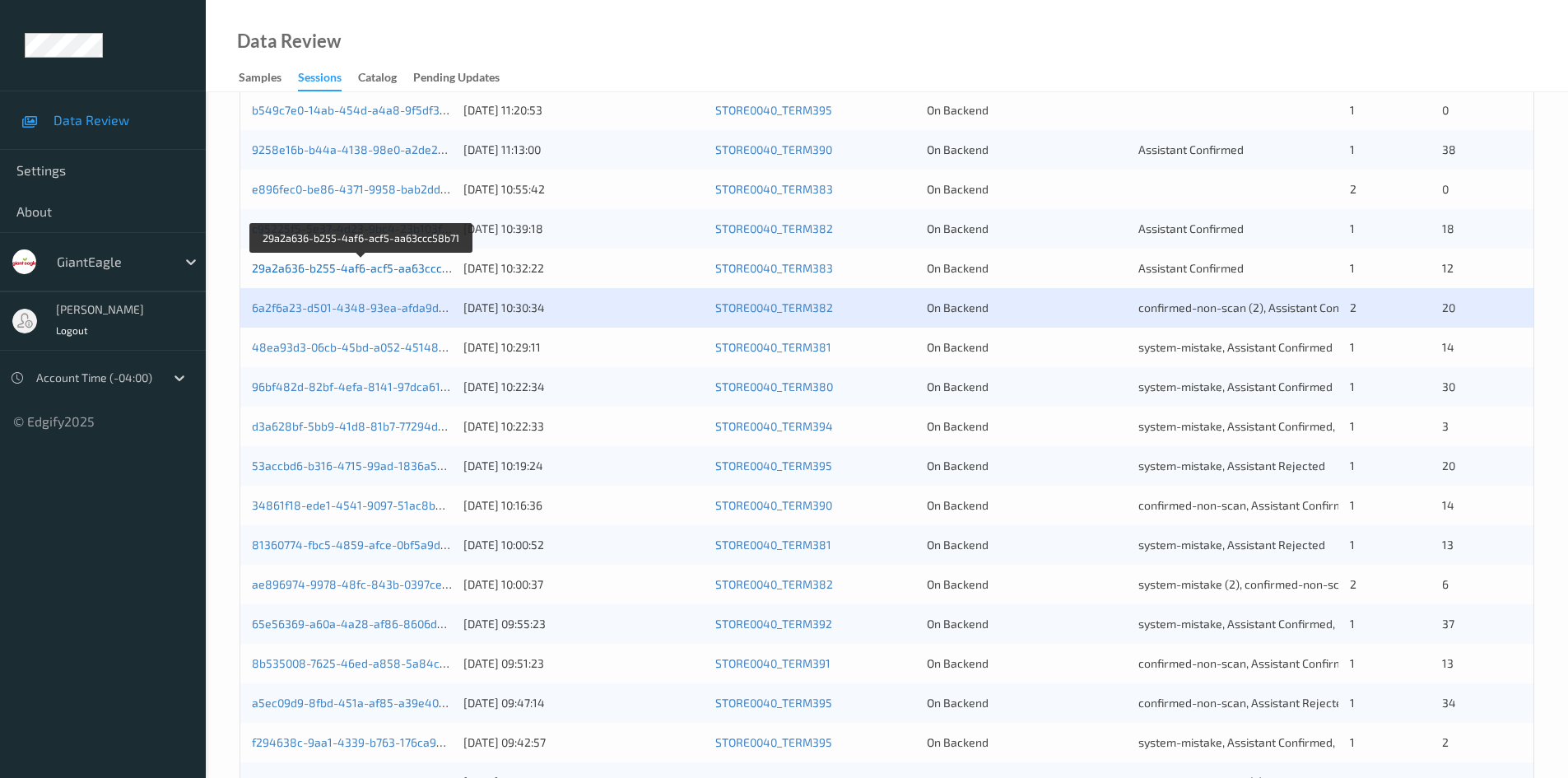click on "29a2a636-b255-4af6-acf5-aa63ccc58b71" at bounding box center [362, 268] 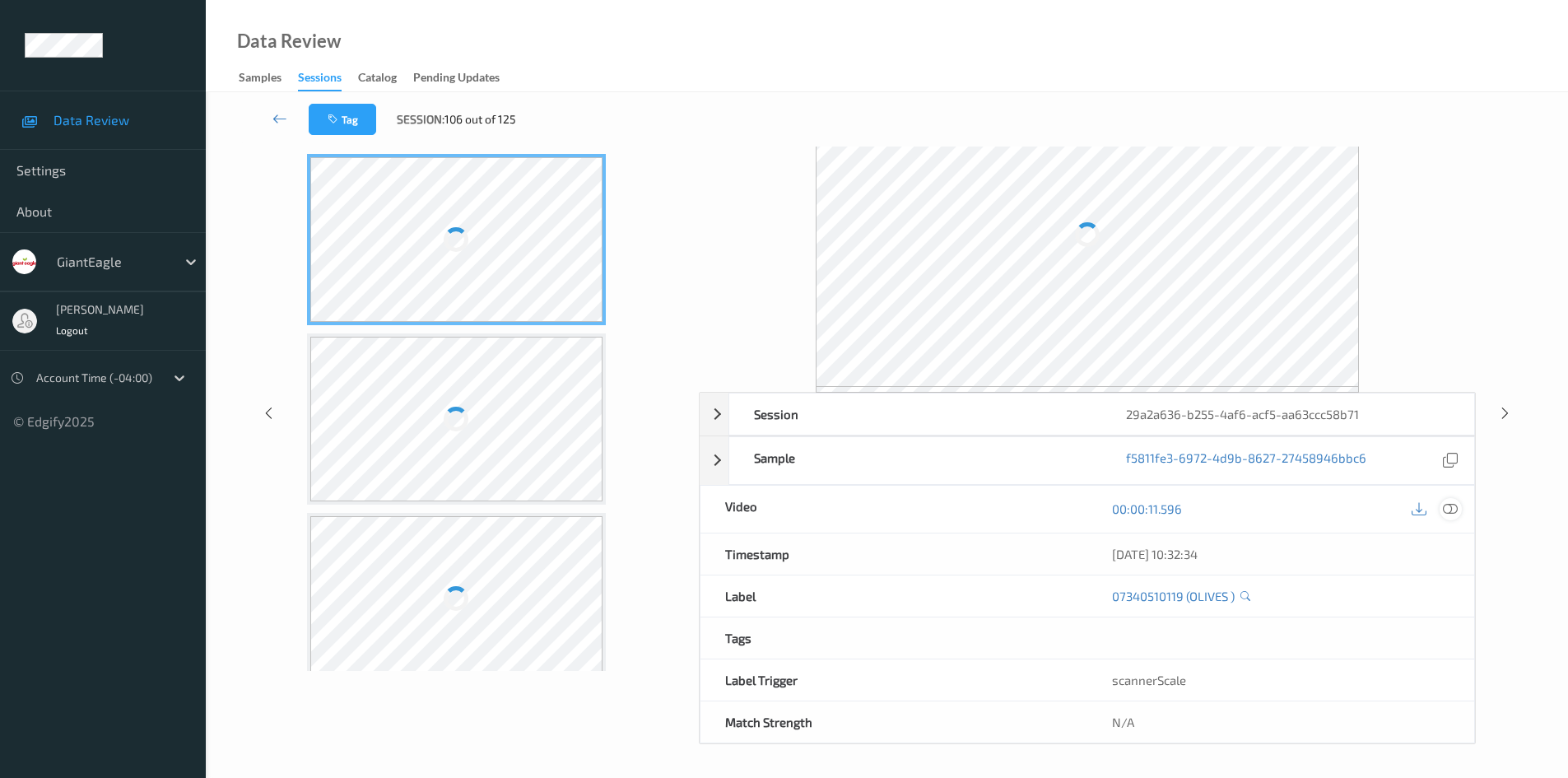 scroll, scrollTop: 71, scrollLeft: 0, axis: vertical 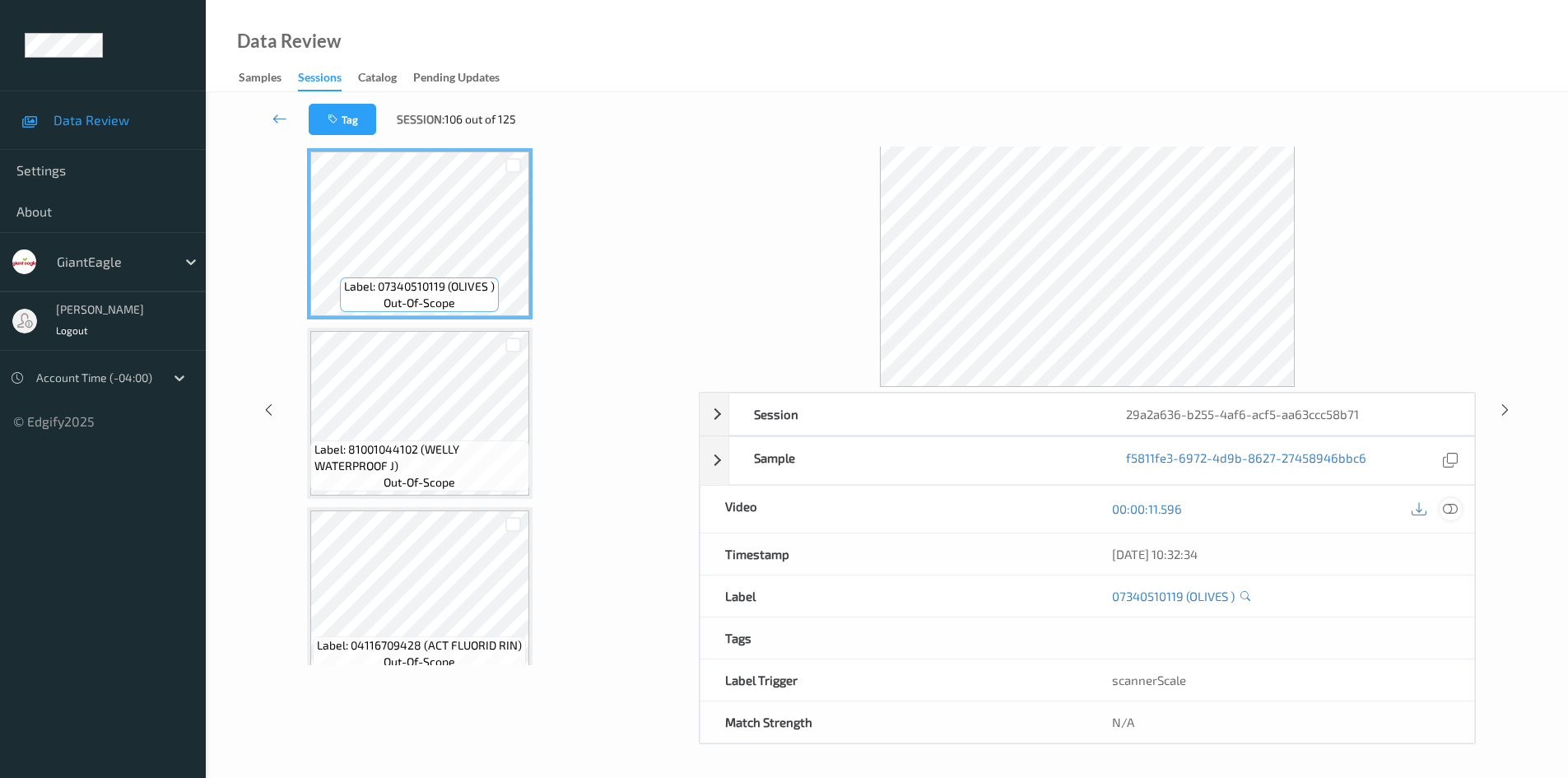 click at bounding box center (1450, 509) 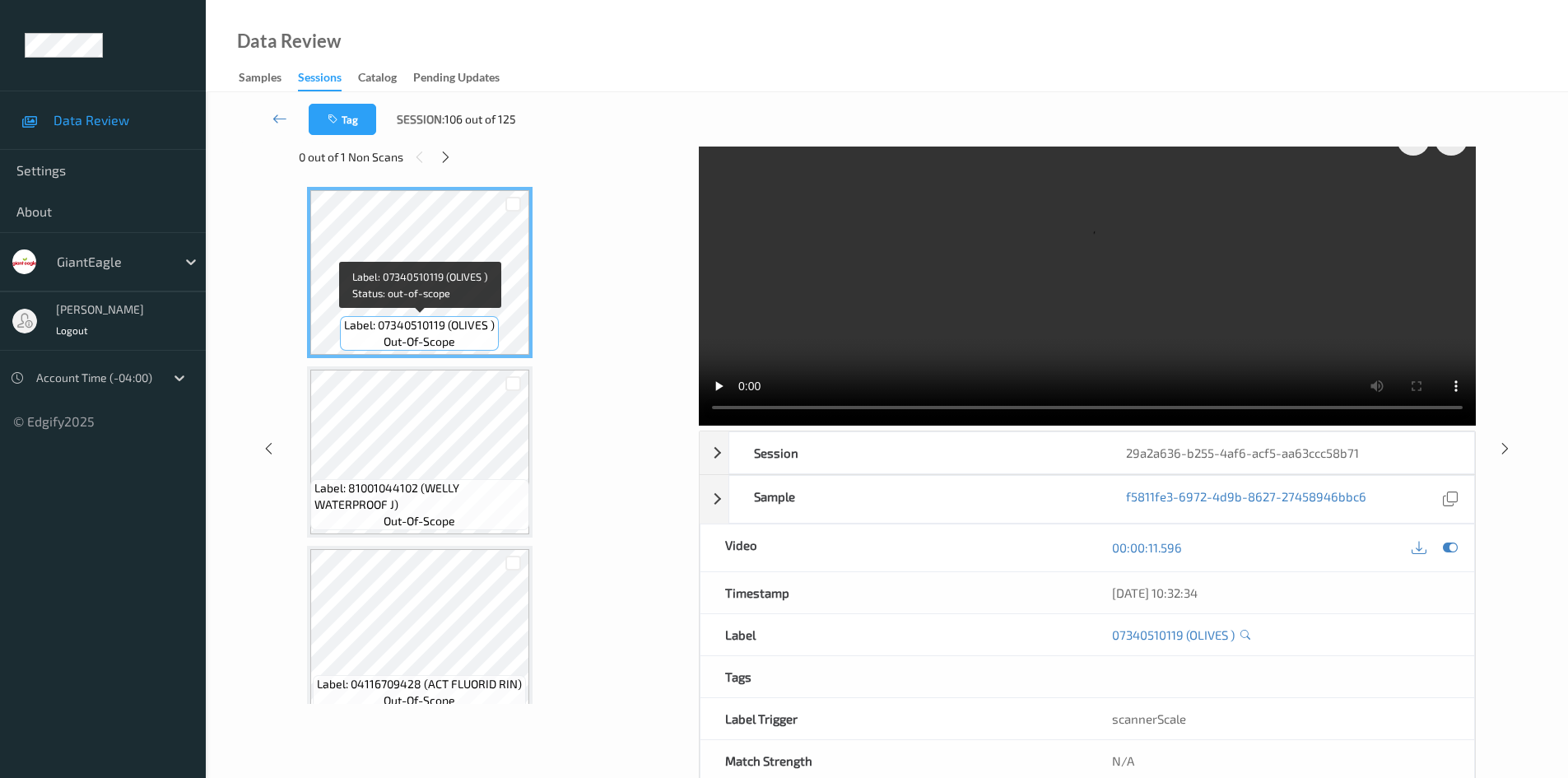 scroll, scrollTop: 0, scrollLeft: 0, axis: both 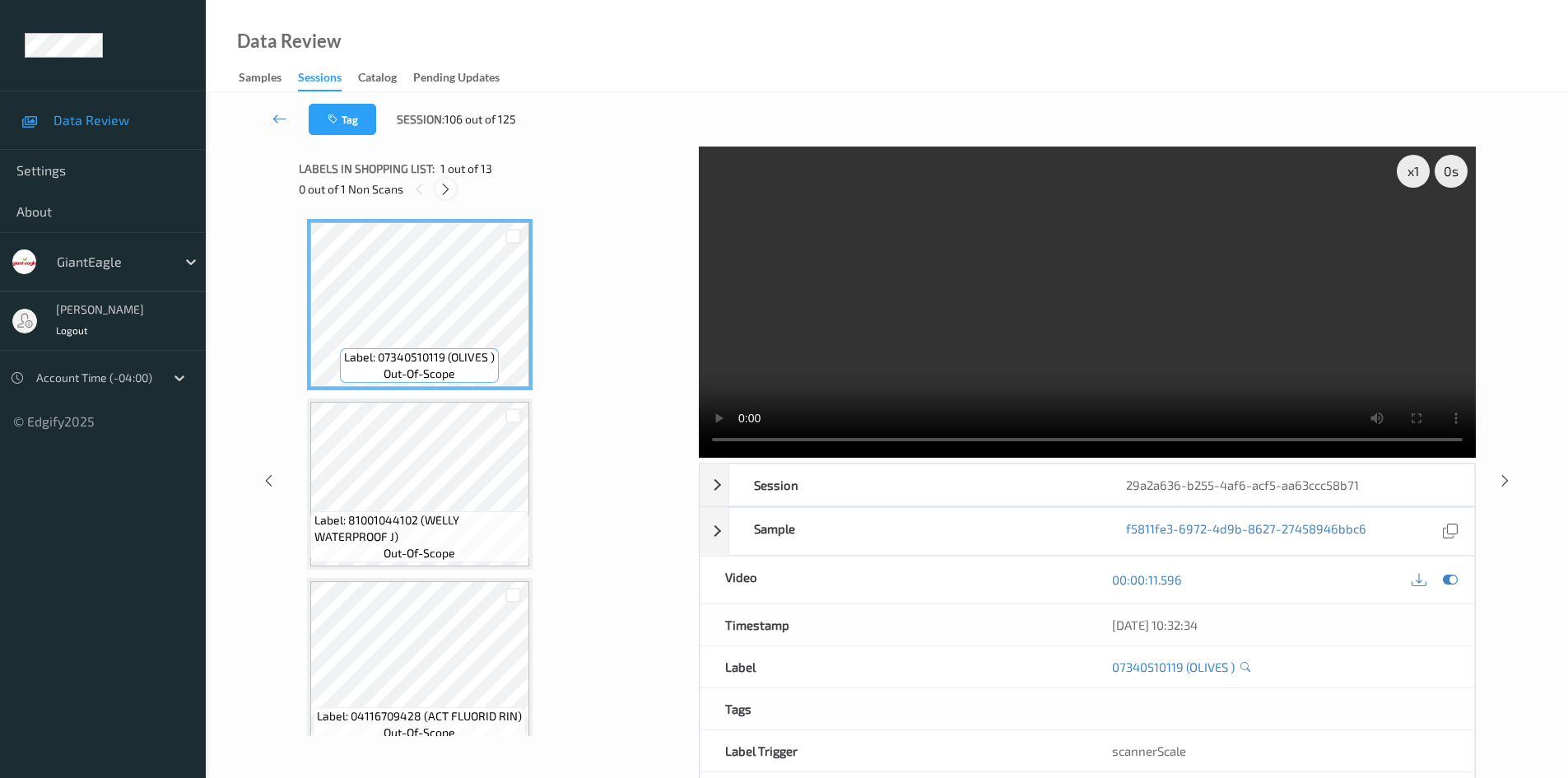 click at bounding box center (445, 189) 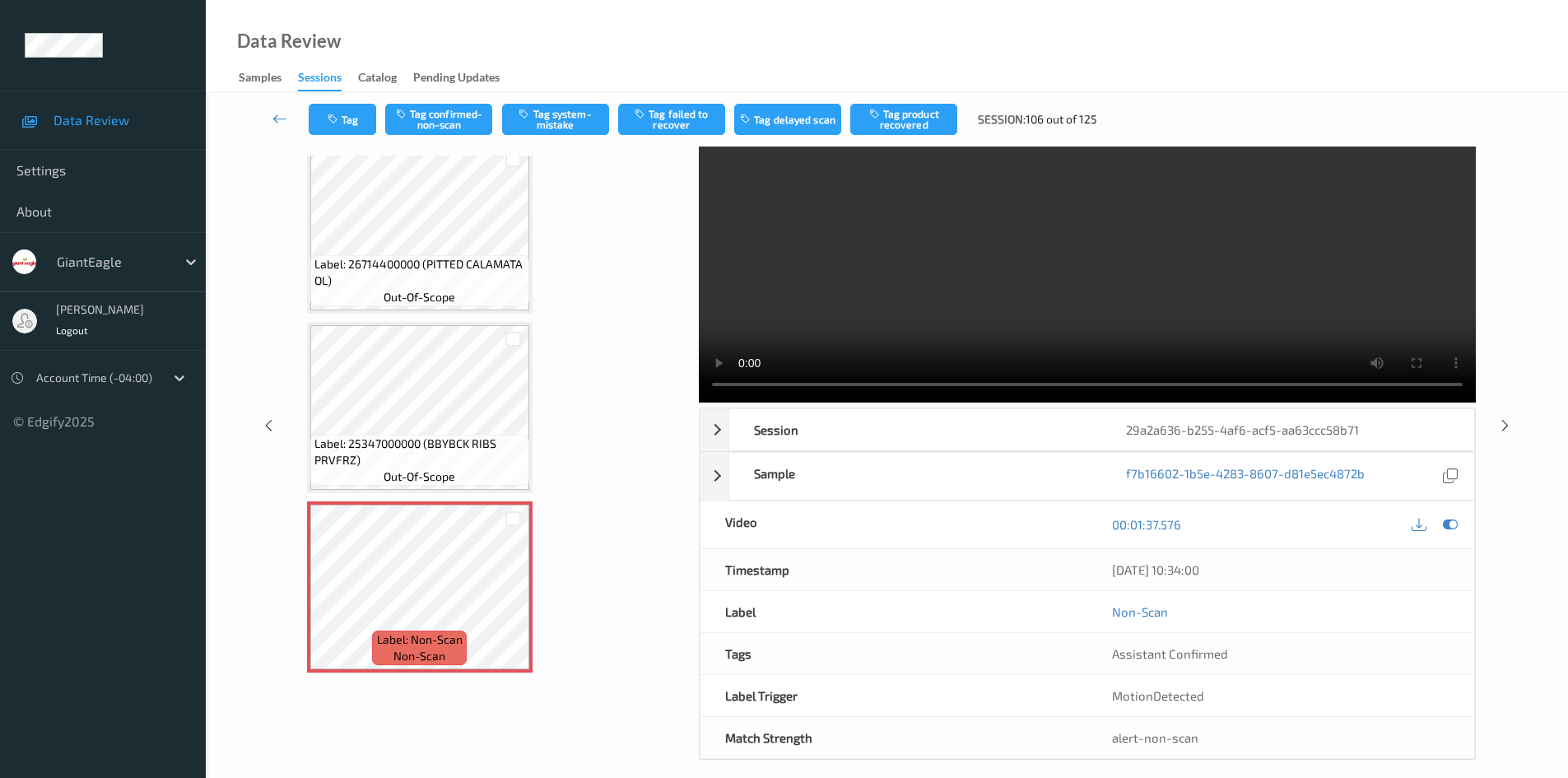 scroll, scrollTop: 71, scrollLeft: 0, axis: vertical 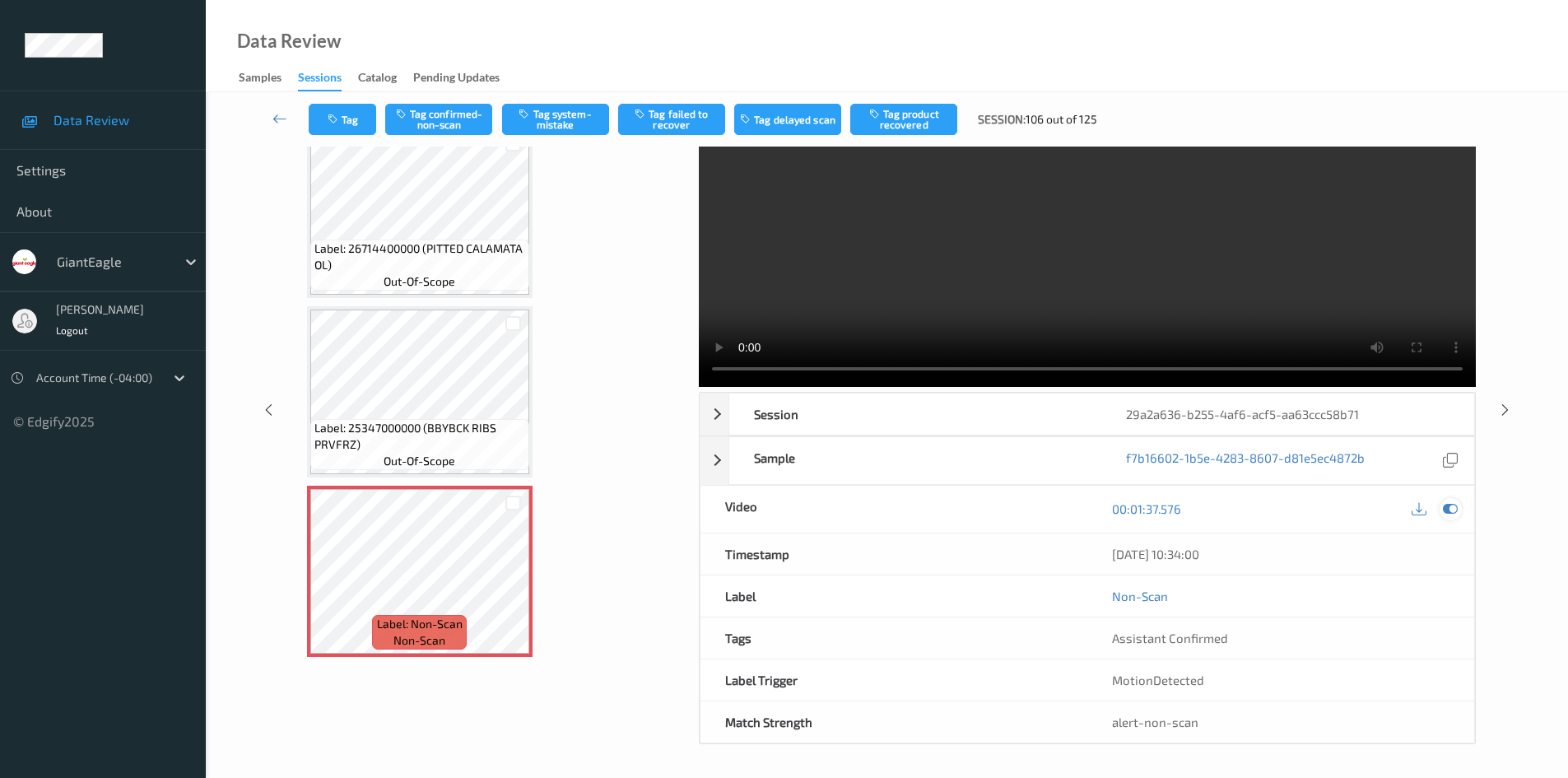 click at bounding box center (1450, 509) 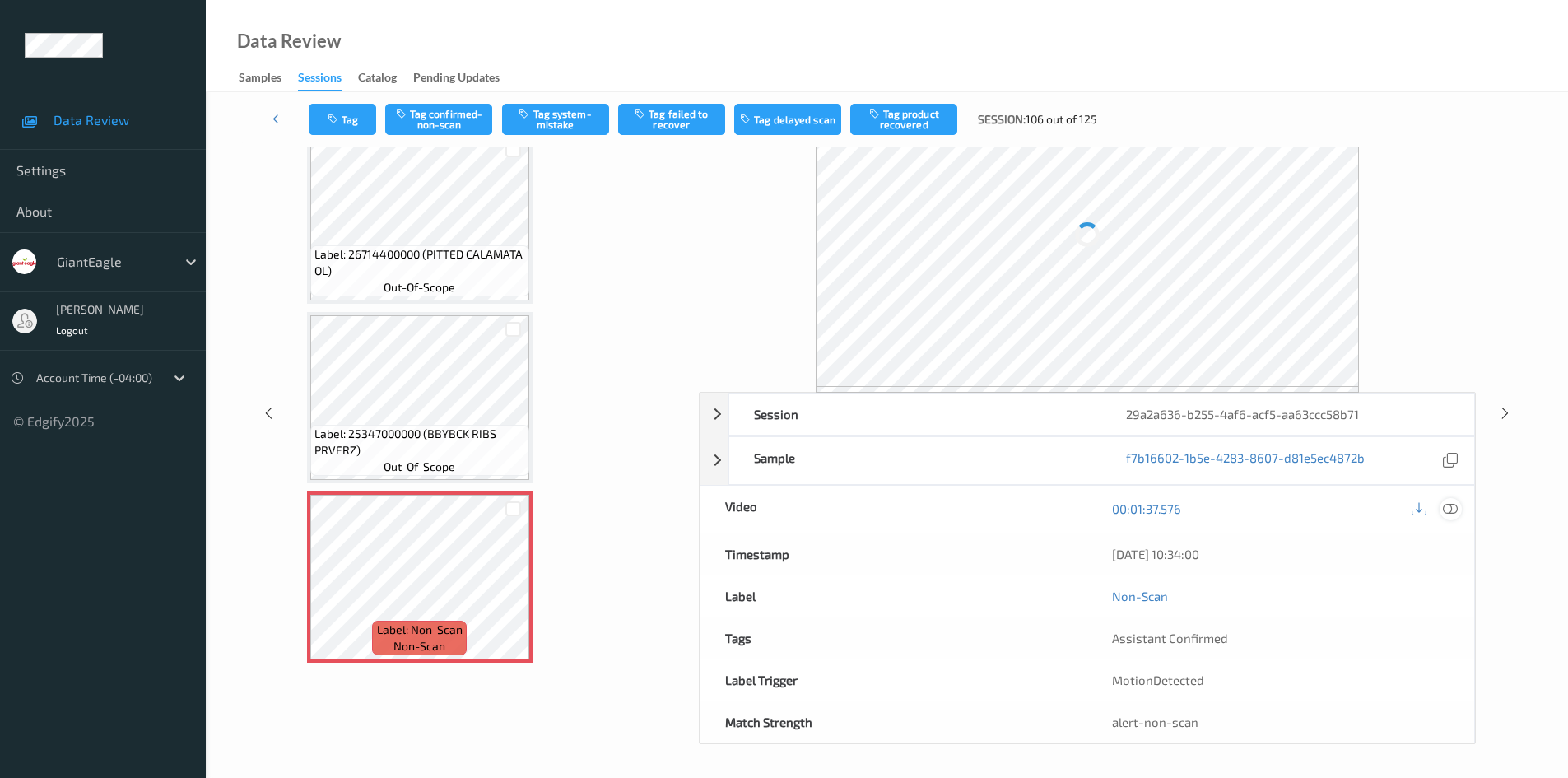 scroll, scrollTop: 71, scrollLeft: 0, axis: vertical 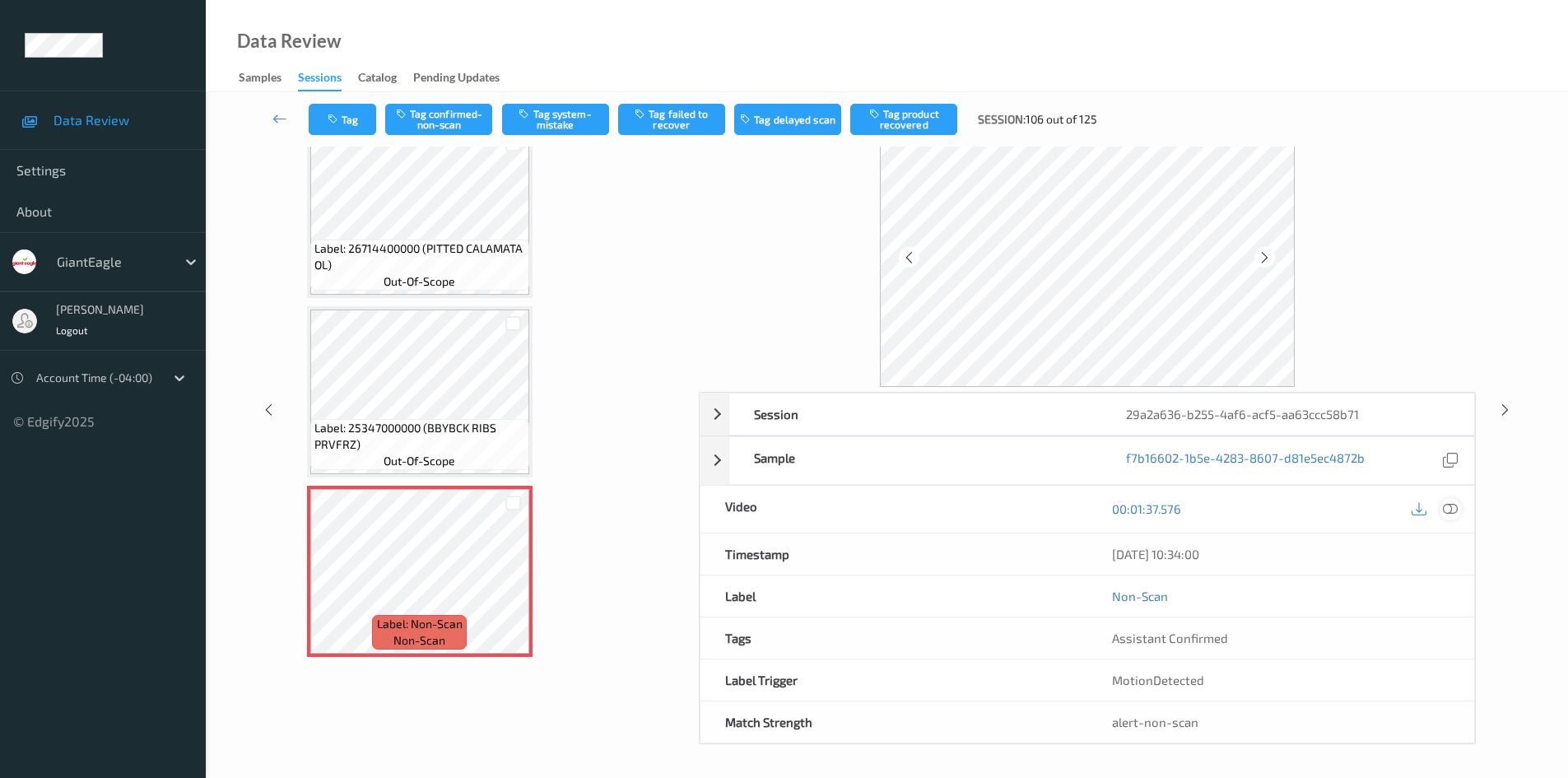 click at bounding box center (1450, 509) 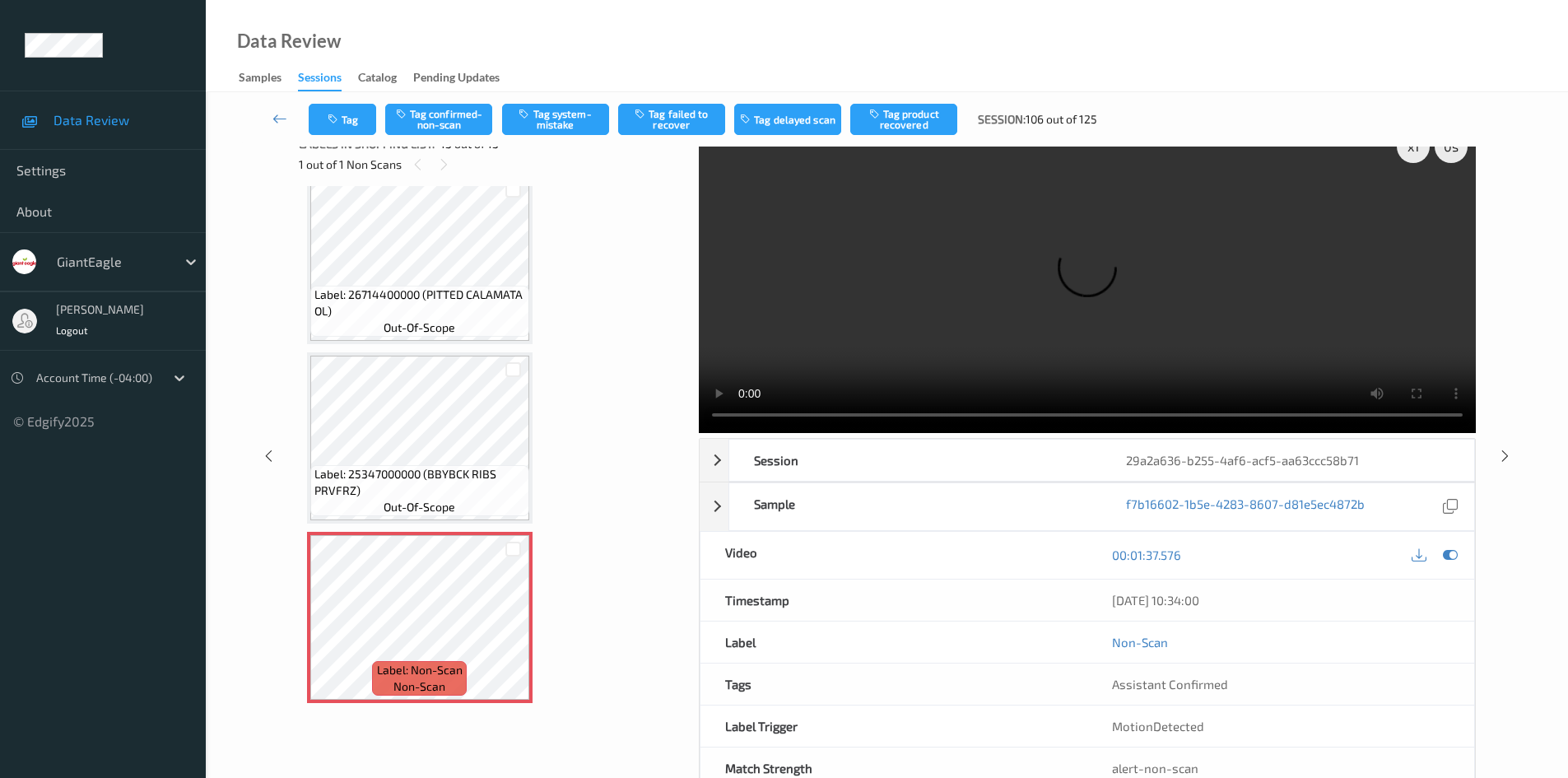 scroll, scrollTop: 0, scrollLeft: 0, axis: both 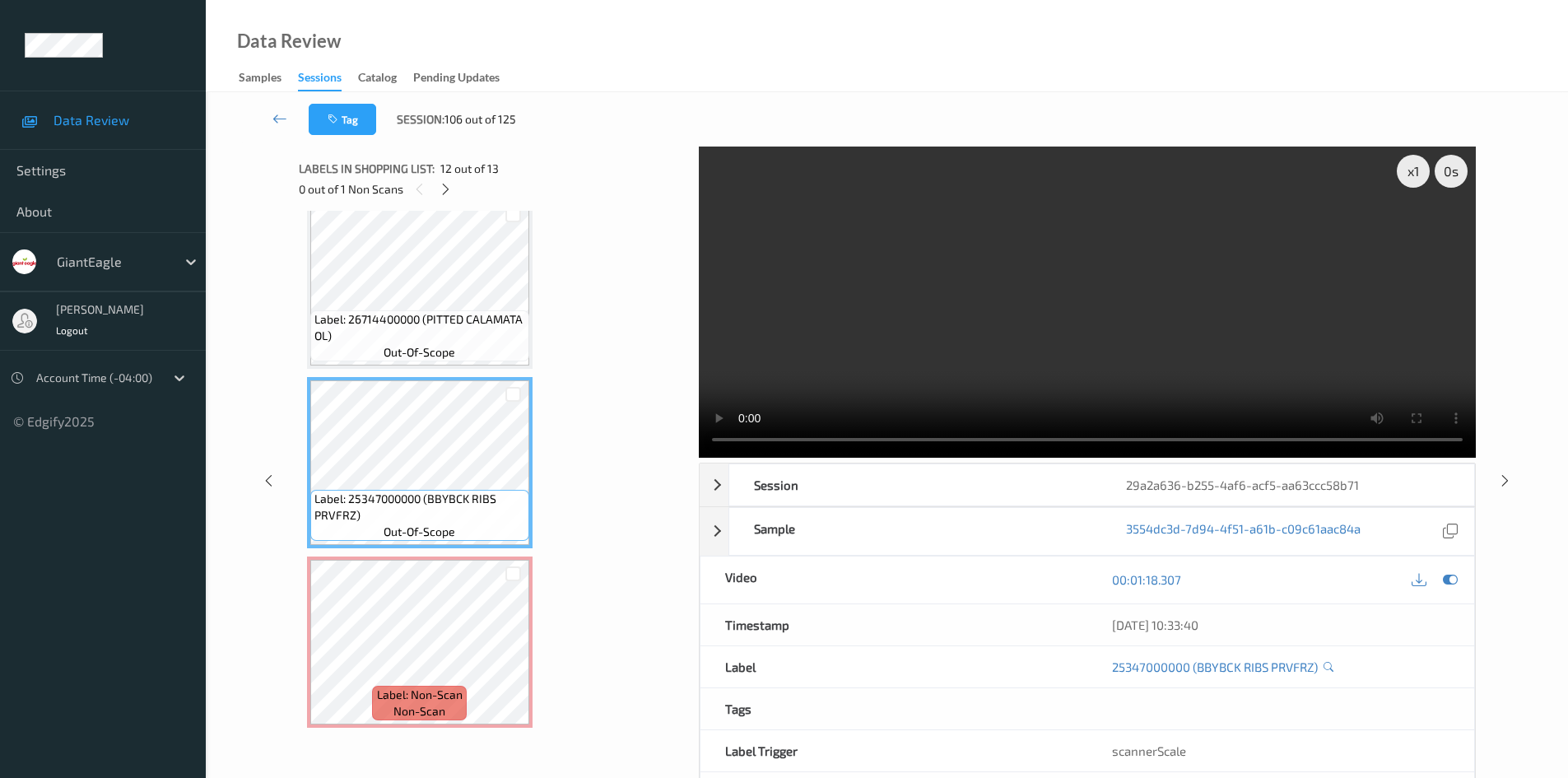 type 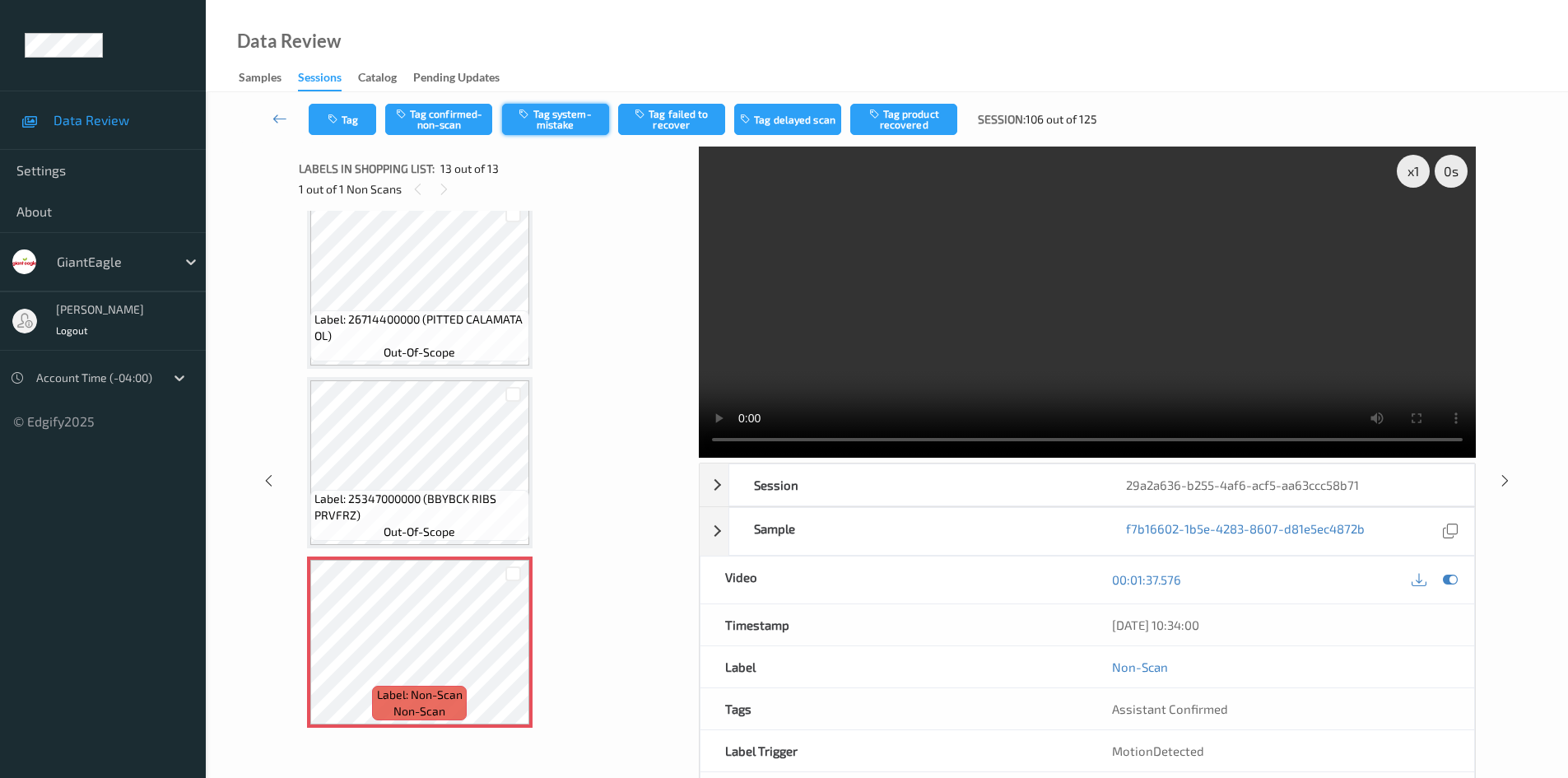 click on "Tag   system-mistake" at bounding box center (556, 119) 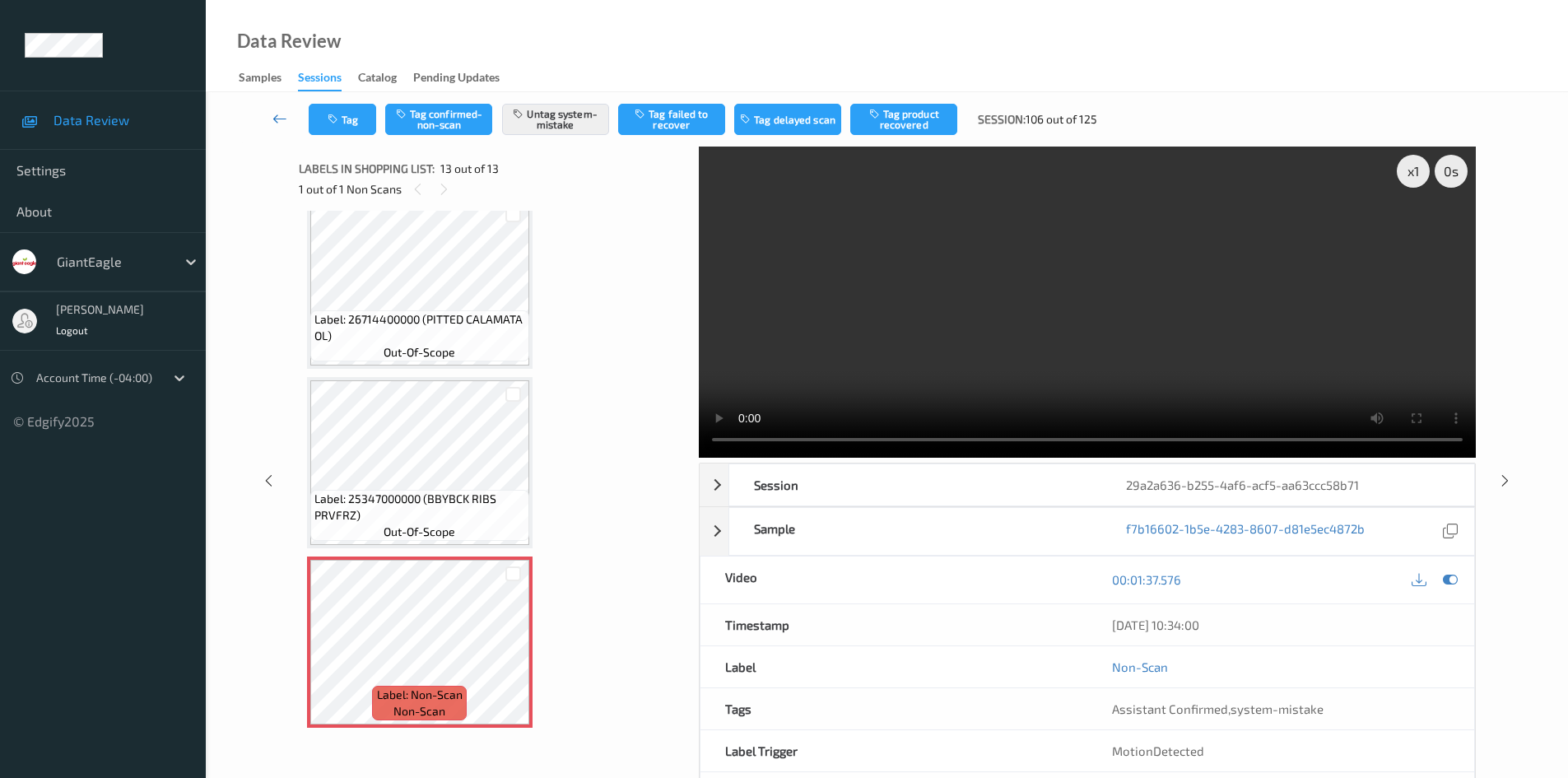 click at bounding box center [280, 119] 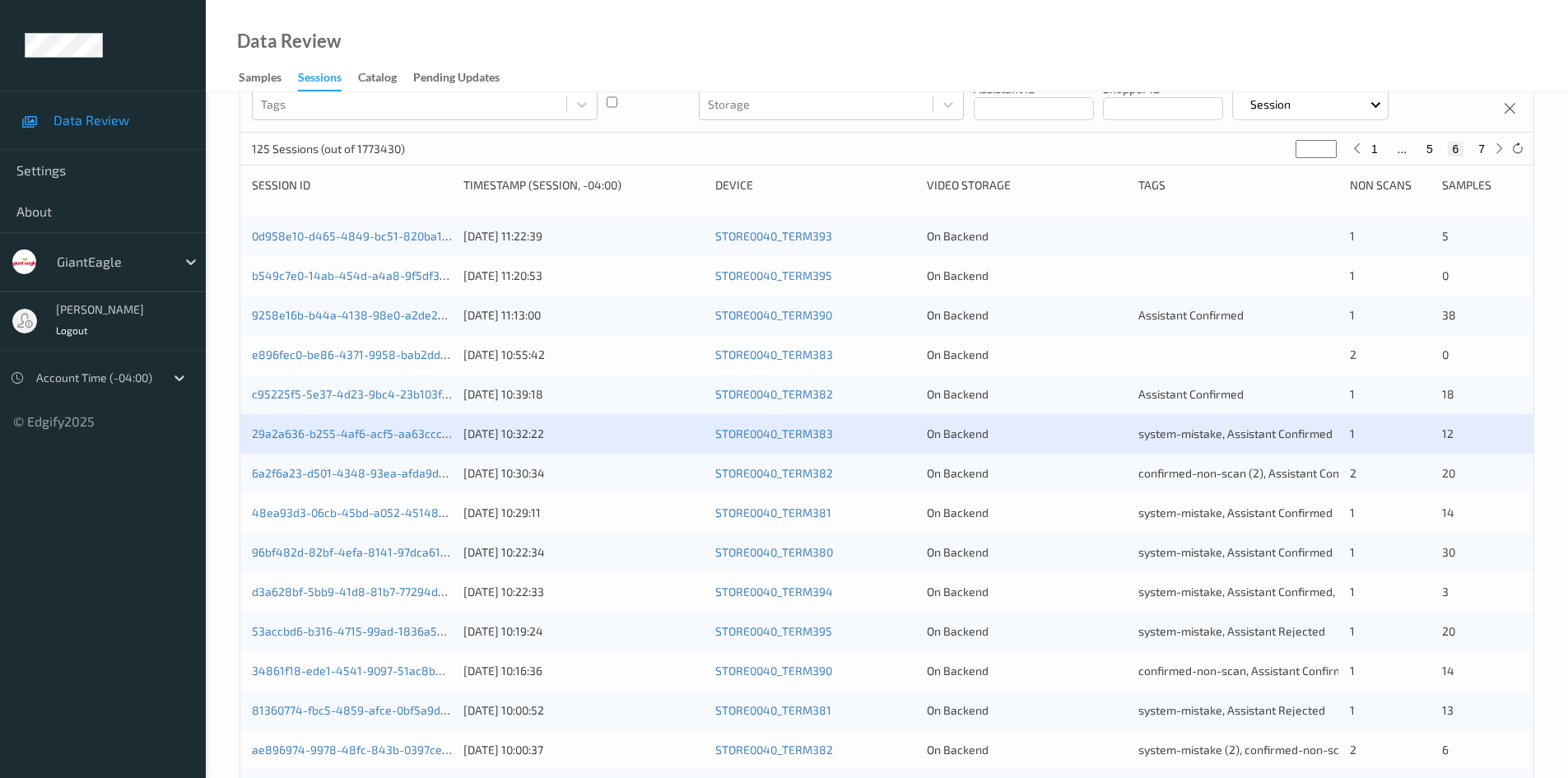 scroll, scrollTop: 165, scrollLeft: 0, axis: vertical 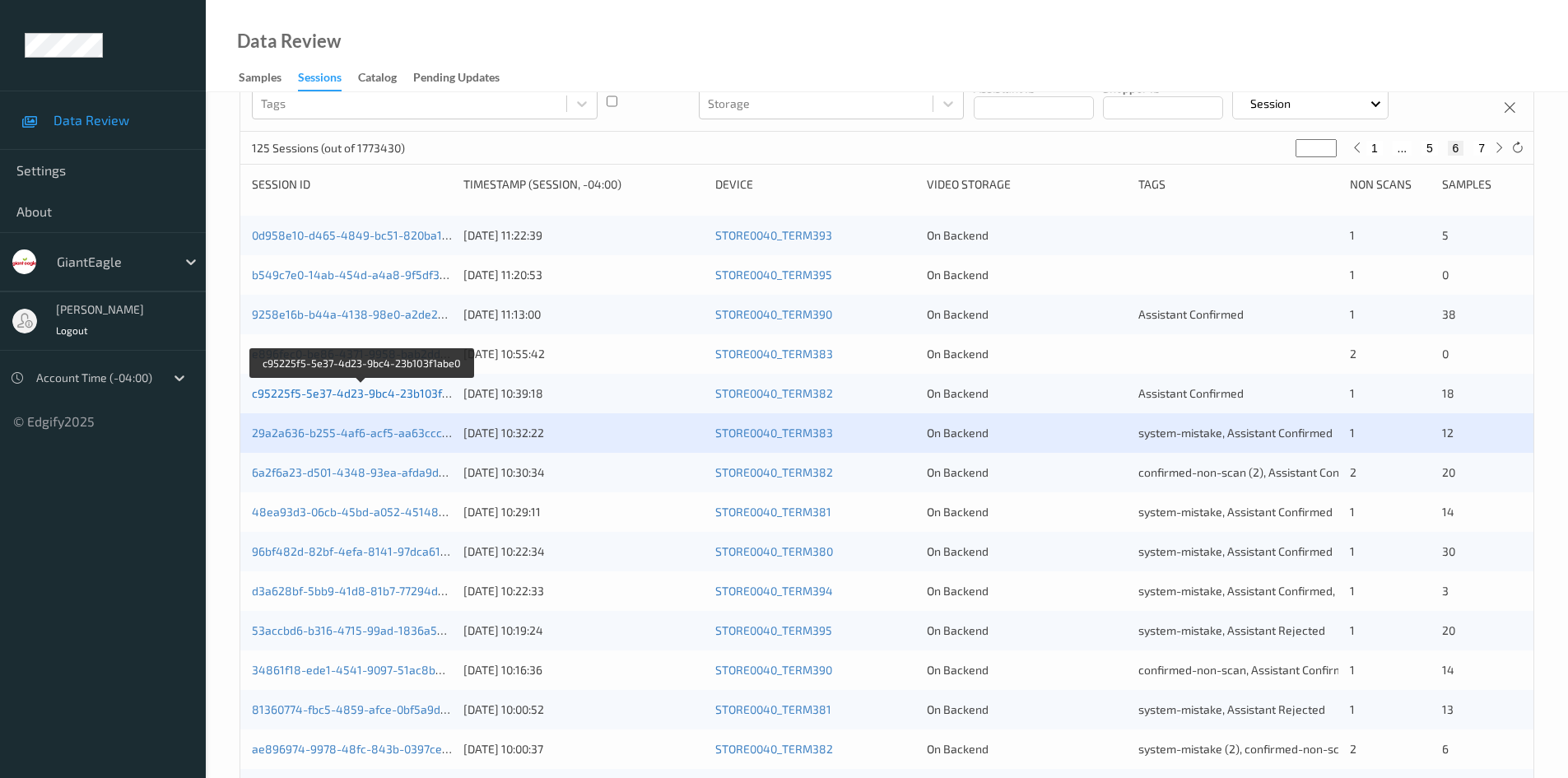 click on "c95225f5-5e37-4d23-9bc4-23b103f1abe0" at bounding box center [362, 393] 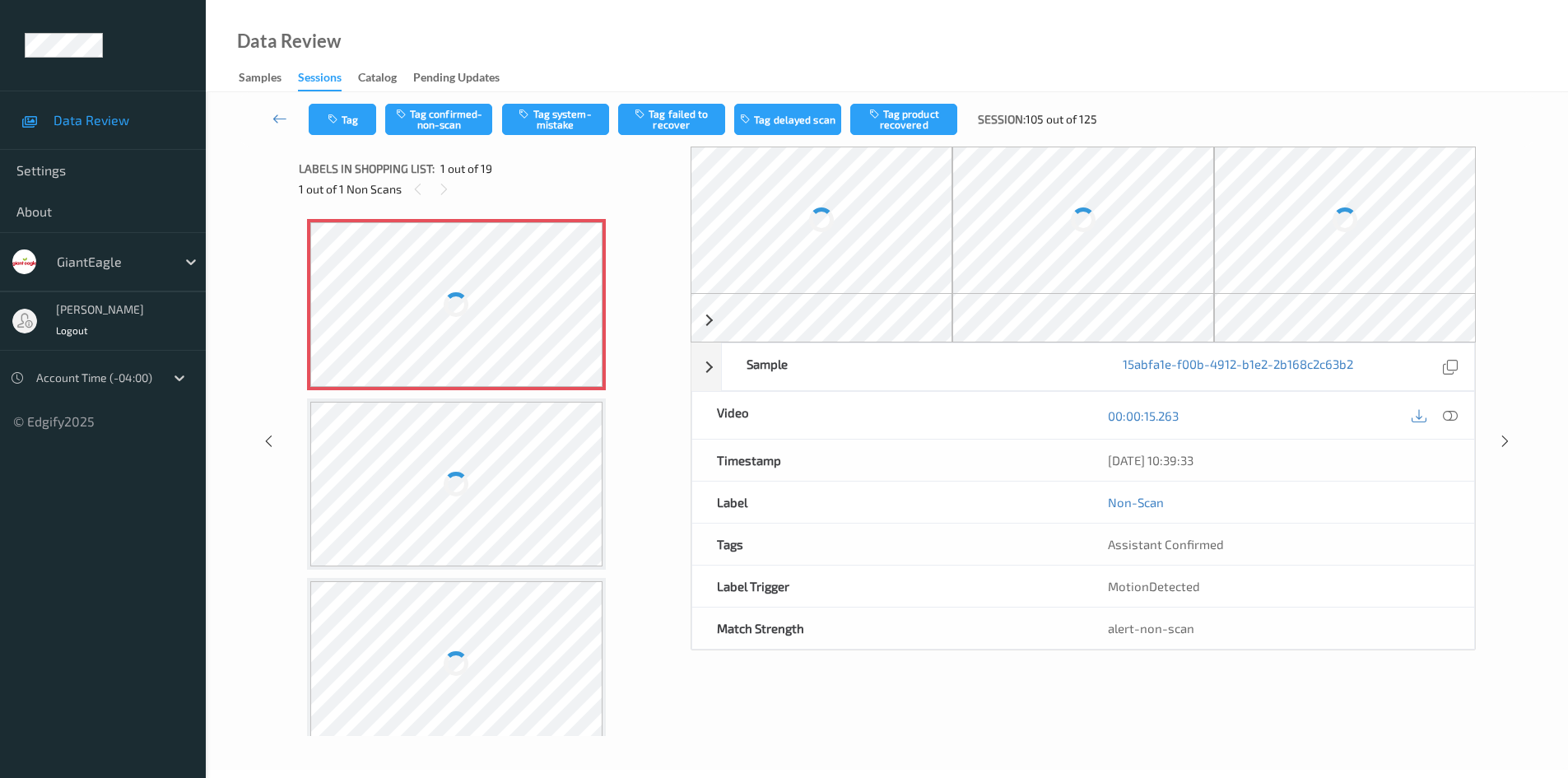 scroll, scrollTop: 0, scrollLeft: 0, axis: both 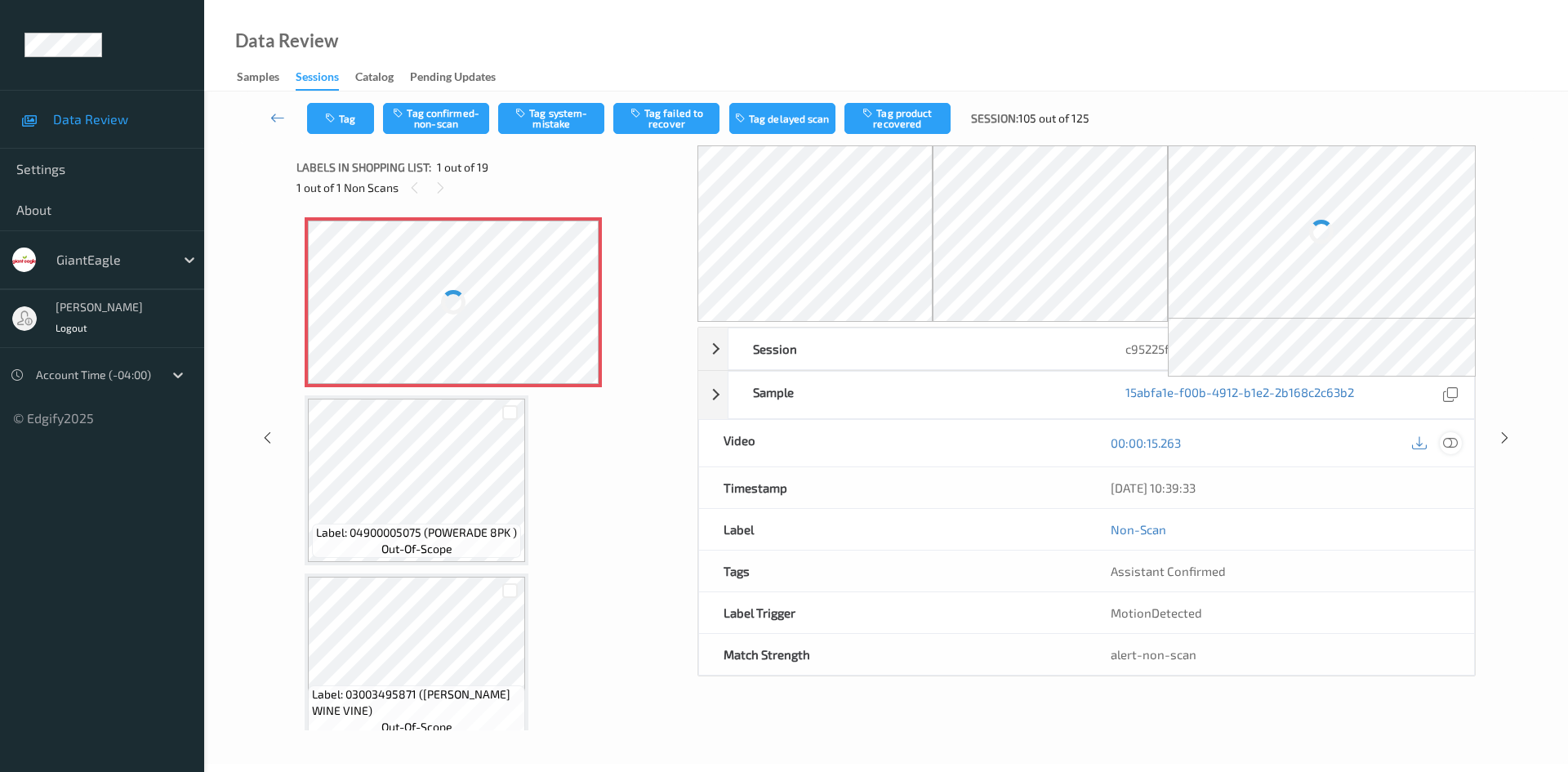click at bounding box center [1450, 443] 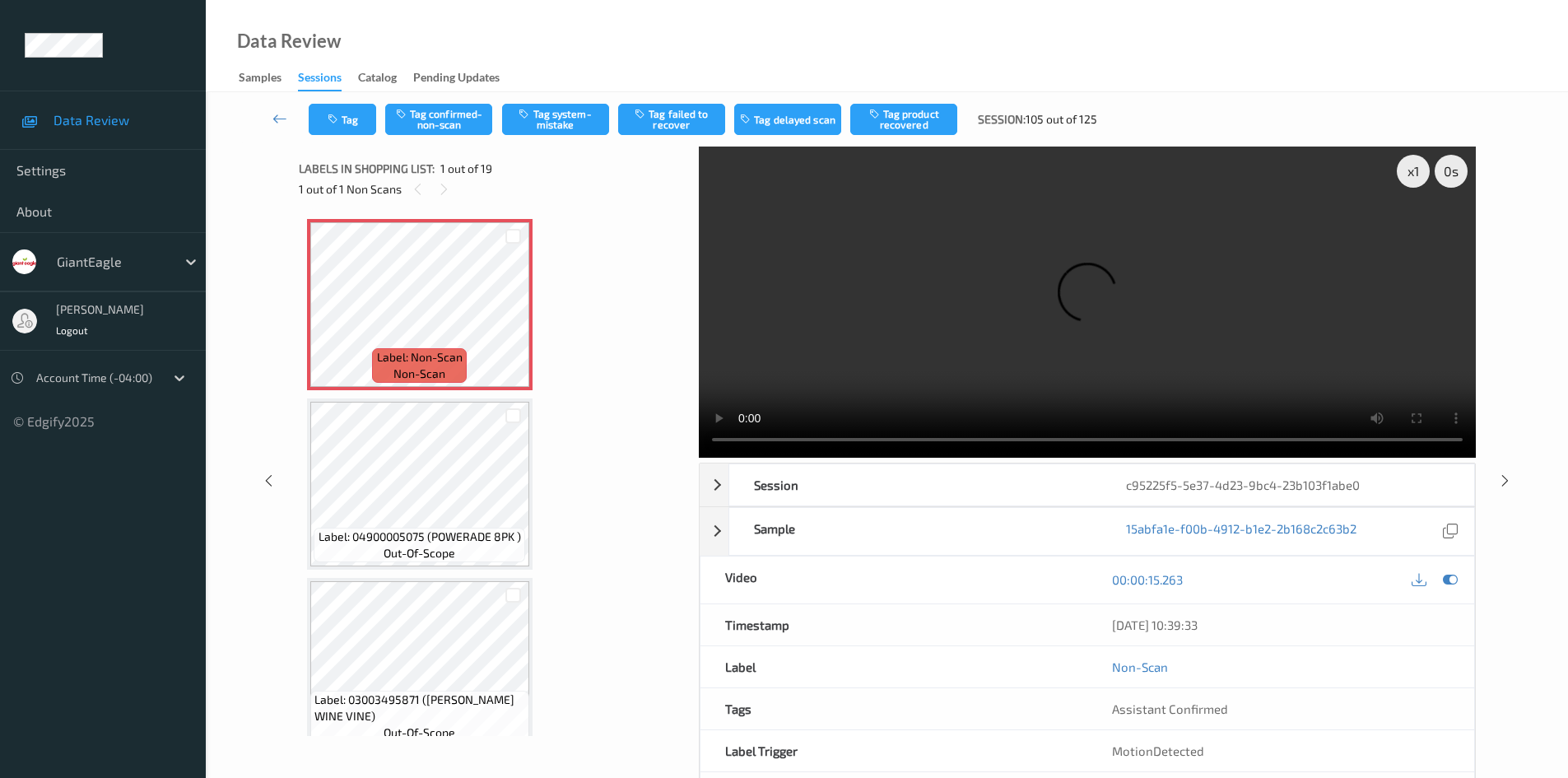 type 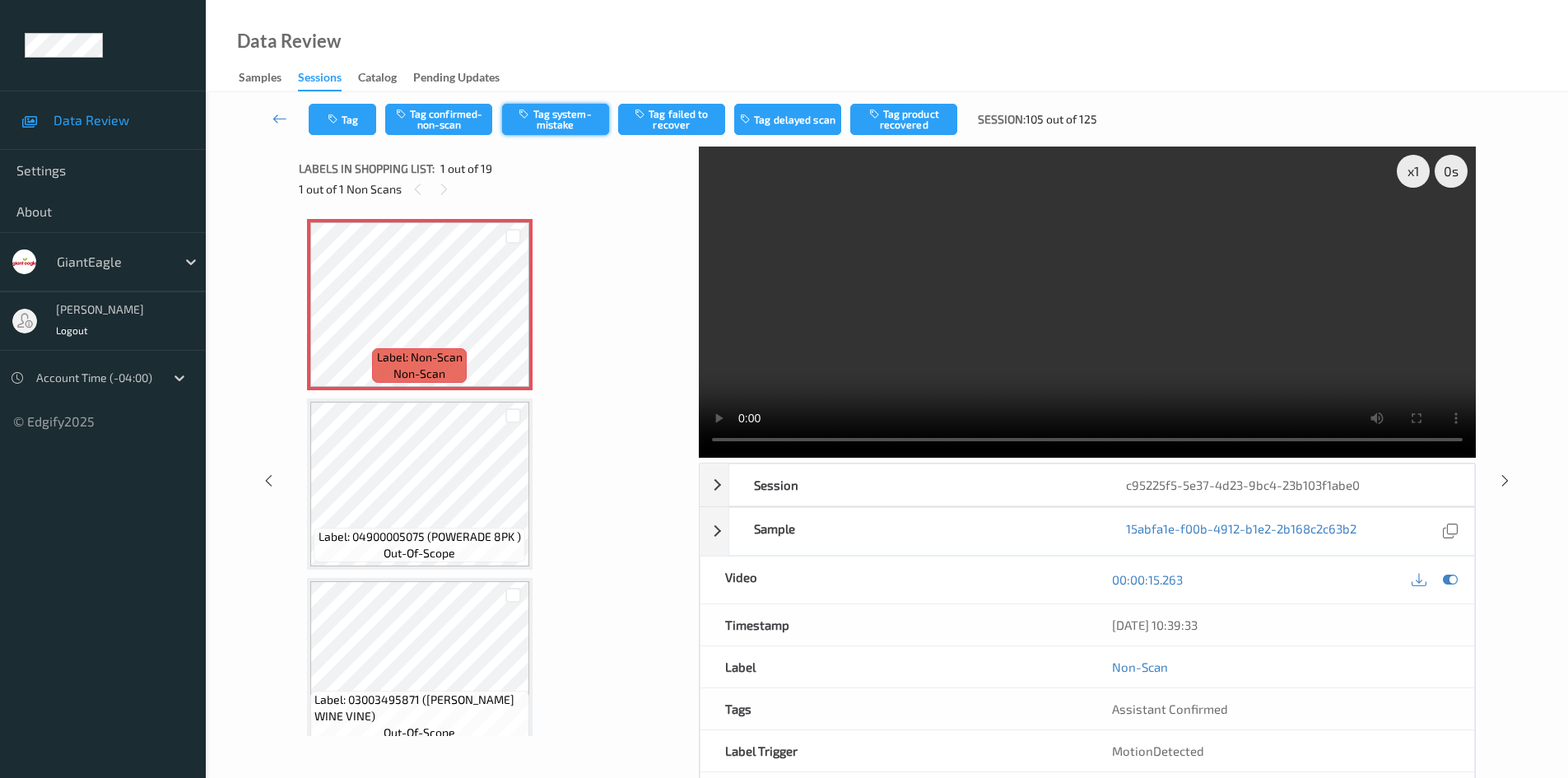 click on "Tag   system-mistake" at bounding box center [556, 119] 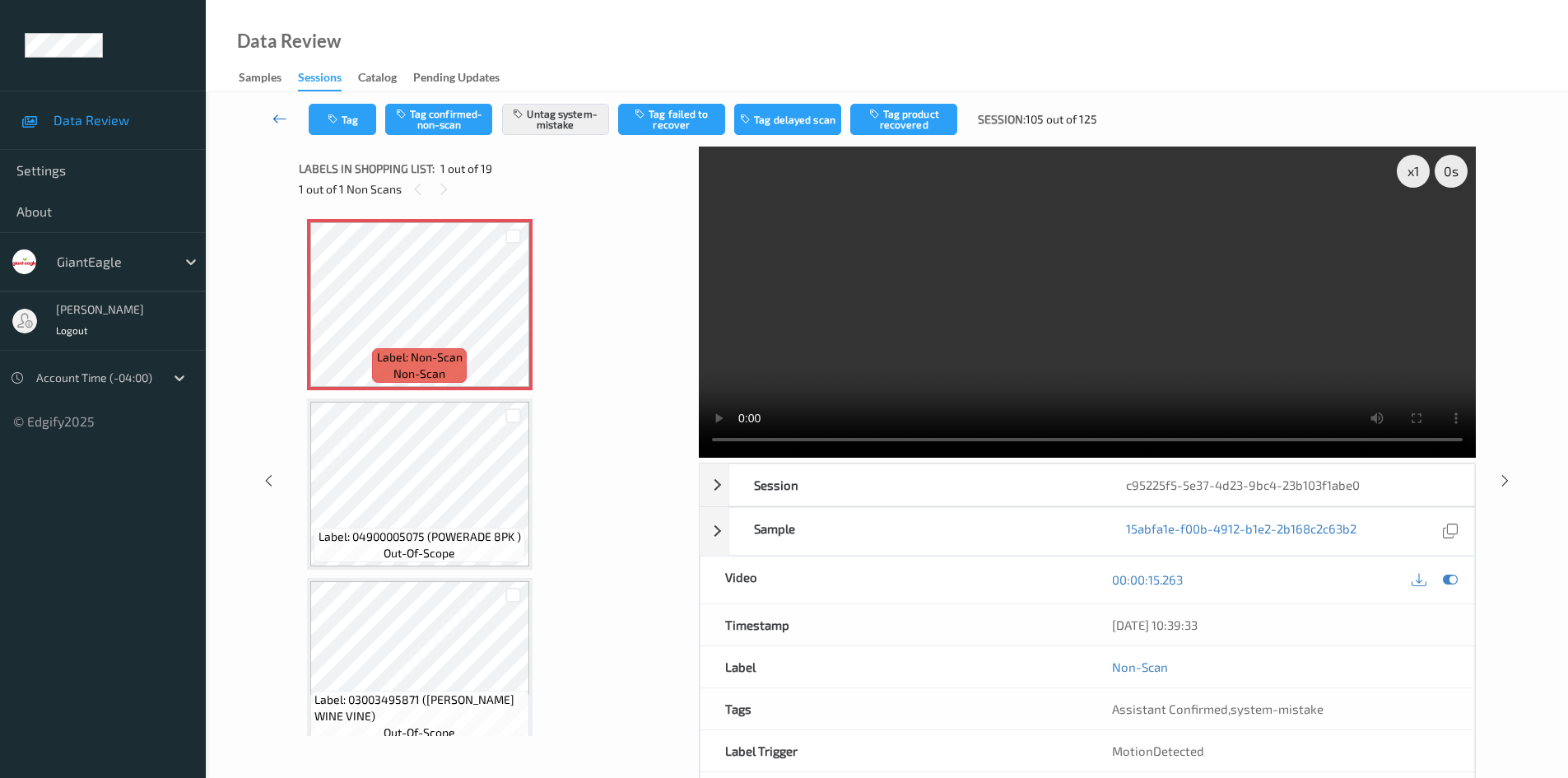 click at bounding box center (280, 119) 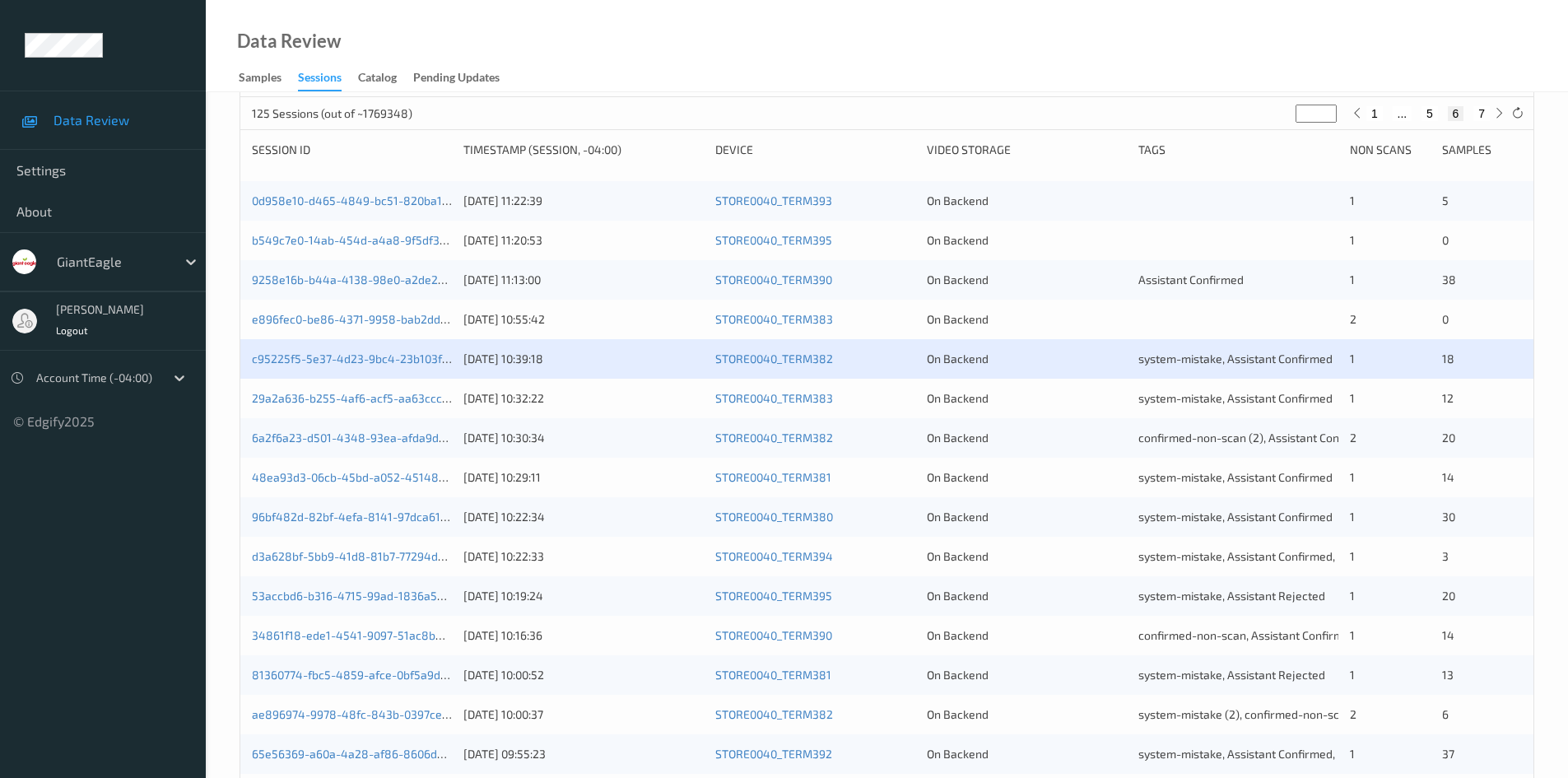 scroll, scrollTop: 247, scrollLeft: 0, axis: vertical 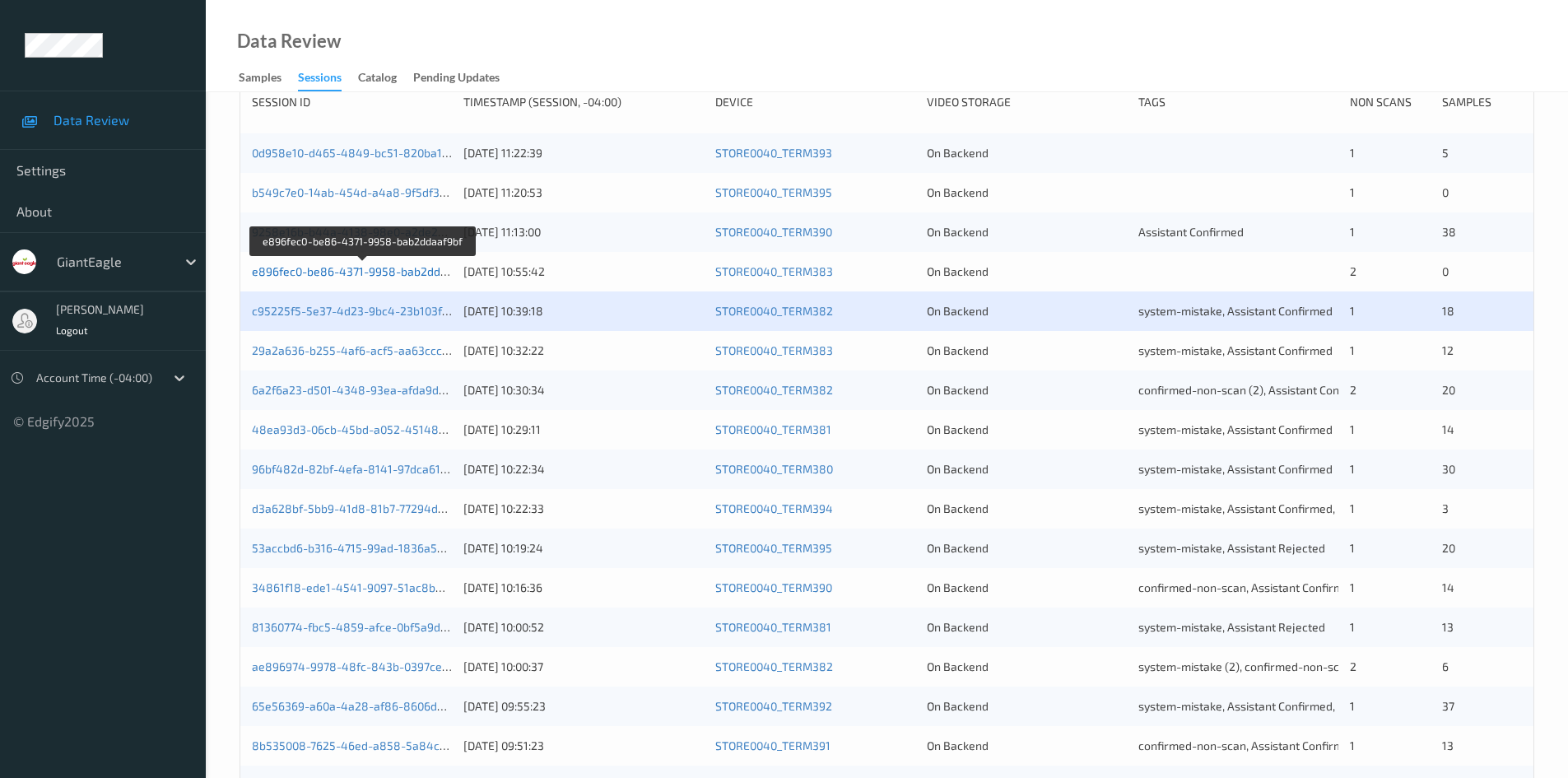 click on "e896fec0-be86-4371-9958-bab2ddaaf9bf" at bounding box center [363, 271] 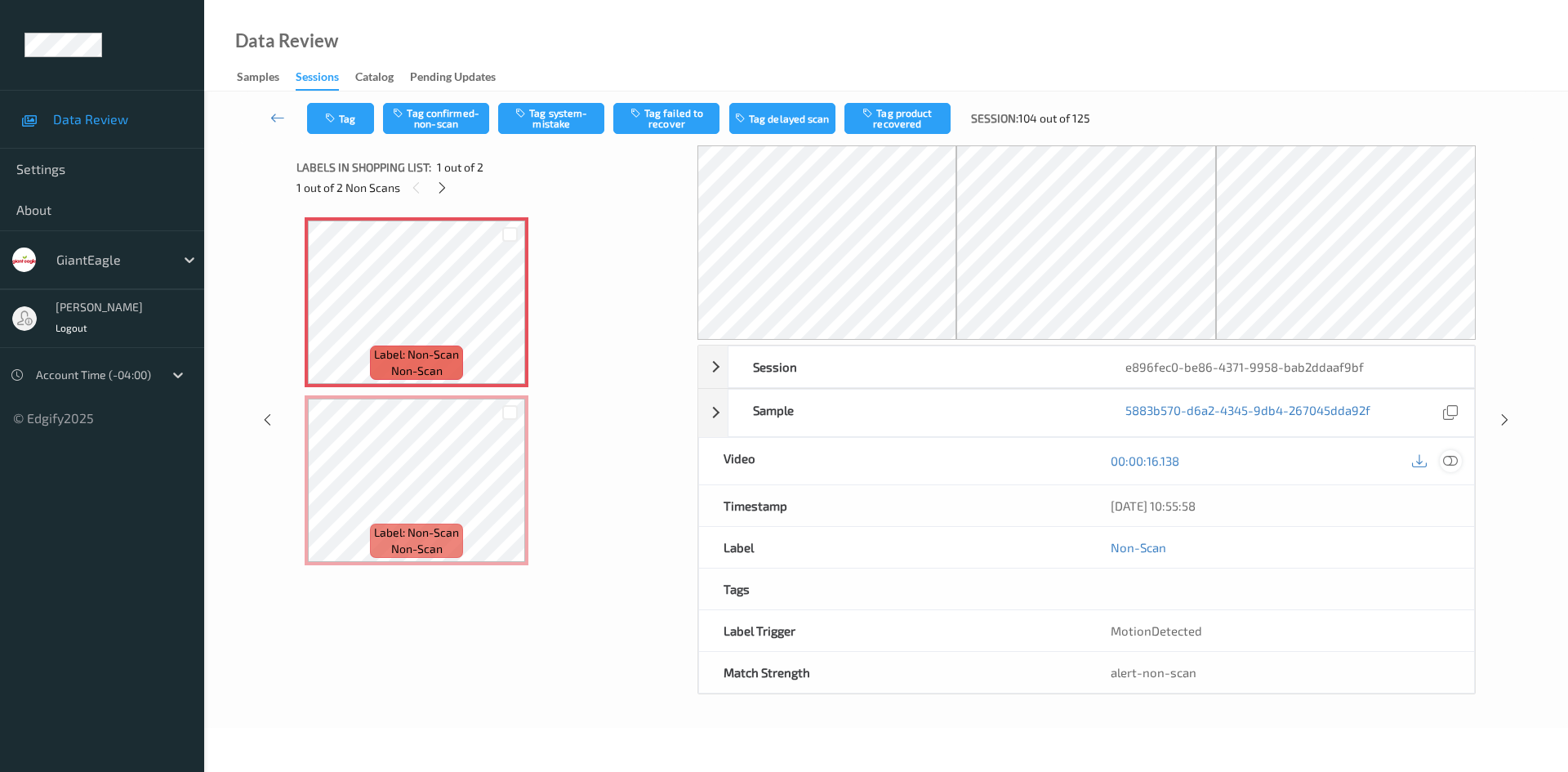 click at bounding box center [1450, 461] 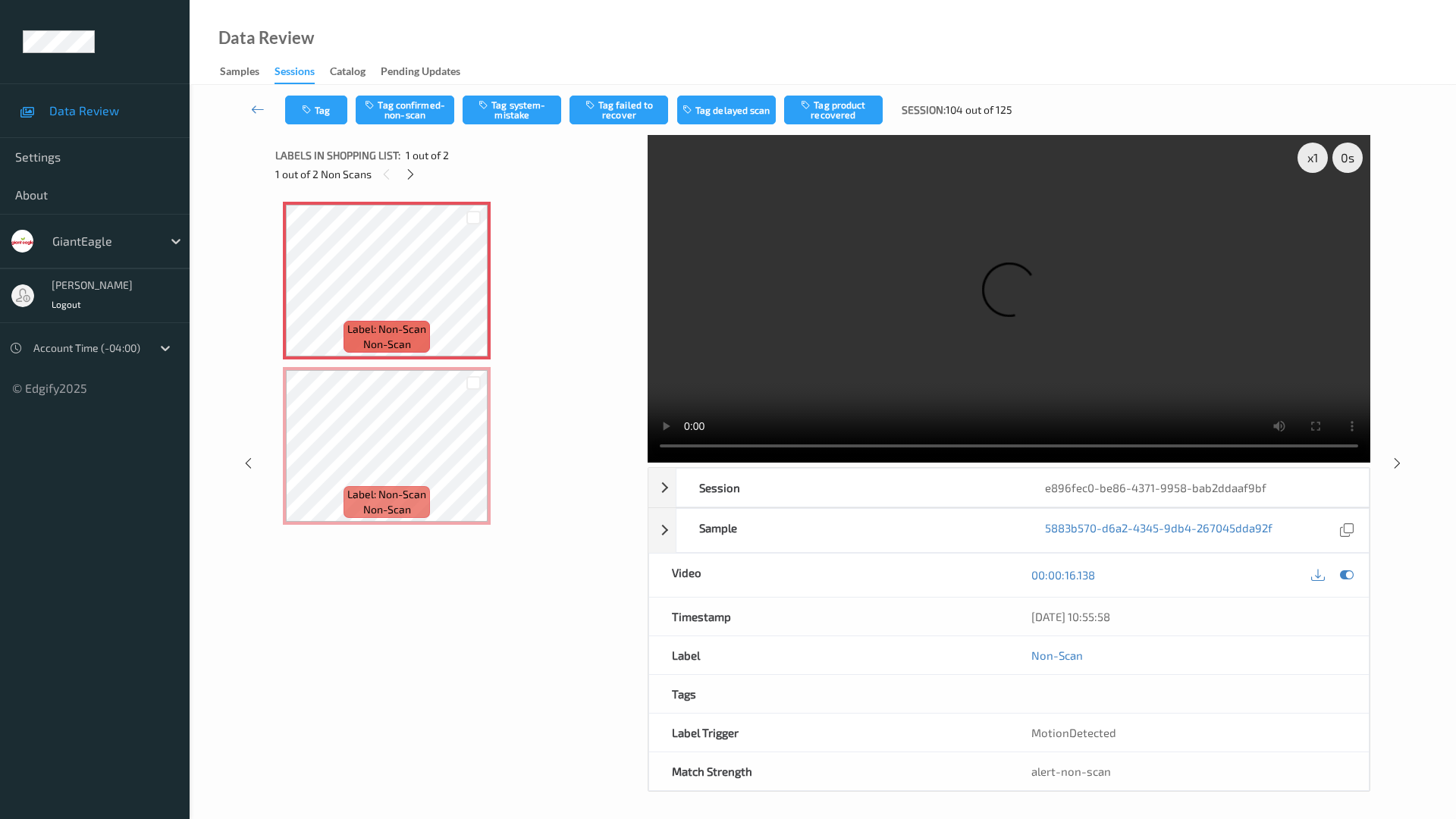 type 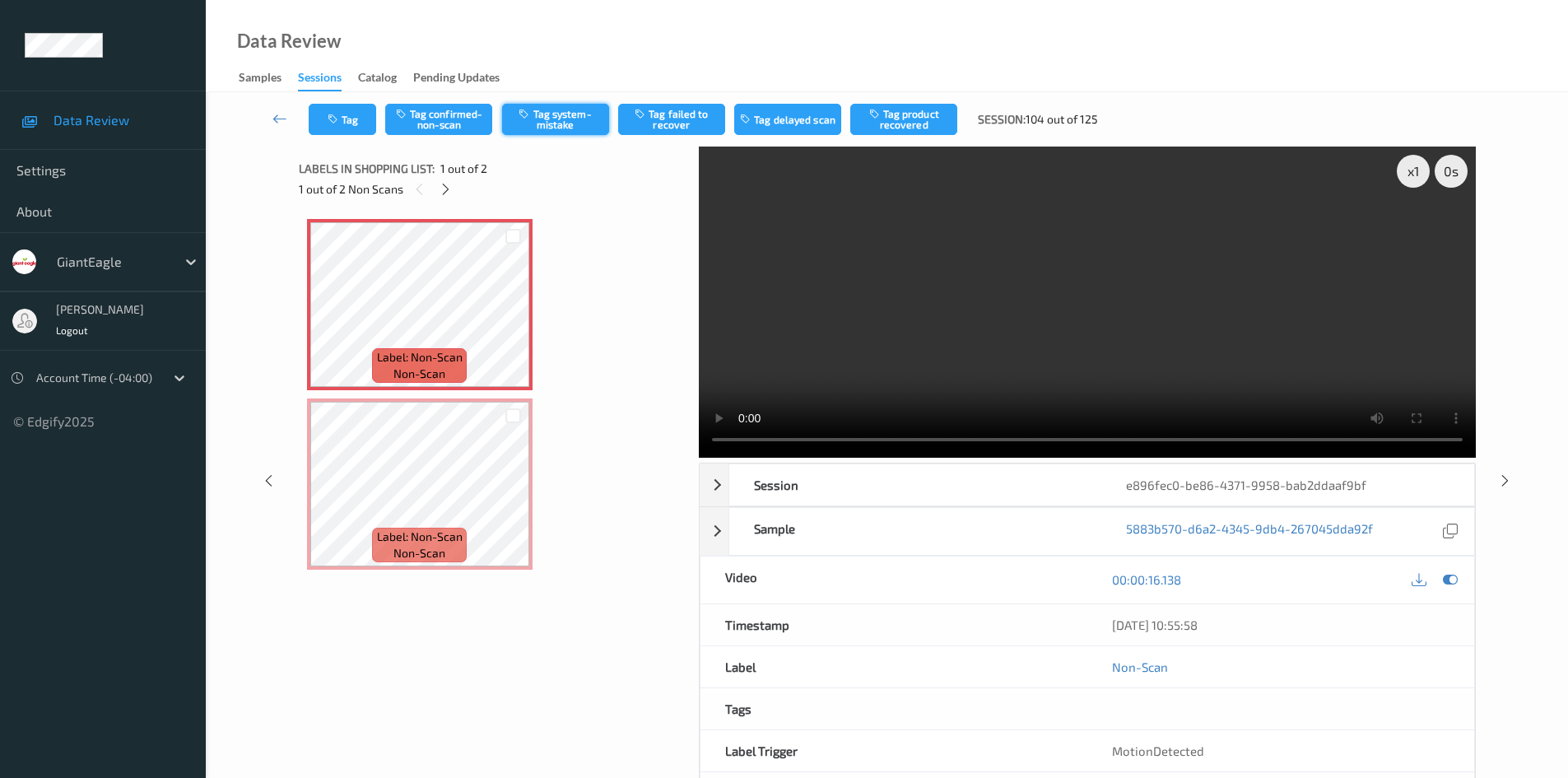 click on "Tag   system-mistake" at bounding box center (556, 119) 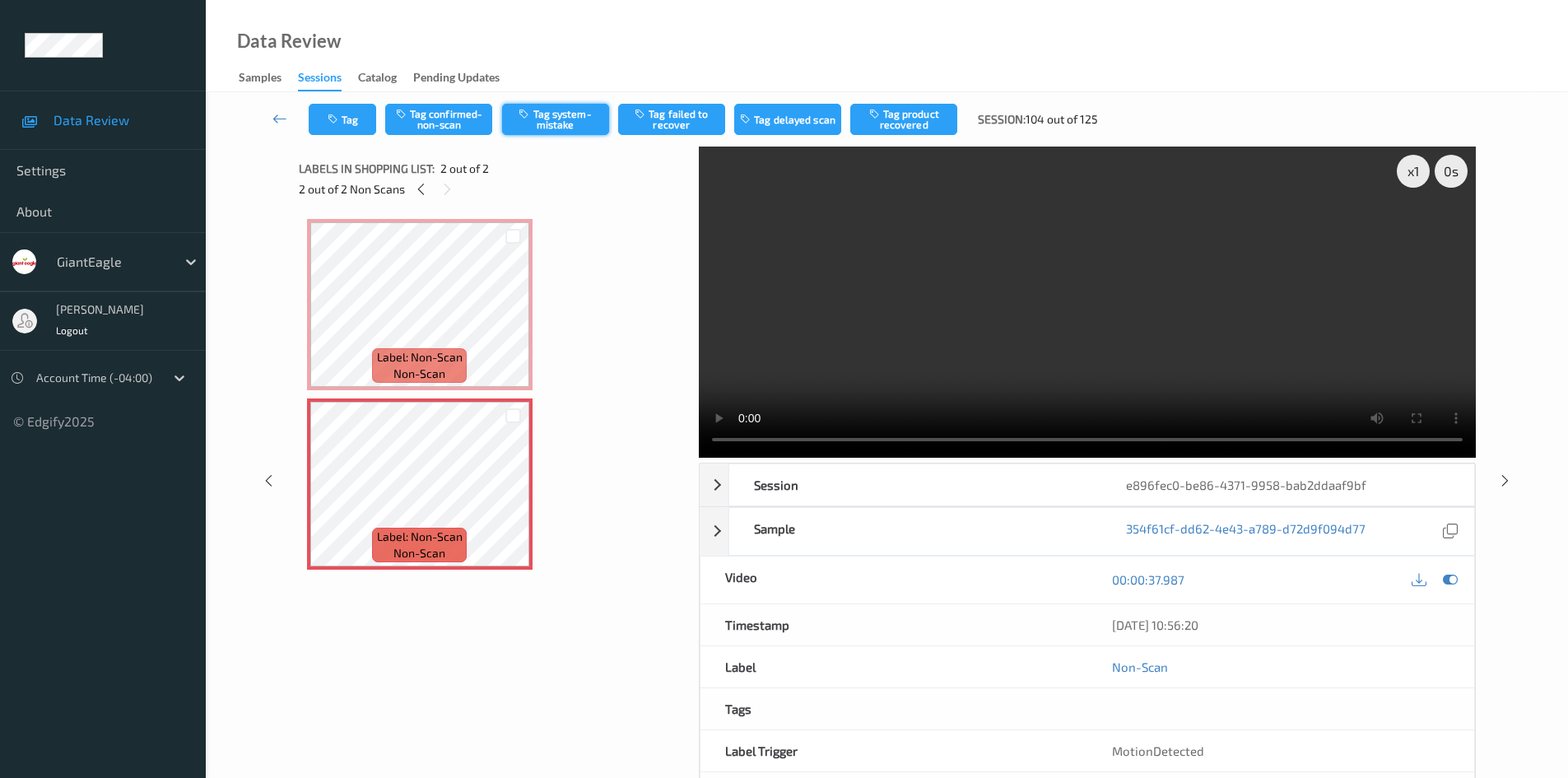 click on "Tag   system-mistake" at bounding box center [556, 119] 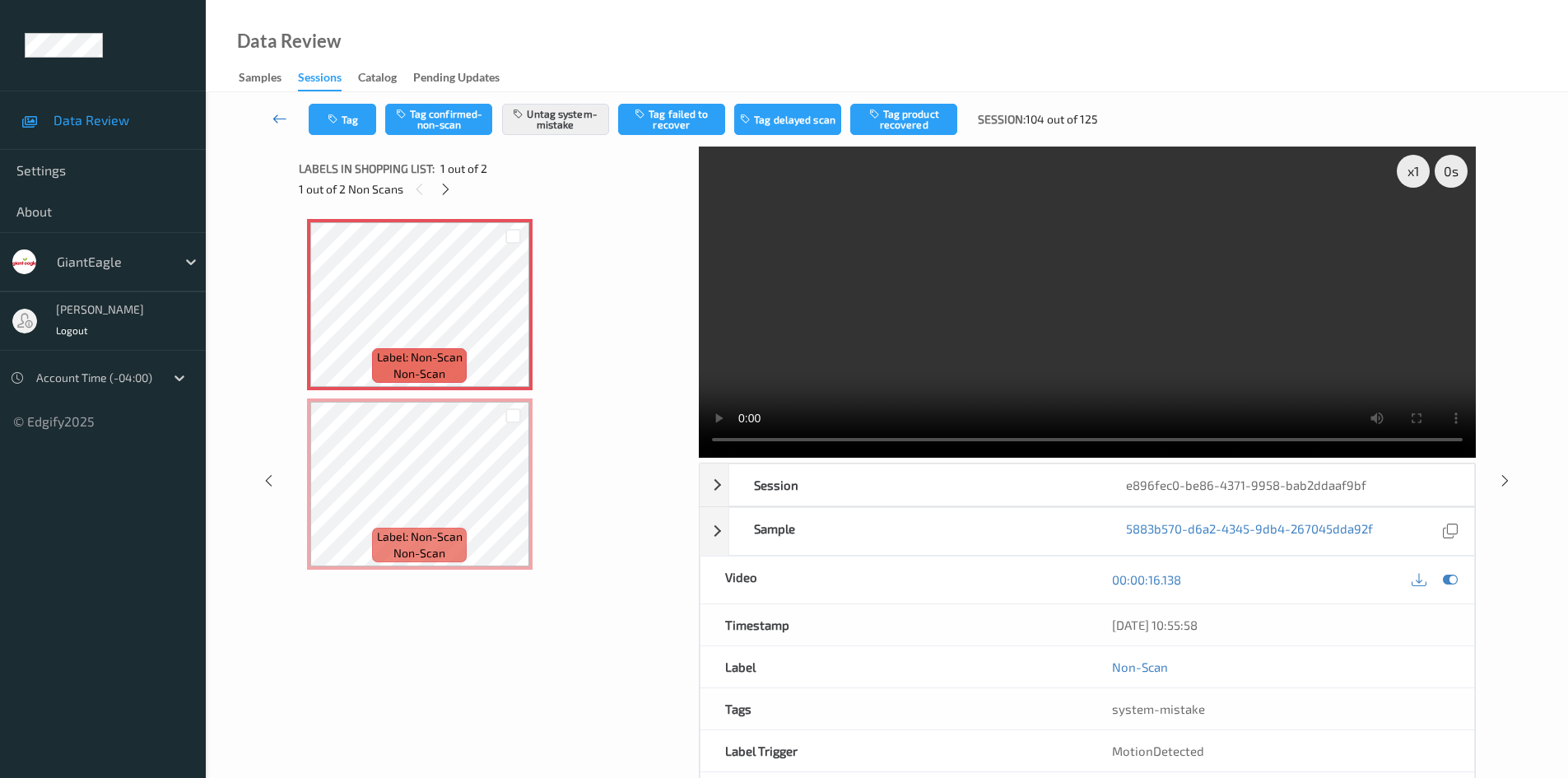 click at bounding box center (280, 119) 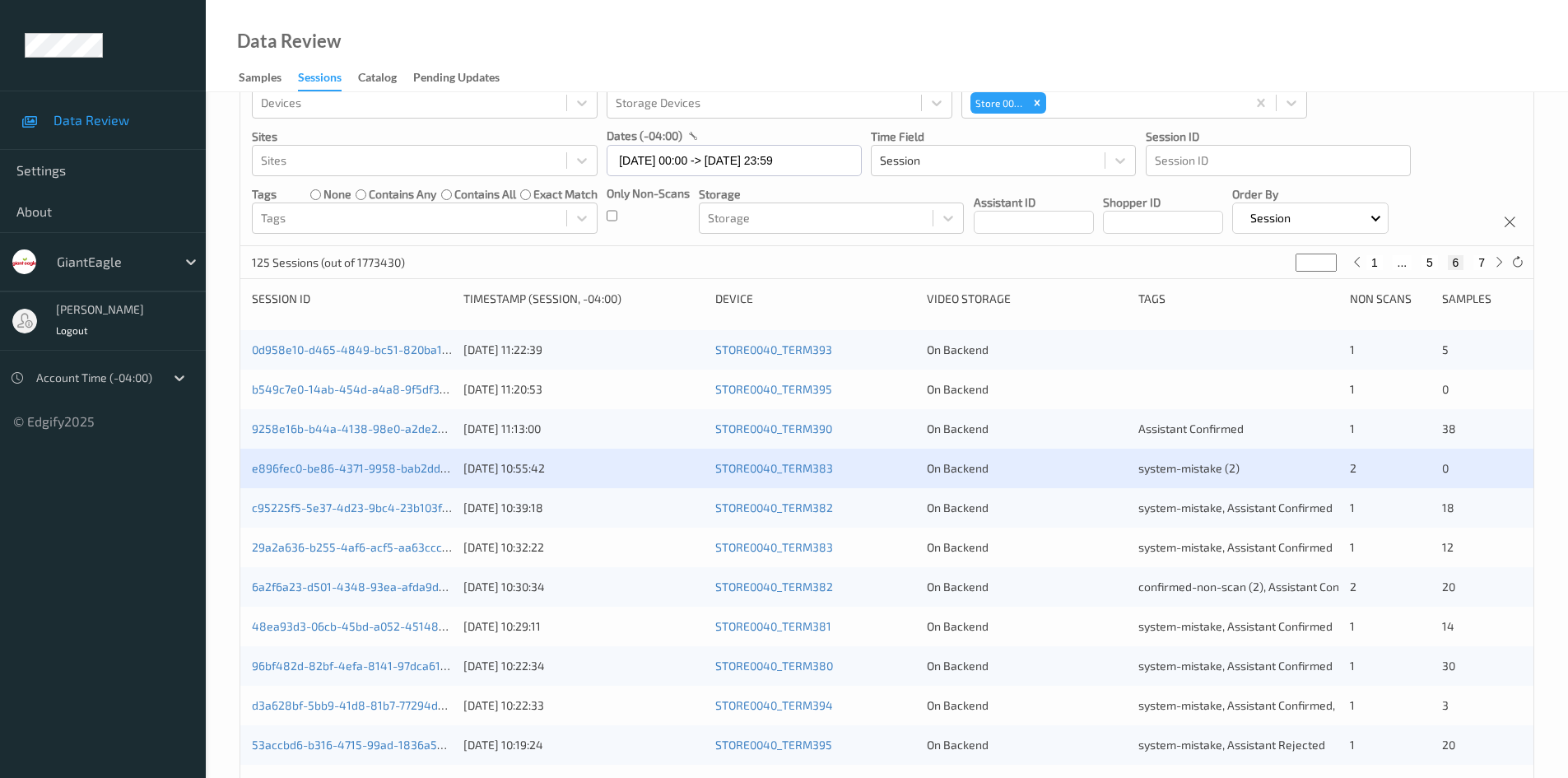 scroll, scrollTop: 165, scrollLeft: 0, axis: vertical 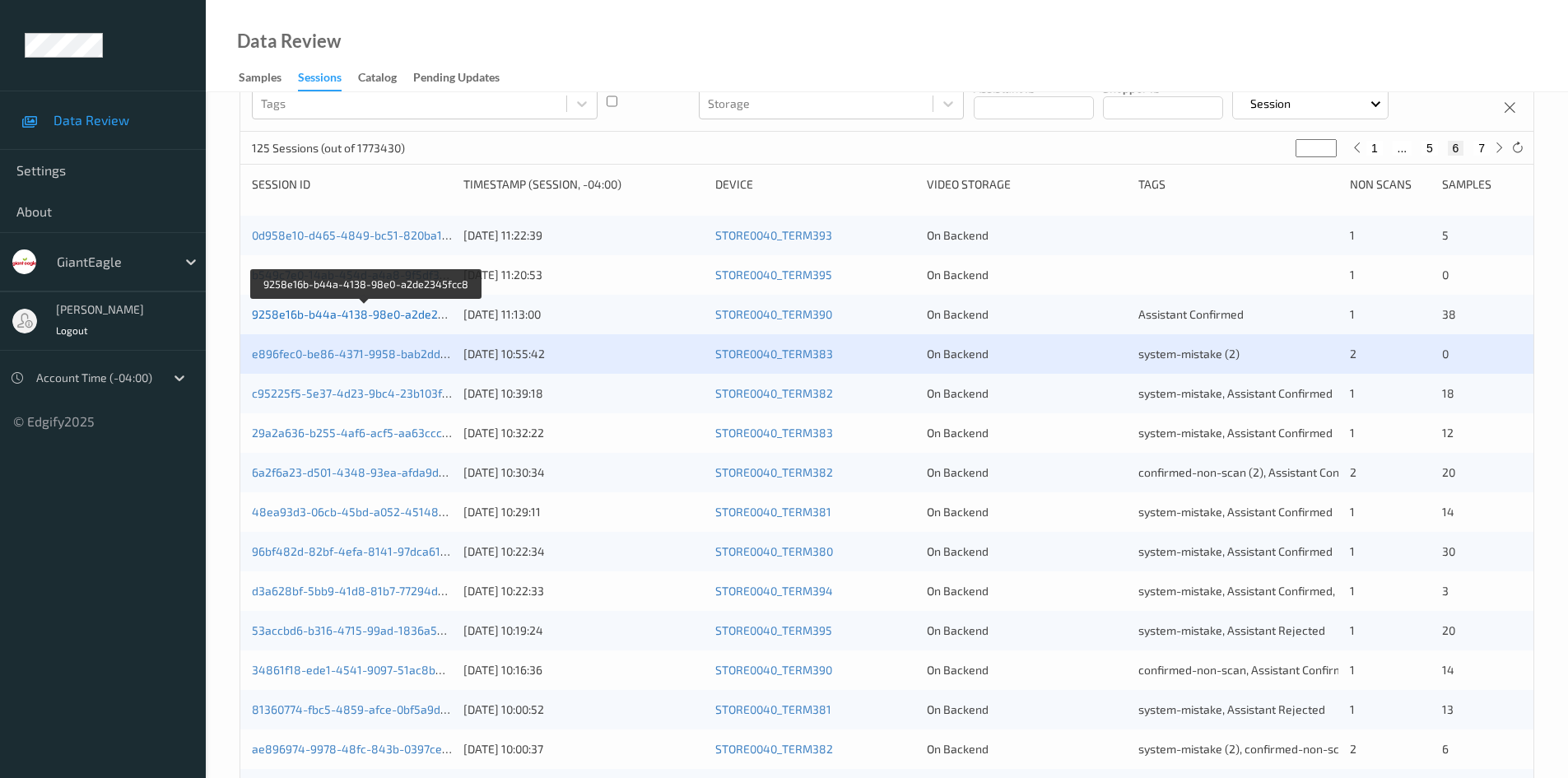 click on "9258e16b-b44a-4138-98e0-a2de2345fcc8" at bounding box center (366, 314) 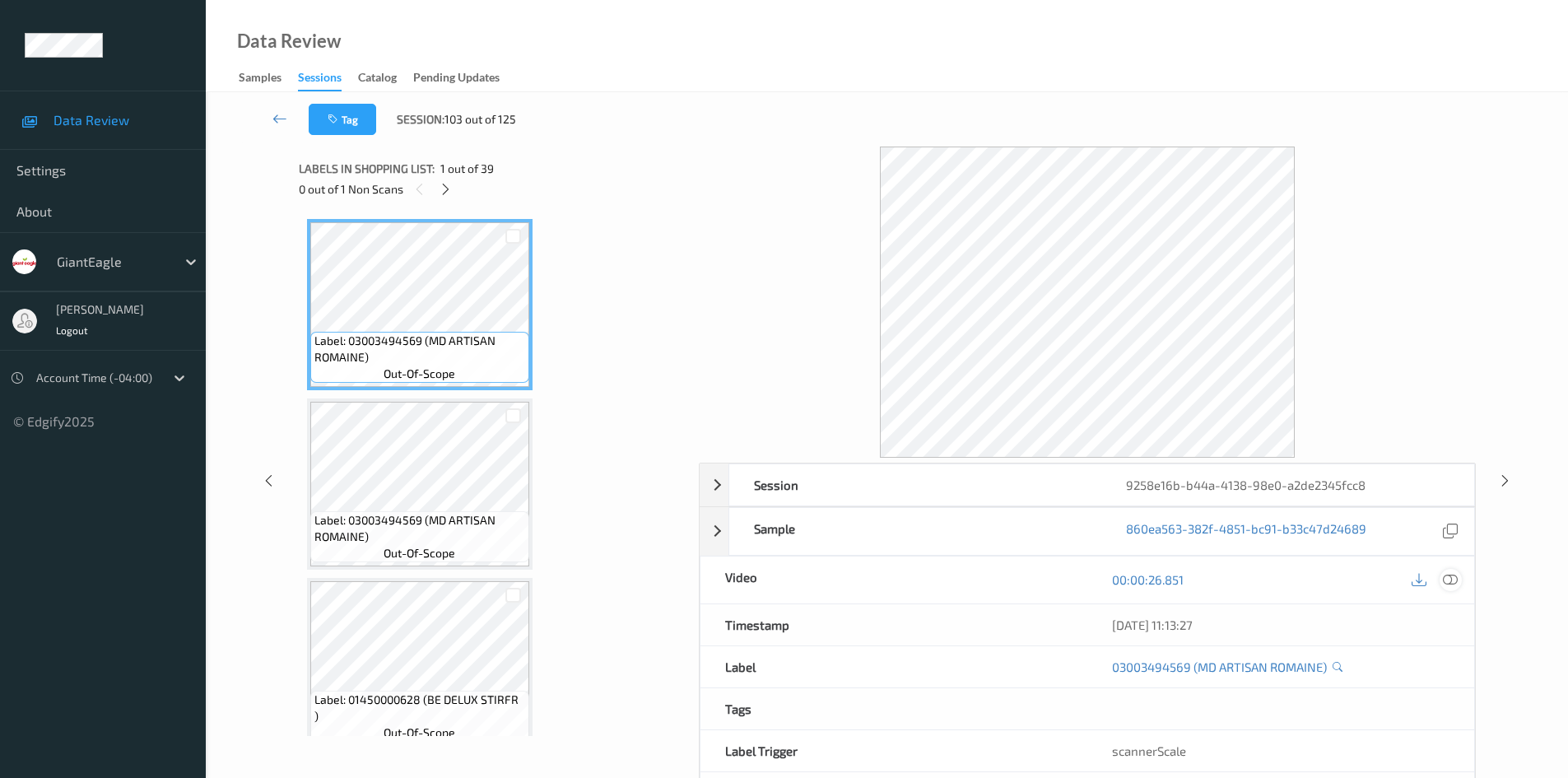 click at bounding box center [1450, 580] 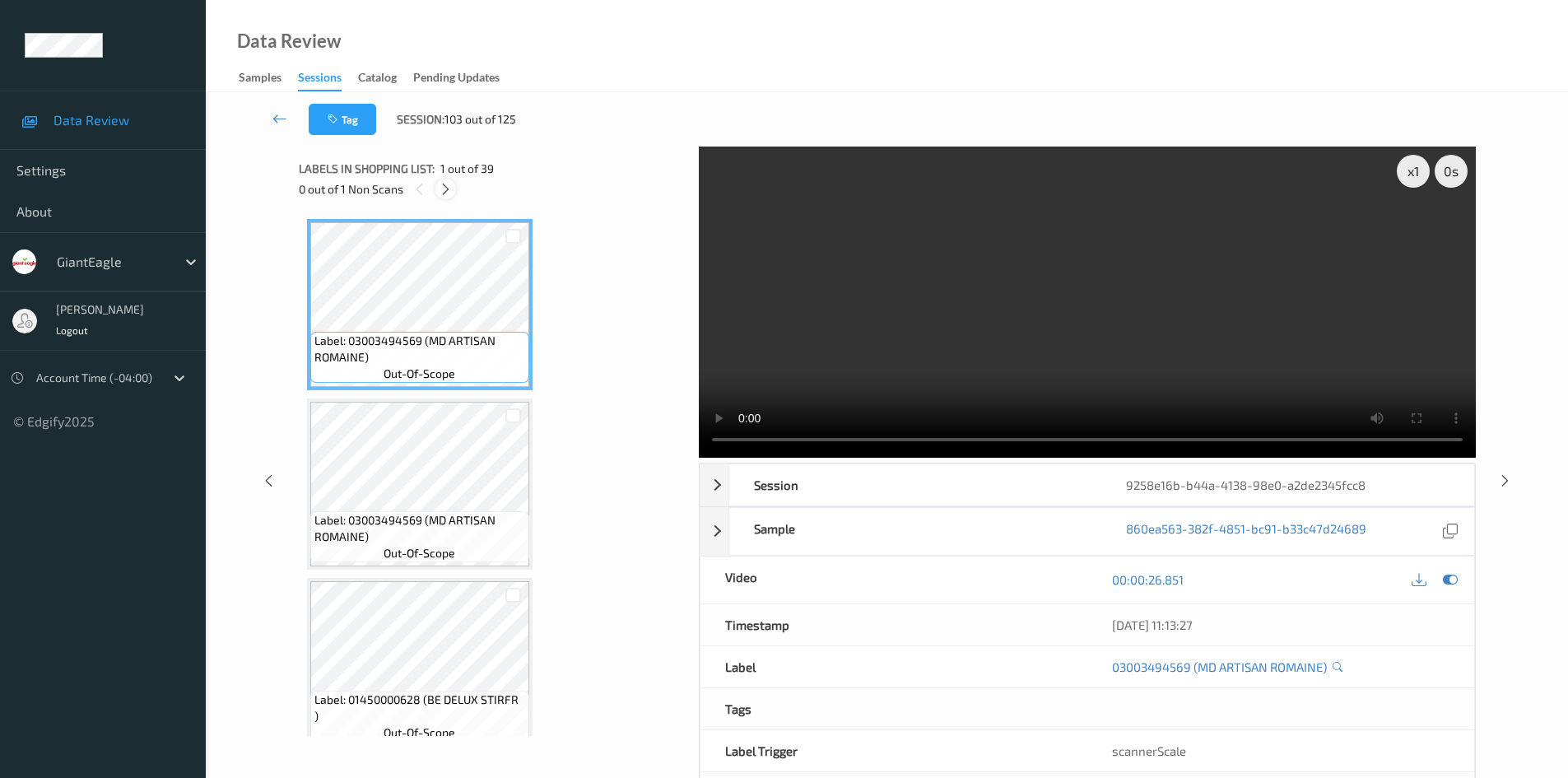 click at bounding box center [445, 189] 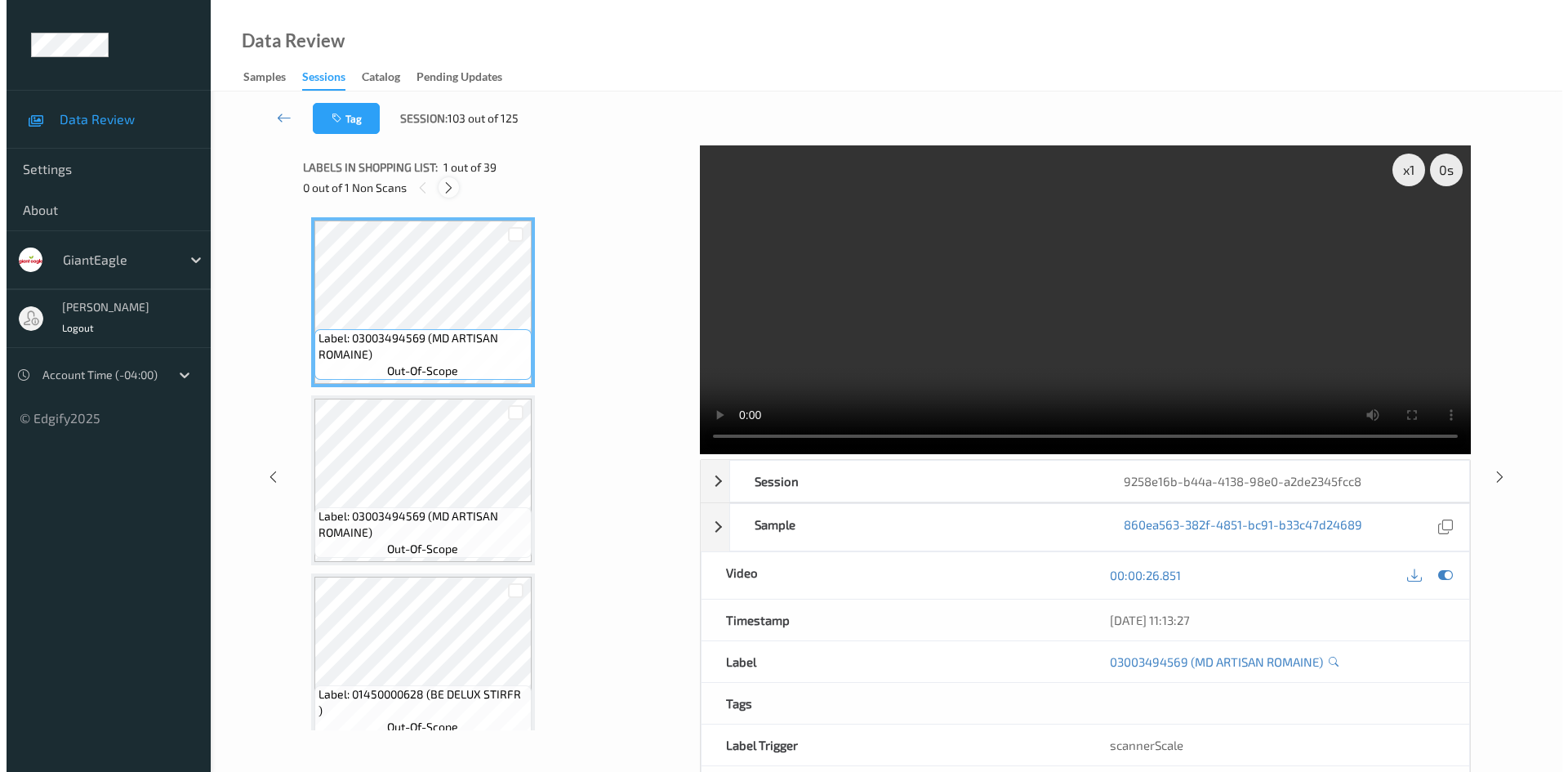 scroll, scrollTop: 4282, scrollLeft: 0, axis: vertical 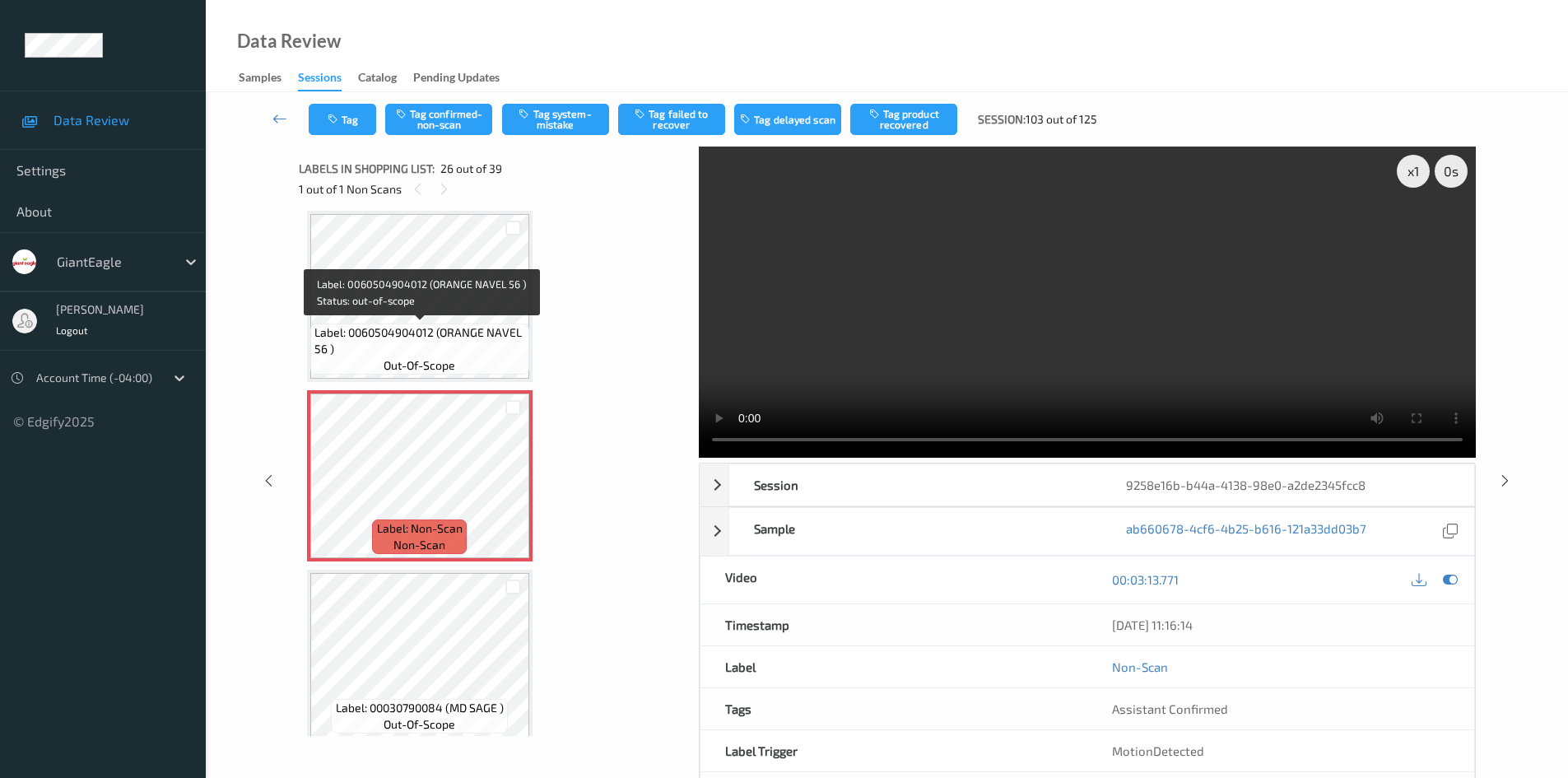 click on "Label: 0060504904012 (ORANGE NAVEL 56   ) out-of-scope" at bounding box center [420, 349] 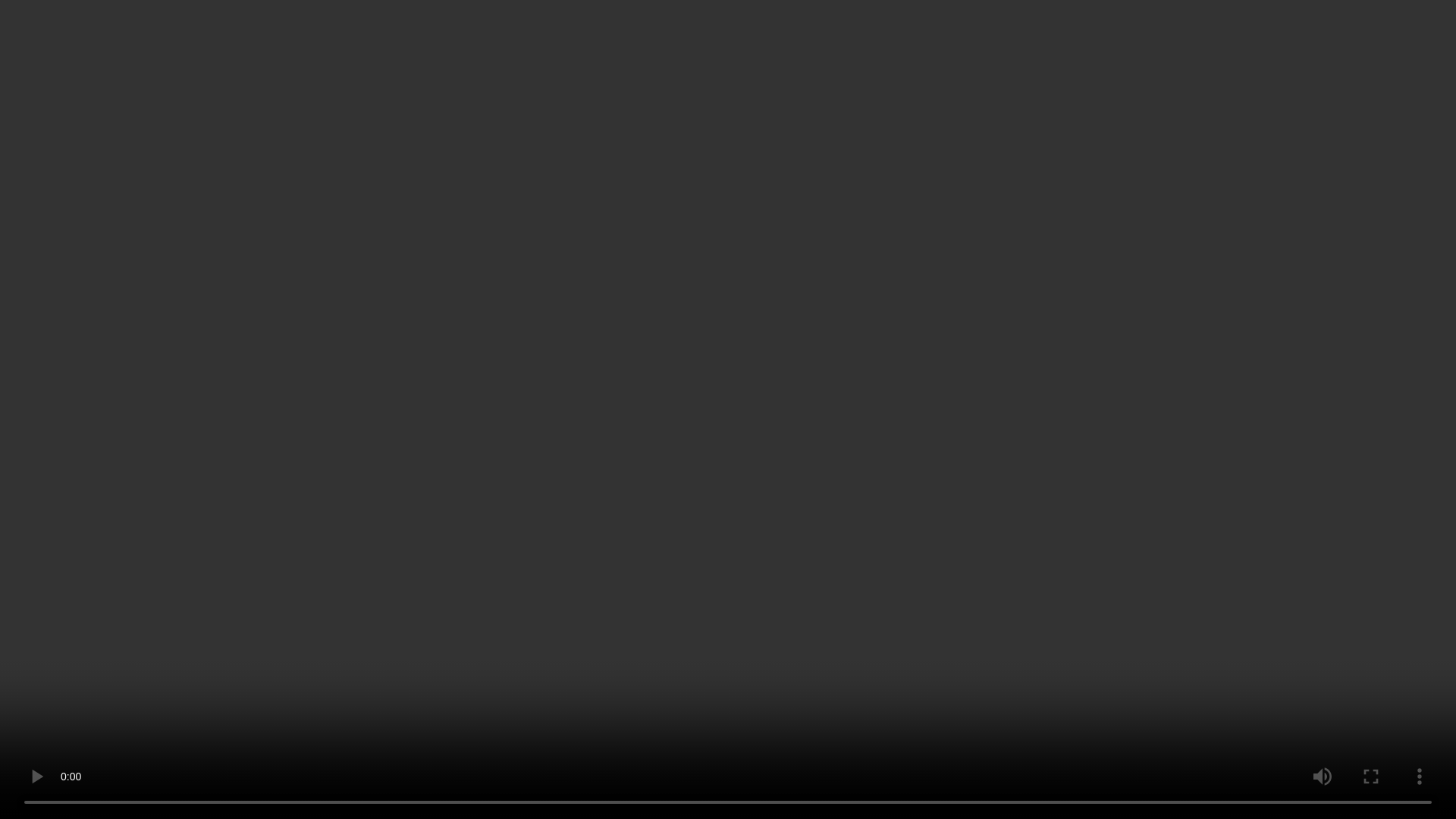 type 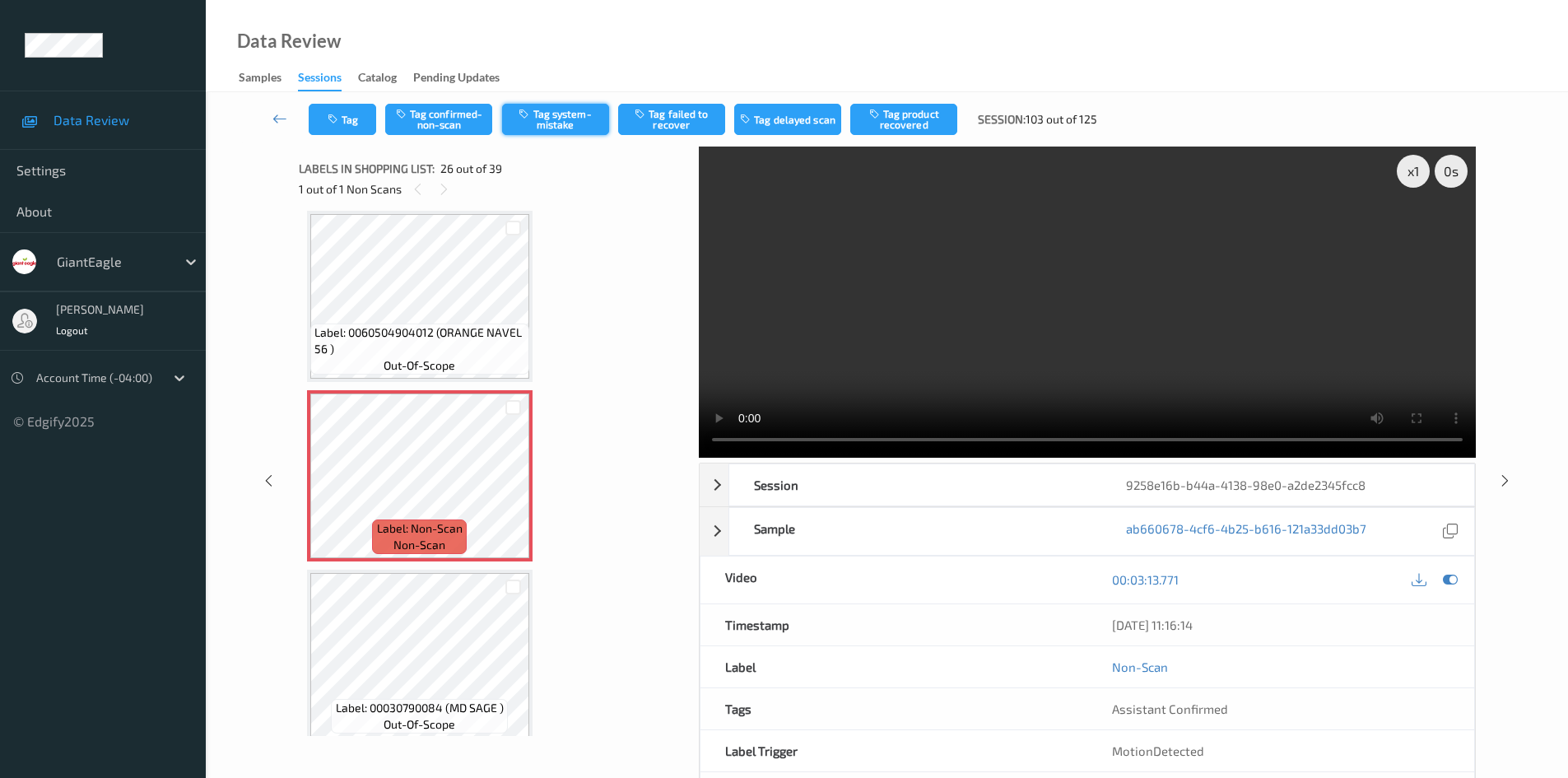 click on "Tag   system-mistake" at bounding box center (556, 119) 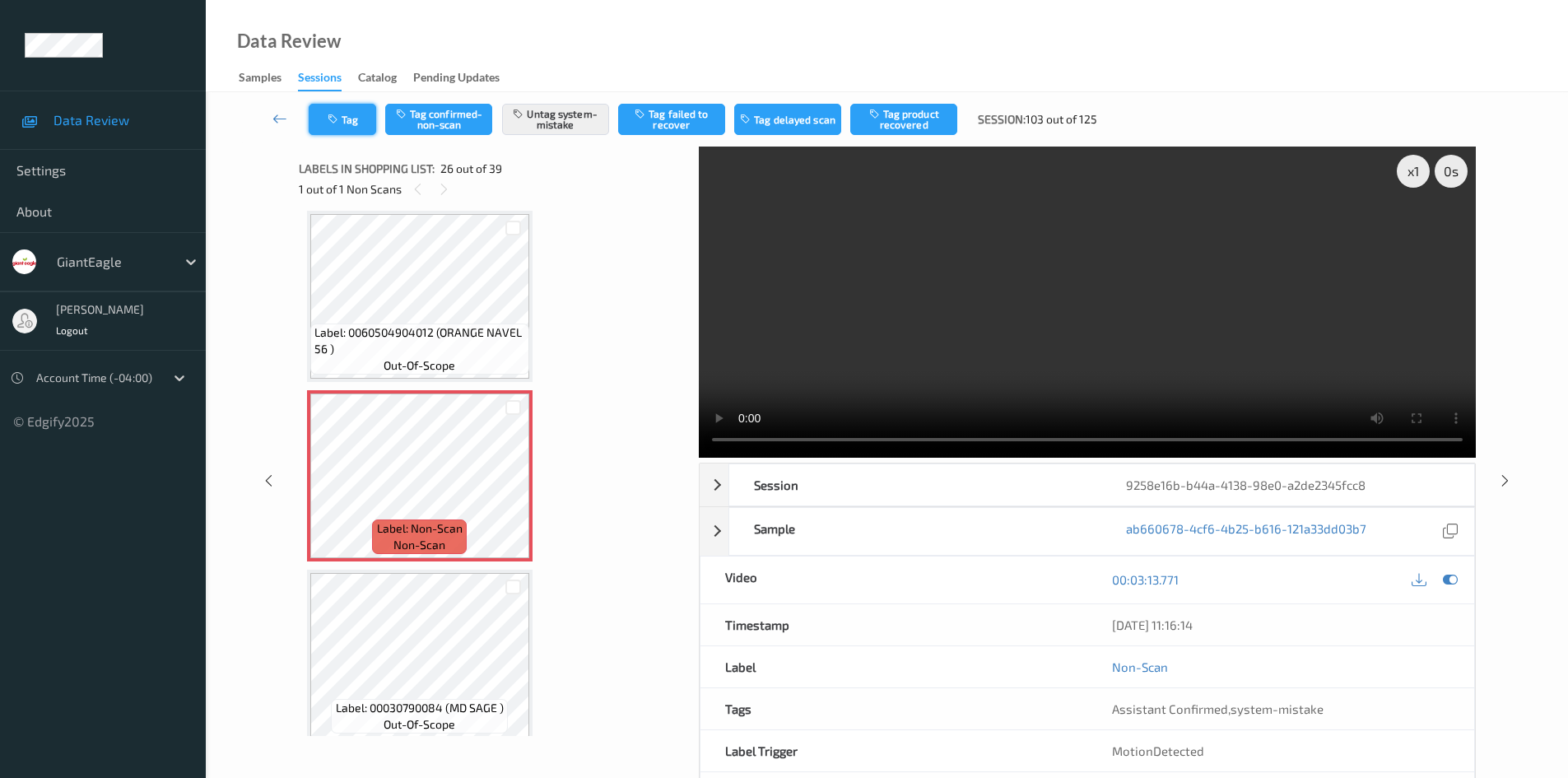 click at bounding box center (334, 119) 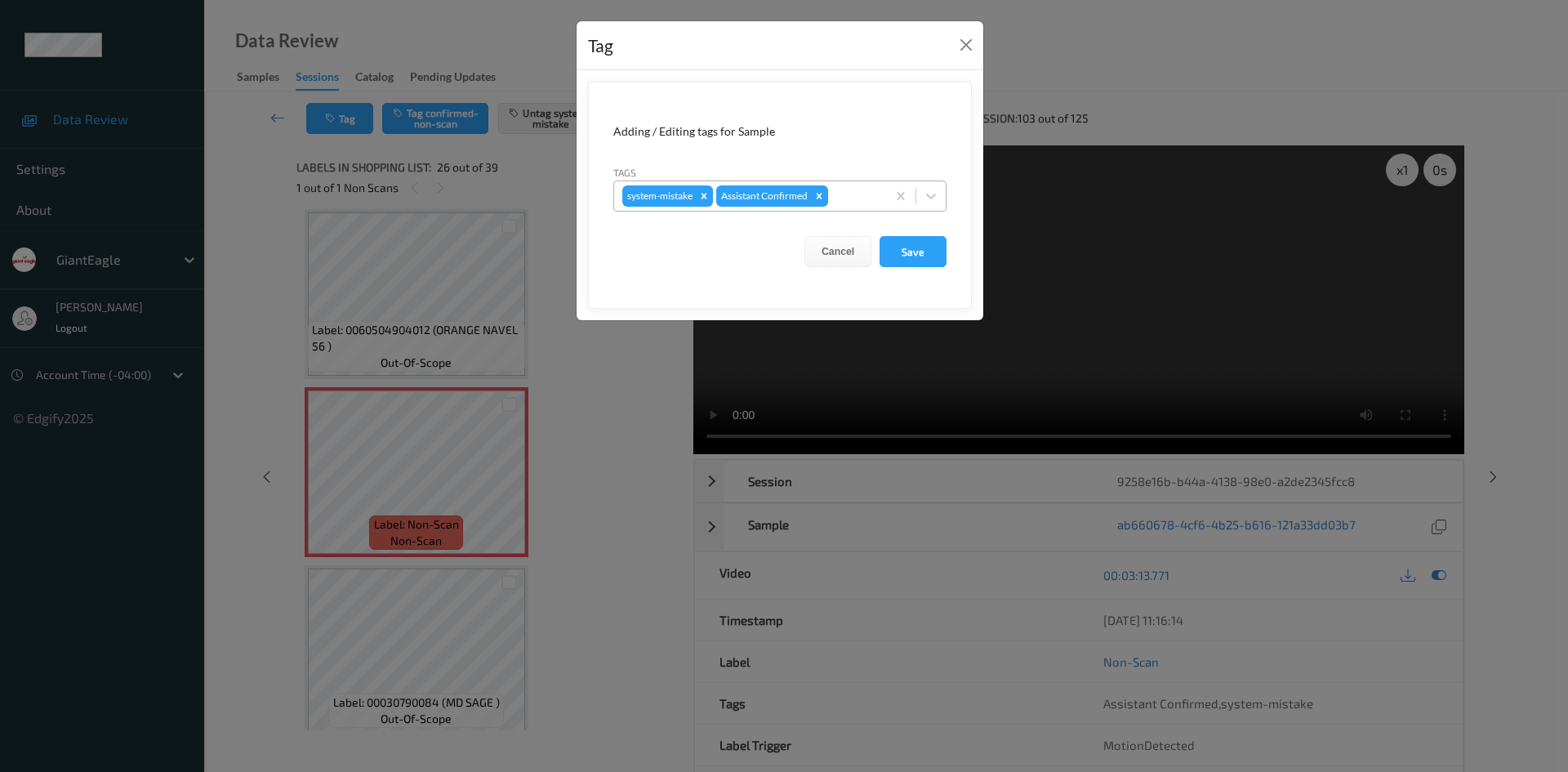 click at bounding box center [854, 196] 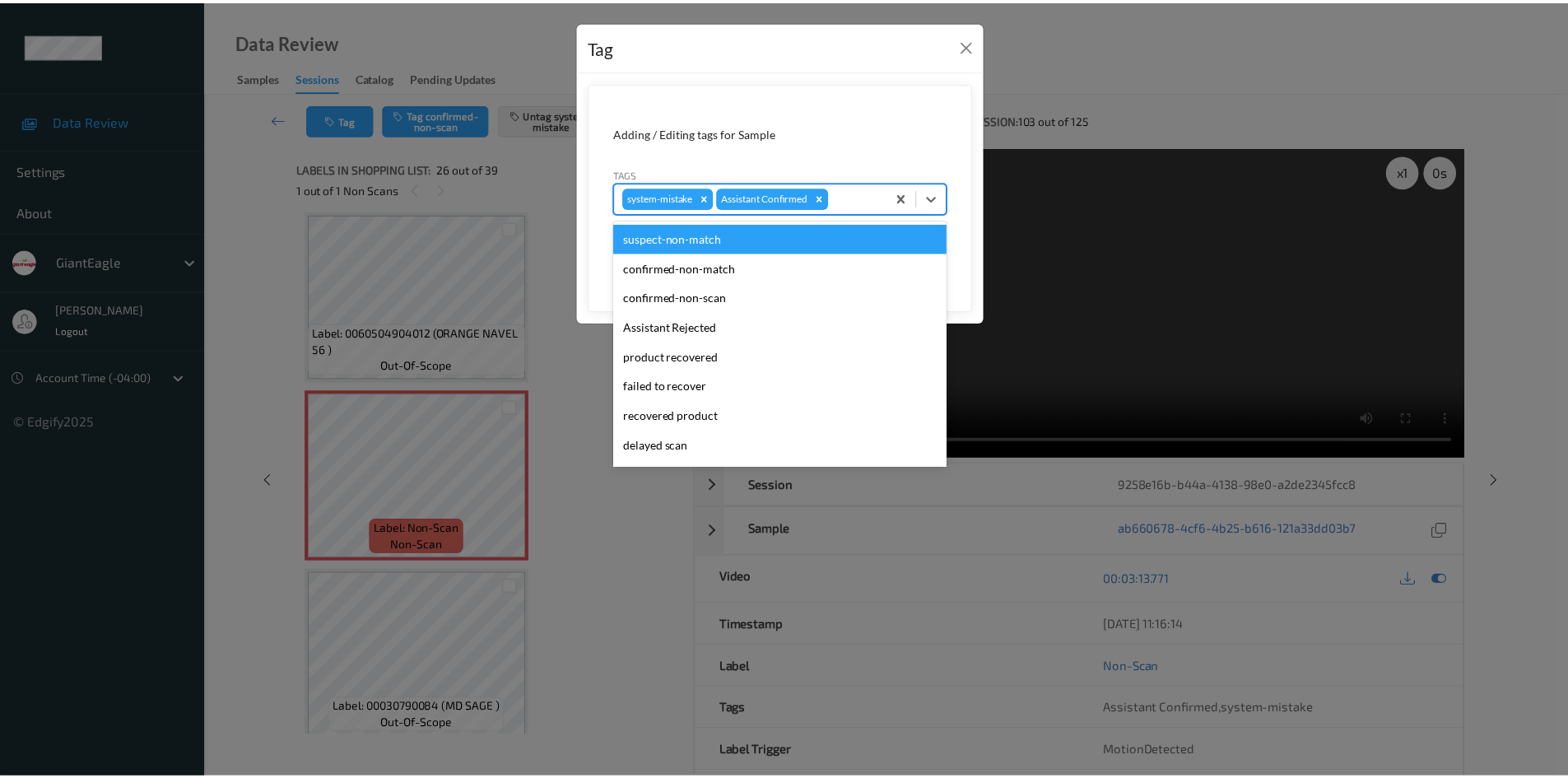 scroll, scrollTop: 86, scrollLeft: 0, axis: vertical 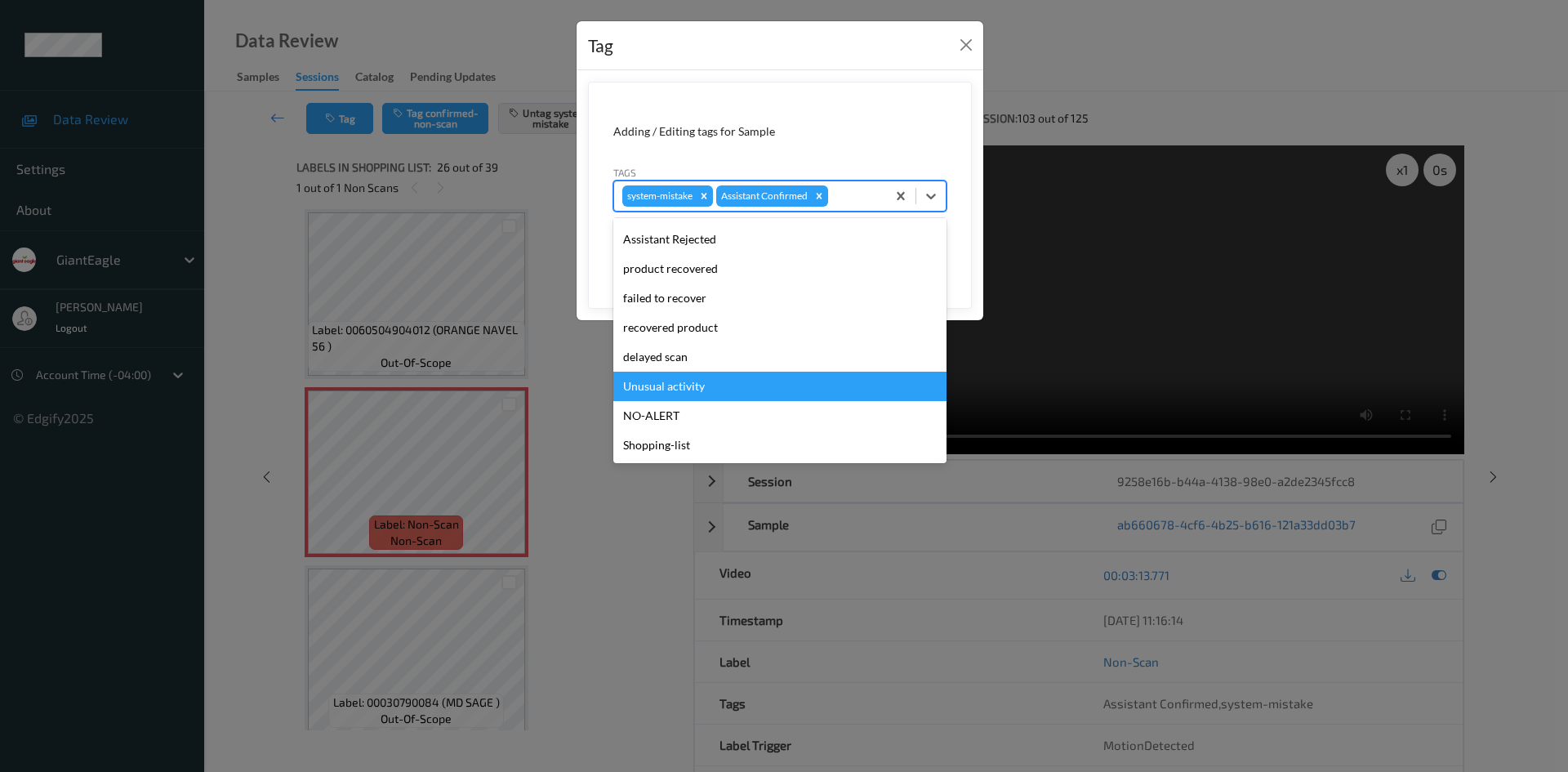 click on "Unusual activity" at bounding box center [780, 386] 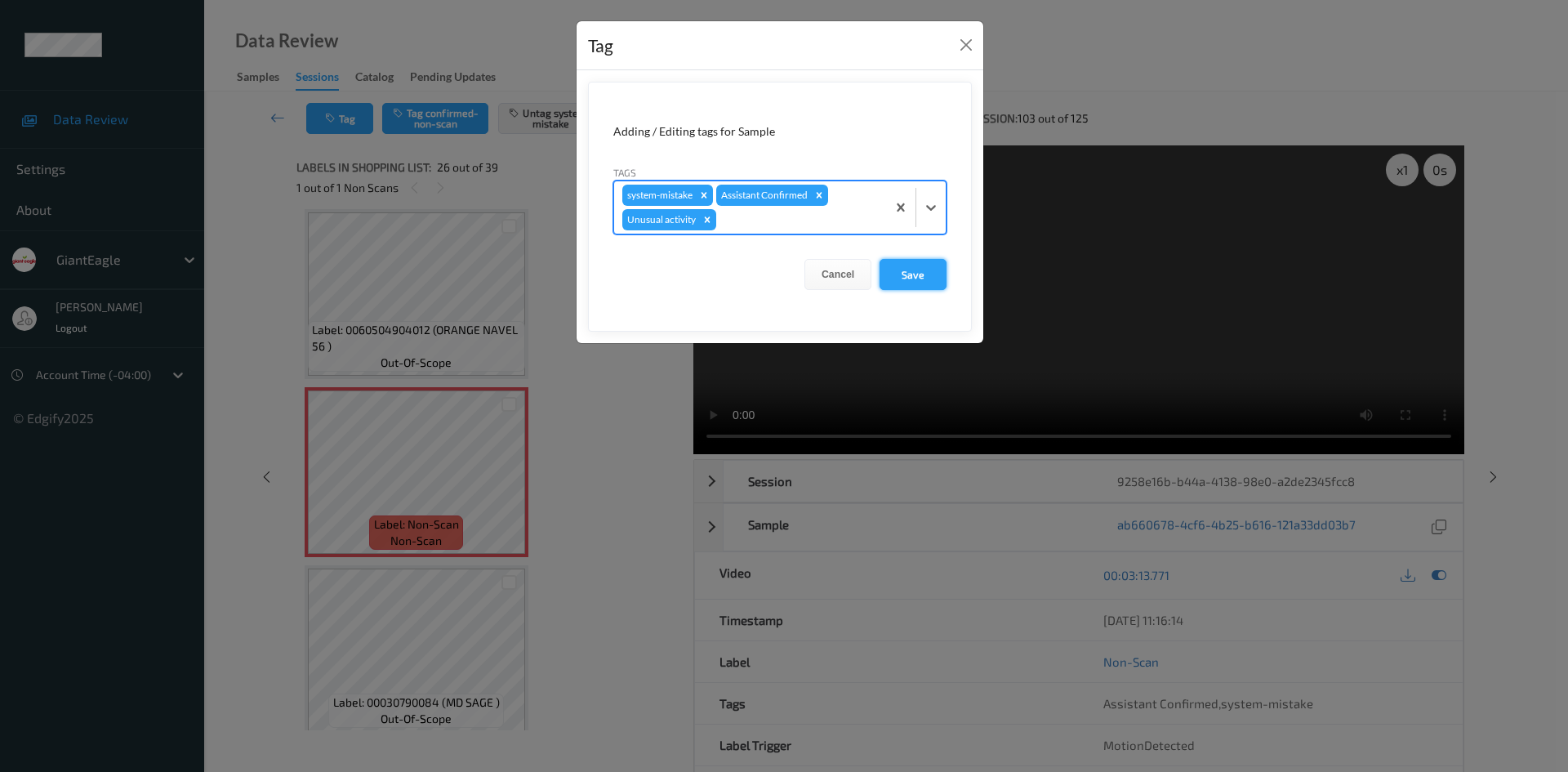 click on "Save" at bounding box center (913, 274) 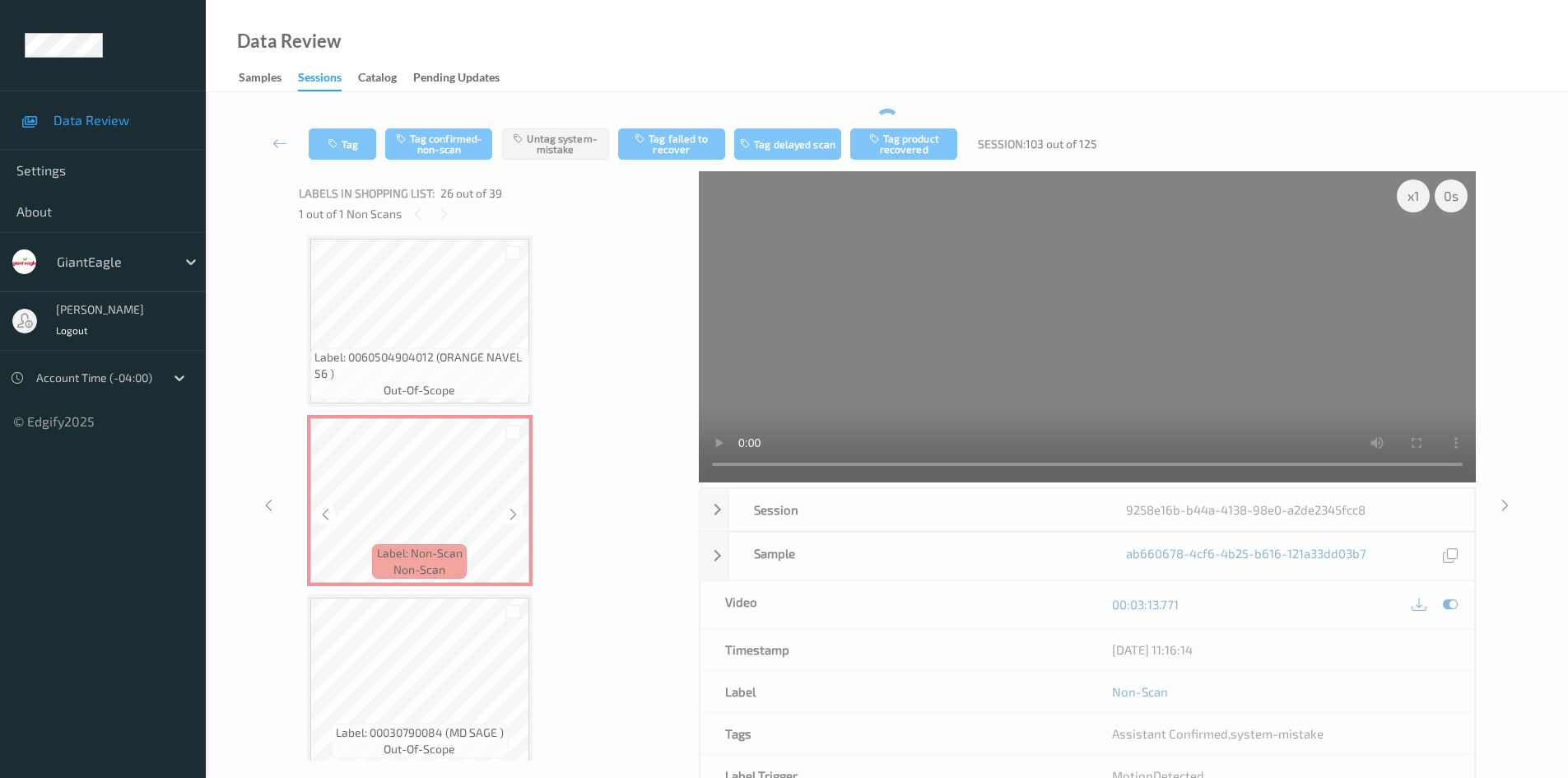scroll, scrollTop: 4645, scrollLeft: 0, axis: vertical 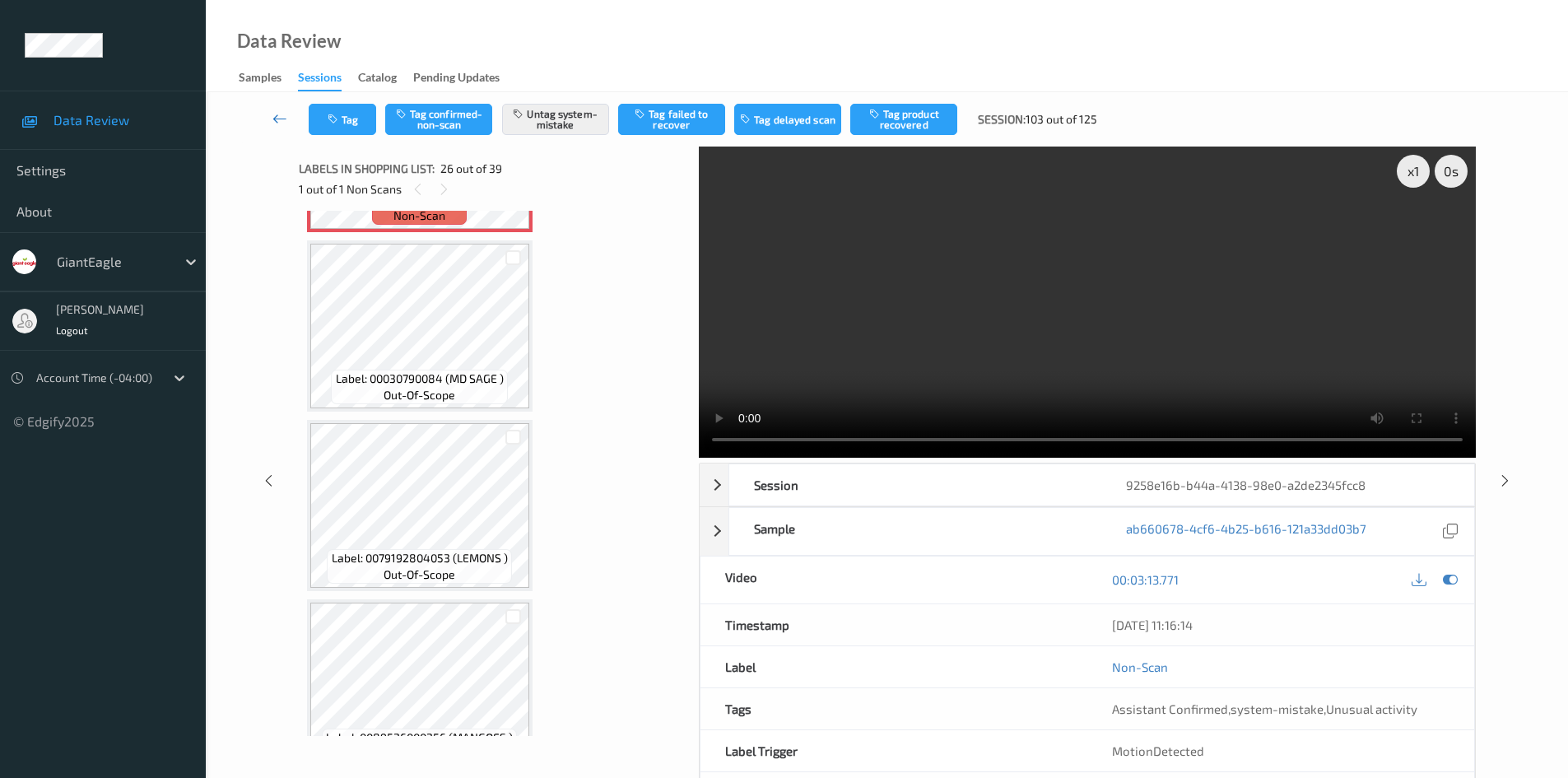 click at bounding box center (280, 119) 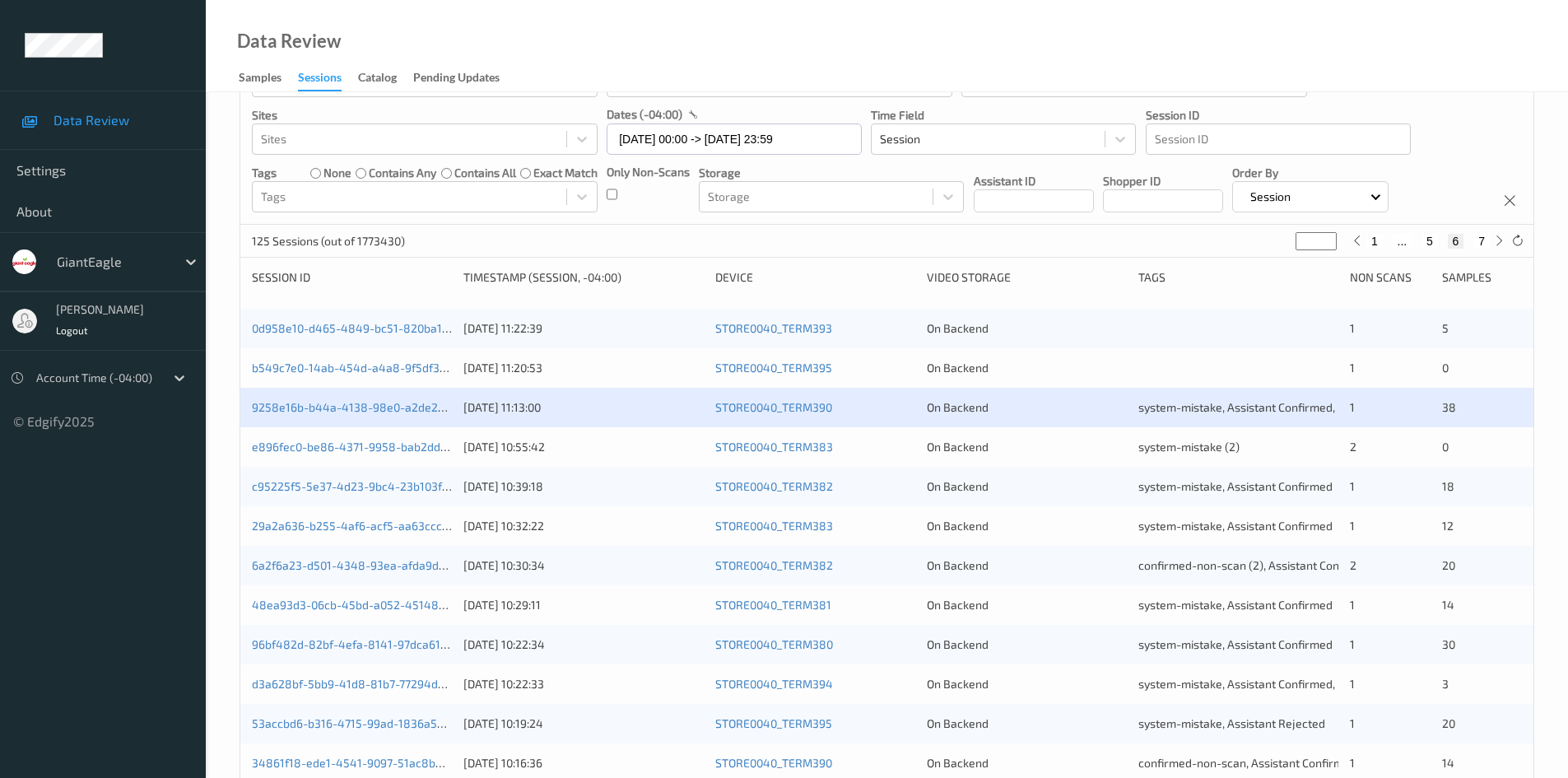 scroll, scrollTop: 82, scrollLeft: 0, axis: vertical 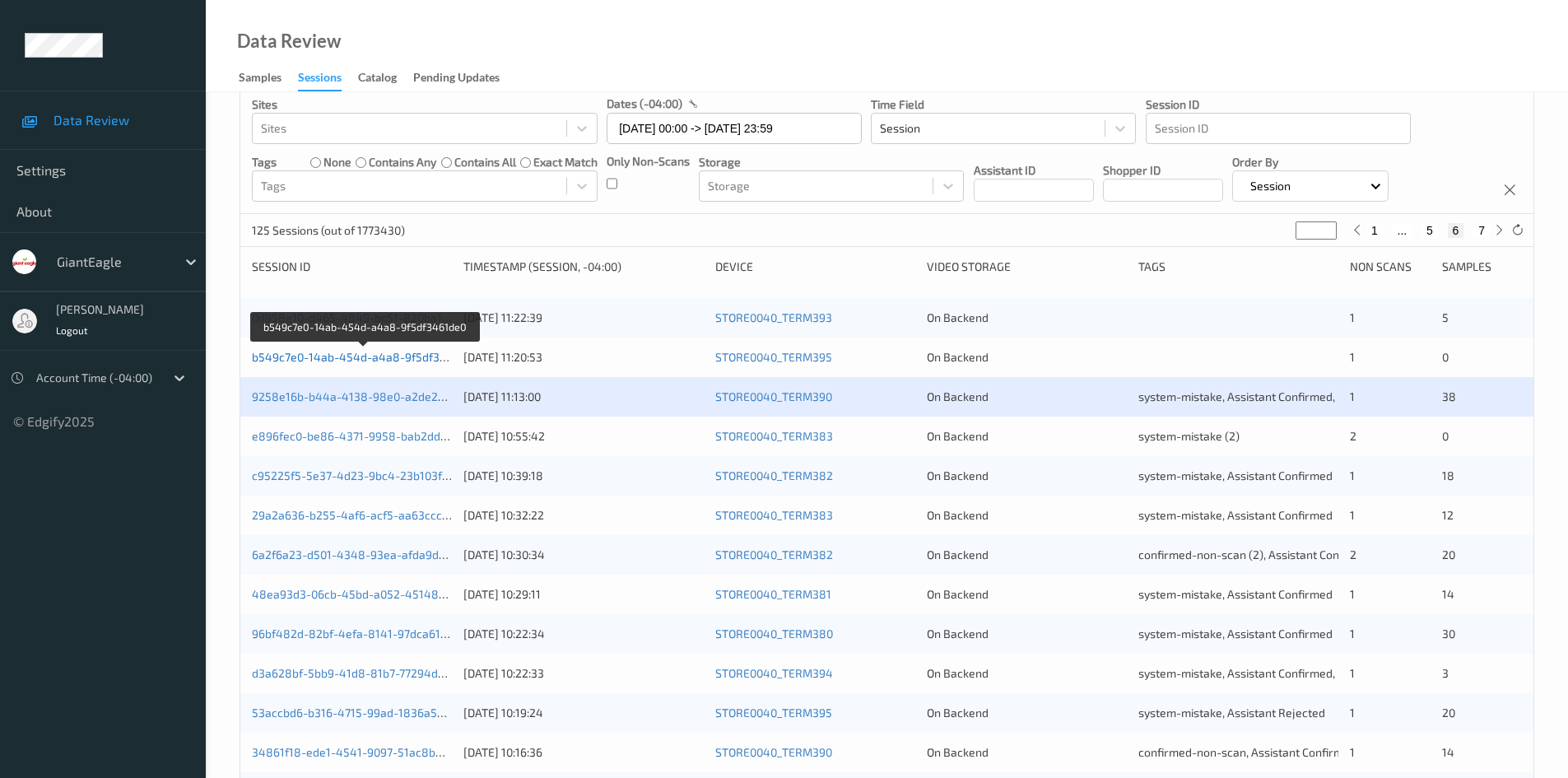 click on "b549c7e0-14ab-454d-a4a8-9f5df3461de0" at bounding box center [365, 356] 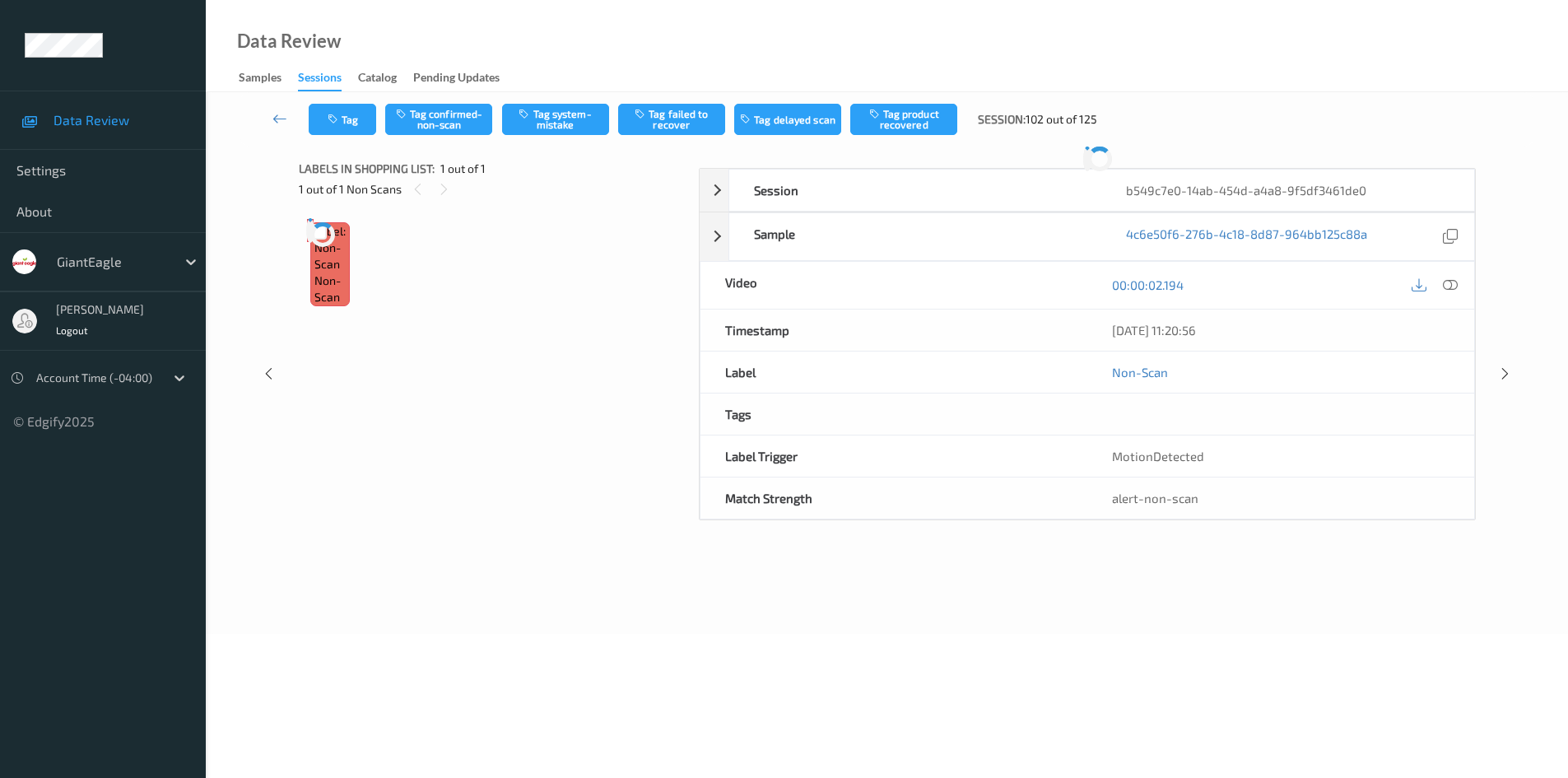scroll, scrollTop: 0, scrollLeft: 0, axis: both 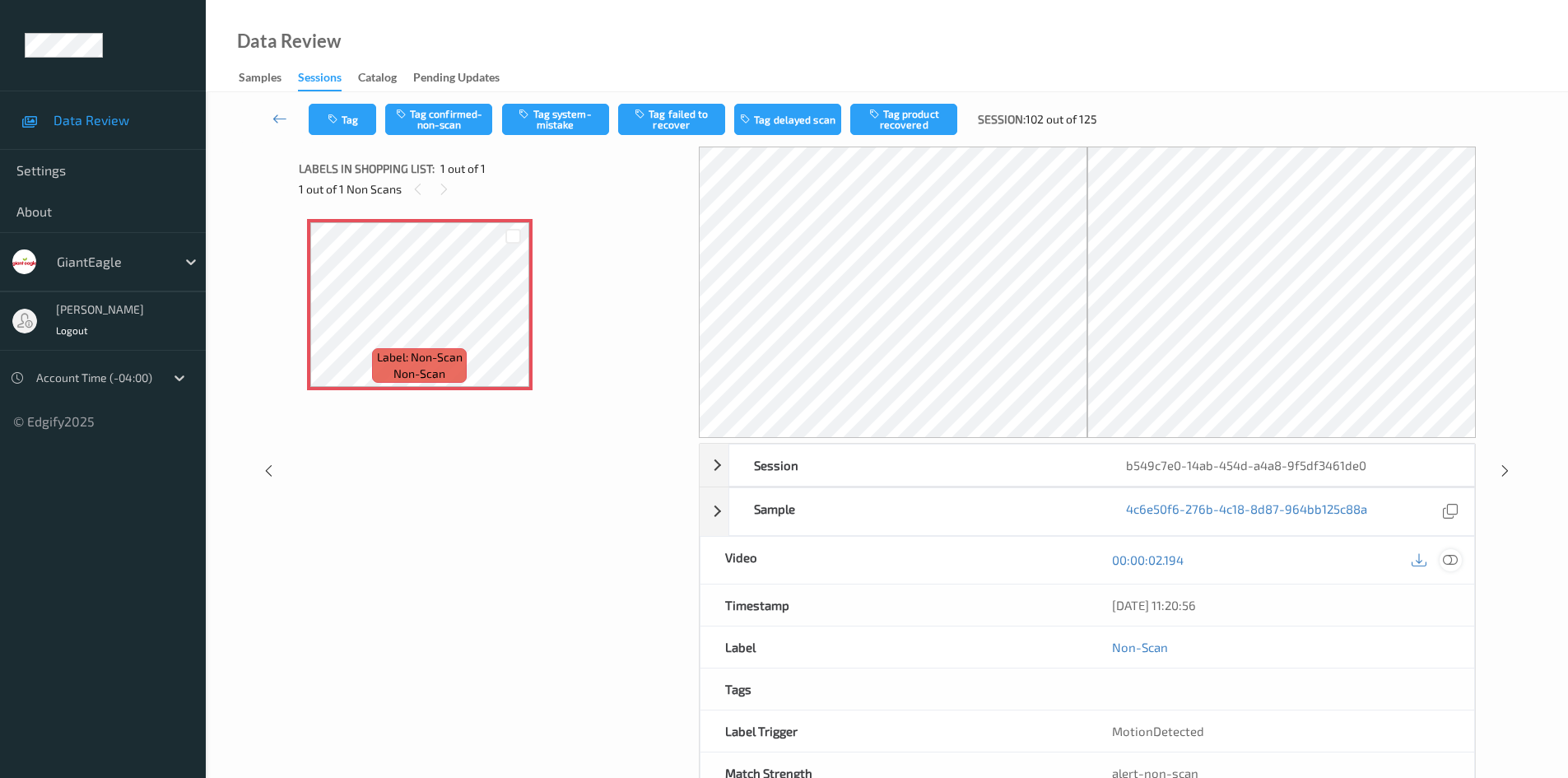 click at bounding box center (1450, 560) 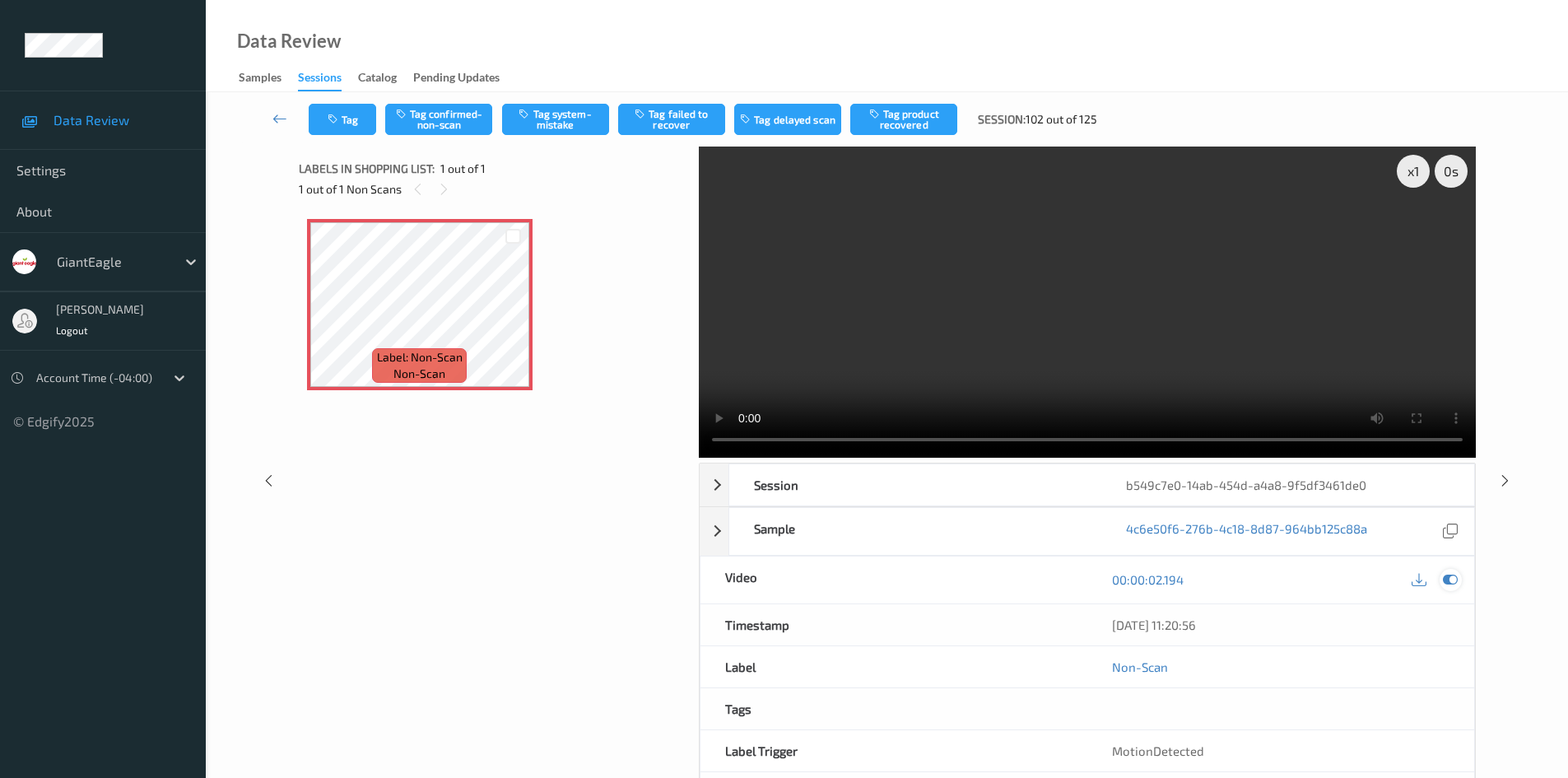 click at bounding box center (1450, 580) 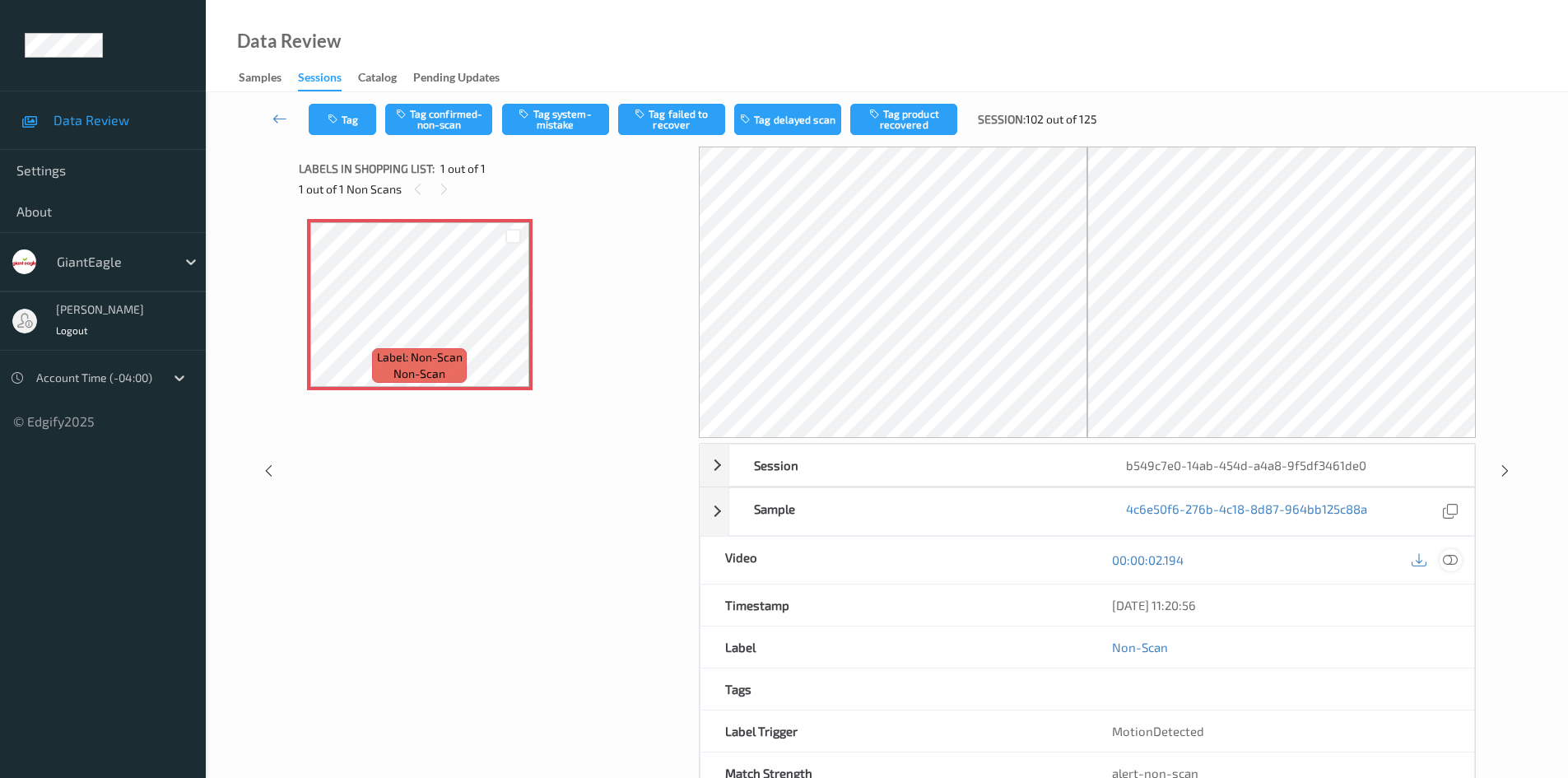 click at bounding box center [1450, 560] 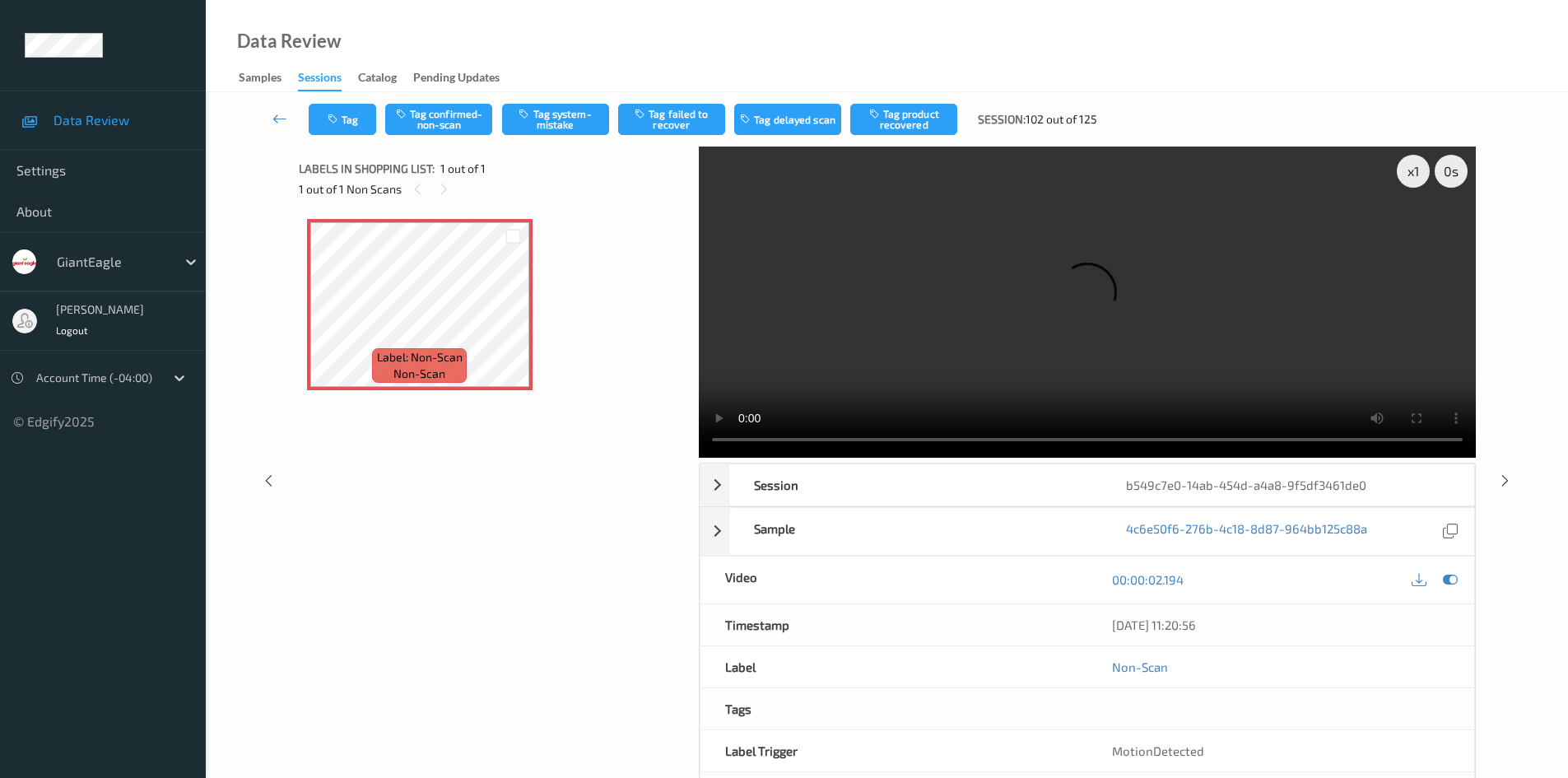 type 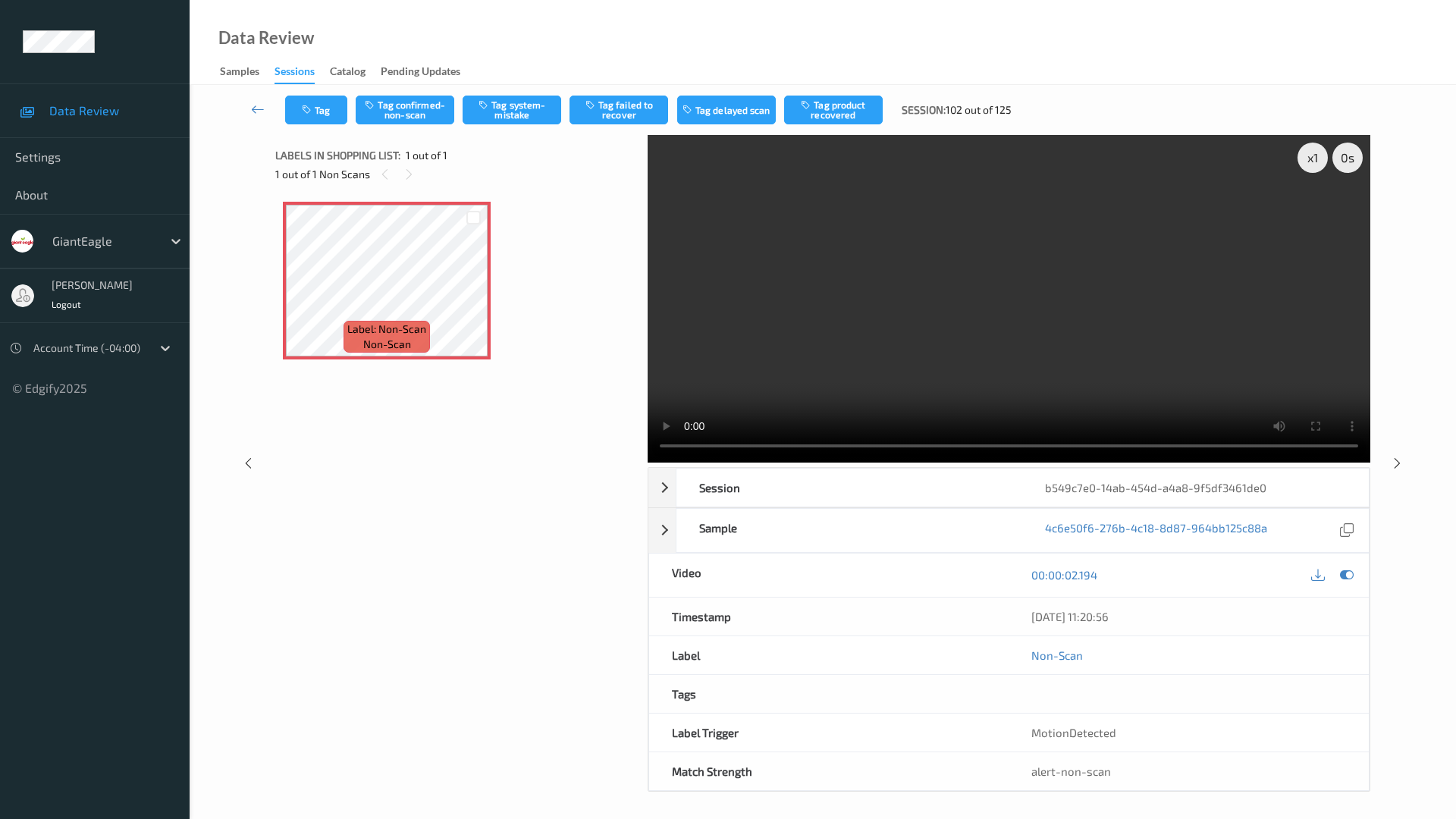 click at bounding box center (1009, 299) 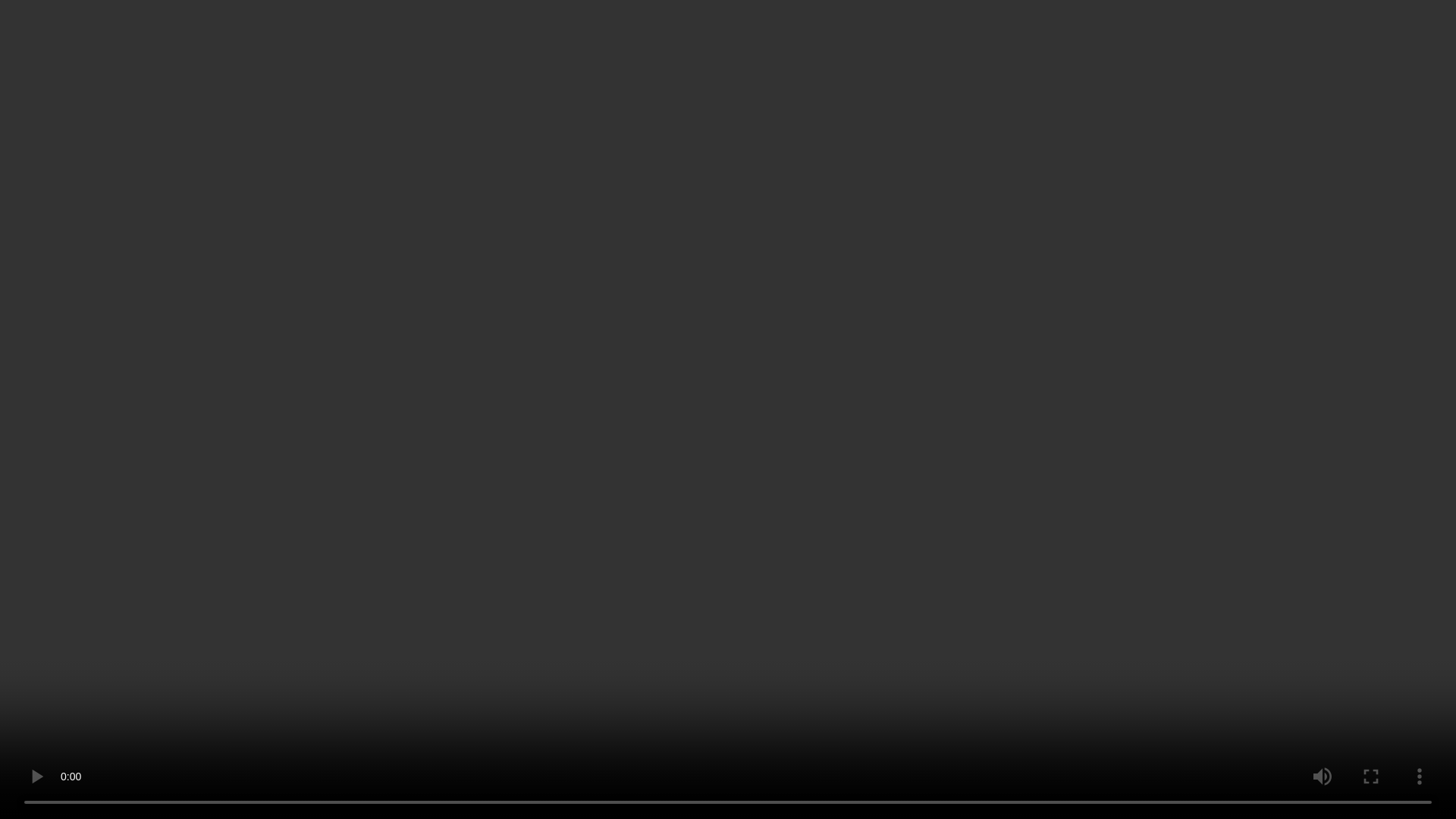 click at bounding box center (728, 410) 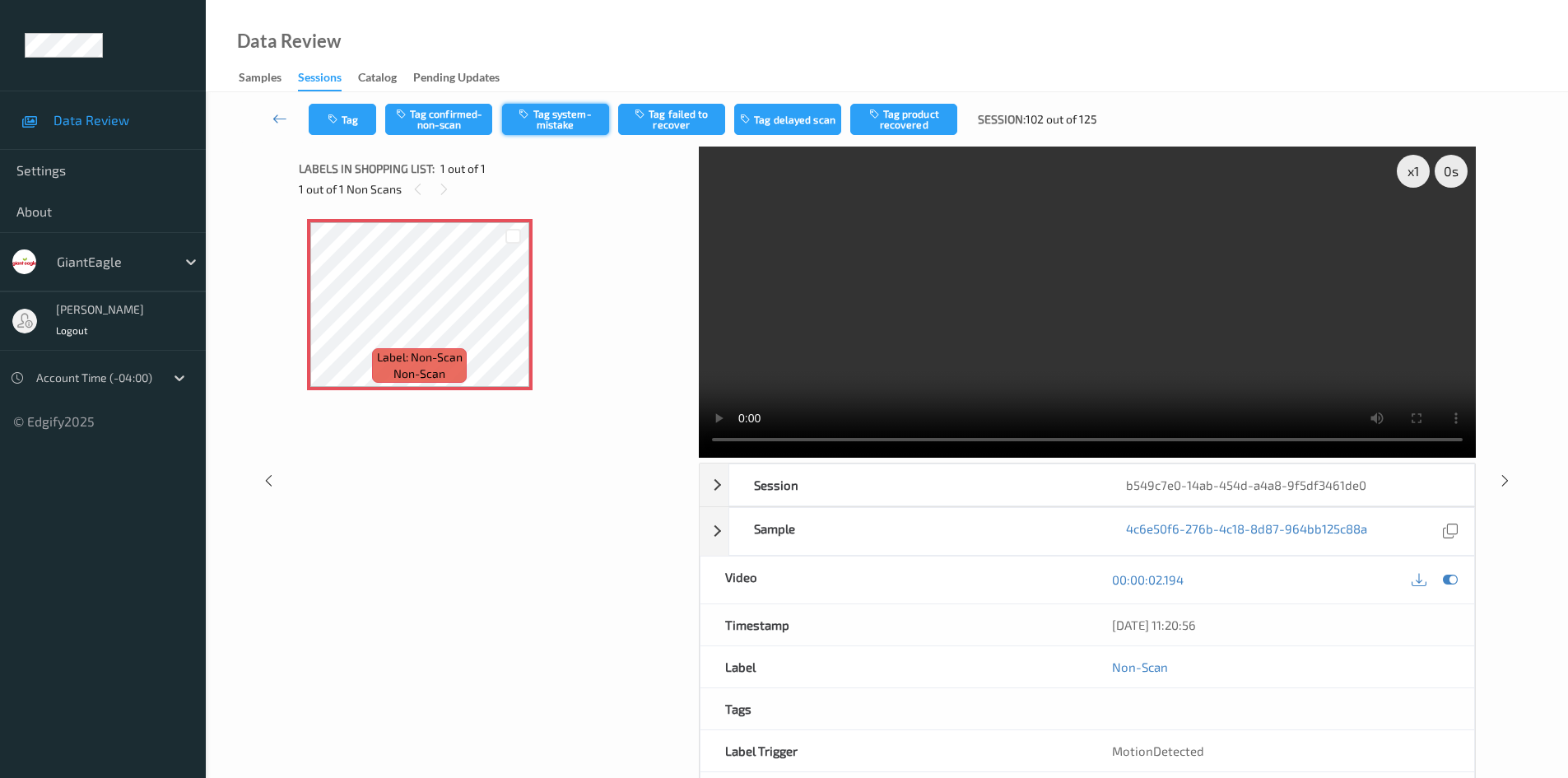 click on "Tag   system-mistake" at bounding box center (556, 119) 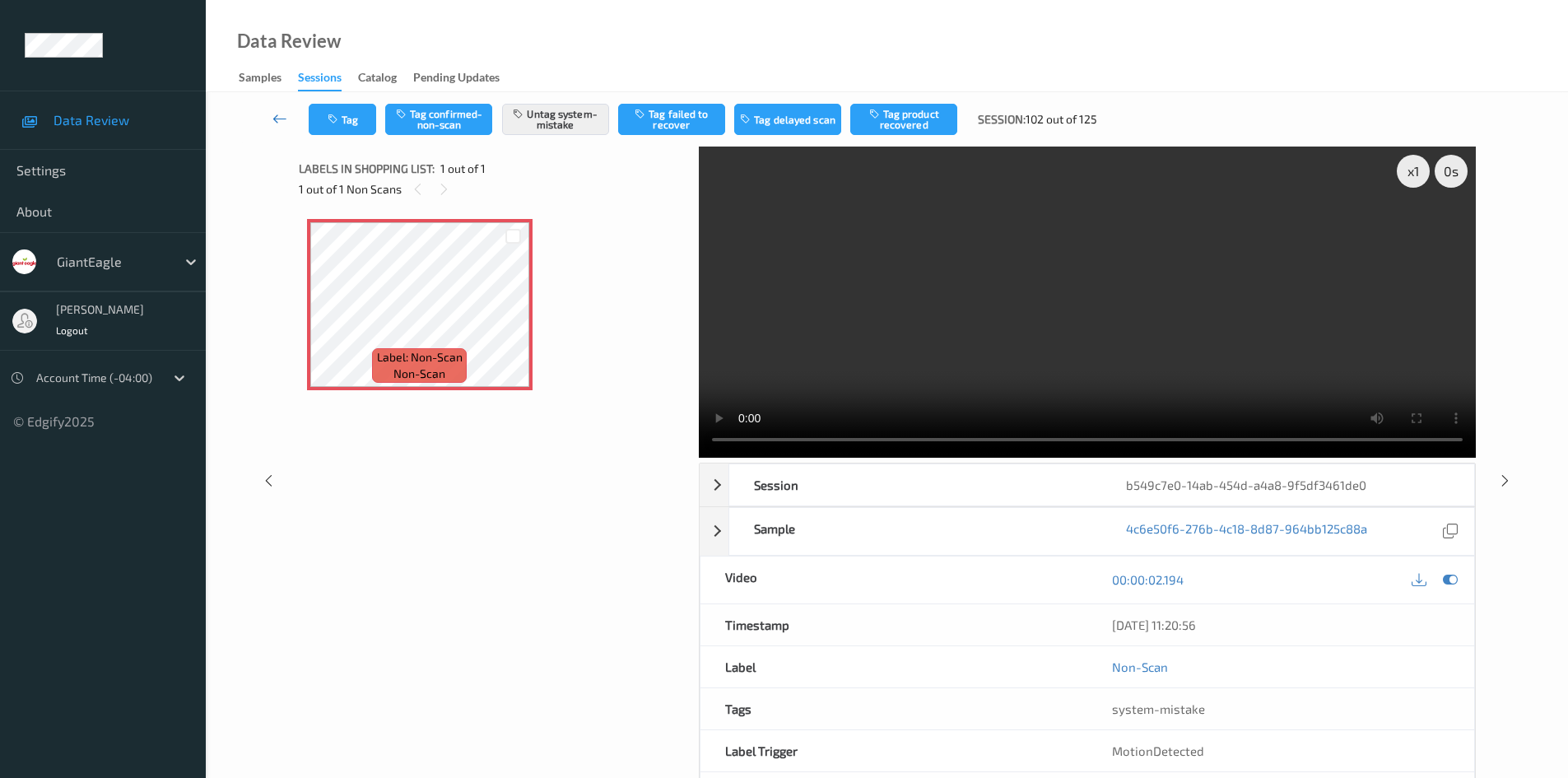 click at bounding box center [280, 119] 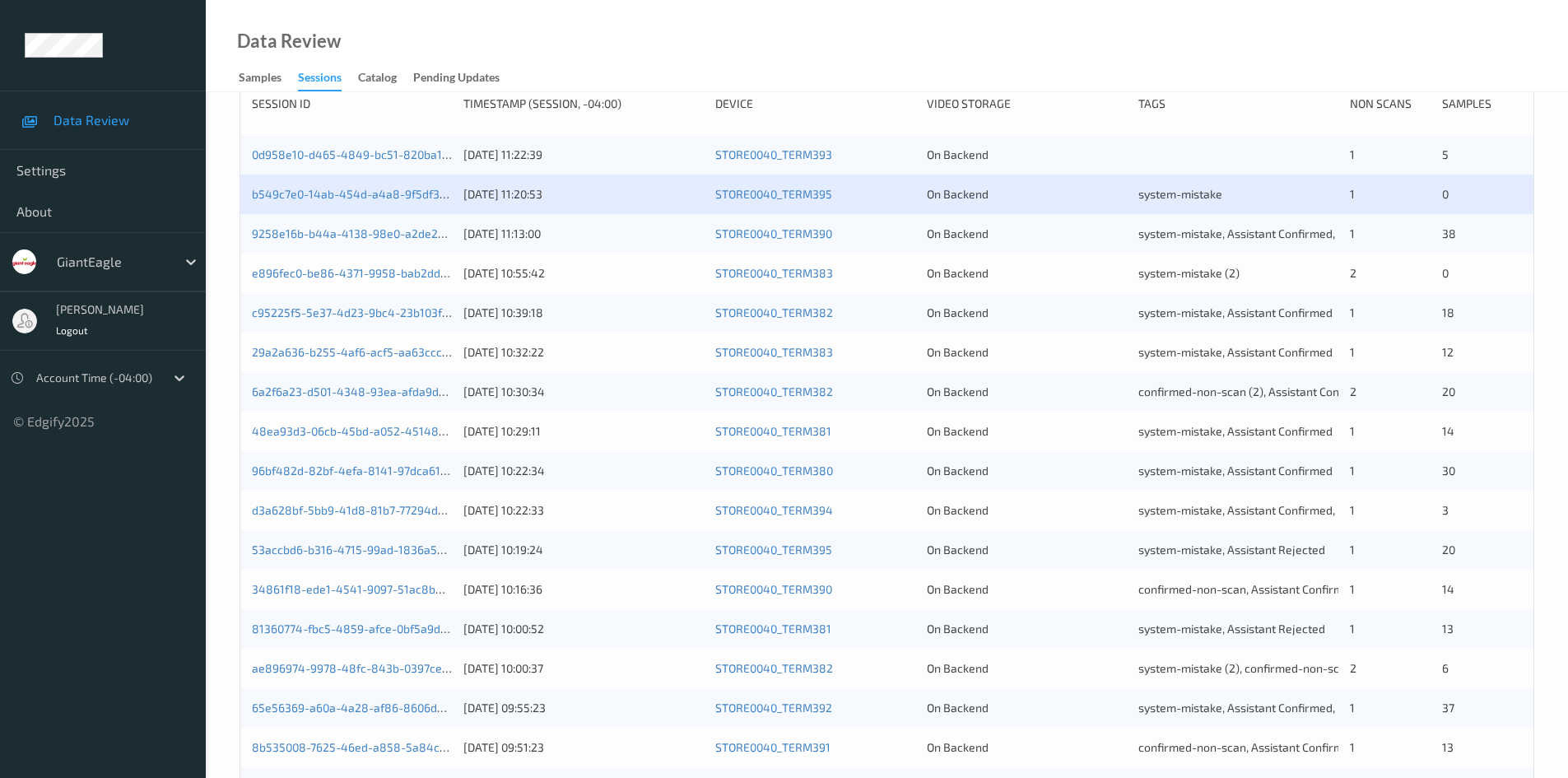 scroll, scrollTop: 247, scrollLeft: 0, axis: vertical 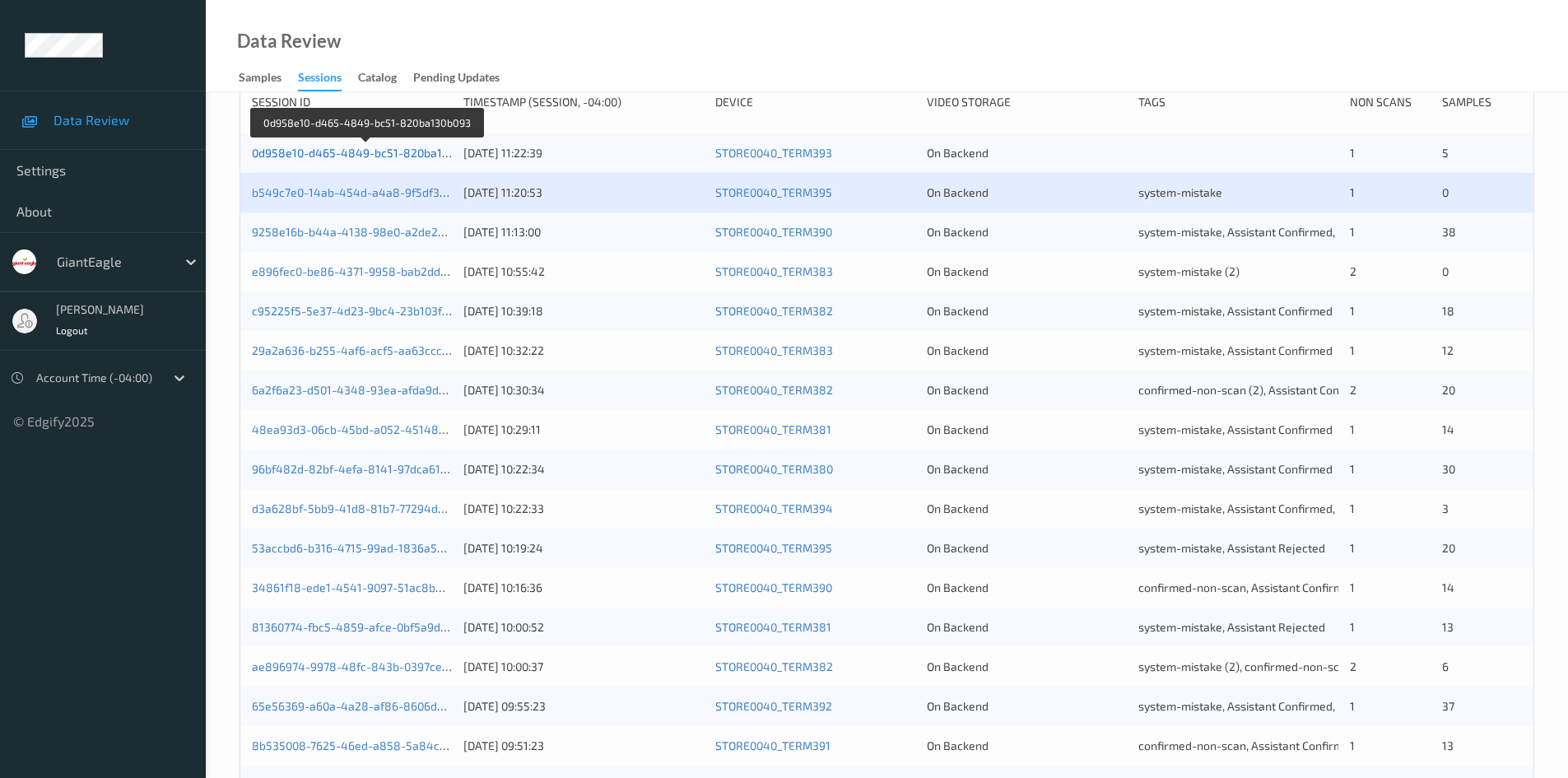 click on "0d958e10-d465-4849-bc51-820ba130b093" at bounding box center [366, 152] 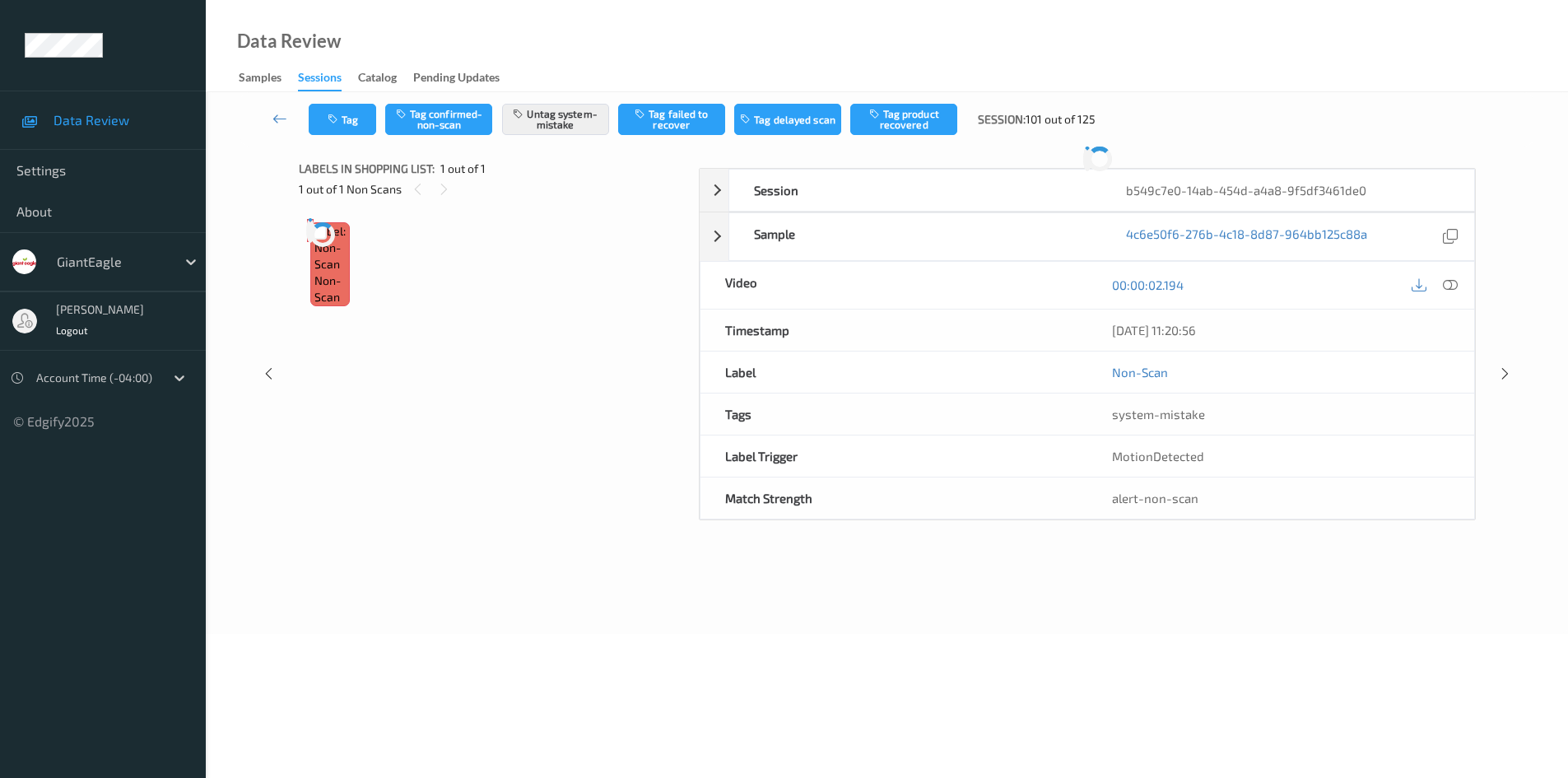 scroll, scrollTop: 0, scrollLeft: 0, axis: both 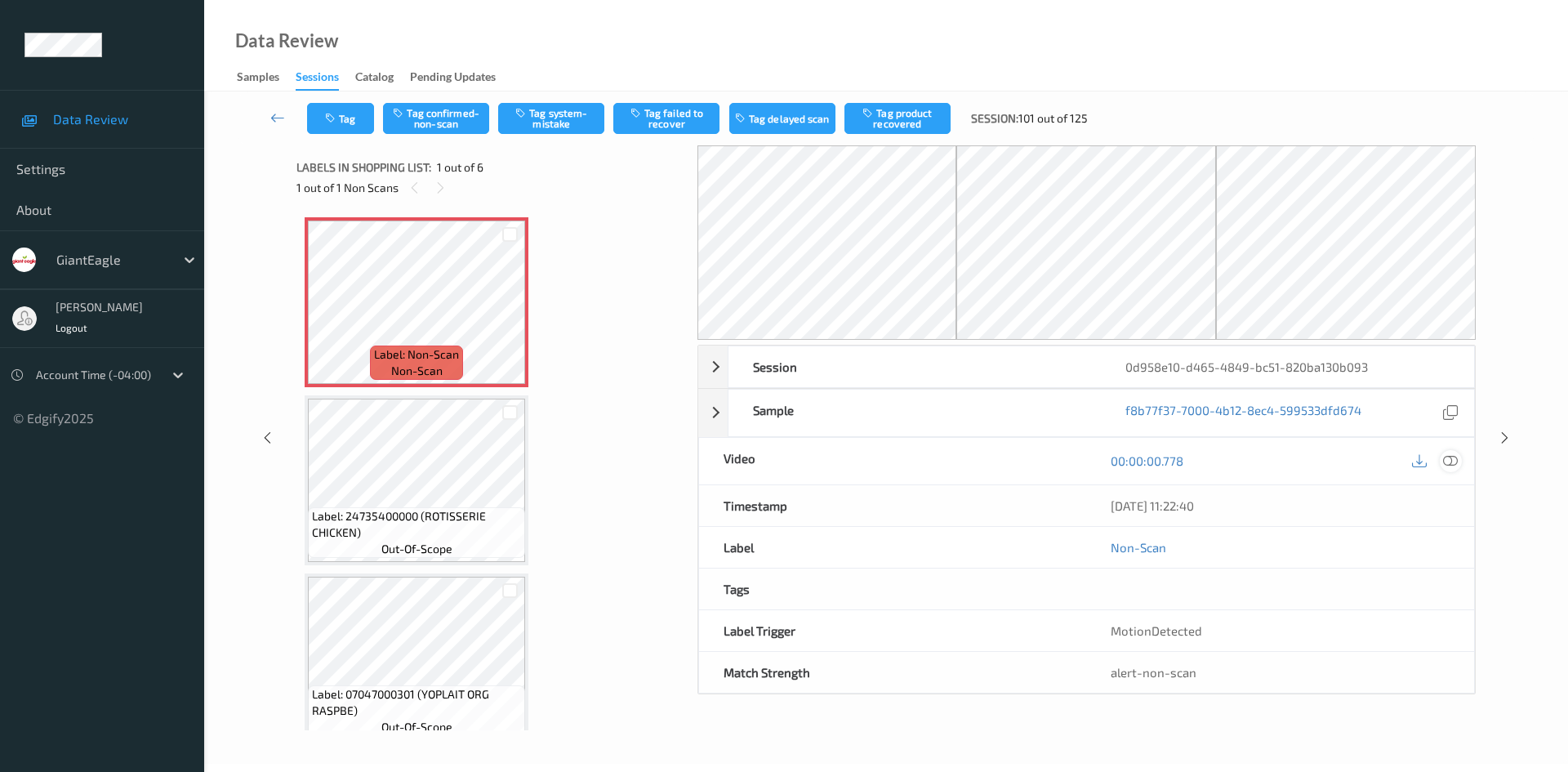 click at bounding box center [1450, 461] 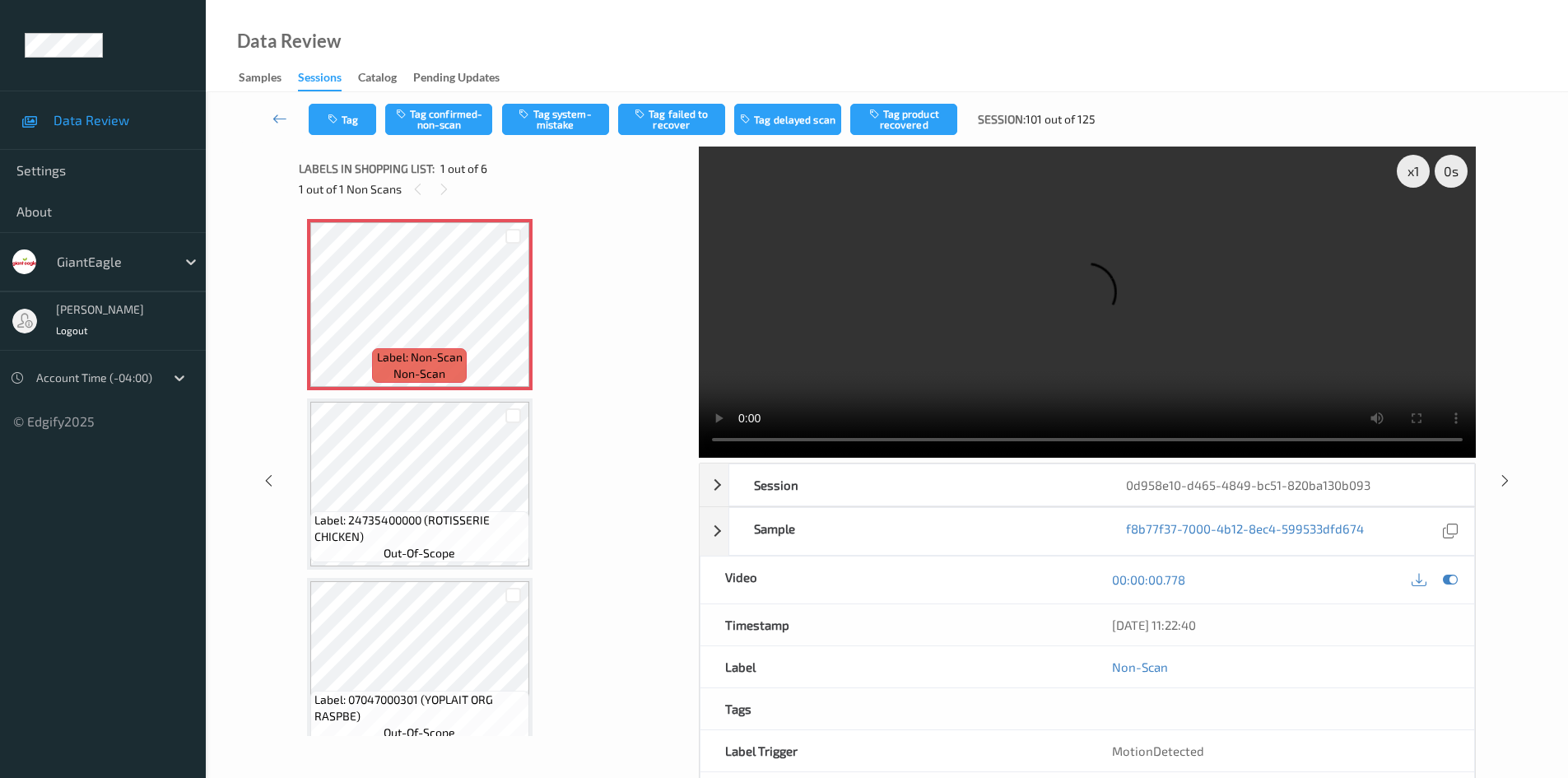 type 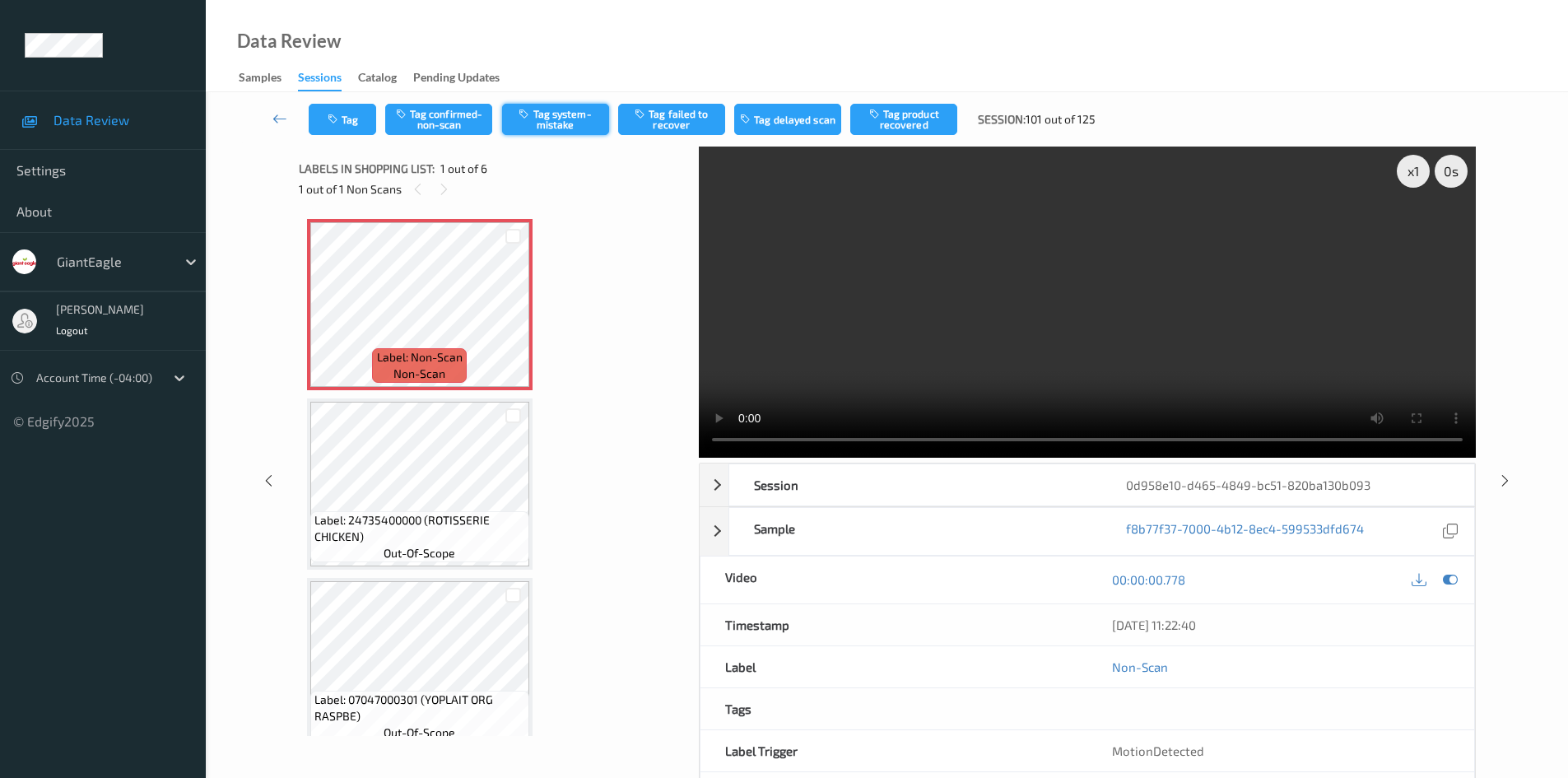 click on "Tag   system-mistake" at bounding box center (556, 119) 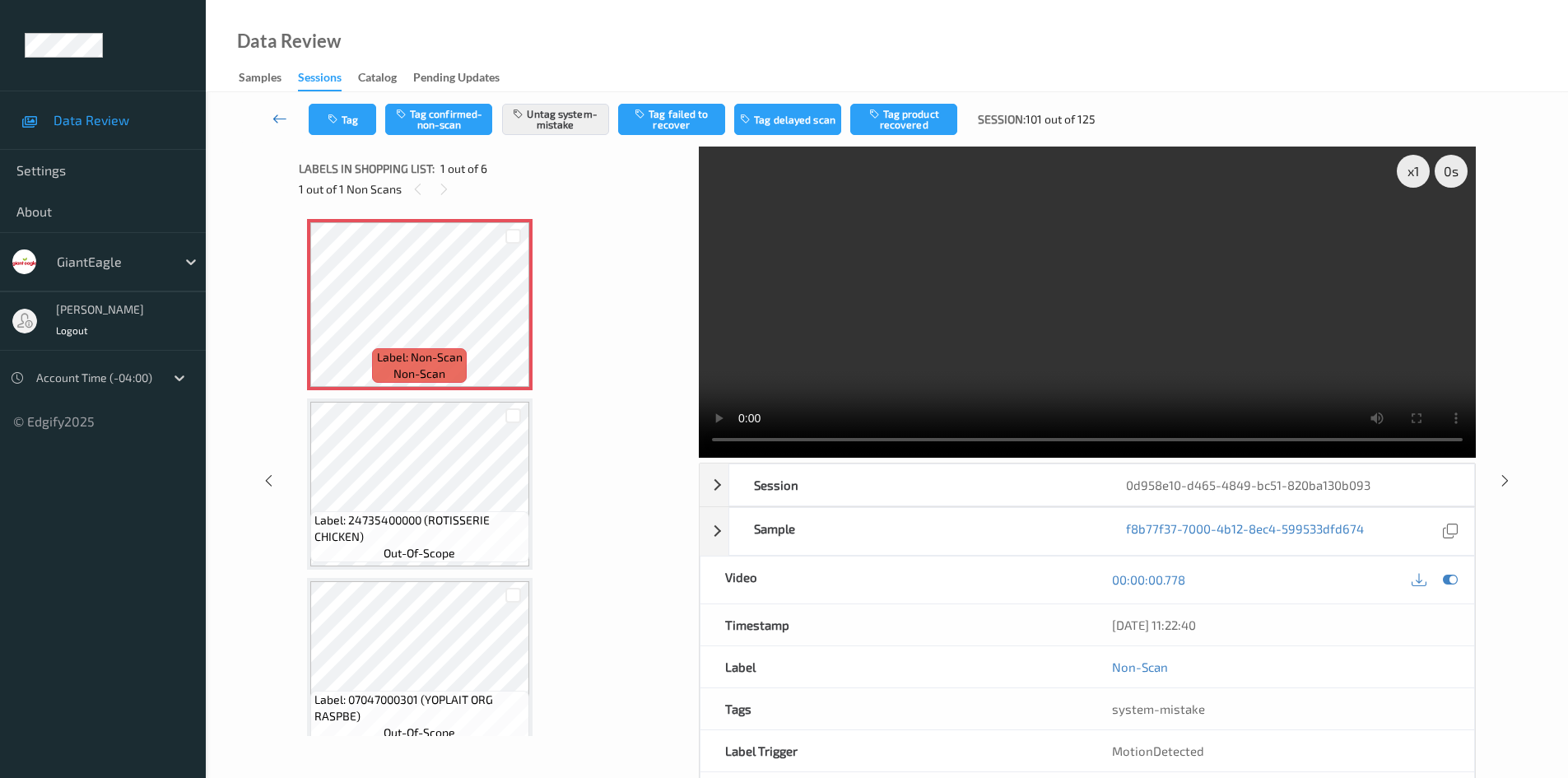 click at bounding box center [280, 119] 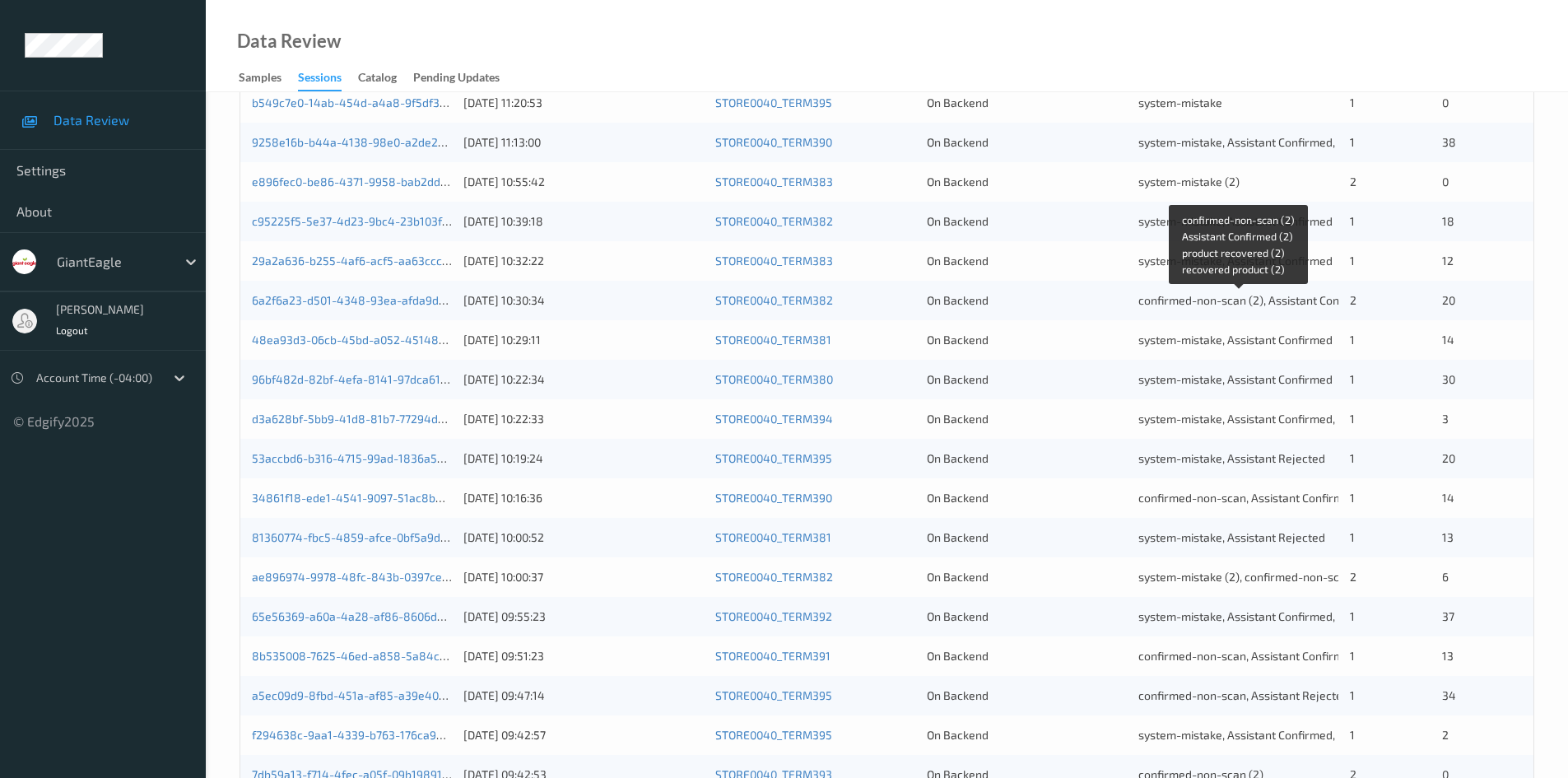scroll, scrollTop: 461, scrollLeft: 0, axis: vertical 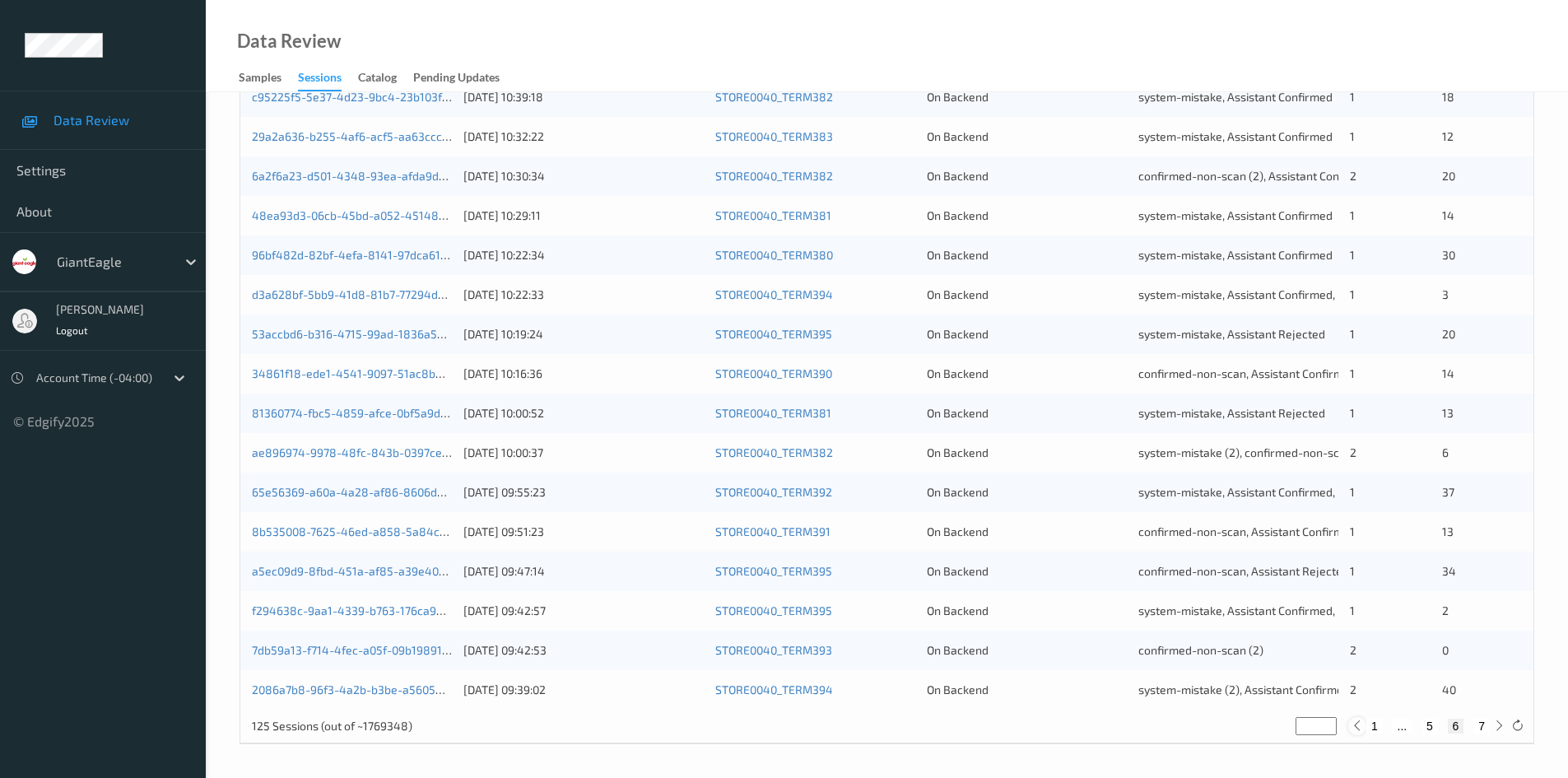 click at bounding box center (1356, 725) 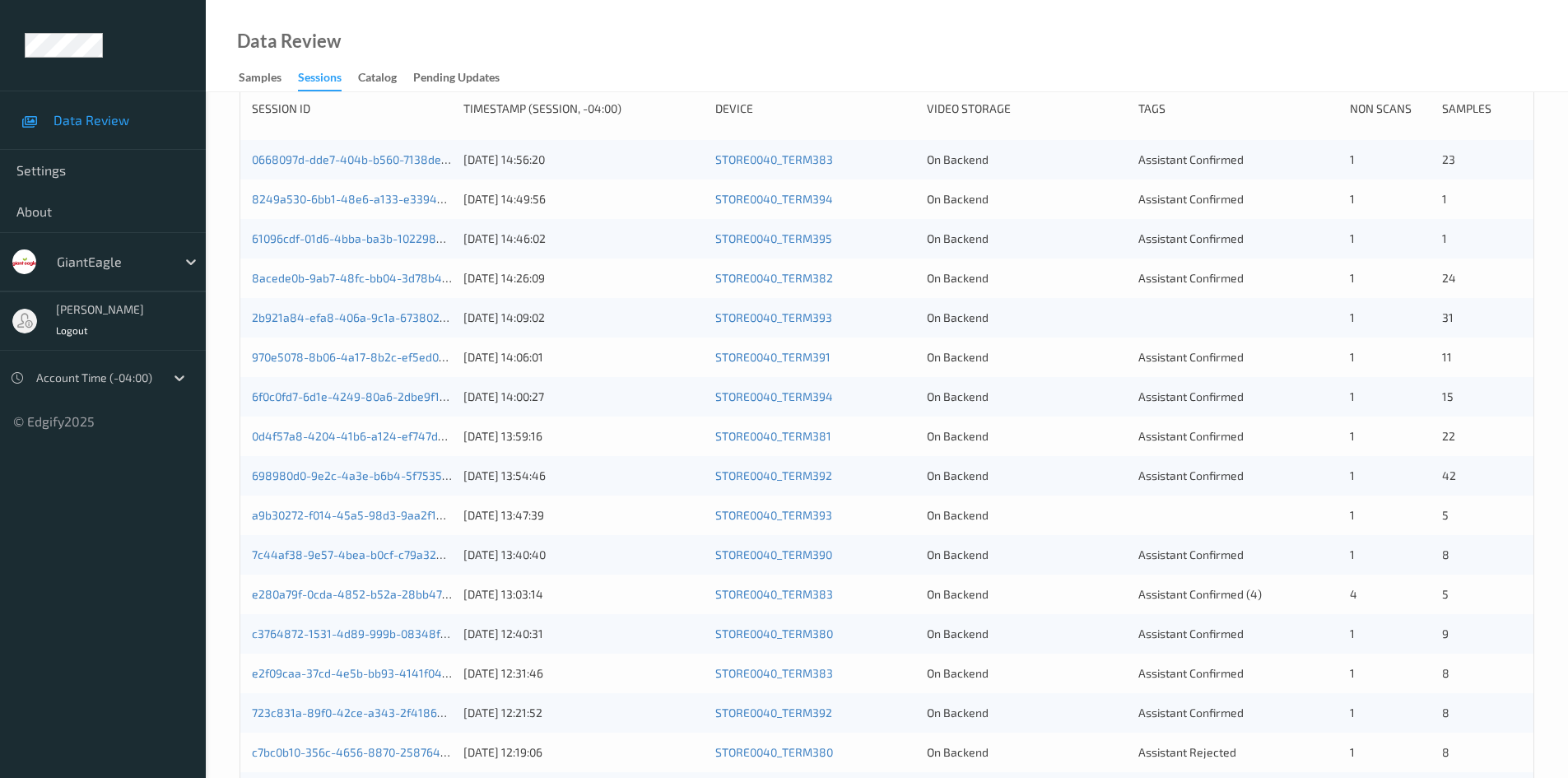 scroll, scrollTop: 461, scrollLeft: 0, axis: vertical 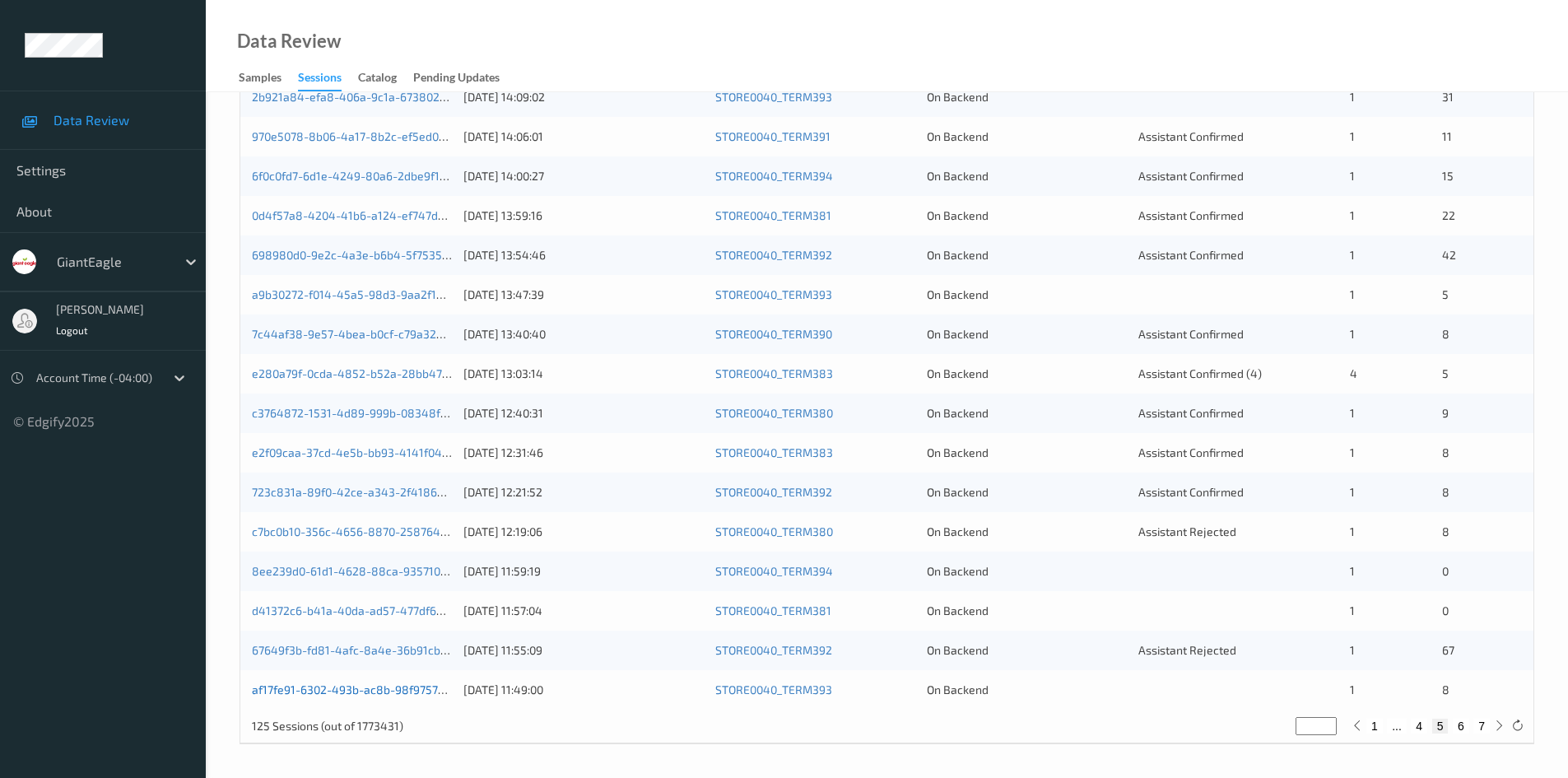 click on "af17fe91-6302-493b-ac8b-98f97578612a" at bounding box center [361, 689] 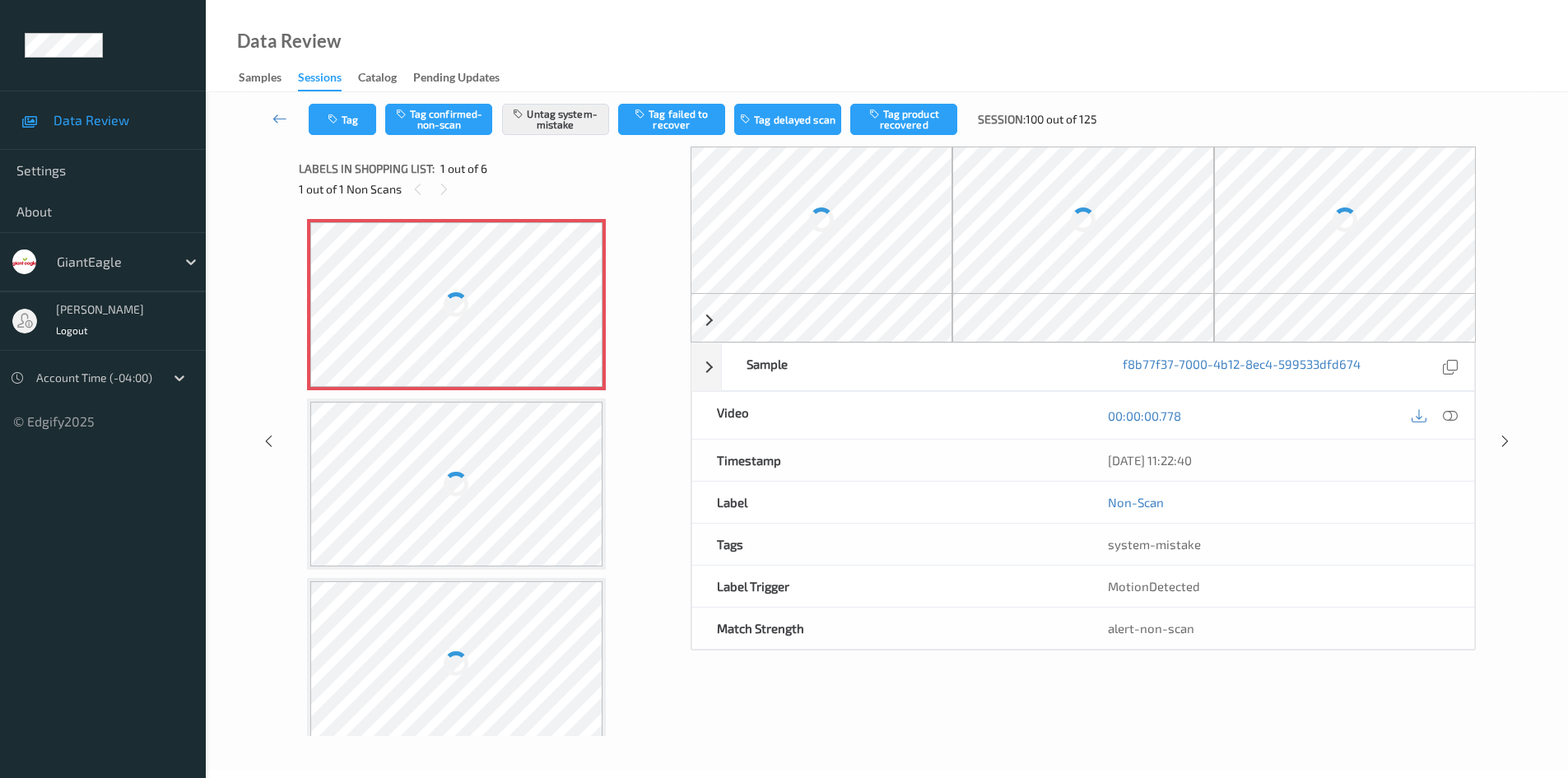 scroll, scrollTop: 0, scrollLeft: 0, axis: both 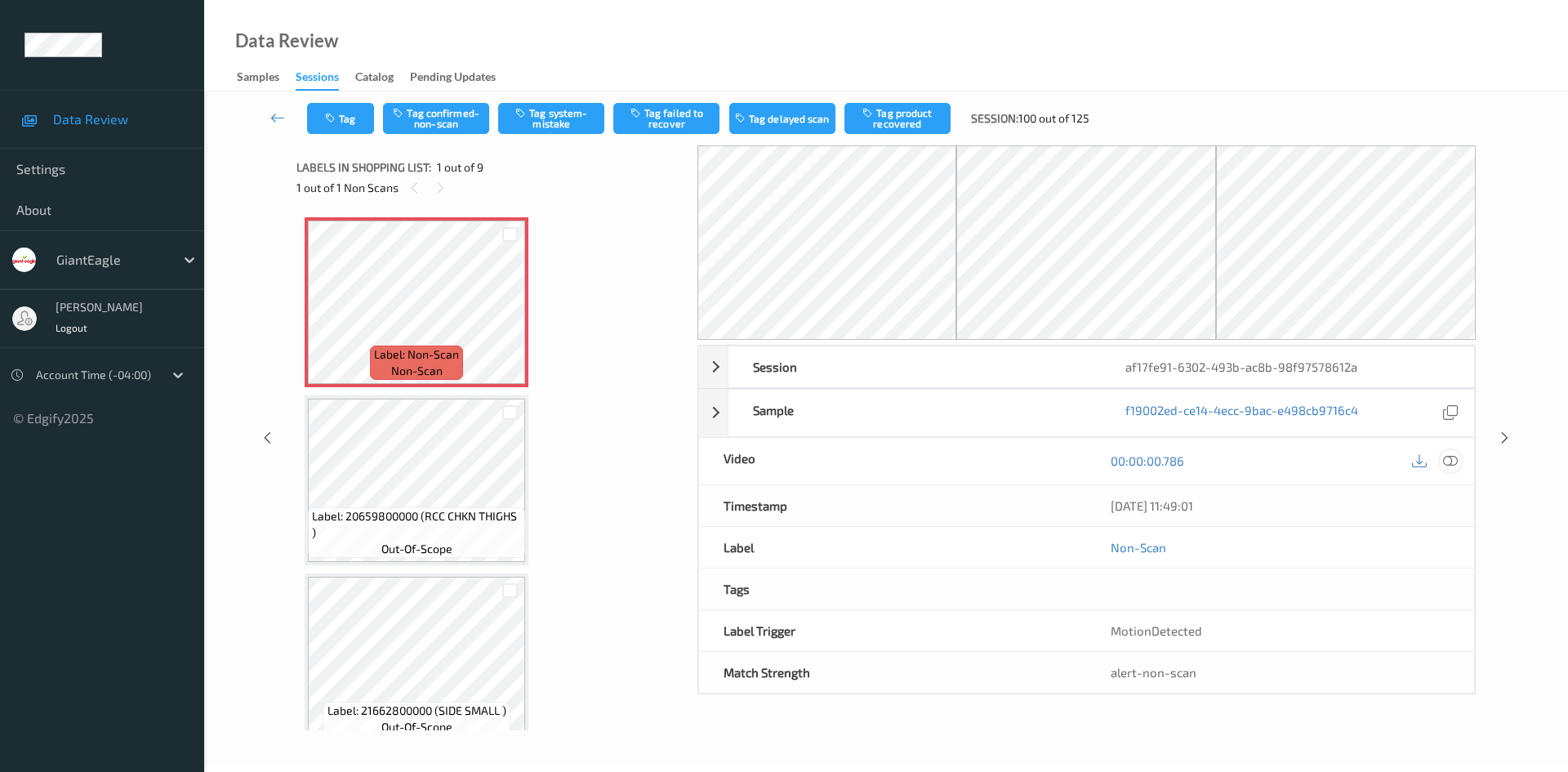 click at bounding box center (1450, 461) 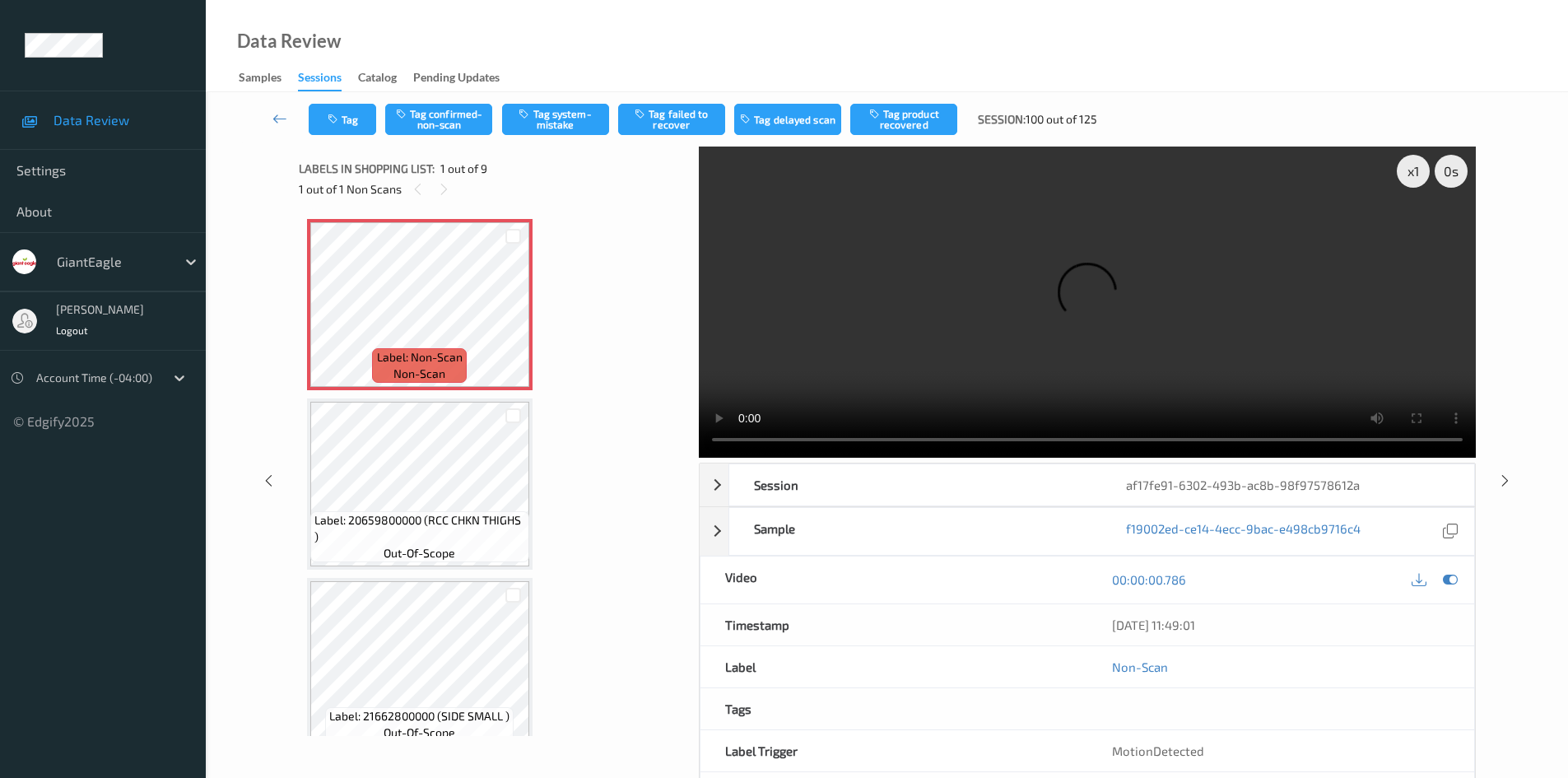 type 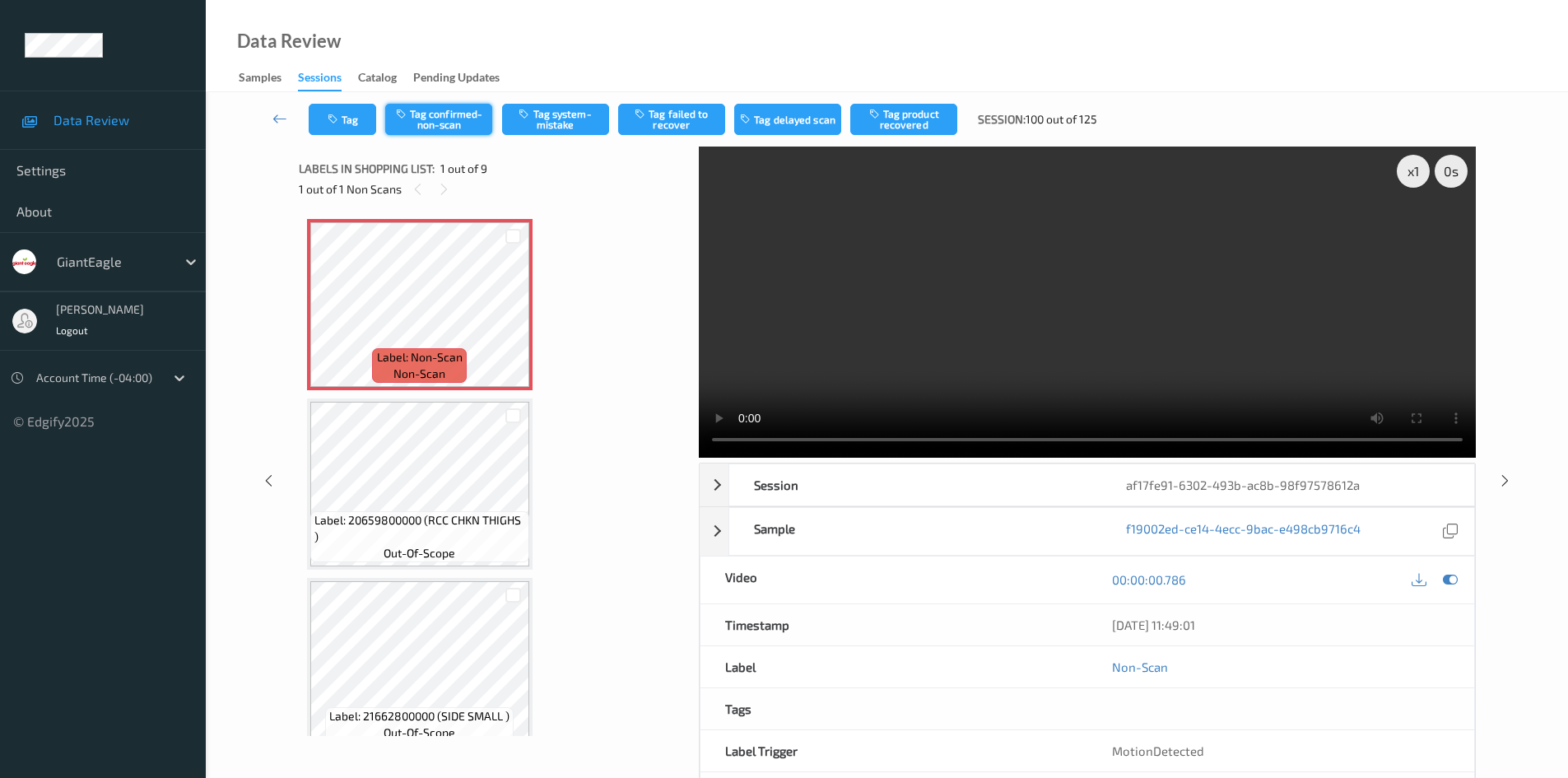 click on "Tag   confirmed-non-scan" at bounding box center [439, 119] 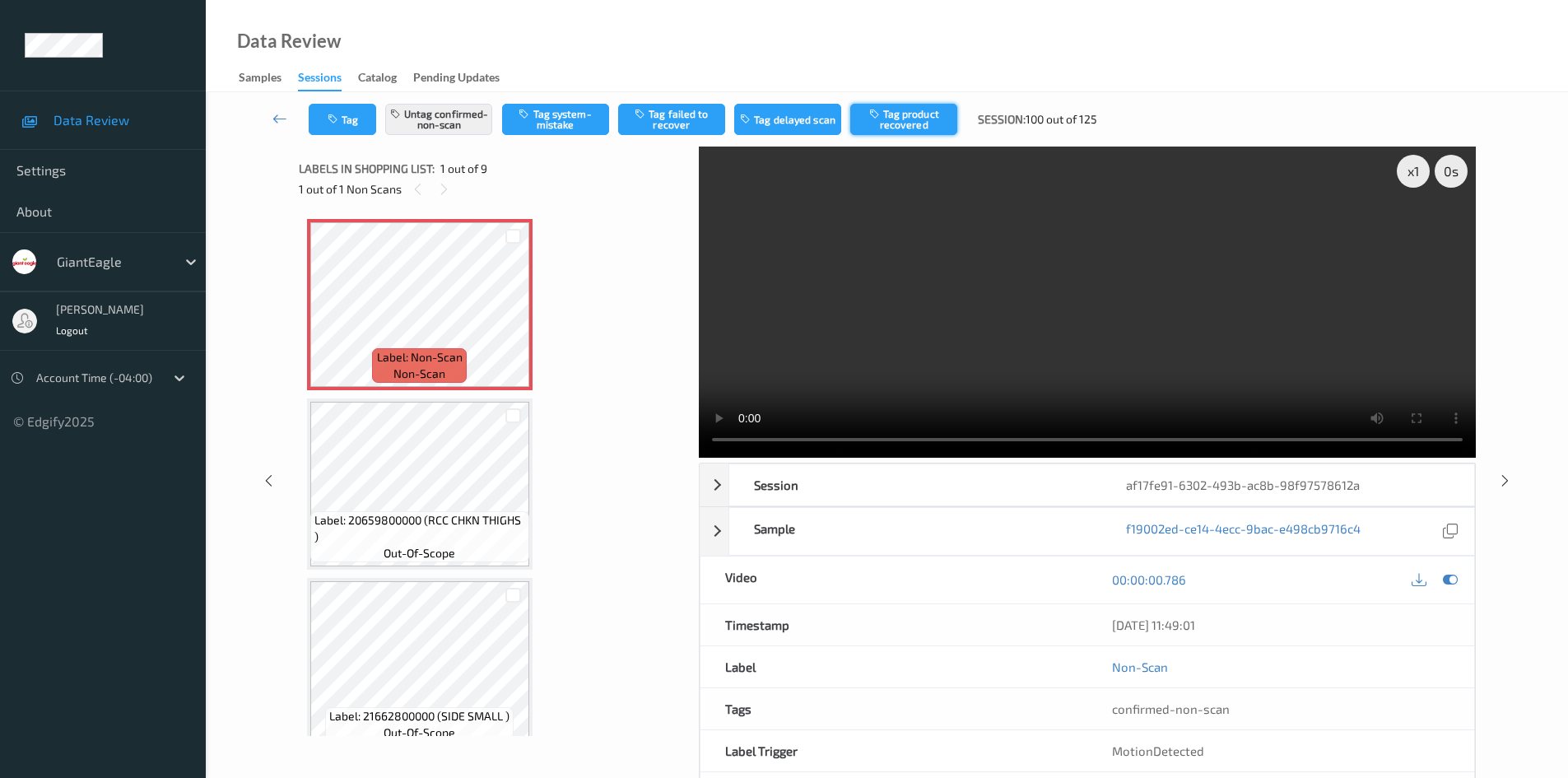click on "Tag   product recovered" at bounding box center [904, 119] 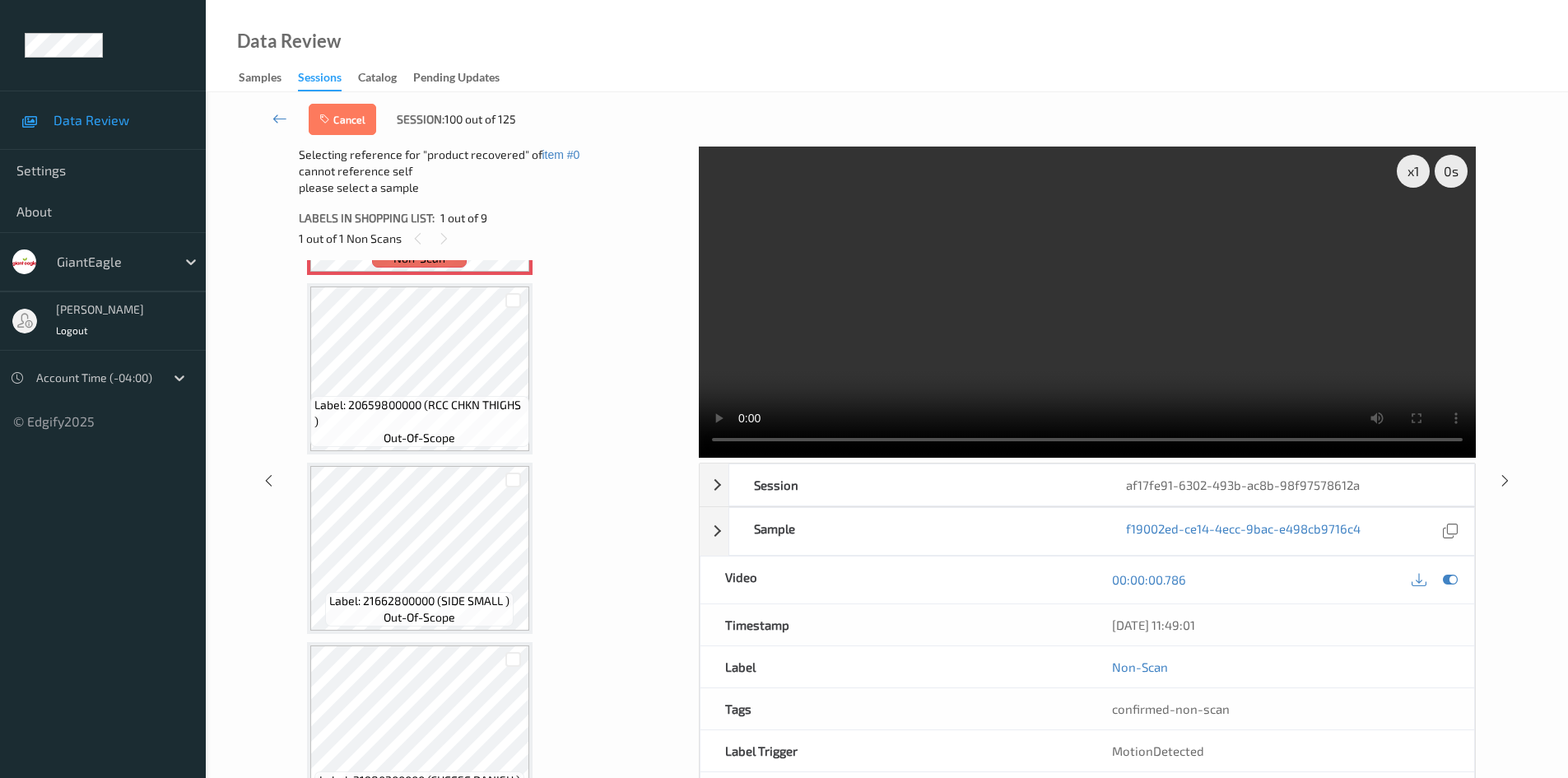 scroll, scrollTop: 247, scrollLeft: 0, axis: vertical 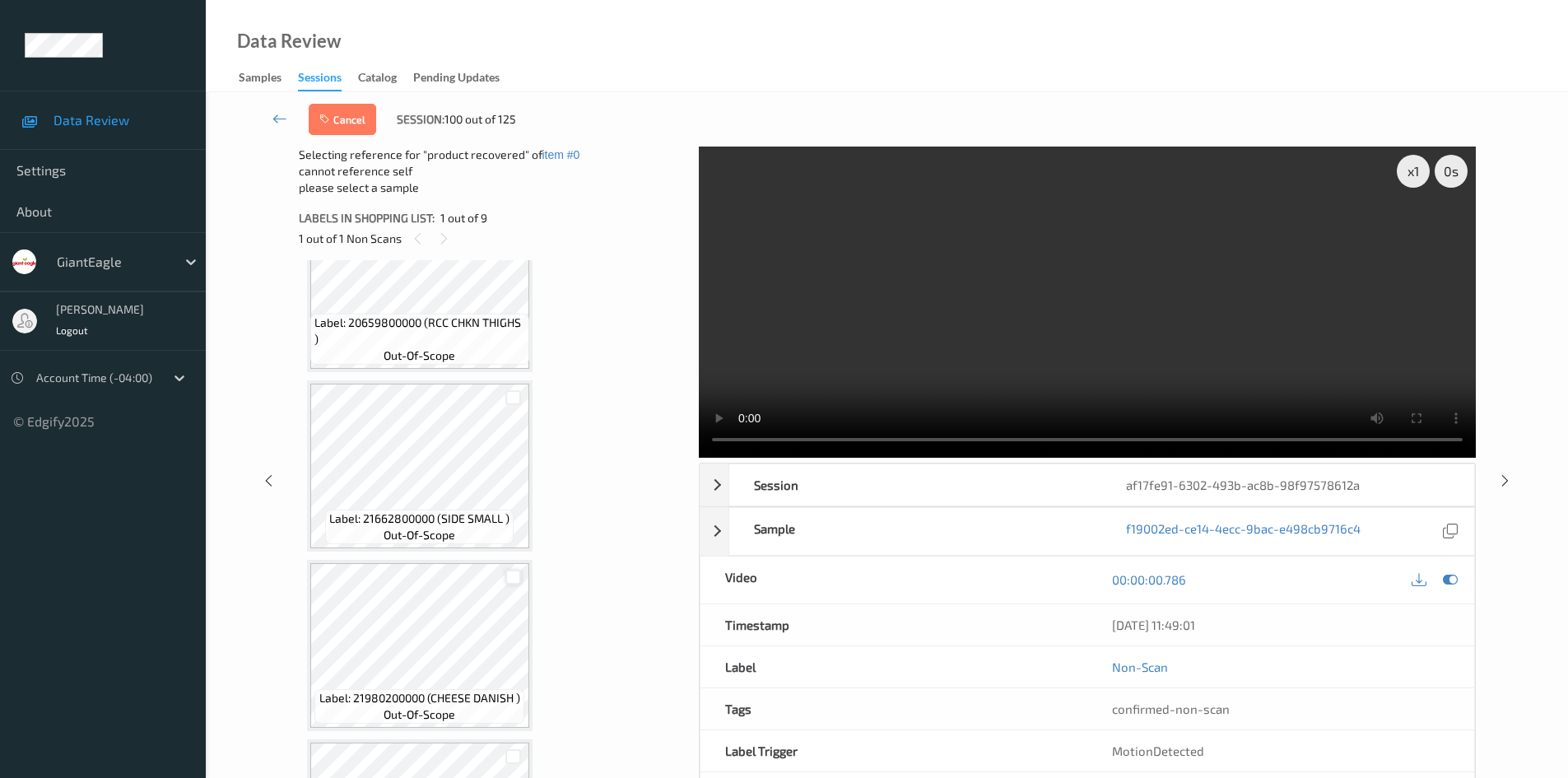 click at bounding box center [513, 577] 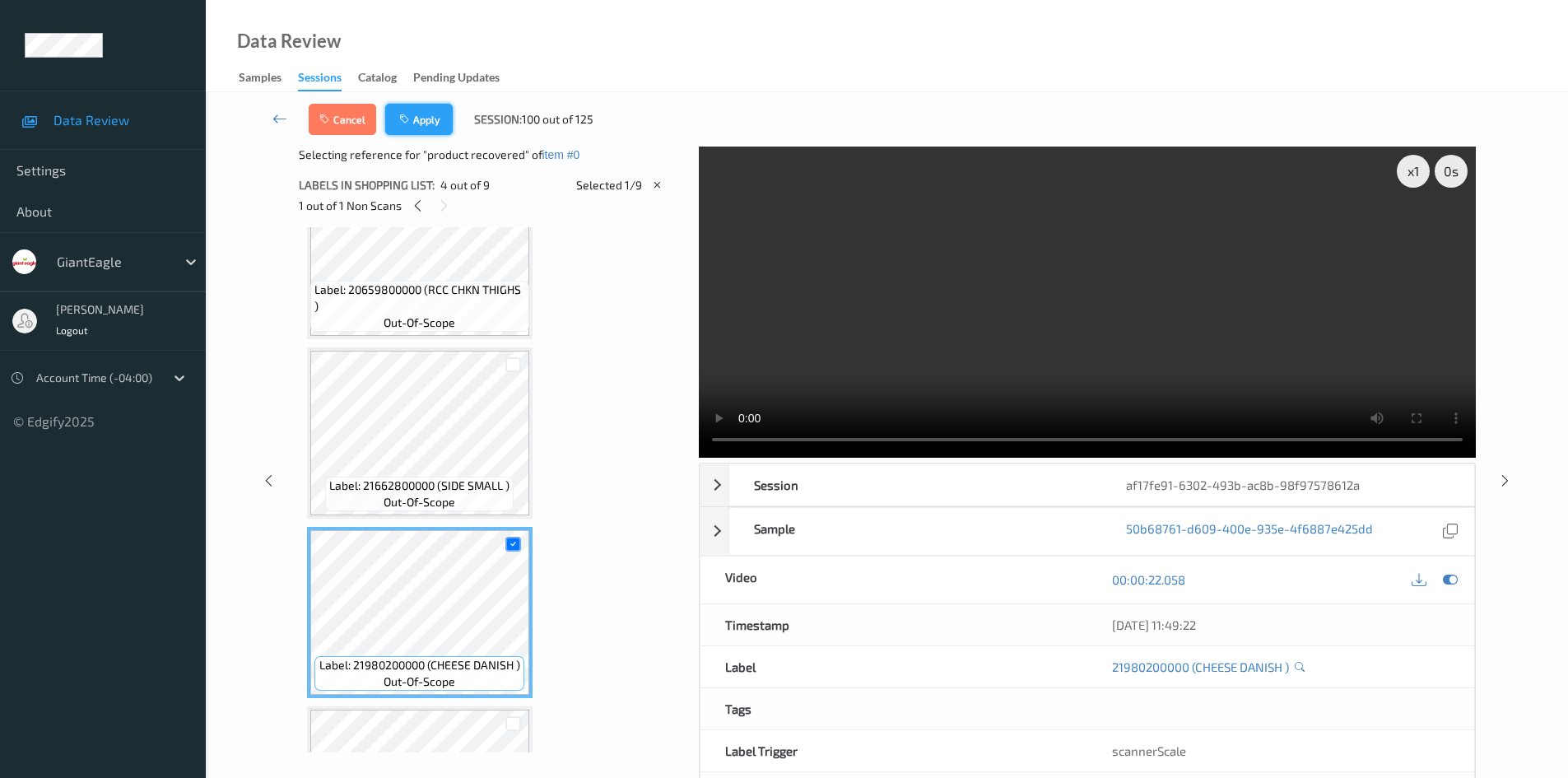 click on "Apply" at bounding box center [419, 119] 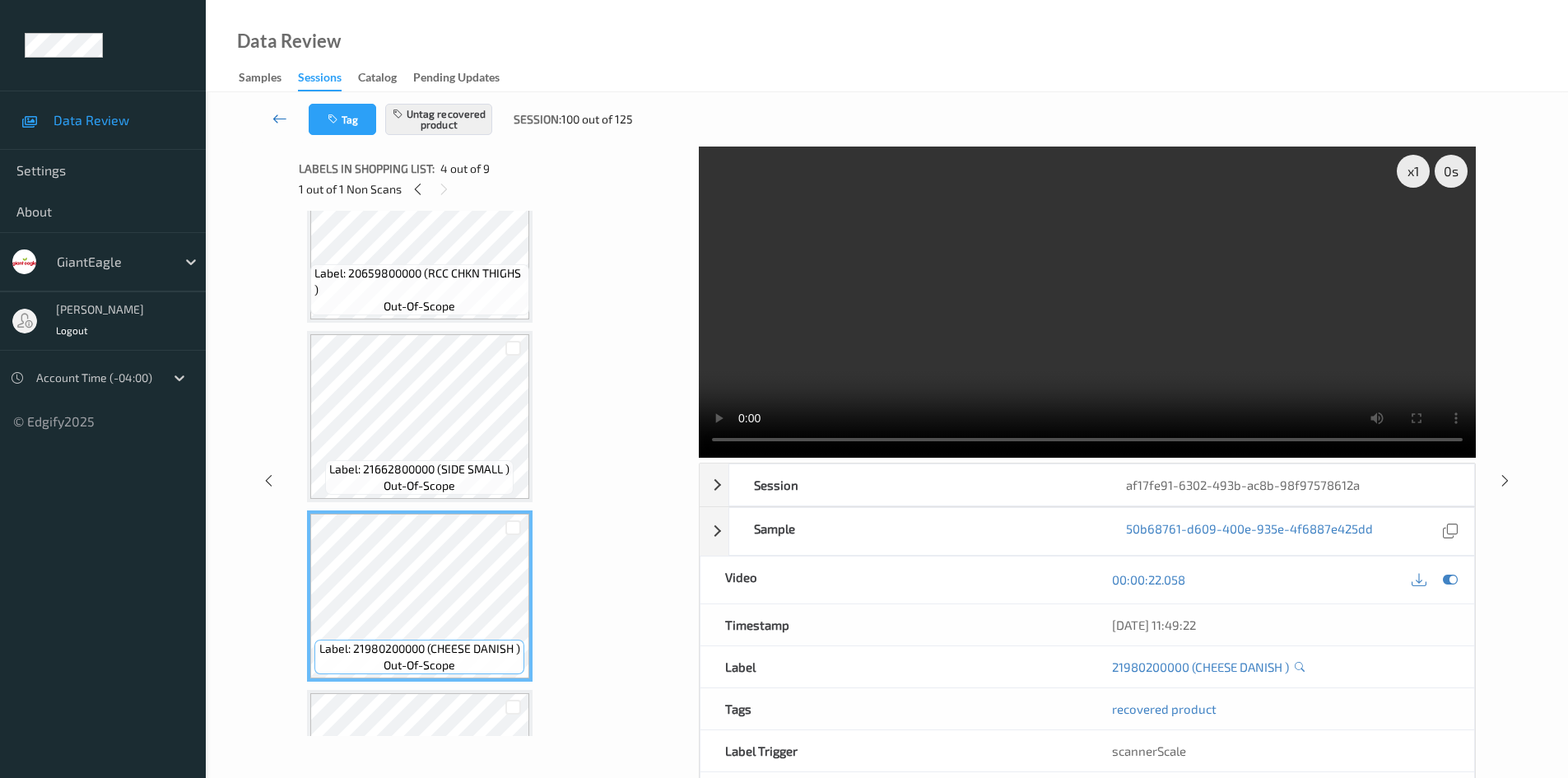 click at bounding box center (280, 119) 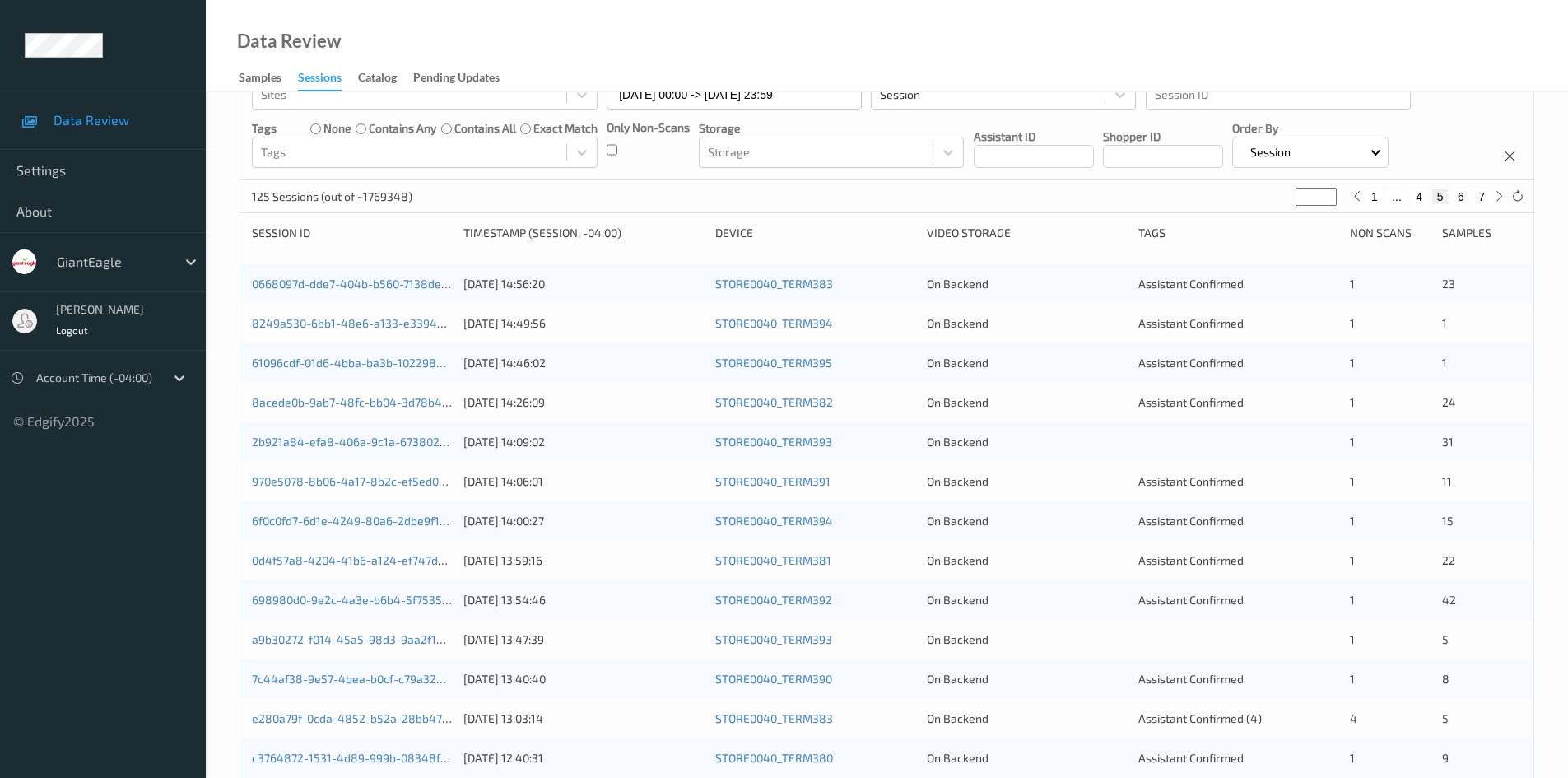 scroll, scrollTop: 461, scrollLeft: 0, axis: vertical 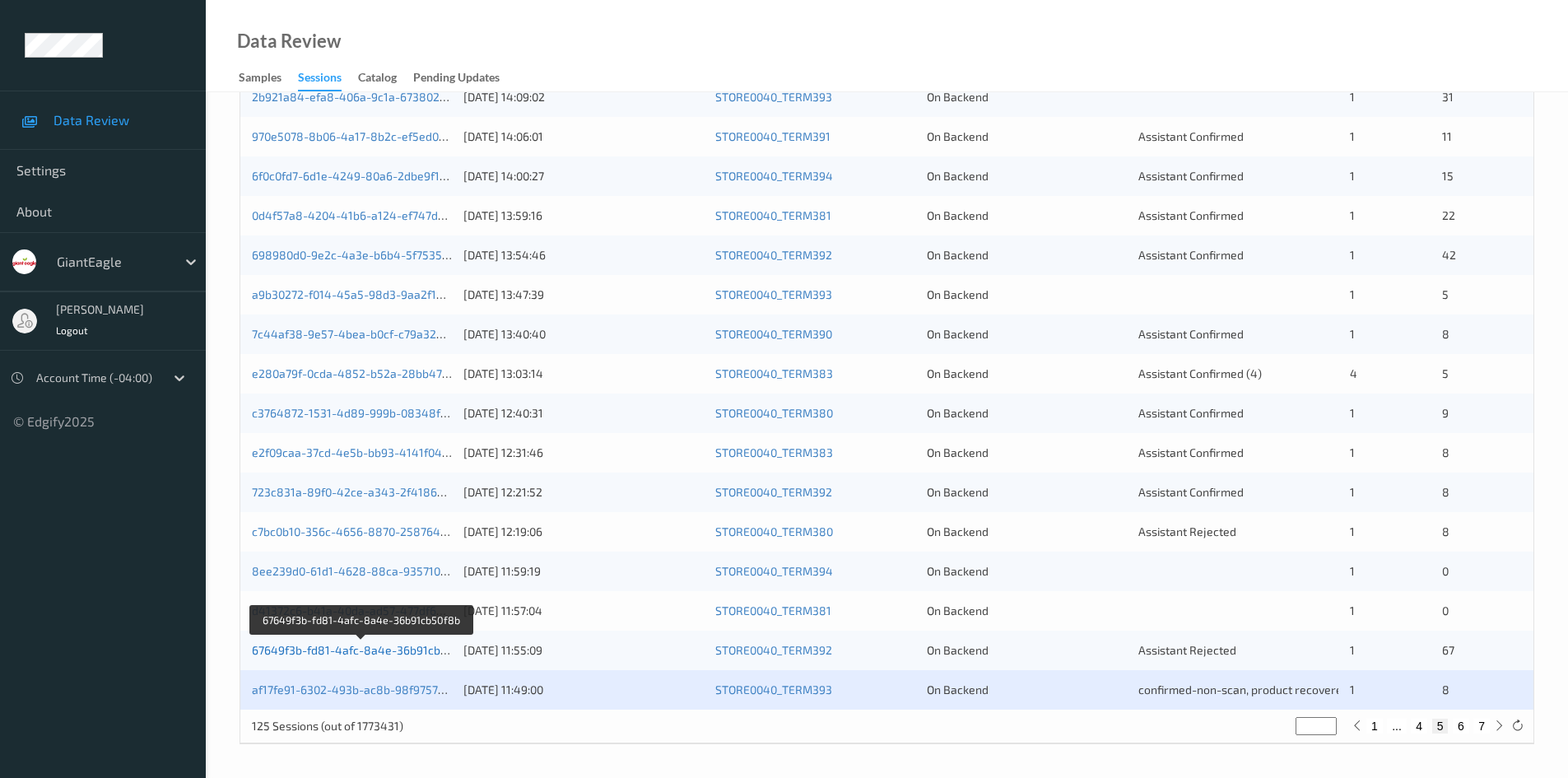click on "67649f3b-fd81-4afc-8a4e-36b91cb50f8b" at bounding box center (361, 650) 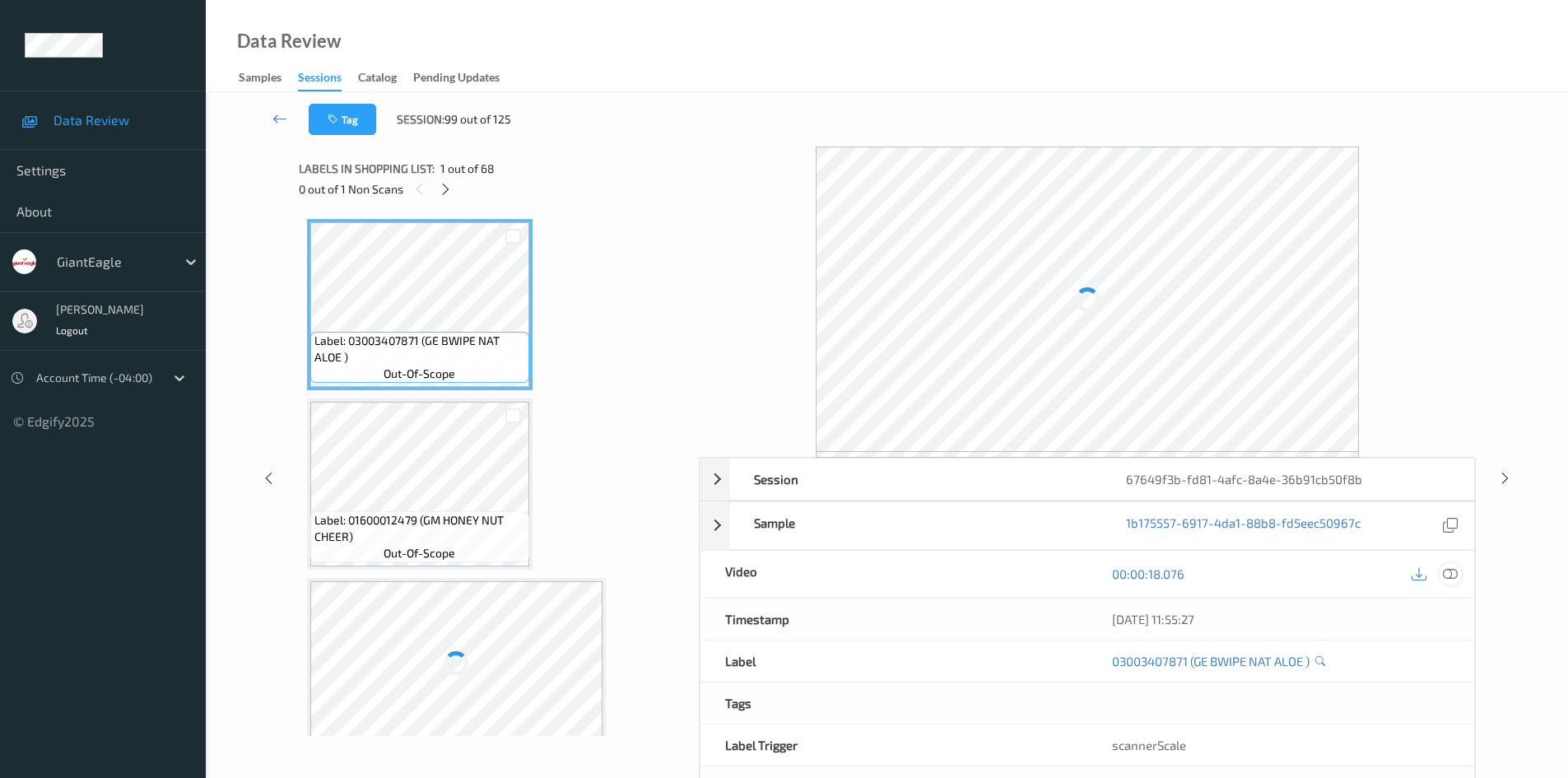 click at bounding box center [1450, 574] 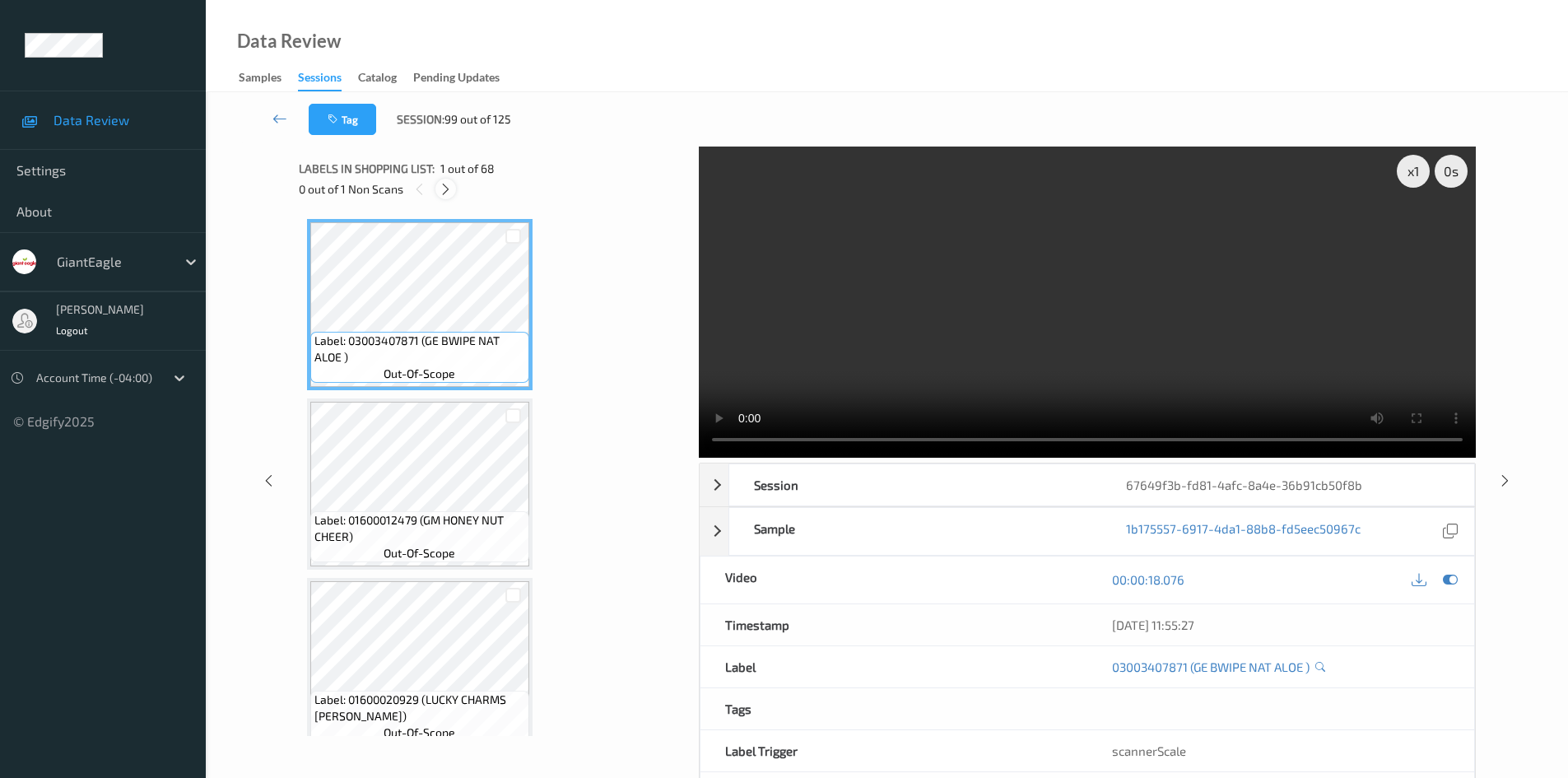 click at bounding box center (445, 189) 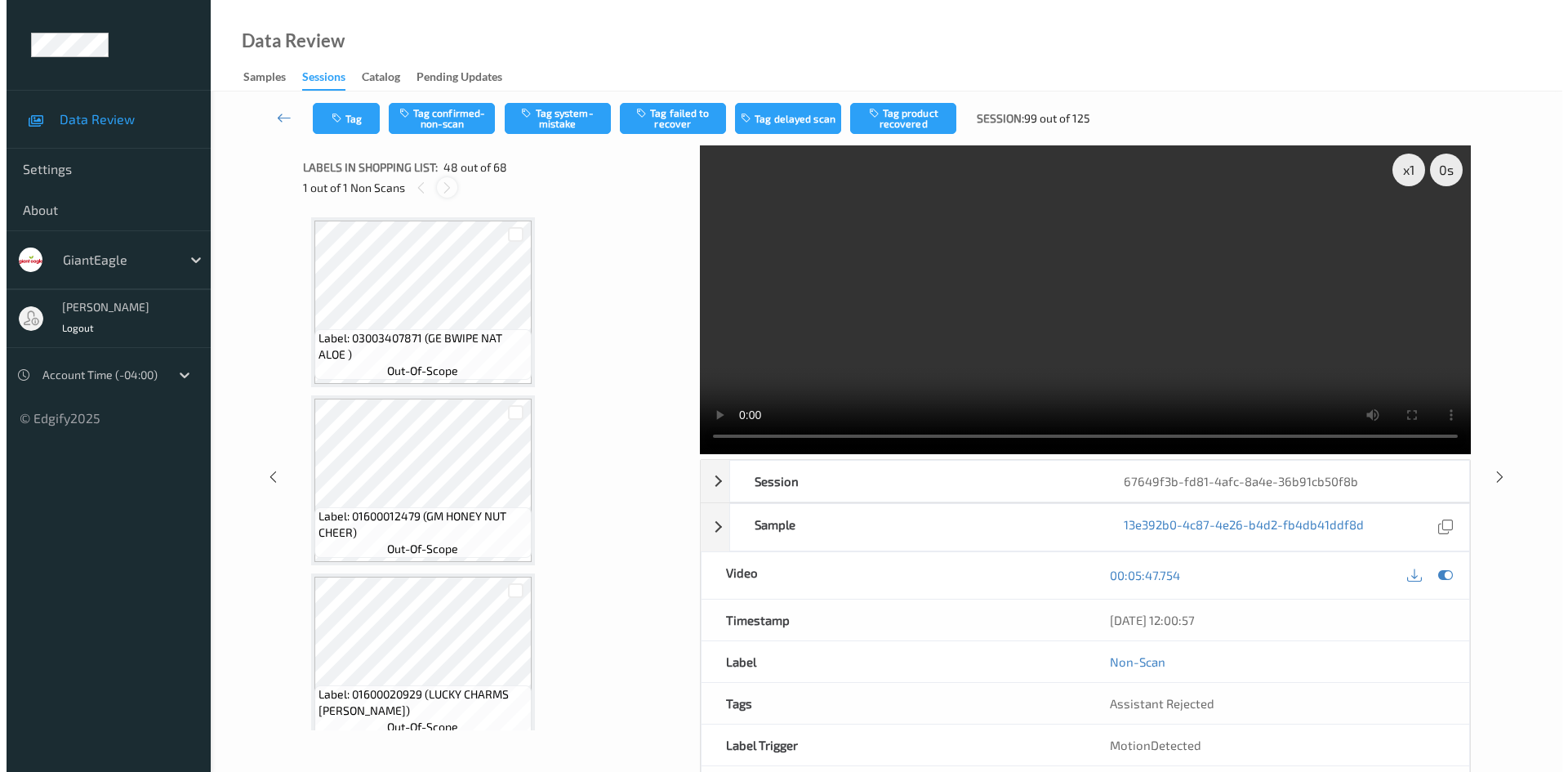scroll, scrollTop: 8200, scrollLeft: 0, axis: vertical 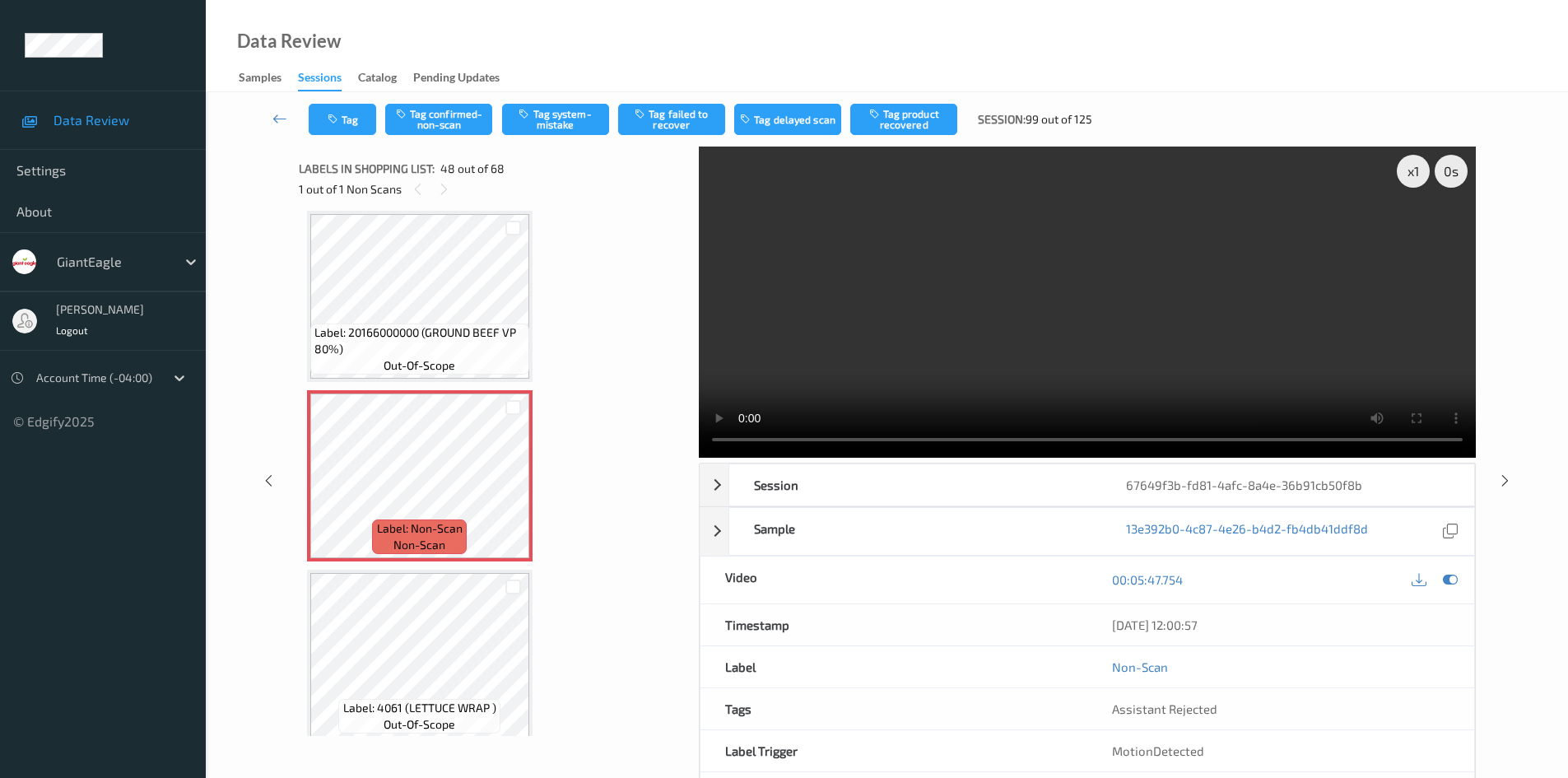 type 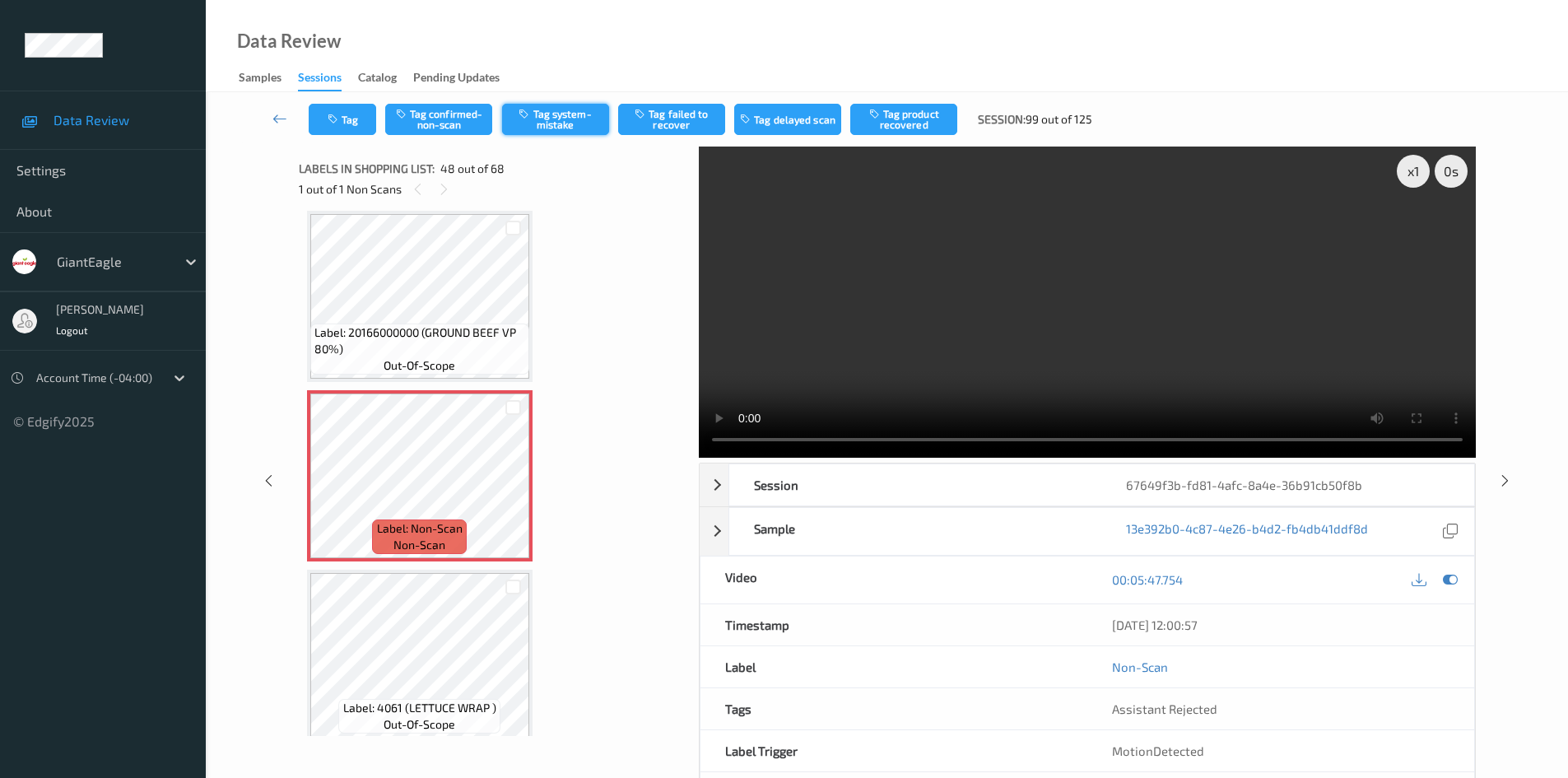click on "Tag   system-mistake" at bounding box center (556, 119) 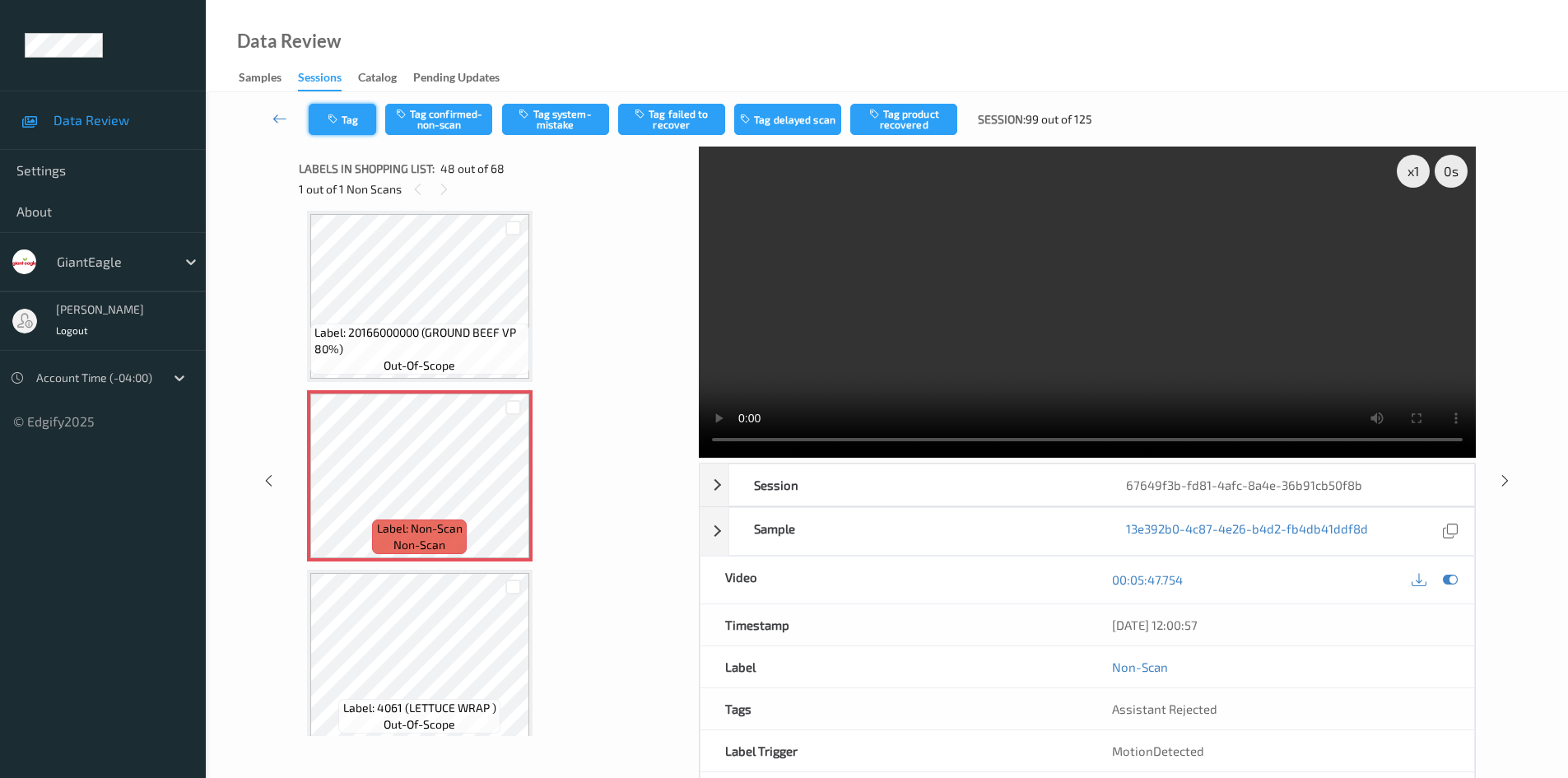 click on "Tag" at bounding box center [342, 119] 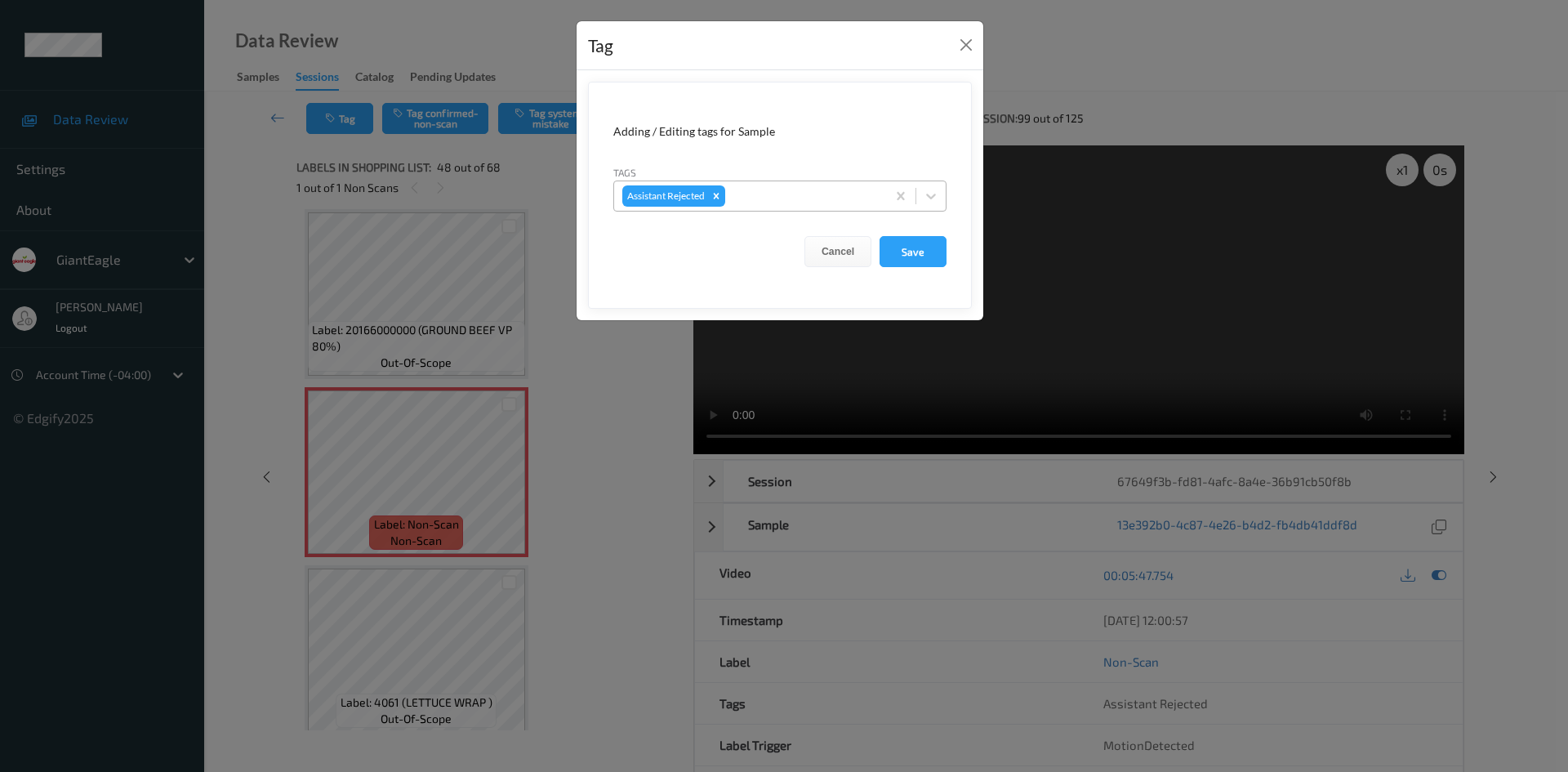 click at bounding box center (803, 196) 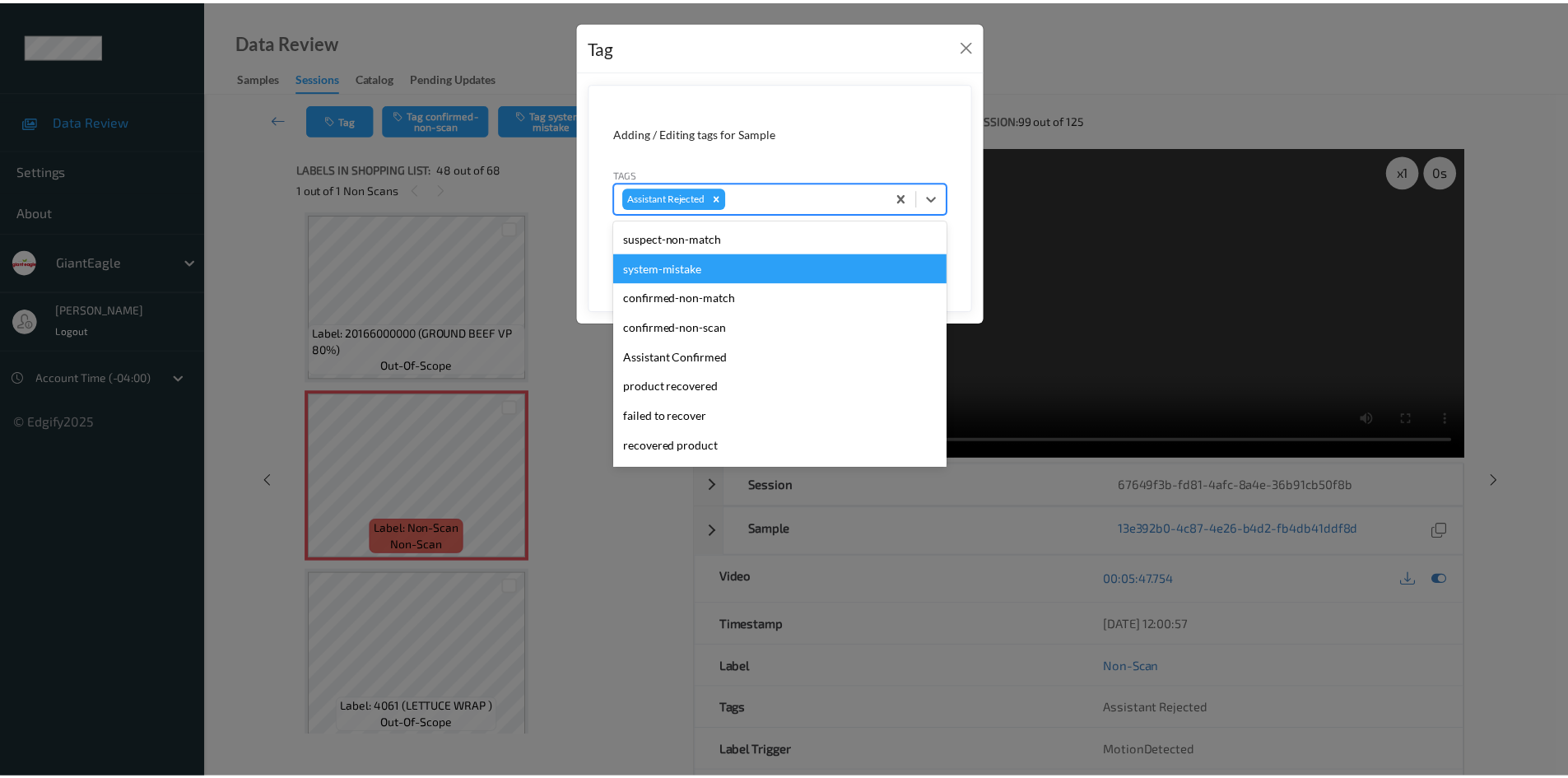 scroll, scrollTop: 115, scrollLeft: 0, axis: vertical 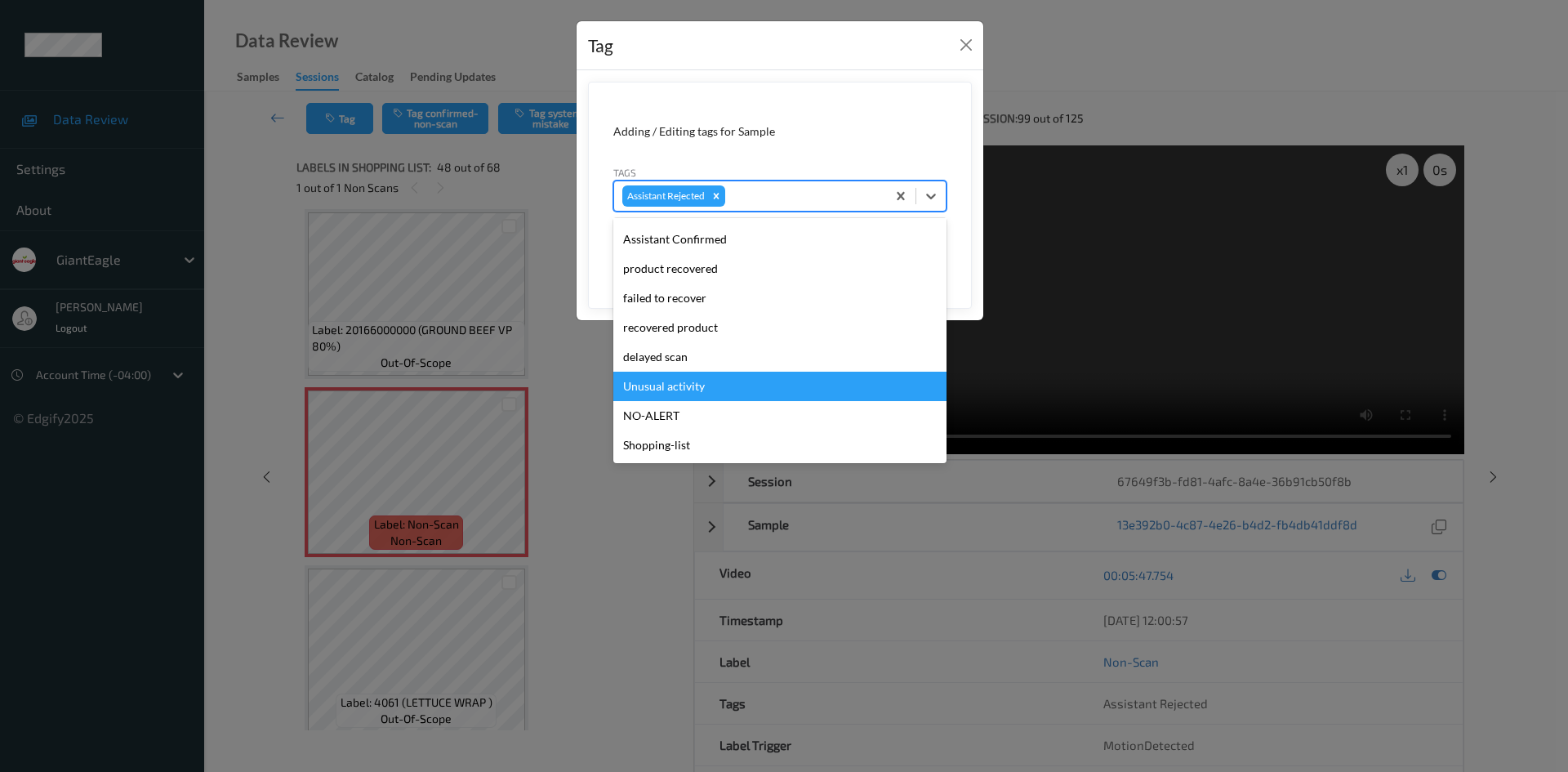 click on "Unusual activity" at bounding box center (780, 386) 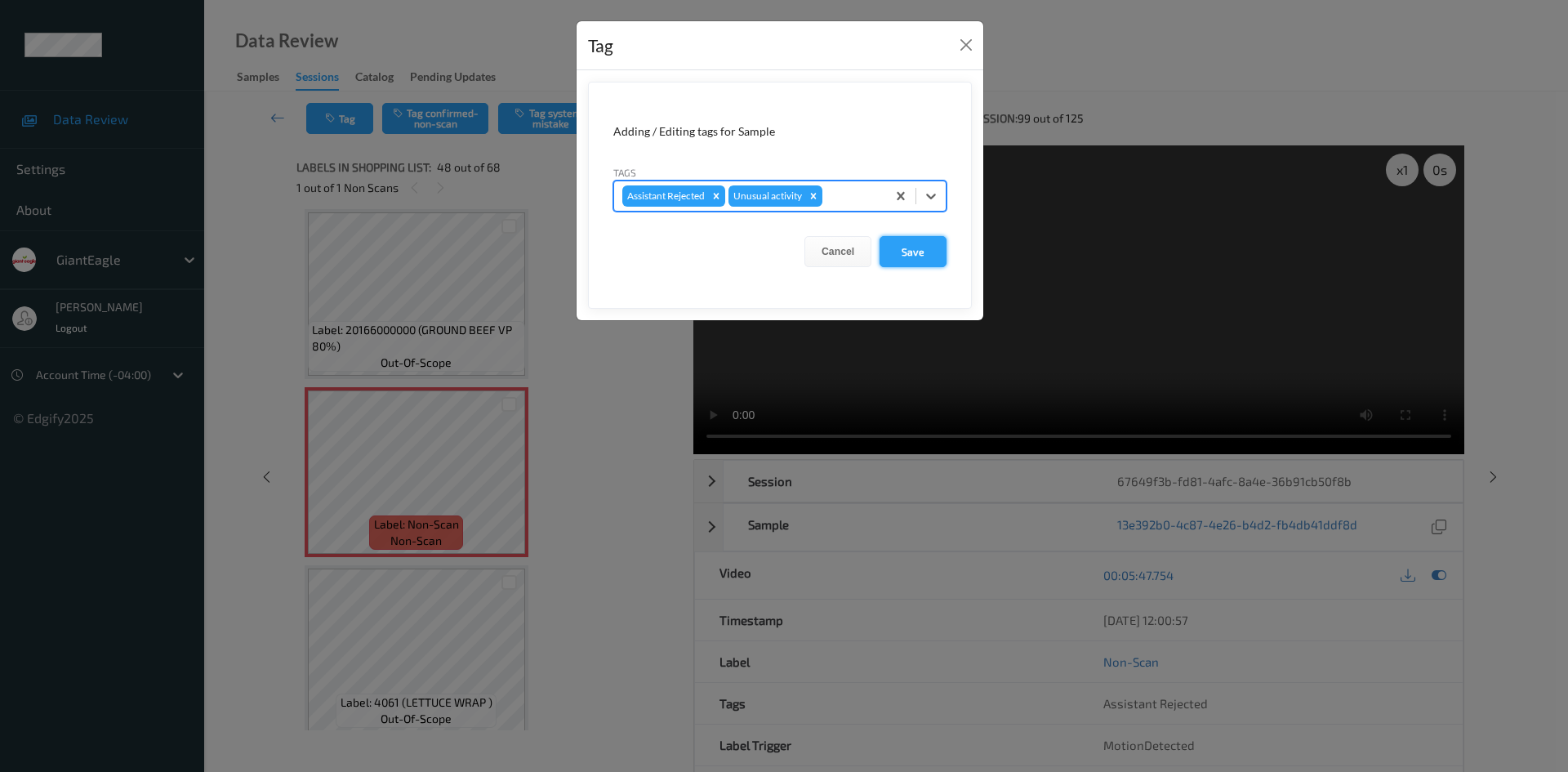 click on "Save" at bounding box center (913, 252) 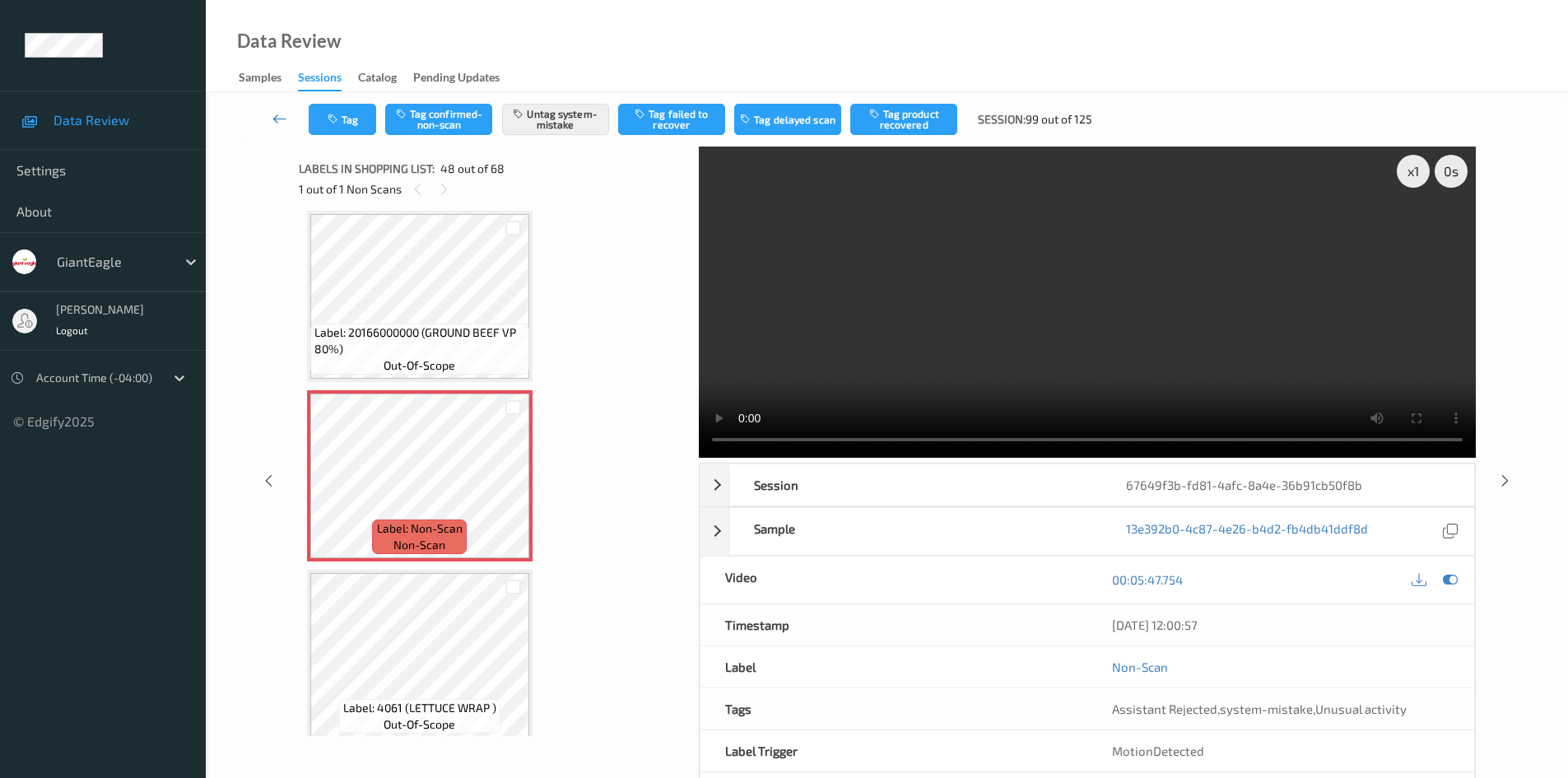 click at bounding box center [280, 119] 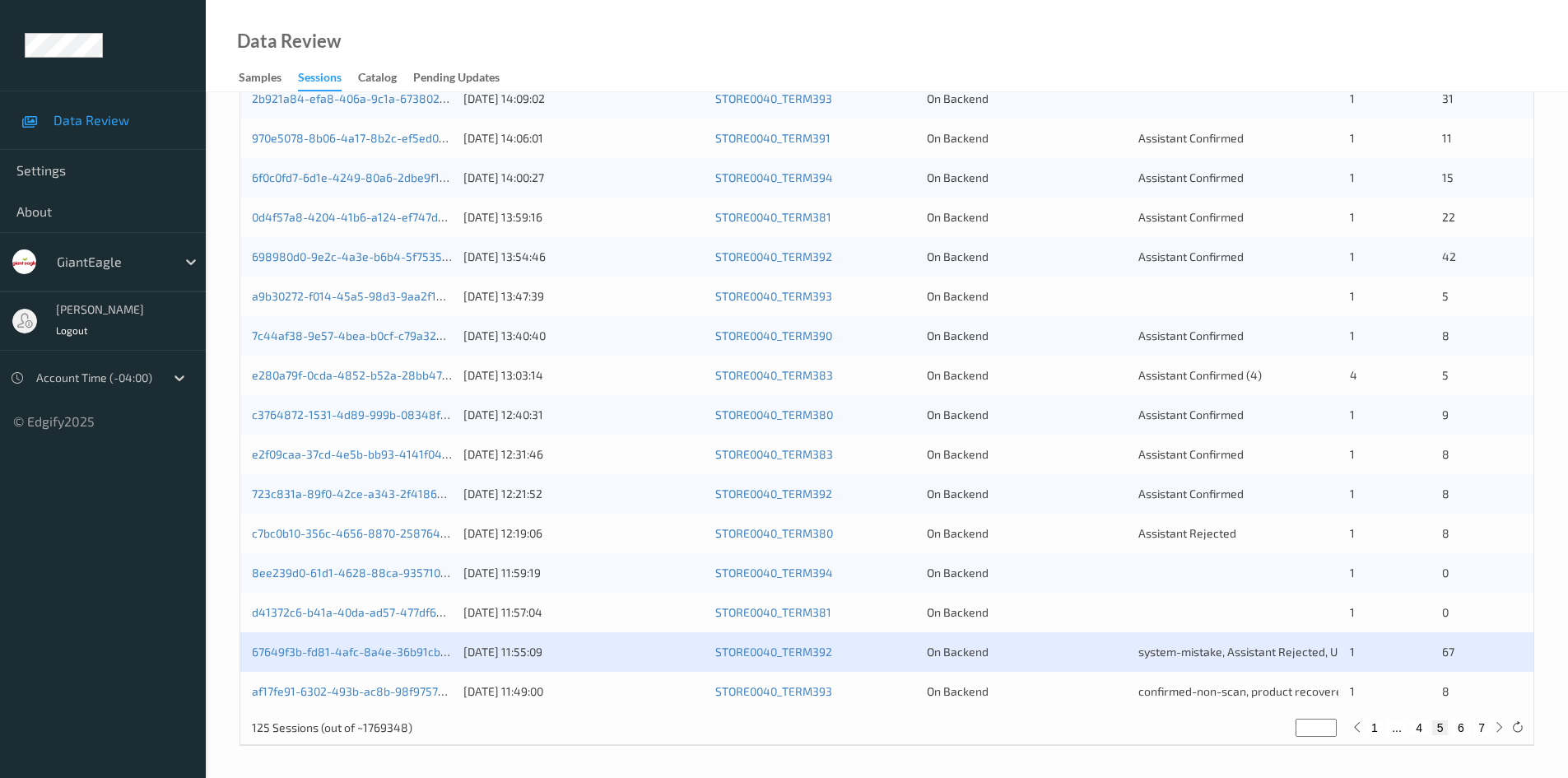 scroll, scrollTop: 461, scrollLeft: 0, axis: vertical 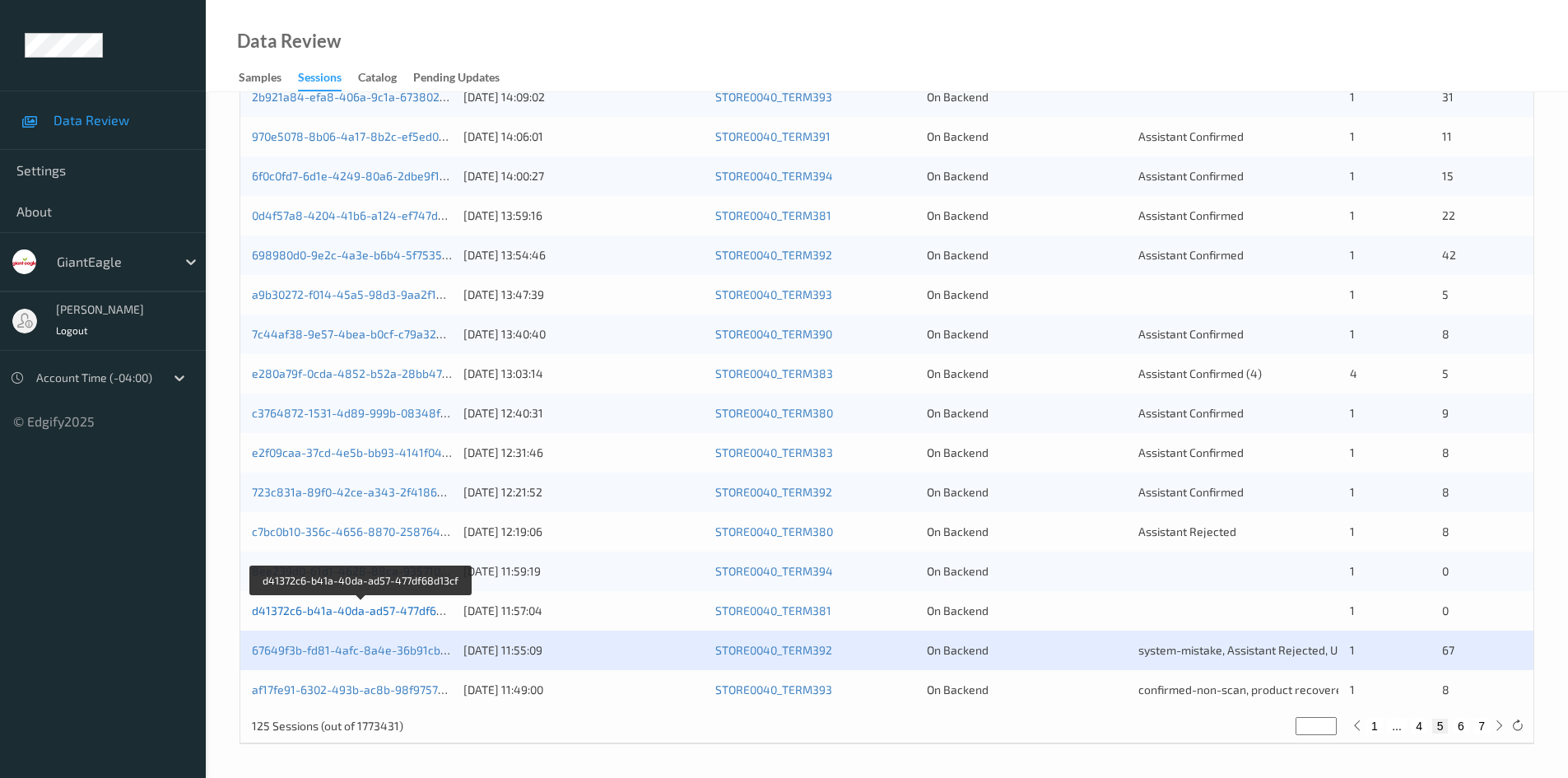 click on "d41372c6-b41a-40da-ad57-477df68d13cf" at bounding box center [361, 610] 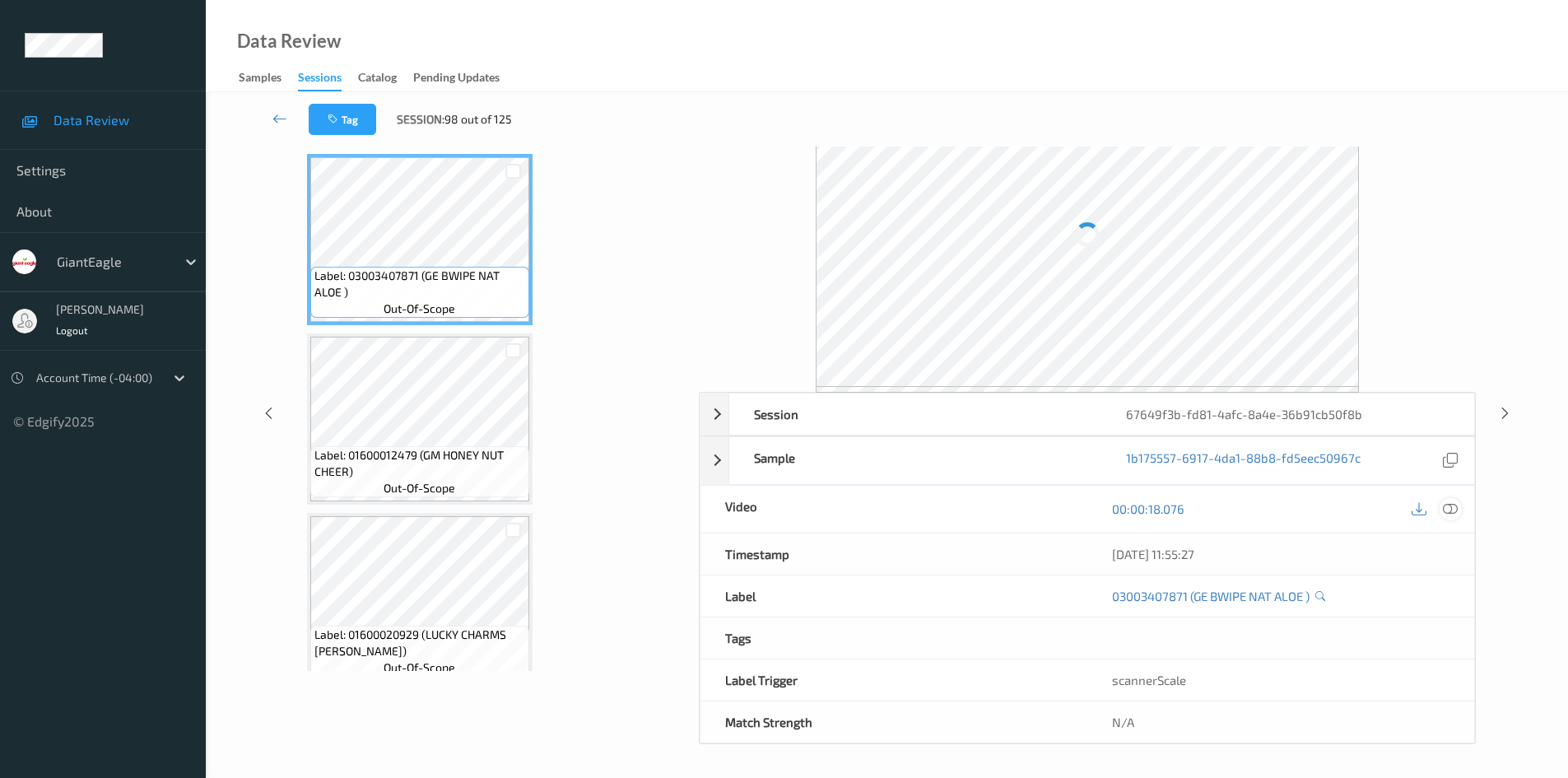click at bounding box center (1450, 509) 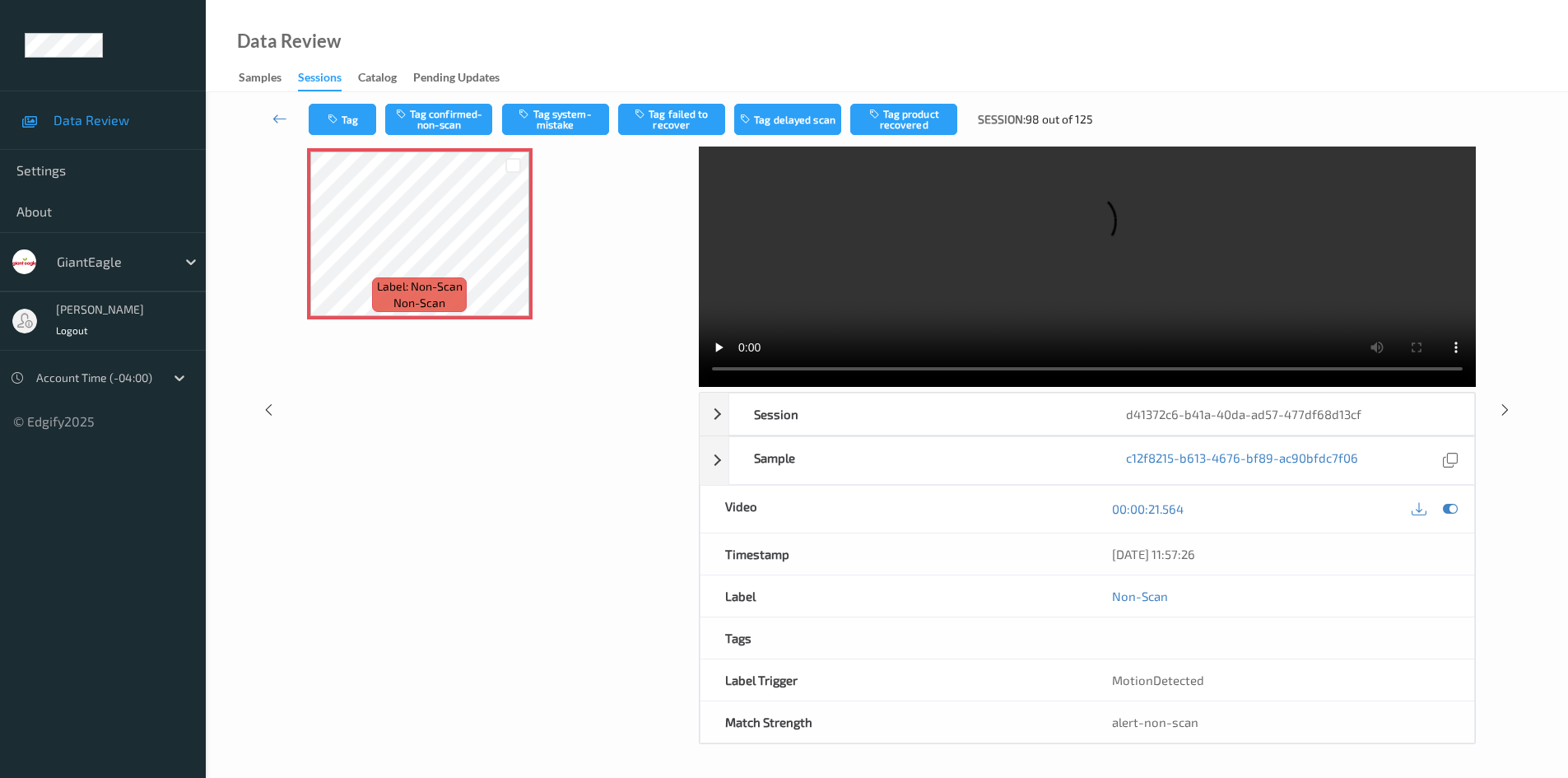 scroll, scrollTop: 0, scrollLeft: 0, axis: both 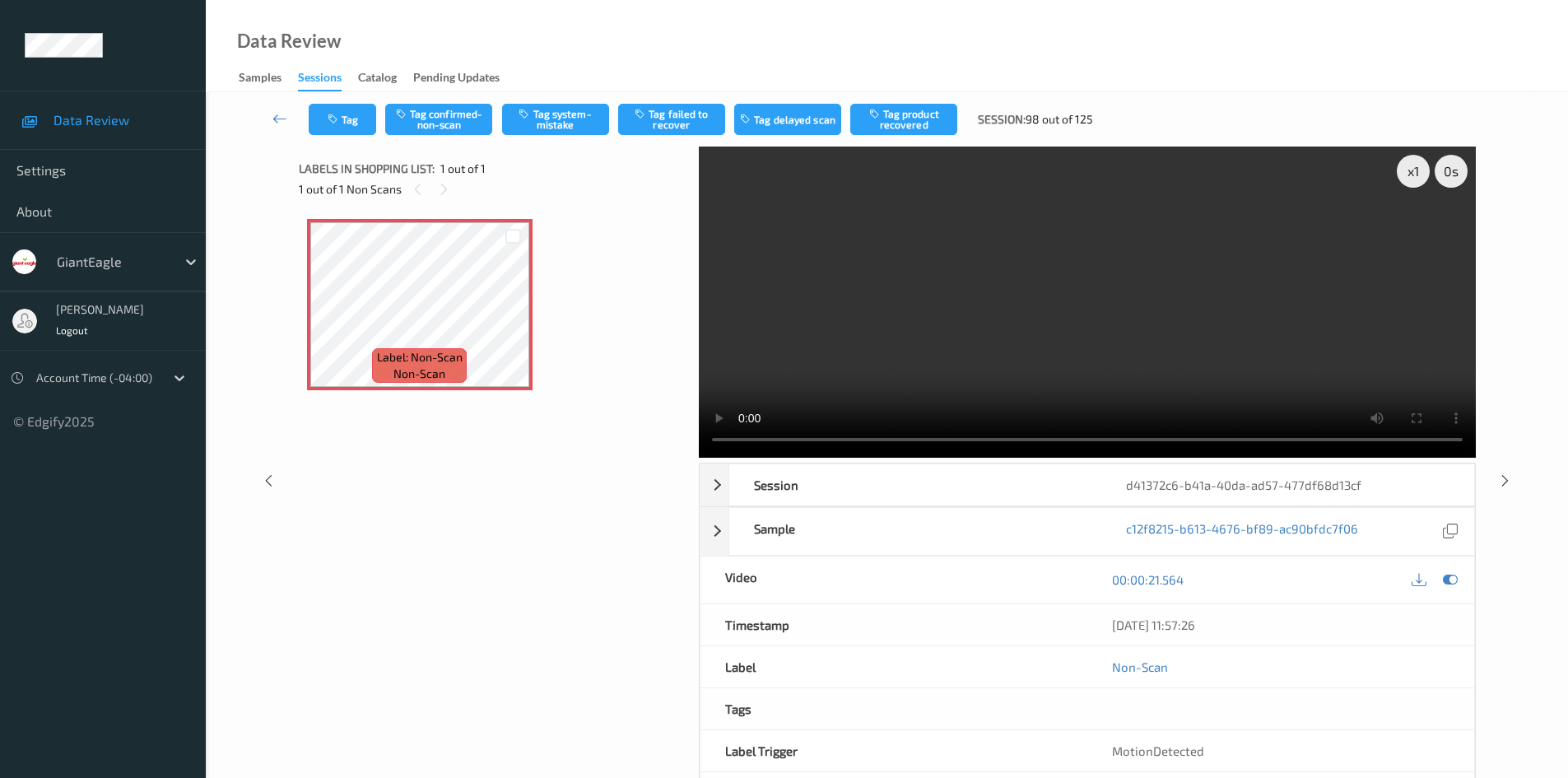 type 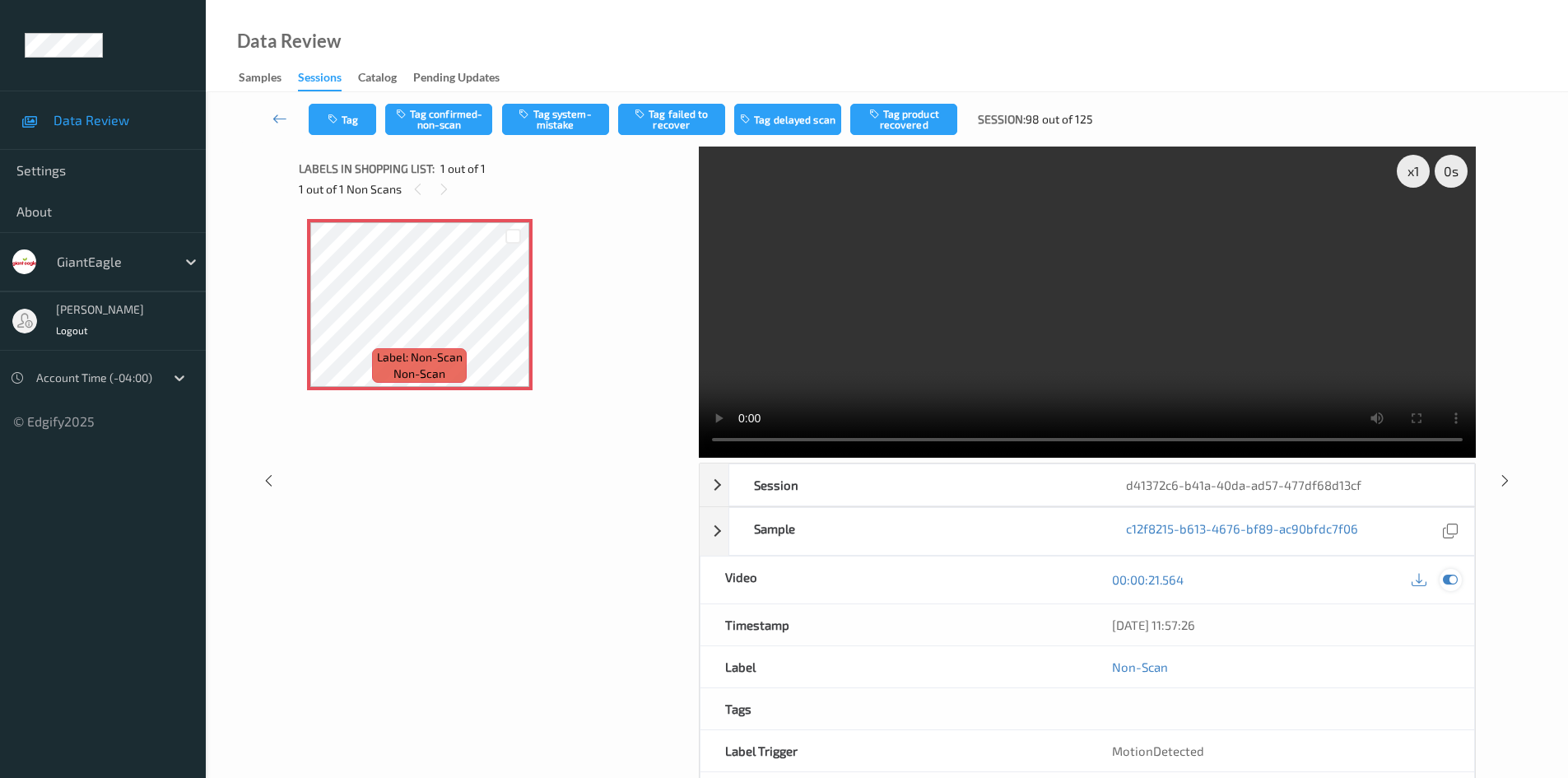 click at bounding box center [1450, 580] 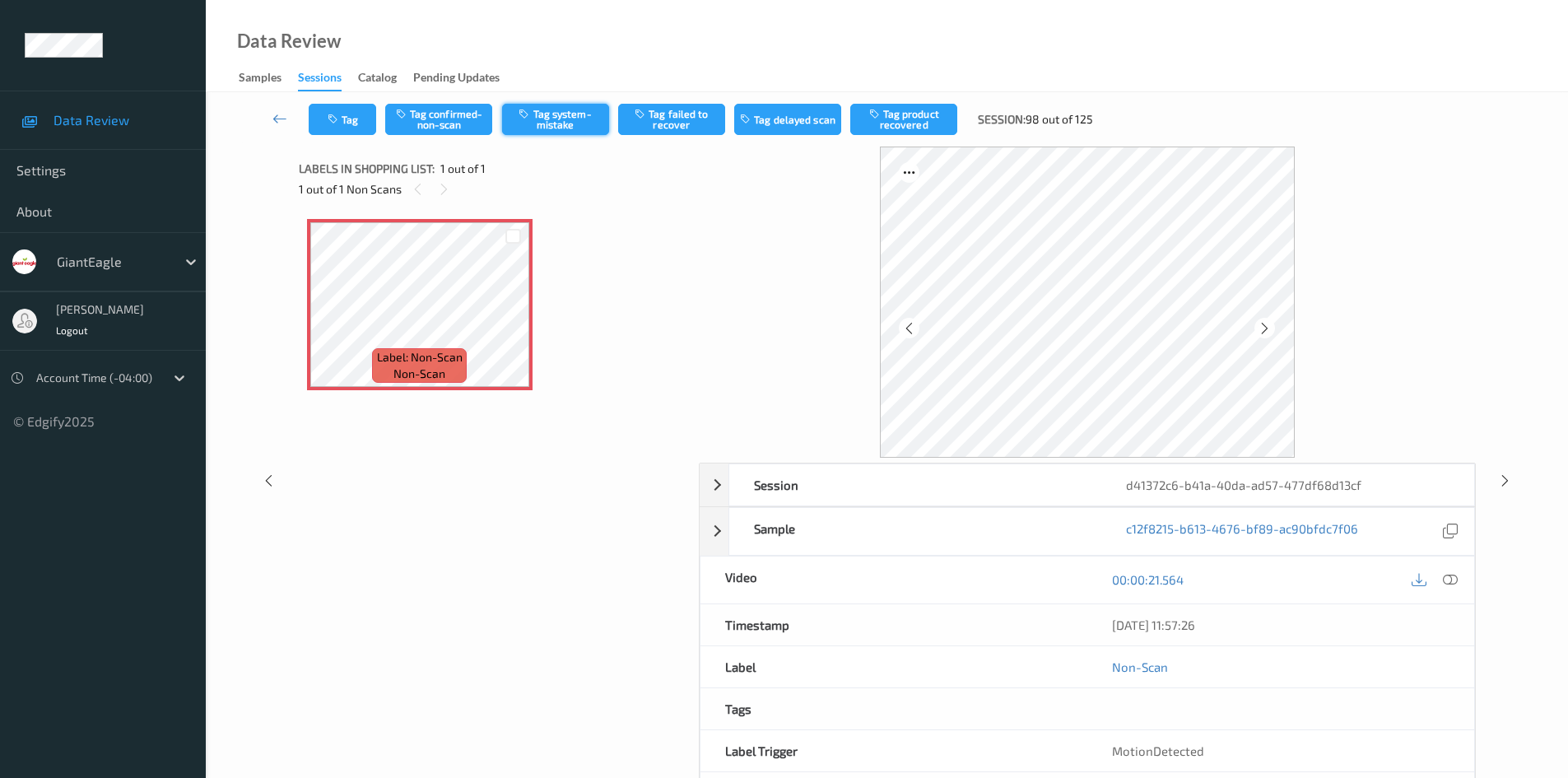 click on "Tag   system-mistake" at bounding box center [556, 119] 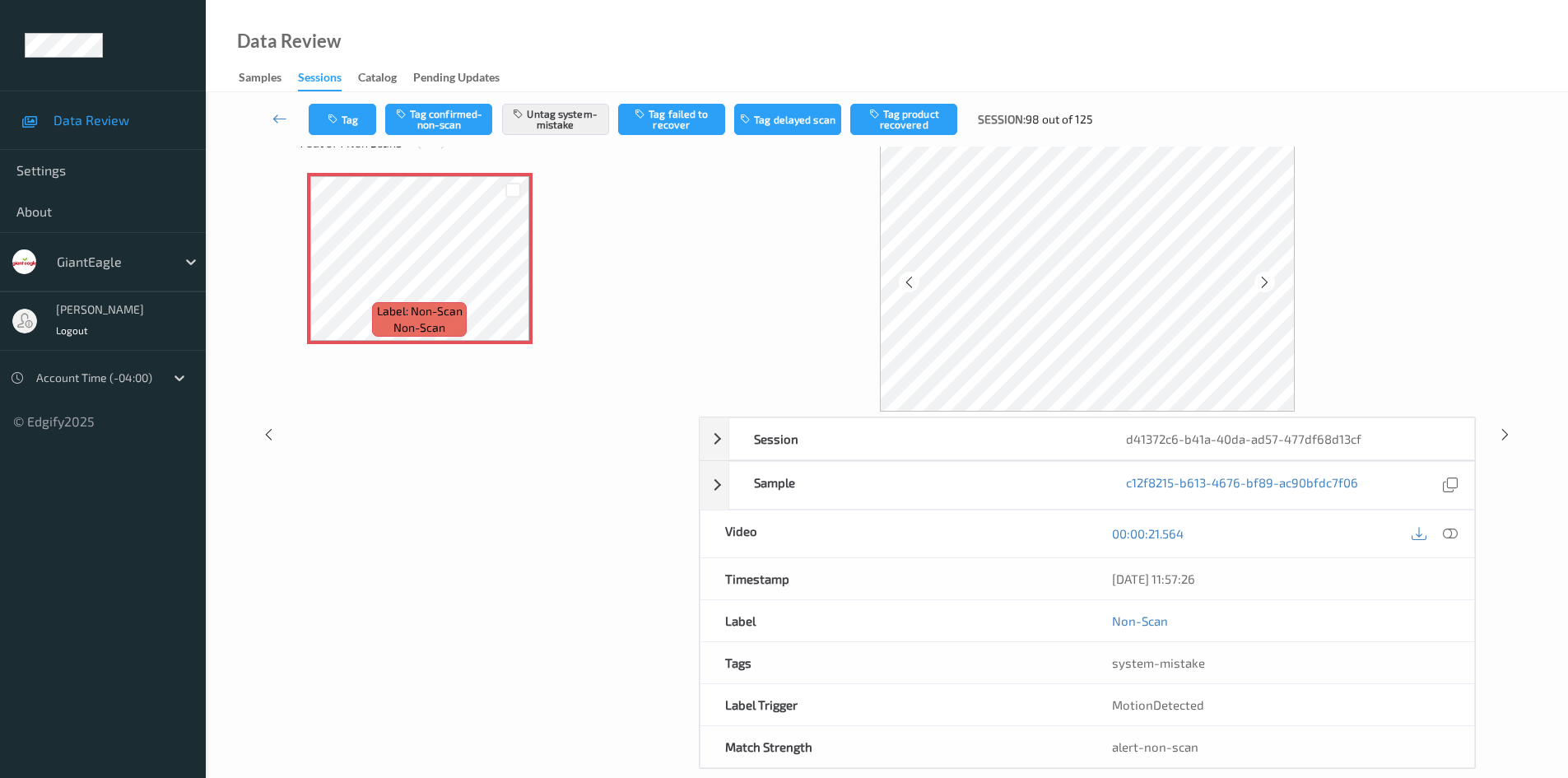 scroll, scrollTop: 71, scrollLeft: 0, axis: vertical 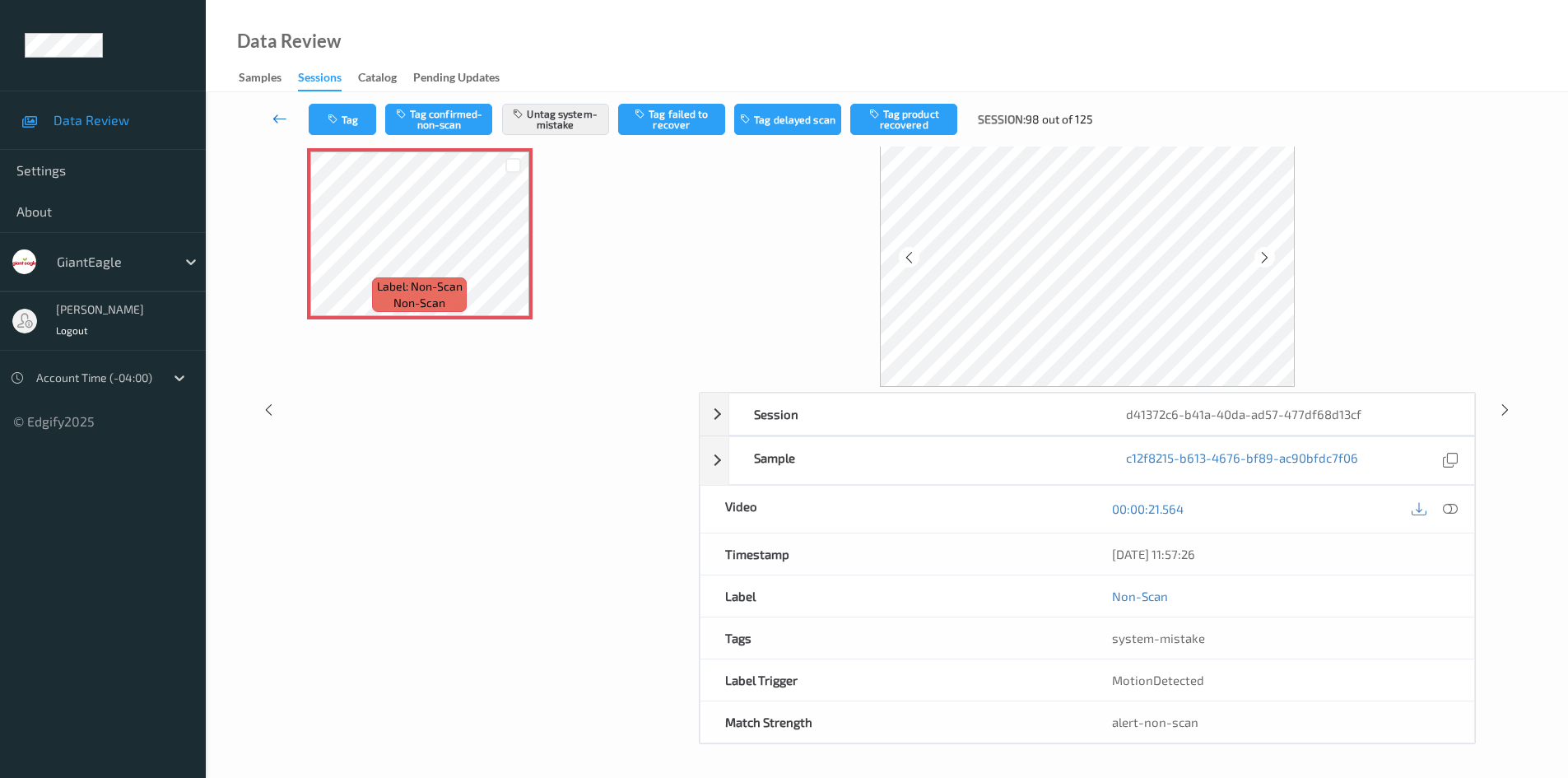 click at bounding box center [280, 119] 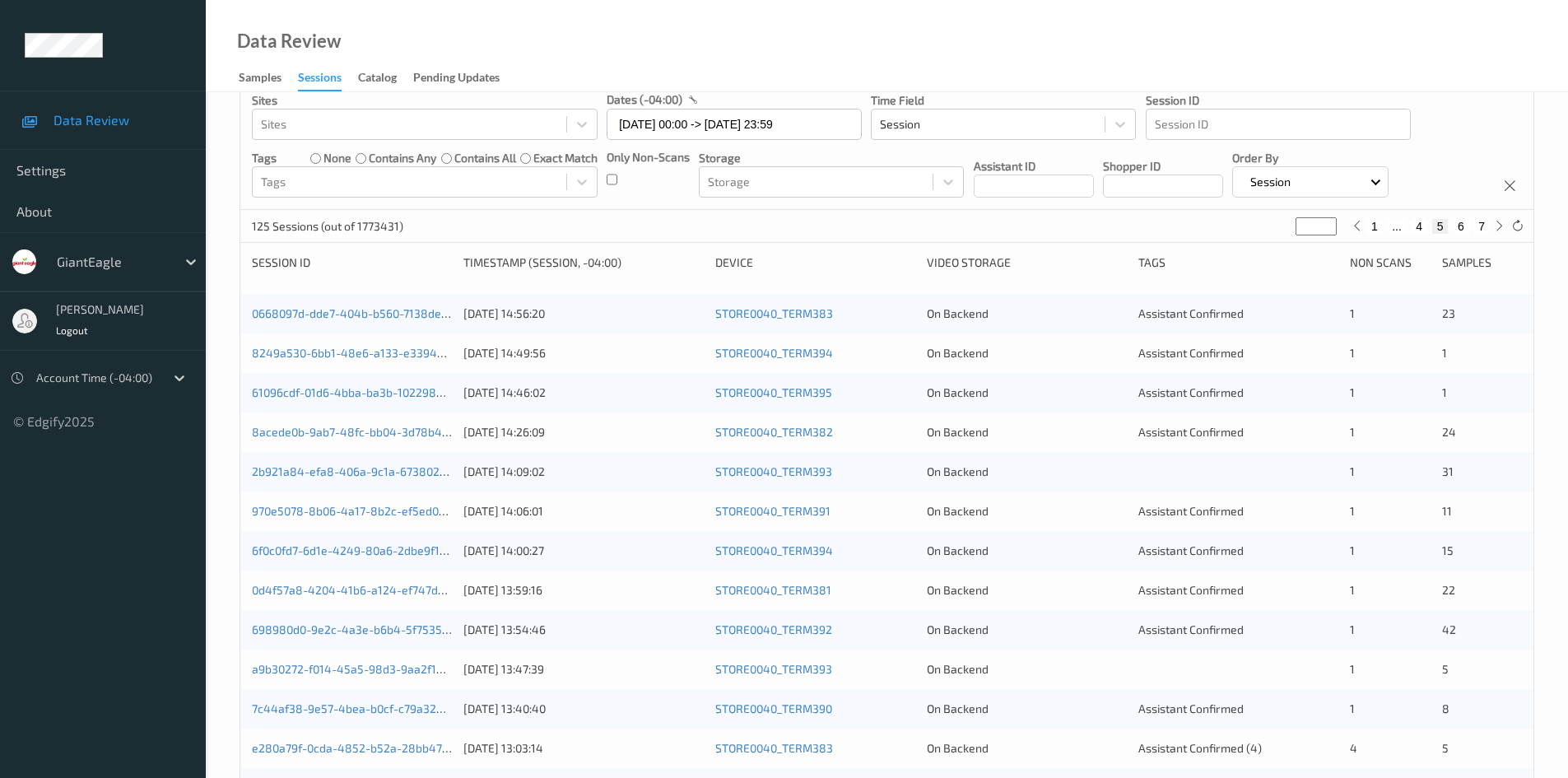 scroll, scrollTop: 461, scrollLeft: 0, axis: vertical 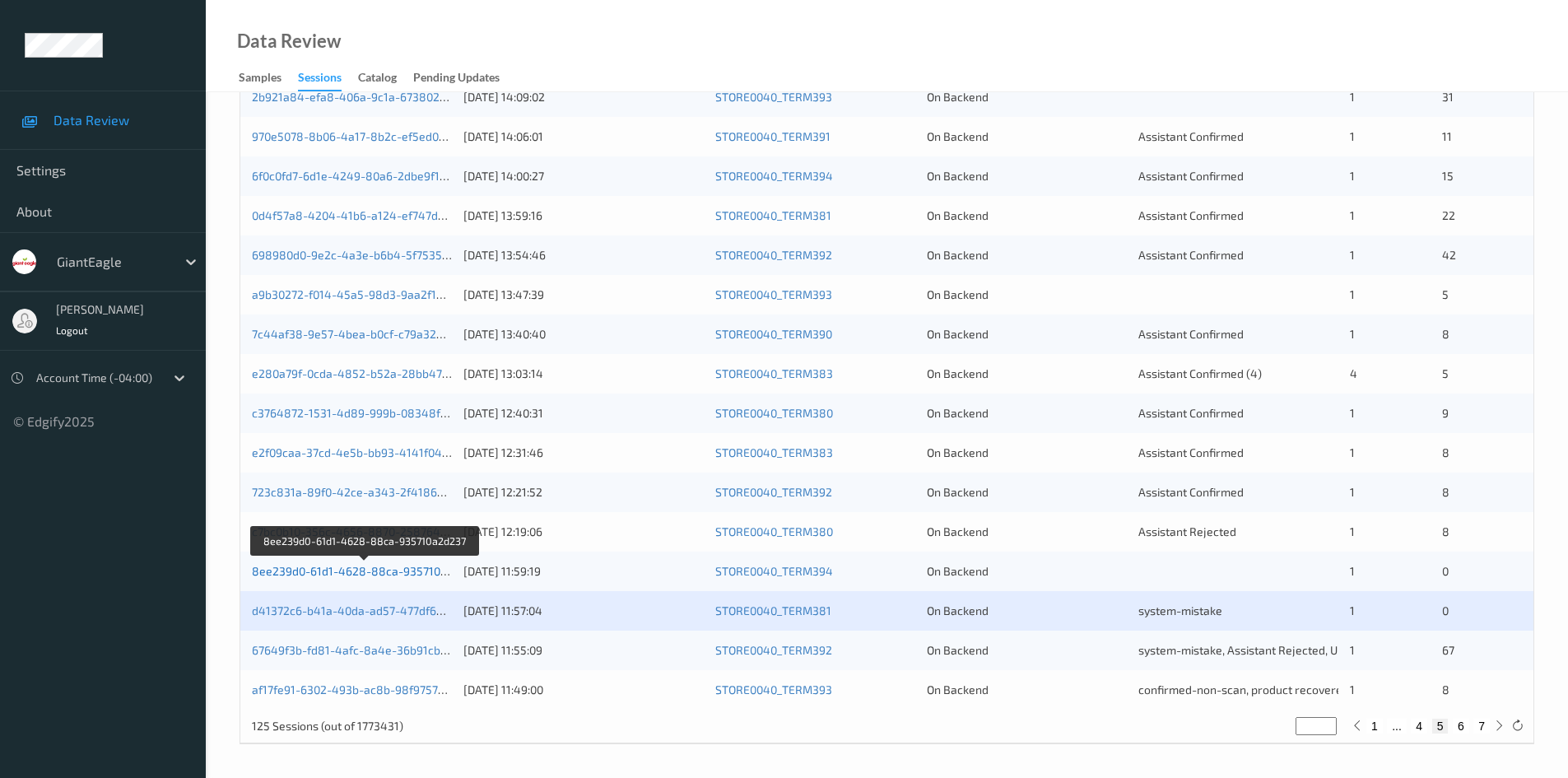 click on "8ee239d0-61d1-4628-88ca-935710a2d237" at bounding box center (365, 571) 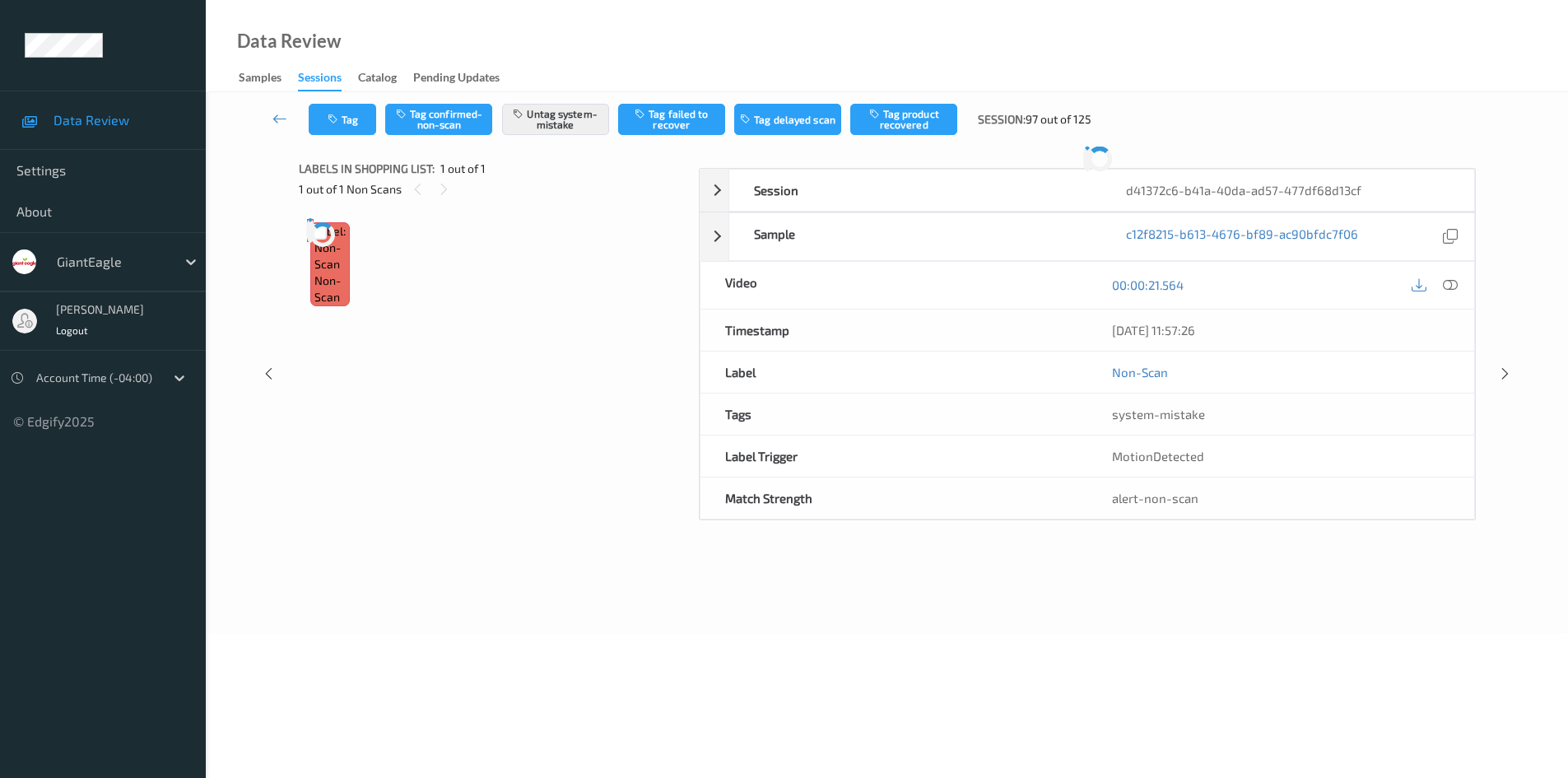 scroll, scrollTop: 0, scrollLeft: 0, axis: both 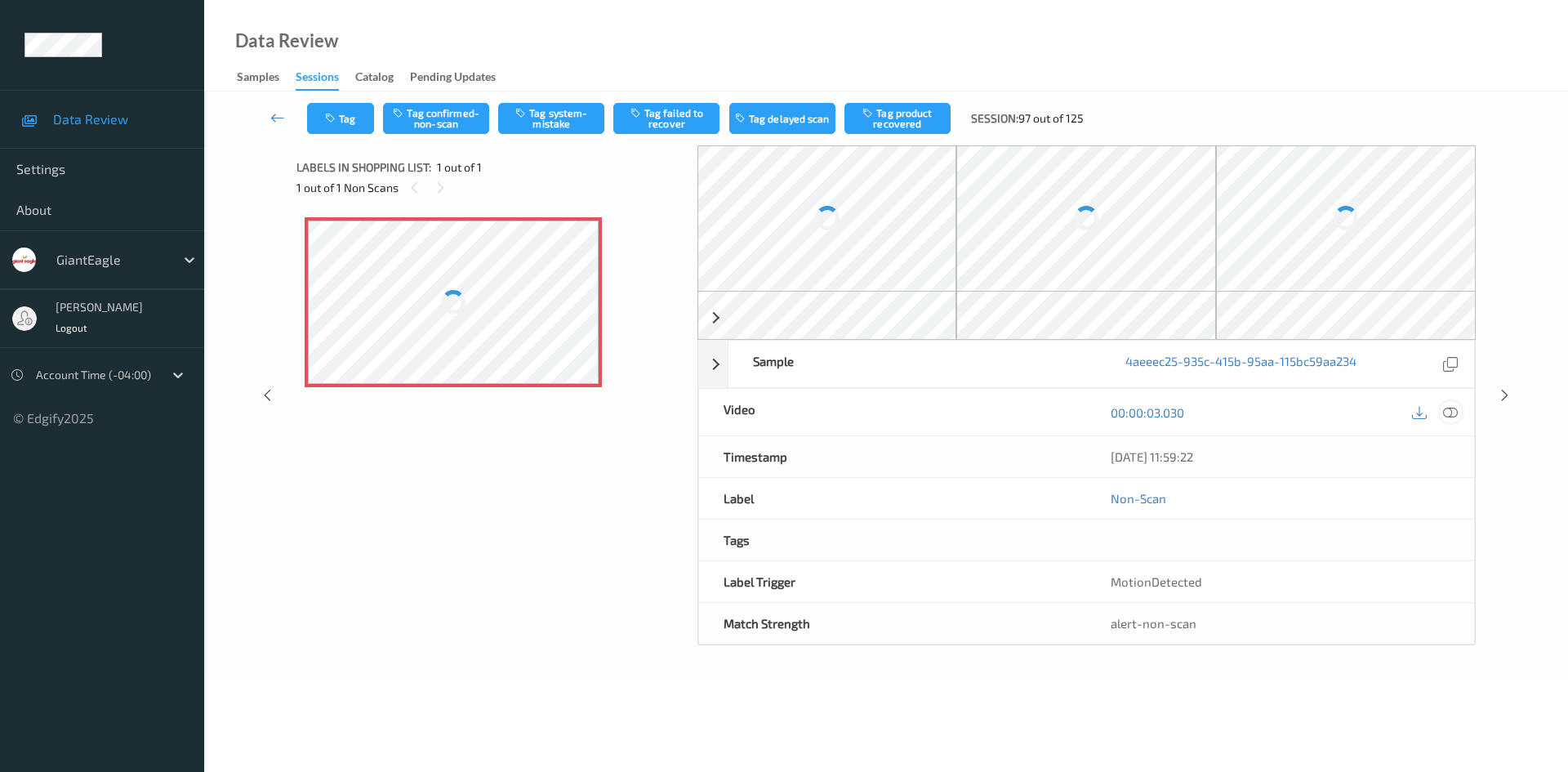 click at bounding box center [1450, 413] 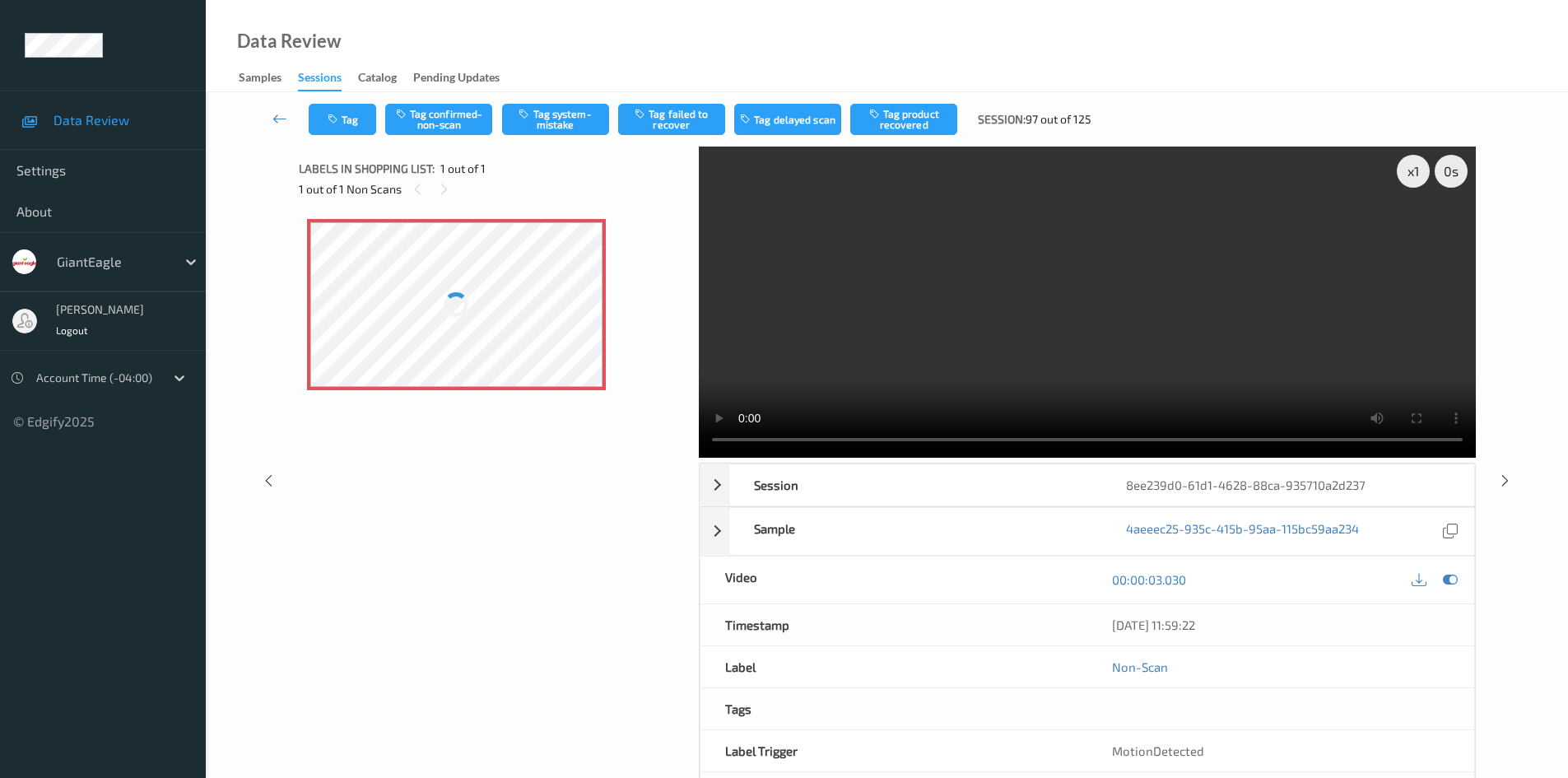 type 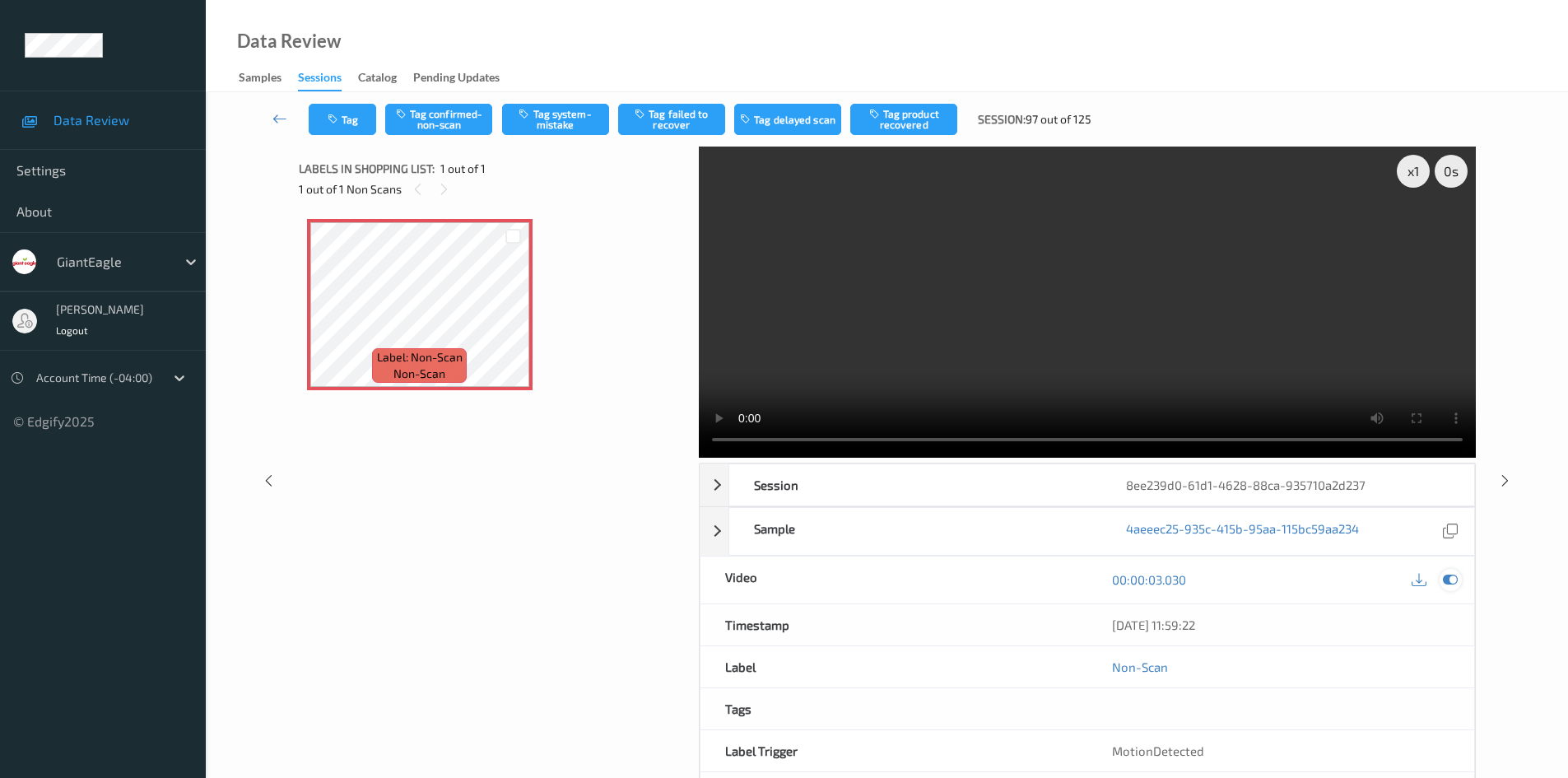 click at bounding box center (1450, 580) 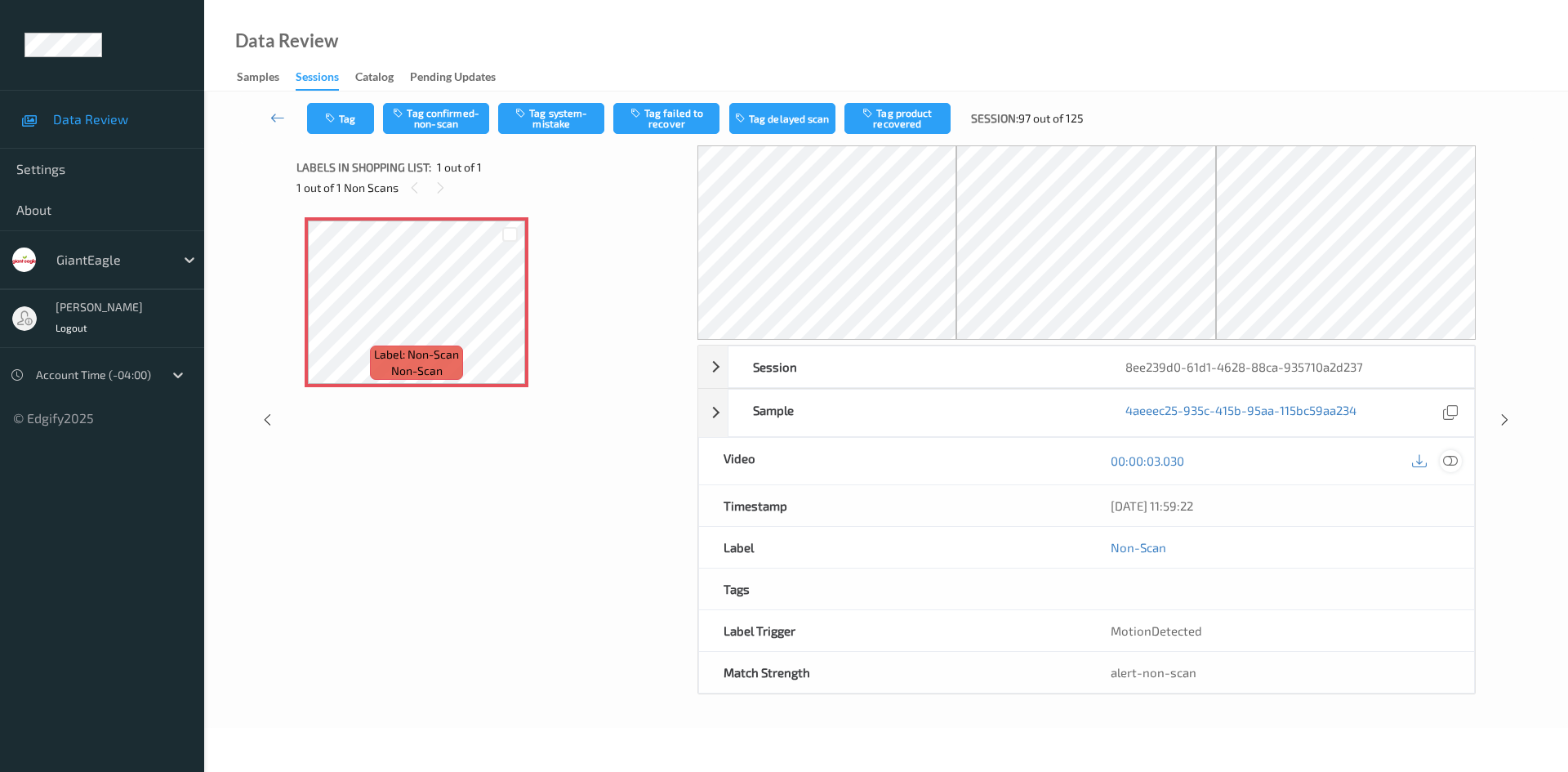 click at bounding box center [1450, 461] 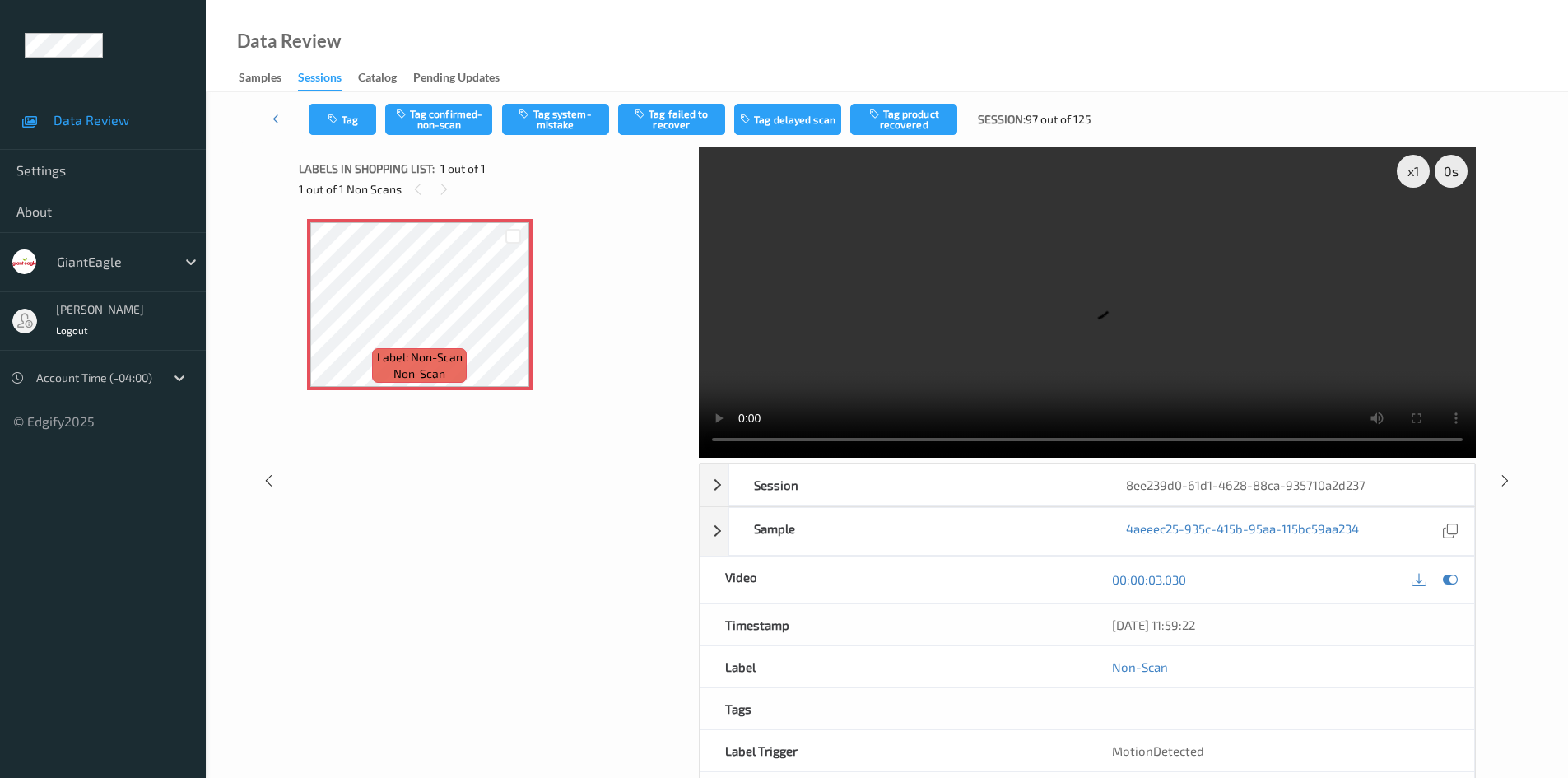 type 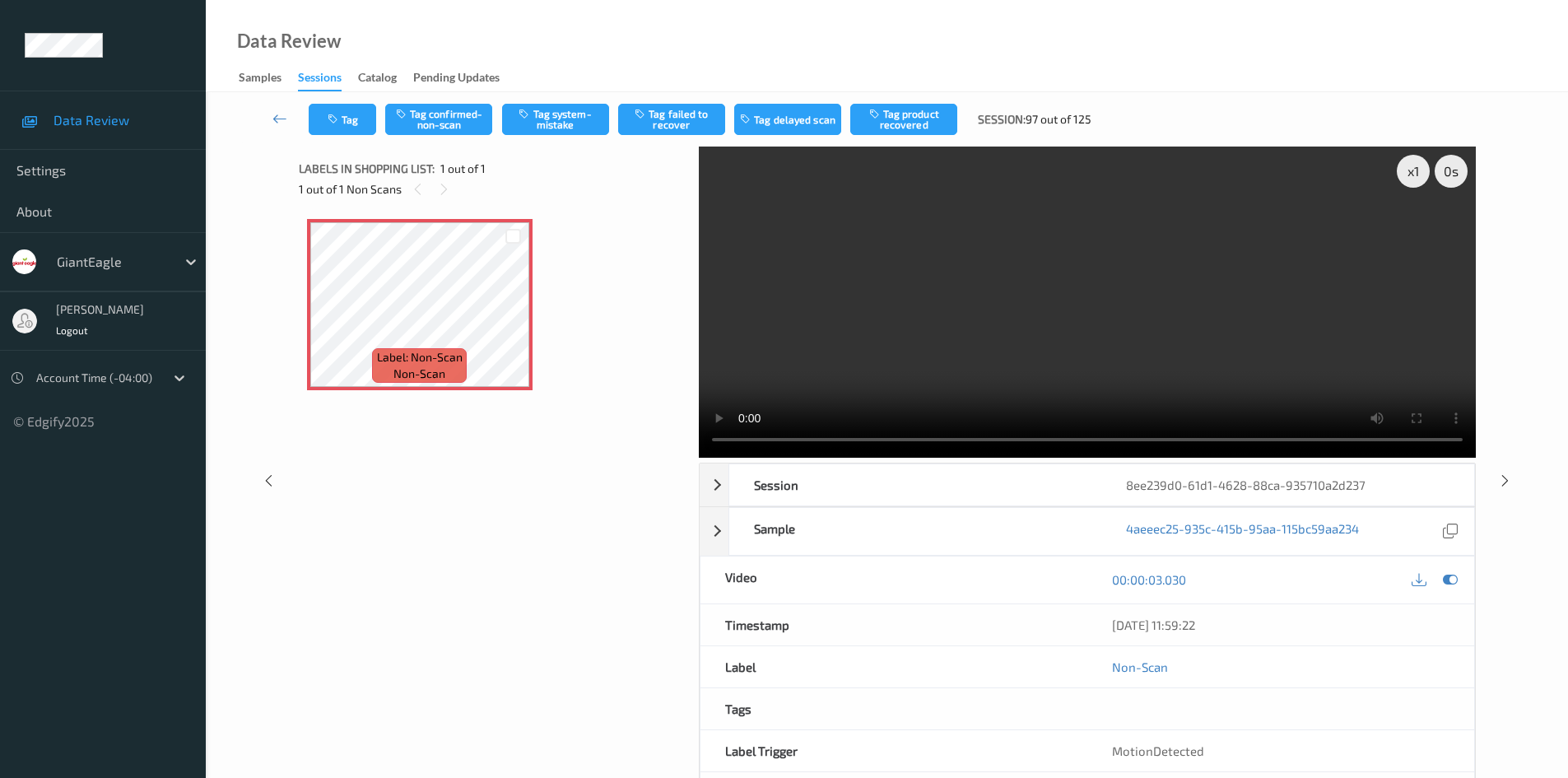click on "Tag Tag   confirmed-non-scan Tag   system-mistake Tag   failed to recover Tag   delayed scan Tag   product recovered Session: 97 out of 125" at bounding box center [886, 119] 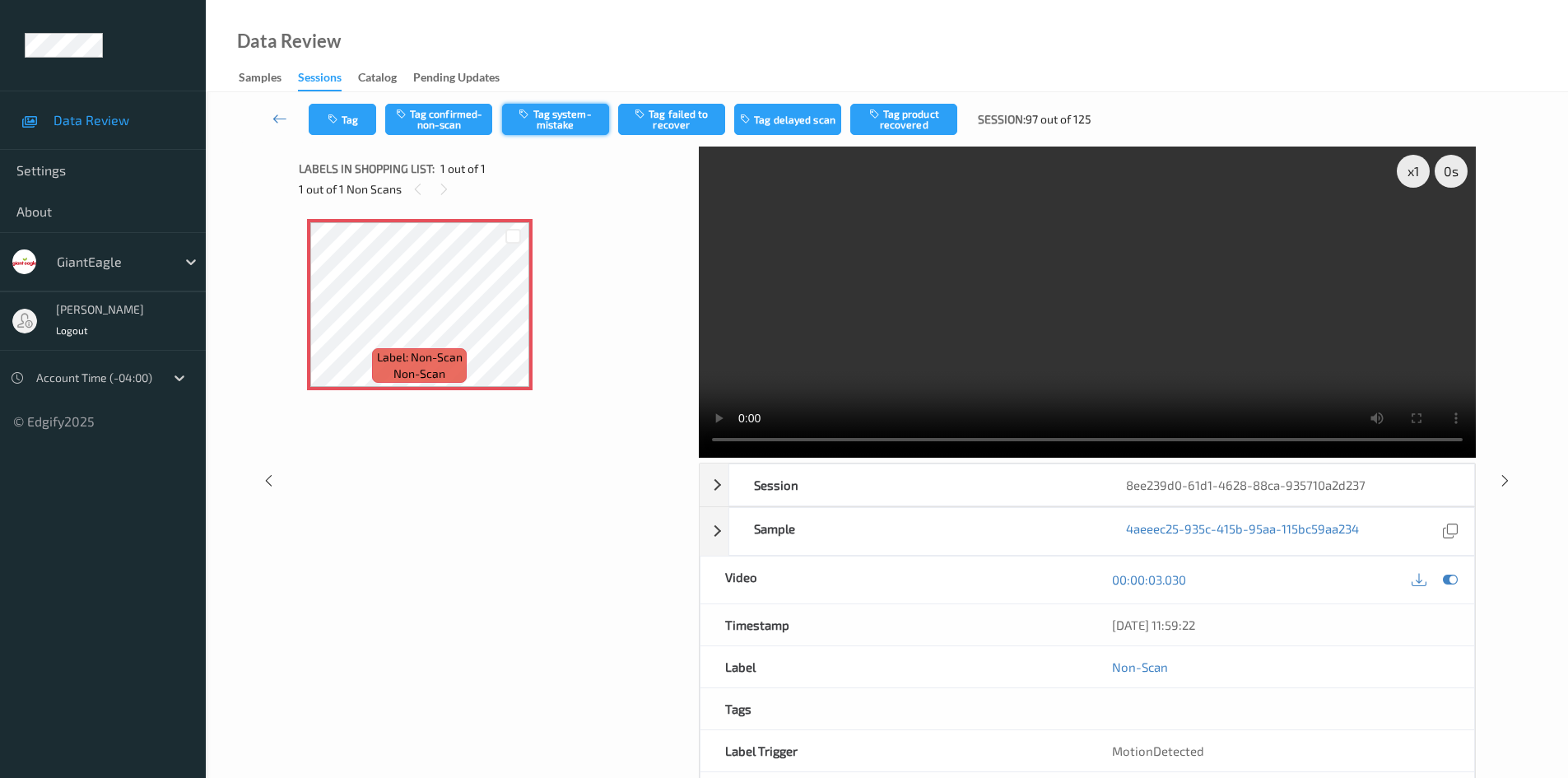 click on "Tag   system-mistake" at bounding box center [556, 119] 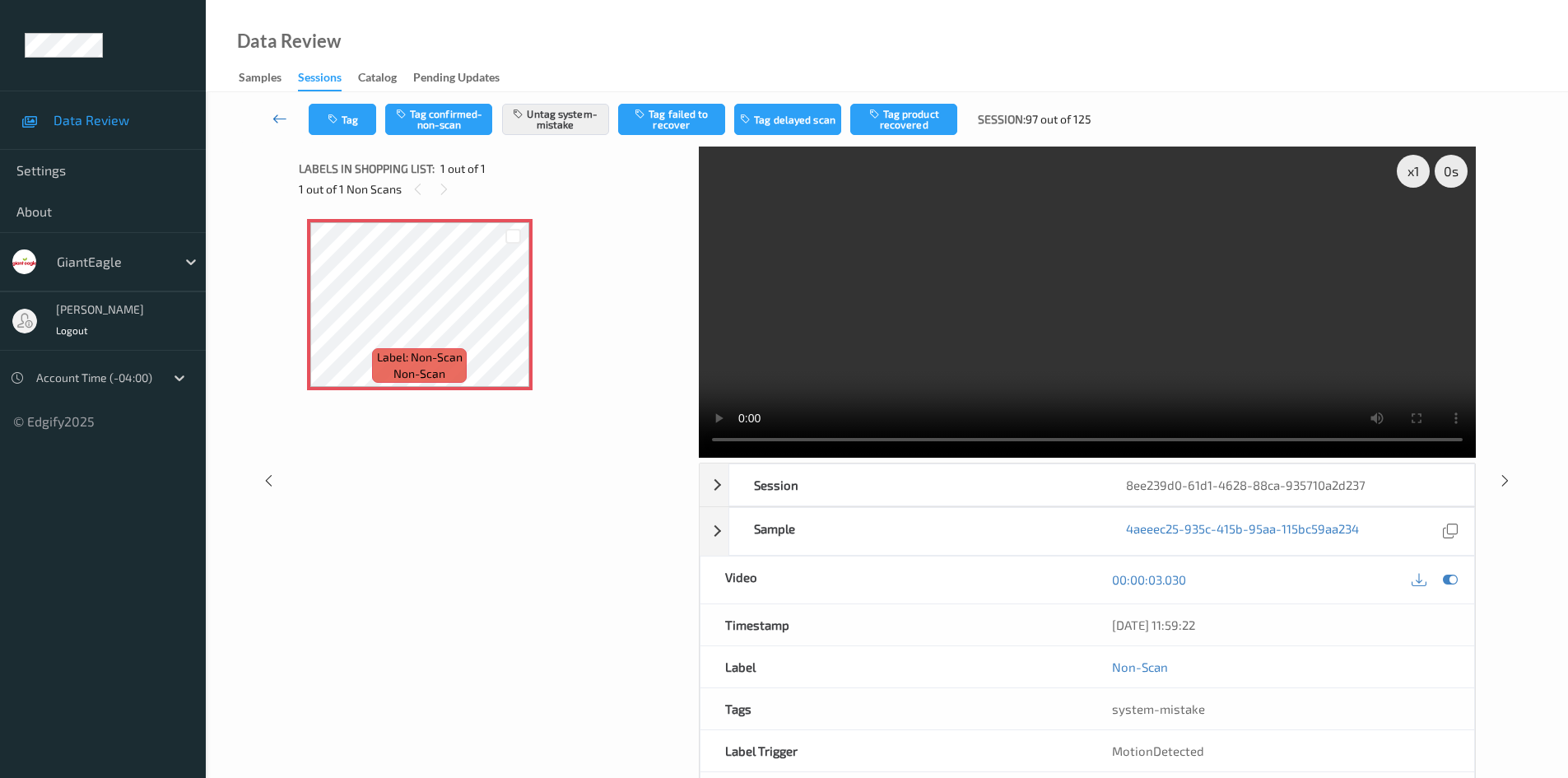 click at bounding box center [280, 119] 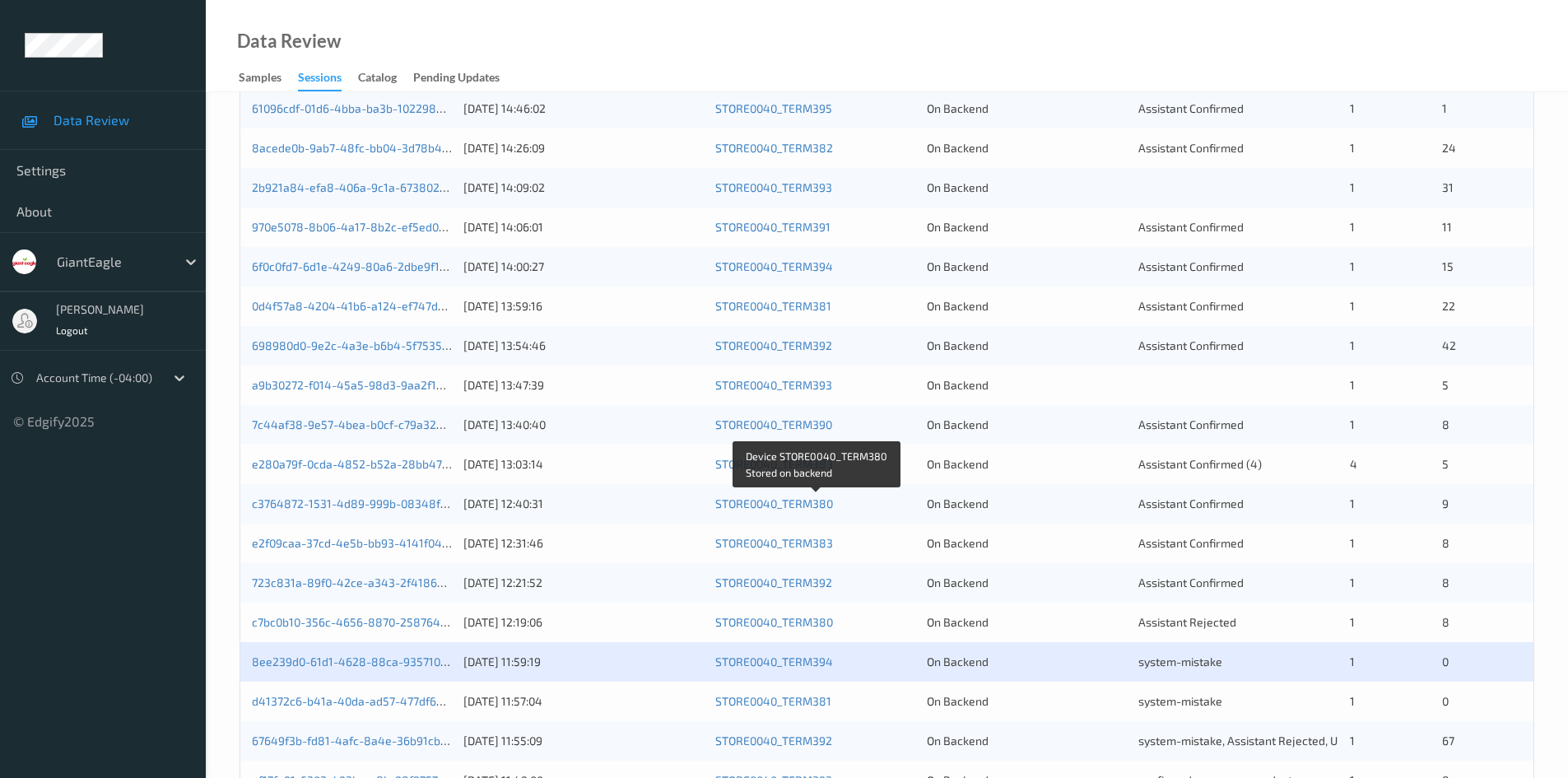scroll, scrollTop: 412, scrollLeft: 0, axis: vertical 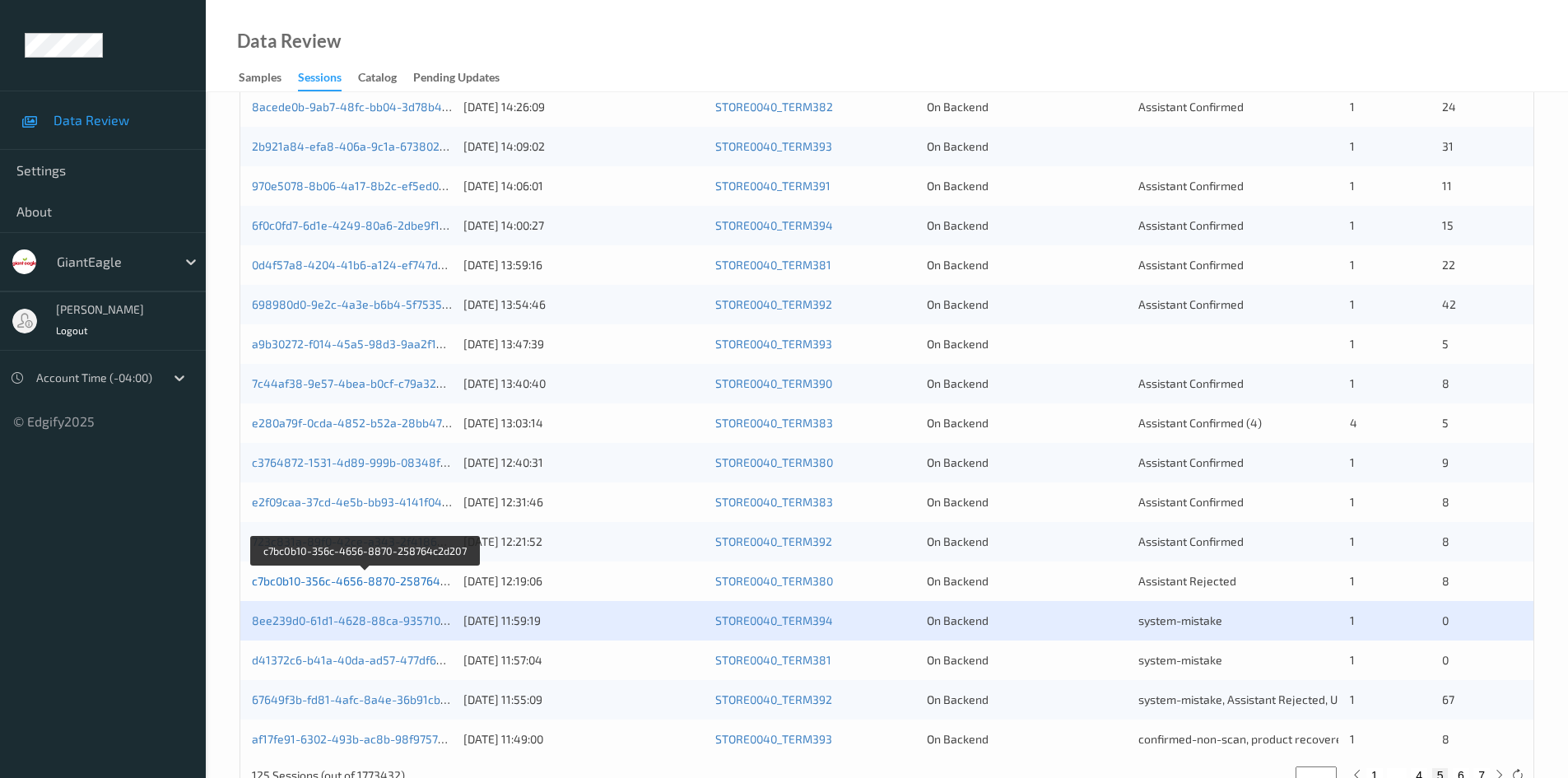 click on "c7bc0b10-356c-4656-8870-258764c2d207" at bounding box center [365, 580] 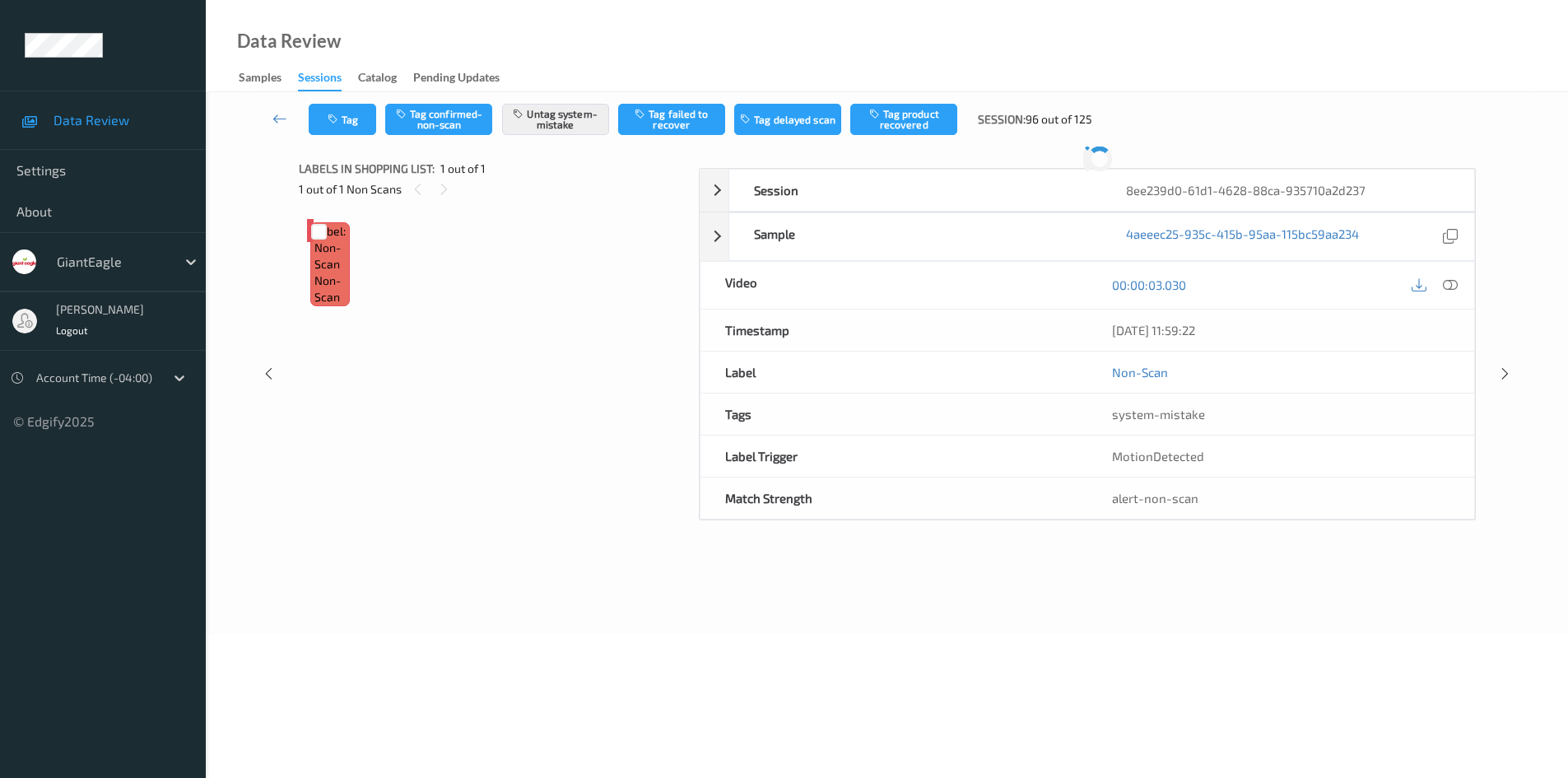scroll, scrollTop: 0, scrollLeft: 0, axis: both 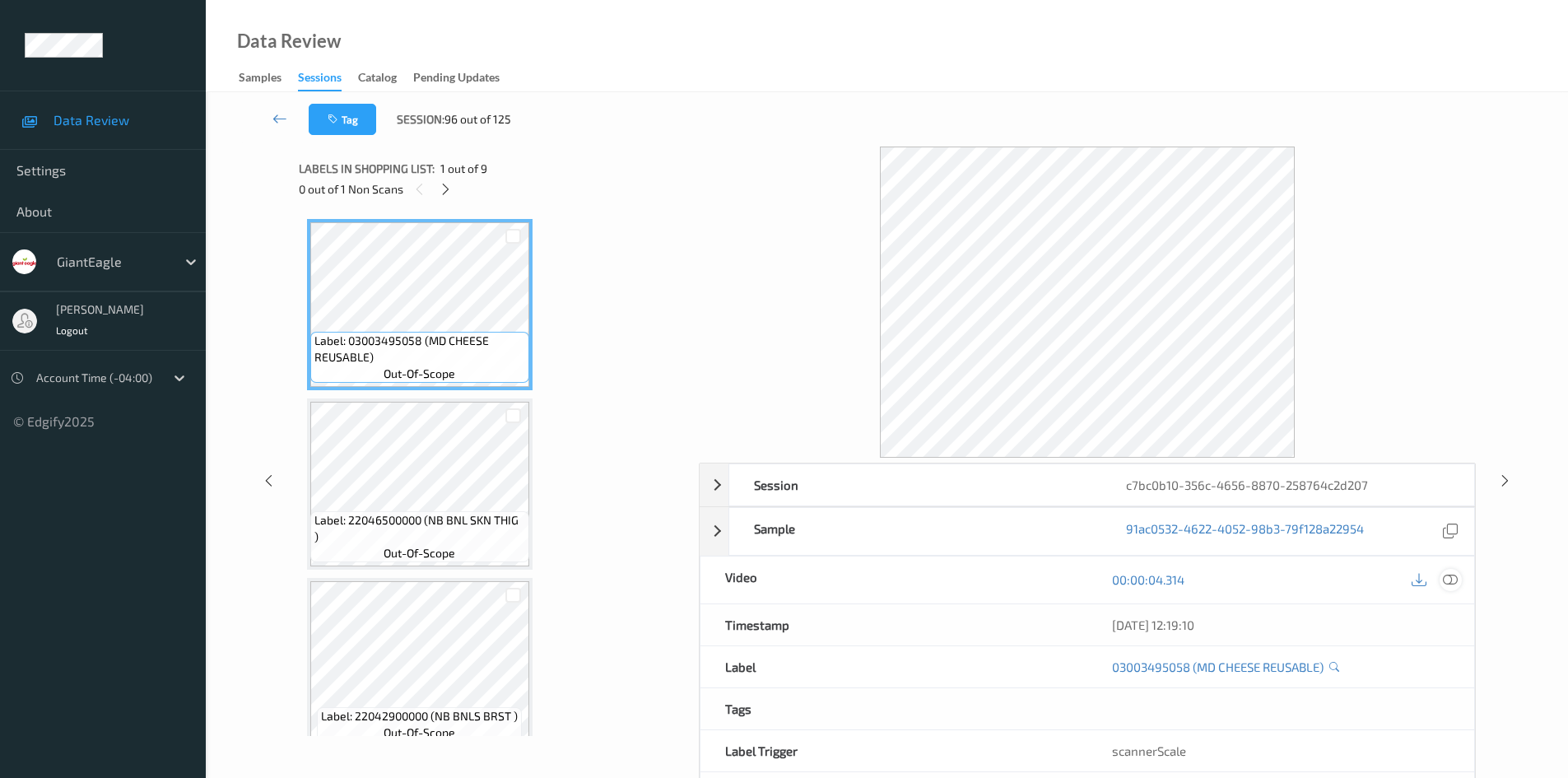 drag, startPoint x: 1454, startPoint y: 581, endPoint x: 1453, endPoint y: 570, distance: 11.045361 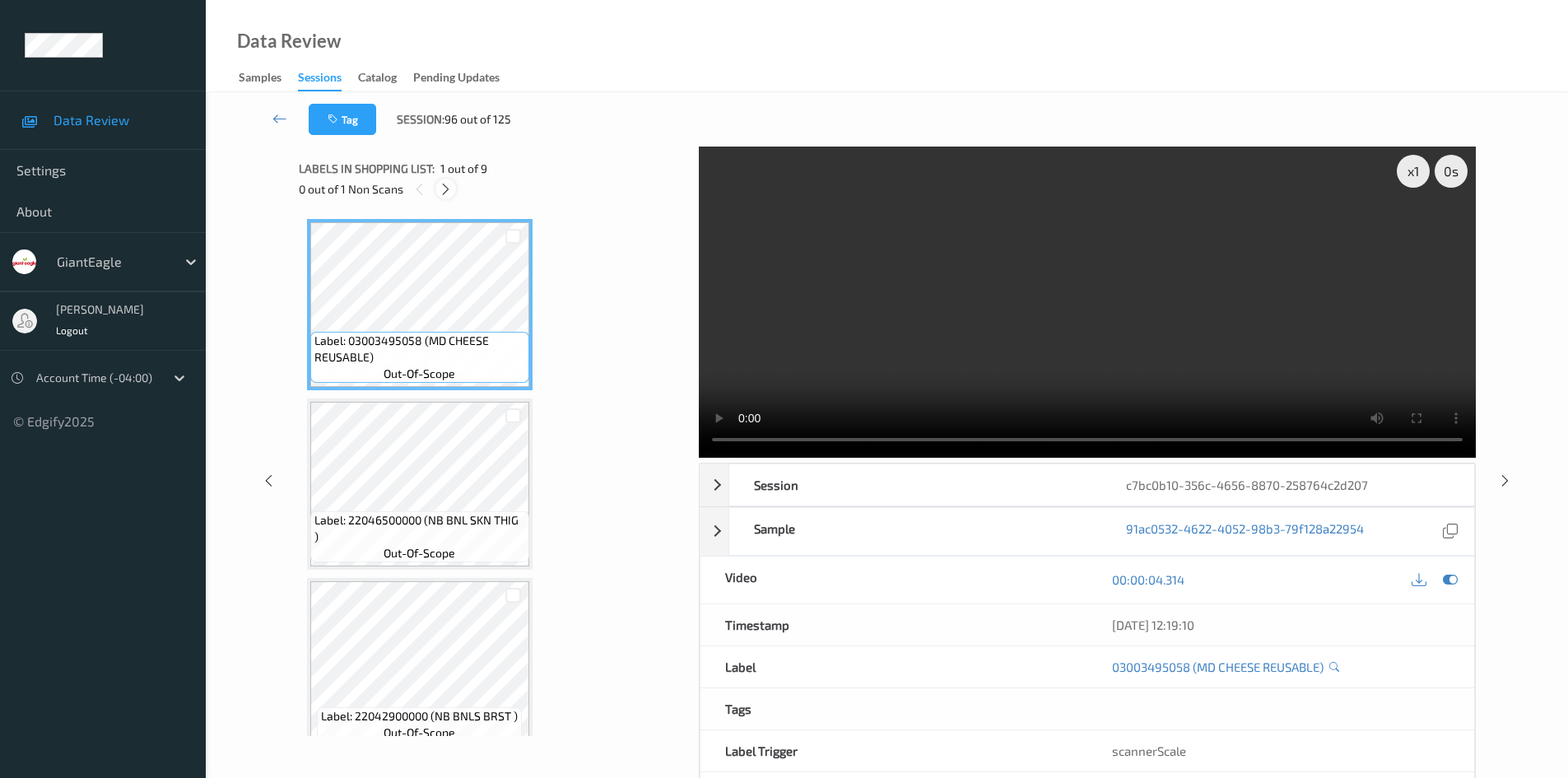 click at bounding box center (445, 189) 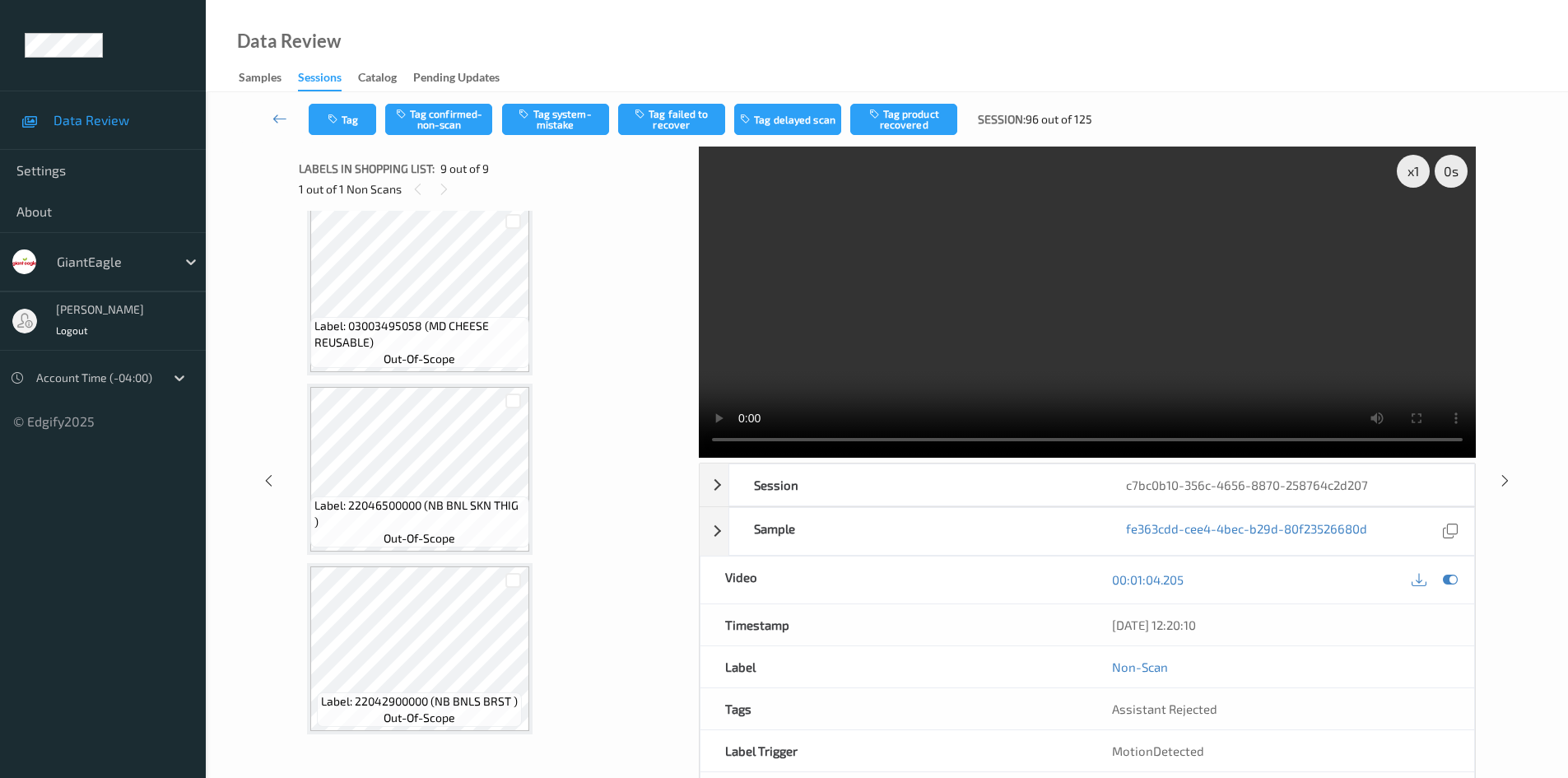 scroll, scrollTop: 0, scrollLeft: 0, axis: both 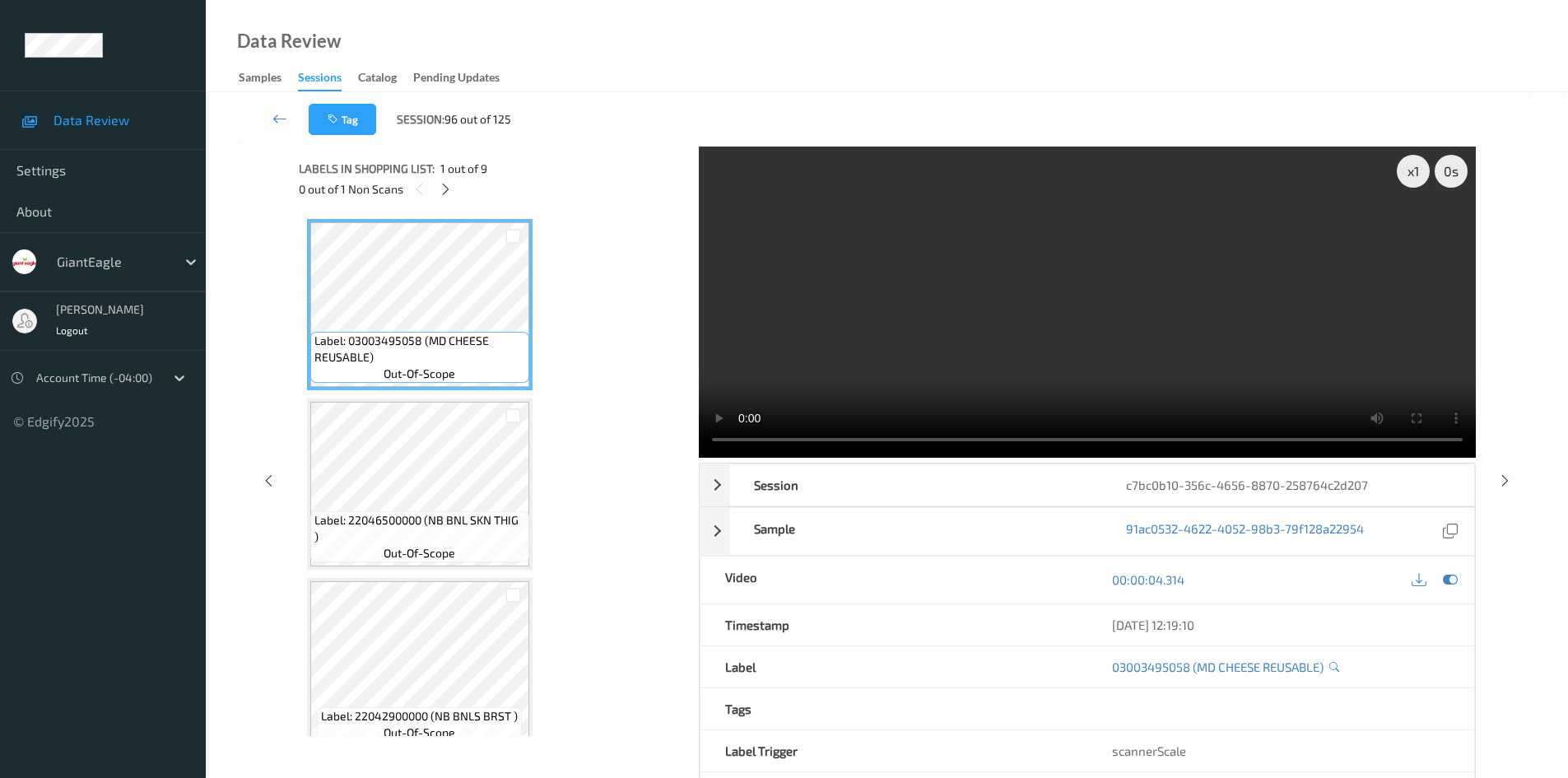 type 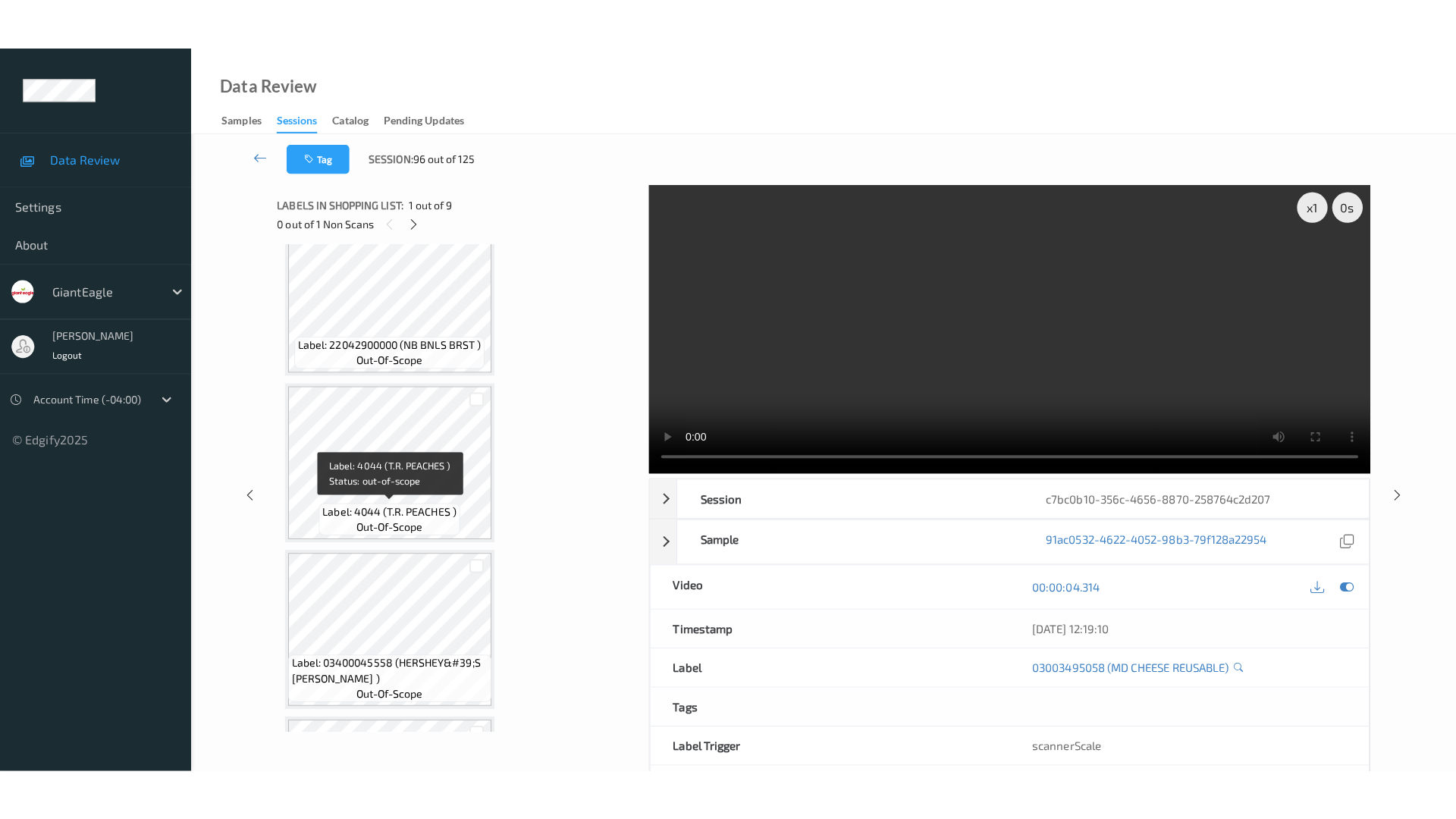 scroll, scrollTop: 1012, scrollLeft: 0, axis: vertical 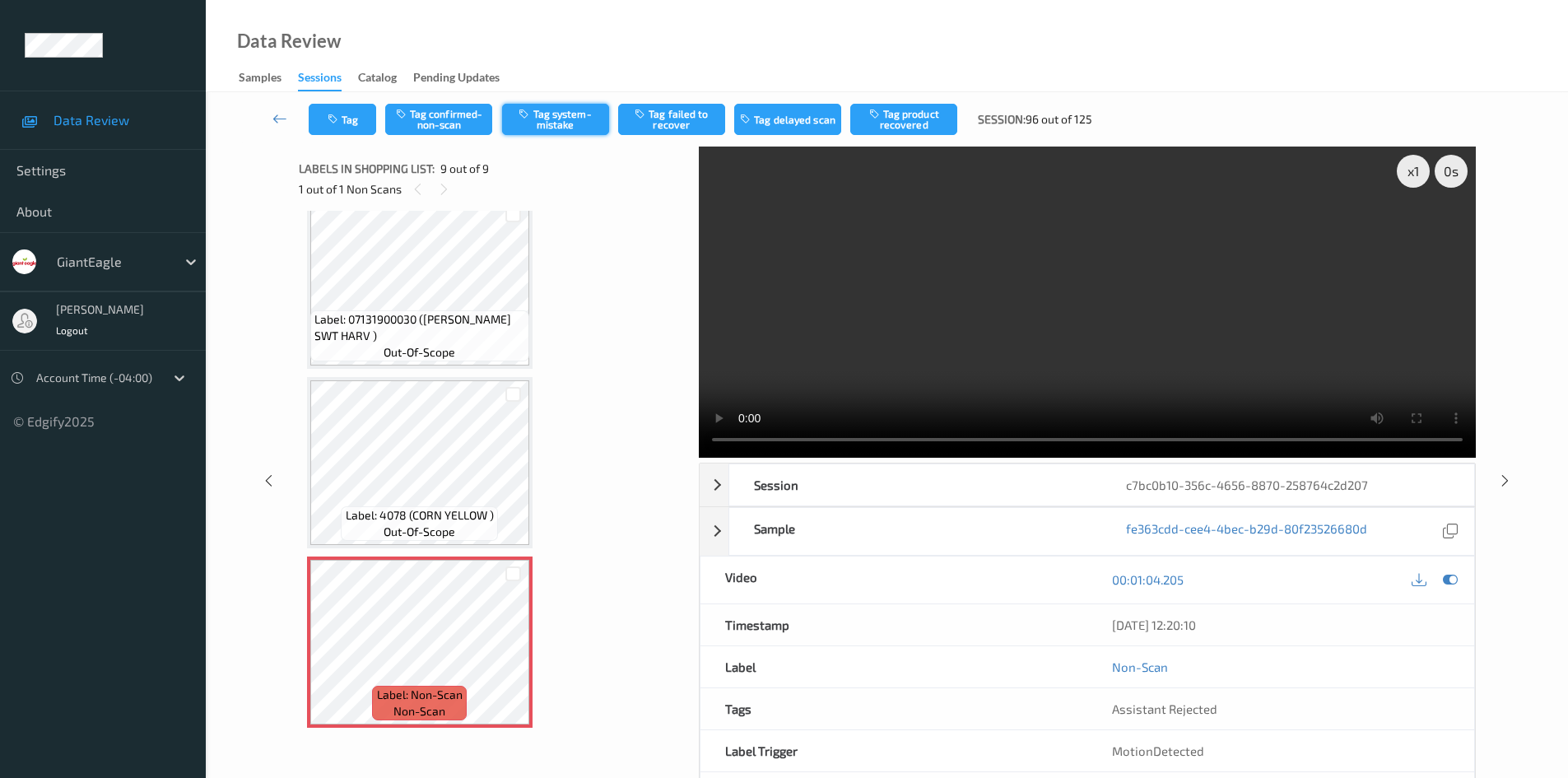 click on "Tag   system-mistake" at bounding box center (556, 119) 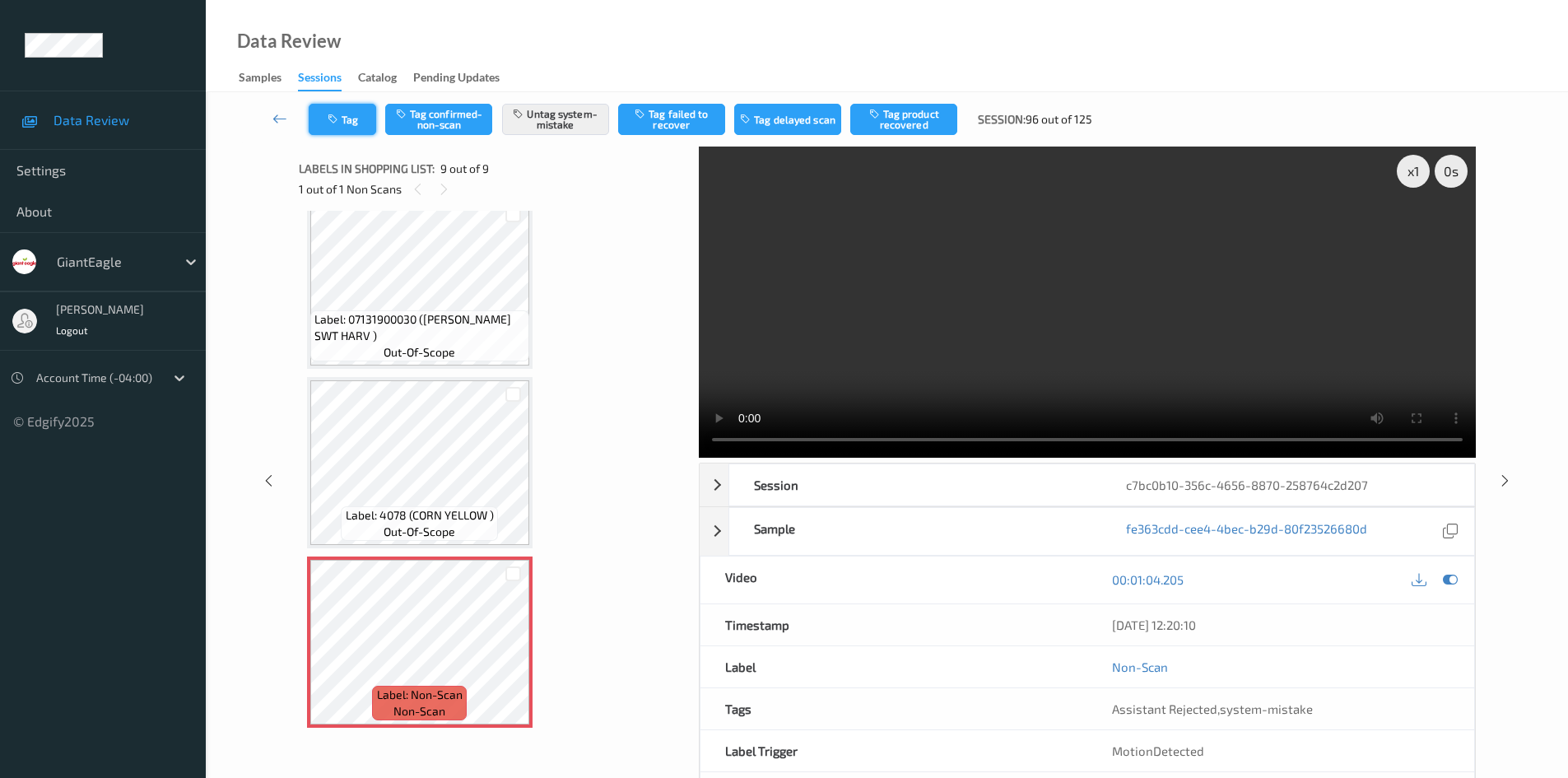 click on "Tag" at bounding box center [342, 119] 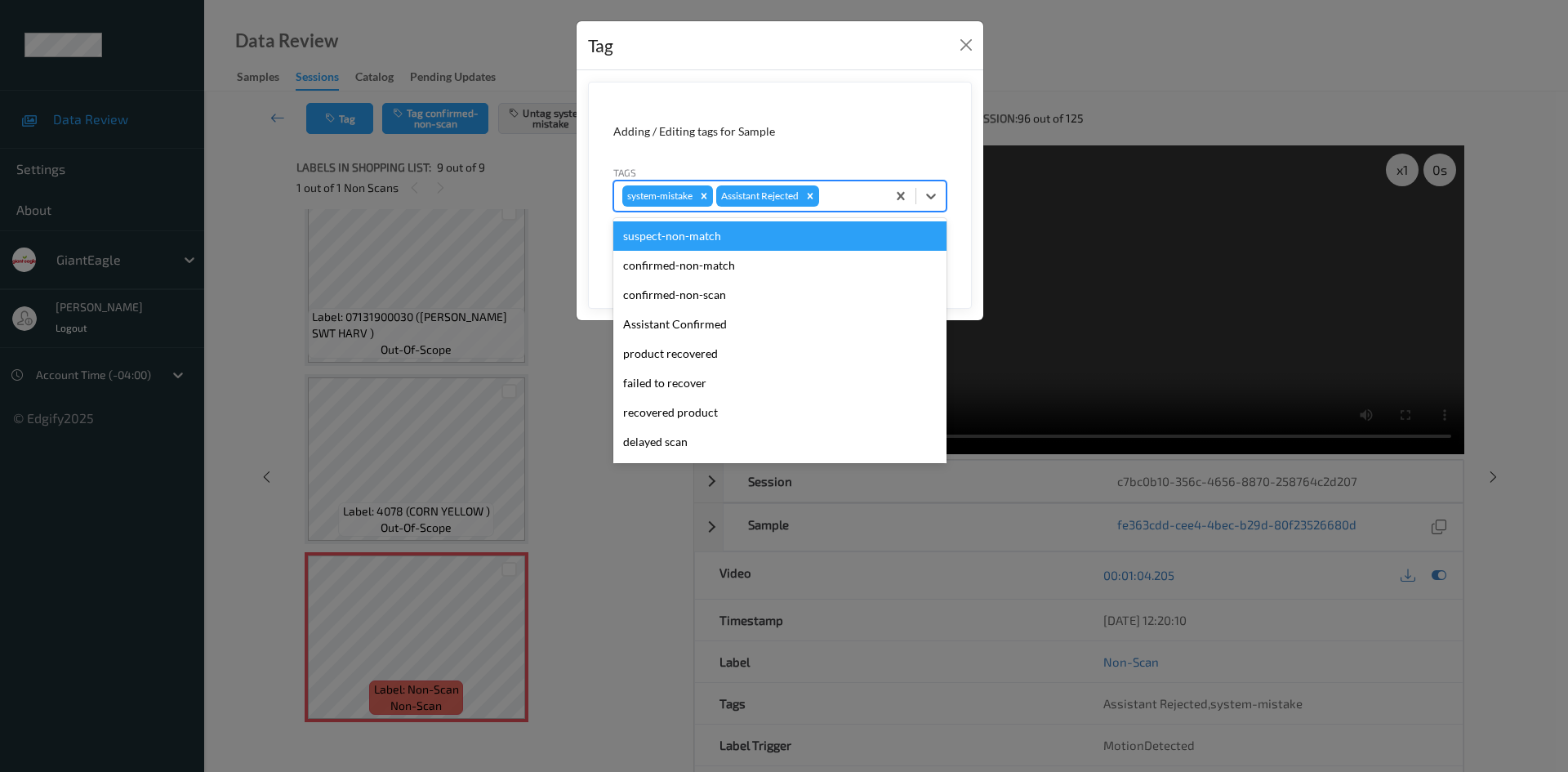 click at bounding box center [850, 196] 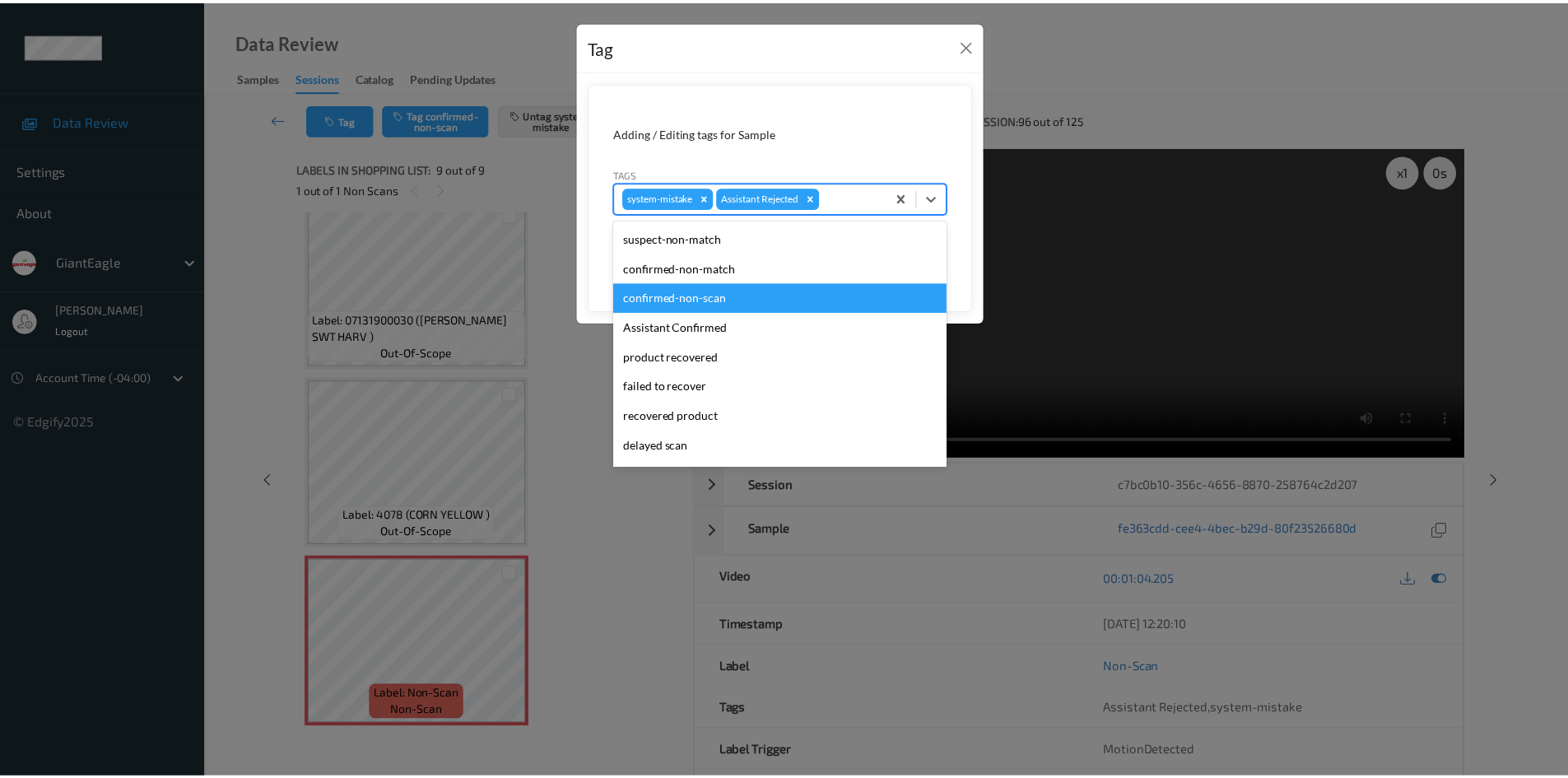 scroll, scrollTop: 86, scrollLeft: 0, axis: vertical 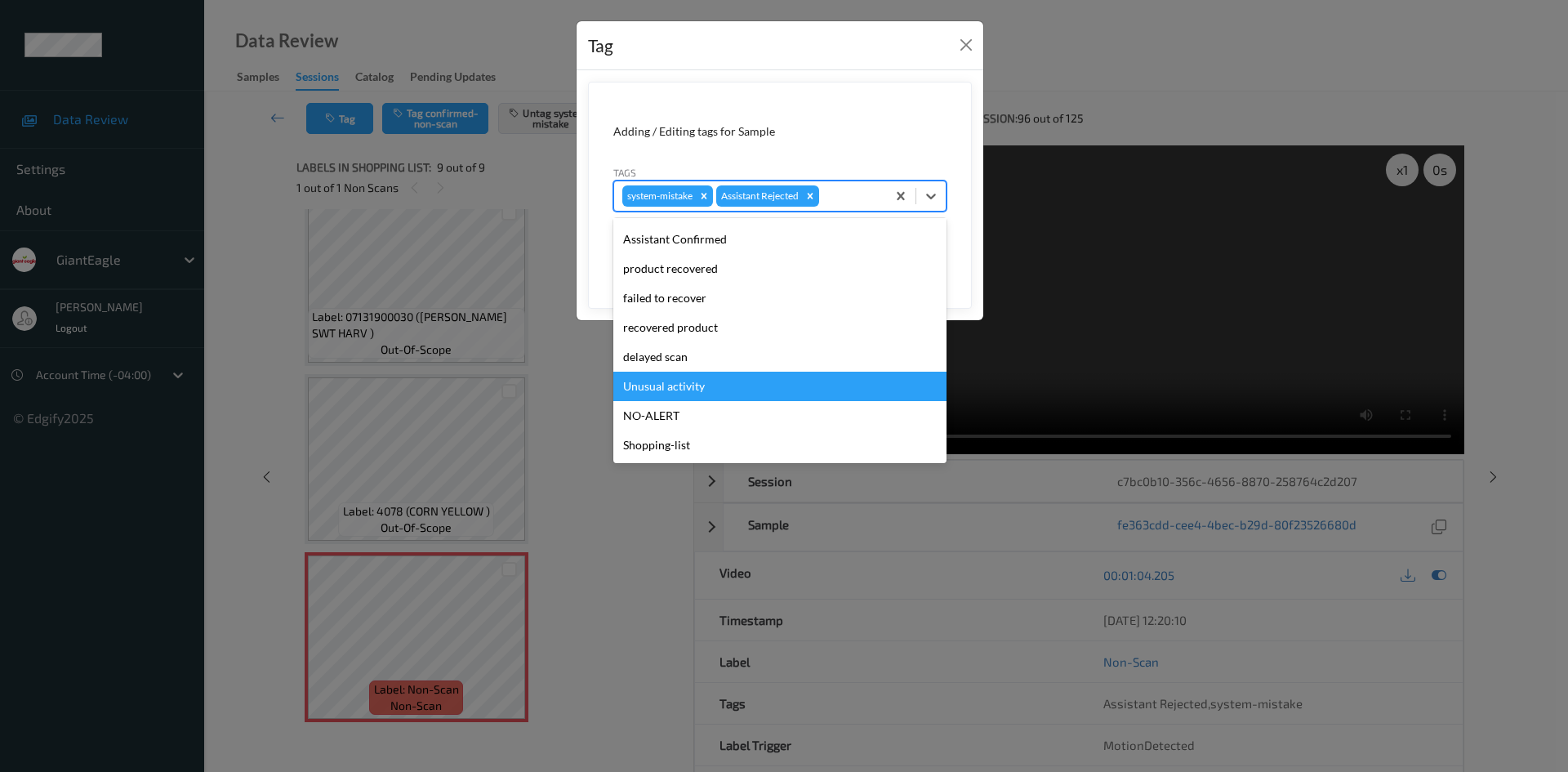 click on "Unusual activity" at bounding box center [780, 386] 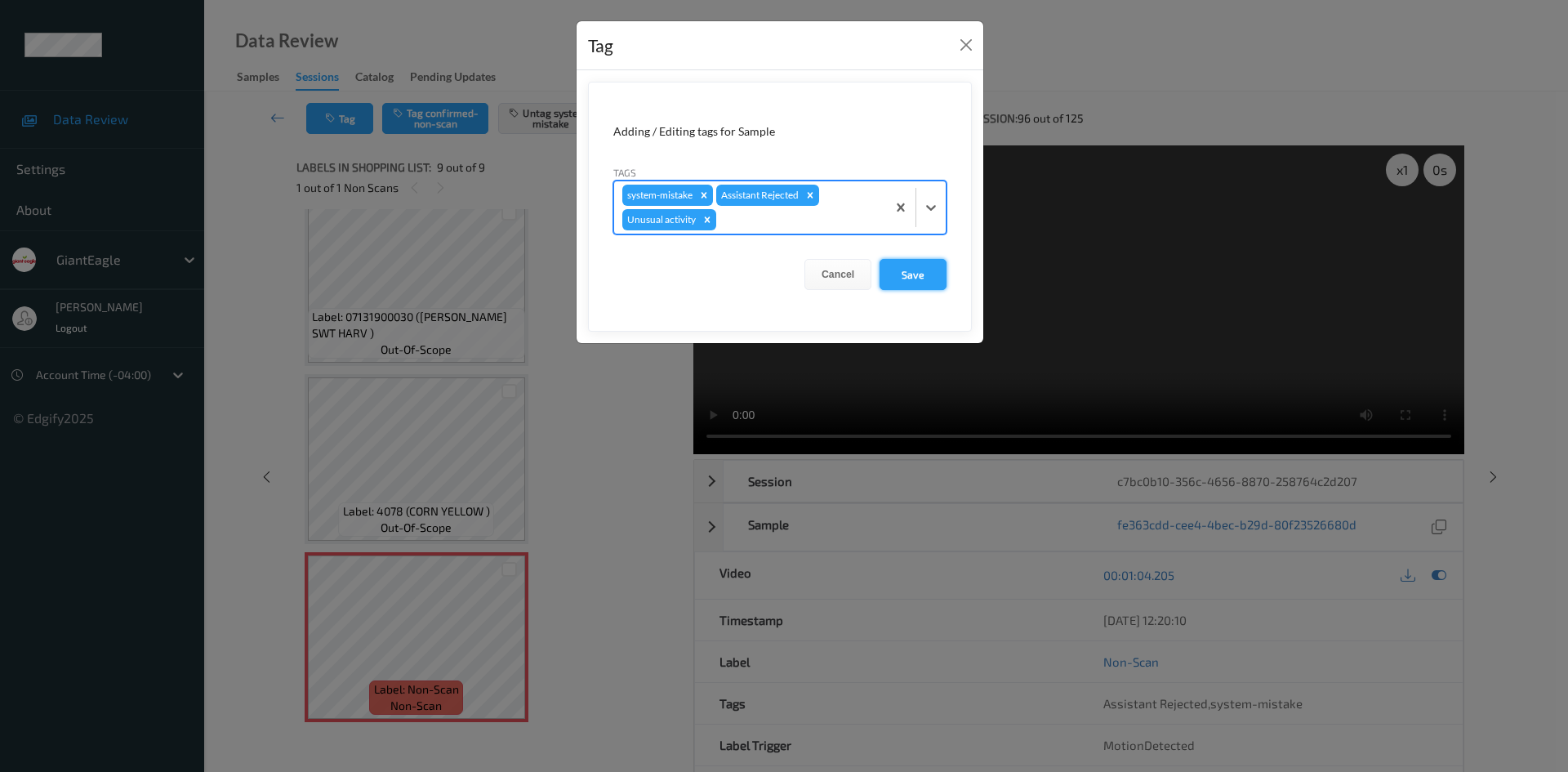 click on "Save" at bounding box center [913, 274] 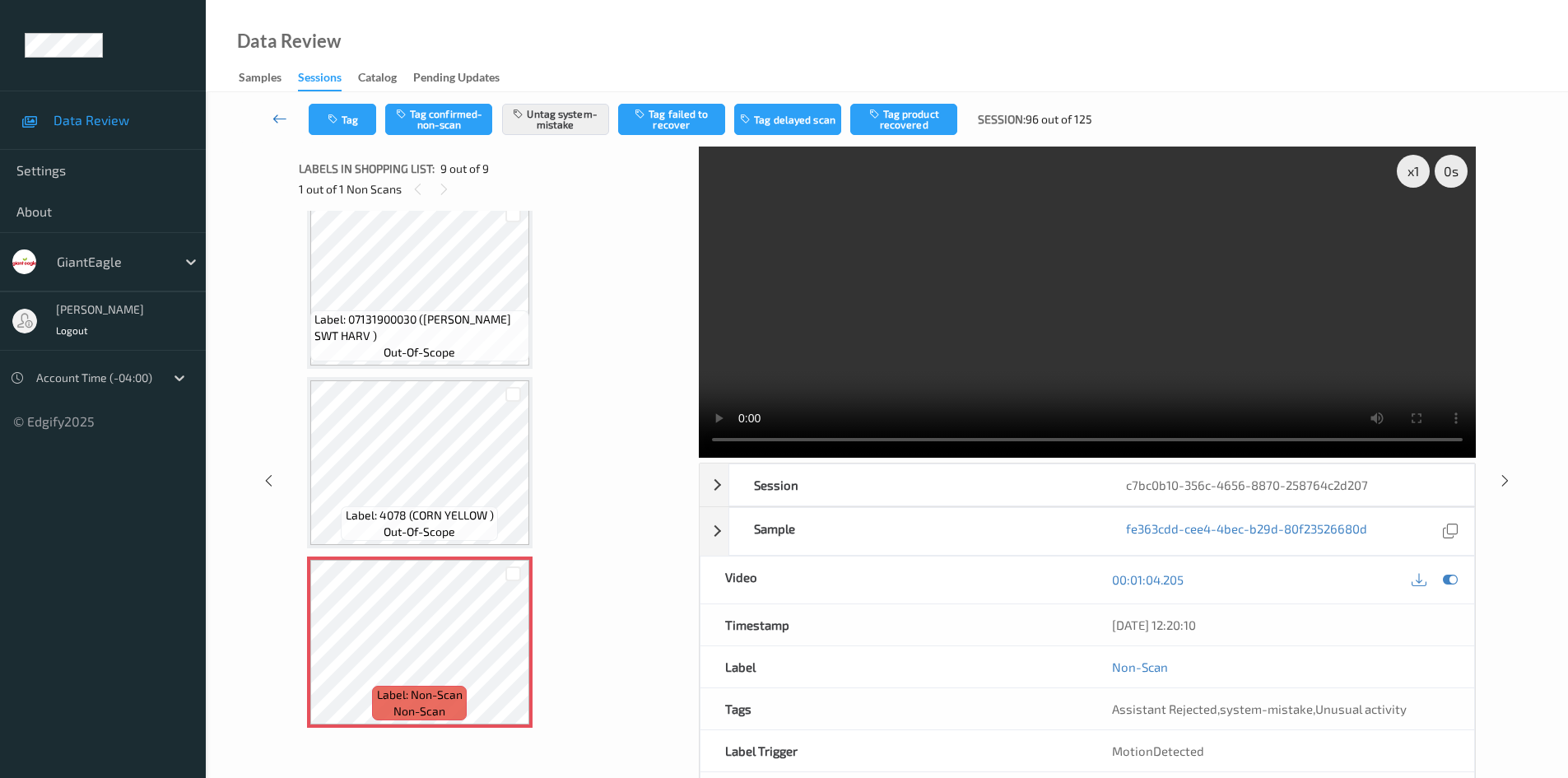 click at bounding box center [280, 119] 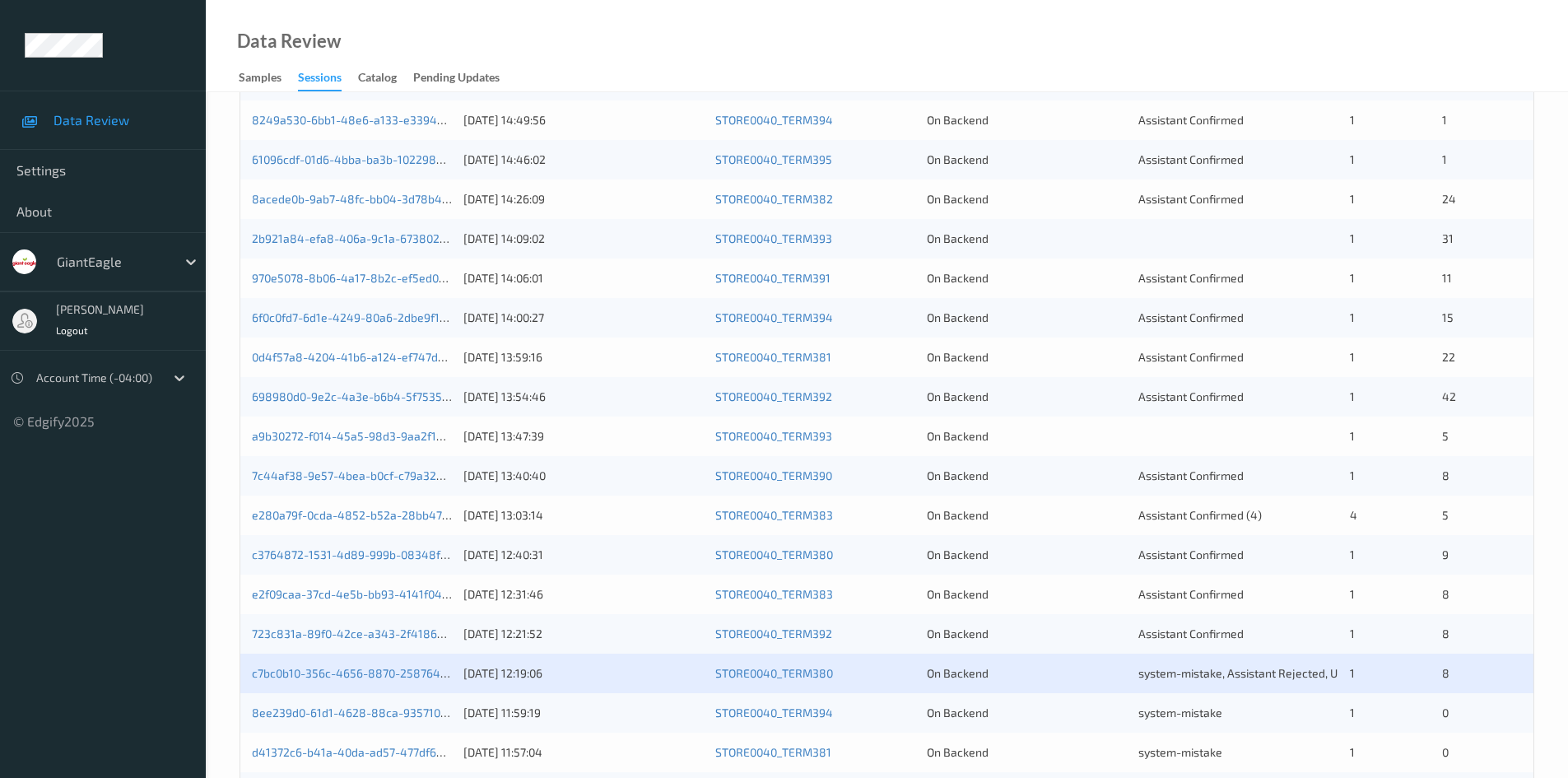 scroll, scrollTop: 461, scrollLeft: 0, axis: vertical 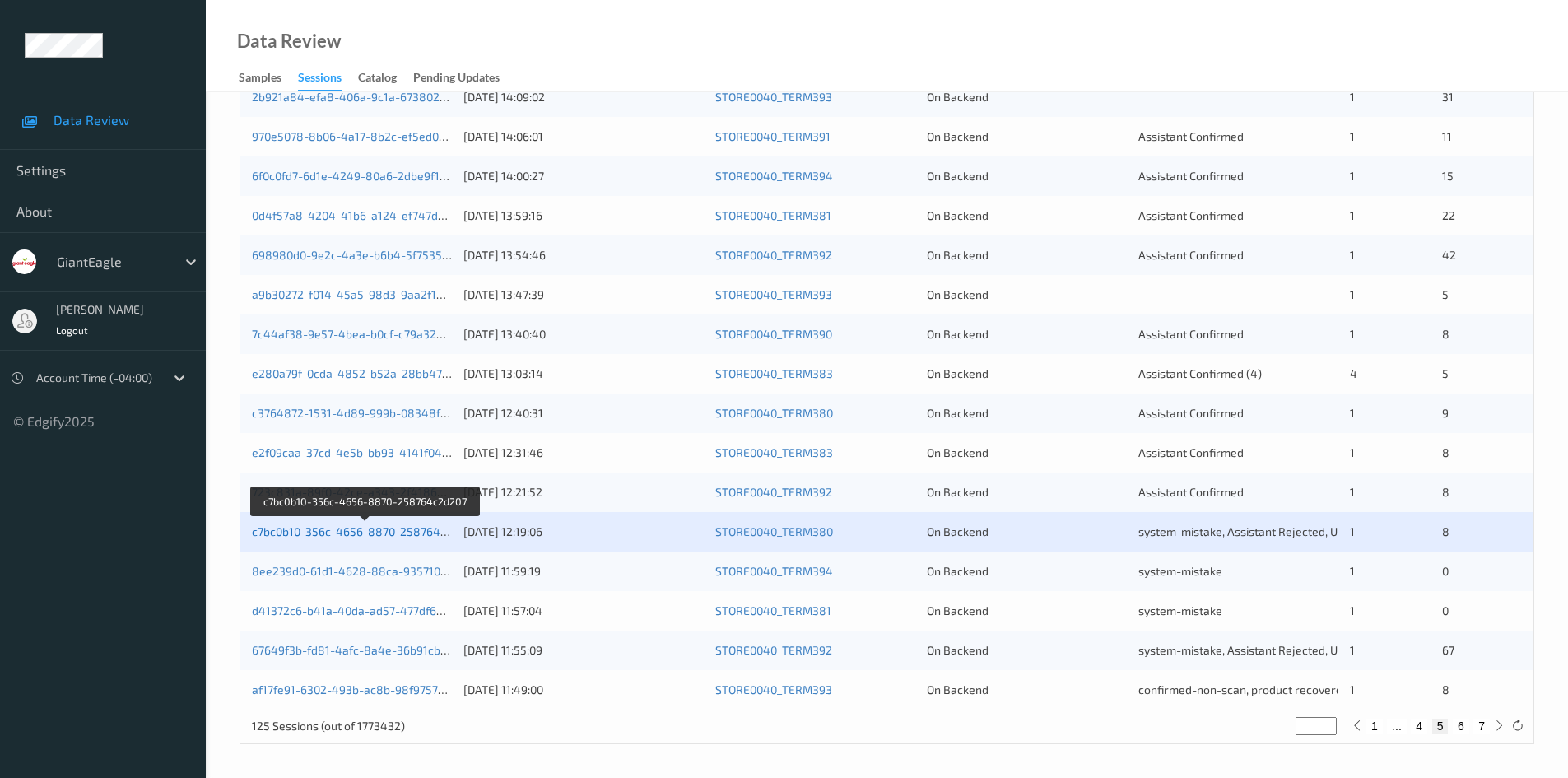 click on "c7bc0b10-356c-4656-8870-258764c2d207" at bounding box center (365, 531) 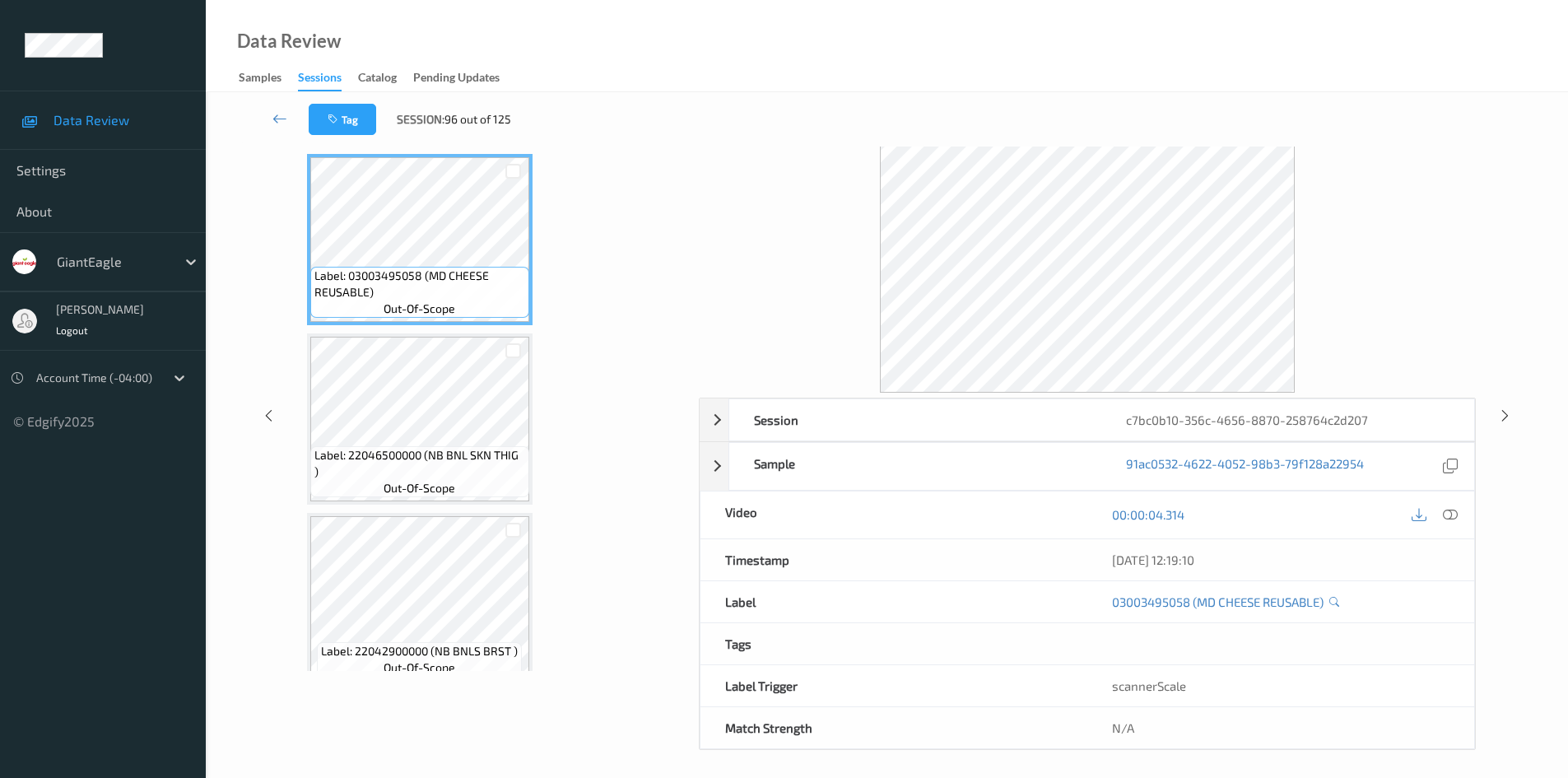scroll, scrollTop: 71, scrollLeft: 0, axis: vertical 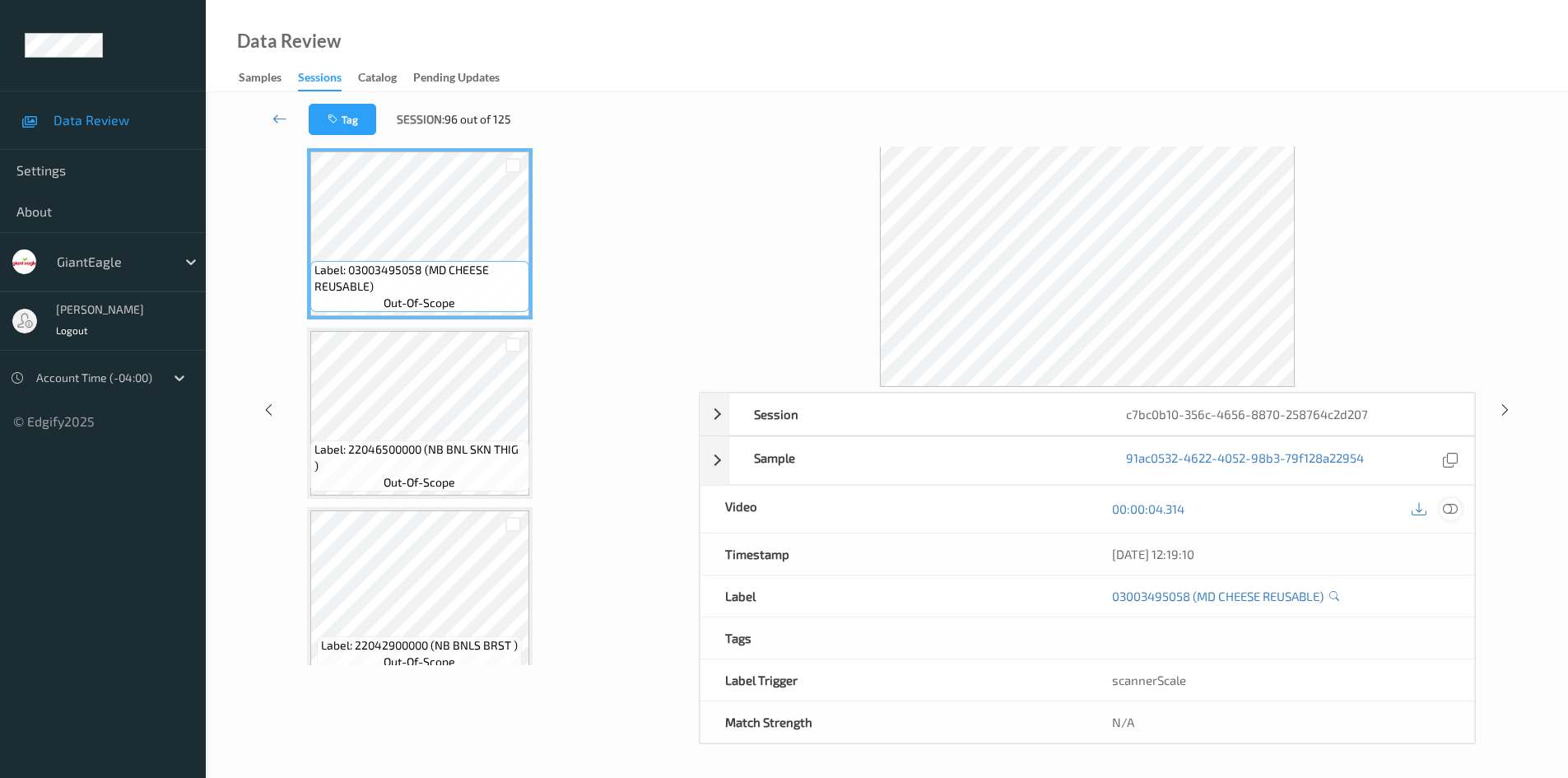 click at bounding box center [1450, 509] 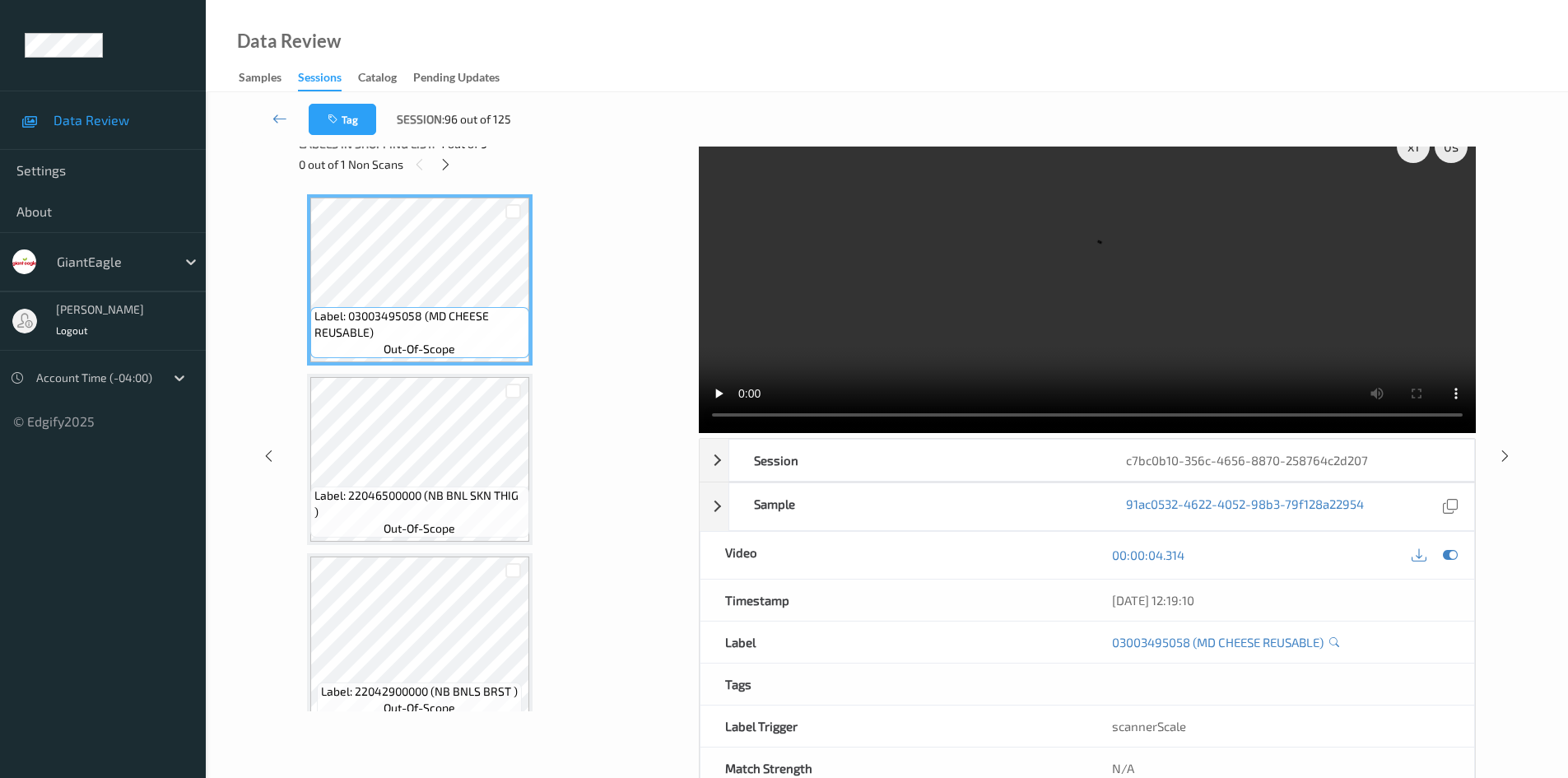 scroll, scrollTop: 0, scrollLeft: 0, axis: both 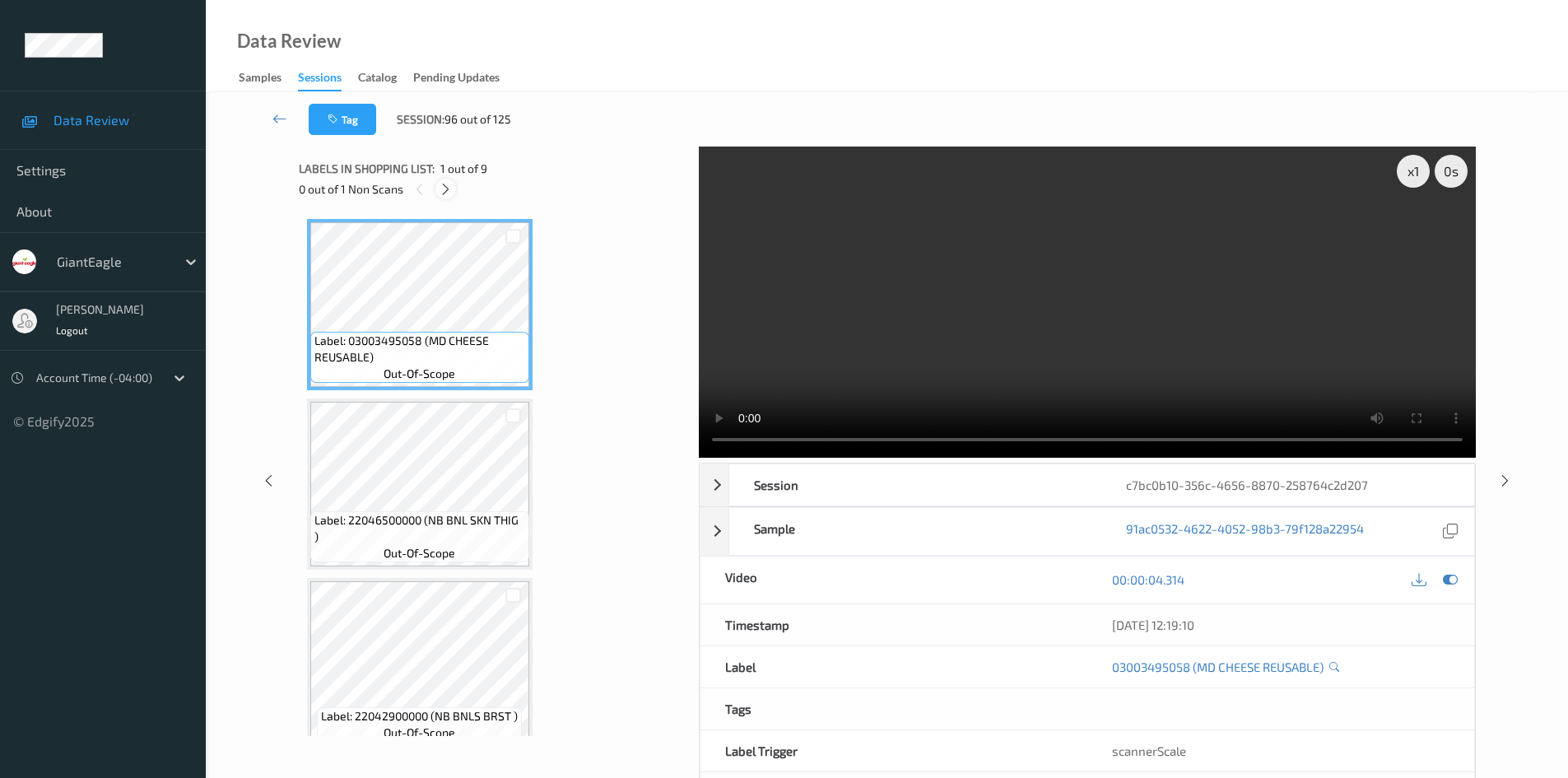 click at bounding box center (445, 189) 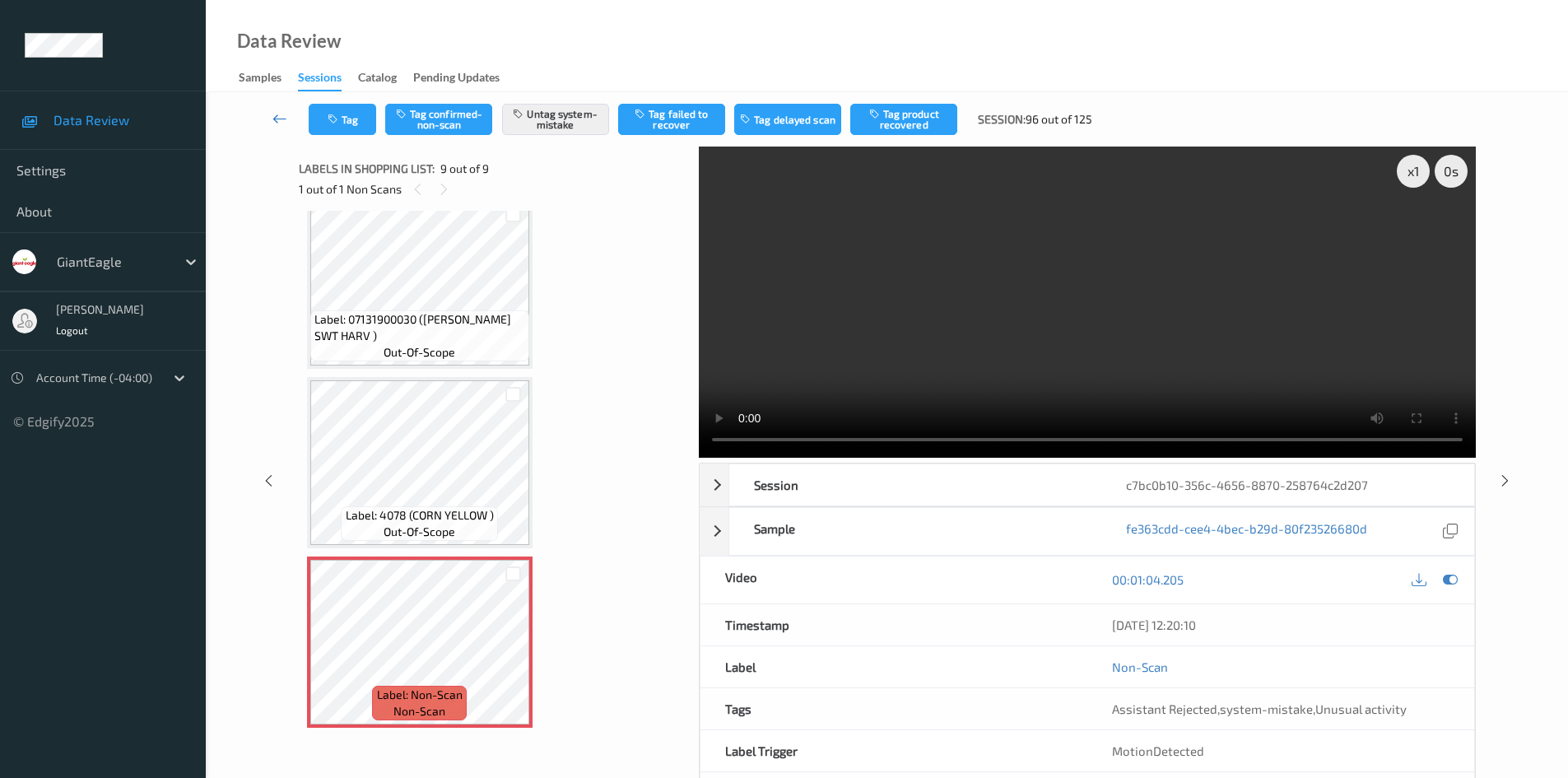 click at bounding box center (280, 119) 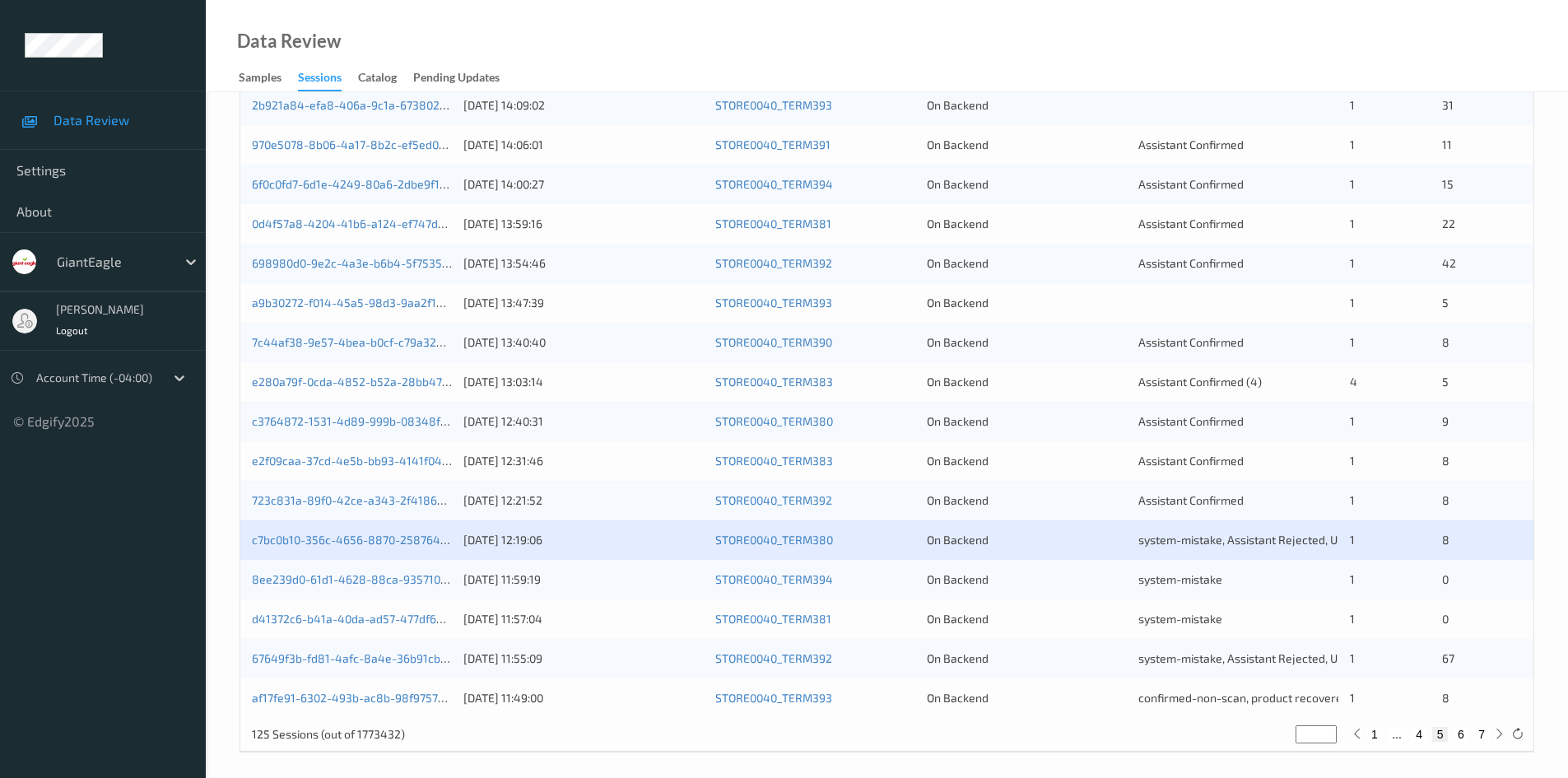 scroll, scrollTop: 461, scrollLeft: 0, axis: vertical 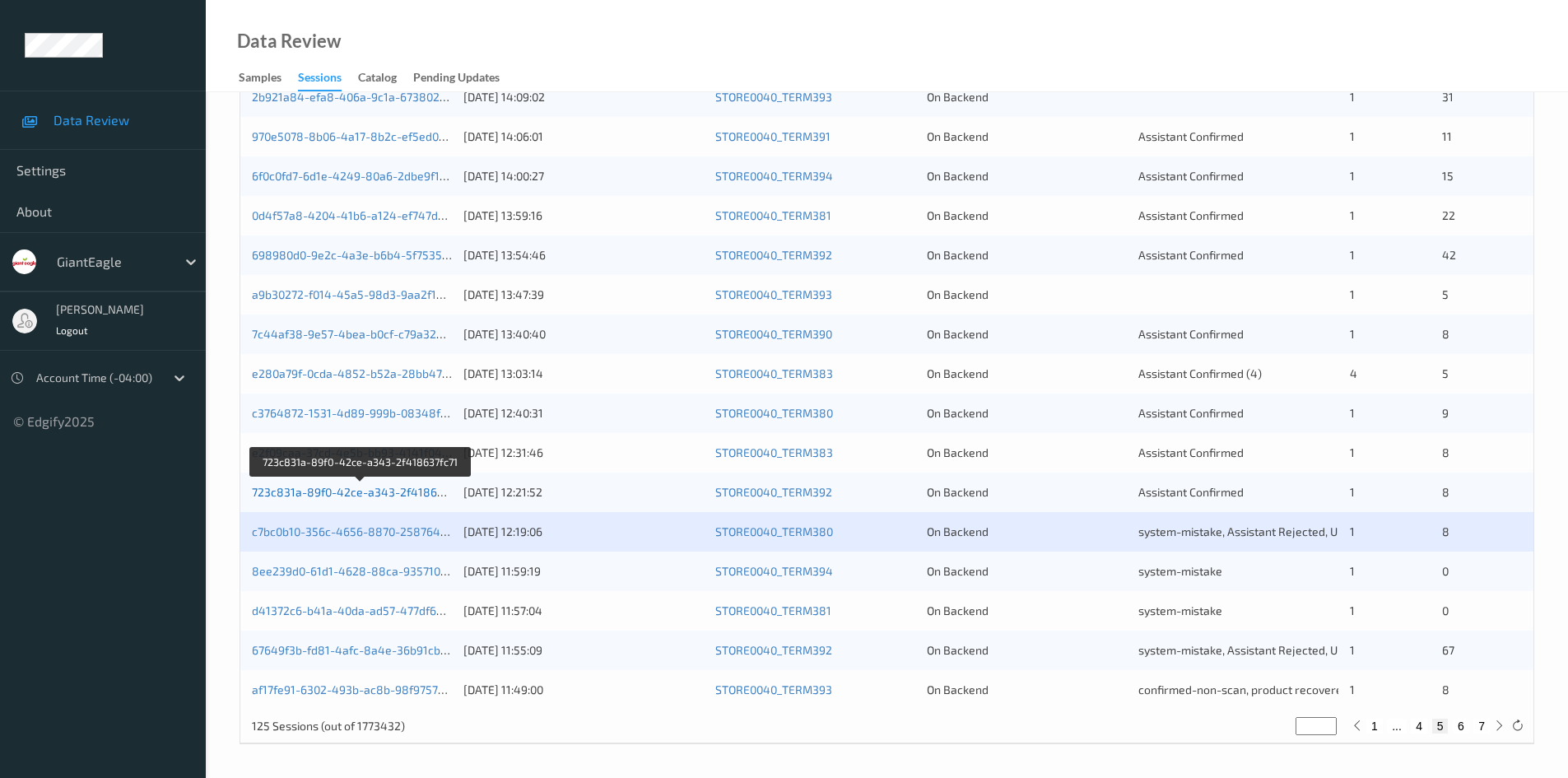 click on "723c831a-89f0-42ce-a343-2f418637fc71" at bounding box center (361, 491) 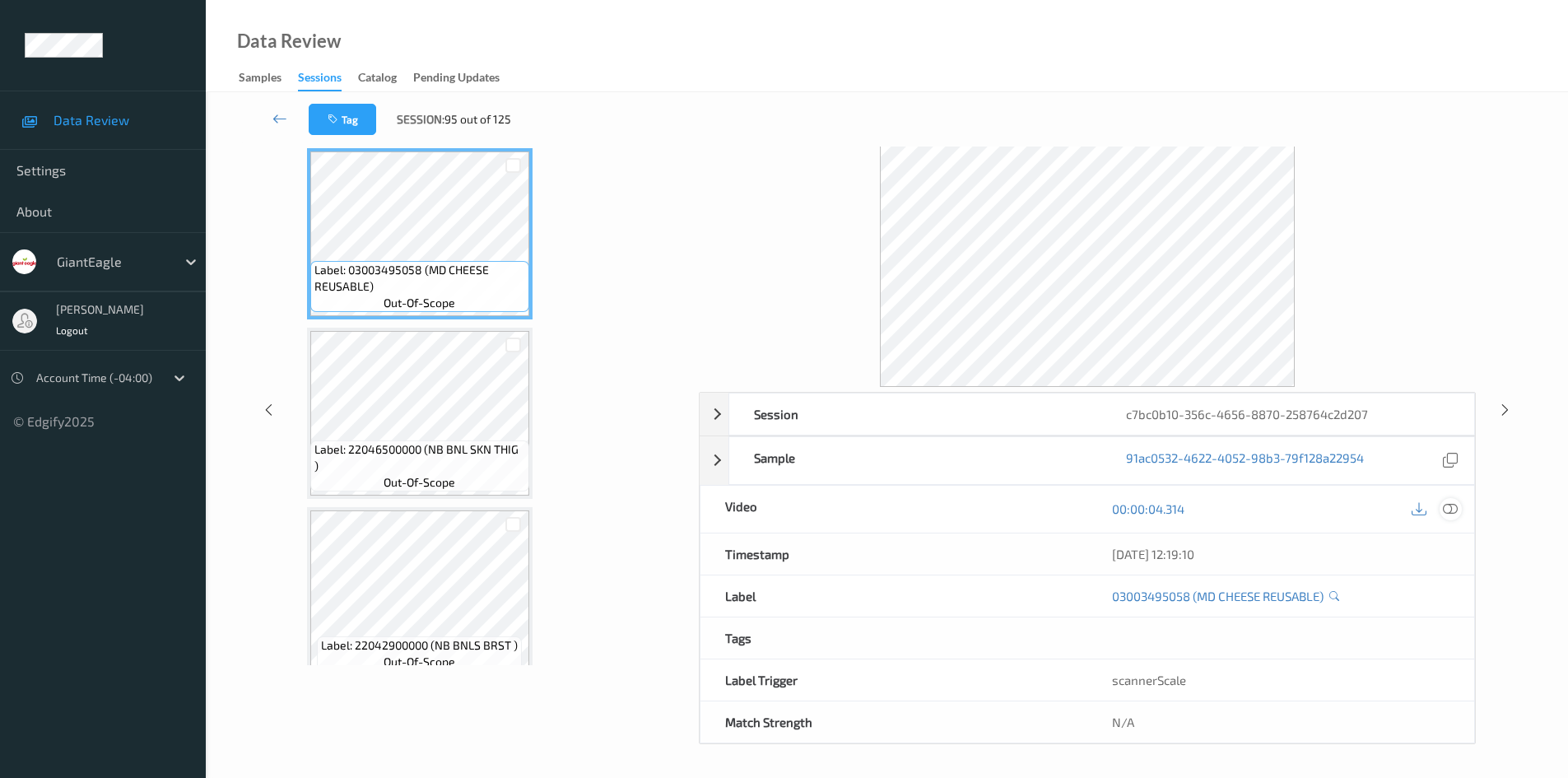 click at bounding box center [1450, 509] 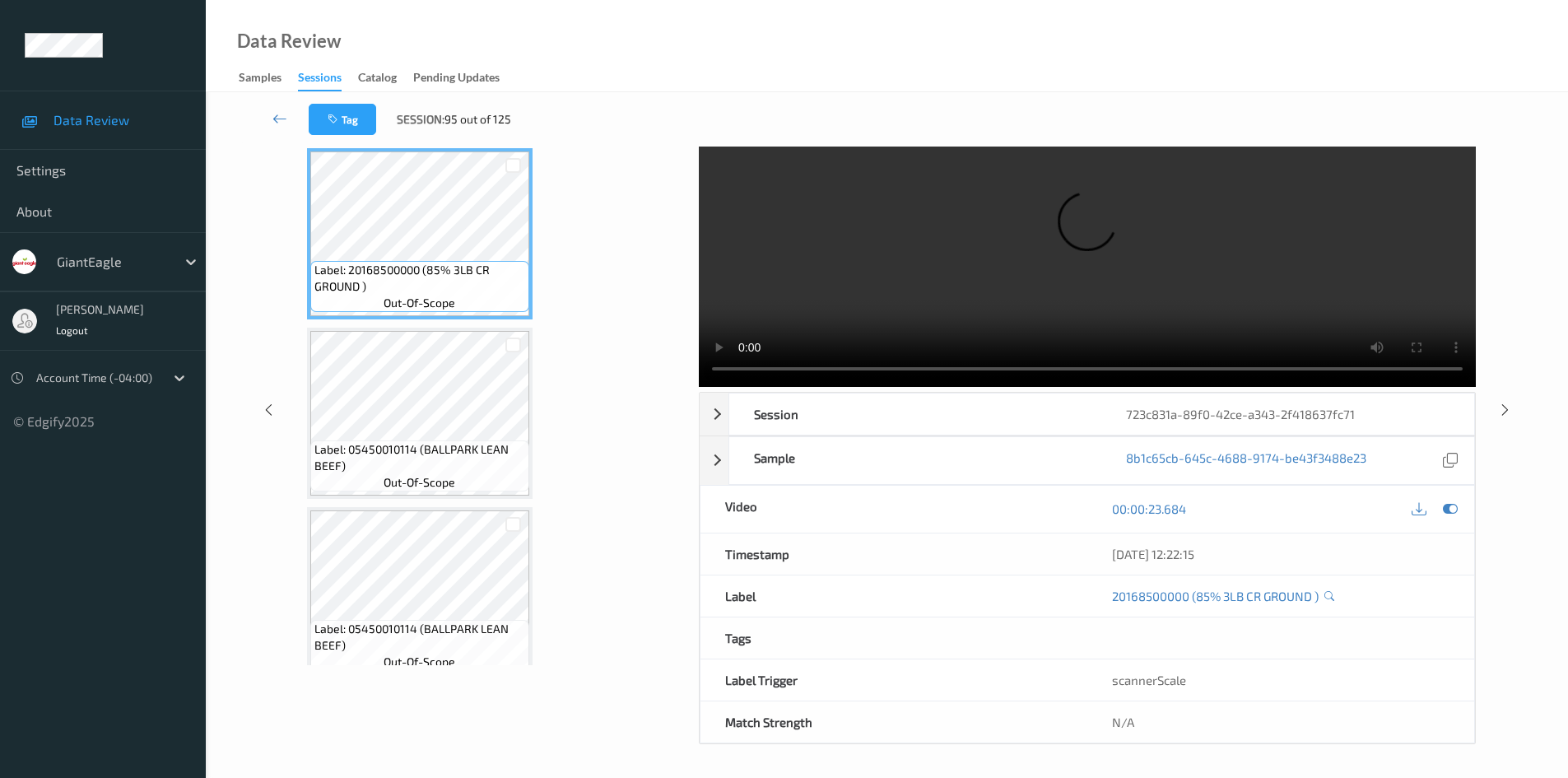 scroll, scrollTop: 0, scrollLeft: 0, axis: both 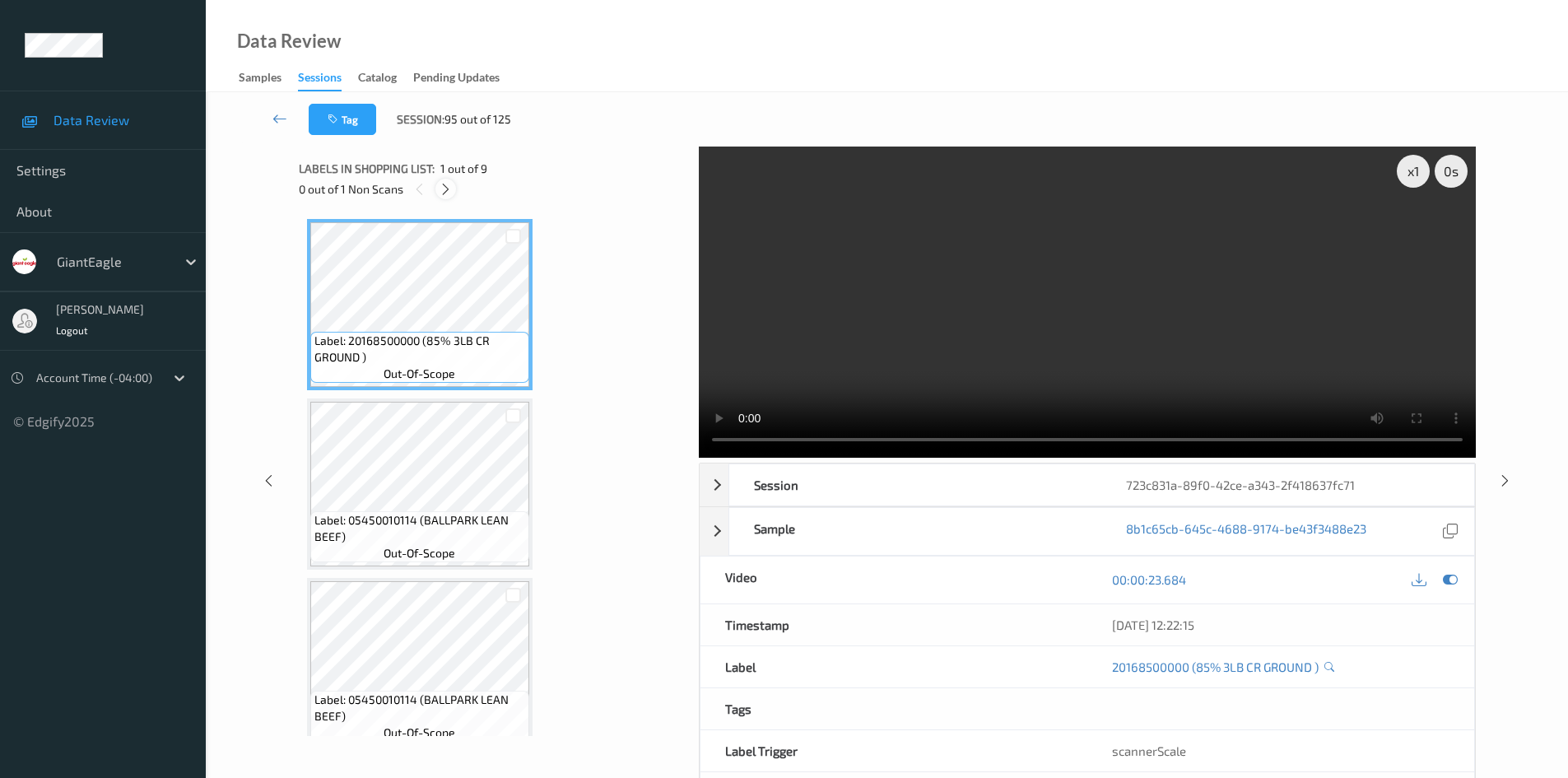click at bounding box center [445, 189] 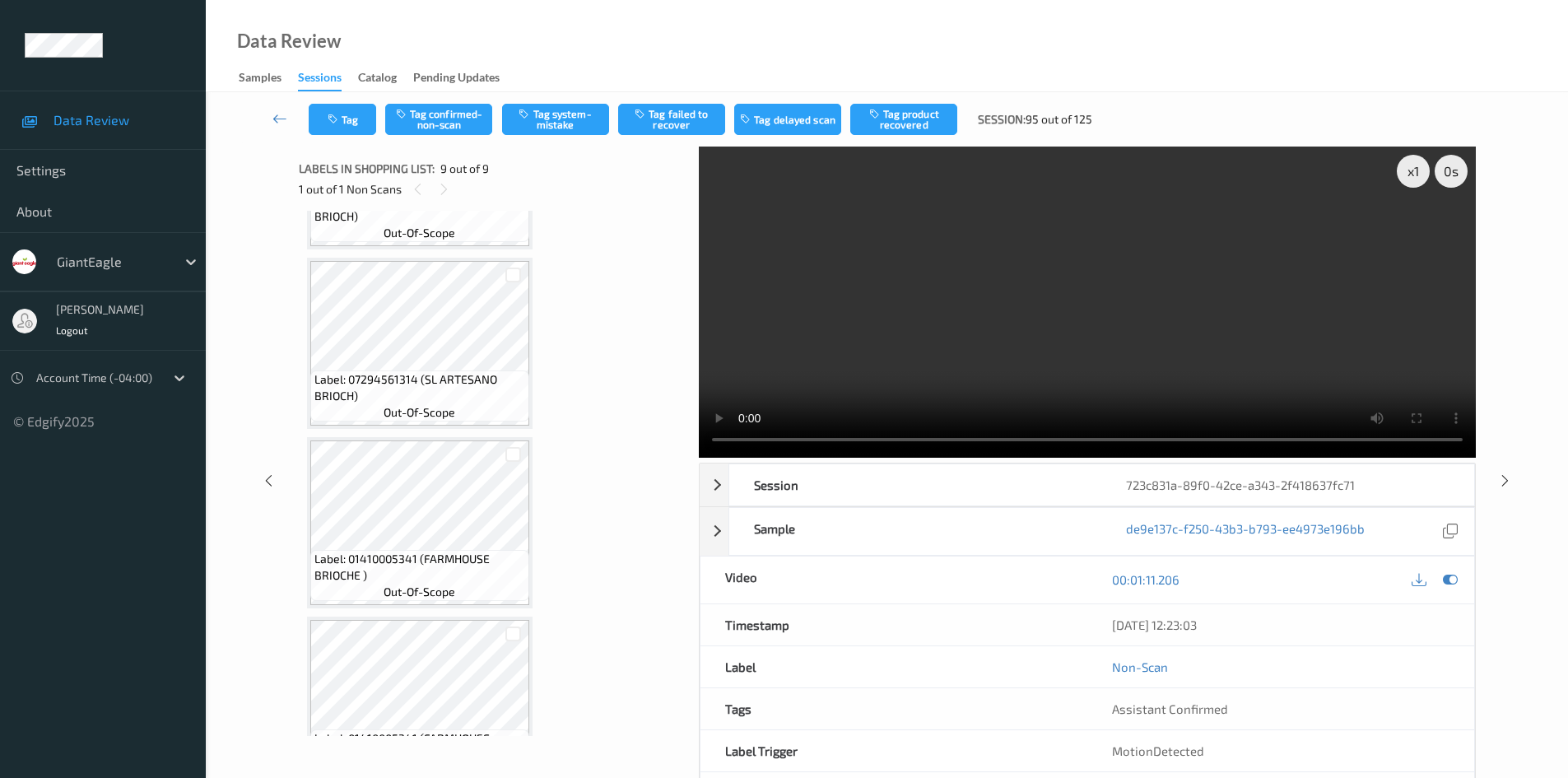 scroll, scrollTop: 851, scrollLeft: 0, axis: vertical 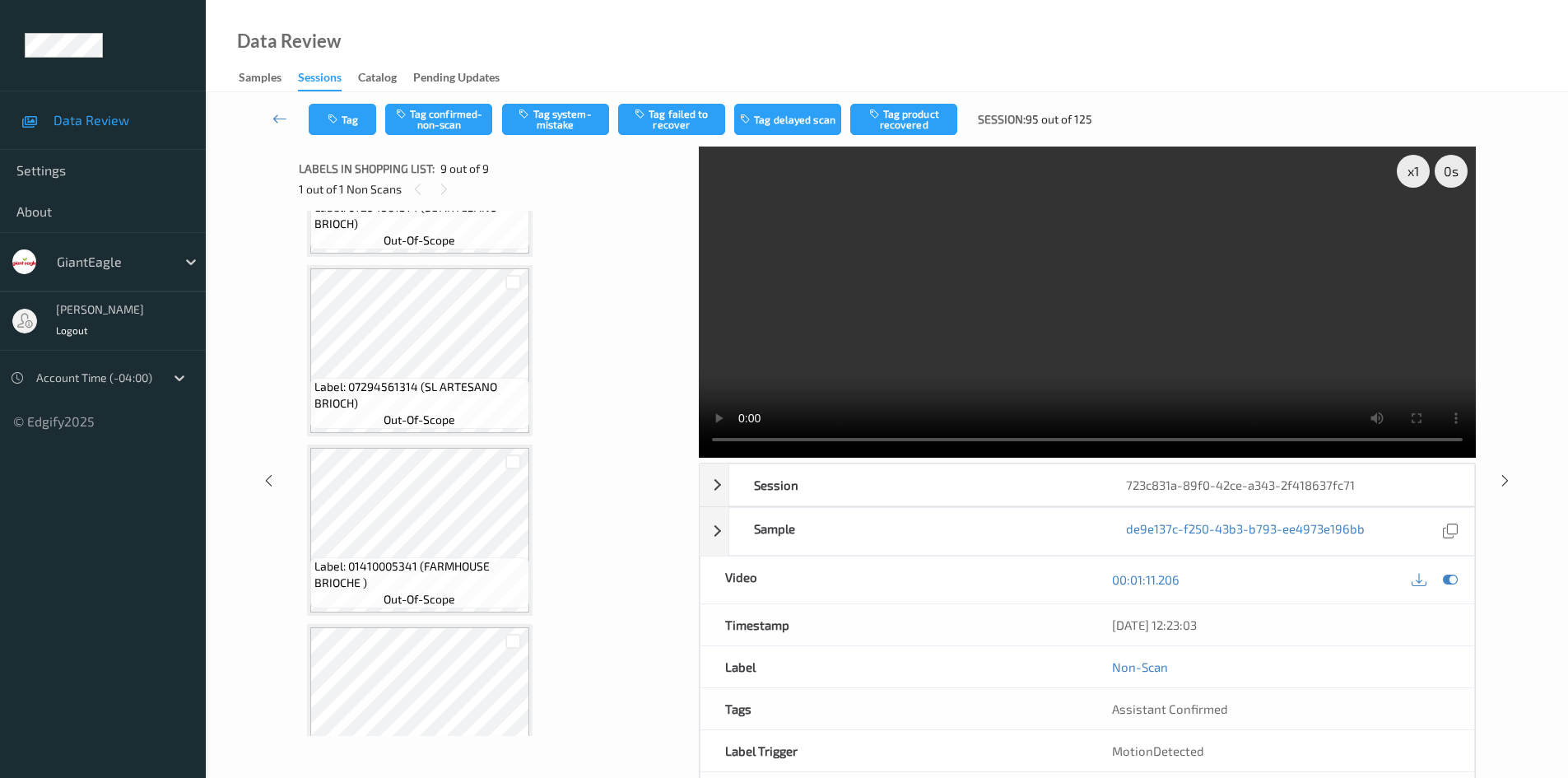 type 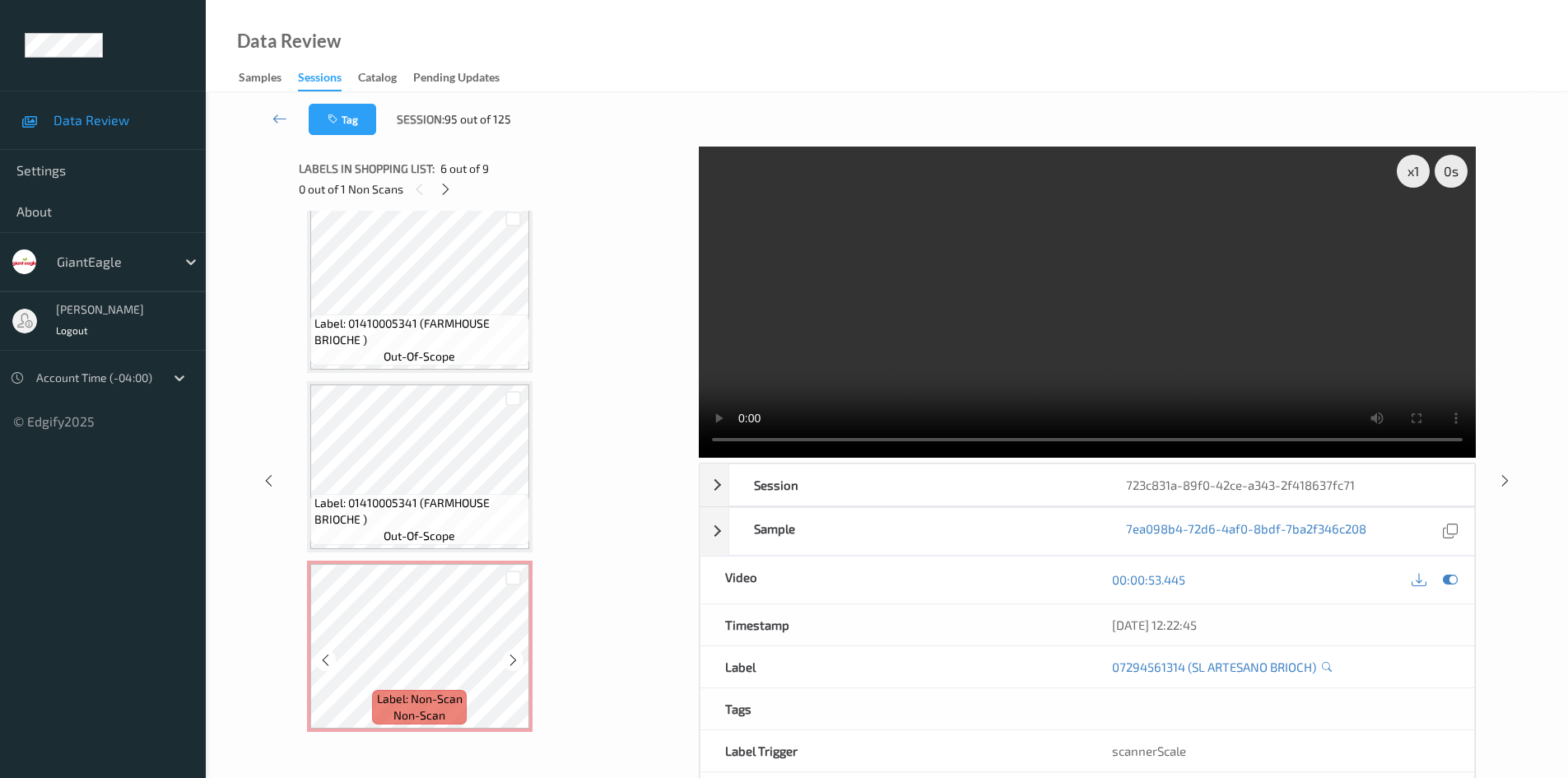 scroll, scrollTop: 1098, scrollLeft: 0, axis: vertical 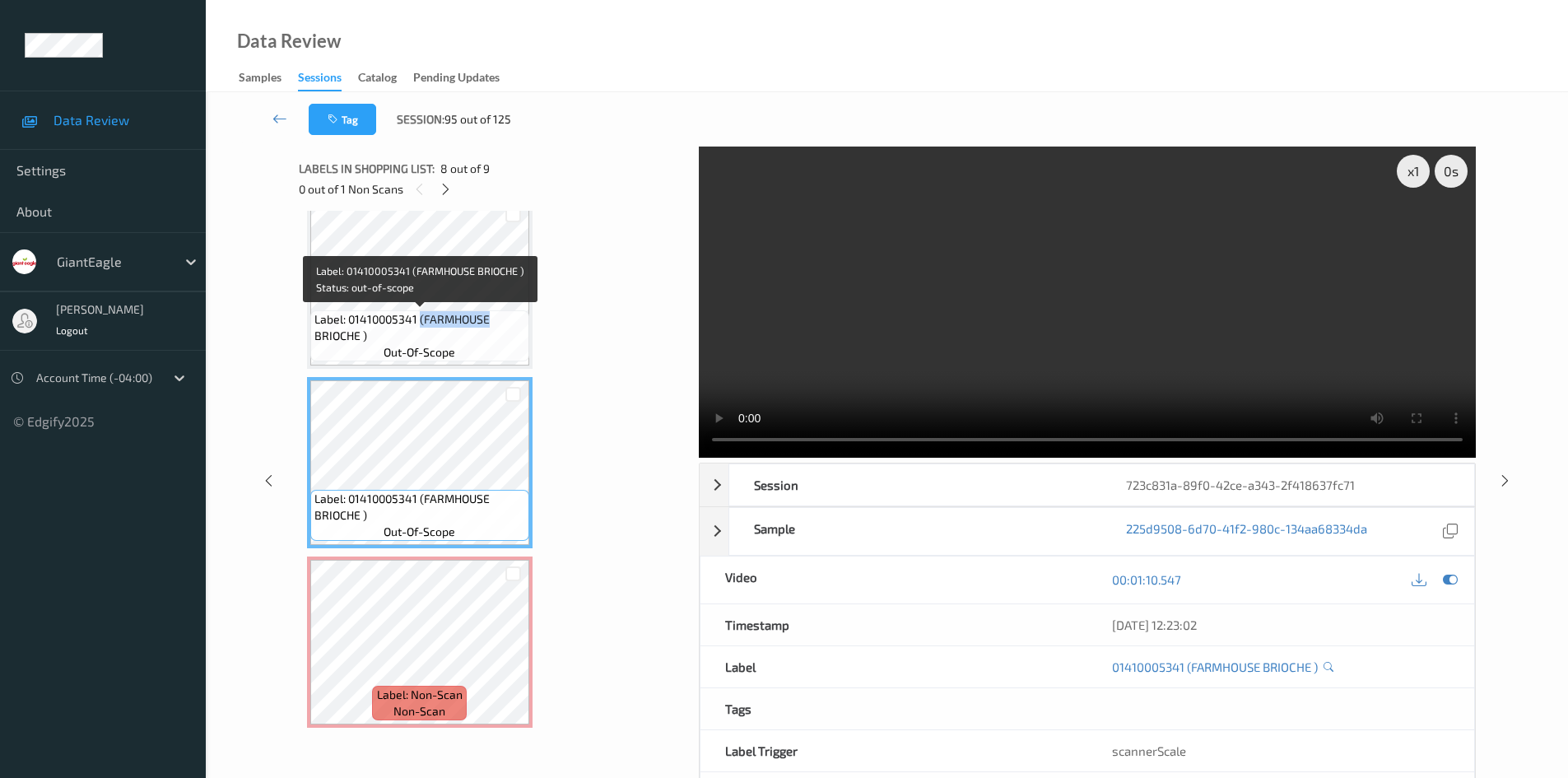 drag, startPoint x: 419, startPoint y: 315, endPoint x: 501, endPoint y: 319, distance: 82.0975 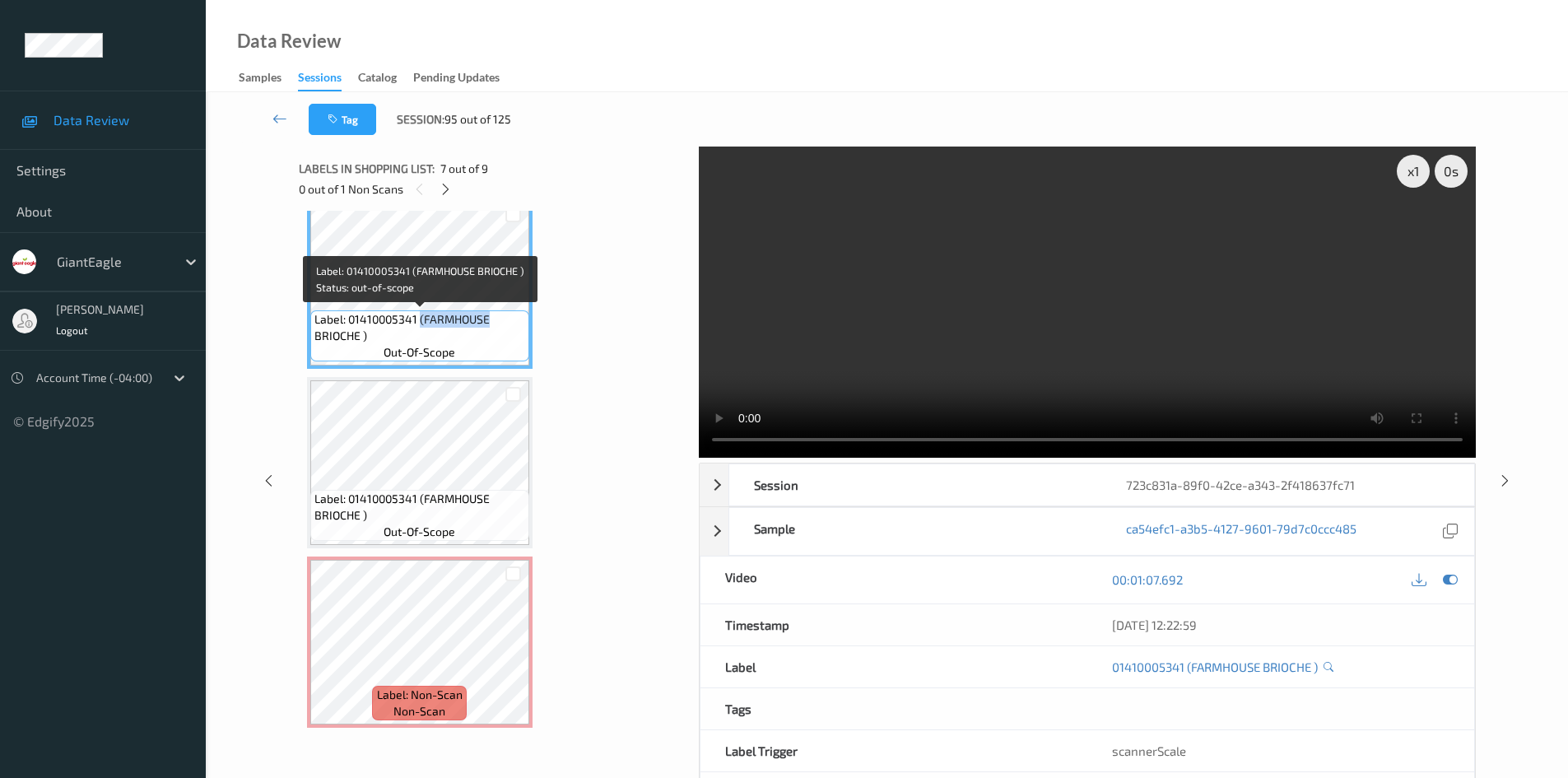 copy on "(FARMHOUSE" 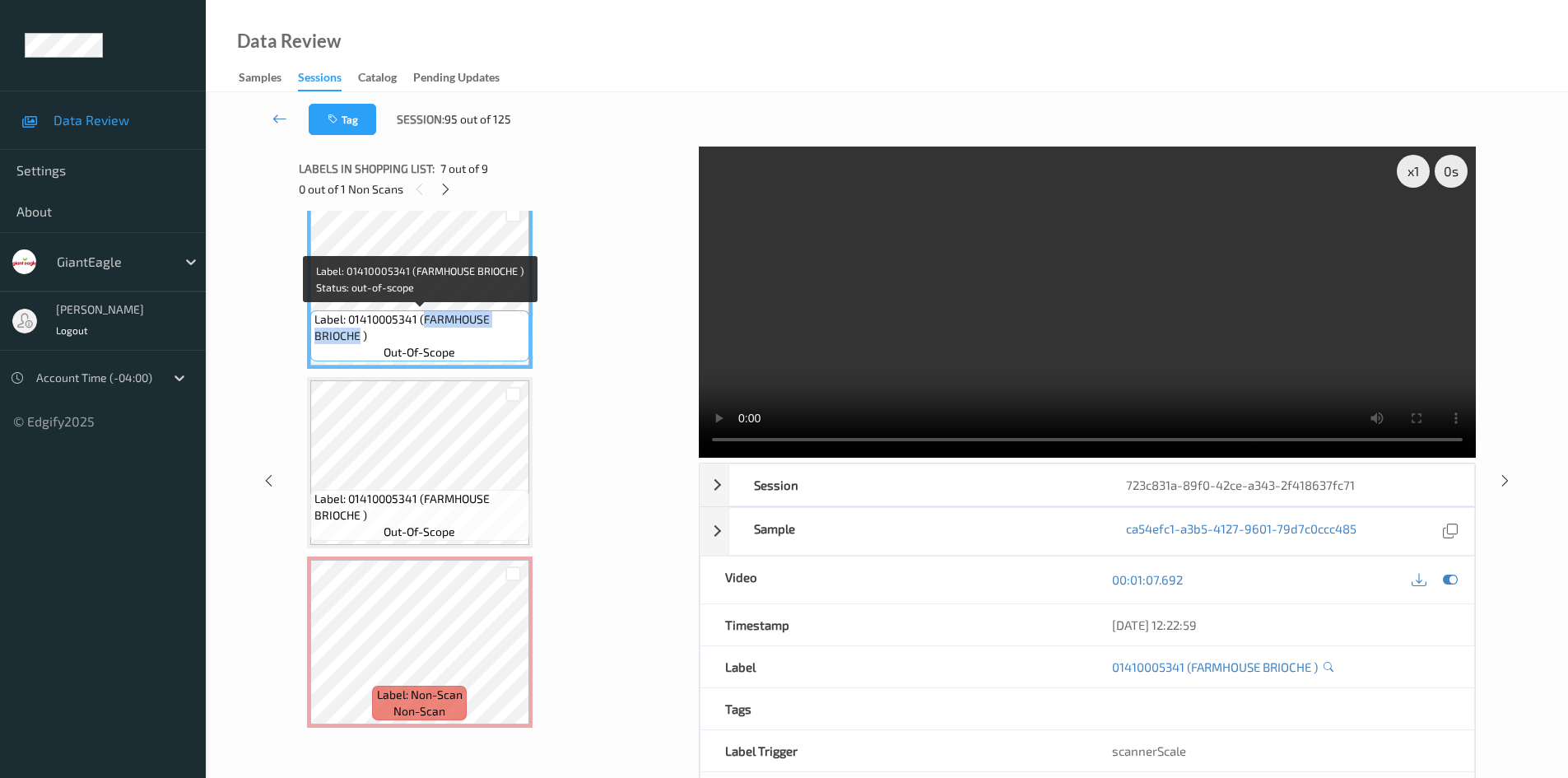 drag, startPoint x: 360, startPoint y: 335, endPoint x: 425, endPoint y: 316, distance: 67.72001 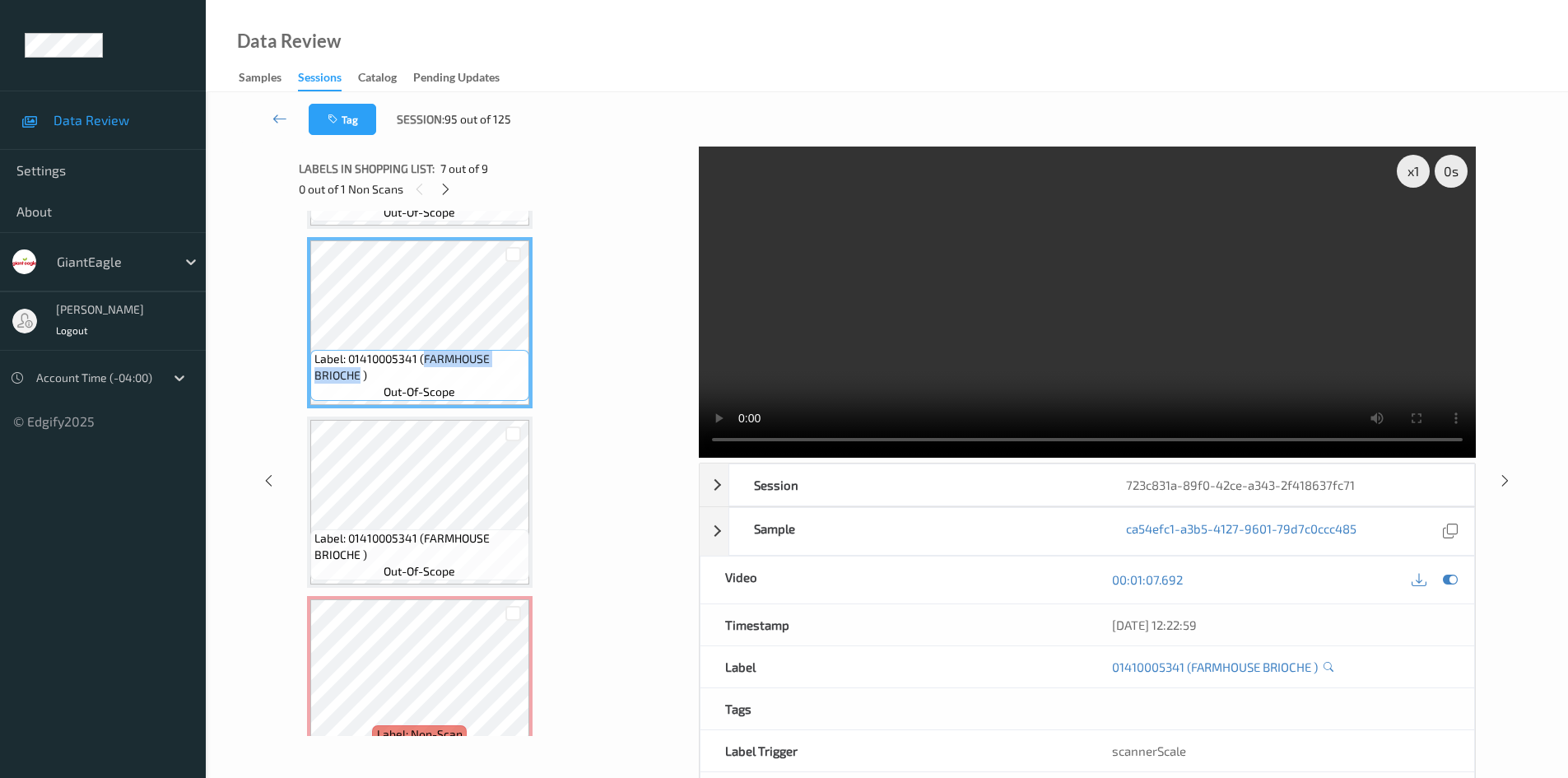 scroll, scrollTop: 1098, scrollLeft: 0, axis: vertical 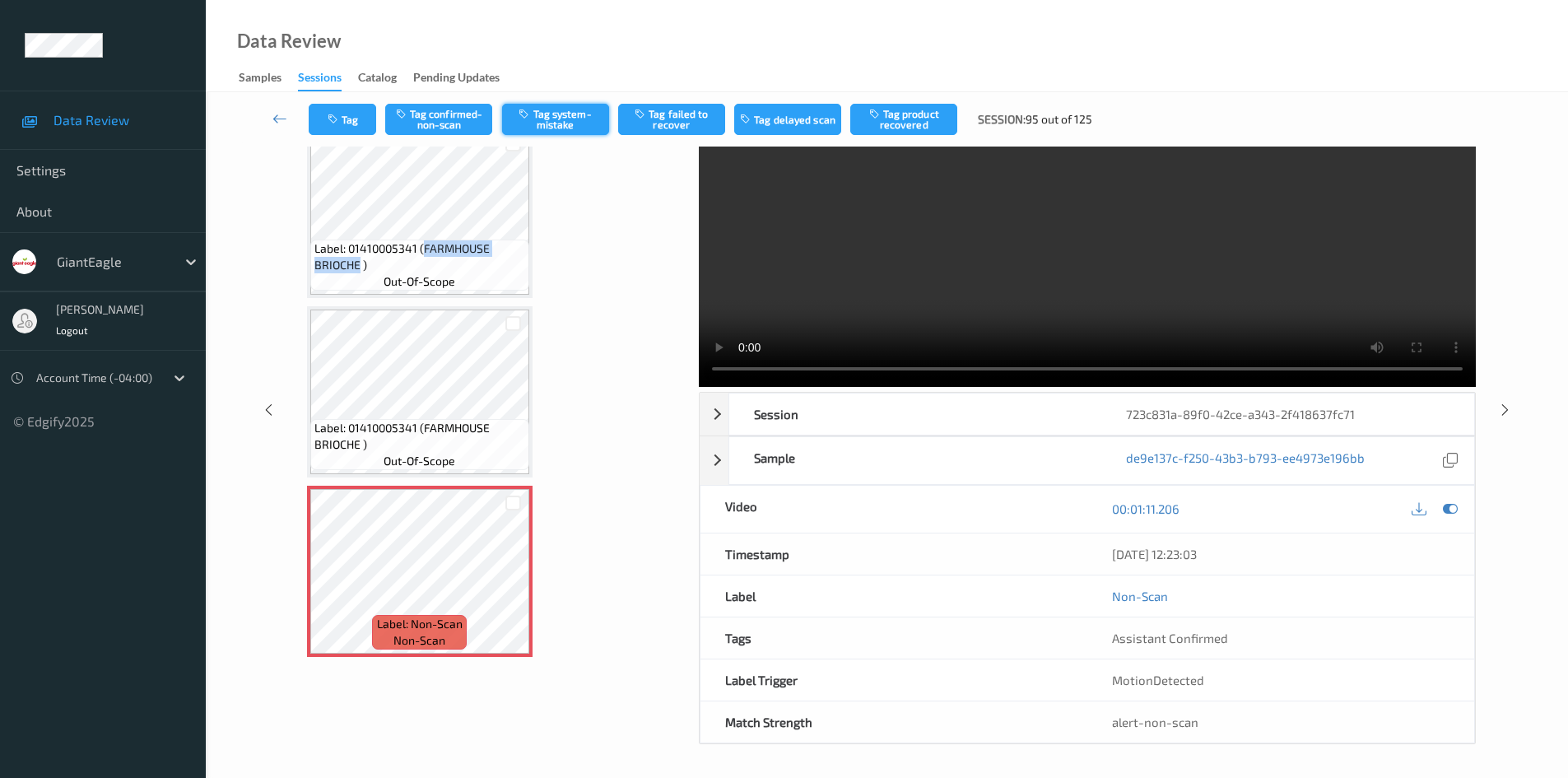 click on "Tag   system-mistake" at bounding box center [556, 119] 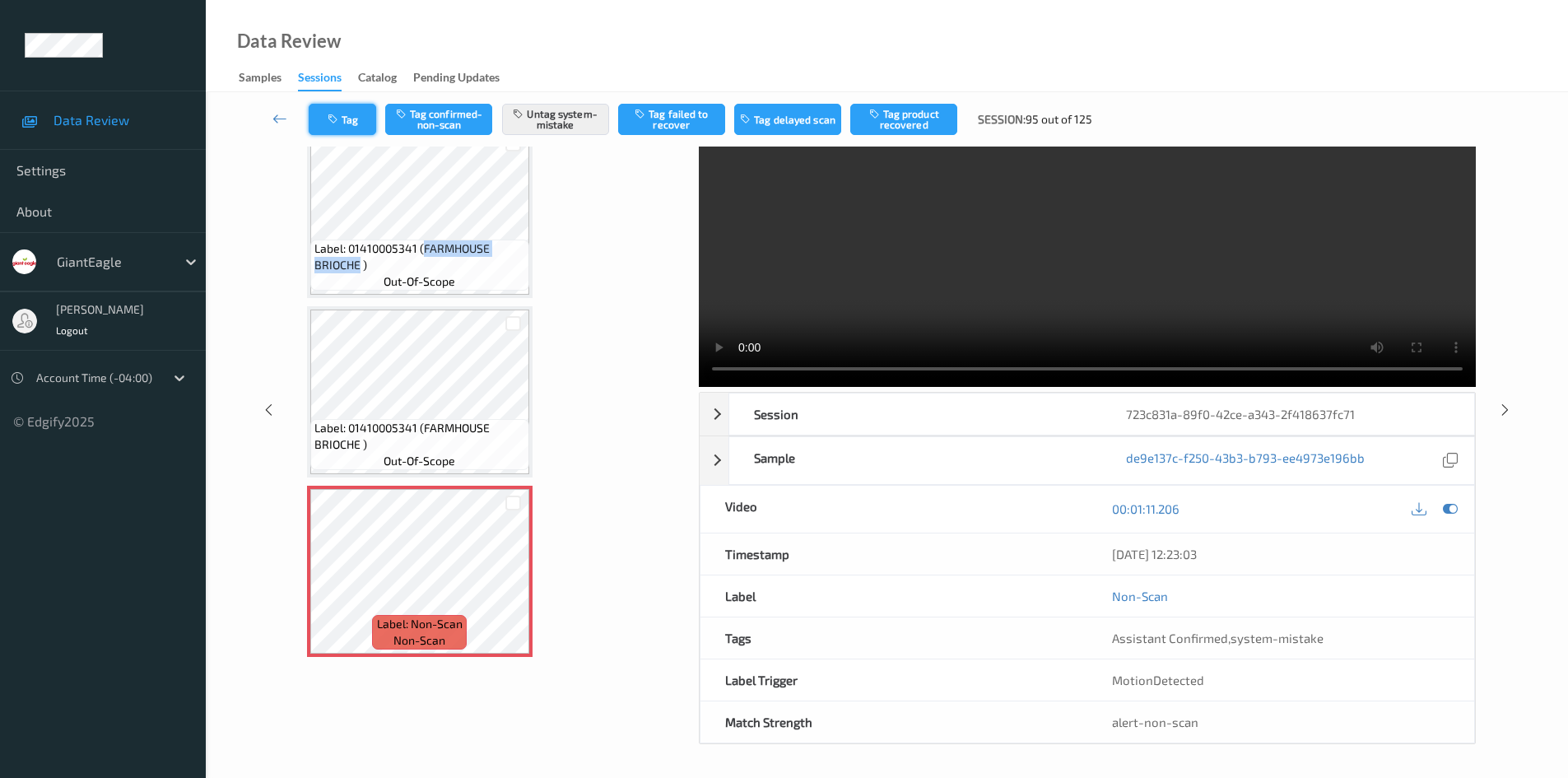 click at bounding box center (334, 119) 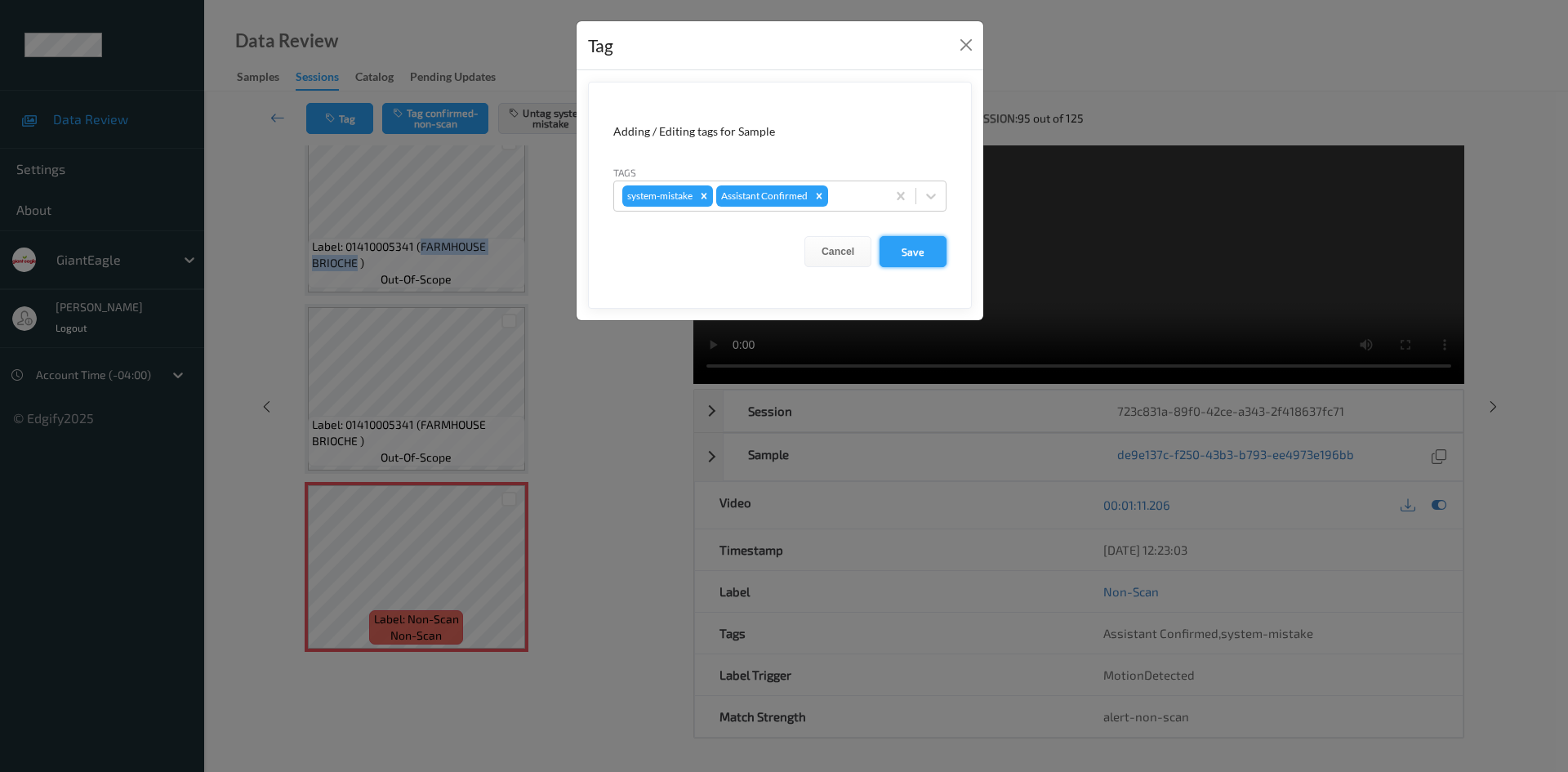 click on "Save" at bounding box center [913, 252] 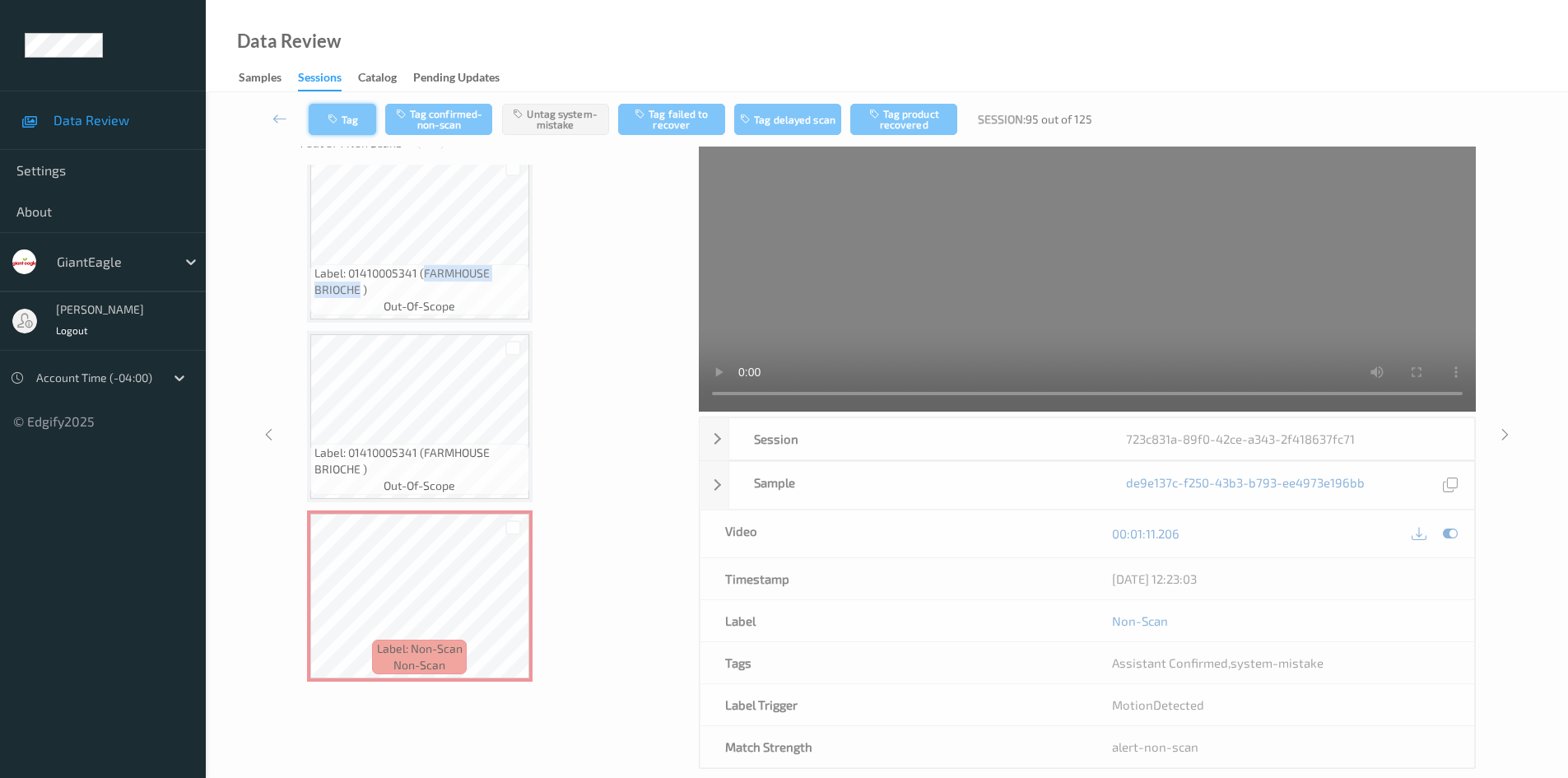 click on "Tag" at bounding box center (342, 119) 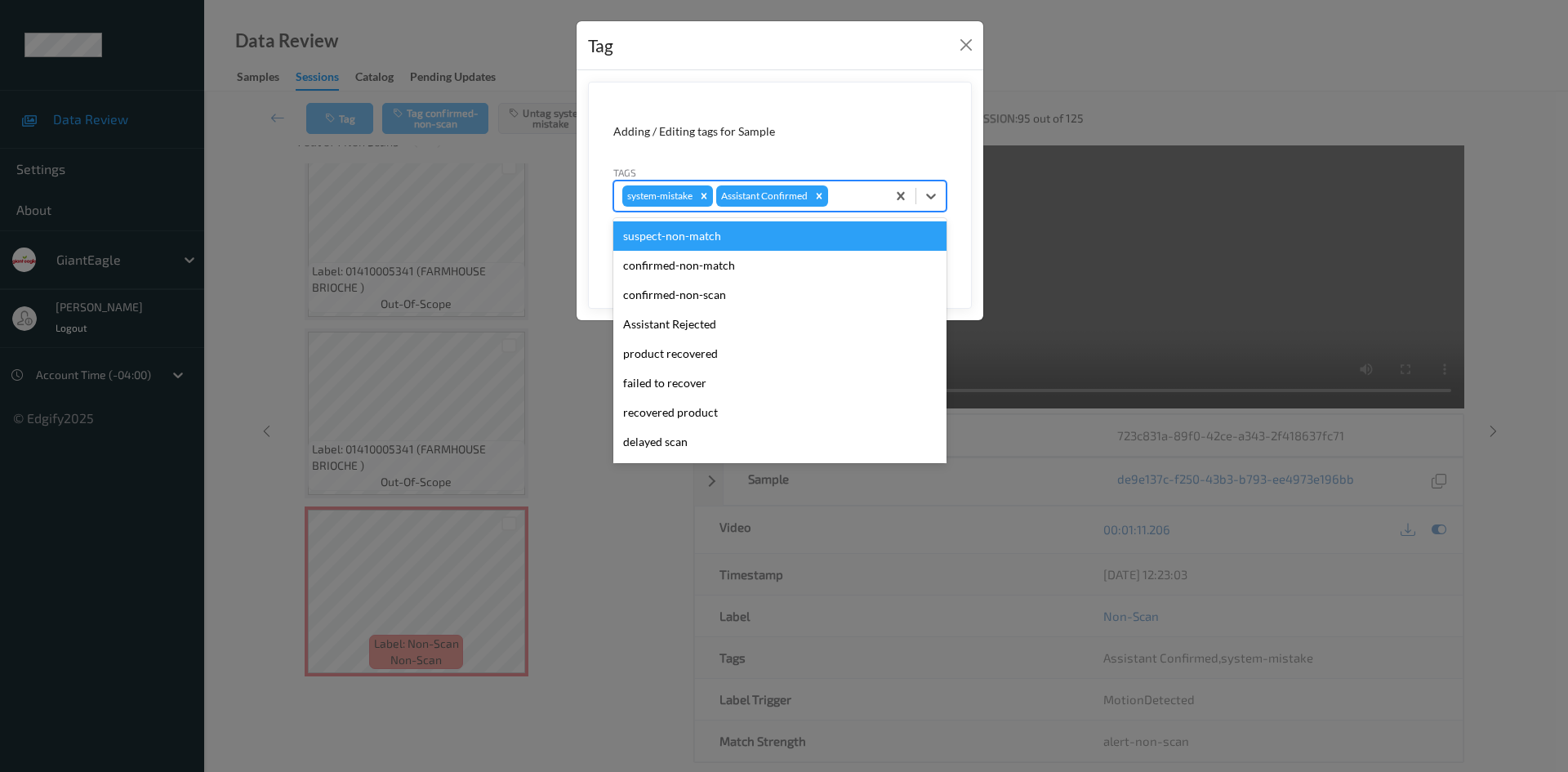 click at bounding box center [854, 196] 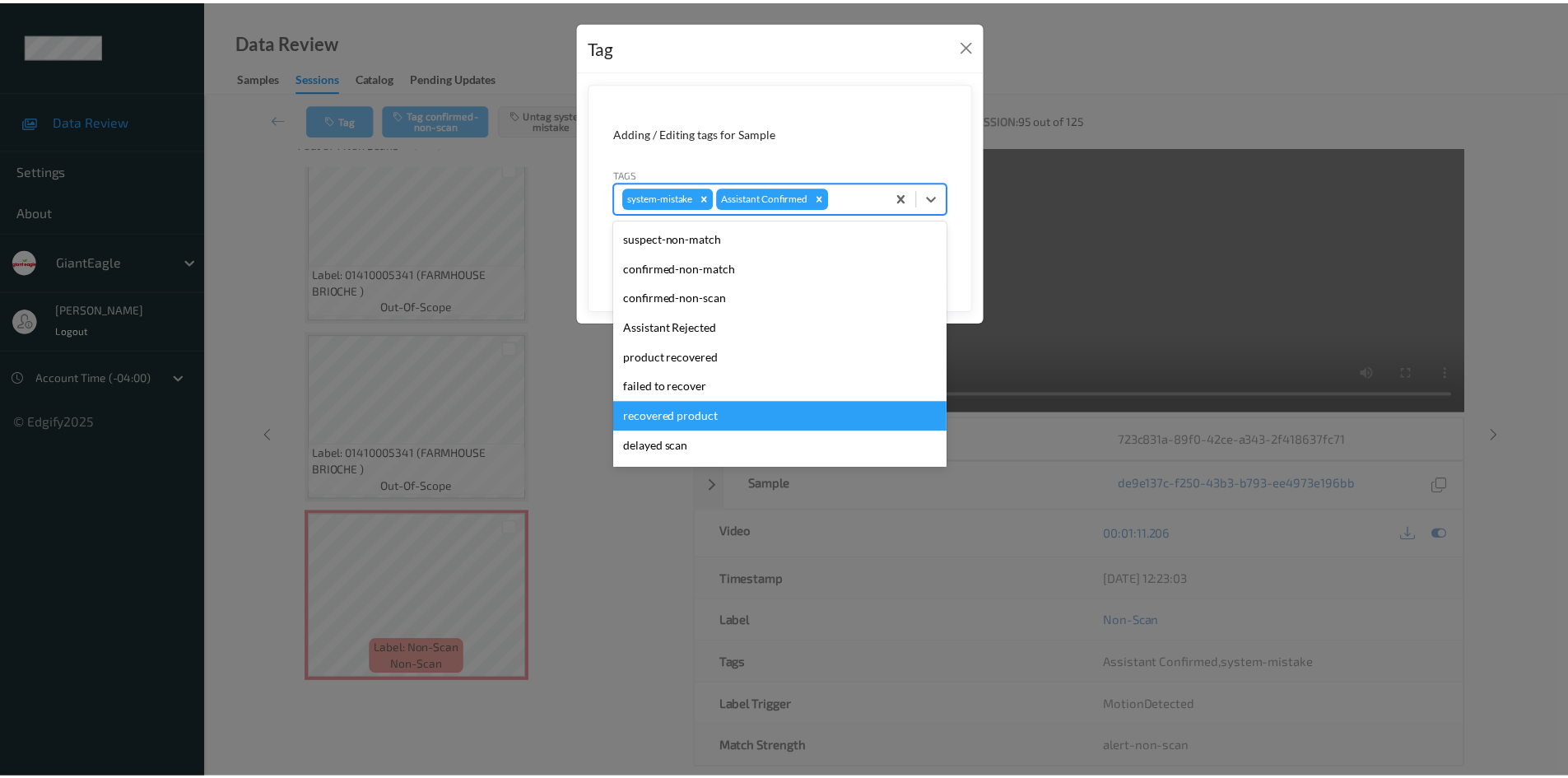 scroll, scrollTop: 86, scrollLeft: 0, axis: vertical 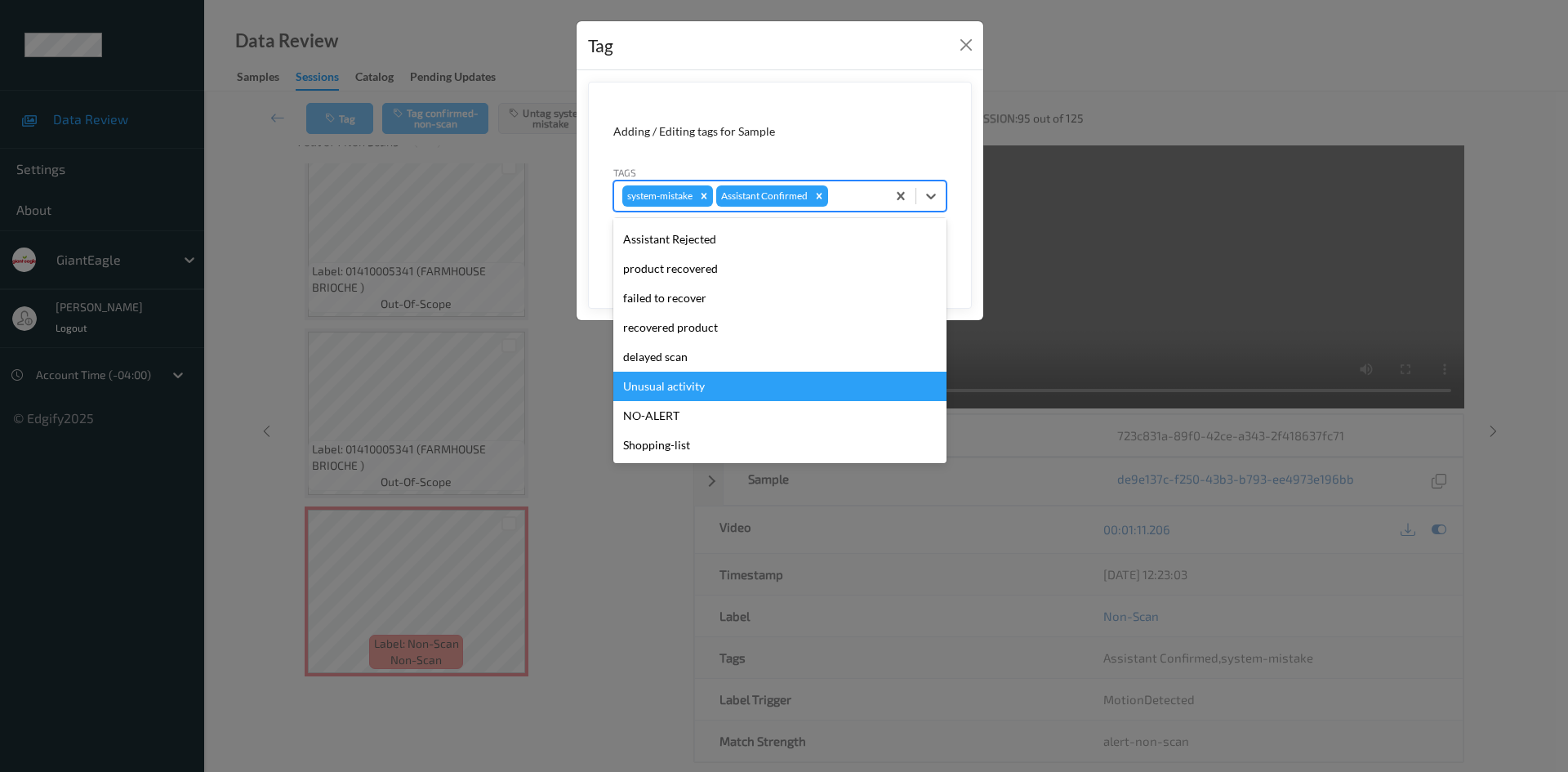 click on "Unusual activity" at bounding box center (780, 386) 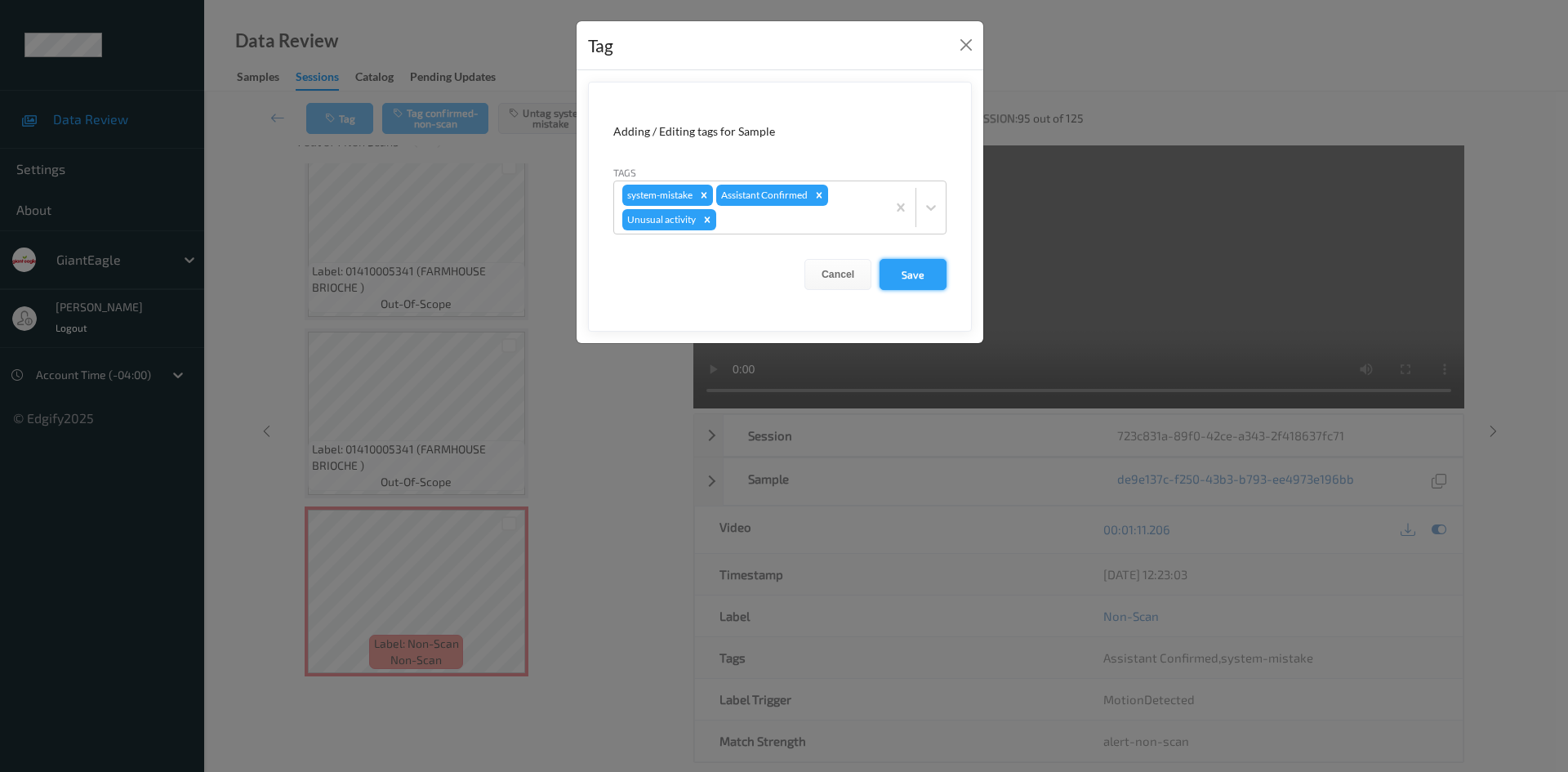 click on "Save" at bounding box center [913, 274] 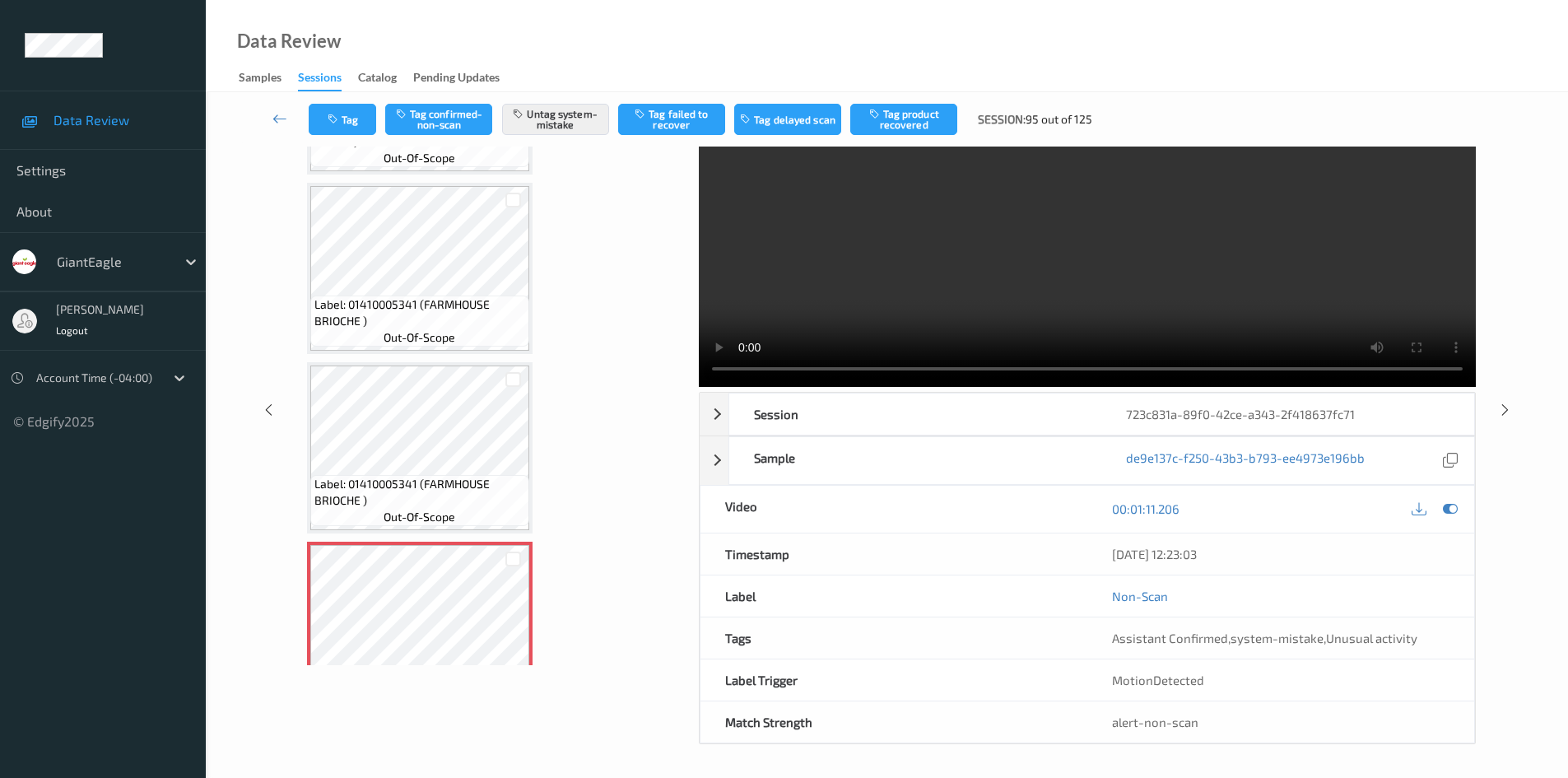 scroll, scrollTop: 1016, scrollLeft: 0, axis: vertical 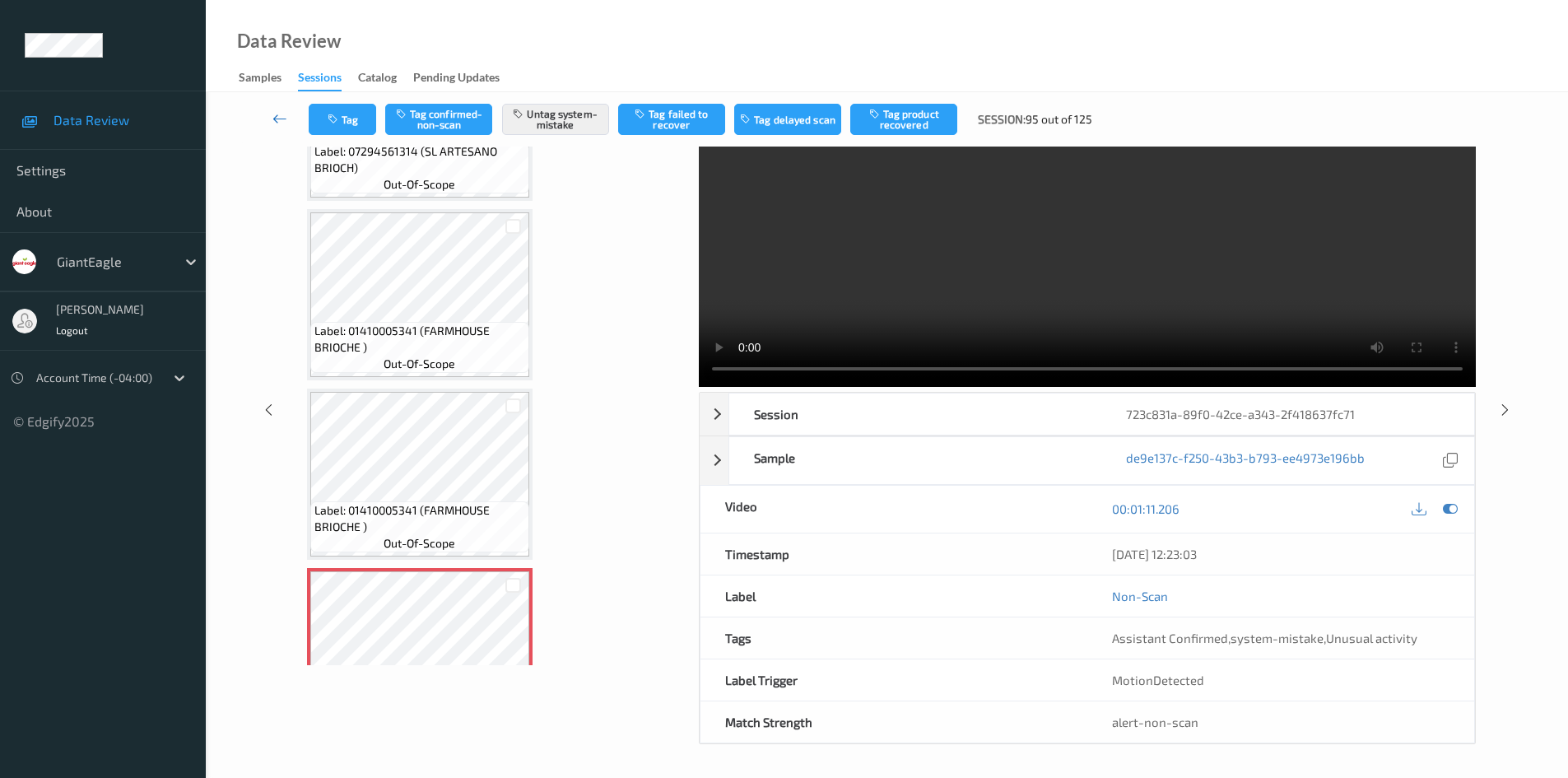 click at bounding box center [280, 119] 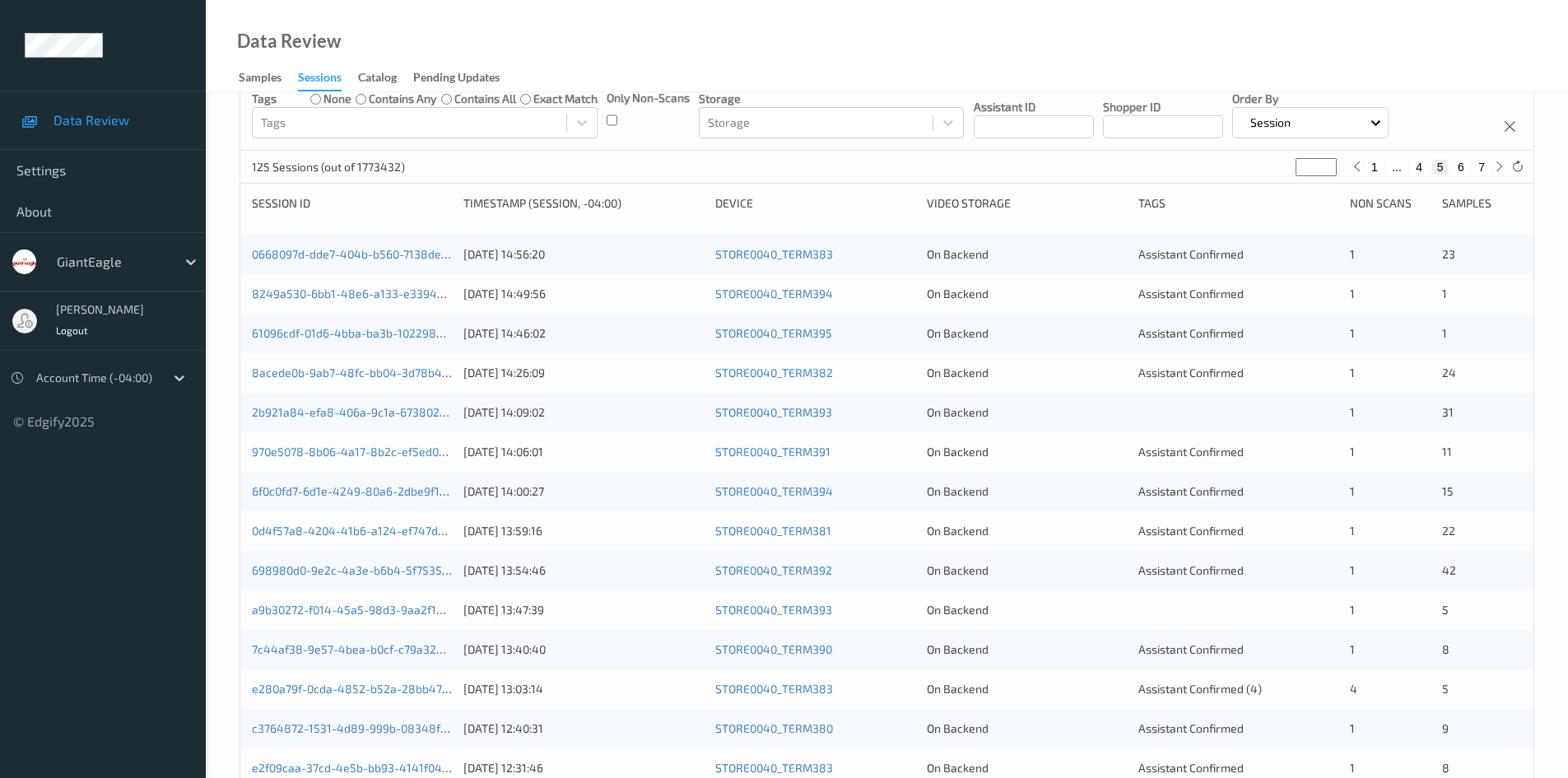 scroll, scrollTop: 329, scrollLeft: 0, axis: vertical 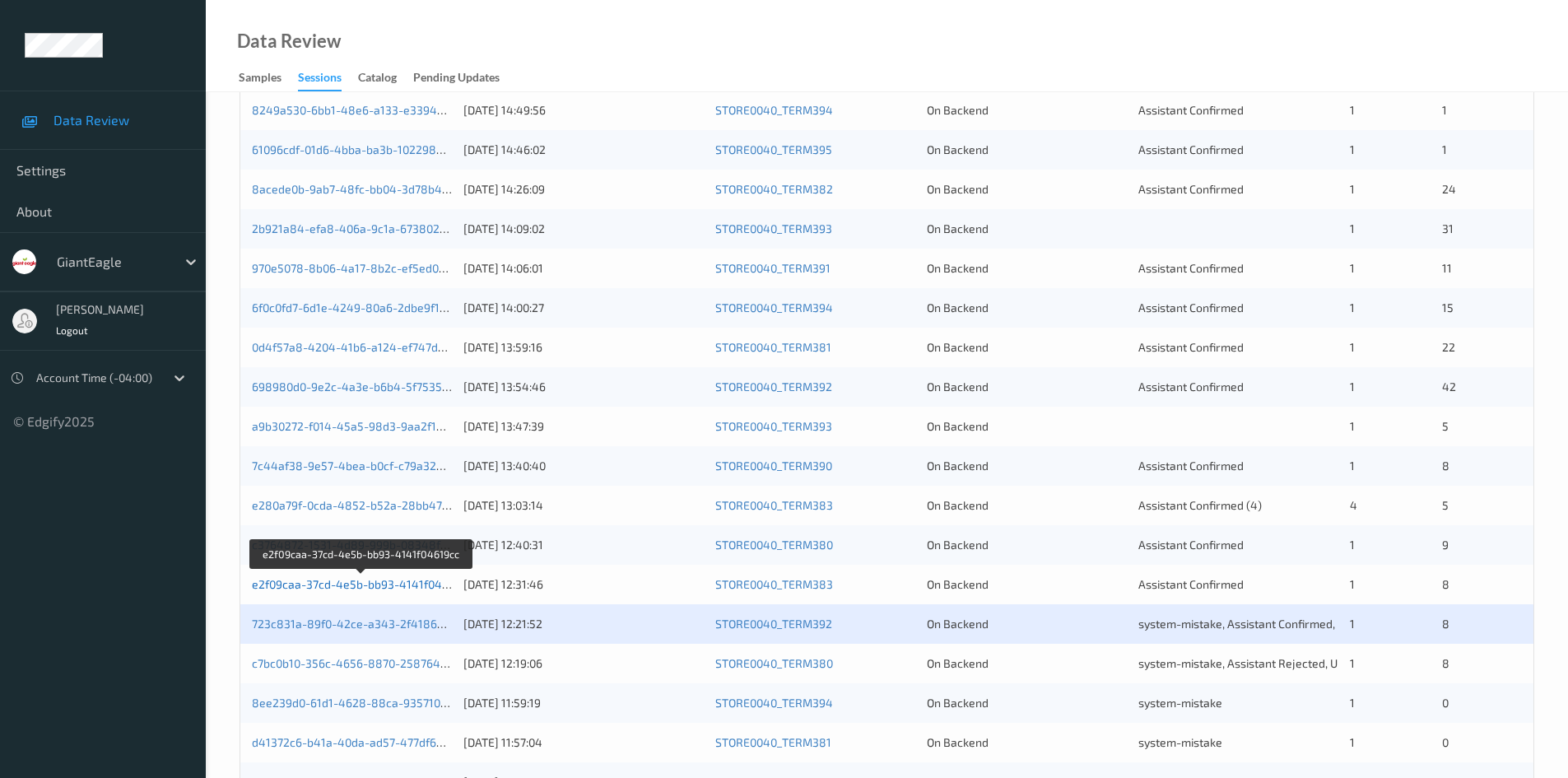 click on "e2f09caa-37cd-4e5b-bb93-4141f04619cc" at bounding box center [361, 584] 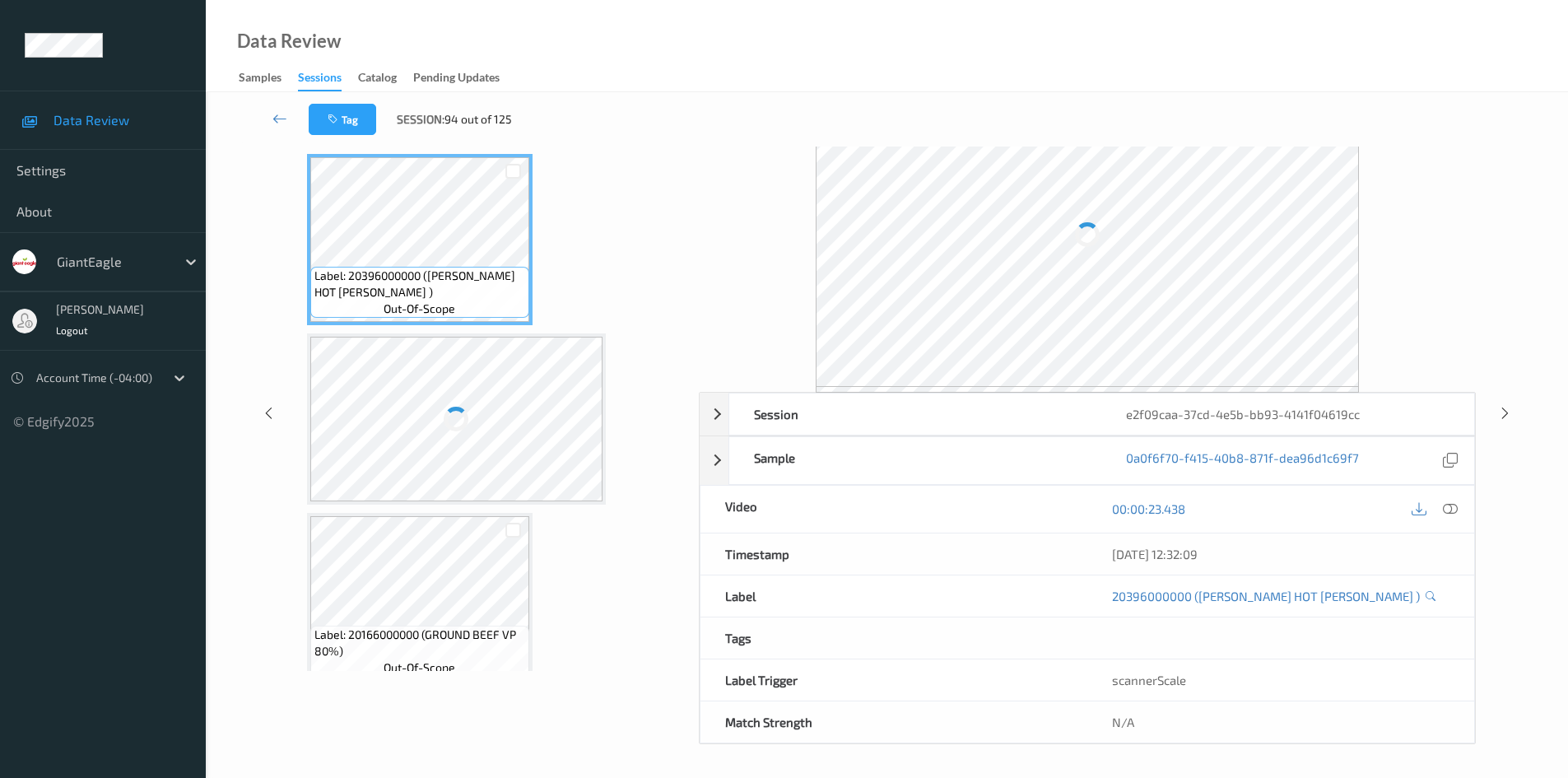 scroll, scrollTop: 71, scrollLeft: 0, axis: vertical 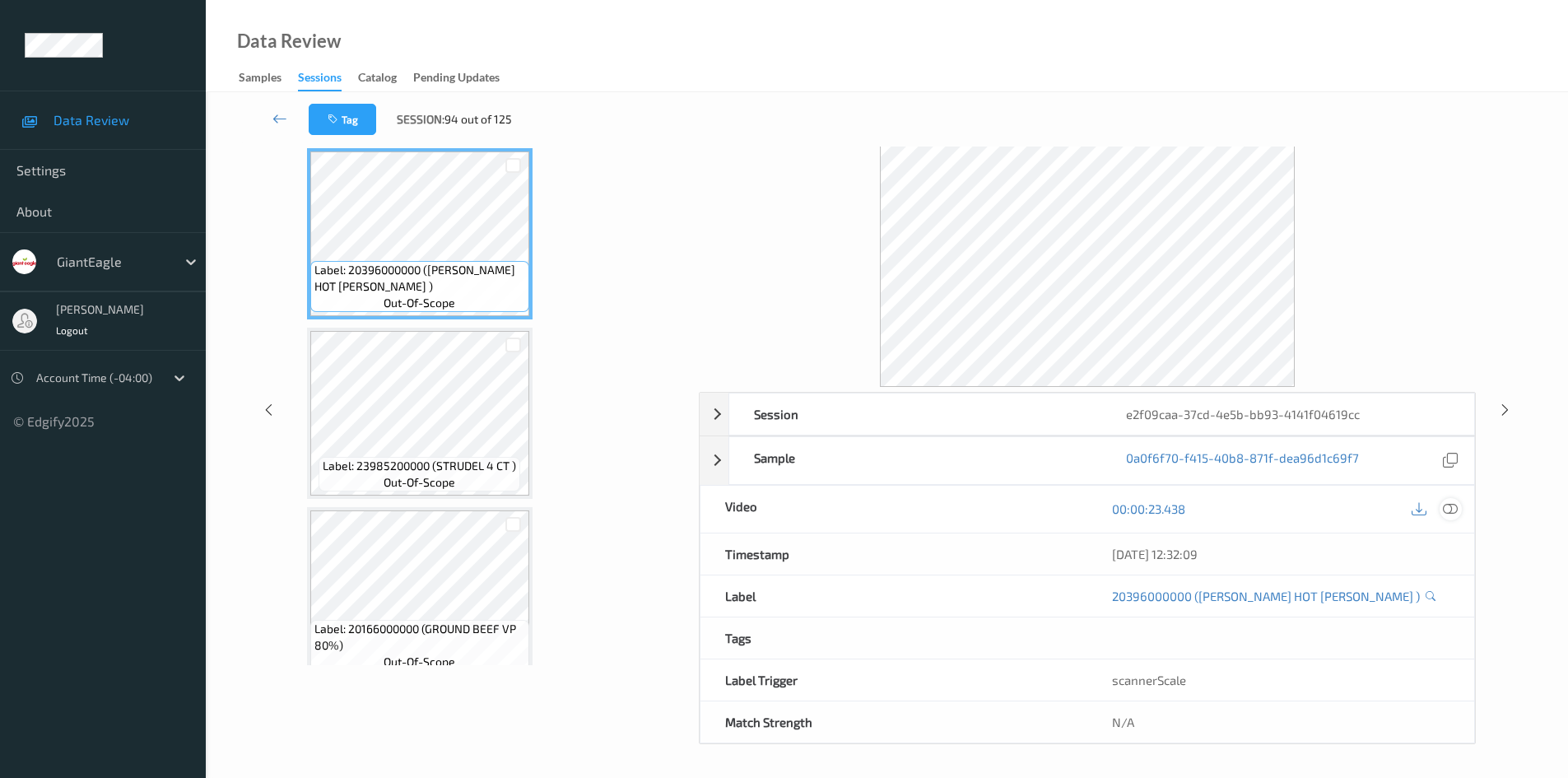 click at bounding box center (1450, 509) 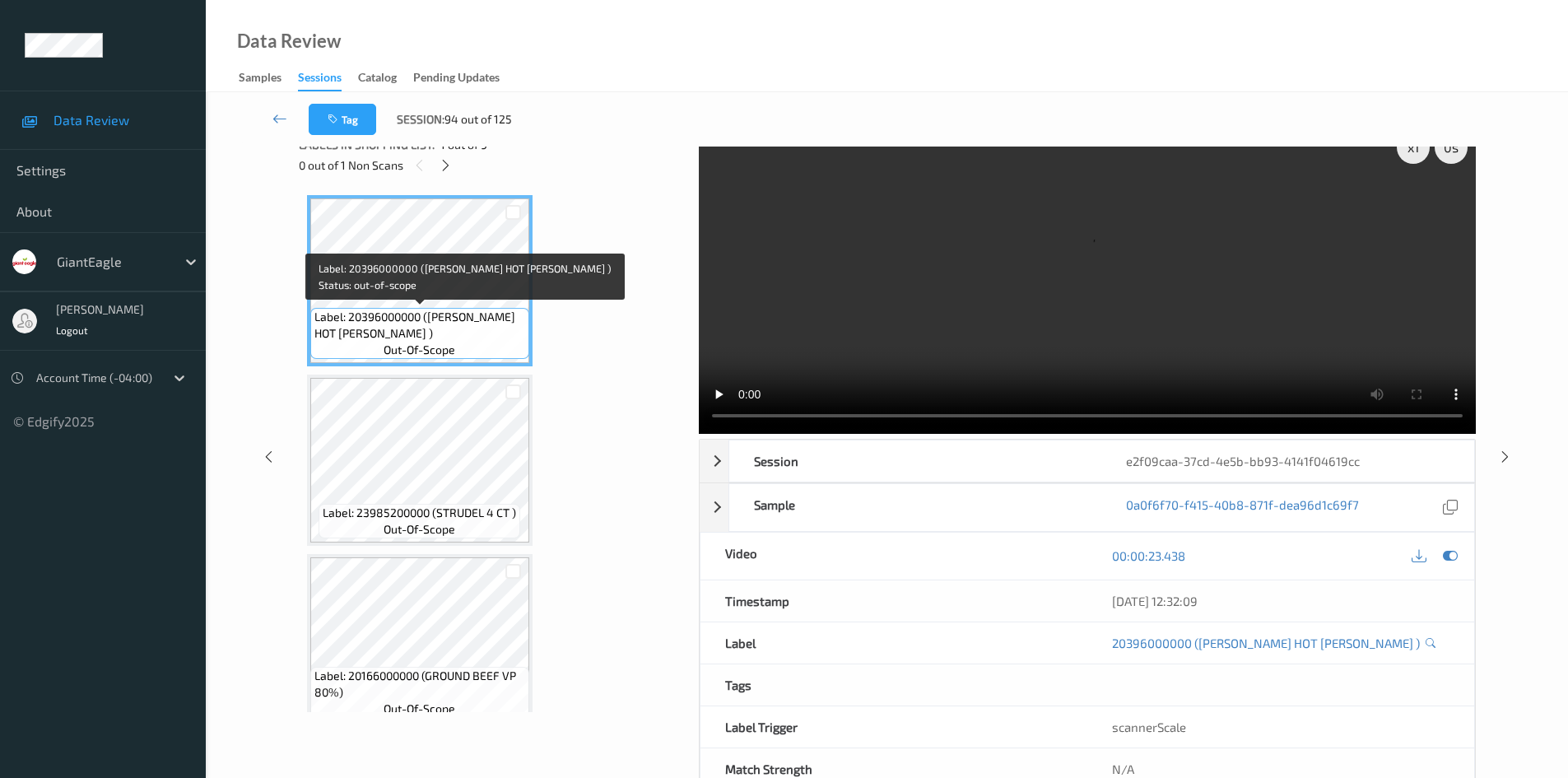 scroll, scrollTop: 0, scrollLeft: 0, axis: both 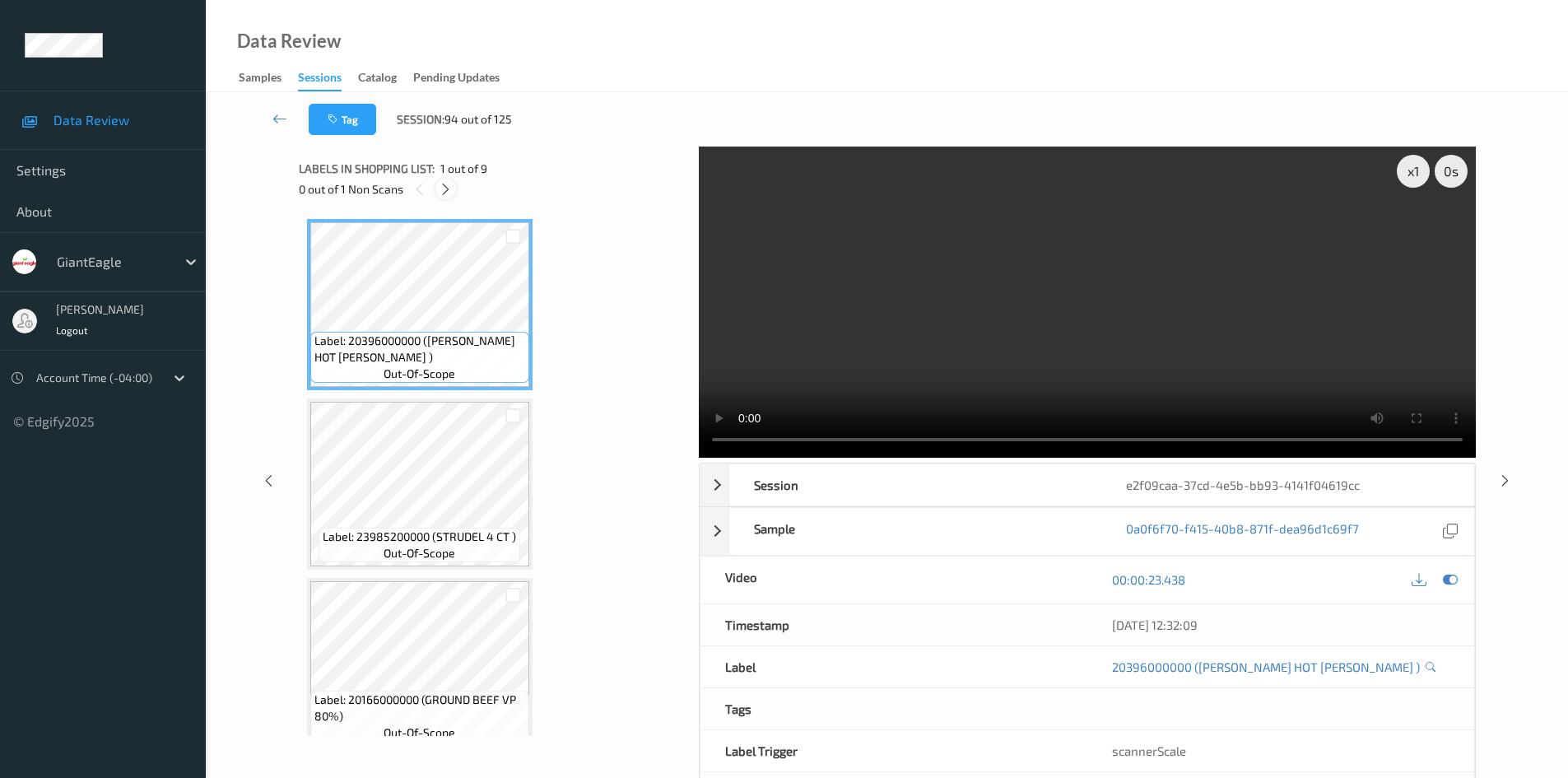 click at bounding box center [445, 189] 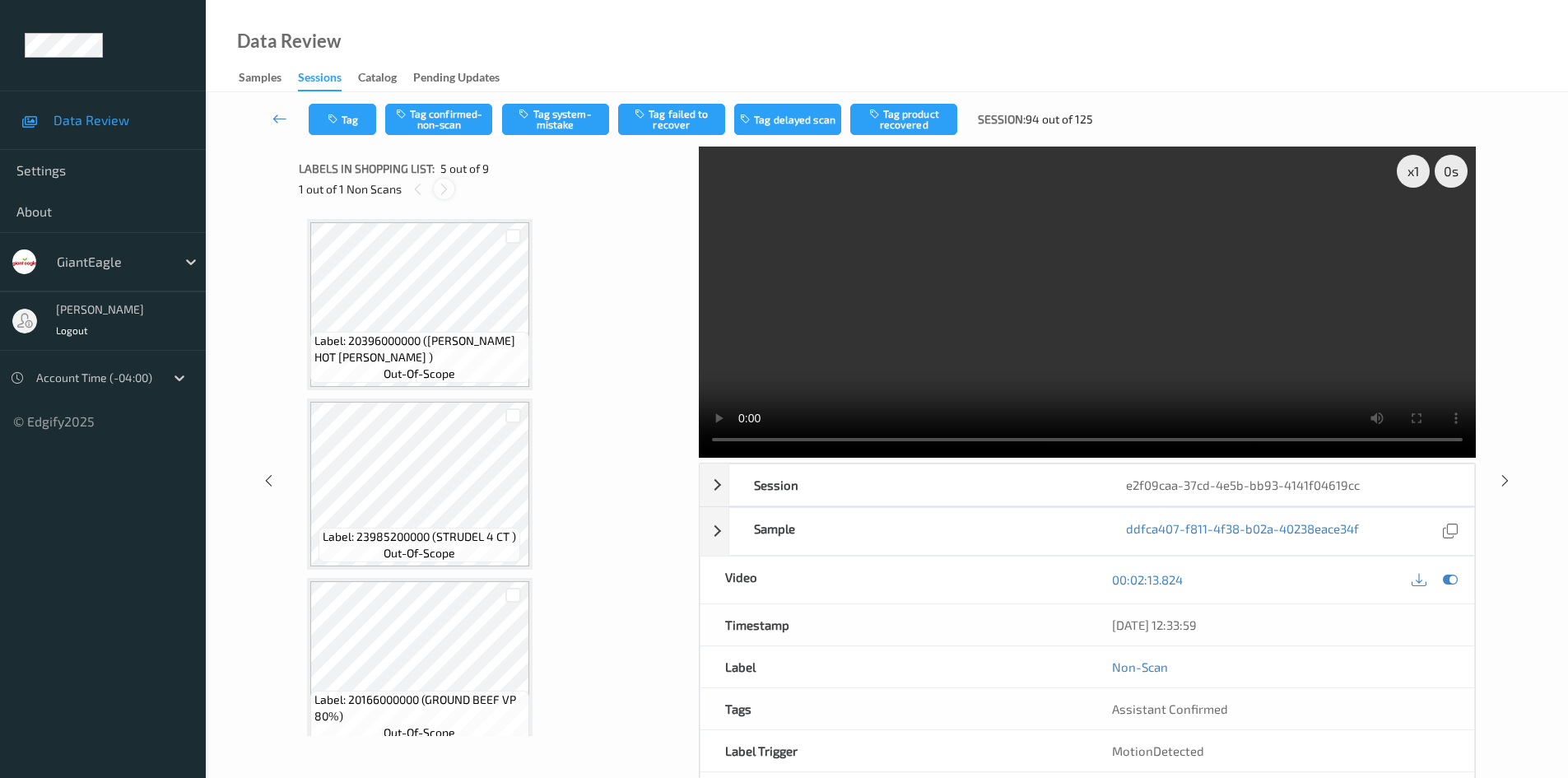 scroll, scrollTop: 547, scrollLeft: 0, axis: vertical 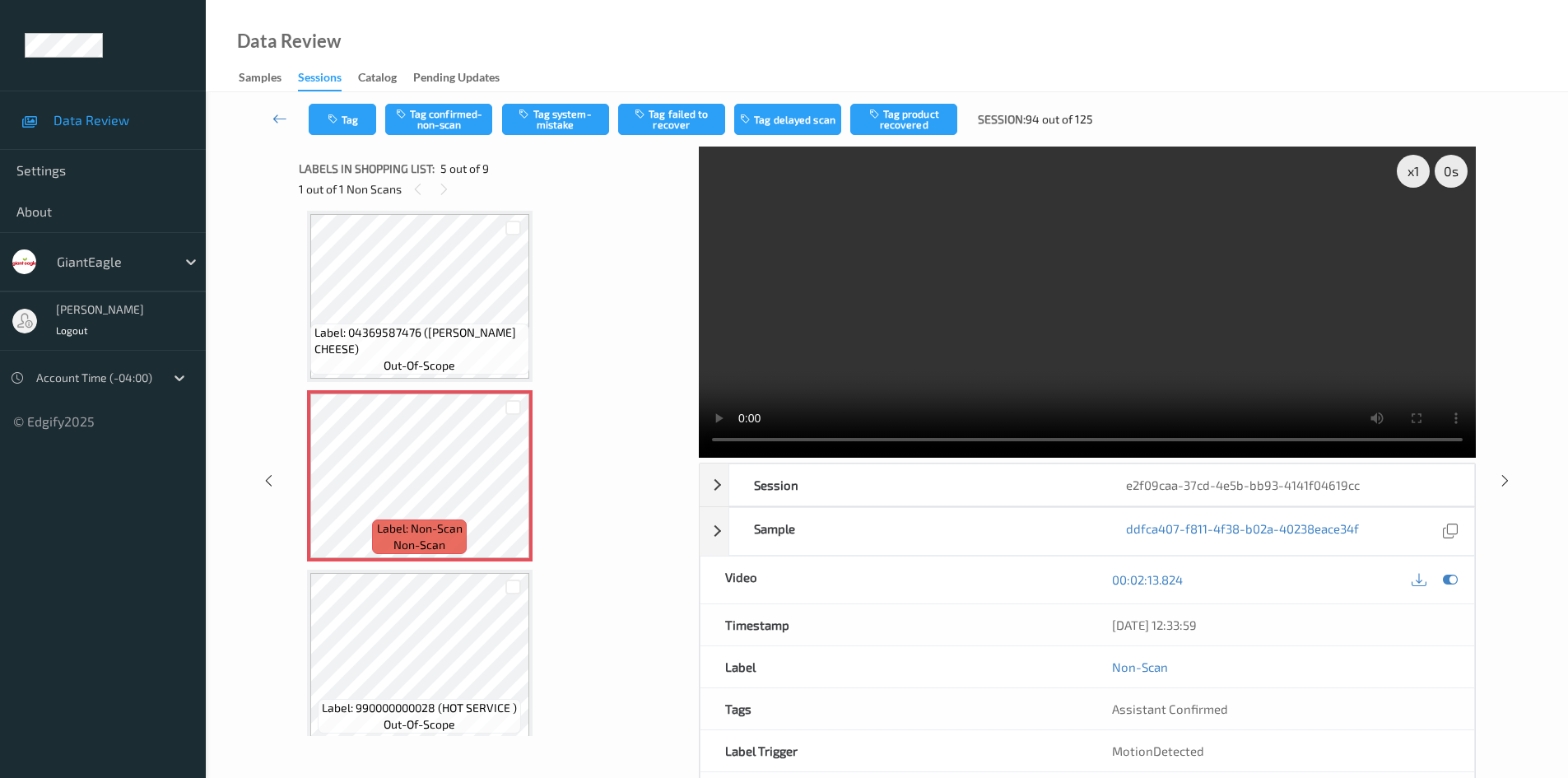 type 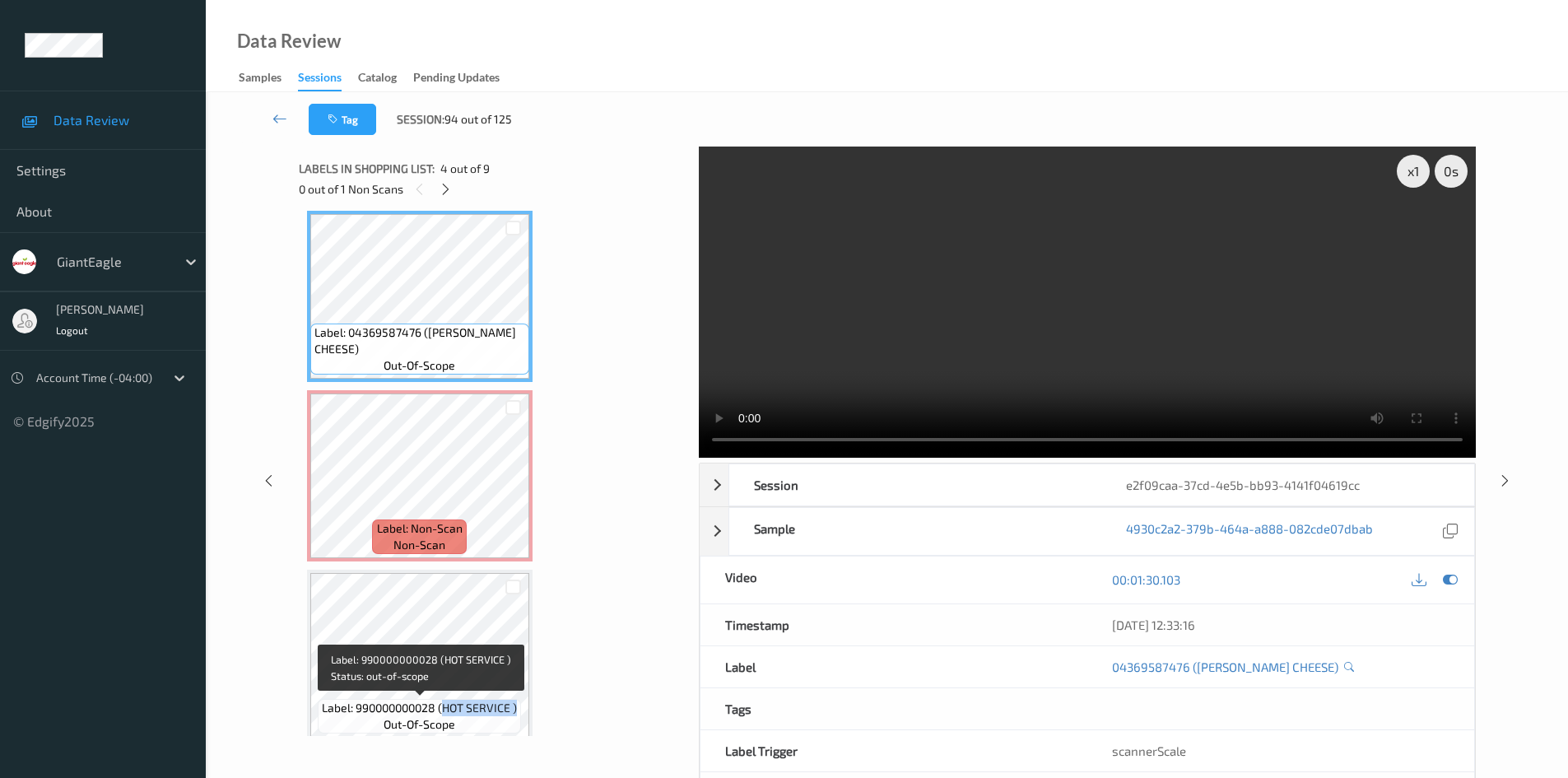 drag, startPoint x: 442, startPoint y: 712, endPoint x: 517, endPoint y: 706, distance: 75.23962 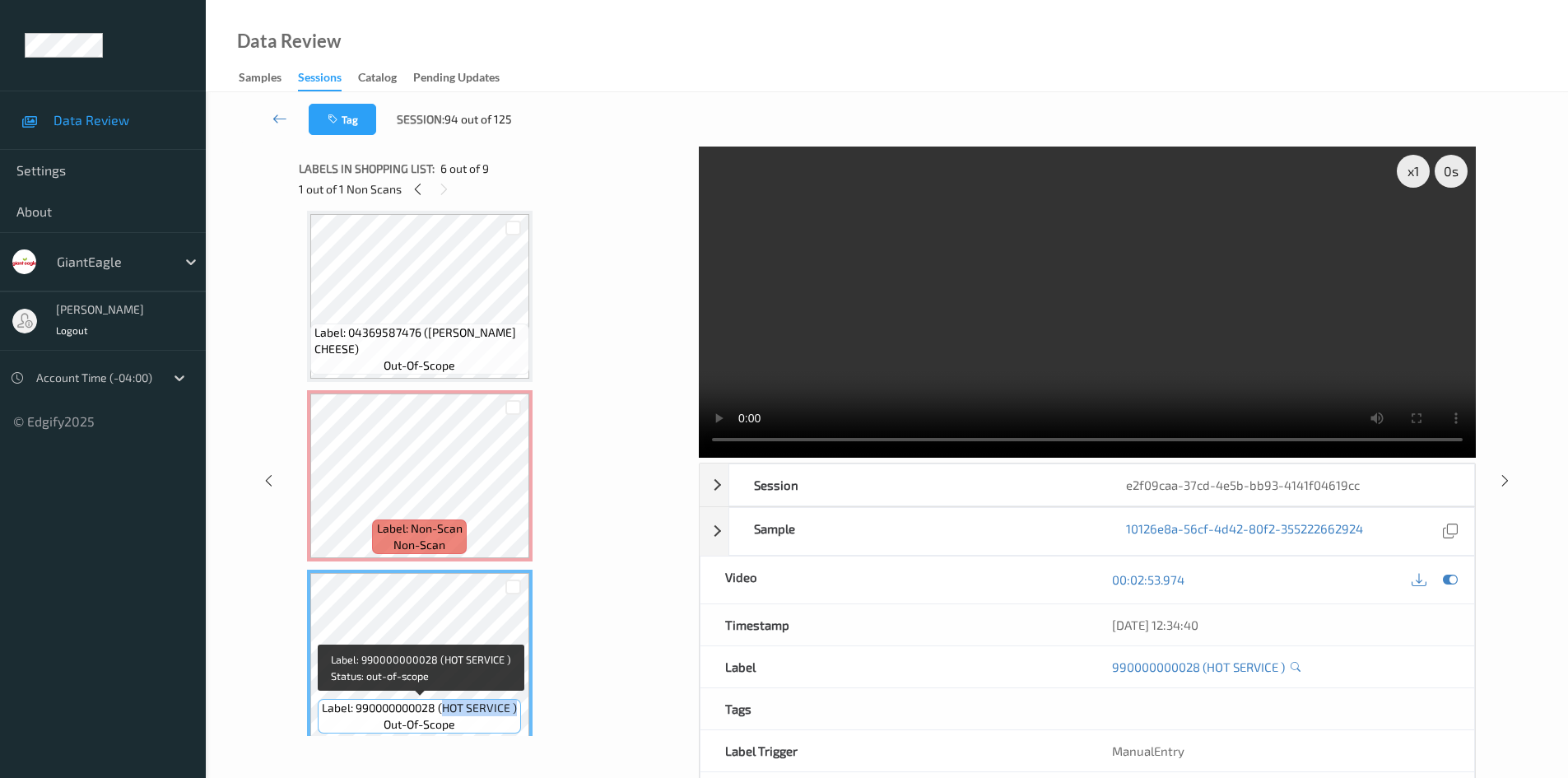 copy on "HOT SERVICE       )" 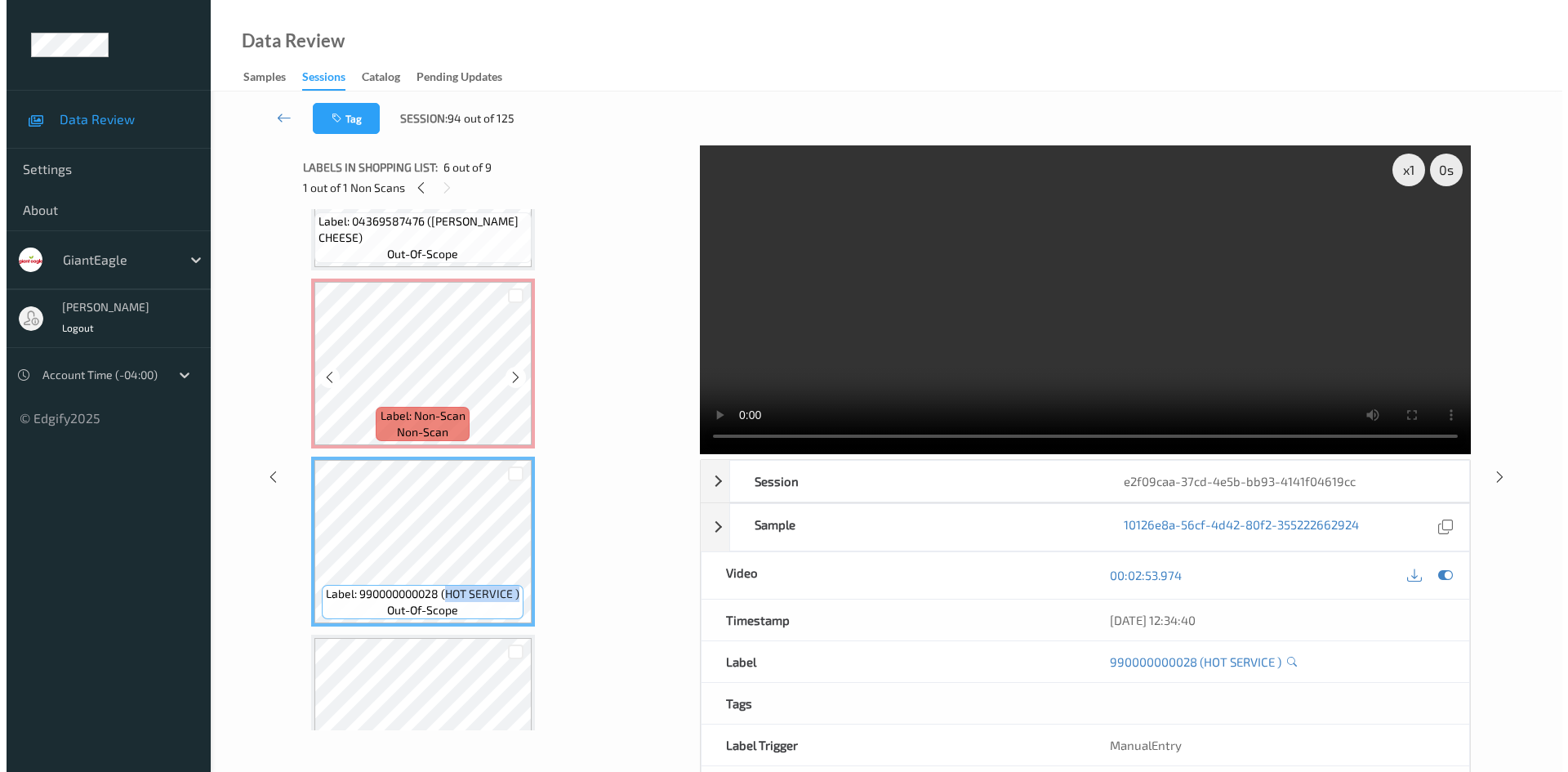 scroll, scrollTop: 624, scrollLeft: 0, axis: vertical 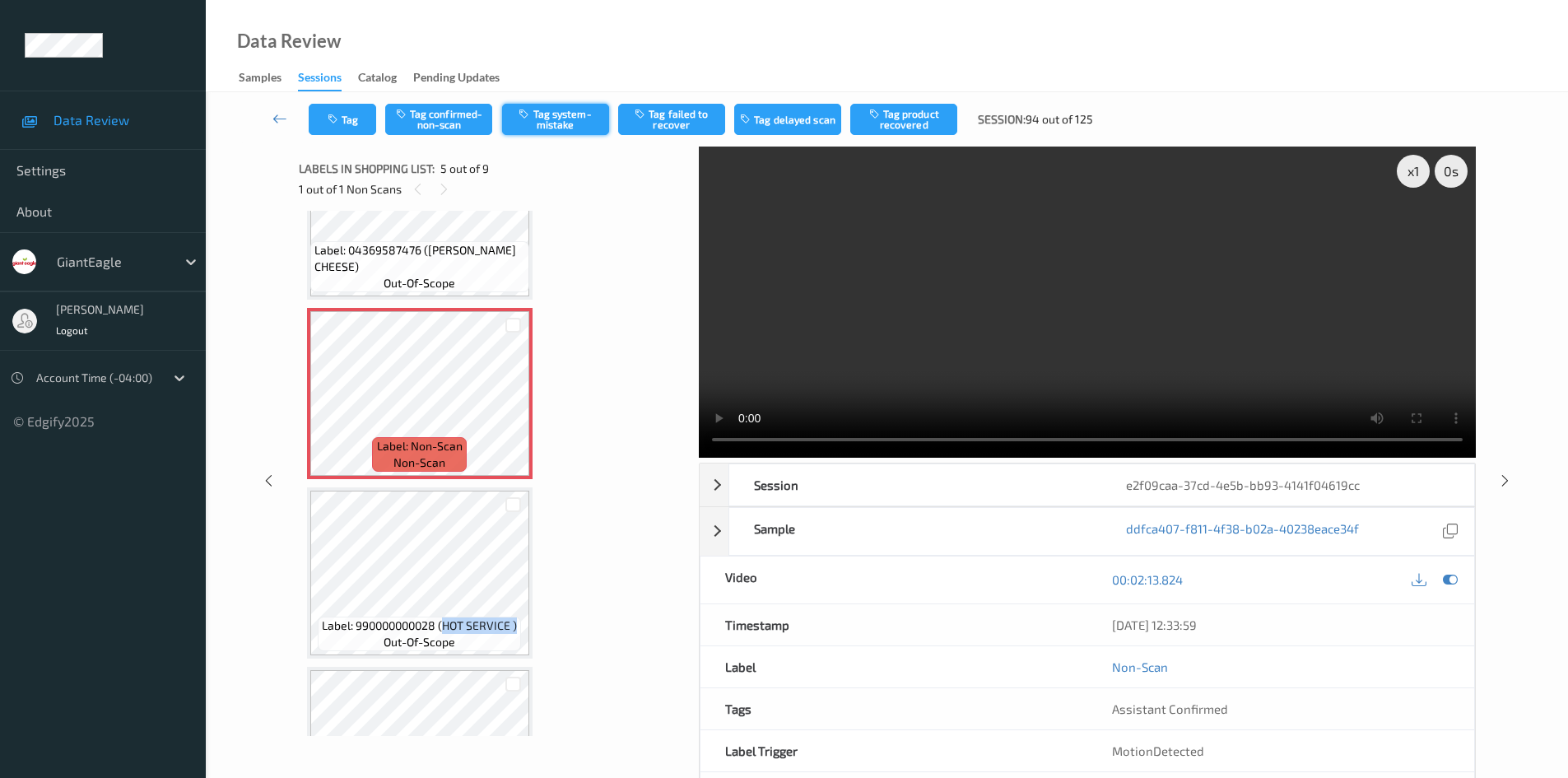 click on "Tag   system-mistake" at bounding box center (556, 119) 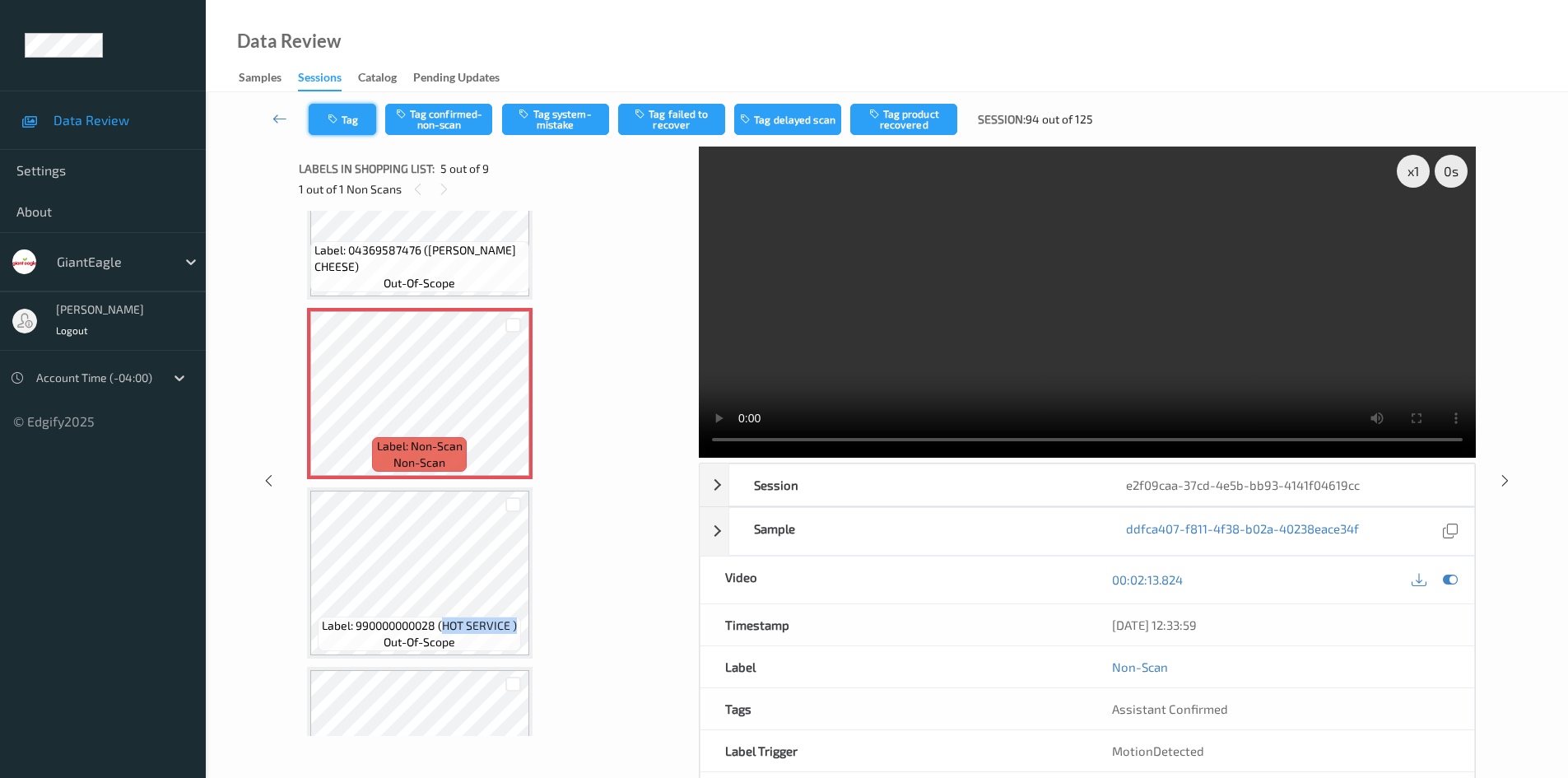 click on "Tag" at bounding box center (342, 119) 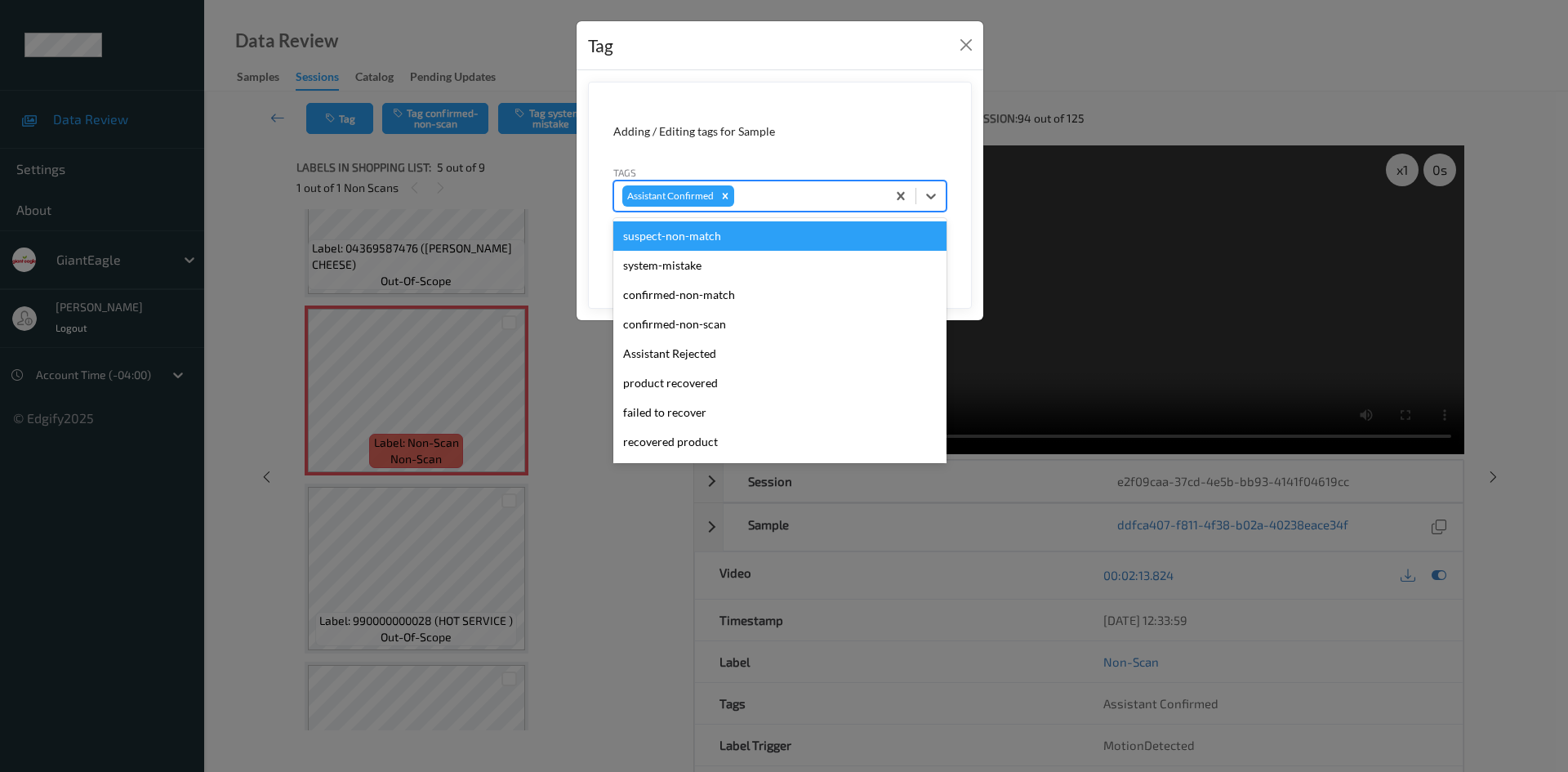 click at bounding box center [808, 196] 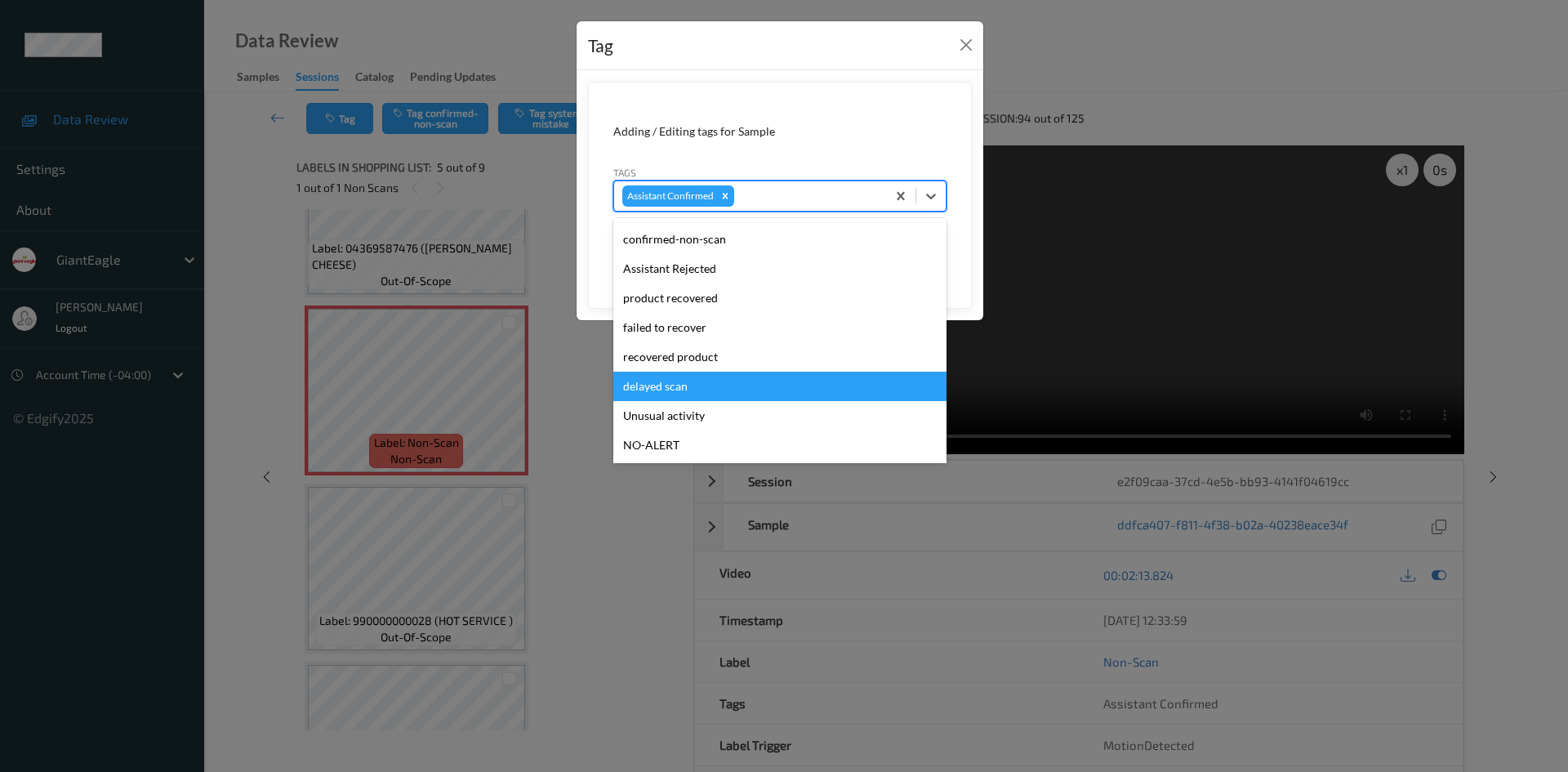 scroll, scrollTop: 114, scrollLeft: 0, axis: vertical 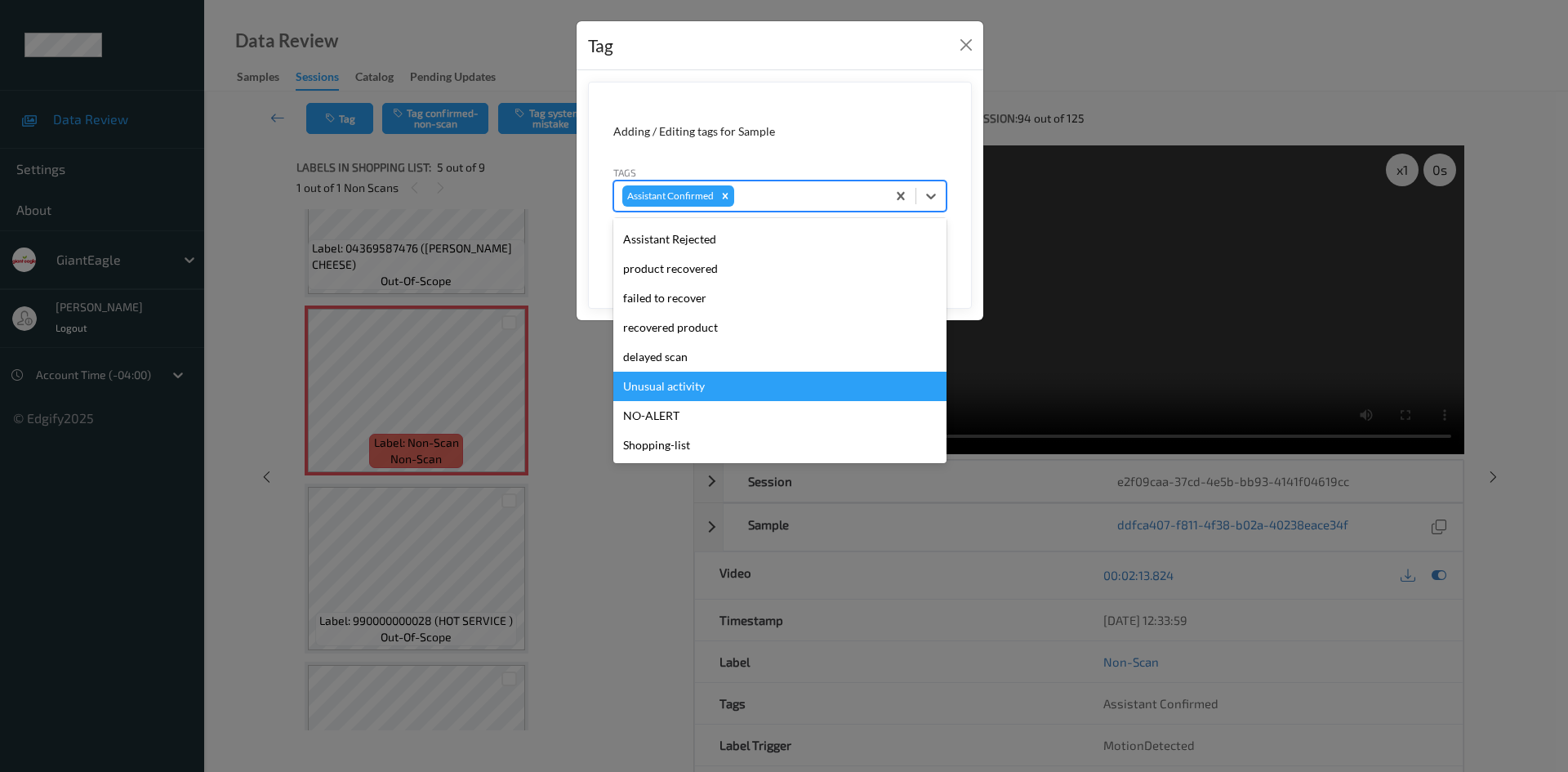 click on "Unusual activity" at bounding box center [780, 386] 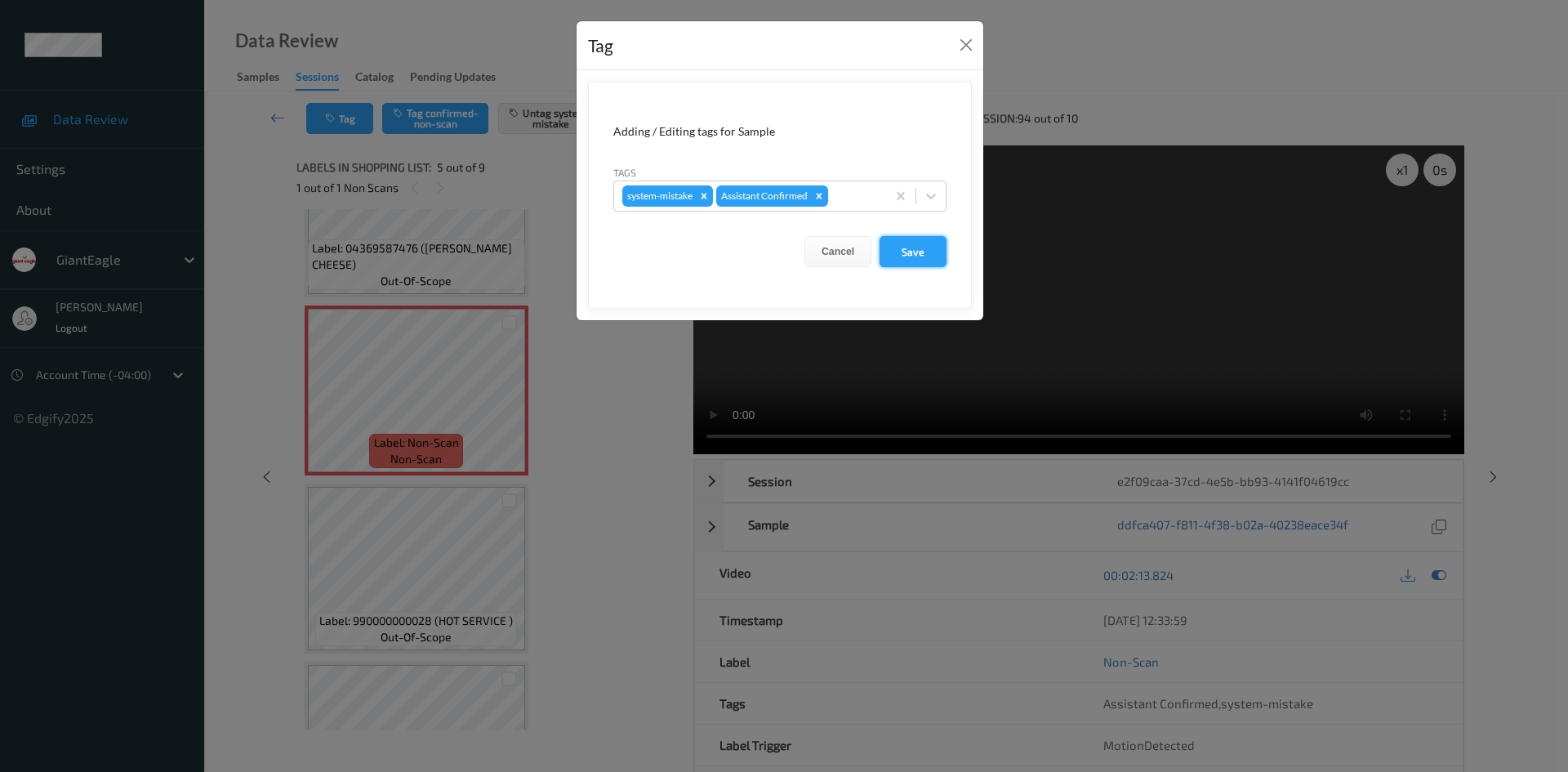 click on "Save" at bounding box center (913, 252) 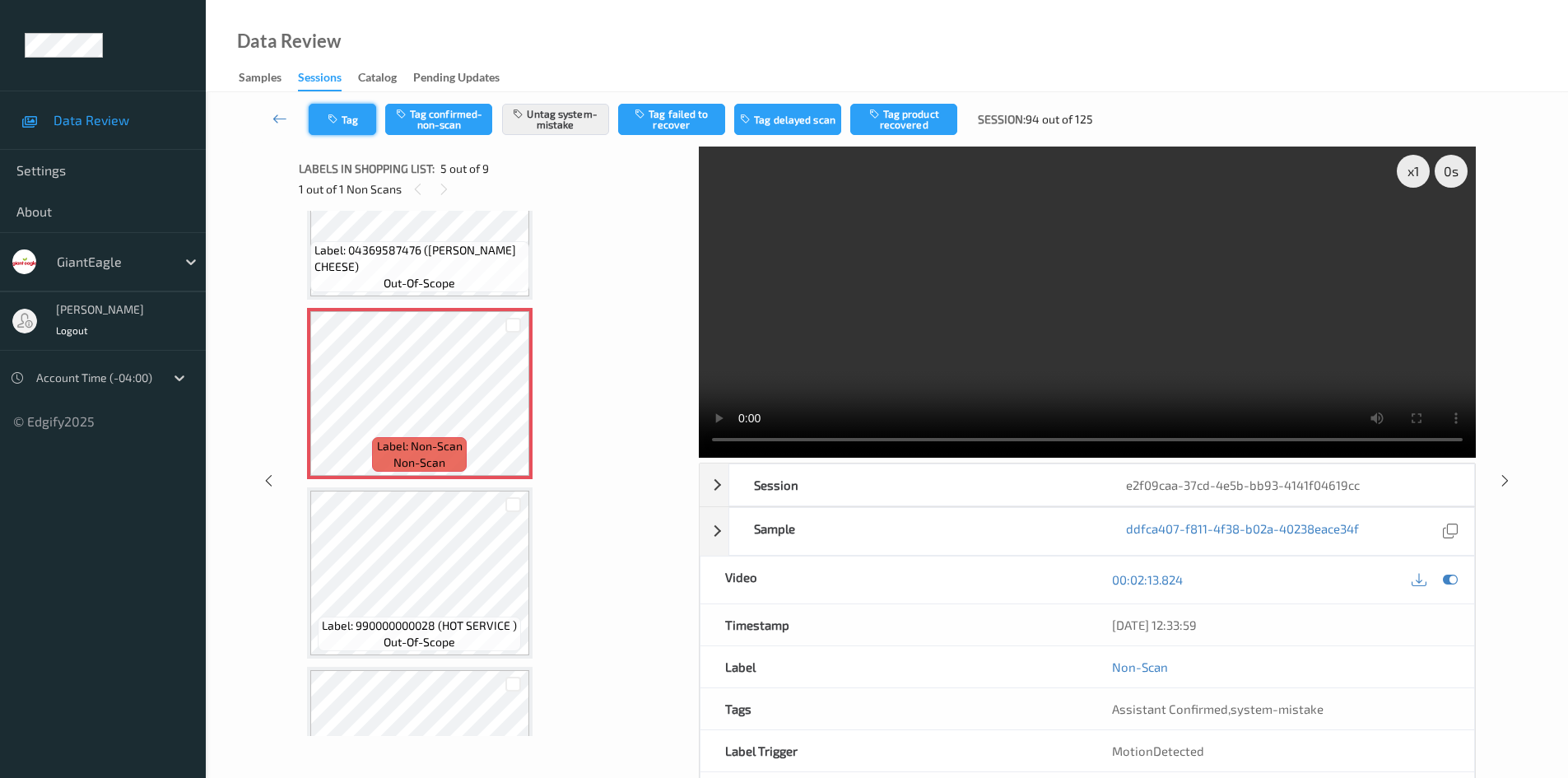 click on "Tag" at bounding box center [342, 119] 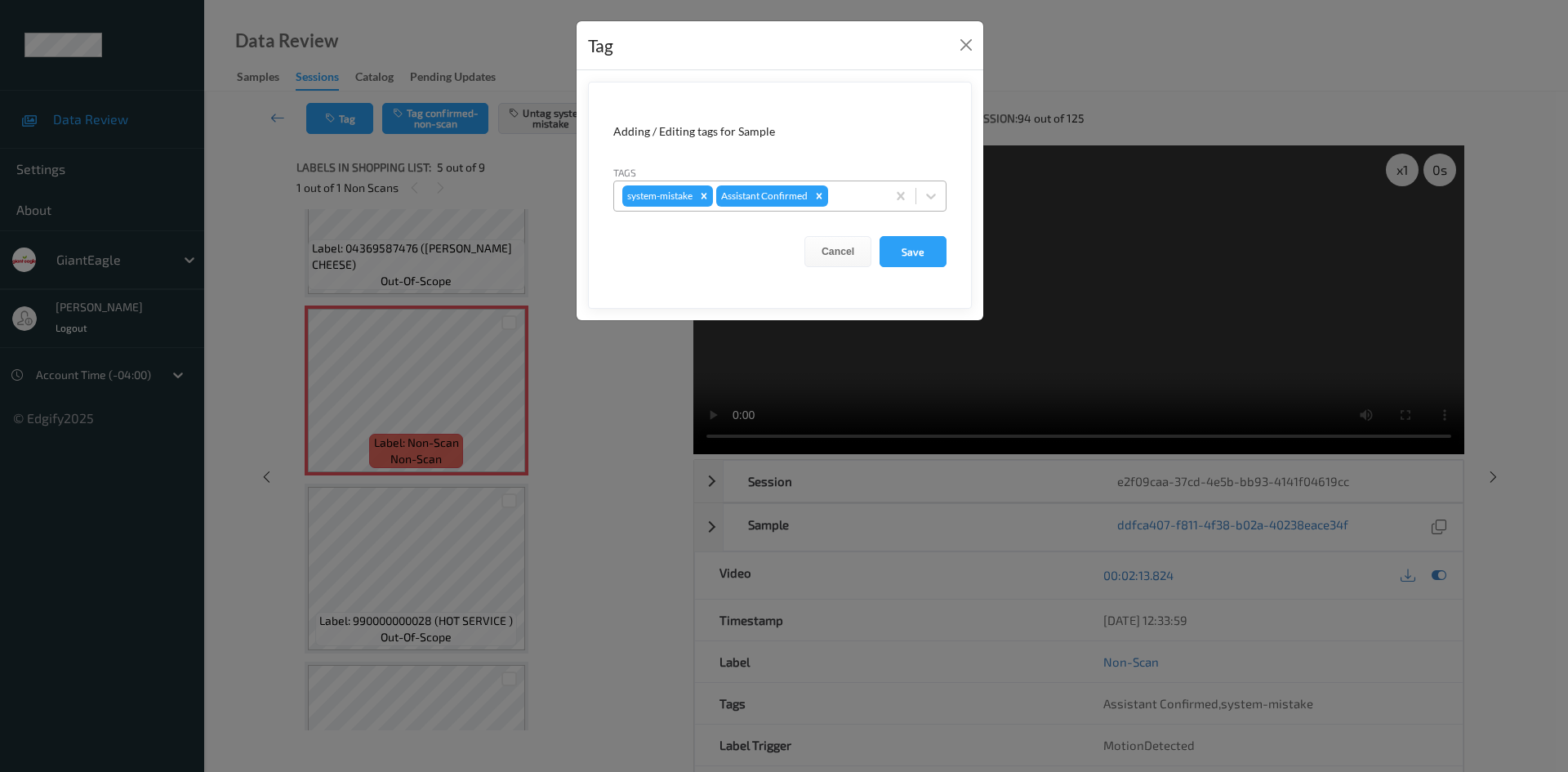 click on "system-mistake Assistant Confirmed" at bounding box center (750, 196) 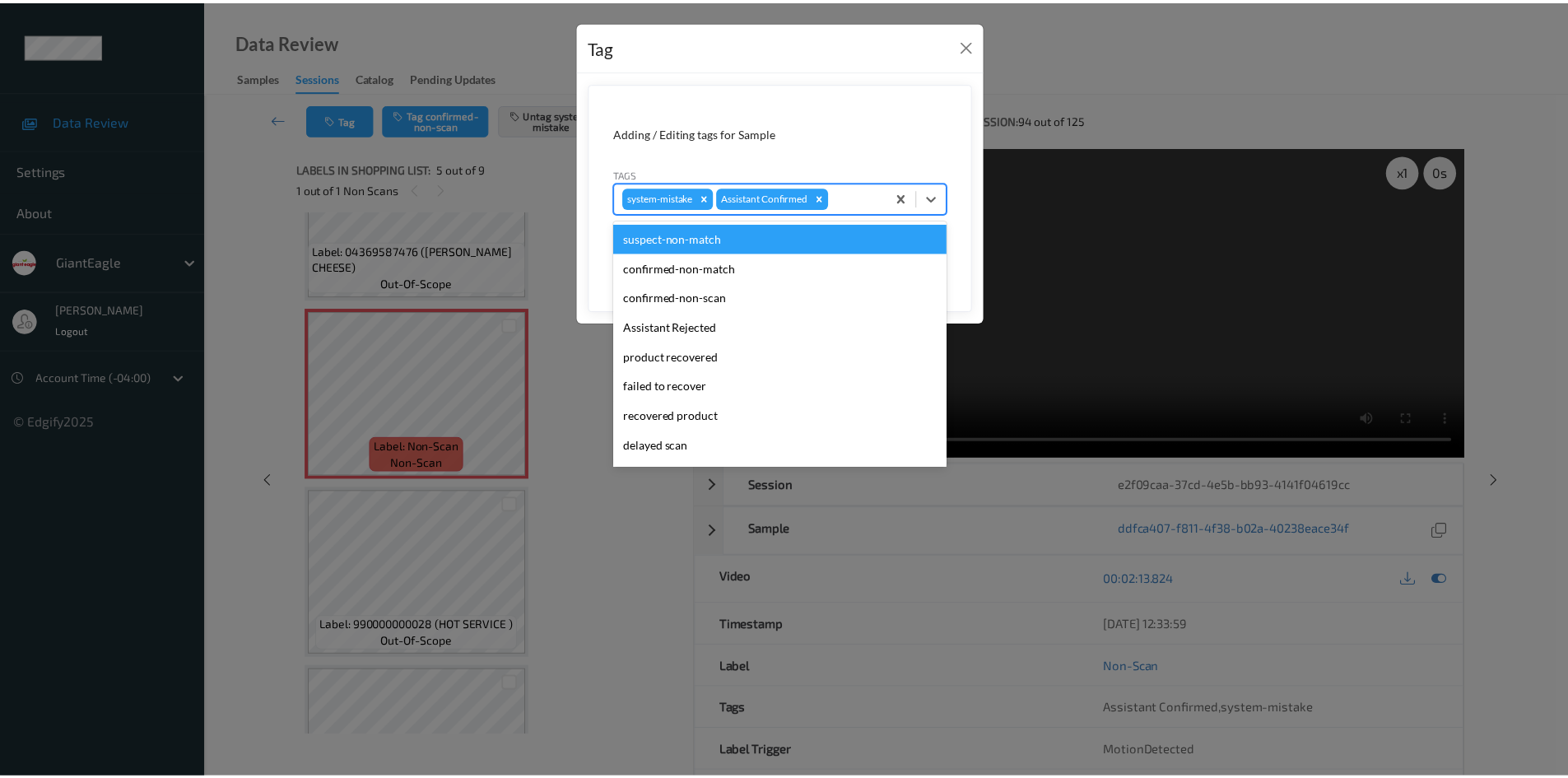 scroll, scrollTop: 86, scrollLeft: 0, axis: vertical 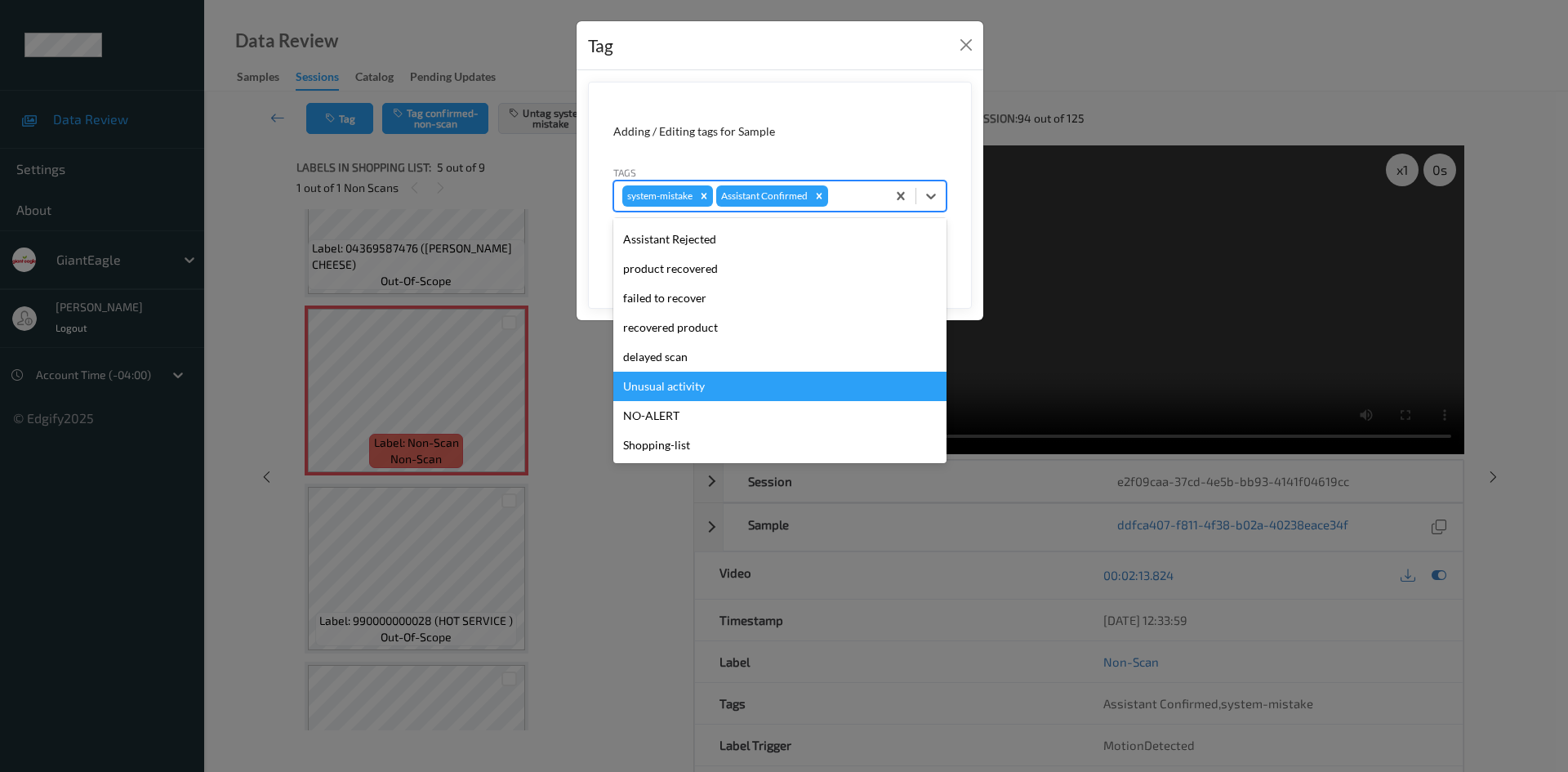 click on "Unusual activity" at bounding box center (780, 386) 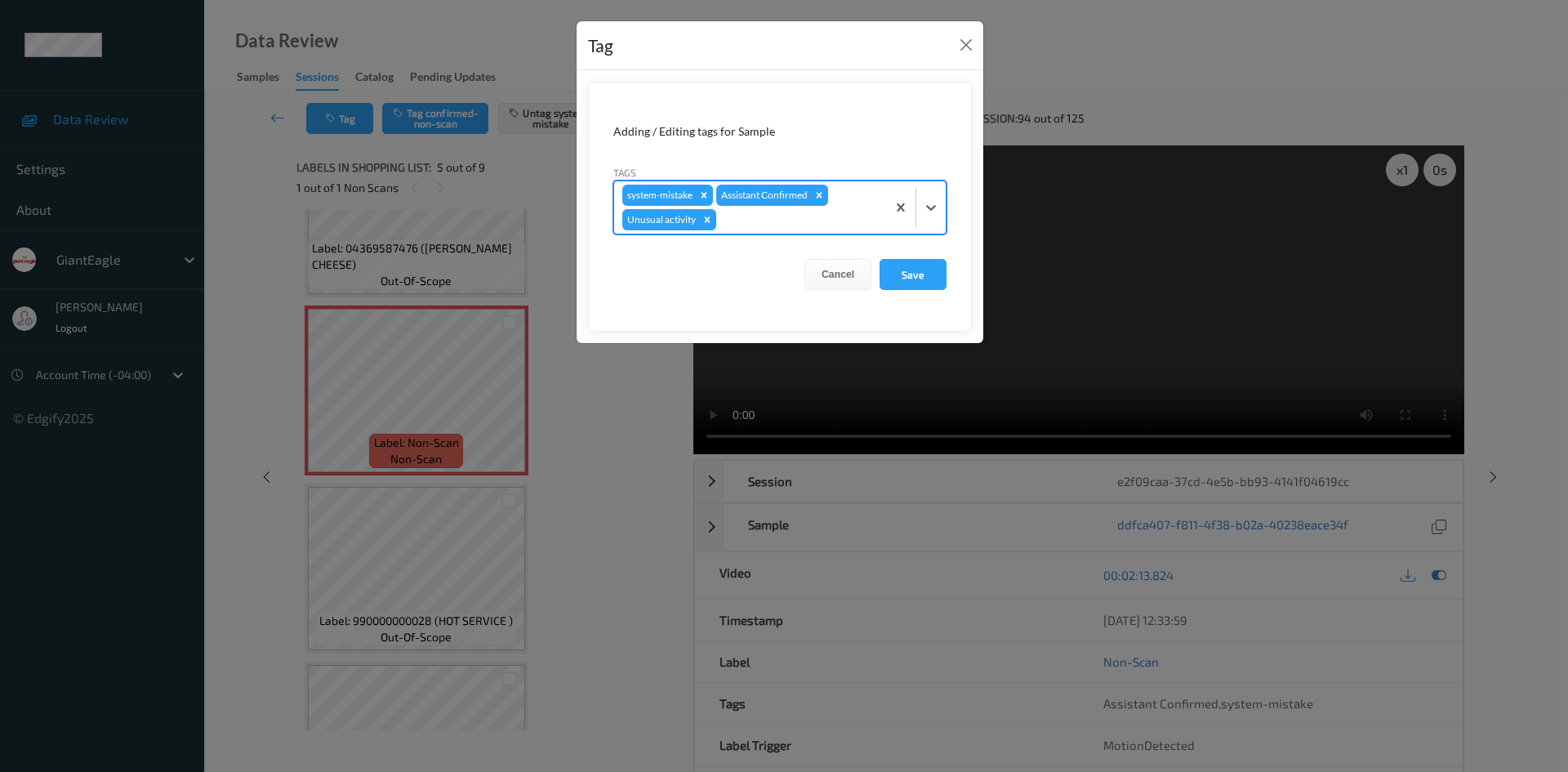 click on "Adding / Editing tags for Sample   Tags option Unusual activity, selected.   Select is focused ,type to refine list, press Down to open the menu,  press left to focus selected values system-mistake Assistant Confirmed Unusual activity Cancel Save" at bounding box center [780, 207] 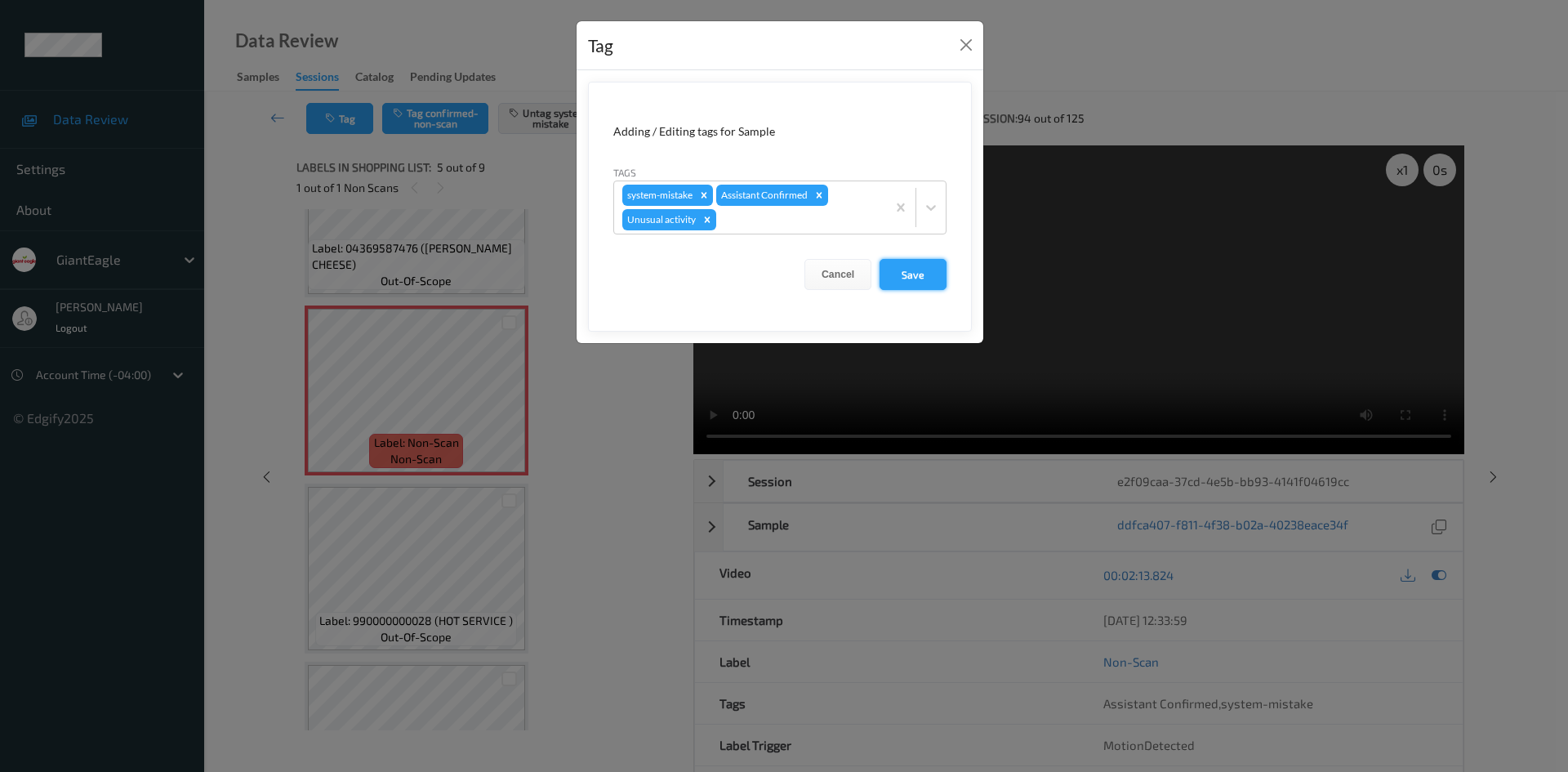 click on "Save" at bounding box center (913, 274) 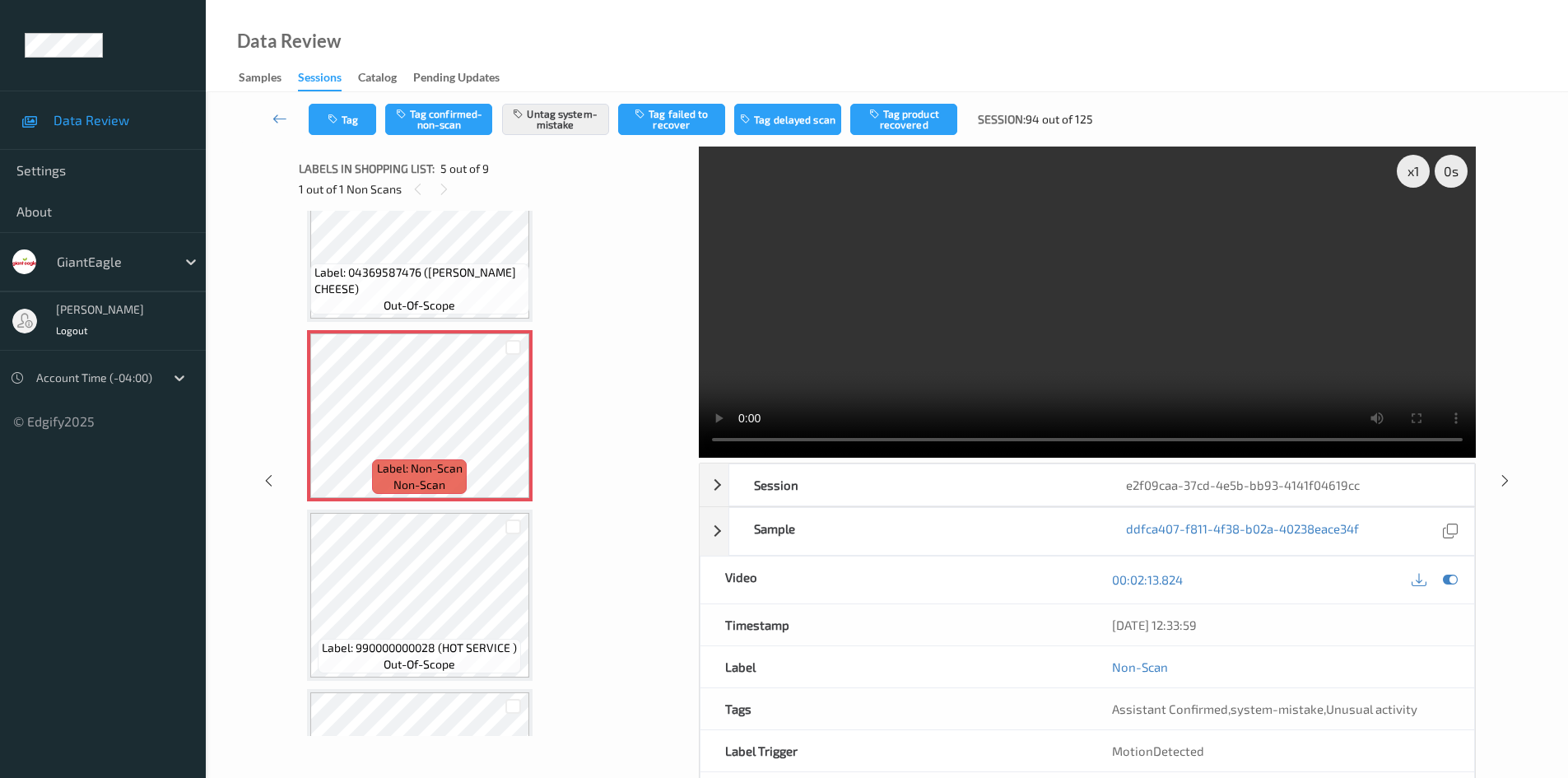 scroll, scrollTop: 604, scrollLeft: 0, axis: vertical 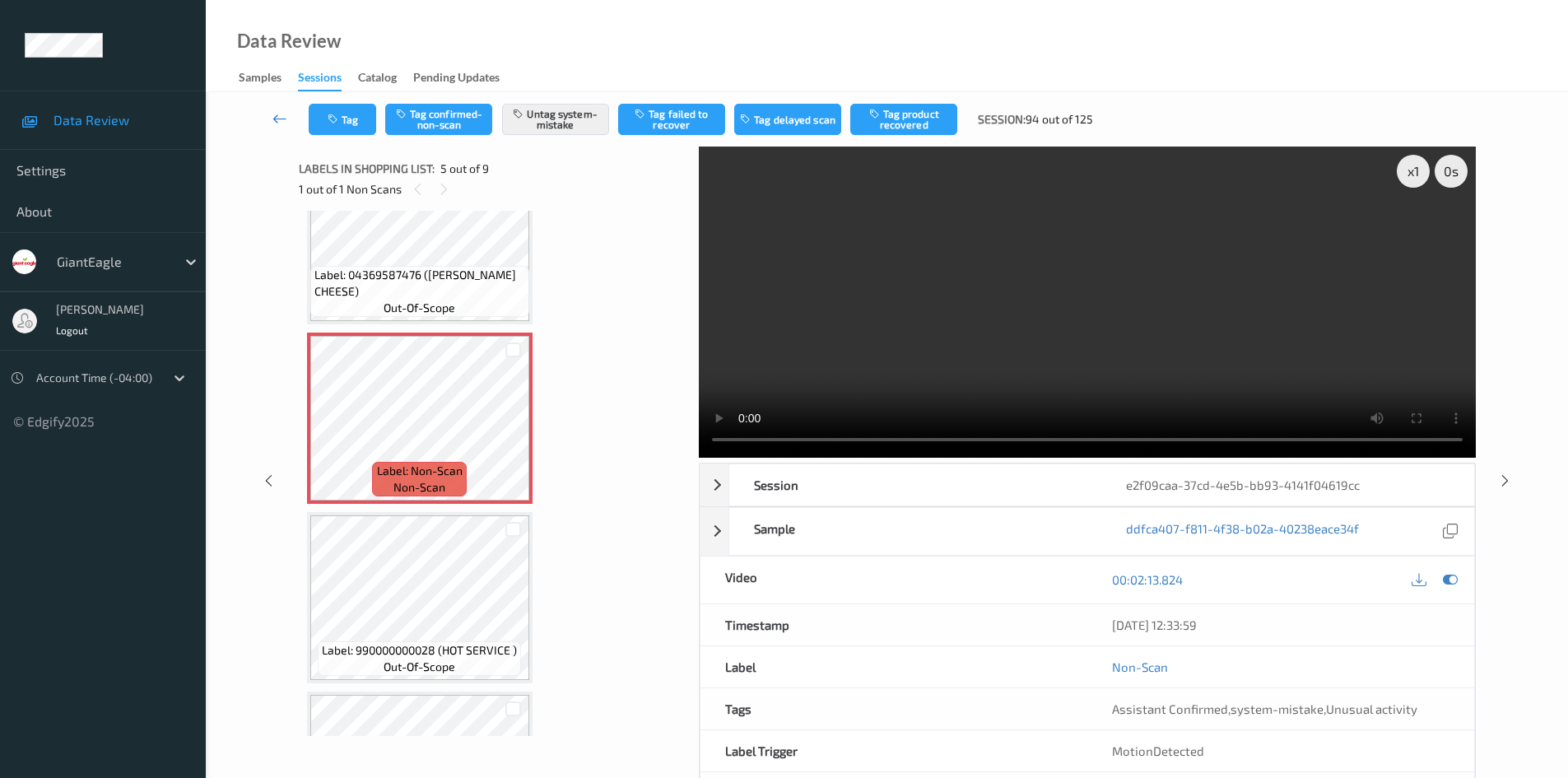 click at bounding box center [280, 119] 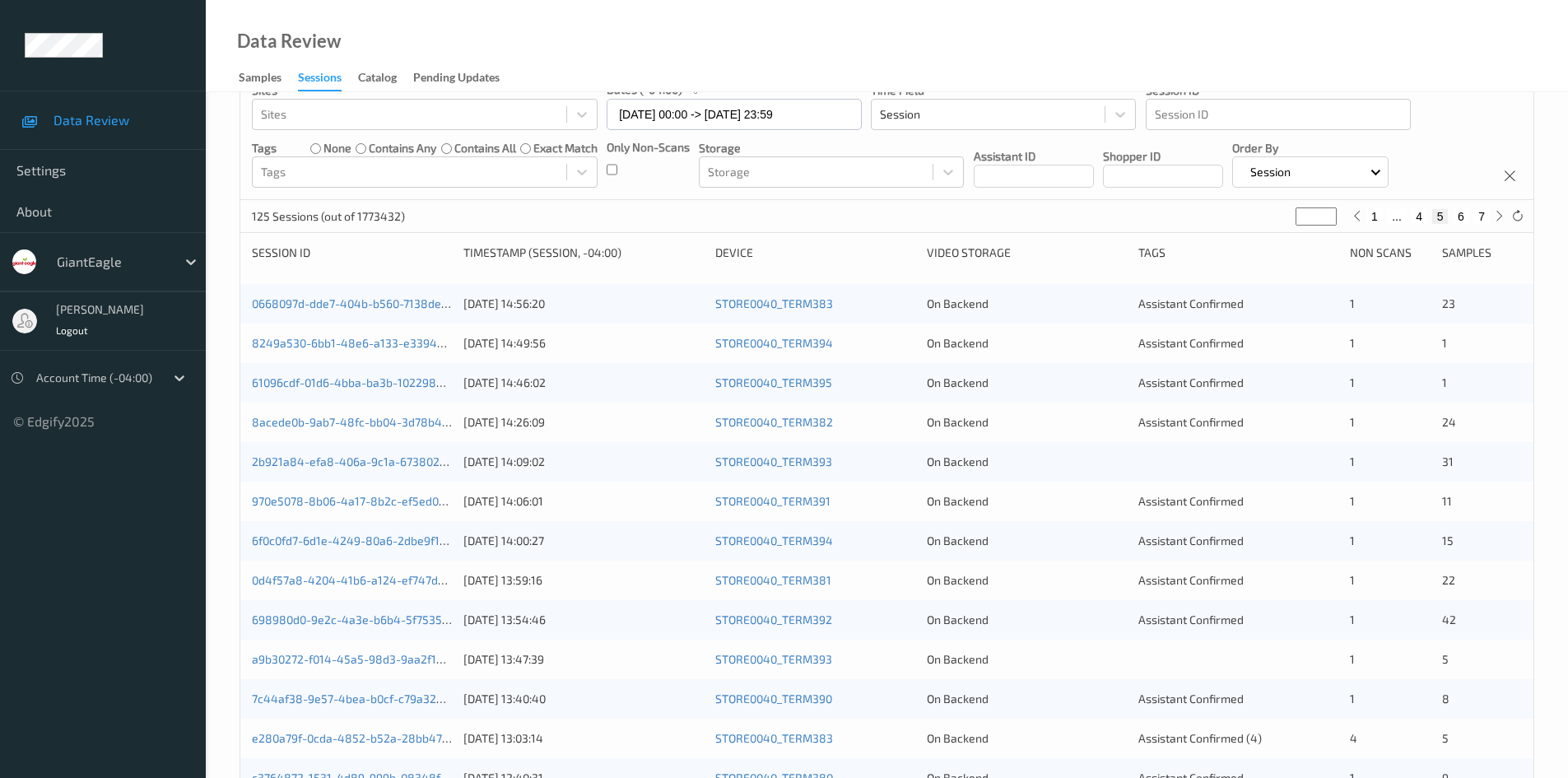 scroll, scrollTop: 461, scrollLeft: 0, axis: vertical 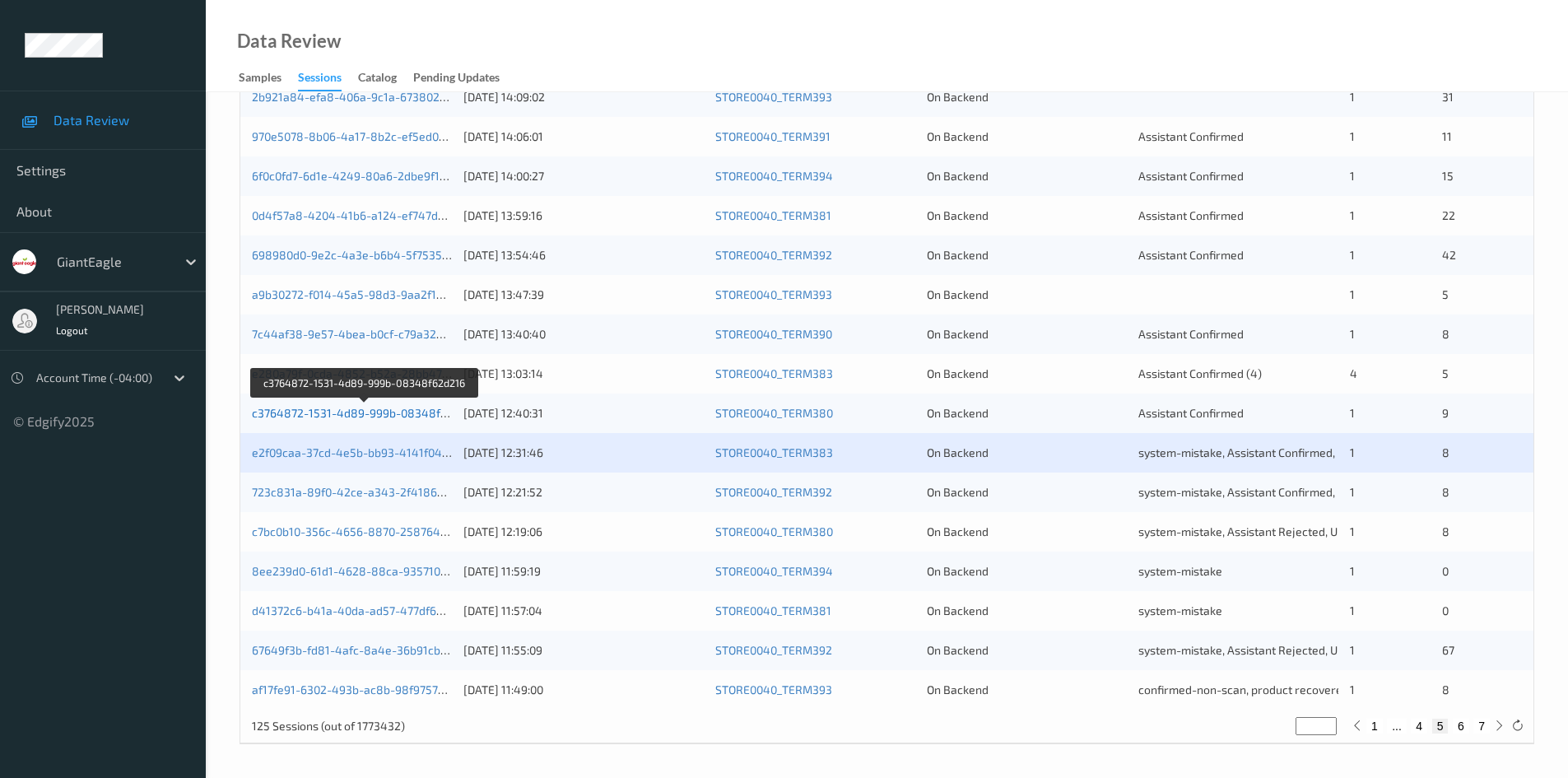 click on "c3764872-1531-4d89-999b-08348f62d216" at bounding box center (365, 412) 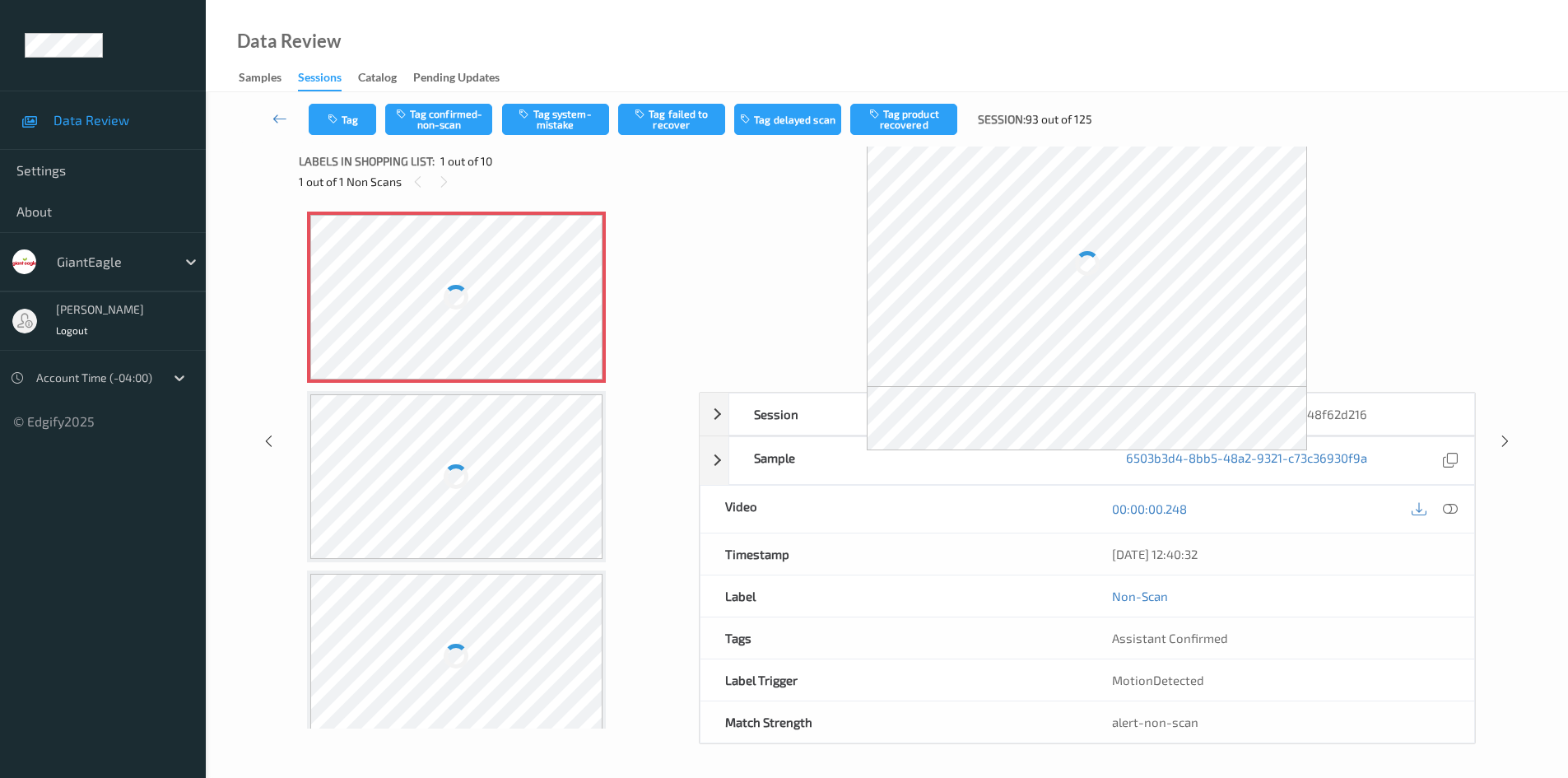 scroll, scrollTop: 0, scrollLeft: 0, axis: both 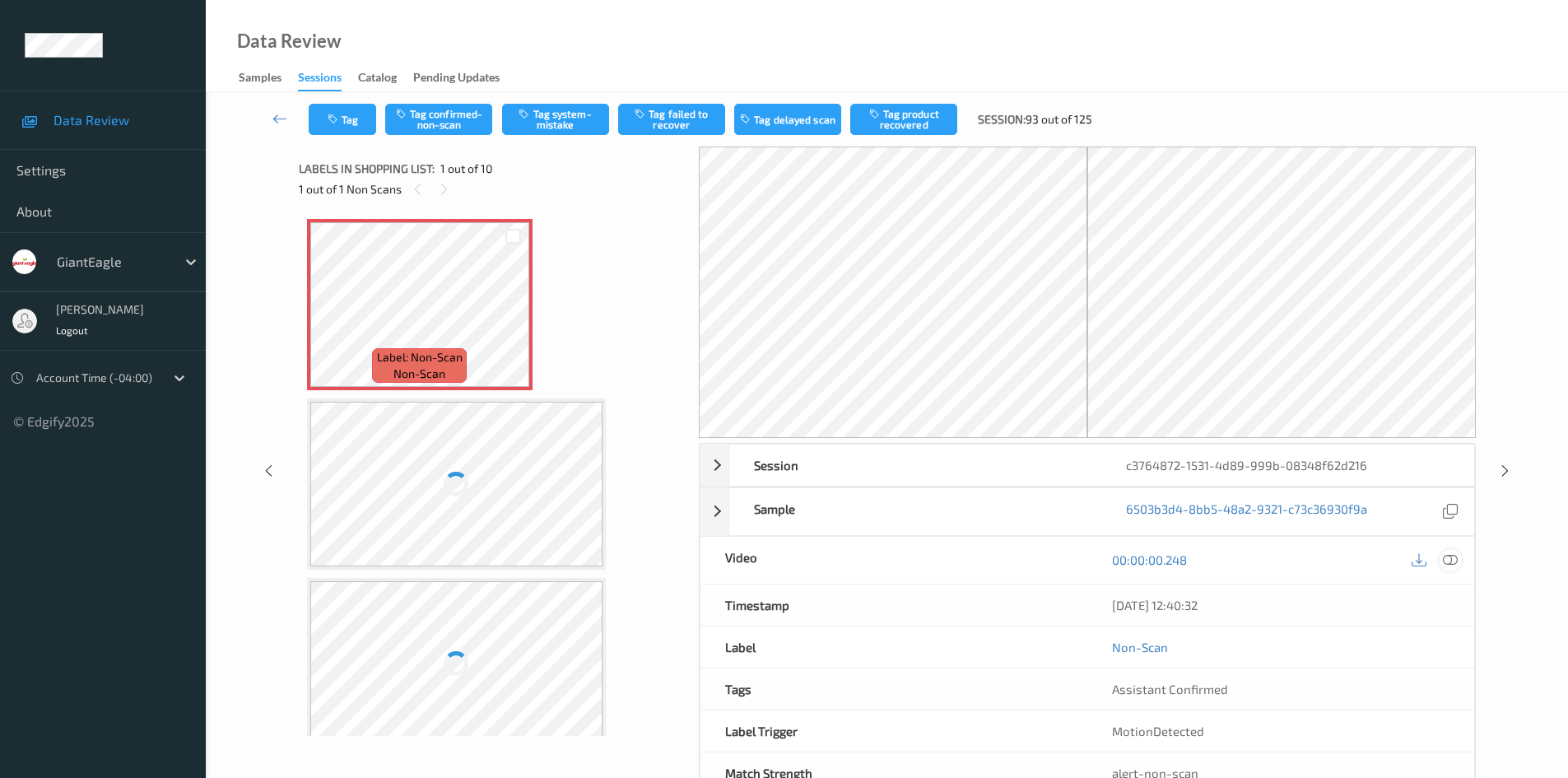 click at bounding box center (1450, 560) 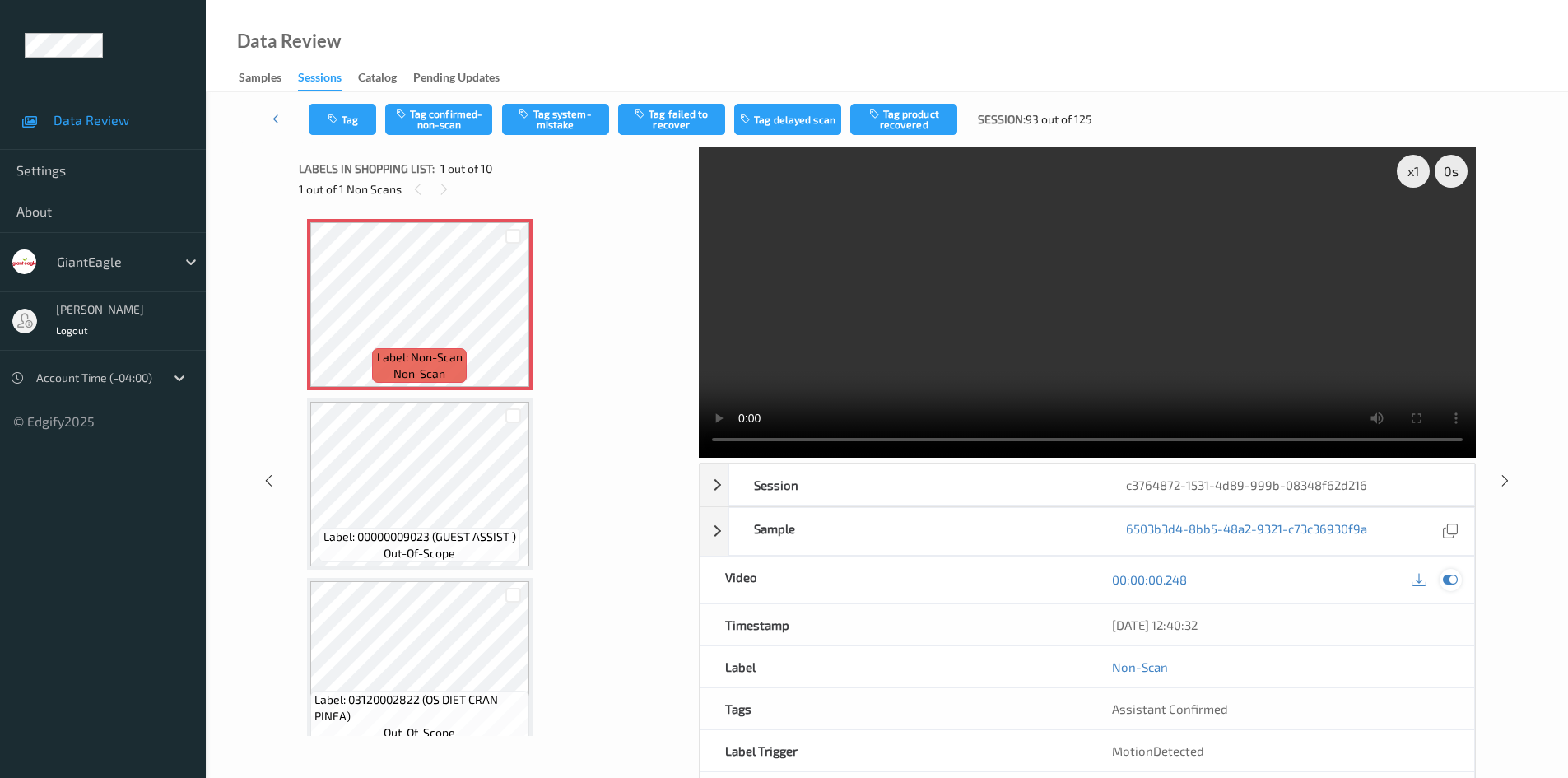 click at bounding box center (1450, 580) 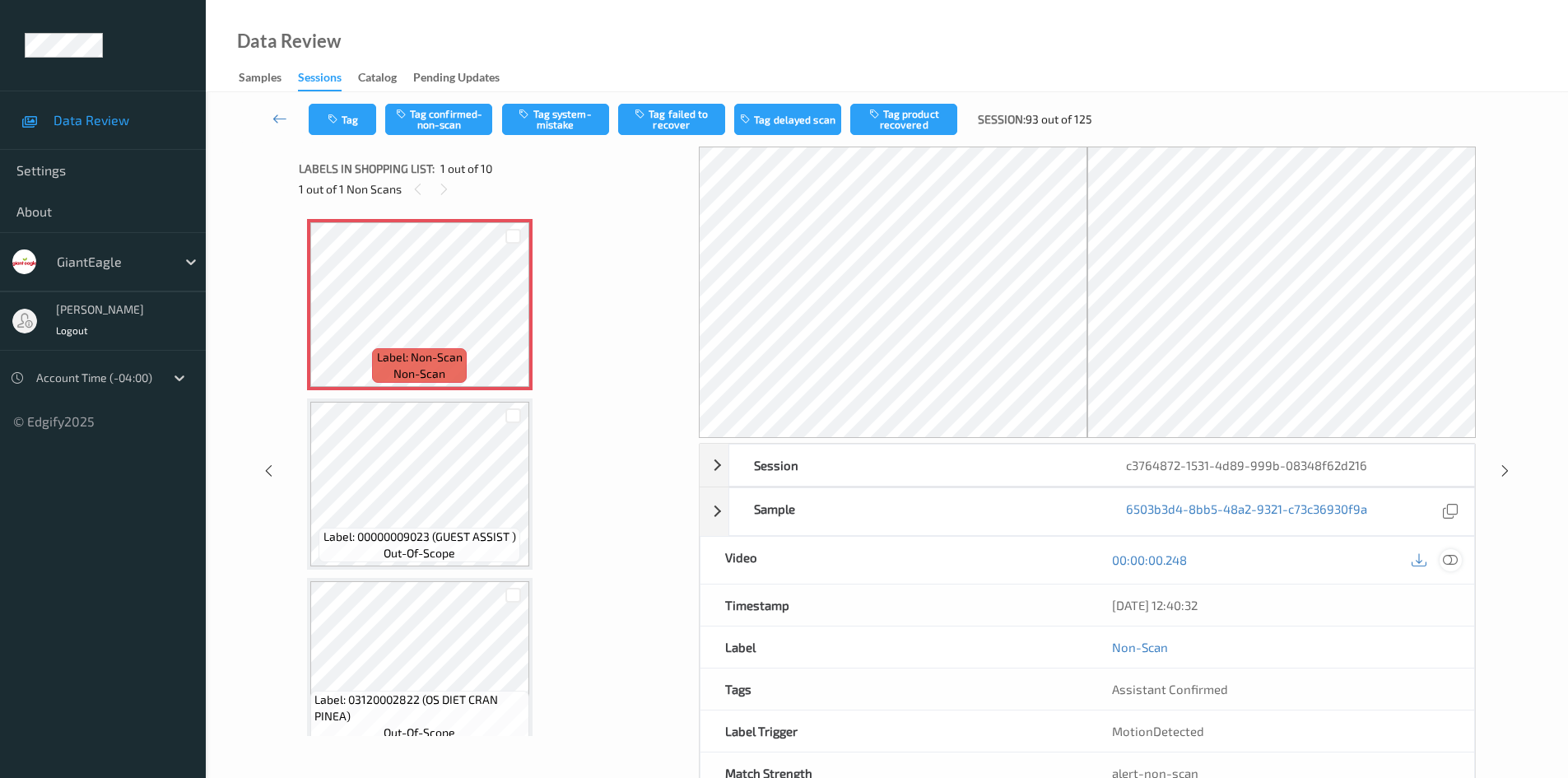 click on "00:00:00.248" at bounding box center (1281, 560) 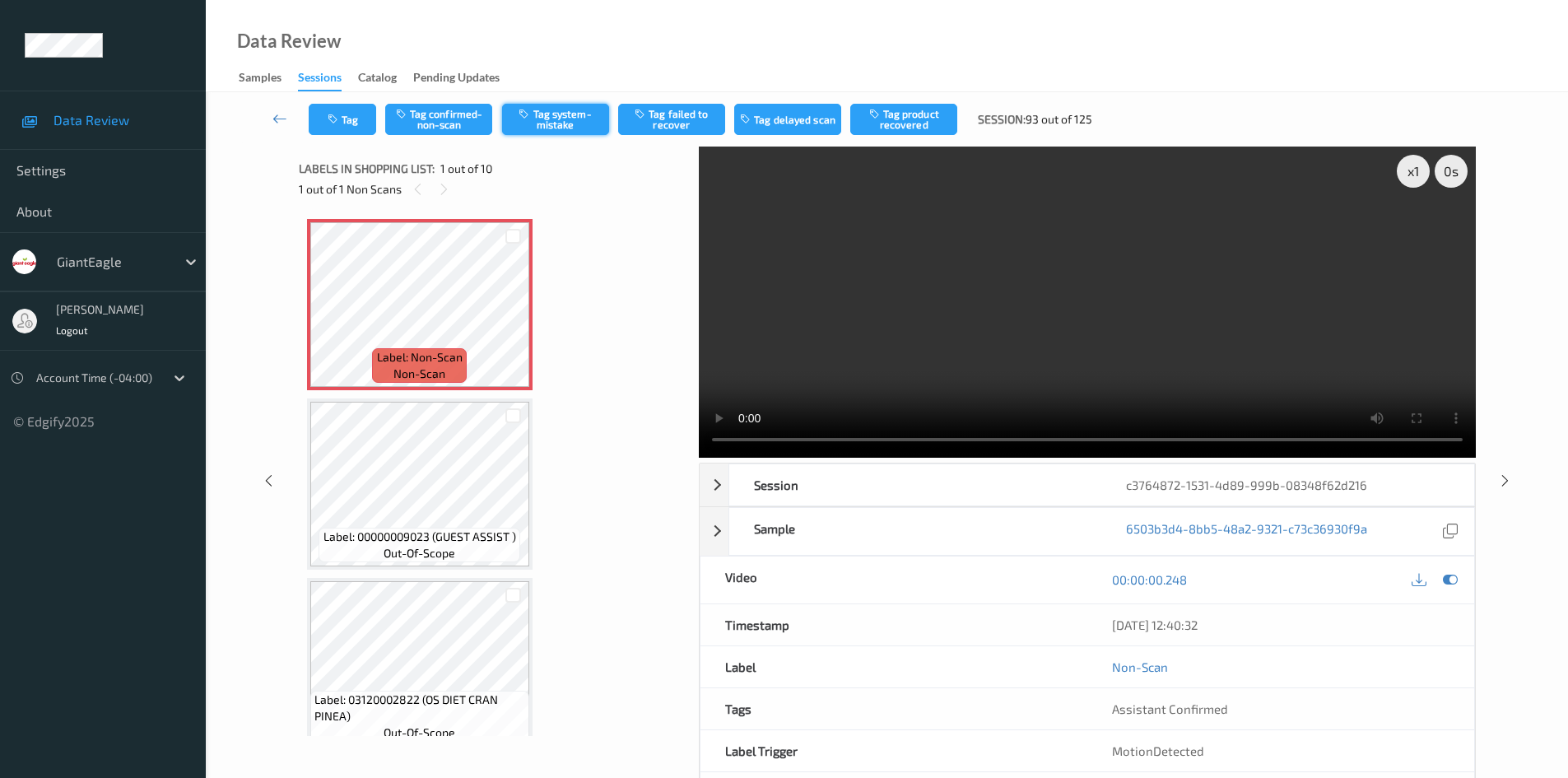 click on "Tag   system-mistake" at bounding box center [556, 119] 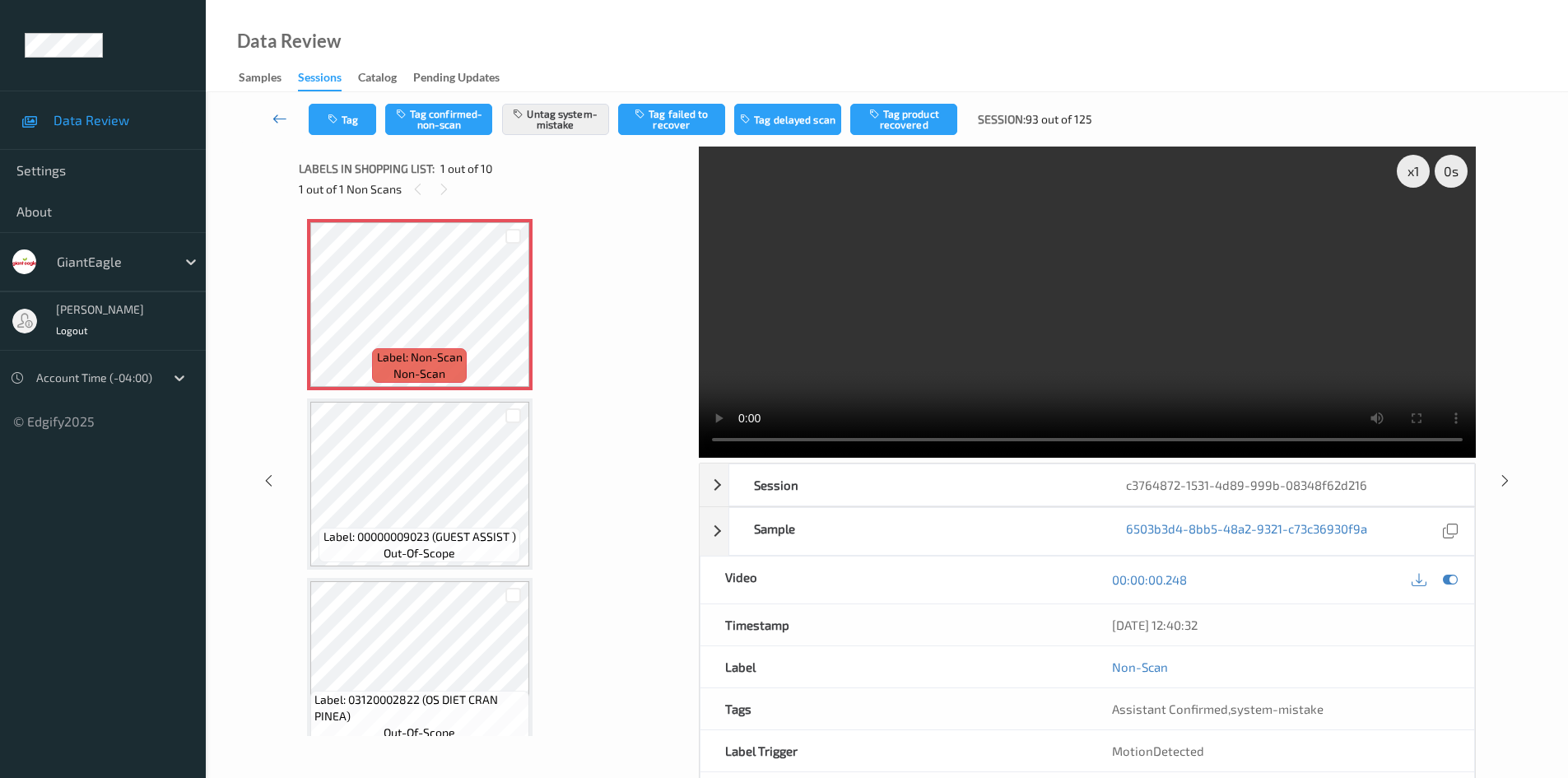 click at bounding box center (280, 119) 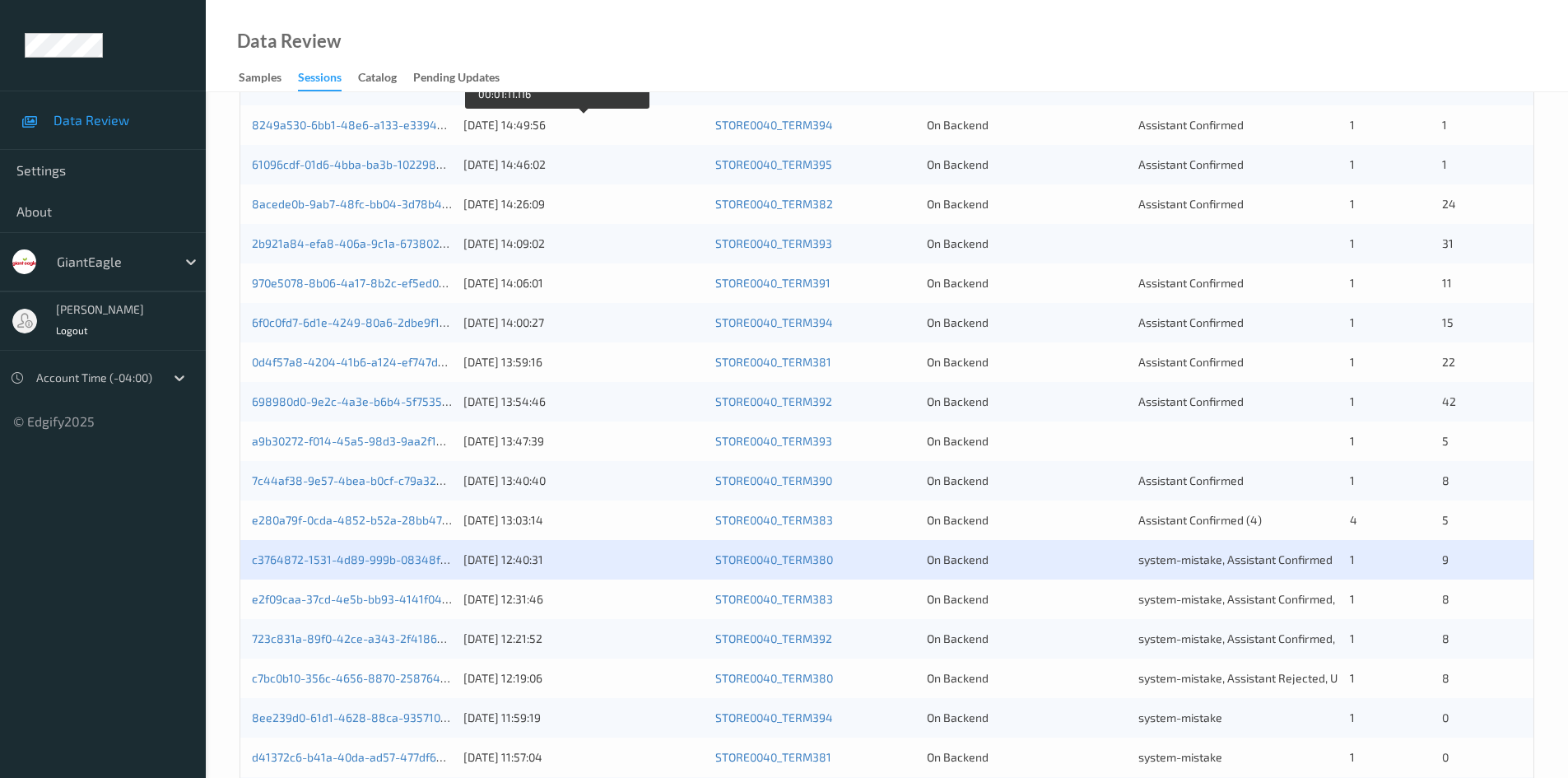 scroll, scrollTop: 412, scrollLeft: 0, axis: vertical 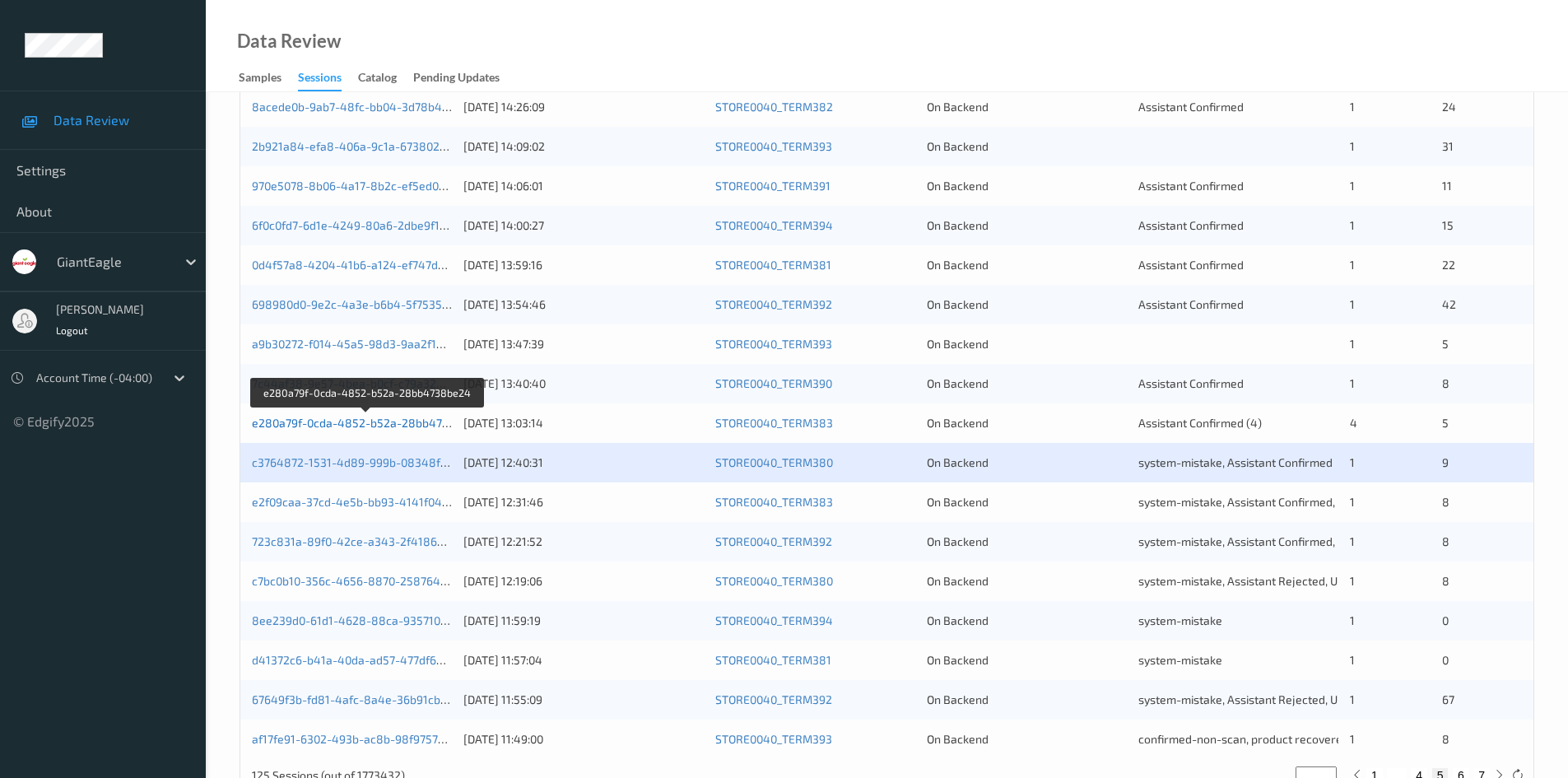click on "e280a79f-0cda-4852-b52a-28bb4738be24" at bounding box center [367, 422] 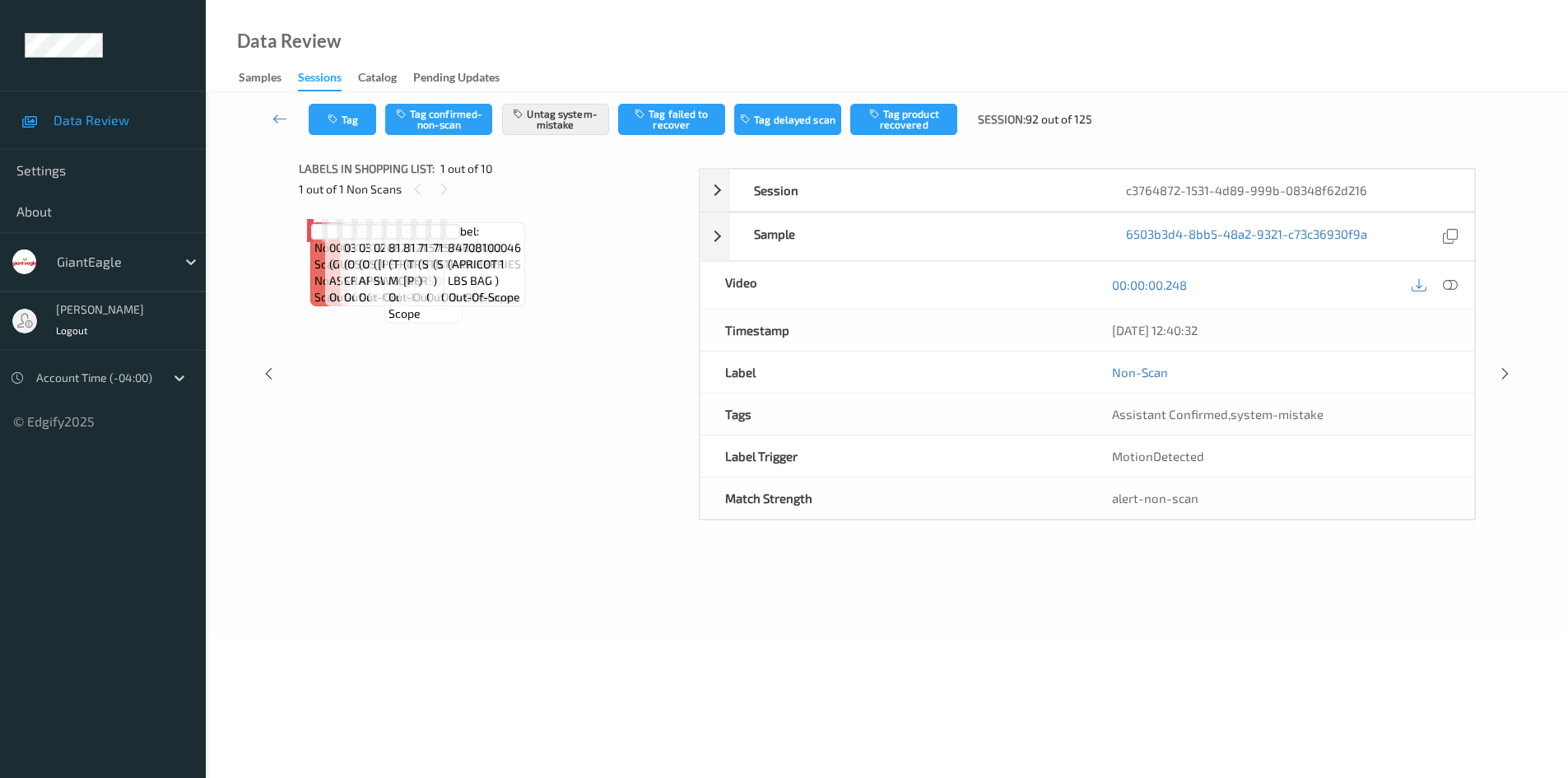 scroll, scrollTop: 0, scrollLeft: 0, axis: both 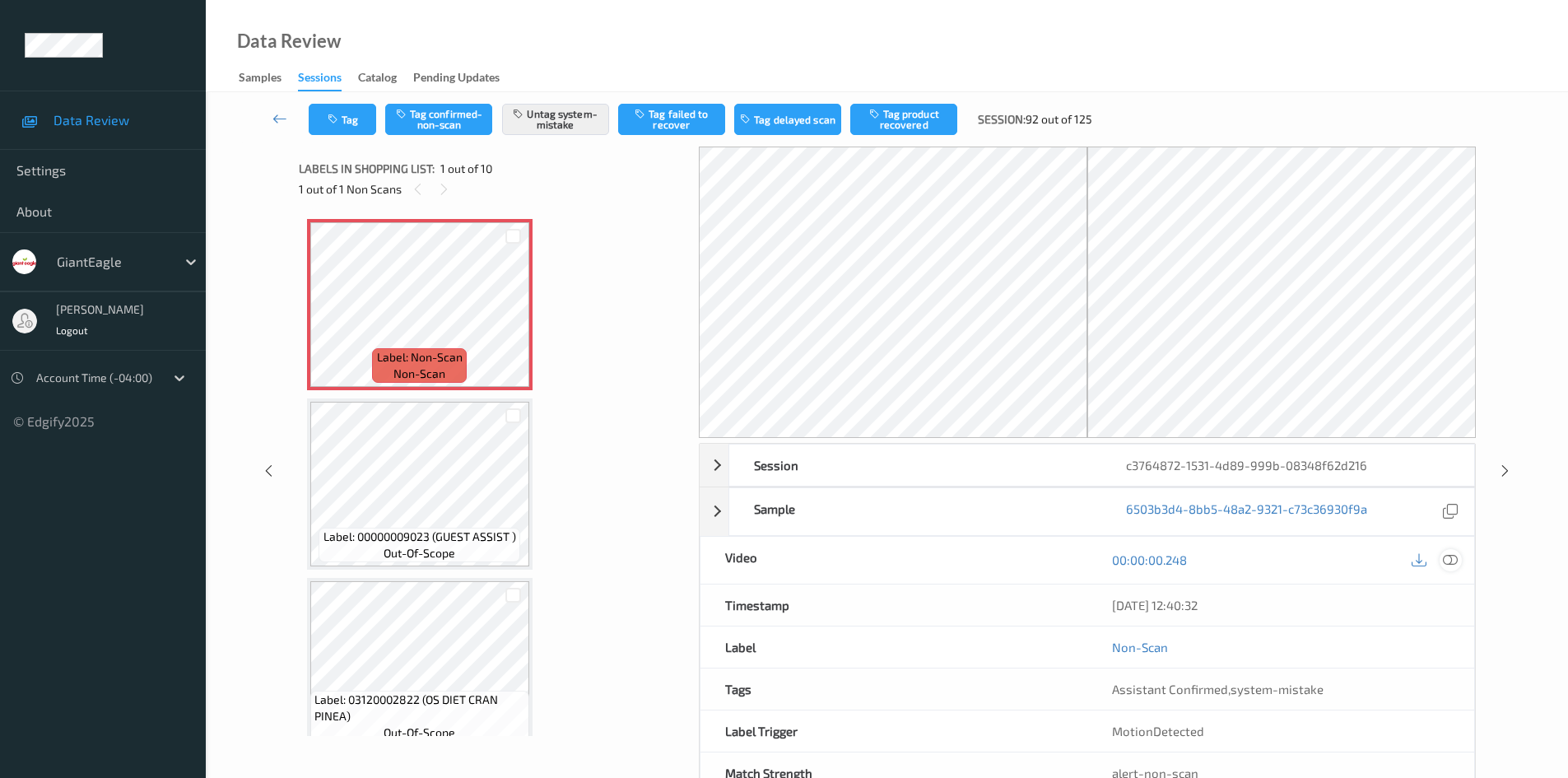 click at bounding box center [1450, 560] 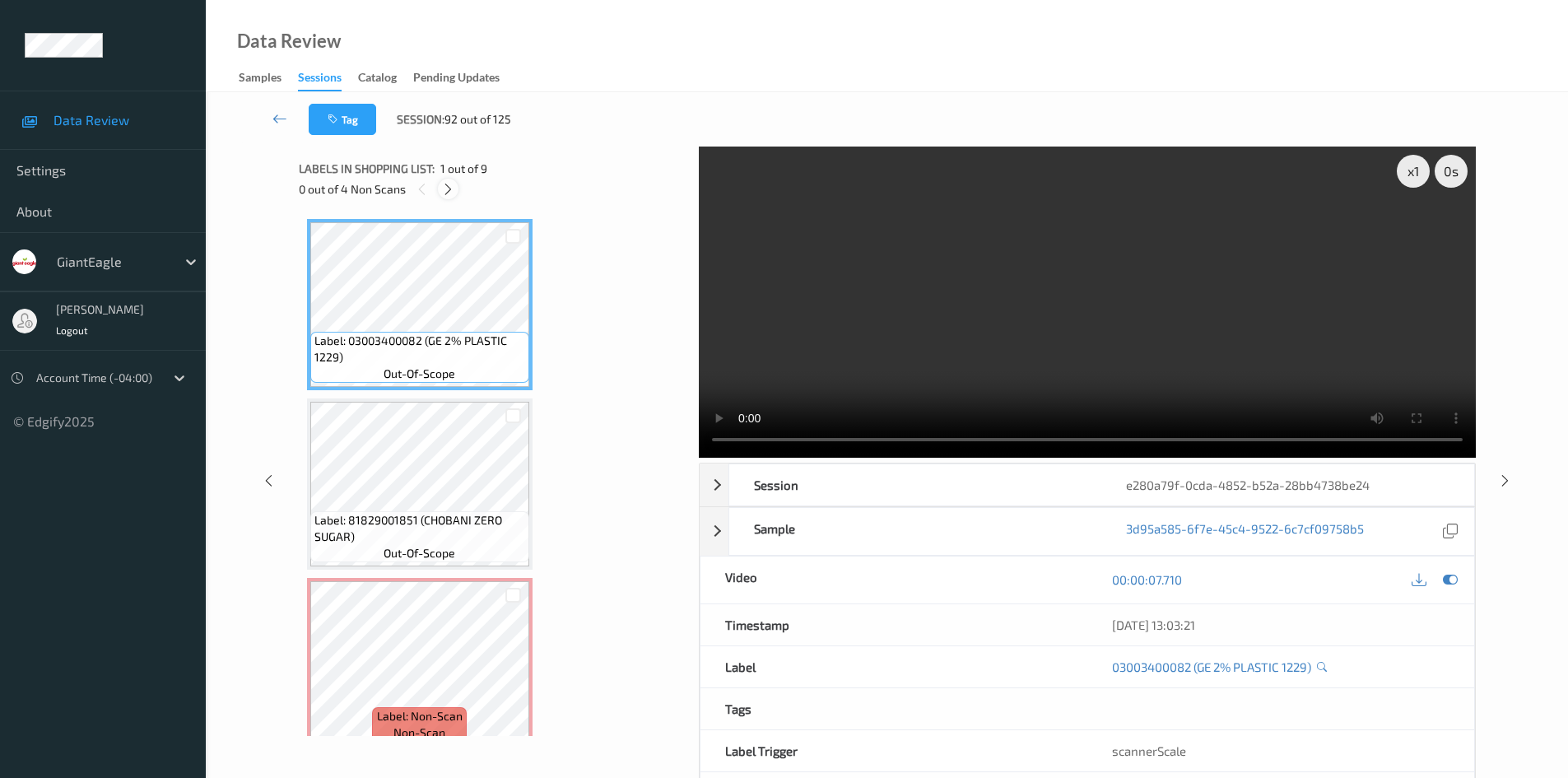click at bounding box center [448, 189] 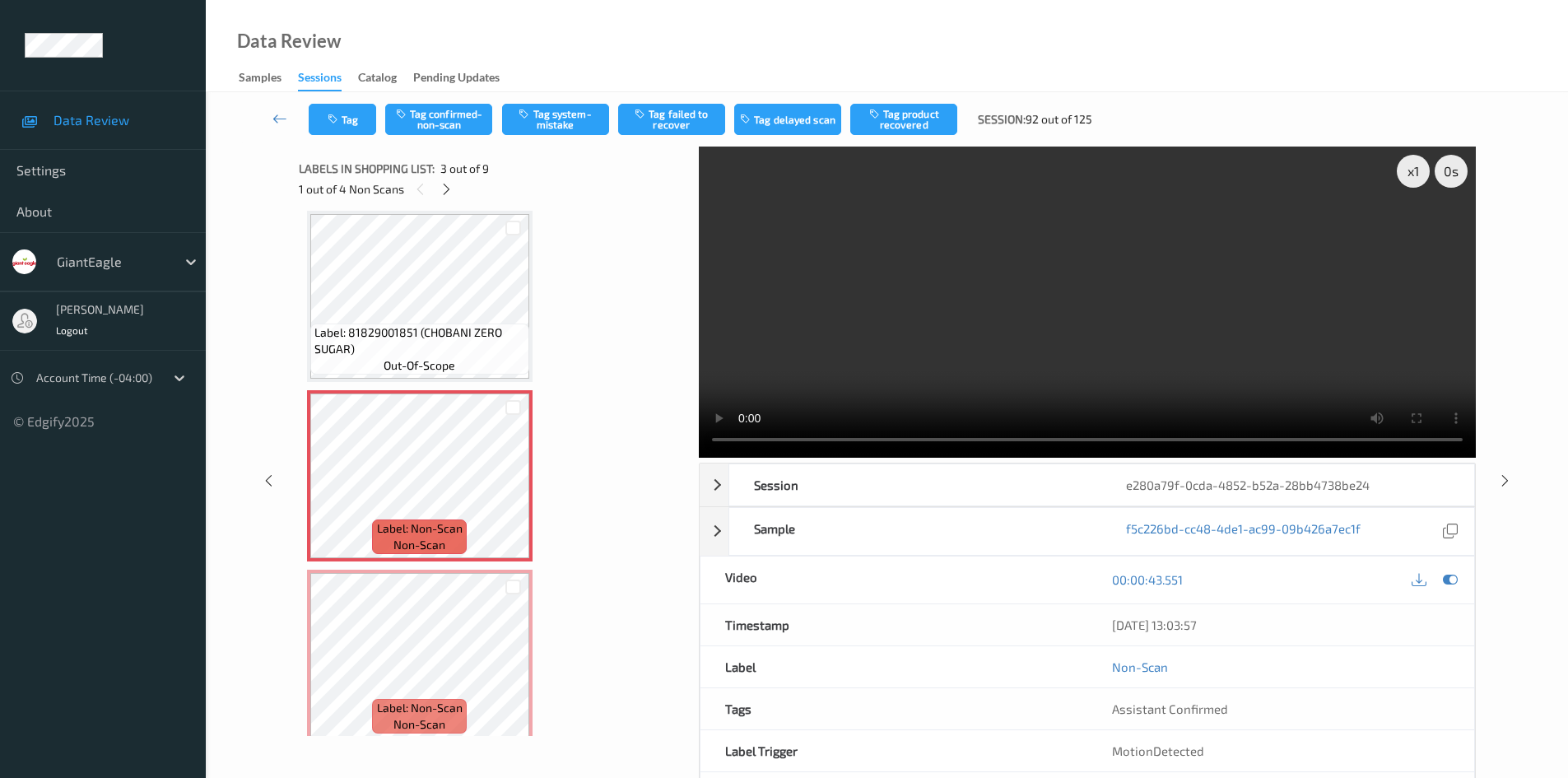 type 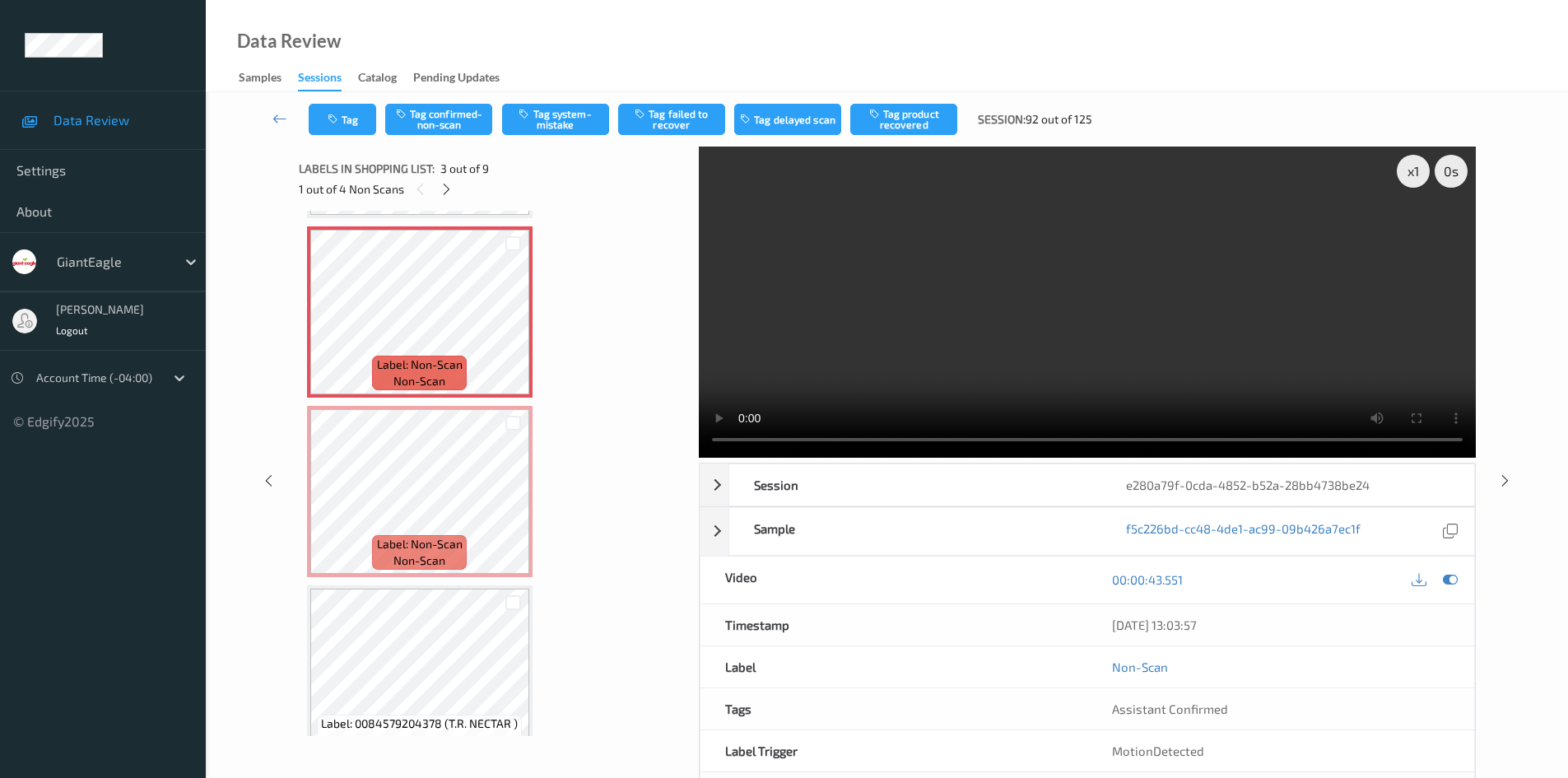 scroll, scrollTop: 352, scrollLeft: 0, axis: vertical 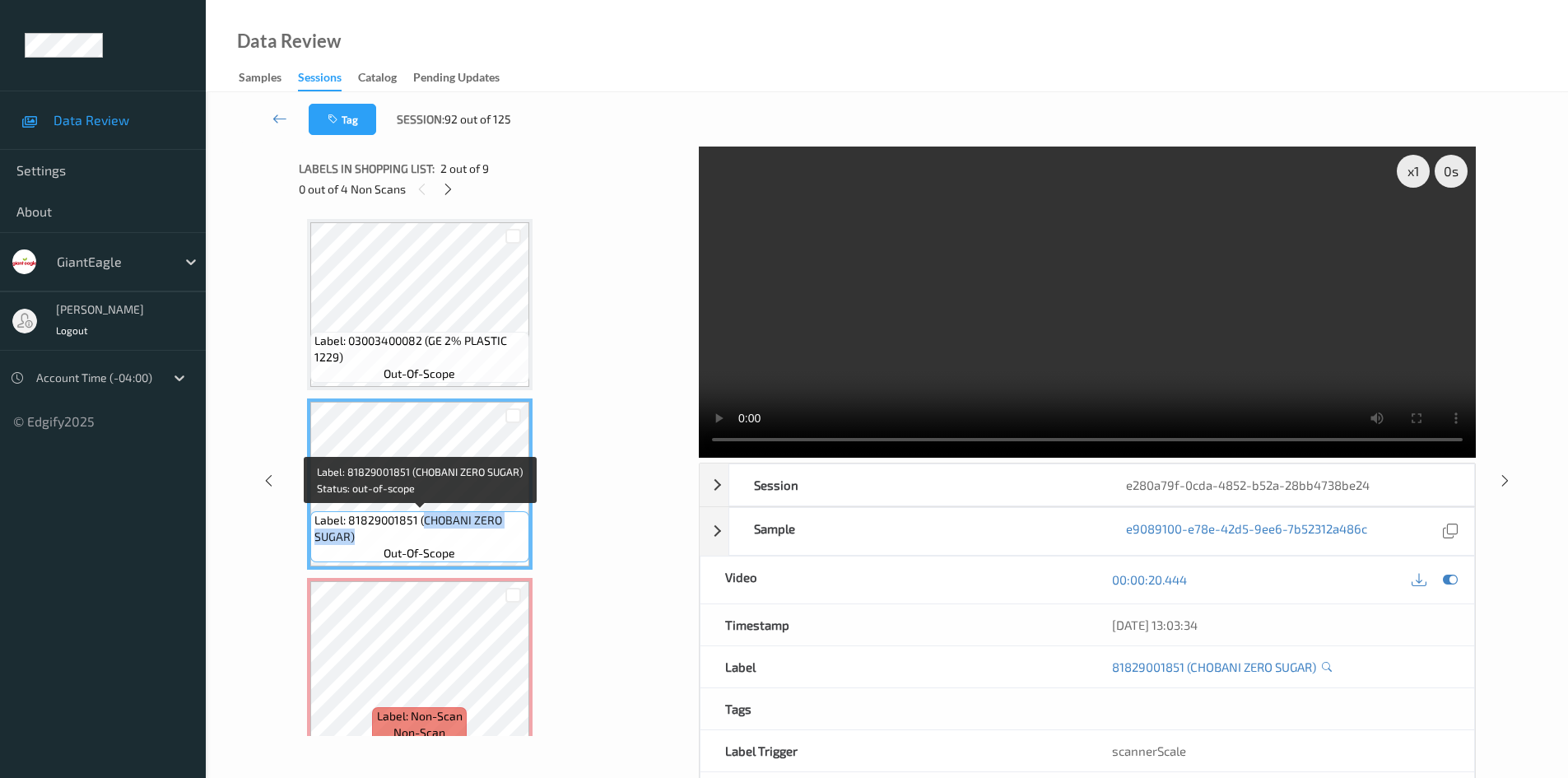 drag, startPoint x: 422, startPoint y: 523, endPoint x: 353, endPoint y: 538, distance: 70.61161 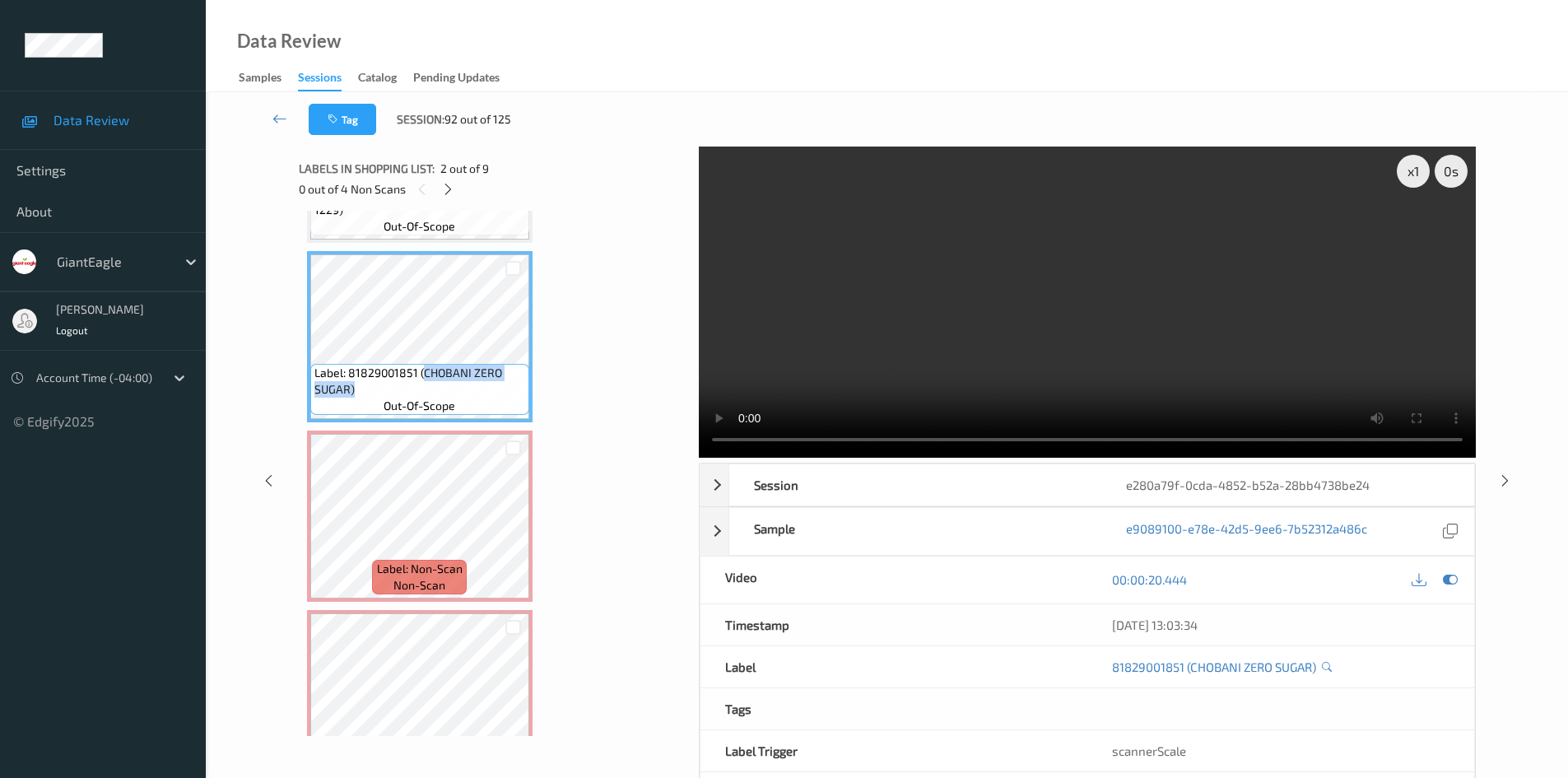 scroll, scrollTop: 165, scrollLeft: 0, axis: vertical 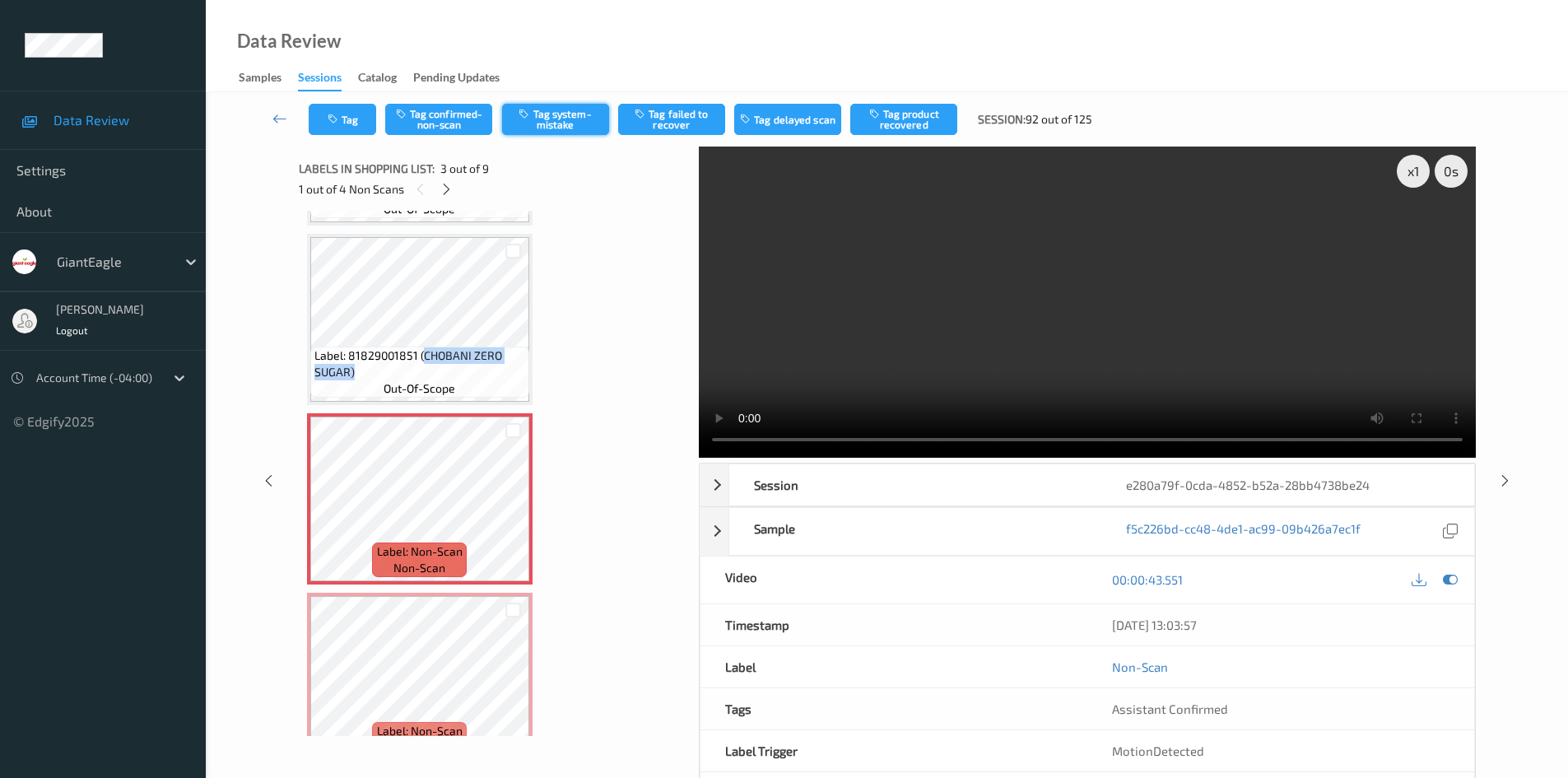 click on "Tag   system-mistake" at bounding box center [556, 119] 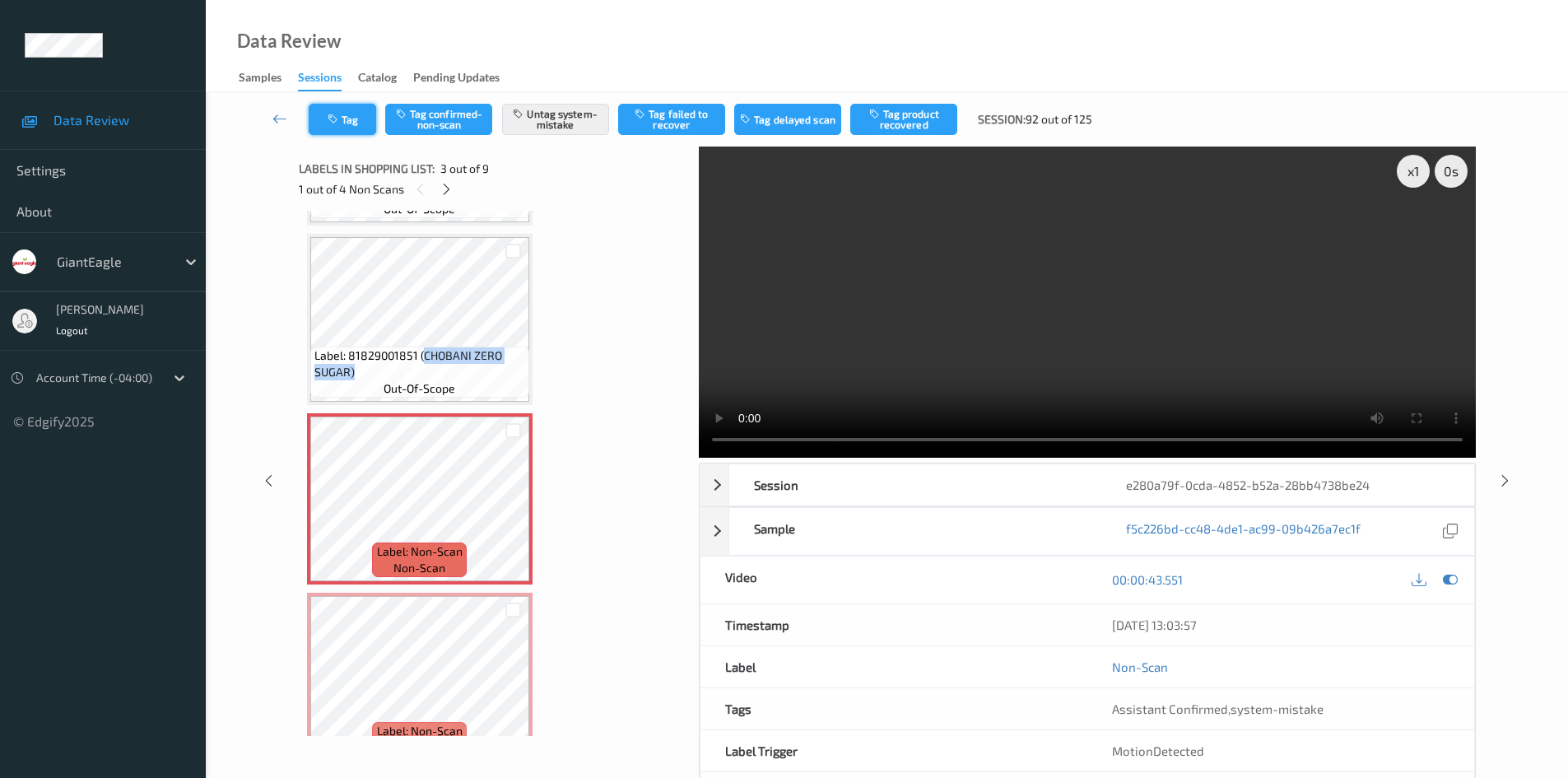 click on "Tag" at bounding box center [342, 119] 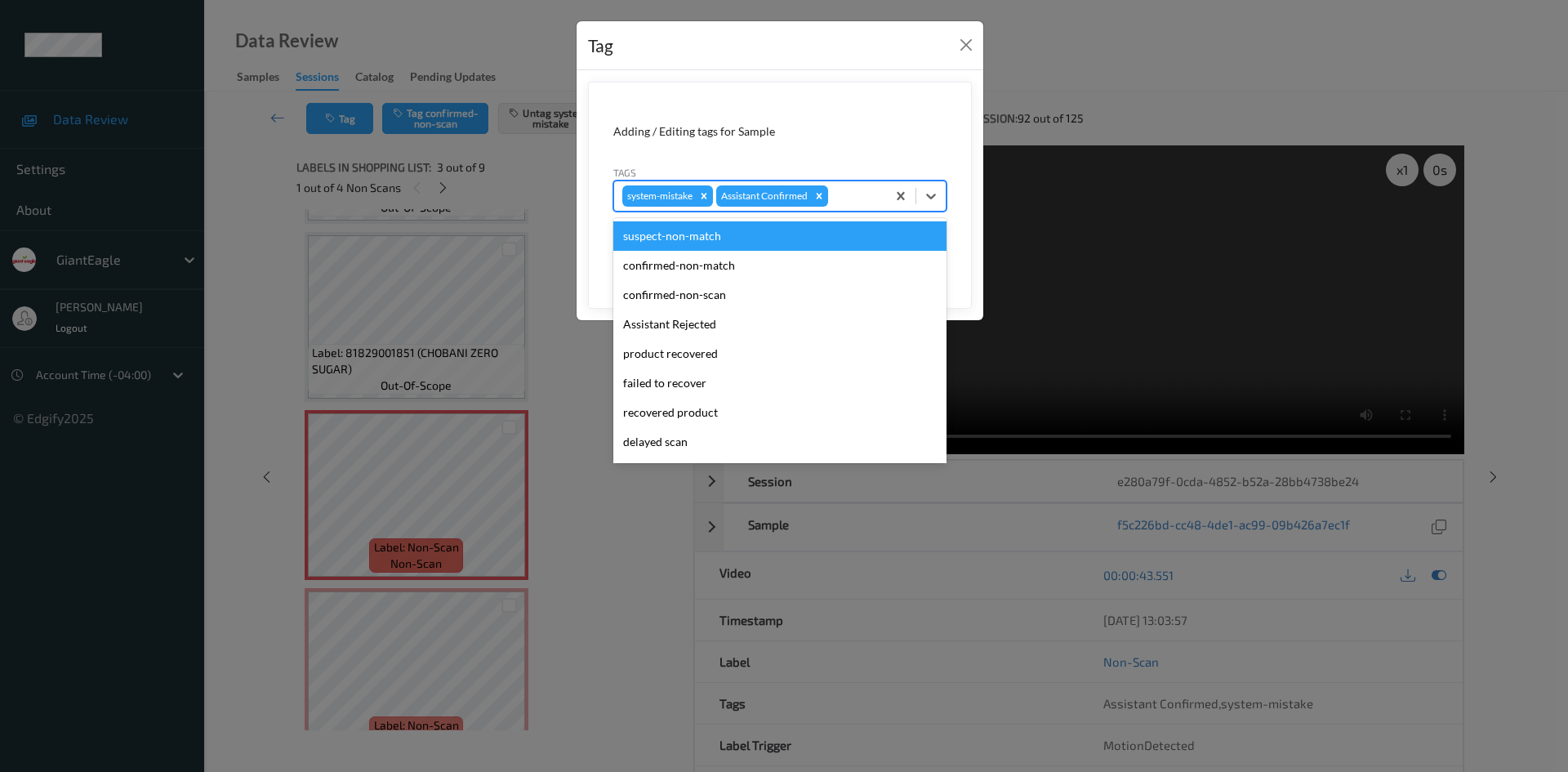 click at bounding box center (854, 196) 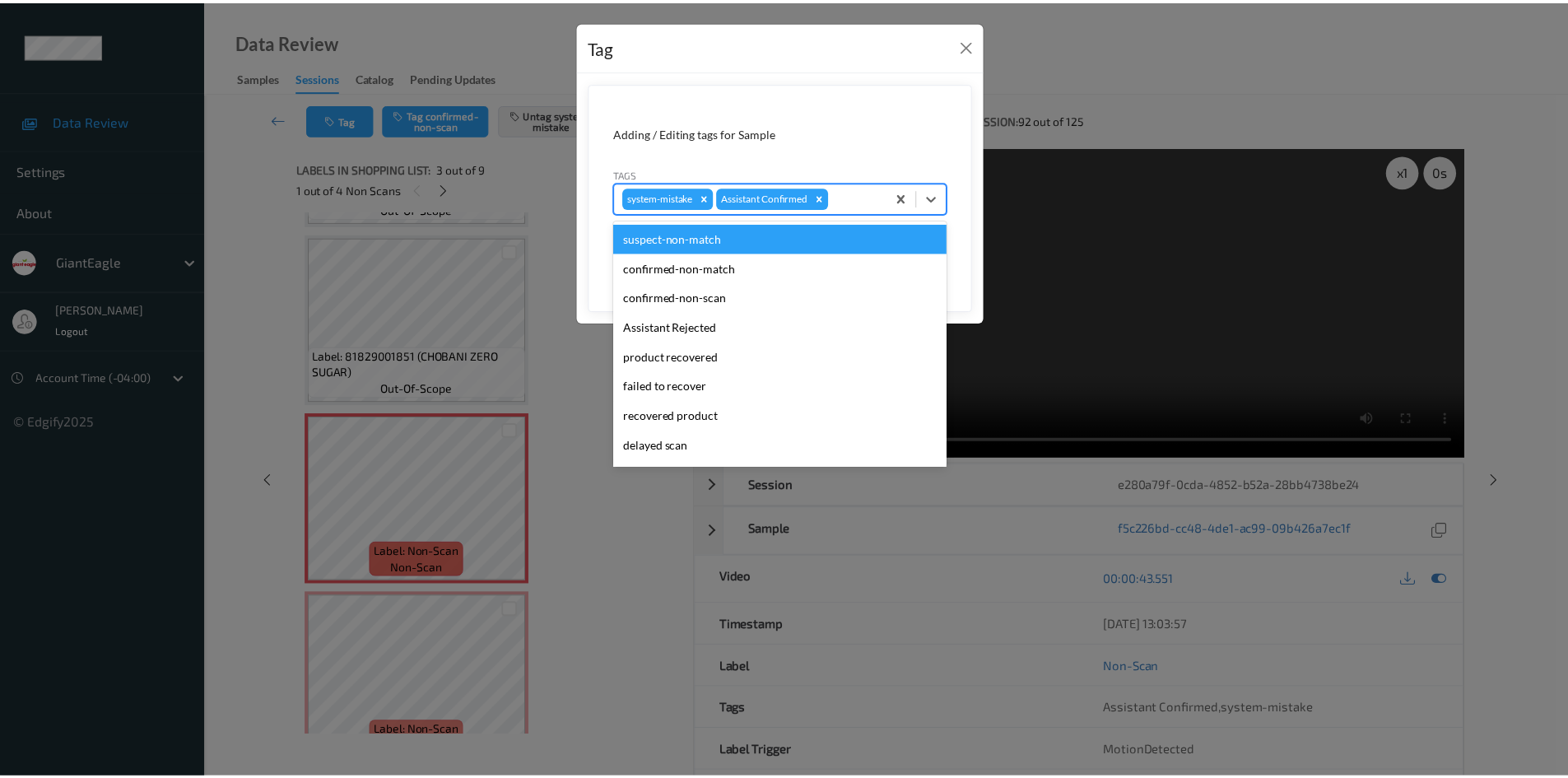 scroll, scrollTop: 86, scrollLeft: 0, axis: vertical 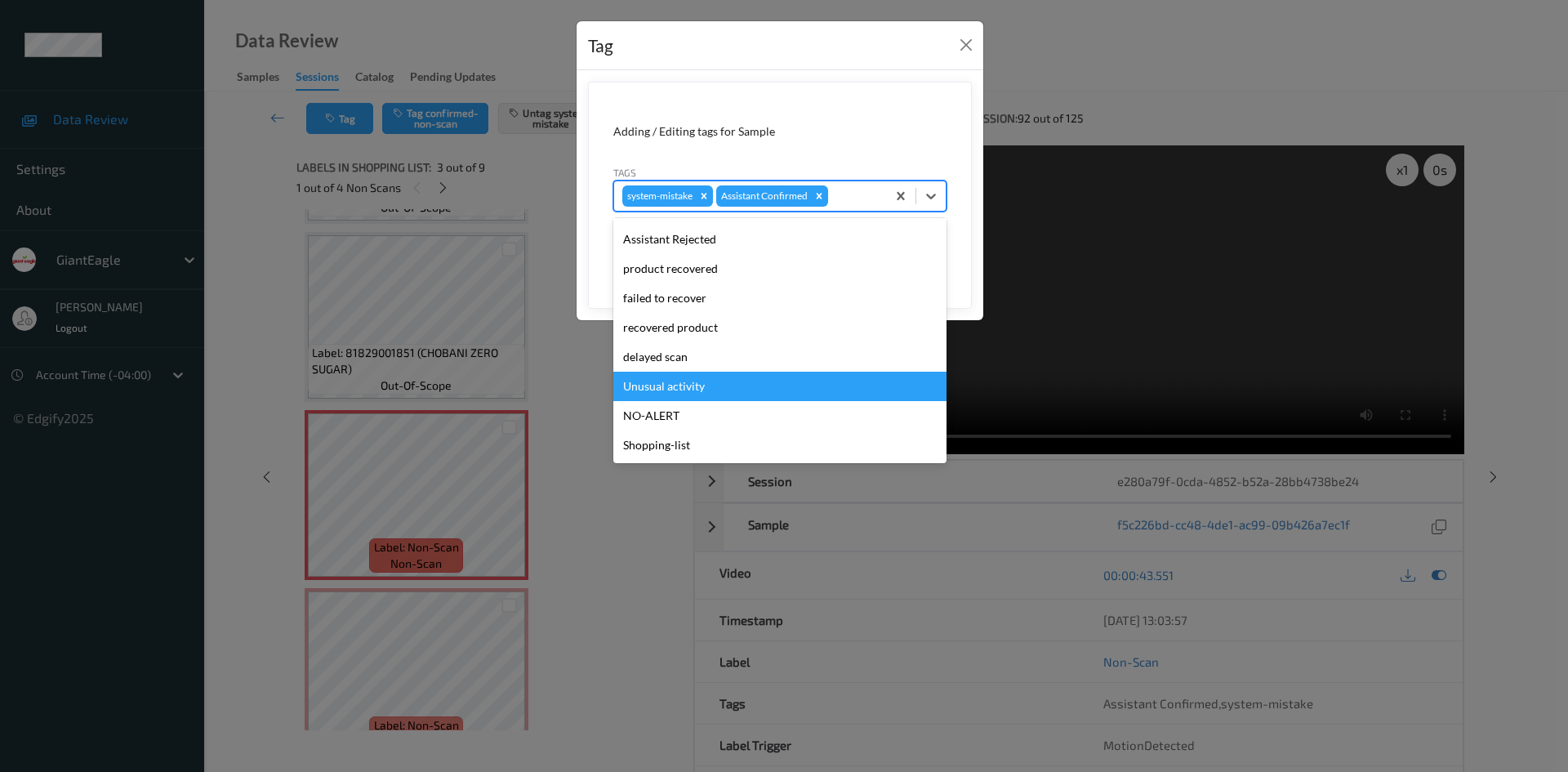 click on "Unusual activity" at bounding box center (780, 386) 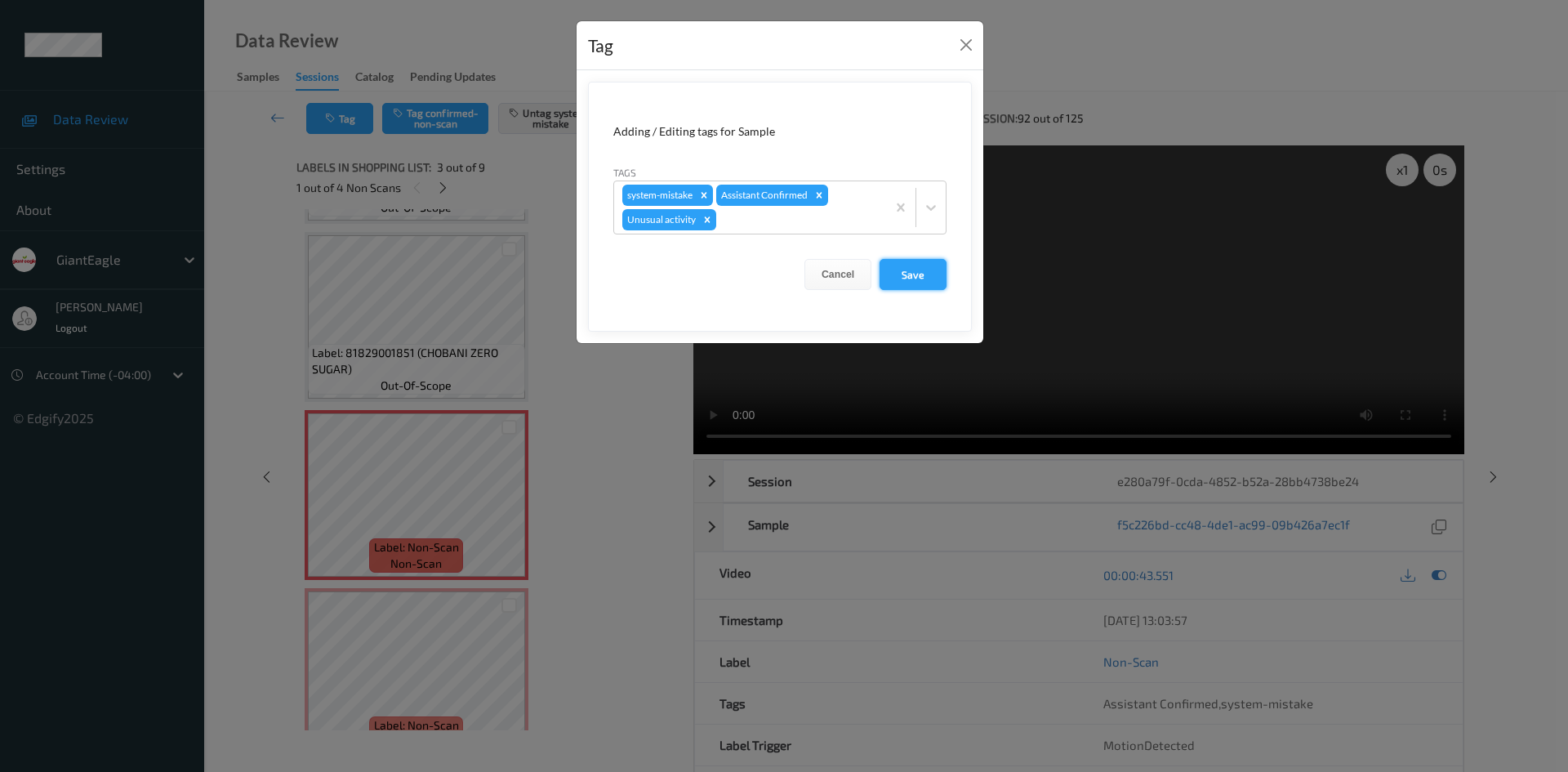click on "Save" at bounding box center [913, 274] 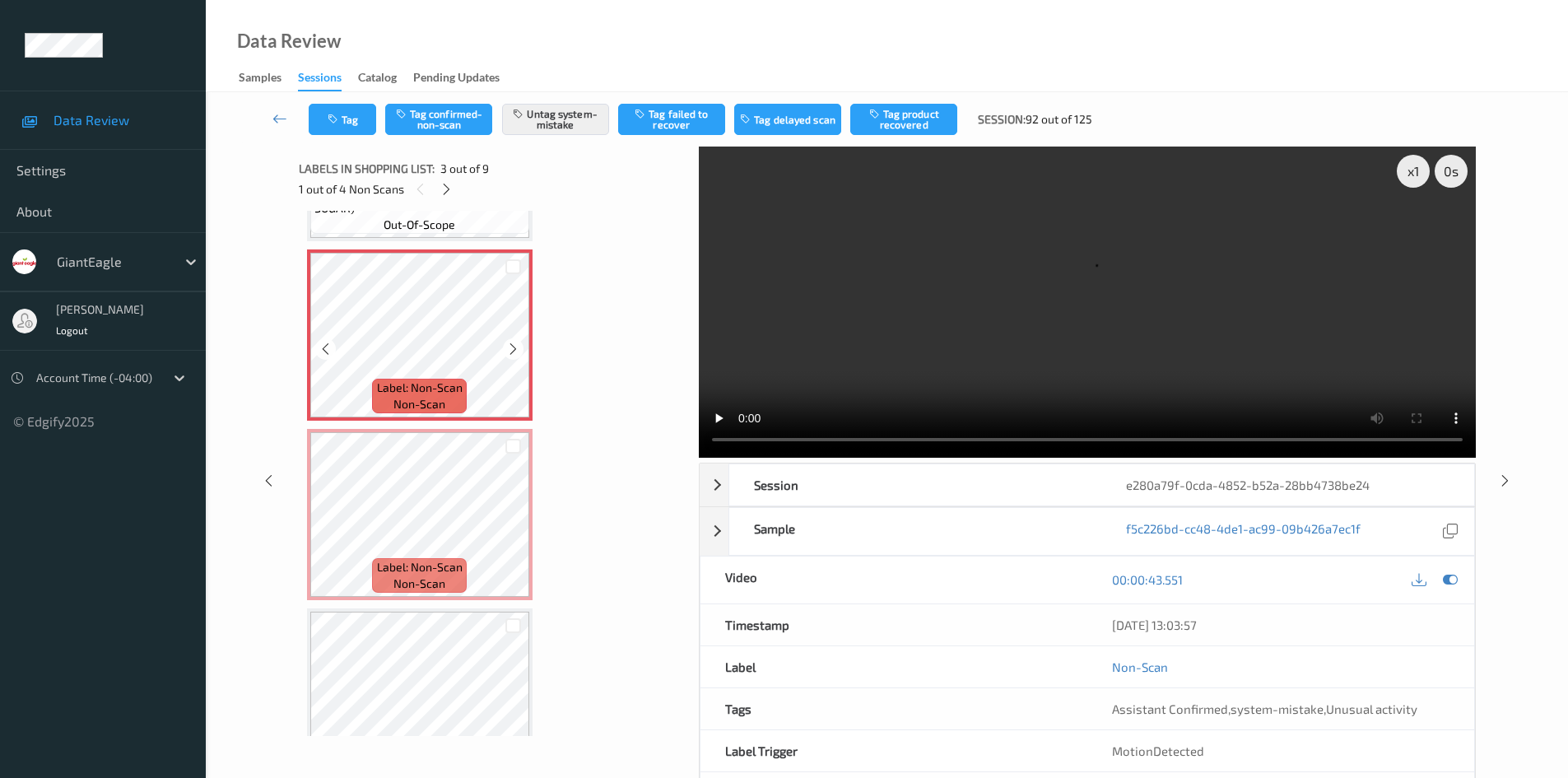 scroll, scrollTop: 329, scrollLeft: 0, axis: vertical 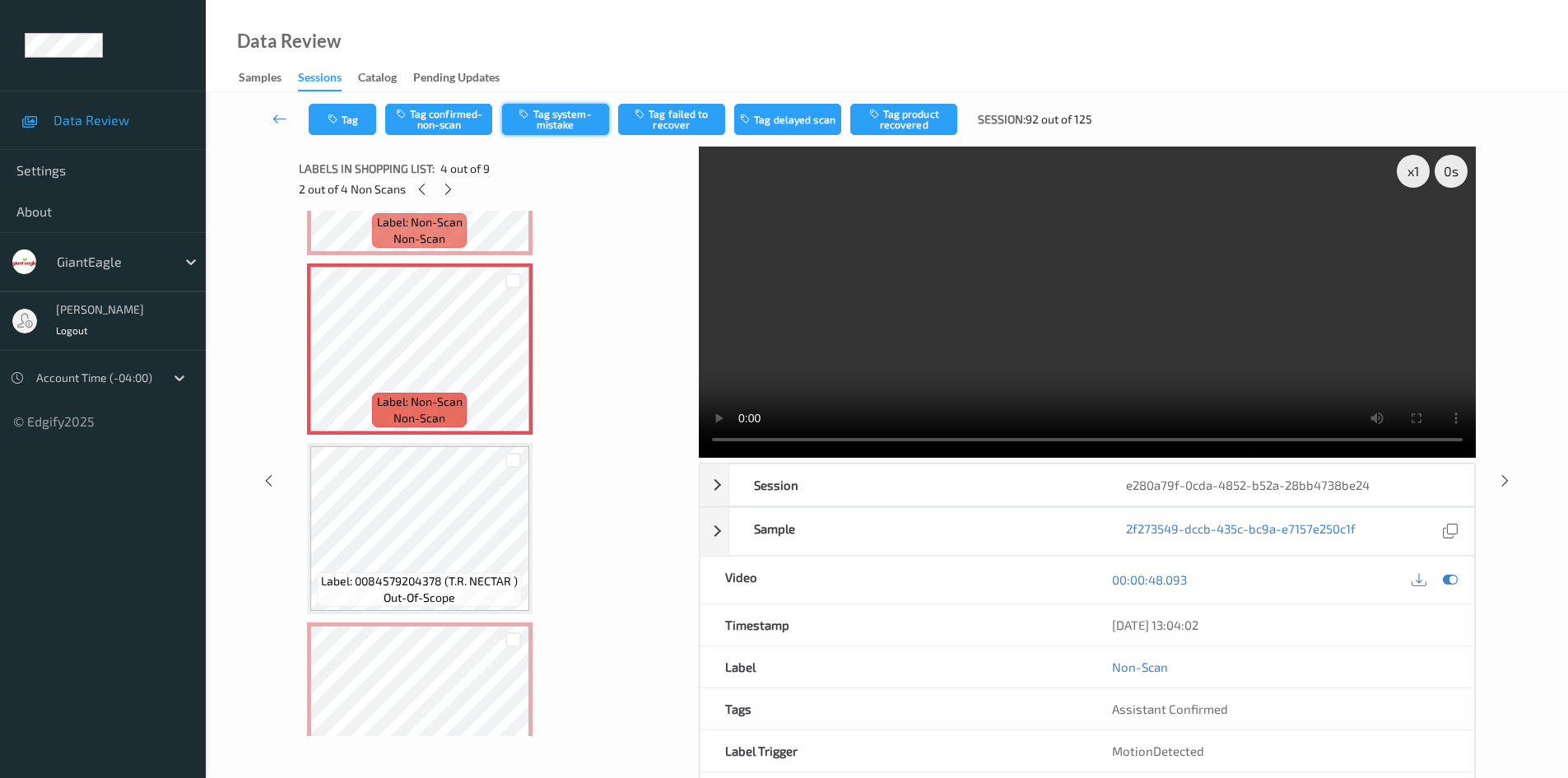 click on "Tag   system-mistake" at bounding box center (556, 119) 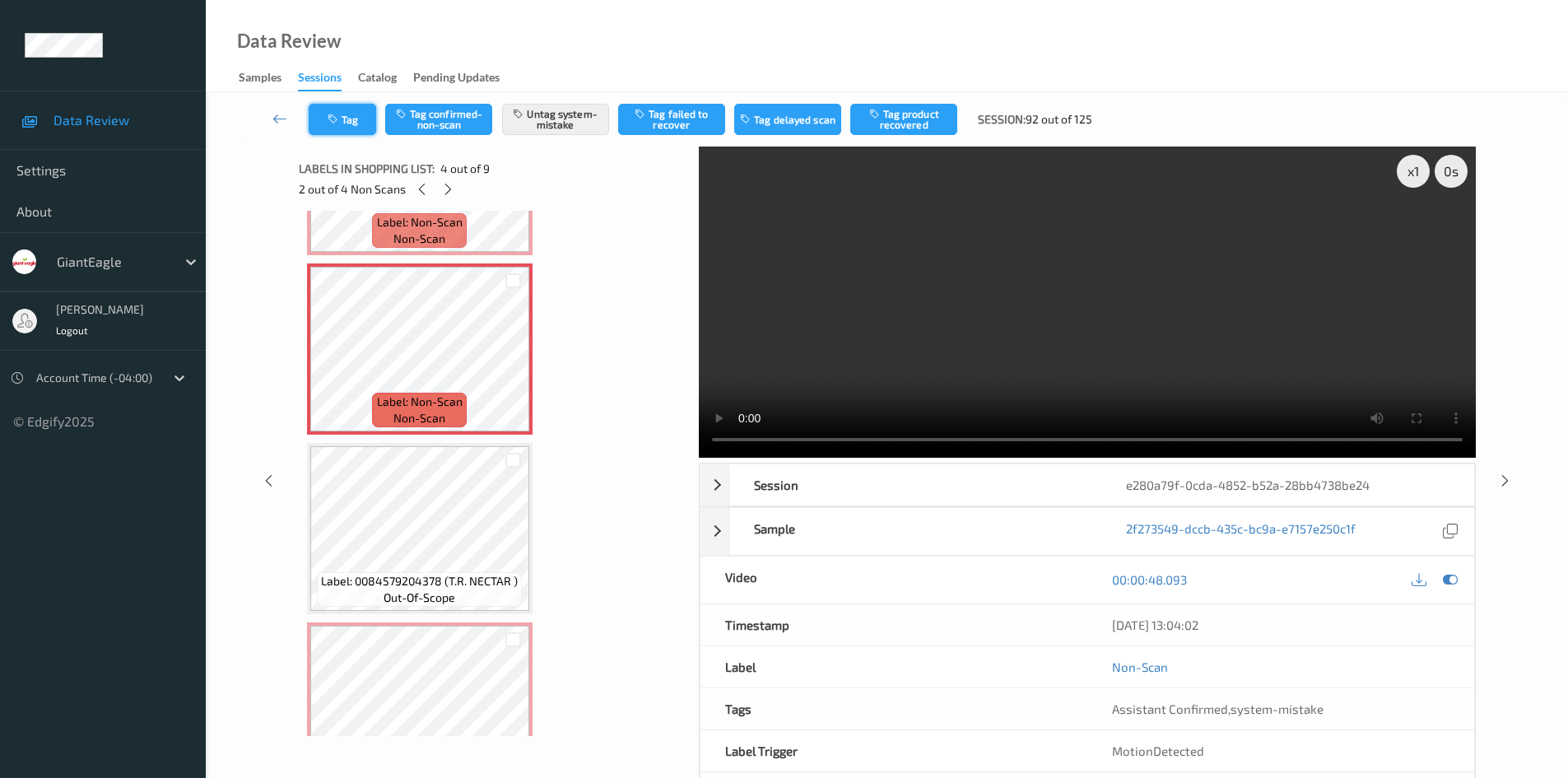 click on "Tag" at bounding box center (342, 119) 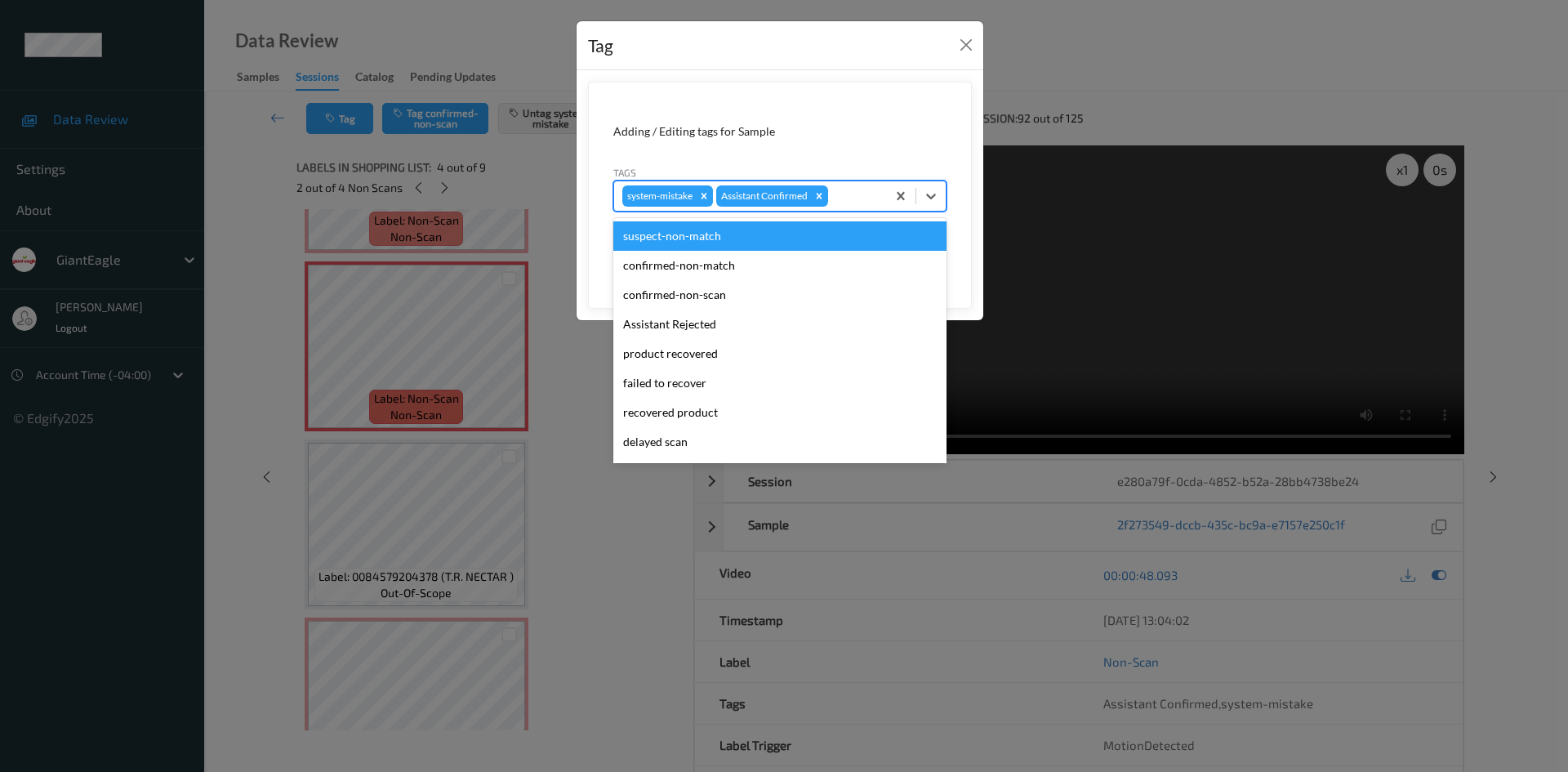 click at bounding box center (854, 196) 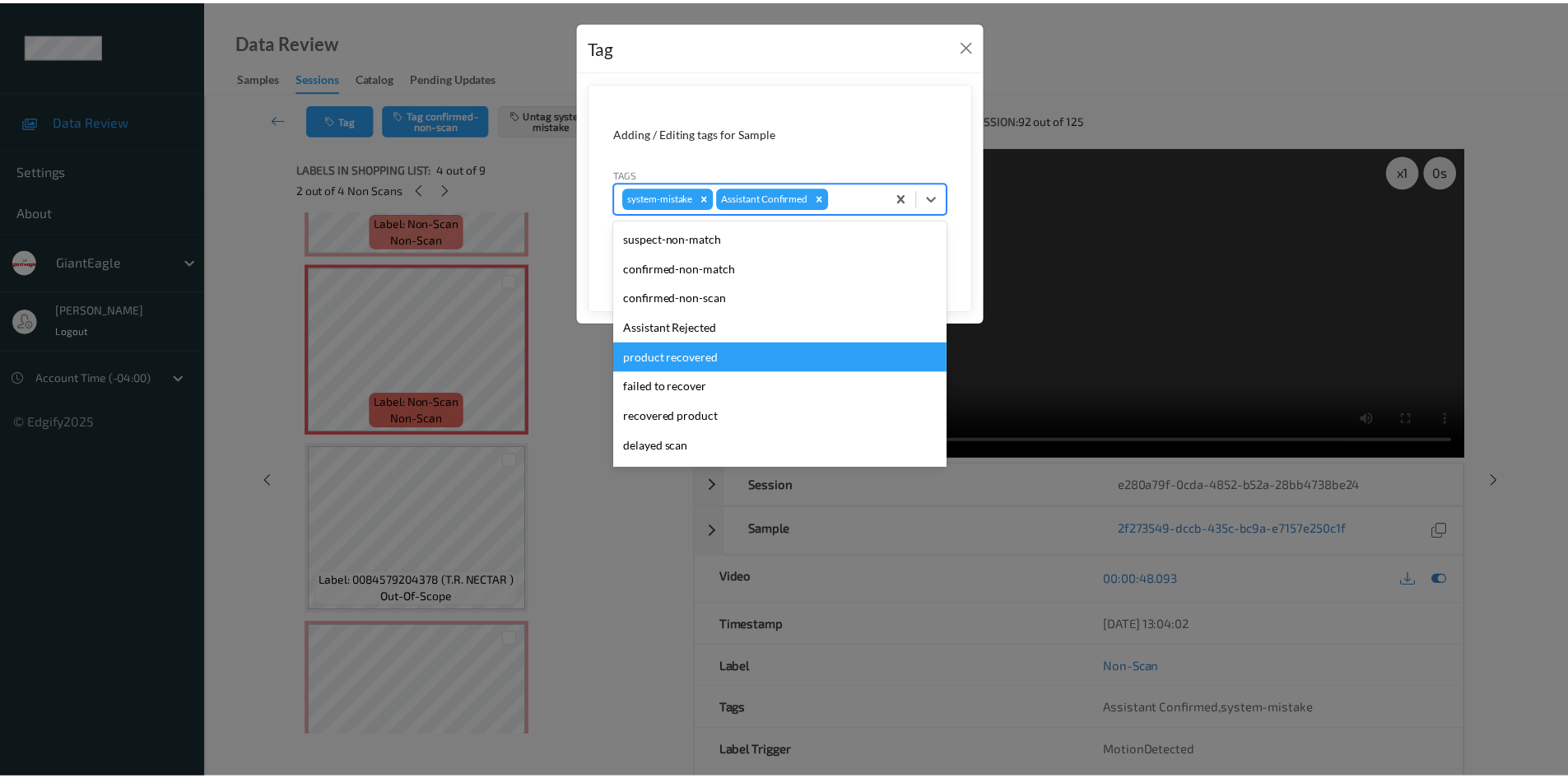 scroll, scrollTop: 86, scrollLeft: 0, axis: vertical 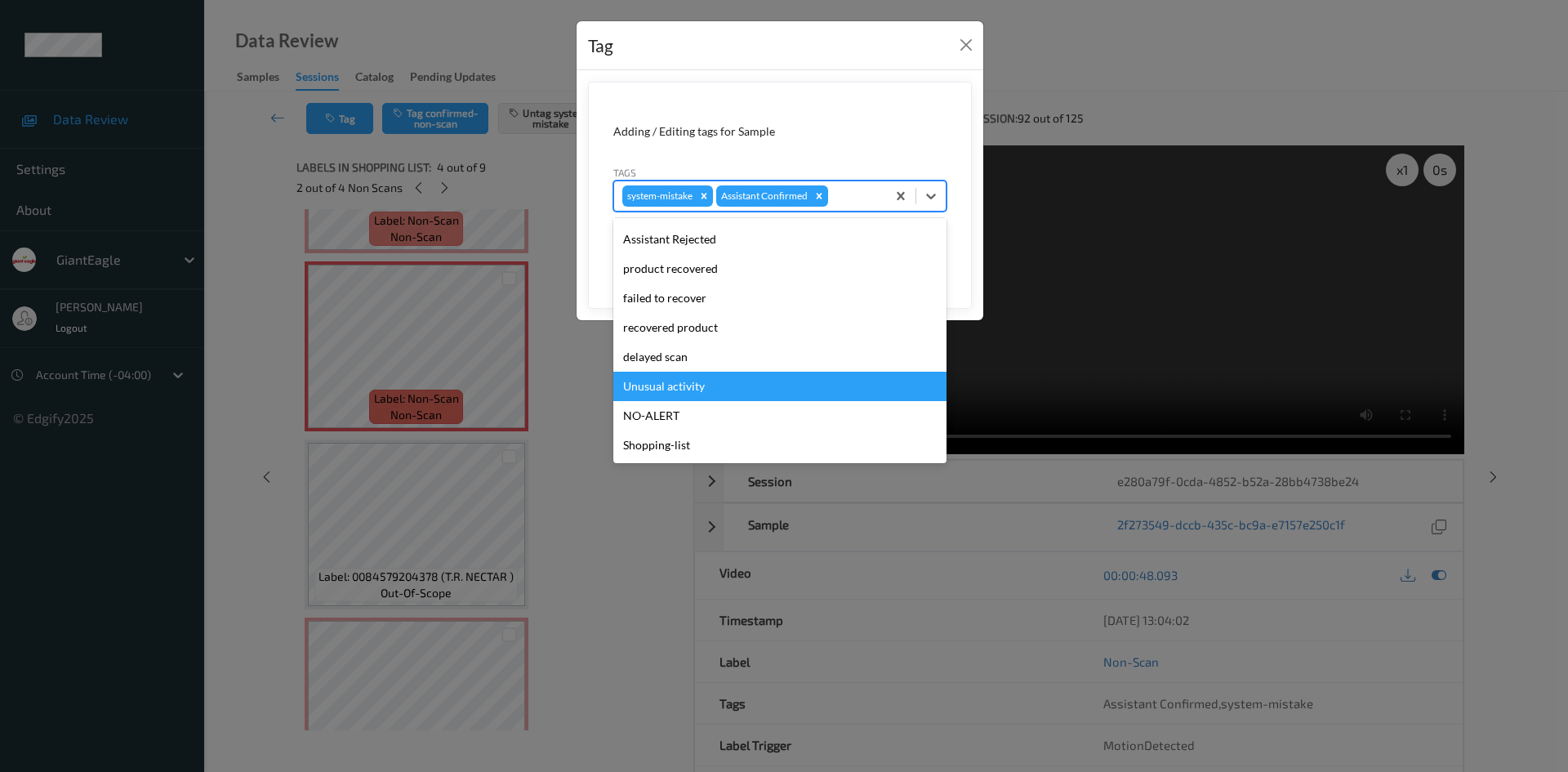 click on "Unusual activity" at bounding box center [780, 386] 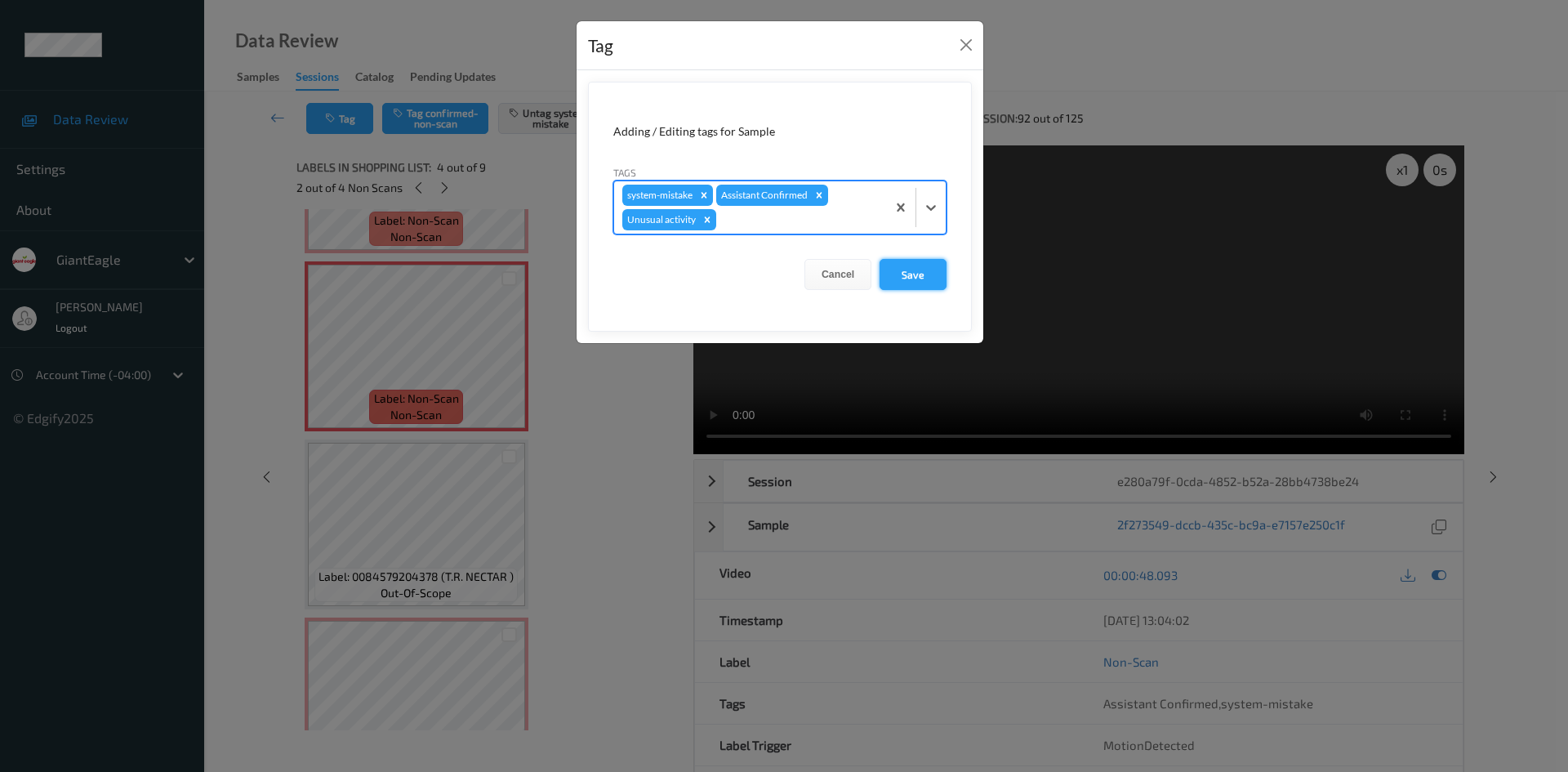 click on "Save" at bounding box center (913, 274) 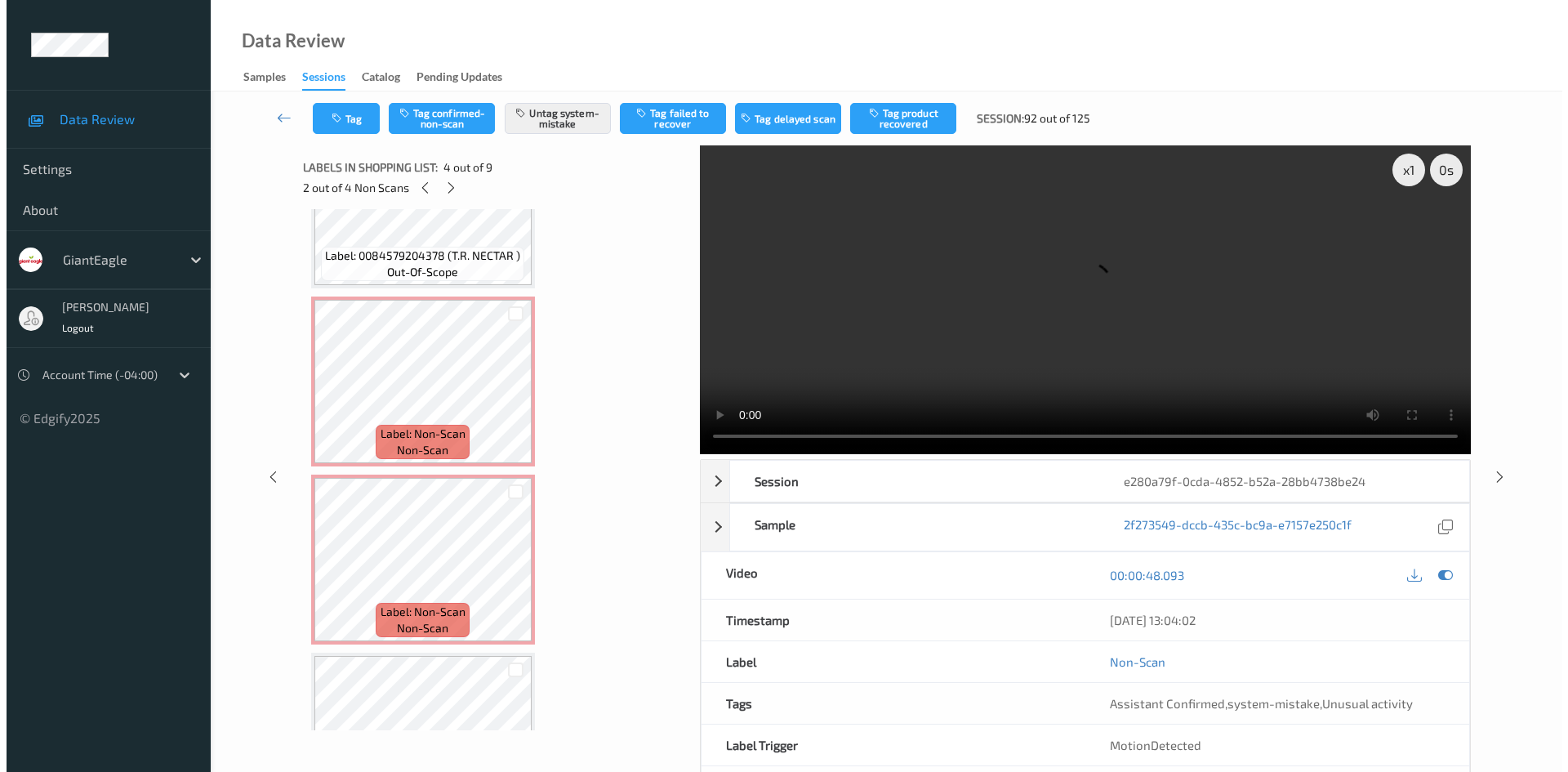 scroll, scrollTop: 817, scrollLeft: 0, axis: vertical 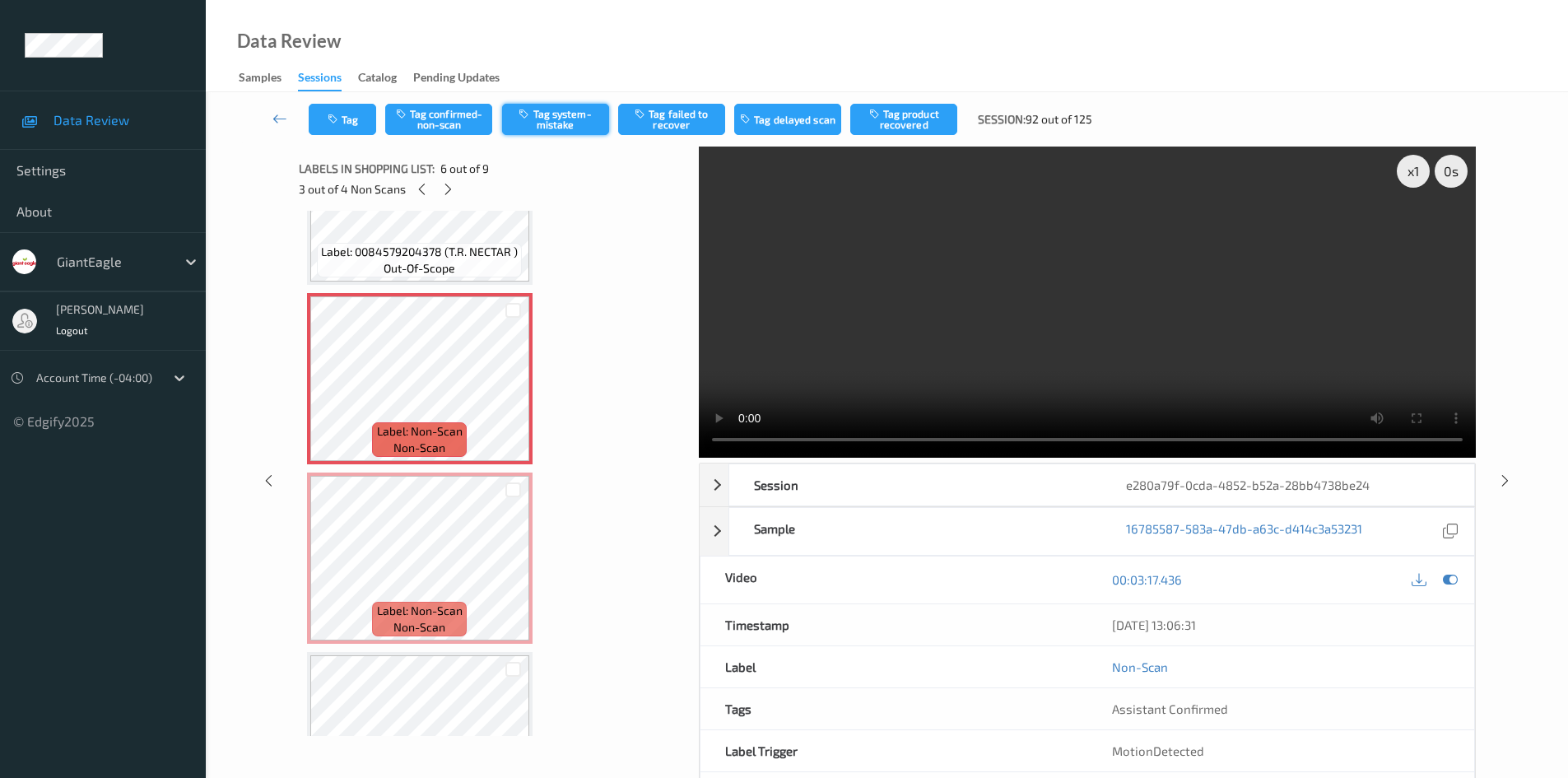 click on "Tag   system-mistake" at bounding box center (556, 119) 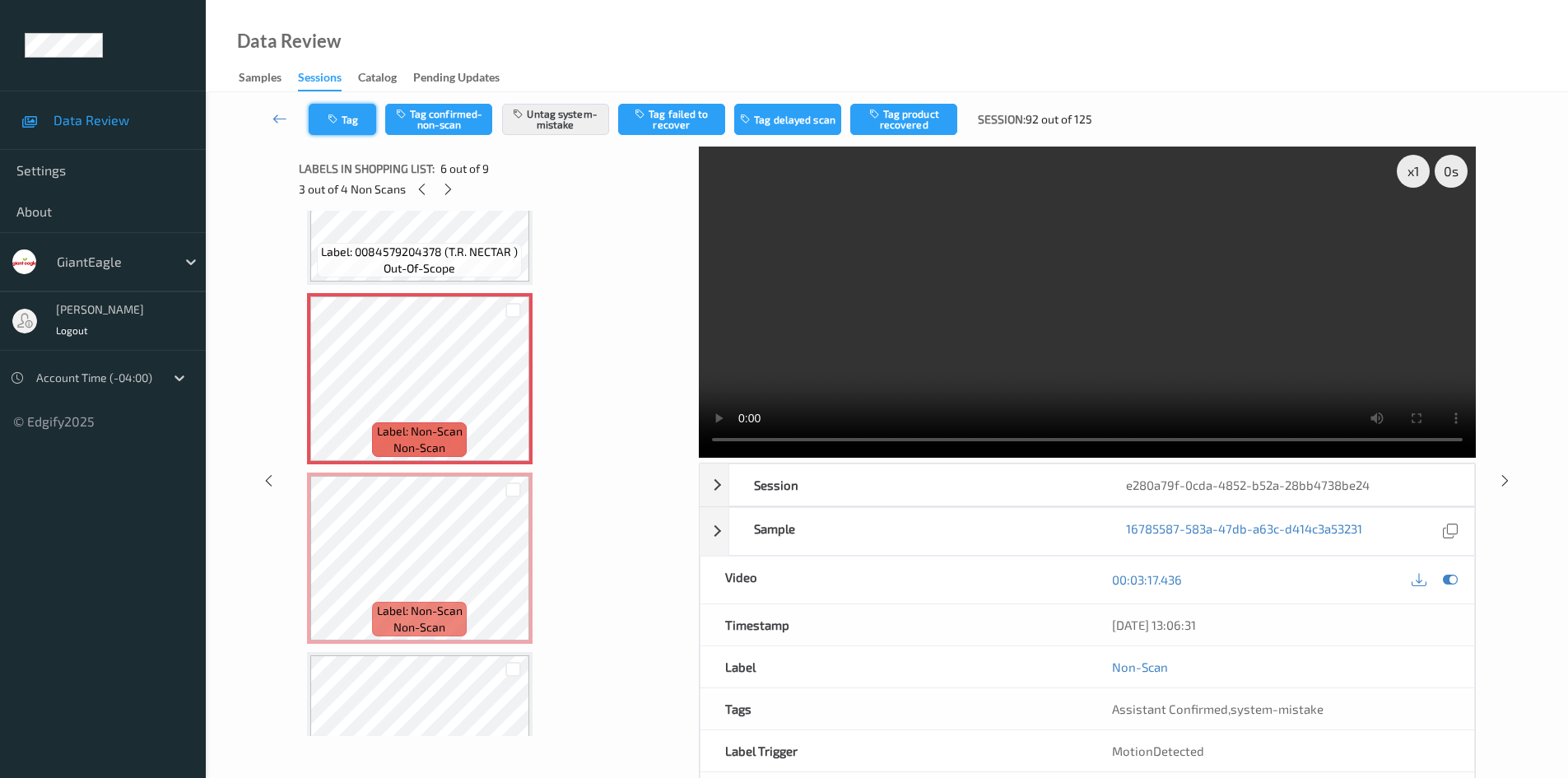 click at bounding box center (334, 119) 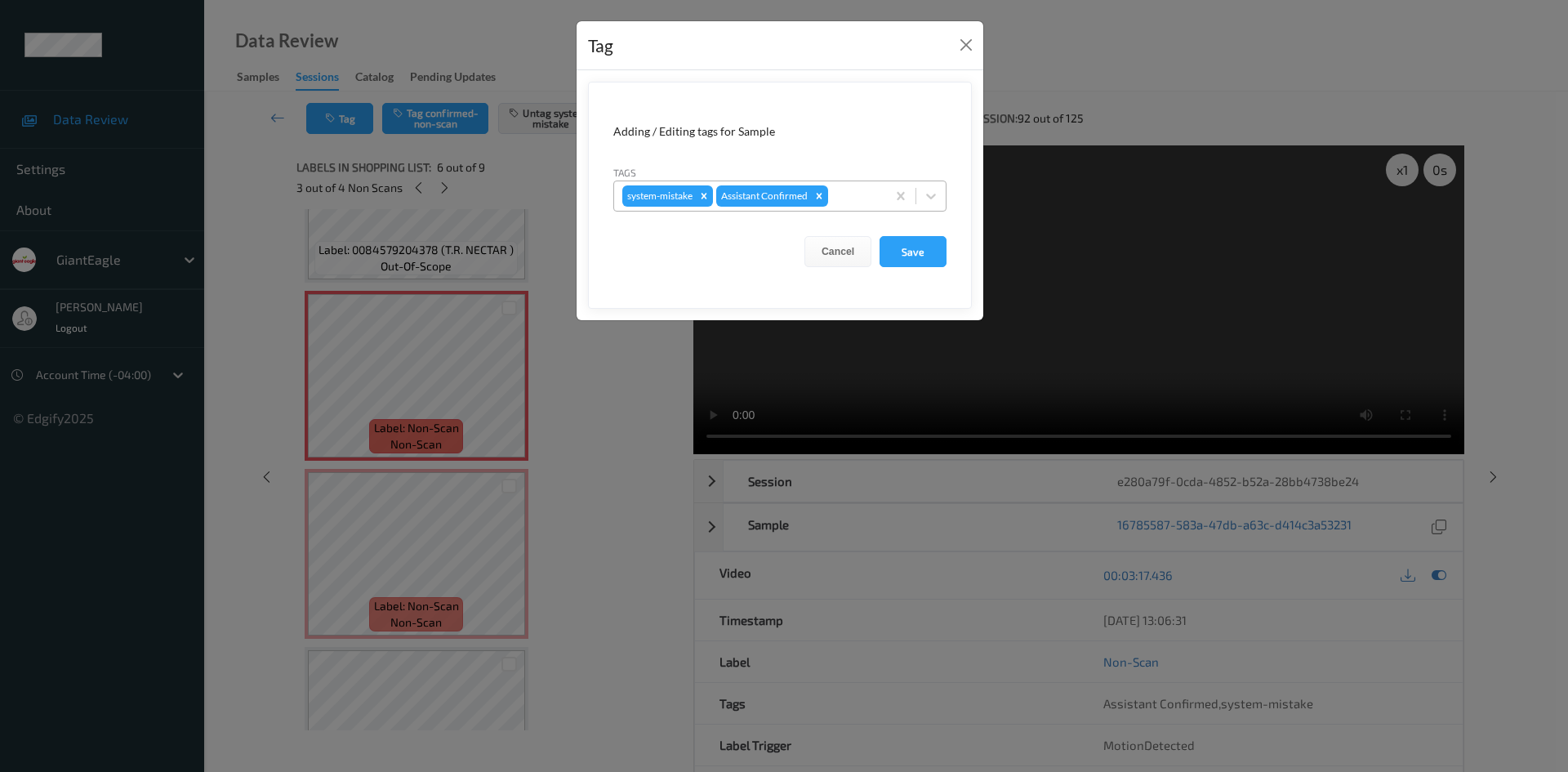 click at bounding box center (832, 196) 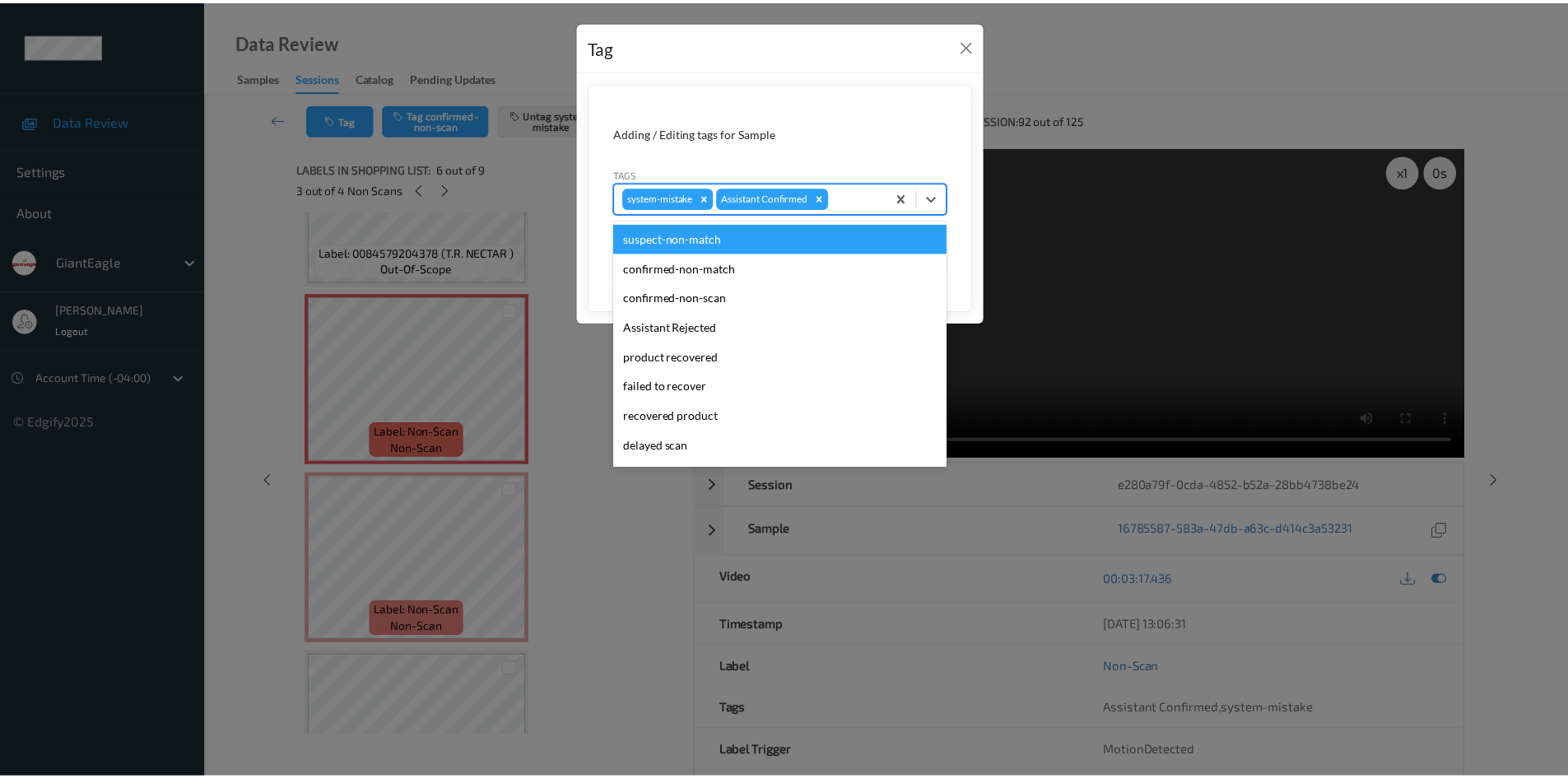 scroll, scrollTop: 86, scrollLeft: 0, axis: vertical 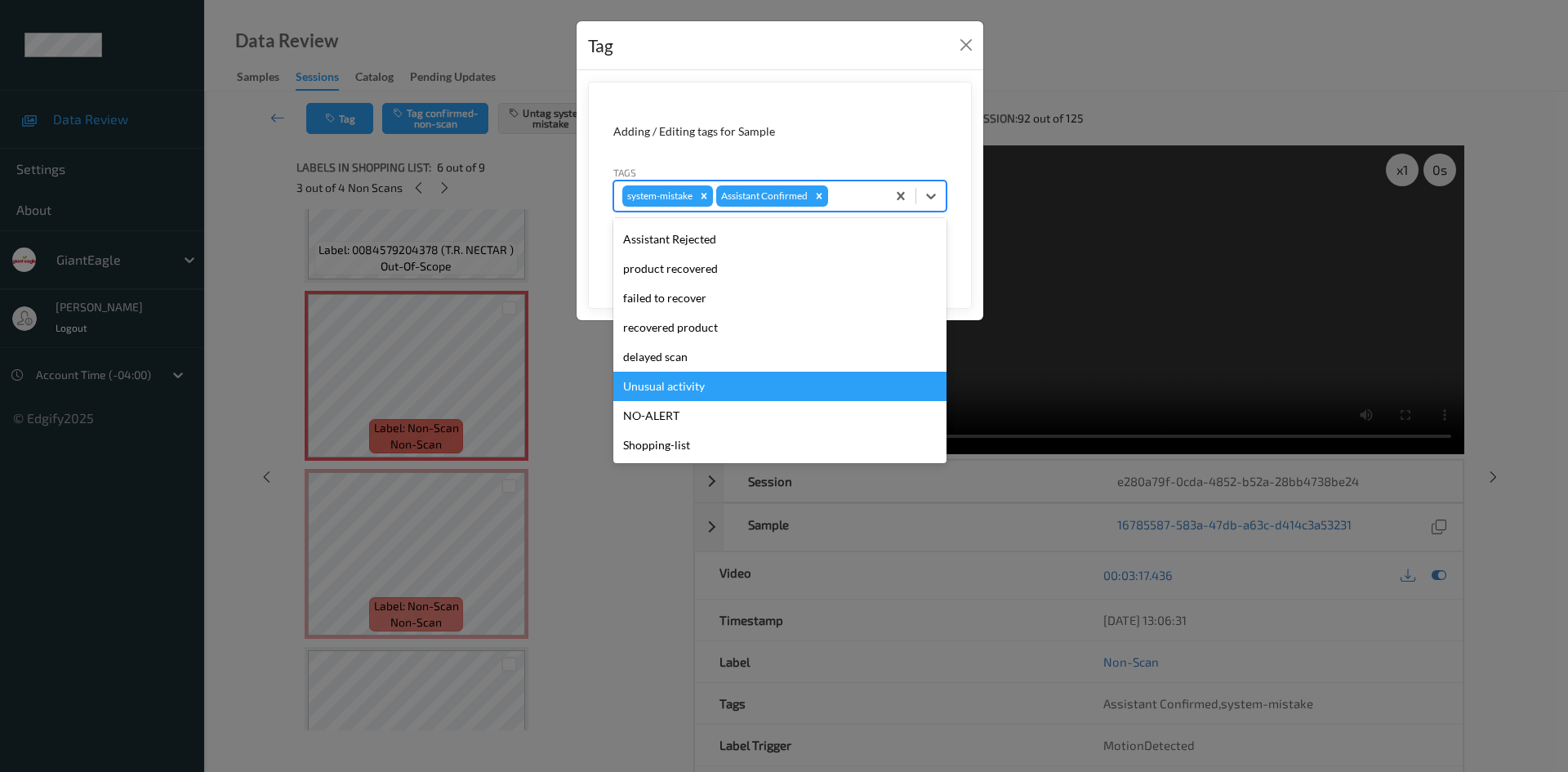 click on "Unusual activity" at bounding box center (780, 386) 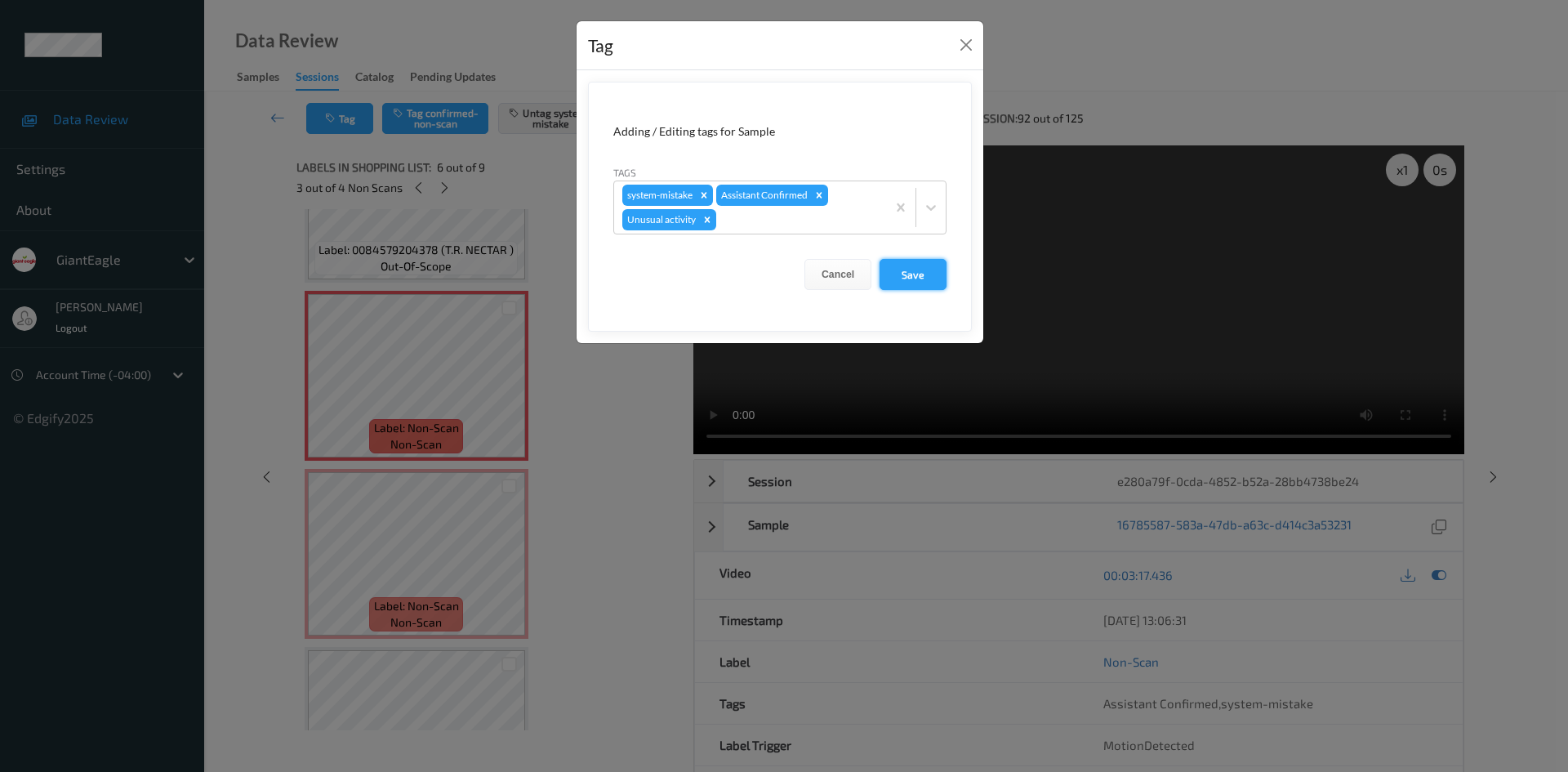 click on "Save" at bounding box center (913, 274) 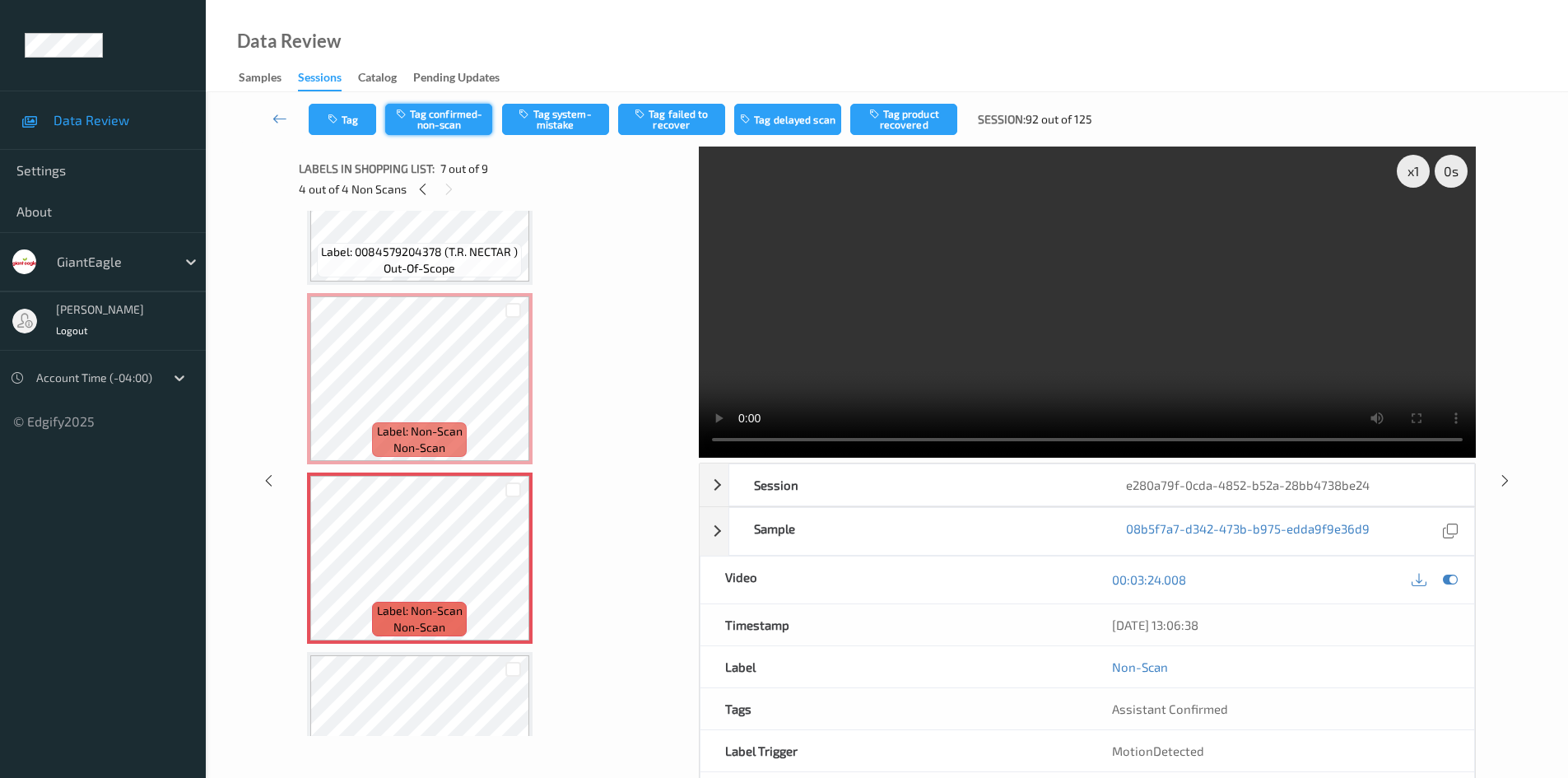 click on "Tag   confirmed-non-scan" at bounding box center (439, 119) 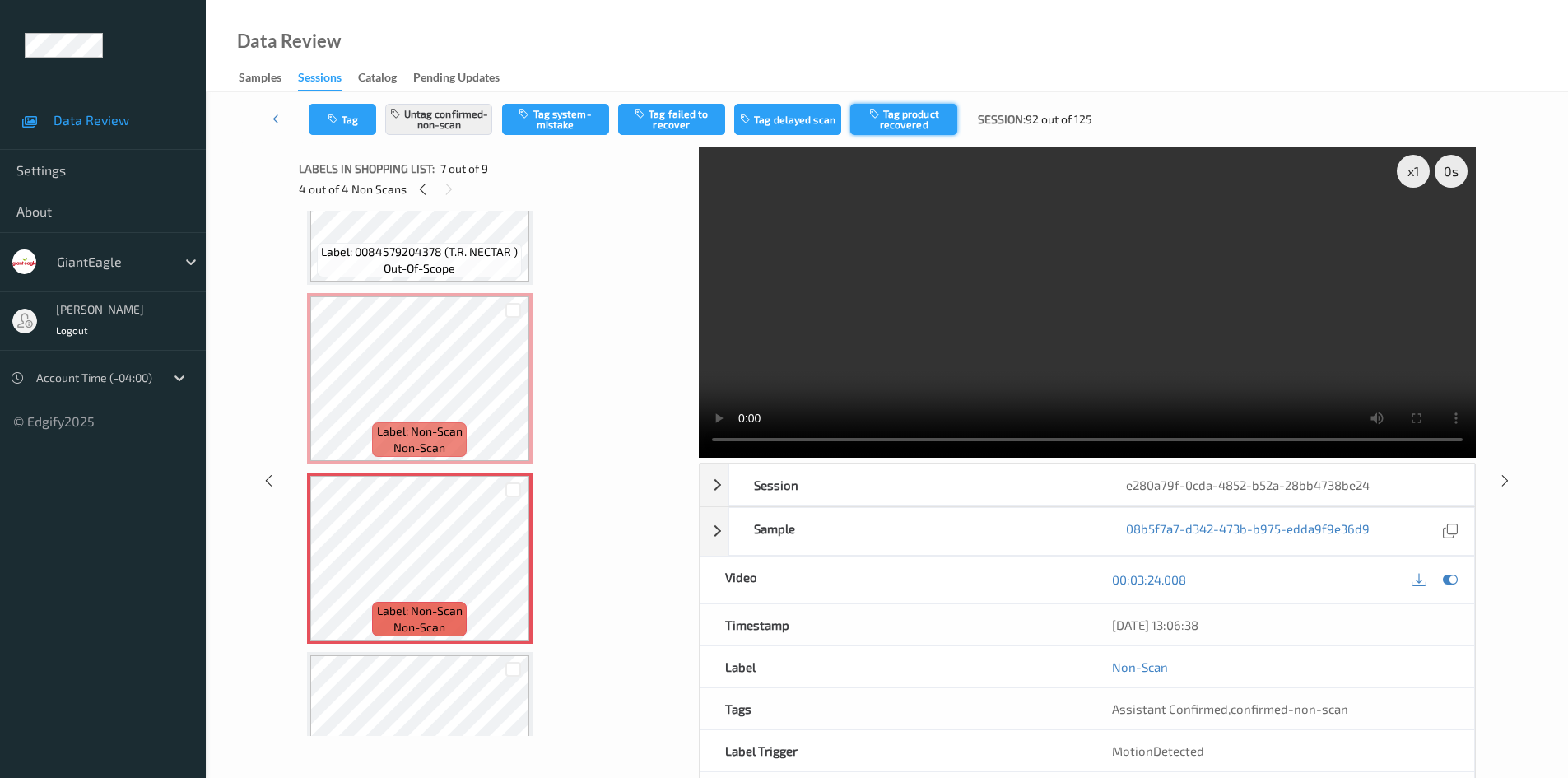 click on "Tag   product recovered" at bounding box center (904, 119) 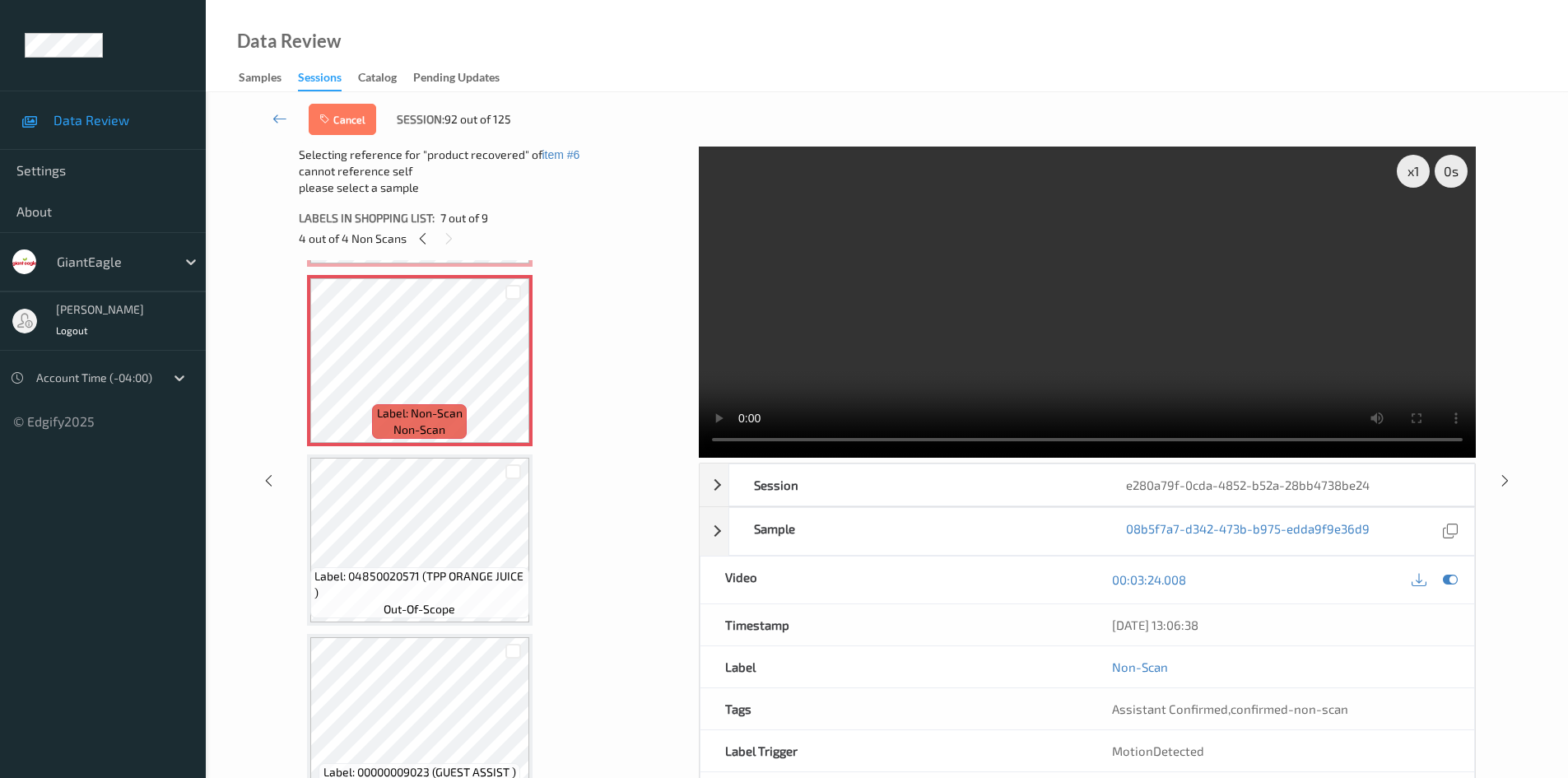 scroll, scrollTop: 1098, scrollLeft: 0, axis: vertical 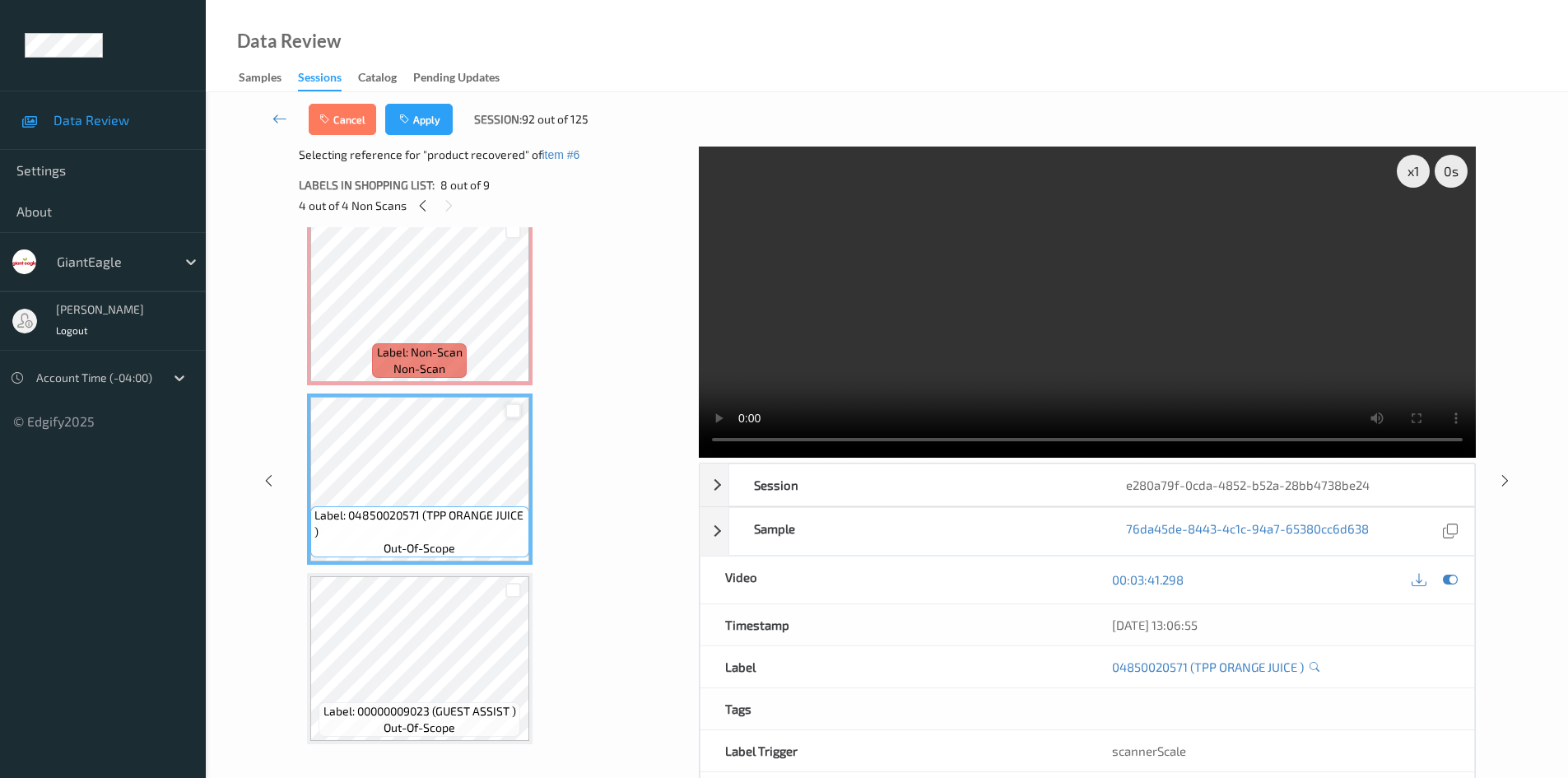 click at bounding box center (513, 411) 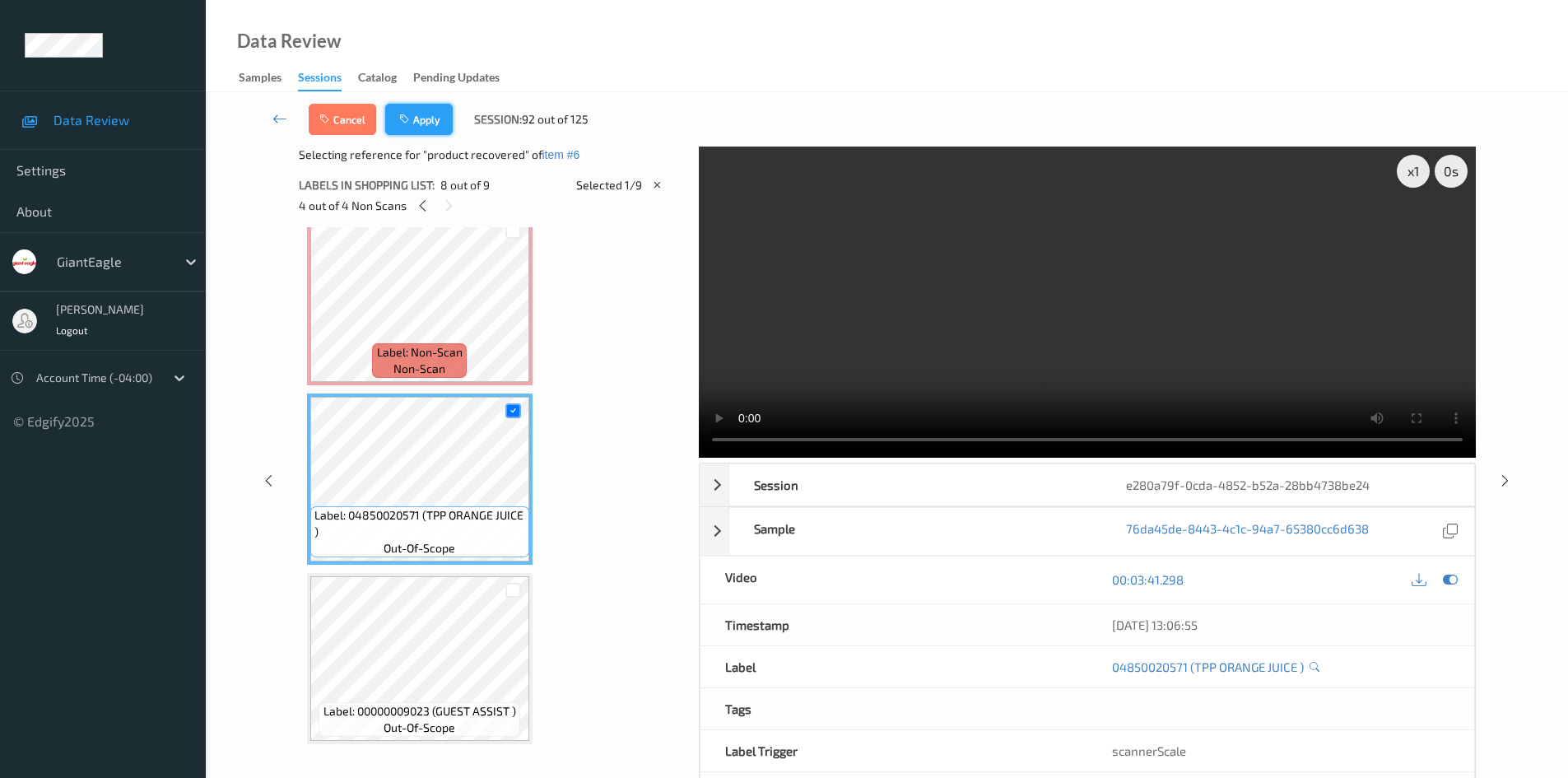 click on "Apply" at bounding box center [419, 119] 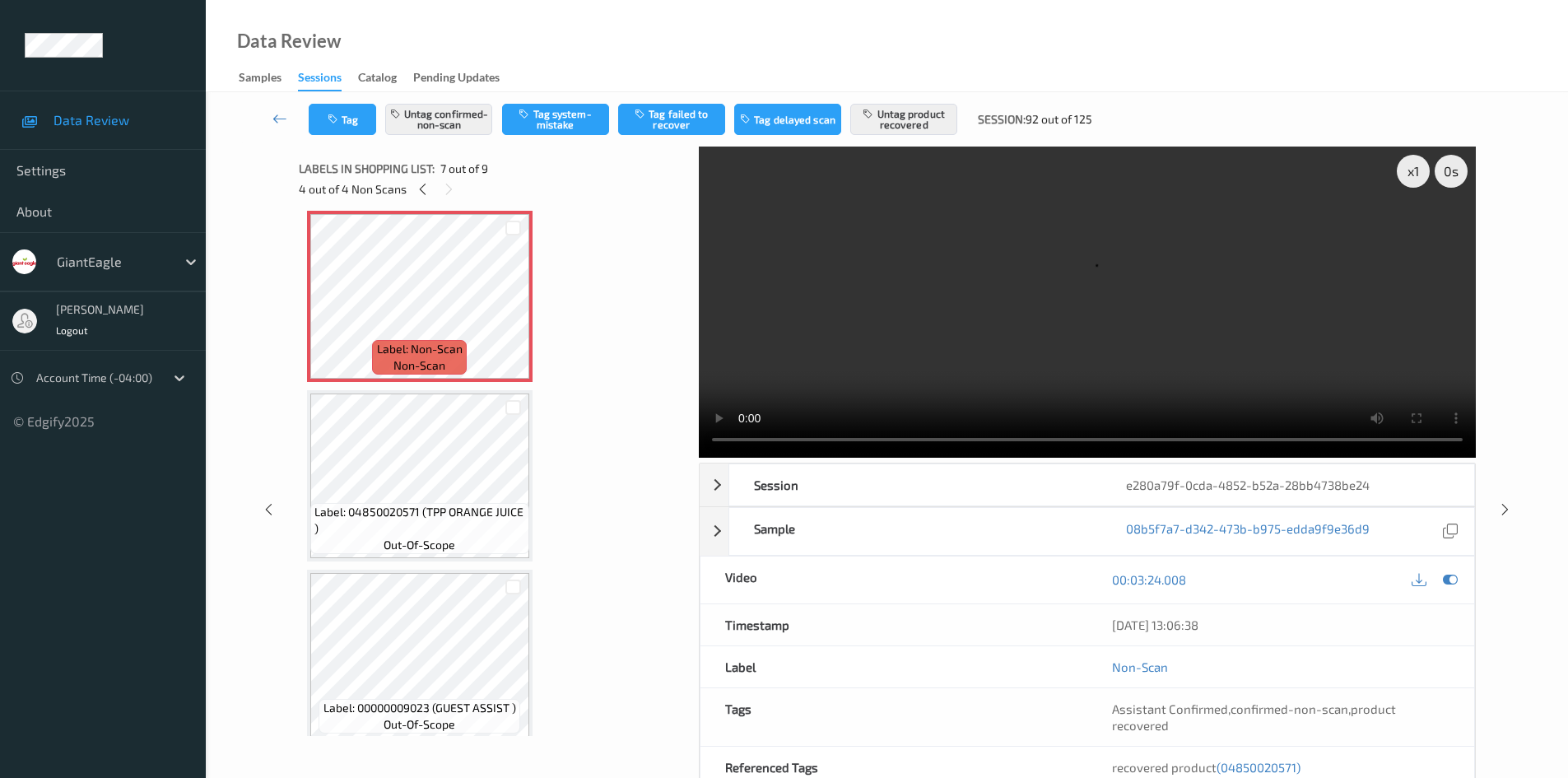 scroll, scrollTop: 1098, scrollLeft: 0, axis: vertical 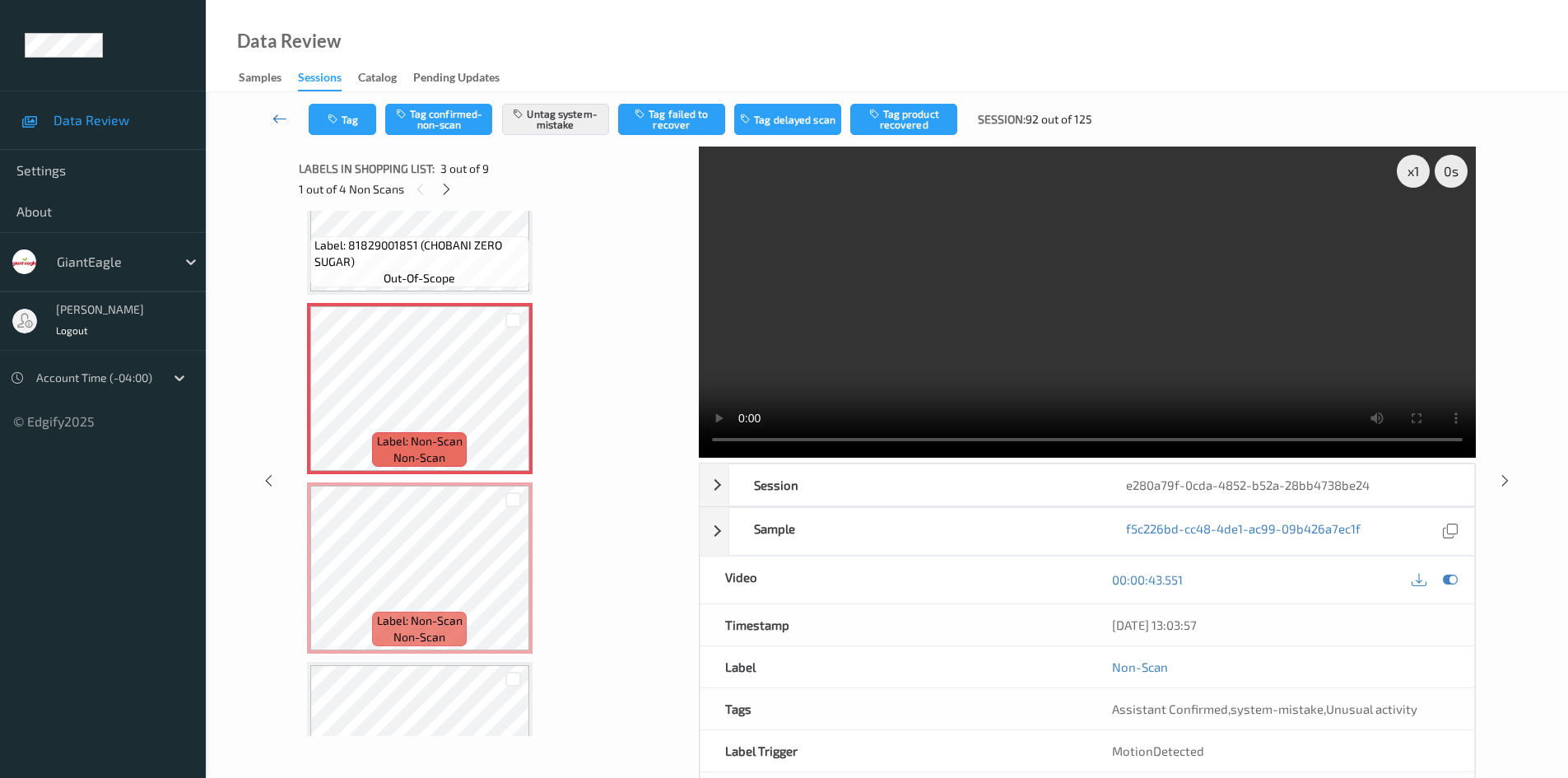 click at bounding box center (280, 119) 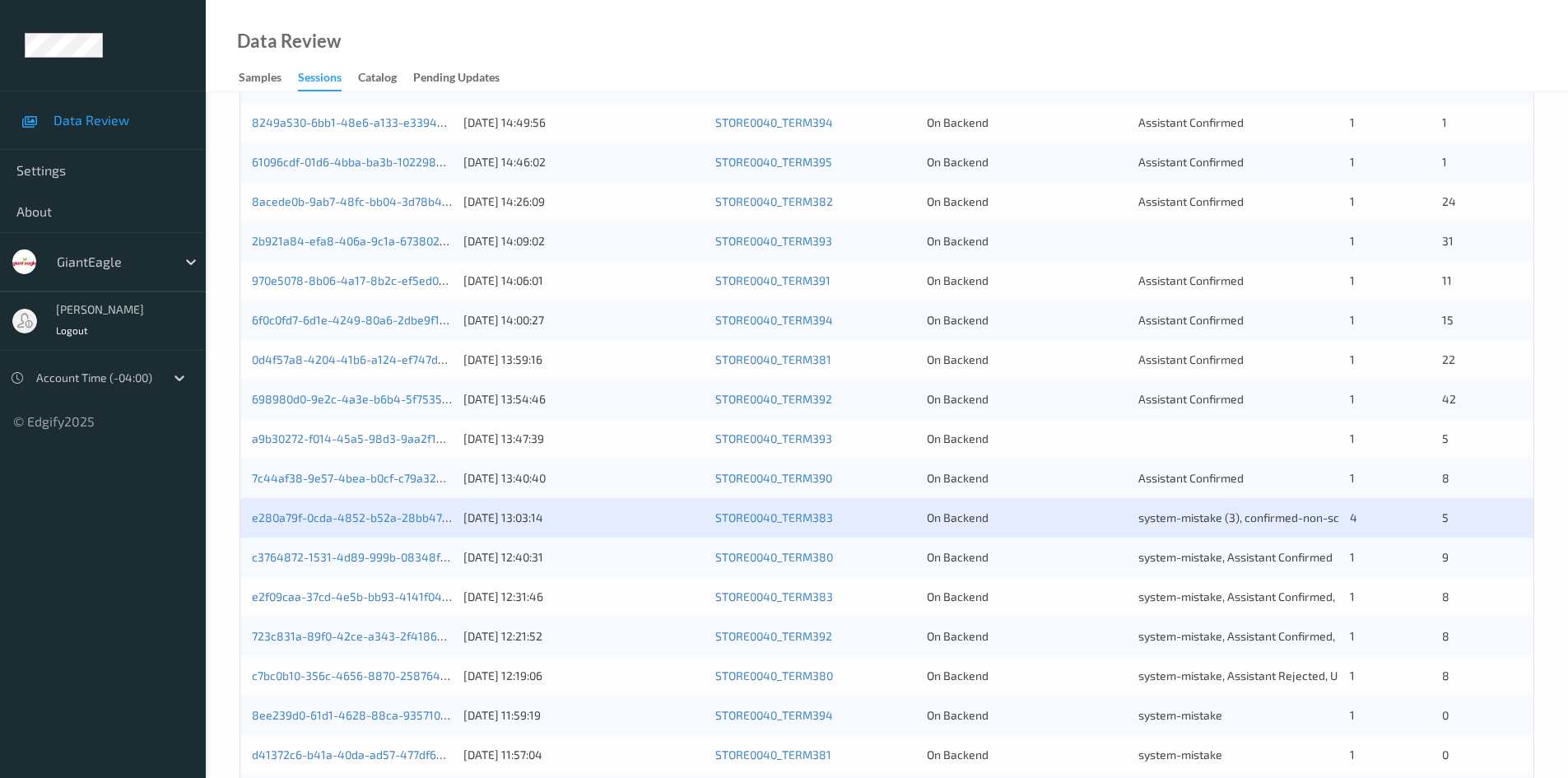 scroll, scrollTop: 461, scrollLeft: 0, axis: vertical 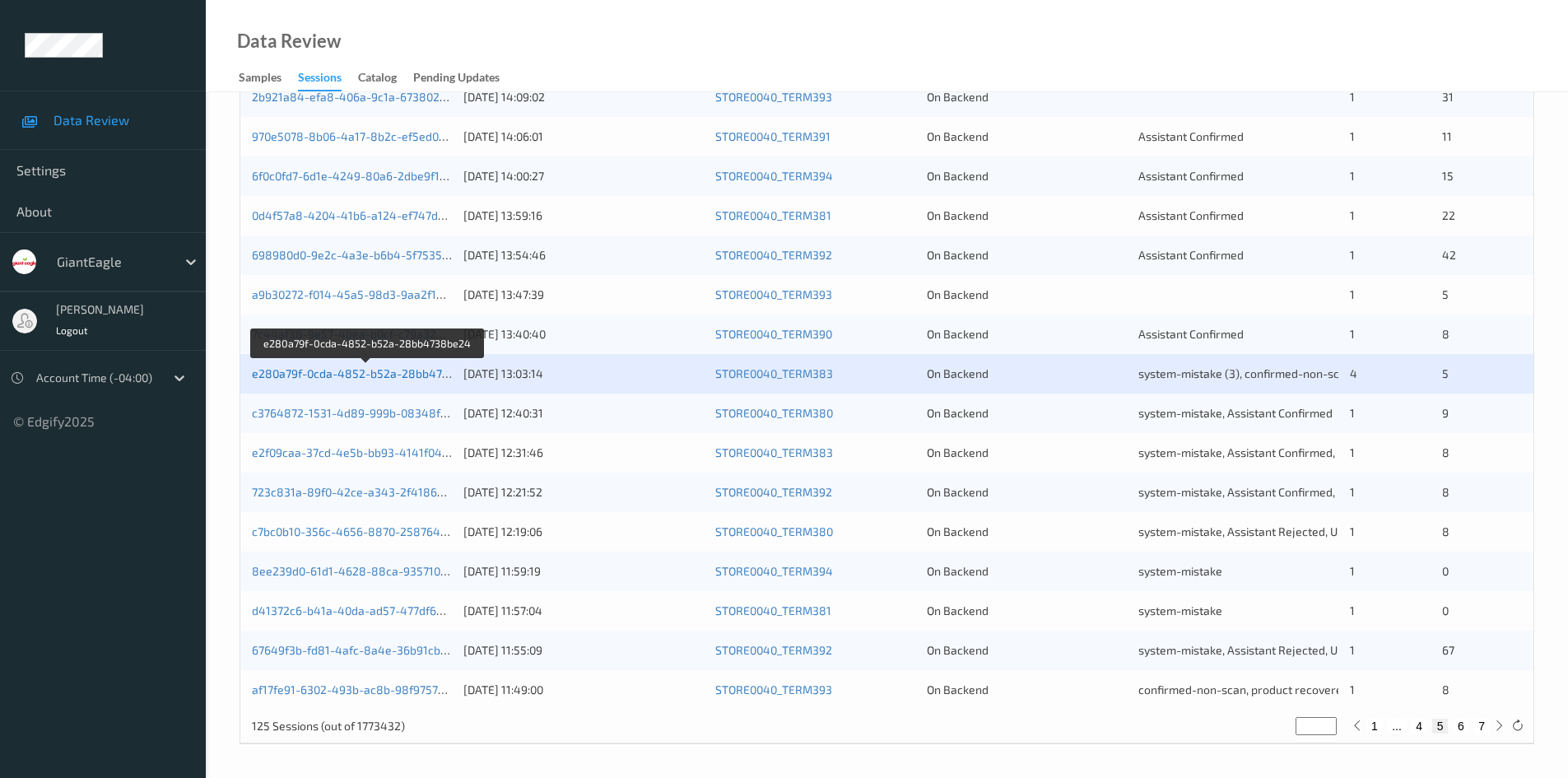 click on "e280a79f-0cda-4852-b52a-28bb4738be24" at bounding box center (367, 373) 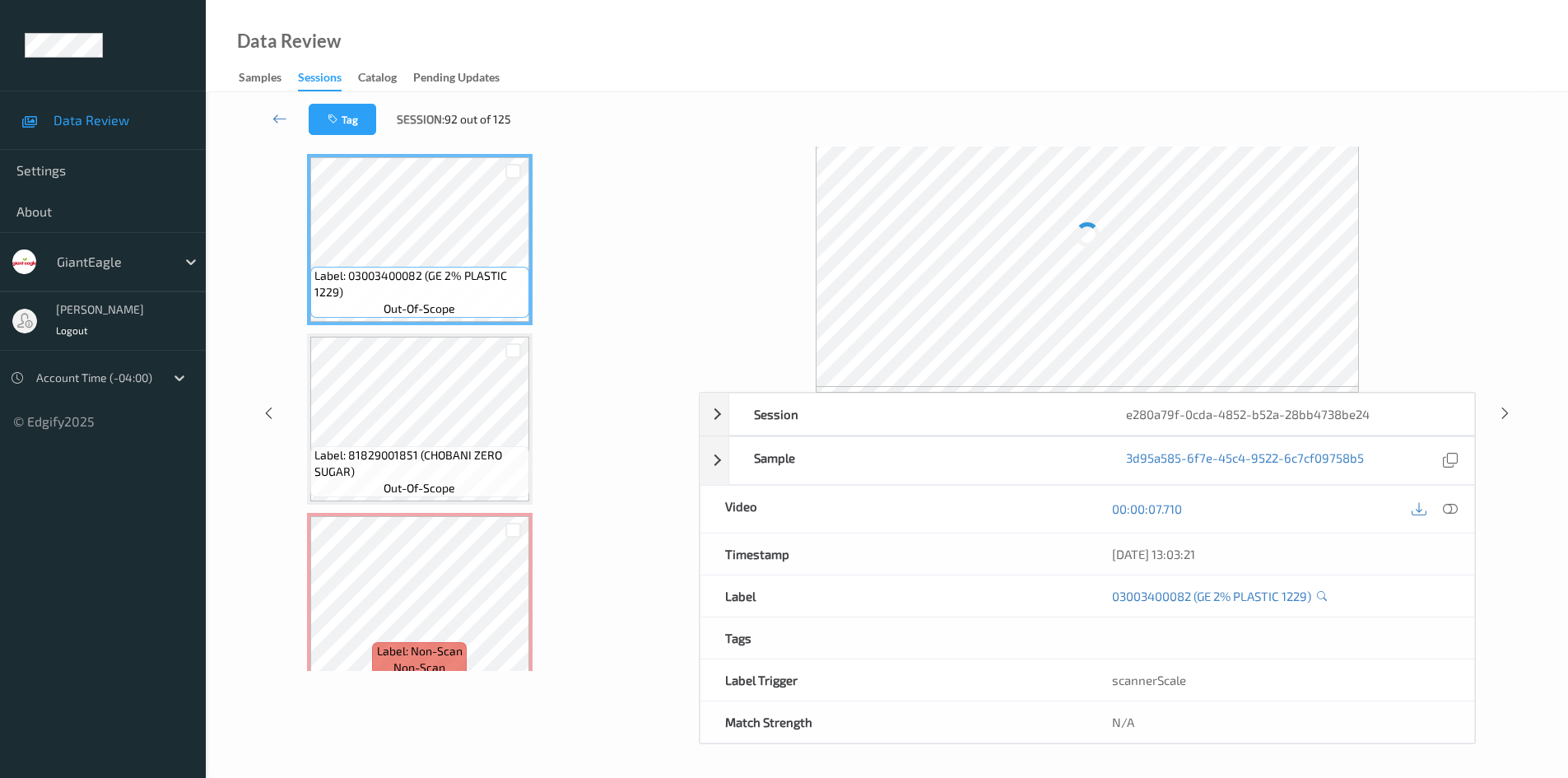 scroll, scrollTop: 71, scrollLeft: 0, axis: vertical 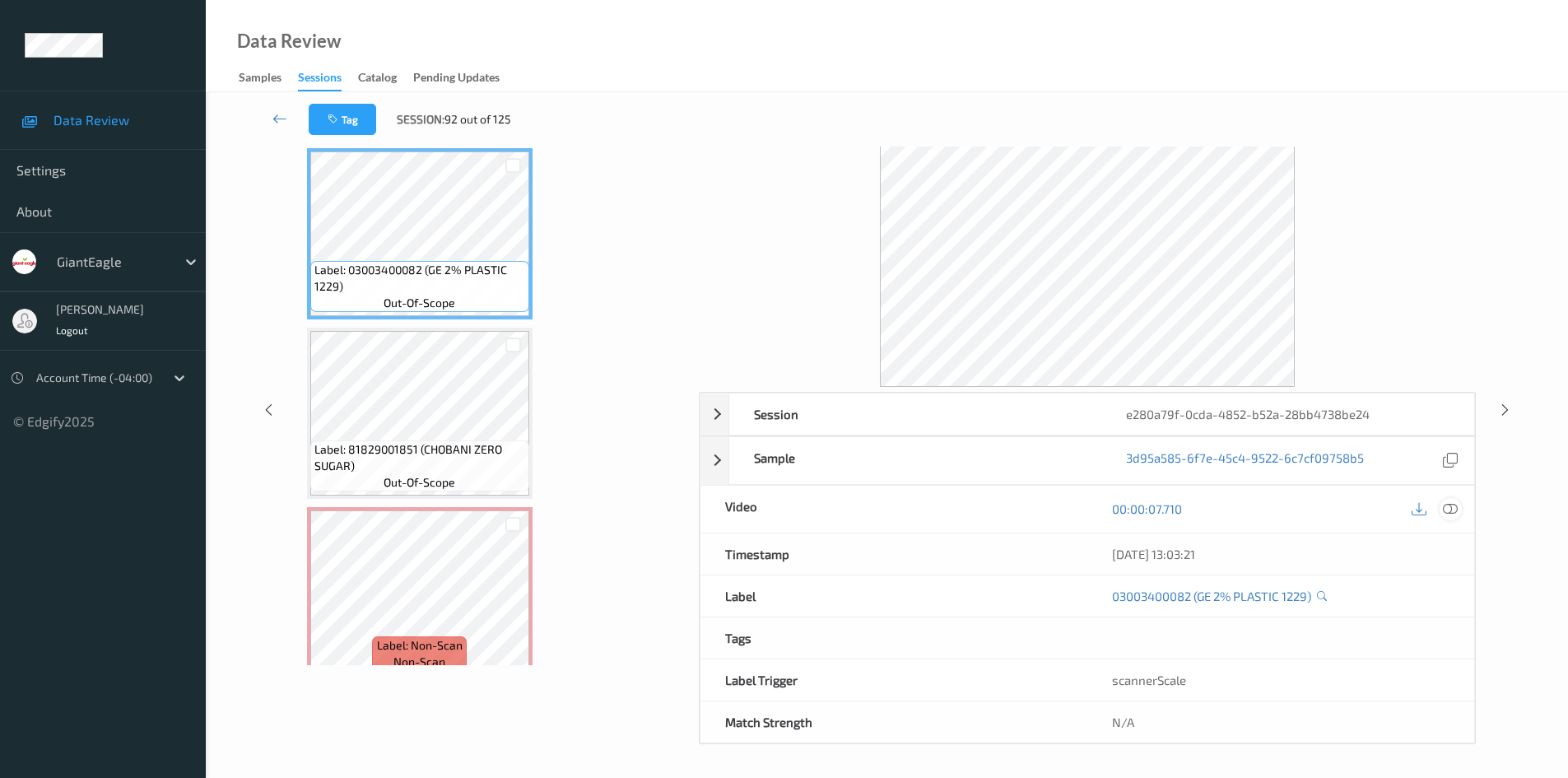 click at bounding box center (1450, 509) 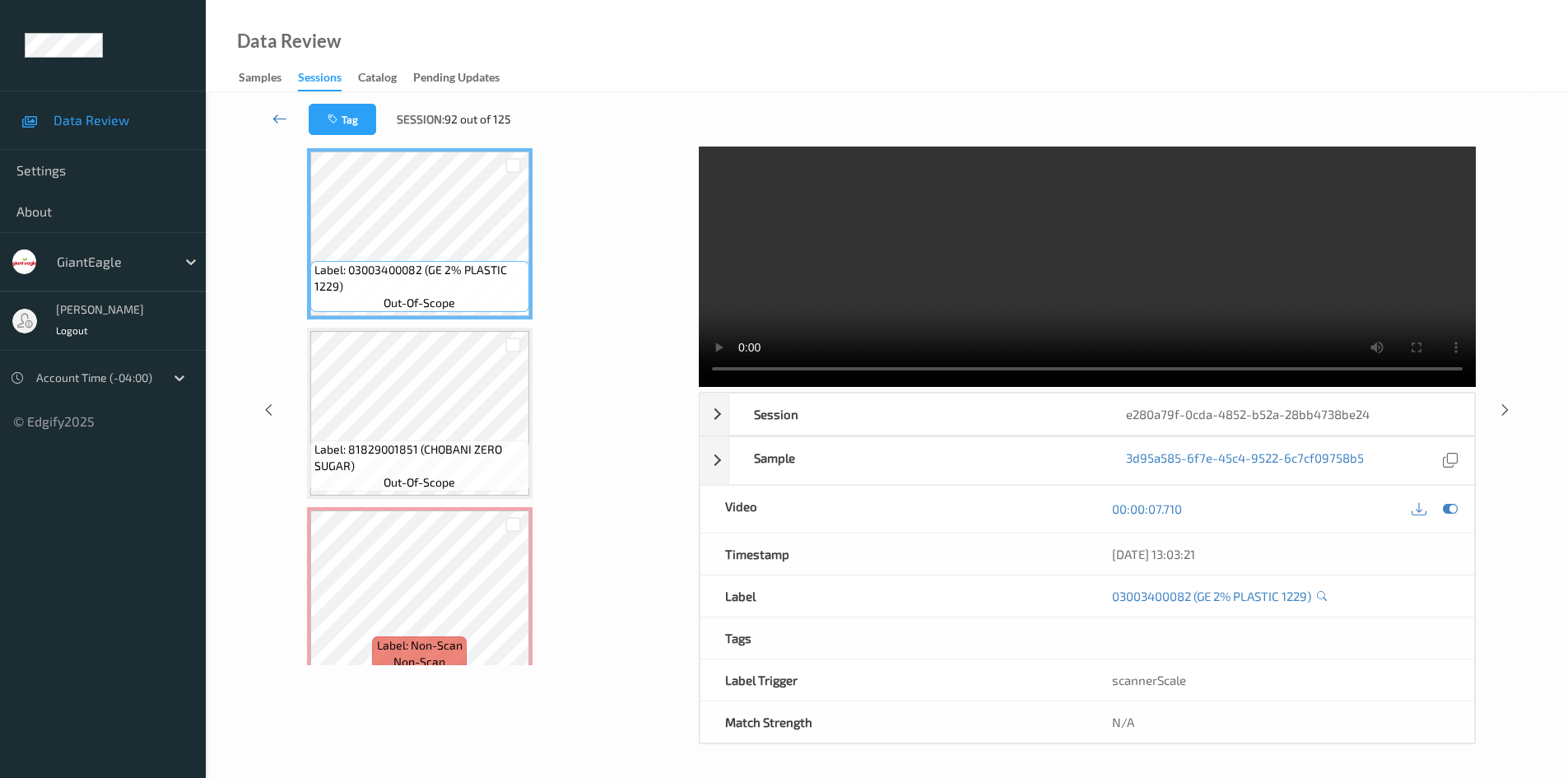 click at bounding box center (280, 119) 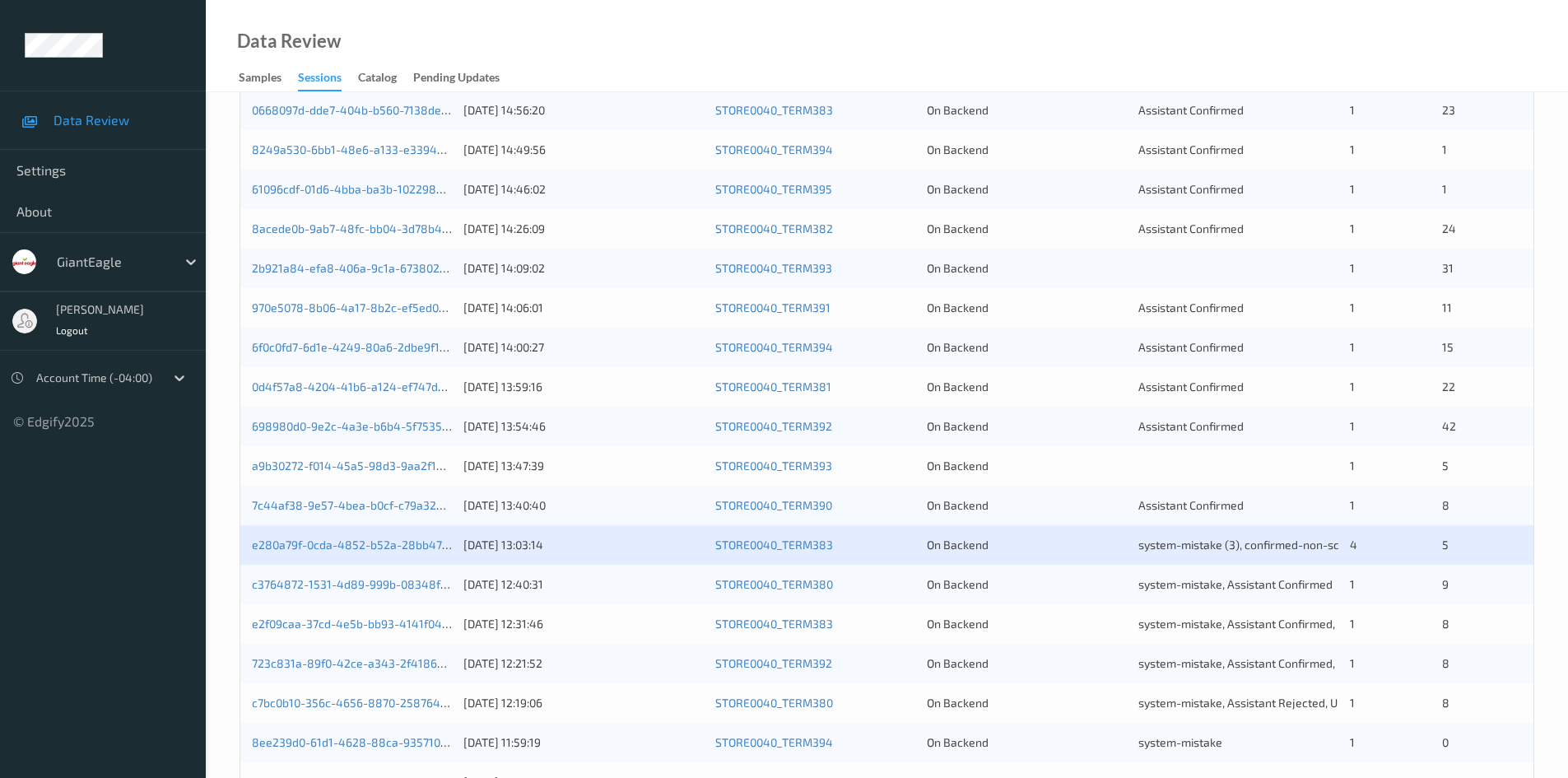 scroll, scrollTop: 412, scrollLeft: 0, axis: vertical 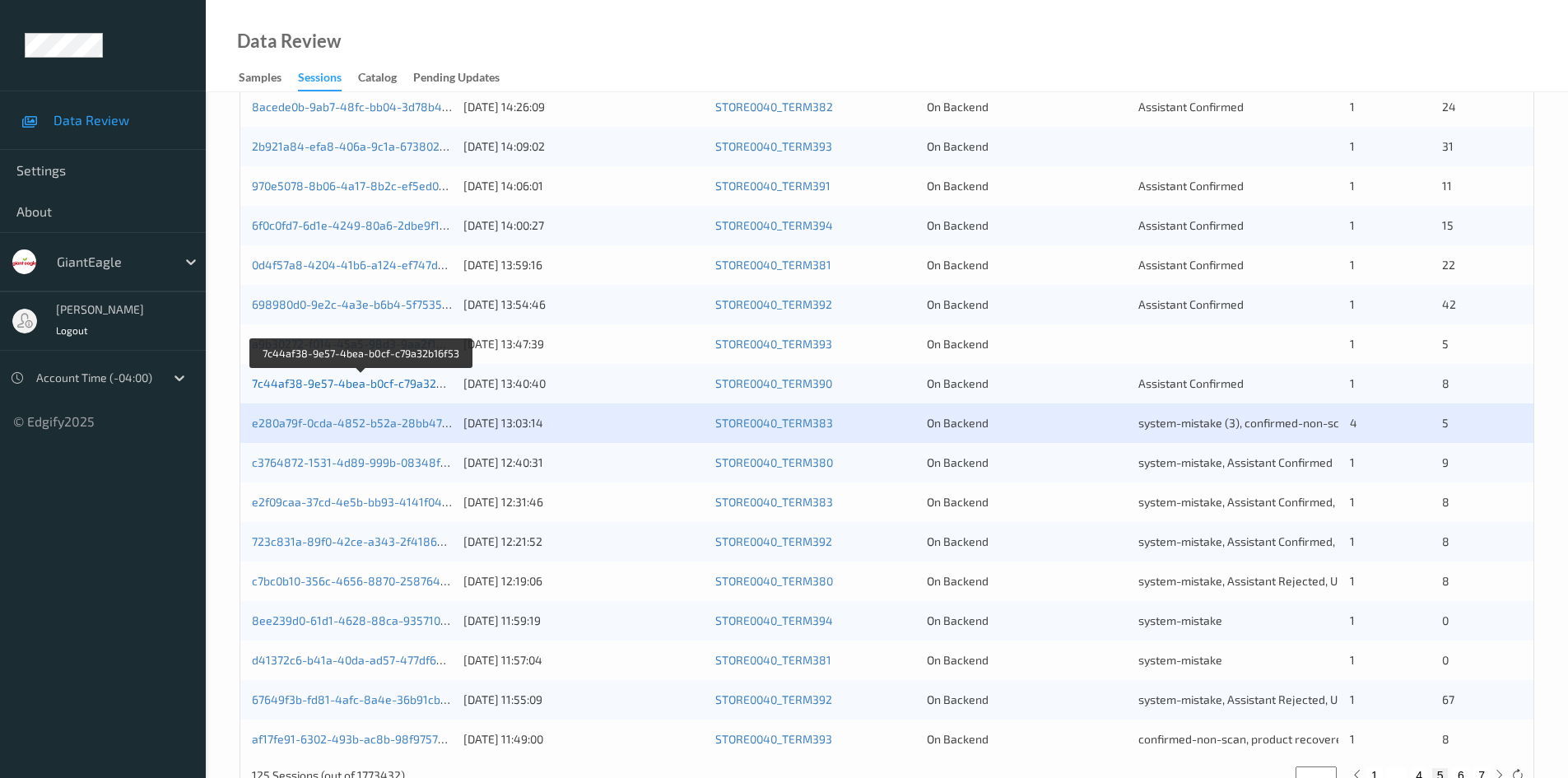 click on "7c44af38-9e57-4bea-b0cf-c79a32b16f53" at bounding box center [361, 383] 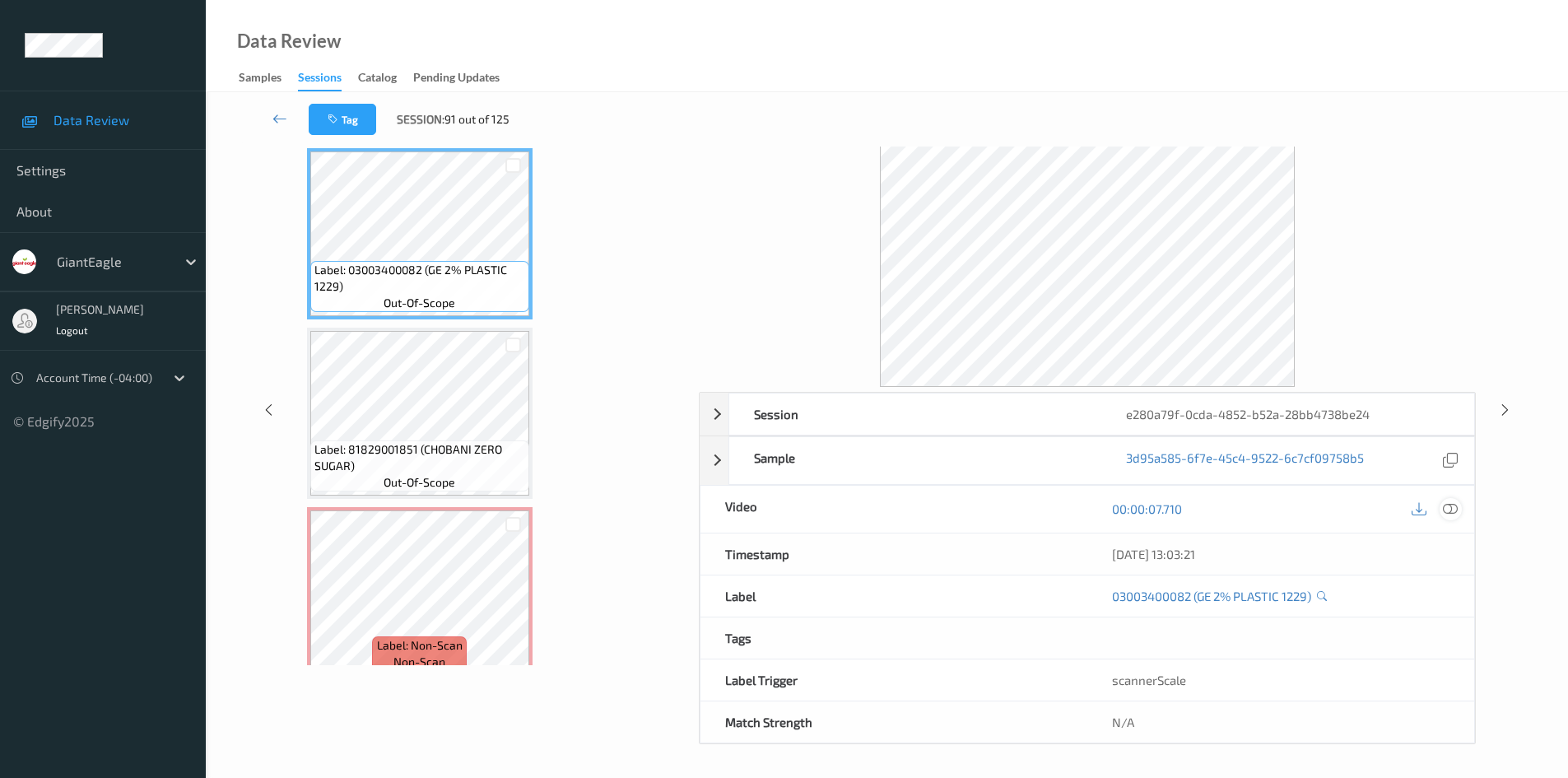 click at bounding box center (1450, 509) 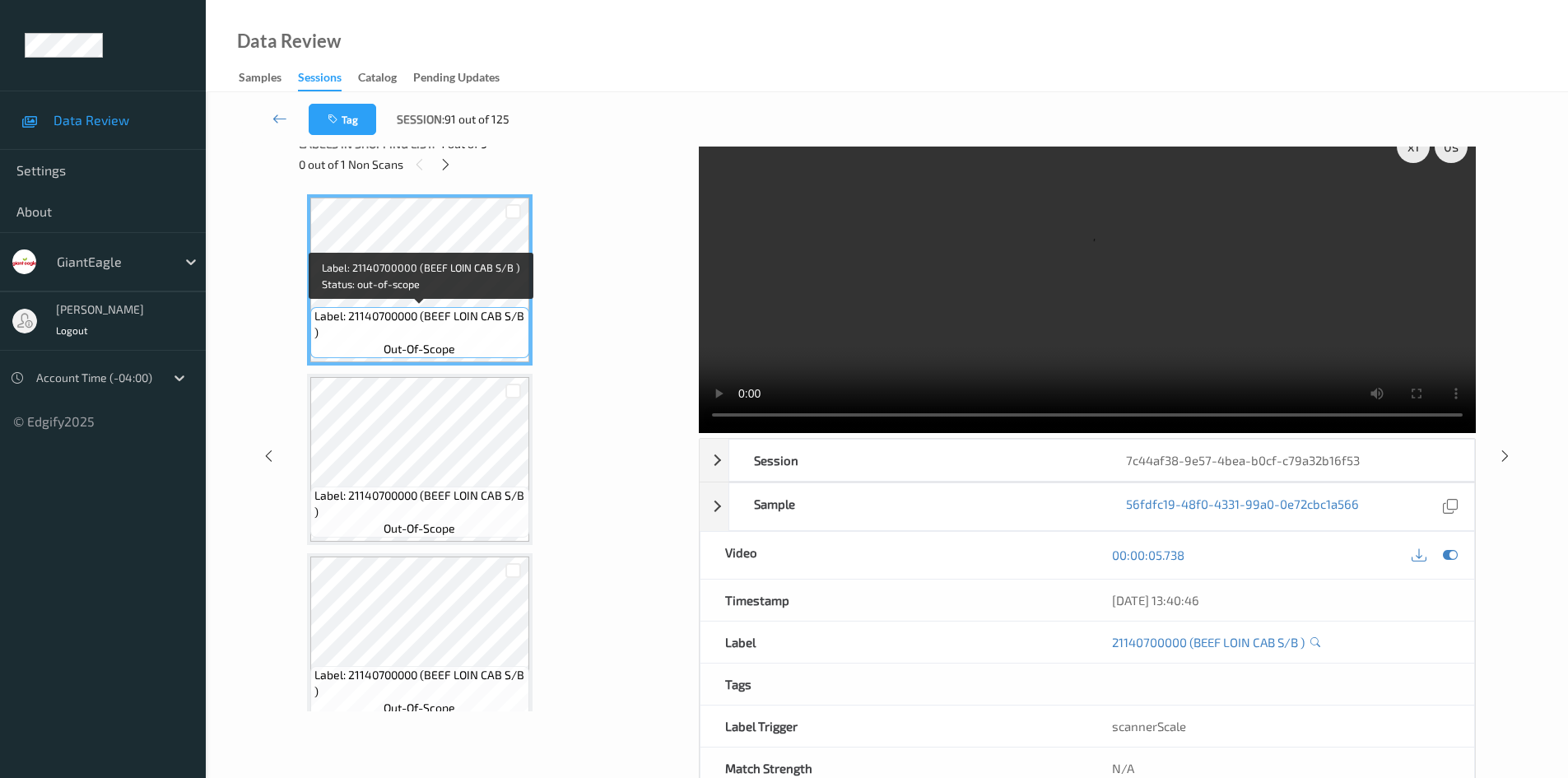 scroll, scrollTop: 0, scrollLeft: 0, axis: both 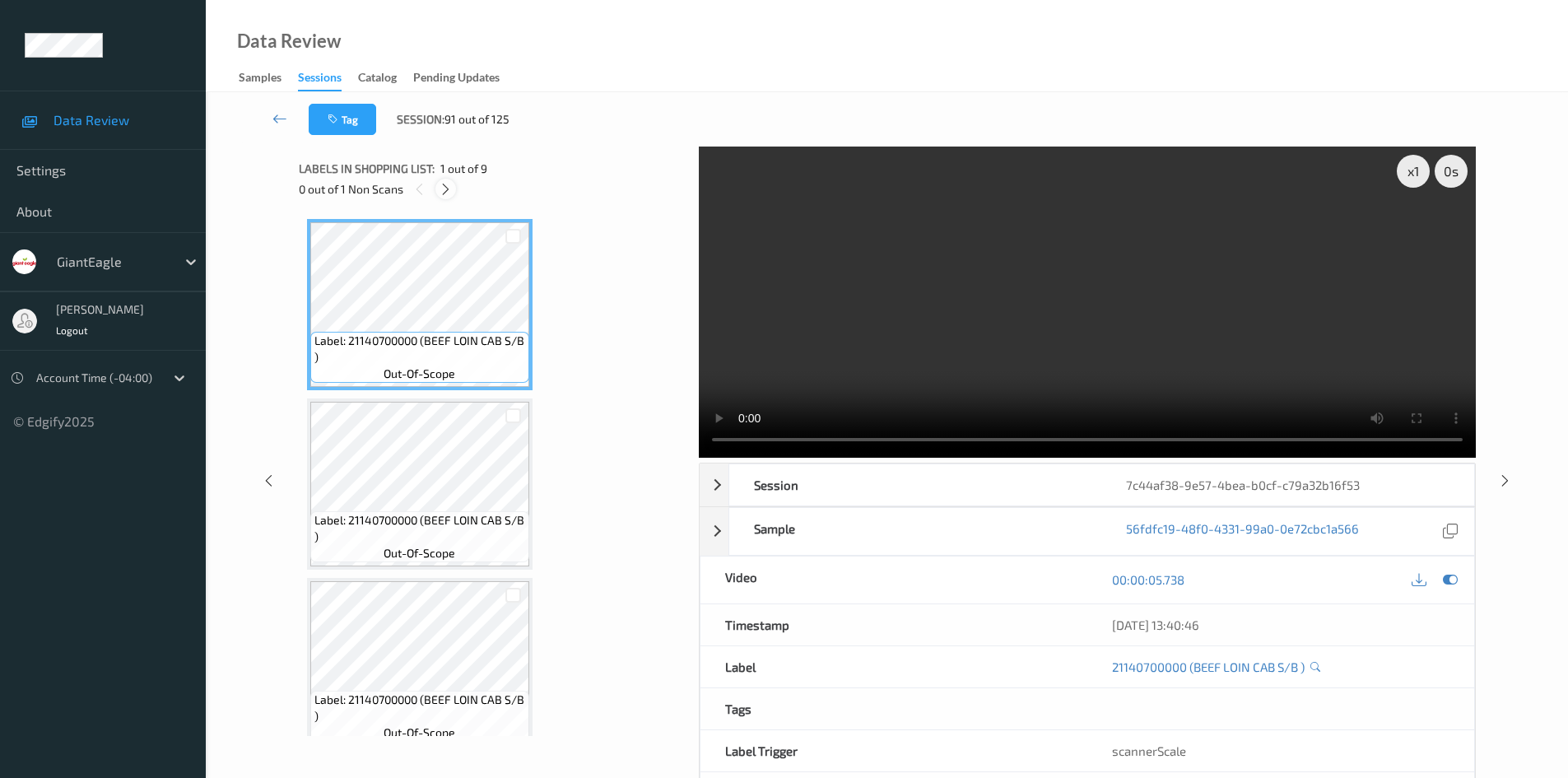 click at bounding box center [445, 189] 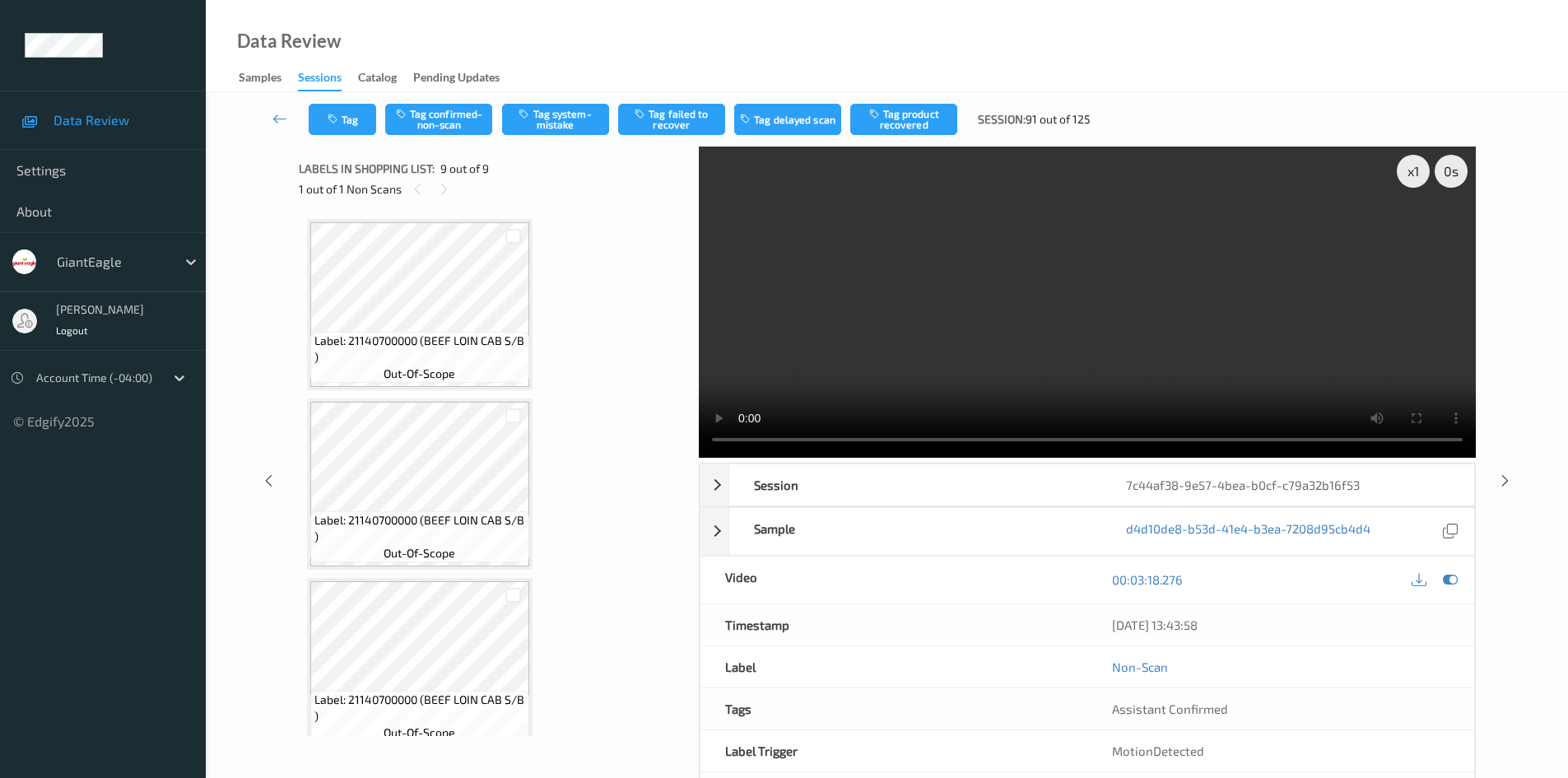 scroll, scrollTop: 1098, scrollLeft: 0, axis: vertical 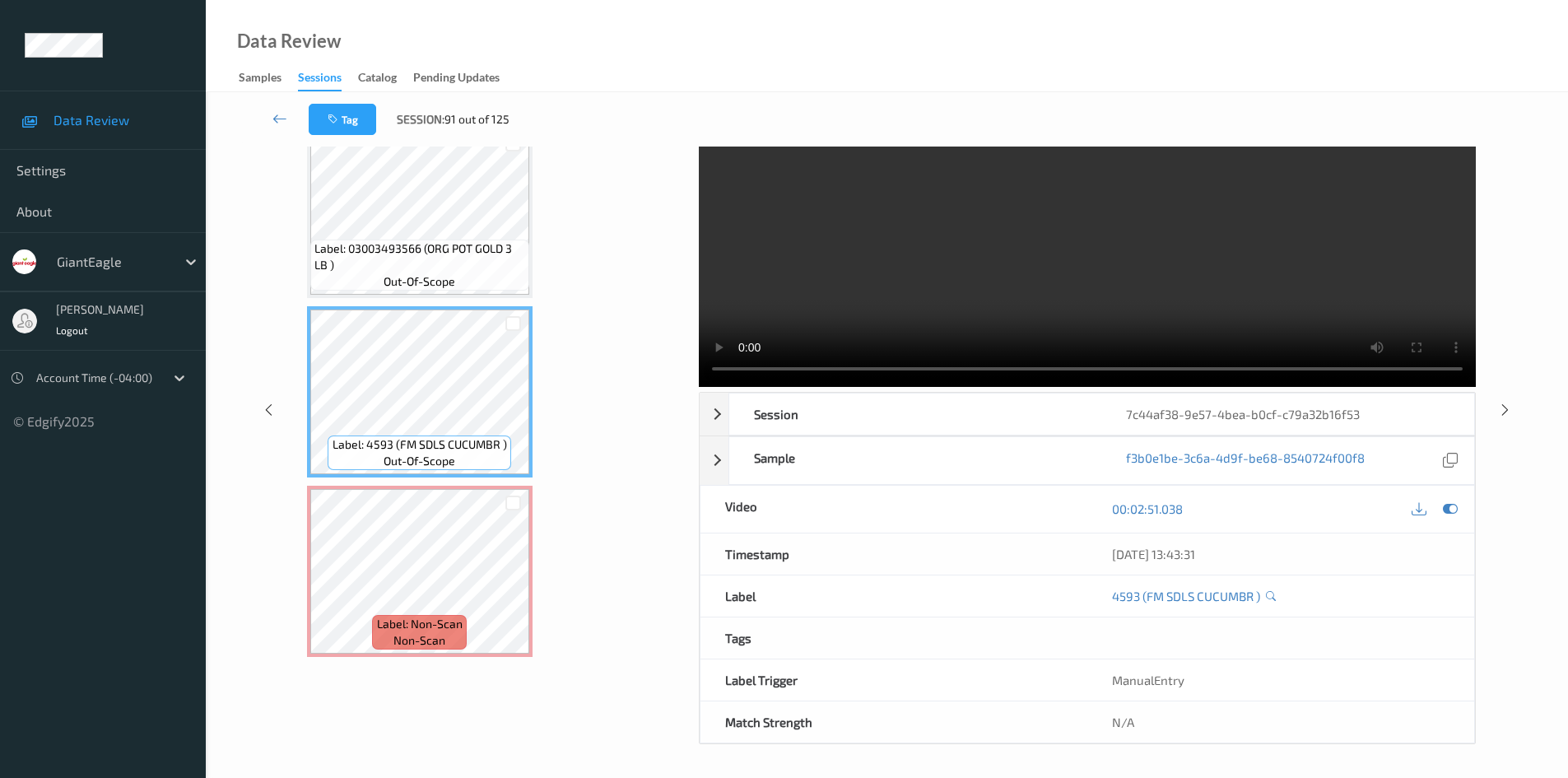 type 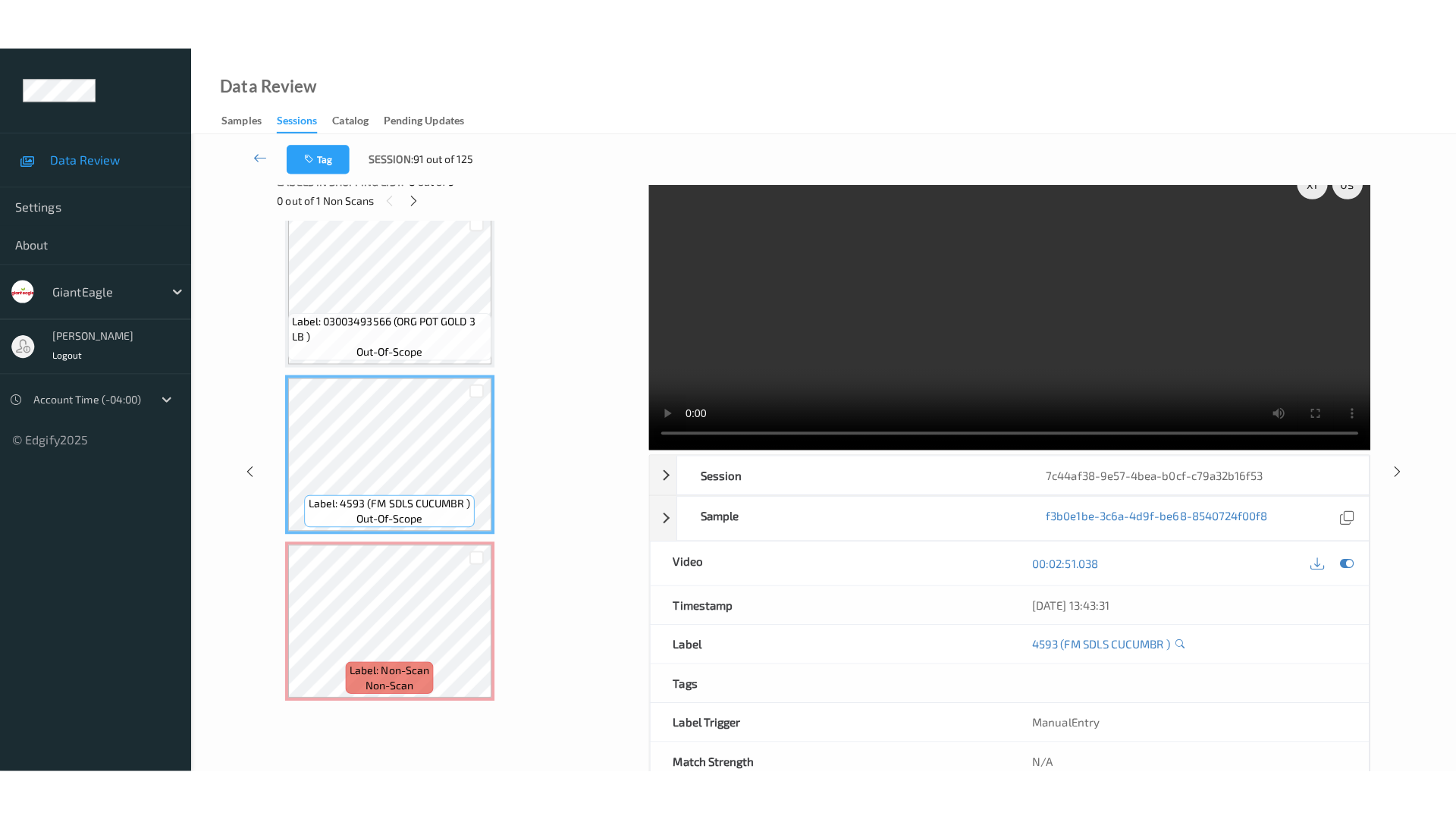 scroll, scrollTop: 0, scrollLeft: 0, axis: both 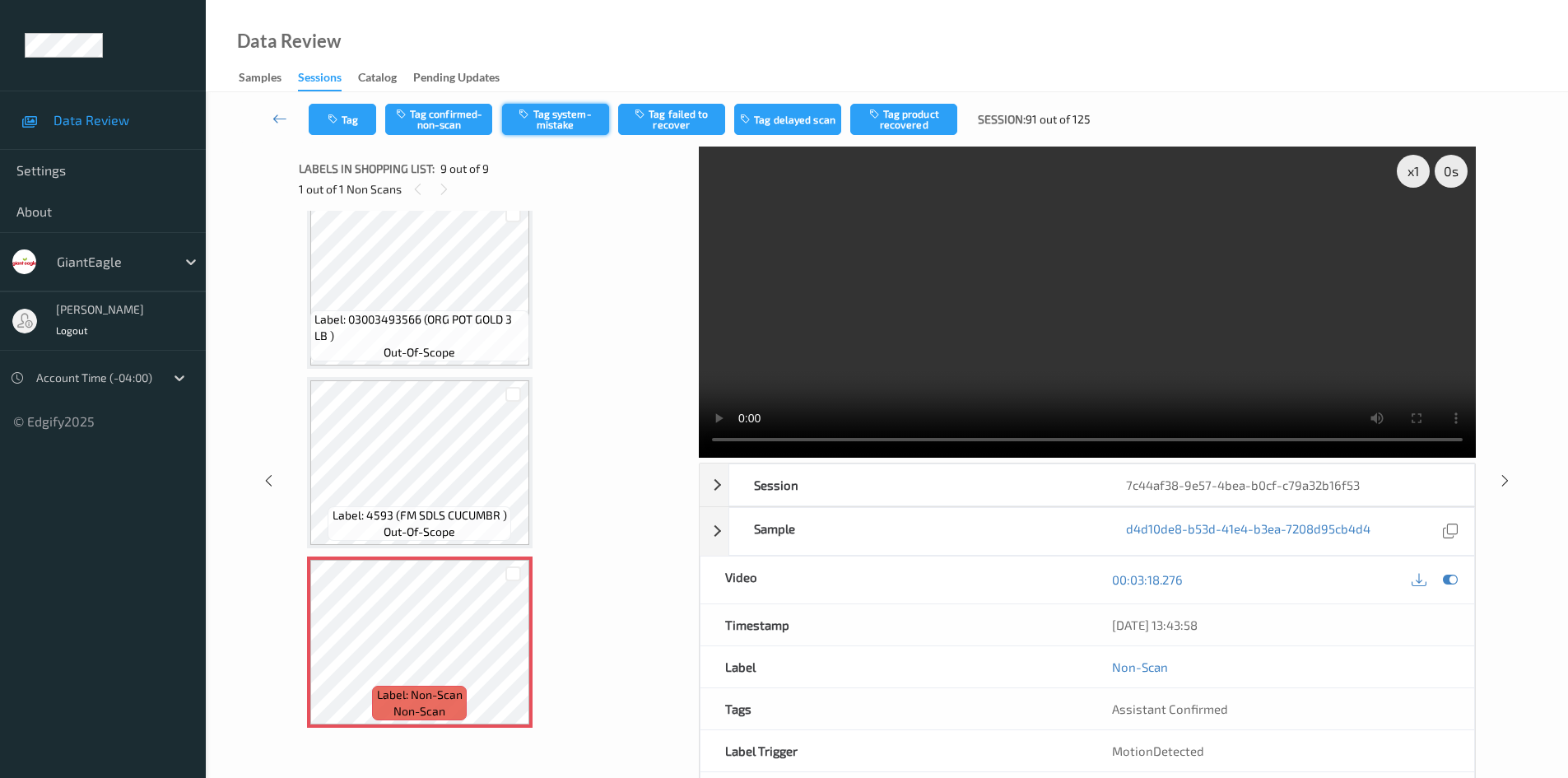 click on "Tag   system-mistake" at bounding box center (556, 119) 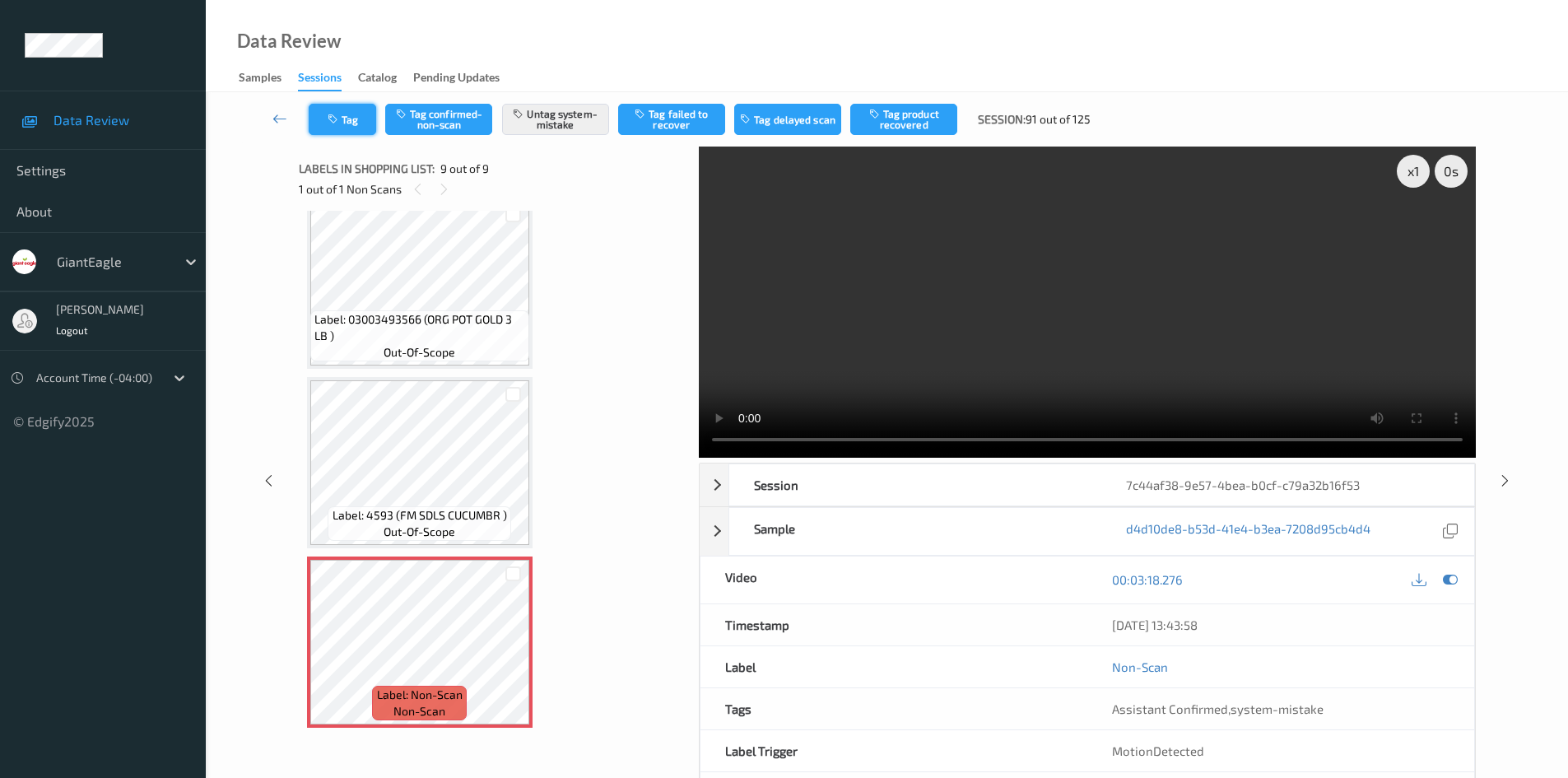 click on "Tag" at bounding box center [342, 119] 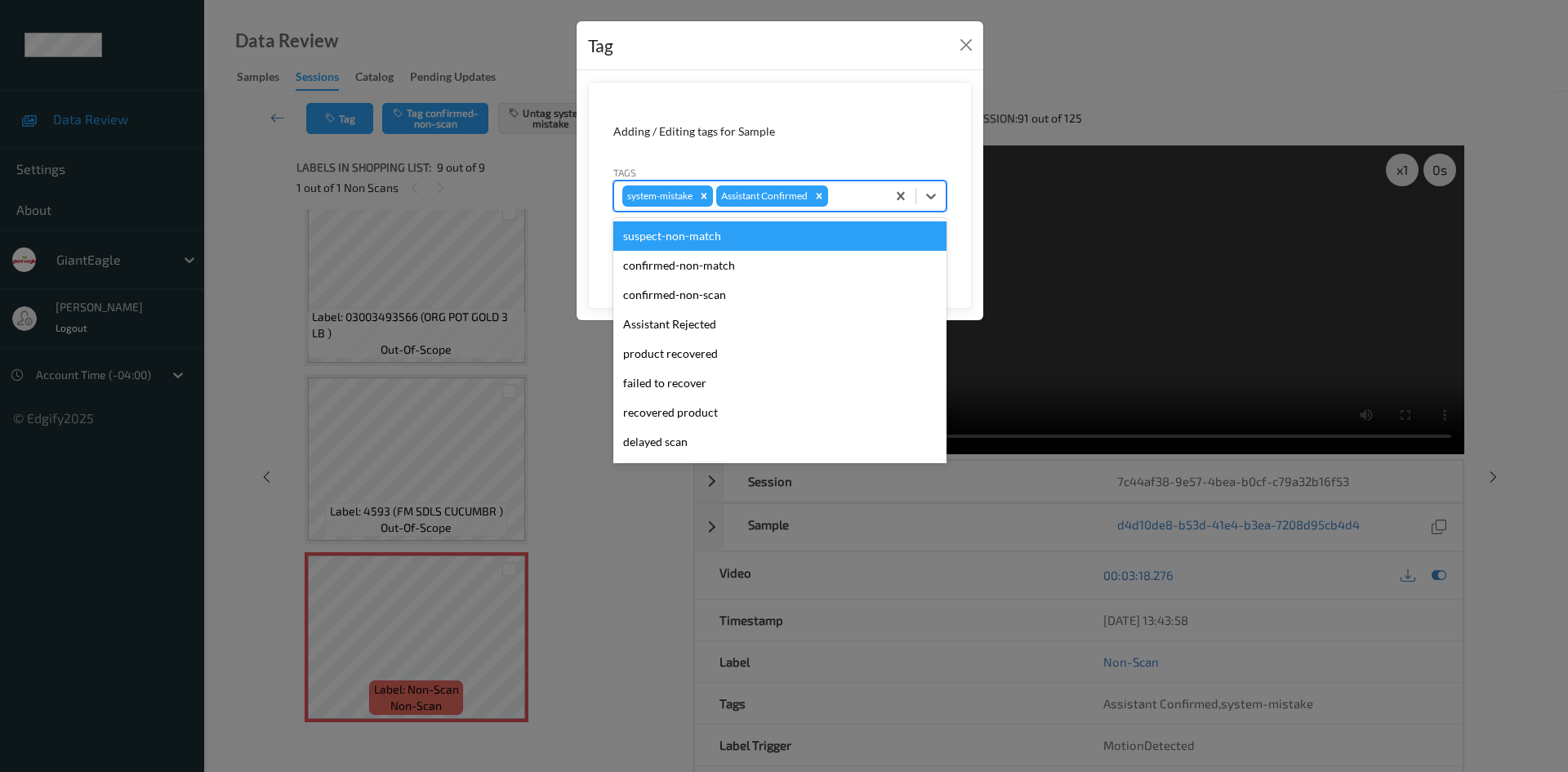click at bounding box center [854, 196] 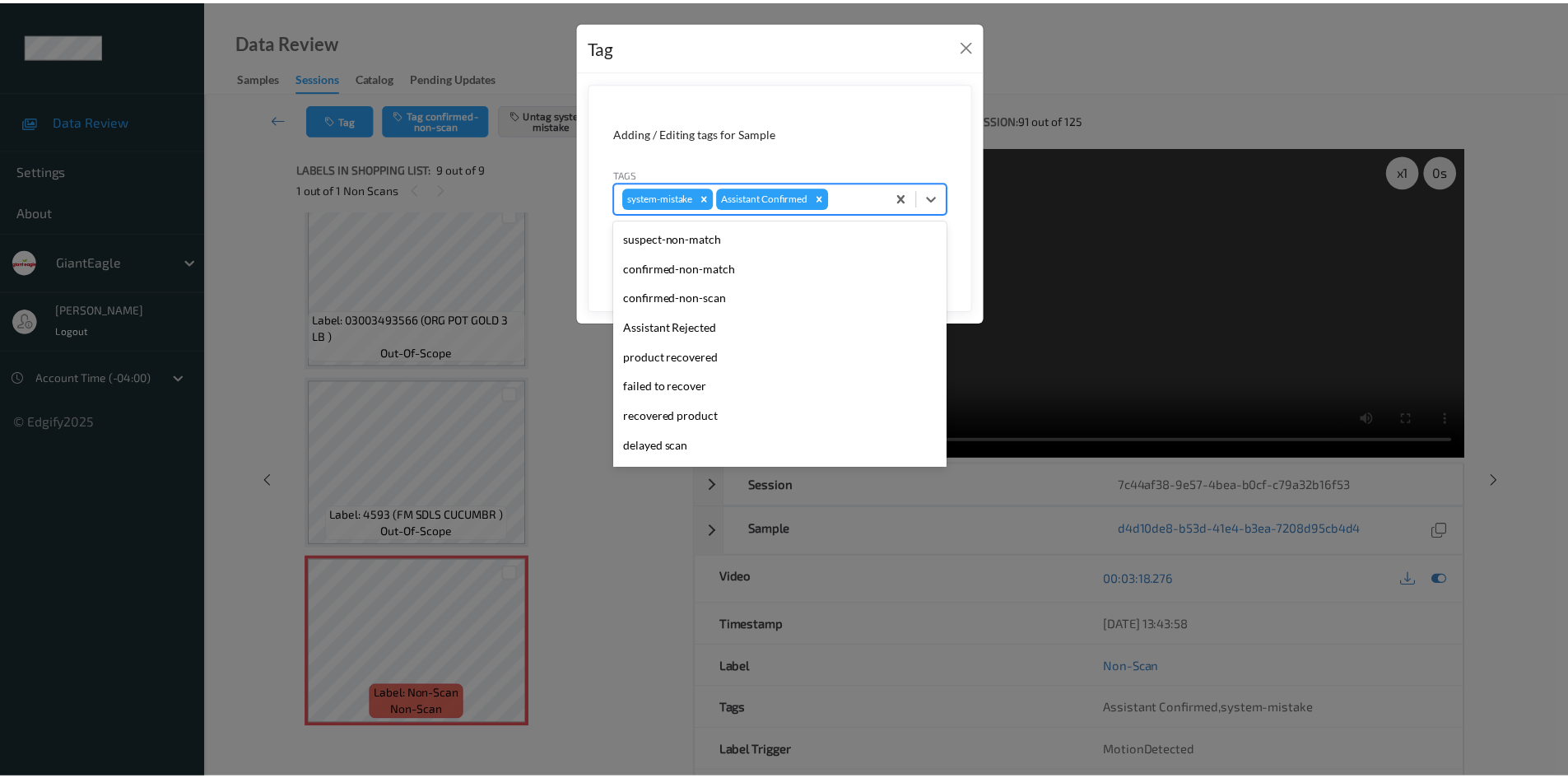 scroll, scrollTop: 86, scrollLeft: 0, axis: vertical 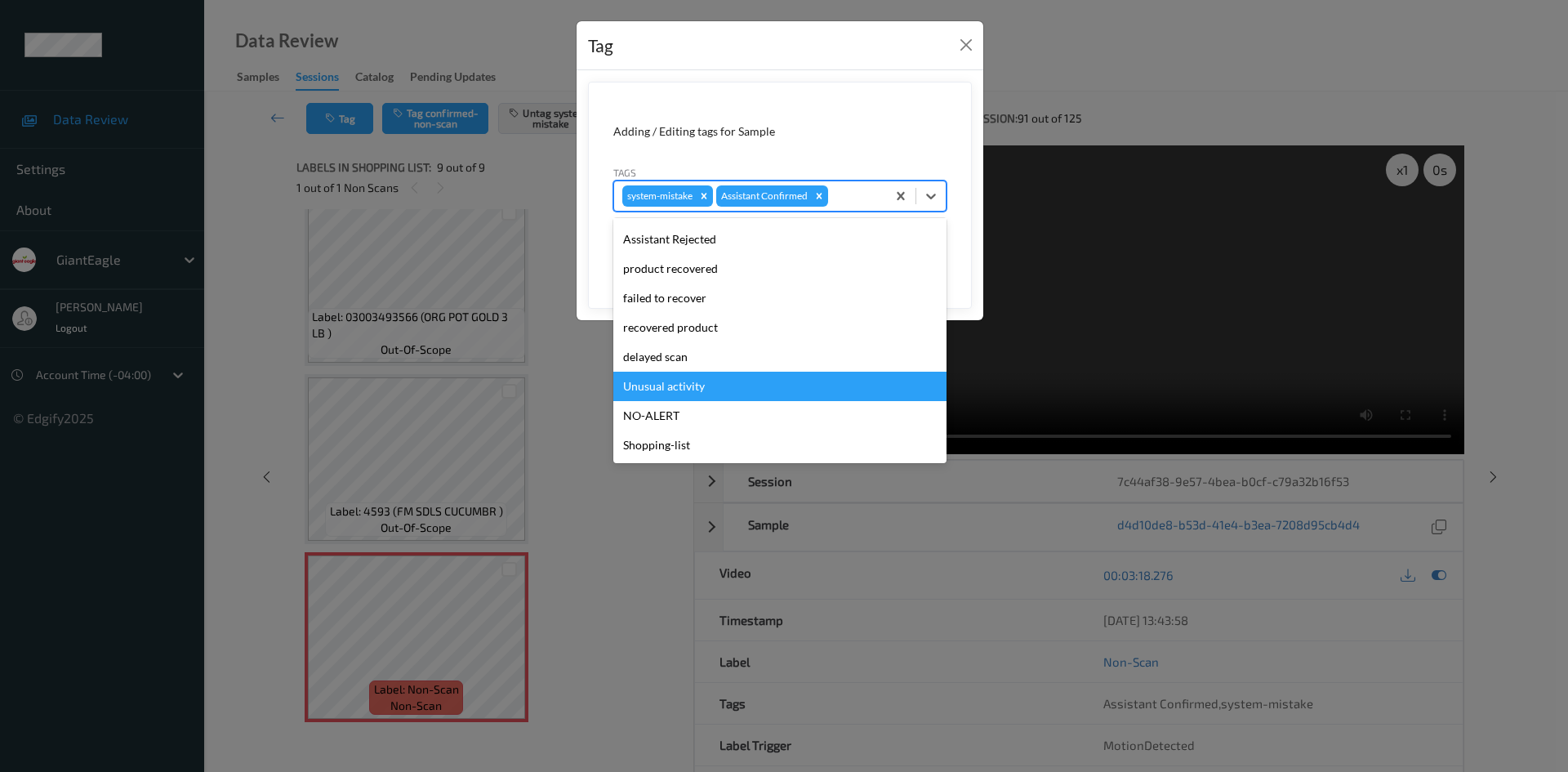 click on "Unusual activity" at bounding box center (780, 386) 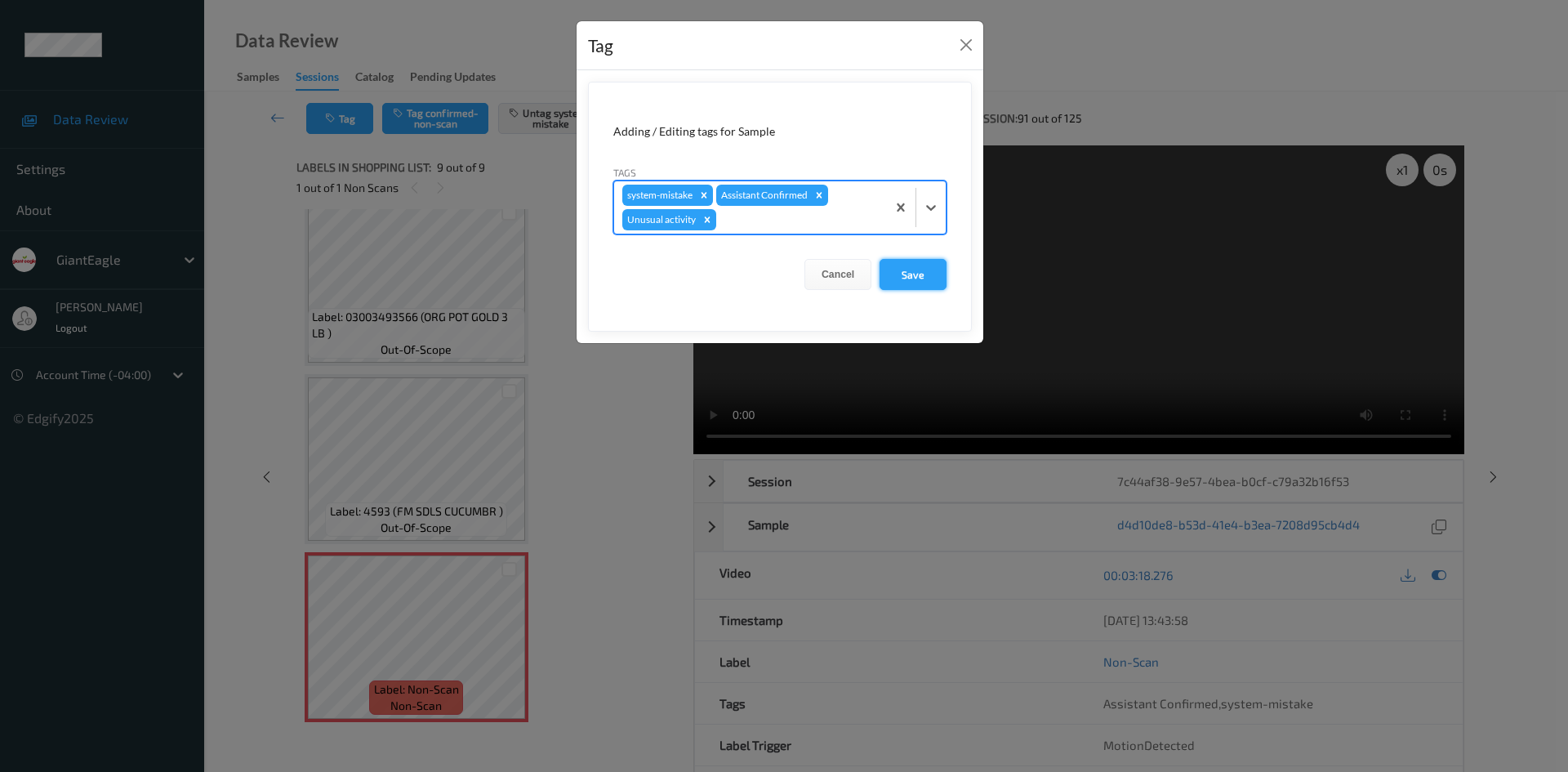 click on "Save" at bounding box center (913, 274) 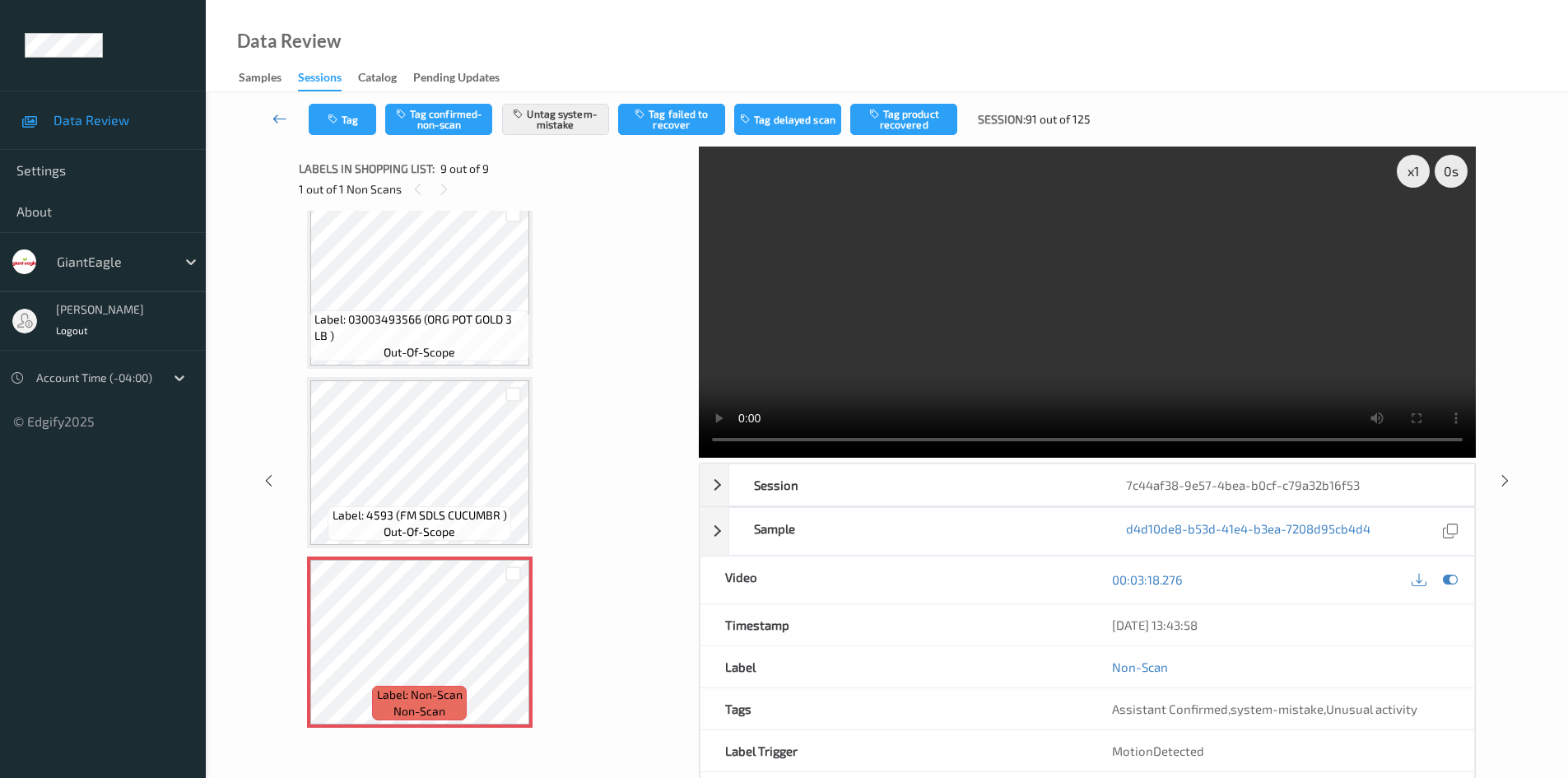 click at bounding box center [280, 119] 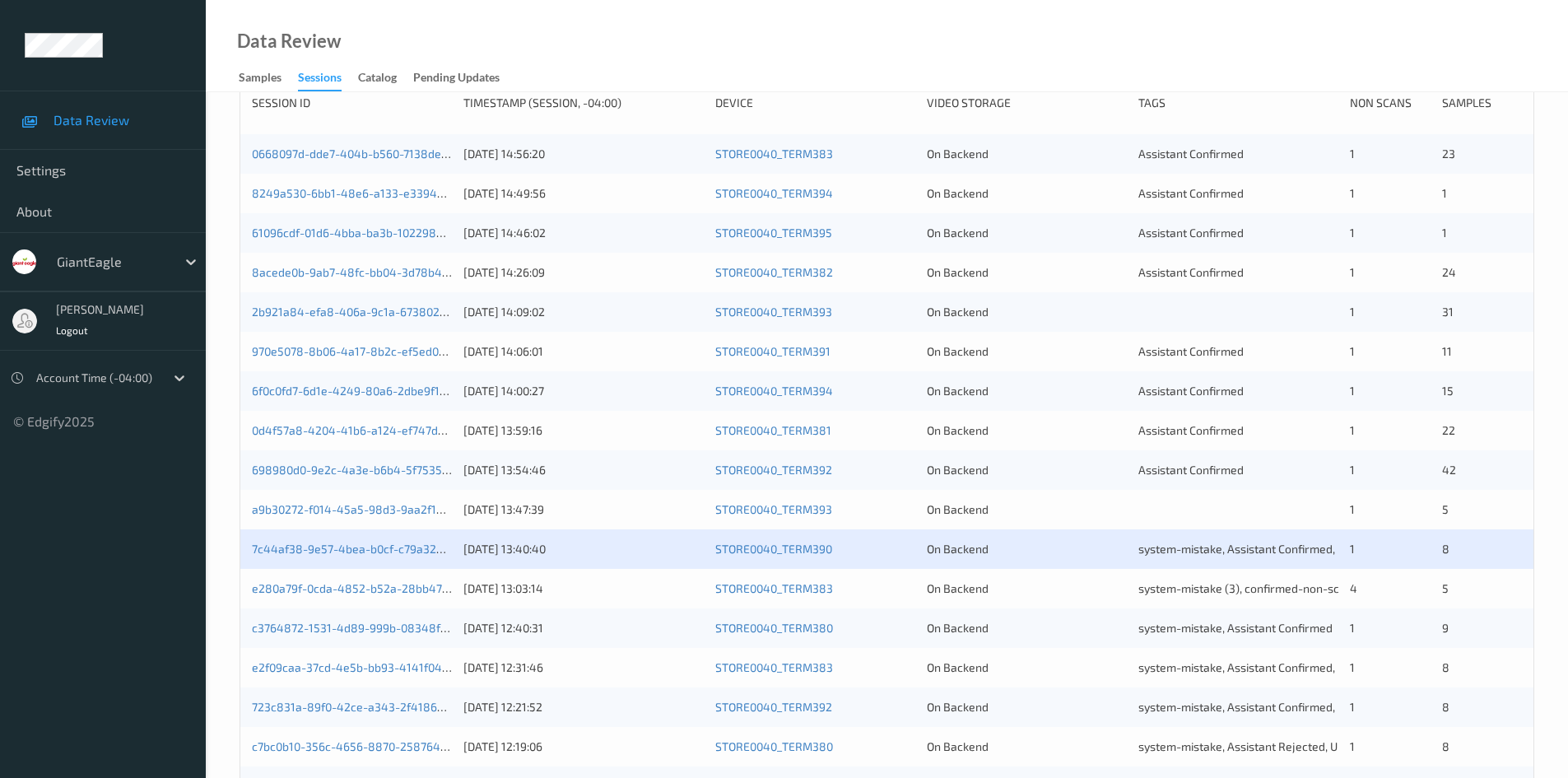 scroll, scrollTop: 247, scrollLeft: 0, axis: vertical 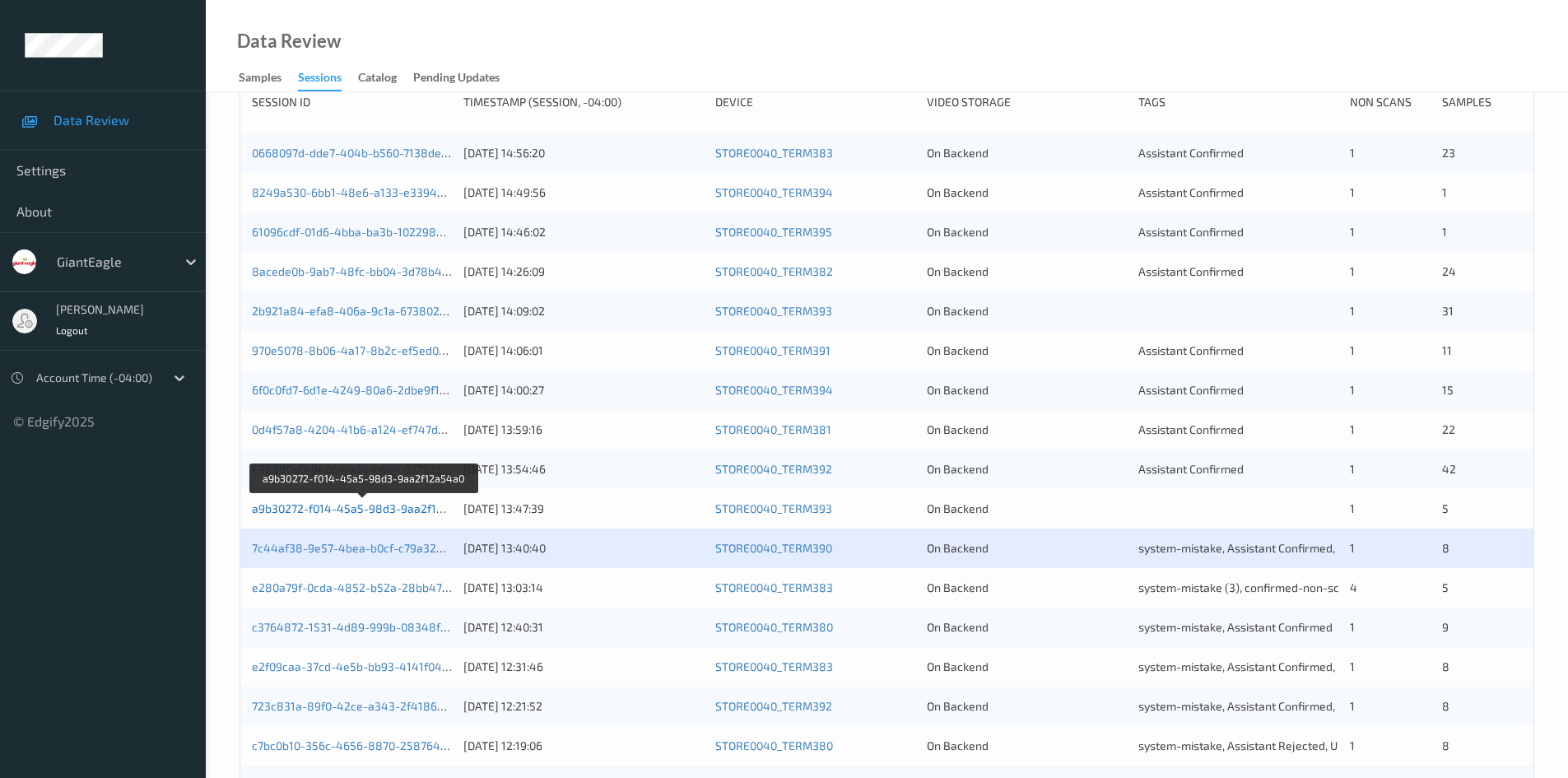 click on "a9b30272-f014-45a5-98d3-9aa2f12a54a0" at bounding box center (364, 508) 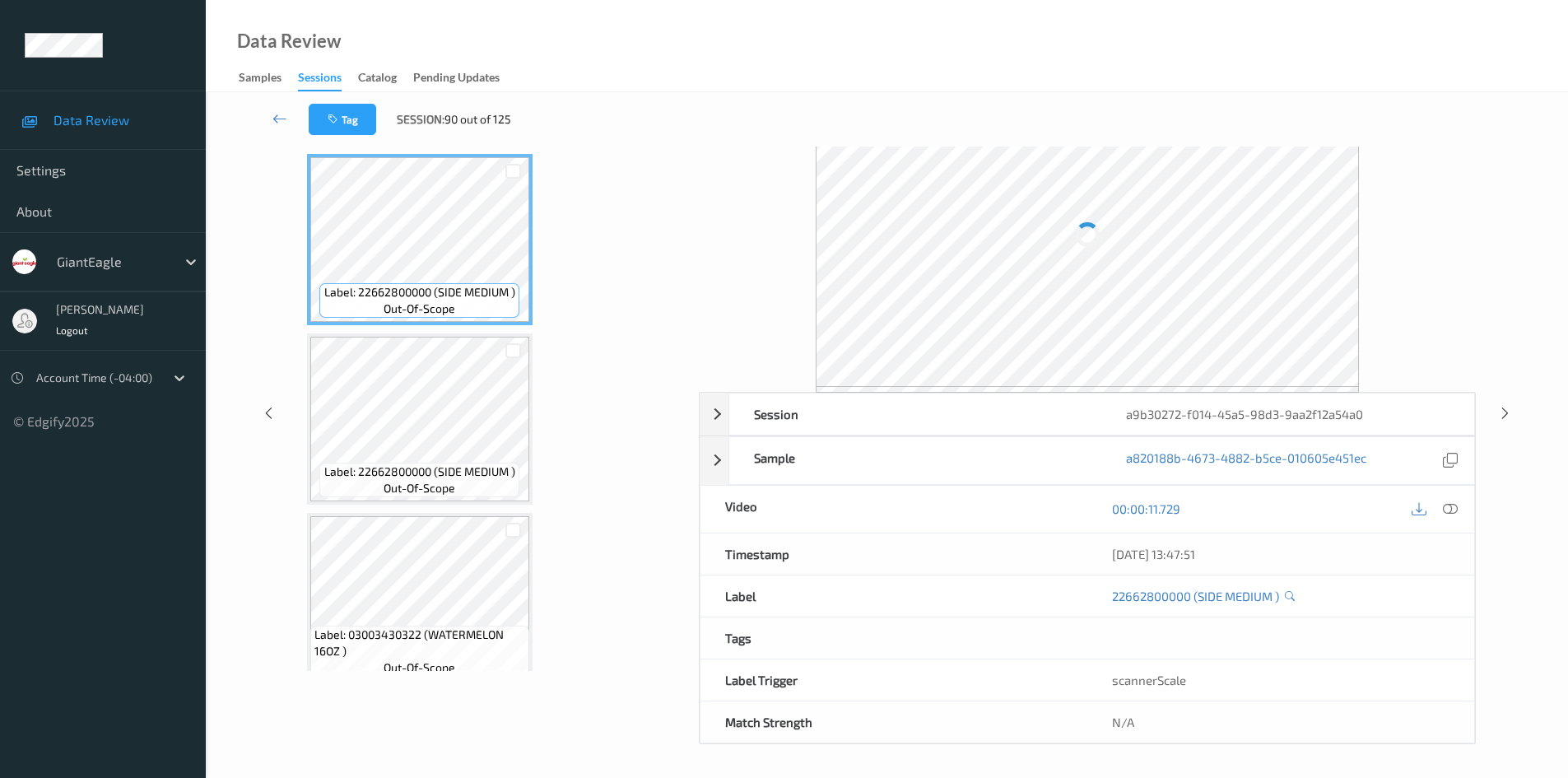 scroll, scrollTop: 71, scrollLeft: 0, axis: vertical 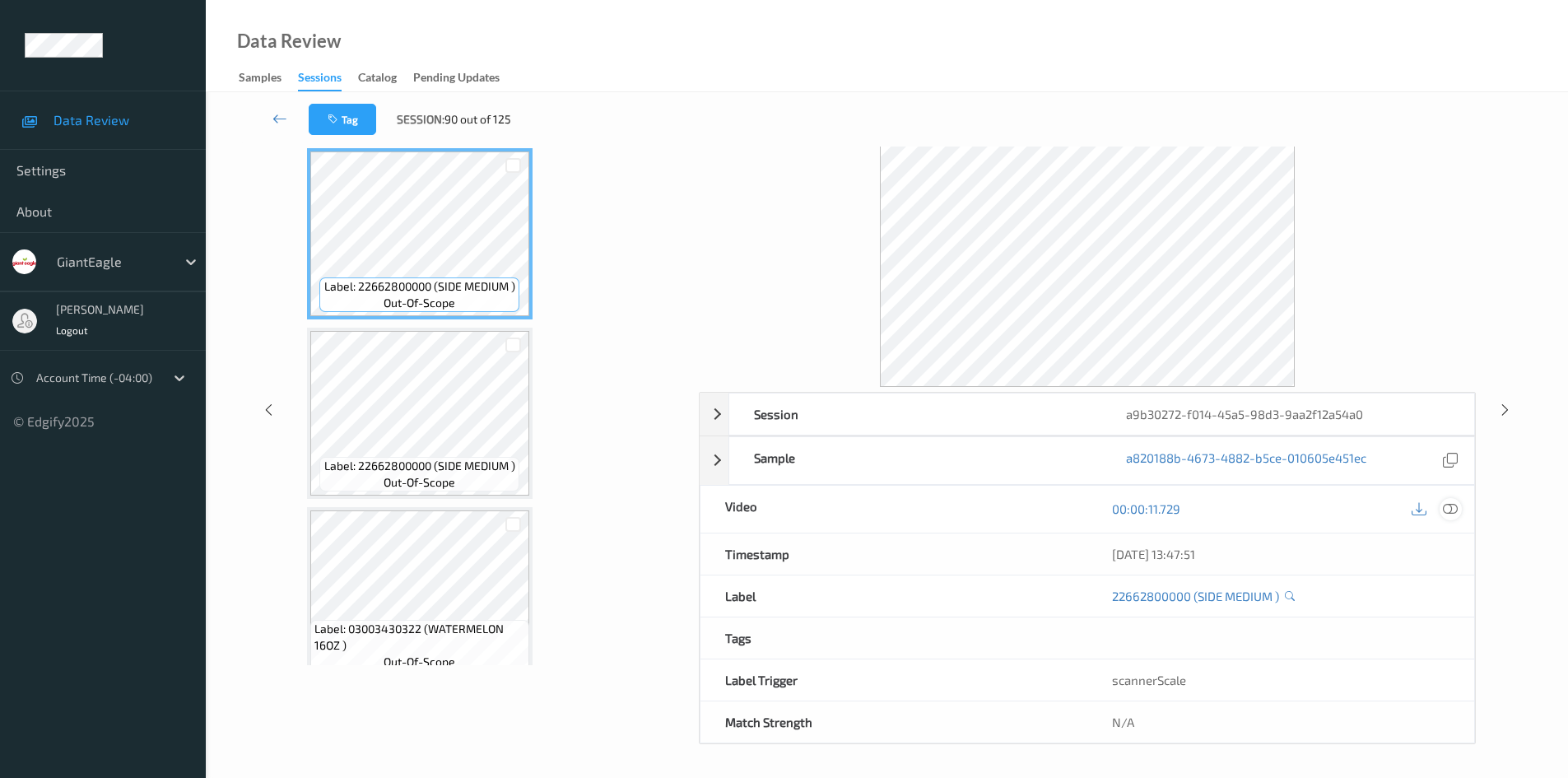 click at bounding box center [1450, 509] 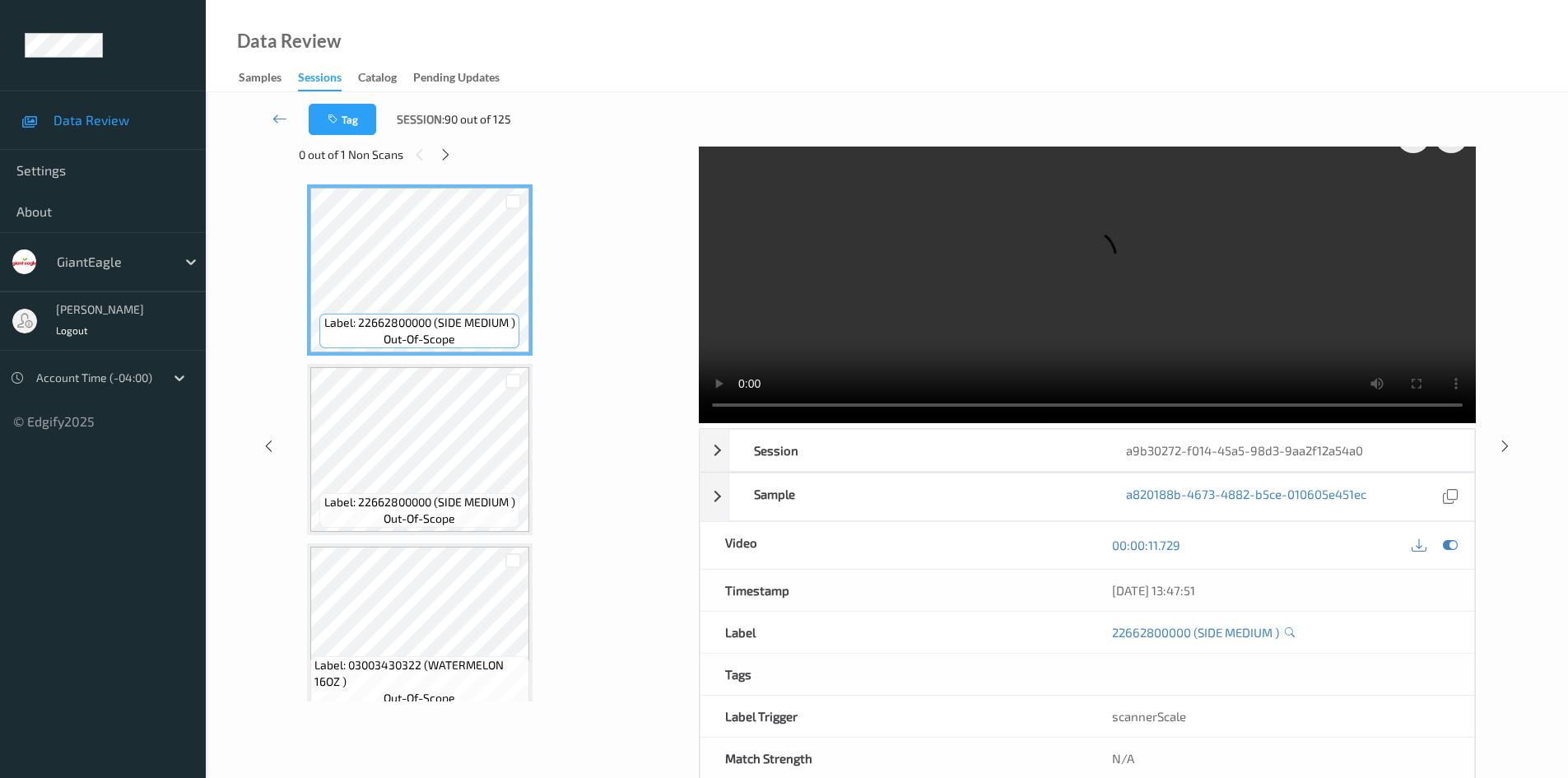 scroll, scrollTop: 0, scrollLeft: 0, axis: both 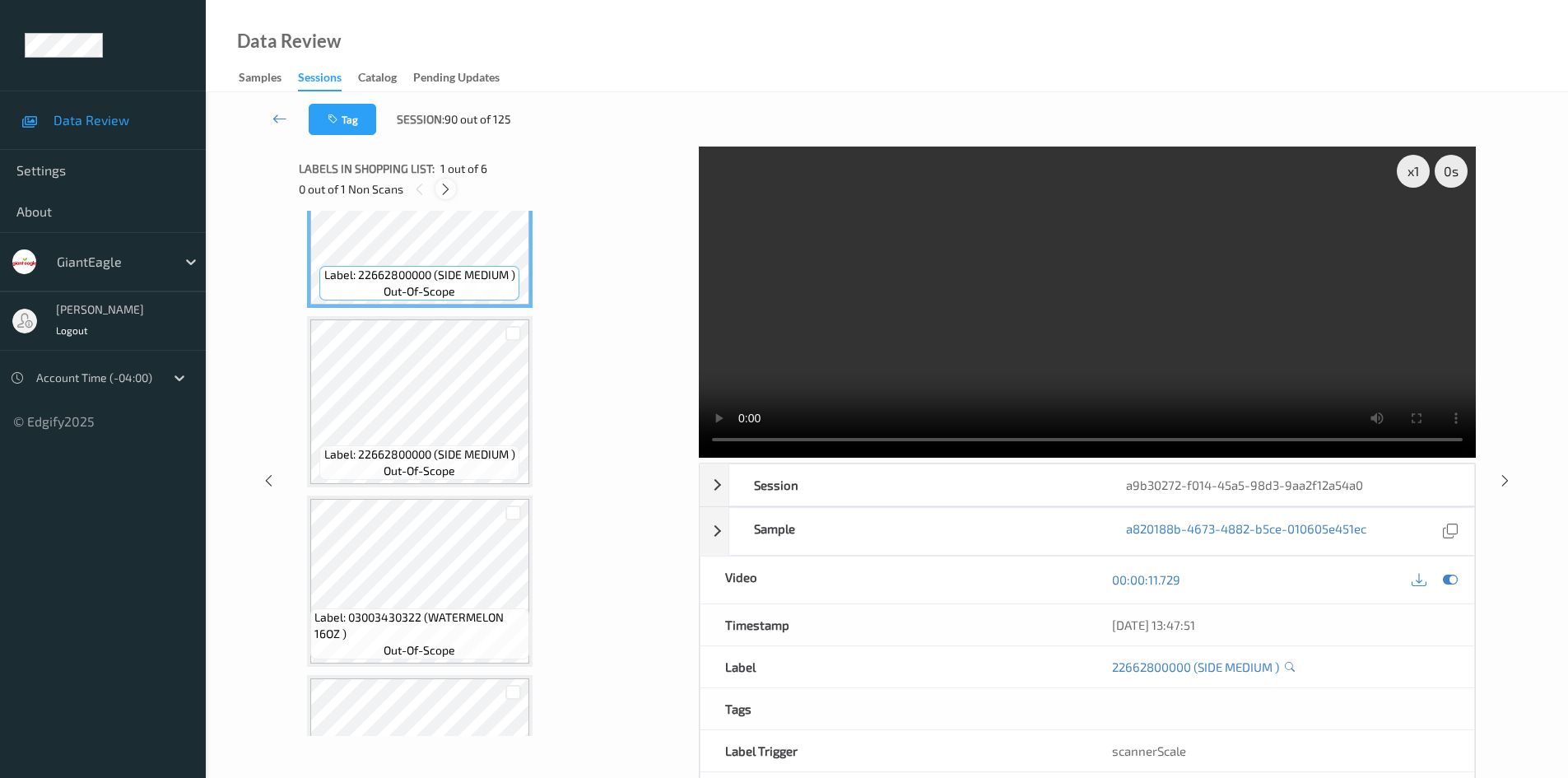 click at bounding box center (445, 189) 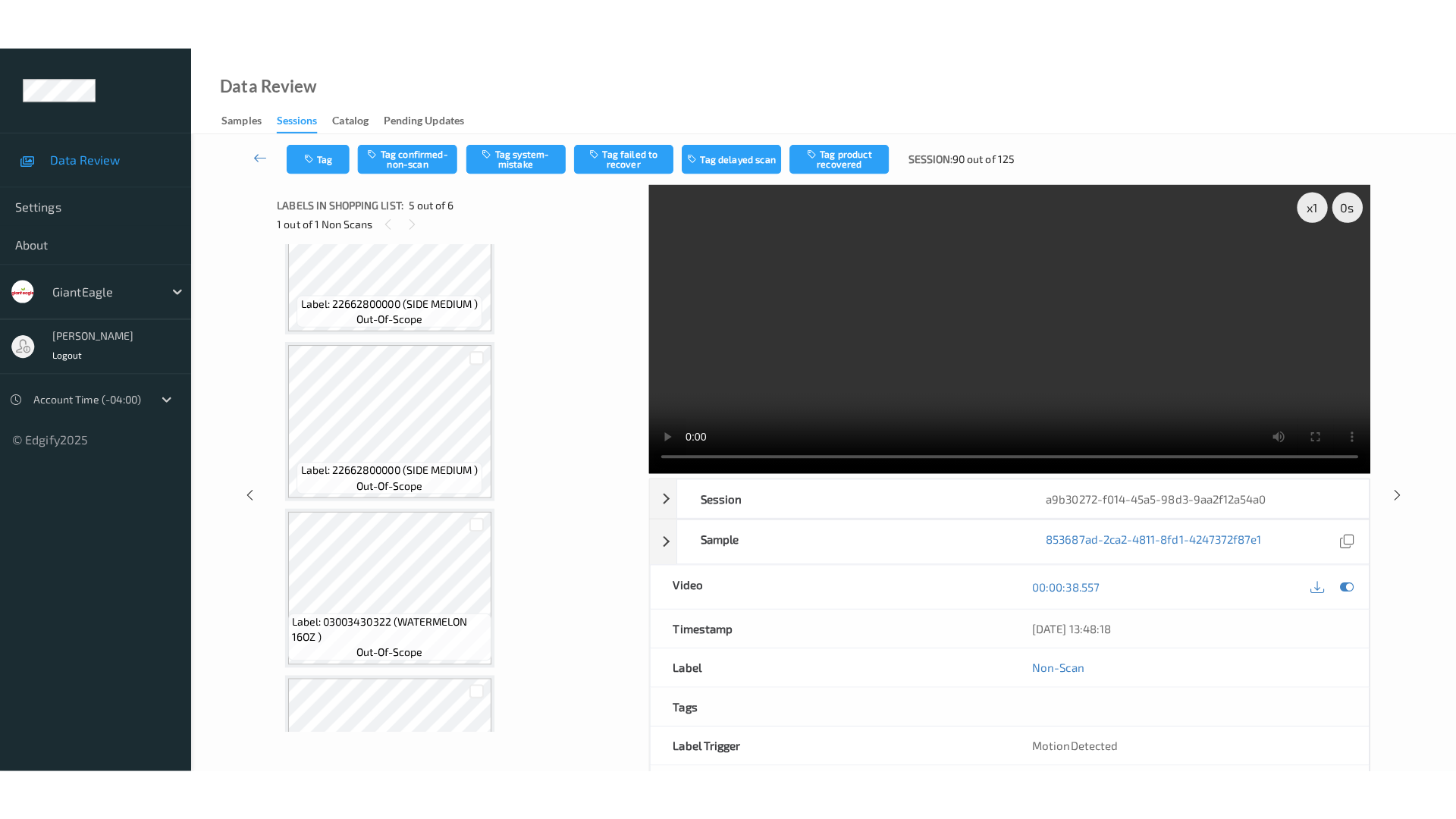 scroll, scrollTop: 504, scrollLeft: 0, axis: vertical 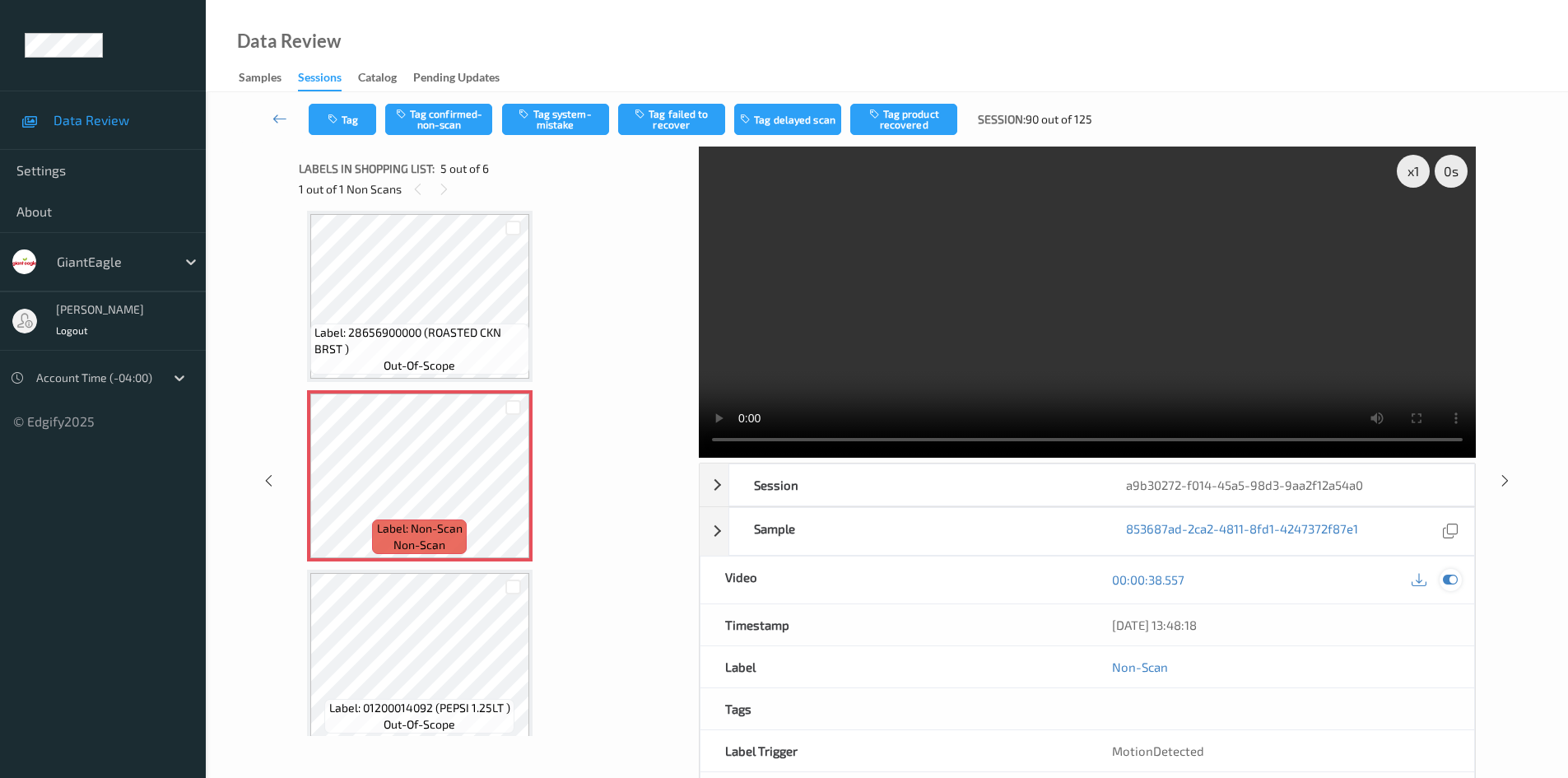 click at bounding box center (1450, 580) 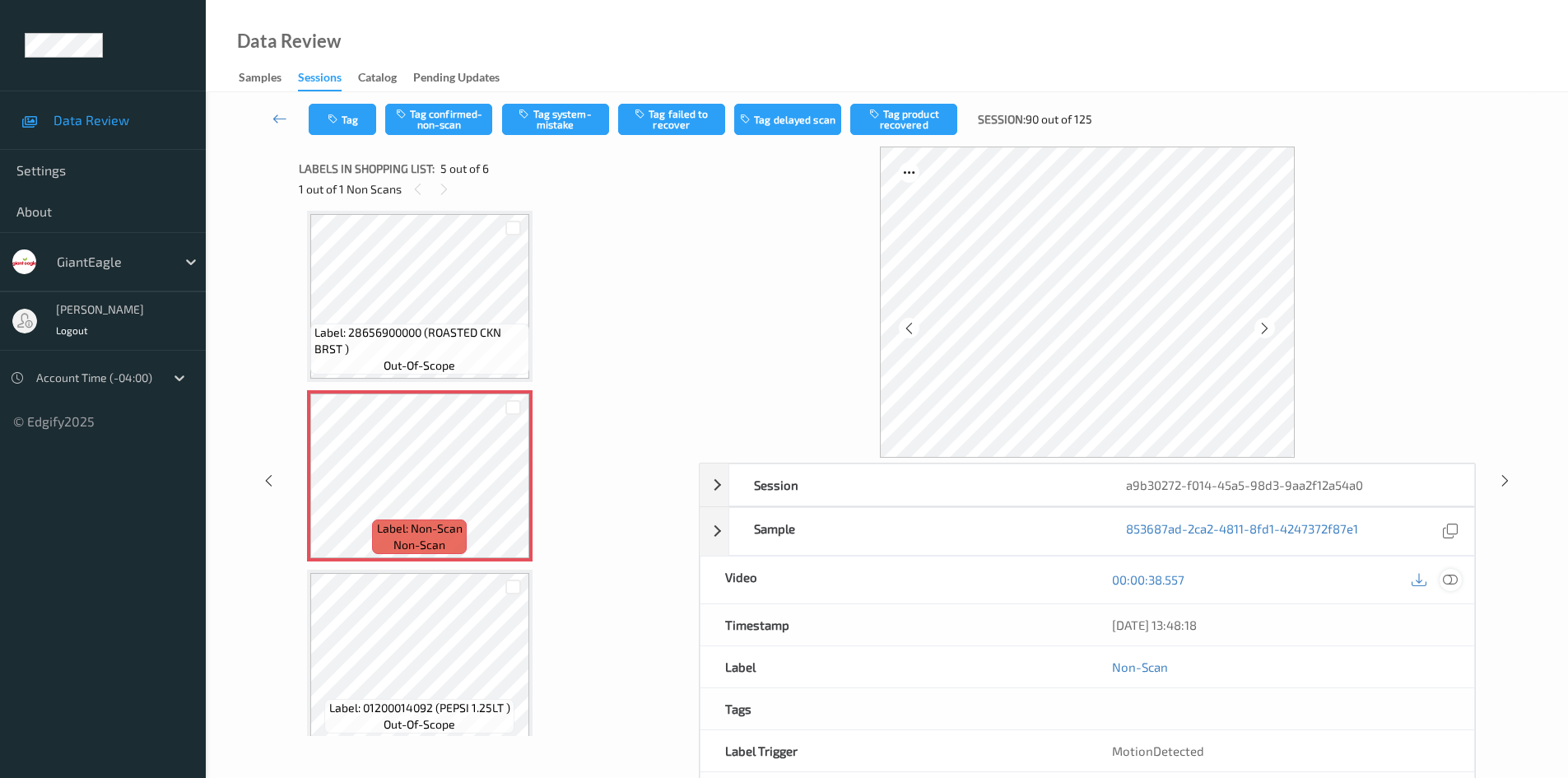 click at bounding box center [1450, 580] 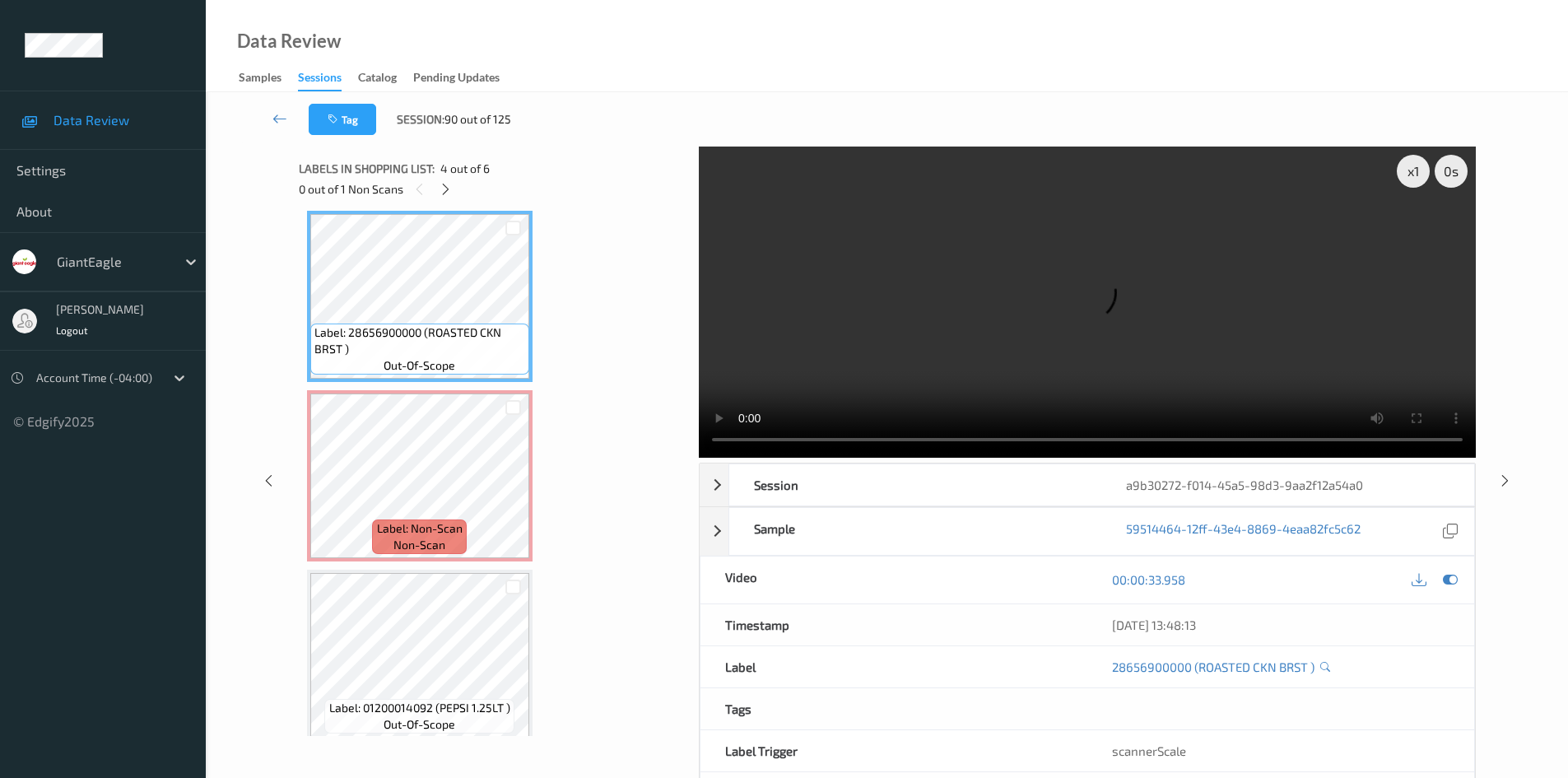 type 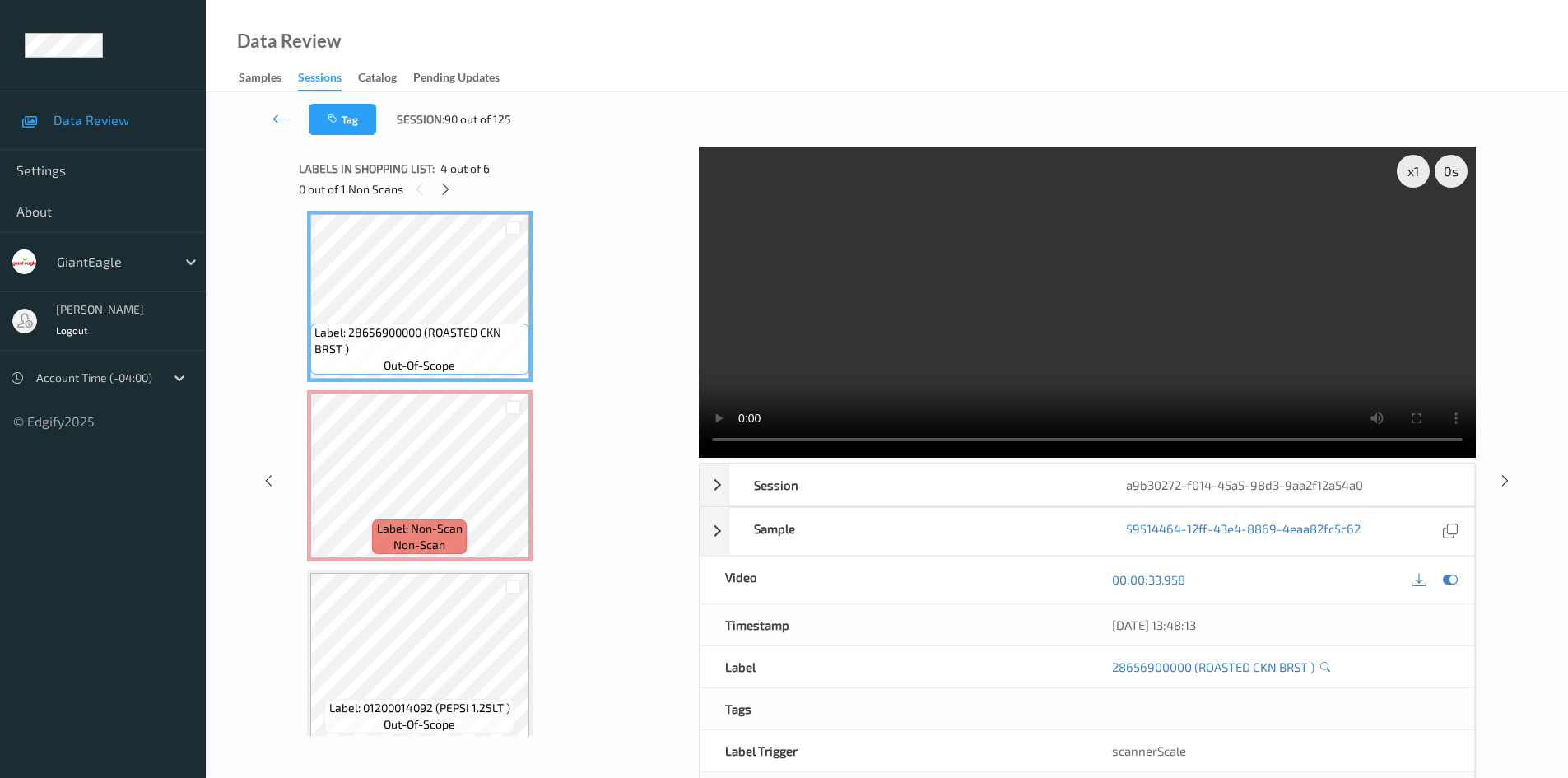 scroll, scrollTop: 449, scrollLeft: 0, axis: vertical 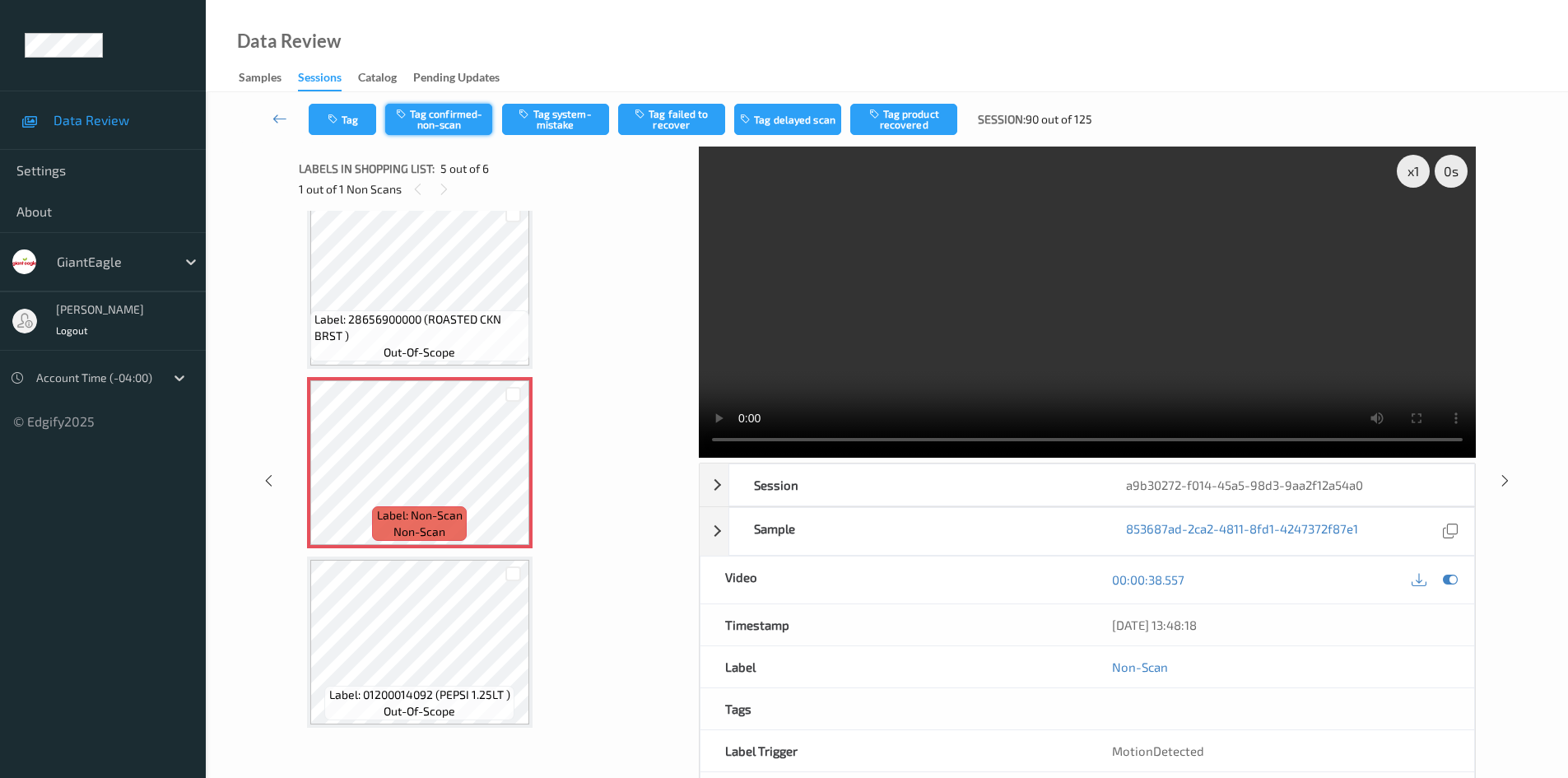 click on "Tag   confirmed-non-scan" at bounding box center (439, 119) 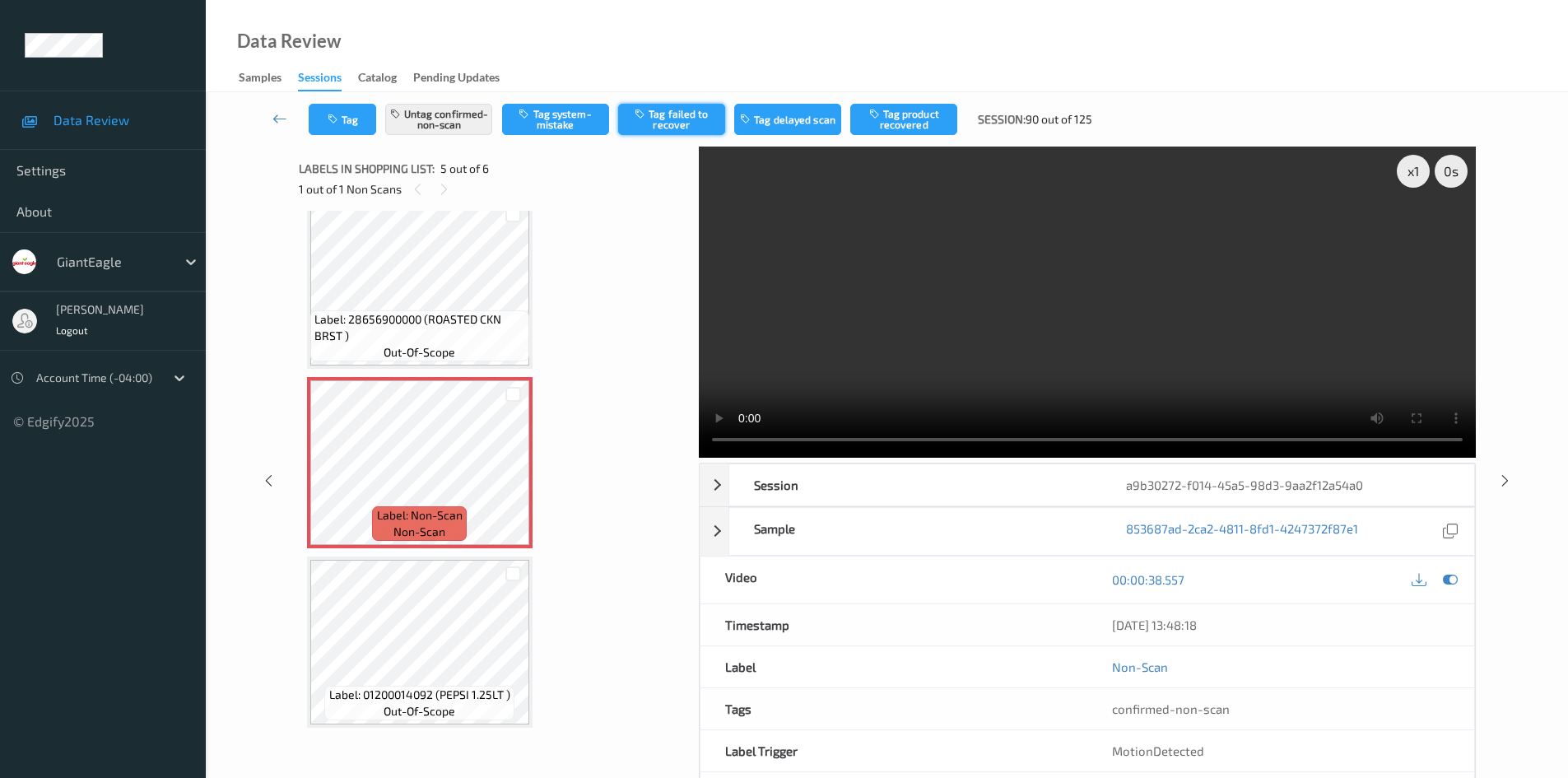 click on "Tag   failed to recover" at bounding box center [672, 119] 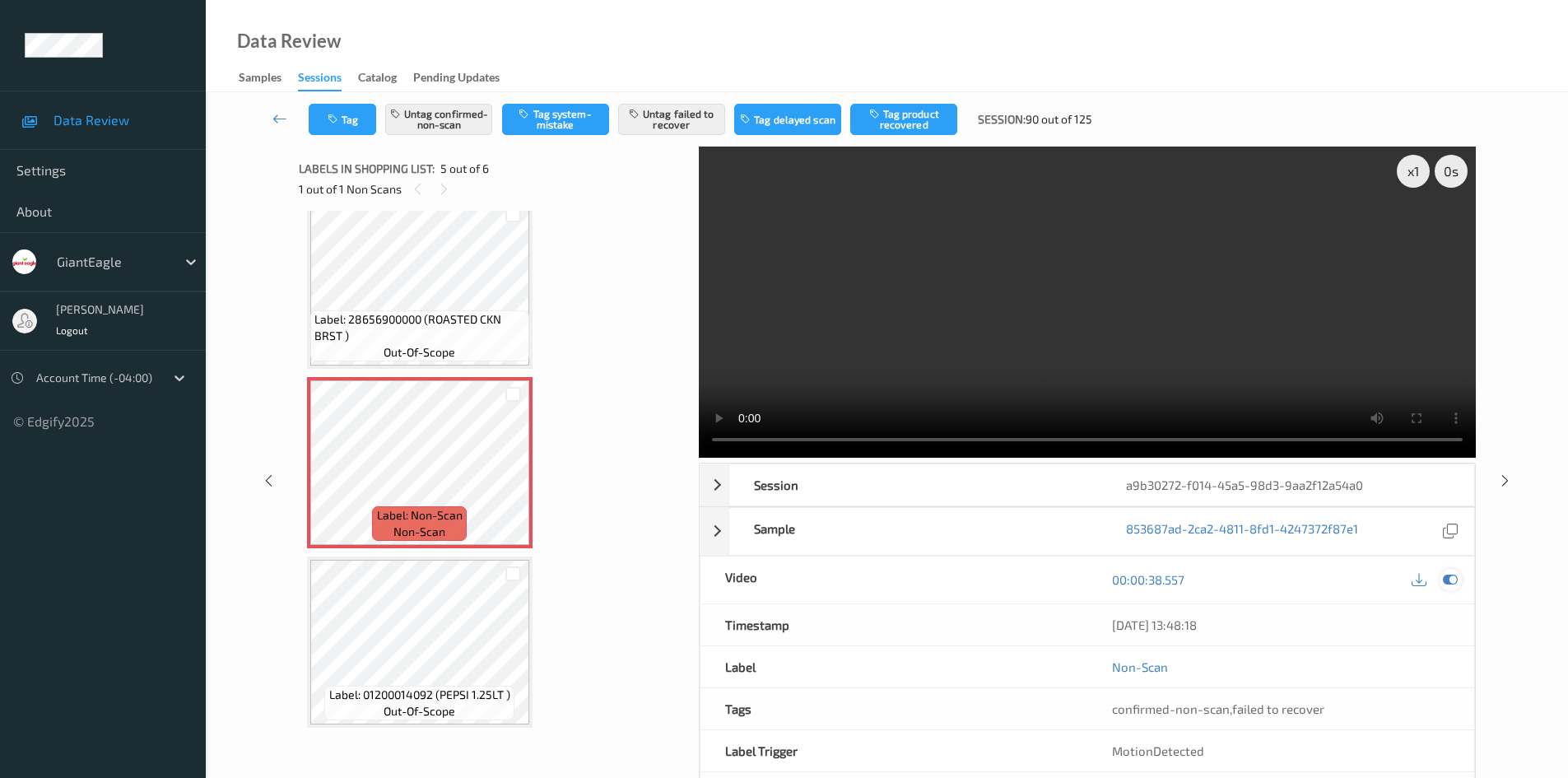 click at bounding box center (1450, 580) 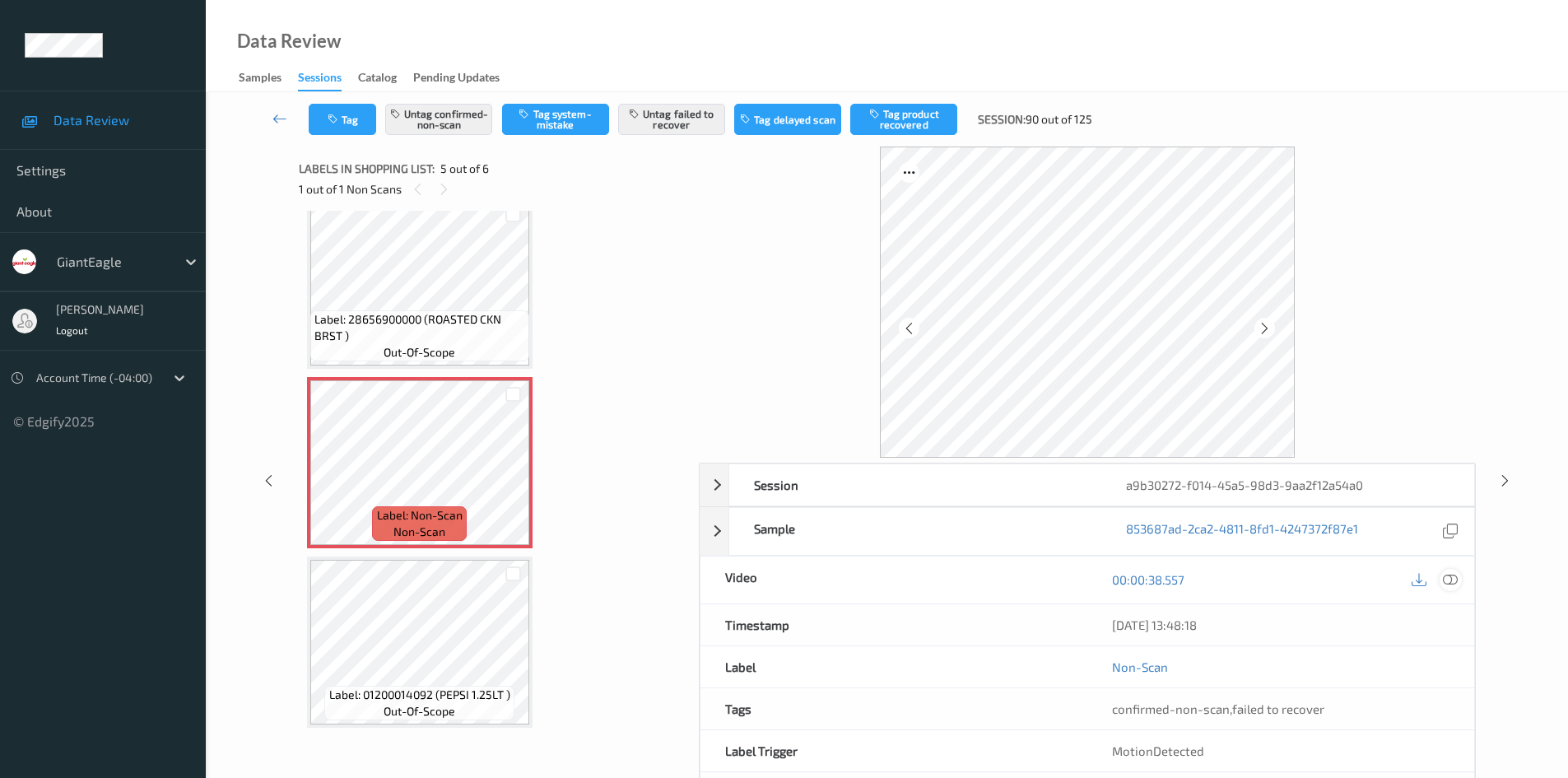 click at bounding box center (1450, 580) 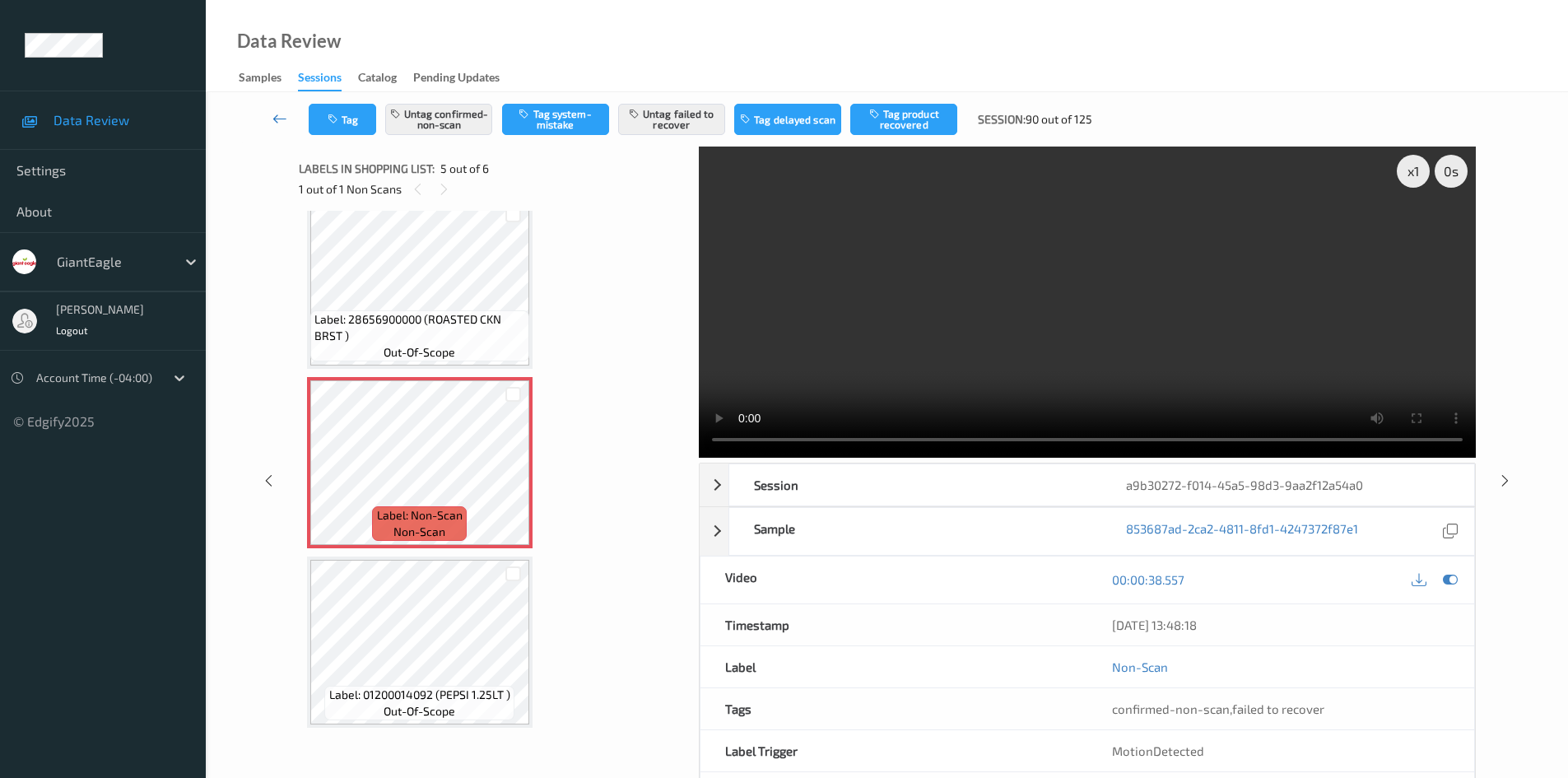 click at bounding box center [280, 119] 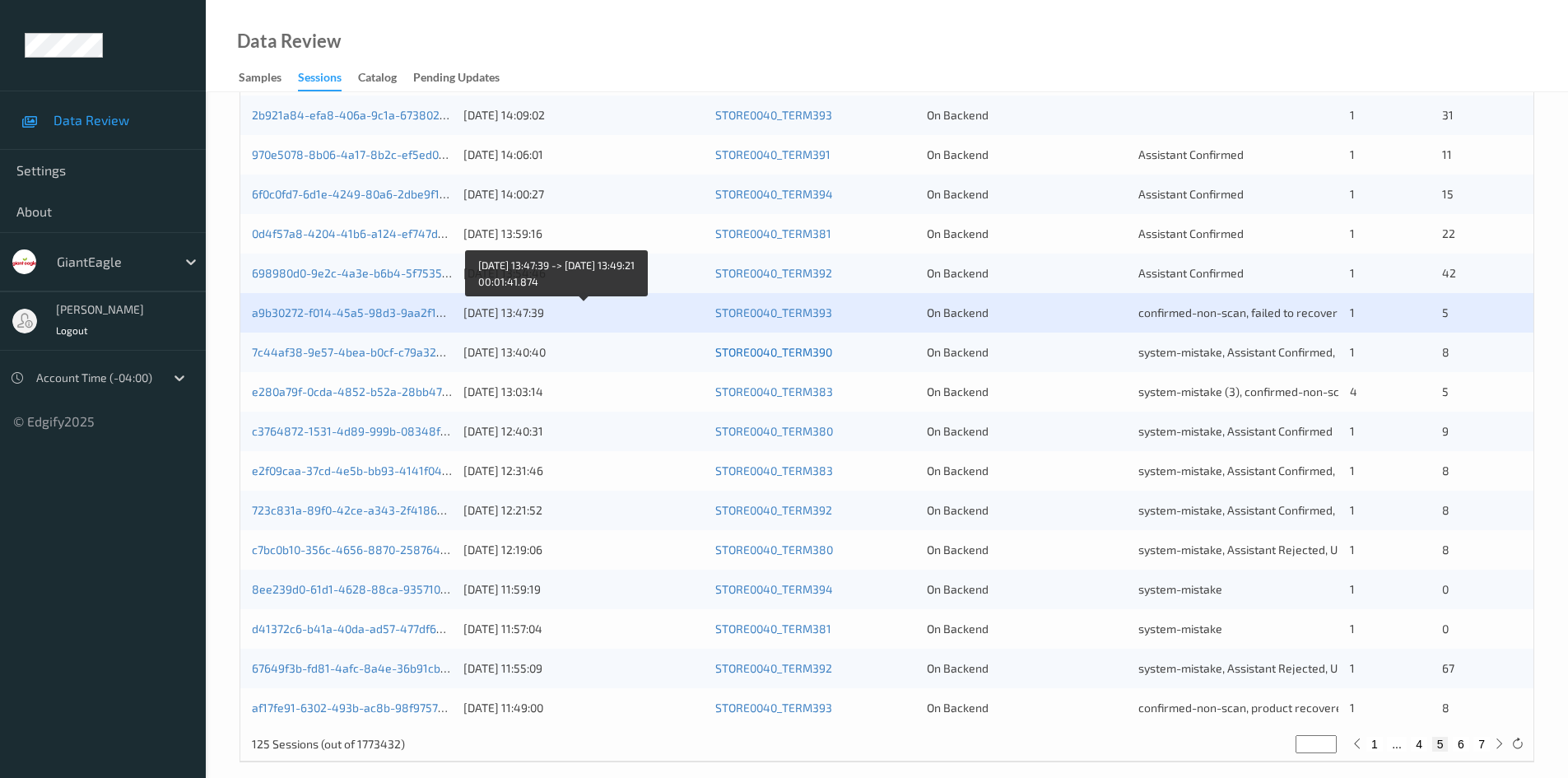 scroll, scrollTop: 461, scrollLeft: 0, axis: vertical 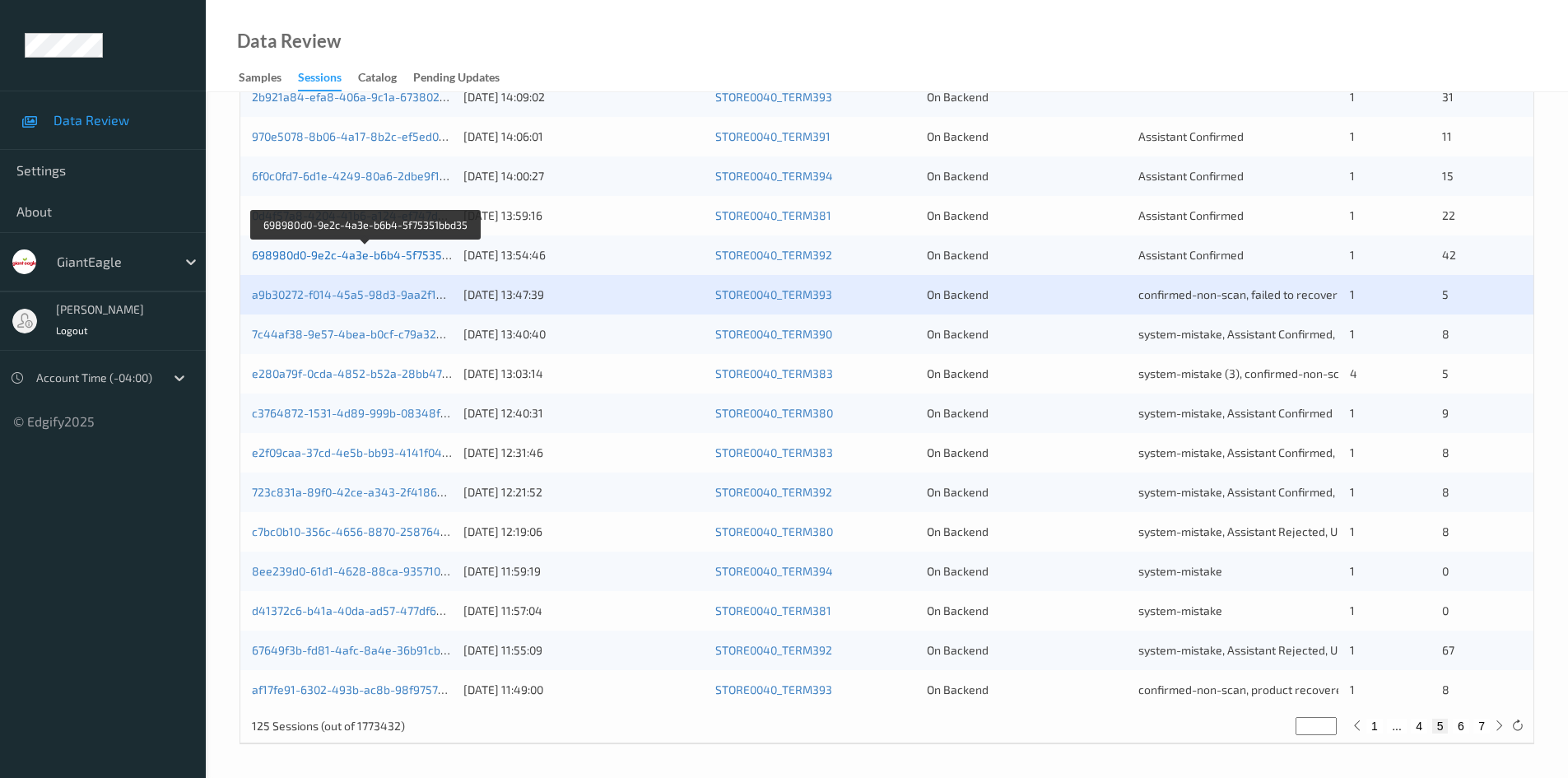 click on "698980d0-9e2c-4a3e-b6b4-5f75351bbd35" at bounding box center (365, 254) 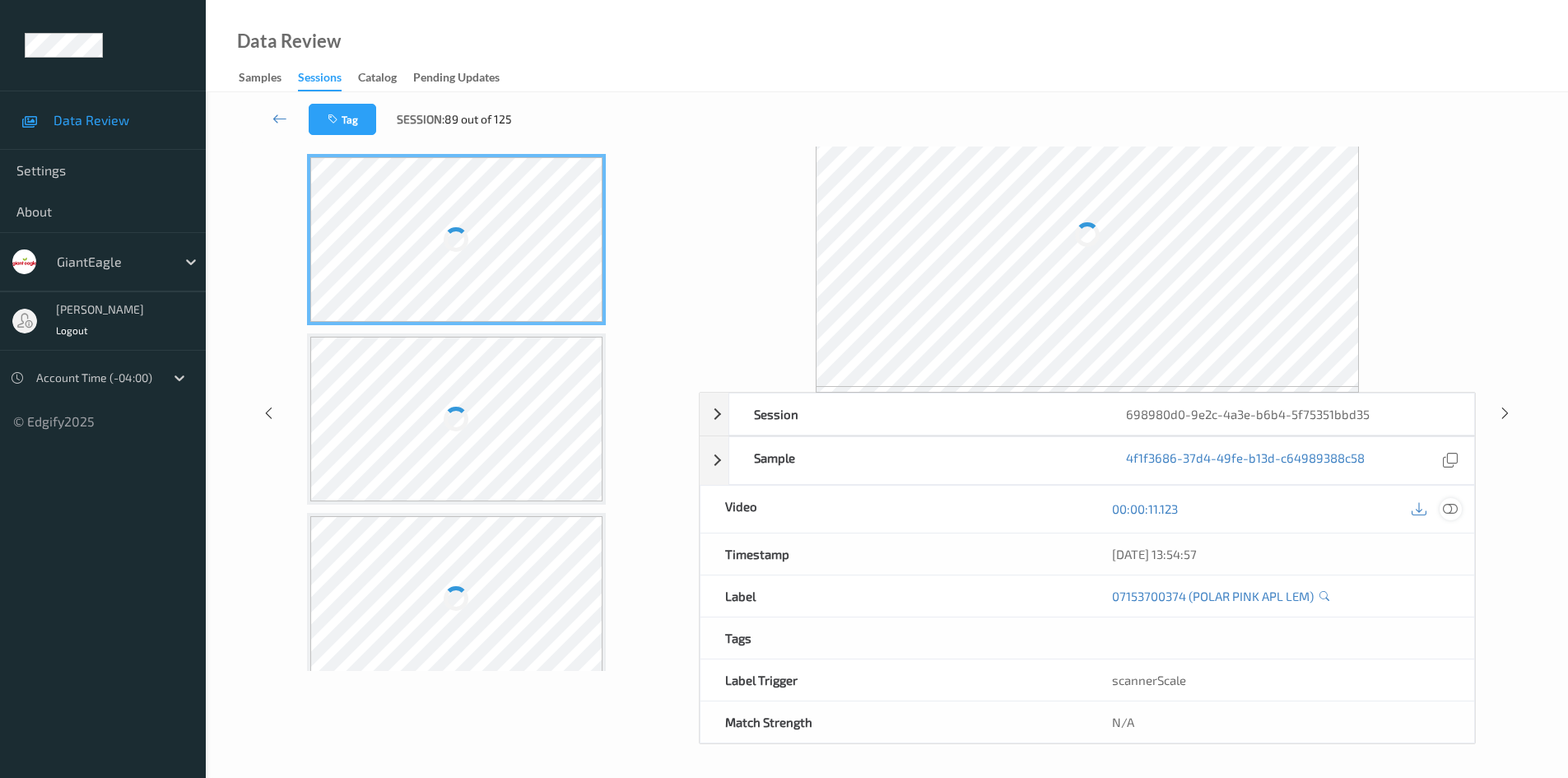 click at bounding box center (1450, 509) 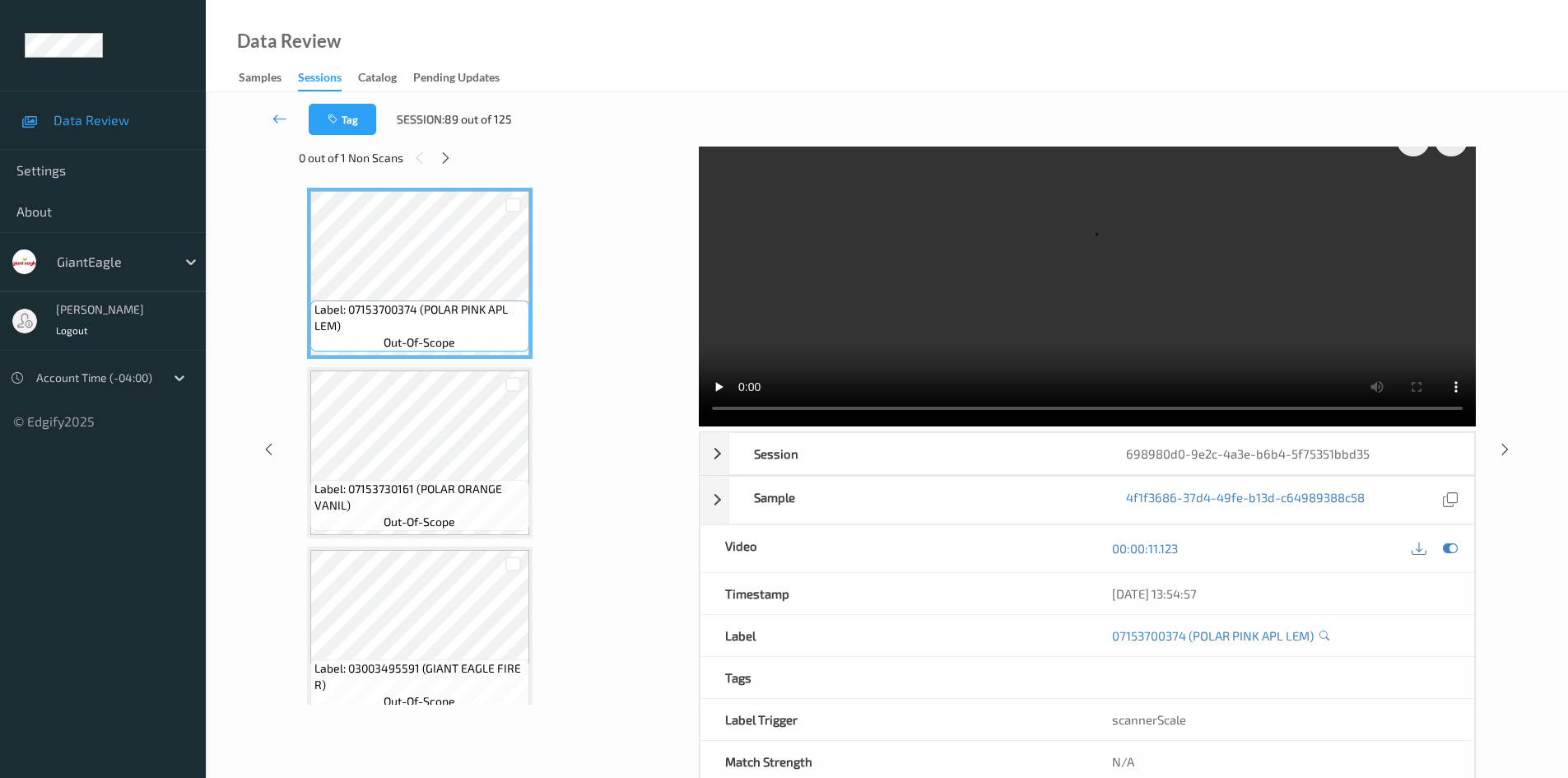 scroll, scrollTop: 0, scrollLeft: 0, axis: both 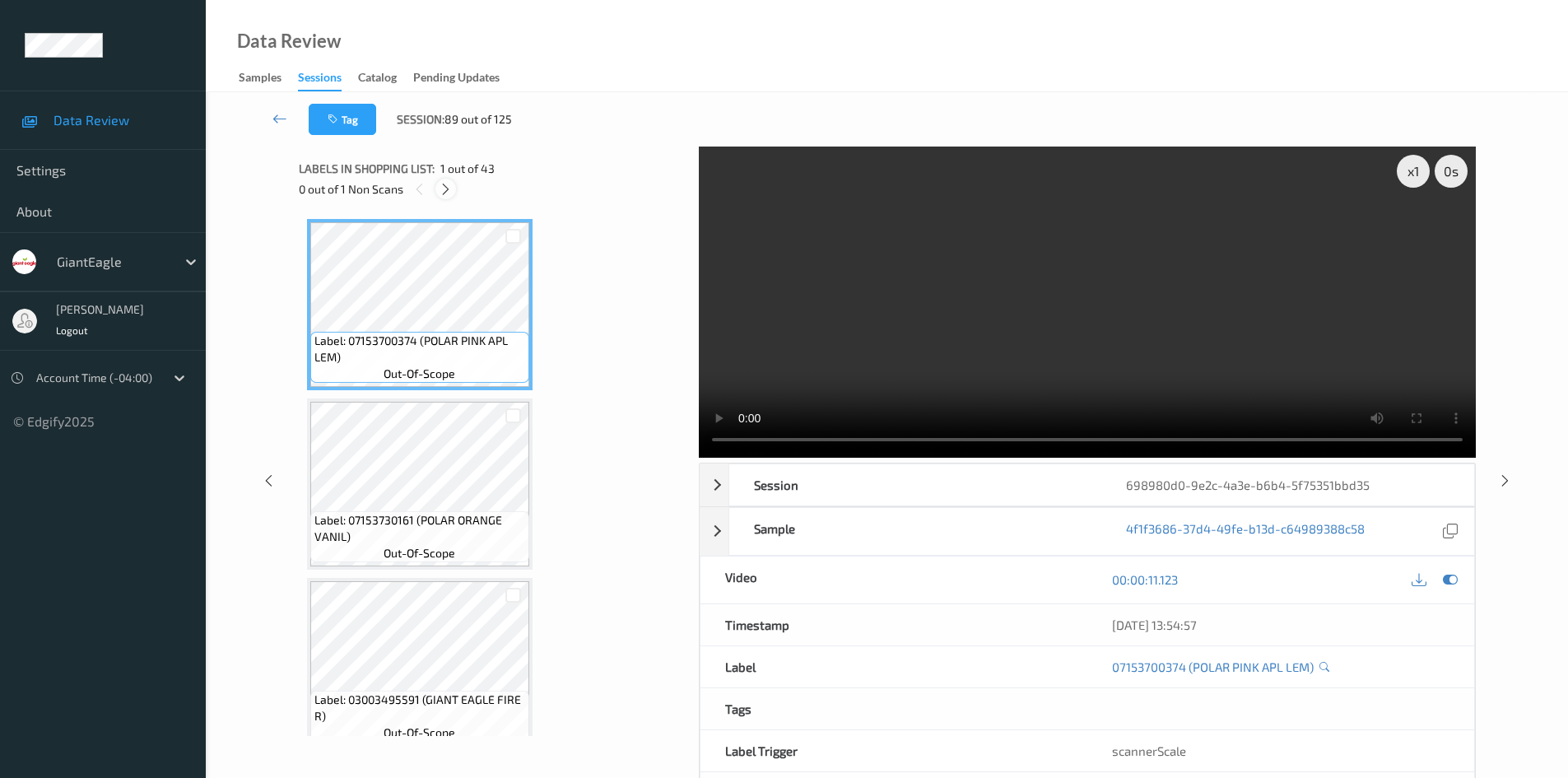 click at bounding box center [445, 189] 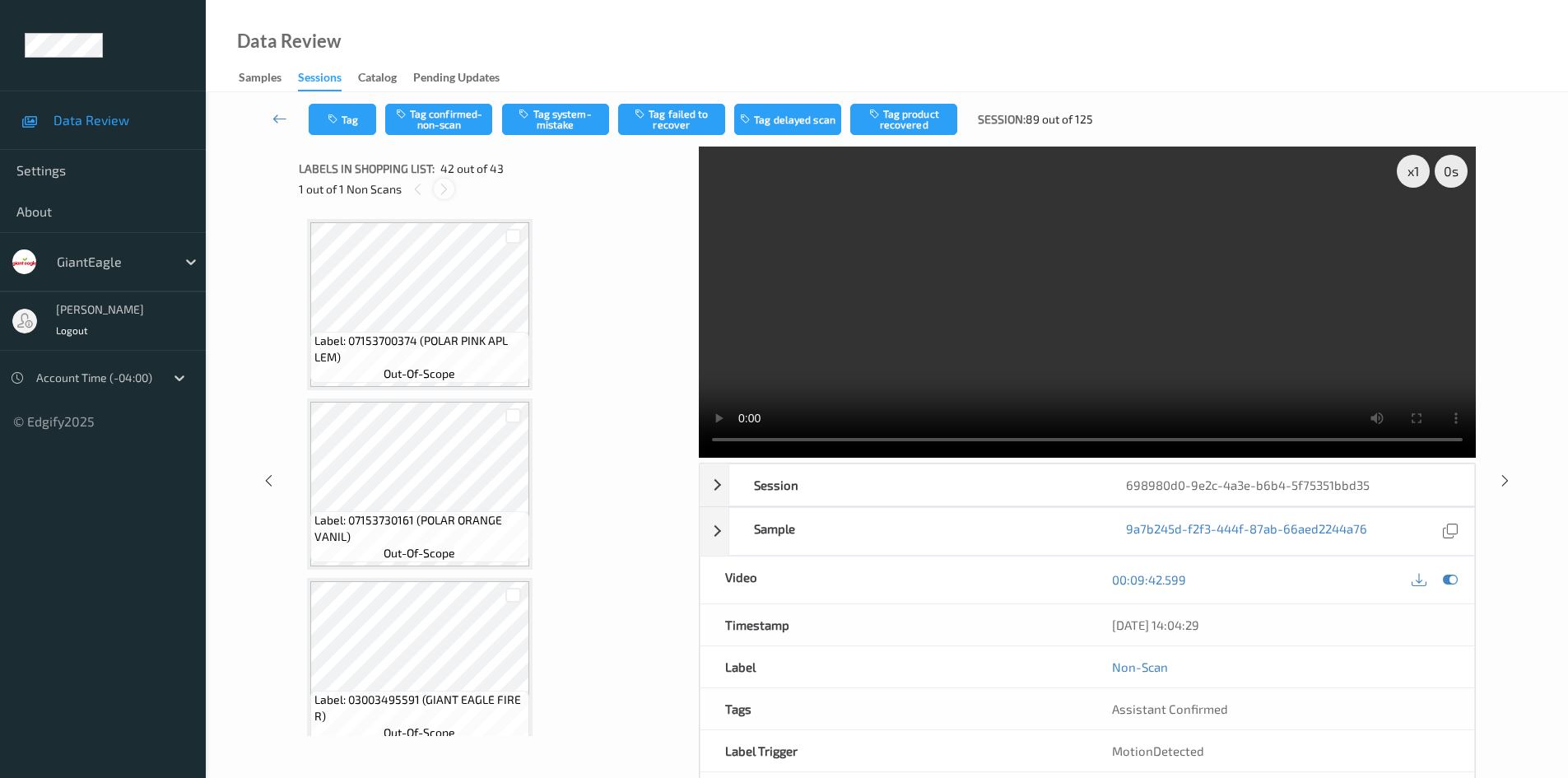 scroll, scrollTop: 7187, scrollLeft: 0, axis: vertical 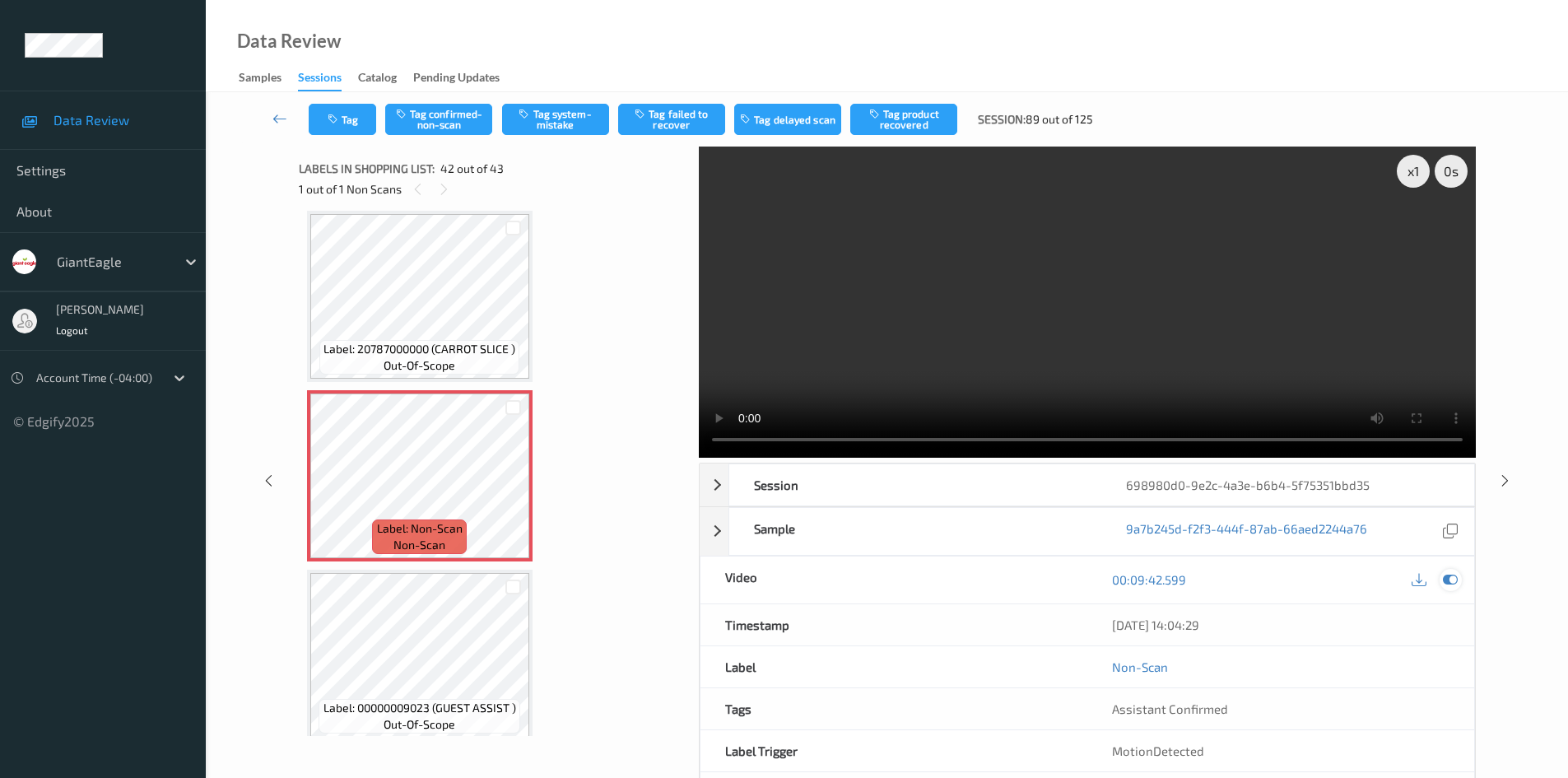 click at bounding box center (1450, 580) 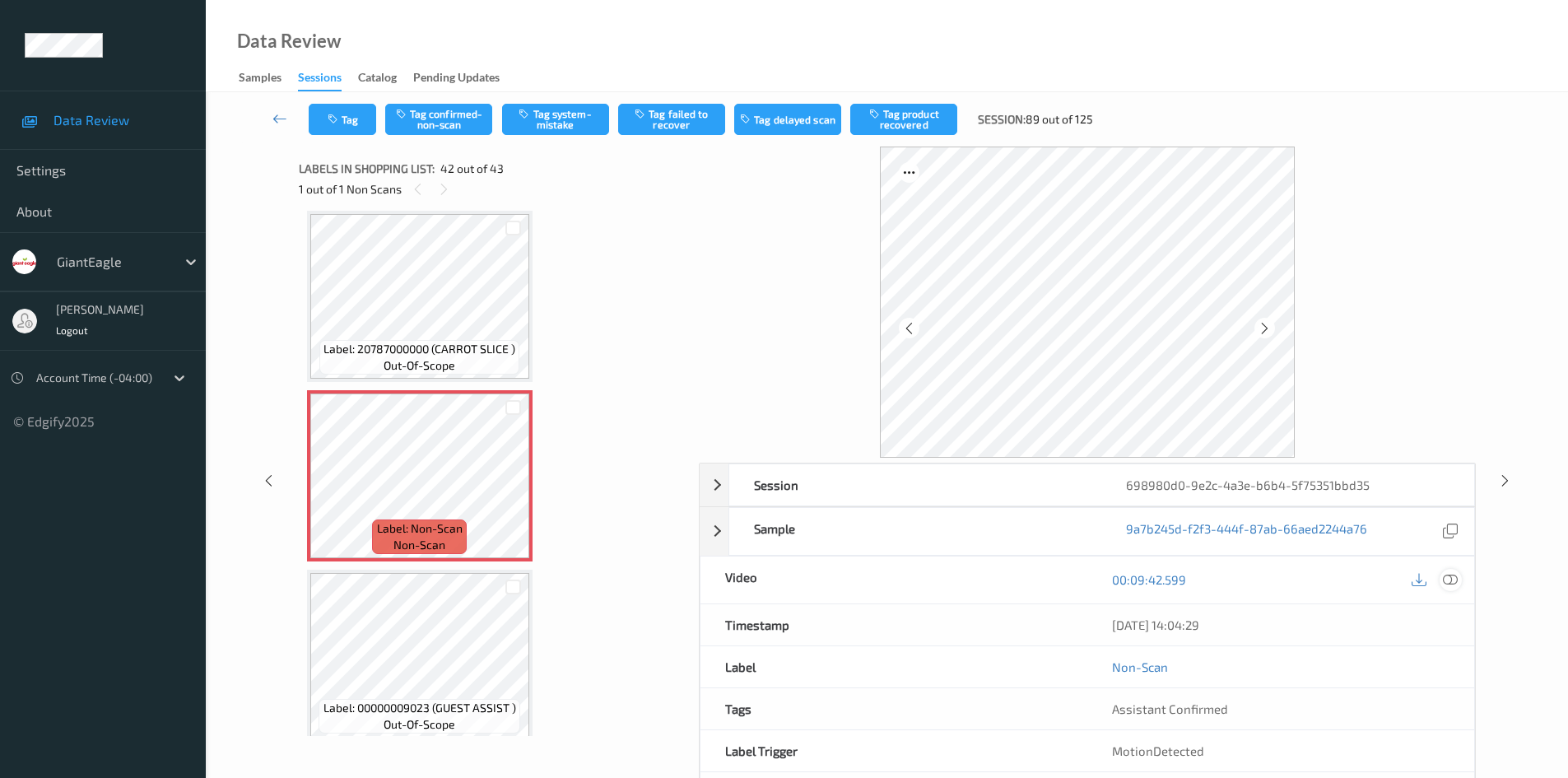 click at bounding box center [1450, 580] 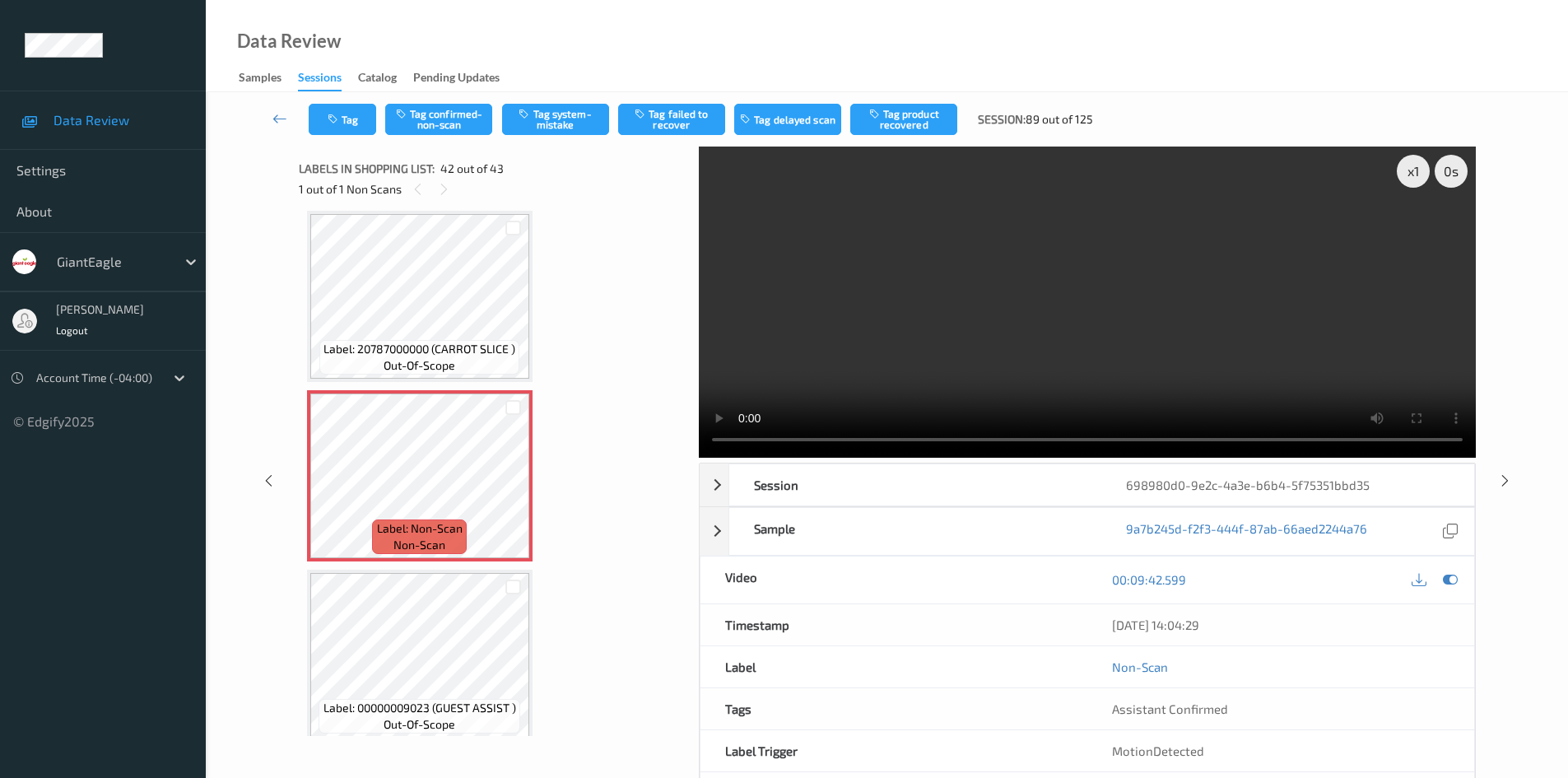 type 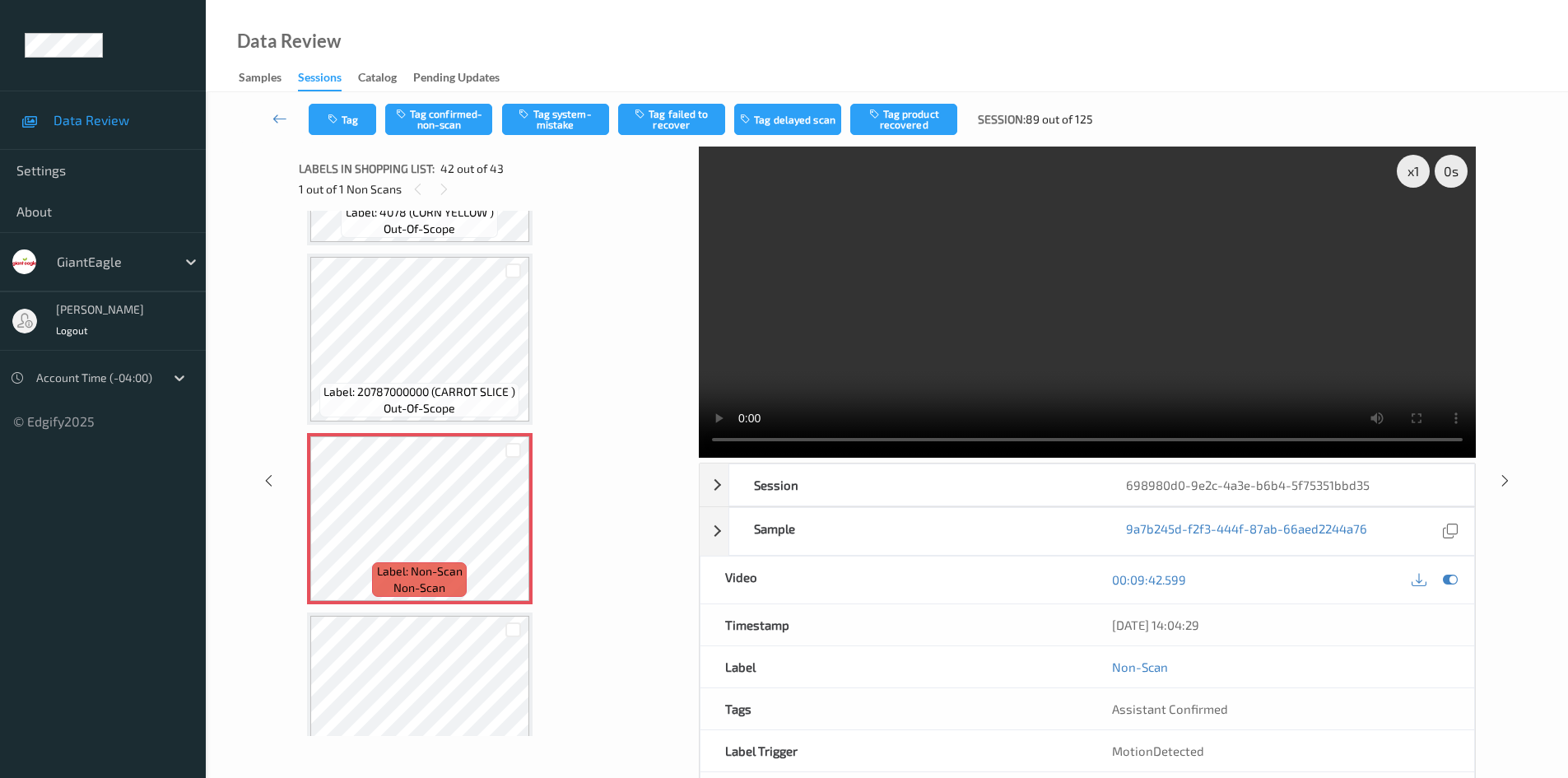 scroll, scrollTop: 7200, scrollLeft: 0, axis: vertical 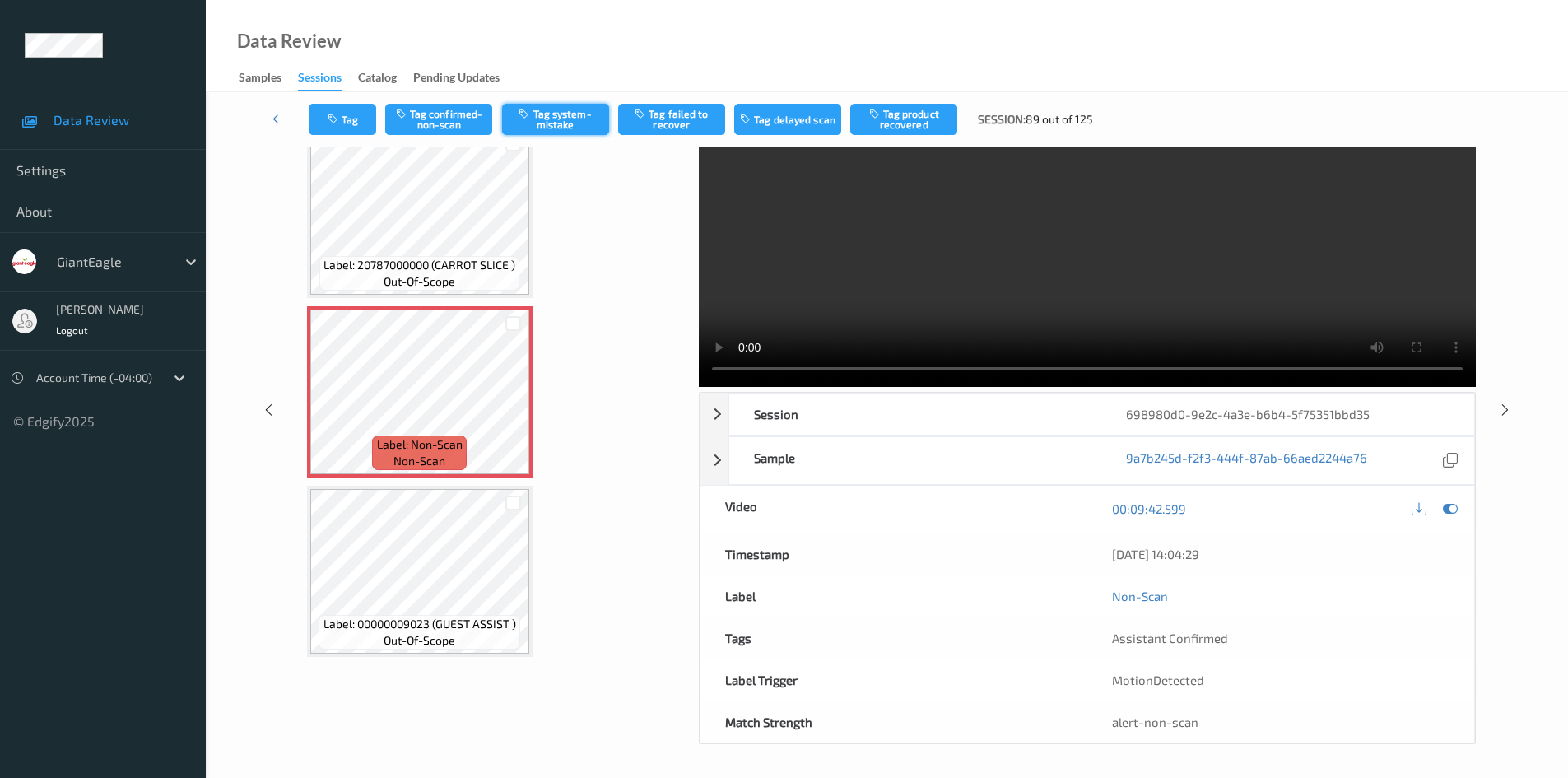 click on "Tag   system-mistake" at bounding box center (556, 119) 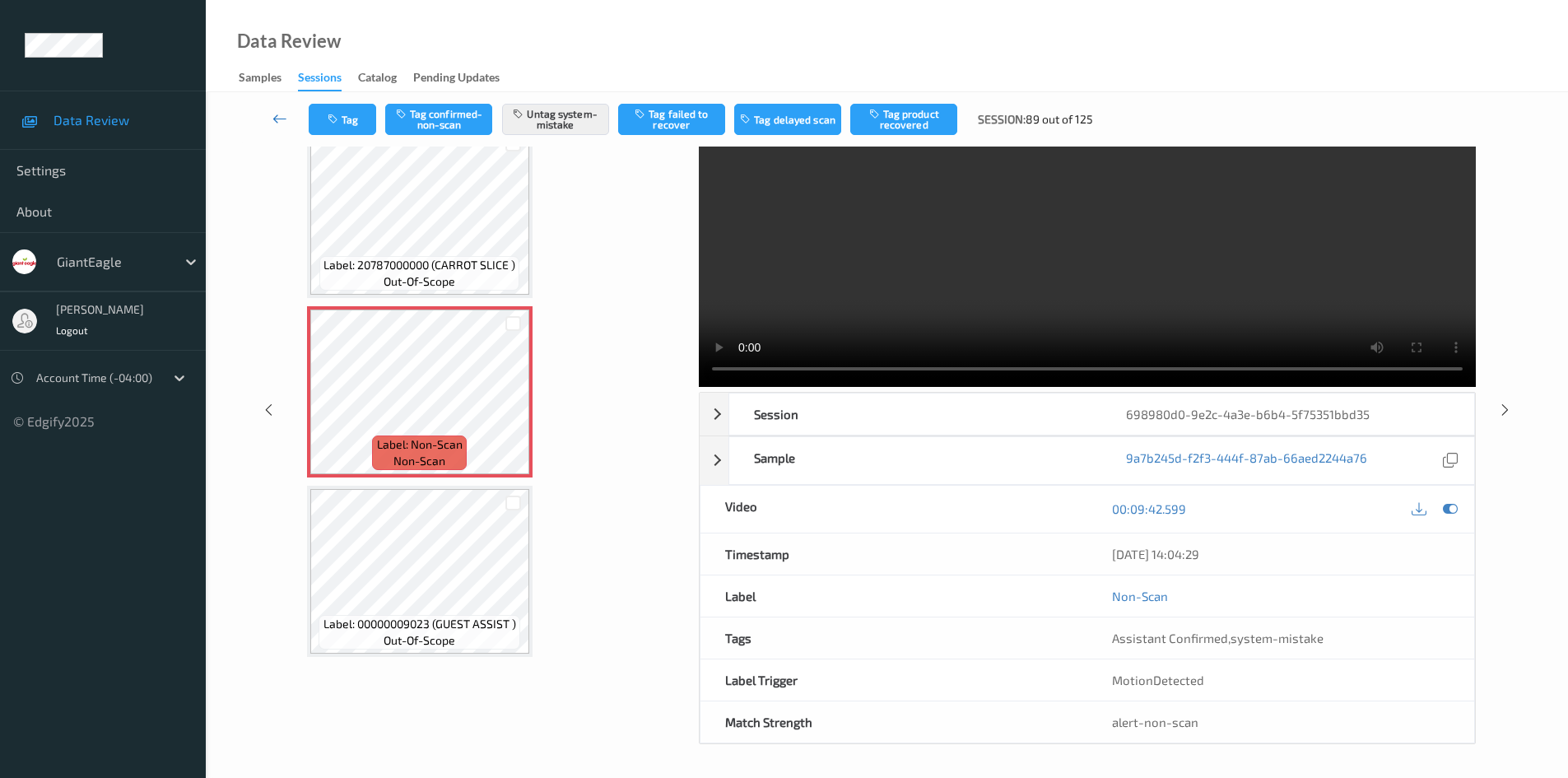 click at bounding box center [280, 119] 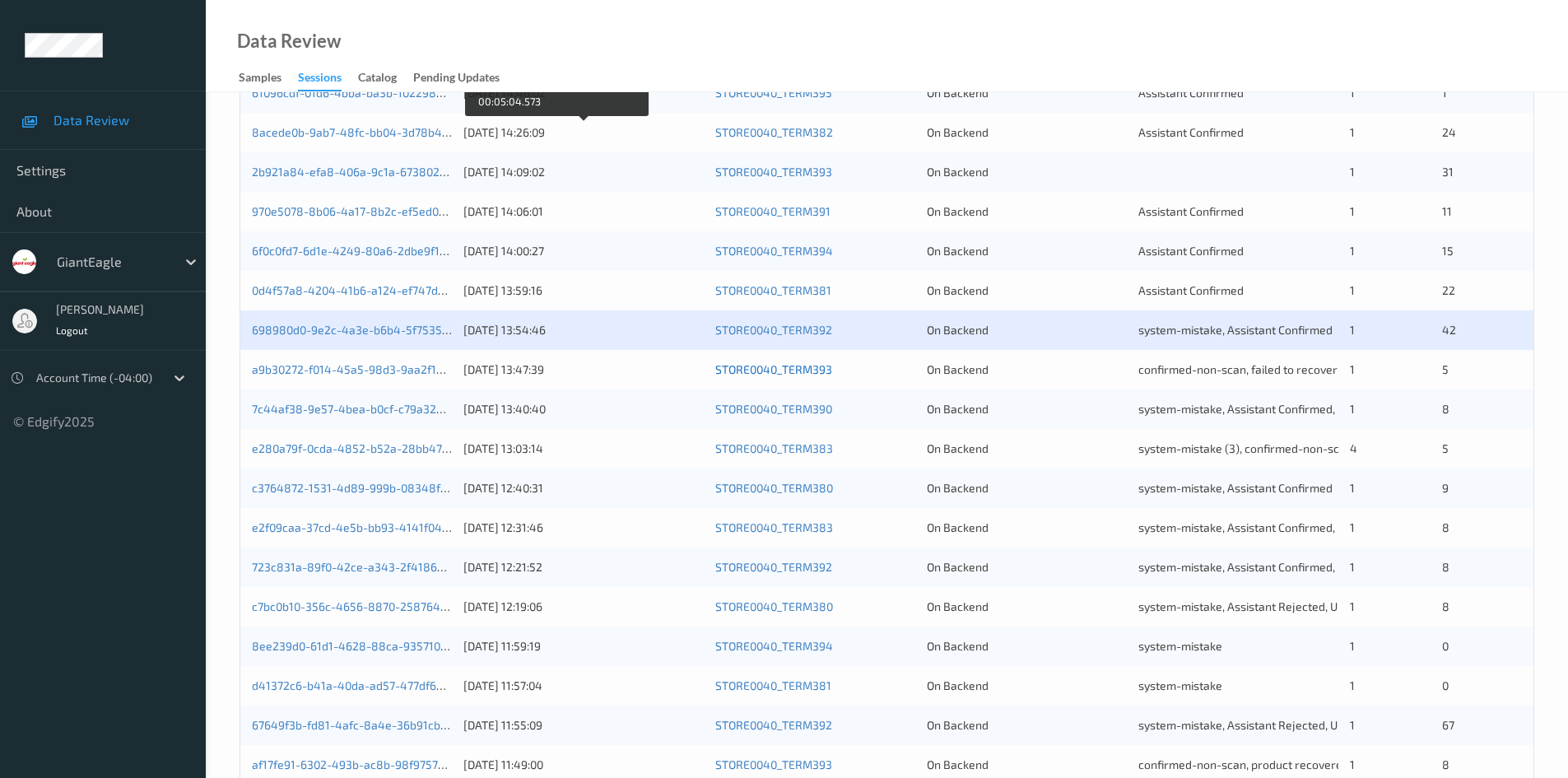 scroll, scrollTop: 412, scrollLeft: 0, axis: vertical 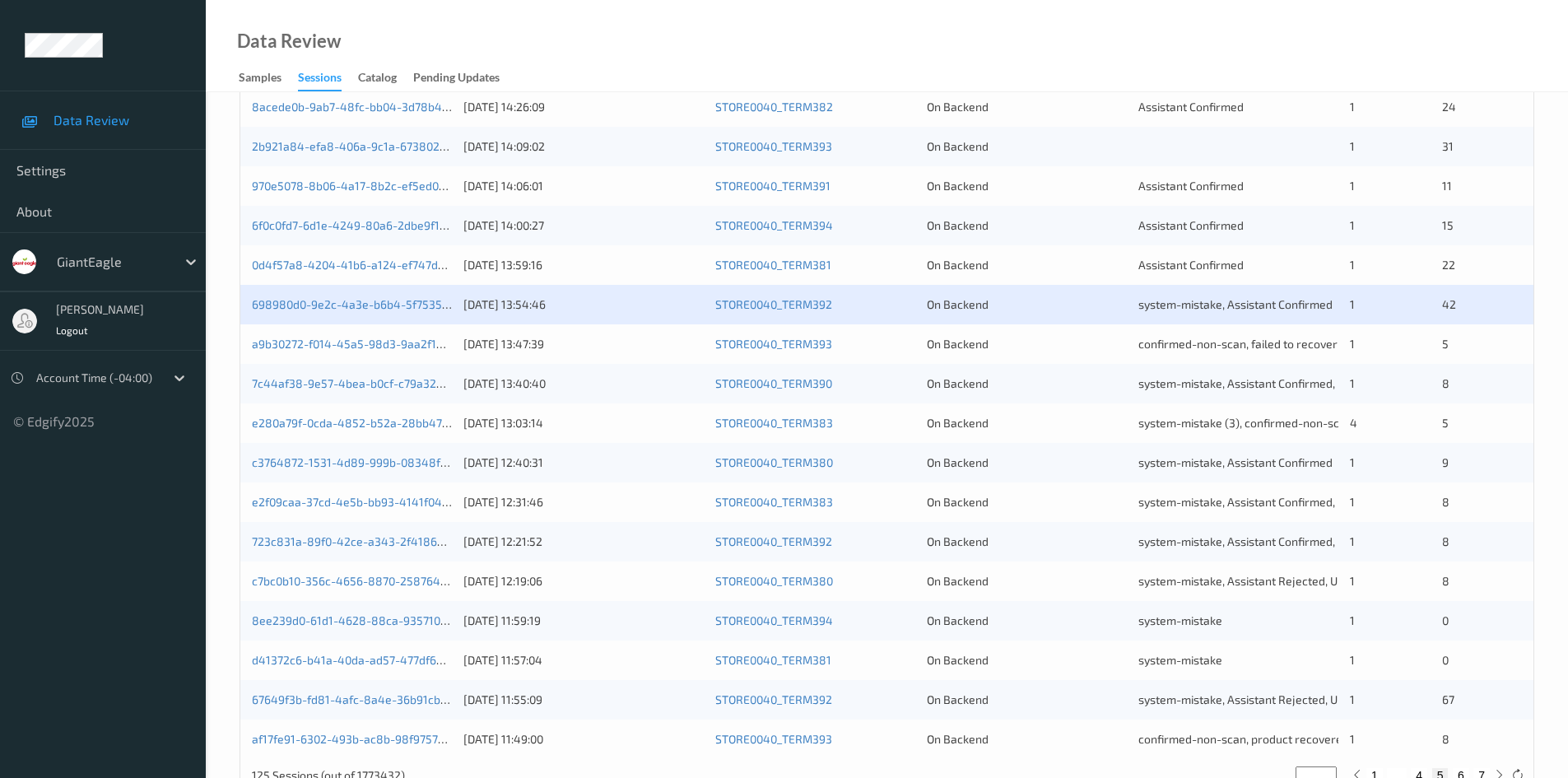 click on "0d4f57a8-4204-41b6-a124-ef747d5a2b94 [DATE] 13:59:16 STORE0040_TERM381 On Backend Assistant Confirmed 1 22" at bounding box center [886, 265] 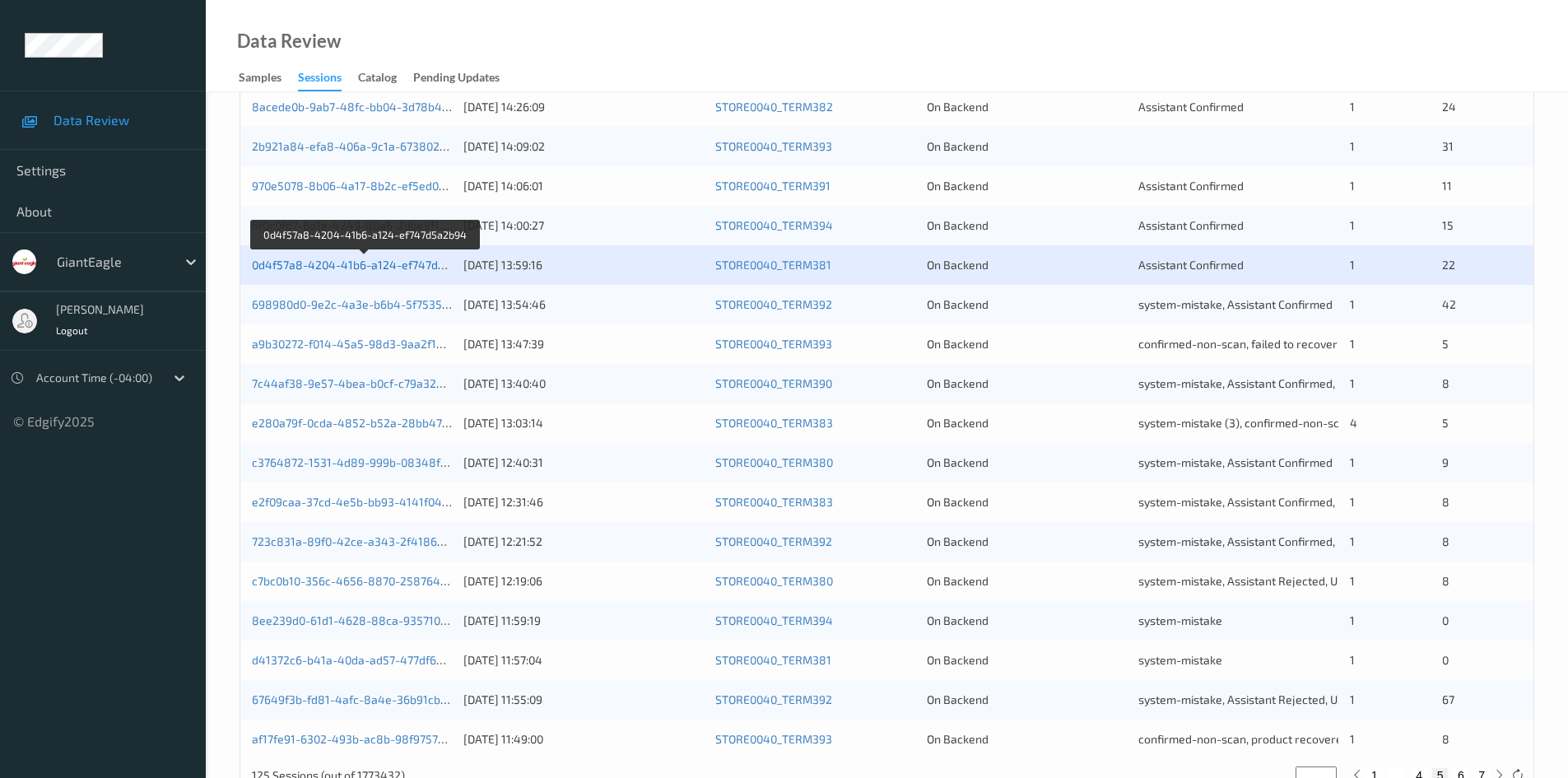 click on "0d4f57a8-4204-41b6-a124-ef747d5a2b94" at bounding box center [365, 264] 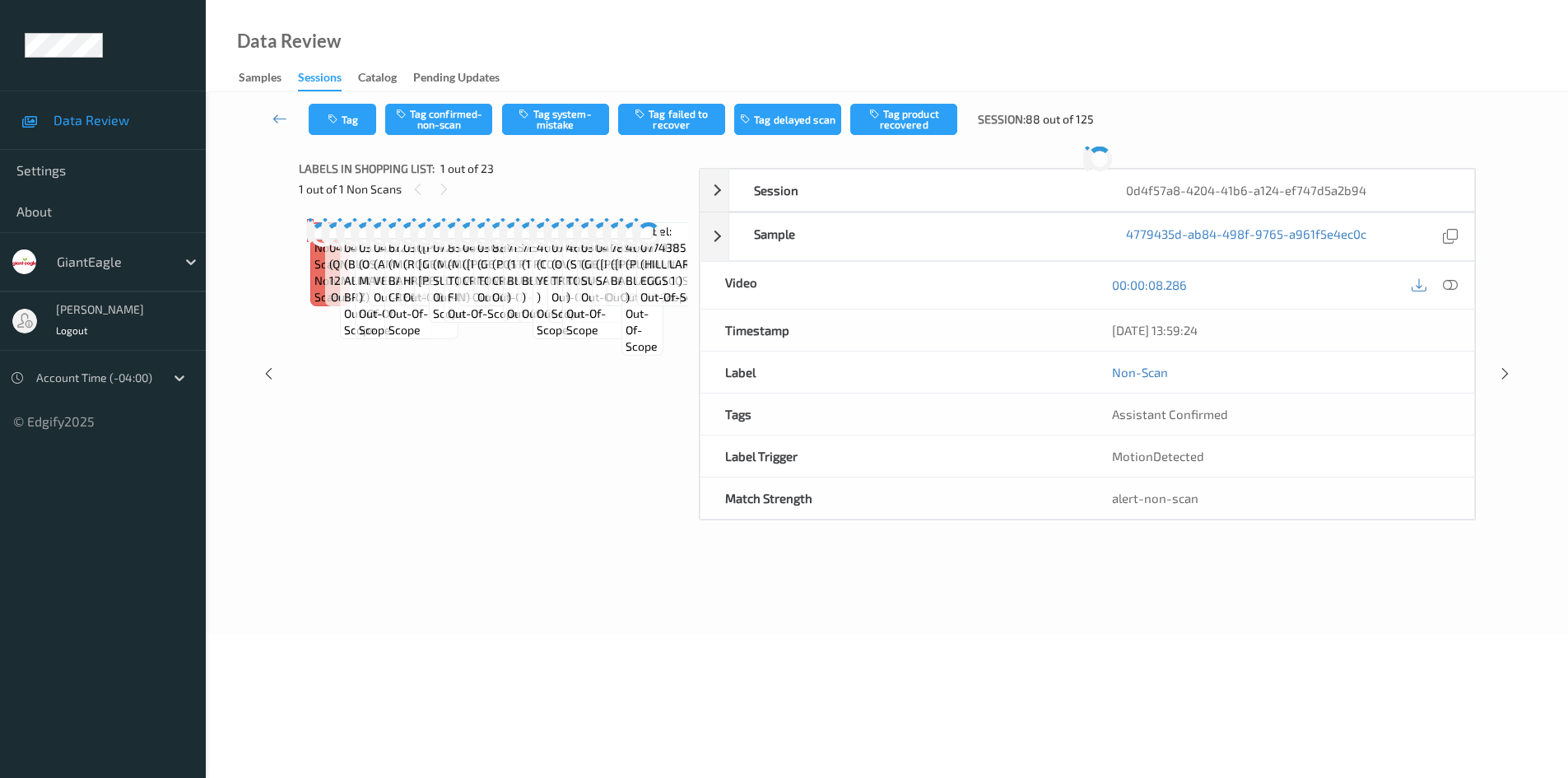 scroll, scrollTop: 0, scrollLeft: 0, axis: both 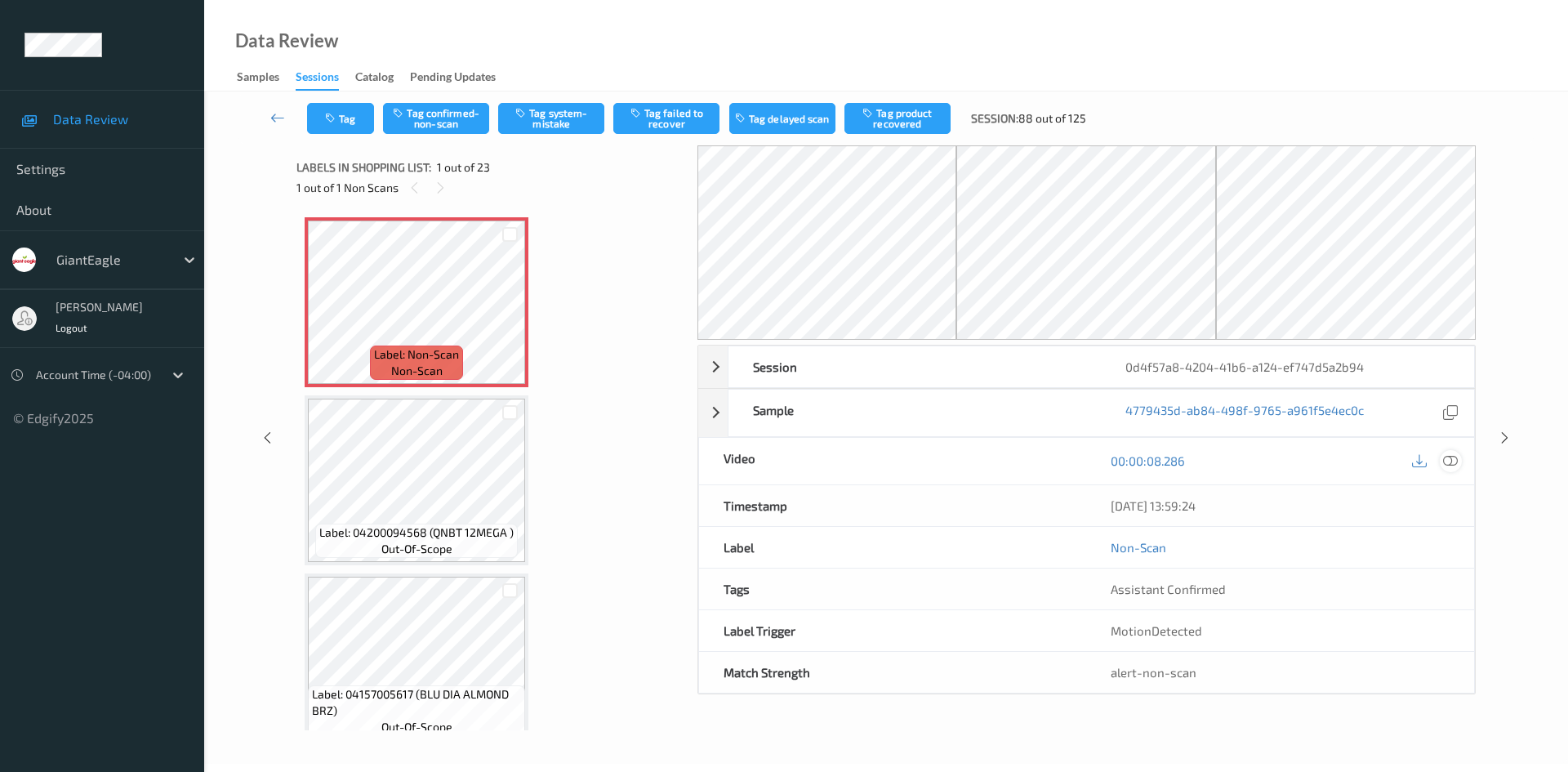 click at bounding box center (1450, 461) 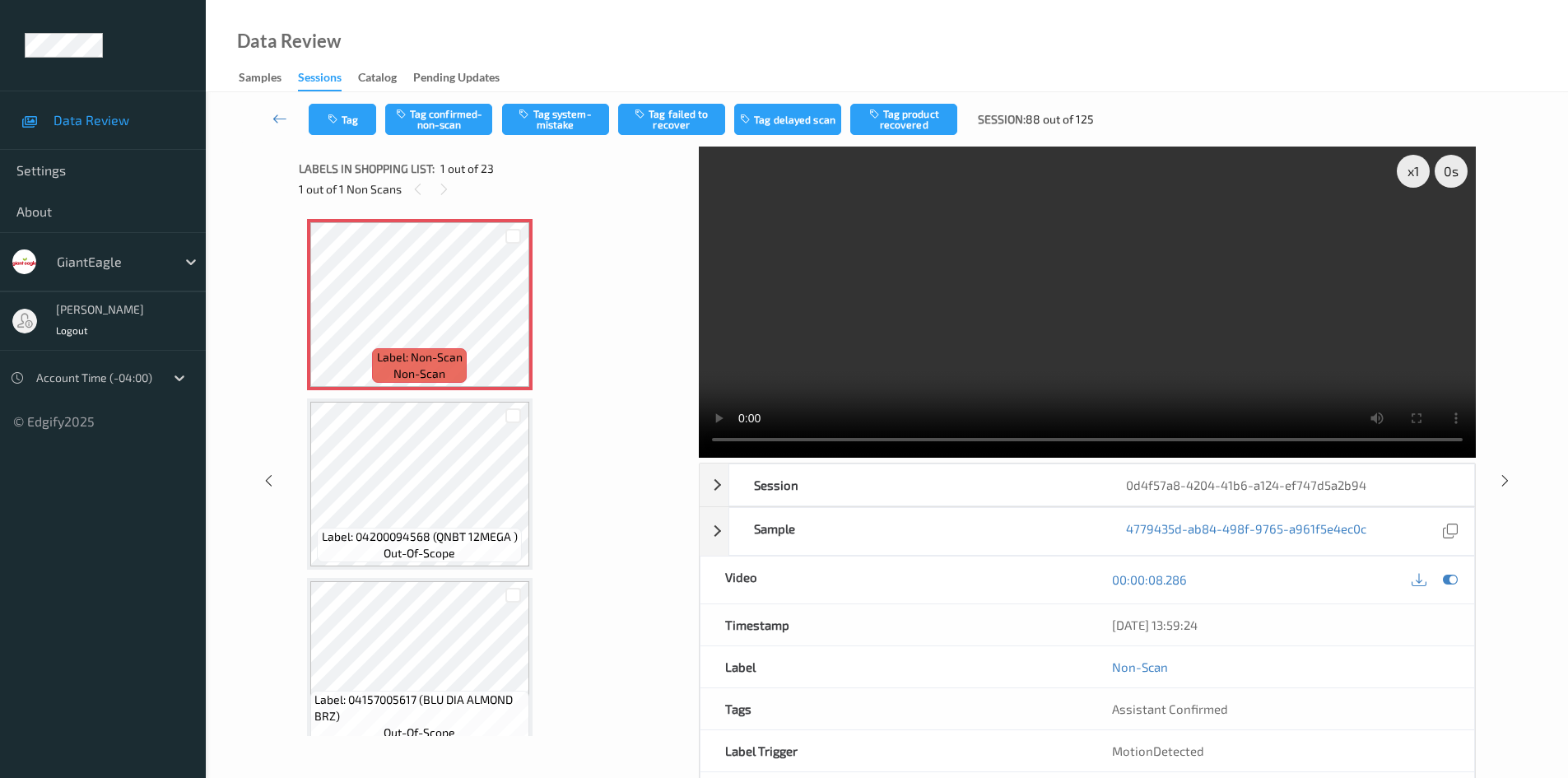 type 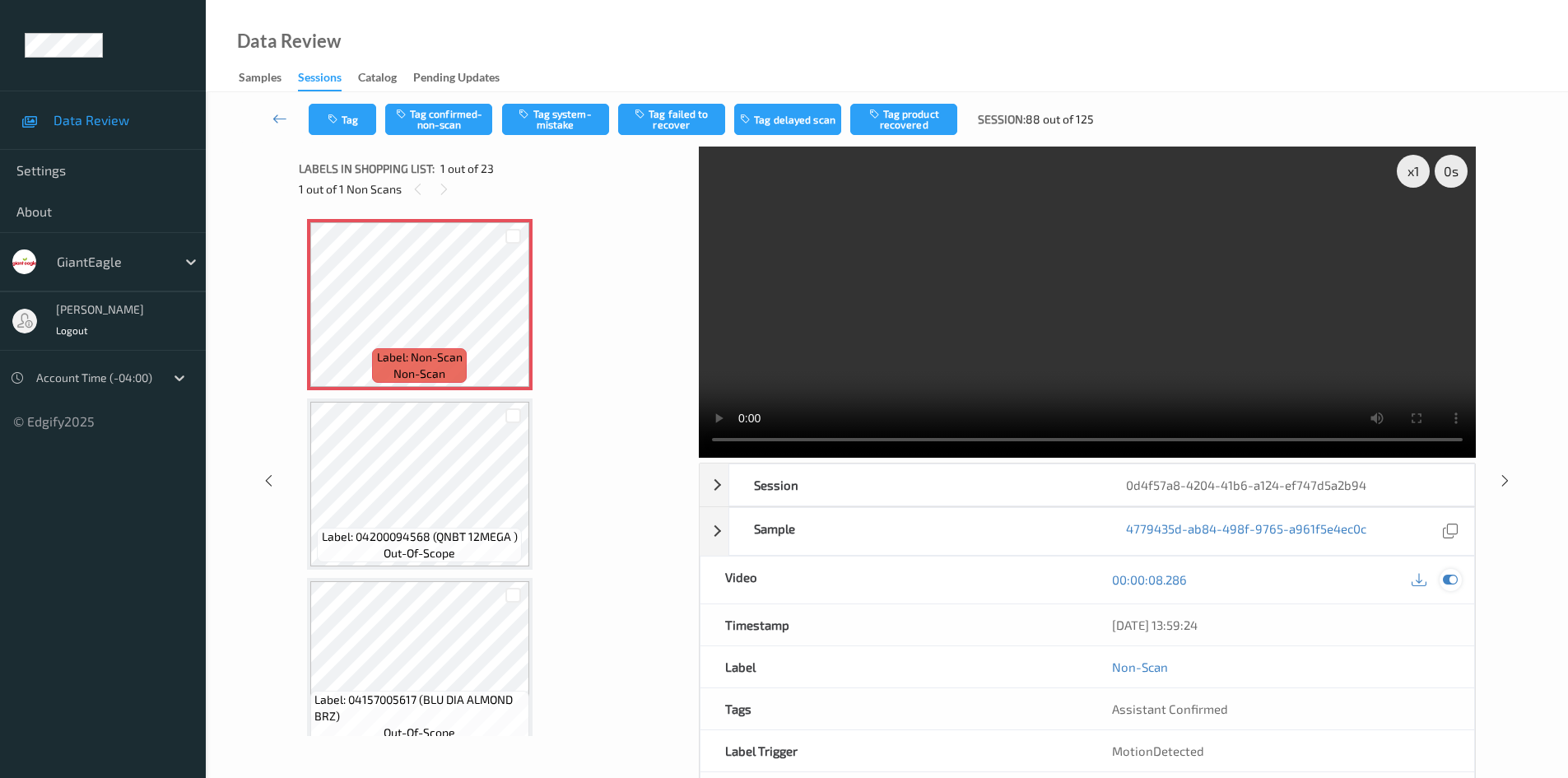 click at bounding box center (1450, 580) 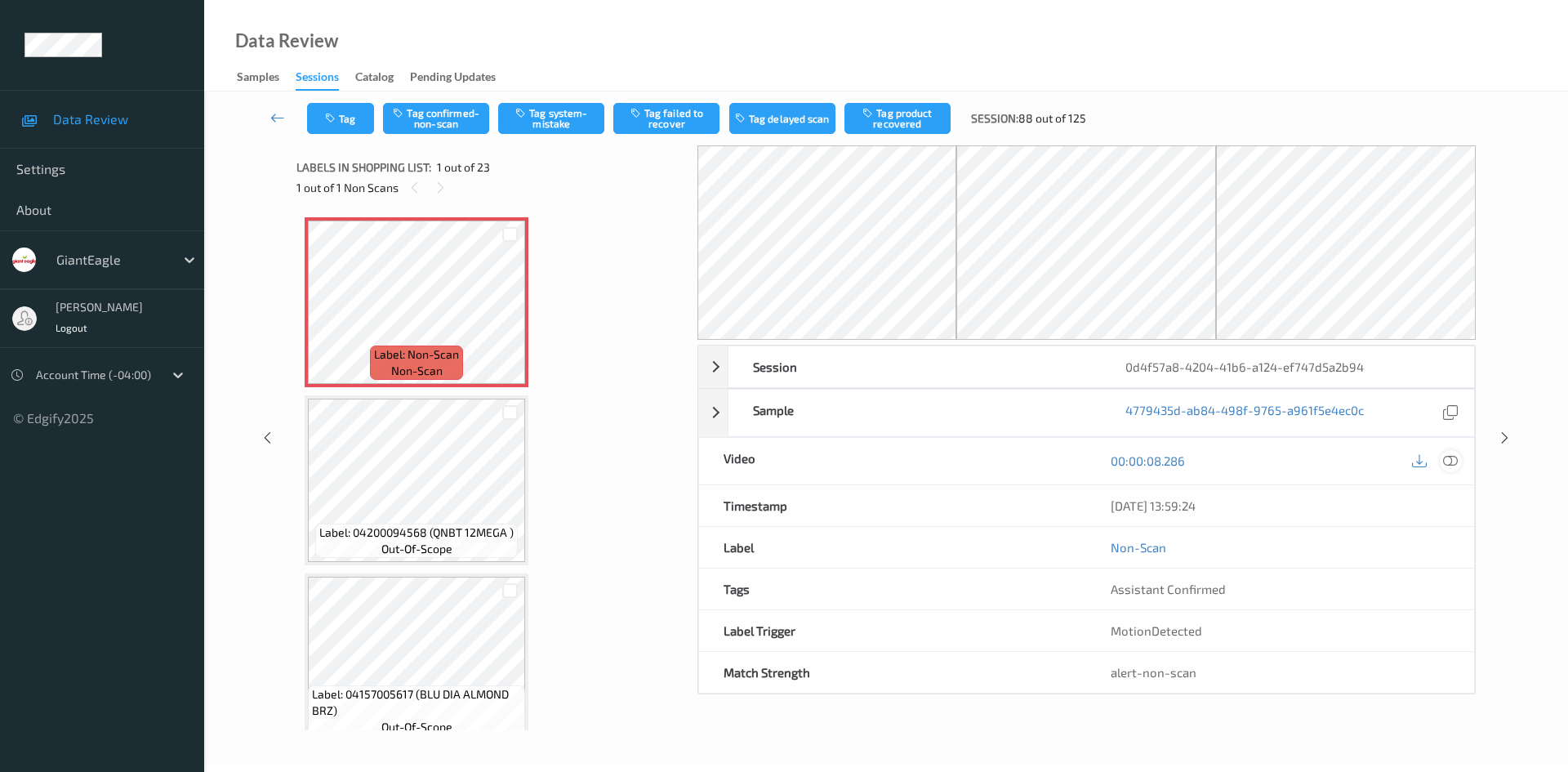 click on "Assistant Confirmed" at bounding box center [1280, 589] 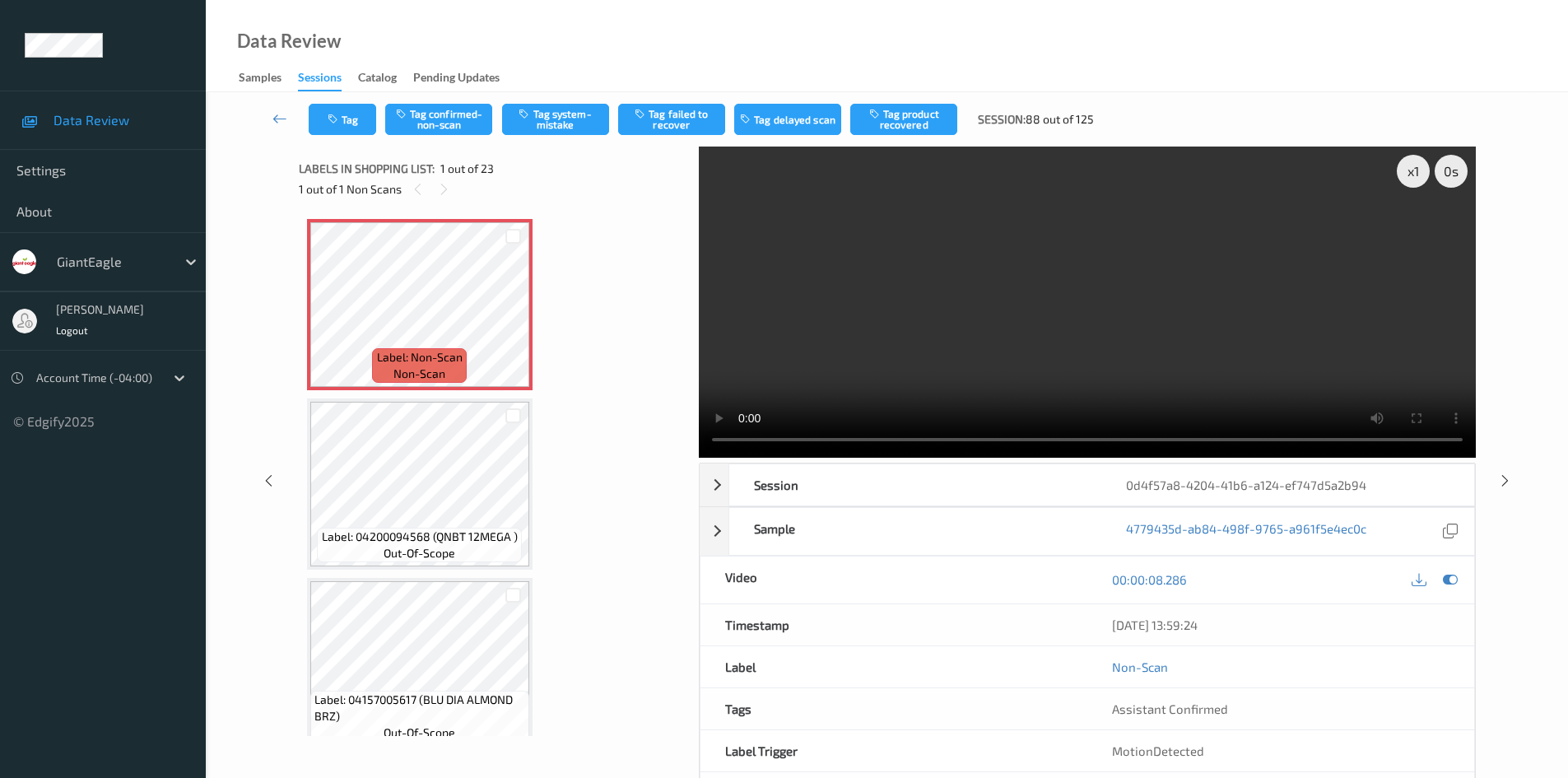 type 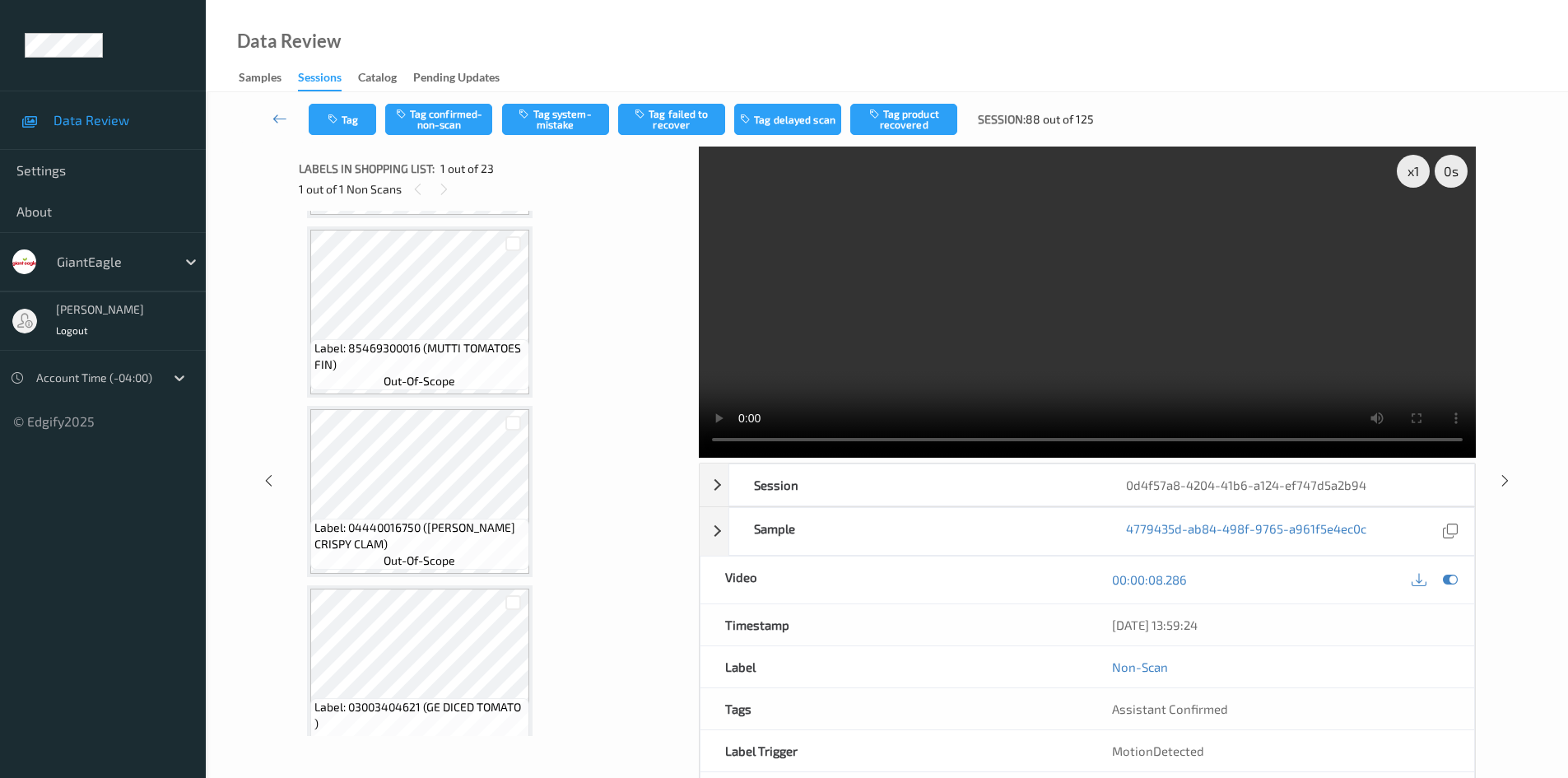 scroll, scrollTop: 1647, scrollLeft: 0, axis: vertical 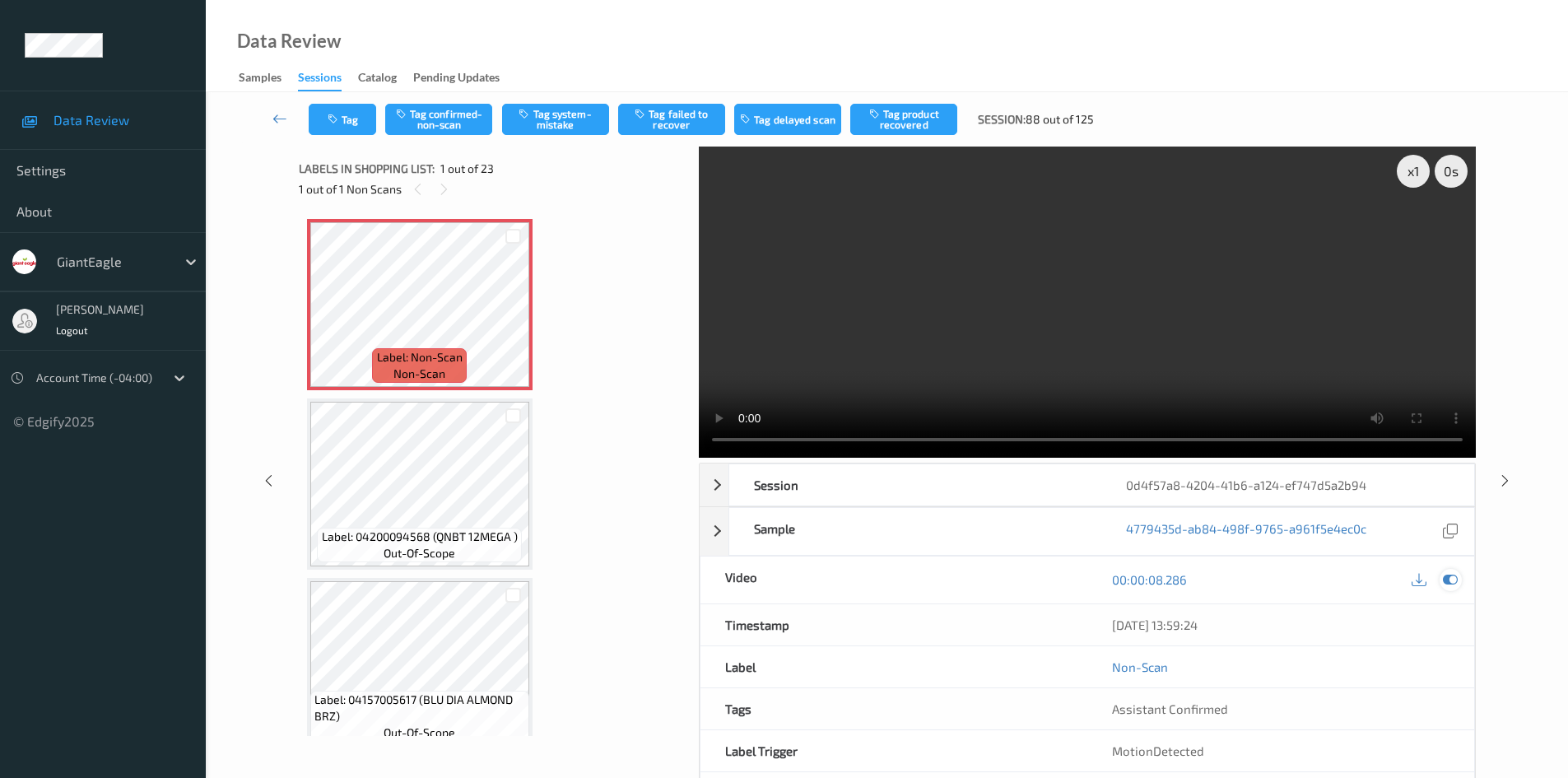 click at bounding box center [1450, 580] 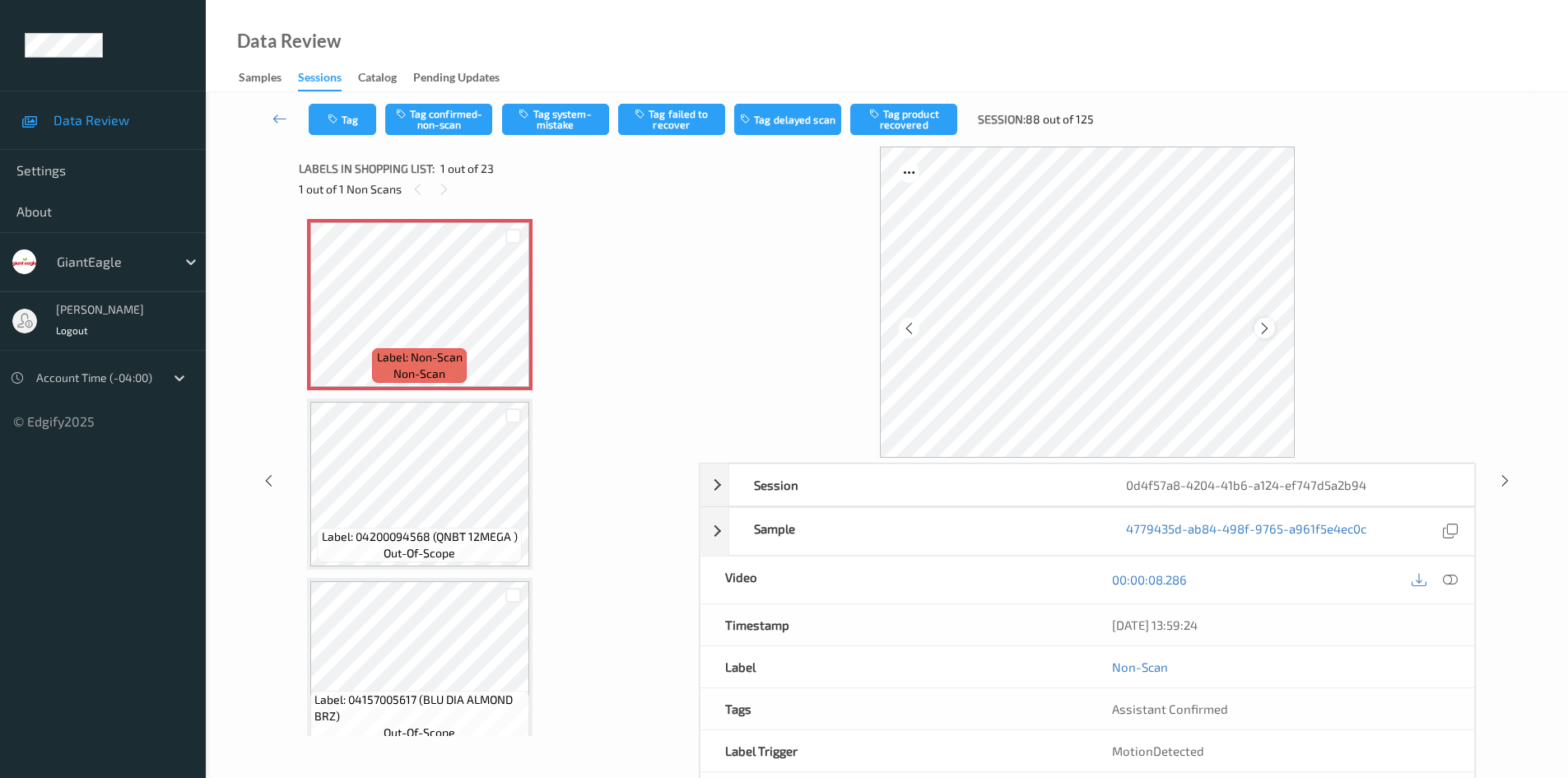 click at bounding box center [1264, 328] 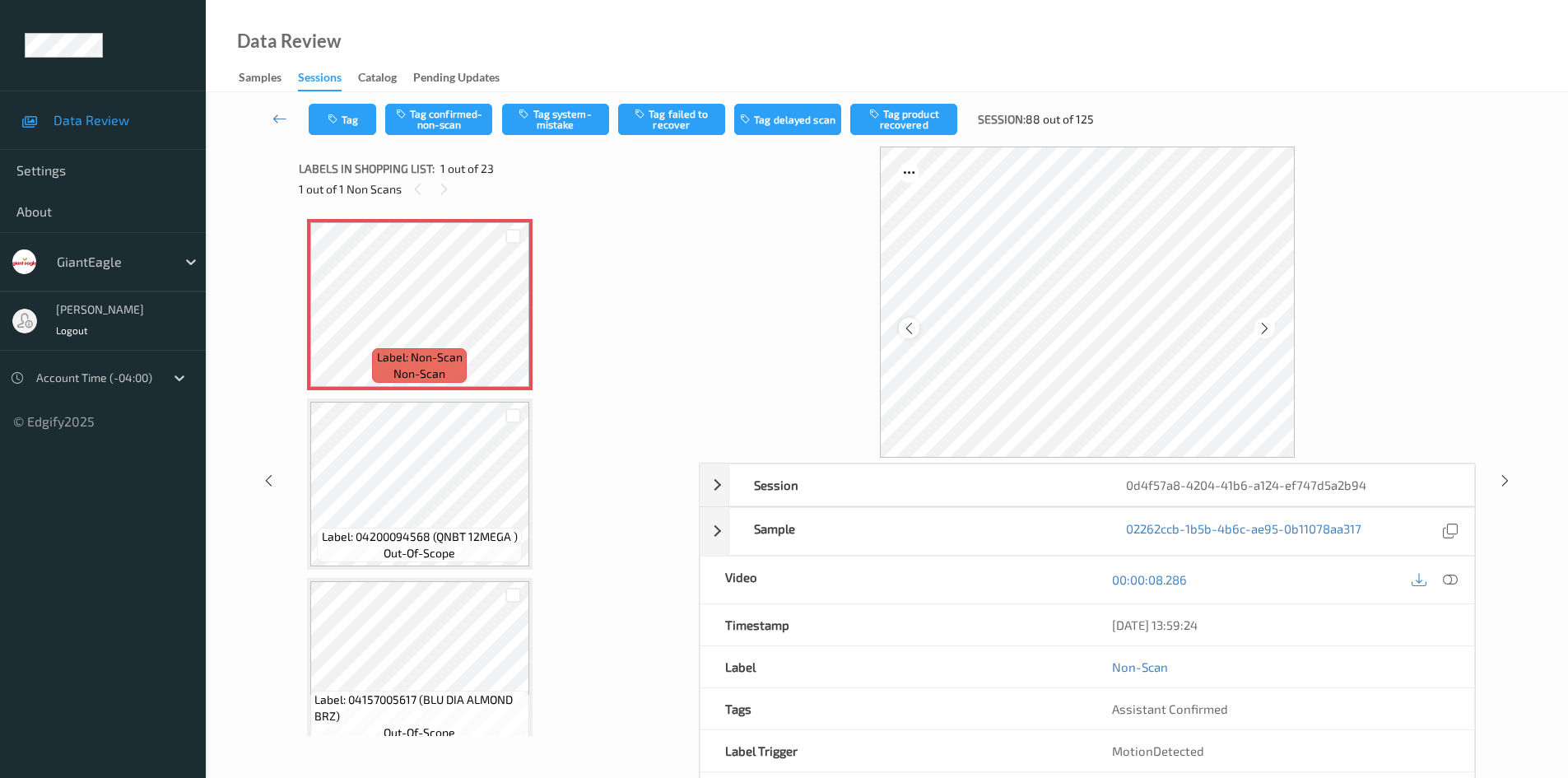 click at bounding box center [909, 328] 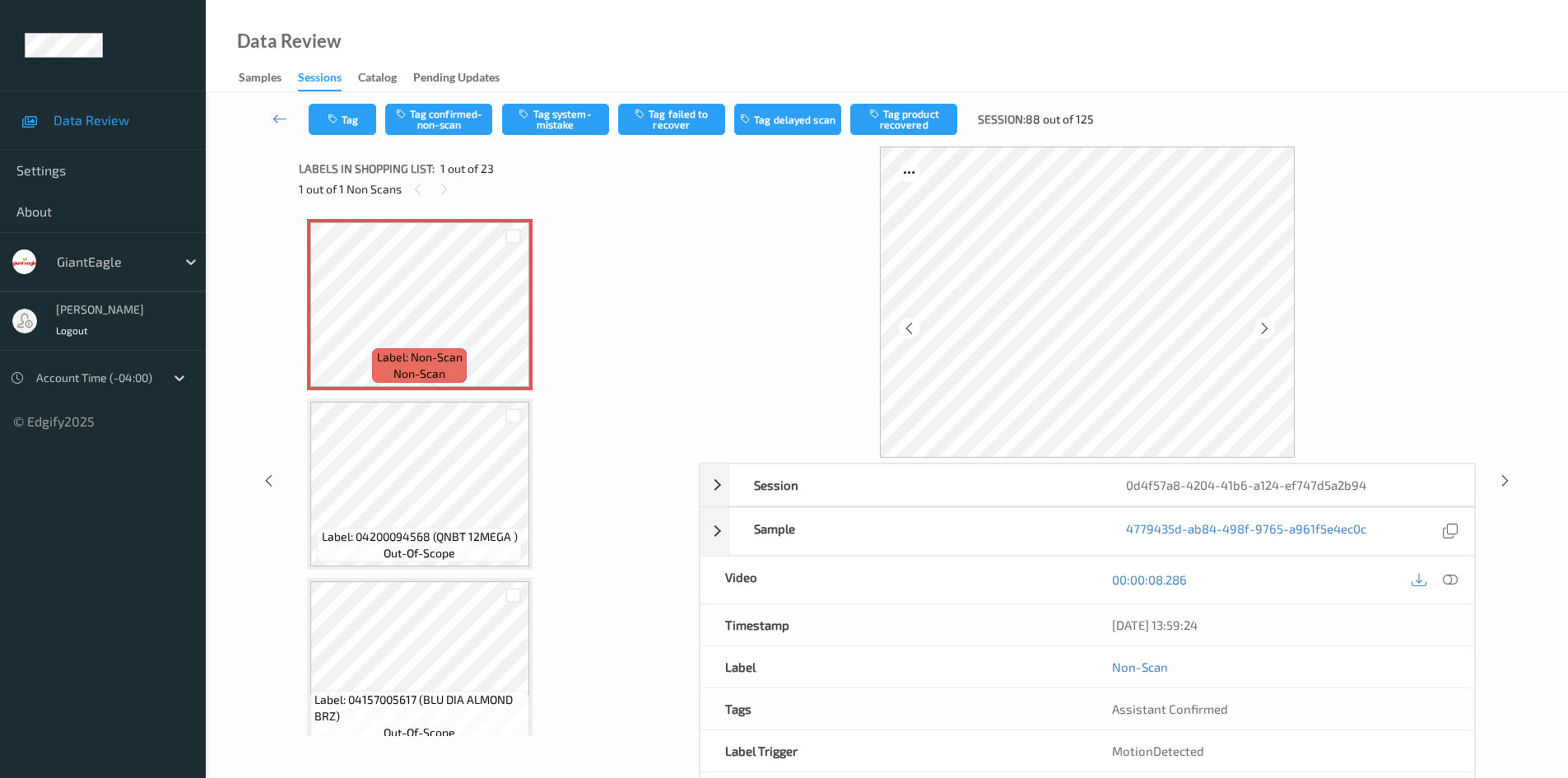 click at bounding box center (909, 328) 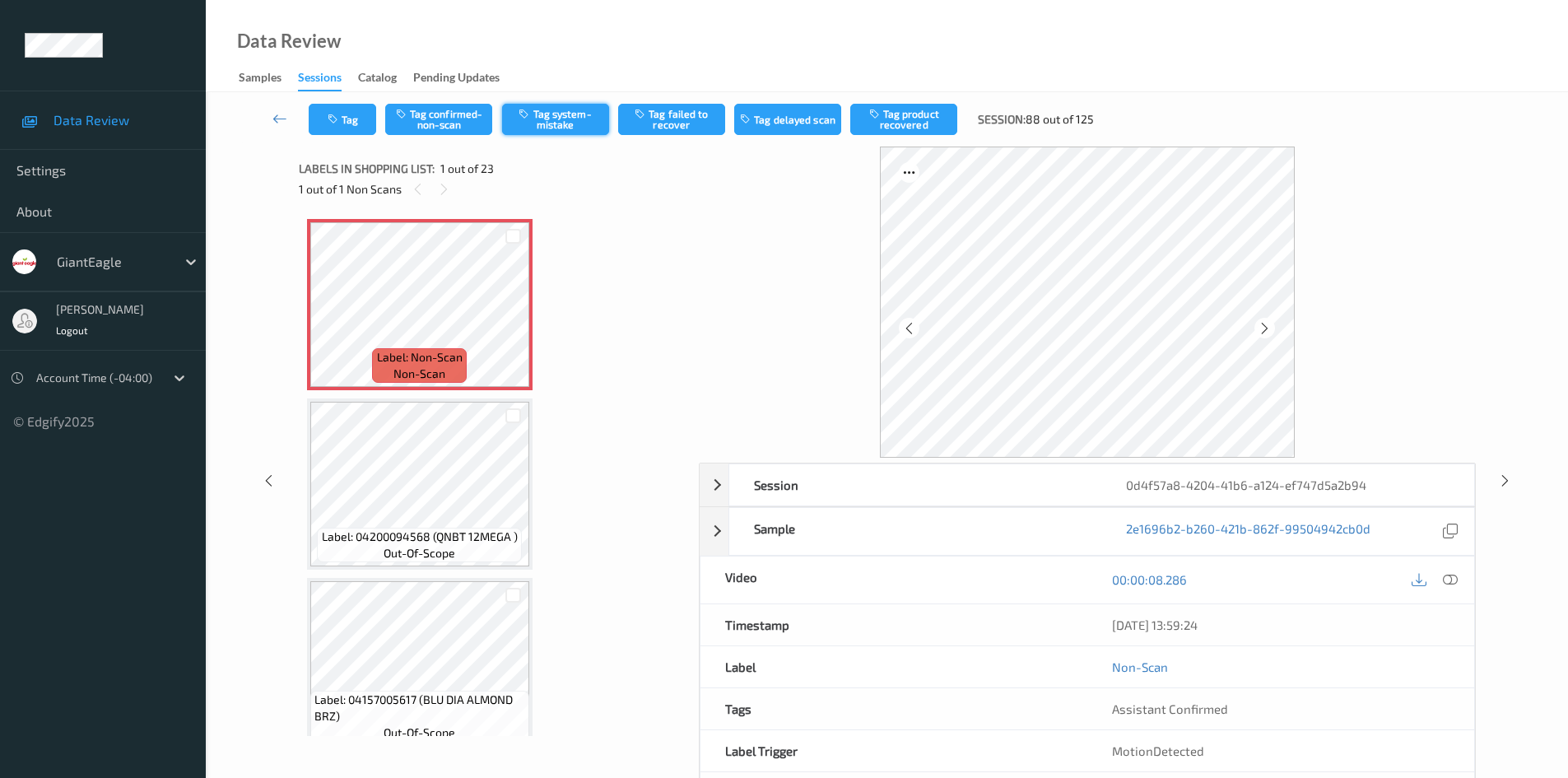 click on "Tag   system-mistake" at bounding box center [556, 119] 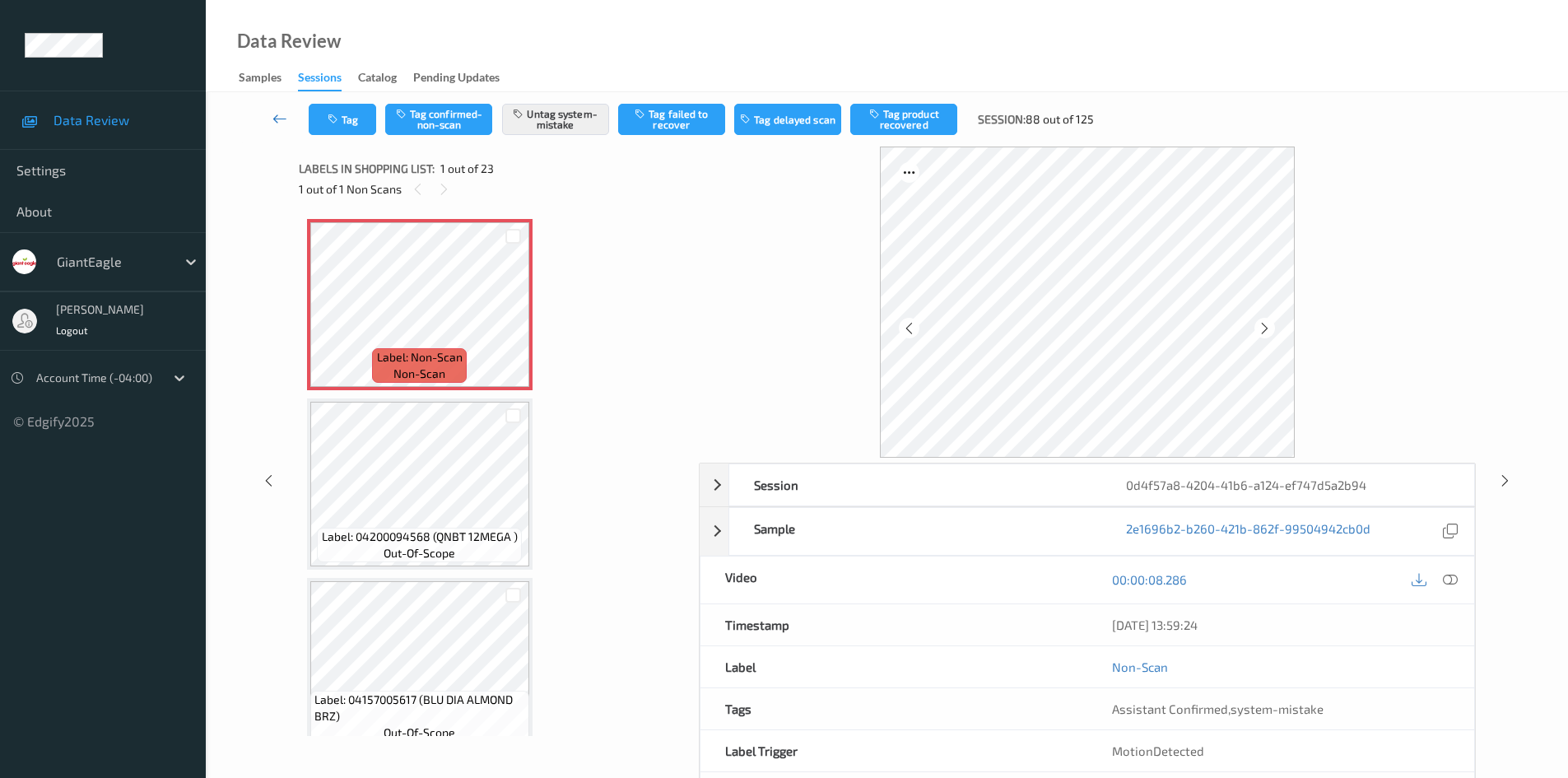 click at bounding box center (280, 119) 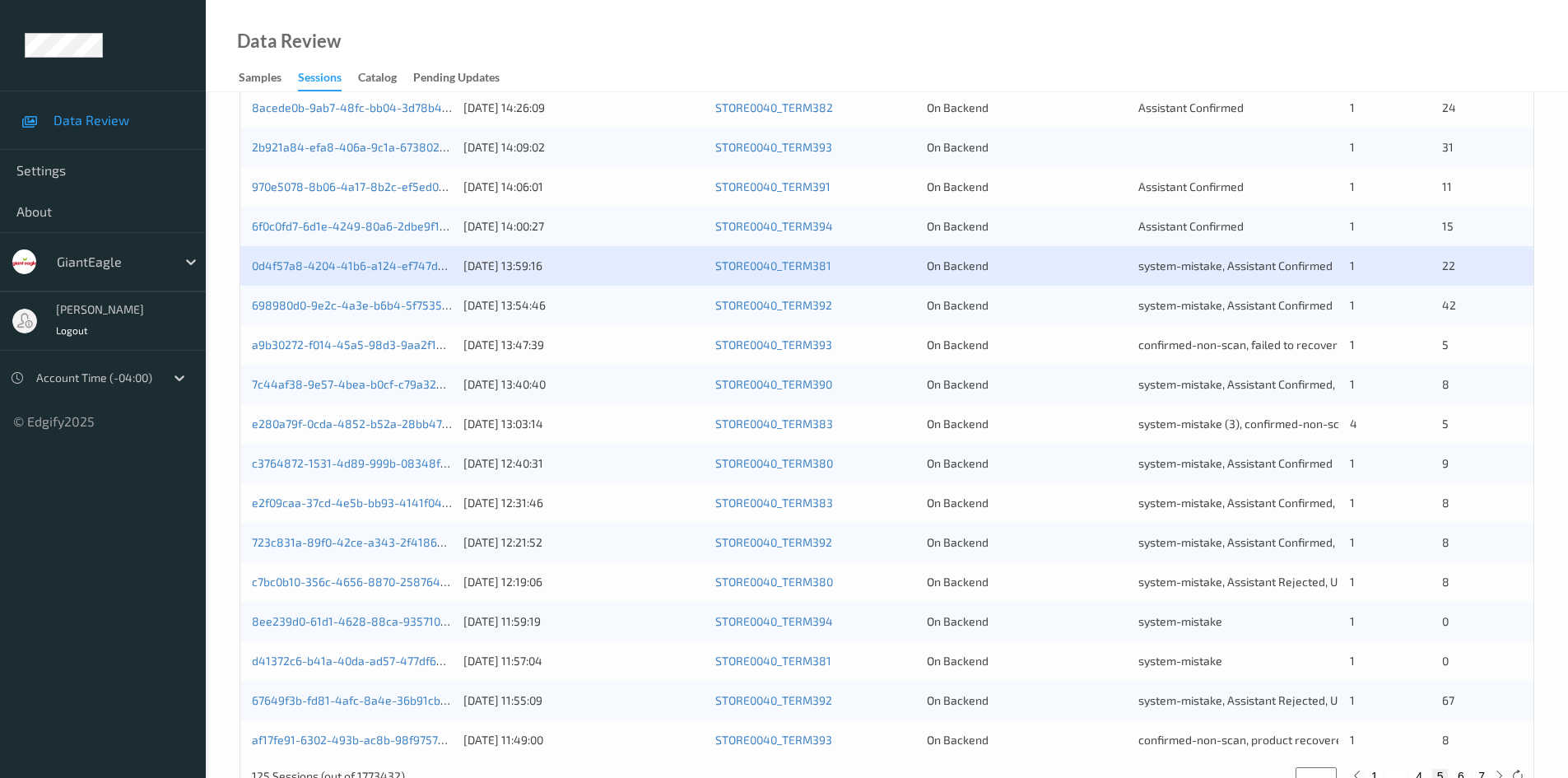 scroll, scrollTop: 412, scrollLeft: 0, axis: vertical 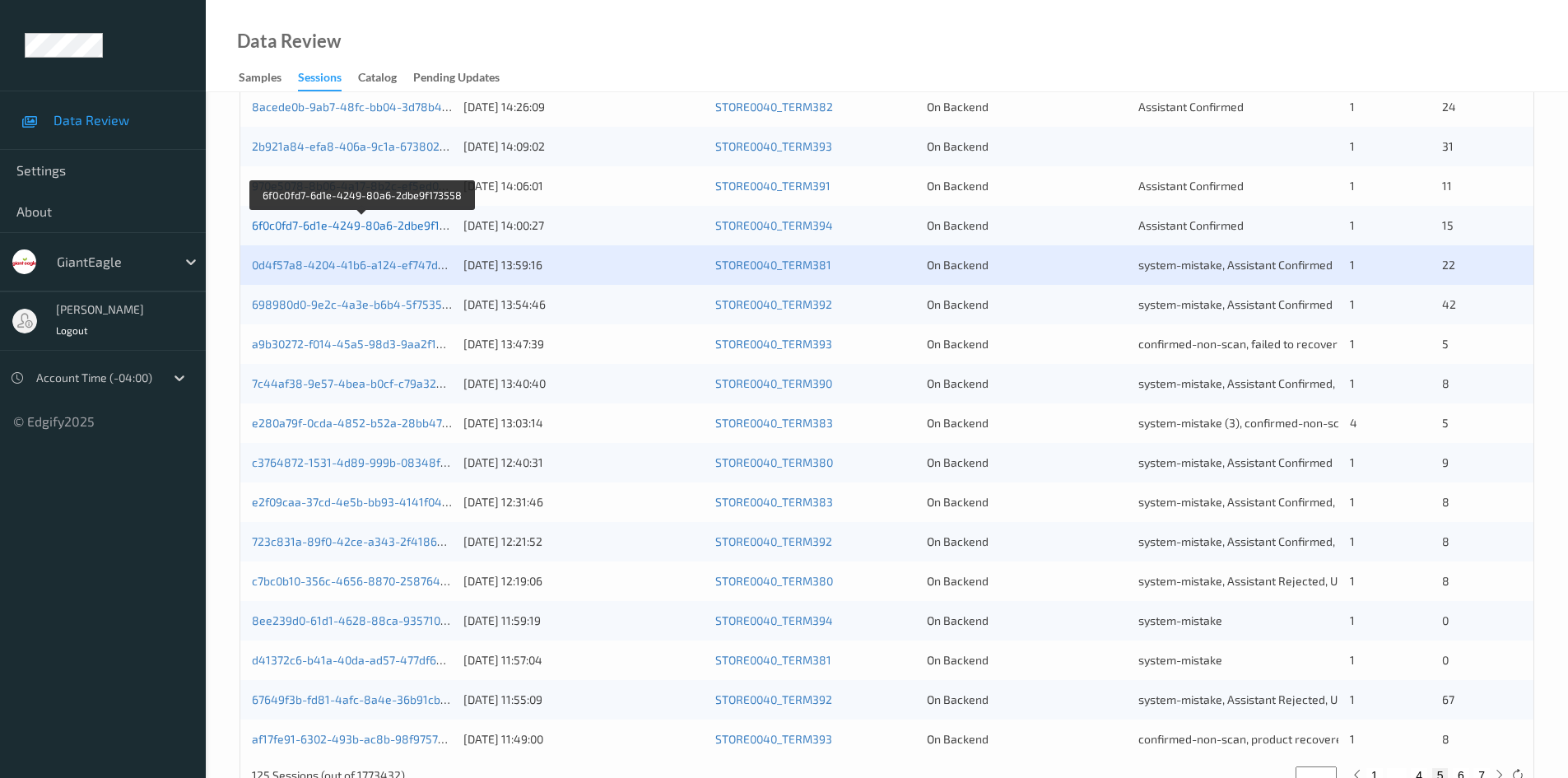 click on "6f0c0fd7-6d1e-4249-80a6-2dbe9f173558" at bounding box center (362, 225) 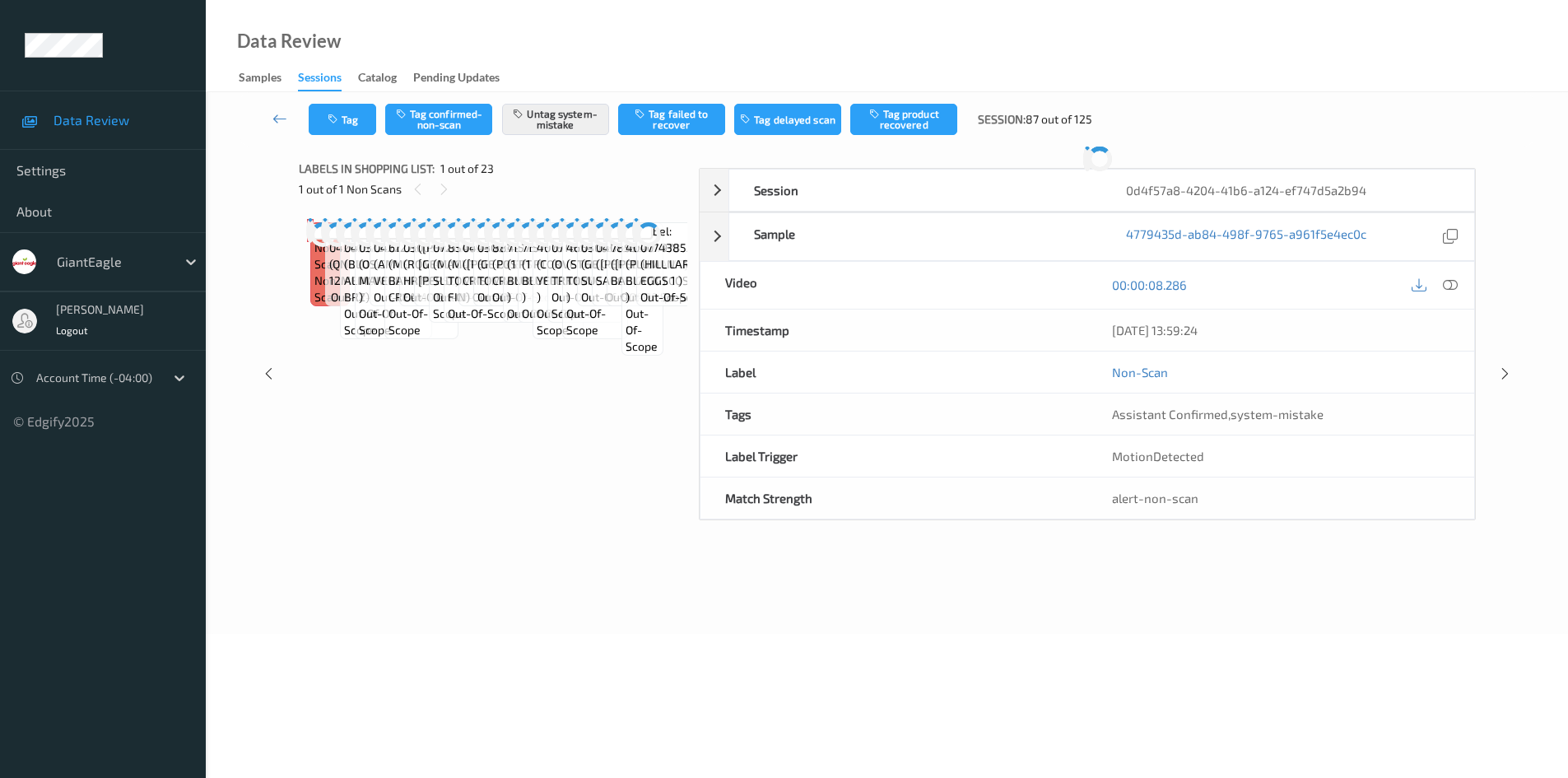 scroll, scrollTop: 0, scrollLeft: 0, axis: both 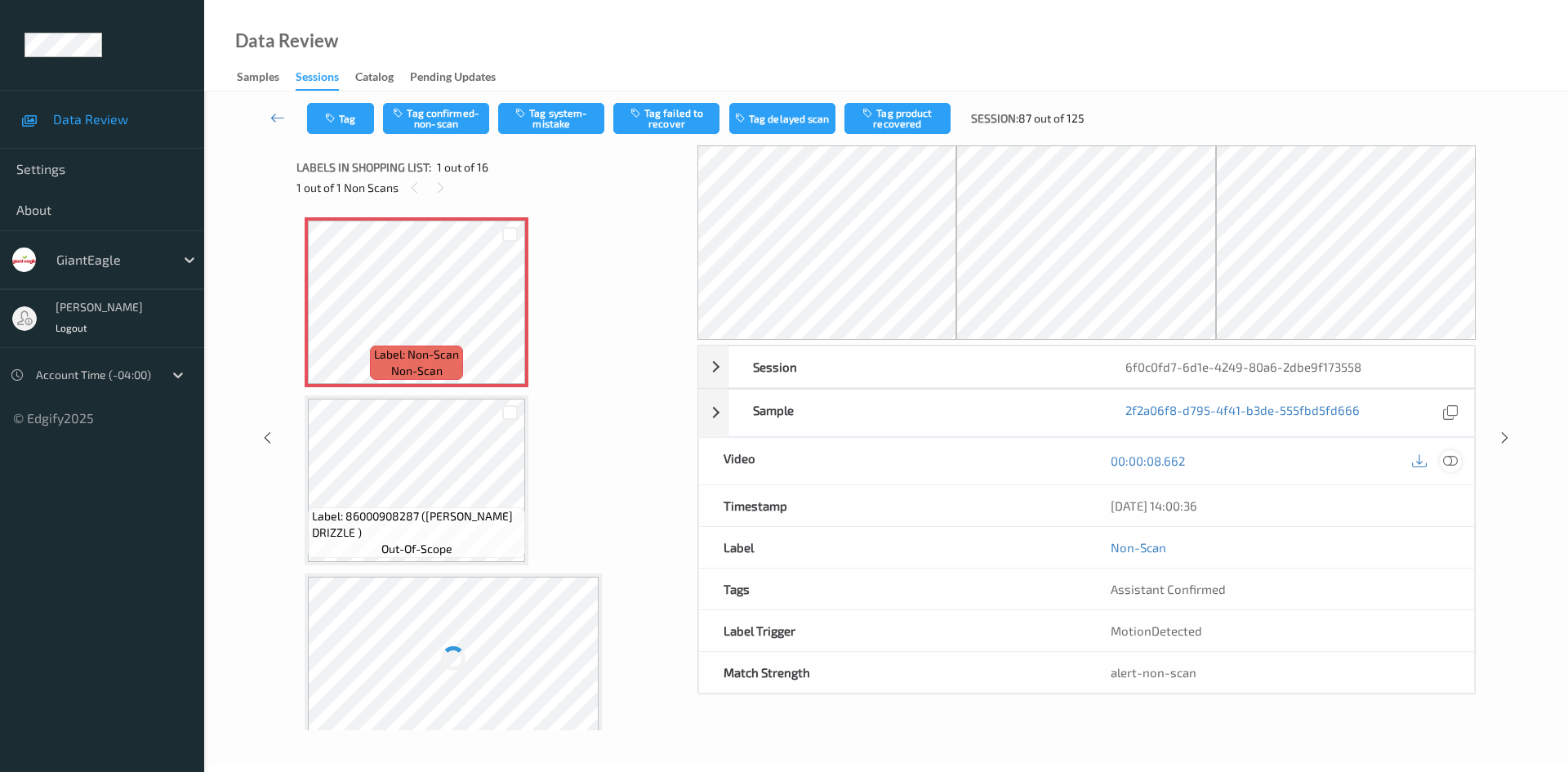 click at bounding box center (1450, 461) 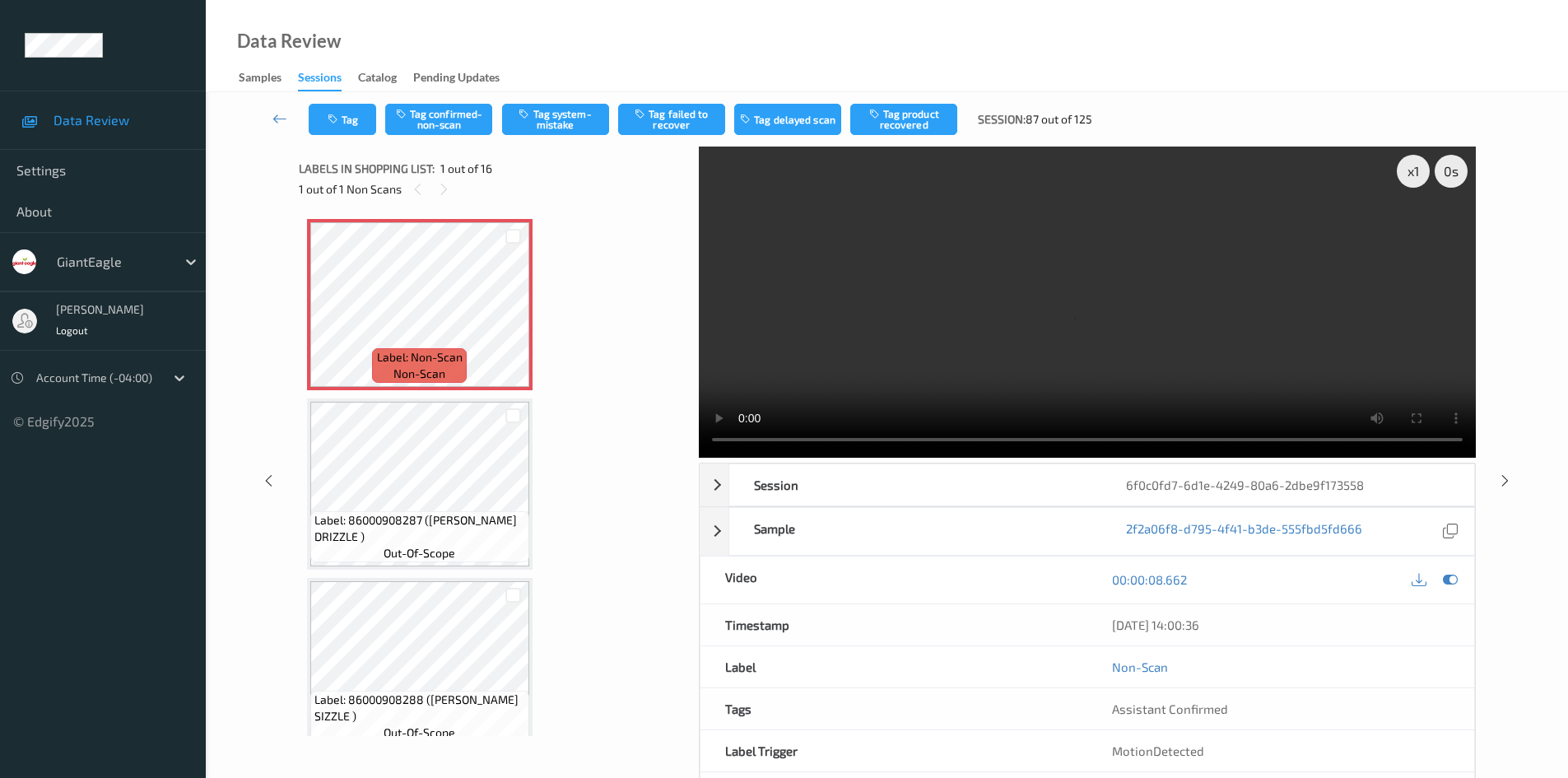 type 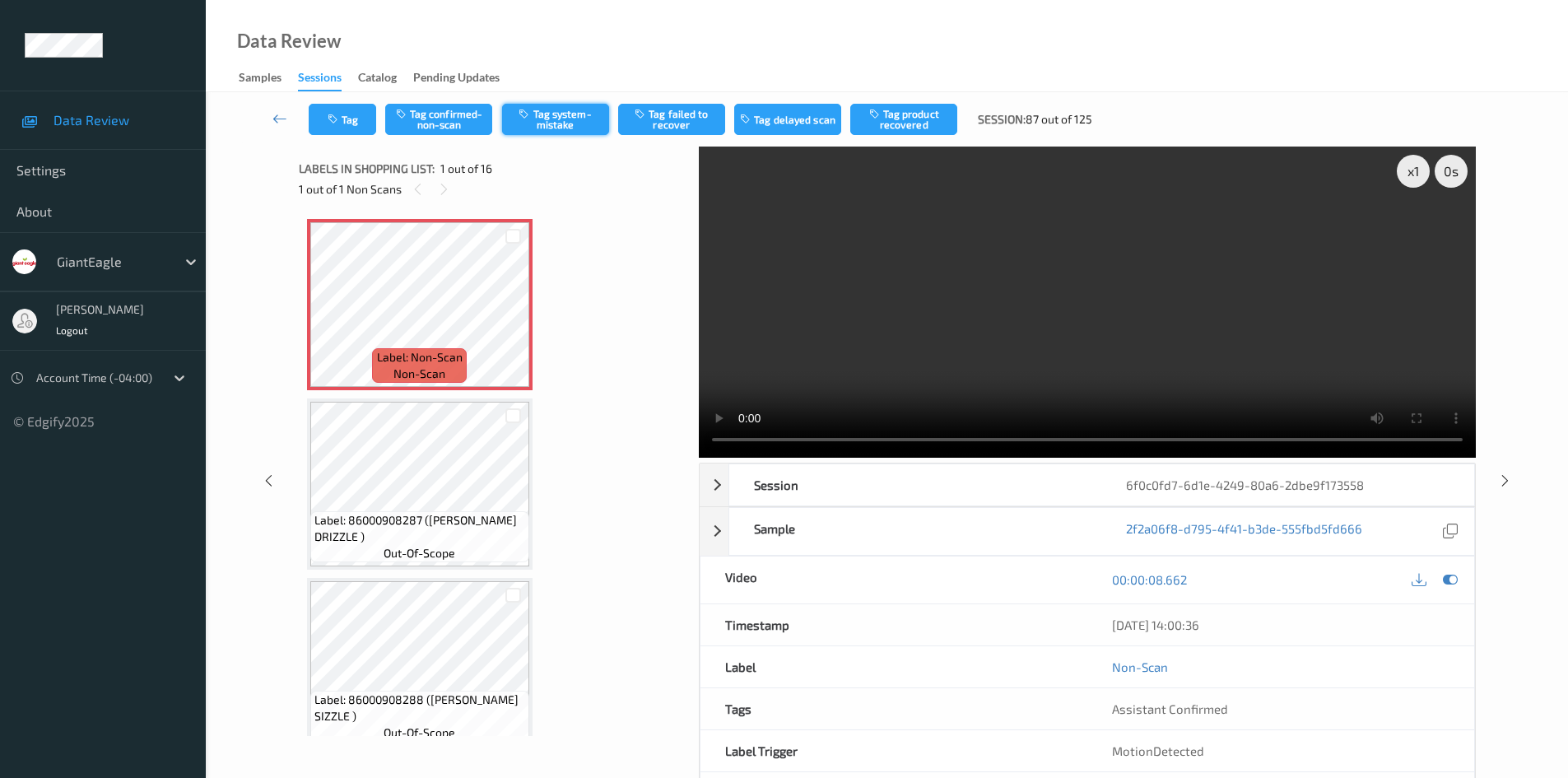 click on "Tag   system-mistake" at bounding box center [556, 119] 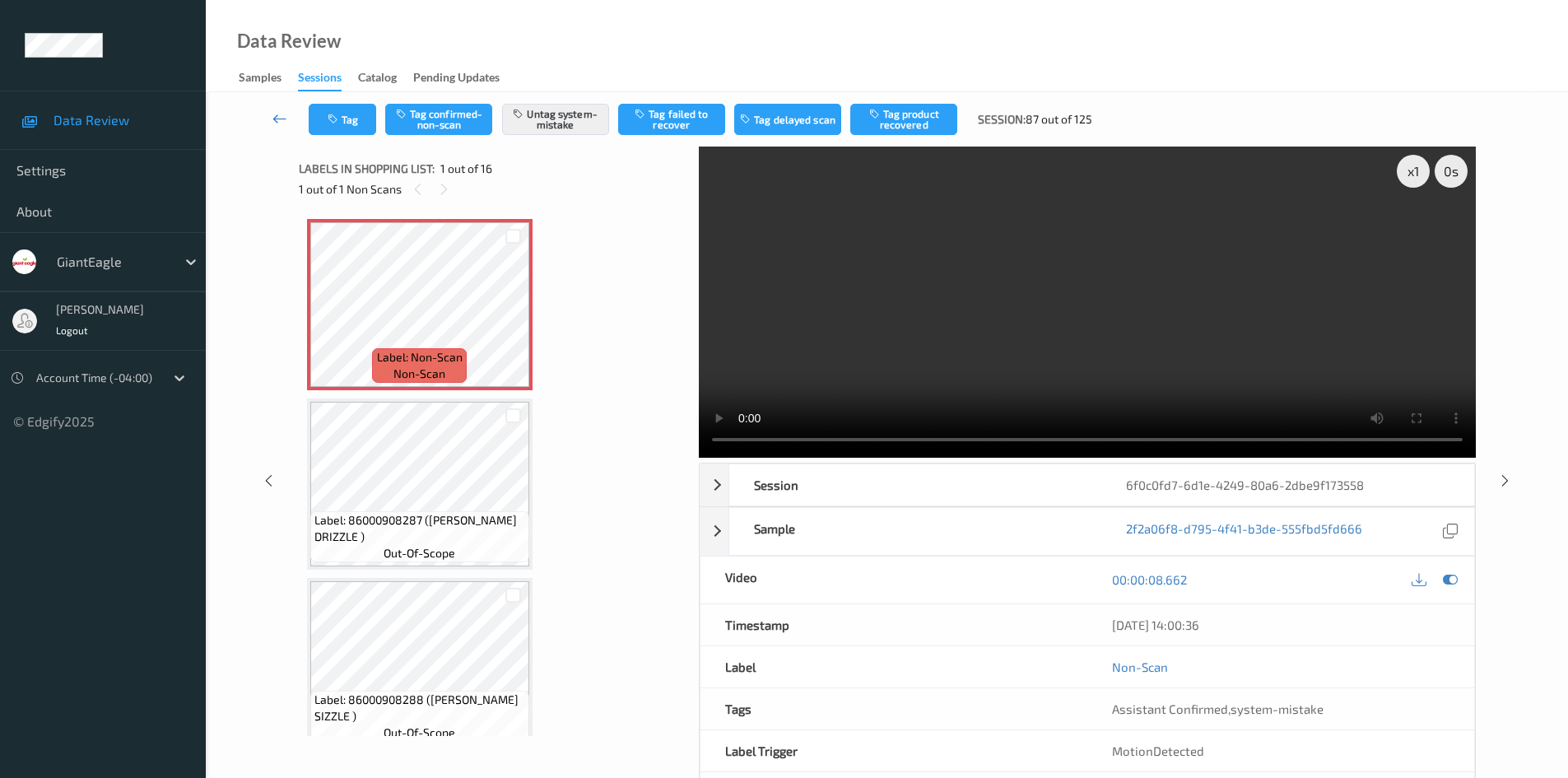 click at bounding box center [280, 119] 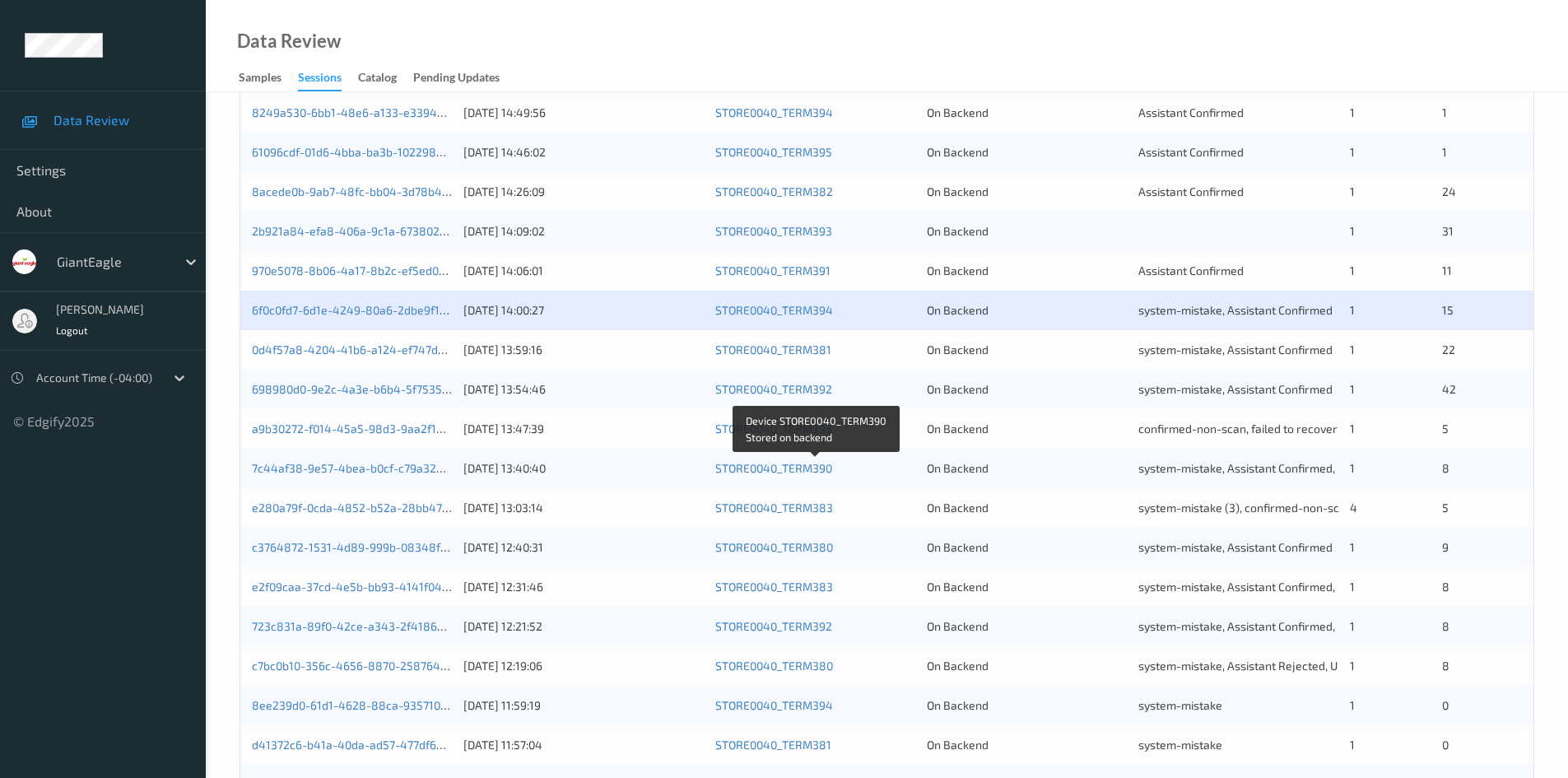 scroll, scrollTop: 329, scrollLeft: 0, axis: vertical 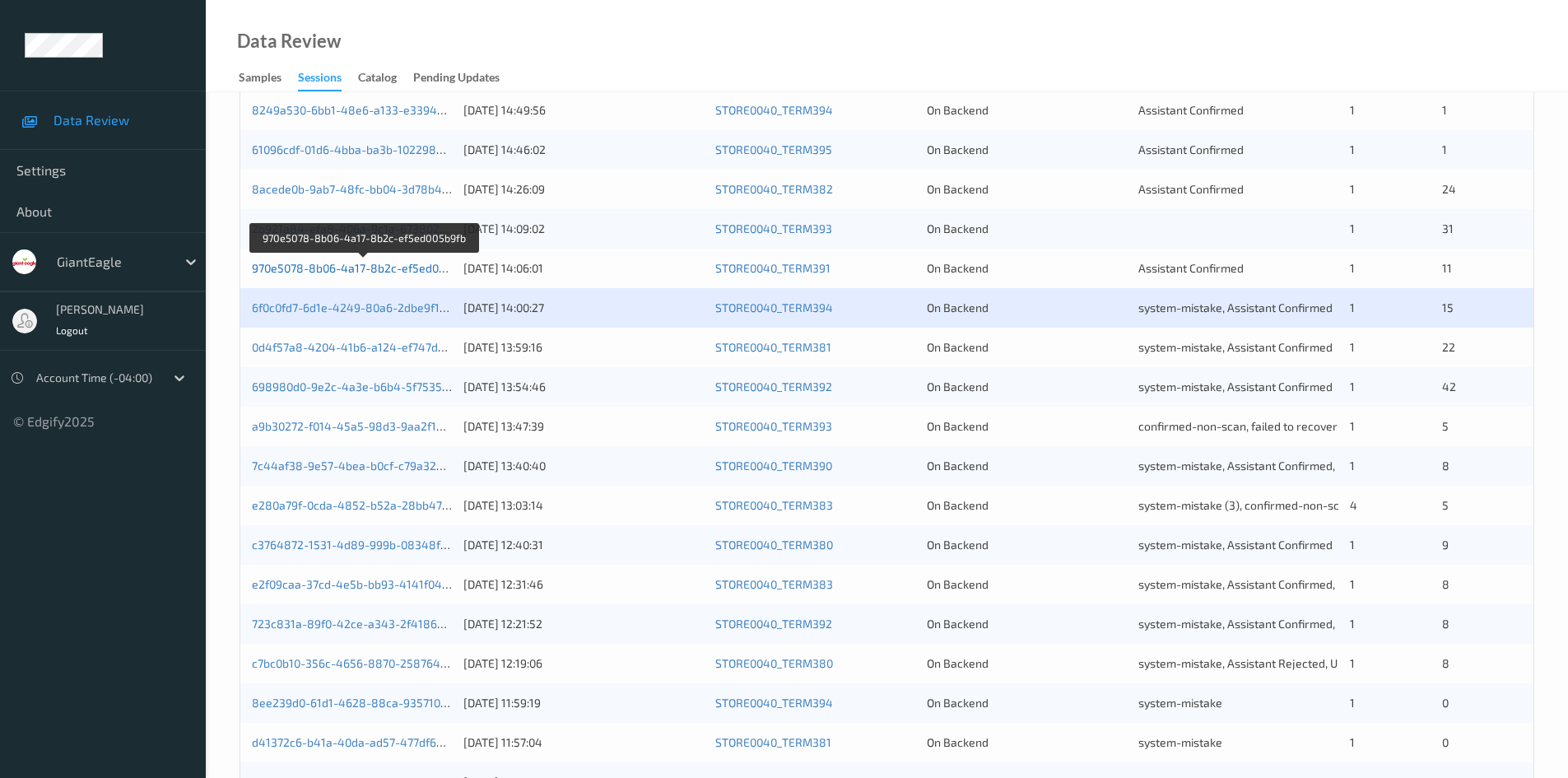 click on "970e5078-8b06-4a17-8b2c-ef5ed005b9fb" at bounding box center (364, 268) 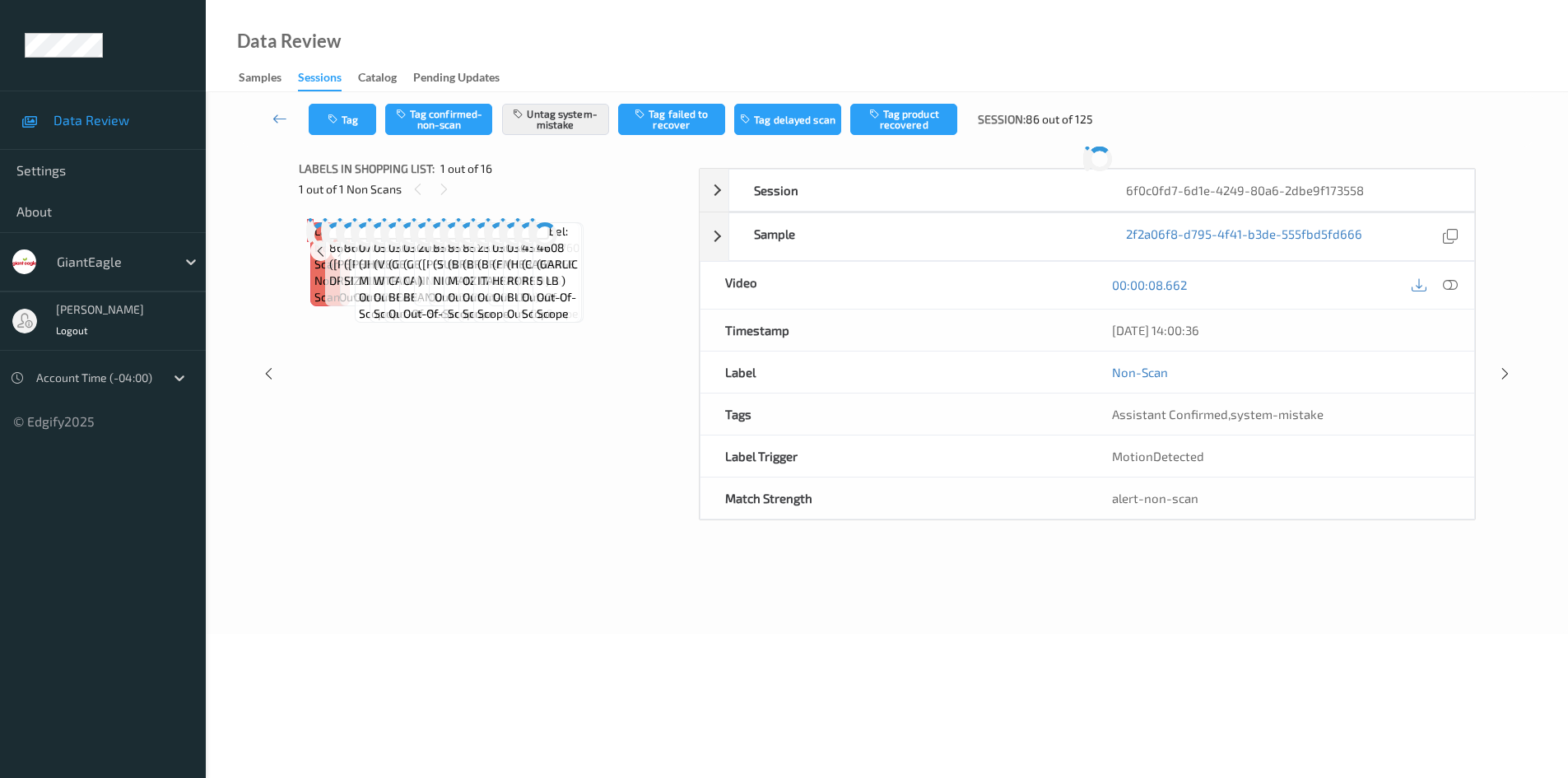 scroll, scrollTop: 0, scrollLeft: 0, axis: both 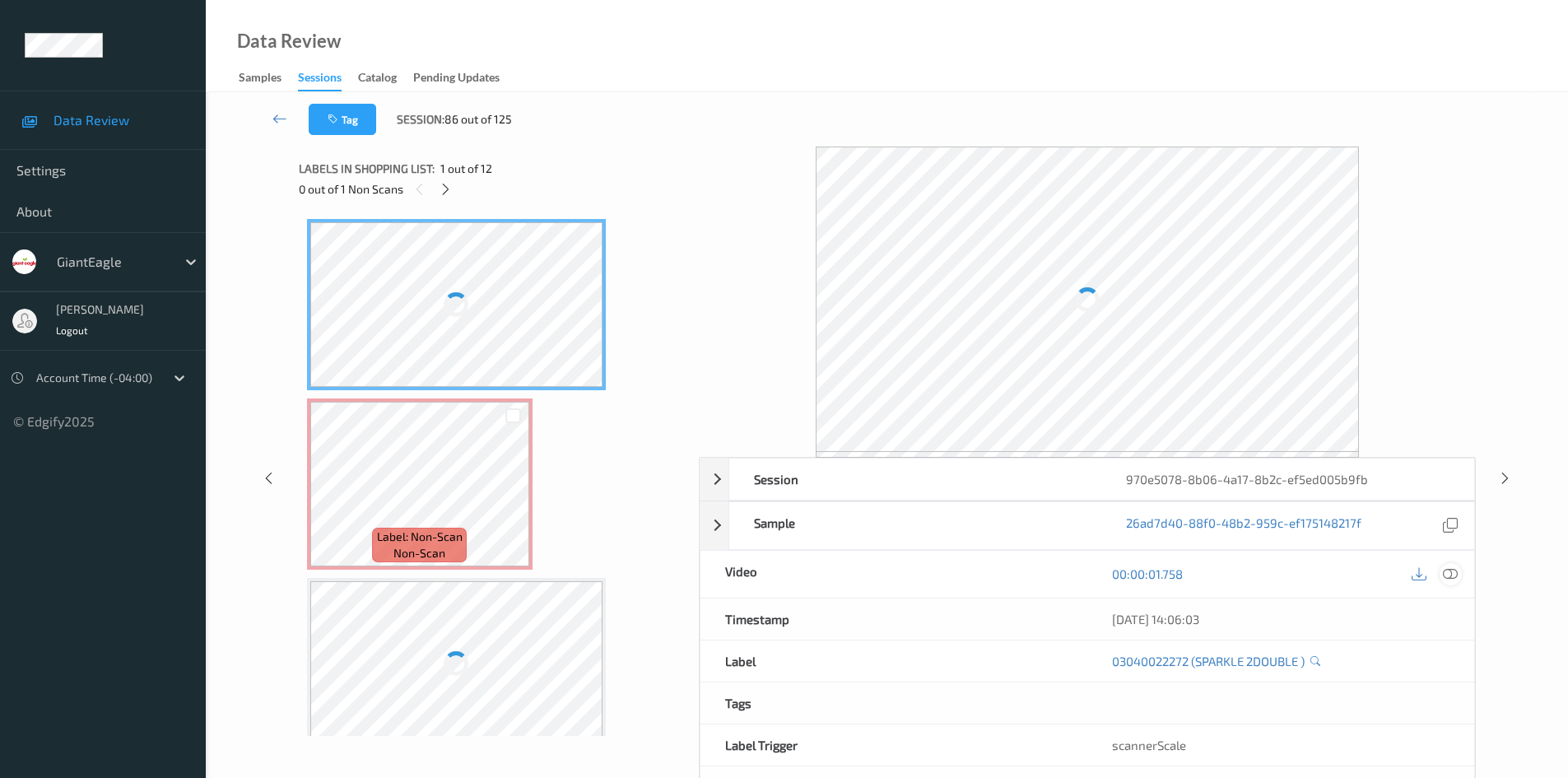 click at bounding box center (1450, 574) 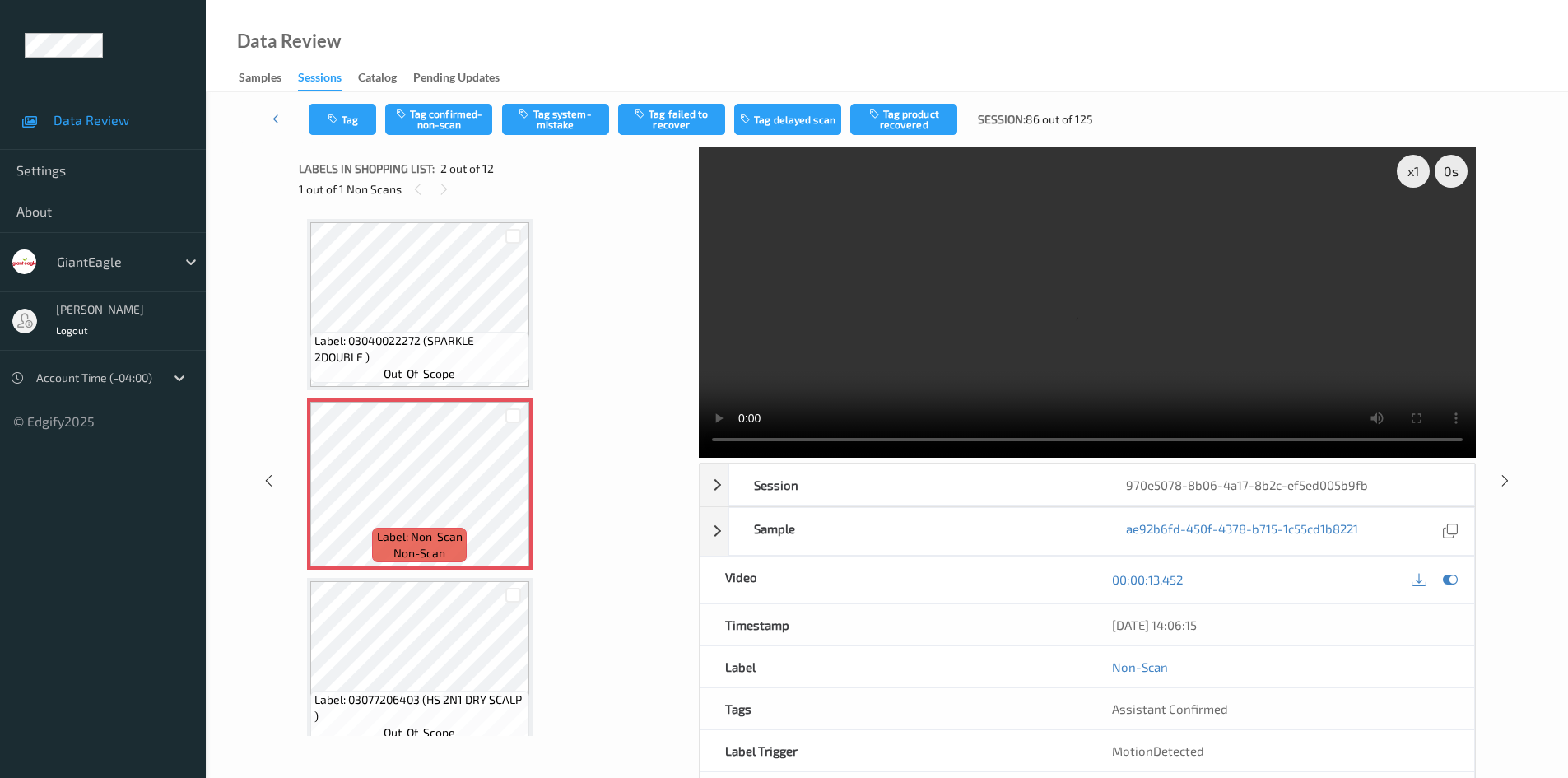 type 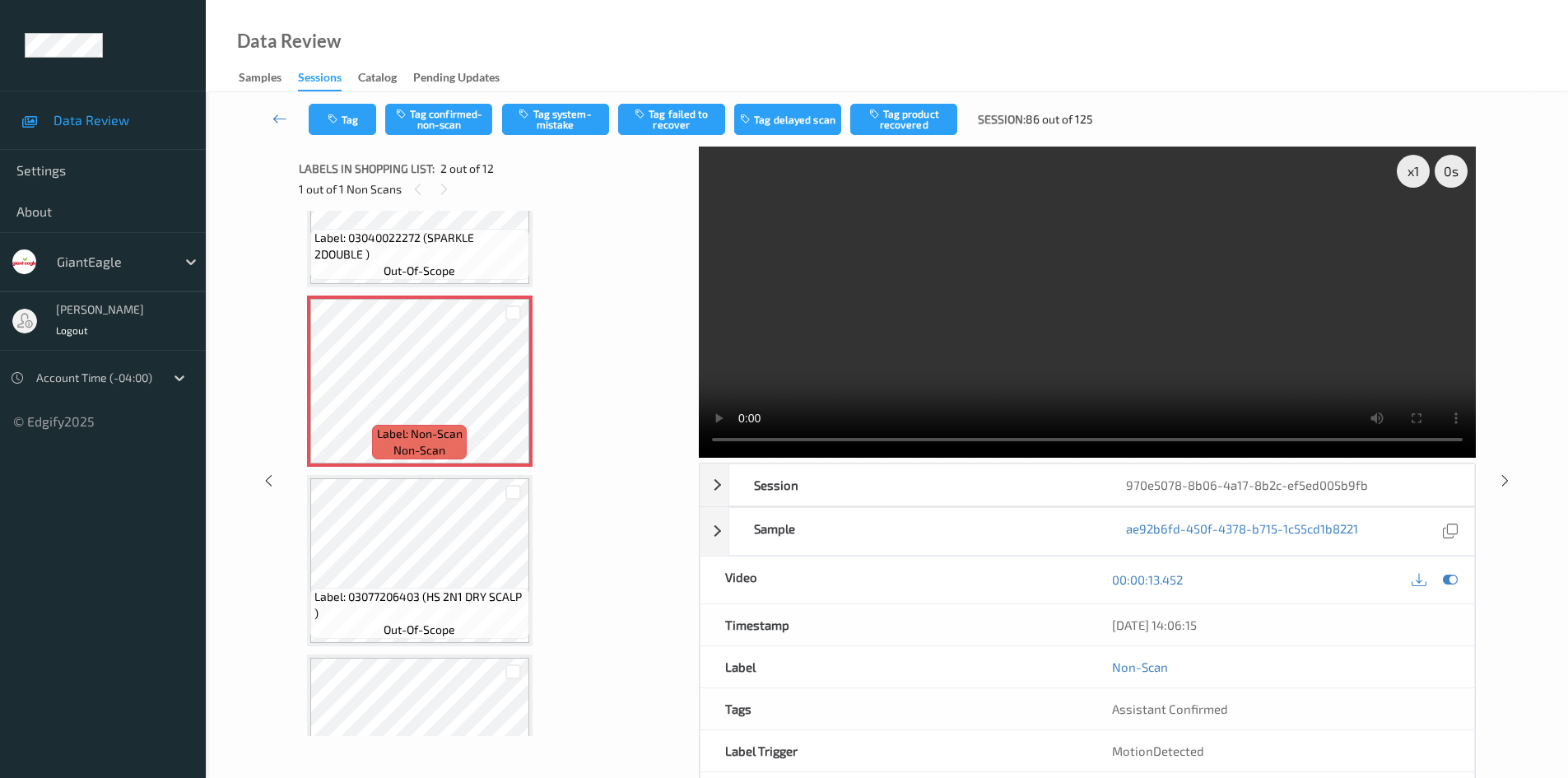 scroll, scrollTop: 0, scrollLeft: 0, axis: both 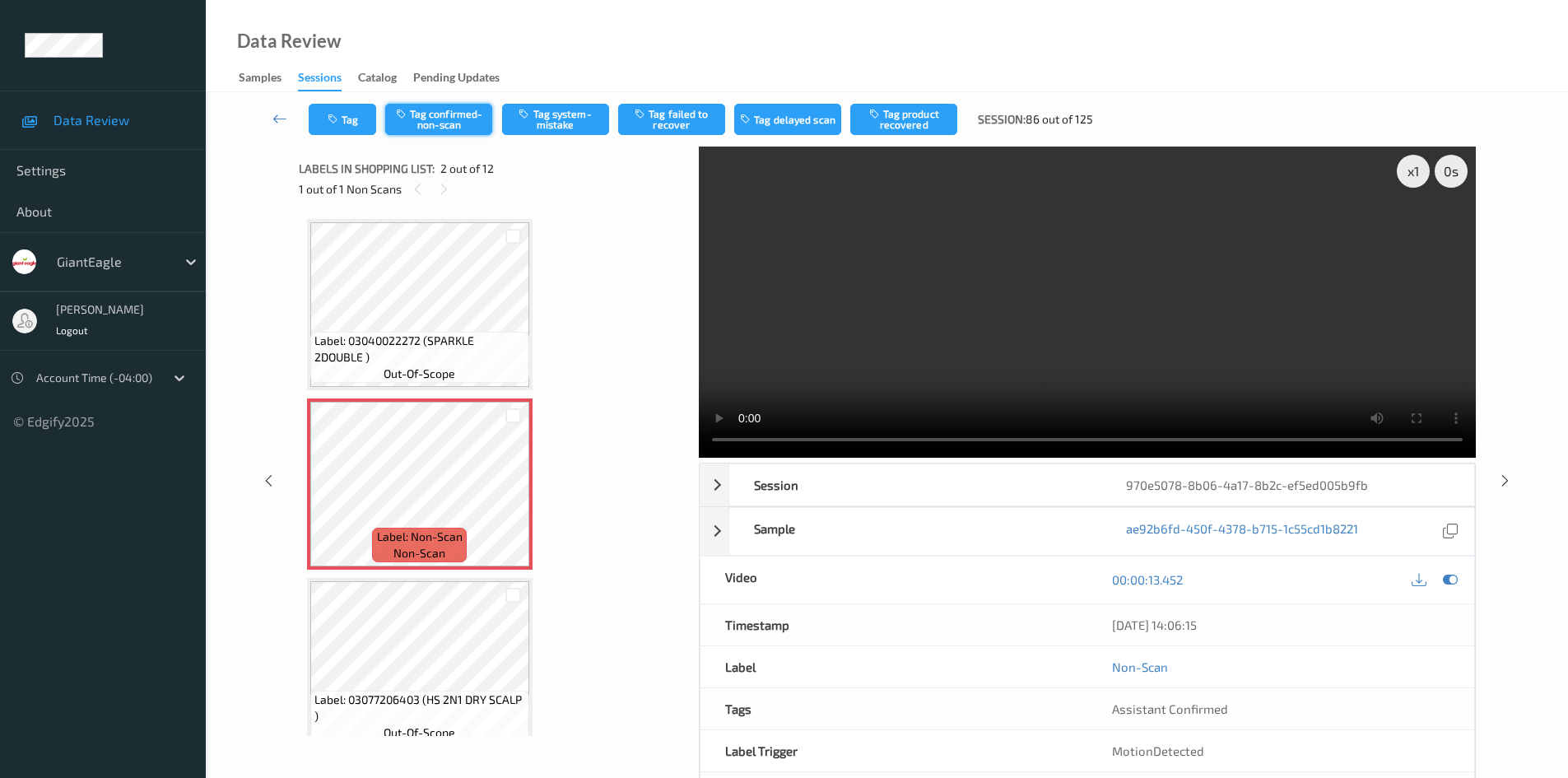 click on "Tag   confirmed-non-scan" at bounding box center [439, 119] 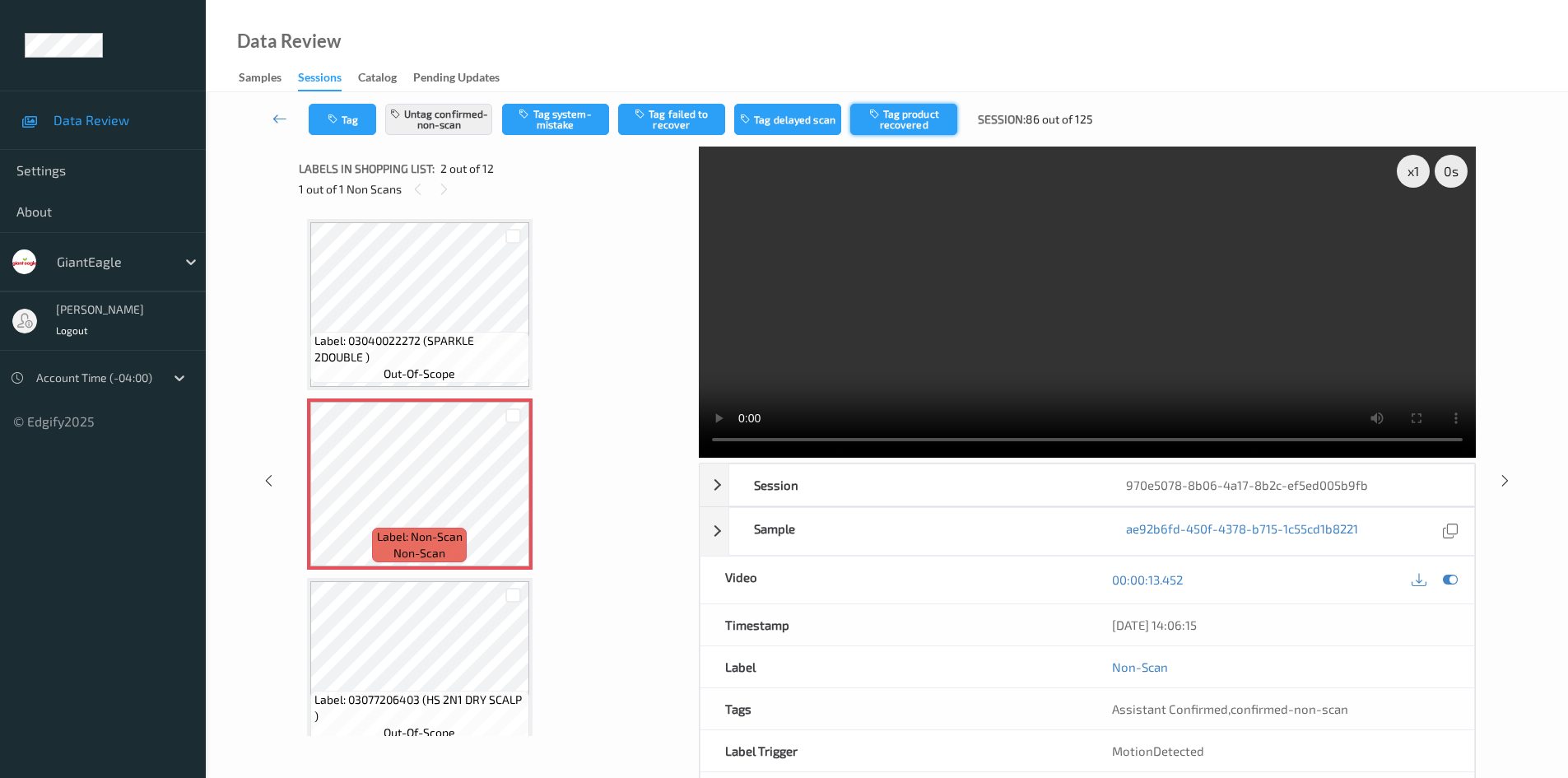 click on "Tag   product recovered" at bounding box center (904, 119) 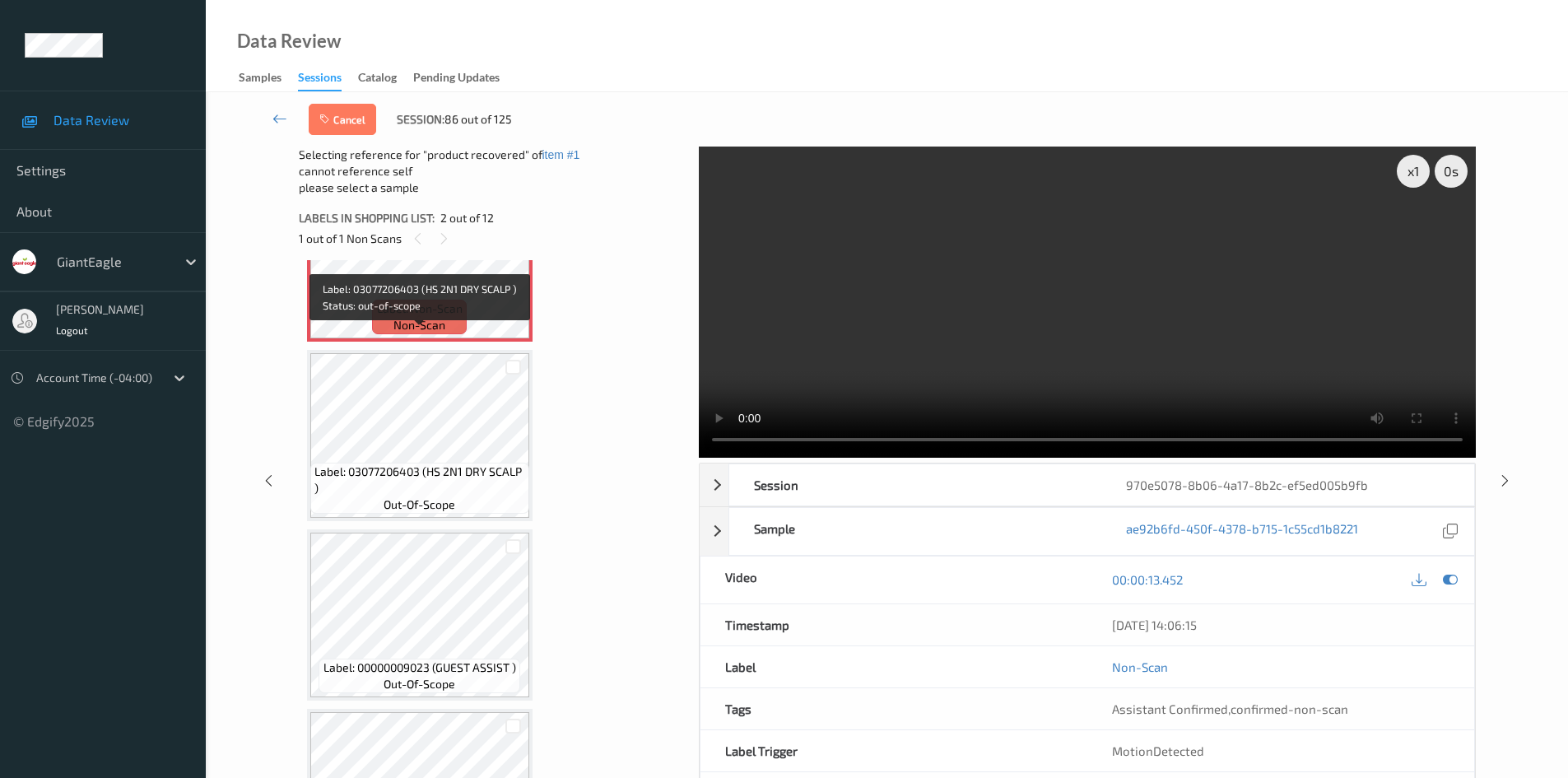 scroll, scrollTop: 247, scrollLeft: 0, axis: vertical 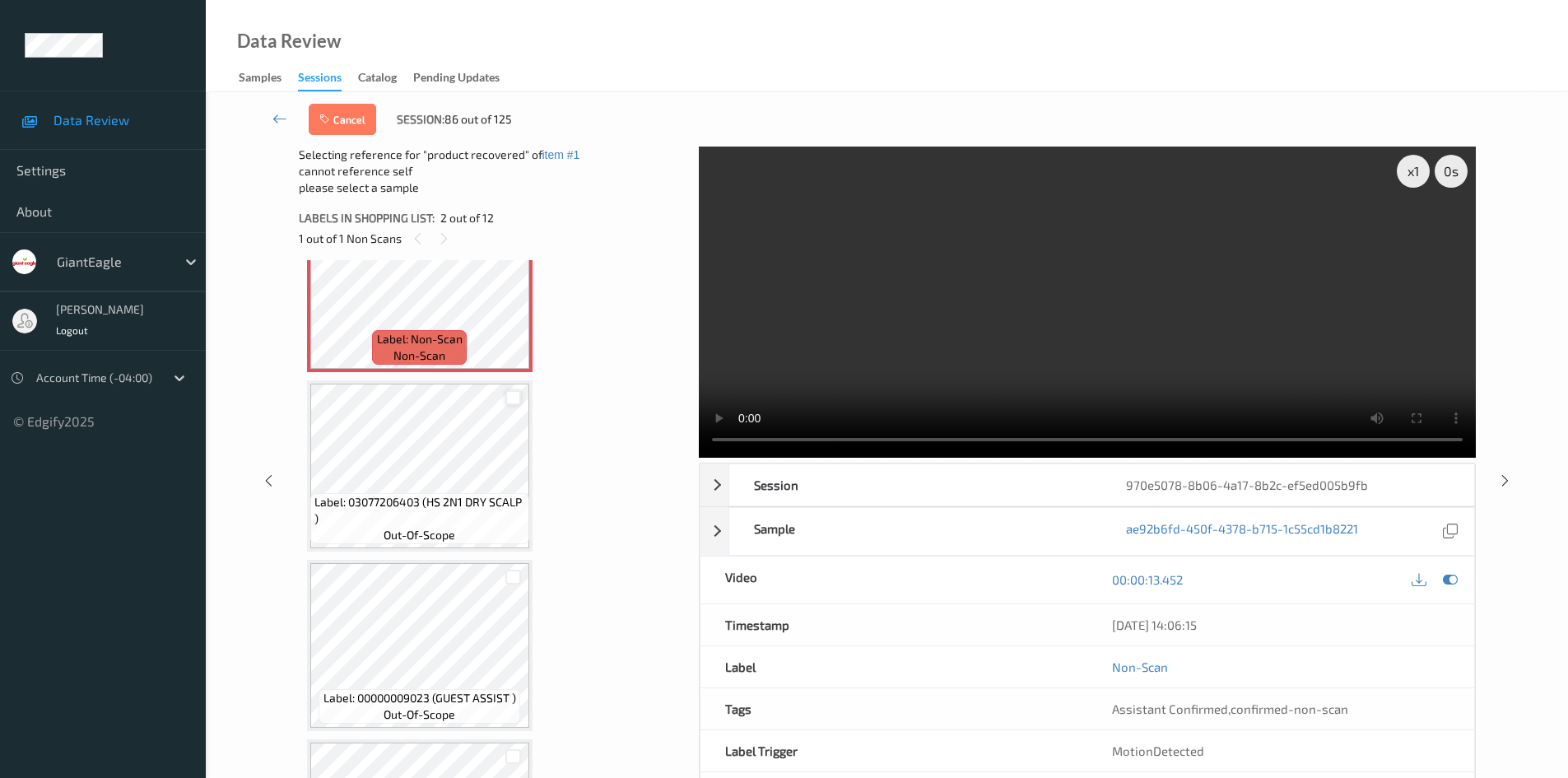 click at bounding box center (513, 398) 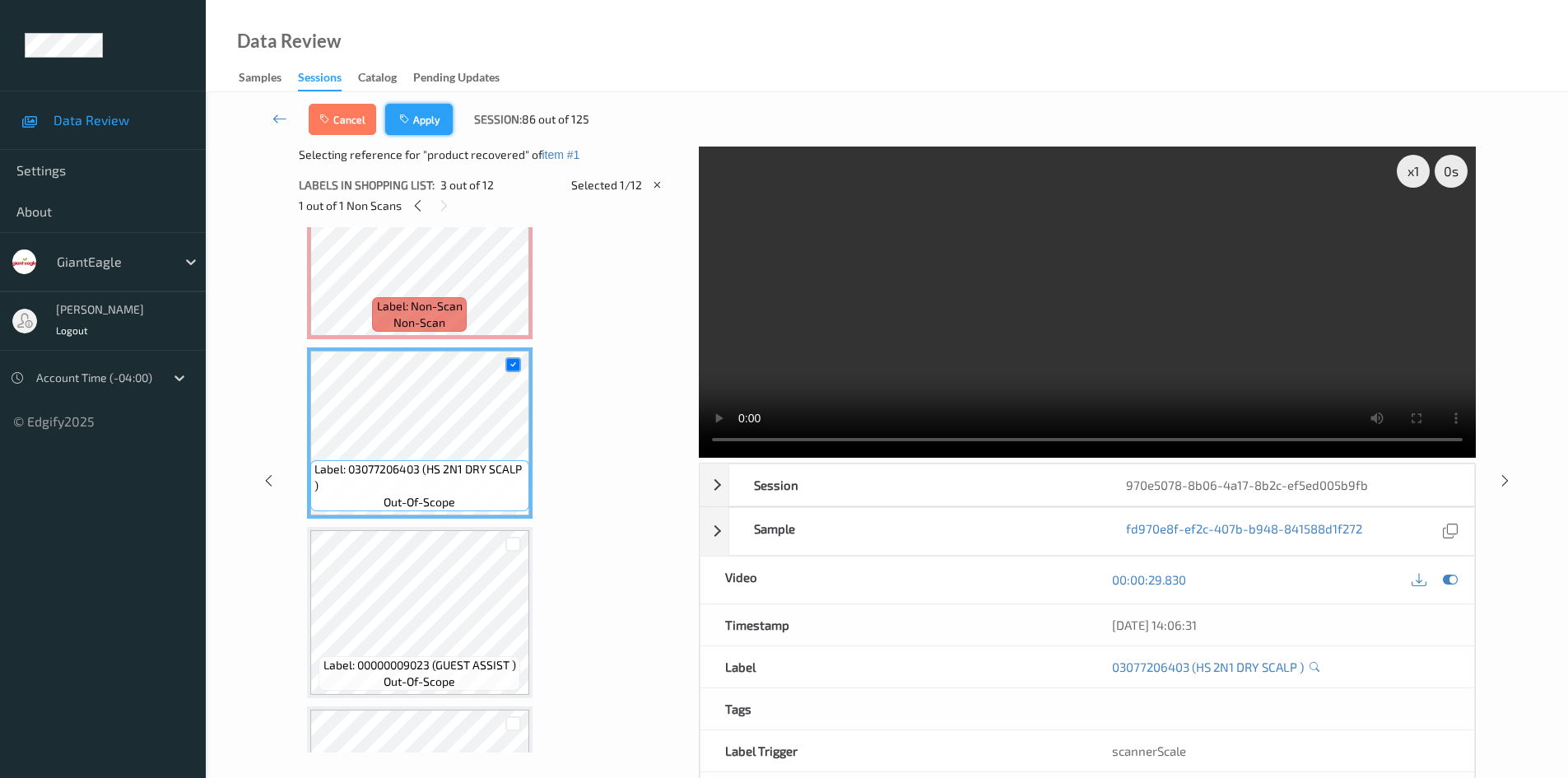 click on "Apply" at bounding box center [419, 119] 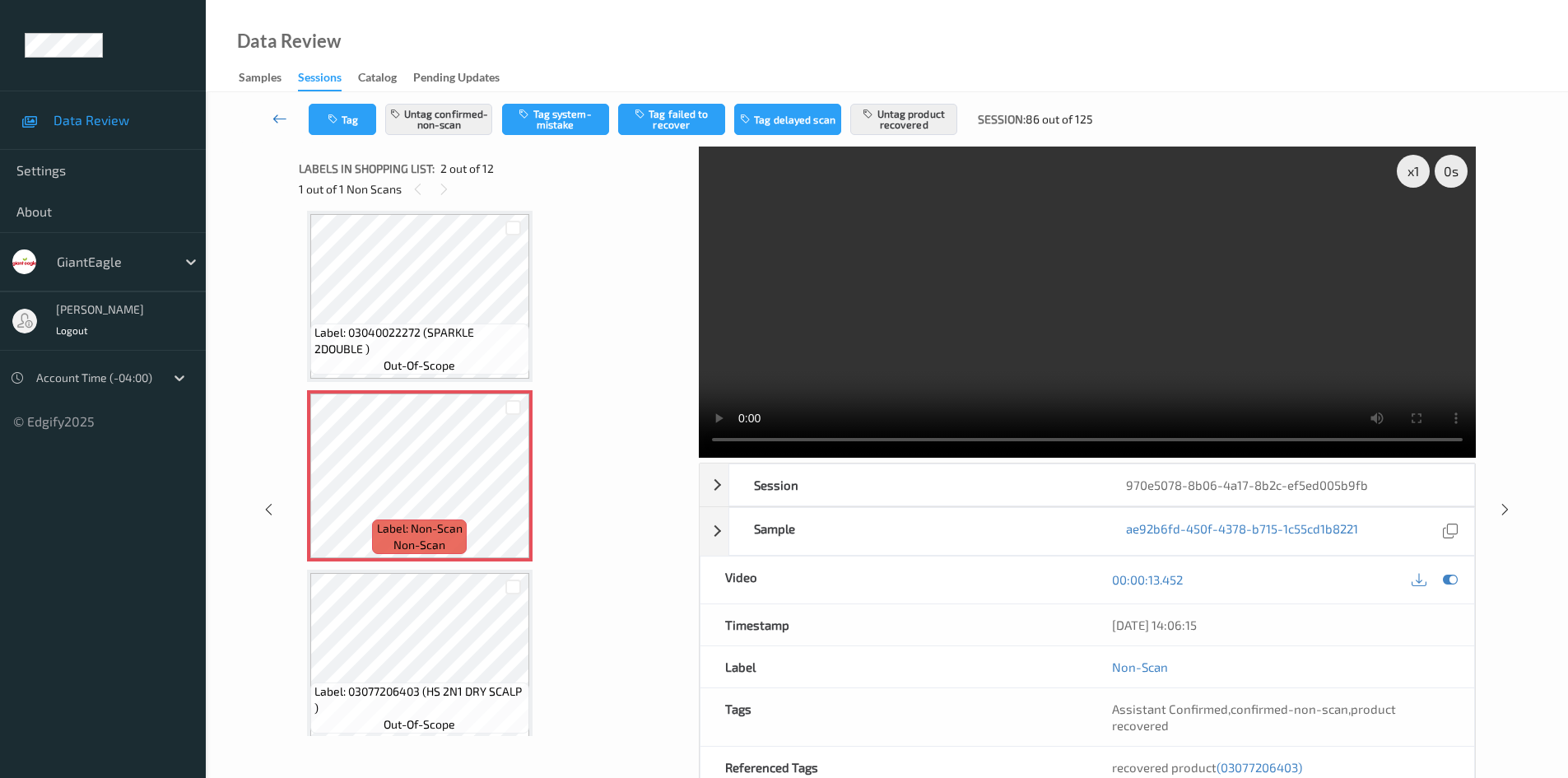 click at bounding box center (280, 119) 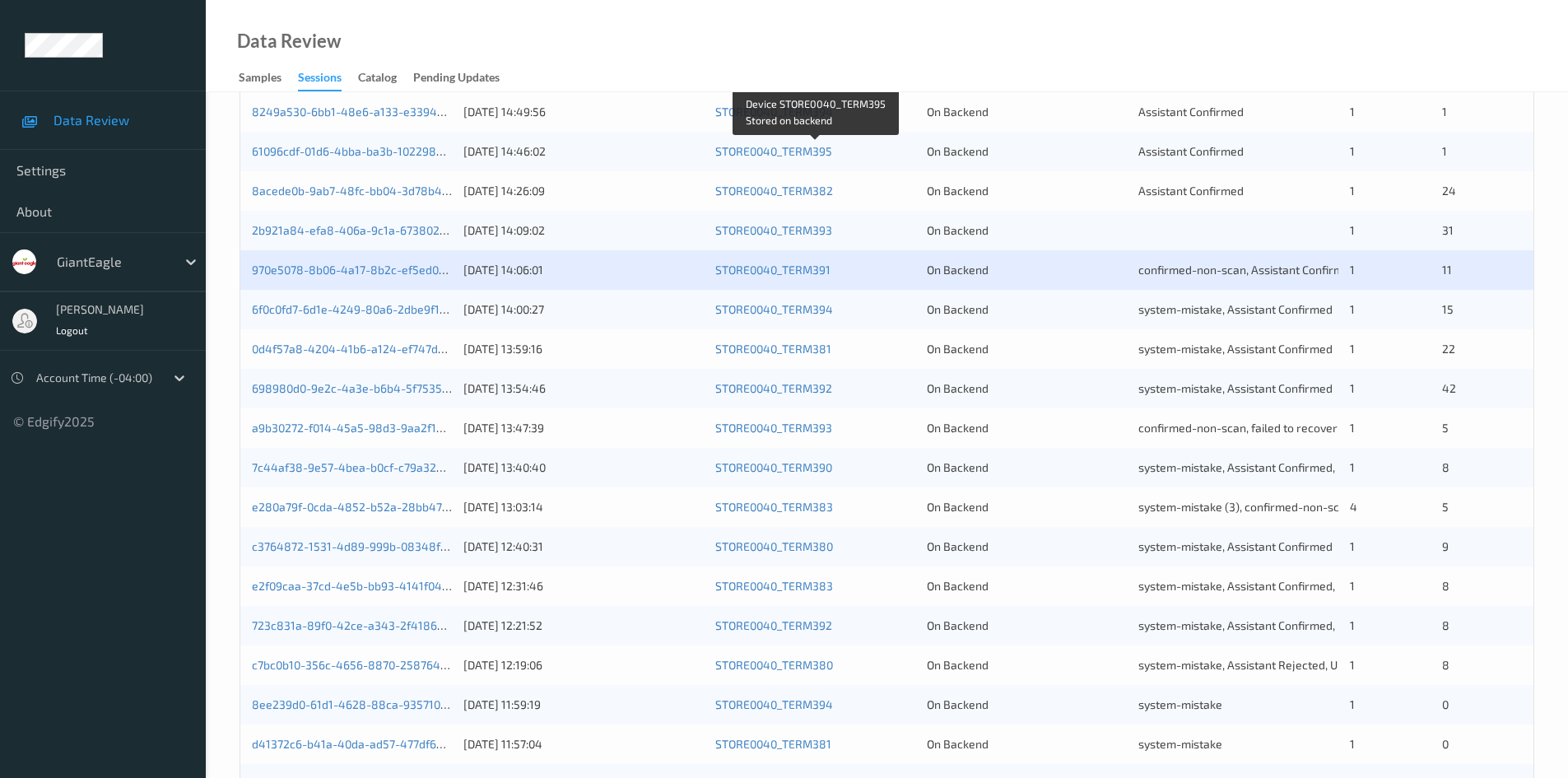 scroll, scrollTop: 329, scrollLeft: 0, axis: vertical 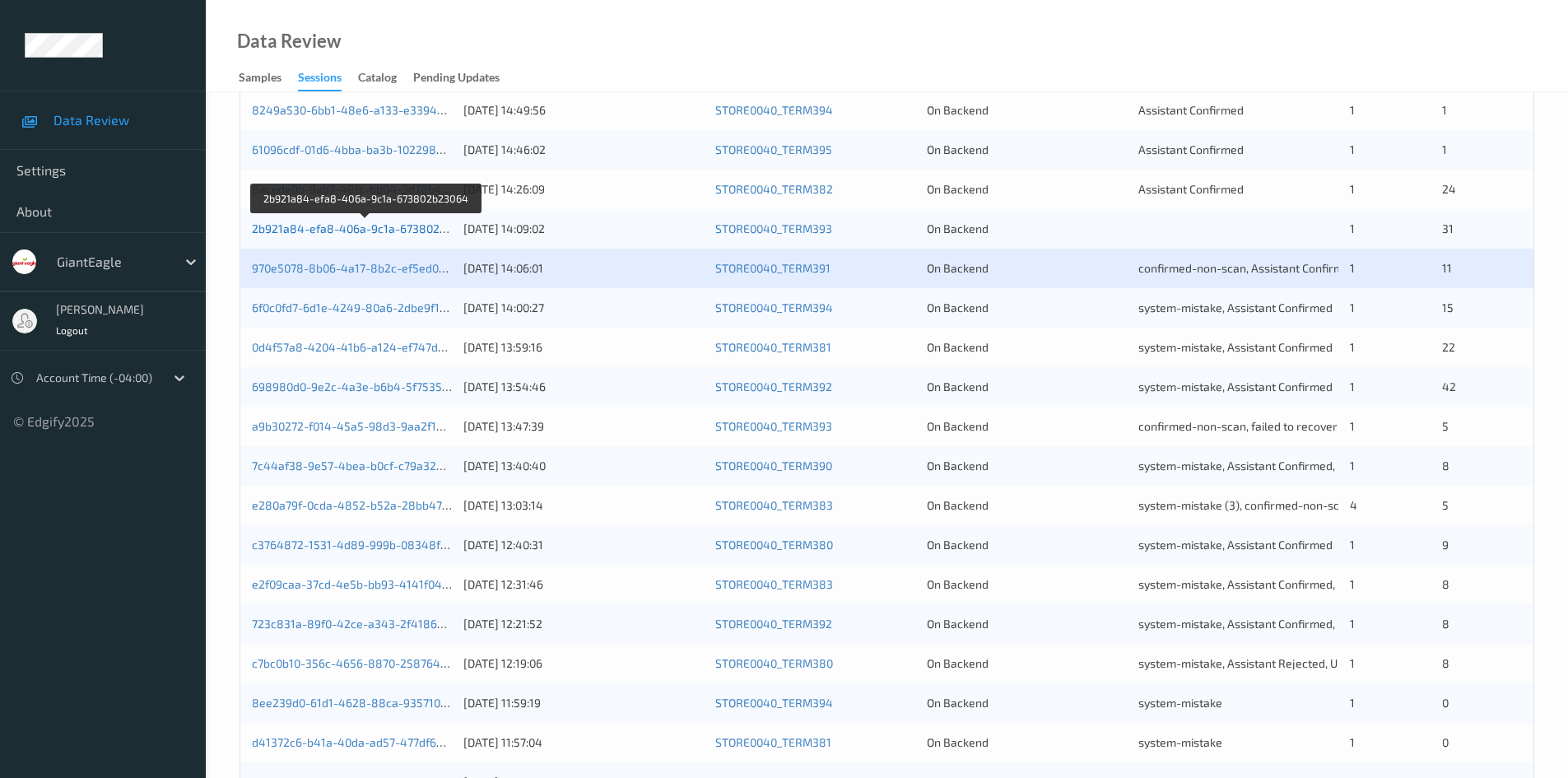 click on "2b921a84-efa8-406a-9c1a-673802b23064" at bounding box center [365, 228] 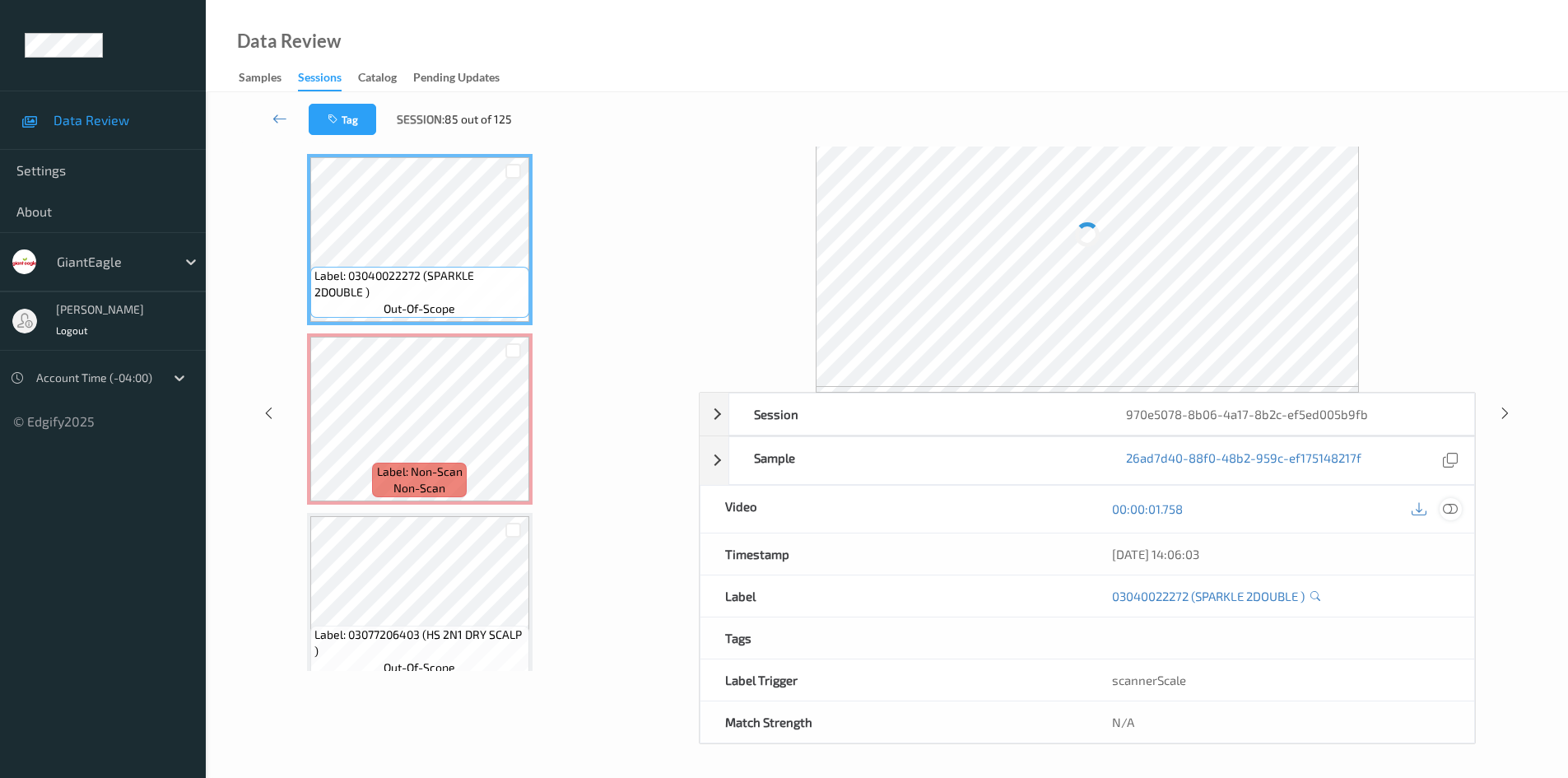 click at bounding box center [1450, 509] 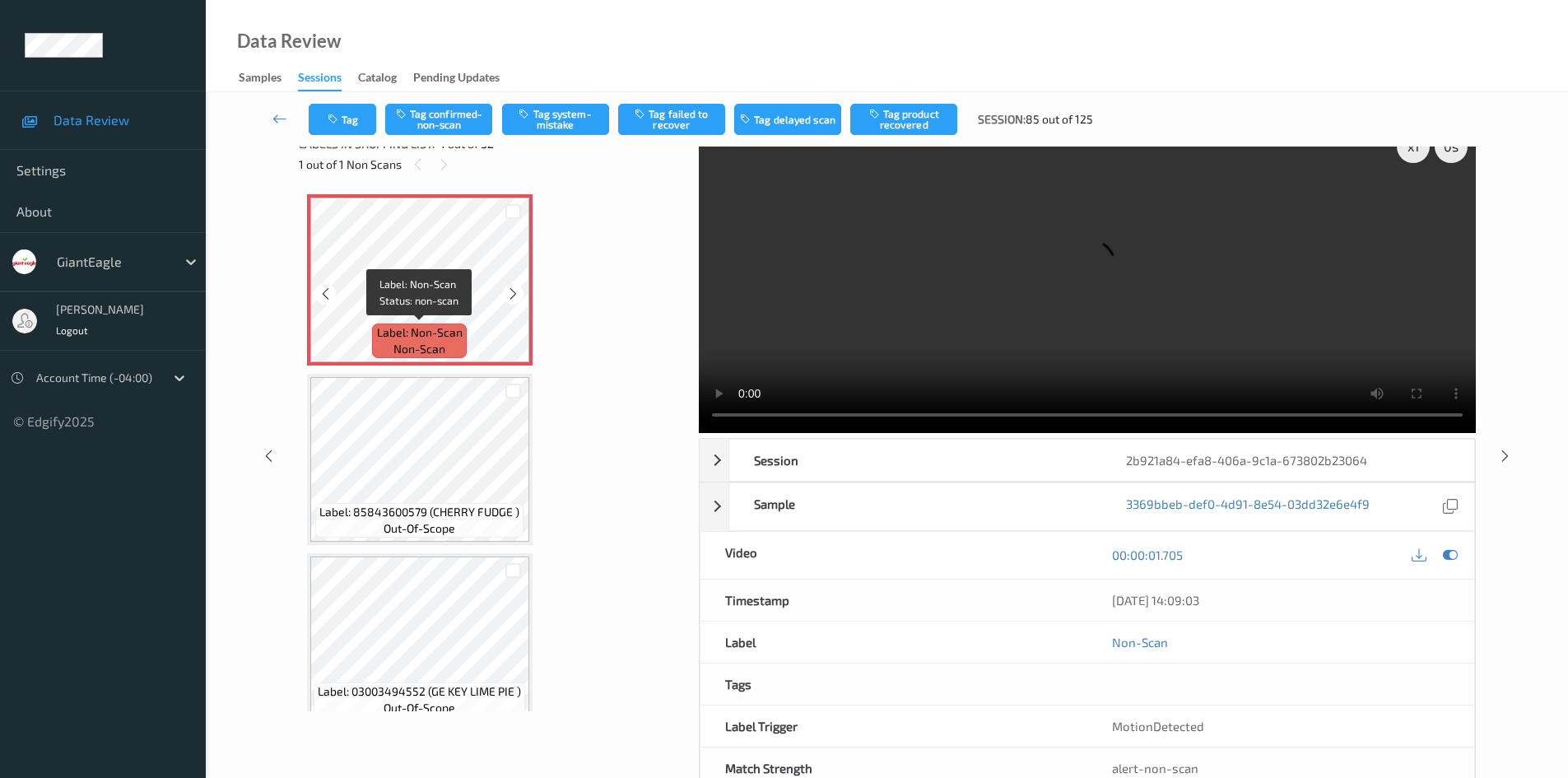 scroll, scrollTop: 0, scrollLeft: 0, axis: both 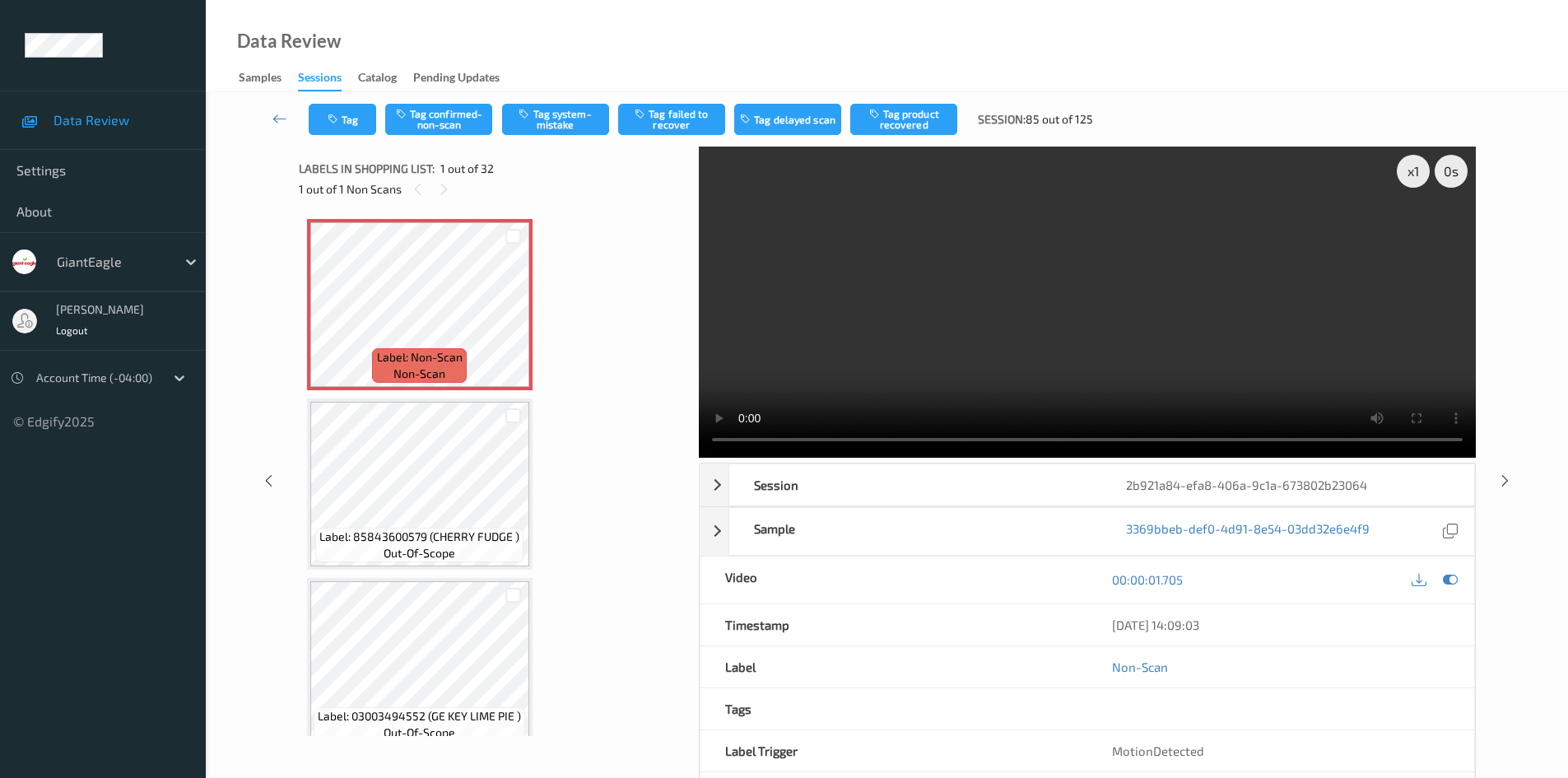type 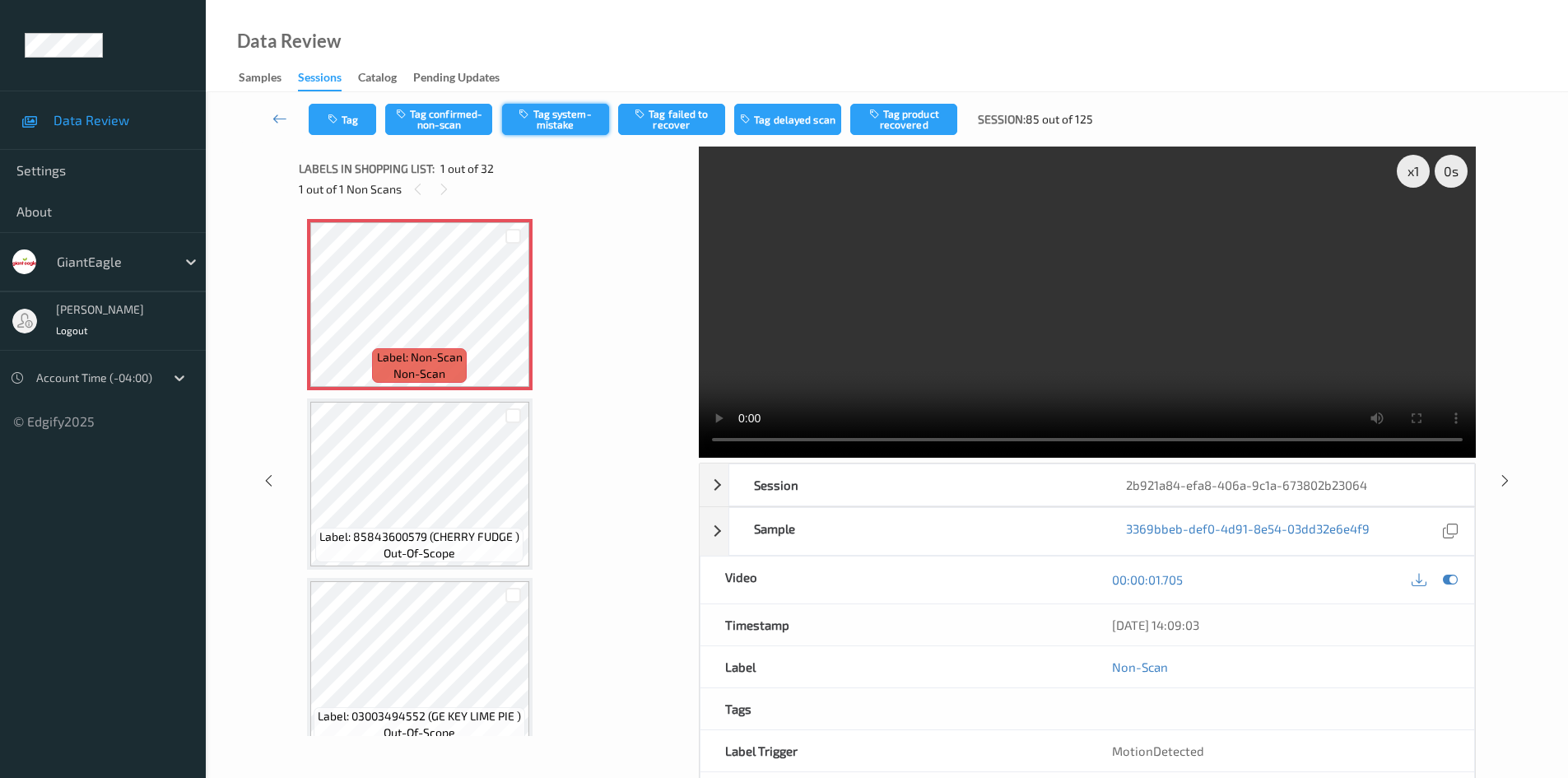 click on "Tag   system-mistake" at bounding box center (556, 119) 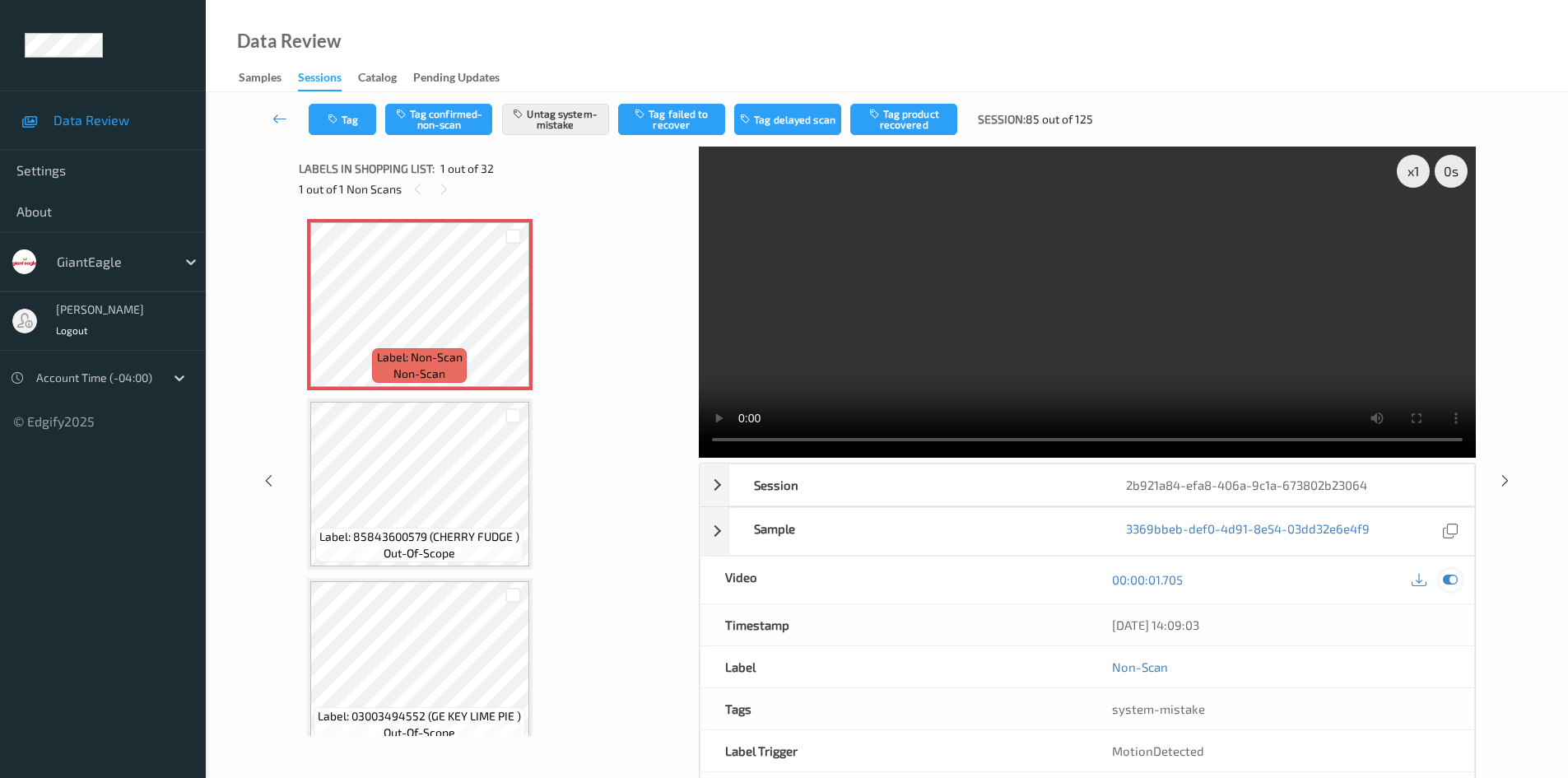click at bounding box center [1450, 580] 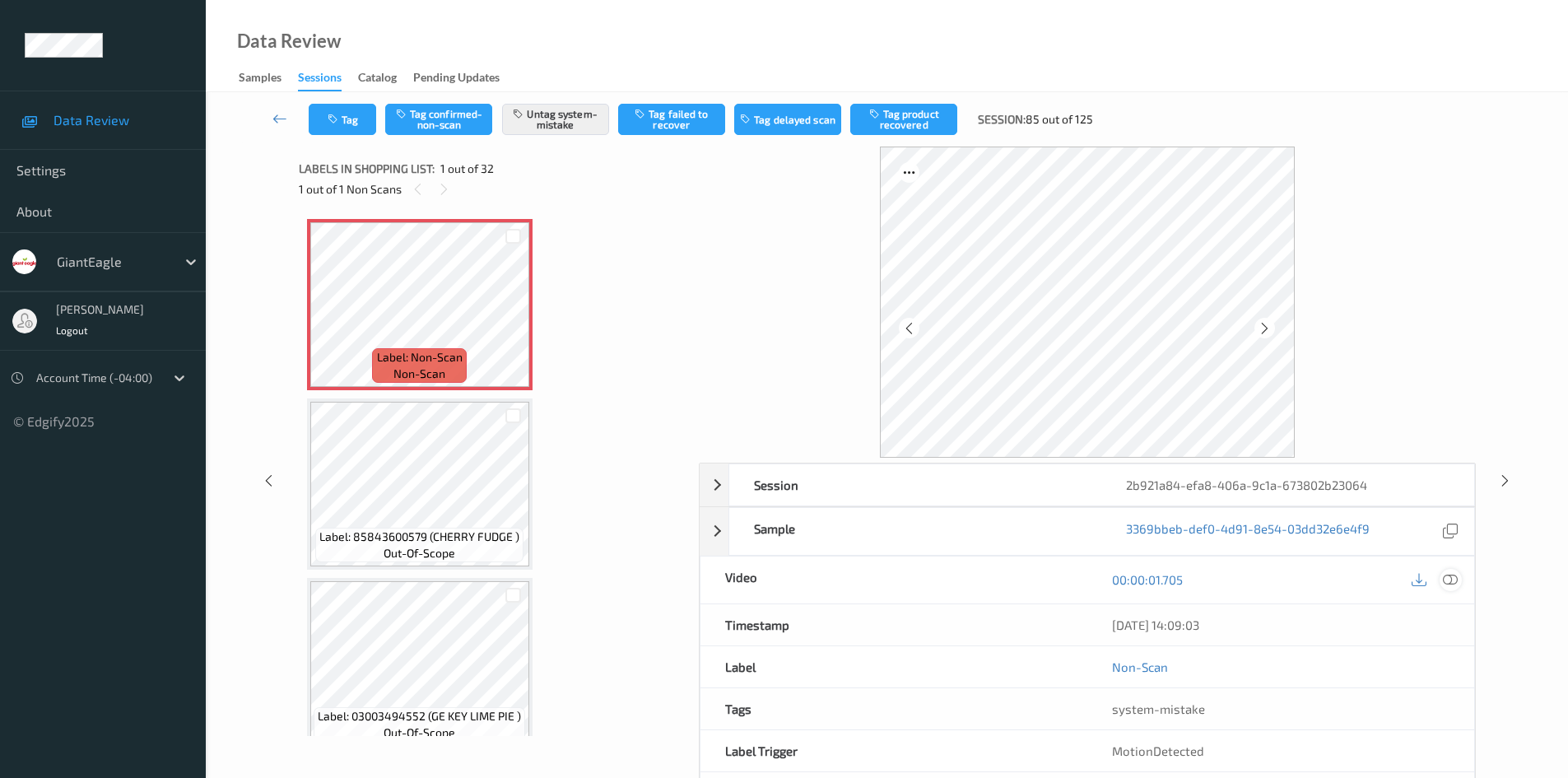 click at bounding box center [1450, 580] 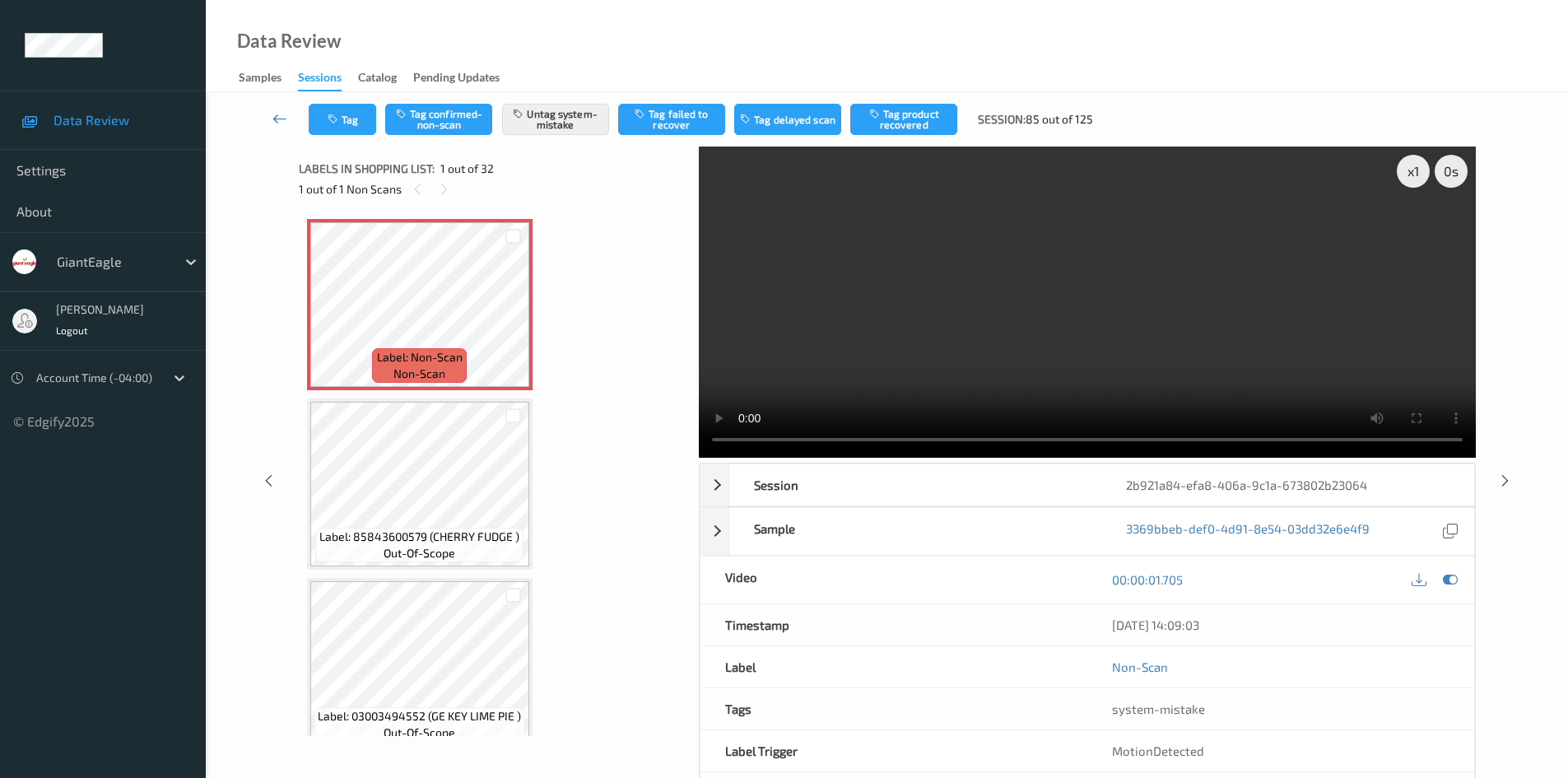 click at bounding box center [280, 119] 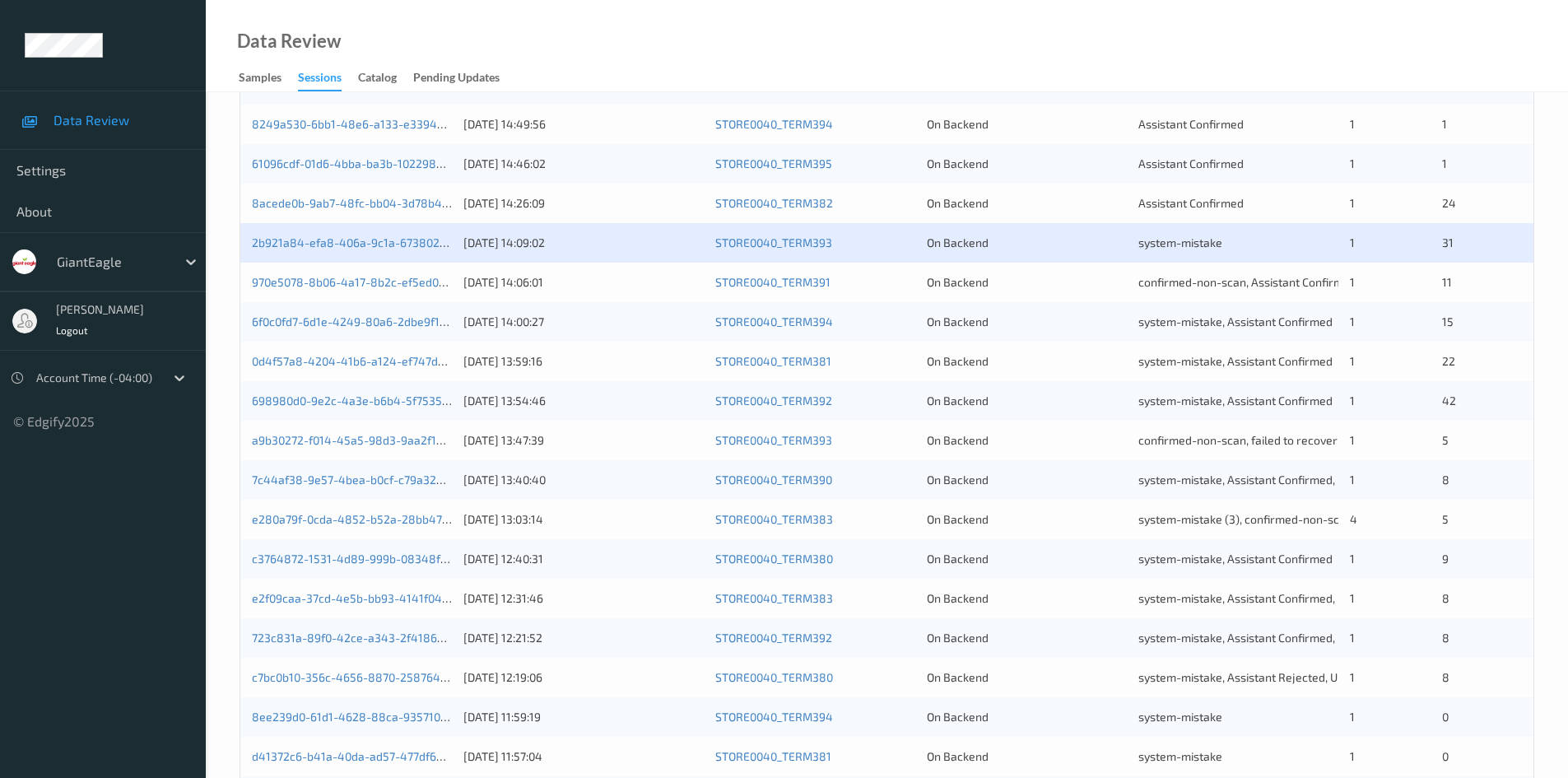 scroll, scrollTop: 329, scrollLeft: 0, axis: vertical 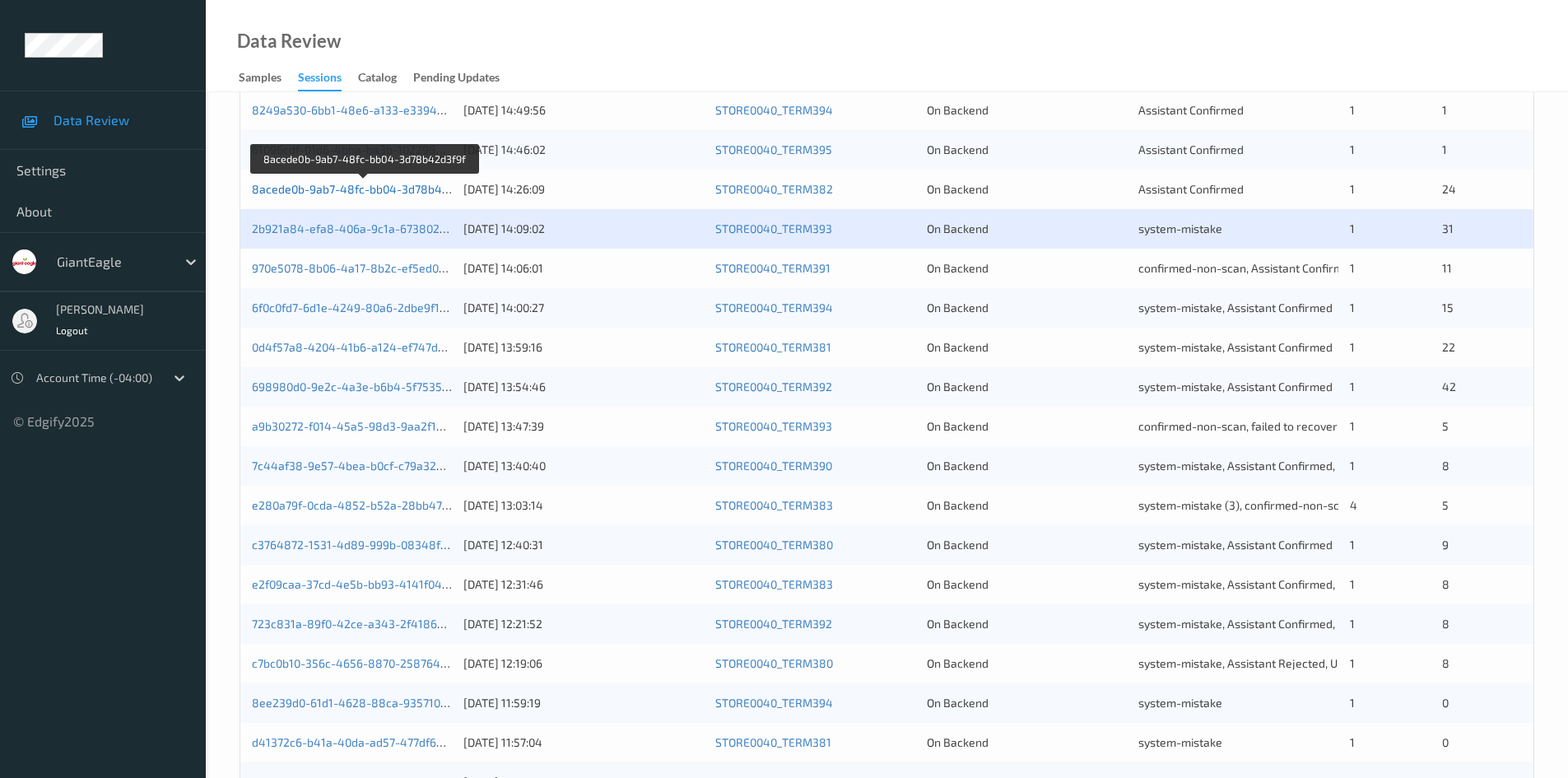 click on "8acede0b-9ab7-48fc-bb04-3d78b42d3f9f" at bounding box center [364, 189] 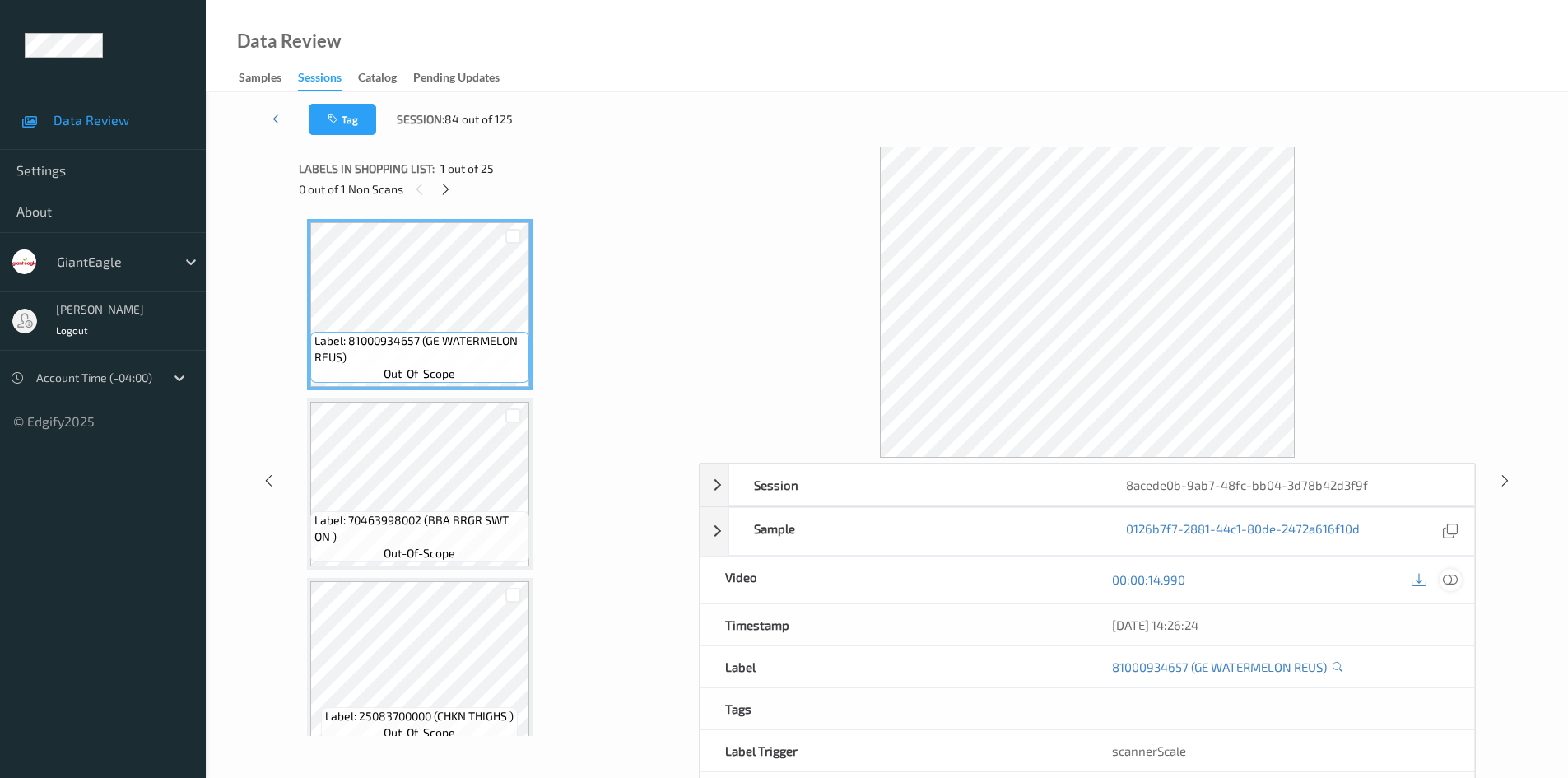 click at bounding box center (1450, 580) 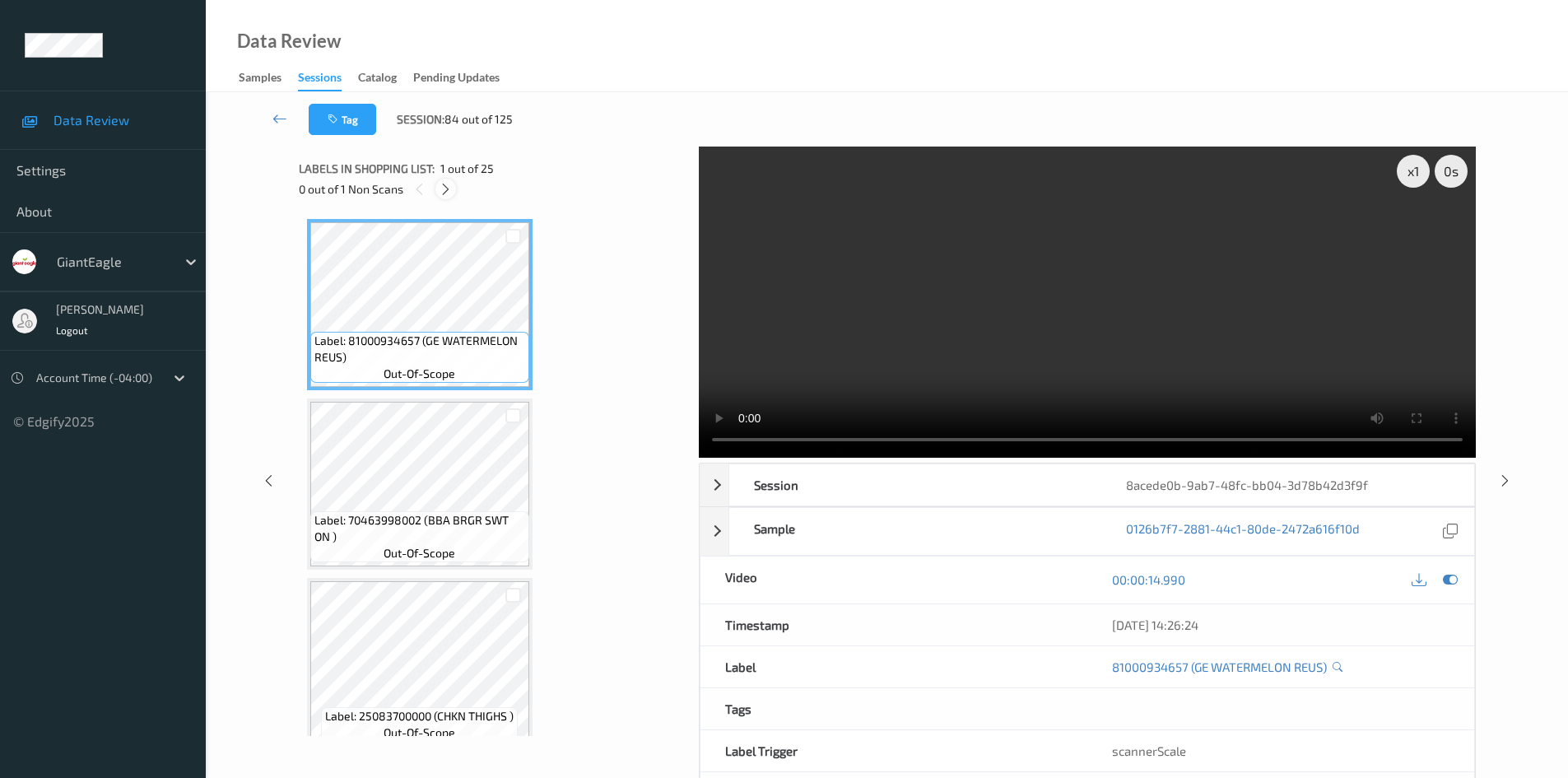click at bounding box center (445, 189) 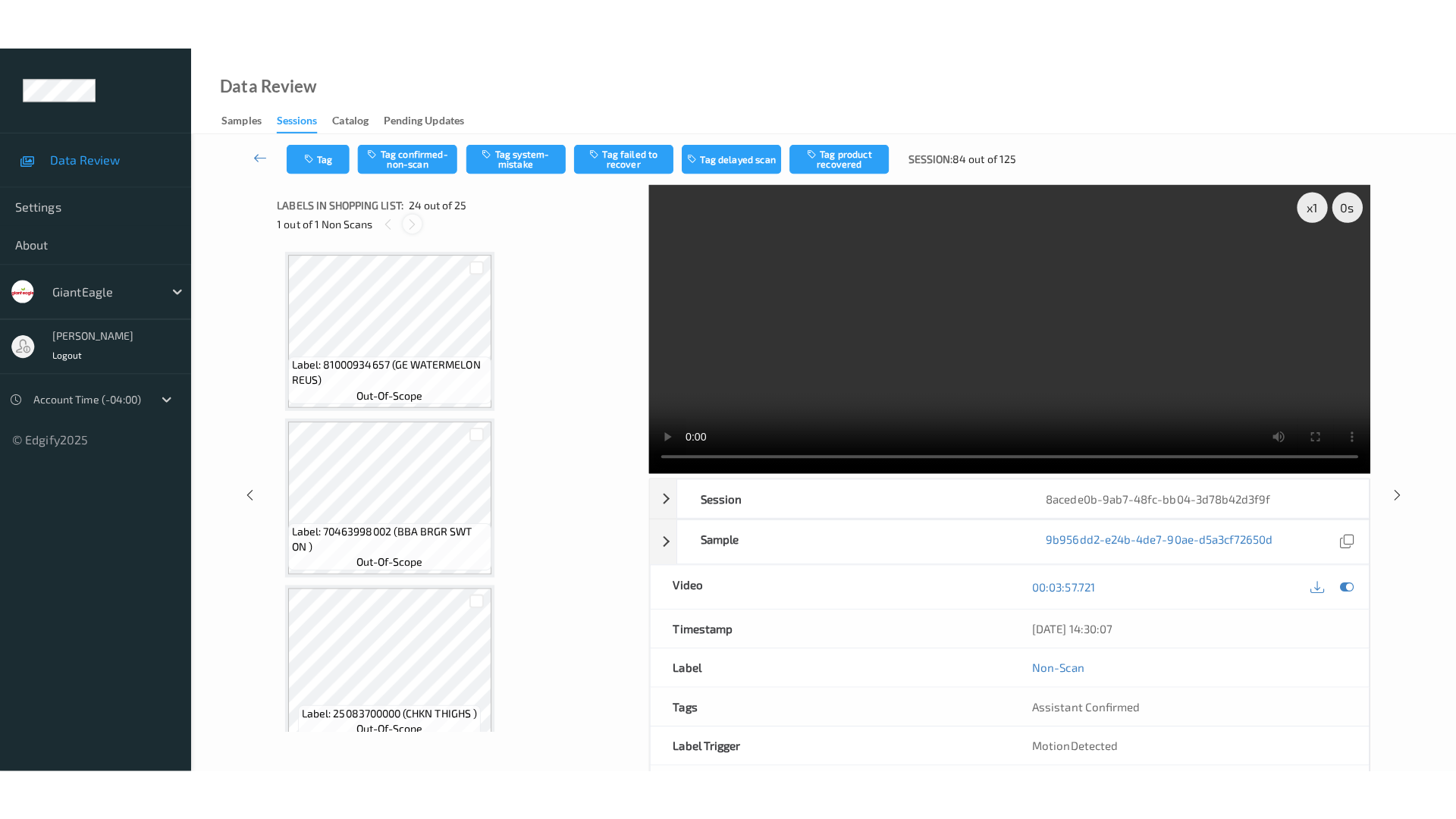 scroll, scrollTop: 3645, scrollLeft: 0, axis: vertical 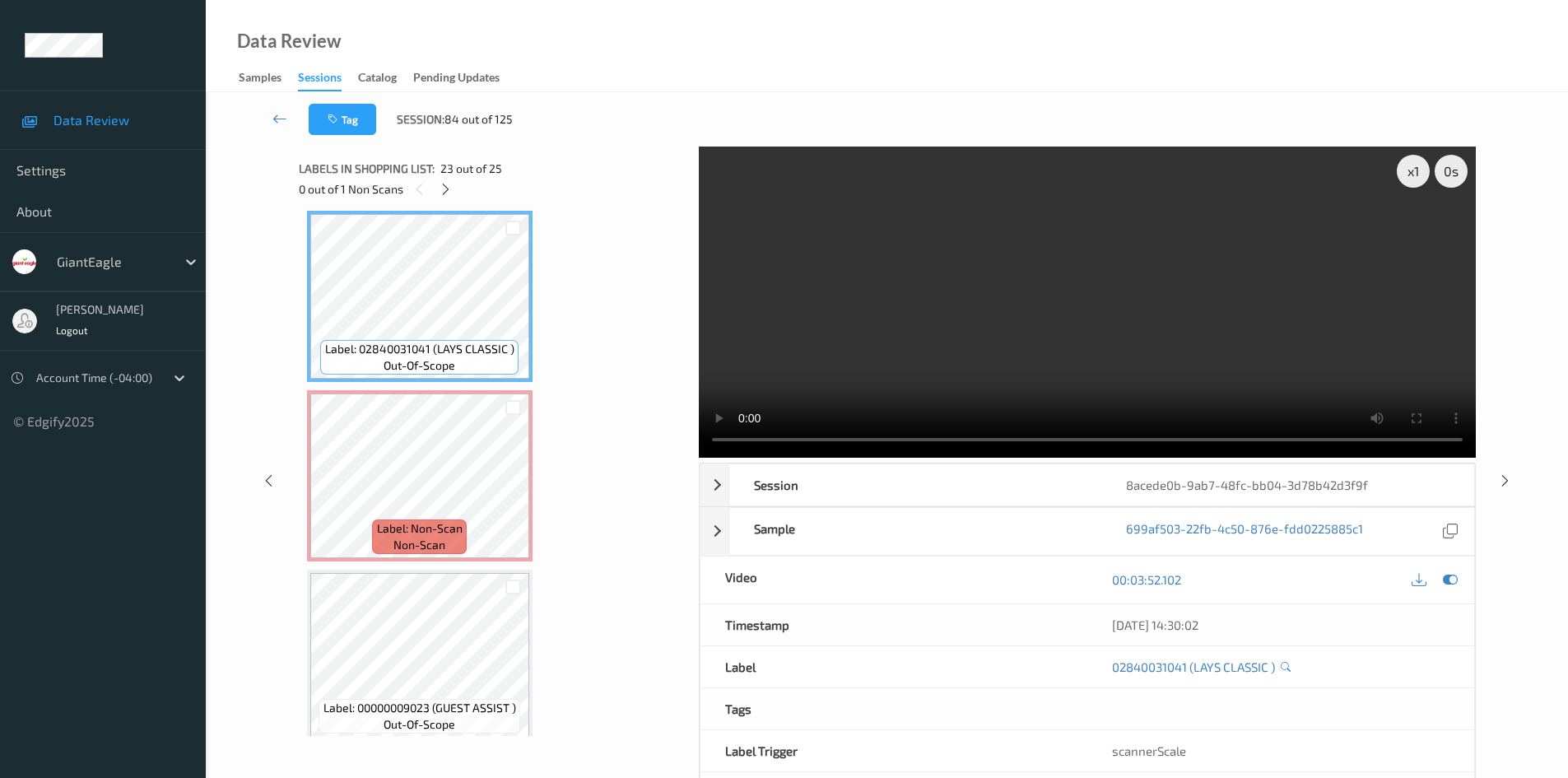 type 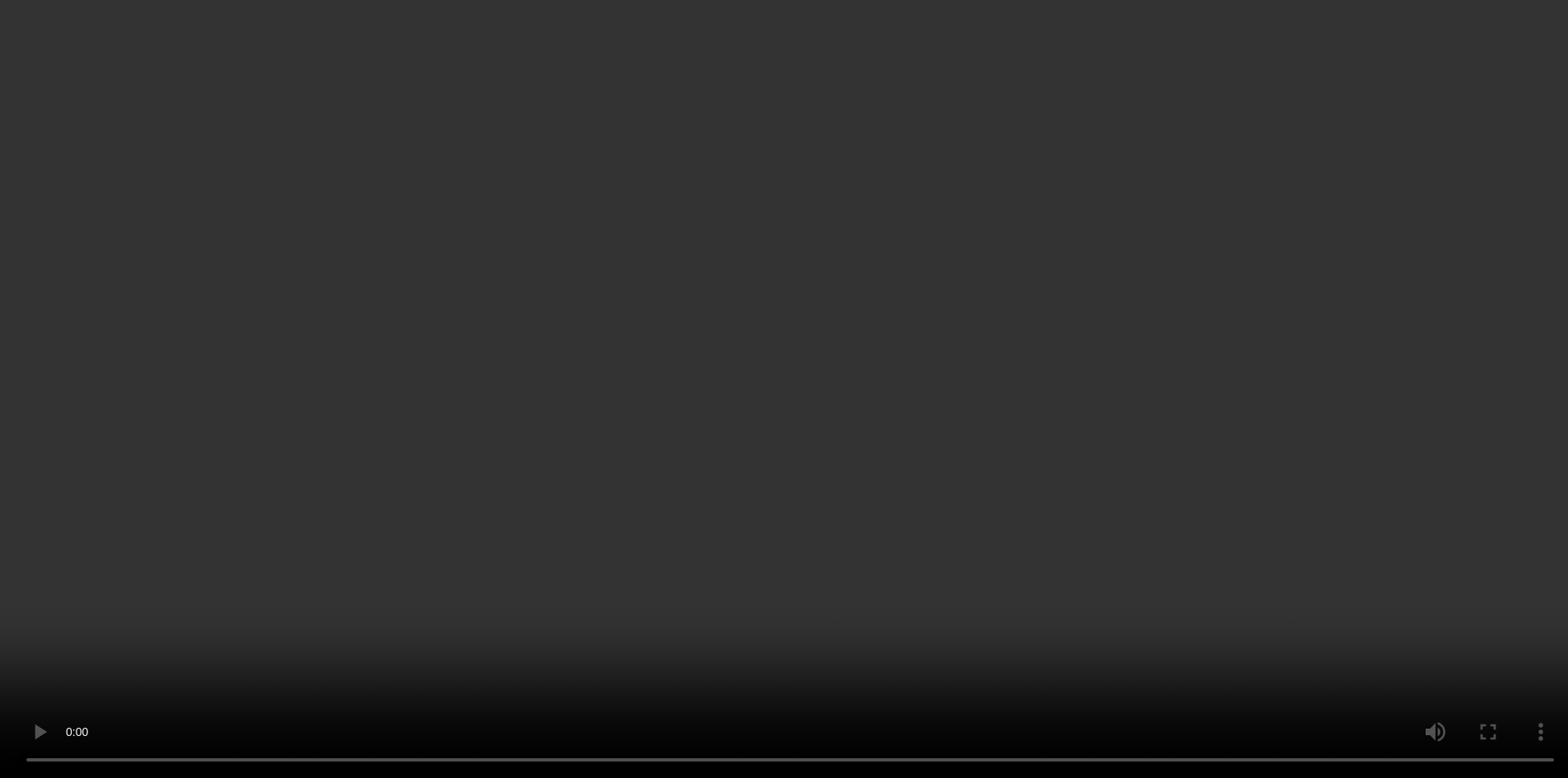 scroll, scrollTop: 3970, scrollLeft: 0, axis: vertical 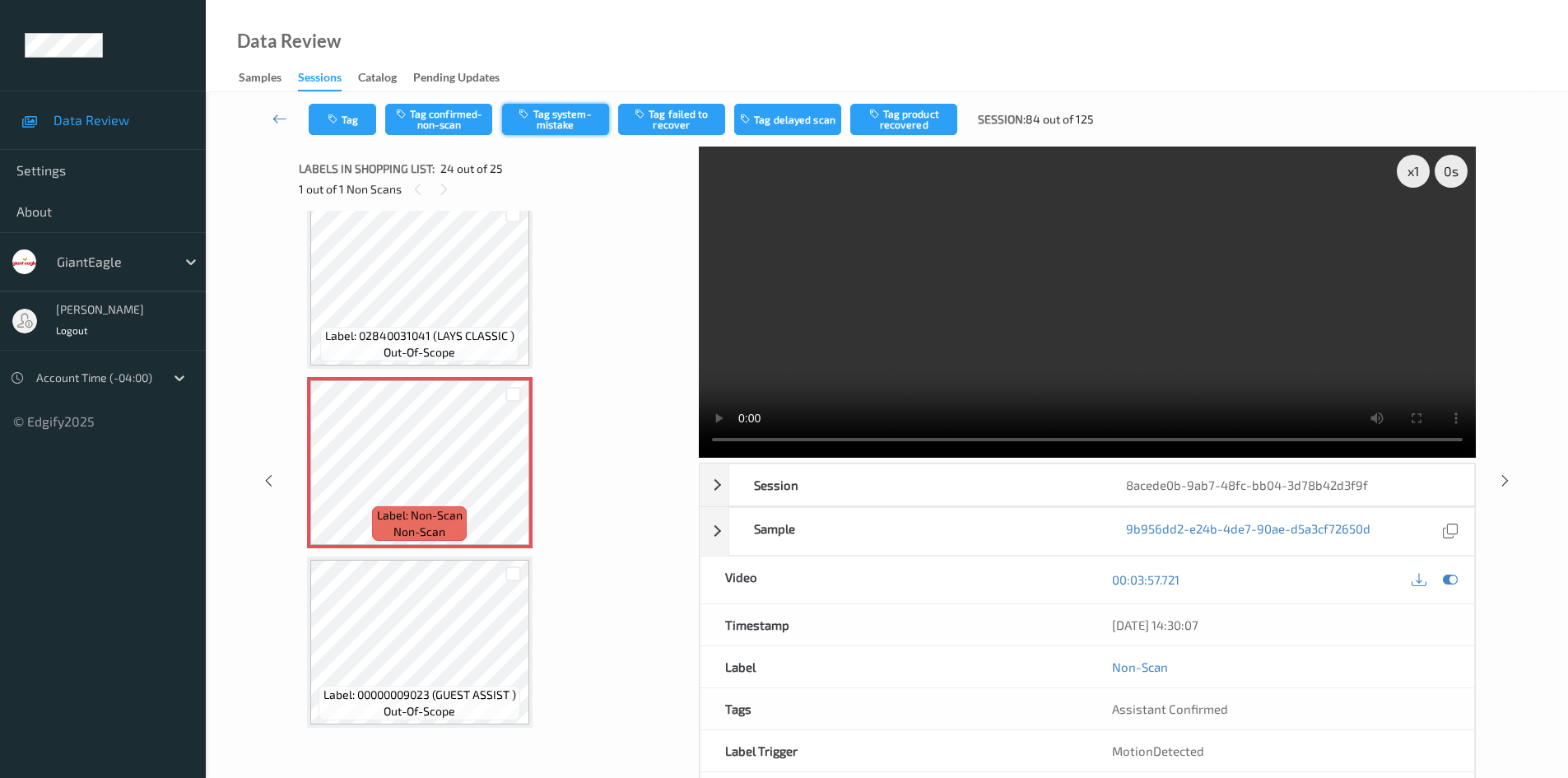 click on "Tag   system-mistake" at bounding box center (556, 119) 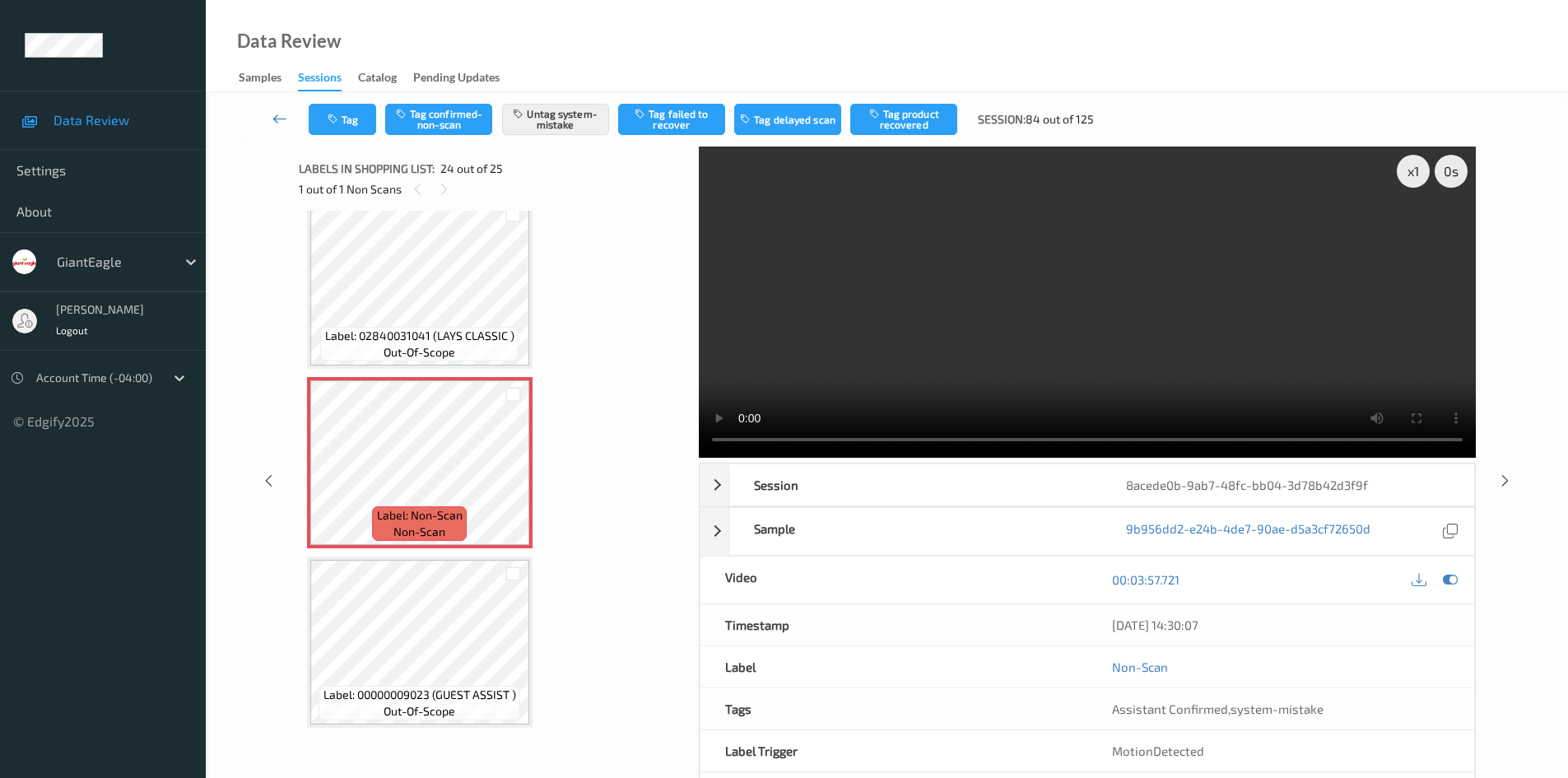 click at bounding box center [280, 119] 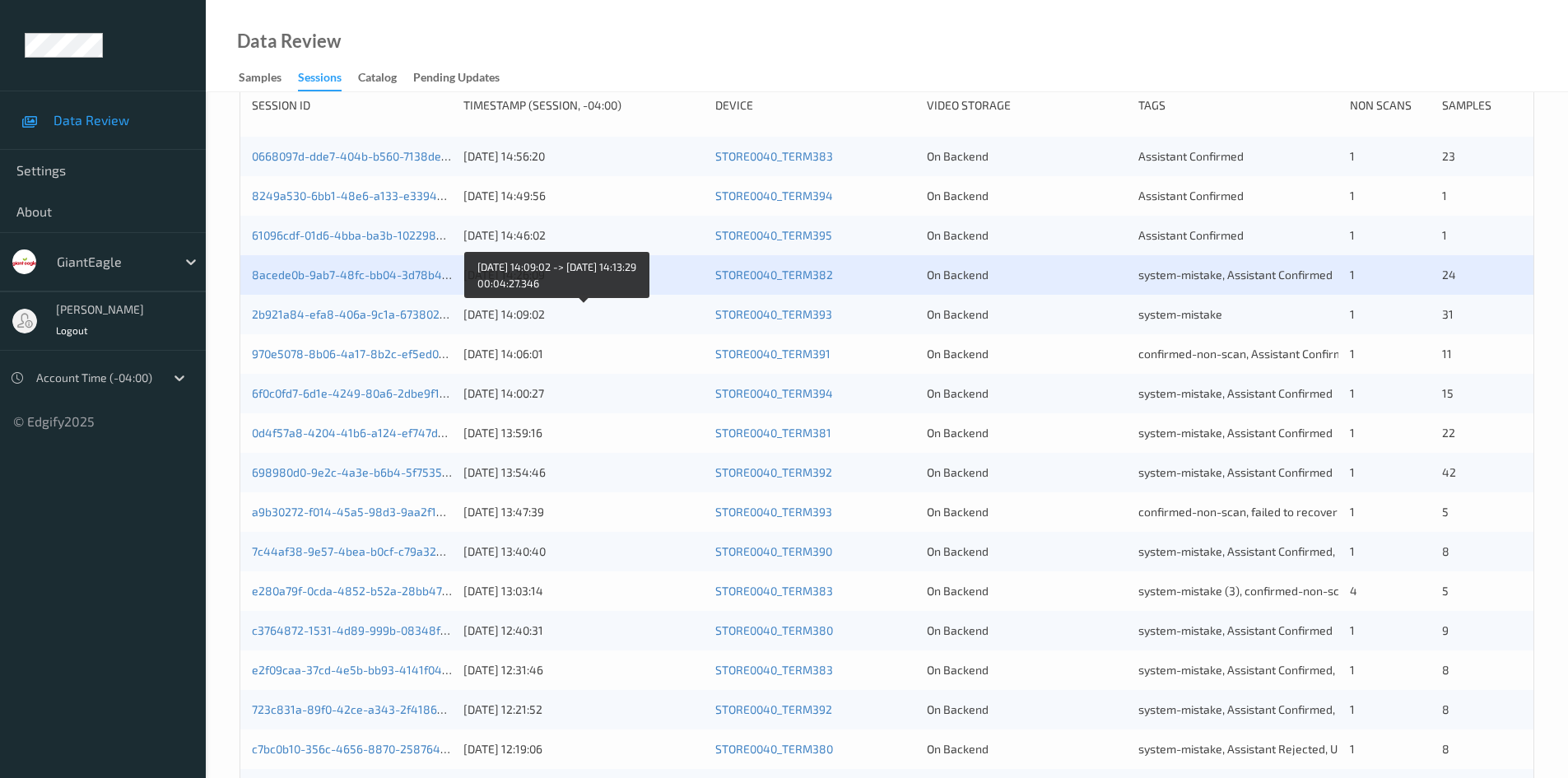 scroll, scrollTop: 247, scrollLeft: 0, axis: vertical 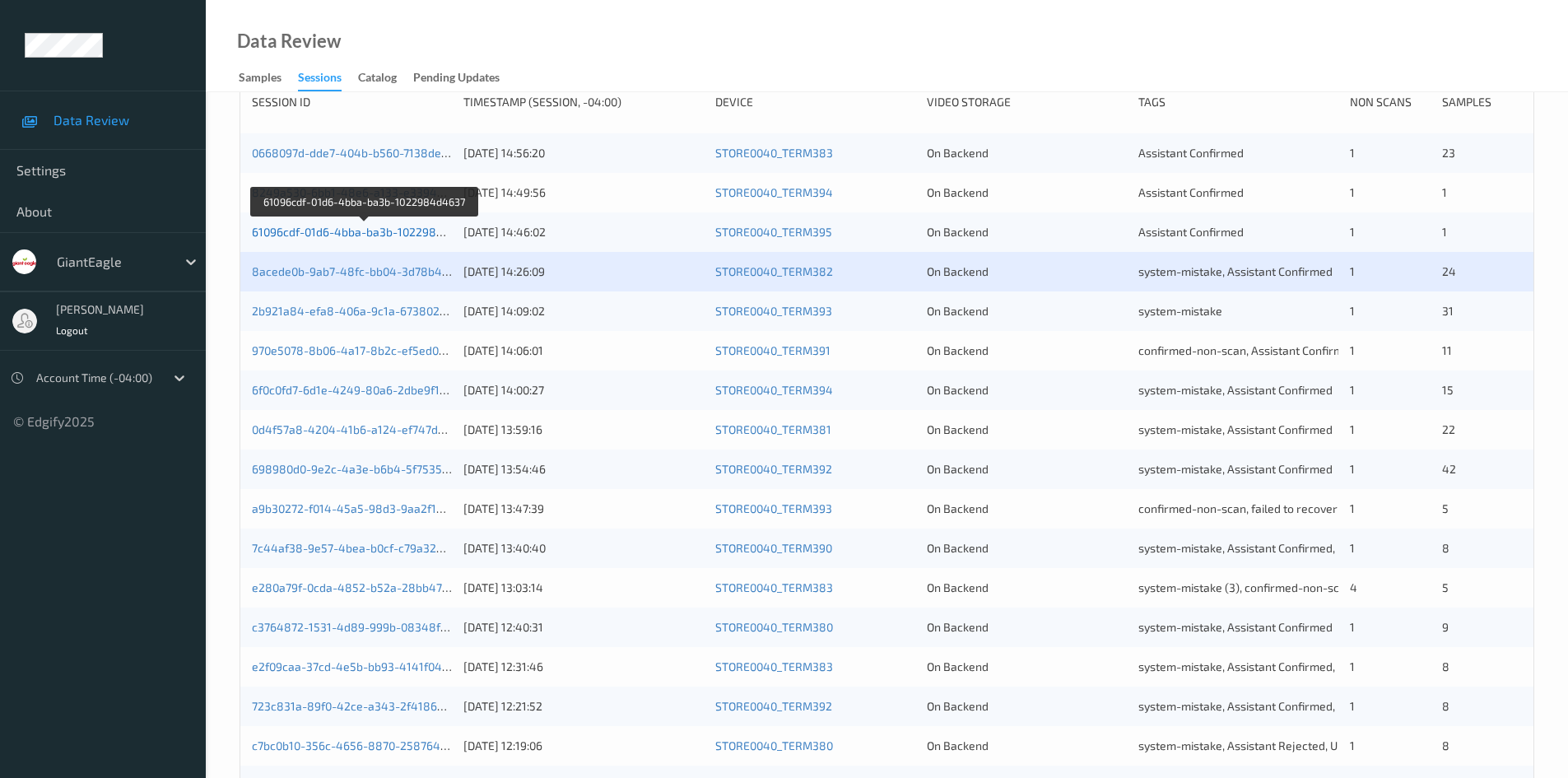 click on "61096cdf-01d6-4bba-ba3b-1022984d4637" at bounding box center [364, 231] 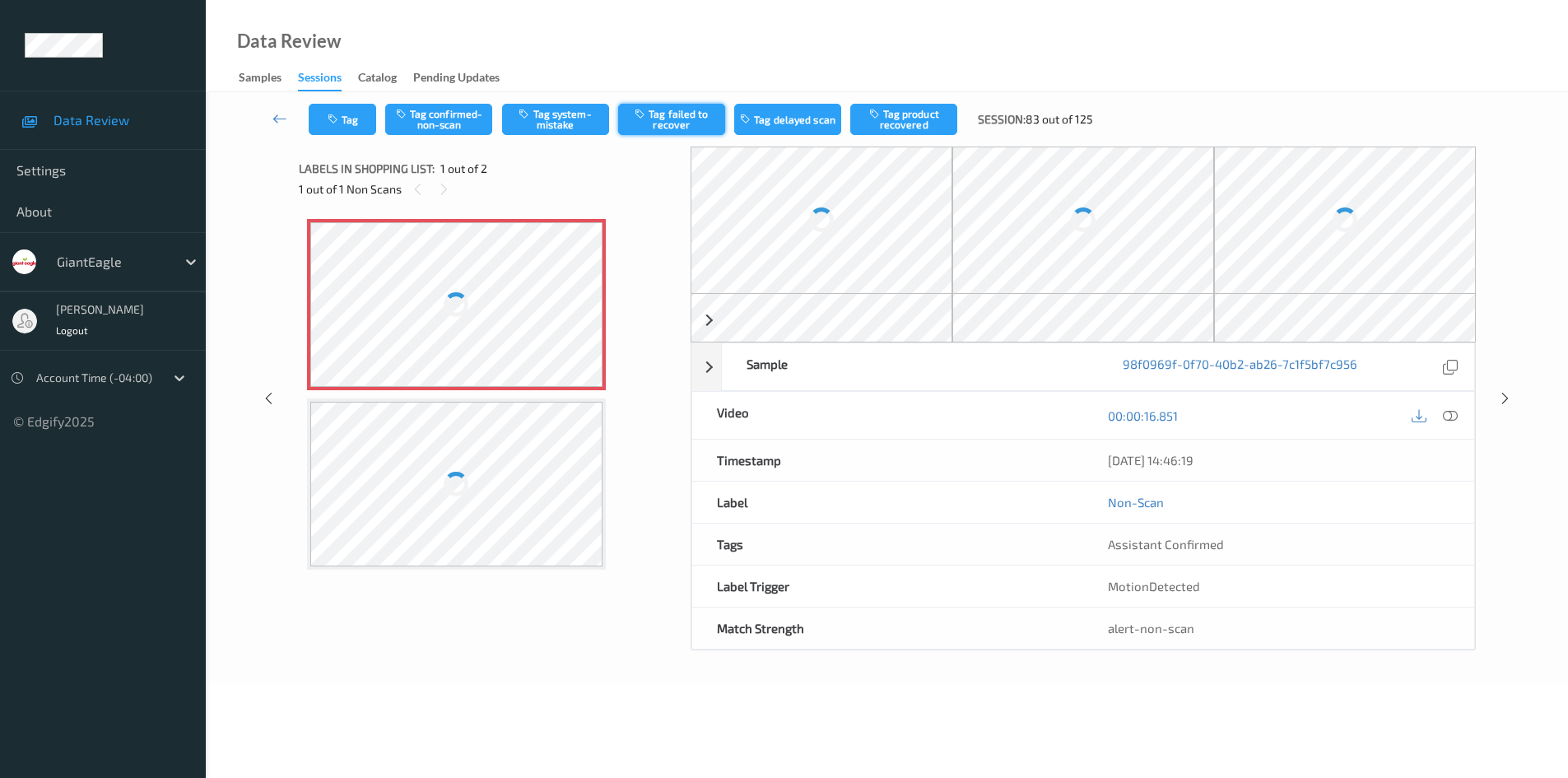 scroll, scrollTop: 0, scrollLeft: 0, axis: both 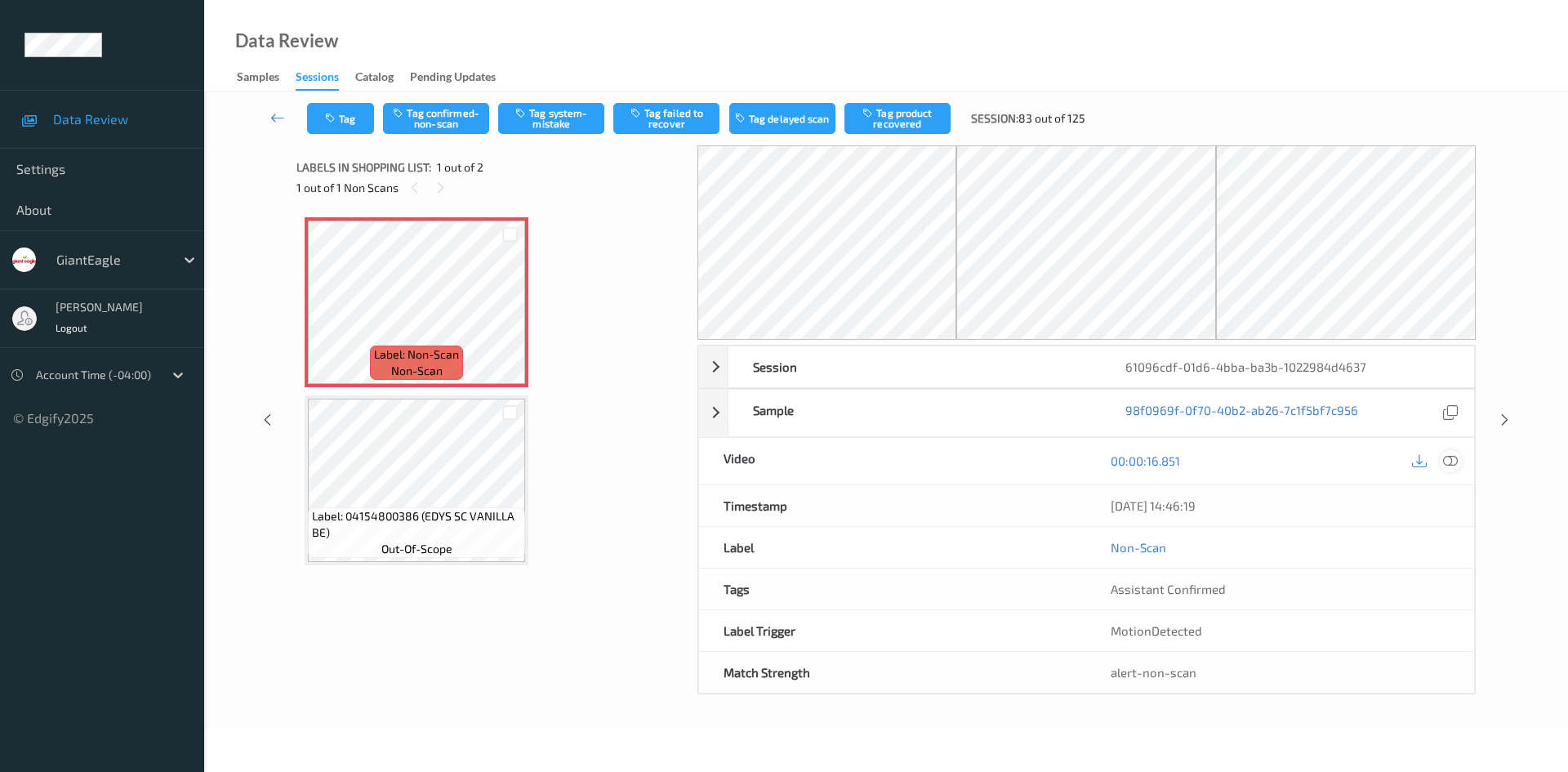 click at bounding box center [1450, 461] 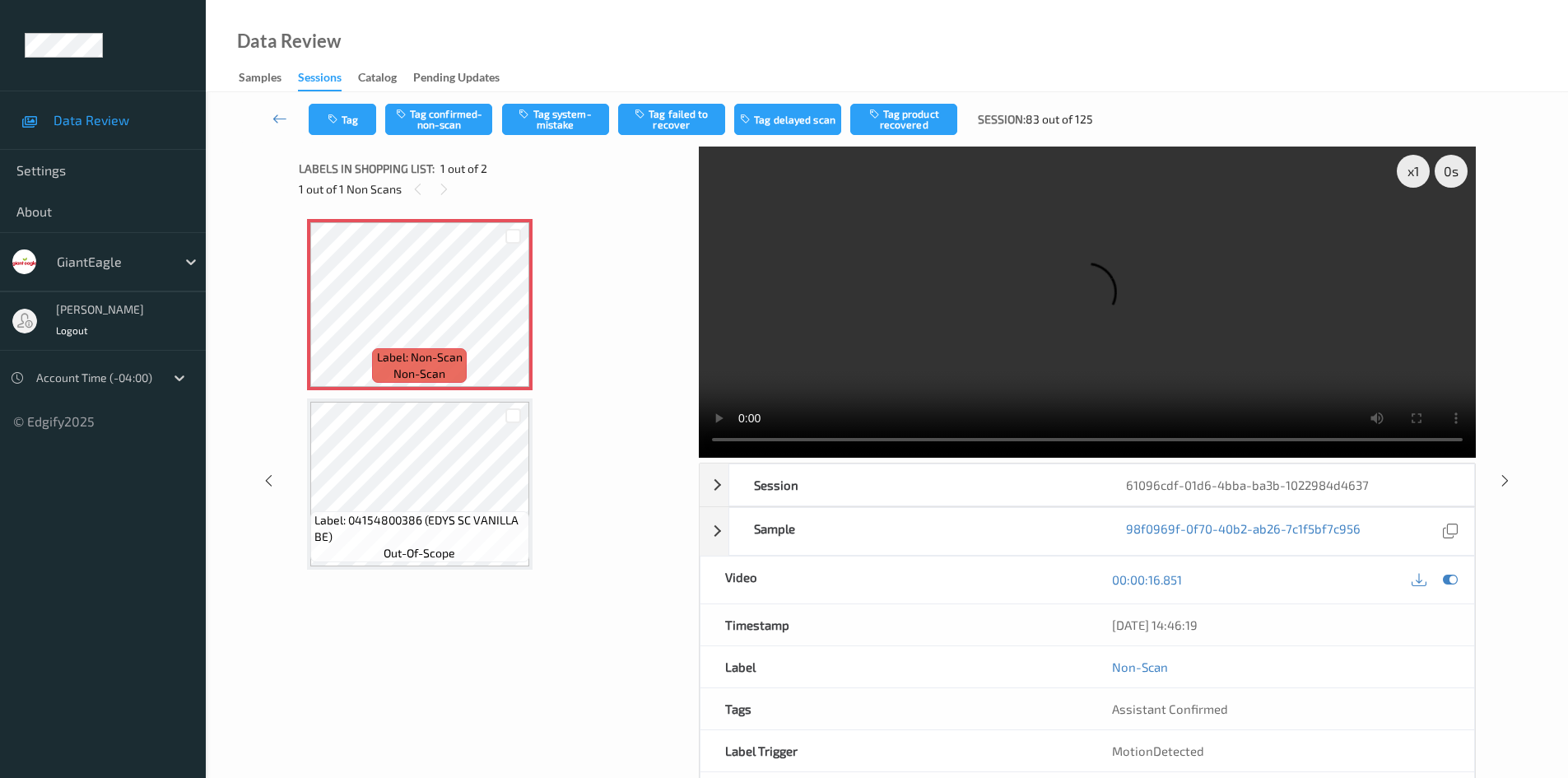 type 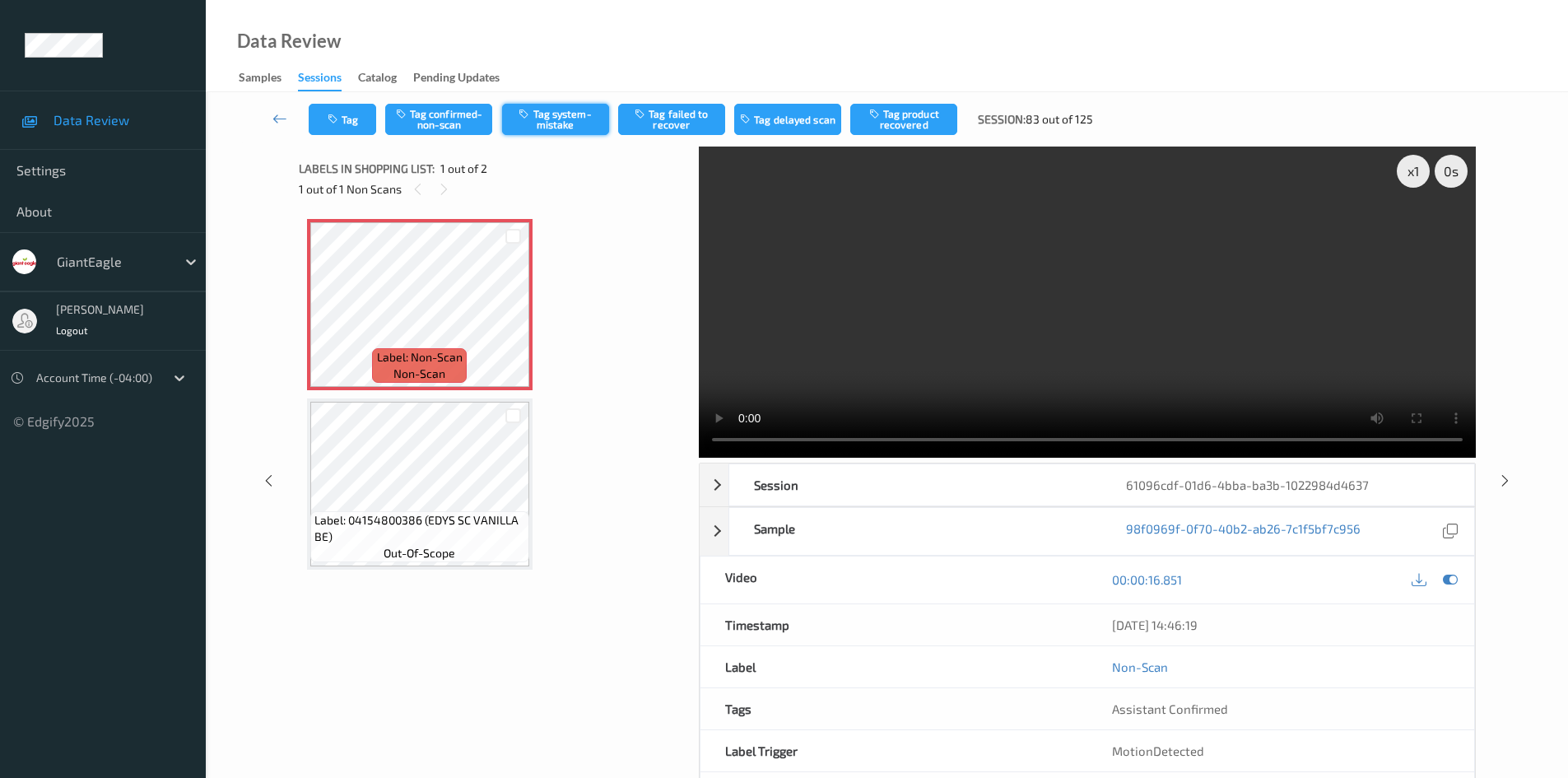 click on "Tag   system-mistake" at bounding box center [556, 119] 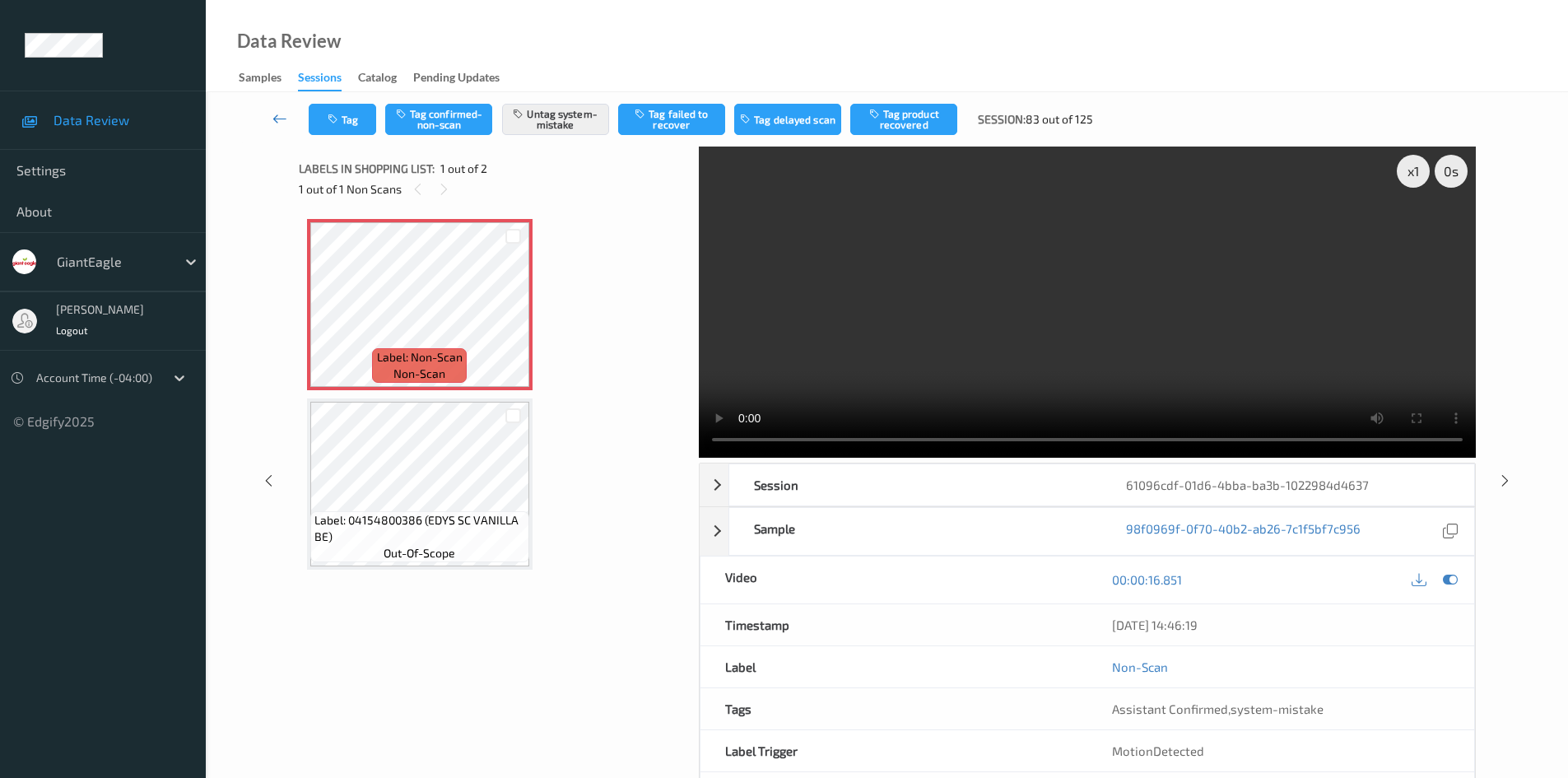 click at bounding box center (280, 119) 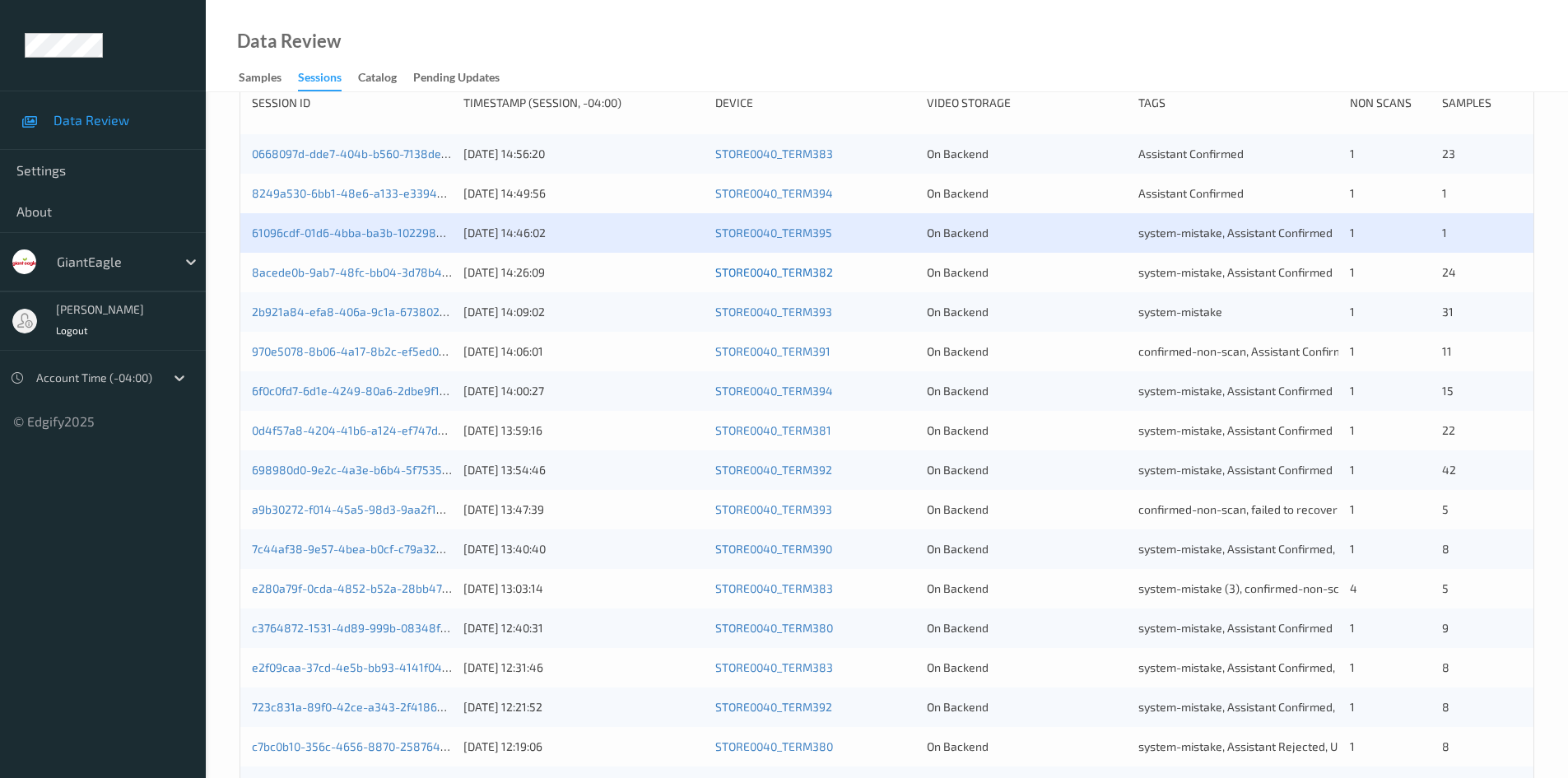 scroll, scrollTop: 247, scrollLeft: 0, axis: vertical 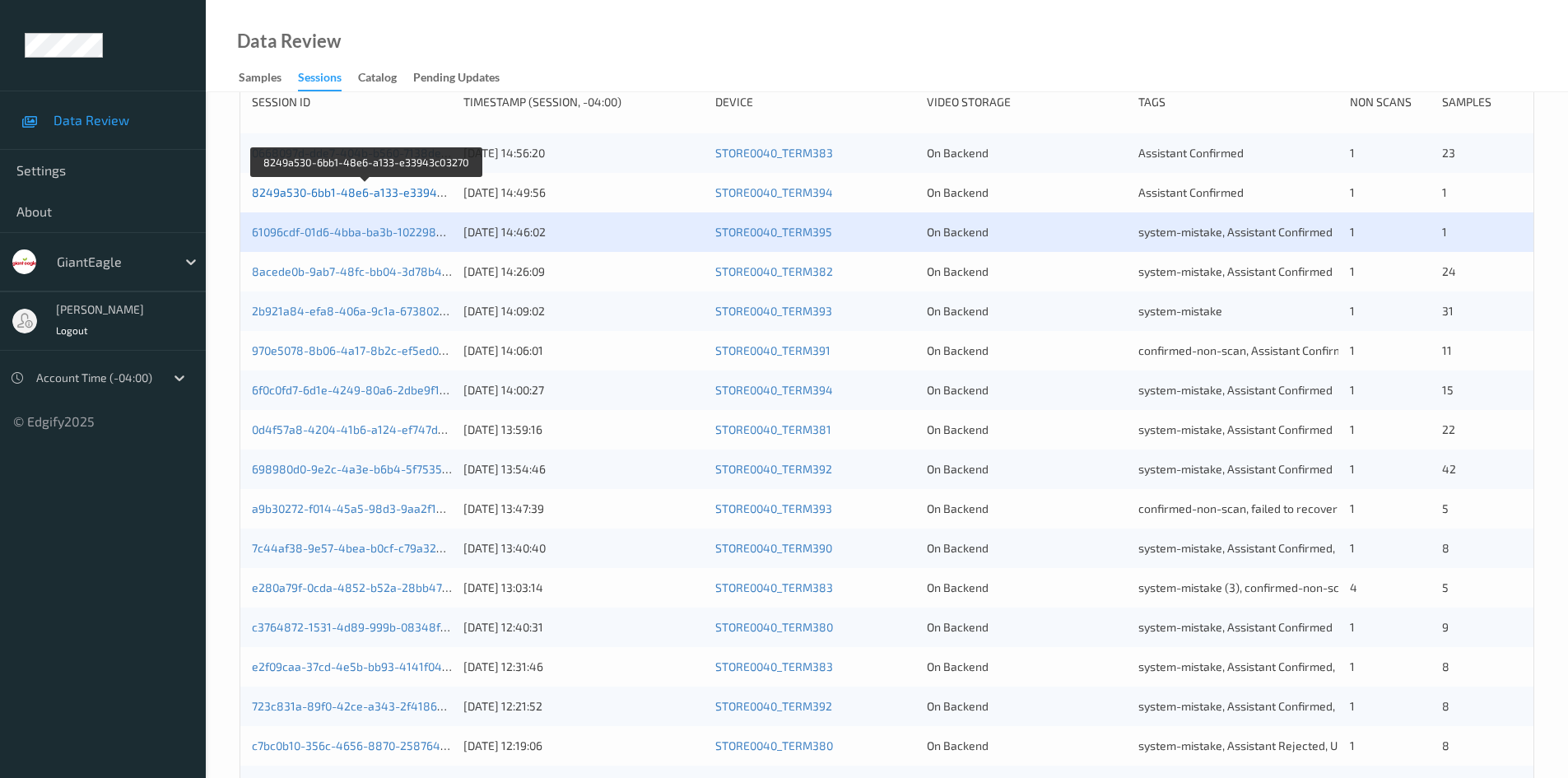click on "8249a530-6bb1-48e6-a133-e33943c03270" at bounding box center [366, 192] 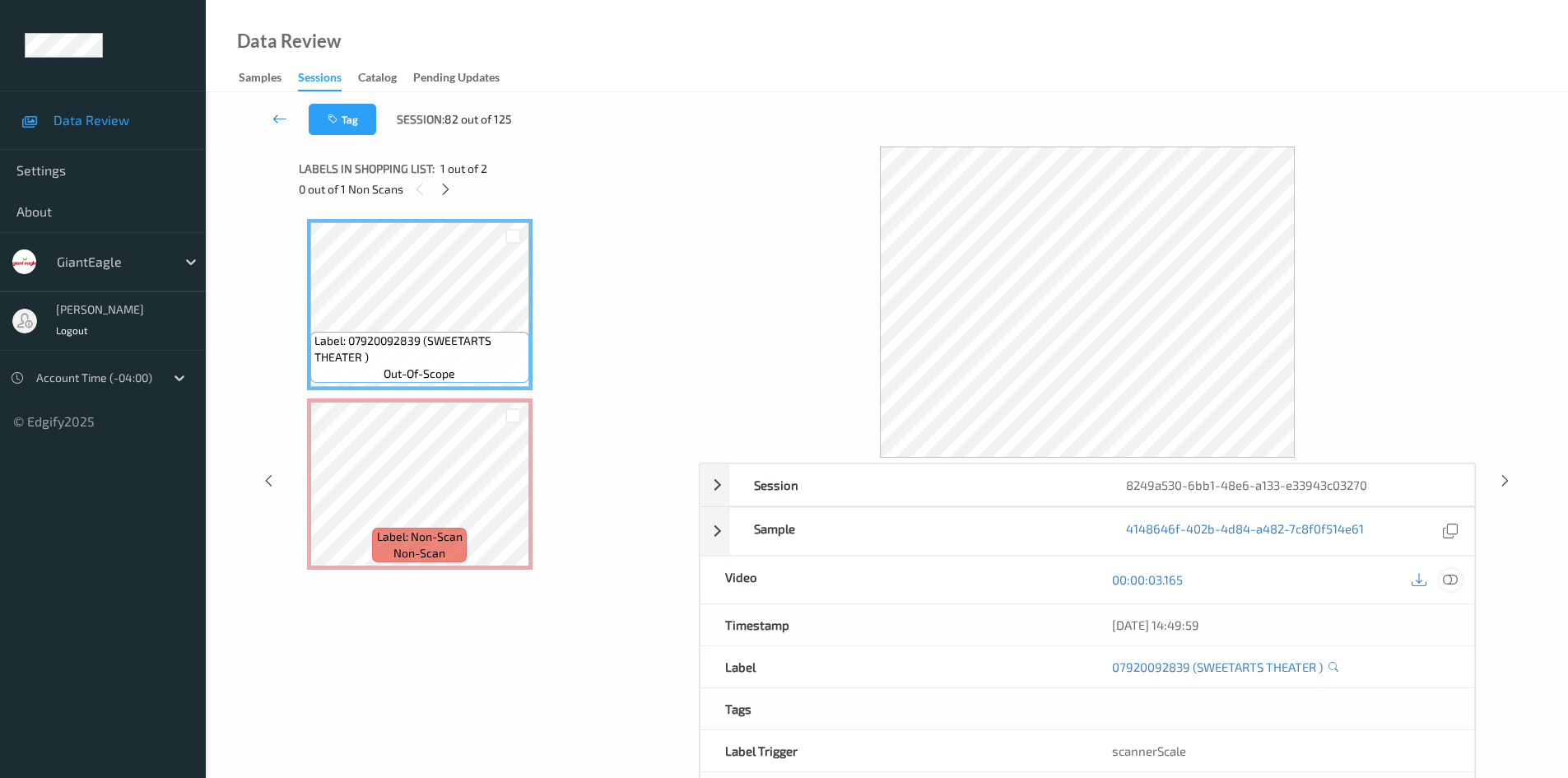 click at bounding box center (1450, 580) 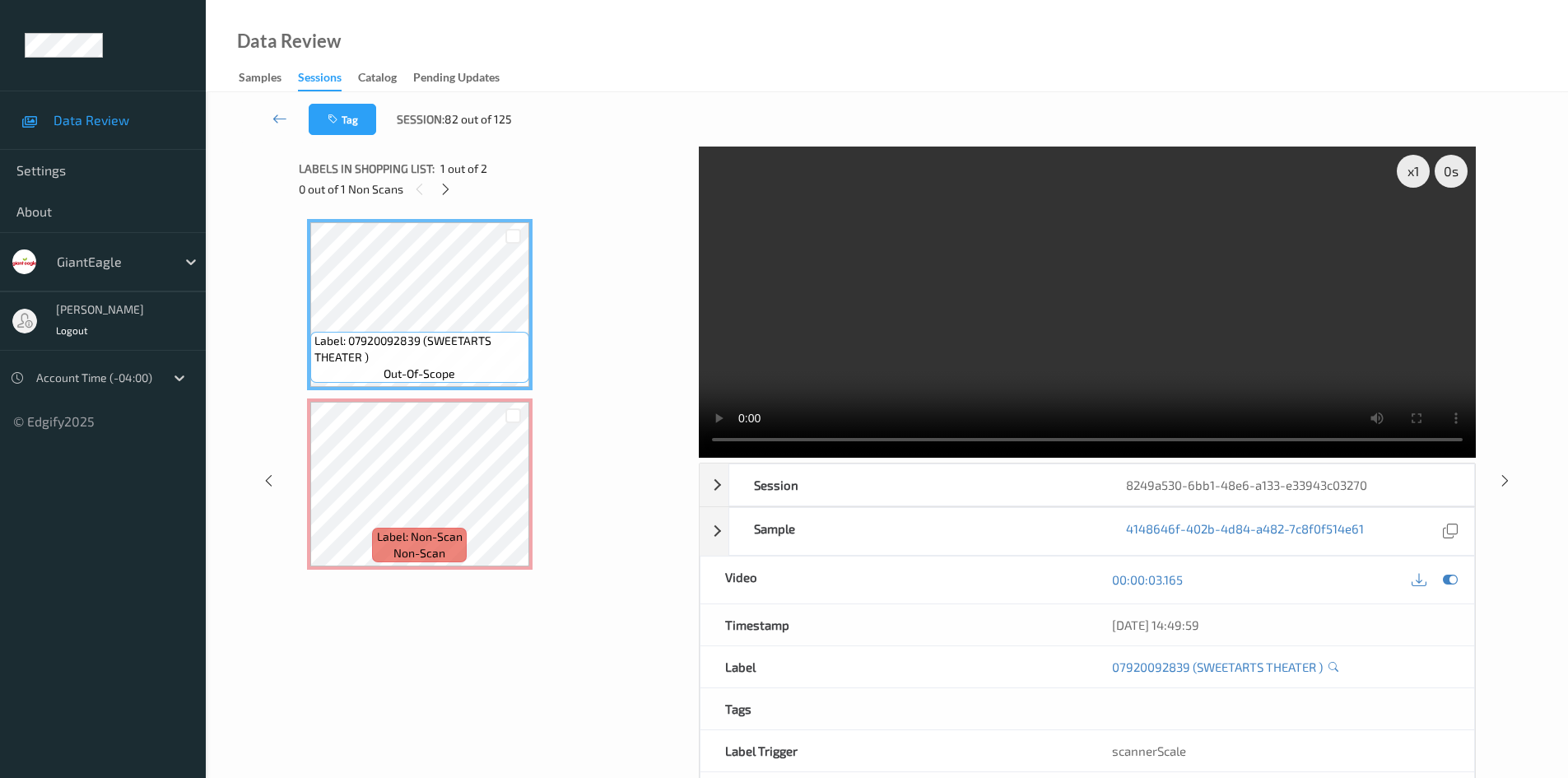 type 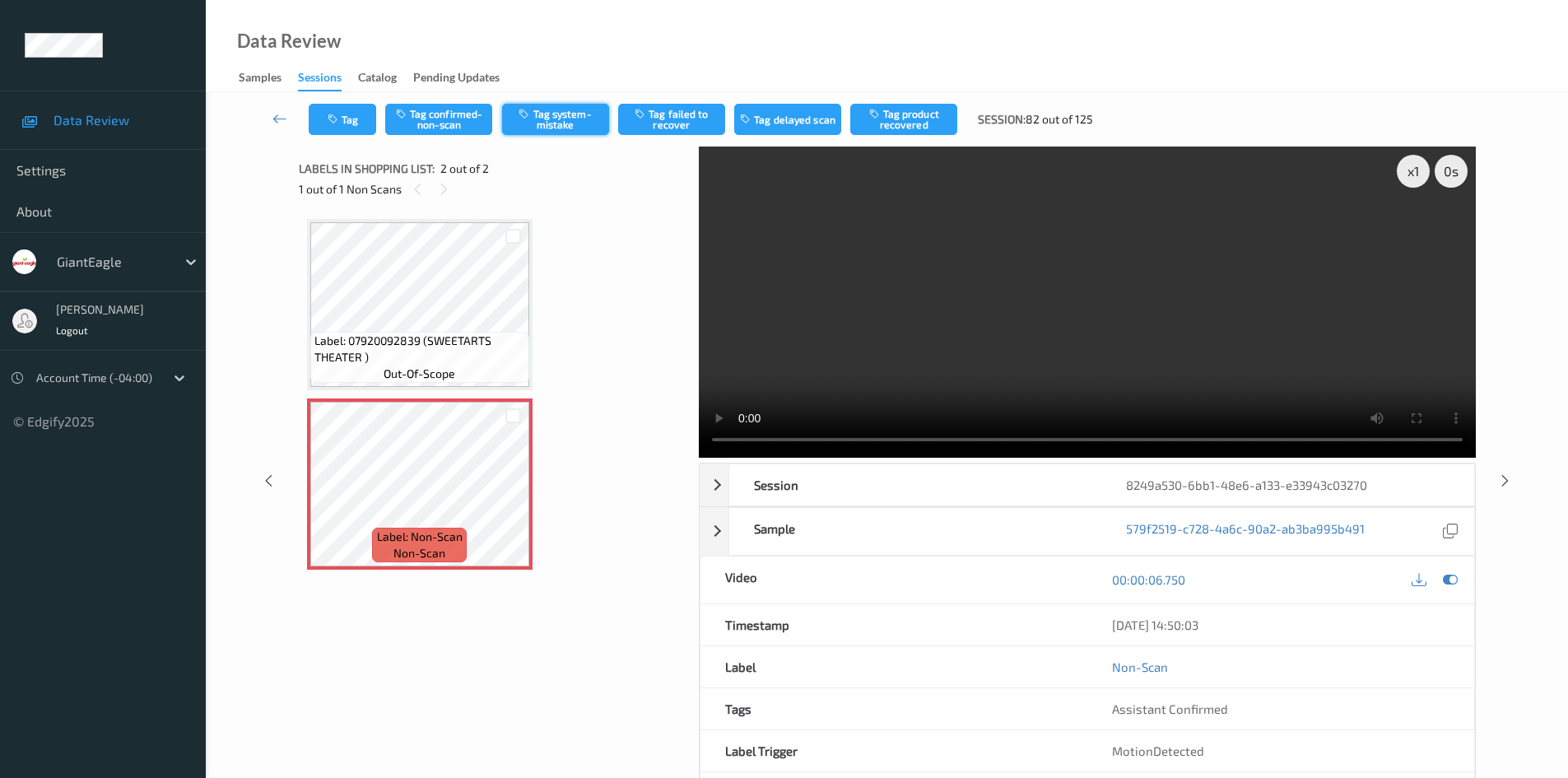 click on "Tag   system-mistake" at bounding box center (556, 119) 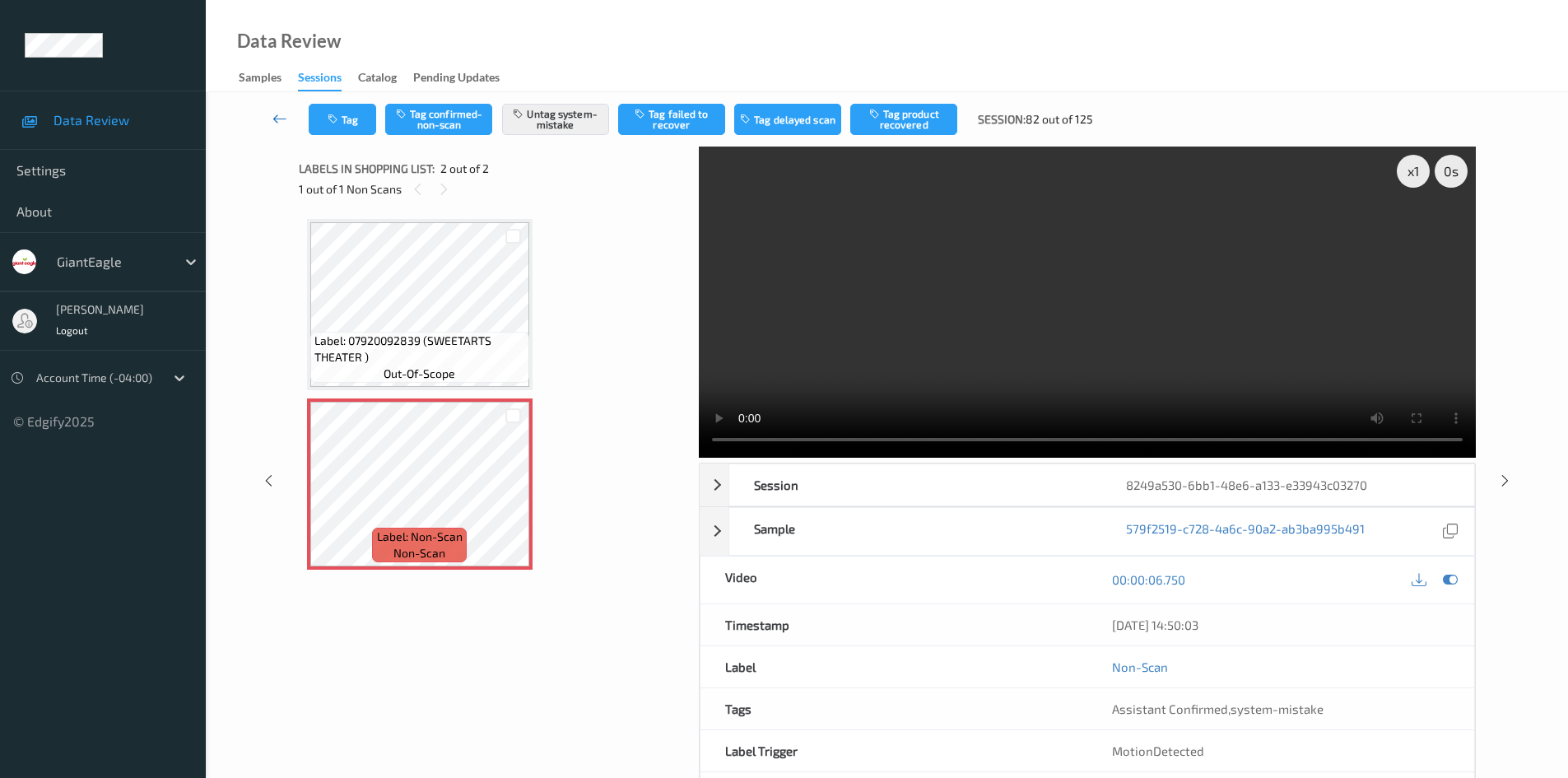 click at bounding box center (280, 119) 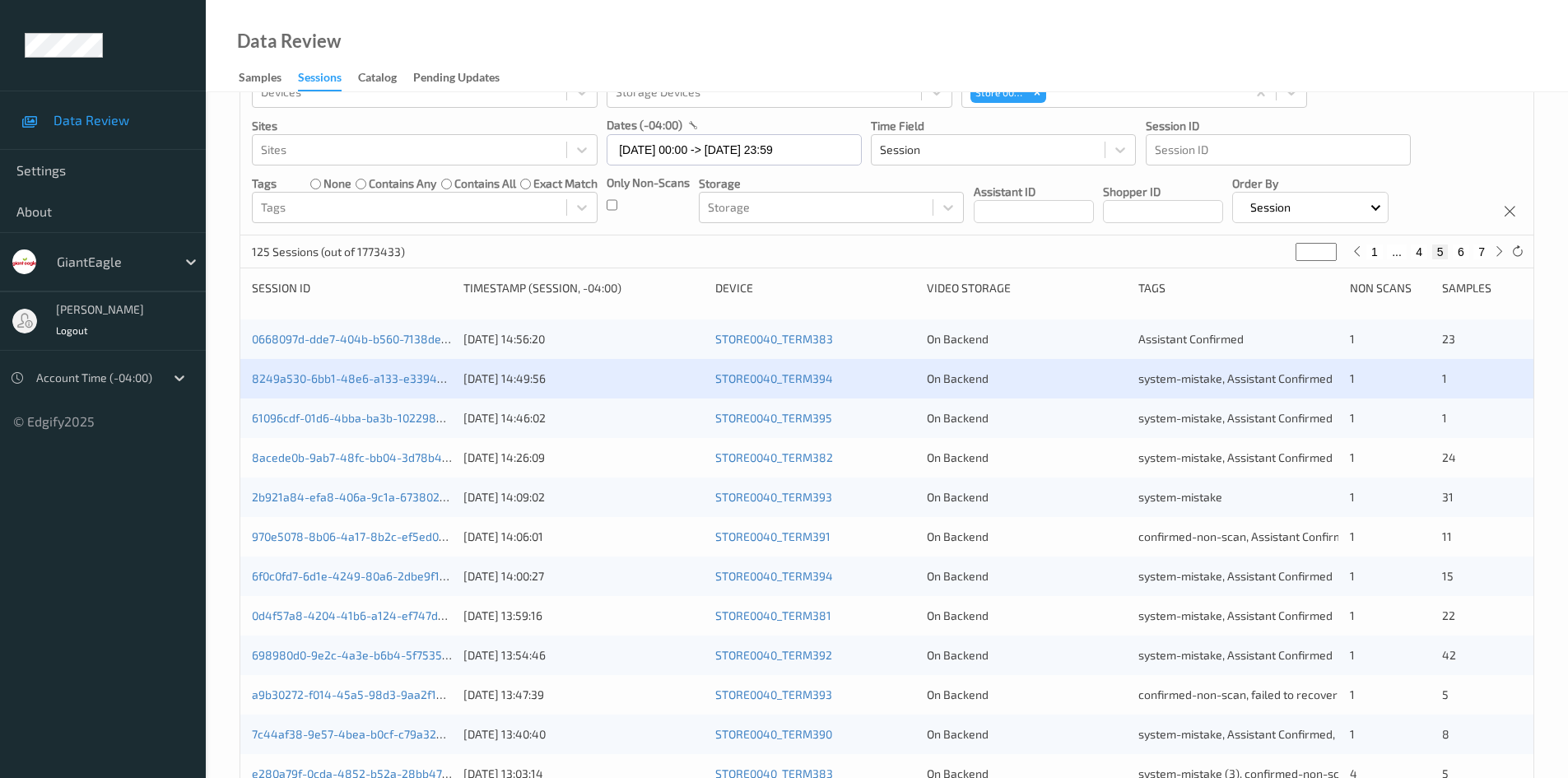 scroll, scrollTop: 165, scrollLeft: 0, axis: vertical 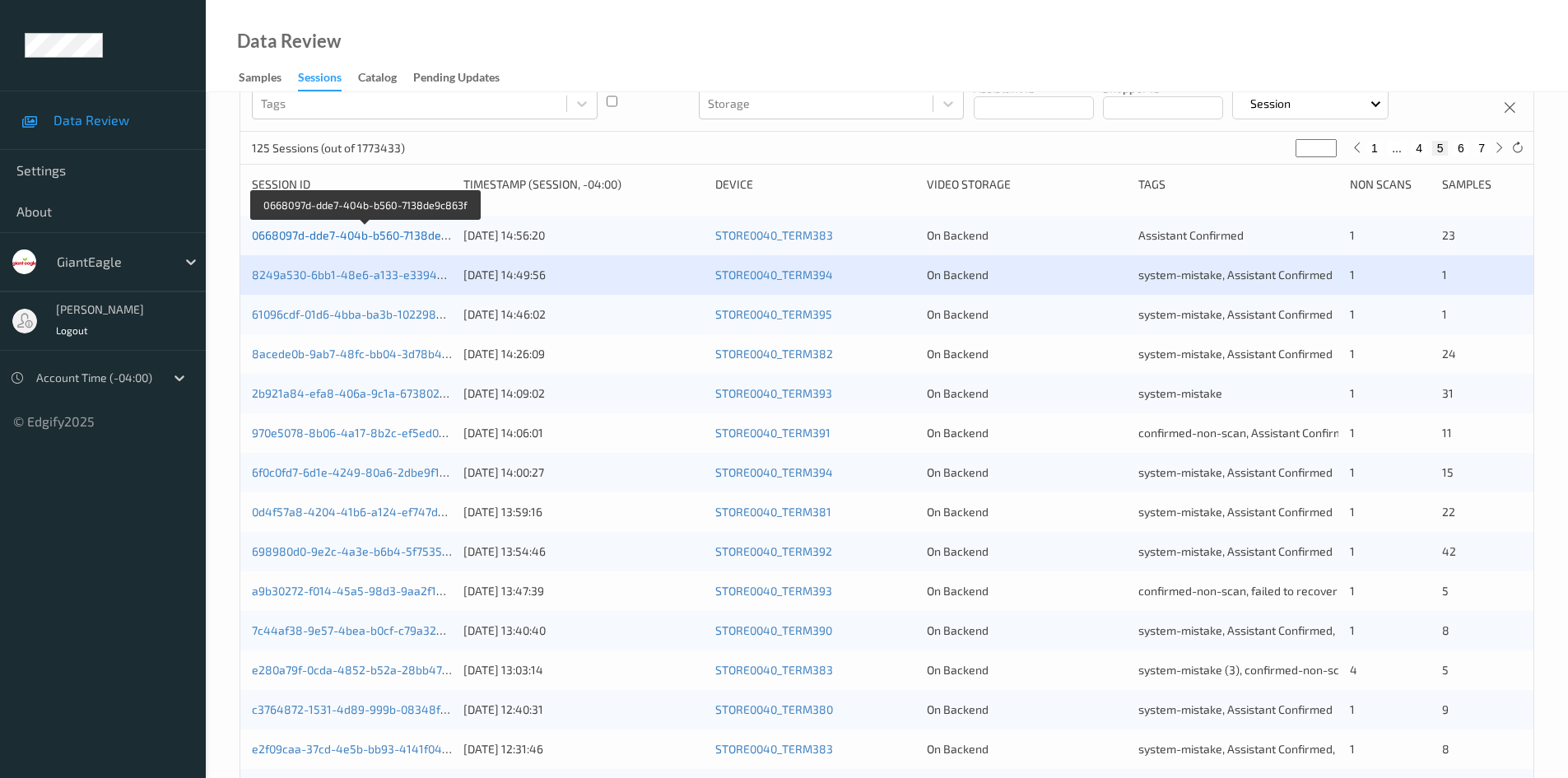 click on "0668097d-dde7-404b-b560-7138de9c863f" at bounding box center (365, 235) 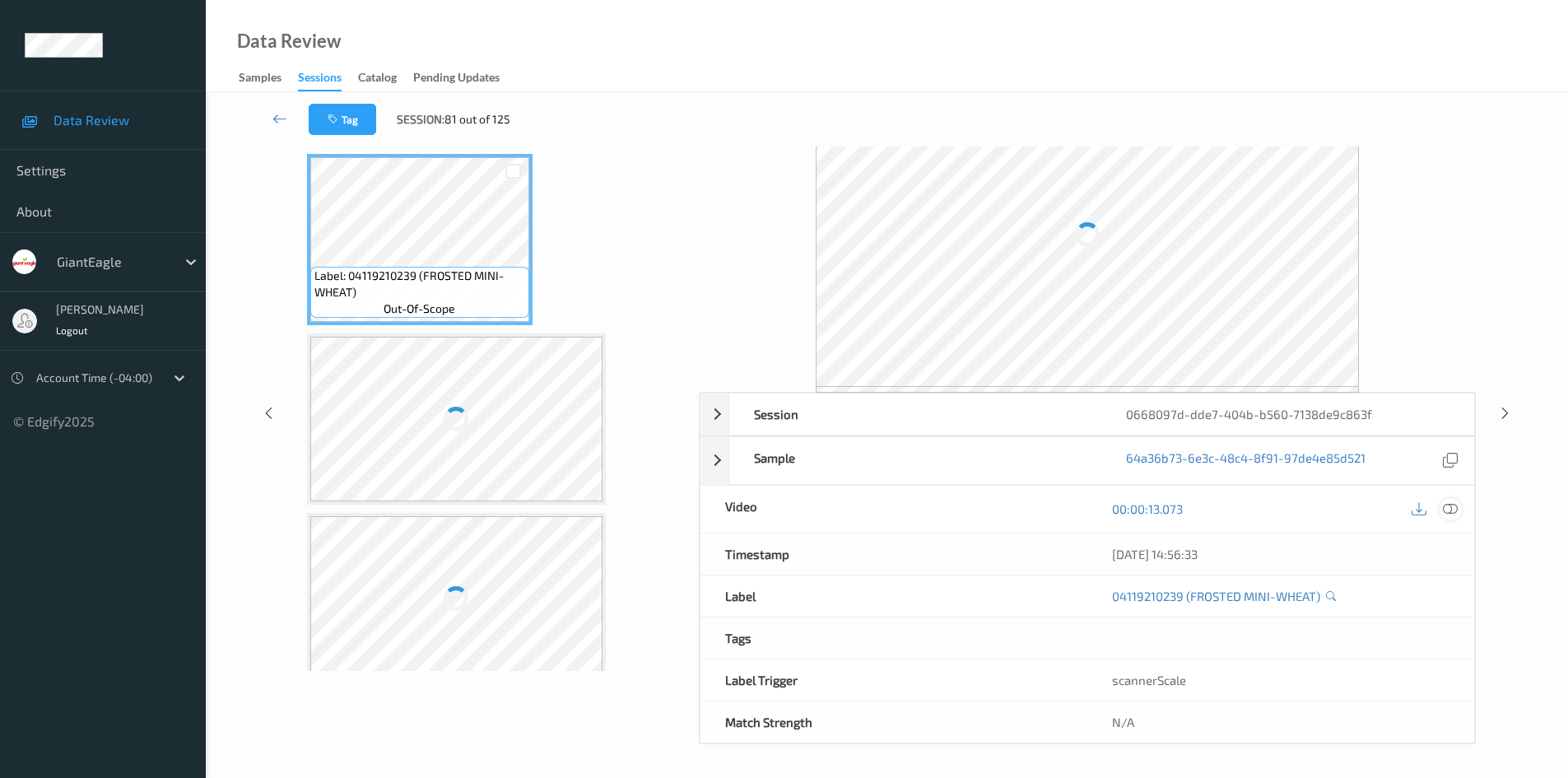 click at bounding box center (1450, 509) 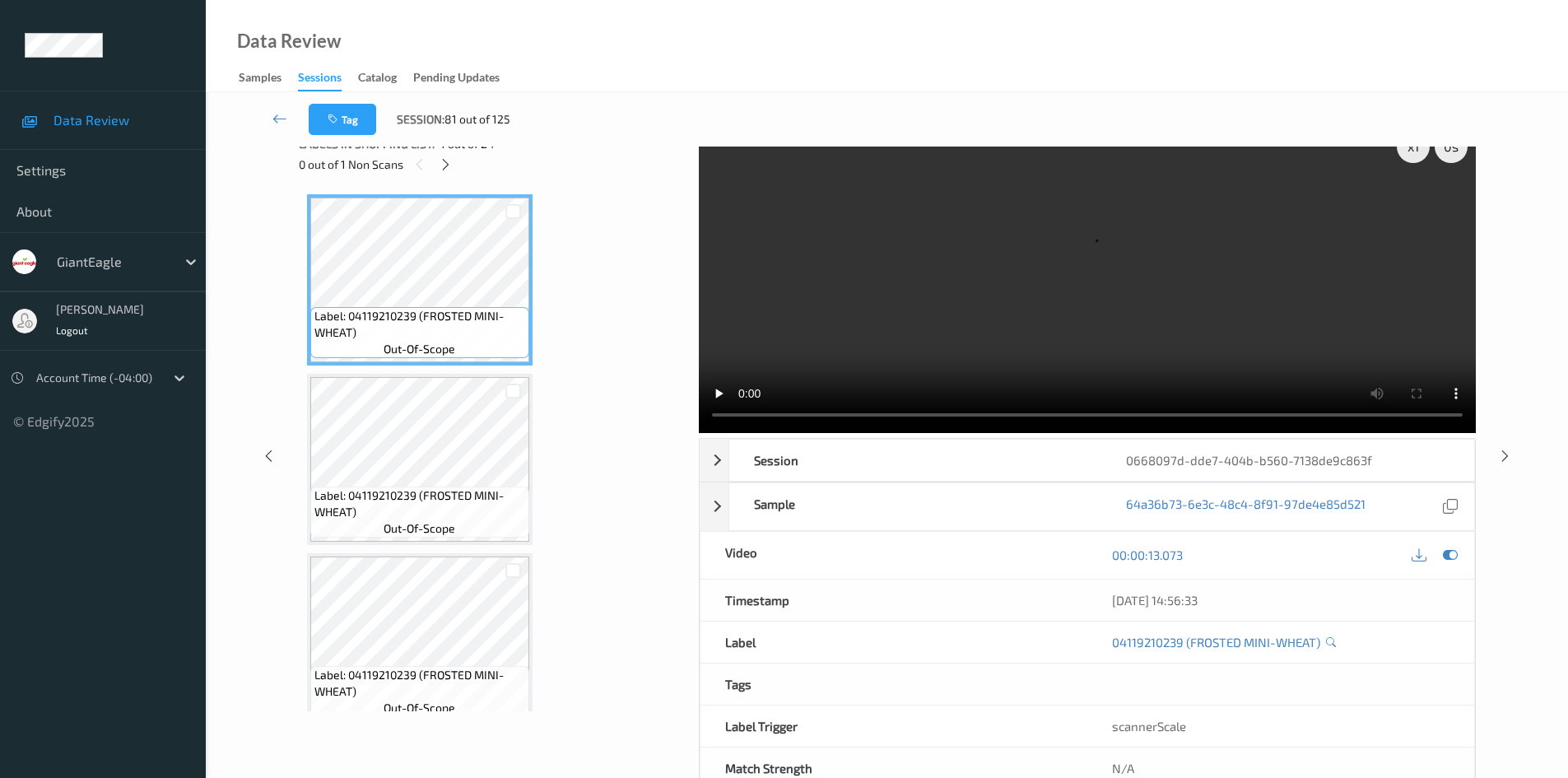 scroll, scrollTop: 0, scrollLeft: 0, axis: both 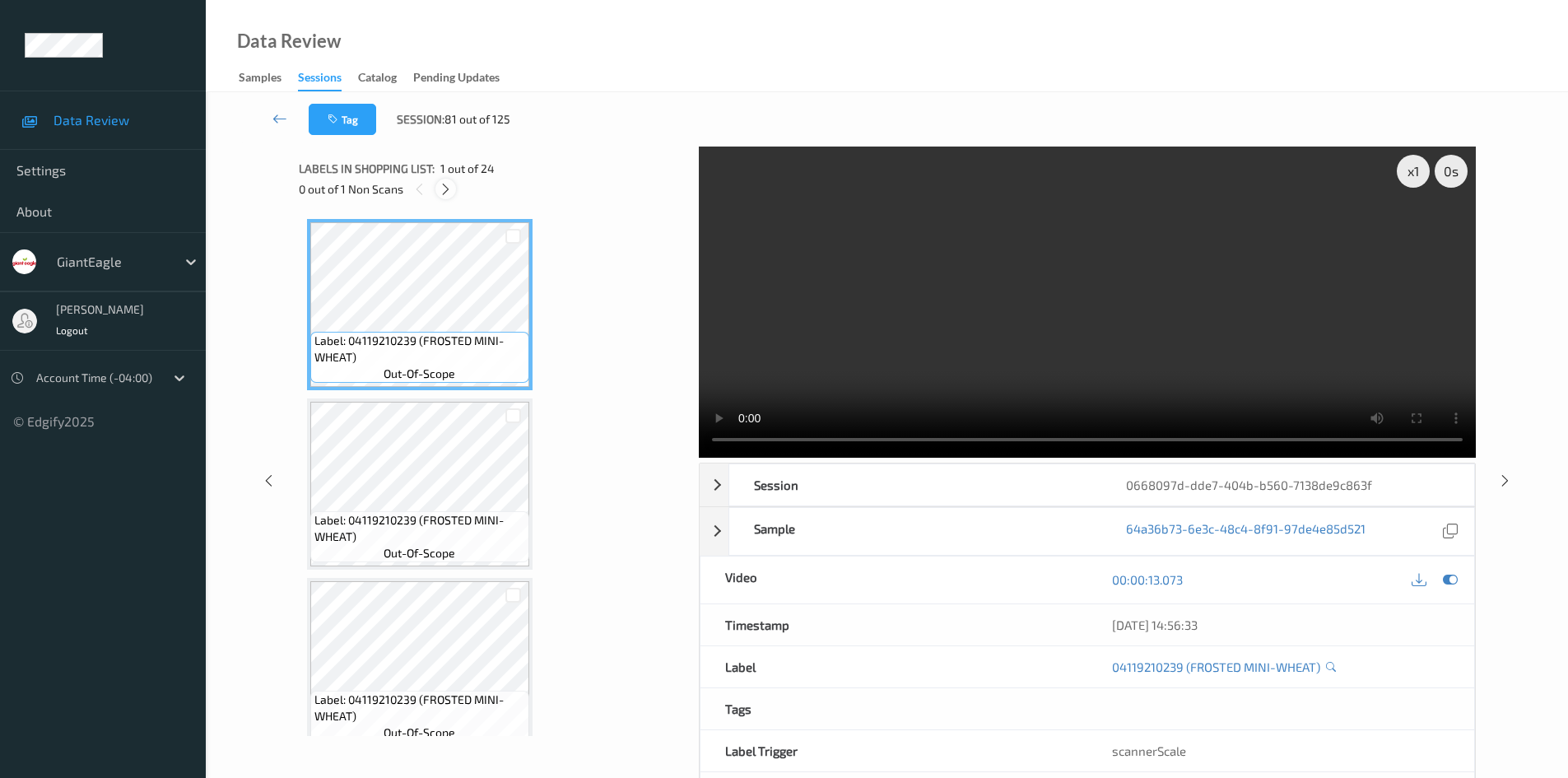 click at bounding box center (445, 189) 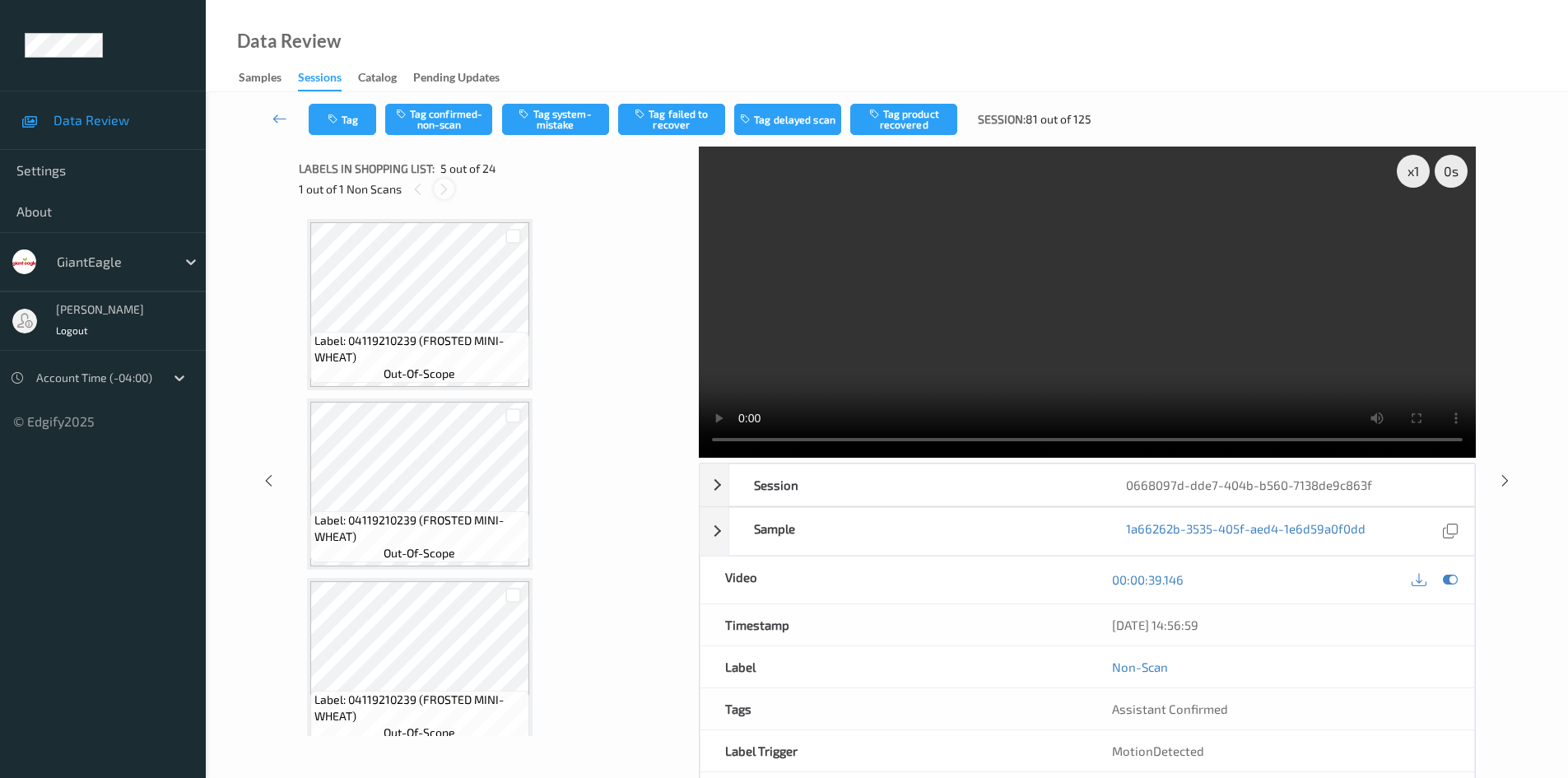 scroll, scrollTop: 547, scrollLeft: 0, axis: vertical 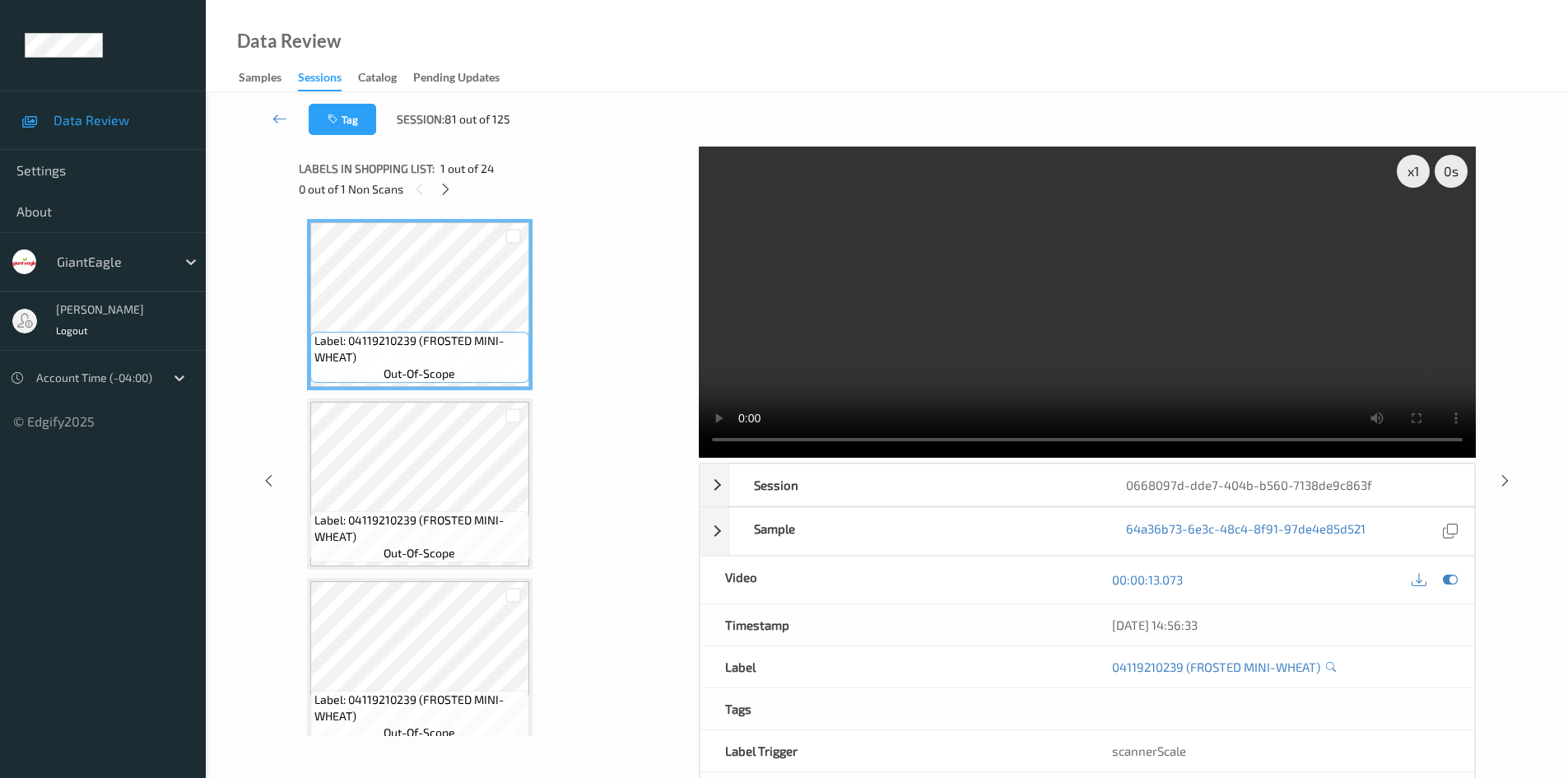 type 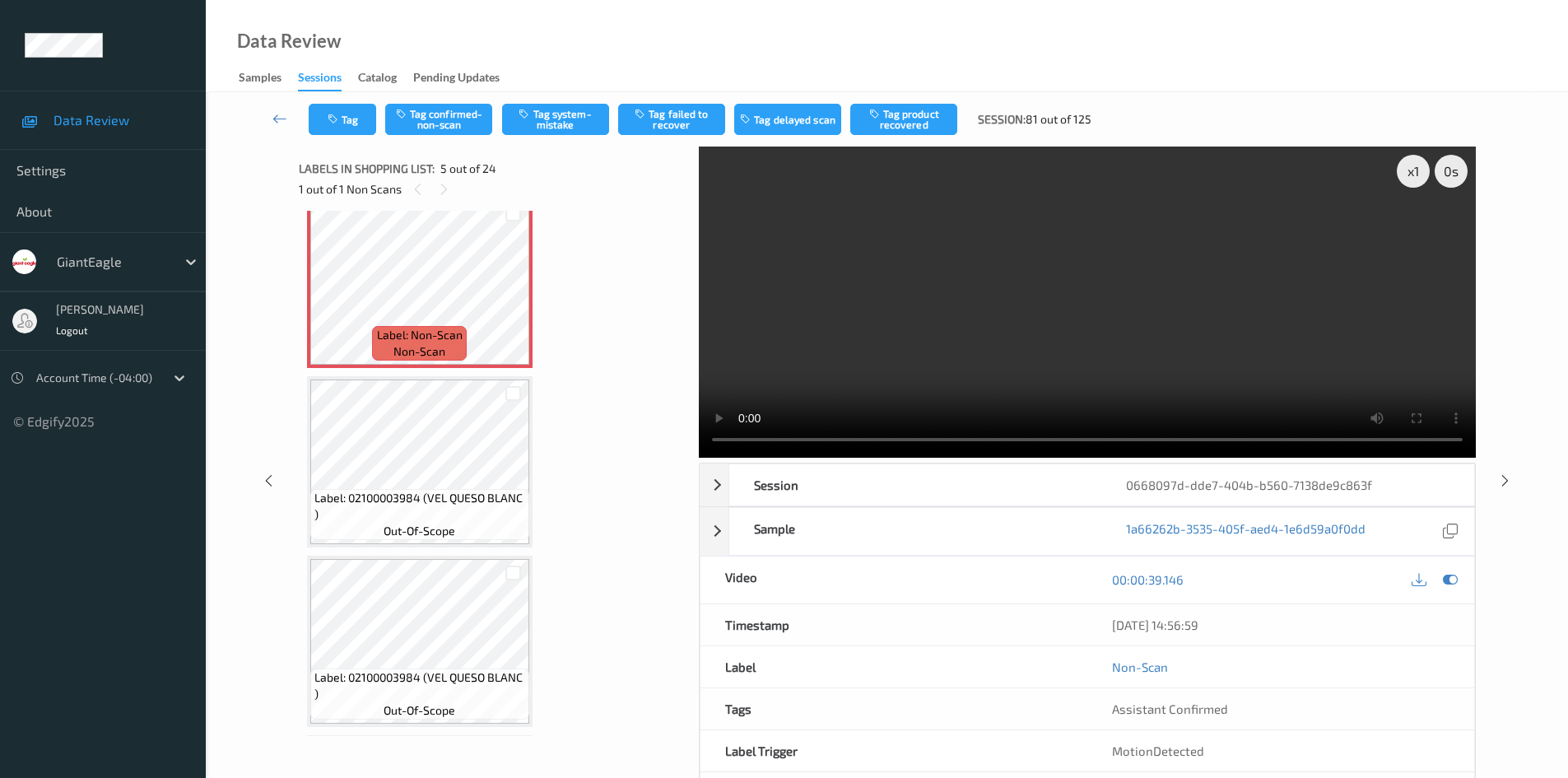 scroll, scrollTop: 741, scrollLeft: 0, axis: vertical 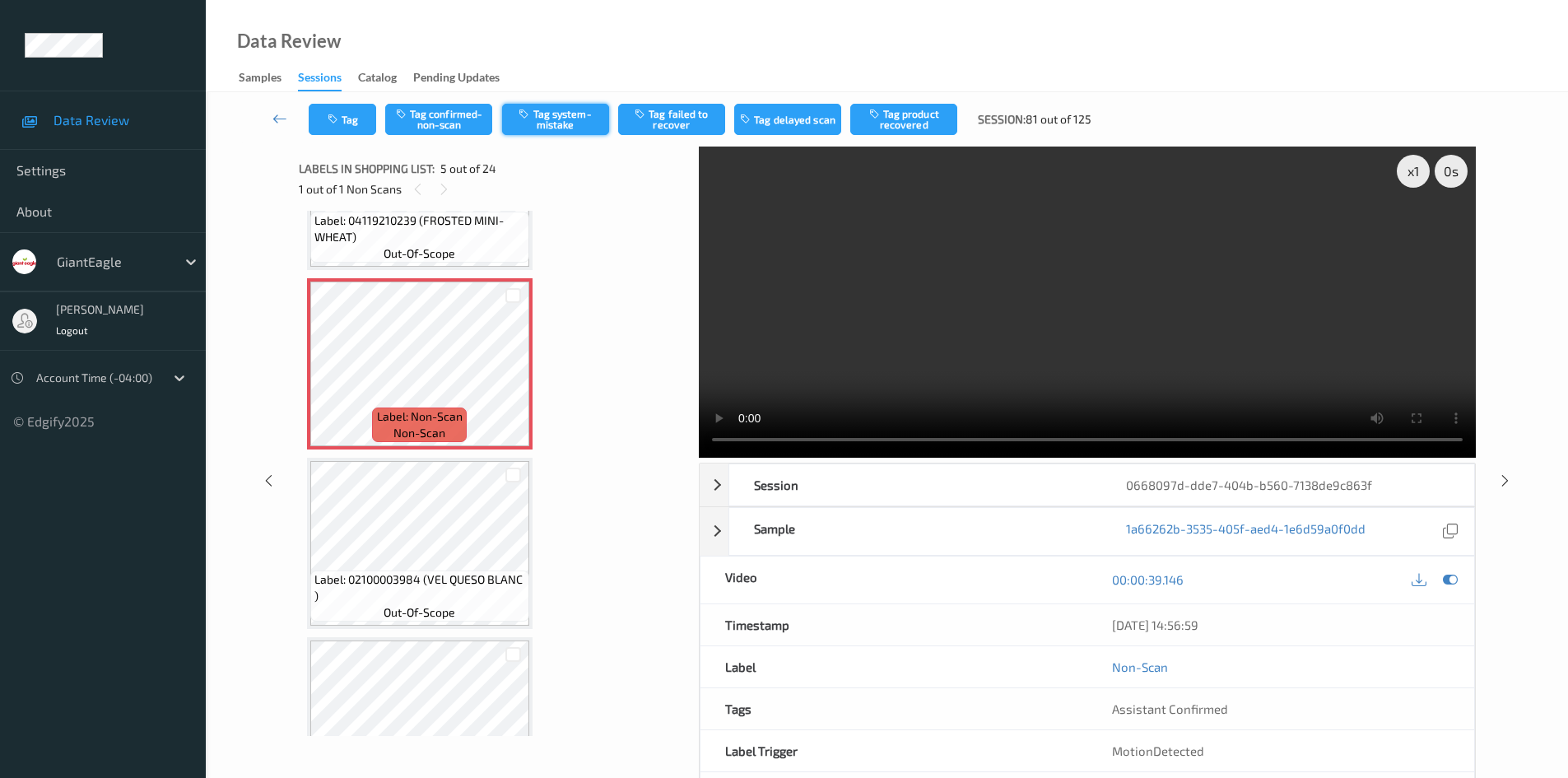 click on "Tag   system-mistake" at bounding box center [556, 119] 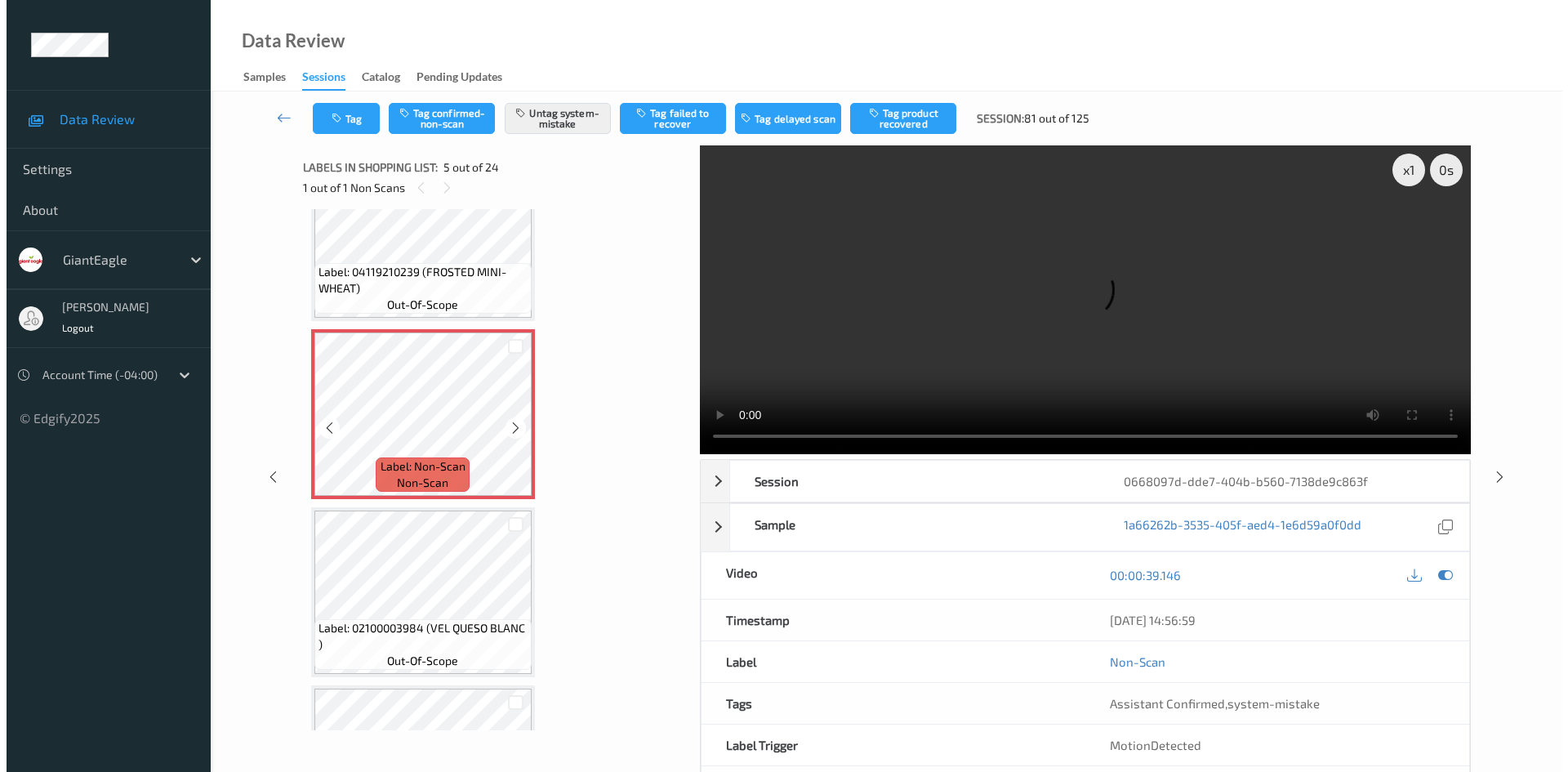 scroll, scrollTop: 572, scrollLeft: 0, axis: vertical 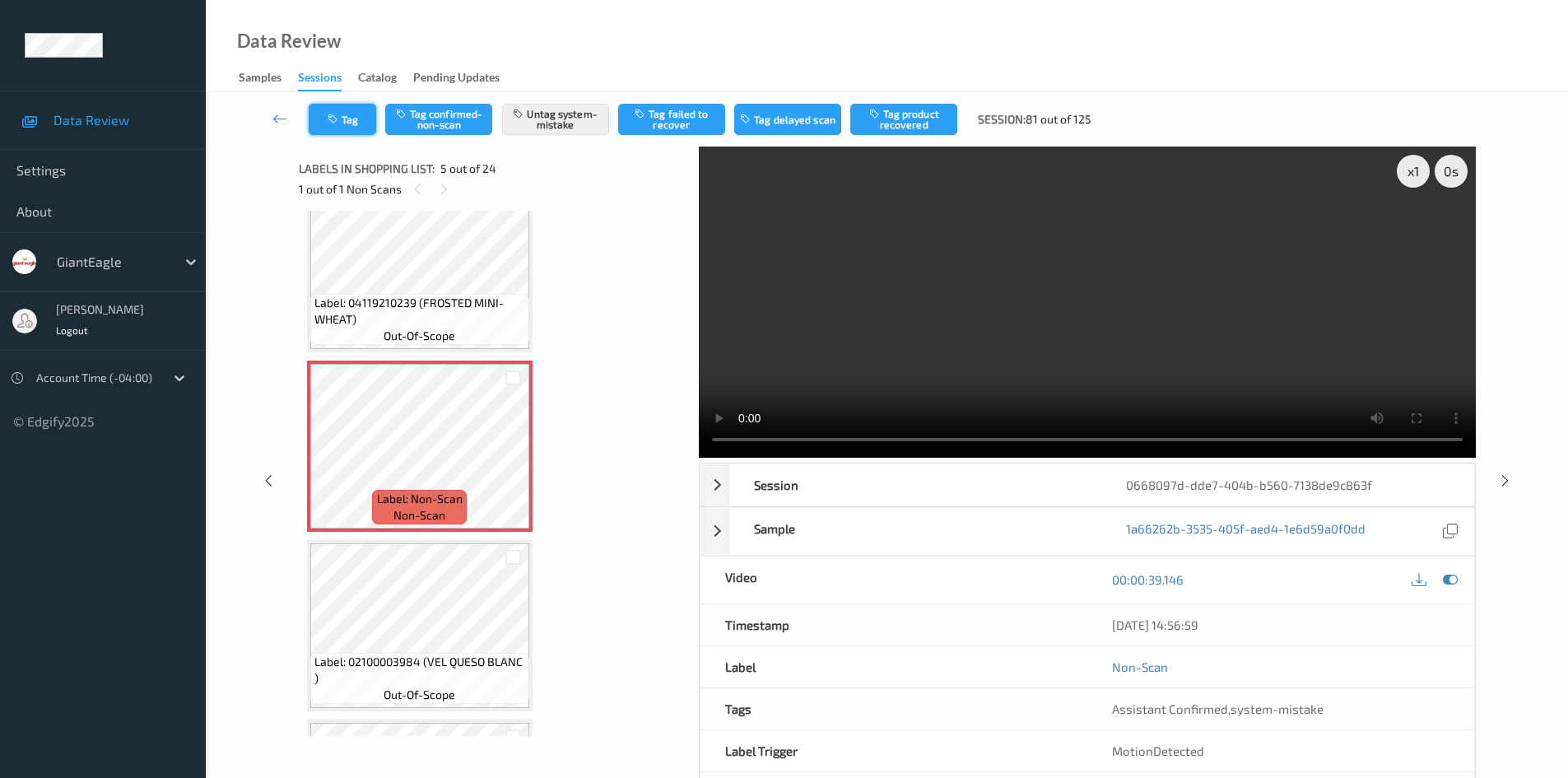 click at bounding box center (334, 119) 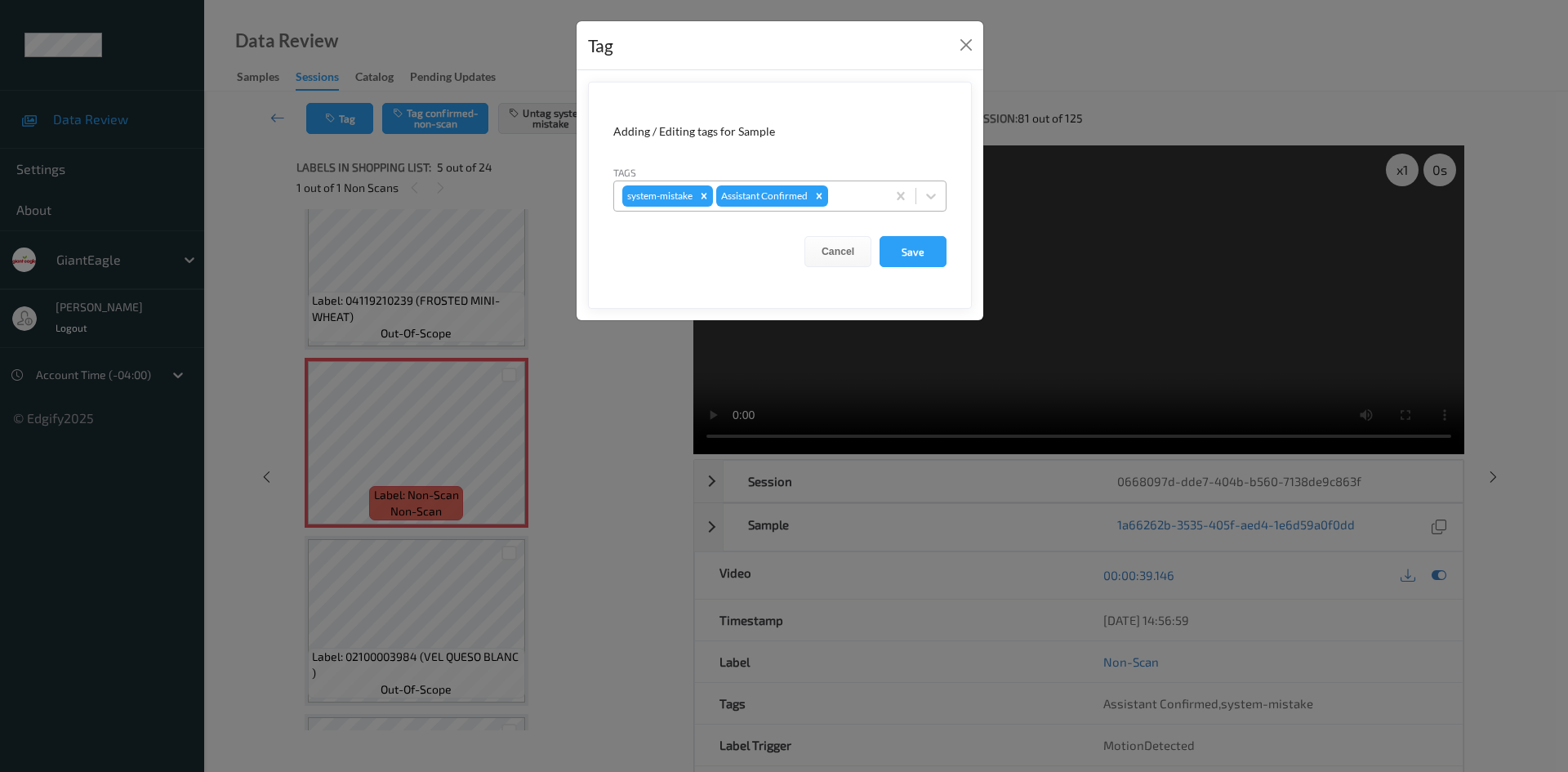 click at bounding box center [854, 196] 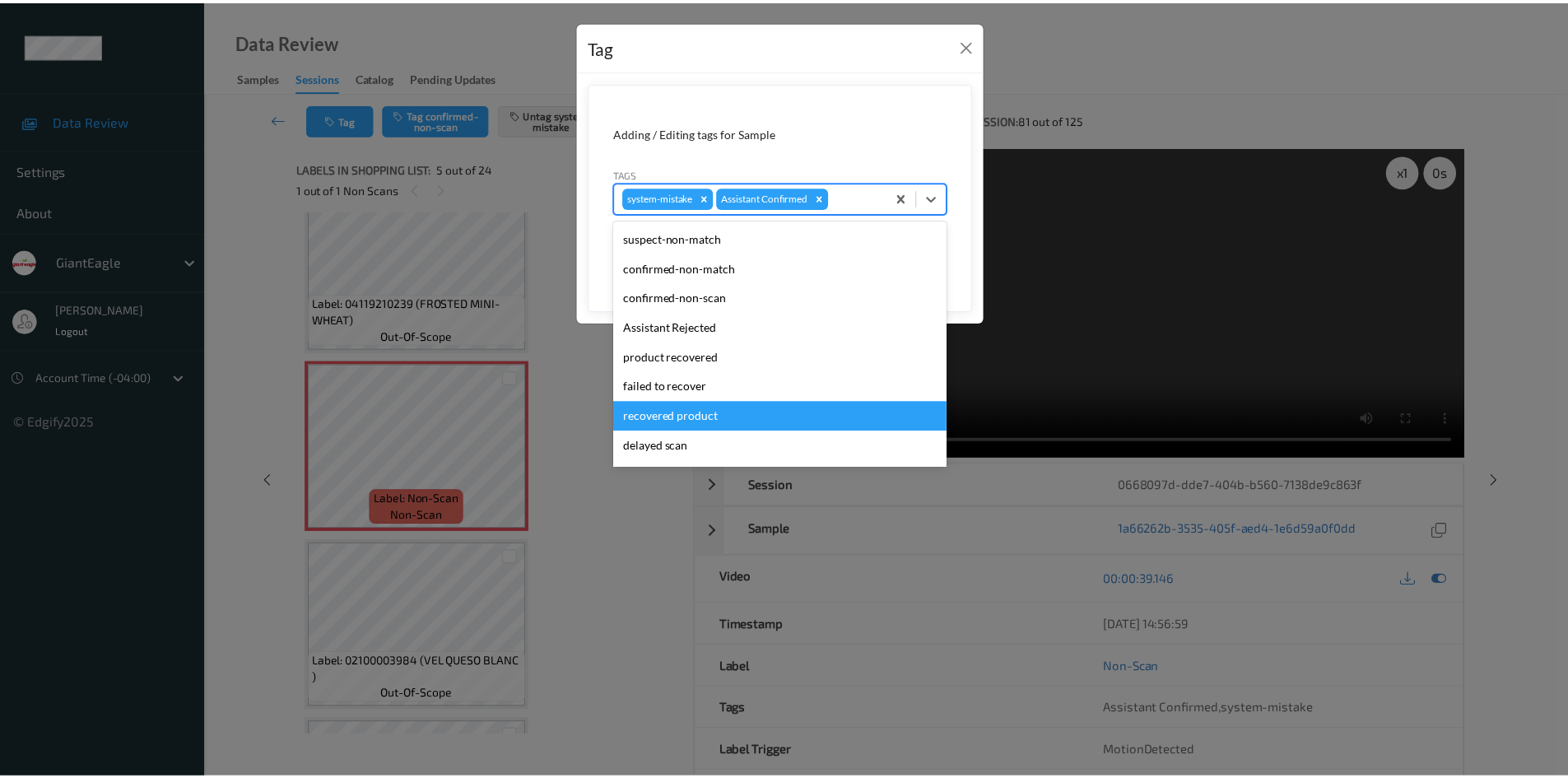 scroll, scrollTop: 86, scrollLeft: 0, axis: vertical 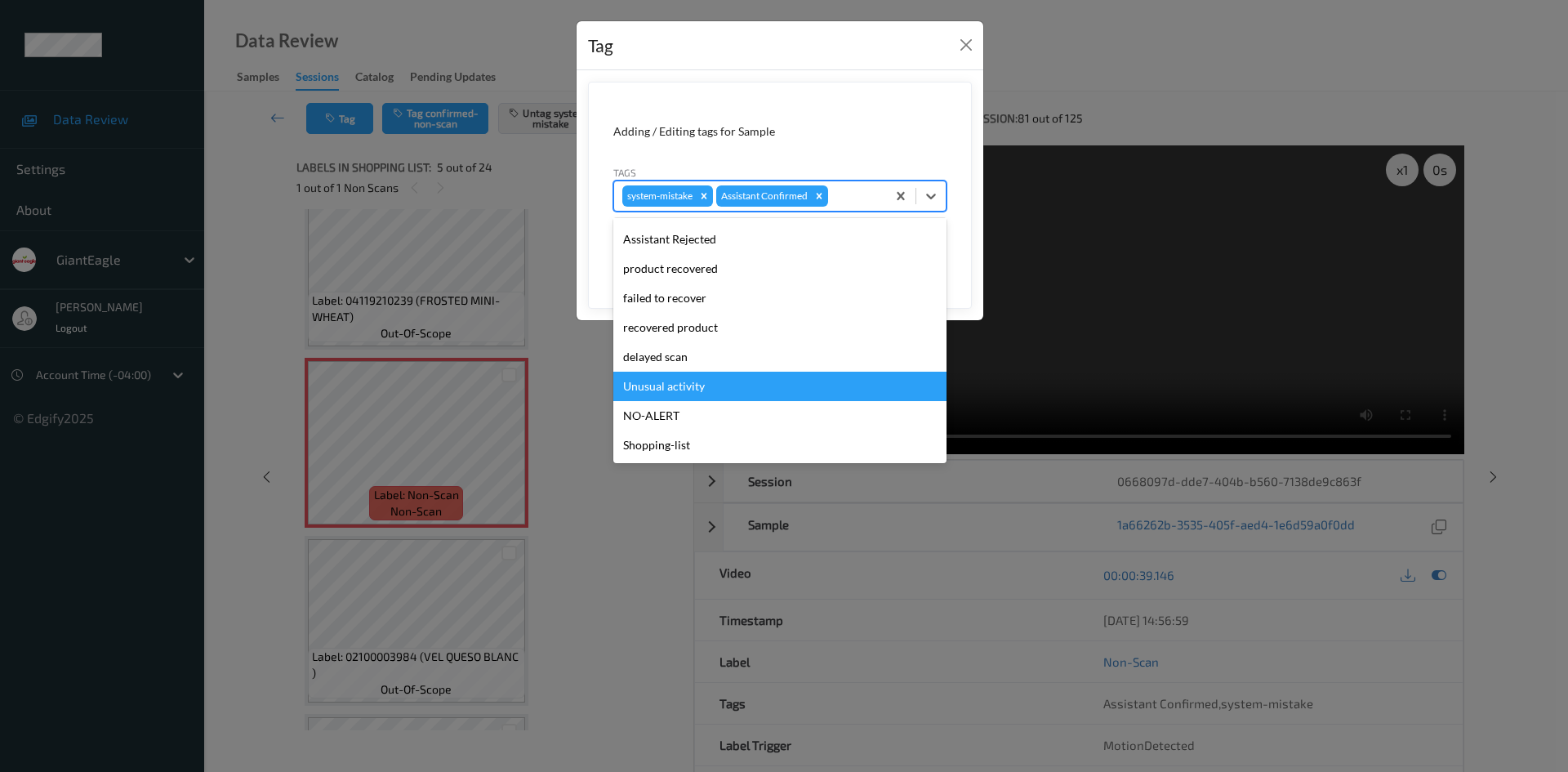 click on "Unusual activity" at bounding box center (780, 386) 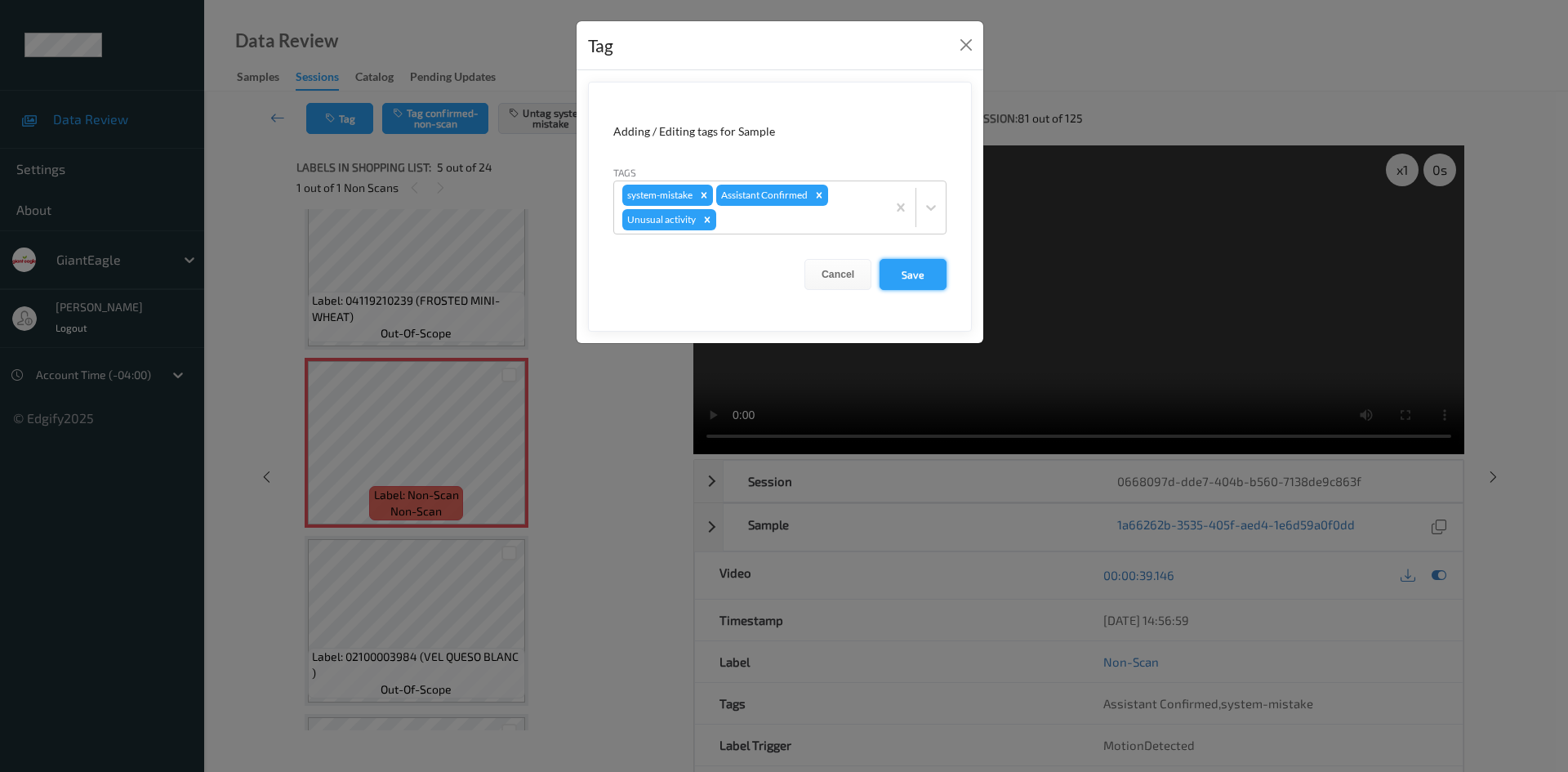 click on "Save" at bounding box center (913, 274) 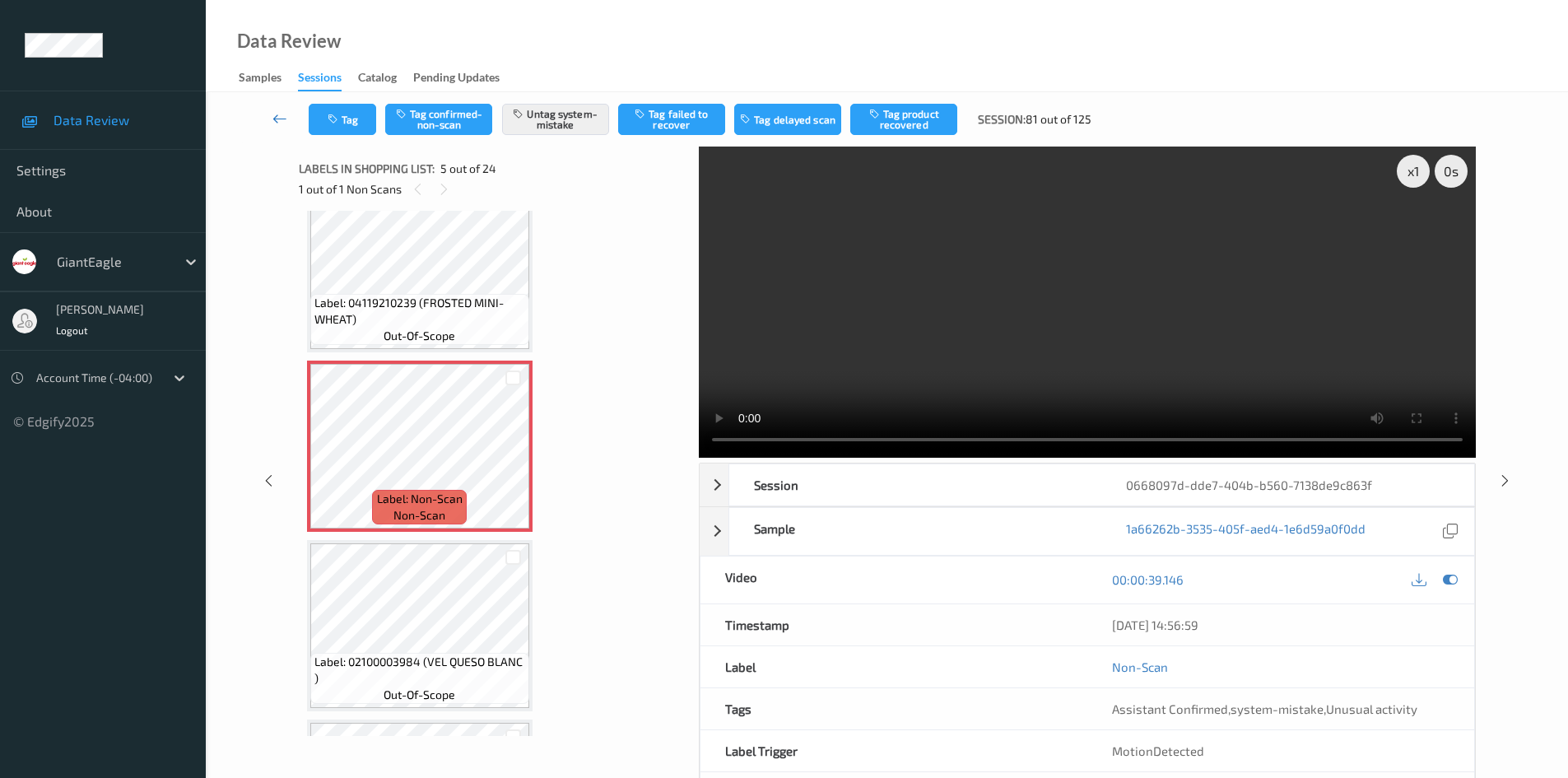 click at bounding box center (280, 119) 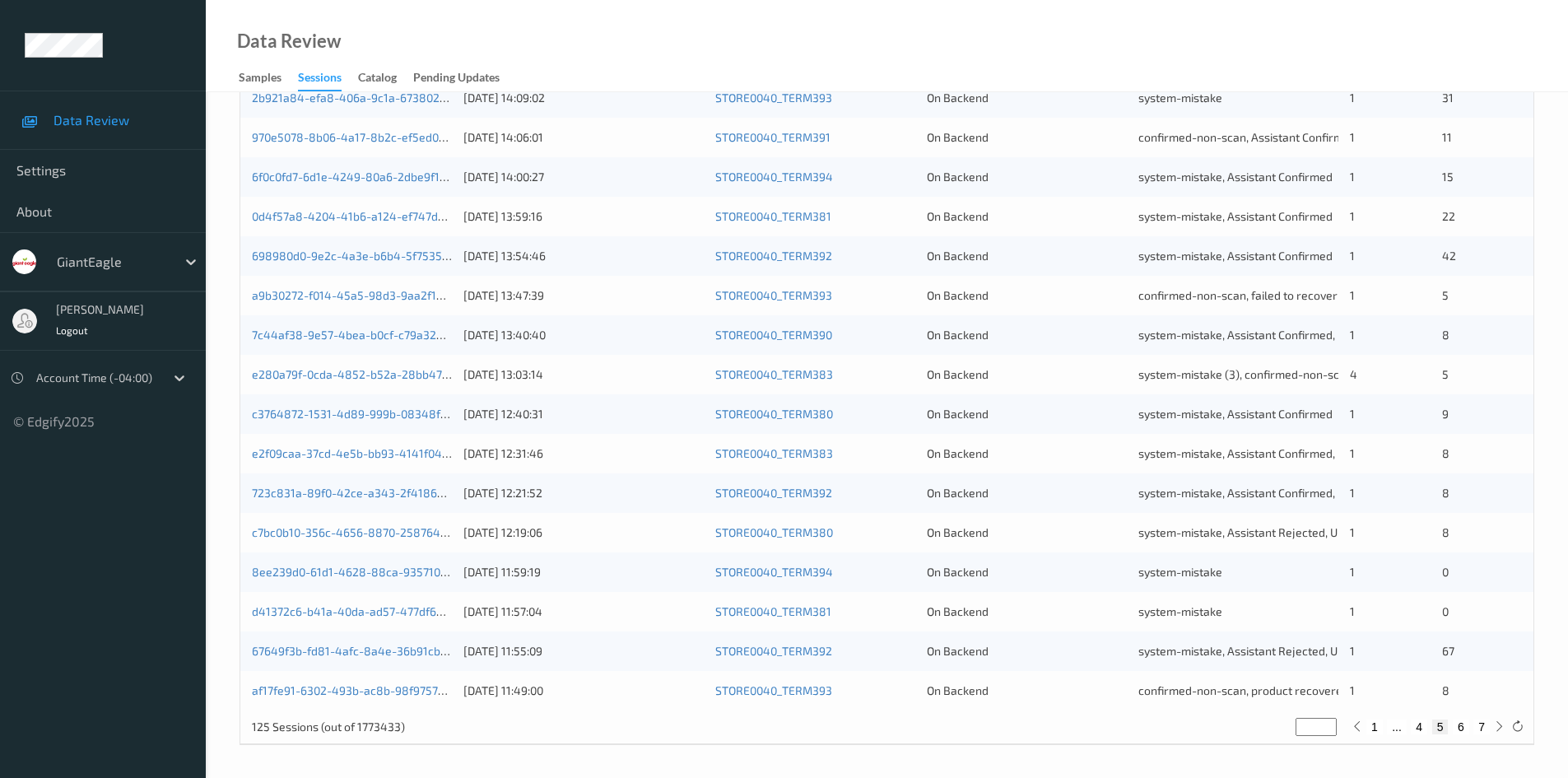 scroll, scrollTop: 461, scrollLeft: 0, axis: vertical 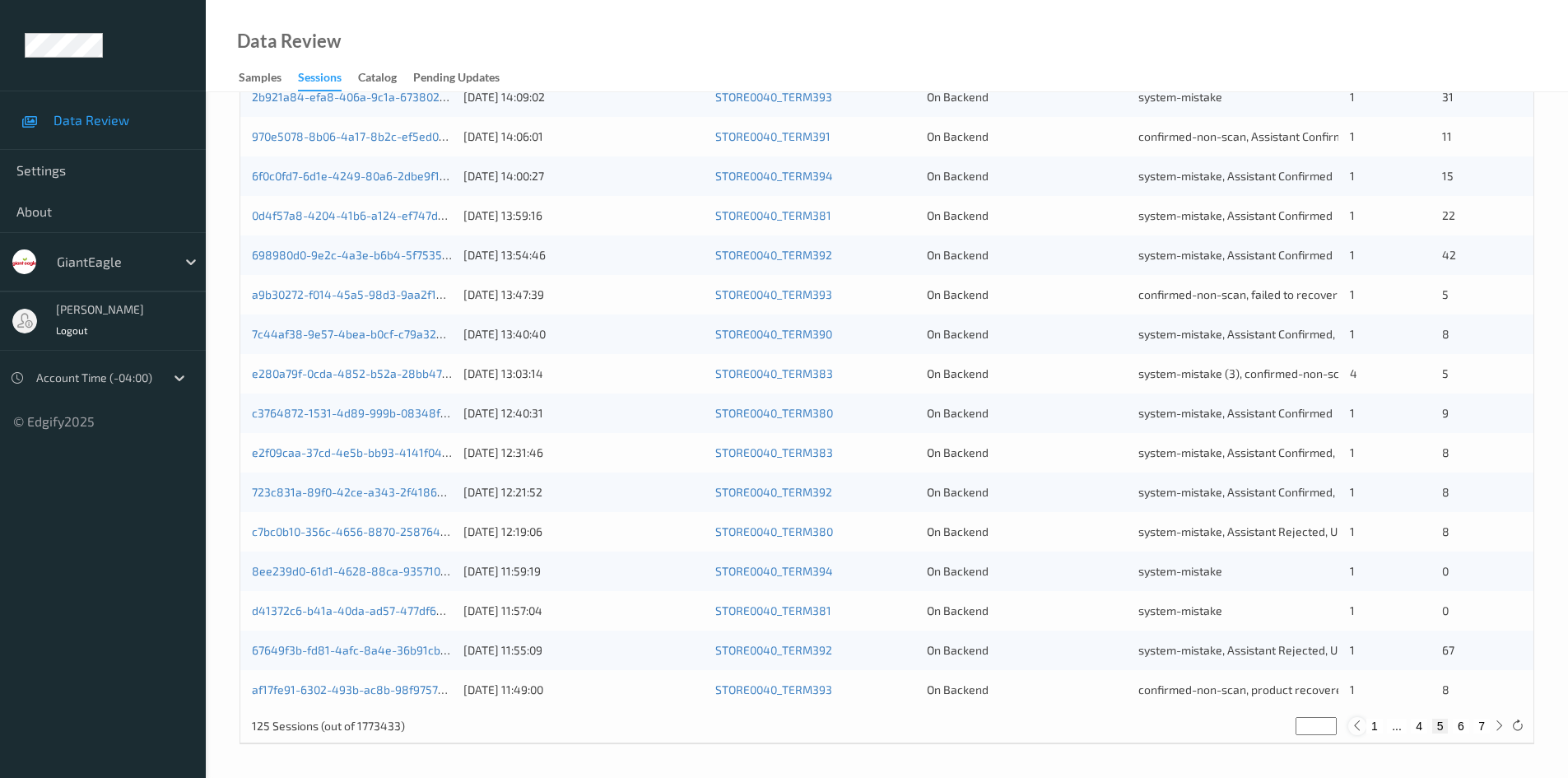 click at bounding box center [1356, 725] 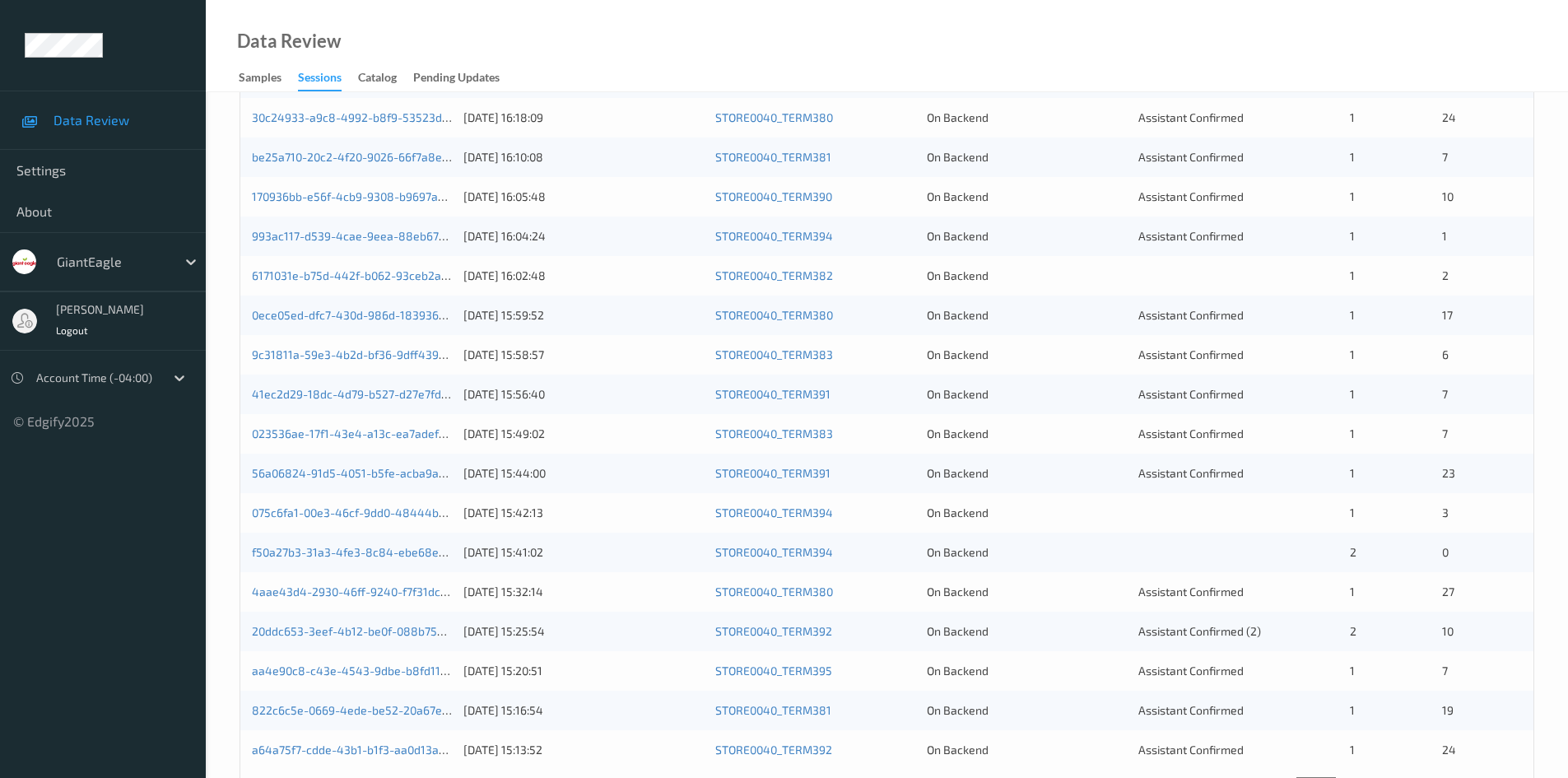 scroll, scrollTop: 461, scrollLeft: 0, axis: vertical 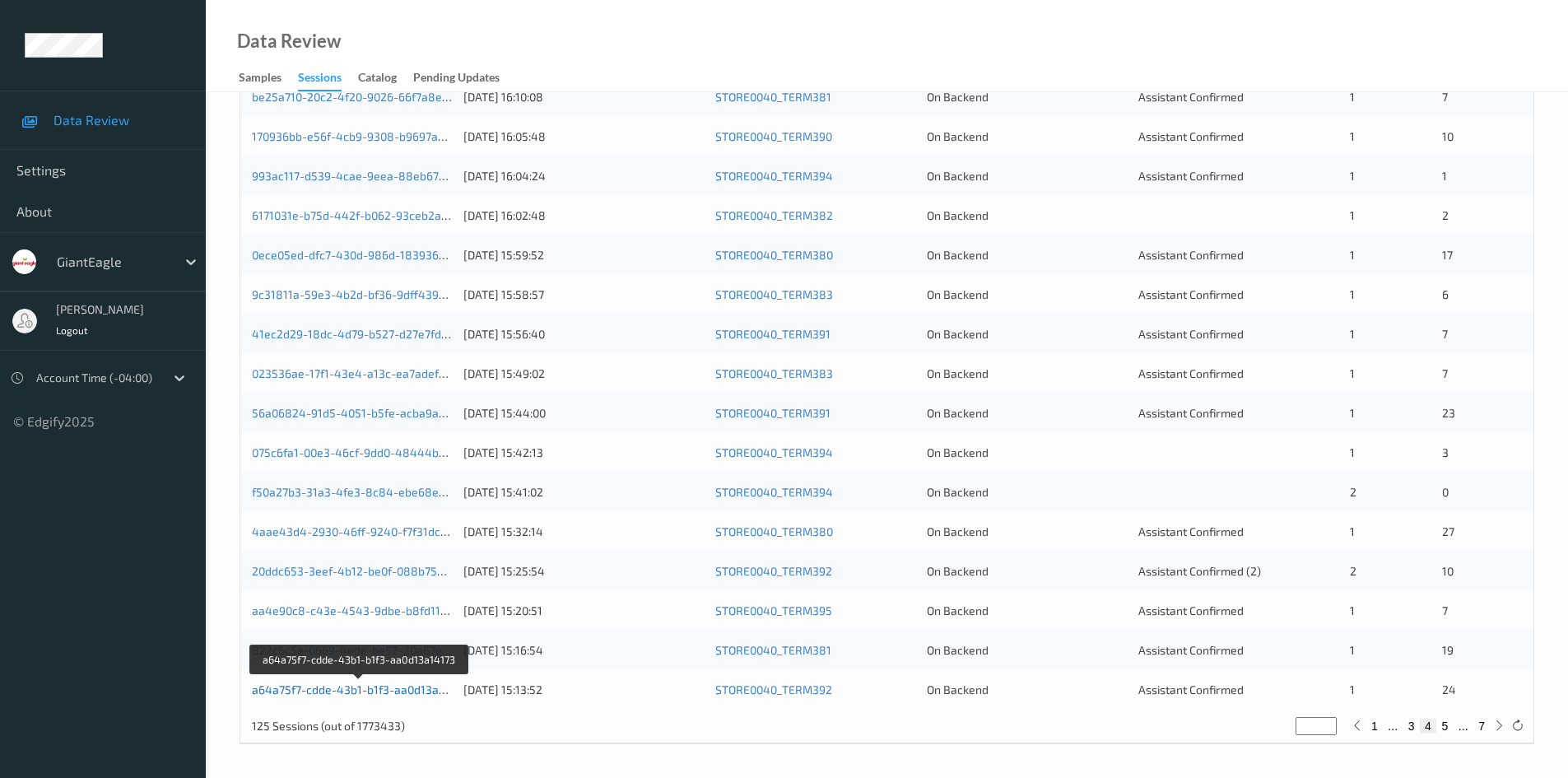 click on "a64a75f7-cdde-43b1-b1f3-aa0d13a14173" at bounding box center (360, 689) 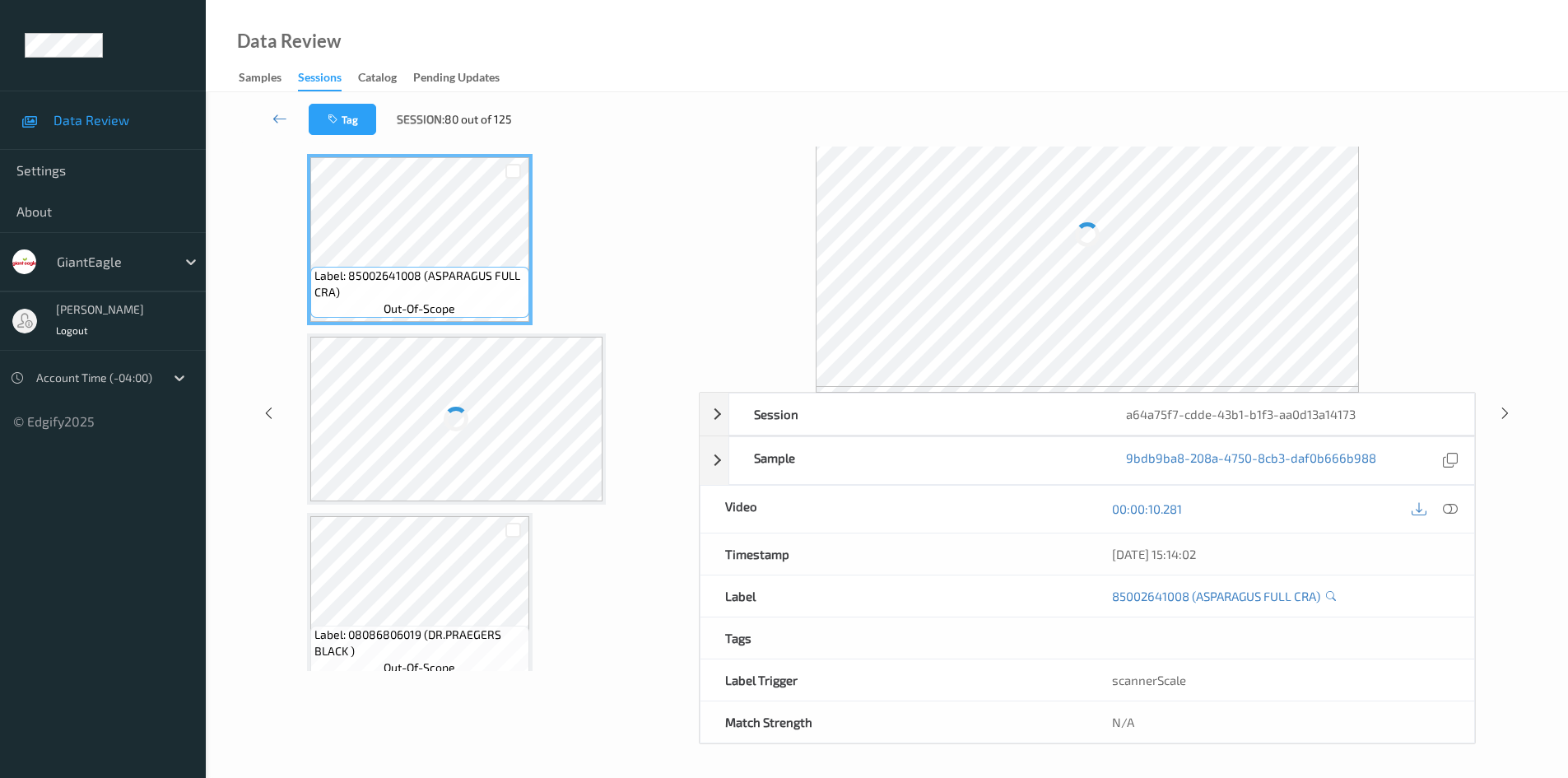scroll, scrollTop: 71, scrollLeft: 0, axis: vertical 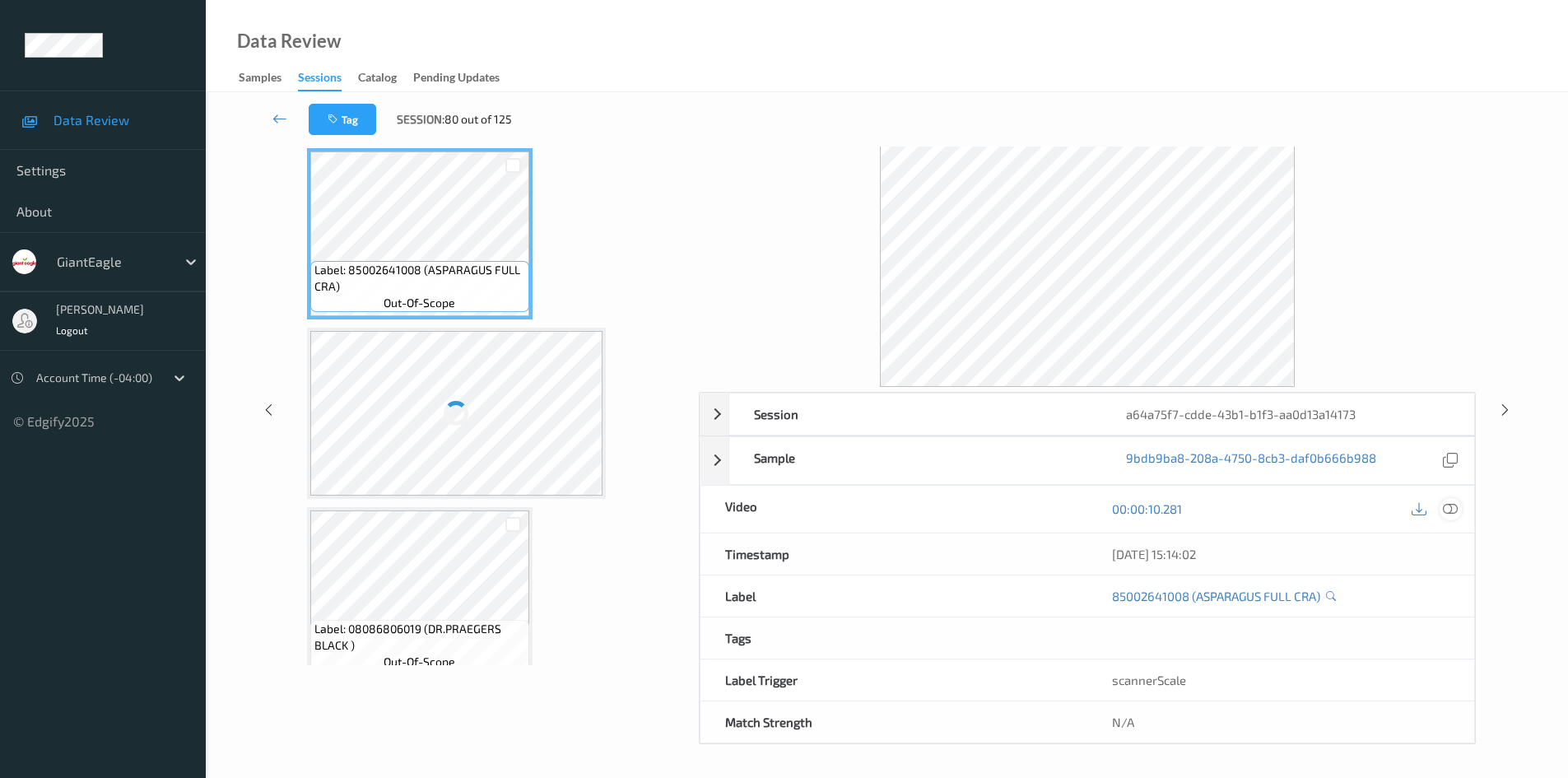click at bounding box center [1450, 509] 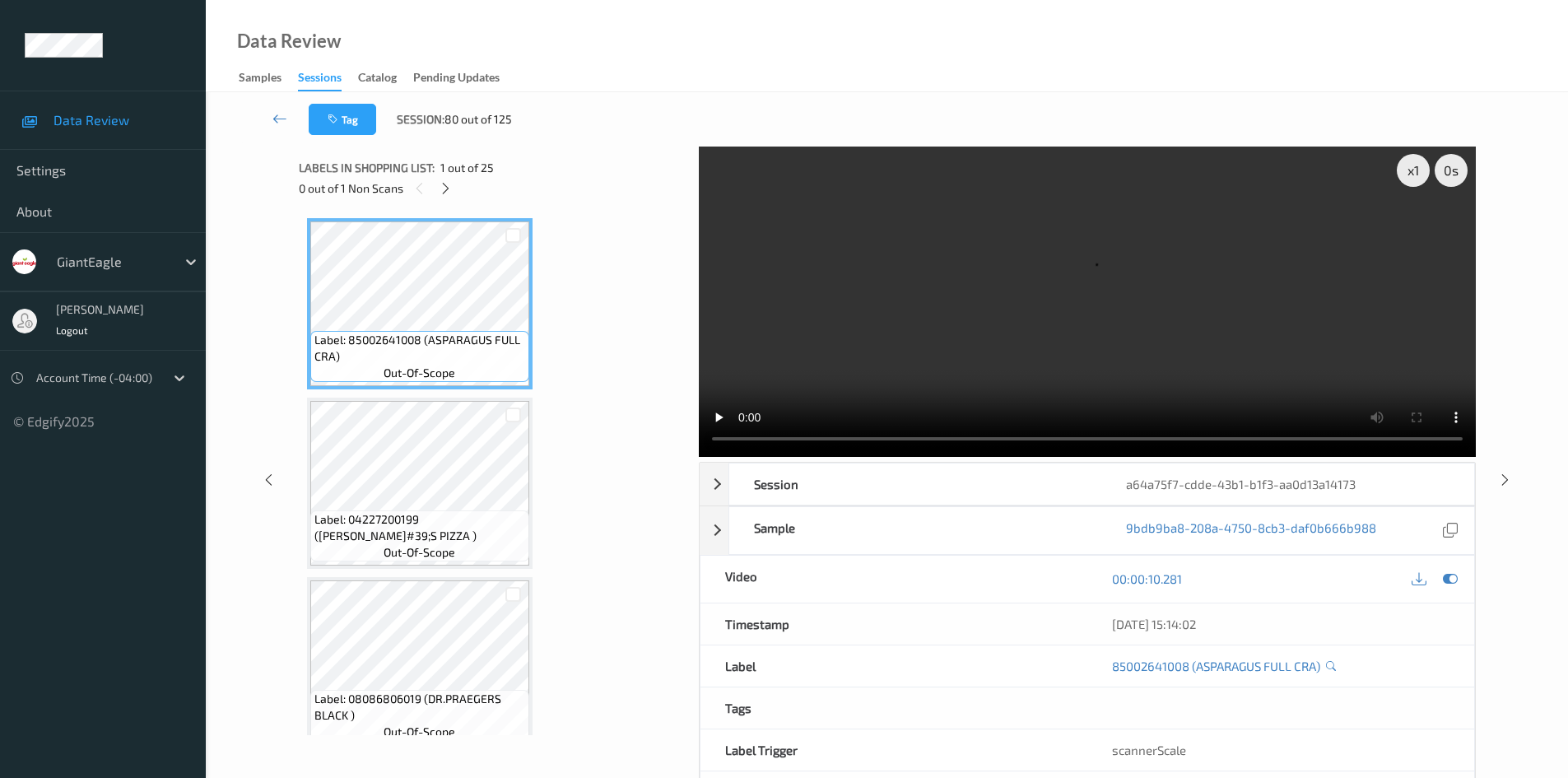 scroll, scrollTop: 0, scrollLeft: 0, axis: both 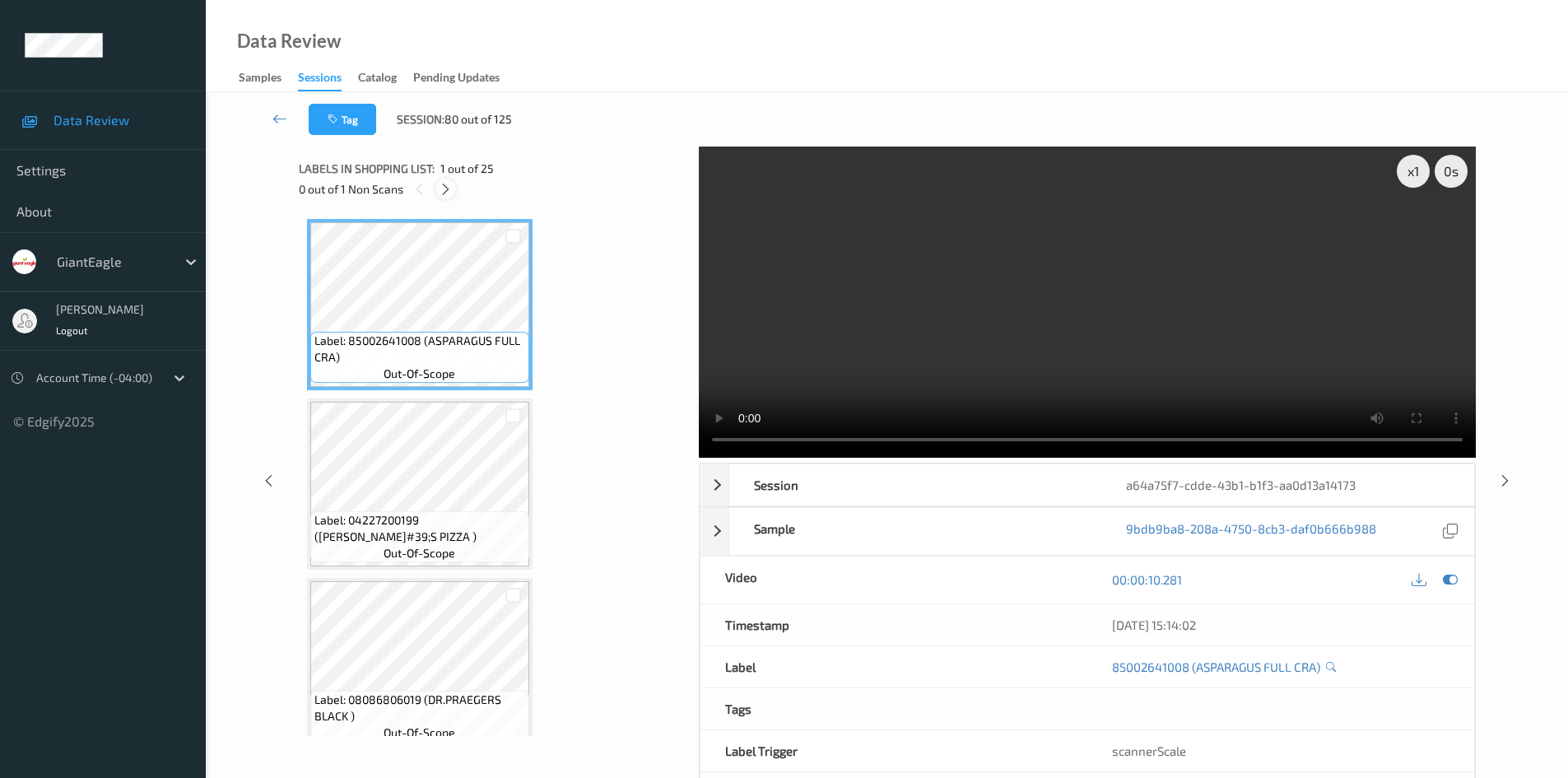 click at bounding box center (445, 189) 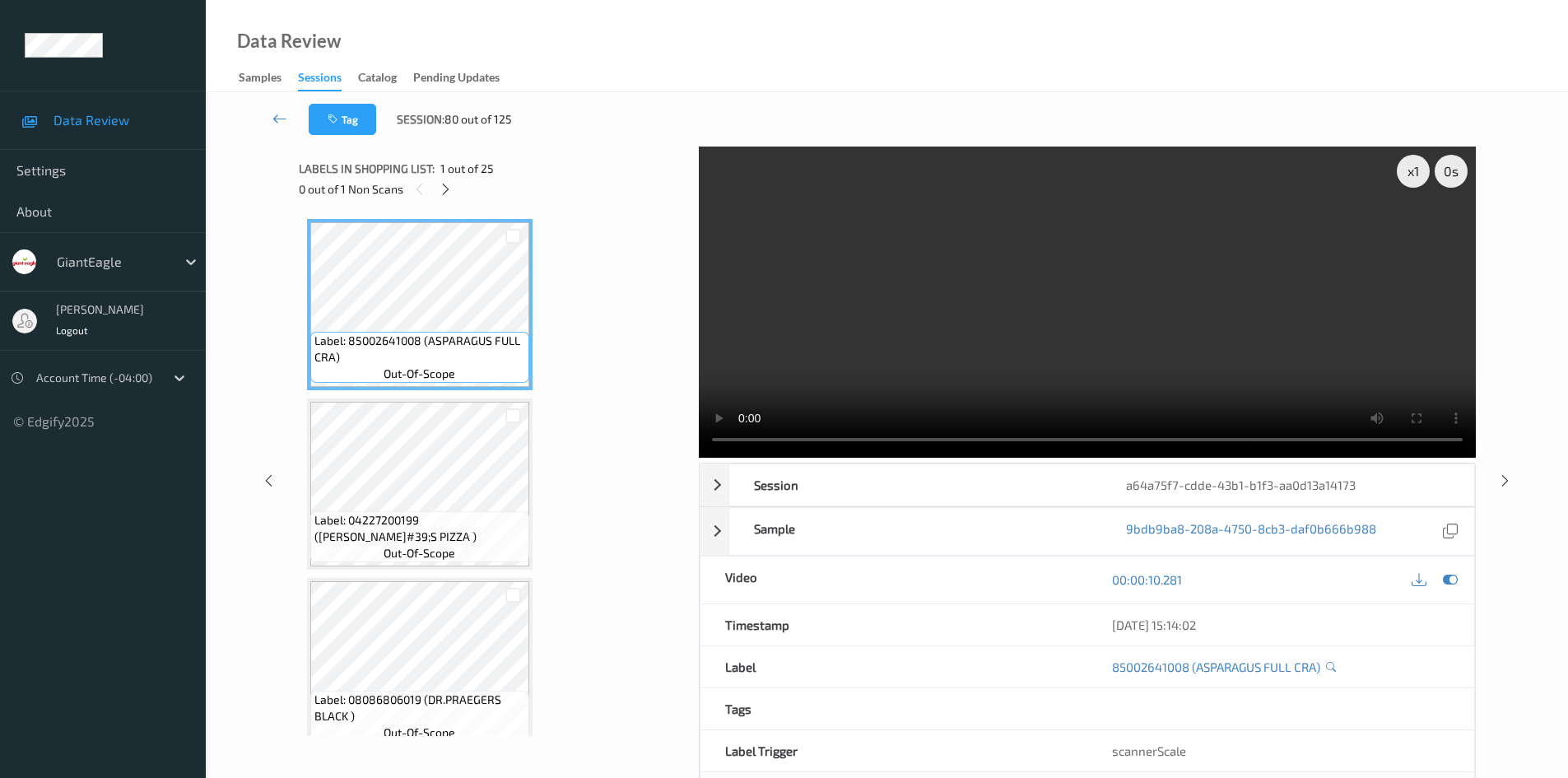 scroll, scrollTop: 1982, scrollLeft: 0, axis: vertical 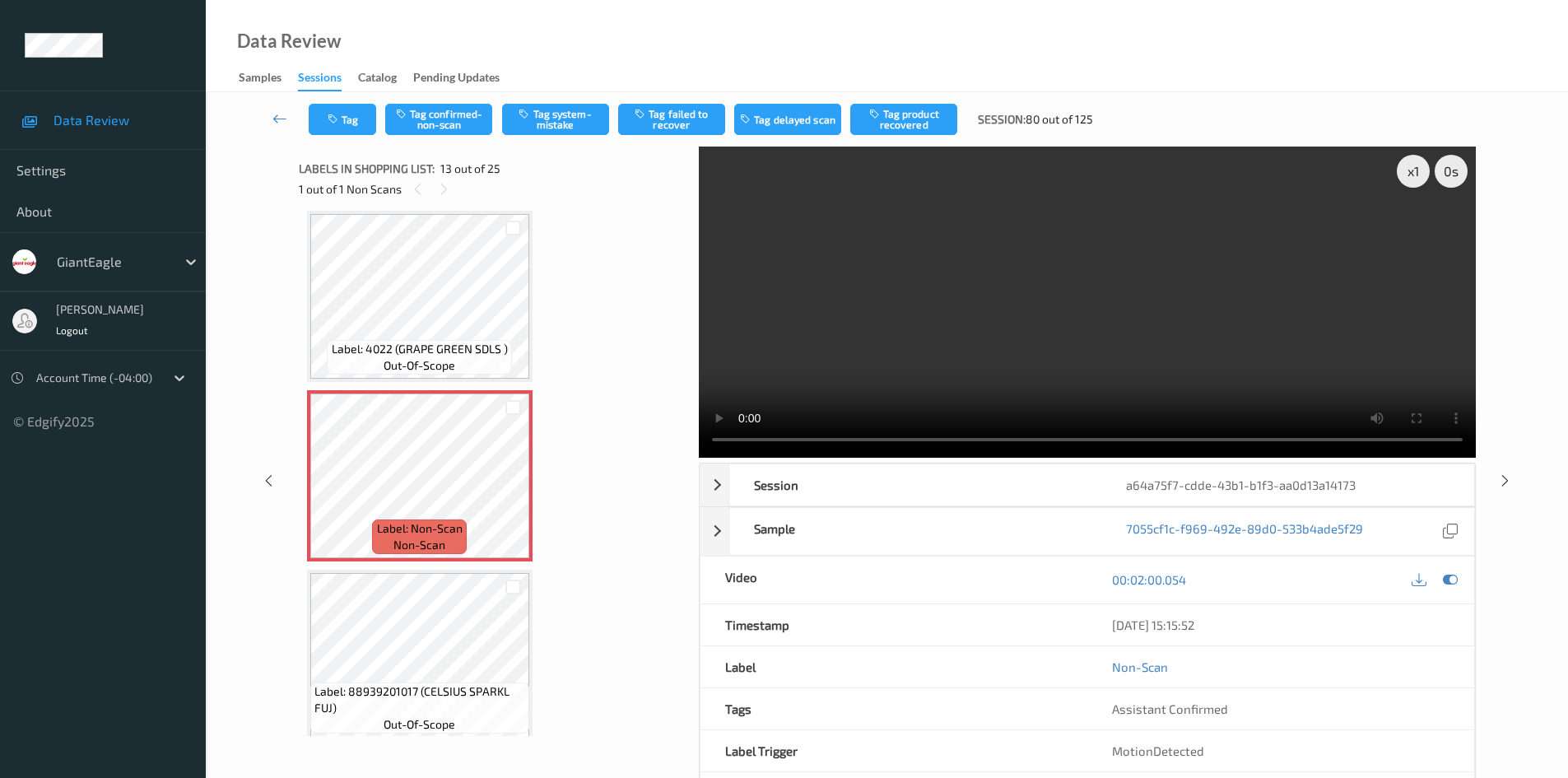 type 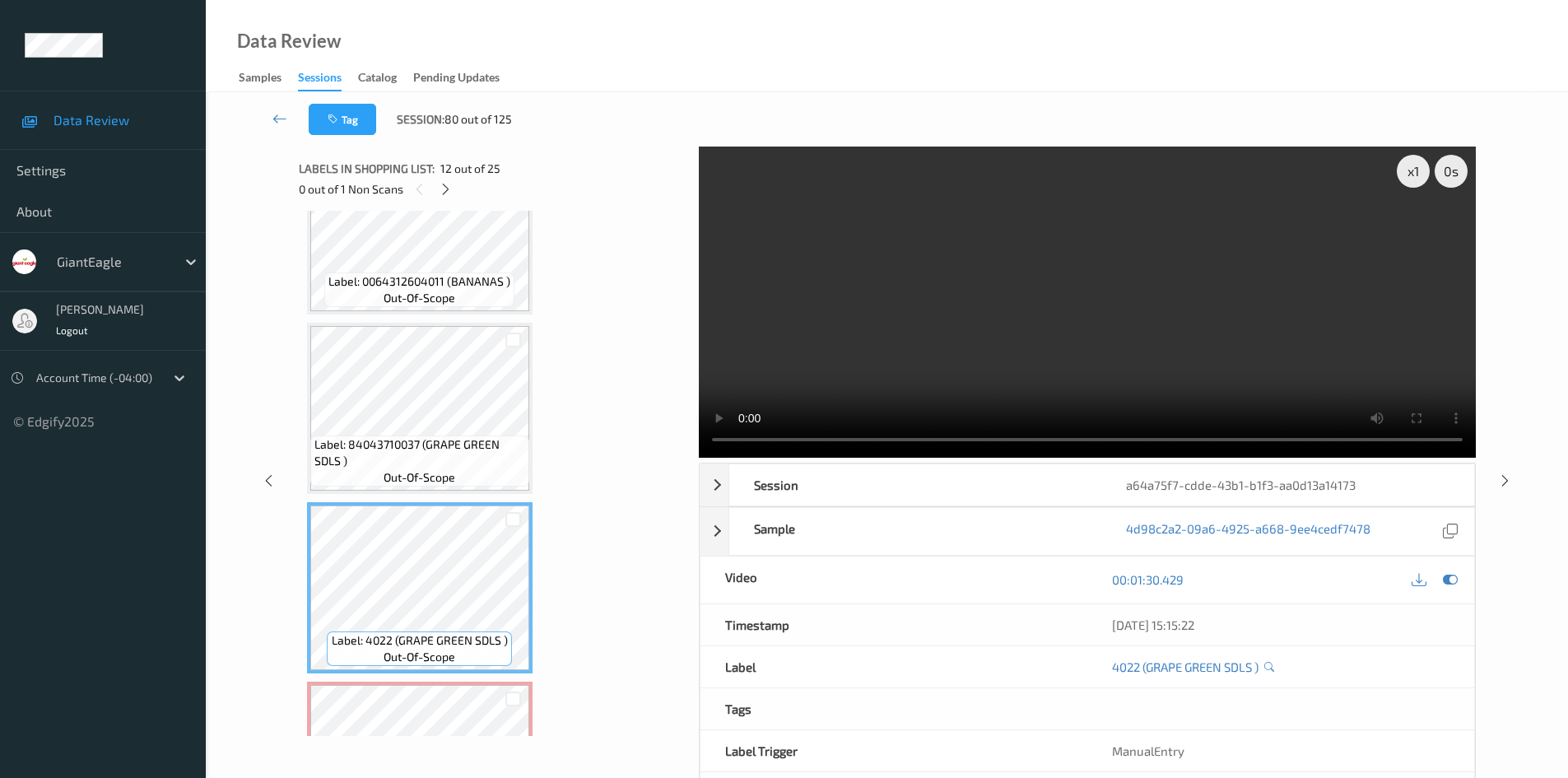 scroll, scrollTop: 1653, scrollLeft: 0, axis: vertical 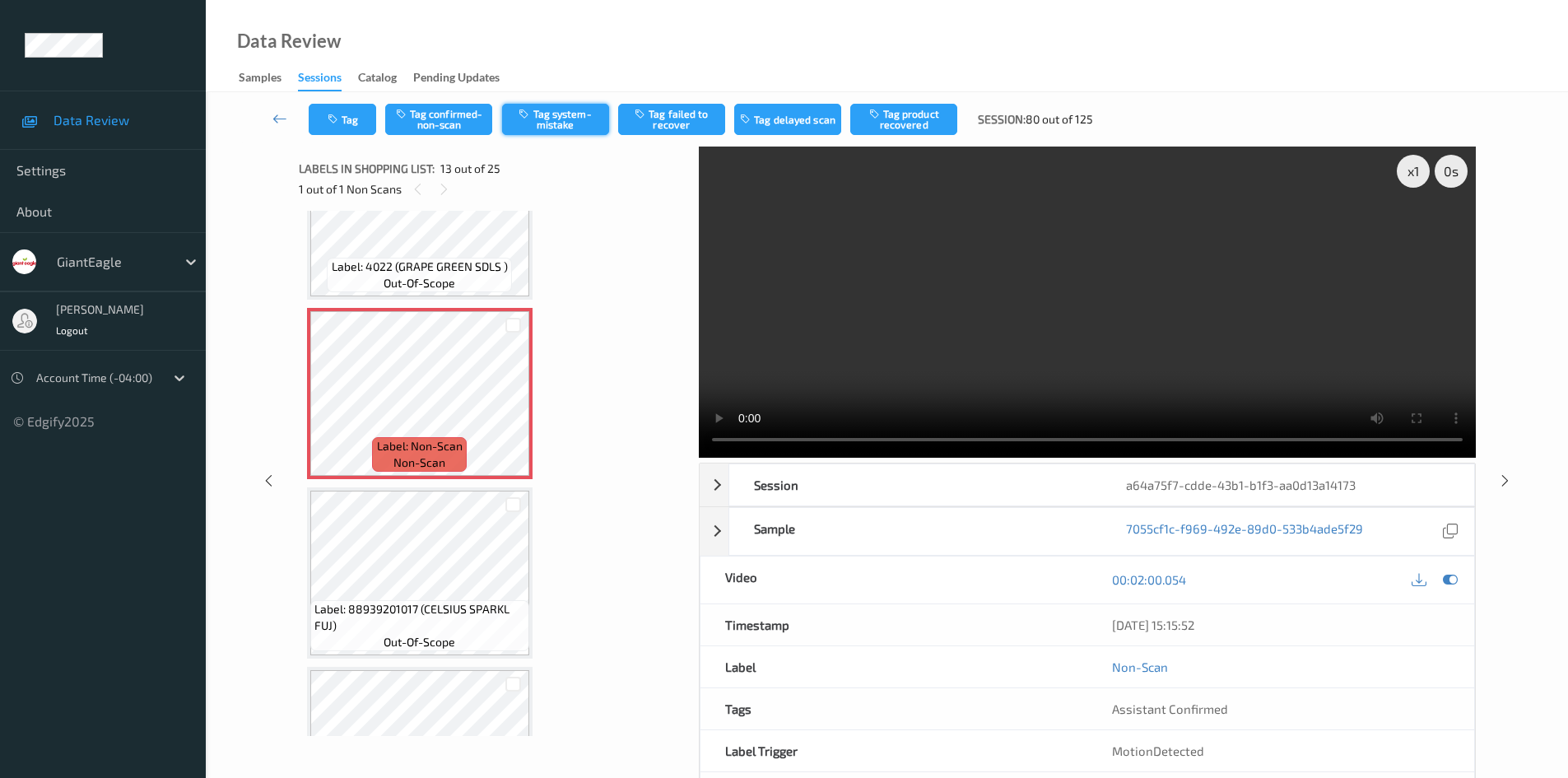 click on "Tag   system-mistake" at bounding box center [556, 119] 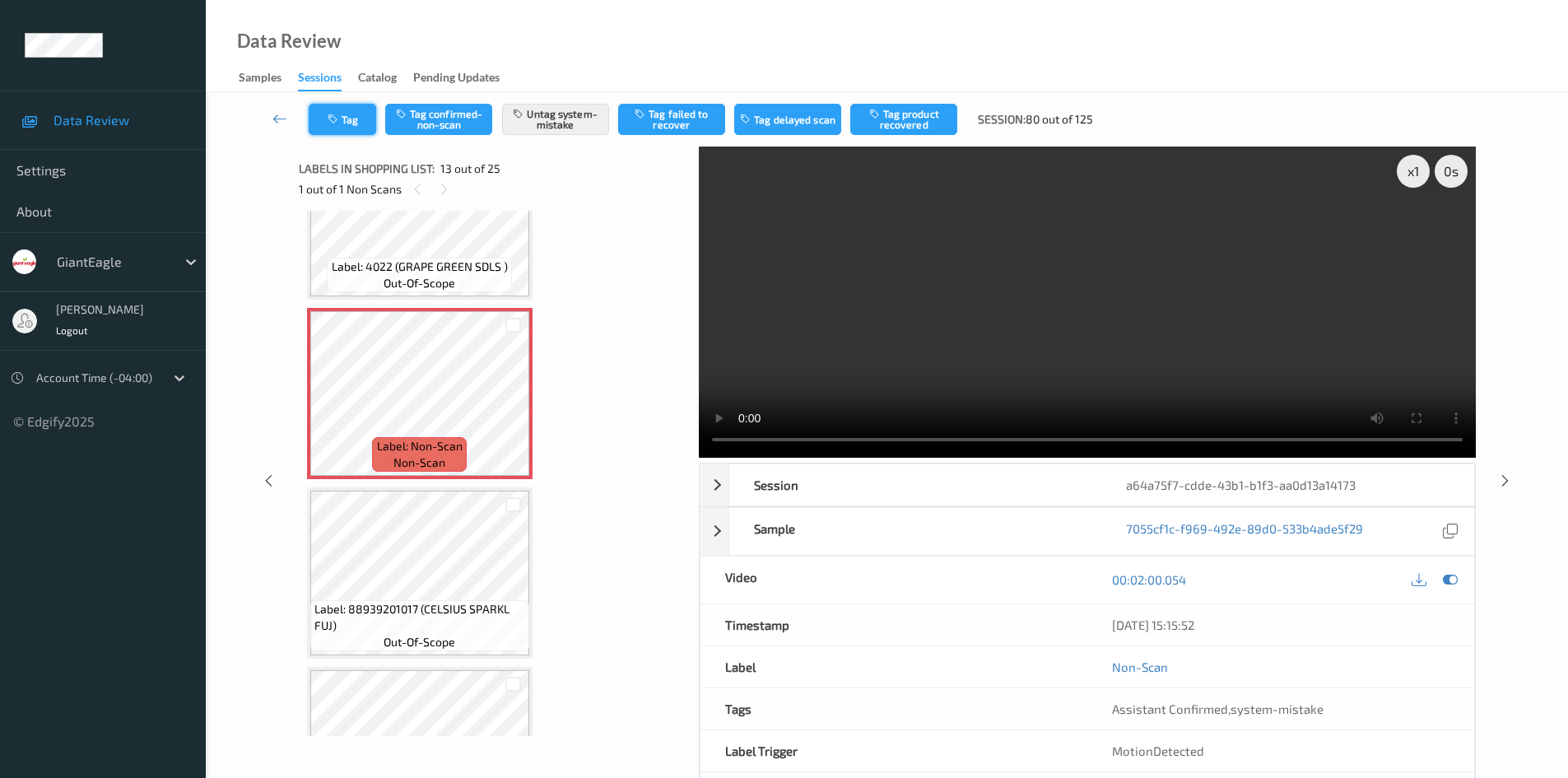 click on "Tag" at bounding box center [342, 119] 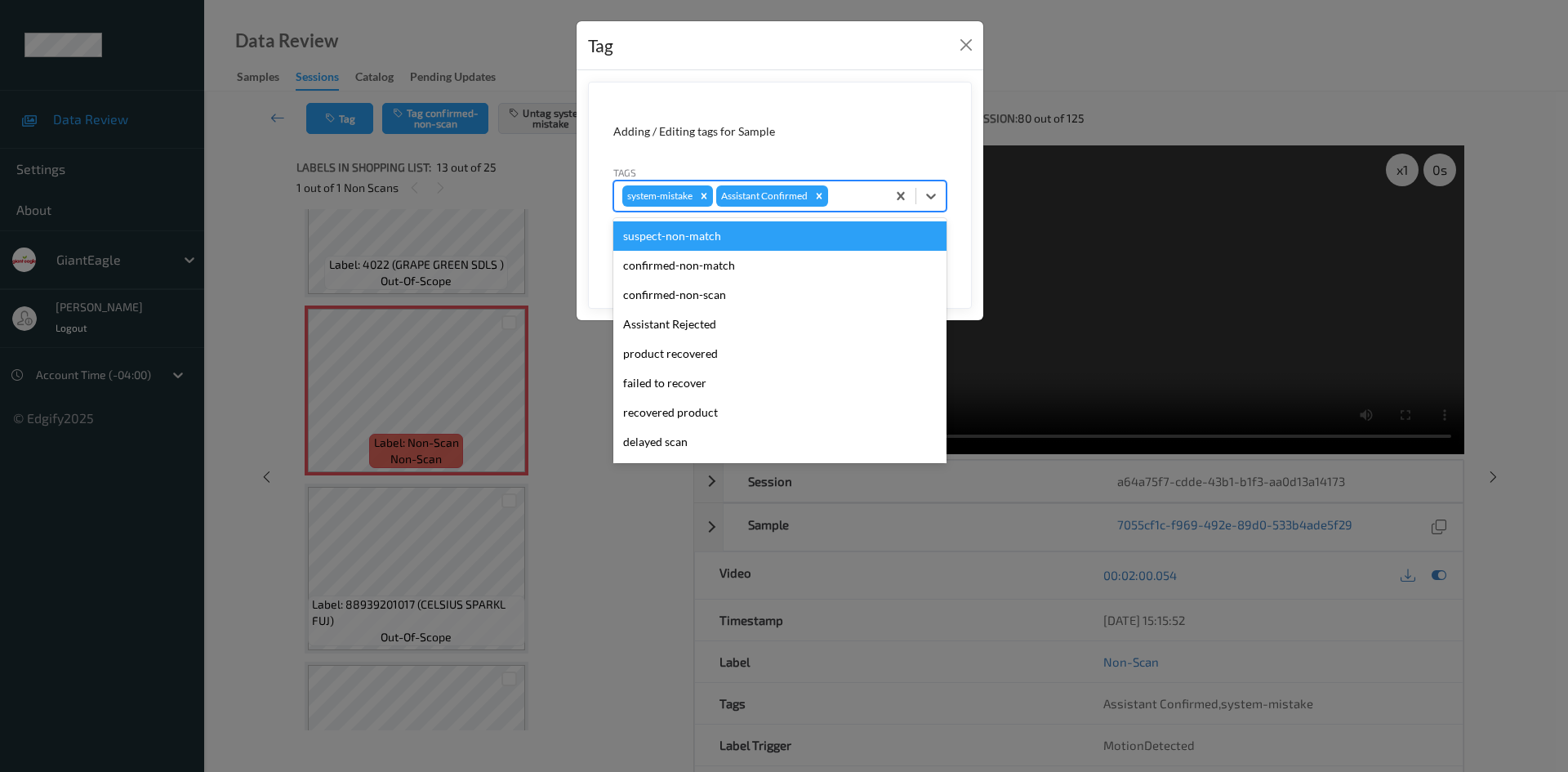 click at bounding box center [854, 196] 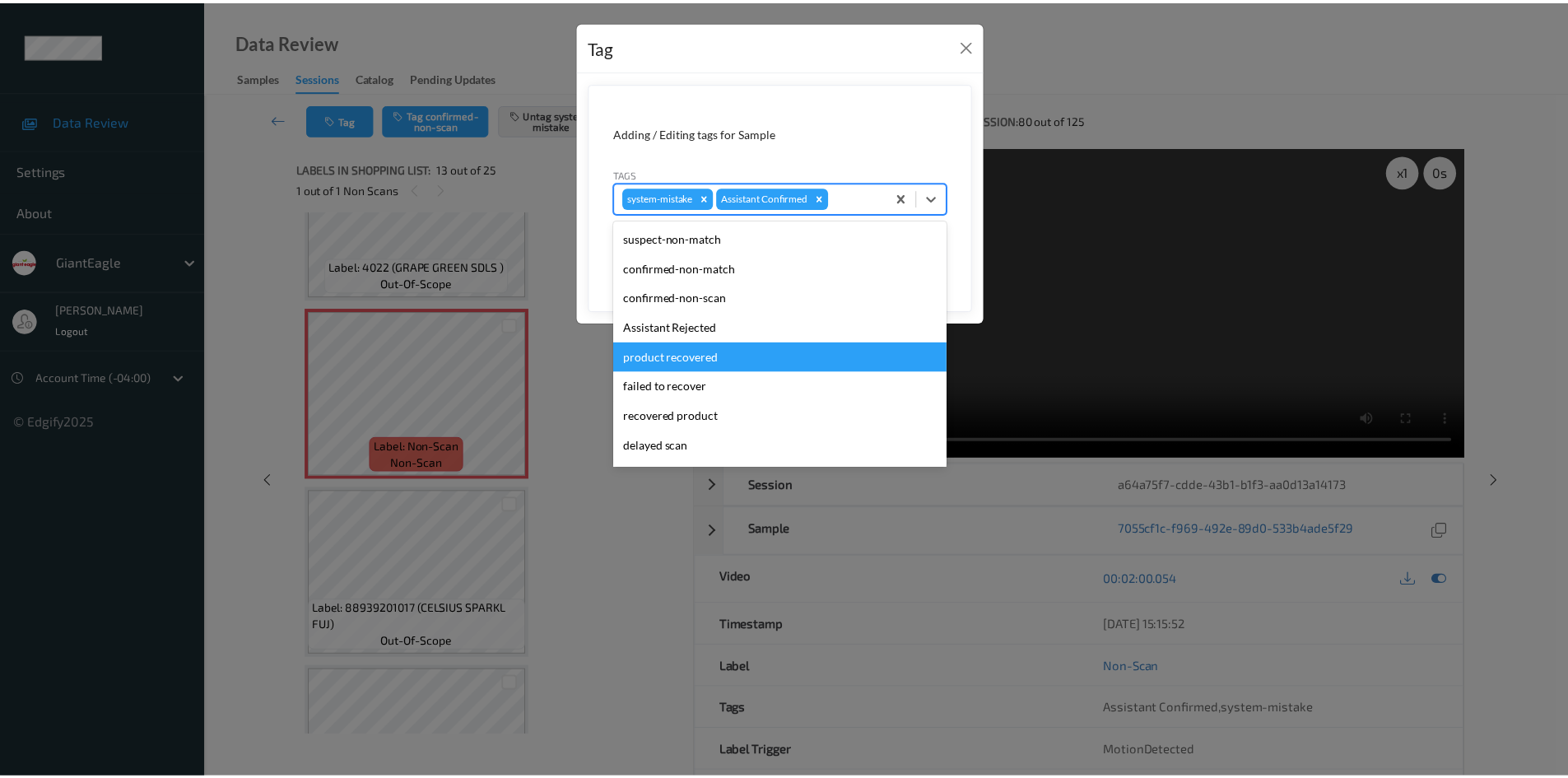 scroll, scrollTop: 86, scrollLeft: 0, axis: vertical 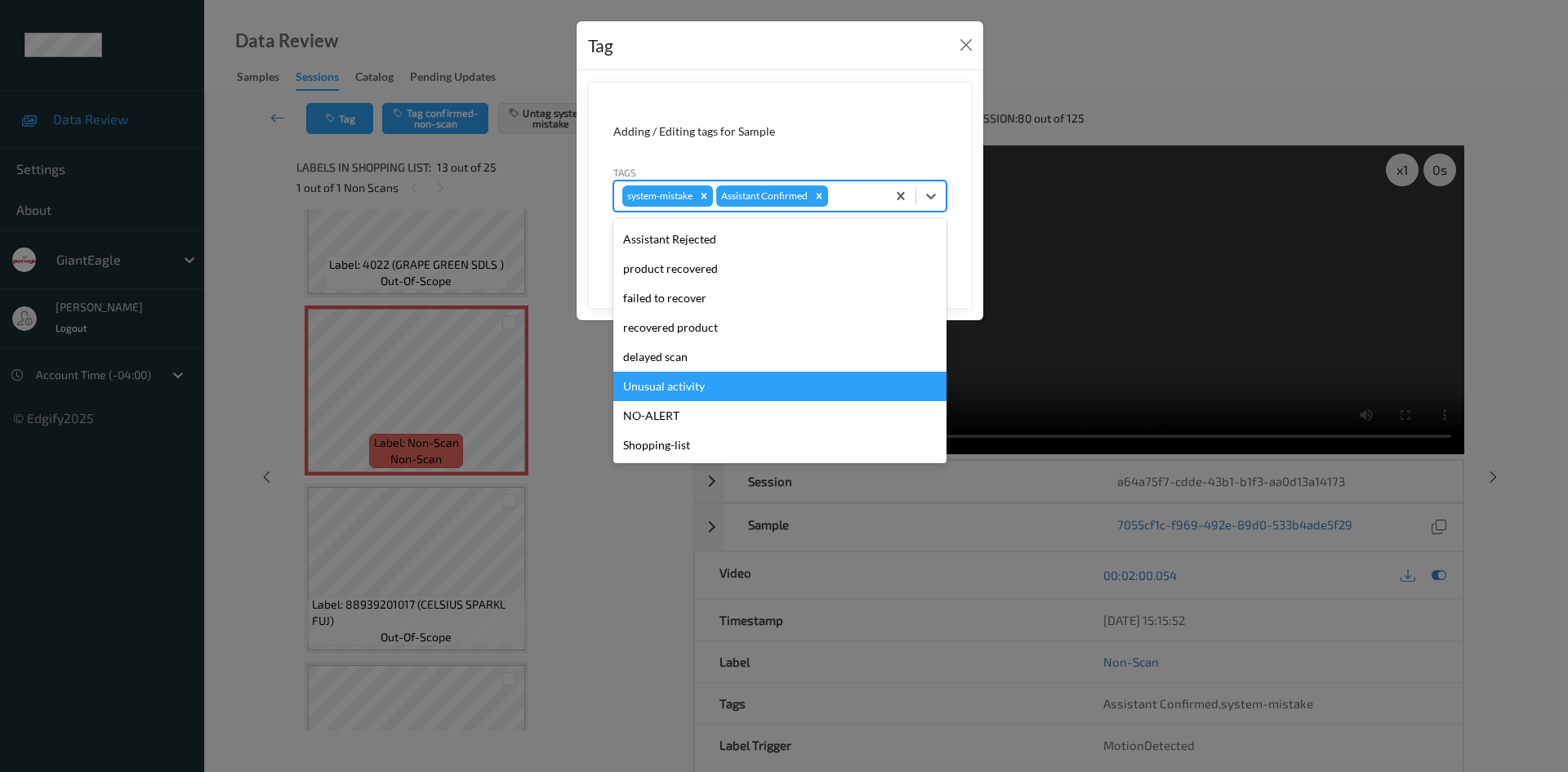 click on "Unusual activity" at bounding box center (780, 386) 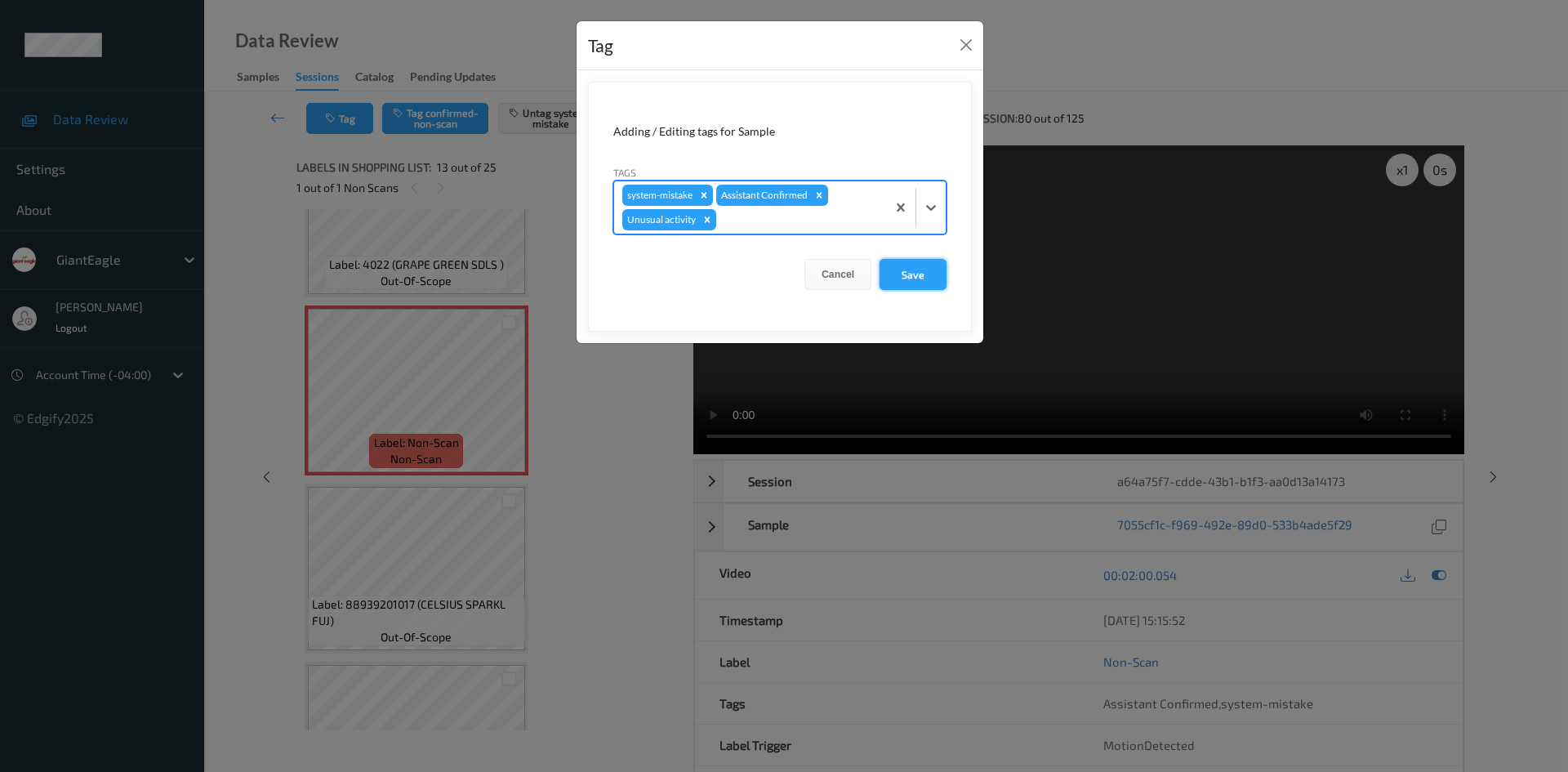 click on "Save" at bounding box center (913, 274) 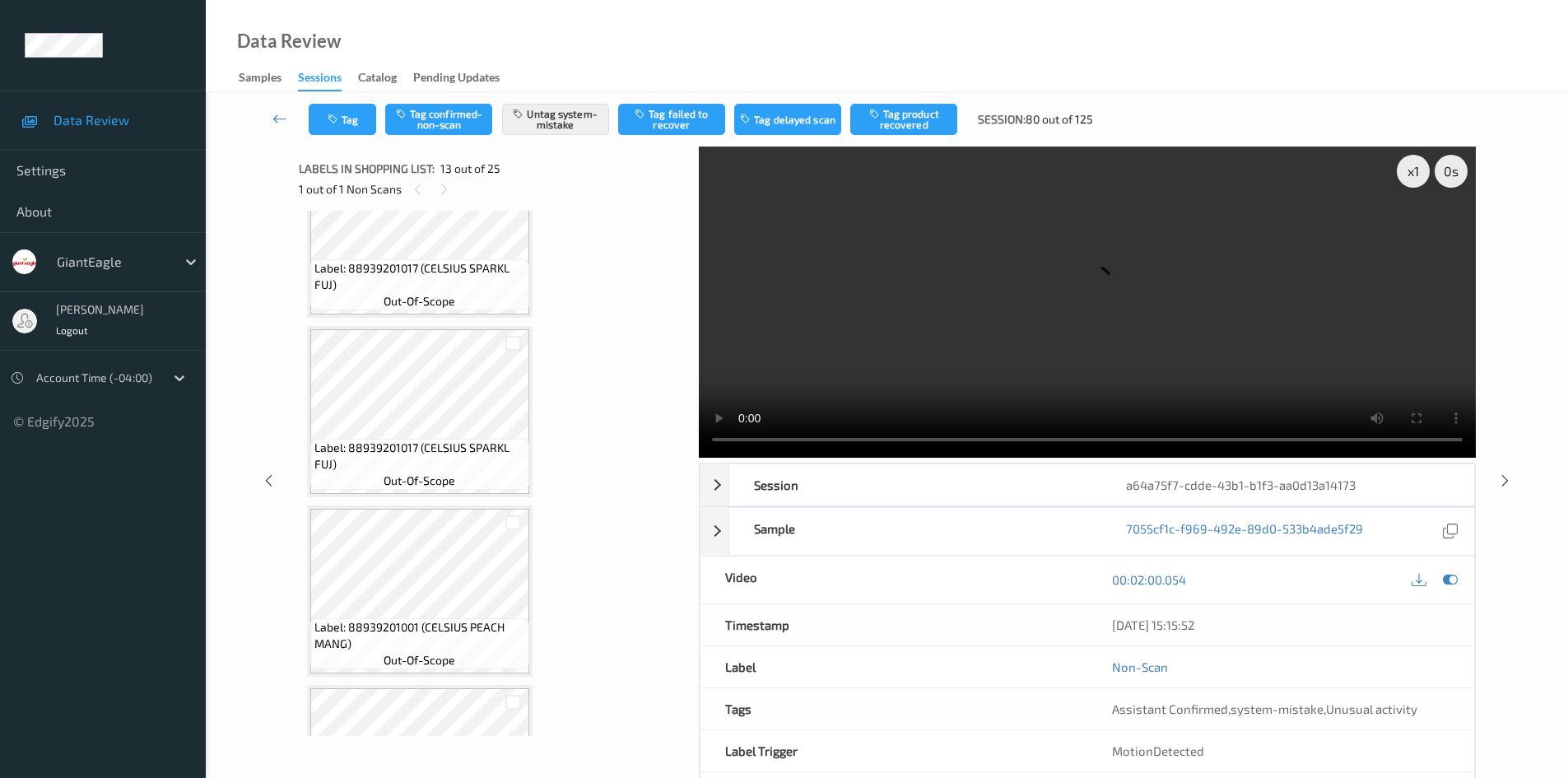 scroll, scrollTop: 1994, scrollLeft: 0, axis: vertical 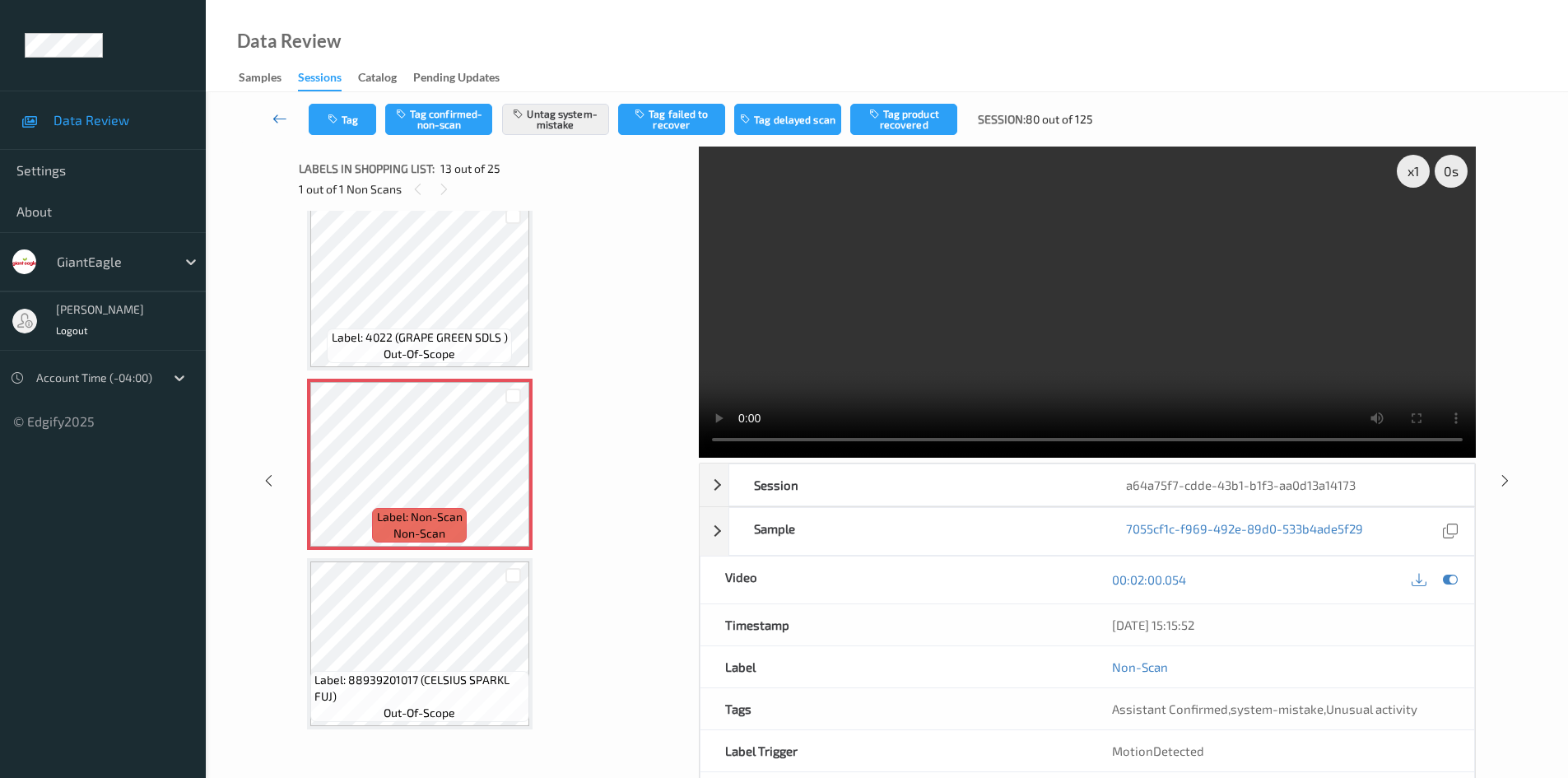 click at bounding box center [280, 119] 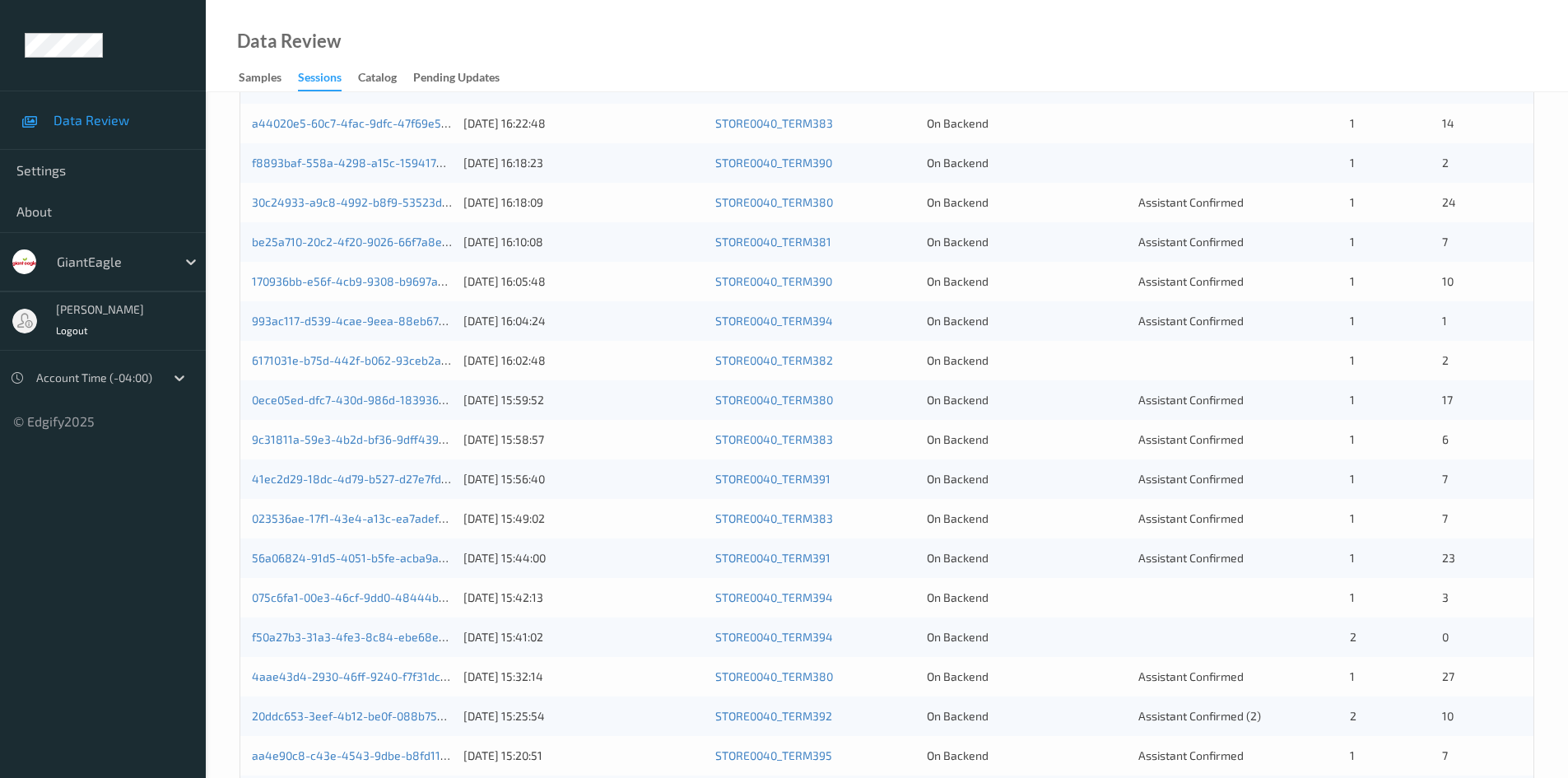 scroll, scrollTop: 461, scrollLeft: 0, axis: vertical 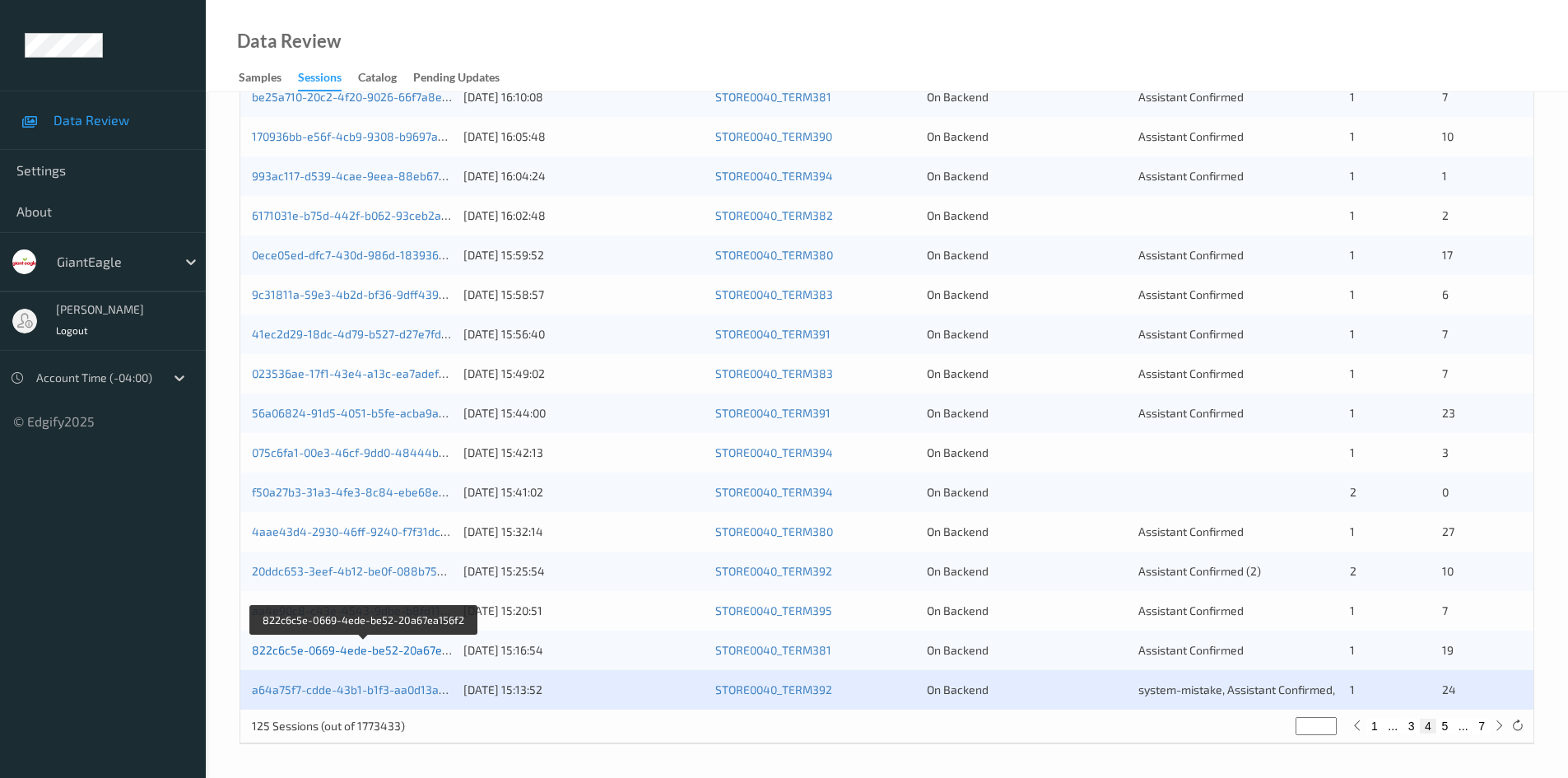 click on "822c6c5e-0669-4ede-be52-20a67ea156f2" at bounding box center [365, 650] 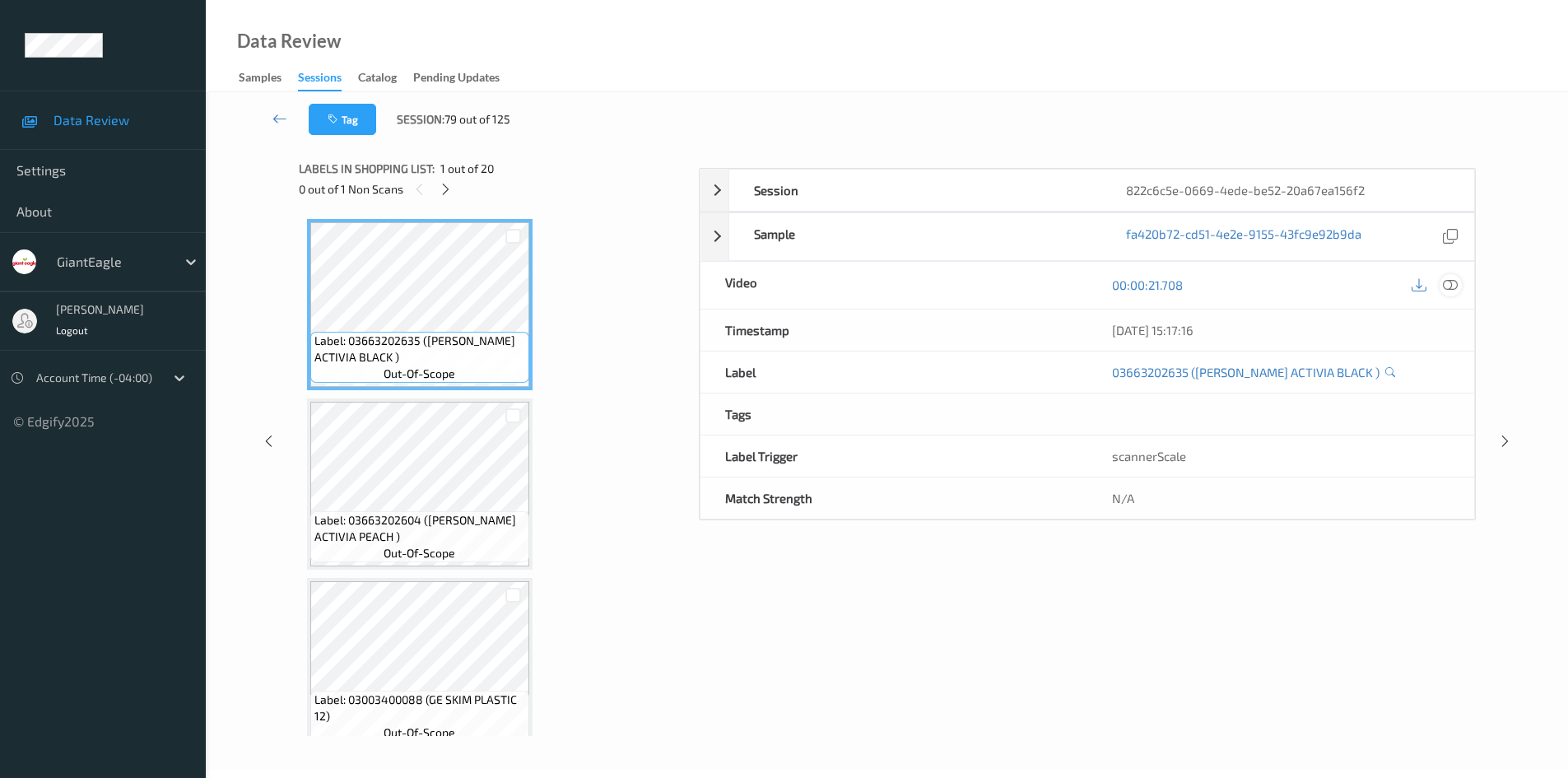 scroll, scrollTop: 71, scrollLeft: 0, axis: vertical 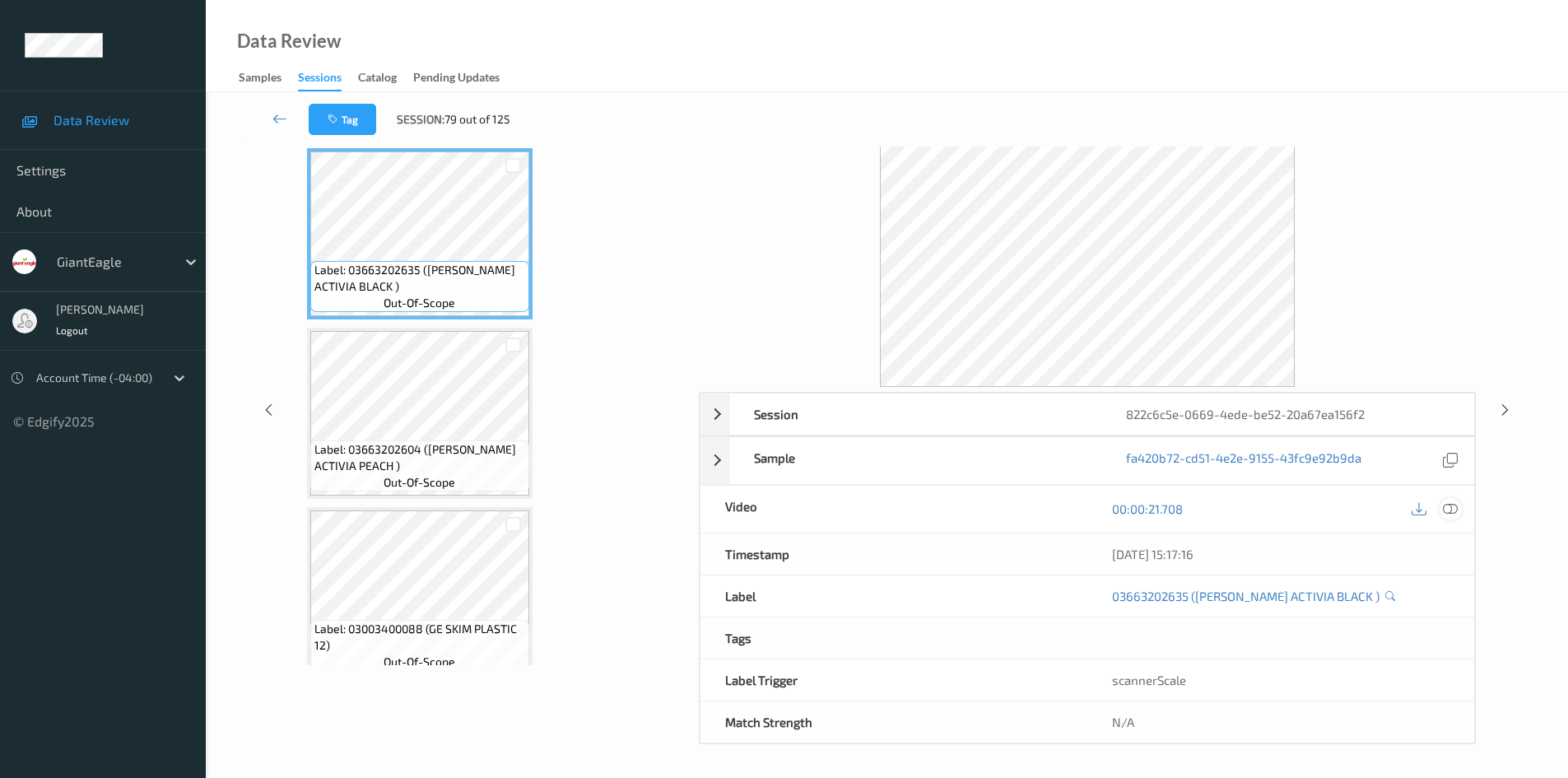 click at bounding box center (1450, 509) 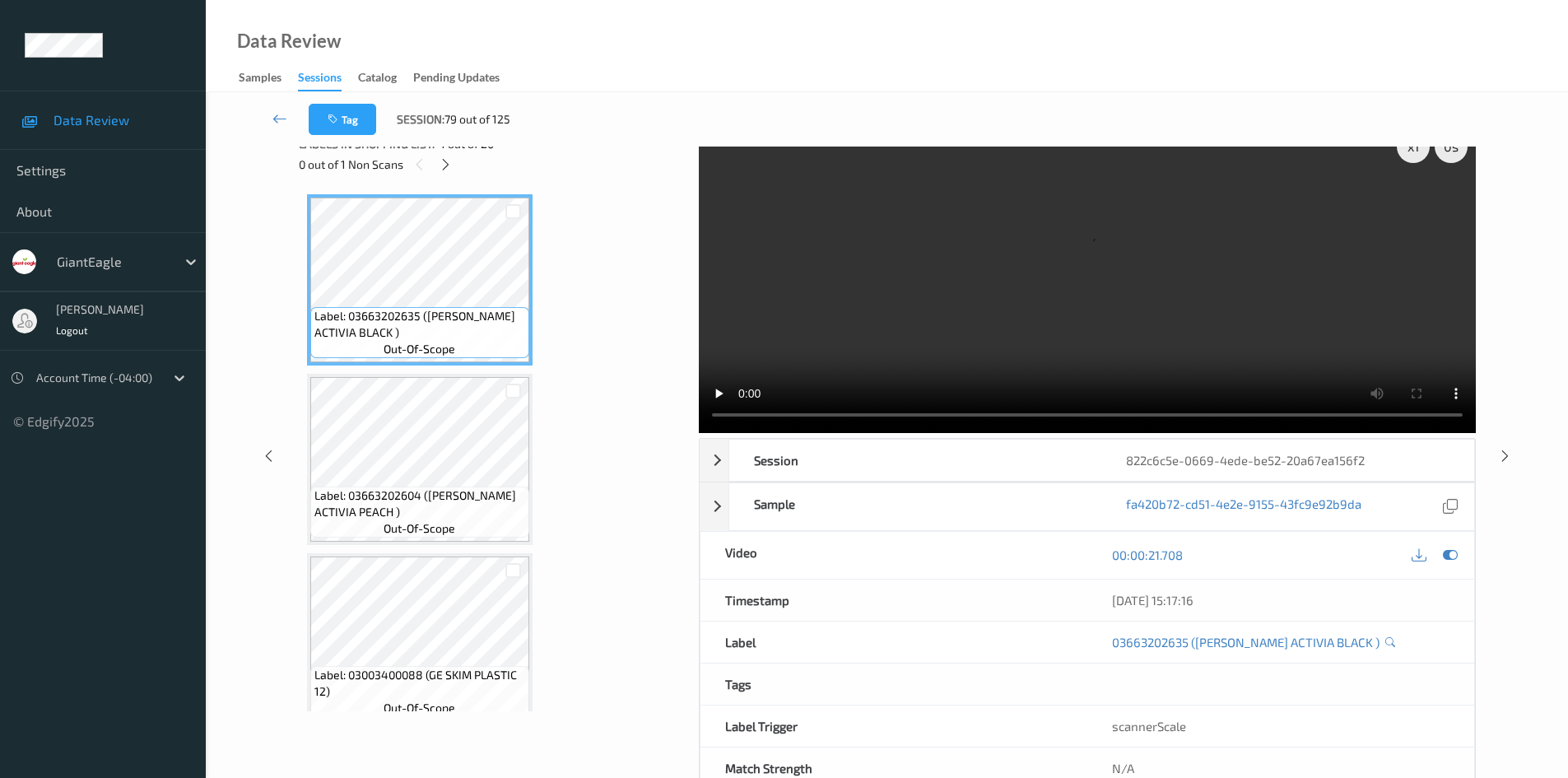 scroll, scrollTop: 0, scrollLeft: 0, axis: both 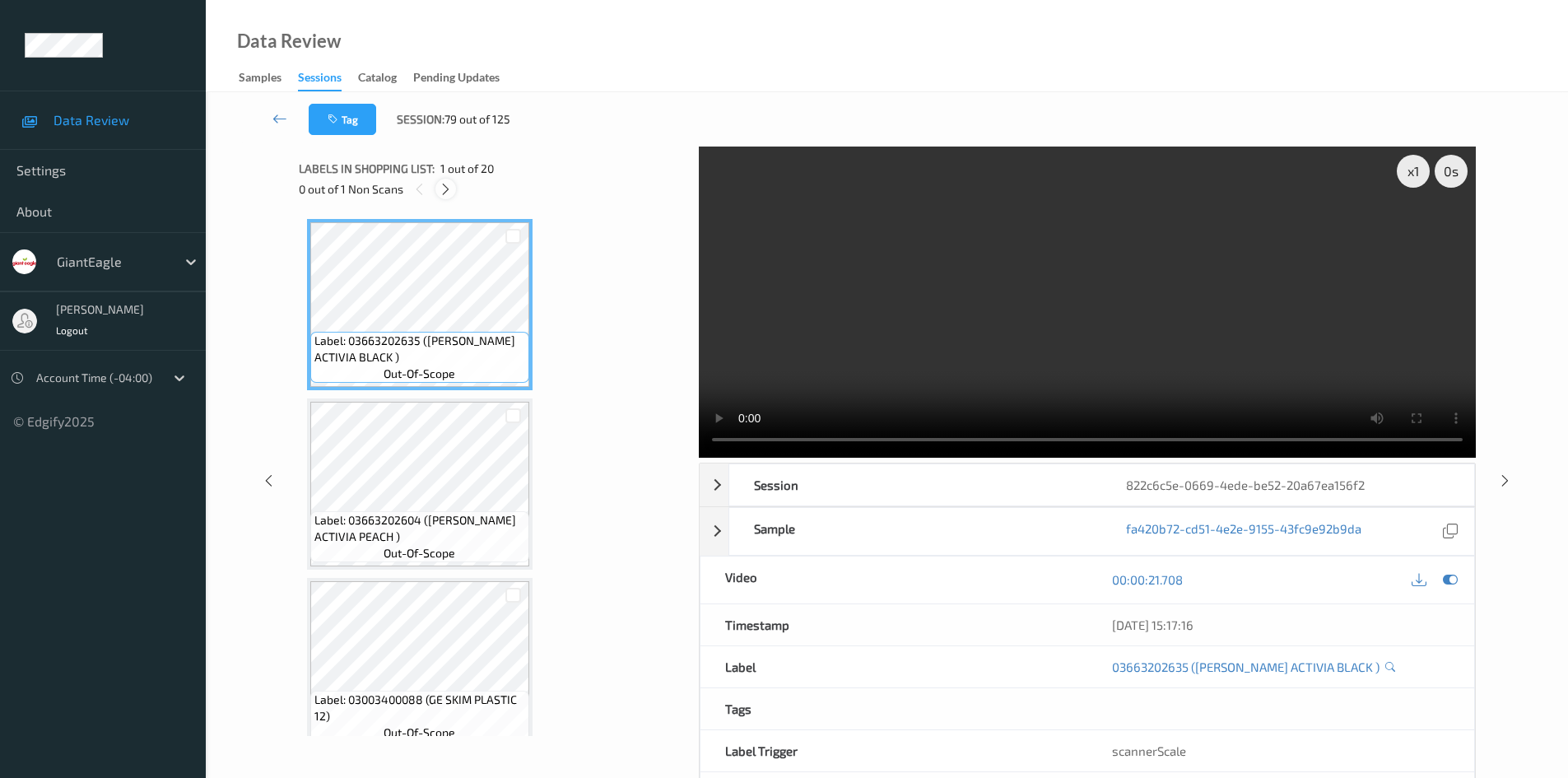 click at bounding box center [445, 189] 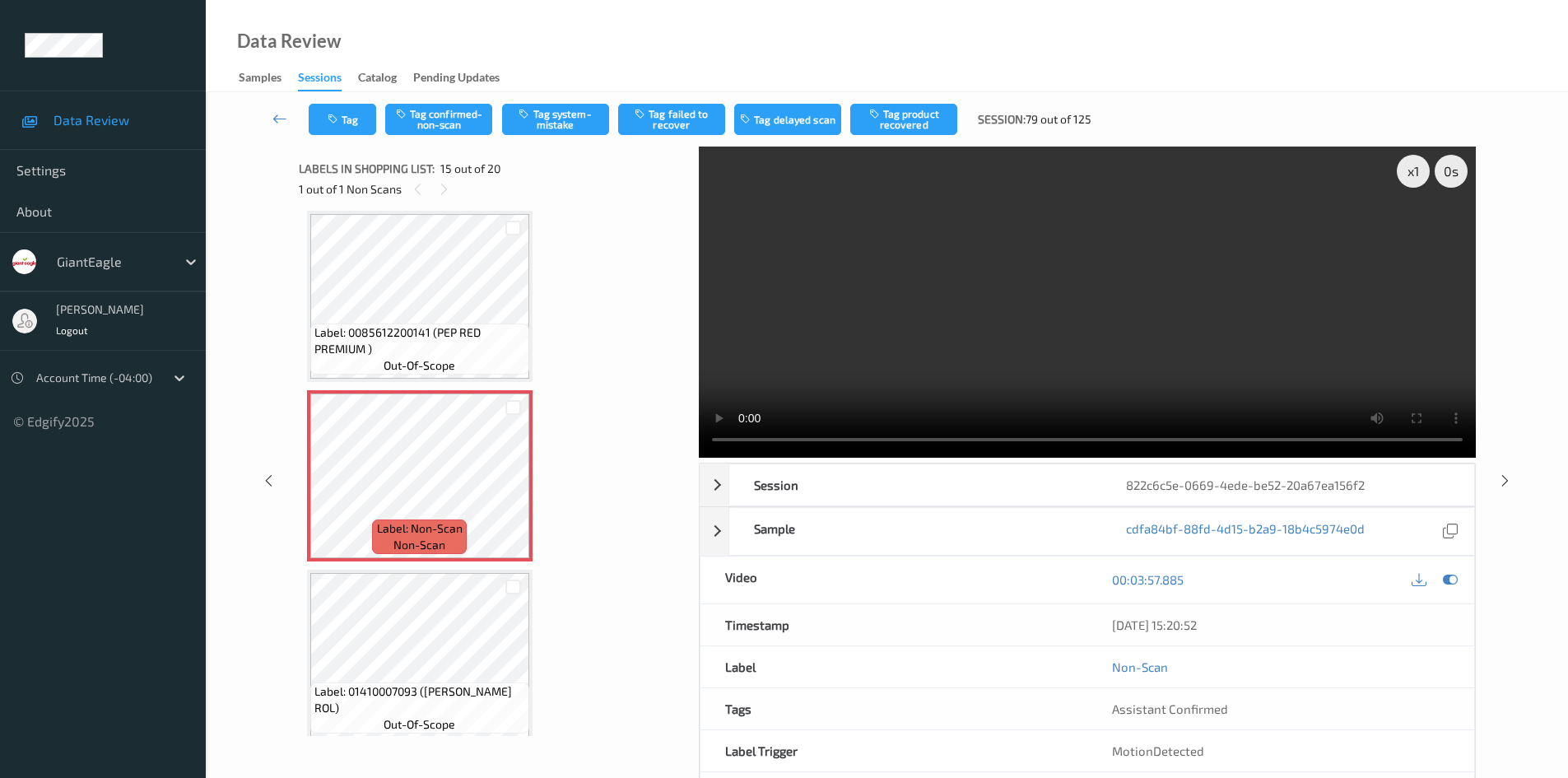 type 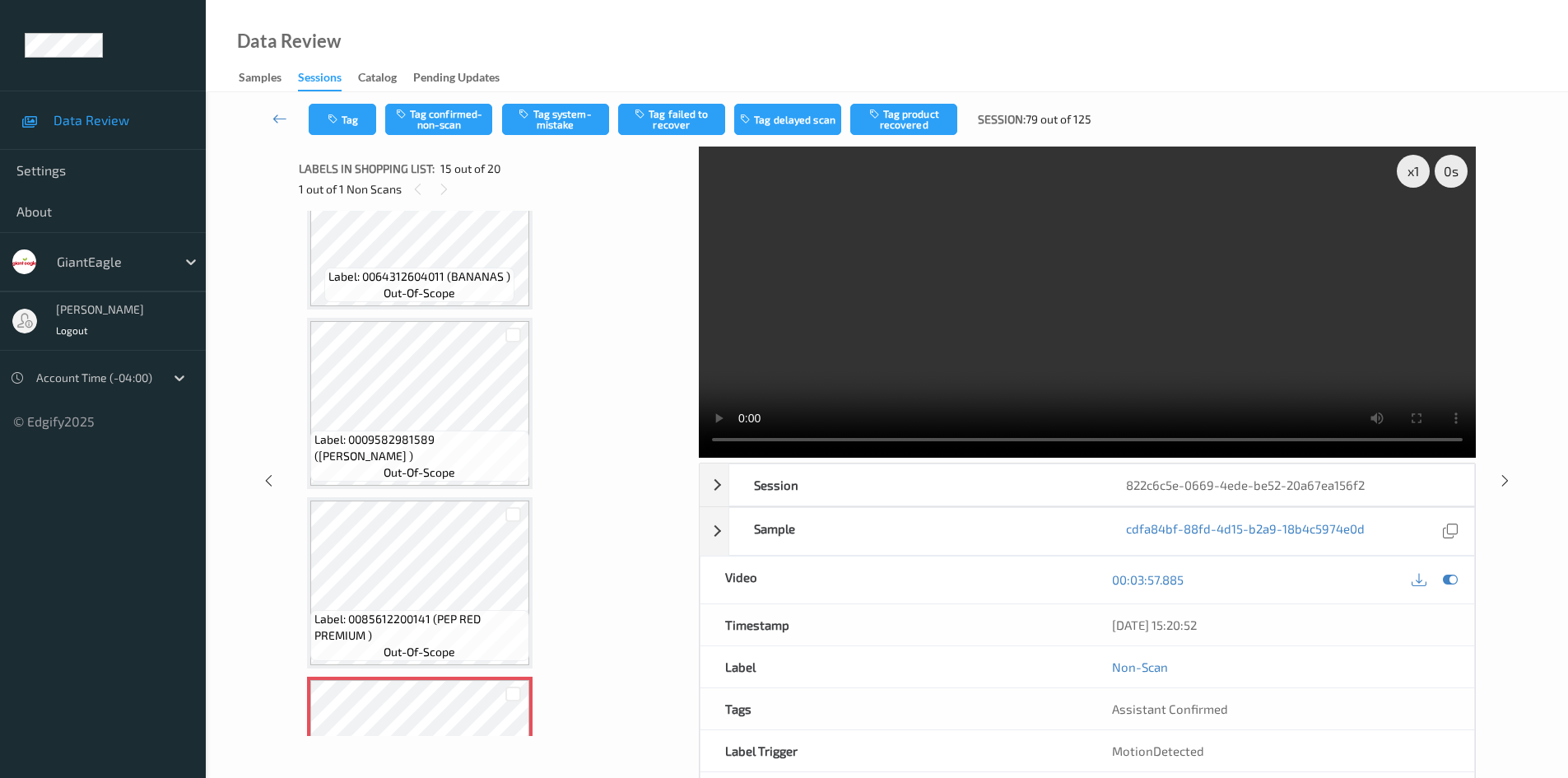 scroll, scrollTop: 2012, scrollLeft: 0, axis: vertical 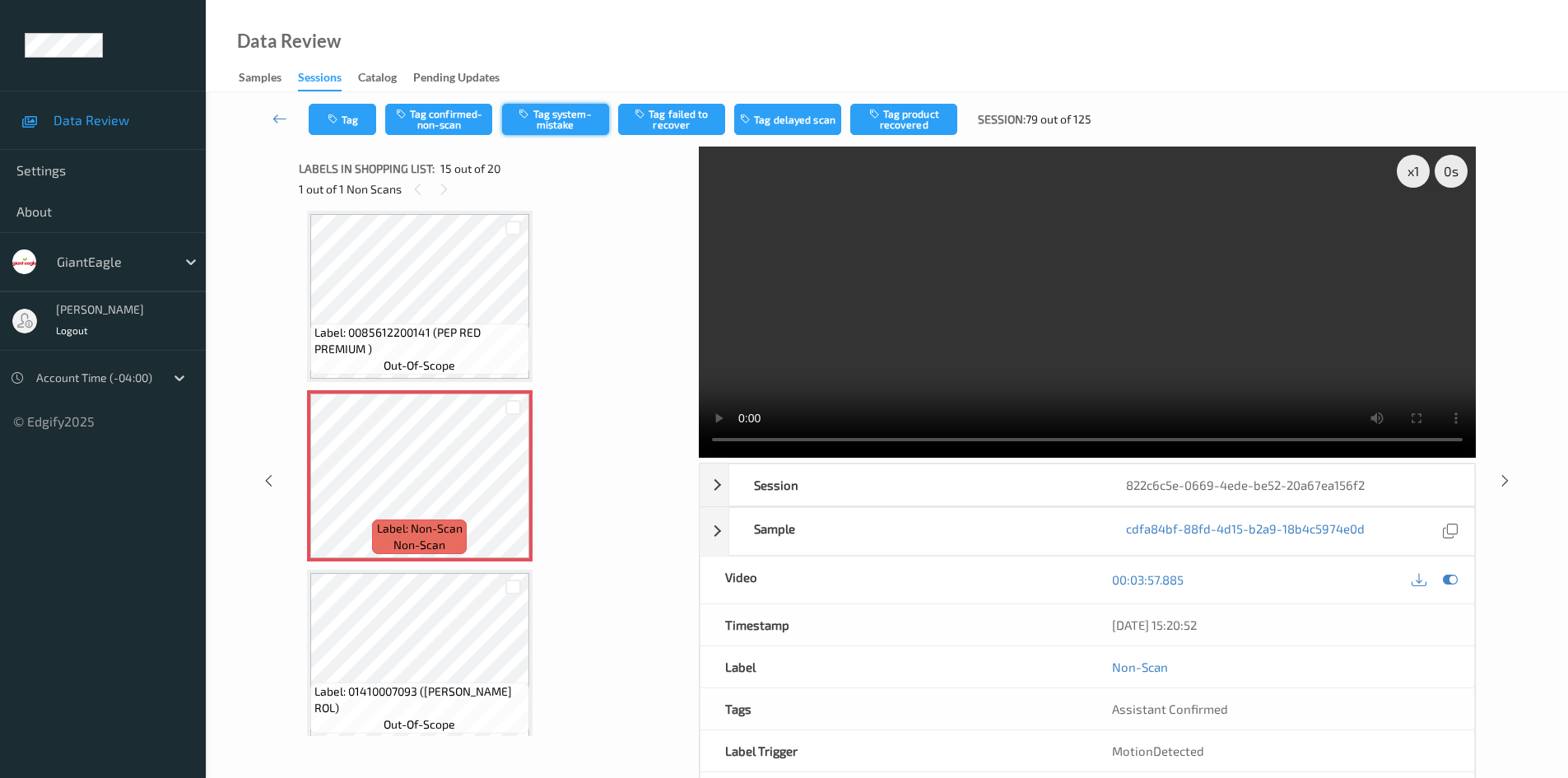 click on "Tag   system-mistake" at bounding box center (556, 119) 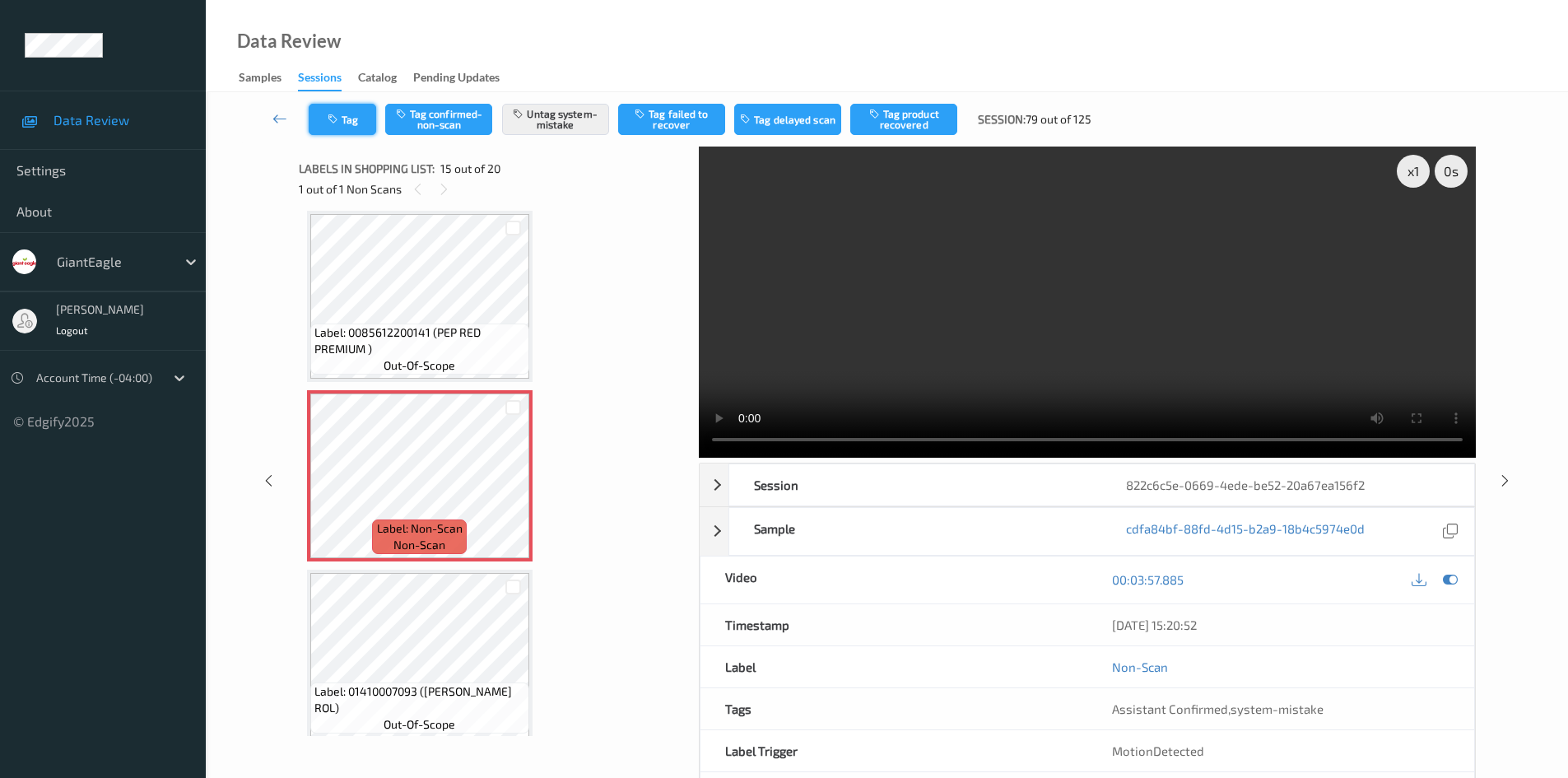 click on "Tag" at bounding box center (342, 119) 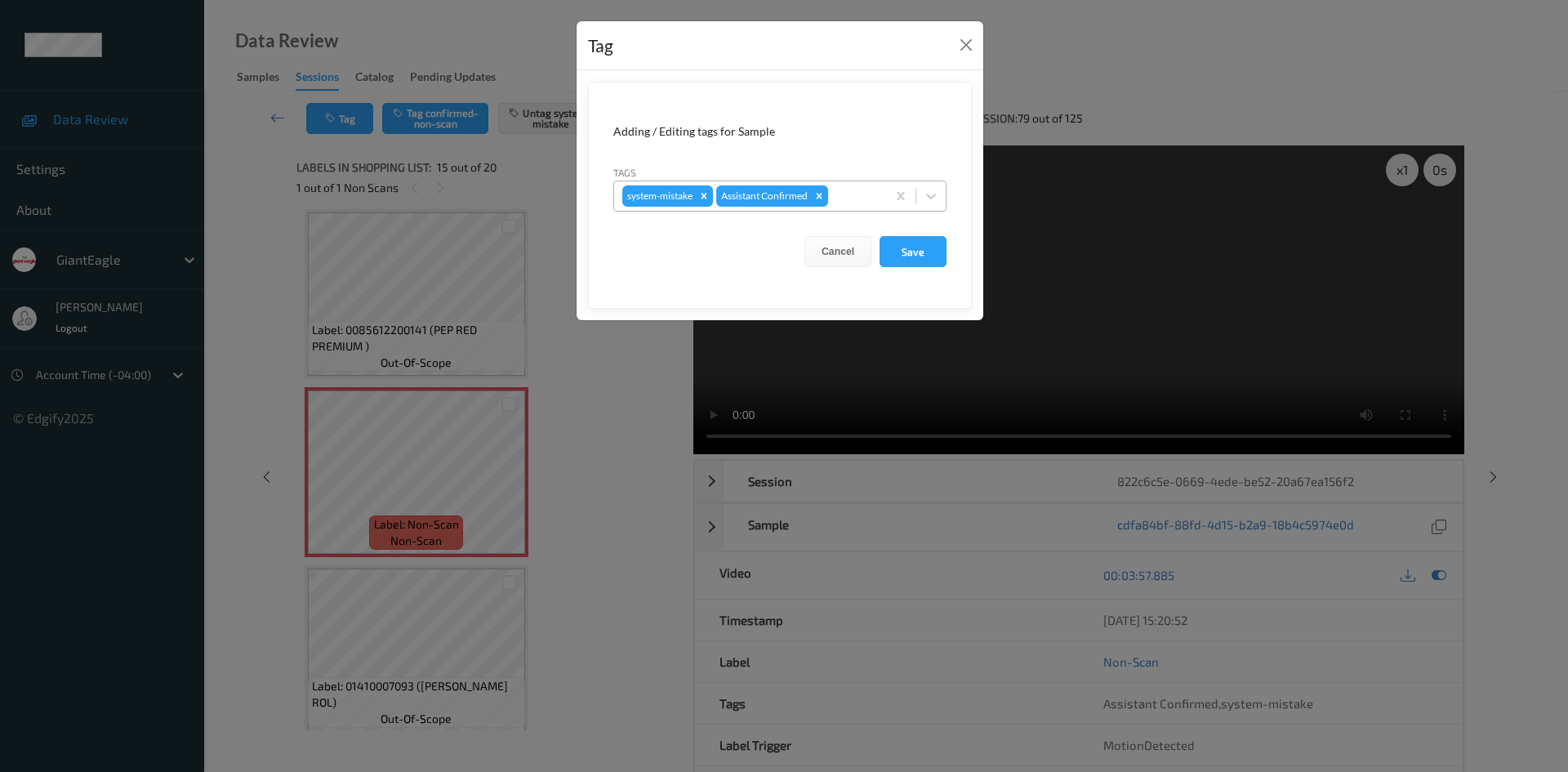 click on "system-mistake Assistant Confirmed" at bounding box center [750, 196] 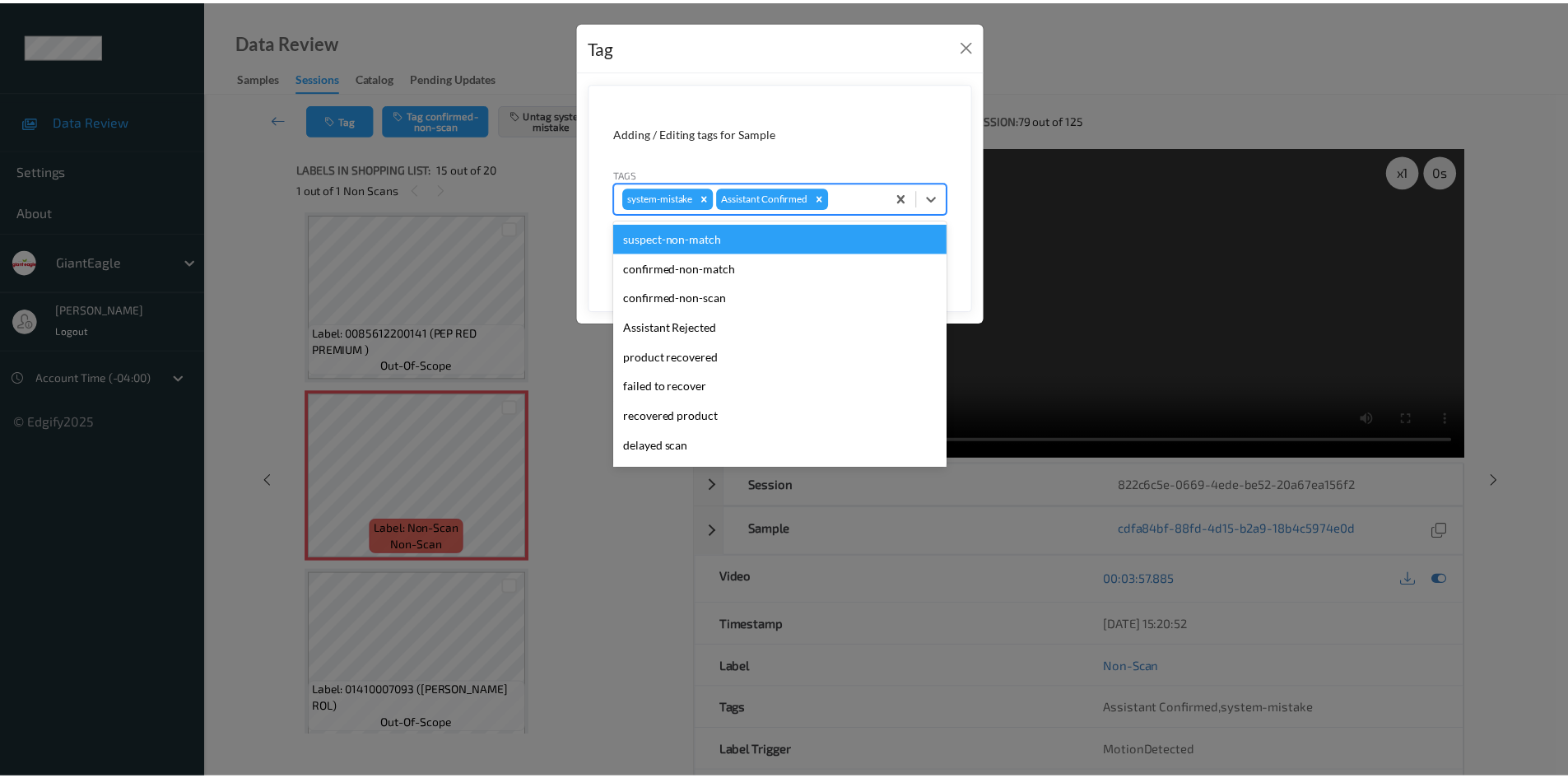 scroll, scrollTop: 86, scrollLeft: 0, axis: vertical 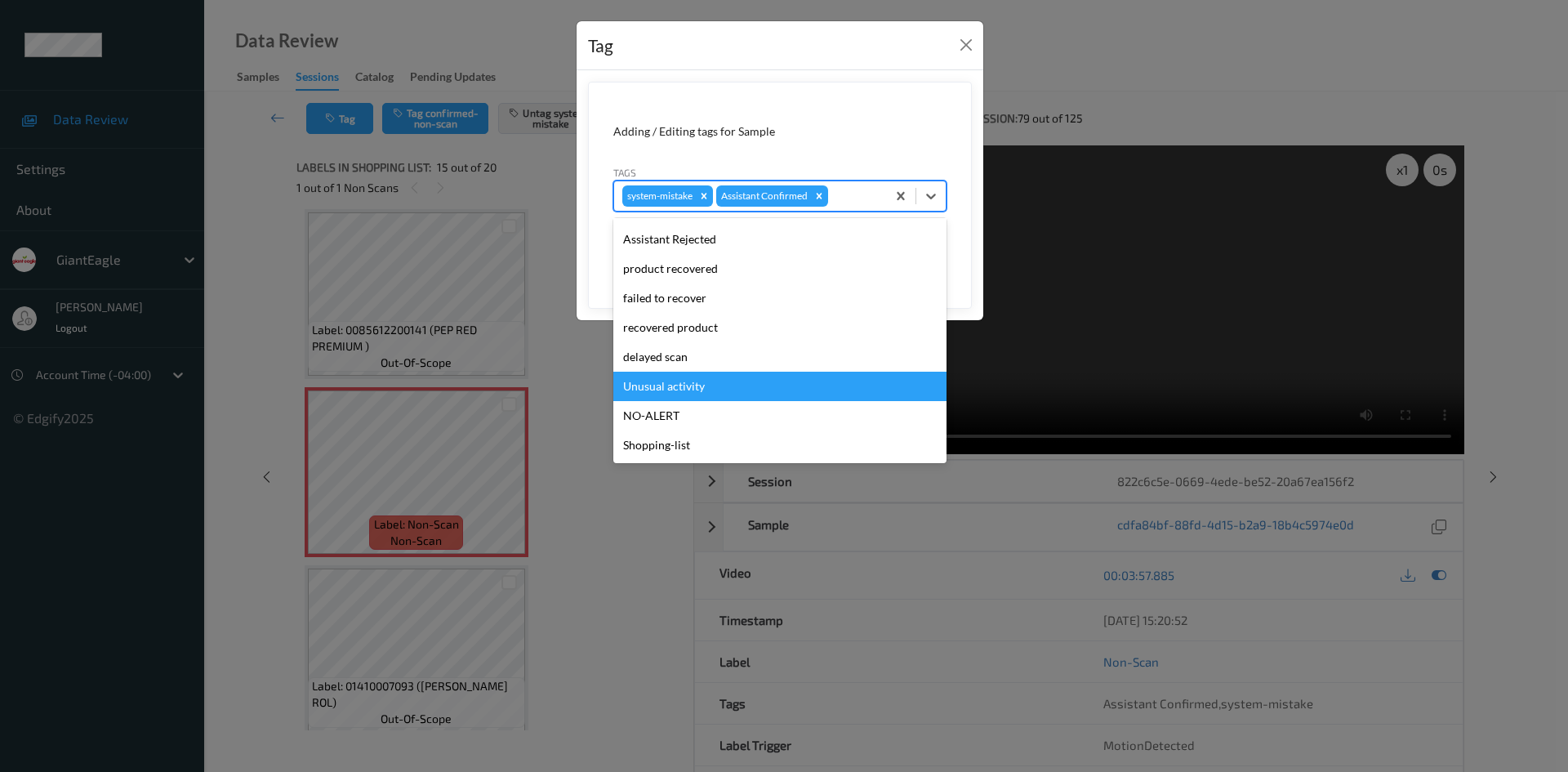 click on "Unusual activity" at bounding box center [780, 386] 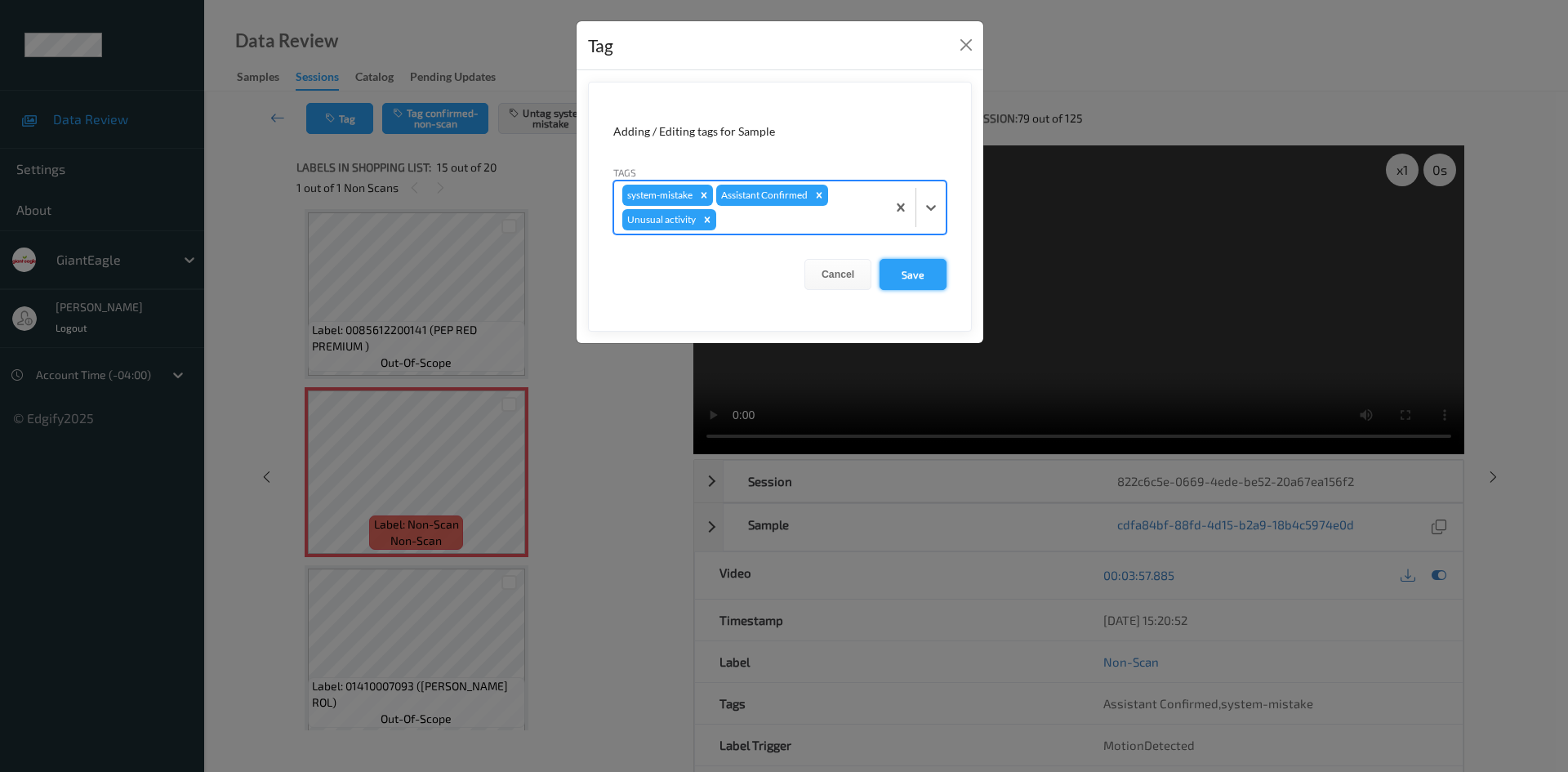 click on "Save" at bounding box center [913, 274] 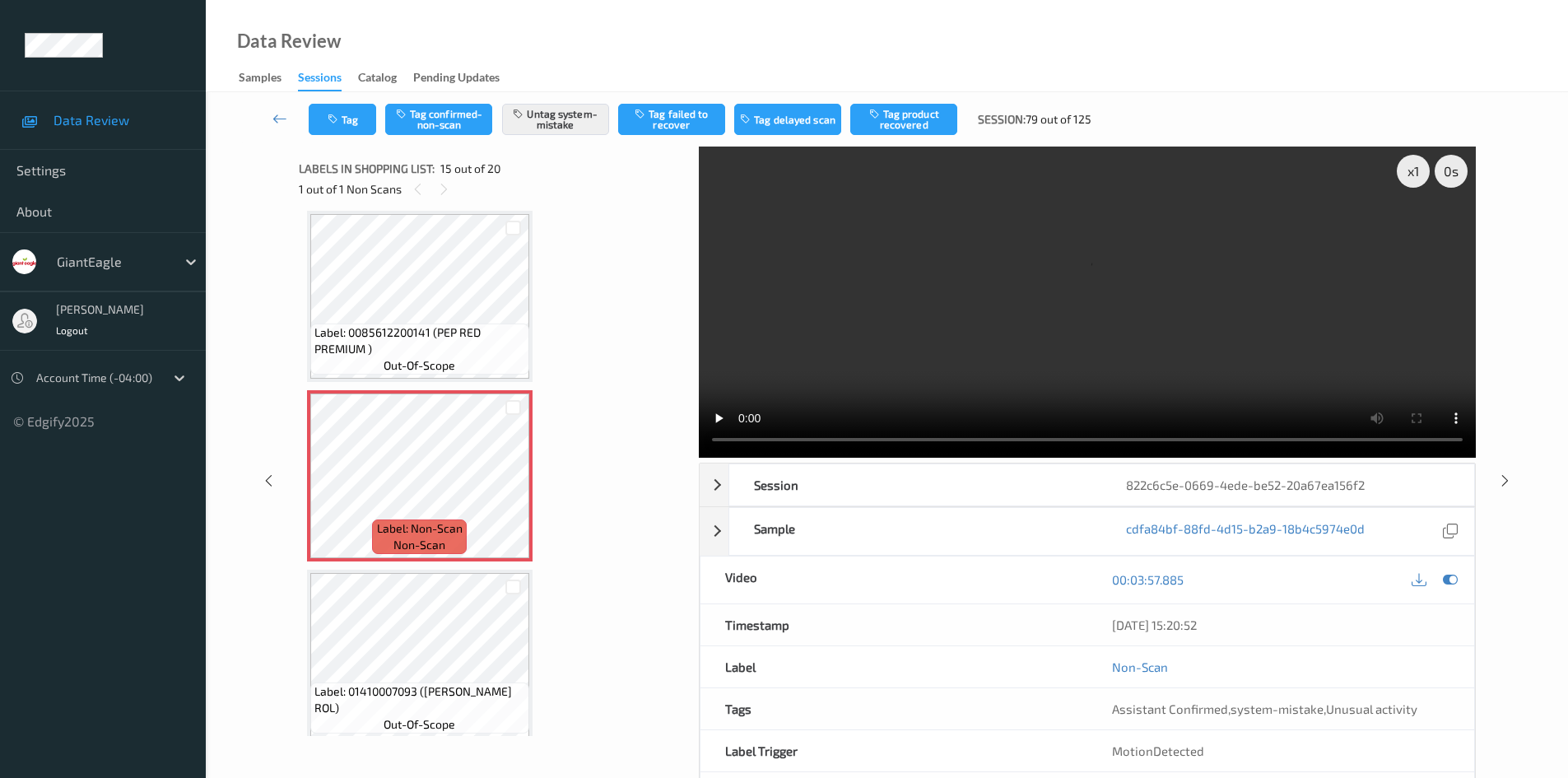 scroll, scrollTop: 71, scrollLeft: 0, axis: vertical 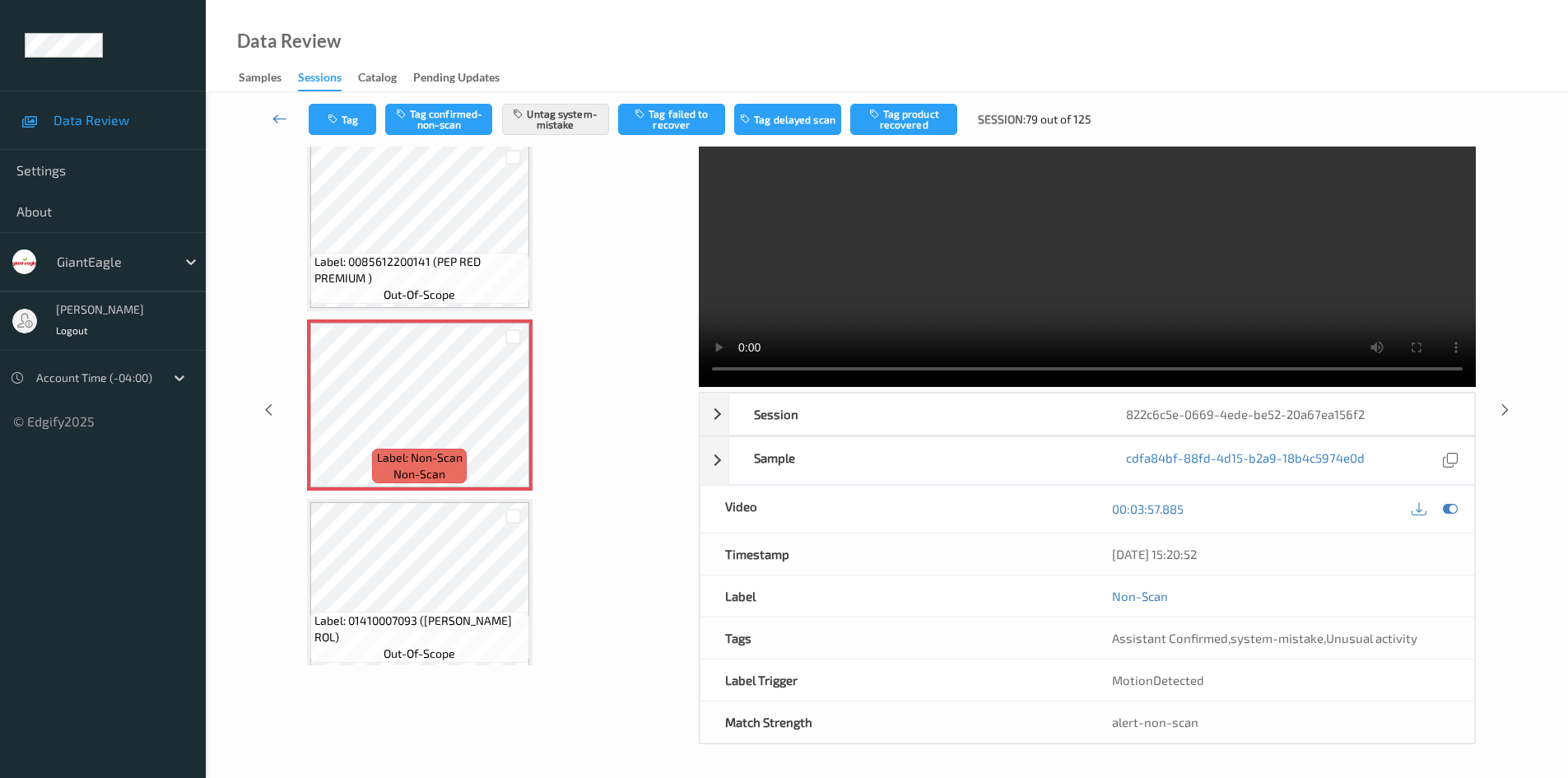 click at bounding box center [280, 119] 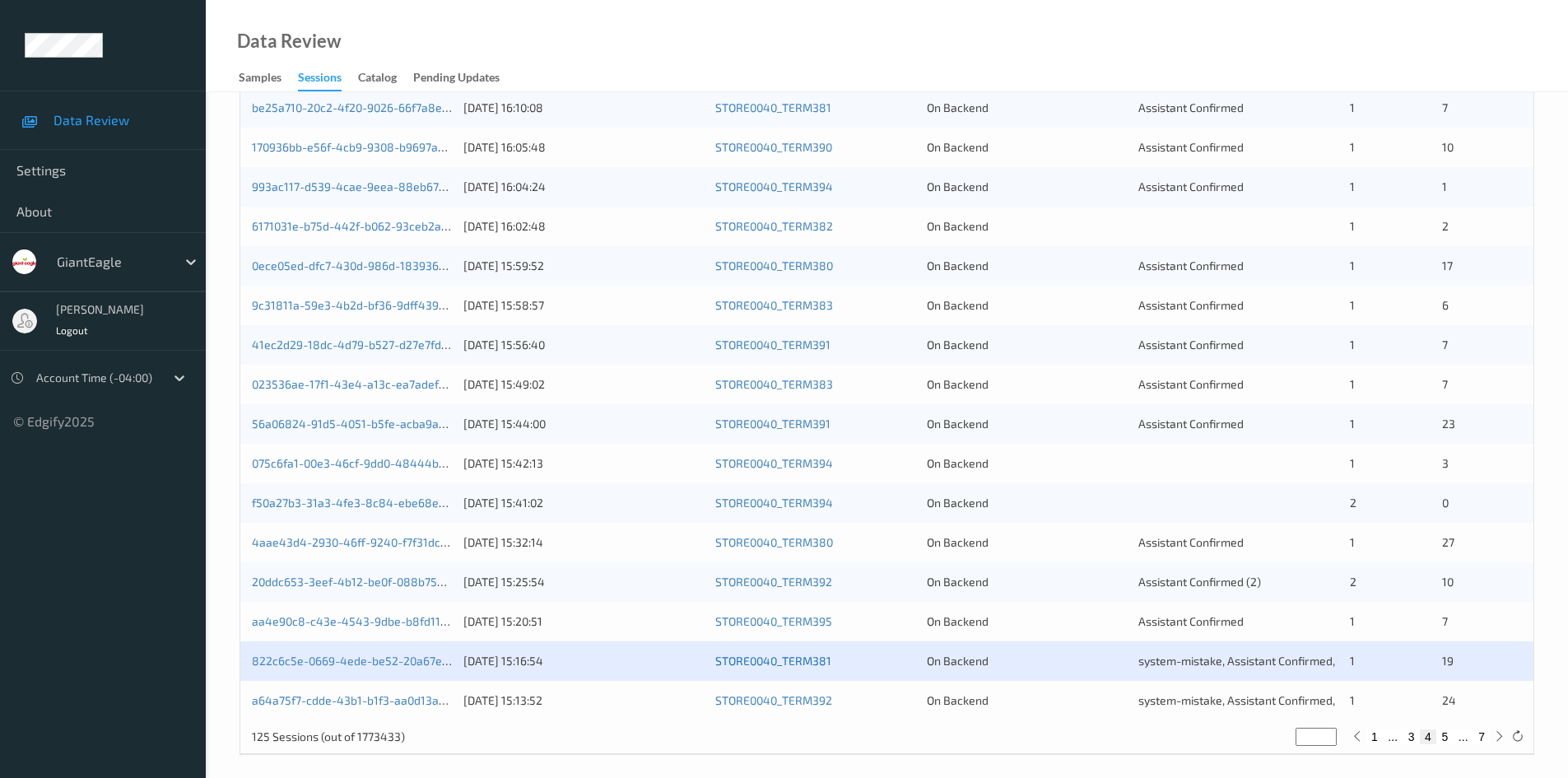 scroll, scrollTop: 461, scrollLeft: 0, axis: vertical 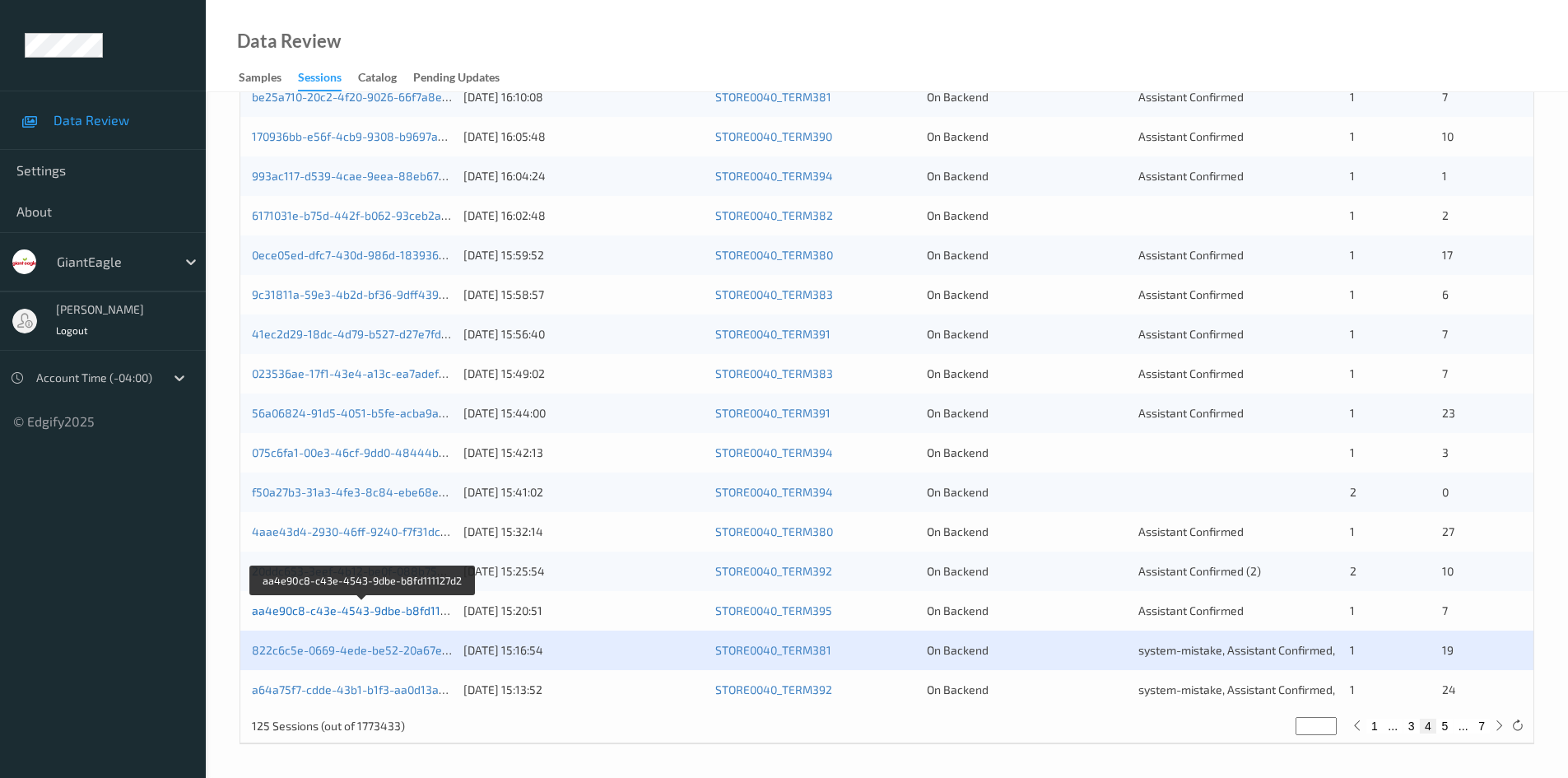 click on "aa4e90c8-c43e-4543-9dbe-b8fd111127d2" at bounding box center [364, 610] 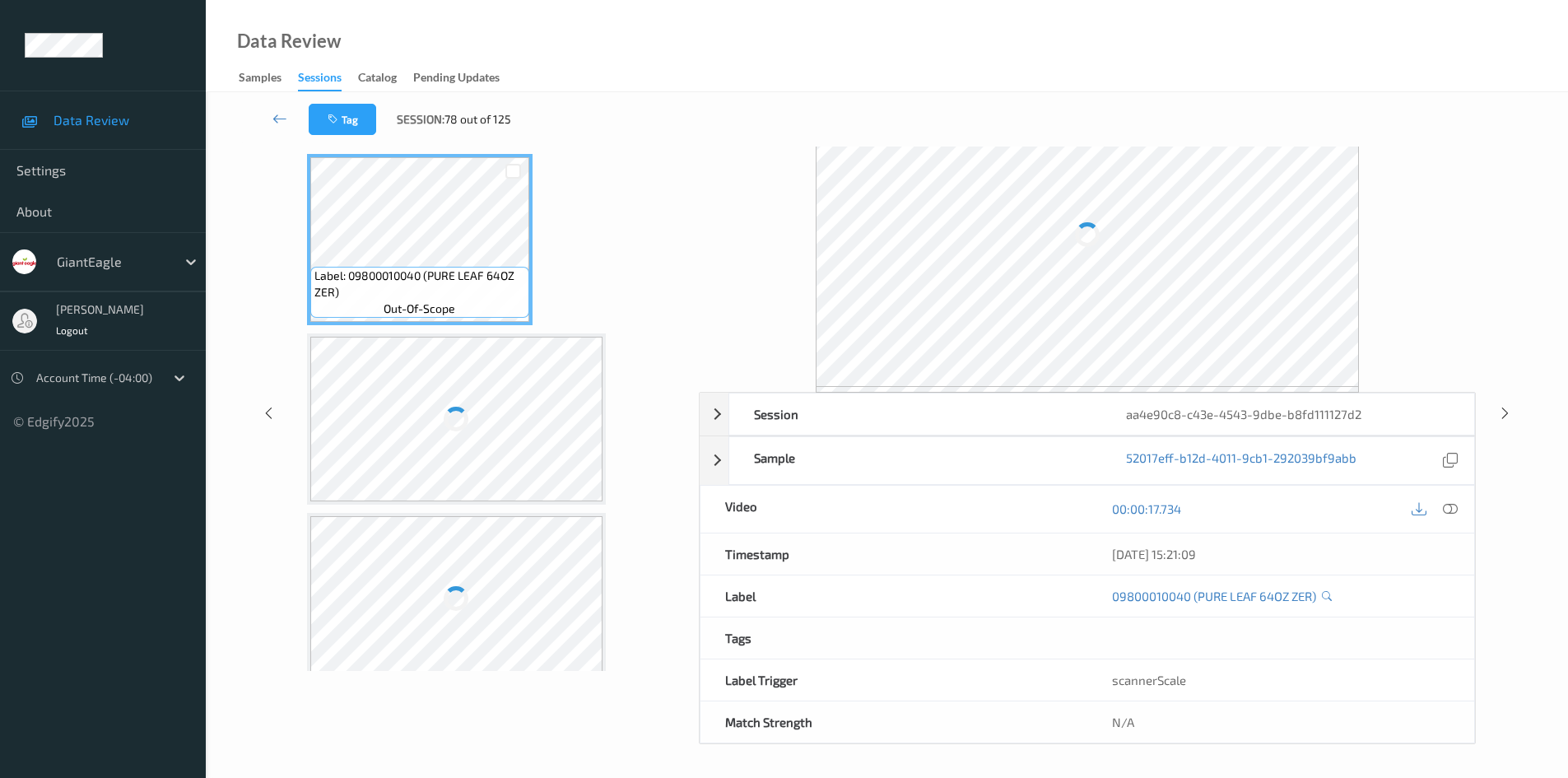 scroll, scrollTop: 71, scrollLeft: 0, axis: vertical 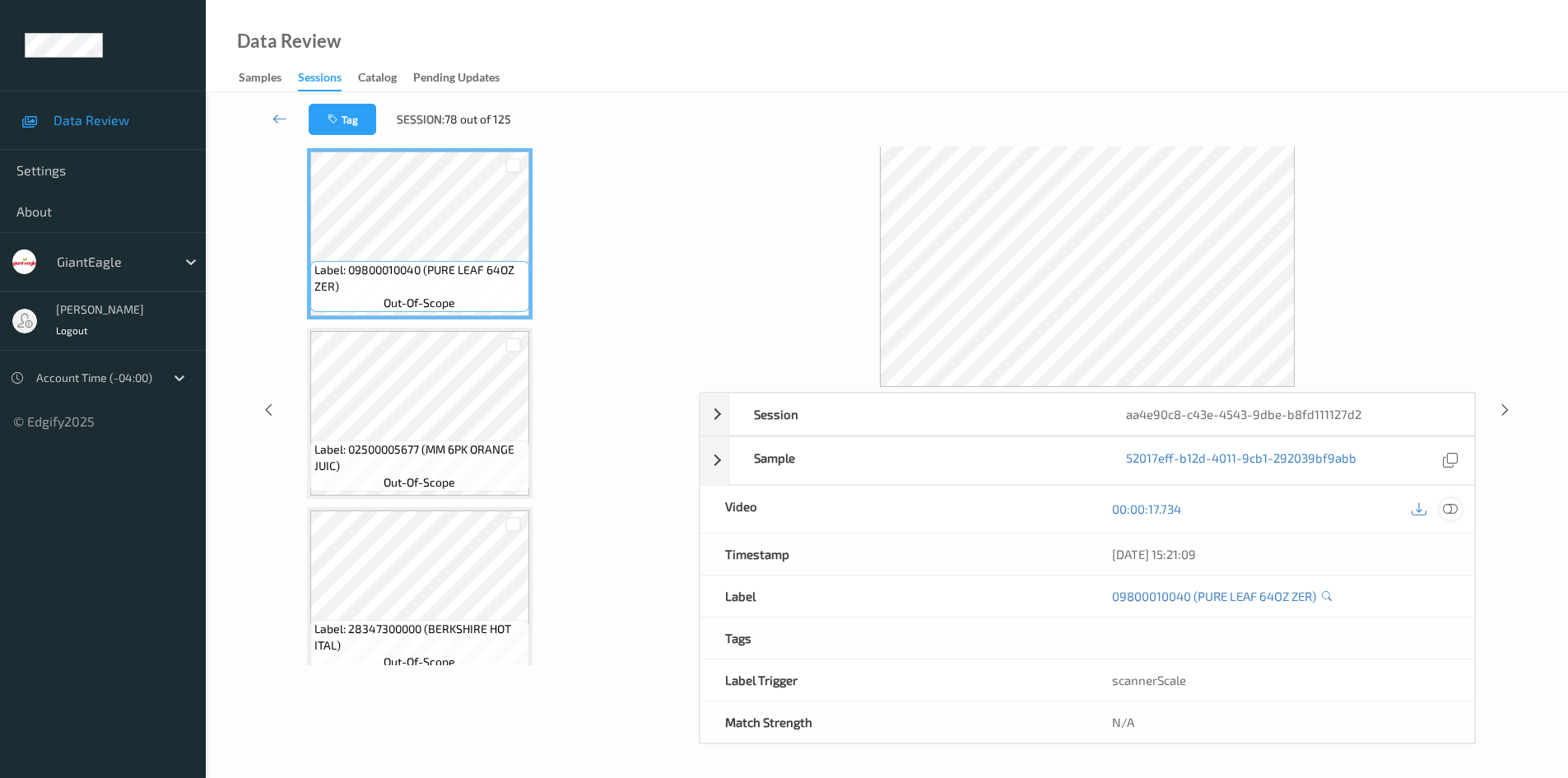 drag, startPoint x: 1453, startPoint y: 507, endPoint x: 1235, endPoint y: 418, distance: 235.46762 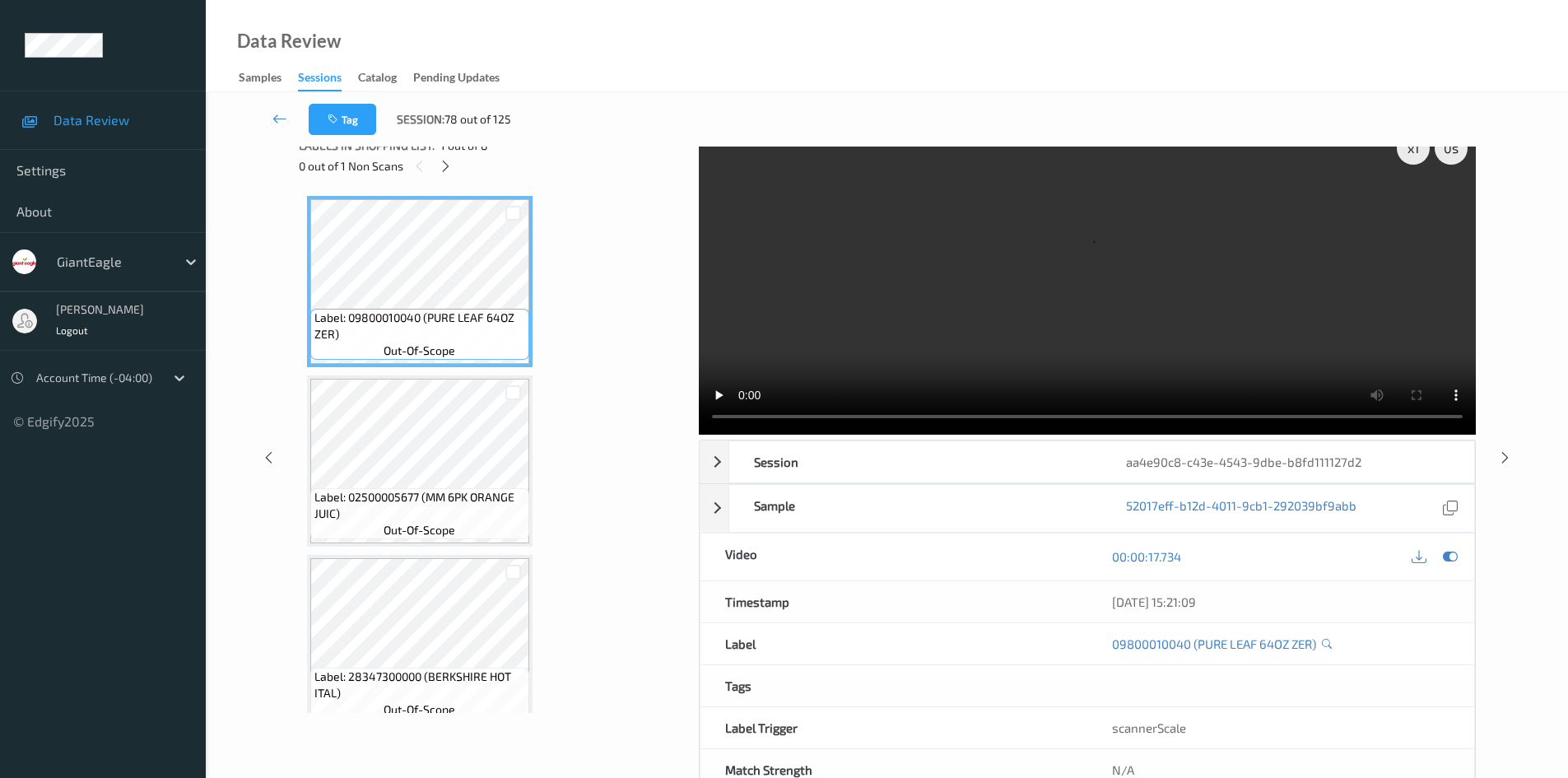 scroll, scrollTop: 0, scrollLeft: 0, axis: both 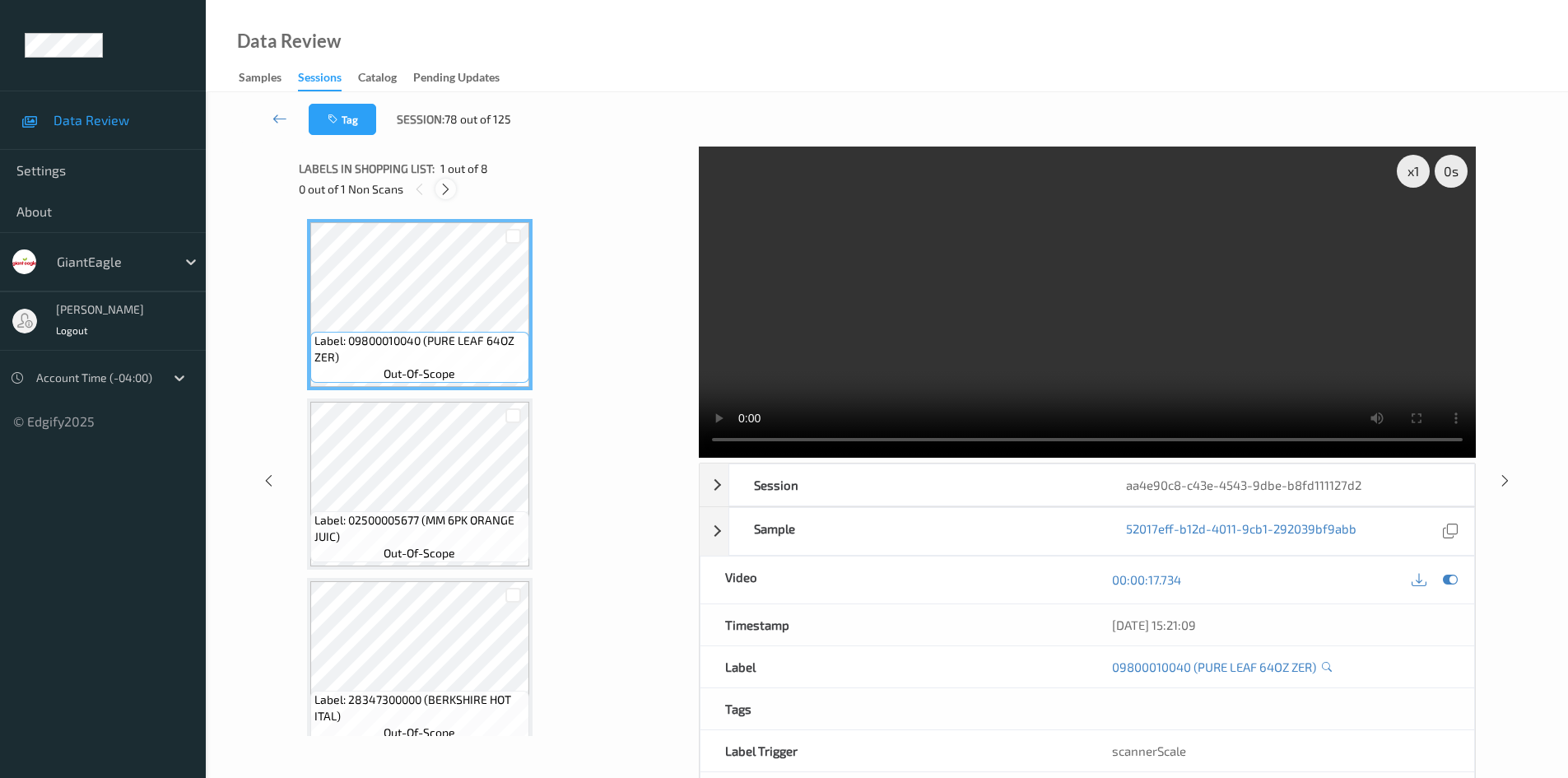 click at bounding box center (445, 189) 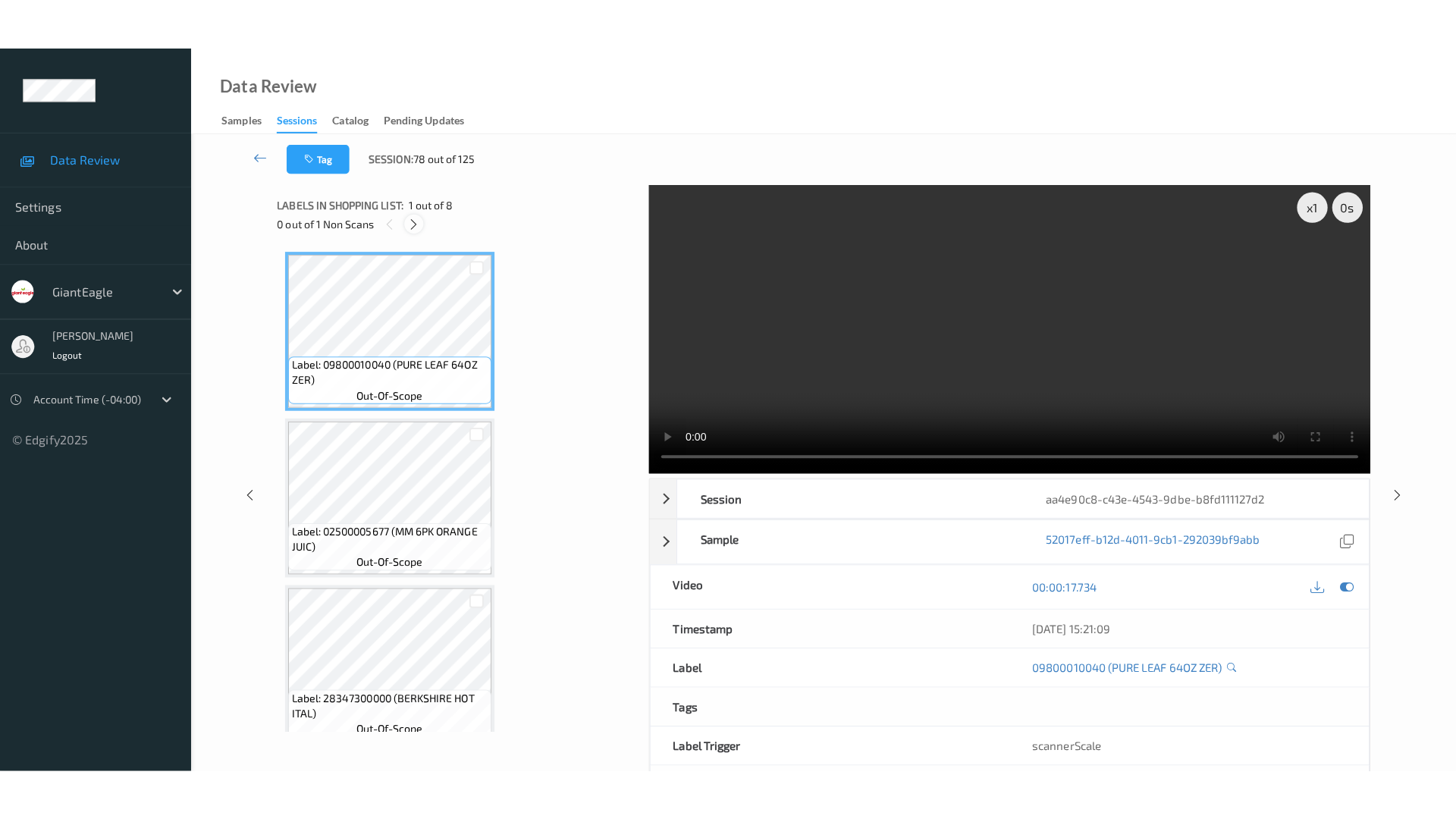 scroll, scrollTop: 834, scrollLeft: 0, axis: vertical 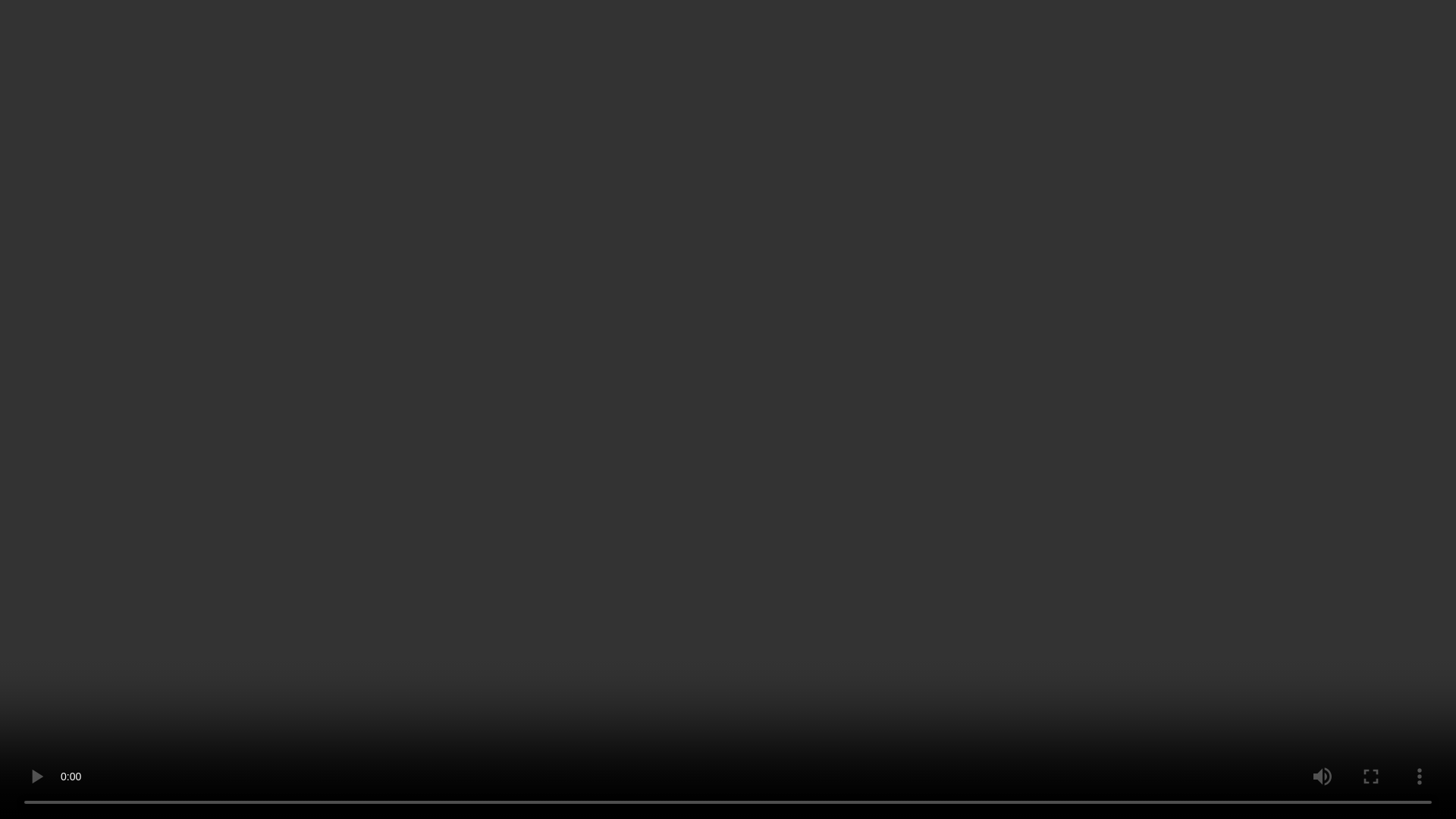 type 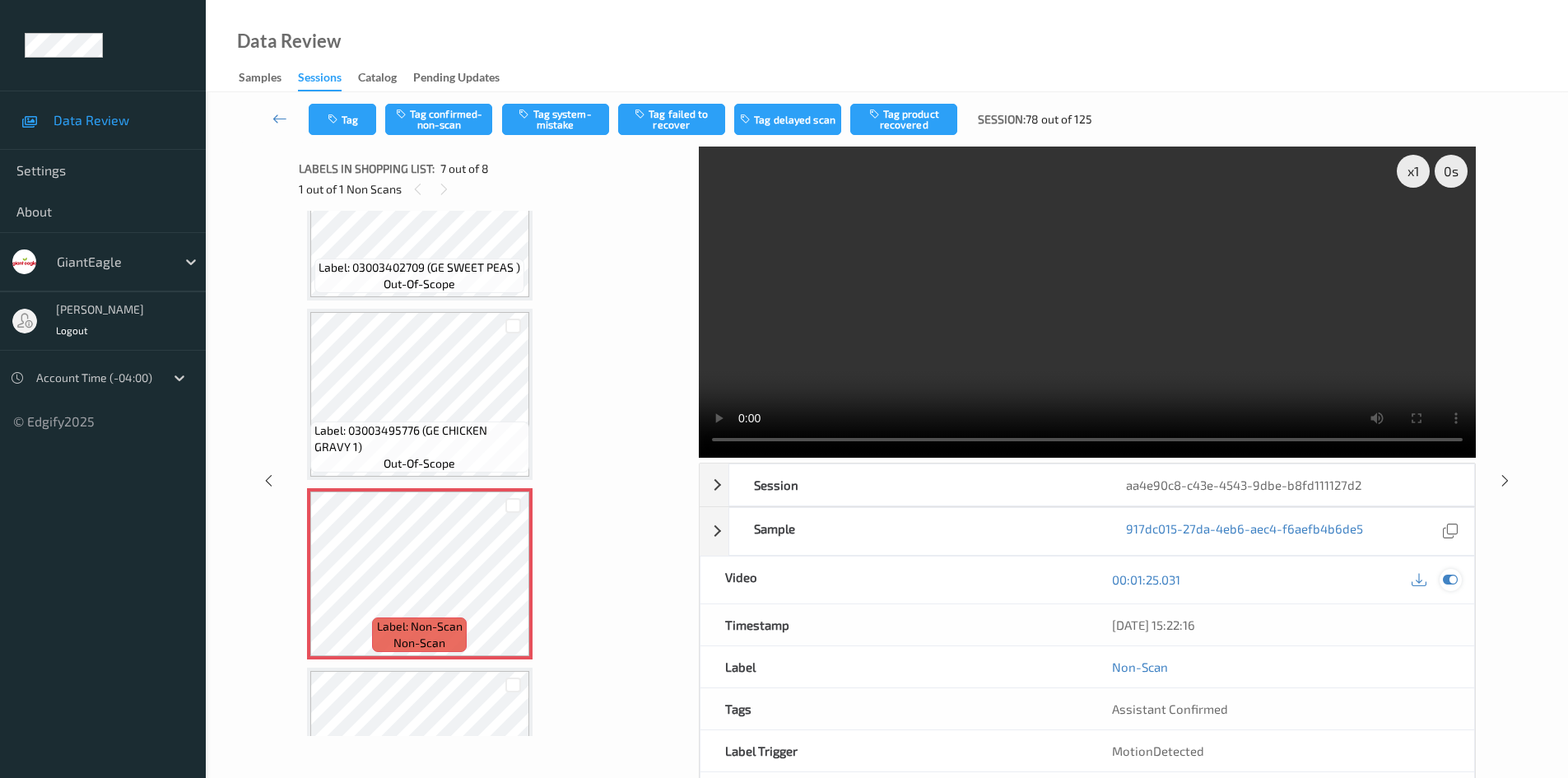 click at bounding box center (1450, 580) 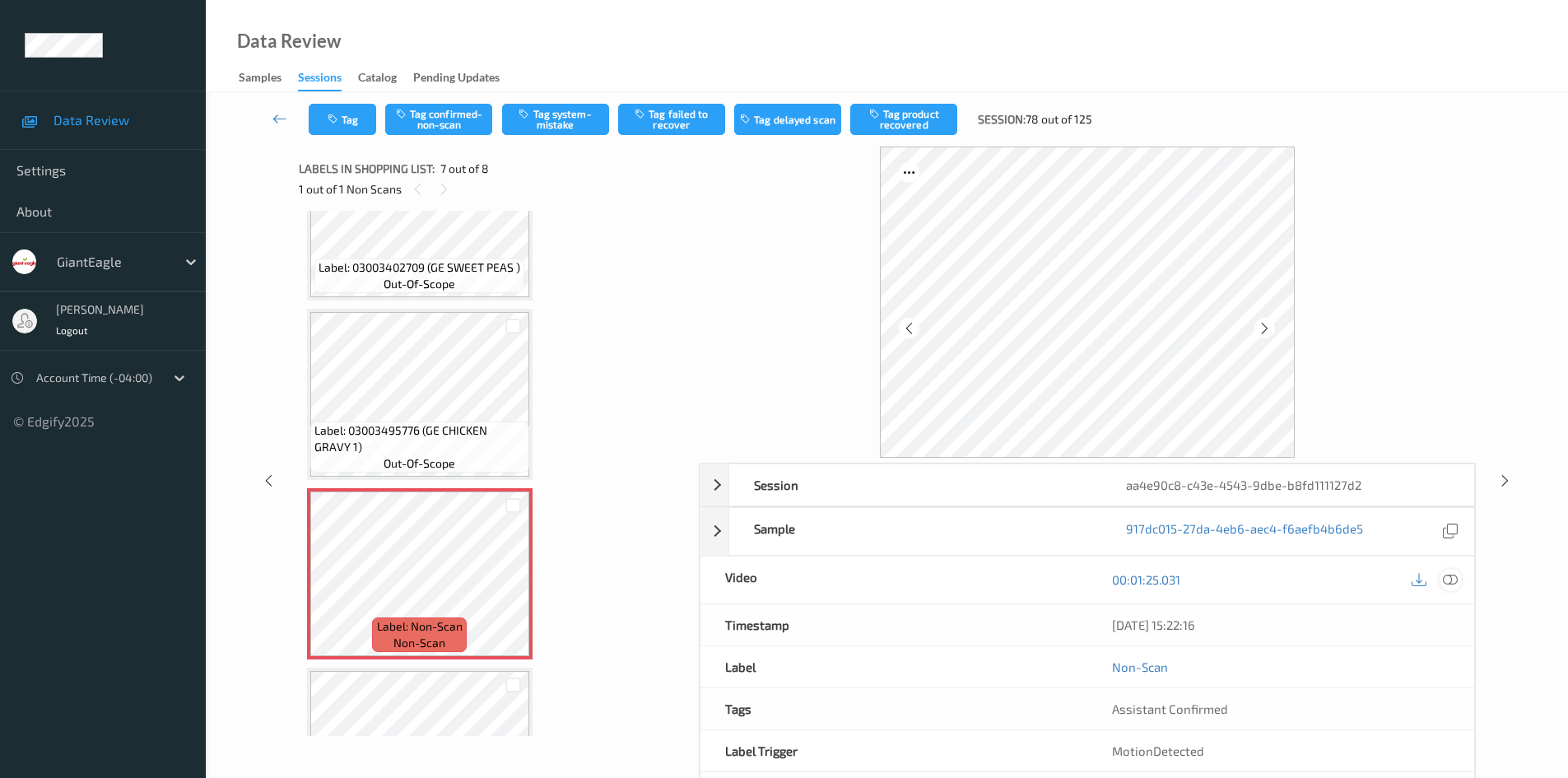 click at bounding box center [1450, 580] 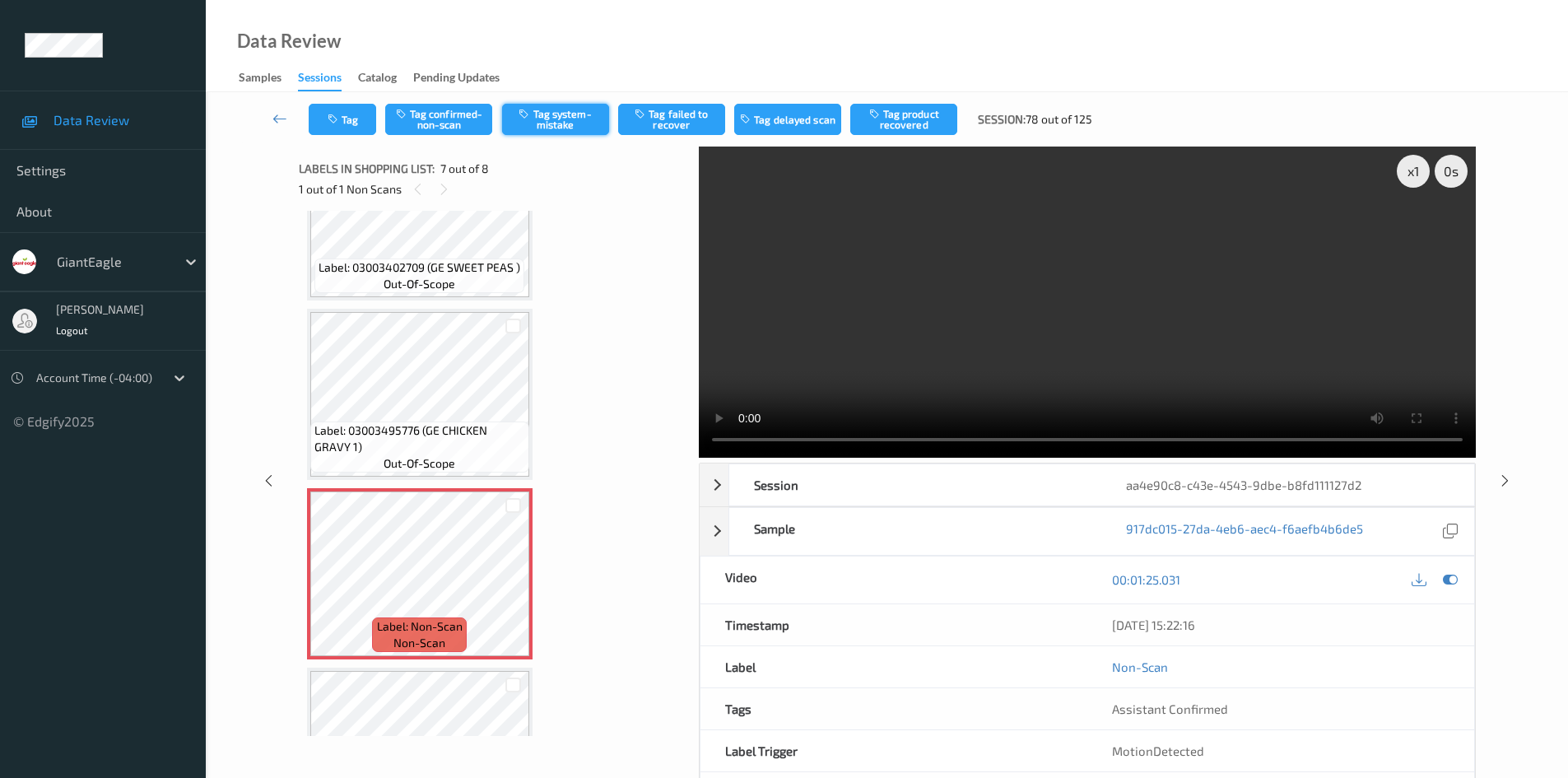 click on "Tag   system-mistake" at bounding box center [556, 119] 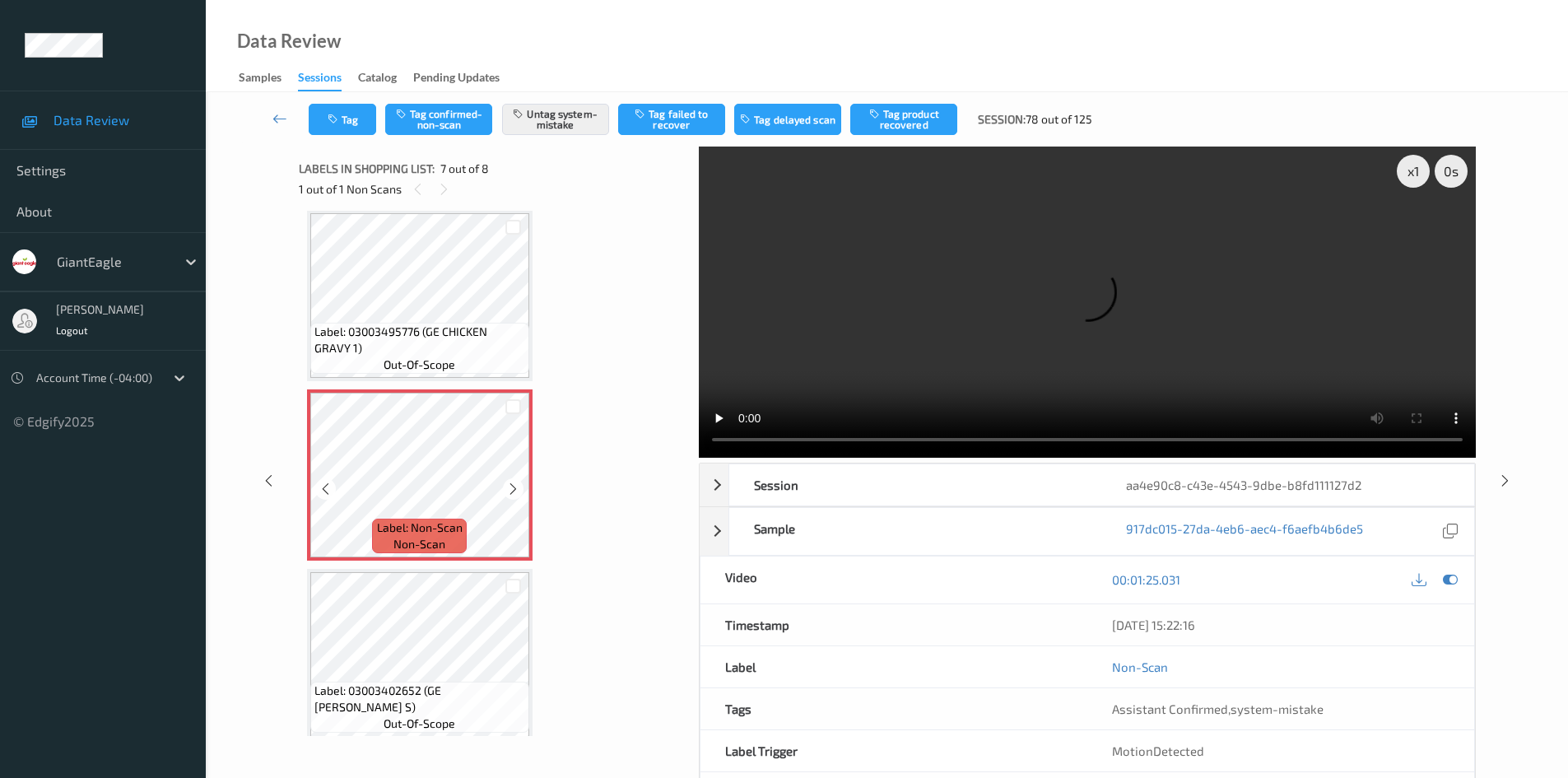 scroll, scrollTop: 919, scrollLeft: 0, axis: vertical 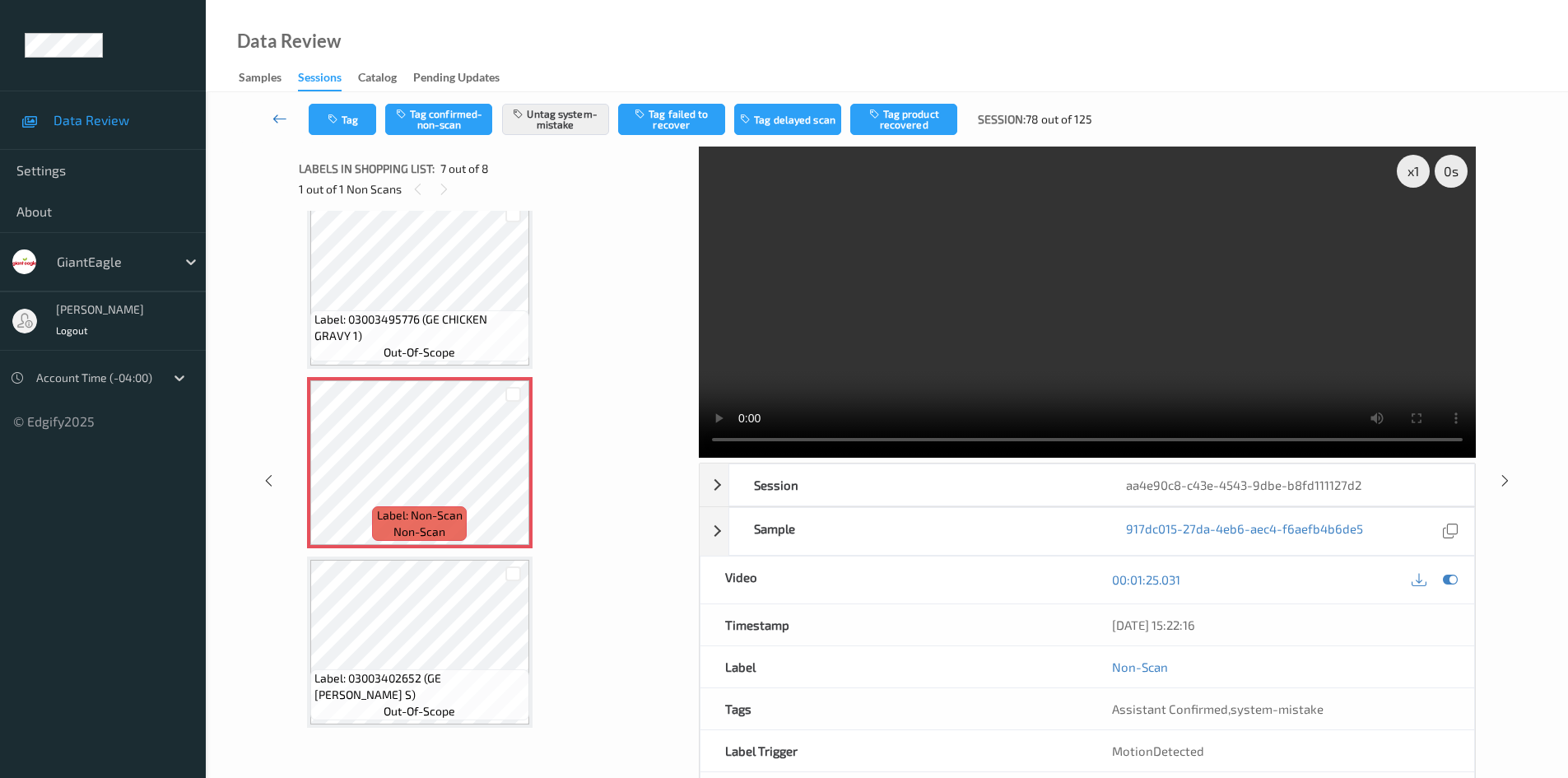 click at bounding box center [280, 119] 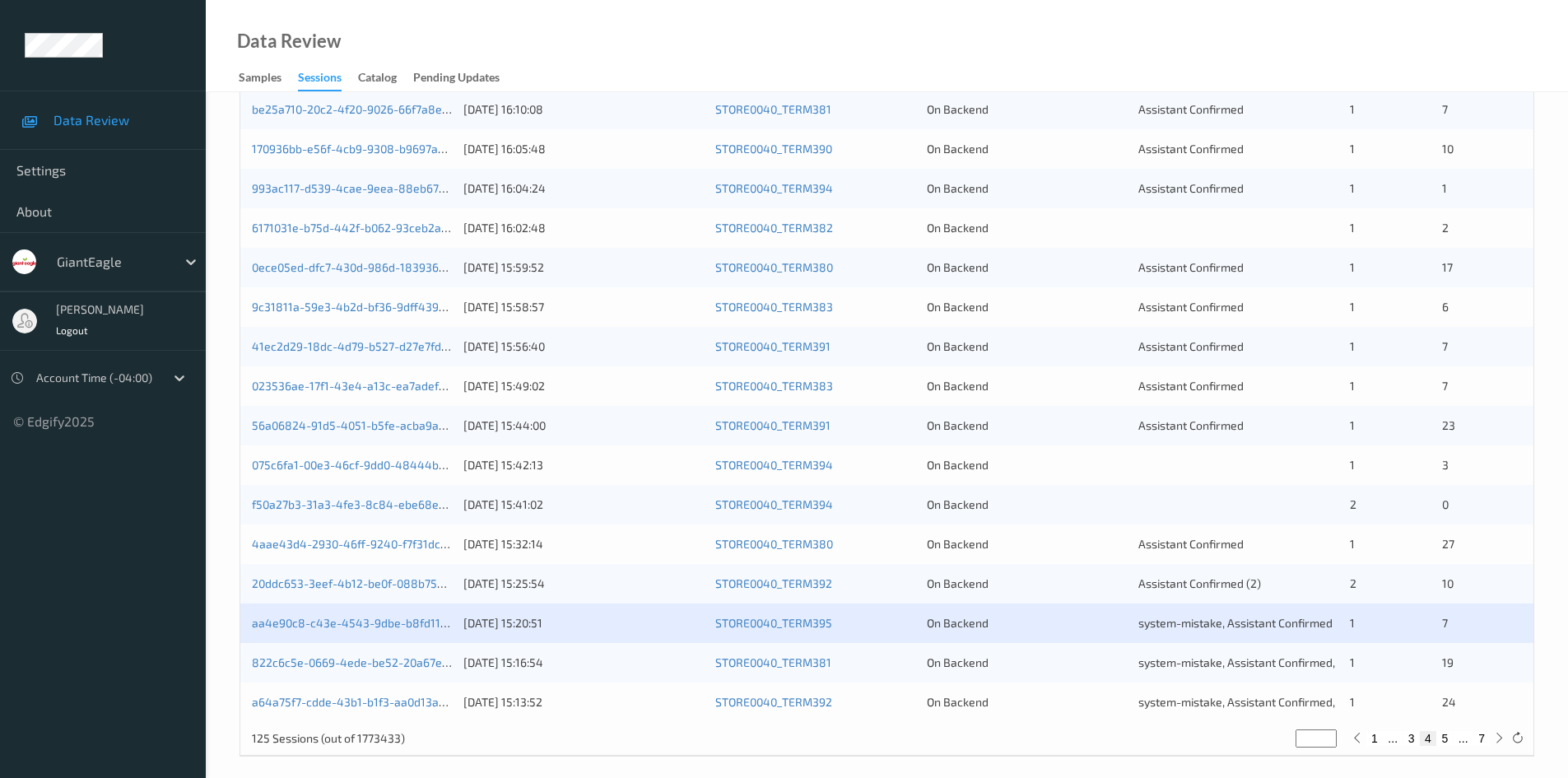 scroll, scrollTop: 461, scrollLeft: 0, axis: vertical 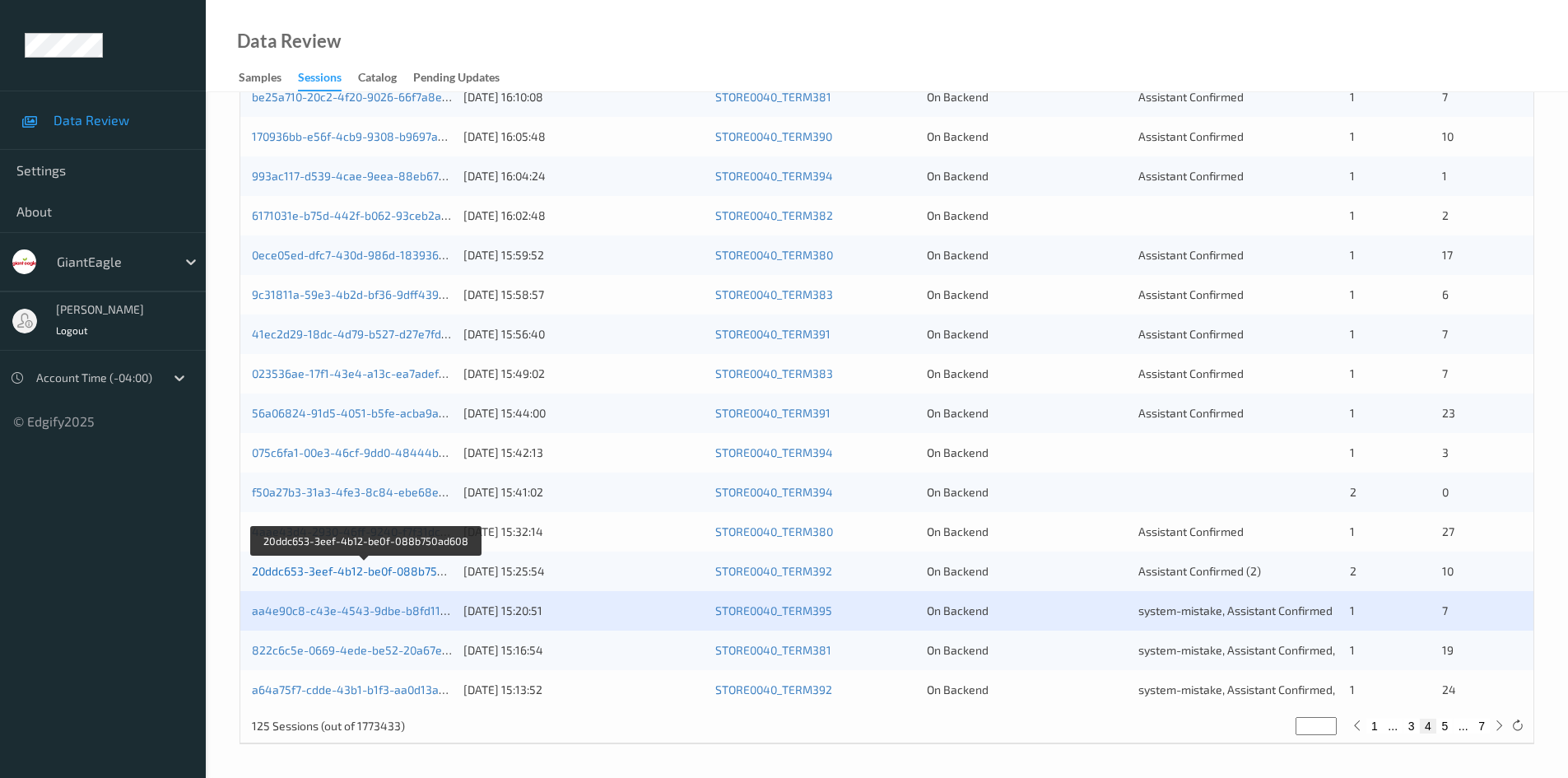 click on "20ddc653-3eef-4b12-be0f-088b750ad608" at bounding box center (365, 571) 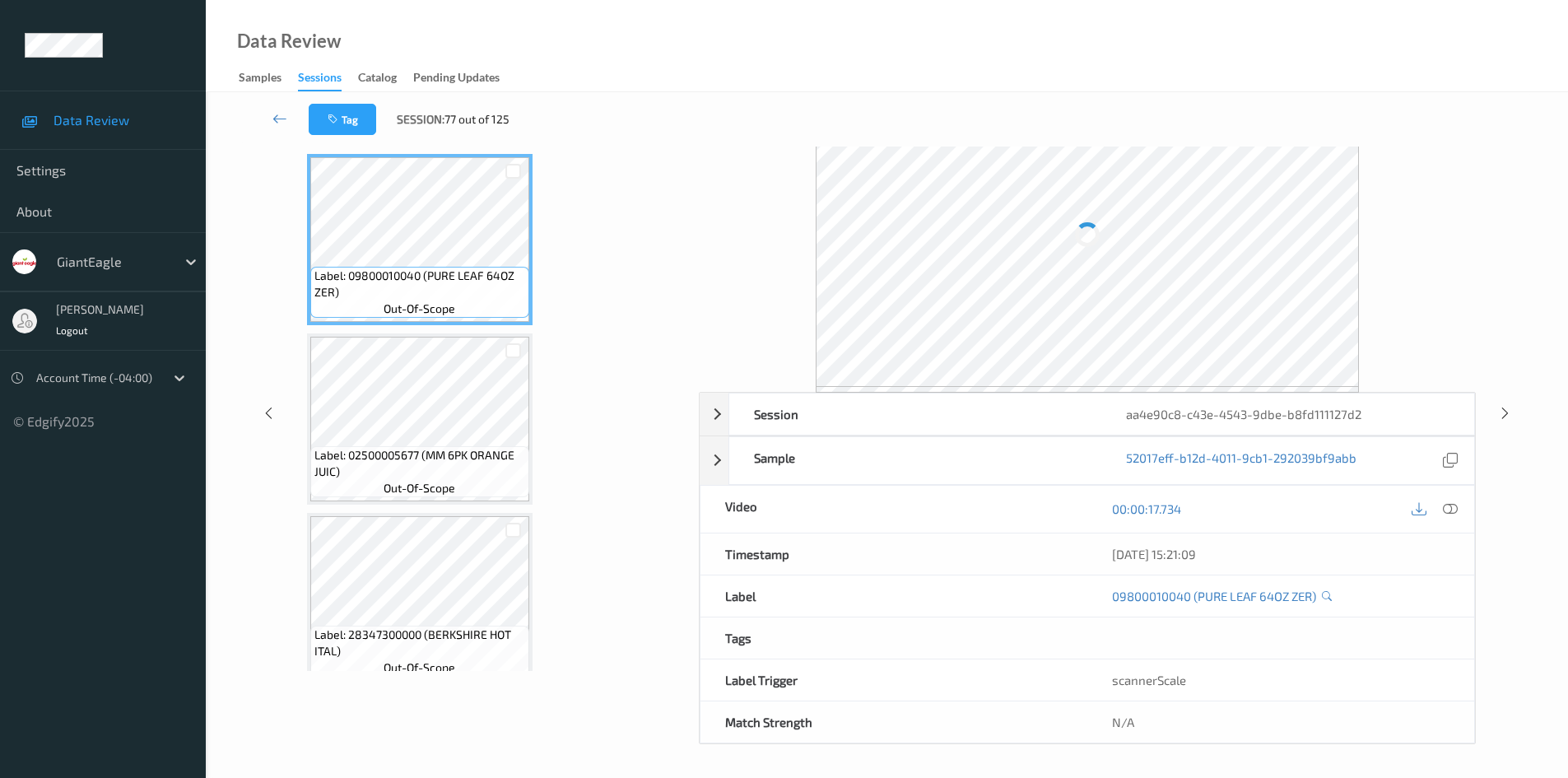 scroll, scrollTop: 0, scrollLeft: 0, axis: both 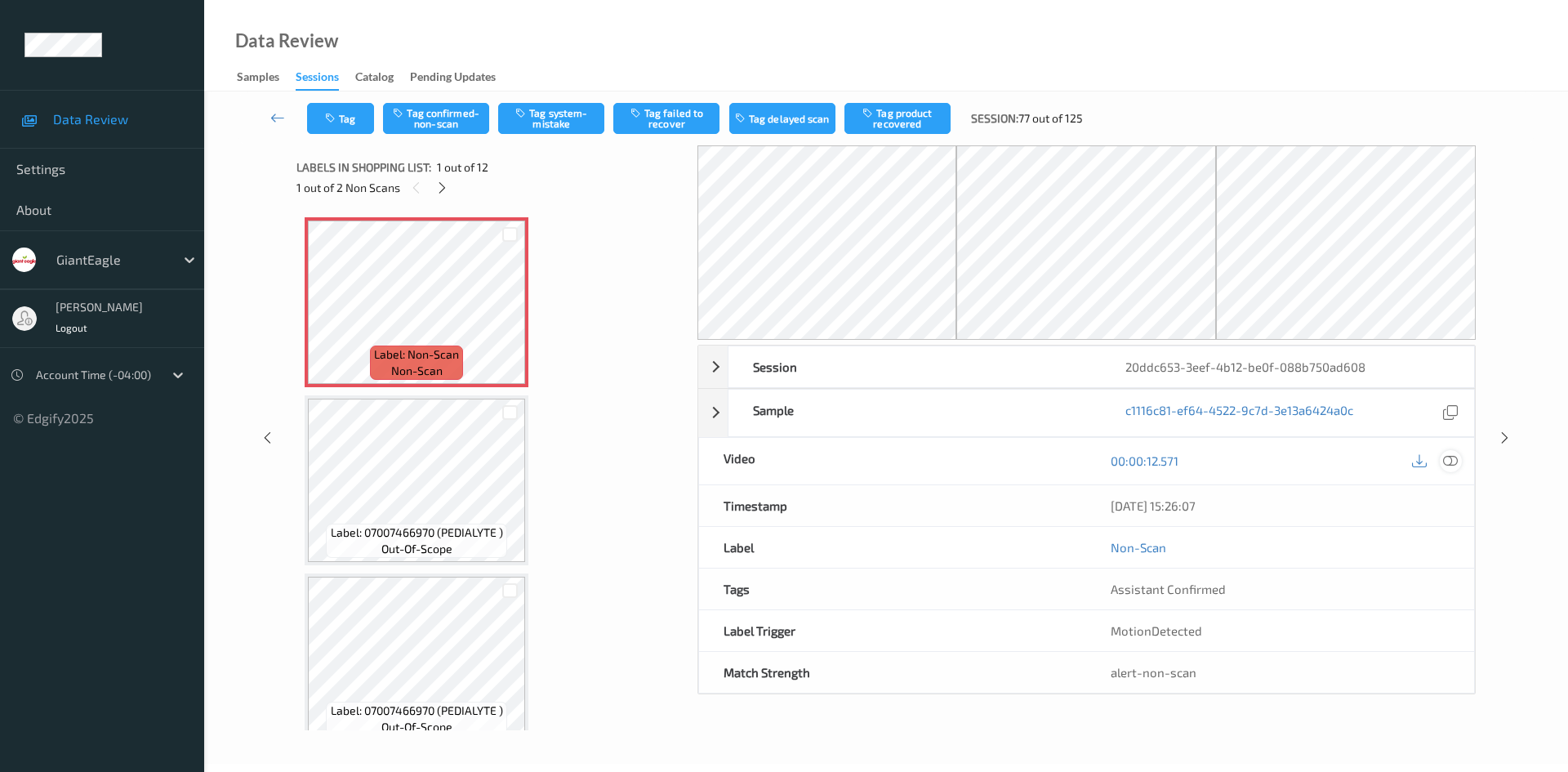 click at bounding box center [1450, 461] 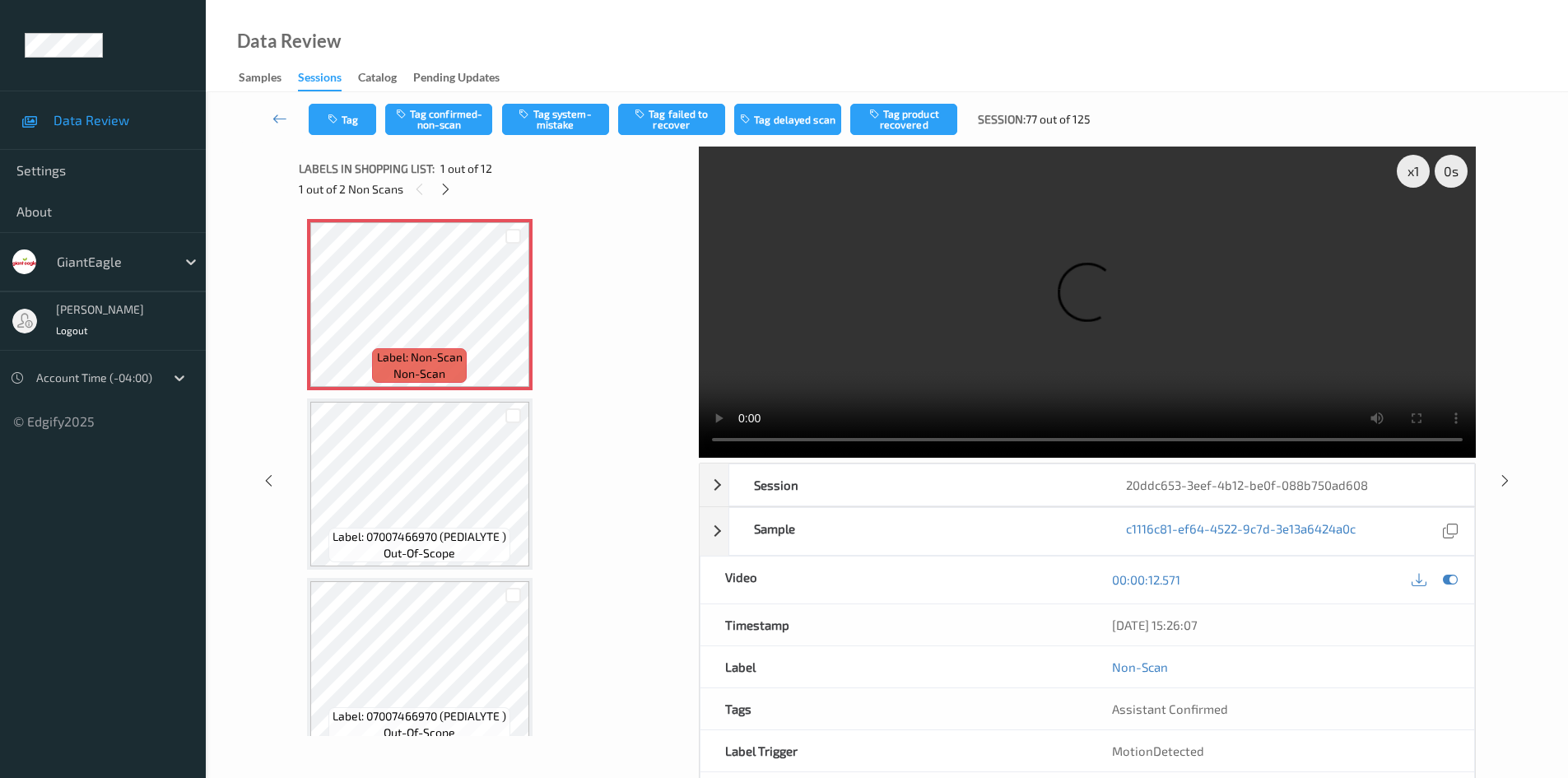 type 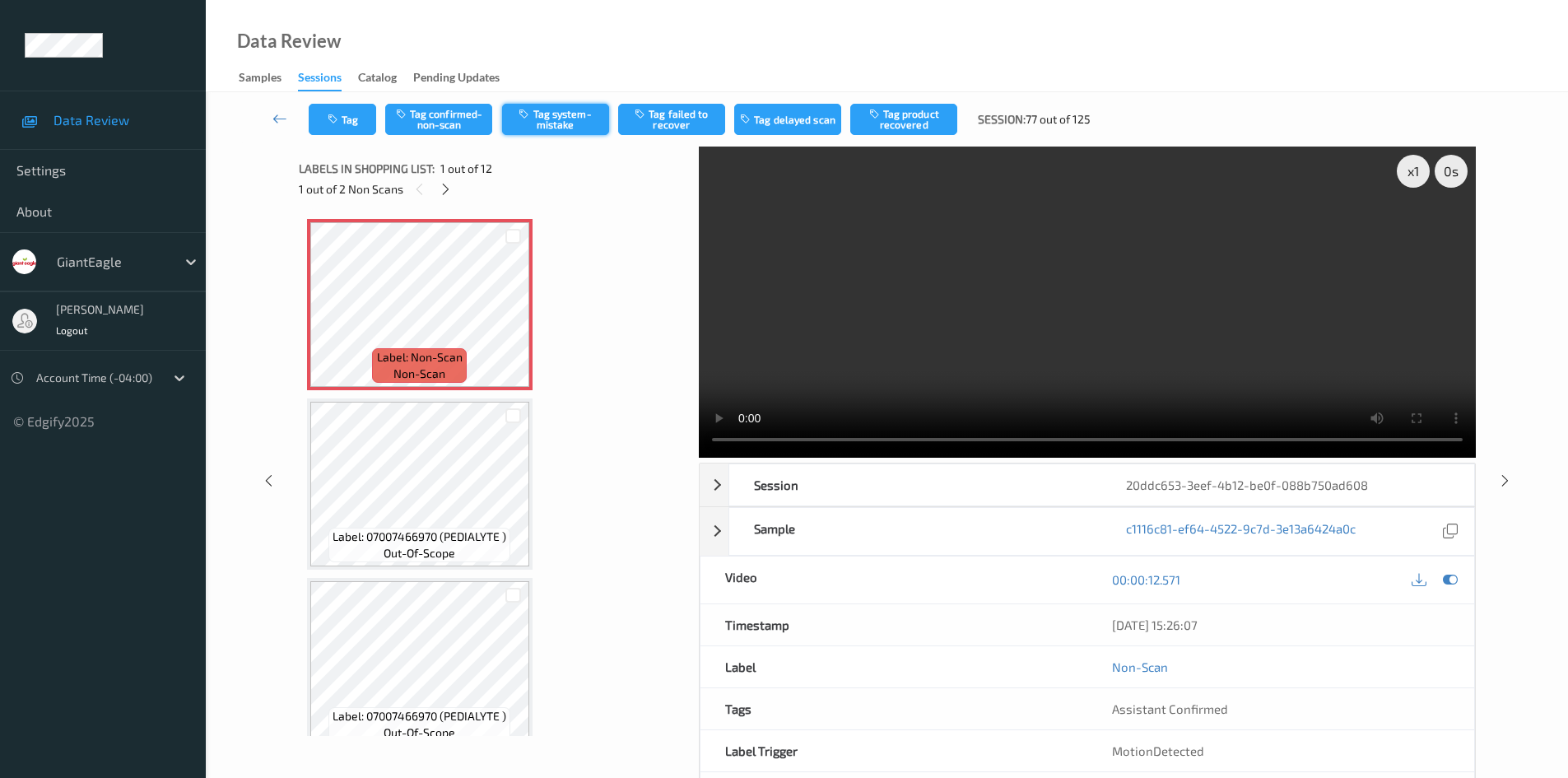 click on "Tag   system-mistake" at bounding box center [556, 119] 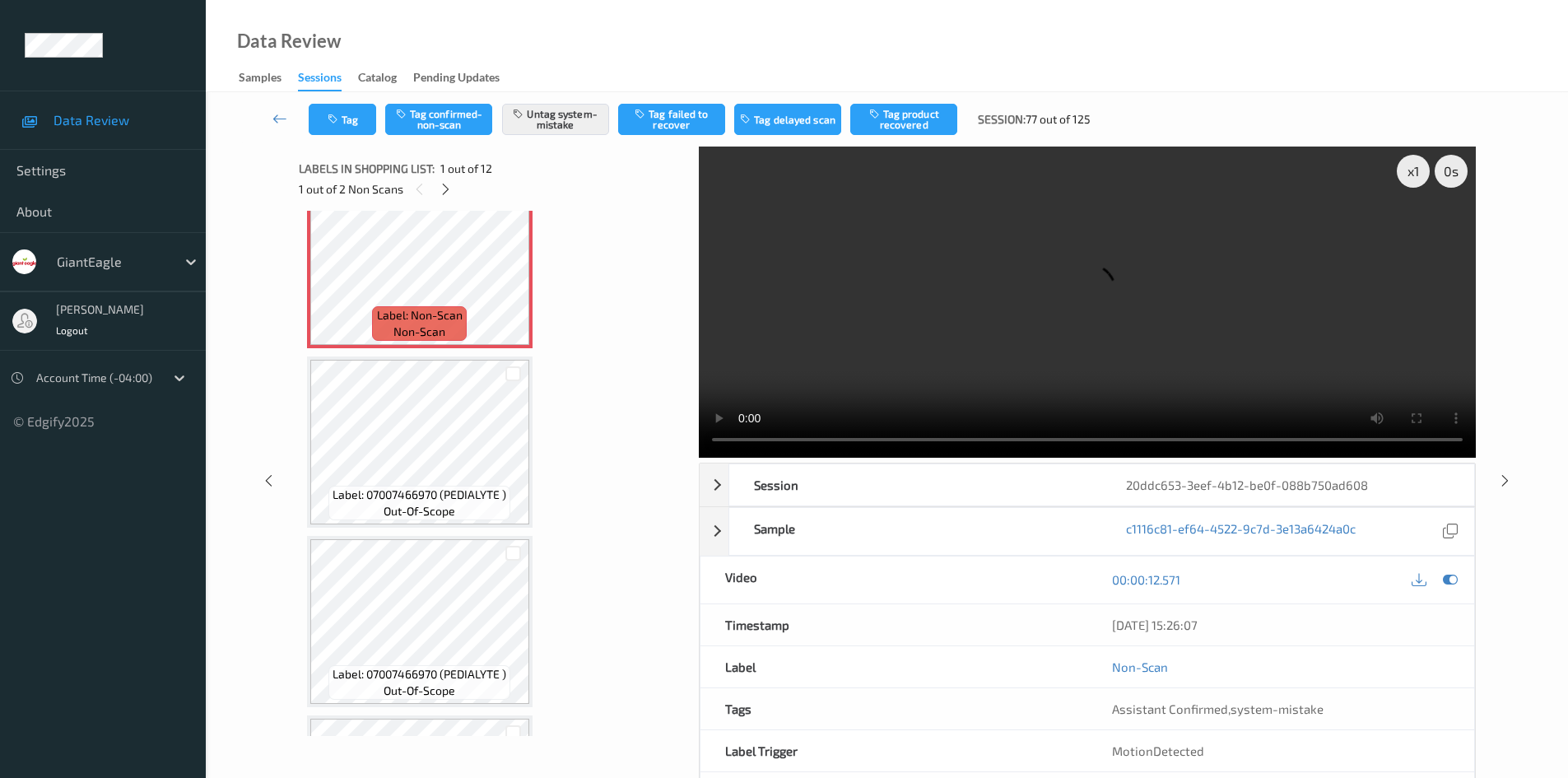 scroll, scrollTop: 82, scrollLeft: 0, axis: vertical 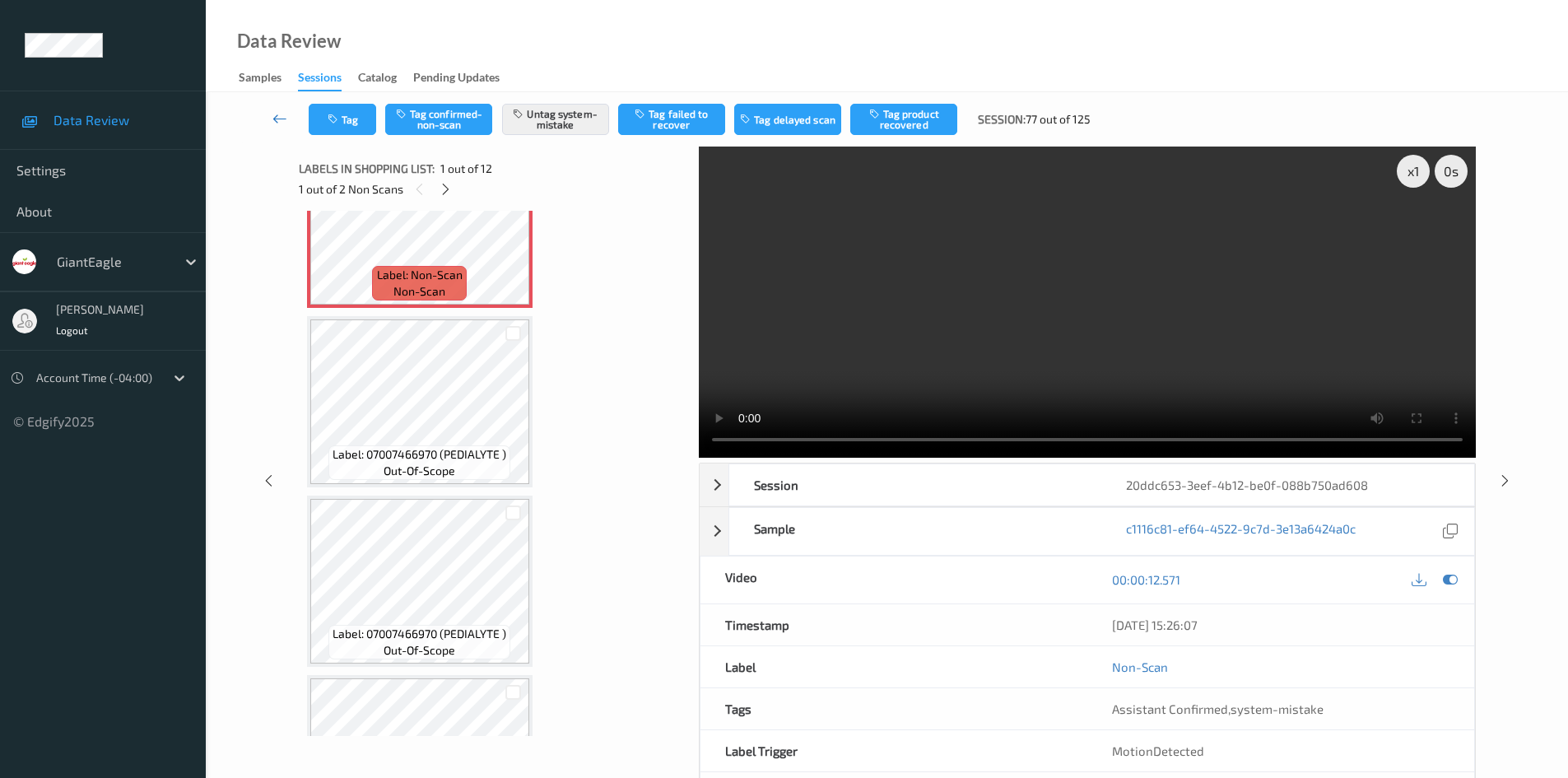 click at bounding box center (280, 119) 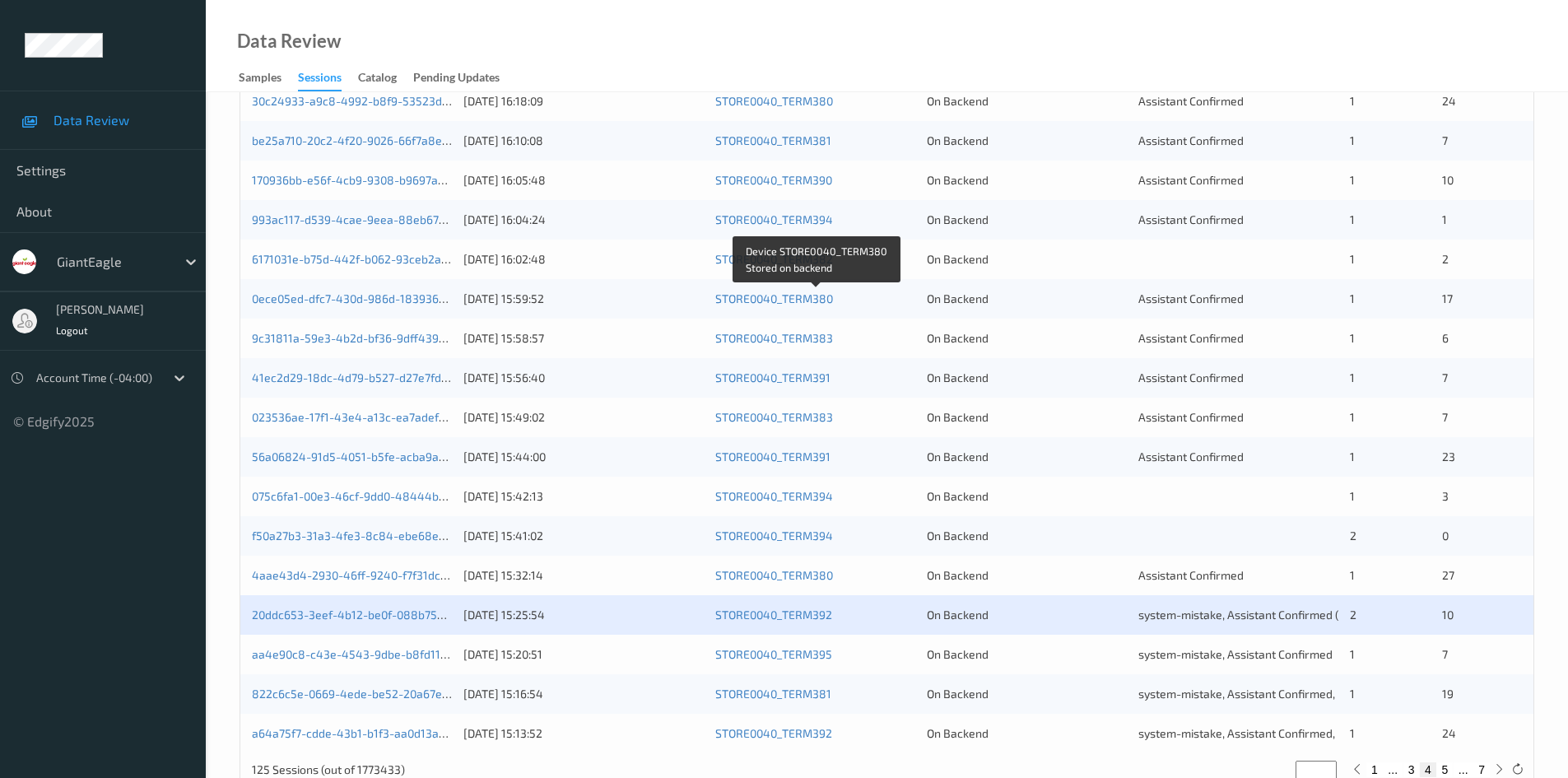 scroll, scrollTop: 461, scrollLeft: 0, axis: vertical 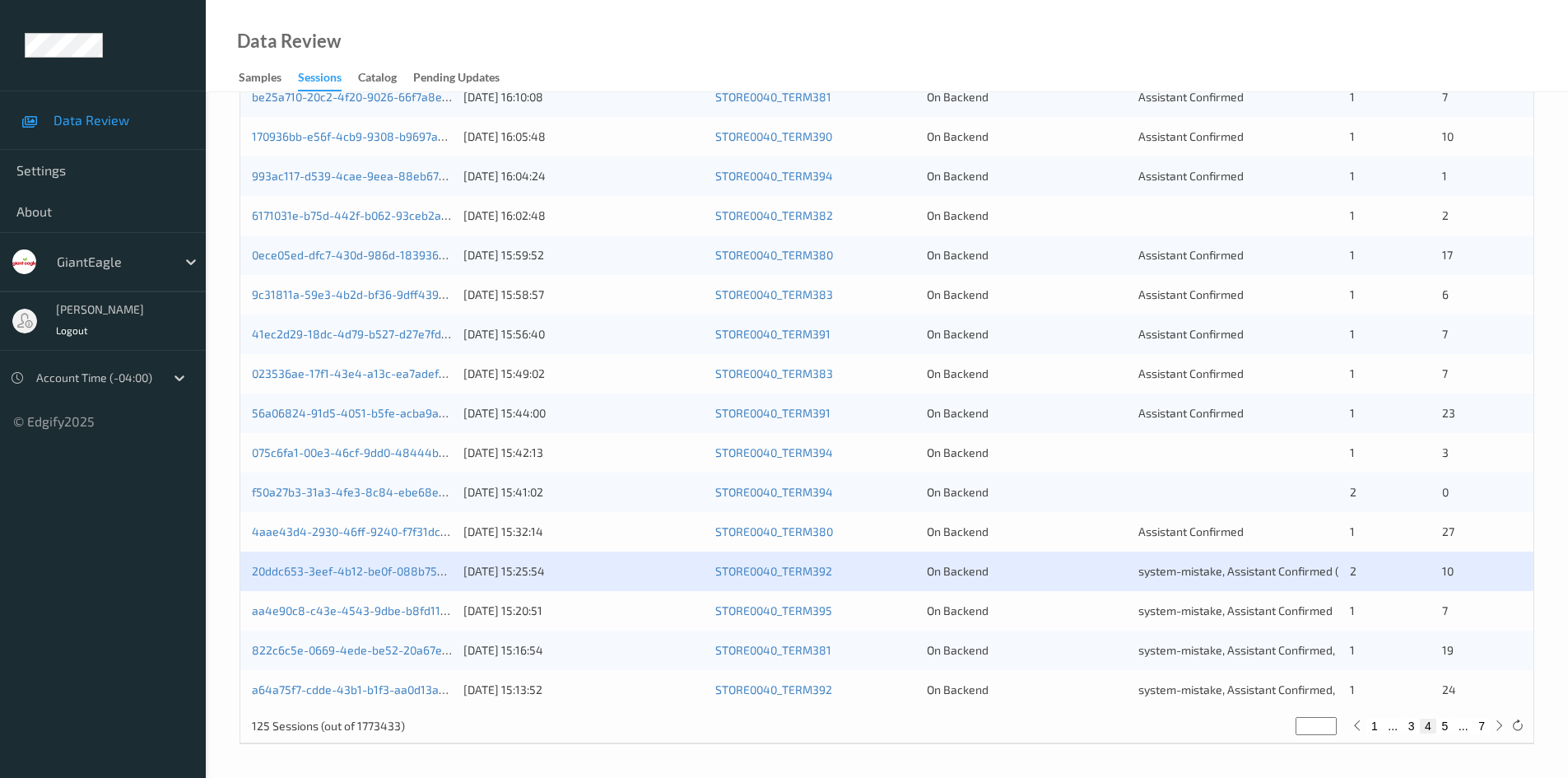 click on "20ddc653-3eef-4b12-be0f-088b750ad608" at bounding box center (351, 571) 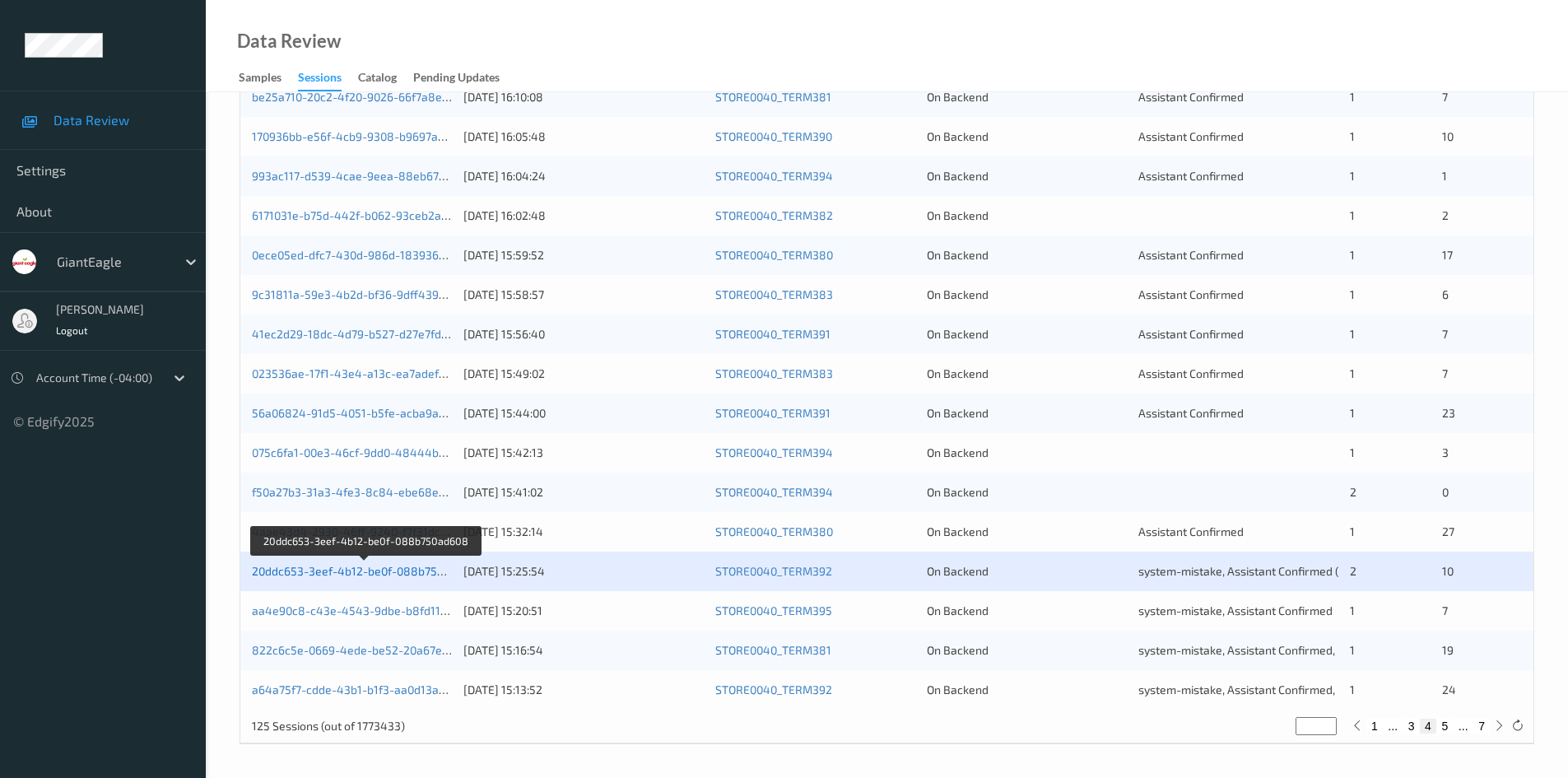 click on "20ddc653-3eef-4b12-be0f-088b750ad608" at bounding box center [365, 571] 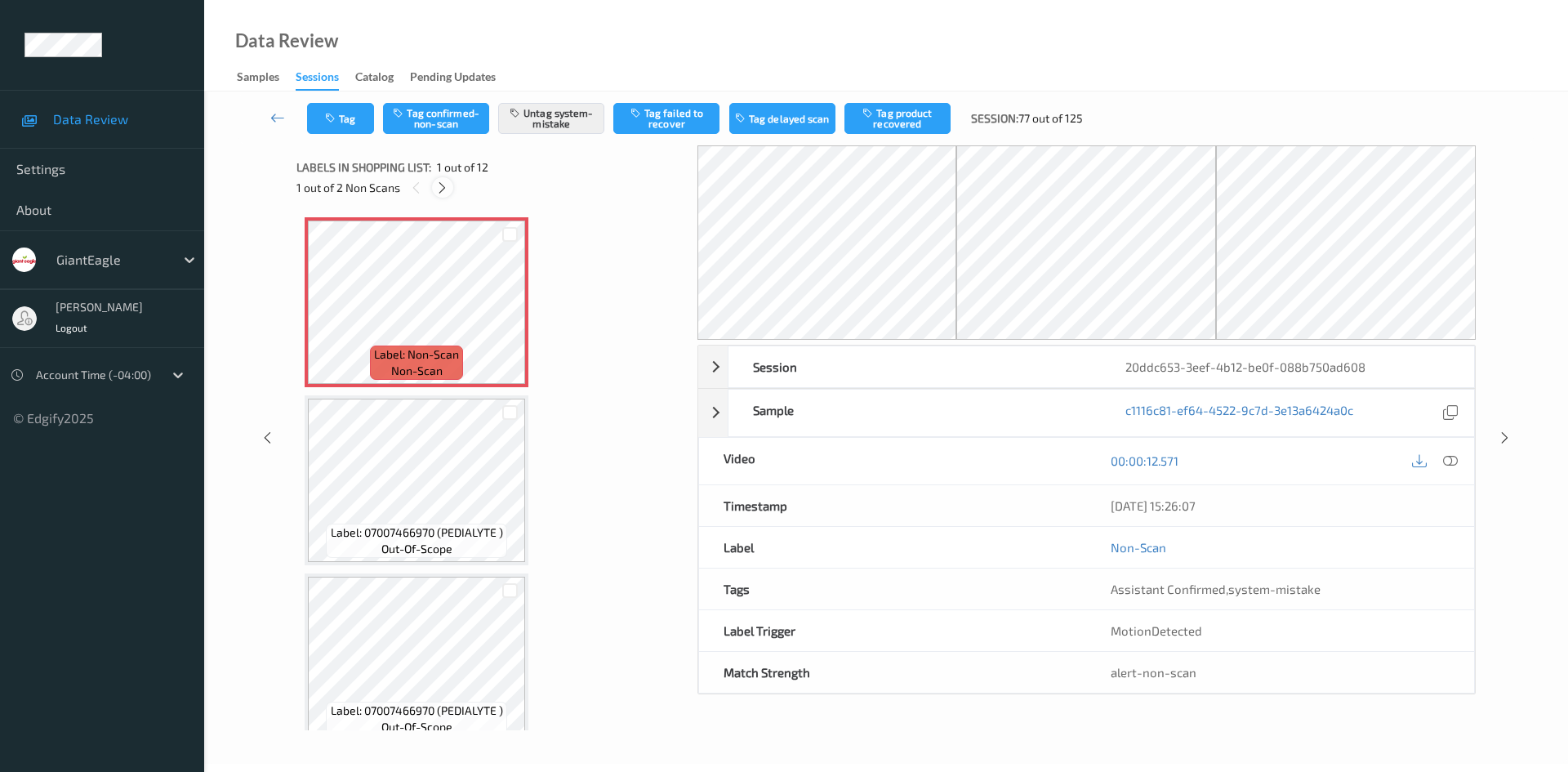 click at bounding box center (442, 188) 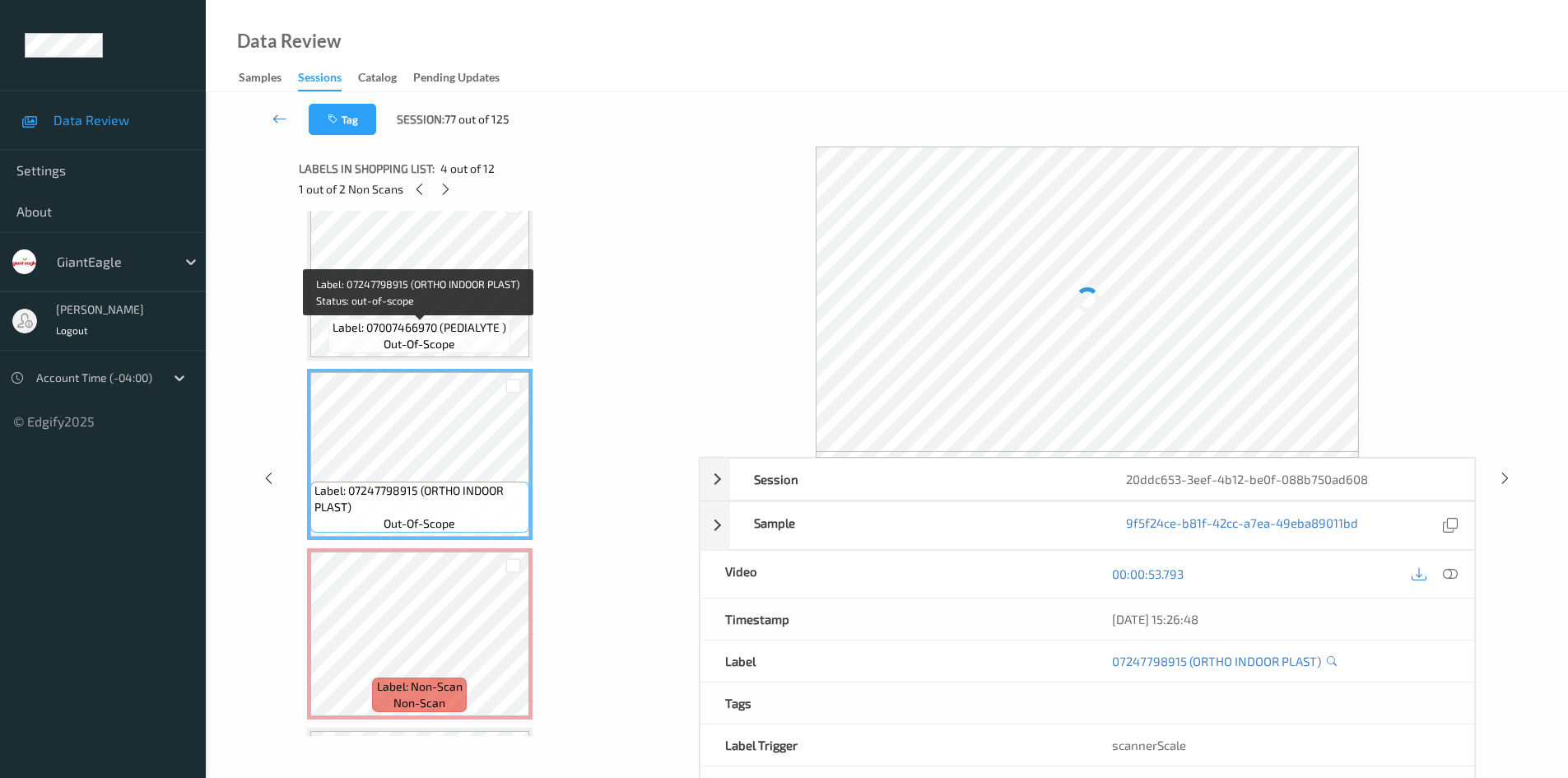 scroll, scrollTop: 382, scrollLeft: 0, axis: vertical 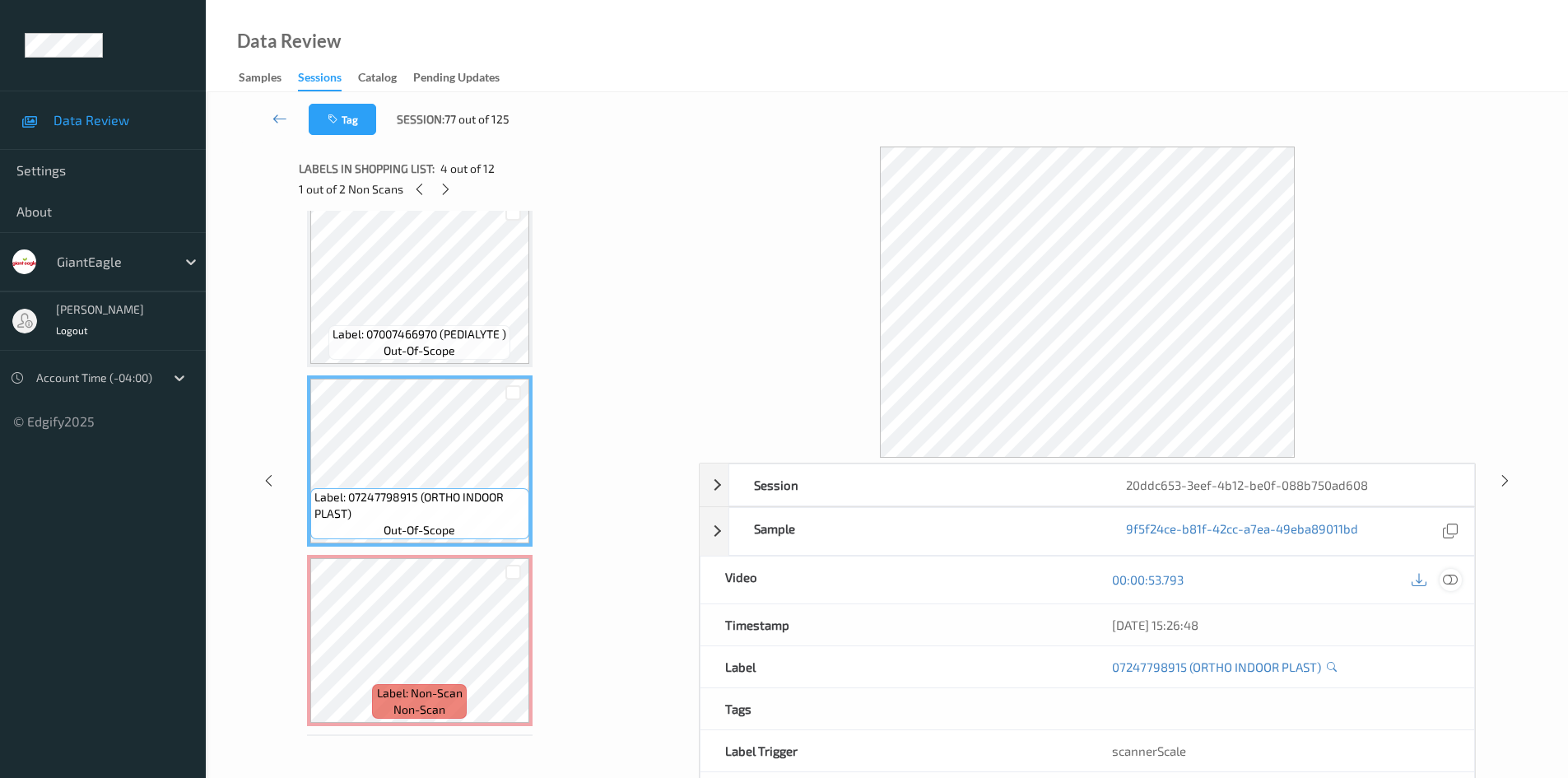 click at bounding box center (1450, 580) 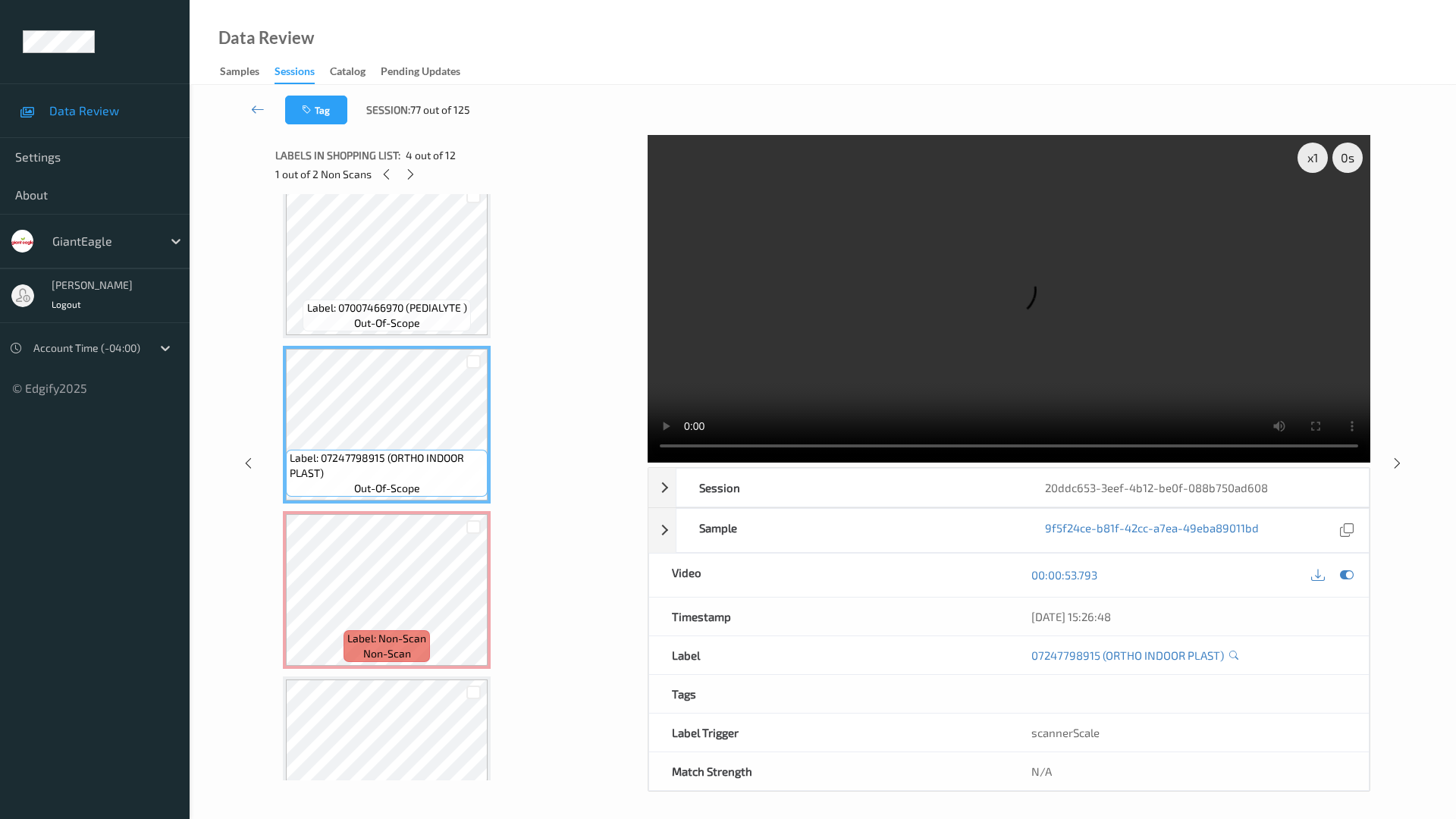 type 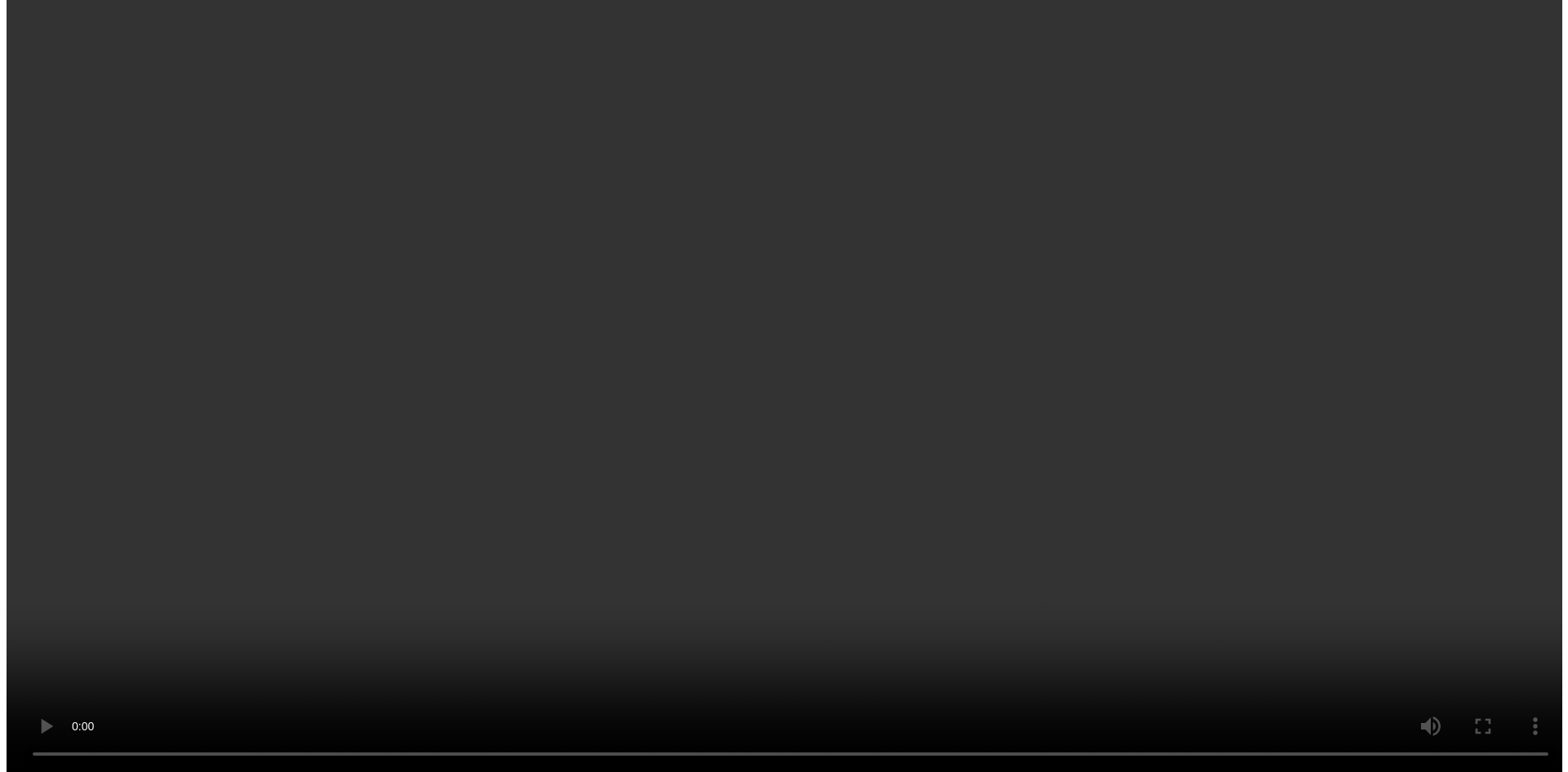 scroll, scrollTop: 706, scrollLeft: 0, axis: vertical 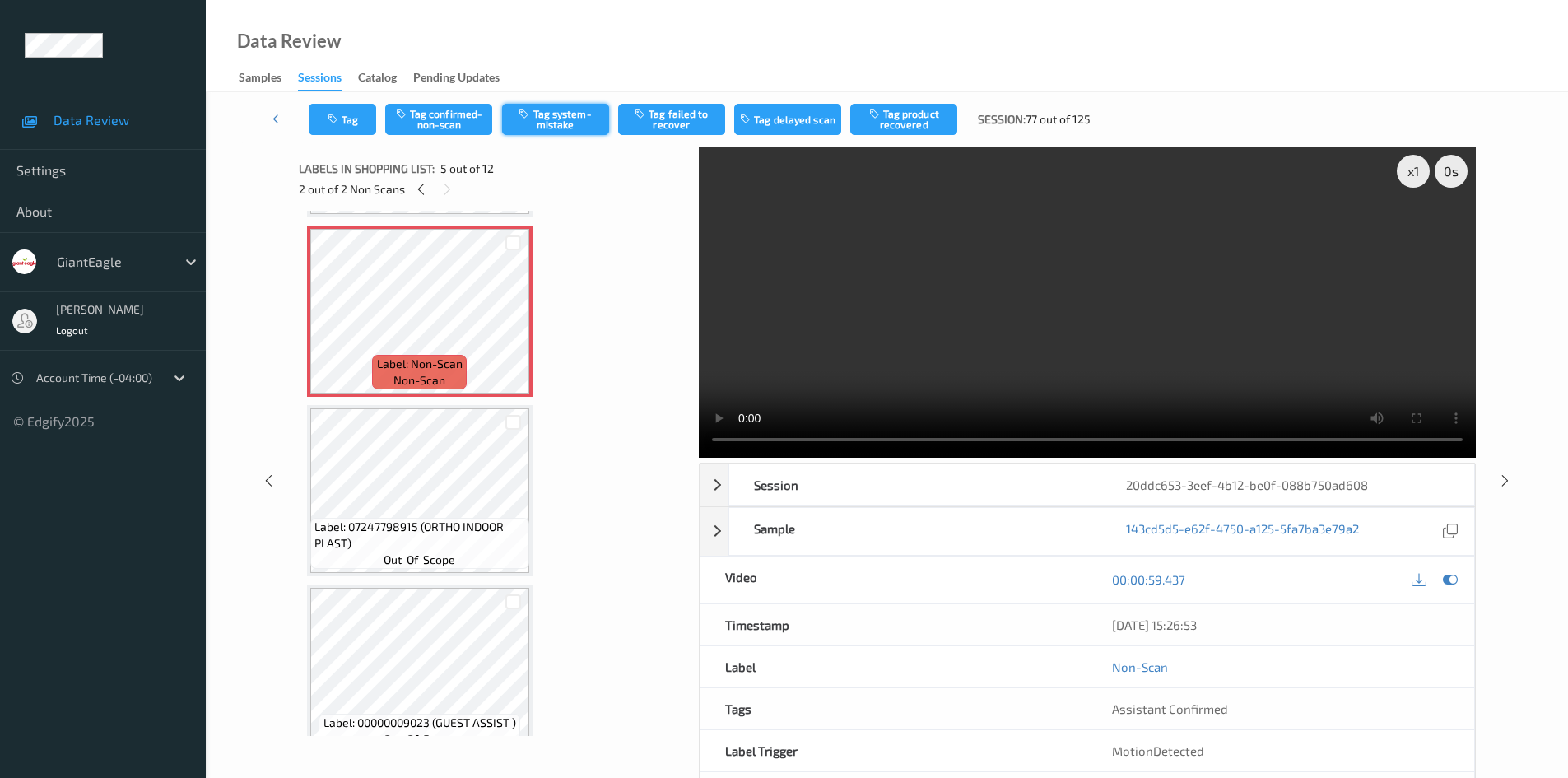 click on "Tag   system-mistake" at bounding box center (556, 119) 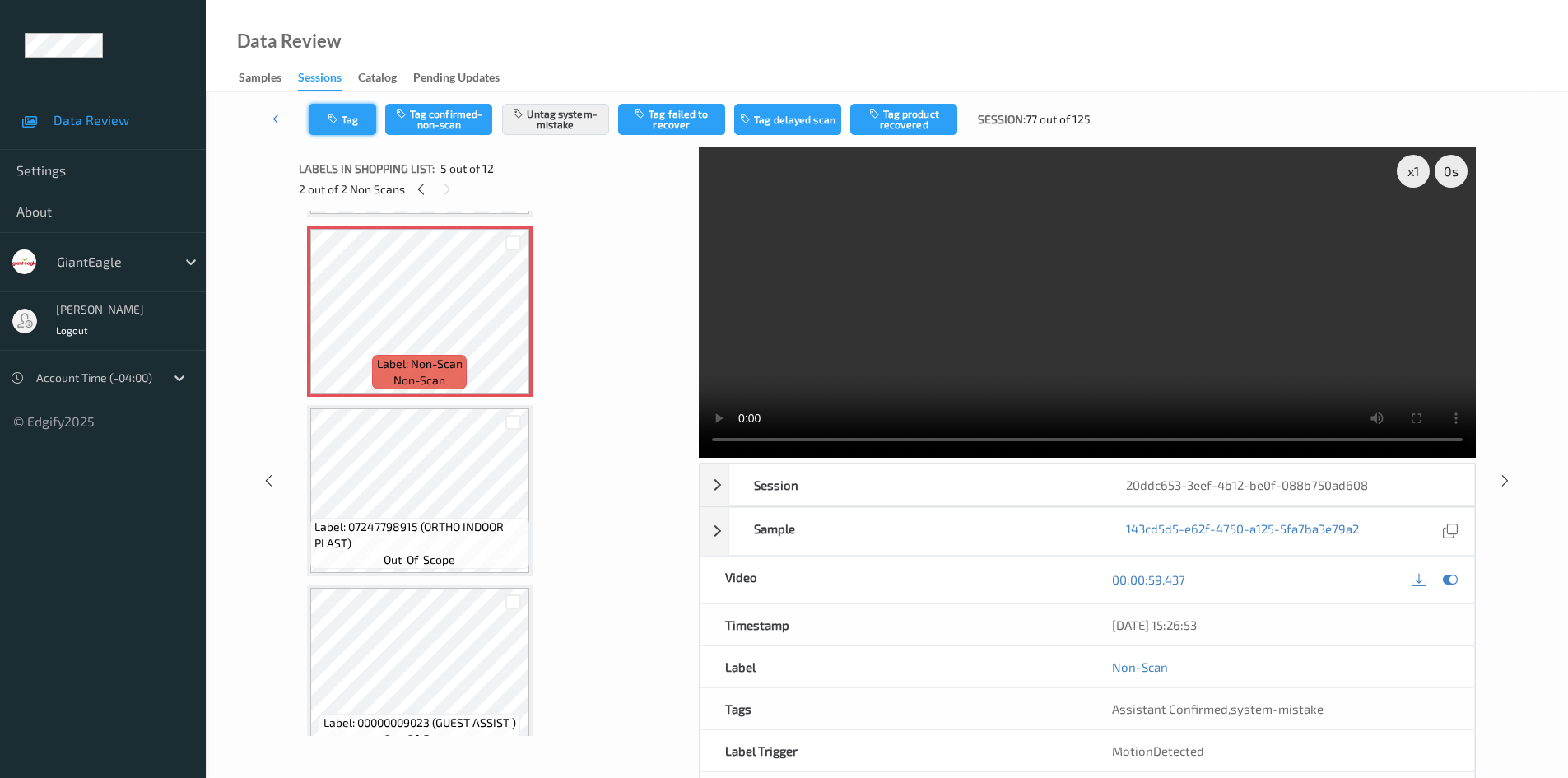 click on "Tag" at bounding box center (342, 119) 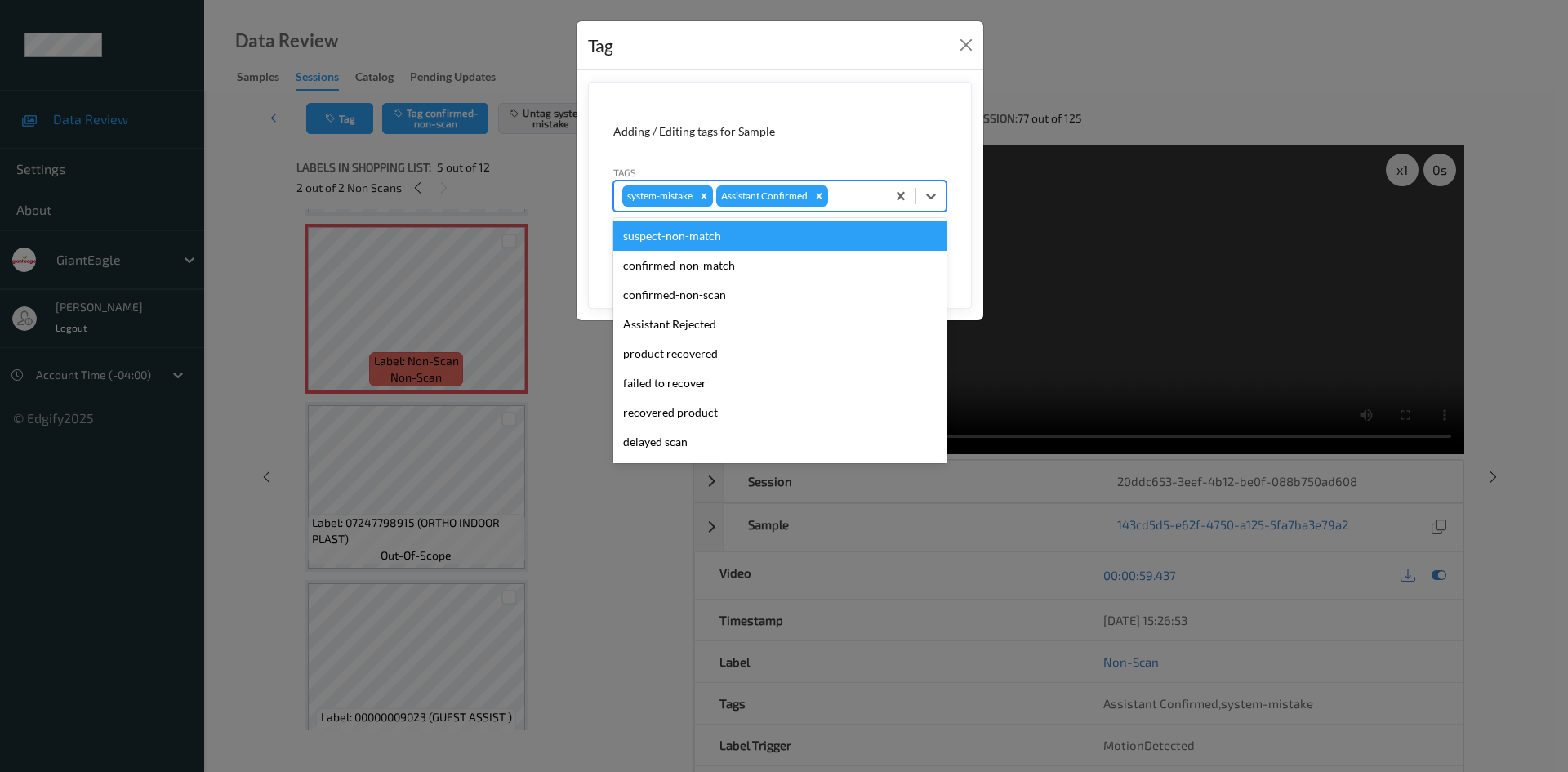 click at bounding box center (854, 196) 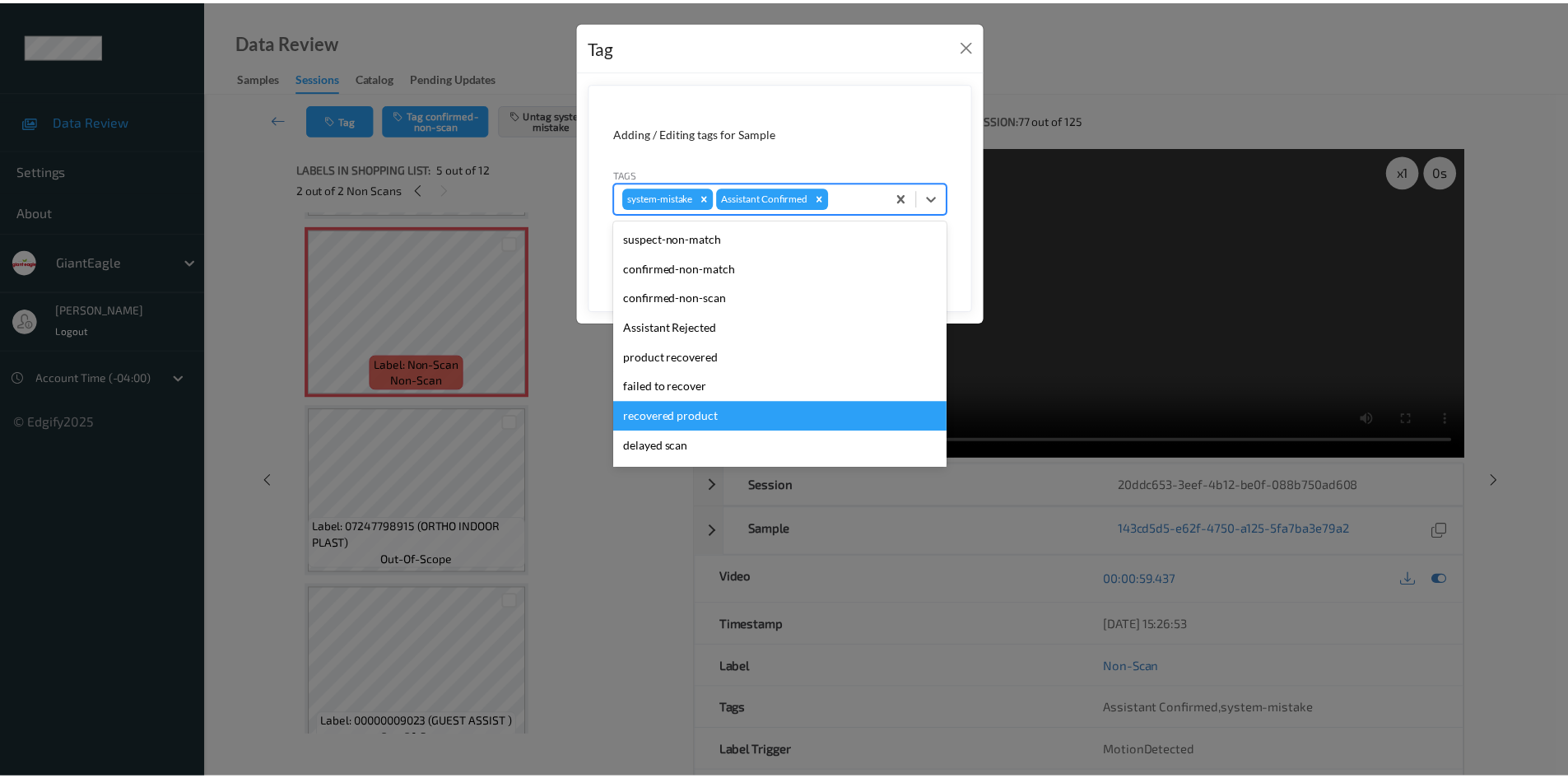 scroll, scrollTop: 86, scrollLeft: 0, axis: vertical 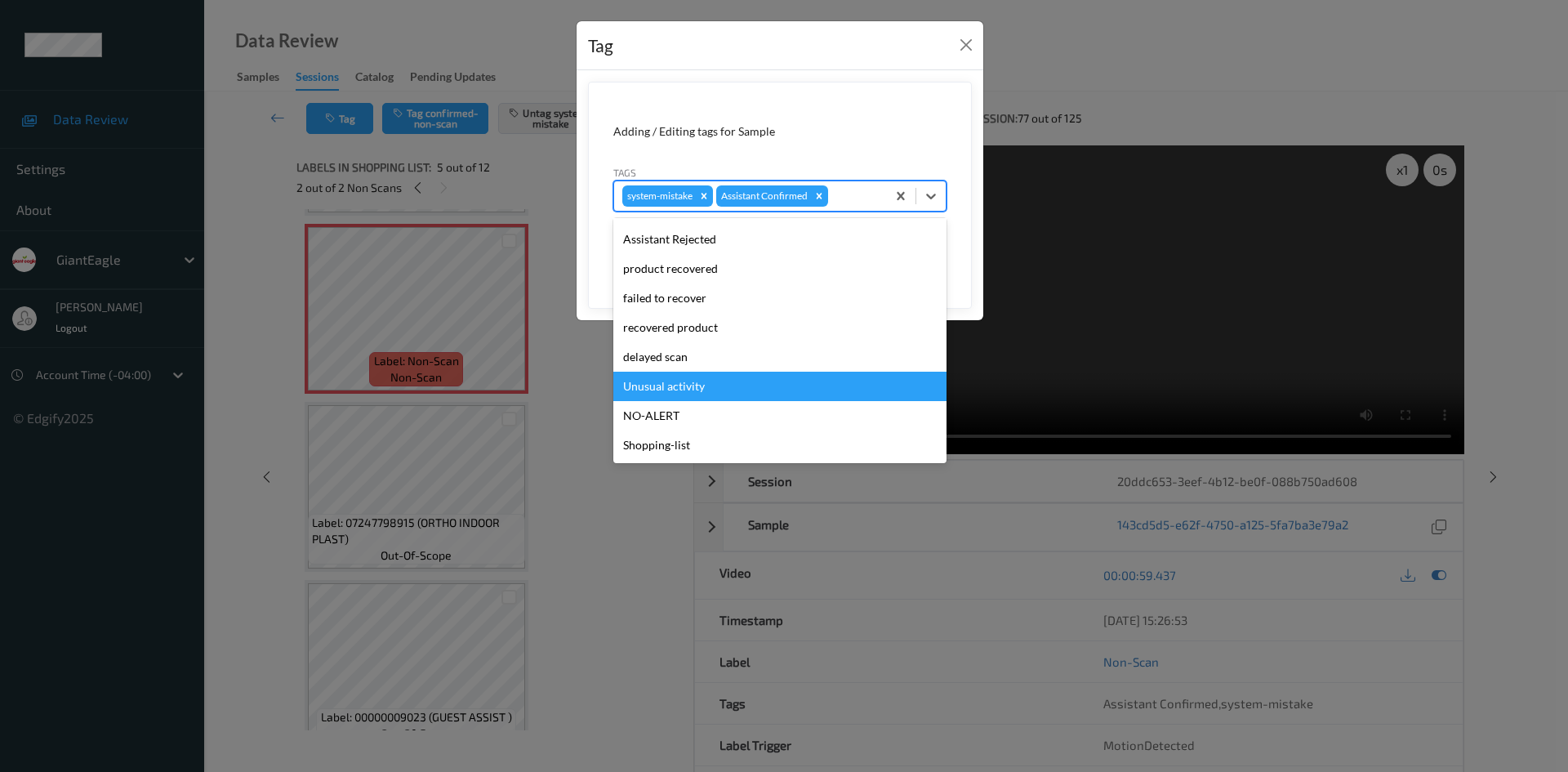 click on "Unusual activity" at bounding box center (780, 386) 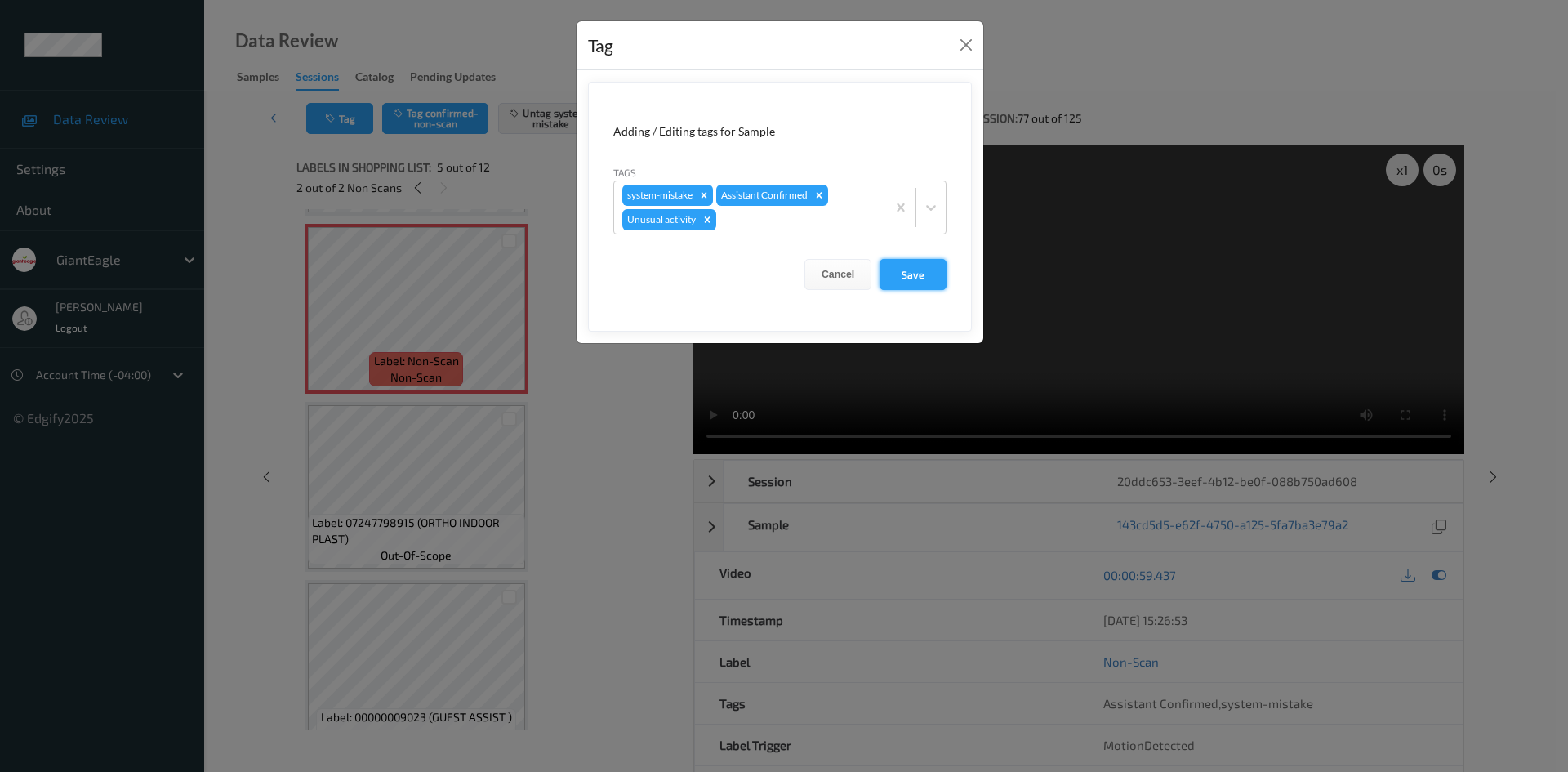 click on "Save" at bounding box center [913, 274] 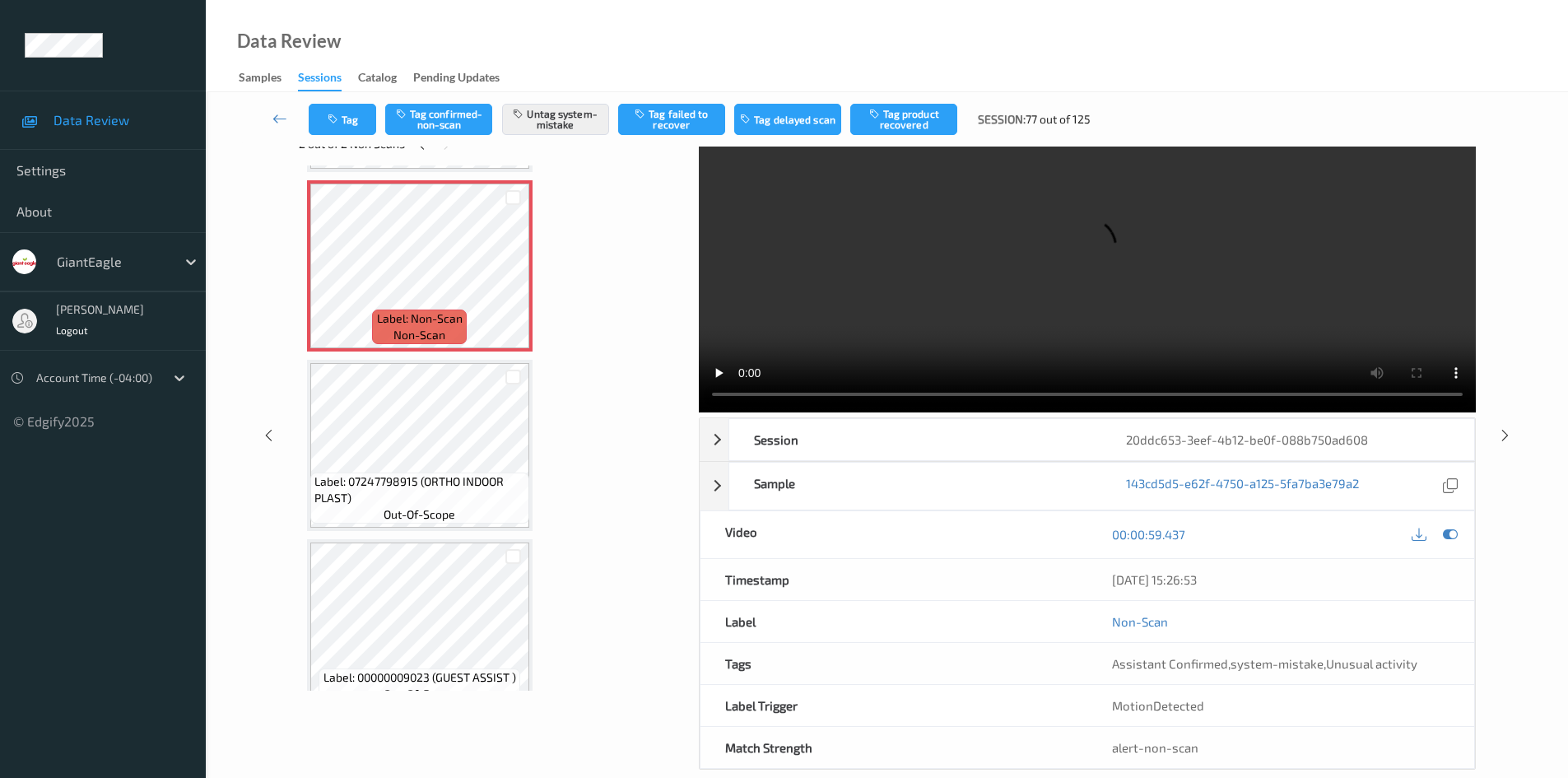 scroll, scrollTop: 71, scrollLeft: 0, axis: vertical 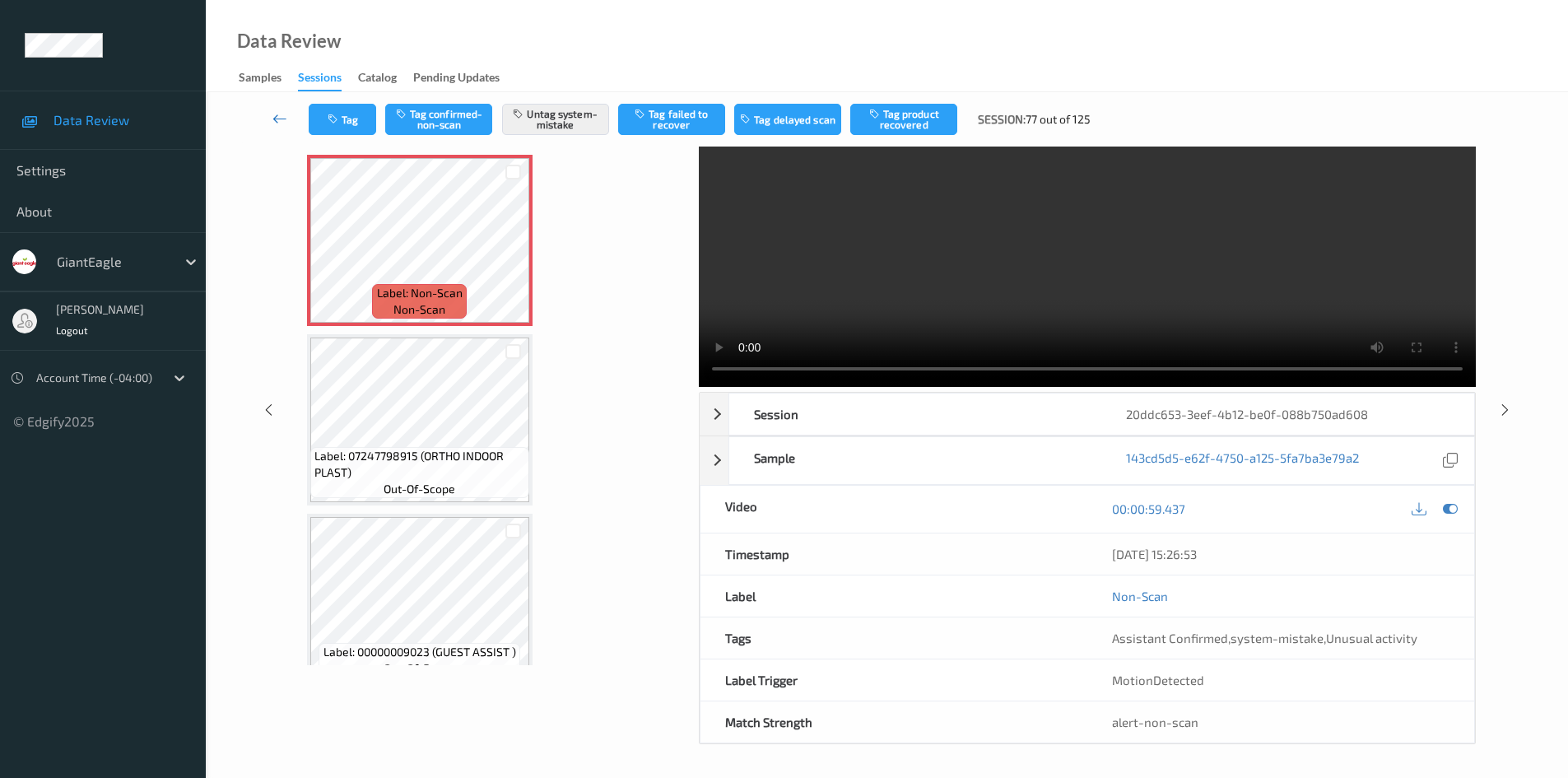 click at bounding box center [280, 119] 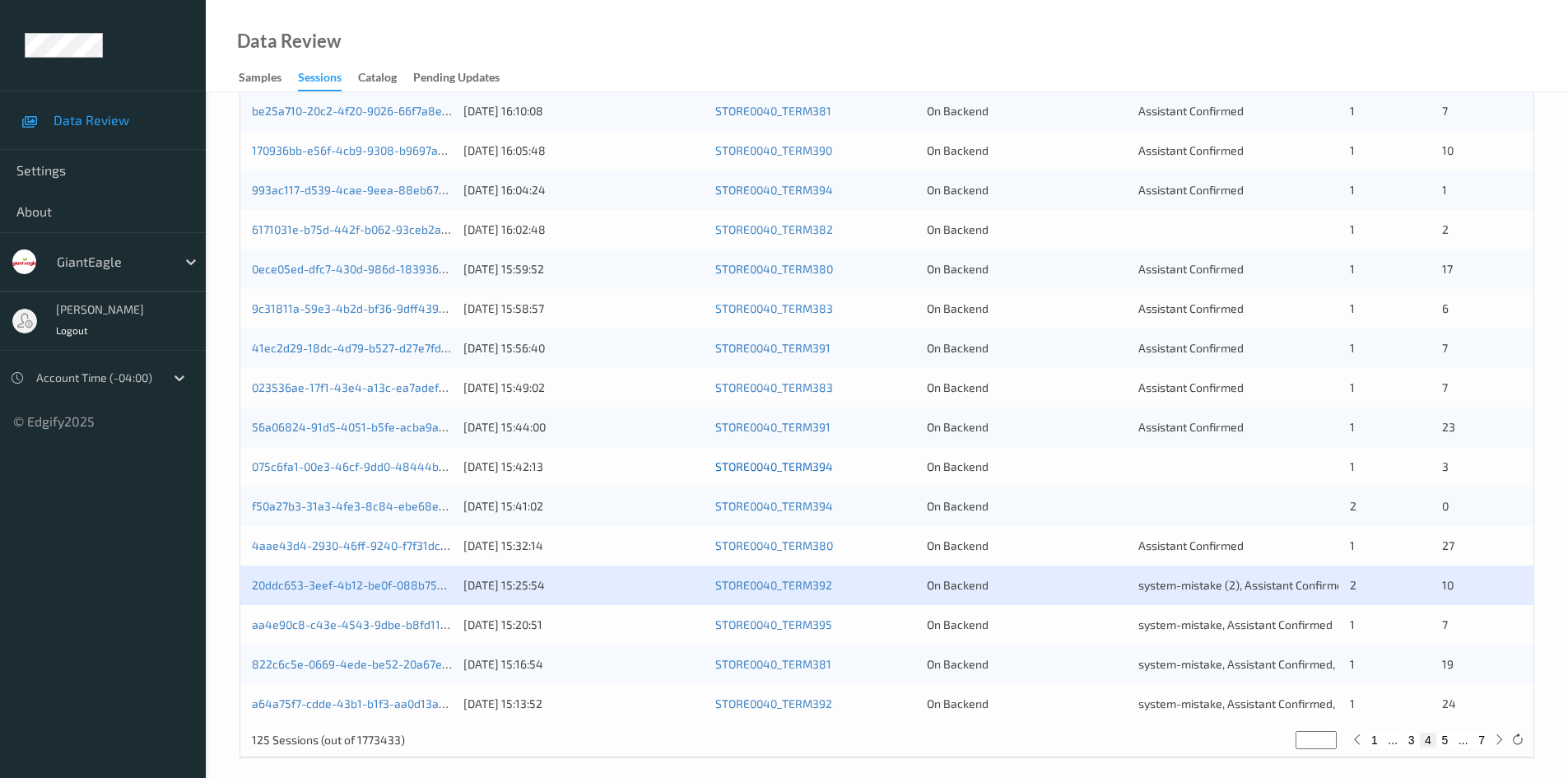 scroll, scrollTop: 461, scrollLeft: 0, axis: vertical 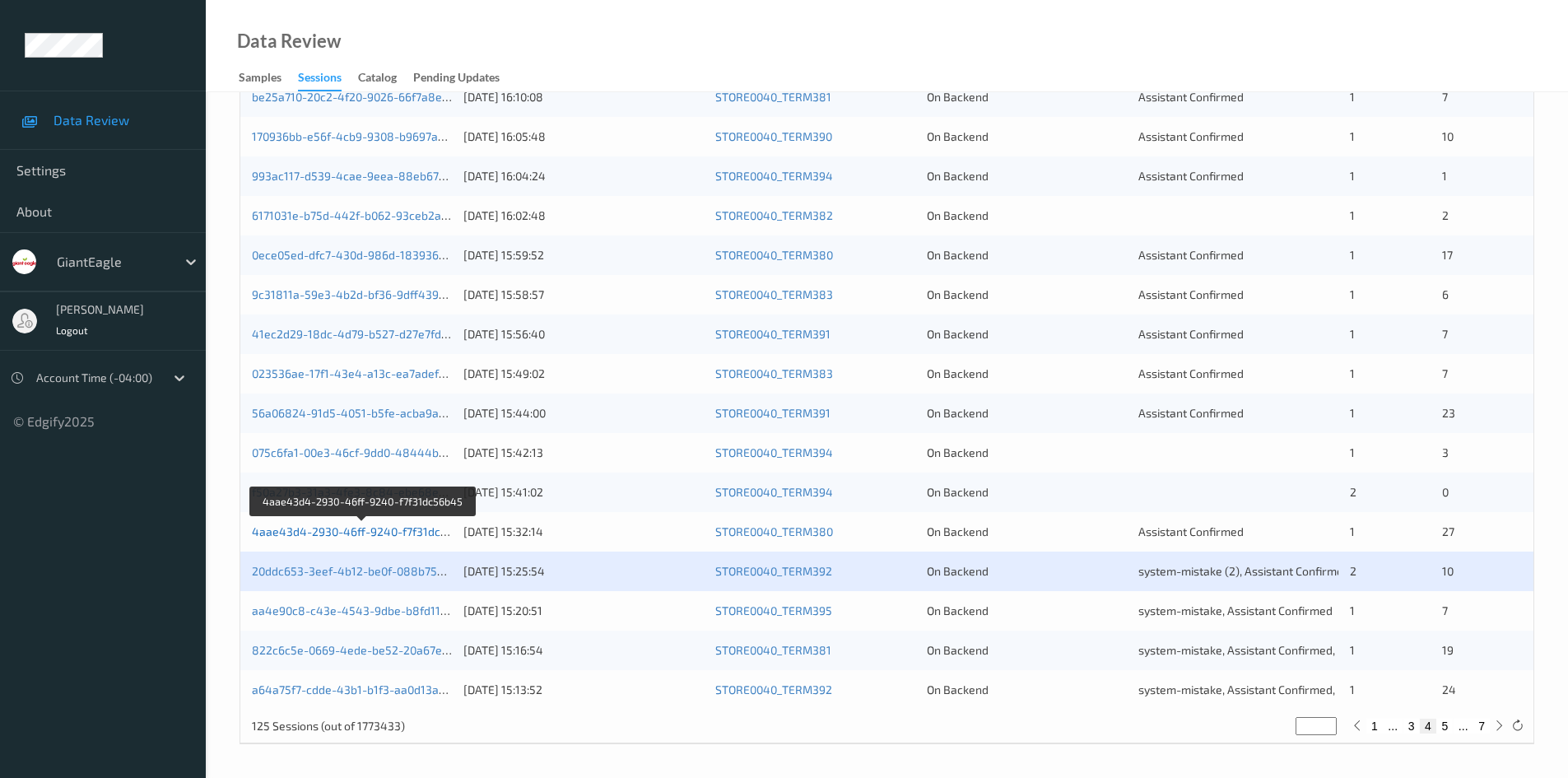 click on "4aae43d4-2930-46ff-9240-f7f31dc56b45" at bounding box center [363, 531] 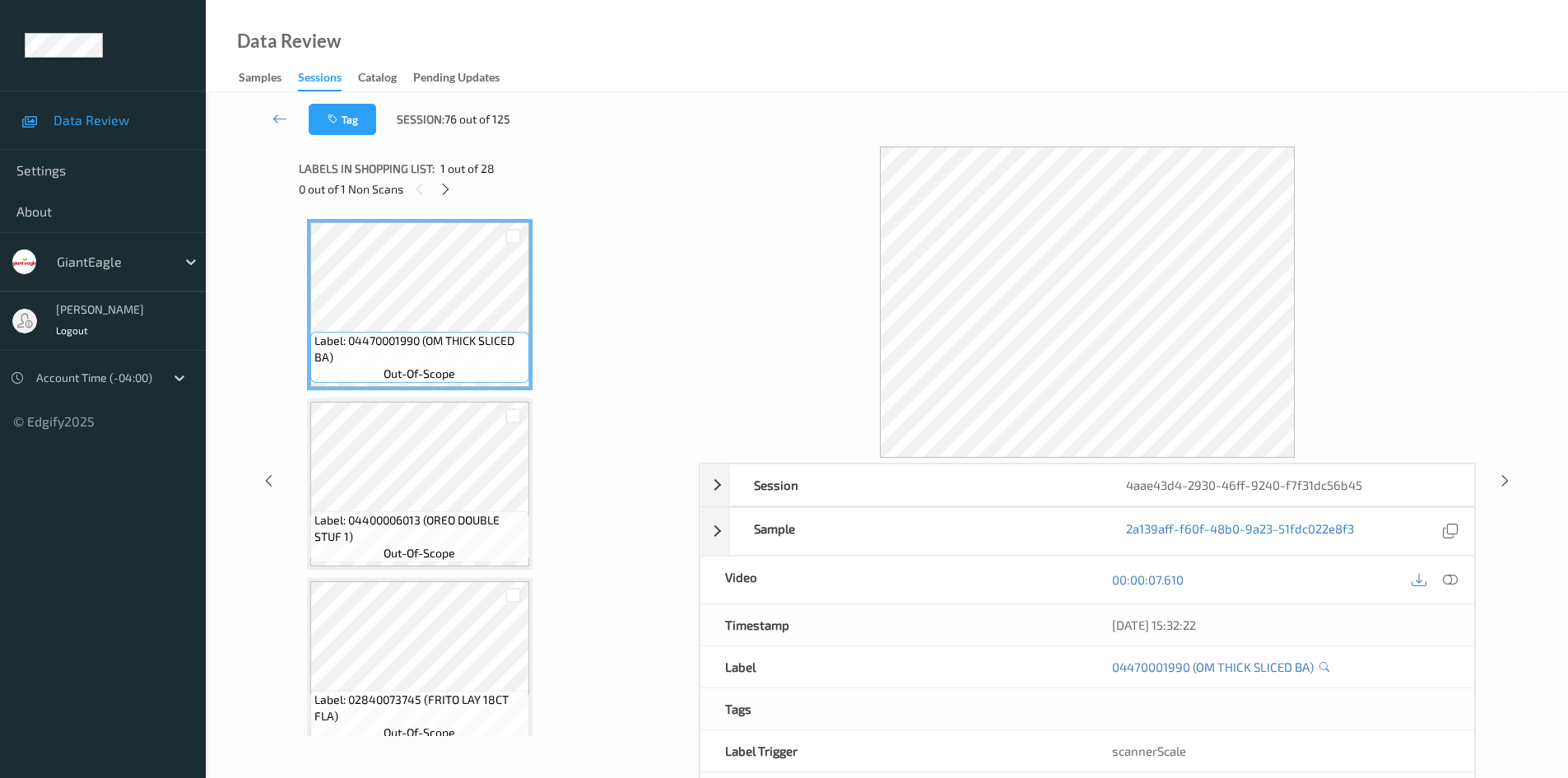 click on "00:00:07.610" at bounding box center (1281, 580) 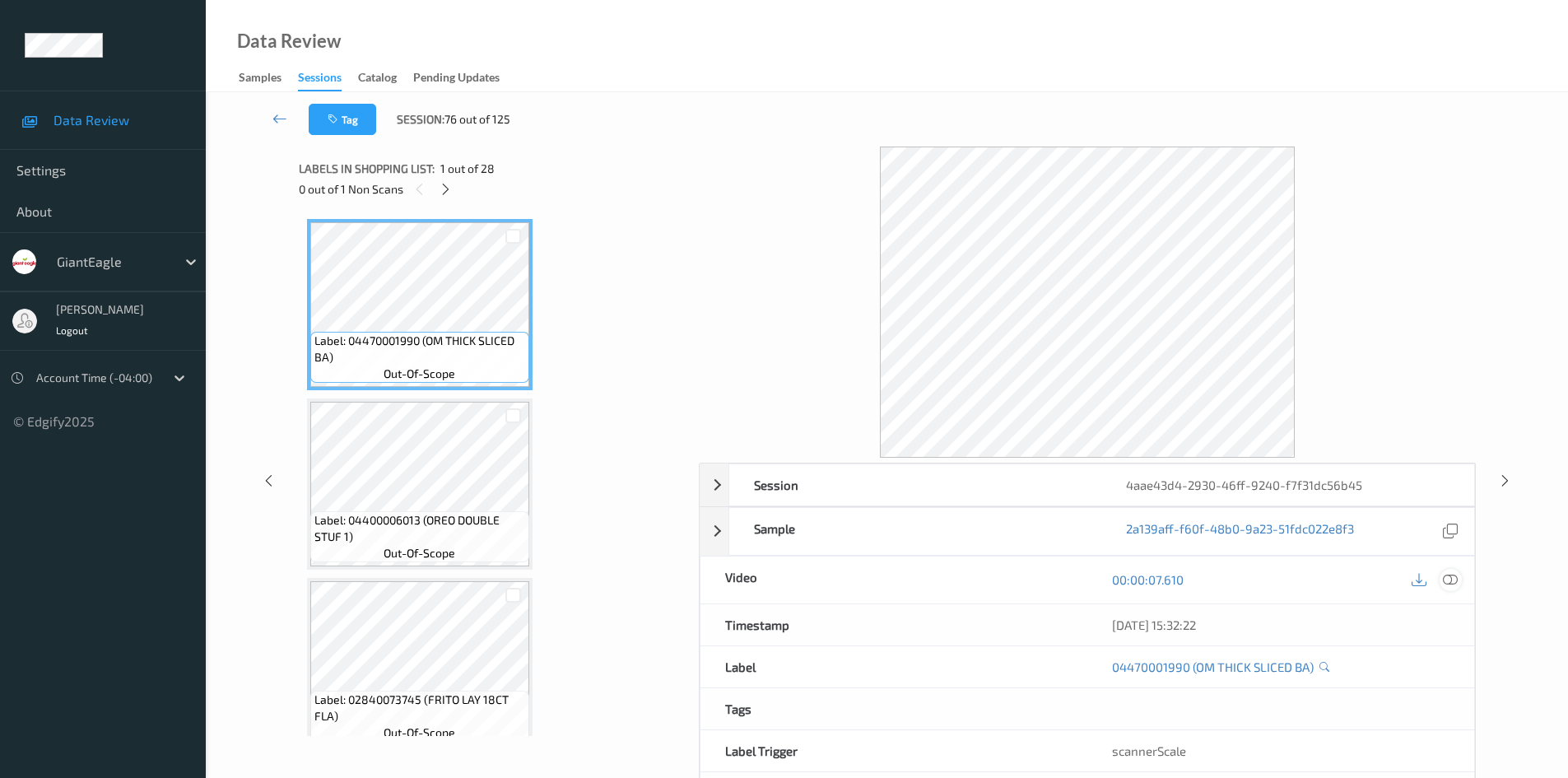click at bounding box center [1450, 580] 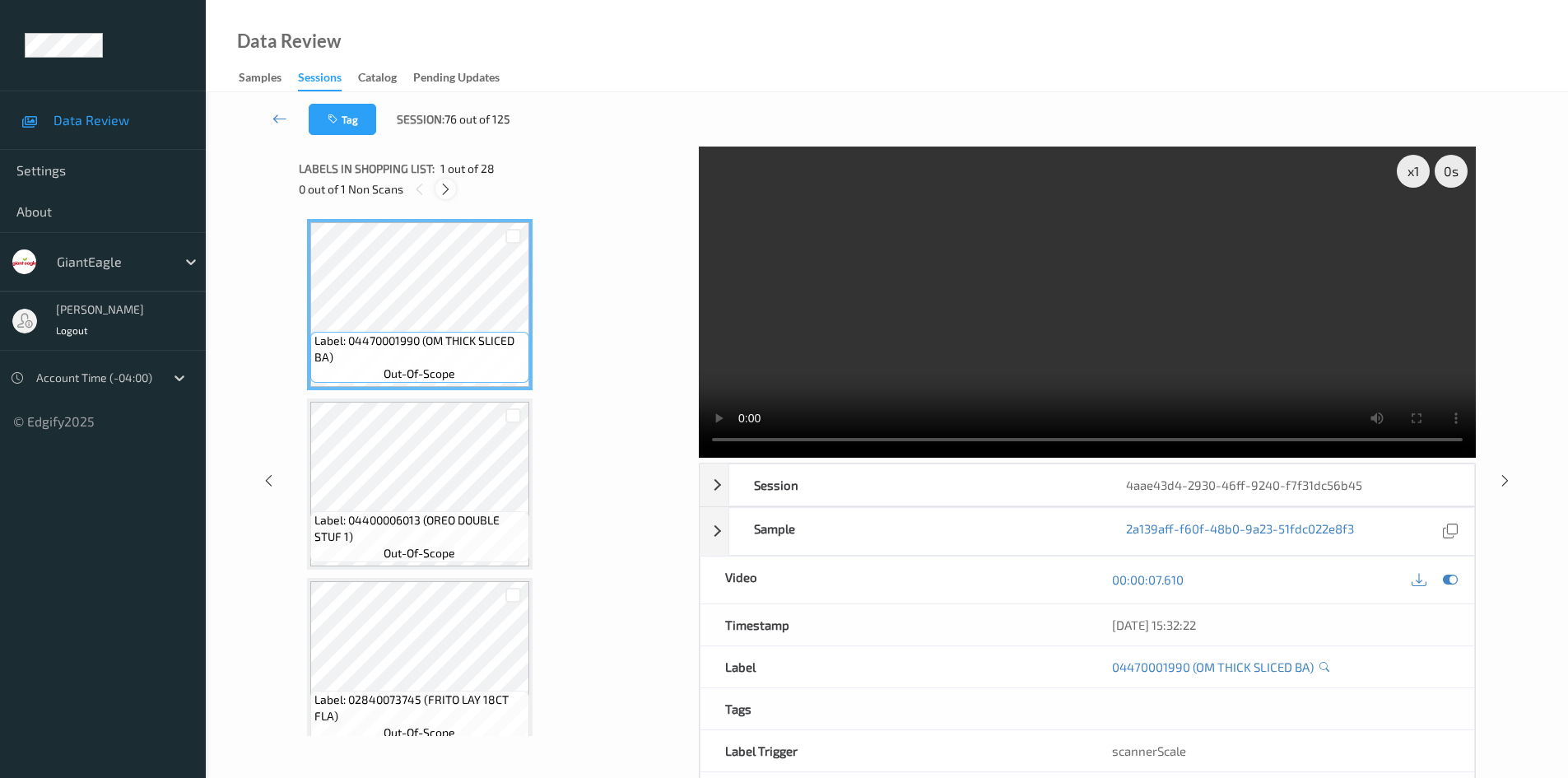 click at bounding box center (445, 189) 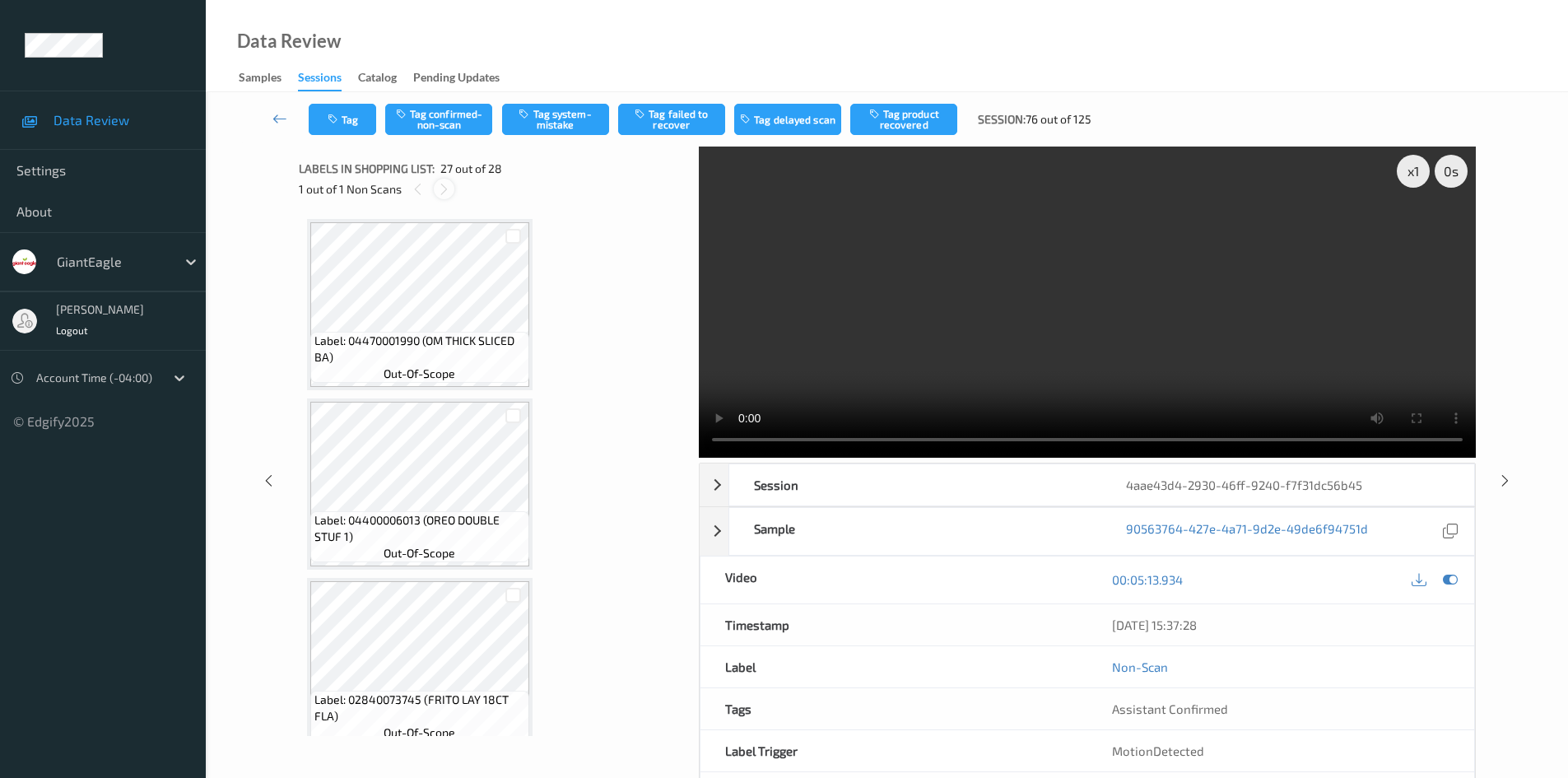 scroll, scrollTop: 4495, scrollLeft: 0, axis: vertical 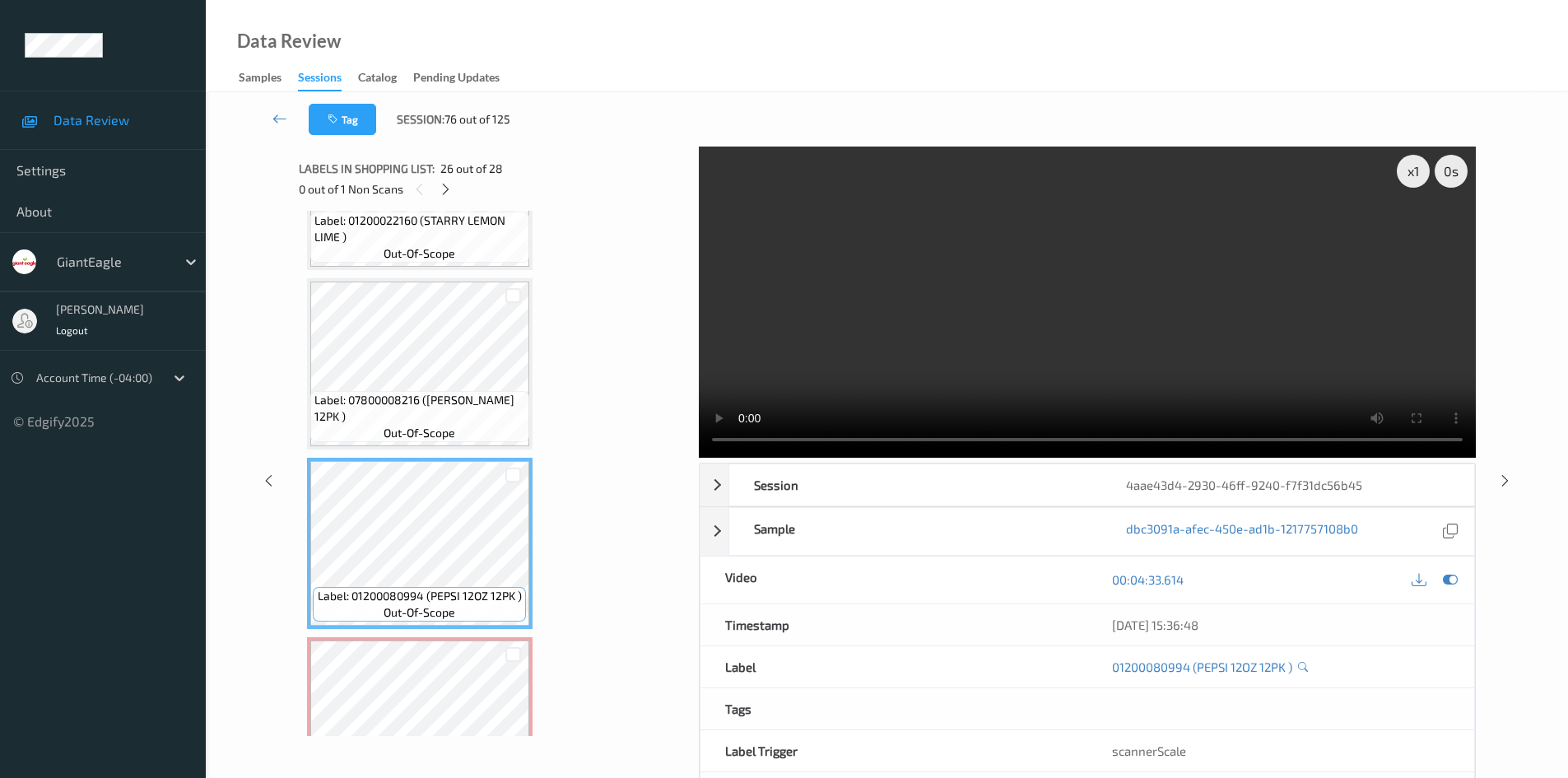 type 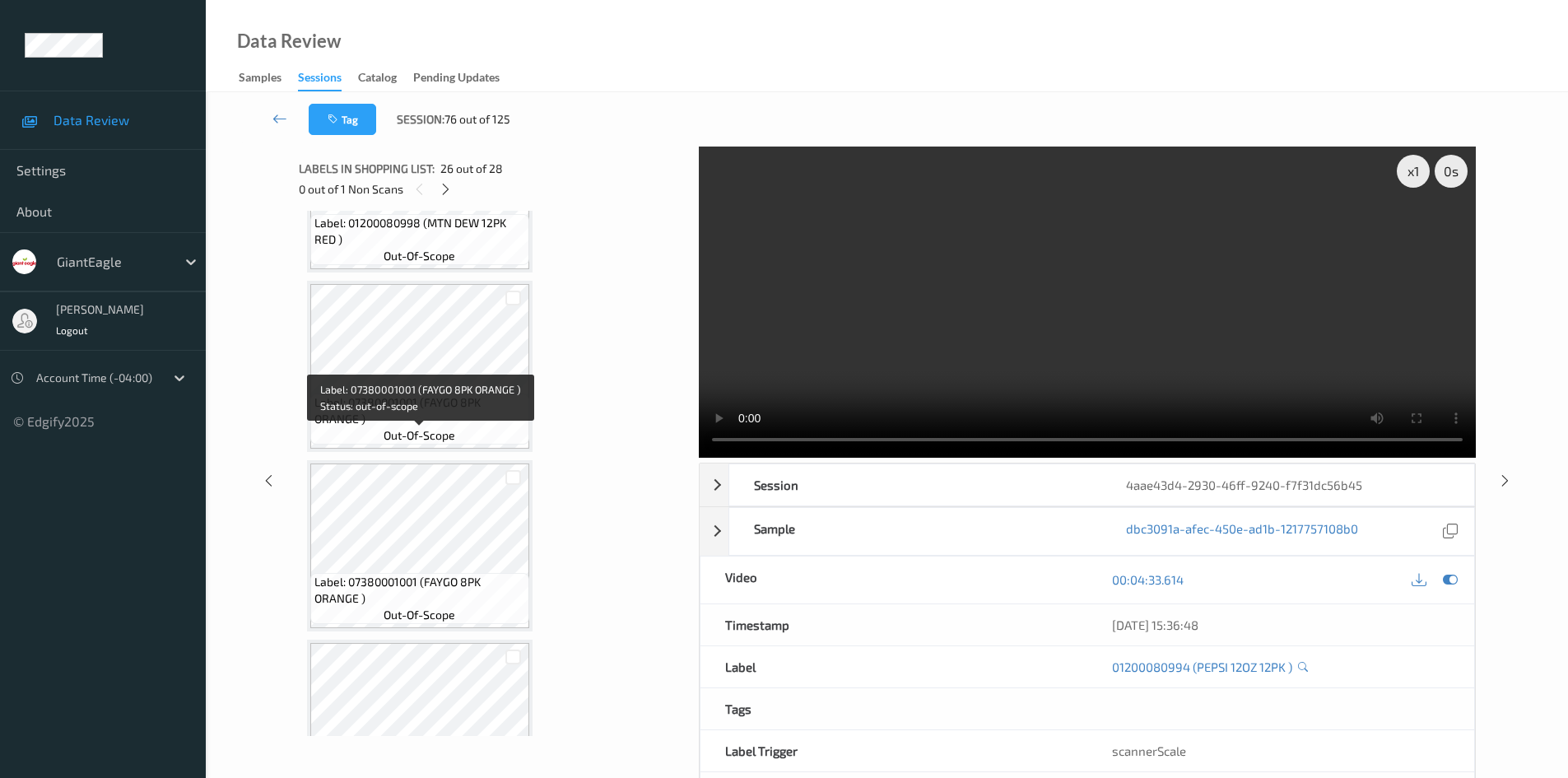 scroll, scrollTop: 3425, scrollLeft: 0, axis: vertical 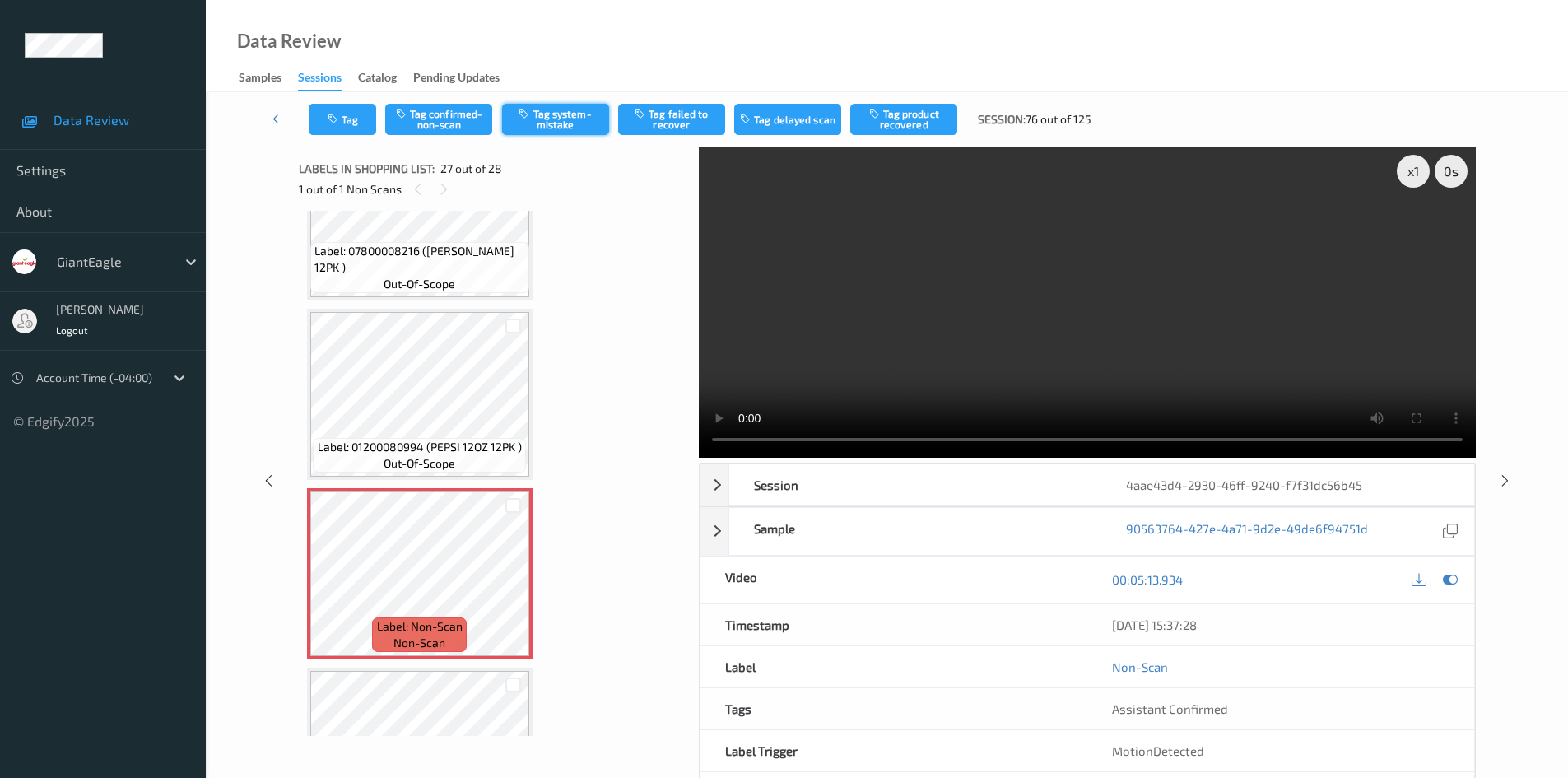 click on "Tag   system-mistake" at bounding box center [556, 119] 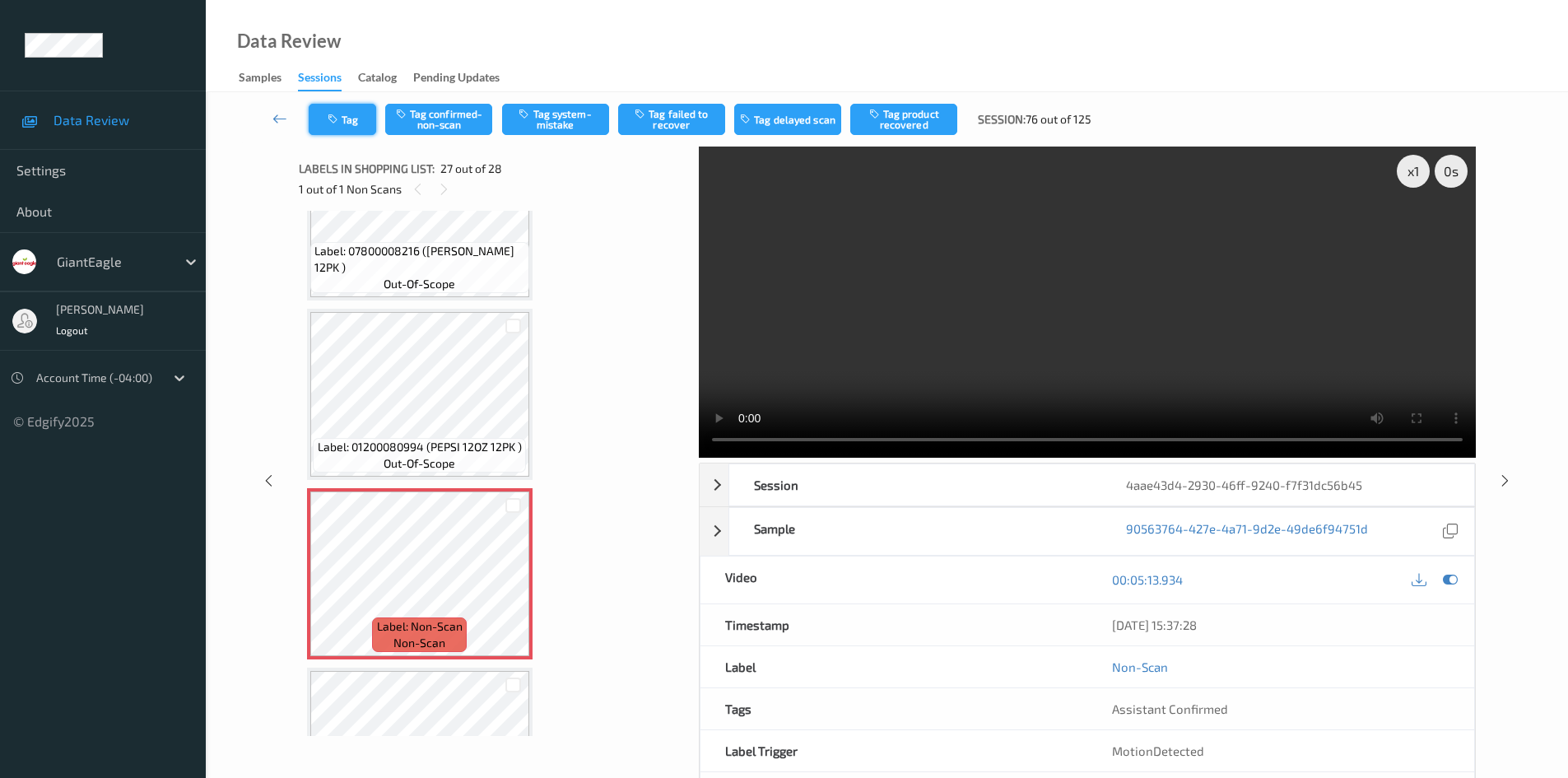 click on "Tag" at bounding box center (342, 119) 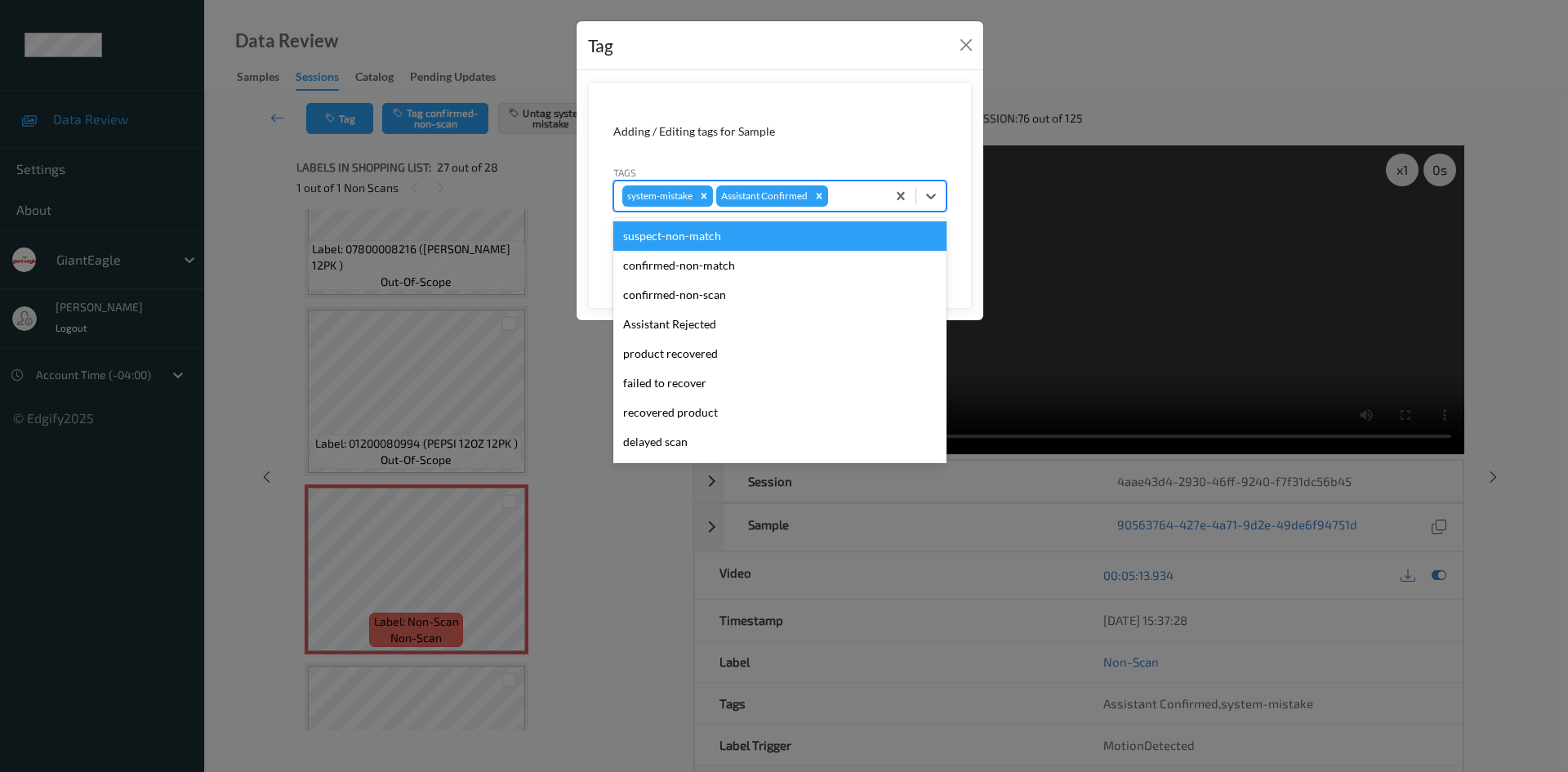 click at bounding box center (832, 196) 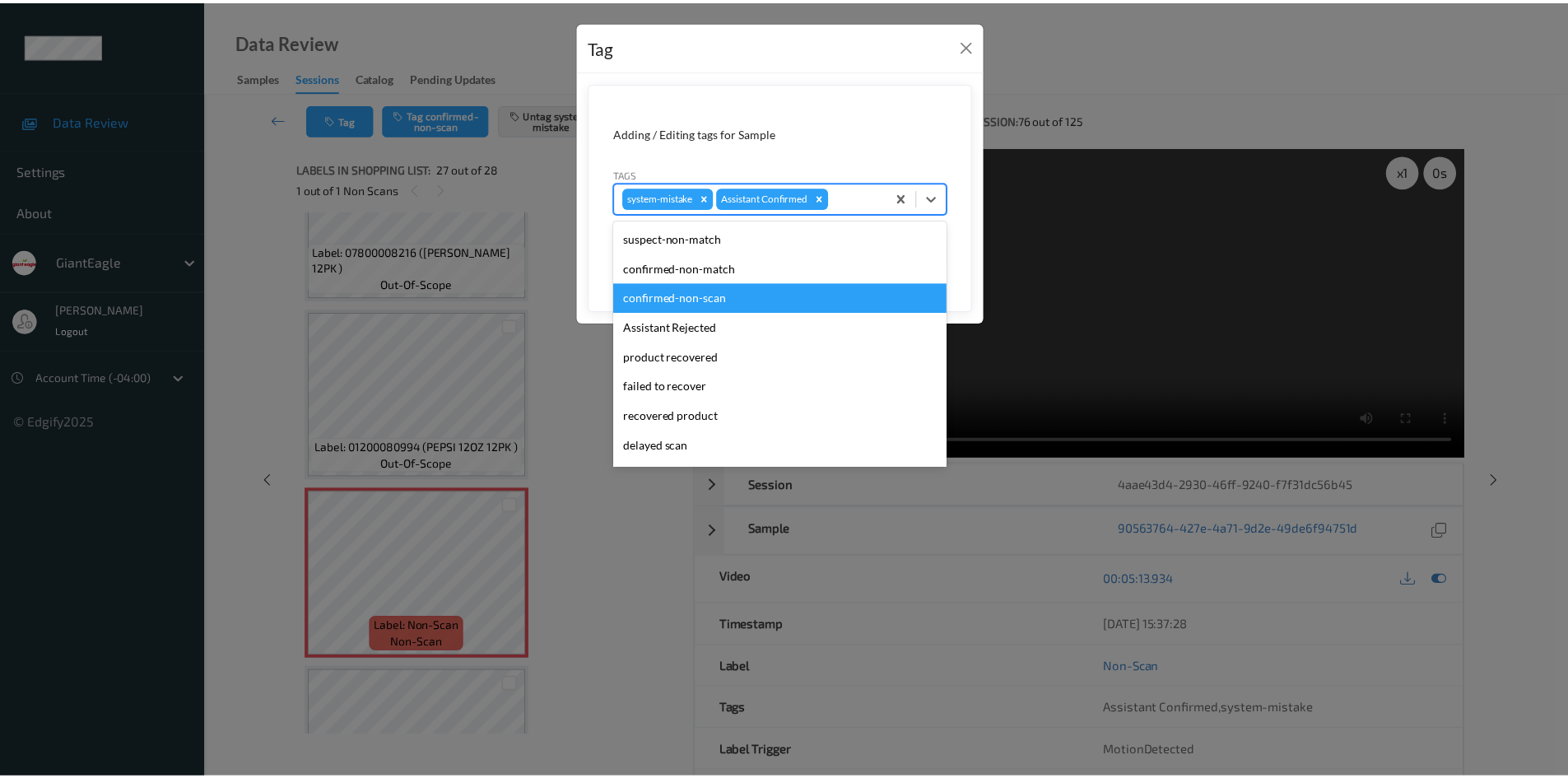 scroll, scrollTop: 86, scrollLeft: 0, axis: vertical 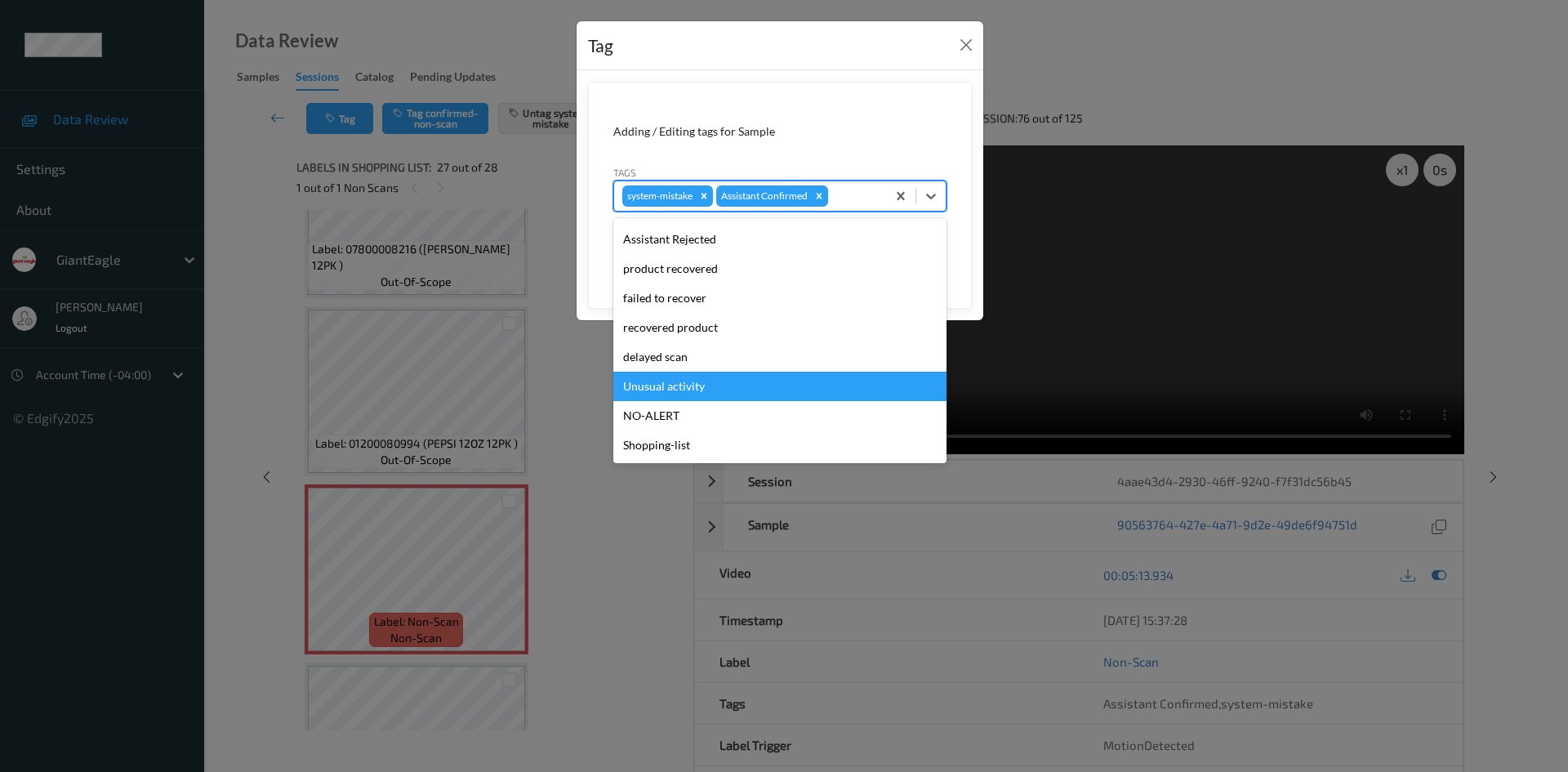 click on "Unusual activity" at bounding box center (780, 386) 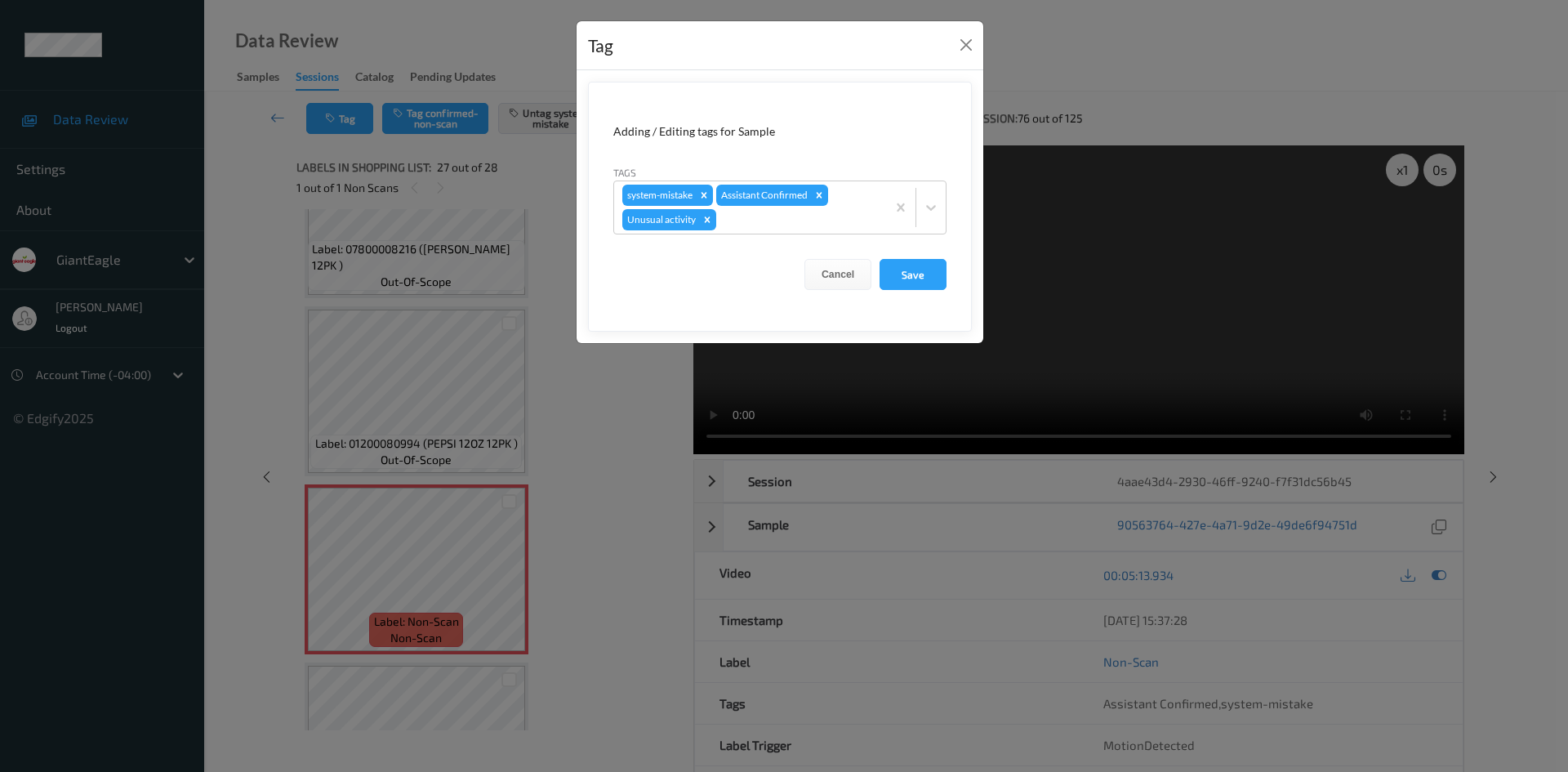 click on "Adding / Editing tags for Sample   Tags system-mistake Assistant Confirmed Unusual activity Cancel Save" at bounding box center [780, 207] 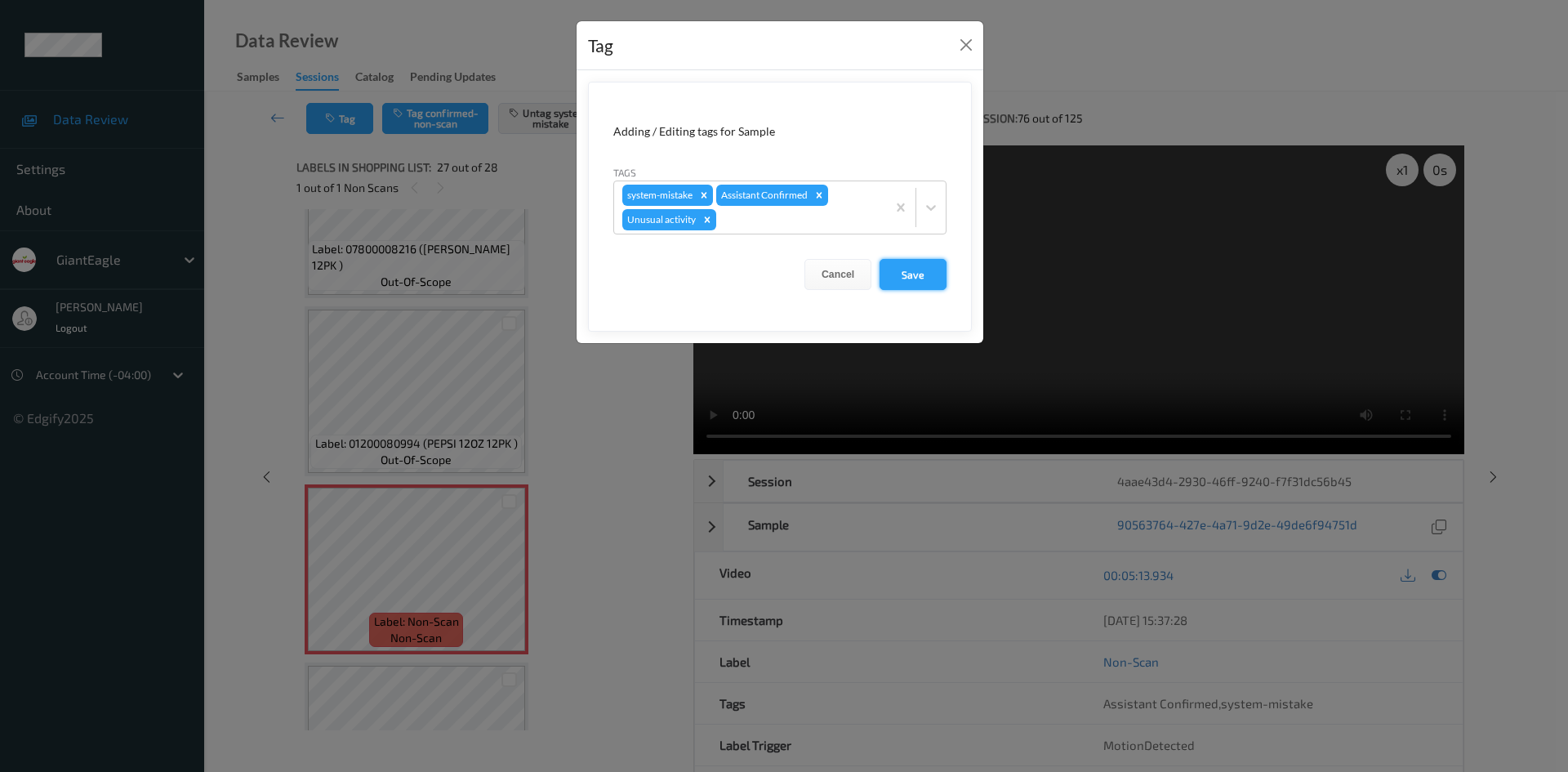 click on "Save" at bounding box center (913, 274) 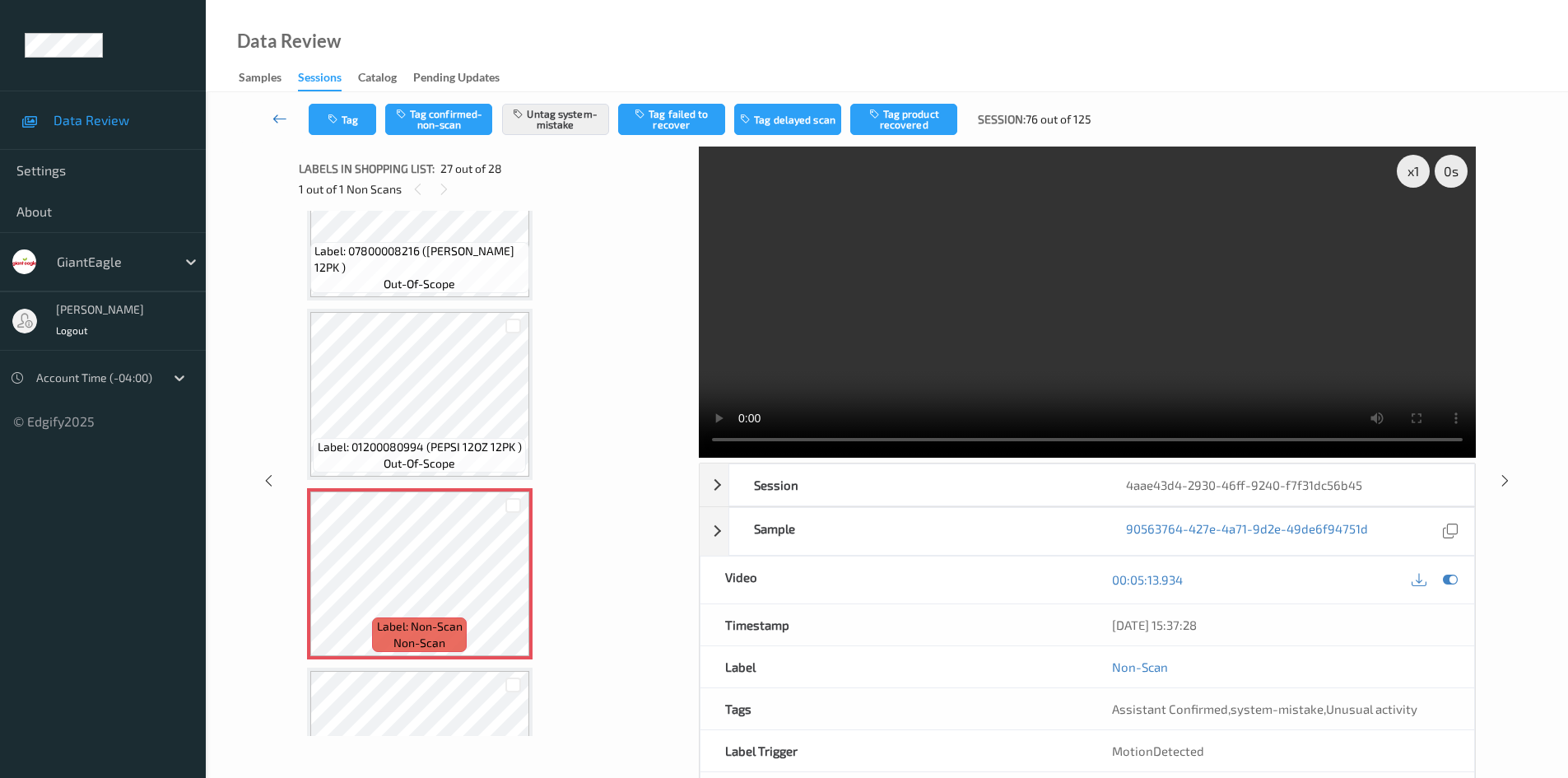 click at bounding box center (280, 119) 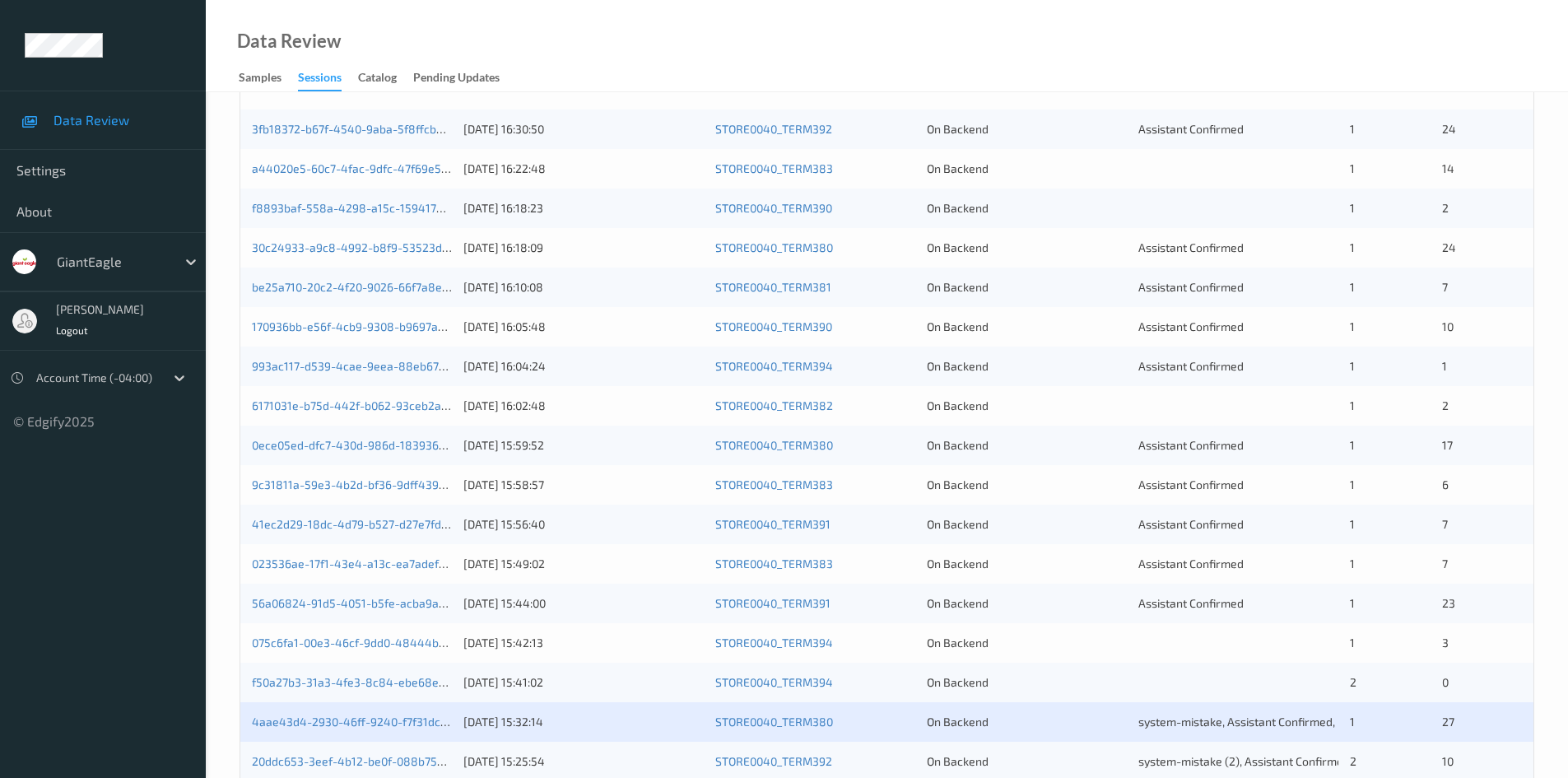 scroll, scrollTop: 412, scrollLeft: 0, axis: vertical 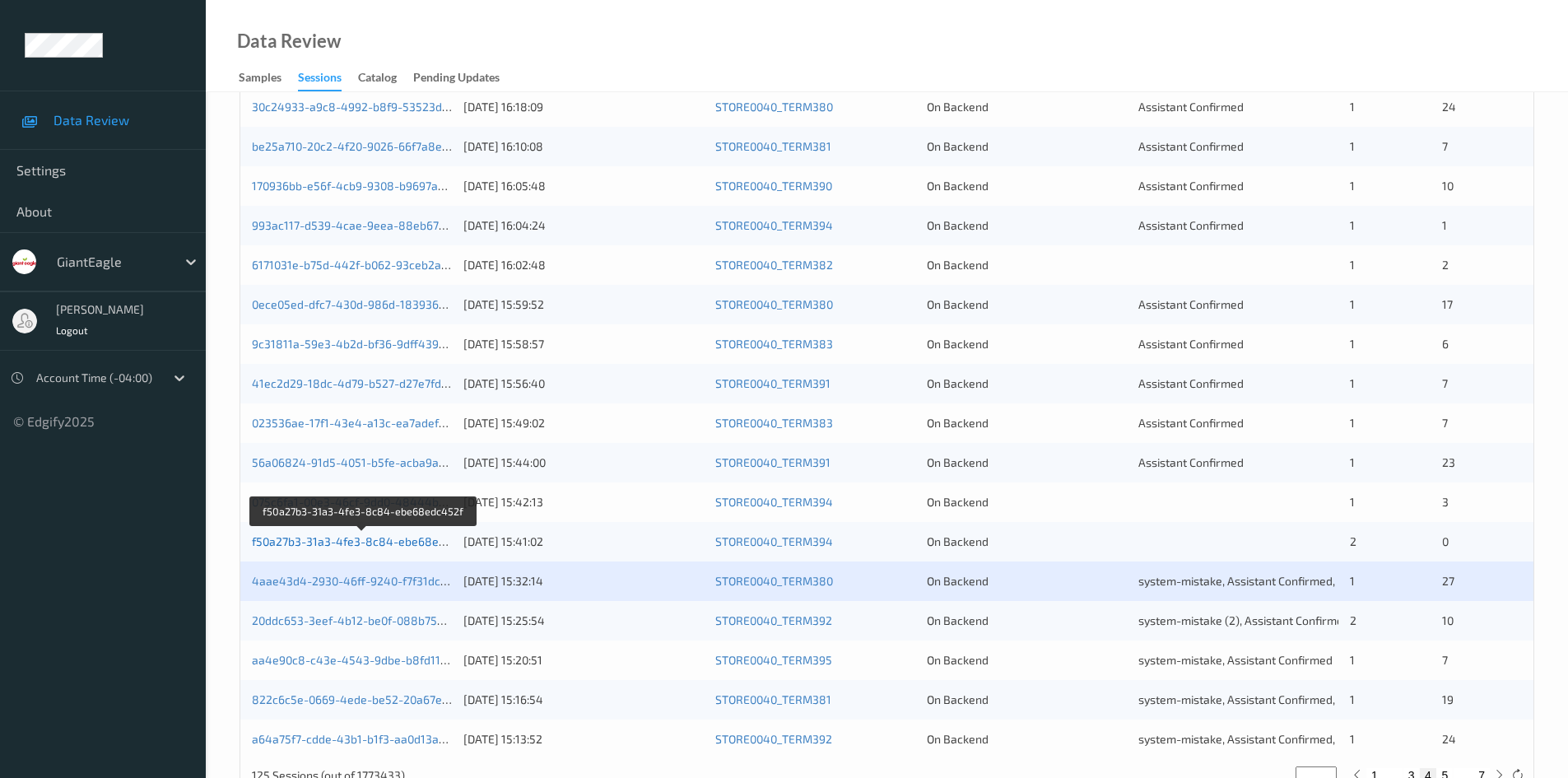 click on "f50a27b3-31a3-4fe3-8c84-ebe68edc452f" at bounding box center [364, 541] 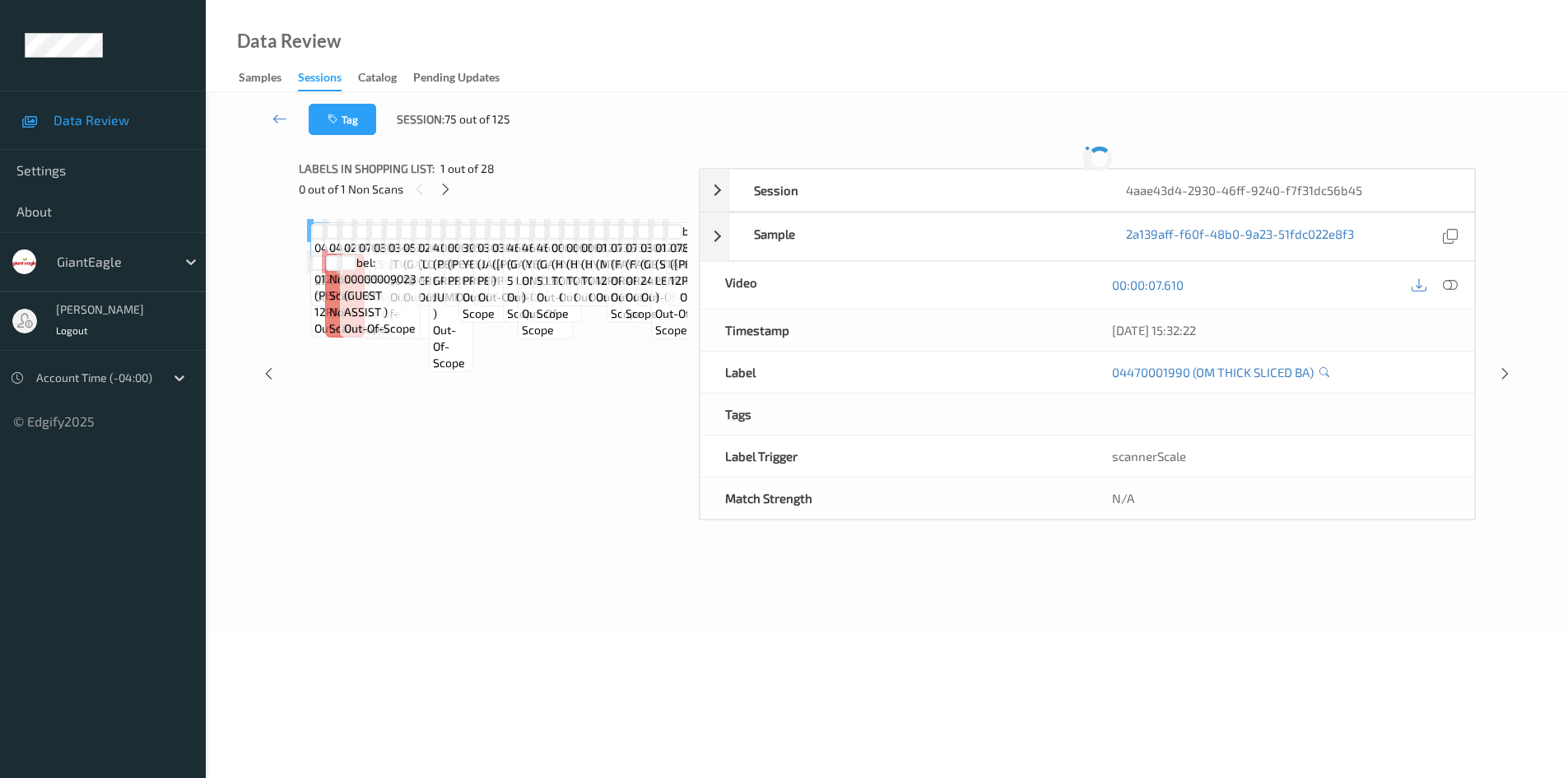 scroll, scrollTop: 65, scrollLeft: 0, axis: vertical 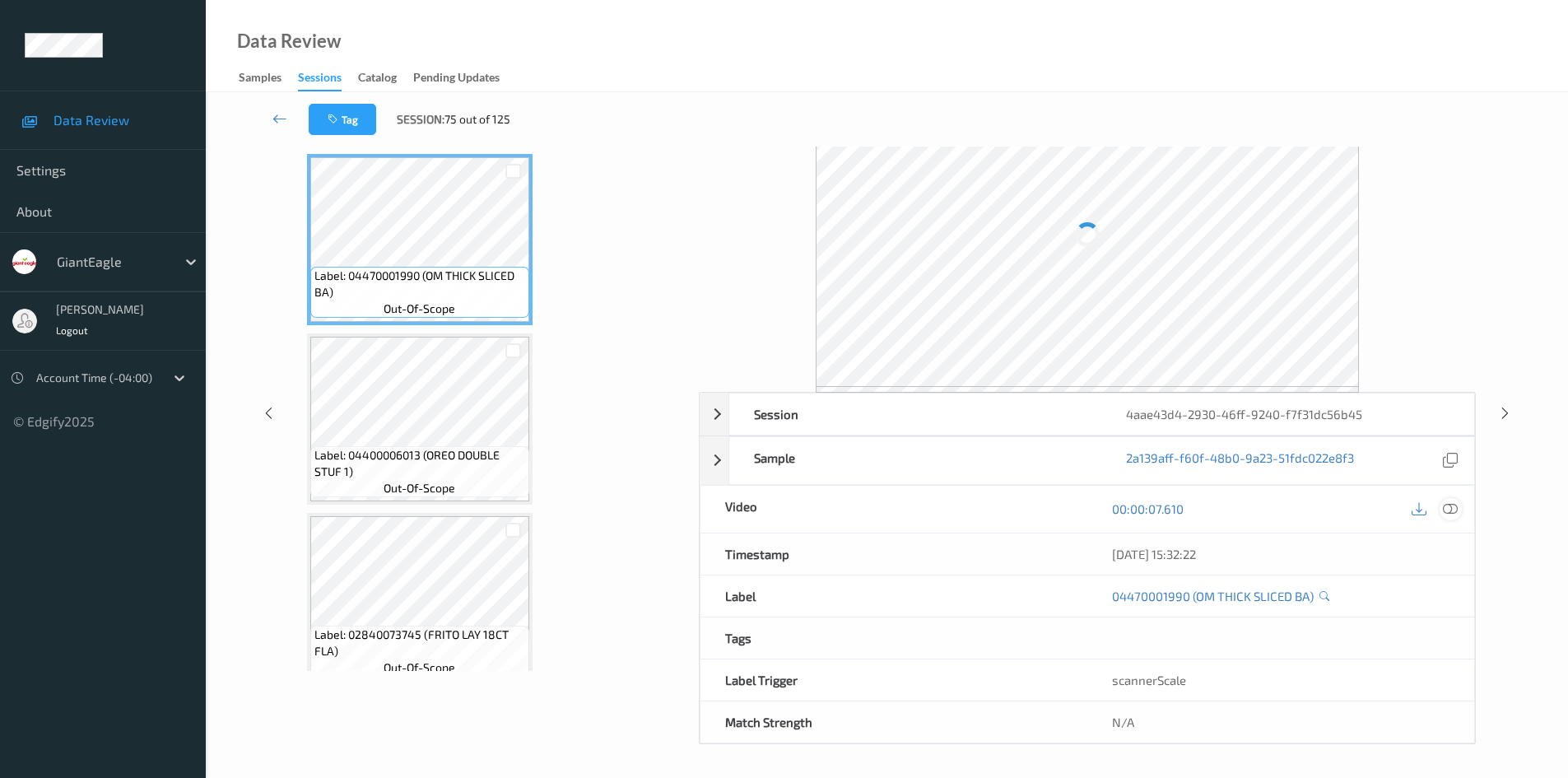 click at bounding box center (1450, 509) 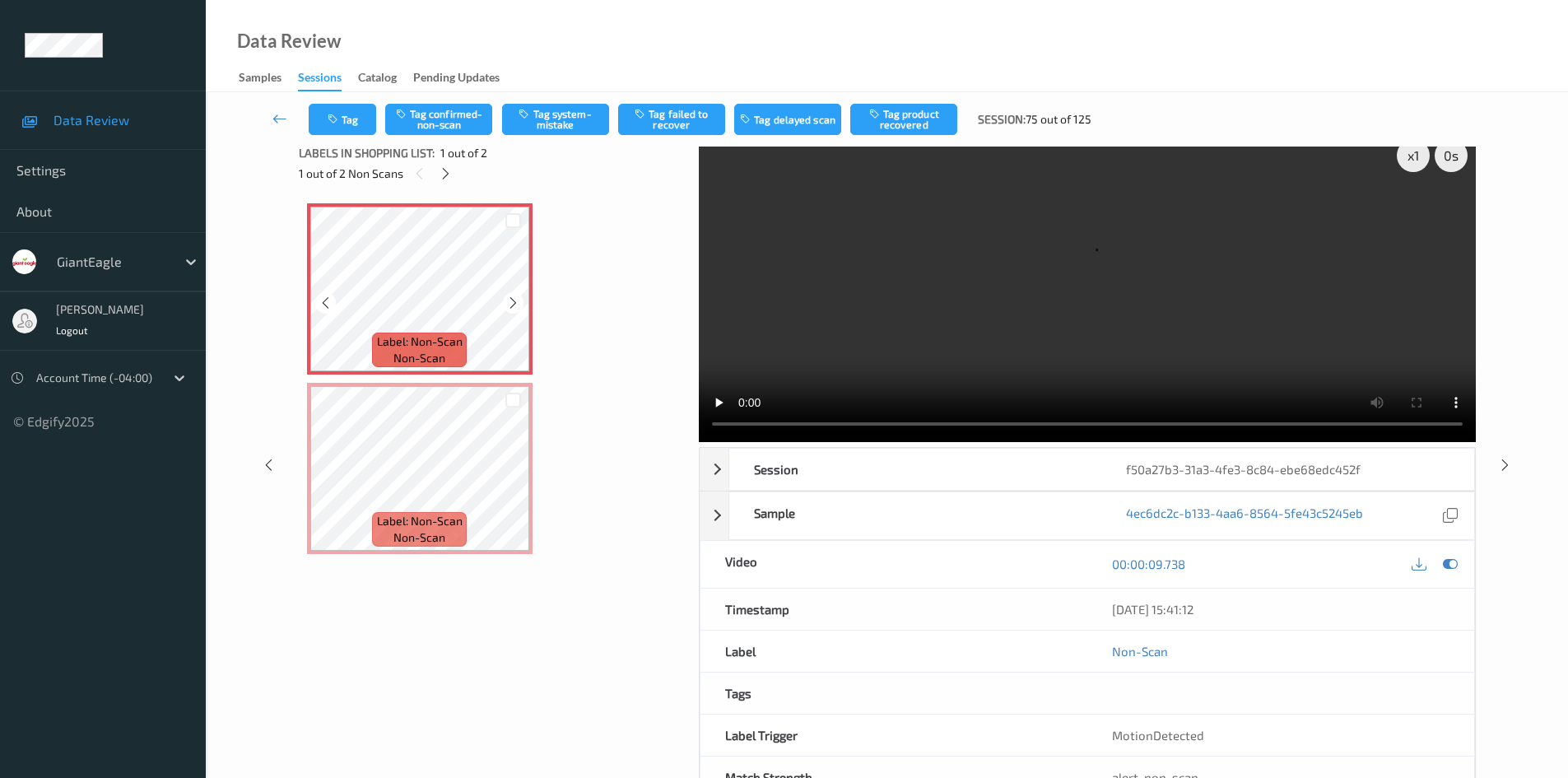 scroll, scrollTop: 0, scrollLeft: 0, axis: both 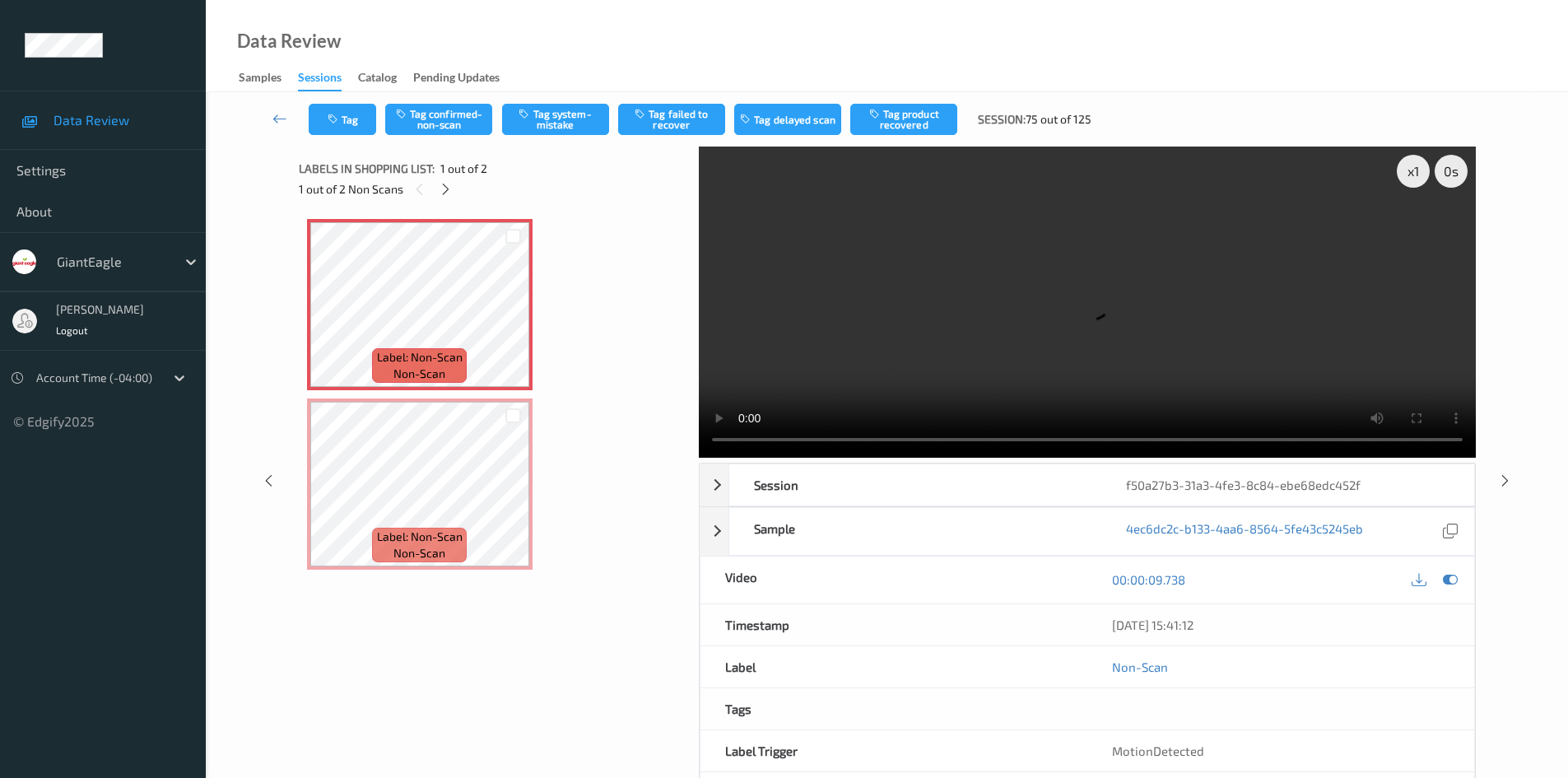 type 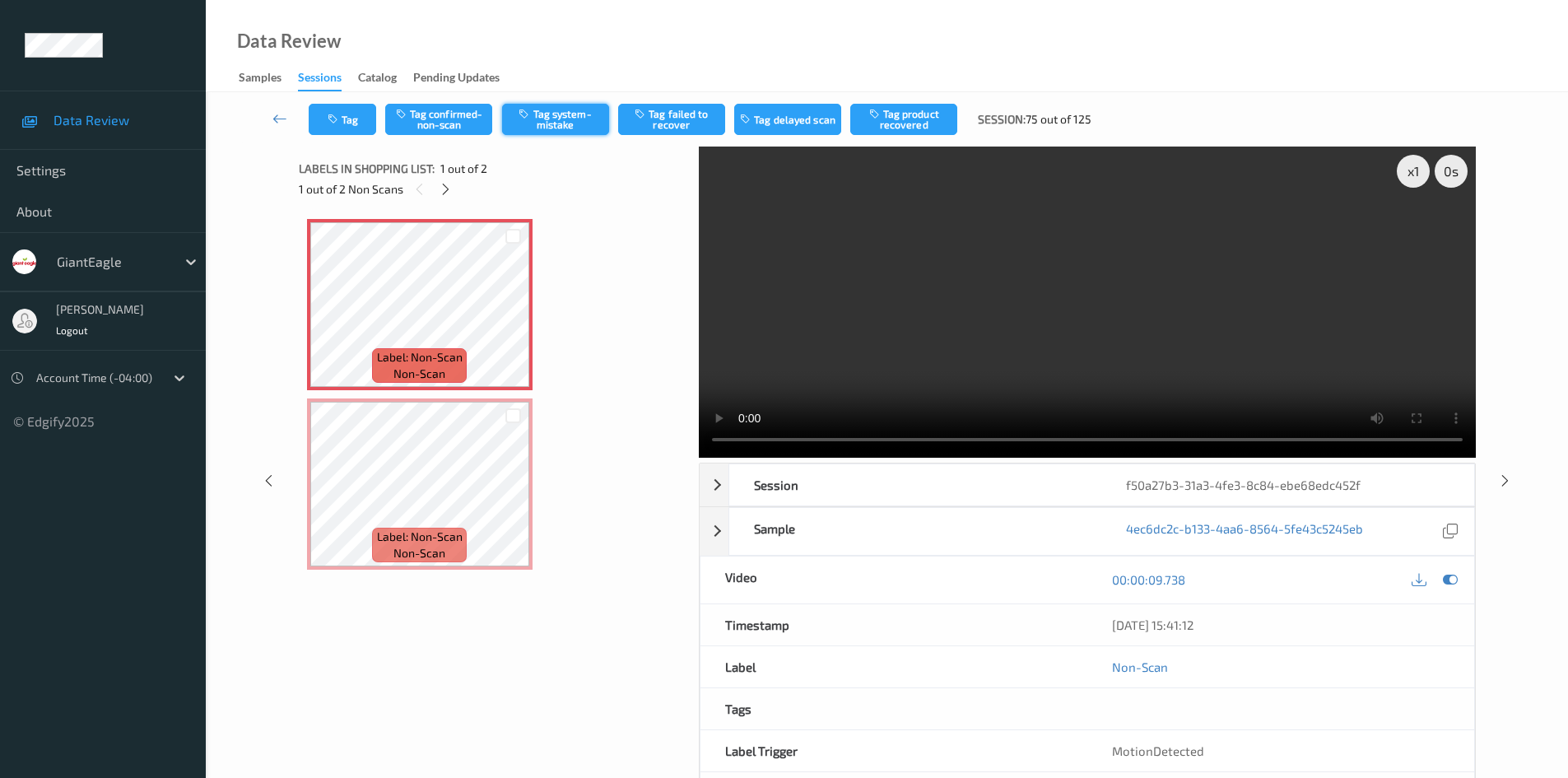 click on "Tag   system-mistake" at bounding box center [556, 119] 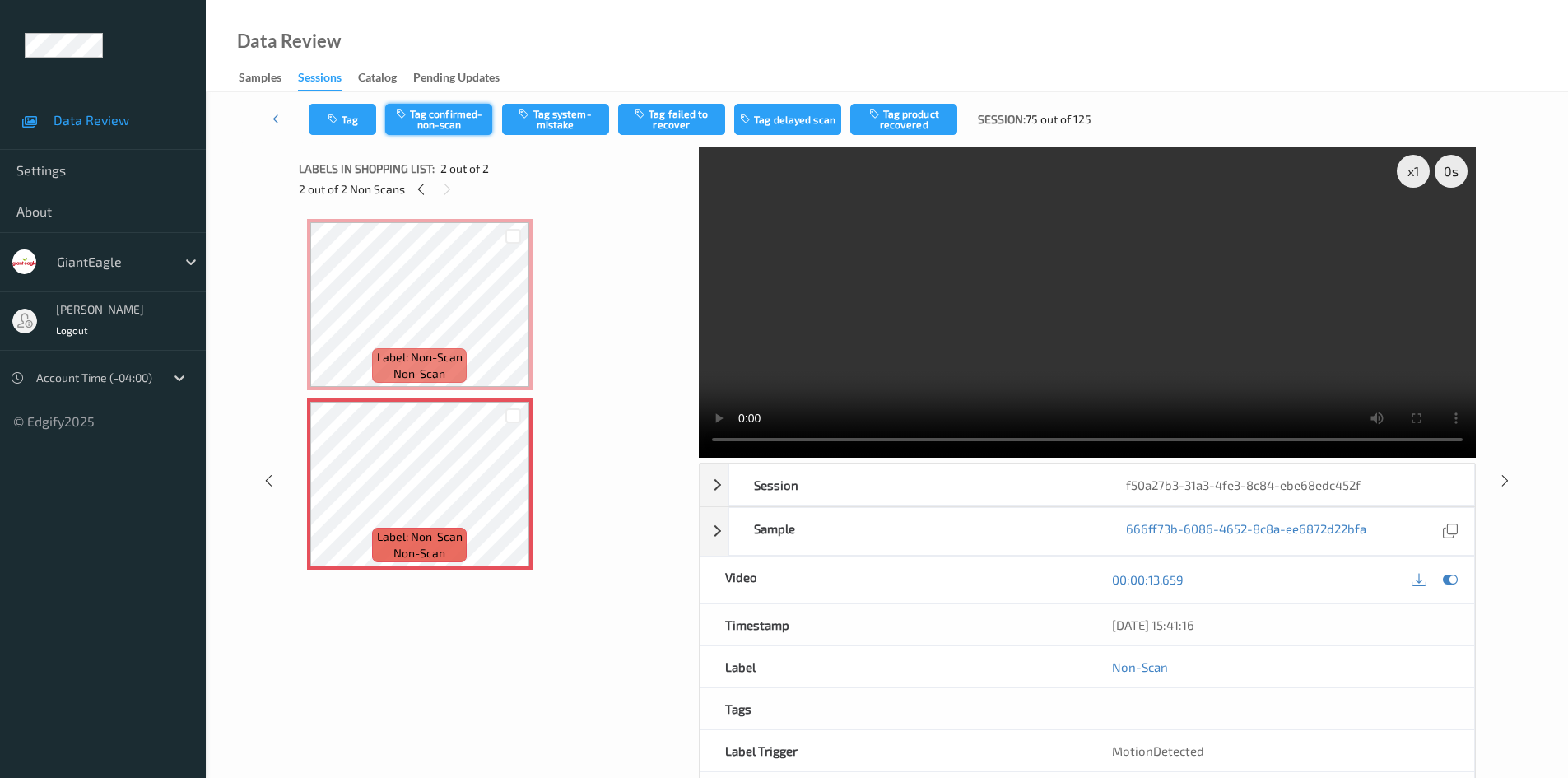 click on "Tag   confirmed-non-scan" at bounding box center [439, 119] 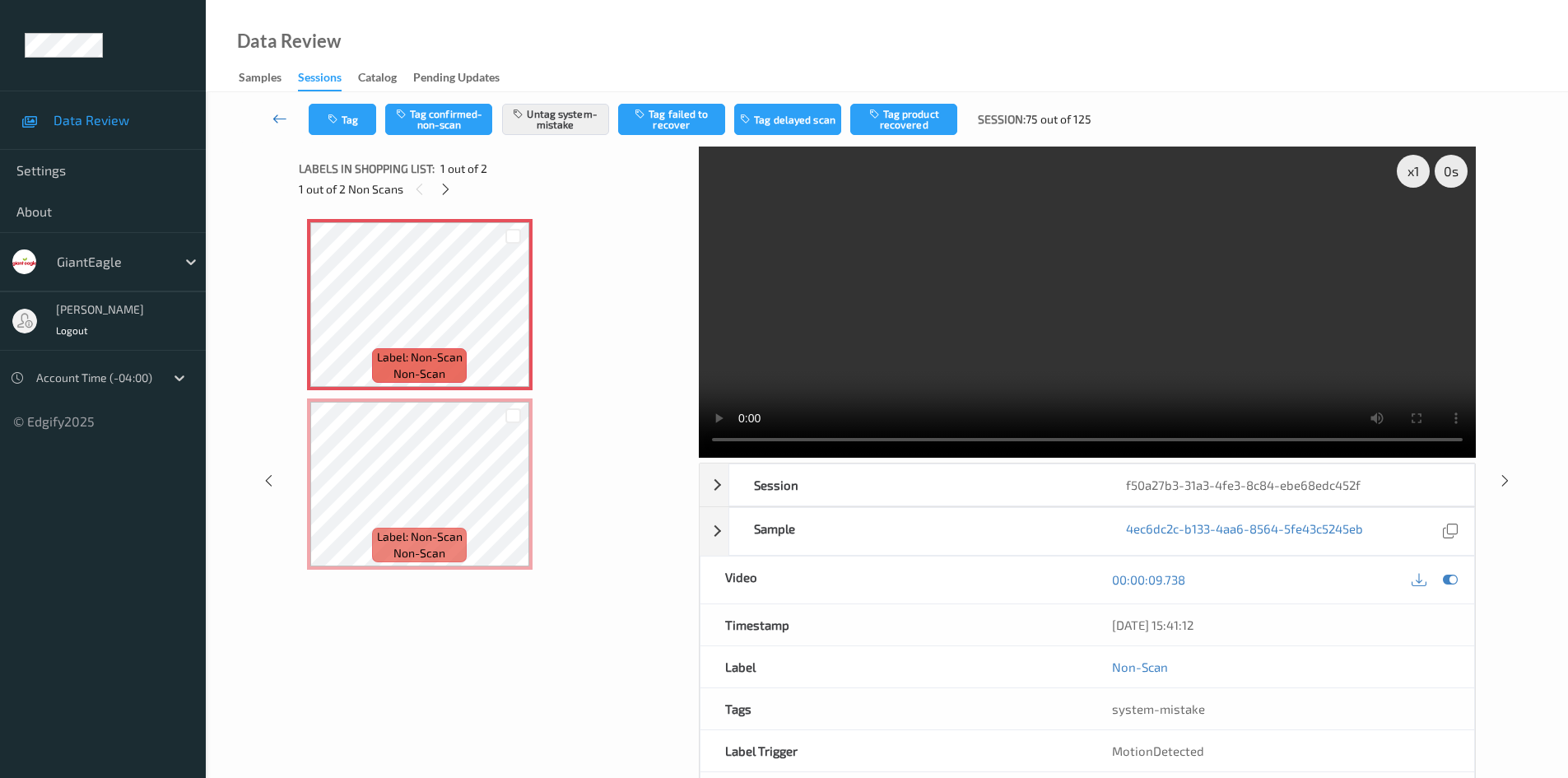 click at bounding box center (280, 119) 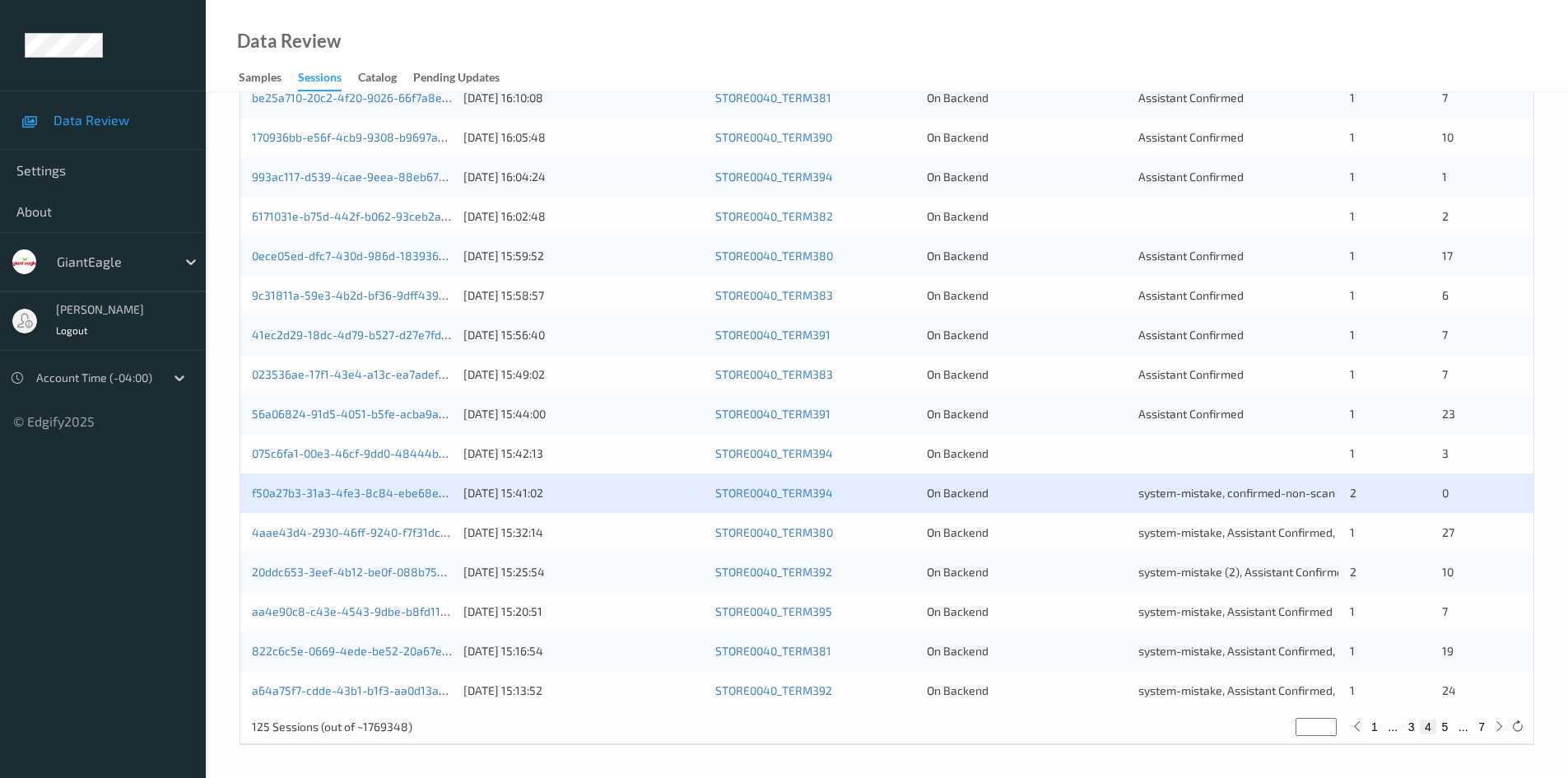 scroll, scrollTop: 461, scrollLeft: 0, axis: vertical 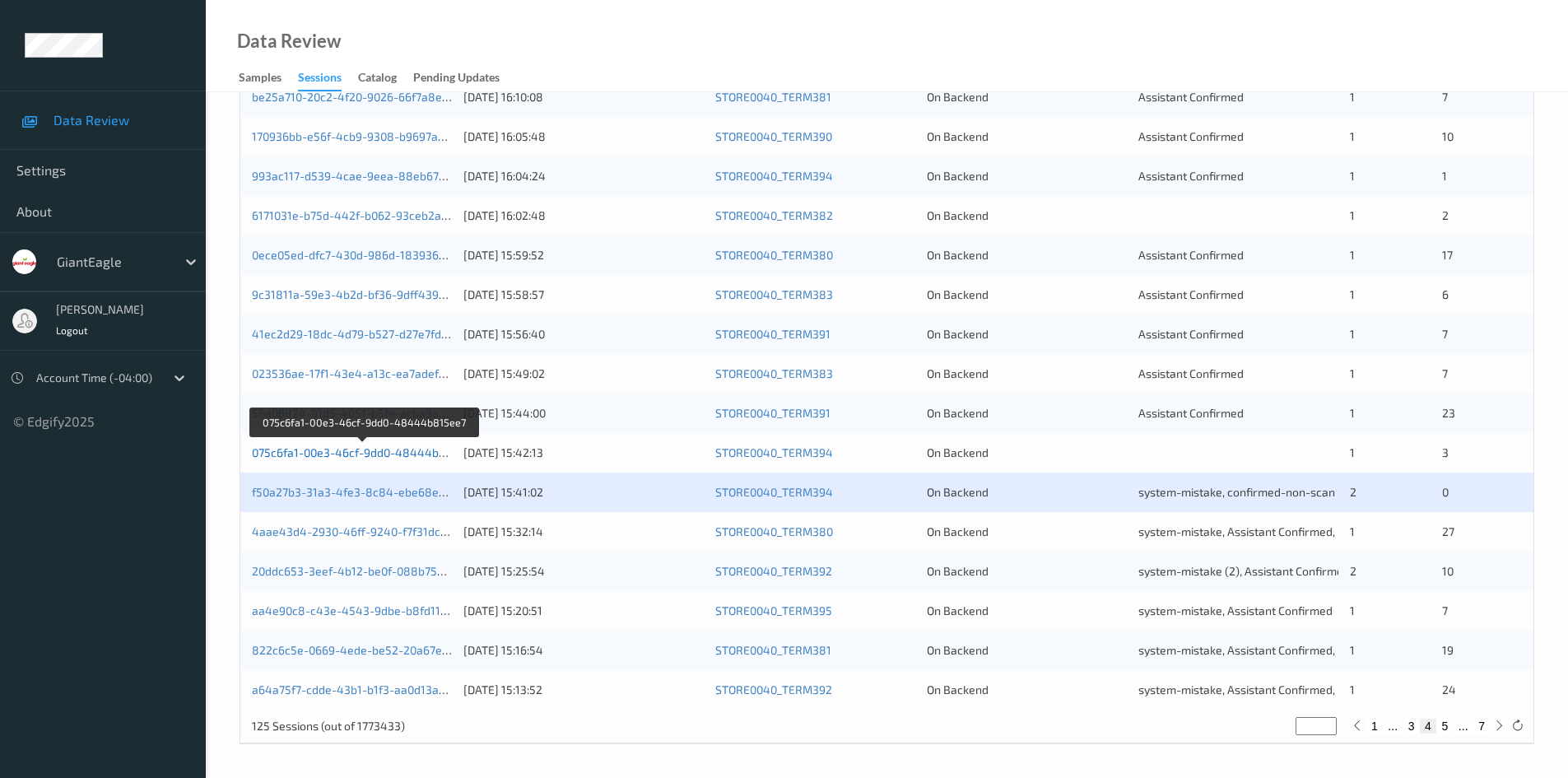 click on "075c6fa1-00e3-46cf-9dd0-48444b815ee7" at bounding box center [364, 452] 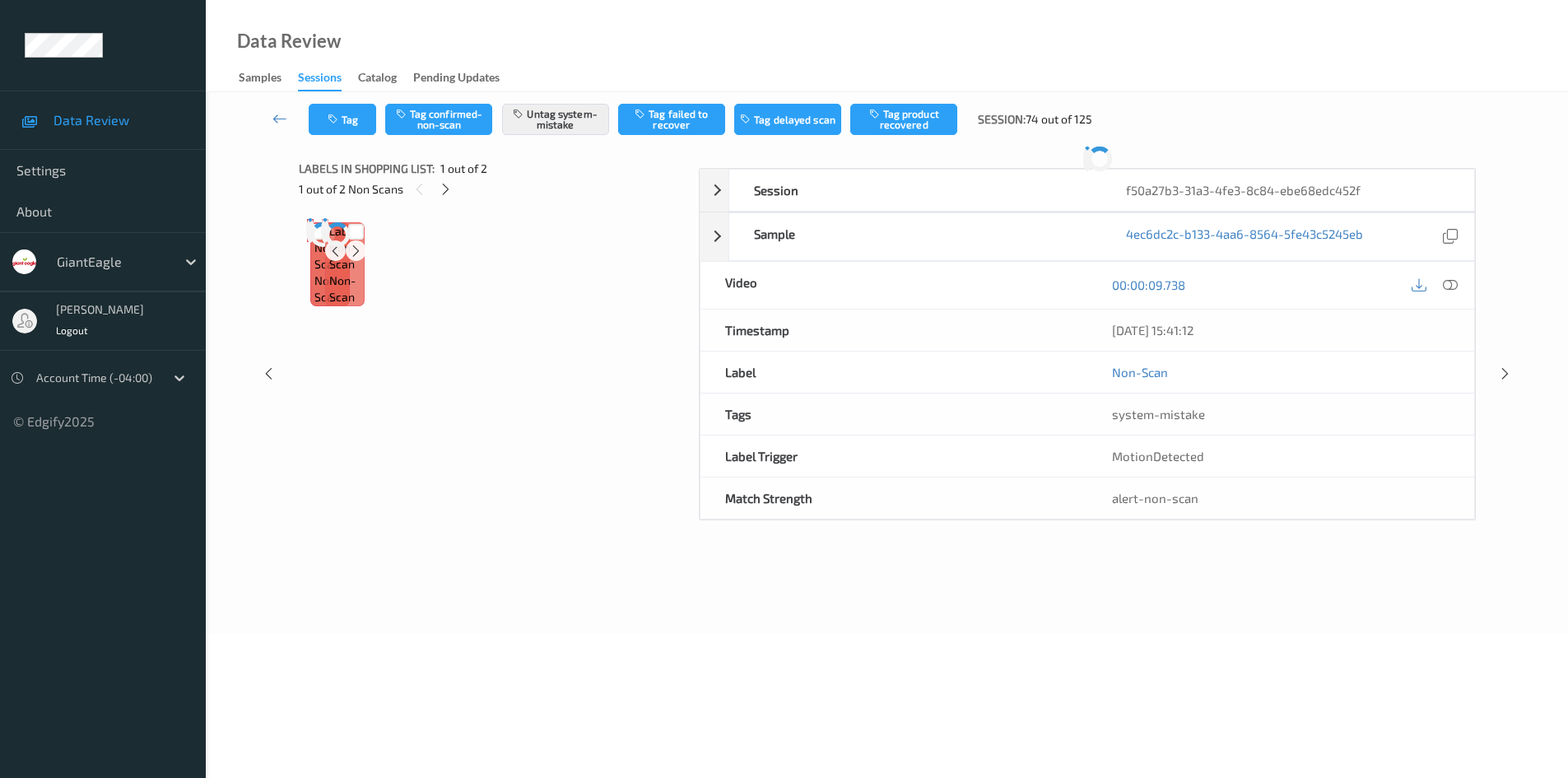 scroll, scrollTop: 0, scrollLeft: 0, axis: both 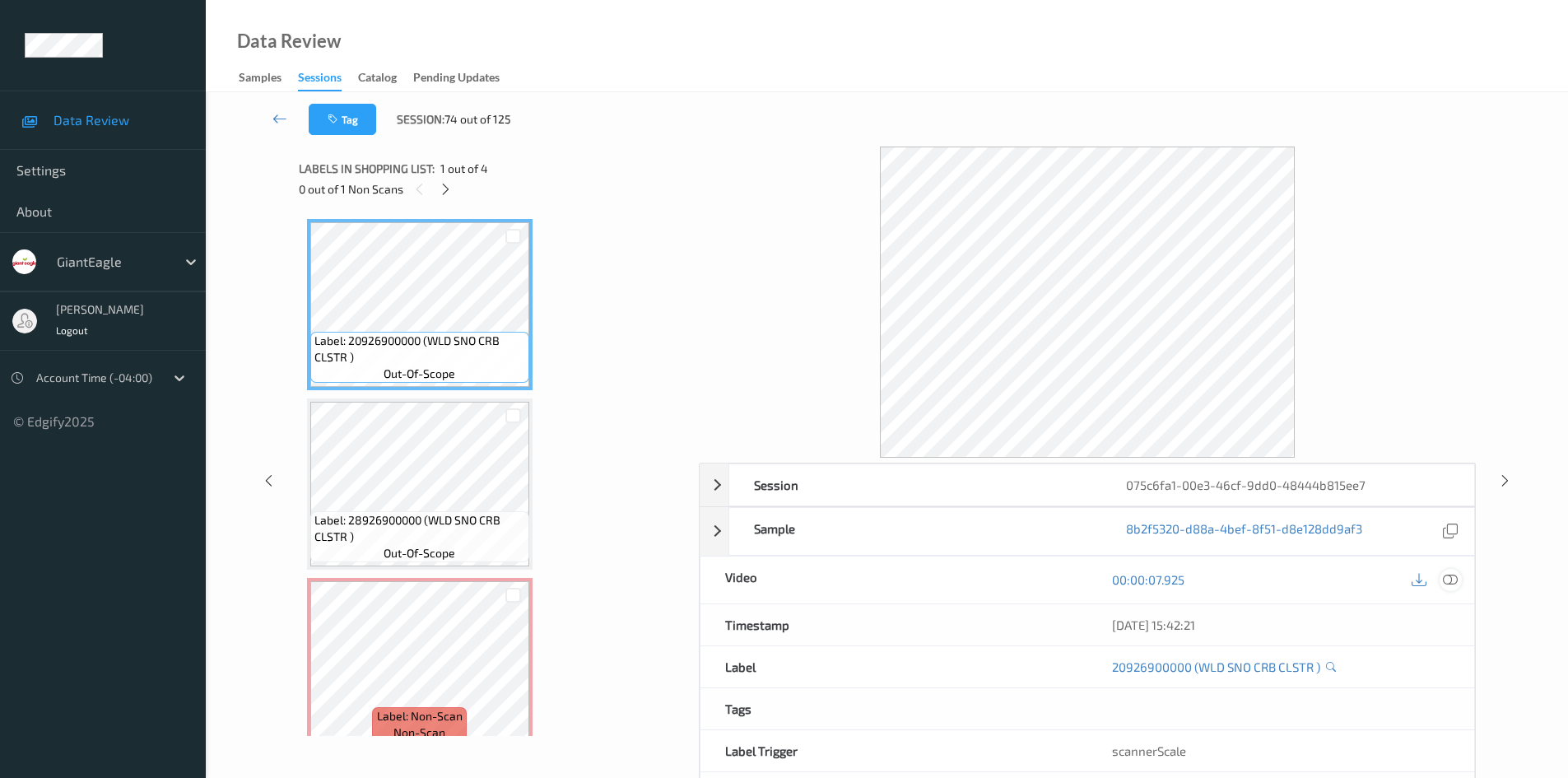 click at bounding box center (1450, 580) 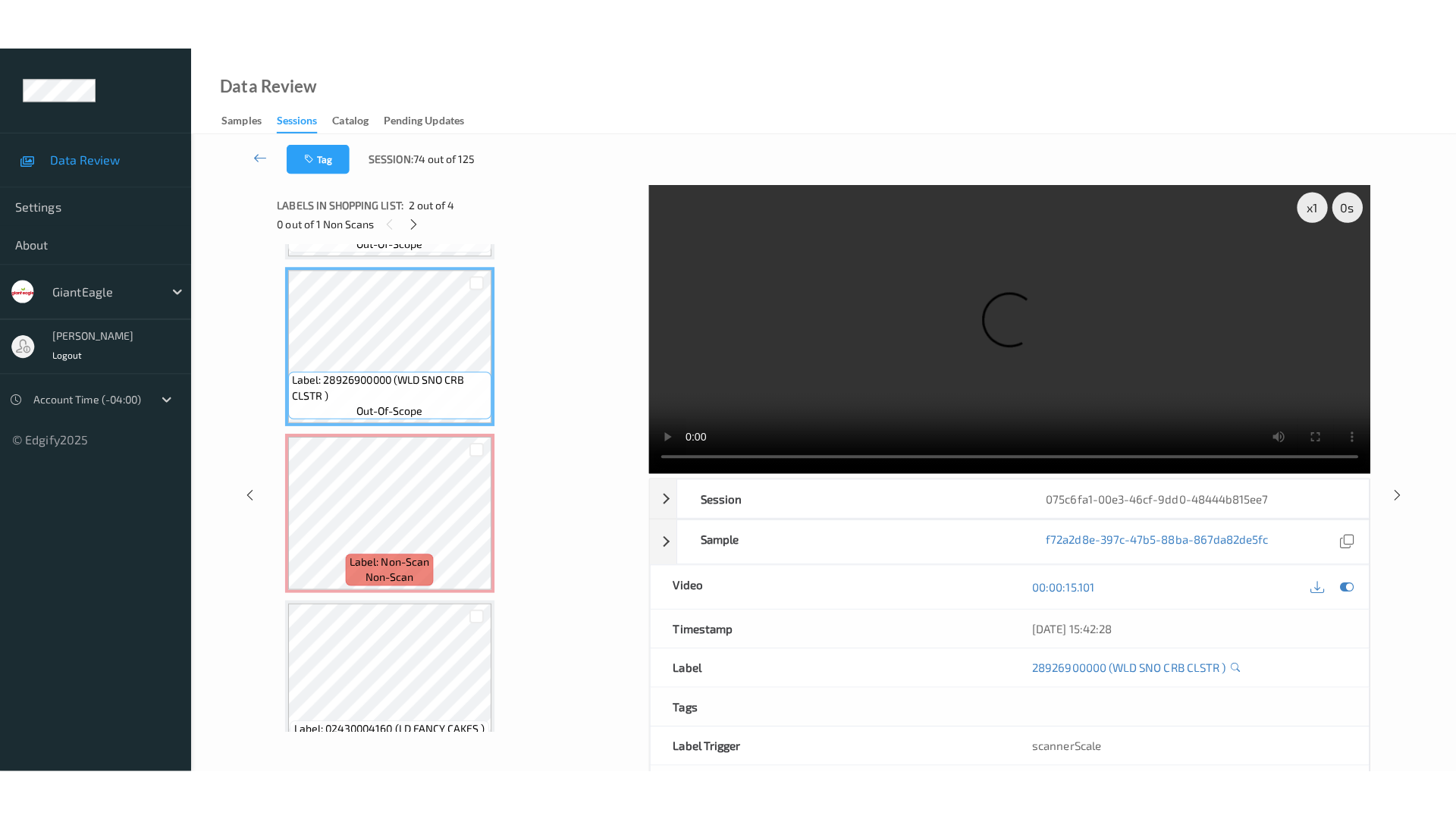 scroll, scrollTop: 152, scrollLeft: 0, axis: vertical 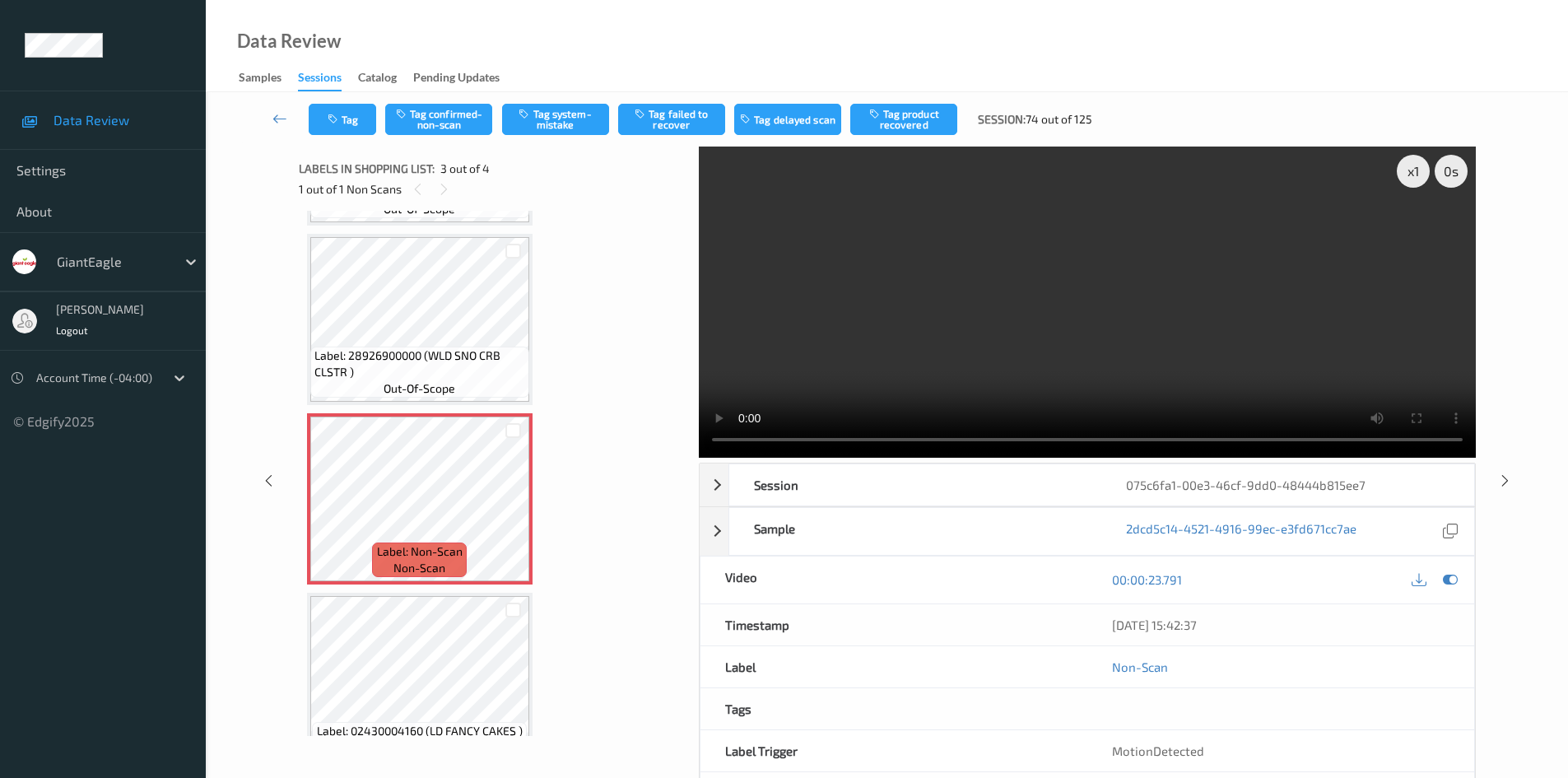 type 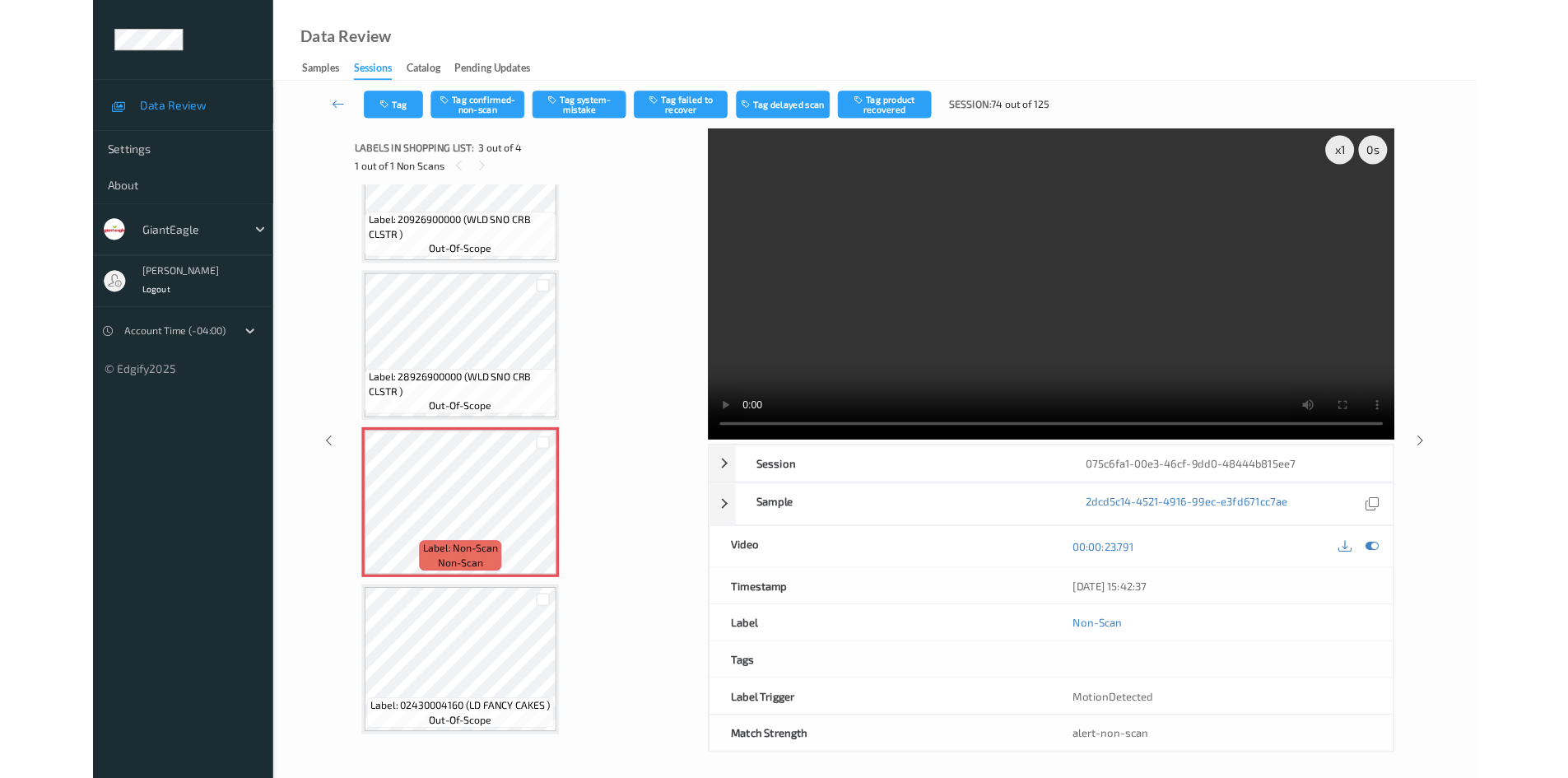 scroll, scrollTop: 90, scrollLeft: 0, axis: vertical 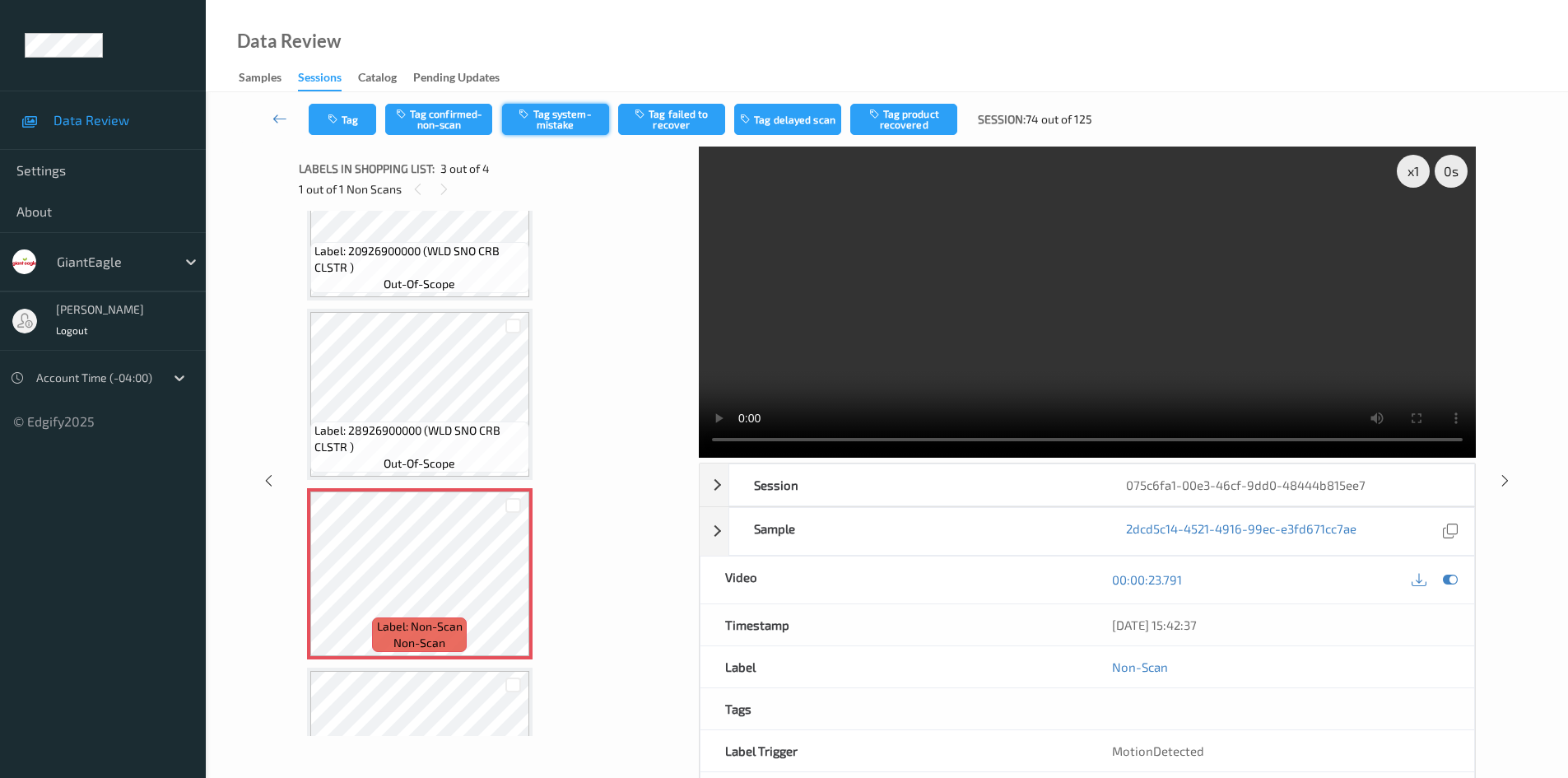 click on "Tag   system-mistake" at bounding box center (556, 119) 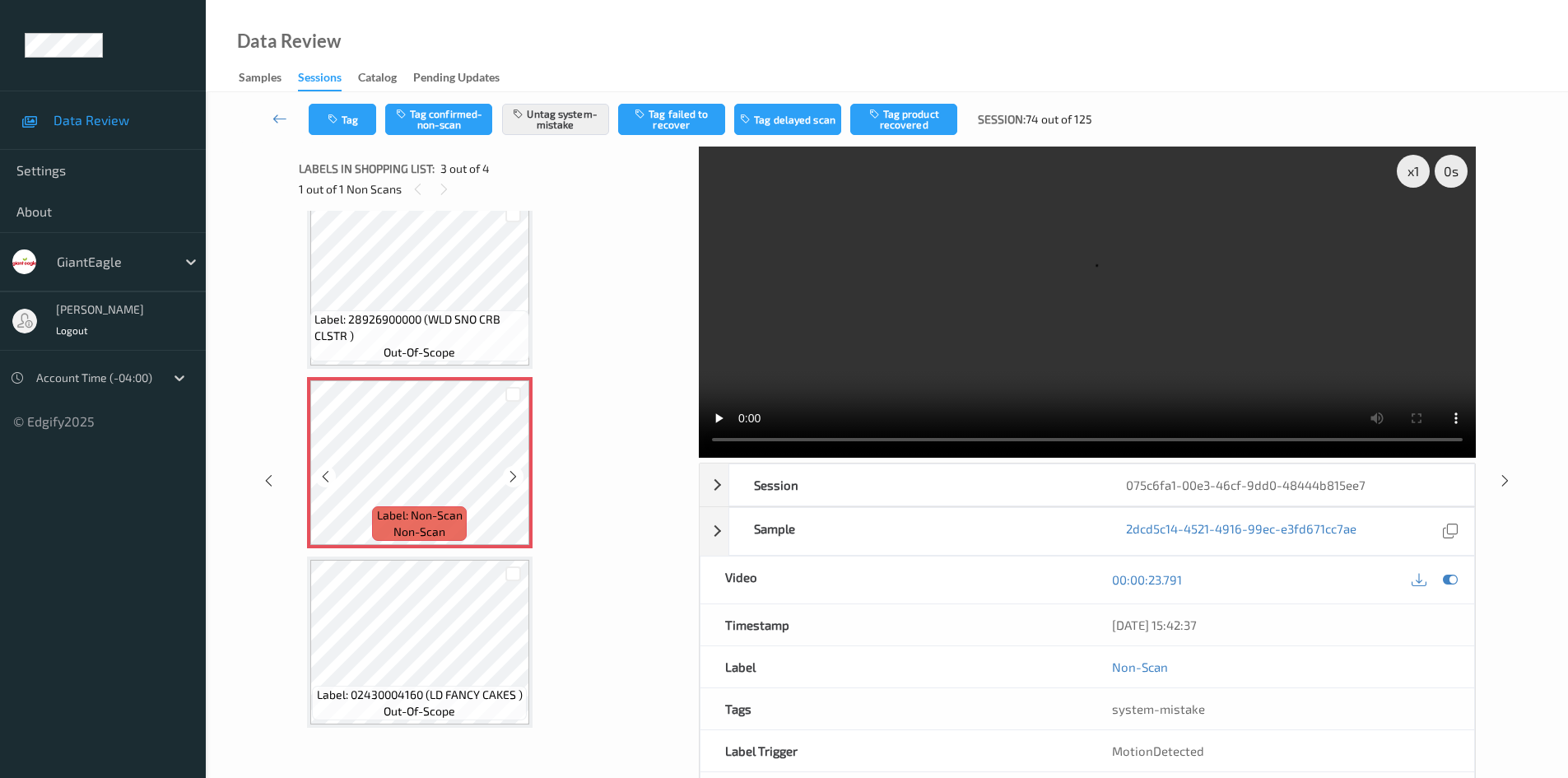 scroll, scrollTop: 119, scrollLeft: 0, axis: vertical 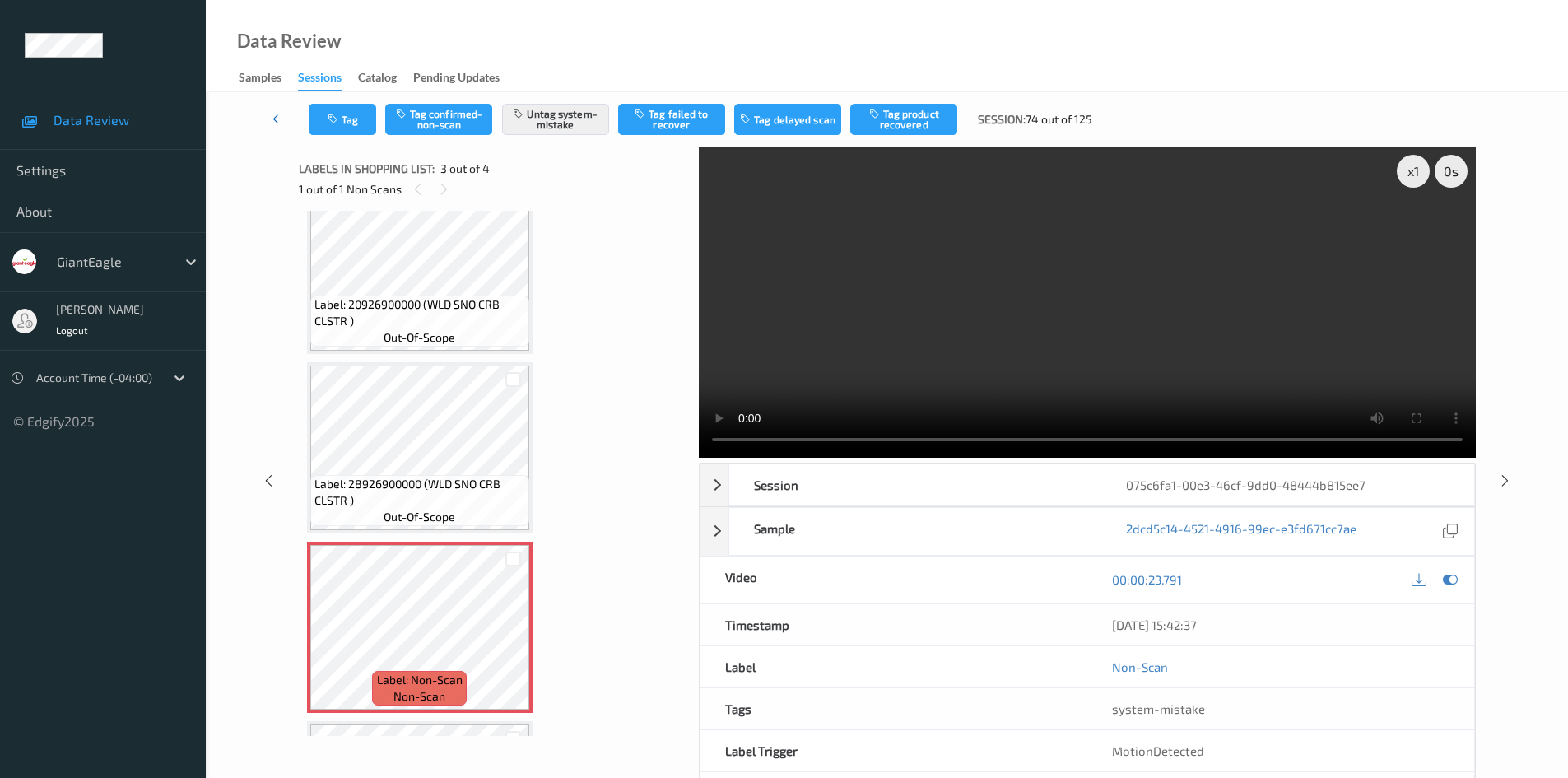 click at bounding box center (280, 119) 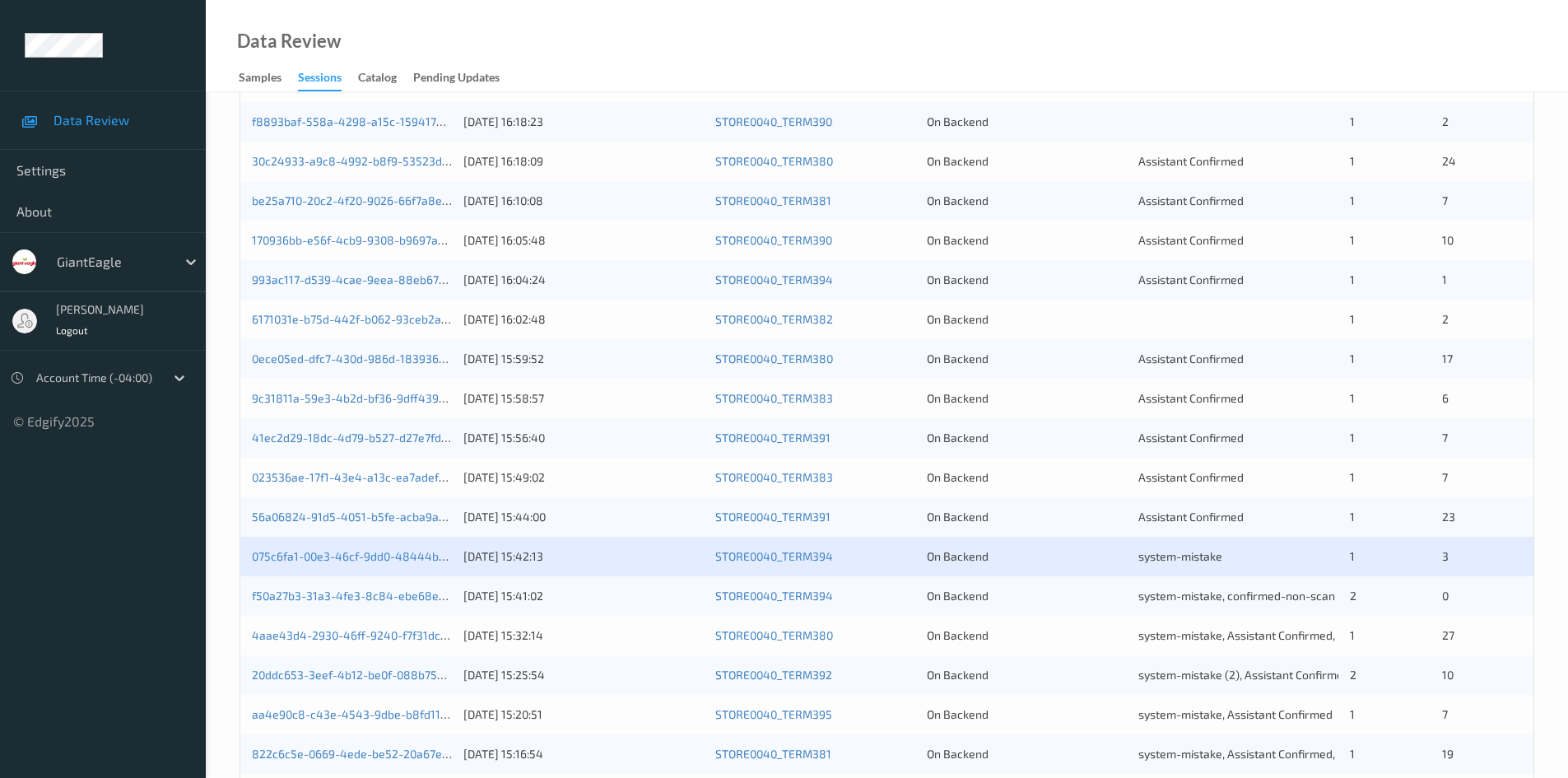 scroll, scrollTop: 461, scrollLeft: 0, axis: vertical 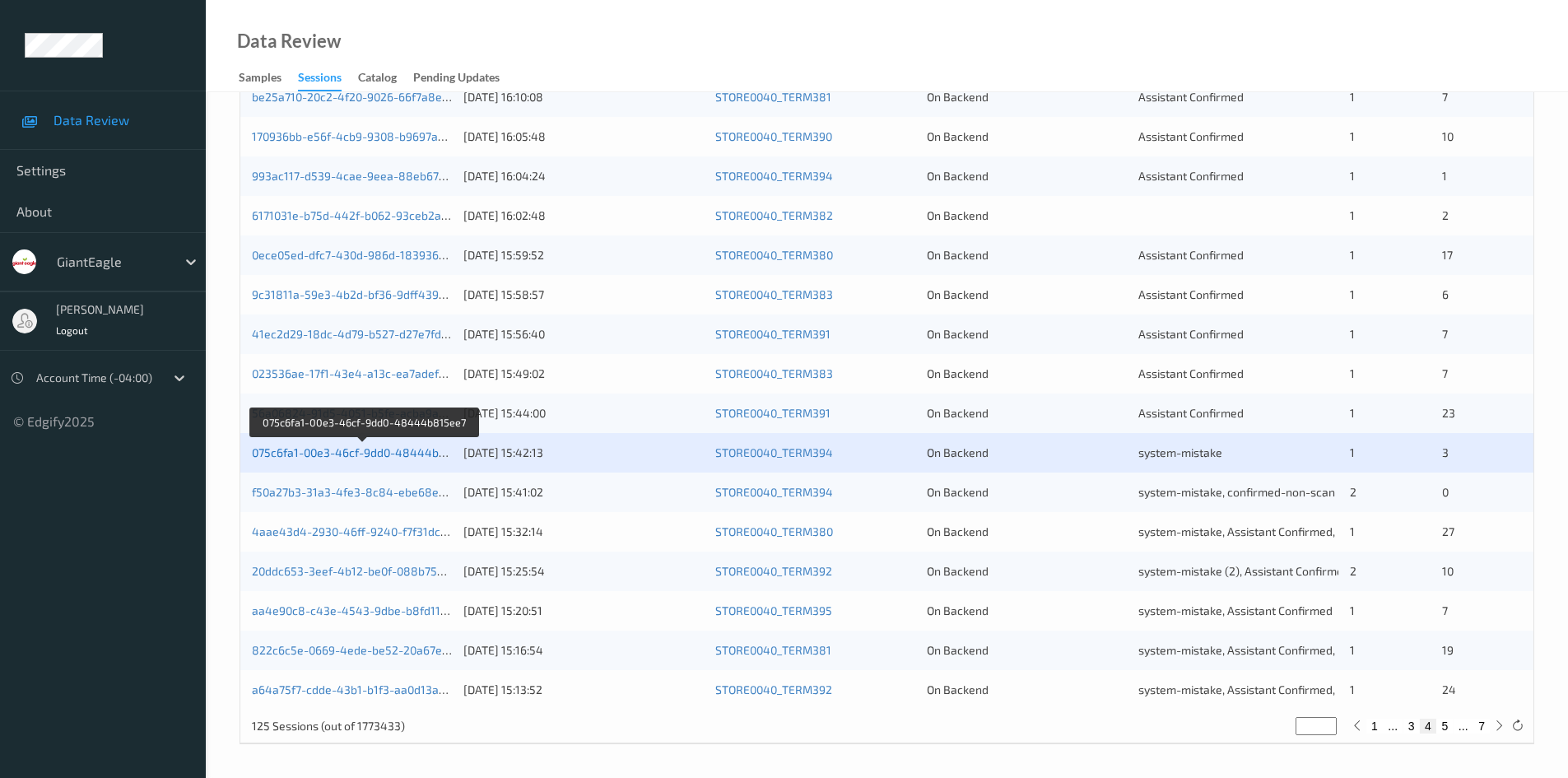 click on "075c6fa1-00e3-46cf-9dd0-48444b815ee7" at bounding box center [364, 452] 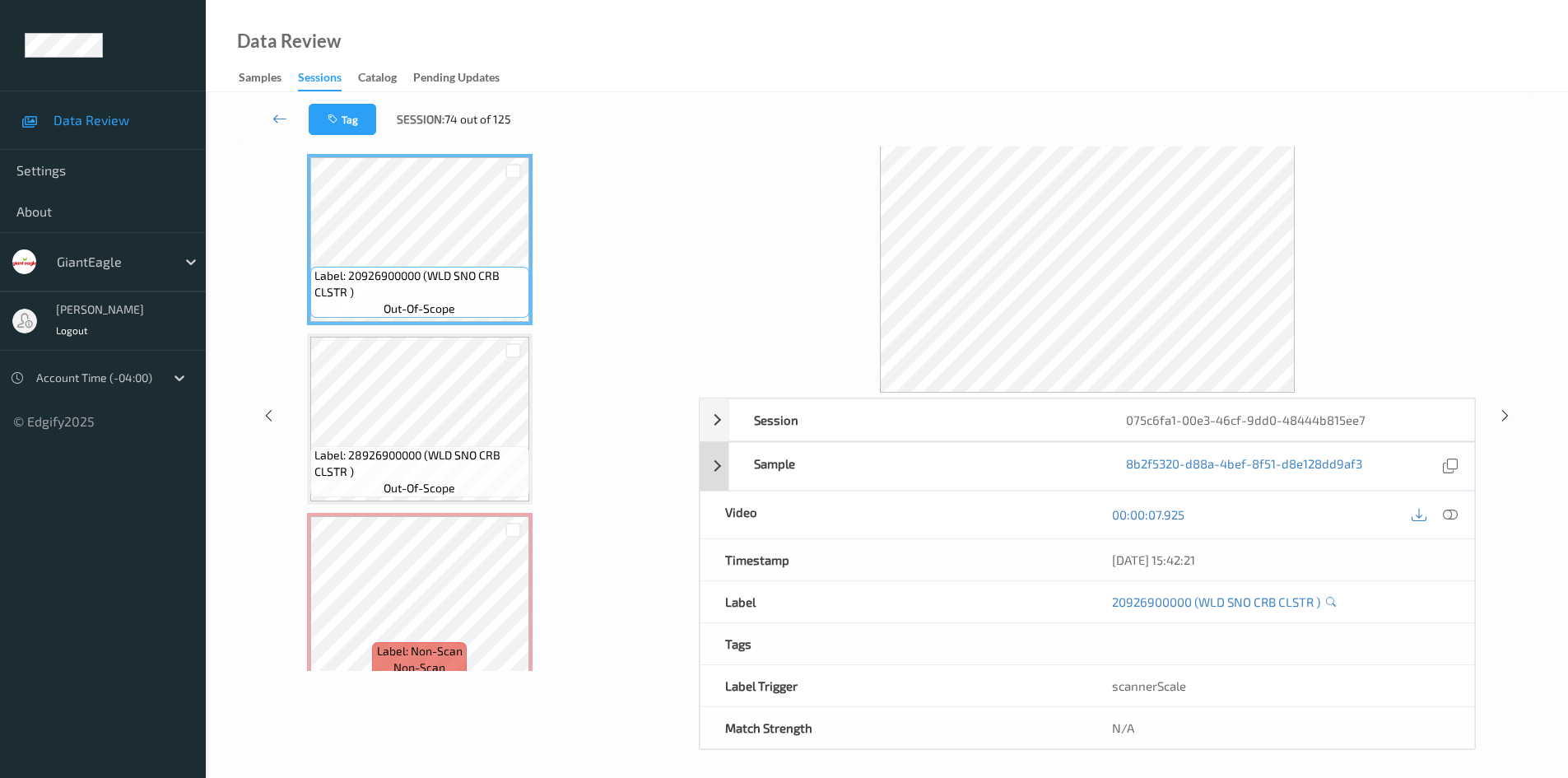 scroll, scrollTop: 71, scrollLeft: 0, axis: vertical 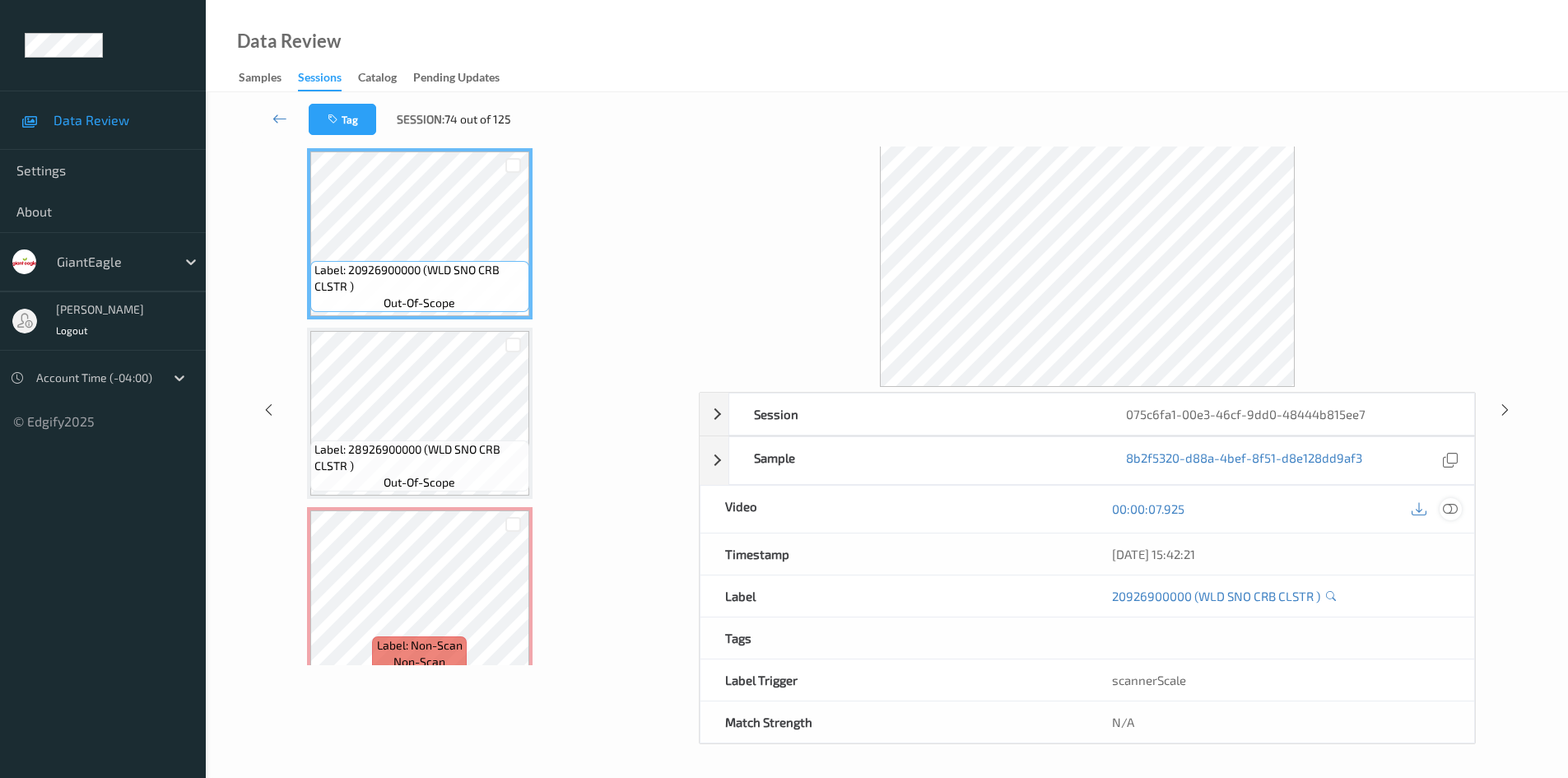 click at bounding box center [1450, 509] 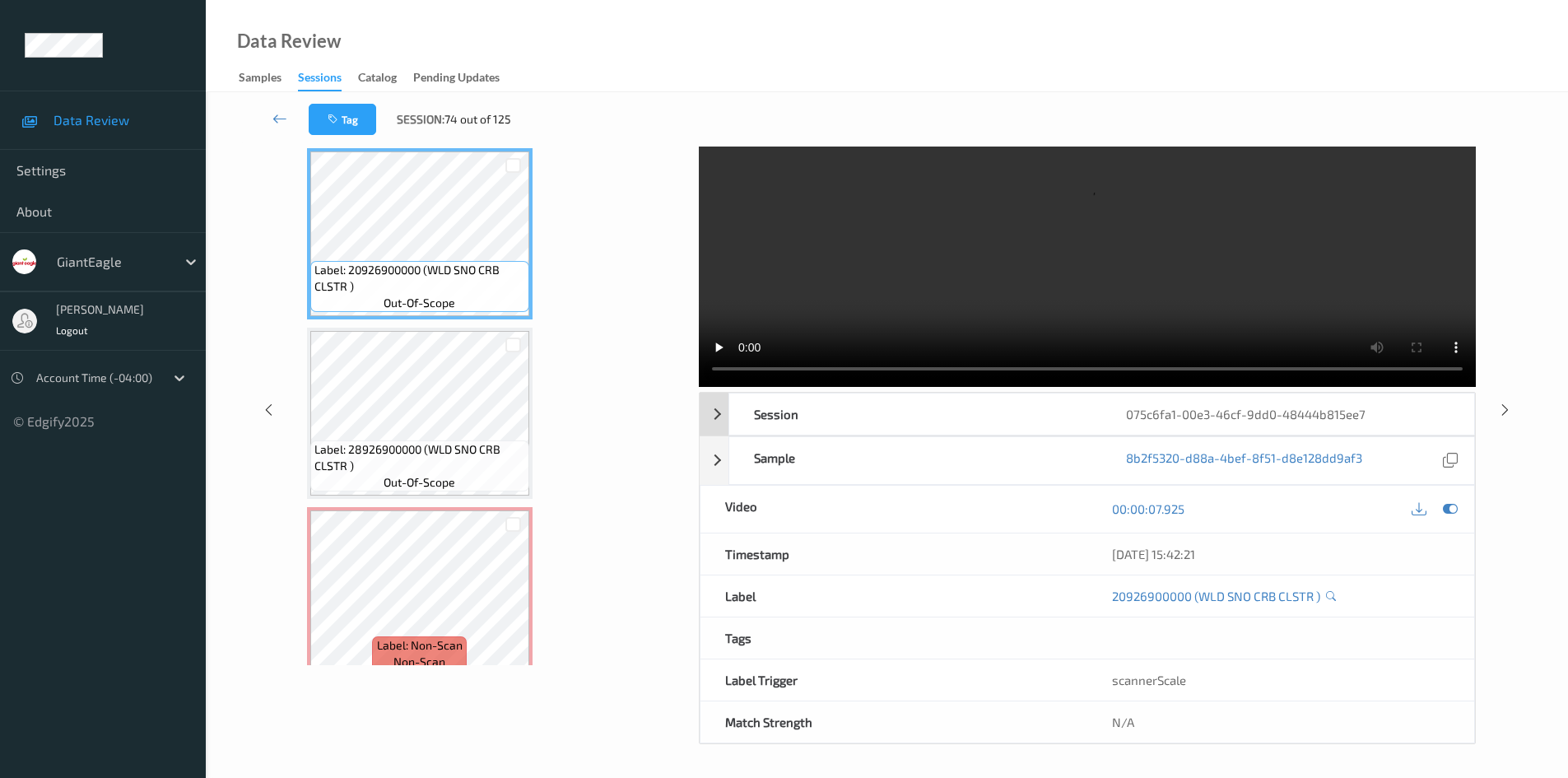 scroll, scrollTop: 0, scrollLeft: 0, axis: both 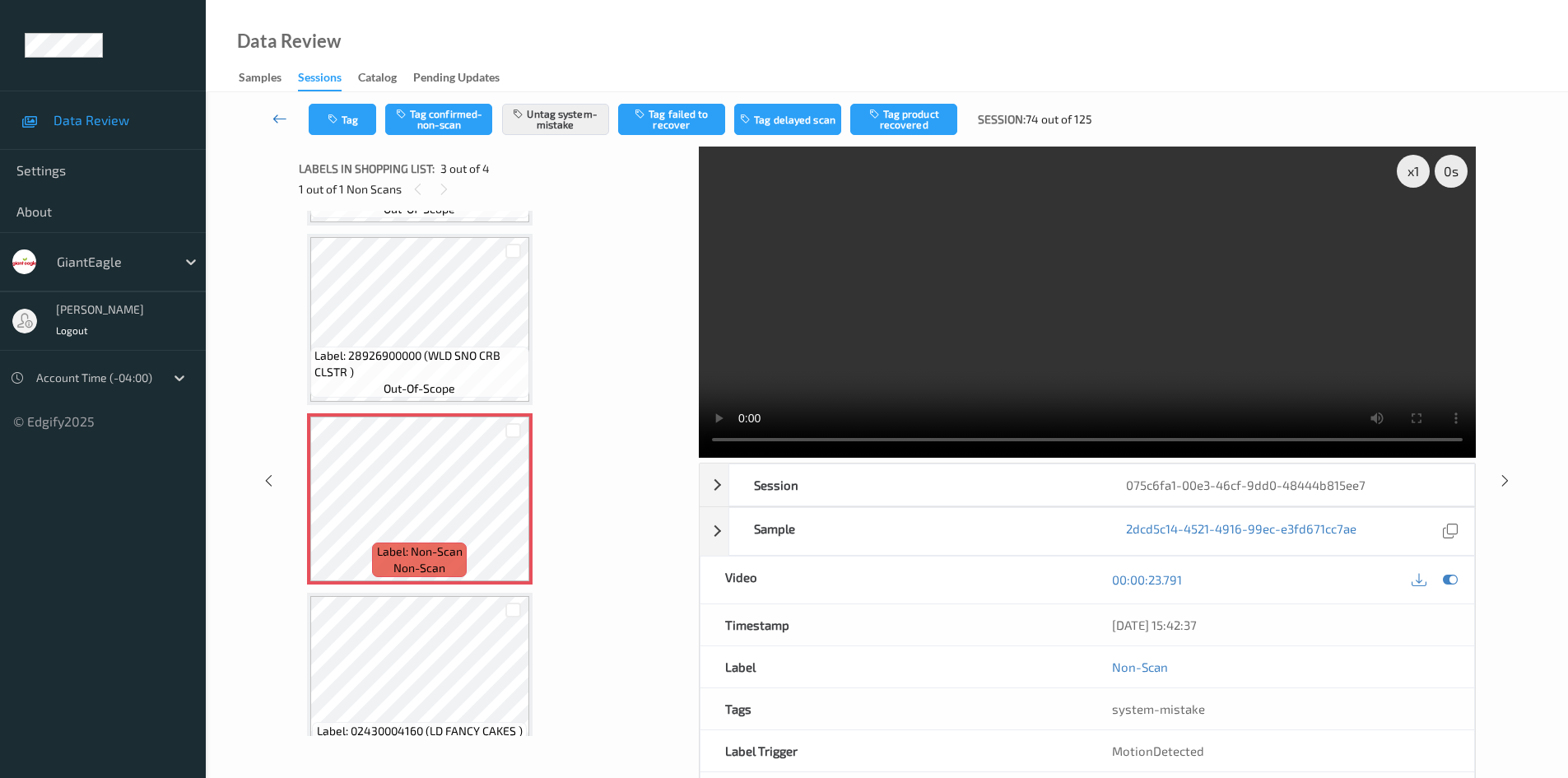 click at bounding box center (280, 119) 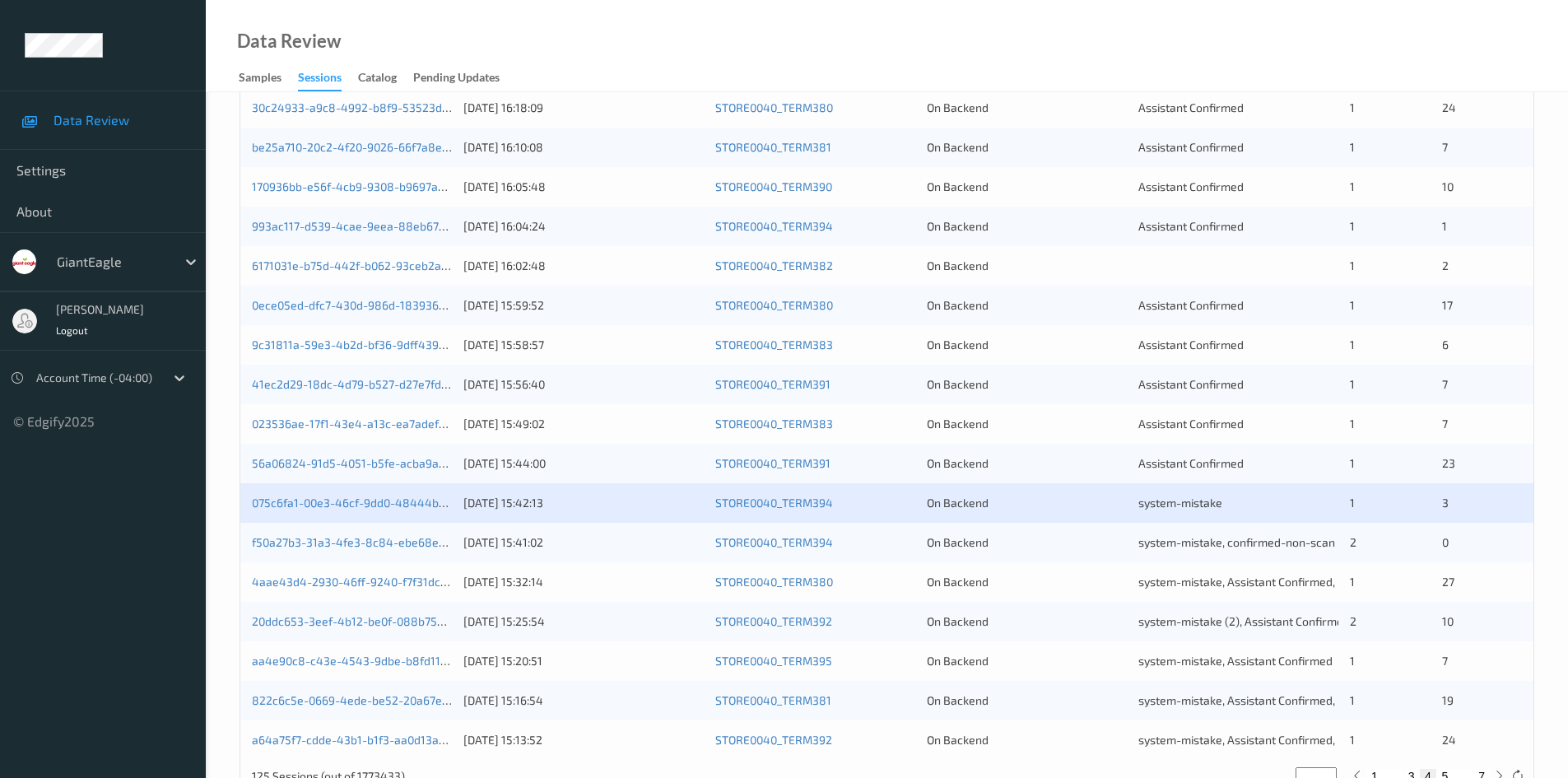 scroll, scrollTop: 461, scrollLeft: 0, axis: vertical 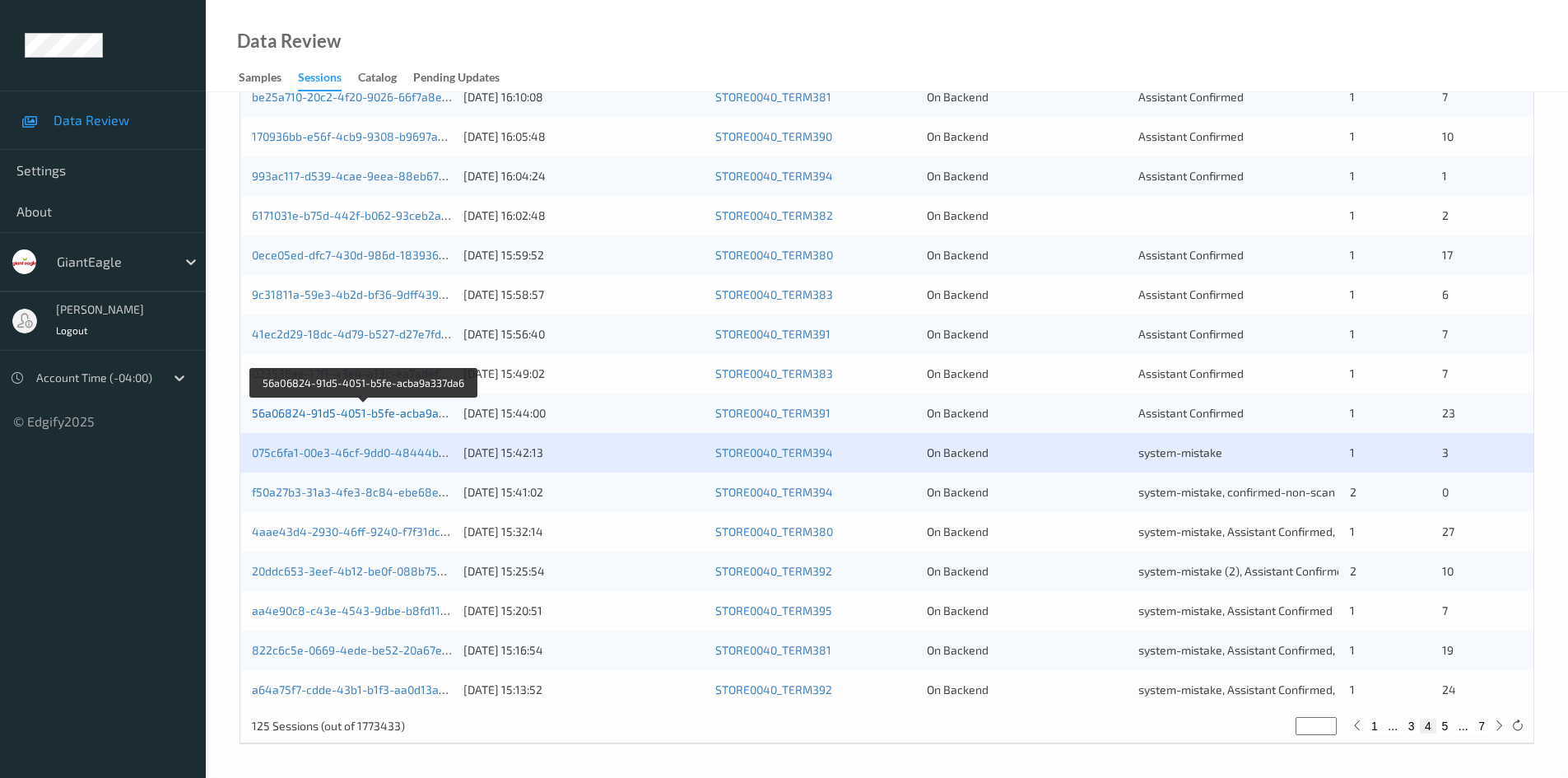 click on "56a06824-91d5-4051-b5fe-acba9a337da6" at bounding box center (365, 412) 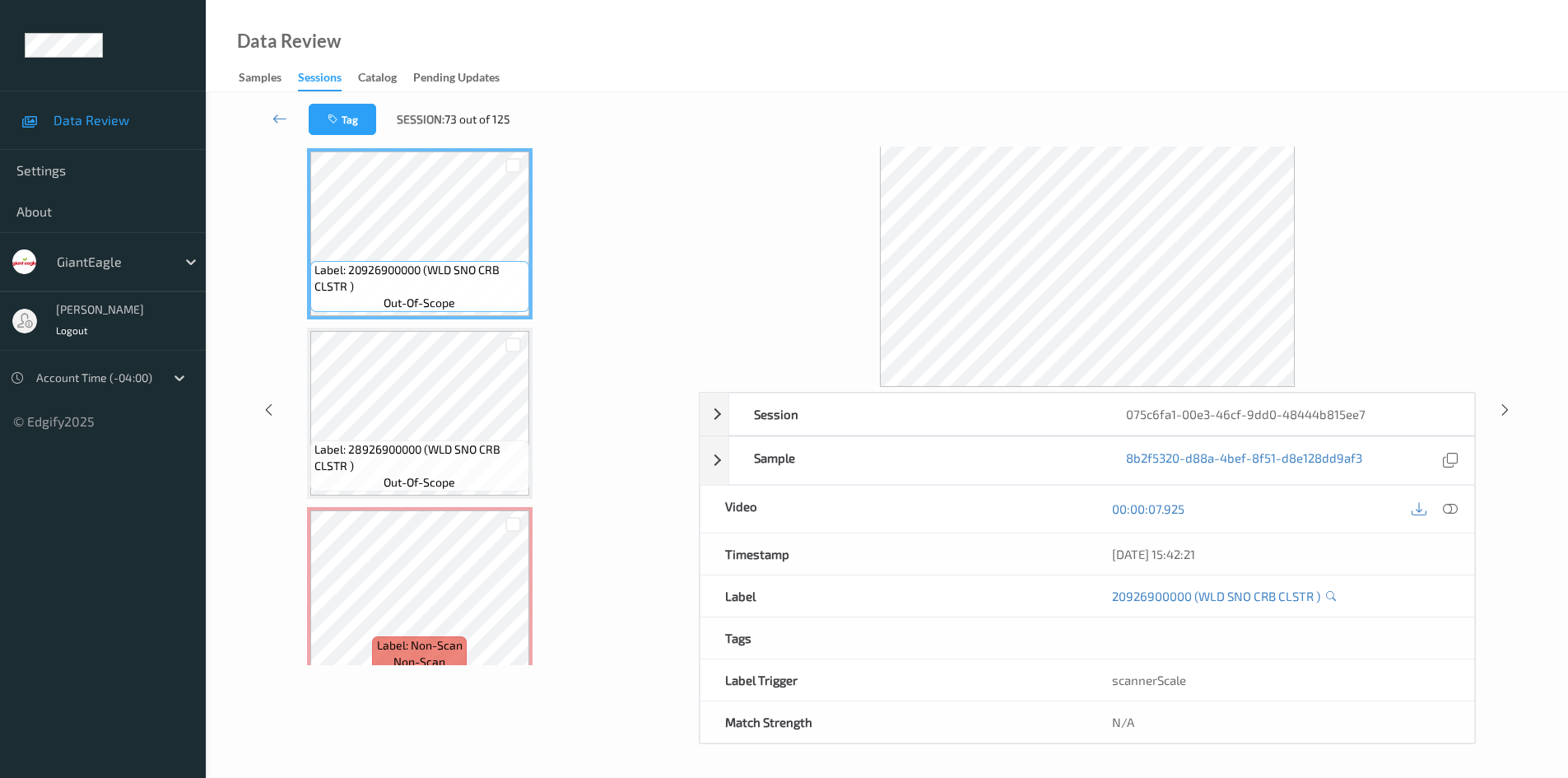 scroll, scrollTop: 0, scrollLeft: 0, axis: both 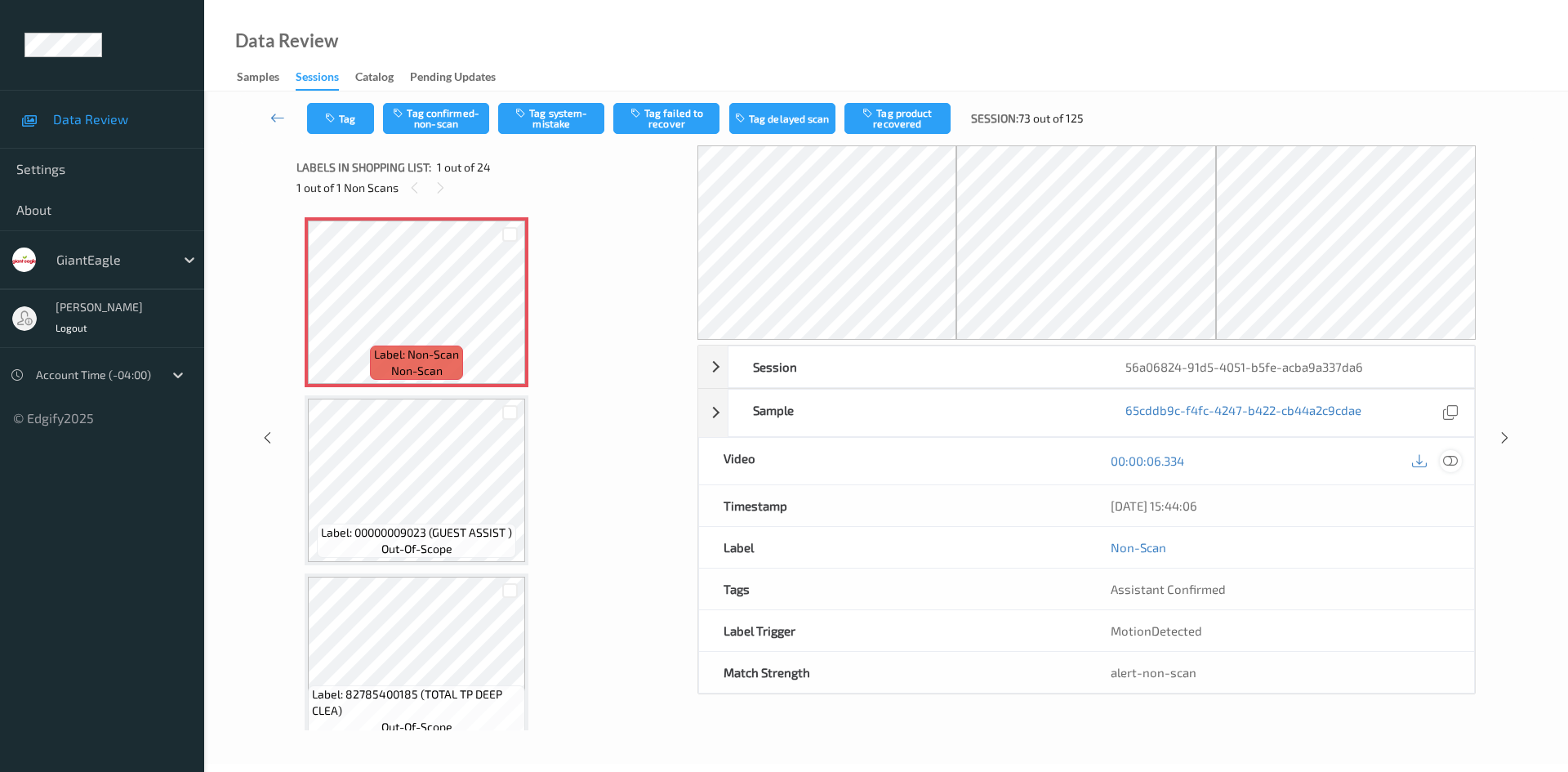 click at bounding box center (1450, 461) 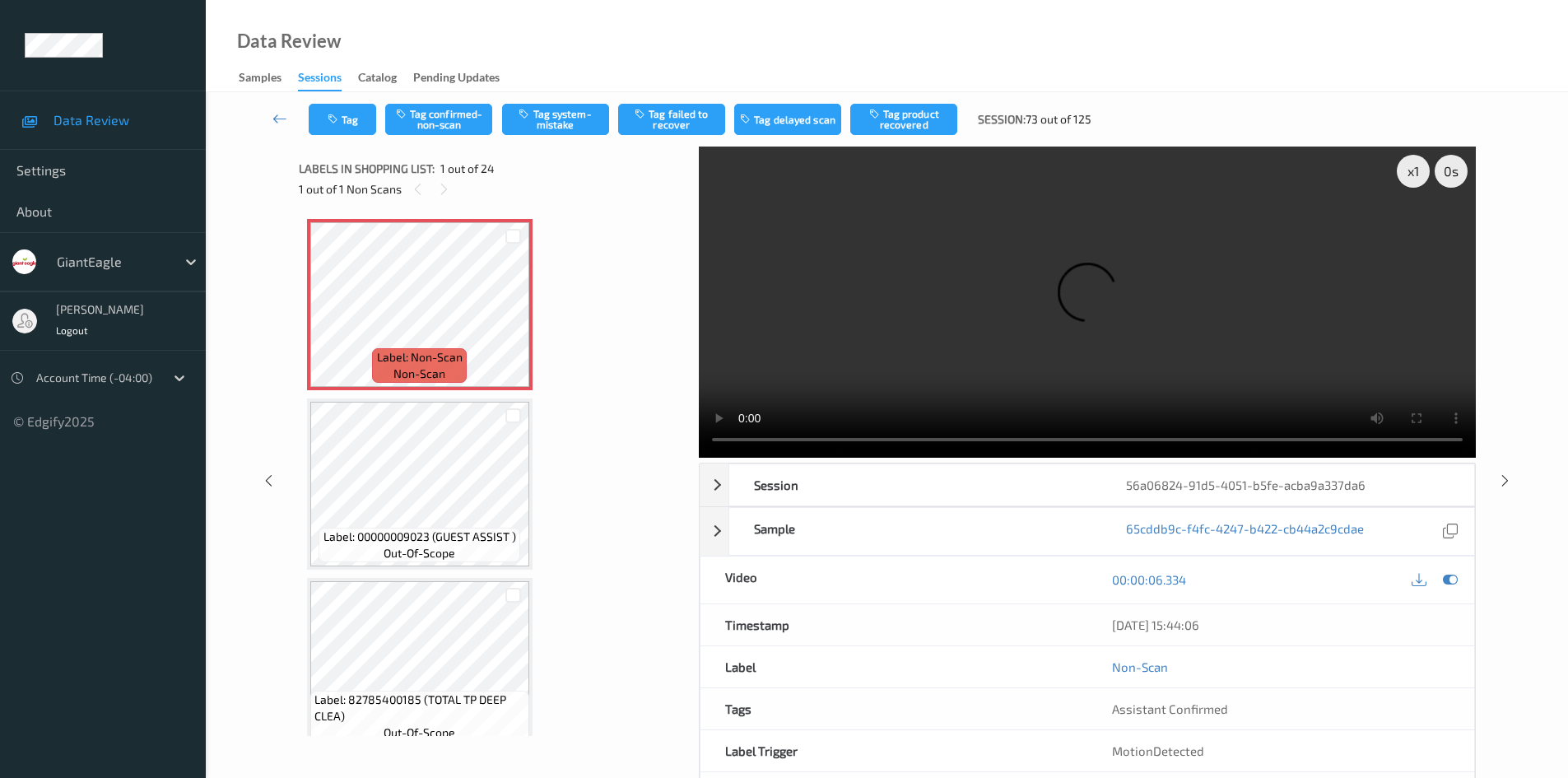 type 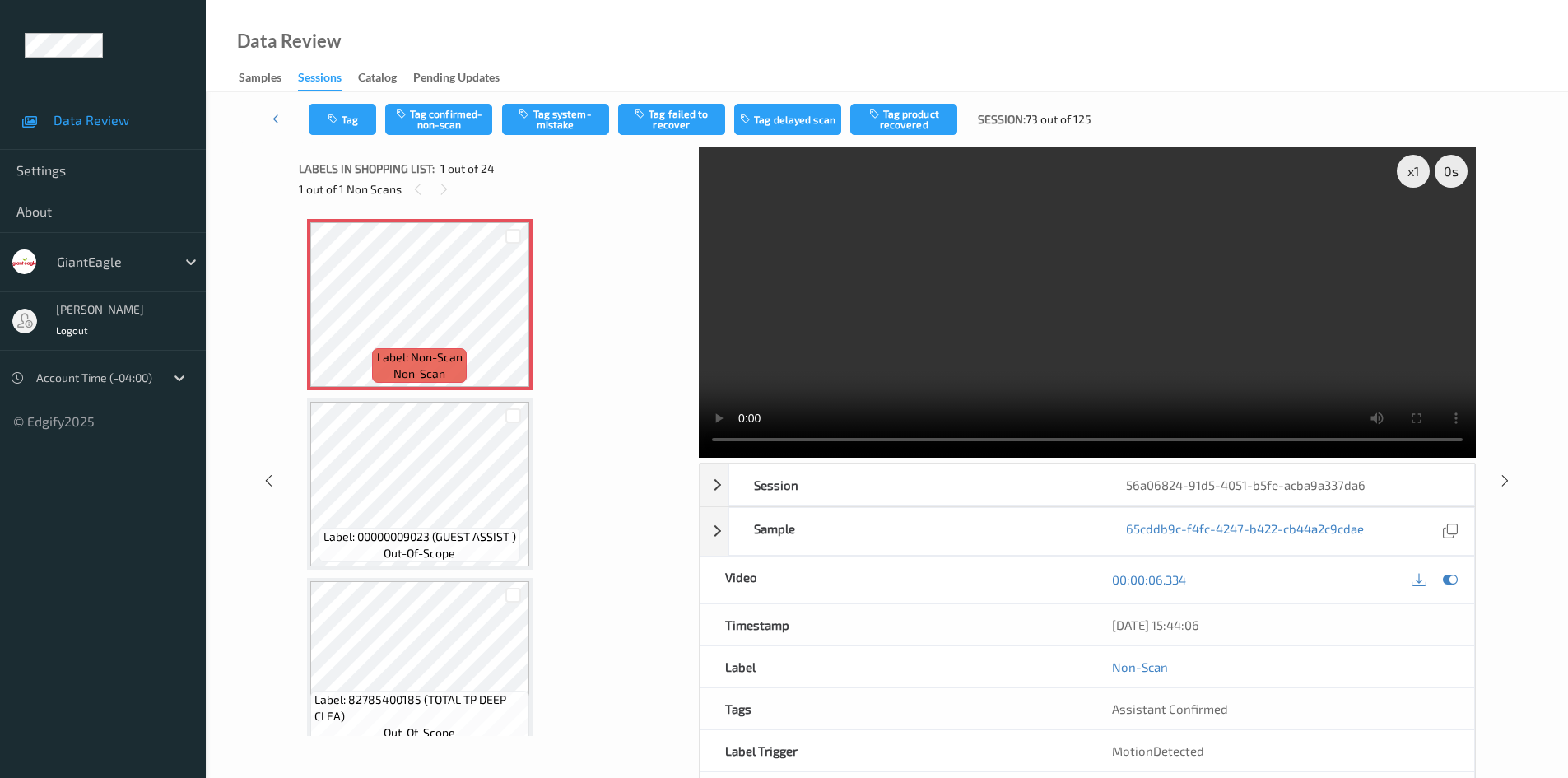 click on "Tag Tag   confirmed-non-scan Tag   system-mistake Tag   failed to recover Tag   delayed scan Tag   product recovered Session: 73 out of 125" at bounding box center (886, 119) 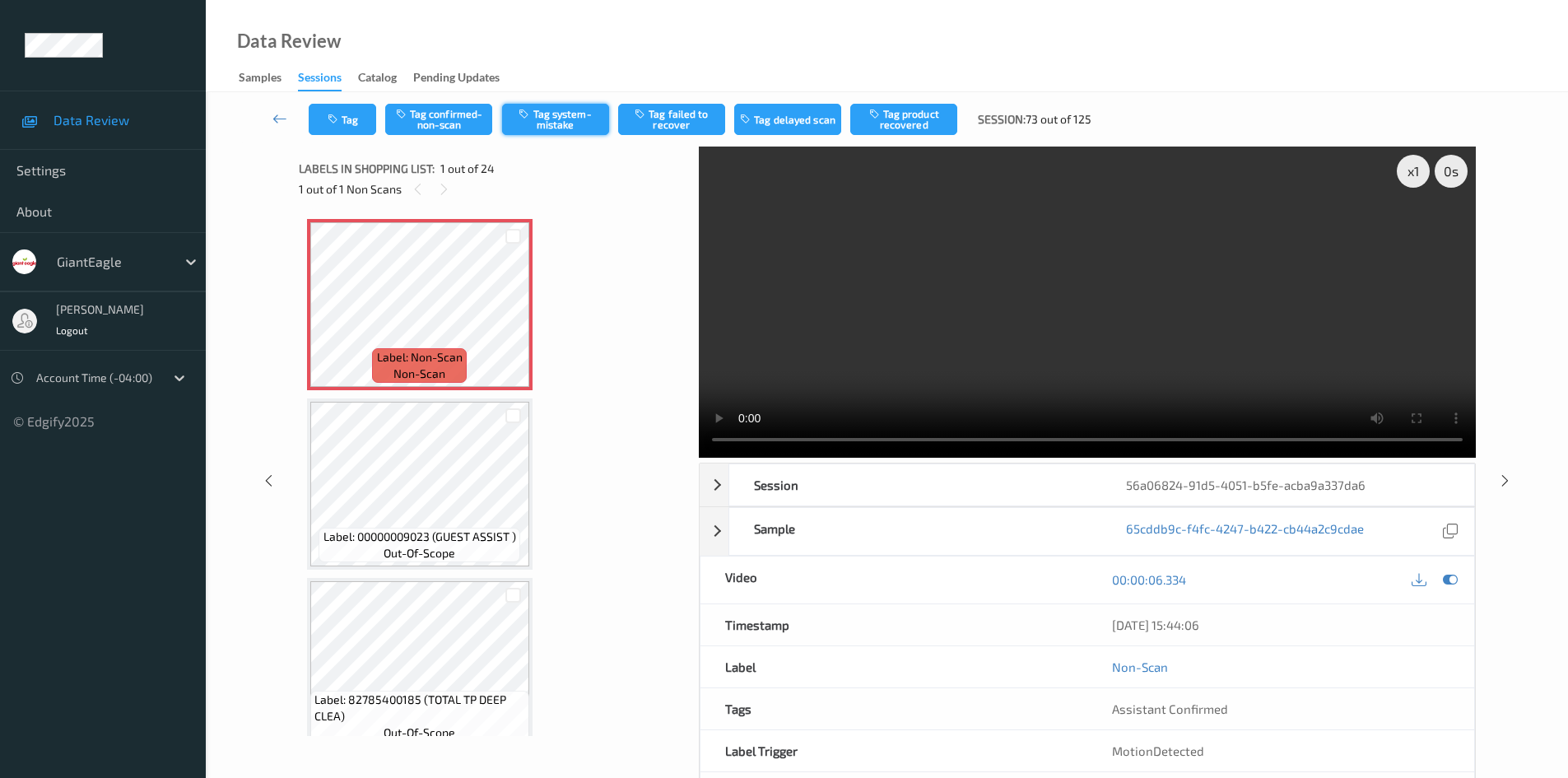 click on "Tag   system-mistake" at bounding box center (556, 119) 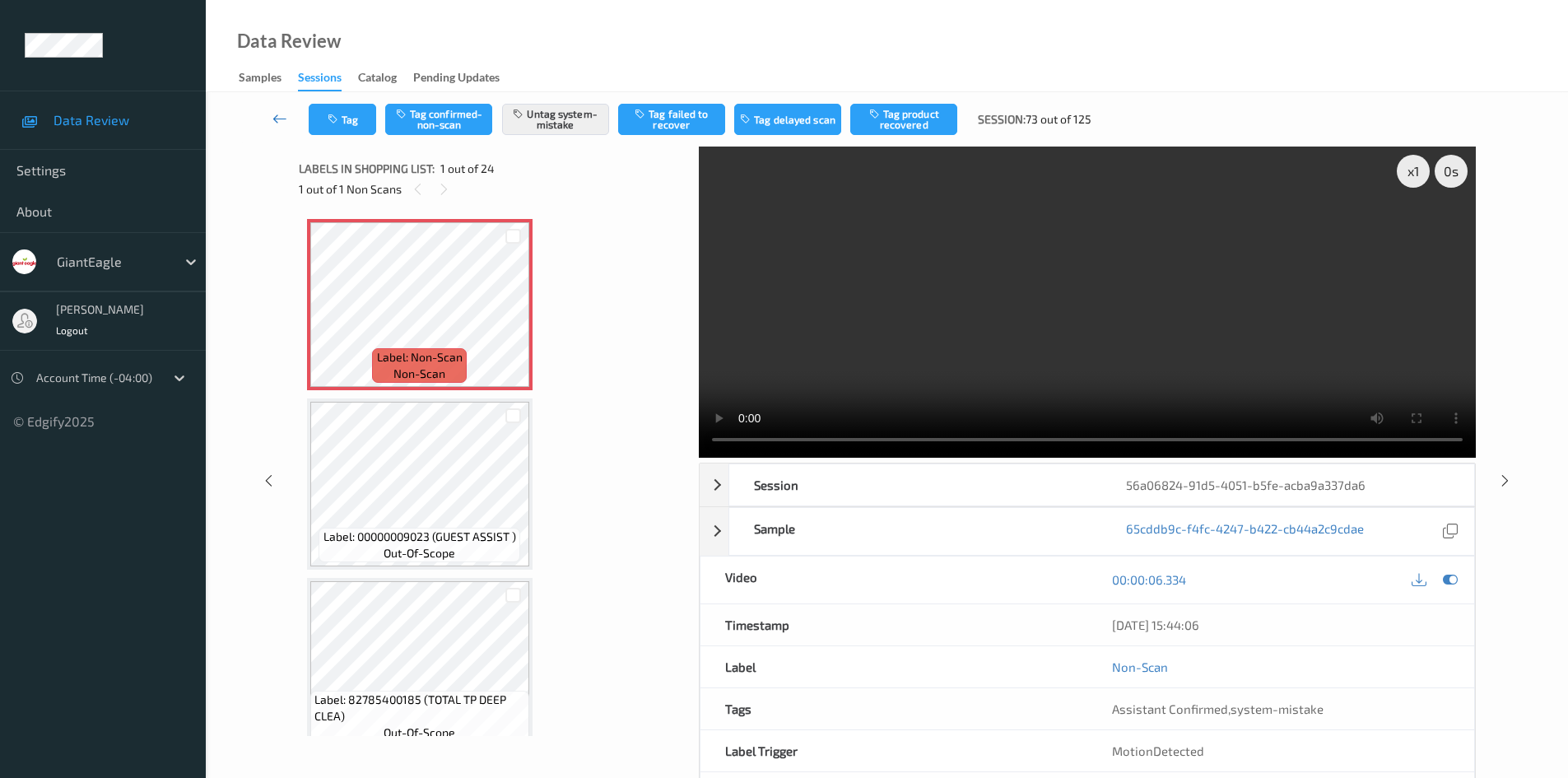 click at bounding box center [280, 119] 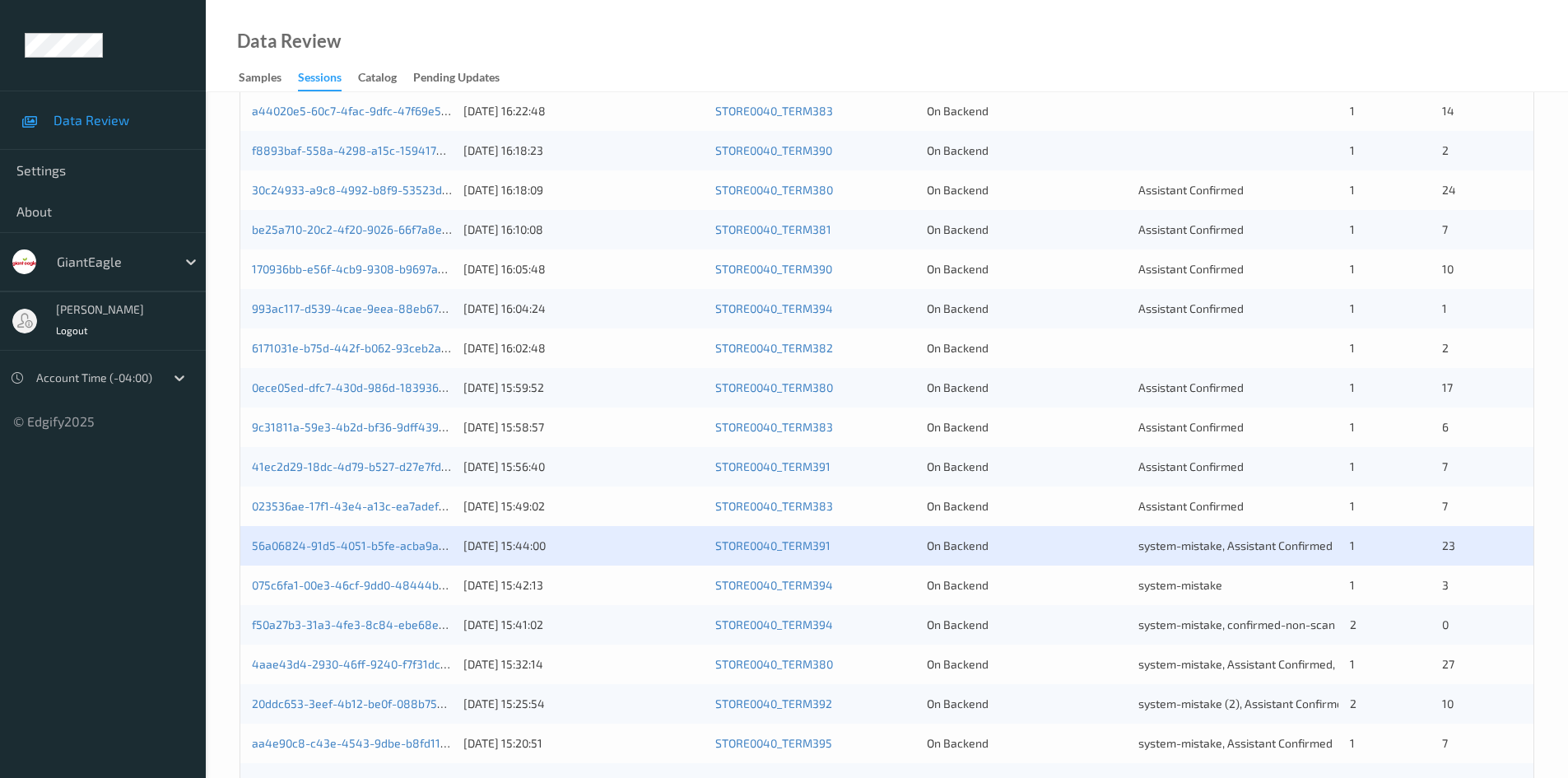 scroll, scrollTop: 329, scrollLeft: 0, axis: vertical 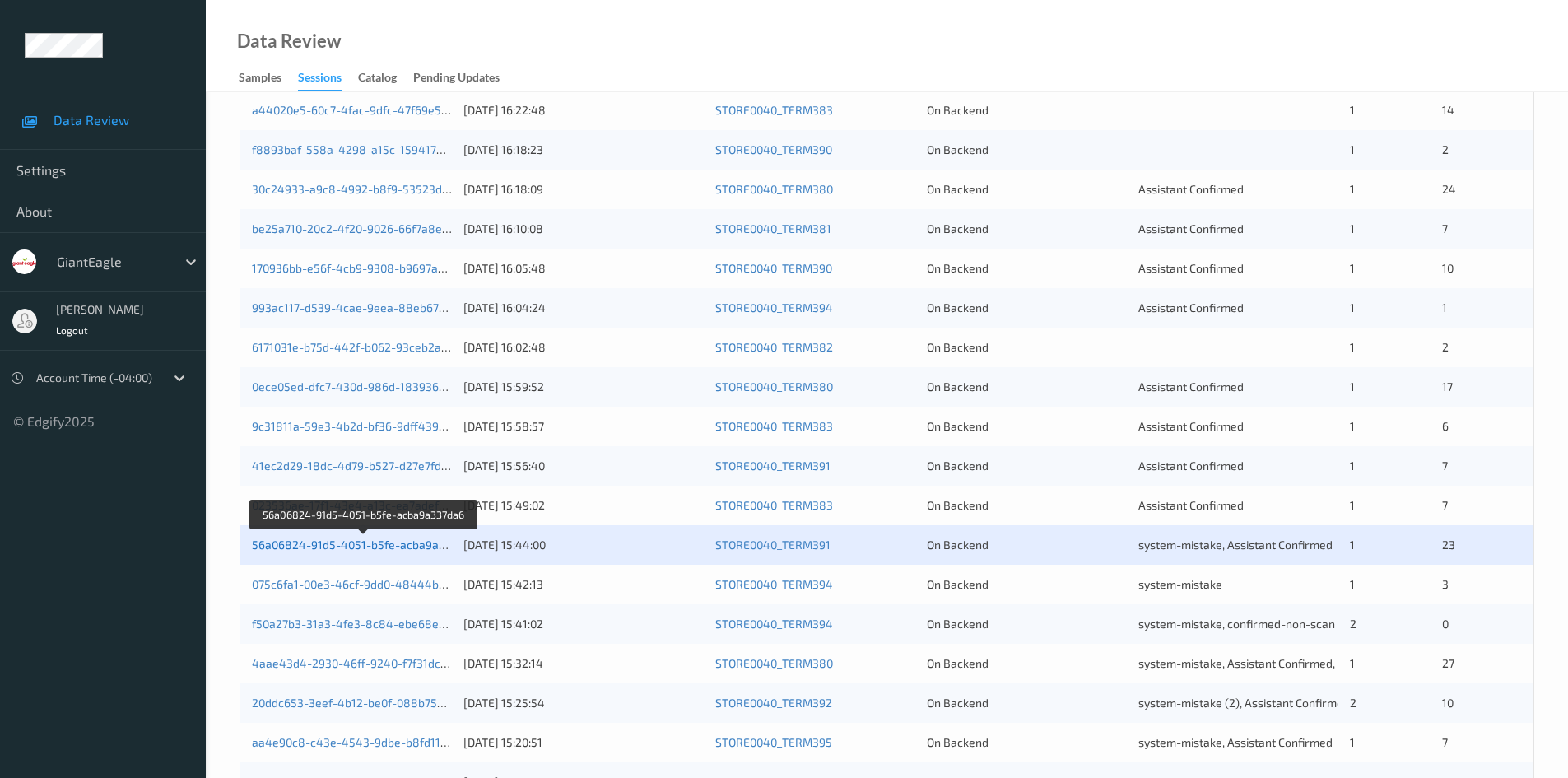 click on "56a06824-91d5-4051-b5fe-acba9a337da6" at bounding box center (365, 544) 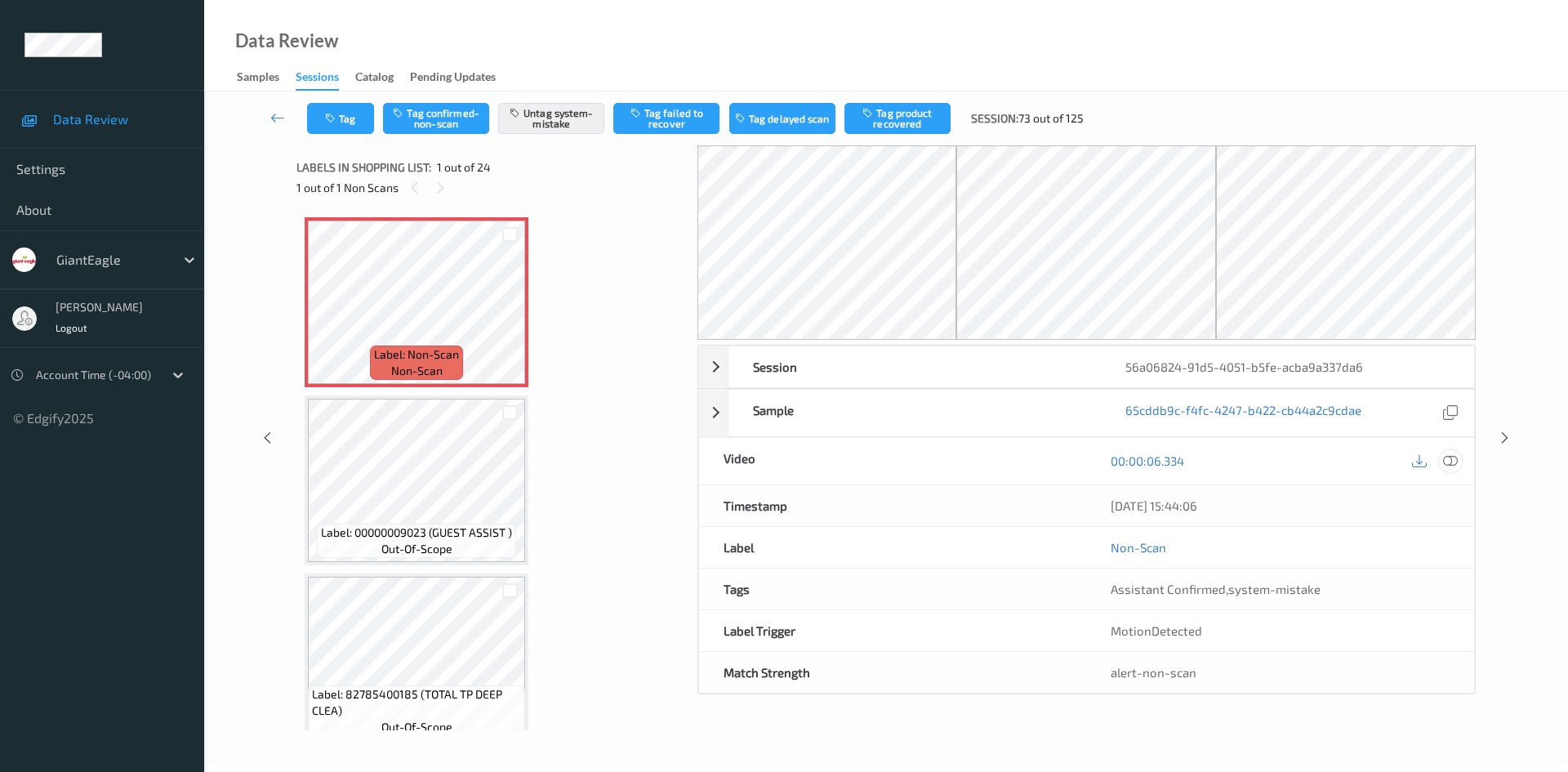 click at bounding box center [1450, 461] 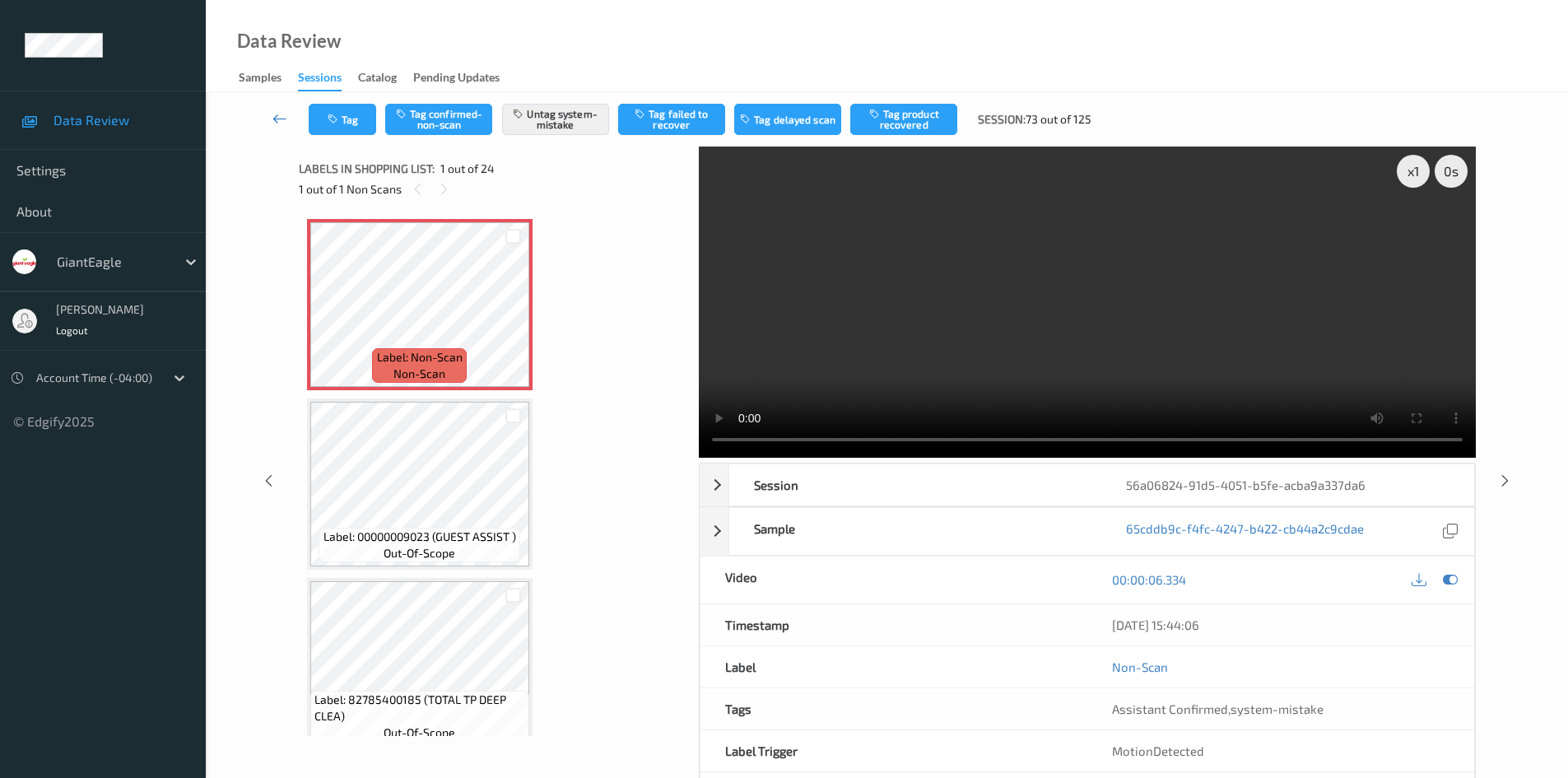 click at bounding box center (280, 119) 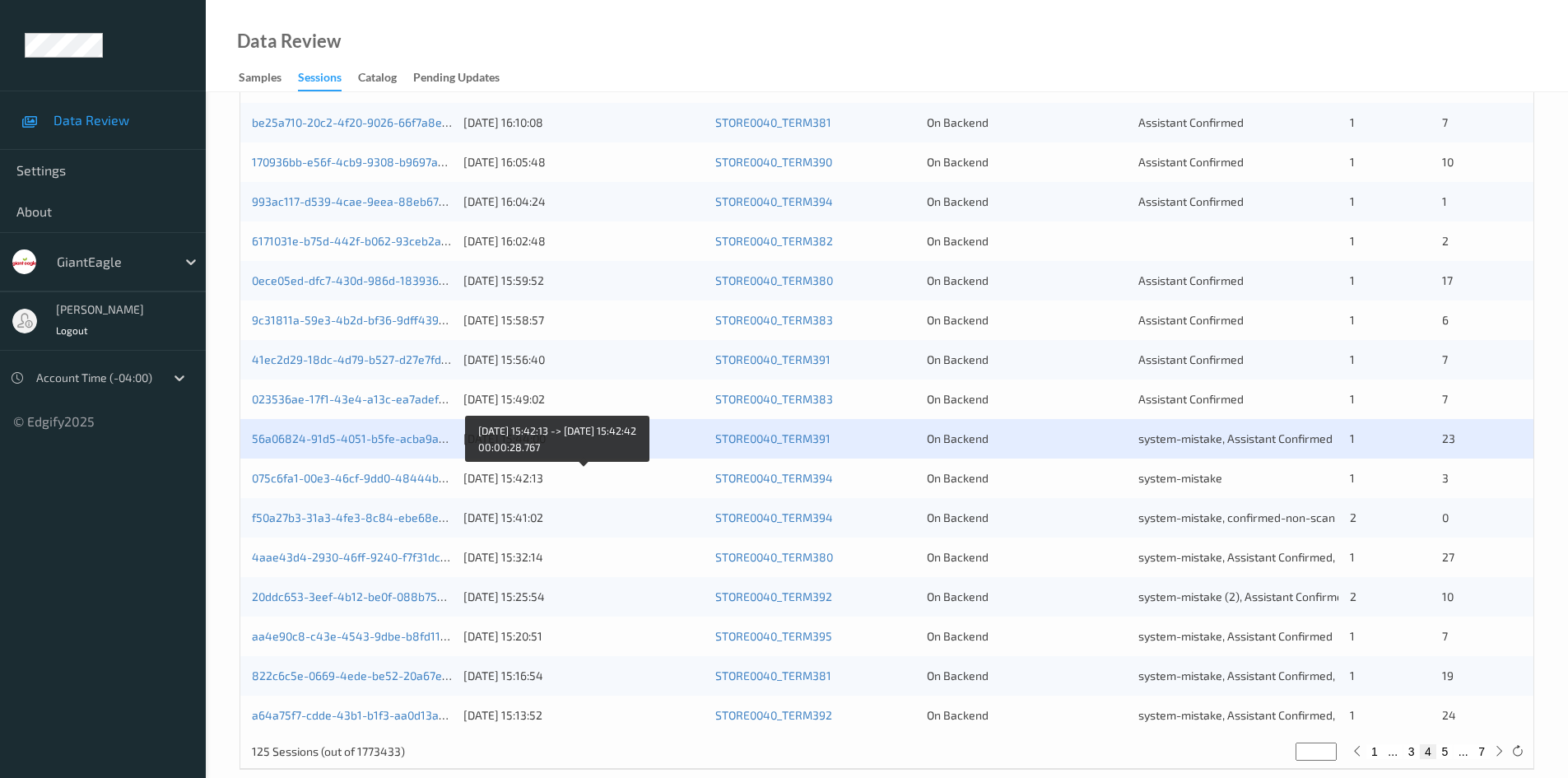 scroll, scrollTop: 461, scrollLeft: 0, axis: vertical 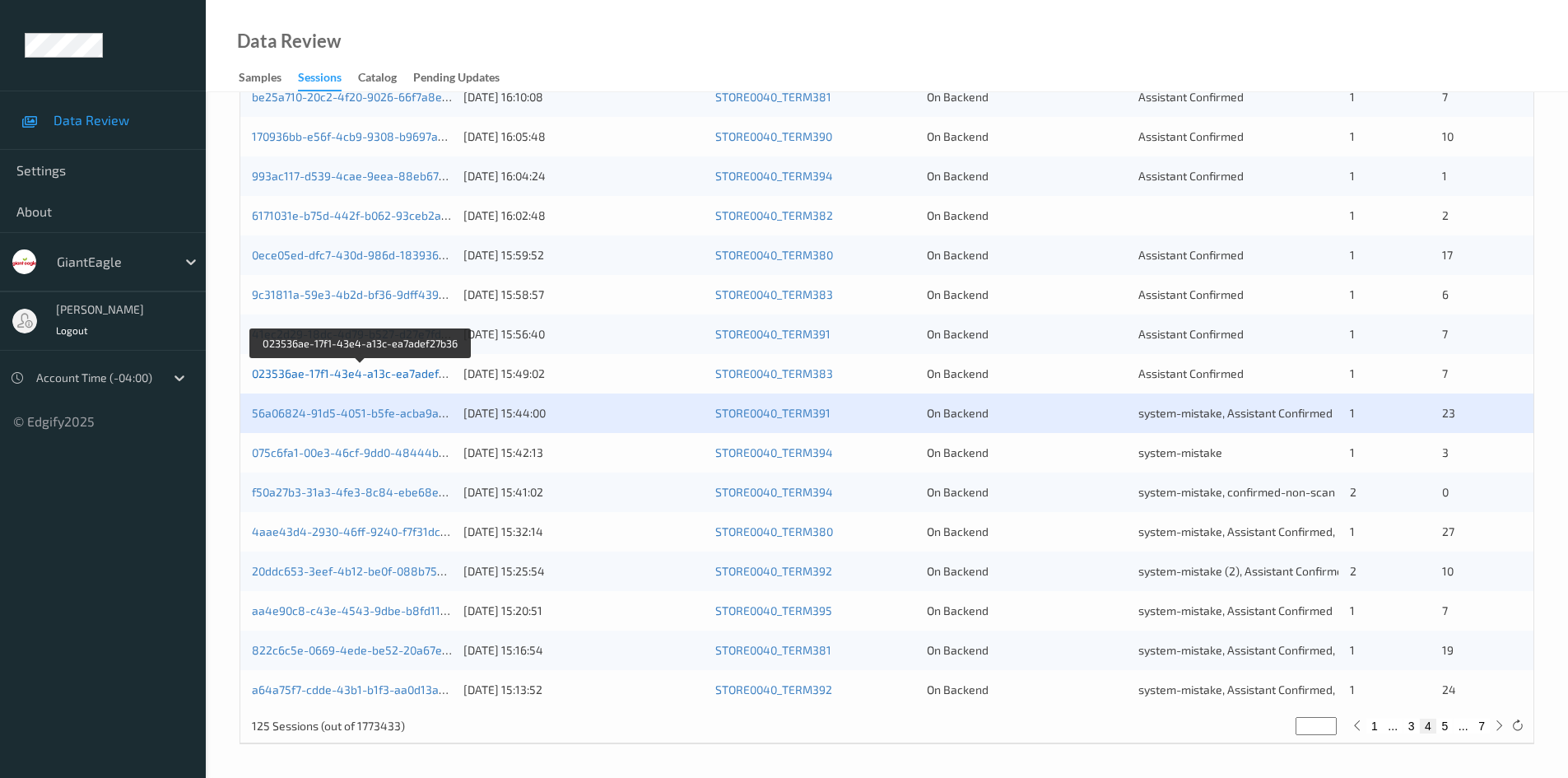 click on "023536ae-17f1-43e4-a13c-ea7adef27b36" at bounding box center [361, 373] 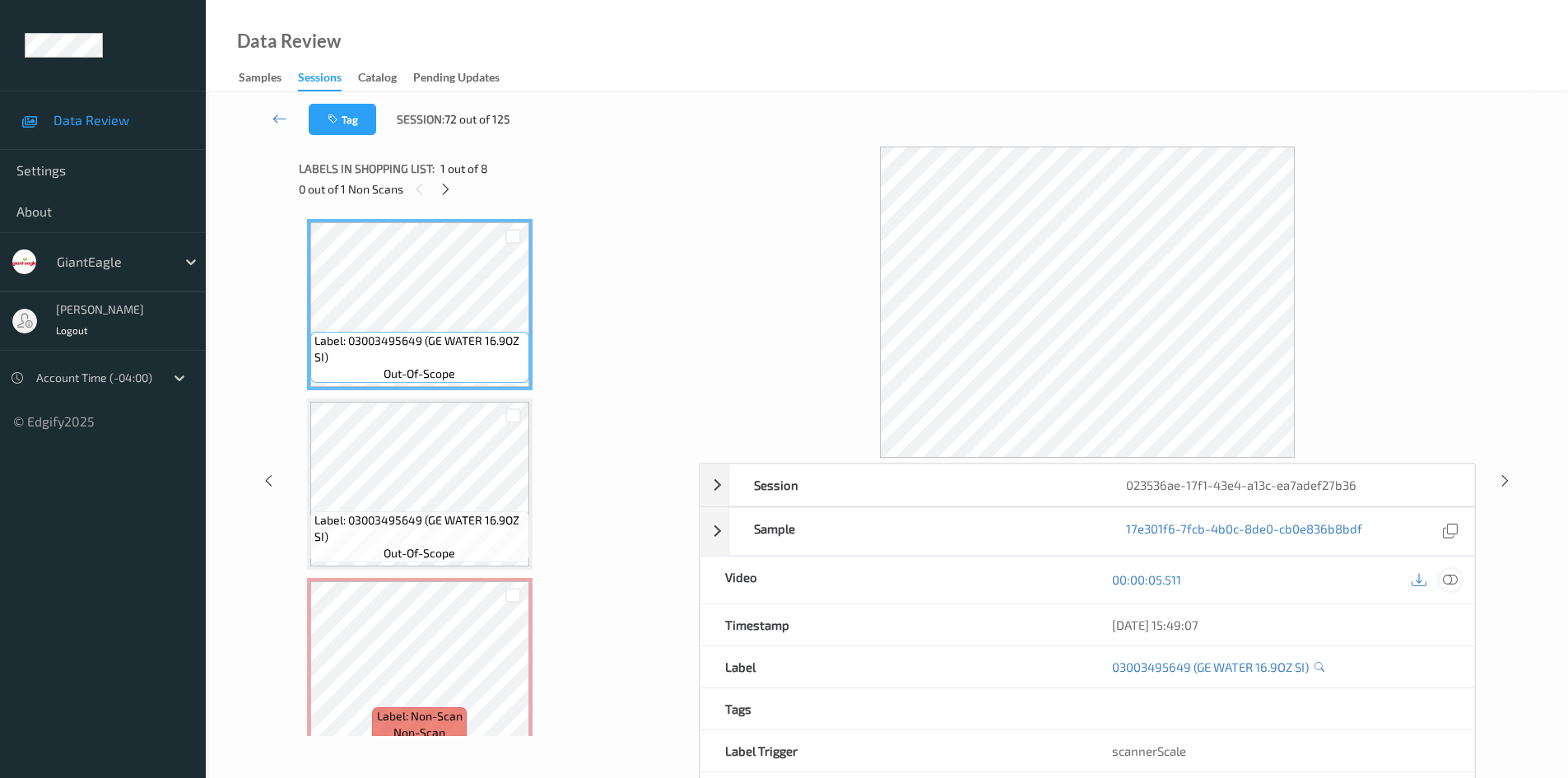click at bounding box center [1450, 580] 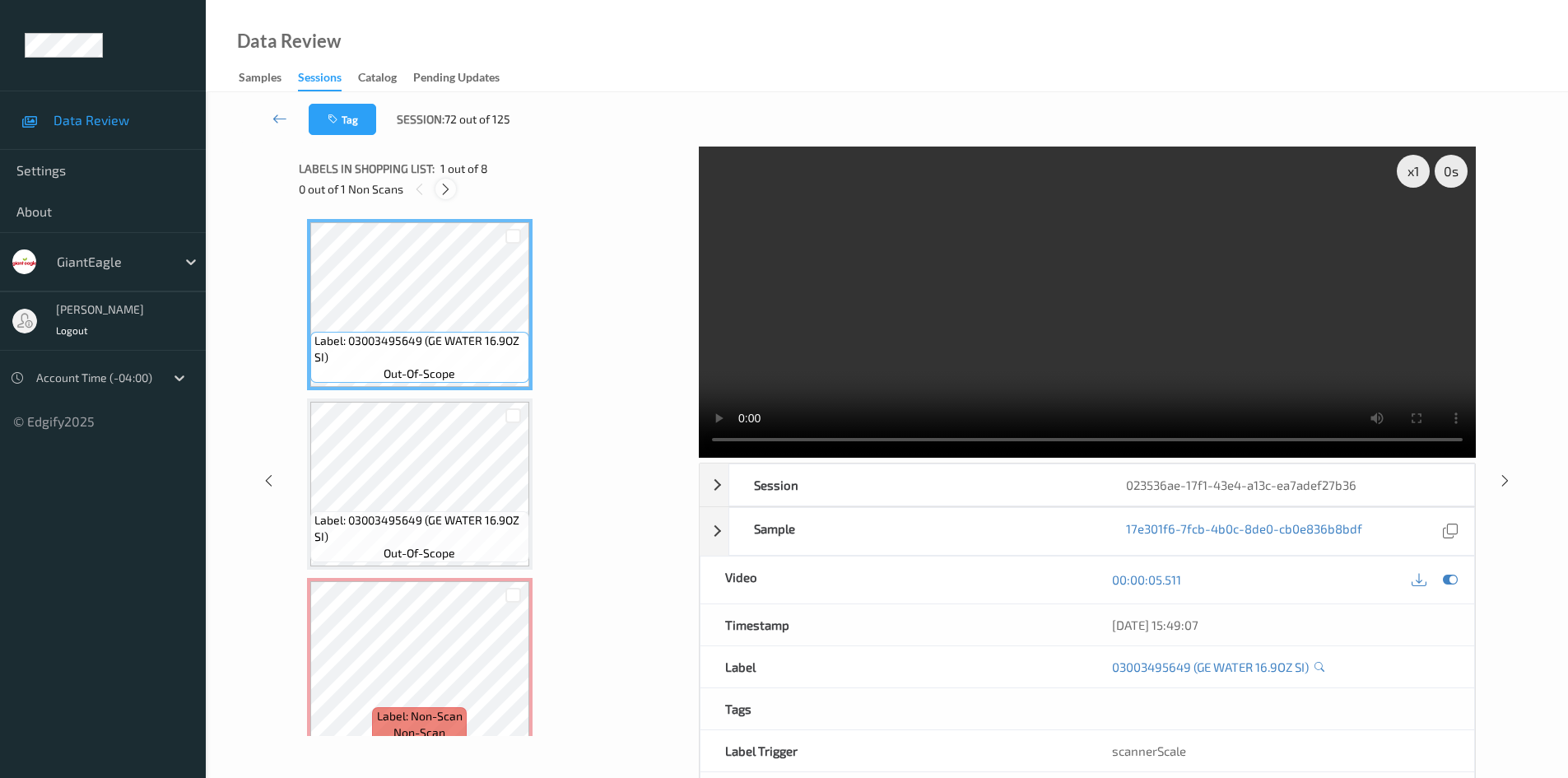click at bounding box center [445, 189] 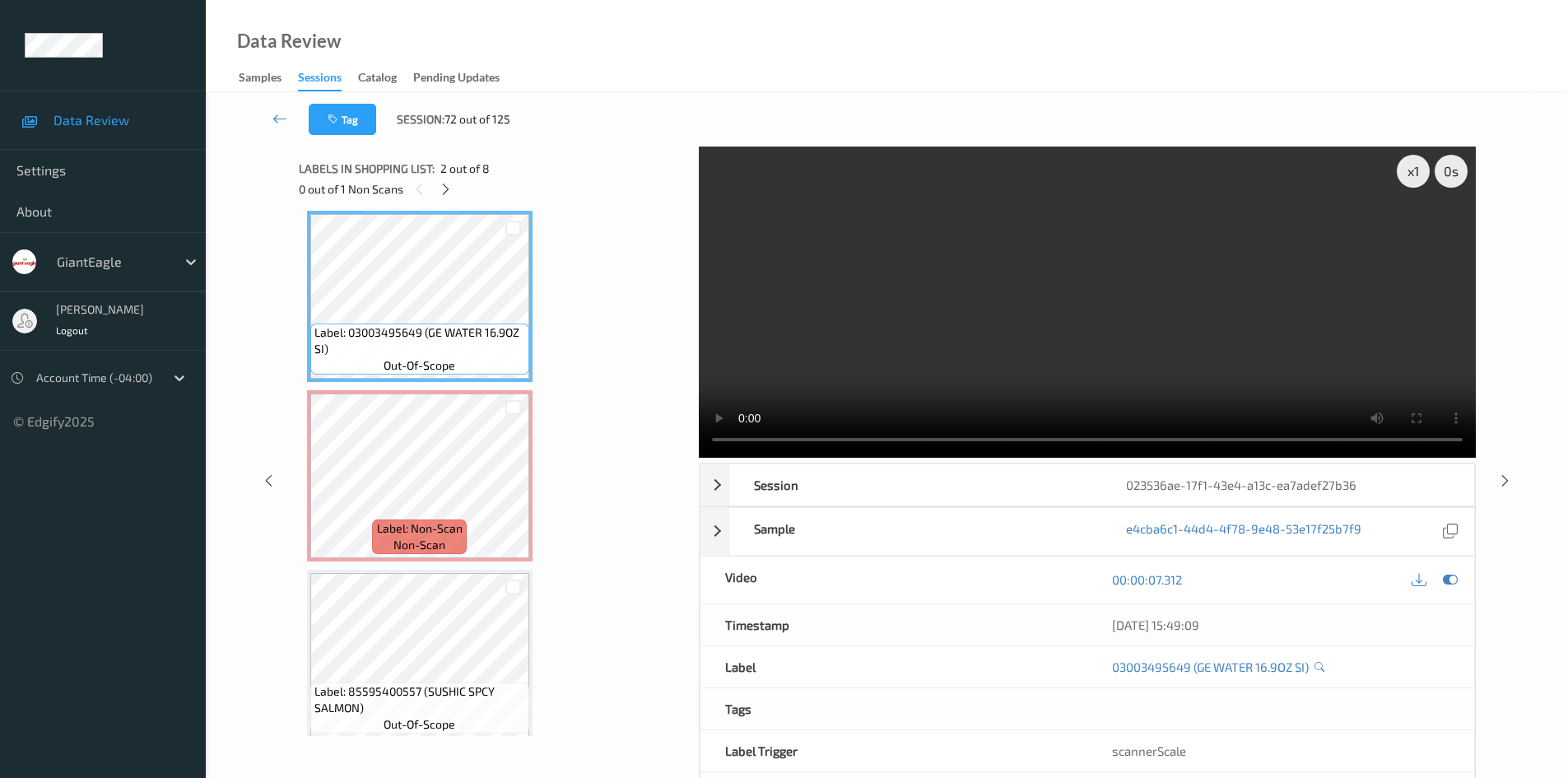 type 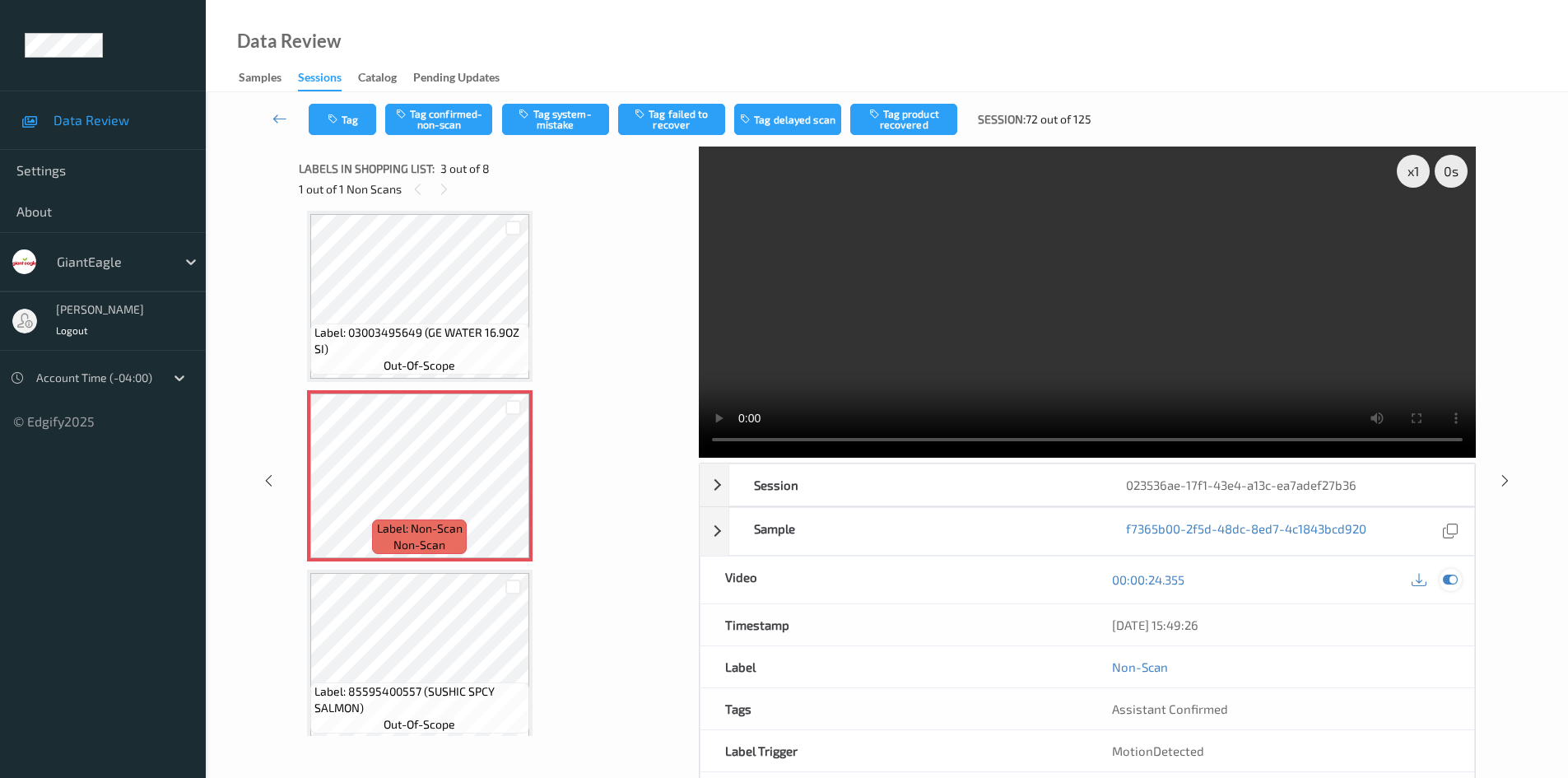 click at bounding box center [1450, 580] 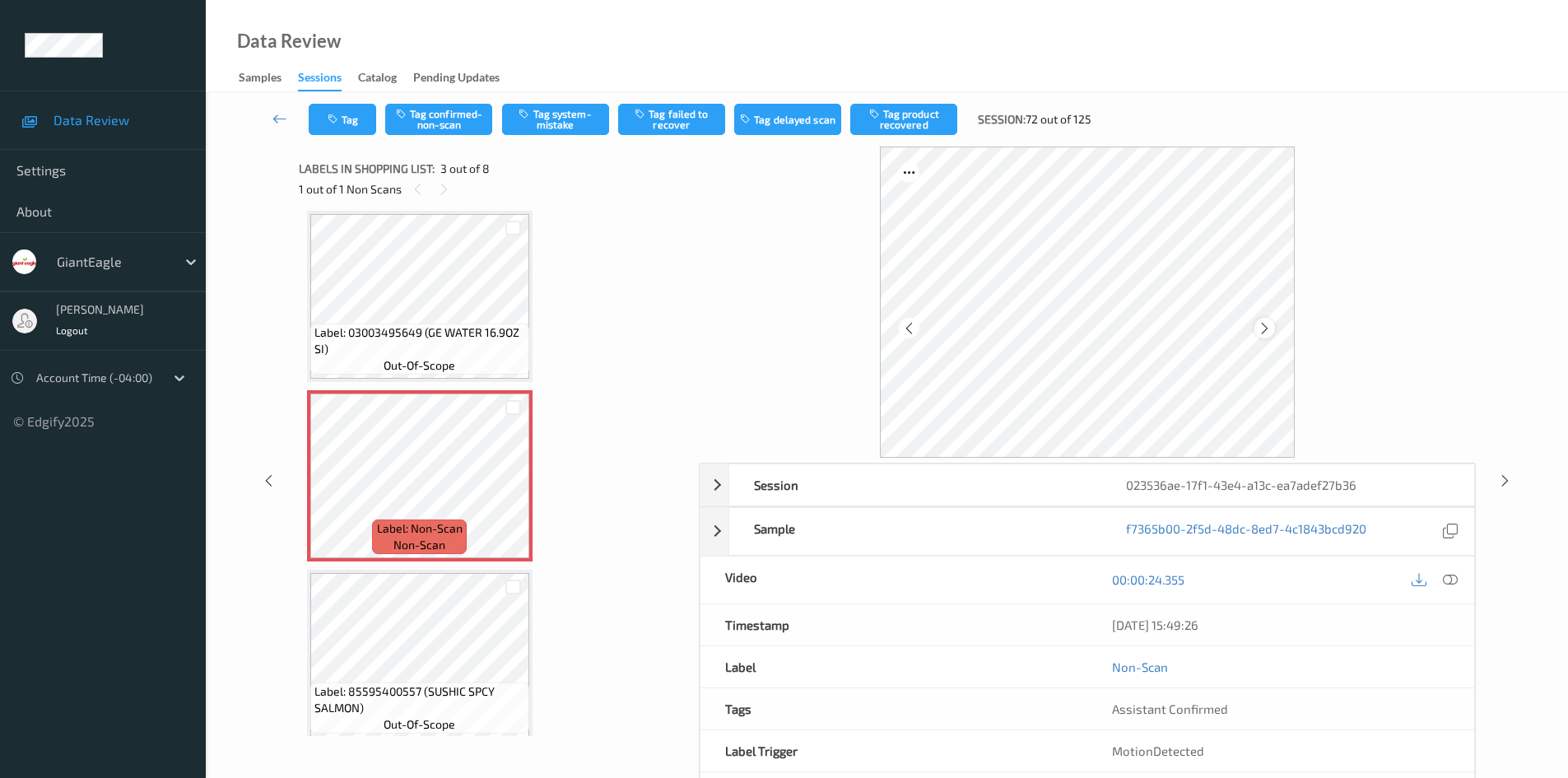 click at bounding box center (1264, 328) 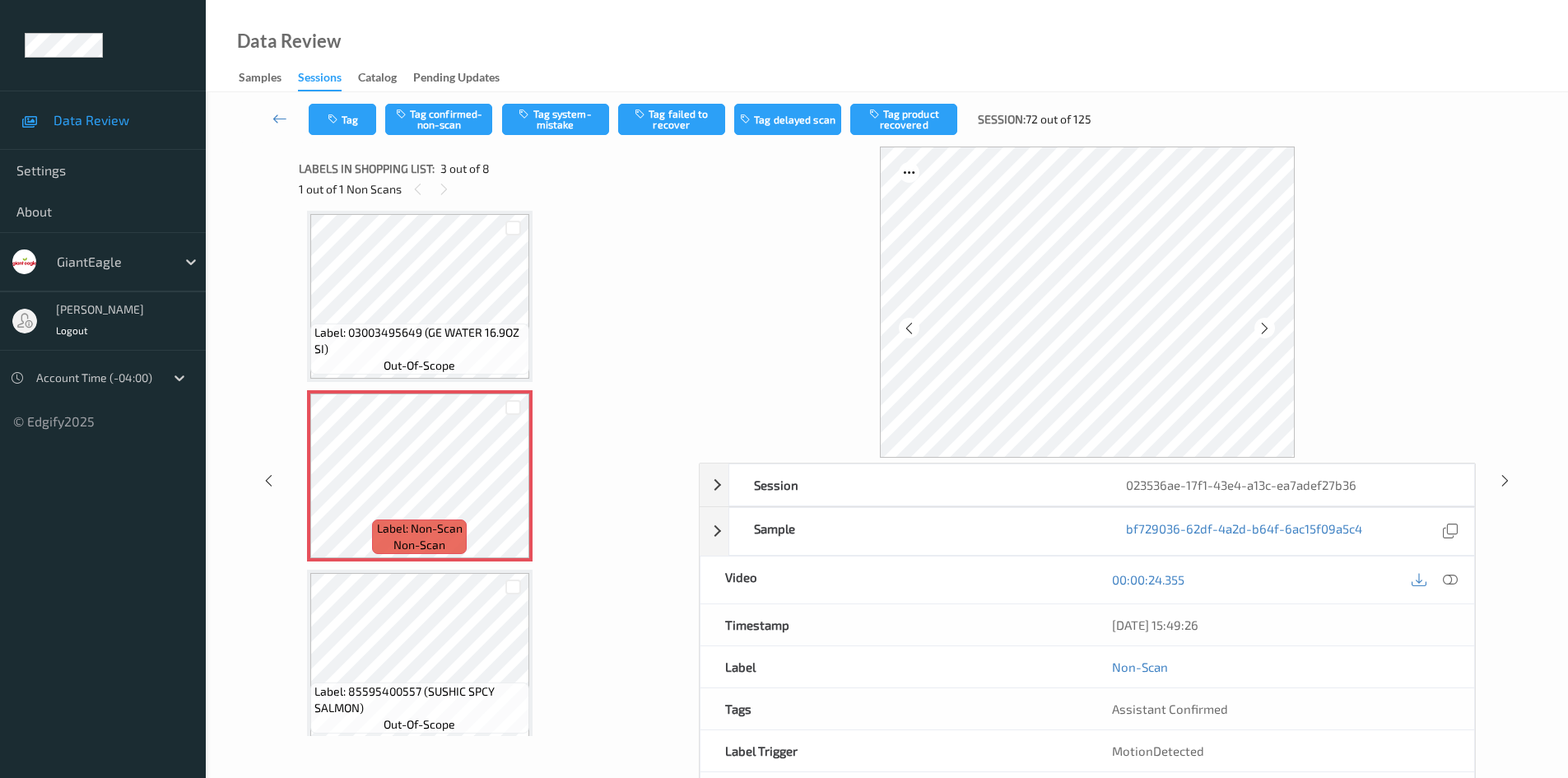 click at bounding box center (1264, 328) 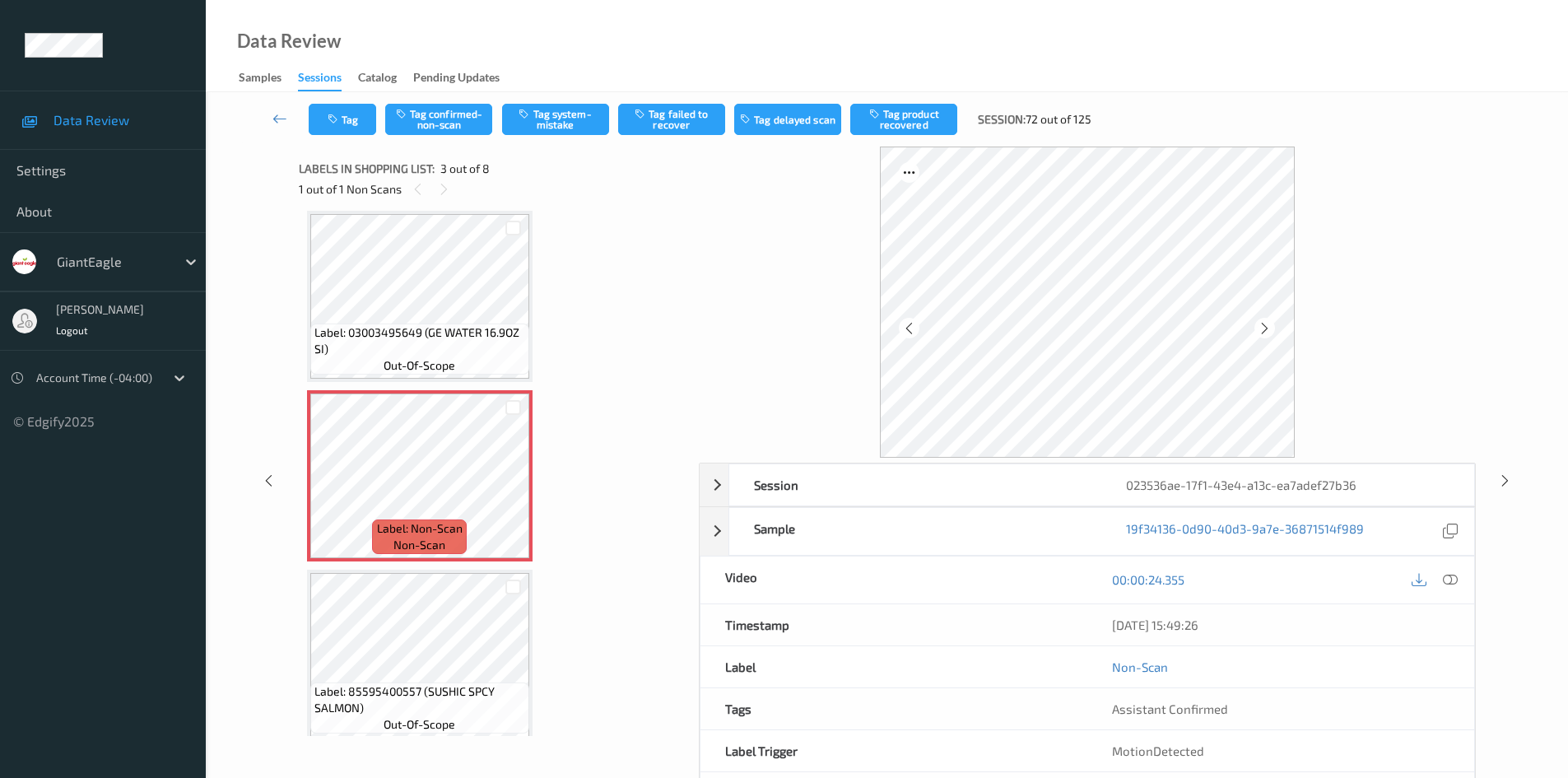 click at bounding box center [1264, 328] 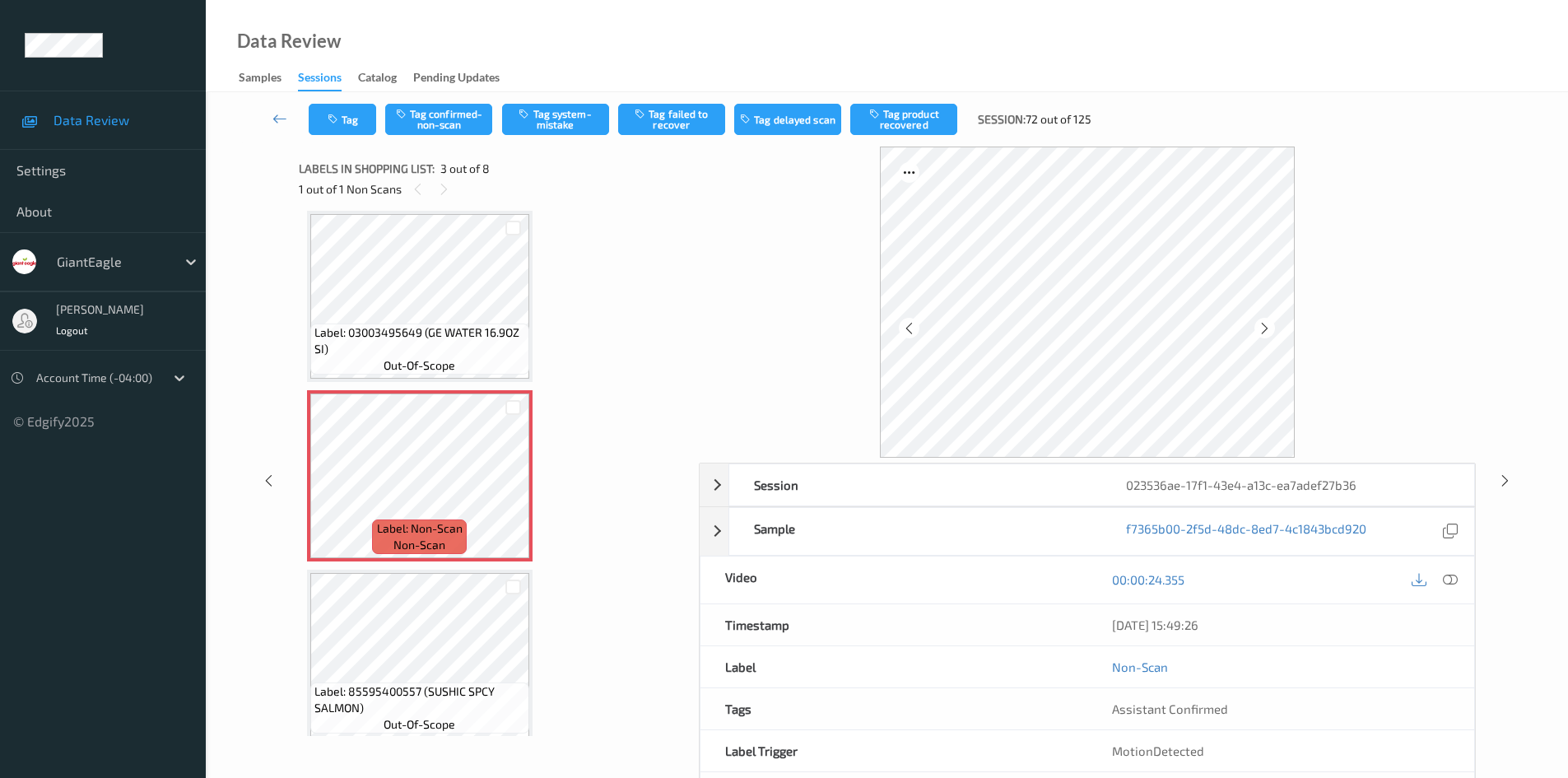 click at bounding box center (1264, 328) 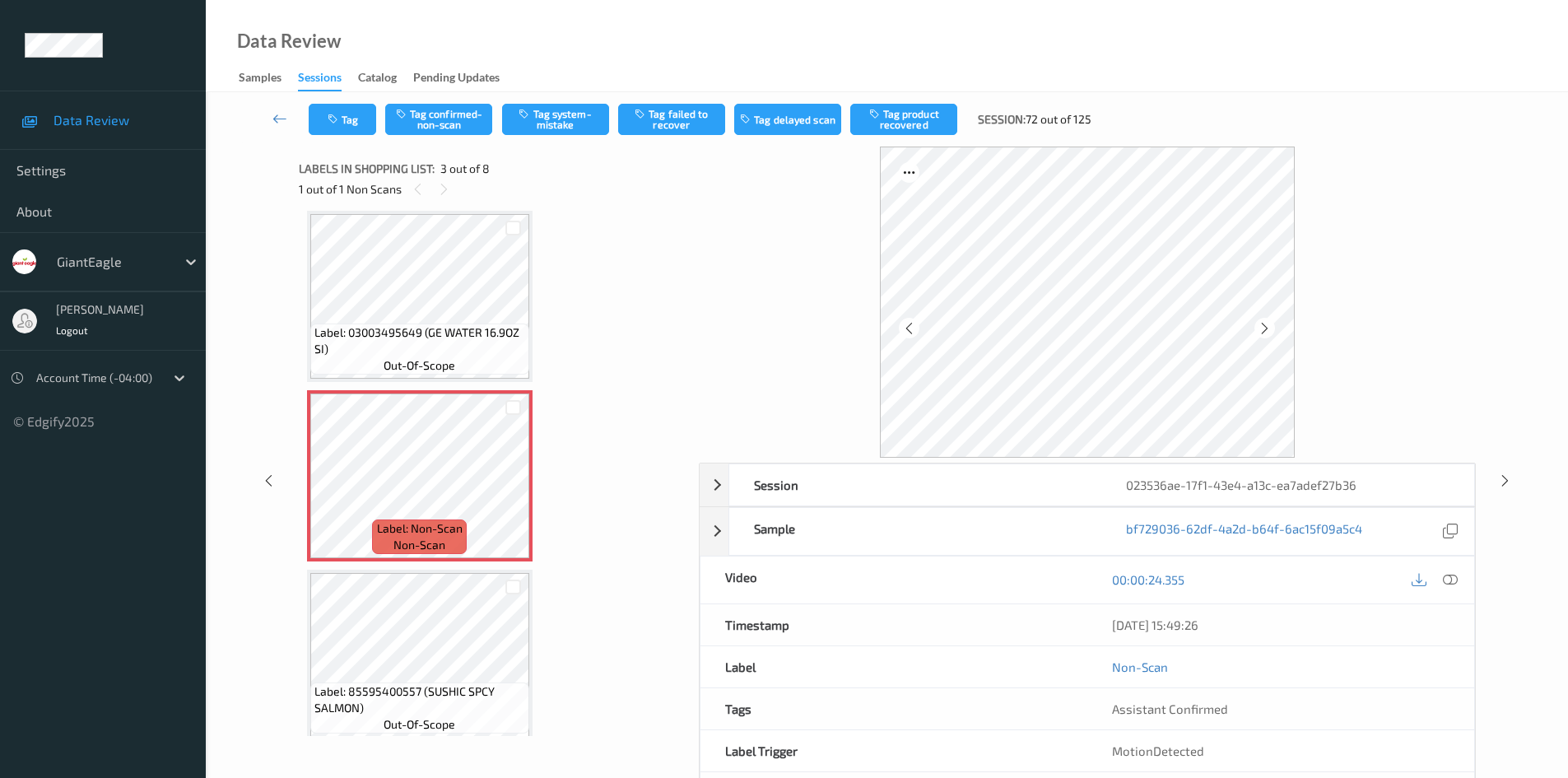 click at bounding box center [1264, 328] 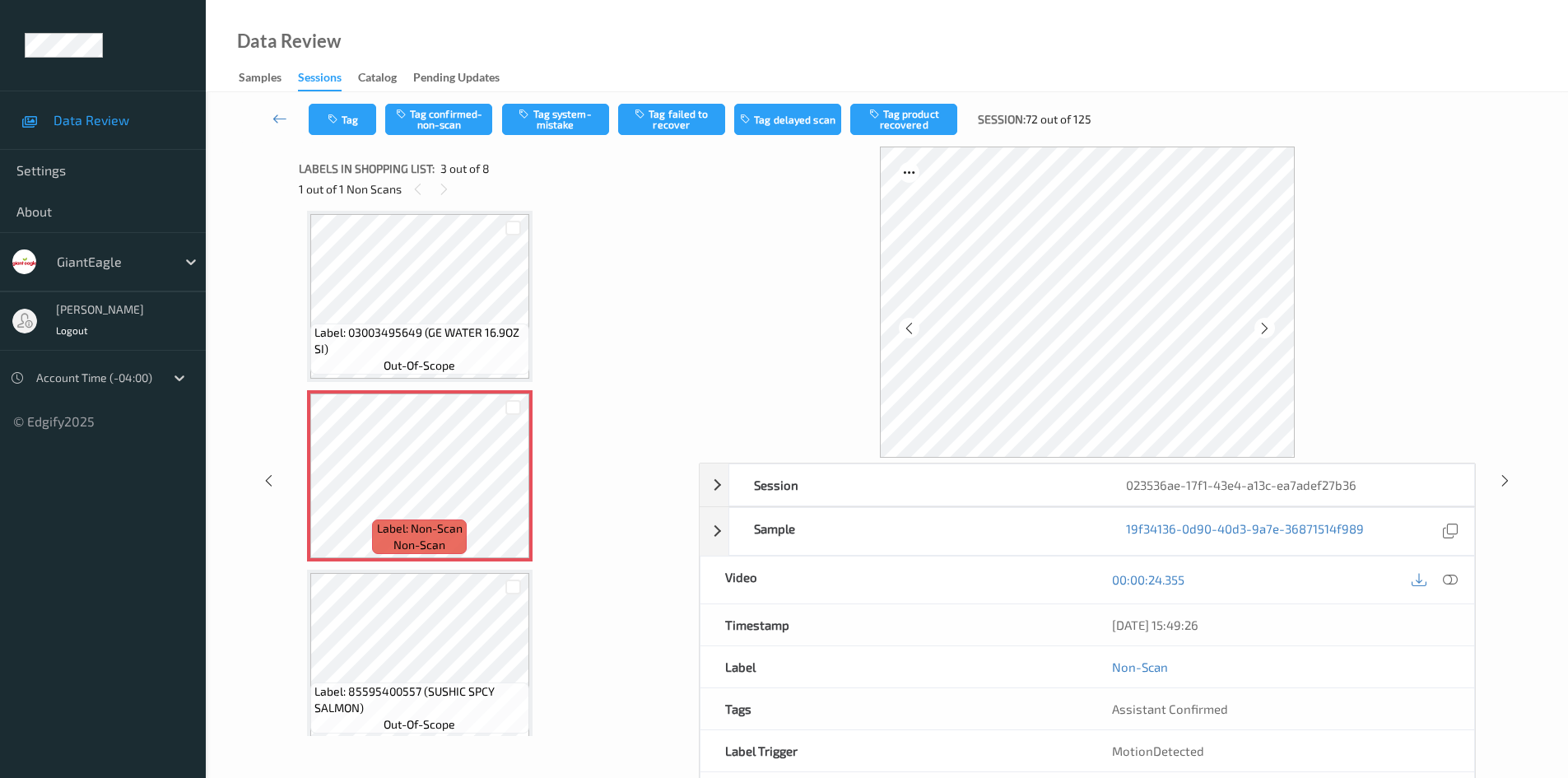 click at bounding box center [1264, 328] 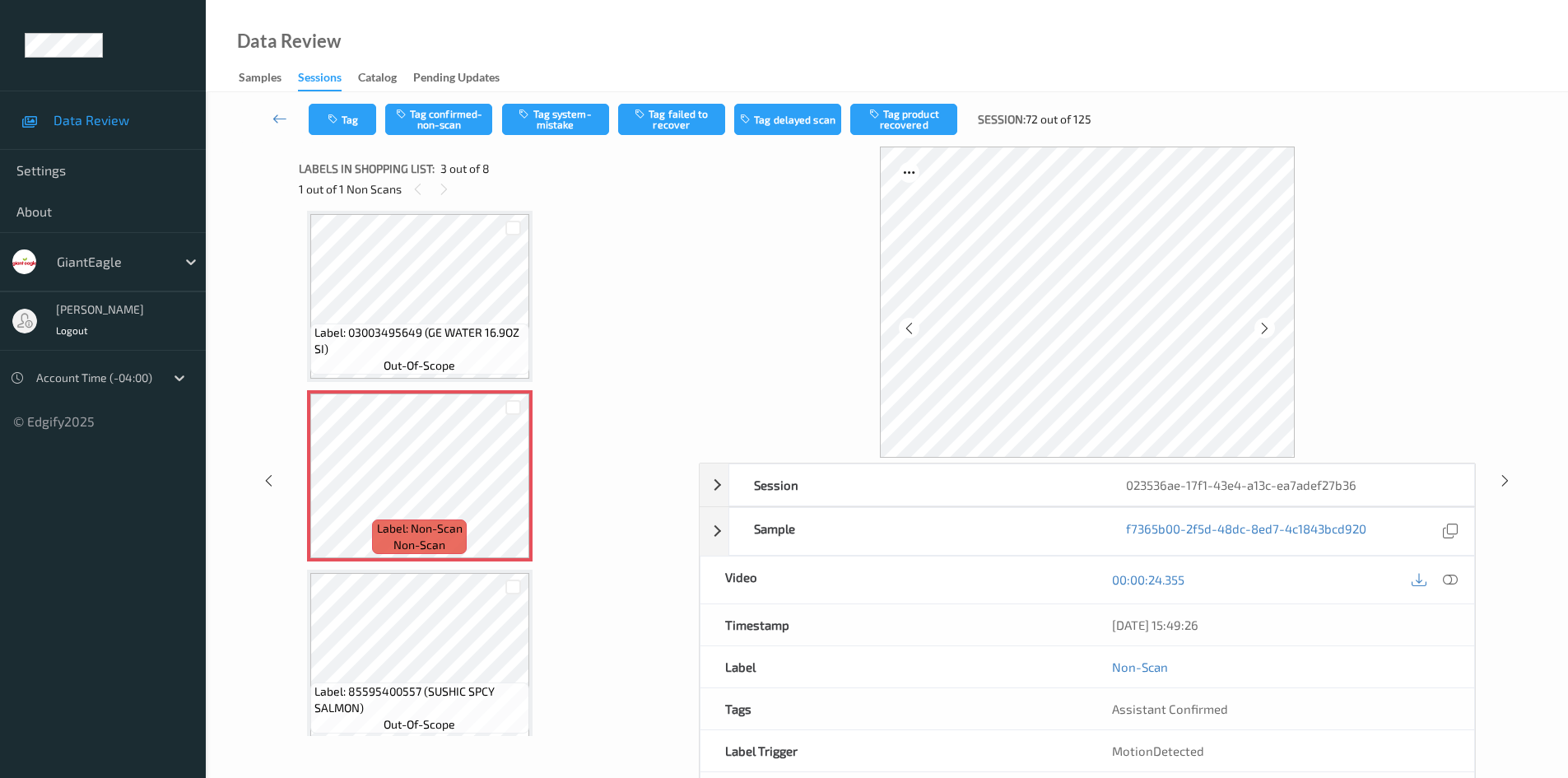click at bounding box center [1264, 328] 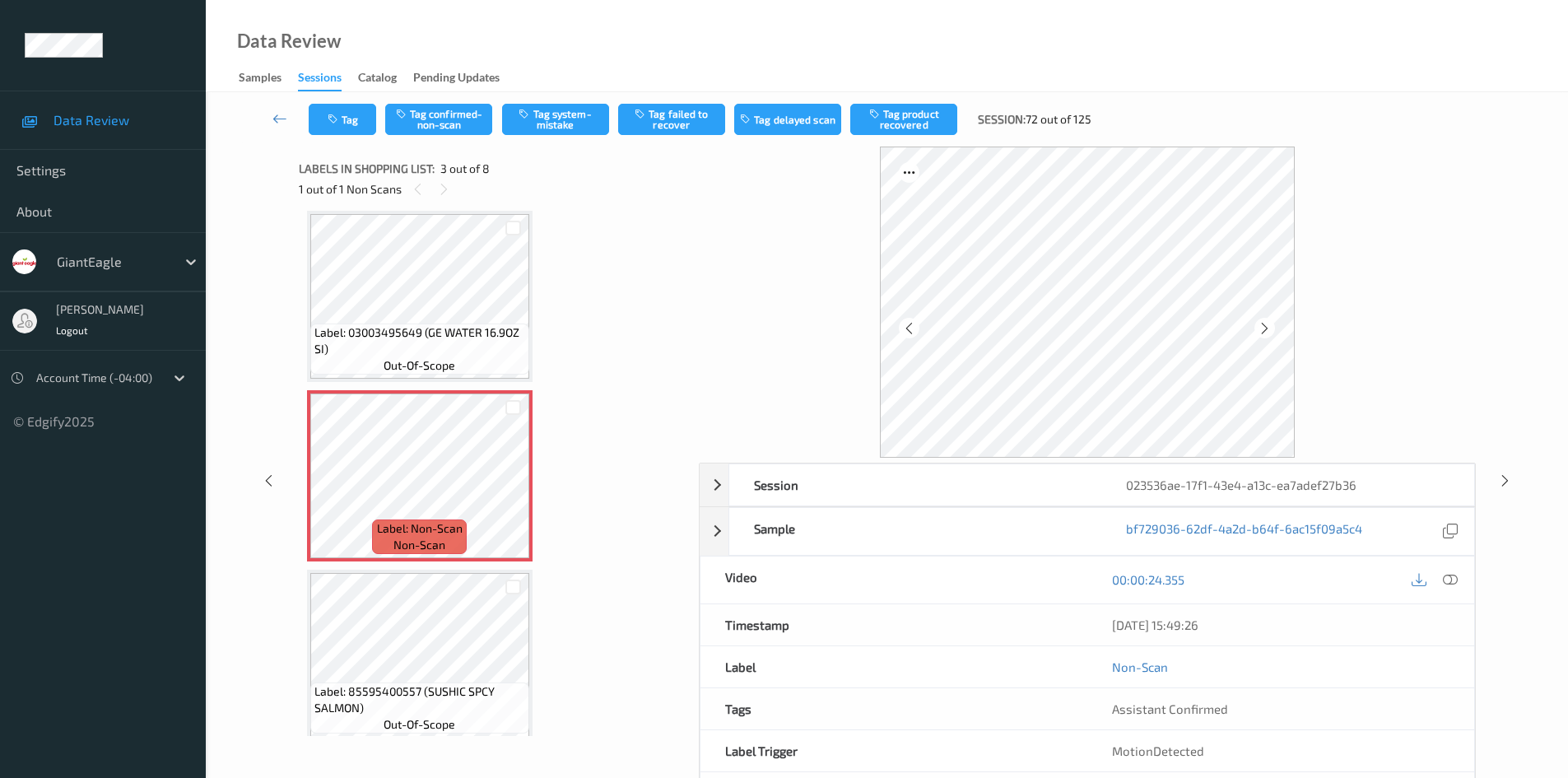 click at bounding box center [1264, 328] 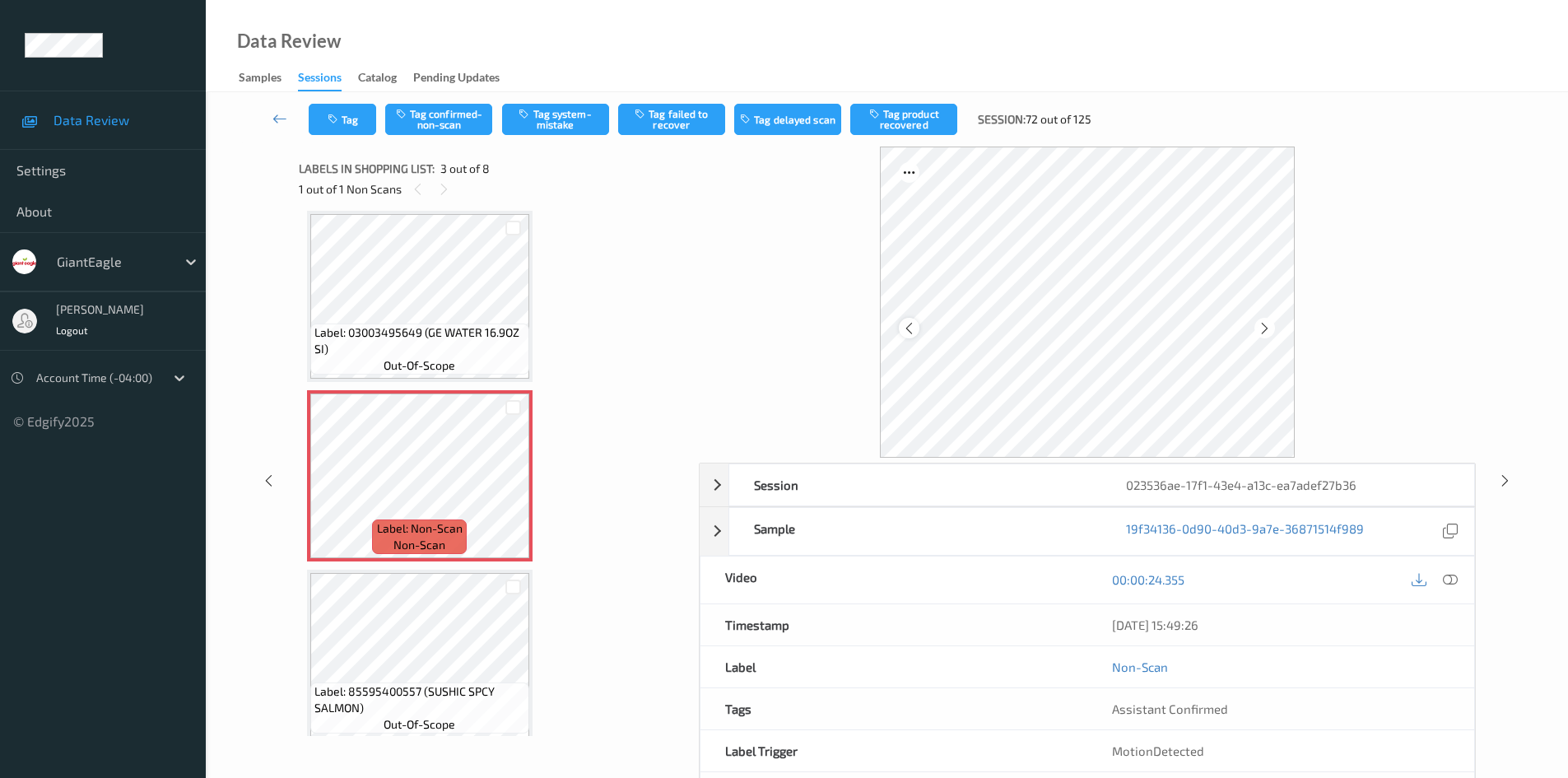 click at bounding box center [909, 328] 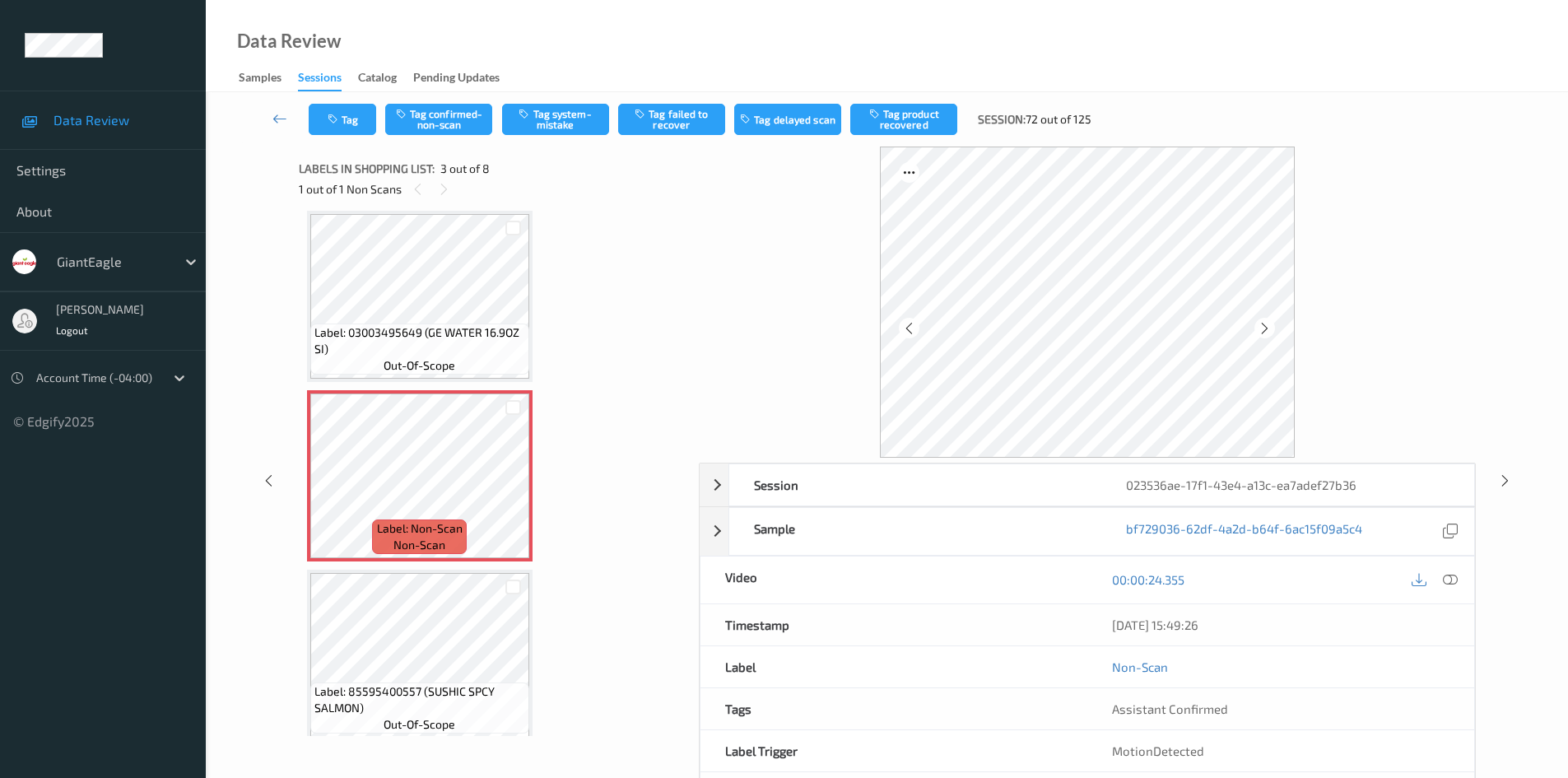 click at bounding box center (909, 328) 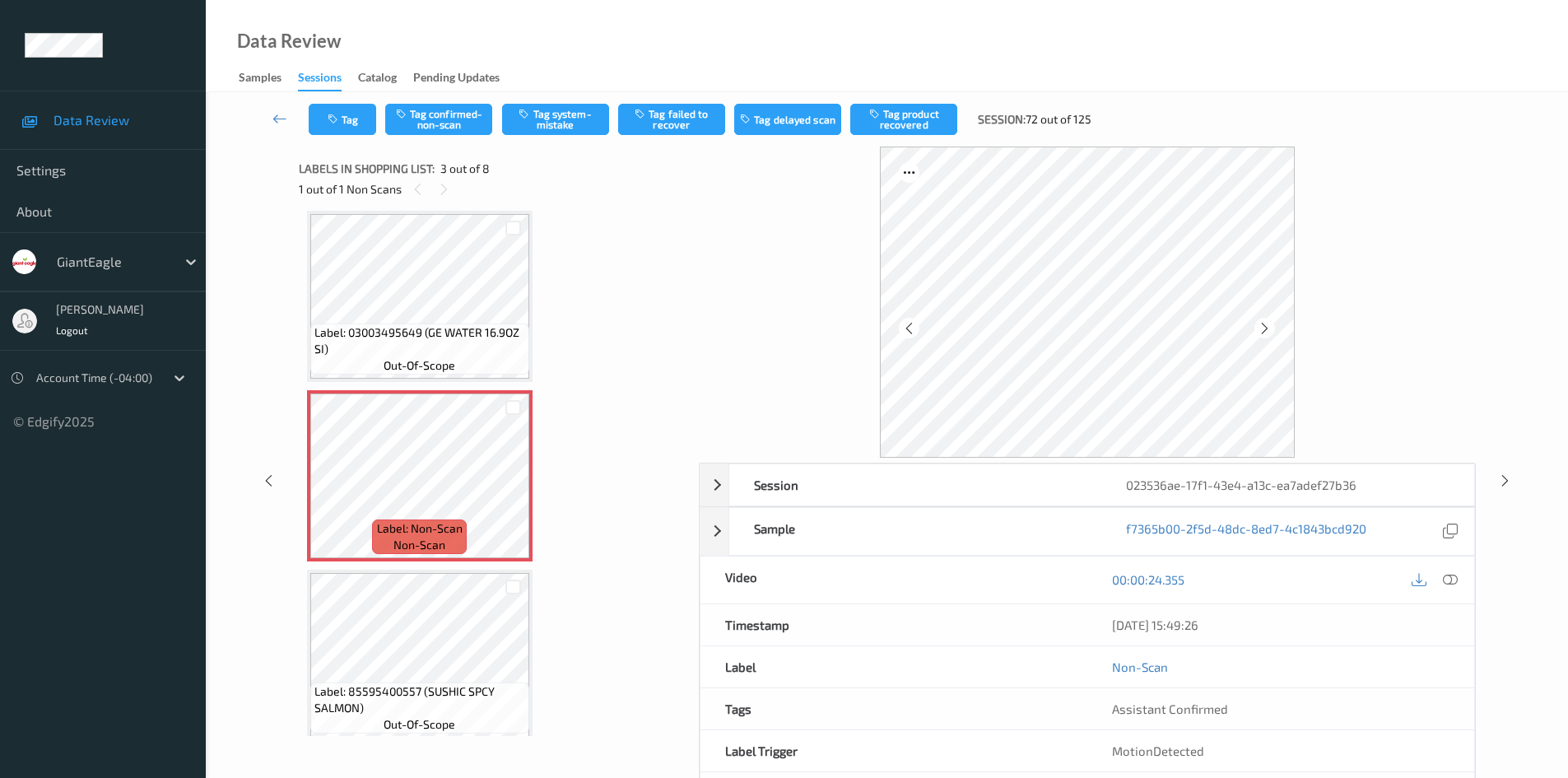 click at bounding box center (909, 328) 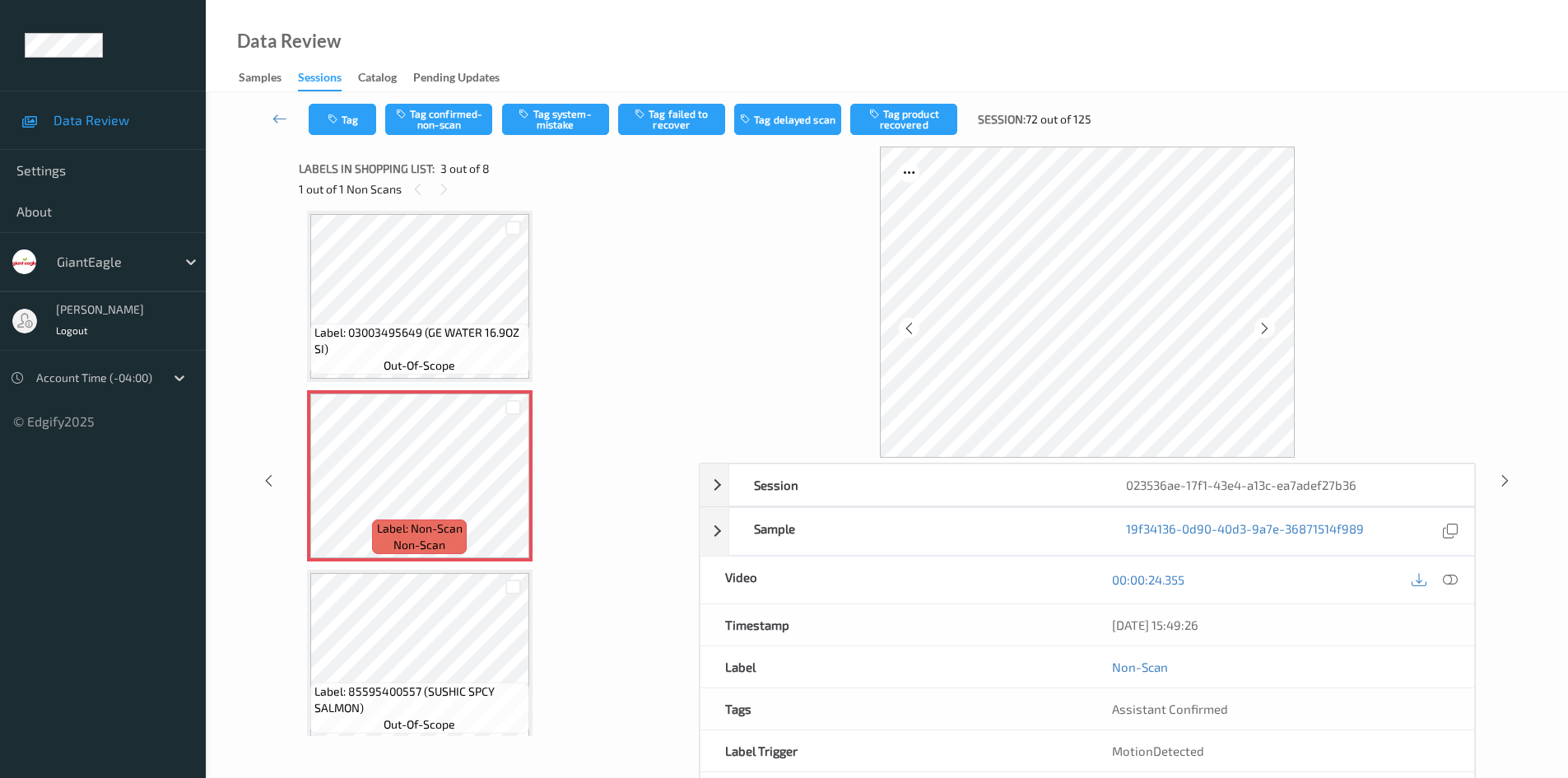 click at bounding box center (909, 328) 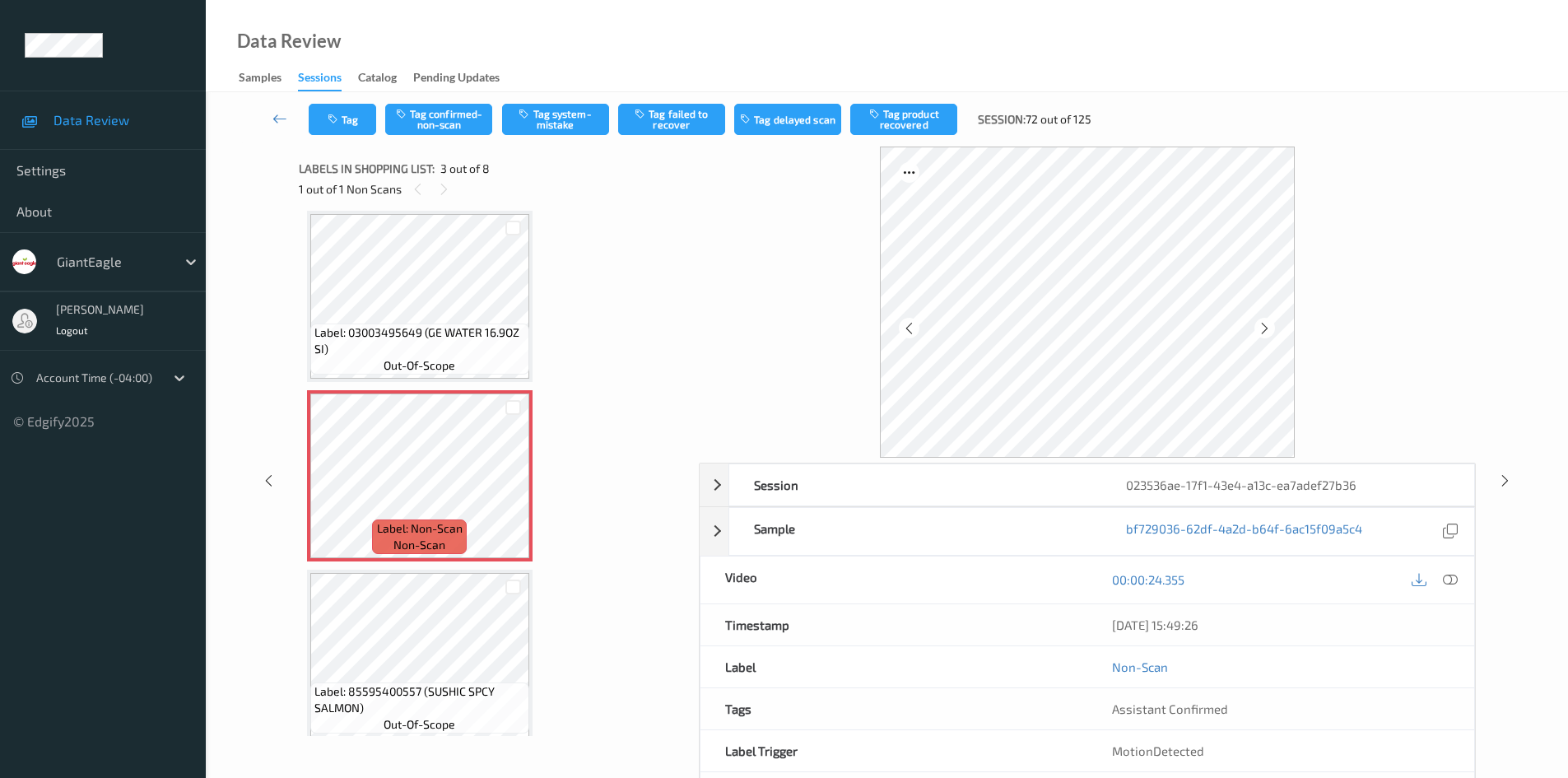 click at bounding box center (909, 328) 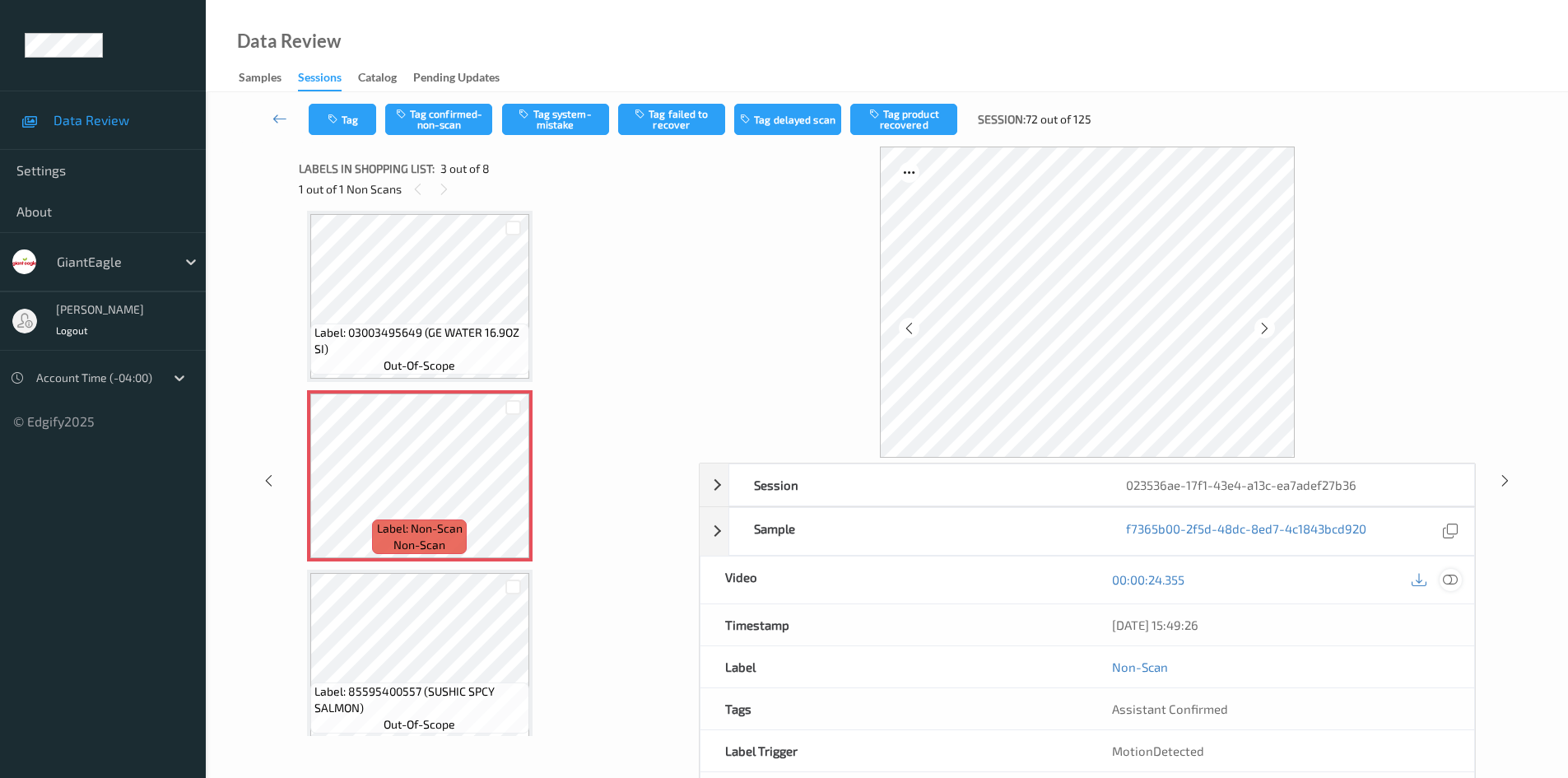 click at bounding box center (1450, 580) 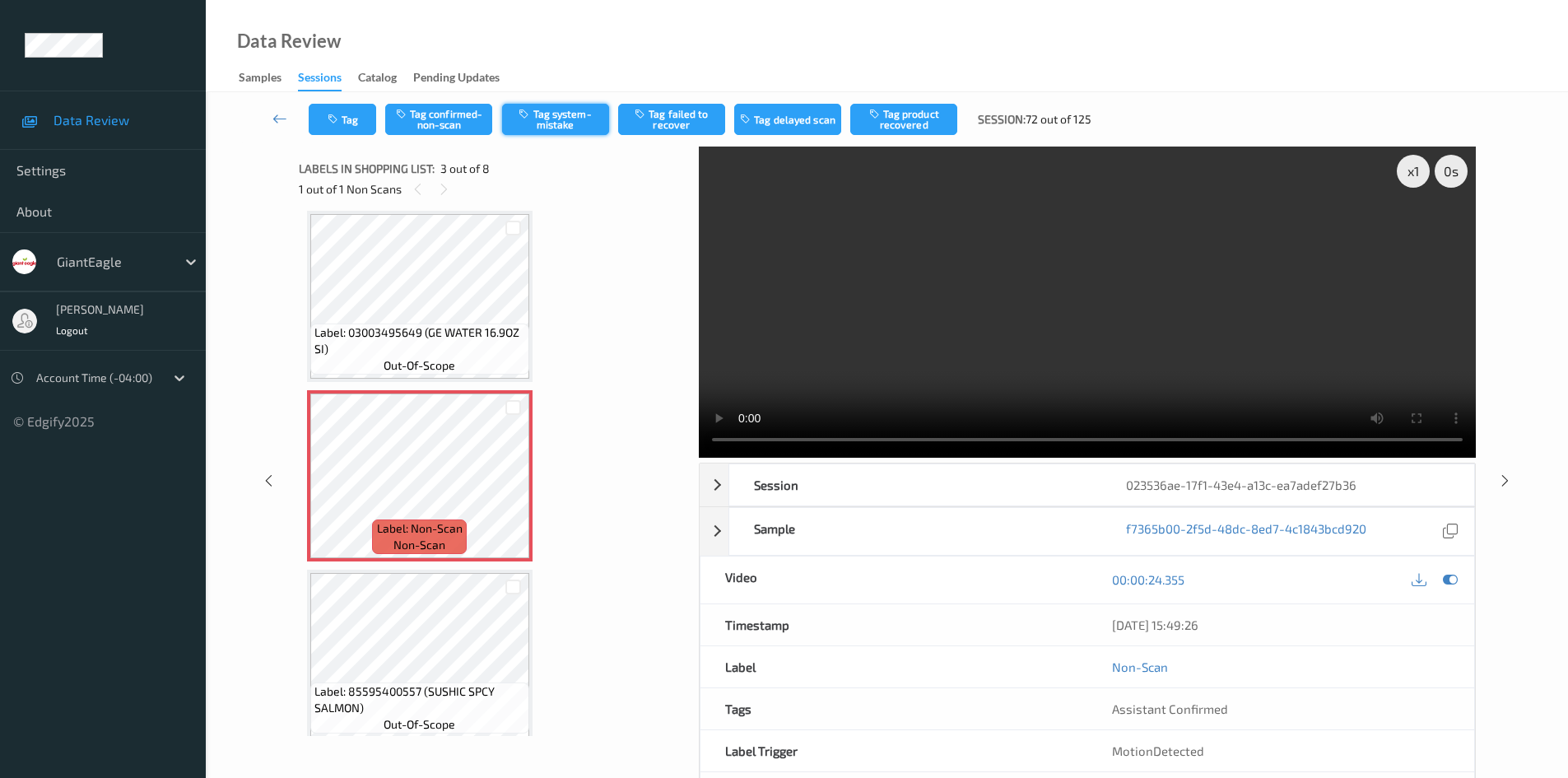 click on "Tag   system-mistake" at bounding box center (556, 119) 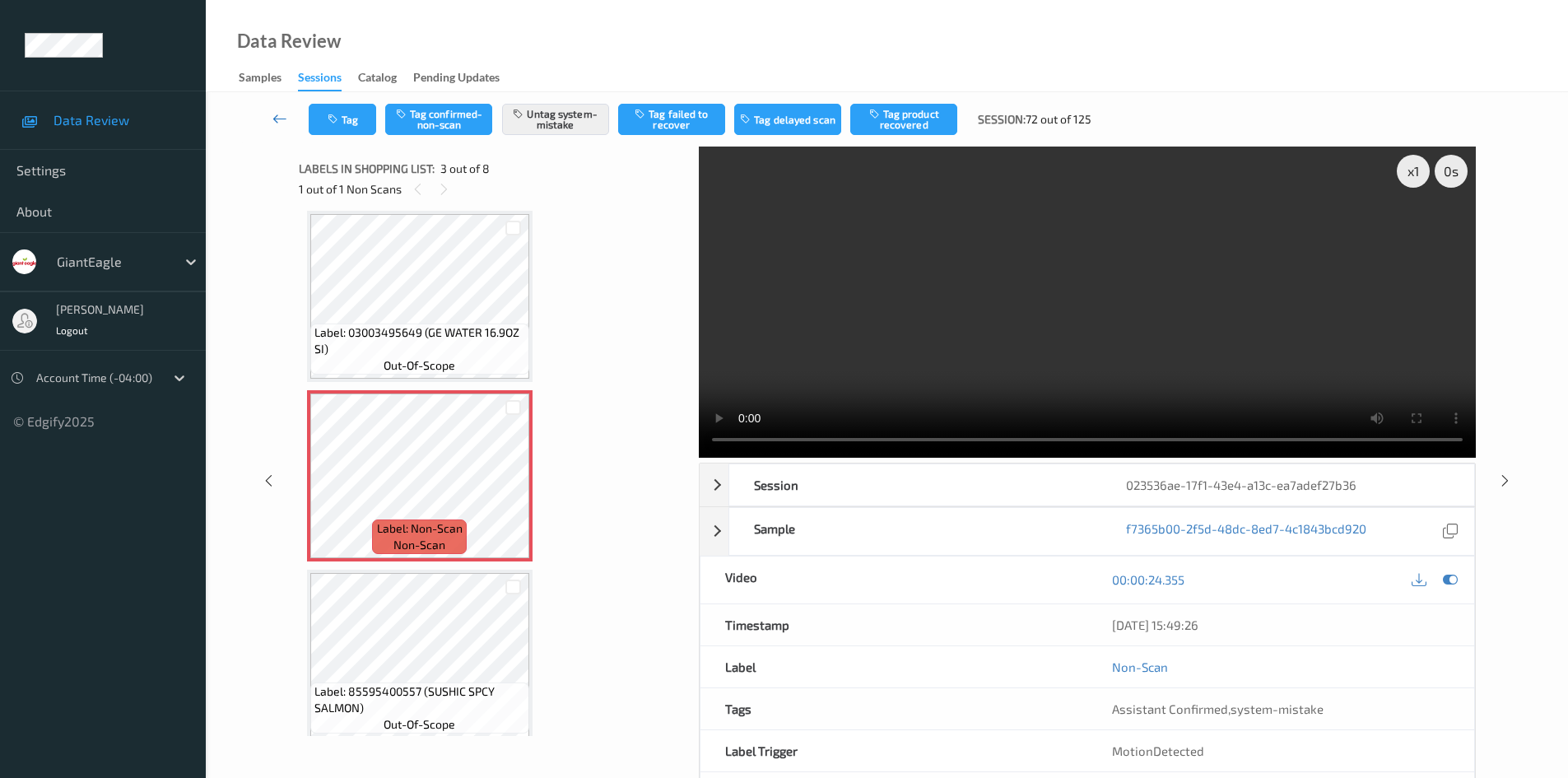 click at bounding box center (280, 119) 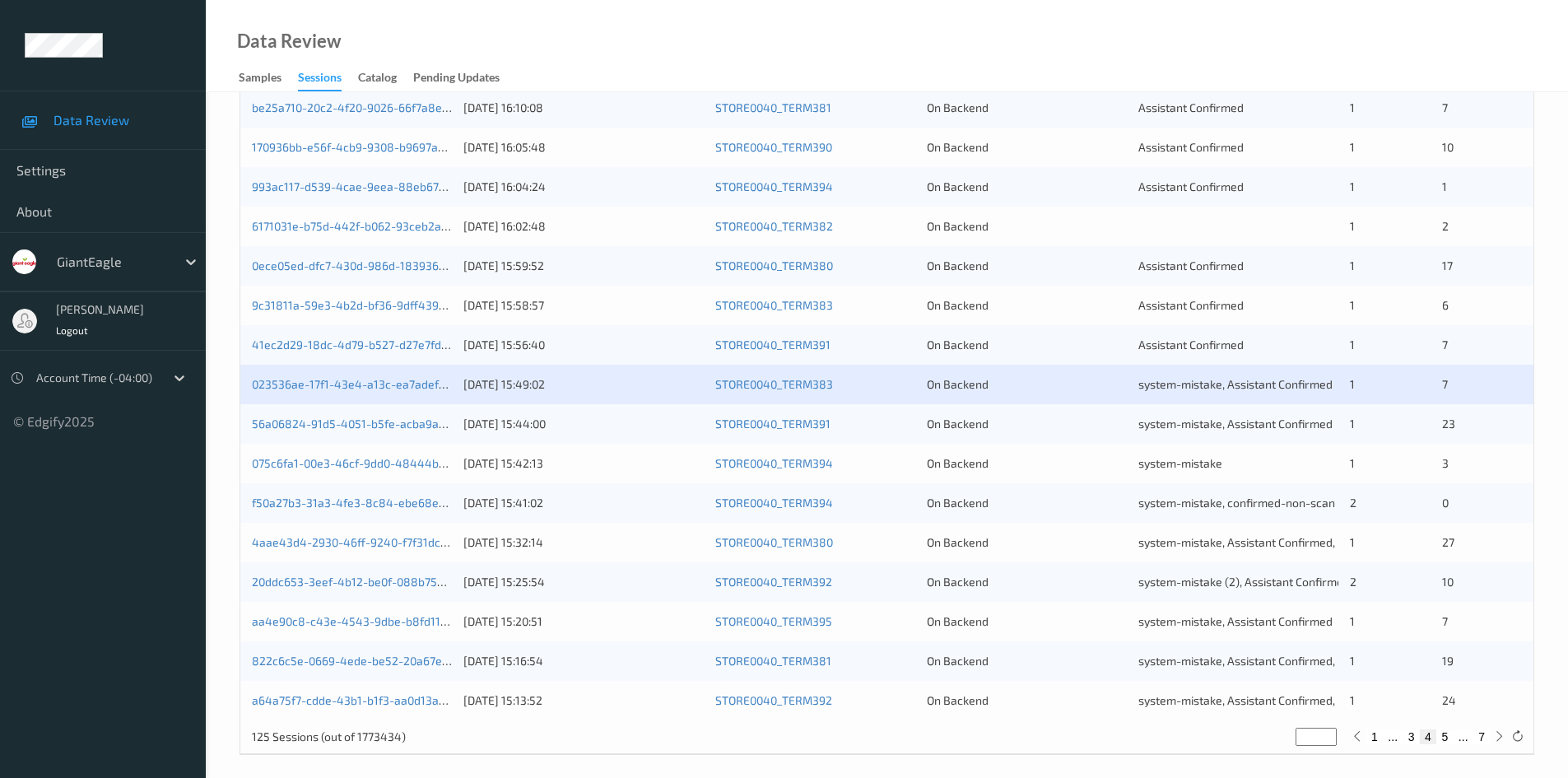 scroll, scrollTop: 461, scrollLeft: 0, axis: vertical 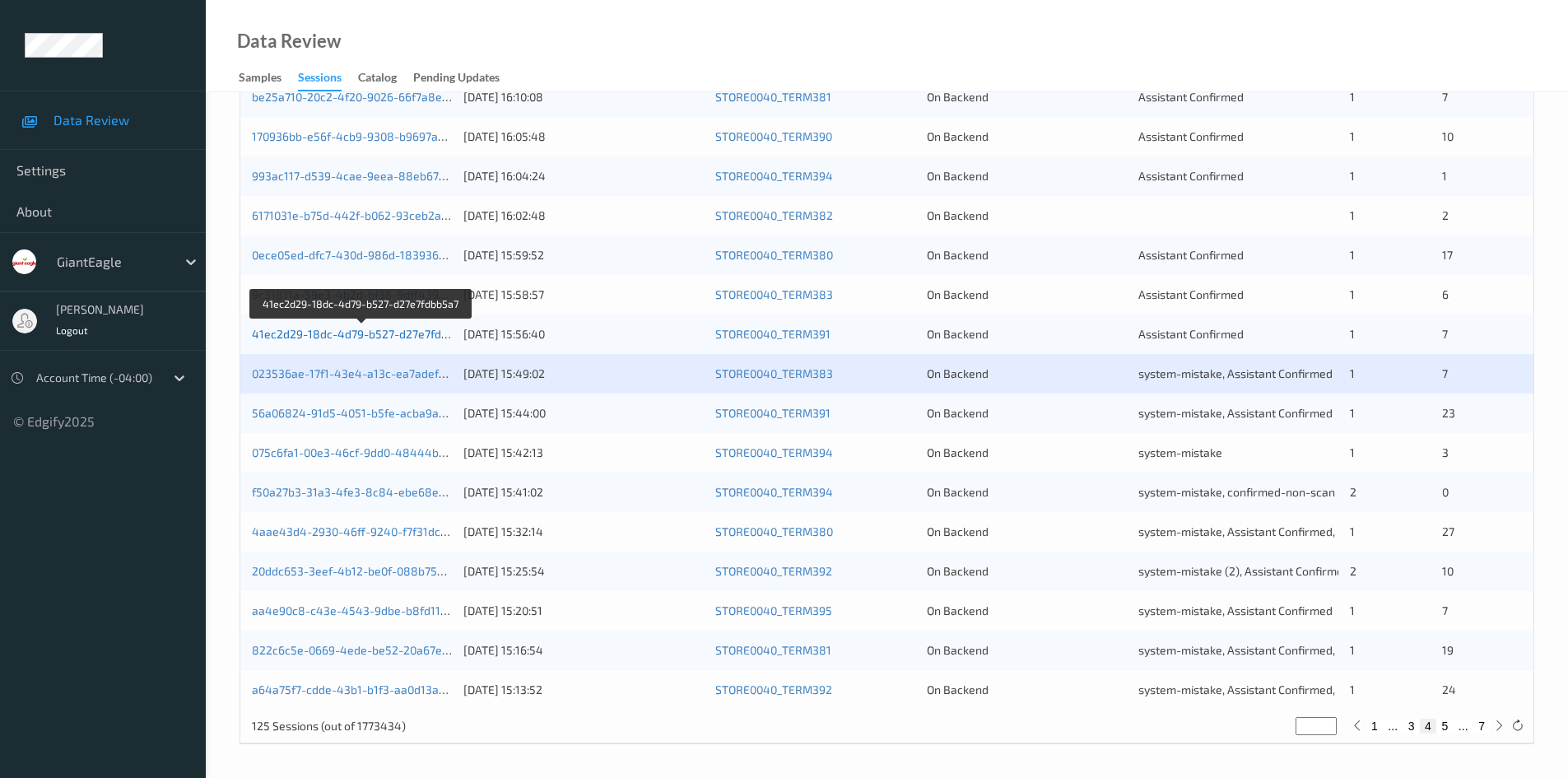 click on "41ec2d29-18dc-4d79-b527-d27e7fdbb5a7" at bounding box center (362, 333) 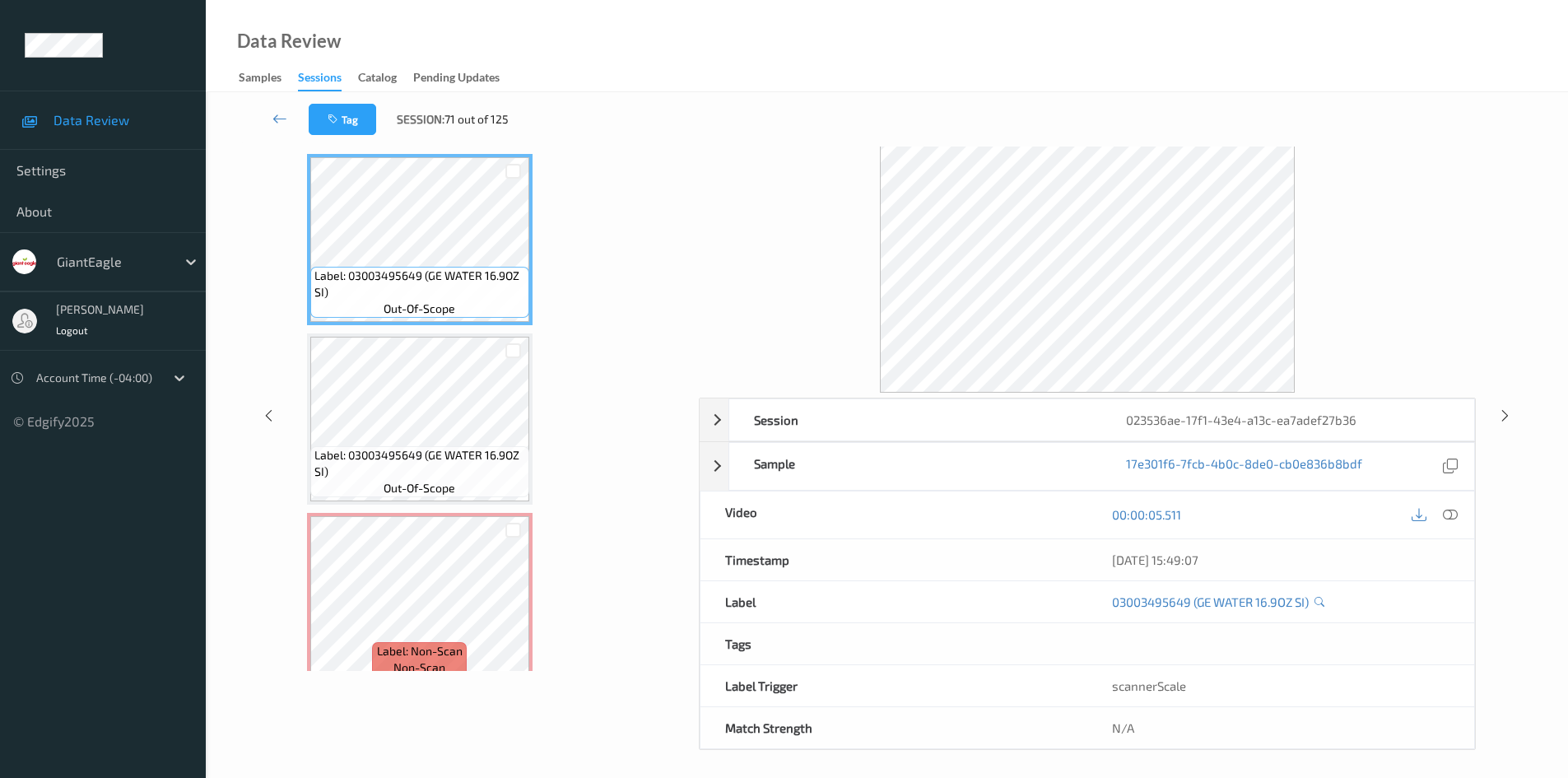 scroll, scrollTop: 0, scrollLeft: 0, axis: both 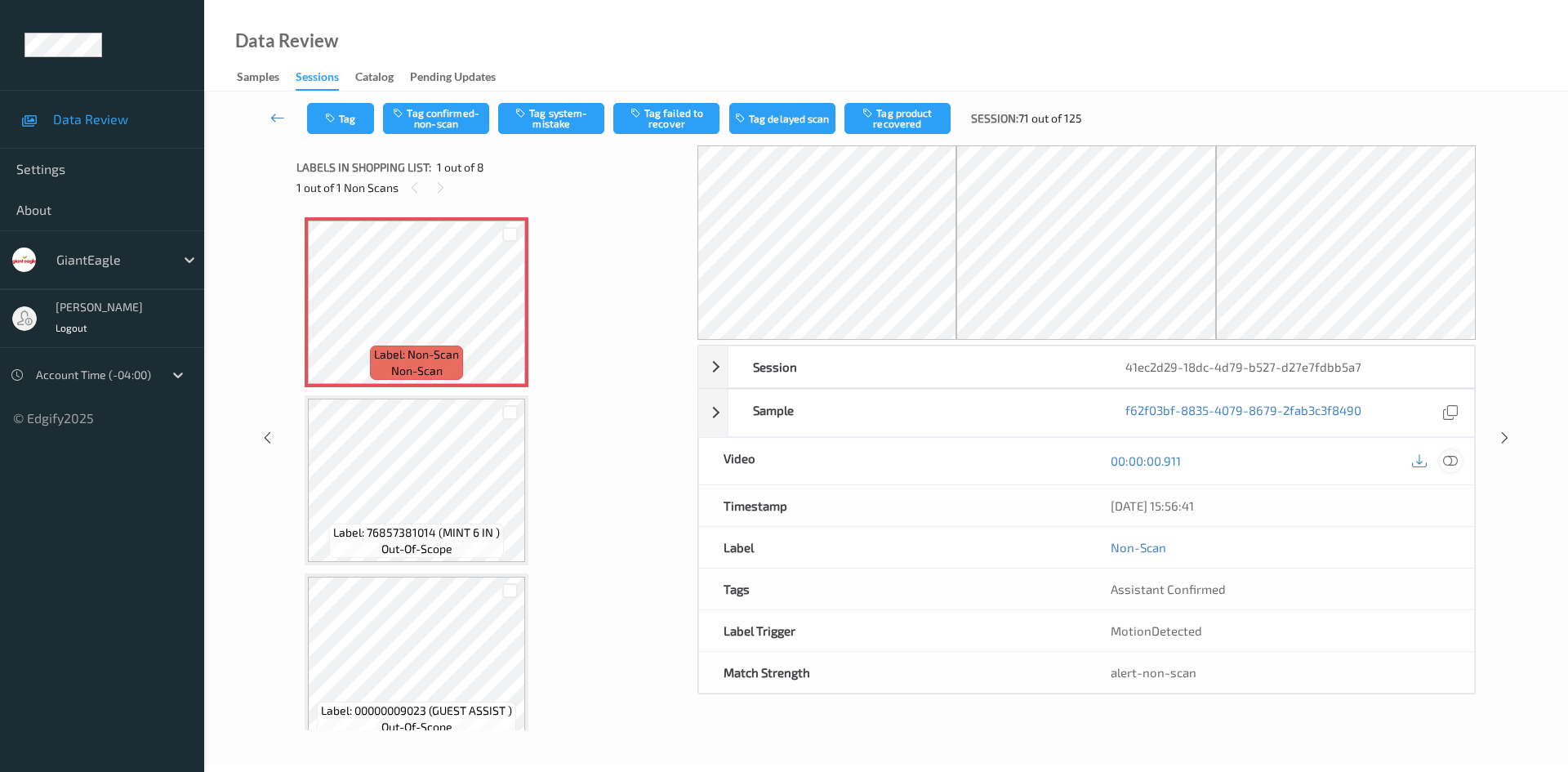 click at bounding box center [1450, 461] 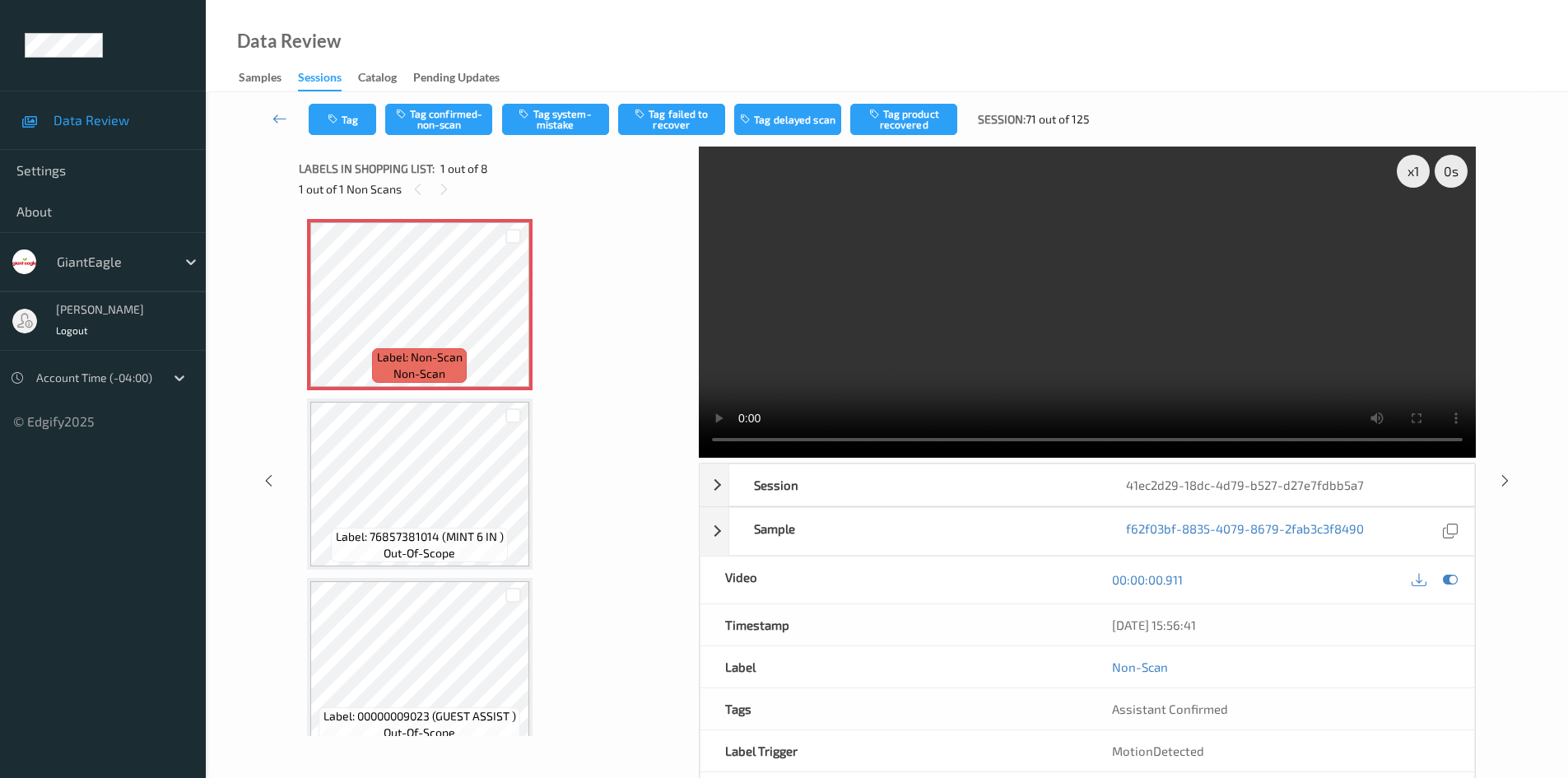 type 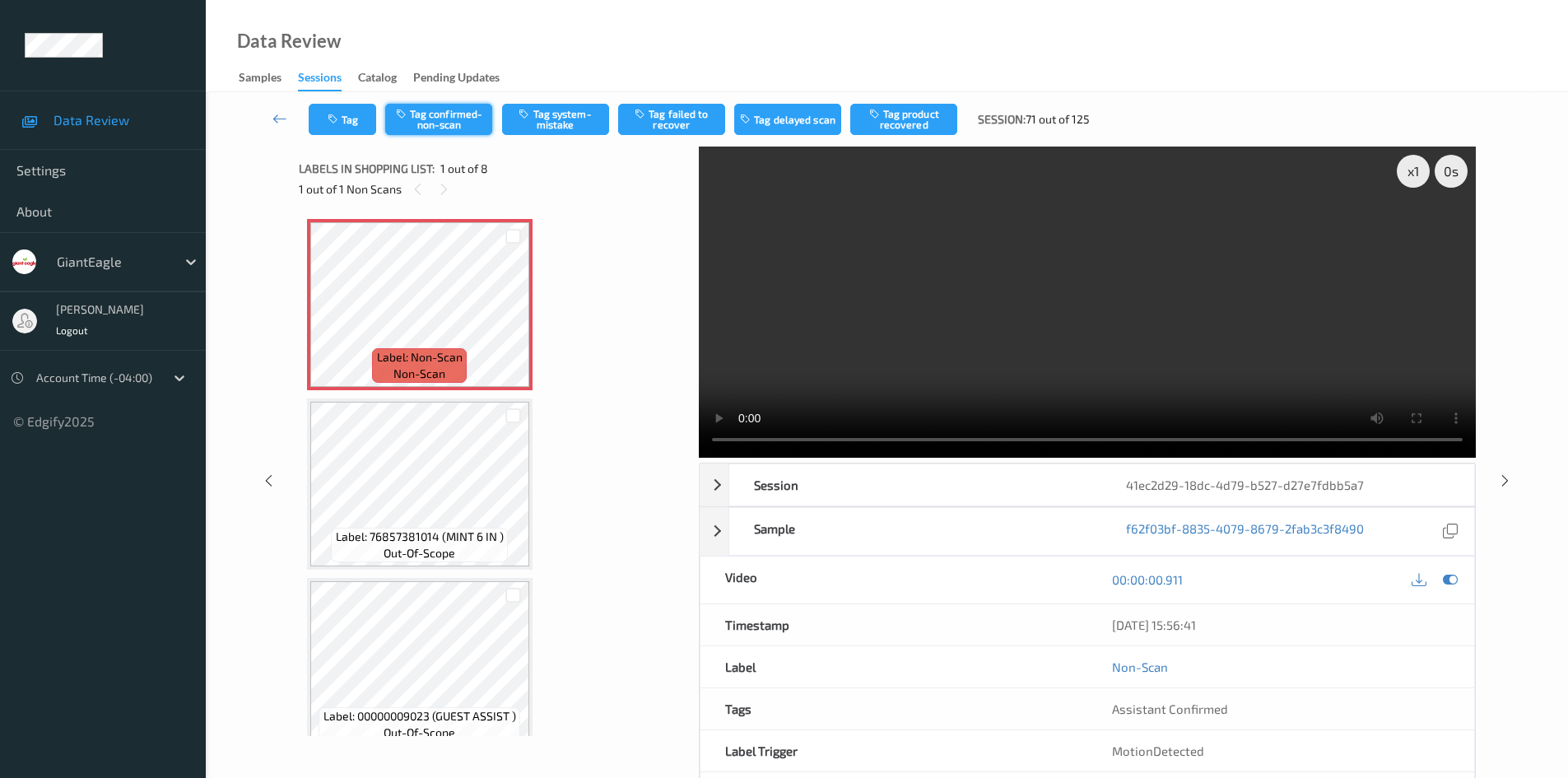 click on "Tag   confirmed-non-scan" at bounding box center (439, 119) 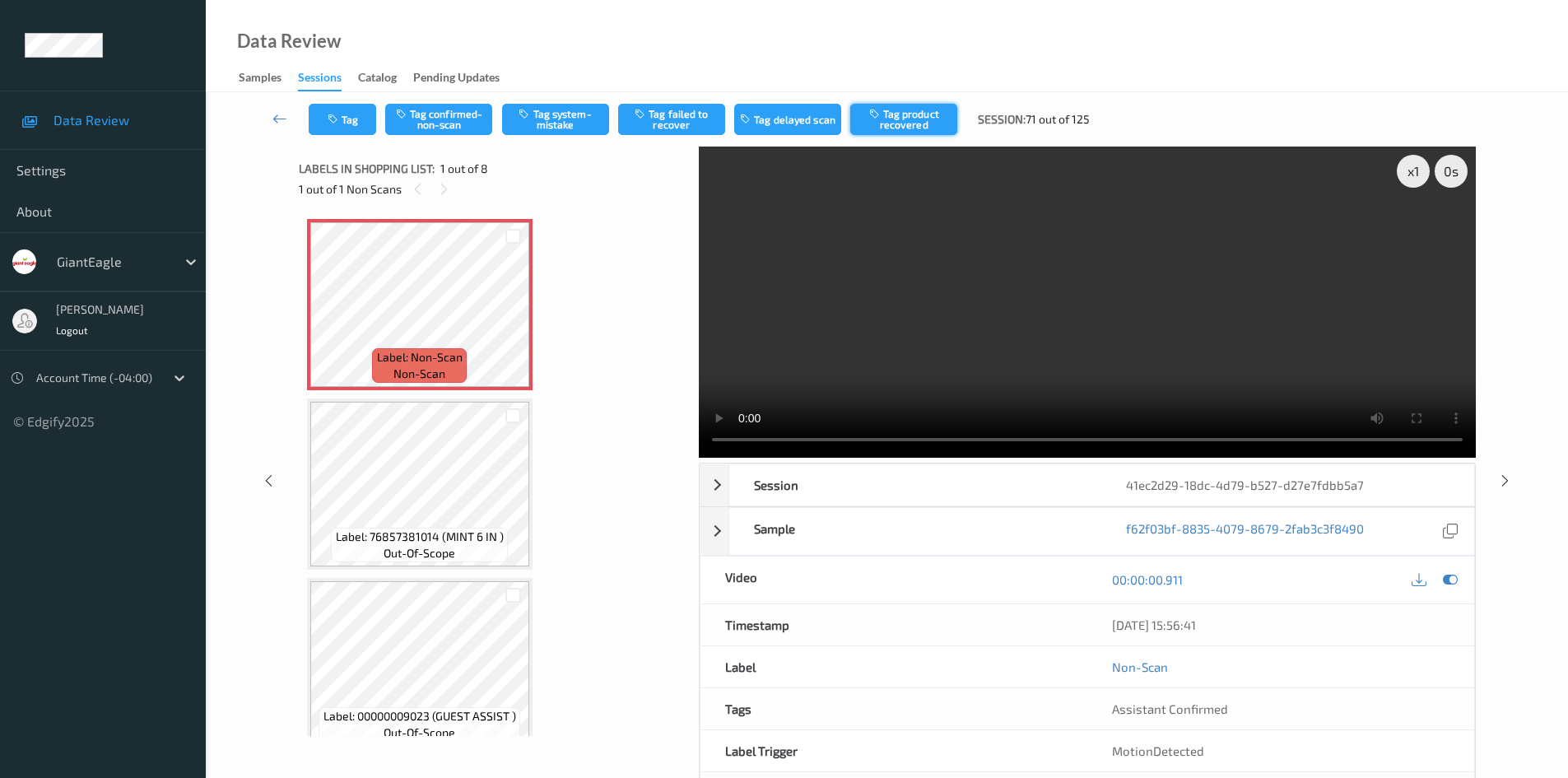 click on "Tag   product recovered" at bounding box center (904, 119) 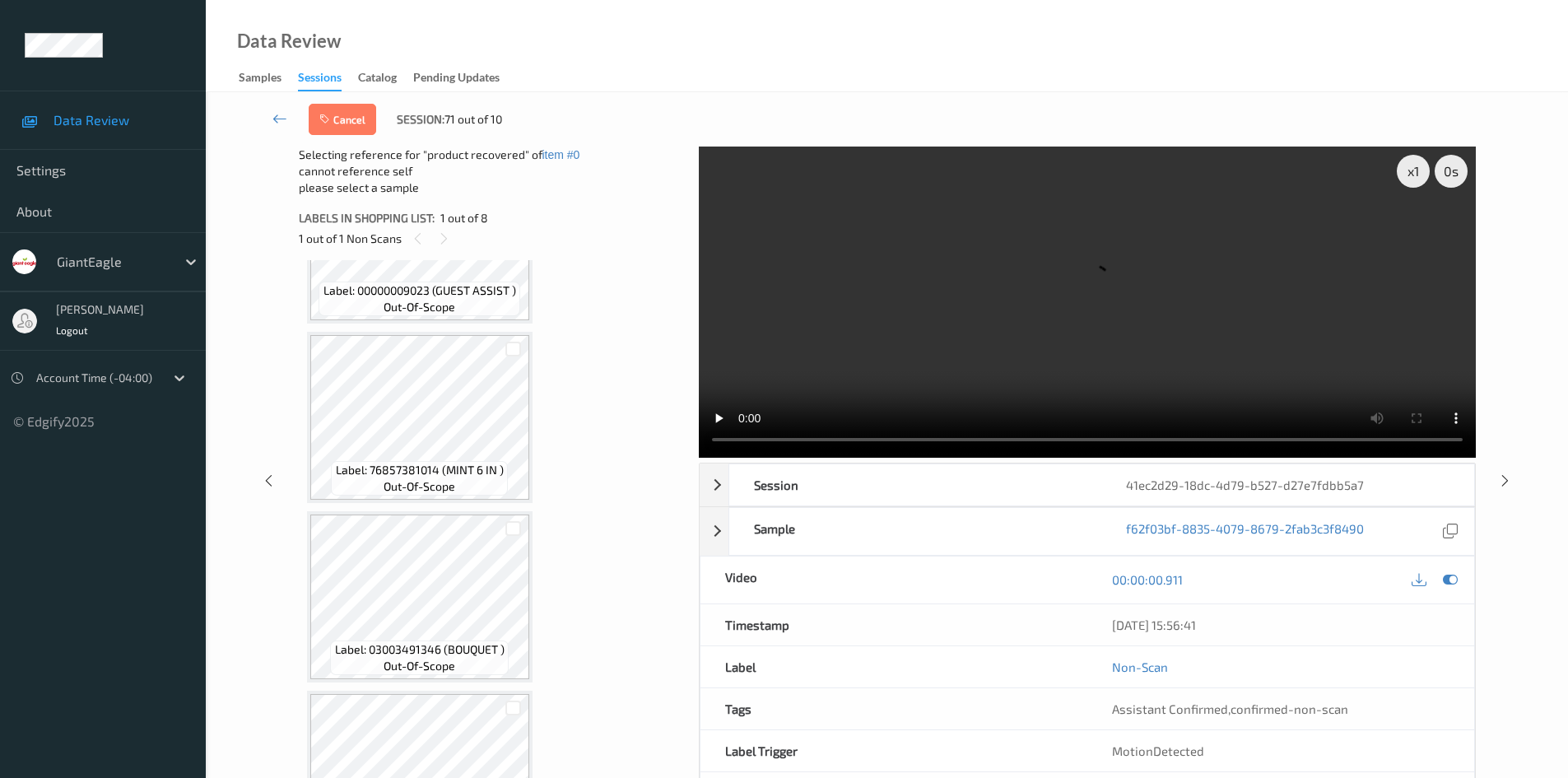 scroll, scrollTop: 494, scrollLeft: 0, axis: vertical 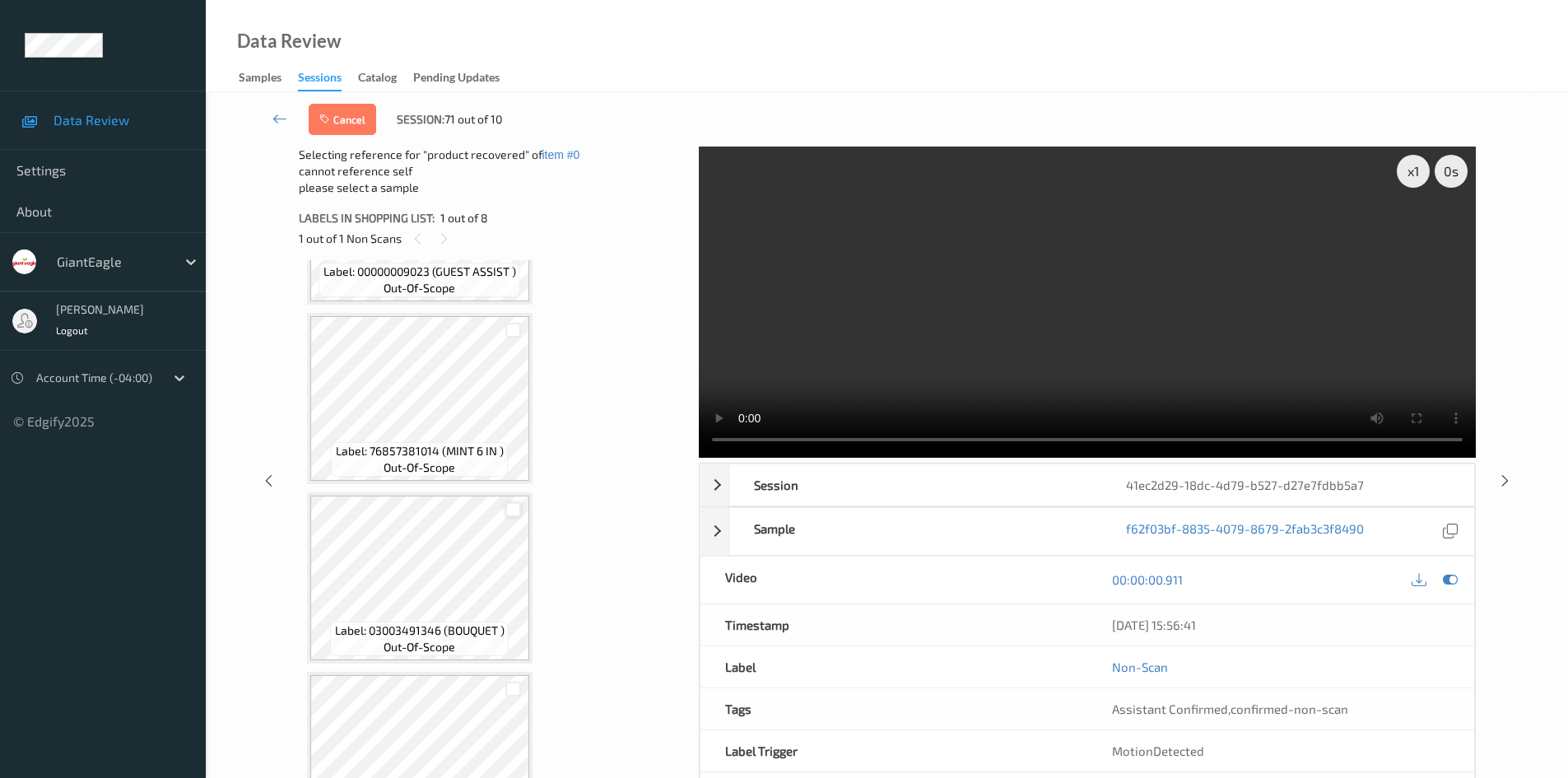 click at bounding box center [513, 510] 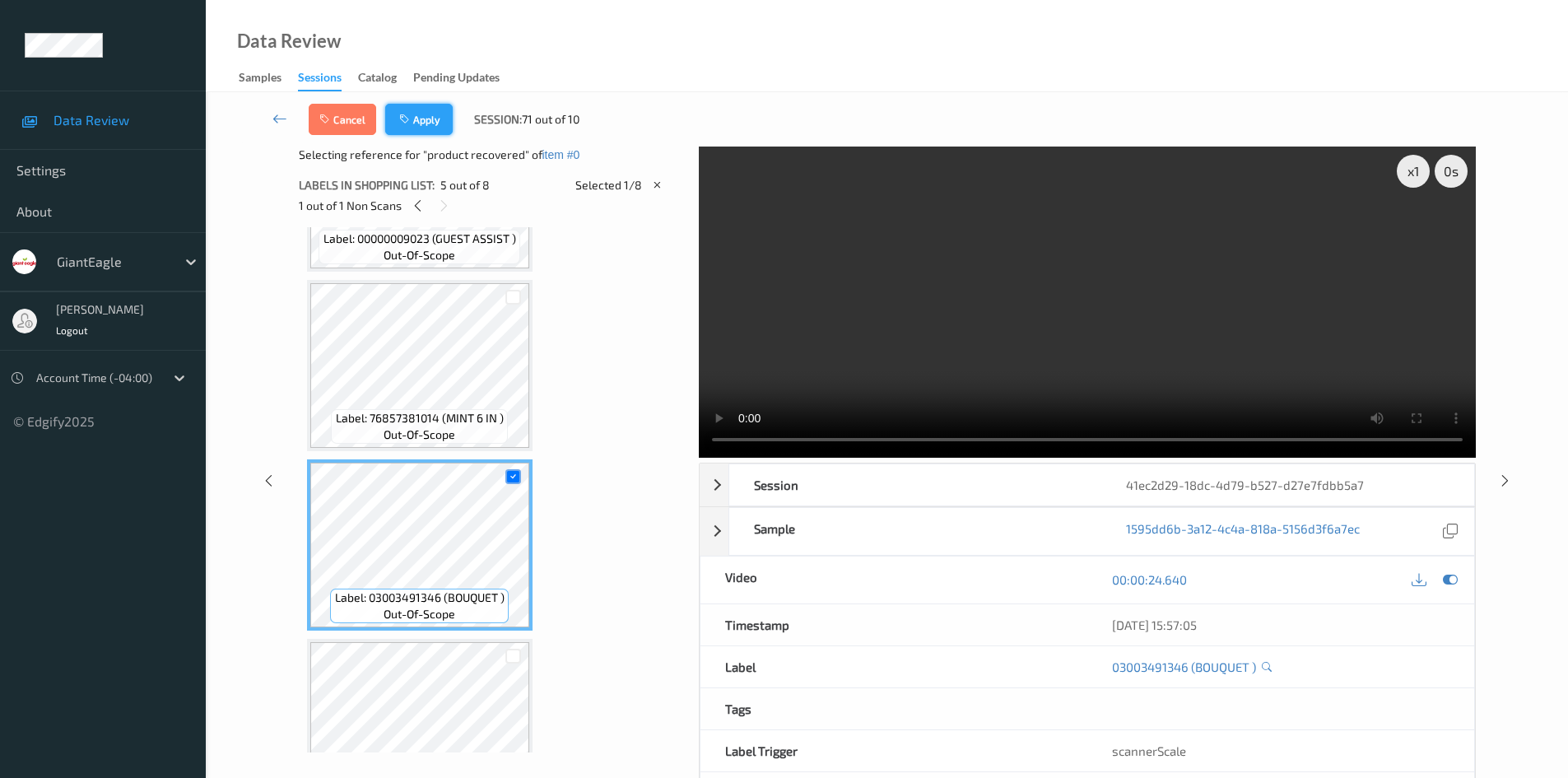 click on "Apply" at bounding box center [419, 119] 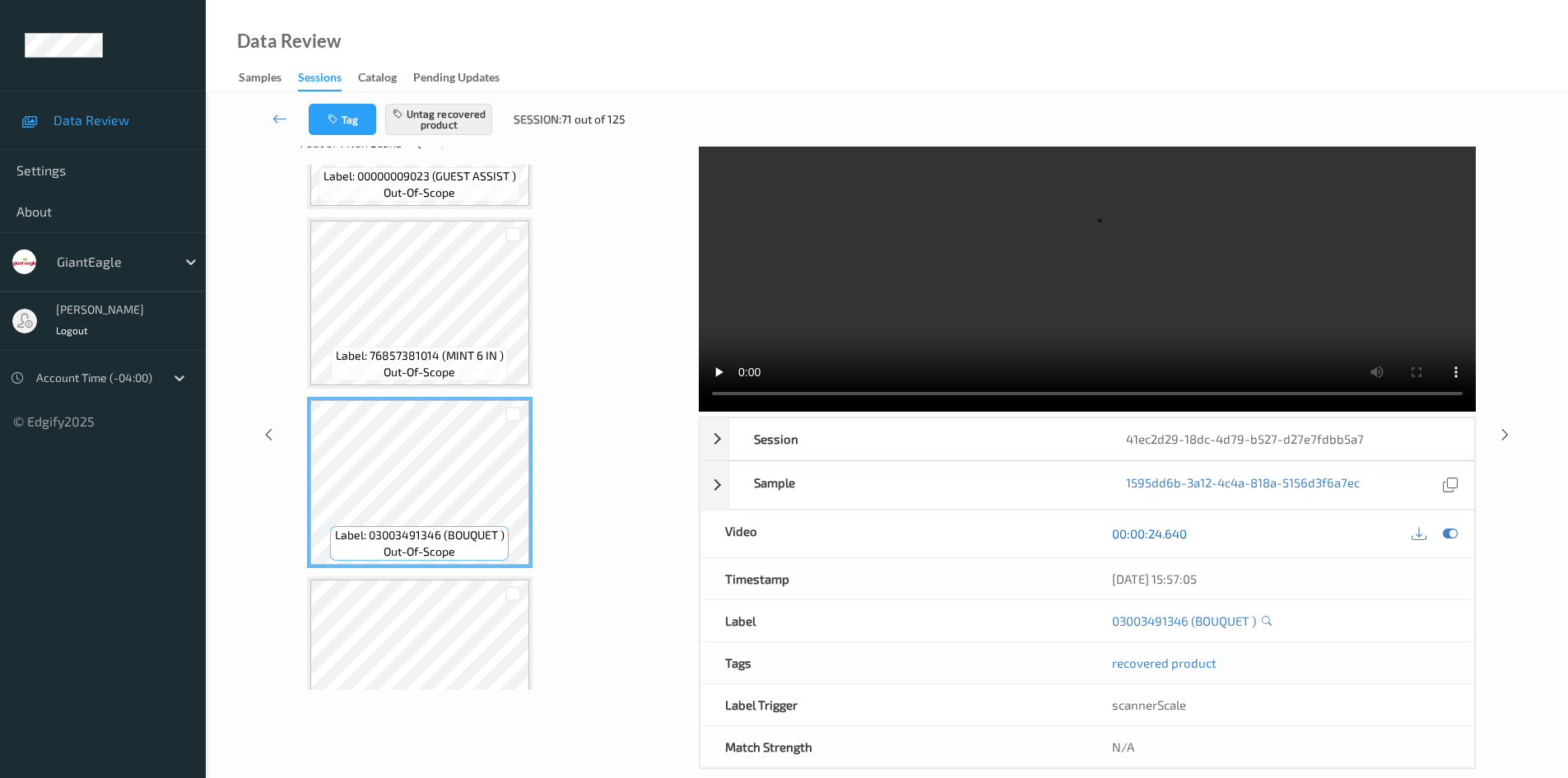 scroll, scrollTop: 71, scrollLeft: 0, axis: vertical 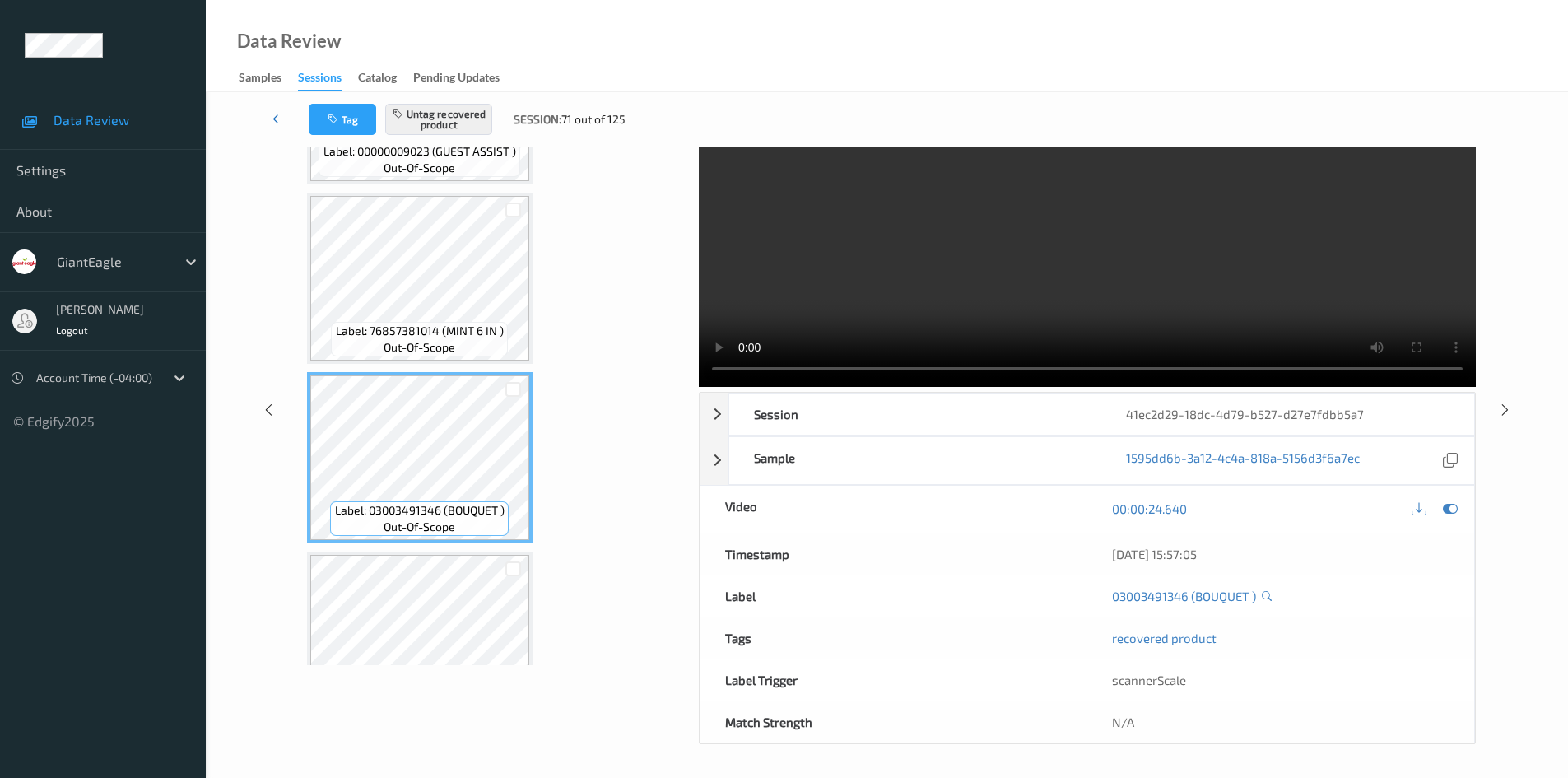 click at bounding box center [280, 119] 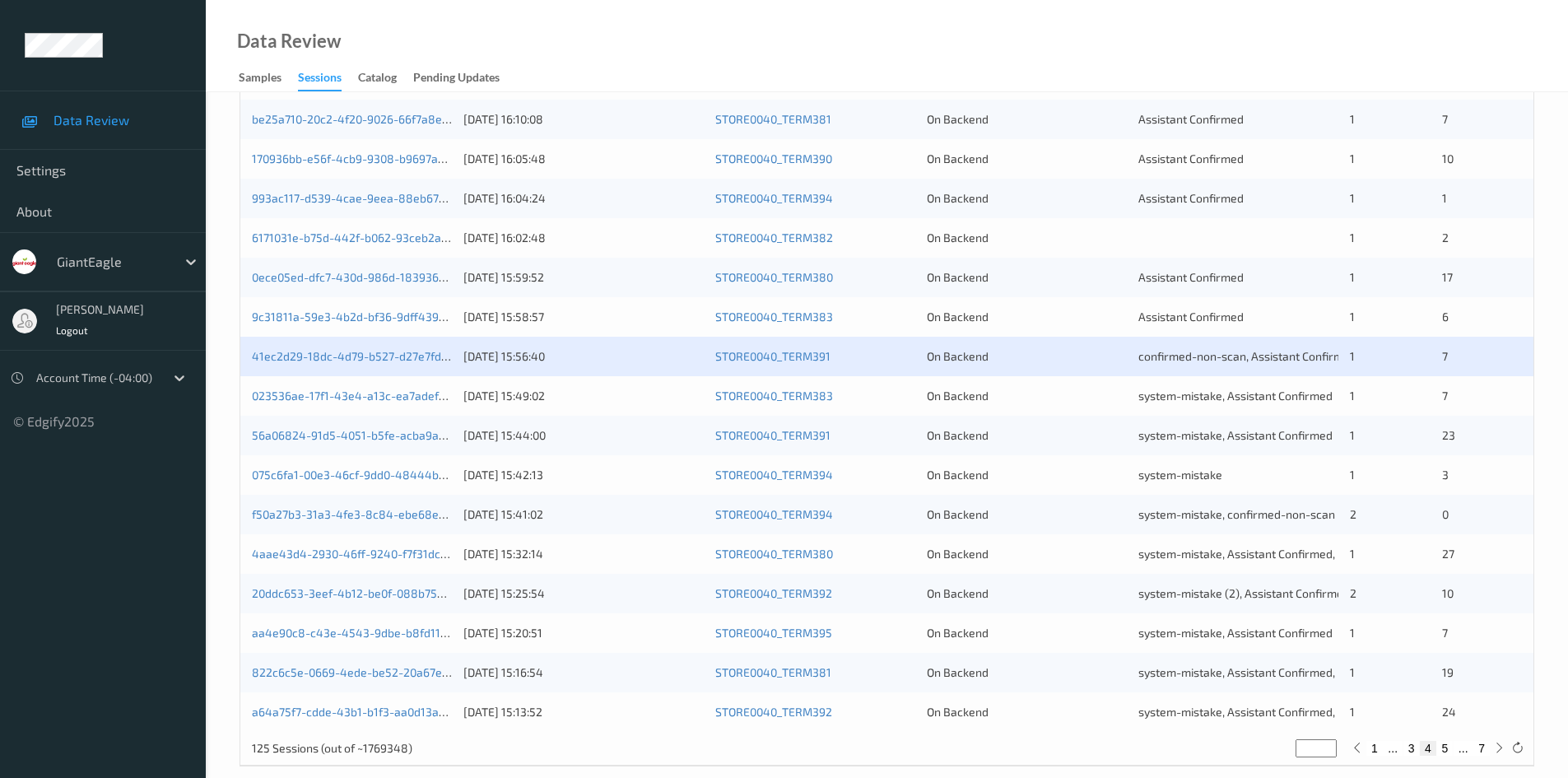 scroll, scrollTop: 461, scrollLeft: 0, axis: vertical 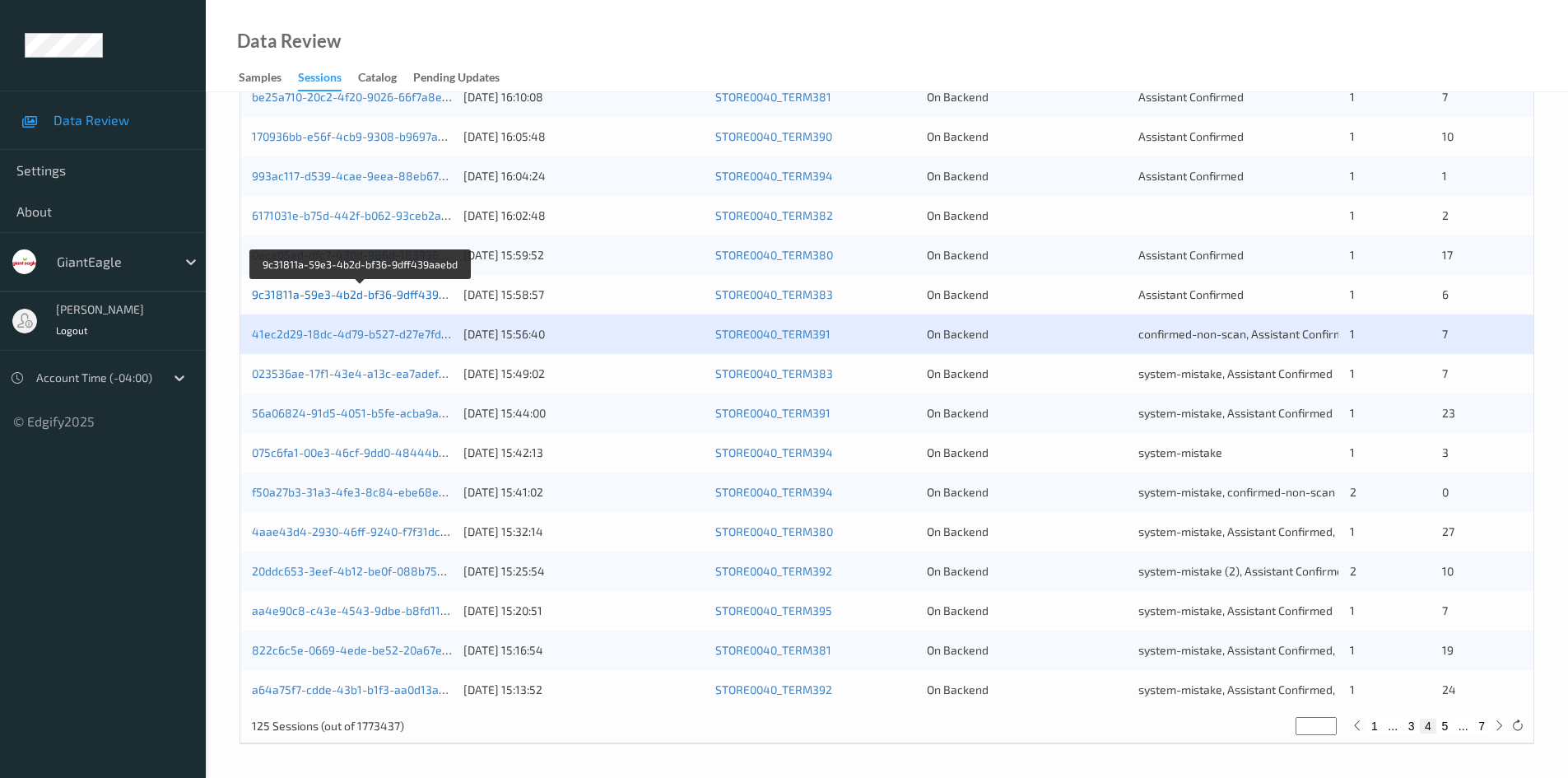 click on "9c31811a-59e3-4b2d-bf36-9dff439aaebd" at bounding box center [361, 294] 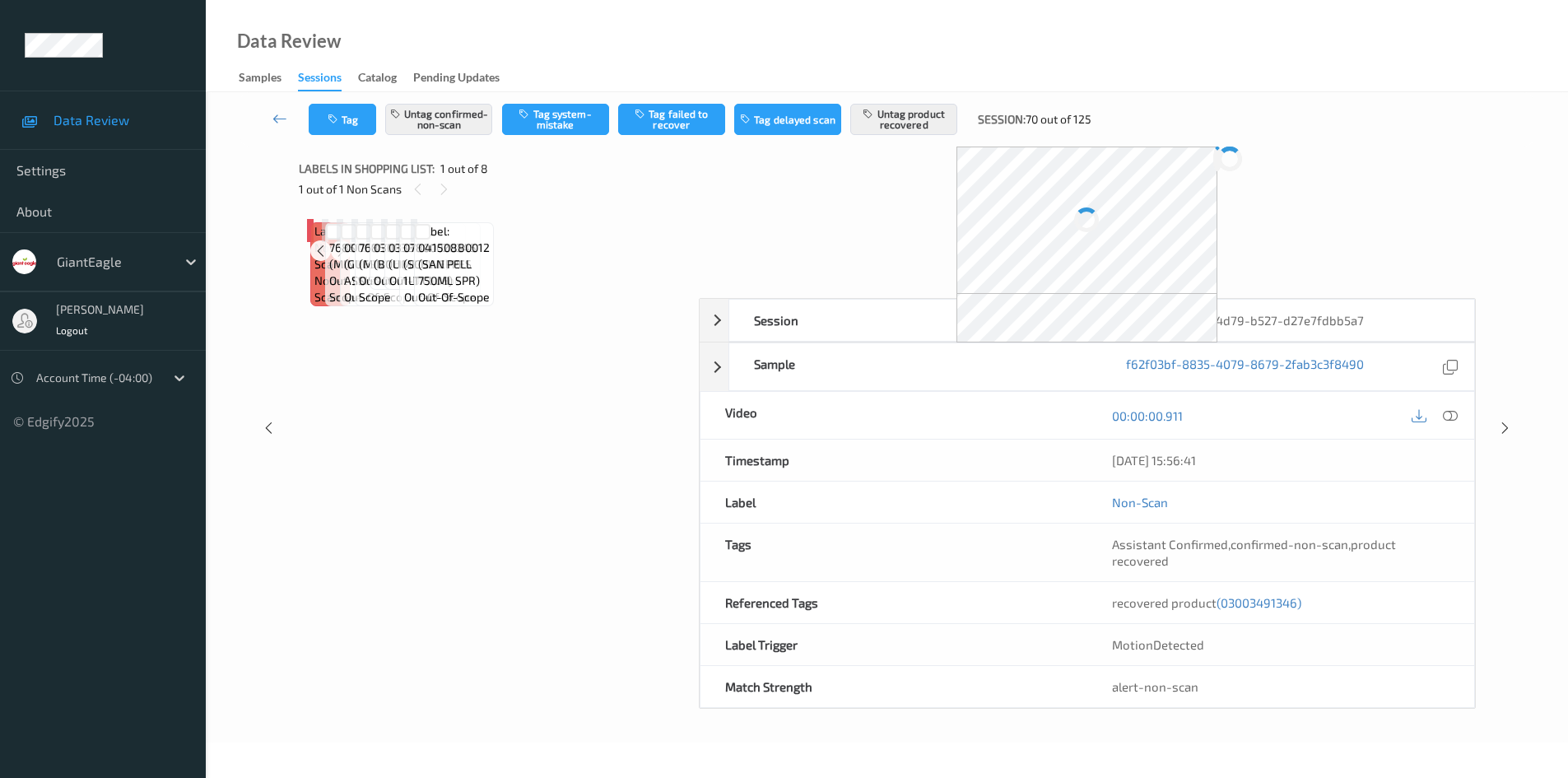 scroll, scrollTop: 0, scrollLeft: 0, axis: both 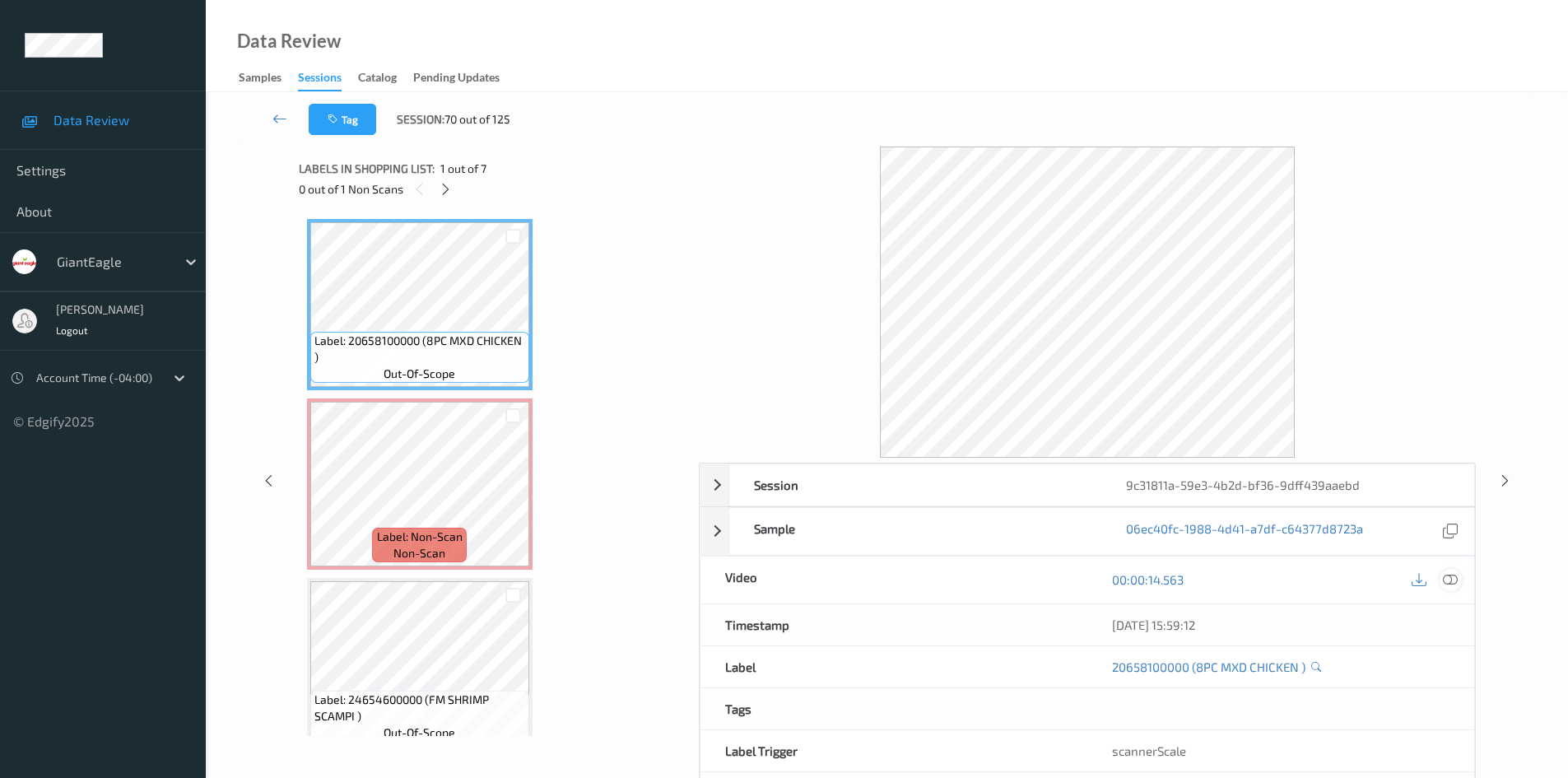 click at bounding box center (1450, 580) 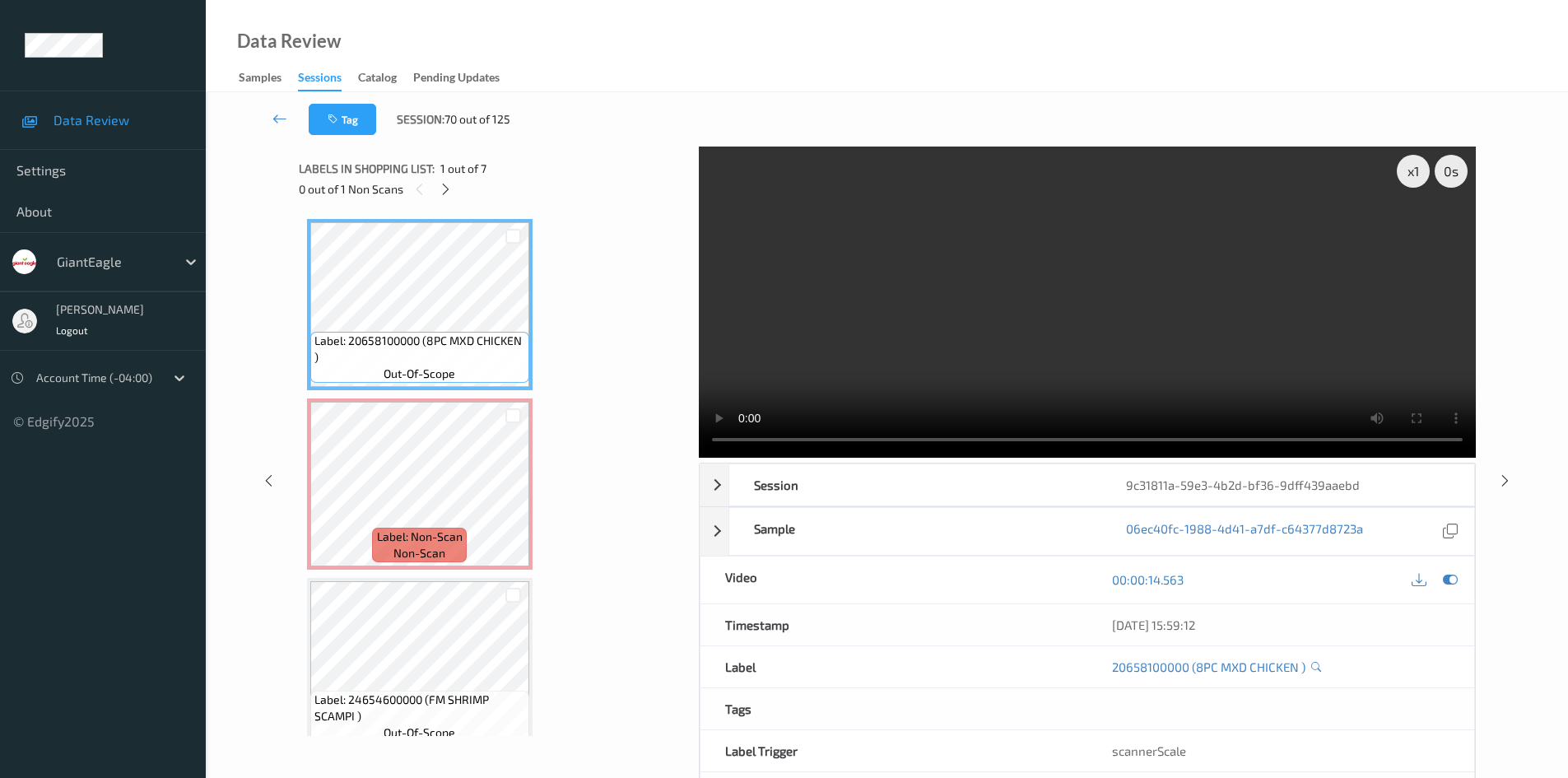 type 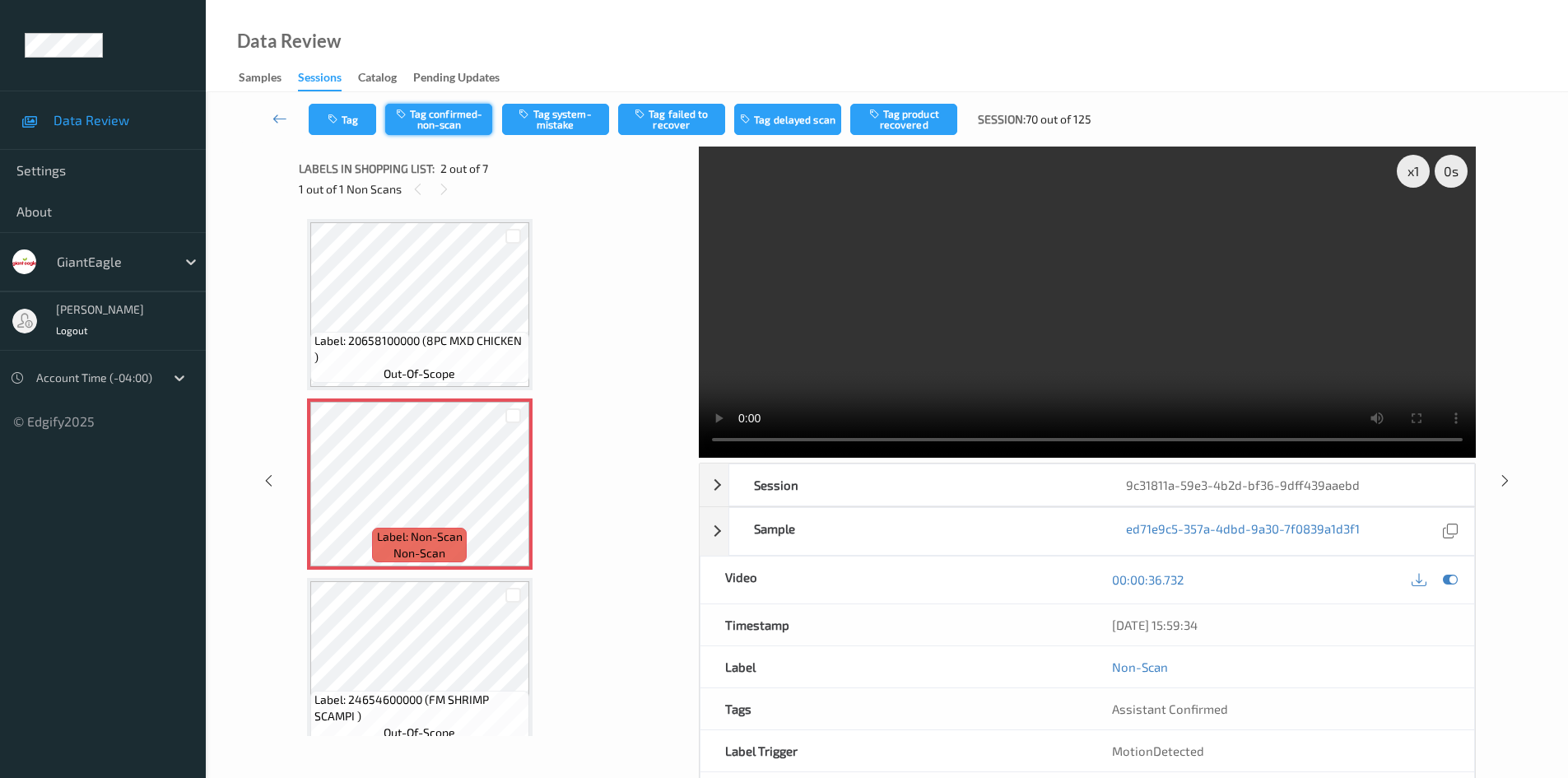 click on "Tag   confirmed-non-scan" at bounding box center [439, 119] 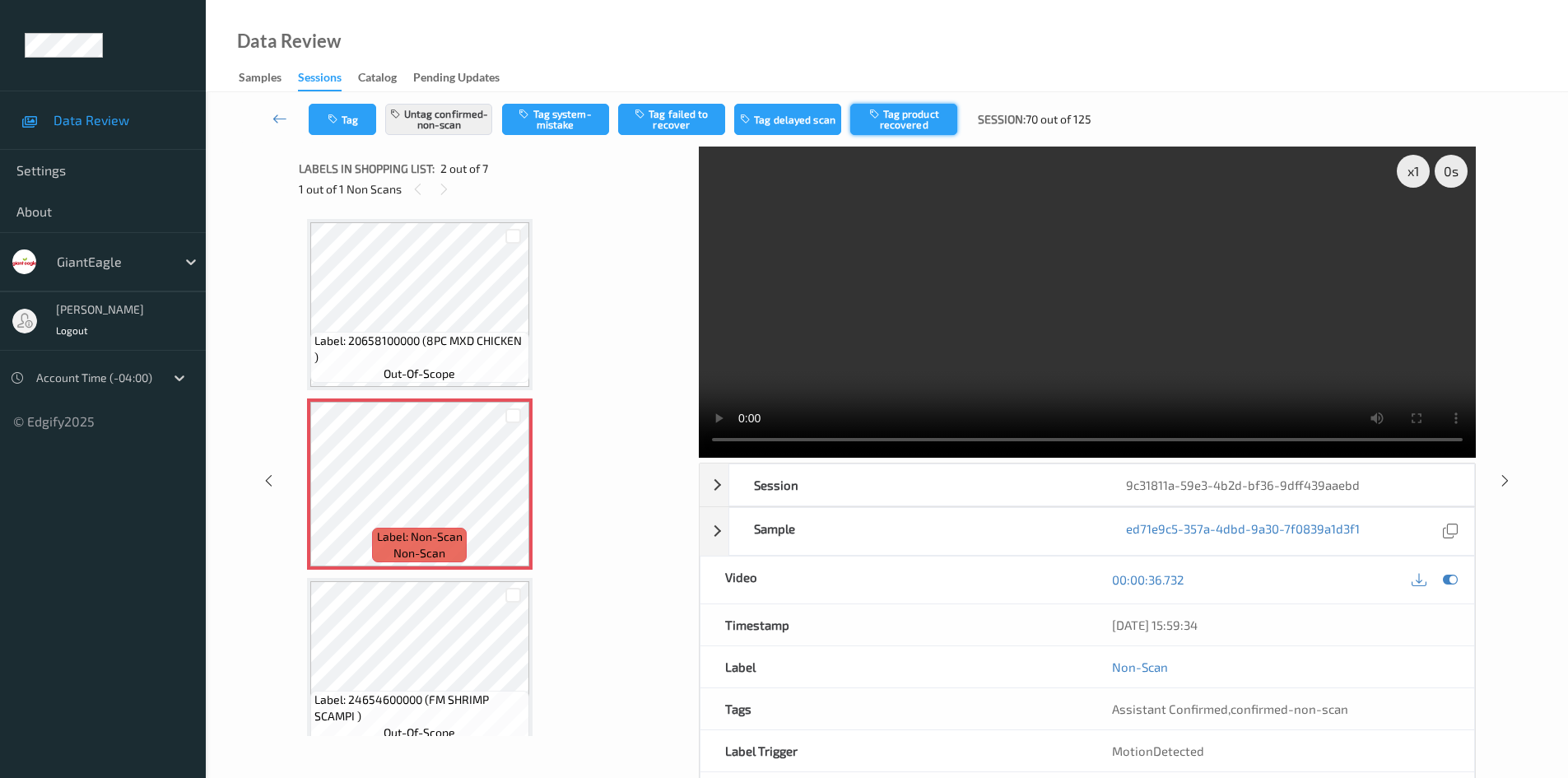 click on "Tag   product recovered" at bounding box center [904, 119] 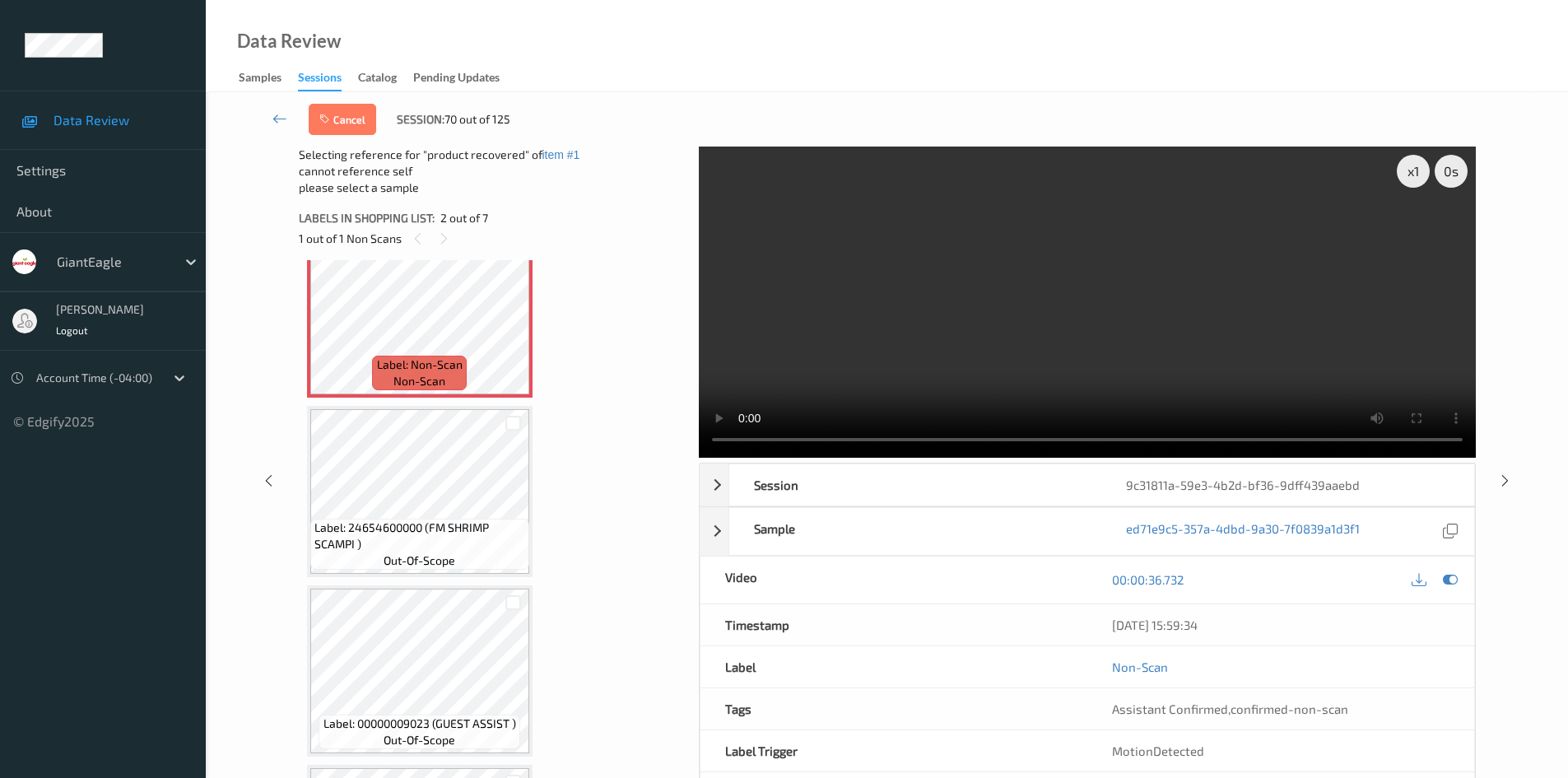 scroll, scrollTop: 247, scrollLeft: 0, axis: vertical 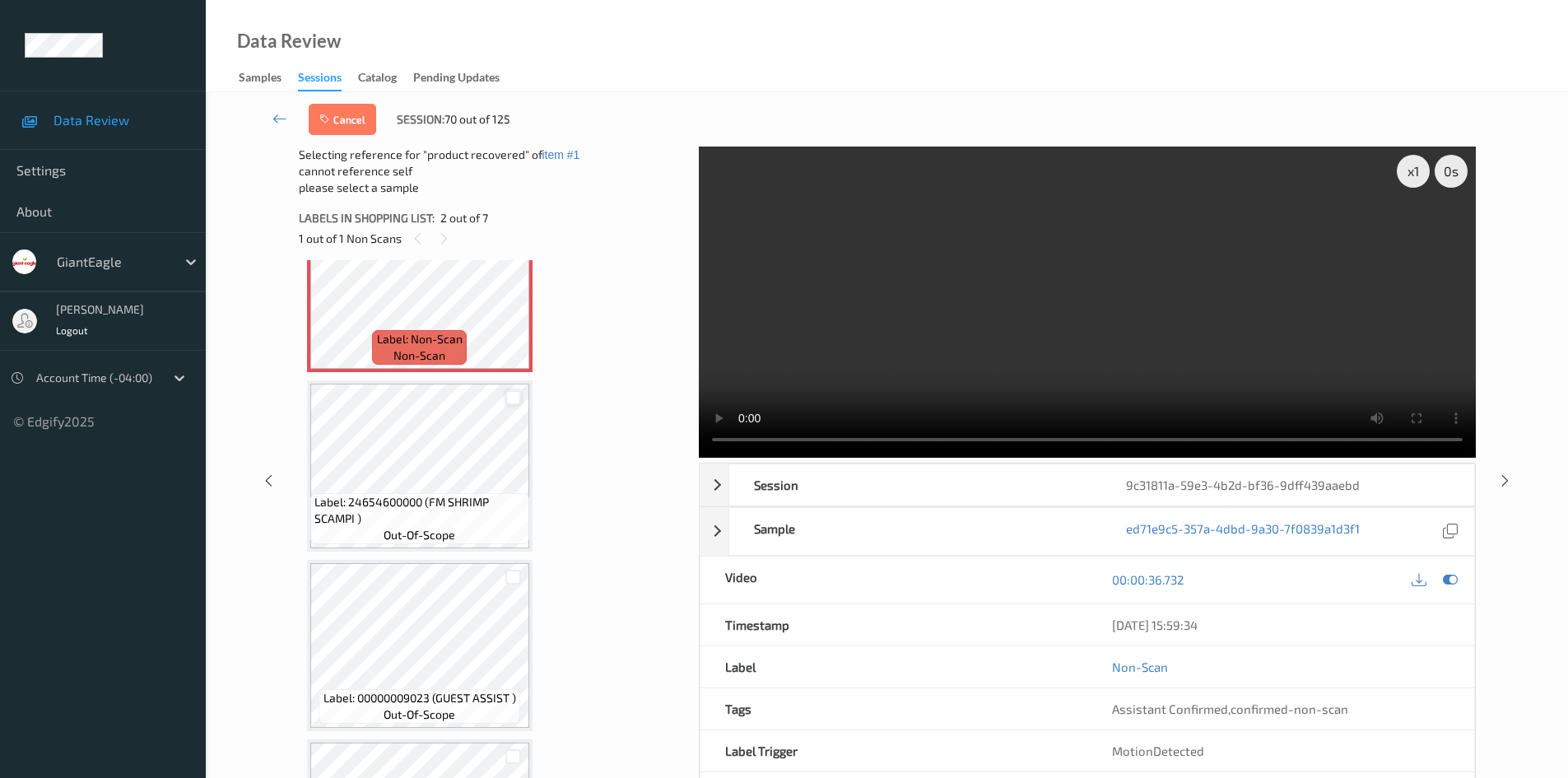 click at bounding box center (513, 398) 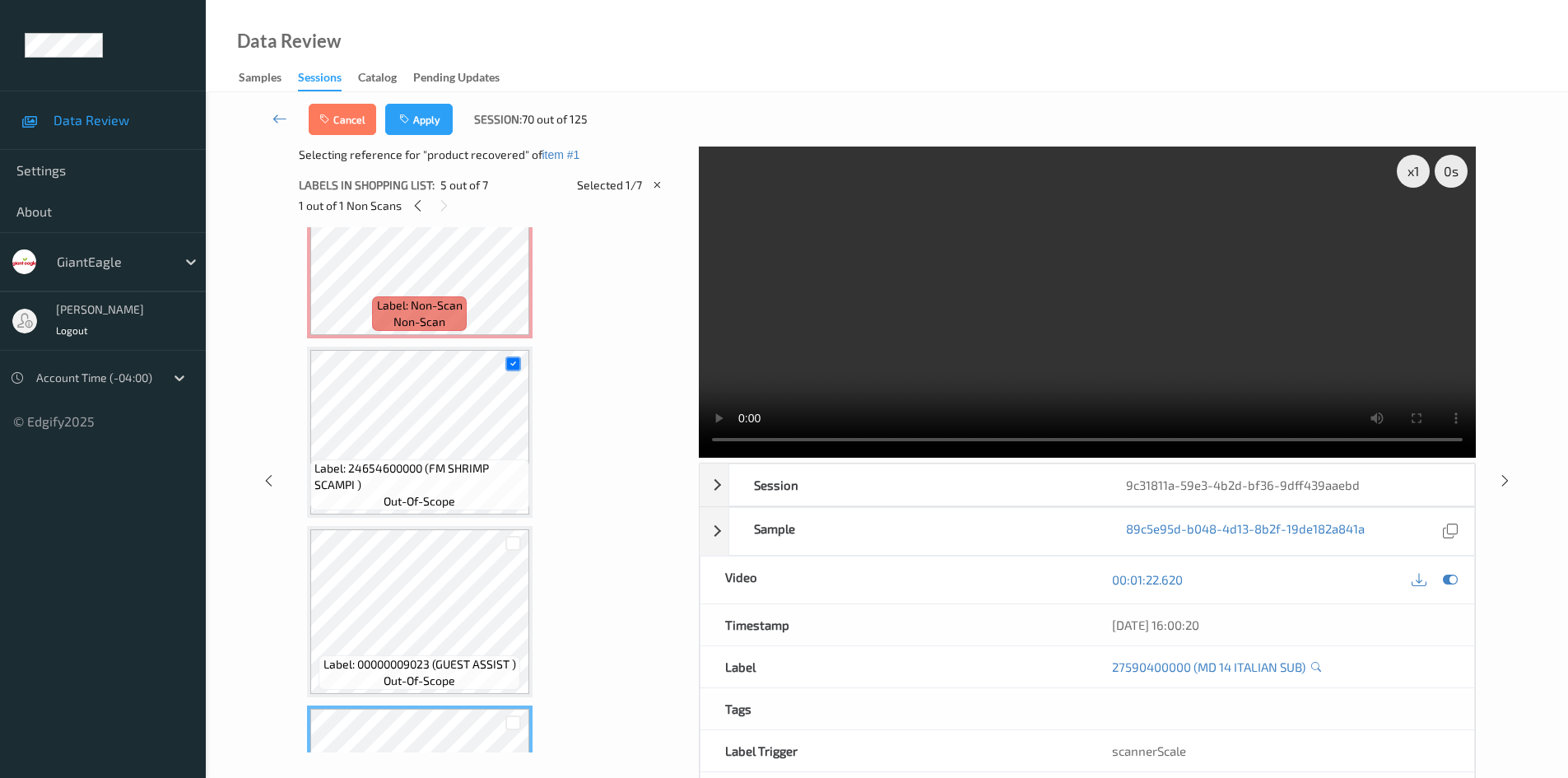 scroll, scrollTop: 247, scrollLeft: 0, axis: vertical 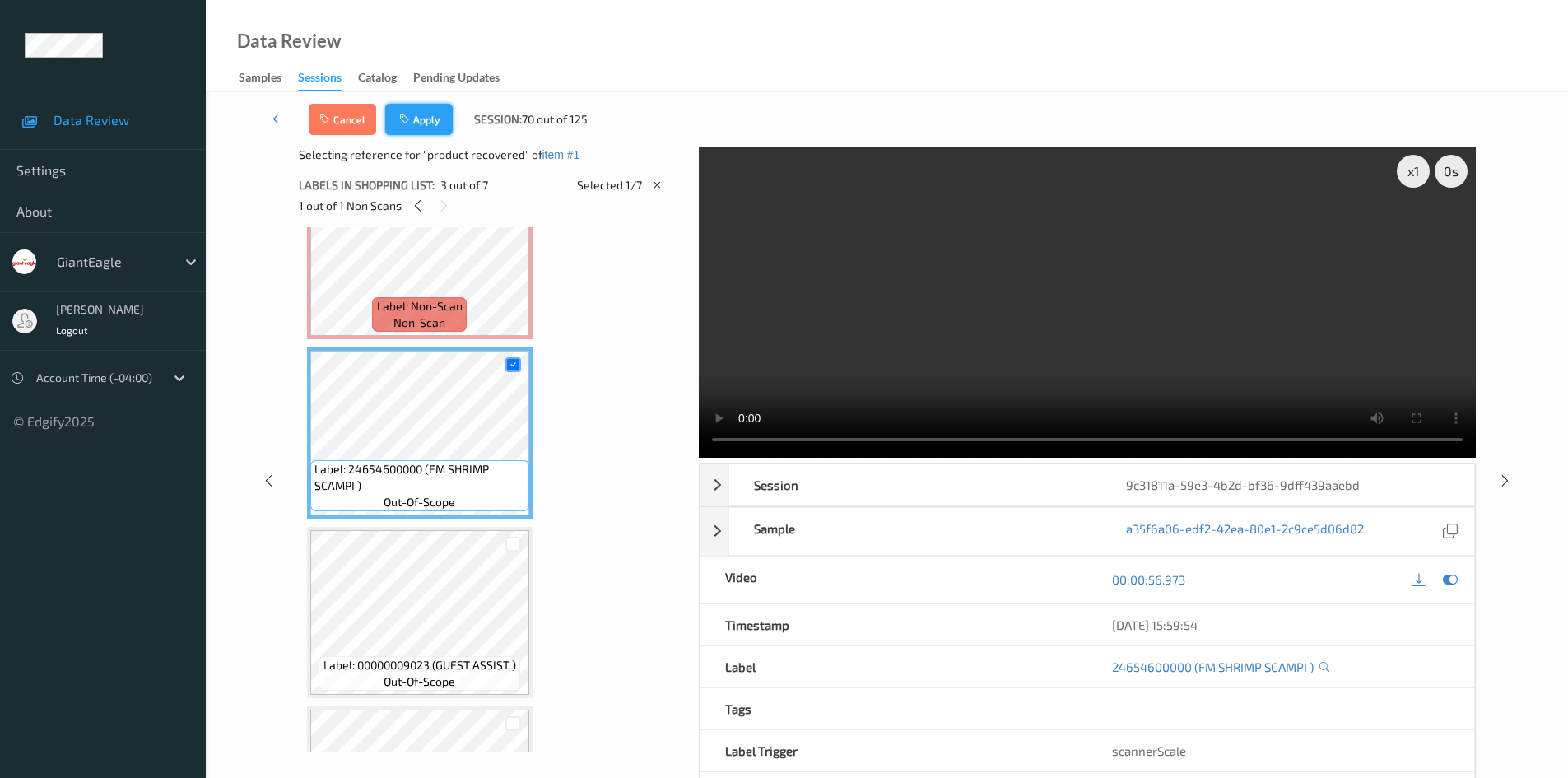 click on "Apply" at bounding box center [419, 119] 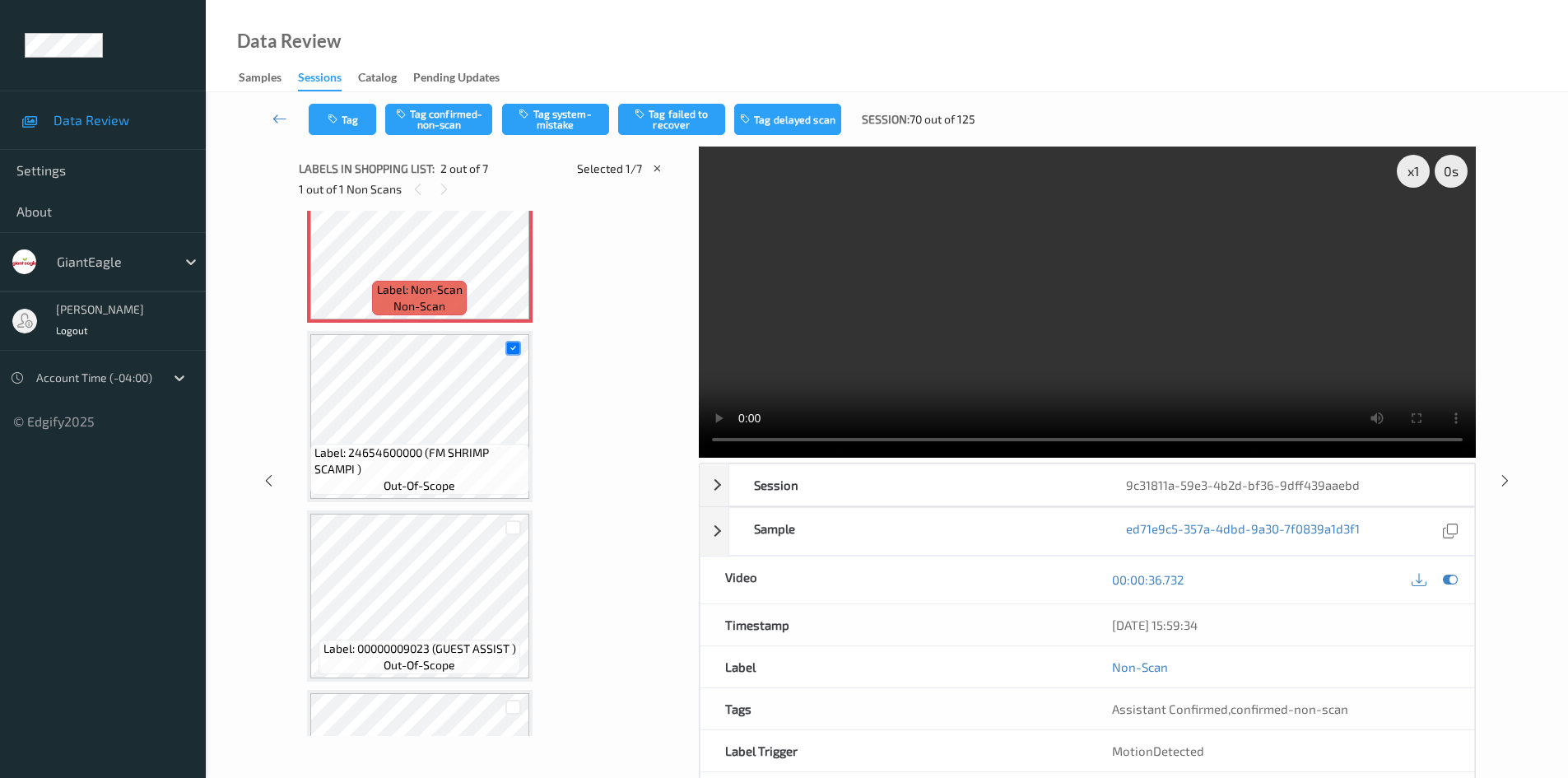scroll, scrollTop: 8, scrollLeft: 0, axis: vertical 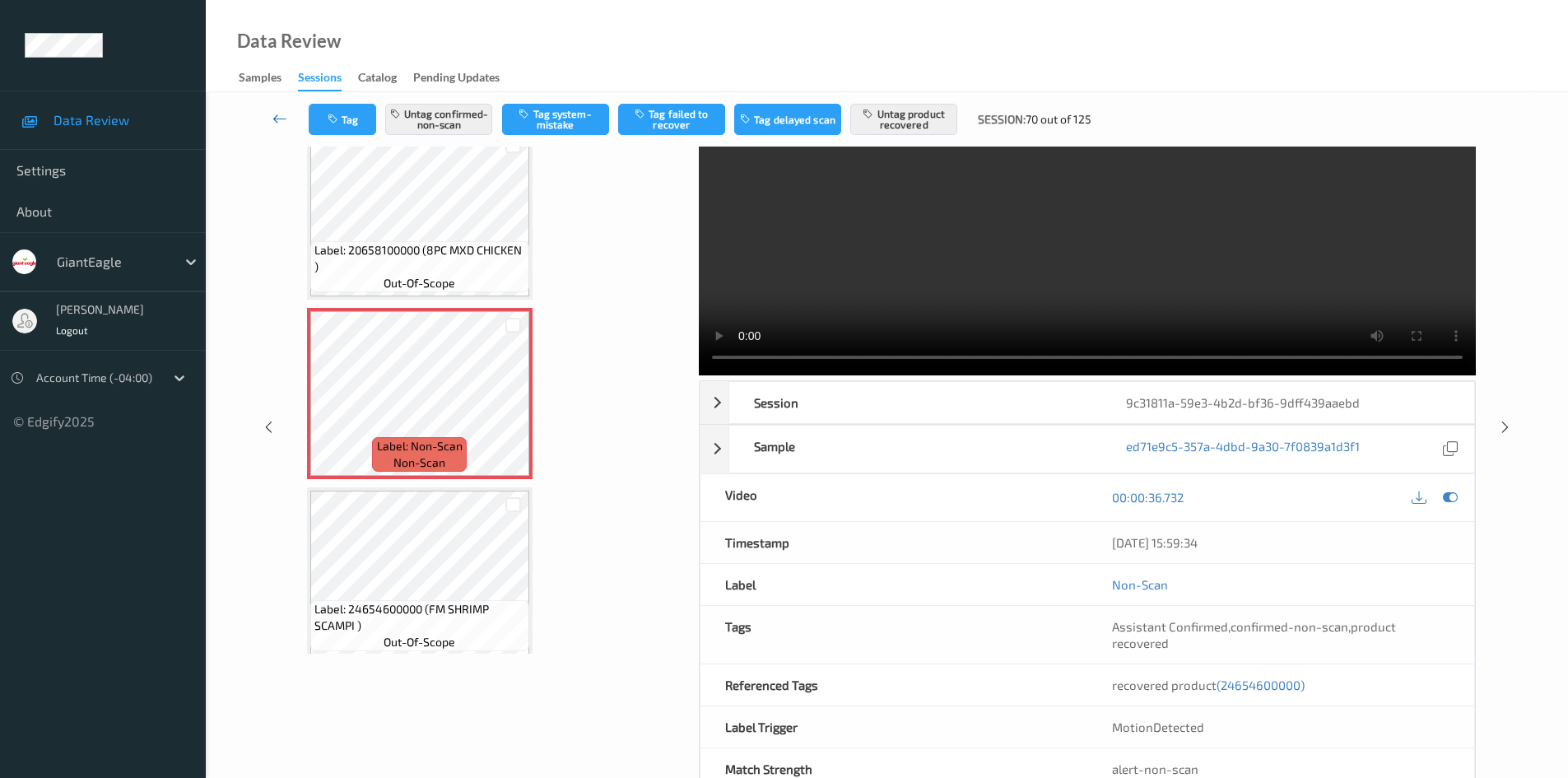 click at bounding box center [280, 119] 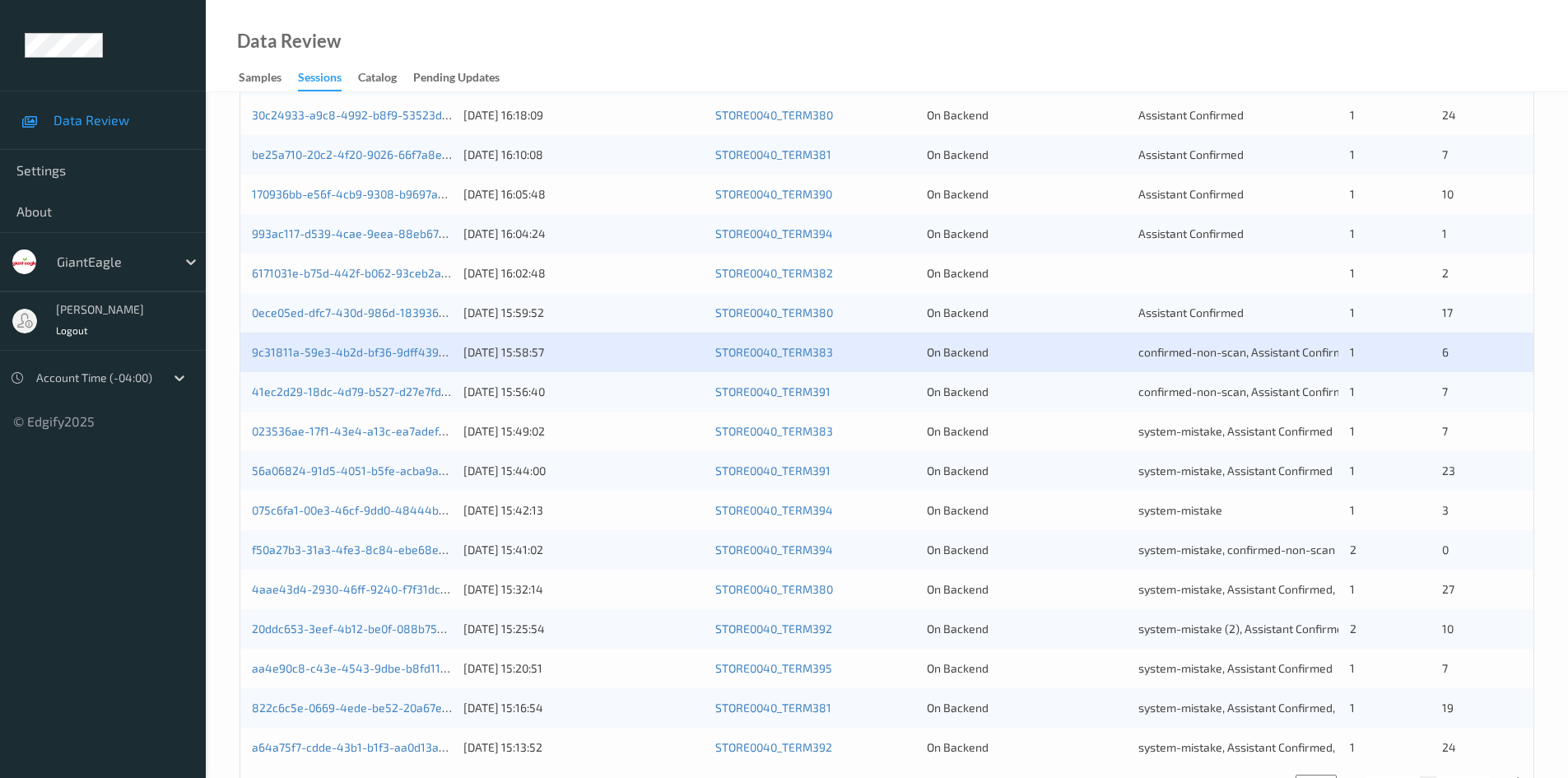 scroll, scrollTop: 412, scrollLeft: 0, axis: vertical 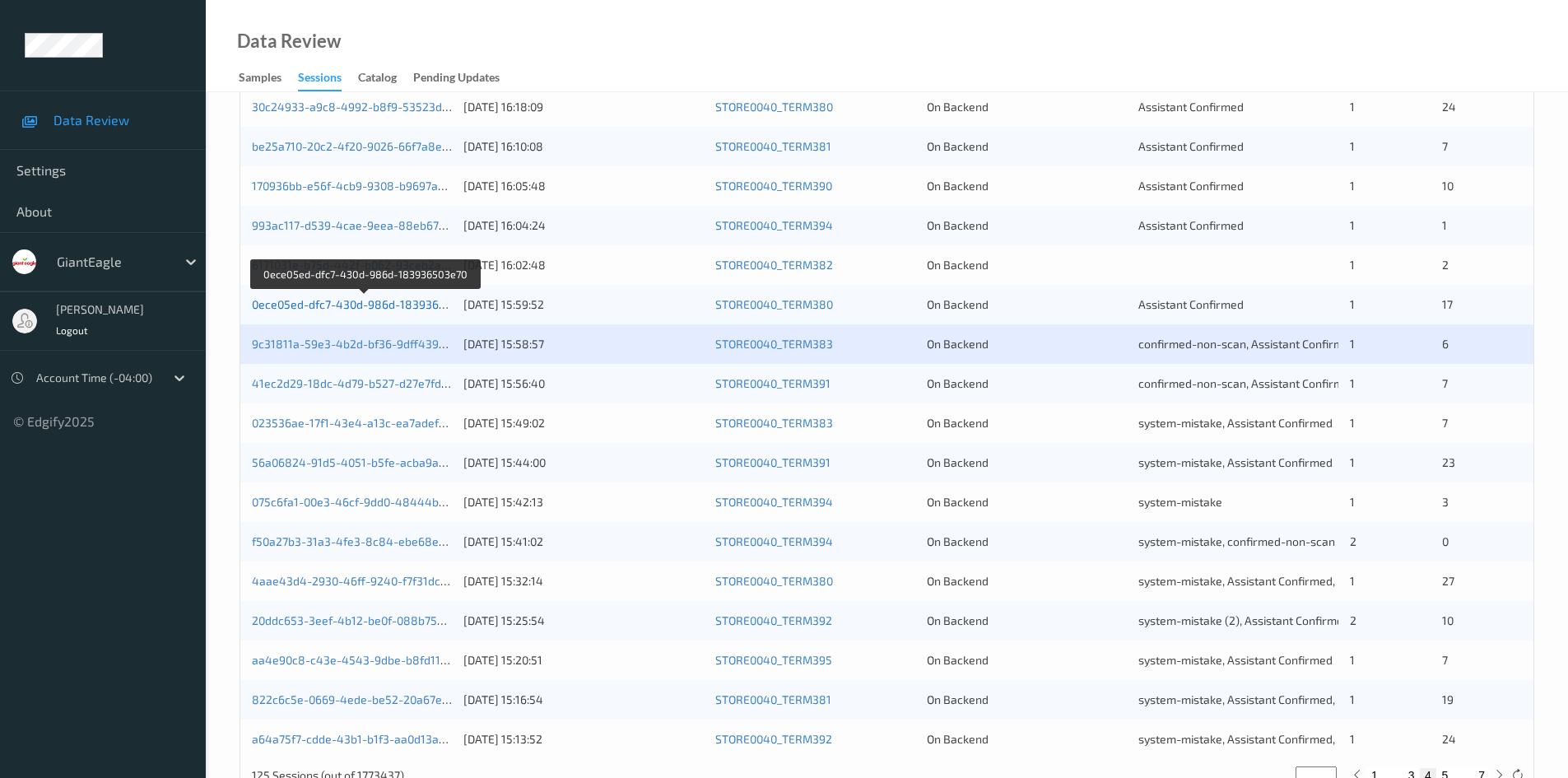 click on "0ece05ed-dfc7-430d-986d-183936503e70" at bounding box center (365, 304) 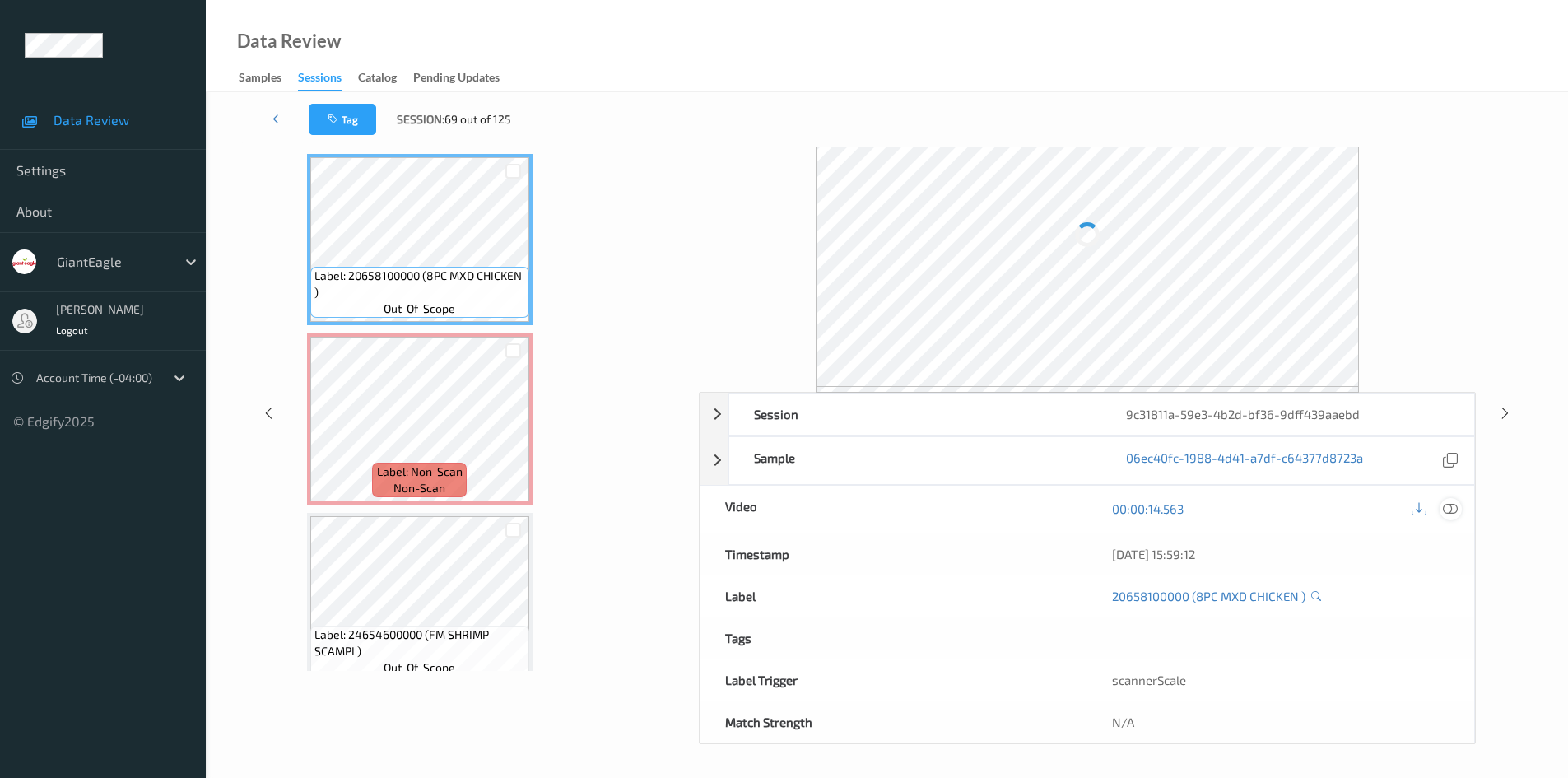 click at bounding box center (1450, 509) 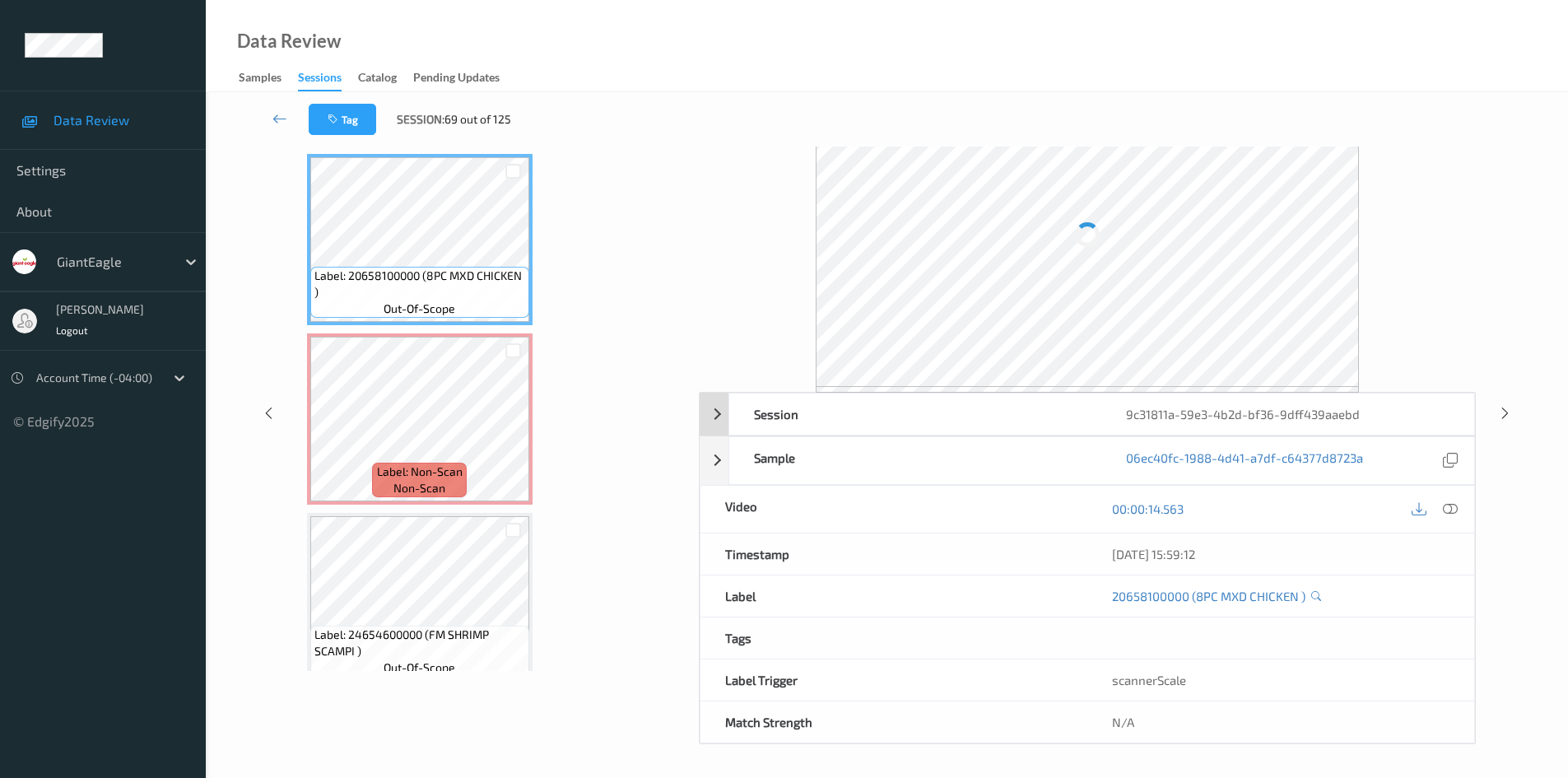 scroll, scrollTop: 71, scrollLeft: 0, axis: vertical 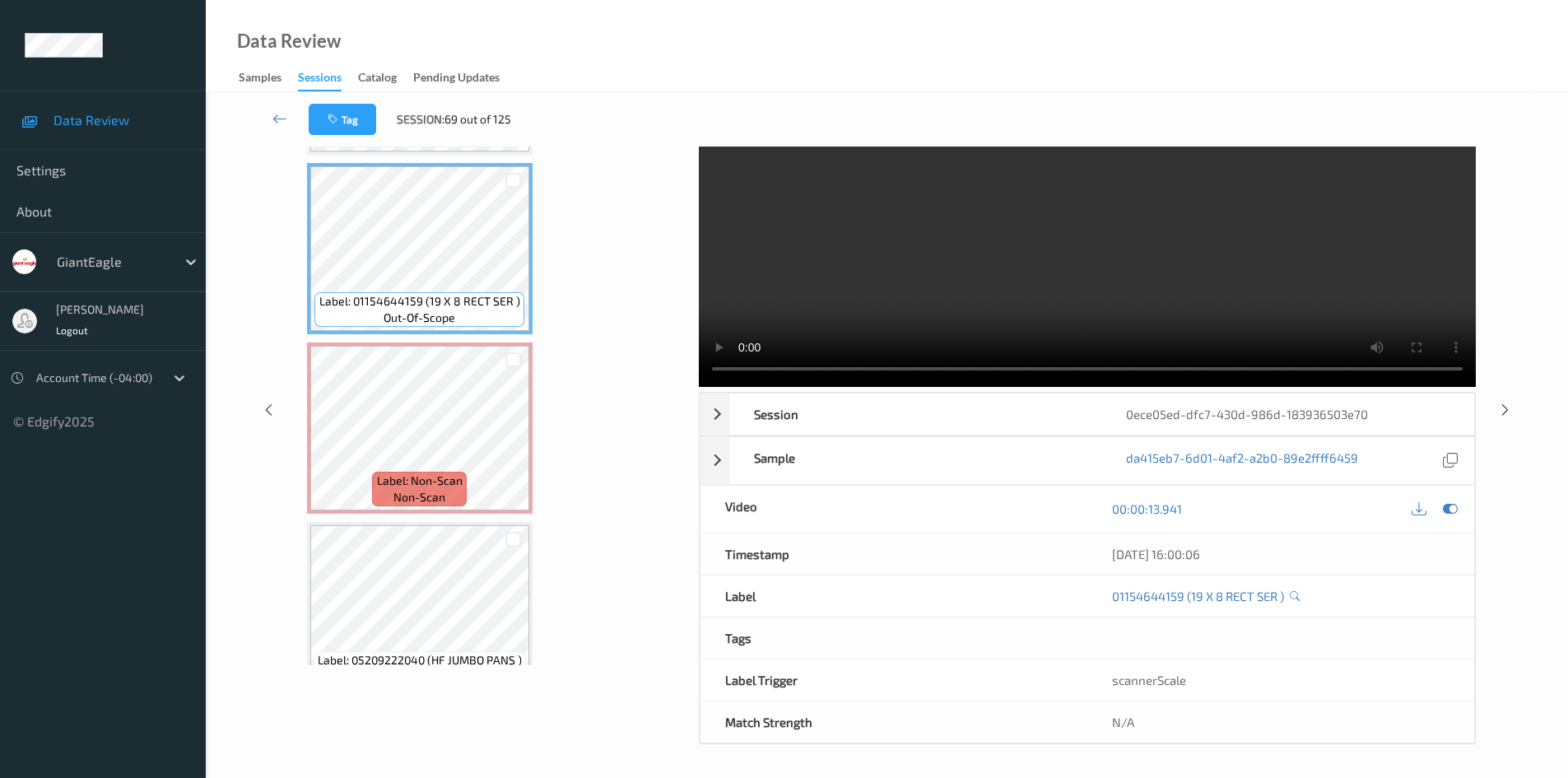 type 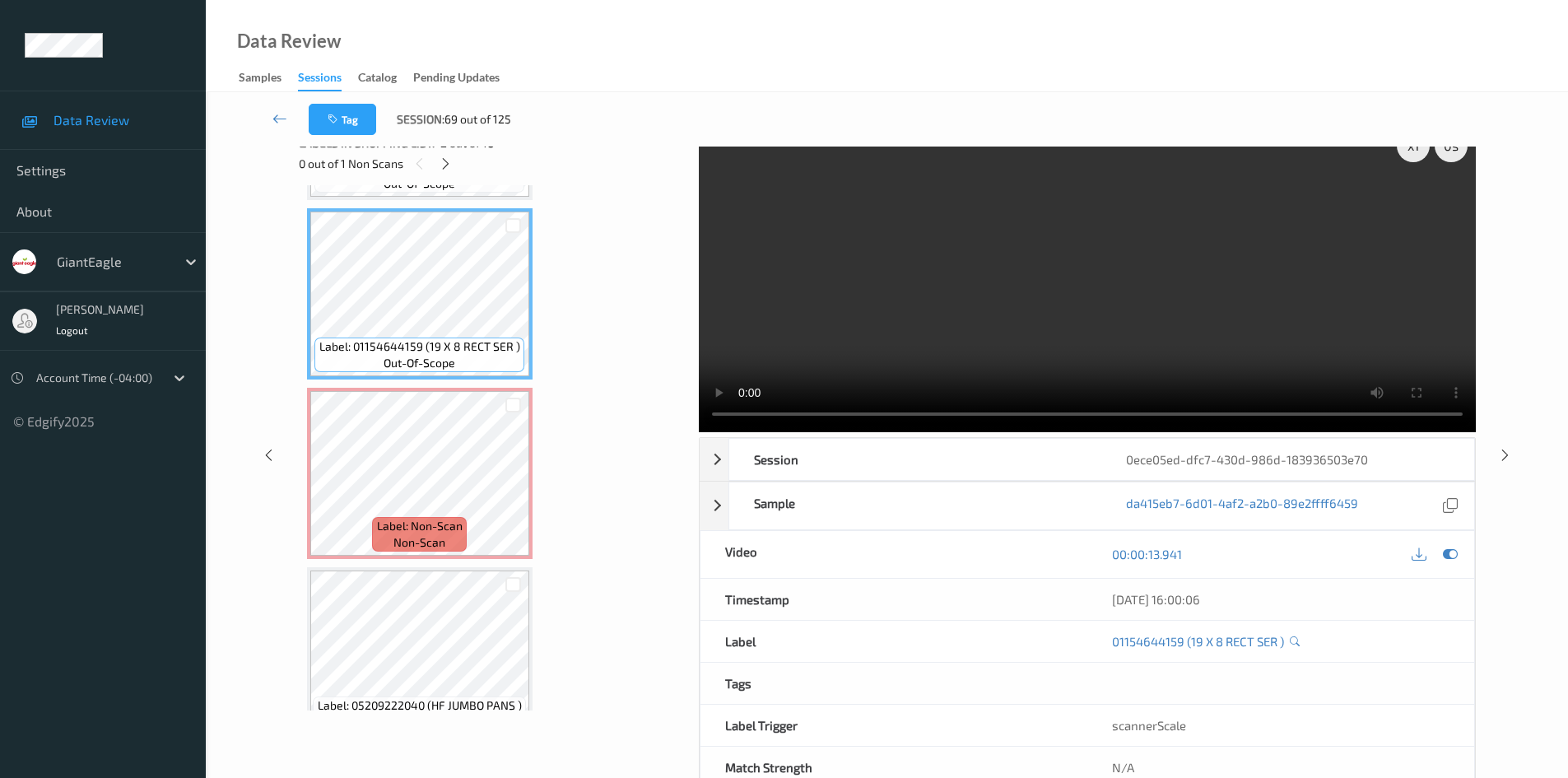 scroll, scrollTop: 0, scrollLeft: 0, axis: both 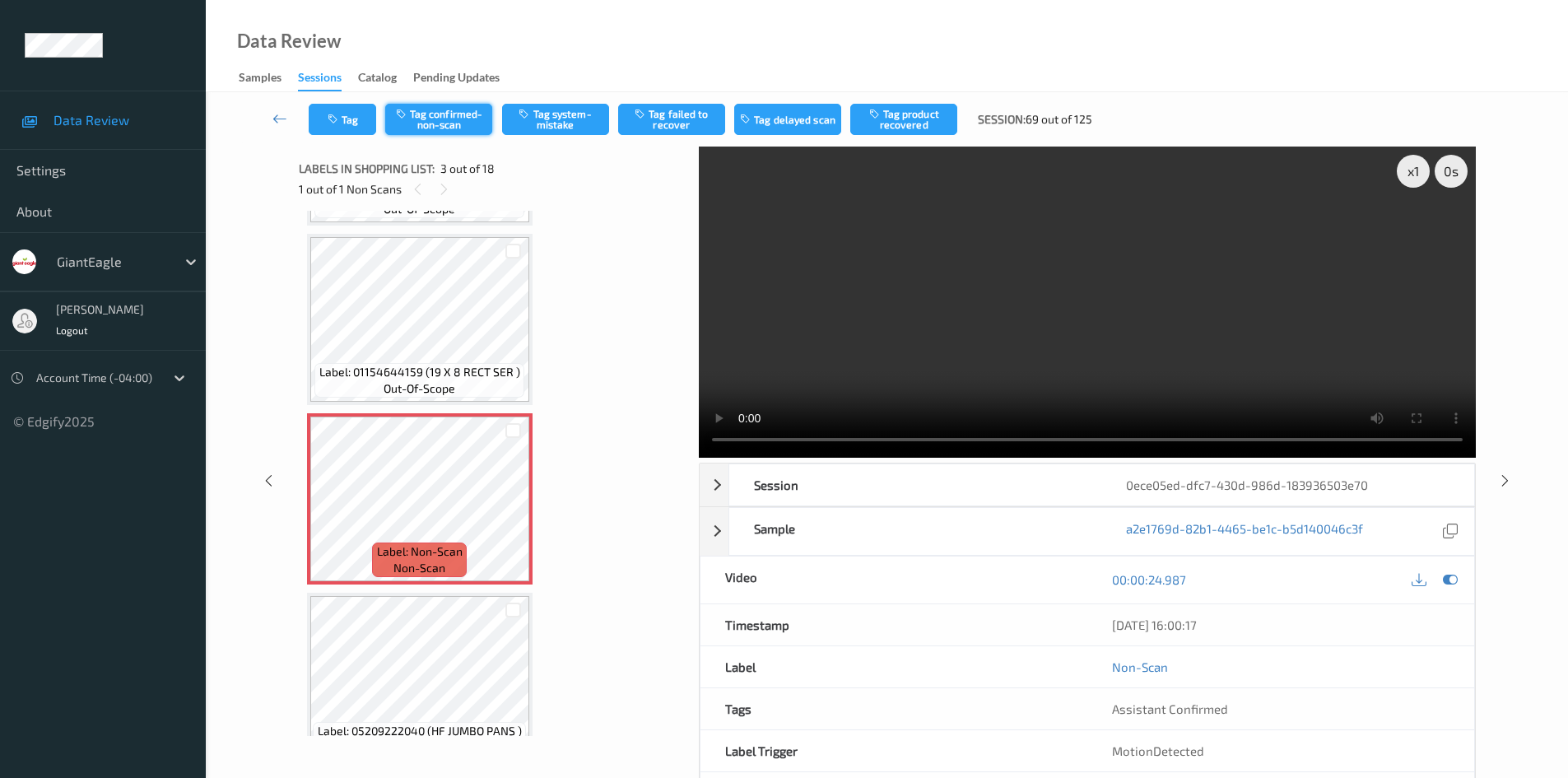 click on "Tag   confirmed-non-scan" at bounding box center (439, 119) 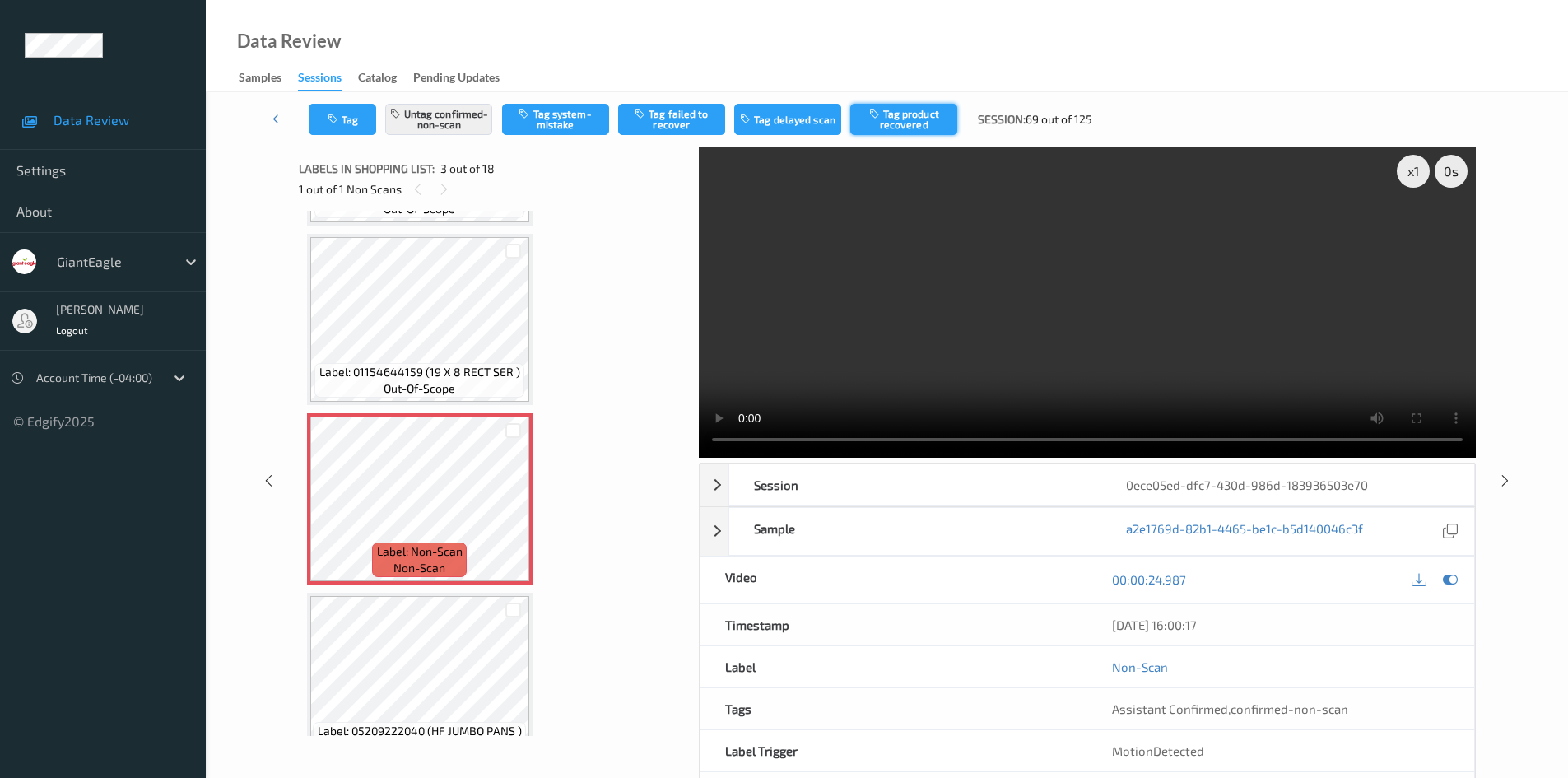 click on "Tag   product recovered" at bounding box center (904, 119) 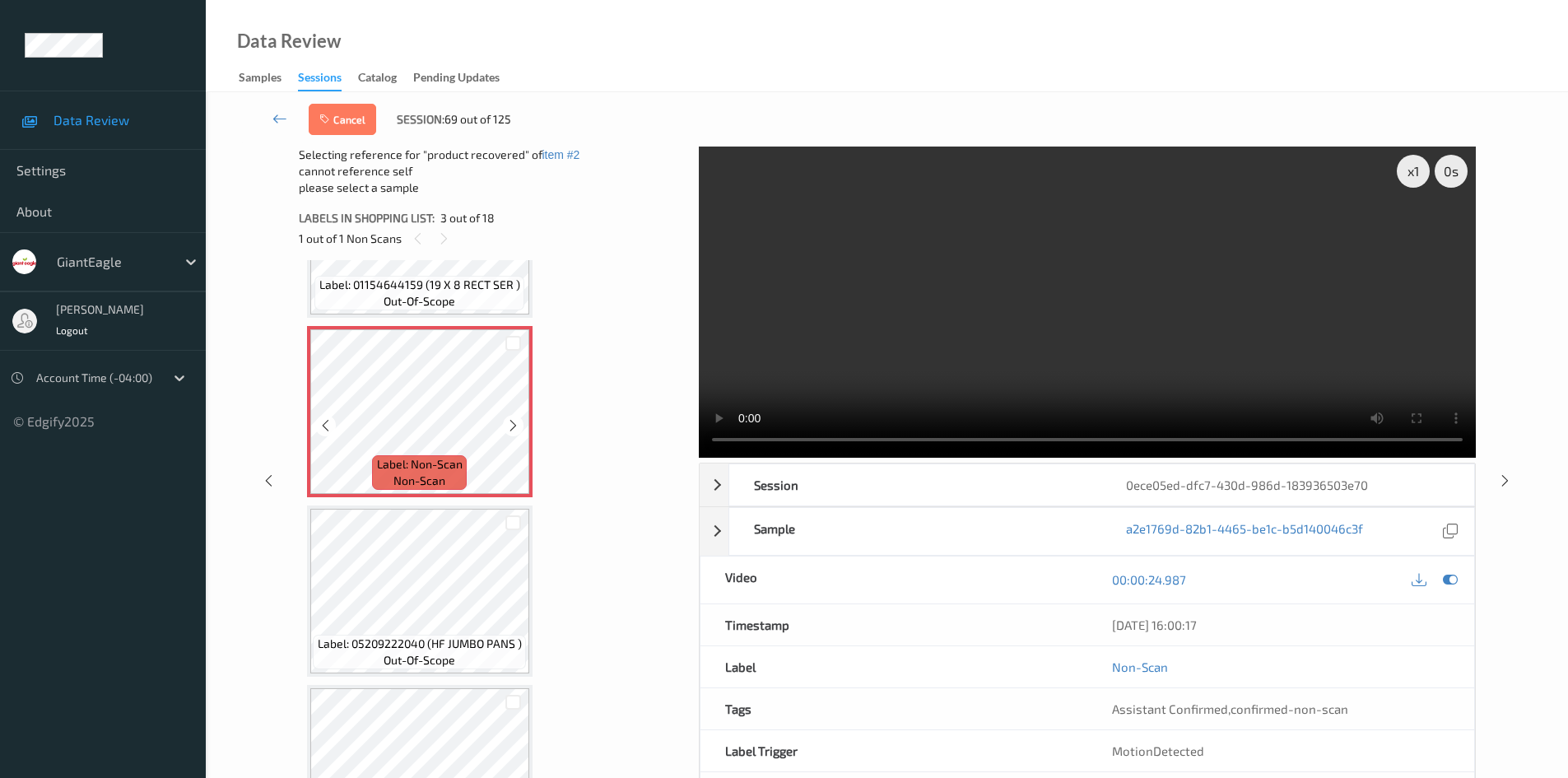 scroll, scrollTop: 329, scrollLeft: 0, axis: vertical 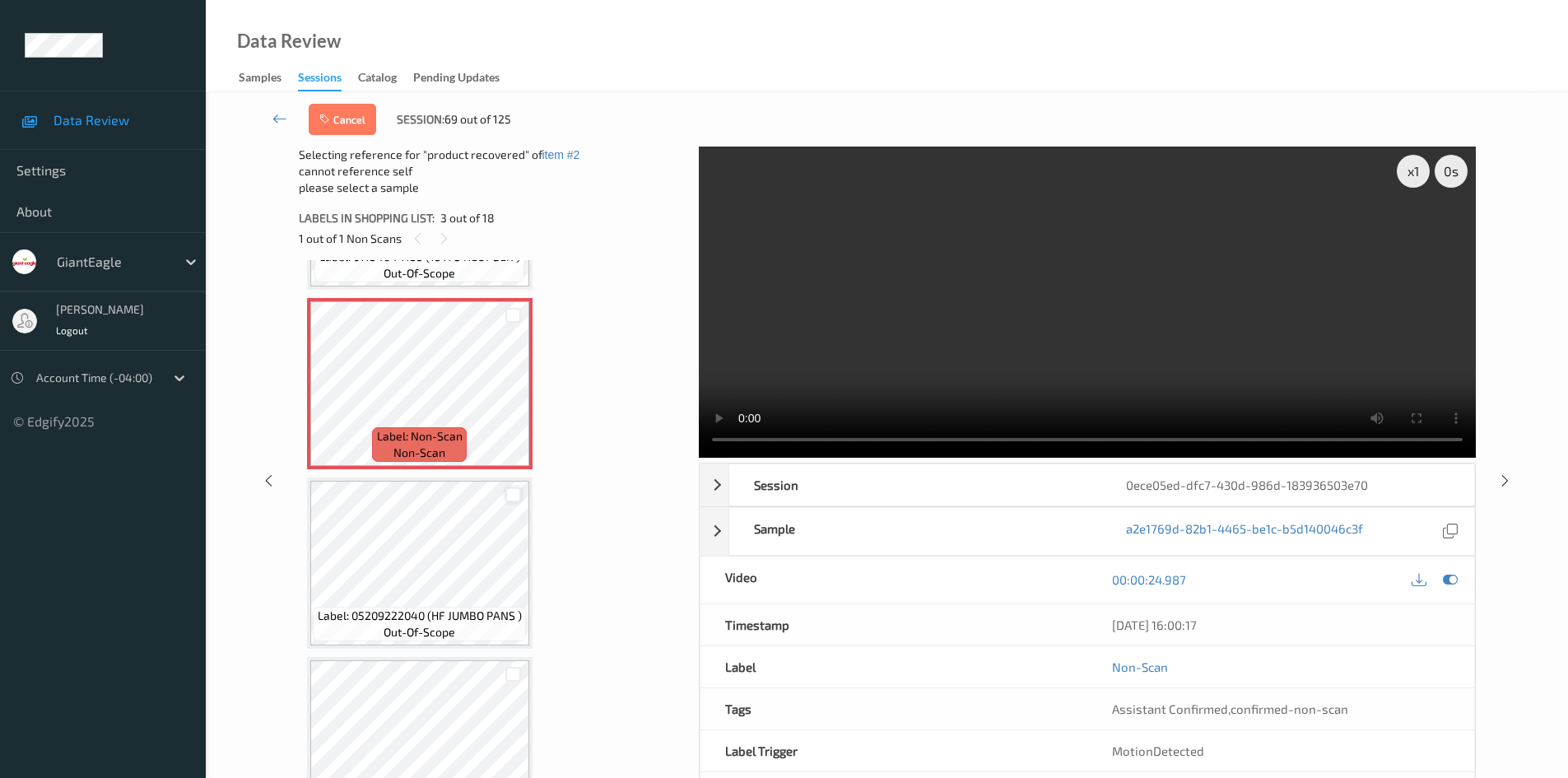 click at bounding box center (513, 495) 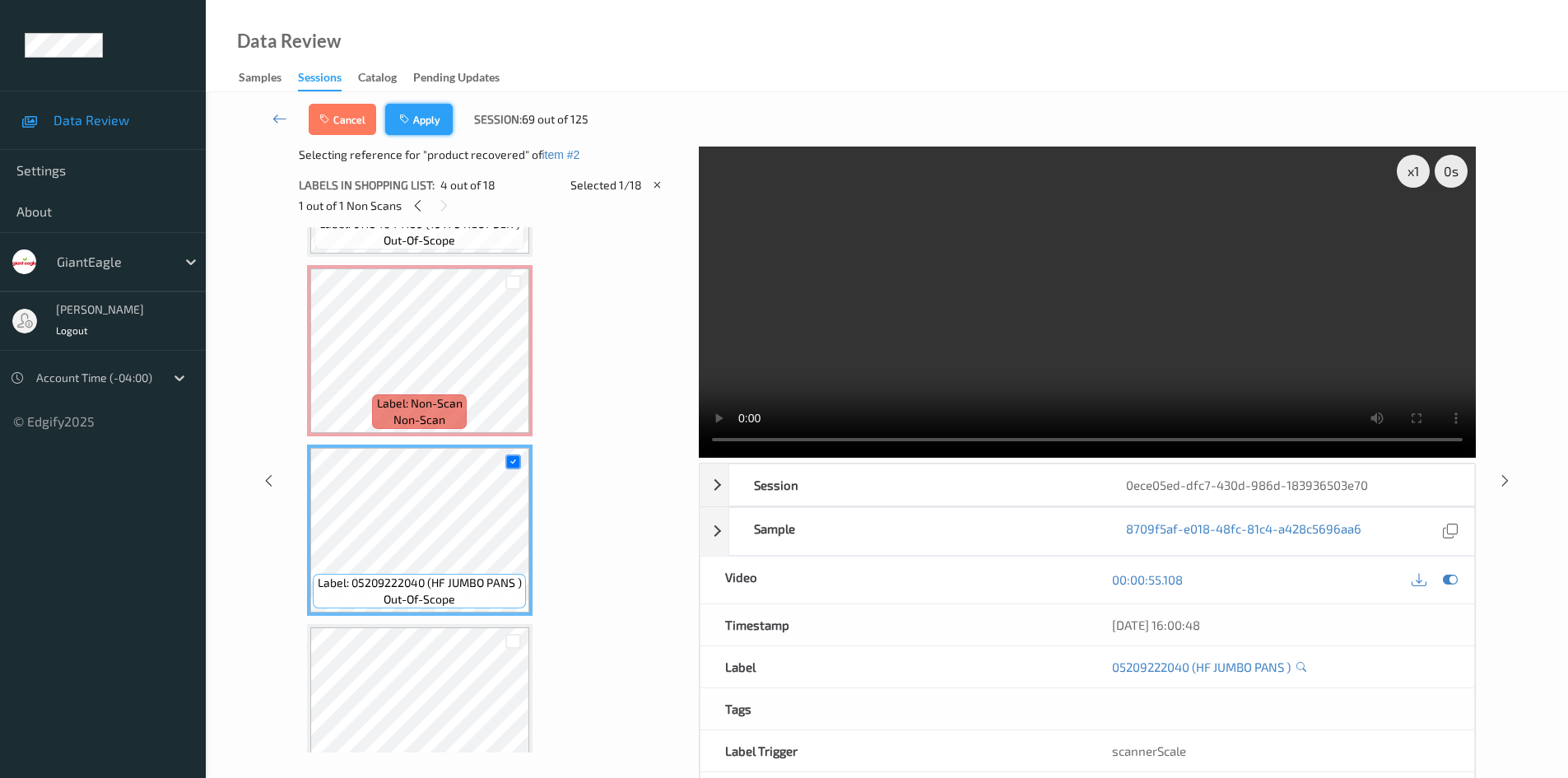 click on "Apply" at bounding box center (419, 119) 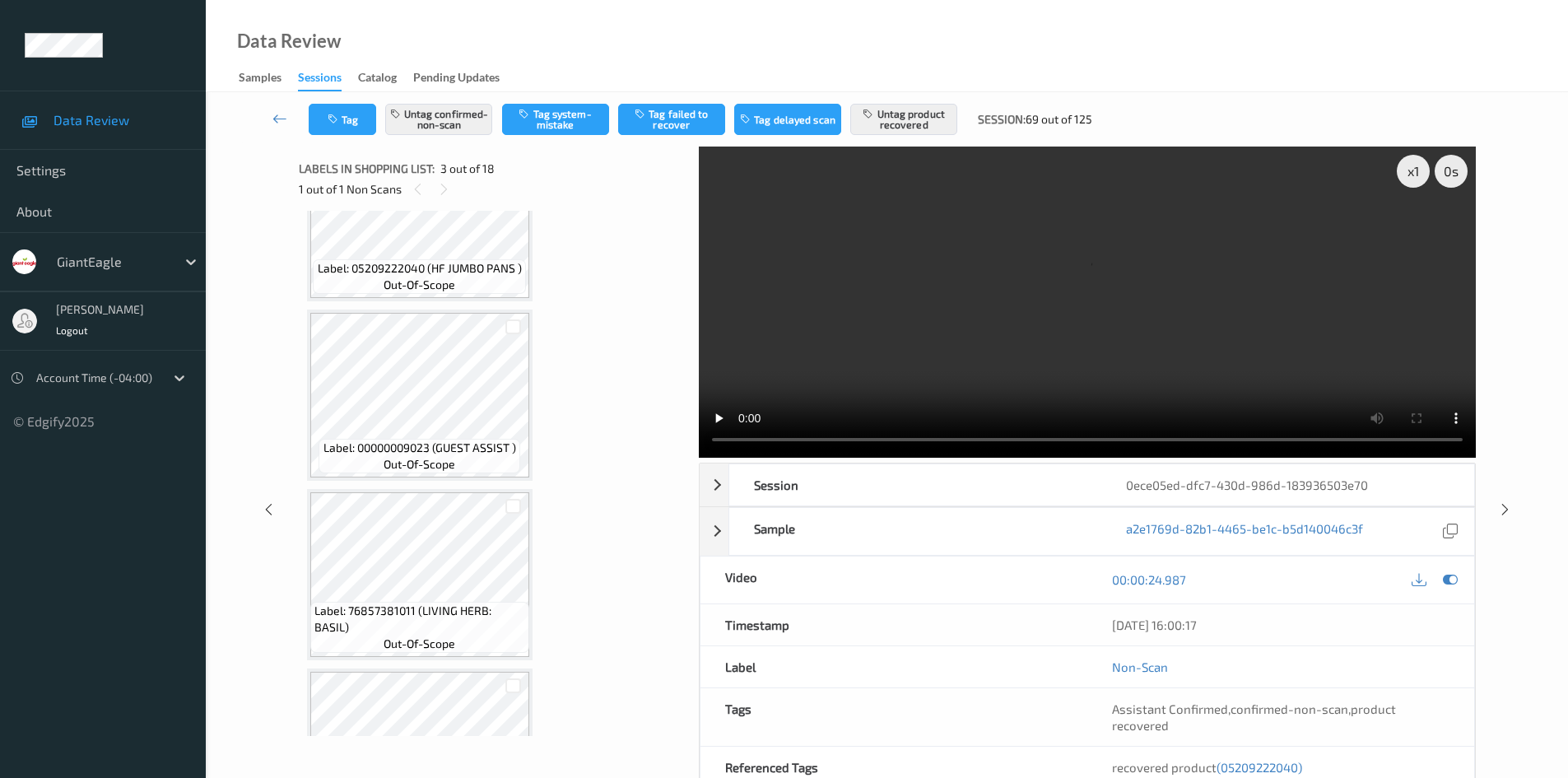 scroll, scrollTop: 682, scrollLeft: 0, axis: vertical 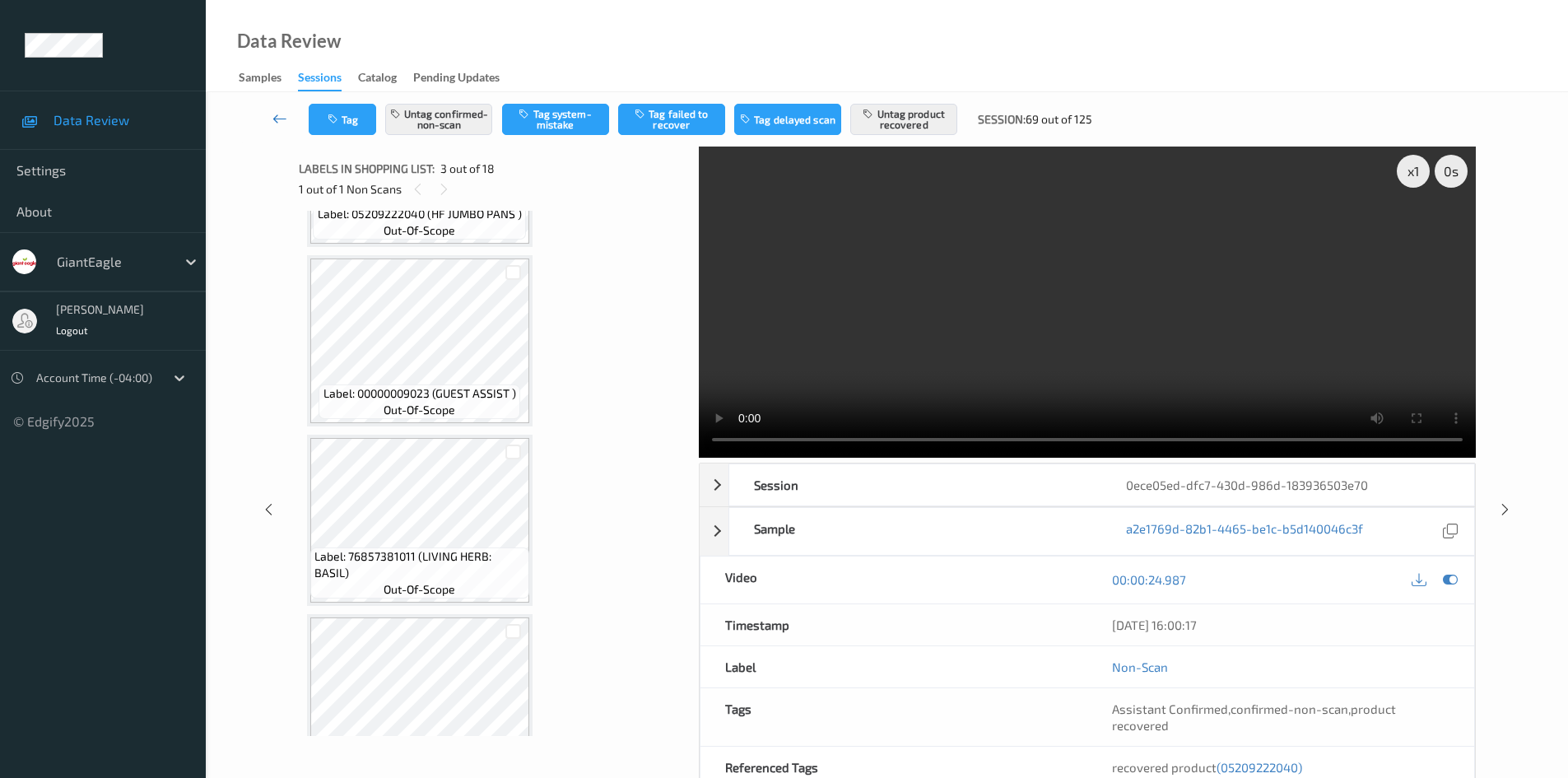 click at bounding box center (280, 119) 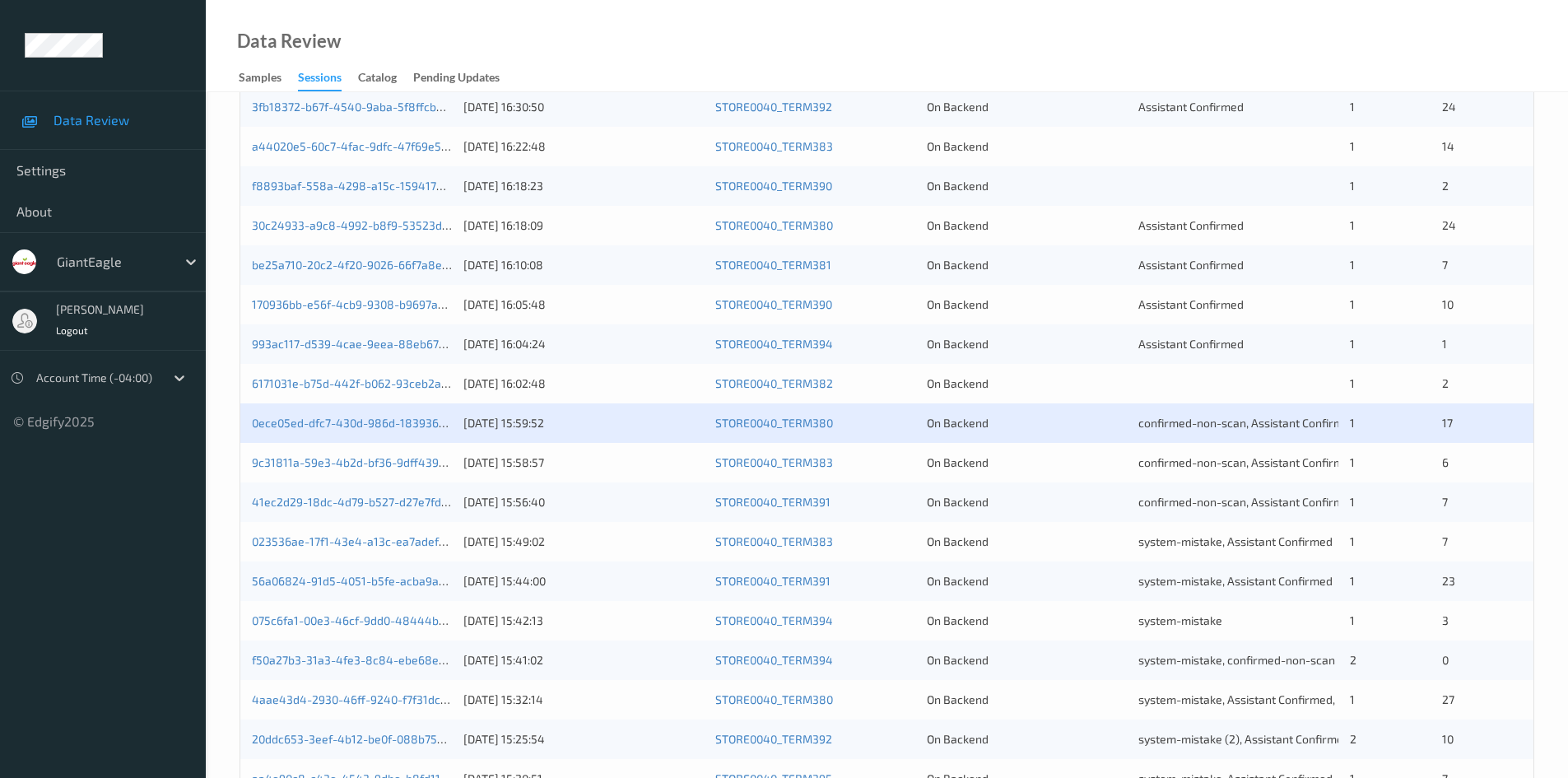 scroll, scrollTop: 412, scrollLeft: 0, axis: vertical 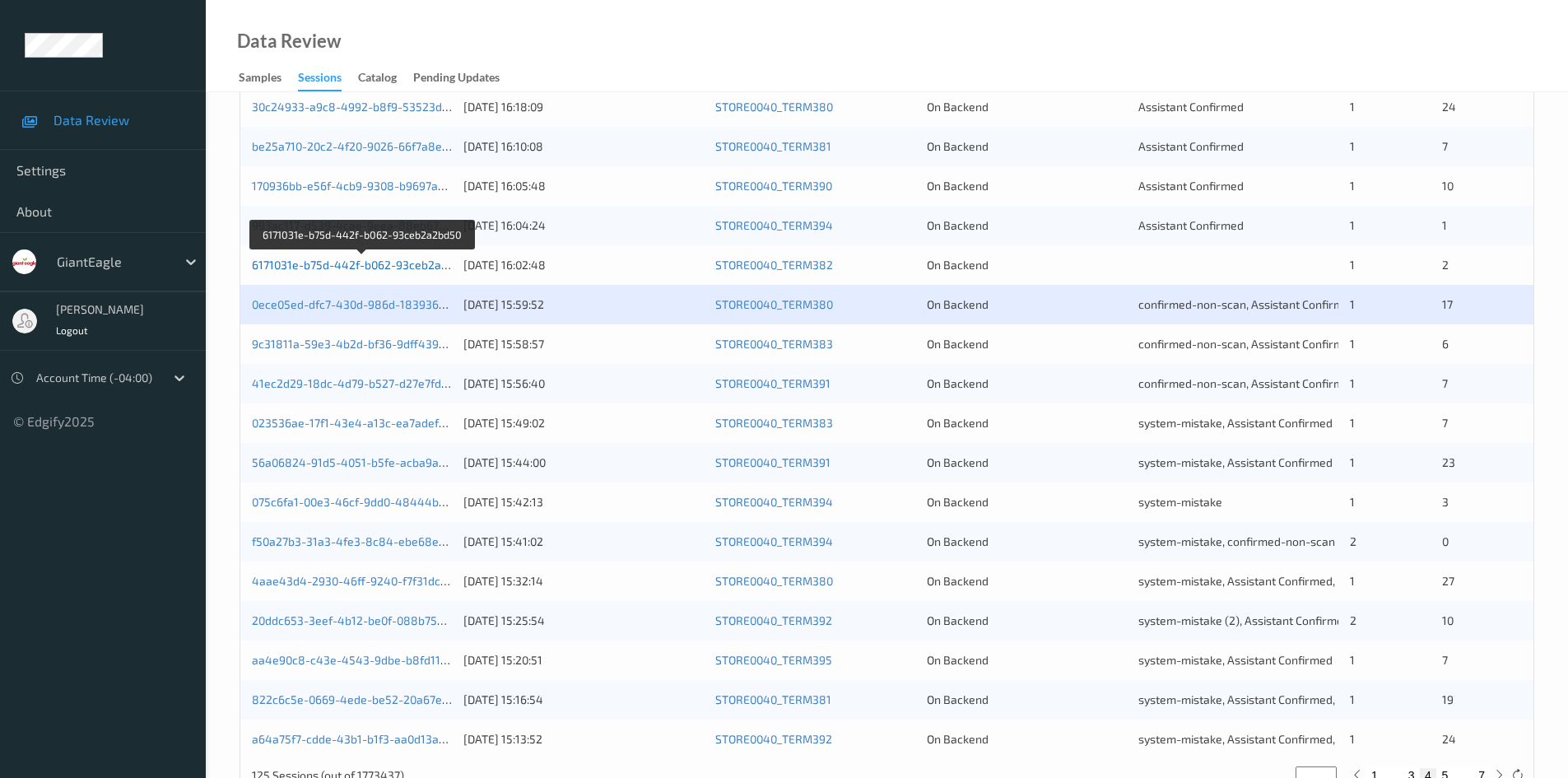 click on "6171031e-b75d-442f-b062-93ceb2a2bd50" at bounding box center [363, 264] 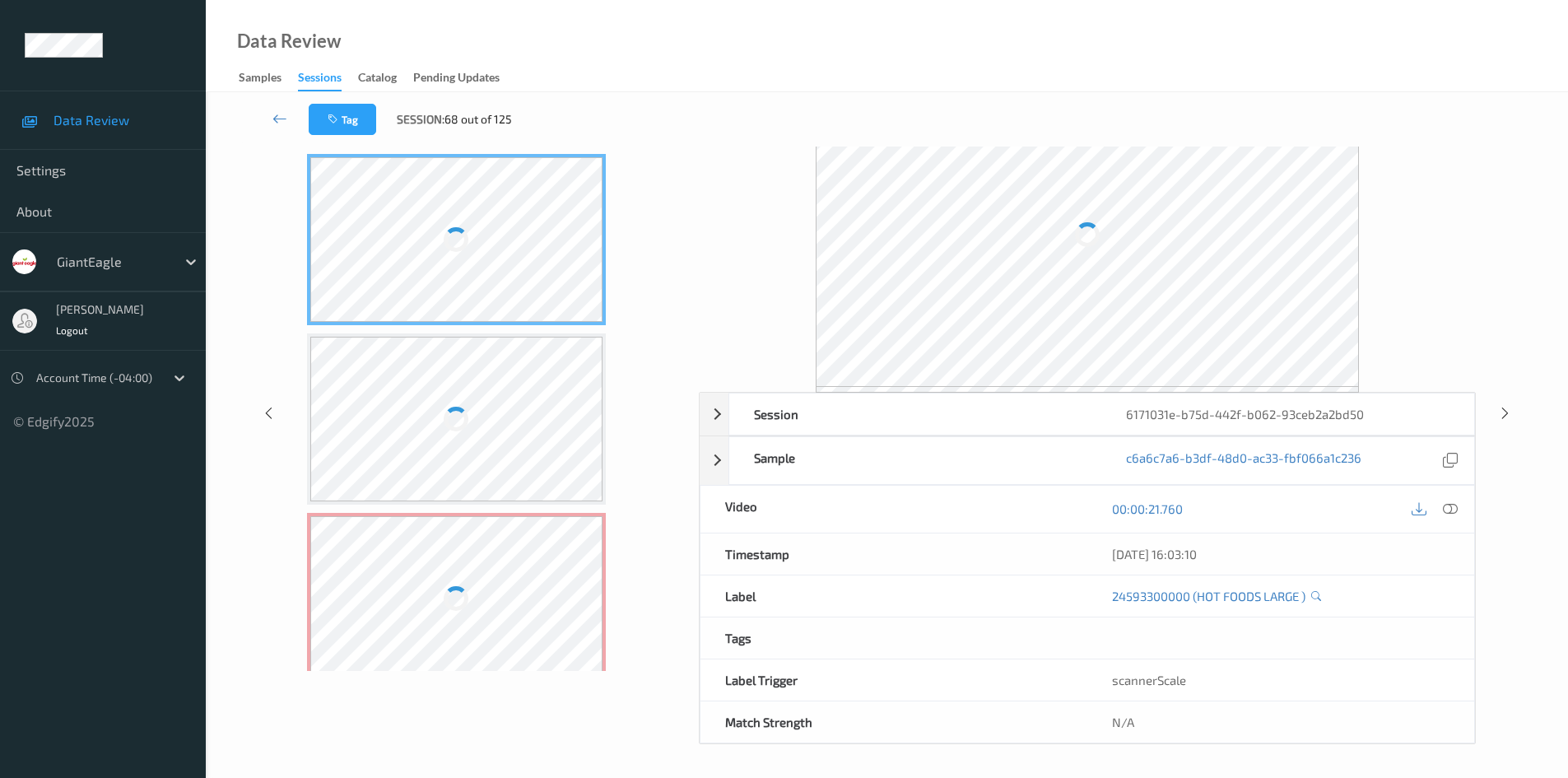 scroll, scrollTop: 71, scrollLeft: 0, axis: vertical 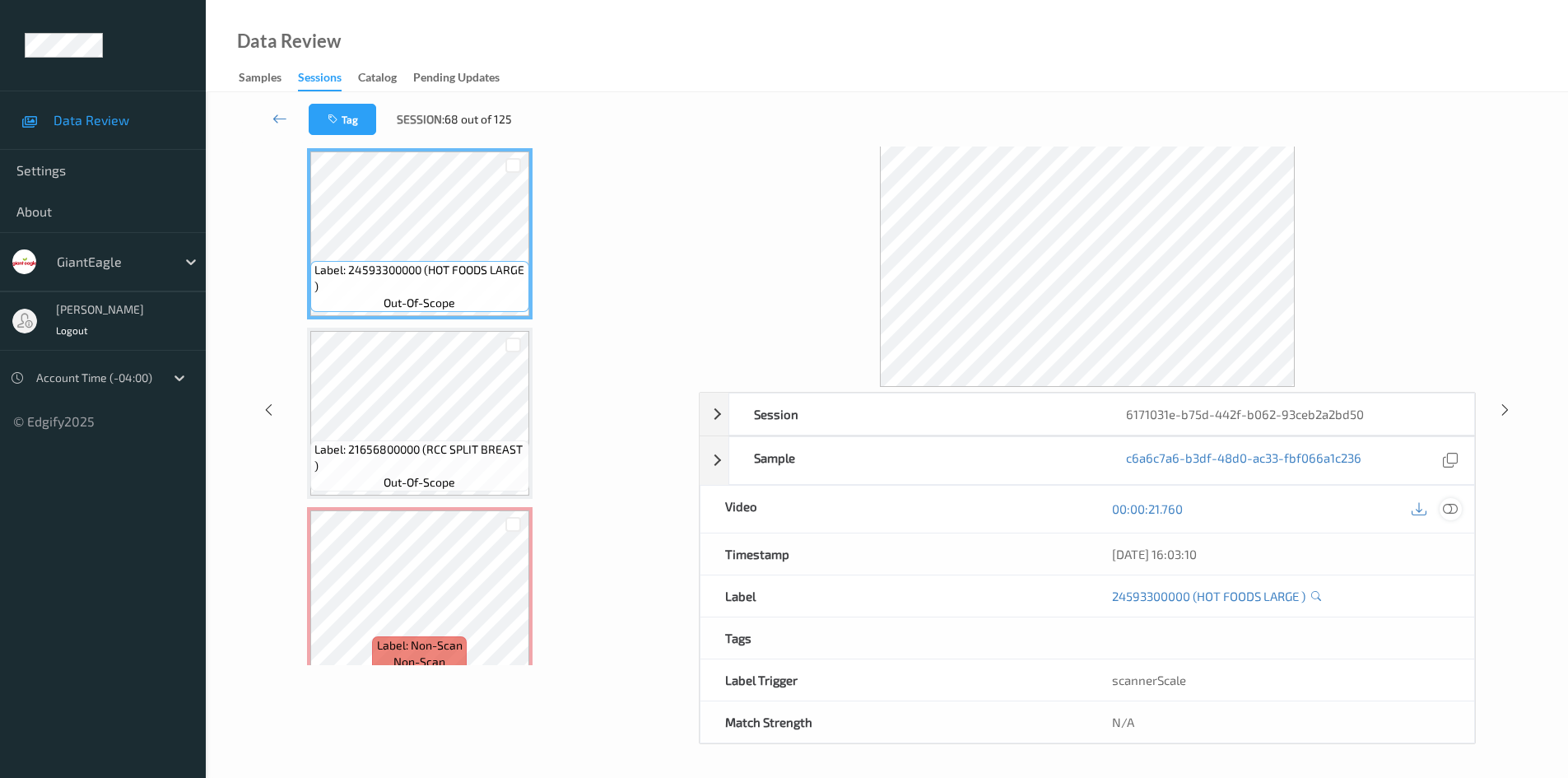 click at bounding box center (1450, 509) 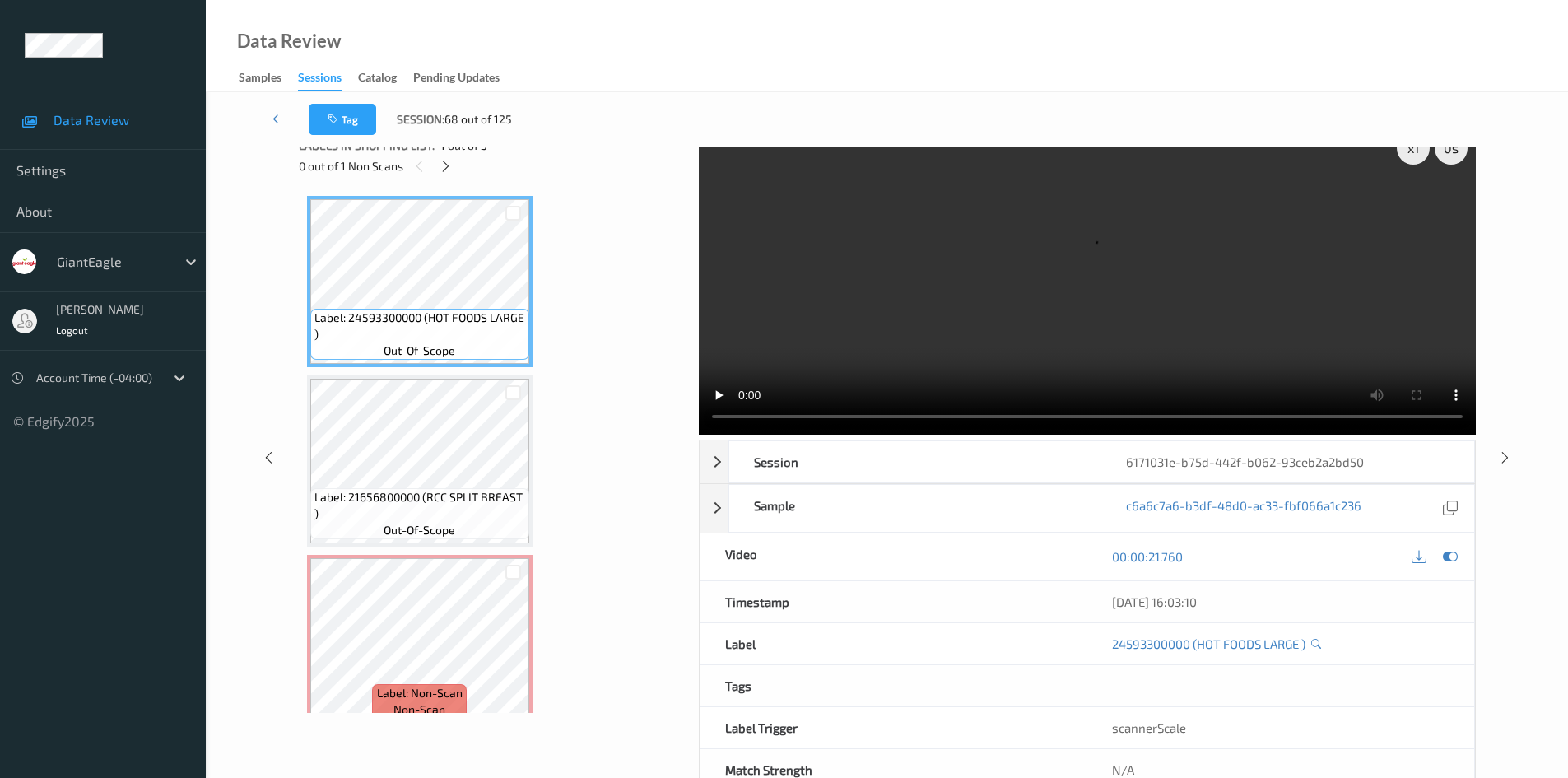 scroll, scrollTop: 0, scrollLeft: 0, axis: both 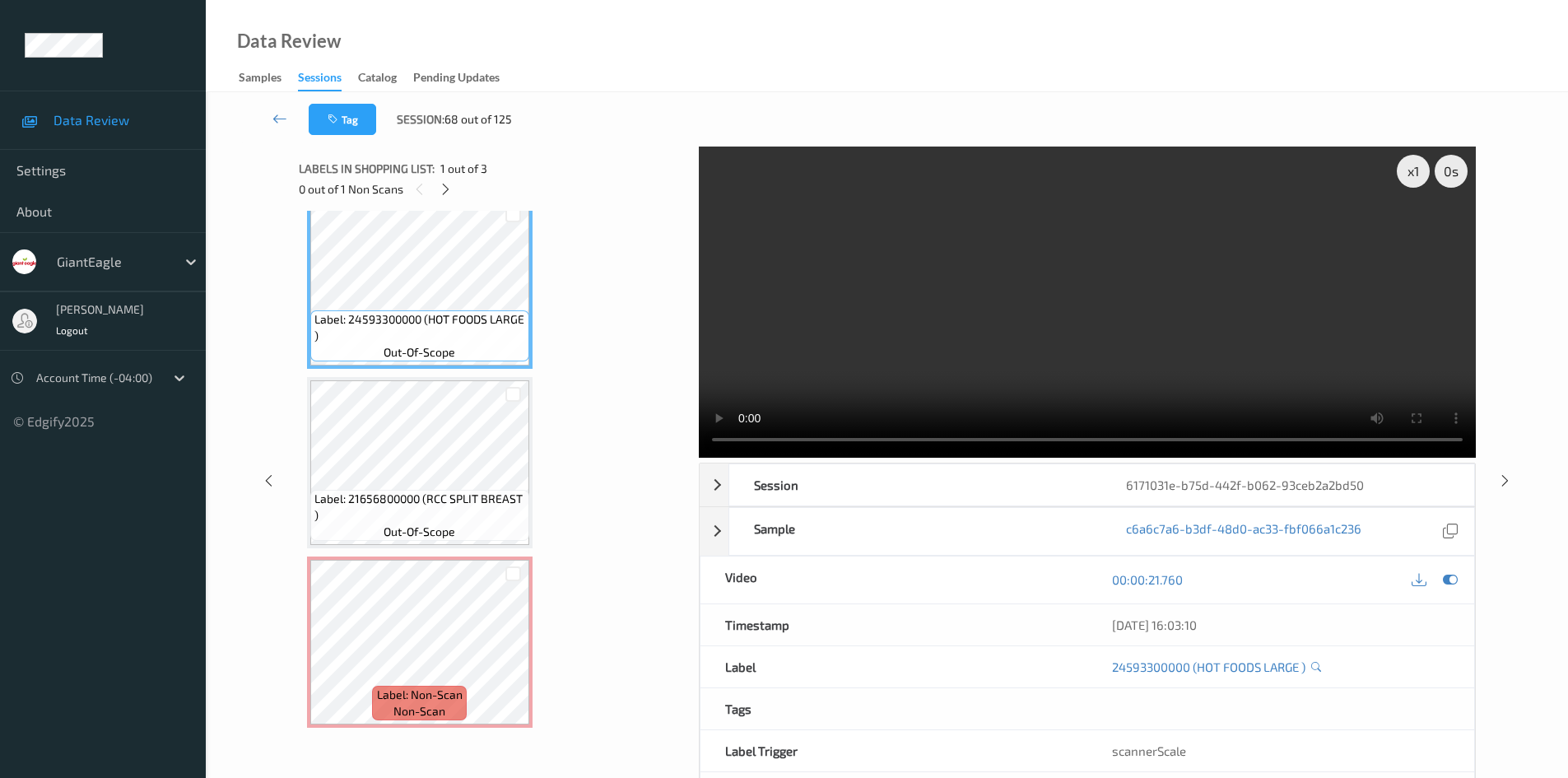 type 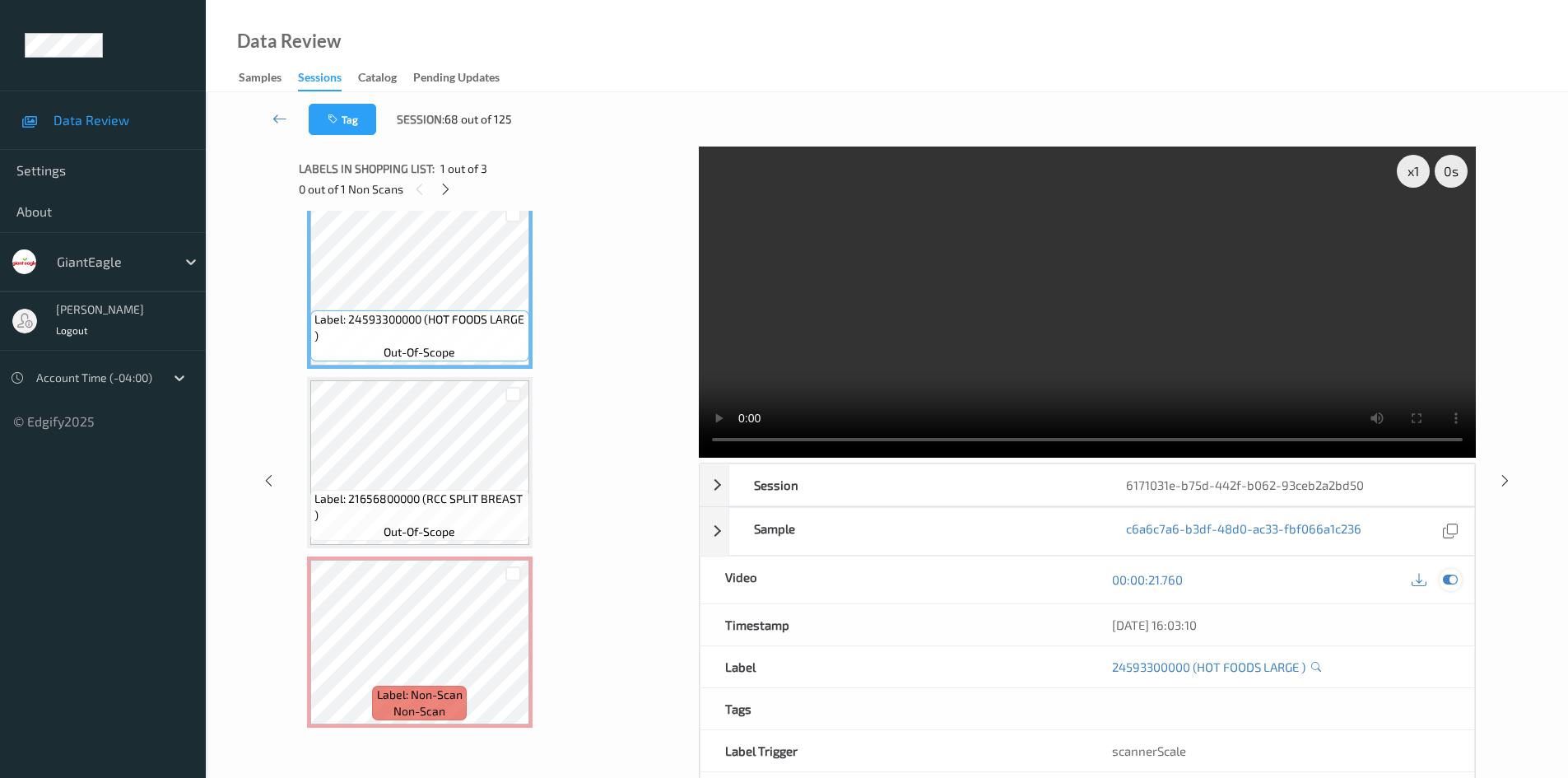 click at bounding box center (1450, 580) 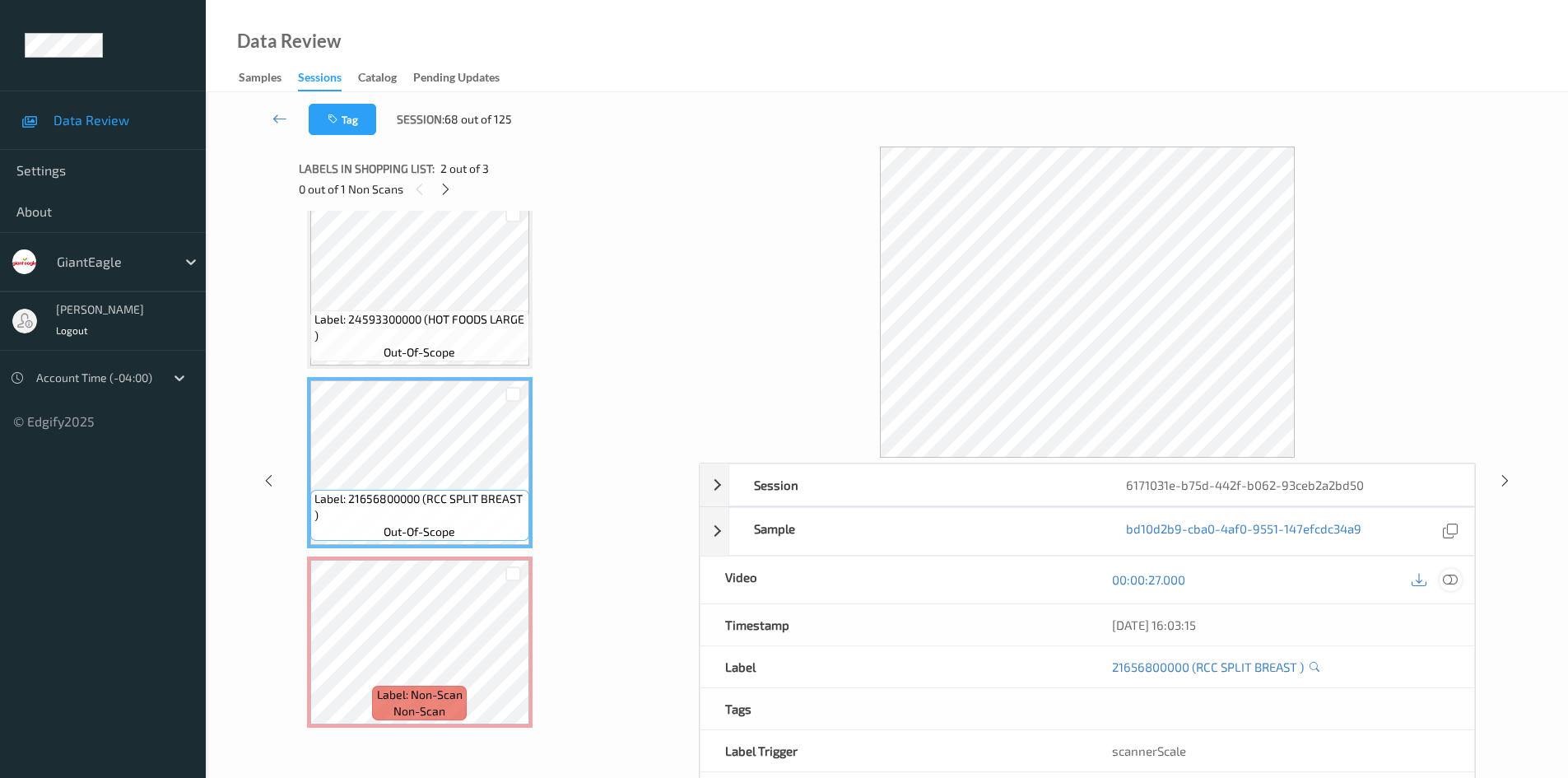 click at bounding box center [1450, 580] 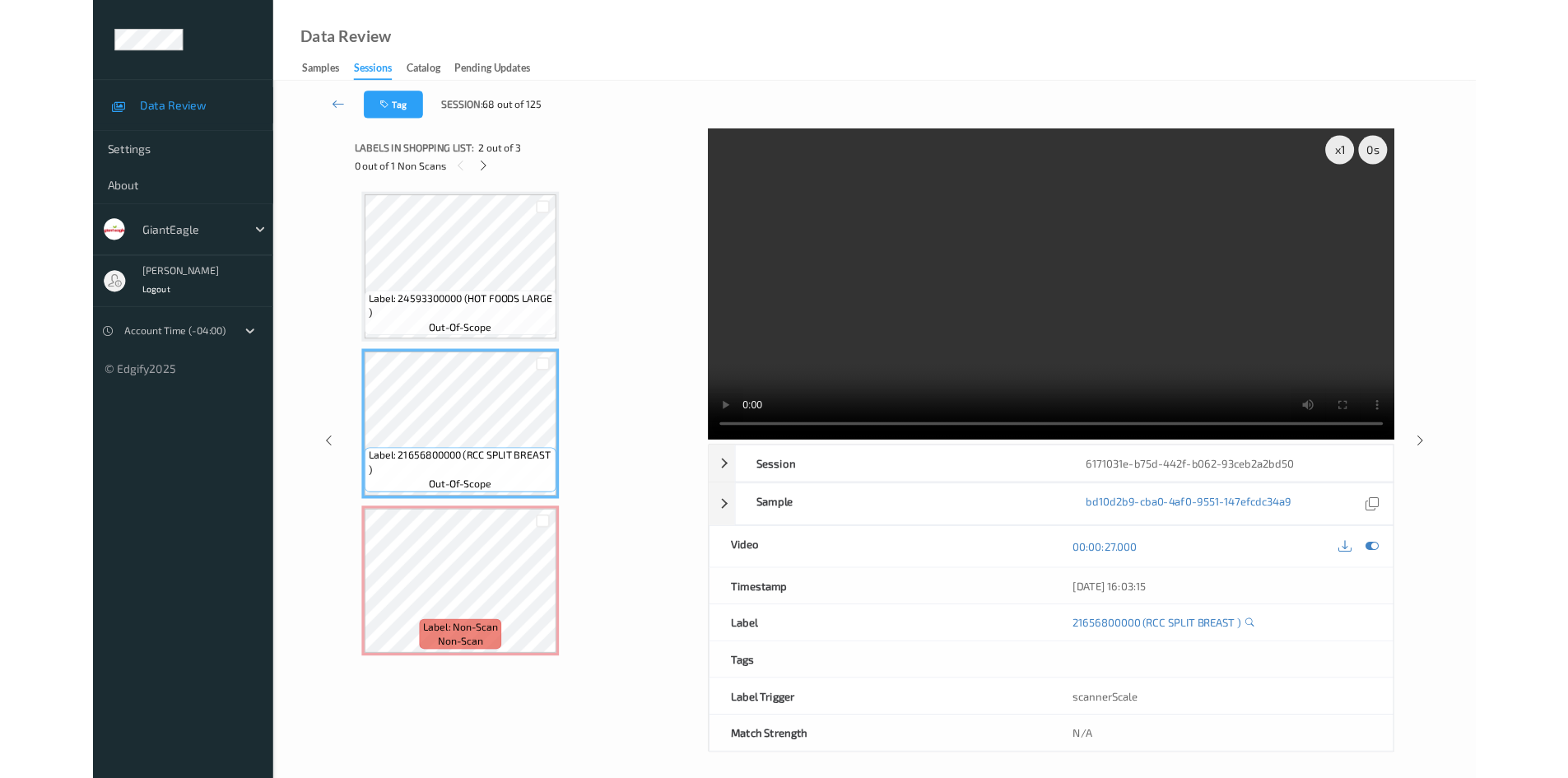 scroll, scrollTop: 0, scrollLeft: 0, axis: both 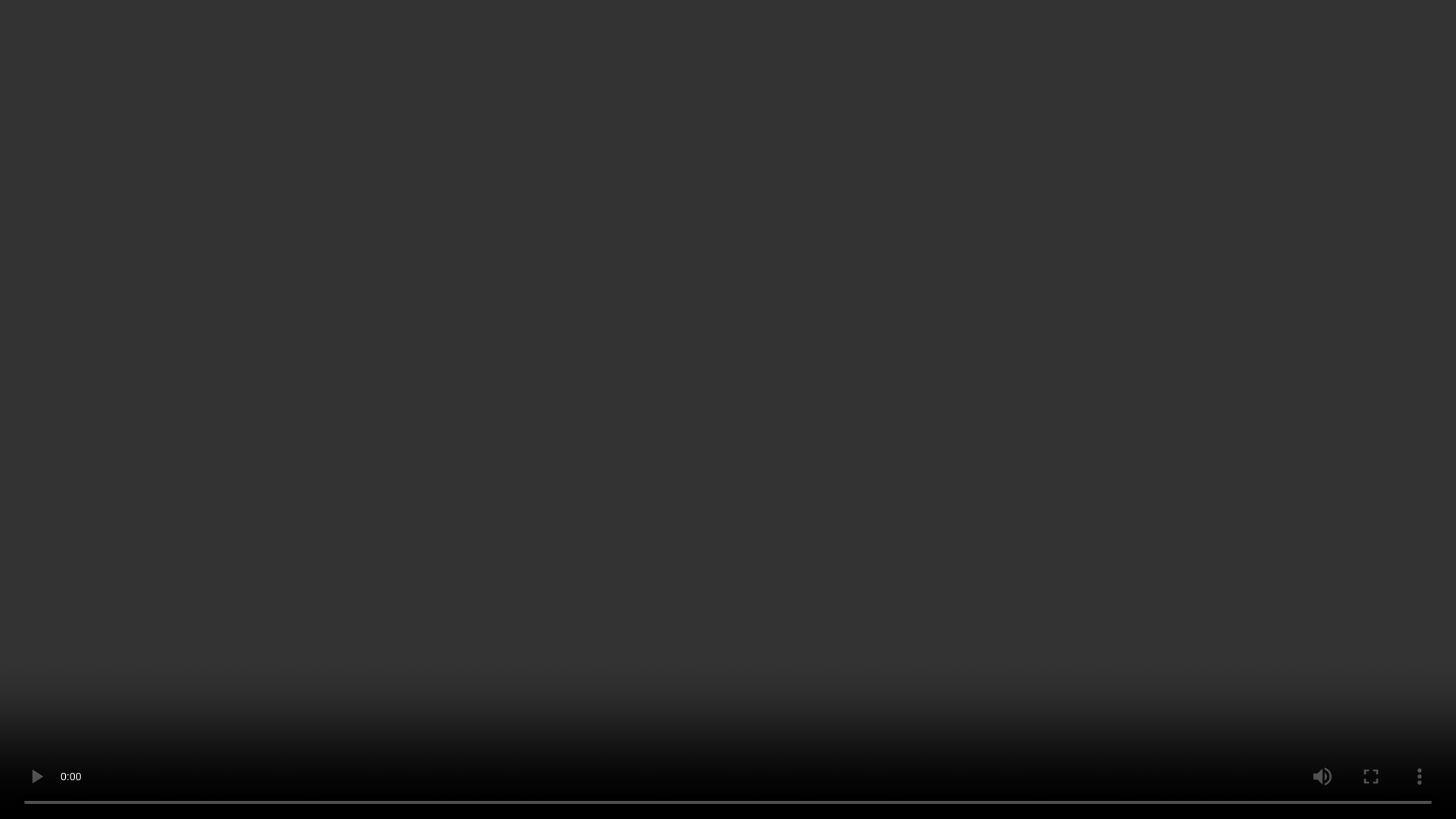 type 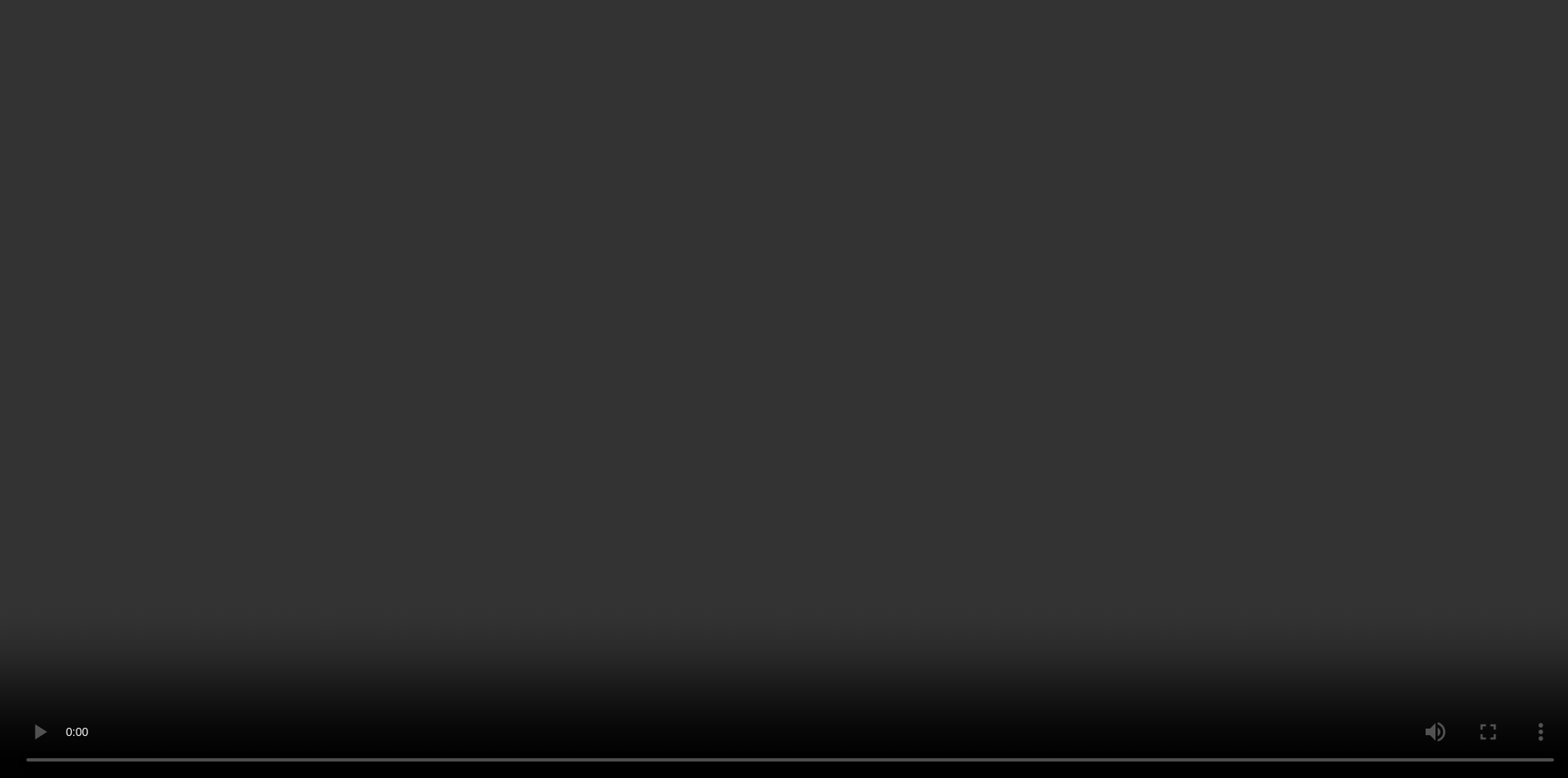 scroll, scrollTop: 21, scrollLeft: 0, axis: vertical 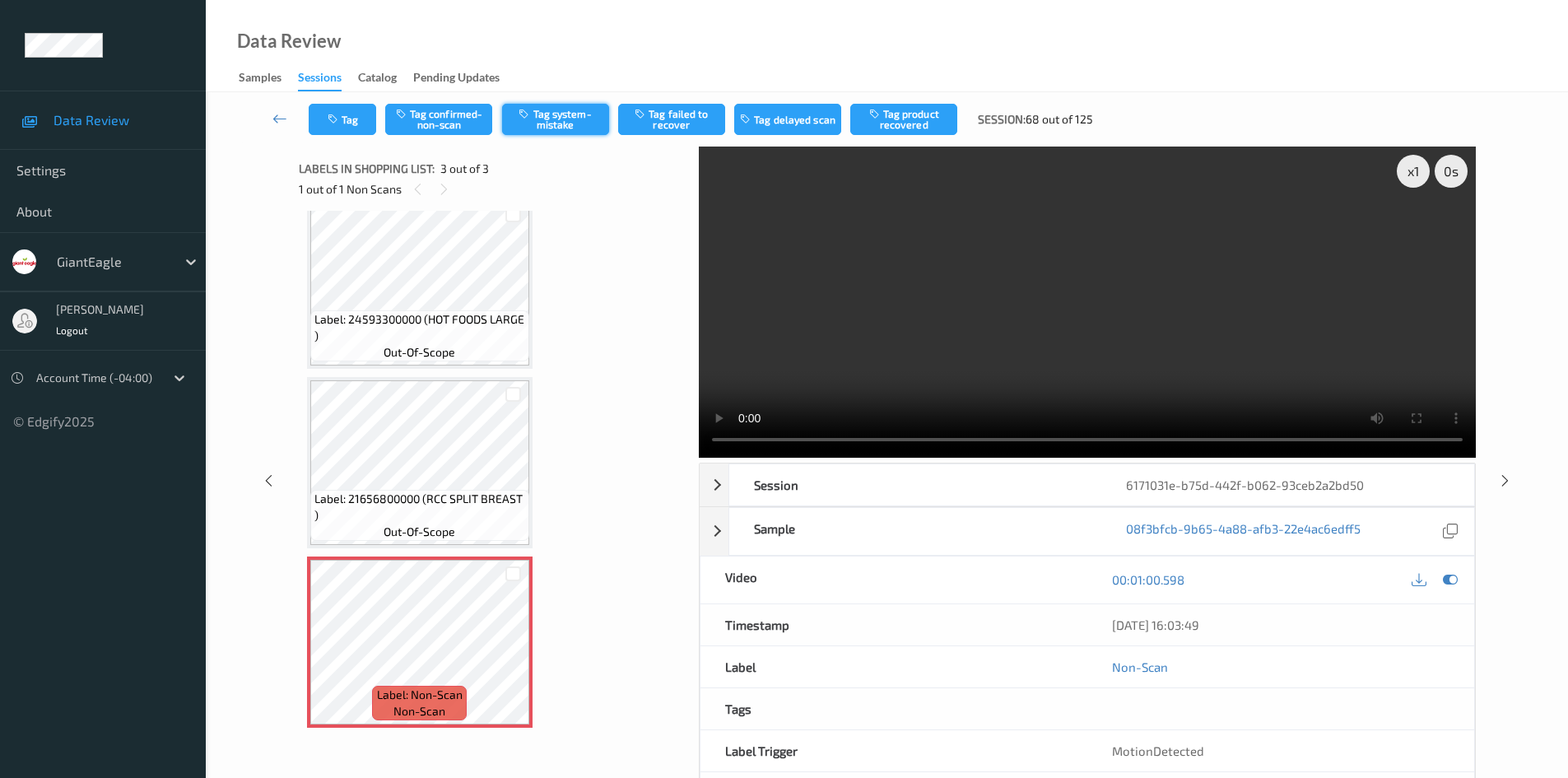 click on "Tag   system-mistake" at bounding box center [556, 119] 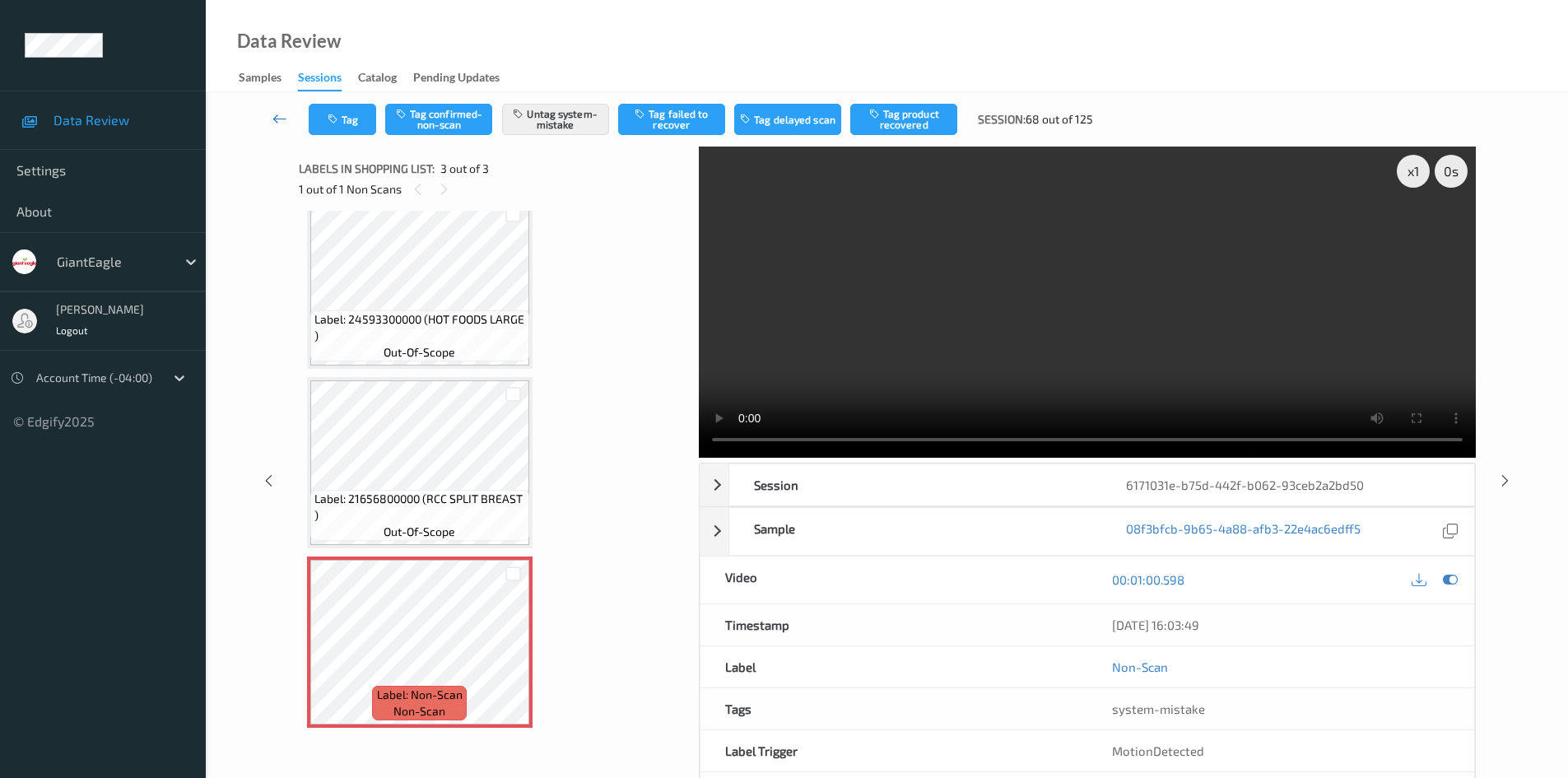 click at bounding box center (280, 119) 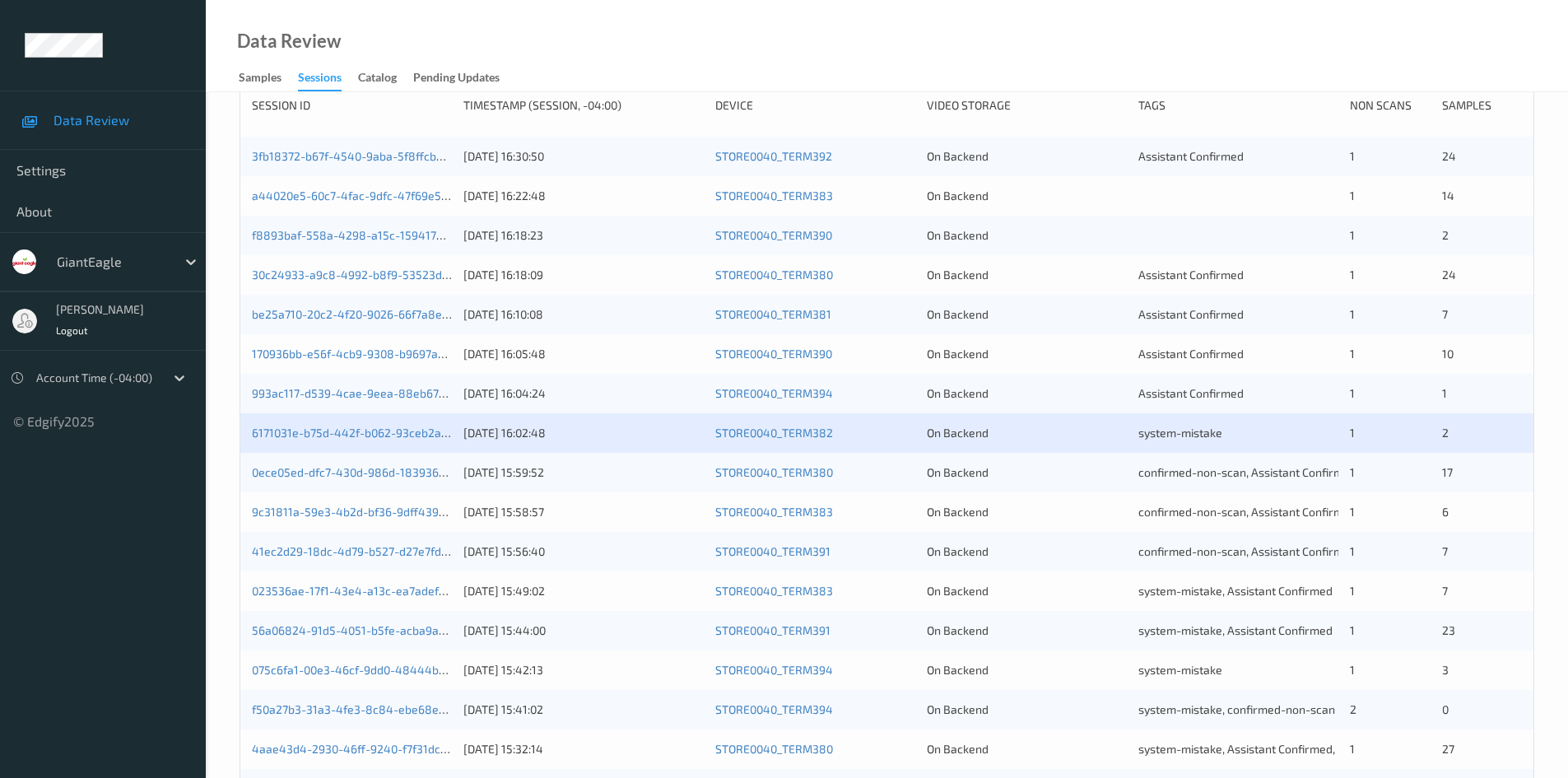 scroll, scrollTop: 247, scrollLeft: 0, axis: vertical 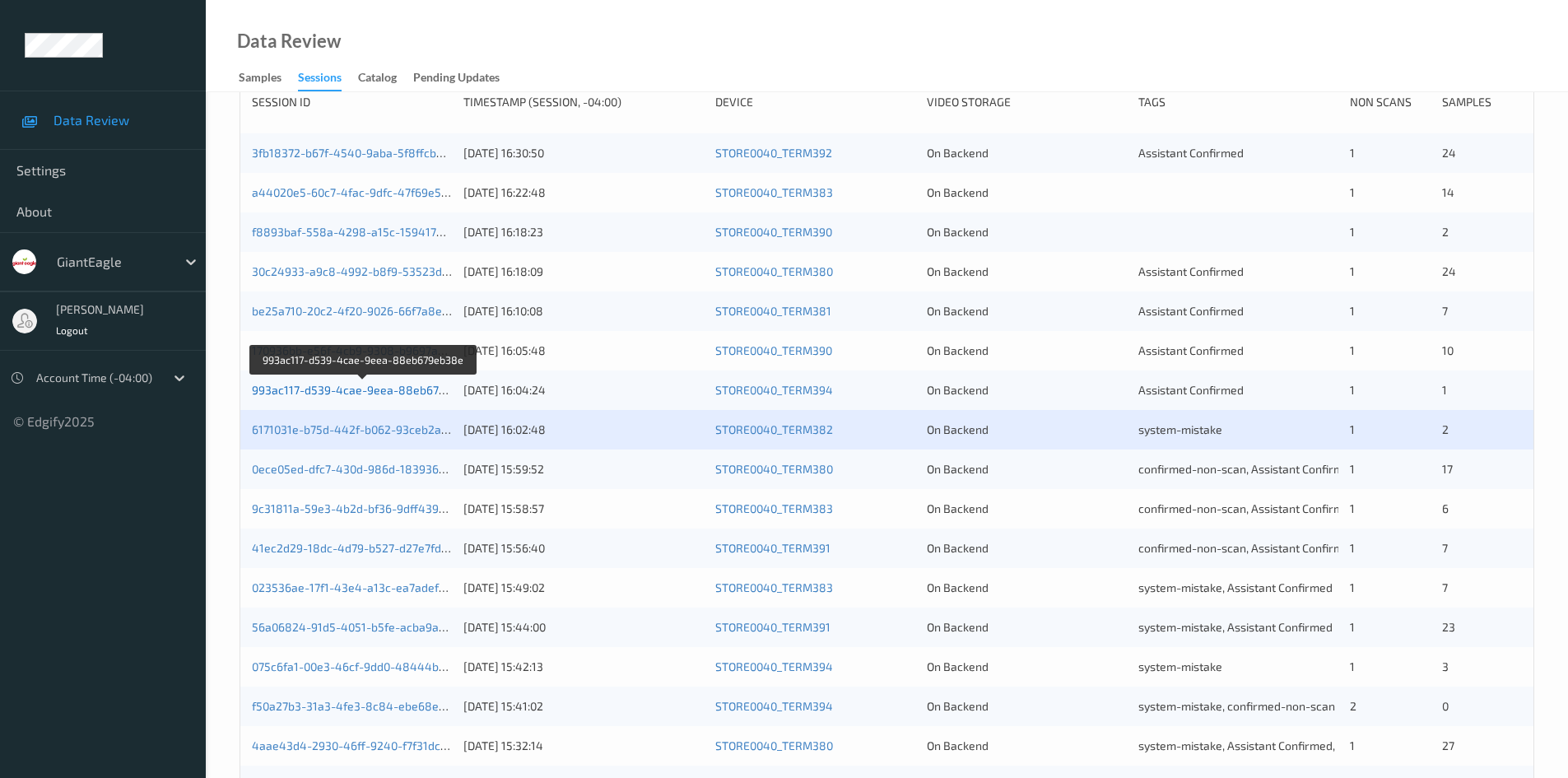 click on "993ac117-d539-4cae-9eea-88eb679eb38e" at bounding box center (365, 389) 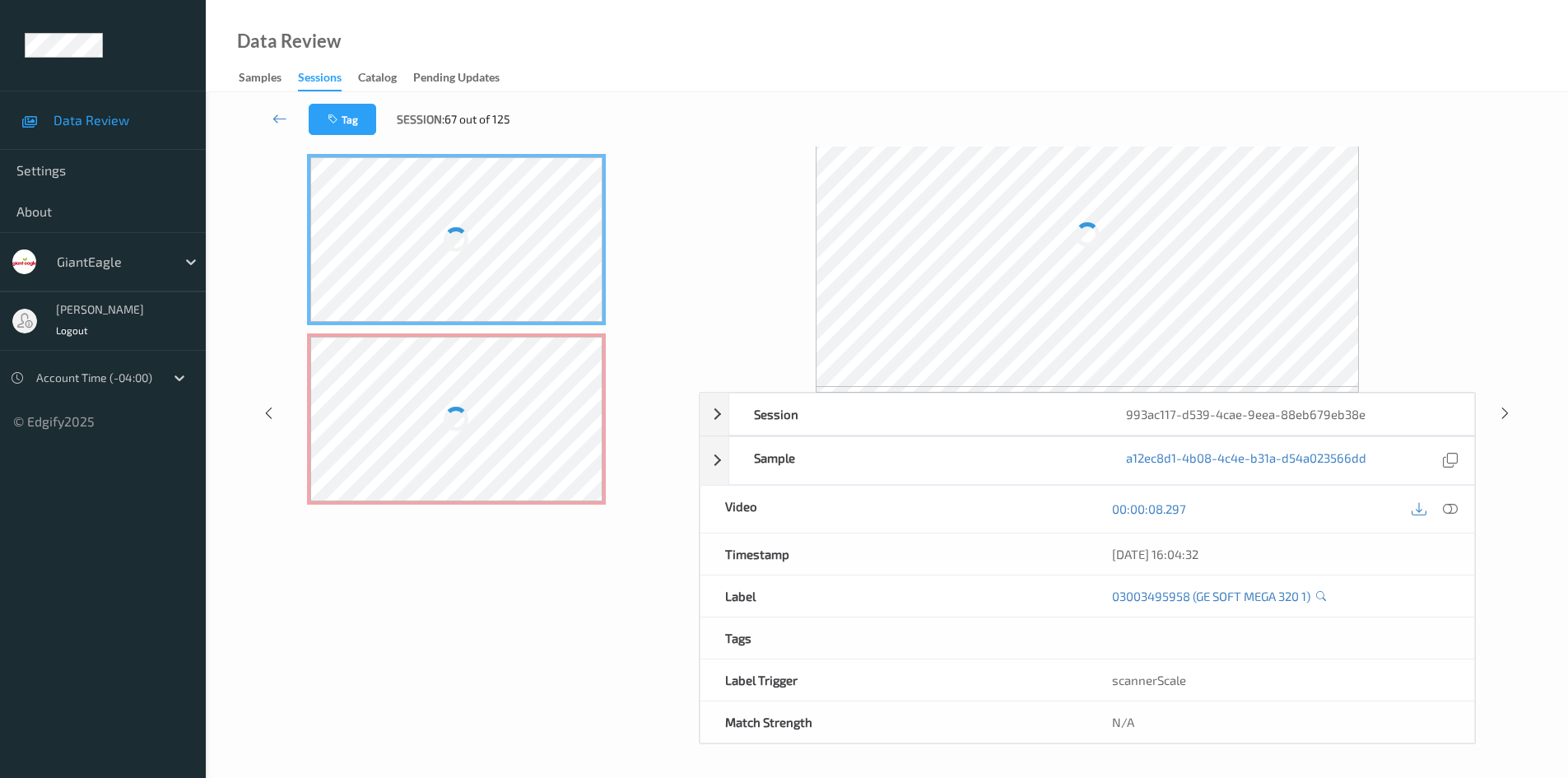 scroll, scrollTop: 71, scrollLeft: 0, axis: vertical 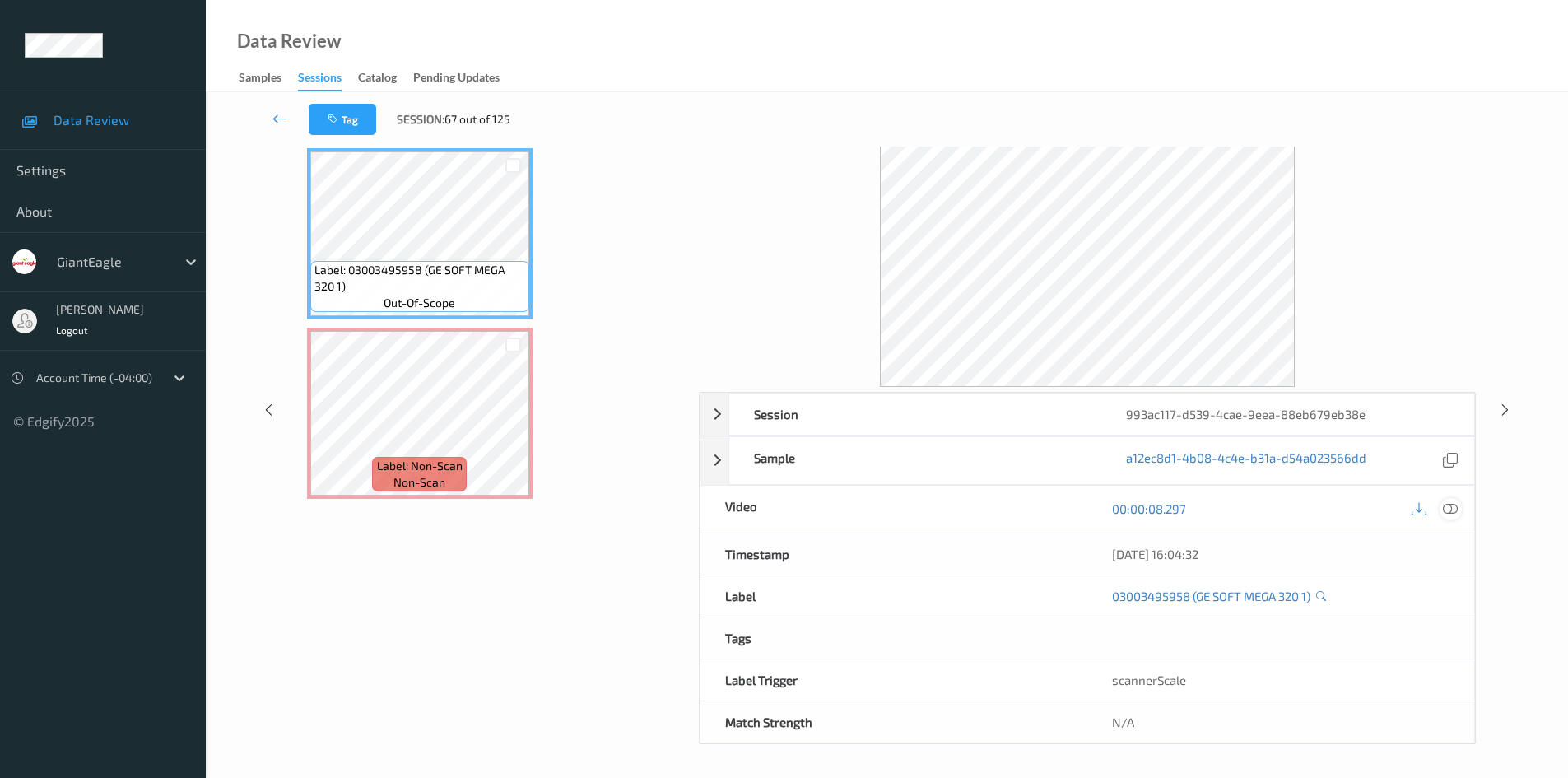 click at bounding box center (1450, 509) 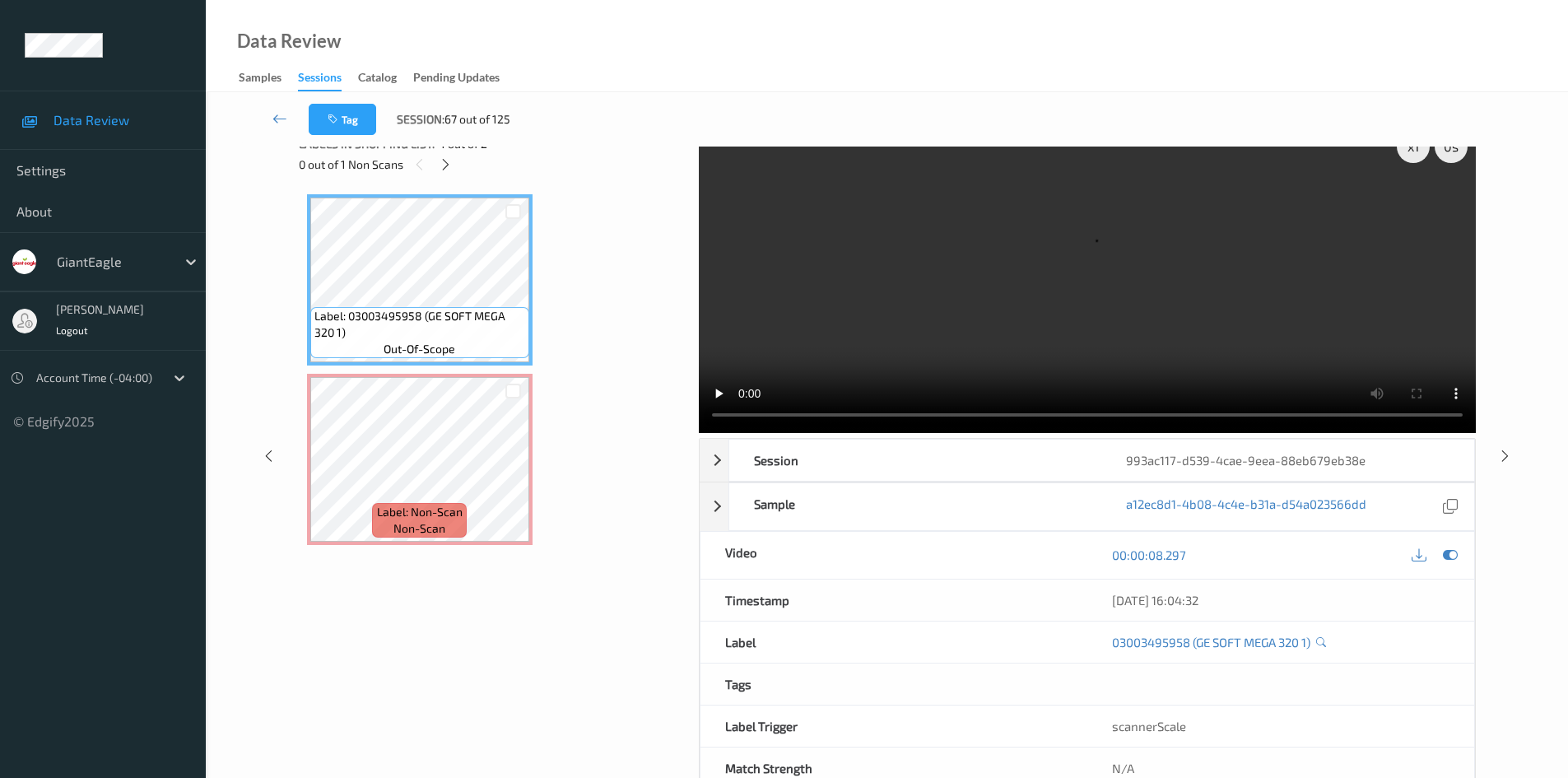 scroll, scrollTop: 0, scrollLeft: 0, axis: both 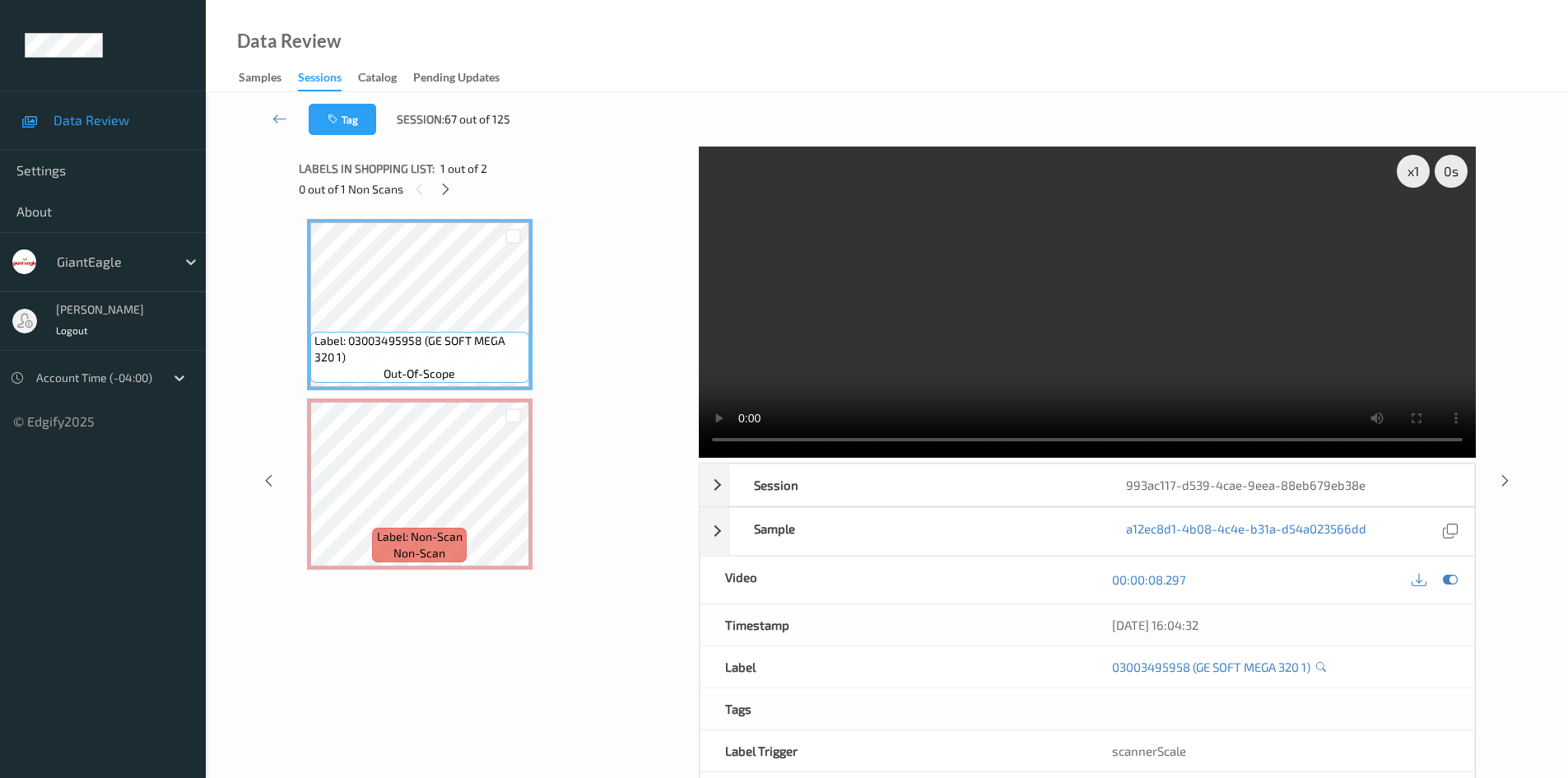 type 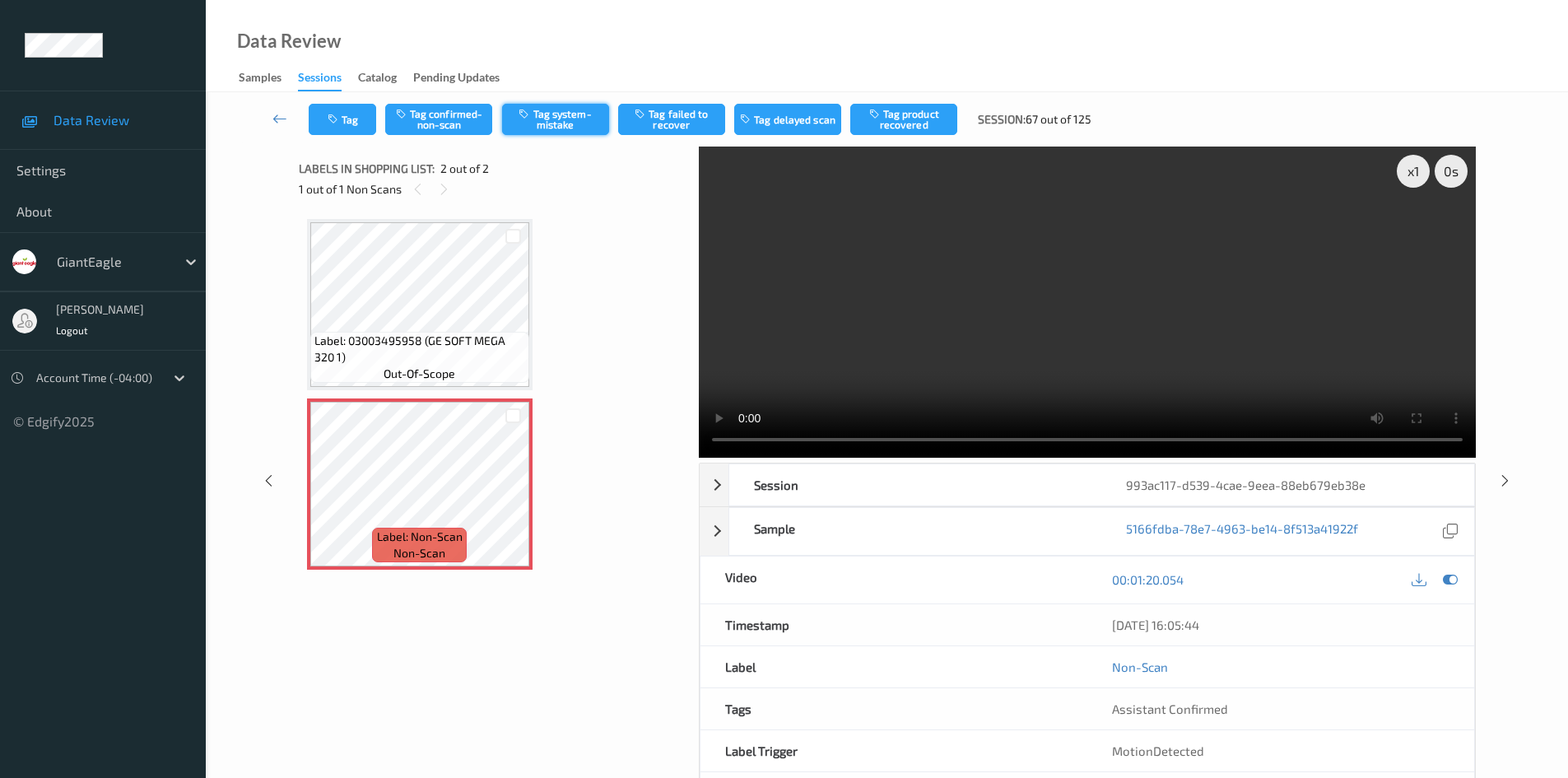 click on "Tag   system-mistake" at bounding box center [556, 119] 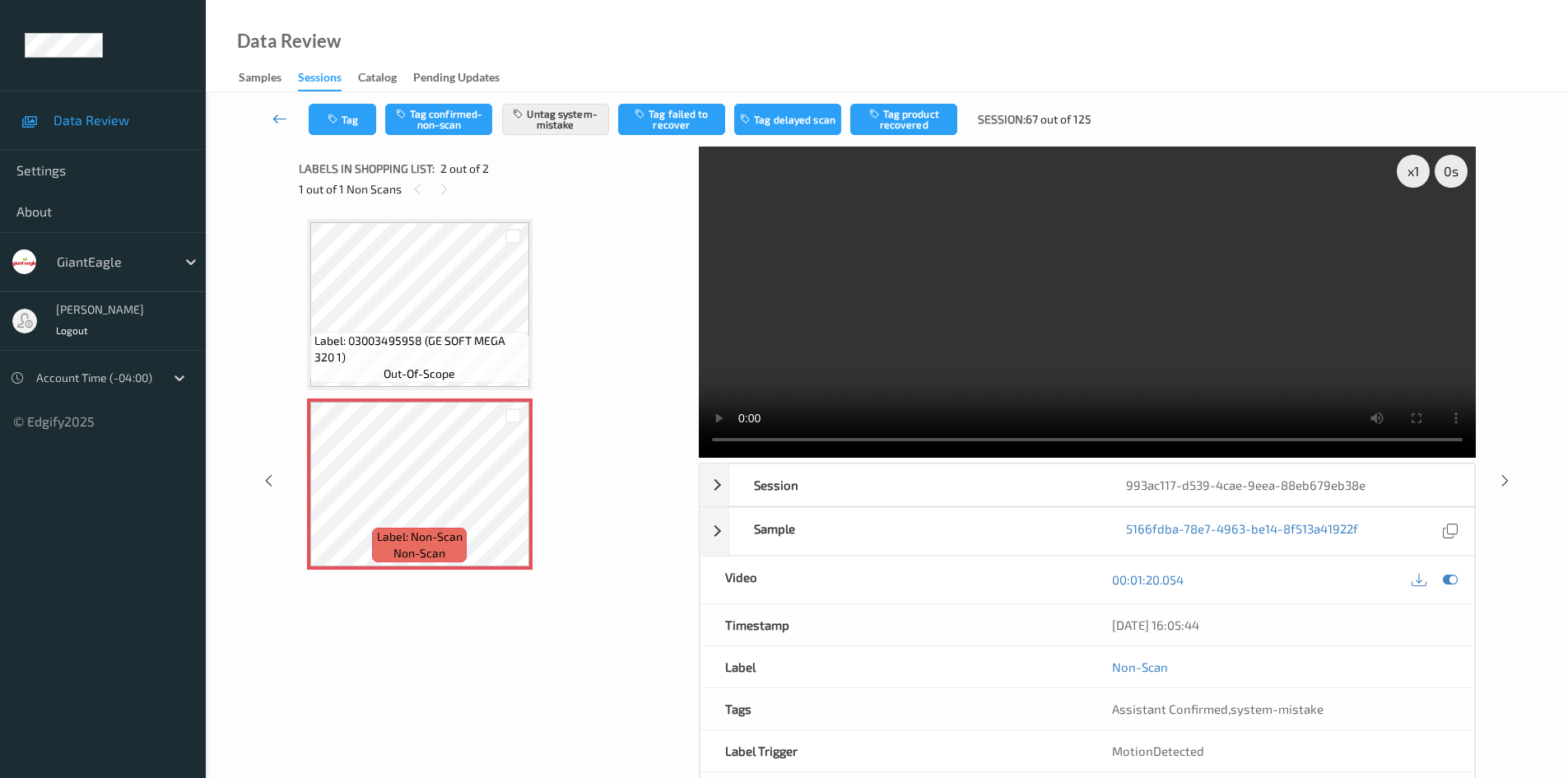 click at bounding box center [280, 119] 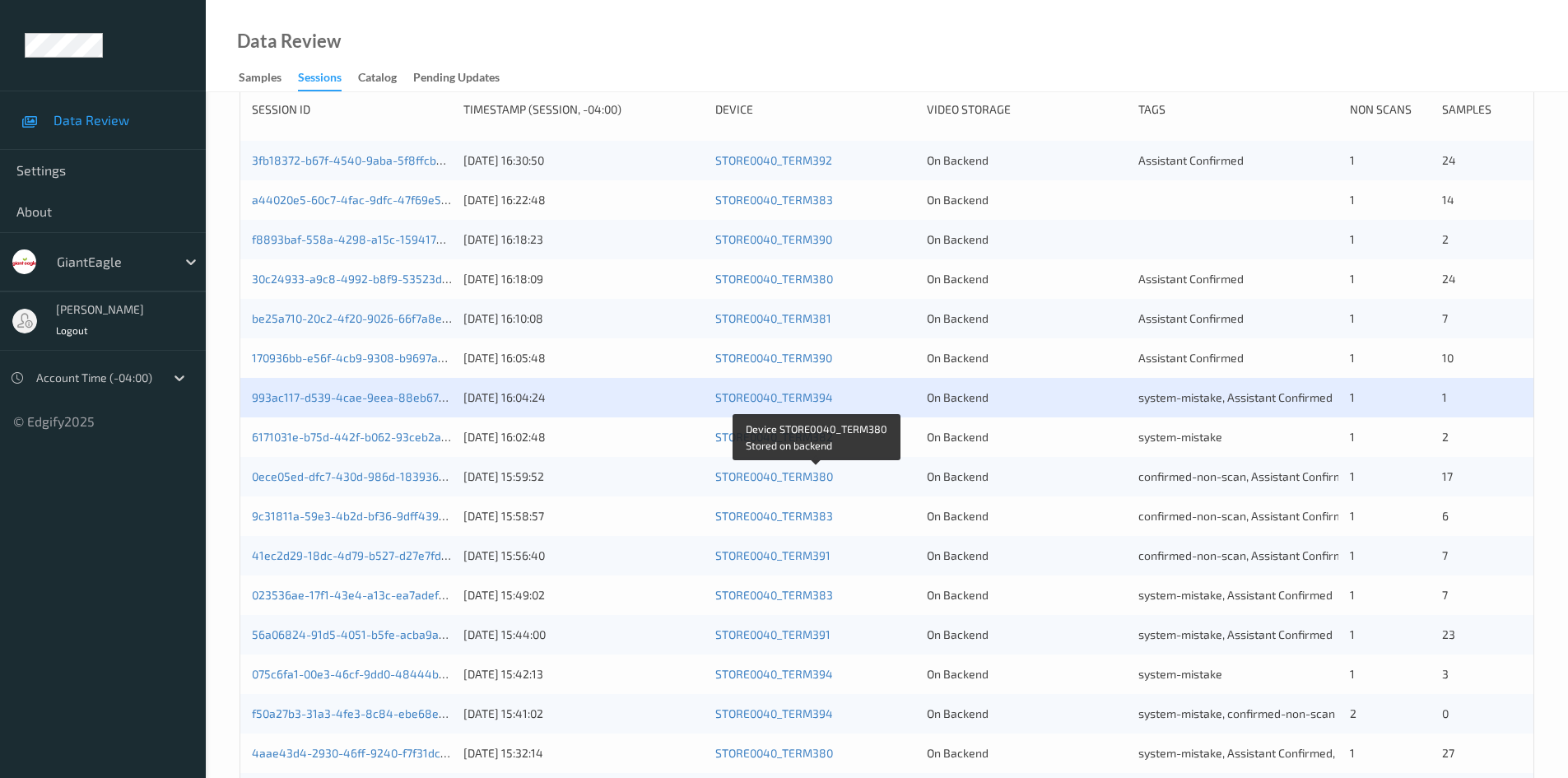 scroll, scrollTop: 247, scrollLeft: 0, axis: vertical 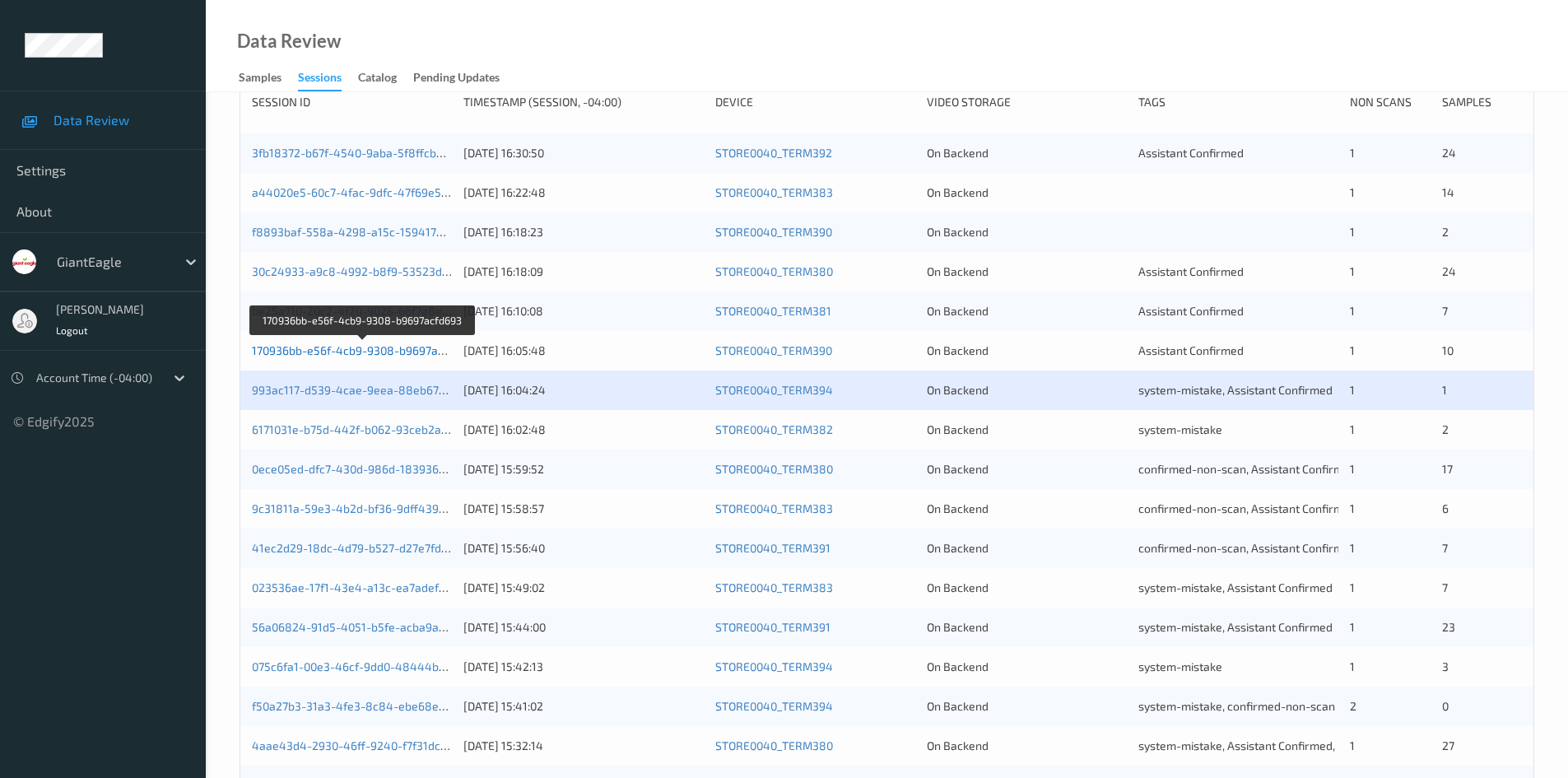 click on "170936bb-e56f-4cb9-9308-b9697acfd693" at bounding box center (363, 350) 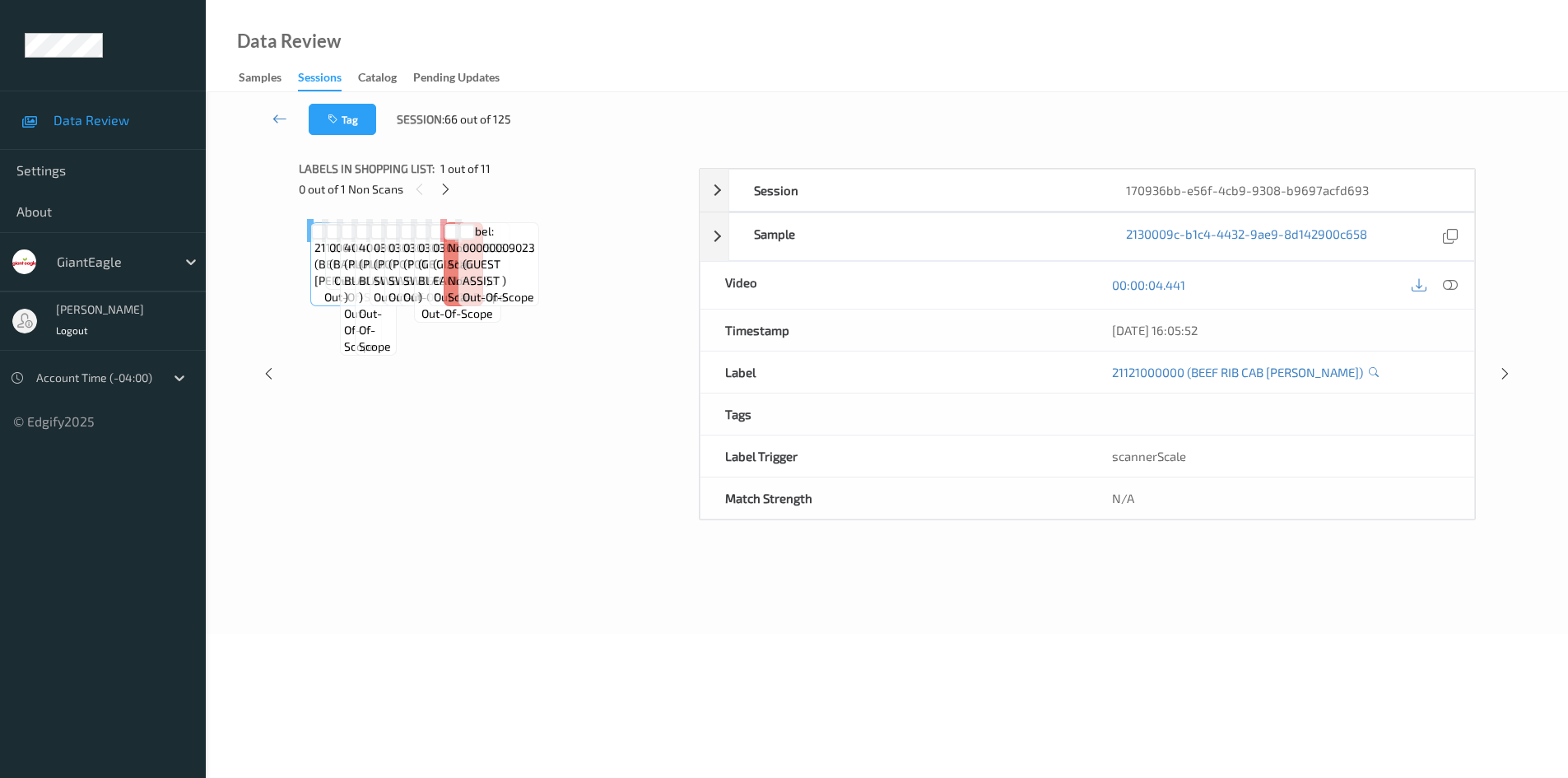 scroll, scrollTop: 71, scrollLeft: 0, axis: vertical 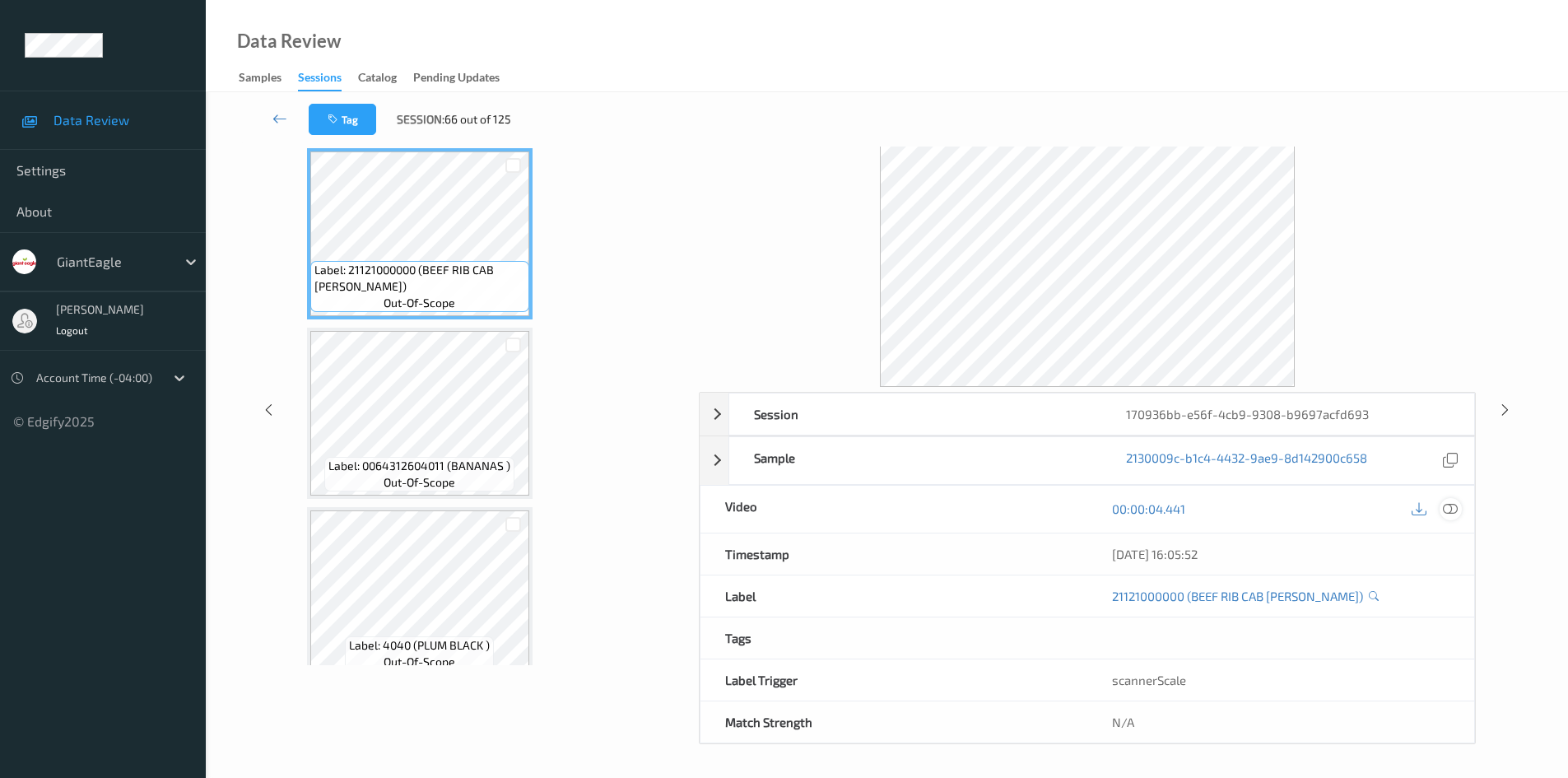 click at bounding box center [1450, 509] 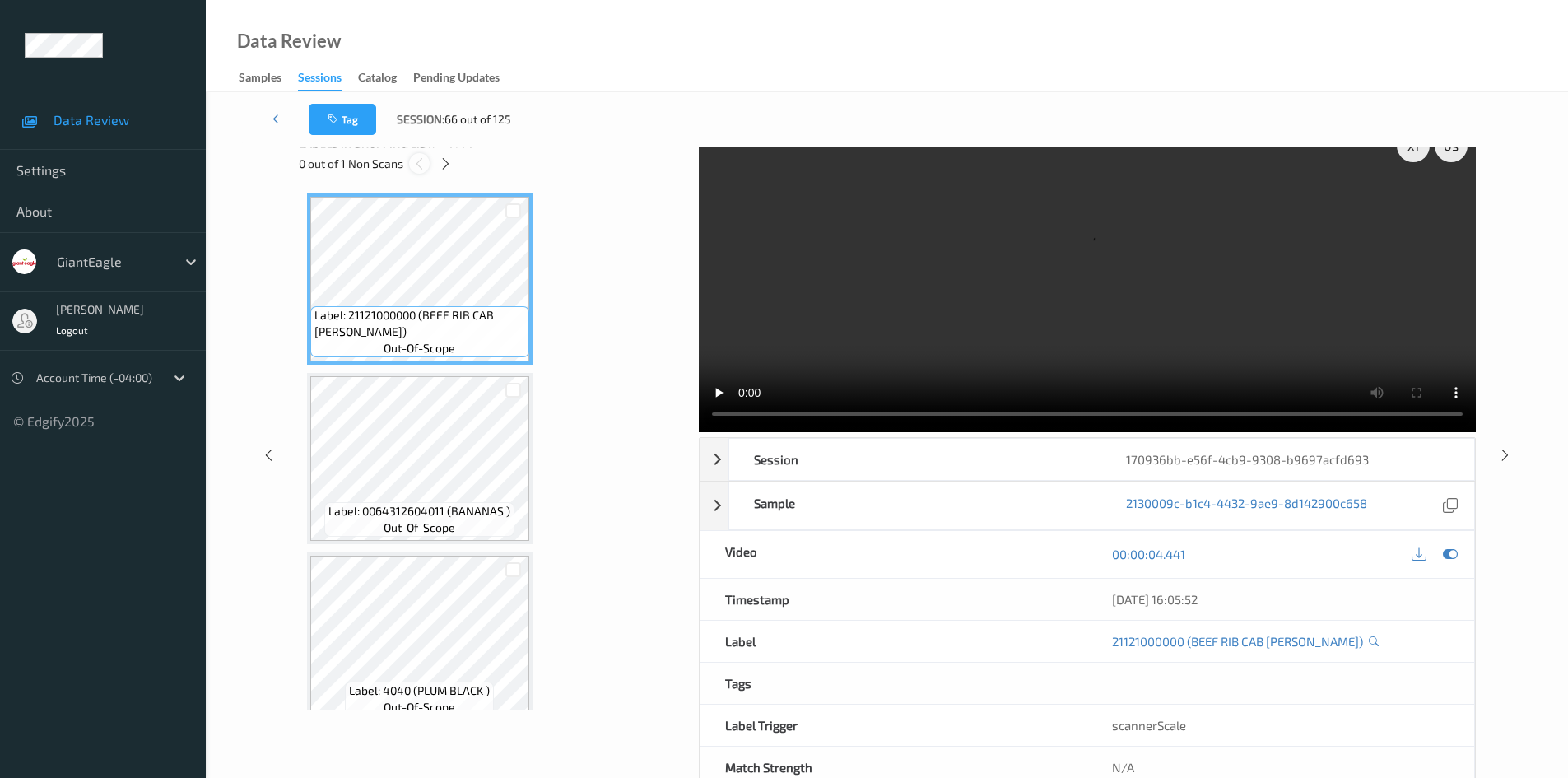 scroll, scrollTop: 0, scrollLeft: 0, axis: both 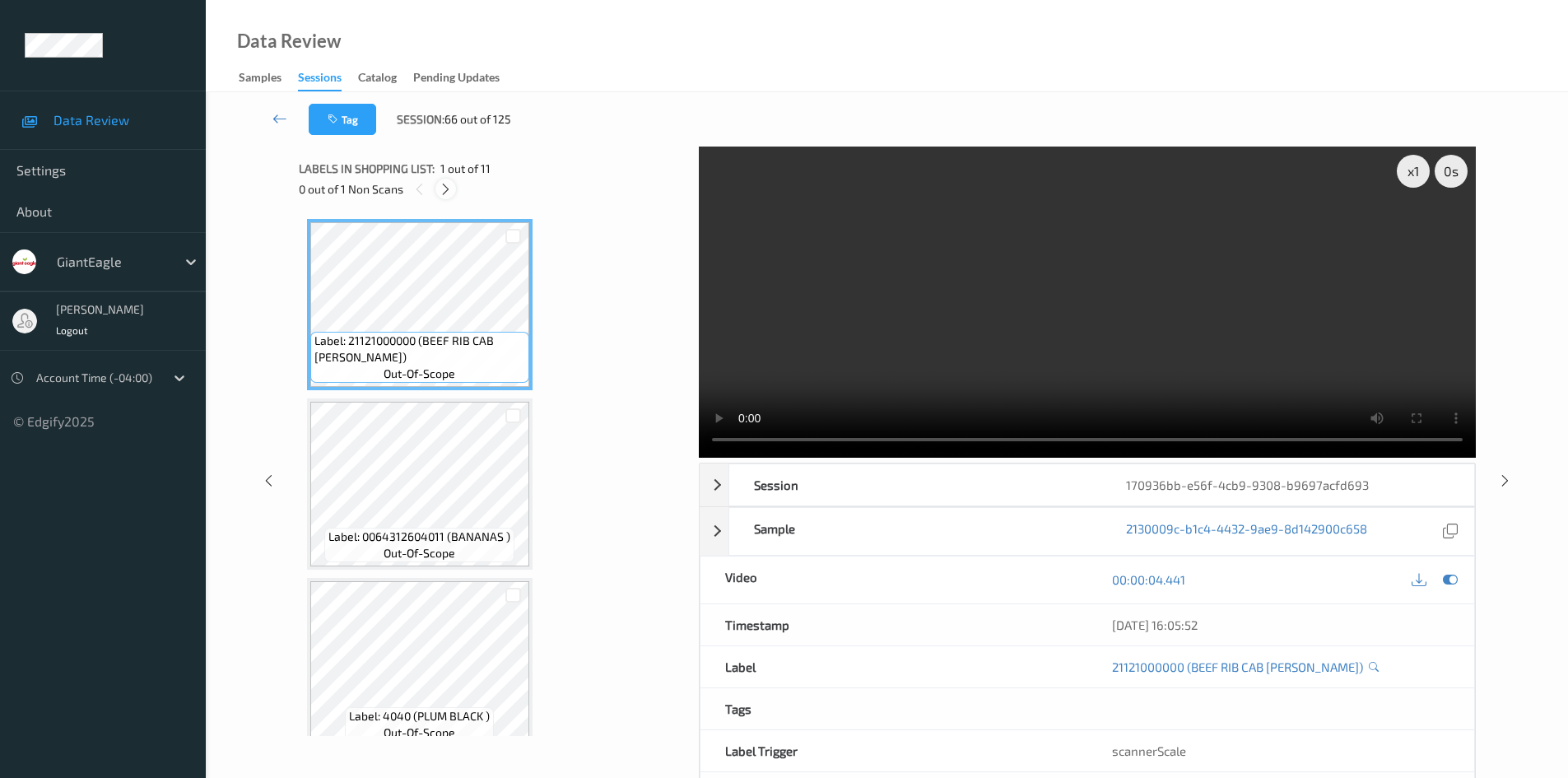 click at bounding box center [445, 189] 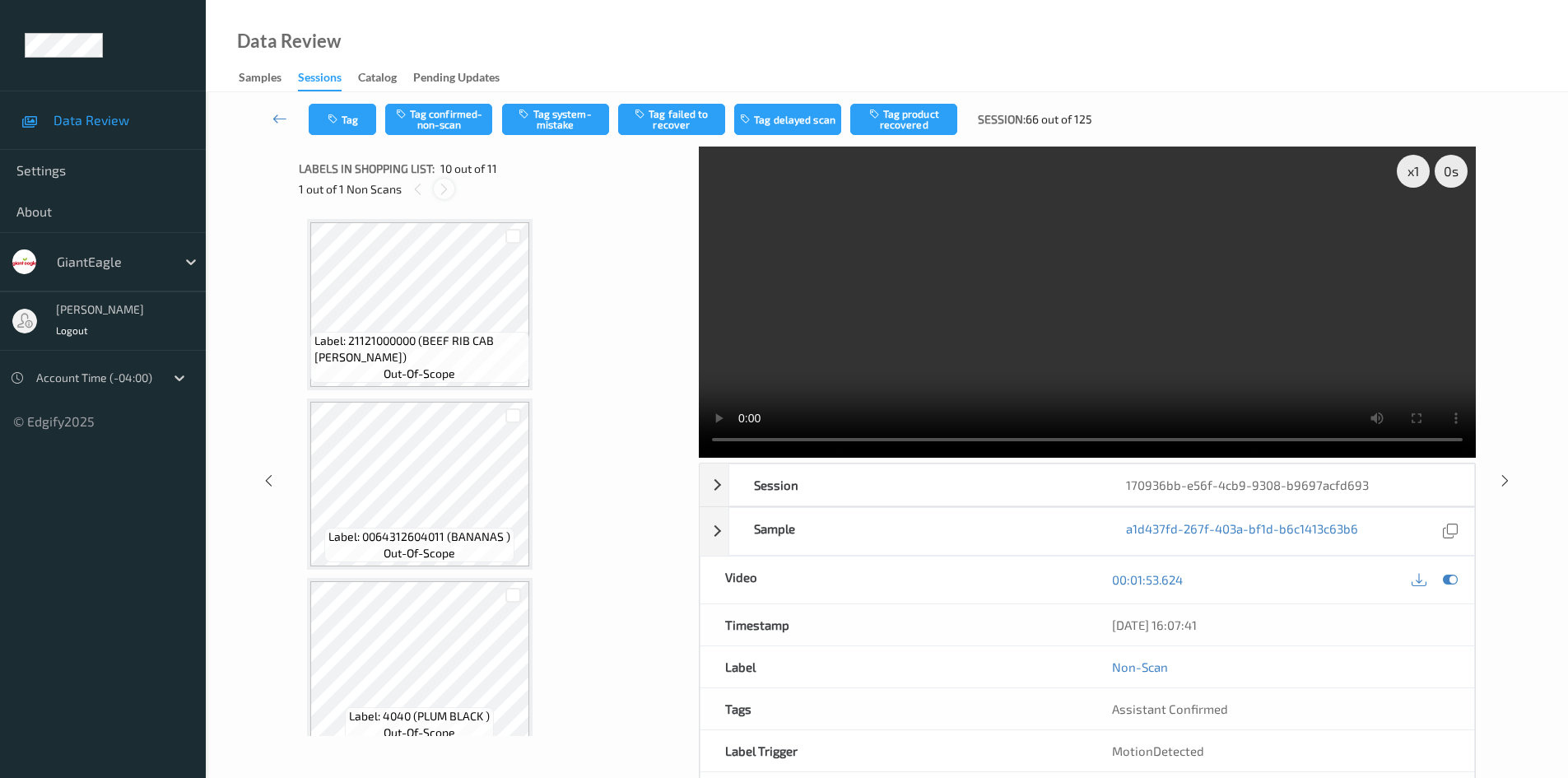 scroll, scrollTop: 1444, scrollLeft: 0, axis: vertical 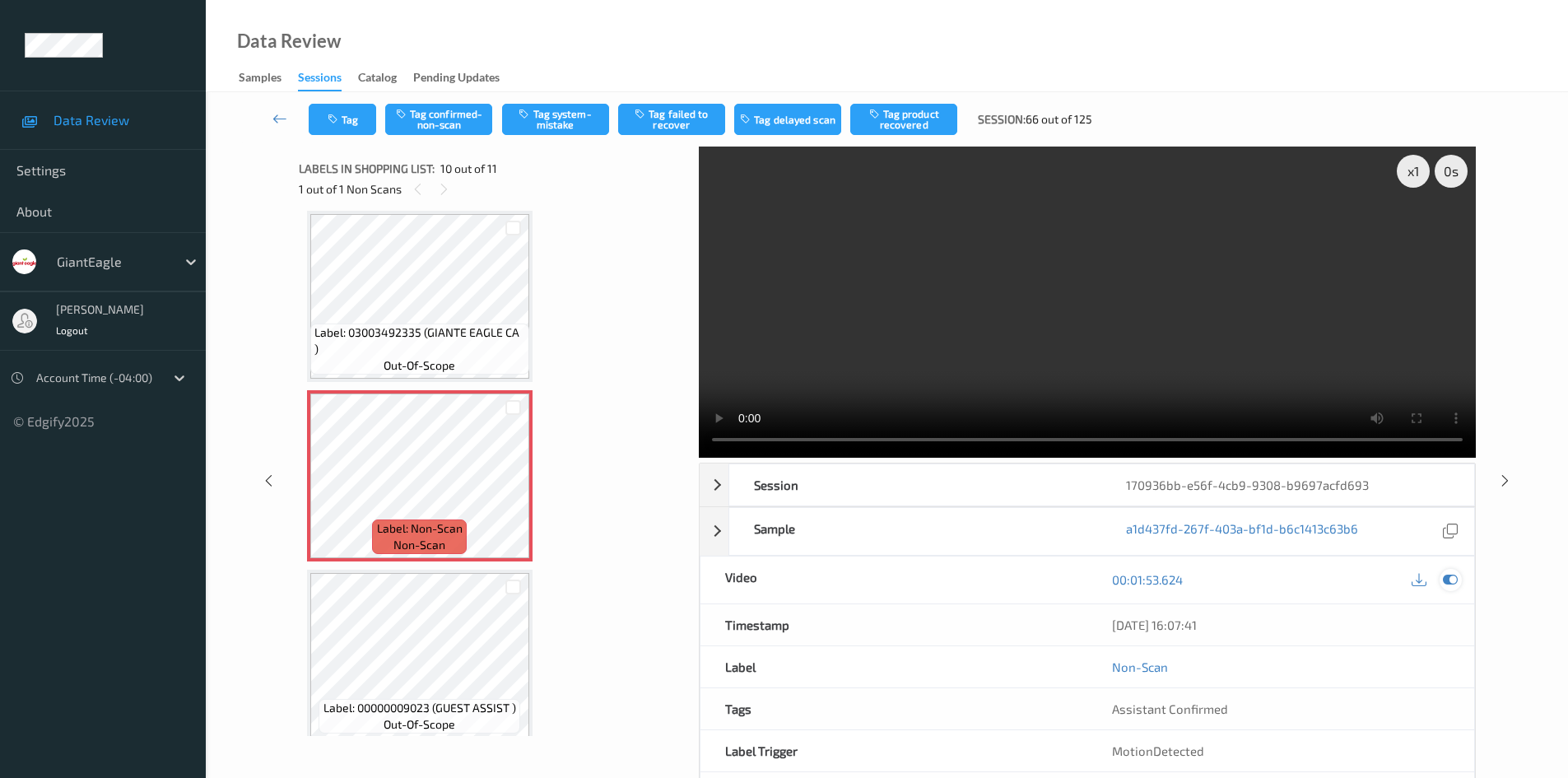 click at bounding box center [1450, 580] 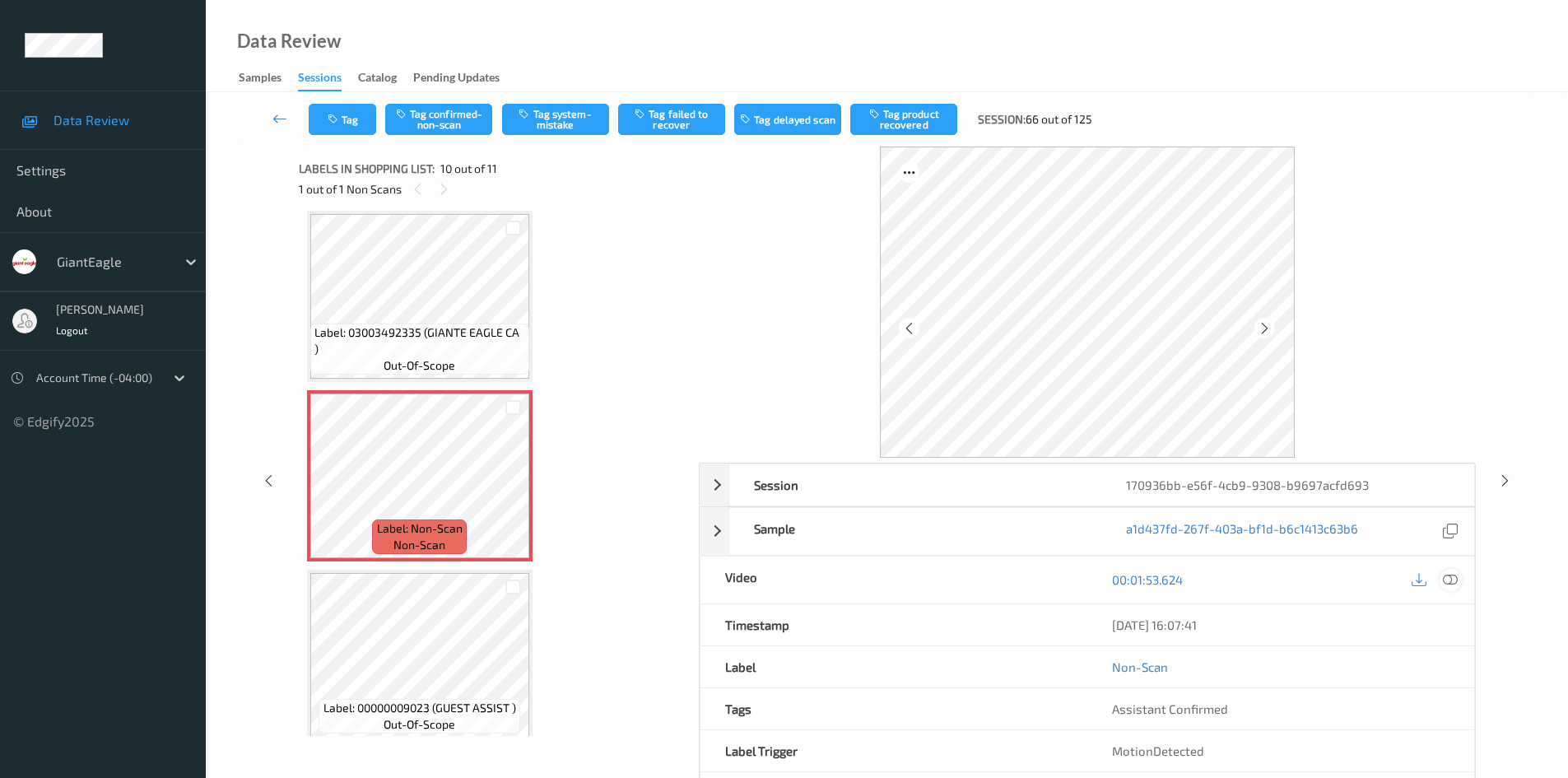 click at bounding box center [1450, 580] 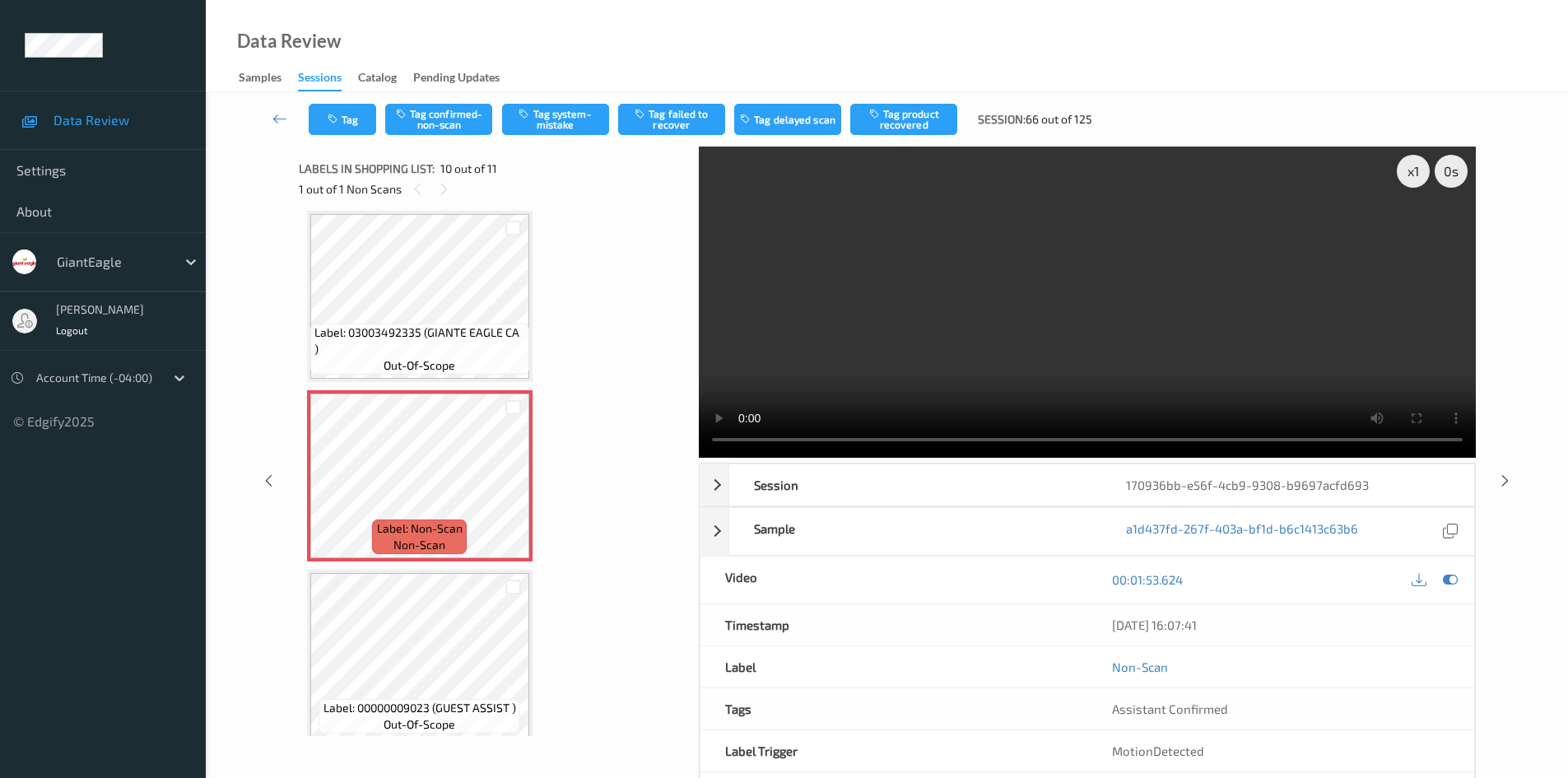 type 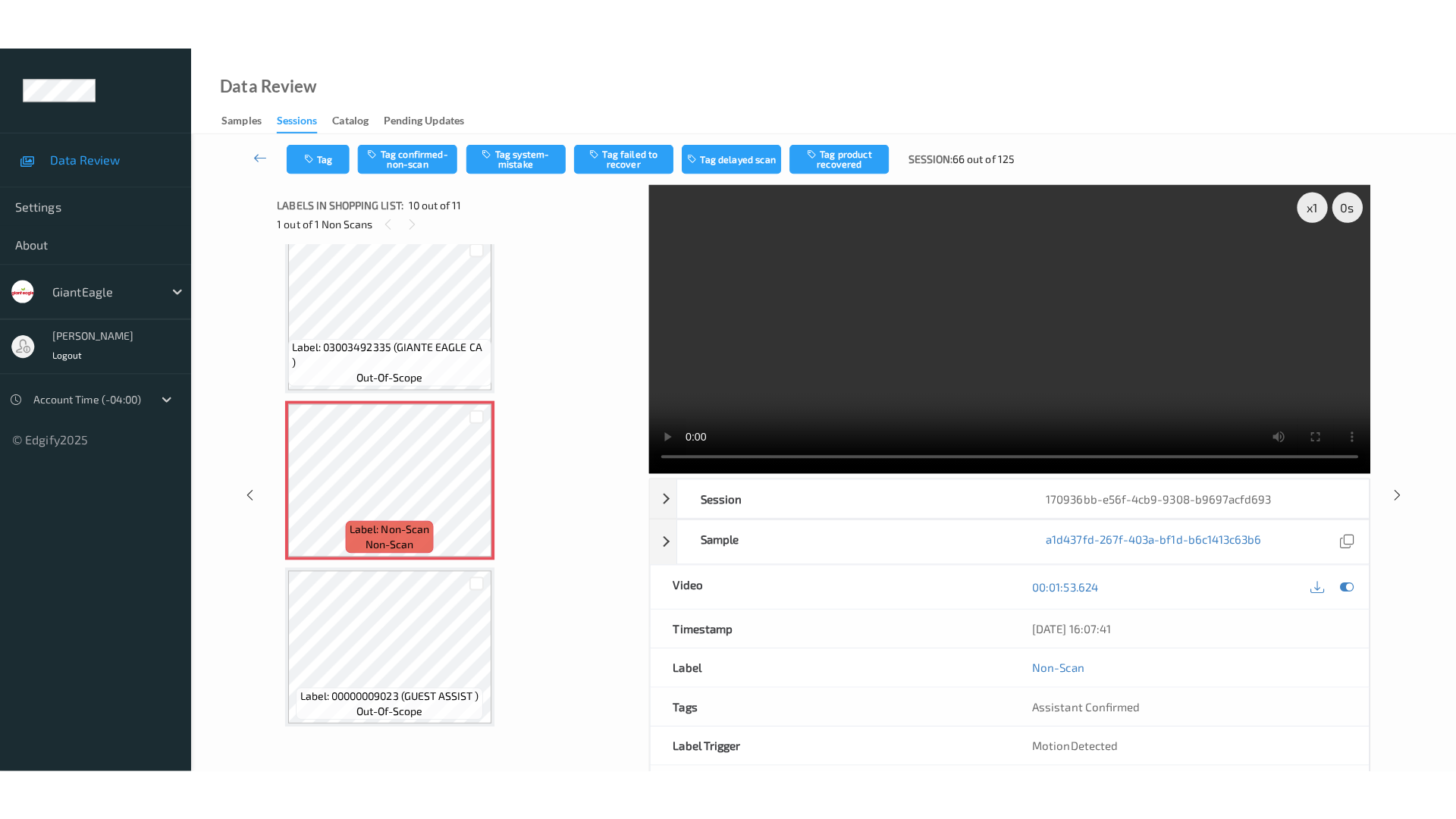 scroll, scrollTop: 1342, scrollLeft: 0, axis: vertical 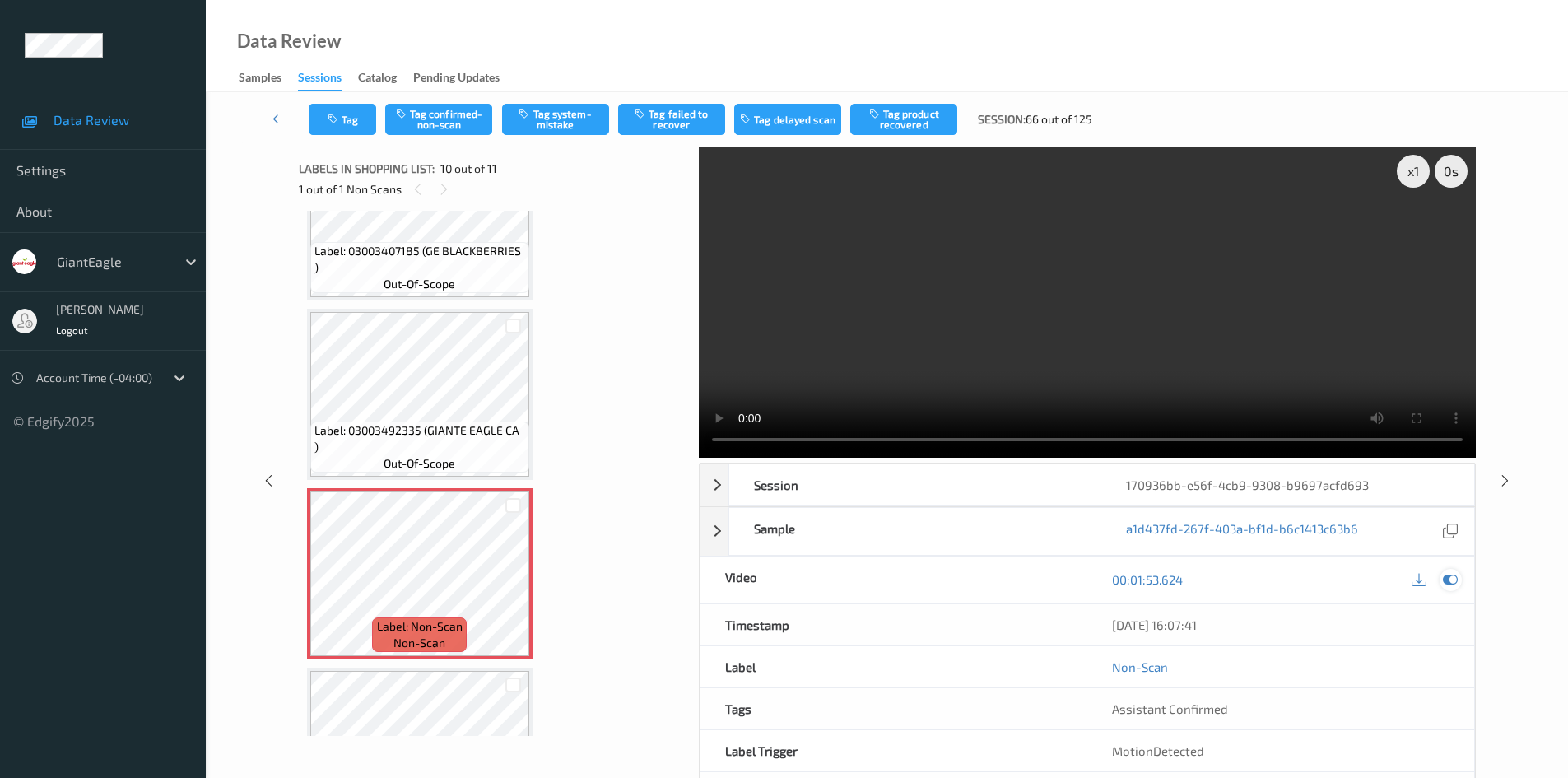click at bounding box center (1450, 580) 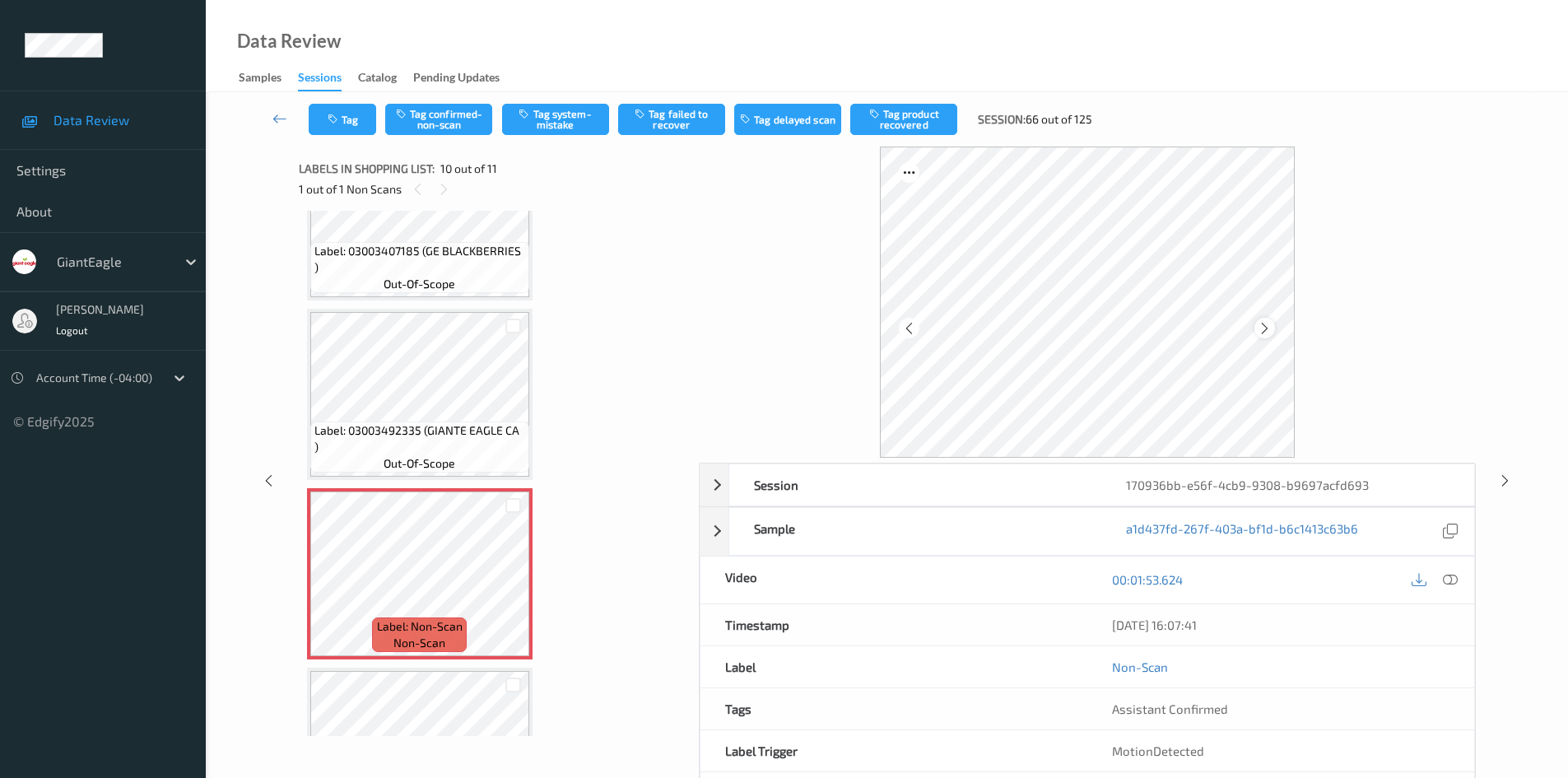 click at bounding box center (1264, 328) 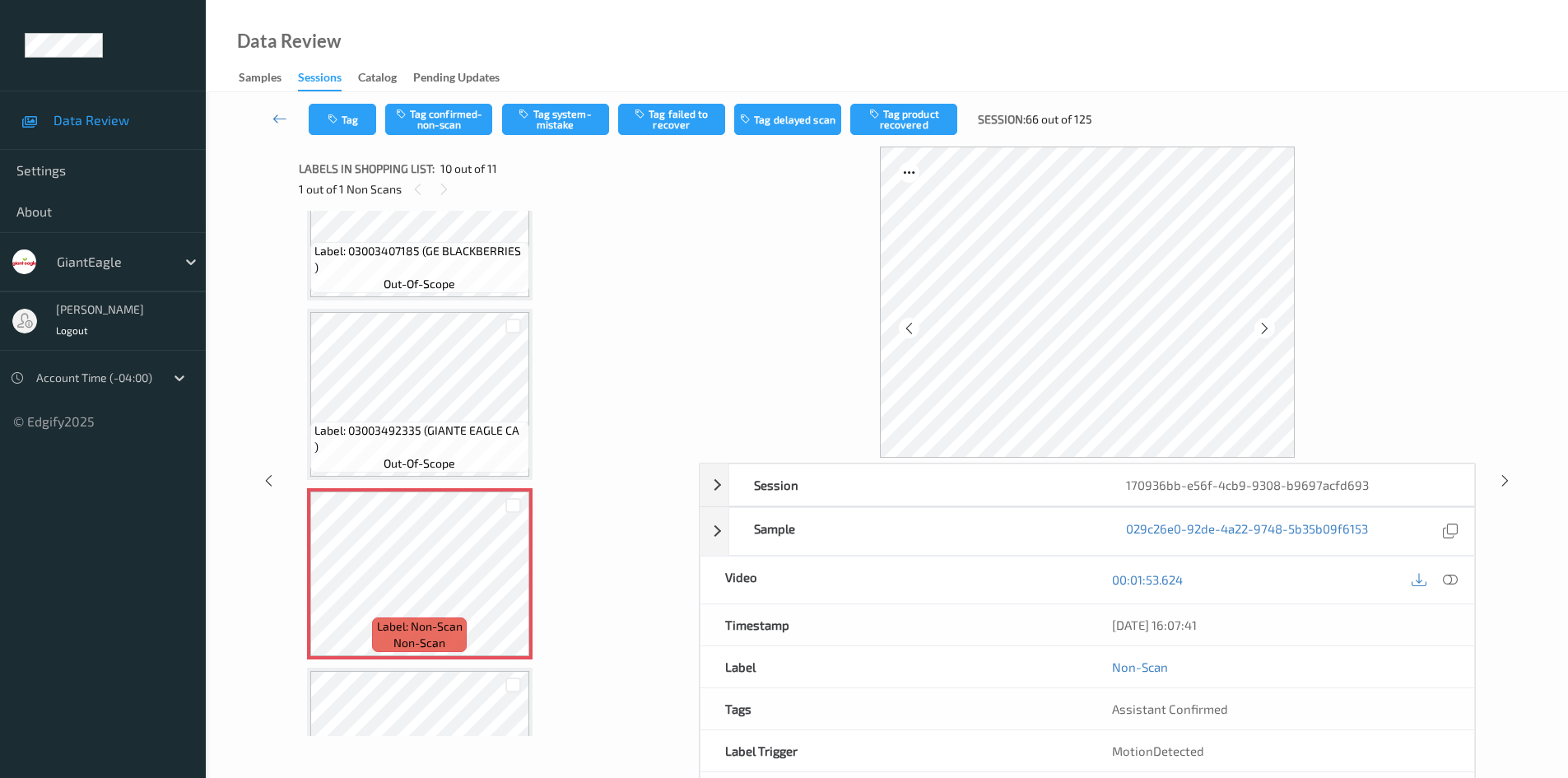 click at bounding box center (1264, 328) 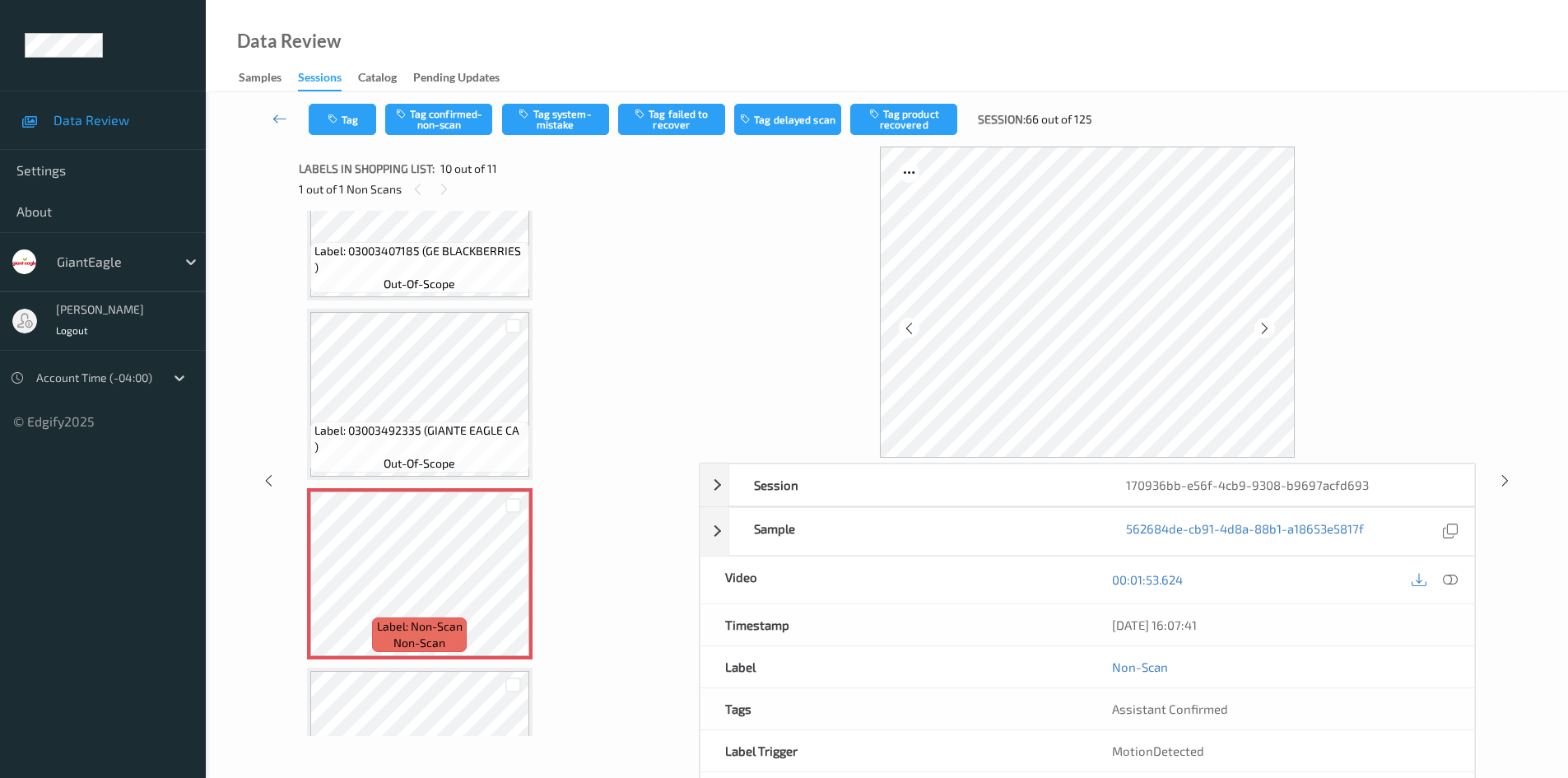 click at bounding box center (1264, 328) 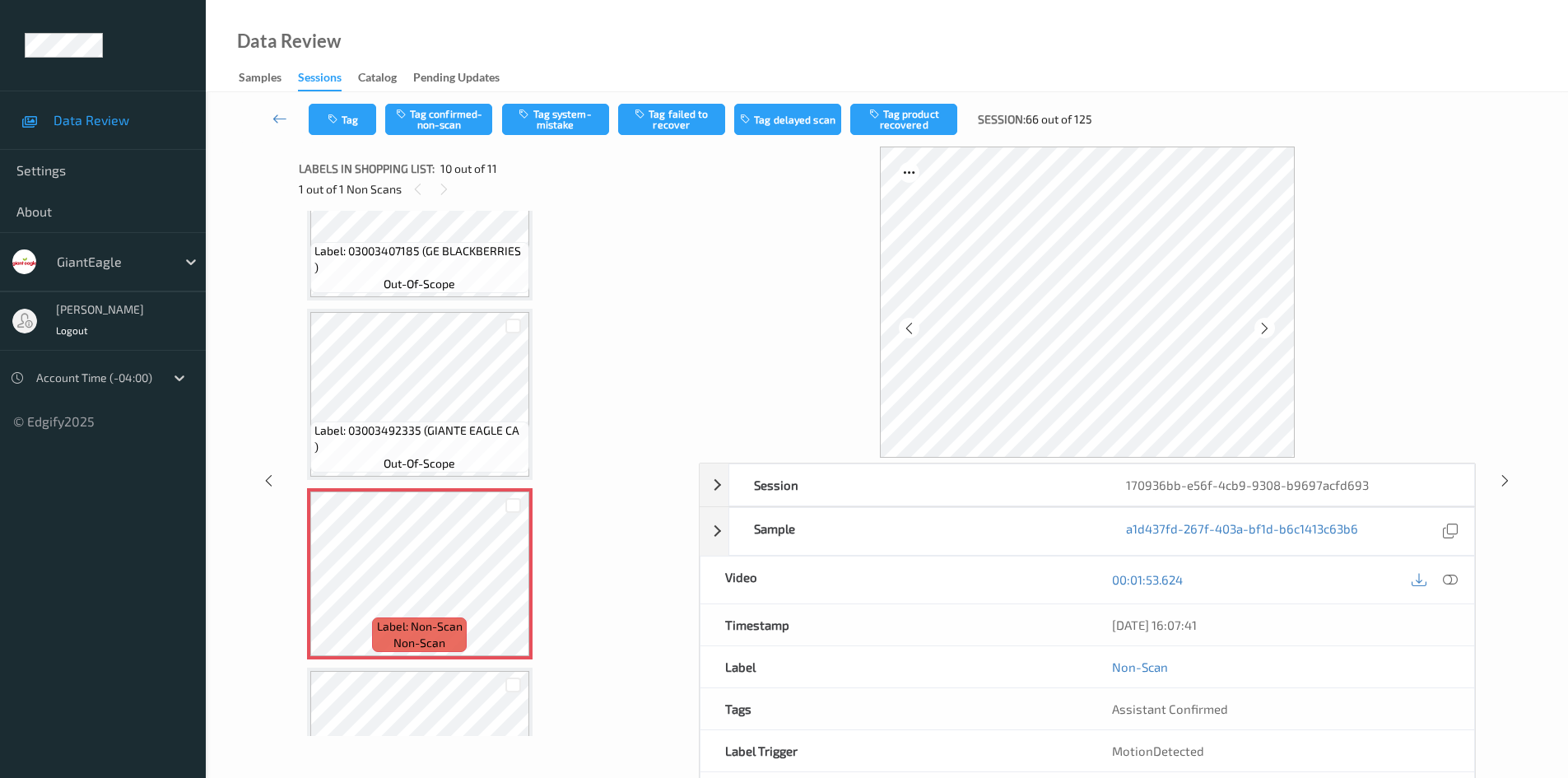 click at bounding box center [1264, 328] 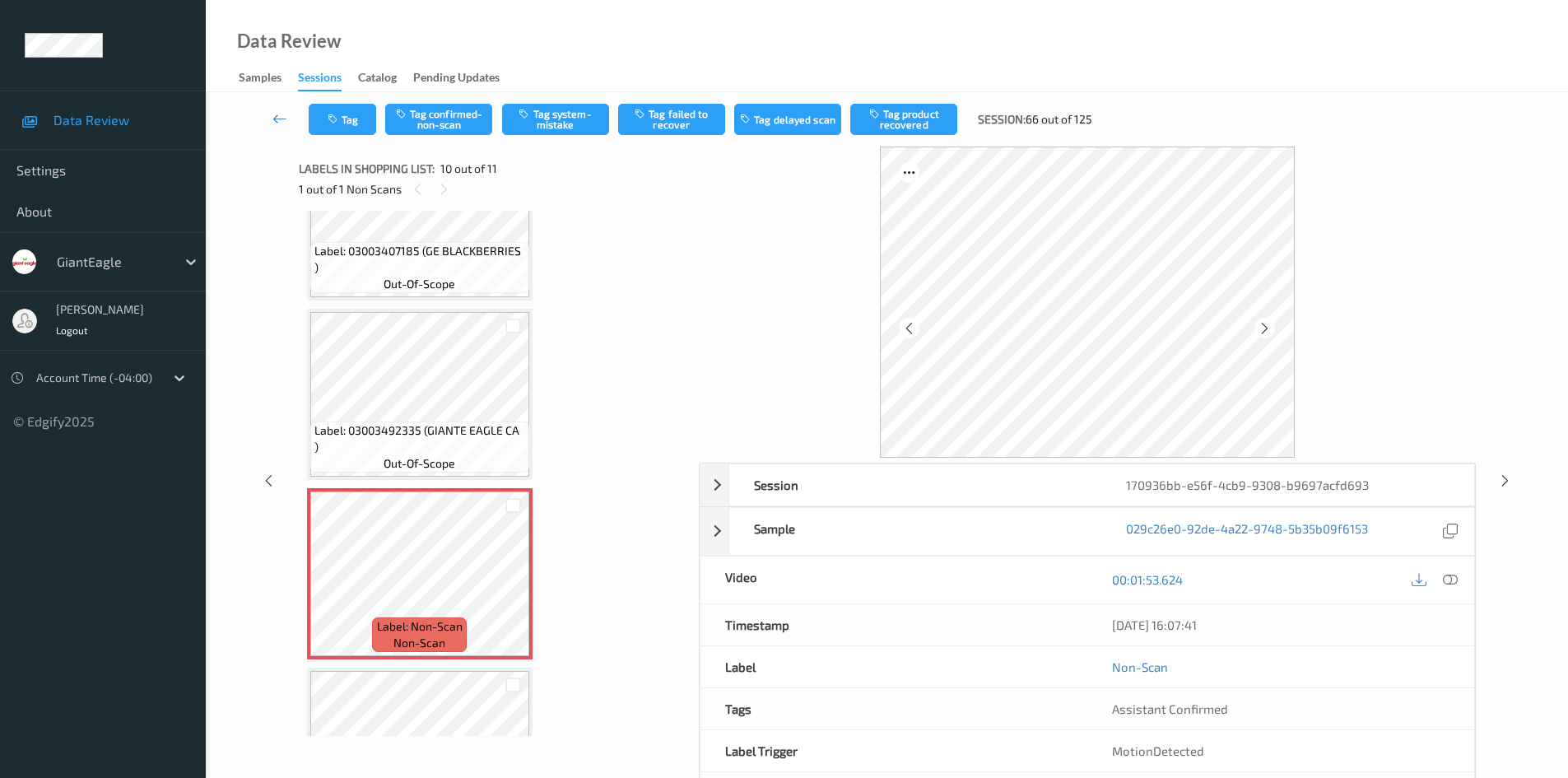 click at bounding box center [1264, 328] 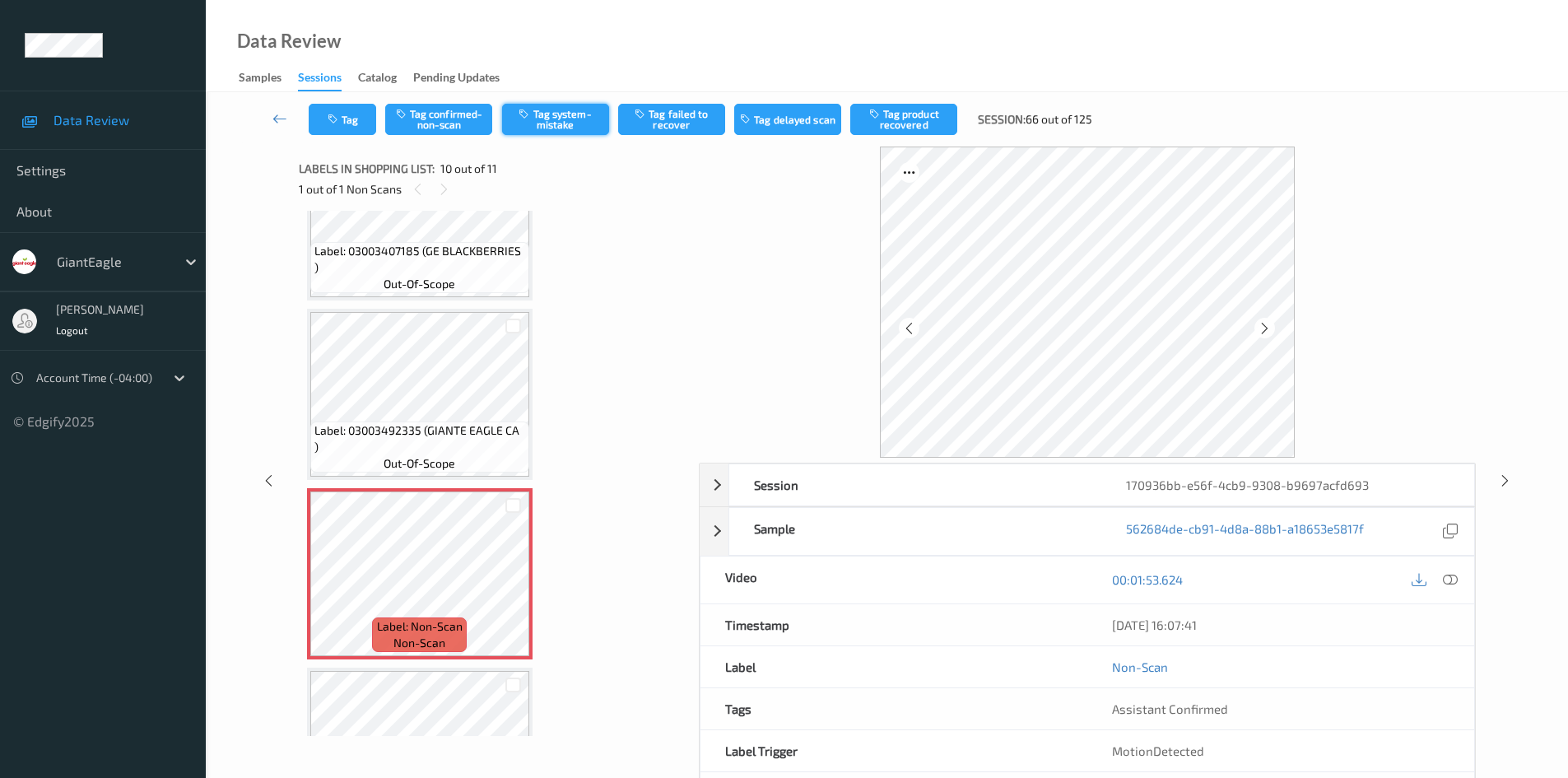 click on "Tag   system-mistake" at bounding box center (556, 119) 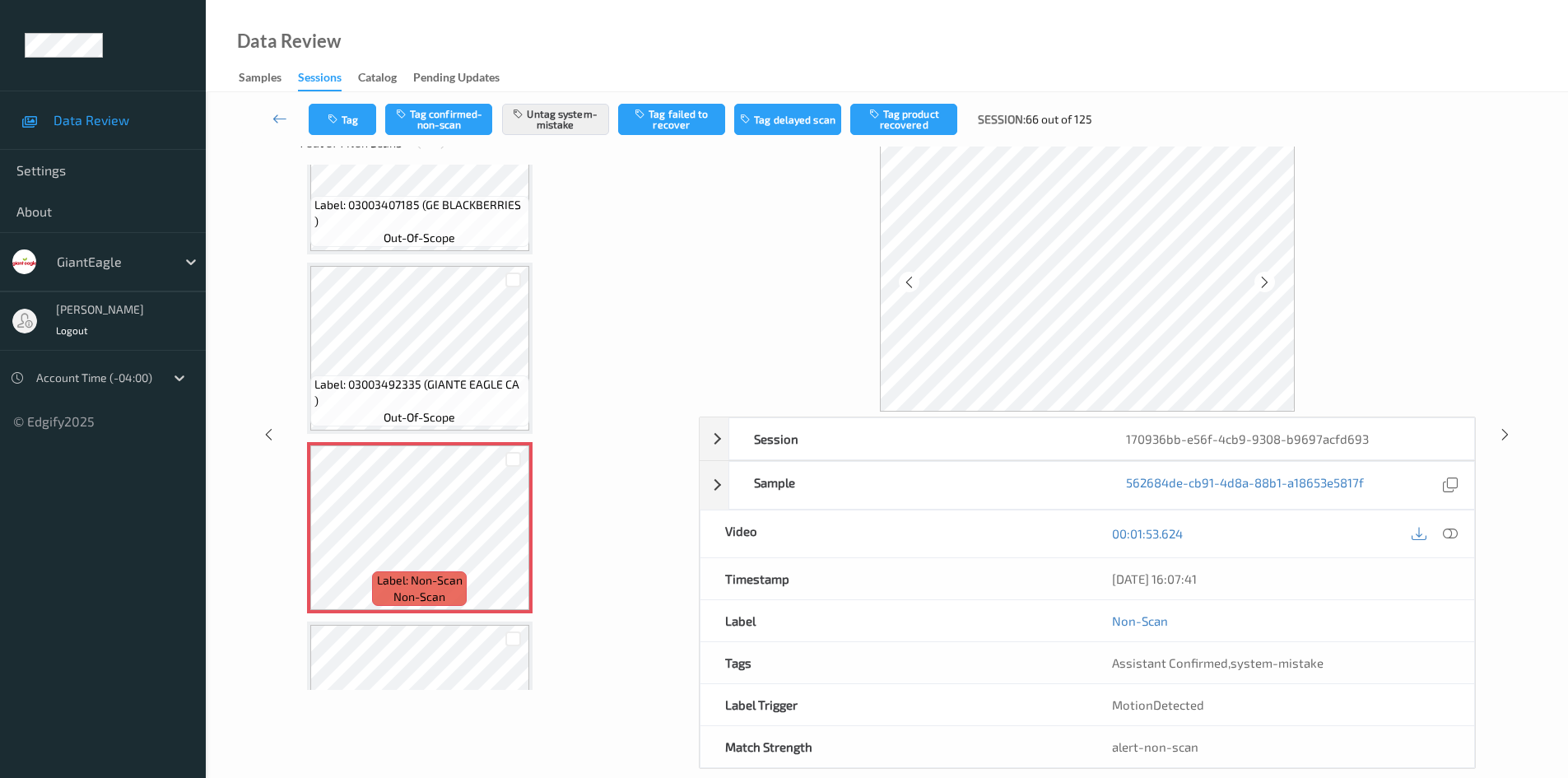 scroll, scrollTop: 71, scrollLeft: 0, axis: vertical 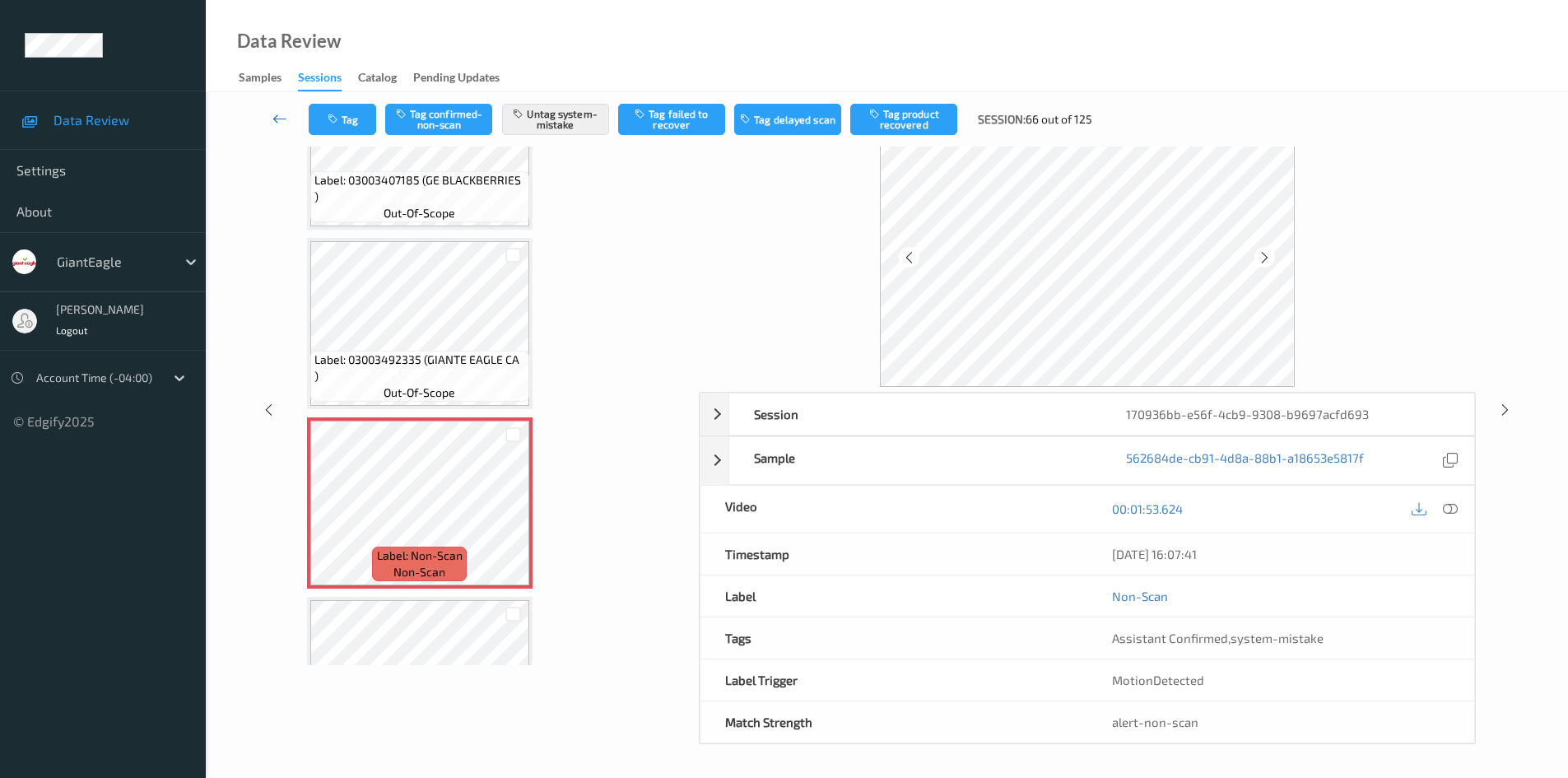 click at bounding box center (280, 119) 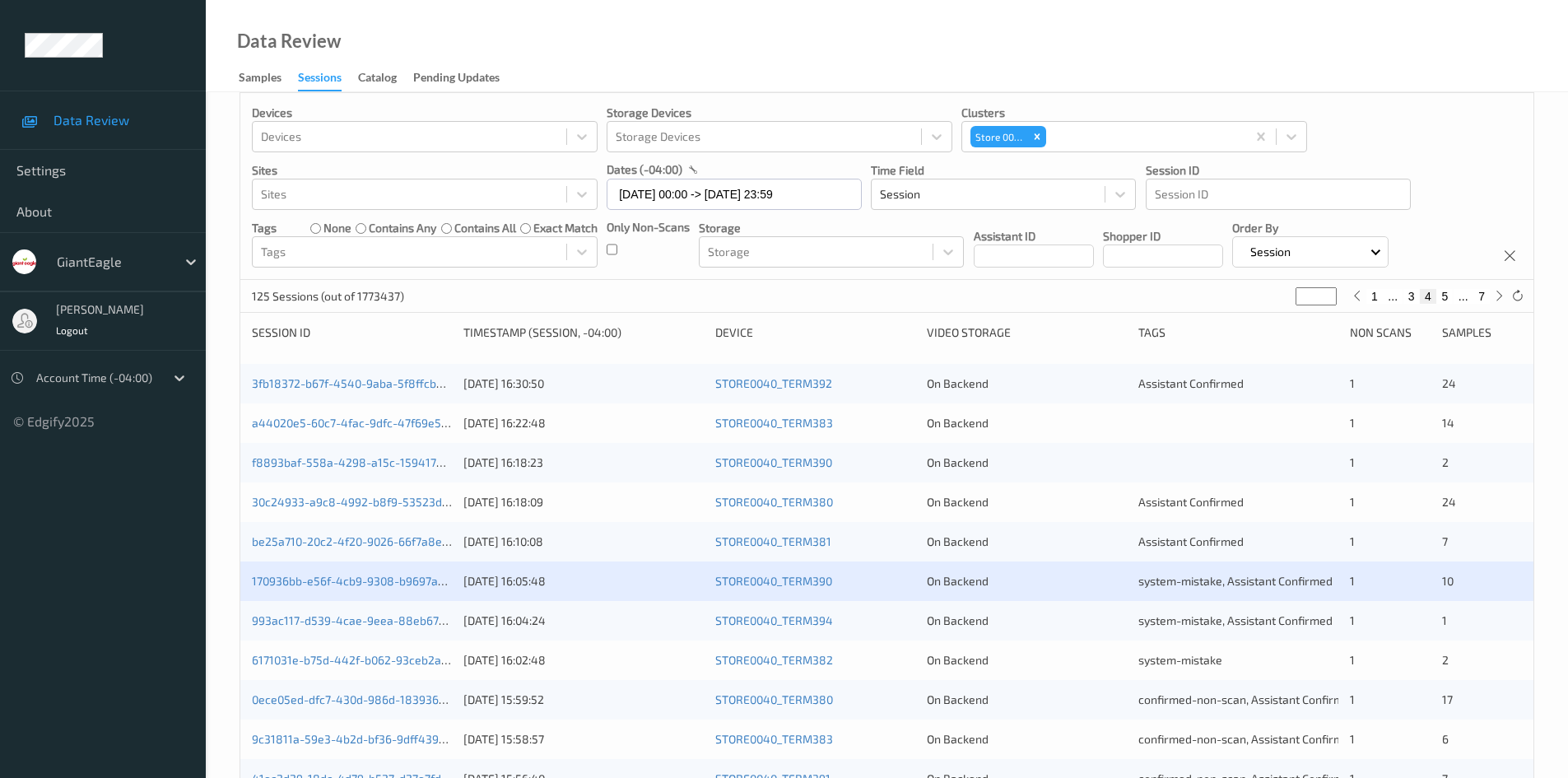 scroll, scrollTop: 329, scrollLeft: 0, axis: vertical 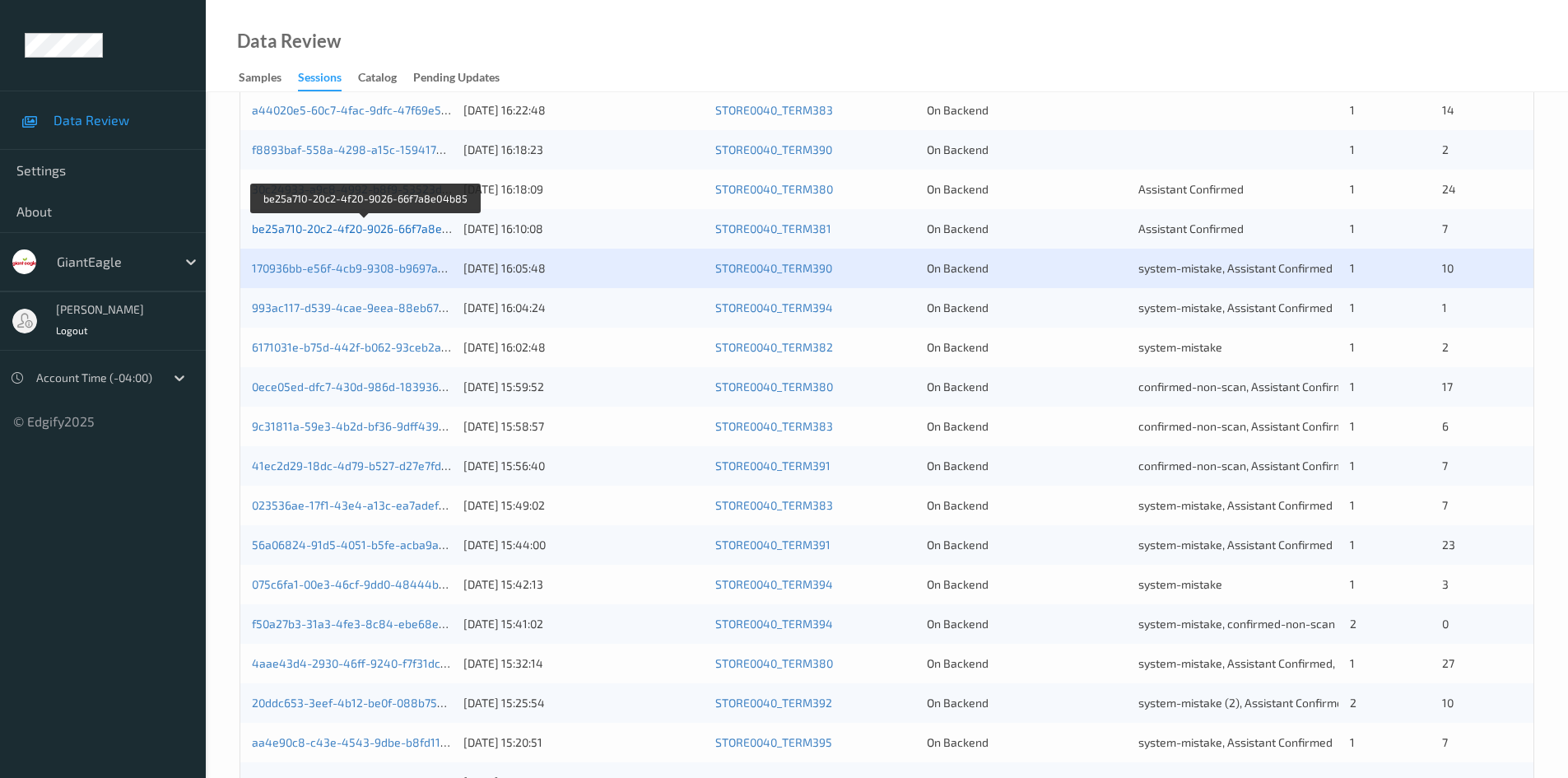 click on "be25a710-20c2-4f20-9026-66f7a8e04b85" at bounding box center (364, 228) 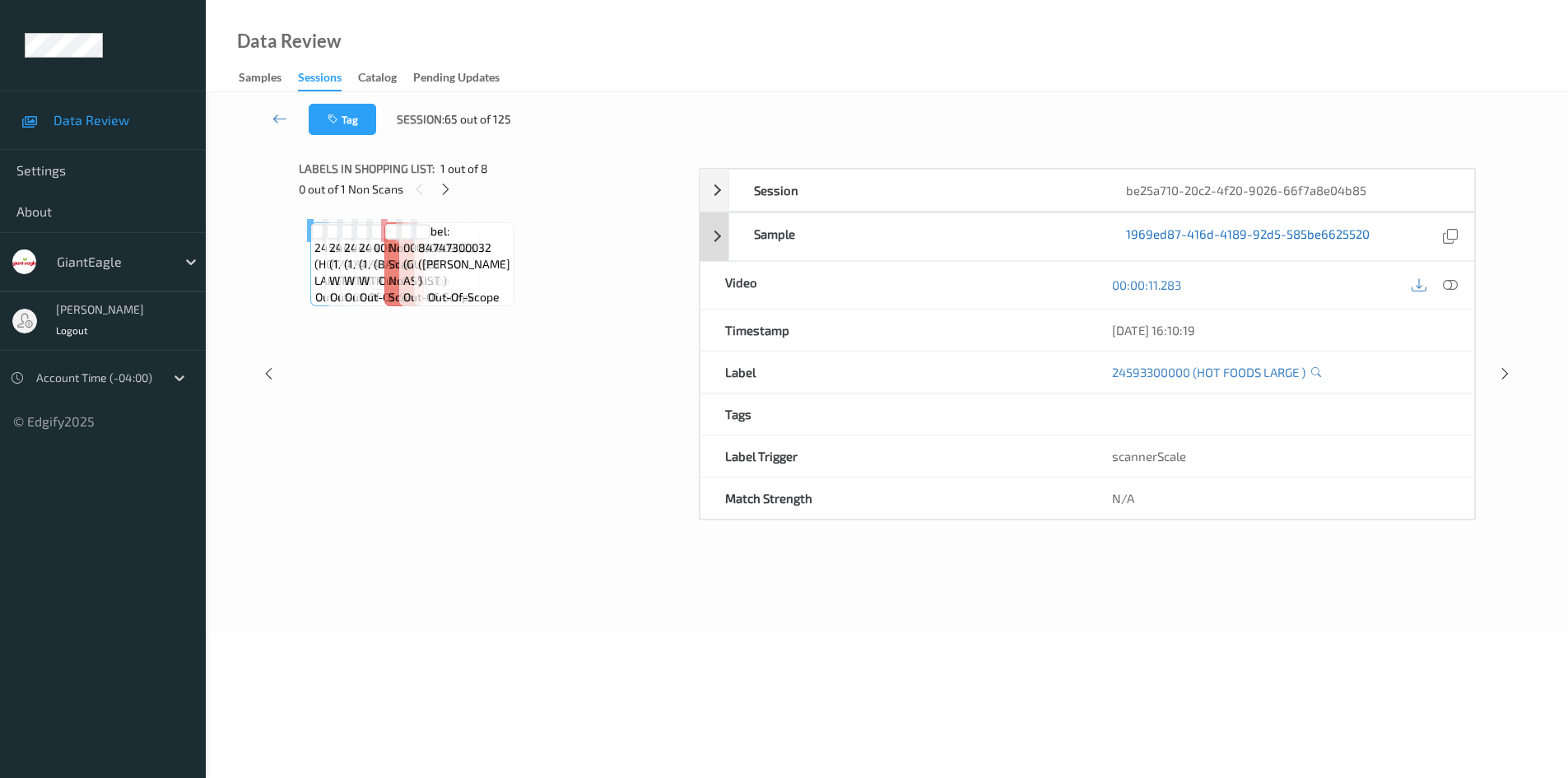 scroll, scrollTop: 71, scrollLeft: 0, axis: vertical 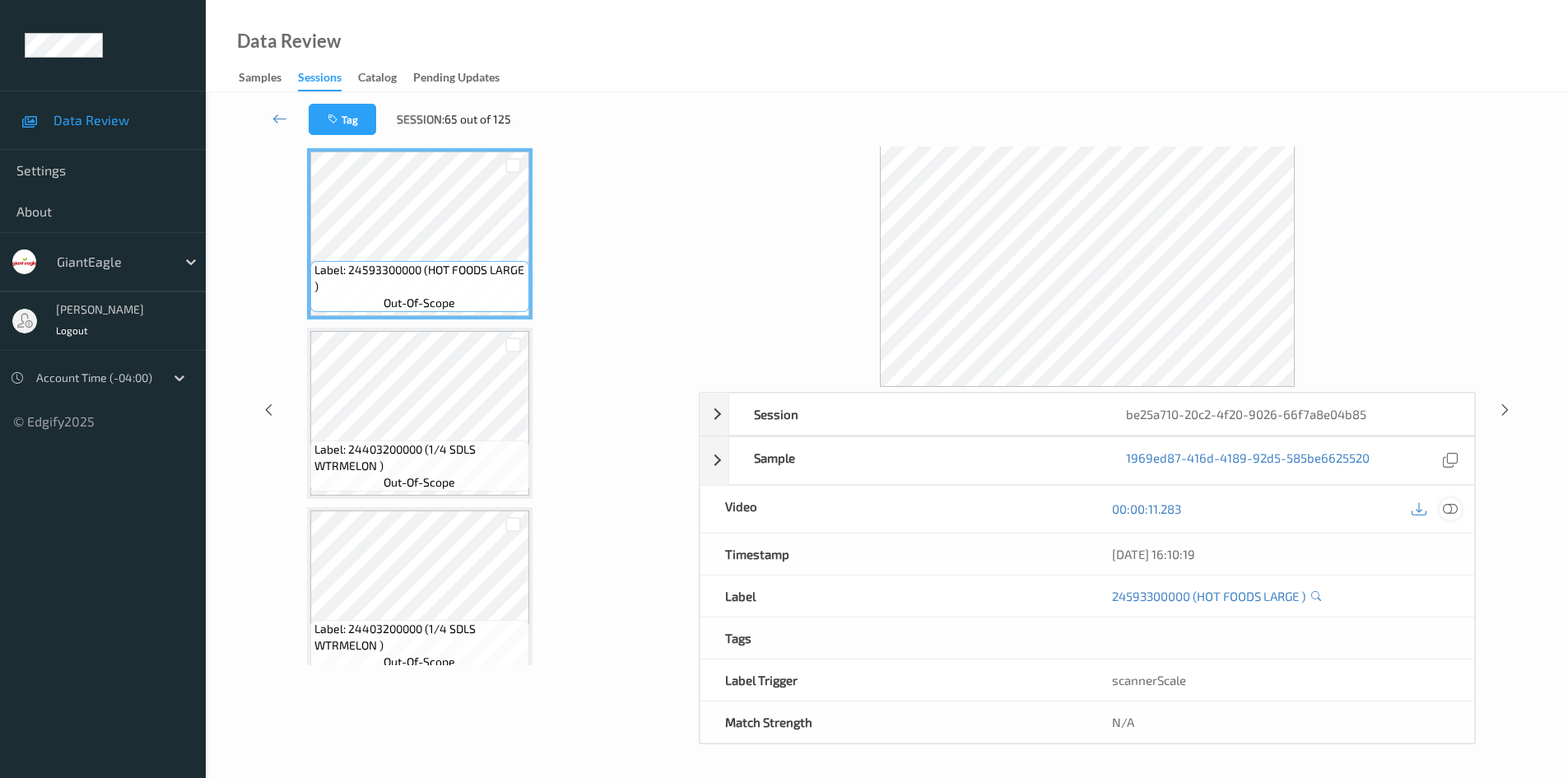 click at bounding box center (1450, 509) 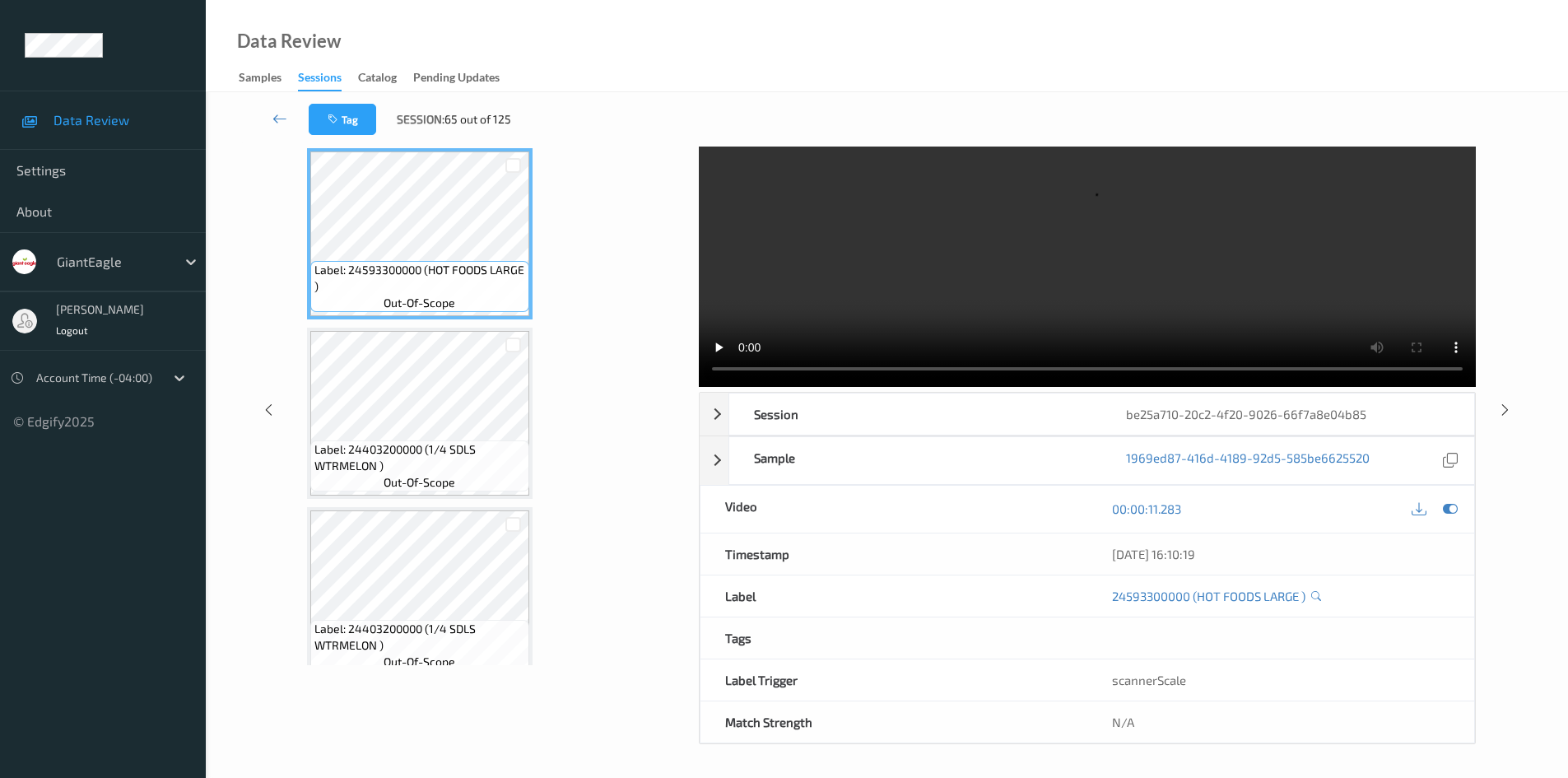 scroll, scrollTop: 0, scrollLeft: 0, axis: both 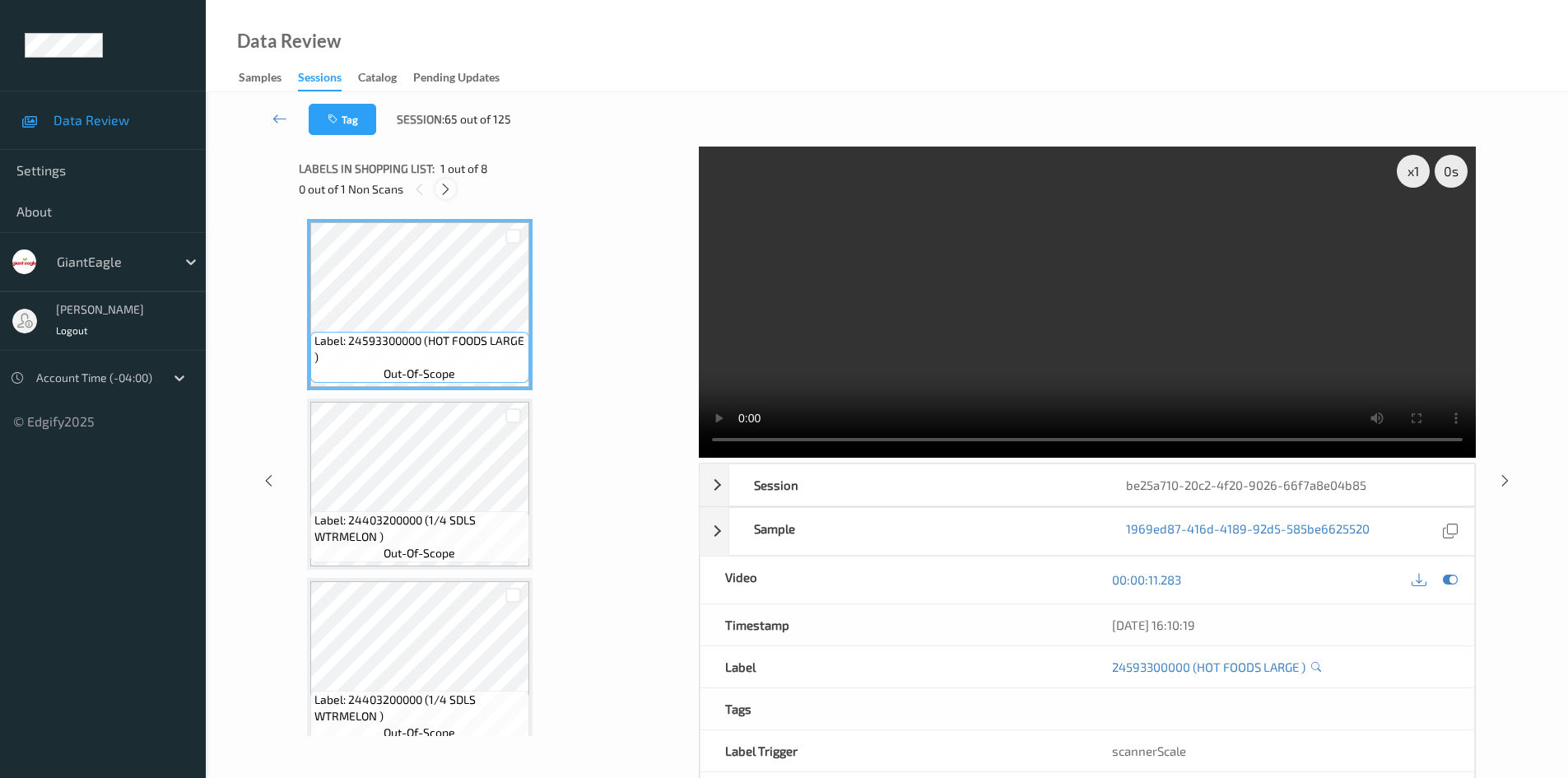 click at bounding box center (445, 189) 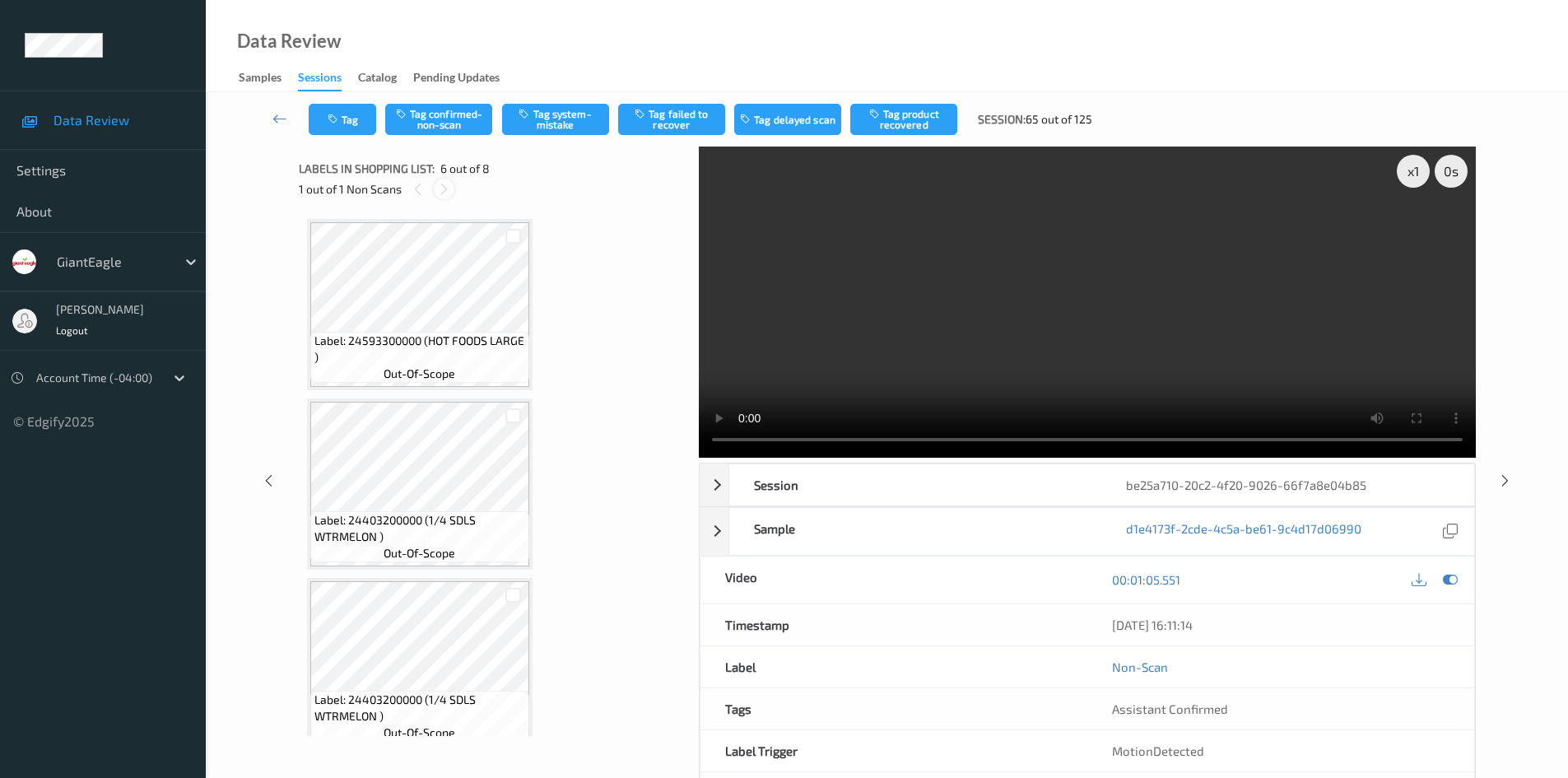 scroll, scrollTop: 726, scrollLeft: 0, axis: vertical 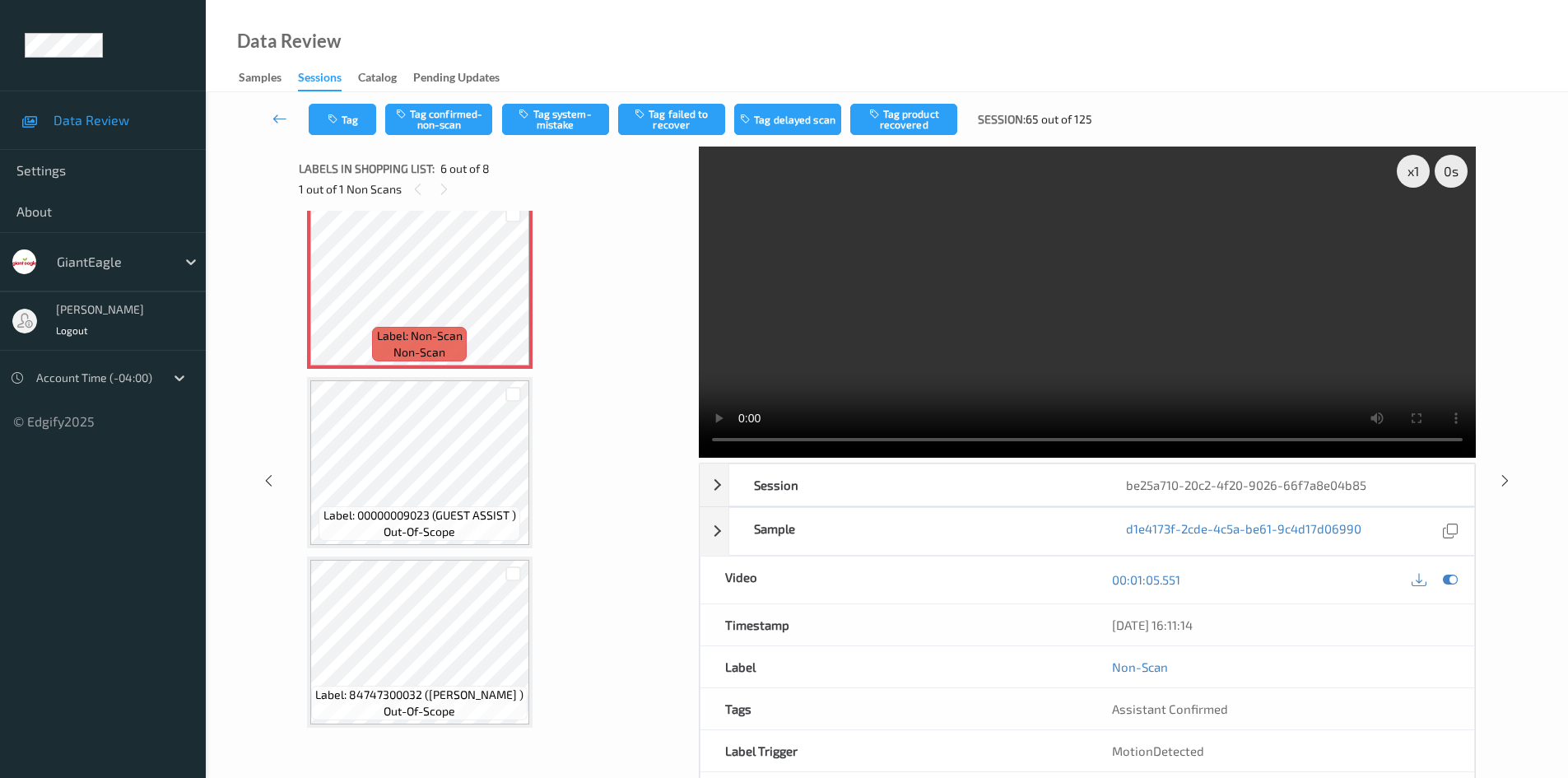 type 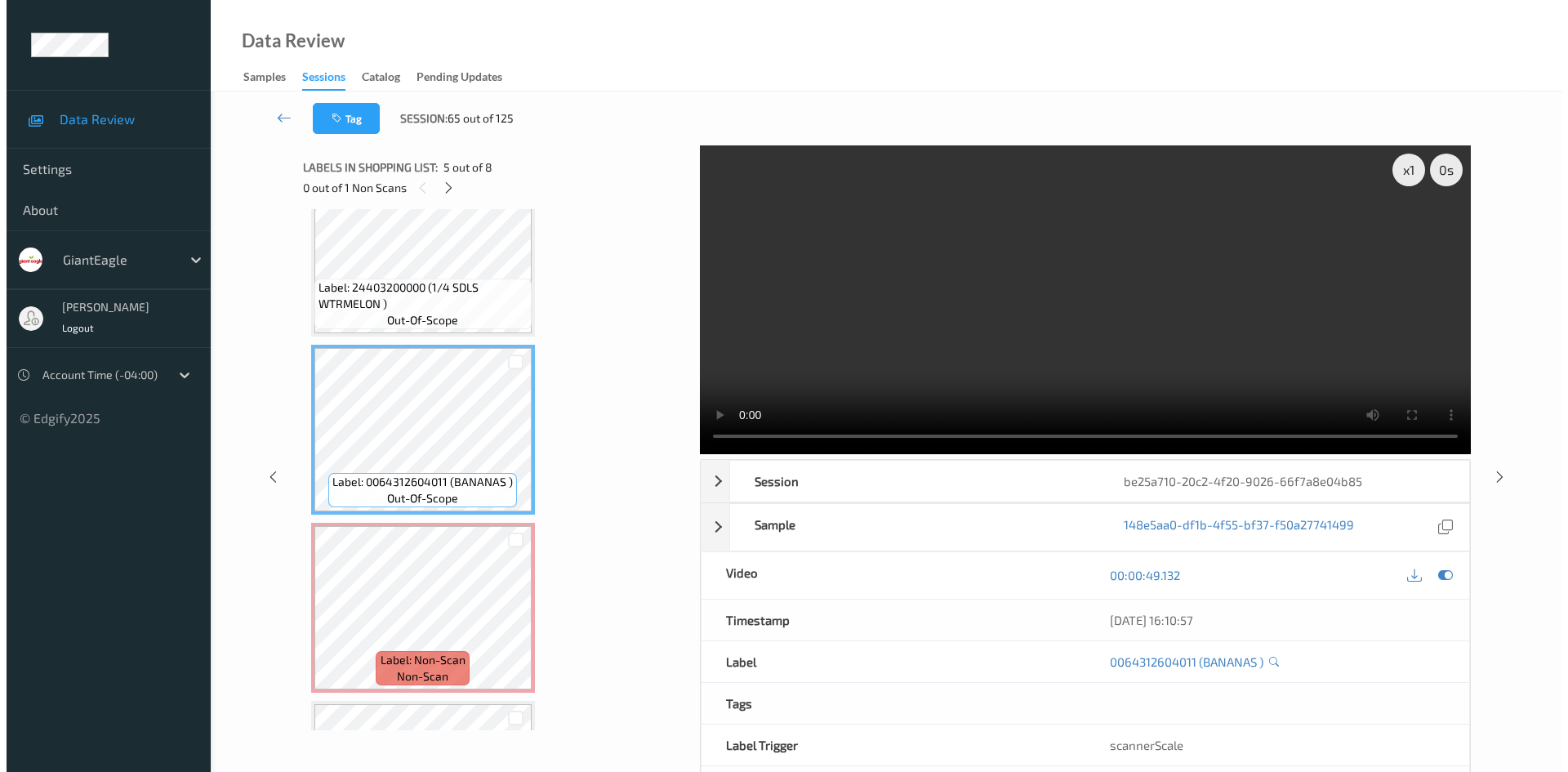 scroll, scrollTop: 667, scrollLeft: 0, axis: vertical 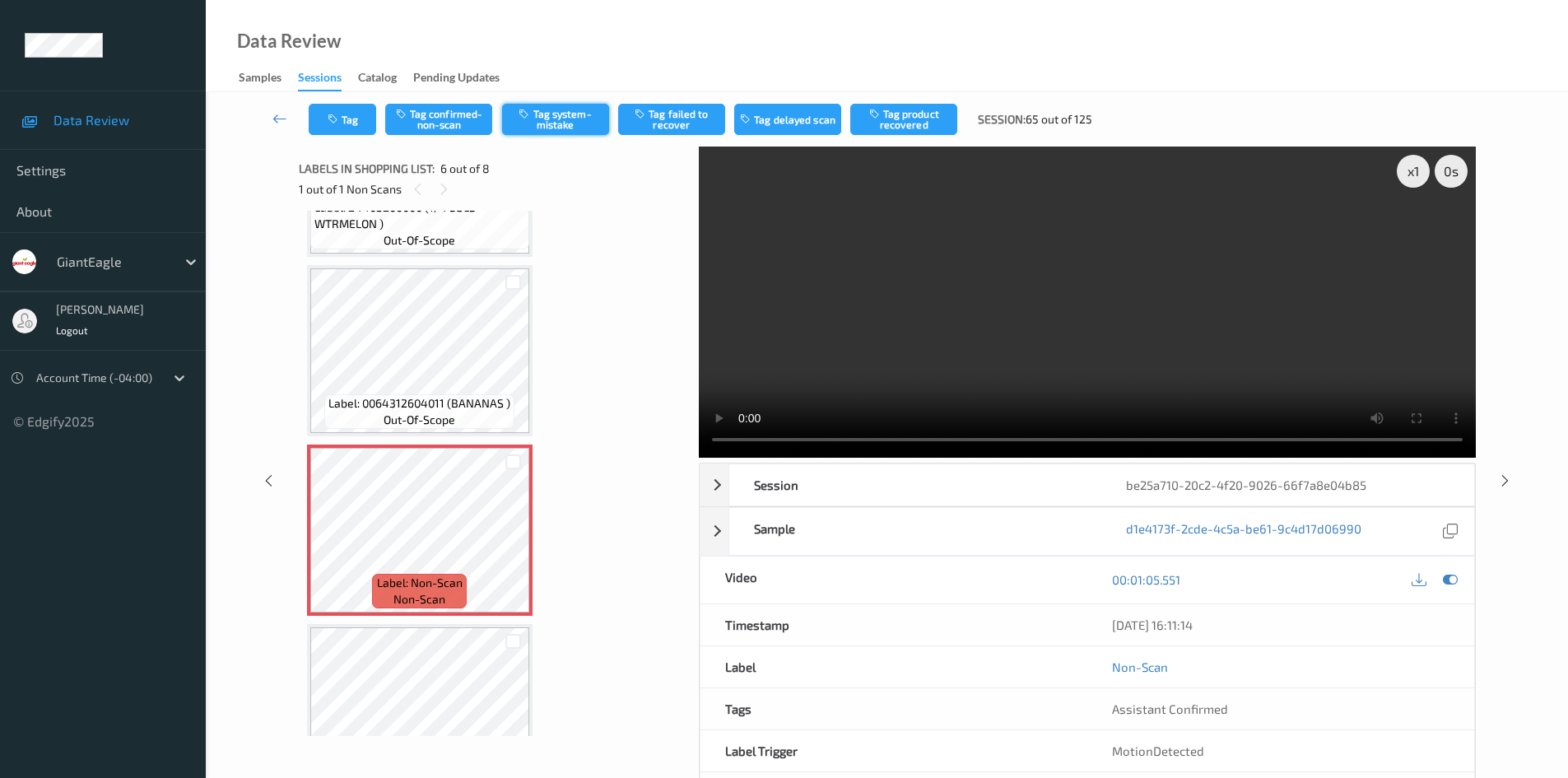 click on "Tag   system-mistake" at bounding box center (556, 119) 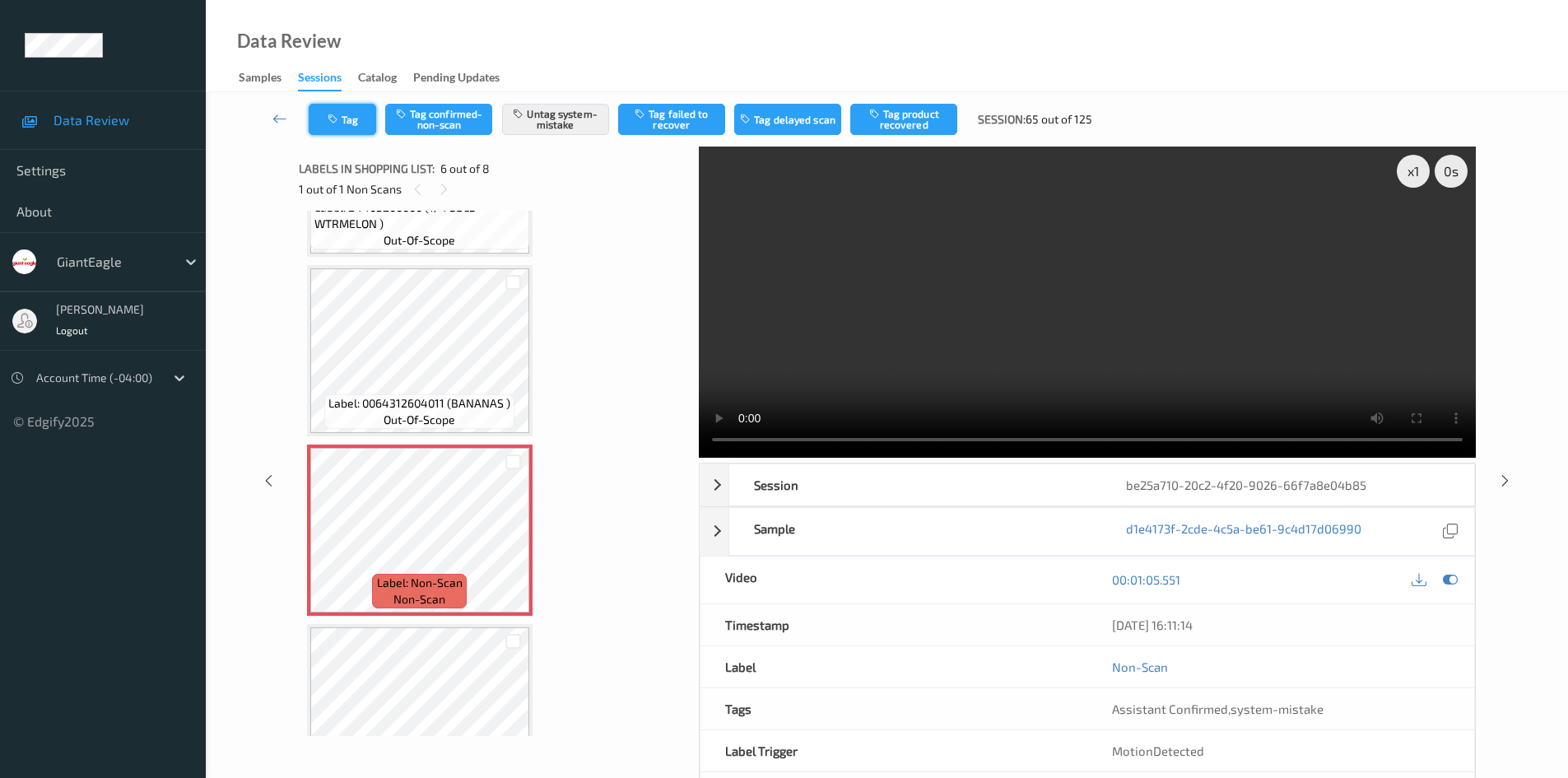 click on "Tag" at bounding box center (342, 119) 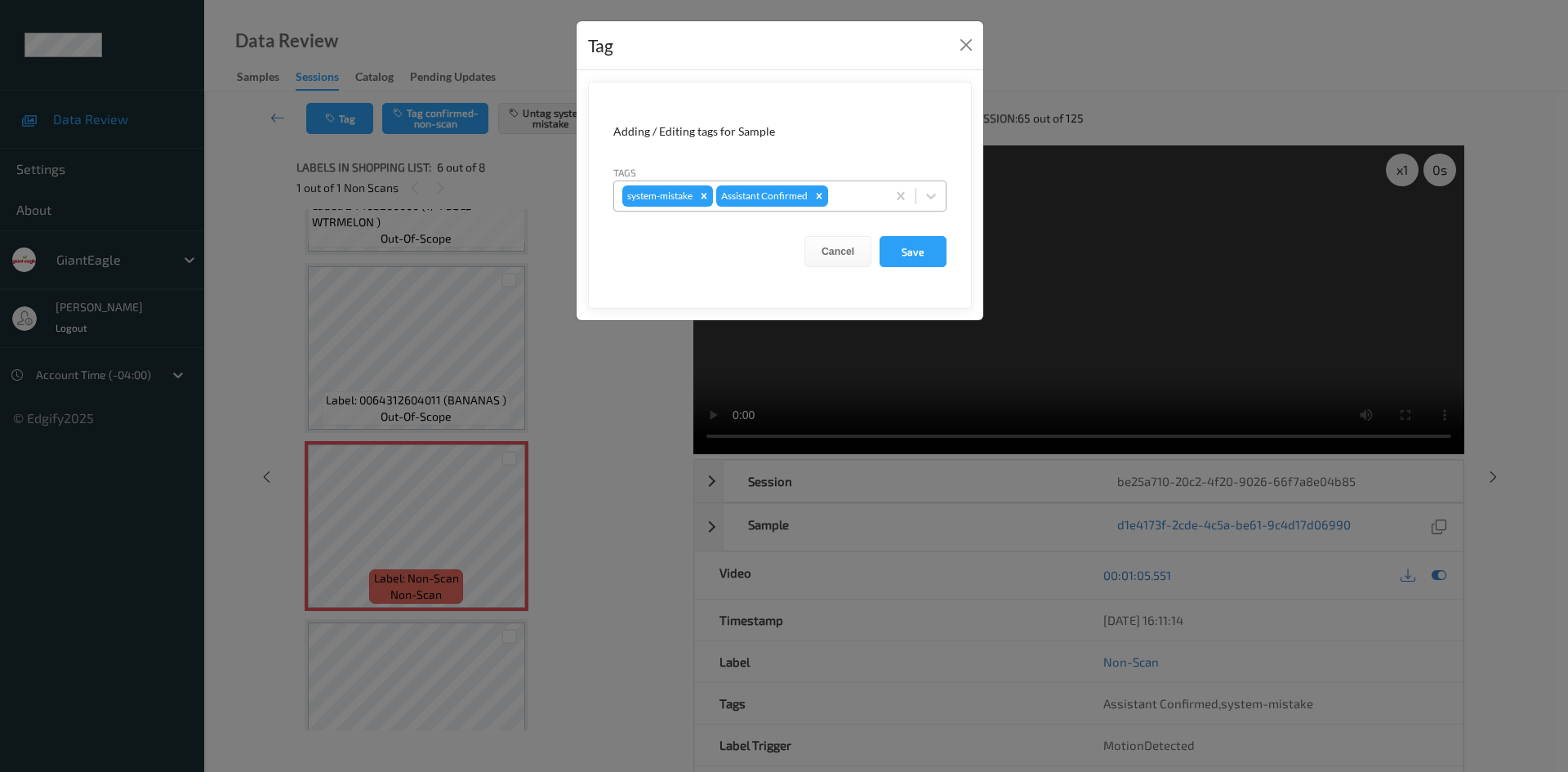 click at bounding box center [854, 196] 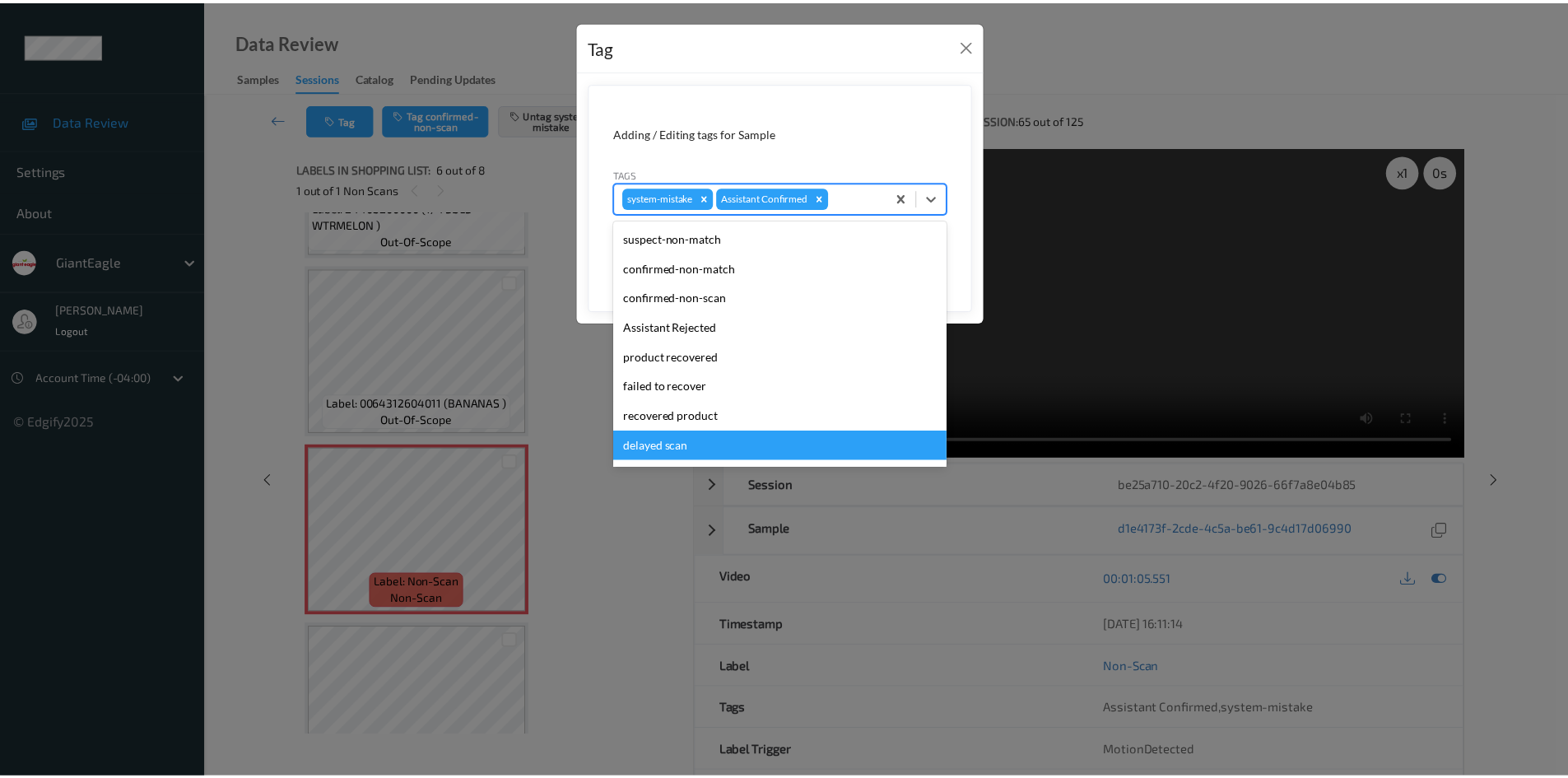 scroll, scrollTop: 86, scrollLeft: 0, axis: vertical 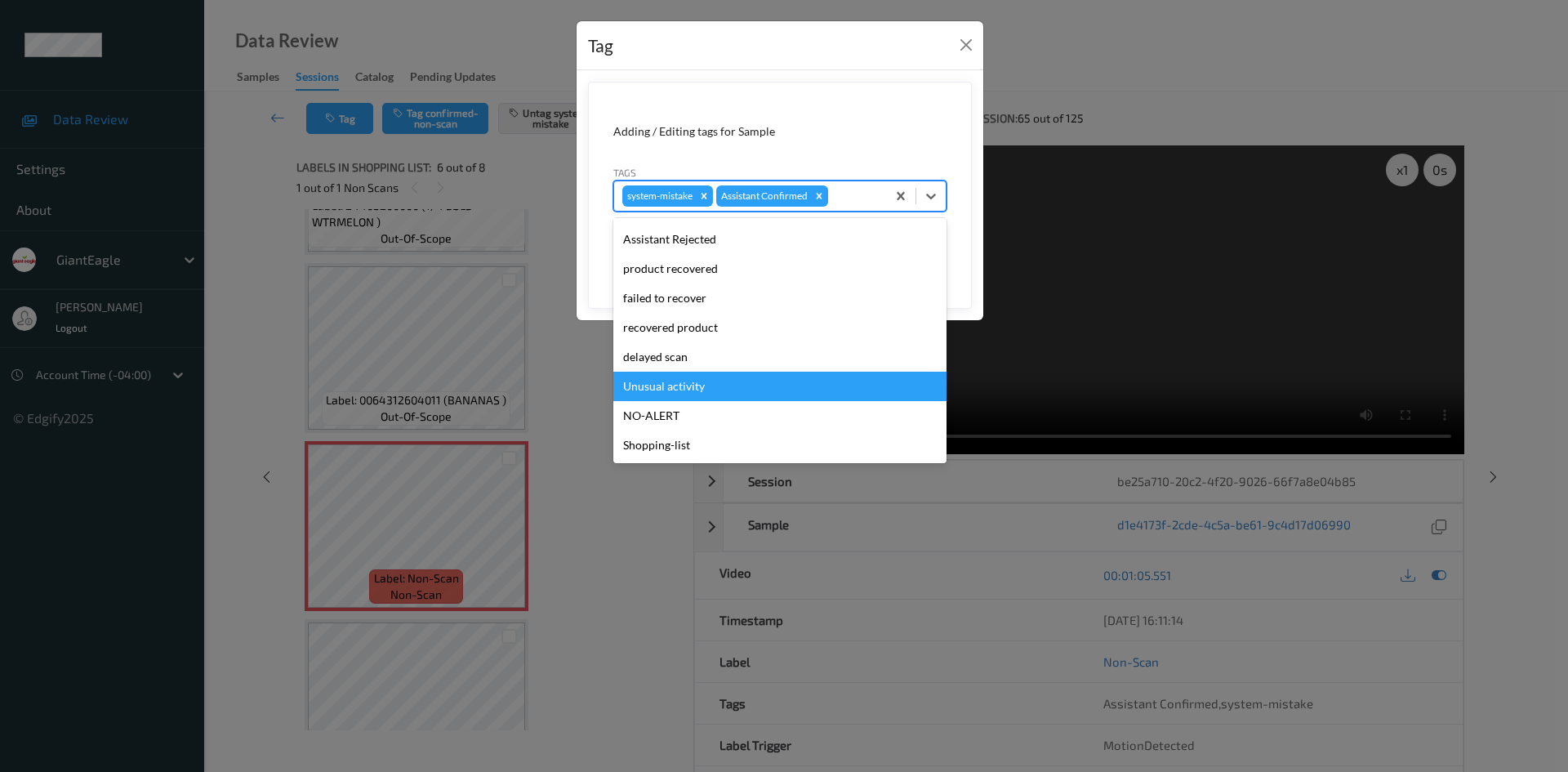 click on "Unusual activity" at bounding box center (780, 386) 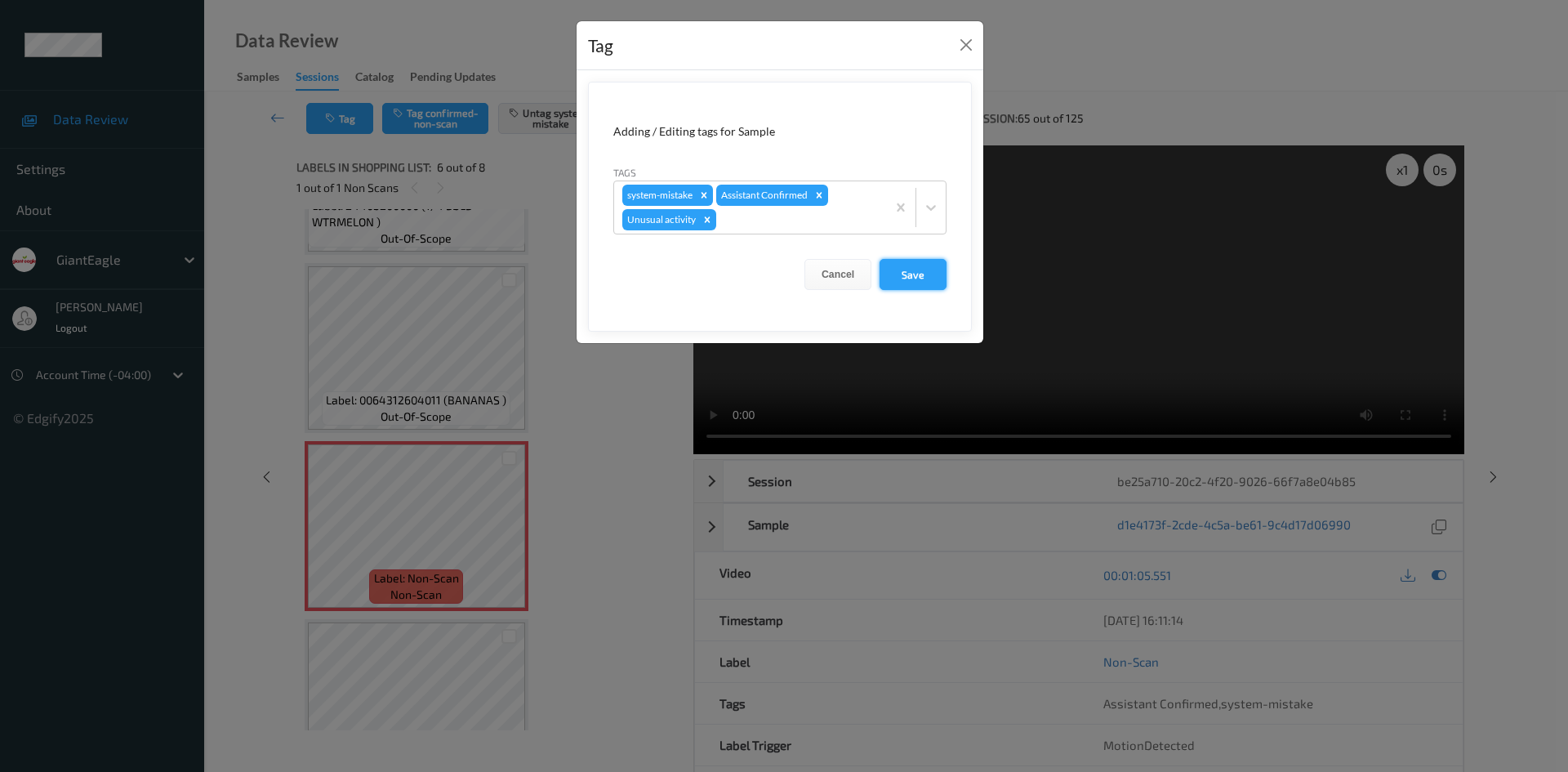 click on "Save" at bounding box center [913, 274] 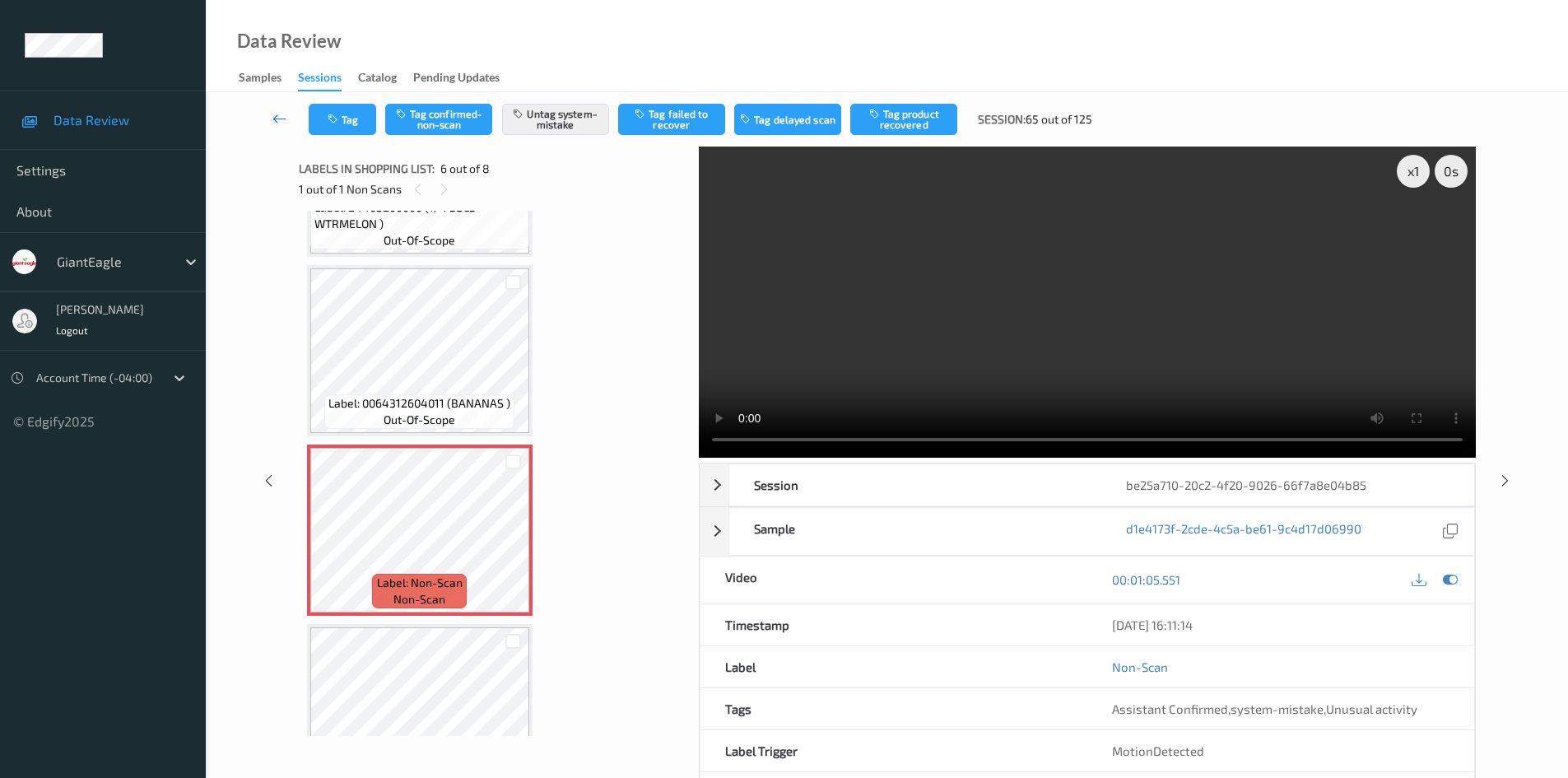 click at bounding box center [280, 119] 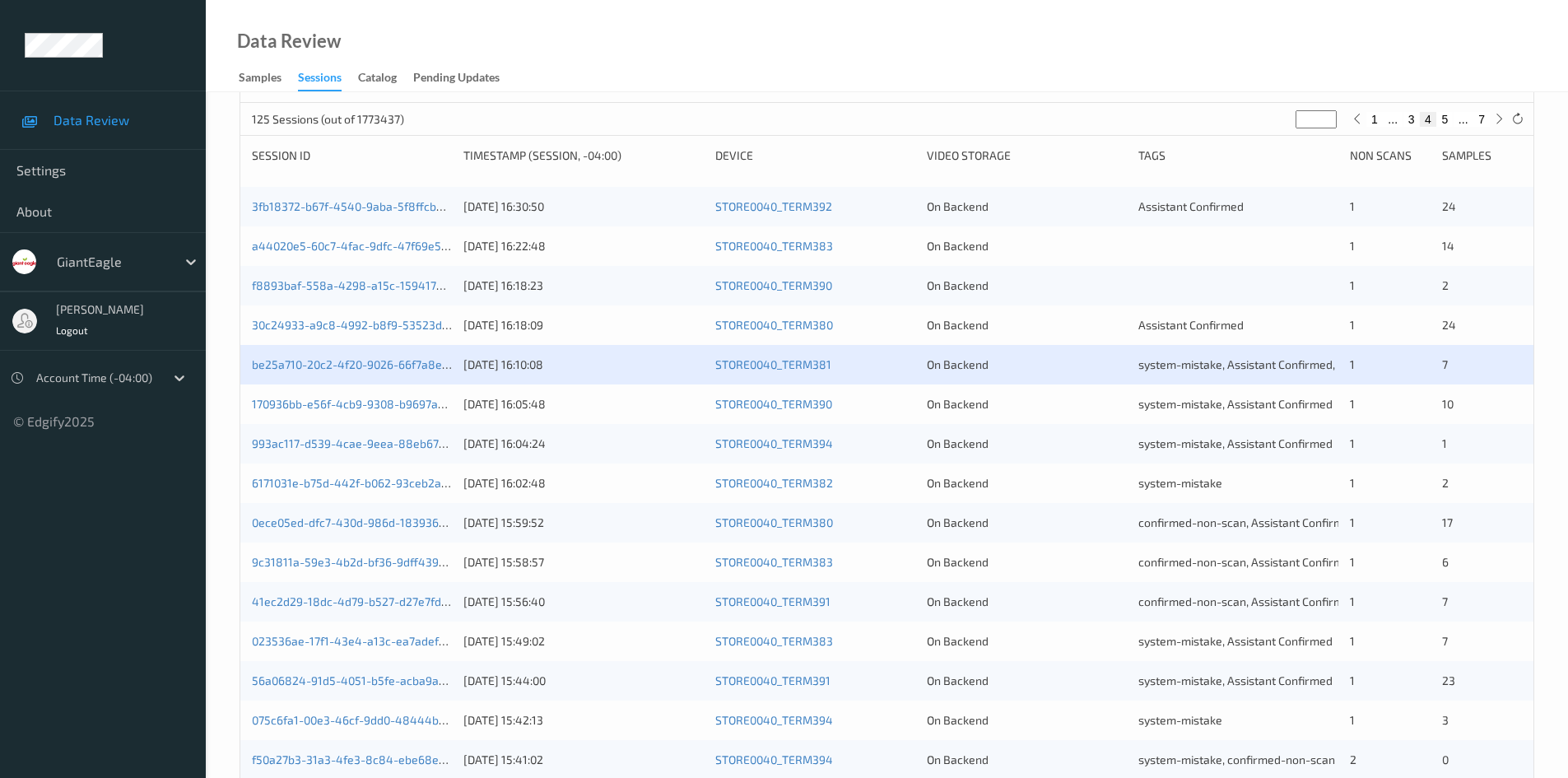 scroll, scrollTop: 247, scrollLeft: 0, axis: vertical 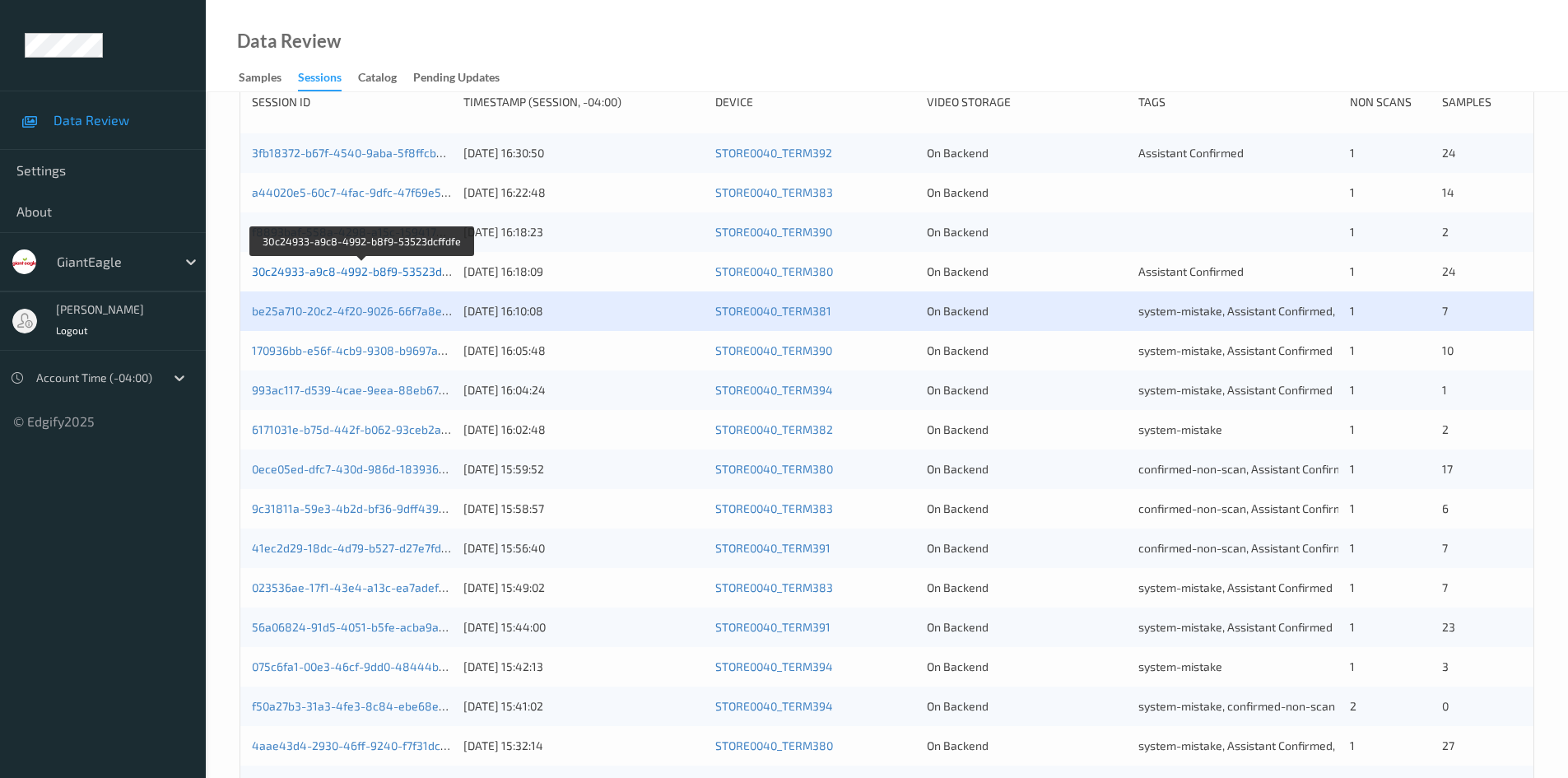 click on "30c24933-a9c8-4992-b8f9-53523dcffdfe" at bounding box center [362, 271] 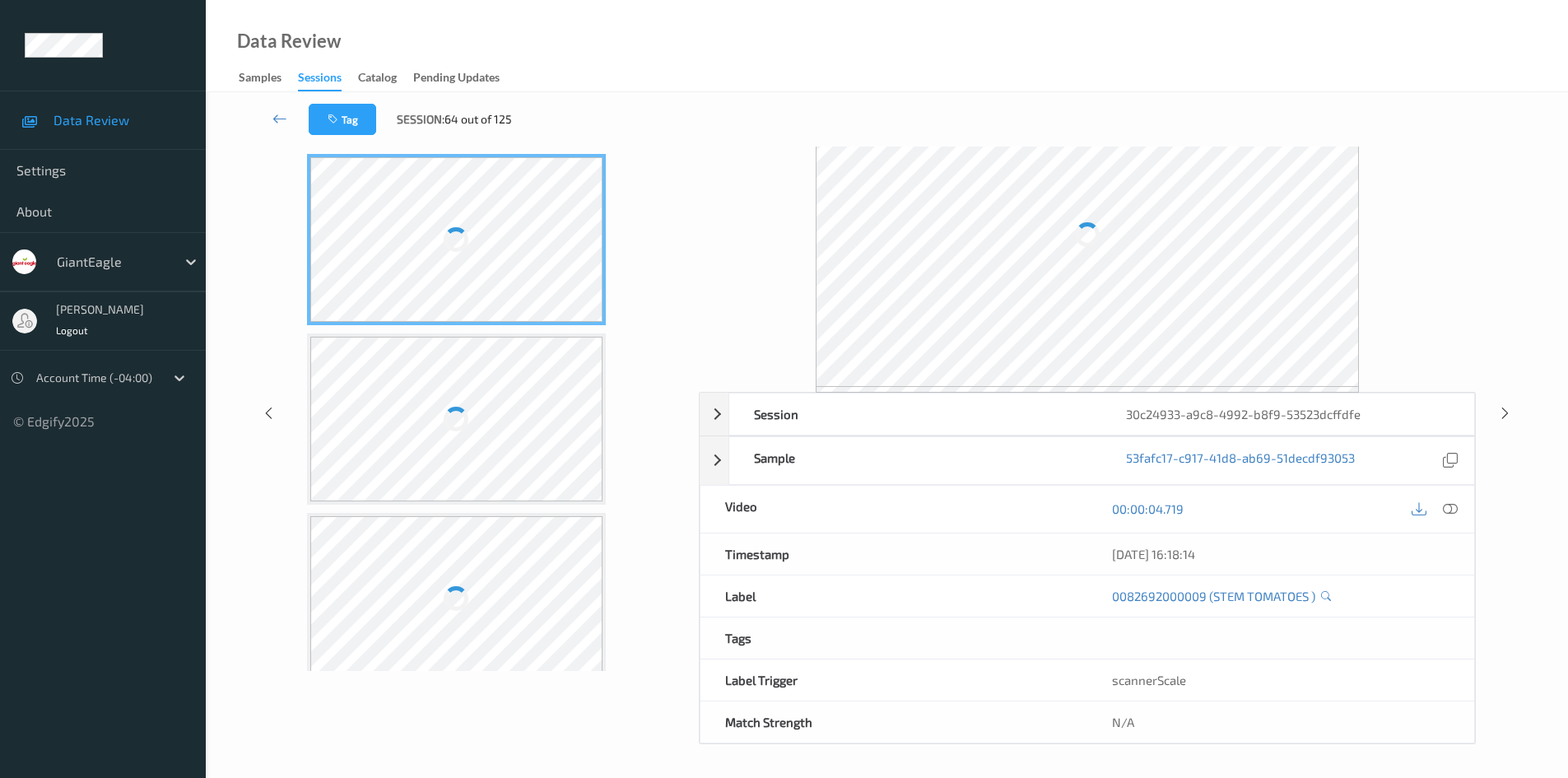 scroll, scrollTop: 65, scrollLeft: 0, axis: vertical 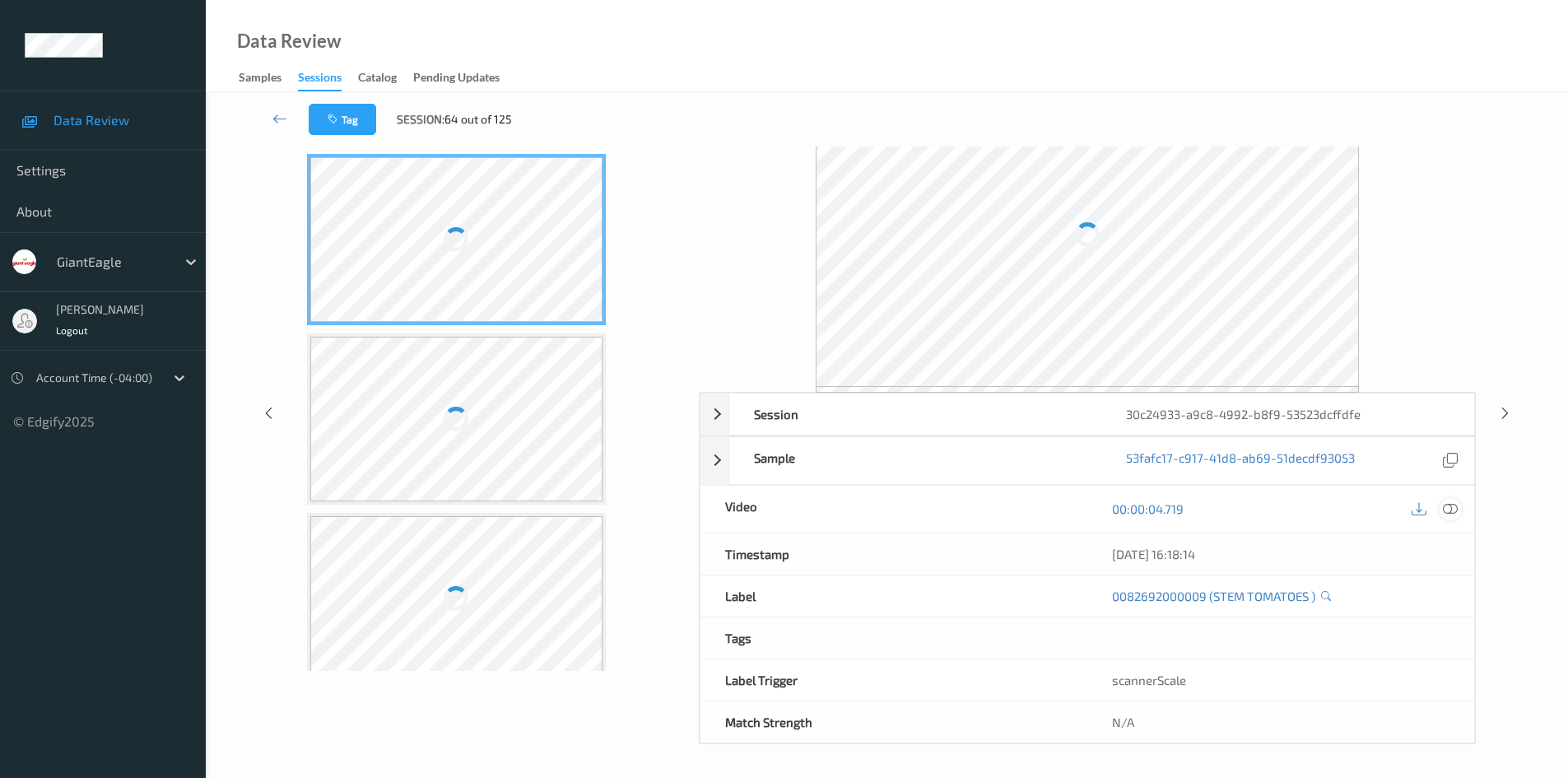 click at bounding box center (1450, 509) 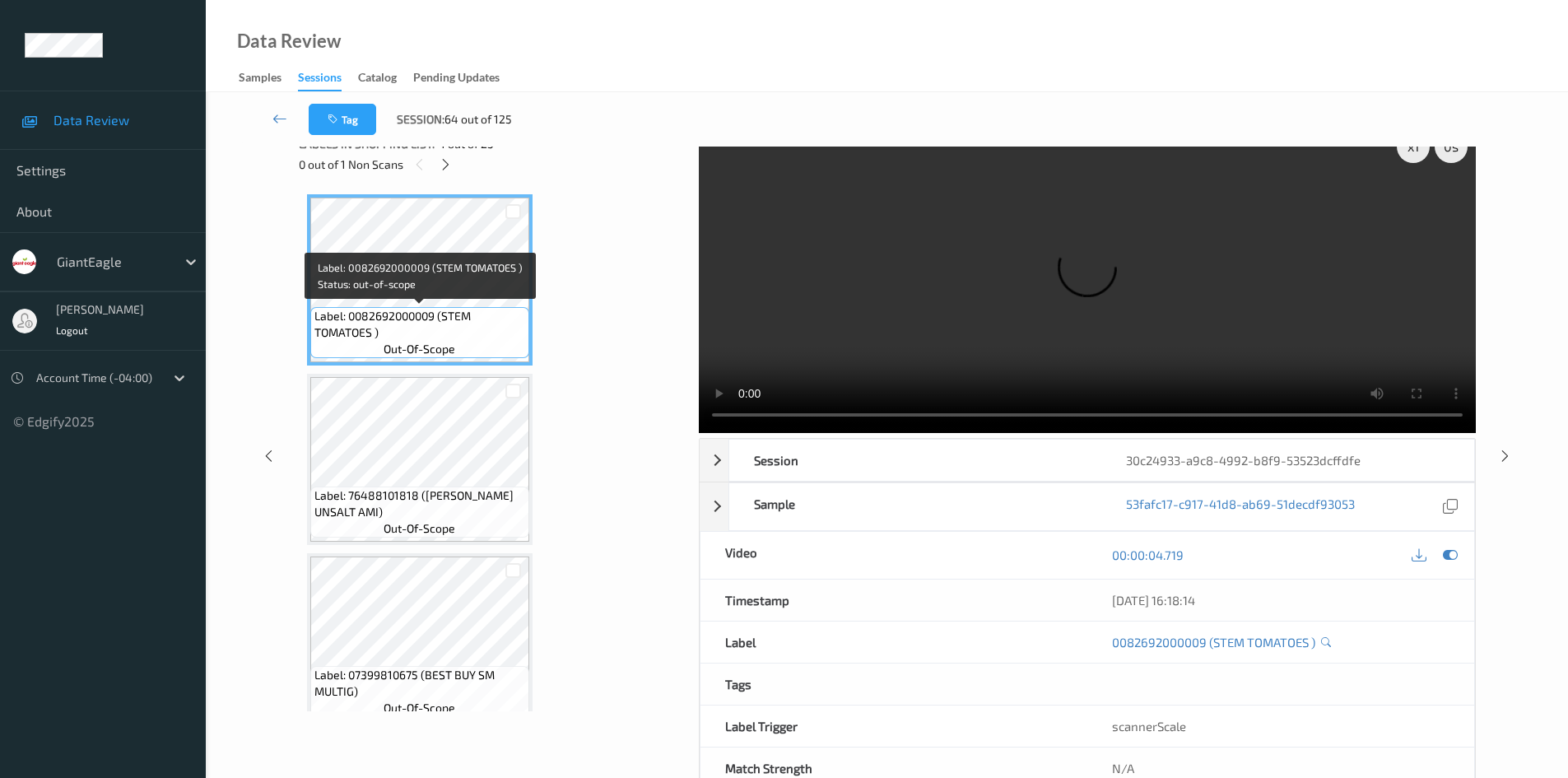scroll, scrollTop: 0, scrollLeft: 0, axis: both 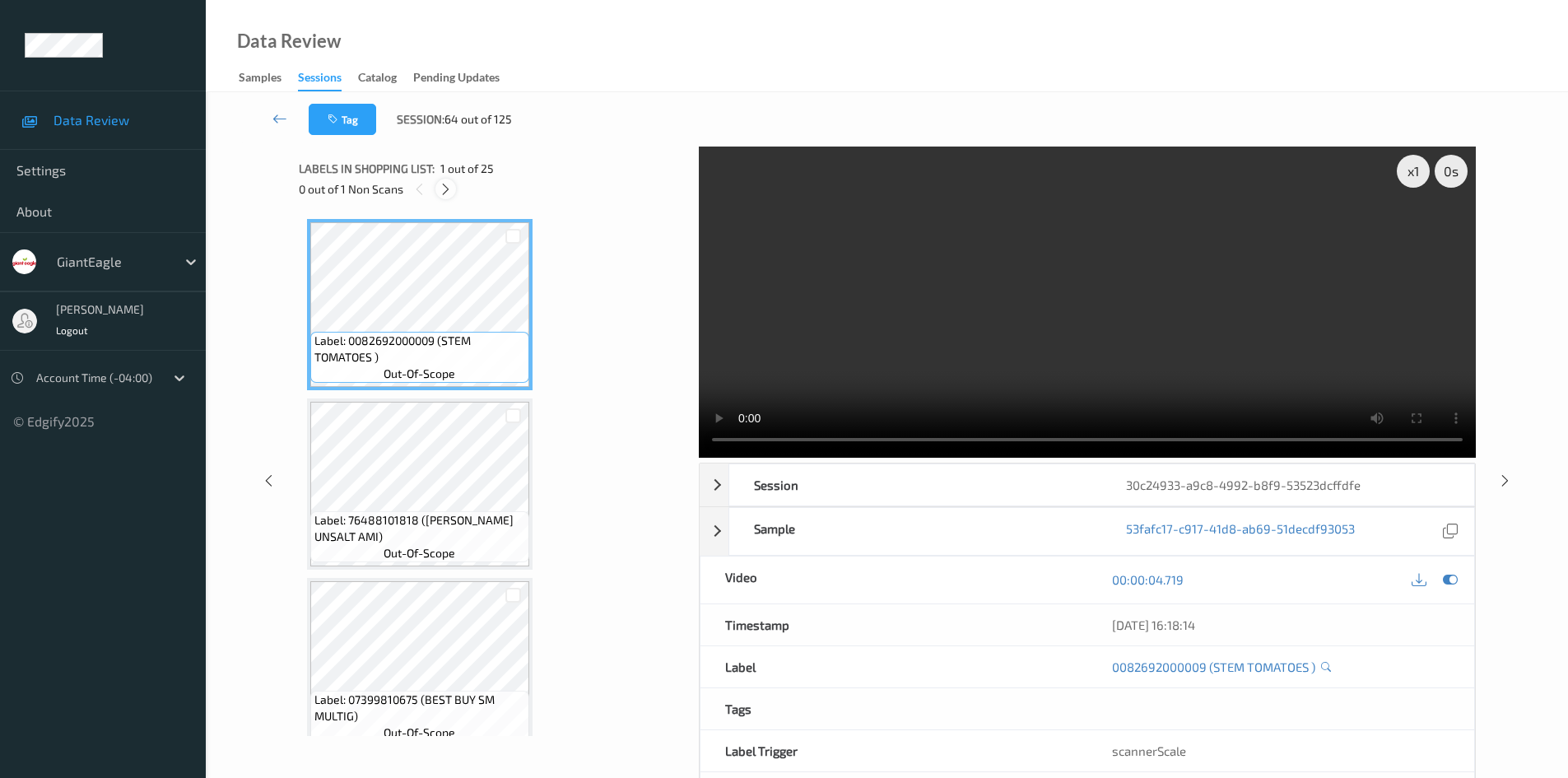 click at bounding box center (445, 189) 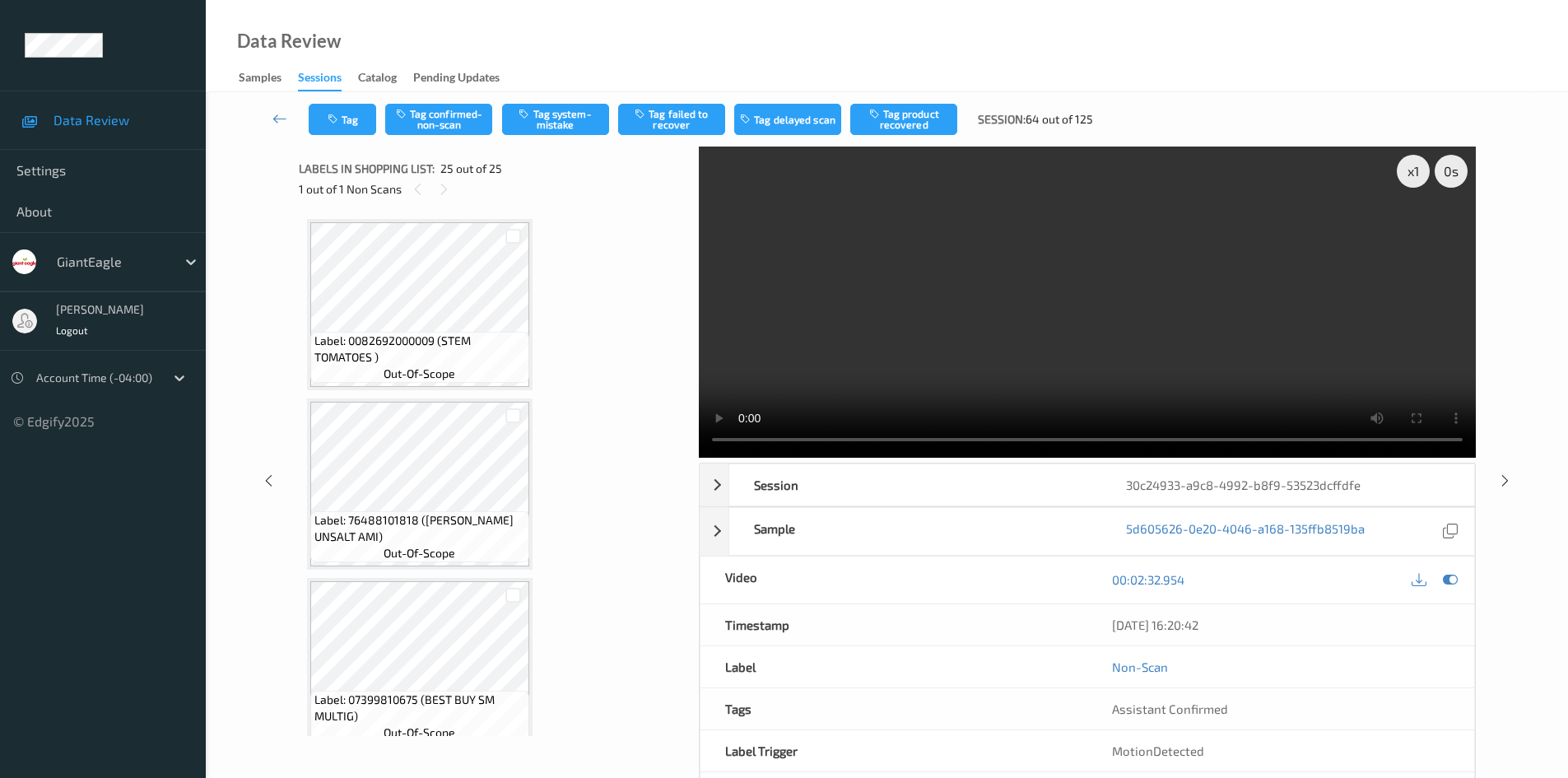 scroll, scrollTop: 3970, scrollLeft: 0, axis: vertical 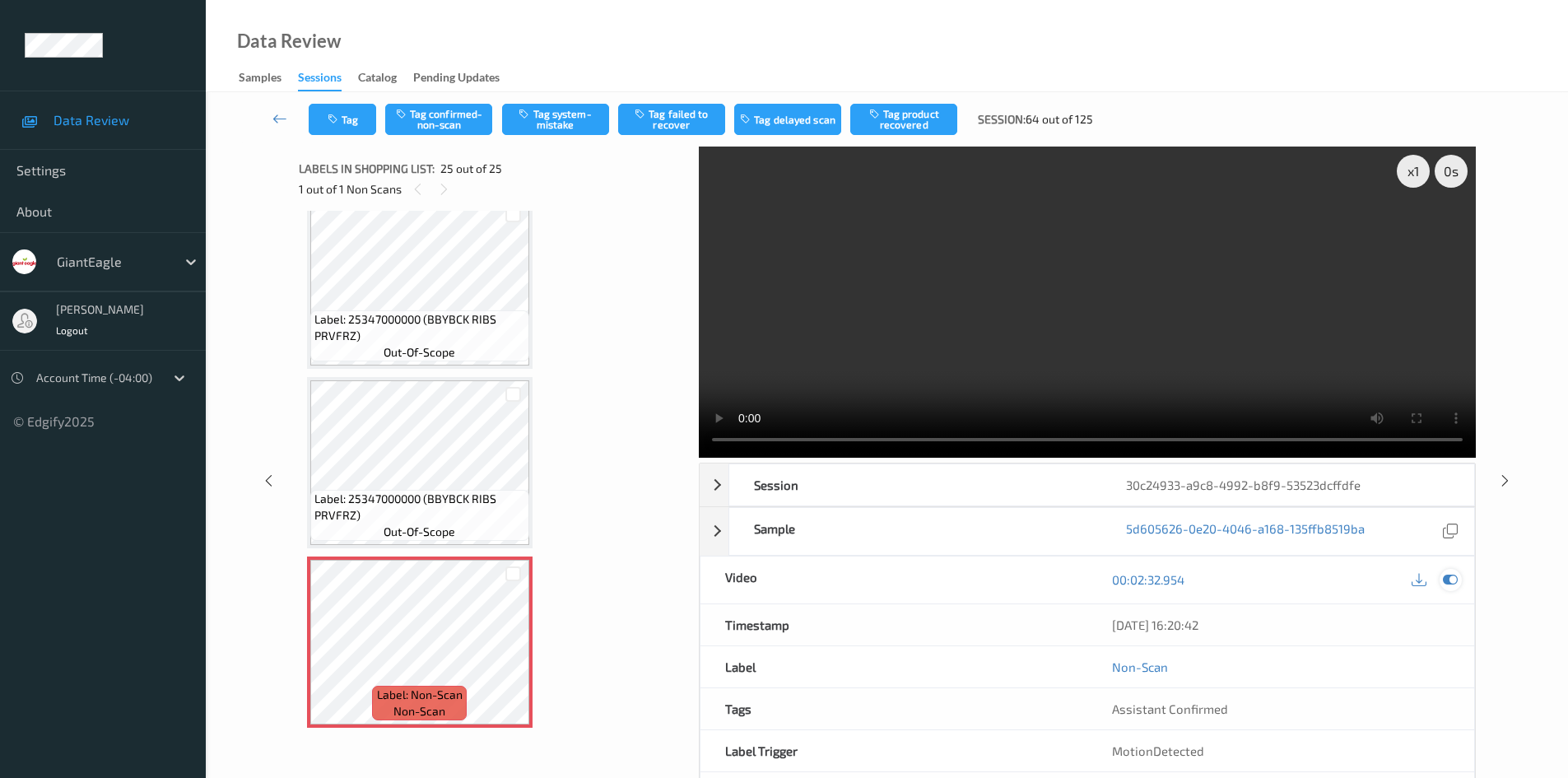 click at bounding box center [1450, 580] 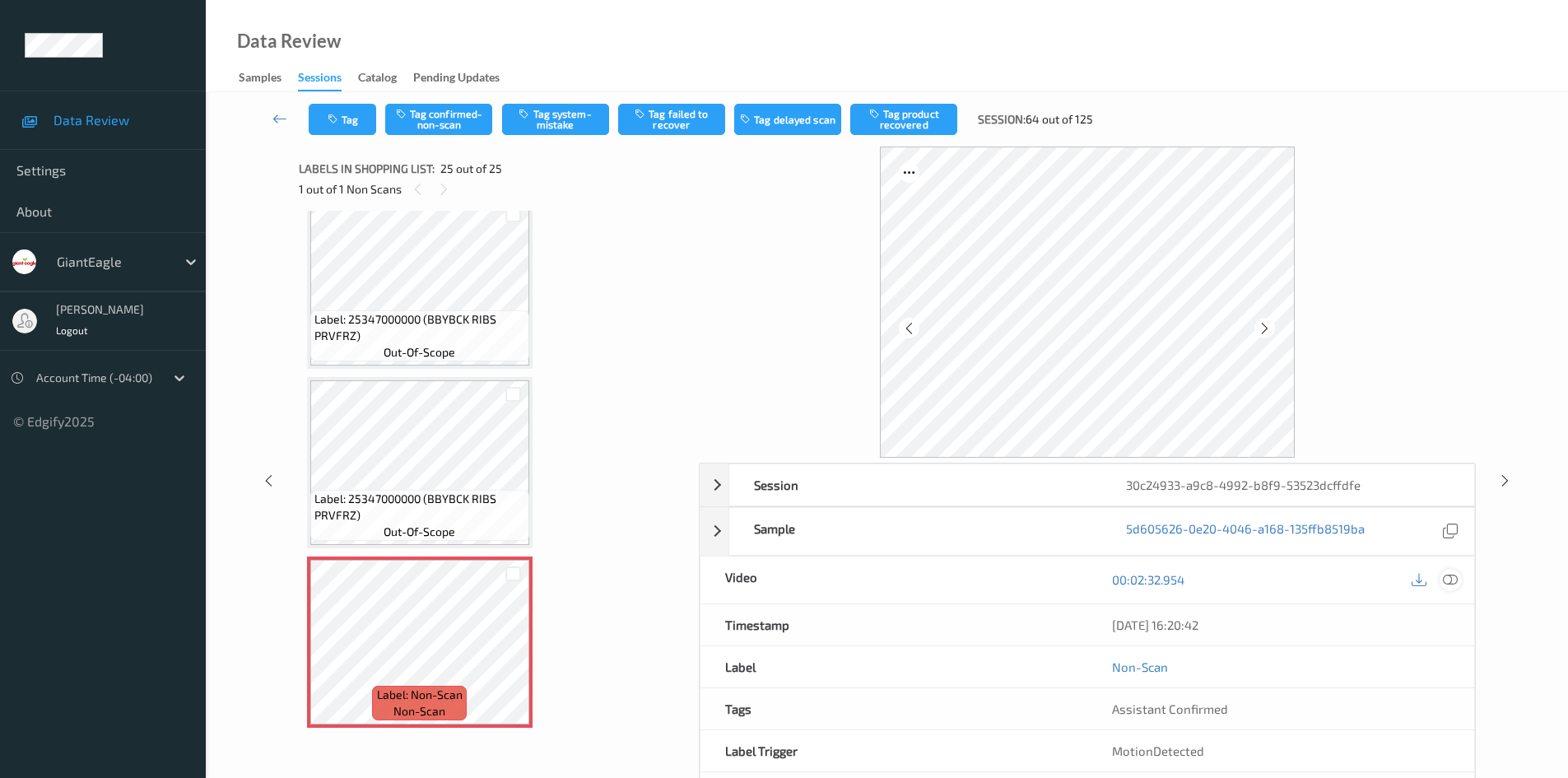 click at bounding box center [1450, 580] 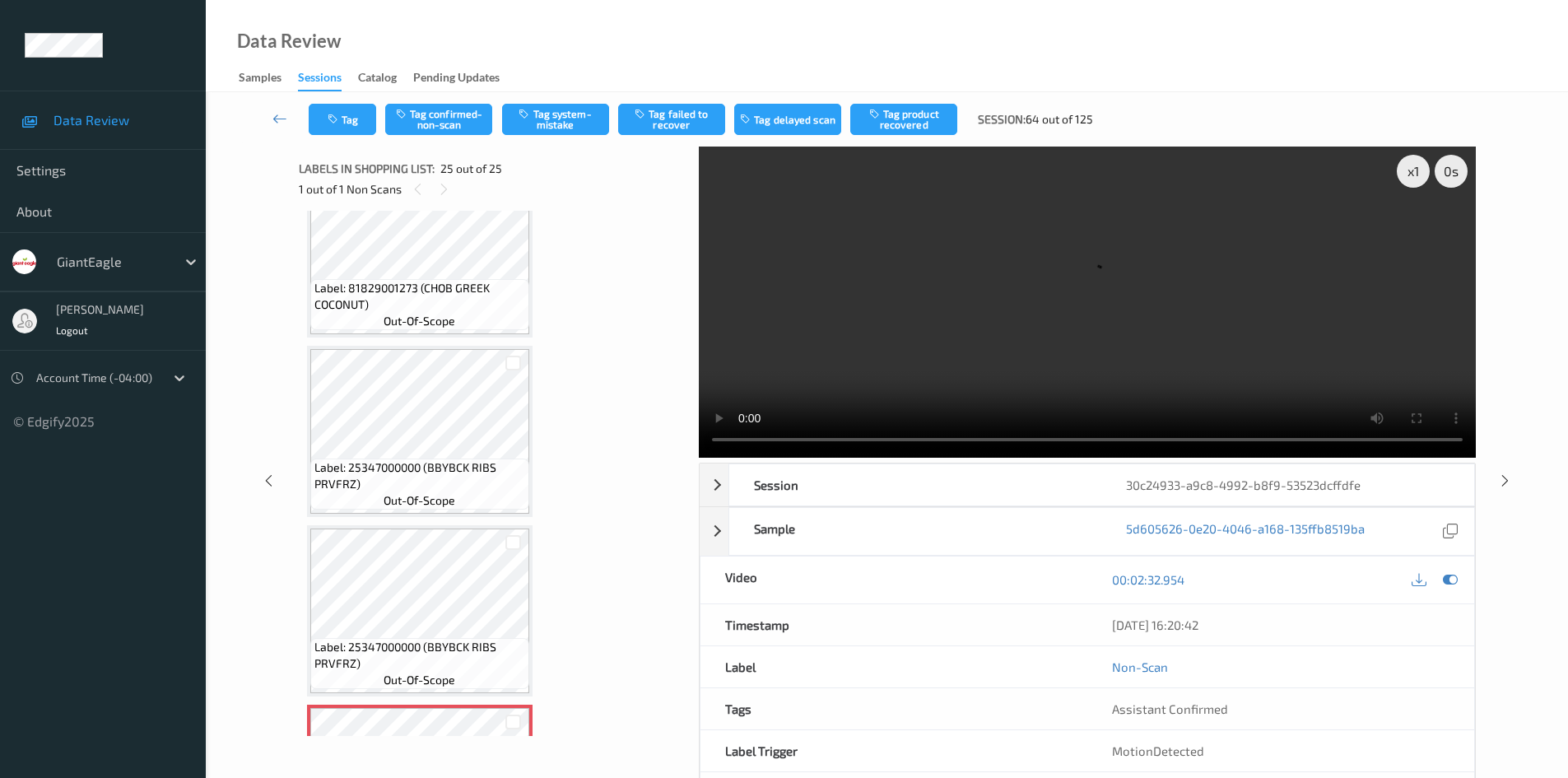 scroll, scrollTop: 3805, scrollLeft: 0, axis: vertical 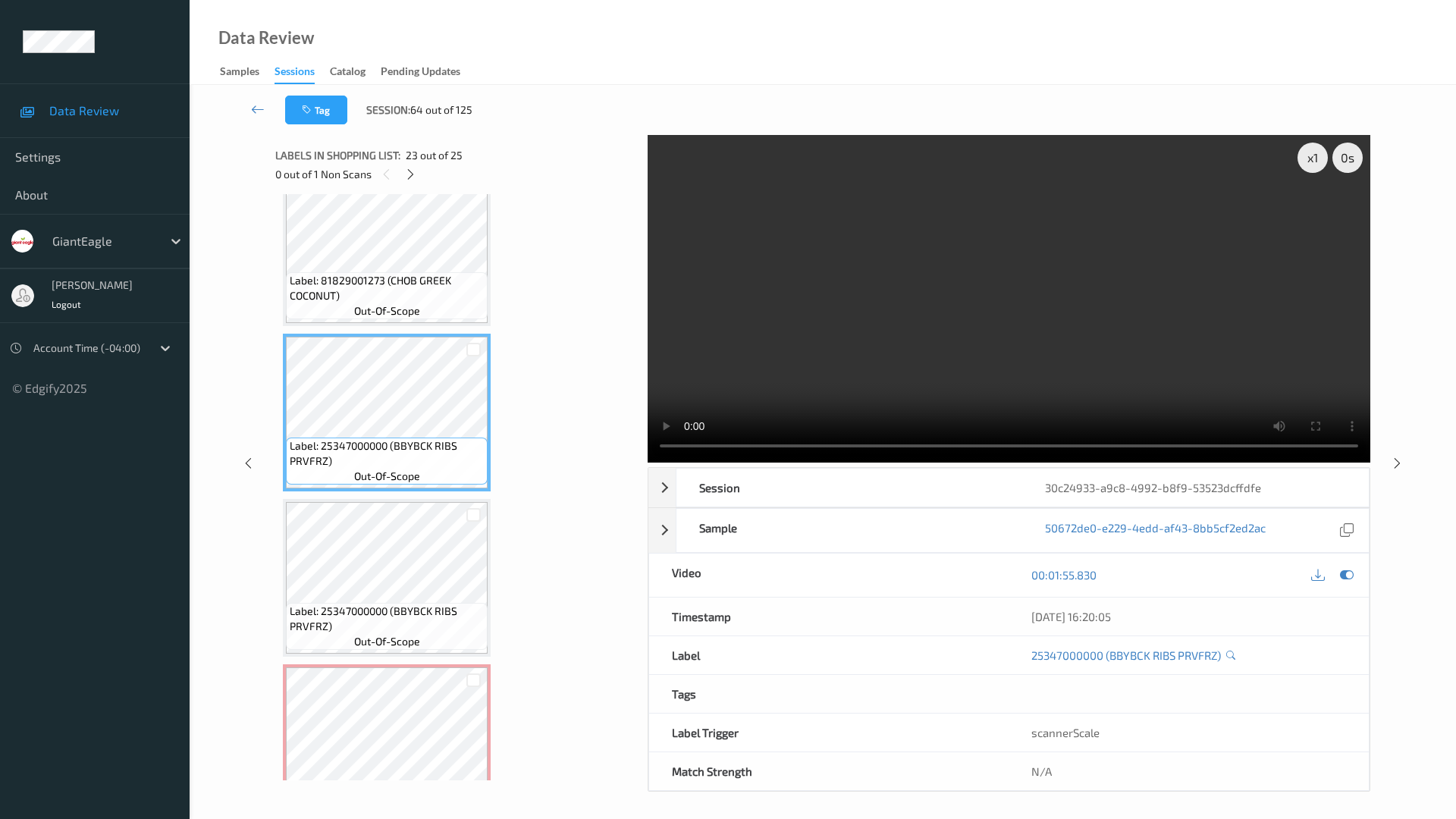 type 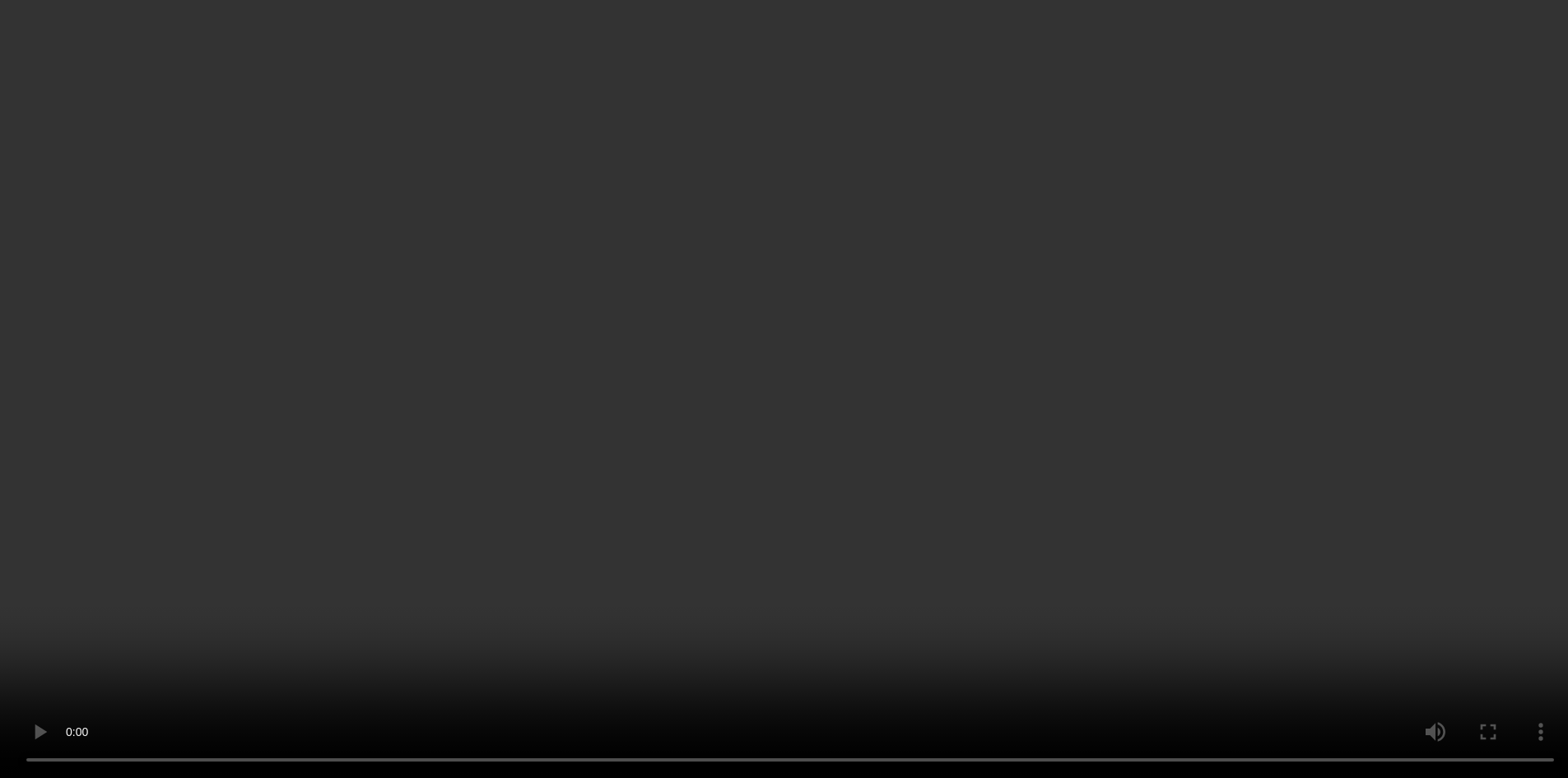 scroll, scrollTop: 3970, scrollLeft: 0, axis: vertical 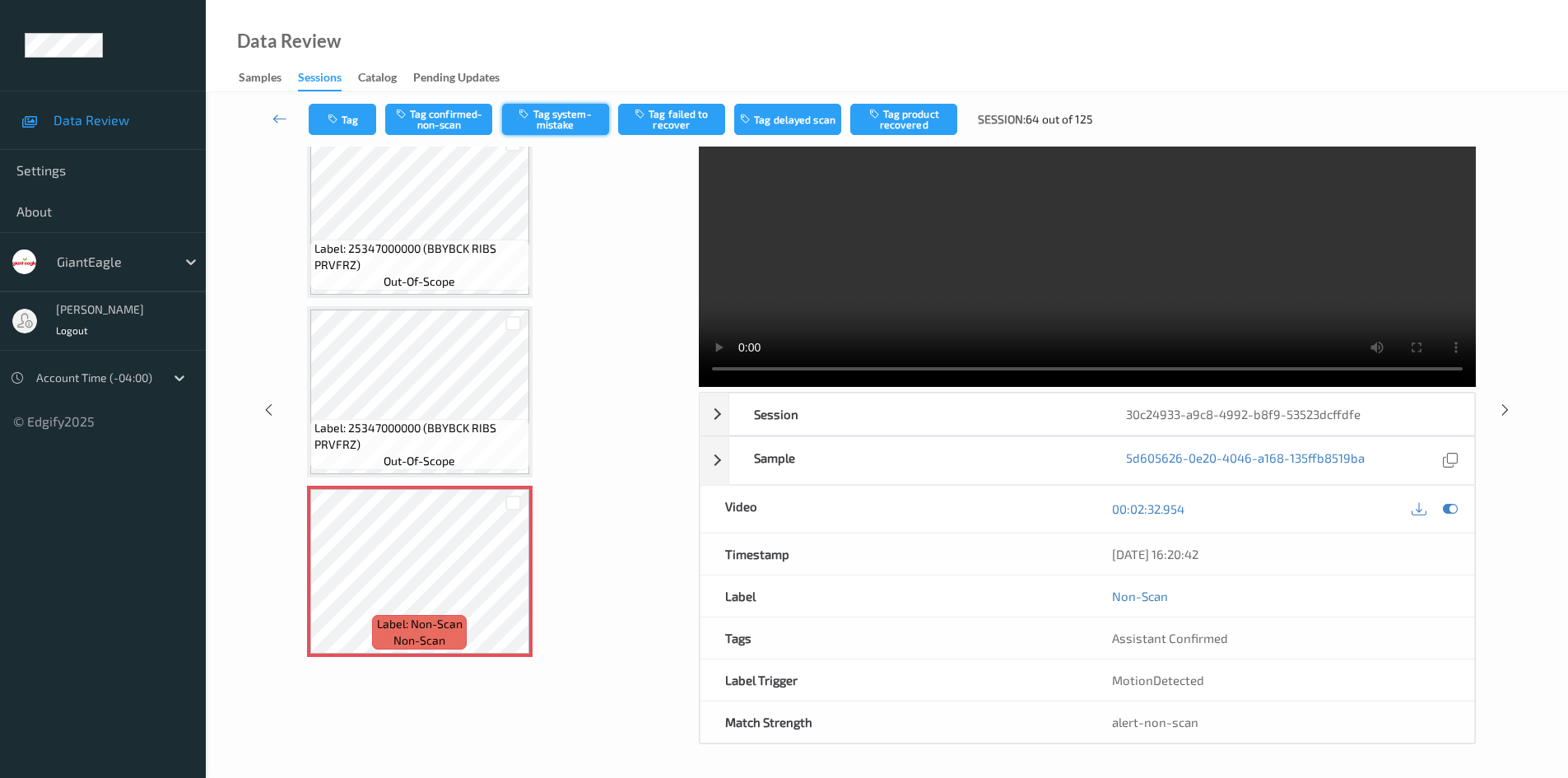 click on "Tag   system-mistake" at bounding box center (556, 119) 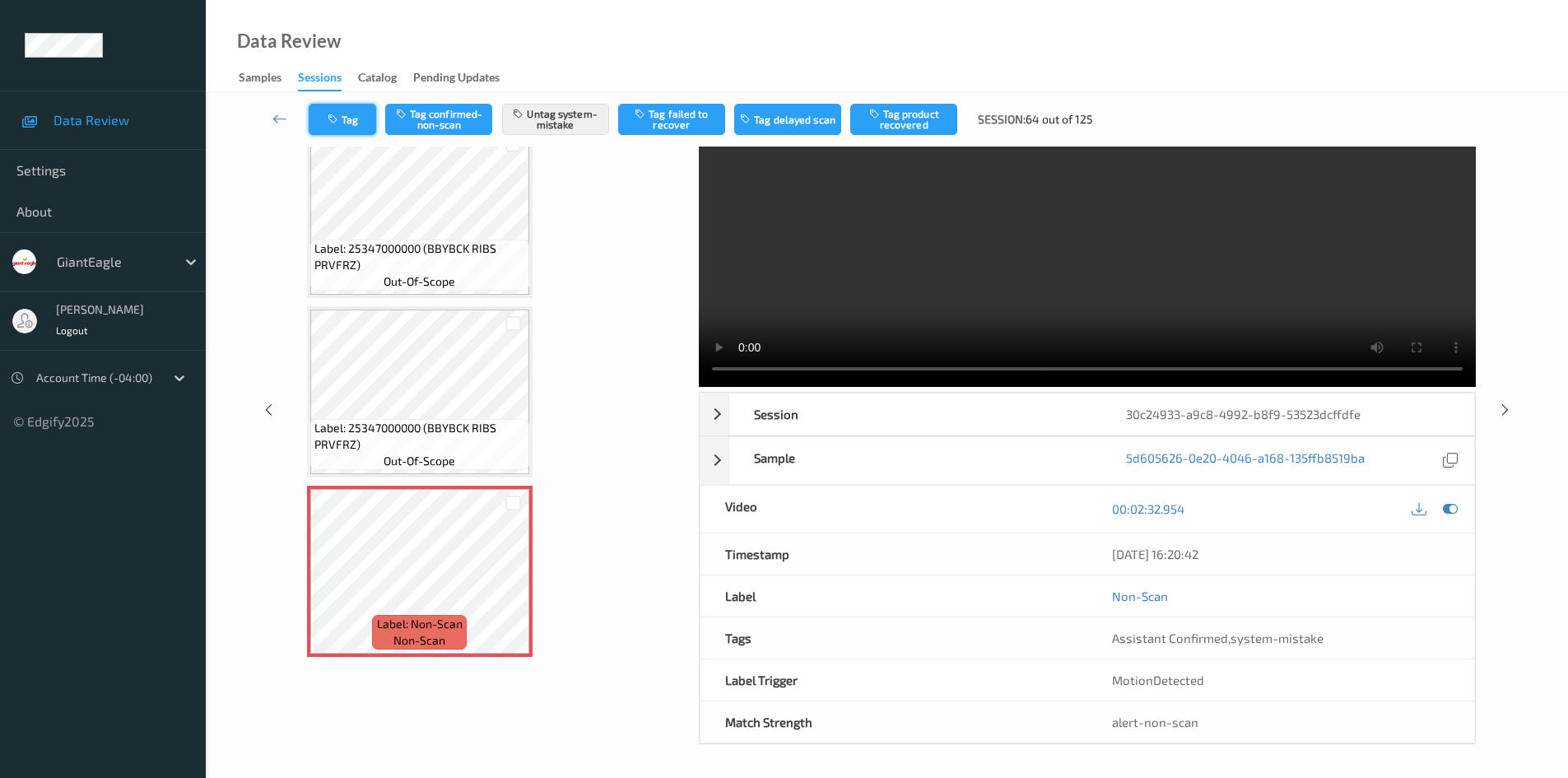 click on "Tag" at bounding box center (342, 119) 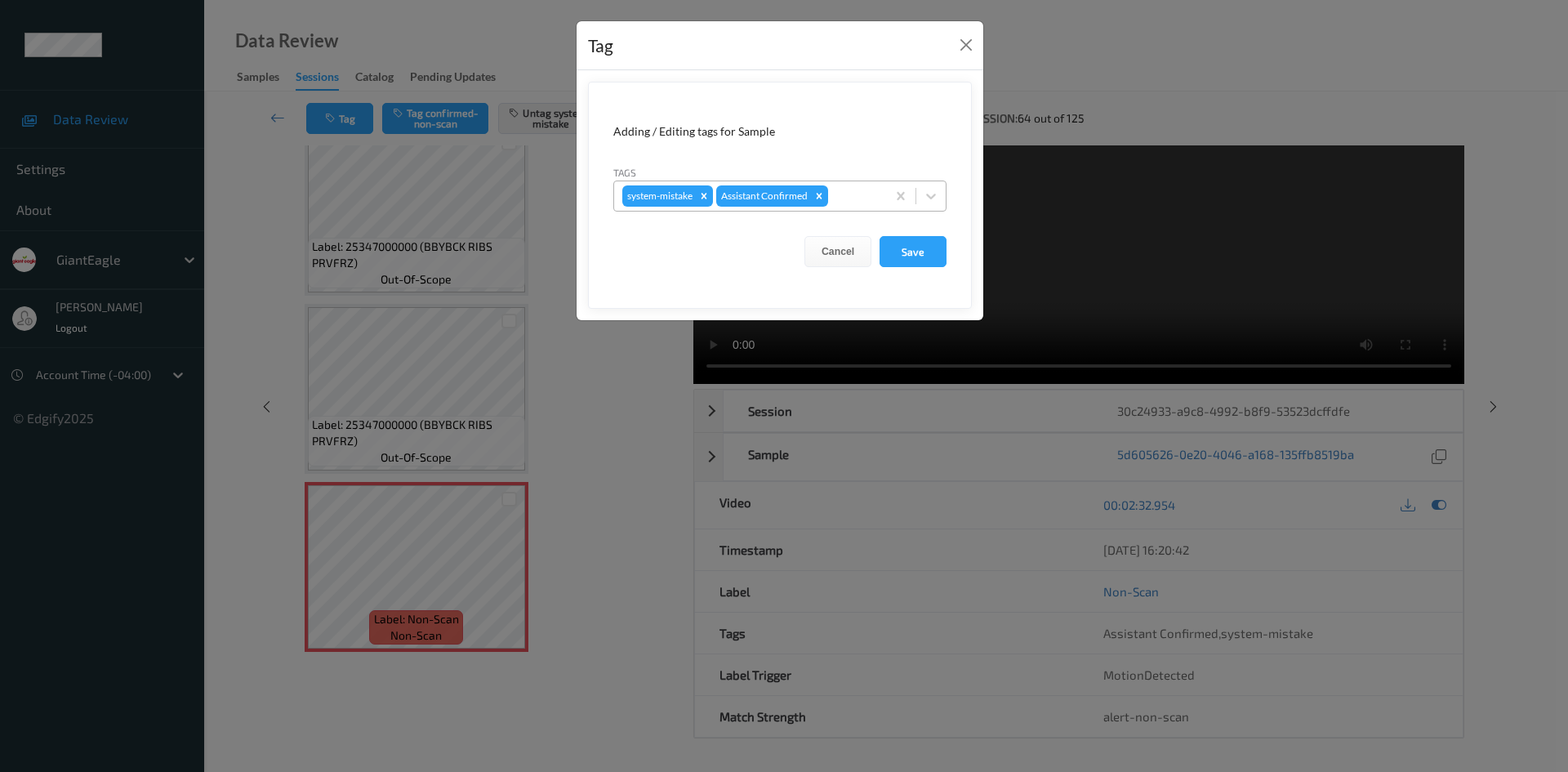 click at bounding box center (854, 196) 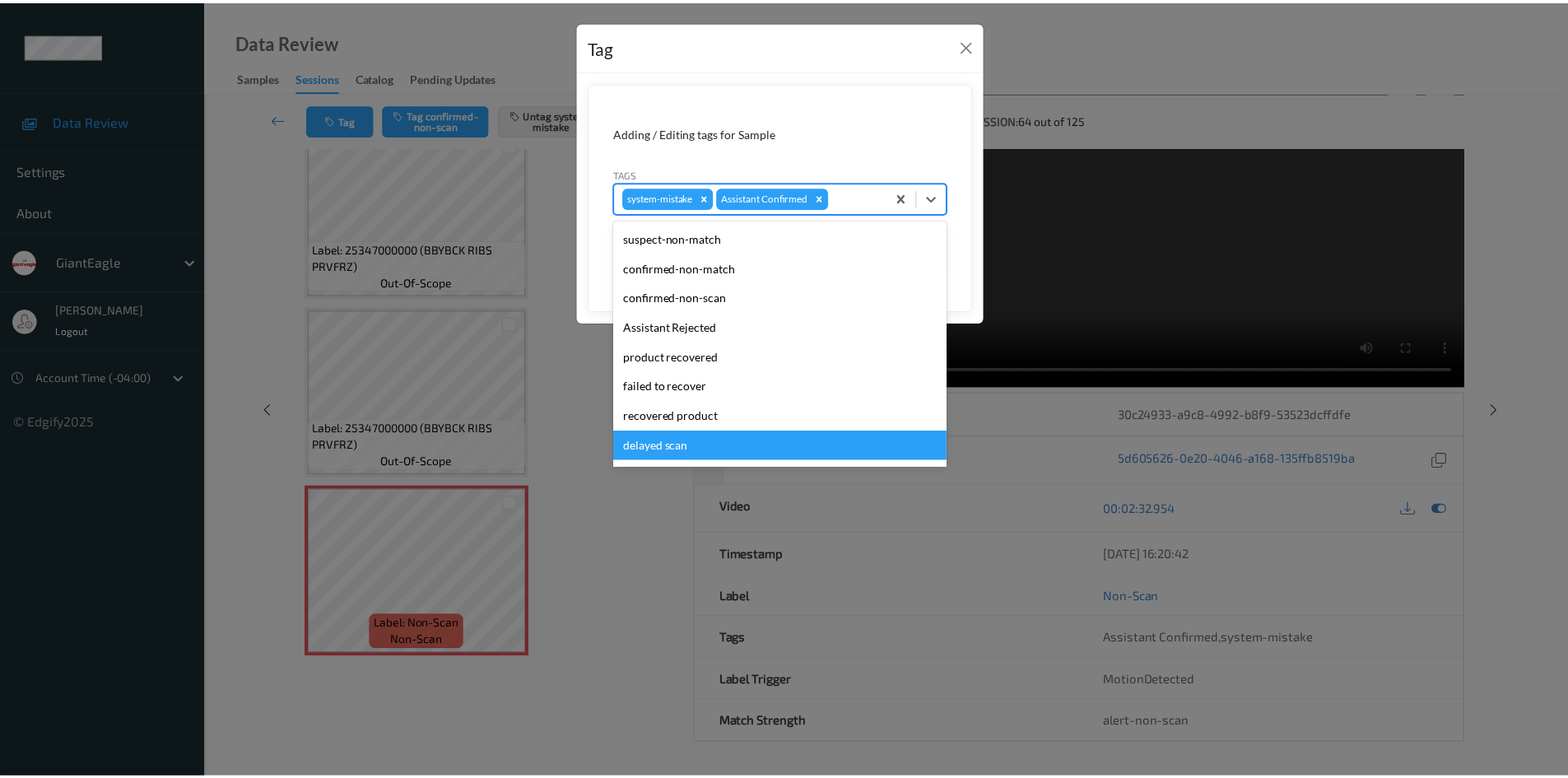 scroll, scrollTop: 86, scrollLeft: 0, axis: vertical 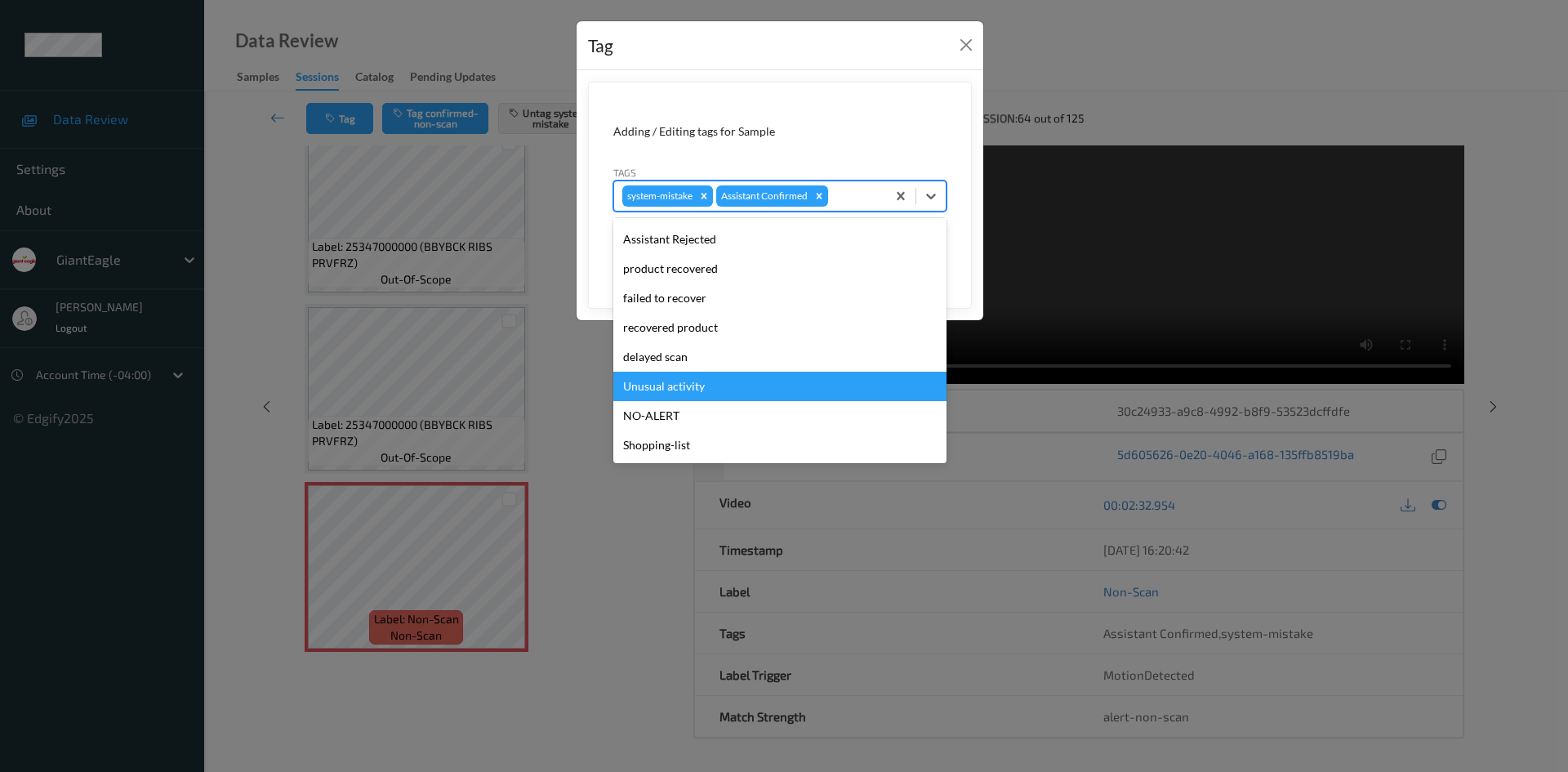 click on "Unusual activity" at bounding box center [780, 386] 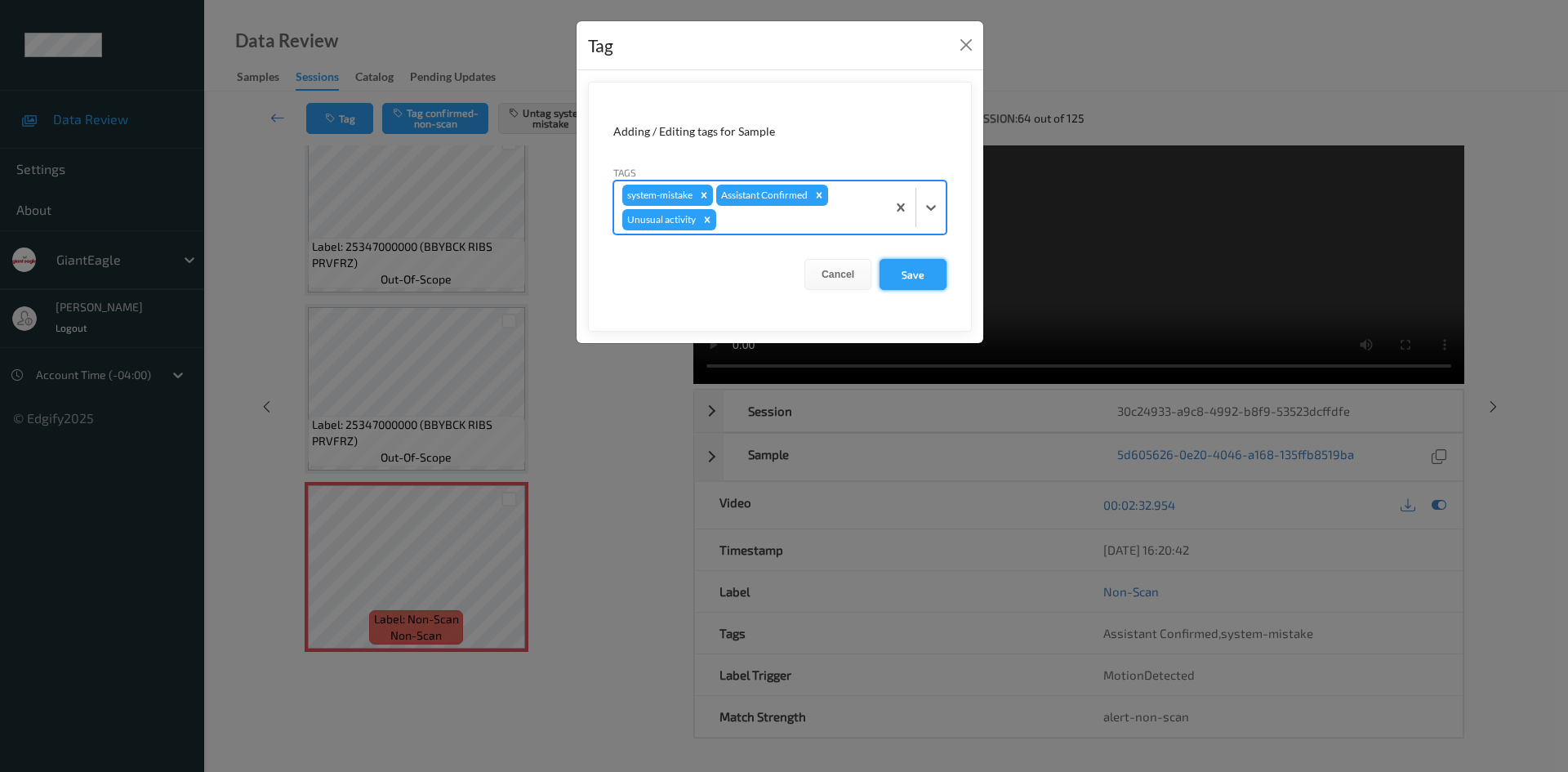 click on "Save" at bounding box center (913, 274) 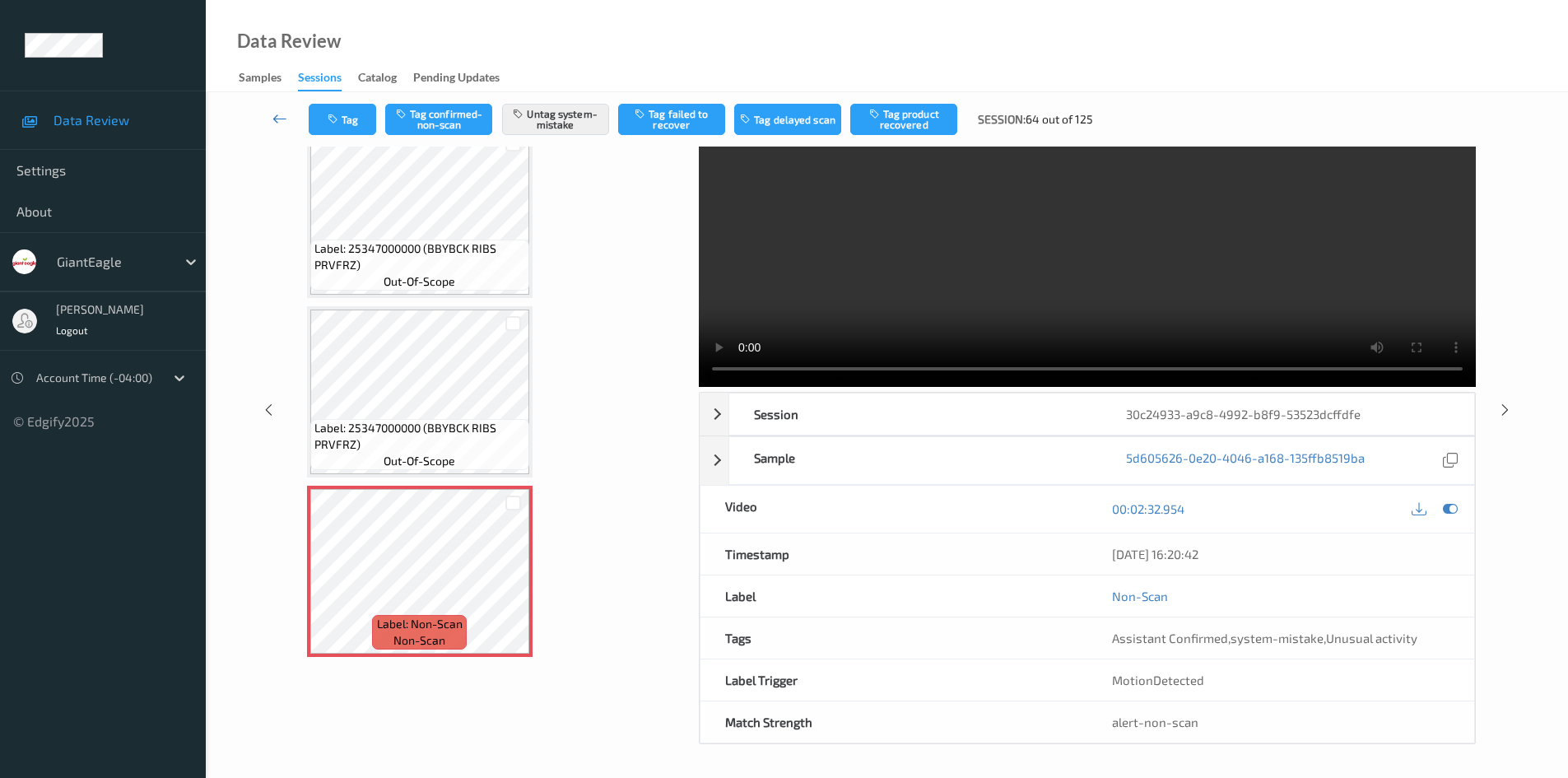 click at bounding box center (280, 119) 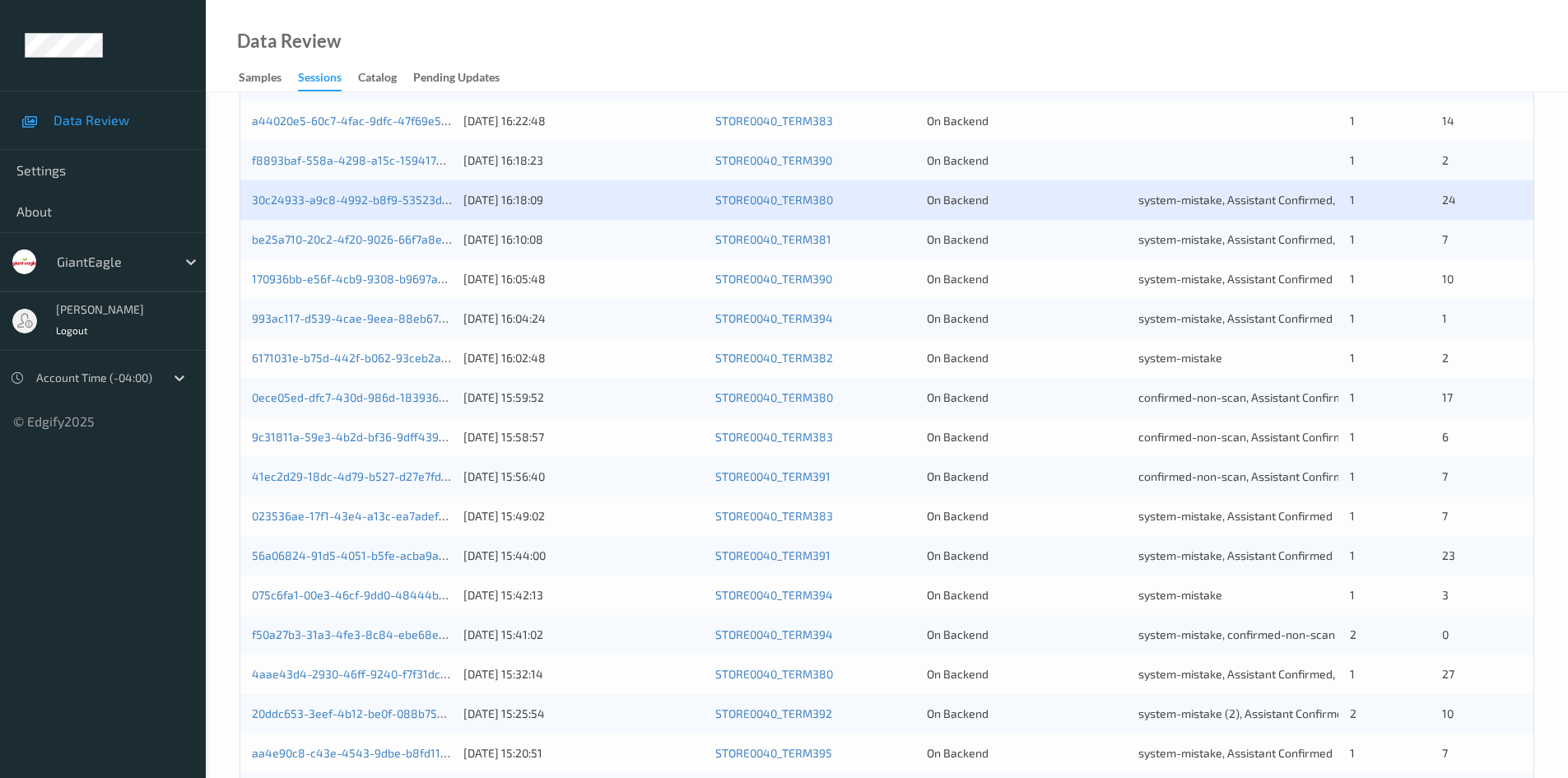 scroll, scrollTop: 165, scrollLeft: 0, axis: vertical 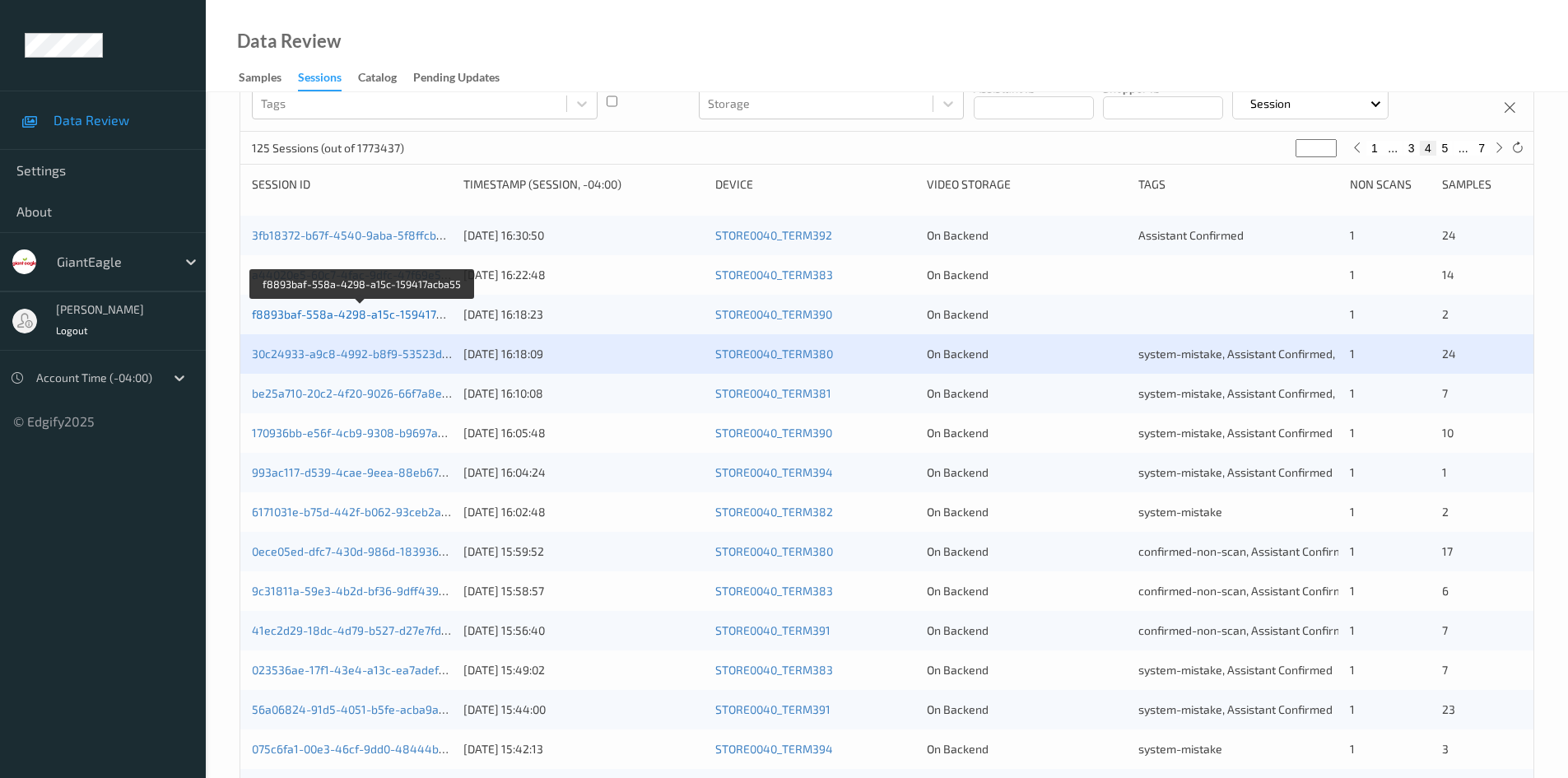 click on "f8893baf-558a-4298-a15c-159417acba55" at bounding box center (363, 314) 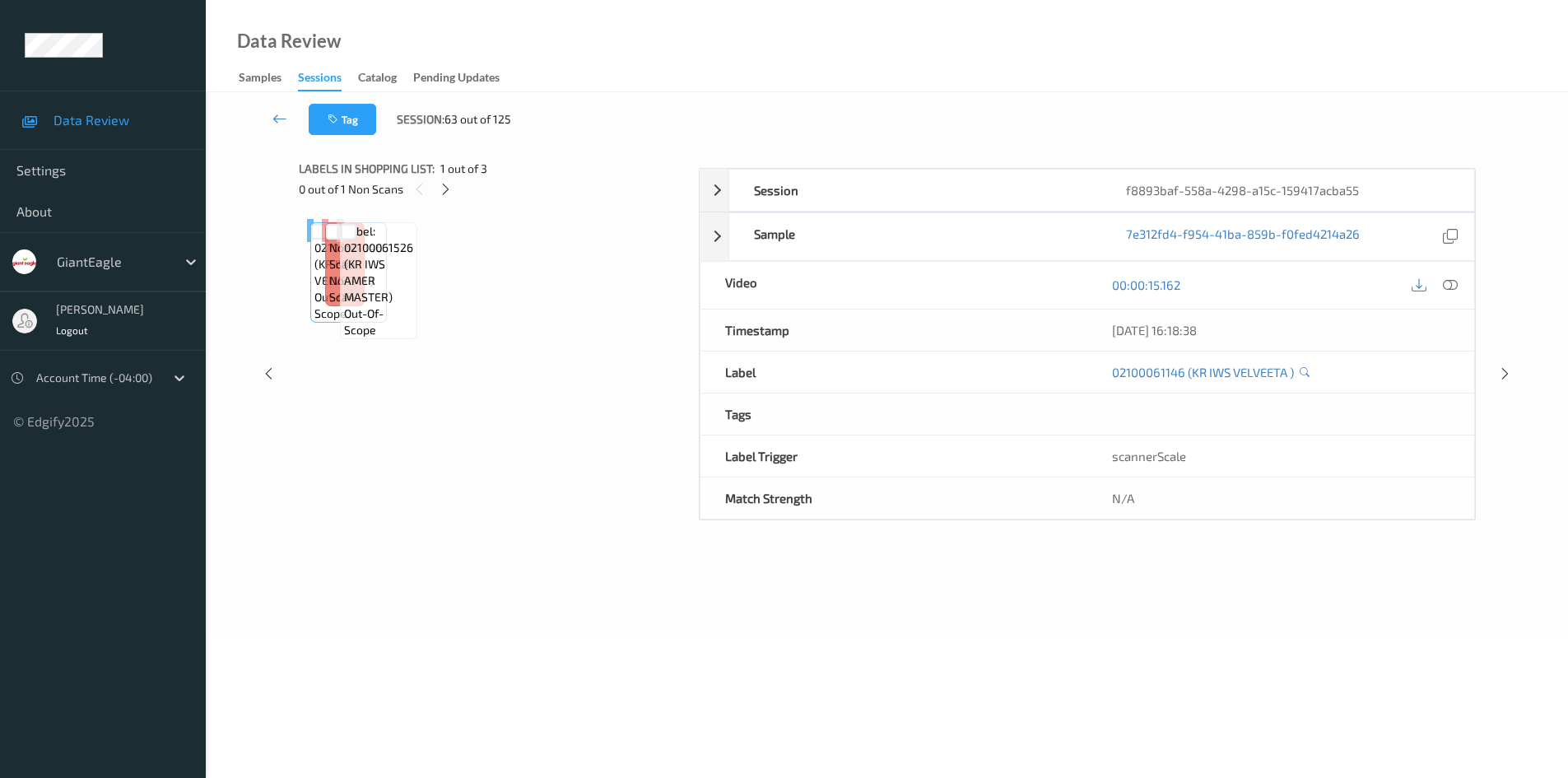 scroll, scrollTop: 71, scrollLeft: 0, axis: vertical 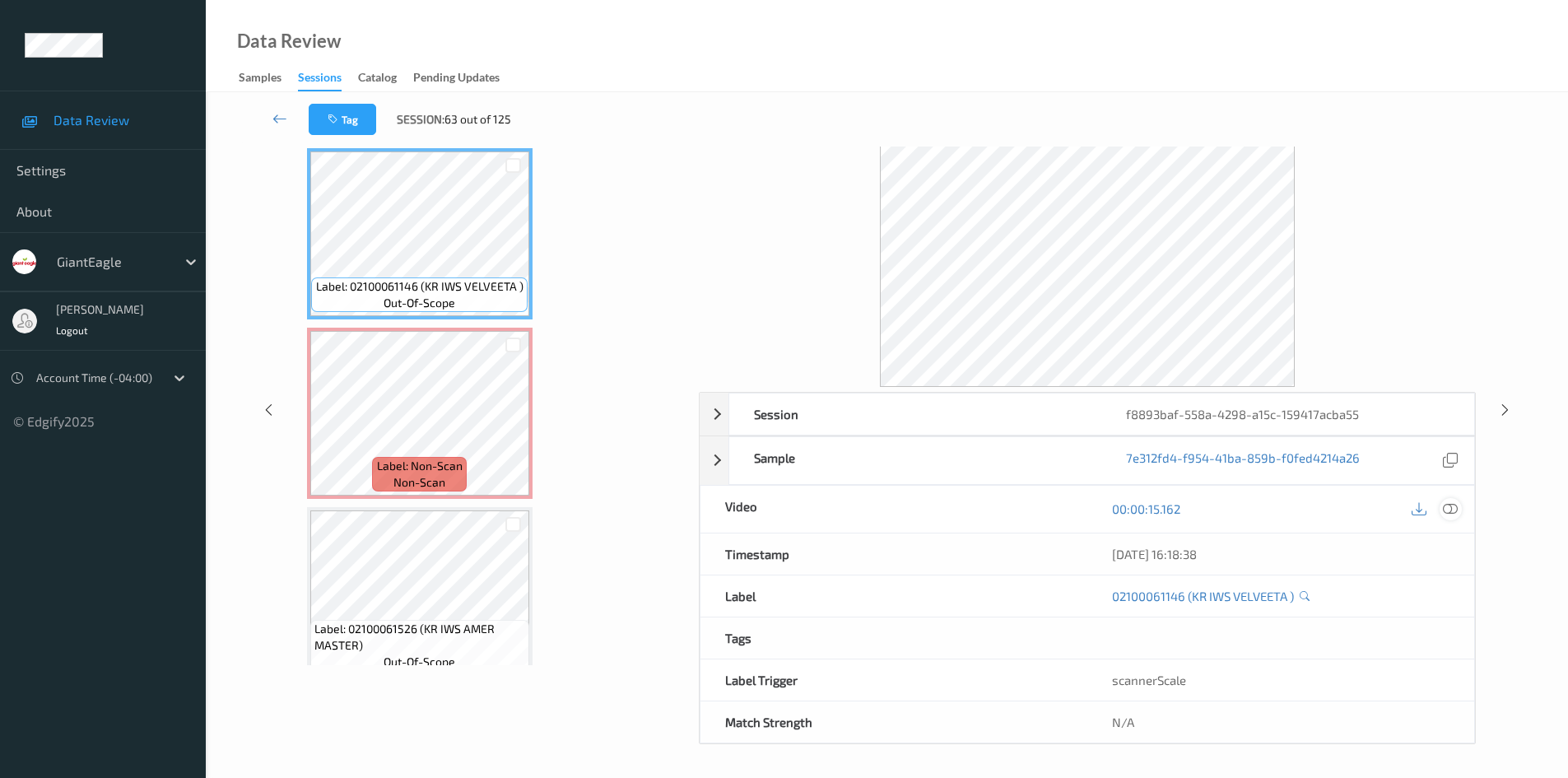 click at bounding box center [1450, 509] 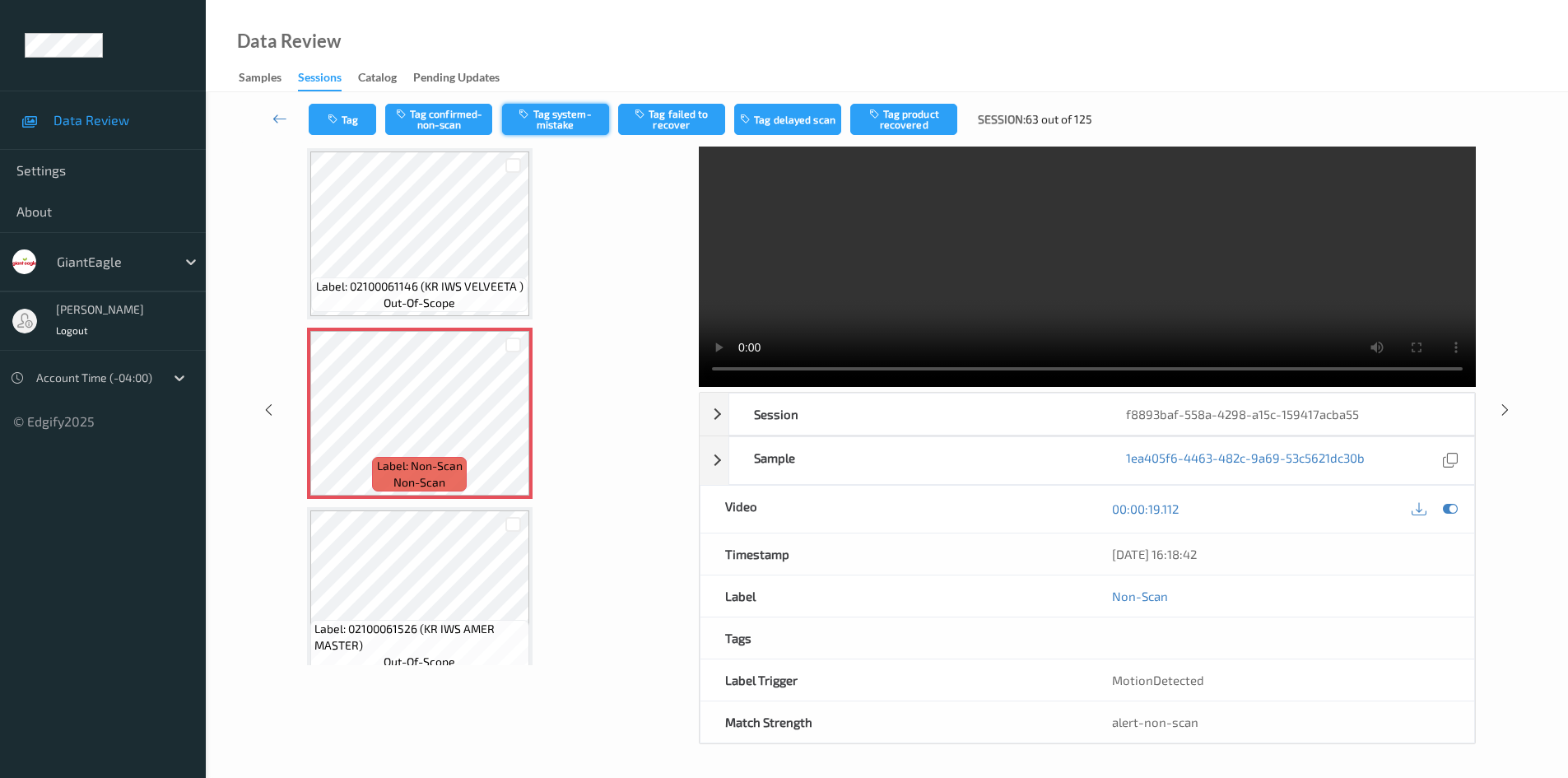 click on "Tag   system-mistake" at bounding box center [556, 119] 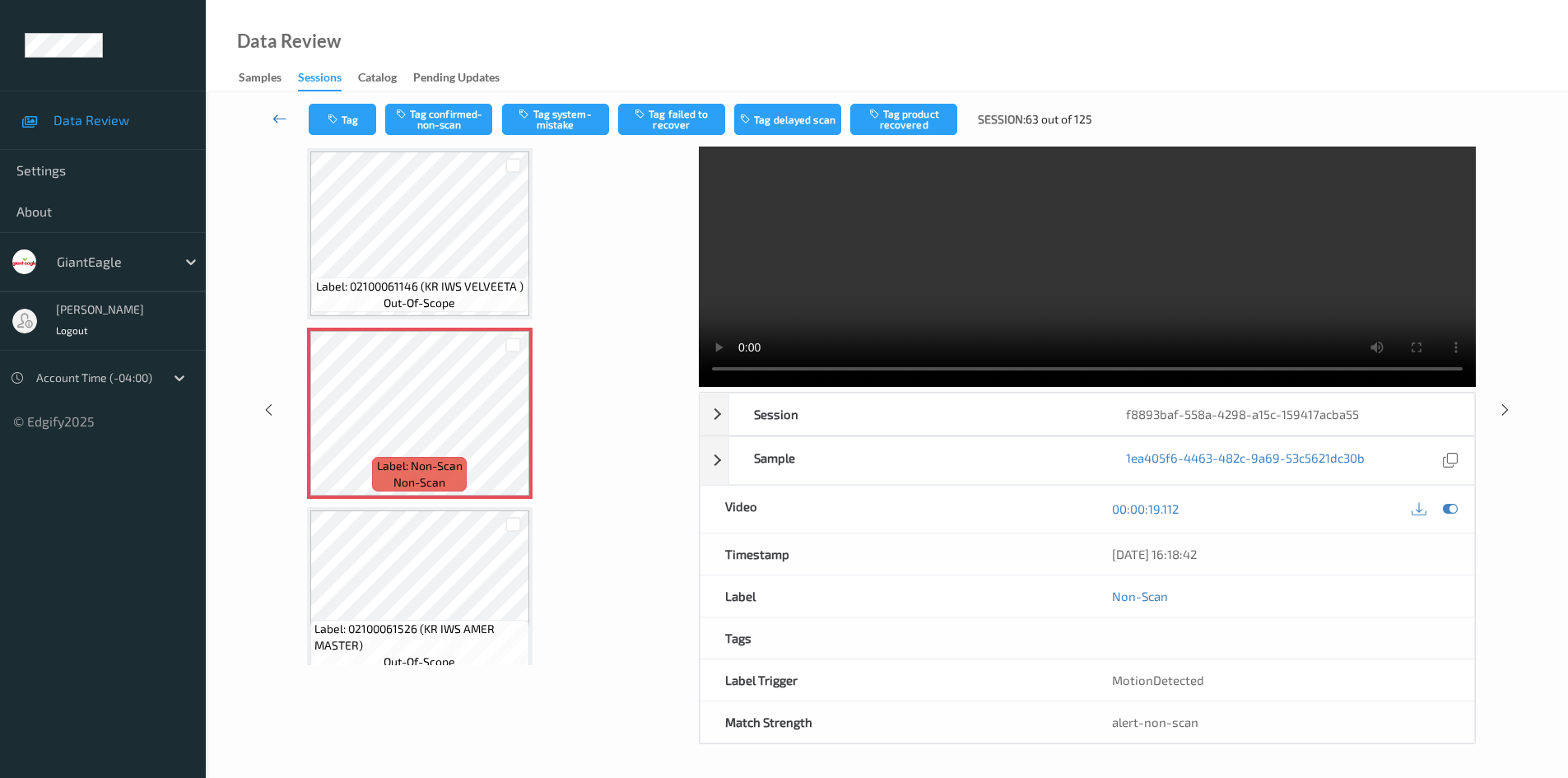 click at bounding box center [280, 119] 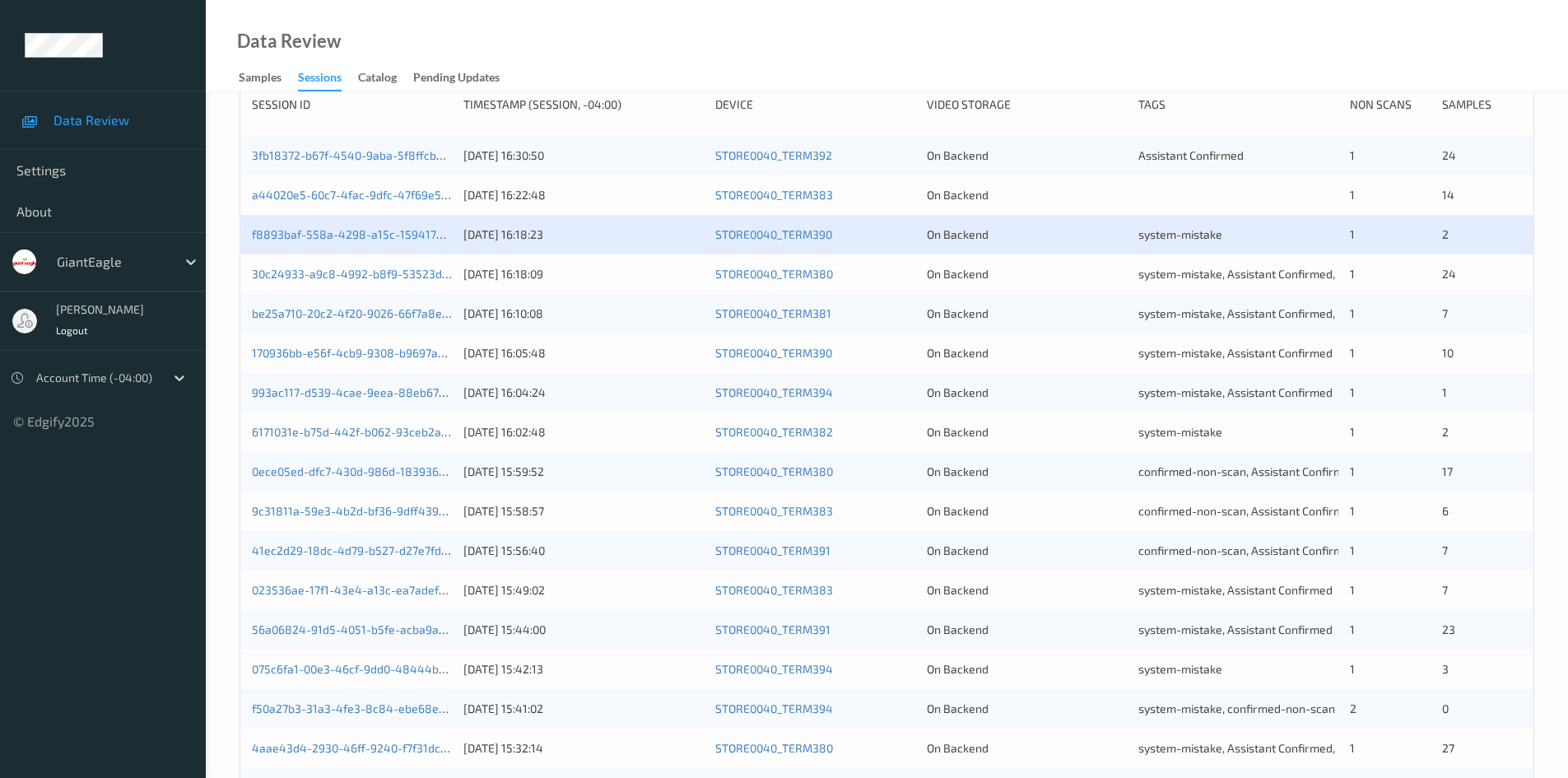 scroll, scrollTop: 82, scrollLeft: 0, axis: vertical 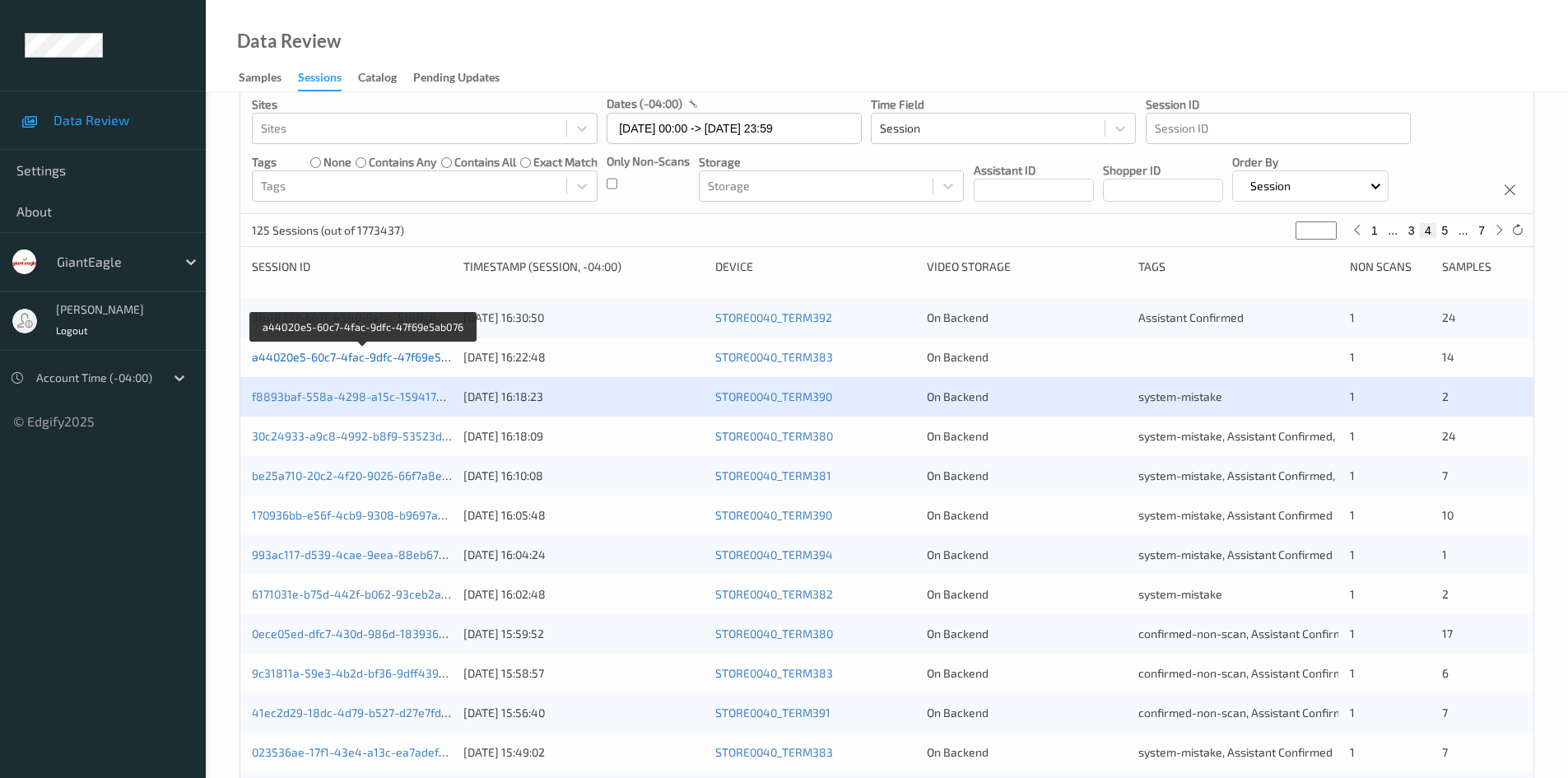 click on "a44020e5-60c7-4fac-9dfc-47f69e5ab076" at bounding box center [362, 356] 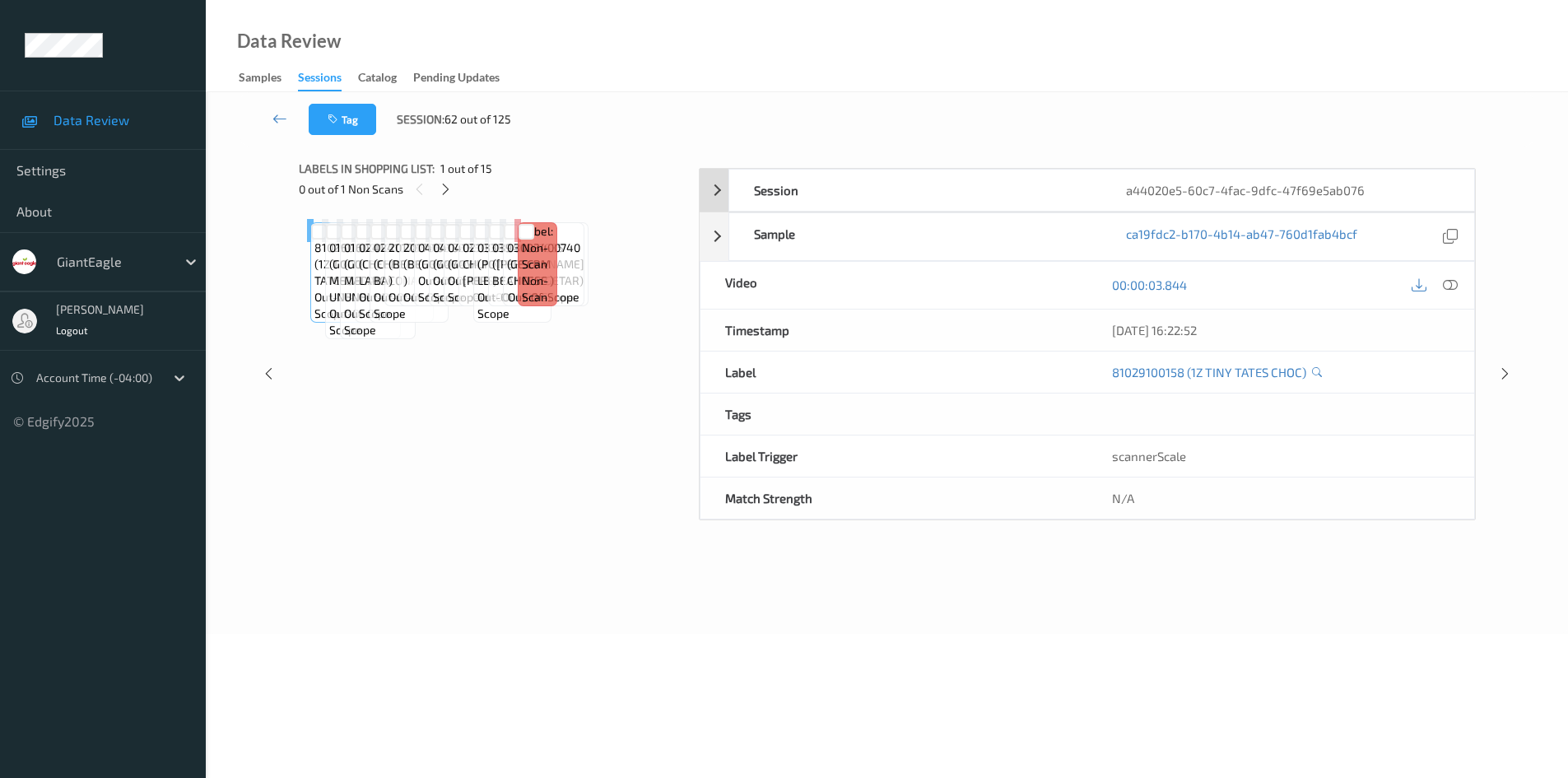 scroll, scrollTop: 71, scrollLeft: 0, axis: vertical 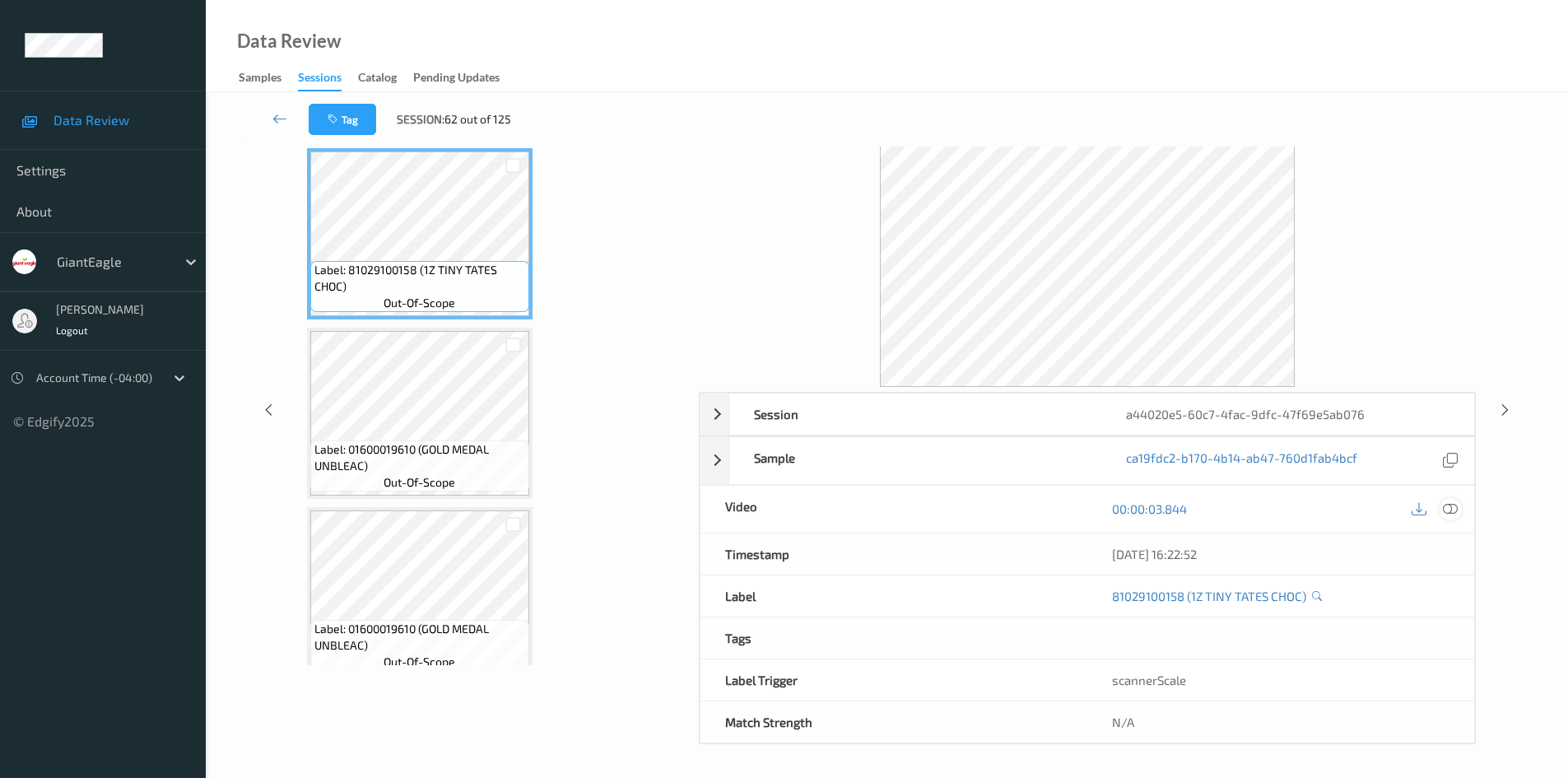 click at bounding box center (1450, 509) 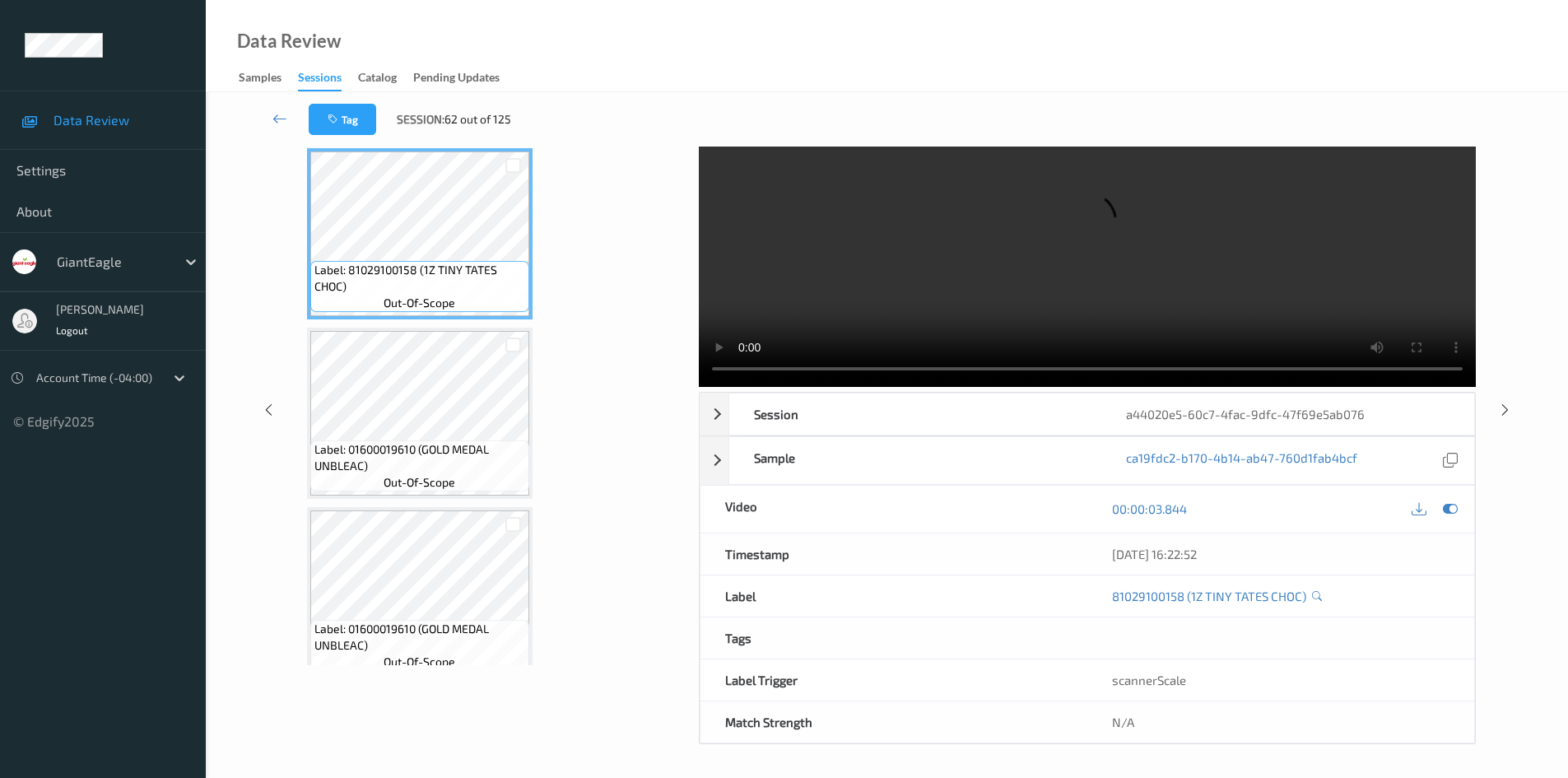 scroll, scrollTop: 0, scrollLeft: 0, axis: both 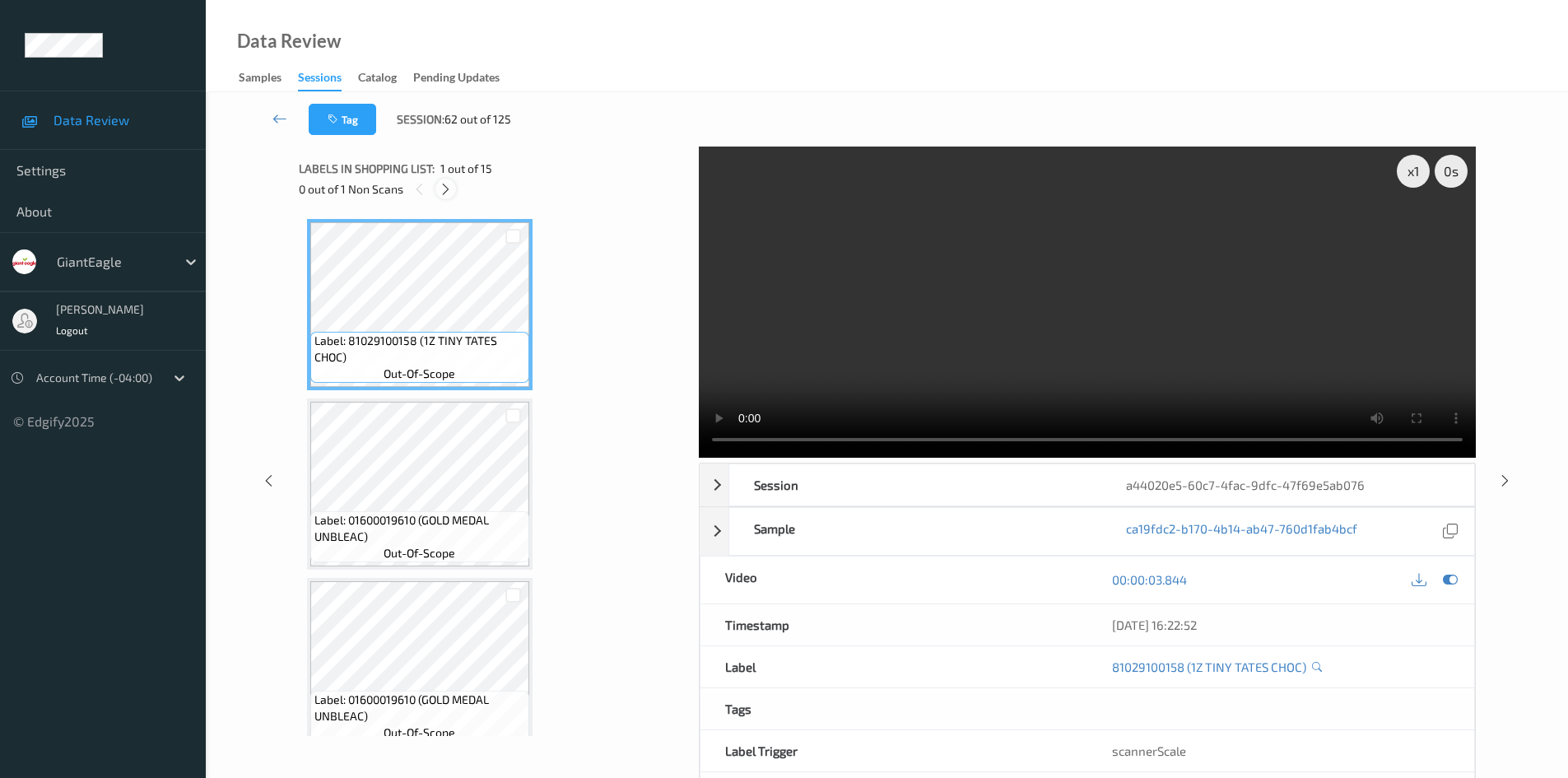 click at bounding box center [445, 189] 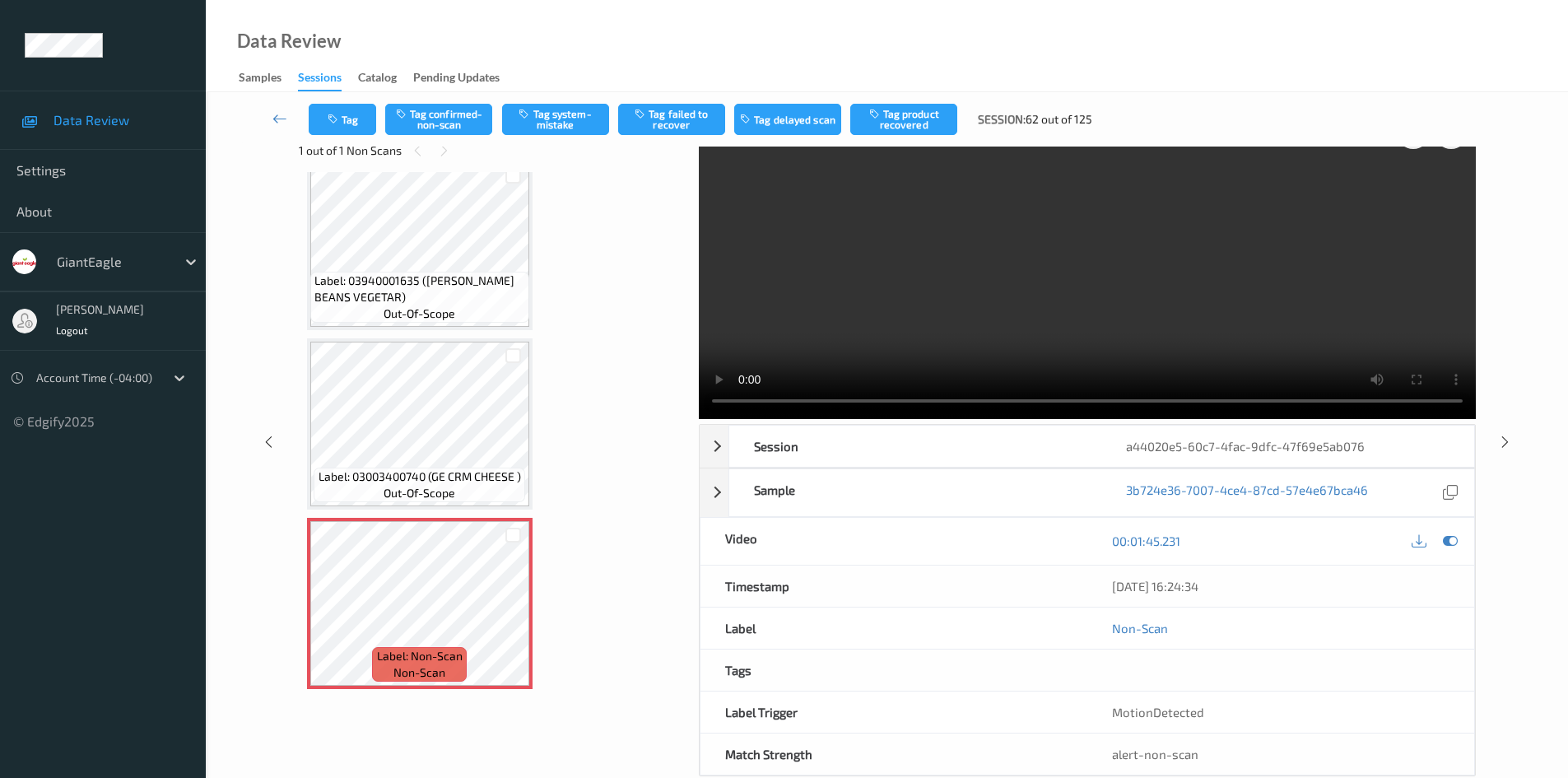 scroll, scrollTop: 71, scrollLeft: 0, axis: vertical 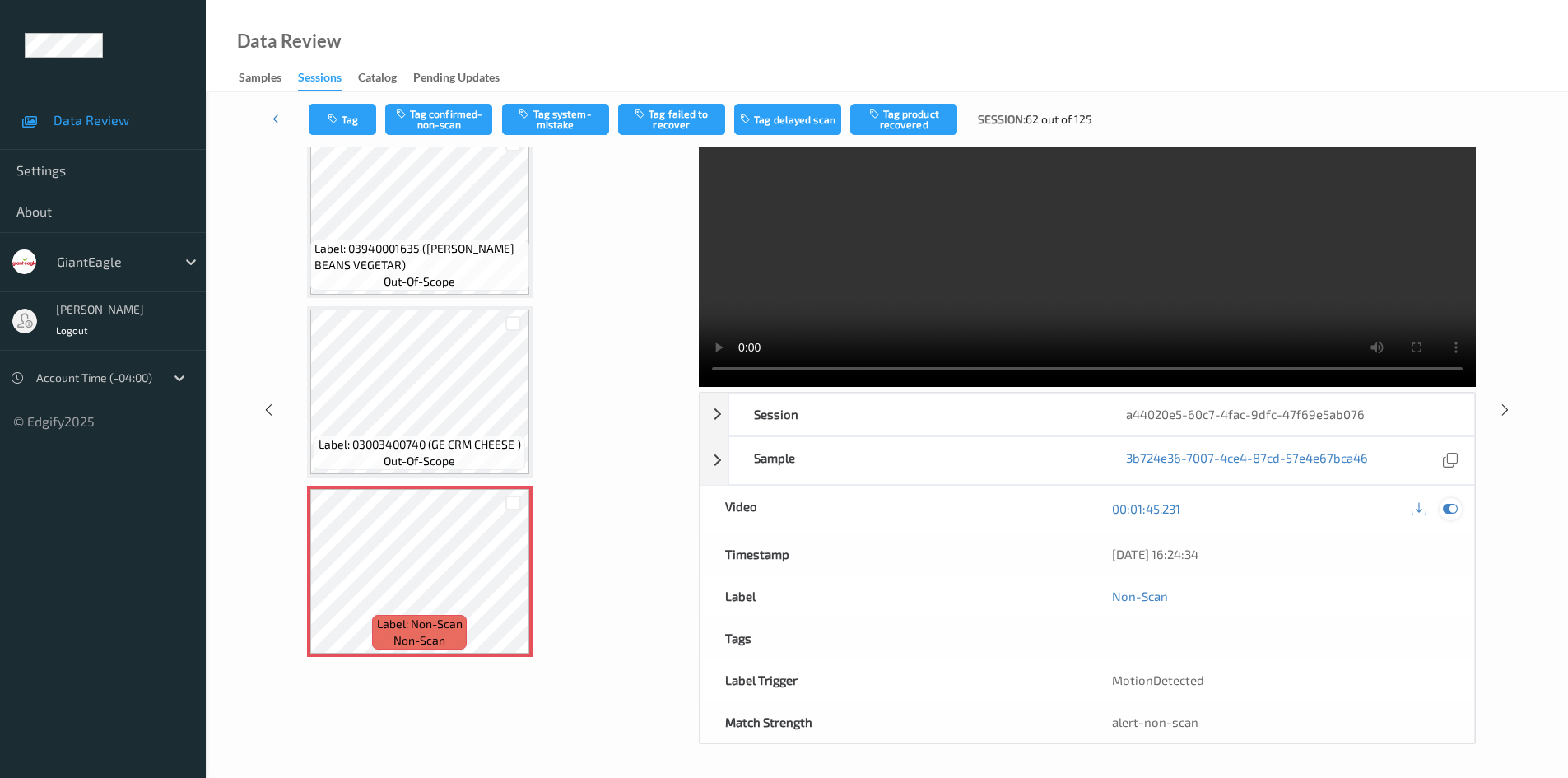 click at bounding box center (1434, 509) 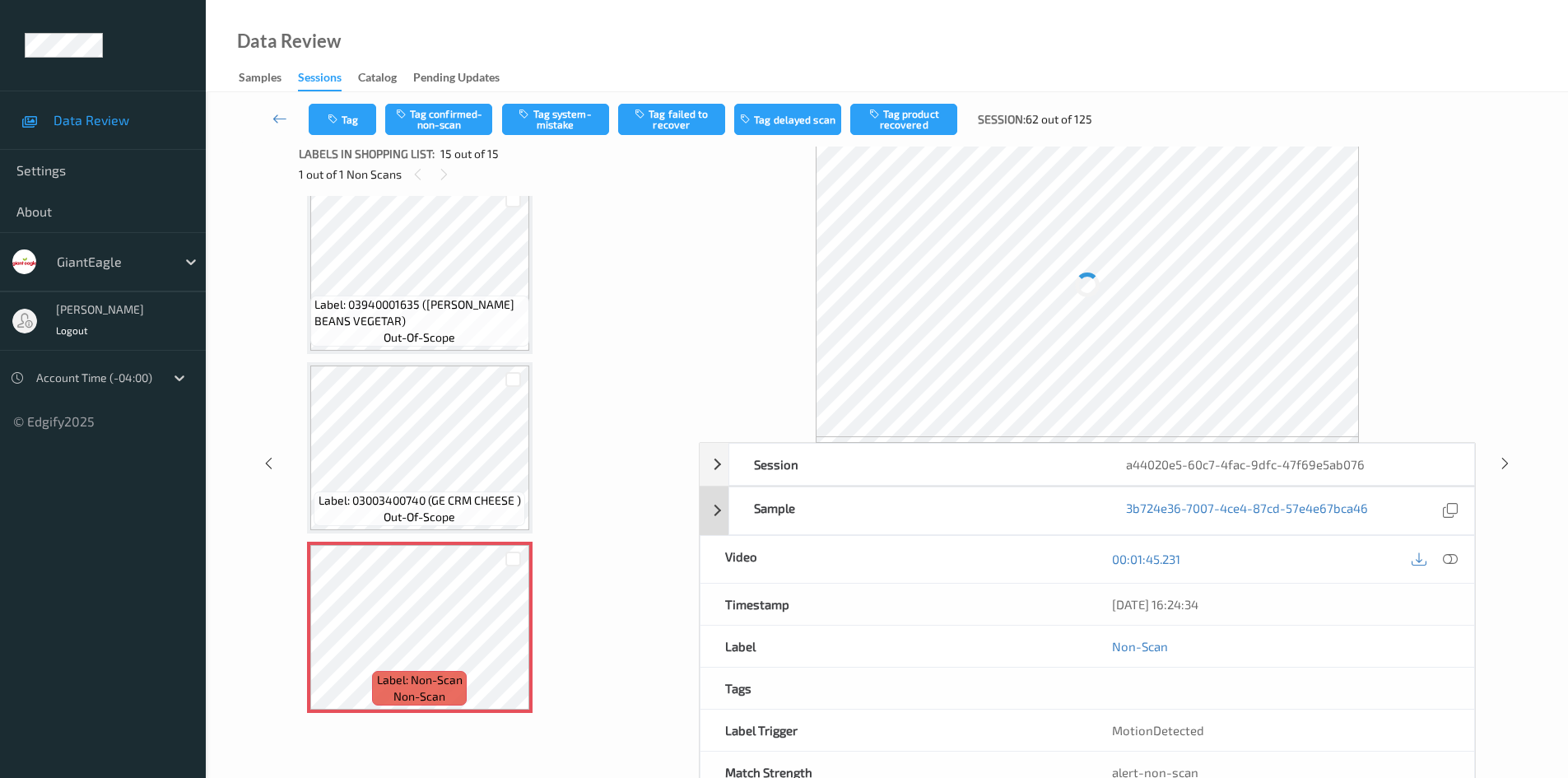 scroll, scrollTop: 0, scrollLeft: 0, axis: both 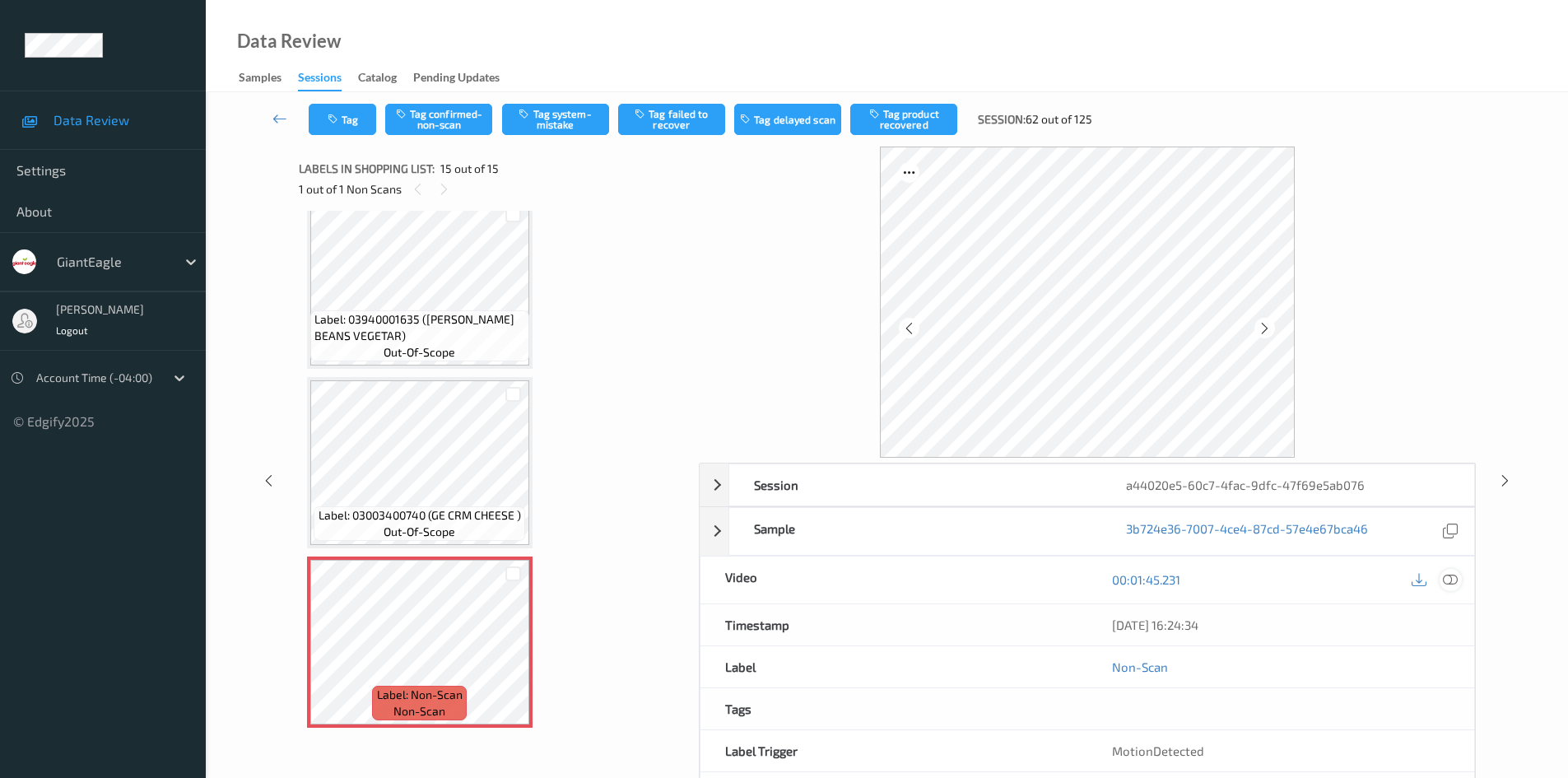 click at bounding box center (1450, 580) 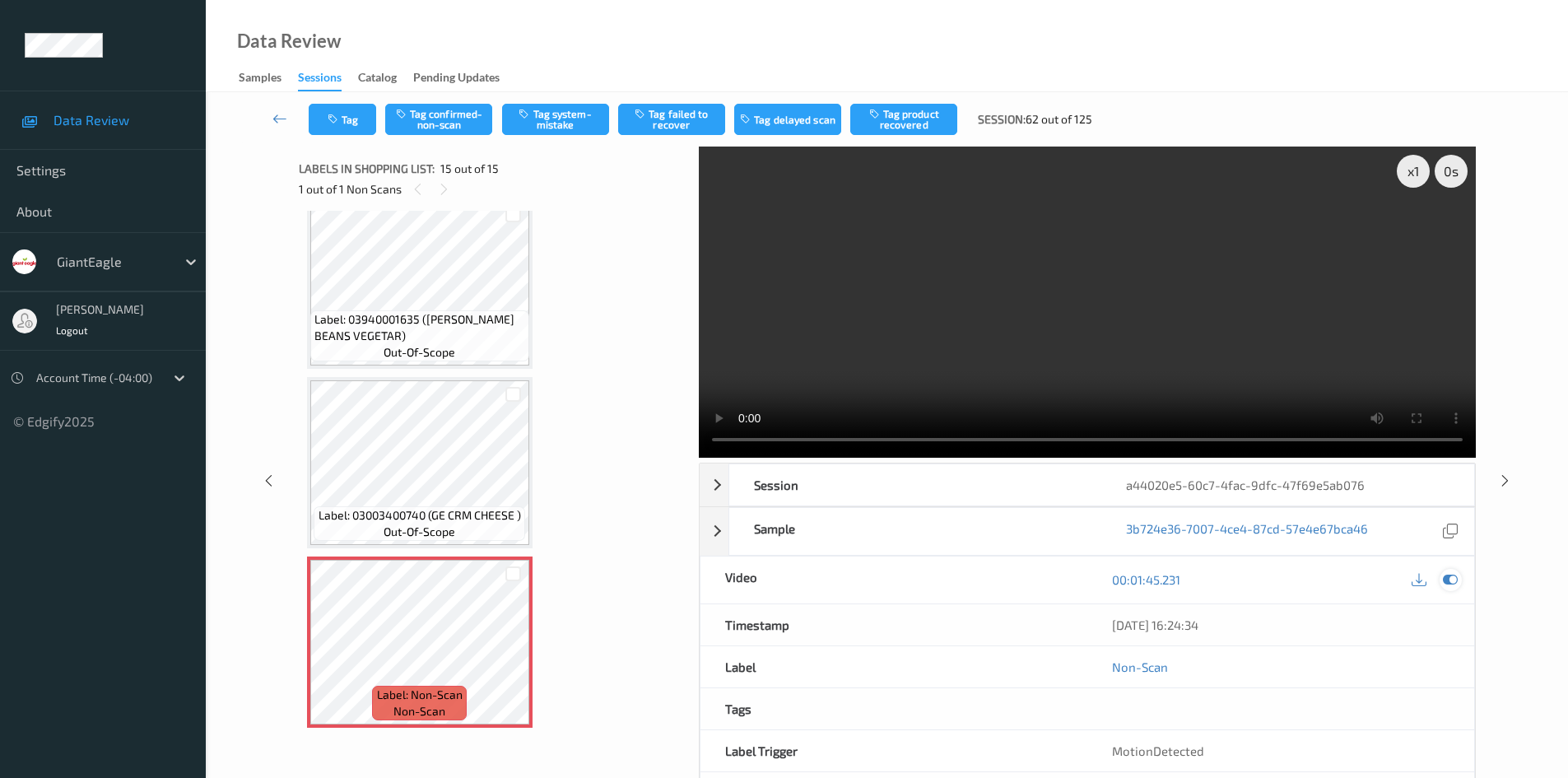 click at bounding box center [1450, 580] 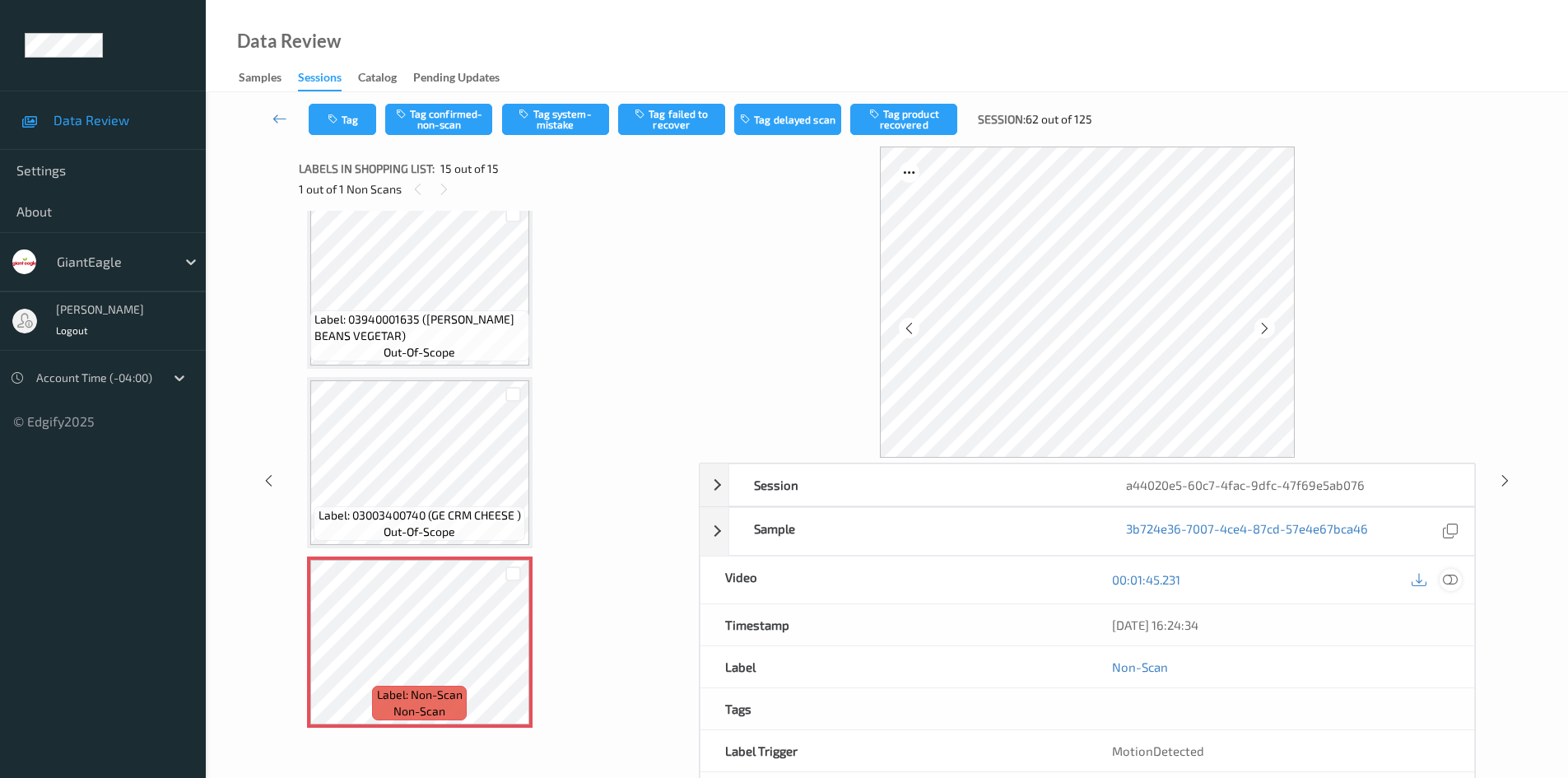 click at bounding box center (1450, 580) 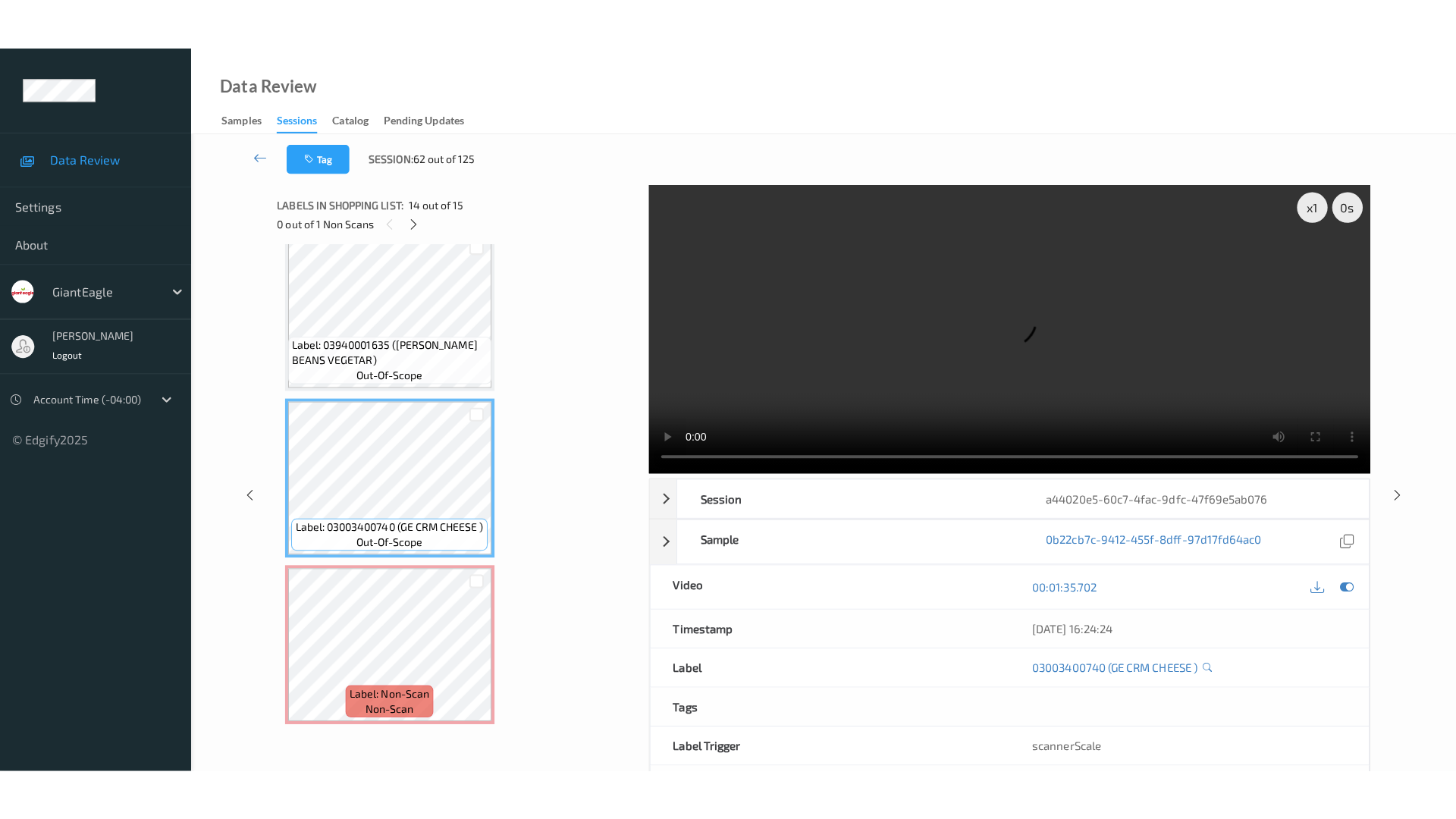 scroll, scrollTop: 1928, scrollLeft: 0, axis: vertical 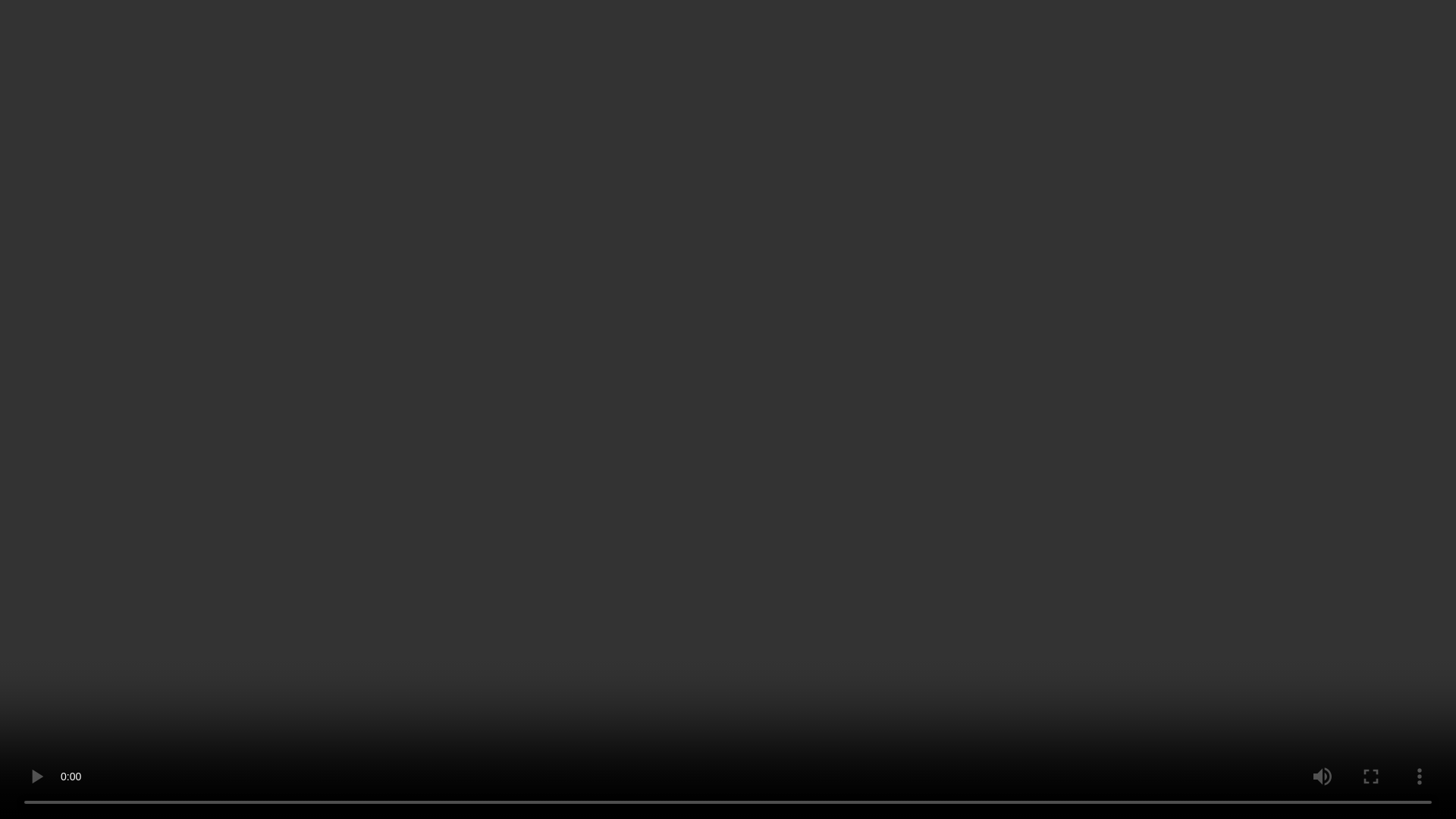 type 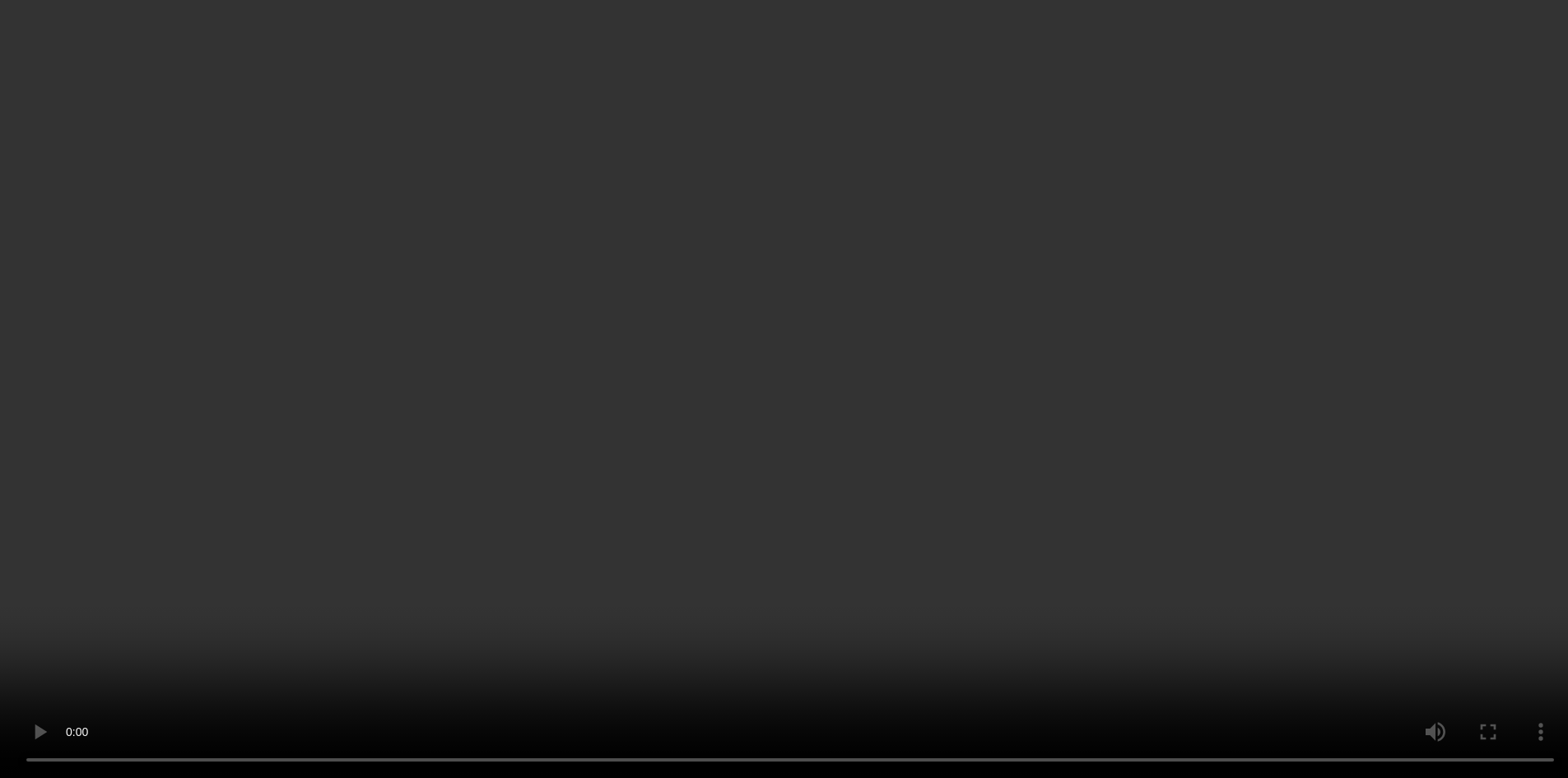 scroll, scrollTop: 2175, scrollLeft: 0, axis: vertical 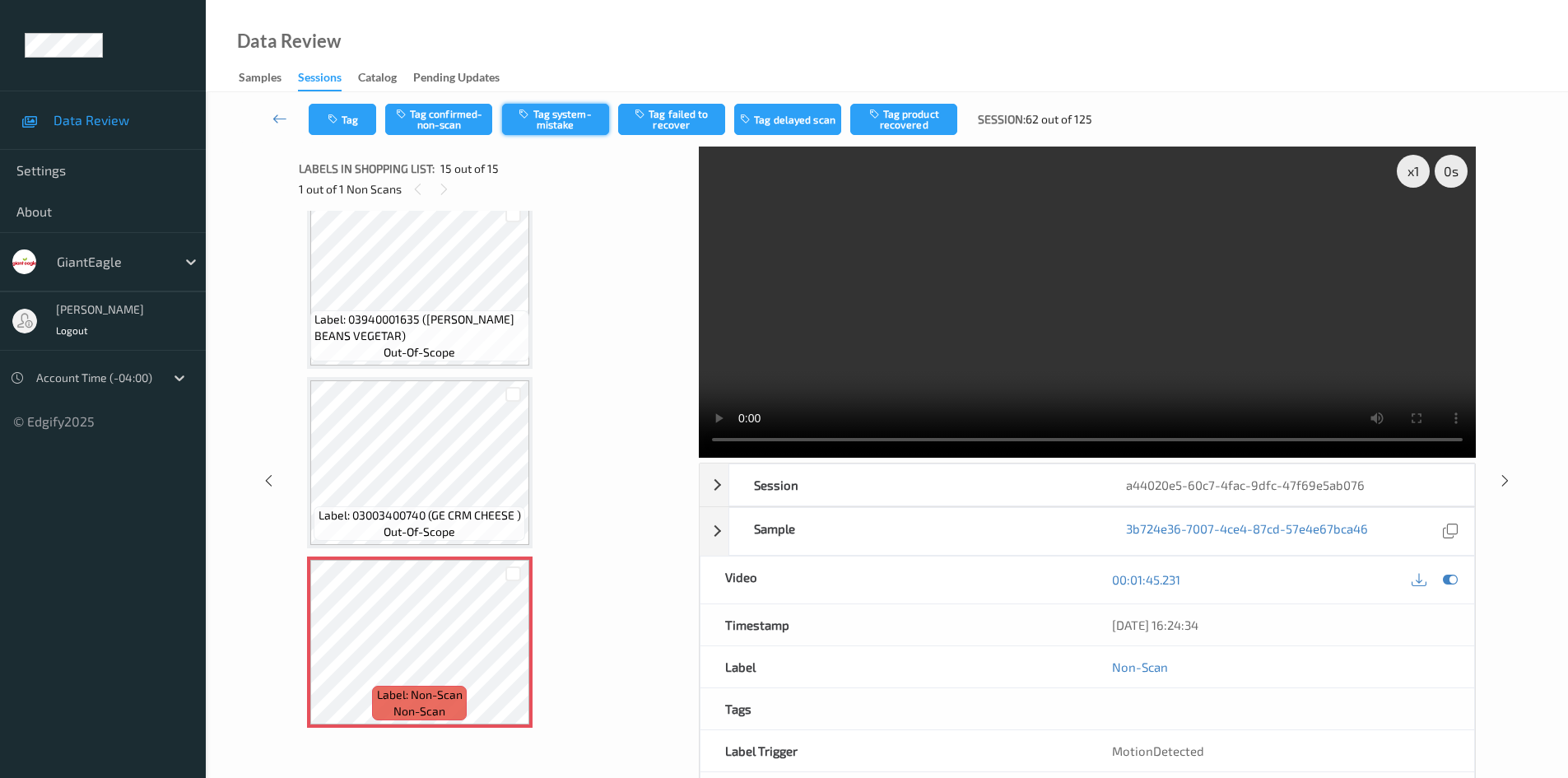 click on "Tag   system-mistake" at bounding box center [556, 119] 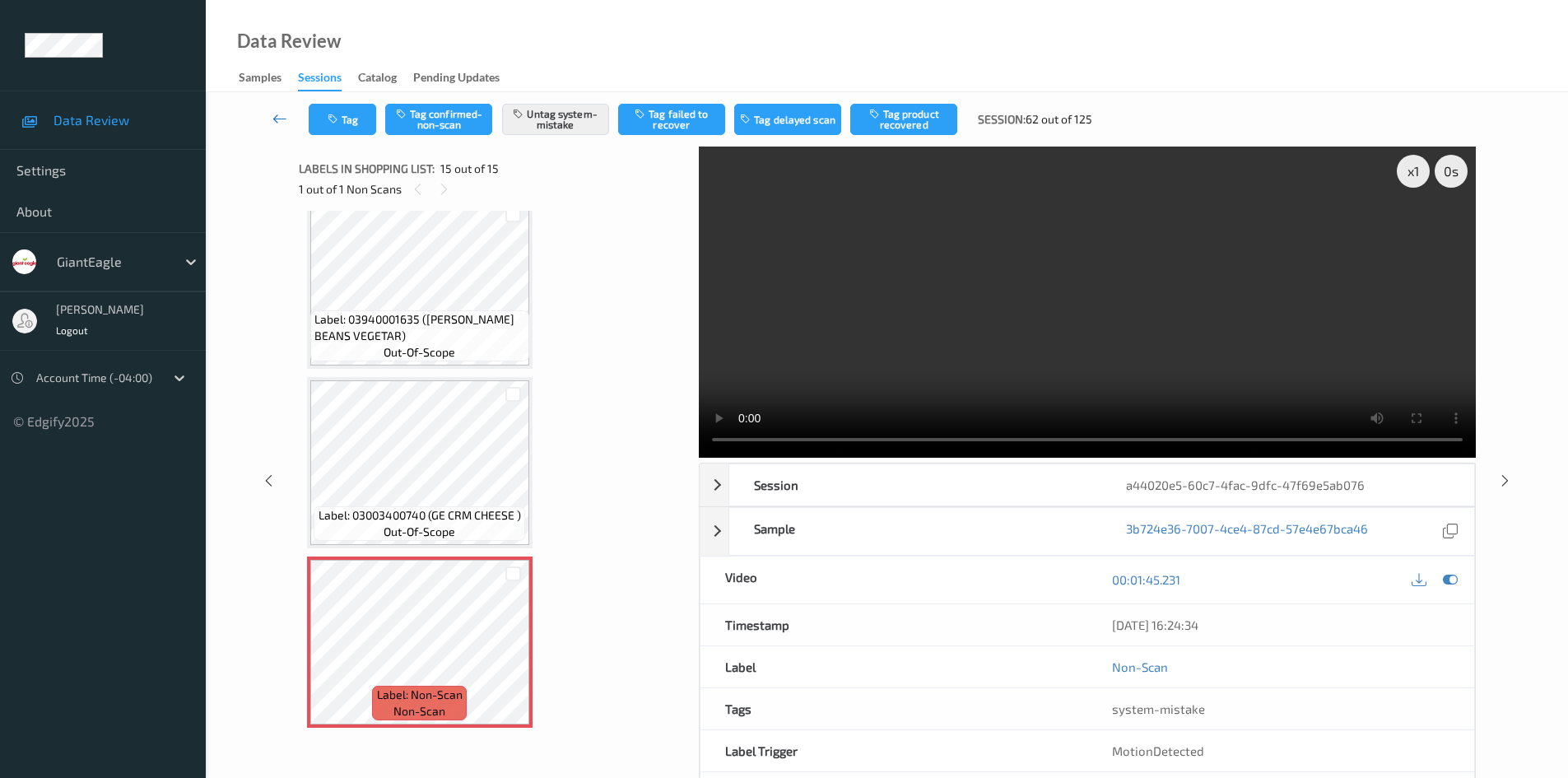 click at bounding box center (280, 119) 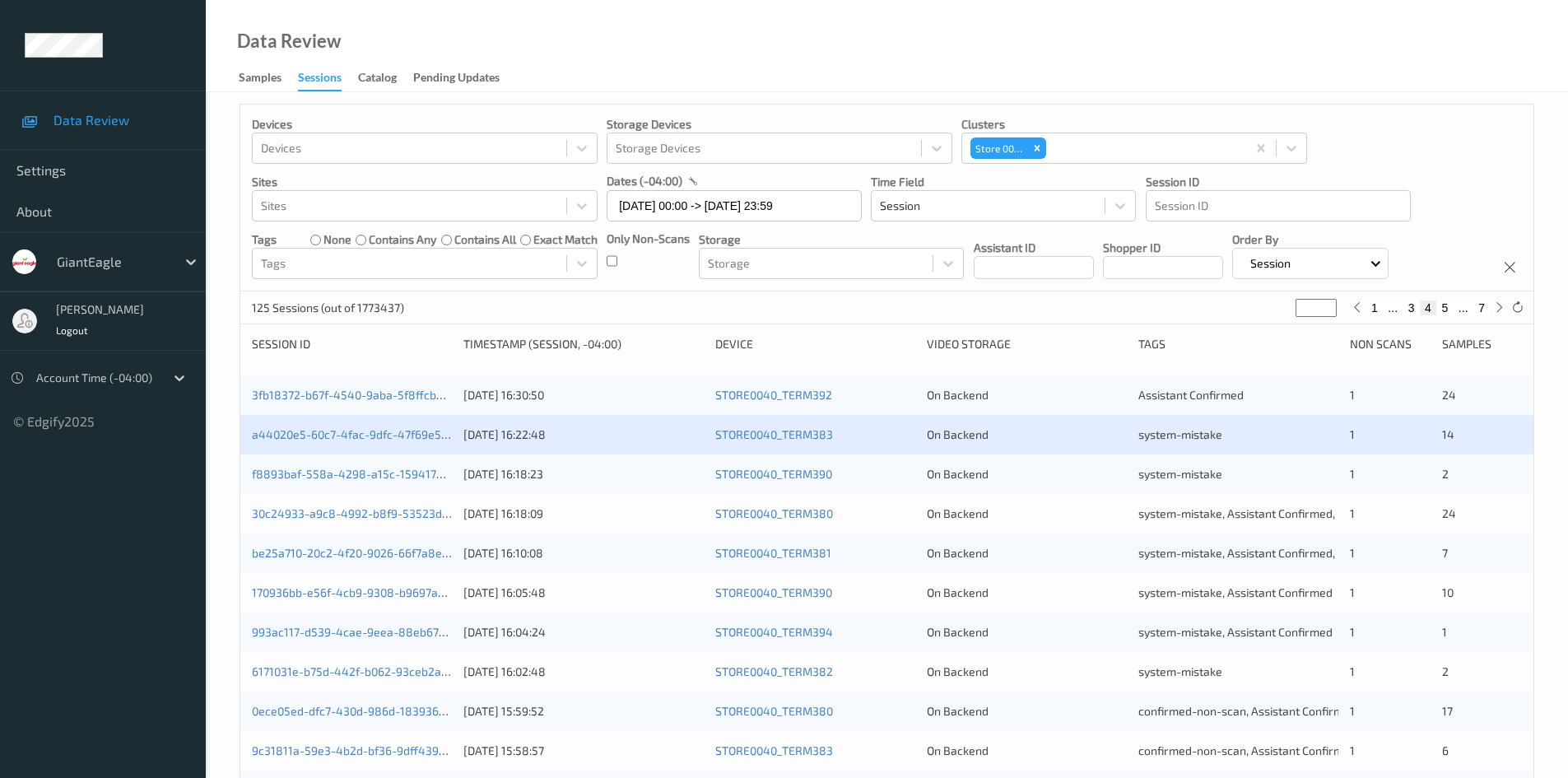 scroll, scrollTop: 0, scrollLeft: 0, axis: both 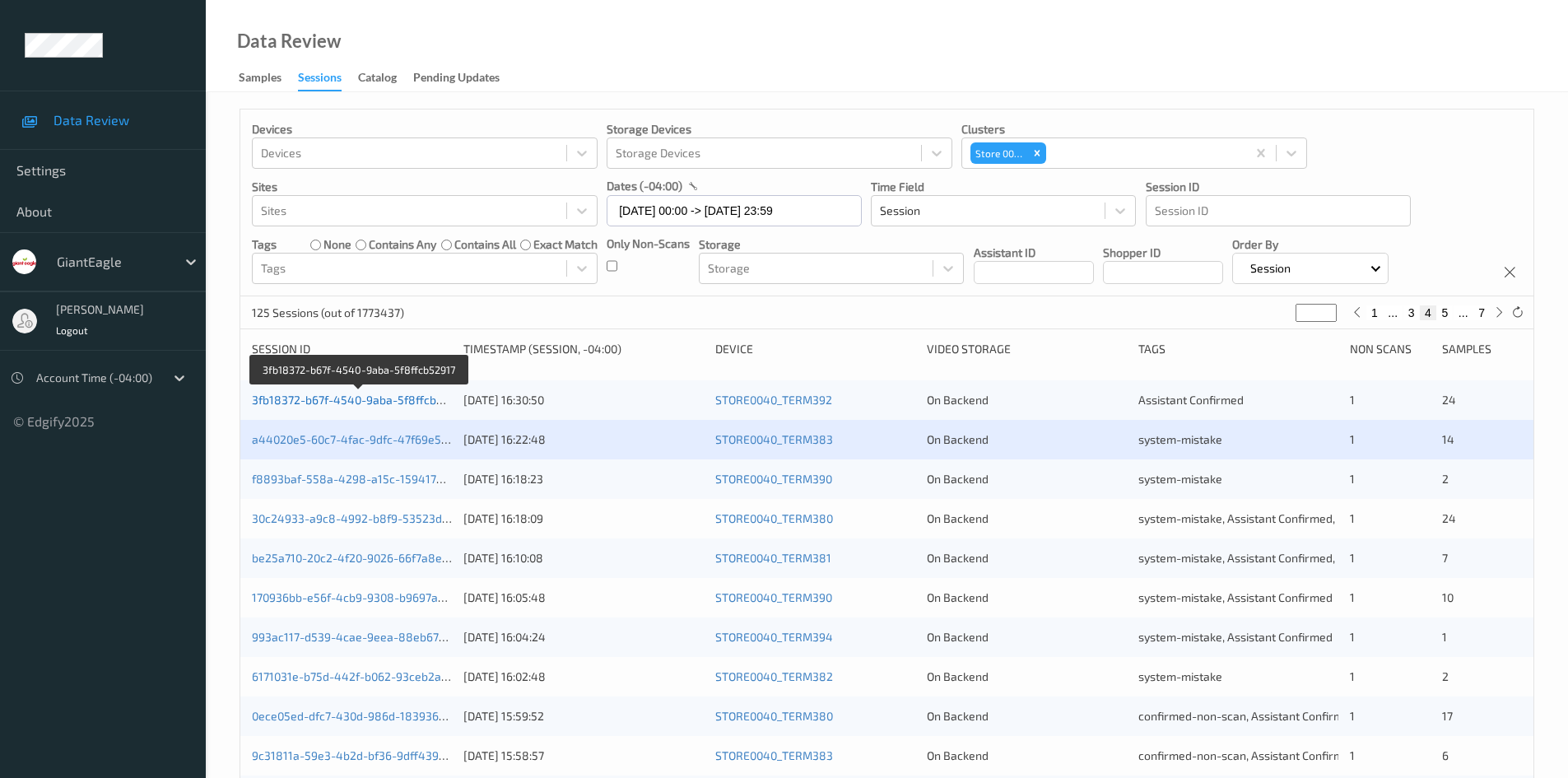 click on "3fb18372-b67f-4540-9aba-5f8ffcb52917" at bounding box center (359, 399) 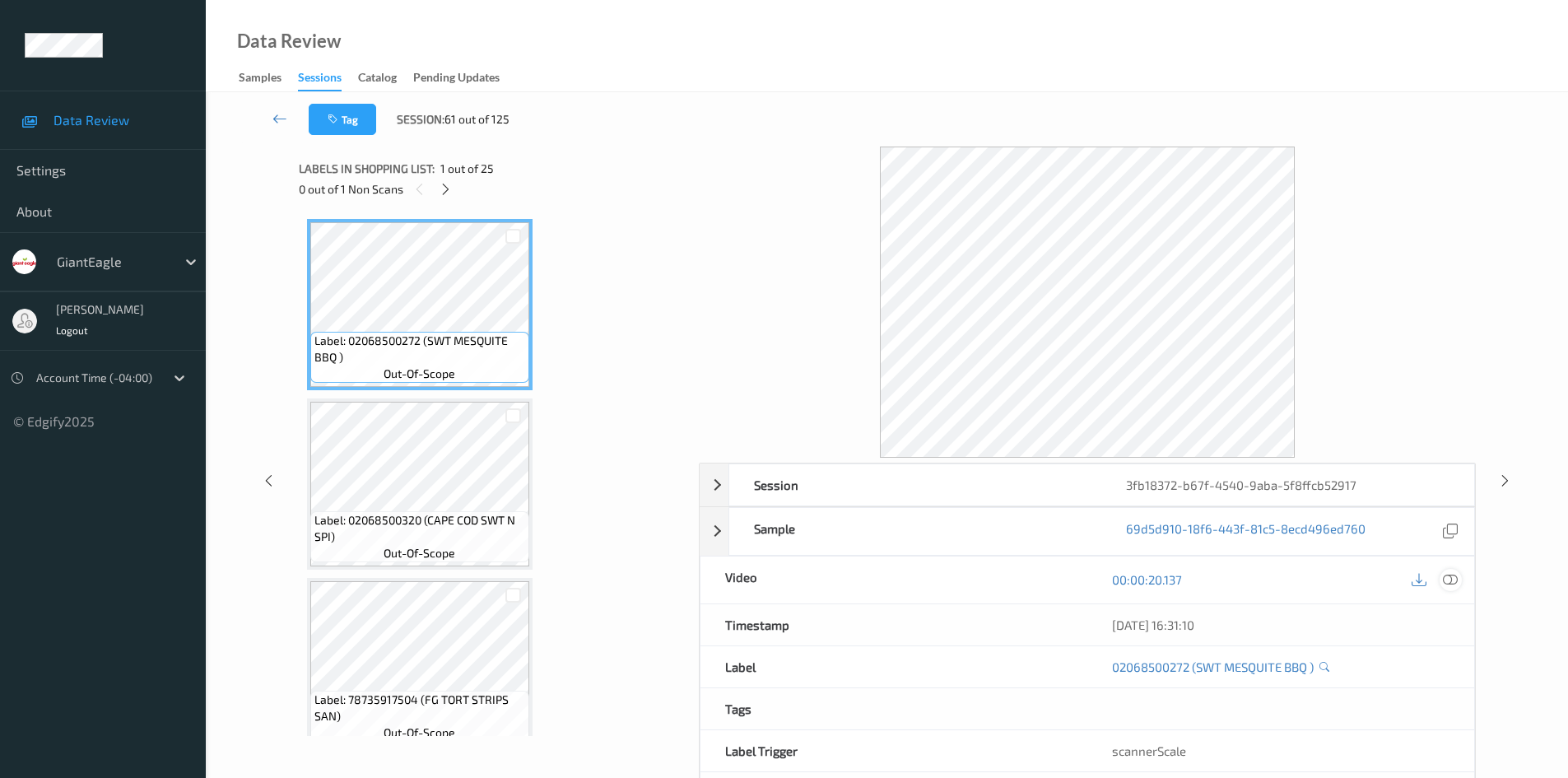 click at bounding box center [1450, 580] 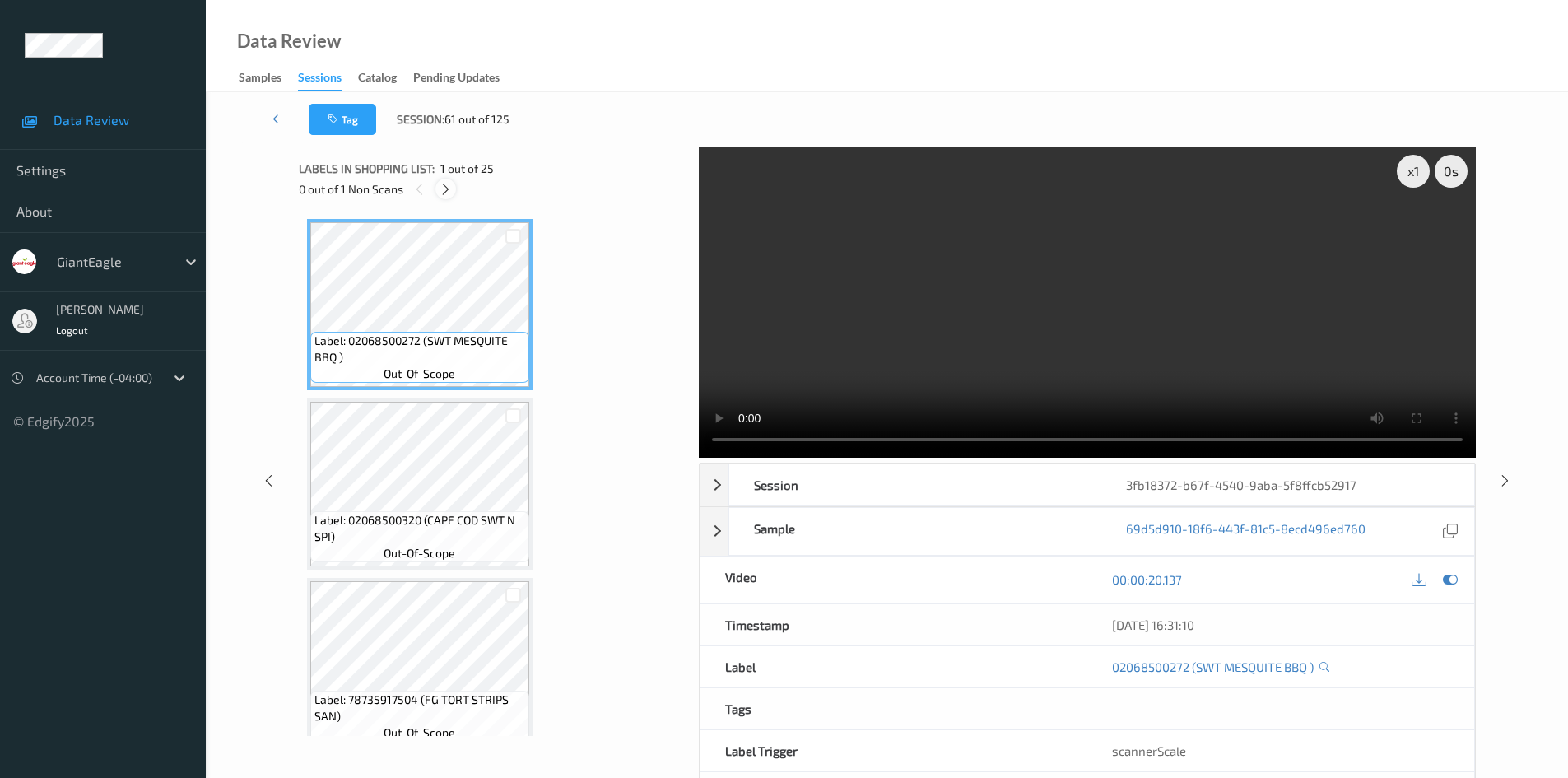 click at bounding box center [445, 189] 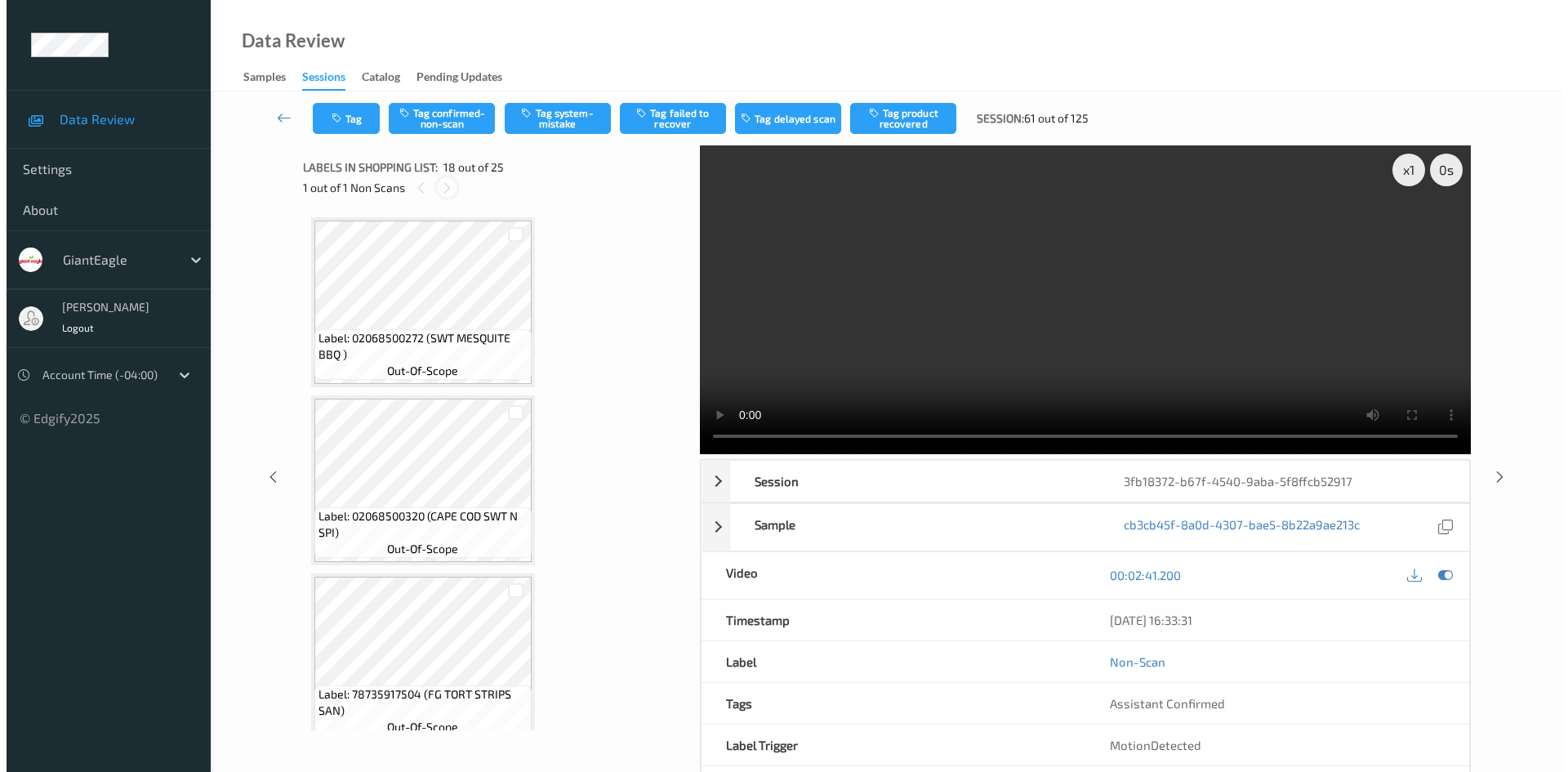 scroll, scrollTop: 2858, scrollLeft: 0, axis: vertical 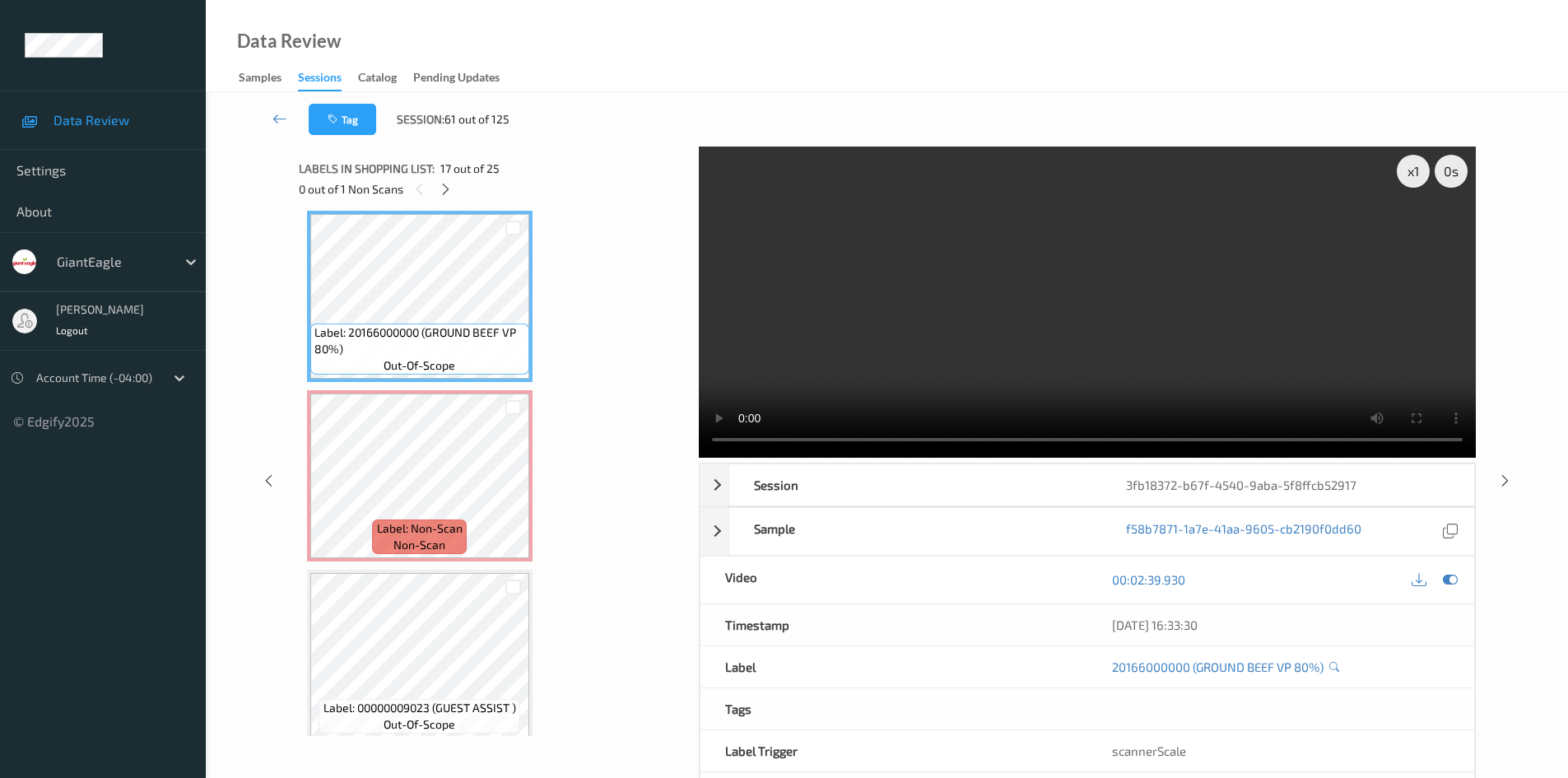 type 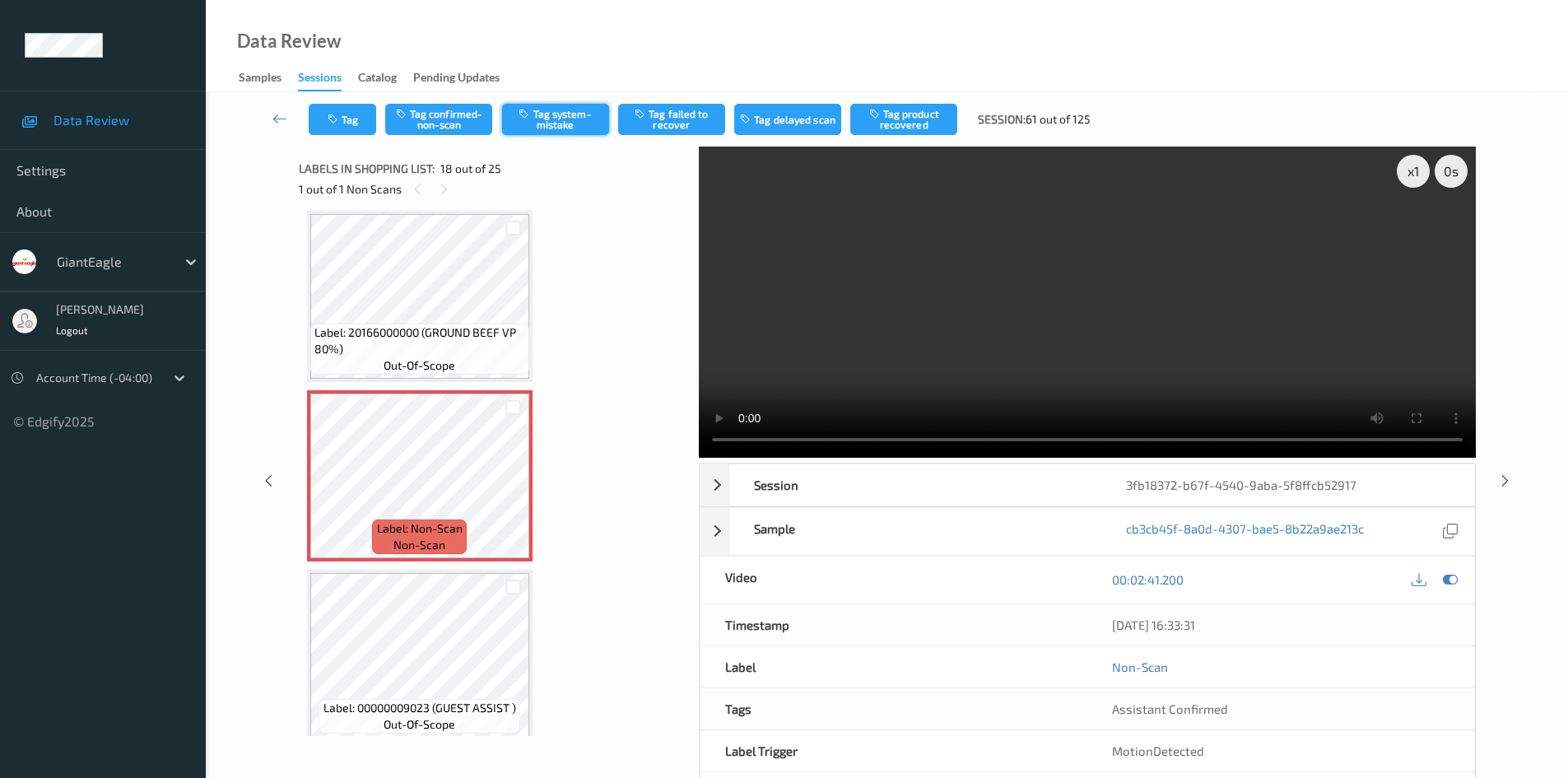 click on "Tag   system-mistake" at bounding box center (556, 119) 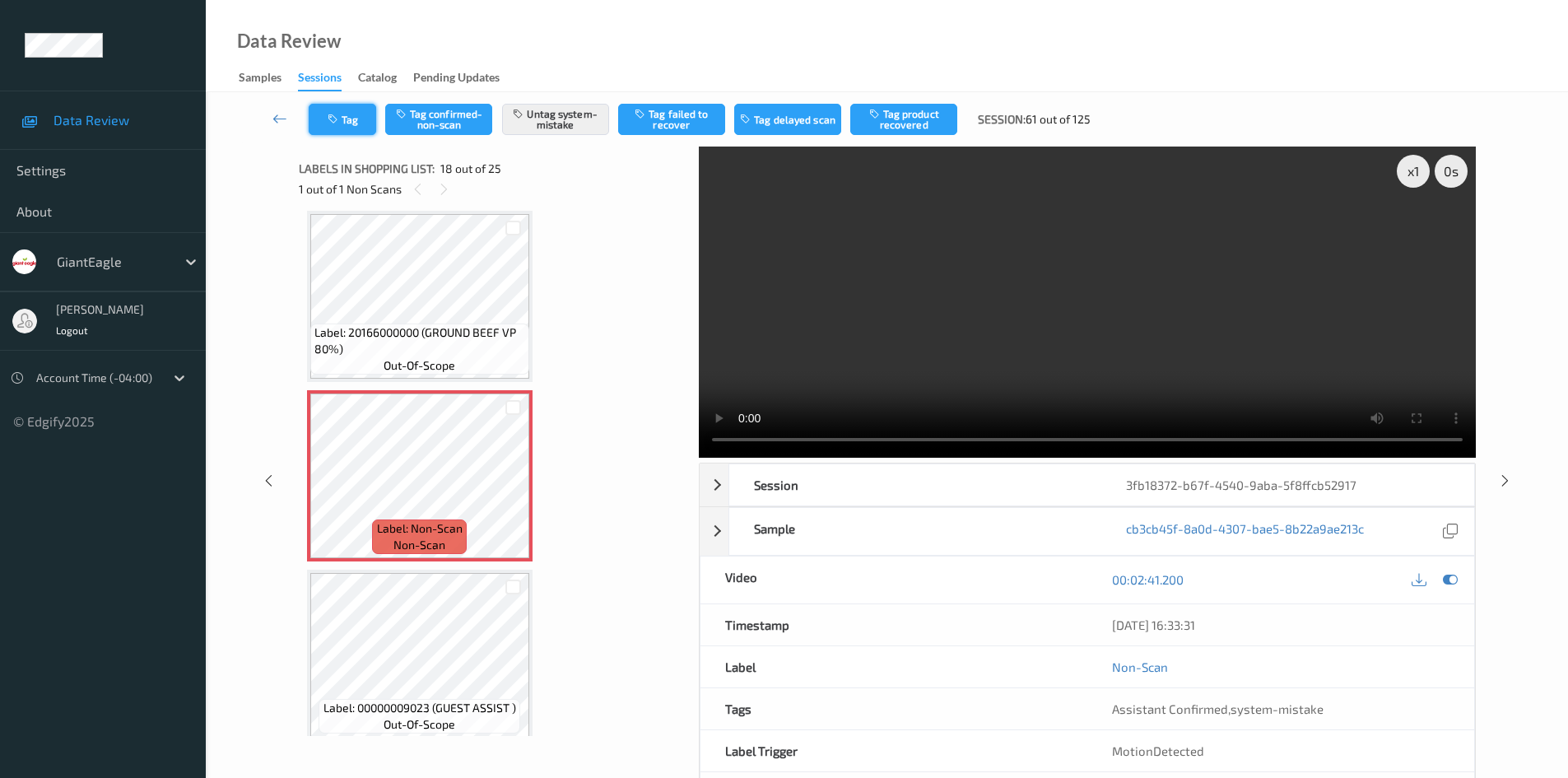 click on "Tag" at bounding box center (342, 119) 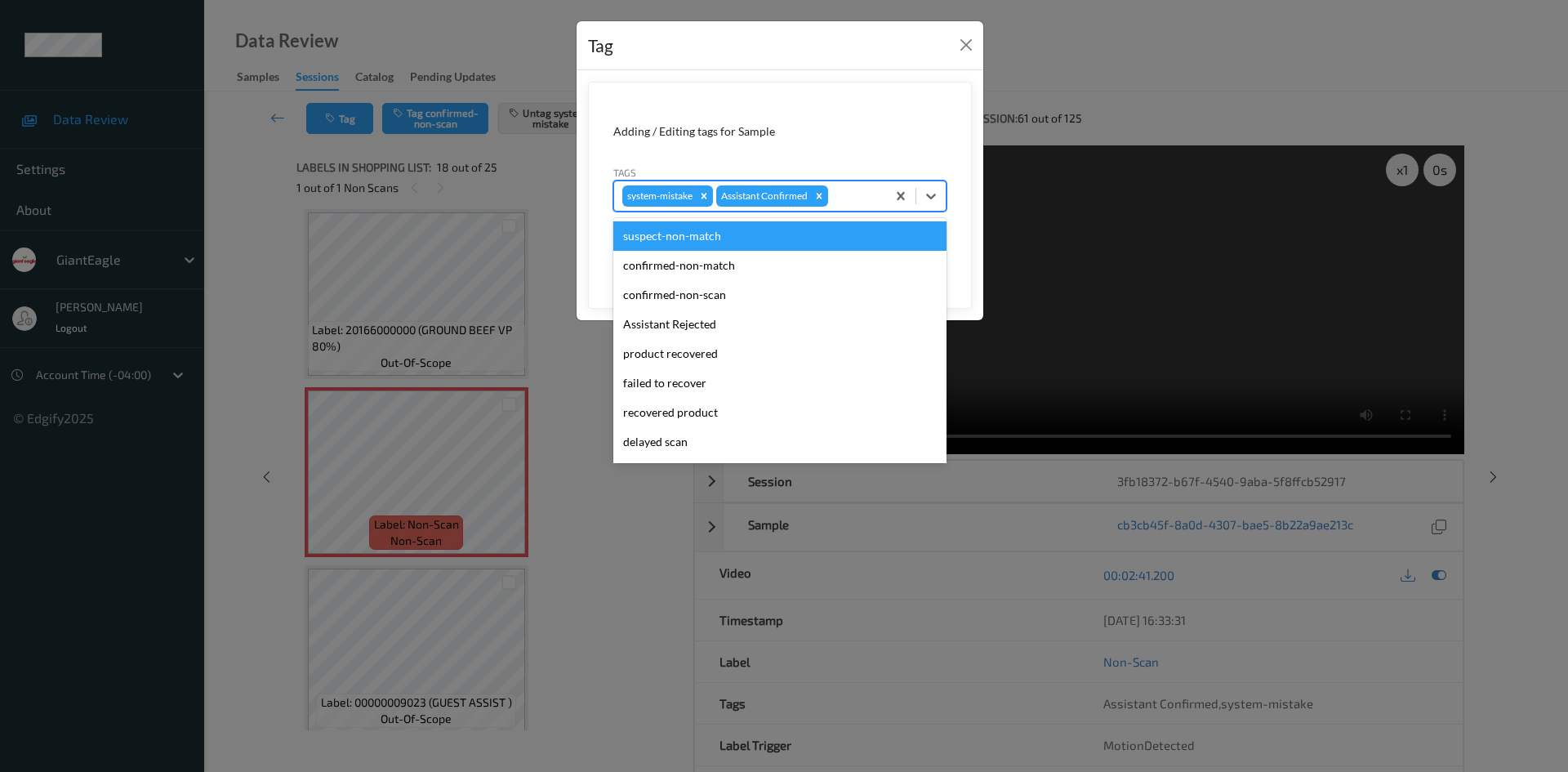 click at bounding box center [854, 196] 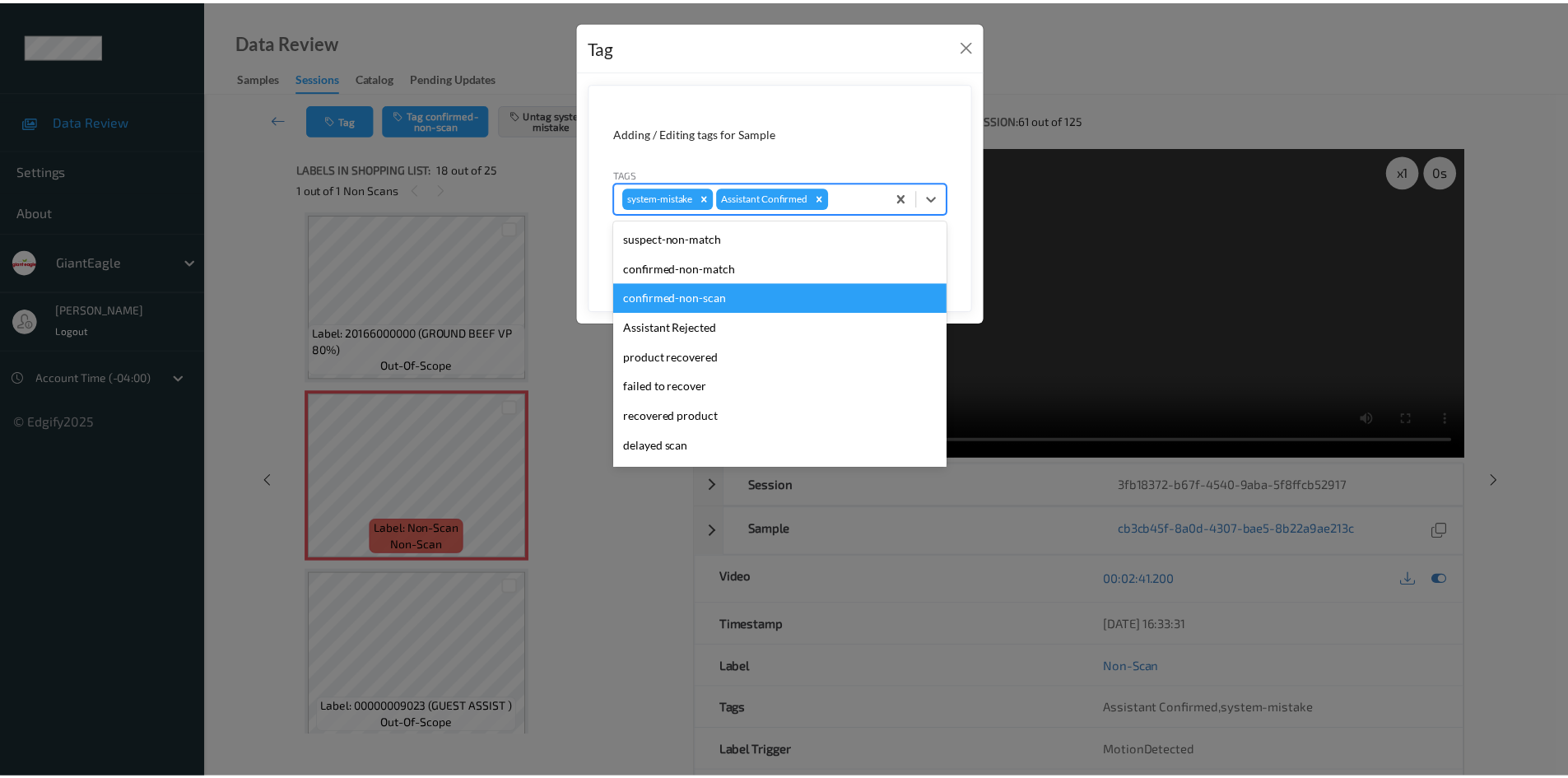 scroll, scrollTop: 86, scrollLeft: 0, axis: vertical 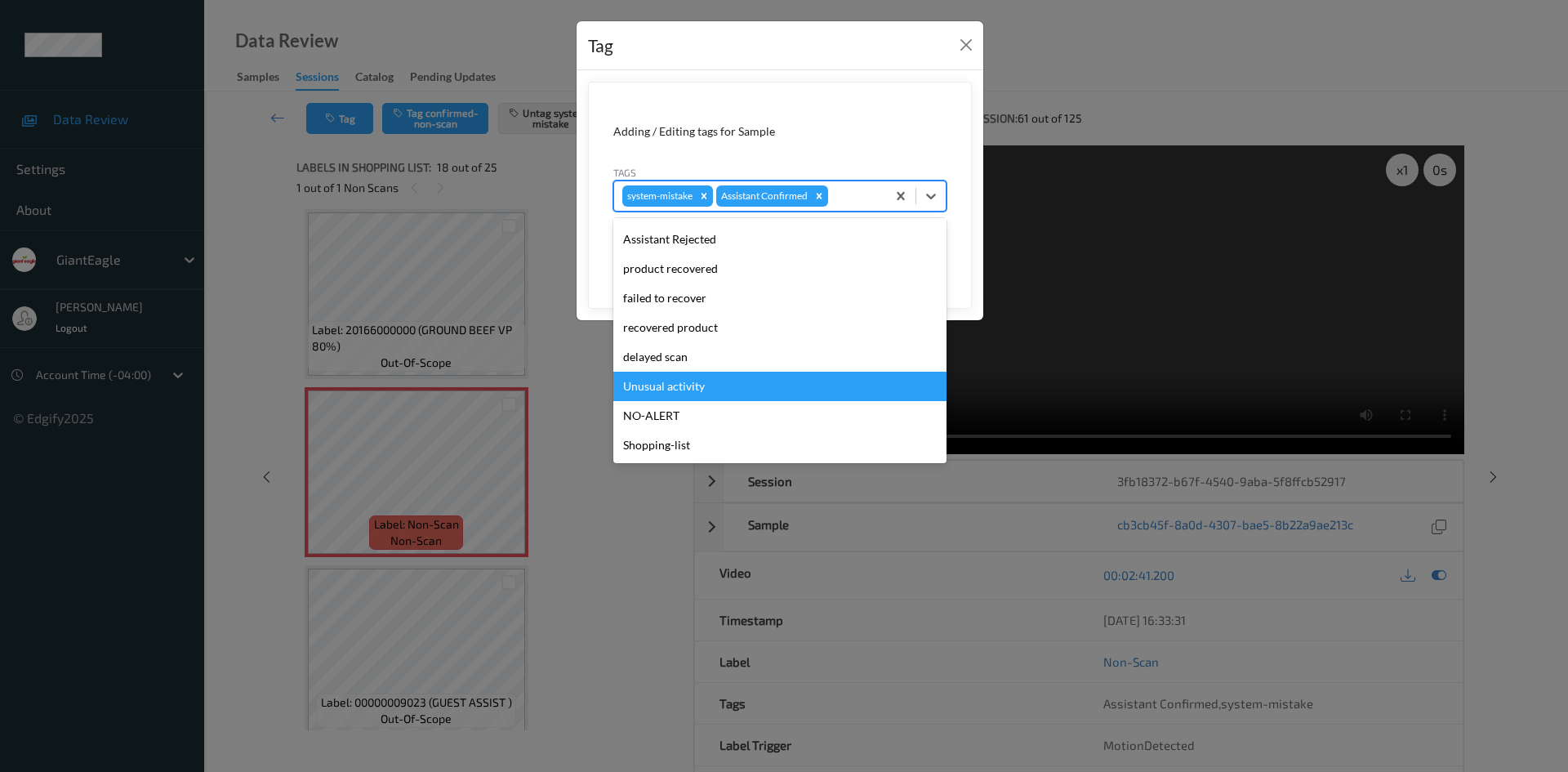 click on "Unusual activity" at bounding box center [780, 386] 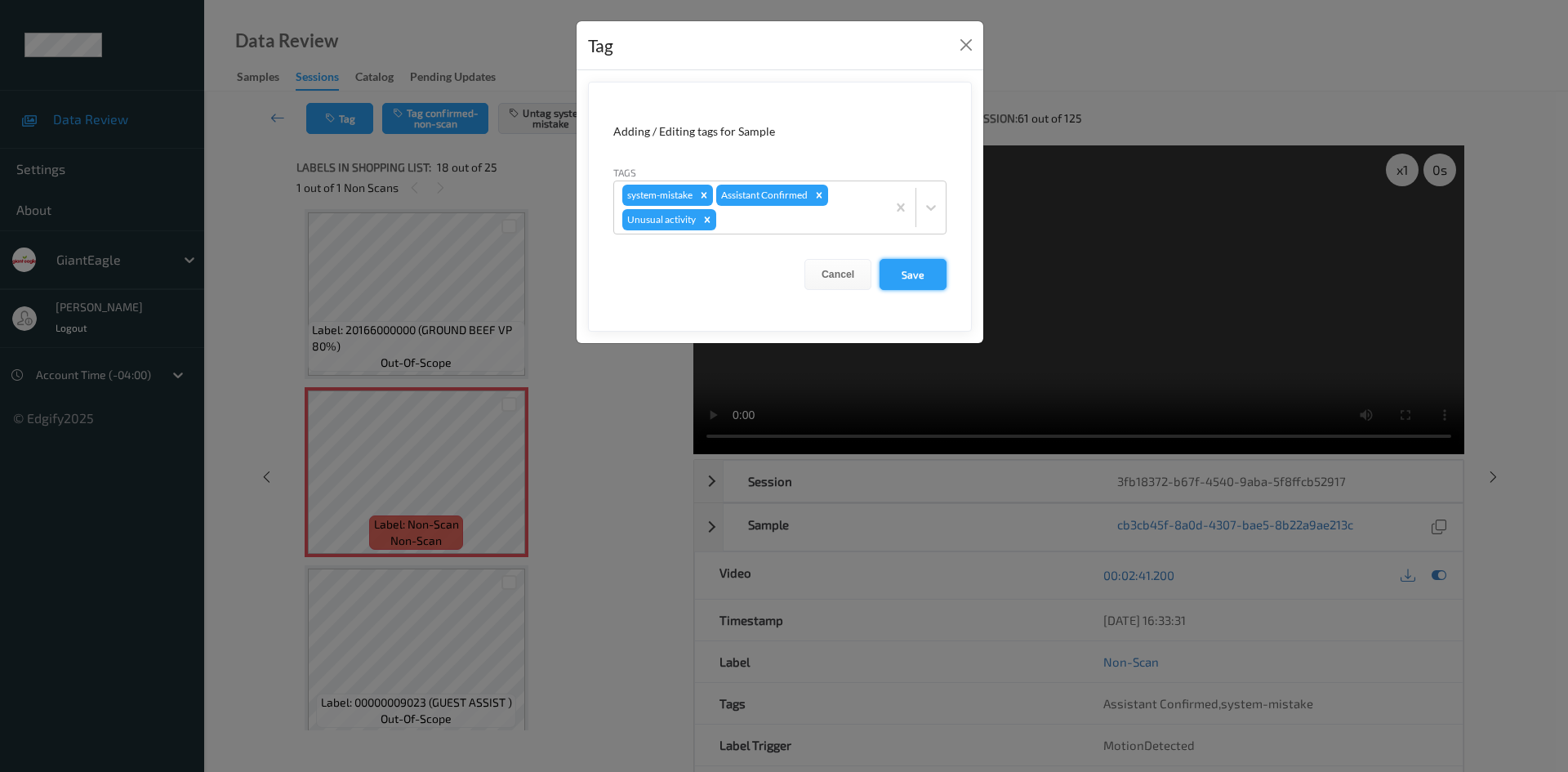 click on "Save" at bounding box center (913, 274) 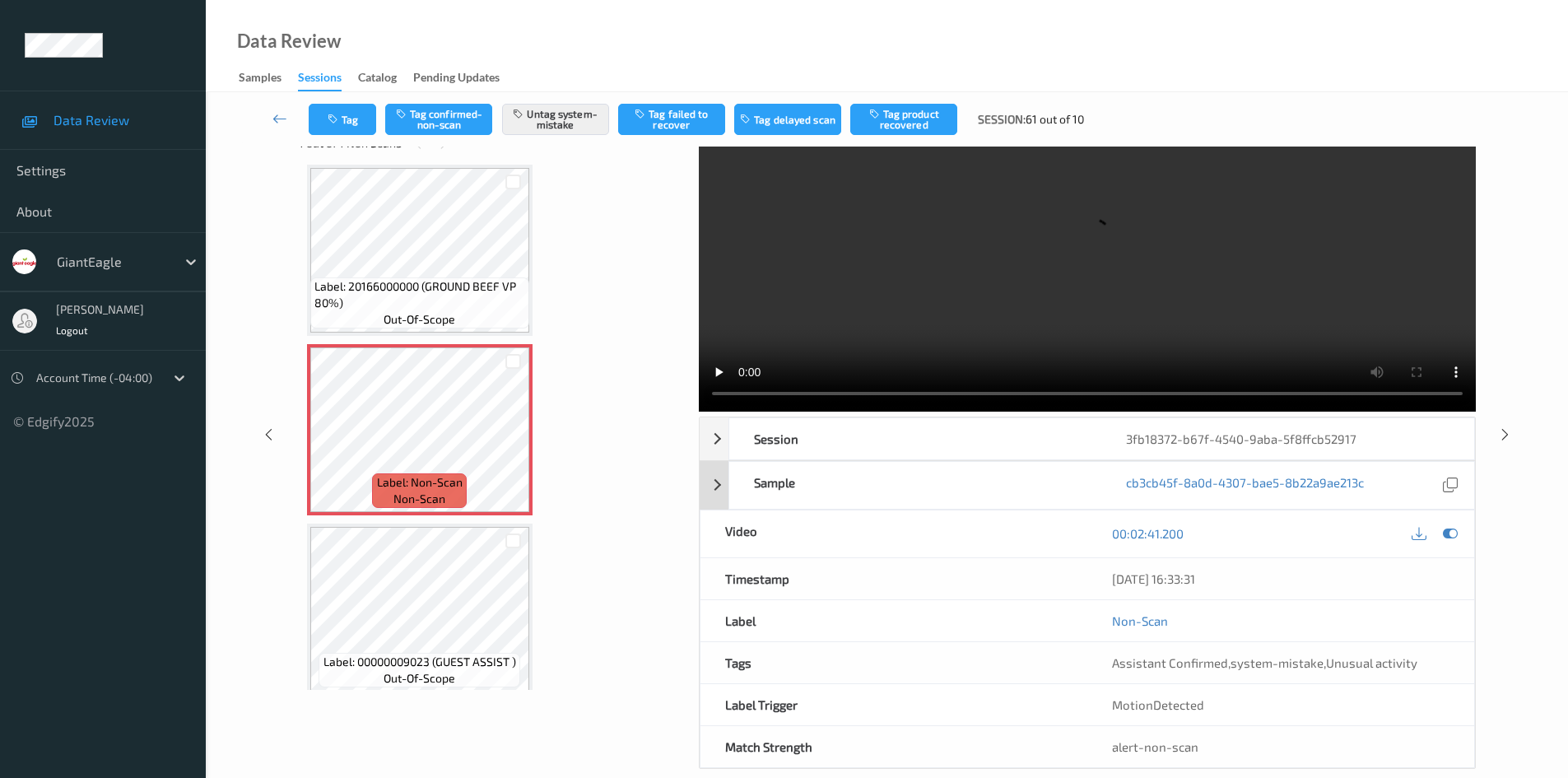 scroll, scrollTop: 71, scrollLeft: 0, axis: vertical 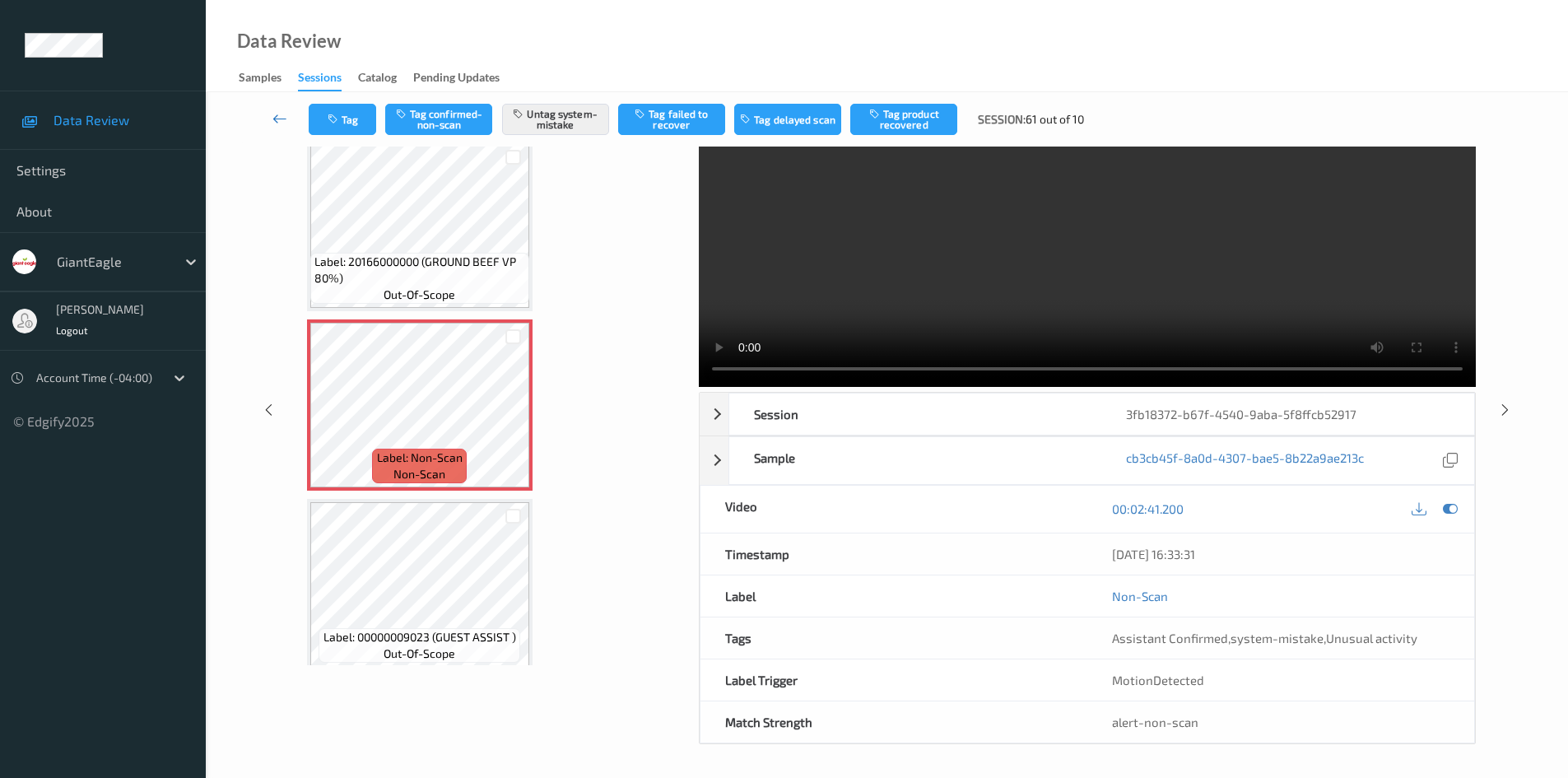 click at bounding box center (280, 119) 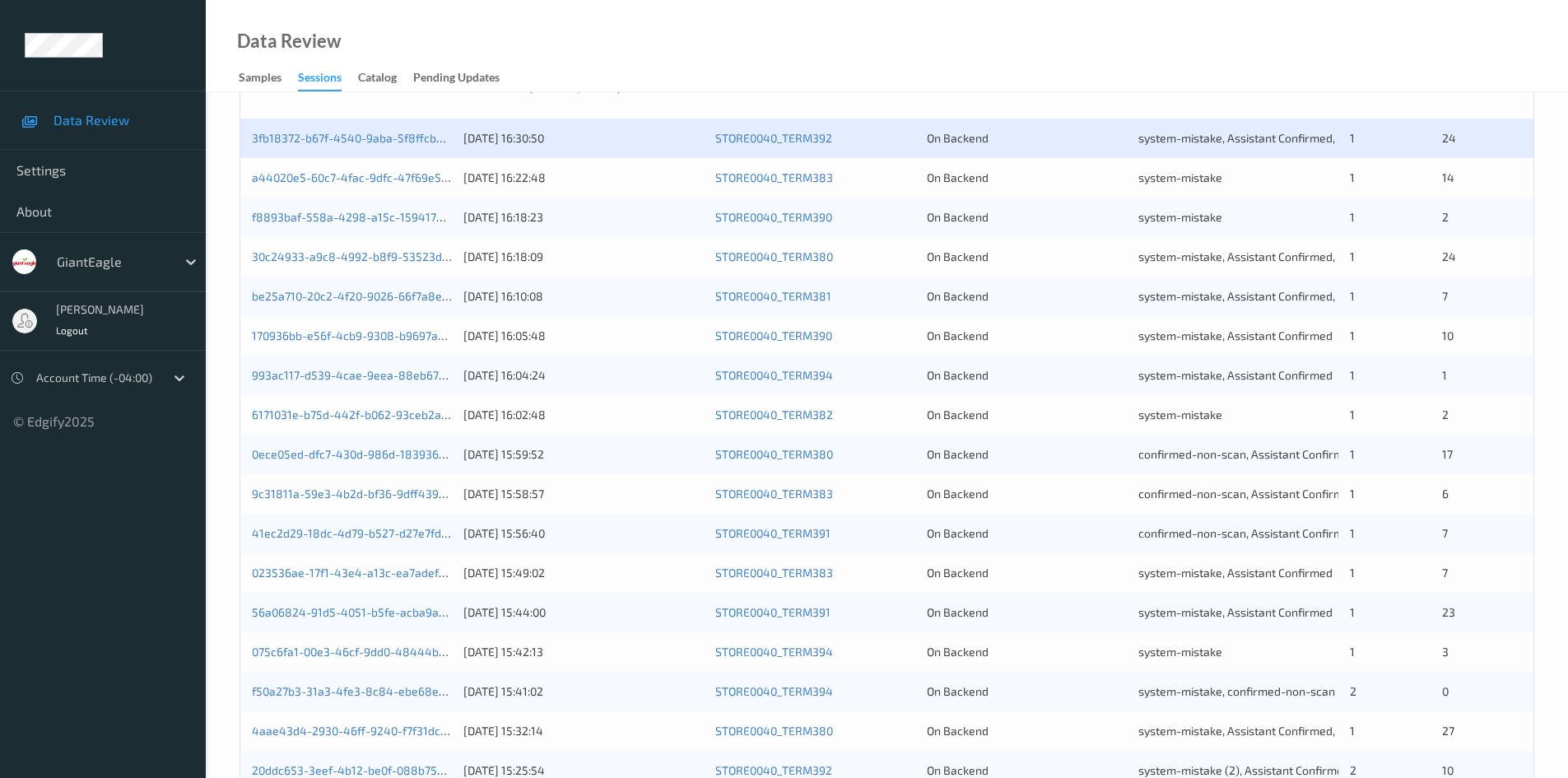 scroll, scrollTop: 461, scrollLeft: 0, axis: vertical 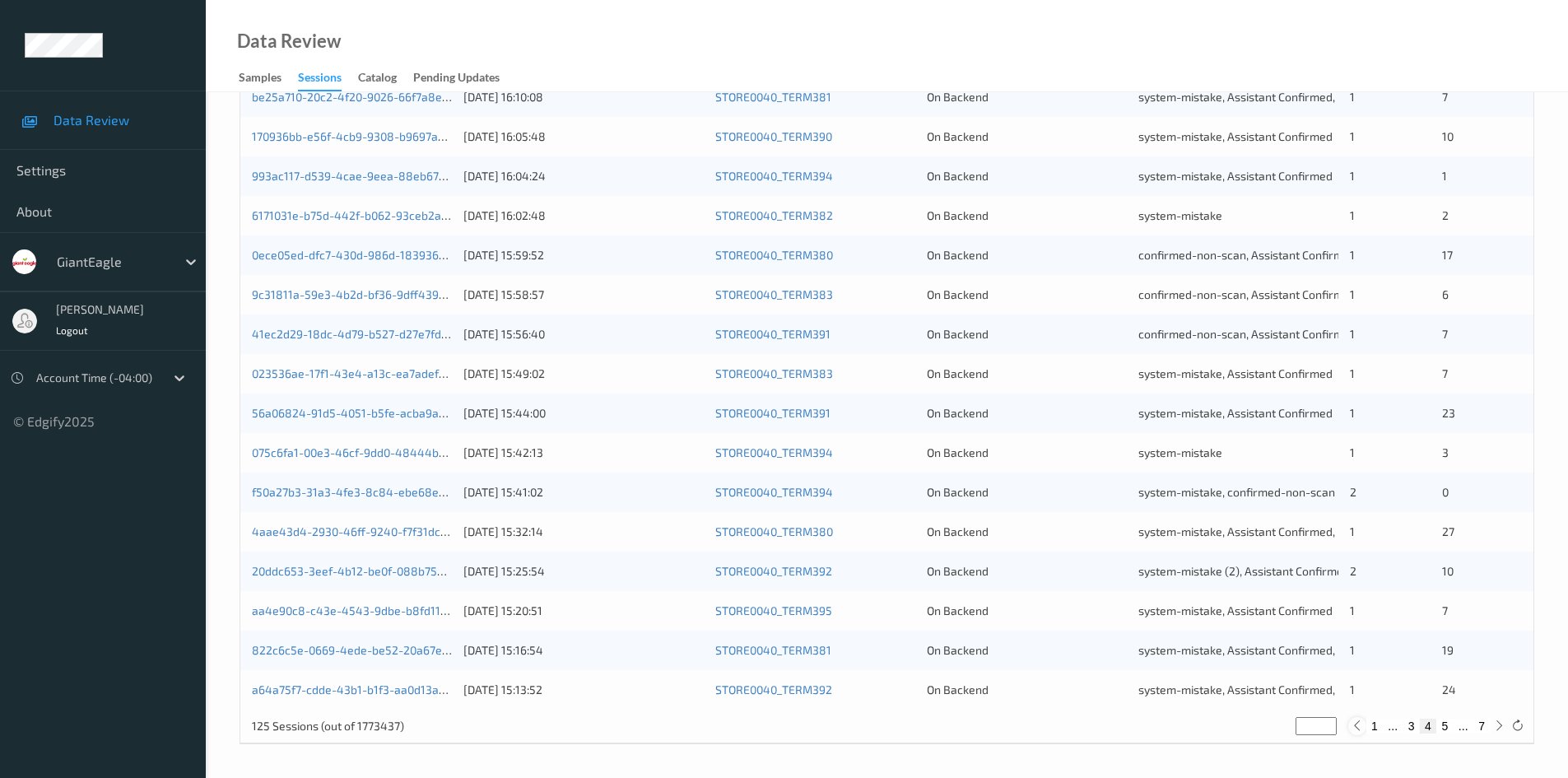 click at bounding box center (1356, 725) 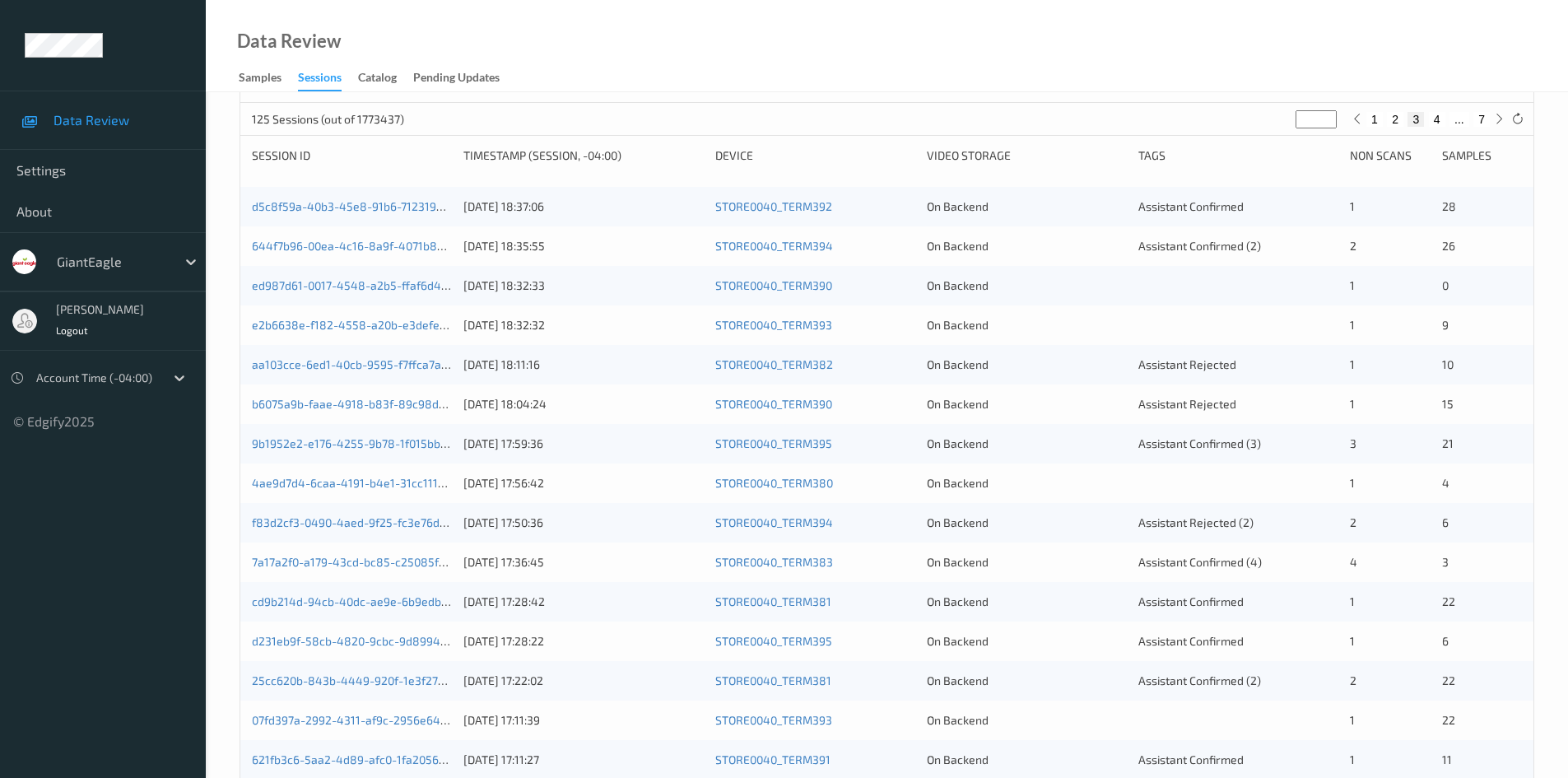 scroll, scrollTop: 461, scrollLeft: 0, axis: vertical 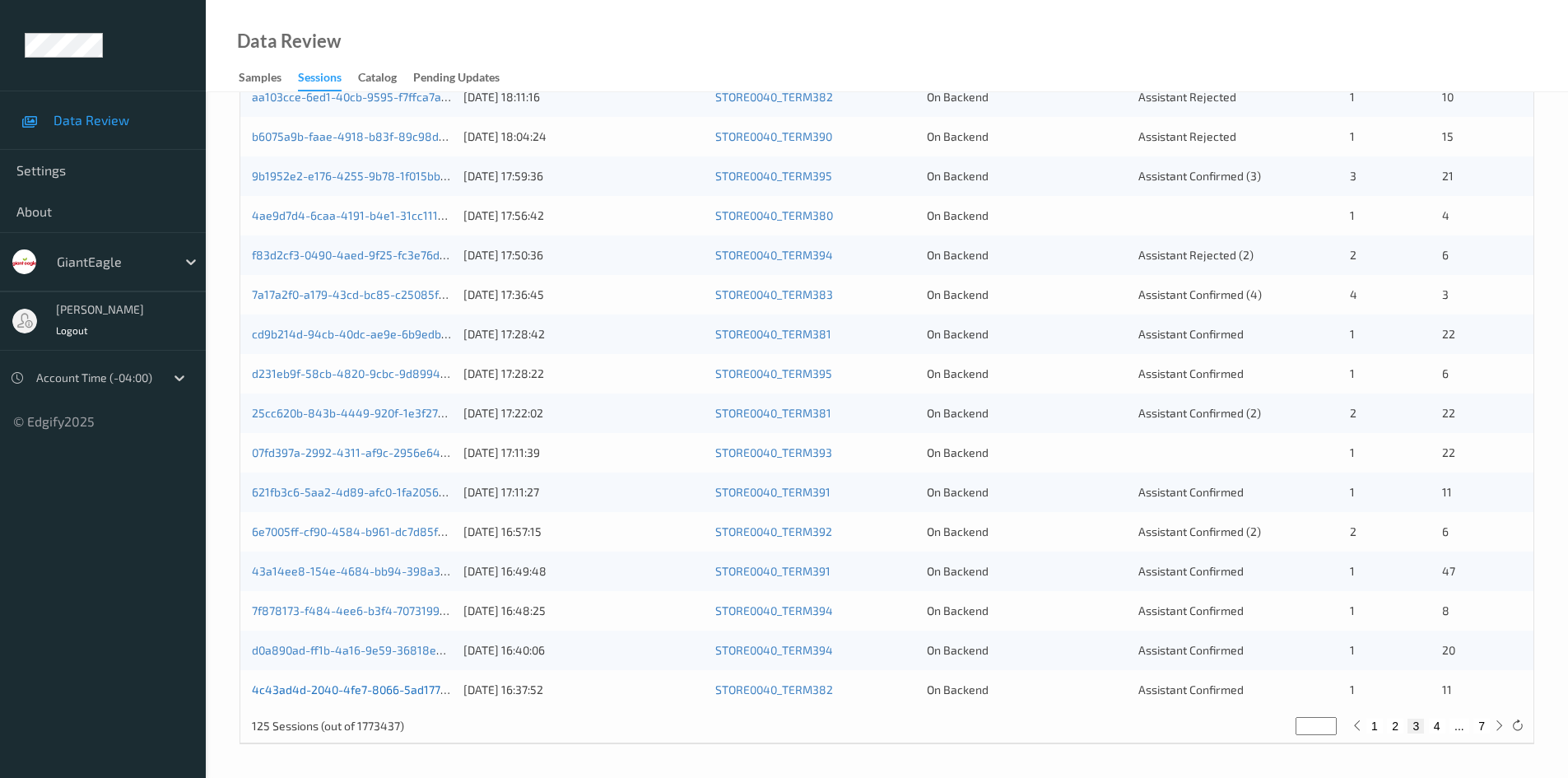 click on "4c43ad4d-2040-4fe7-8066-5ad177dc3dc9" at bounding box center [365, 689] 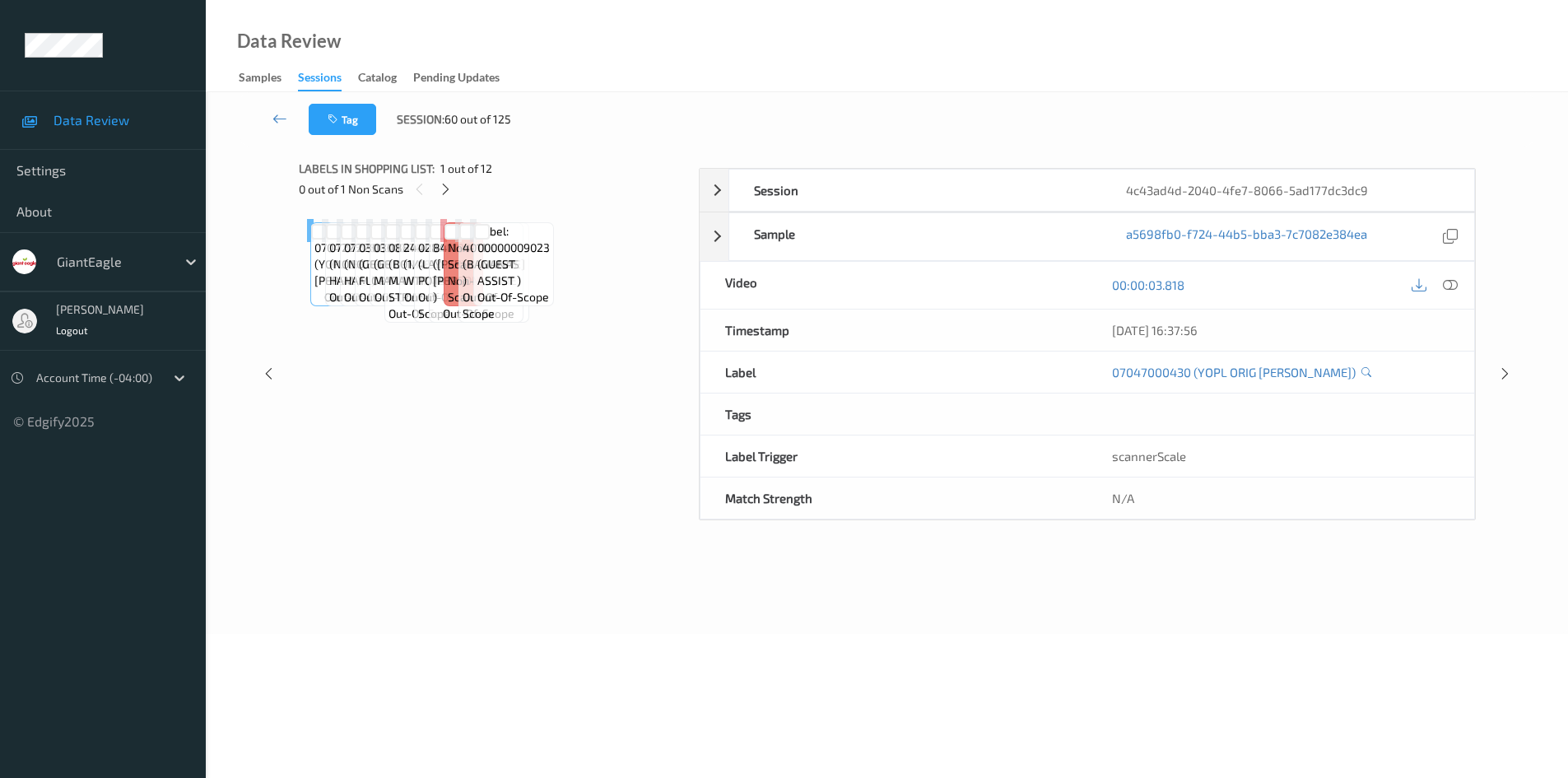 scroll, scrollTop: 71, scrollLeft: 0, axis: vertical 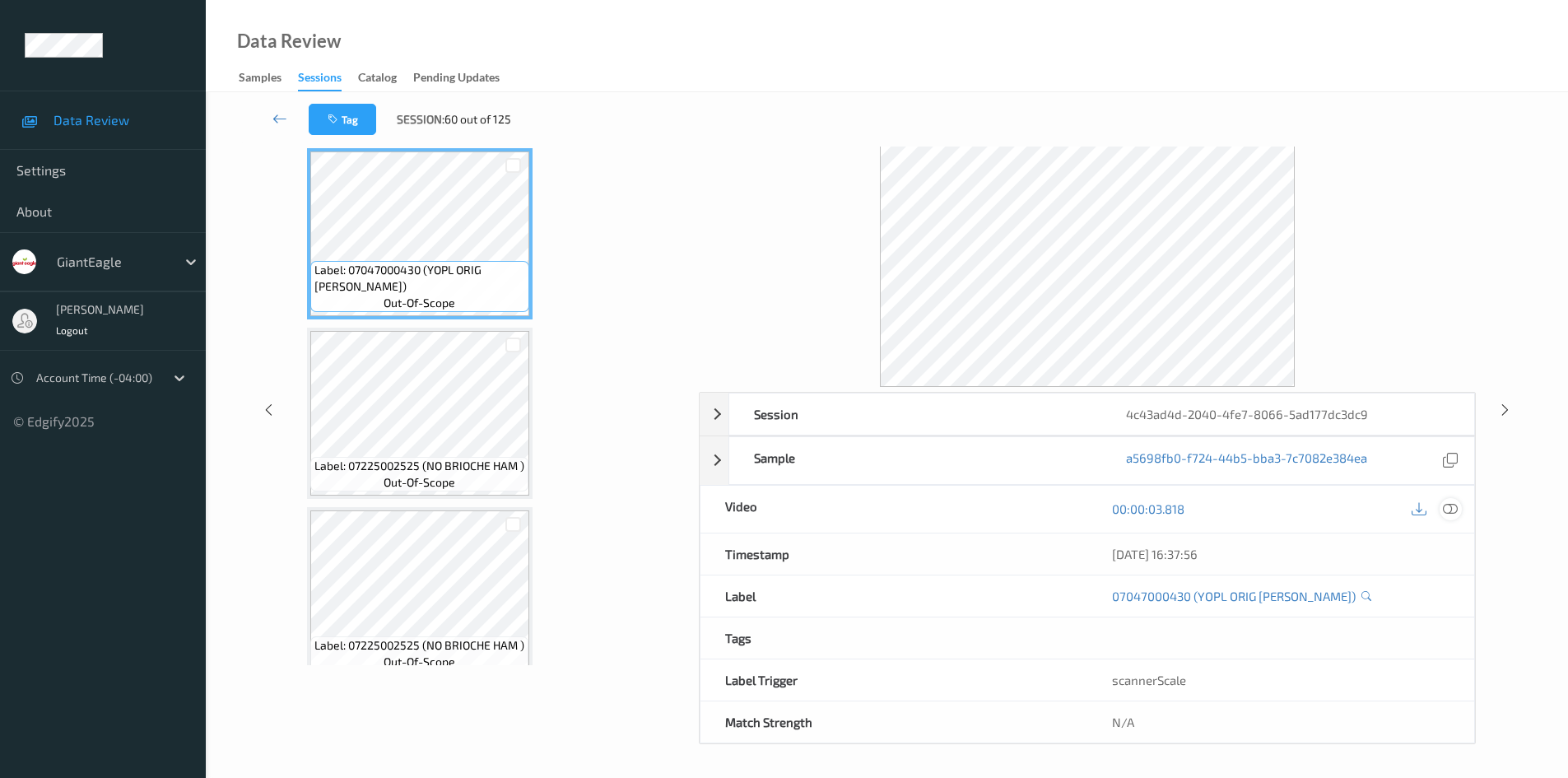 click at bounding box center [1450, 509] 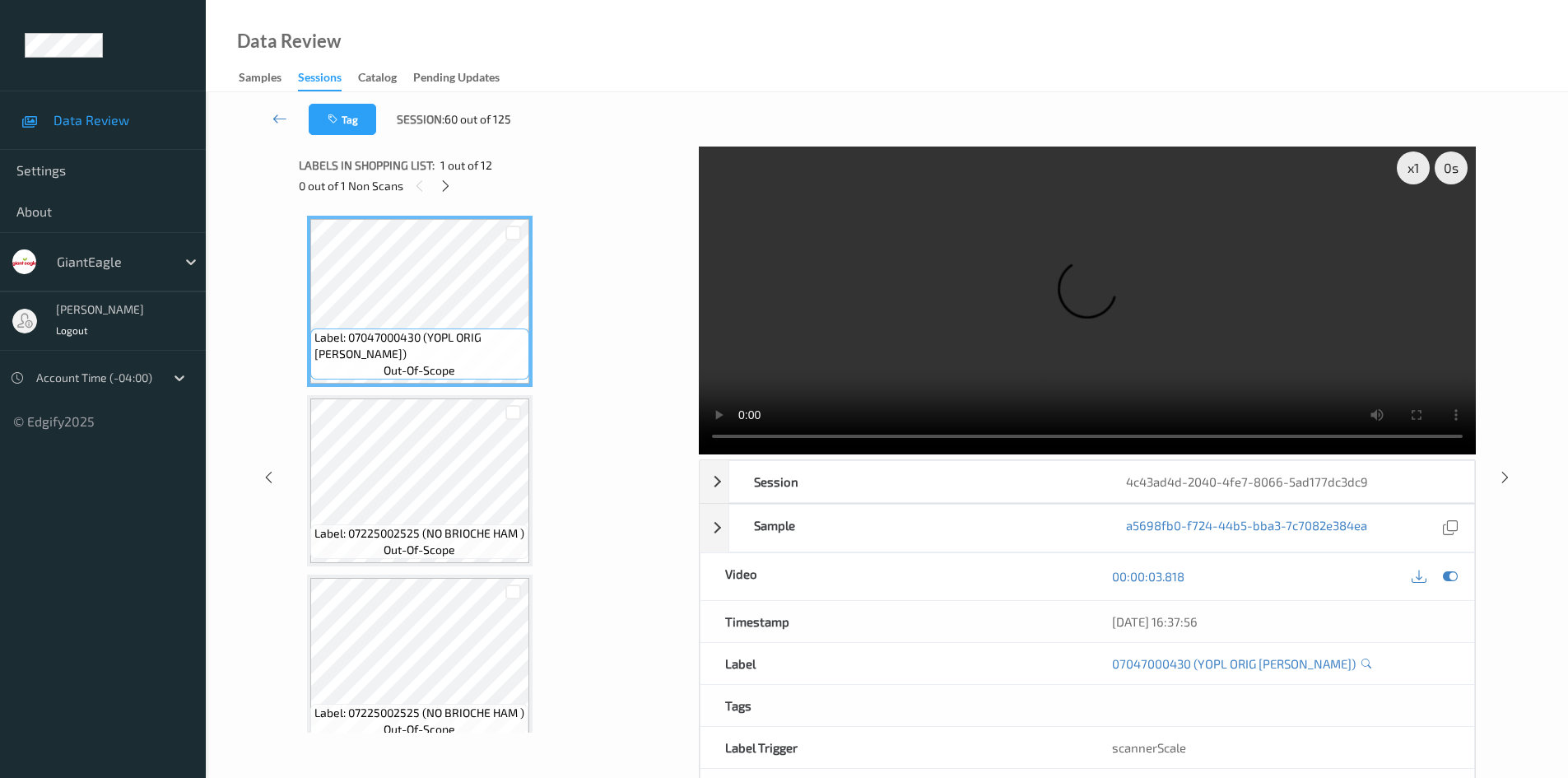 scroll, scrollTop: 0, scrollLeft: 0, axis: both 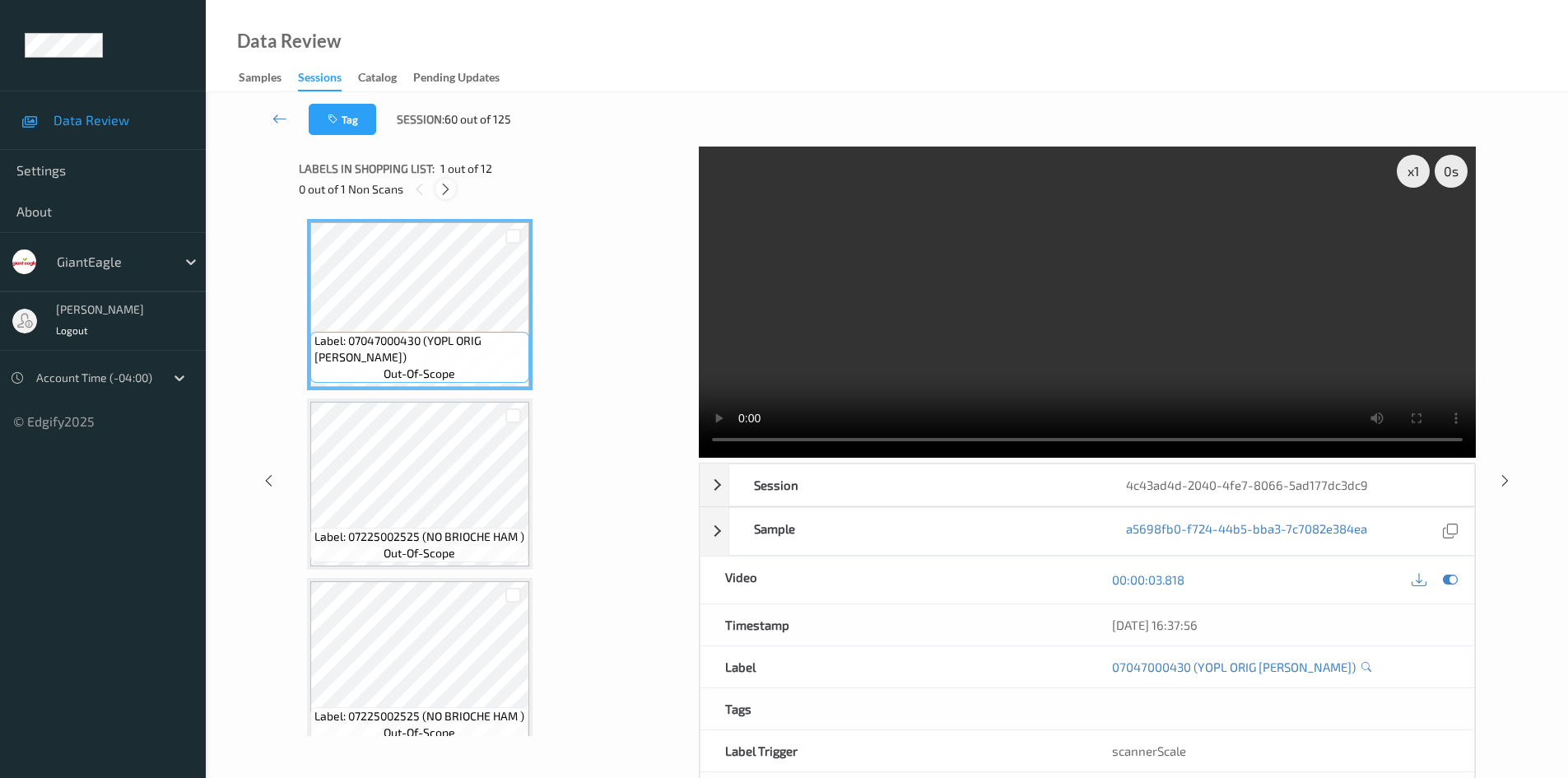 click at bounding box center [445, 189] 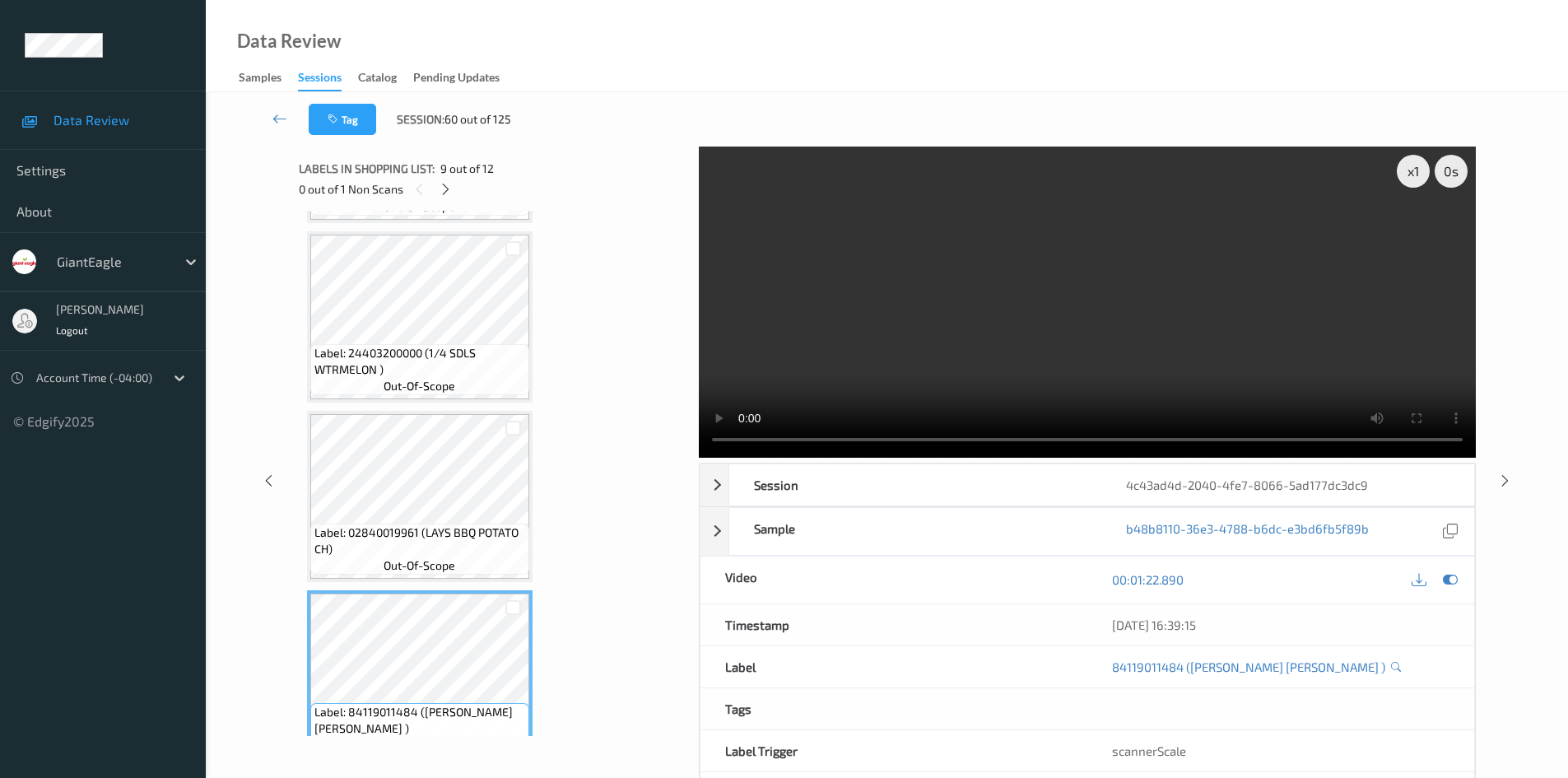 scroll, scrollTop: 1153, scrollLeft: 0, axis: vertical 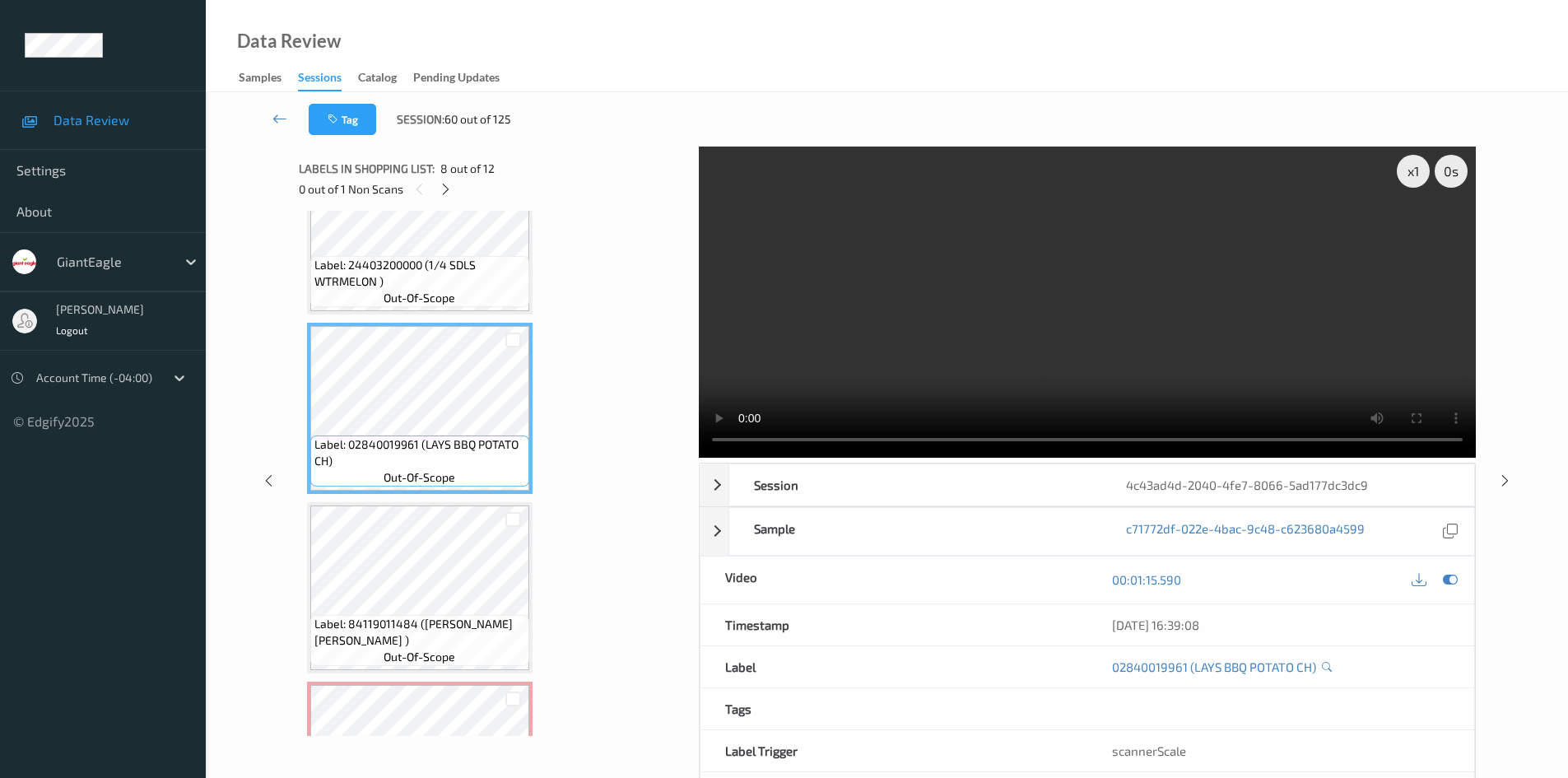 type 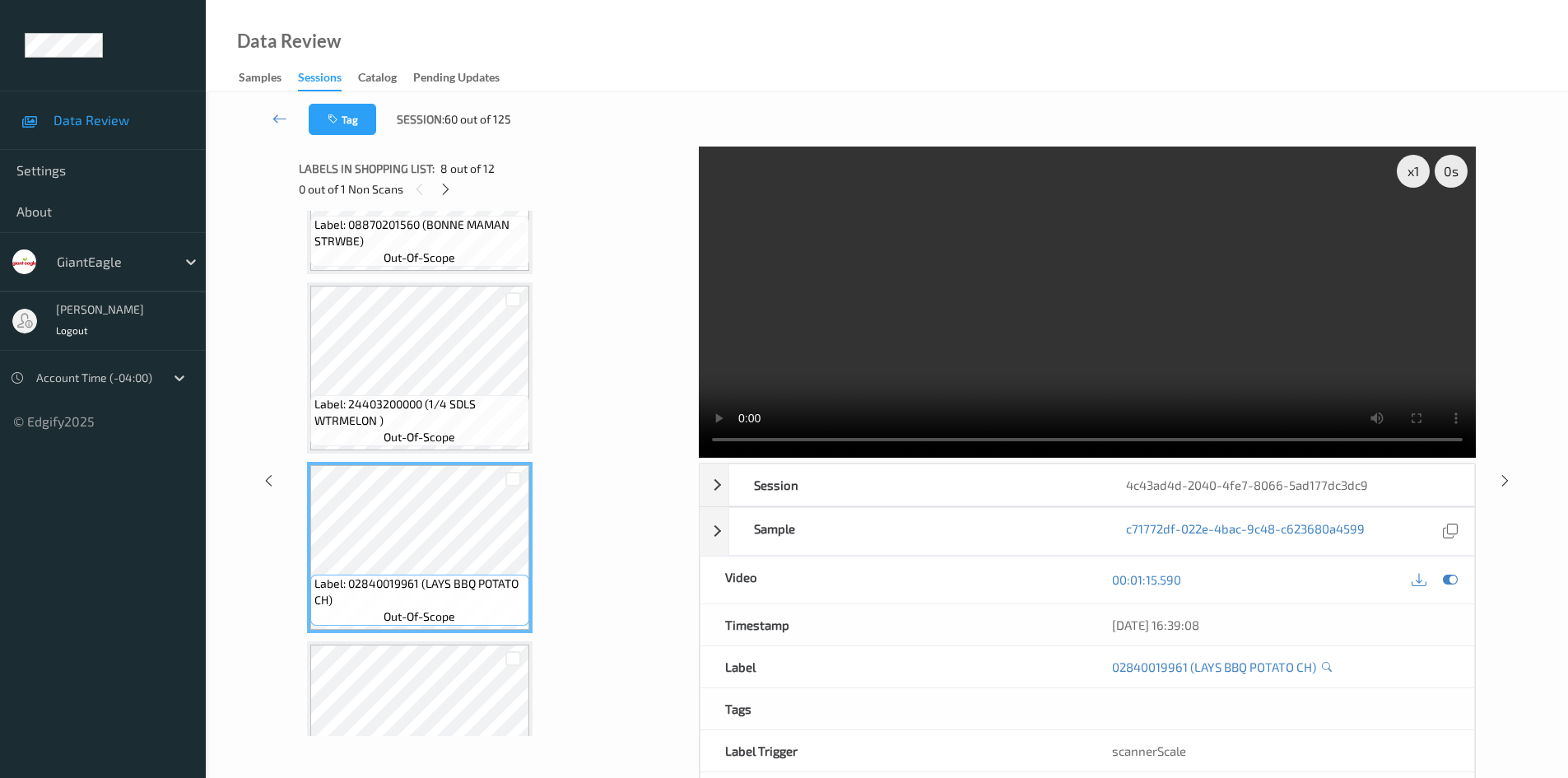 scroll, scrollTop: 988, scrollLeft: 0, axis: vertical 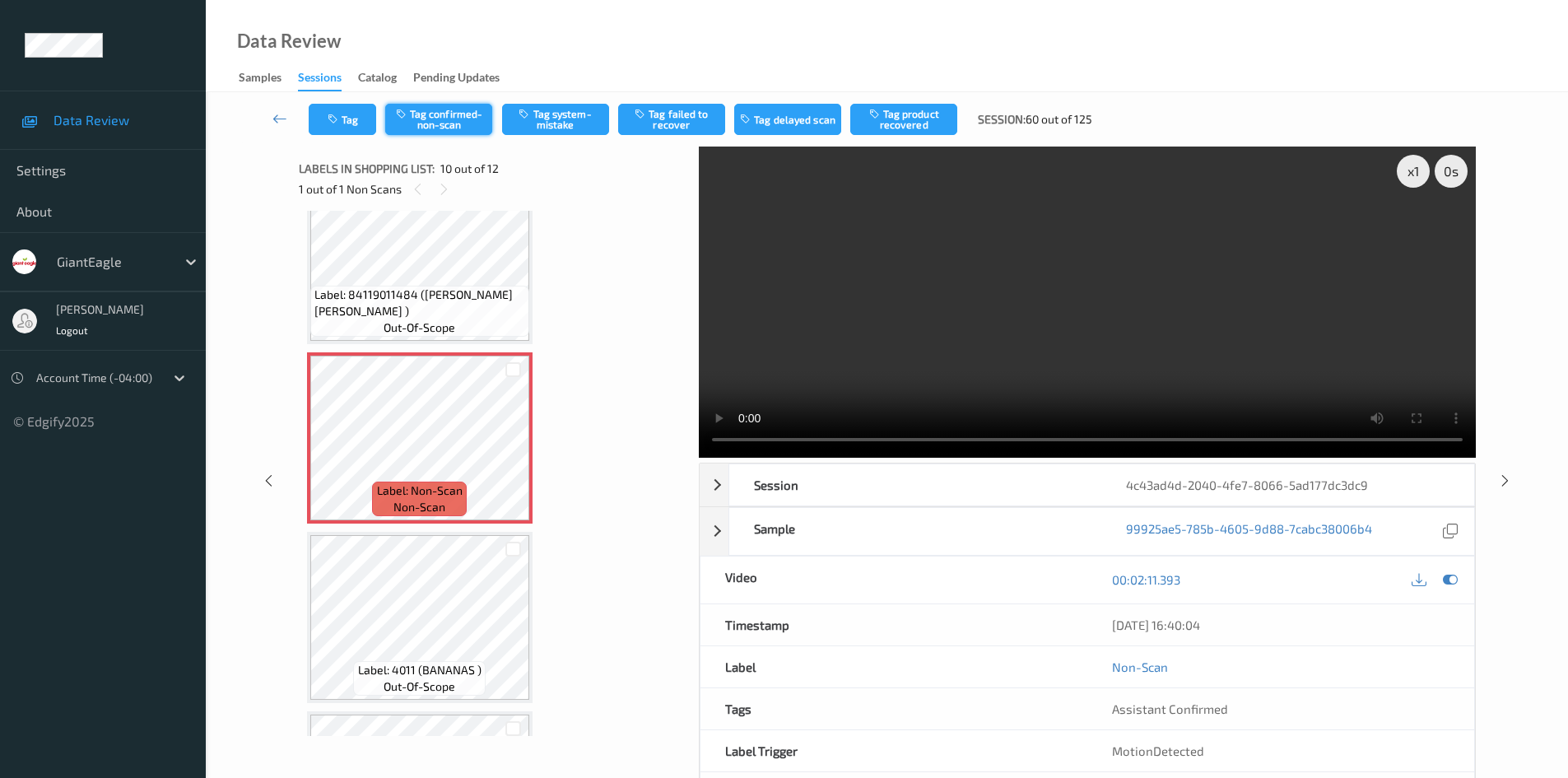 click on "Tag   confirmed-non-scan" at bounding box center (439, 119) 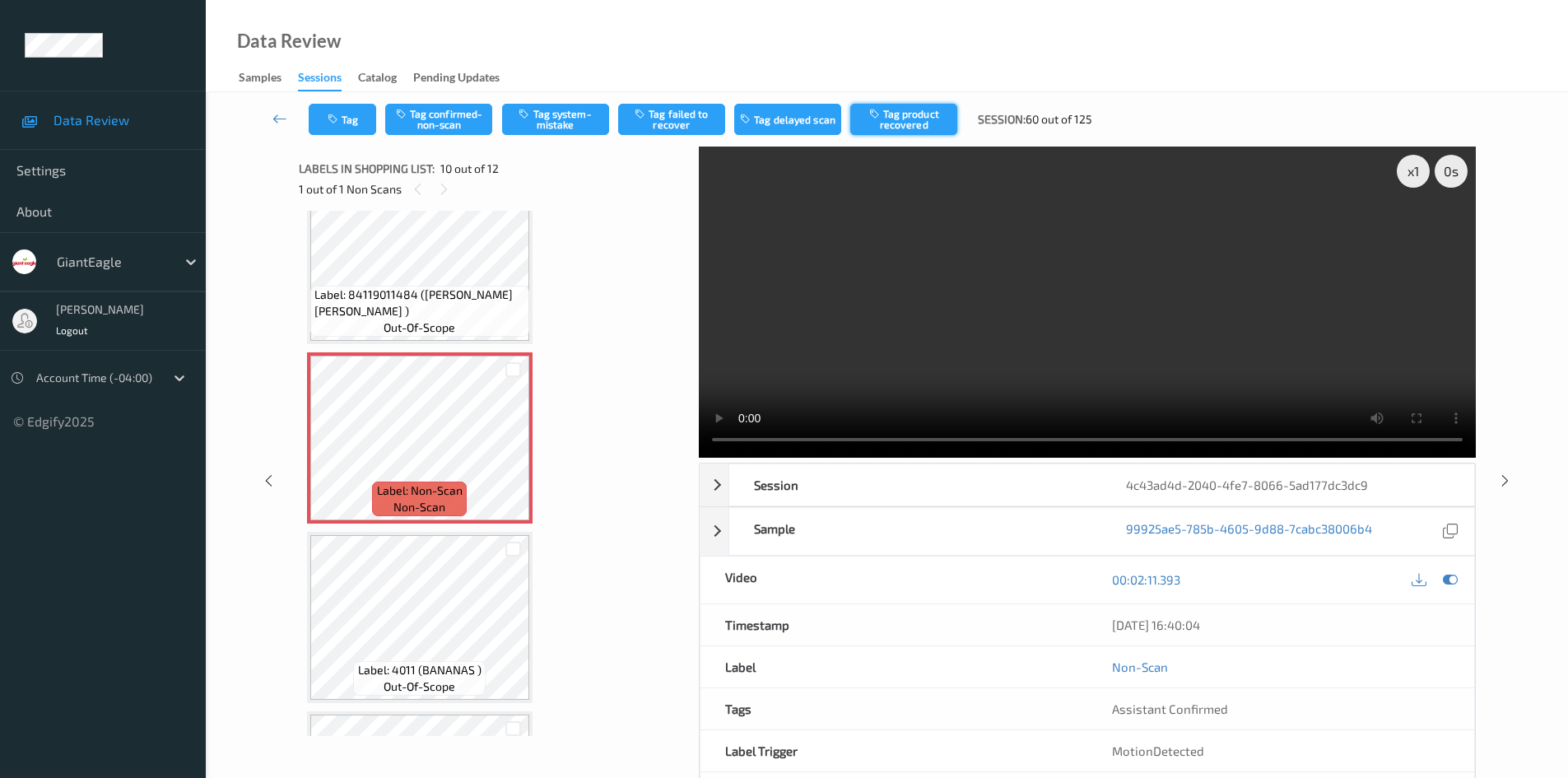 click on "Tag   product recovered" at bounding box center [904, 119] 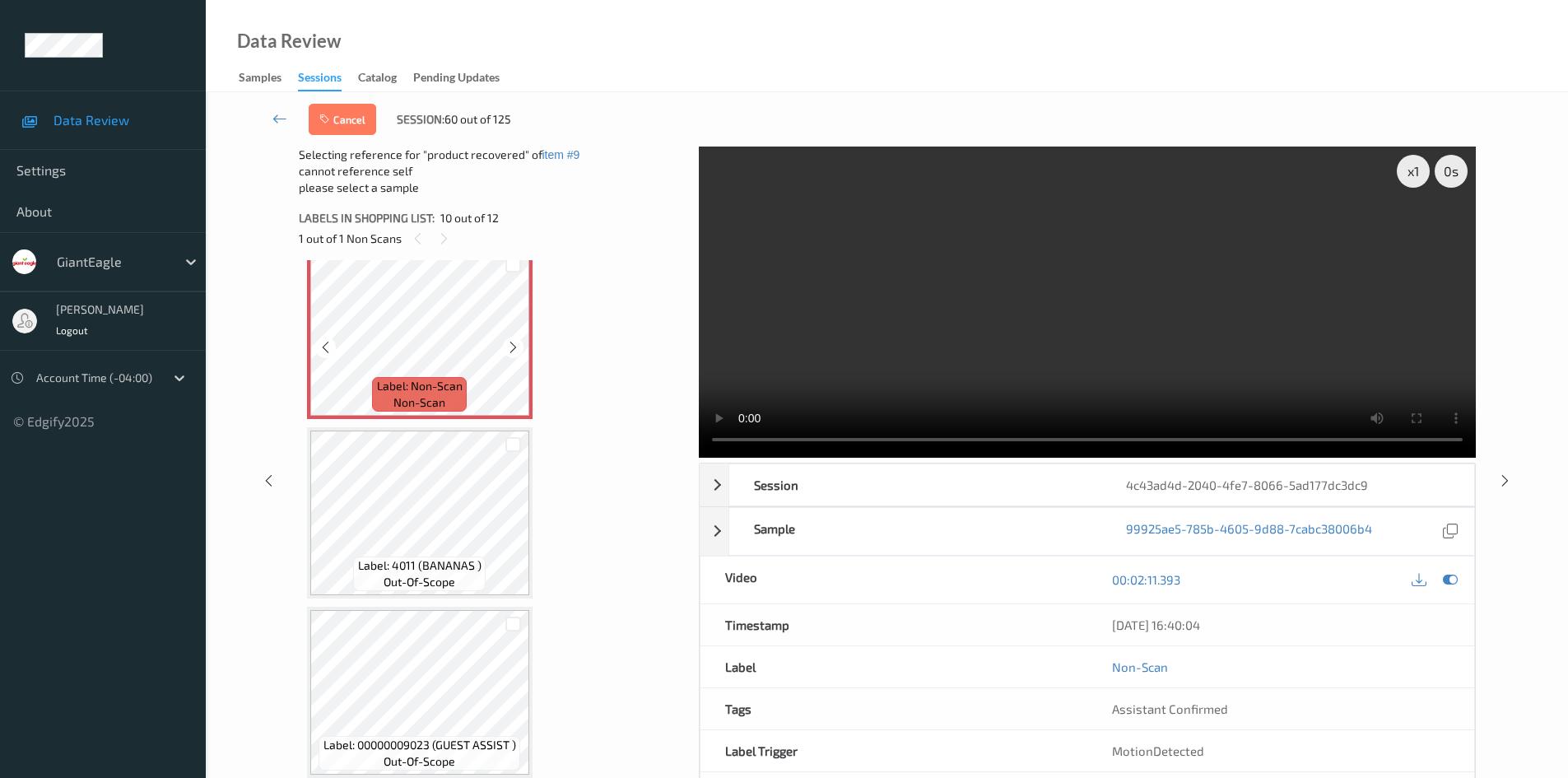 scroll, scrollTop: 1637, scrollLeft: 0, axis: vertical 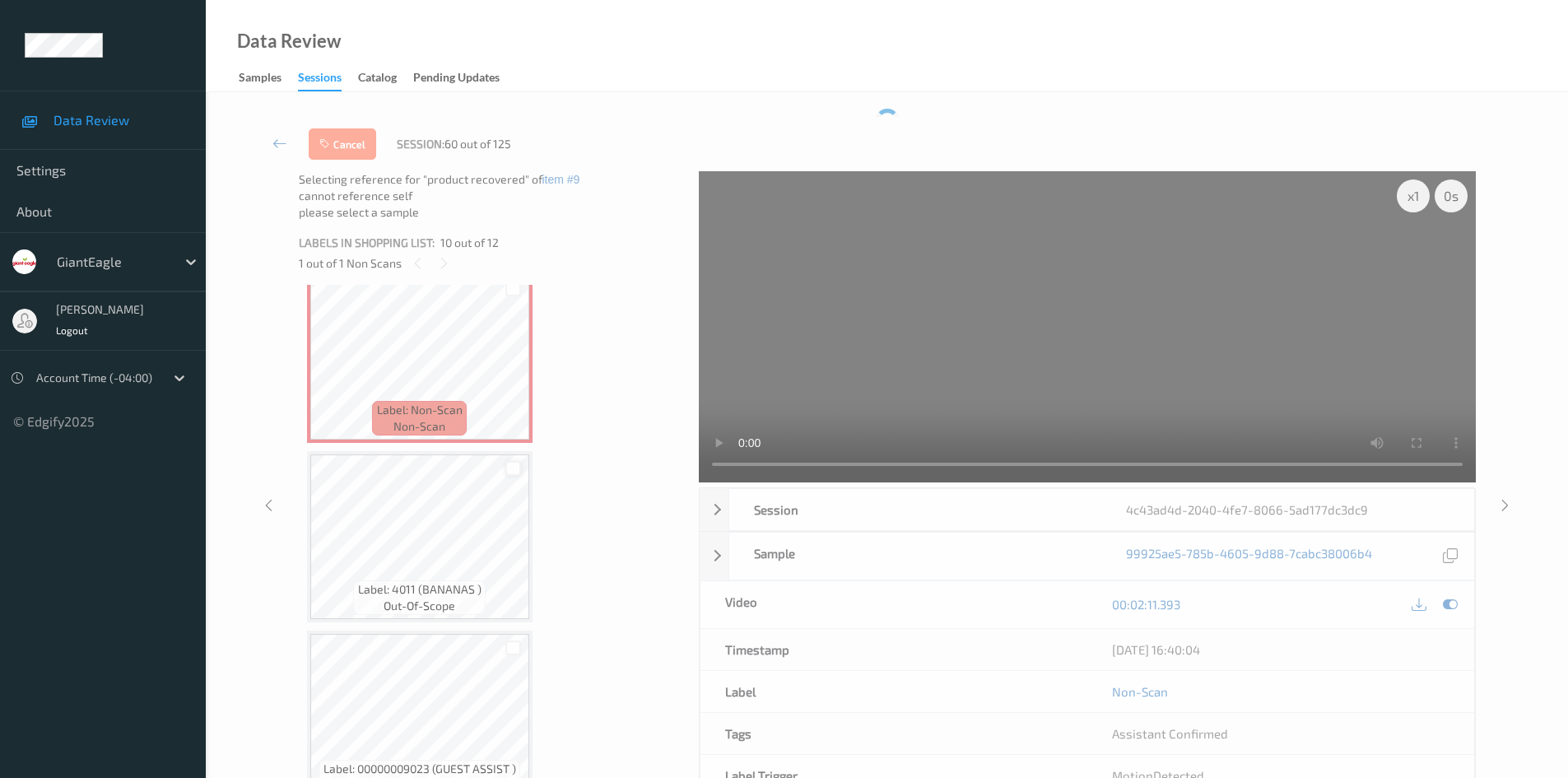 click at bounding box center [513, 468] 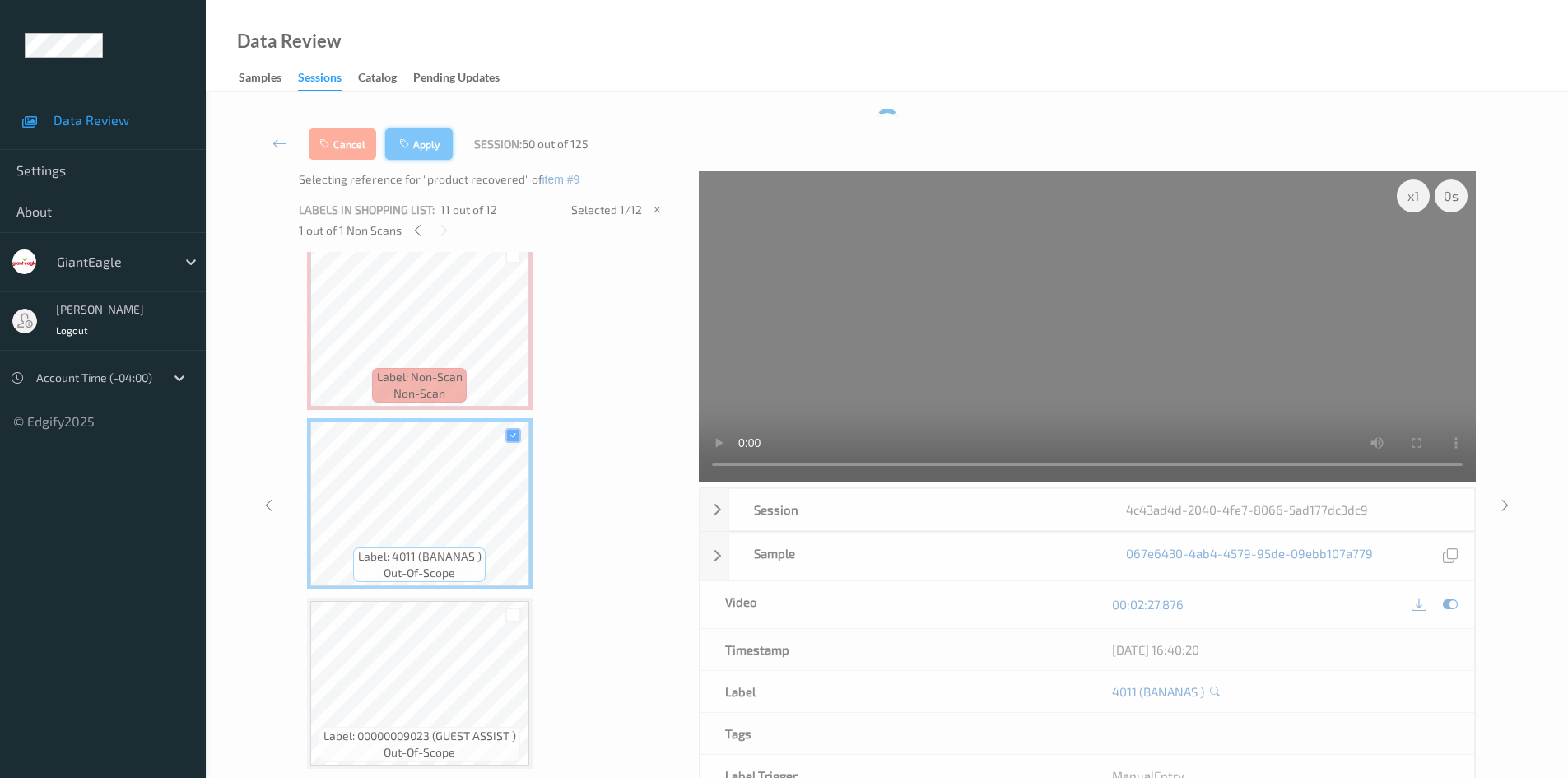 click on "Apply" at bounding box center (419, 144) 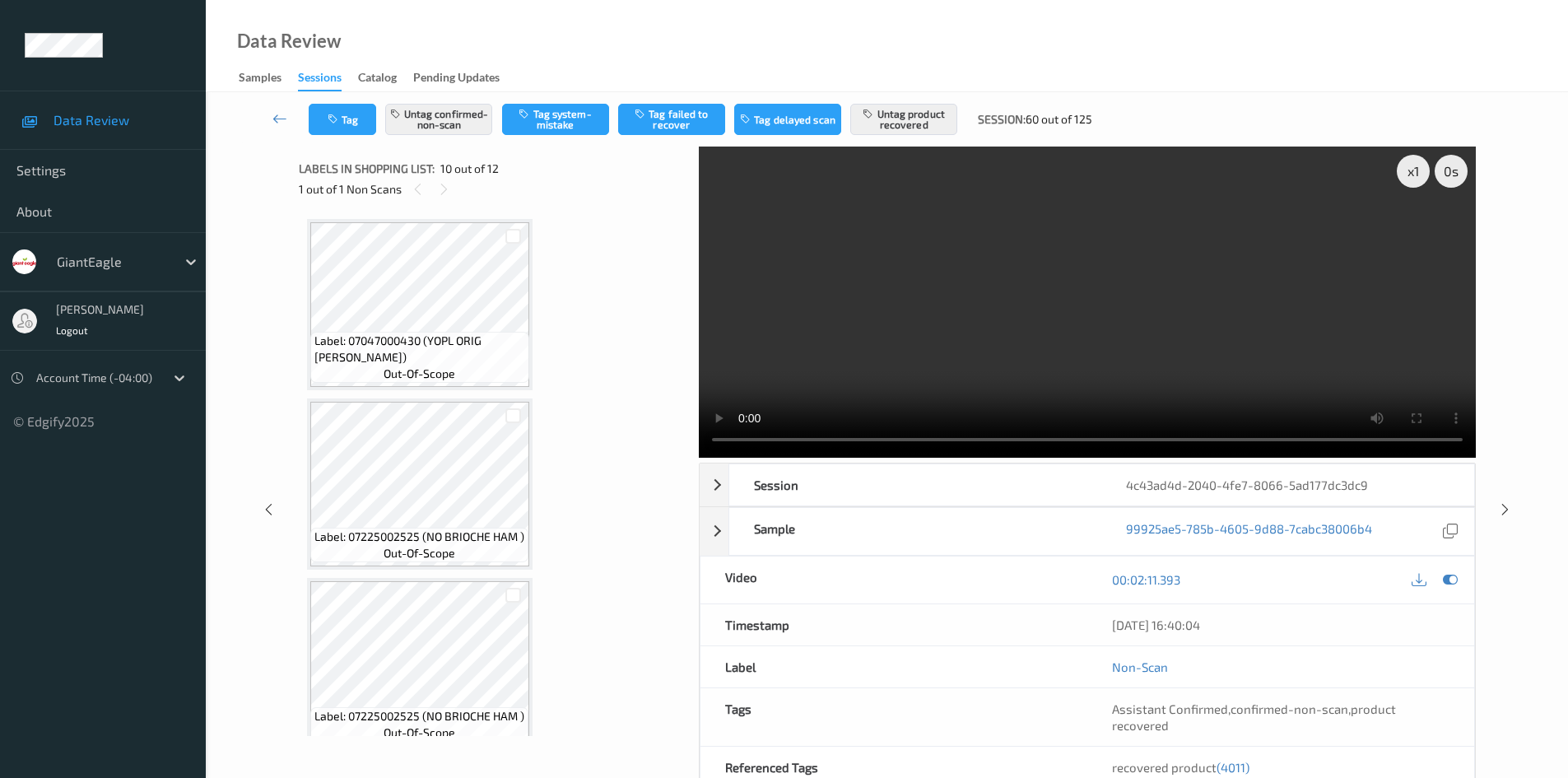 scroll, scrollTop: 0, scrollLeft: 0, axis: both 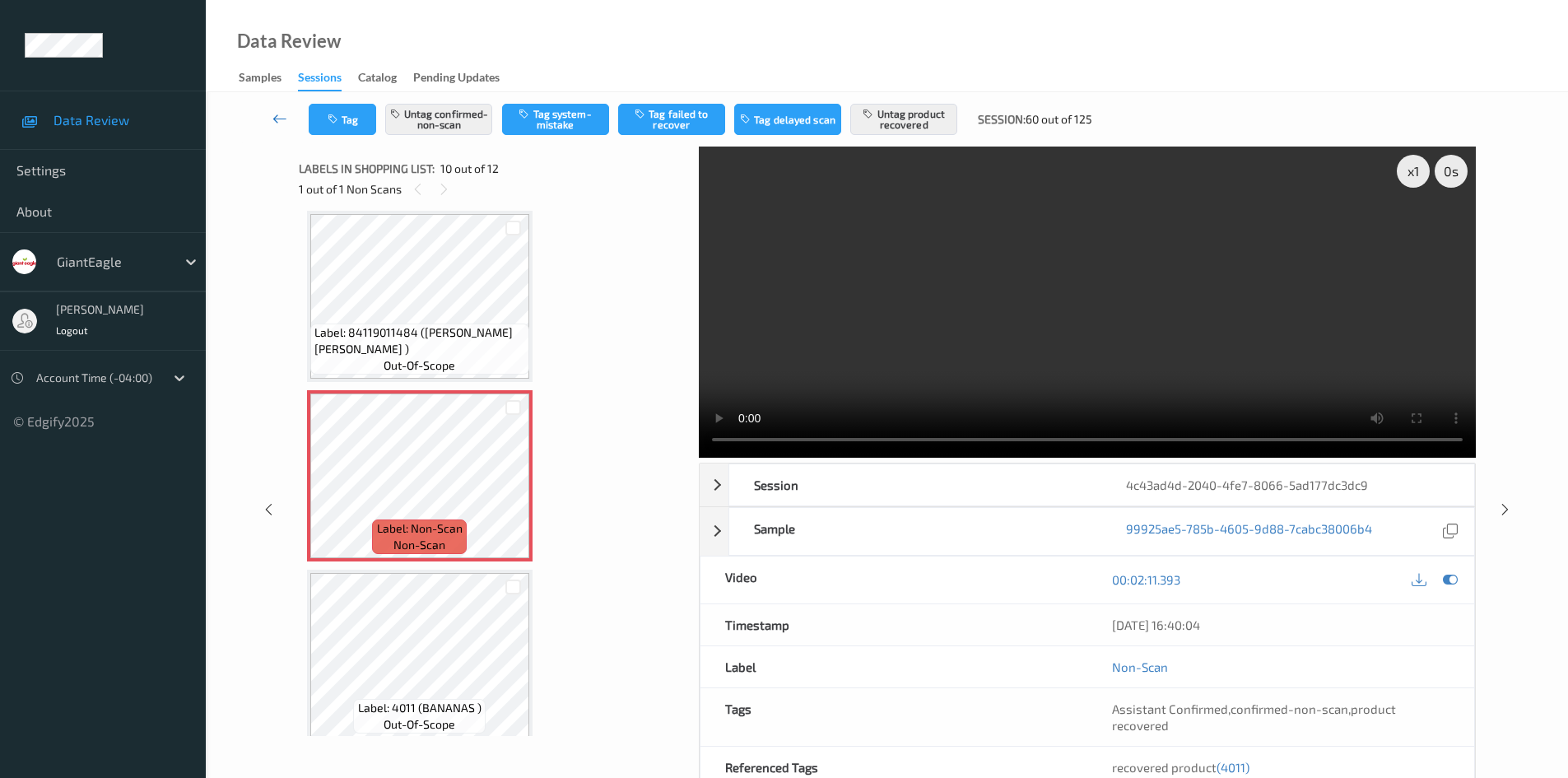 click at bounding box center (280, 119) 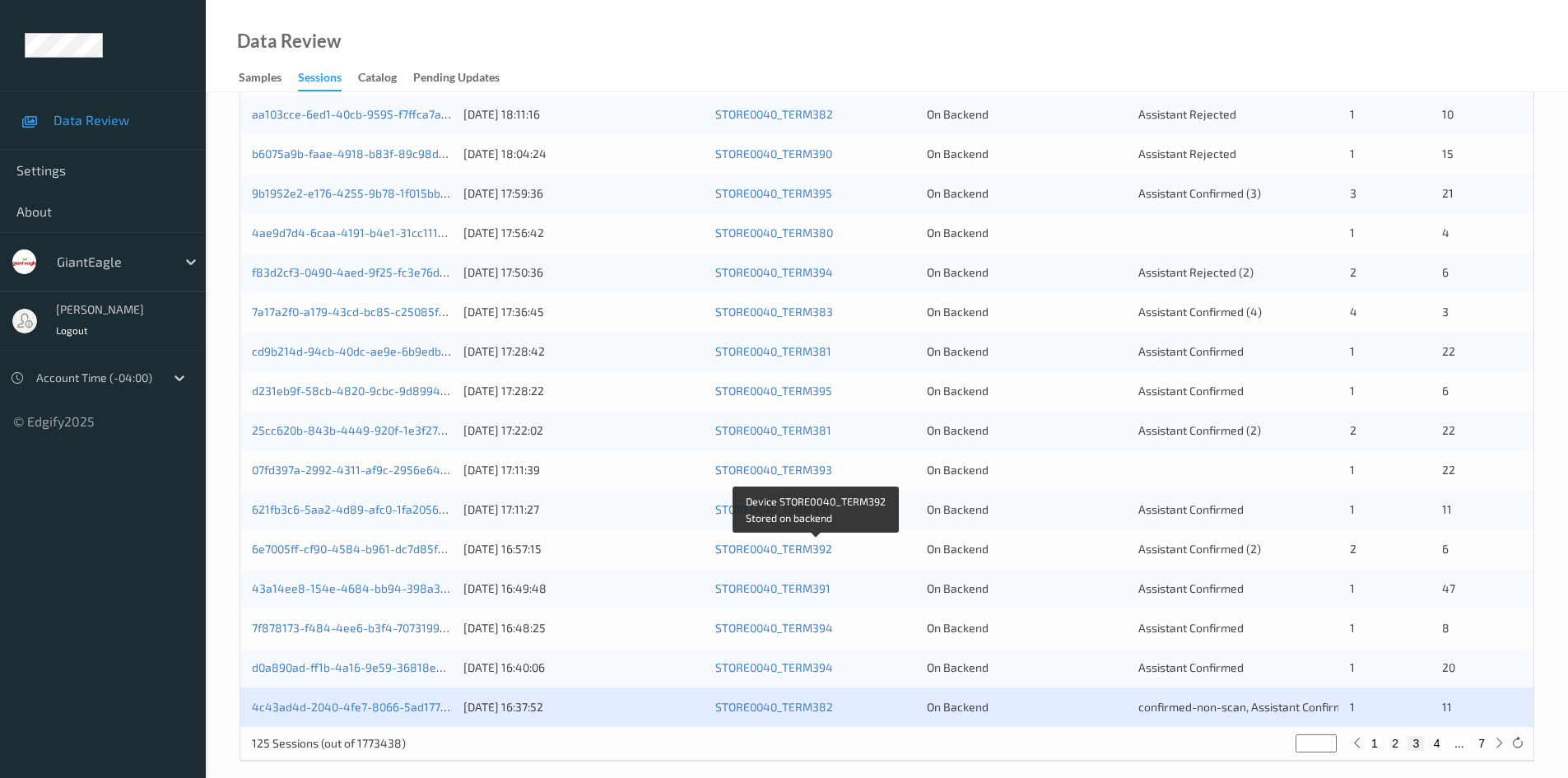 scroll, scrollTop: 461, scrollLeft: 0, axis: vertical 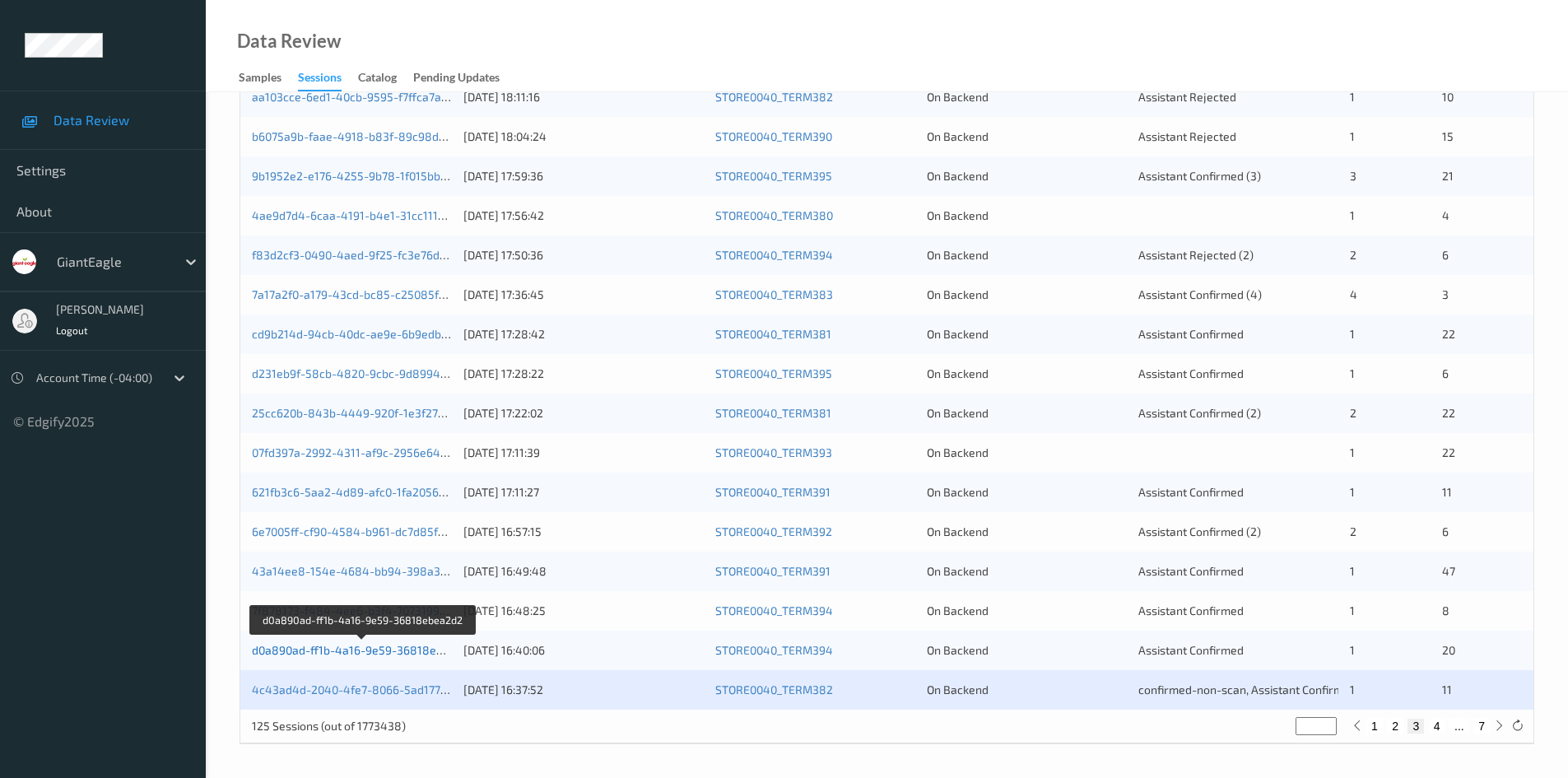 click on "d0a890ad-ff1b-4a16-9e59-36818ebea2d2" at bounding box center (364, 650) 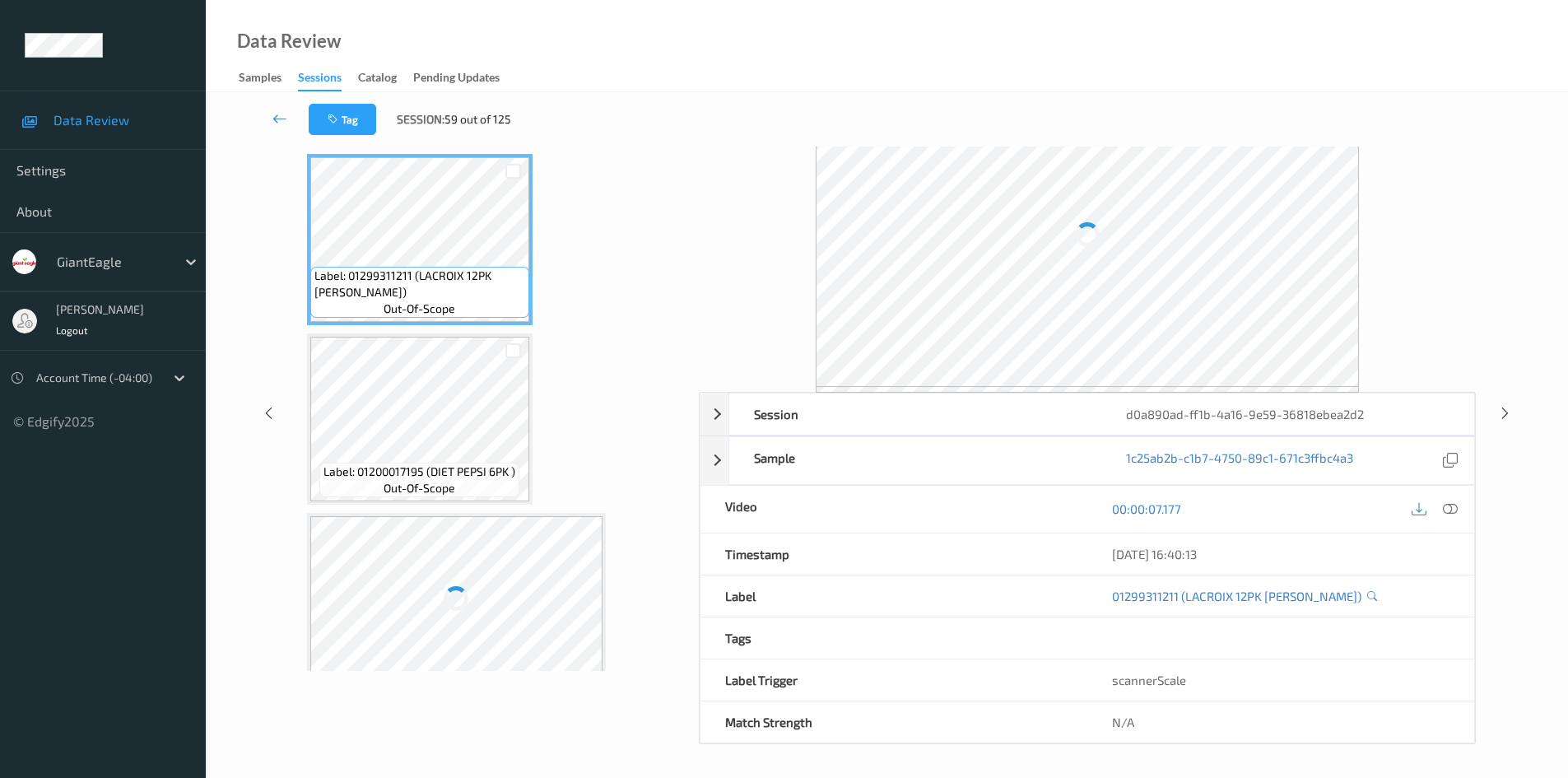 scroll, scrollTop: 71, scrollLeft: 0, axis: vertical 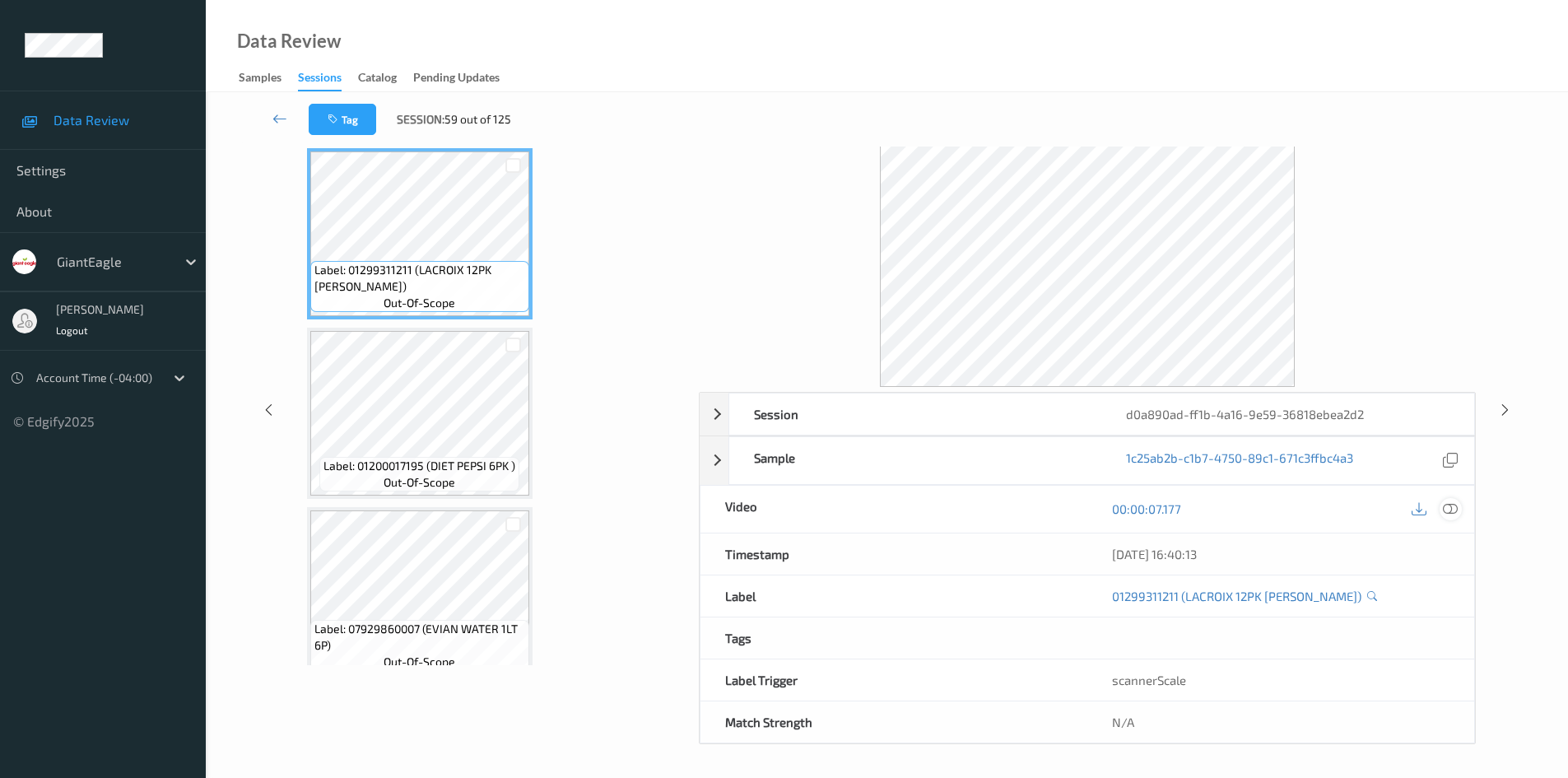 click at bounding box center [1450, 509] 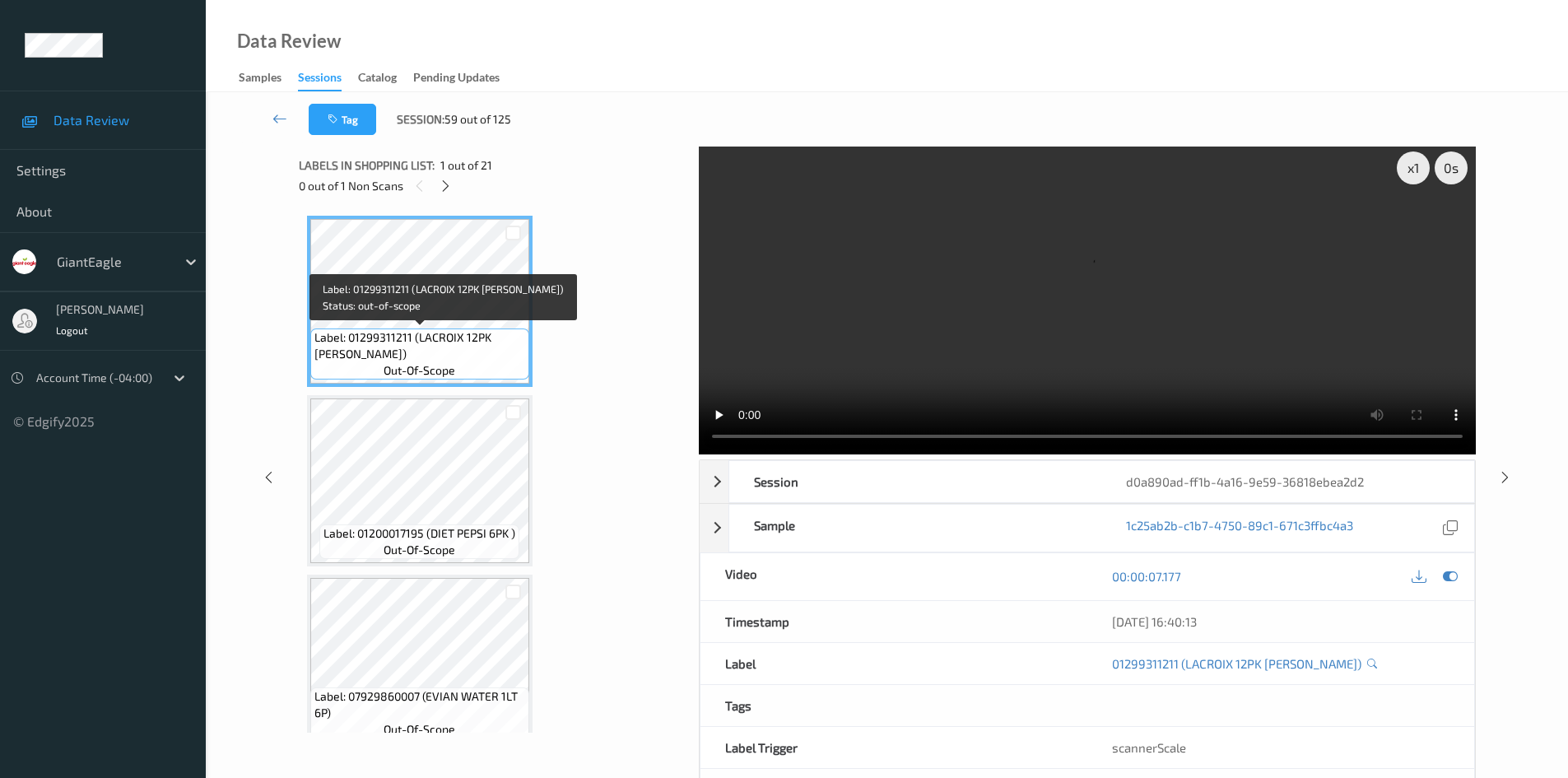 scroll, scrollTop: 0, scrollLeft: 0, axis: both 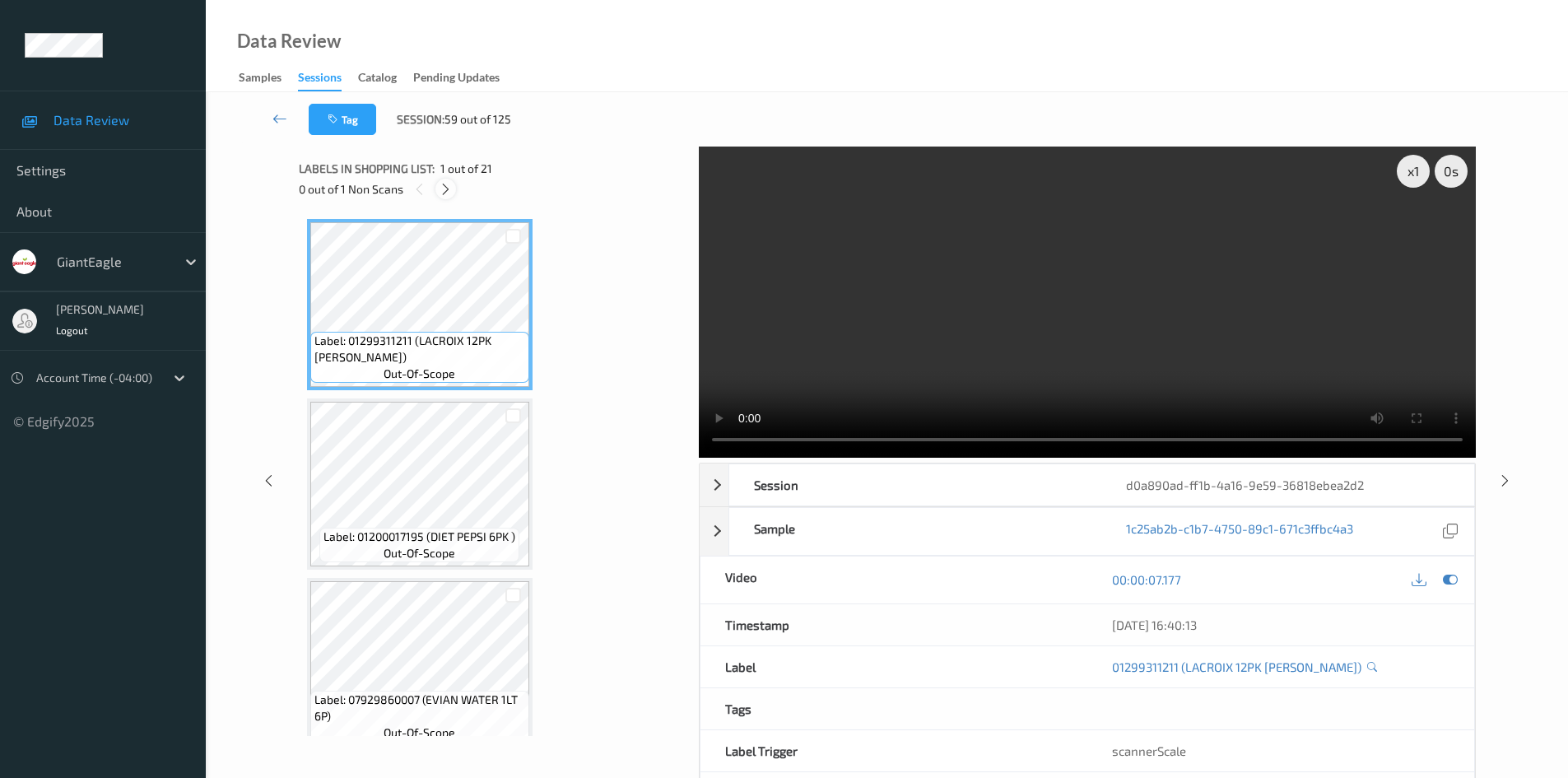 click at bounding box center [445, 189] 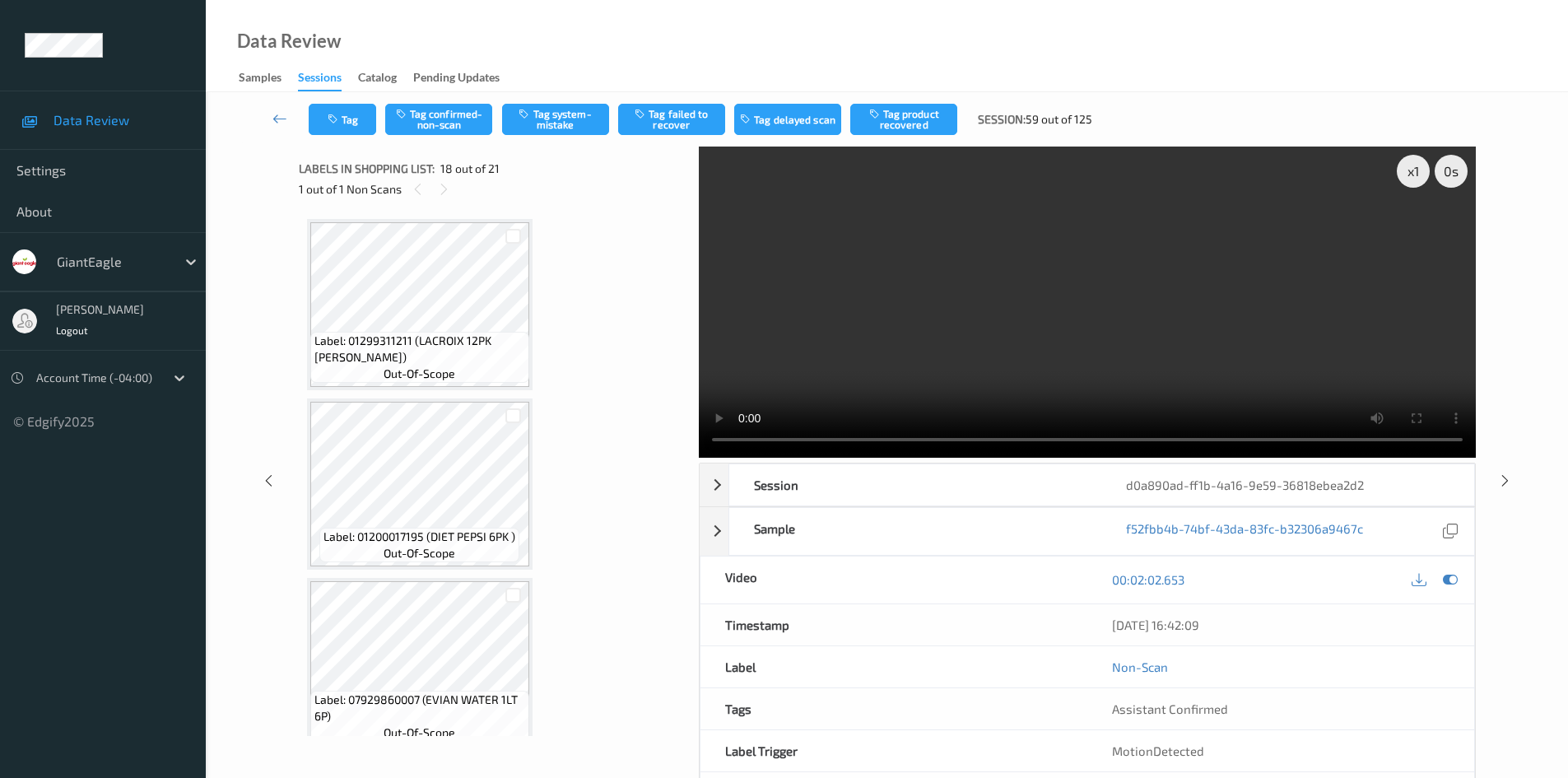 scroll, scrollTop: 2880, scrollLeft: 0, axis: vertical 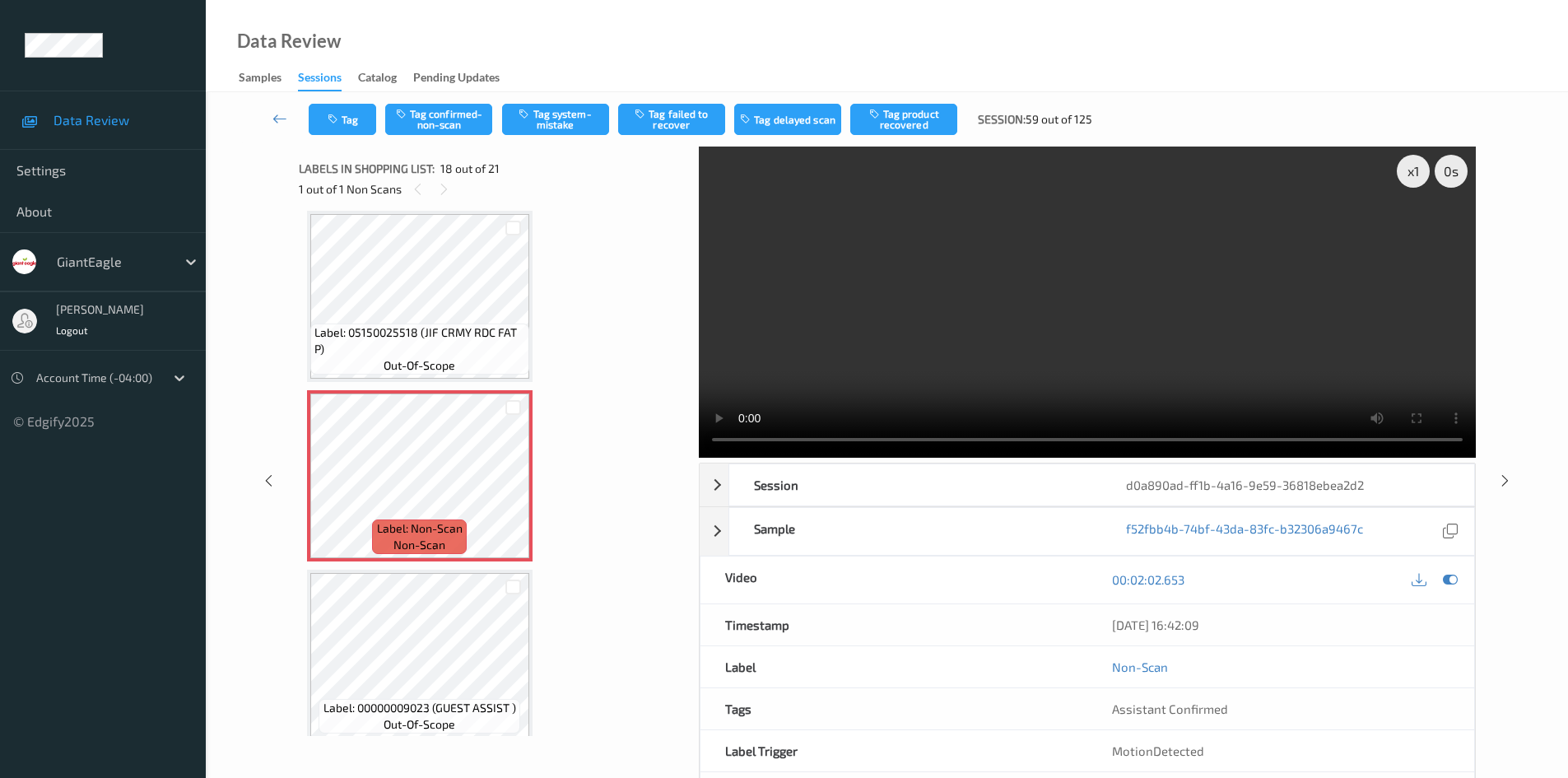 type 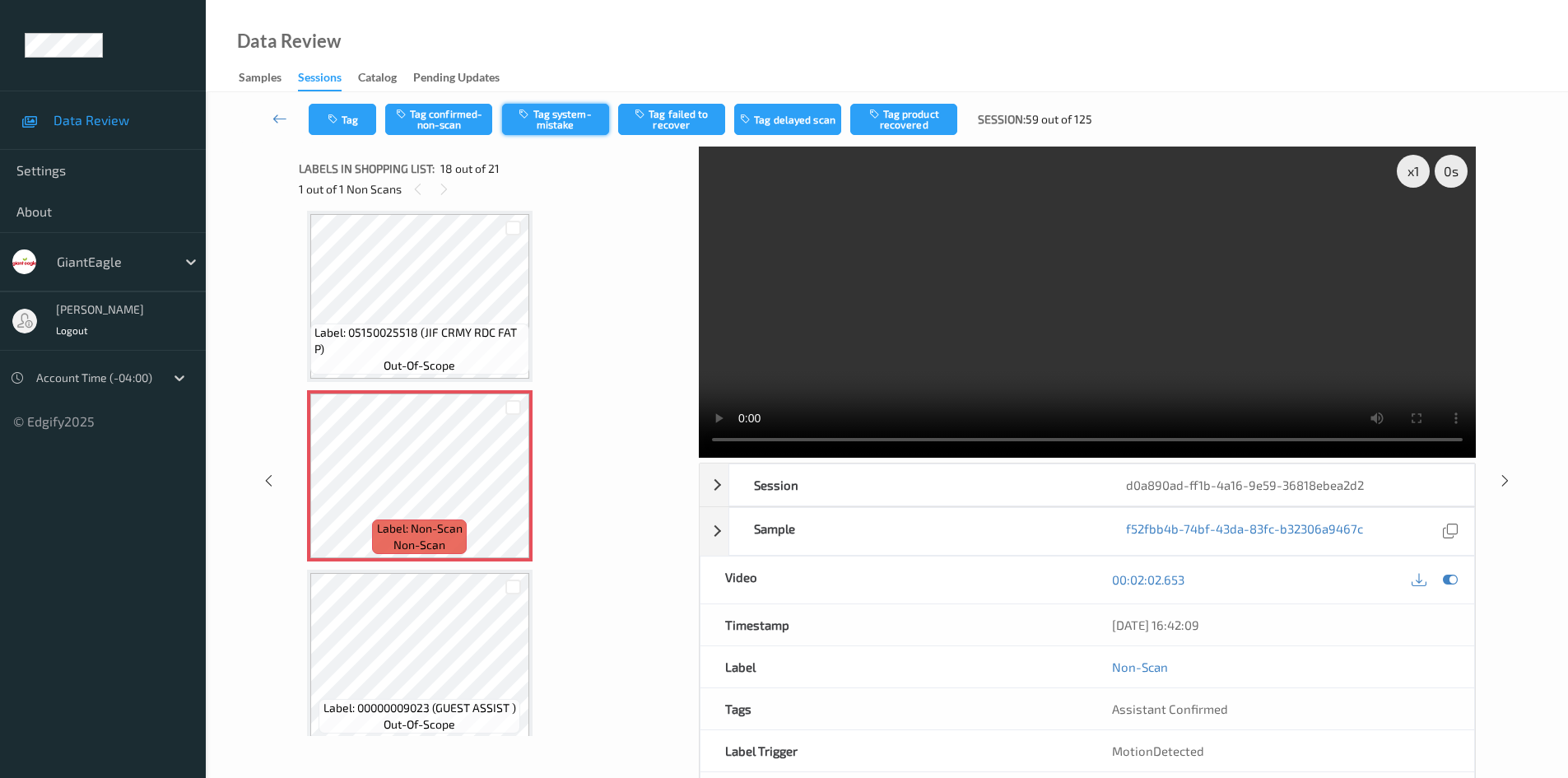 click on "Tag   system-mistake" at bounding box center [556, 119] 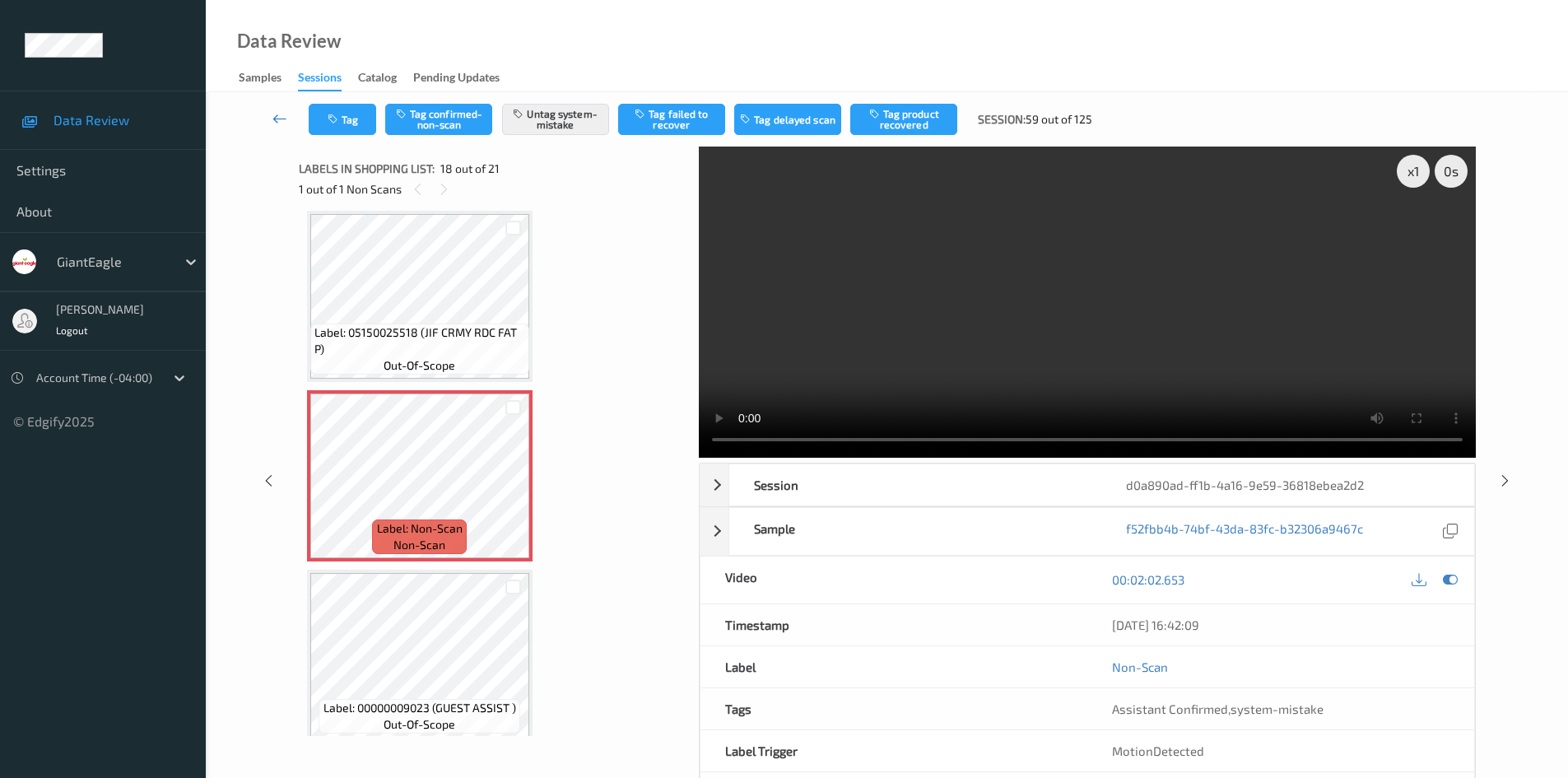click at bounding box center (280, 119) 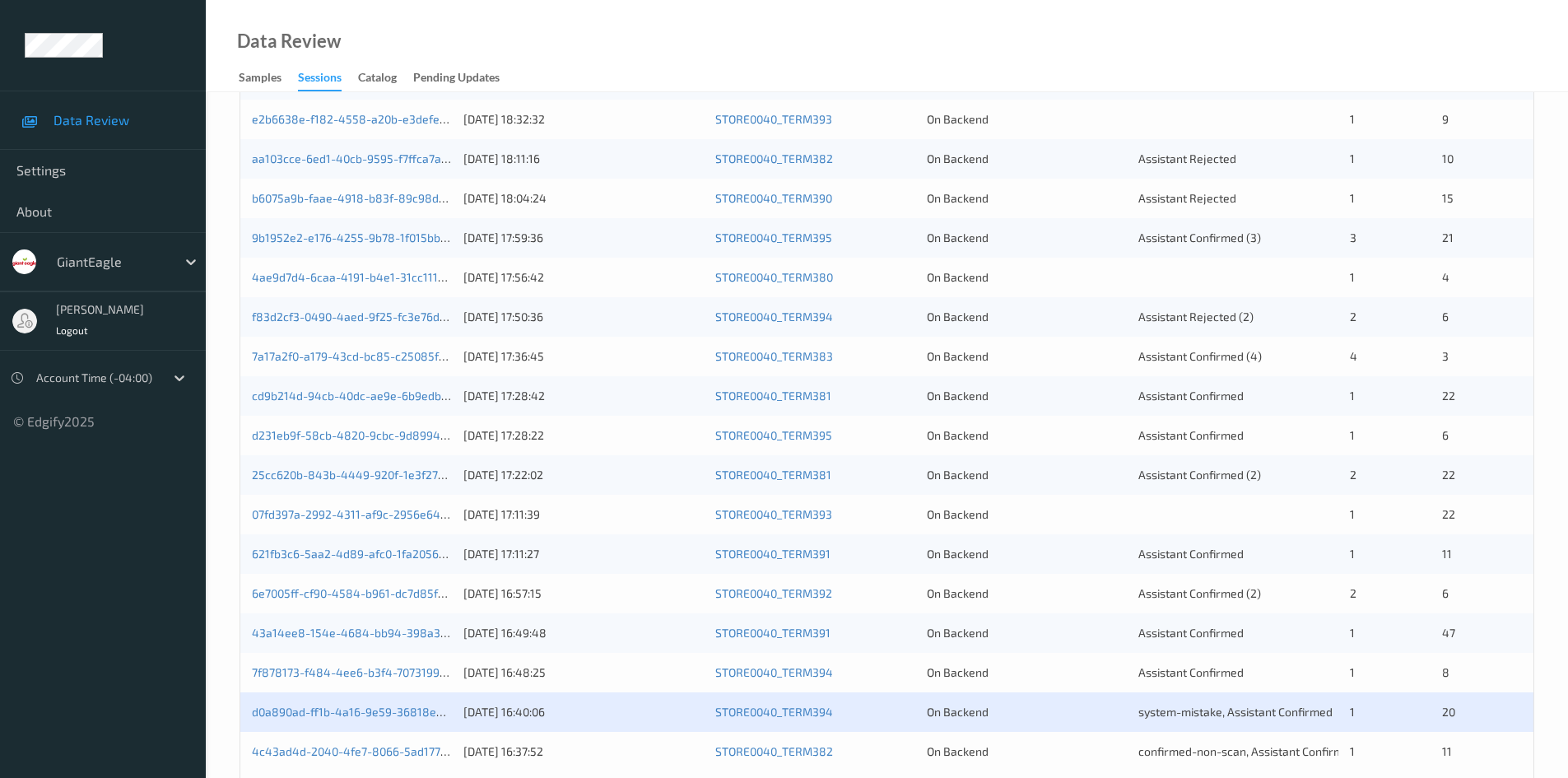 scroll, scrollTop: 461, scrollLeft: 0, axis: vertical 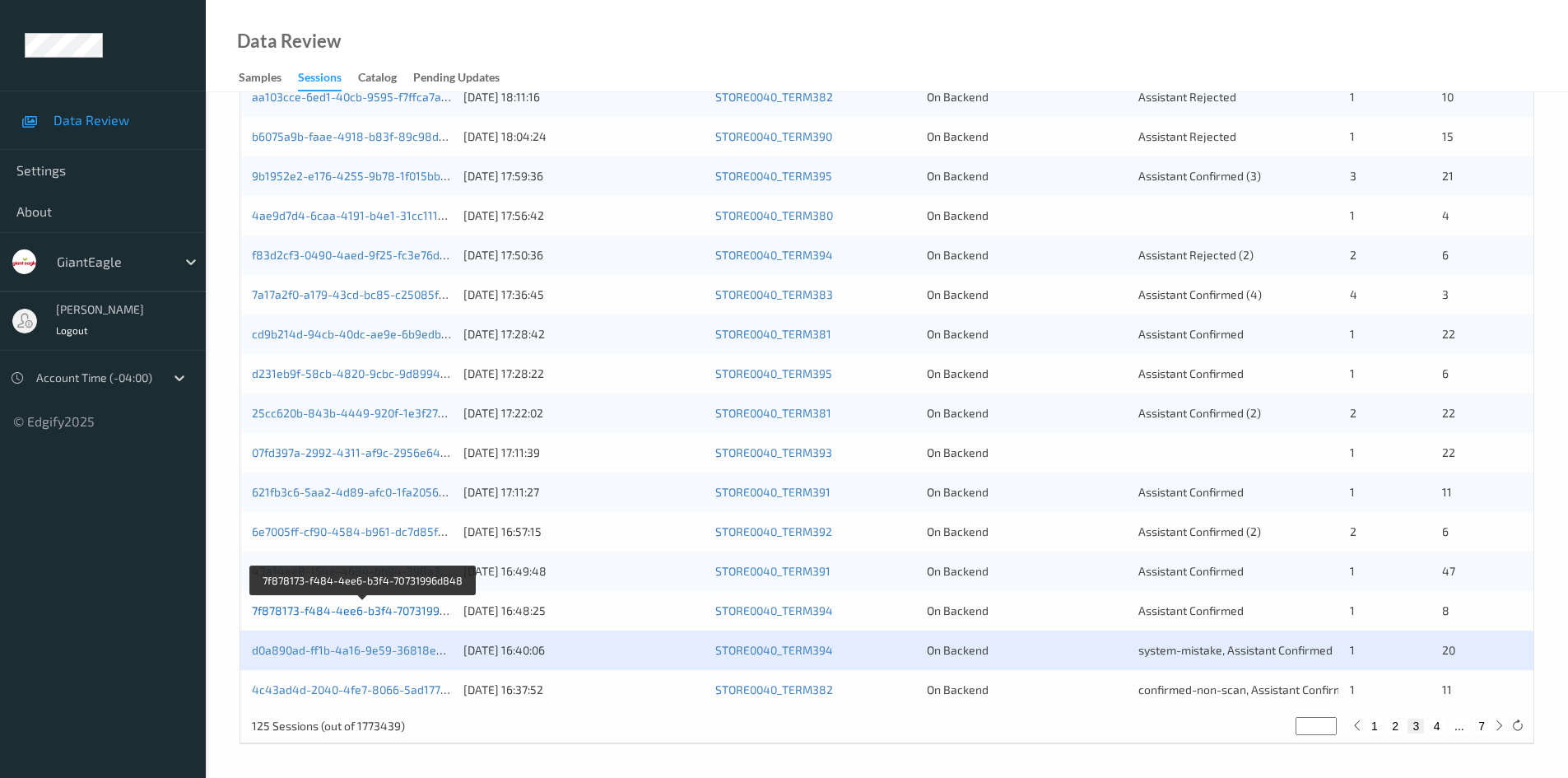 click on "7f878173-f484-4ee6-b3f4-70731996d848" at bounding box center (363, 610) 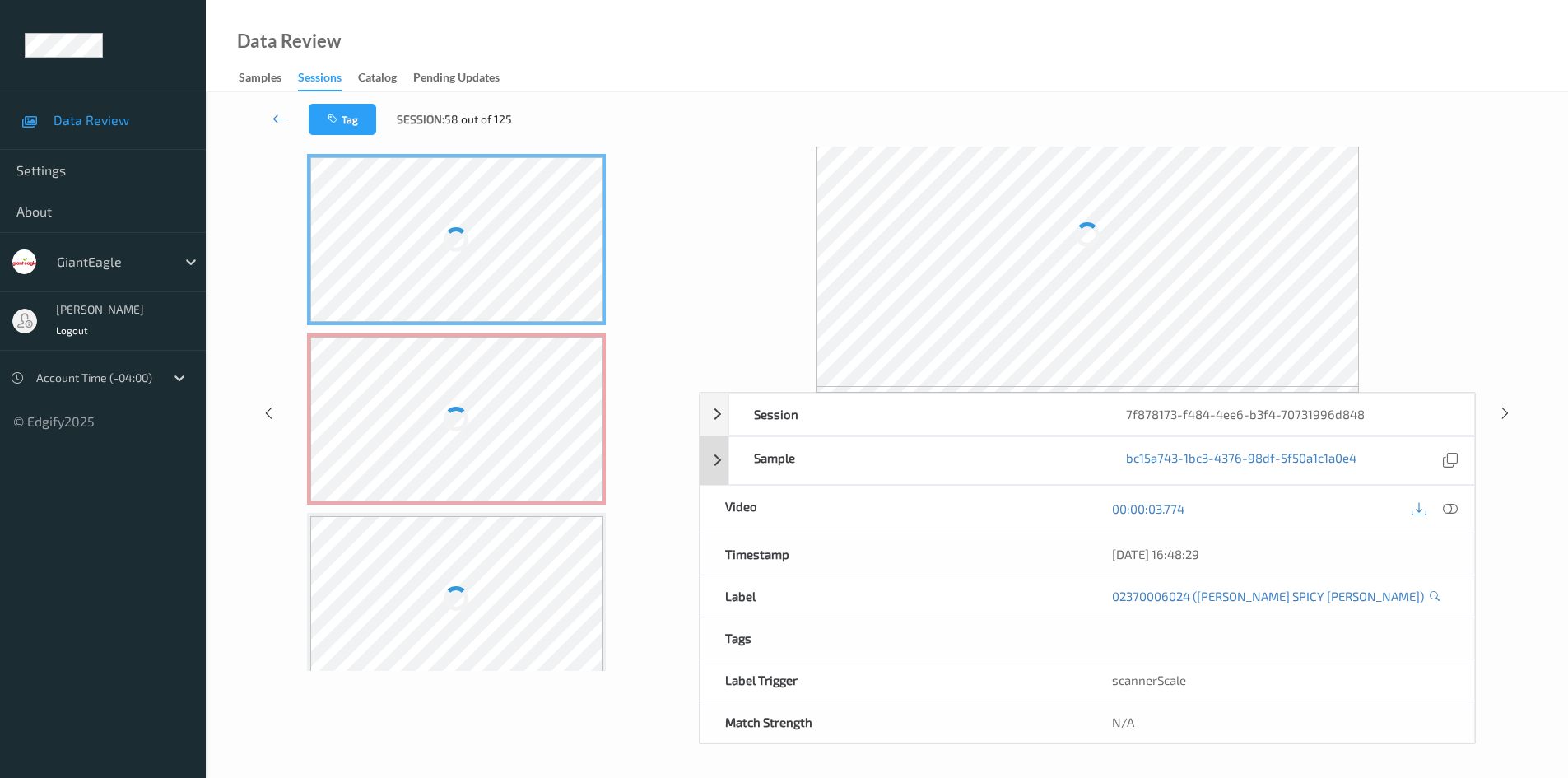 scroll, scrollTop: 71, scrollLeft: 0, axis: vertical 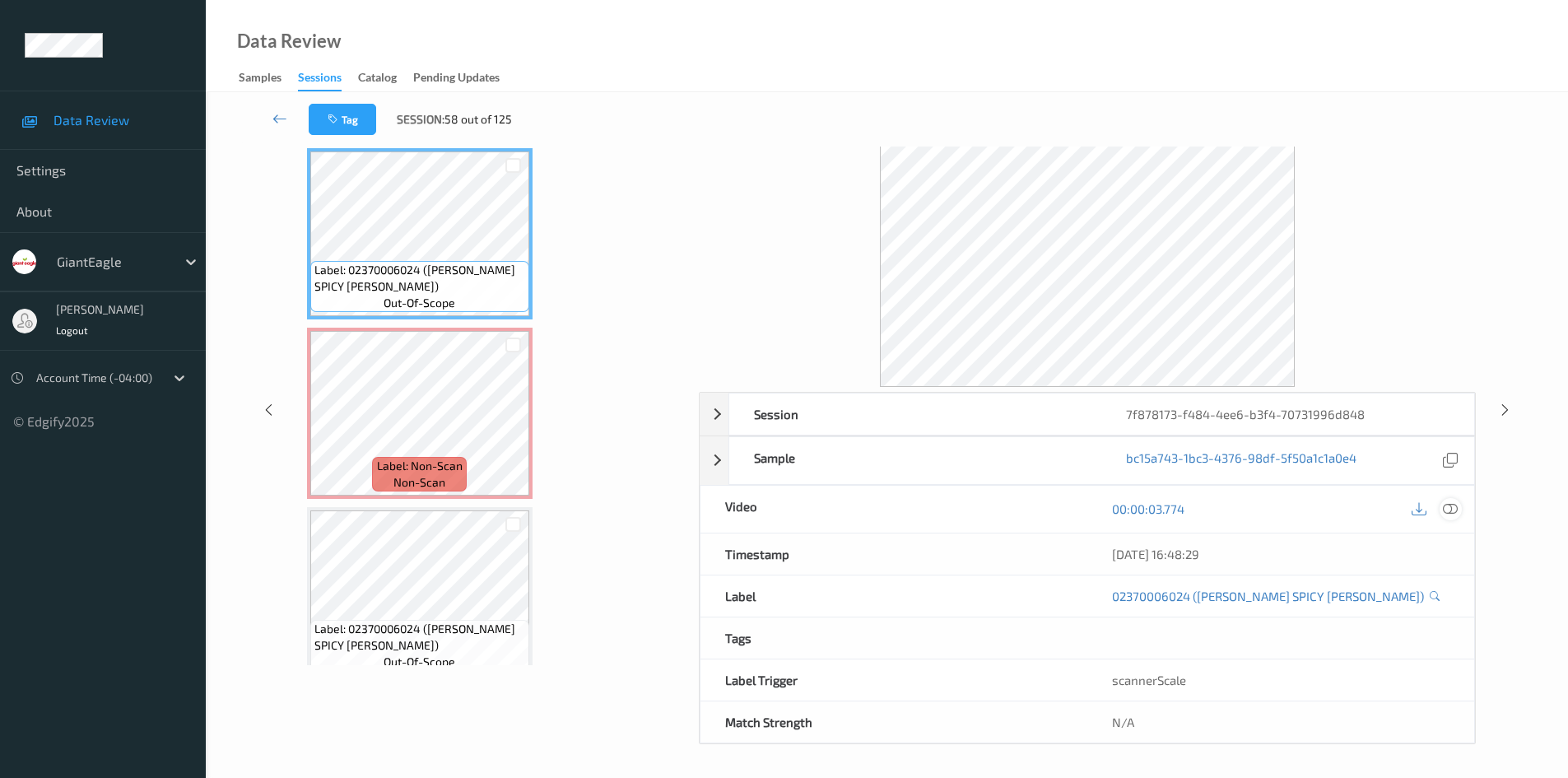 click at bounding box center (1450, 509) 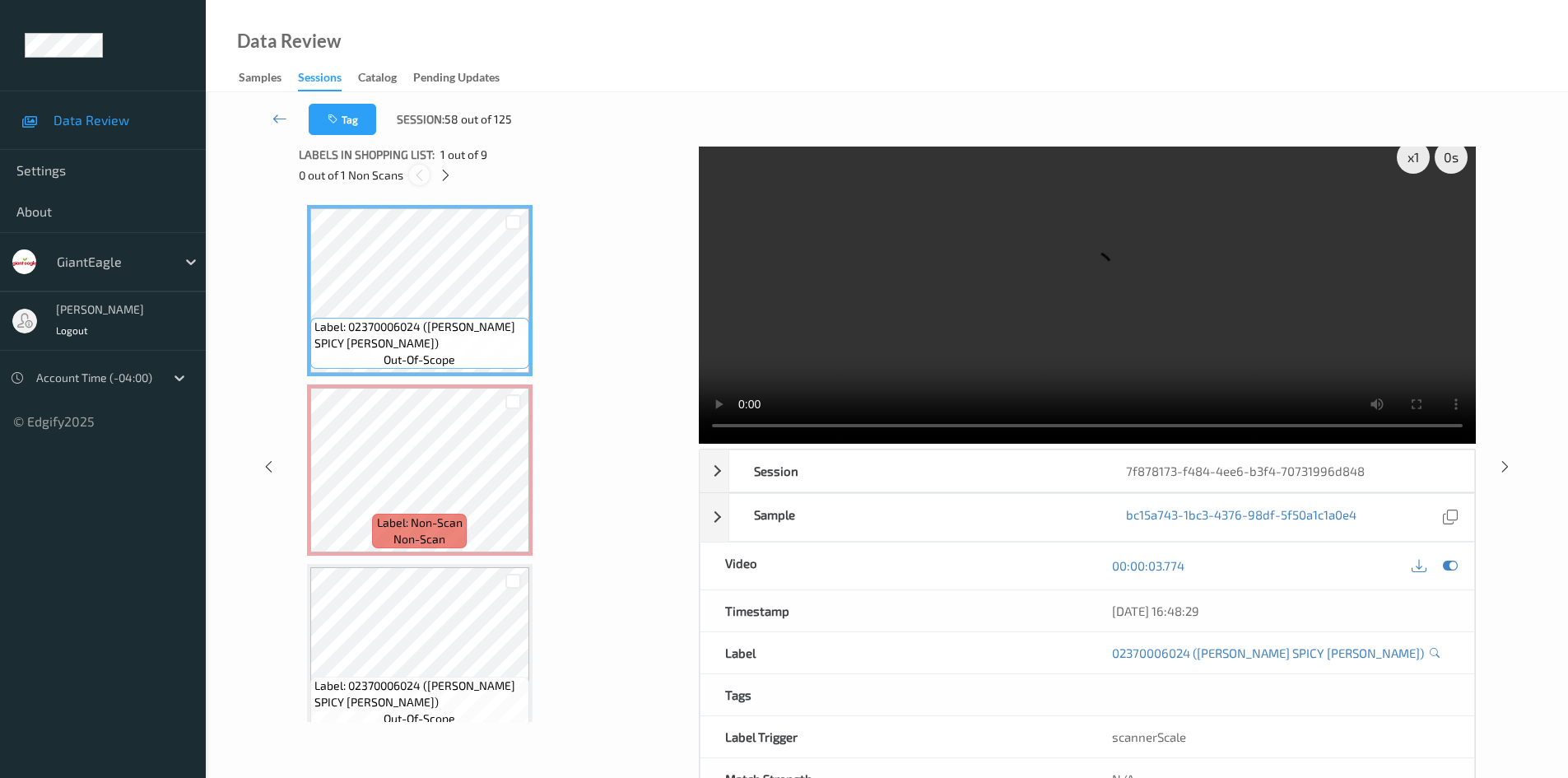 scroll, scrollTop: 0, scrollLeft: 0, axis: both 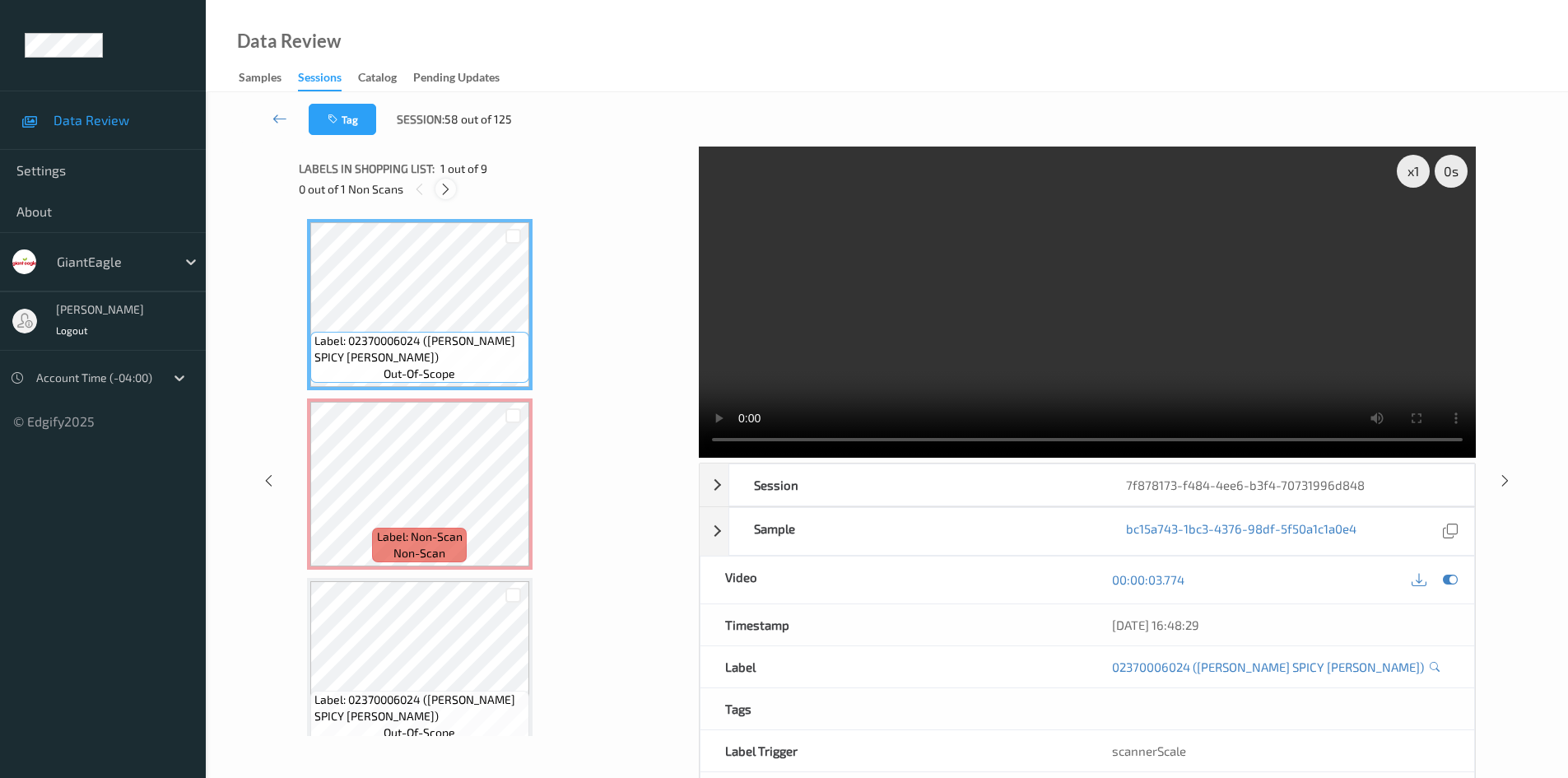 click at bounding box center (445, 189) 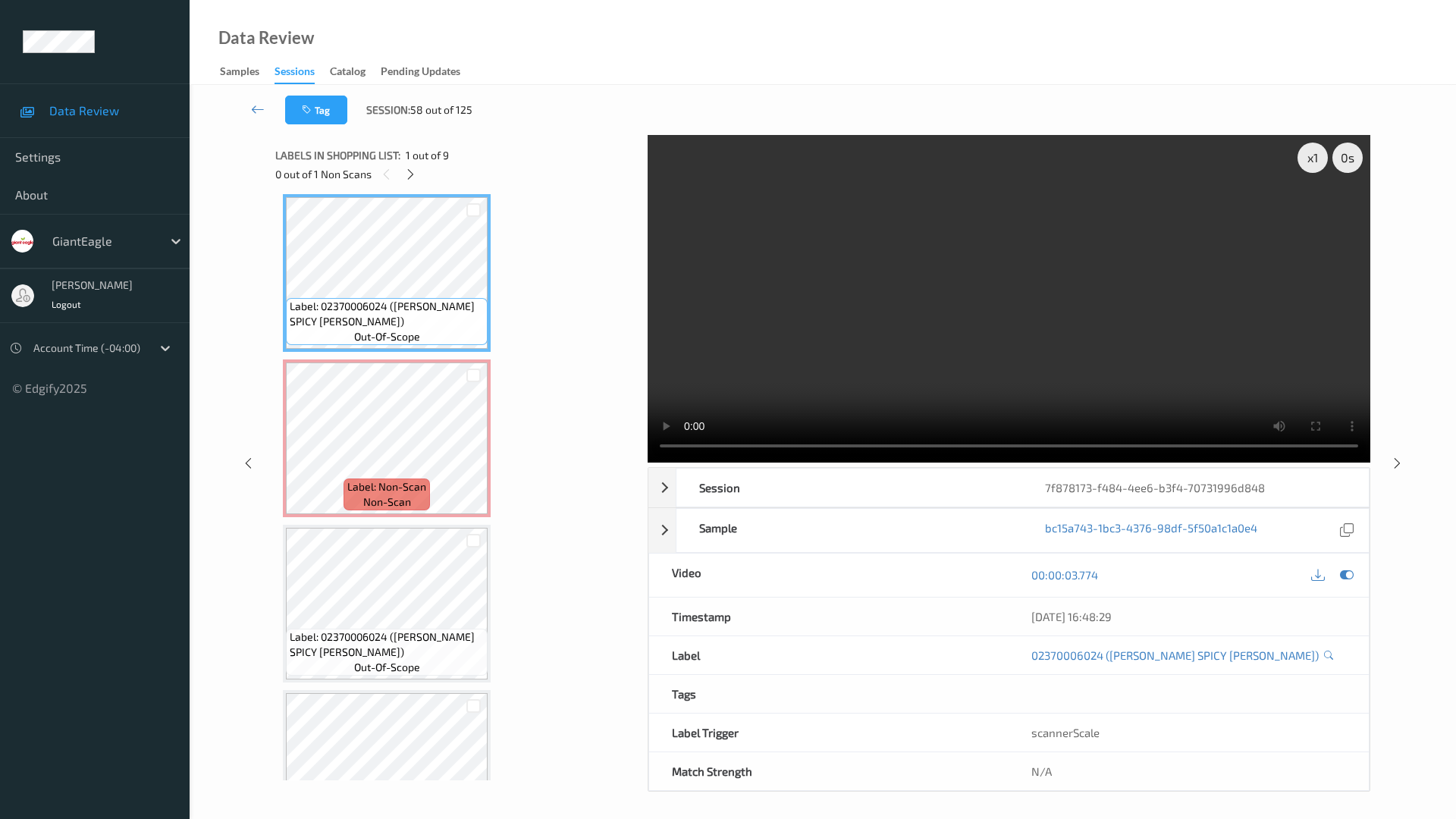 type 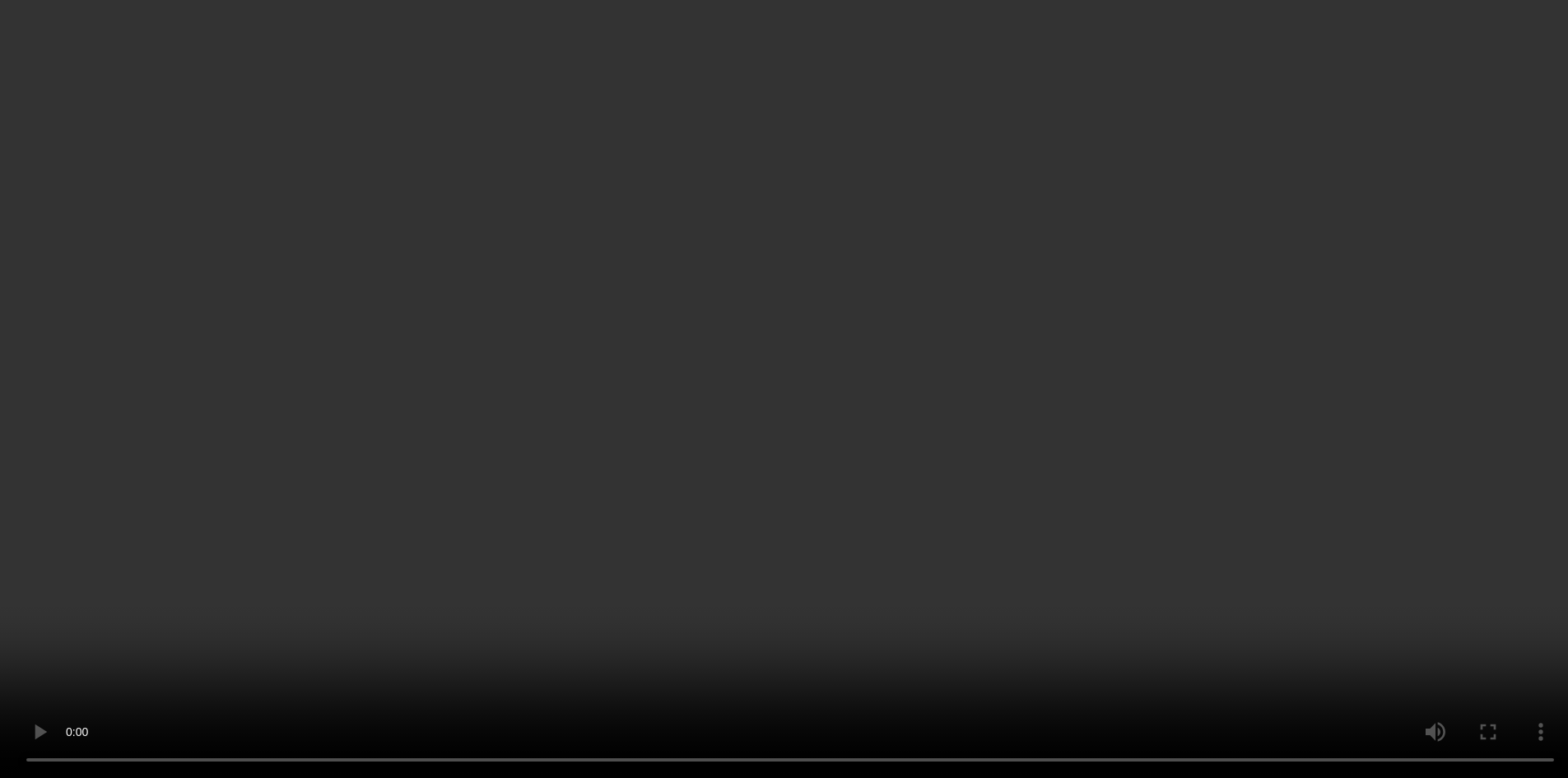 scroll, scrollTop: 0, scrollLeft: 0, axis: both 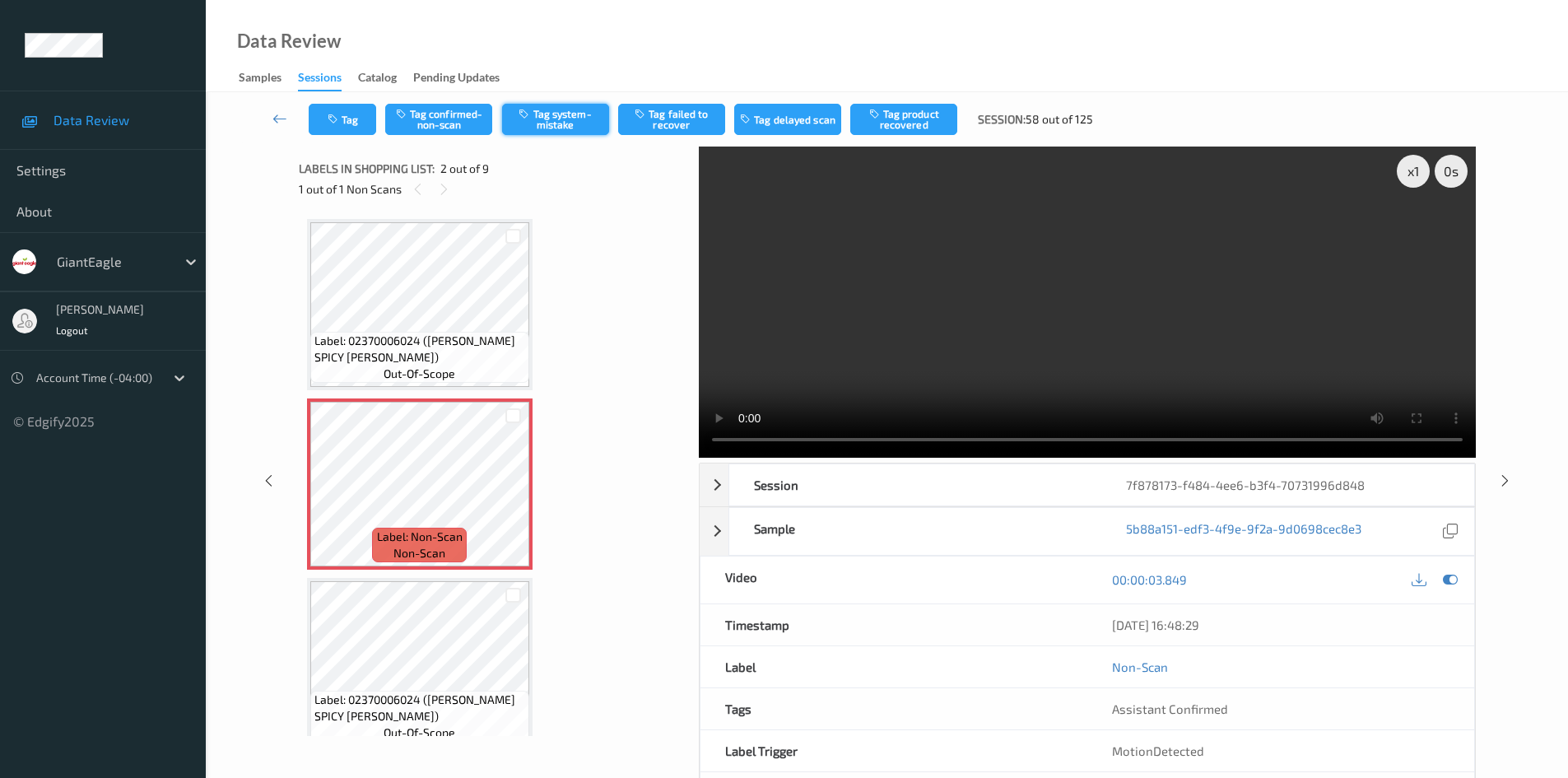 click on "Tag   system-mistake" at bounding box center [556, 119] 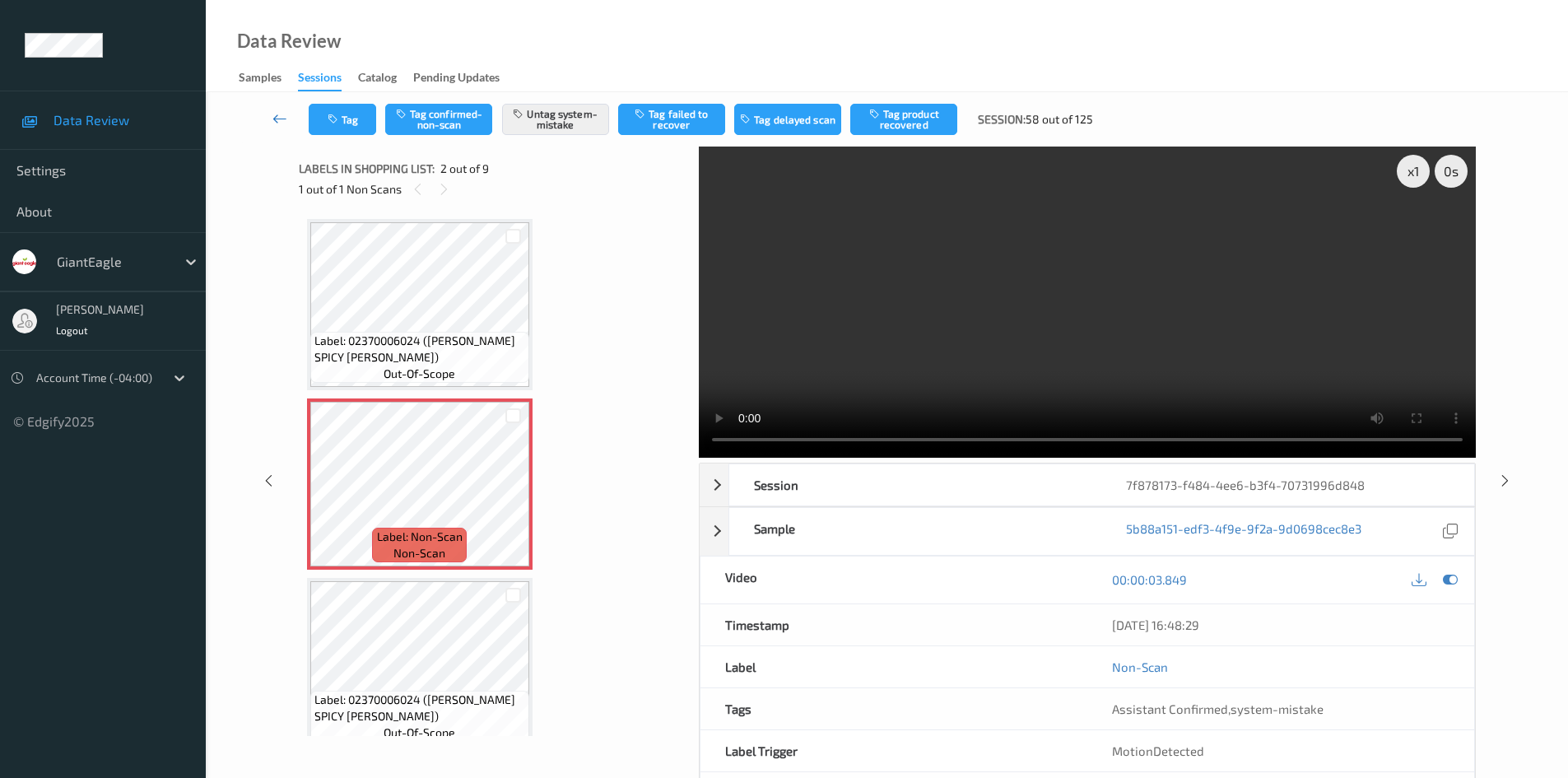 click at bounding box center (280, 119) 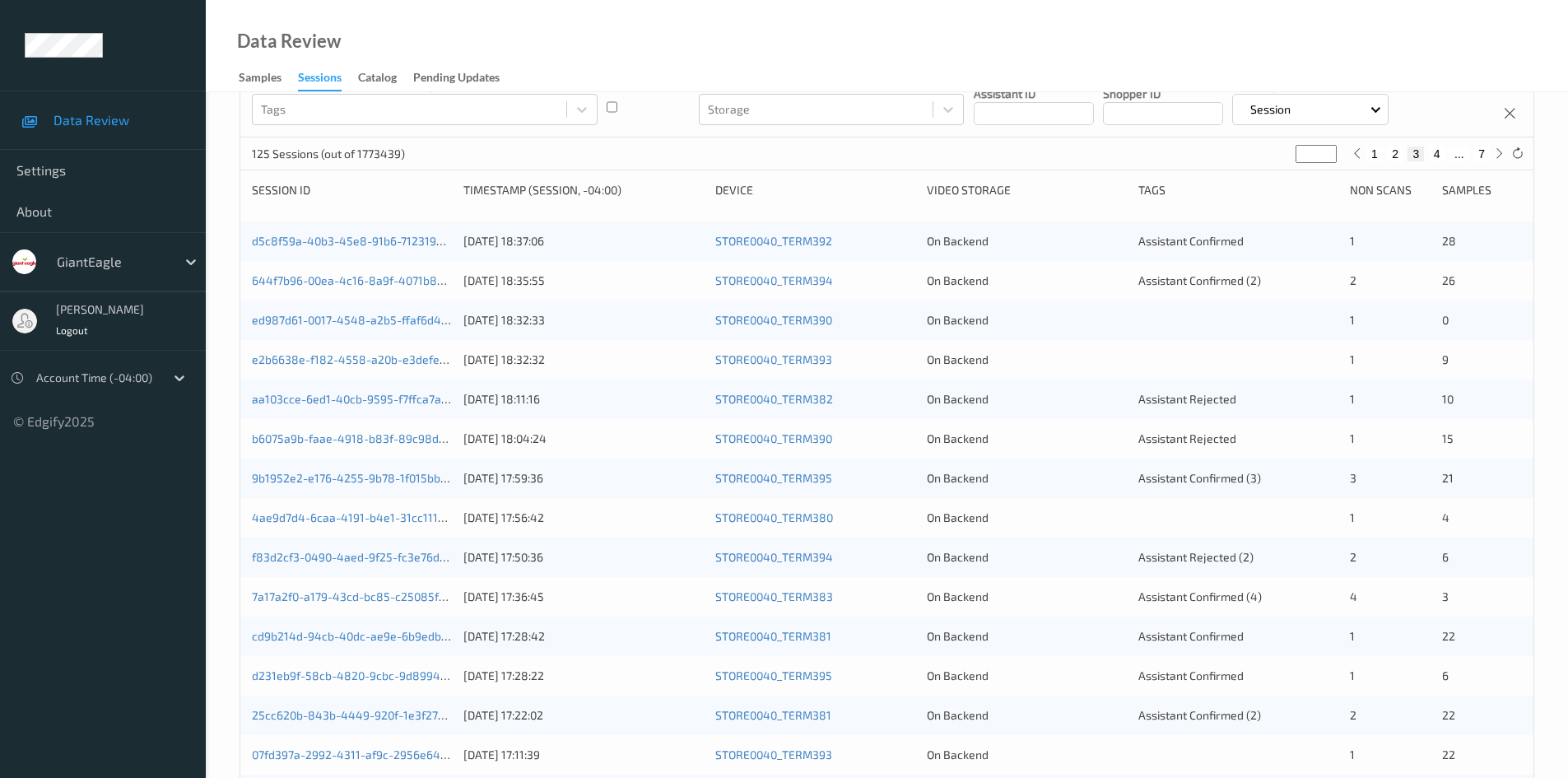 scroll, scrollTop: 412, scrollLeft: 0, axis: vertical 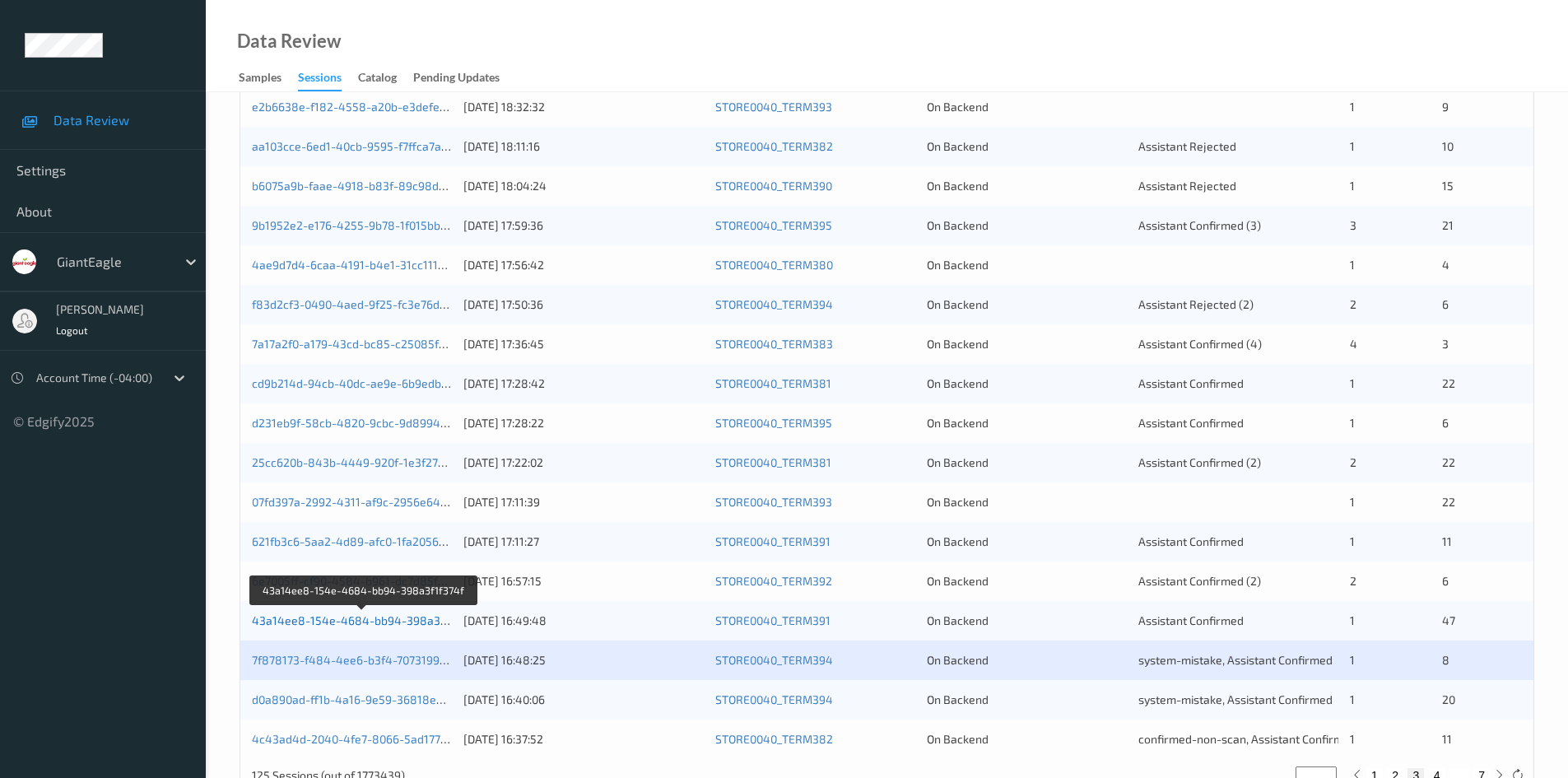 click on "43a14ee8-154e-4684-bb94-398a3f1f374f" at bounding box center (365, 620) 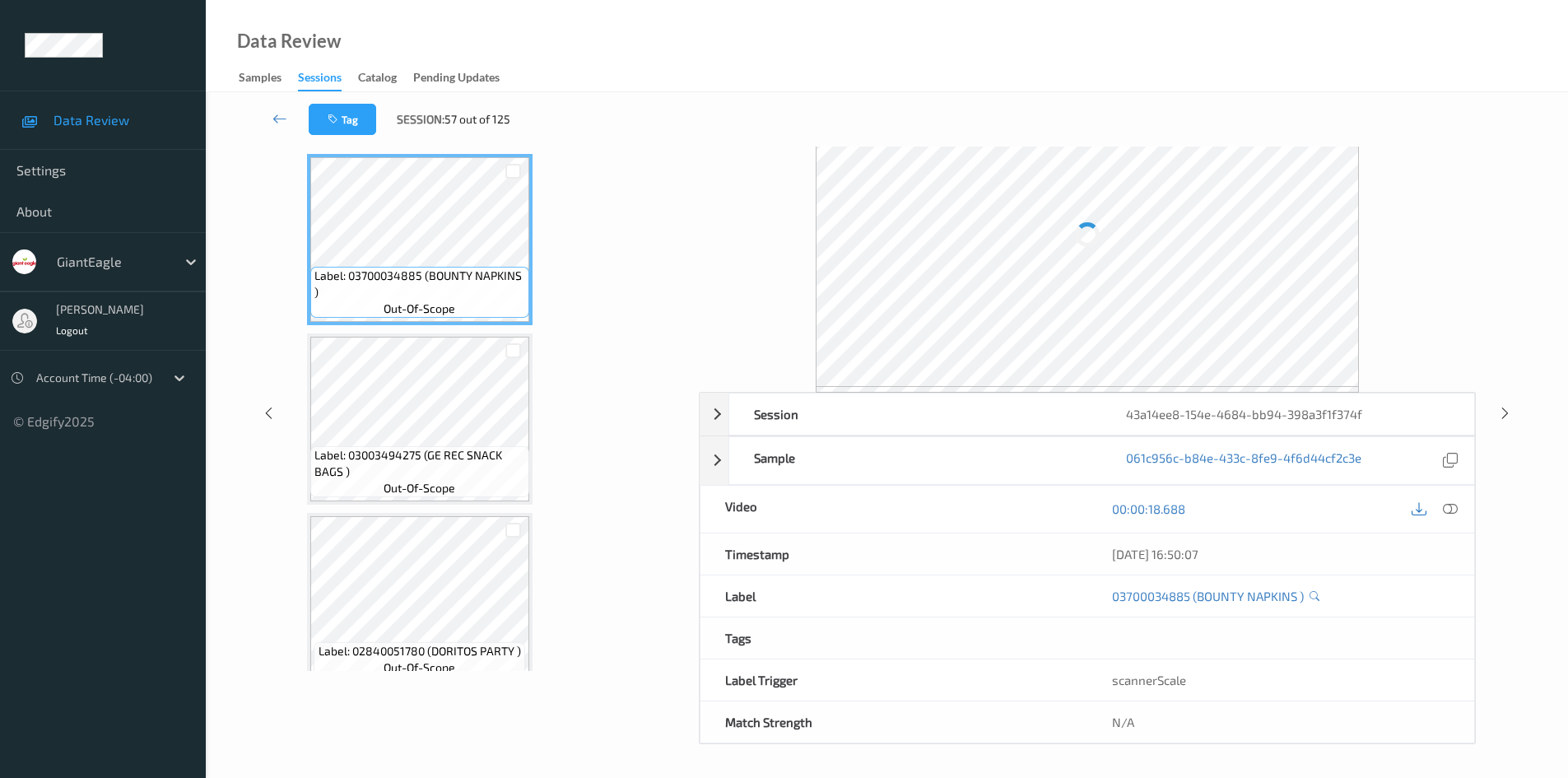 scroll, scrollTop: 71, scrollLeft: 0, axis: vertical 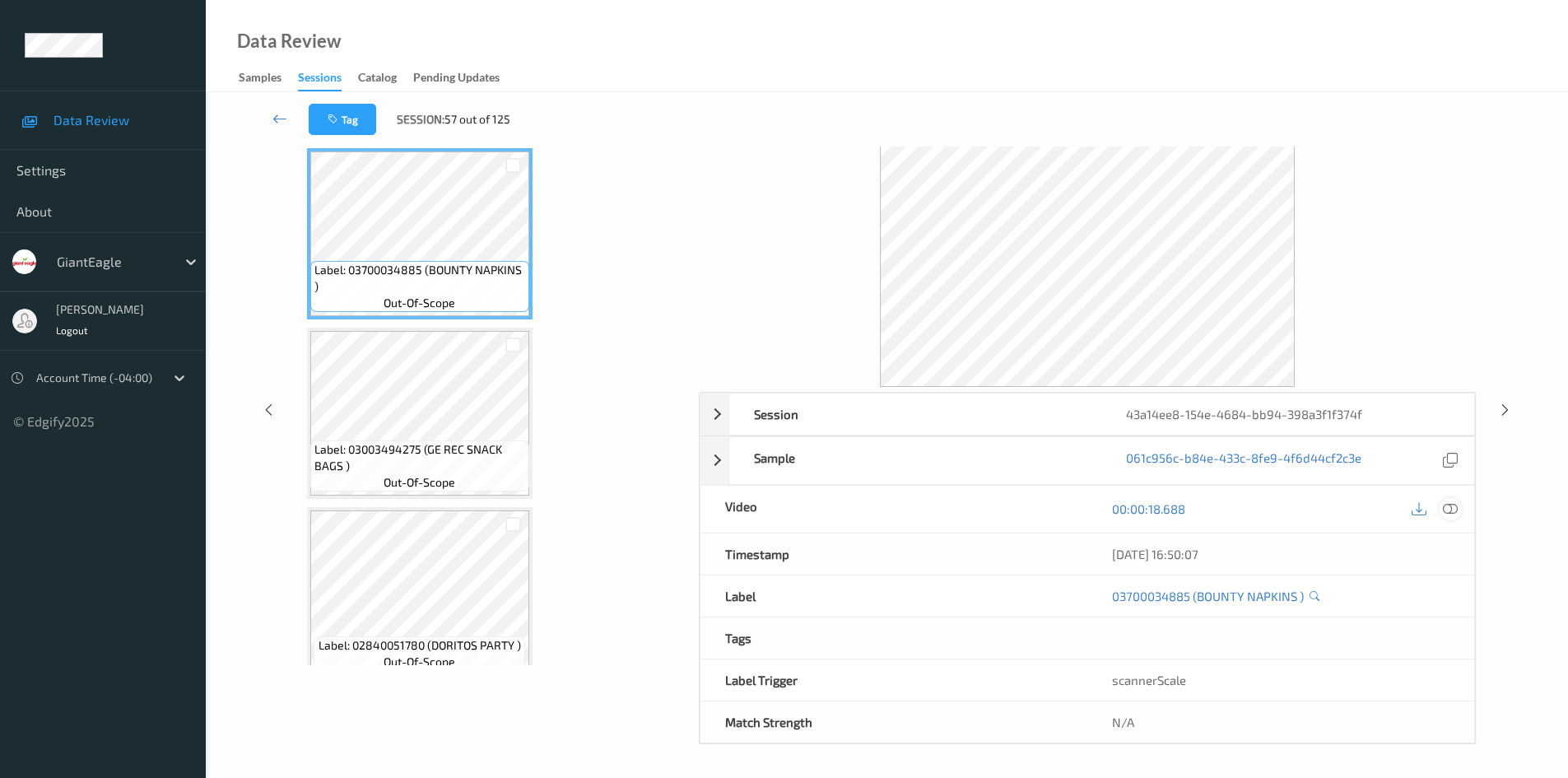 click at bounding box center [1450, 509] 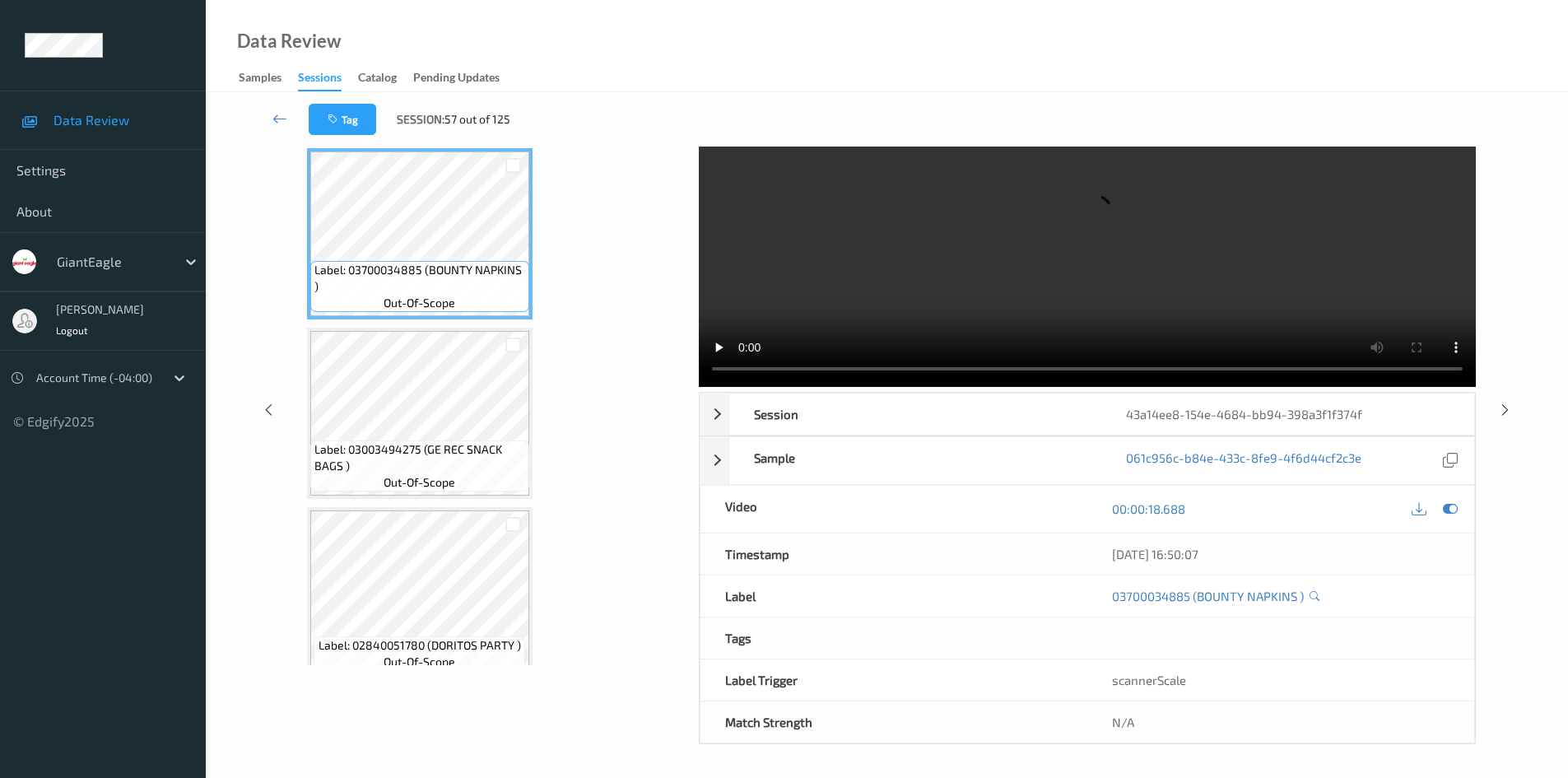 scroll, scrollTop: 0, scrollLeft: 0, axis: both 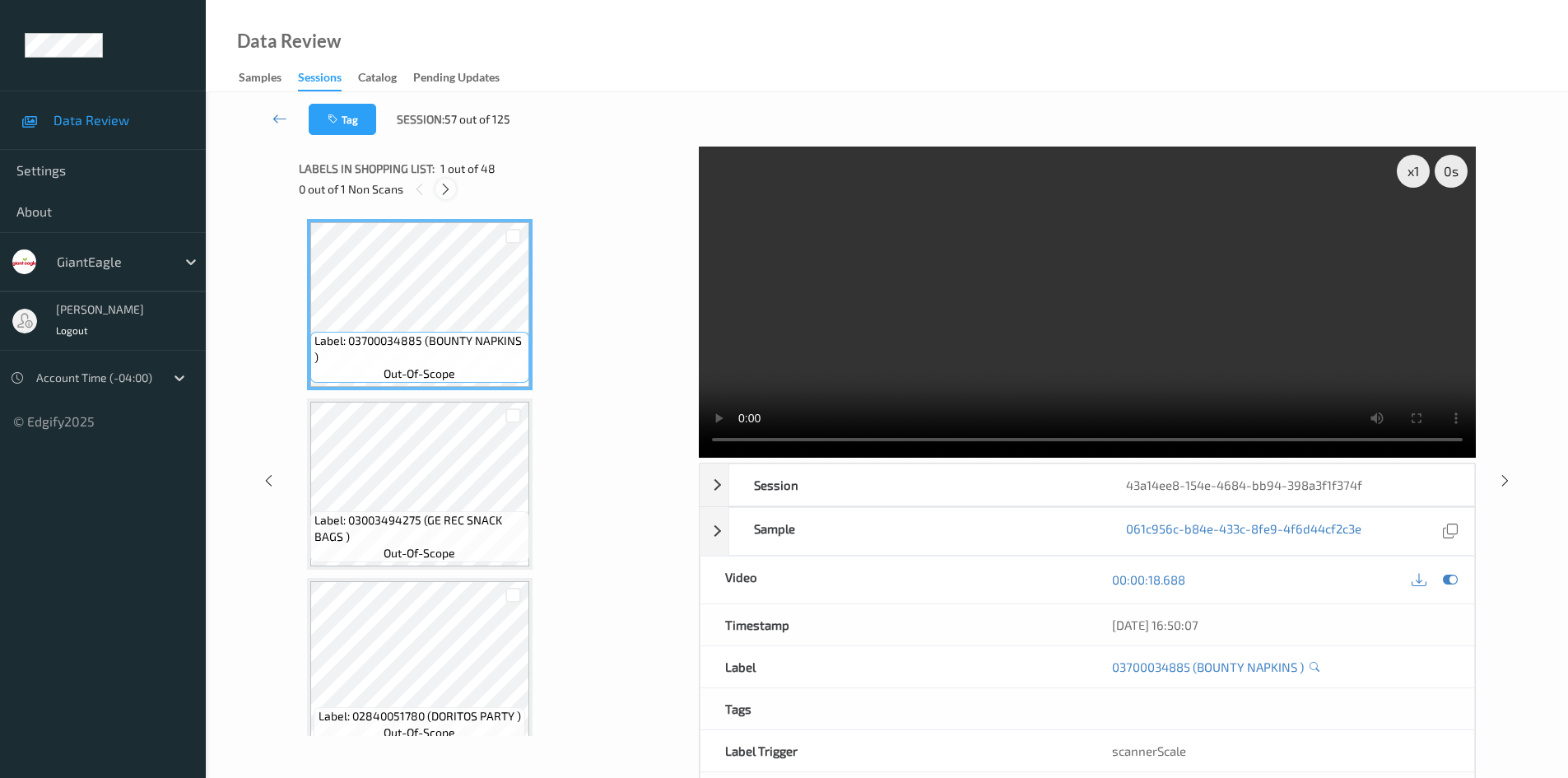 click at bounding box center [445, 189] 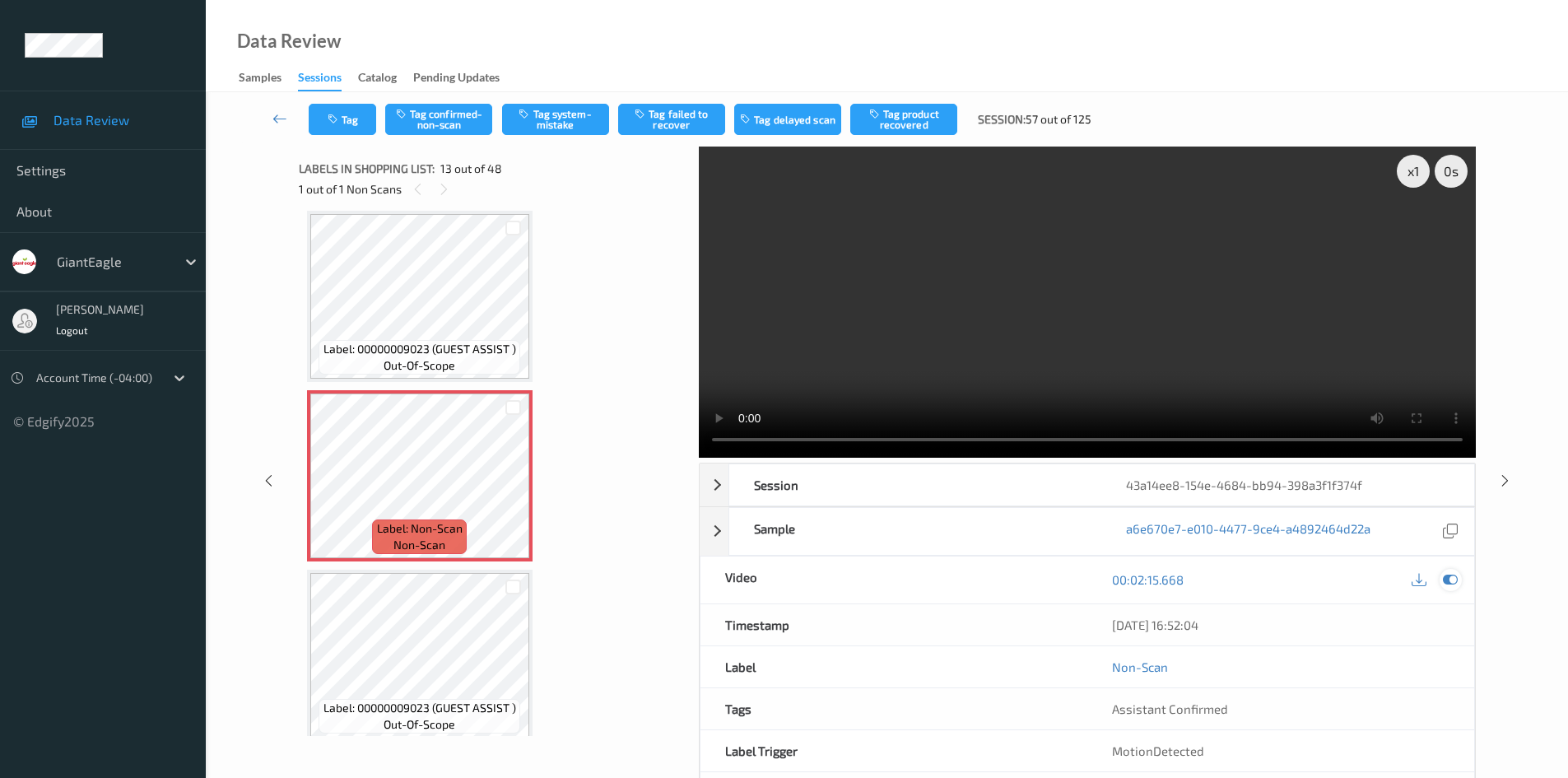 click at bounding box center [1450, 580] 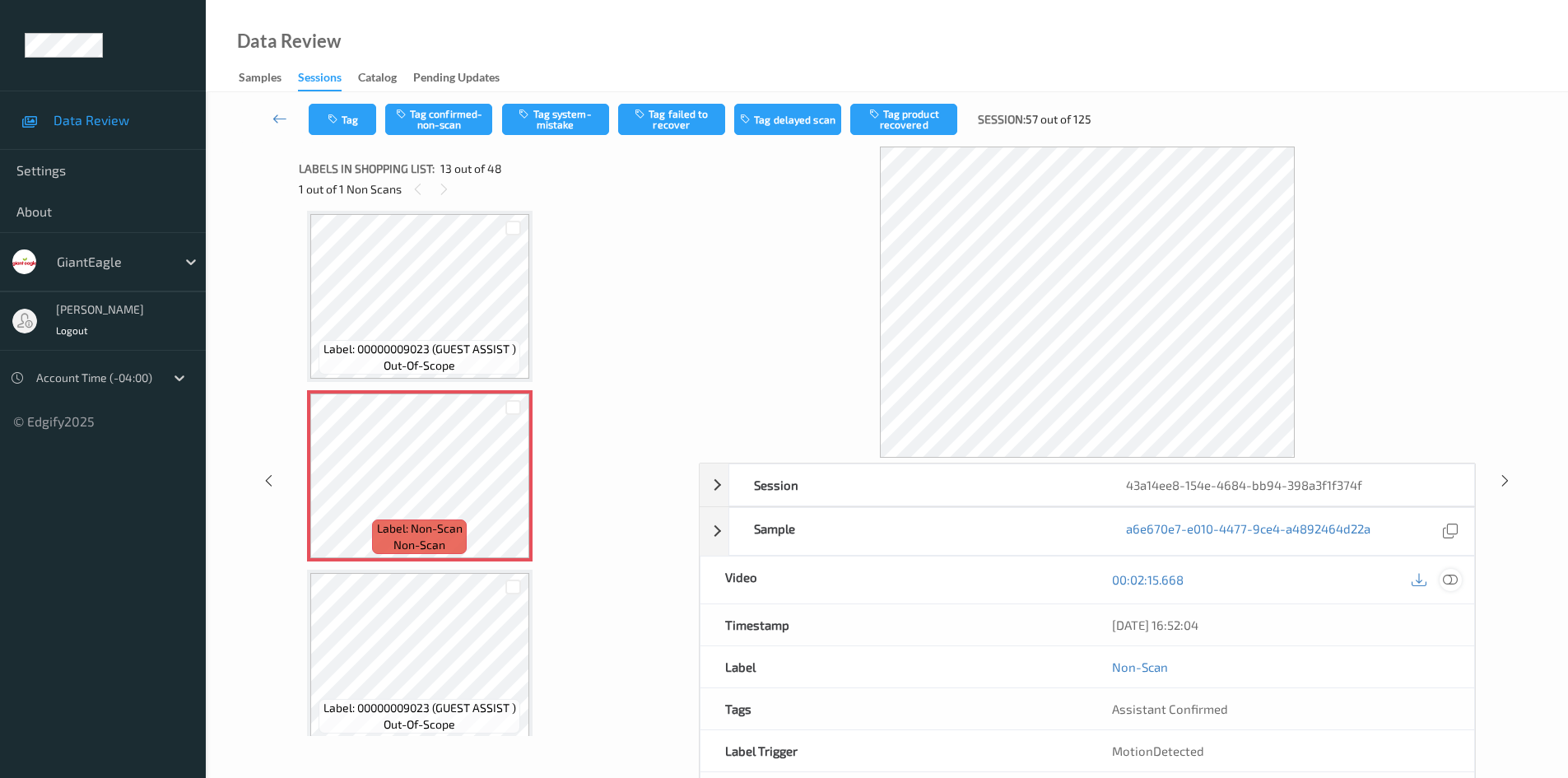 click at bounding box center [1450, 580] 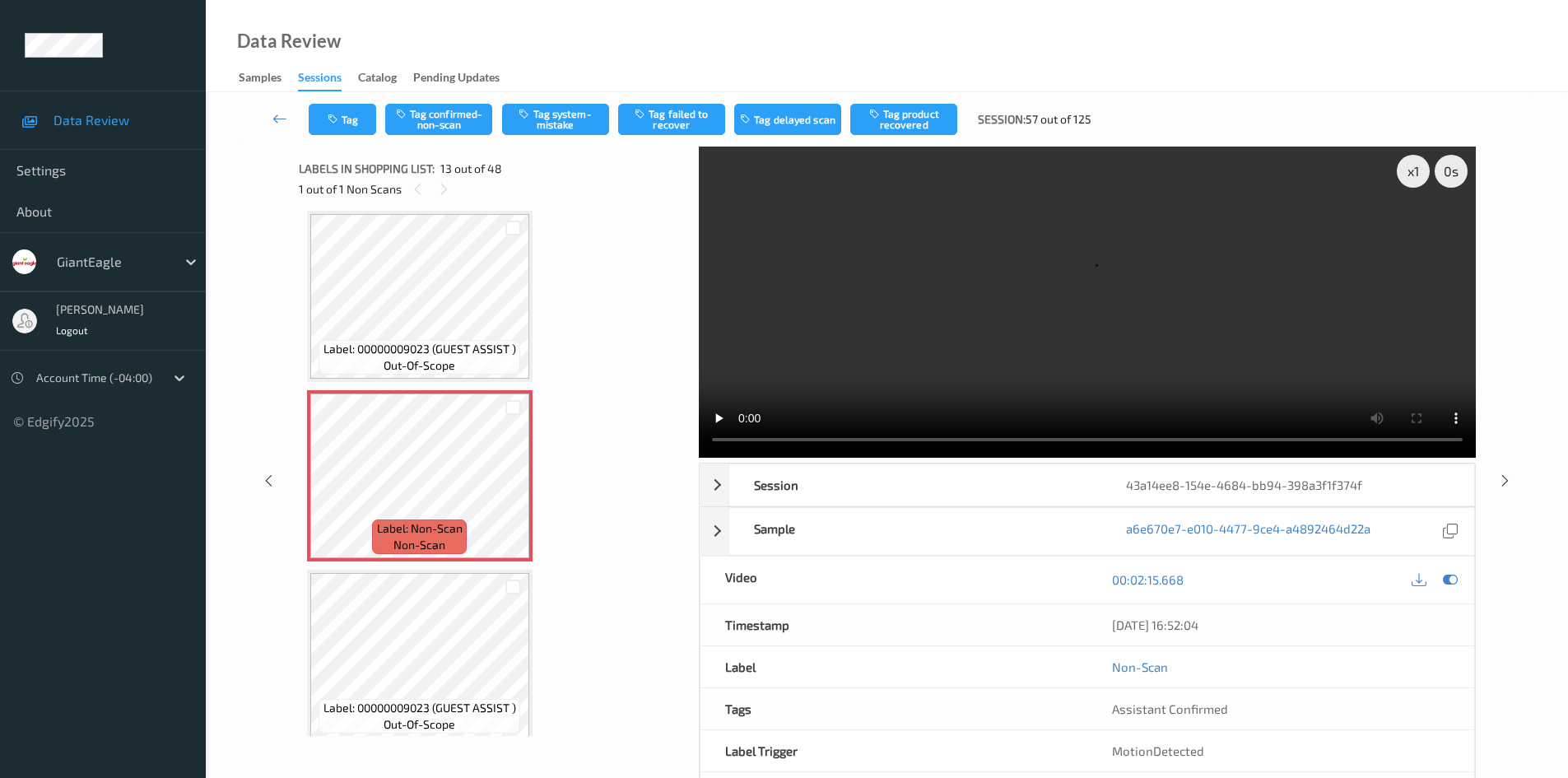 scroll, scrollTop: 1900, scrollLeft: 0, axis: vertical 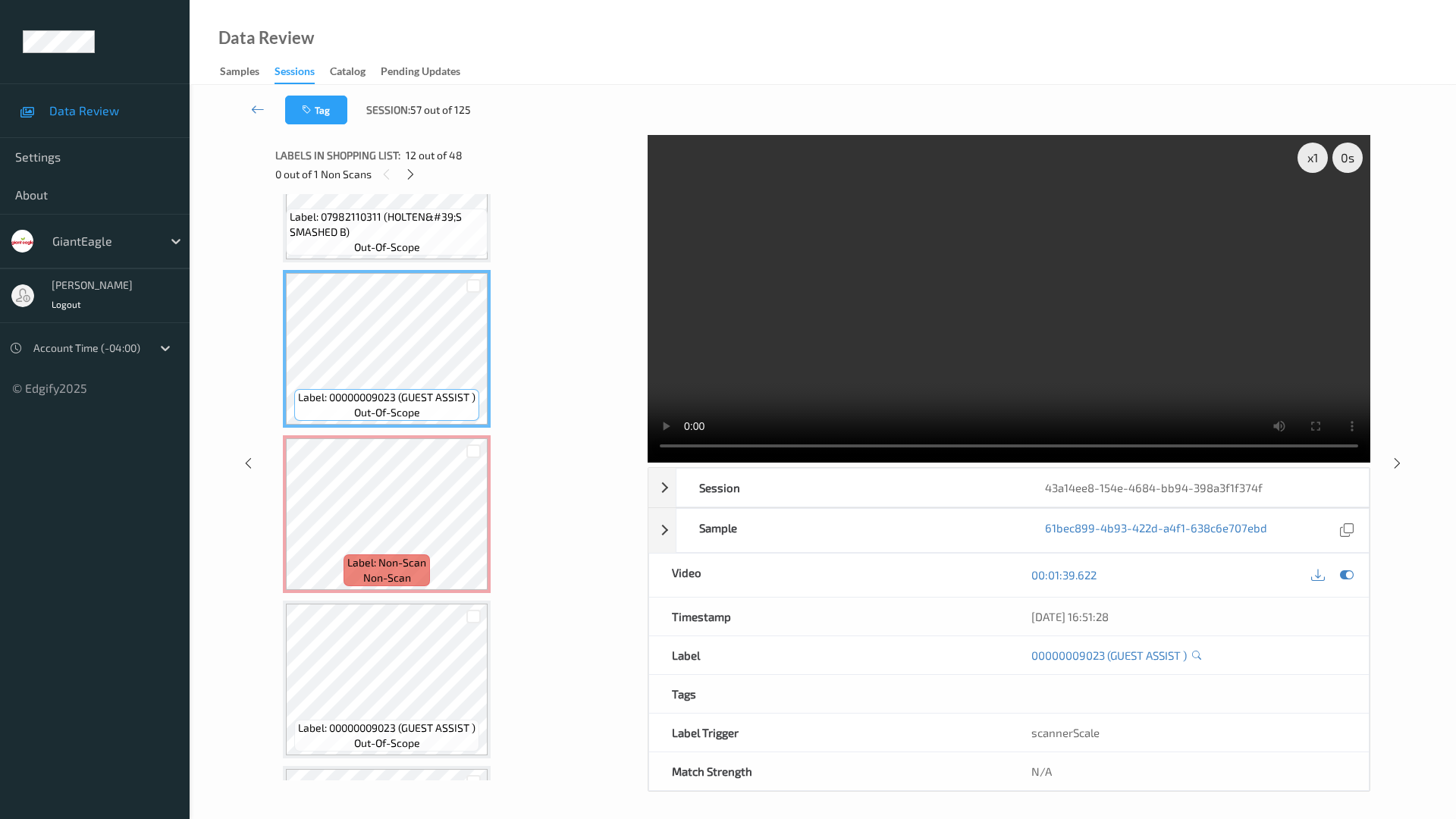 type 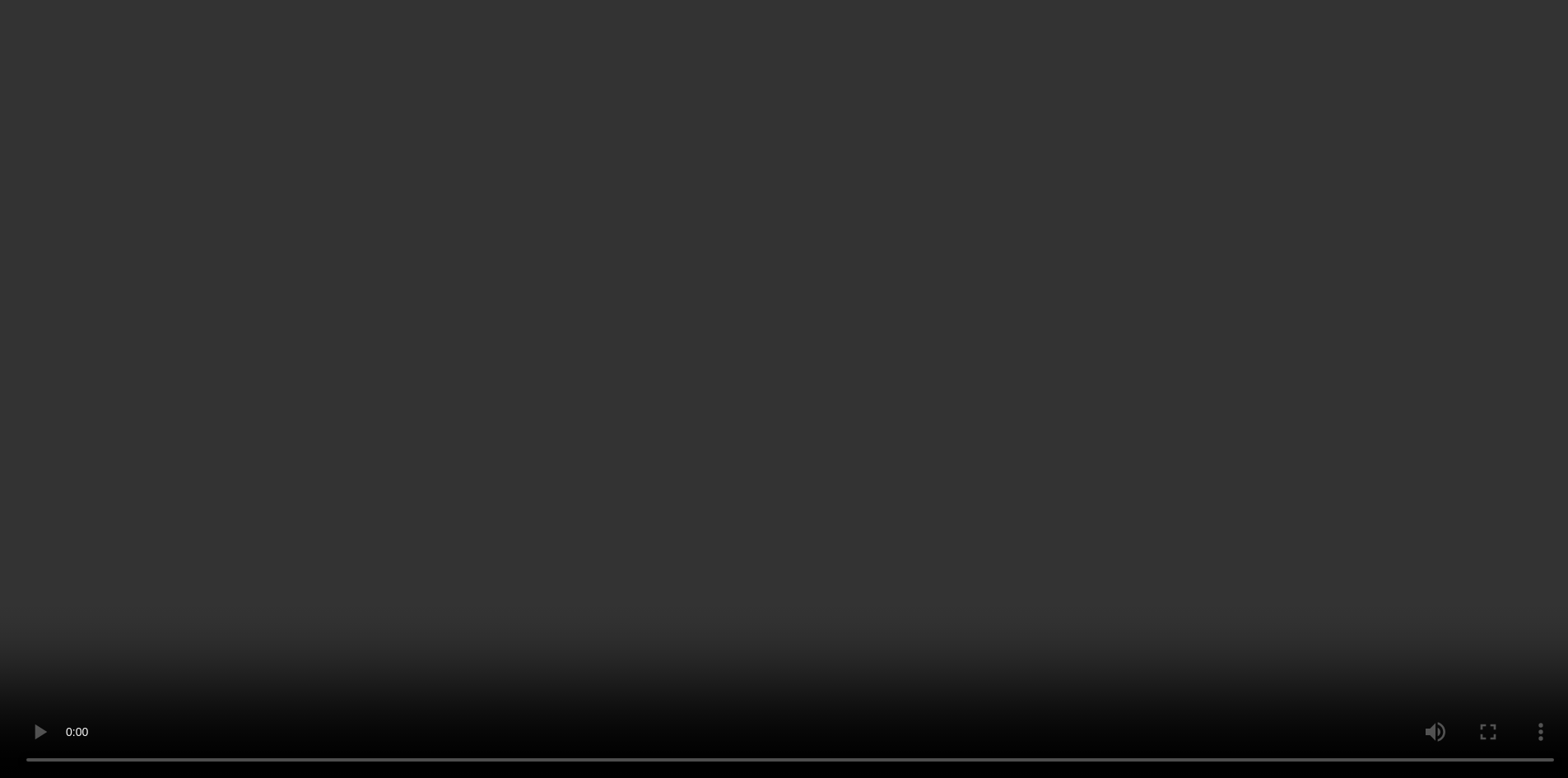 scroll, scrollTop: 1818, scrollLeft: 0, axis: vertical 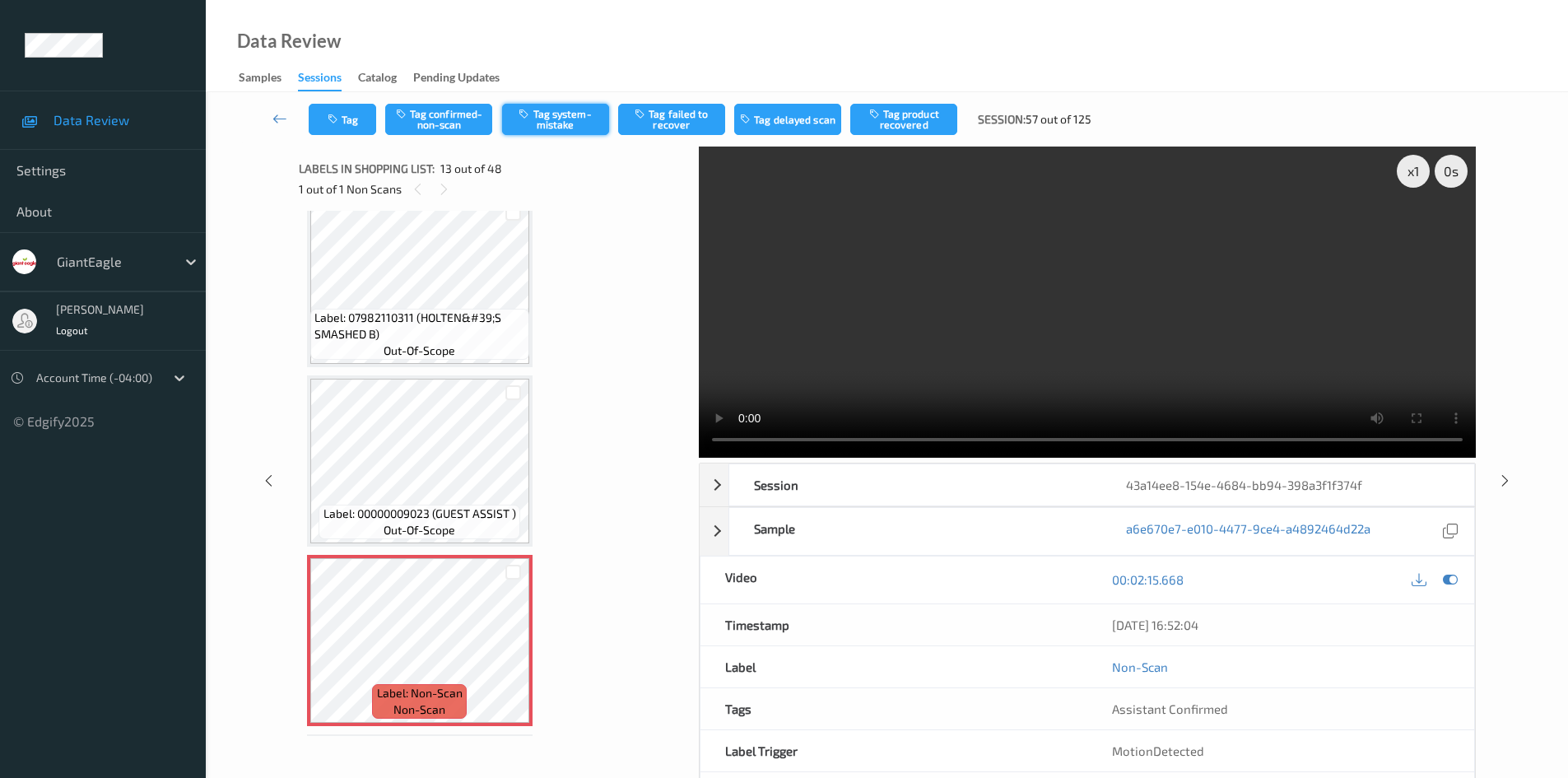 click on "Tag   system-mistake" at bounding box center (556, 119) 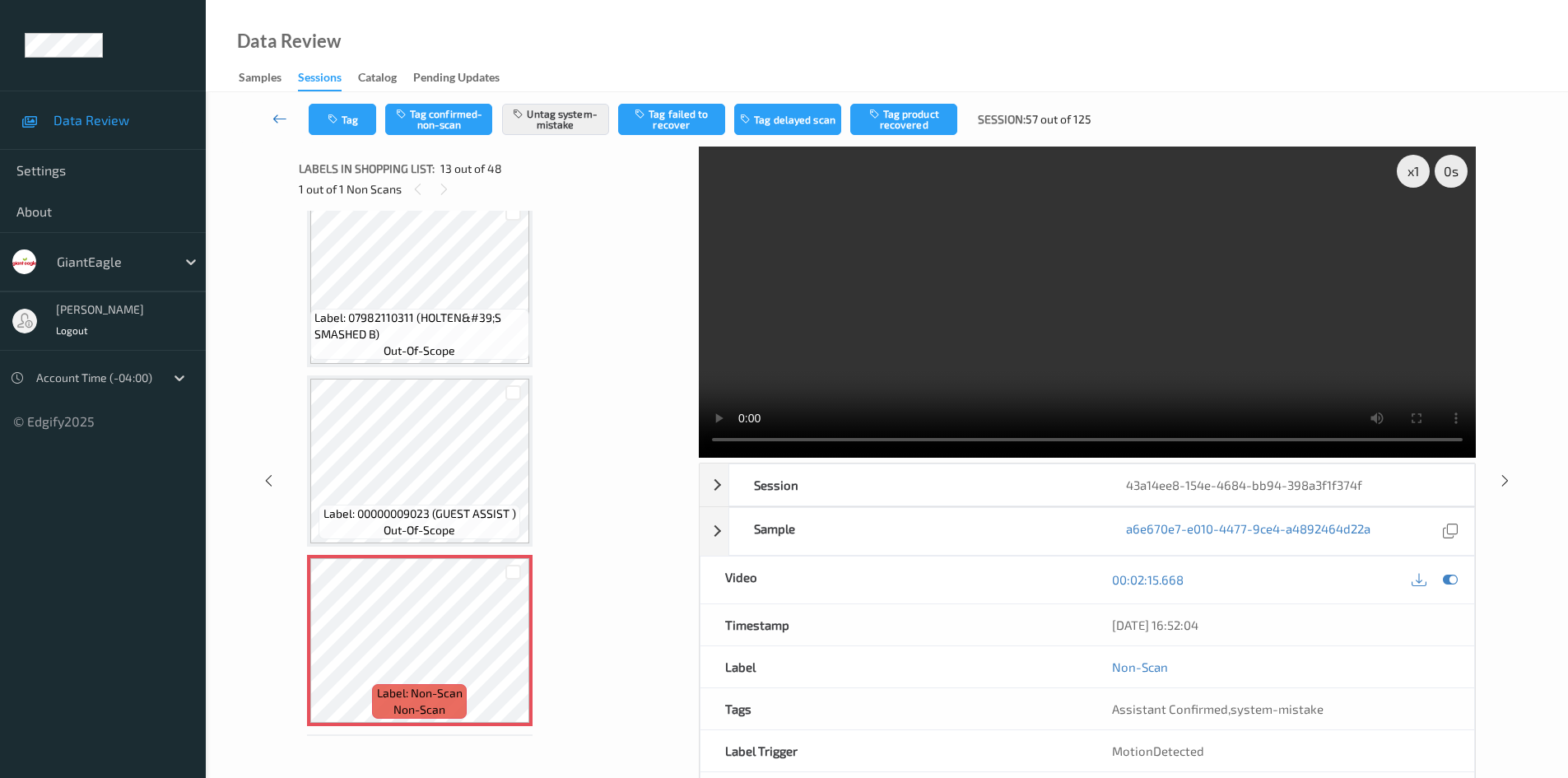 click at bounding box center (280, 119) 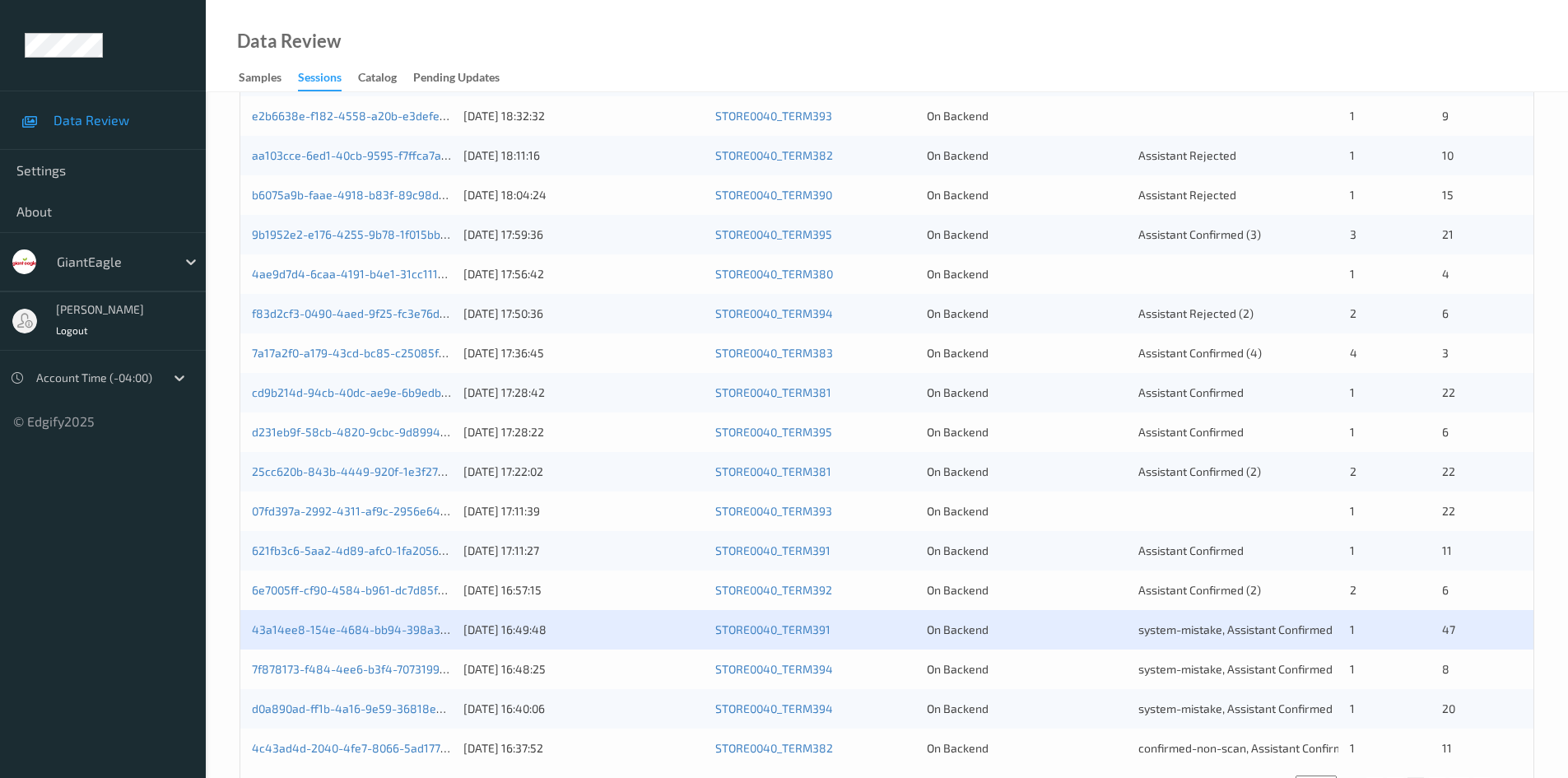 scroll, scrollTop: 461, scrollLeft: 0, axis: vertical 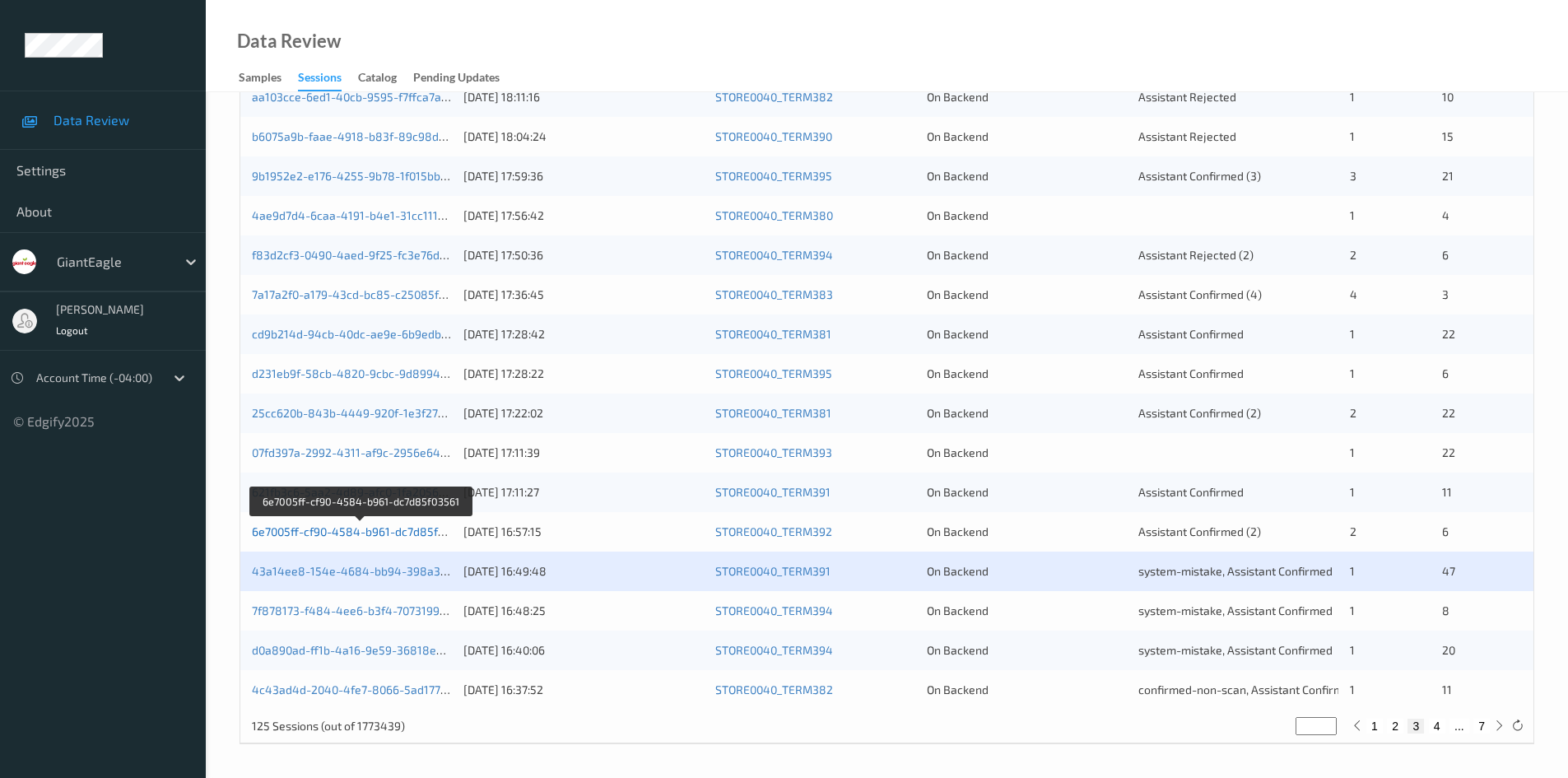 click on "6e7005ff-cf90-4584-b961-dc7d85f03561" at bounding box center [361, 531] 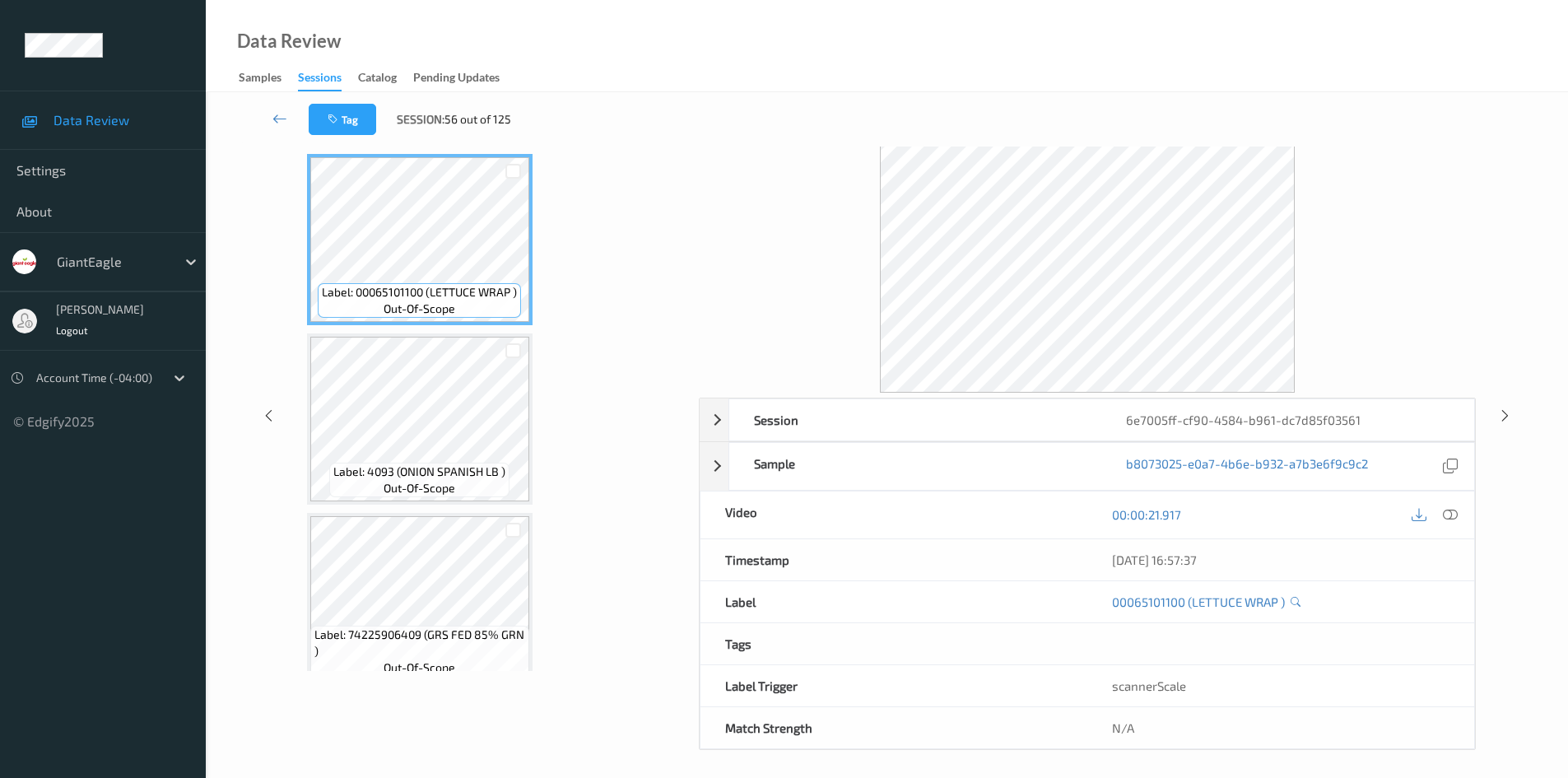 scroll, scrollTop: 71, scrollLeft: 0, axis: vertical 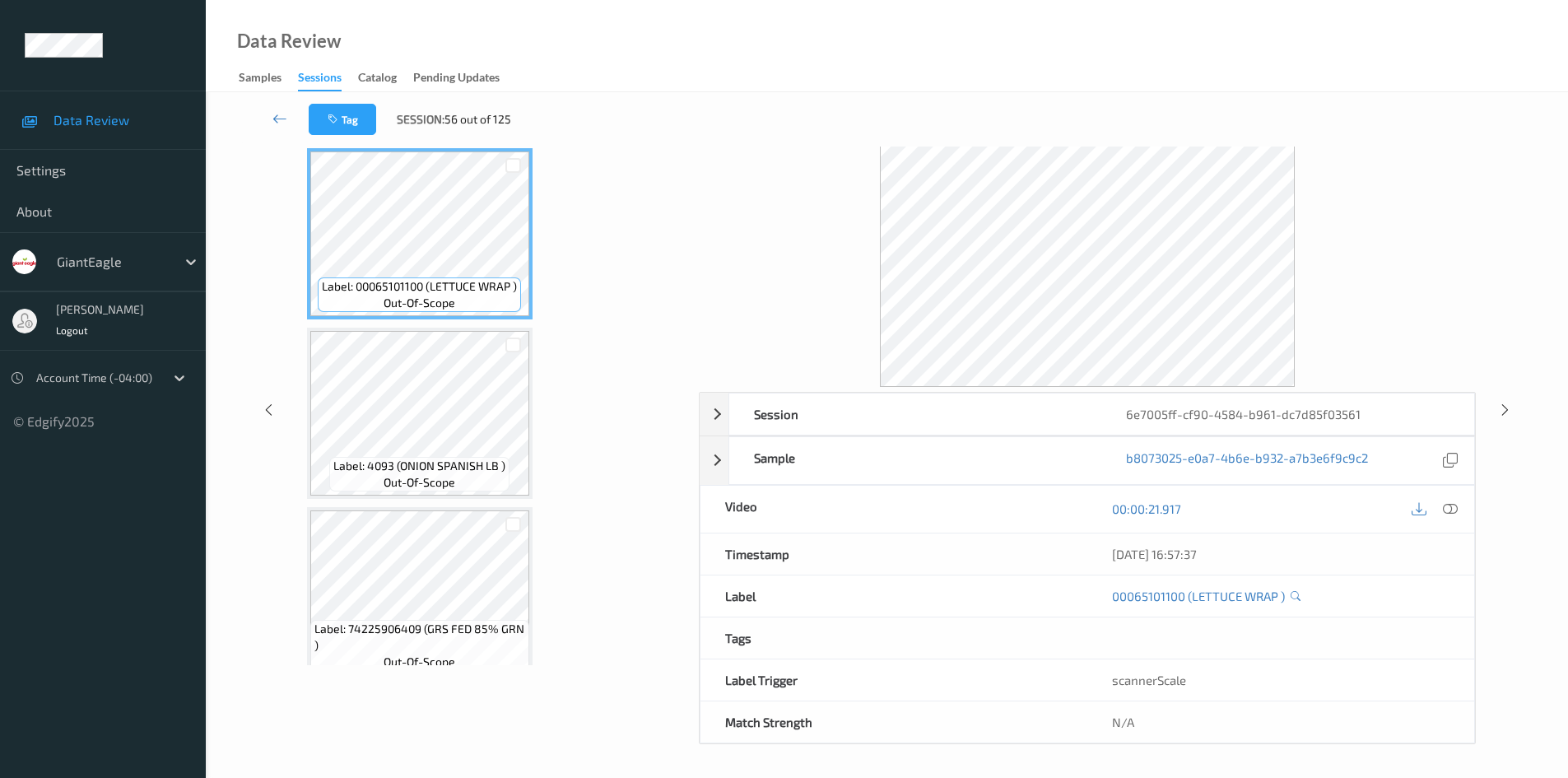 click at bounding box center [1434, 509] 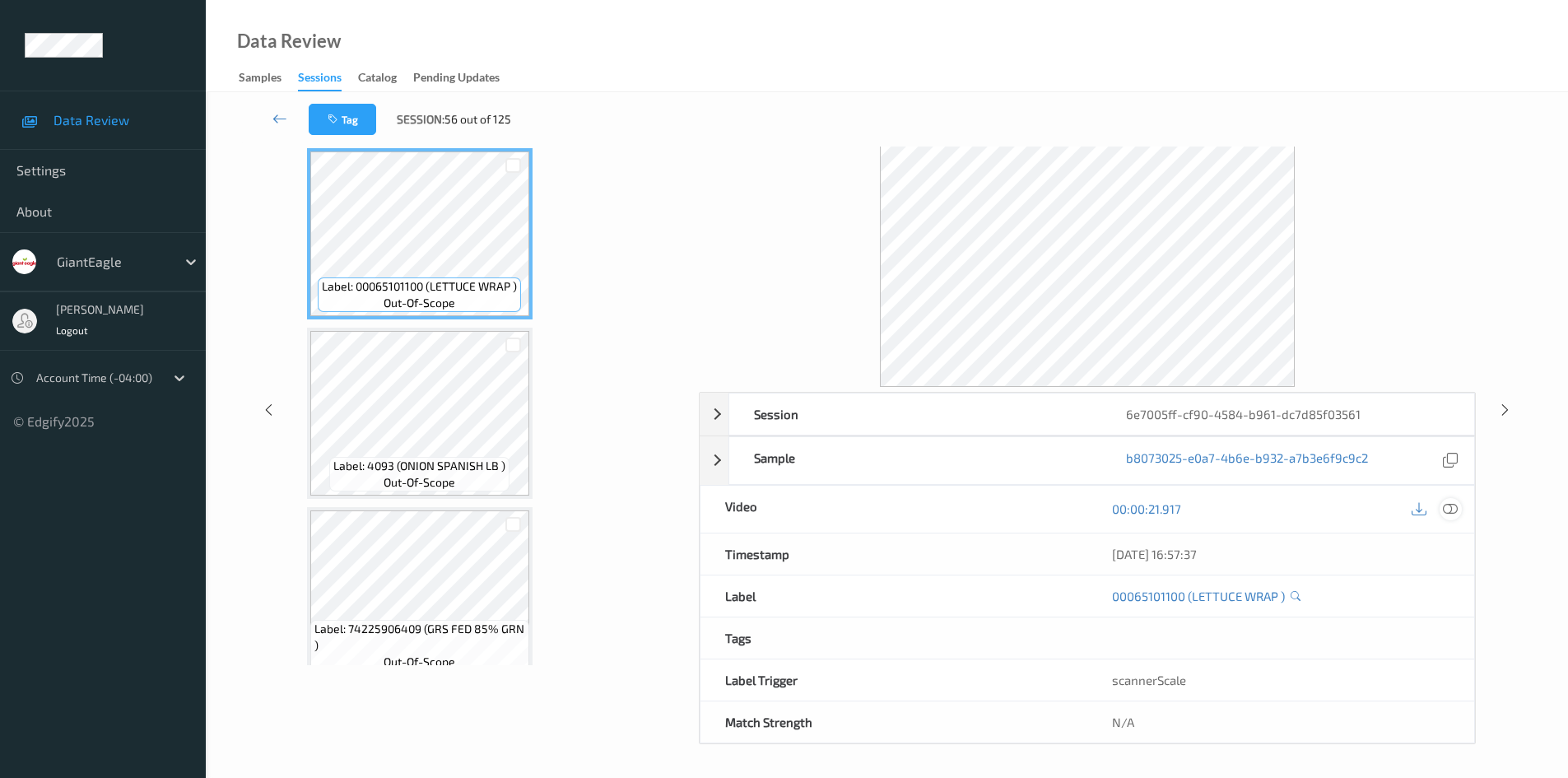 click at bounding box center [1450, 509] 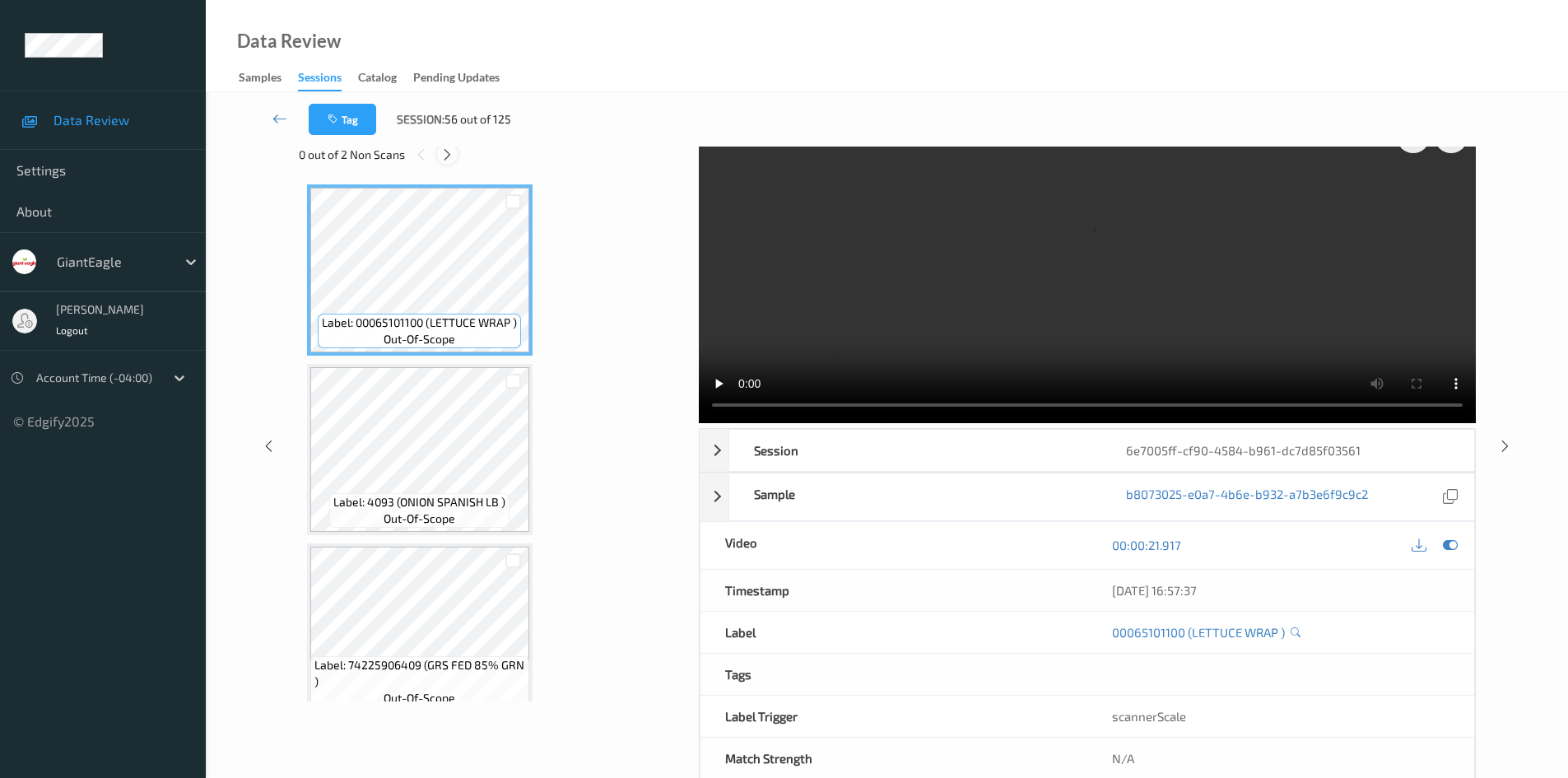 scroll, scrollTop: 0, scrollLeft: 0, axis: both 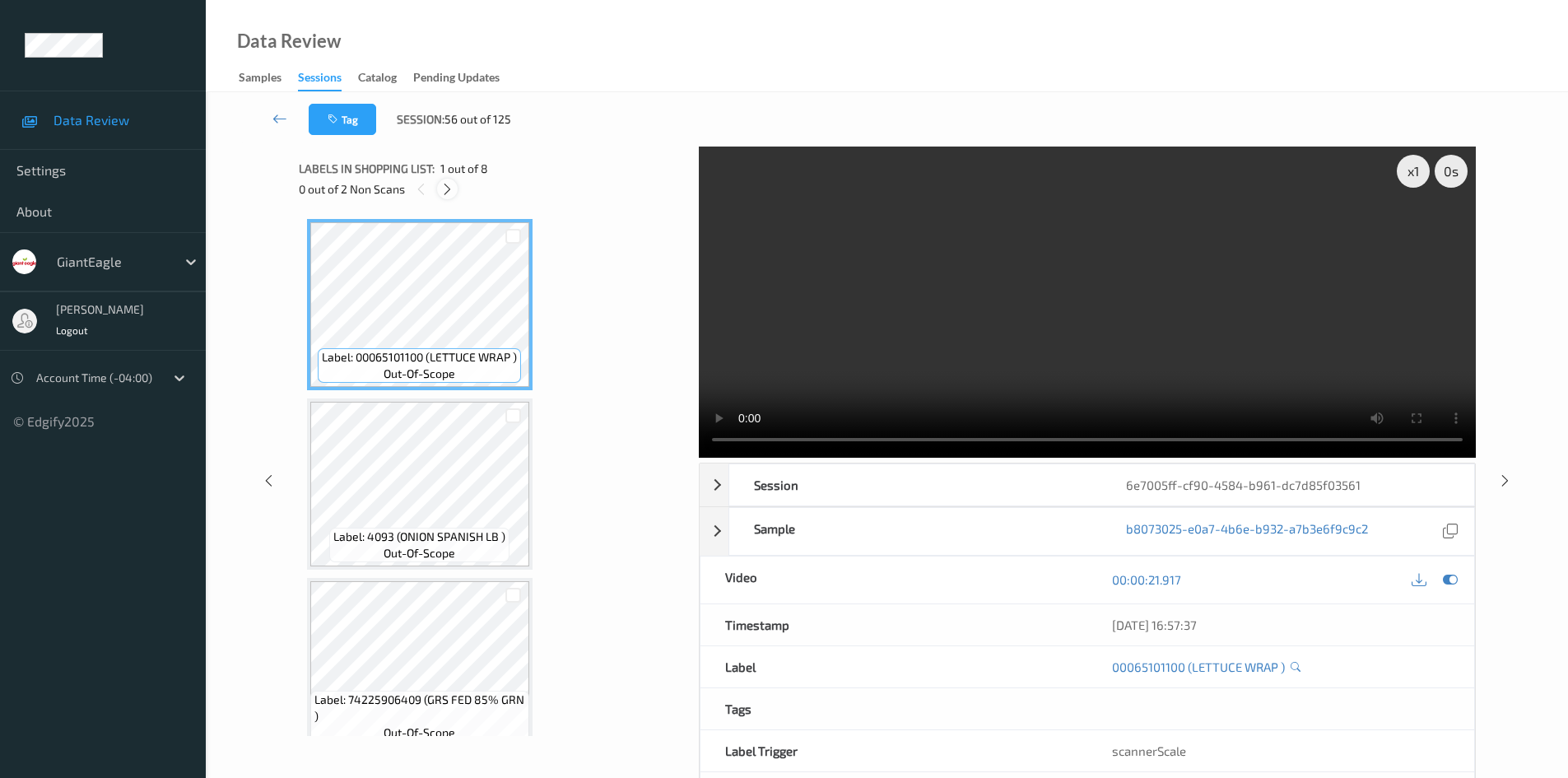 click at bounding box center (447, 189) 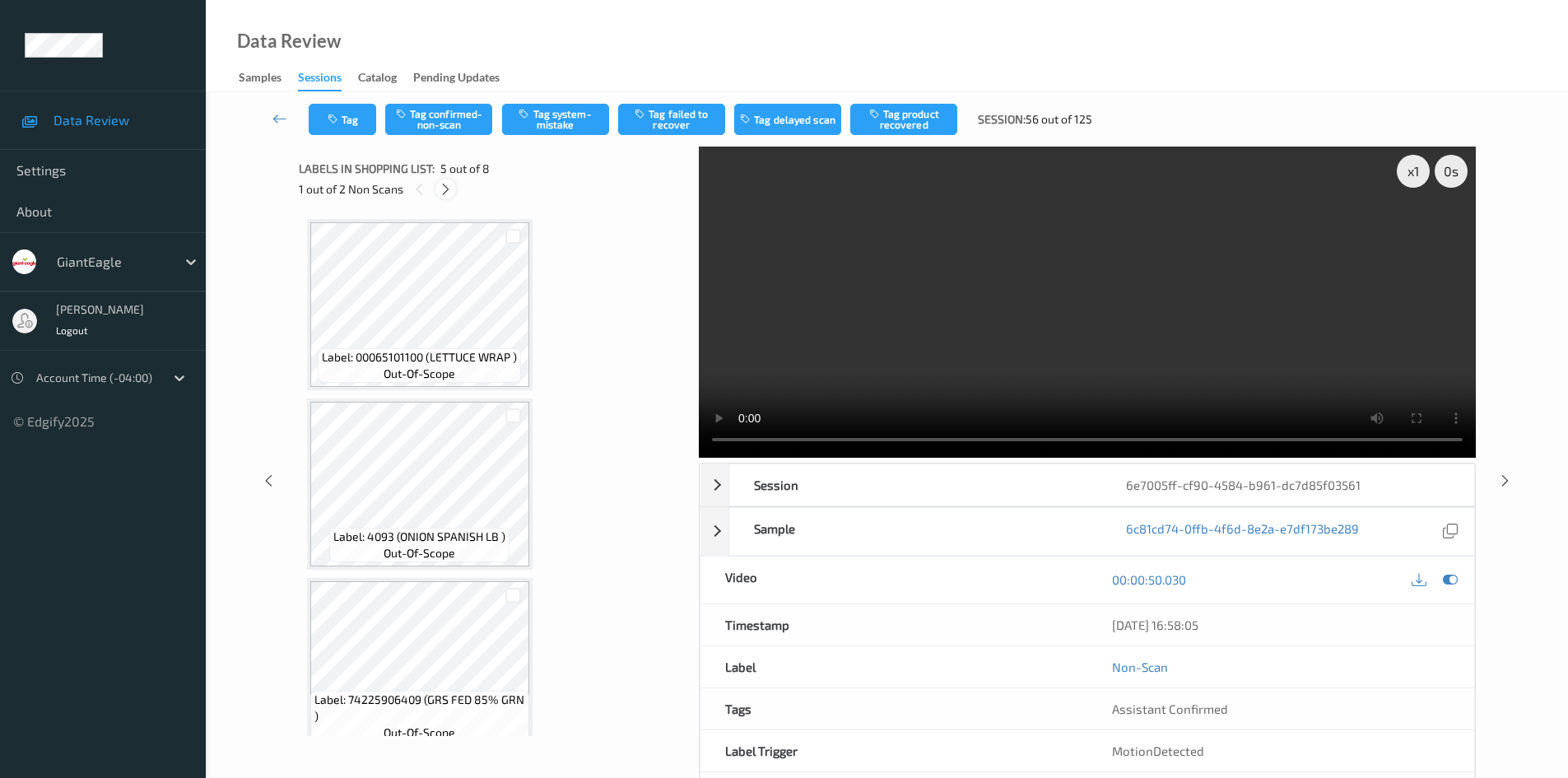 scroll, scrollTop: 547, scrollLeft: 0, axis: vertical 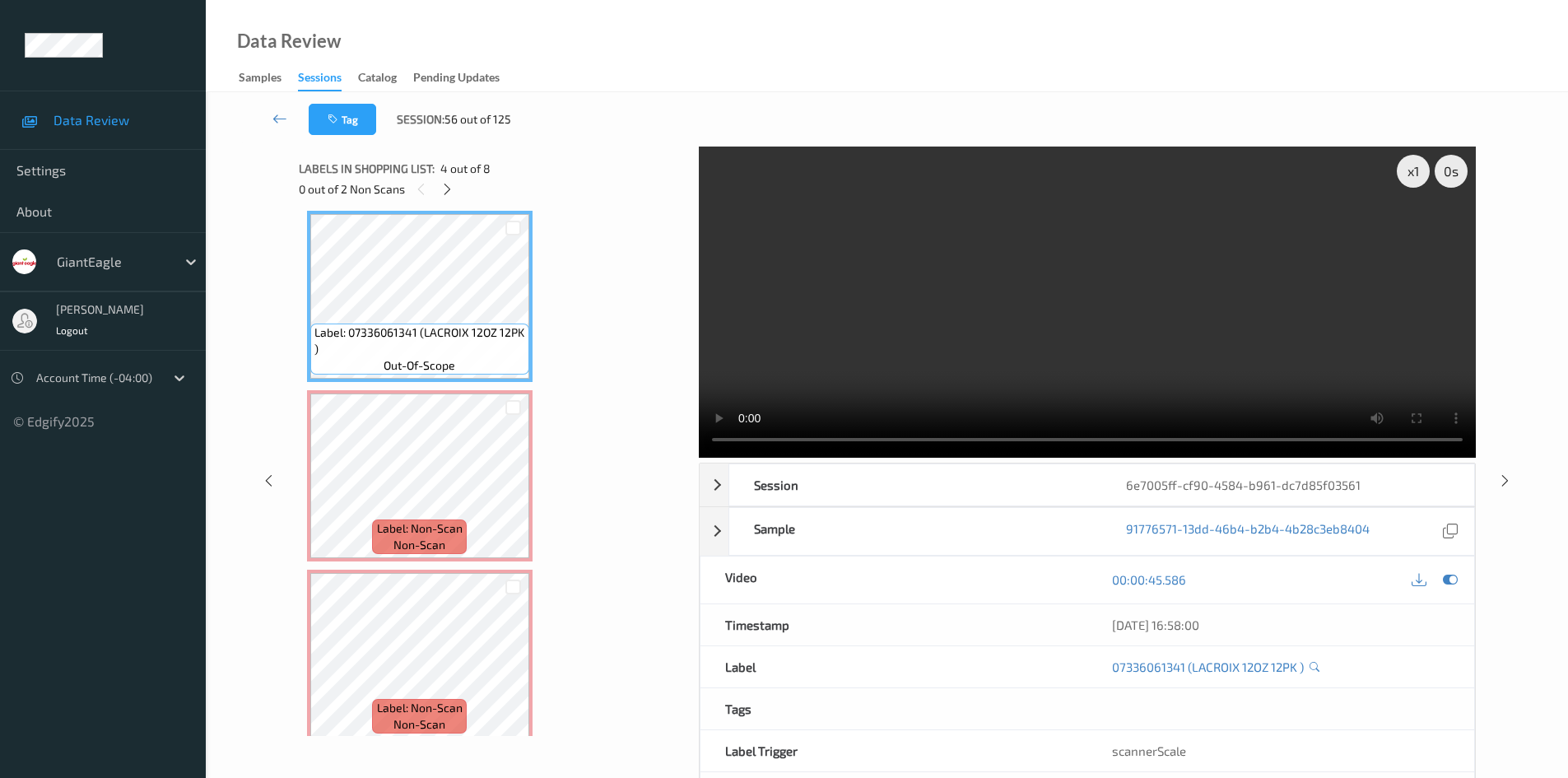 type 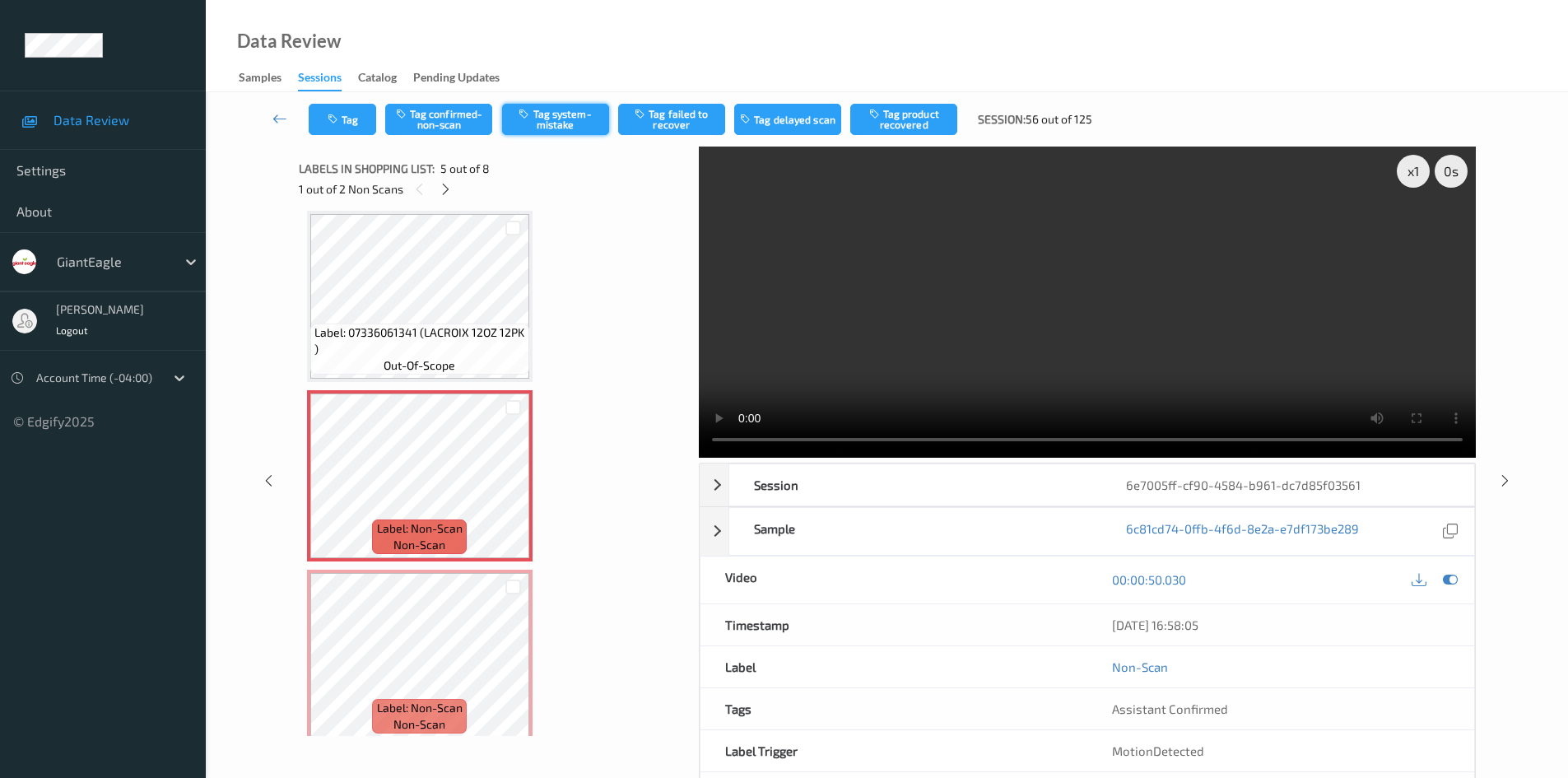 click on "Tag   system-mistake" at bounding box center (556, 119) 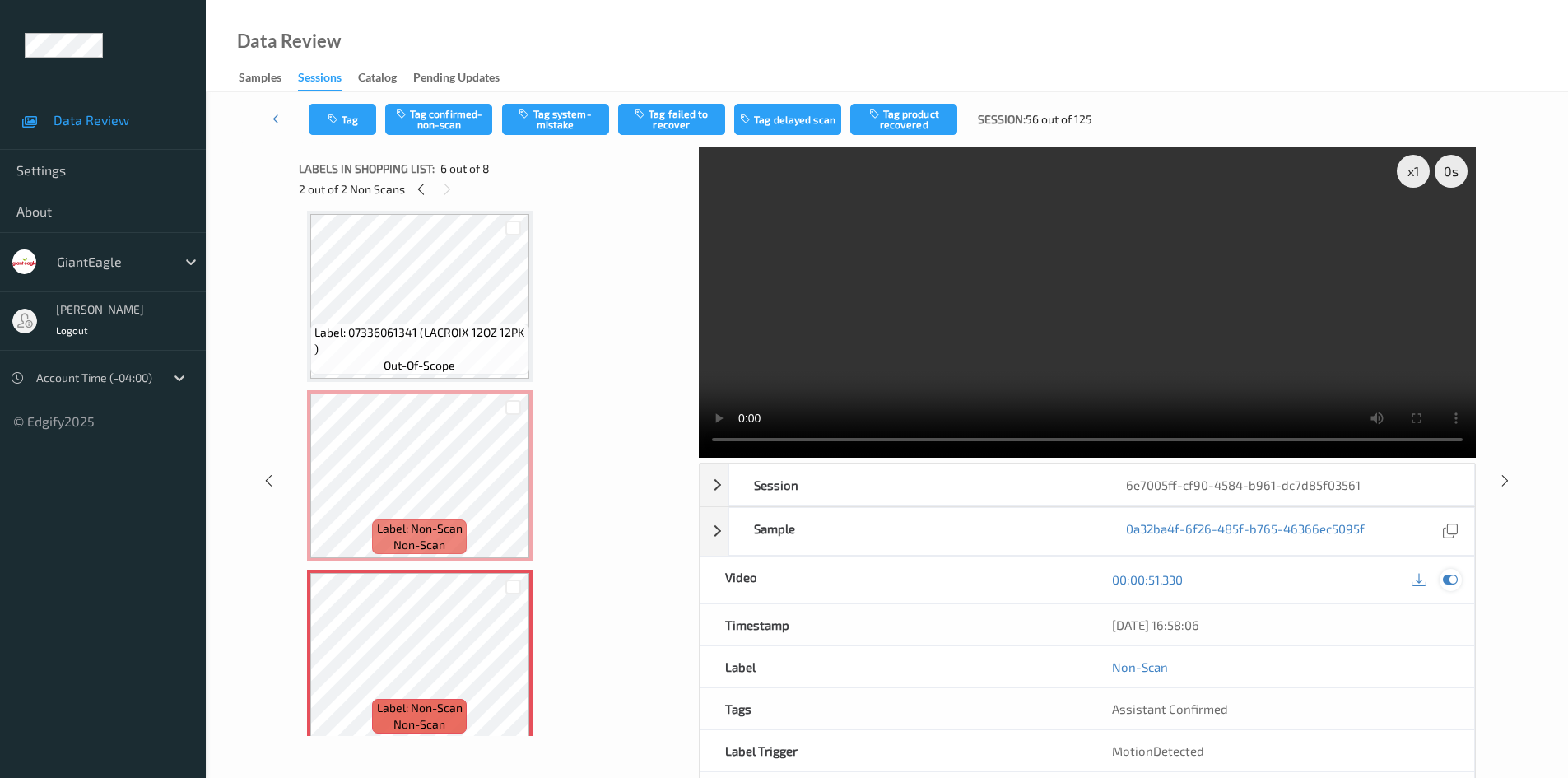 click at bounding box center (1450, 580) 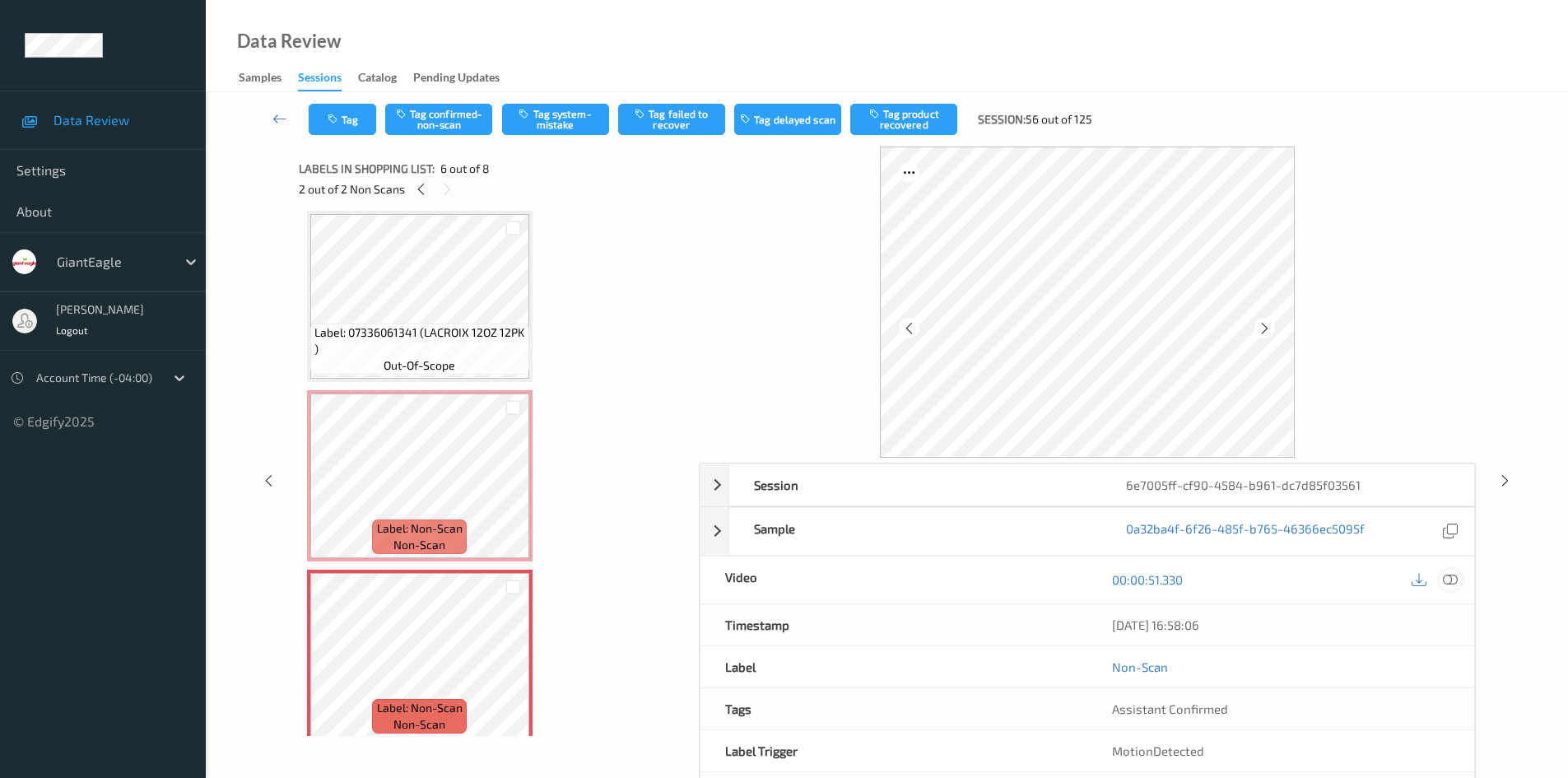 click at bounding box center [1450, 580] 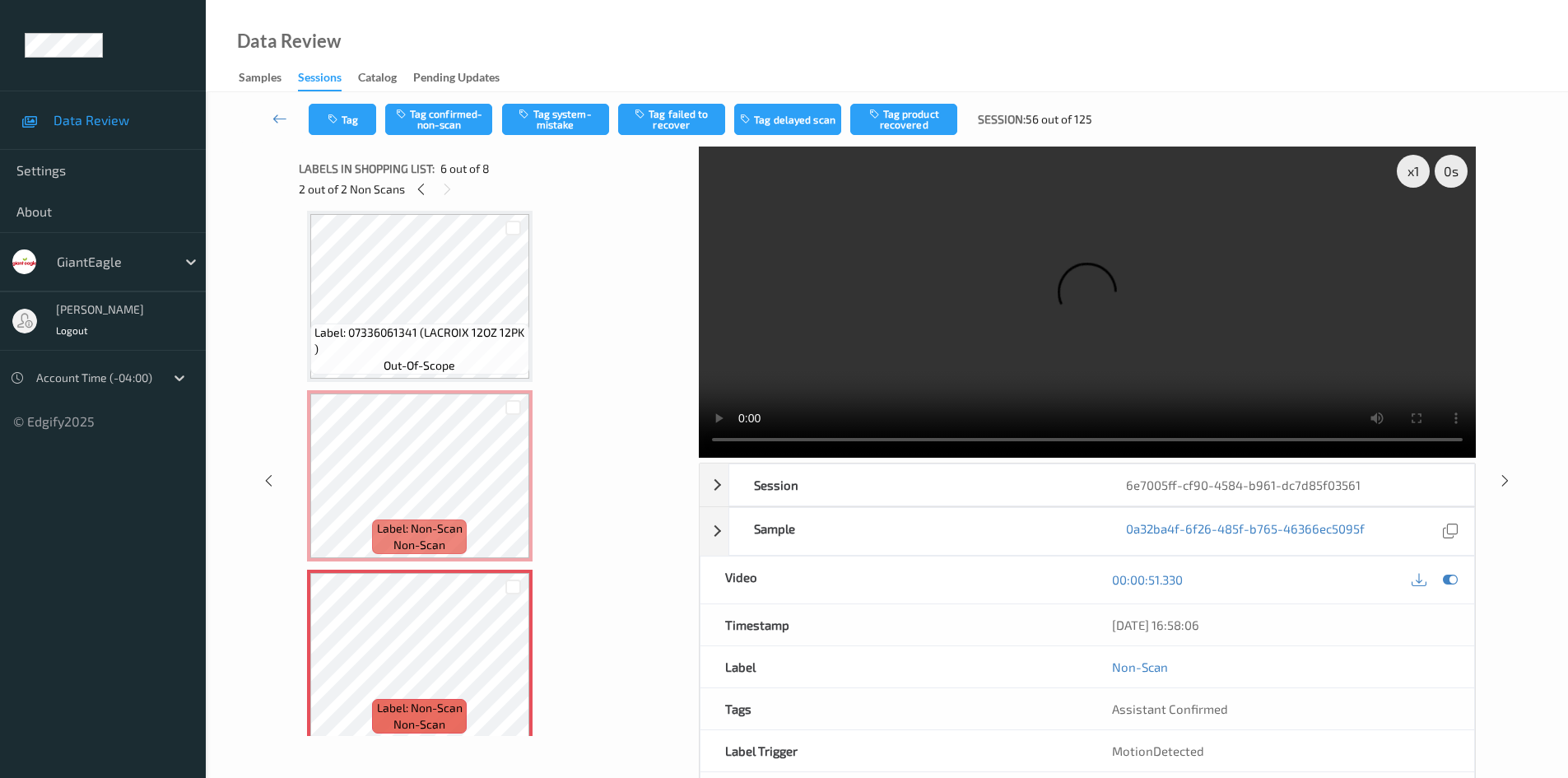 type 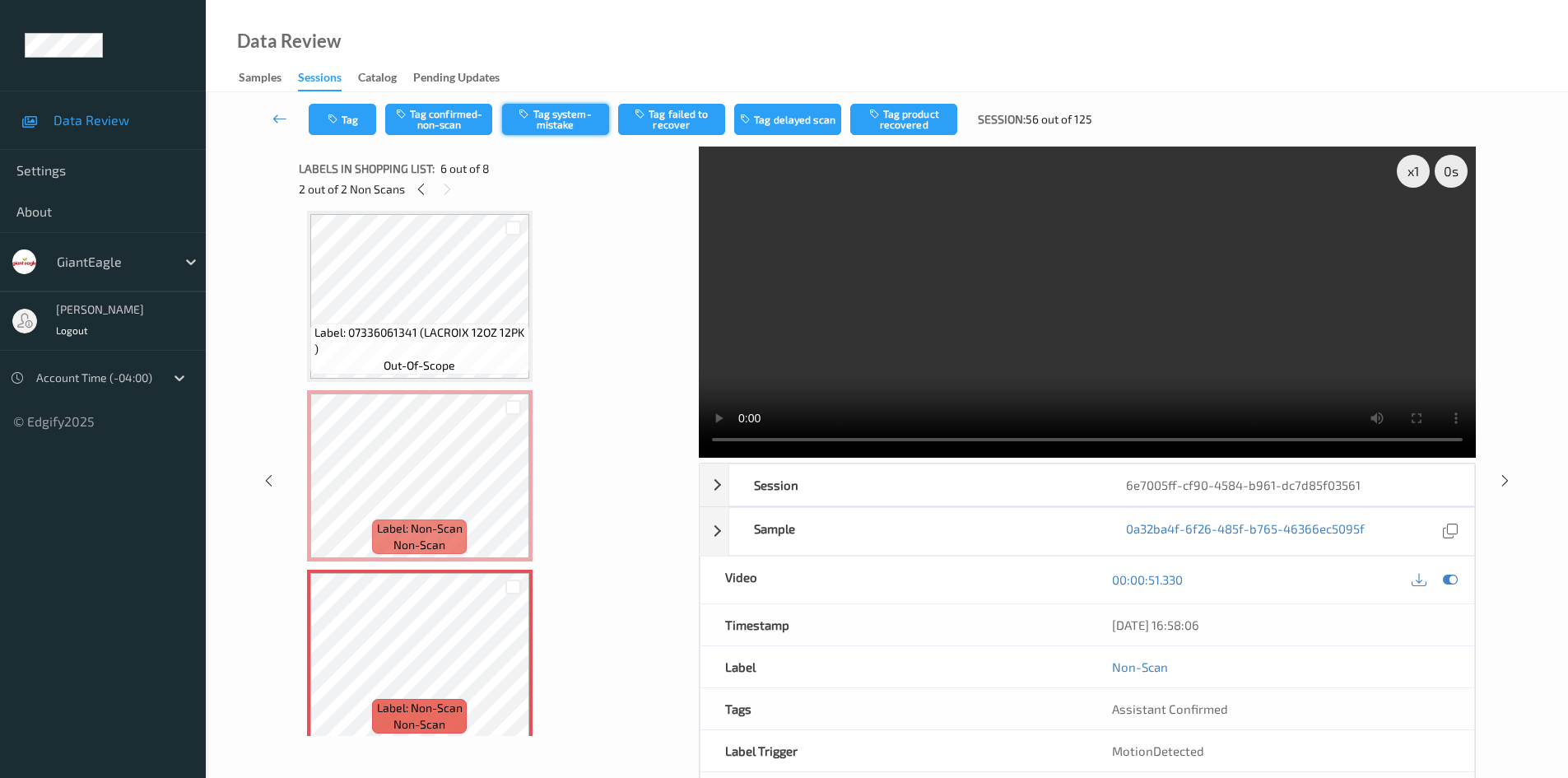 click on "Tag   system-mistake" at bounding box center [556, 119] 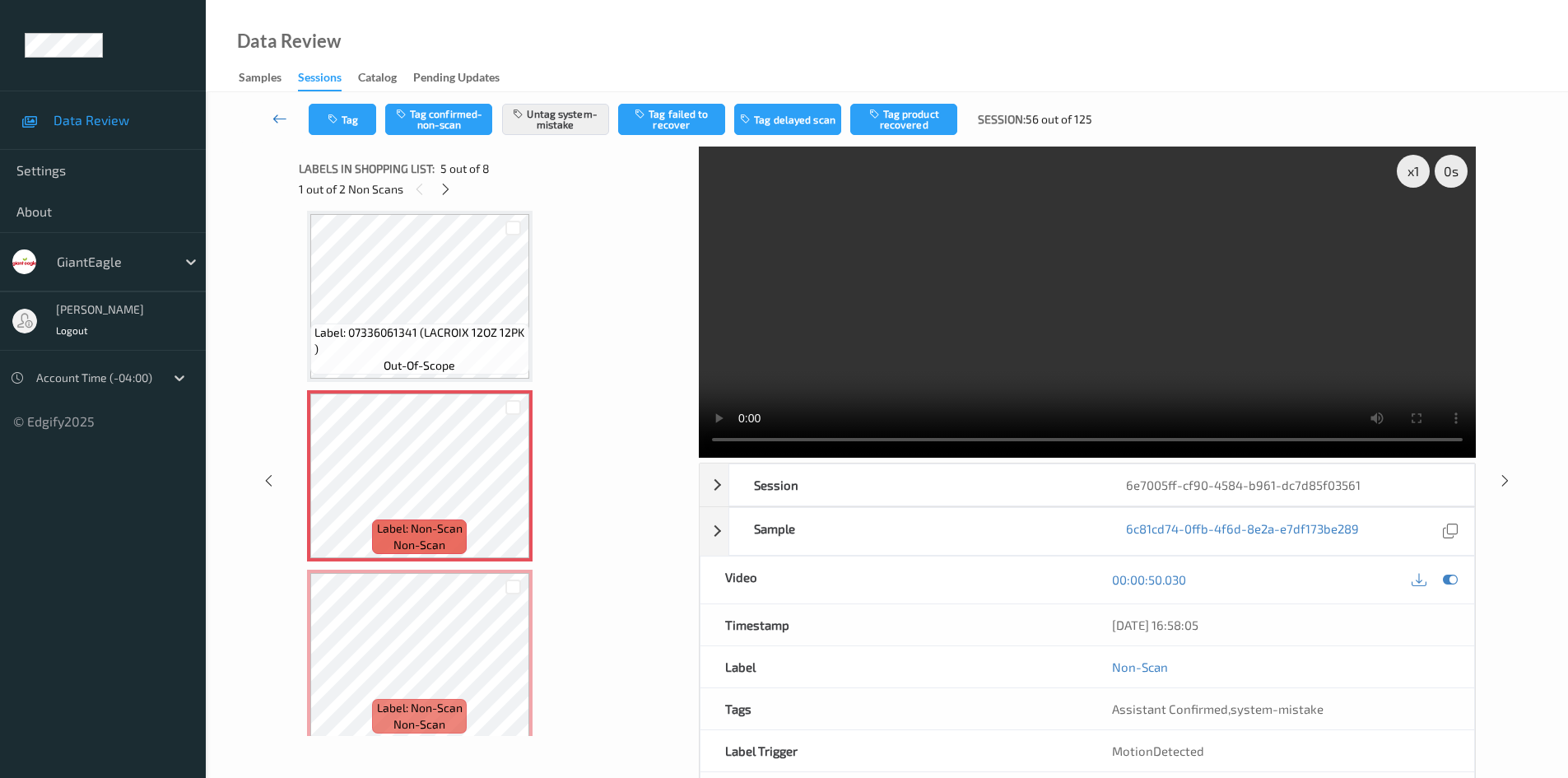 click at bounding box center [280, 119] 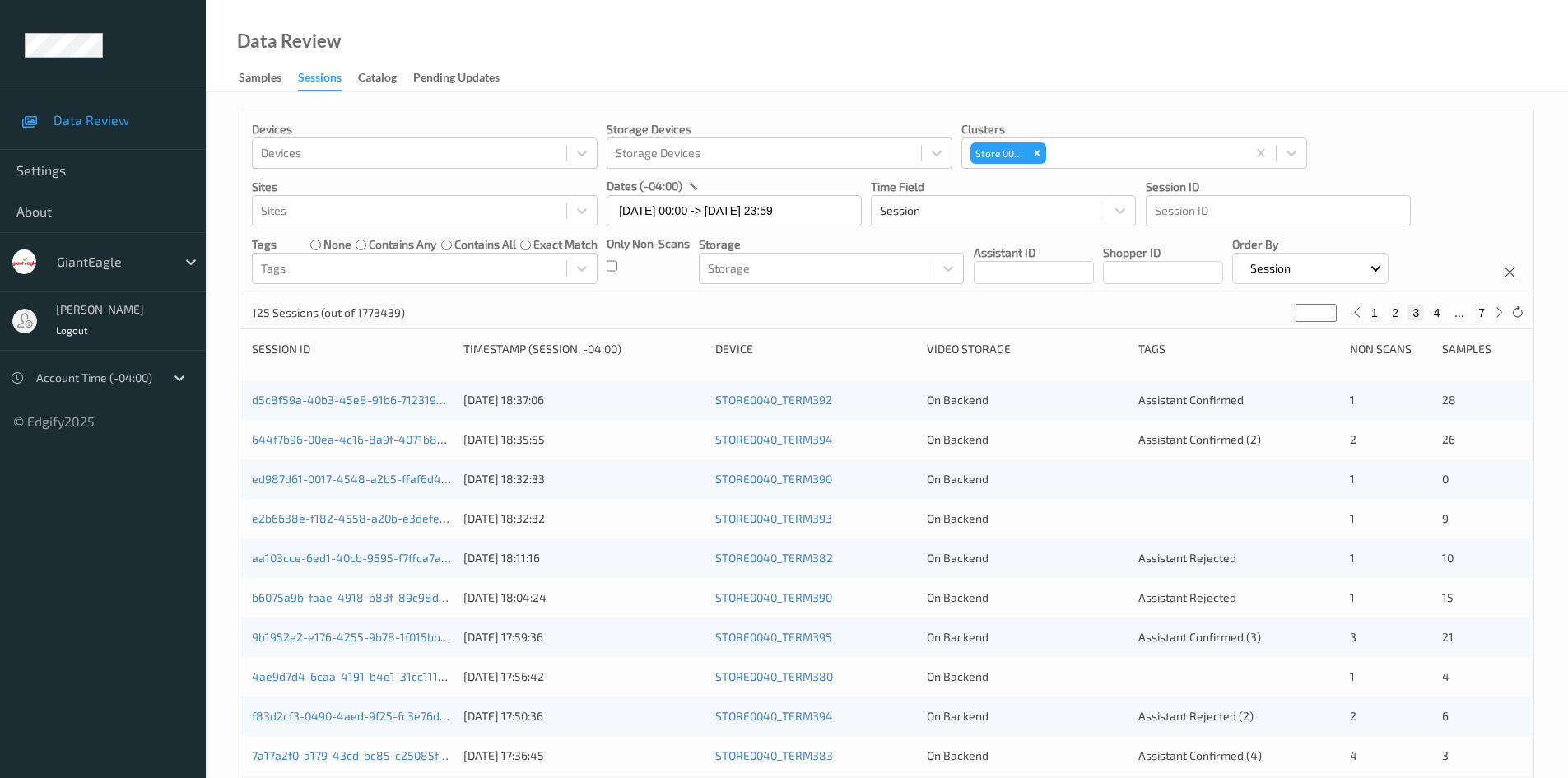 scroll, scrollTop: 329, scrollLeft: 0, axis: vertical 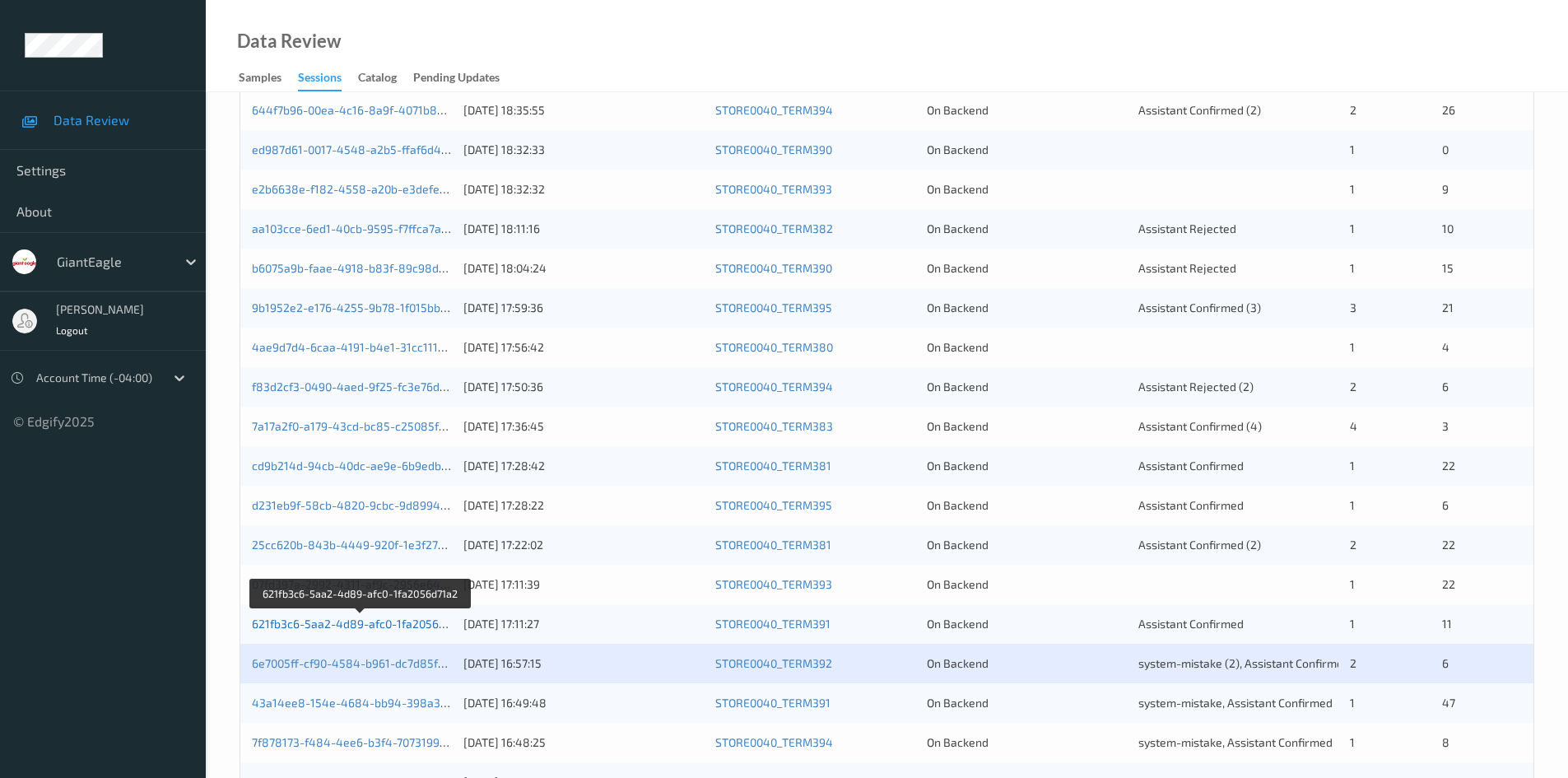 click on "621fb3c6-5aa2-4d89-afc0-1fa2056d71a2" at bounding box center (361, 623) 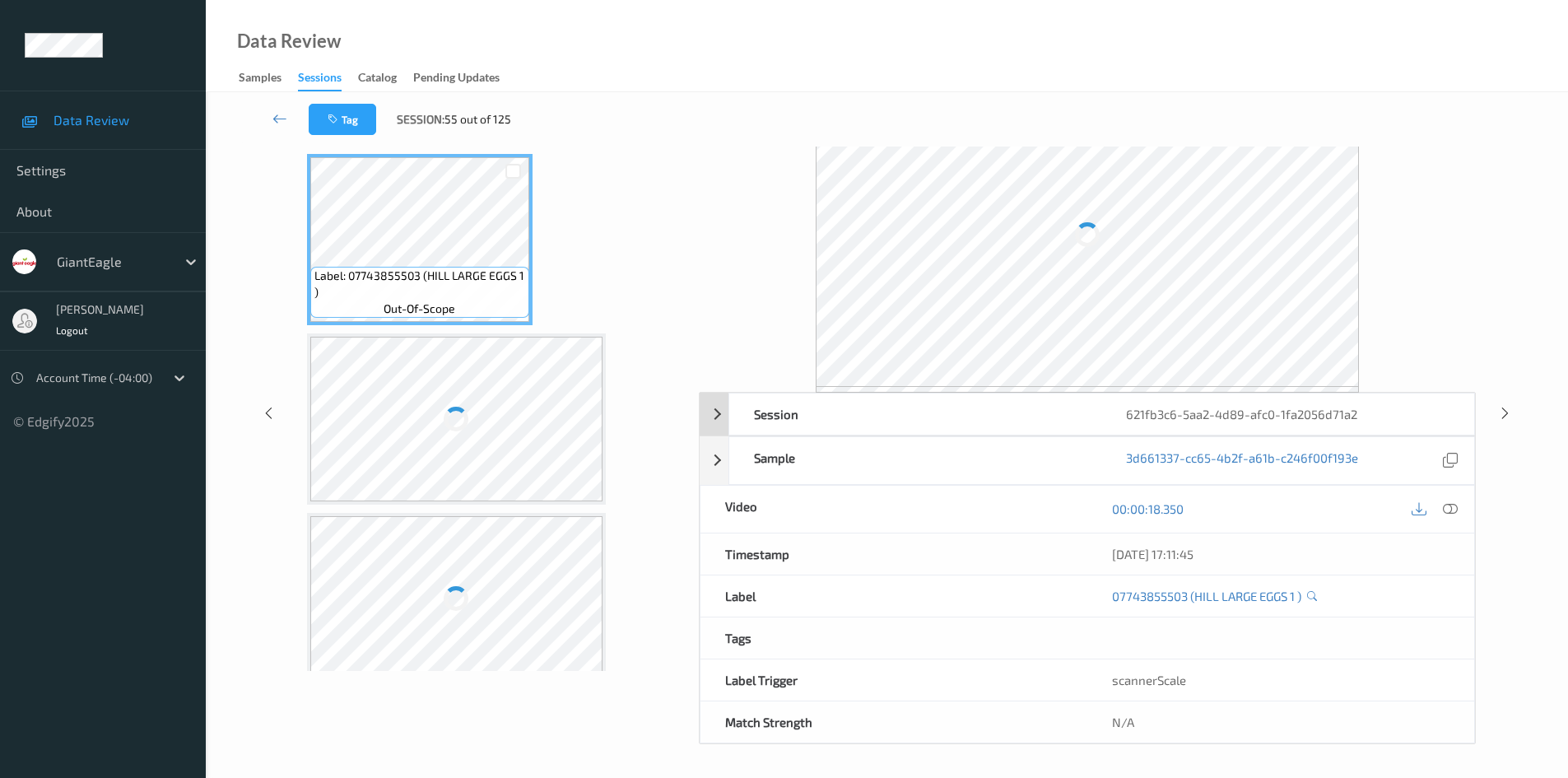 scroll, scrollTop: 71, scrollLeft: 0, axis: vertical 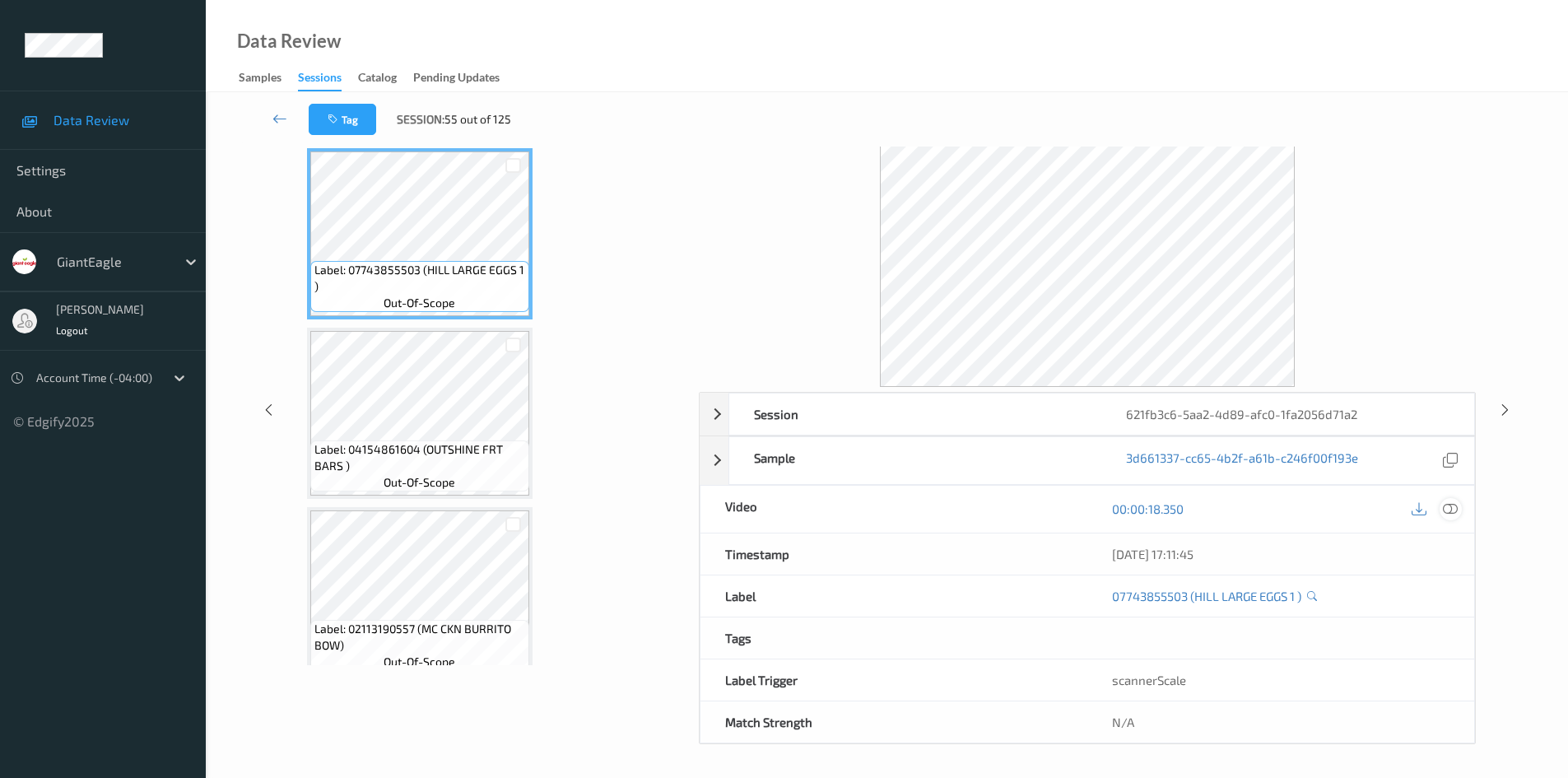 click at bounding box center [1450, 509] 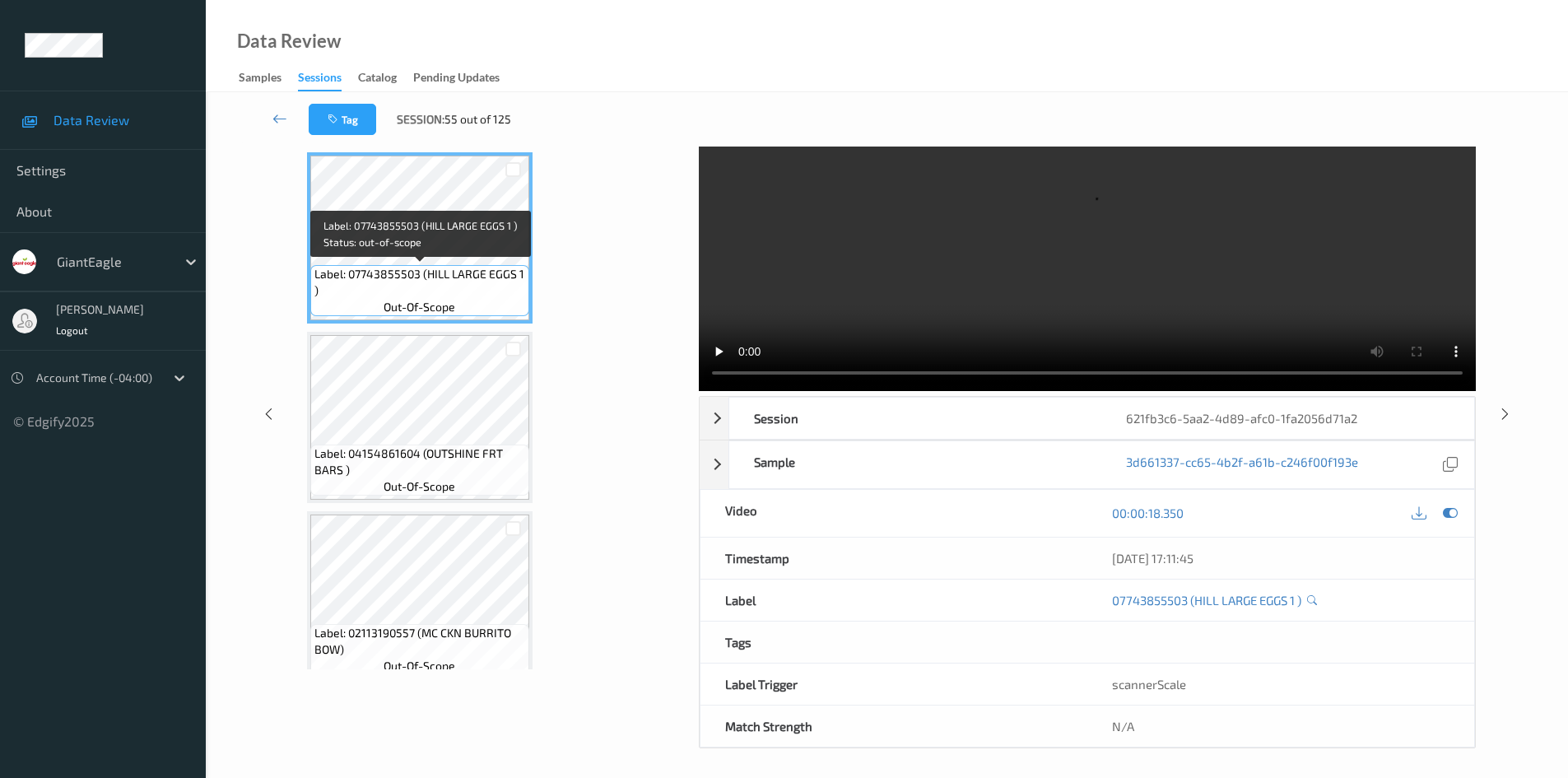scroll, scrollTop: 0, scrollLeft: 0, axis: both 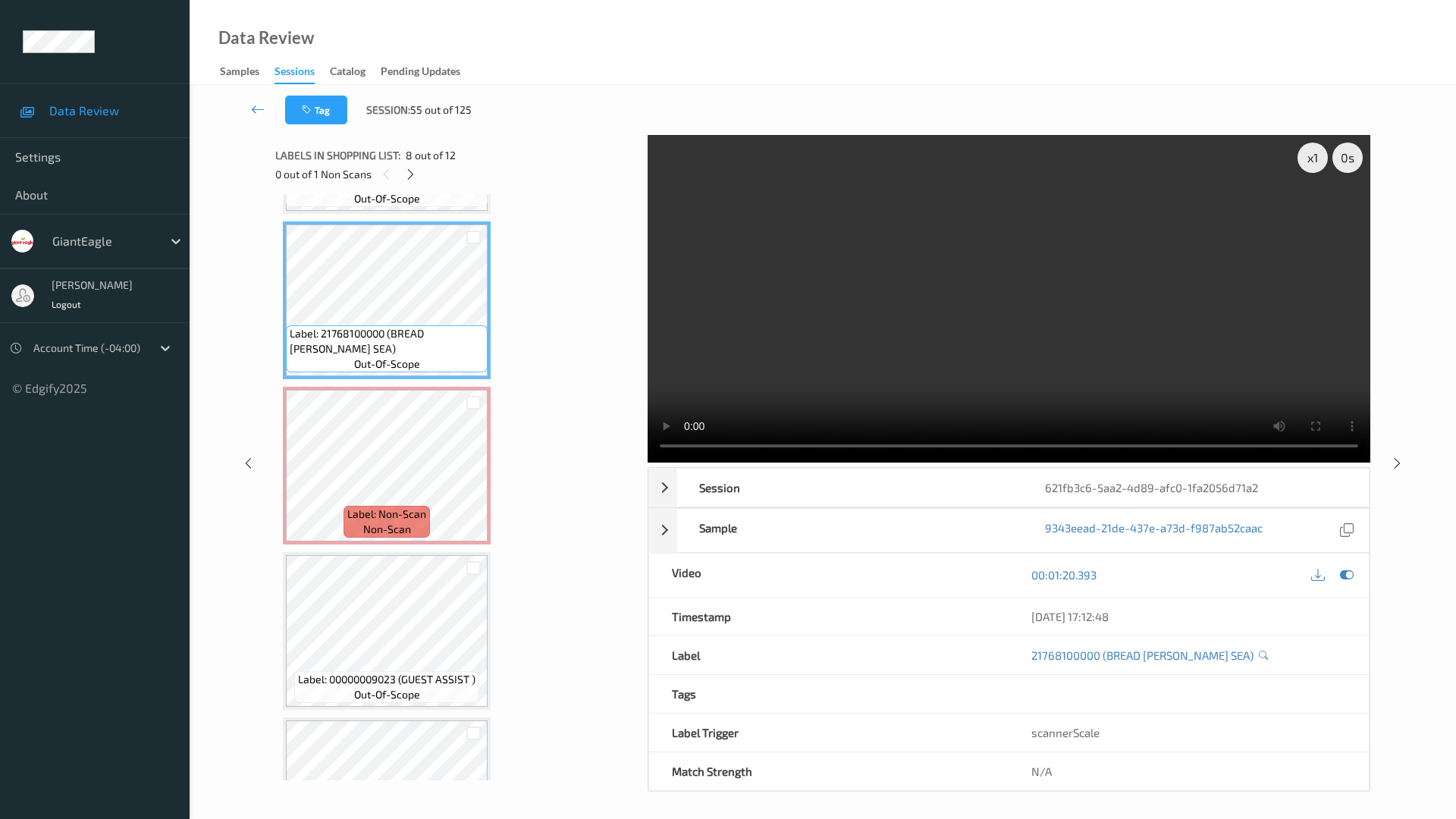 type 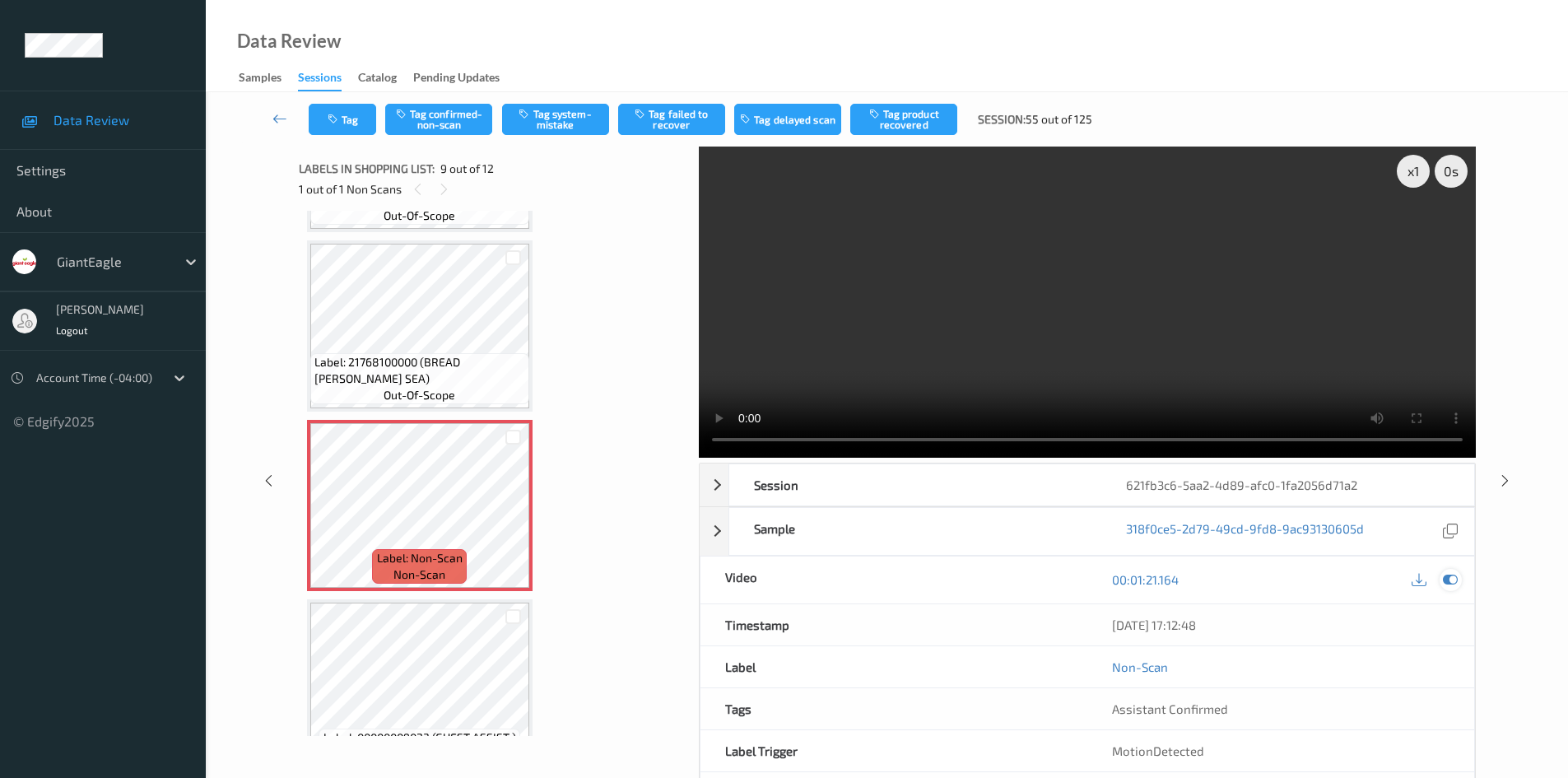 click at bounding box center [1450, 580] 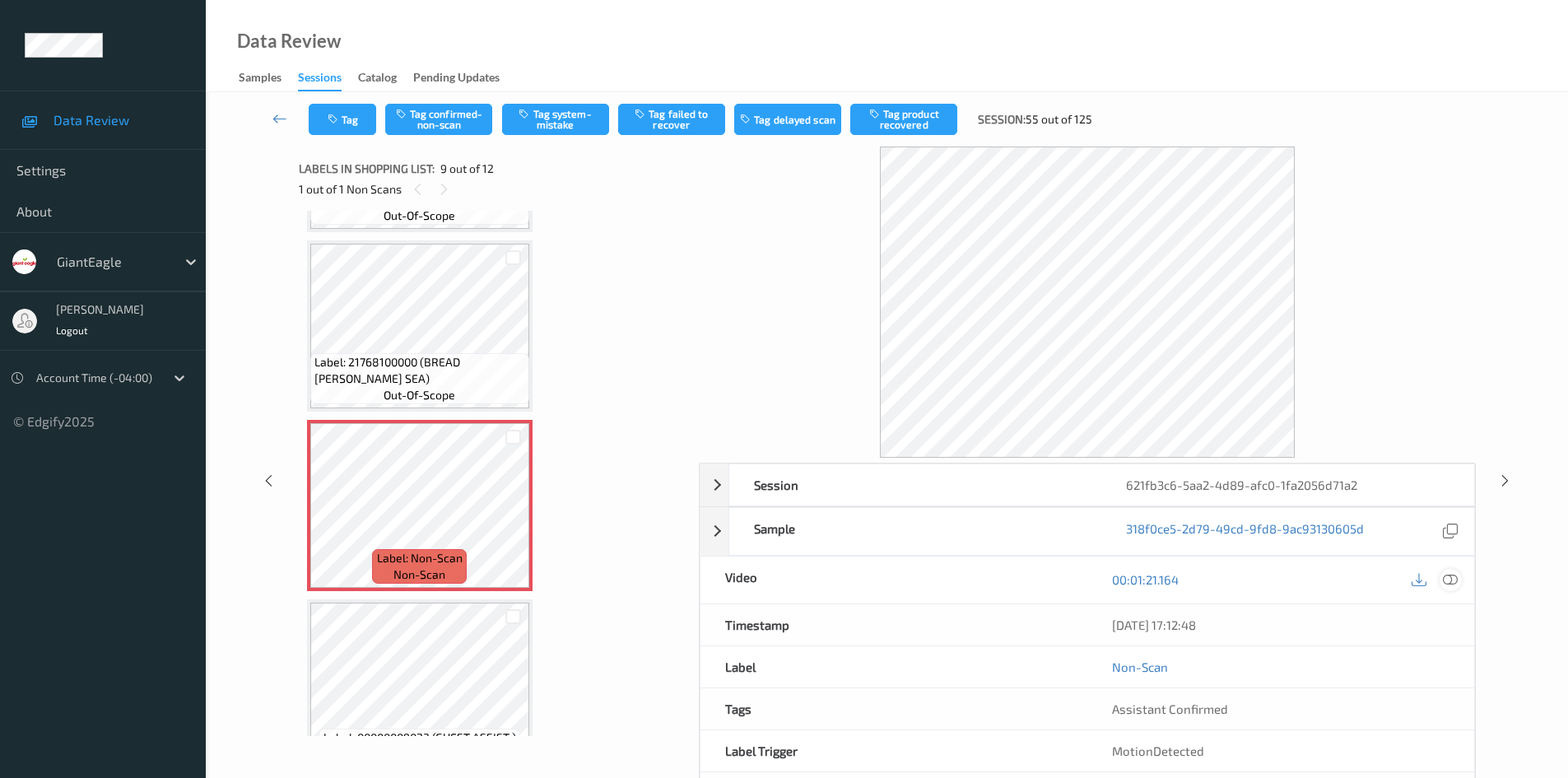 click at bounding box center [1450, 580] 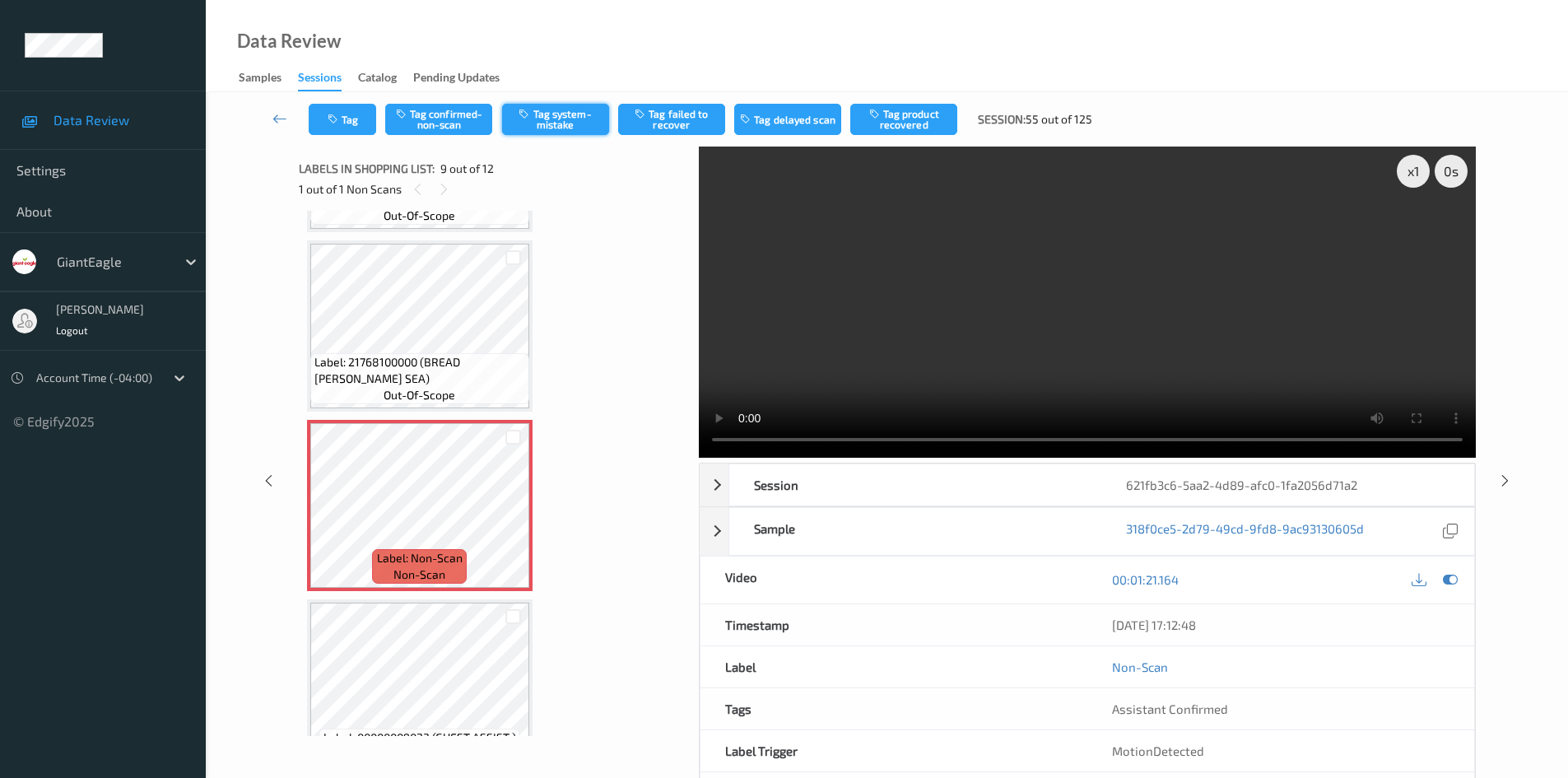 click on "Tag   system-mistake" at bounding box center [556, 119] 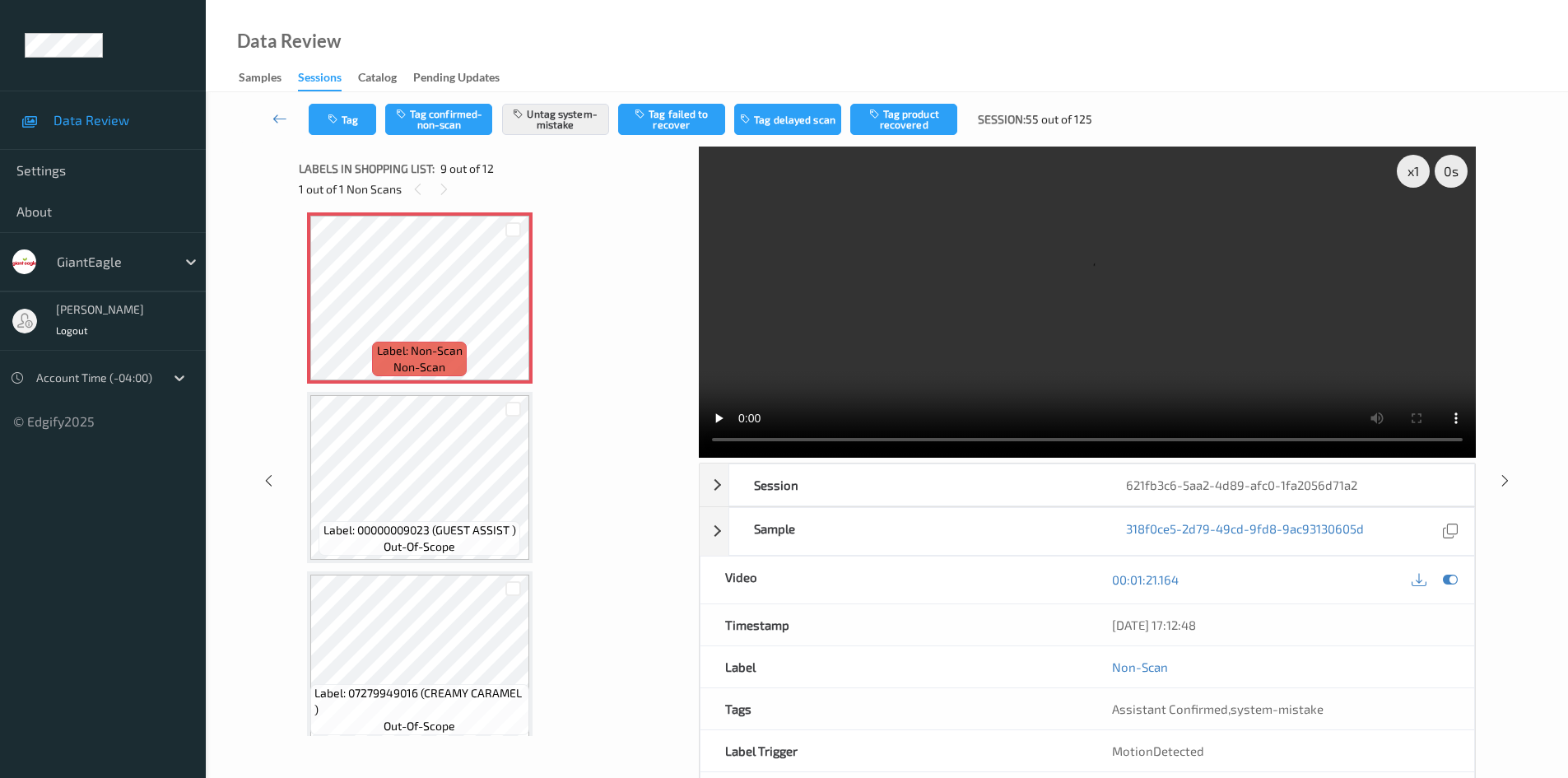 scroll, scrollTop: 1482, scrollLeft: 0, axis: vertical 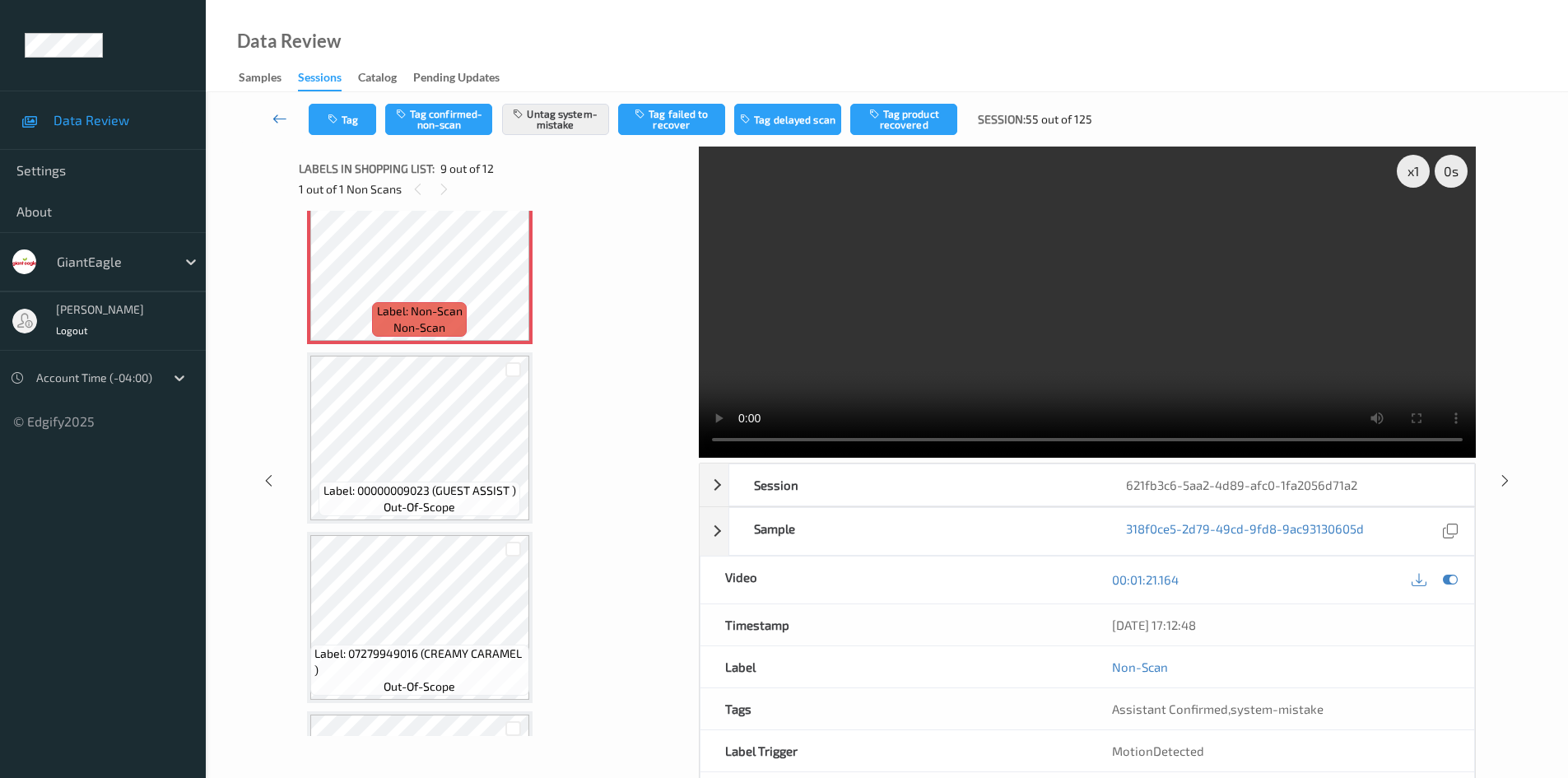 click at bounding box center [280, 119] 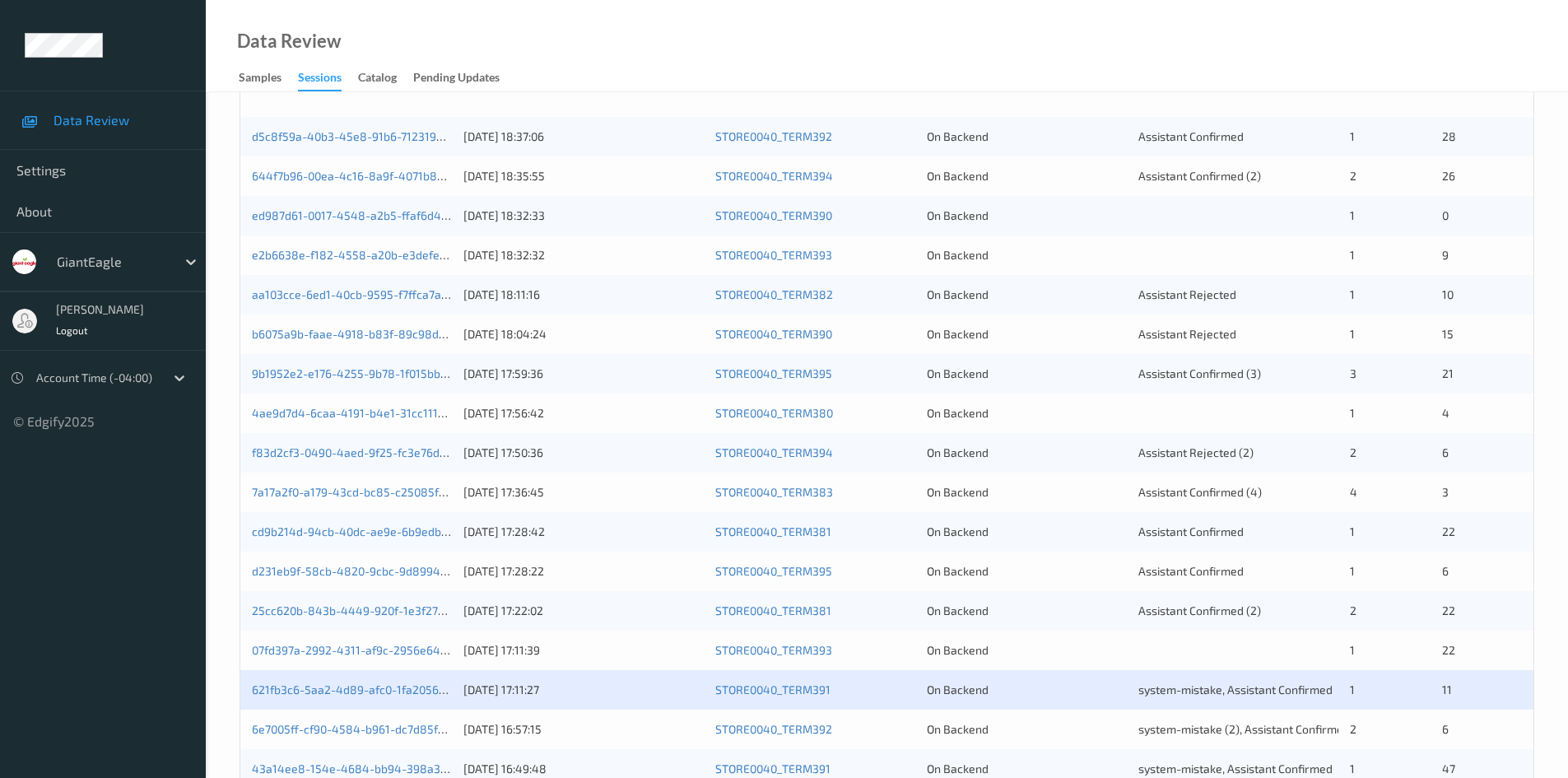 scroll, scrollTop: 329, scrollLeft: 0, axis: vertical 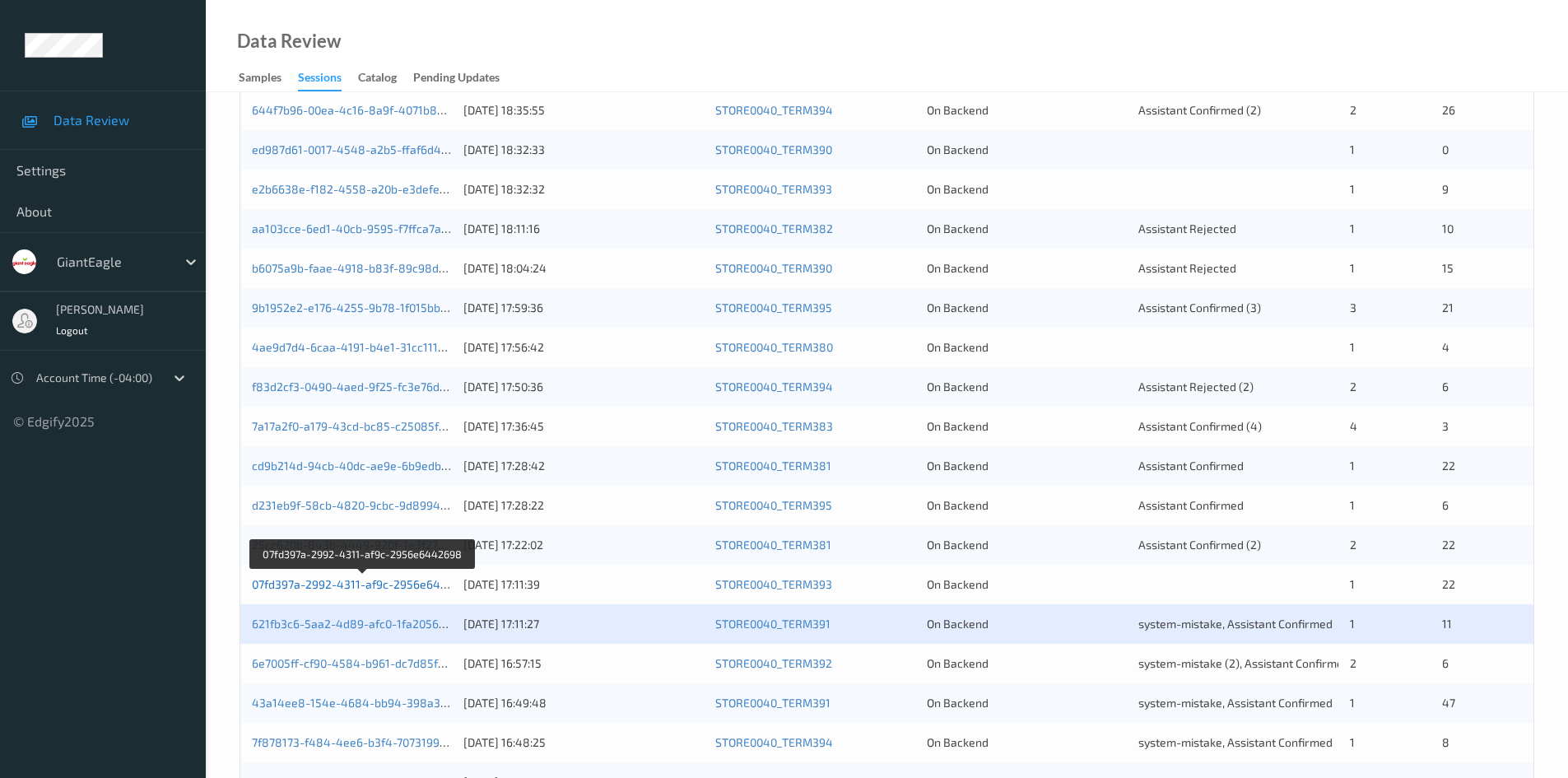 click on "07fd397a-2992-4311-af9c-2956e6442698" at bounding box center [363, 584] 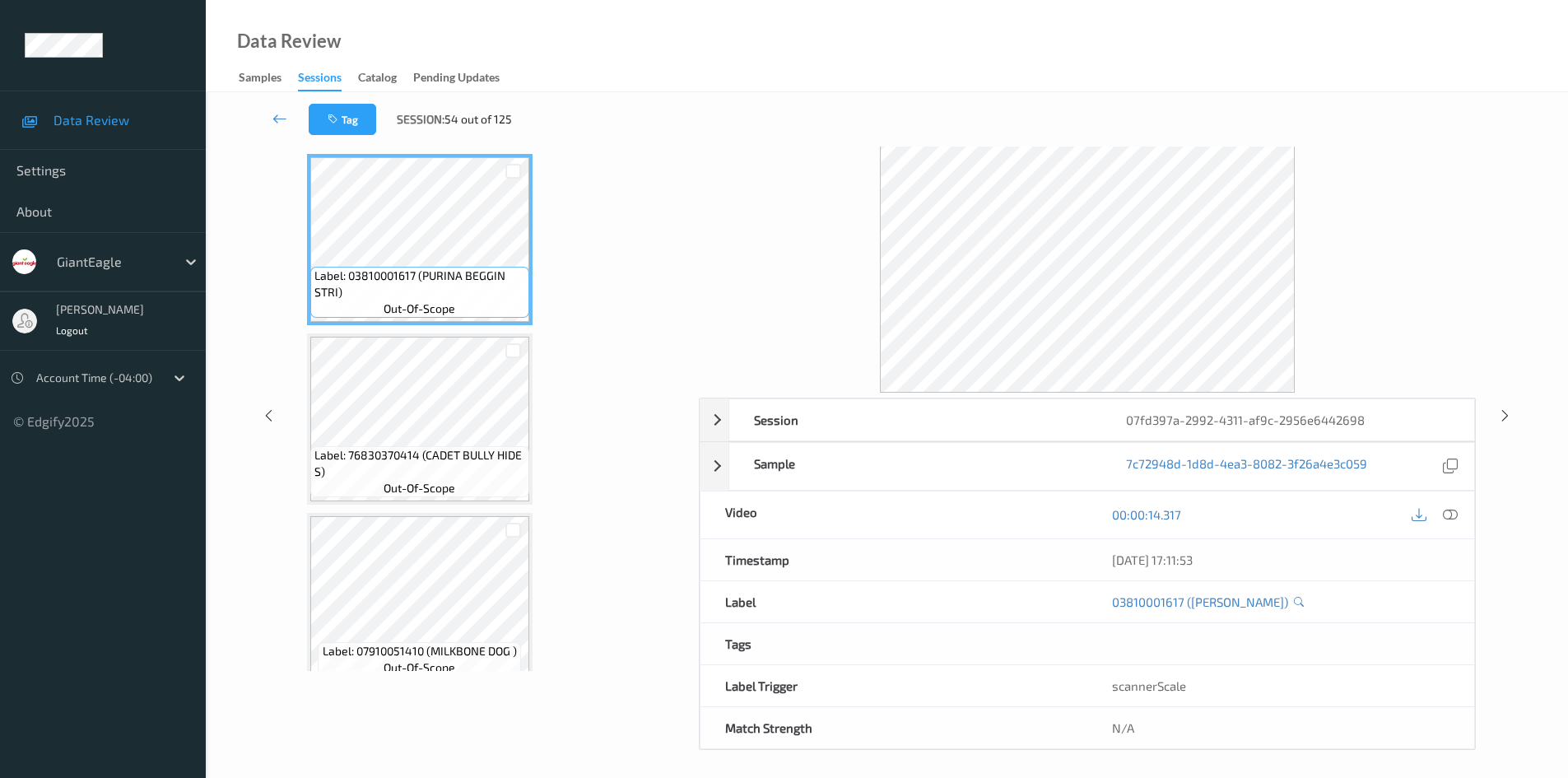 scroll, scrollTop: 71, scrollLeft: 0, axis: vertical 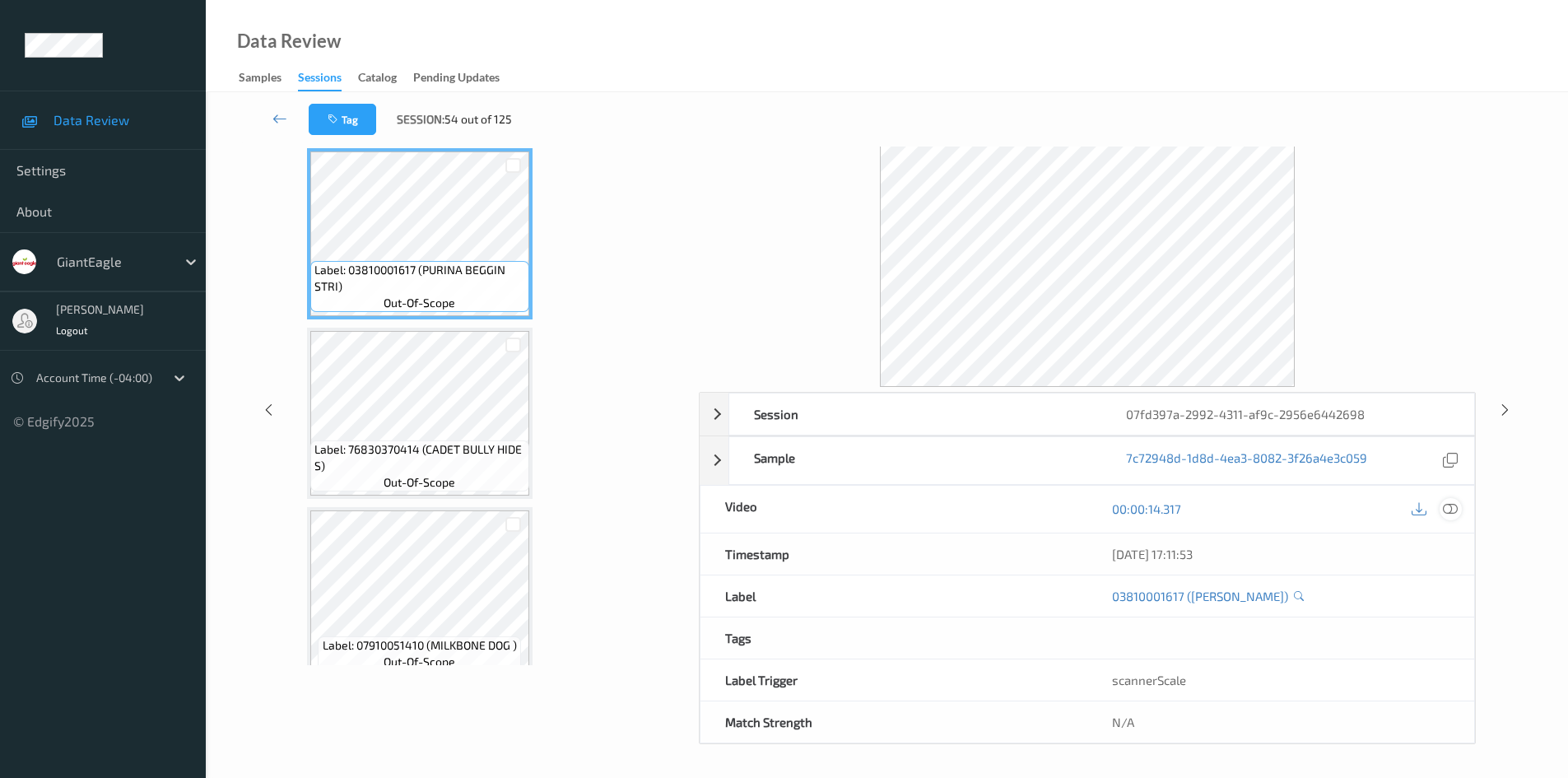 click at bounding box center [1450, 509] 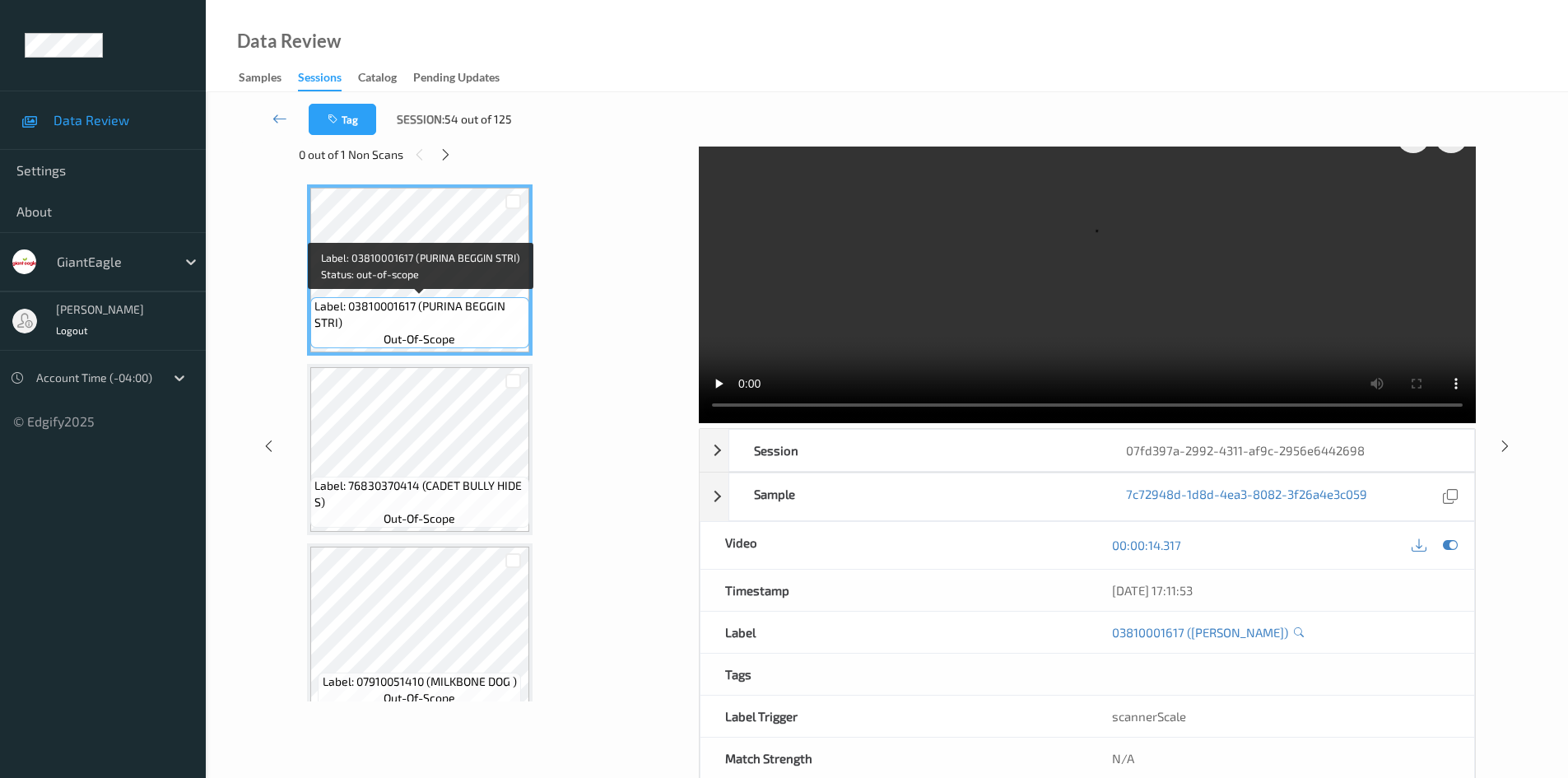scroll, scrollTop: 0, scrollLeft: 0, axis: both 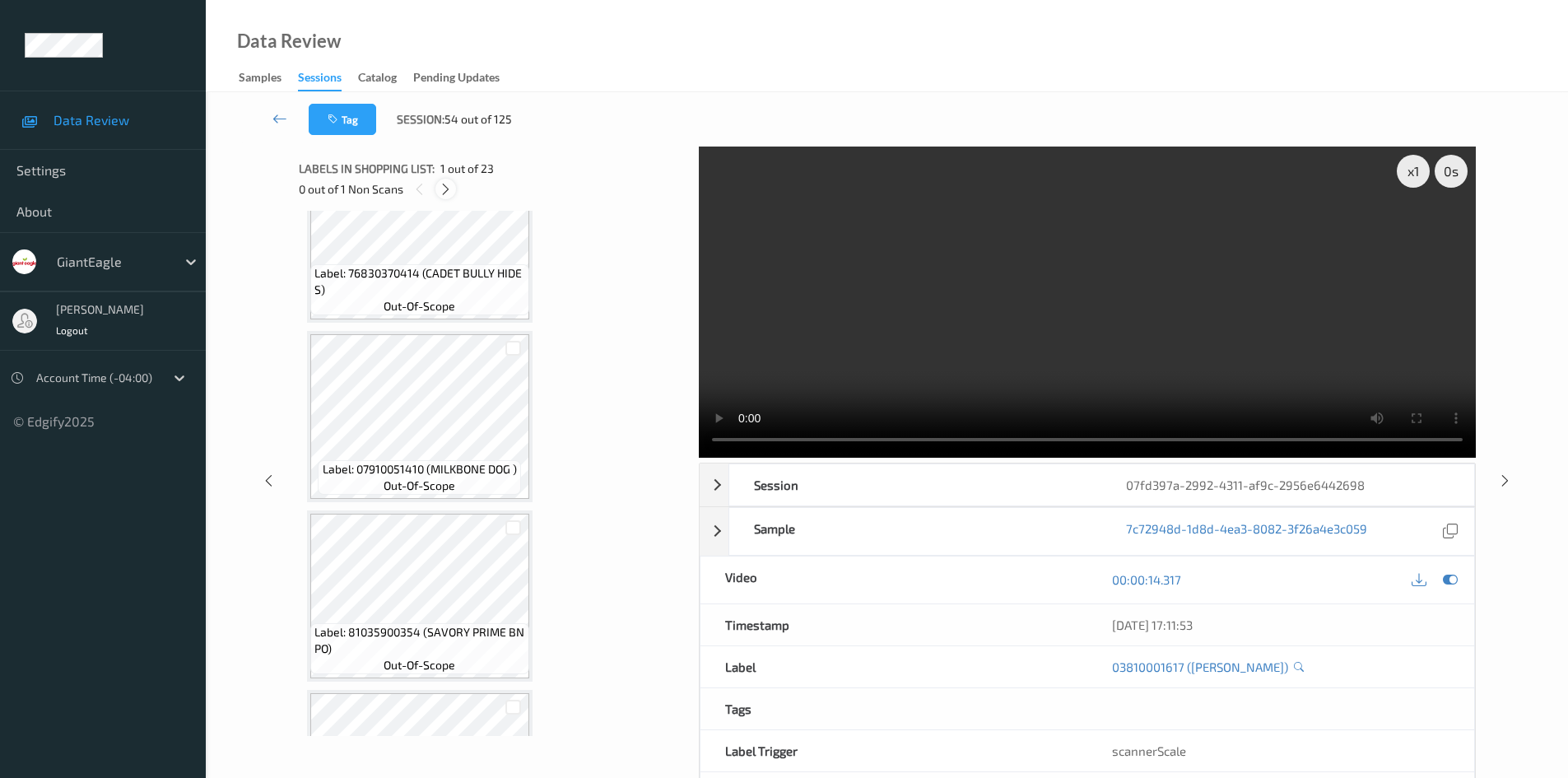 click at bounding box center [445, 189] 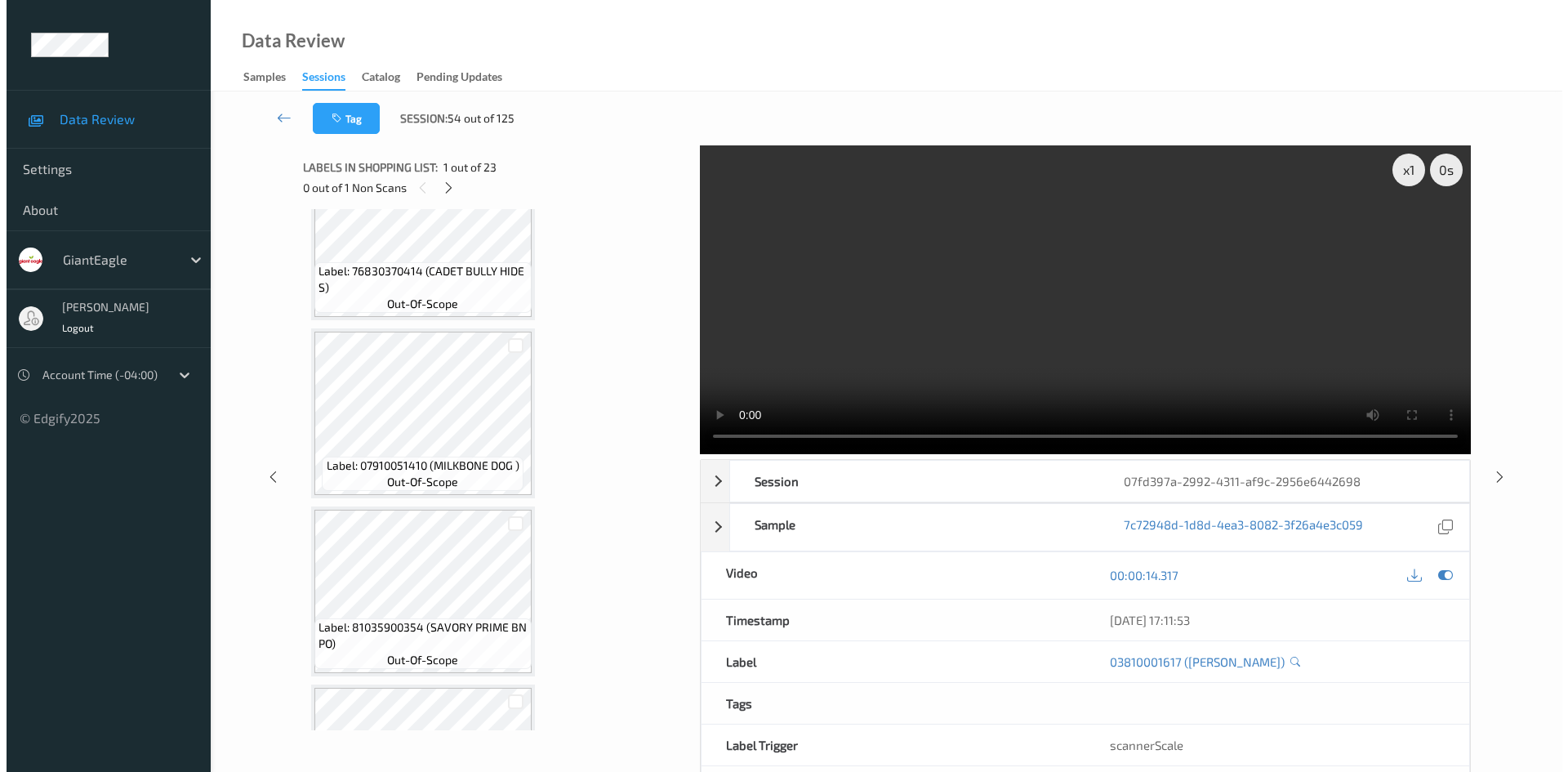 scroll, scrollTop: 3392, scrollLeft: 0, axis: vertical 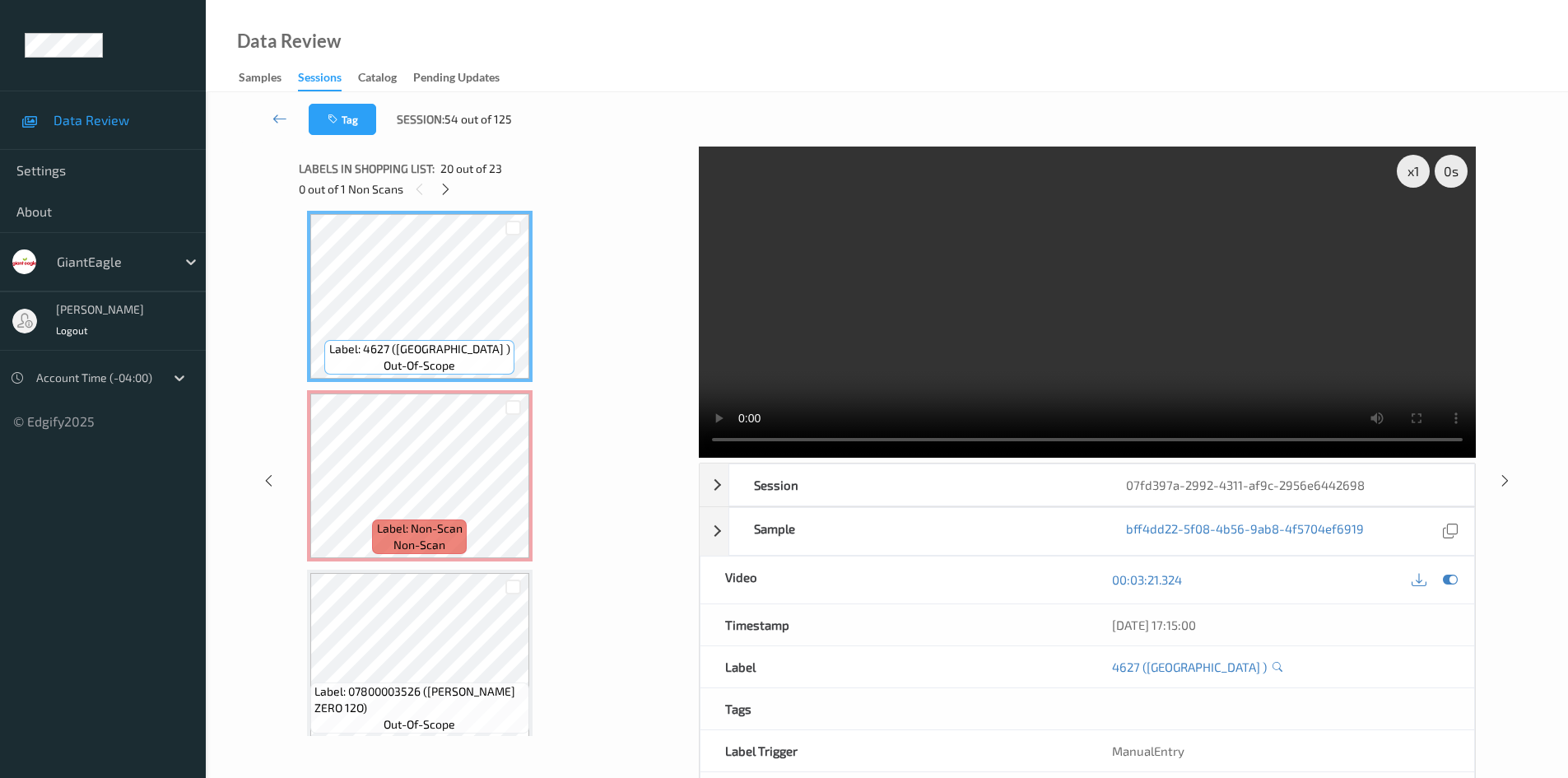 type 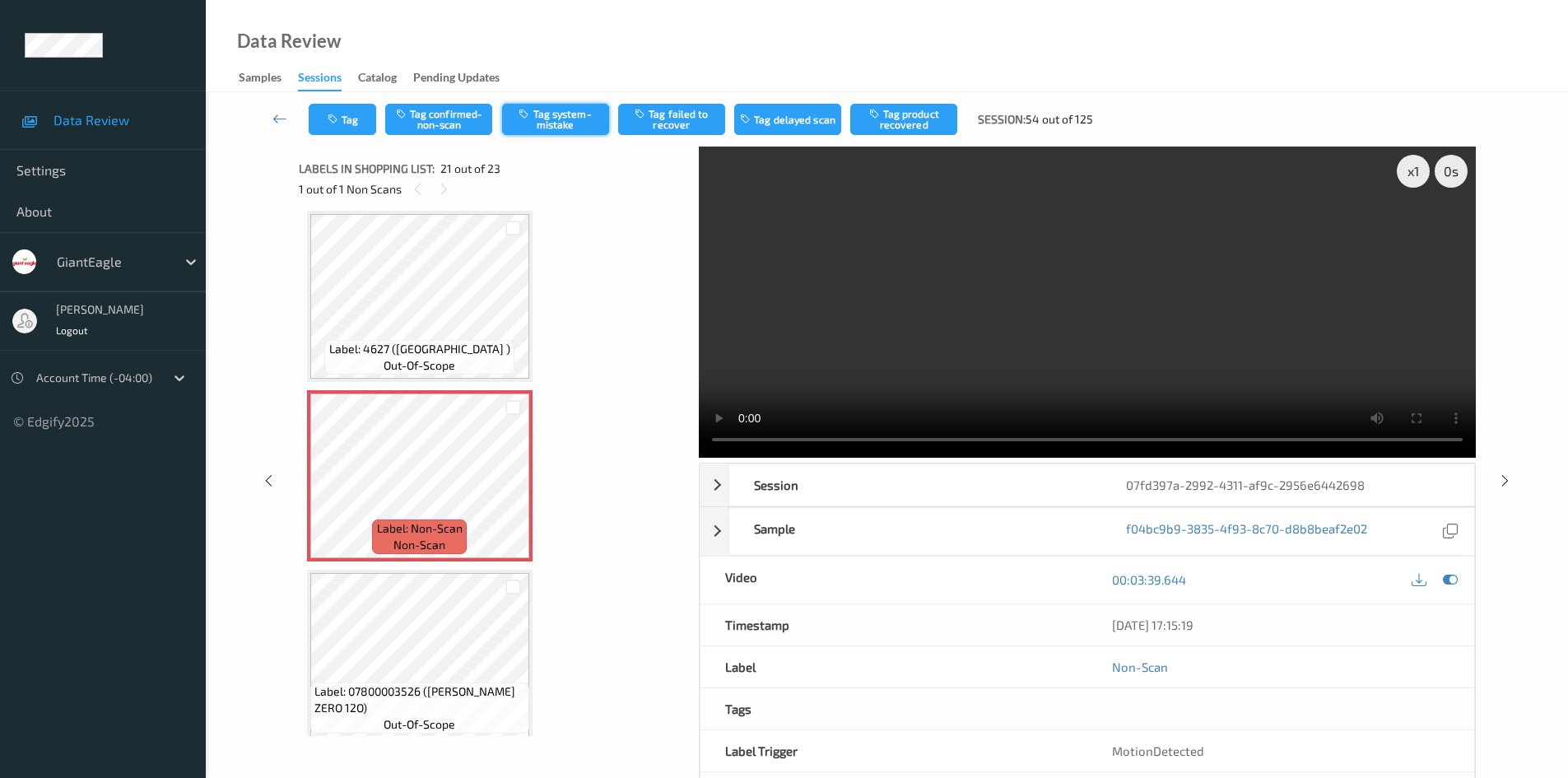 click on "Tag   system-mistake" at bounding box center [556, 119] 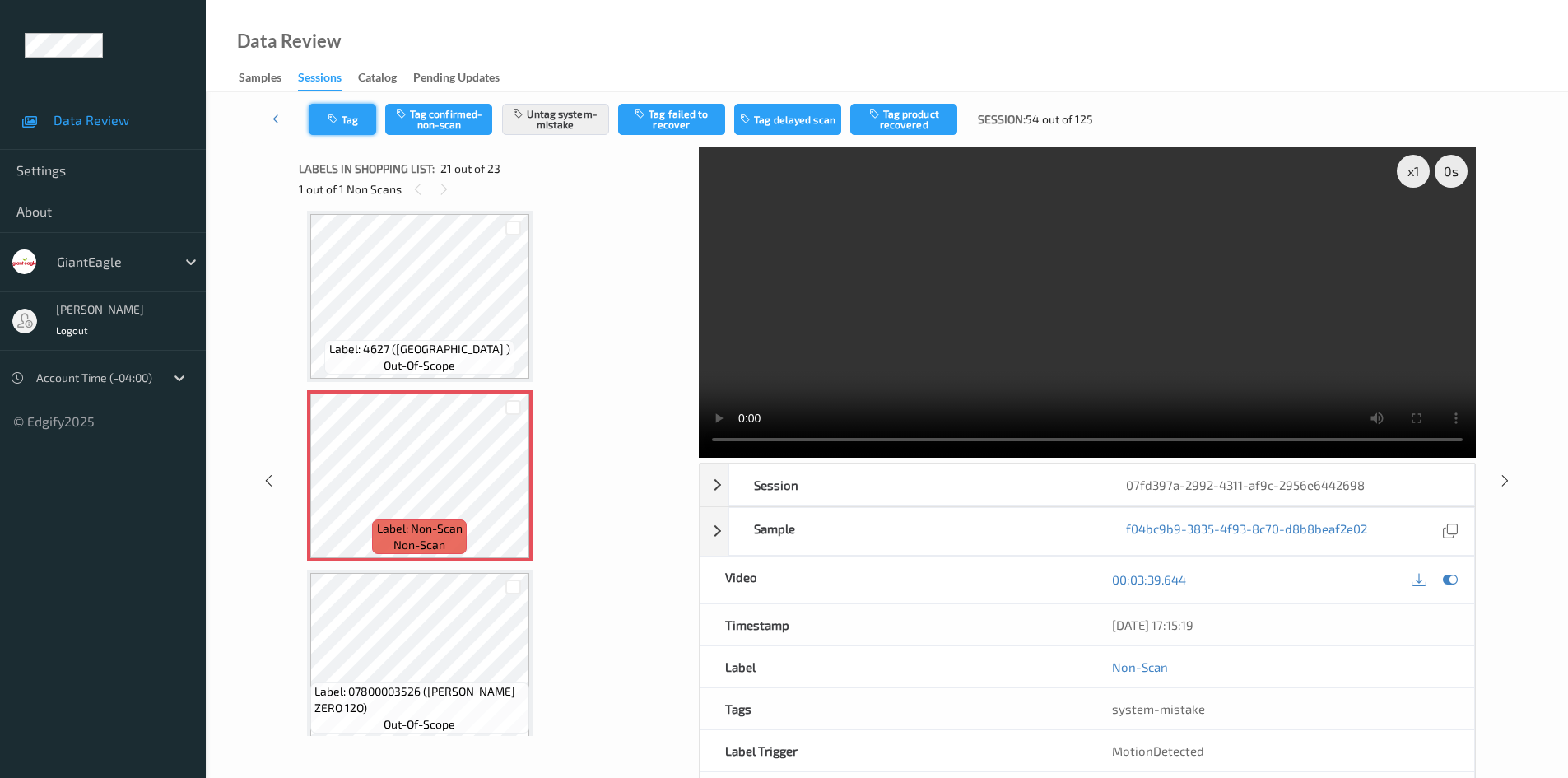 click on "Tag" at bounding box center [342, 119] 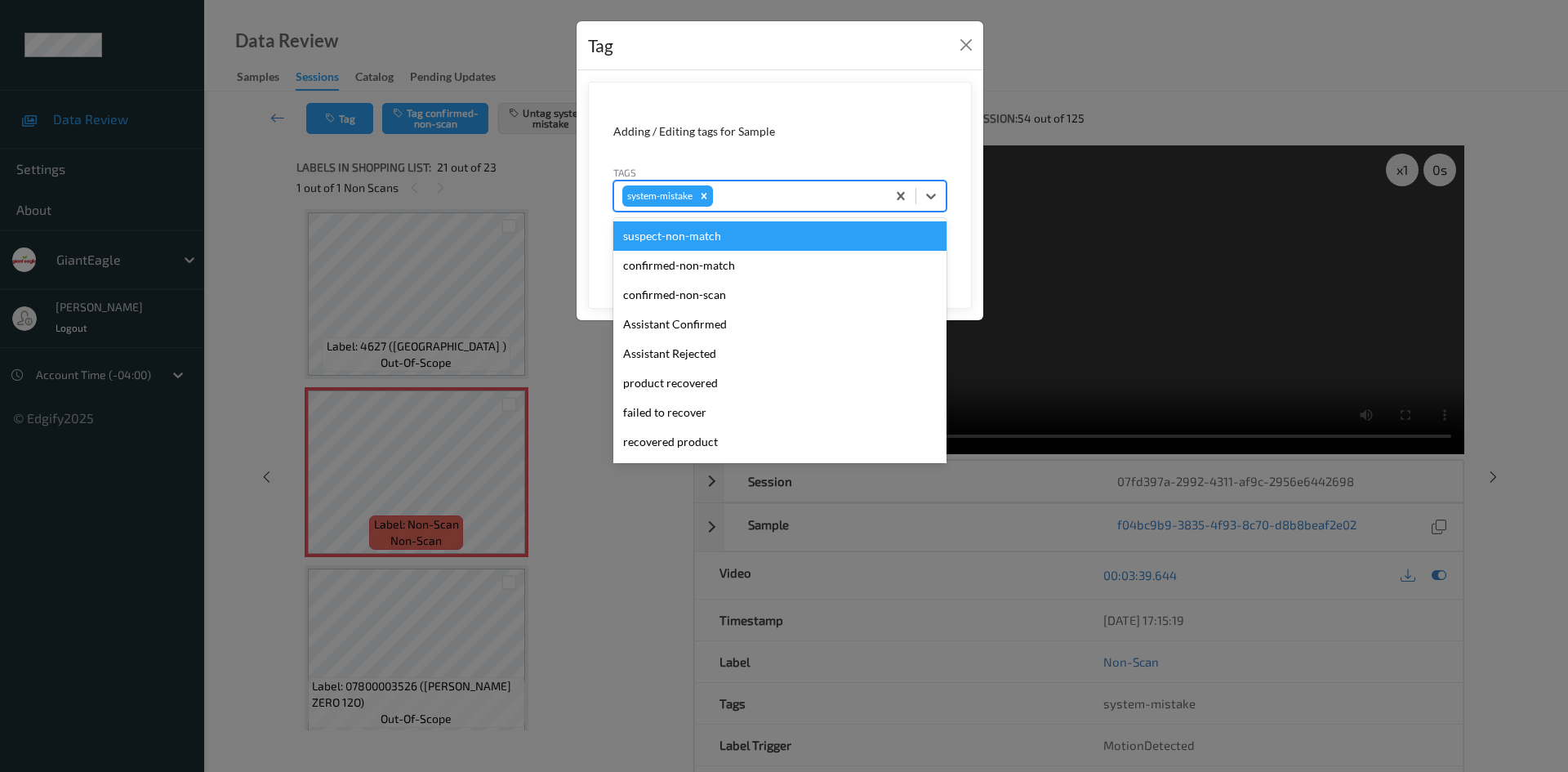 click at bounding box center [797, 196] 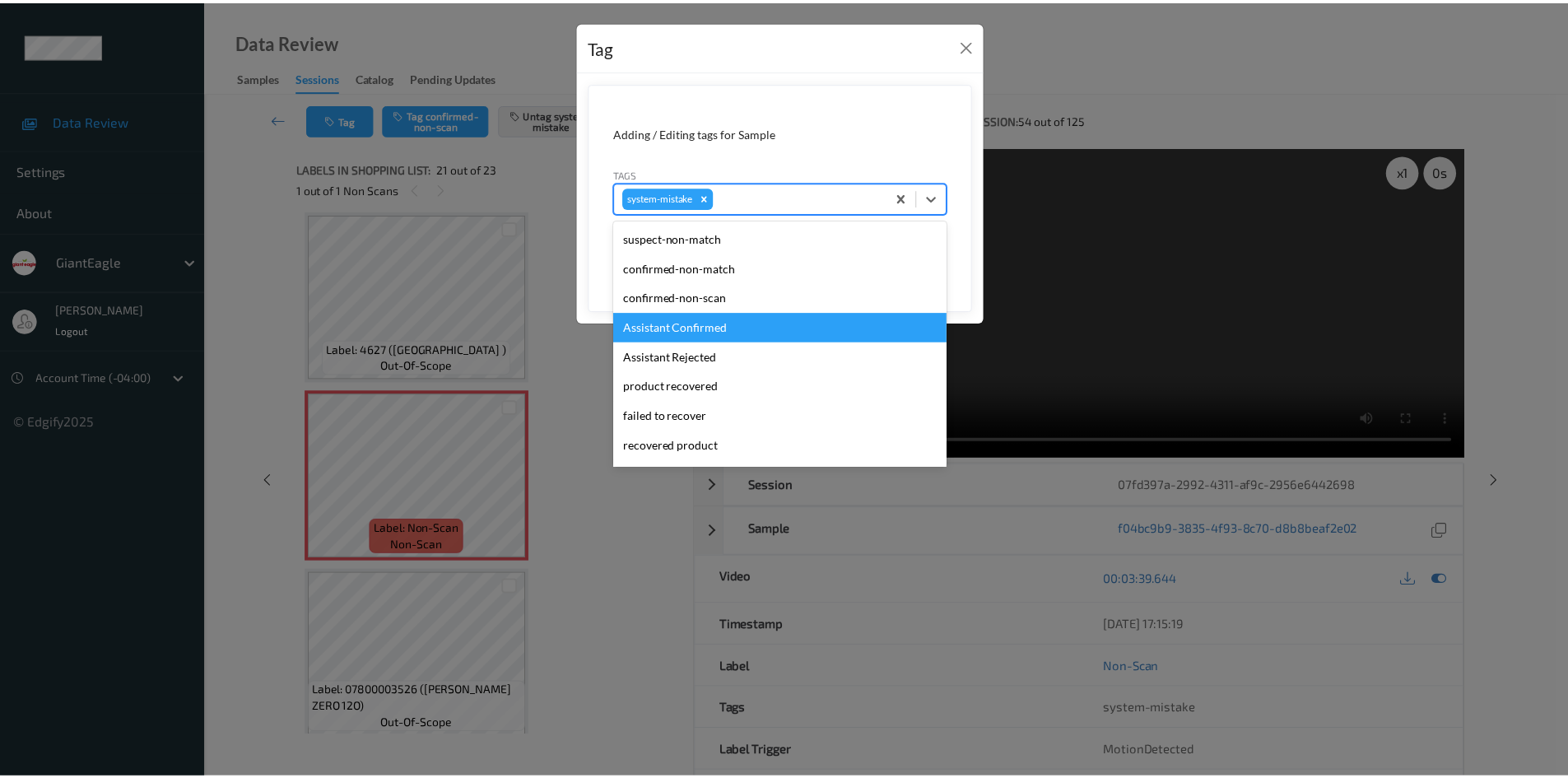 scroll, scrollTop: 115, scrollLeft: 0, axis: vertical 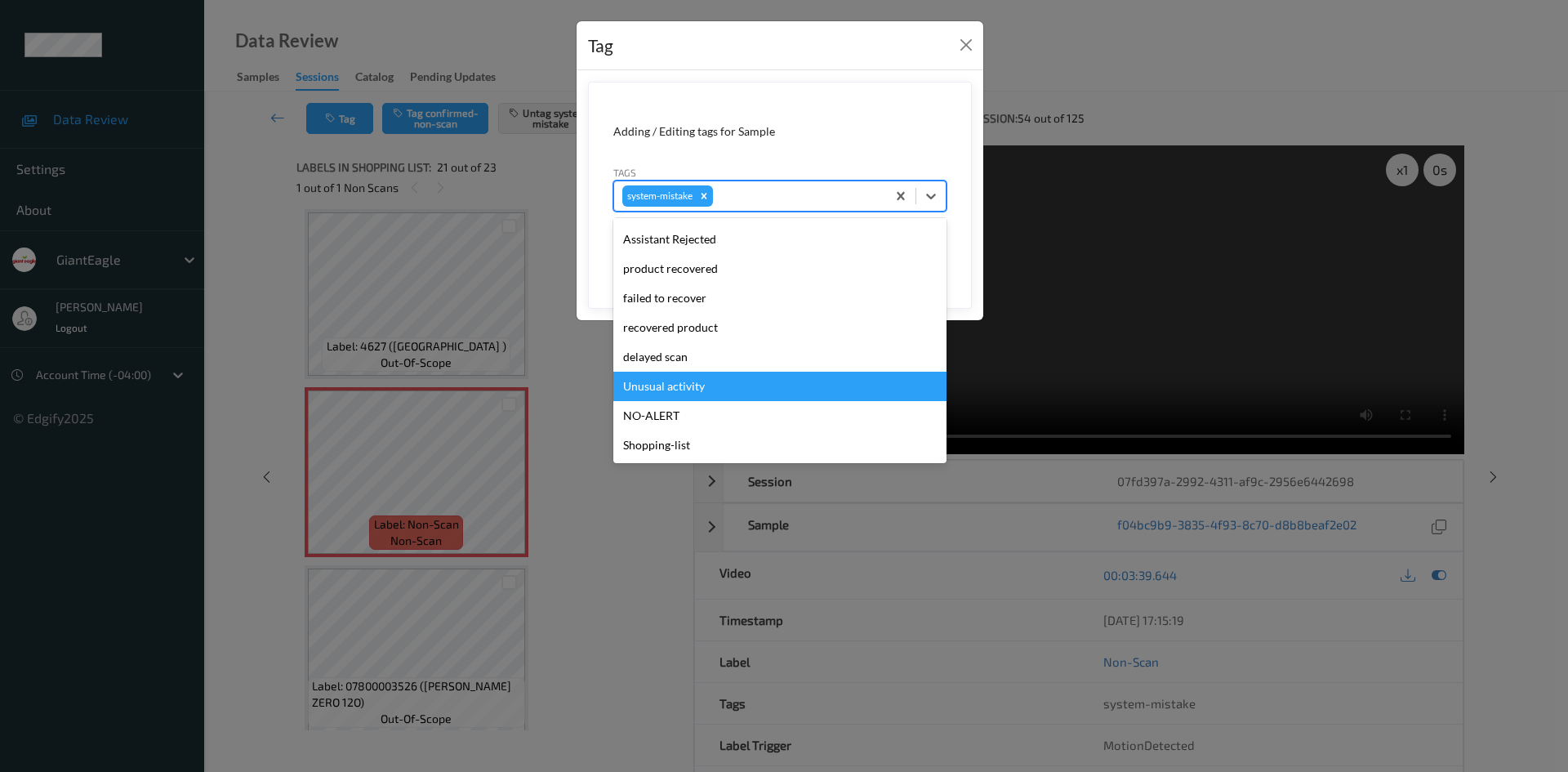 click on "Unusual activity" at bounding box center [780, 386] 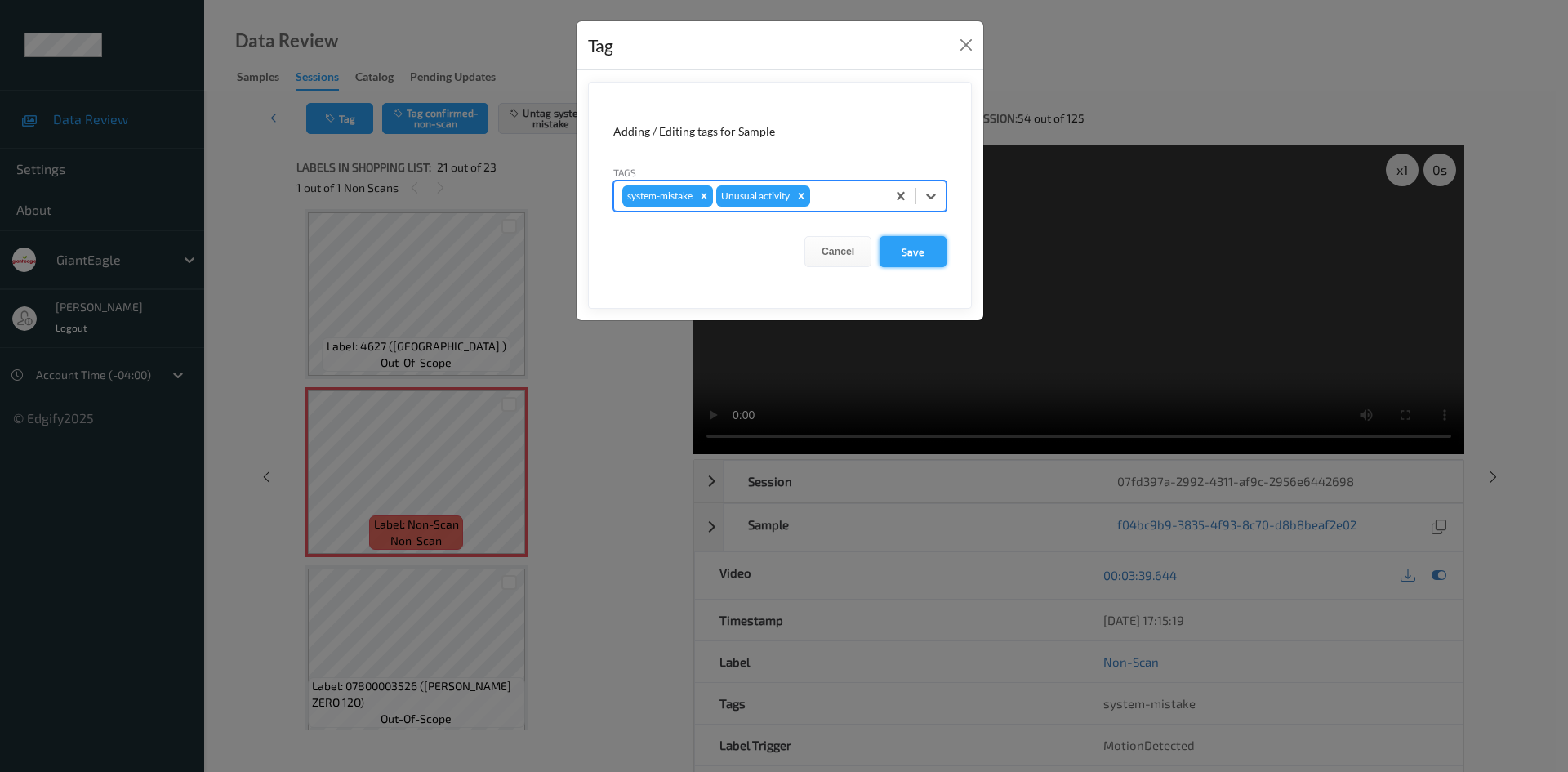 click on "Save" at bounding box center (913, 252) 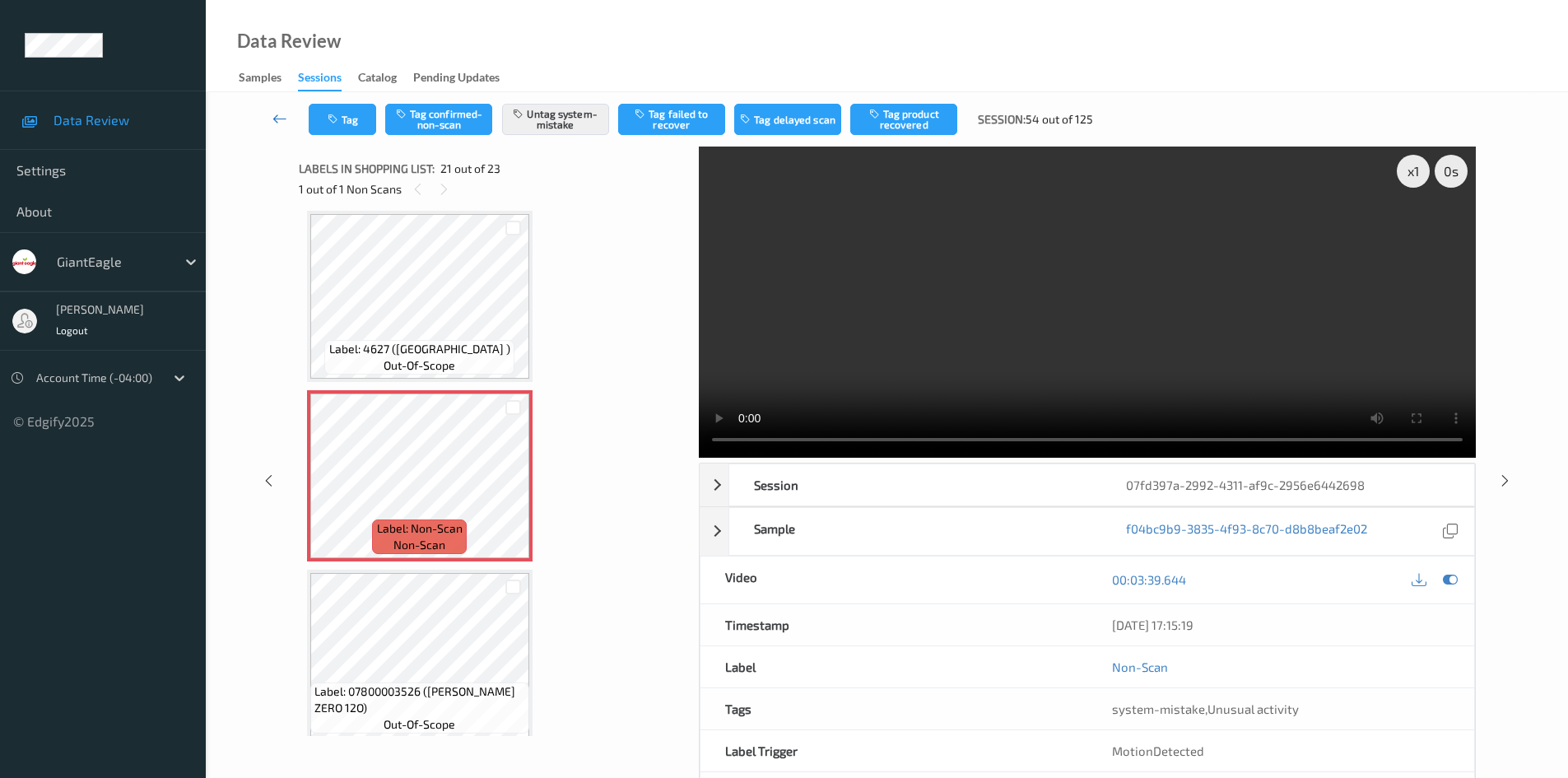 click at bounding box center (280, 119) 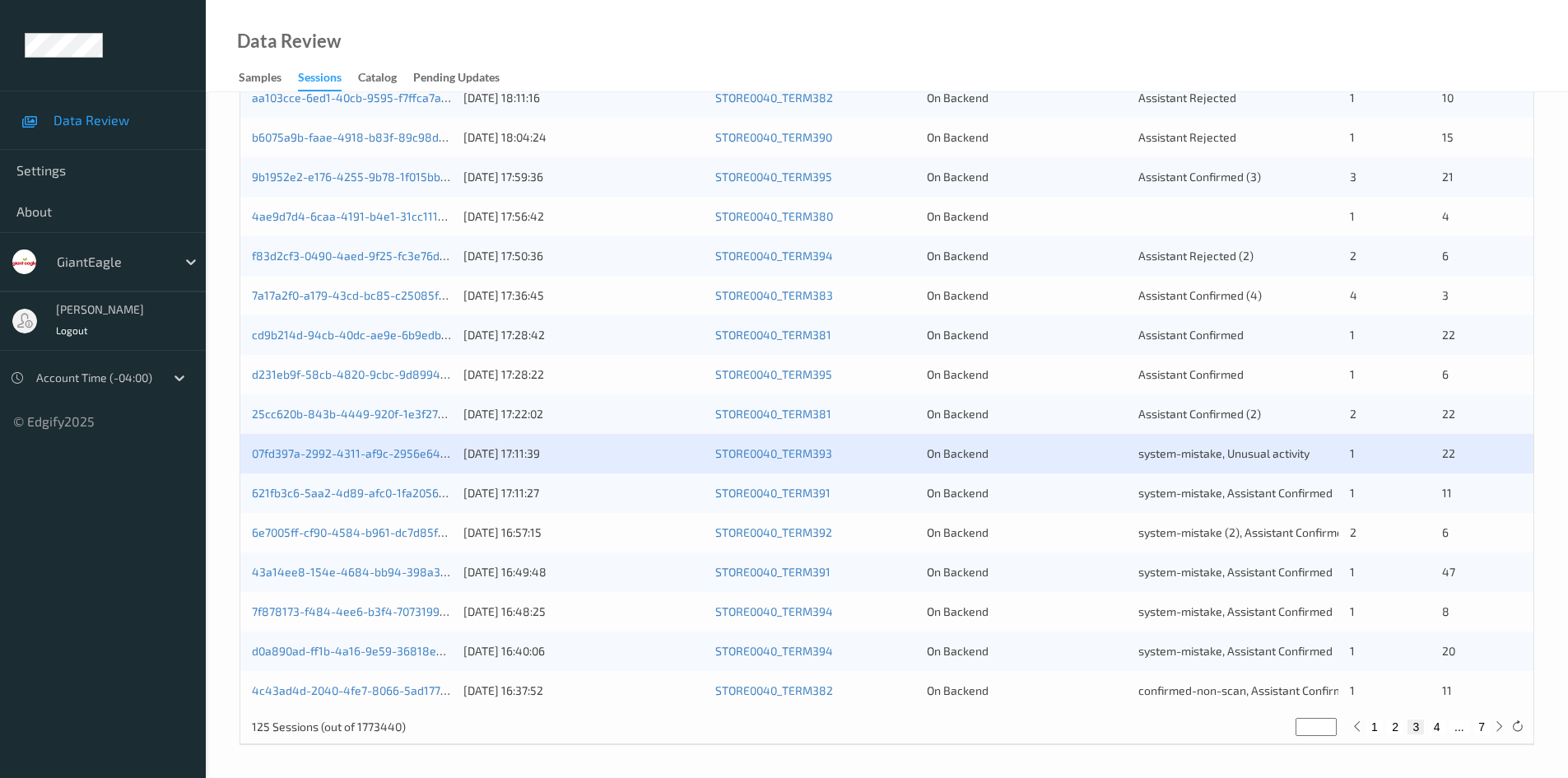 scroll, scrollTop: 461, scrollLeft: 0, axis: vertical 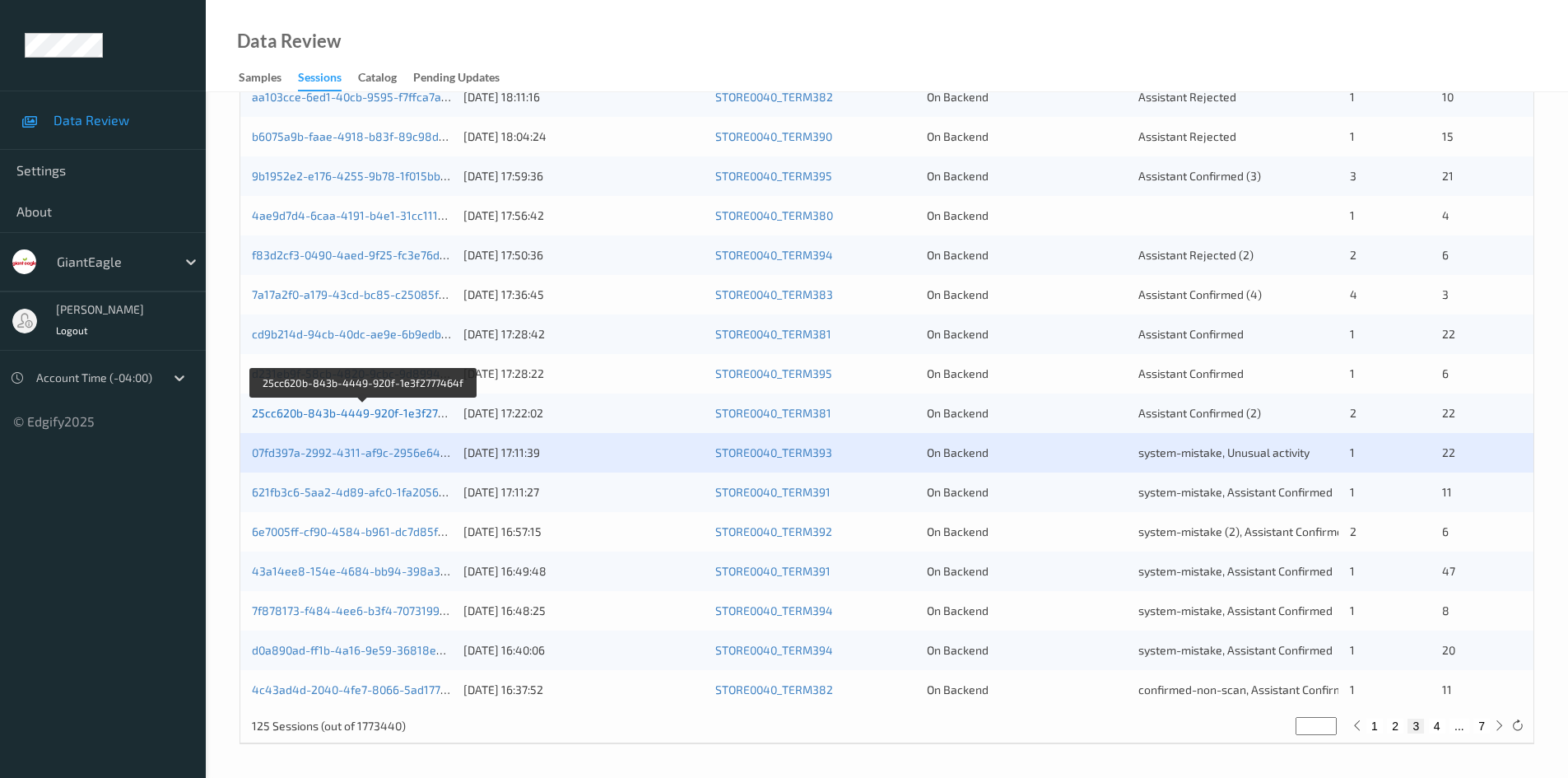 click on "25cc620b-843b-4449-920f-1e3f2777464f" at bounding box center (363, 412) 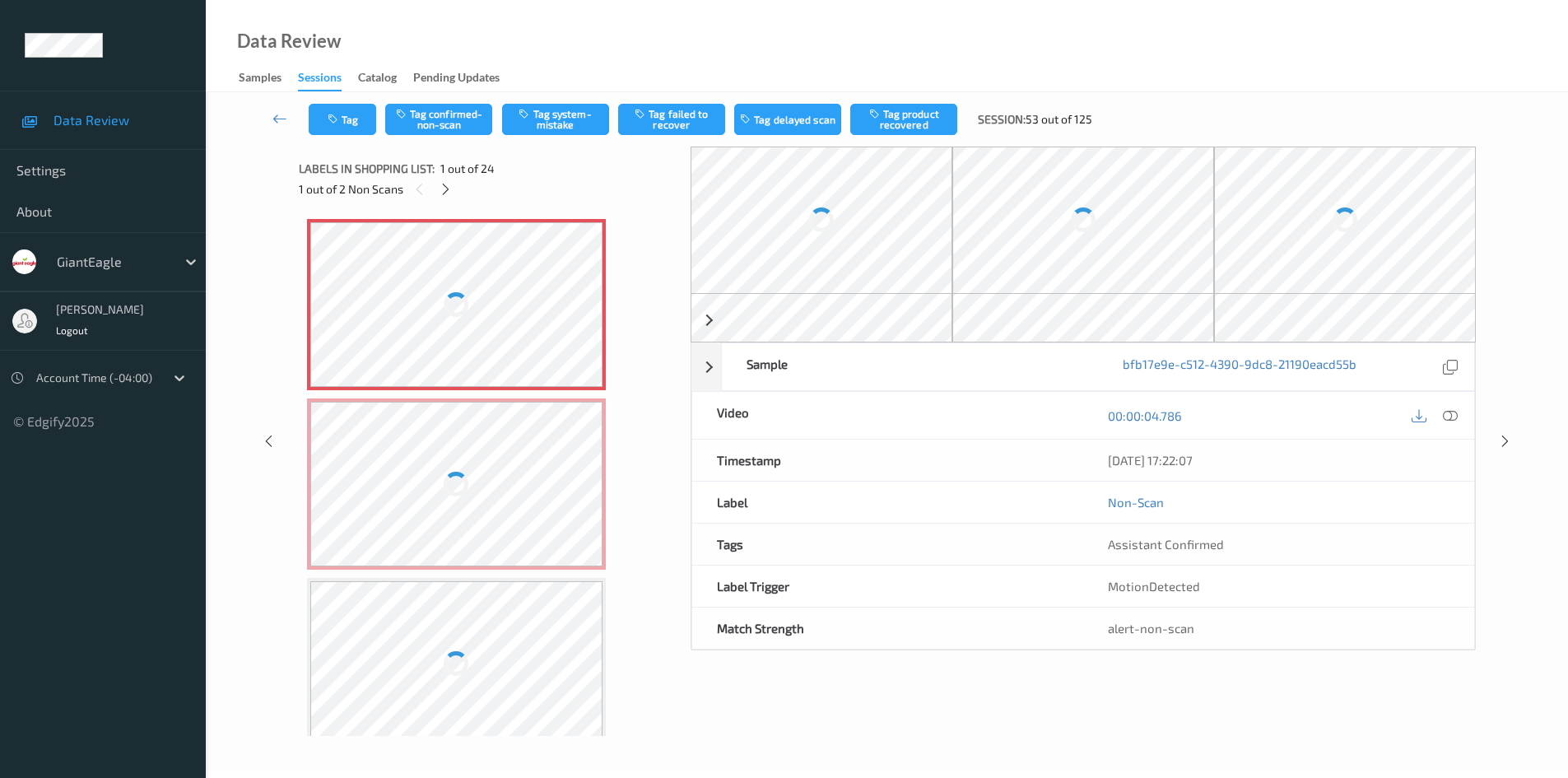 scroll, scrollTop: 0, scrollLeft: 0, axis: both 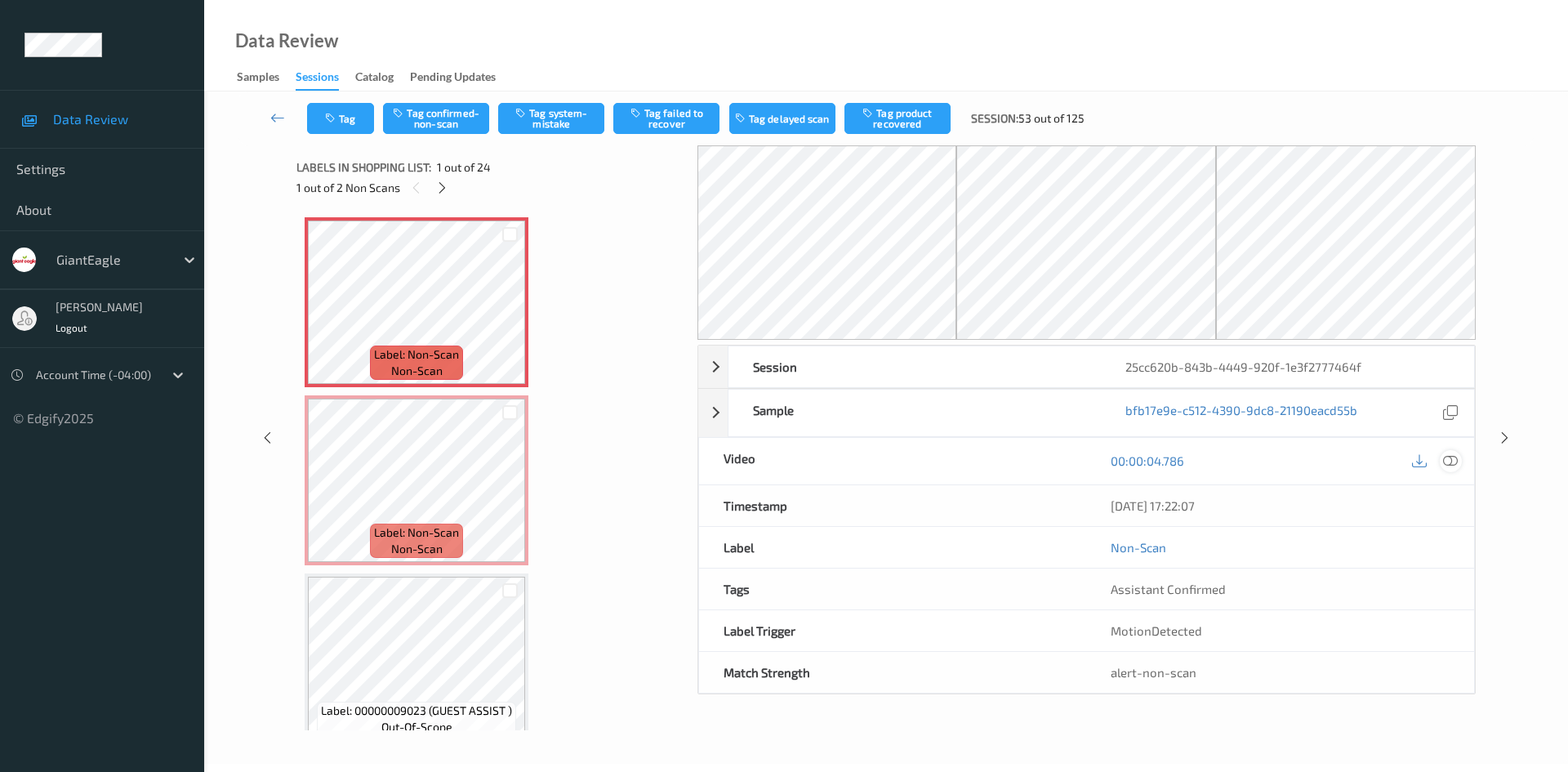 click at bounding box center [1450, 461] 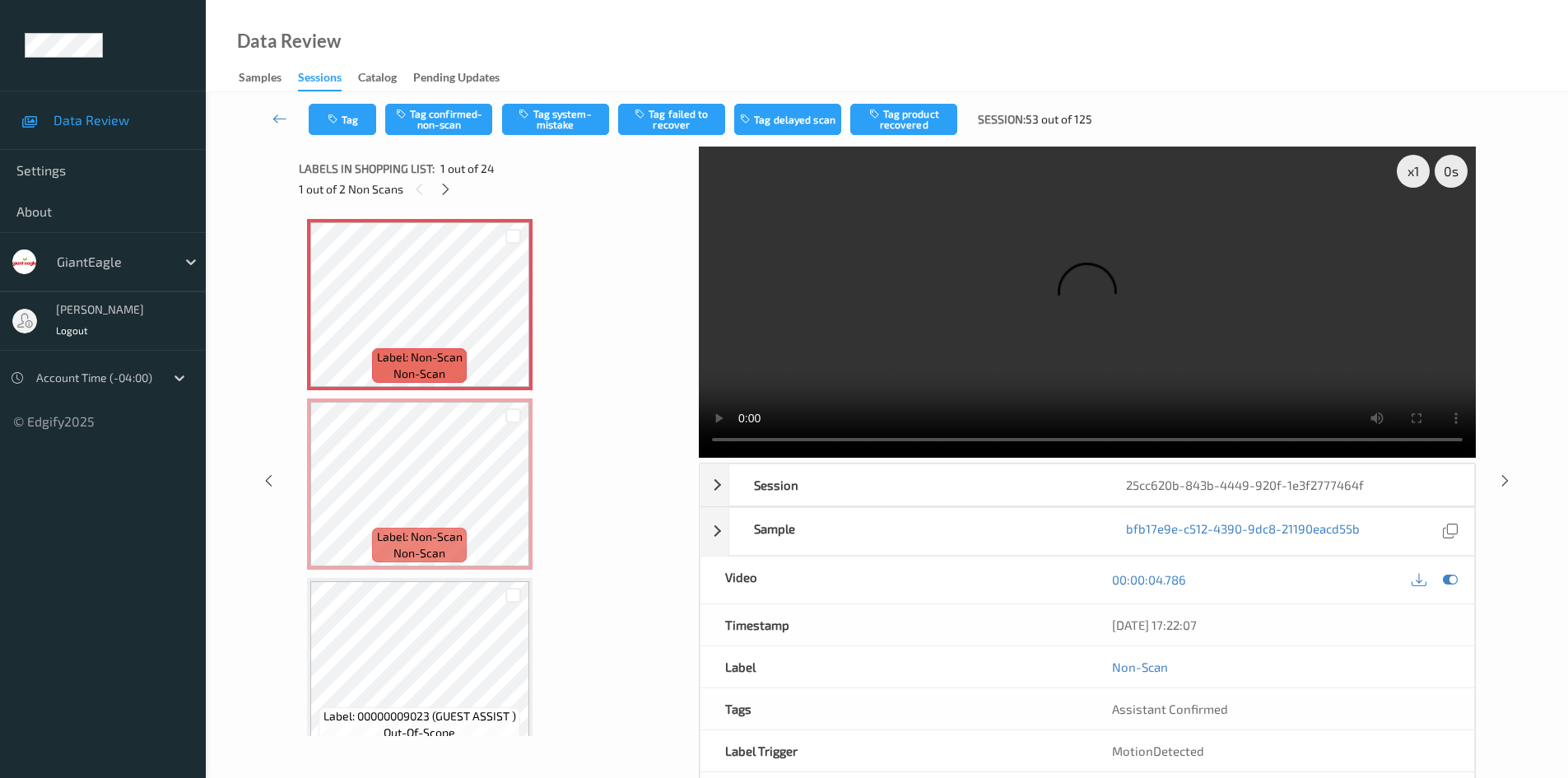 type 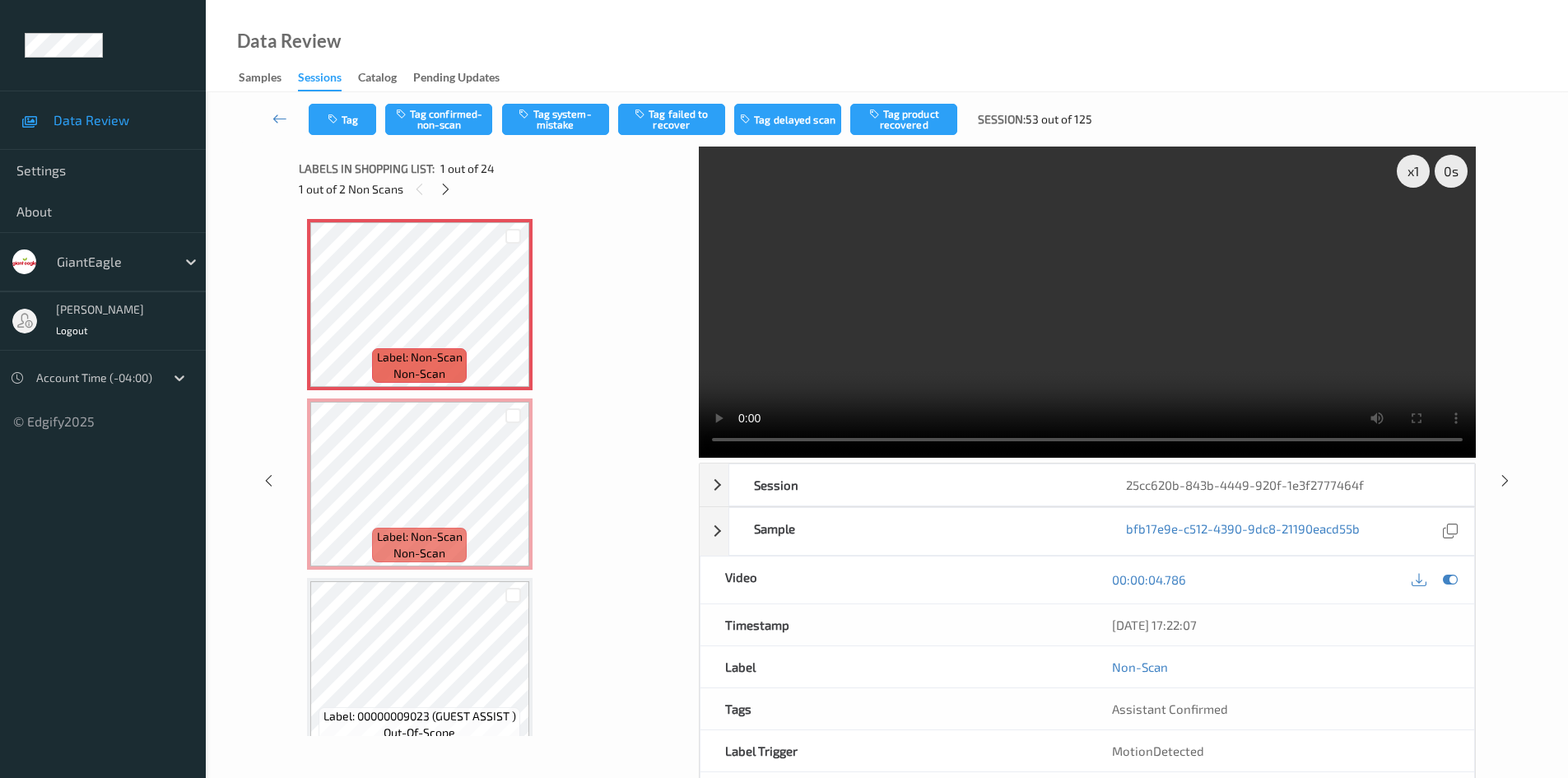 click on "Tag Tag   confirmed-non-scan Tag   system-mistake Tag   failed to recover Tag   delayed scan Tag   product recovered Session: 53 out of 125" at bounding box center (886, 119) 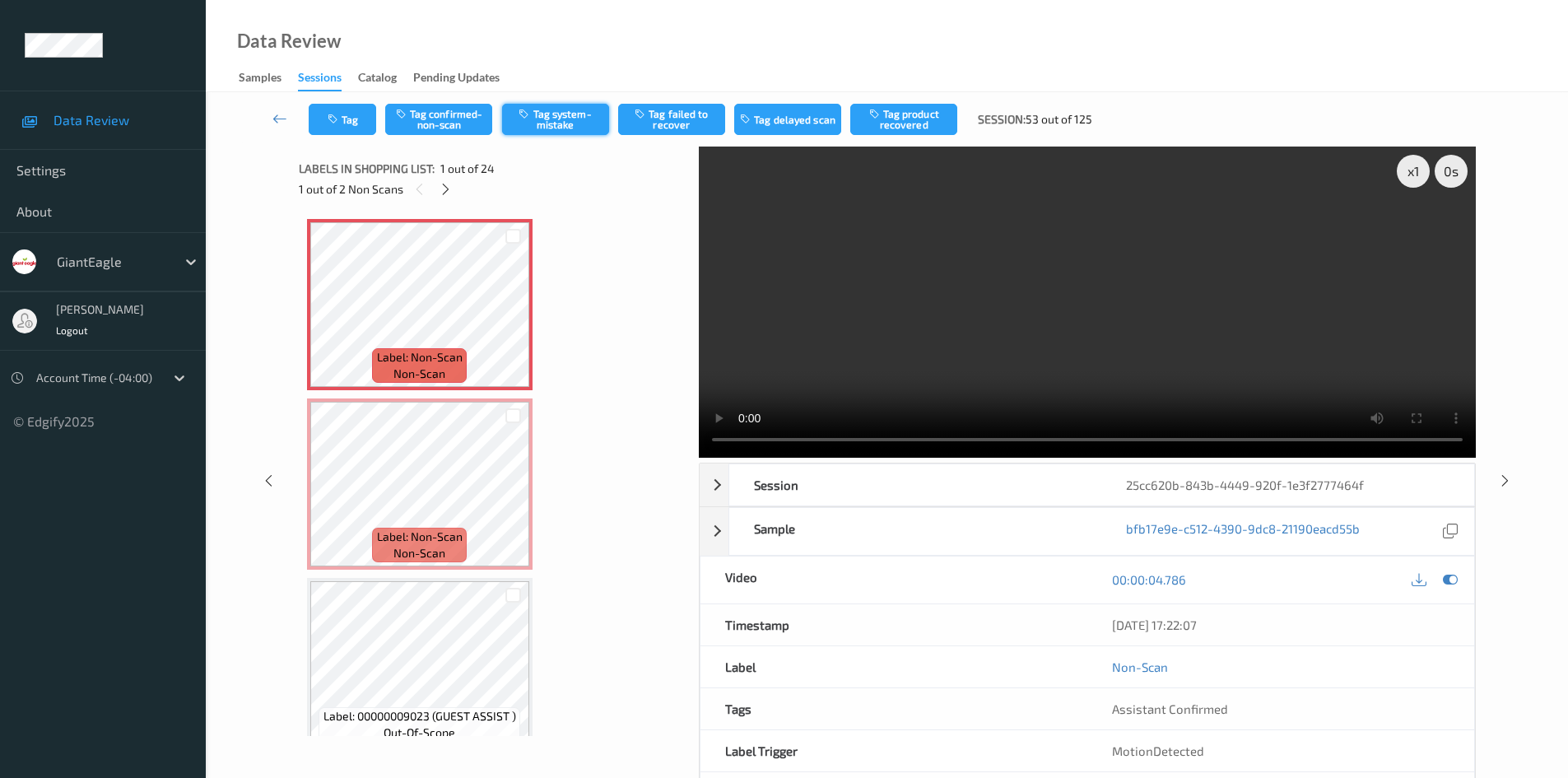 click on "Tag   system-mistake" at bounding box center (556, 119) 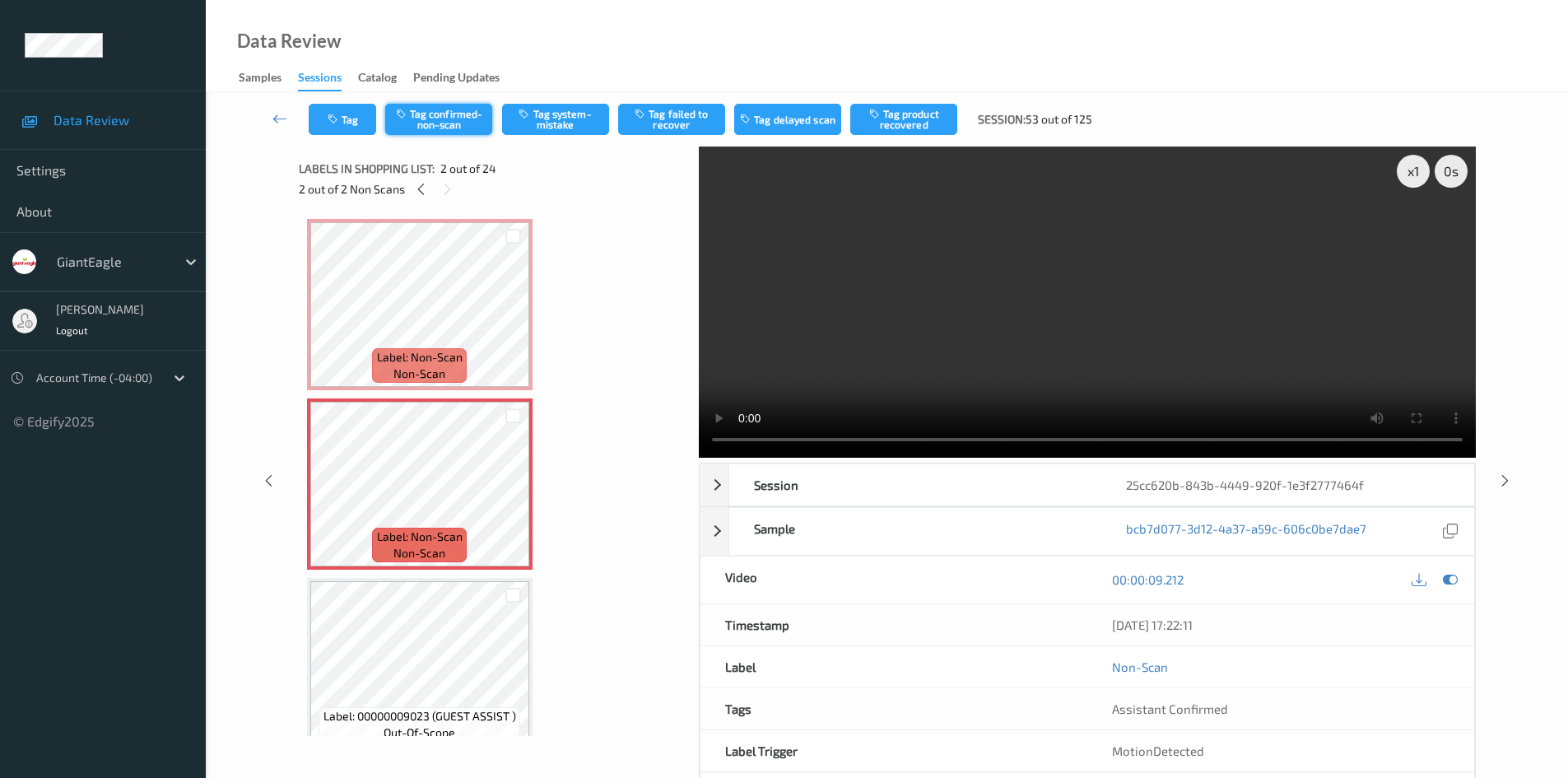 click on "Tag   confirmed-non-scan" at bounding box center (439, 119) 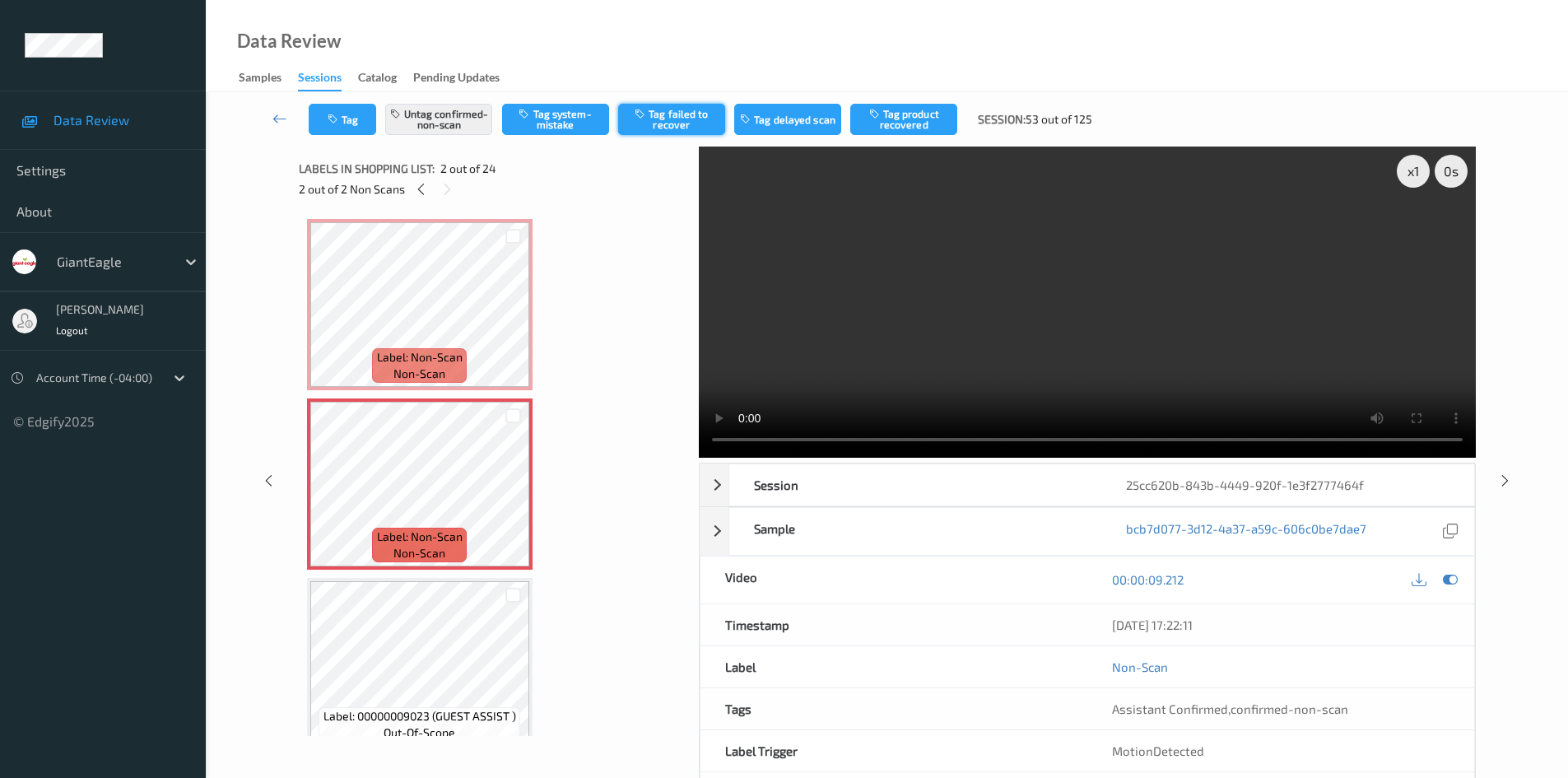 click on "Tag   failed to recover" at bounding box center (672, 119) 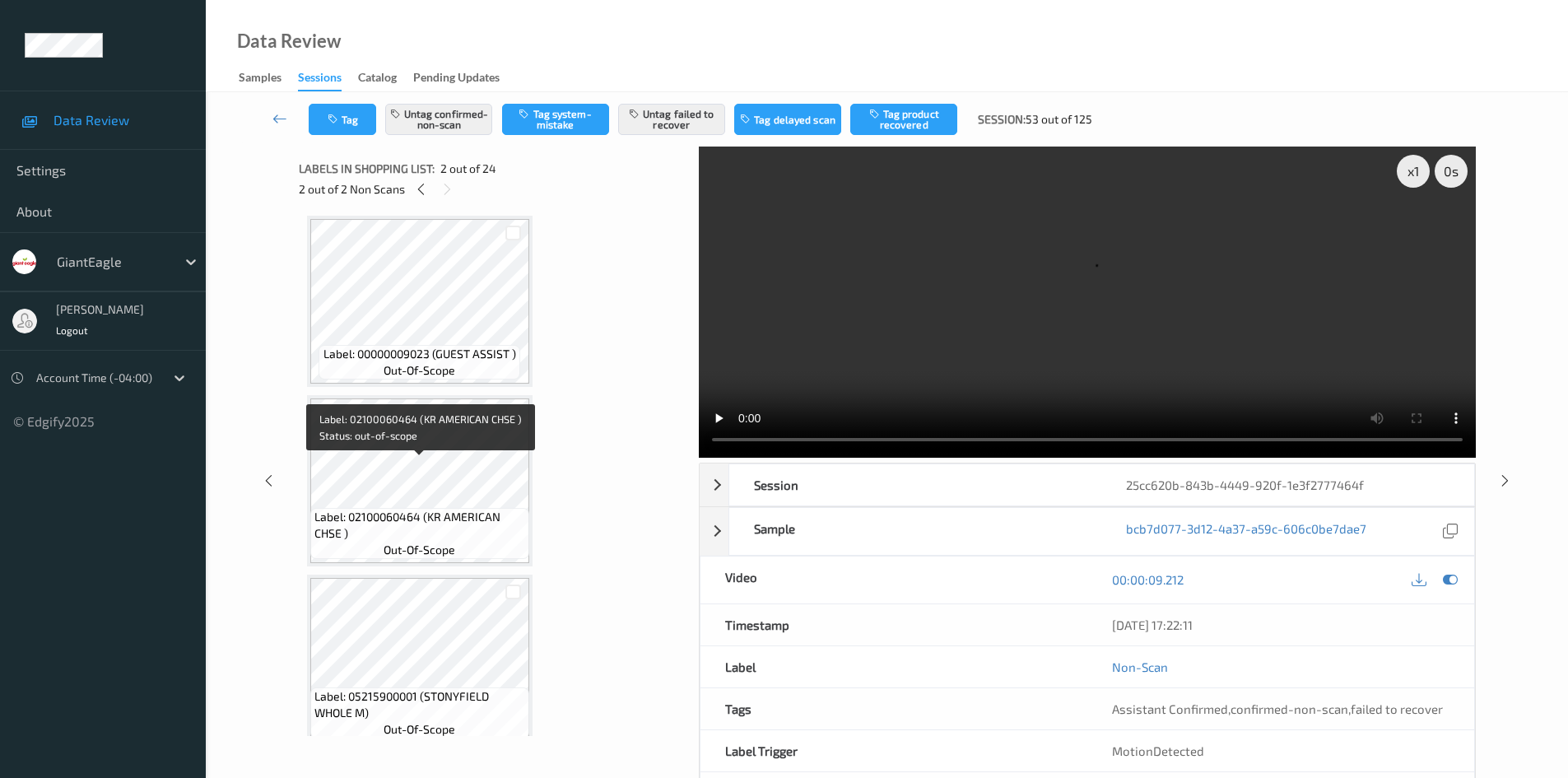 scroll, scrollTop: 329, scrollLeft: 0, axis: vertical 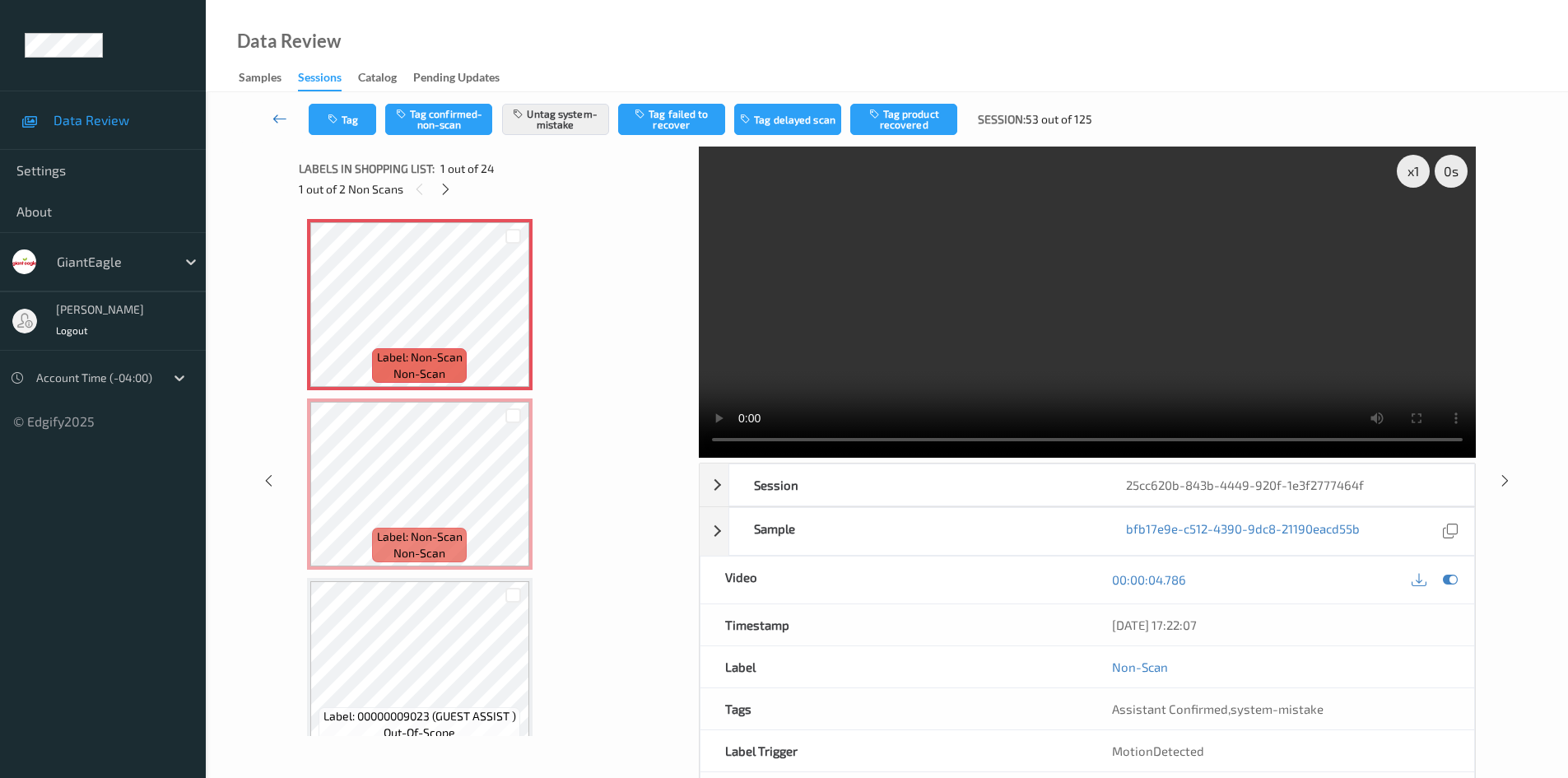 click at bounding box center [280, 119] 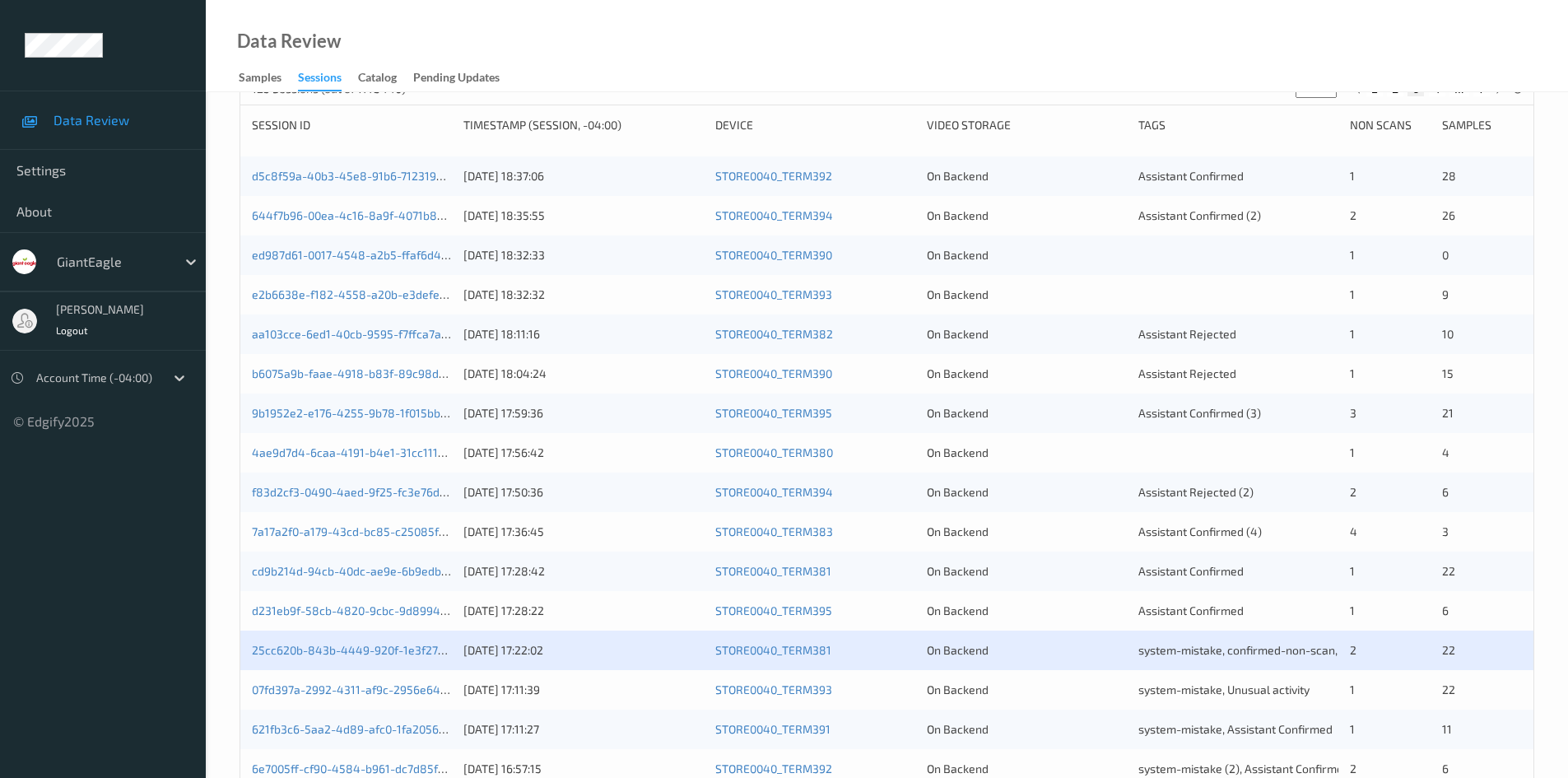 scroll, scrollTop: 461, scrollLeft: 0, axis: vertical 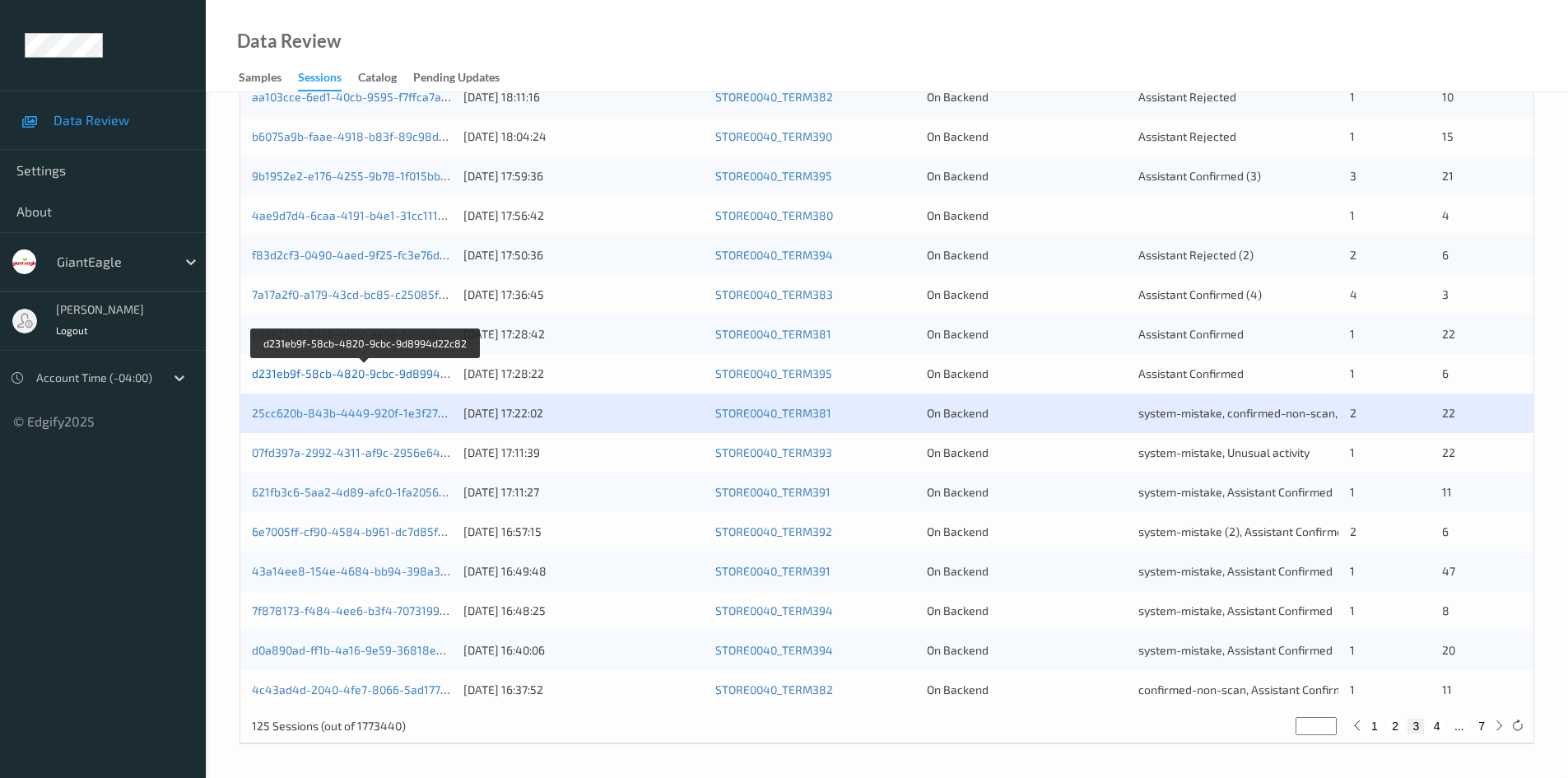 click on "d231eb9f-58cb-4820-9cbc-9d8994d22c82" at bounding box center [365, 373] 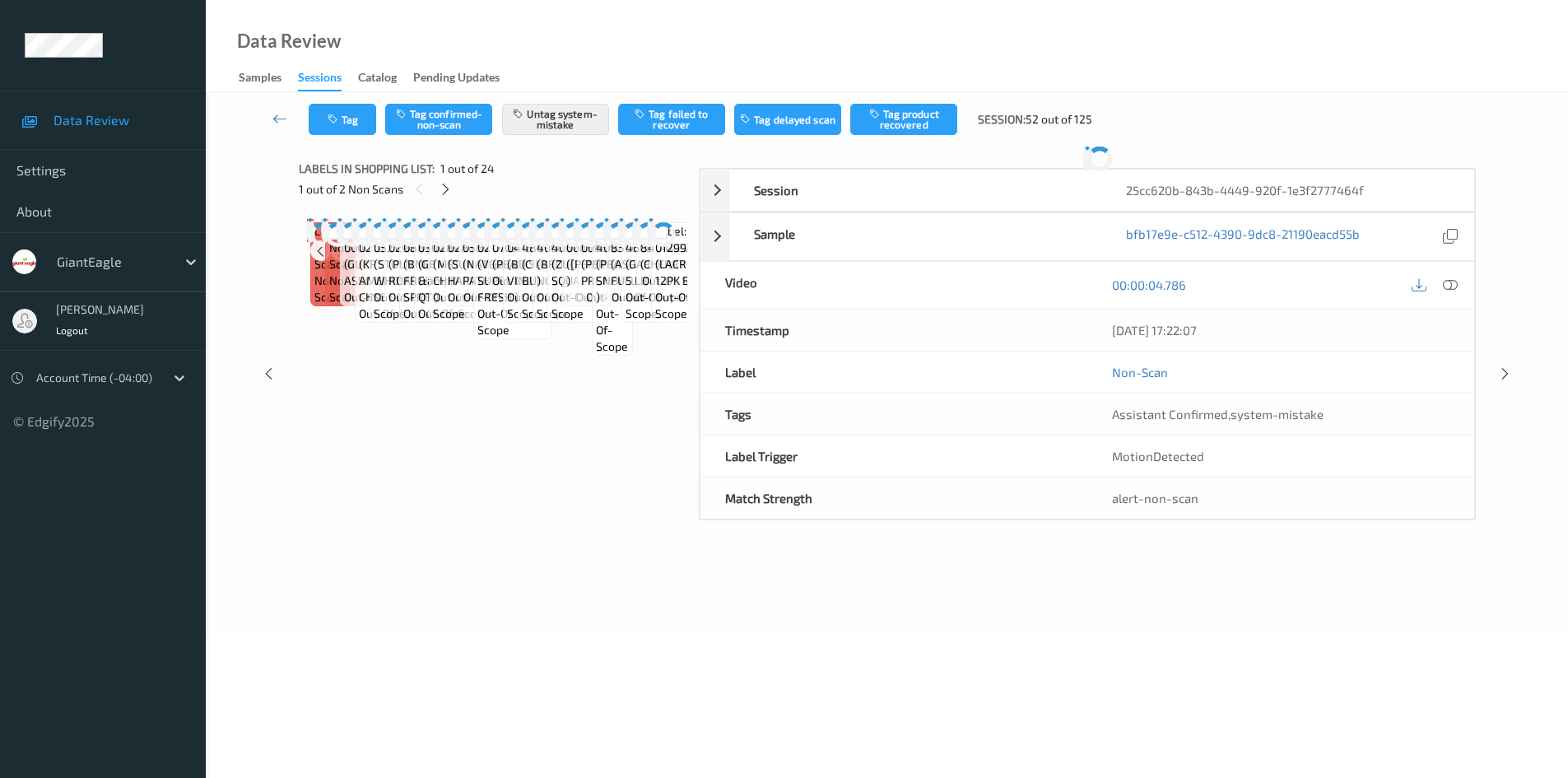 scroll, scrollTop: 0, scrollLeft: 0, axis: both 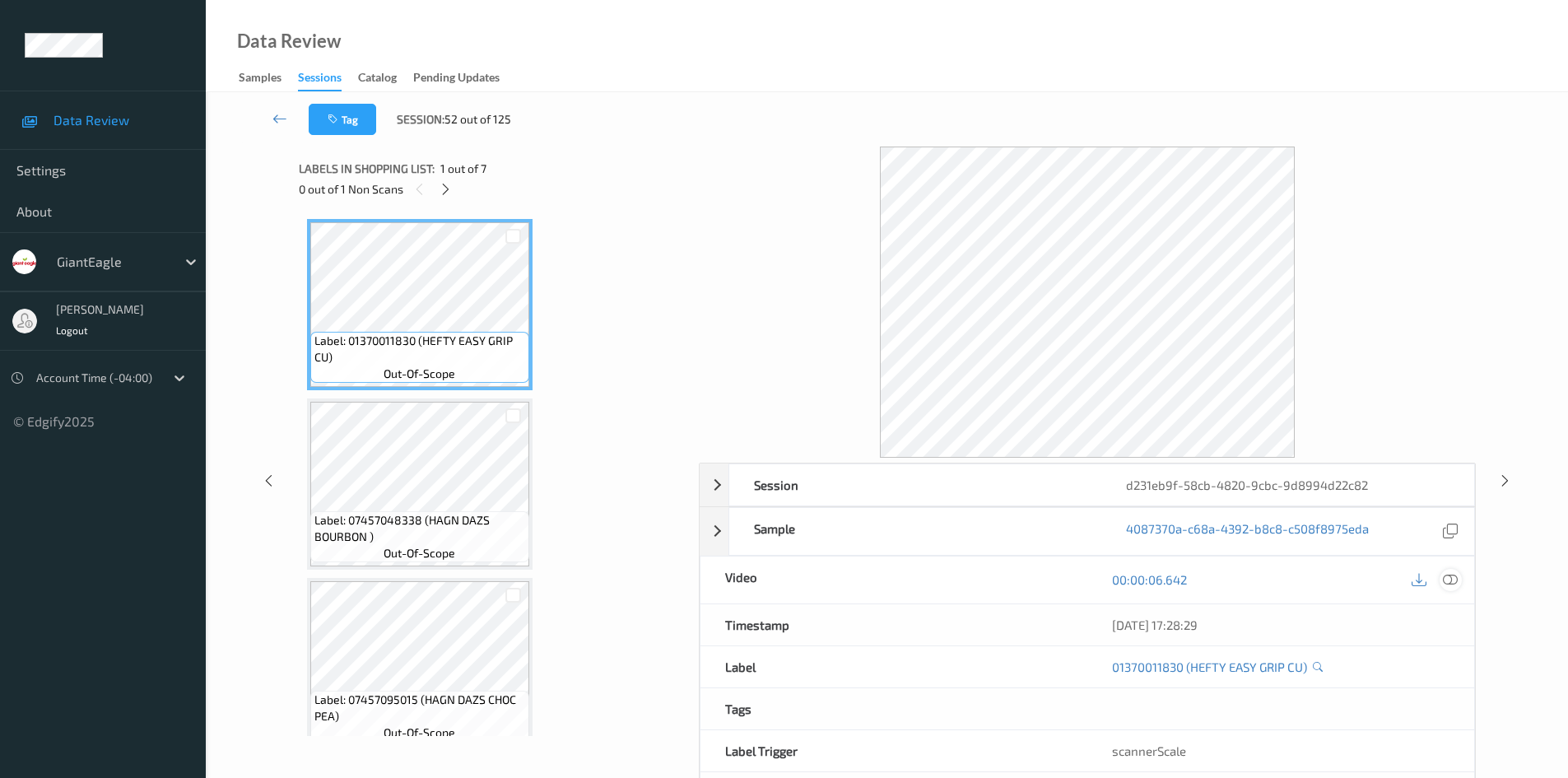 click at bounding box center [1450, 580] 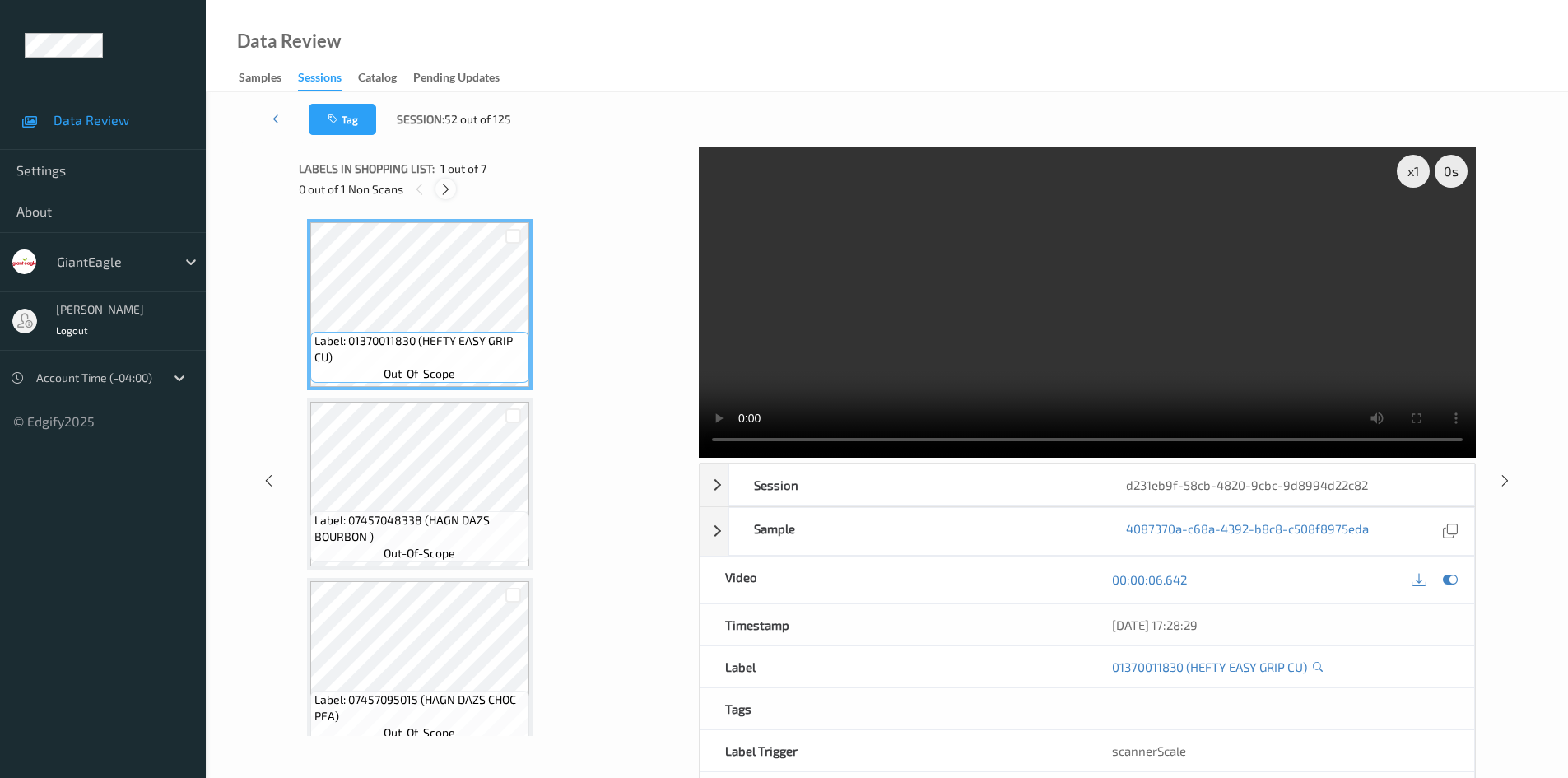 click at bounding box center (445, 189) 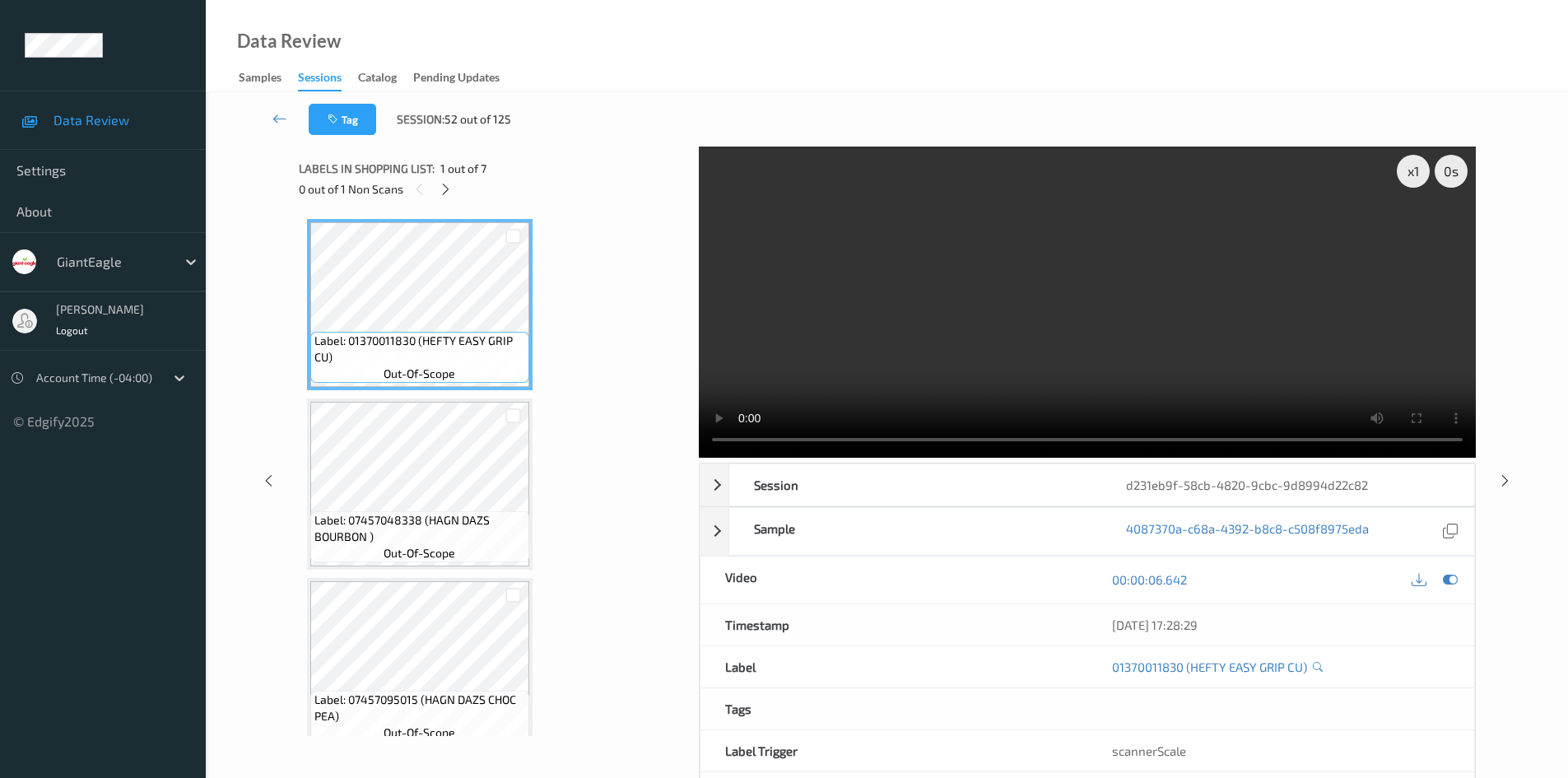 scroll, scrollTop: 726, scrollLeft: 0, axis: vertical 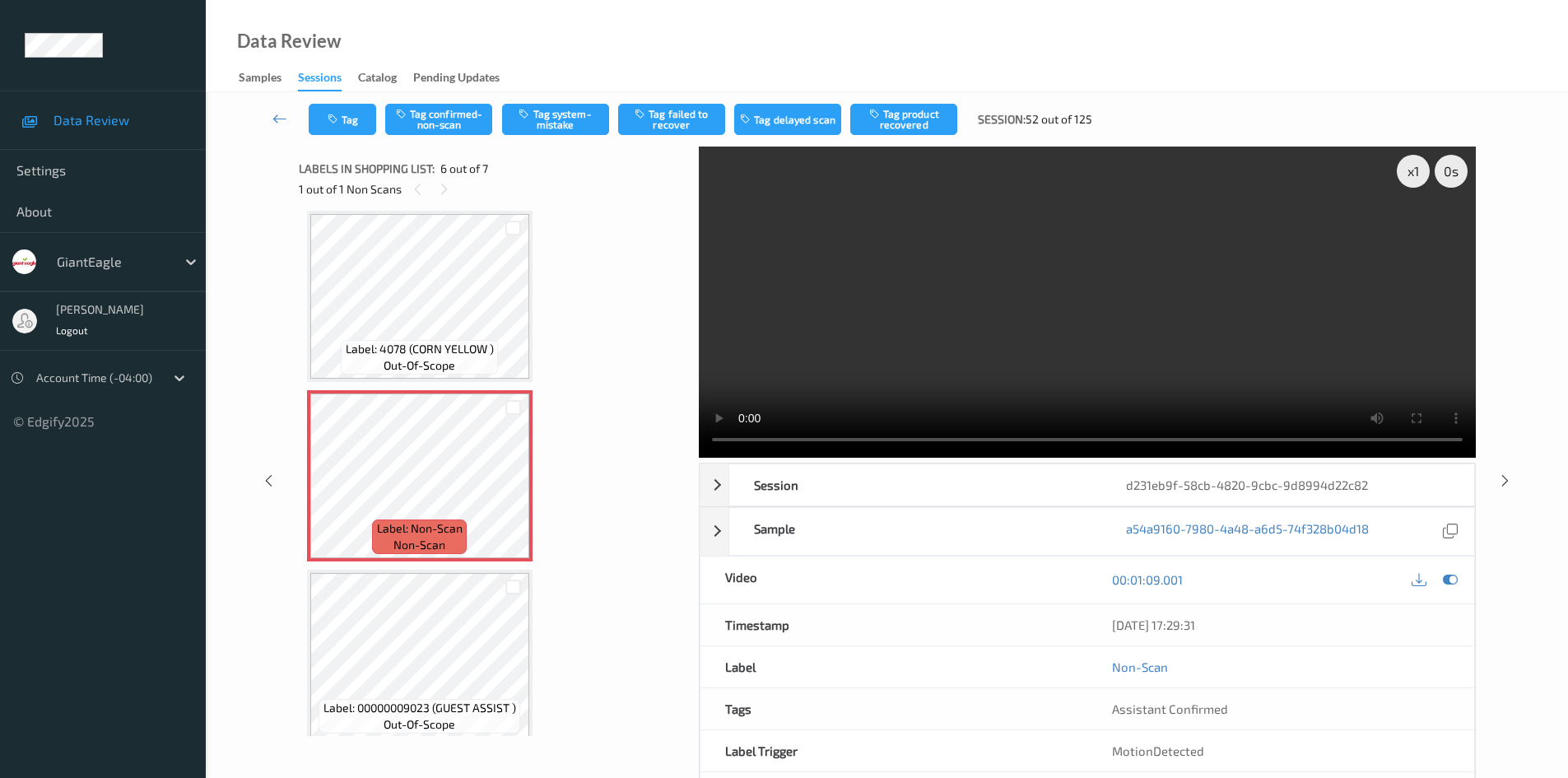 type 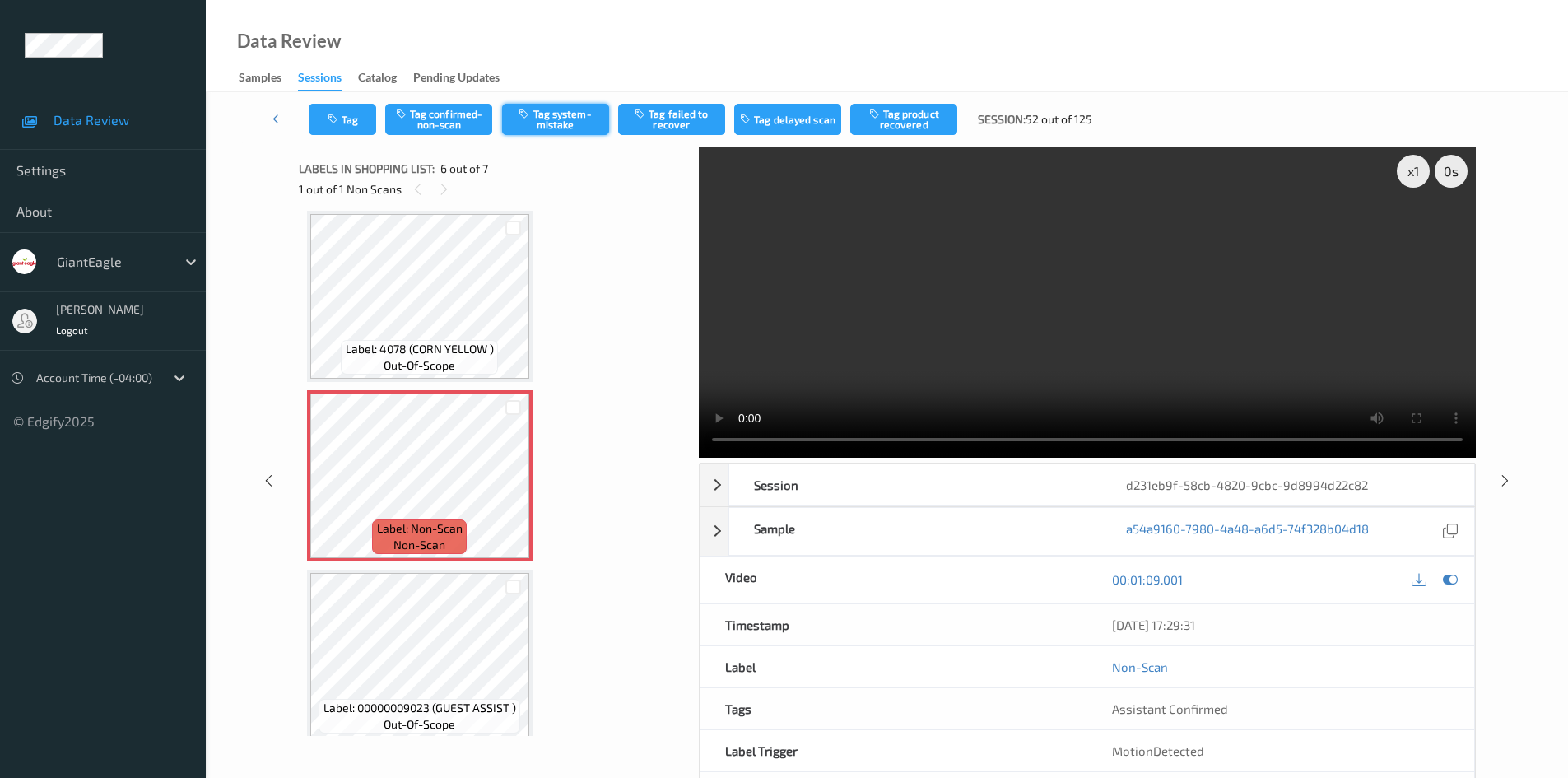 click on "Tag   system-mistake" at bounding box center (556, 119) 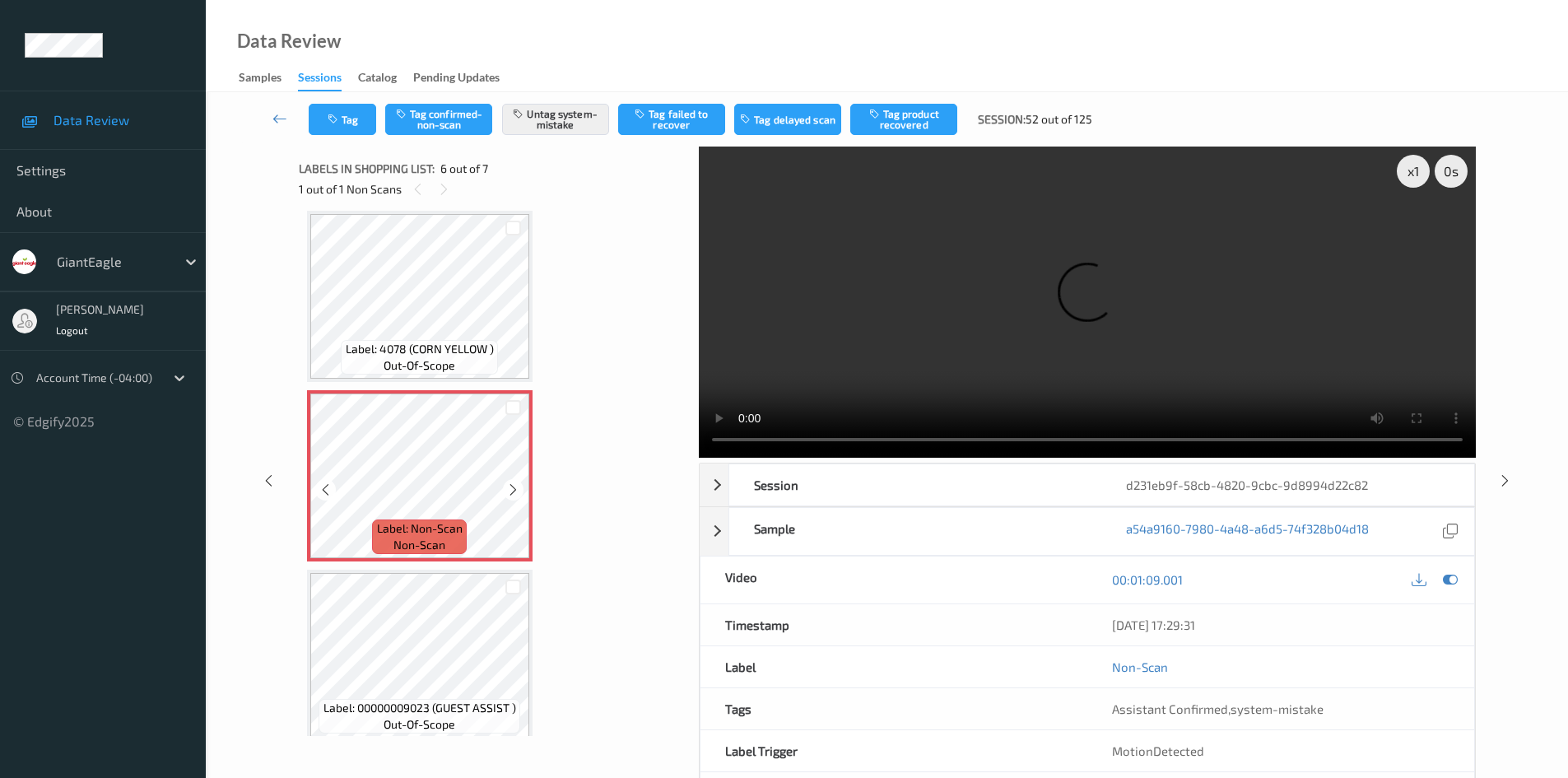 scroll, scrollTop: 739, scrollLeft: 0, axis: vertical 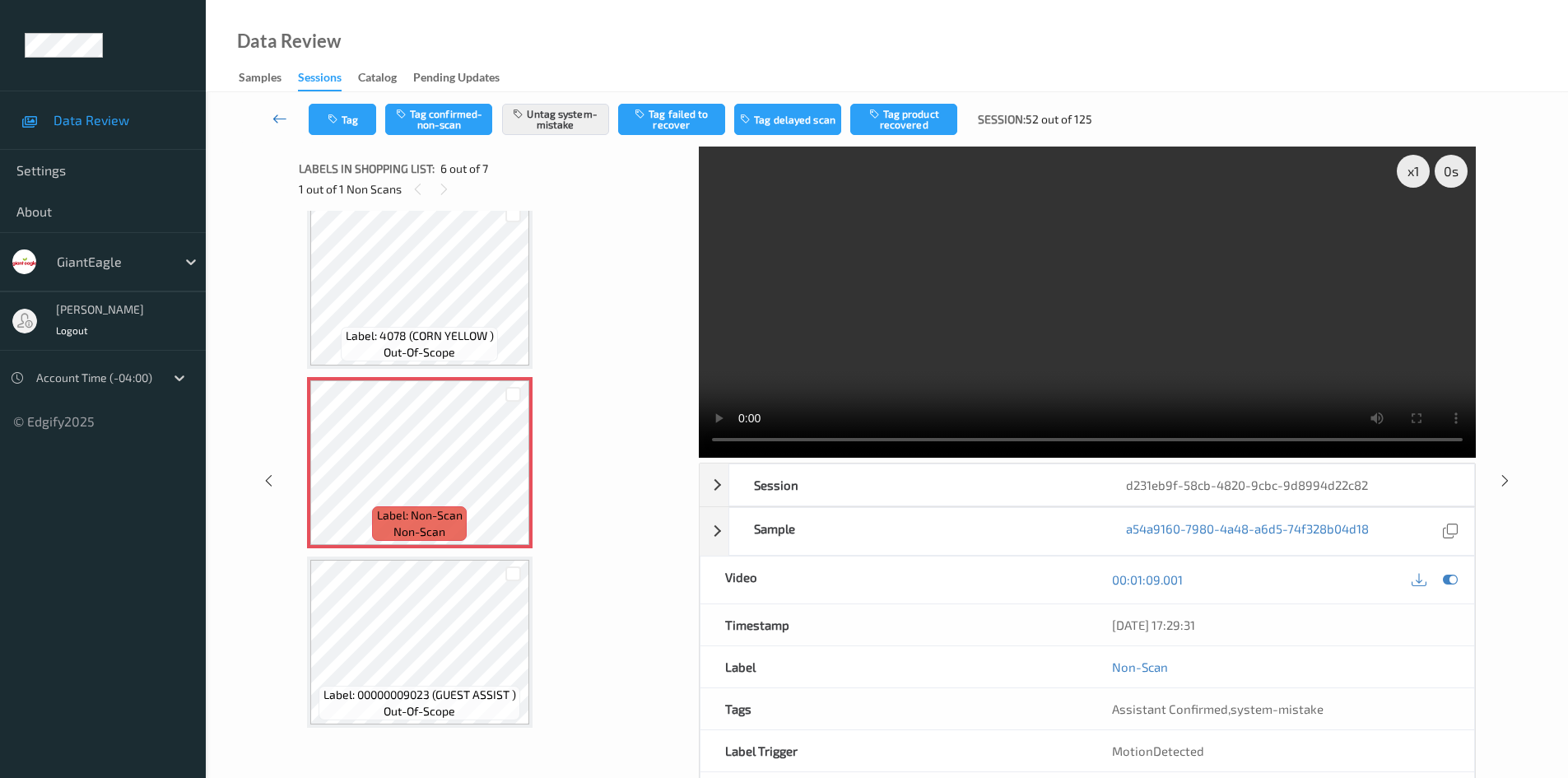click at bounding box center [280, 119] 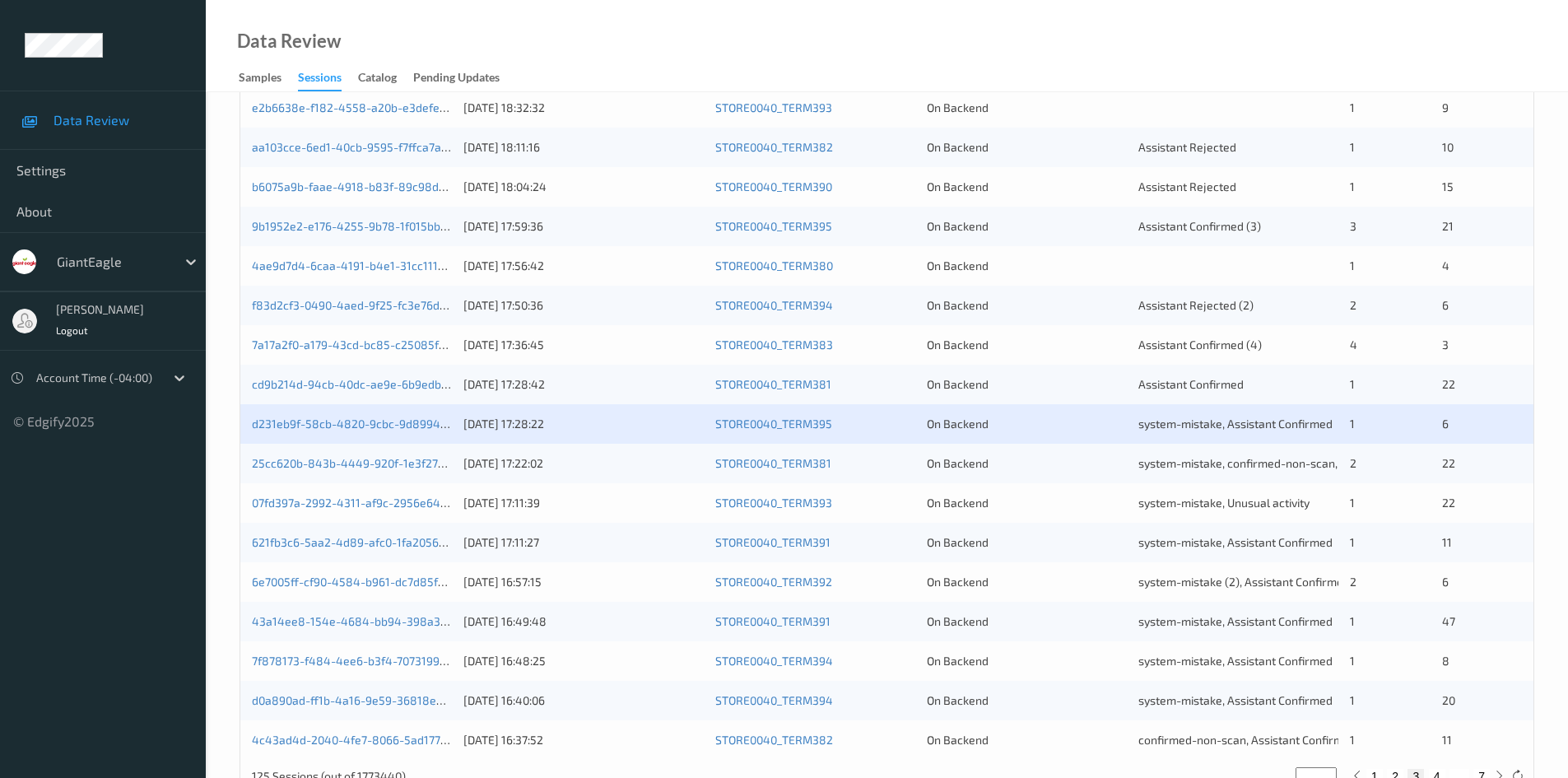 scroll, scrollTop: 412, scrollLeft: 0, axis: vertical 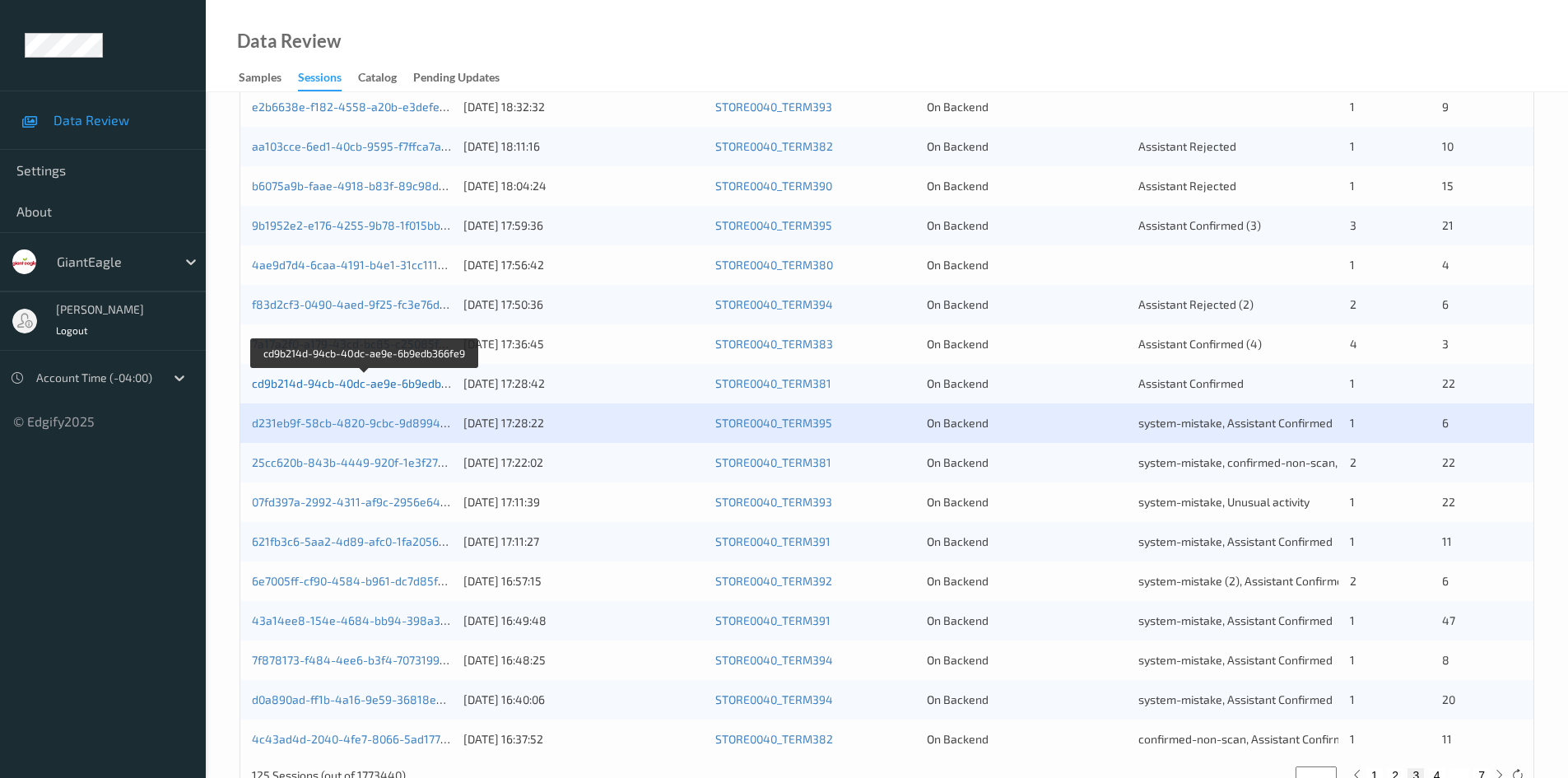 click on "cd9b214d-94cb-40dc-ae9e-6b9edb366fe9" at bounding box center (365, 383) 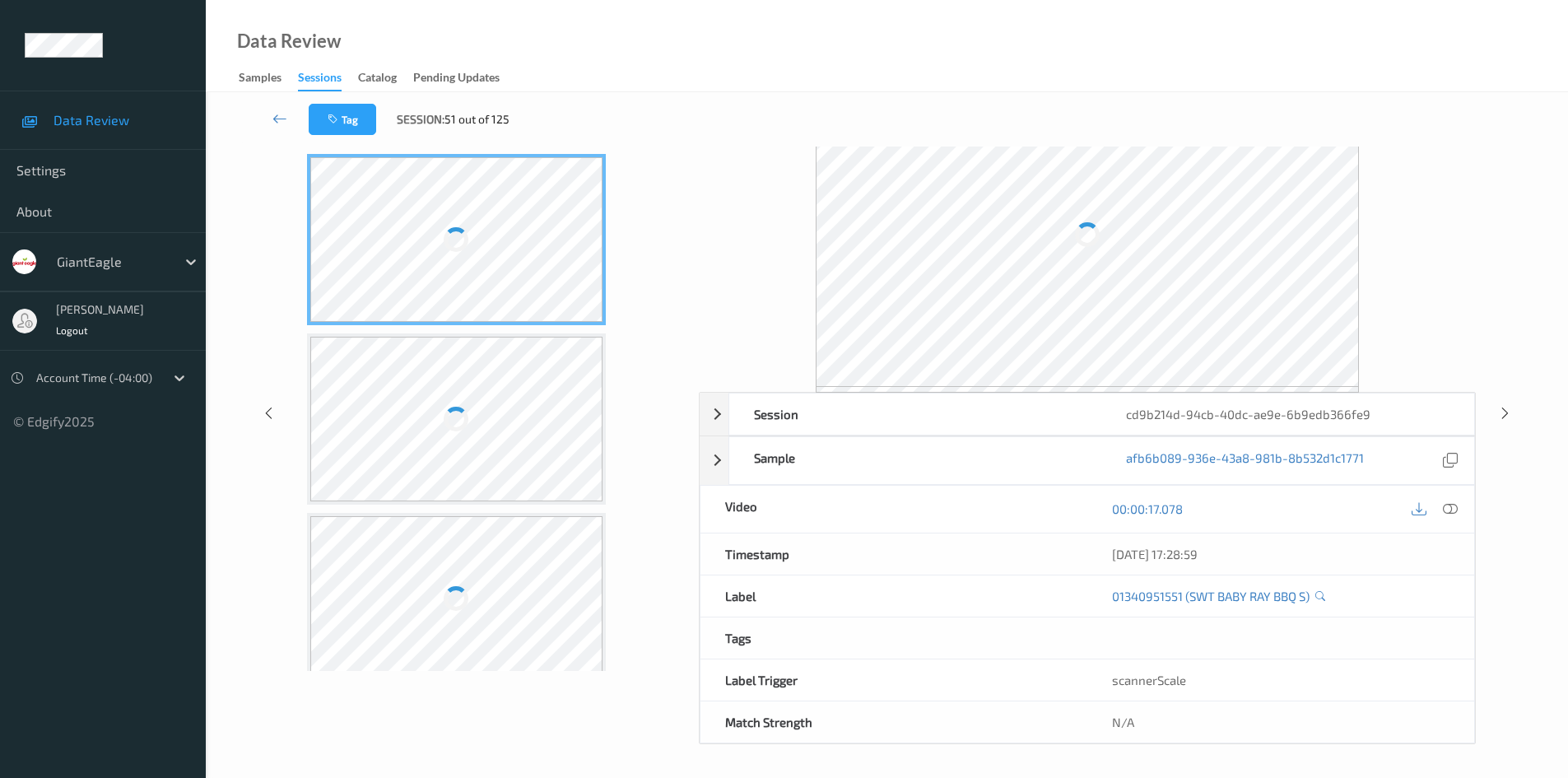 scroll, scrollTop: 71, scrollLeft: 0, axis: vertical 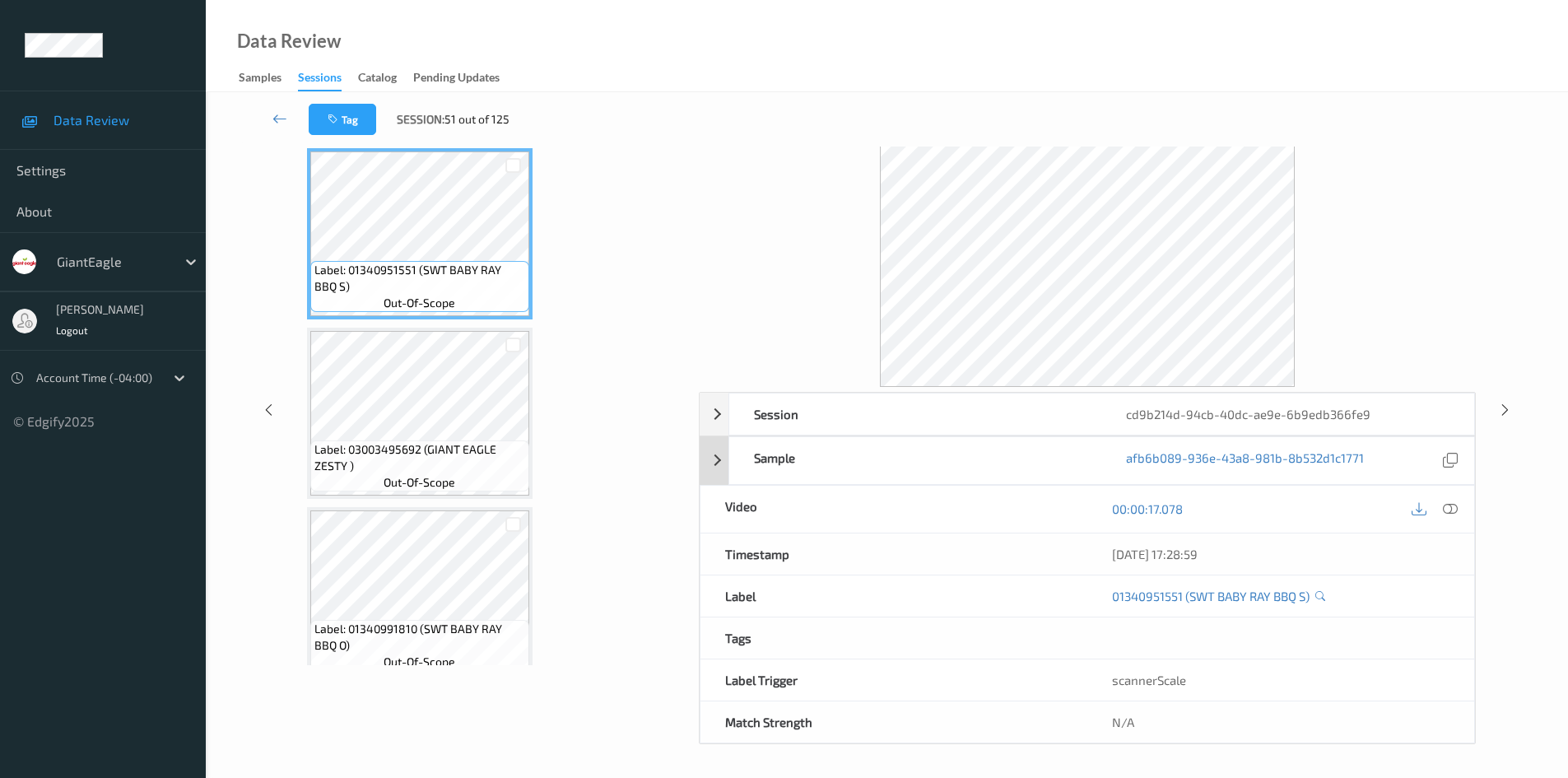 drag, startPoint x: 1440, startPoint y: 505, endPoint x: 1382, endPoint y: 470, distance: 67.7422 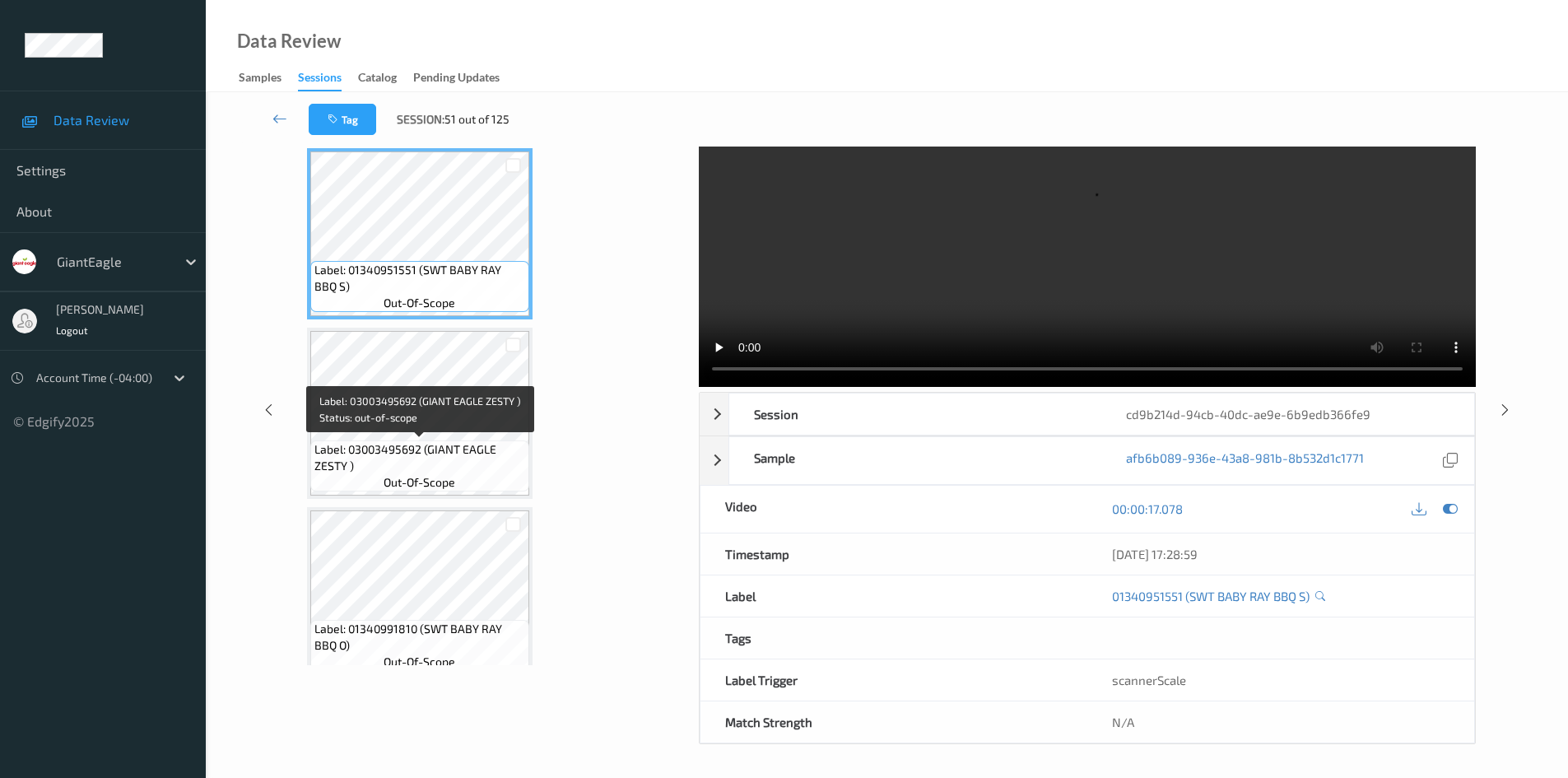 scroll, scrollTop: 0, scrollLeft: 0, axis: both 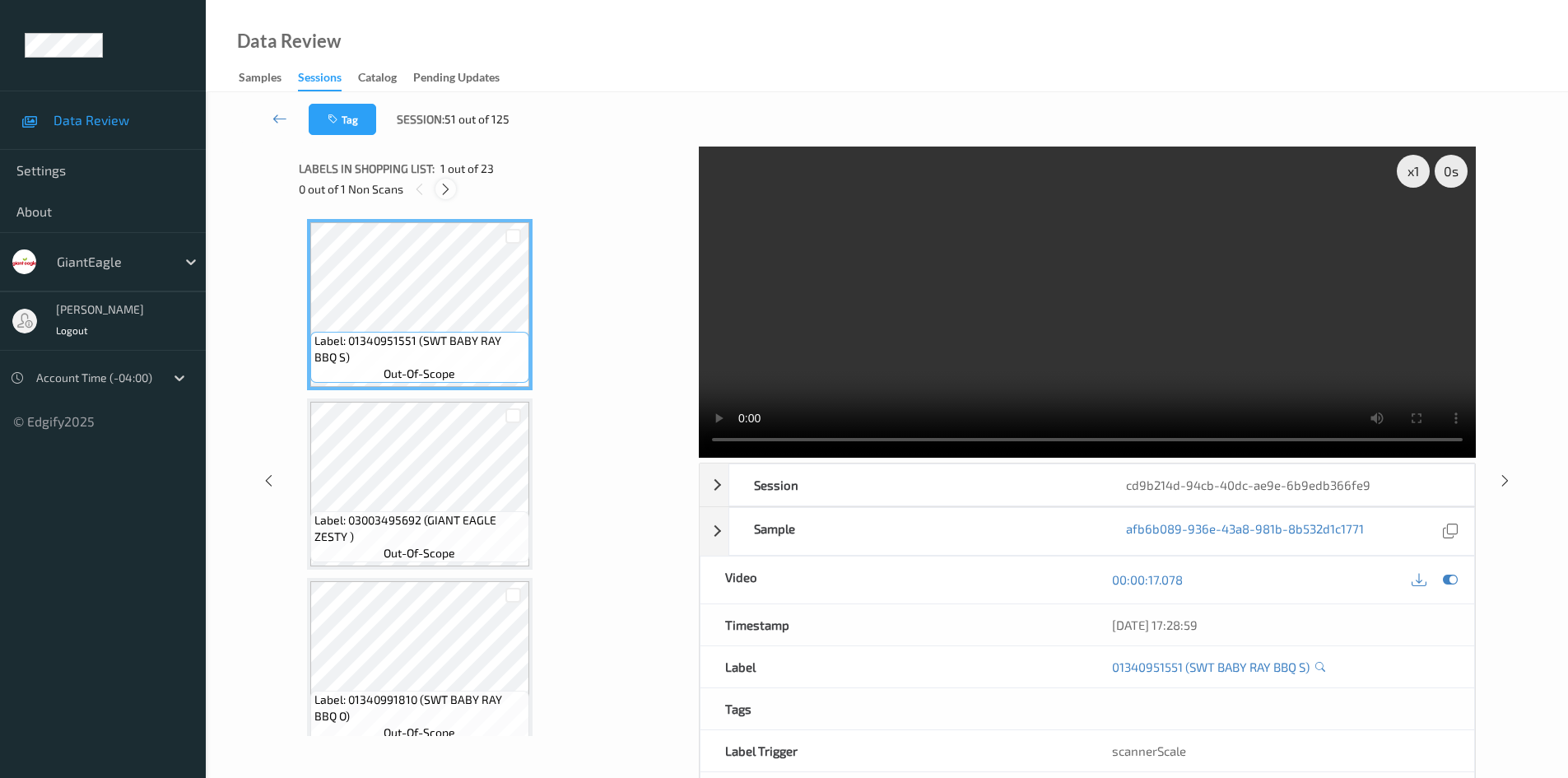 click at bounding box center [445, 189] 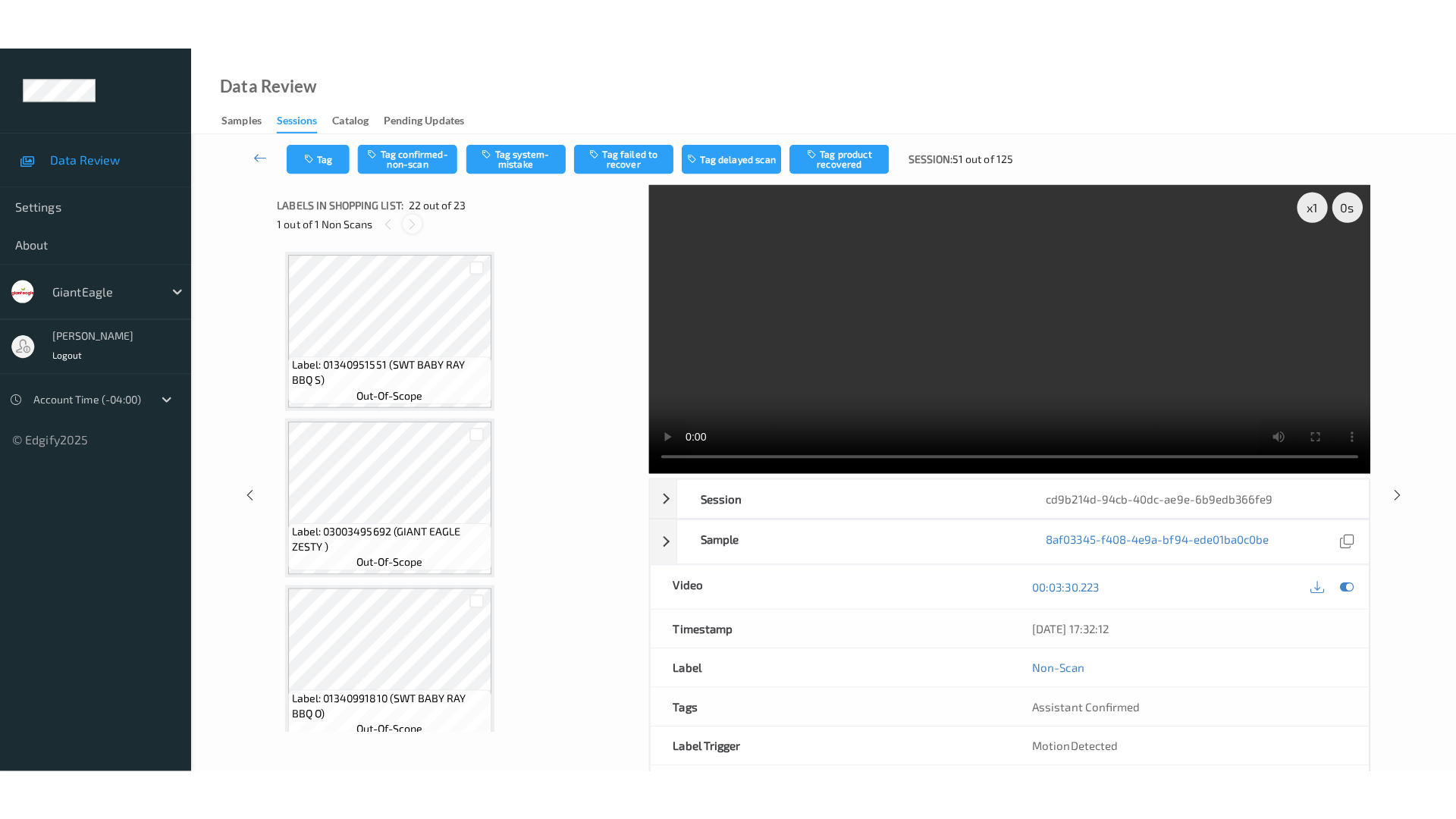 scroll, scrollTop: 3314, scrollLeft: 0, axis: vertical 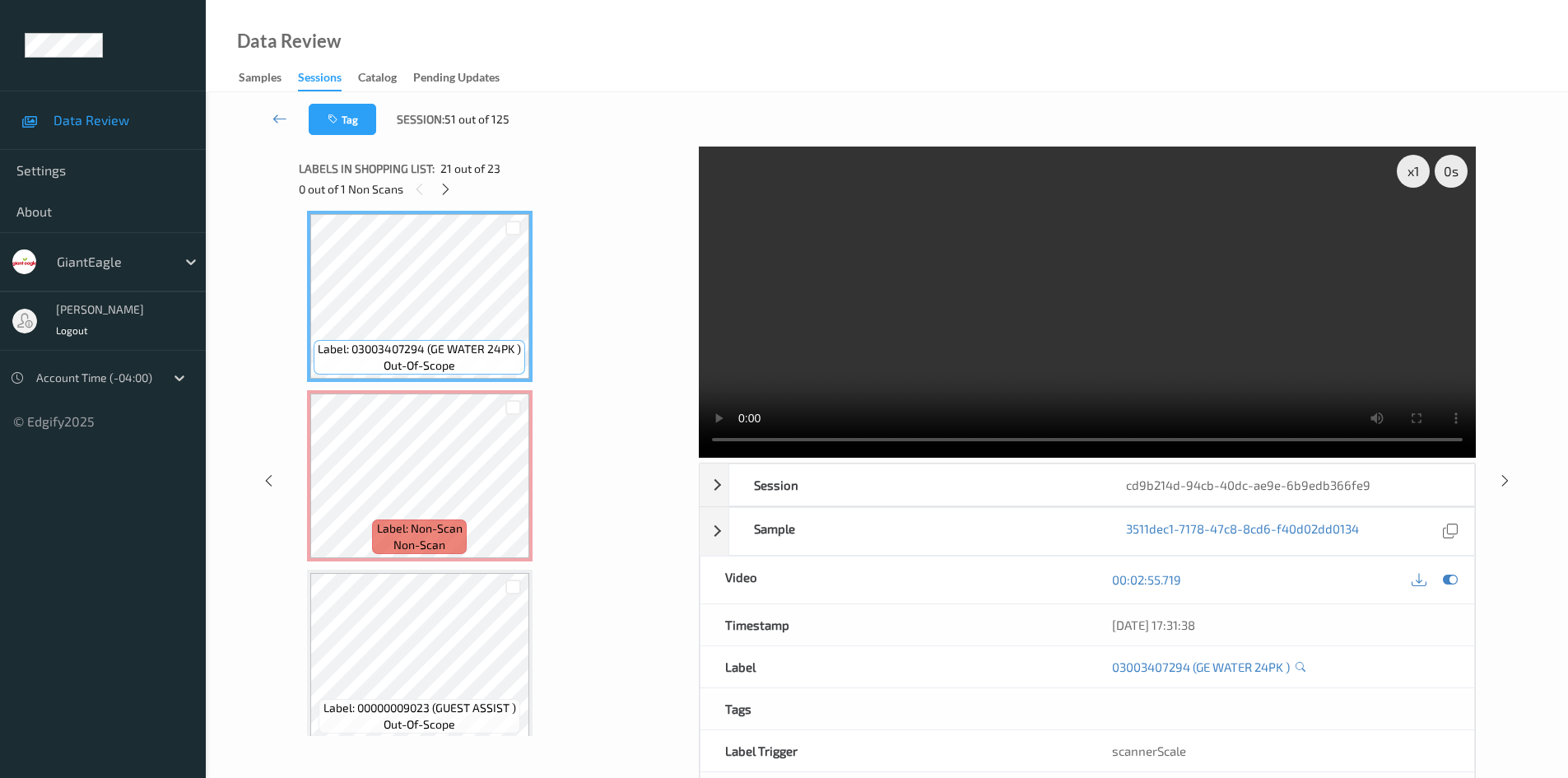type 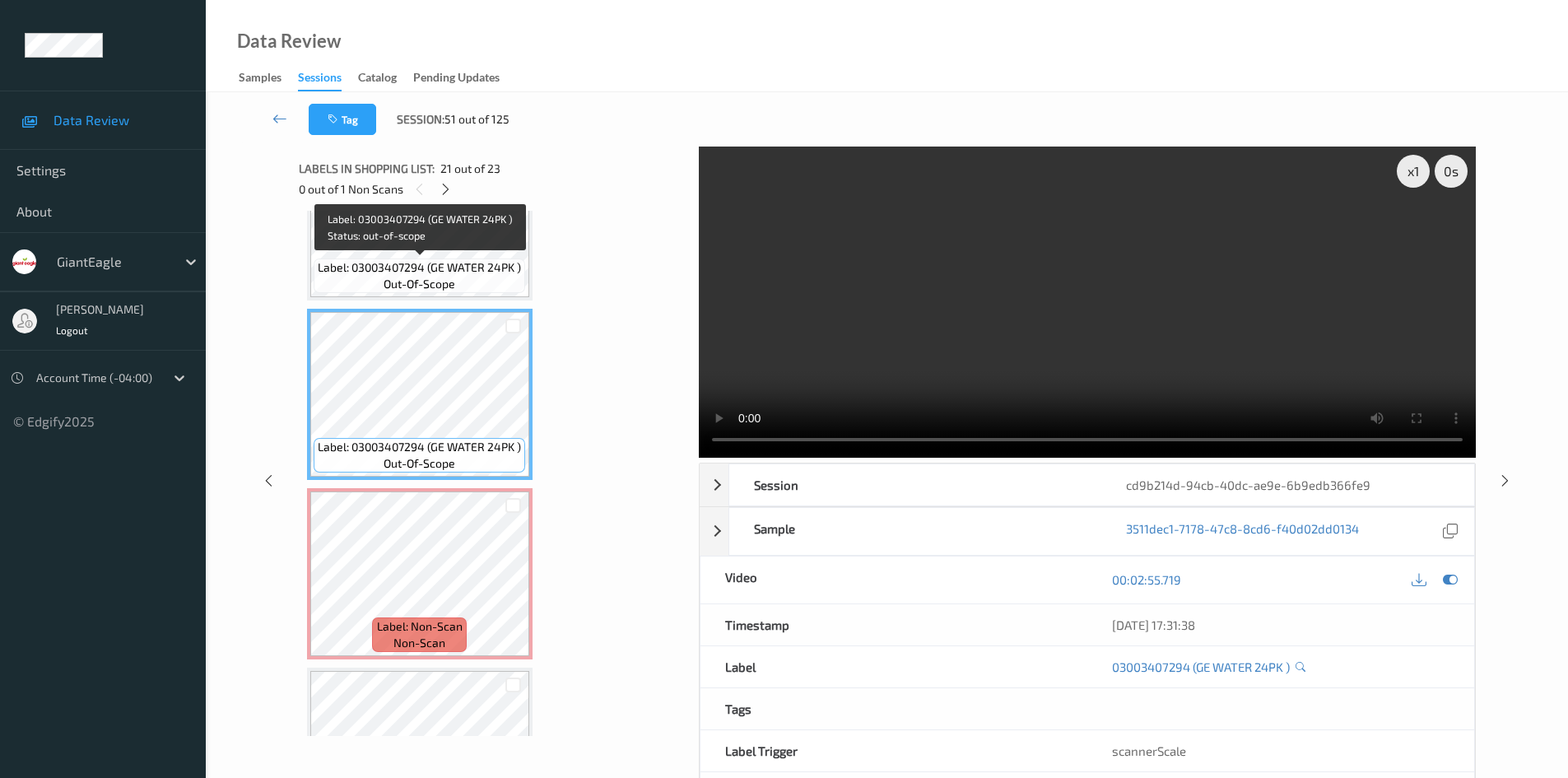 click on "Label: 03003407294 (GE WATER 24PK     )" at bounding box center [419, 268] 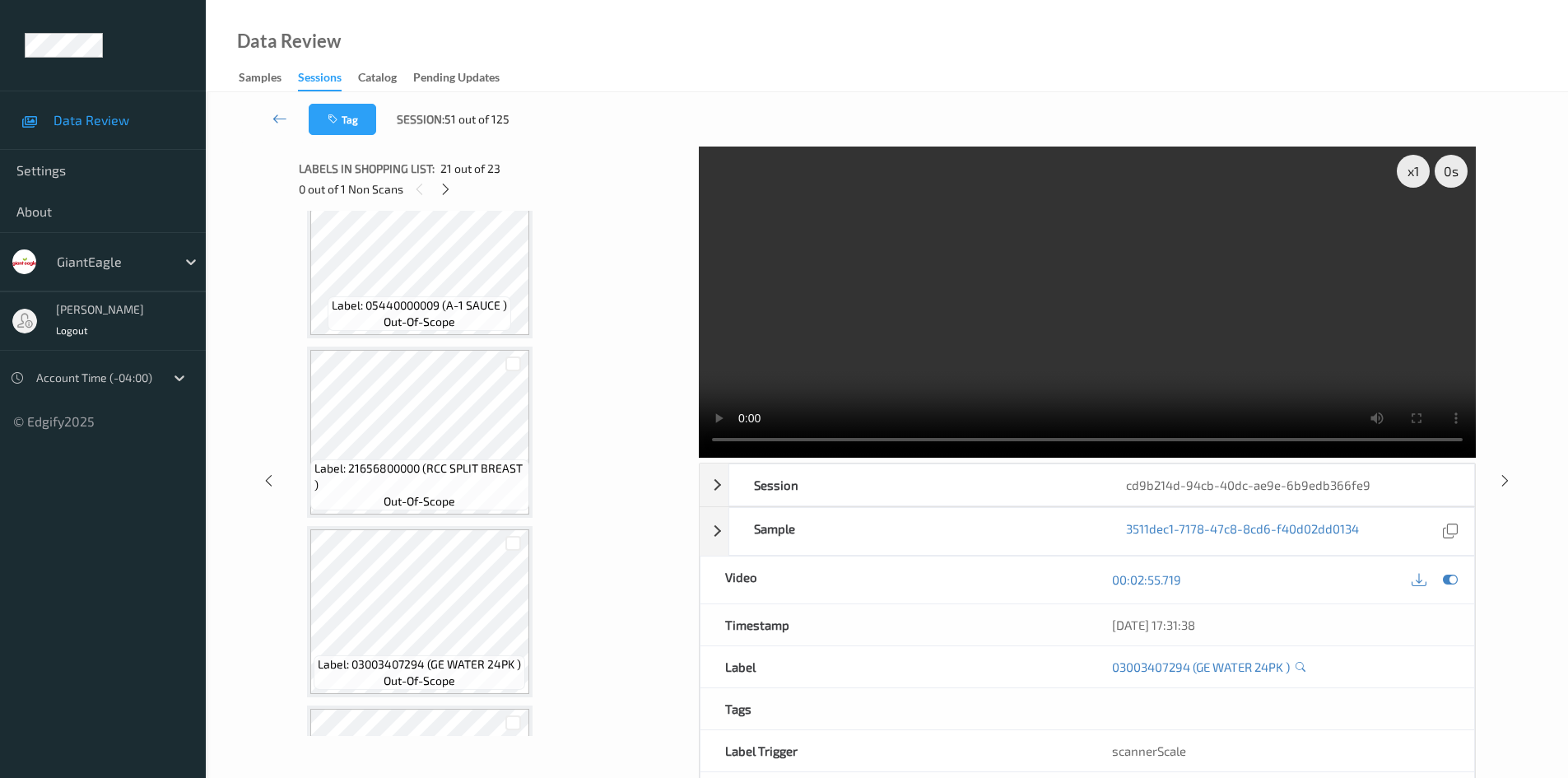 scroll, scrollTop: 2841, scrollLeft: 0, axis: vertical 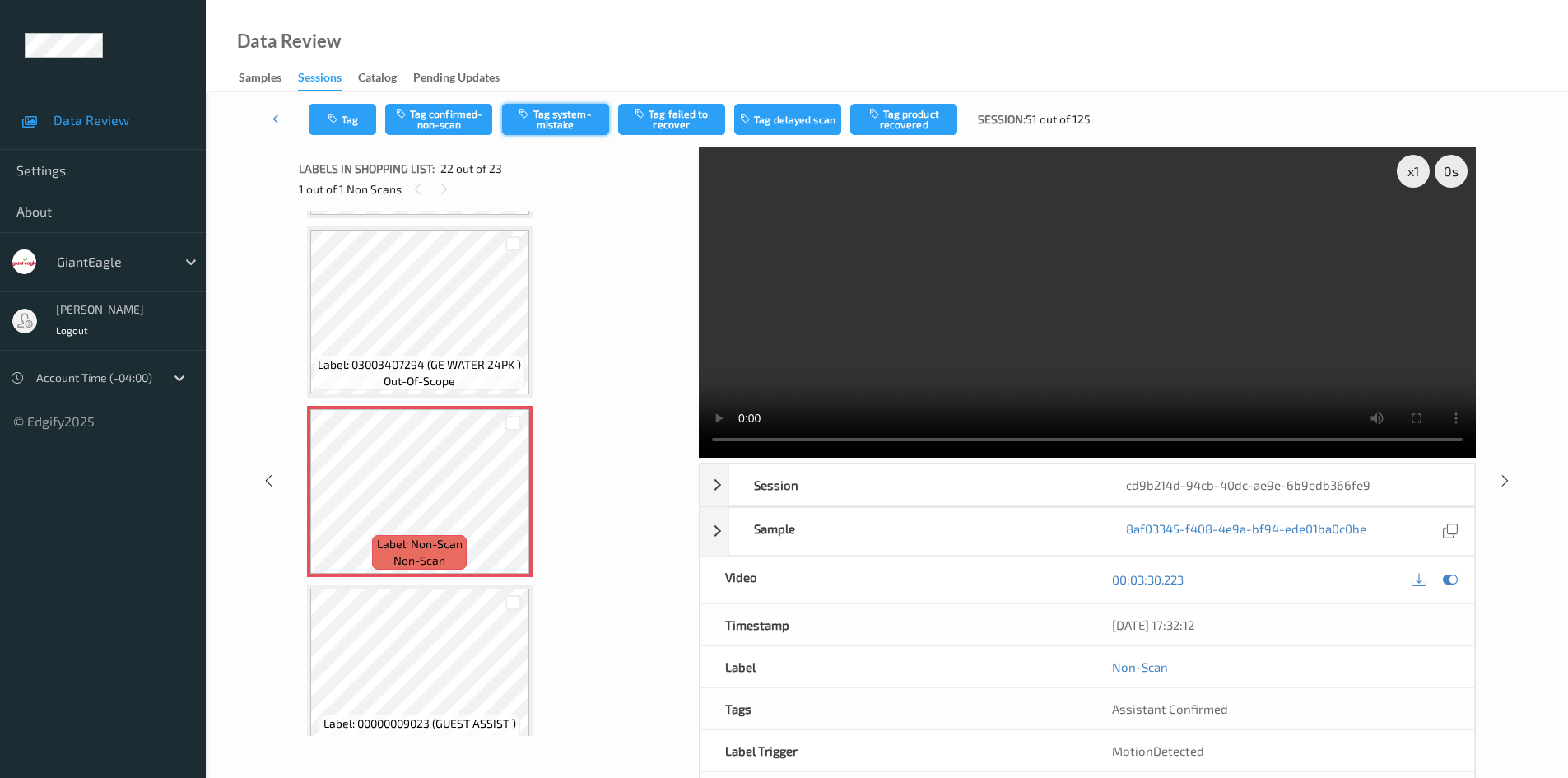 click on "Tag   system-mistake" at bounding box center [556, 119] 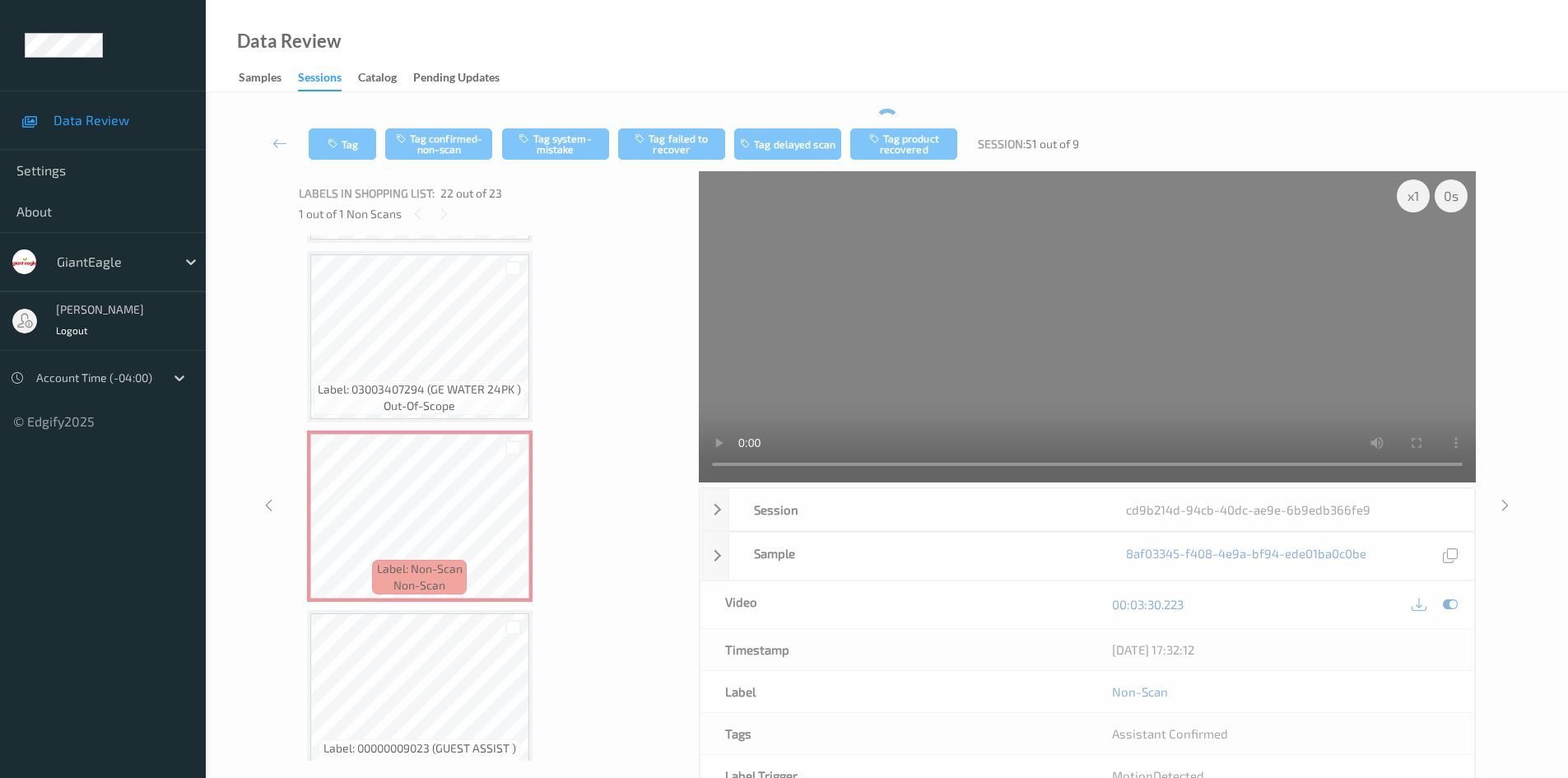 click on "Tag Tag   confirmed-non-scan Tag   system-mistake Tag   failed to recover Tag   delayed scan Tag   product recovered Session: 51 out of 9" at bounding box center (886, 144) 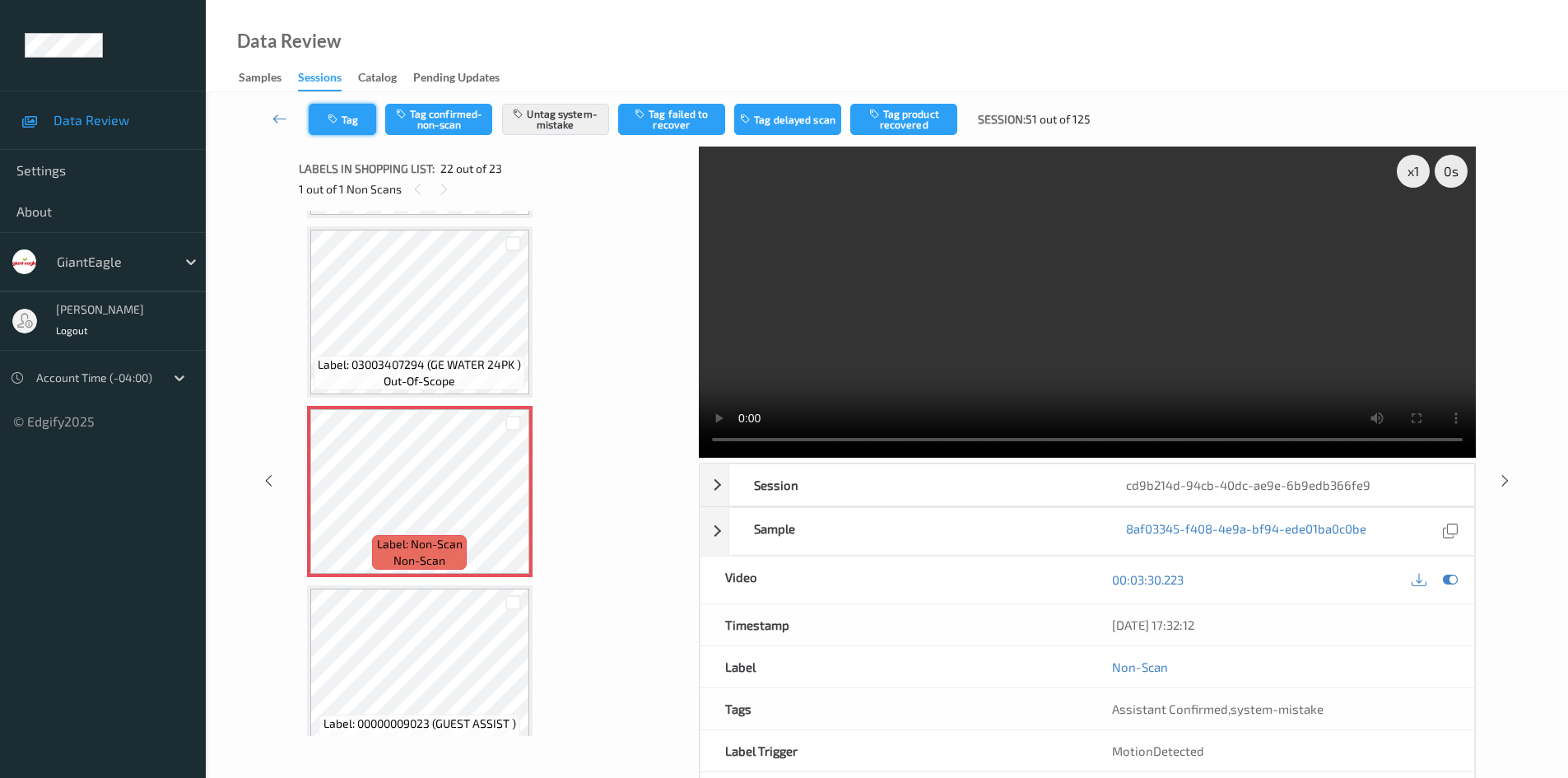click at bounding box center [334, 119] 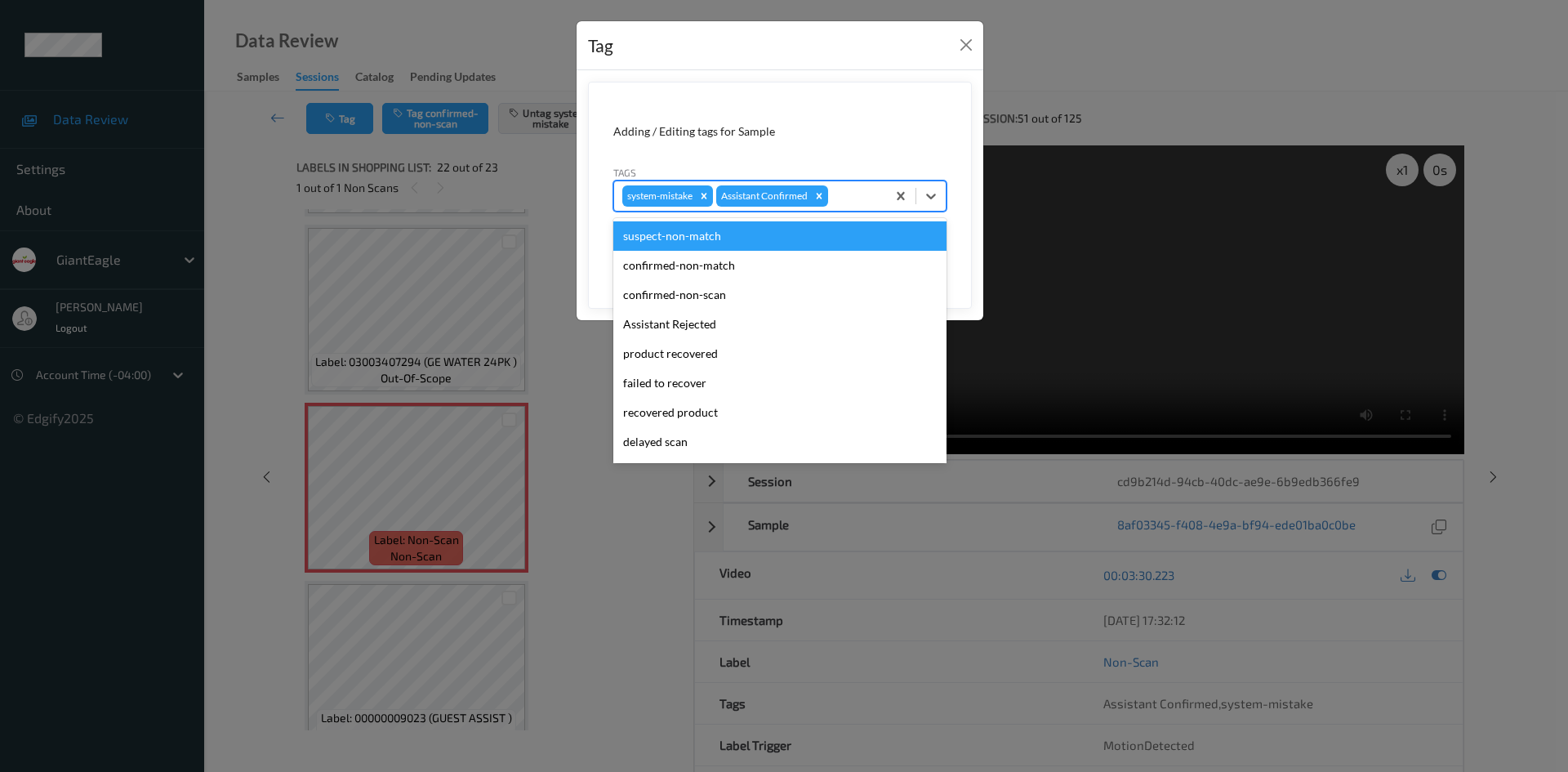 click at bounding box center [854, 196] 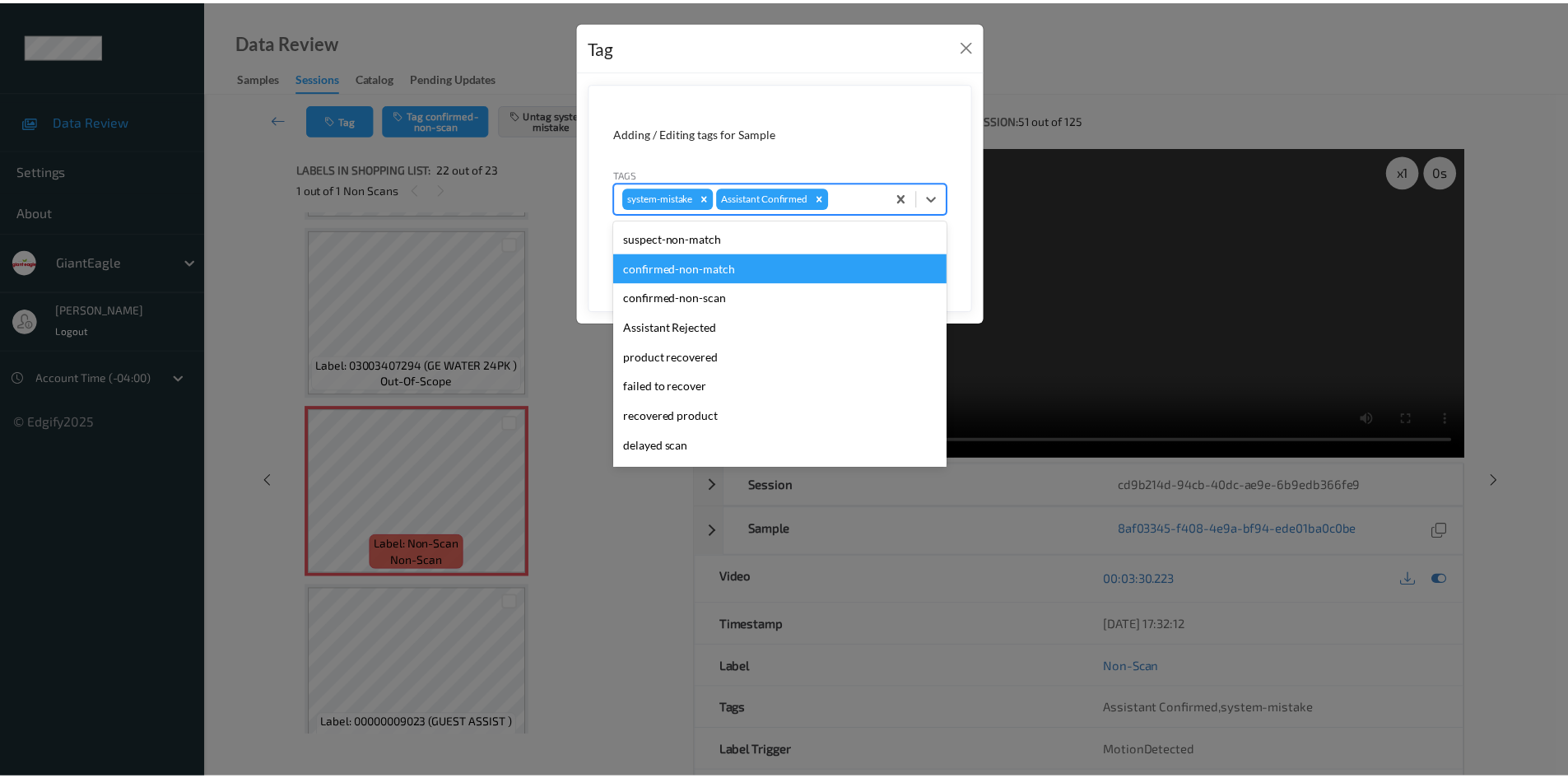 scroll, scrollTop: 86, scrollLeft: 0, axis: vertical 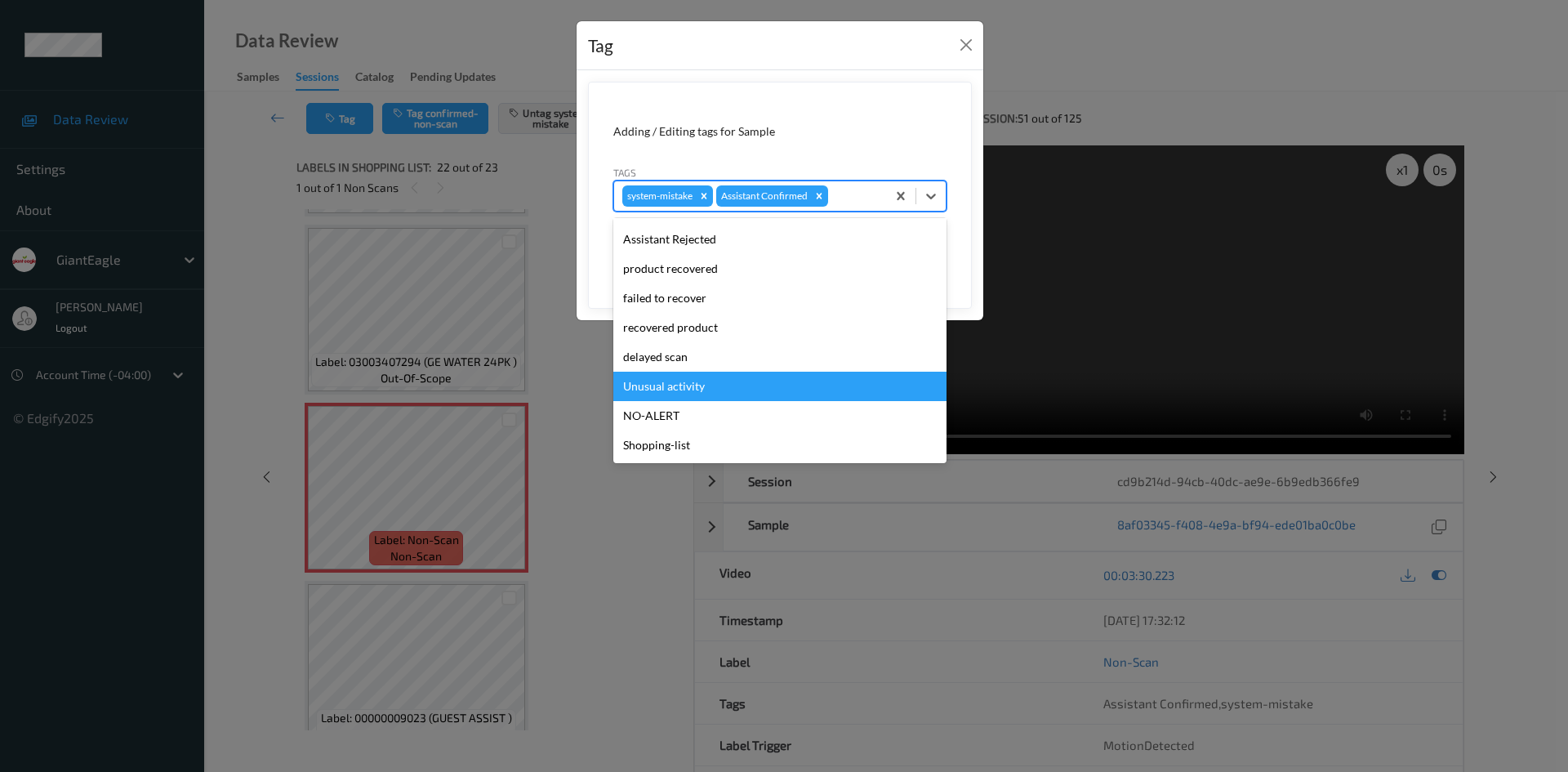 click on "Unusual activity" at bounding box center (780, 386) 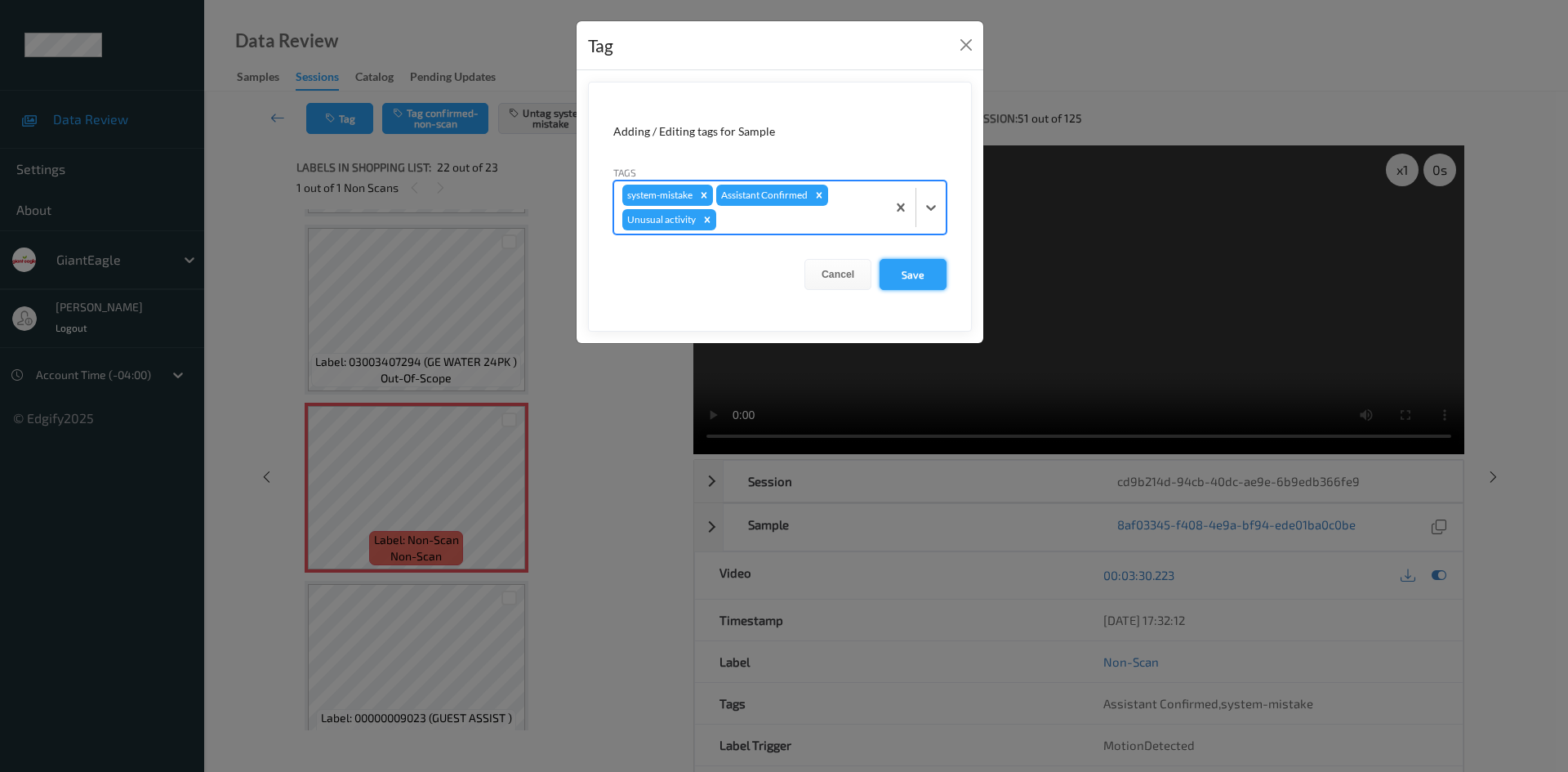 click on "Save" at bounding box center (913, 274) 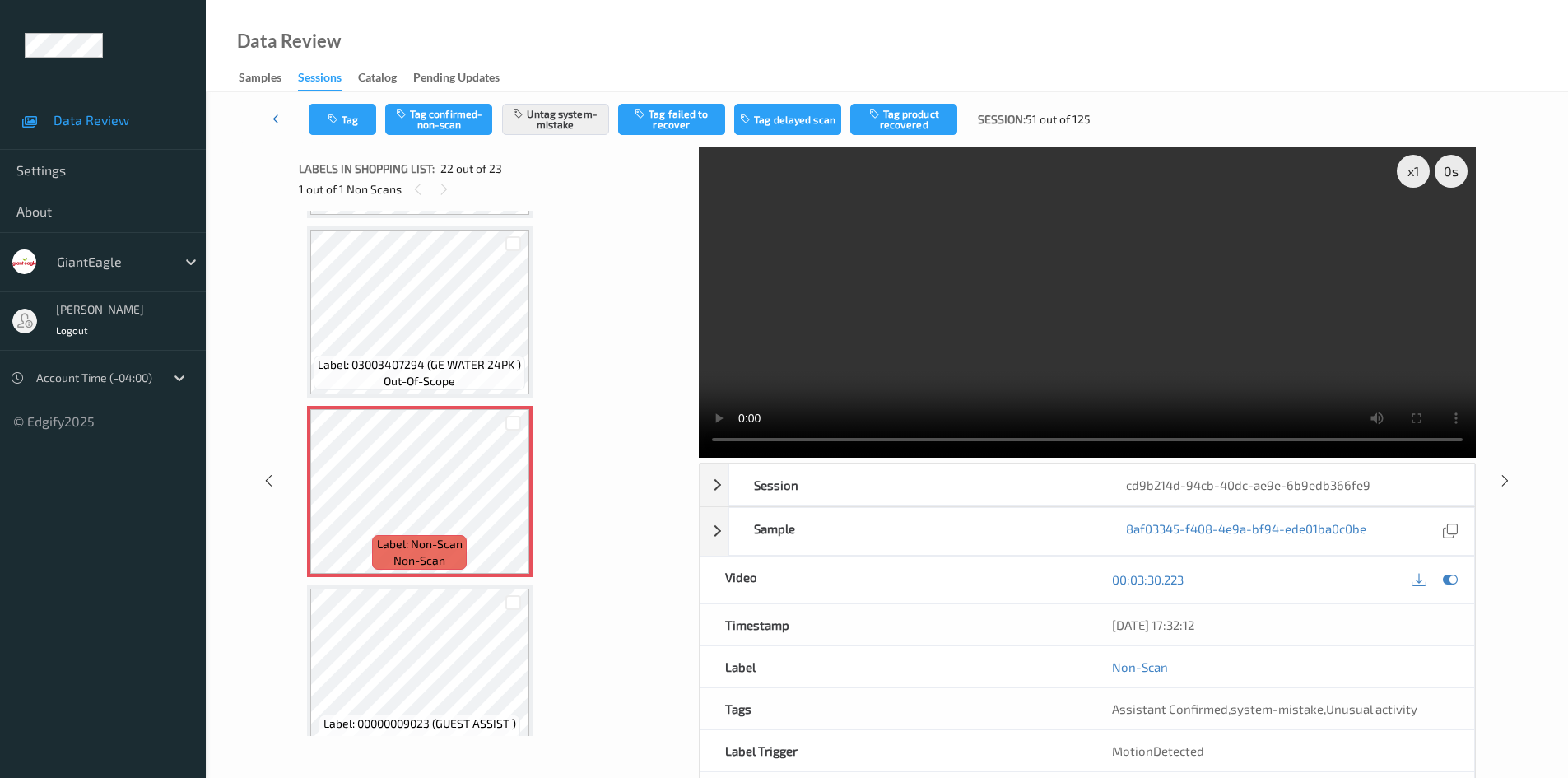 click at bounding box center (280, 119) 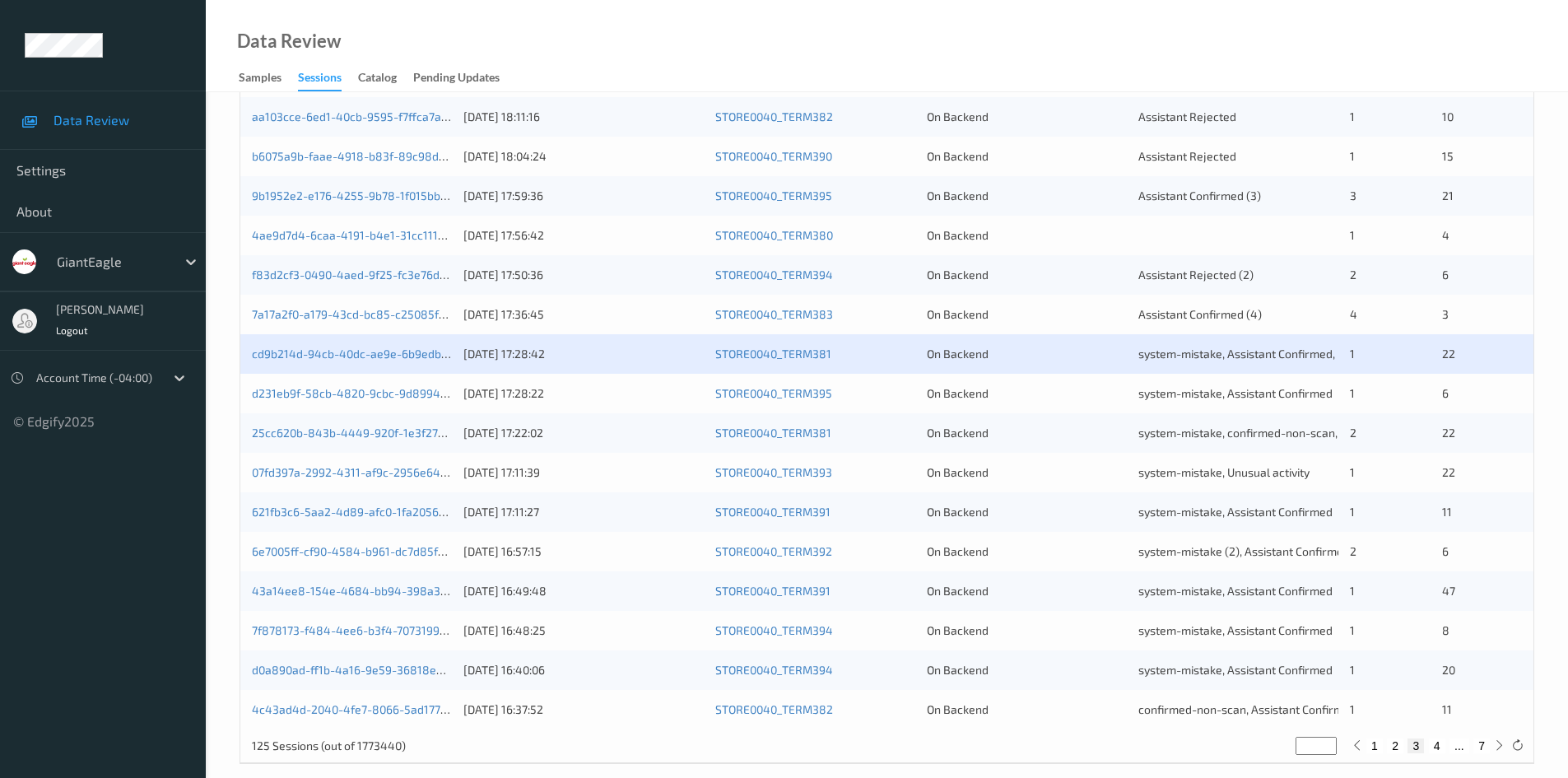 scroll, scrollTop: 461, scrollLeft: 0, axis: vertical 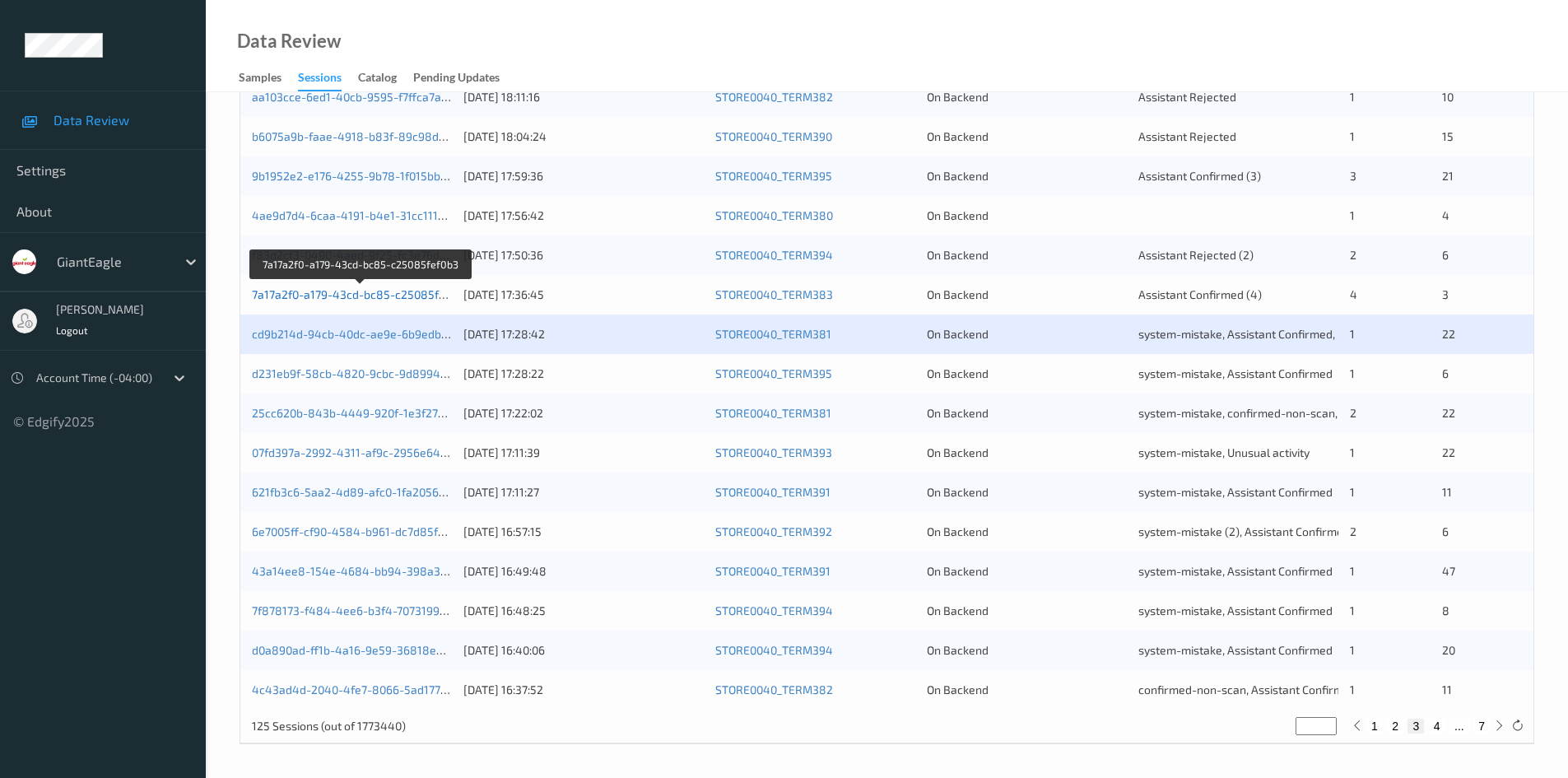 click on "7a17a2f0-a179-43cd-bc85-c25085fef0b3" at bounding box center (361, 294) 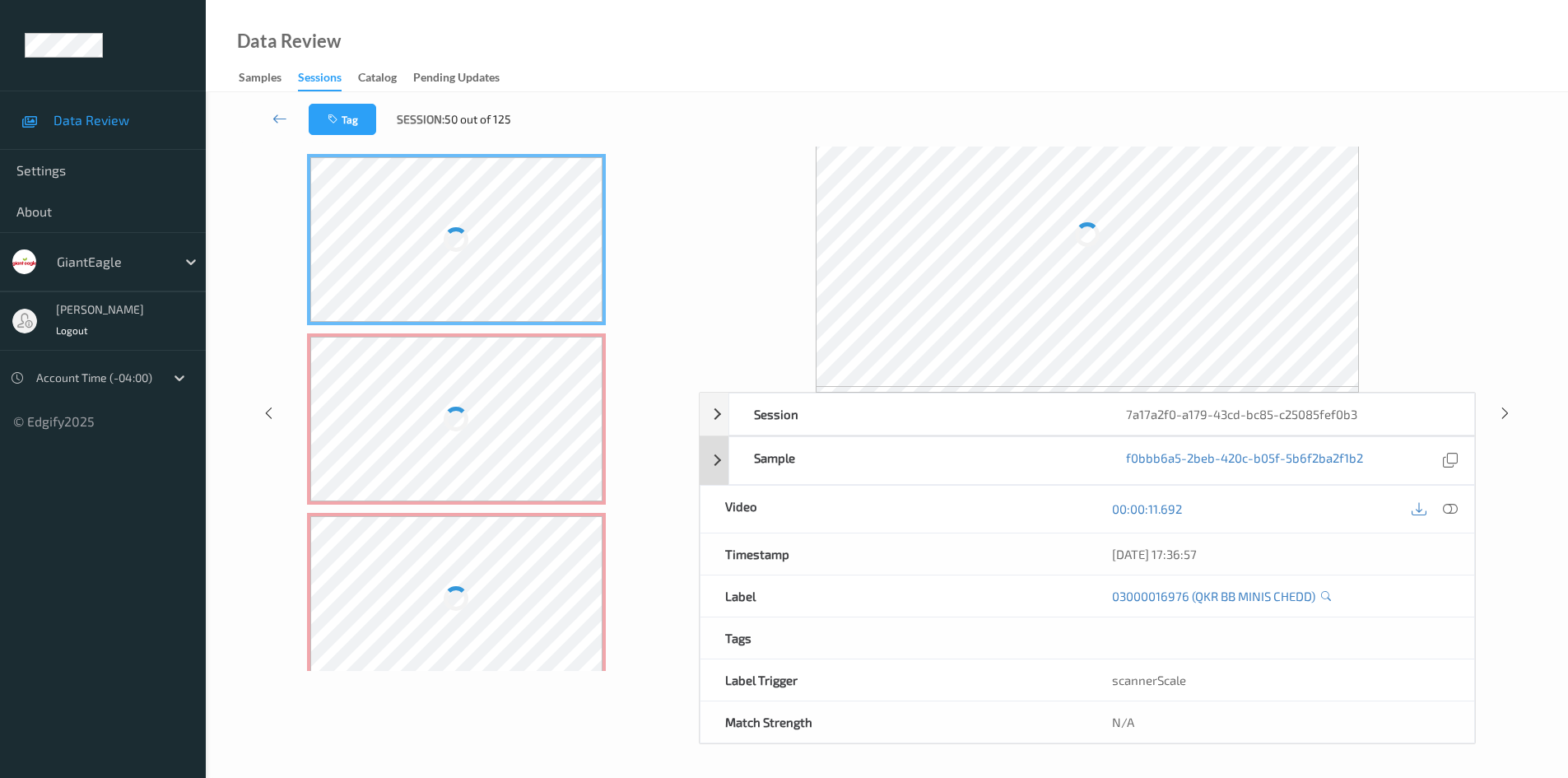 scroll, scrollTop: 71, scrollLeft: 0, axis: vertical 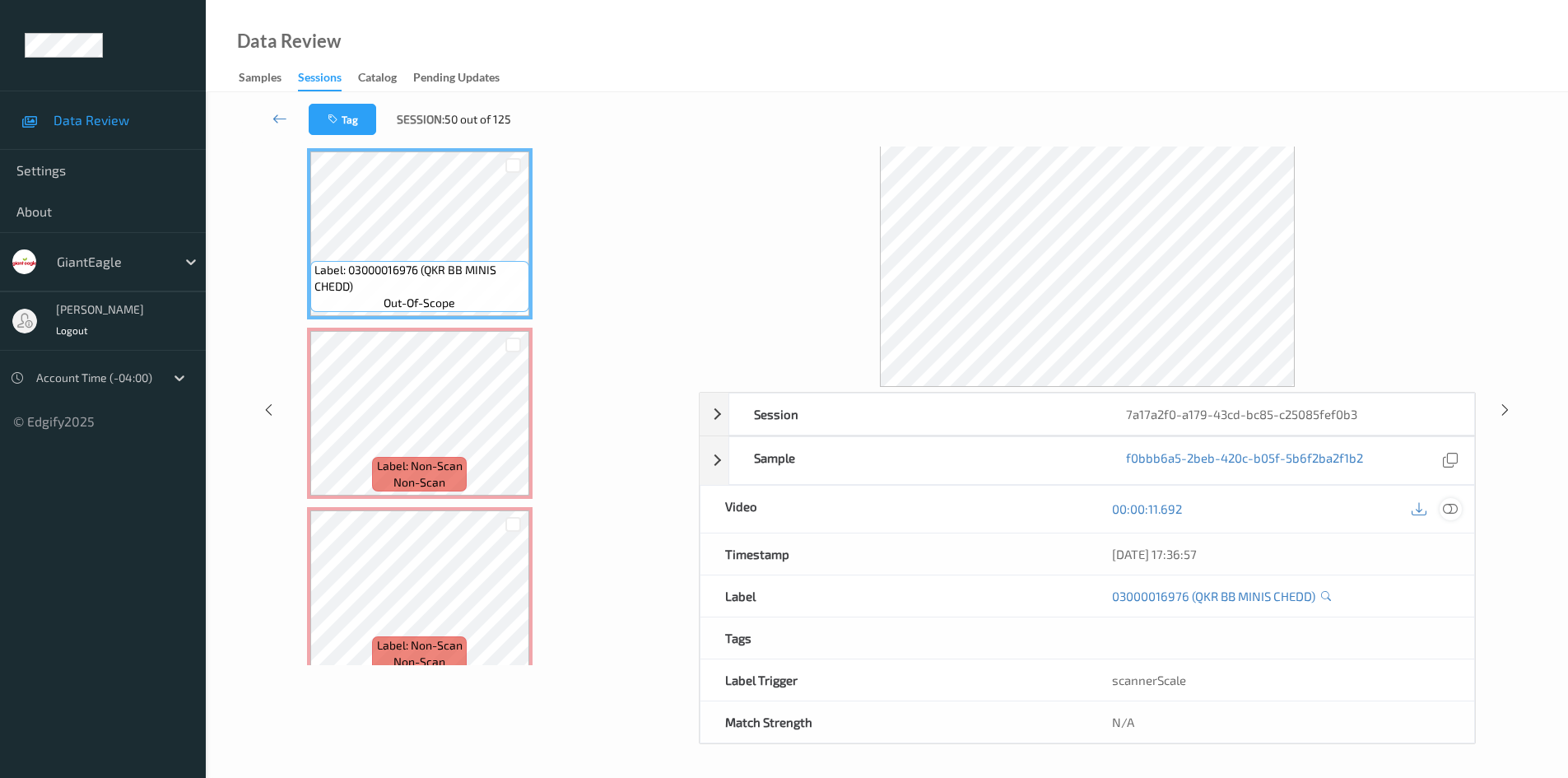 click at bounding box center [1450, 509] 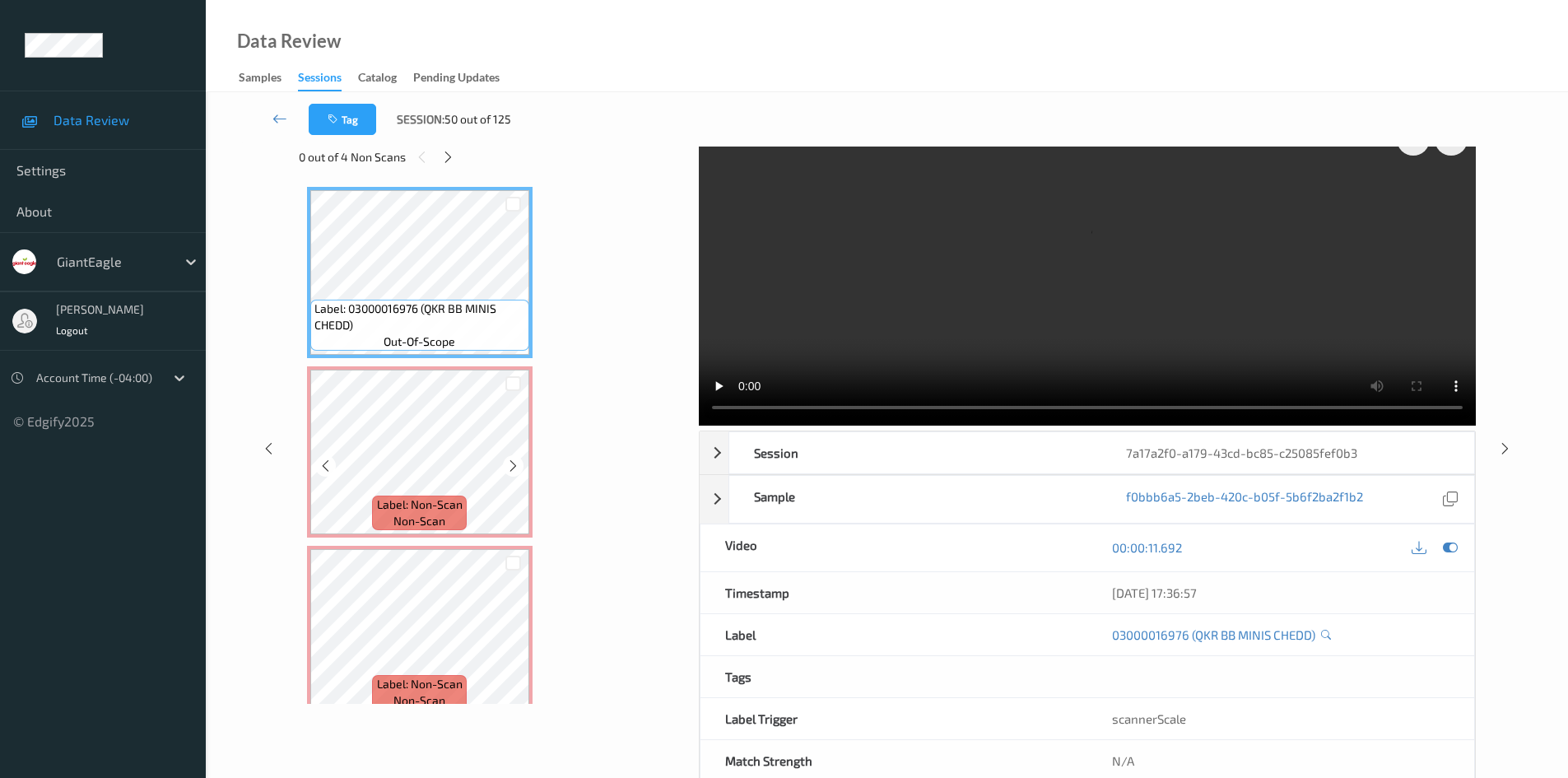 scroll, scrollTop: 0, scrollLeft: 0, axis: both 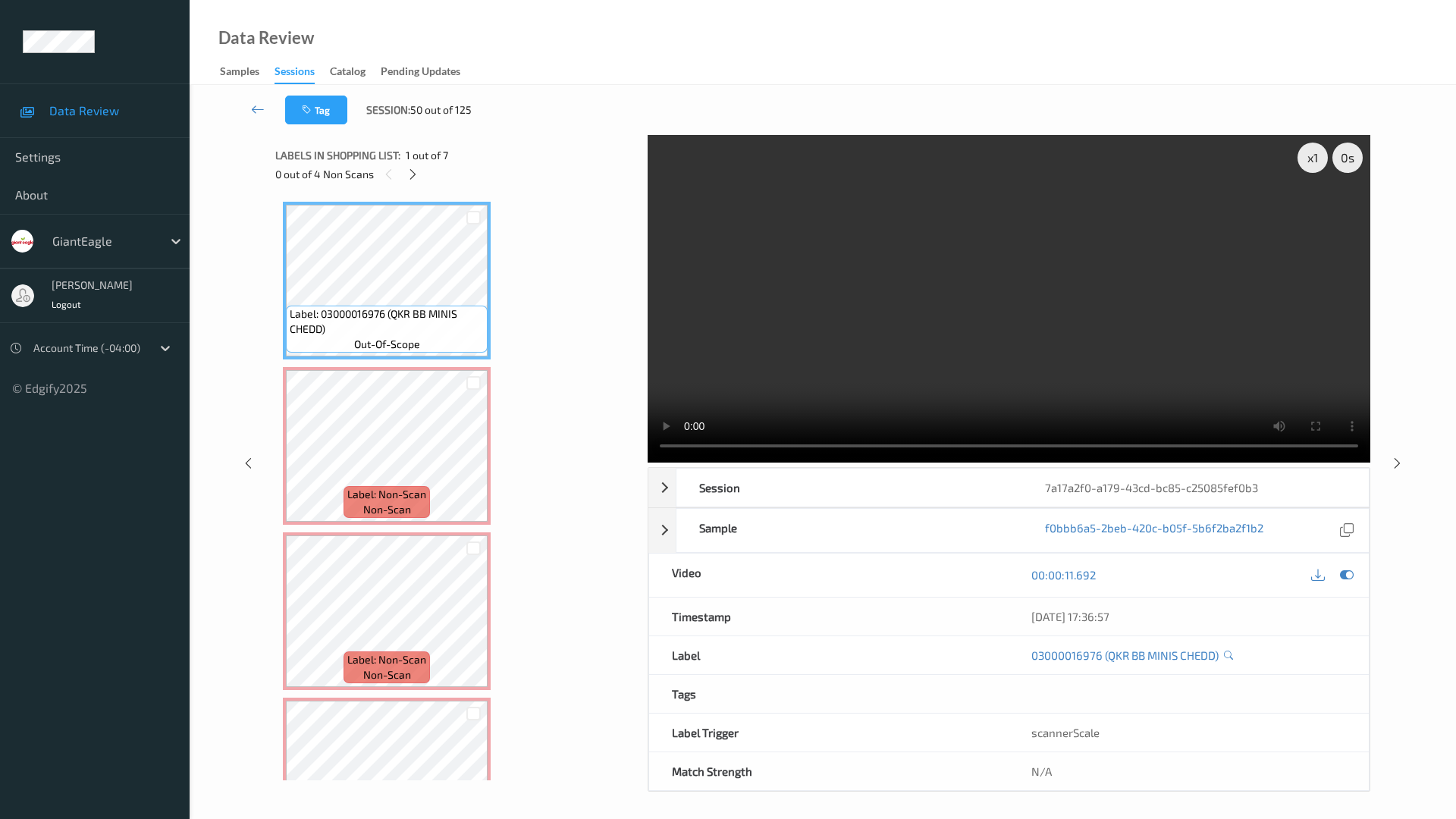 type 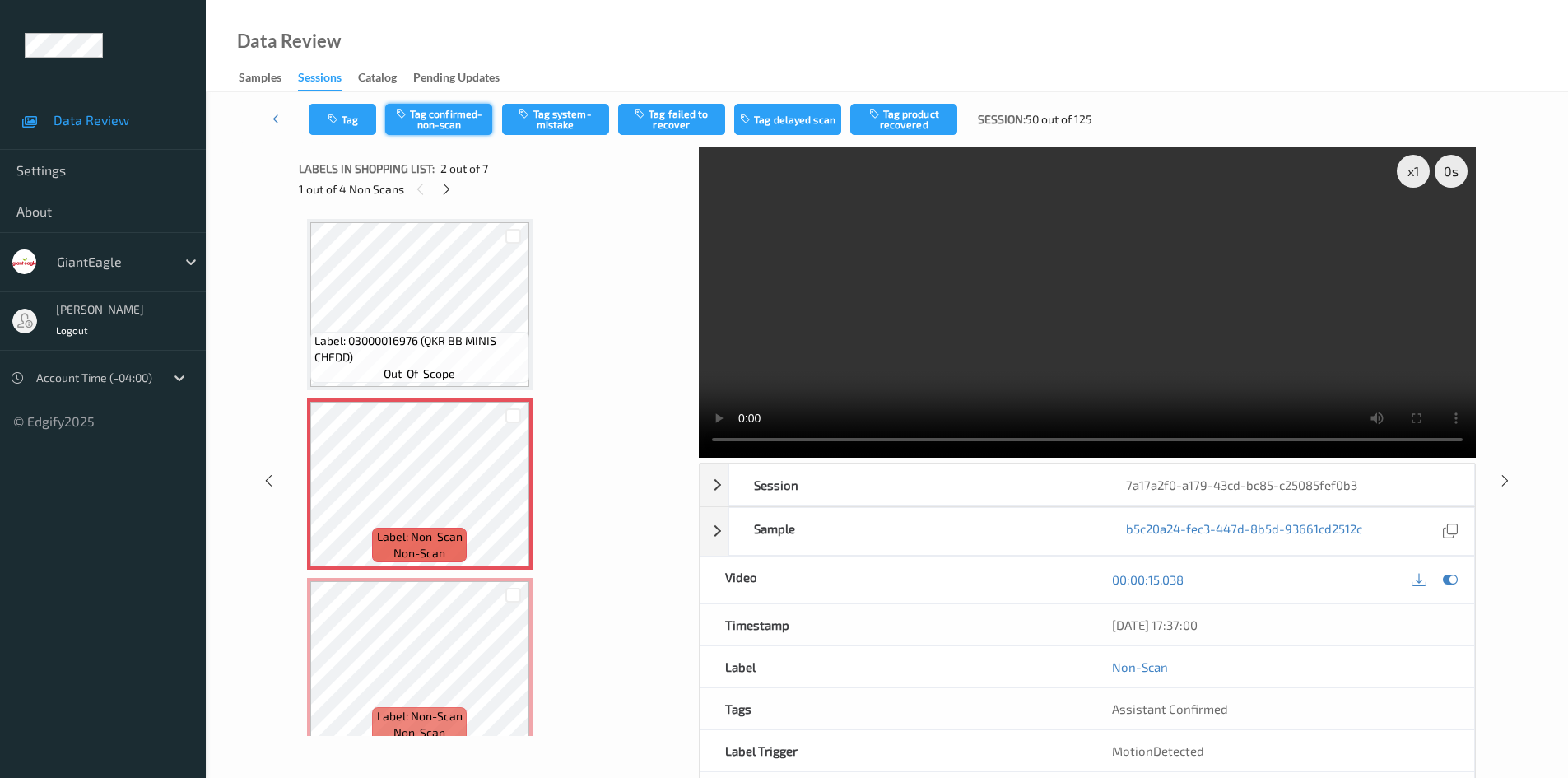 click on "Tag   confirmed-non-scan" at bounding box center [439, 119] 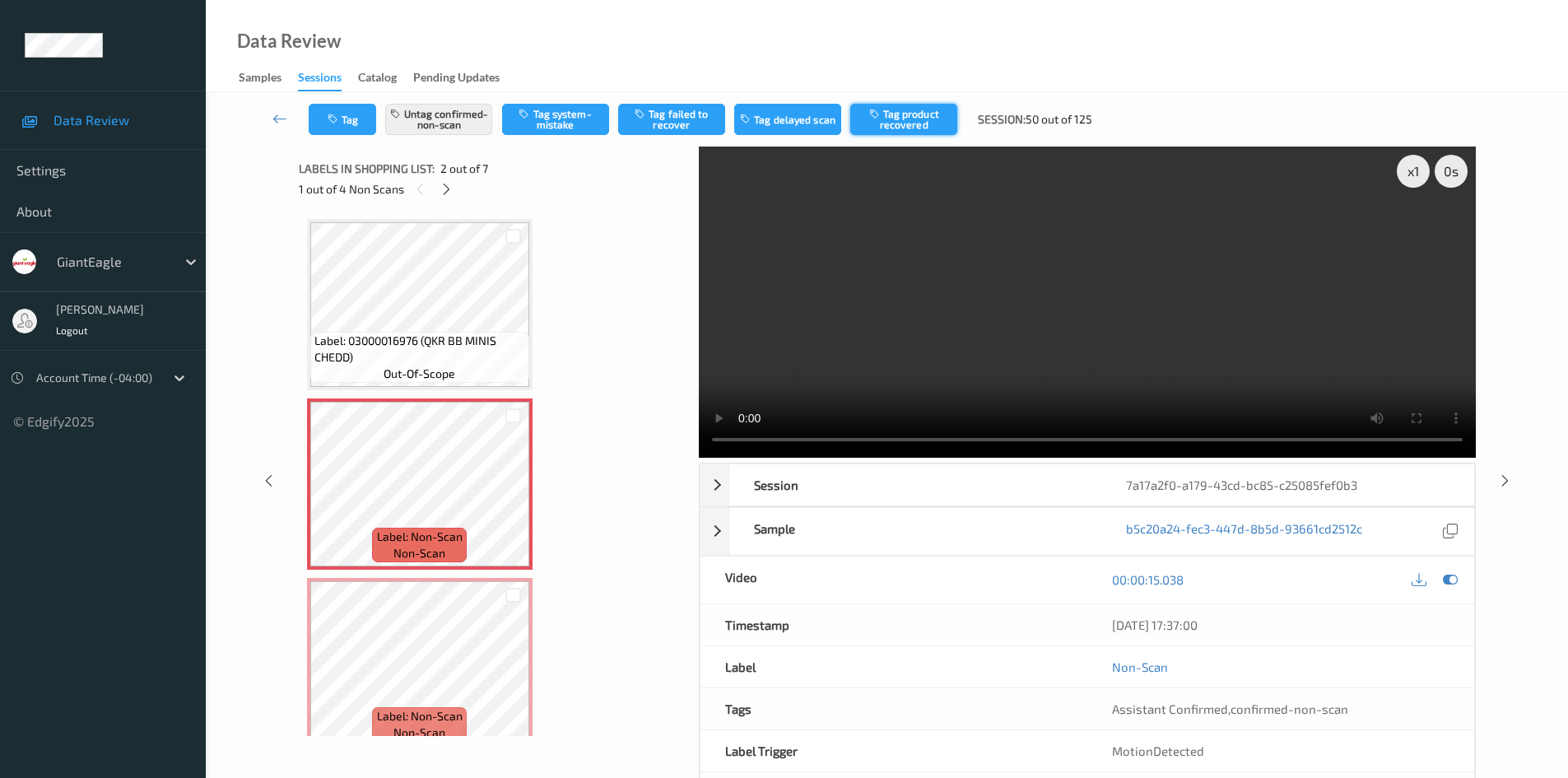 click on "Tag   product recovered" at bounding box center (904, 119) 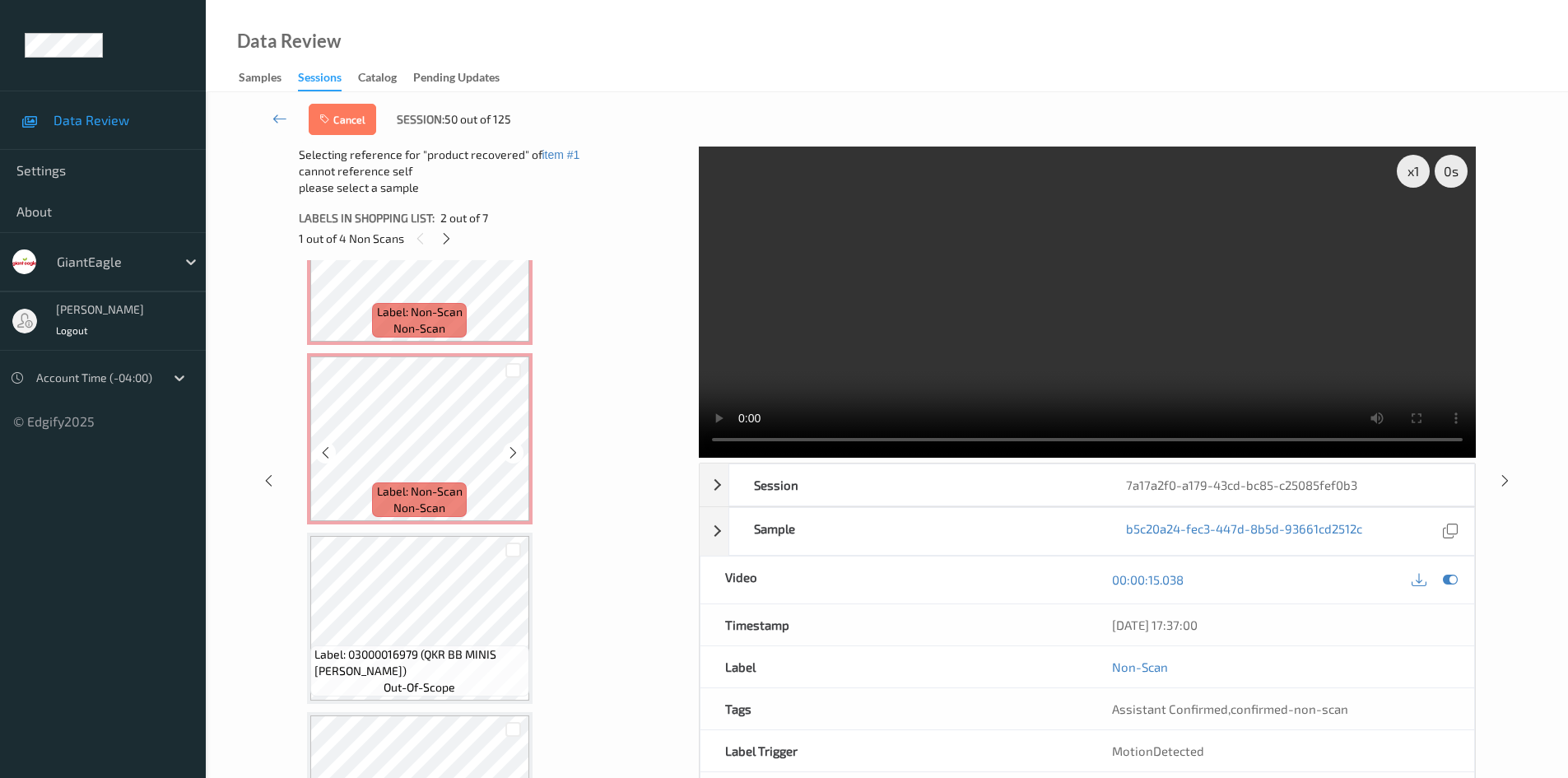 scroll, scrollTop: 659, scrollLeft: 0, axis: vertical 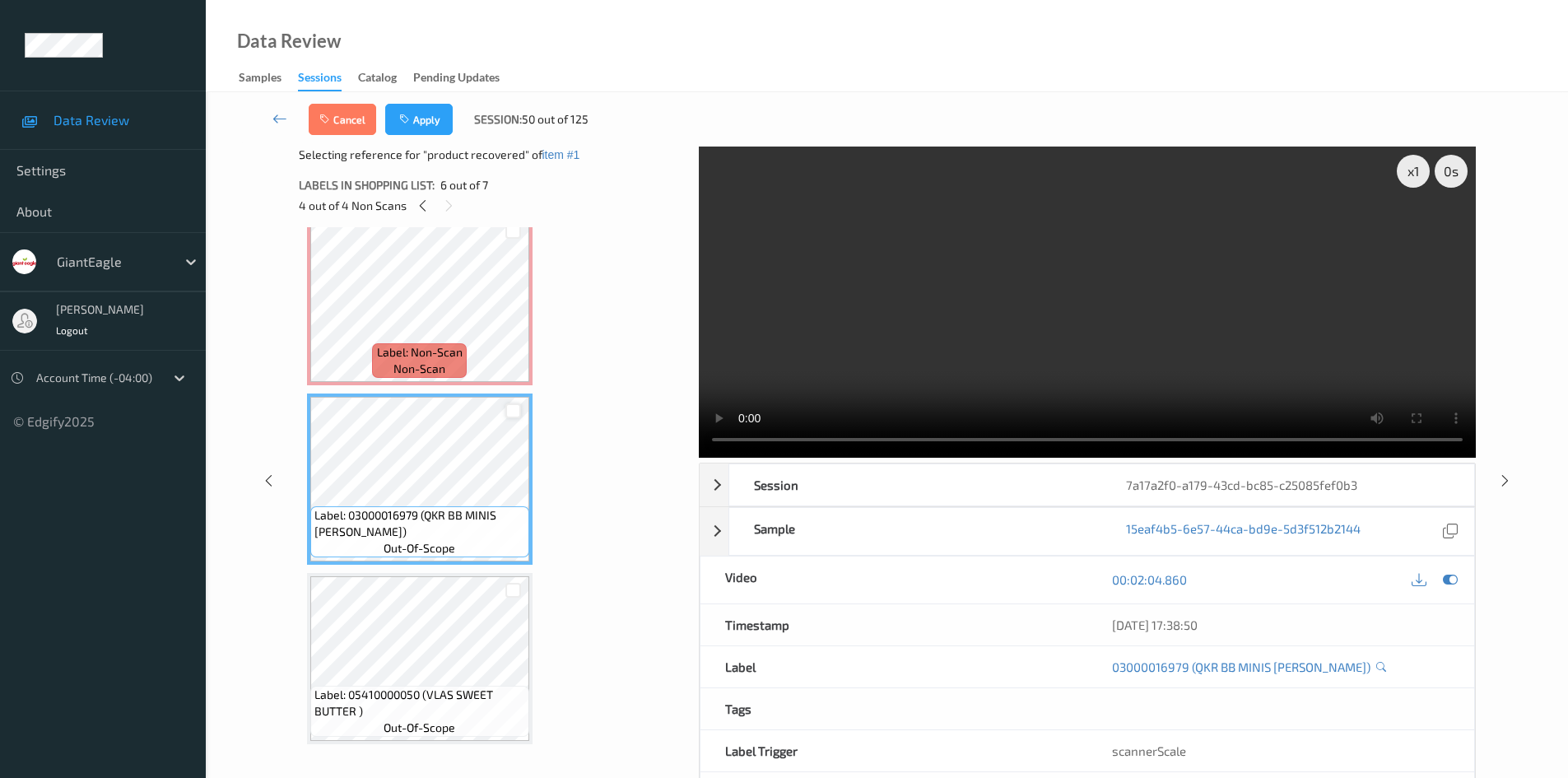 click at bounding box center [513, 411] 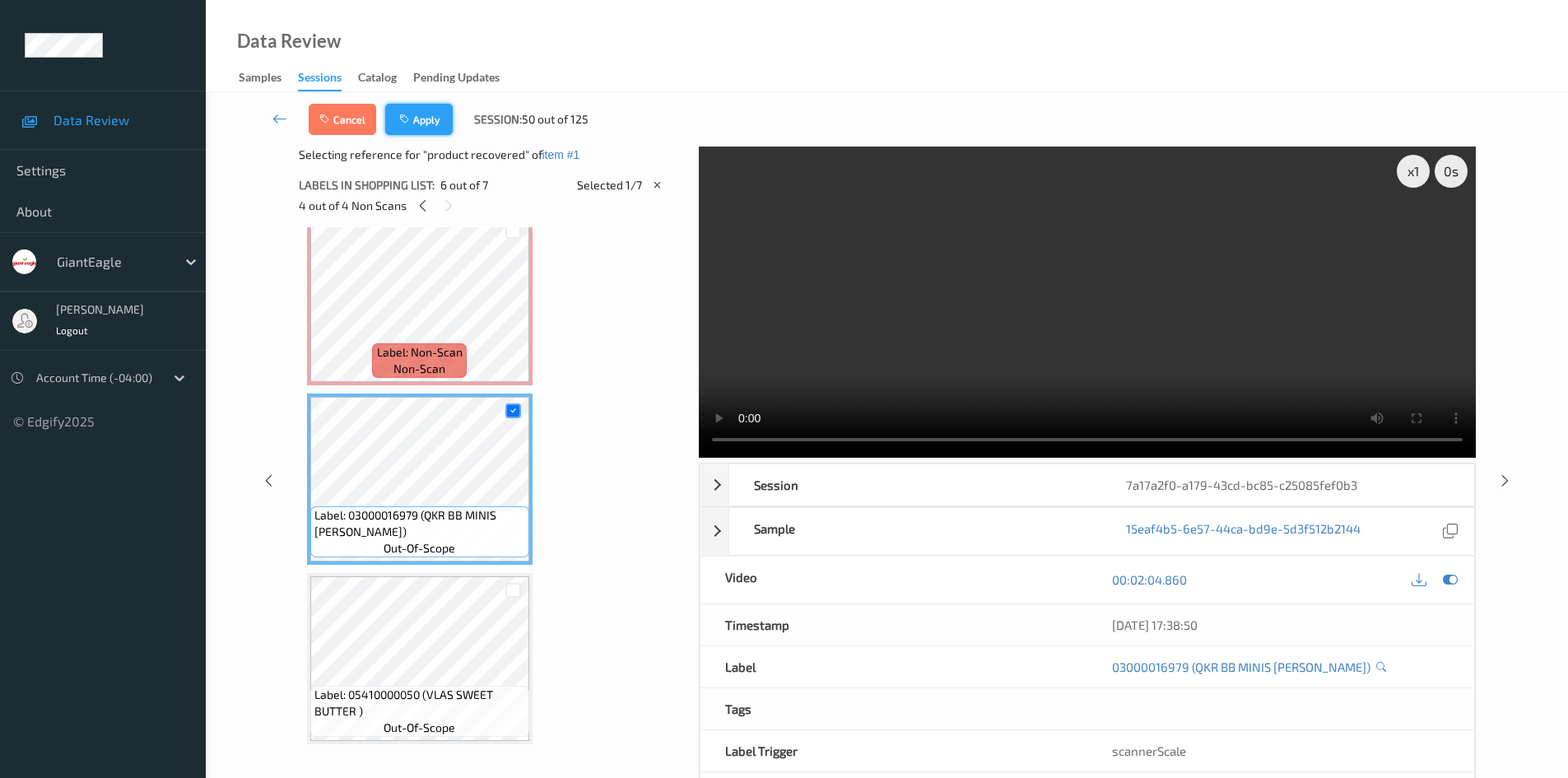 click on "Apply" at bounding box center [419, 119] 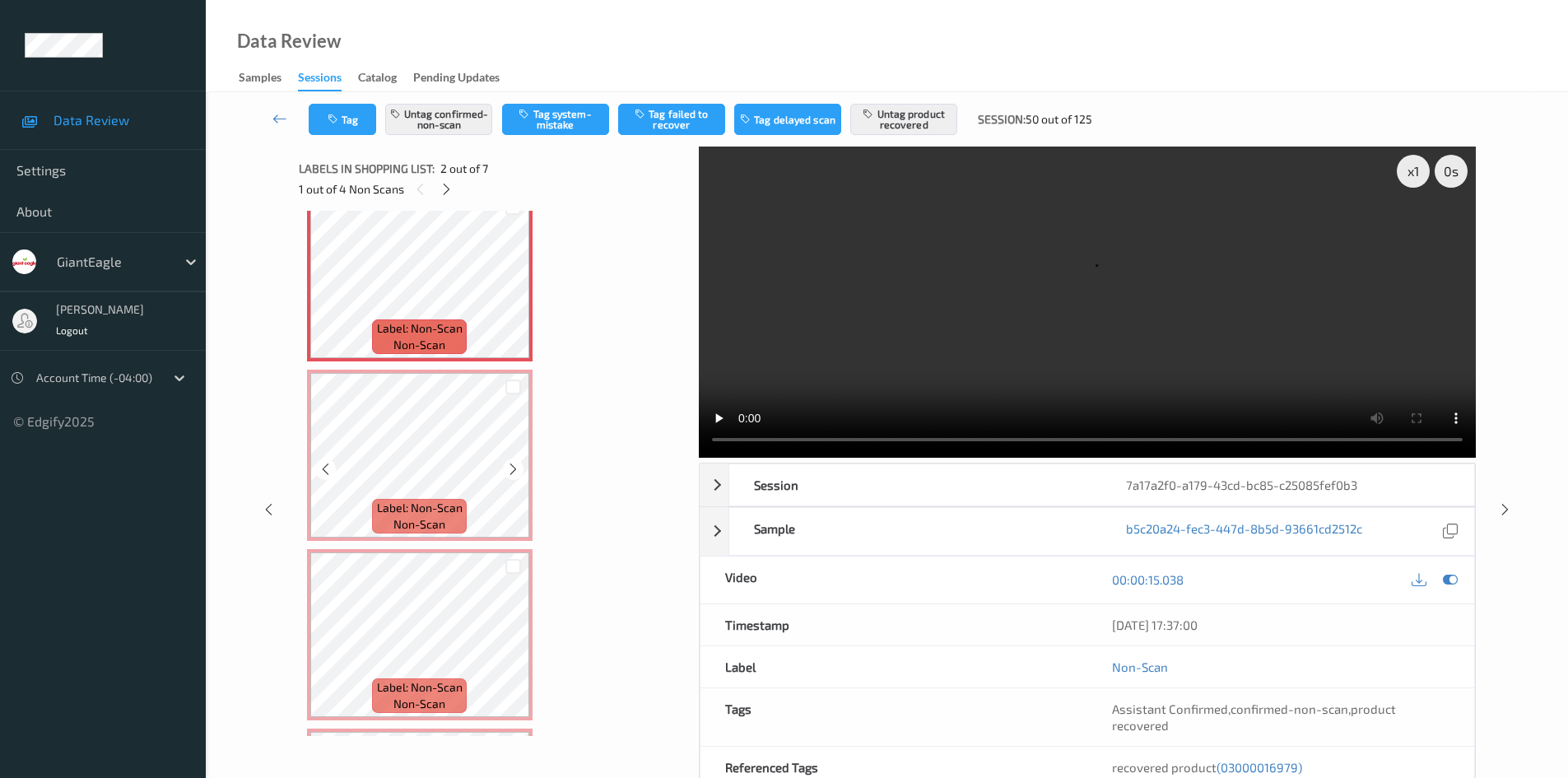 scroll, scrollTop: 255, scrollLeft: 0, axis: vertical 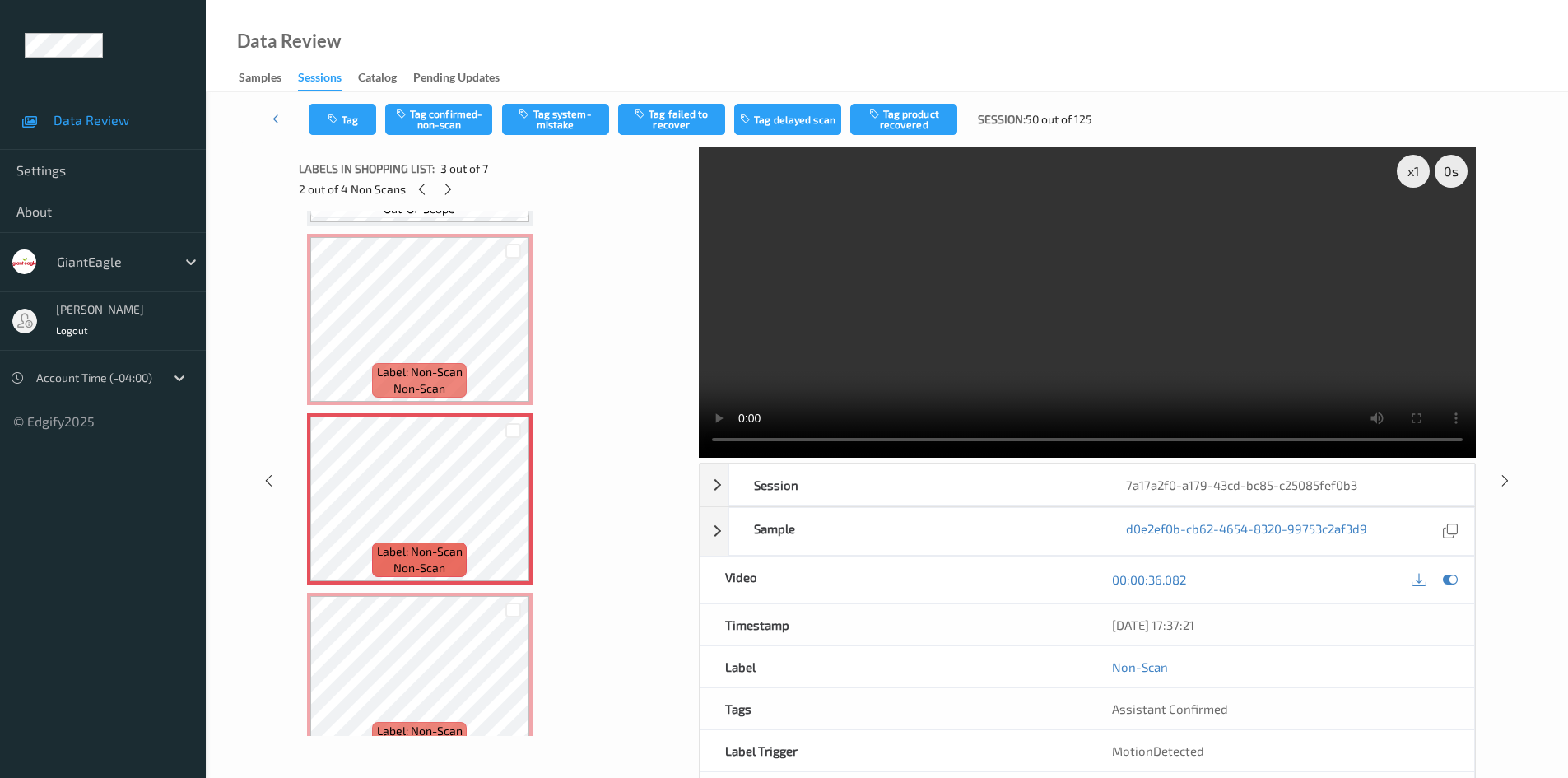 click on "Tag Tag   confirmed-non-scan Tag   system-mistake Tag   failed to recover Tag   delayed scan Tag   product recovered Session: 50 out of 125" at bounding box center [886, 119] 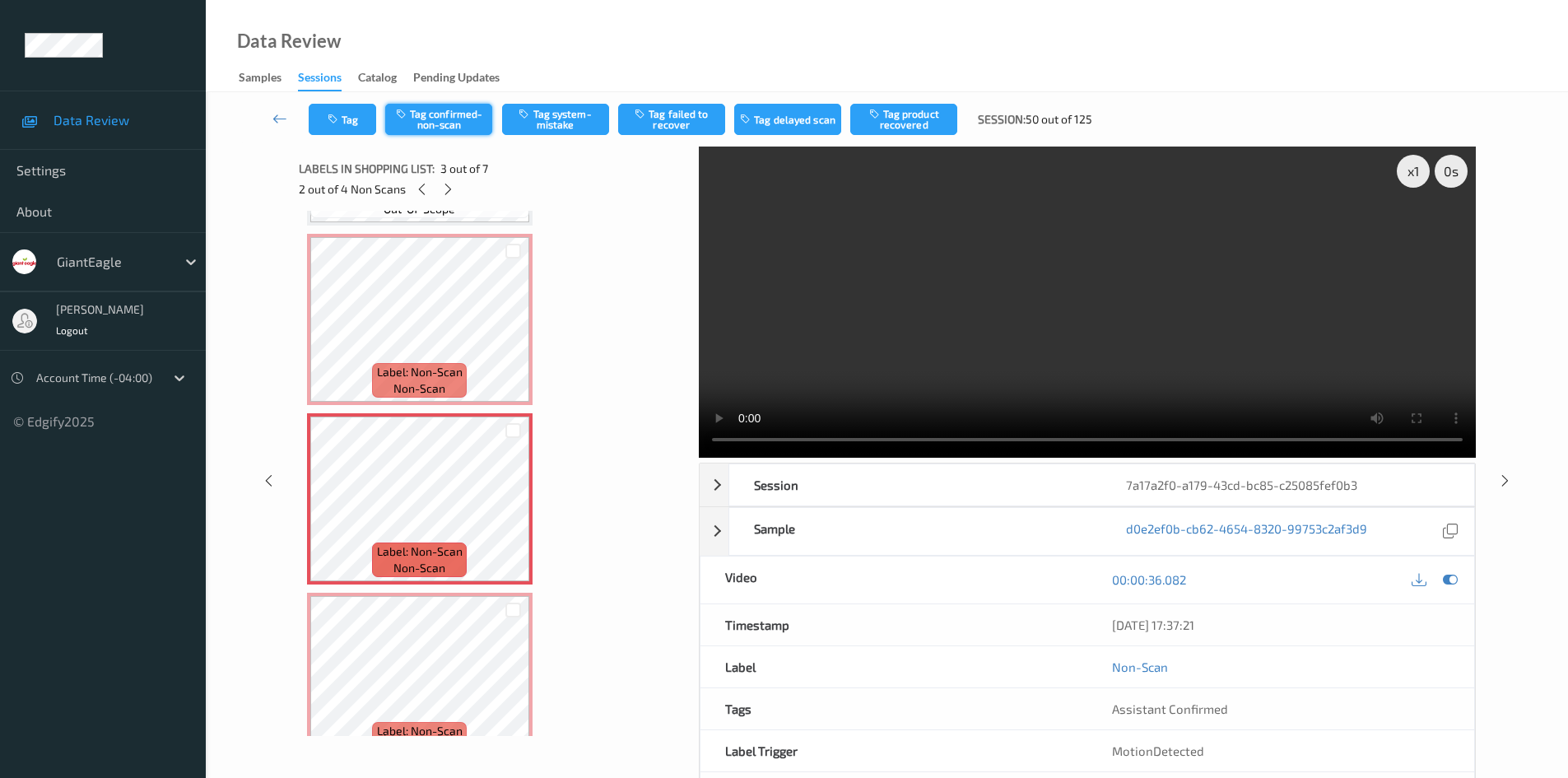 click on "Tag   confirmed-non-scan" at bounding box center [439, 119] 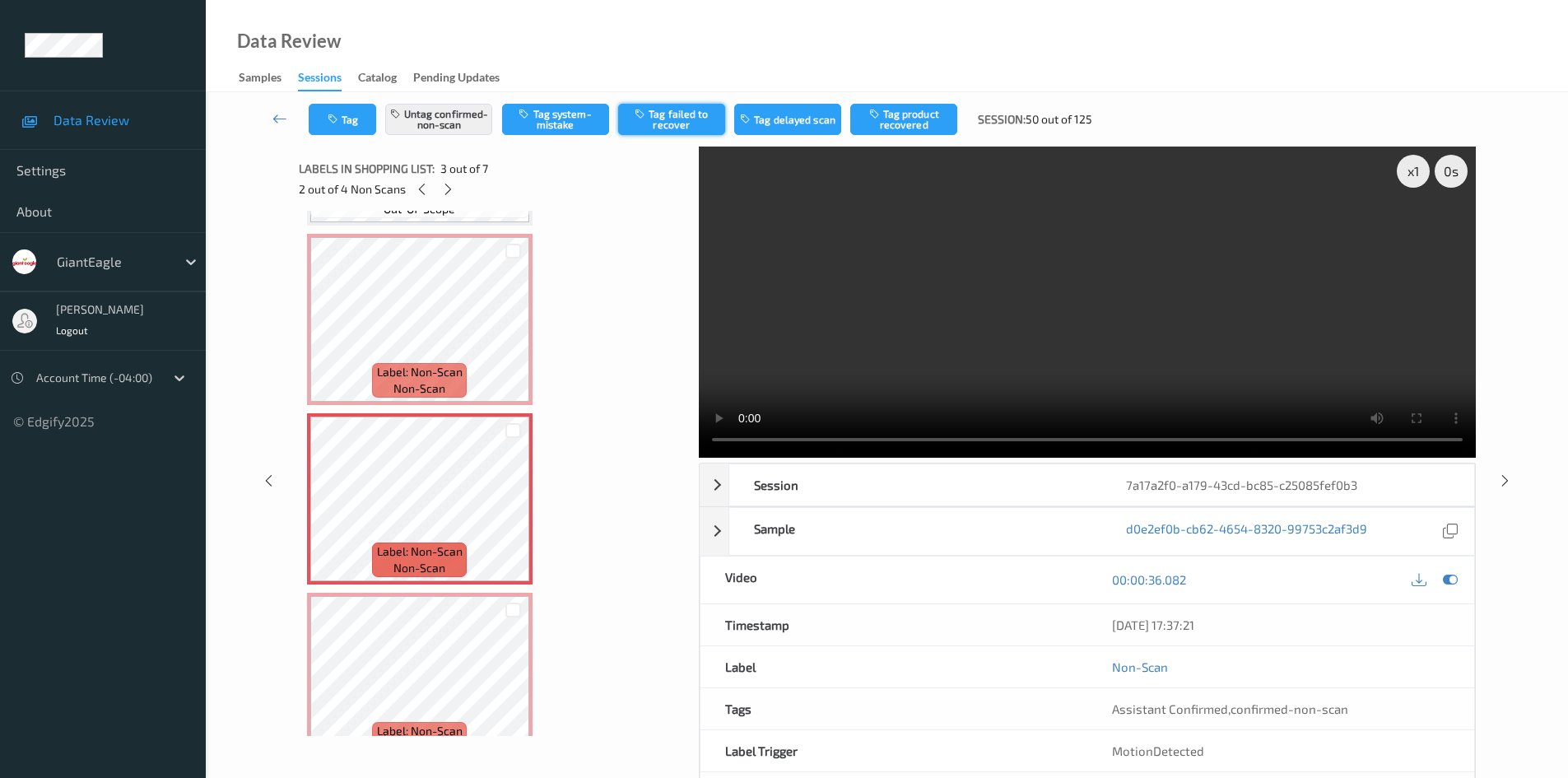 click on "Tag   failed to recover" at bounding box center (672, 119) 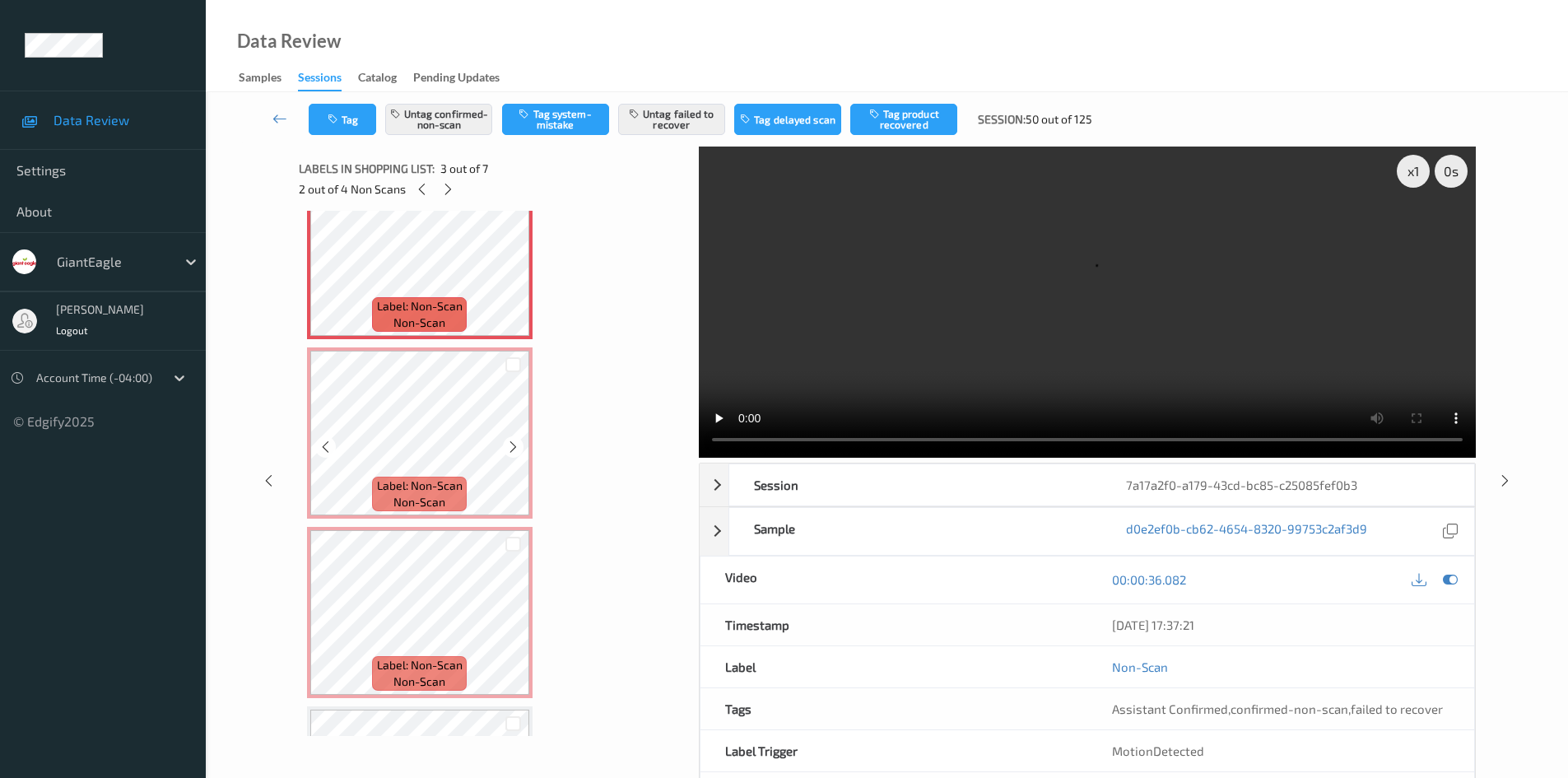scroll, scrollTop: 412, scrollLeft: 0, axis: vertical 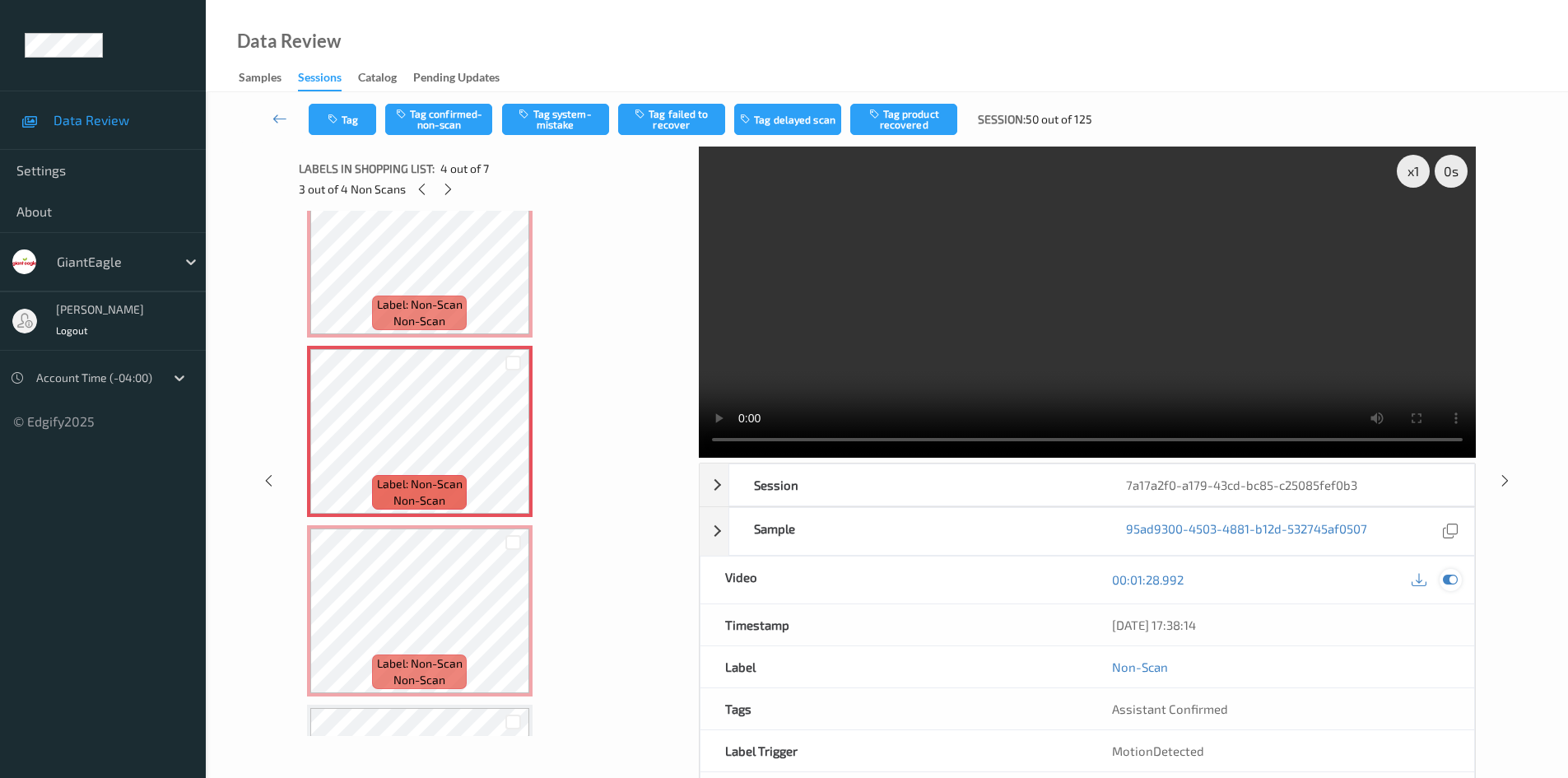 click at bounding box center [1450, 580] 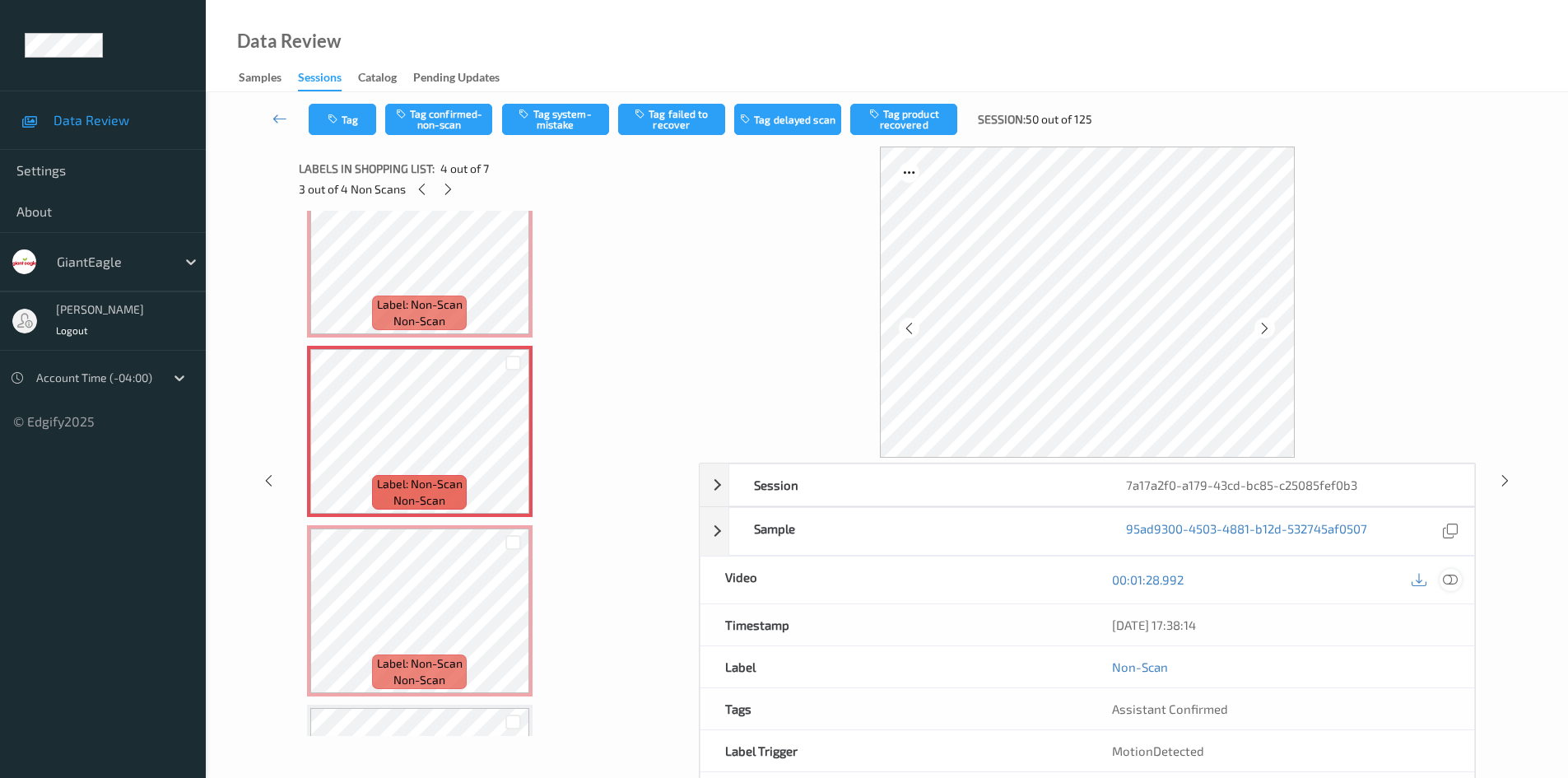click at bounding box center (1450, 580) 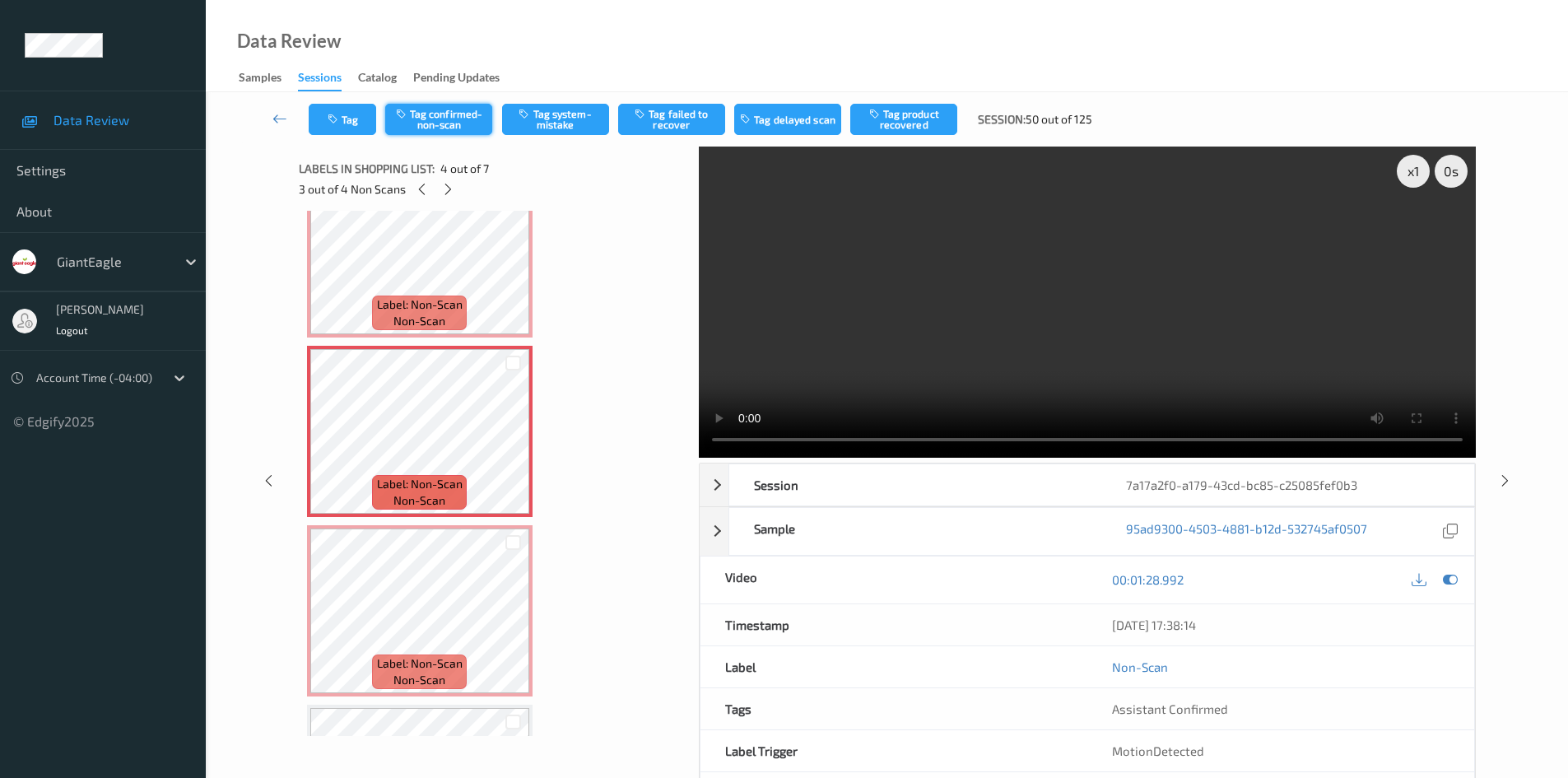 drag, startPoint x: 442, startPoint y: 125, endPoint x: 456, endPoint y: 129, distance: 14.56022 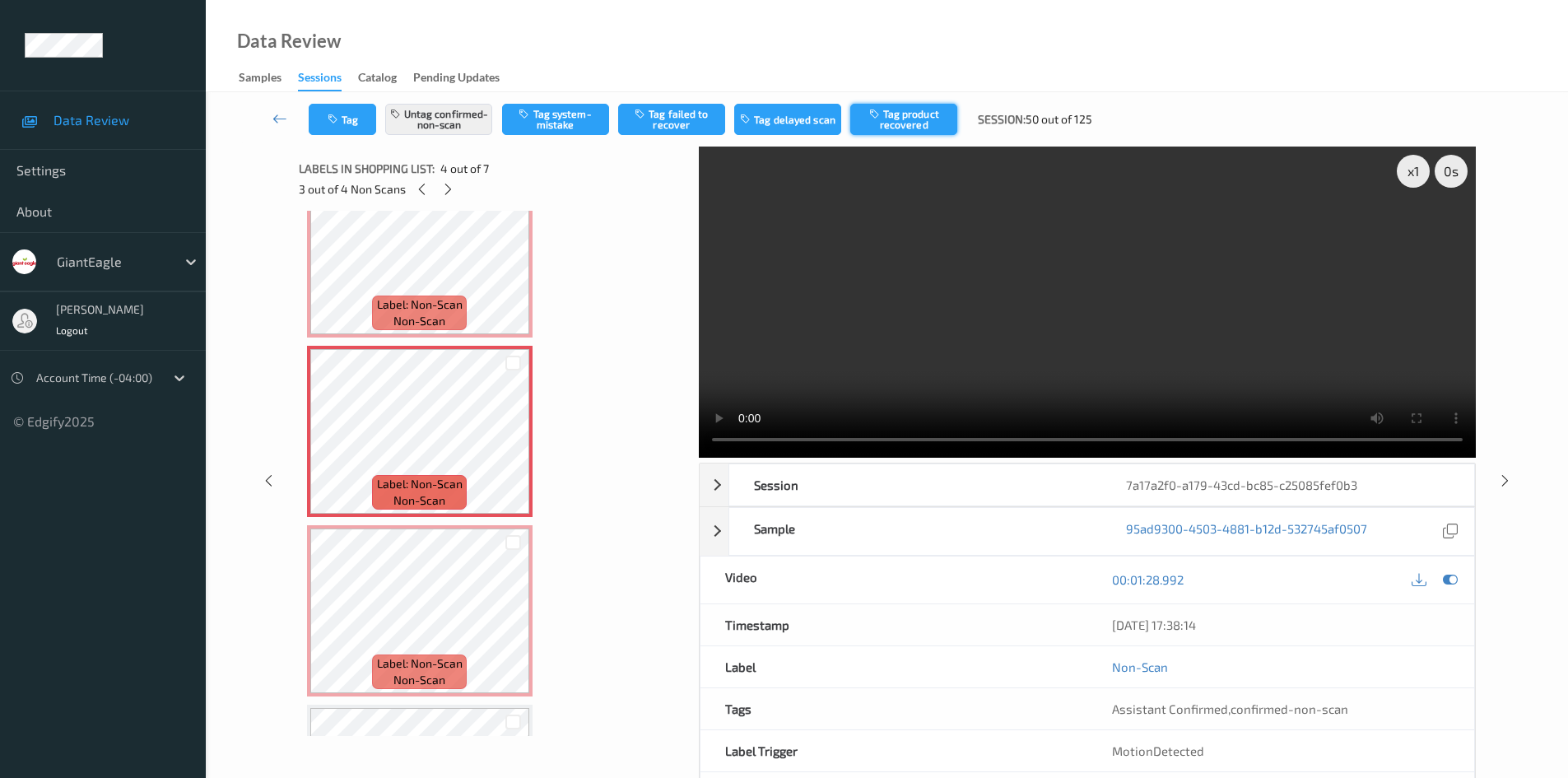 click on "Tag   product recovered" at bounding box center [904, 119] 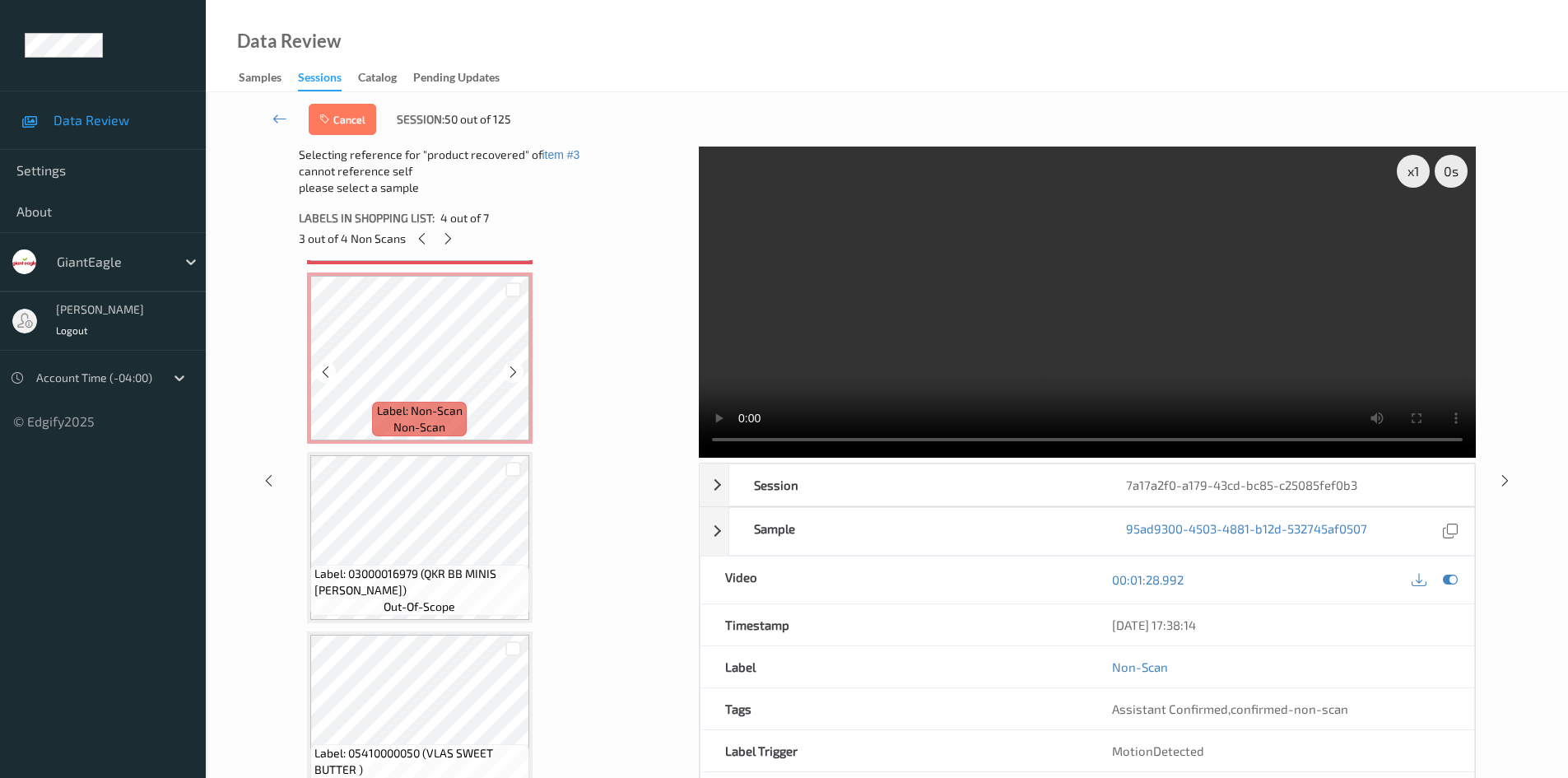 scroll, scrollTop: 739, scrollLeft: 0, axis: vertical 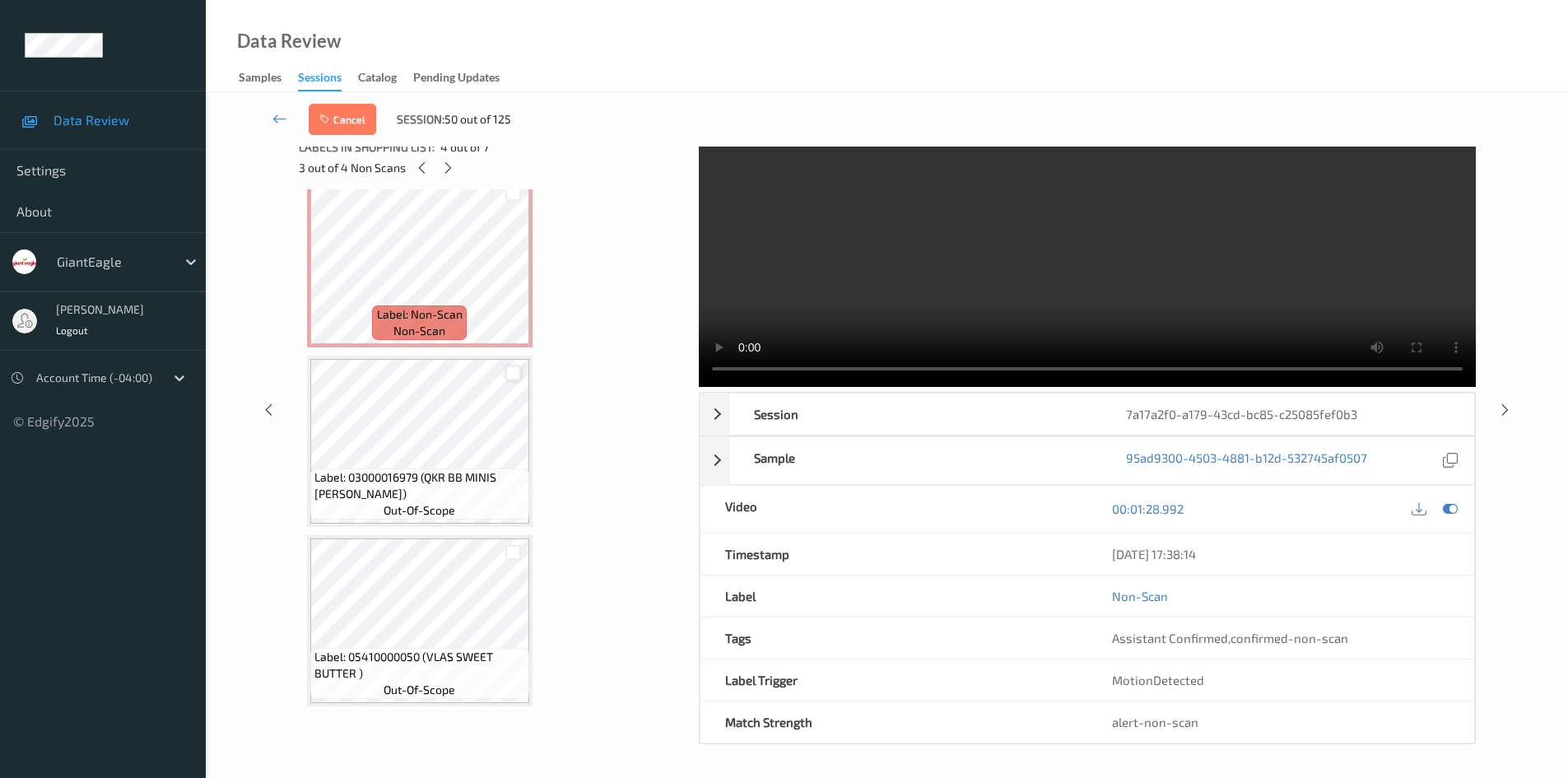 click at bounding box center (513, 373) 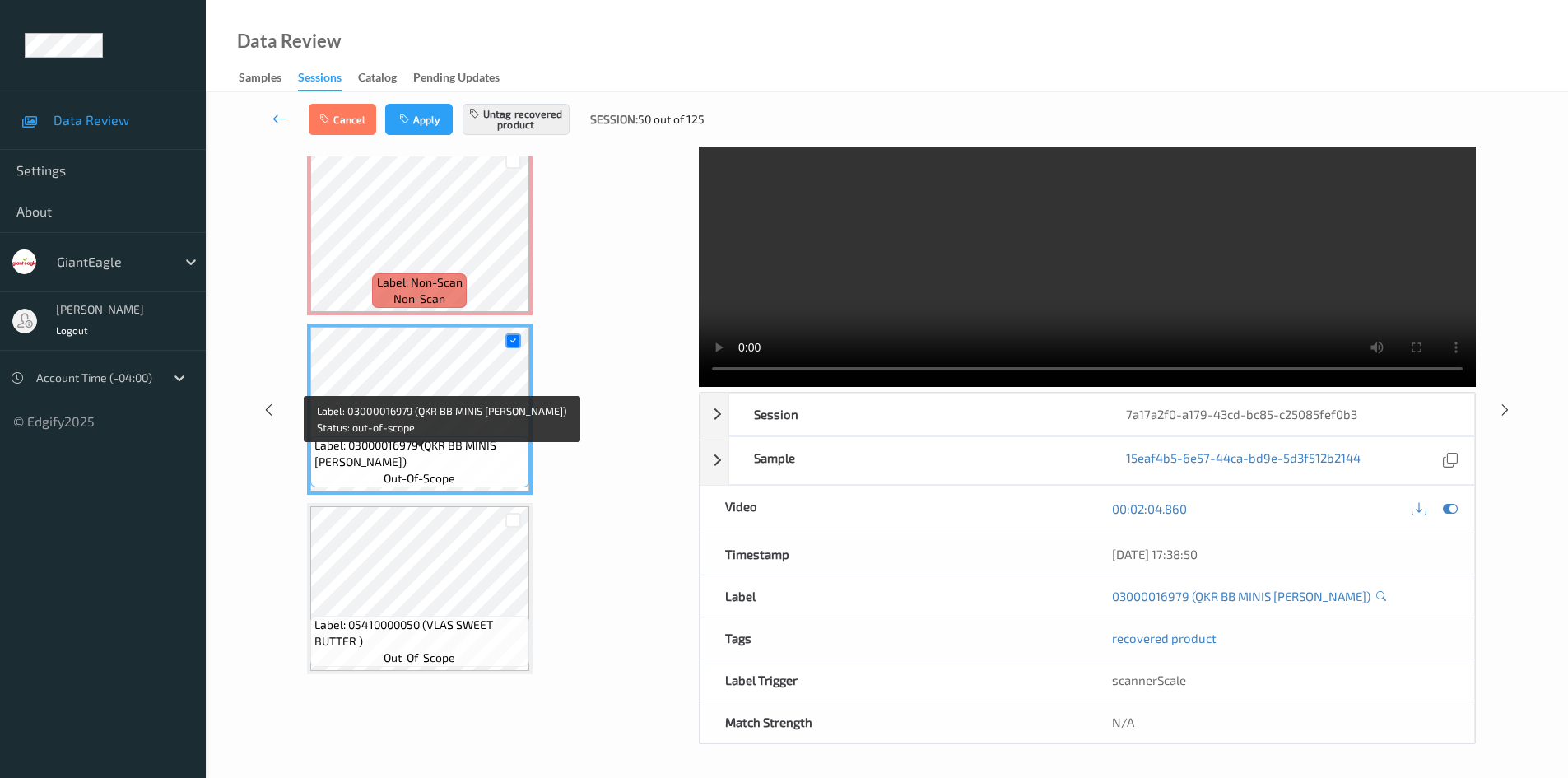 scroll, scrollTop: 739, scrollLeft: 0, axis: vertical 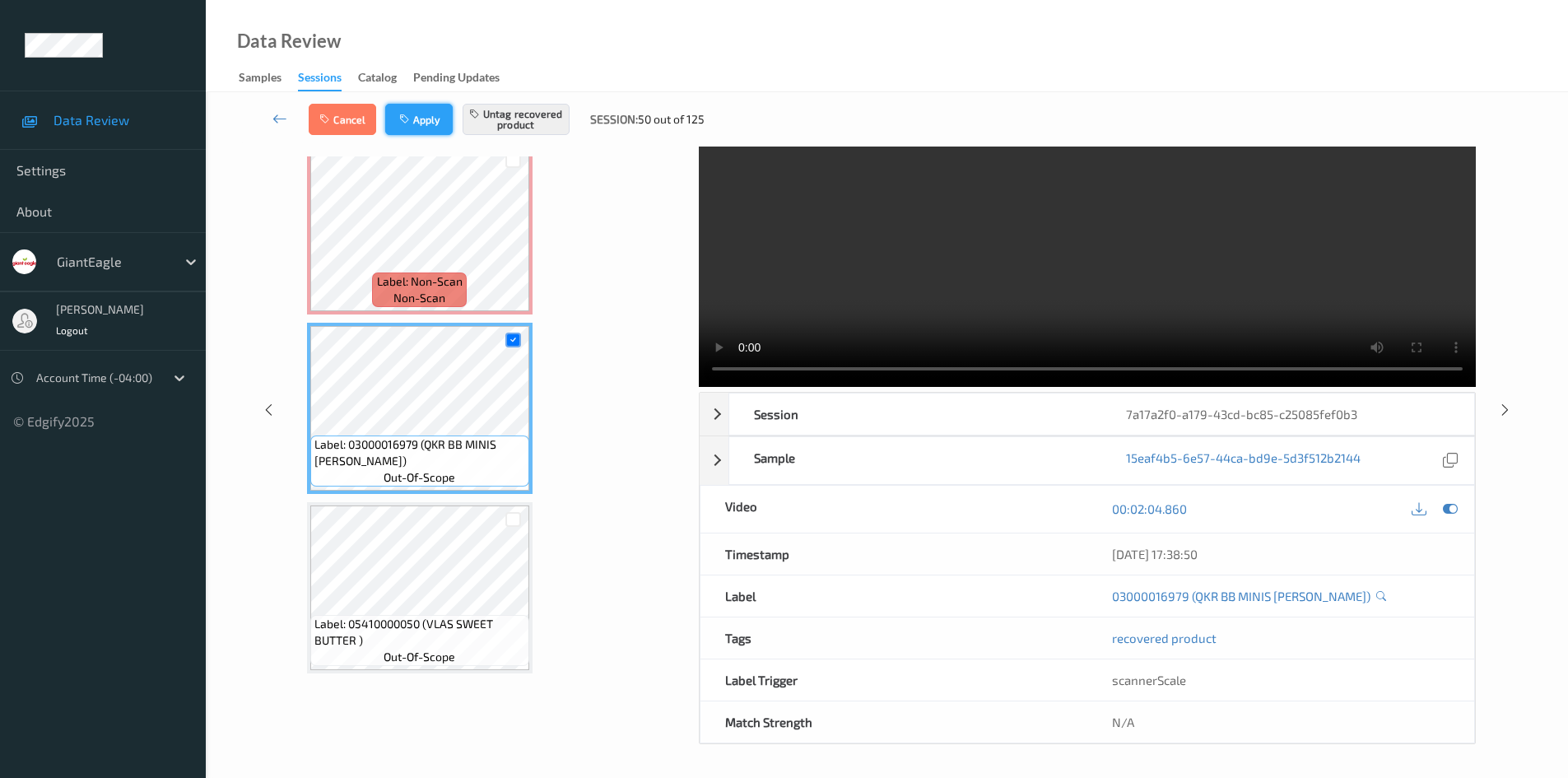 click on "Apply" at bounding box center (419, 119) 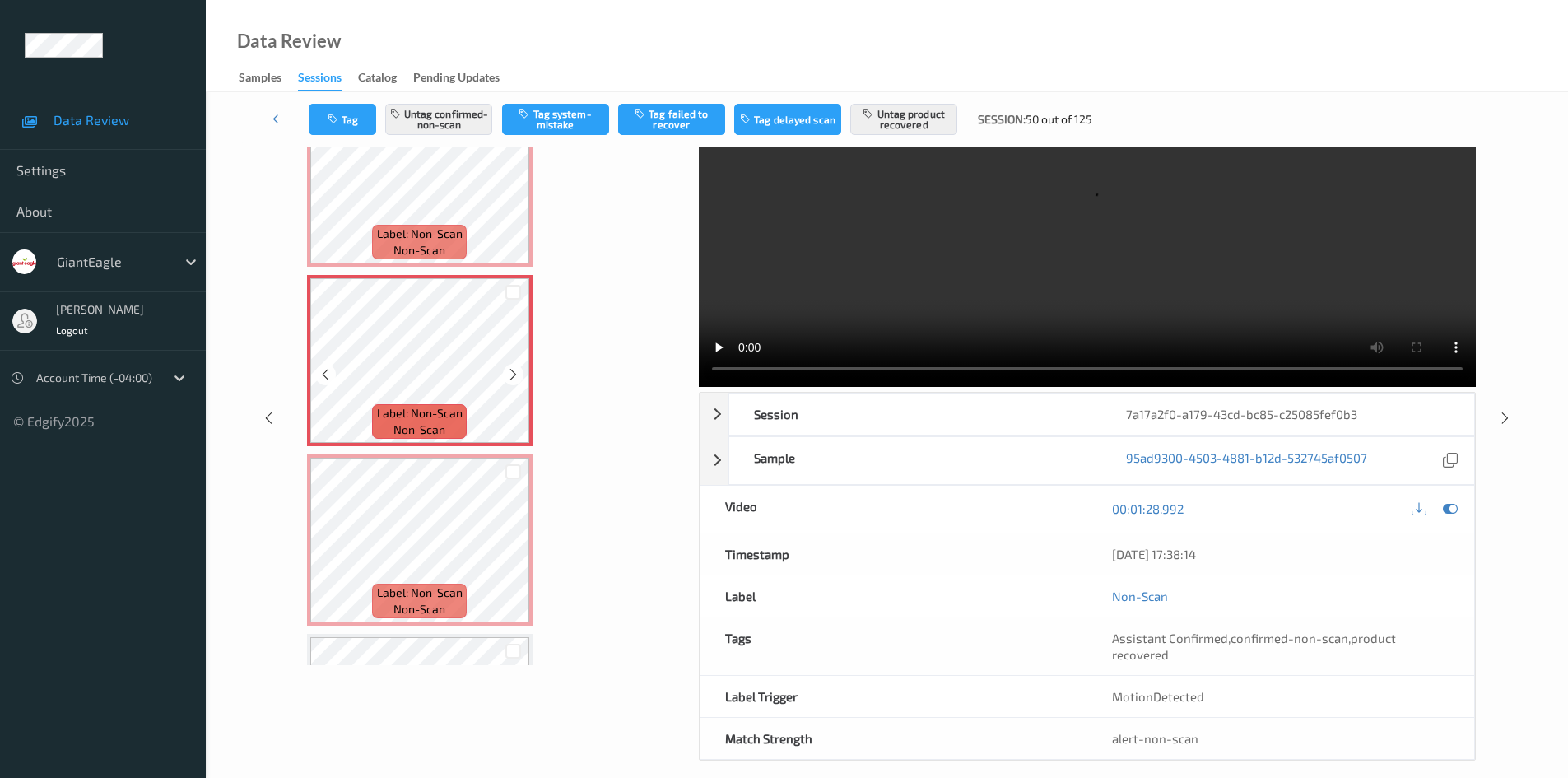 scroll, scrollTop: 494, scrollLeft: 0, axis: vertical 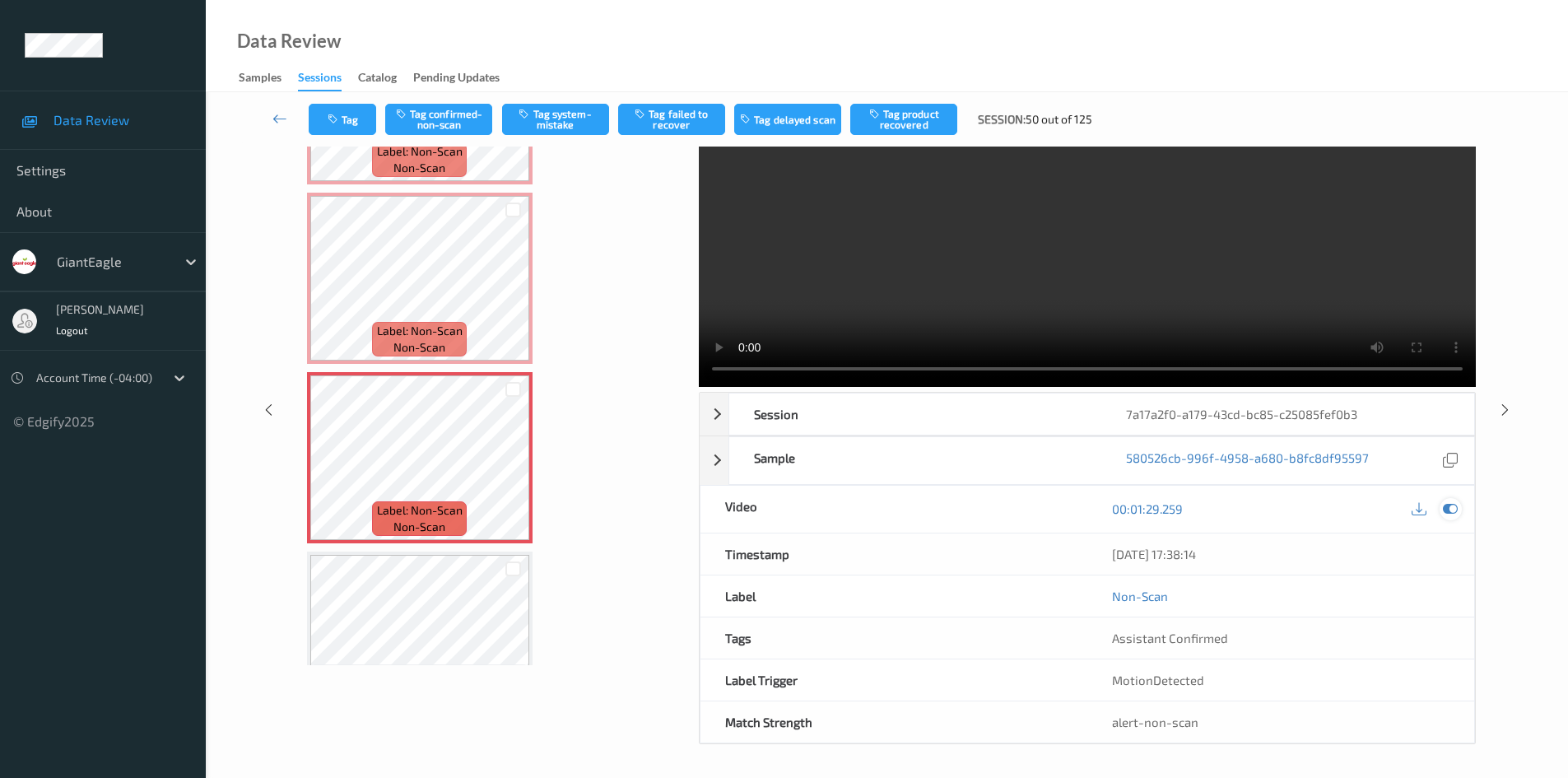click at bounding box center [1450, 509] 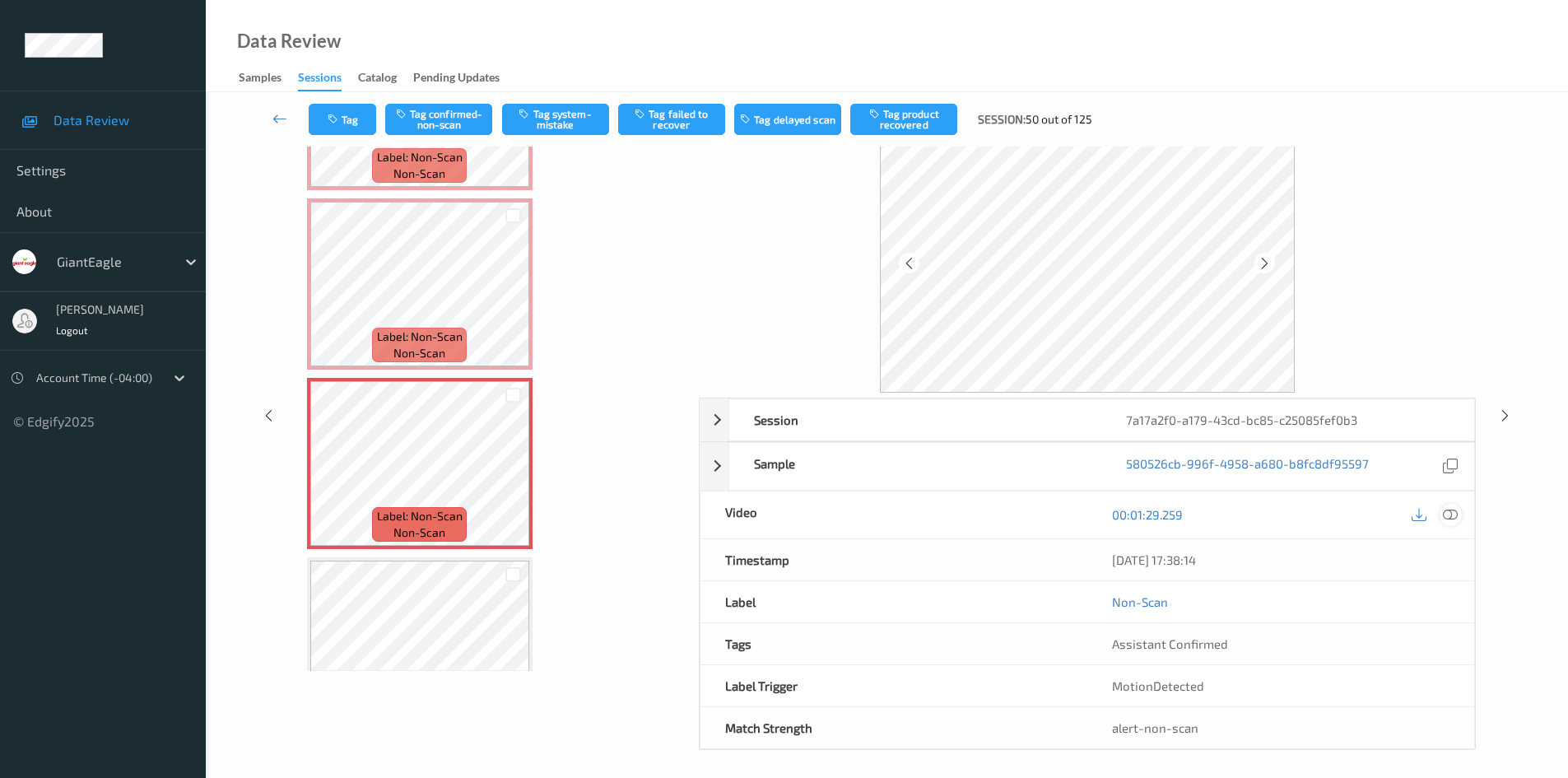 scroll, scrollTop: 71, scrollLeft: 0, axis: vertical 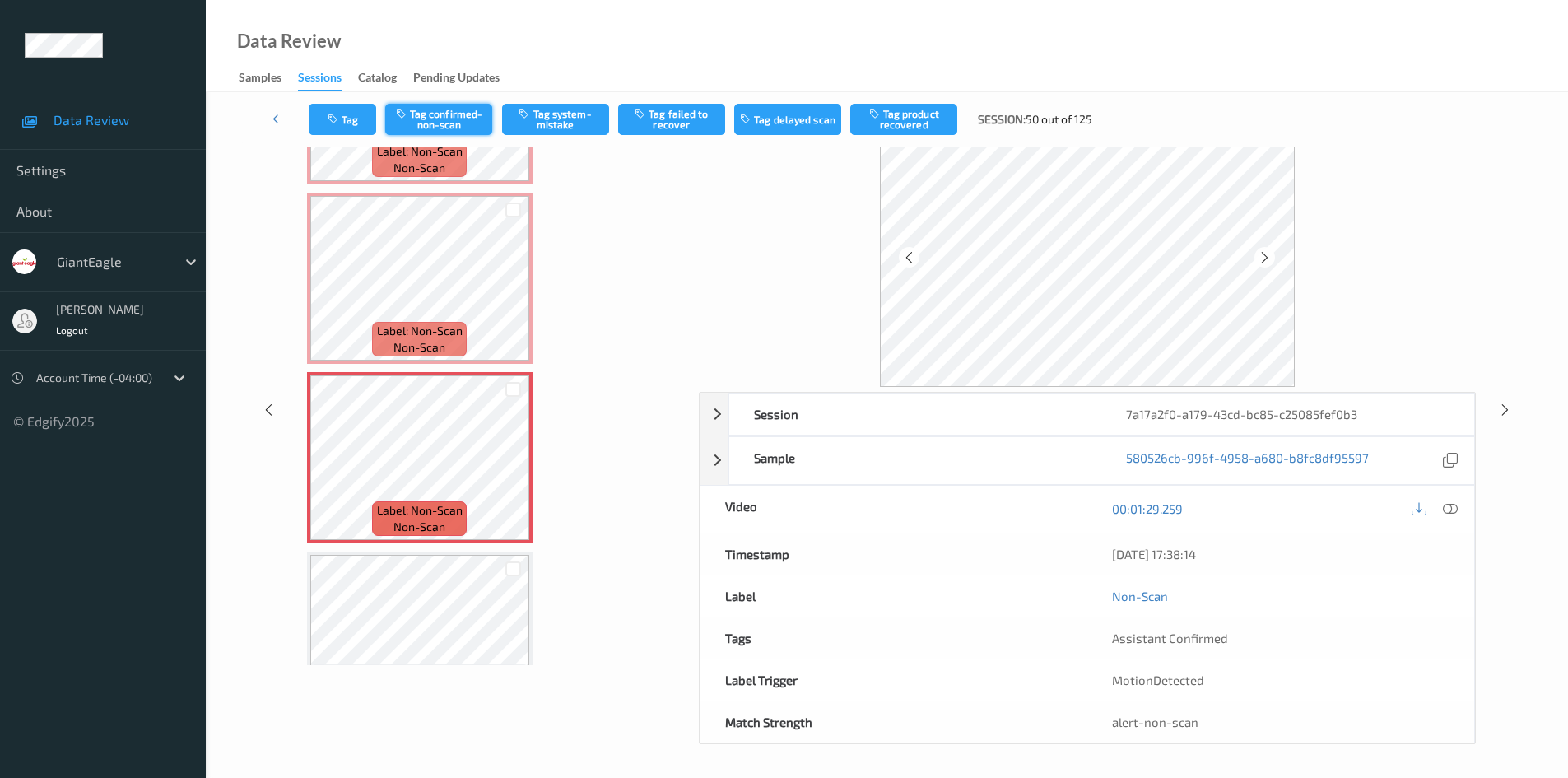 click on "Tag   confirmed-non-scan" at bounding box center (439, 119) 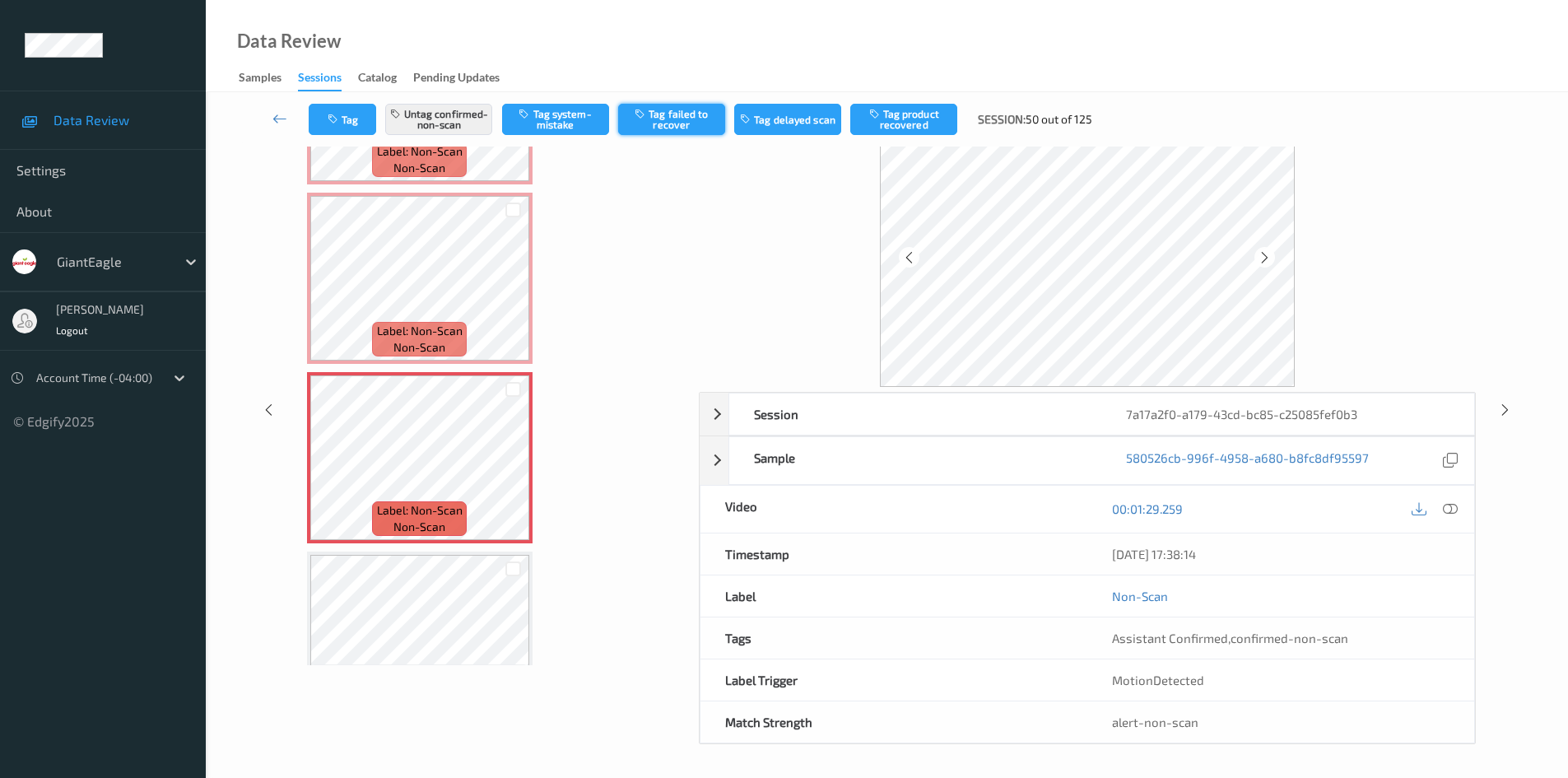 click on "Tag   failed to recover" at bounding box center (672, 119) 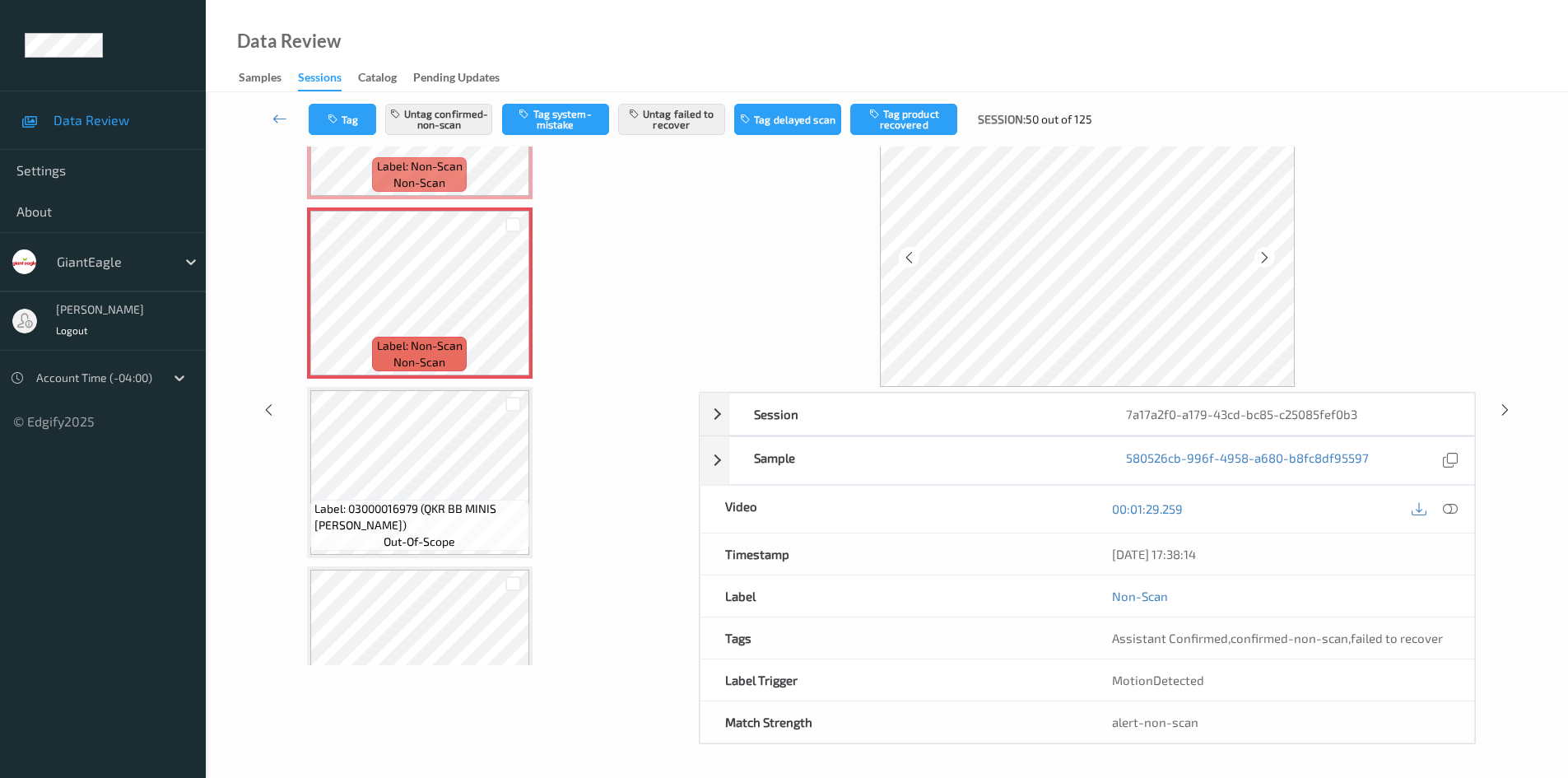 scroll, scrollTop: 739, scrollLeft: 0, axis: vertical 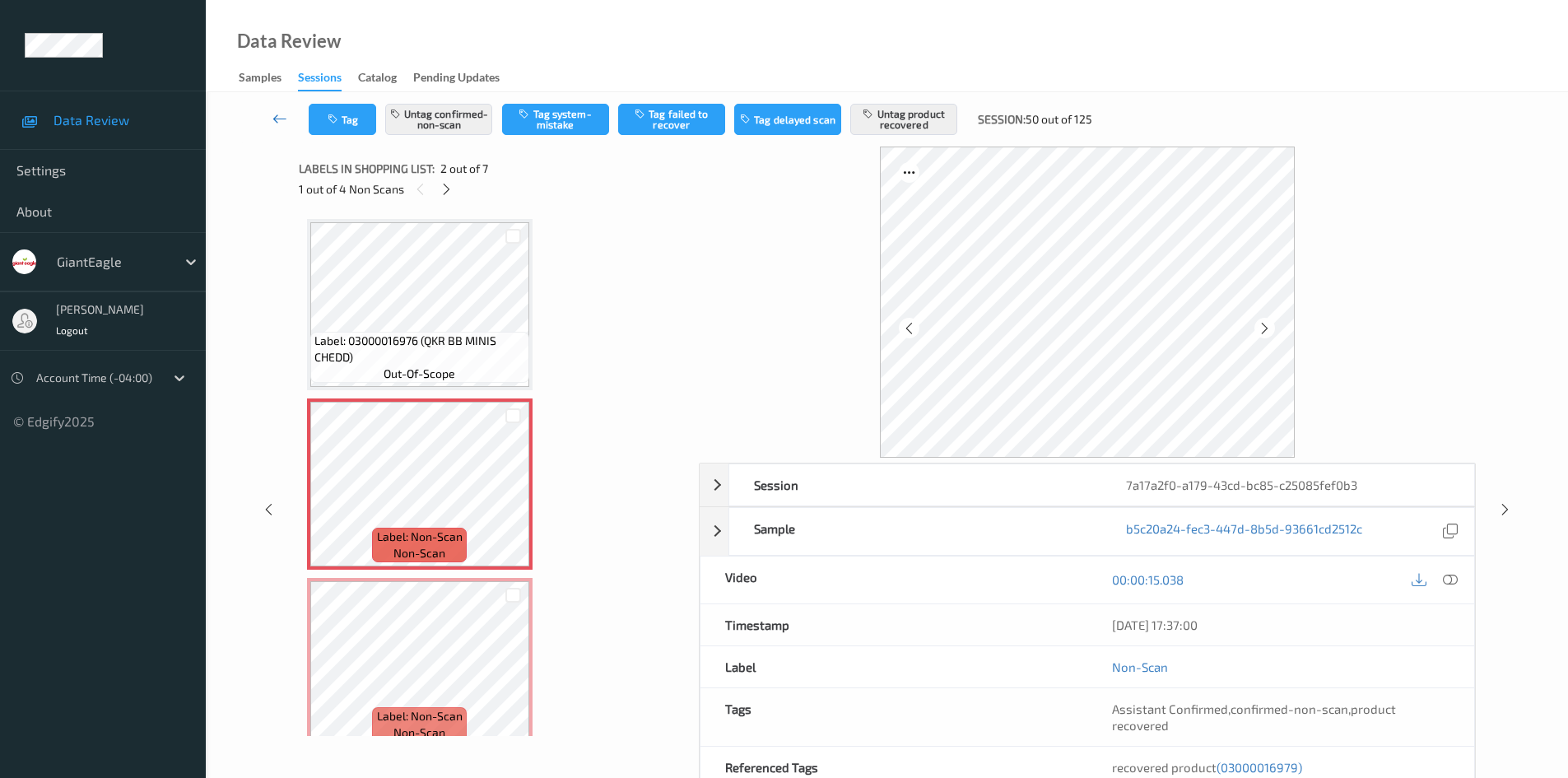 click at bounding box center [280, 119] 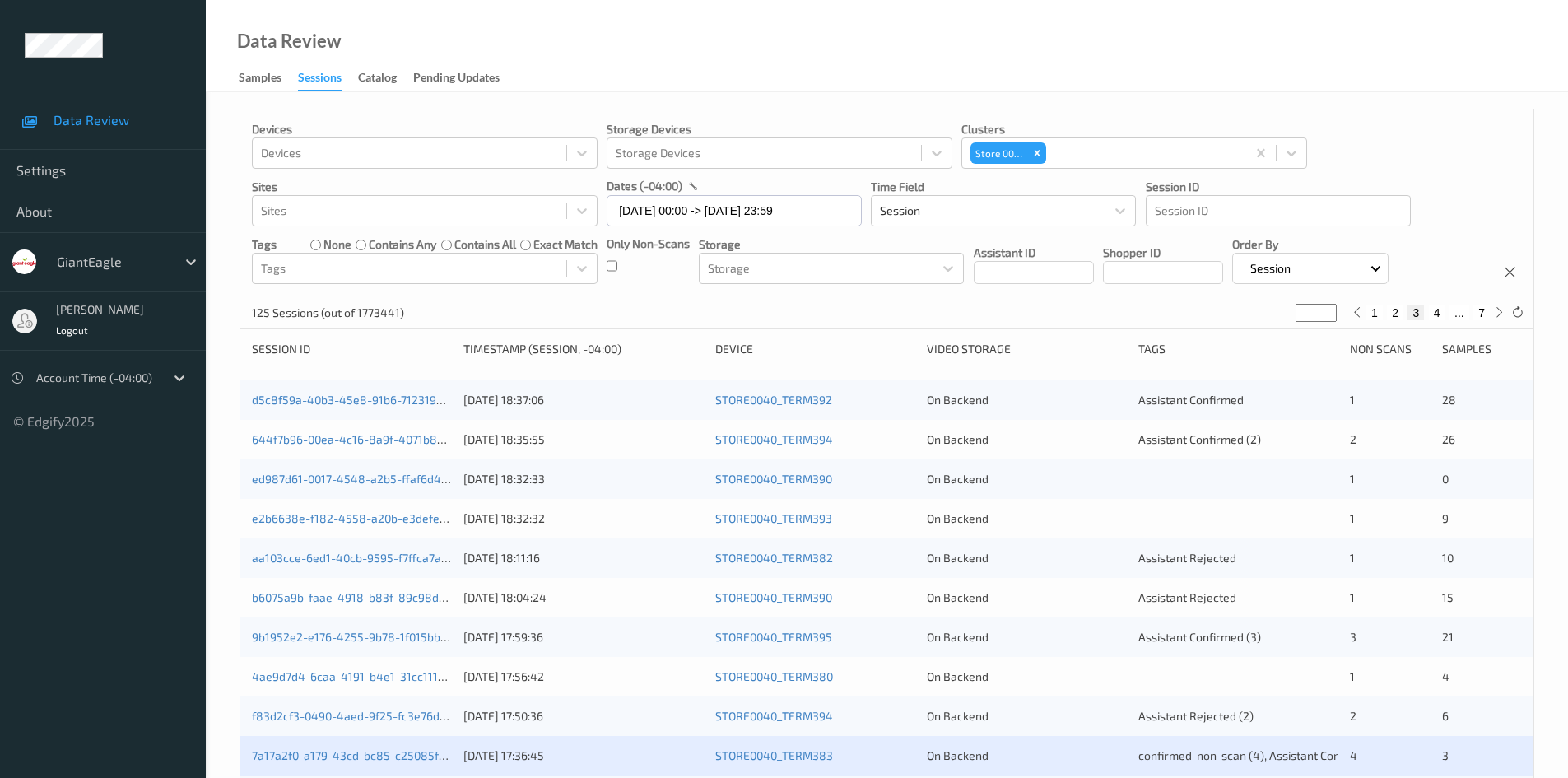 scroll, scrollTop: 461, scrollLeft: 0, axis: vertical 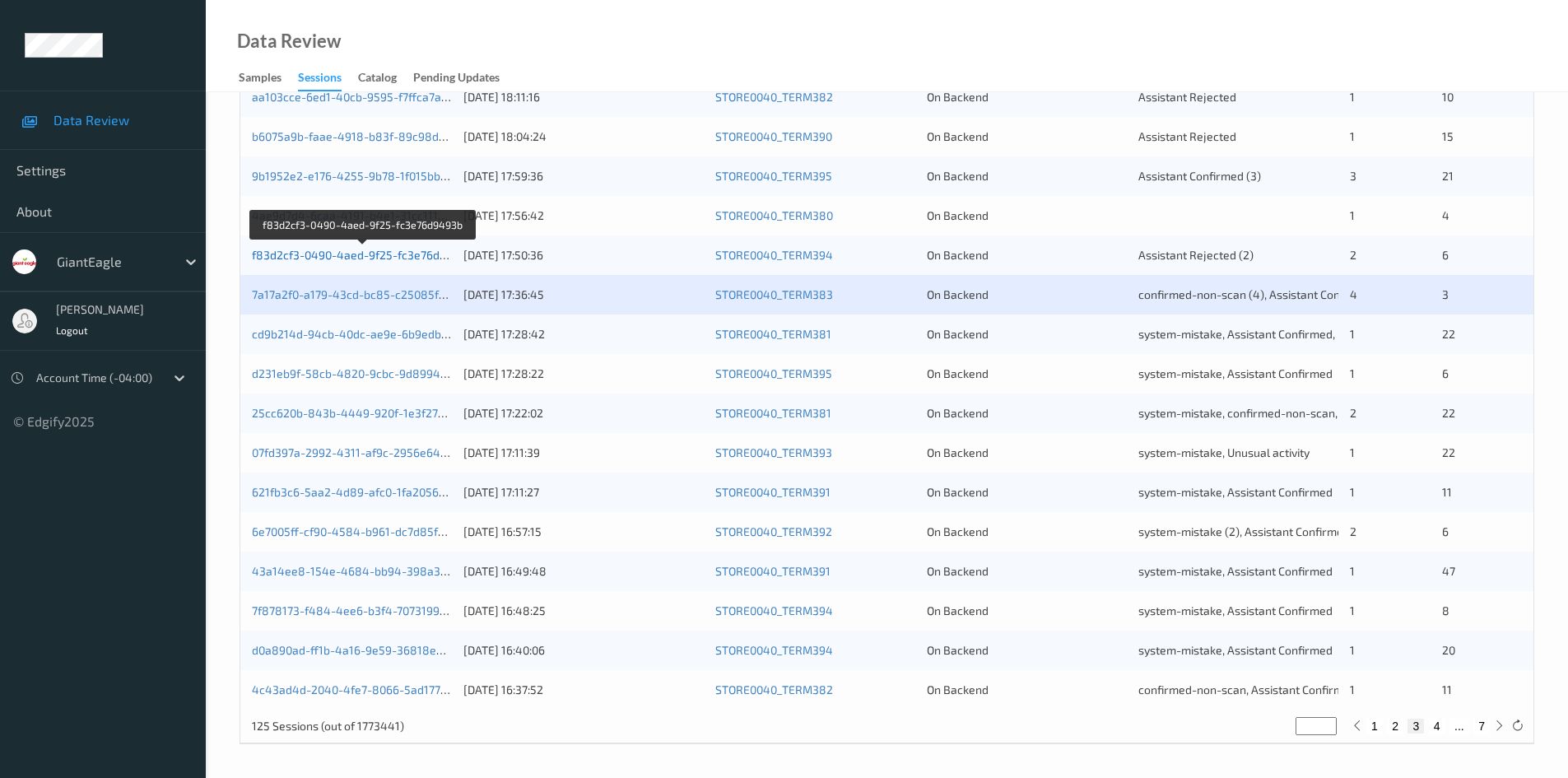 click on "f83d2cf3-0490-4aed-9f25-fc3e76d9493b" at bounding box center [362, 254] 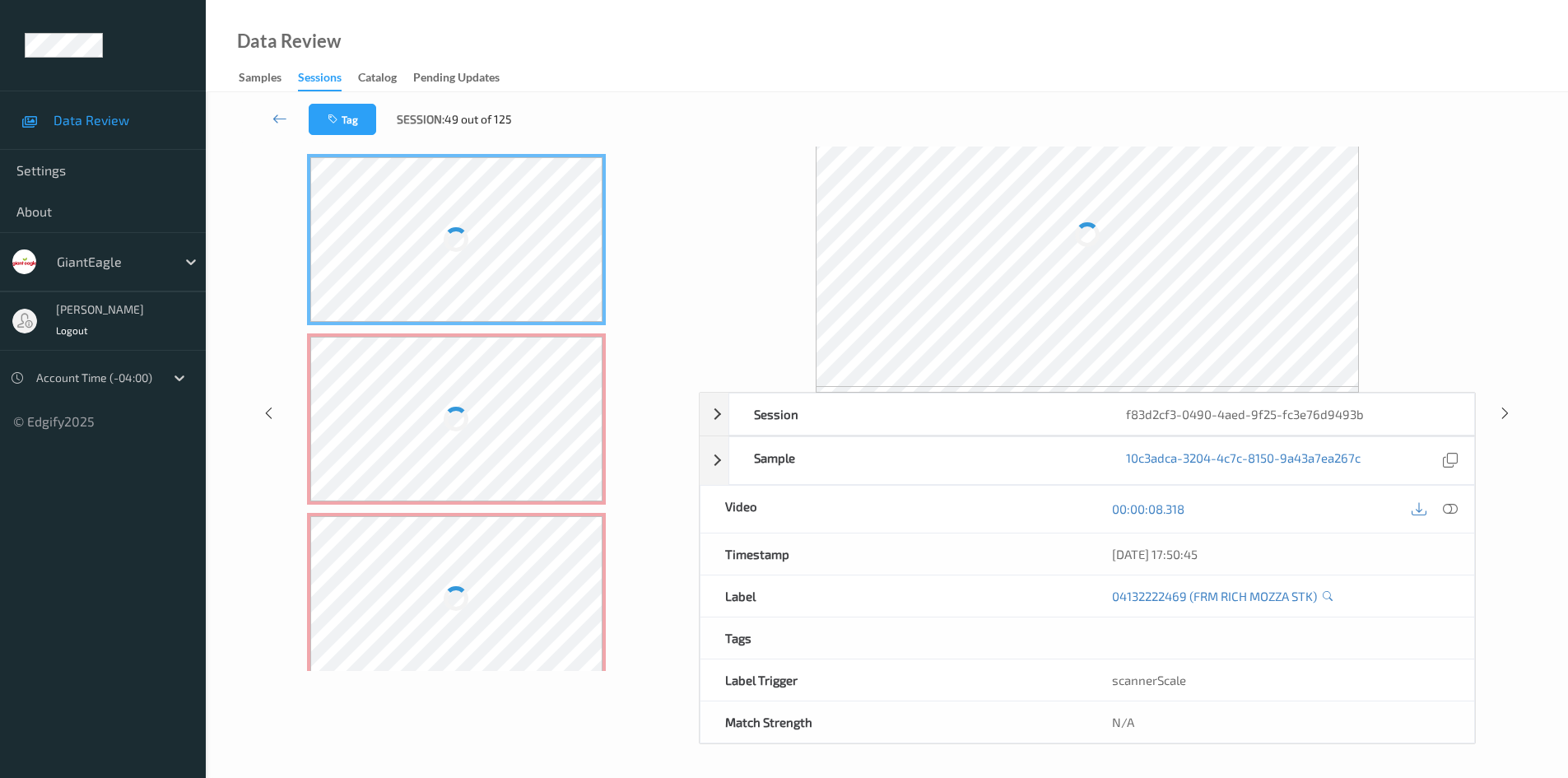 scroll, scrollTop: 71, scrollLeft: 0, axis: vertical 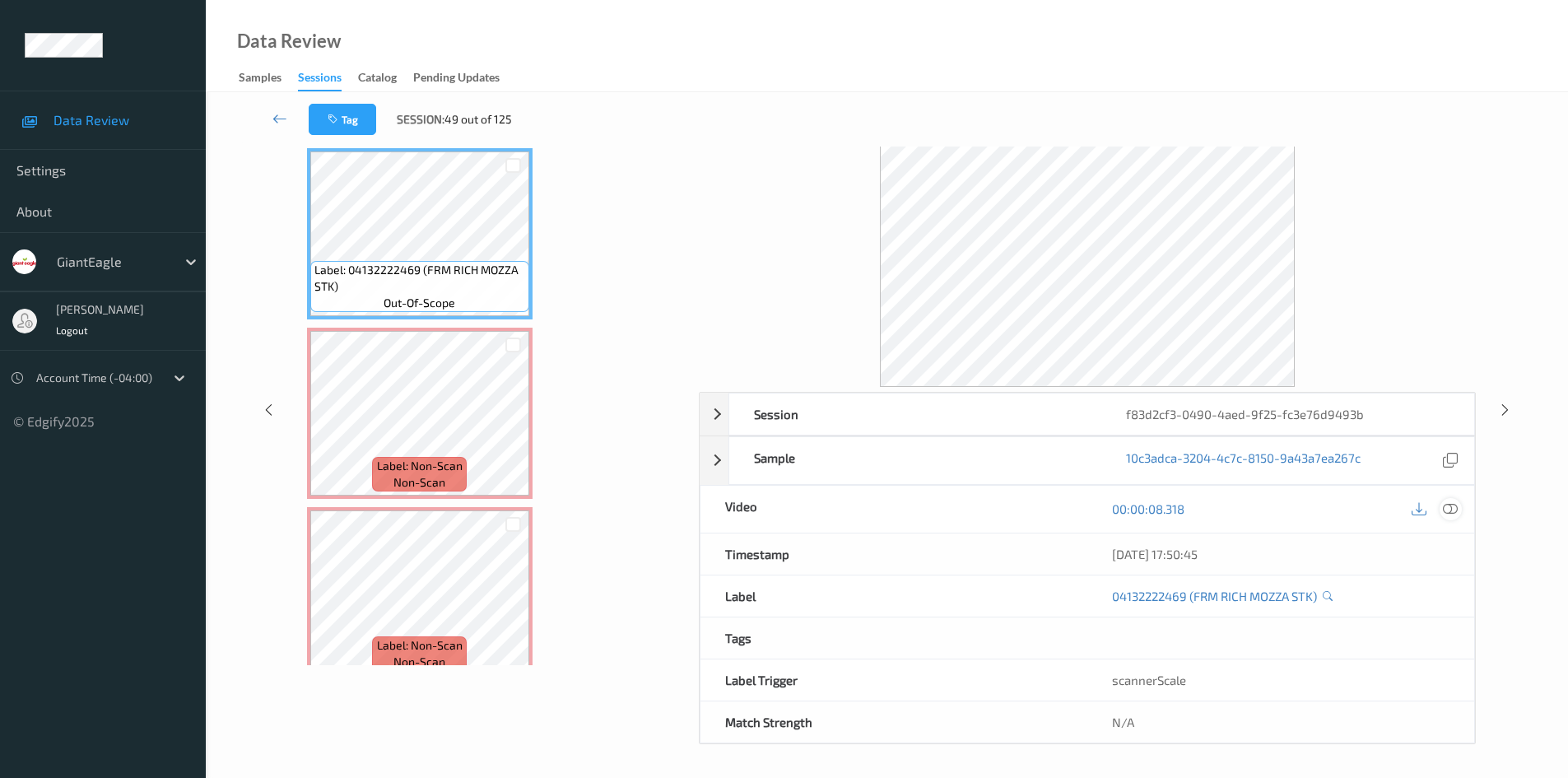 click at bounding box center [1450, 509] 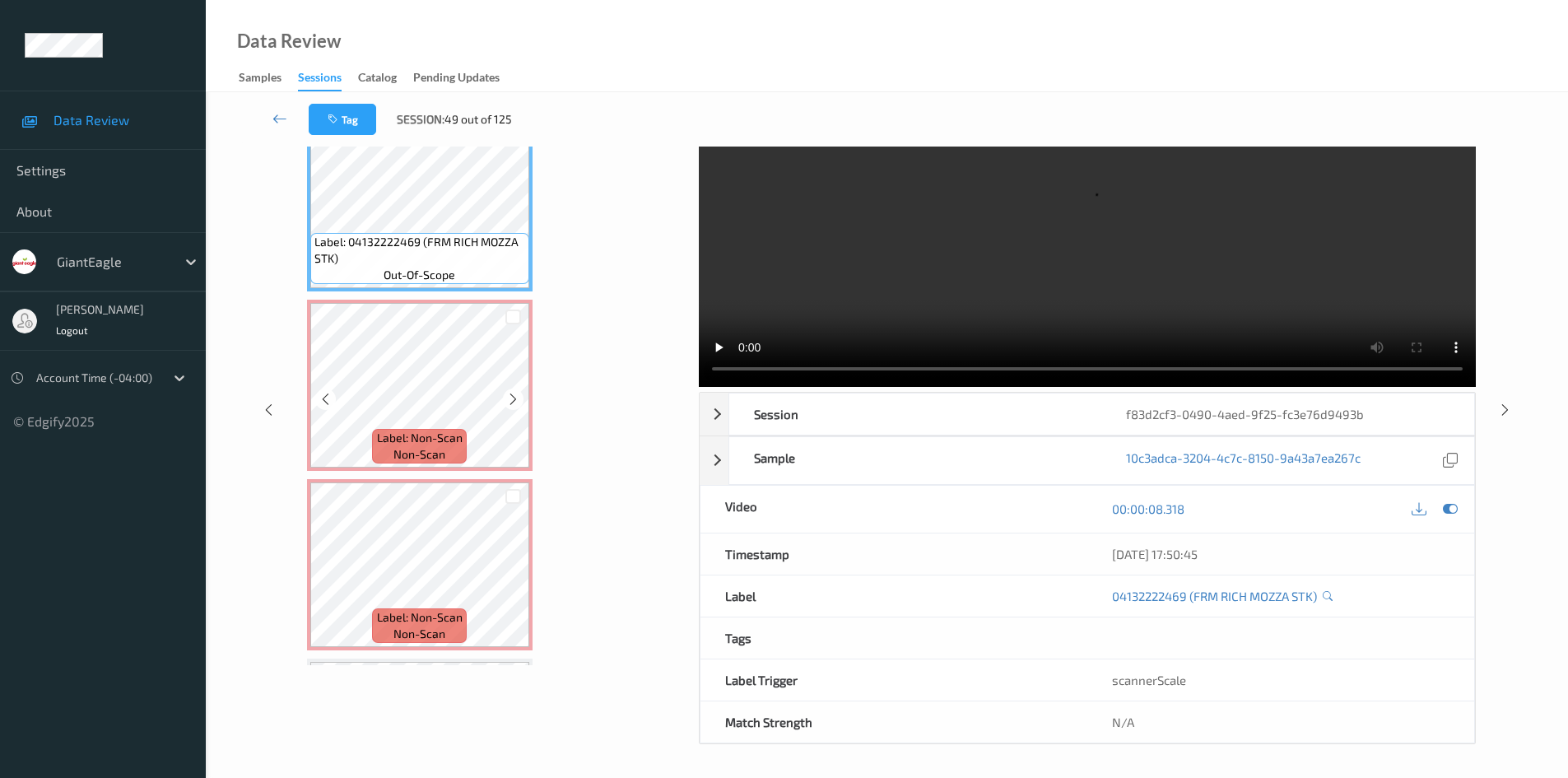 scroll, scrollTop: 0, scrollLeft: 0, axis: both 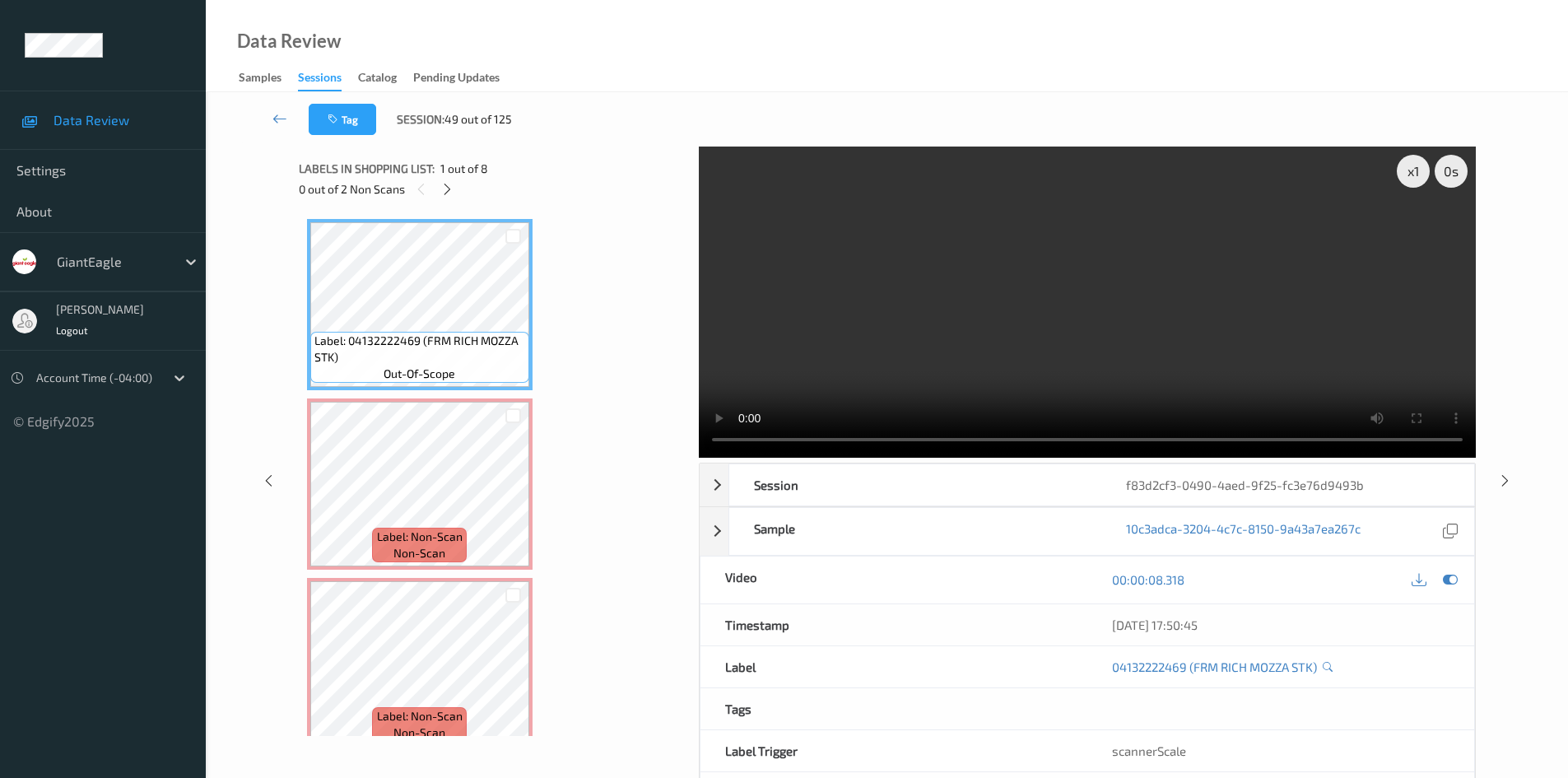 type 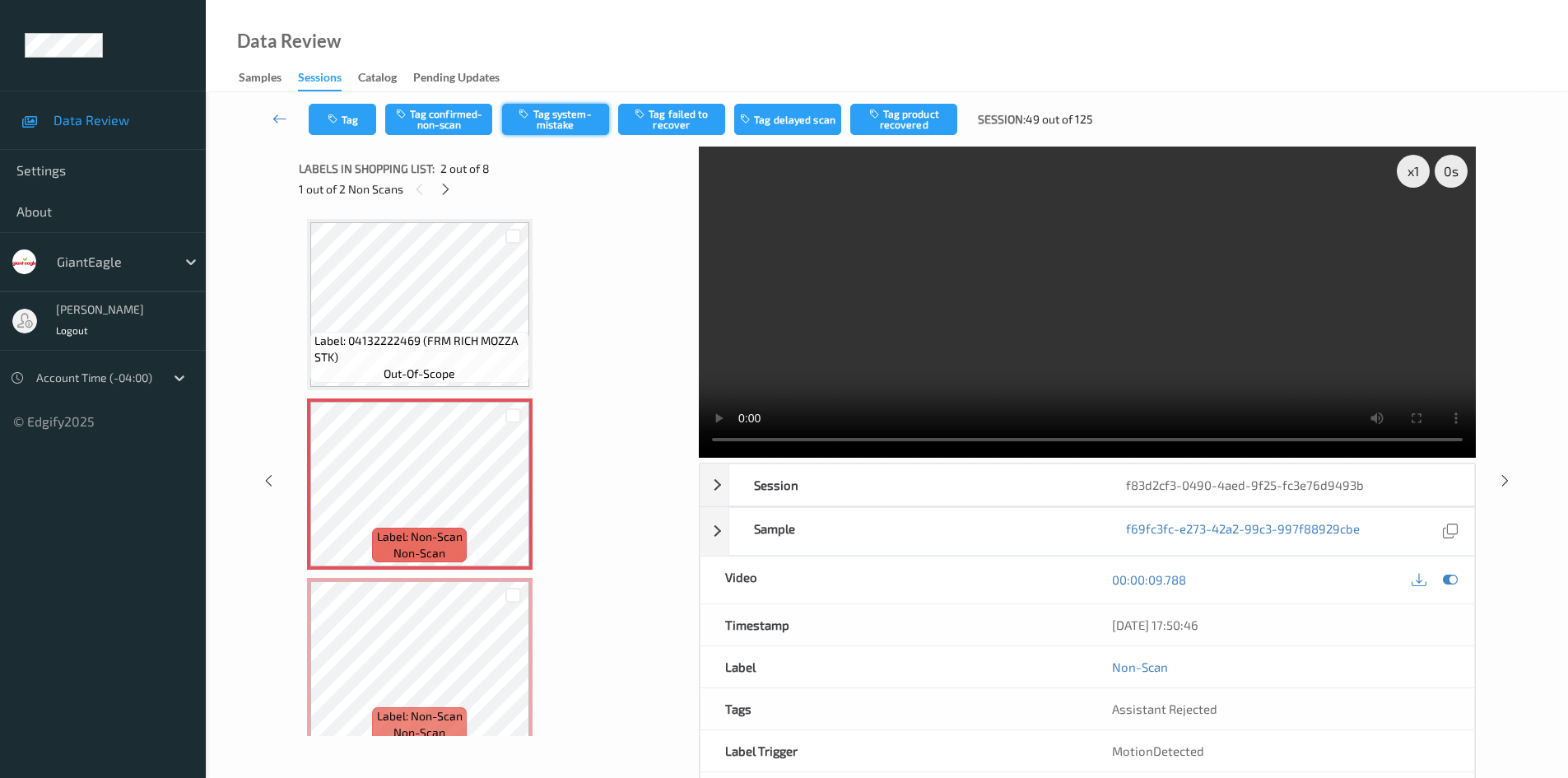 click on "Tag   system-mistake" at bounding box center [556, 119] 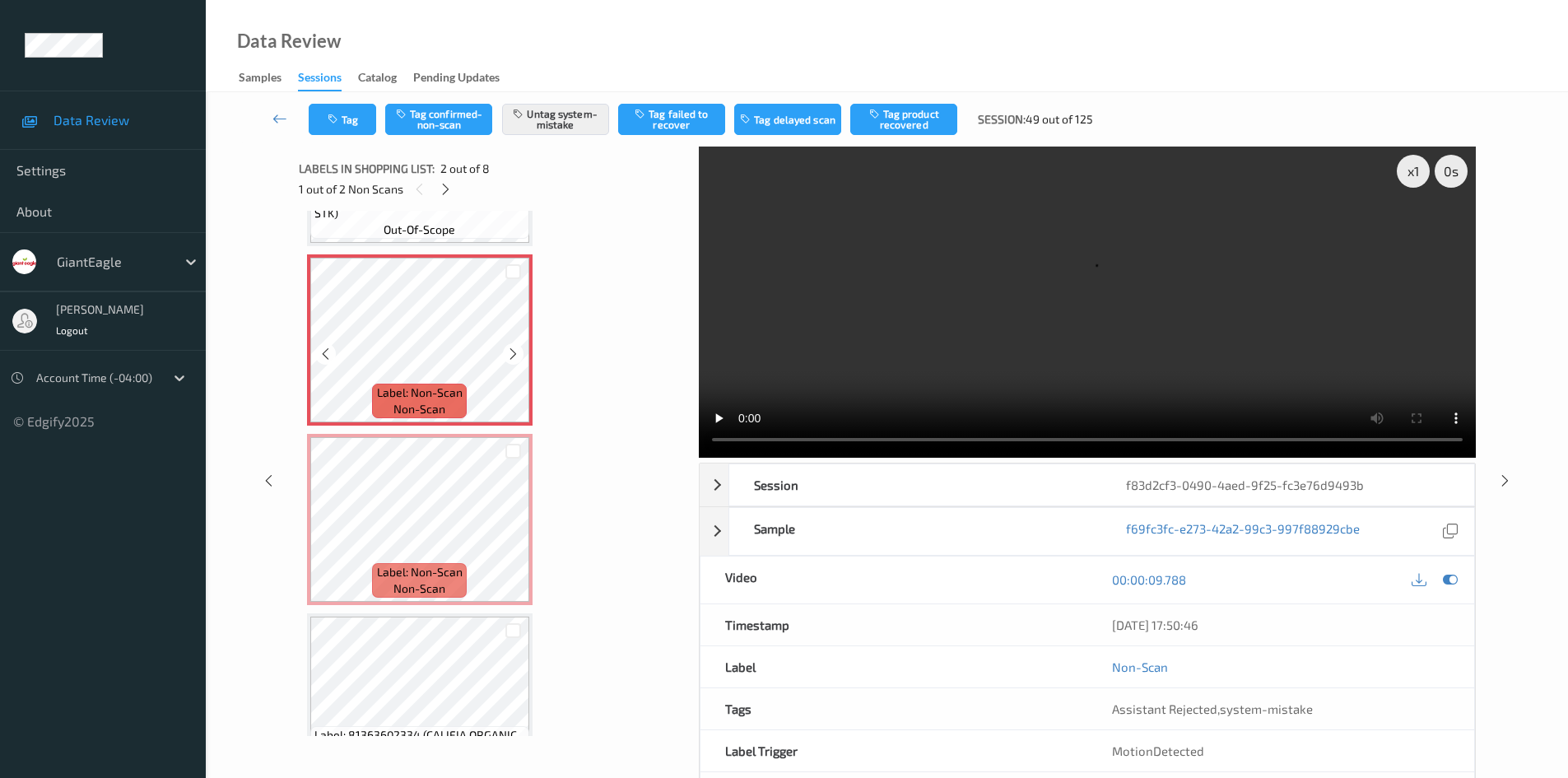 scroll, scrollTop: 165, scrollLeft: 0, axis: vertical 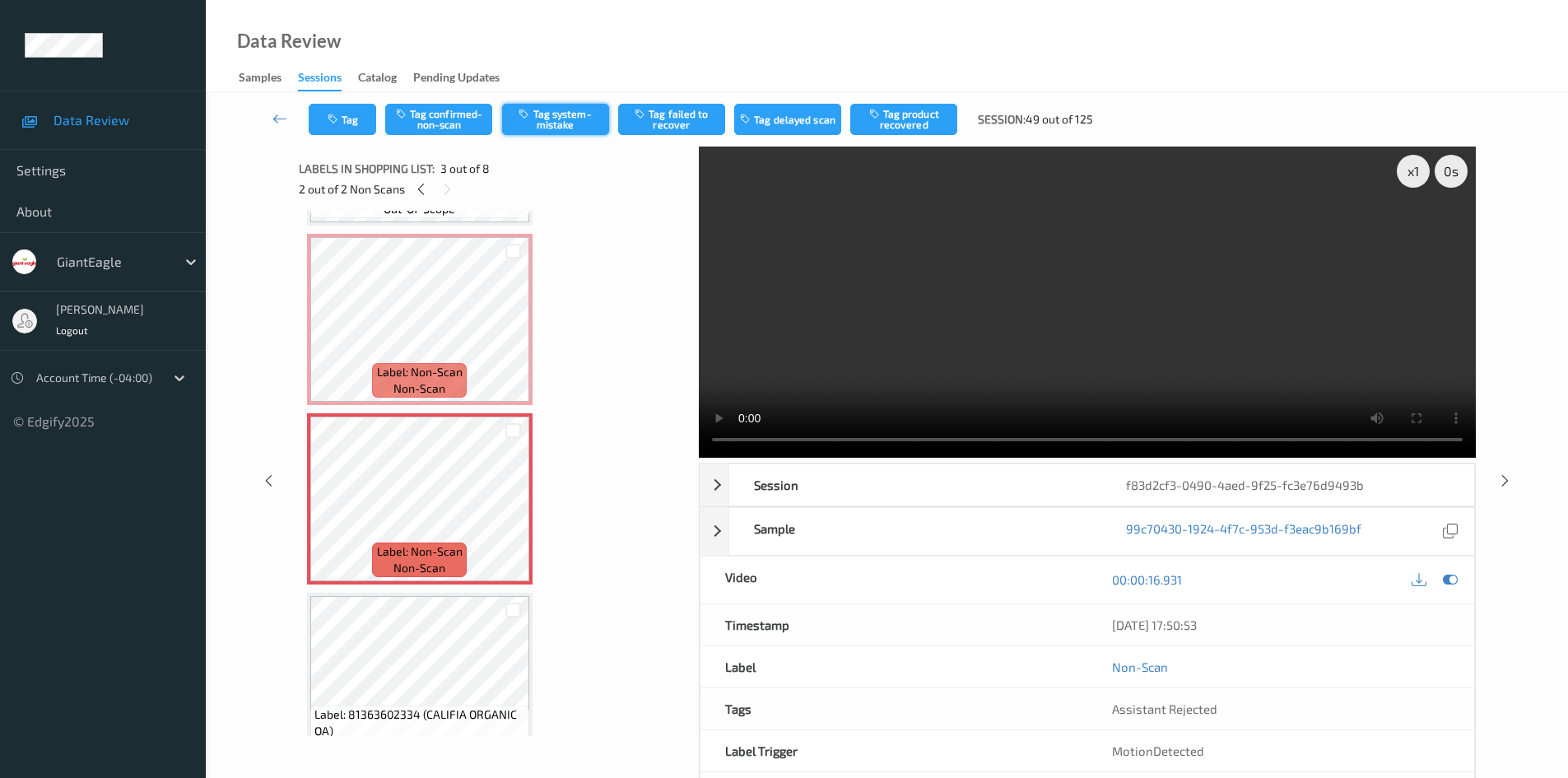 click on "Tag   system-mistake" at bounding box center (556, 119) 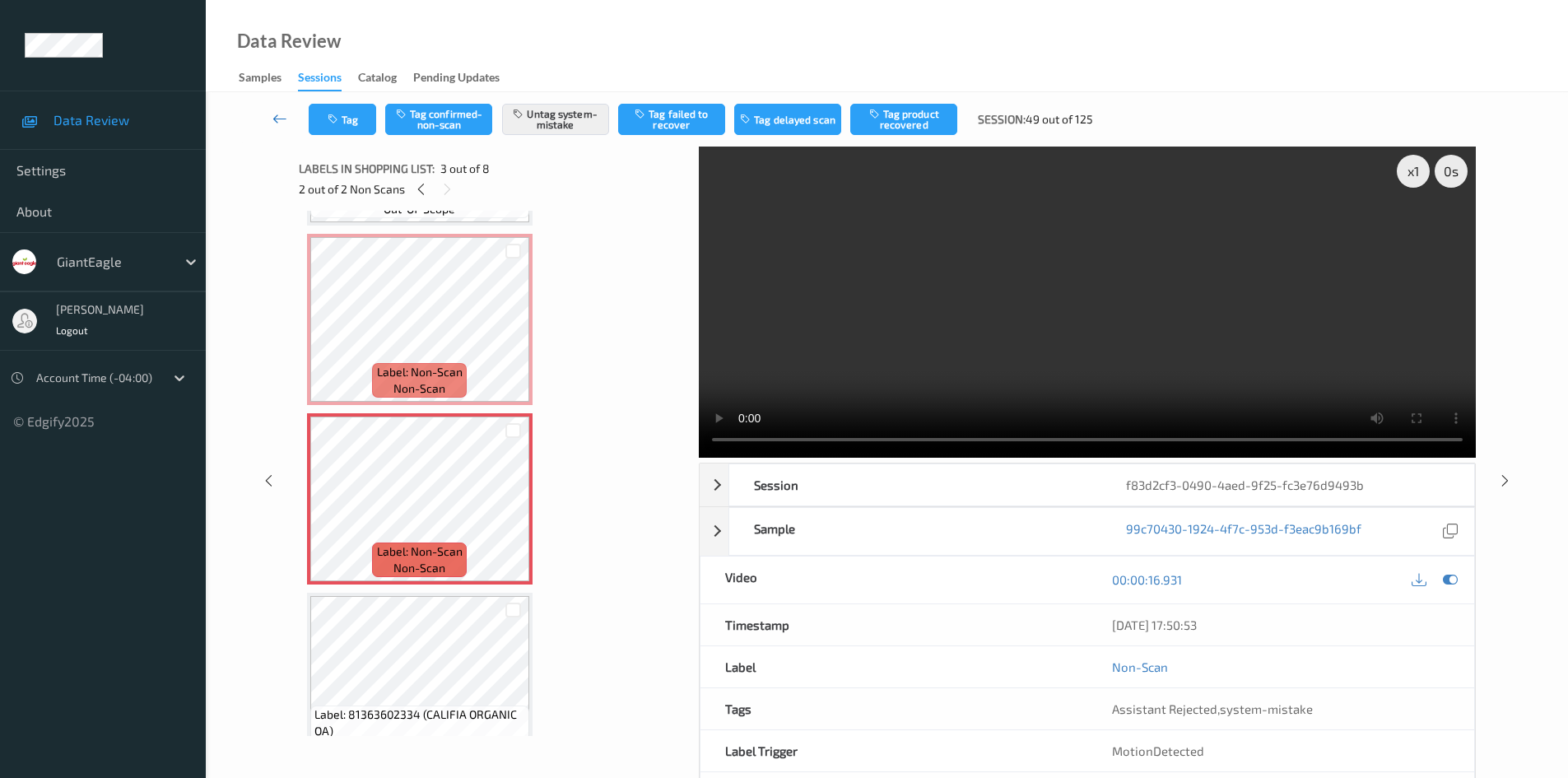 click at bounding box center (280, 119) 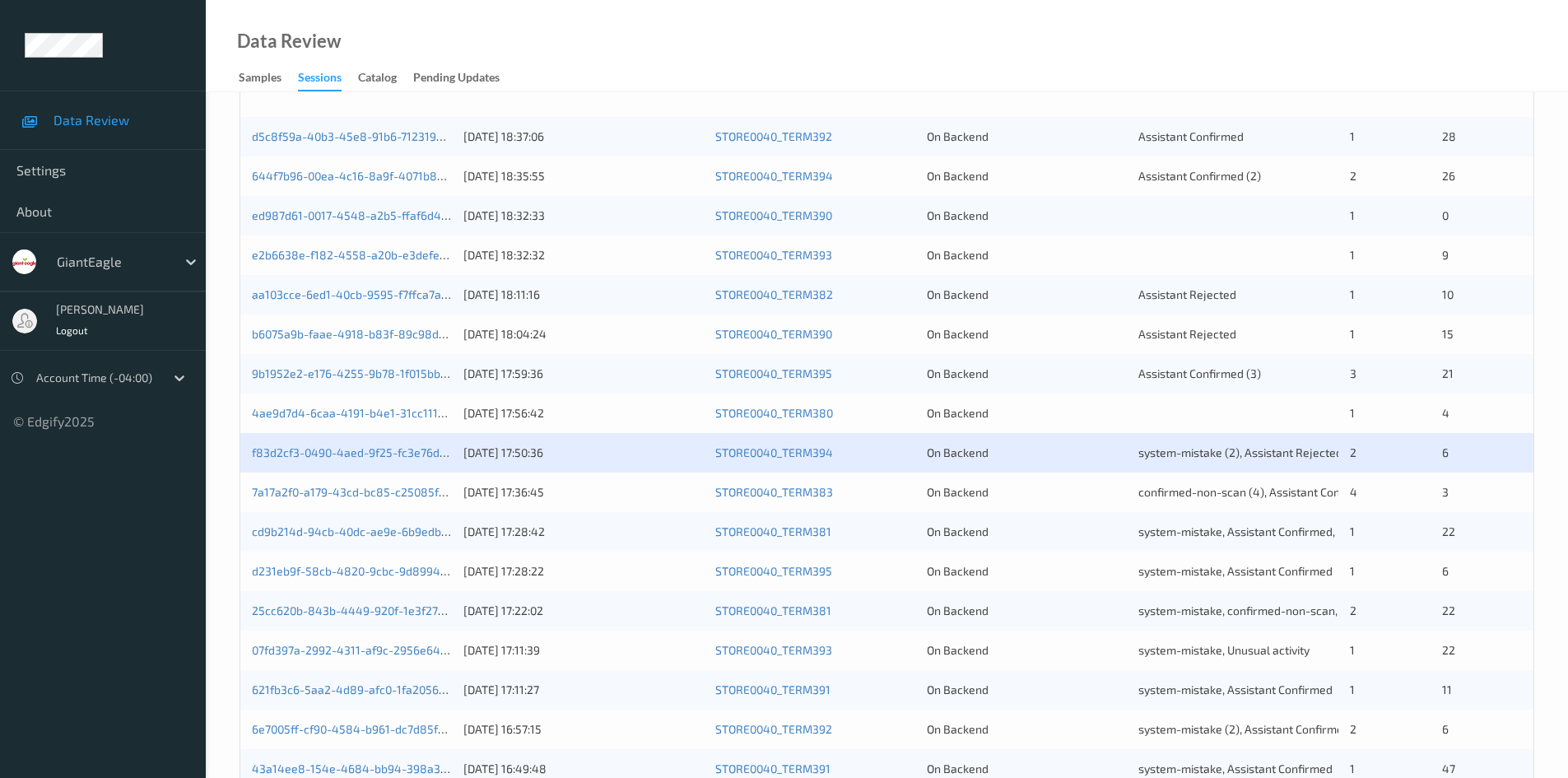 scroll, scrollTop: 329, scrollLeft: 0, axis: vertical 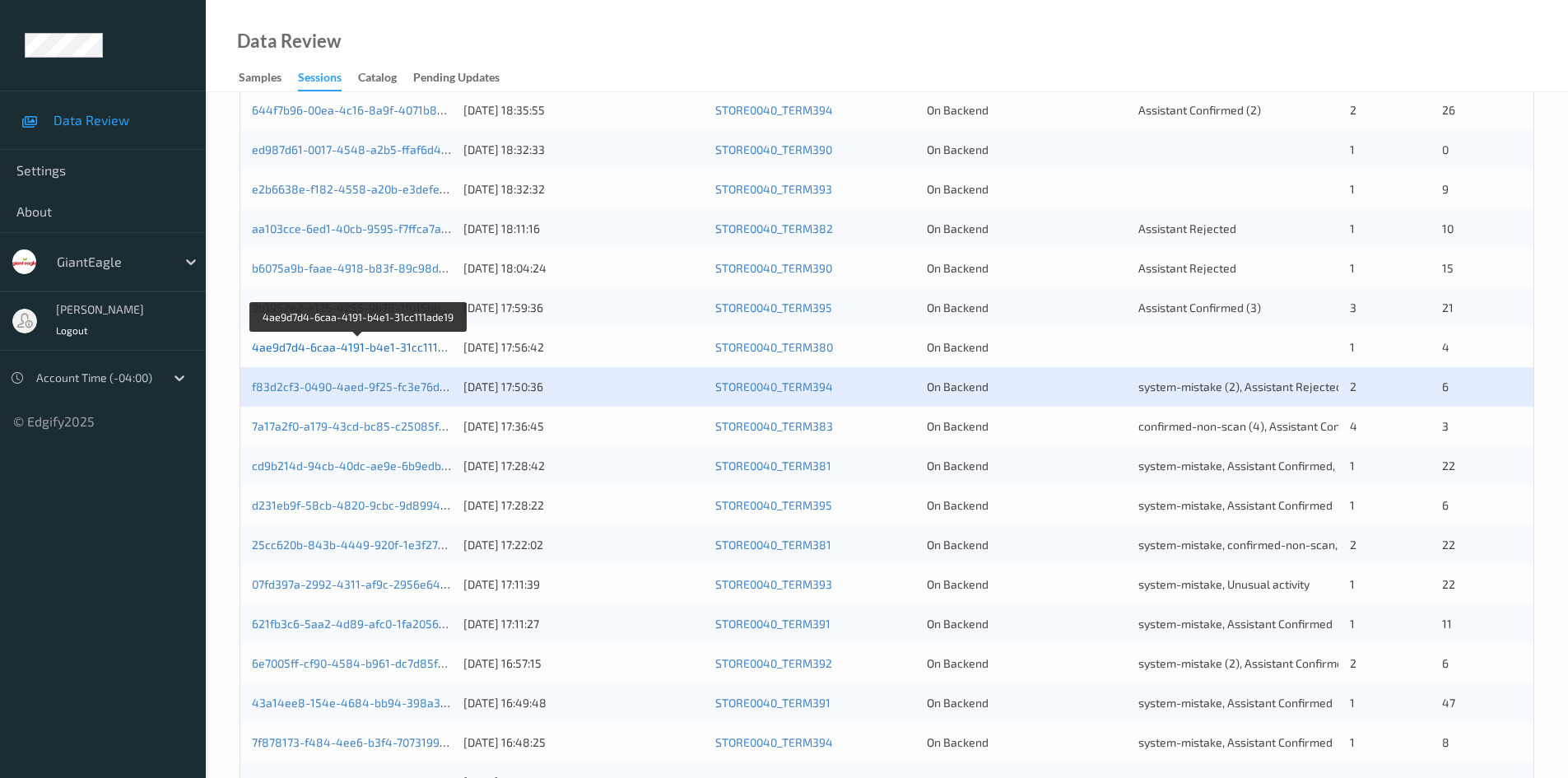 click on "4ae9d7d4-6caa-4191-b4e1-31cc111ade19" at bounding box center (361, 347) 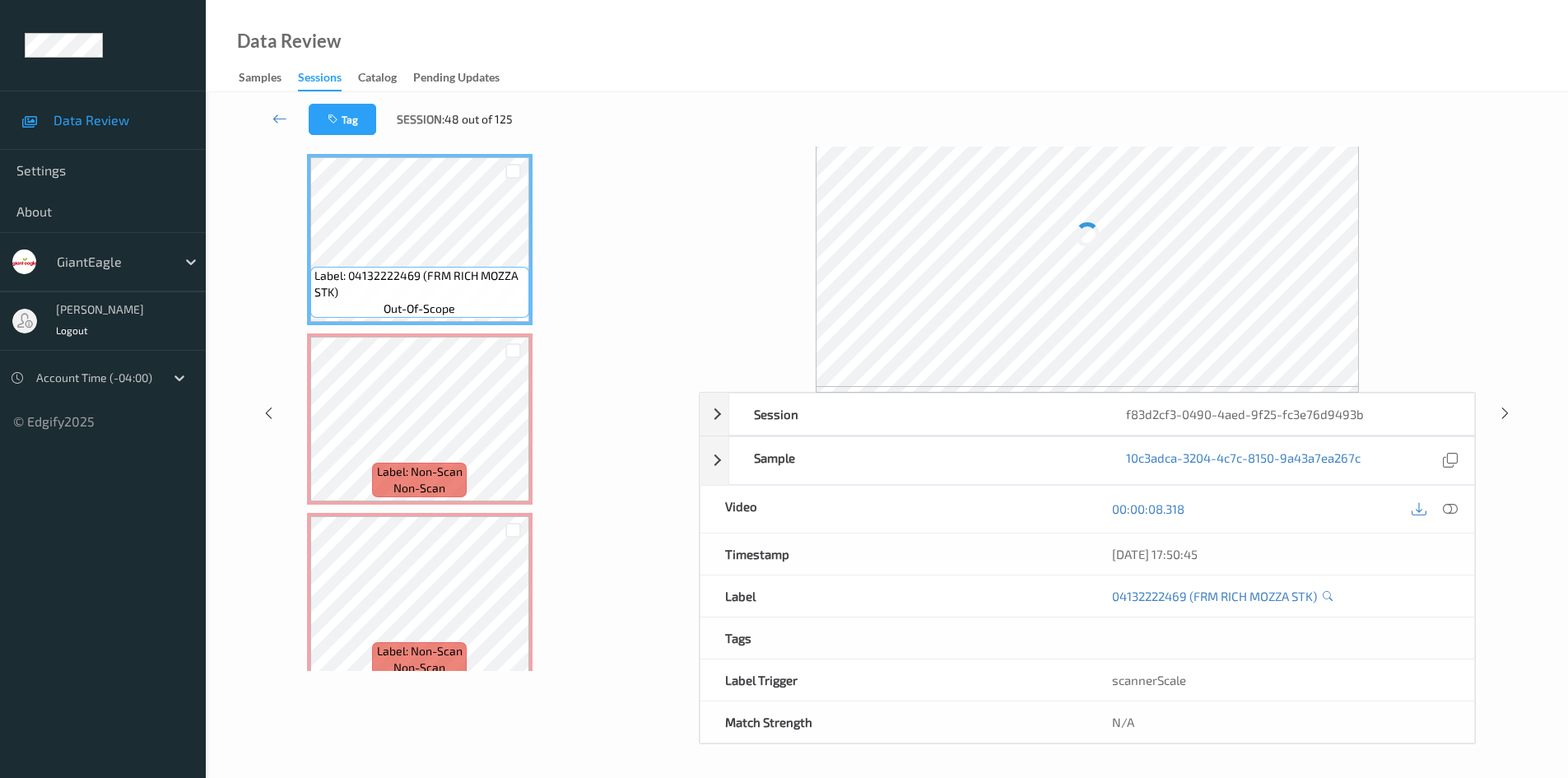 scroll, scrollTop: 71, scrollLeft: 0, axis: vertical 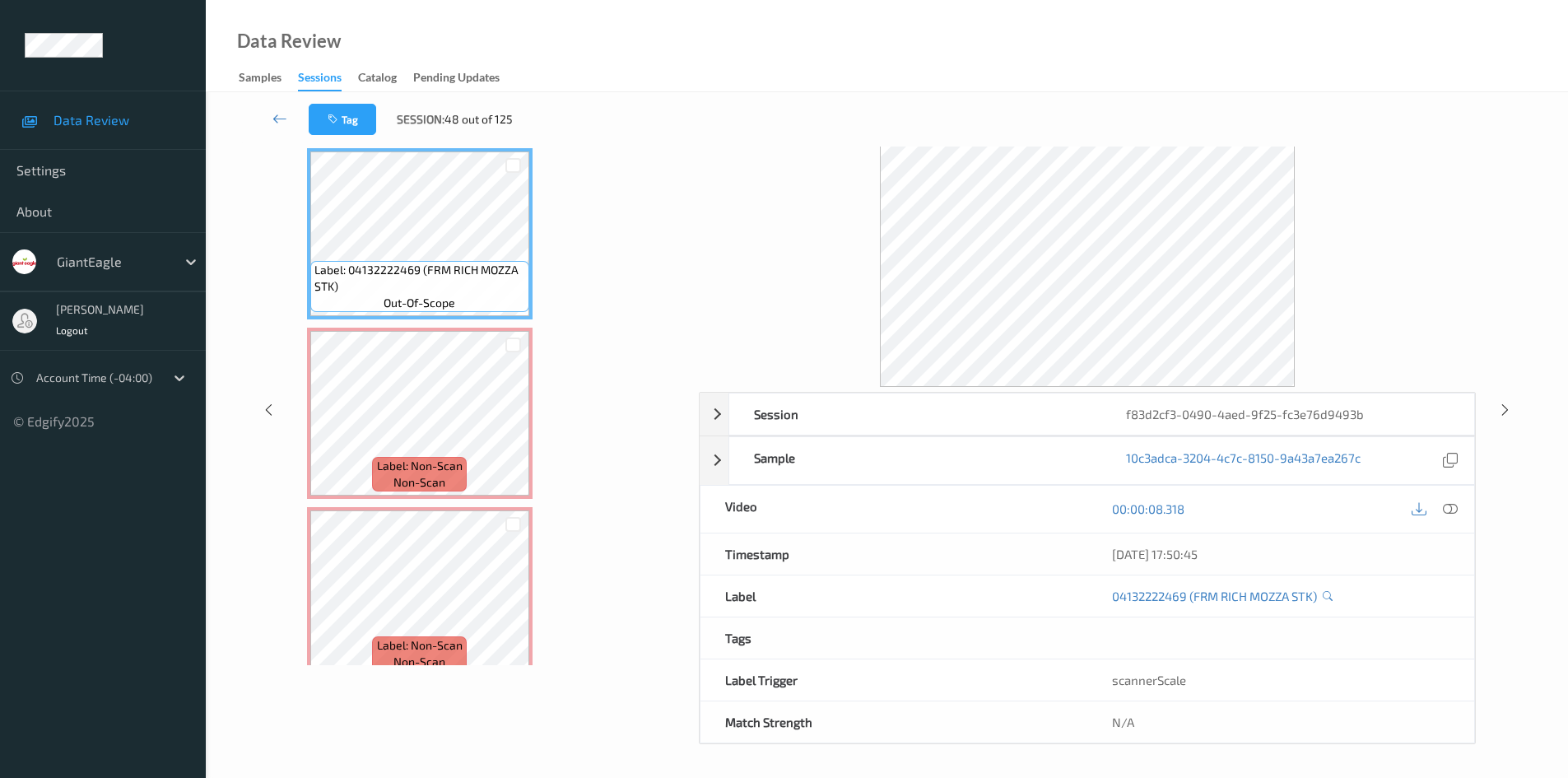 click on "Data Review Samples Sessions Catalog Pending Updates" at bounding box center [886, 46] 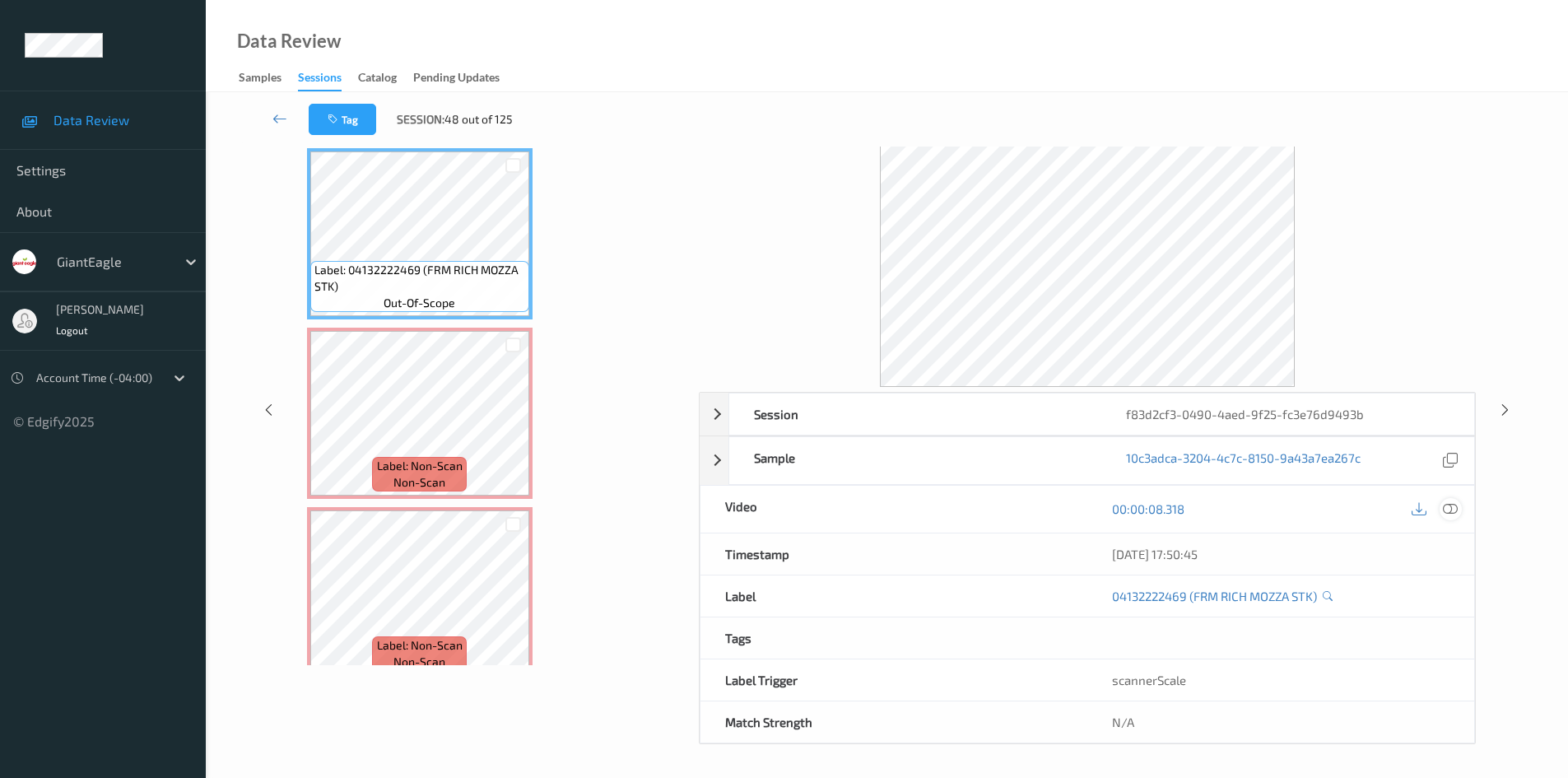 click at bounding box center (1450, 509) 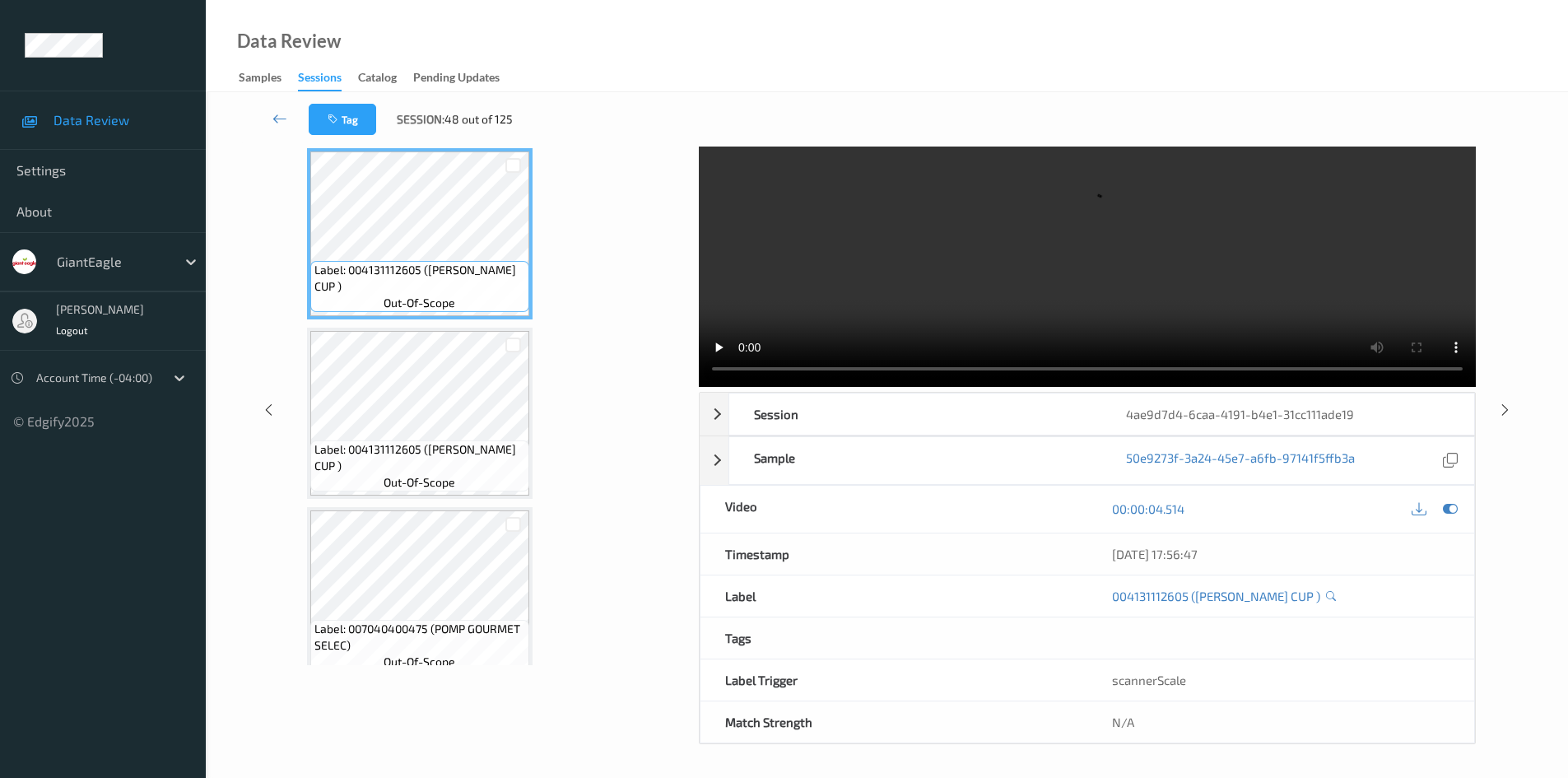 scroll, scrollTop: 0, scrollLeft: 0, axis: both 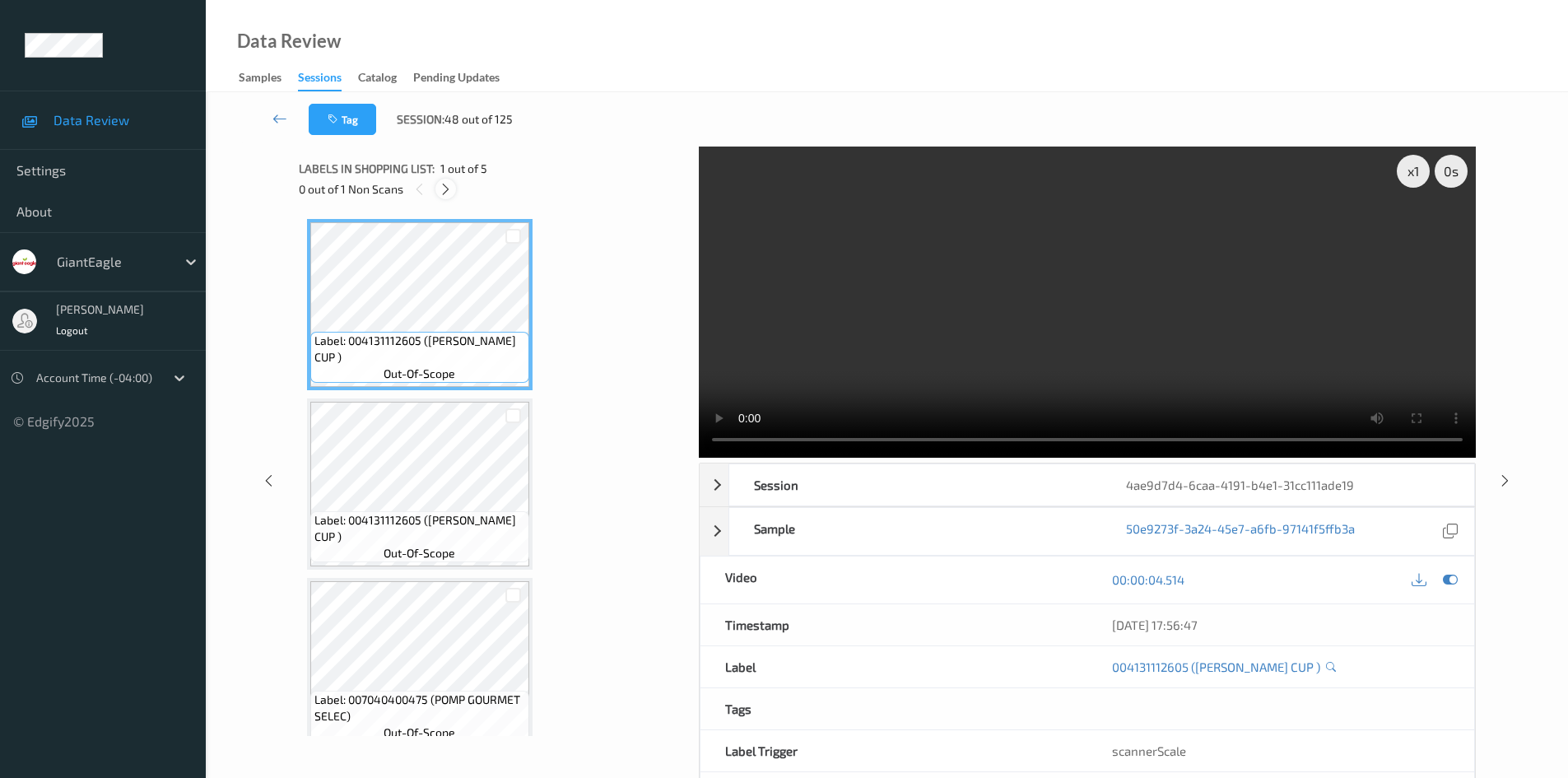 click at bounding box center (445, 189) 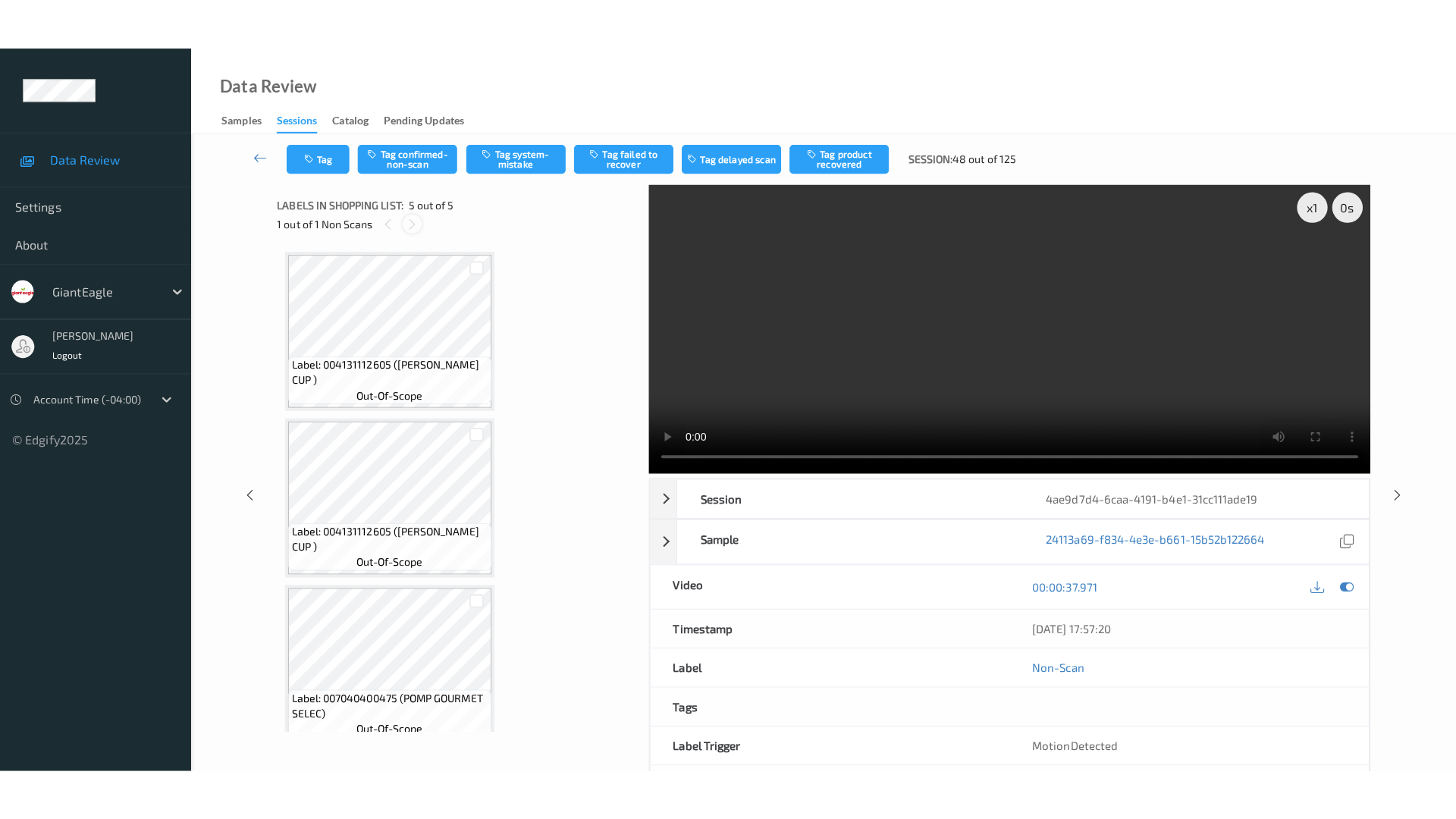 scroll, scrollTop: 350, scrollLeft: 0, axis: vertical 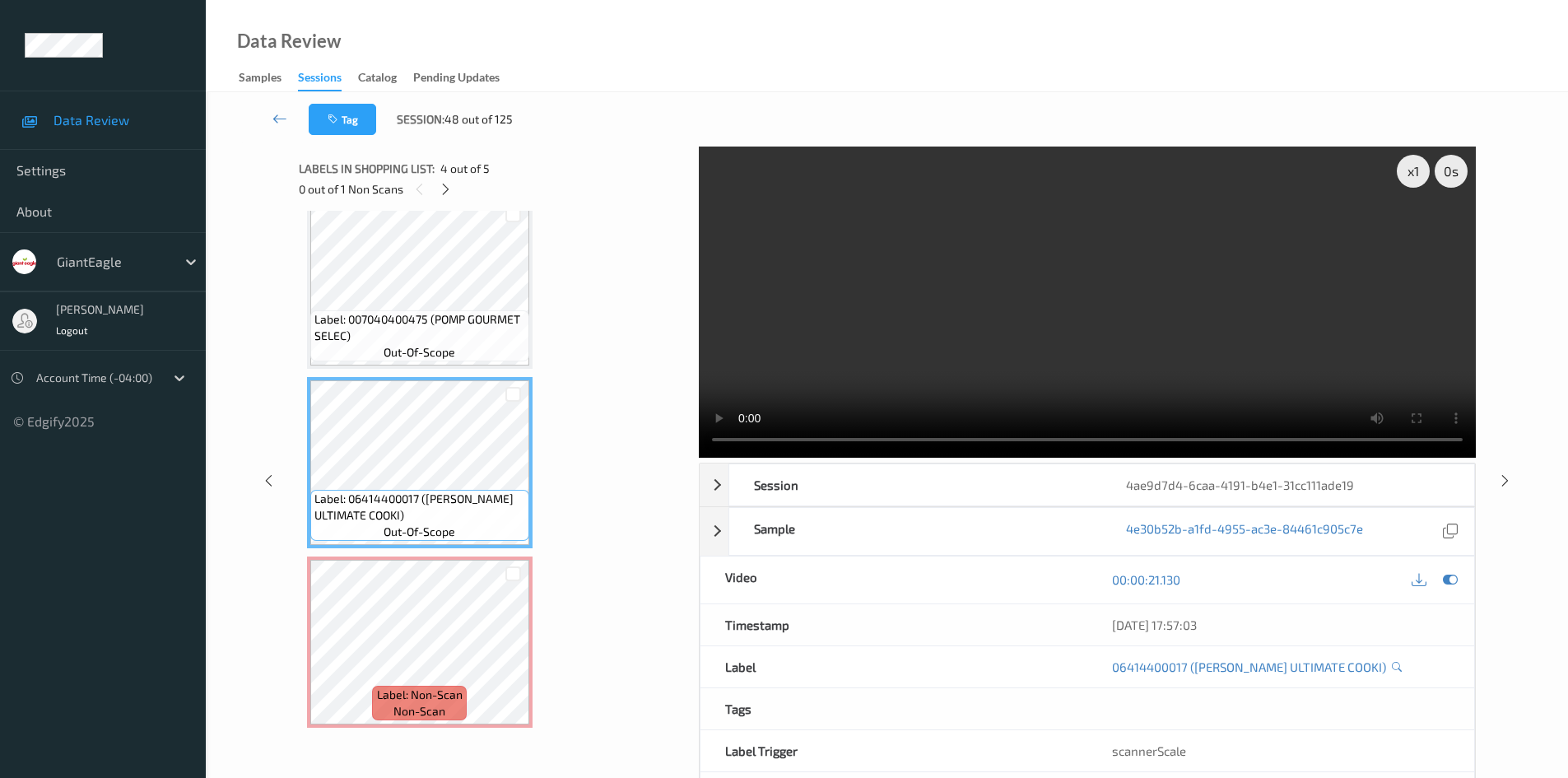 type 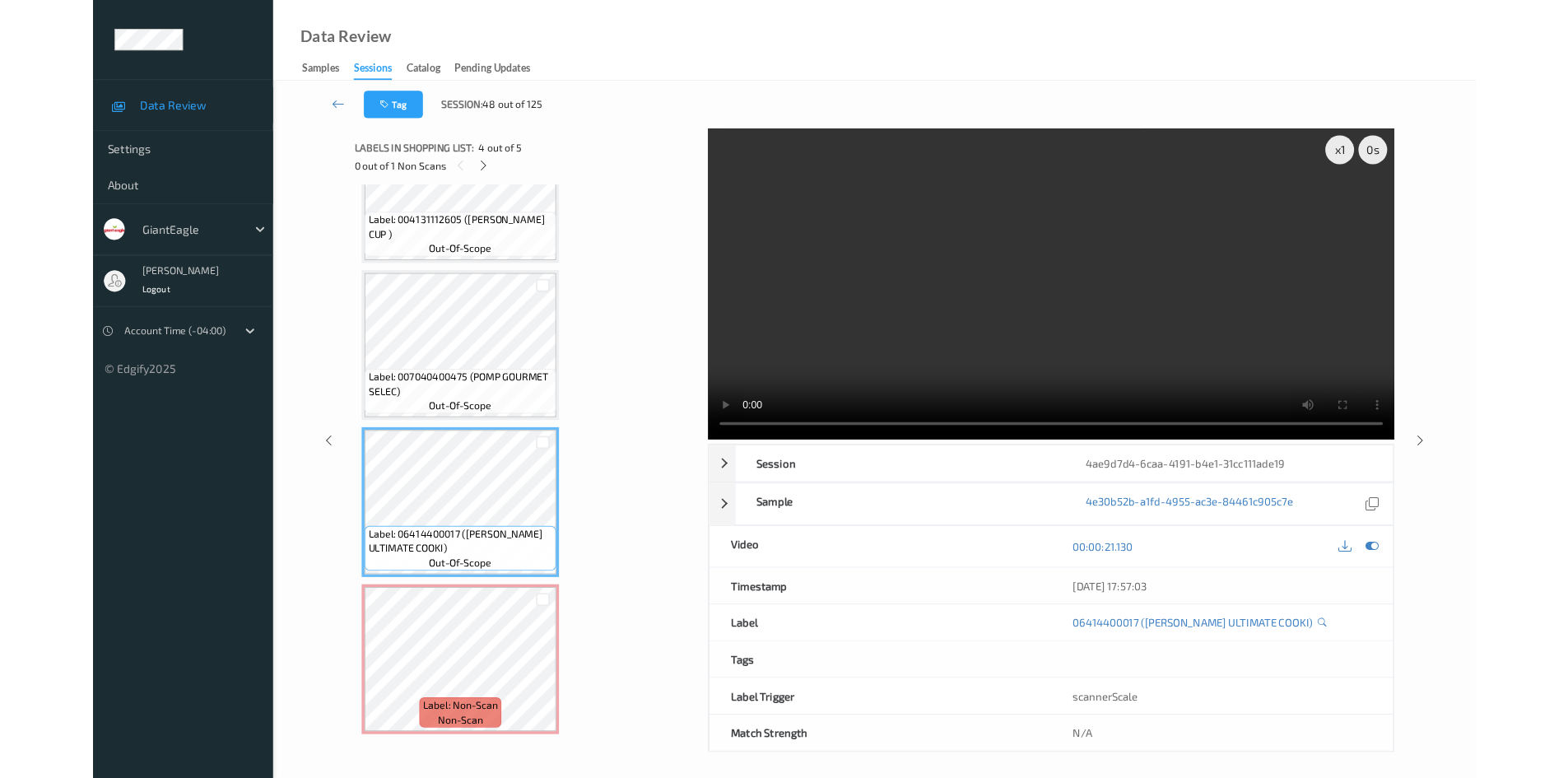 scroll, scrollTop: 269, scrollLeft: 0, axis: vertical 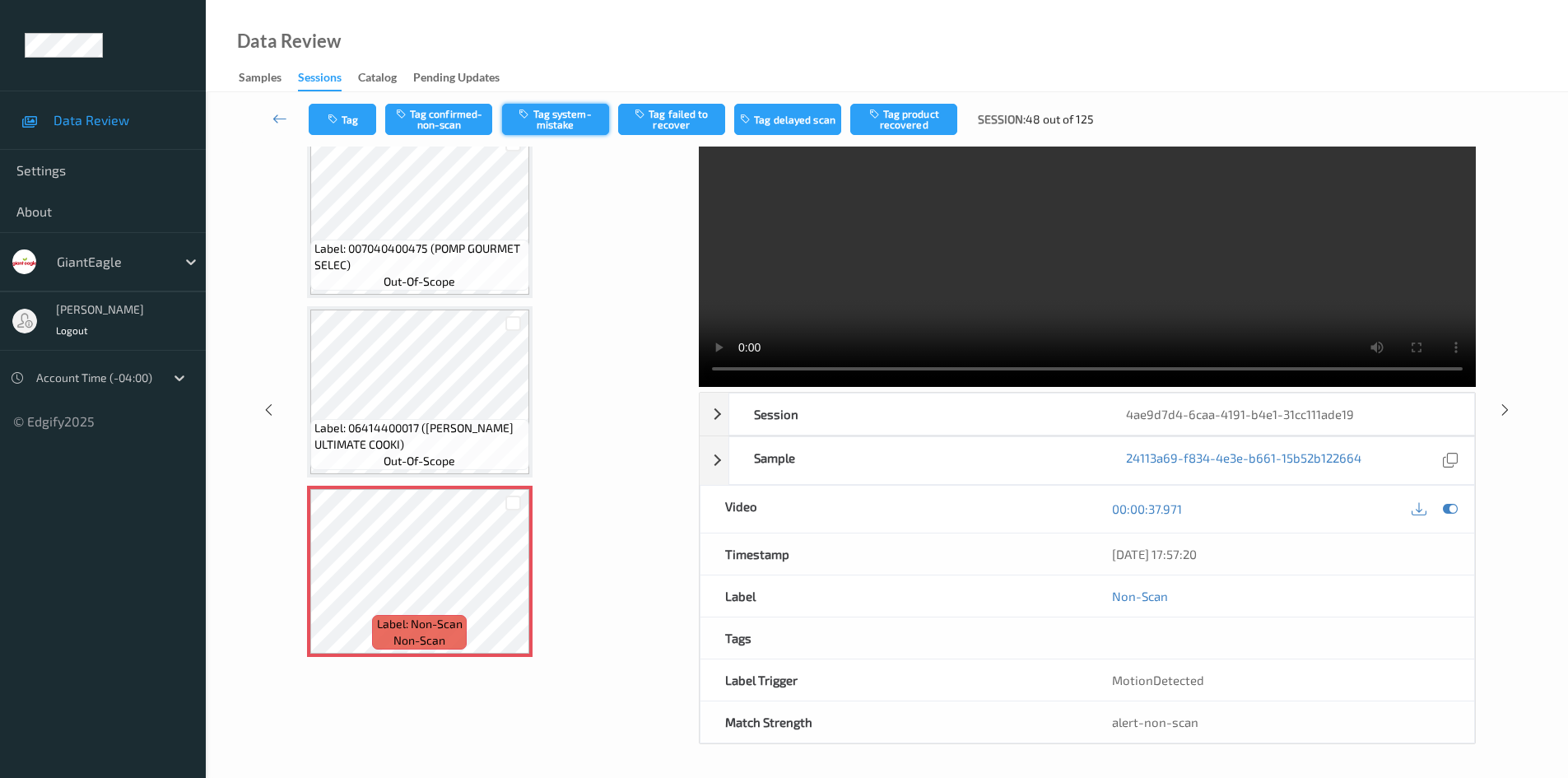 click on "Tag   system-mistake" at bounding box center [556, 119] 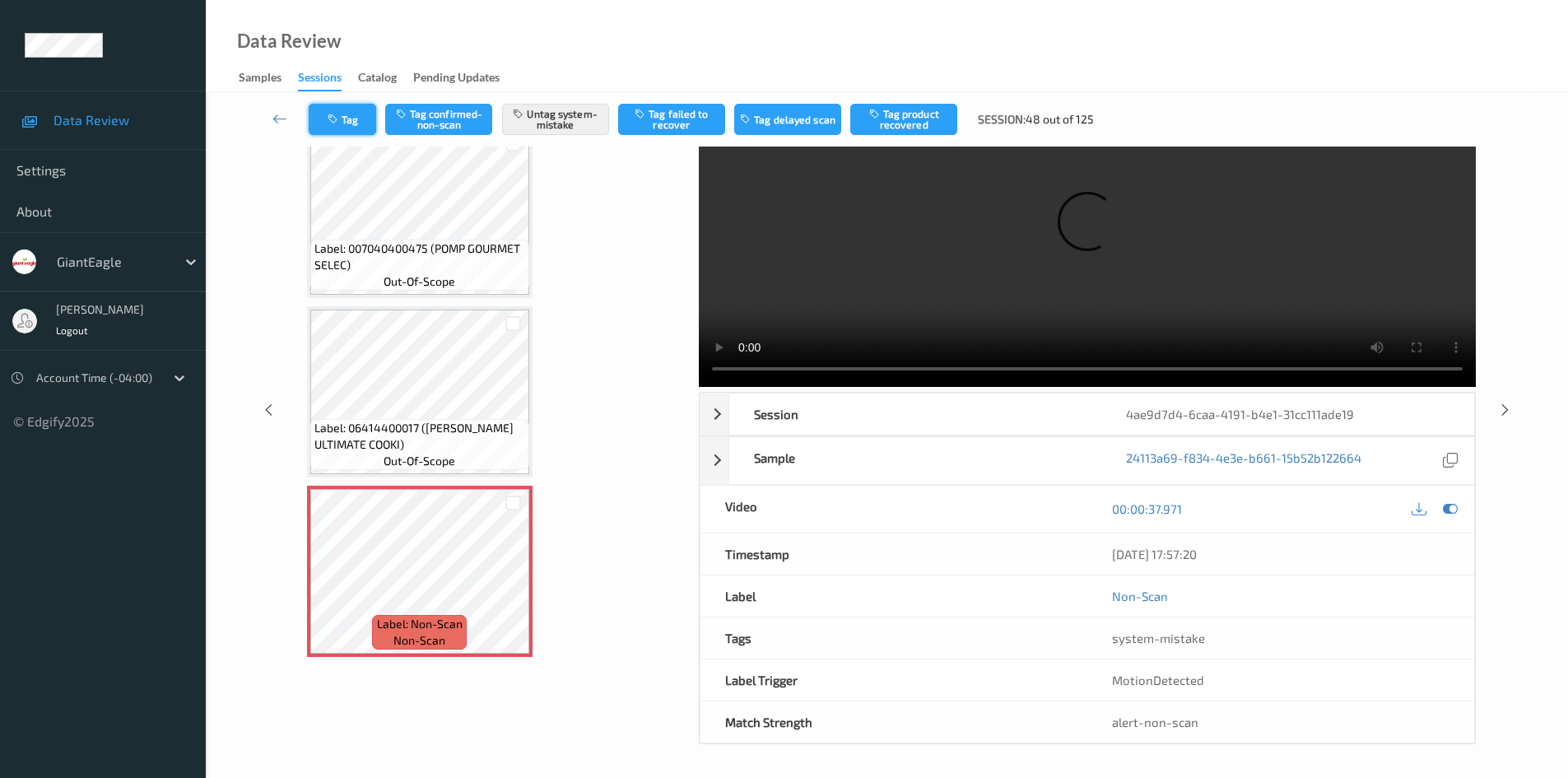 click on "Tag" at bounding box center [342, 119] 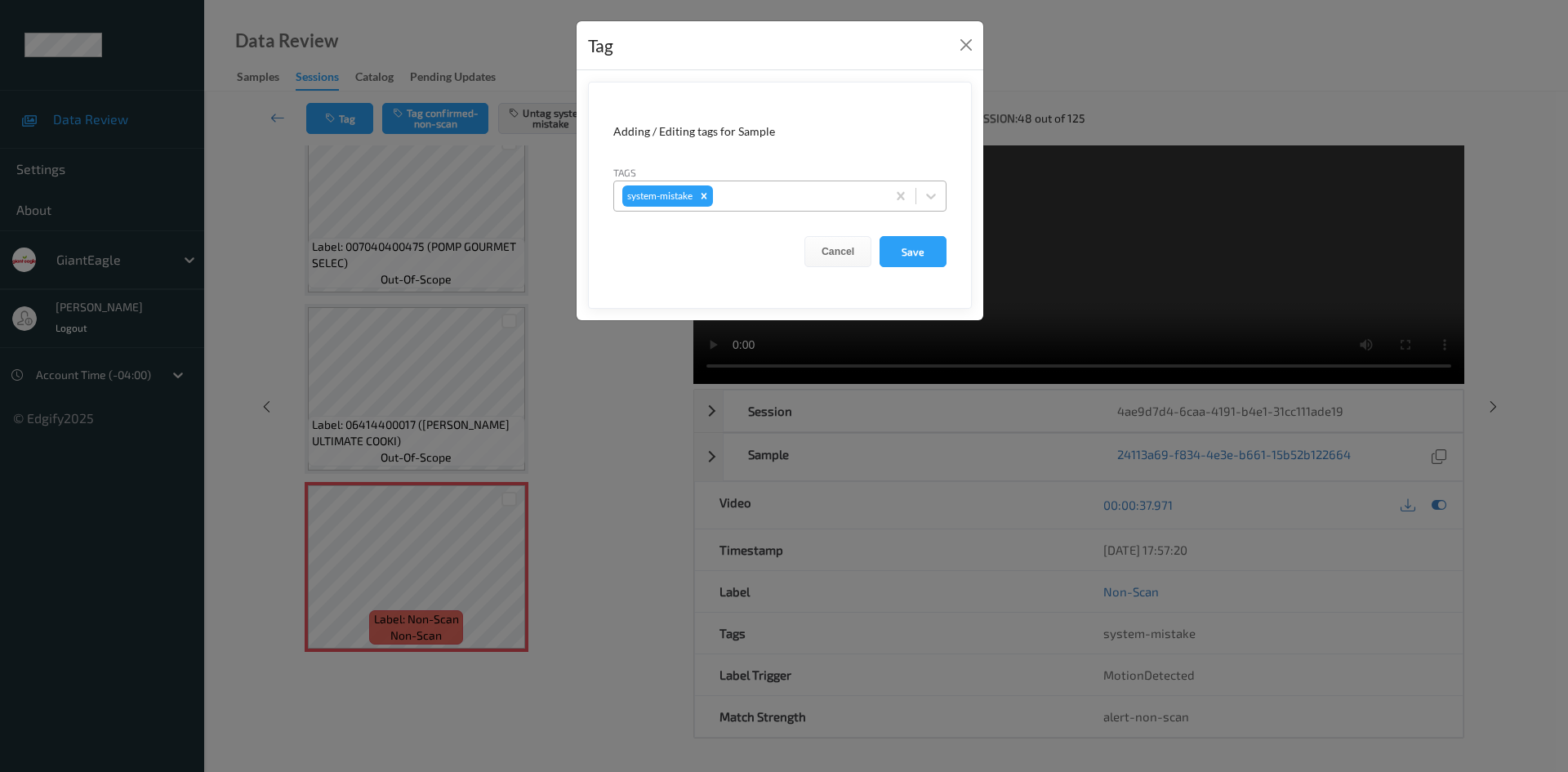 click at bounding box center (797, 196) 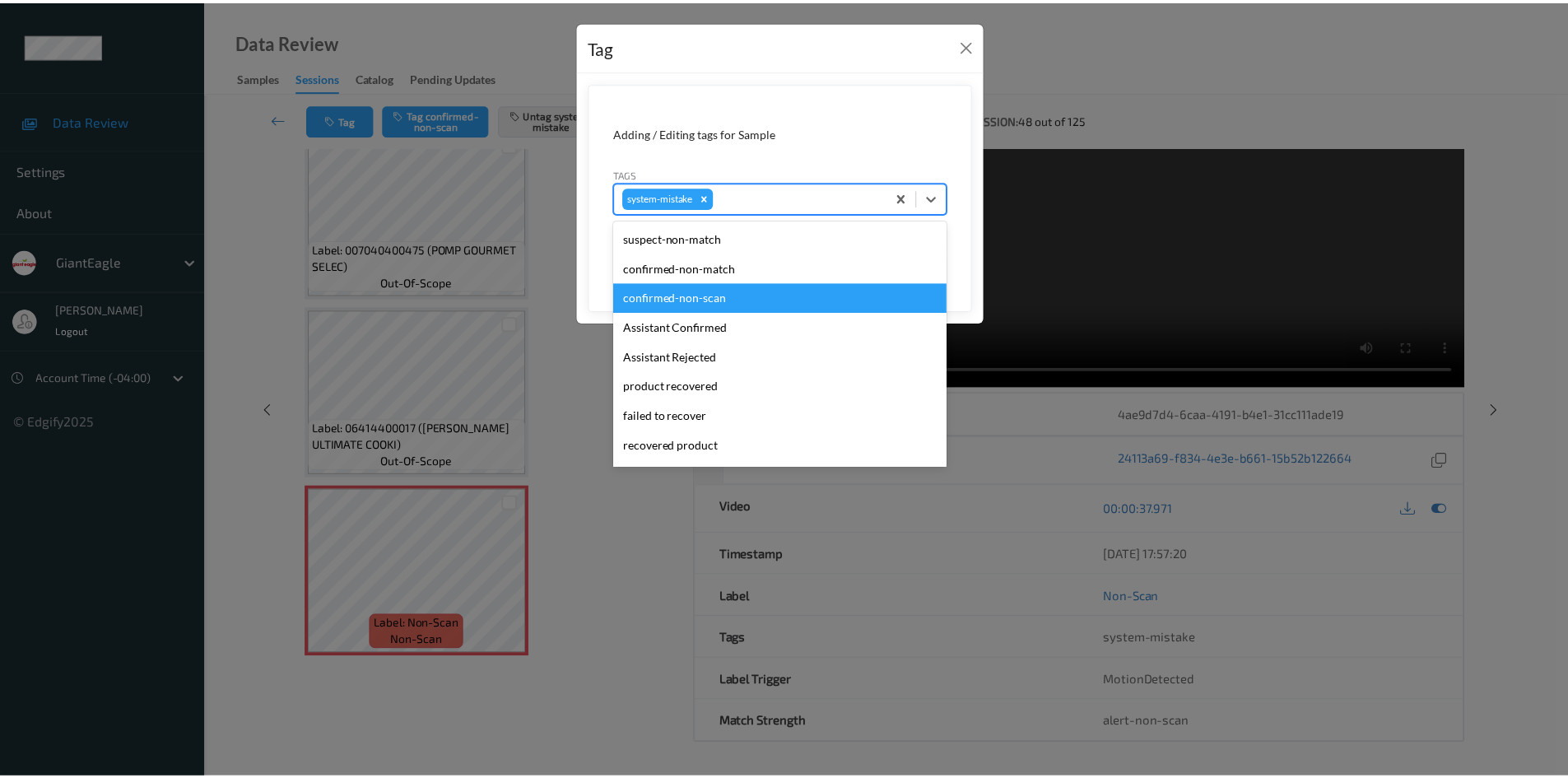 scroll, scrollTop: 115, scrollLeft: 0, axis: vertical 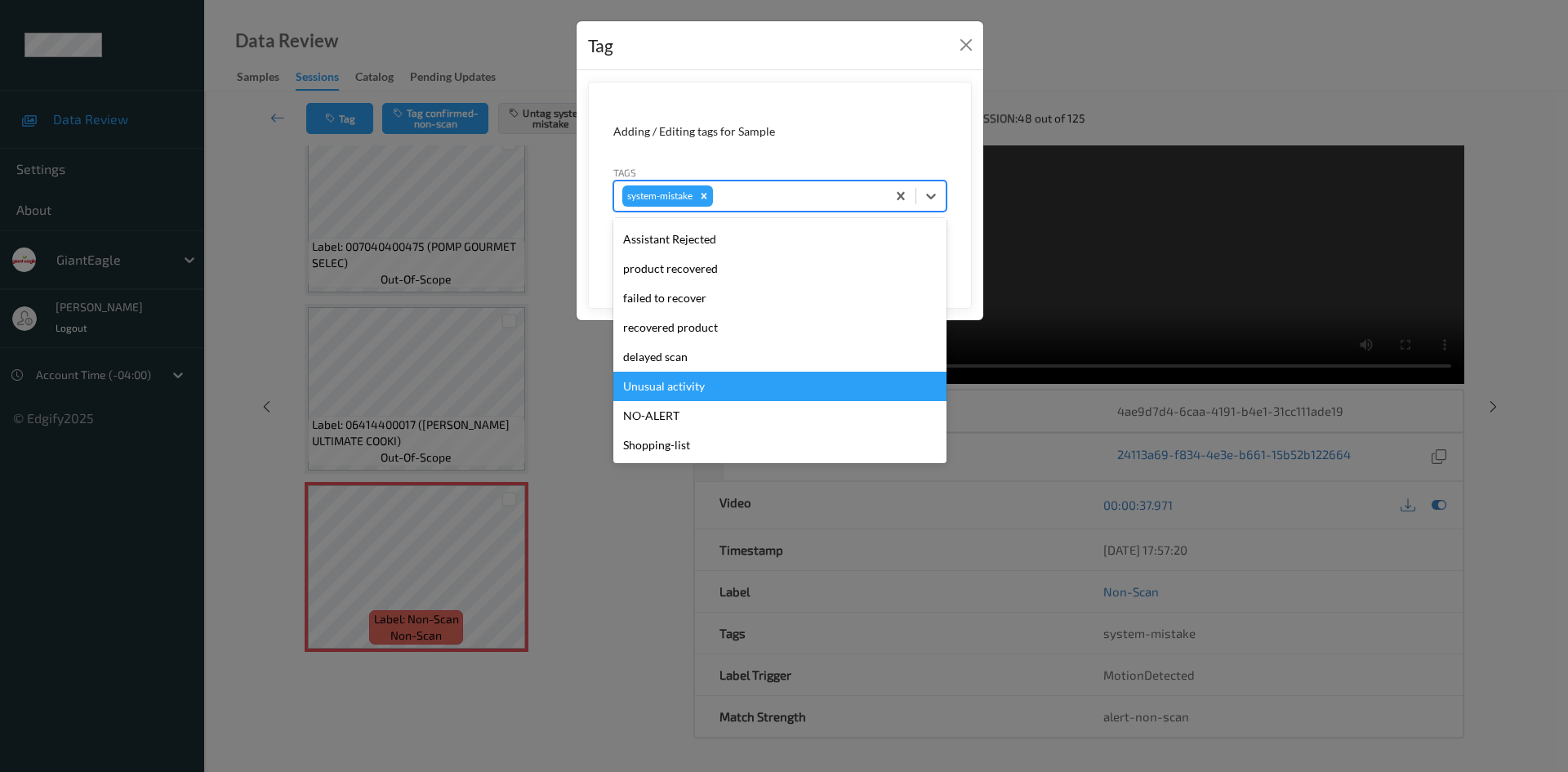 click on "Unusual activity" at bounding box center [780, 386] 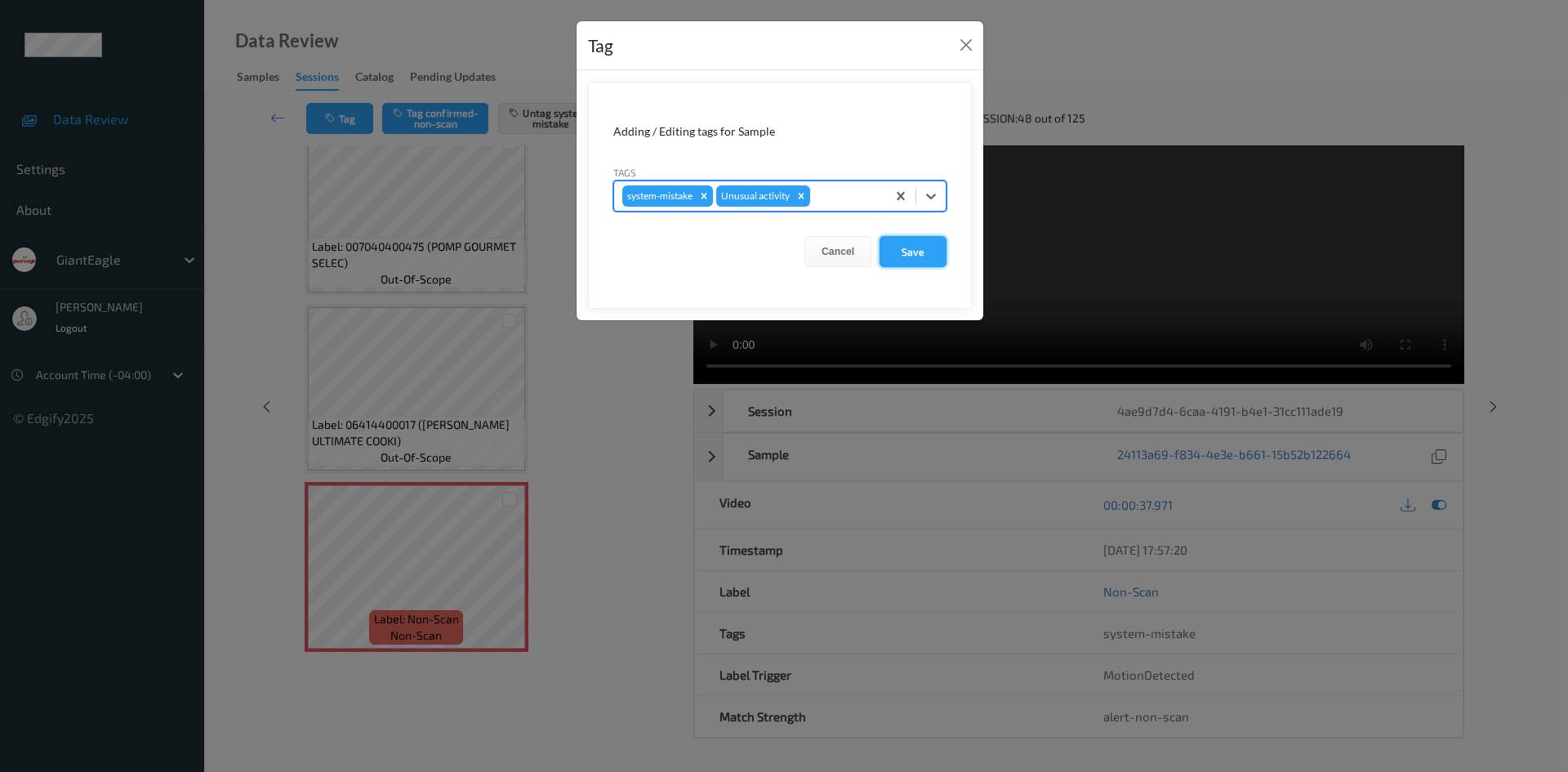 click on "Save" at bounding box center [913, 252] 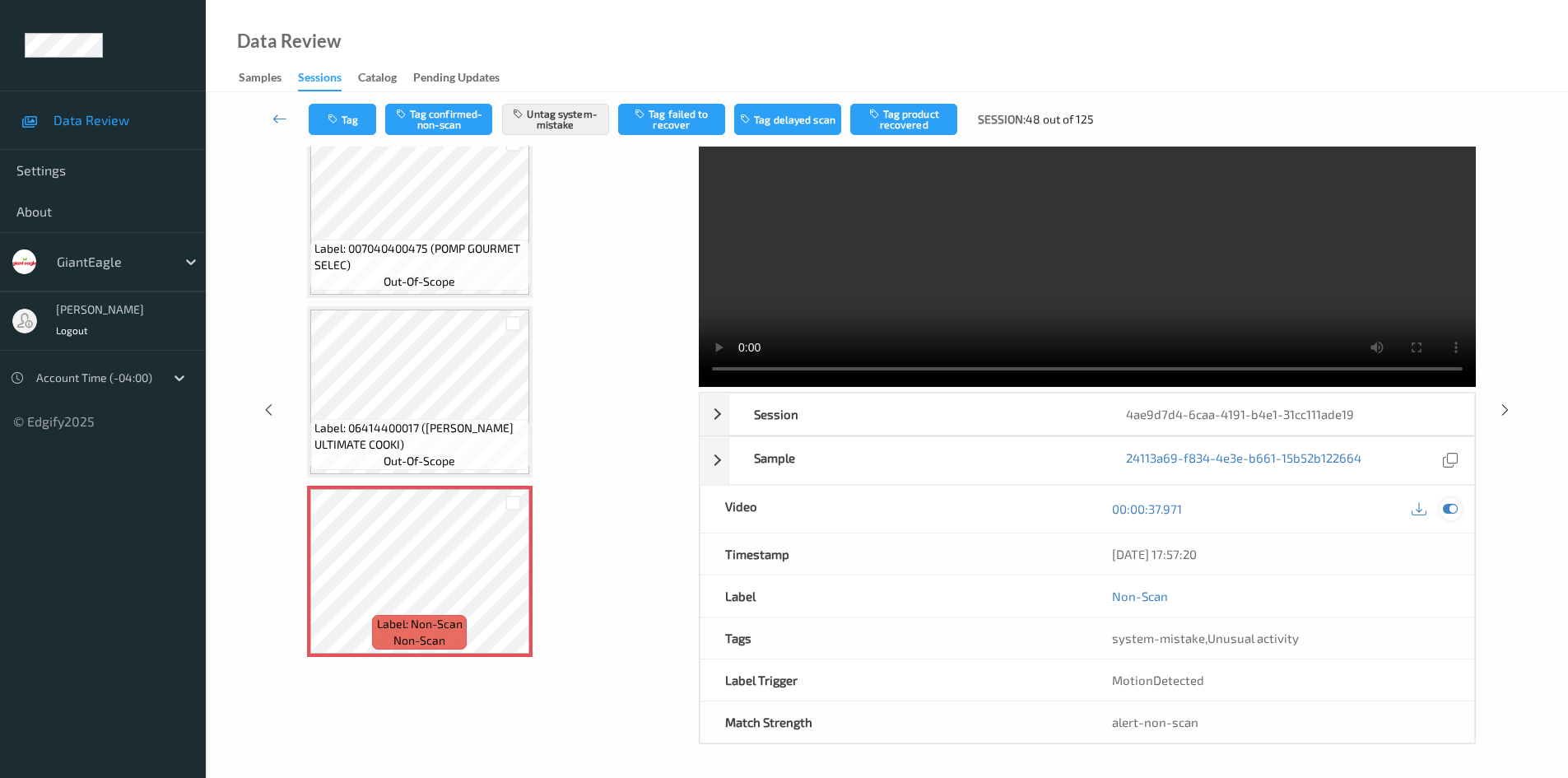 click at bounding box center (1450, 509) 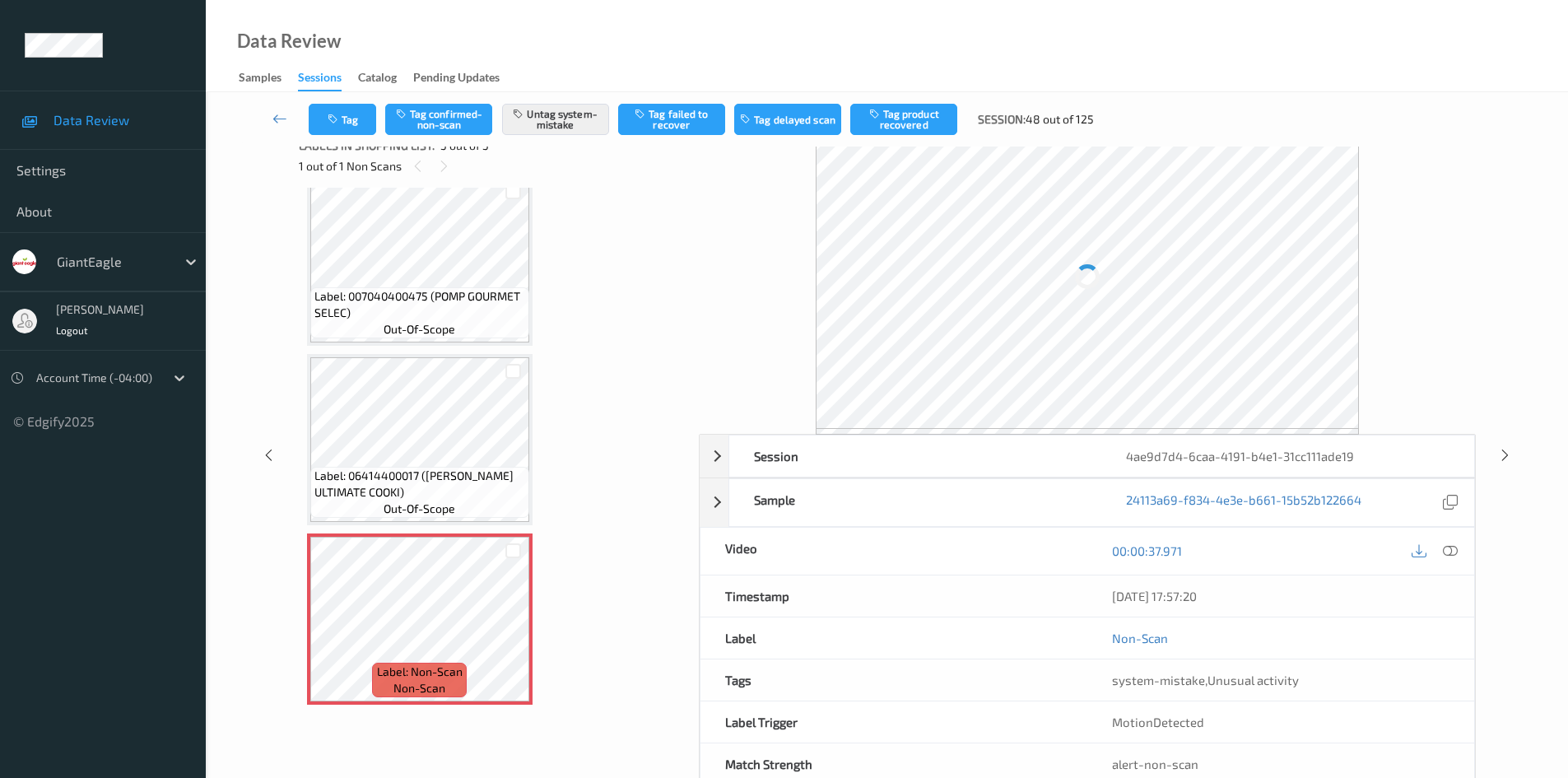 scroll, scrollTop: 0, scrollLeft: 0, axis: both 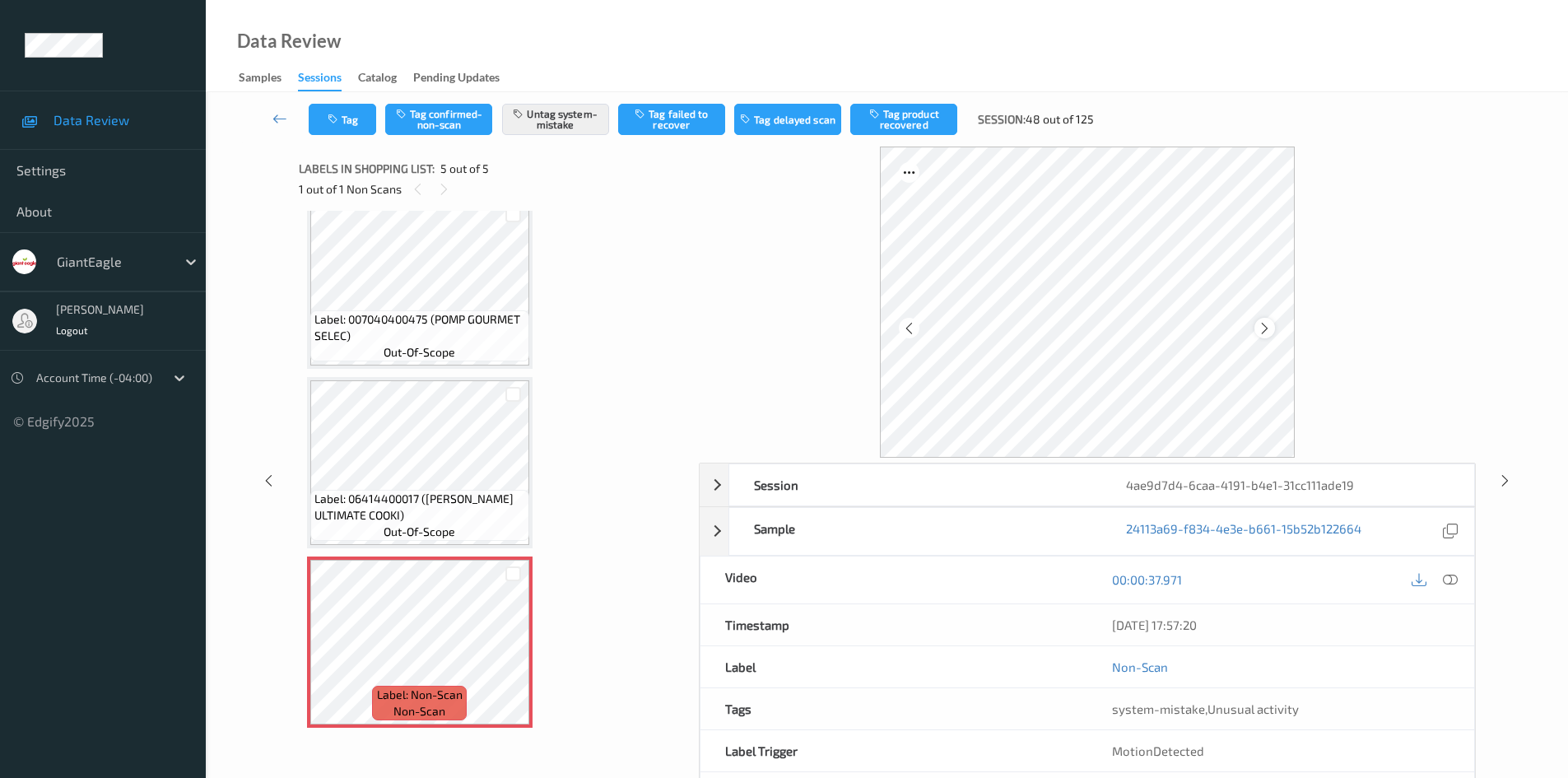 click at bounding box center (1264, 328) 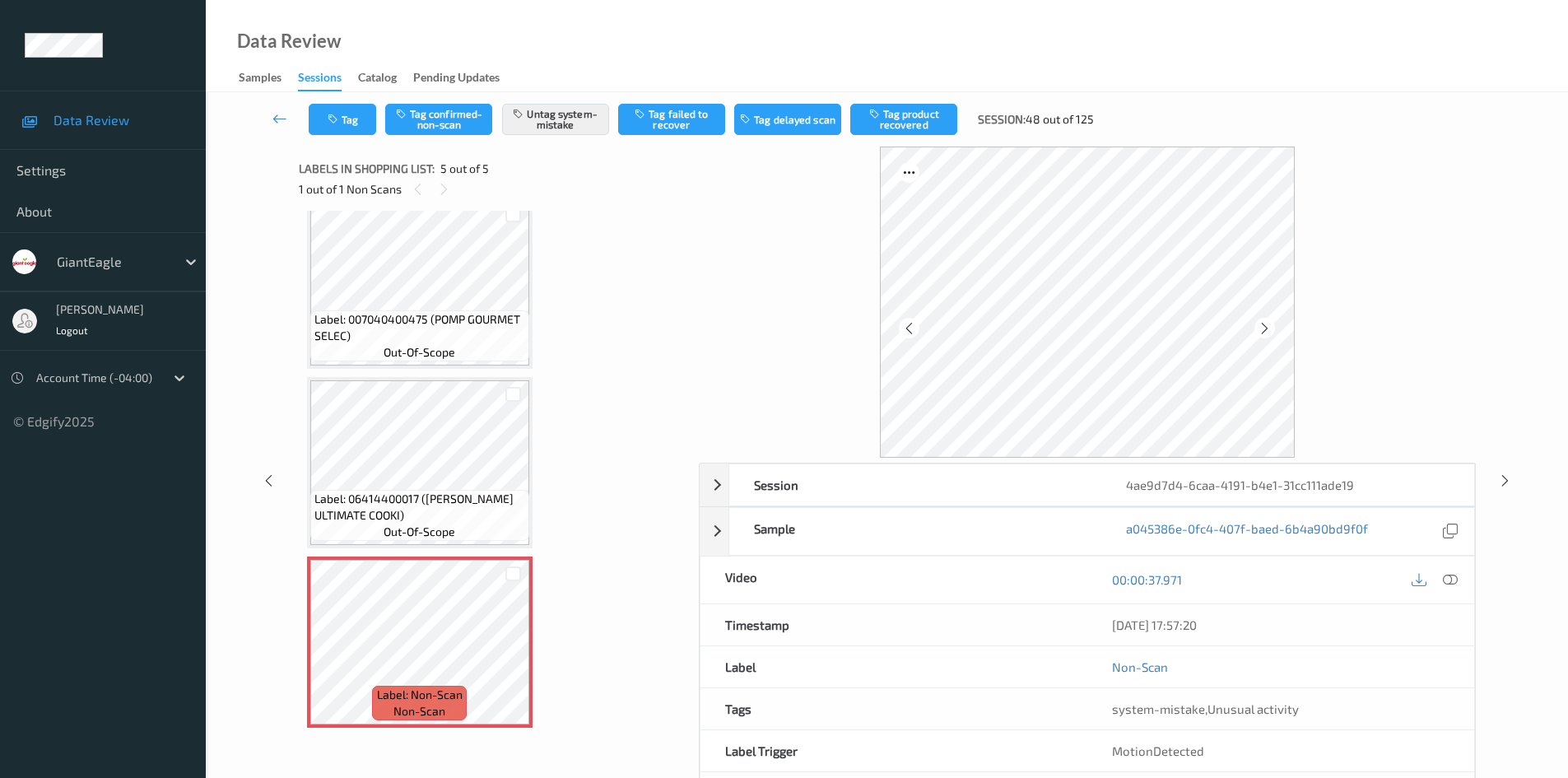click at bounding box center (1264, 328) 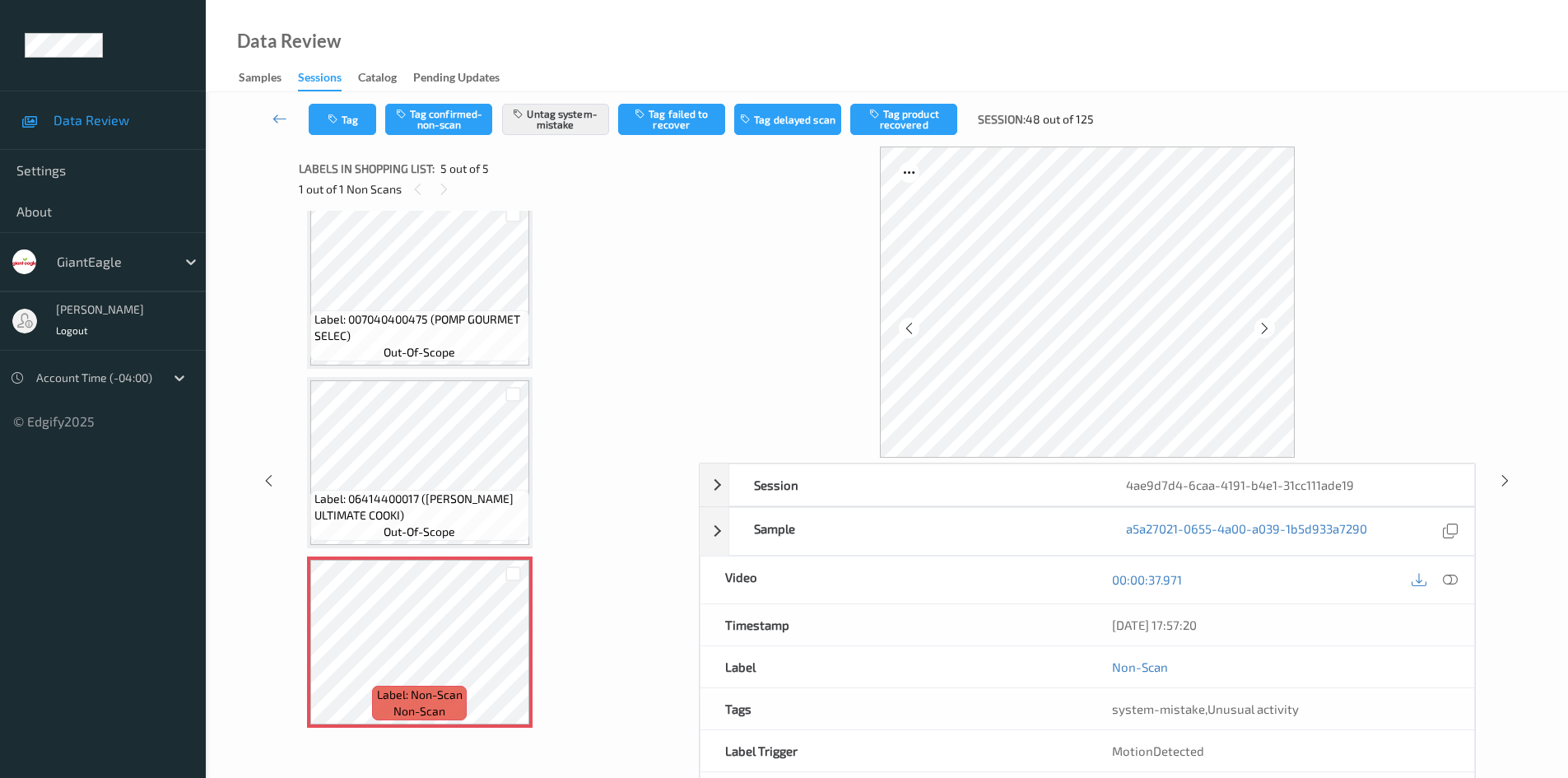 click at bounding box center [1264, 328] 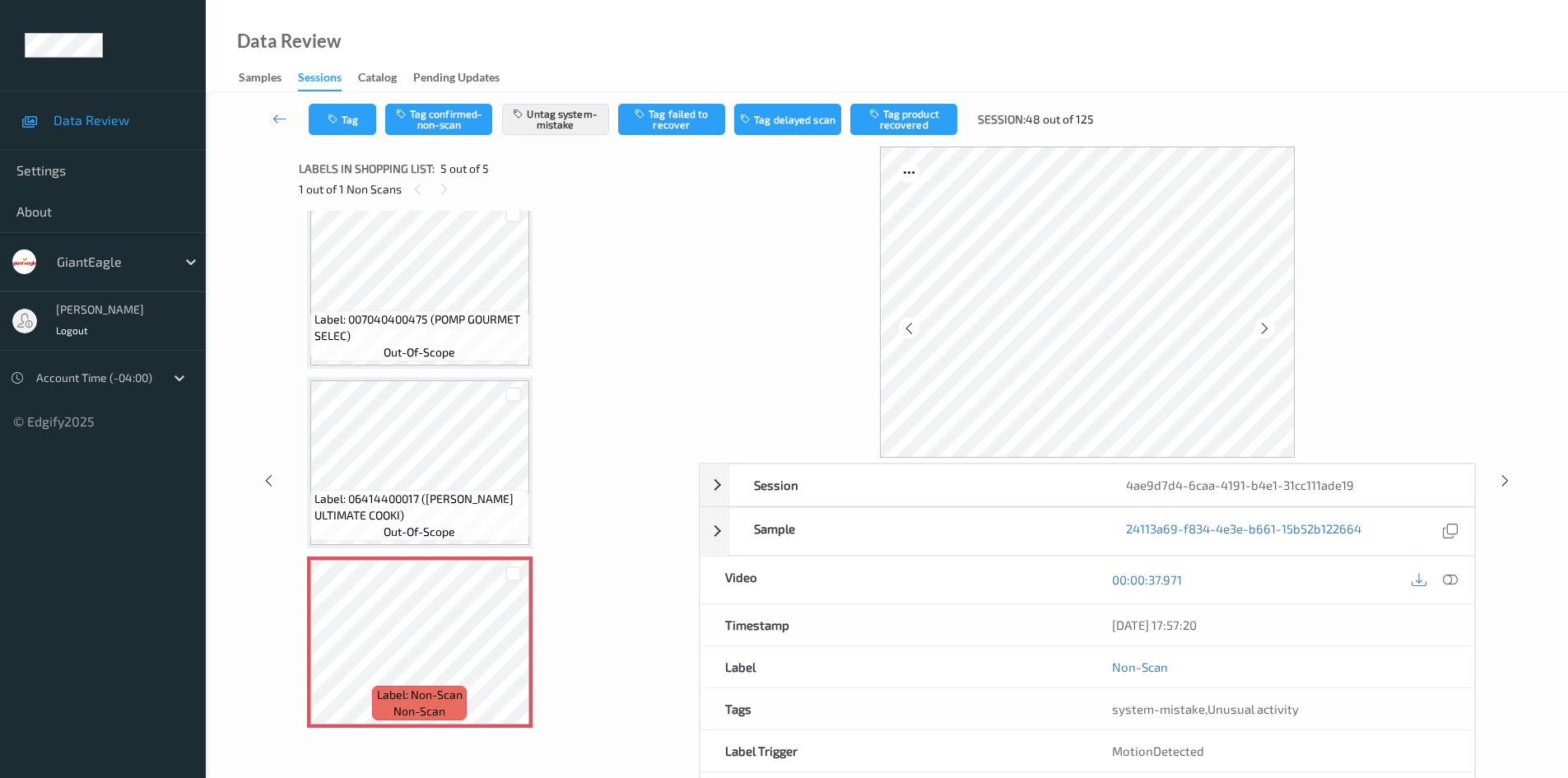 click at bounding box center (1264, 328) 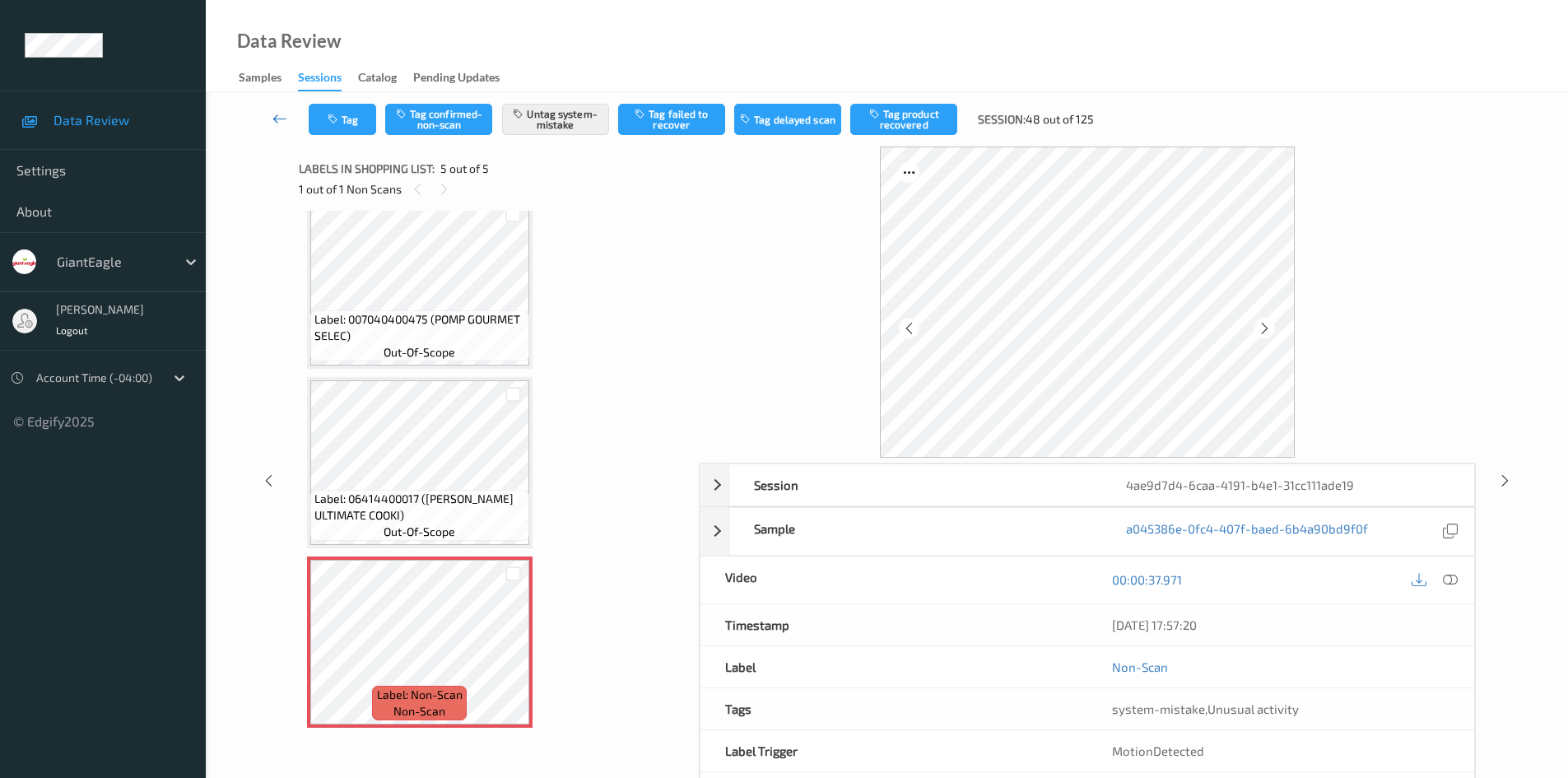 click at bounding box center (280, 119) 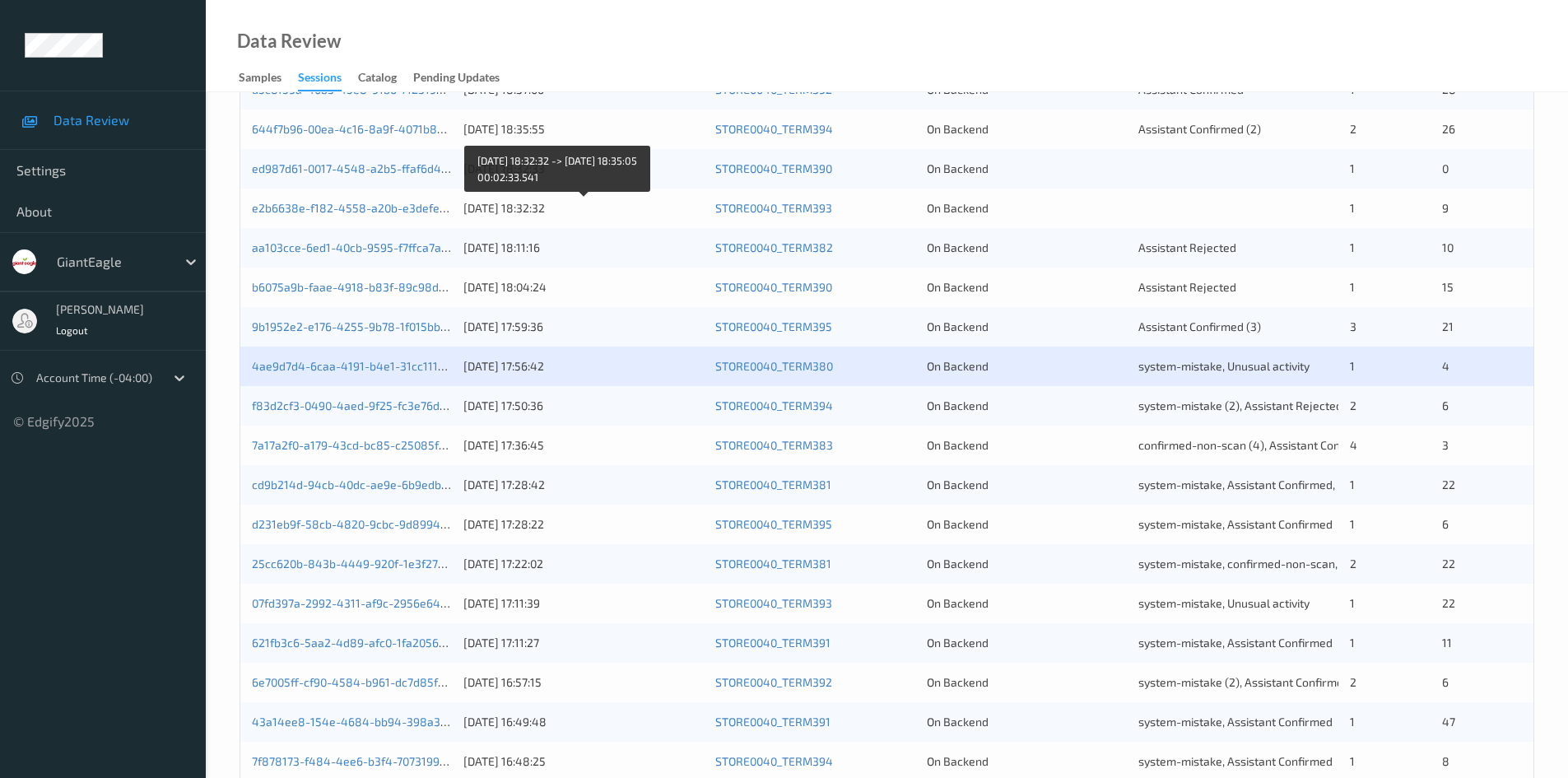 scroll, scrollTop: 329, scrollLeft: 0, axis: vertical 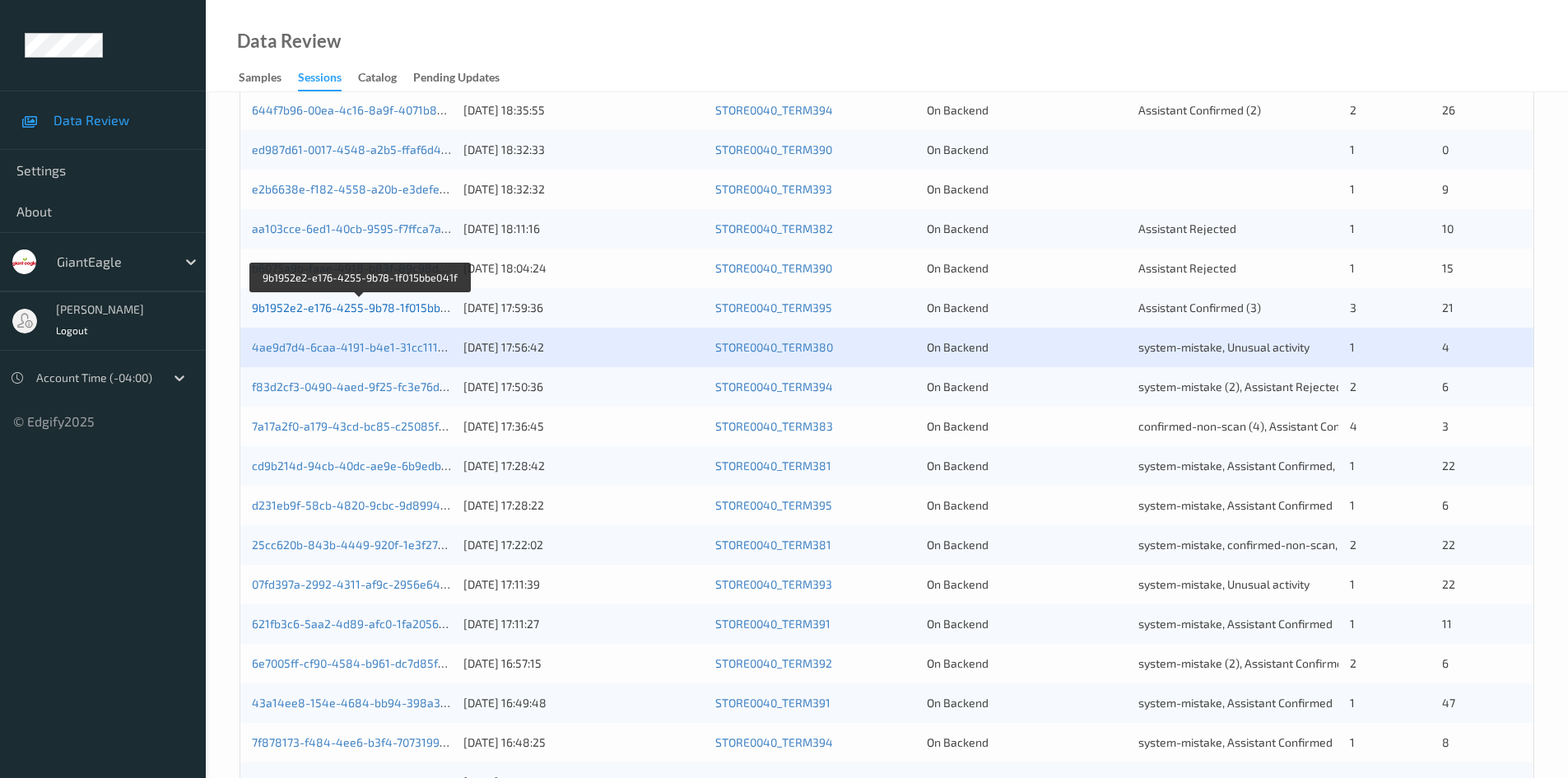 click on "9b1952e2-e176-4255-9b78-1f015bbe041f" at bounding box center (361, 307) 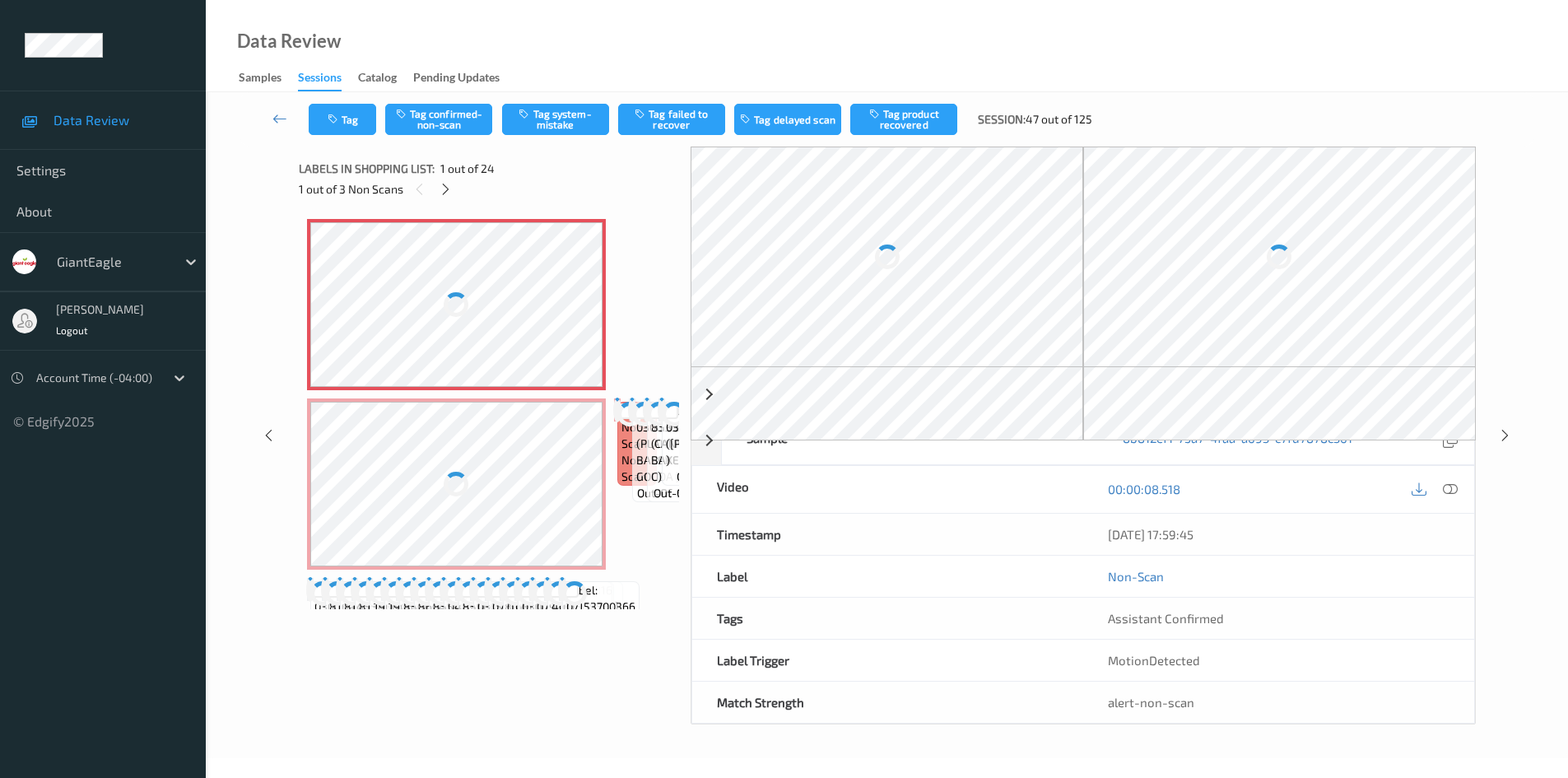 scroll, scrollTop: 0, scrollLeft: 0, axis: both 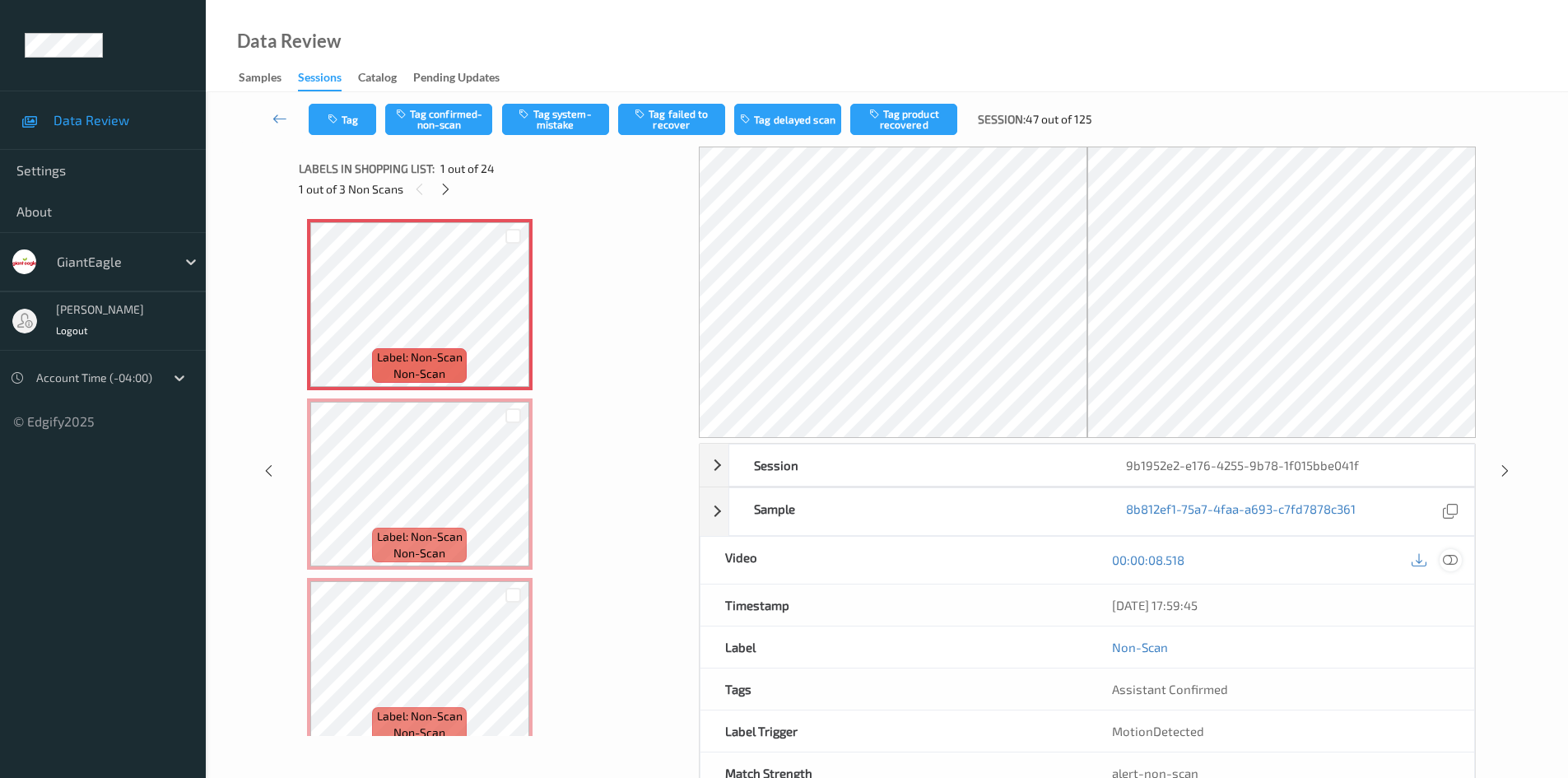 click at bounding box center (1450, 560) 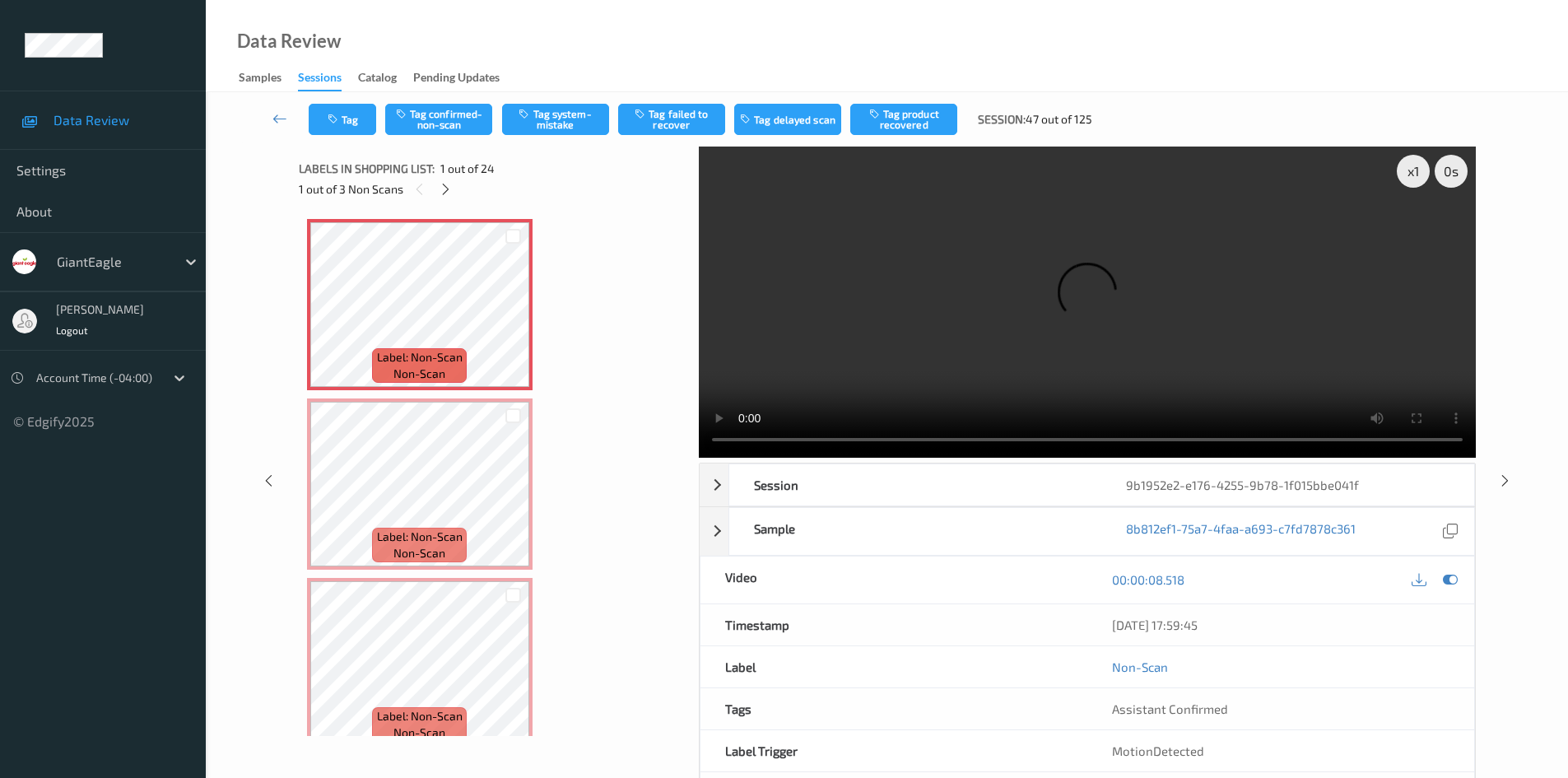 type 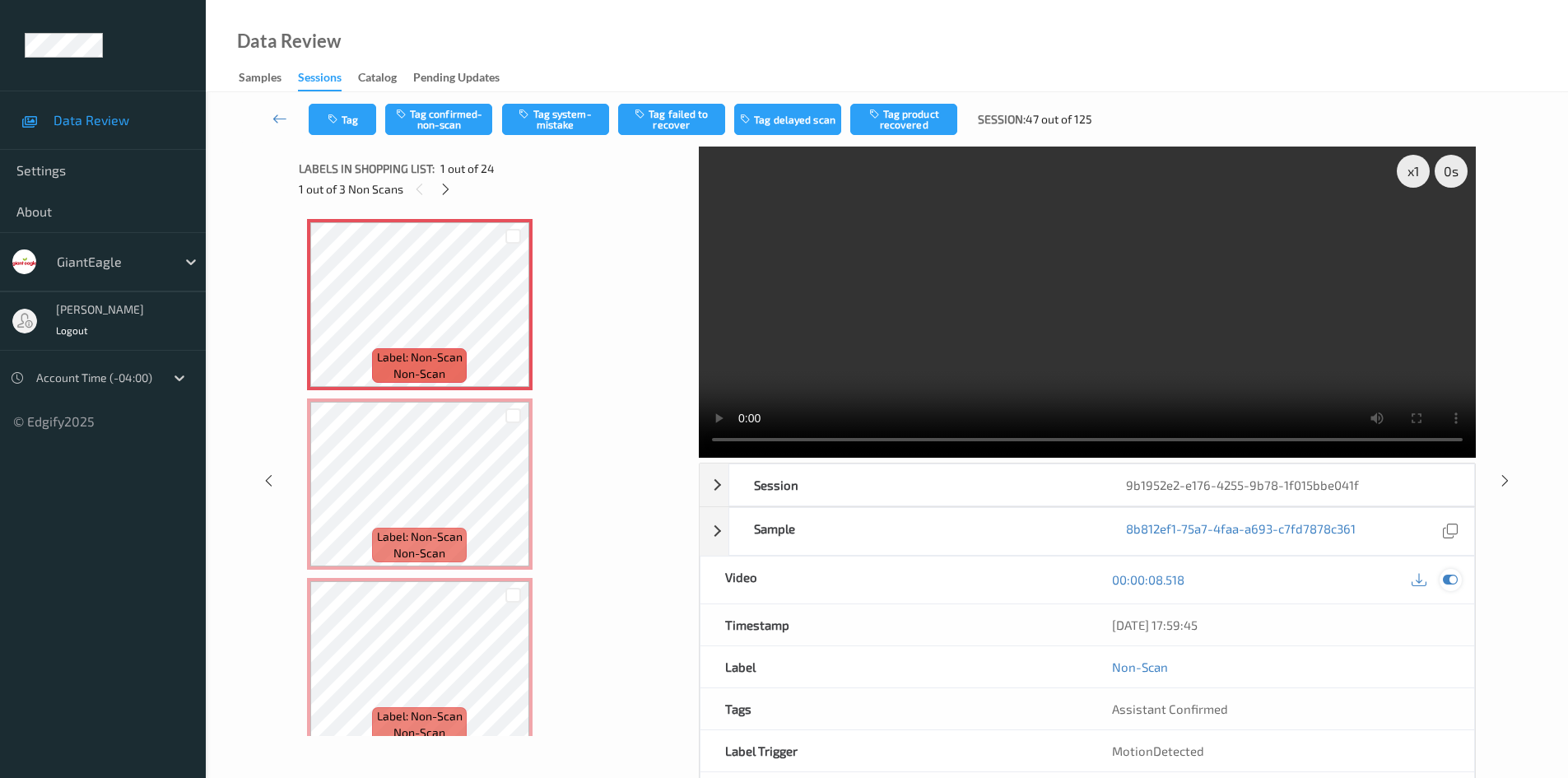click at bounding box center (1450, 580) 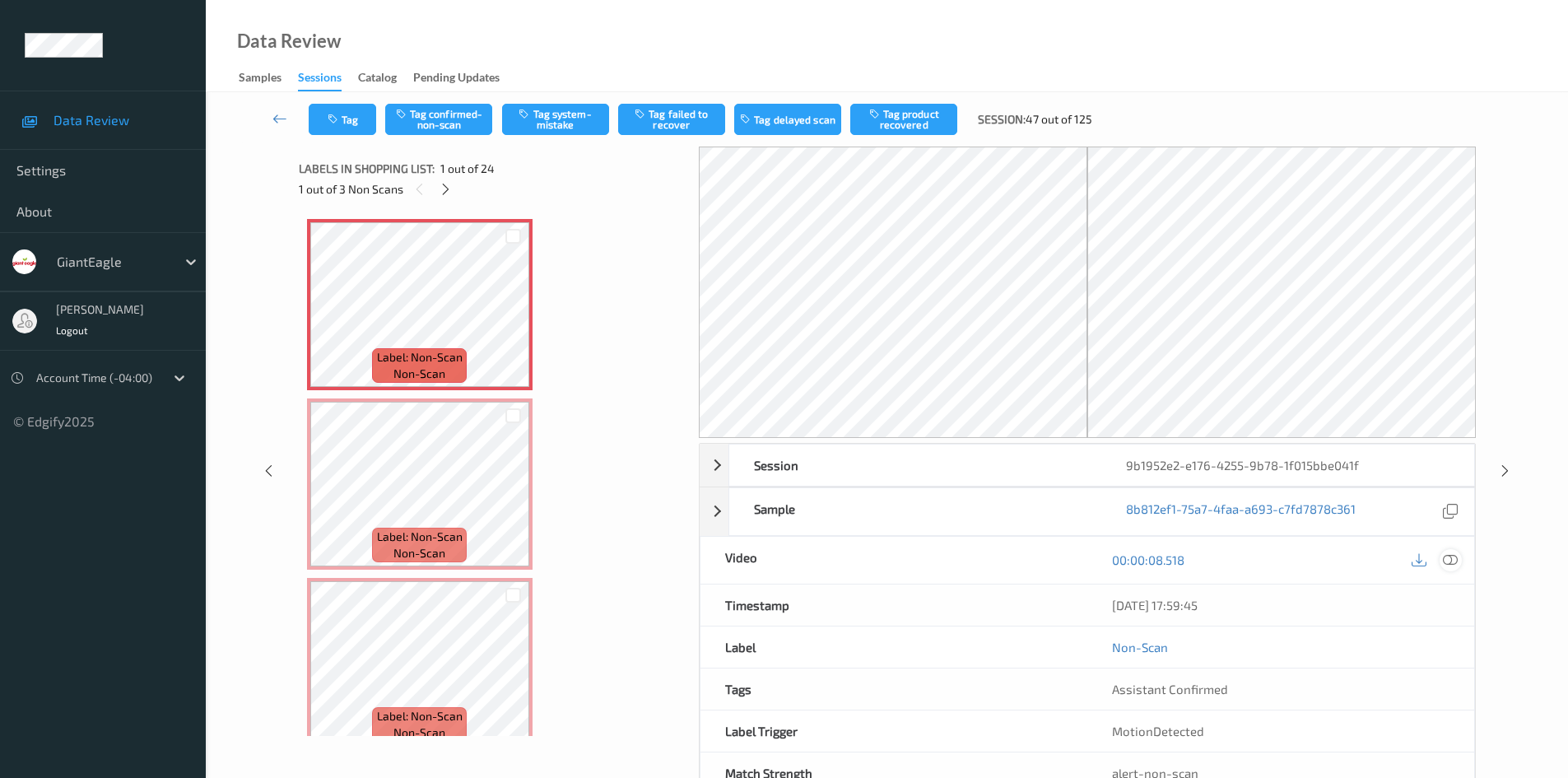click at bounding box center (1450, 560) 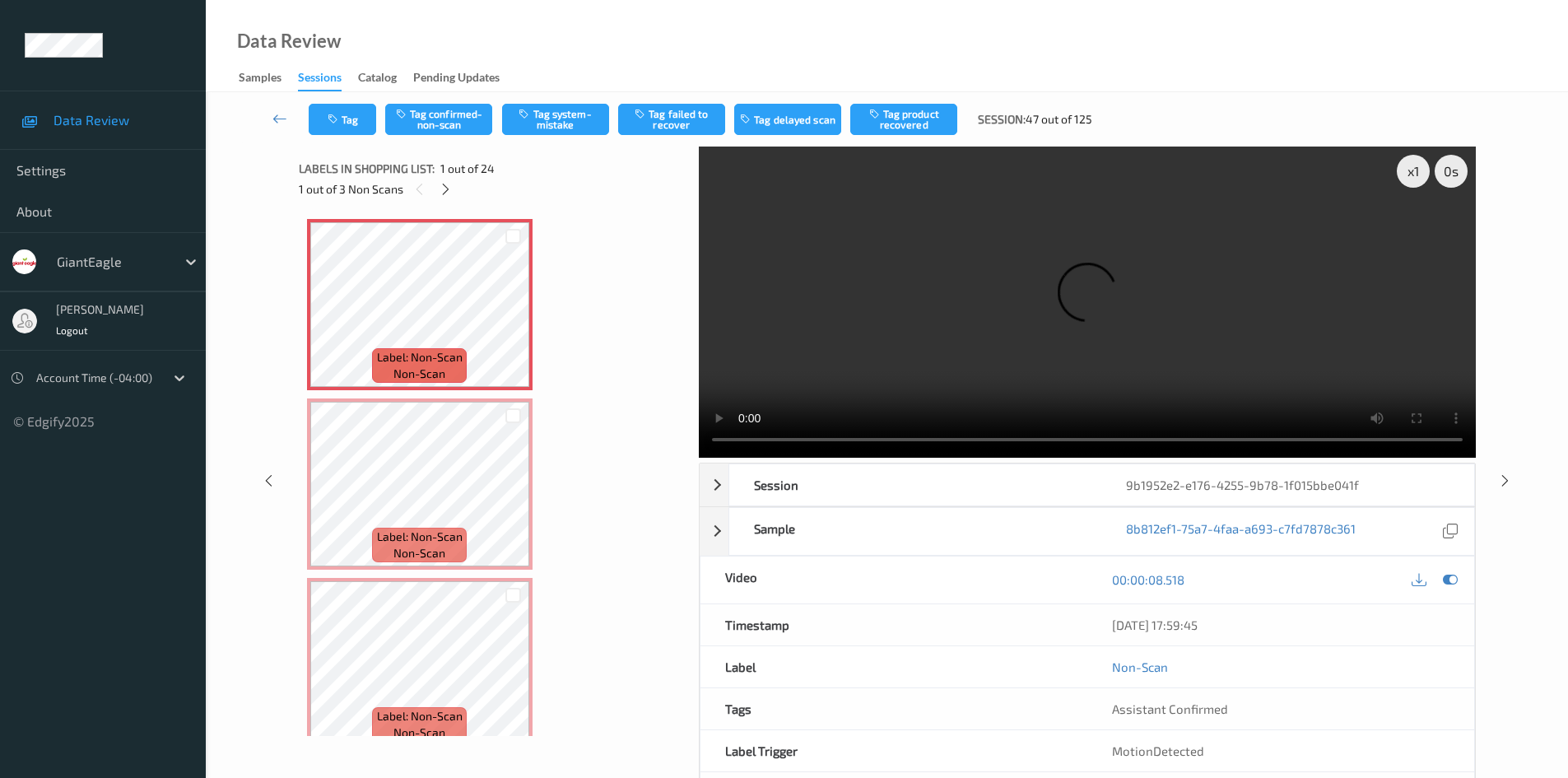 type 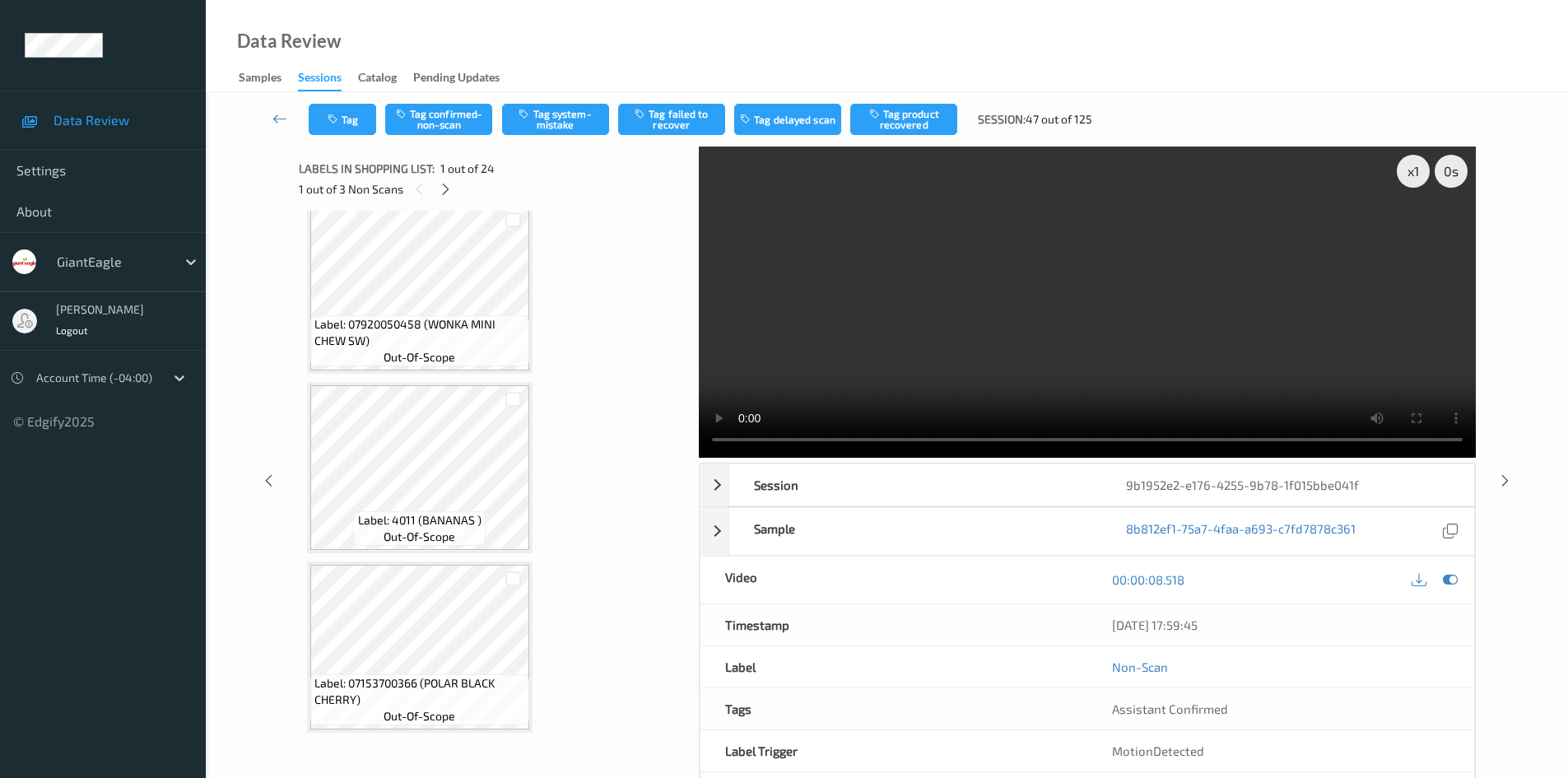 scroll, scrollTop: 3790, scrollLeft: 0, axis: vertical 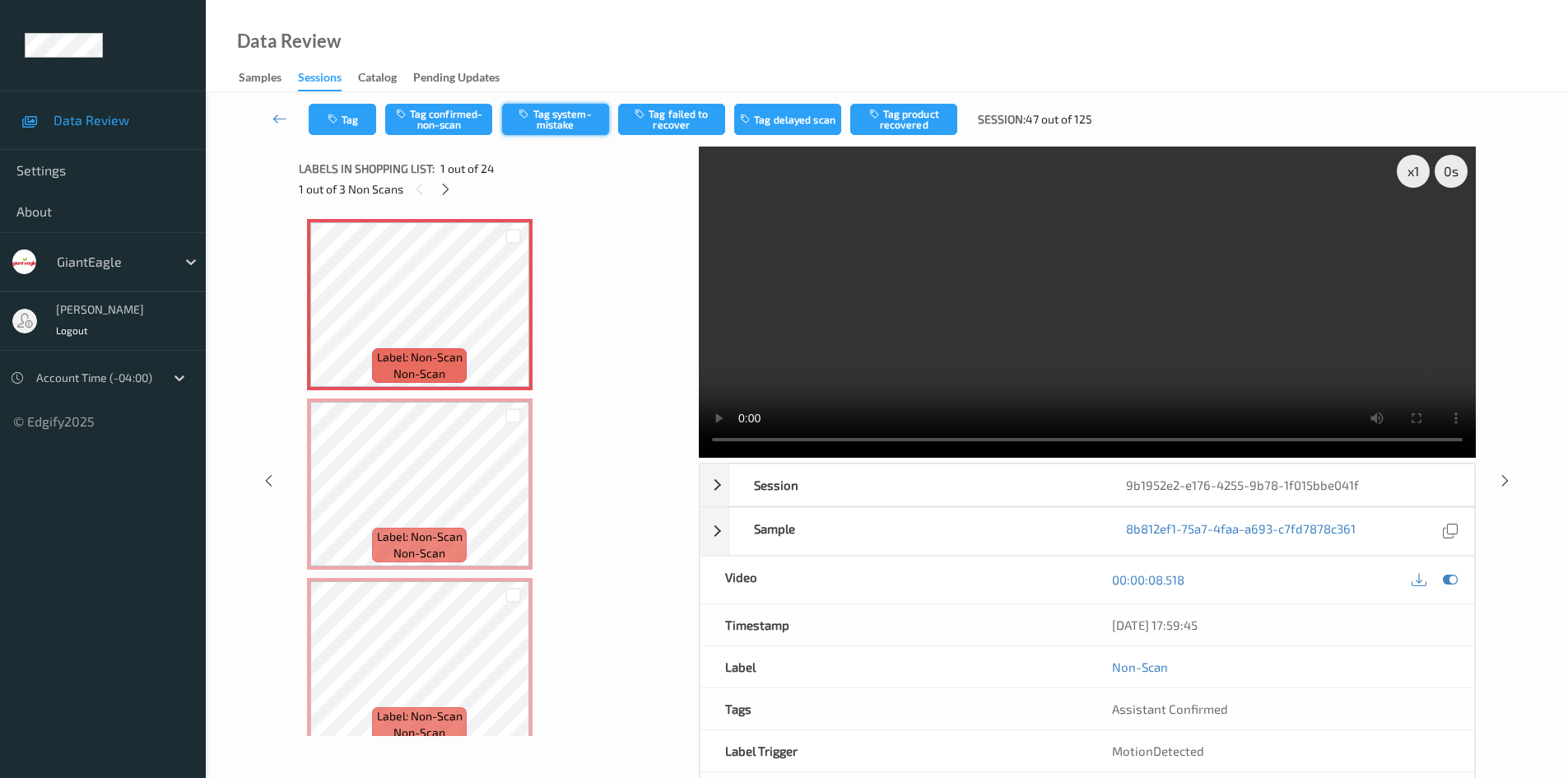 click on "Tag   system-mistake" at bounding box center (556, 119) 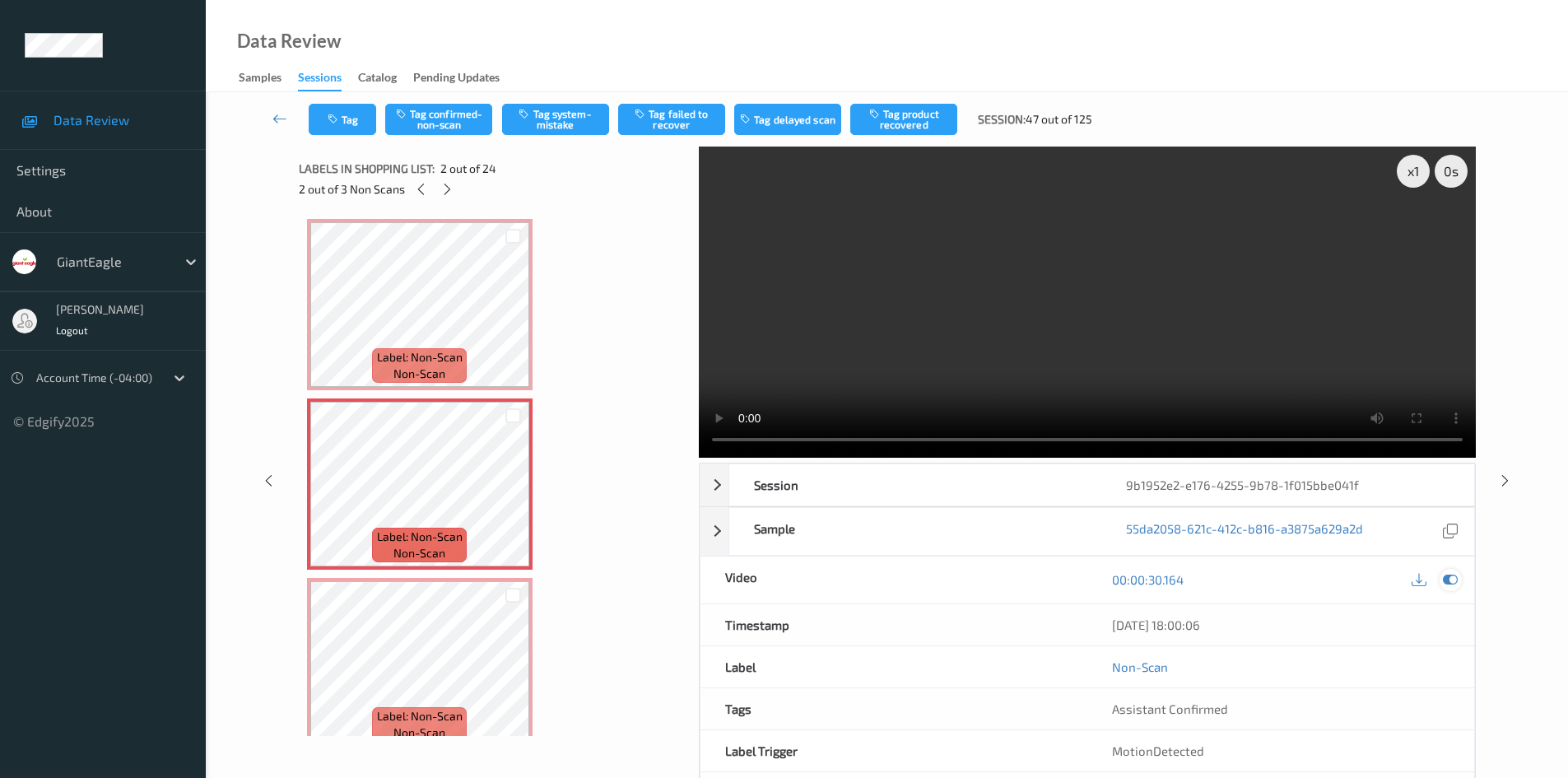 click at bounding box center [1450, 580] 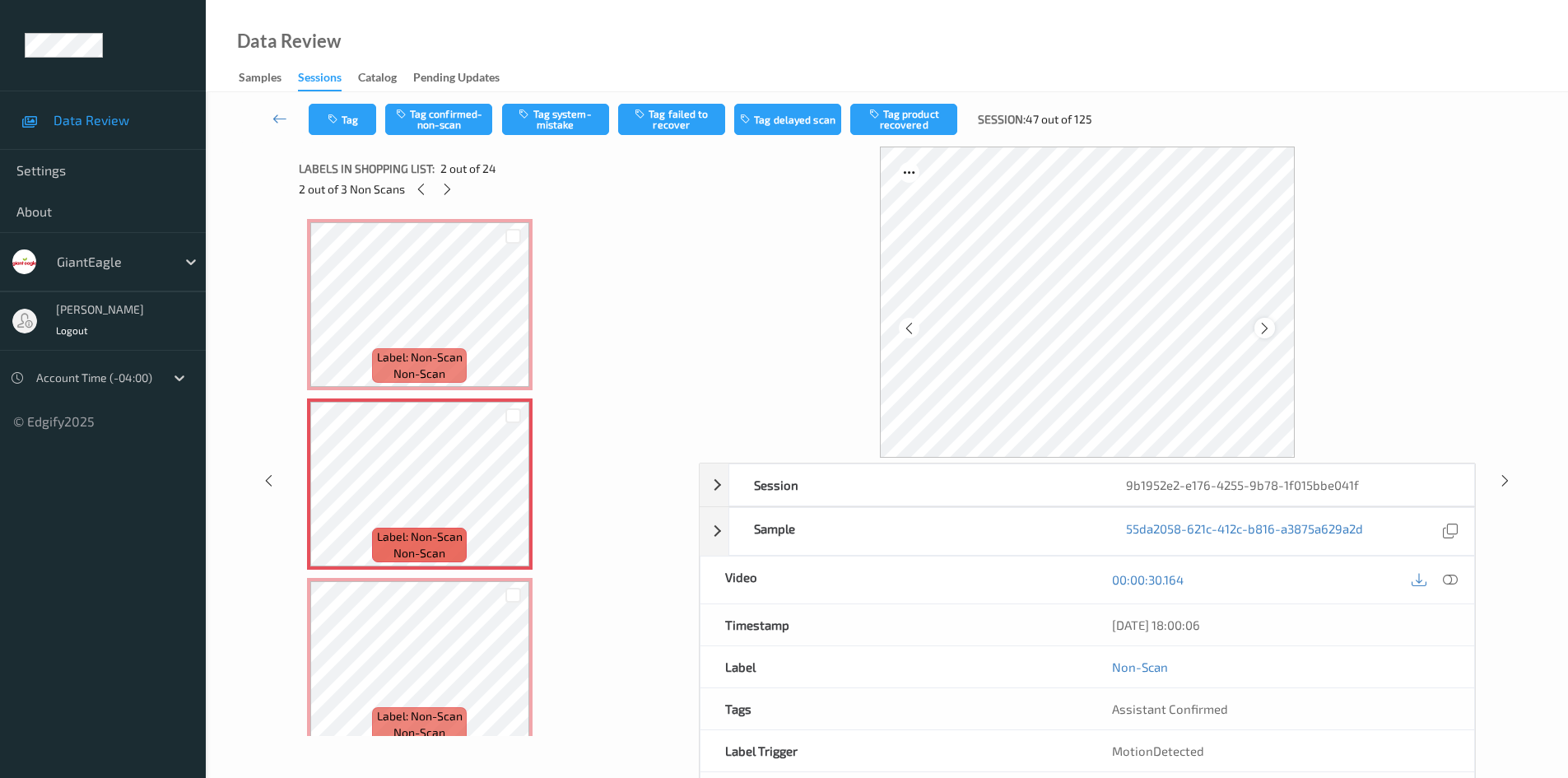 click at bounding box center [1264, 328] 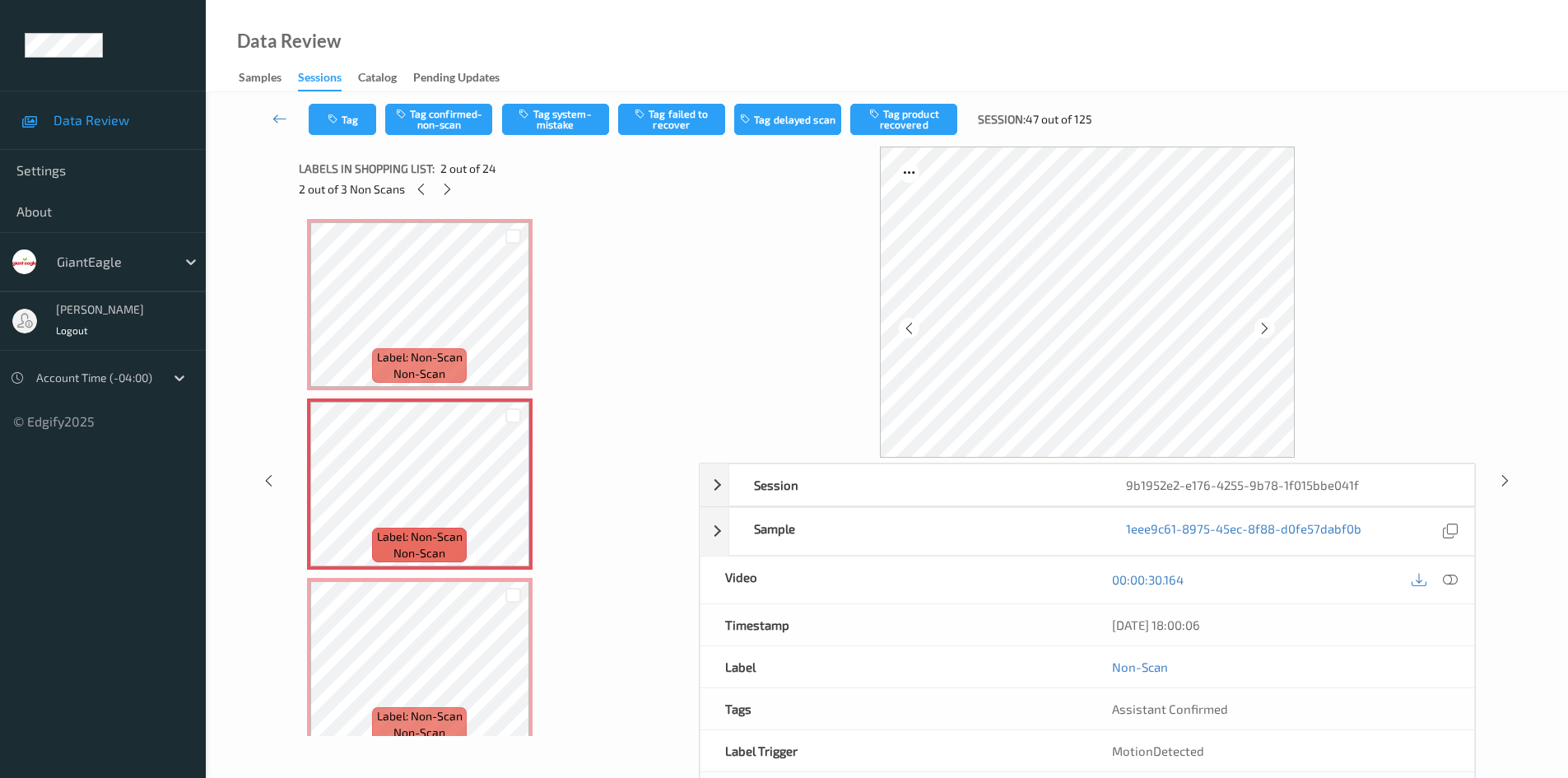 click at bounding box center [1264, 328] 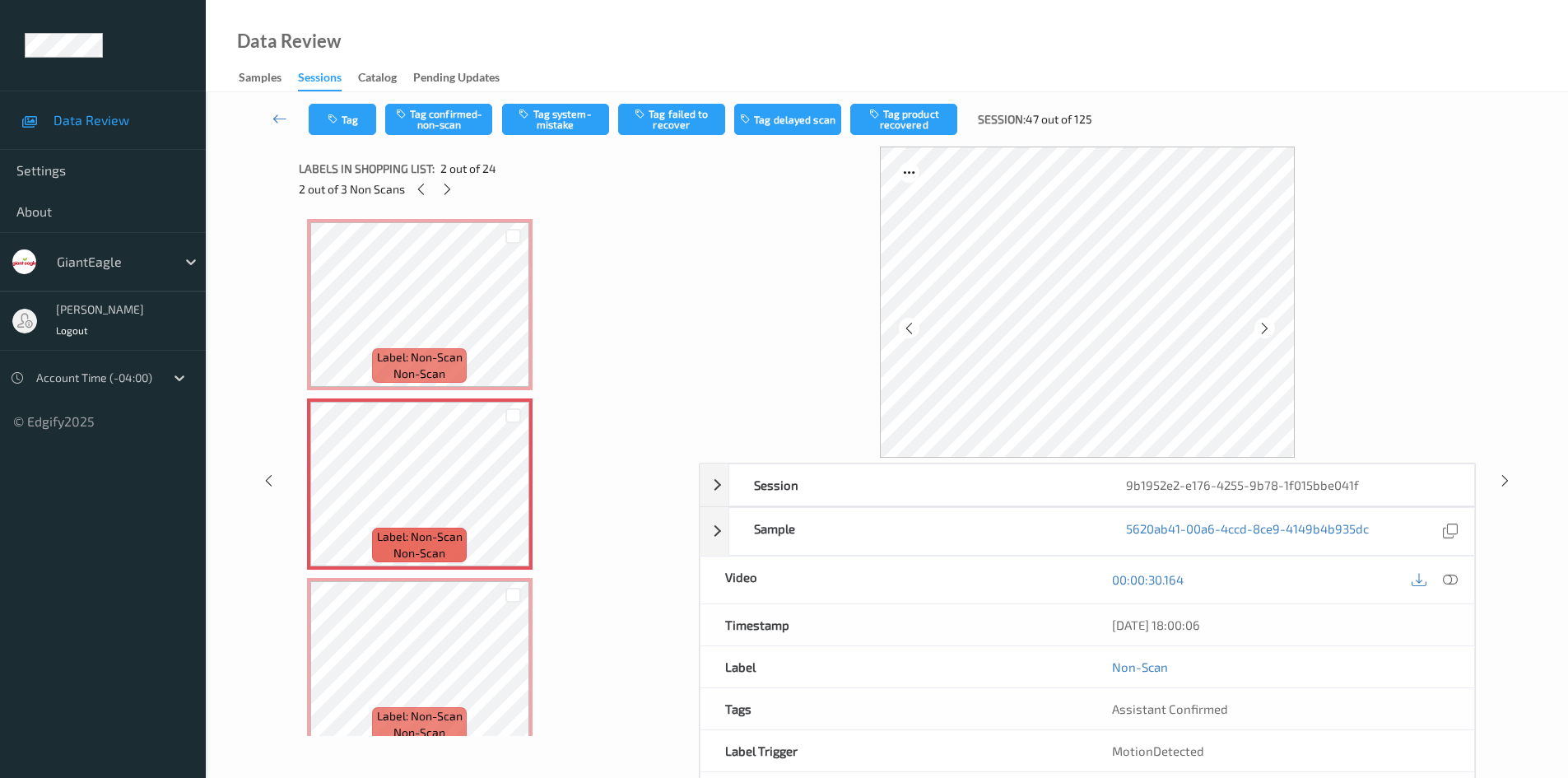 click at bounding box center [1264, 328] 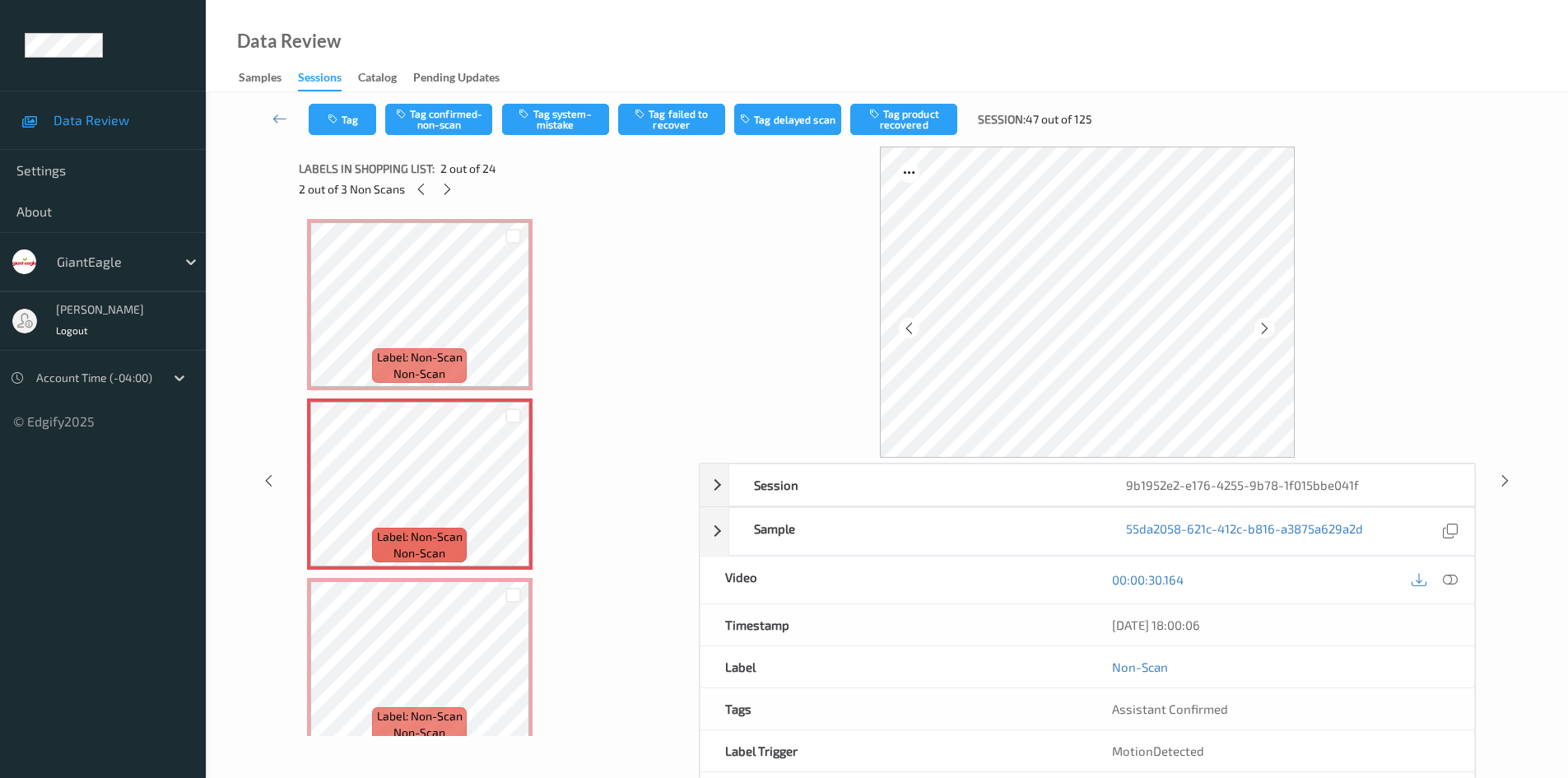 click at bounding box center (1264, 328) 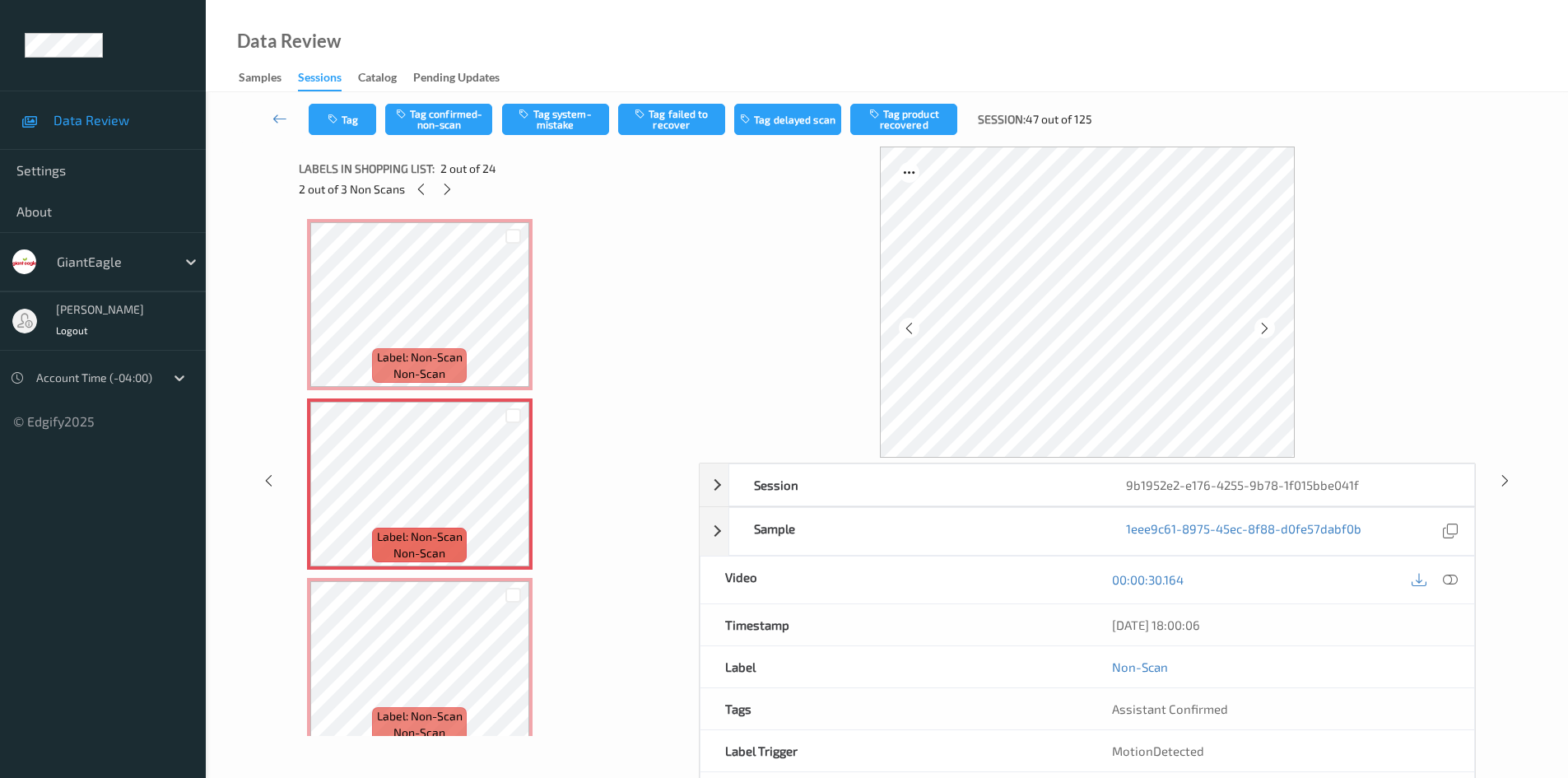 click at bounding box center (1264, 328) 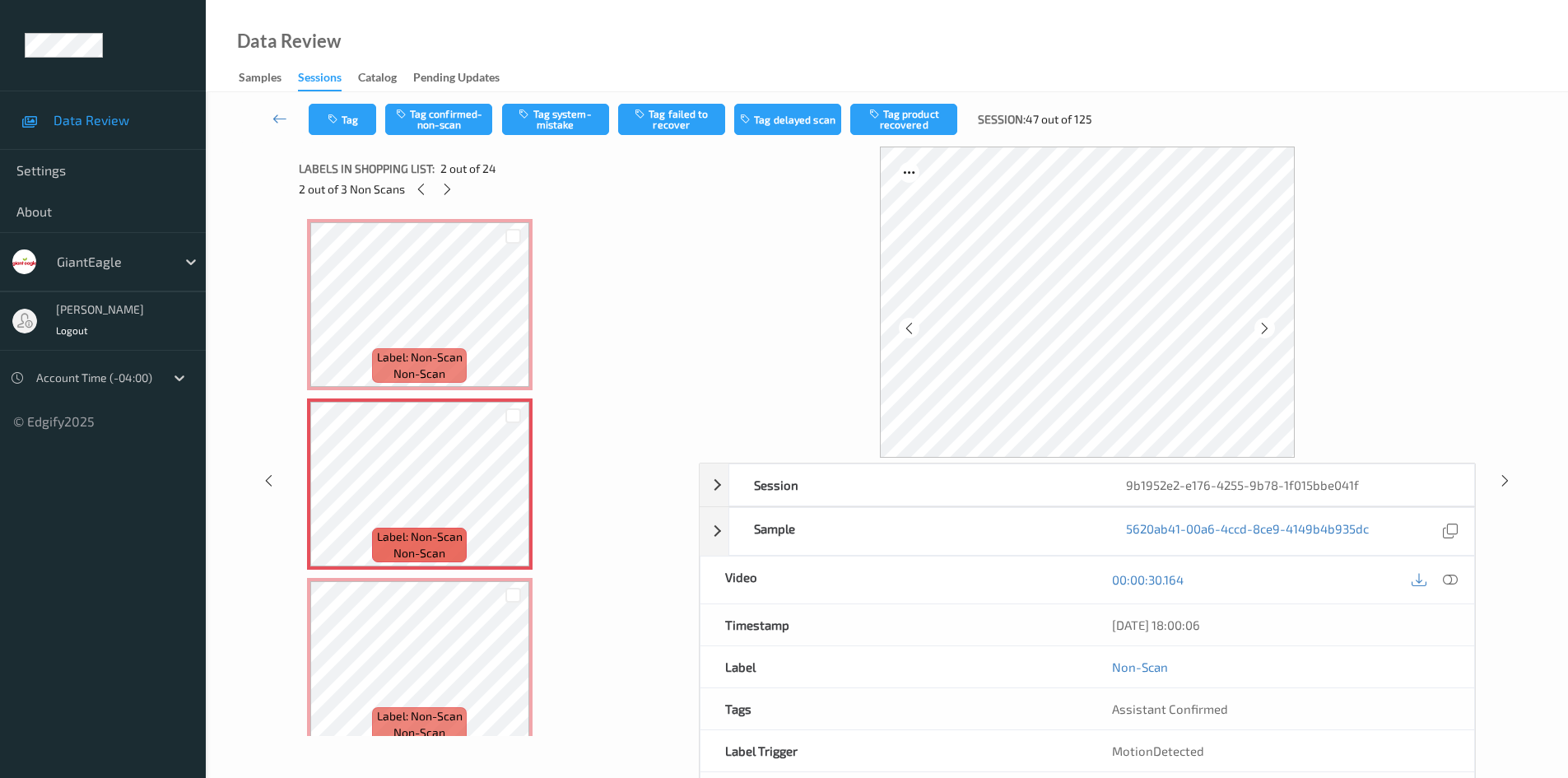 click at bounding box center [1264, 328] 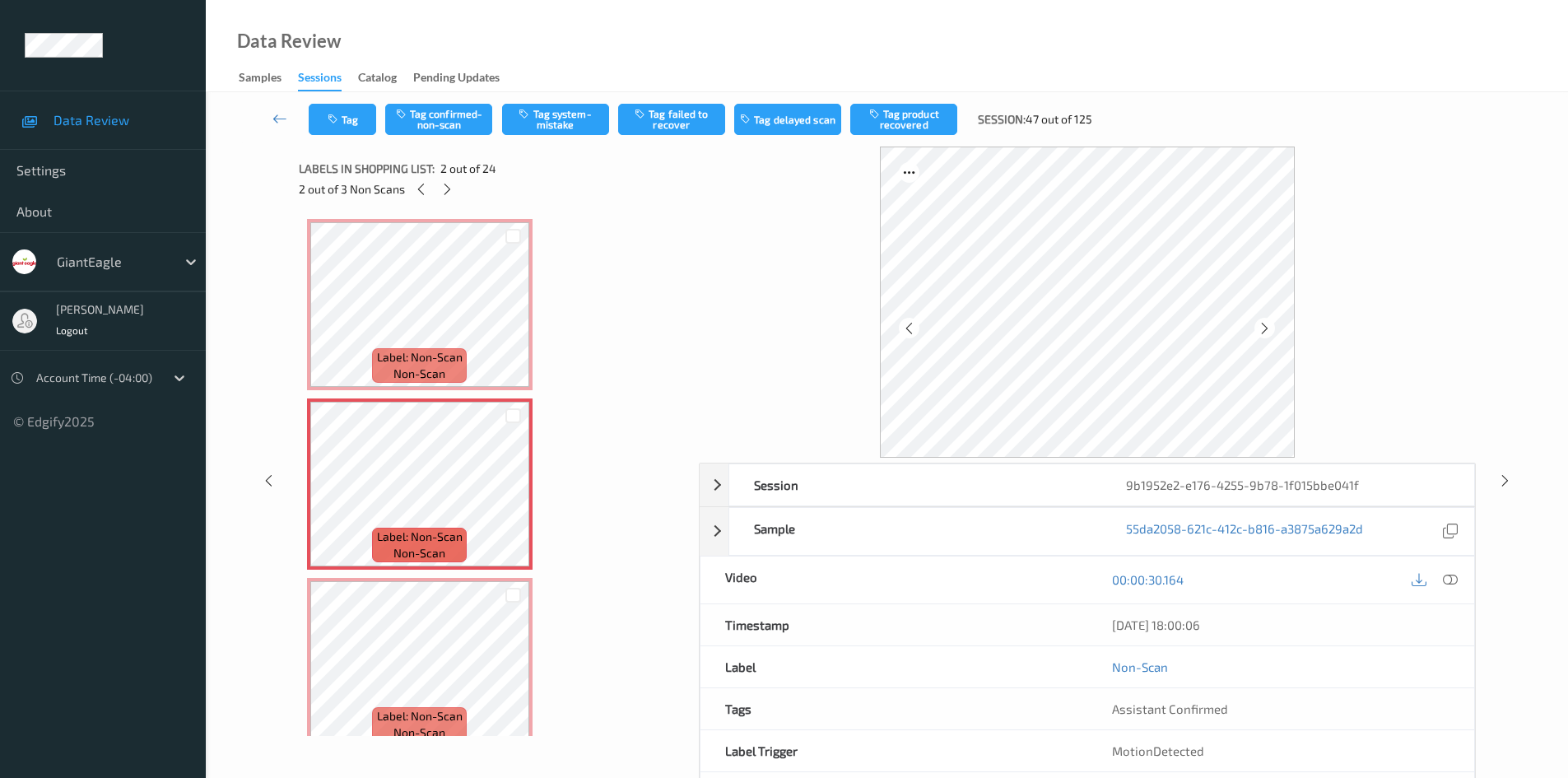 click at bounding box center (1264, 328) 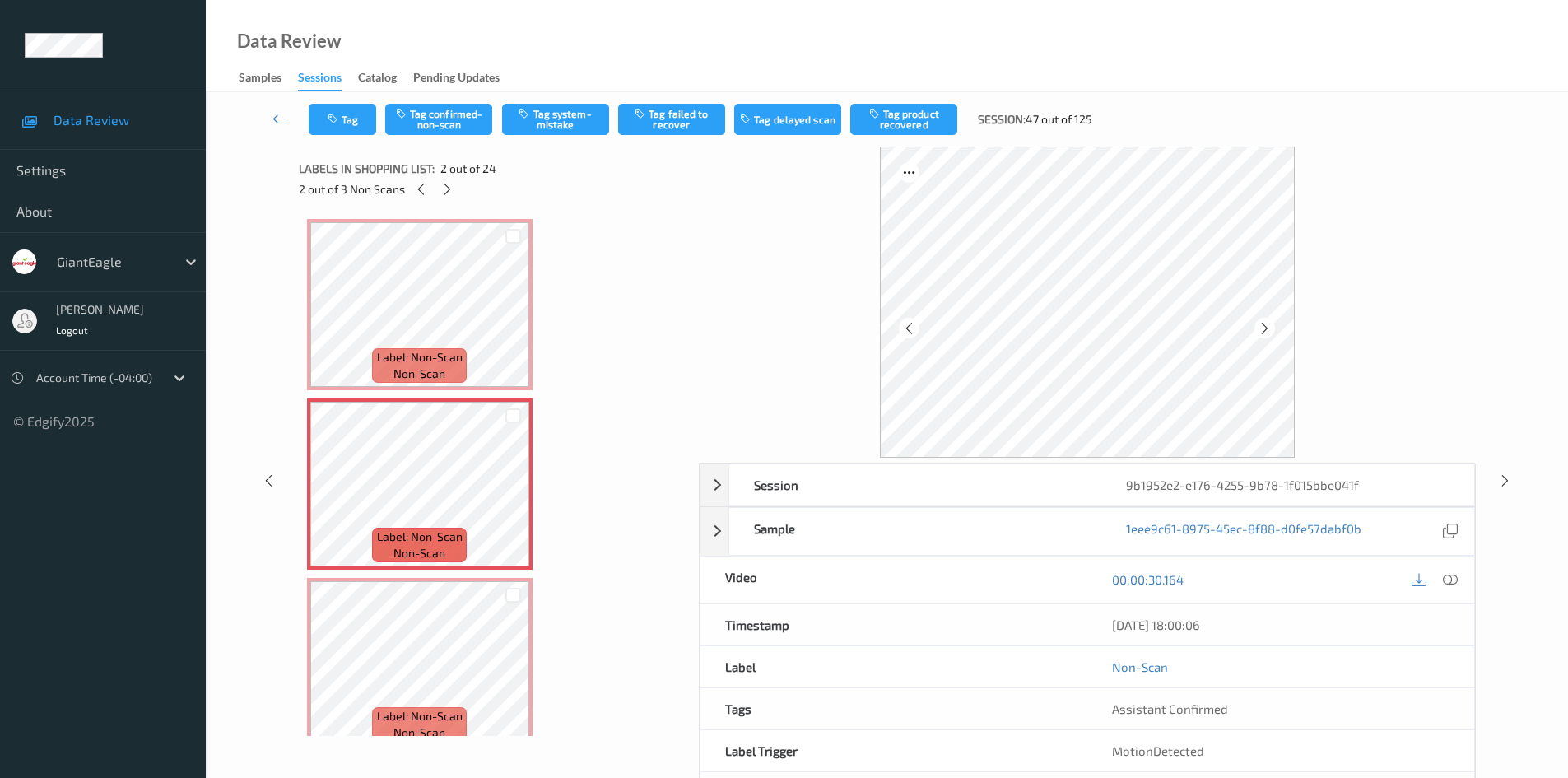click at bounding box center (1264, 328) 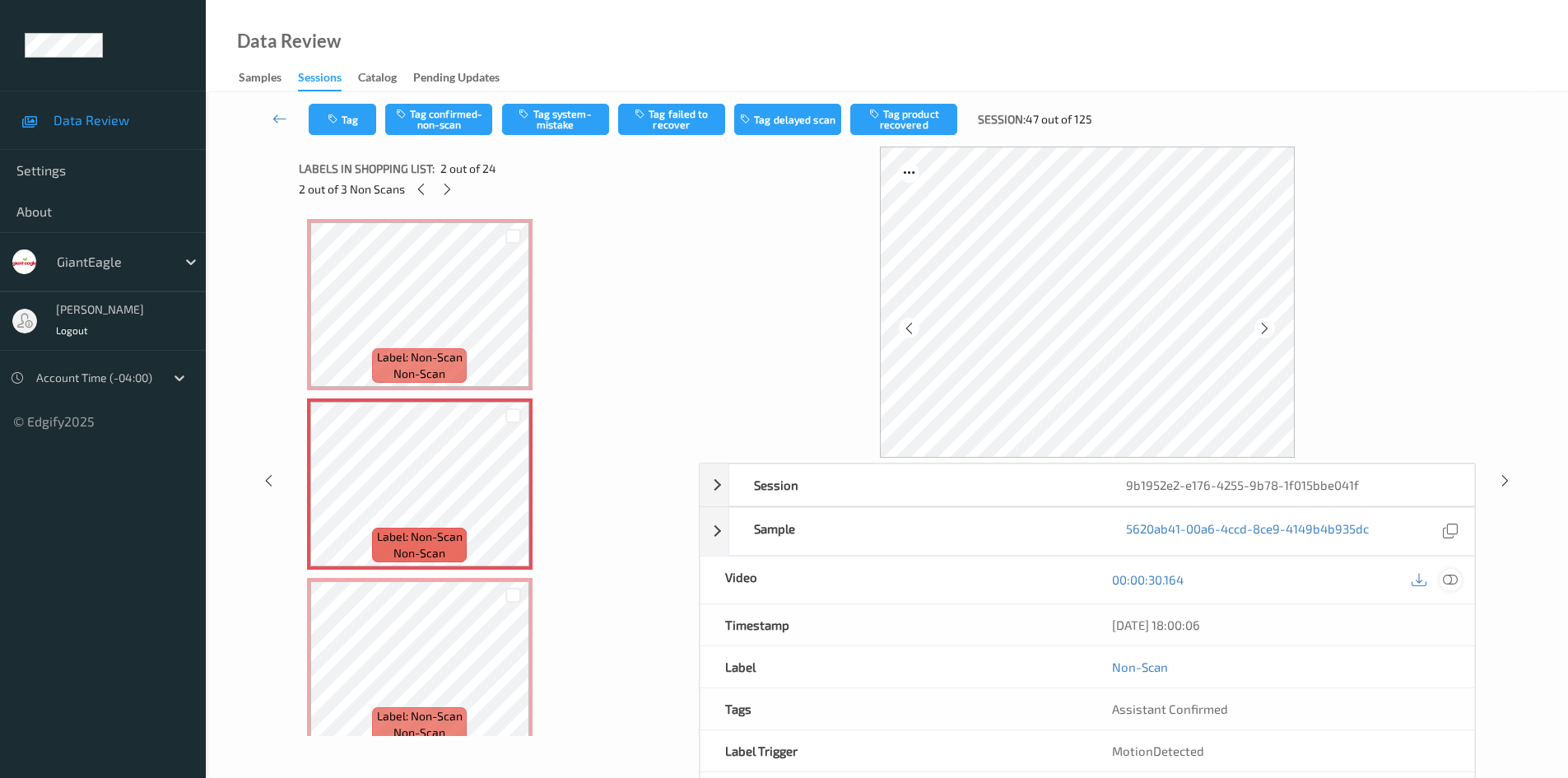 click at bounding box center (1450, 580) 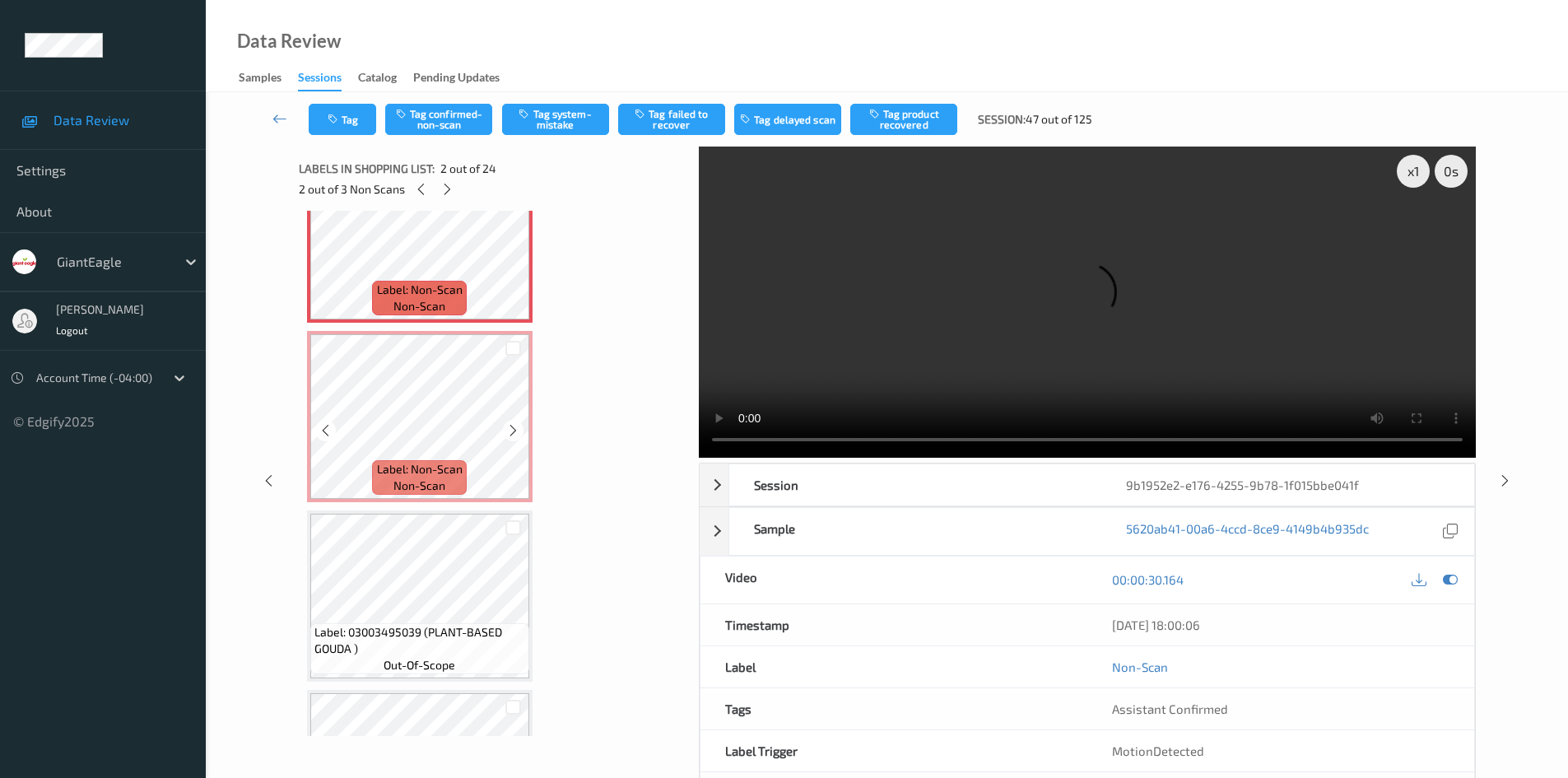 scroll, scrollTop: 165, scrollLeft: 0, axis: vertical 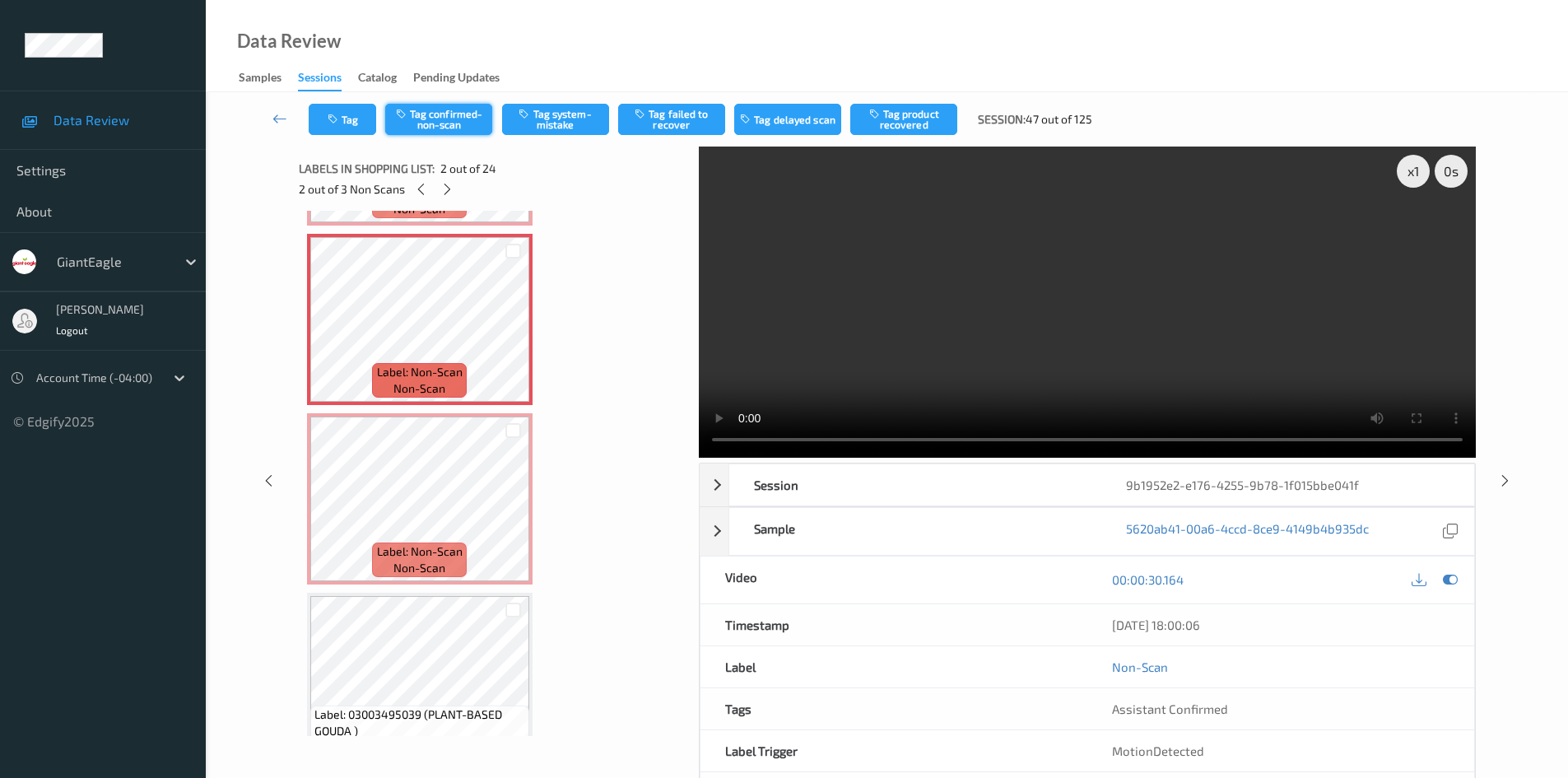 click on "Tag   confirmed-non-scan" at bounding box center (439, 119) 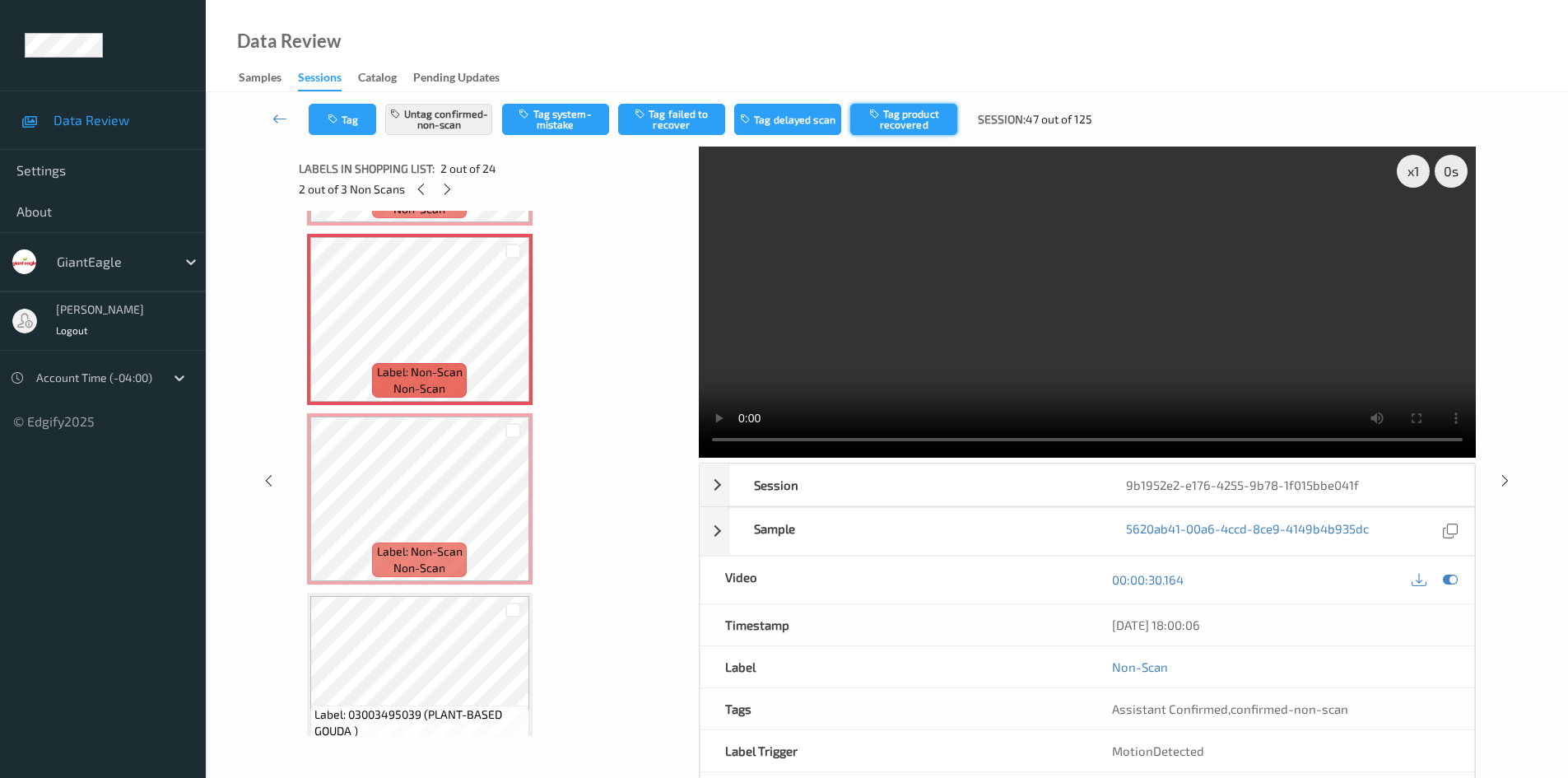 click on "Tag   product recovered" at bounding box center (904, 119) 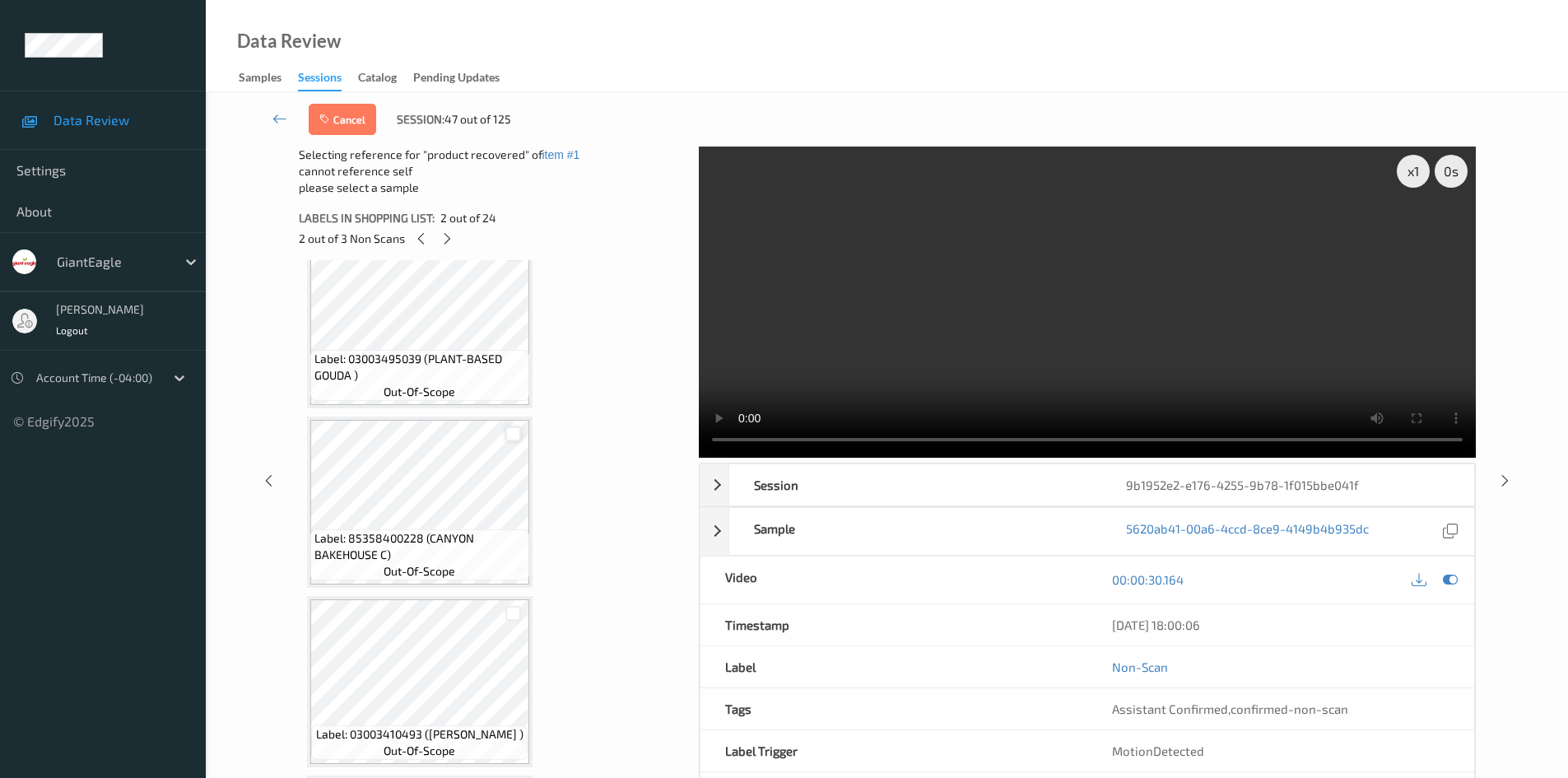 scroll, scrollTop: 823, scrollLeft: 0, axis: vertical 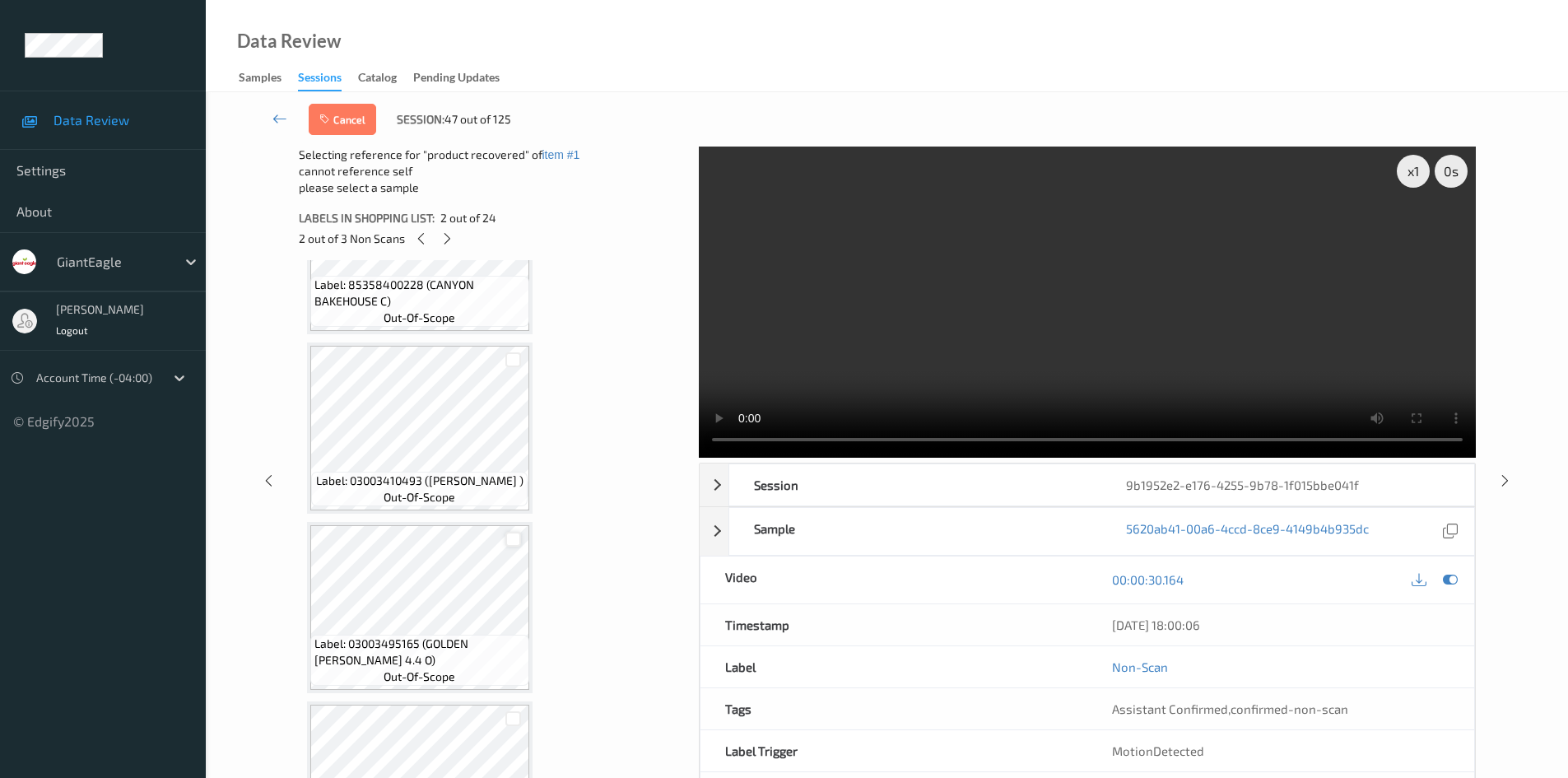 click at bounding box center [513, 539] 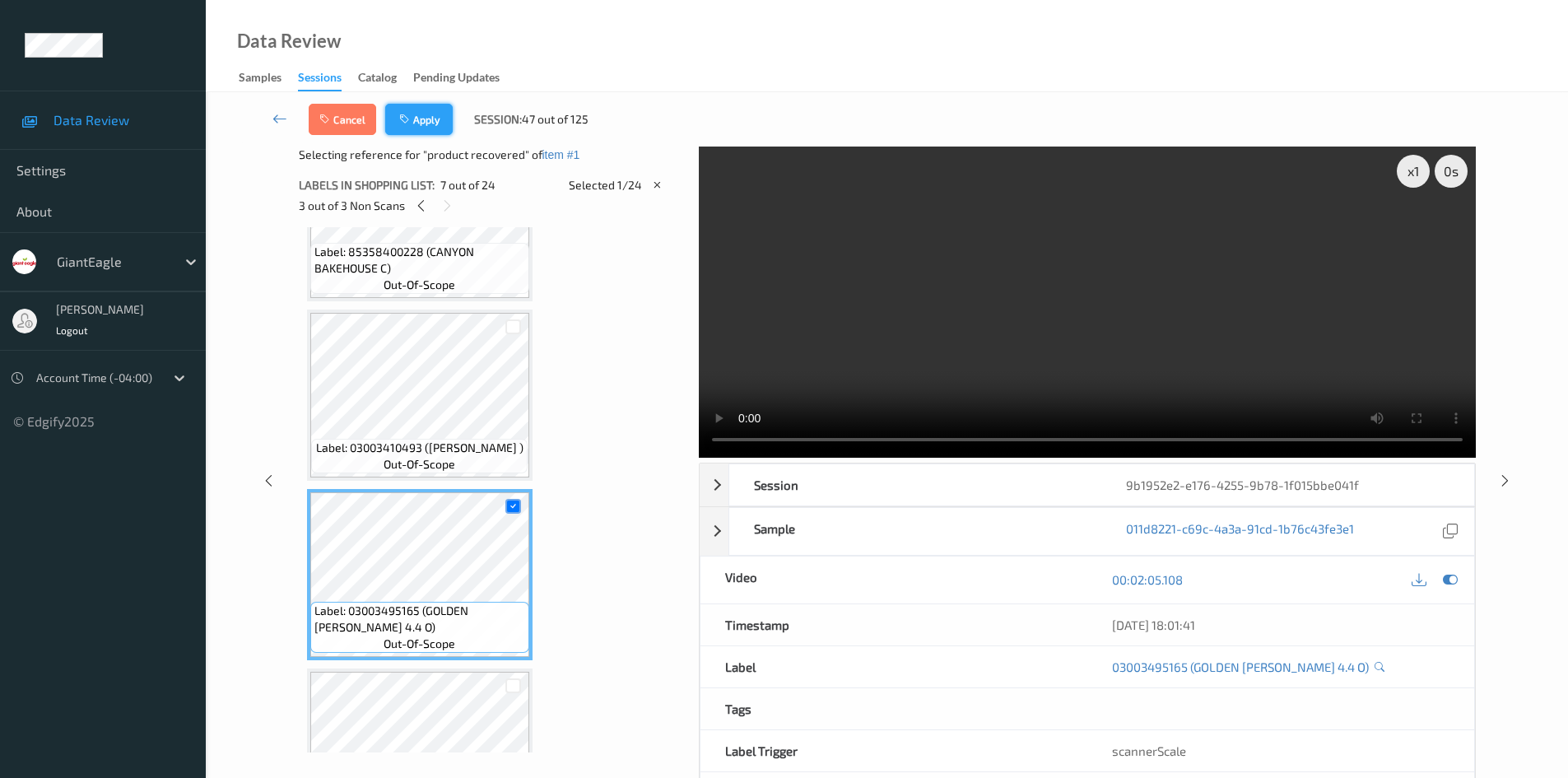click on "Apply" at bounding box center (419, 119) 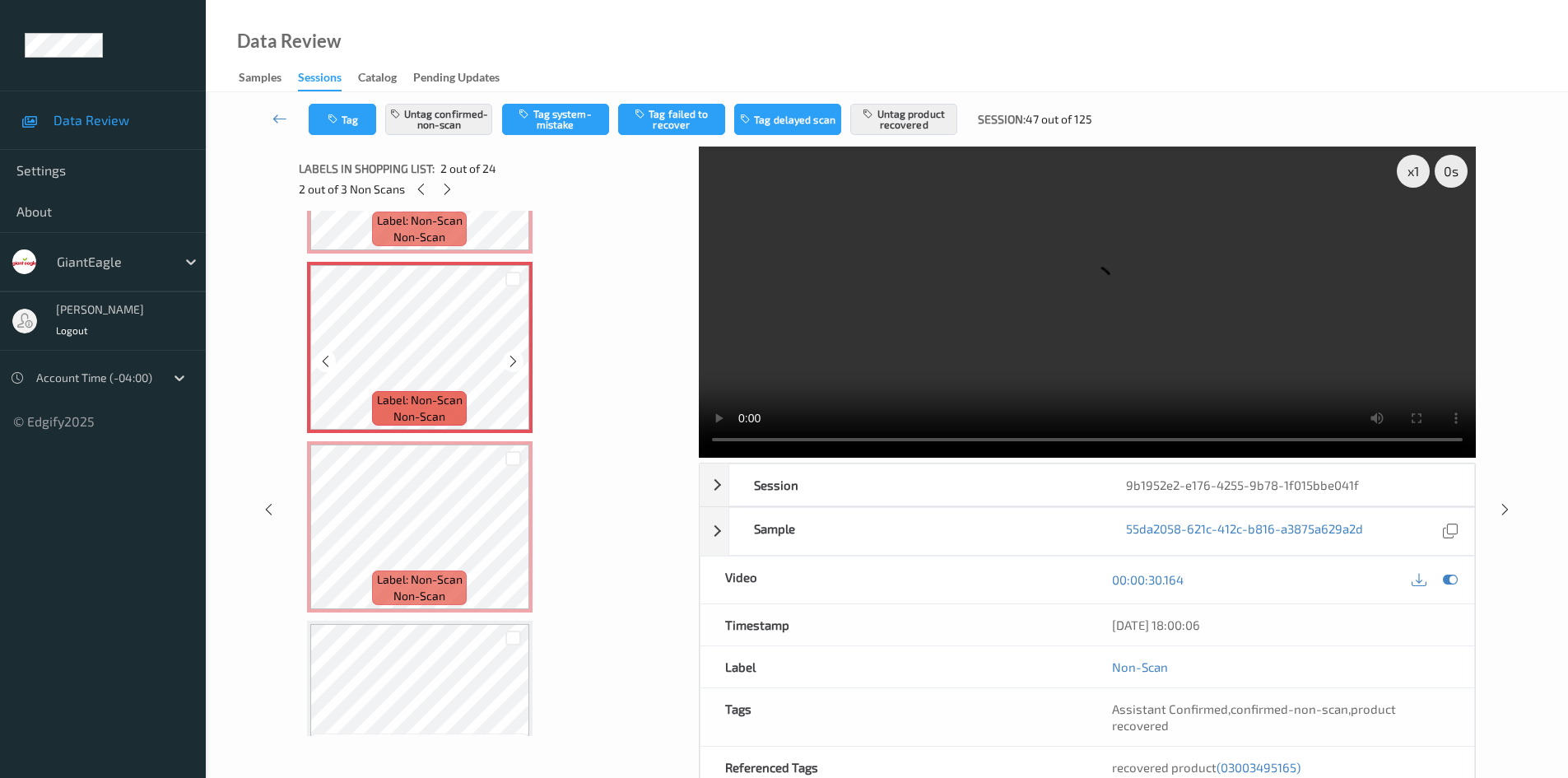 scroll, scrollTop: 173, scrollLeft: 0, axis: vertical 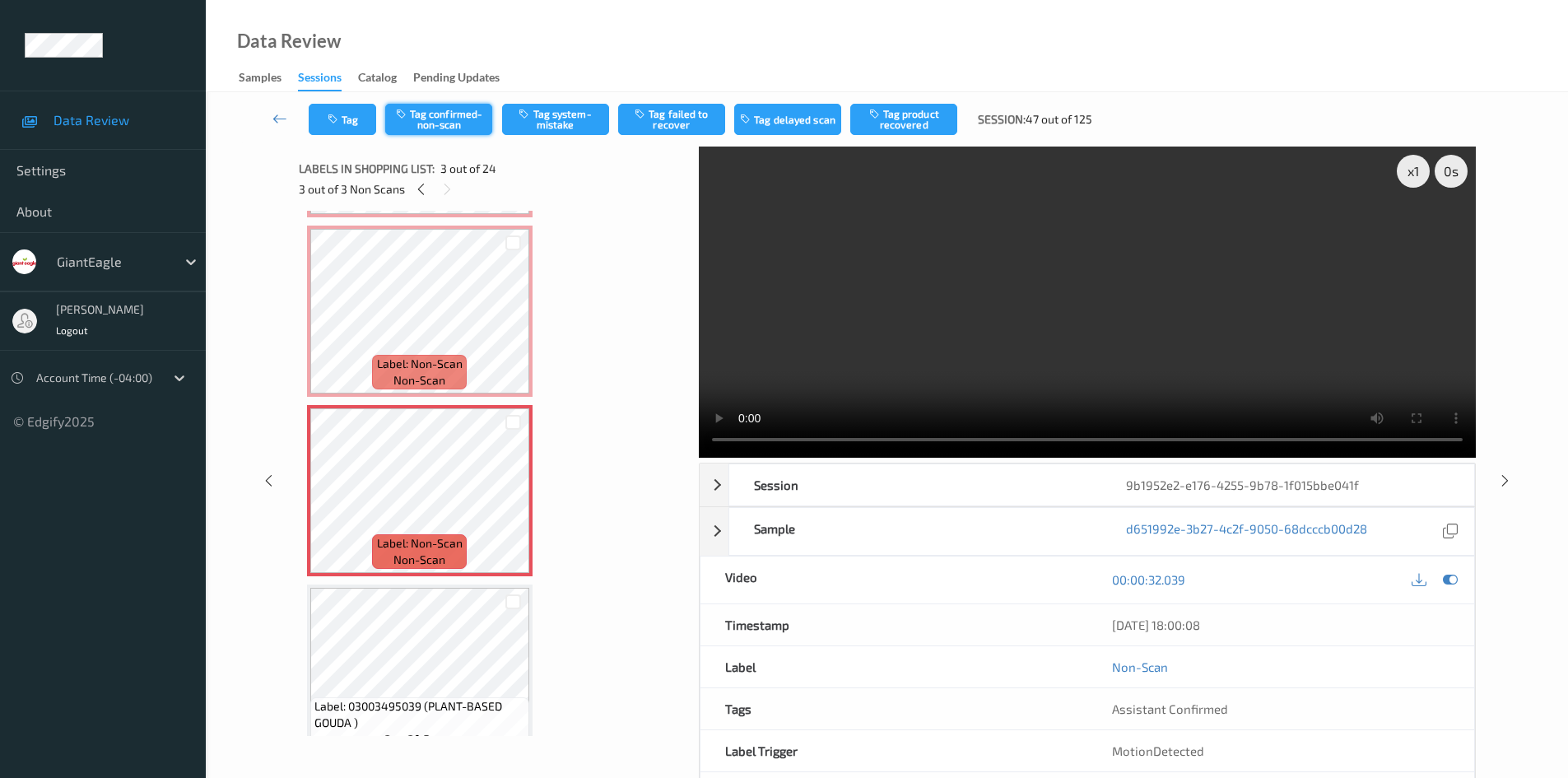 click on "Tag   confirmed-non-scan" at bounding box center [439, 119] 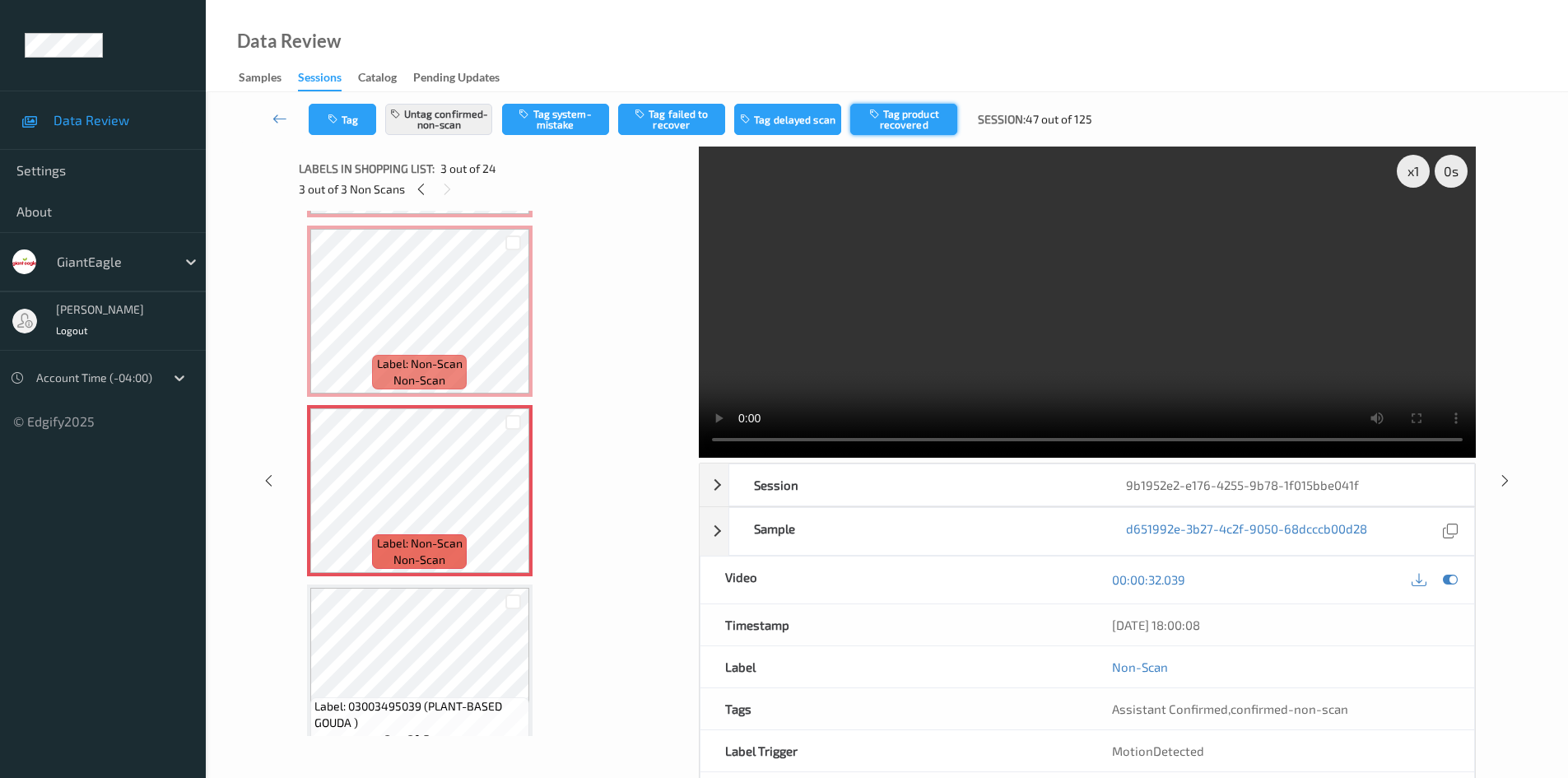 click on "Tag   product recovered" at bounding box center (904, 119) 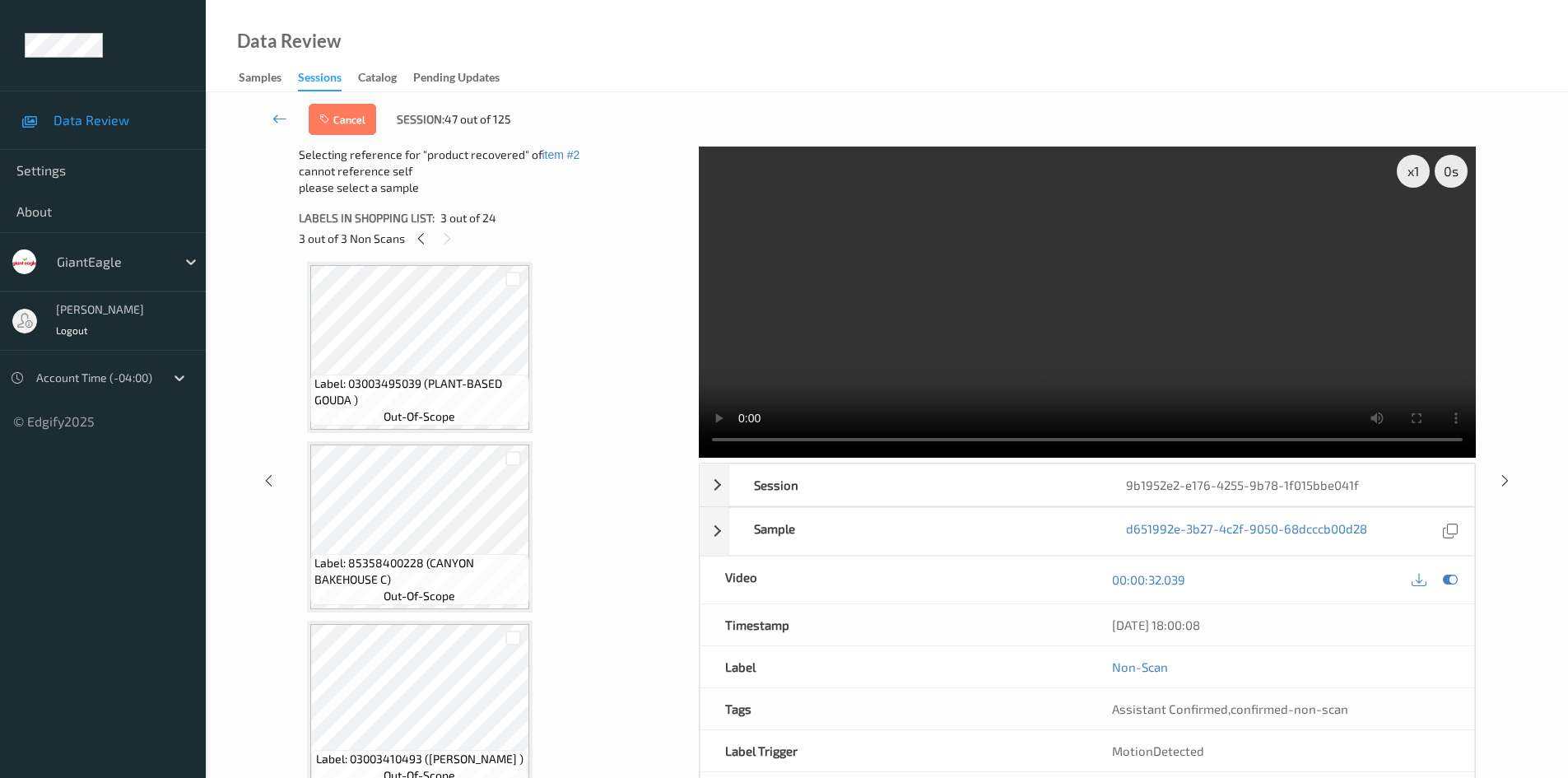 scroll, scrollTop: 585, scrollLeft: 0, axis: vertical 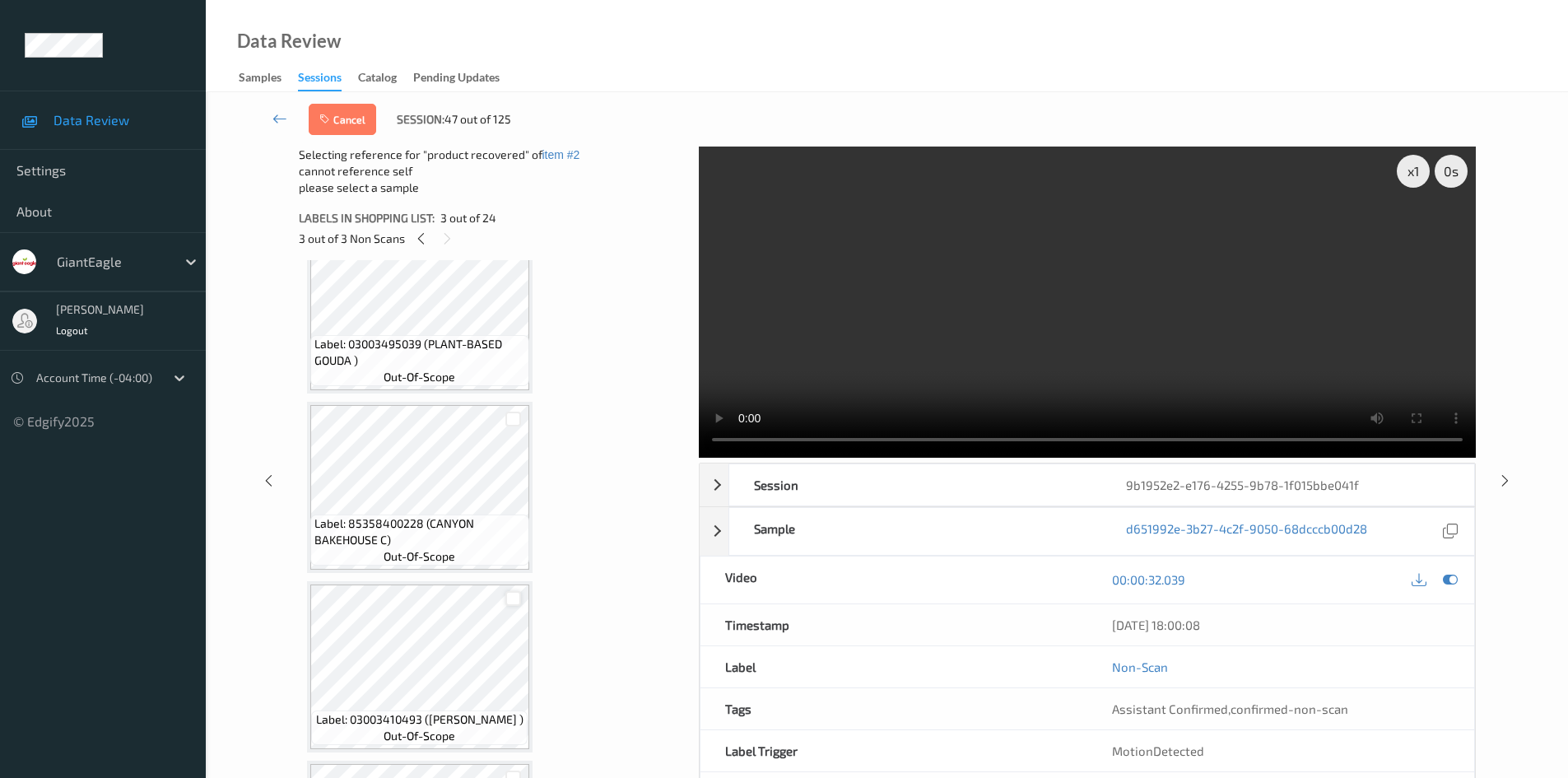 click at bounding box center [513, 599] 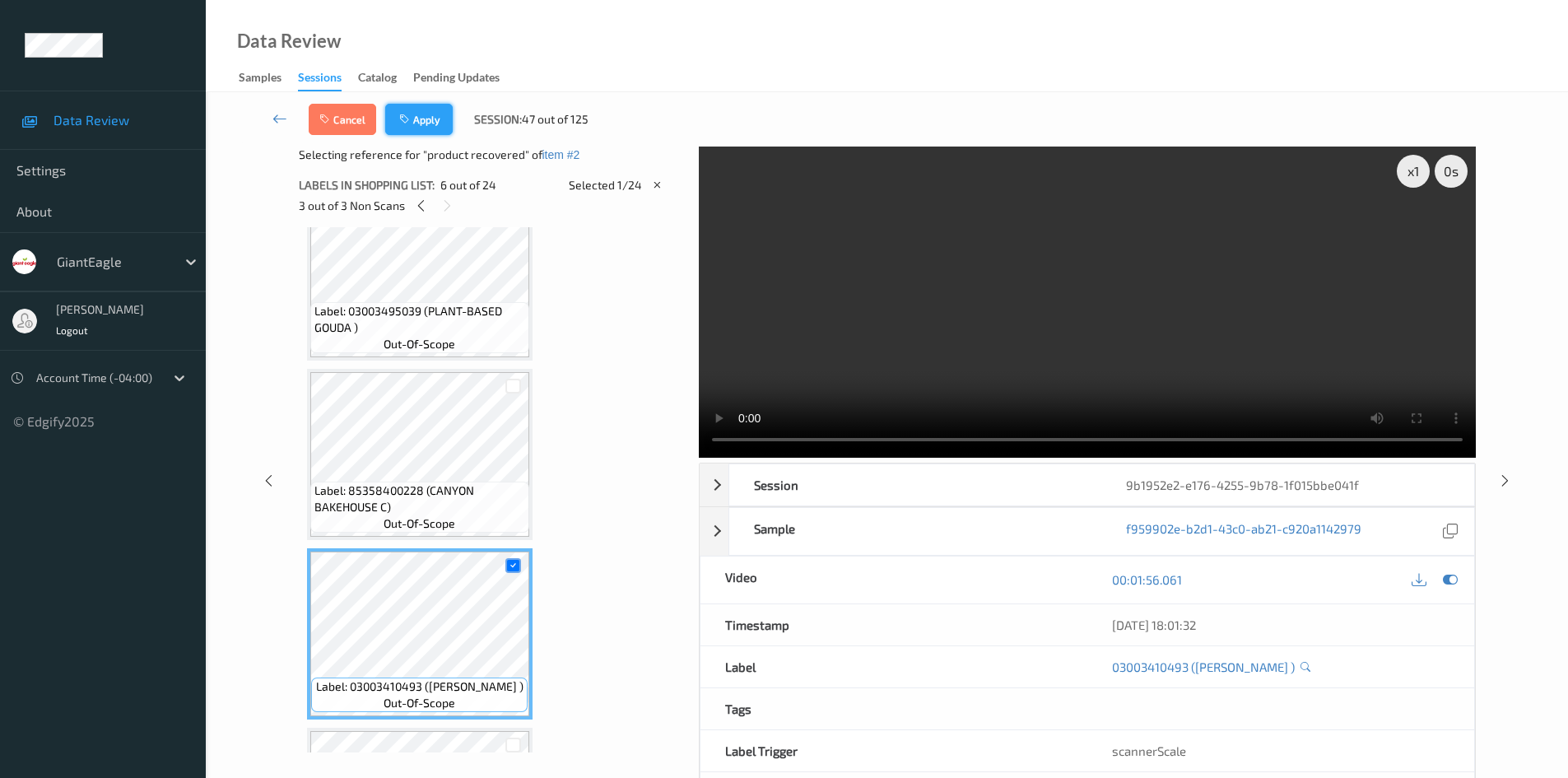 click at bounding box center [406, 119] 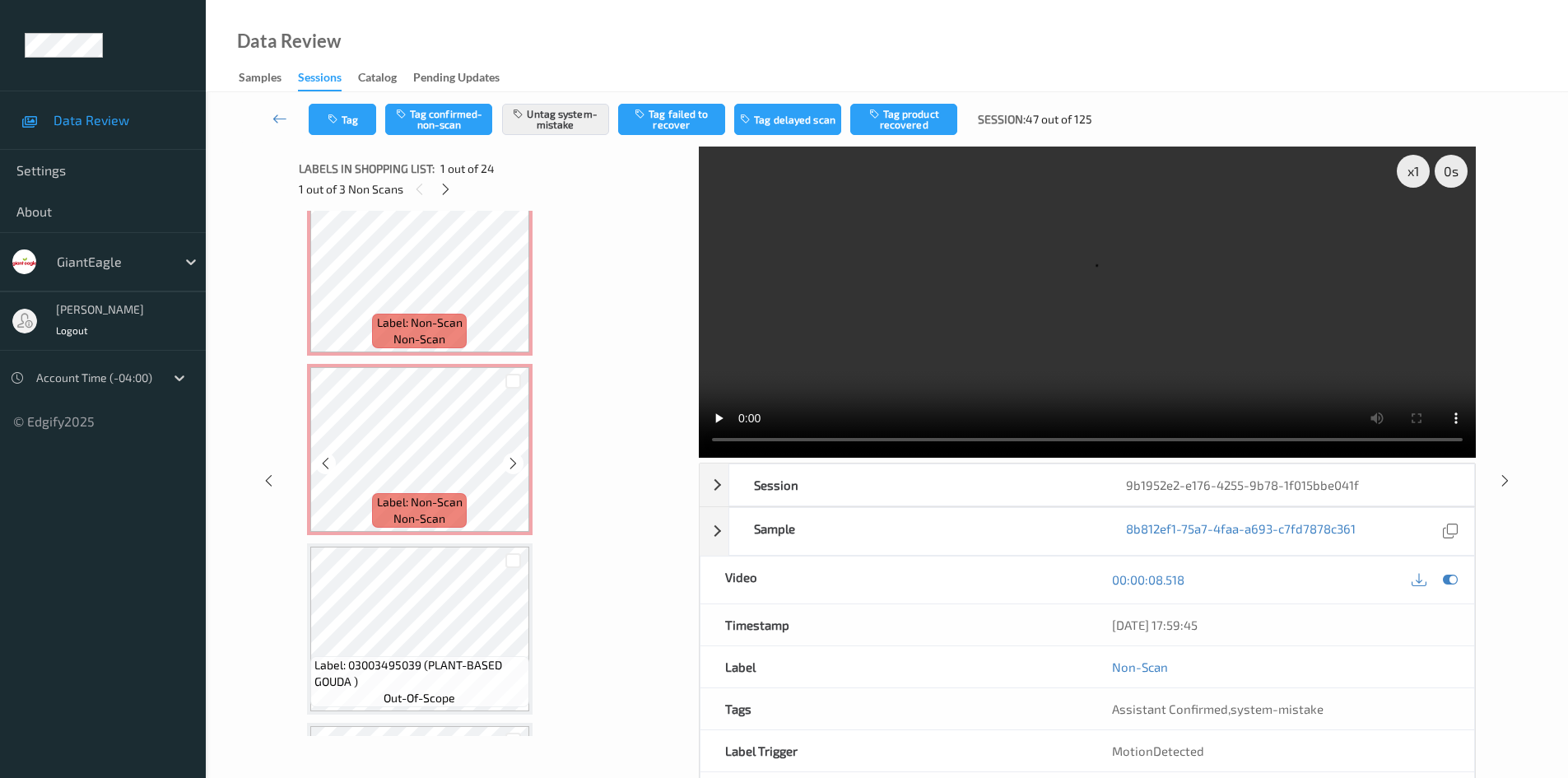 scroll, scrollTop: 188, scrollLeft: 0, axis: vertical 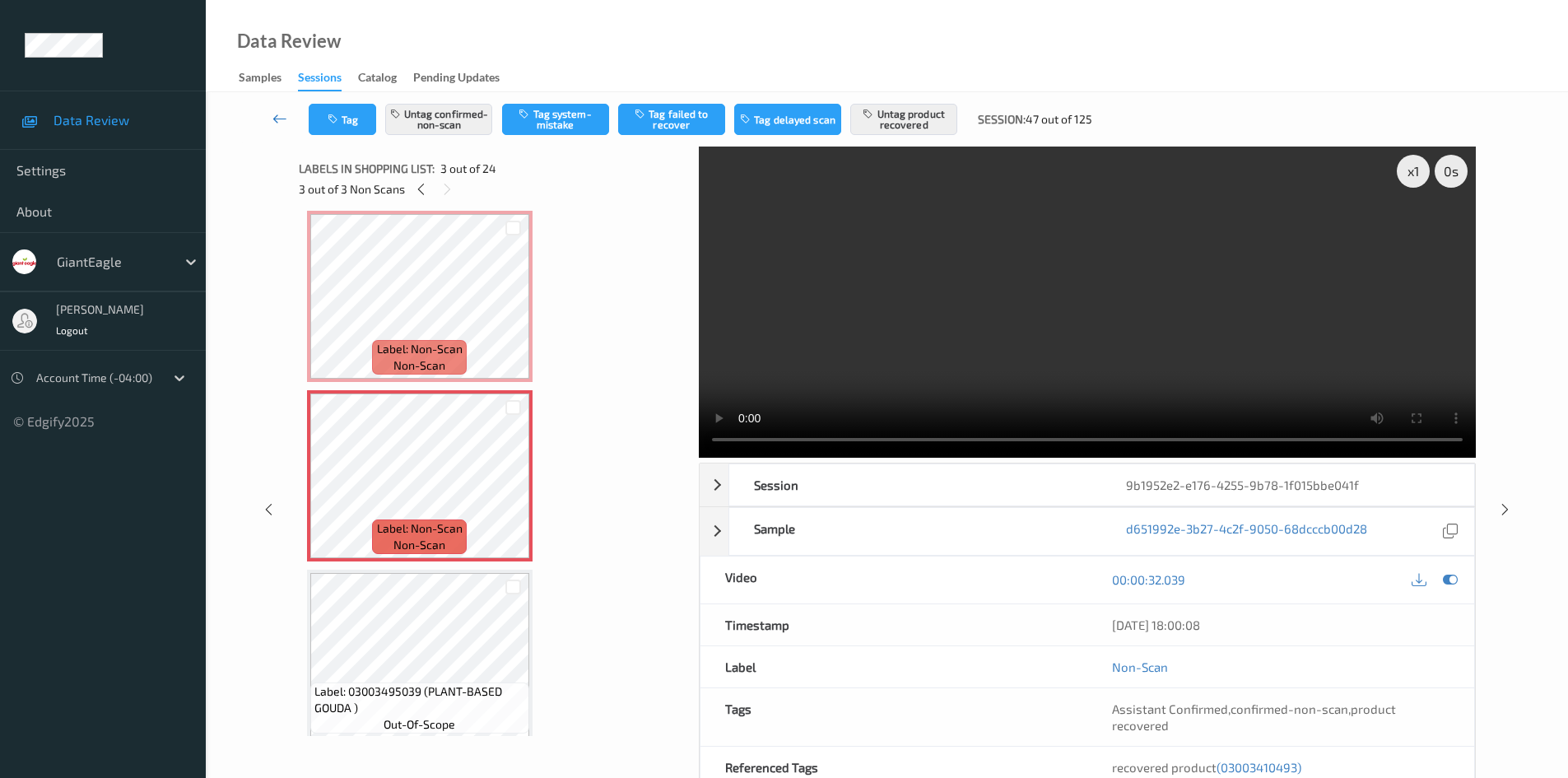 click at bounding box center [280, 119] 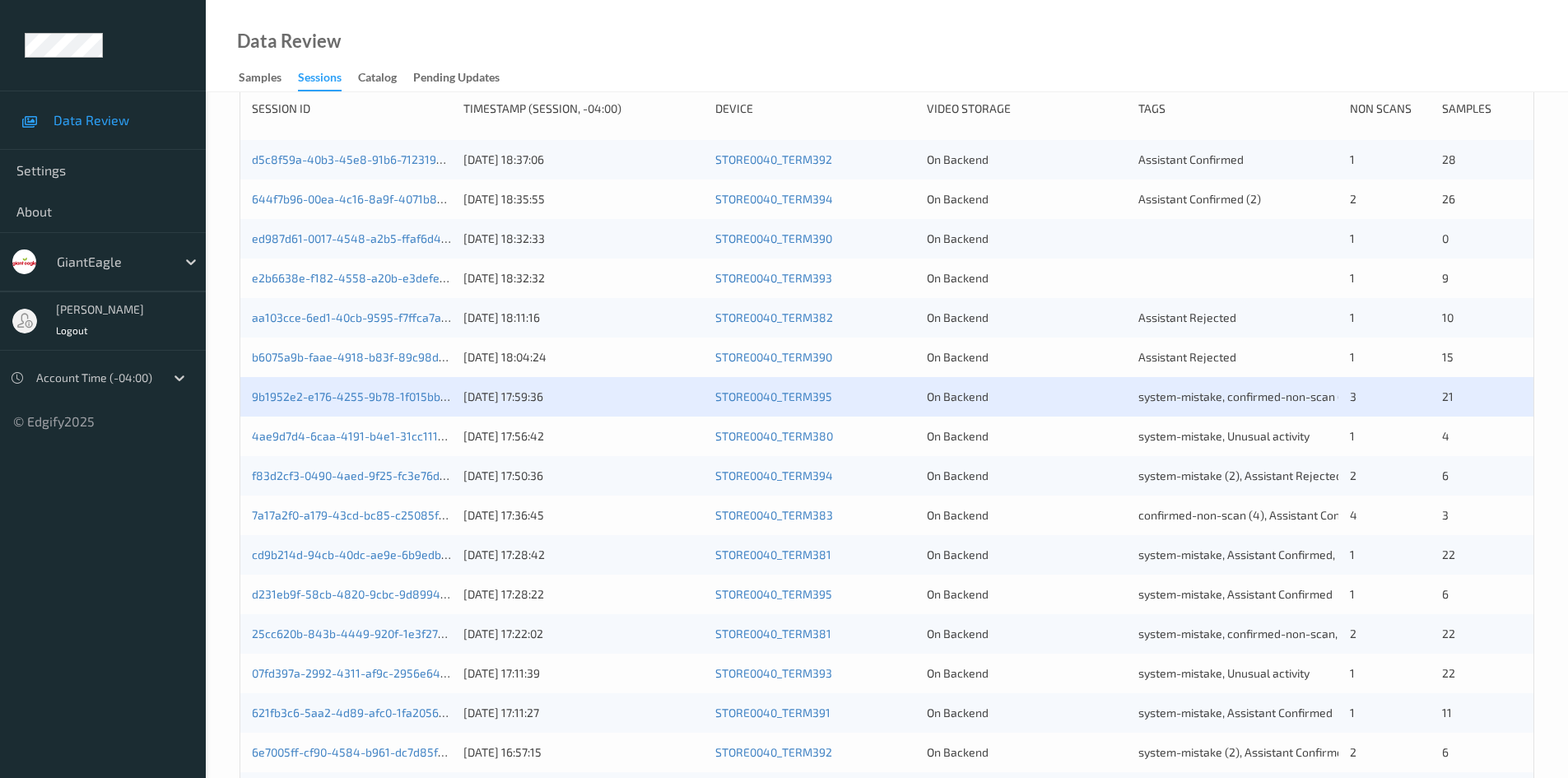 scroll, scrollTop: 247, scrollLeft: 0, axis: vertical 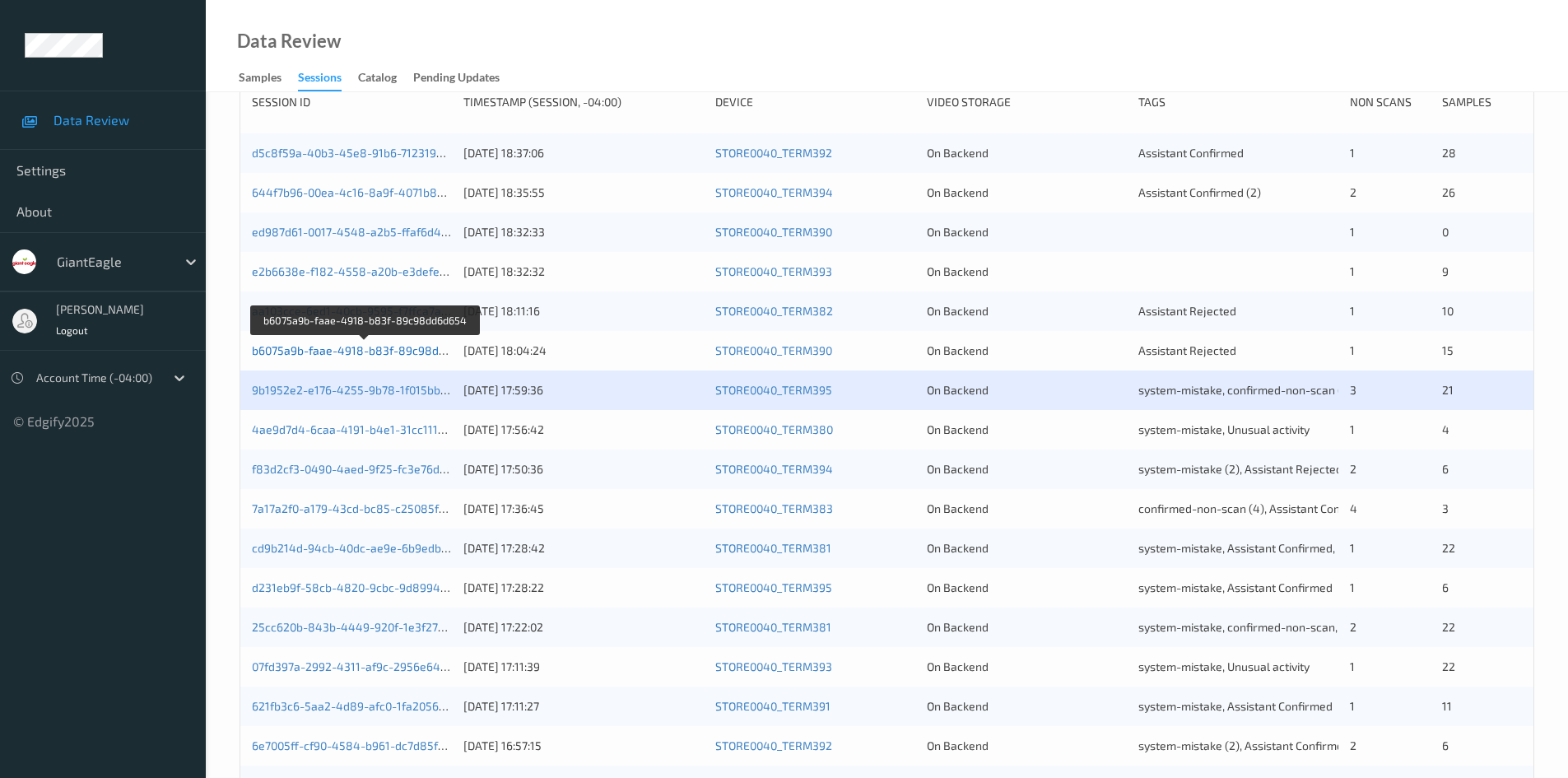 click on "b6075a9b-faae-4918-b83f-89c98dd6d654" at bounding box center (365, 350) 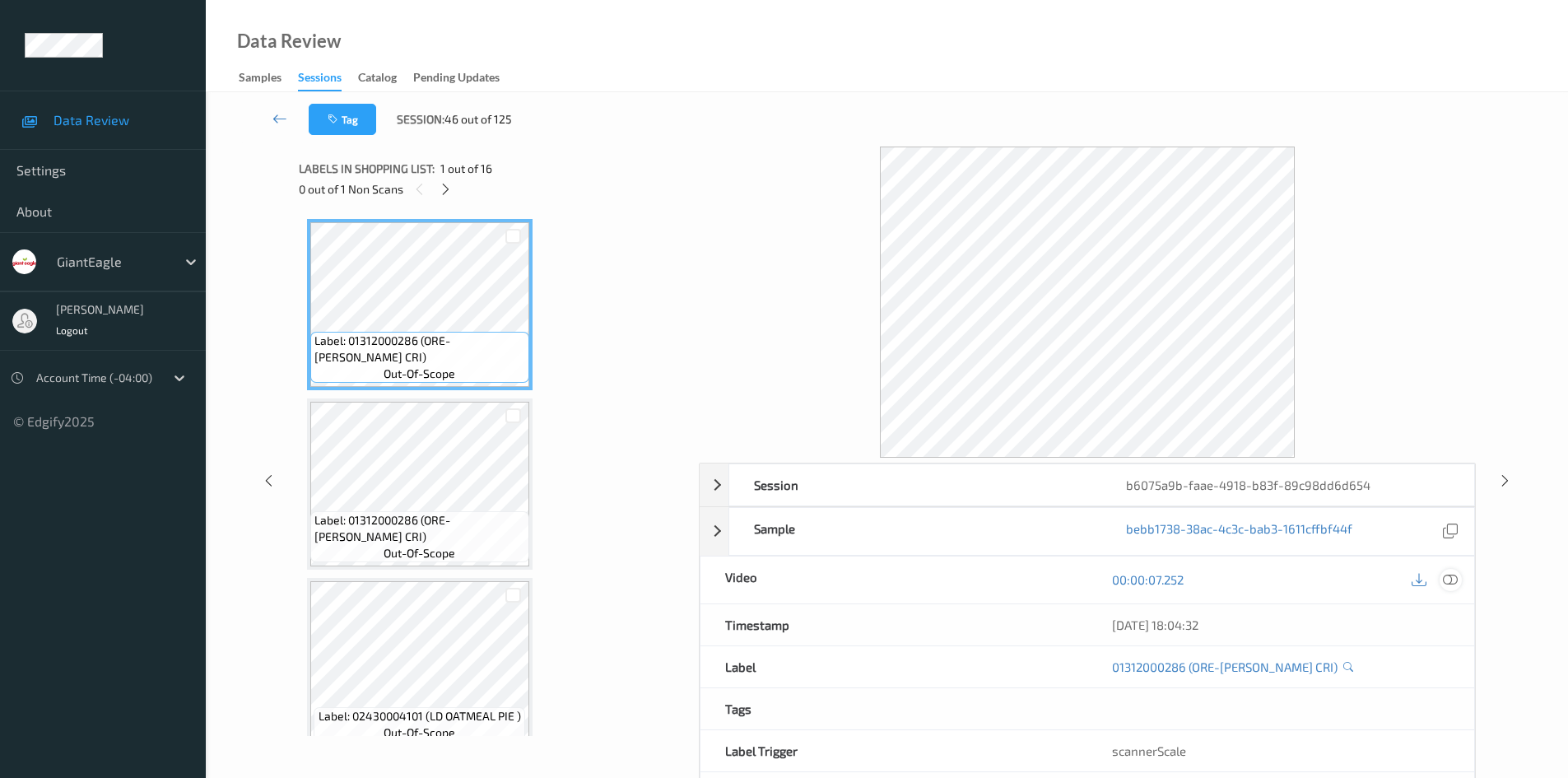 click at bounding box center [1450, 580] 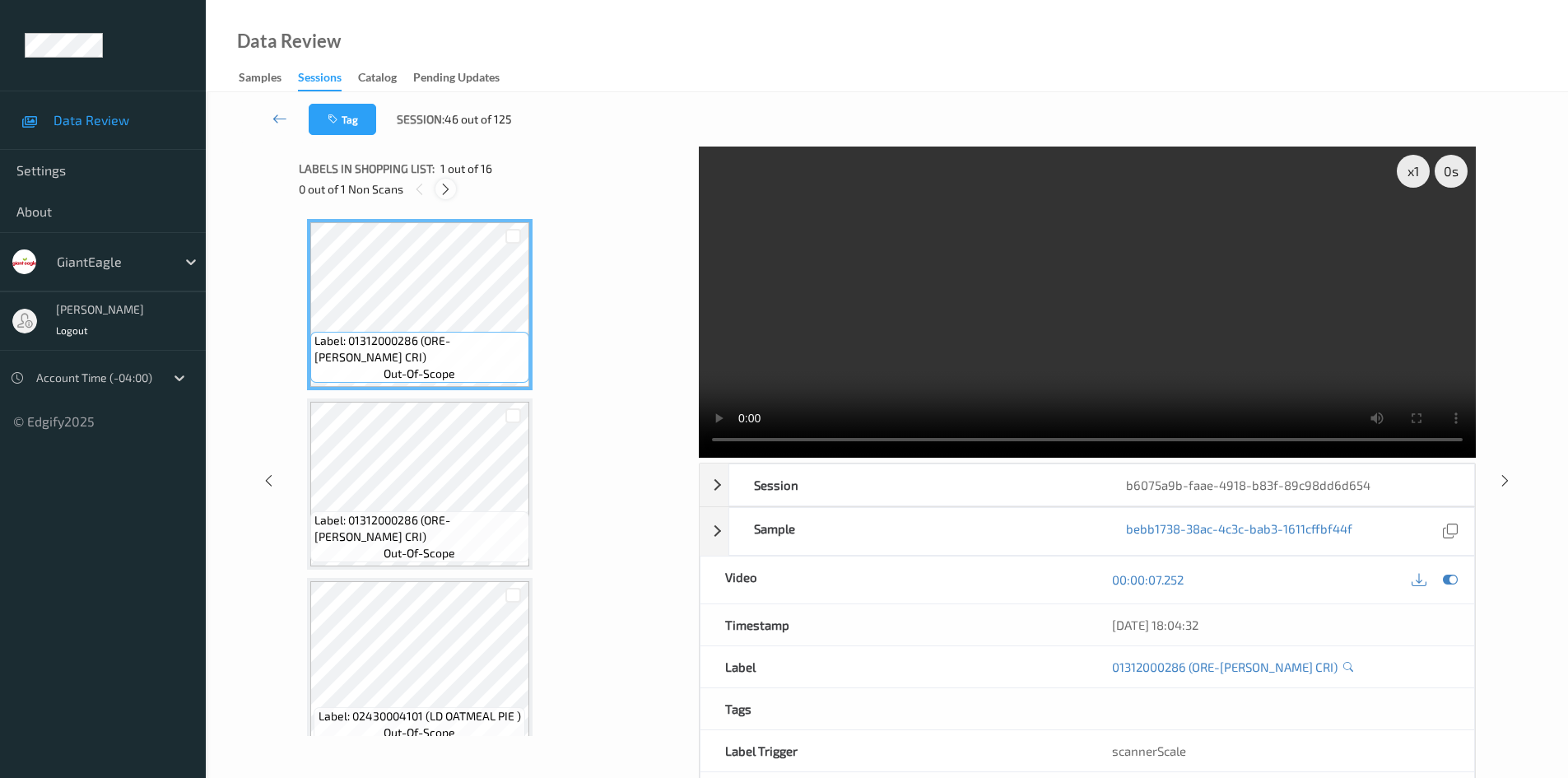 click at bounding box center [445, 189] 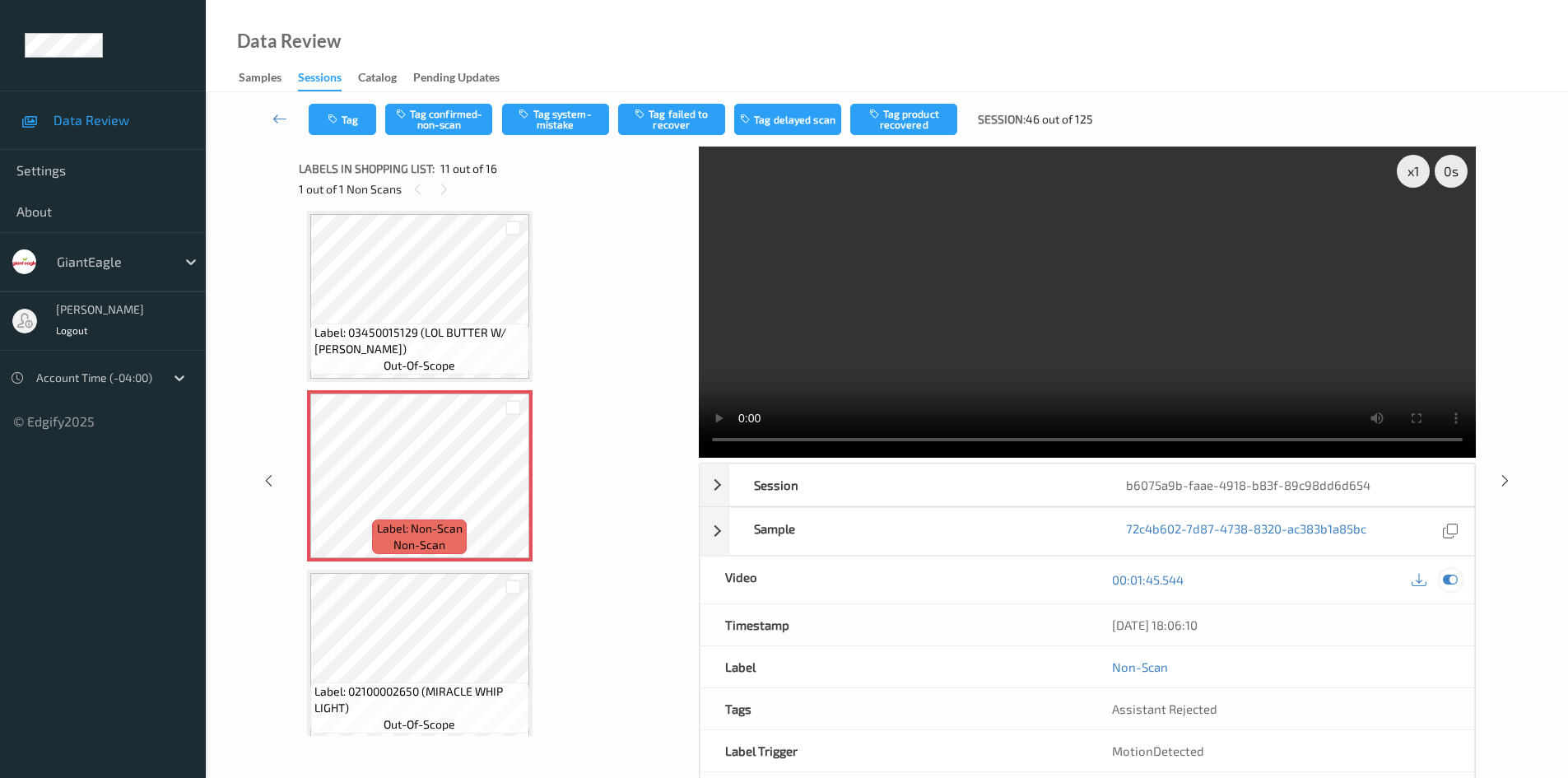 click at bounding box center [1450, 580] 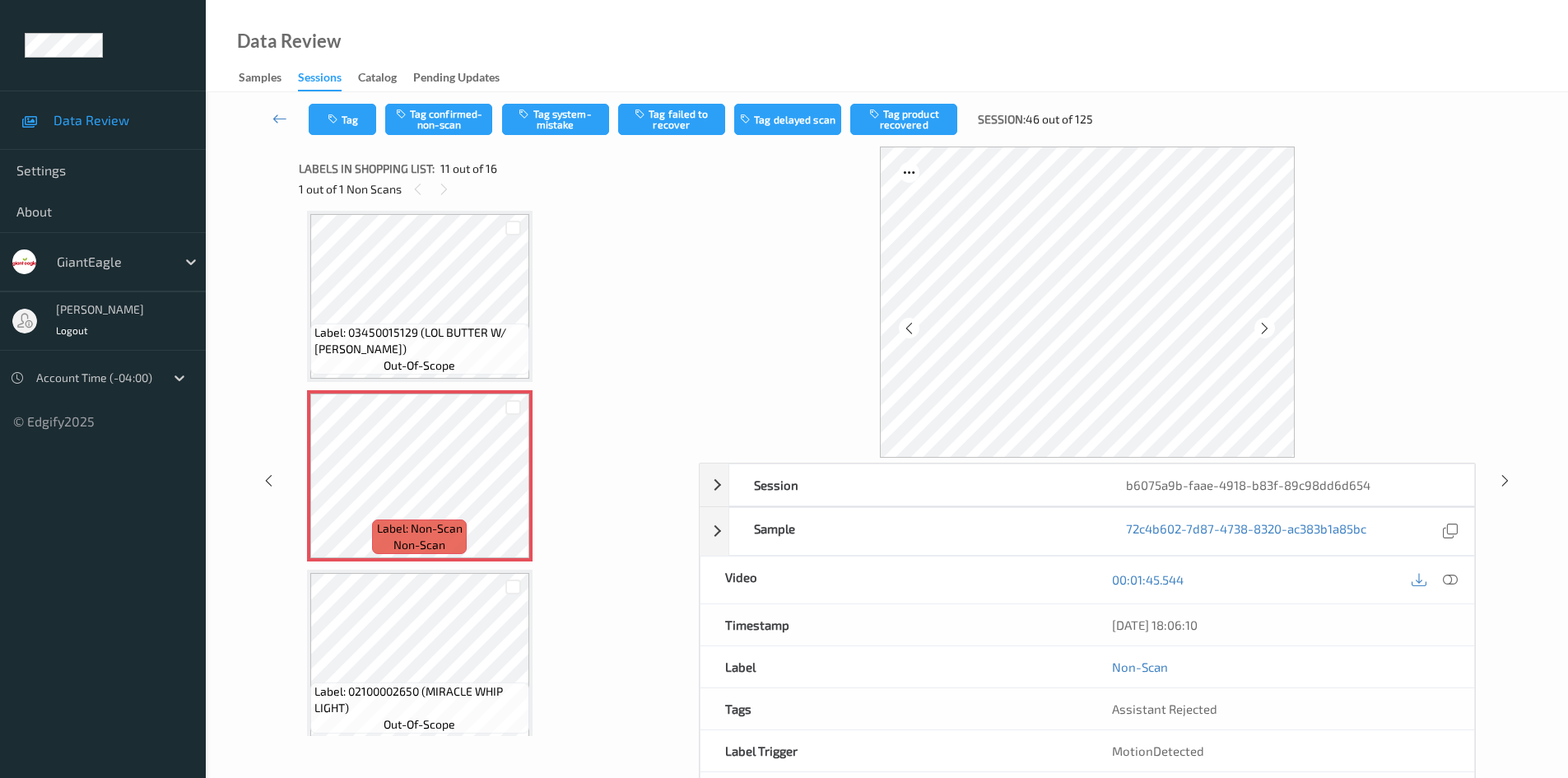 click on "00:01:45.544" at bounding box center [1281, 580] 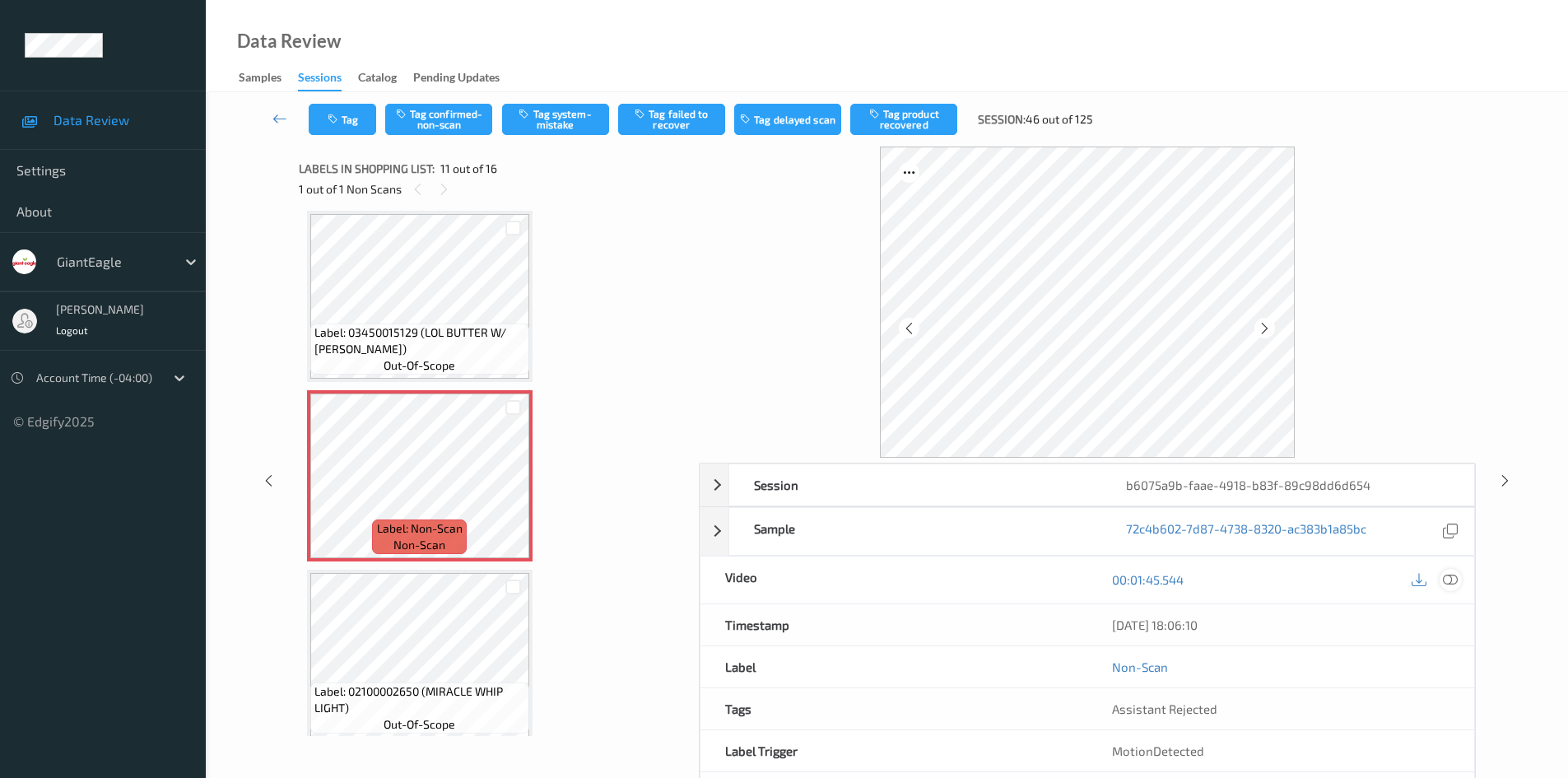 click at bounding box center (1450, 580) 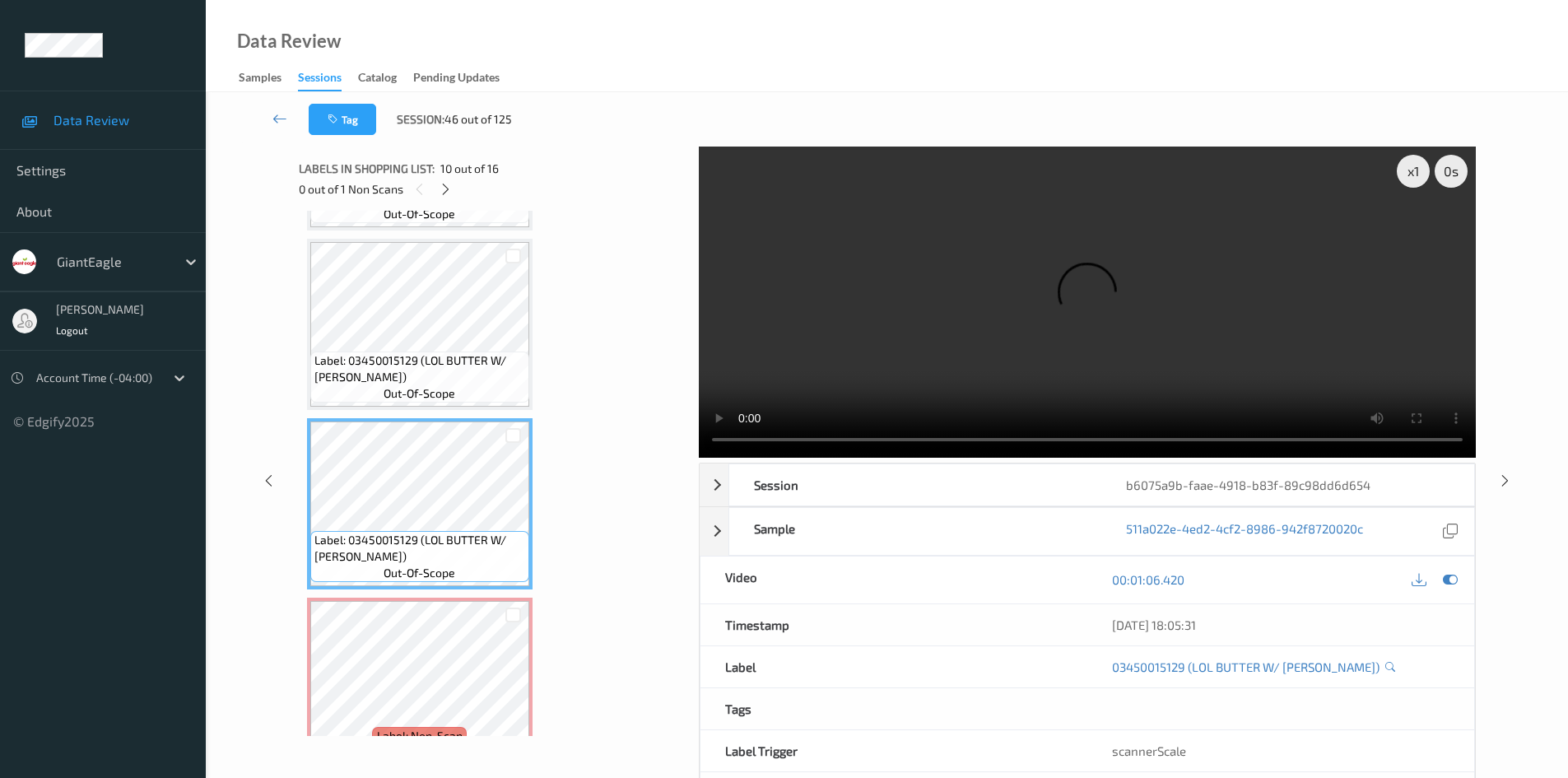 scroll, scrollTop: 1377, scrollLeft: 0, axis: vertical 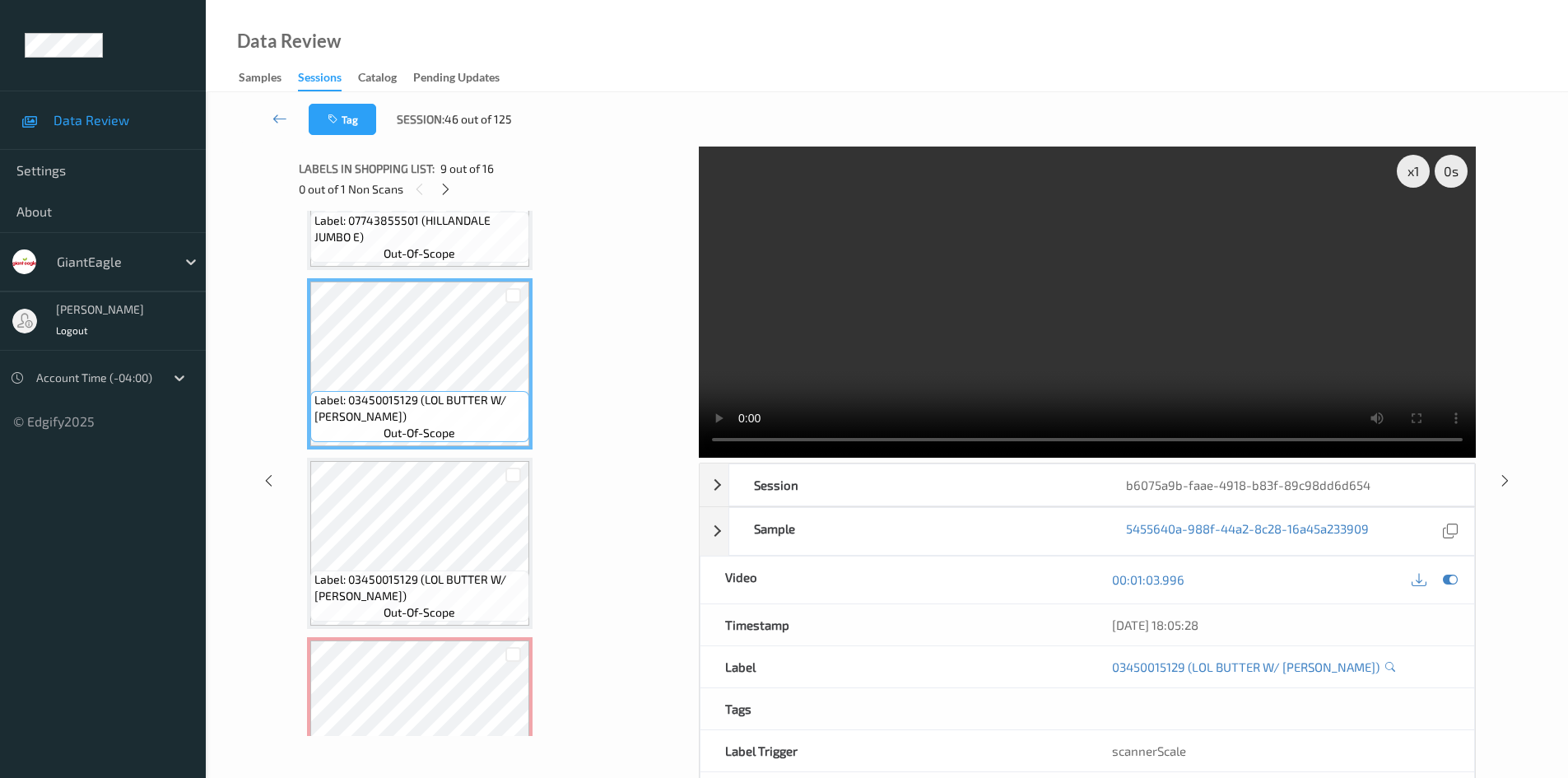 type 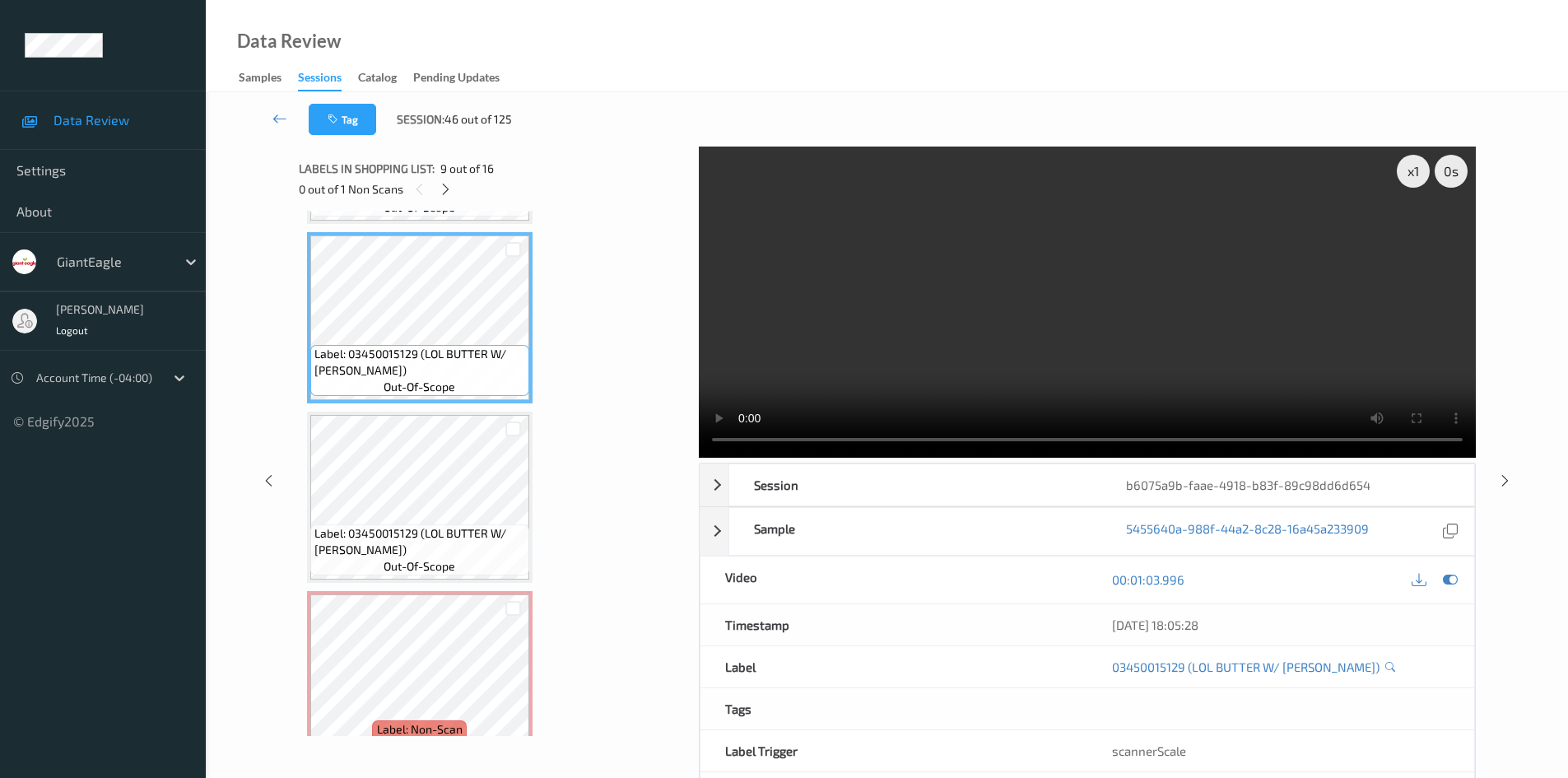 scroll, scrollTop: 1459, scrollLeft: 0, axis: vertical 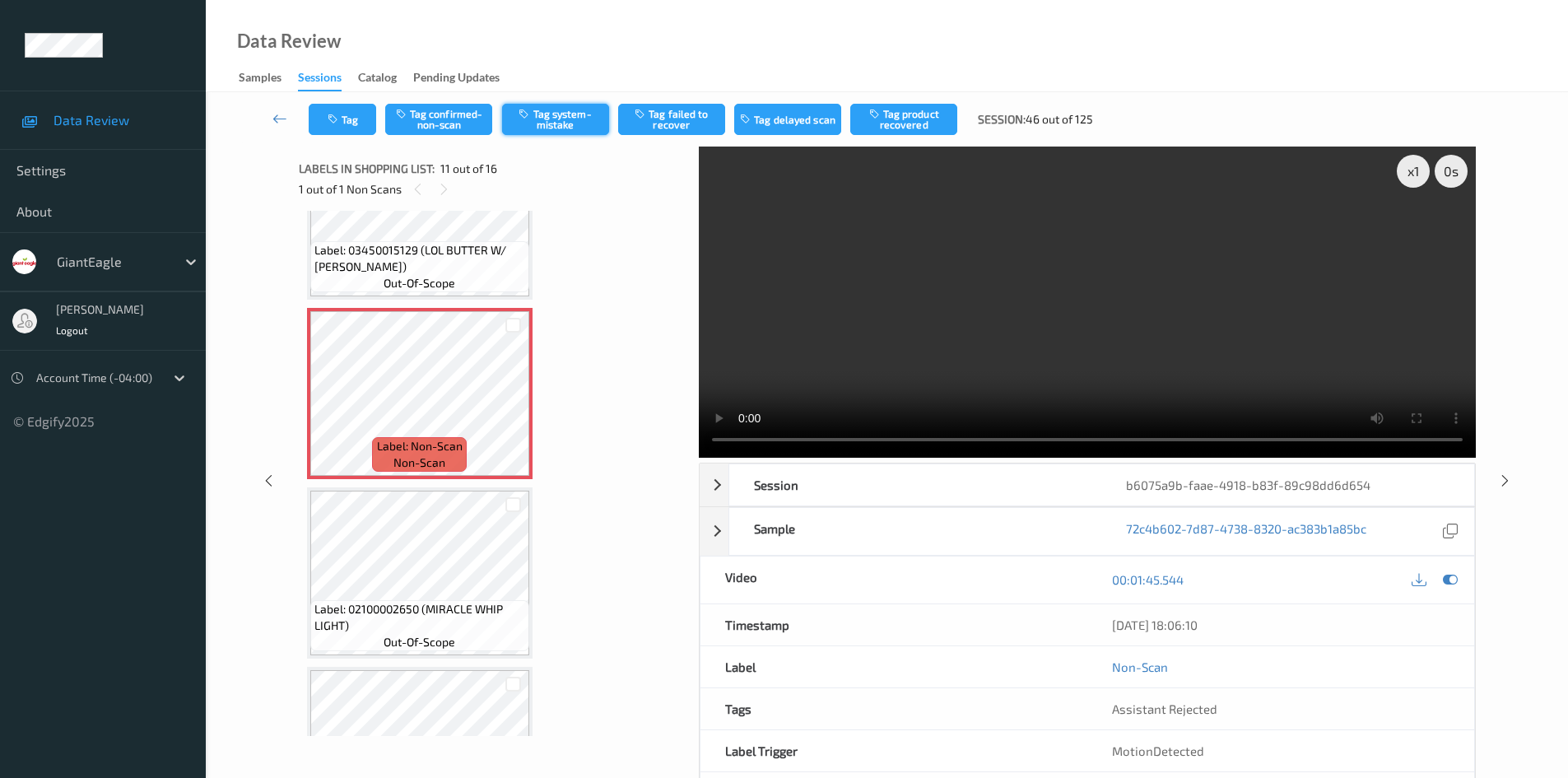 click on "Tag   system-mistake" at bounding box center [556, 119] 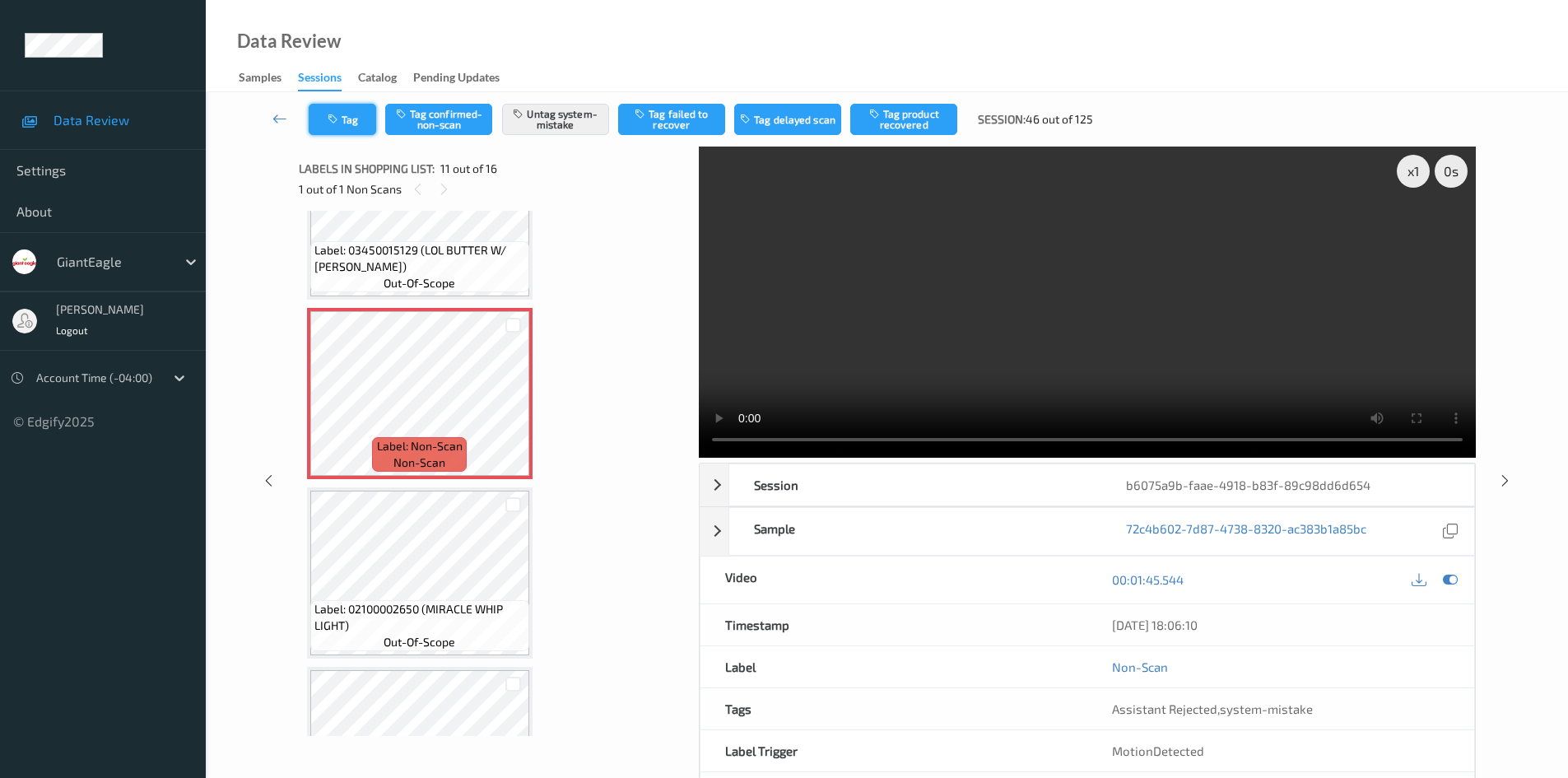 click at bounding box center [334, 119] 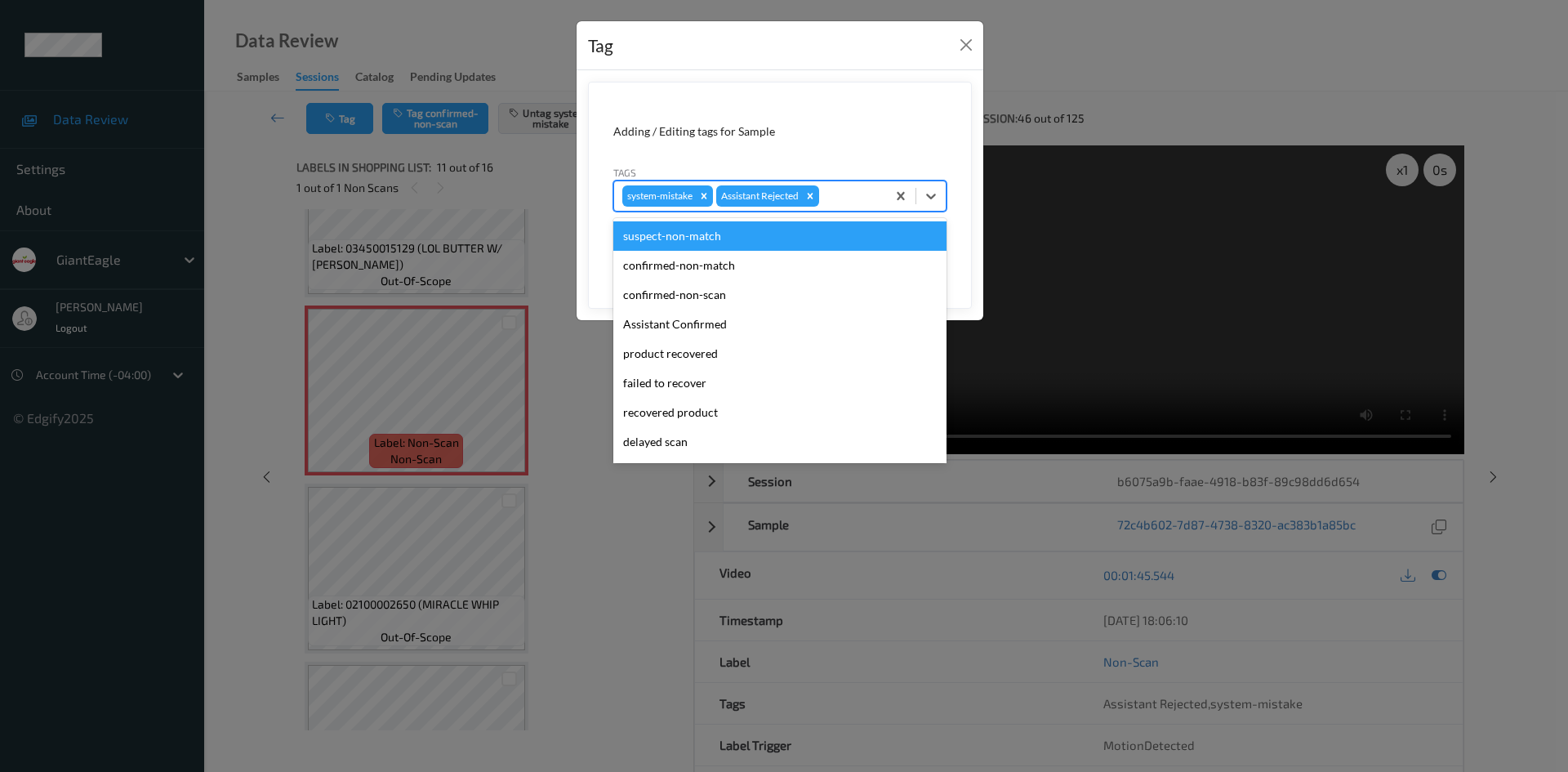click at bounding box center [850, 196] 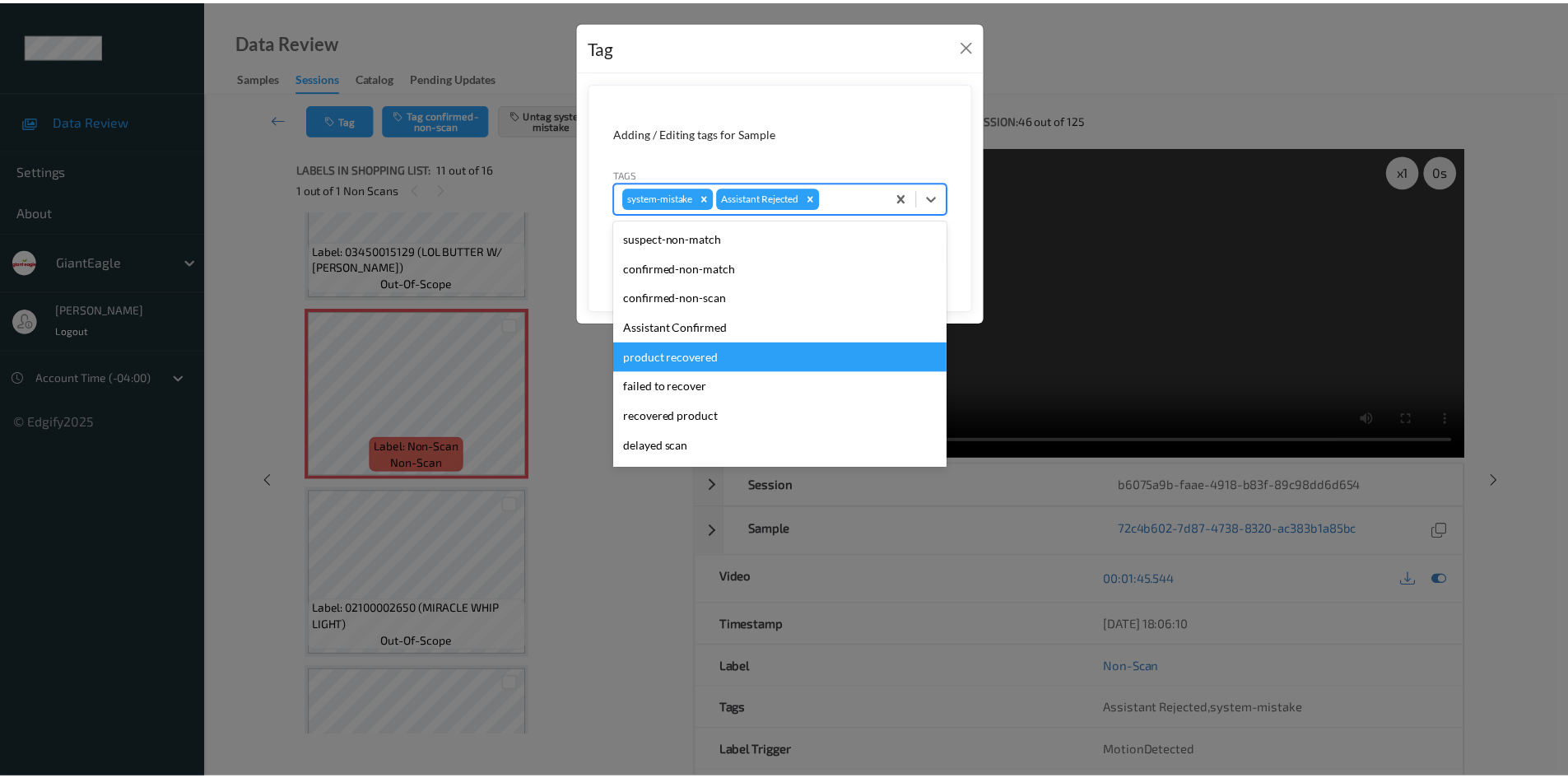 scroll, scrollTop: 86, scrollLeft: 0, axis: vertical 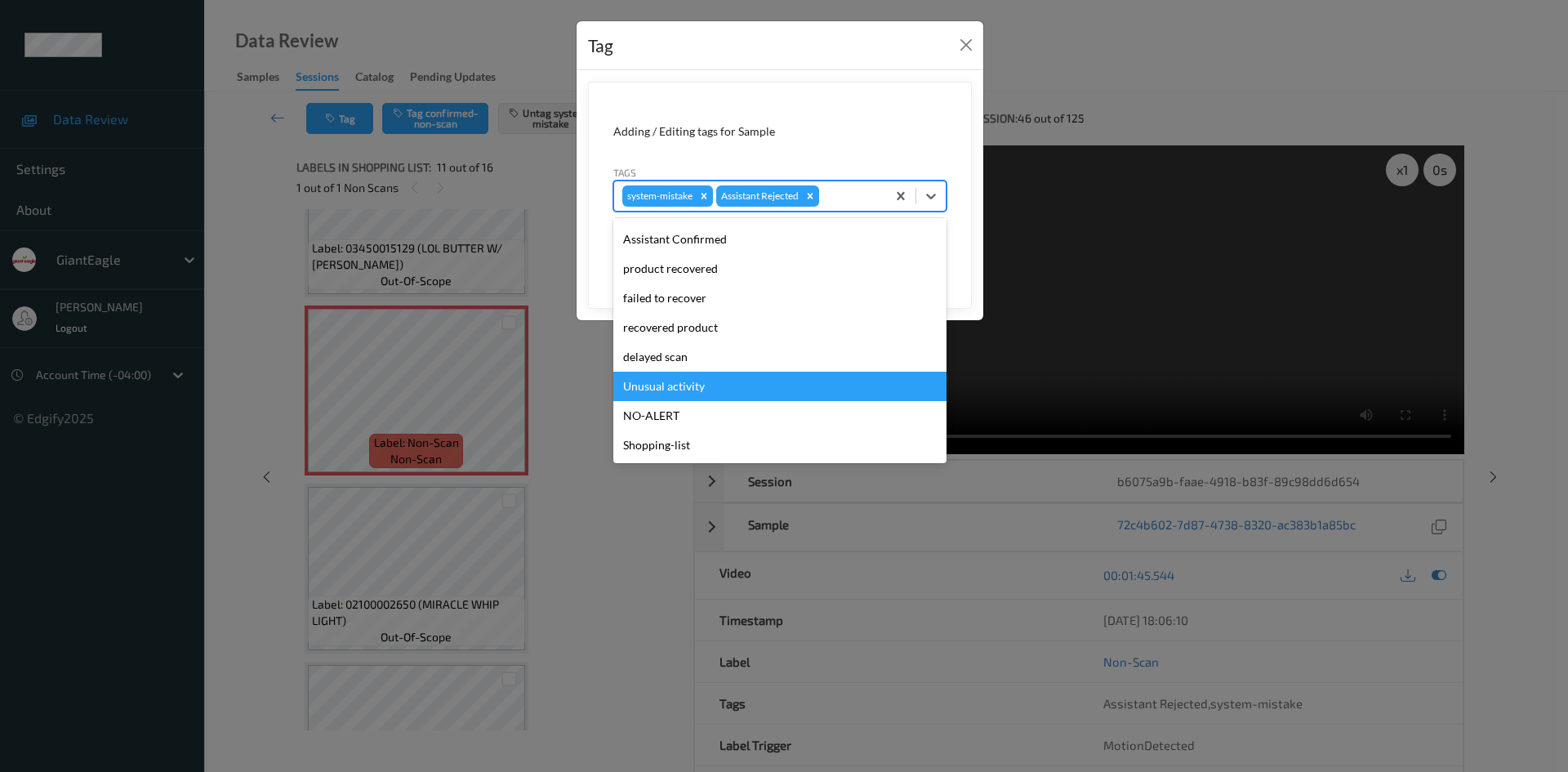 click on "Unusual activity" at bounding box center [780, 386] 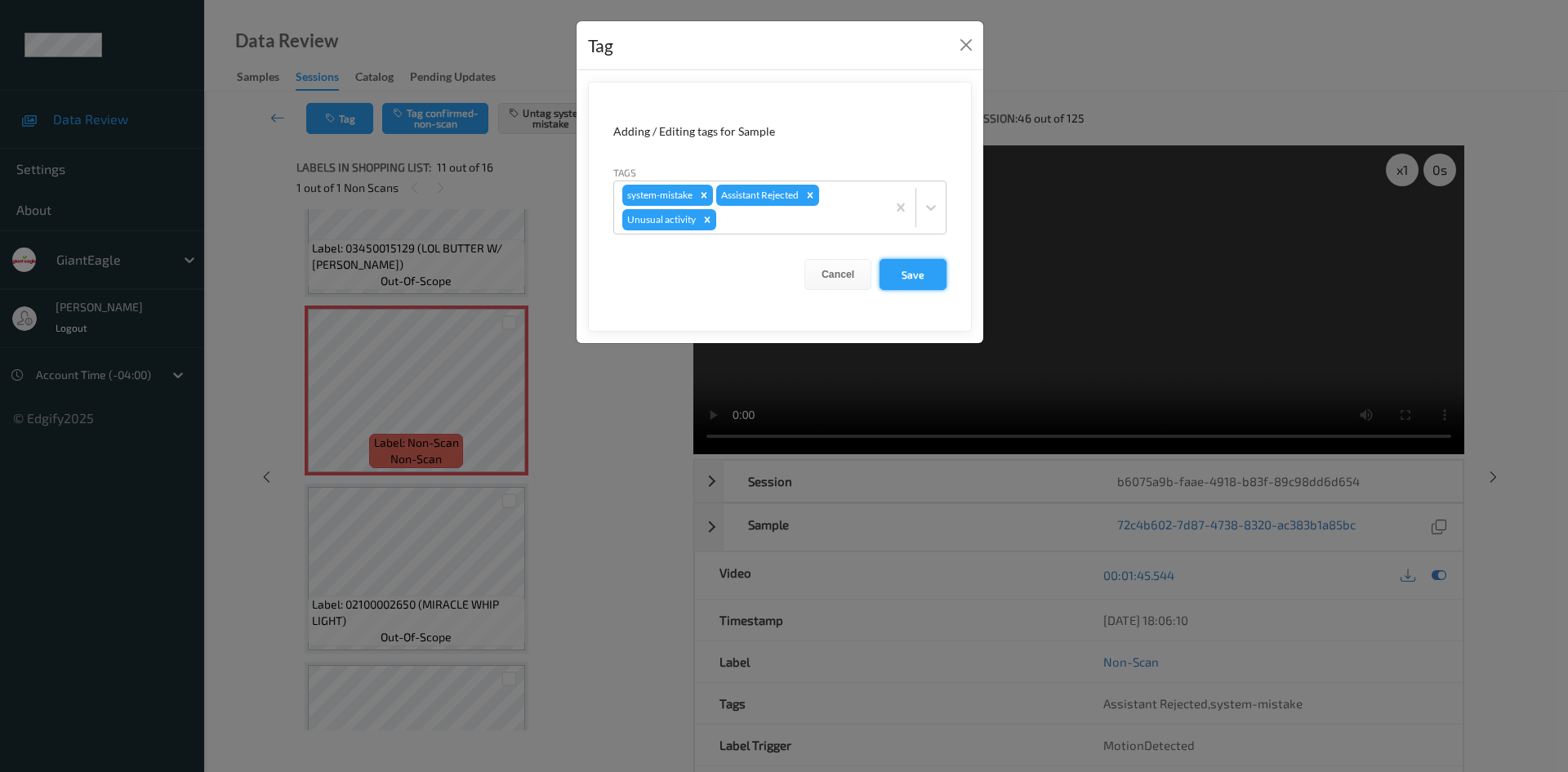 click on "Save" at bounding box center [913, 274] 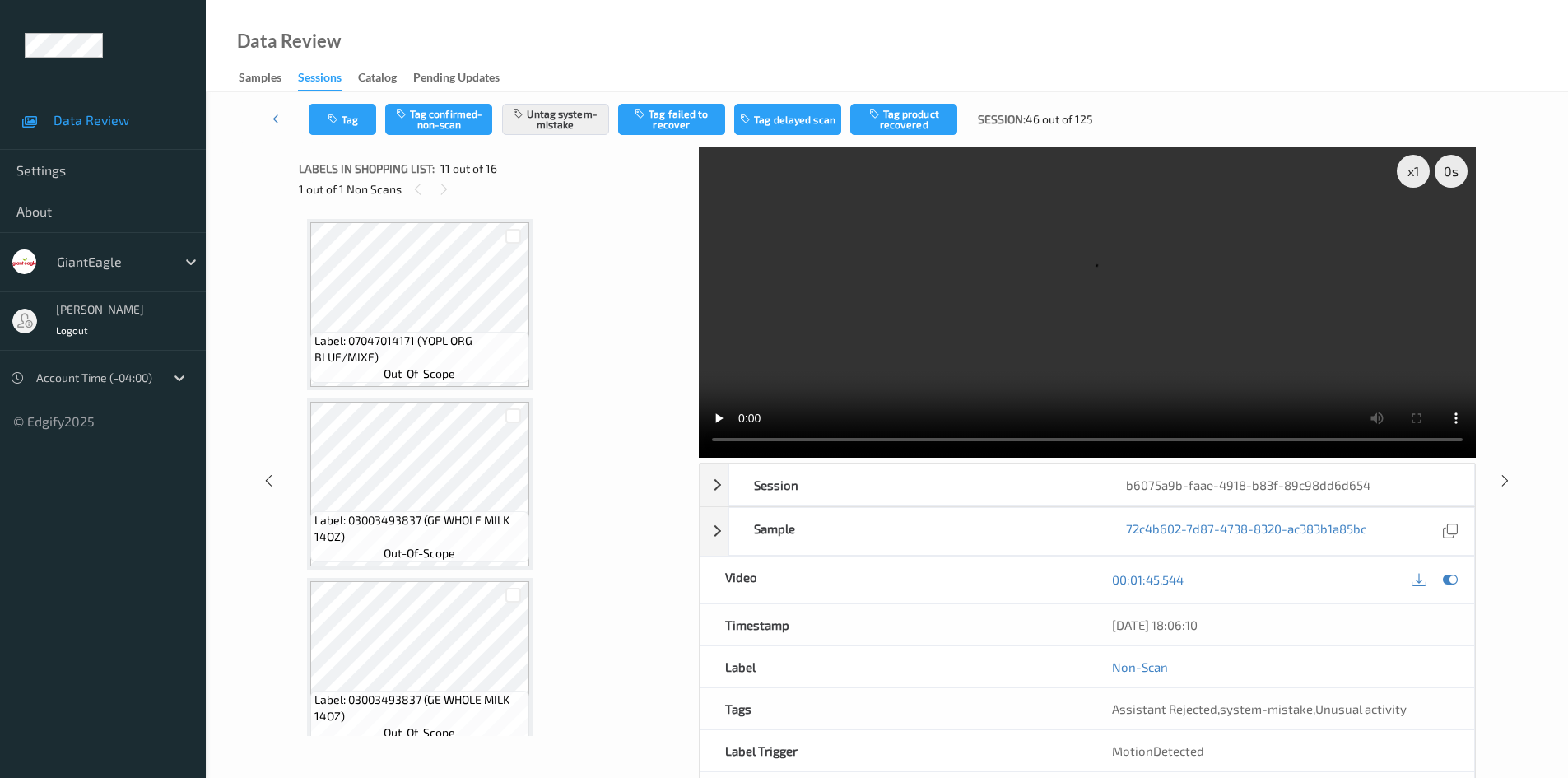 scroll, scrollTop: 2355, scrollLeft: 0, axis: vertical 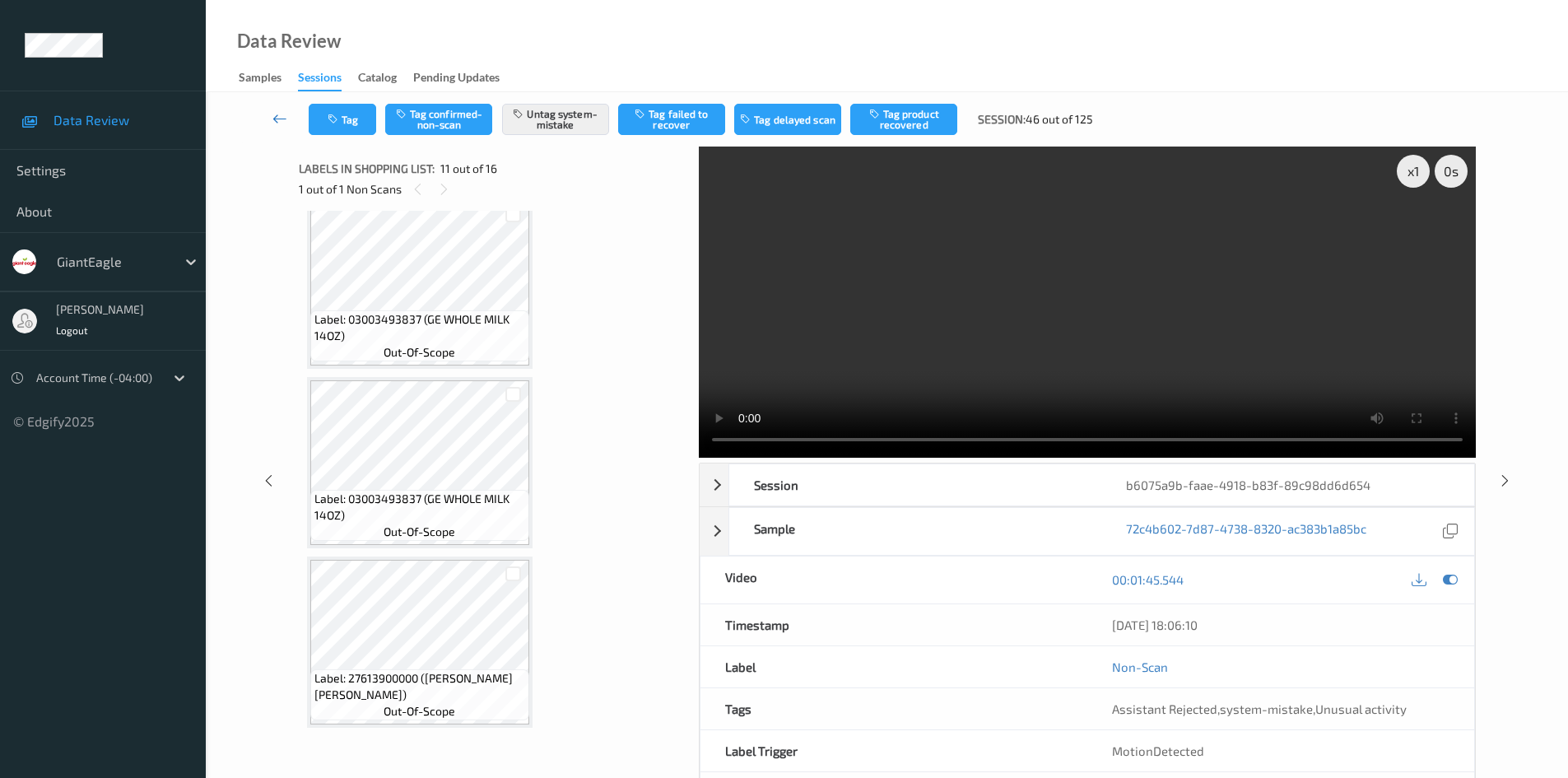 click at bounding box center (280, 119) 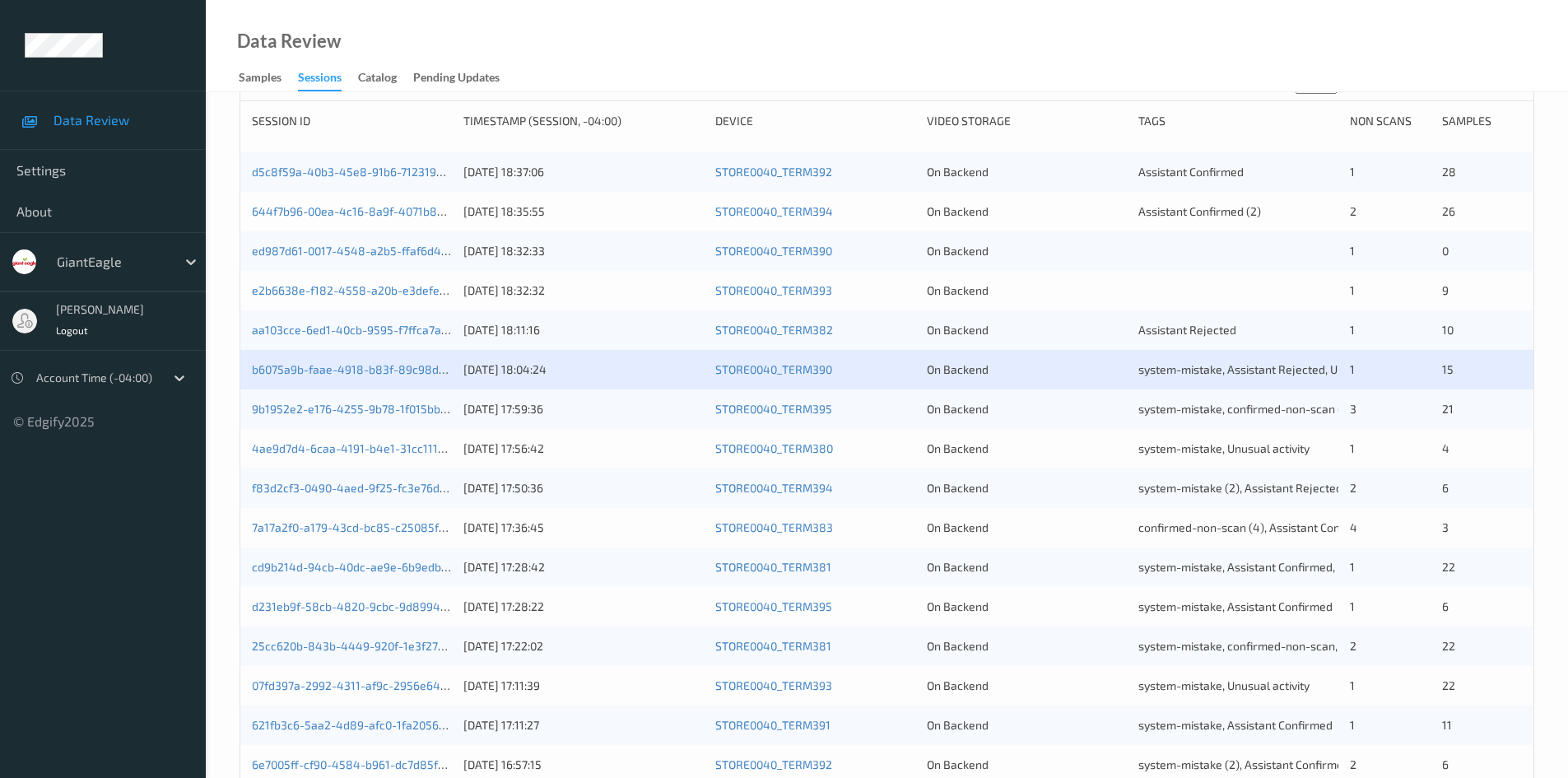 scroll, scrollTop: 247, scrollLeft: 0, axis: vertical 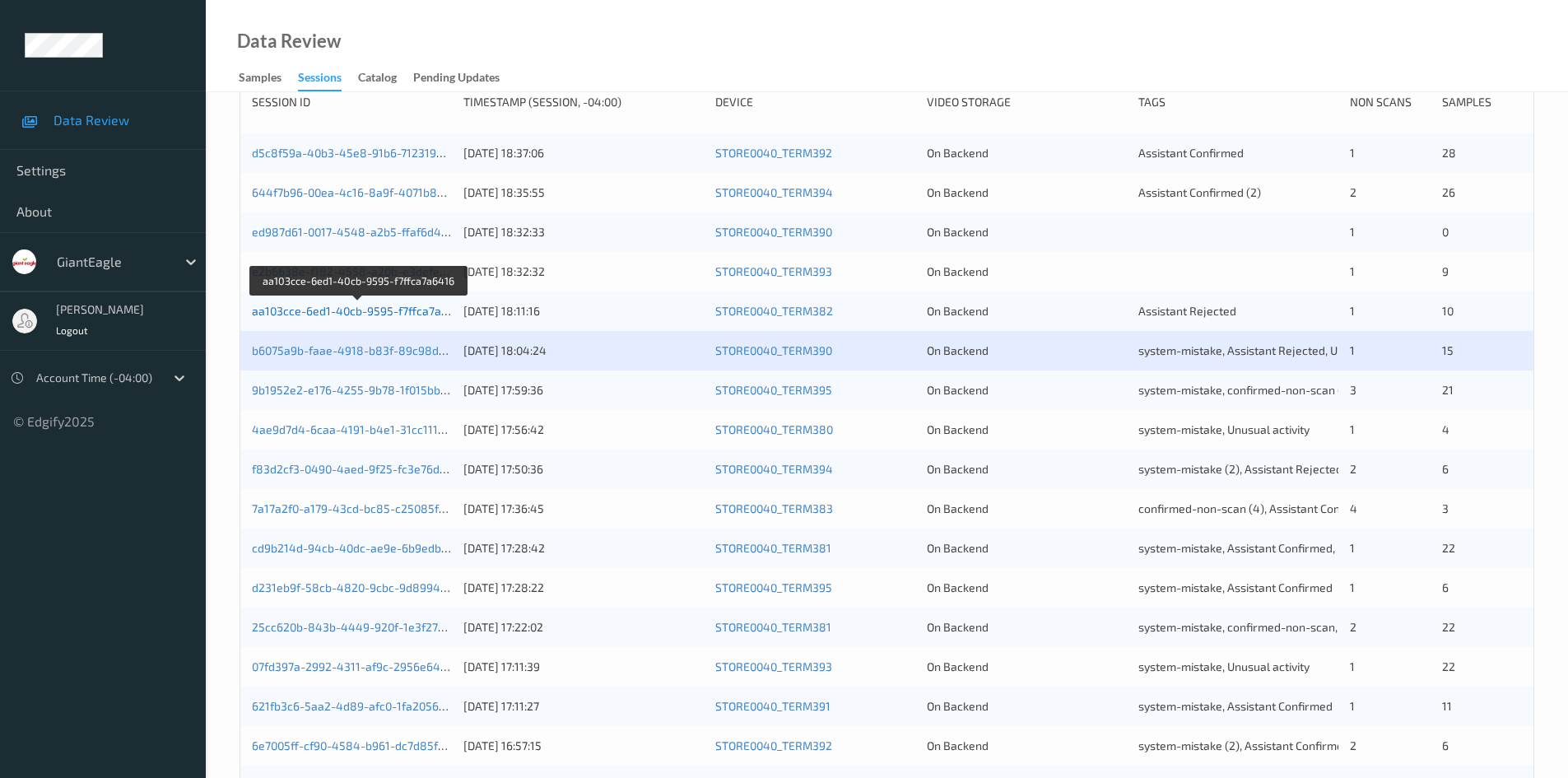 click on "aa103cce-6ed1-40cb-9595-f7ffca7a6416" at bounding box center [359, 310] 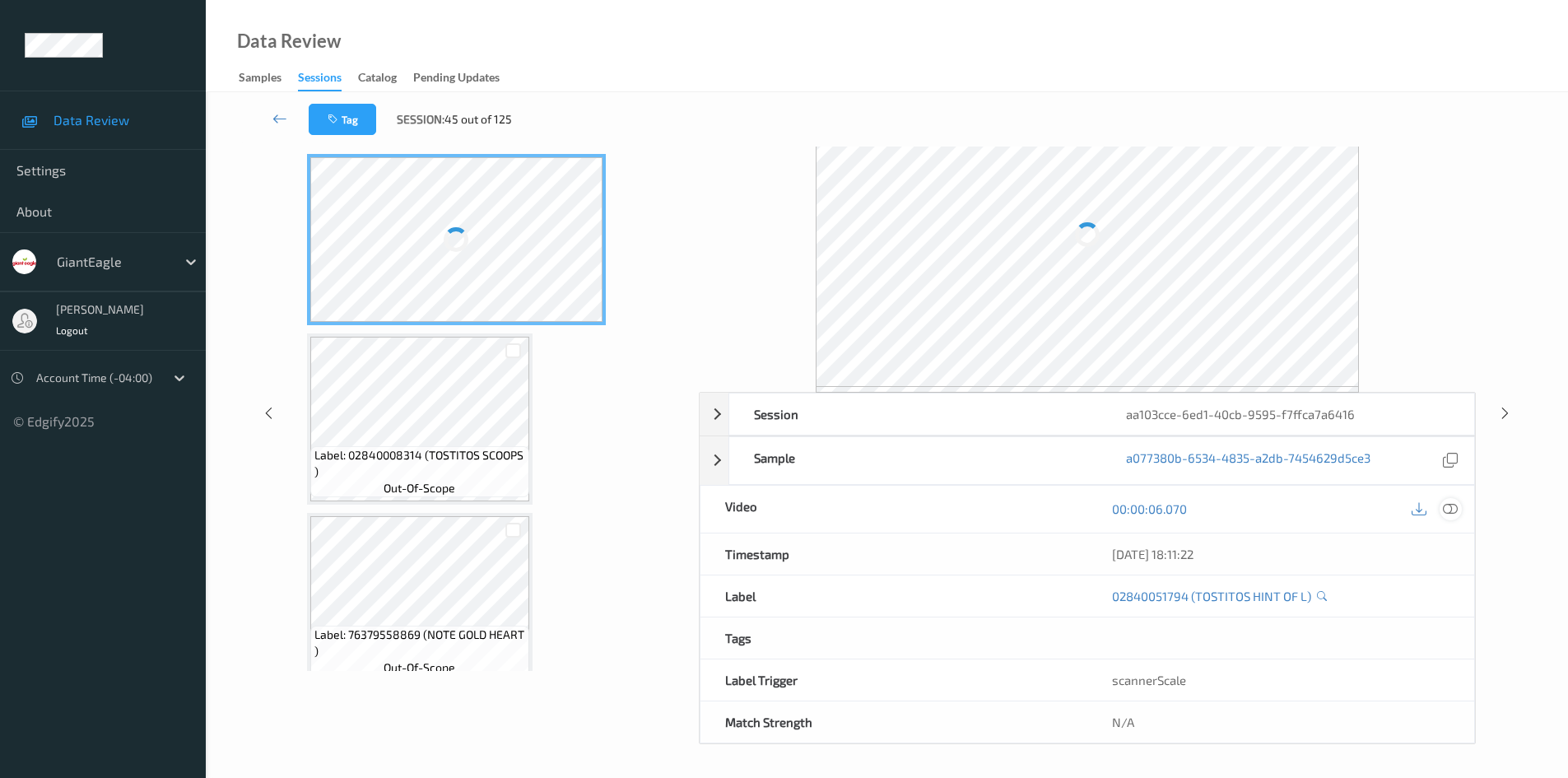 drag, startPoint x: 1446, startPoint y: 508, endPoint x: 1368, endPoint y: 448, distance: 98.40732 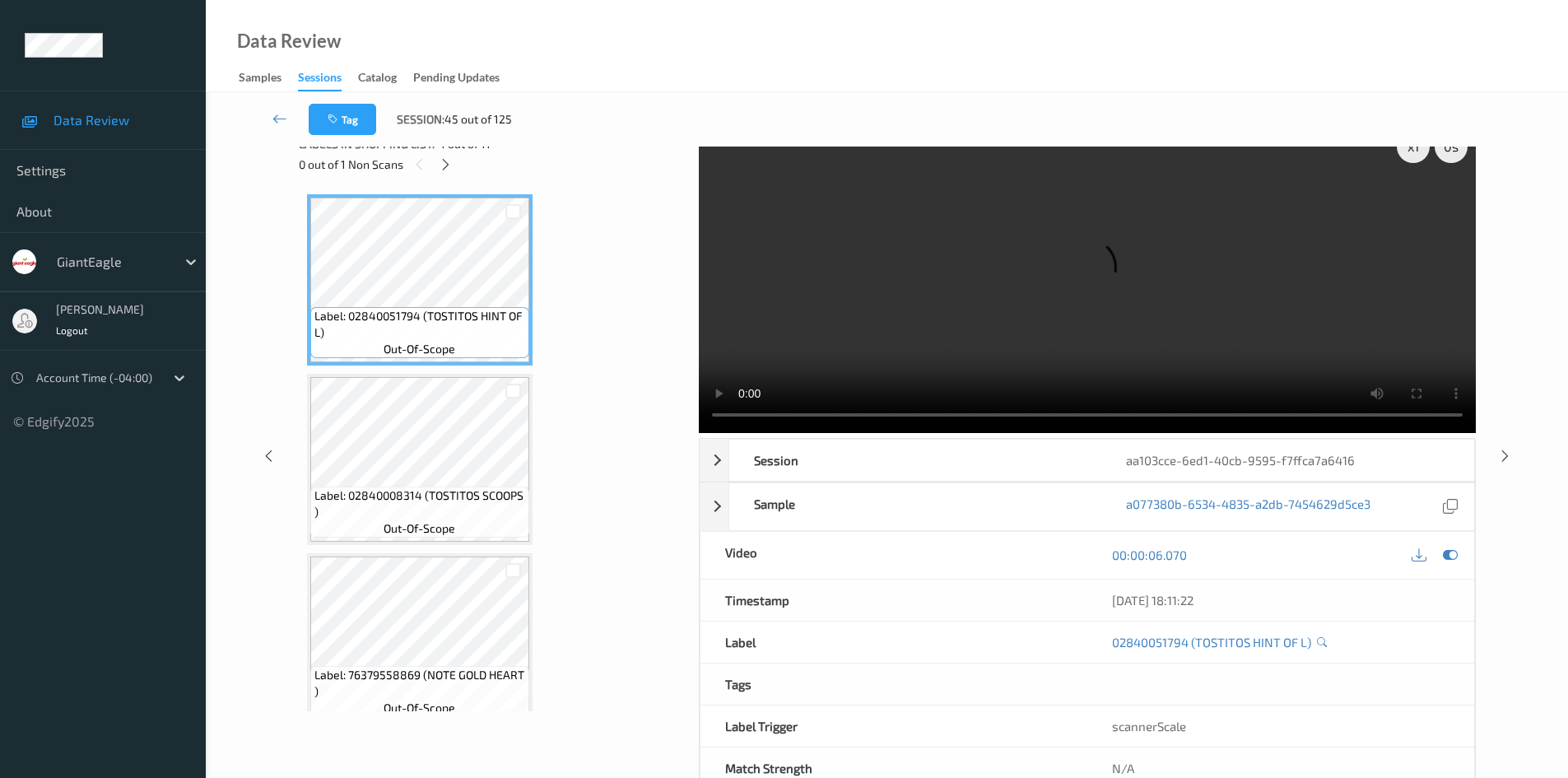 scroll, scrollTop: 0, scrollLeft: 0, axis: both 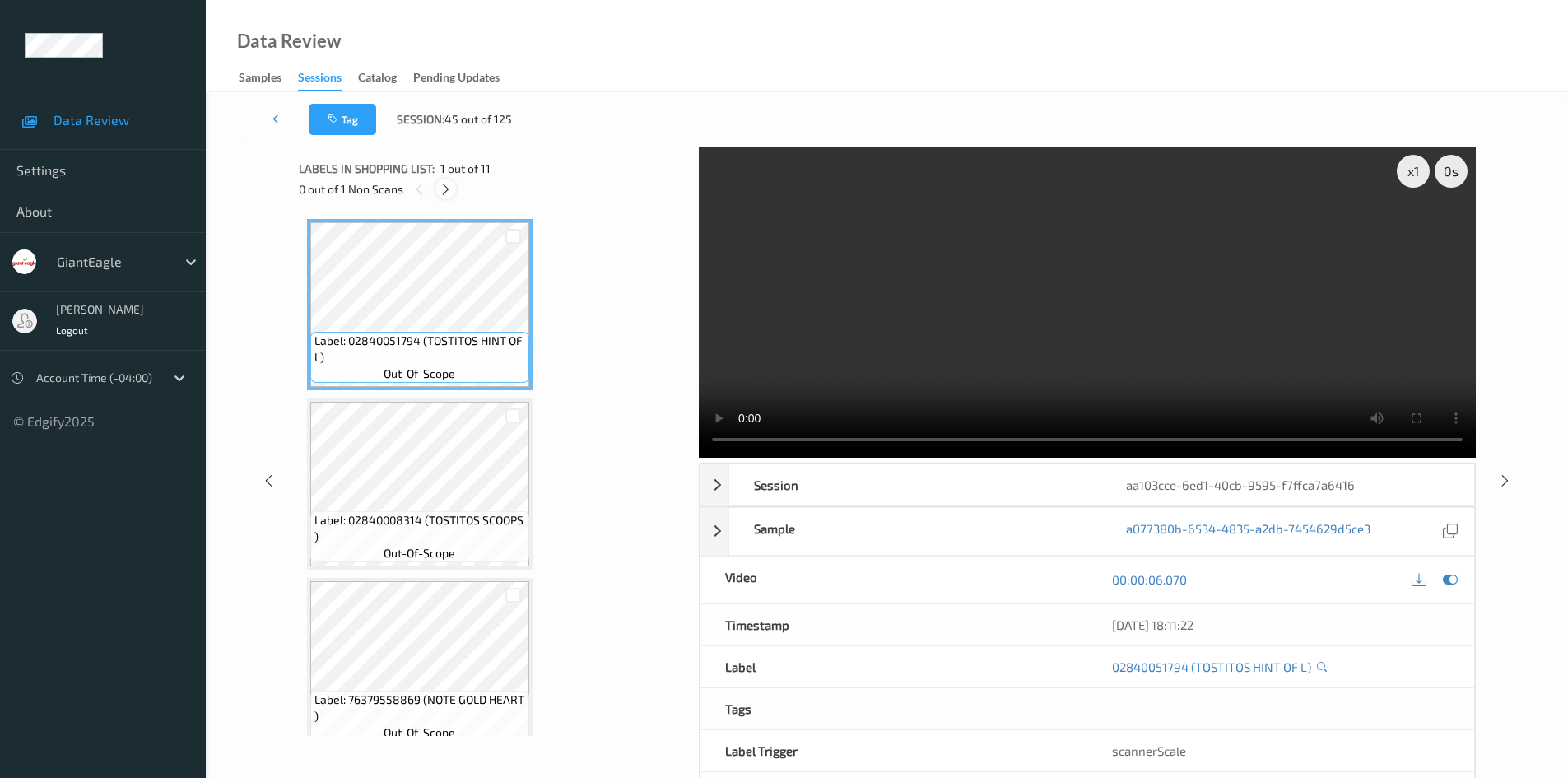 click at bounding box center [445, 189] 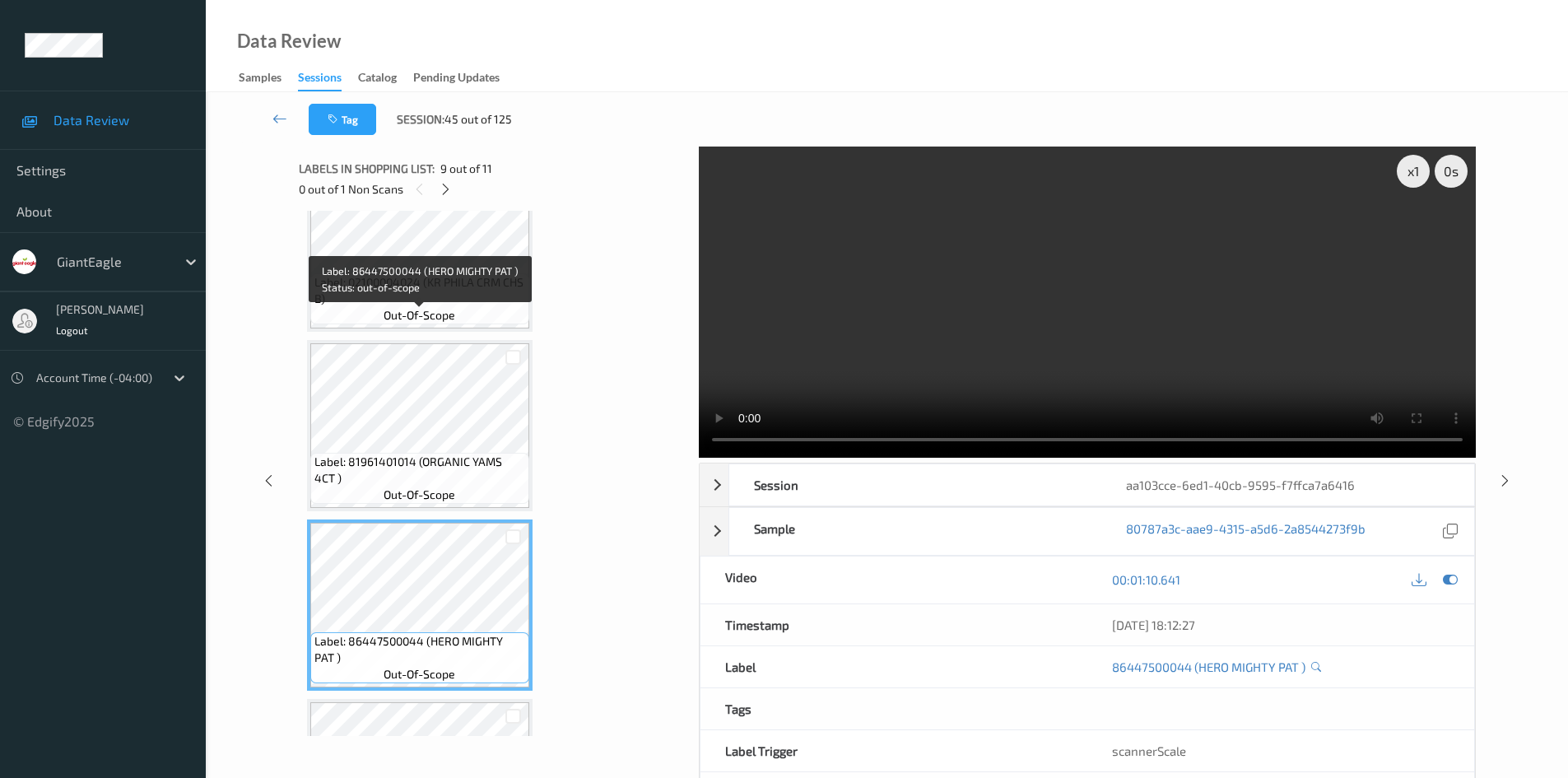 scroll, scrollTop: 1128, scrollLeft: 0, axis: vertical 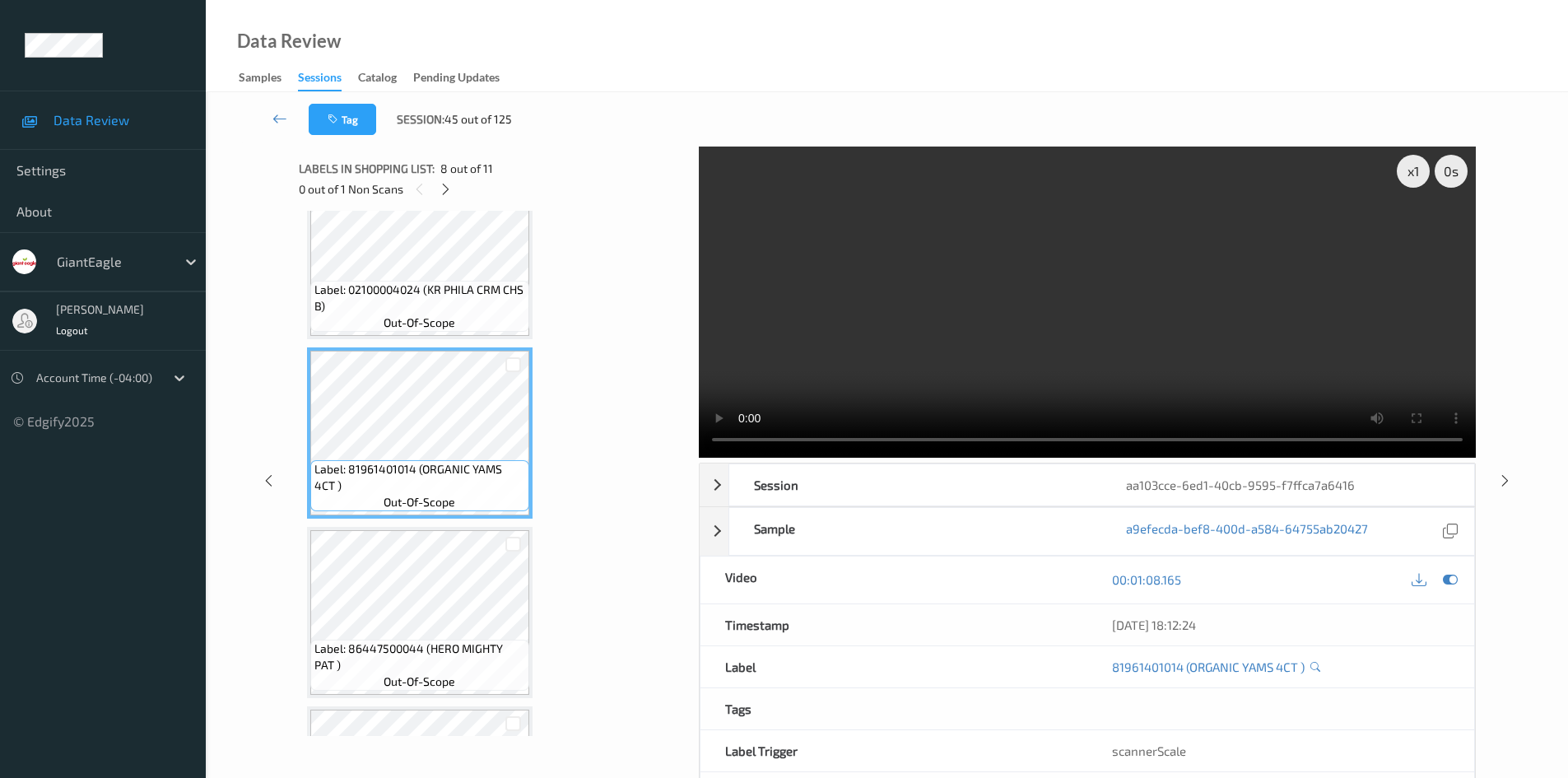 type 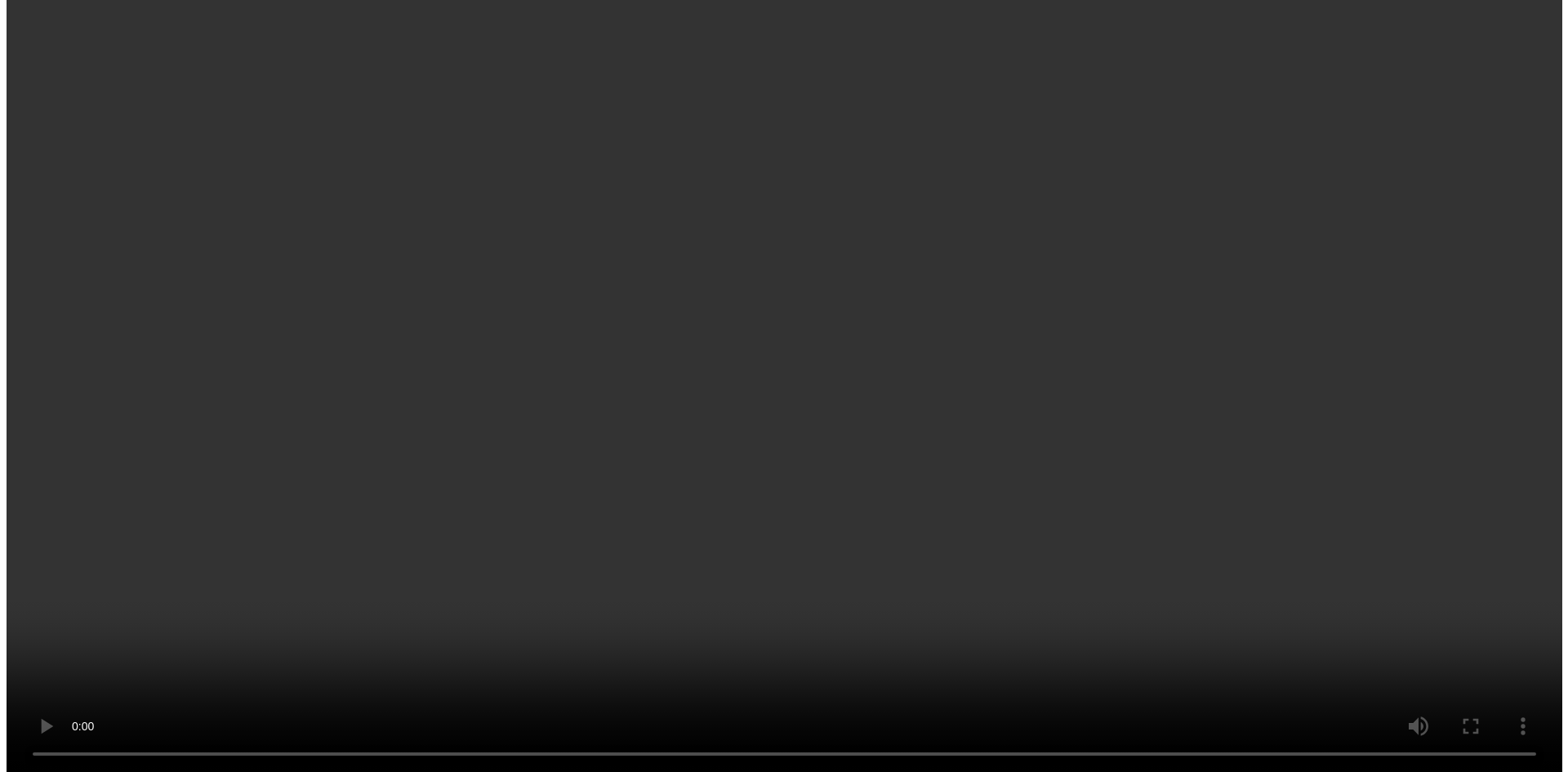 scroll, scrollTop: 1446, scrollLeft: 0, axis: vertical 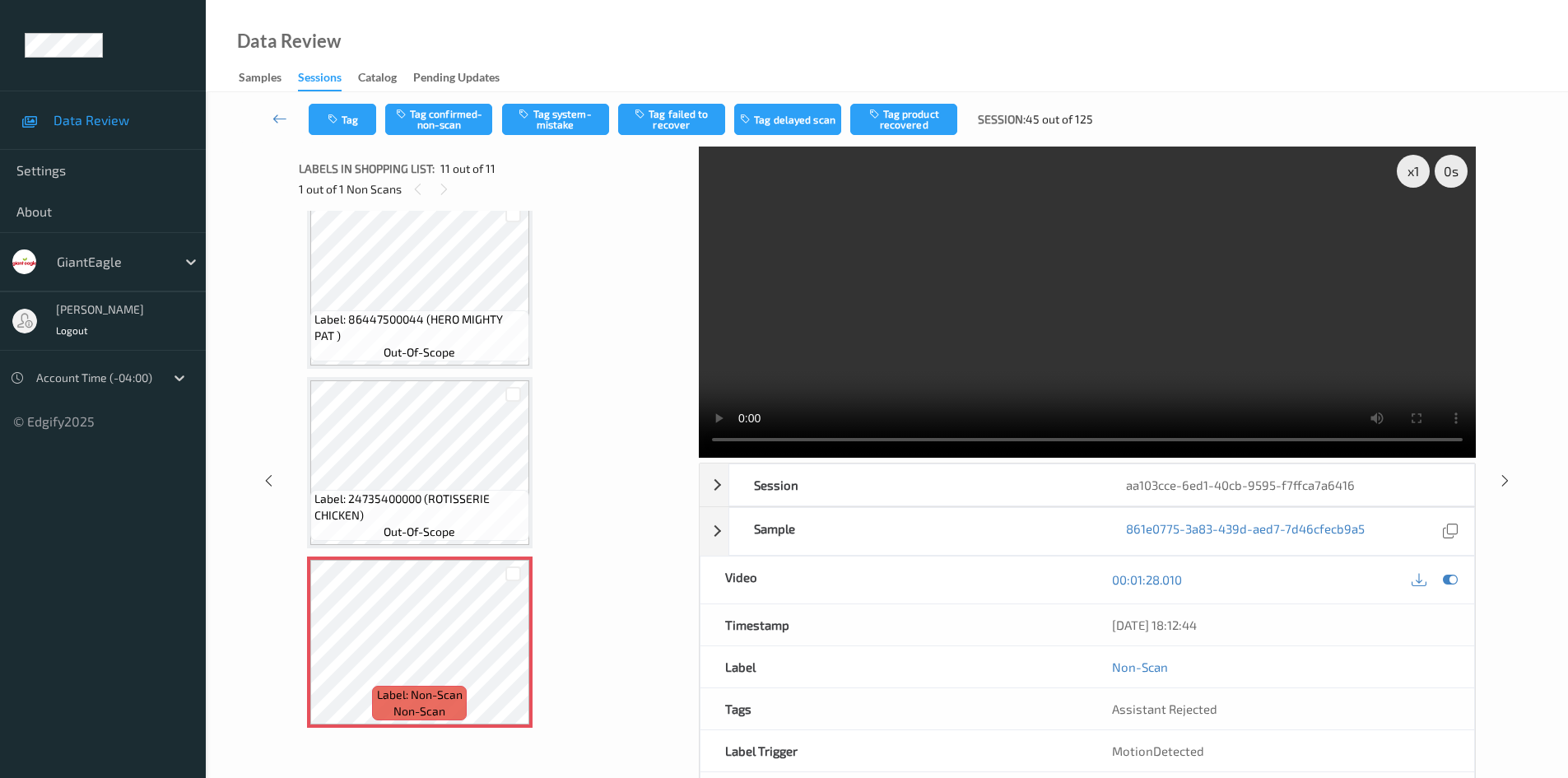 click on "Tag Tag   confirmed-non-scan Tag   system-mistake Tag   failed to recover Tag   delayed scan Tag   product recovered Session: 45 out of 125" at bounding box center (886, 119) 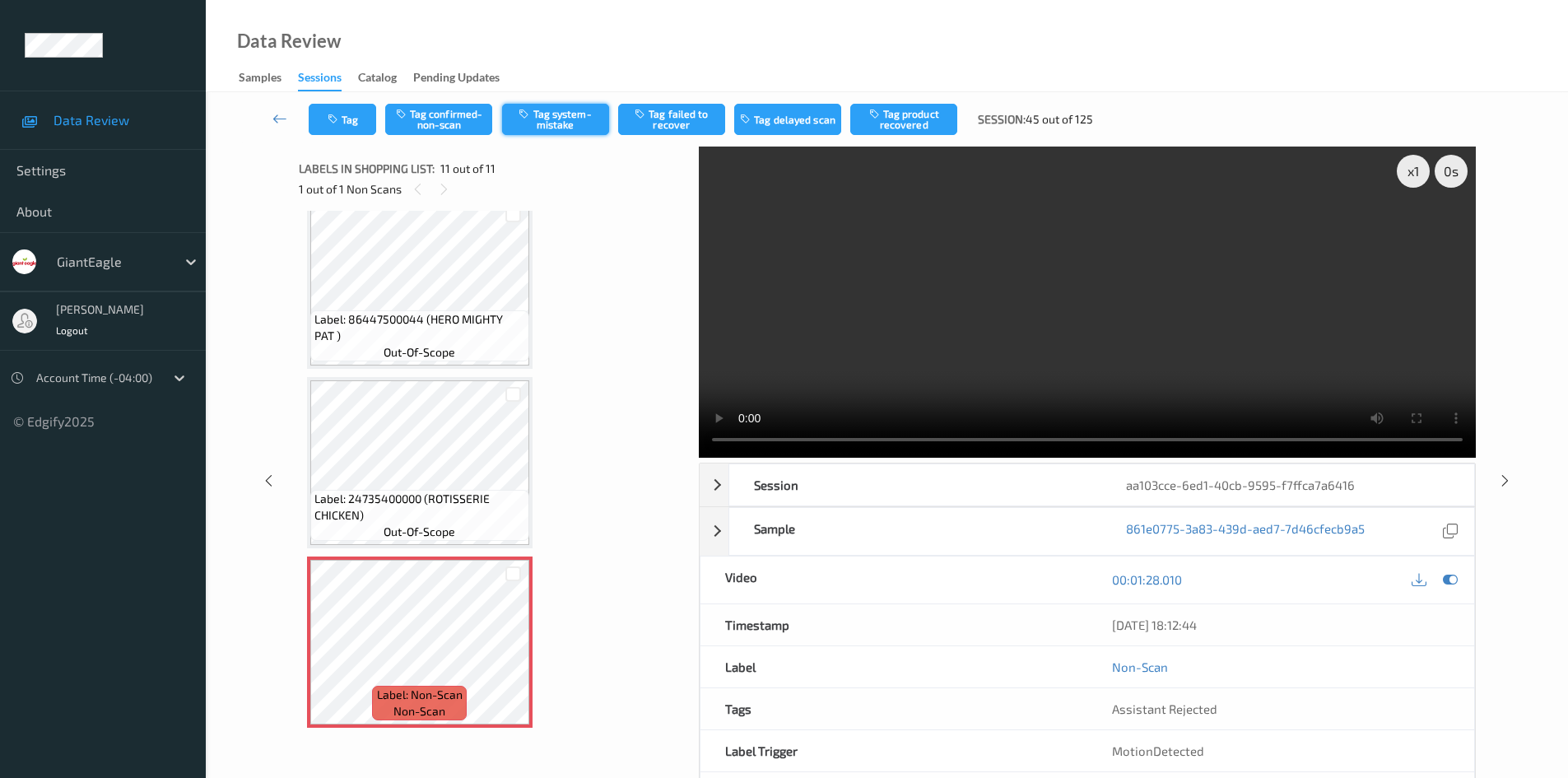 click on "Tag   system-mistake" at bounding box center (556, 119) 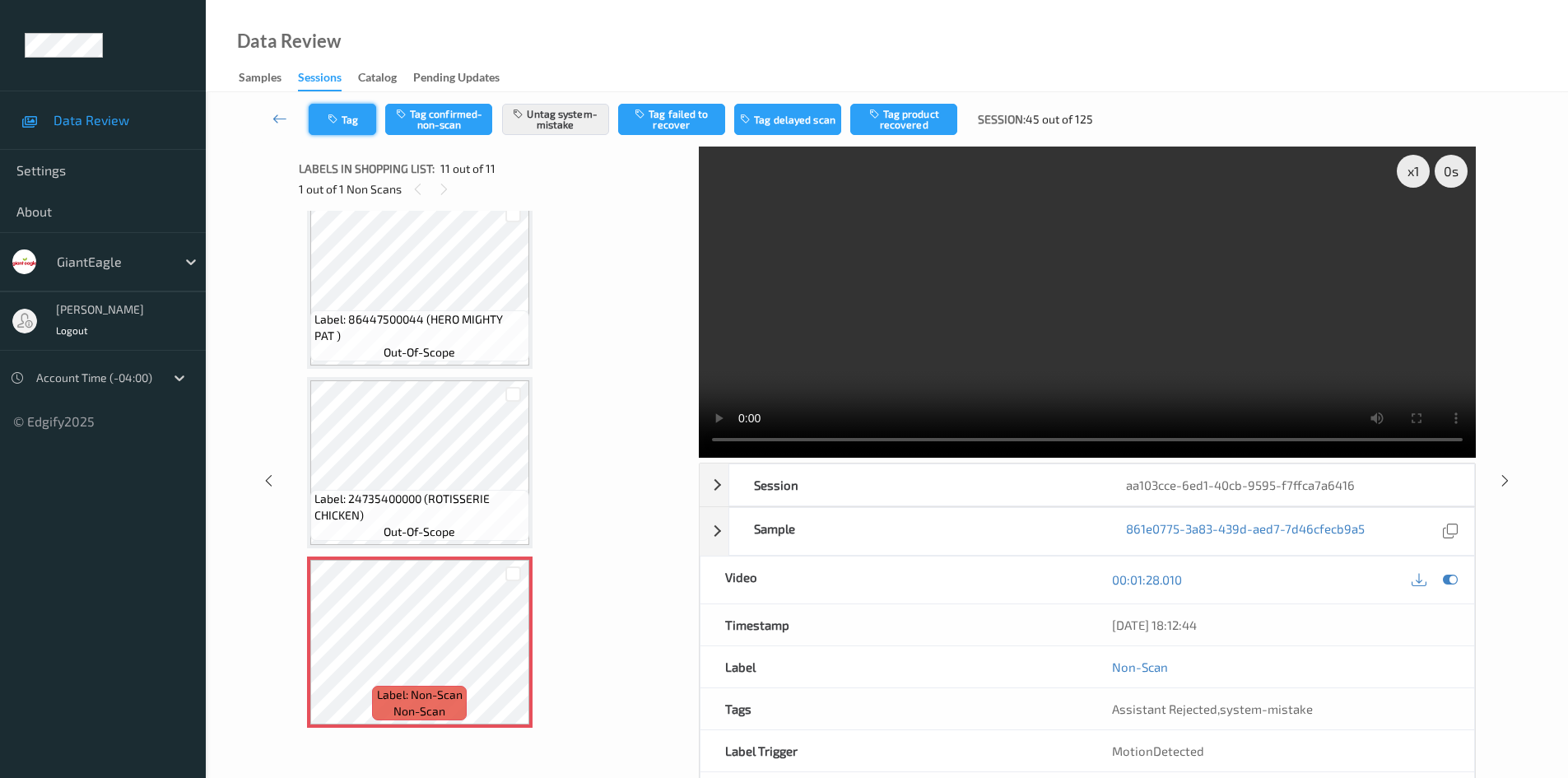 click on "Tag" at bounding box center (342, 119) 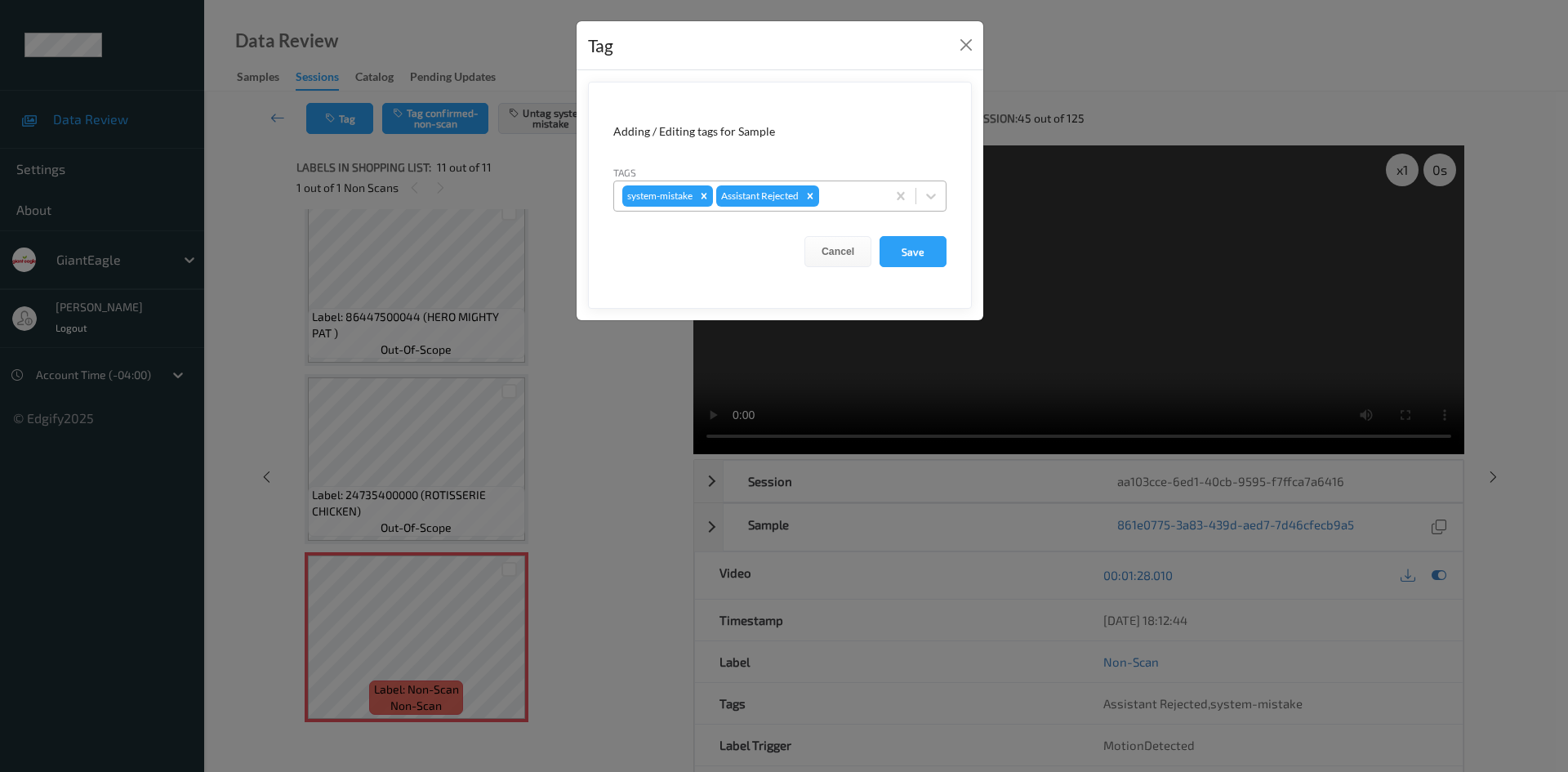 click on "system-mistake Assistant Rejected" at bounding box center [780, 196] 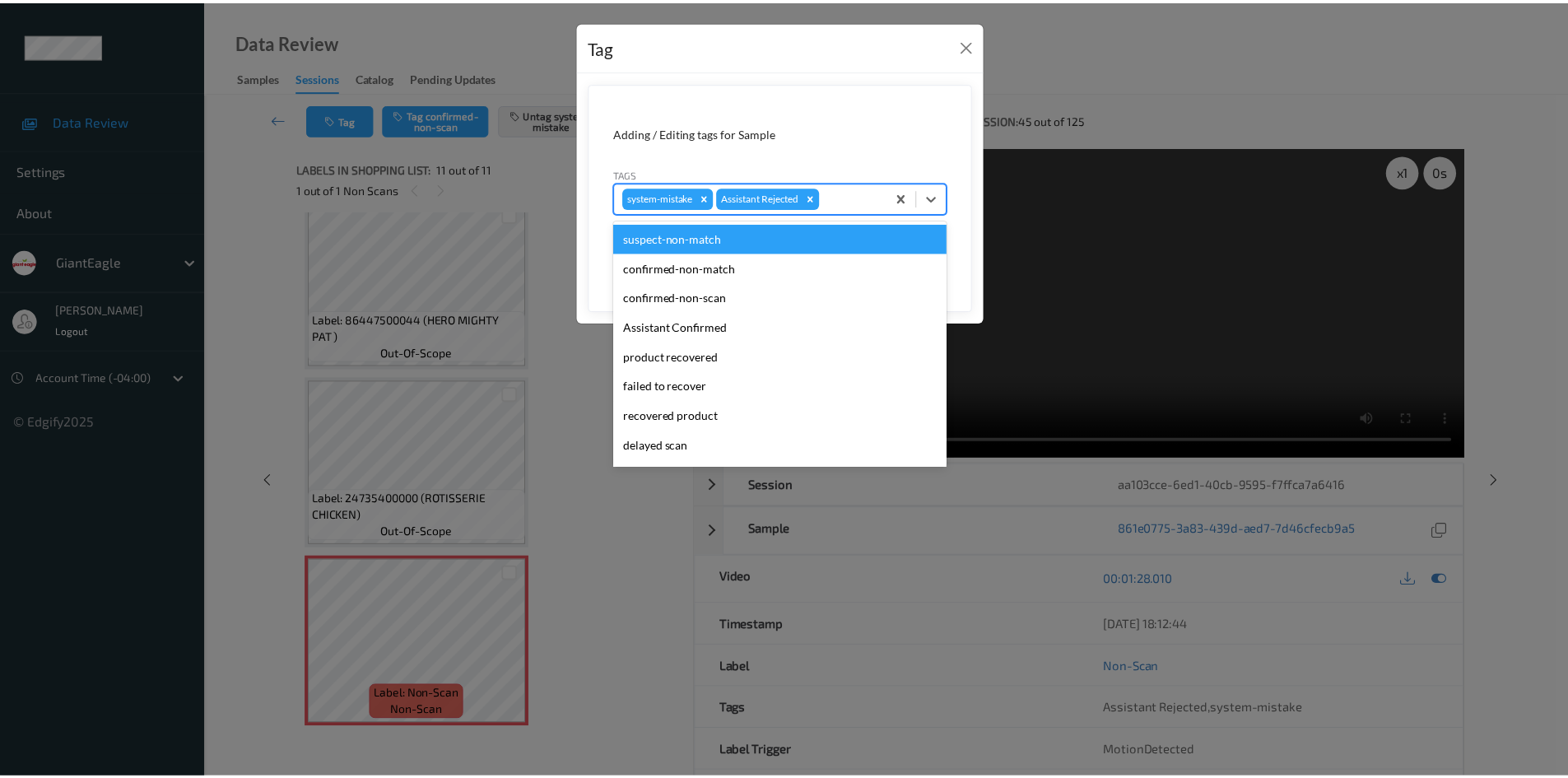 scroll, scrollTop: 86, scrollLeft: 0, axis: vertical 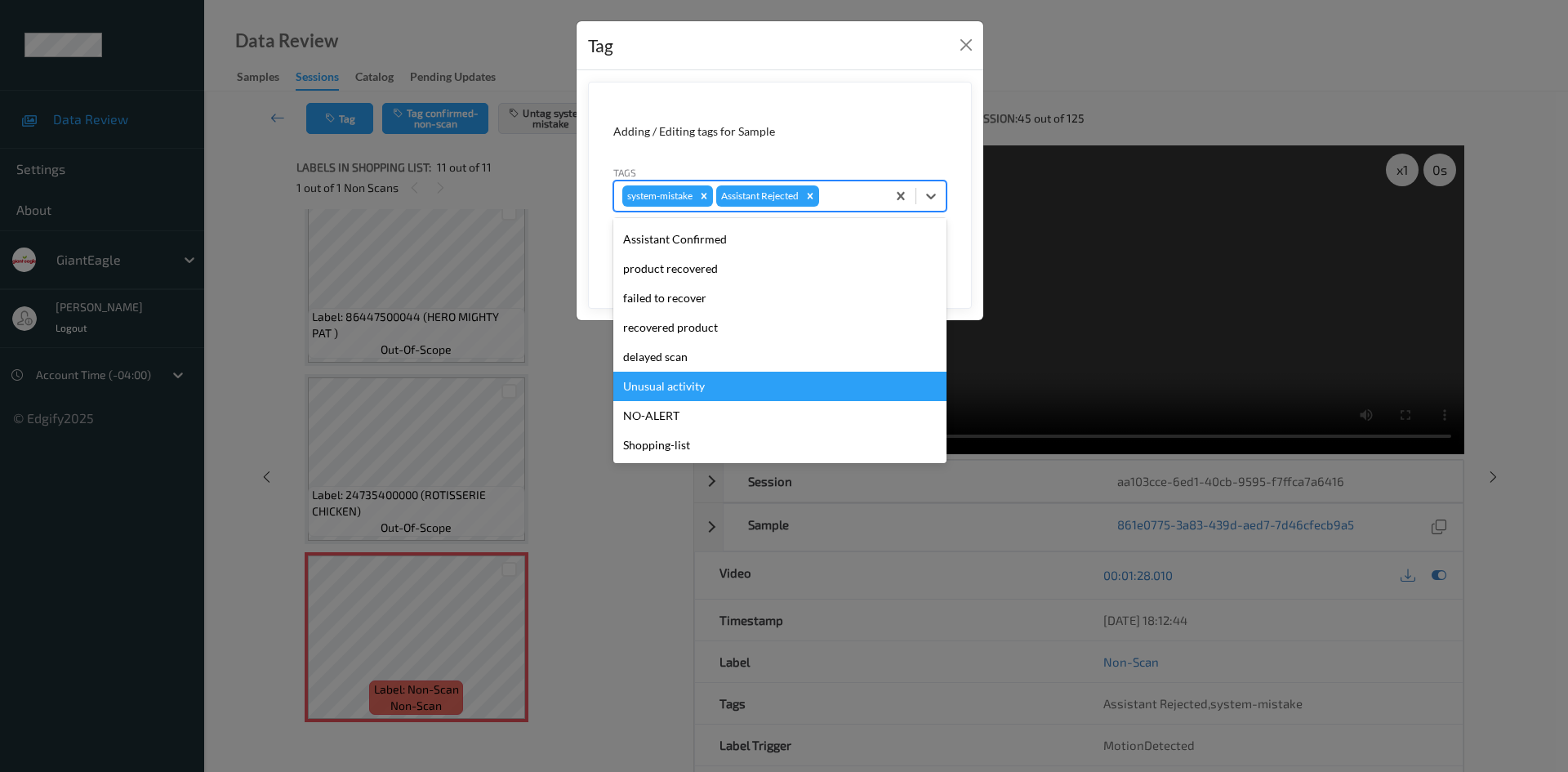 click on "Unusual activity" at bounding box center [780, 386] 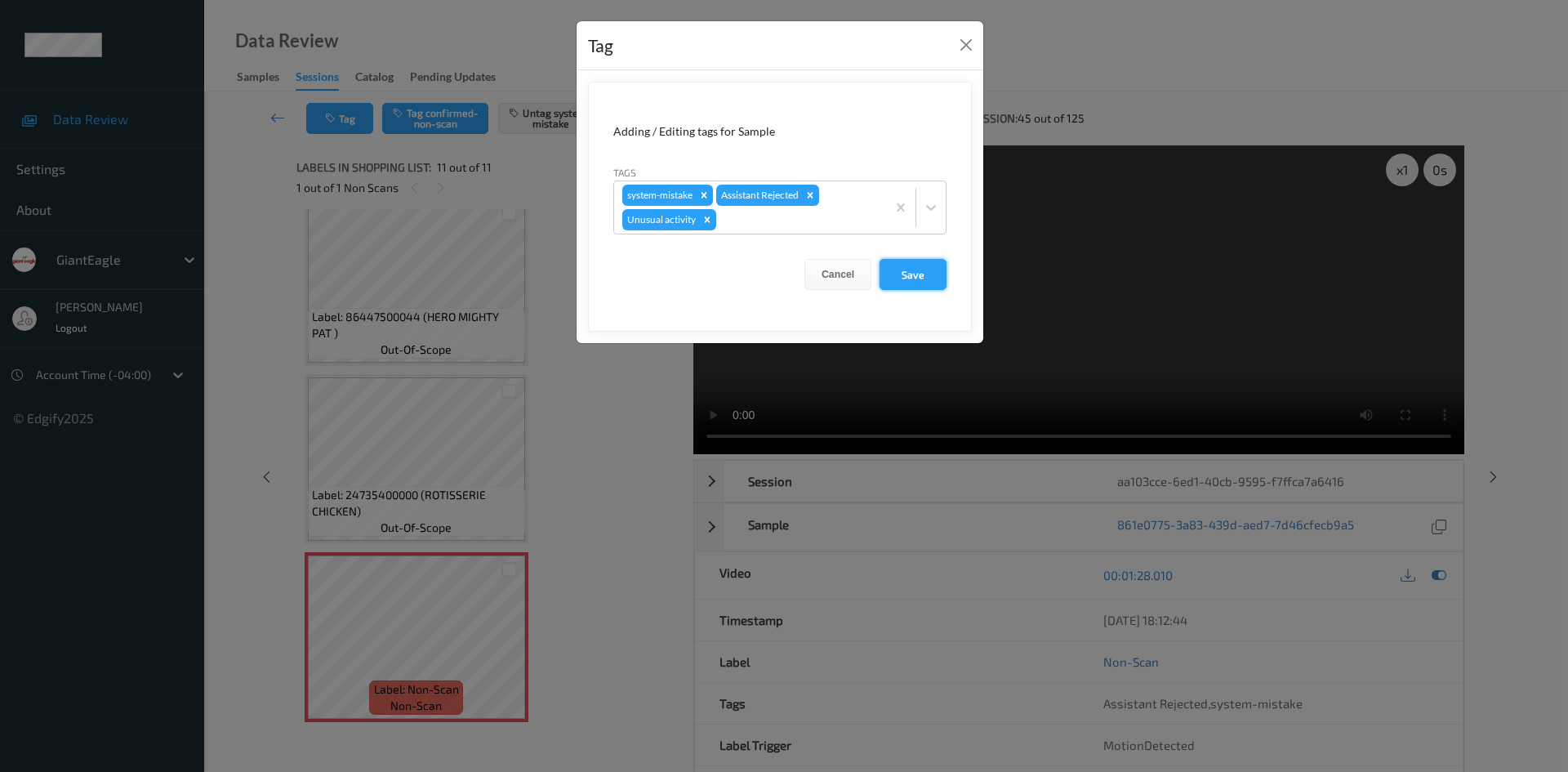 click on "Save" at bounding box center [913, 274] 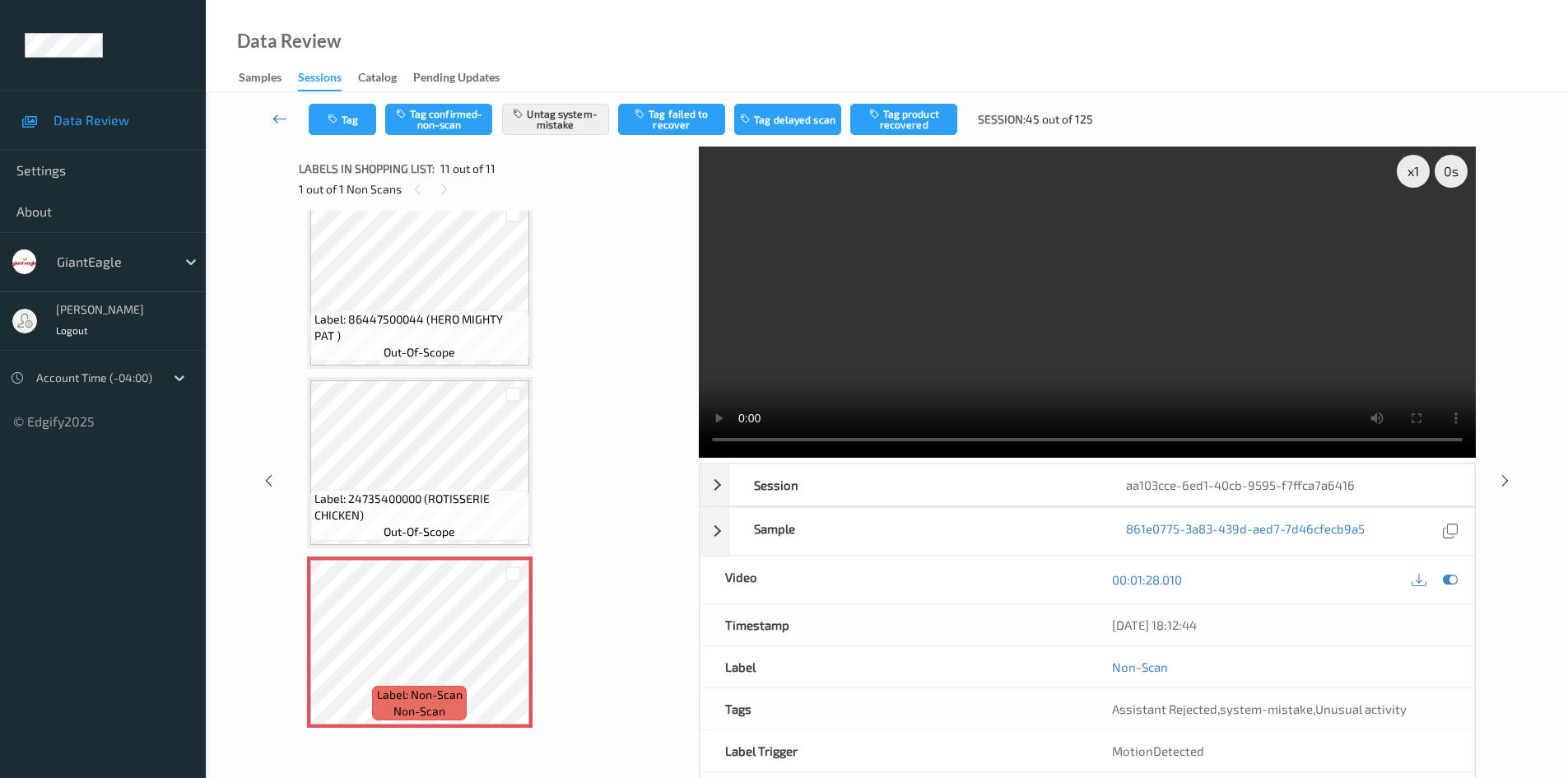 click at bounding box center (280, 119) 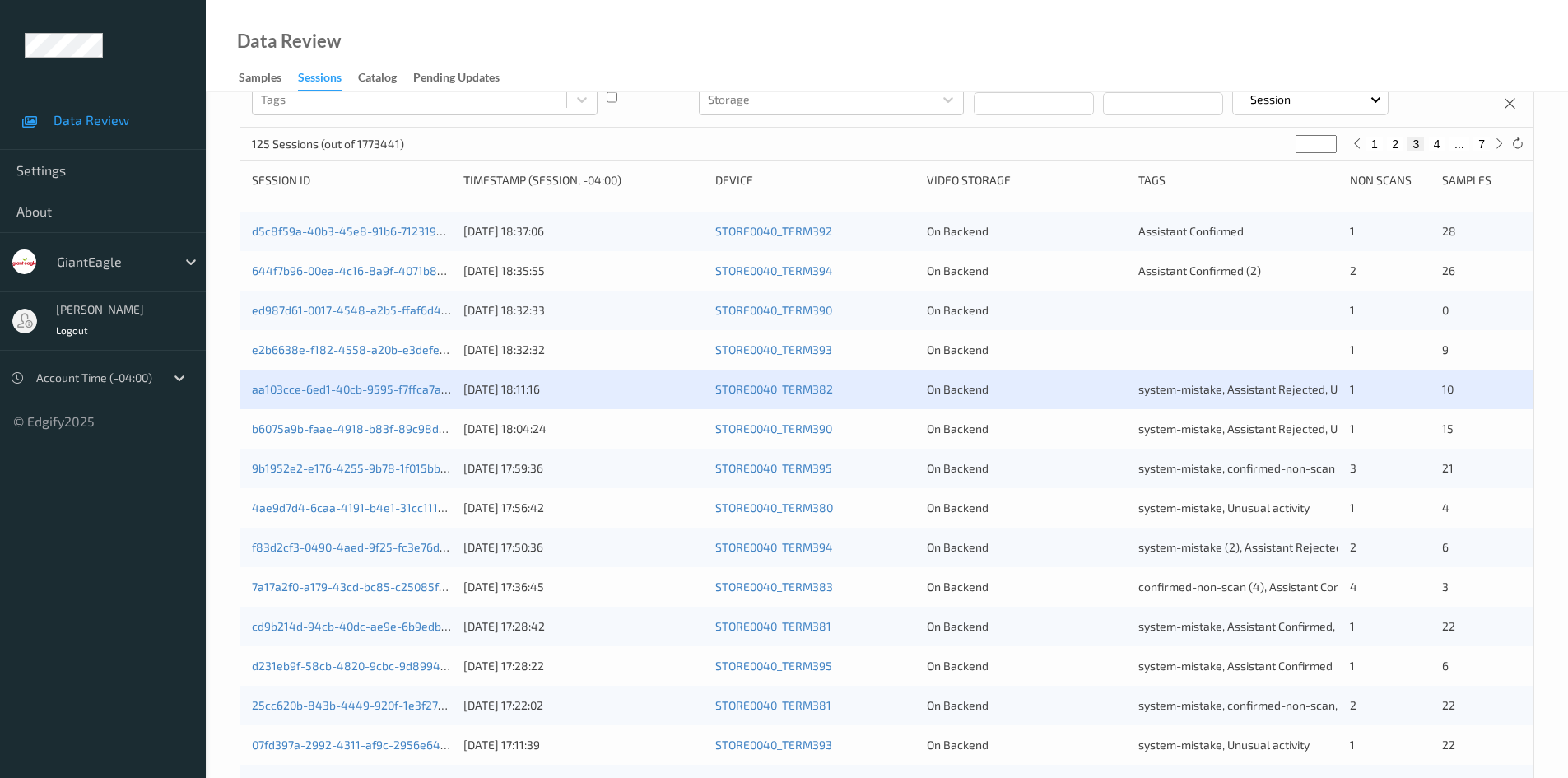 scroll, scrollTop: 247, scrollLeft: 0, axis: vertical 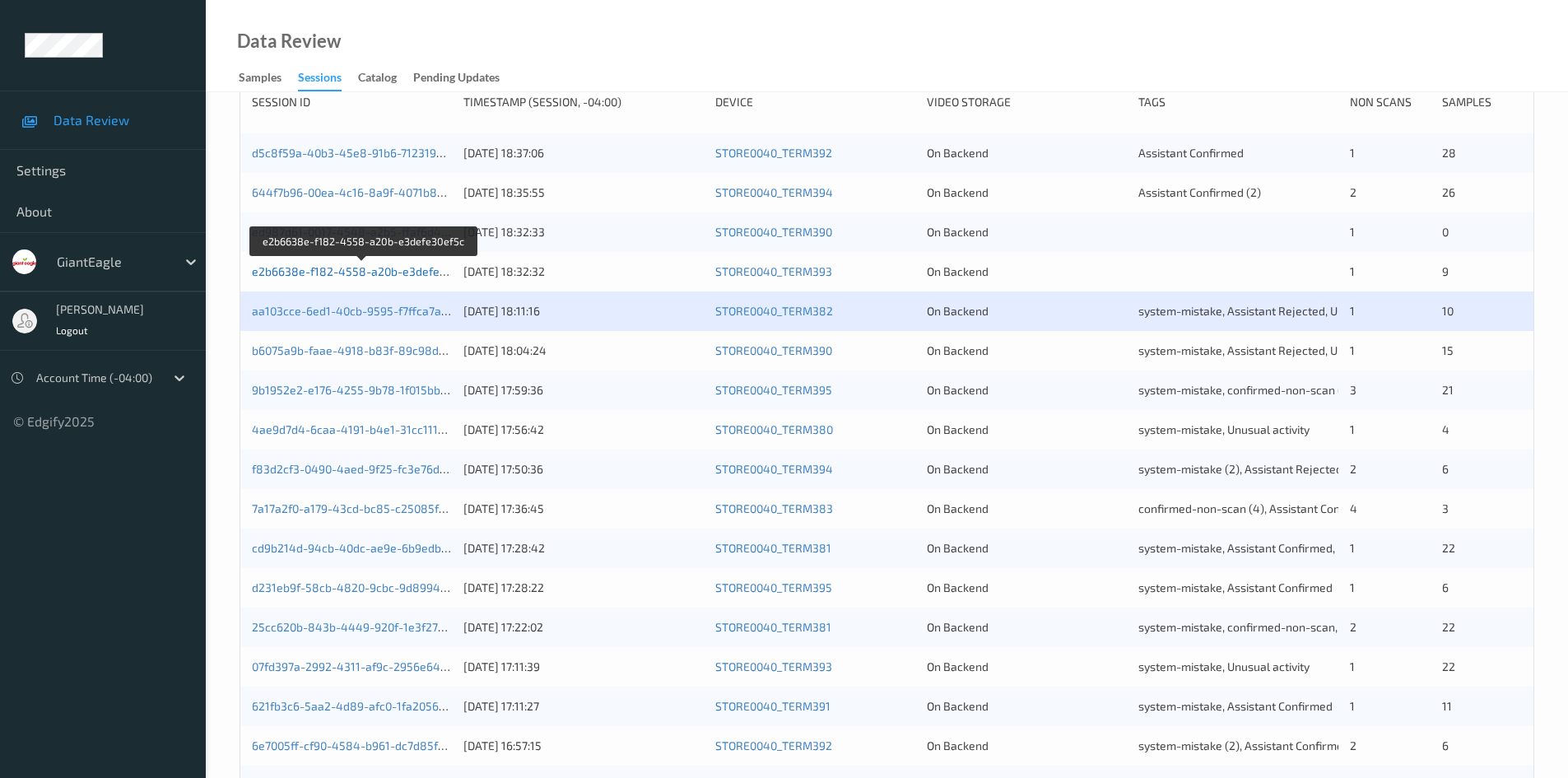 click on "e2b6638e-f182-4558-a20b-e3defe30ef5c" at bounding box center (364, 271) 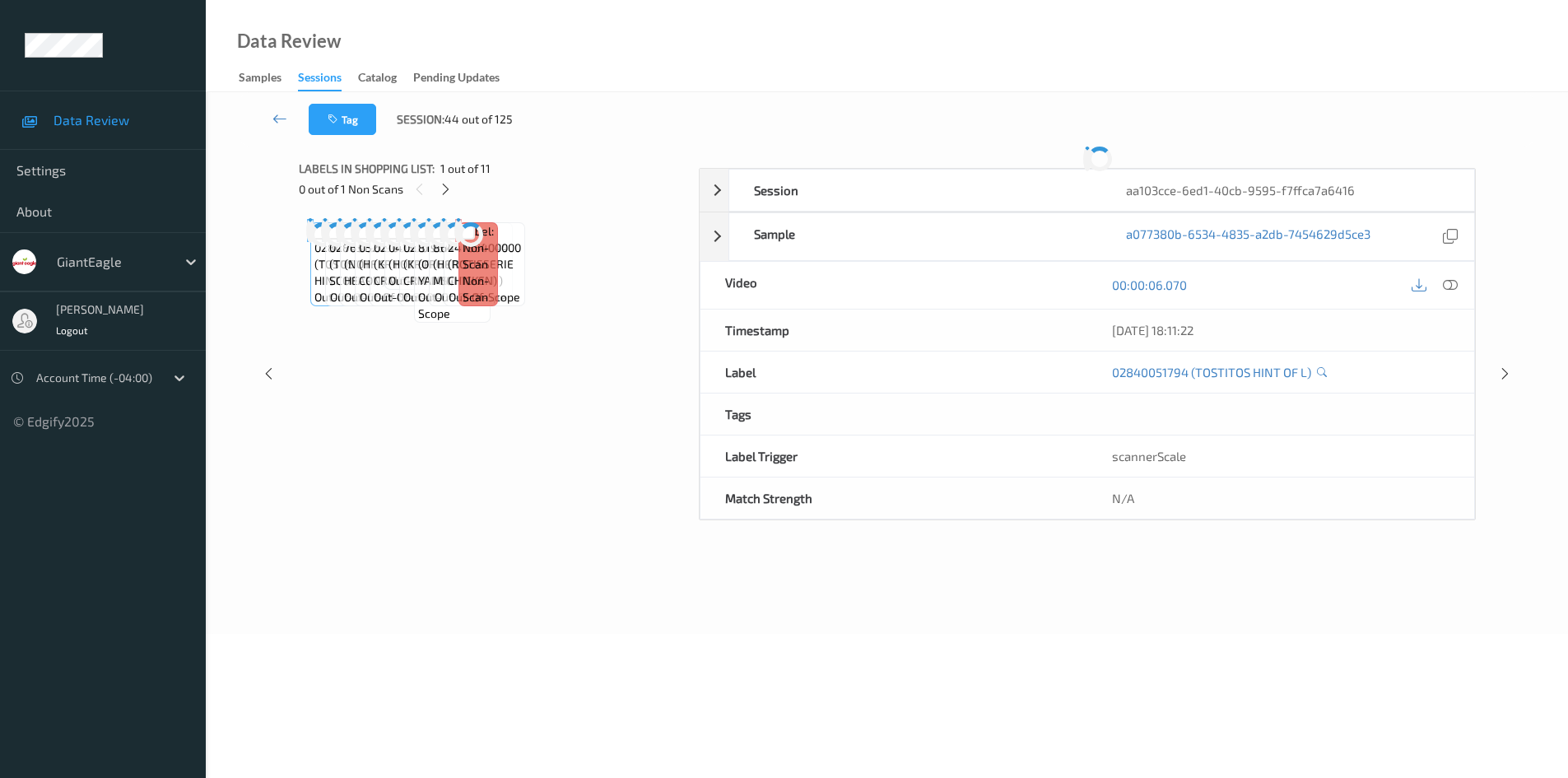 scroll, scrollTop: 65, scrollLeft: 0, axis: vertical 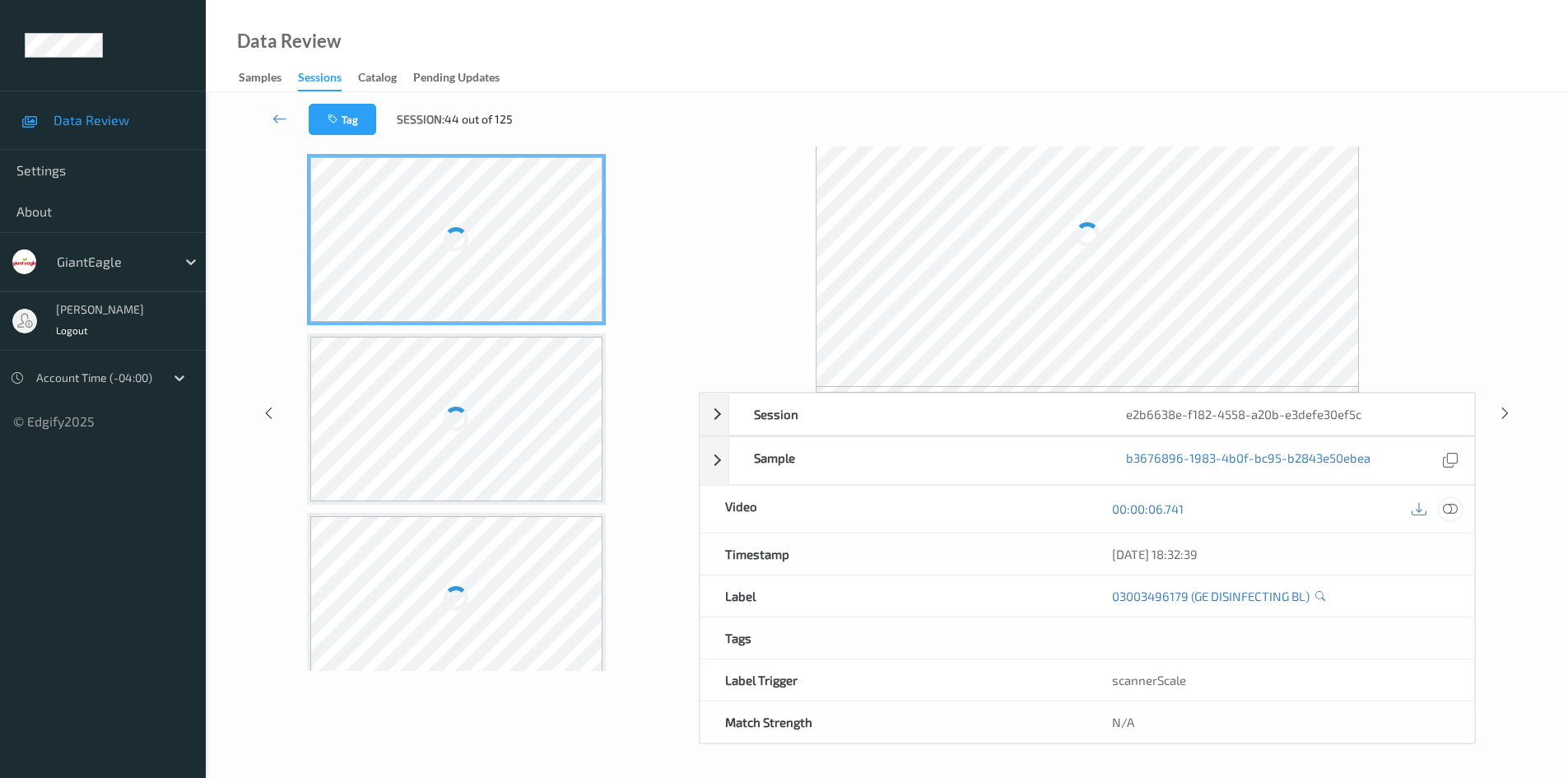 click at bounding box center (1450, 509) 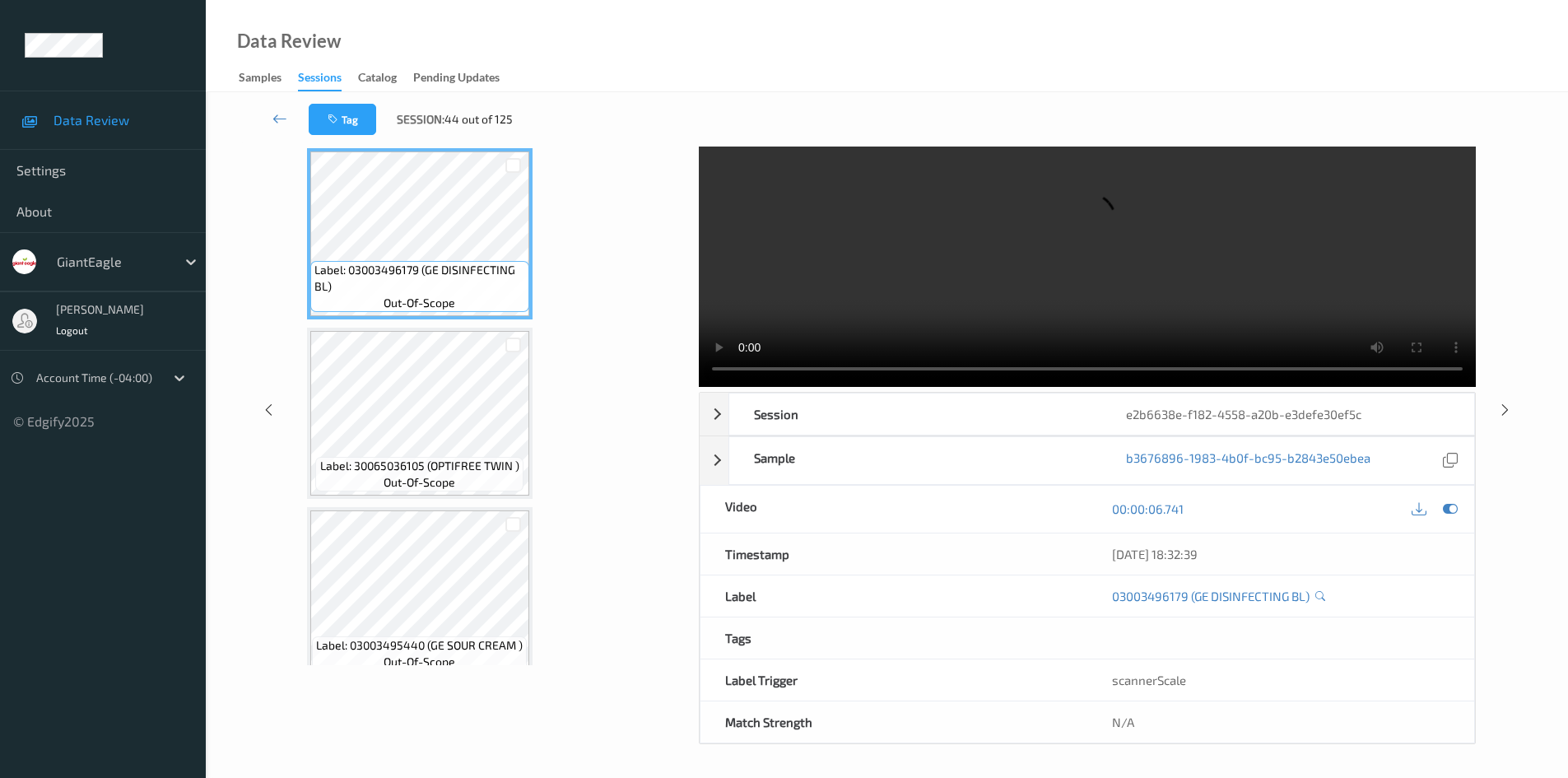 scroll, scrollTop: 0, scrollLeft: 0, axis: both 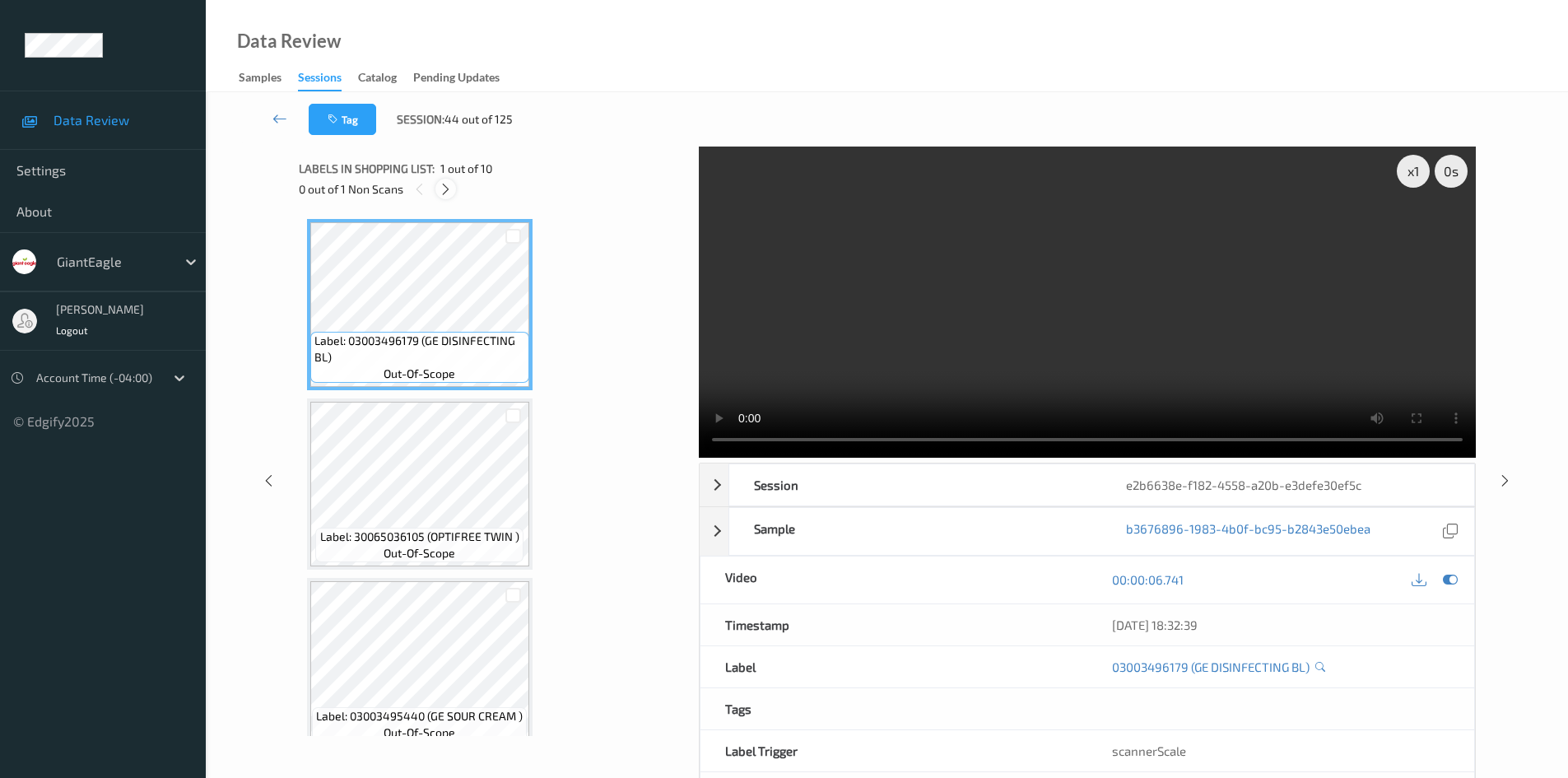 click at bounding box center [445, 189] 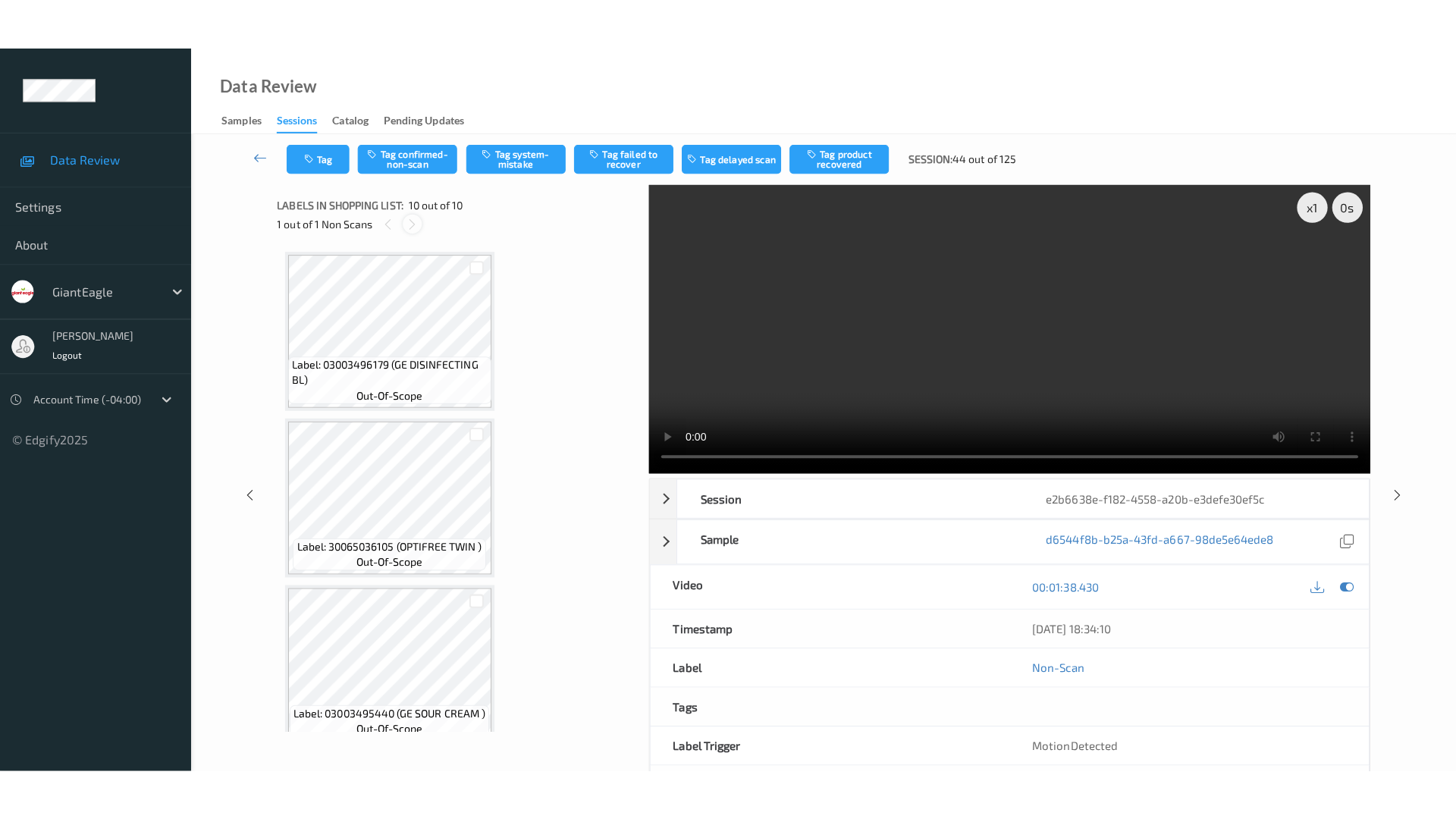 scroll, scrollTop: 1177, scrollLeft: 0, axis: vertical 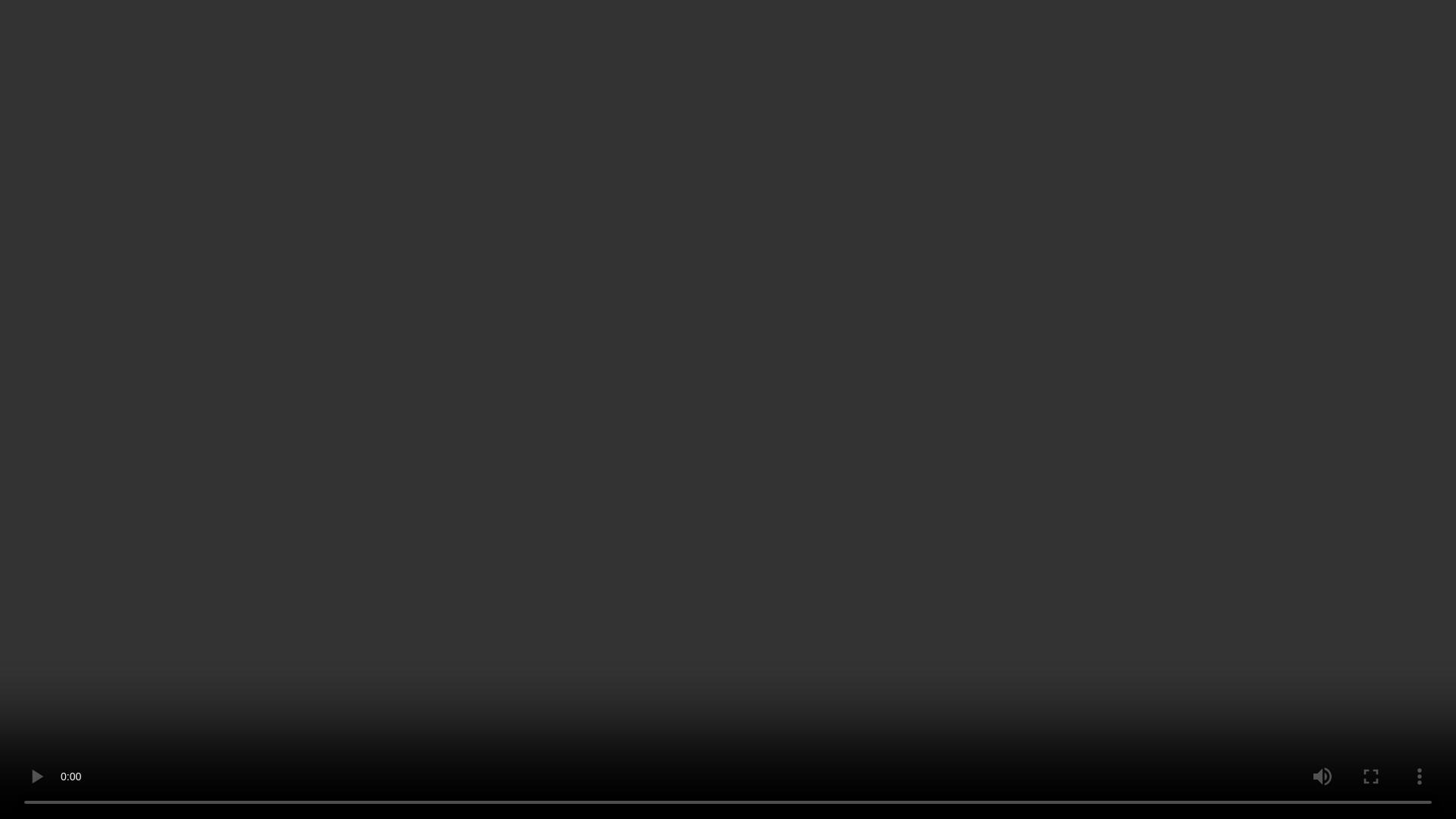 type 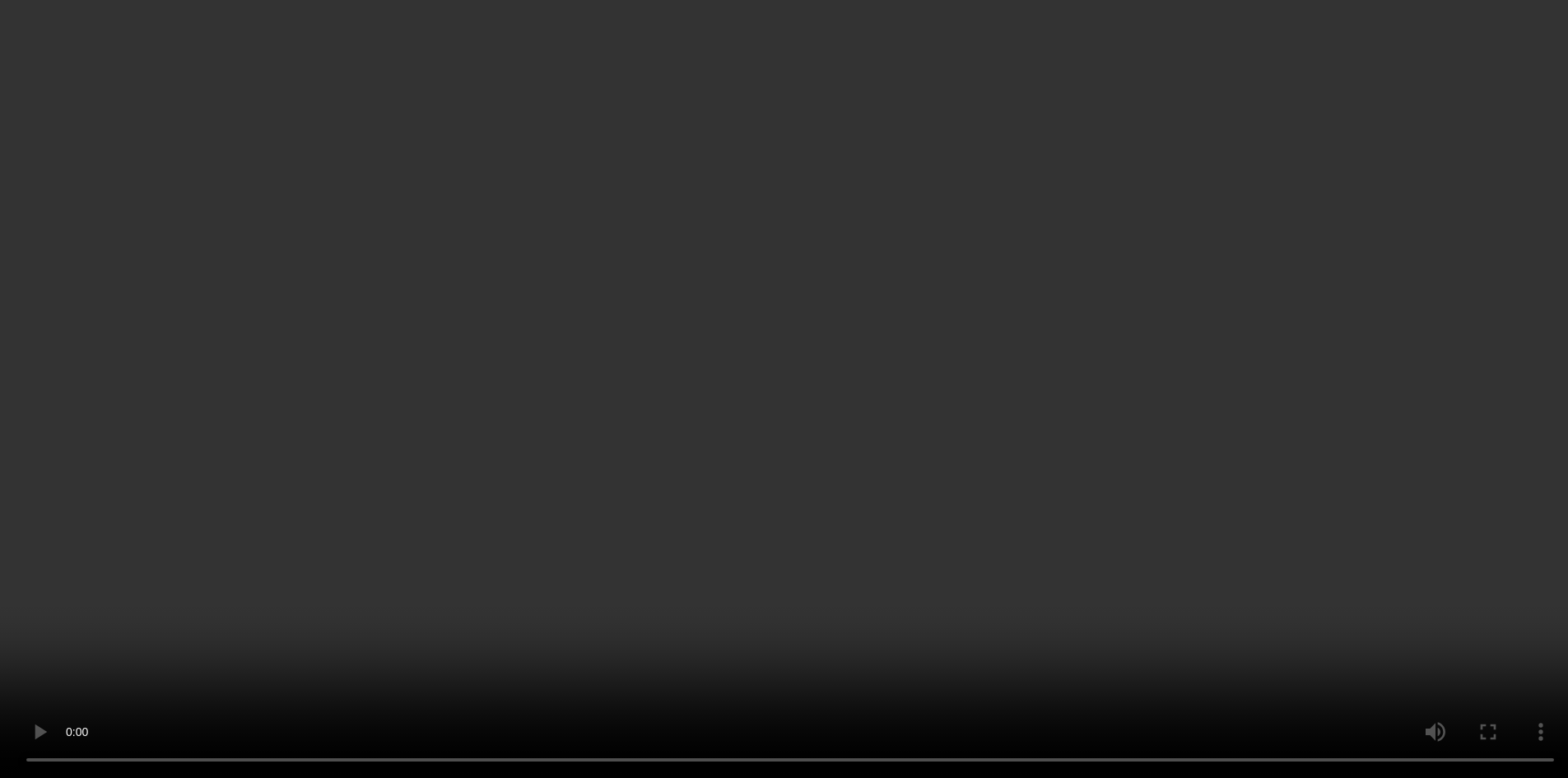 scroll, scrollTop: 1278, scrollLeft: 0, axis: vertical 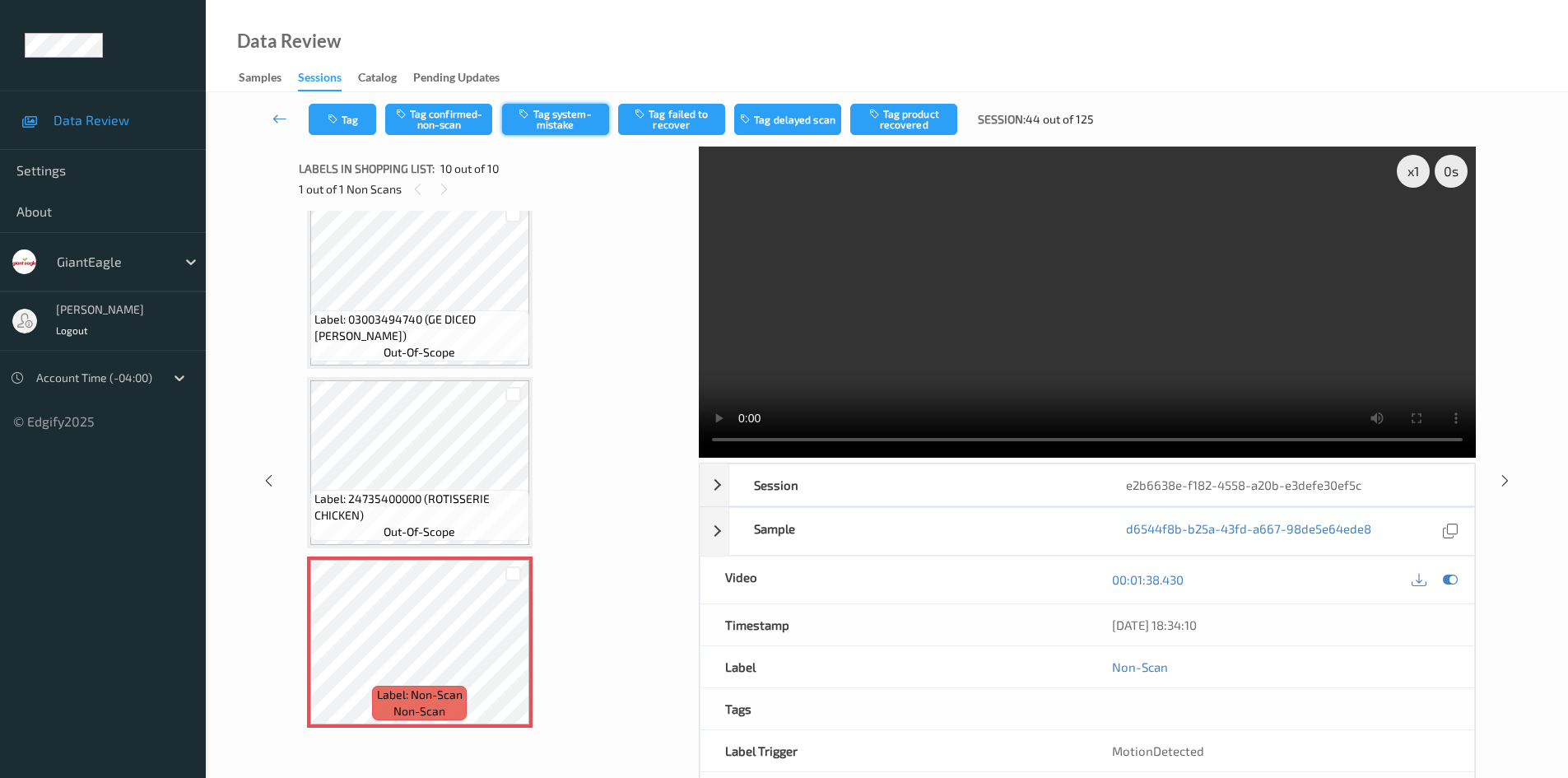 click on "Tag   system-mistake" at bounding box center [556, 119] 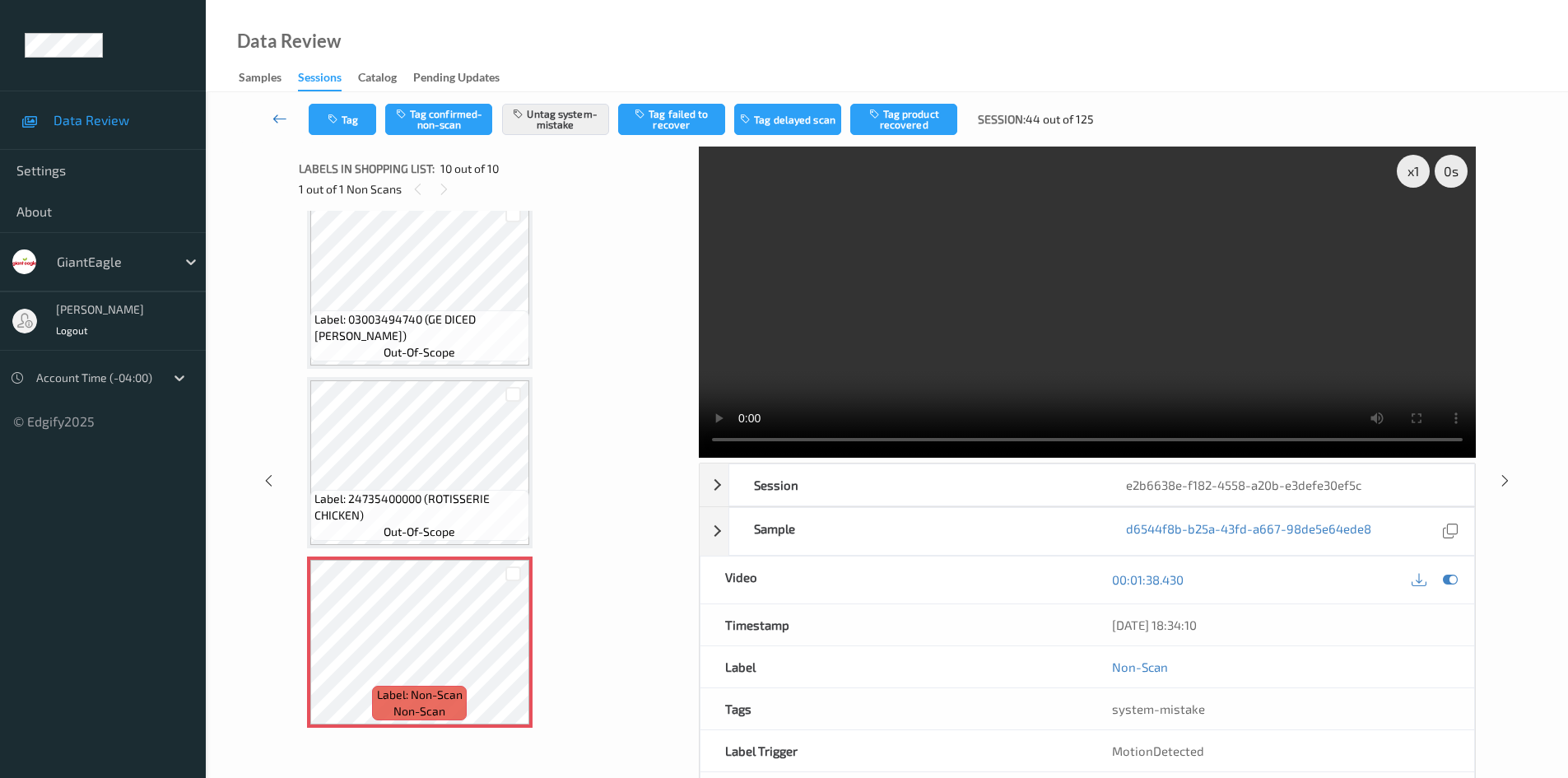 click at bounding box center (280, 119) 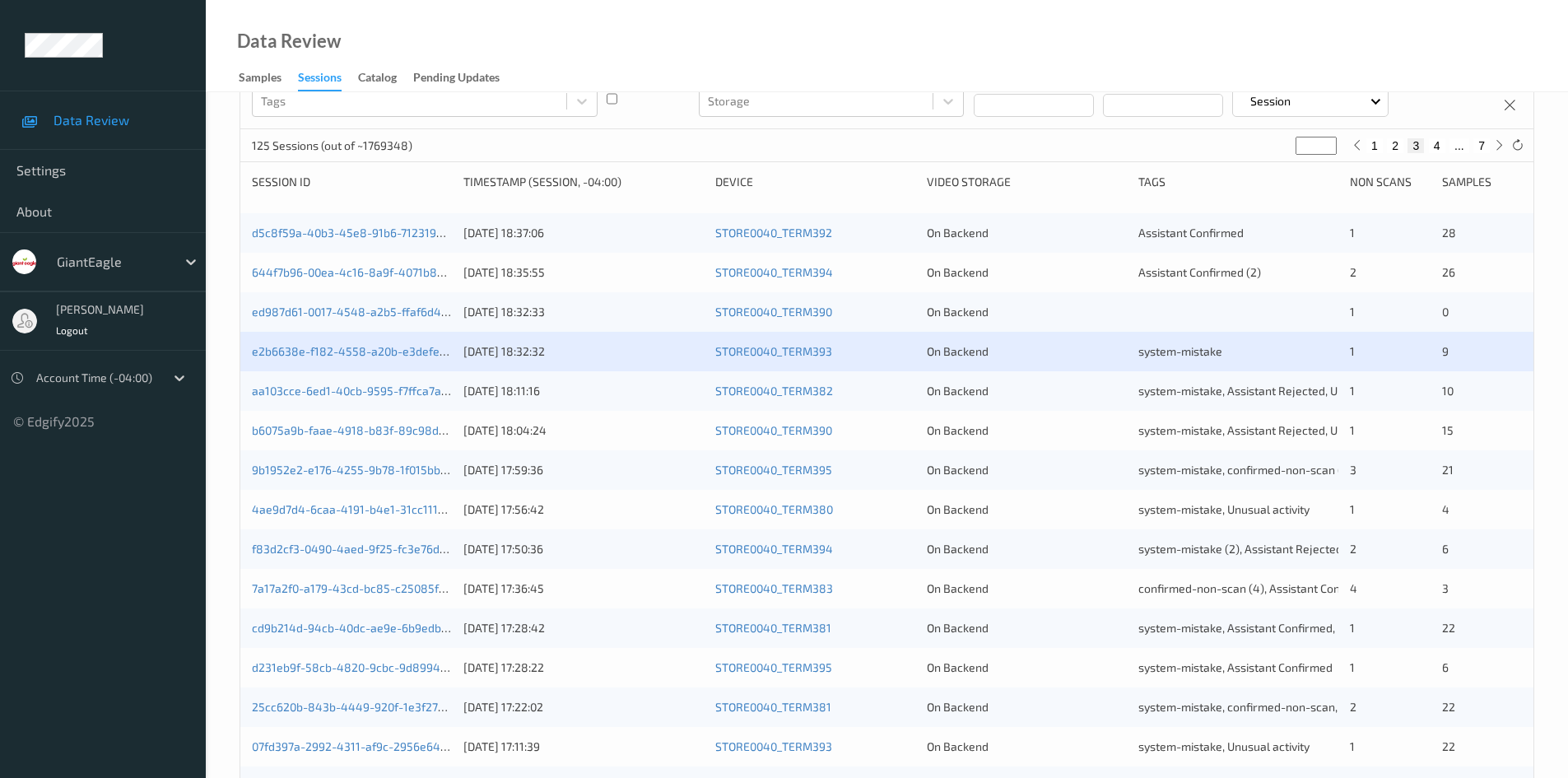 scroll, scrollTop: 247, scrollLeft: 0, axis: vertical 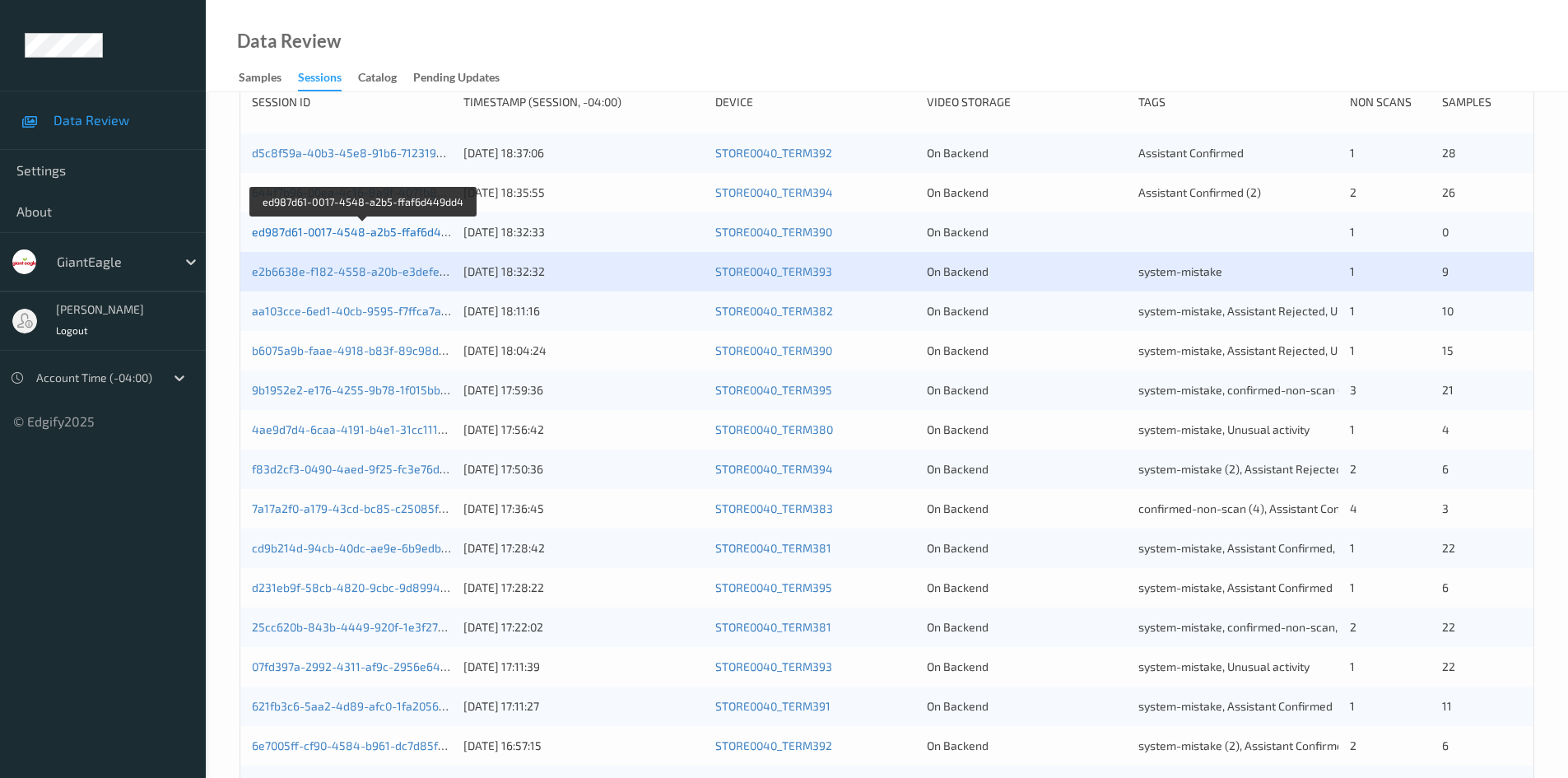 click on "ed987d61-0017-4548-a2b5-ffaf6d449dd4" at bounding box center [364, 231] 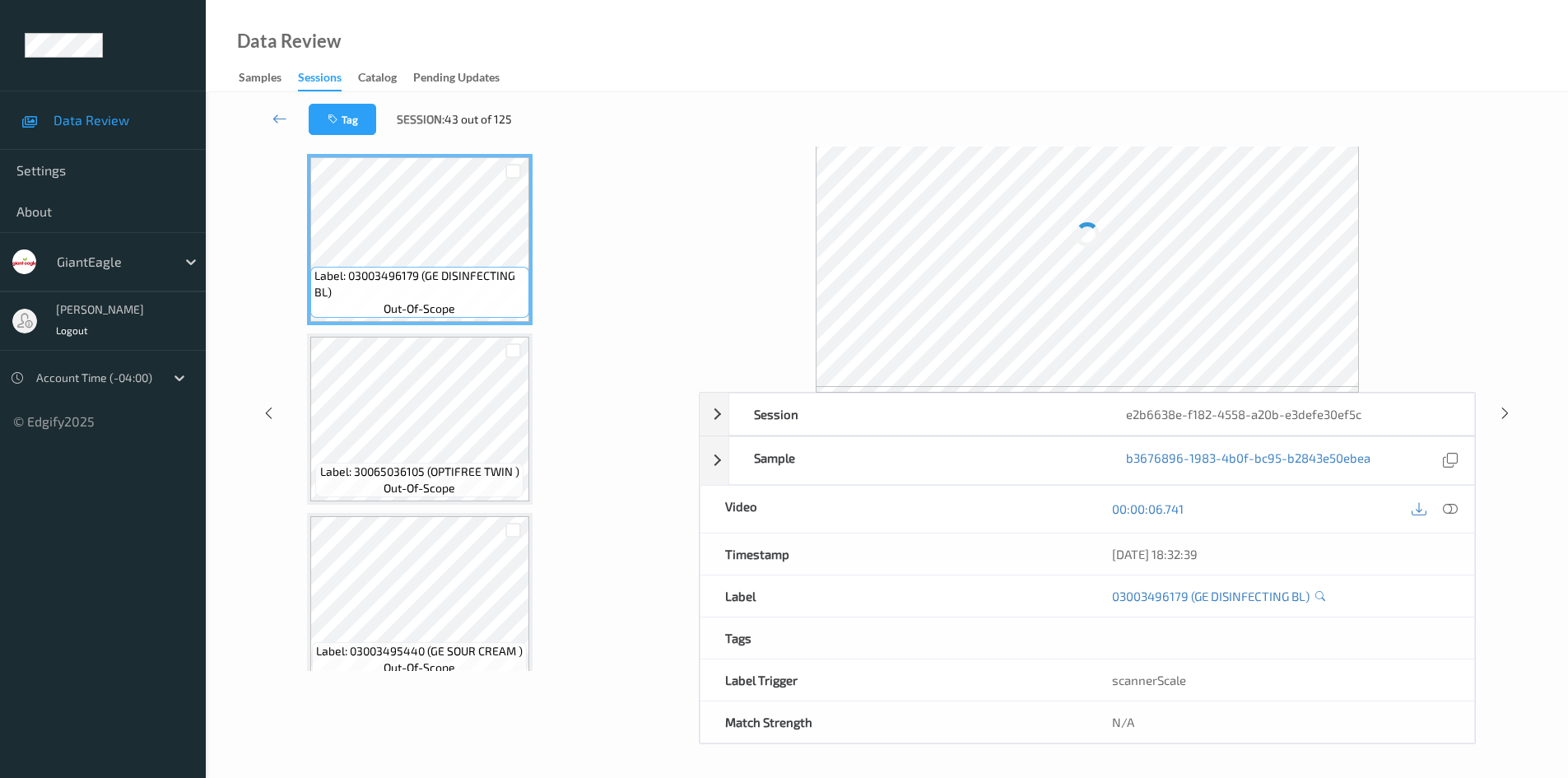 scroll, scrollTop: 0, scrollLeft: 0, axis: both 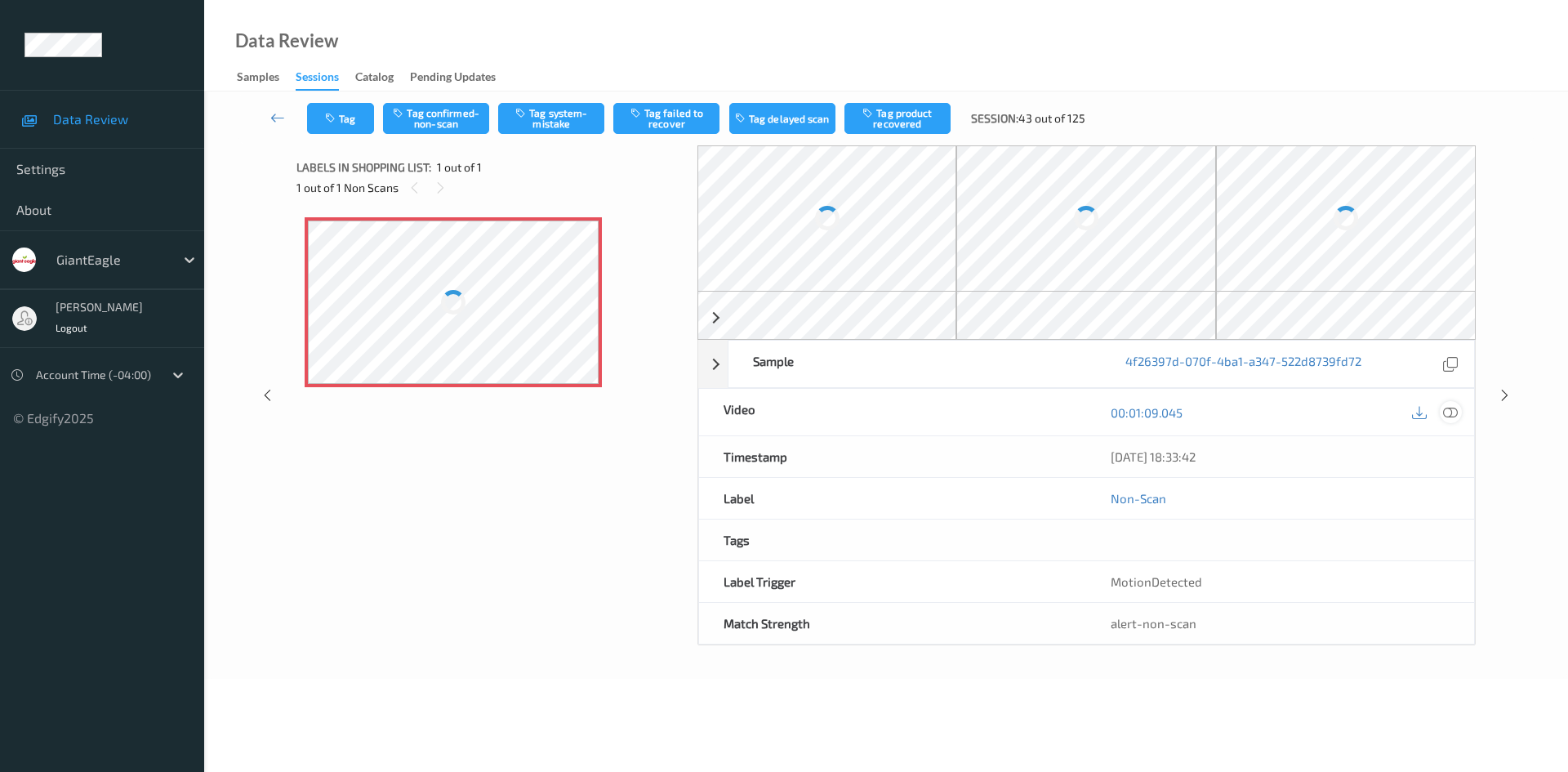 click at bounding box center [1450, 413] 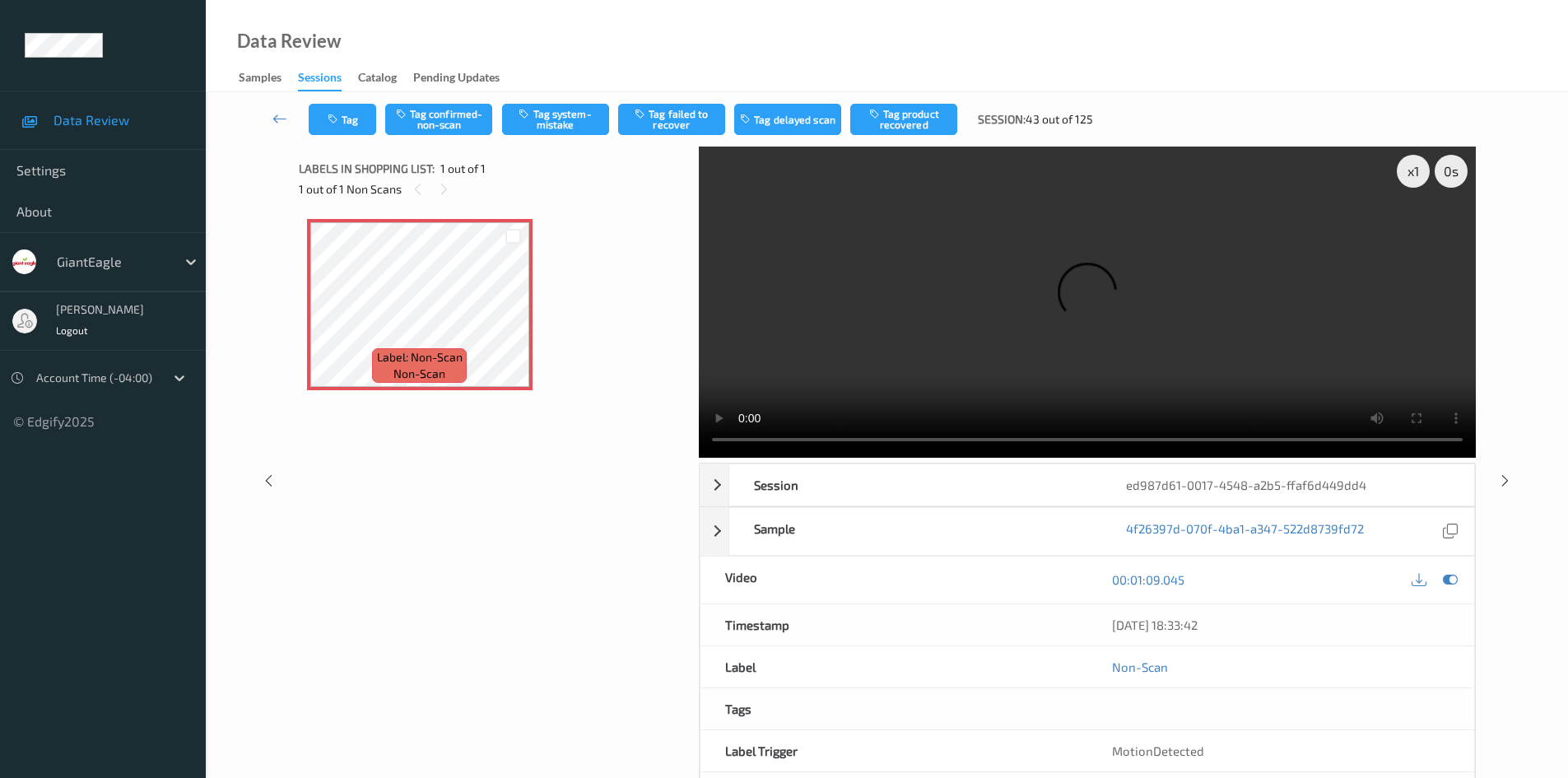 type 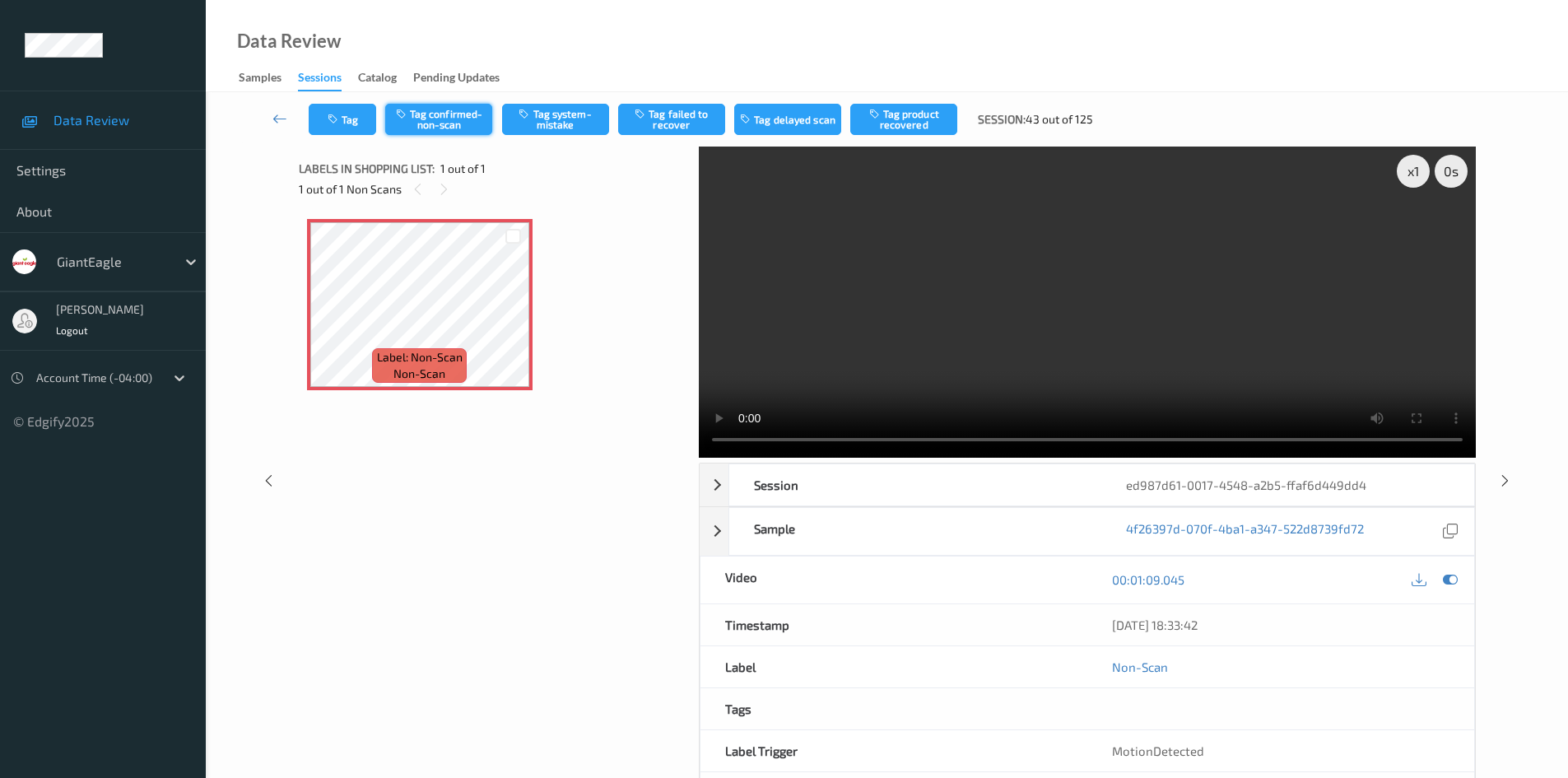 click on "Tag   confirmed-non-scan" at bounding box center [439, 119] 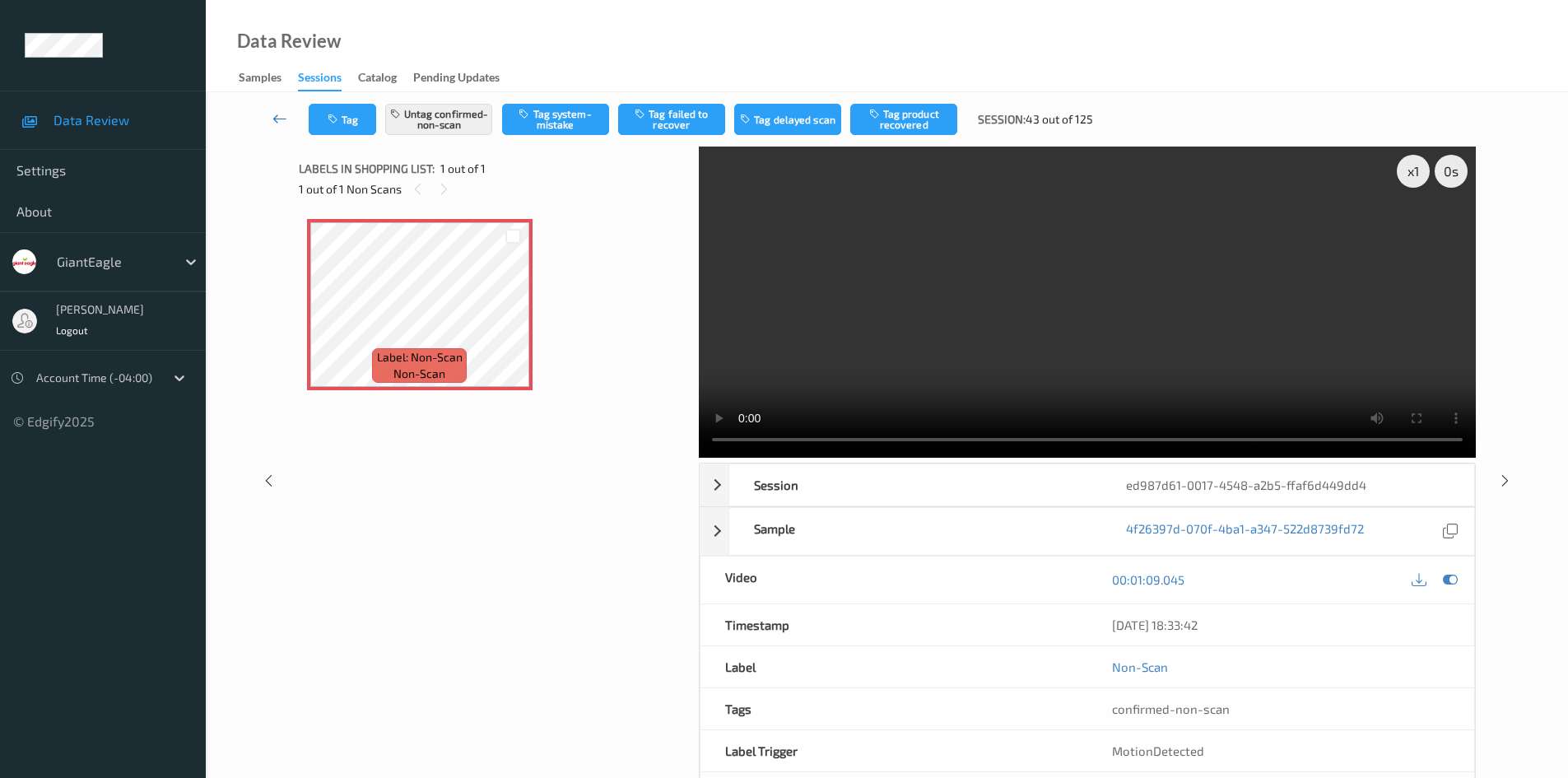click at bounding box center [280, 119] 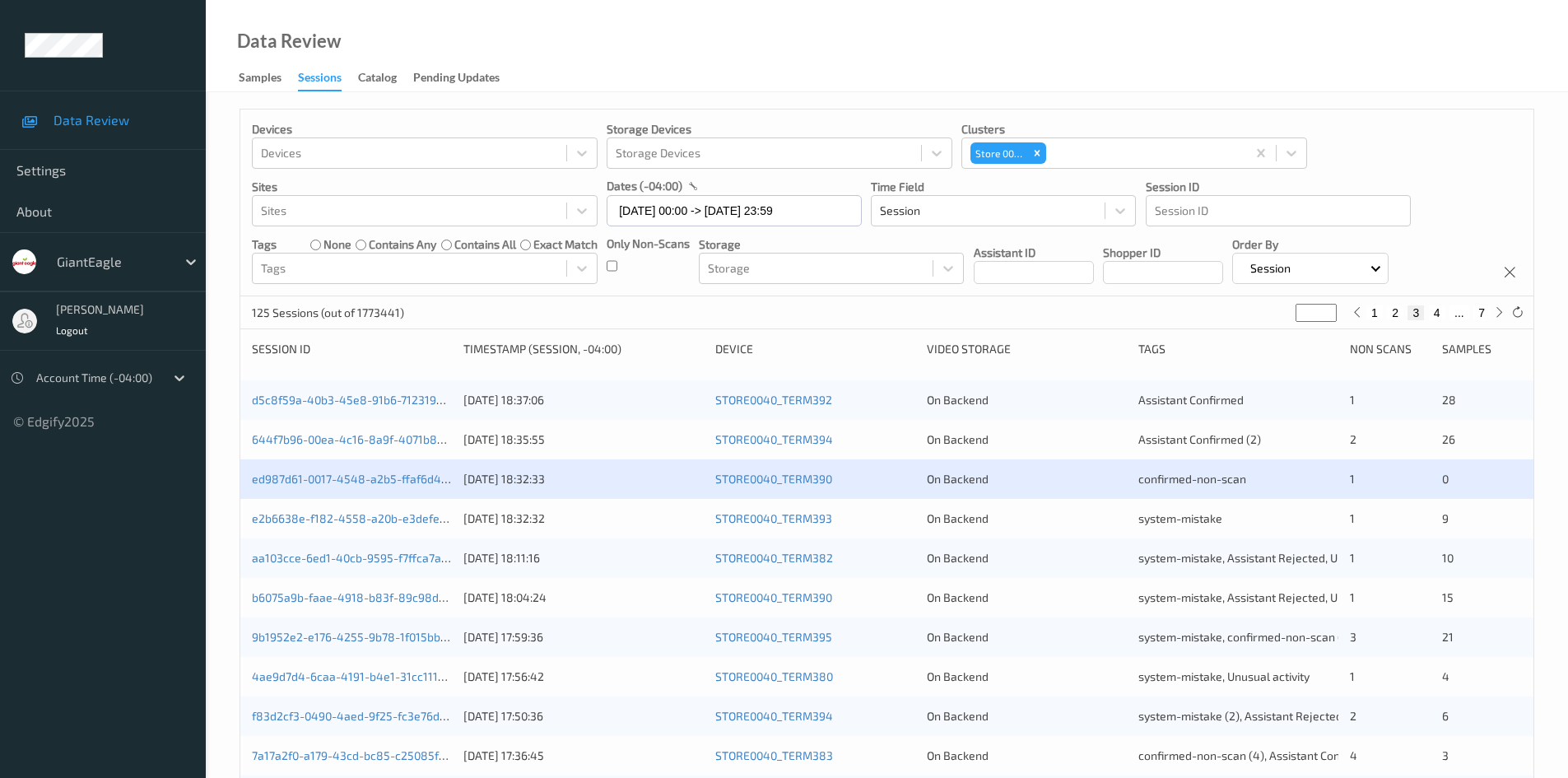 scroll, scrollTop: 82, scrollLeft: 0, axis: vertical 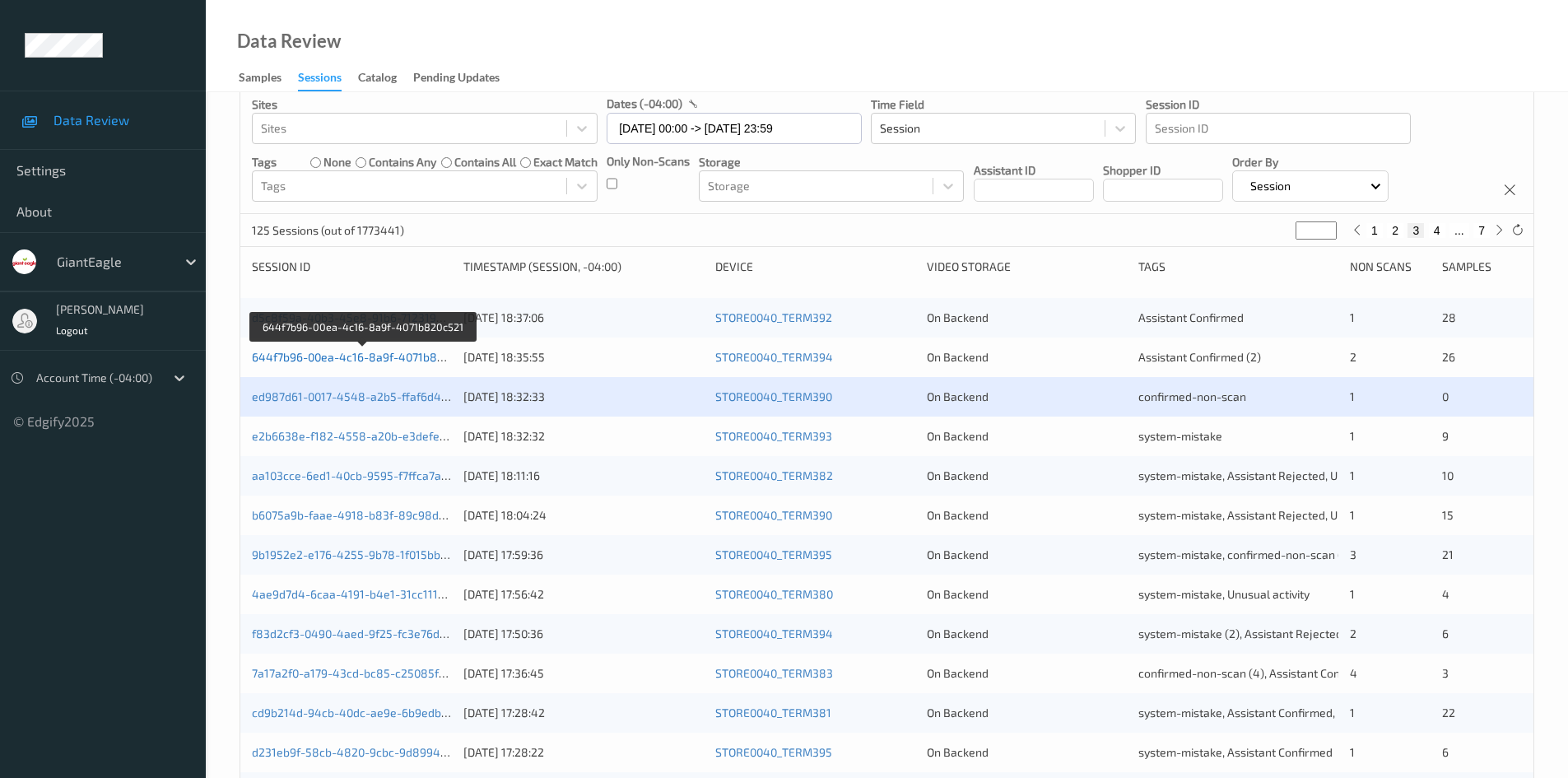 click on "644f7b96-00ea-4c16-8a9f-4071b820c521" at bounding box center [363, 356] 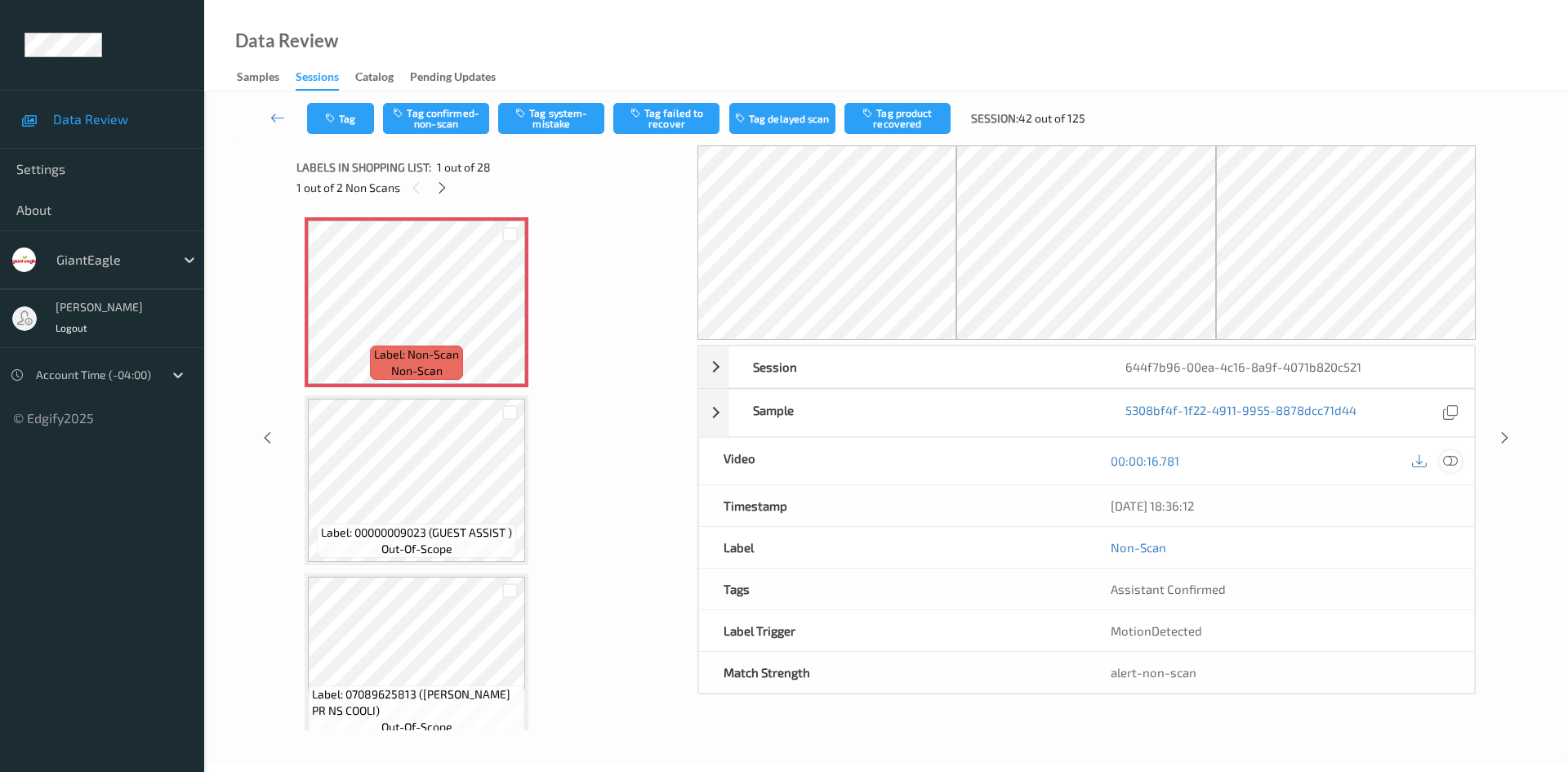 click at bounding box center (1450, 461) 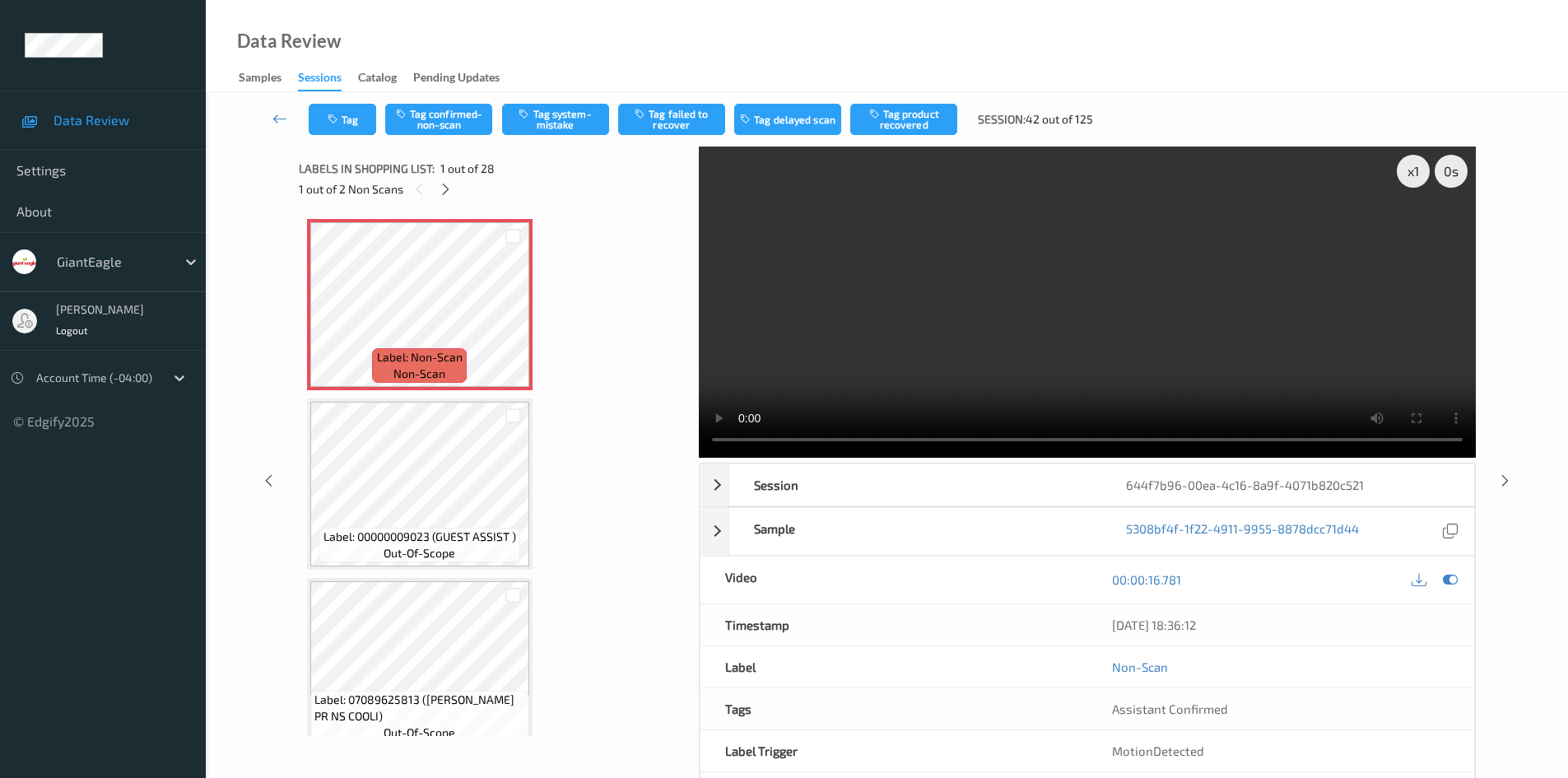 type 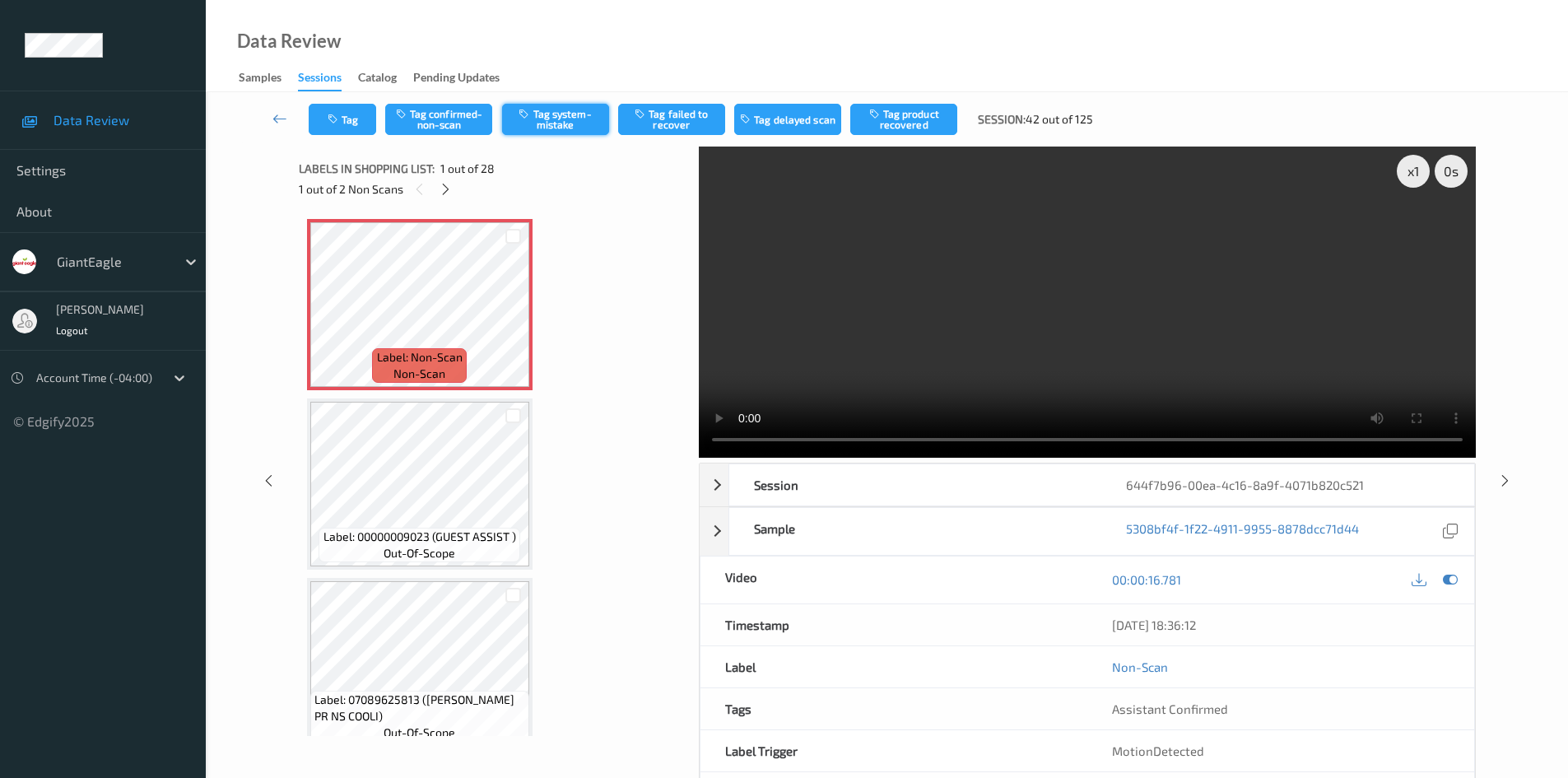 click on "Tag   system-mistake" at bounding box center (556, 119) 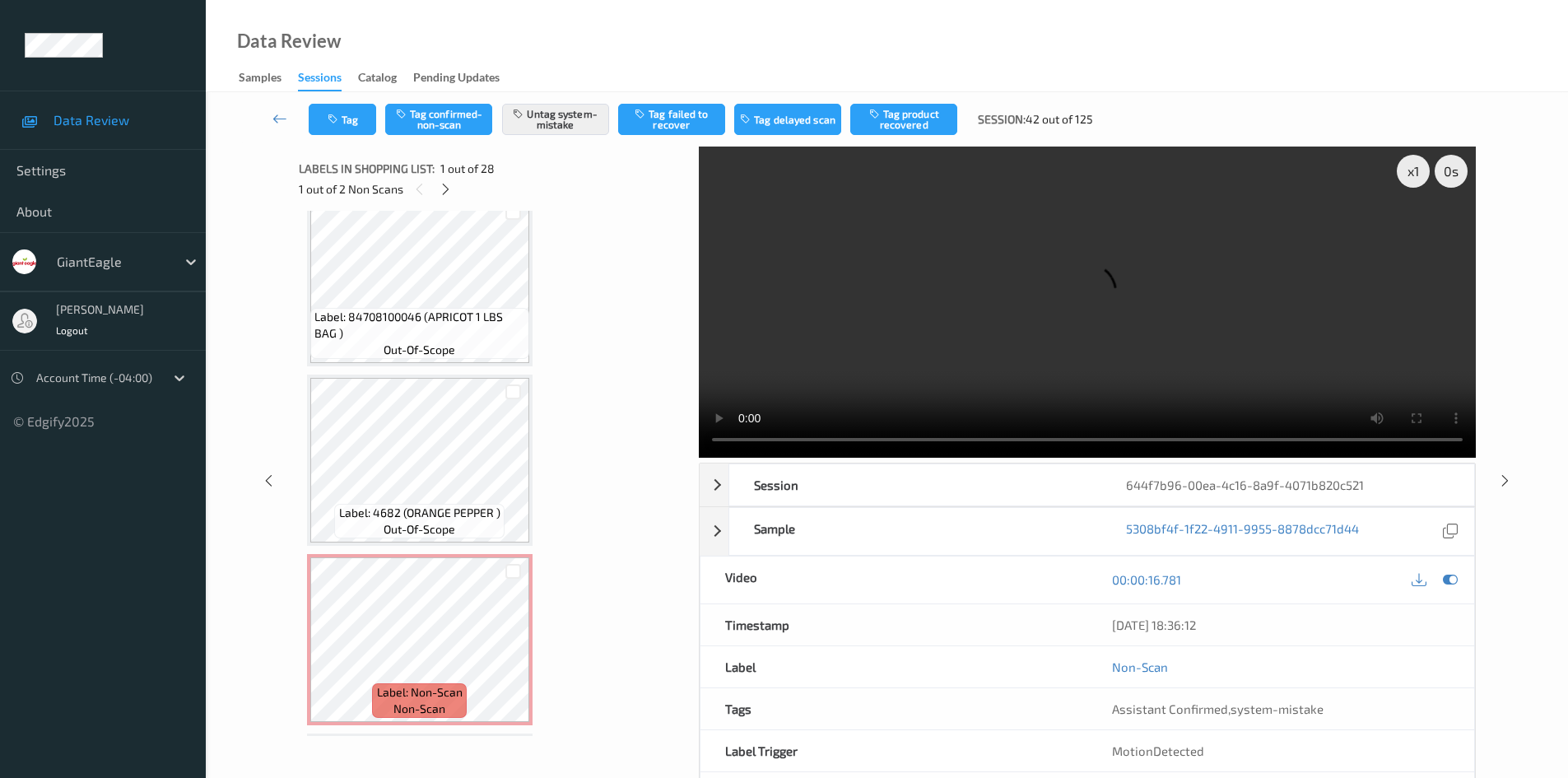 scroll, scrollTop: 4116, scrollLeft: 0, axis: vertical 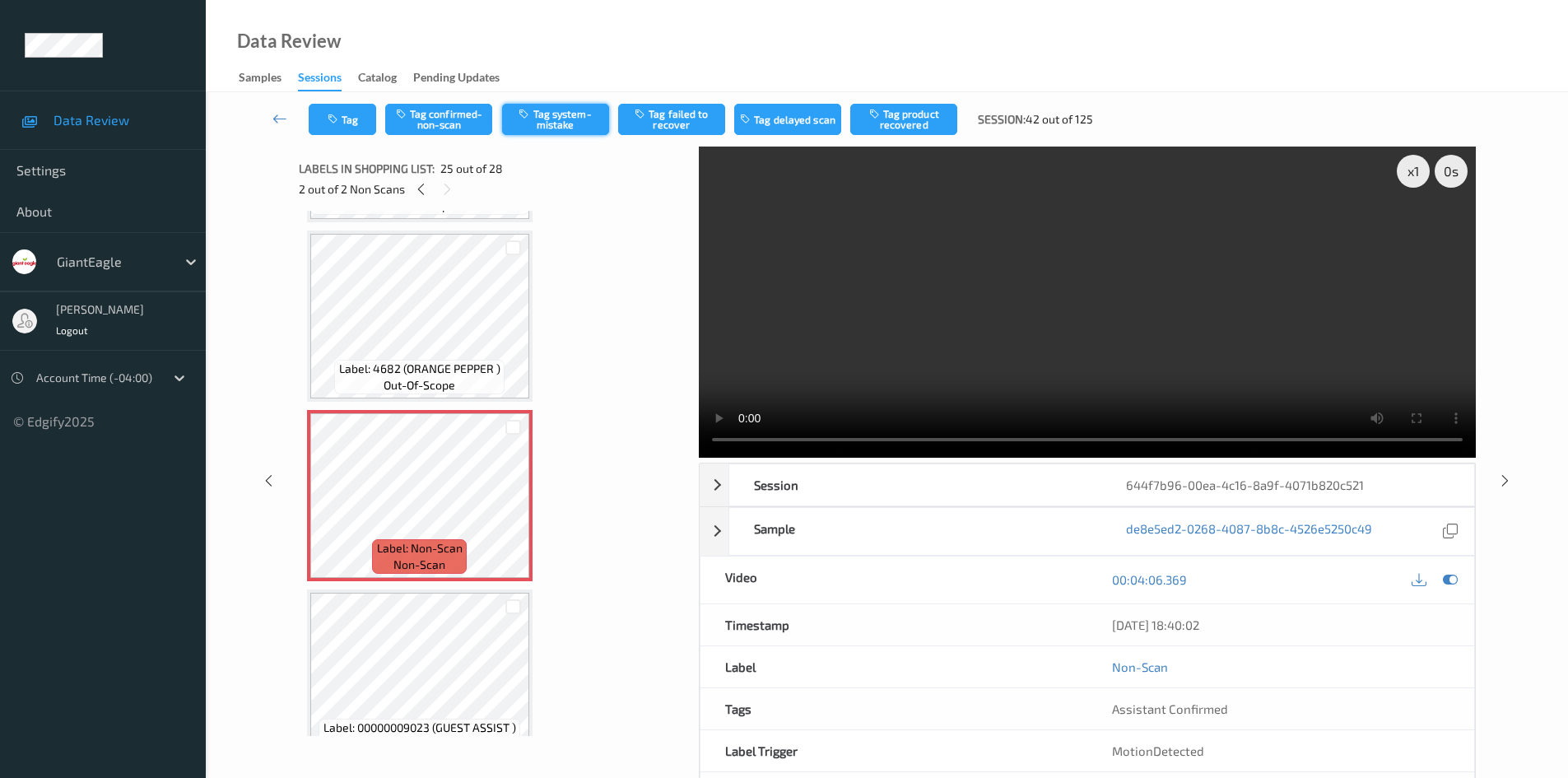 click at bounding box center (525, 114) 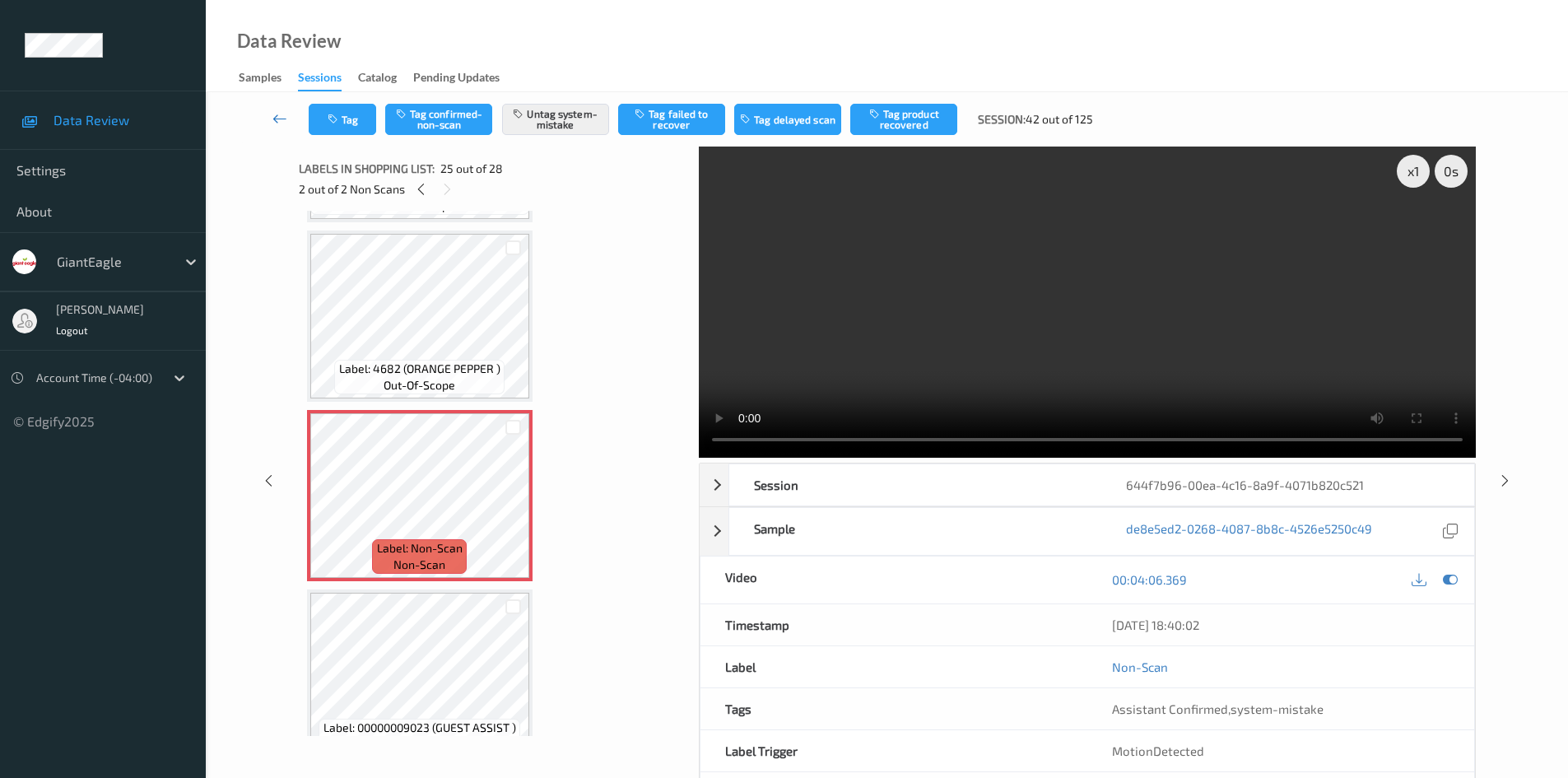 click at bounding box center [280, 119] 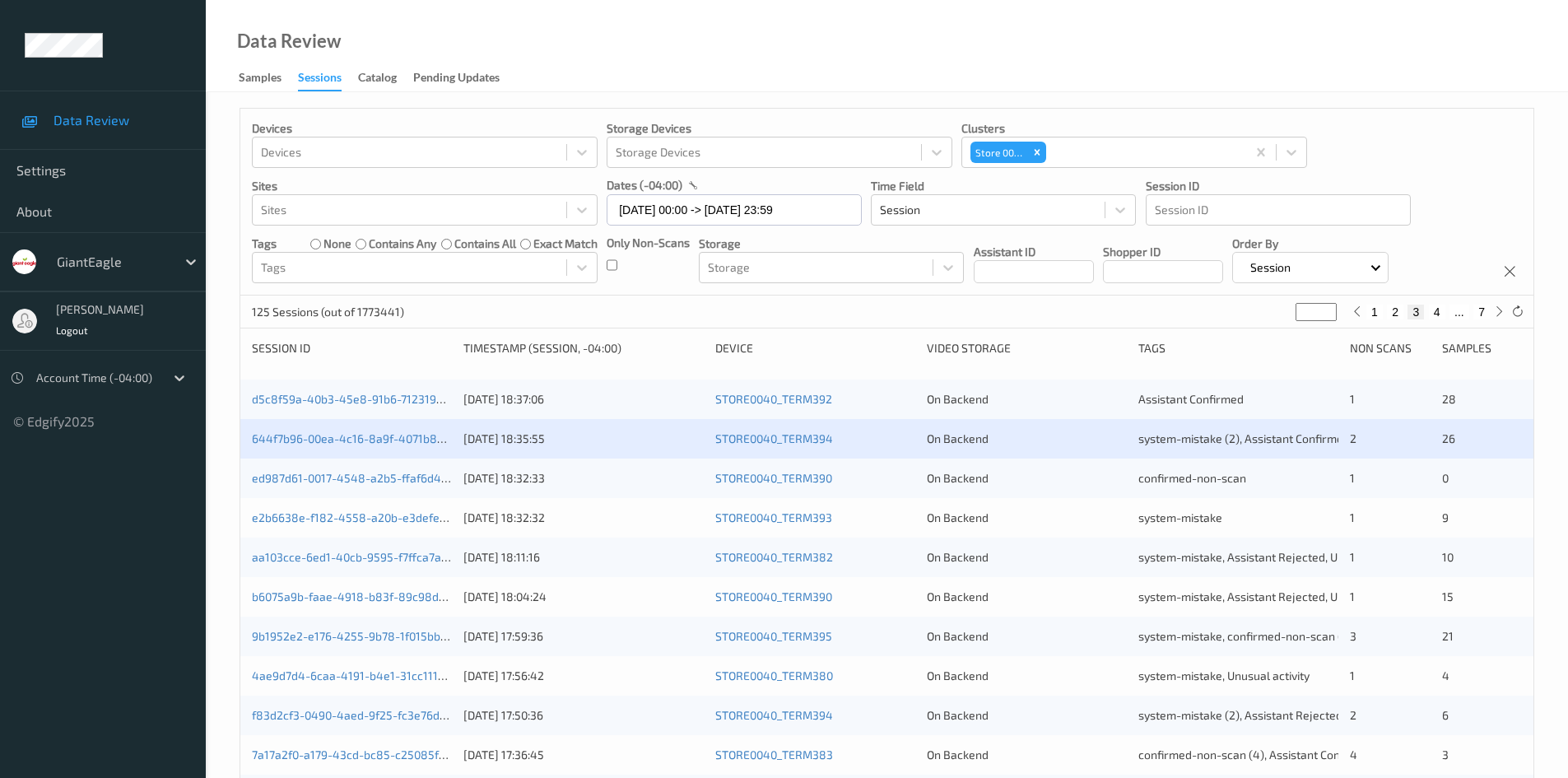 scroll, scrollTop: 0, scrollLeft: 0, axis: both 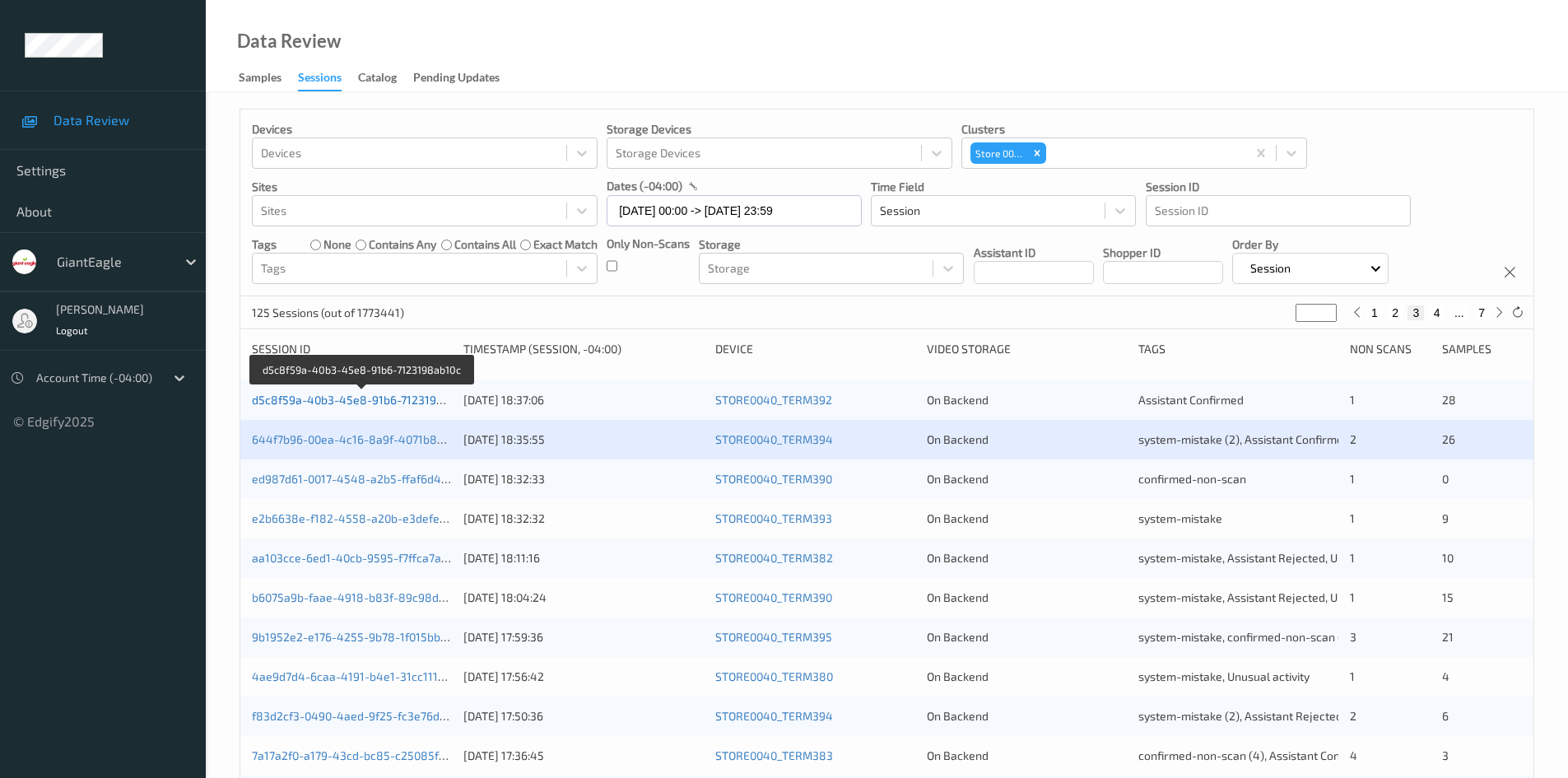 click on "d5c8f59a-40b3-45e8-91b6-7123198ab10c" at bounding box center (363, 399) 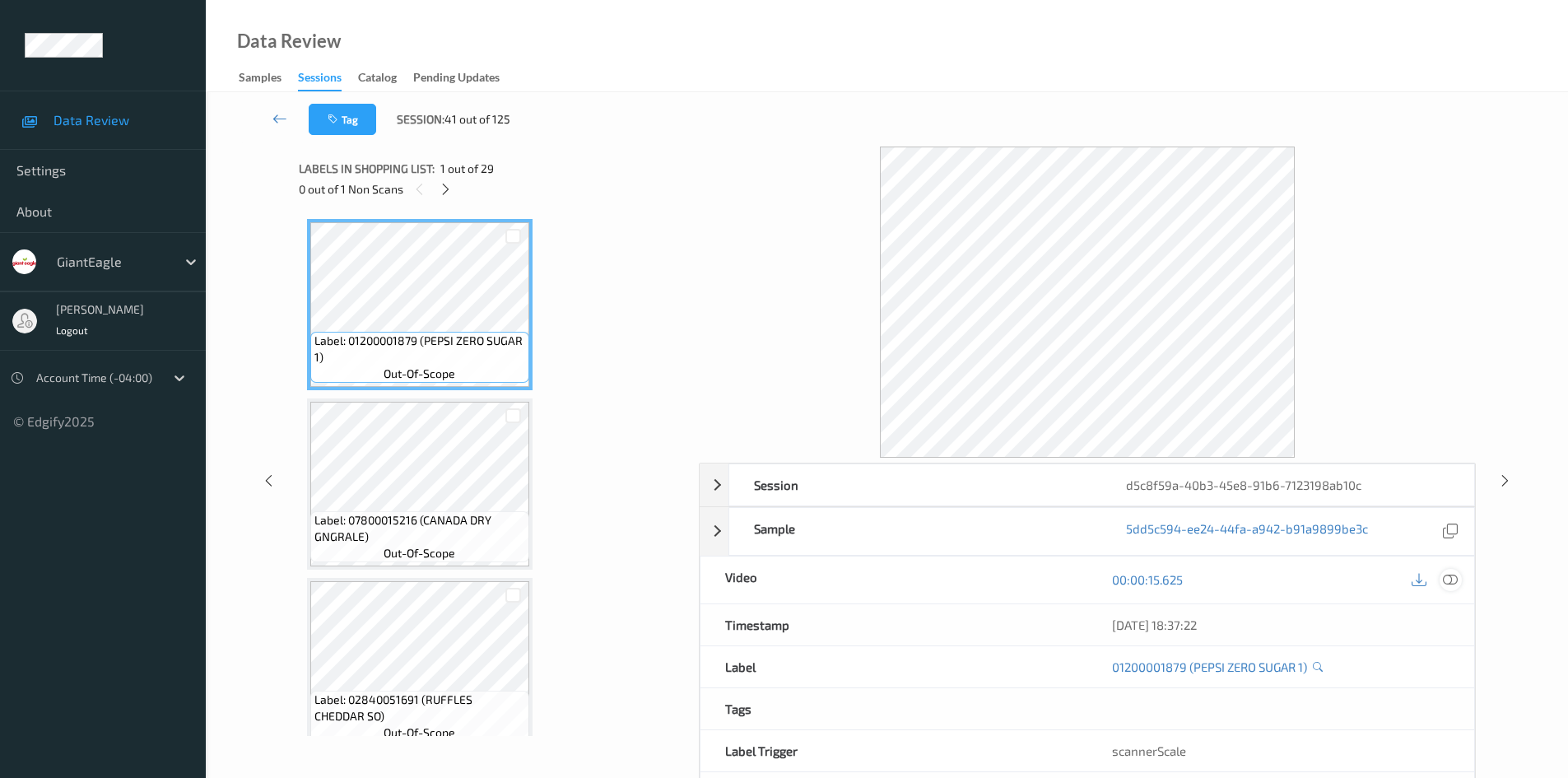 click at bounding box center (1450, 580) 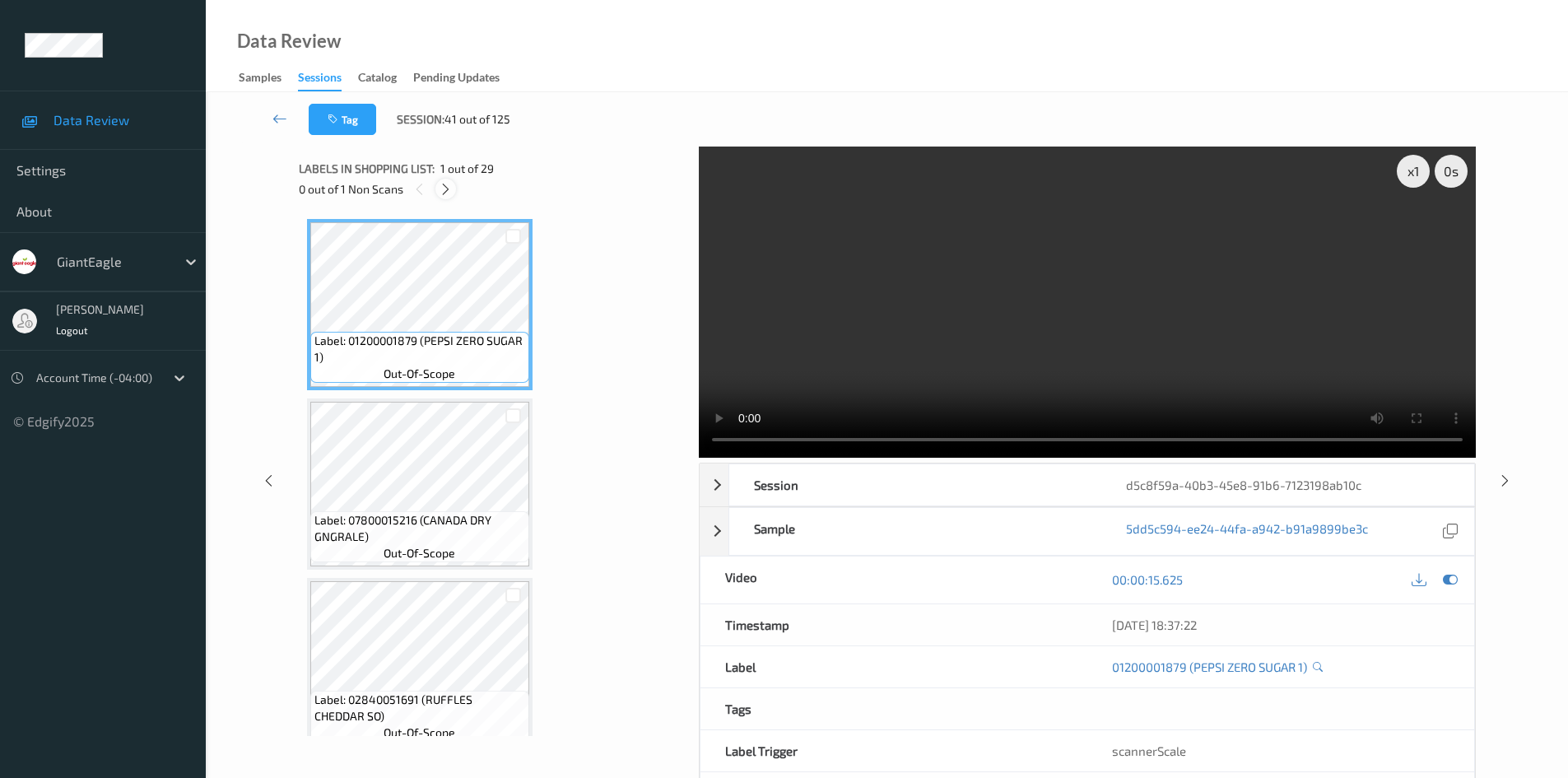 click at bounding box center (445, 189) 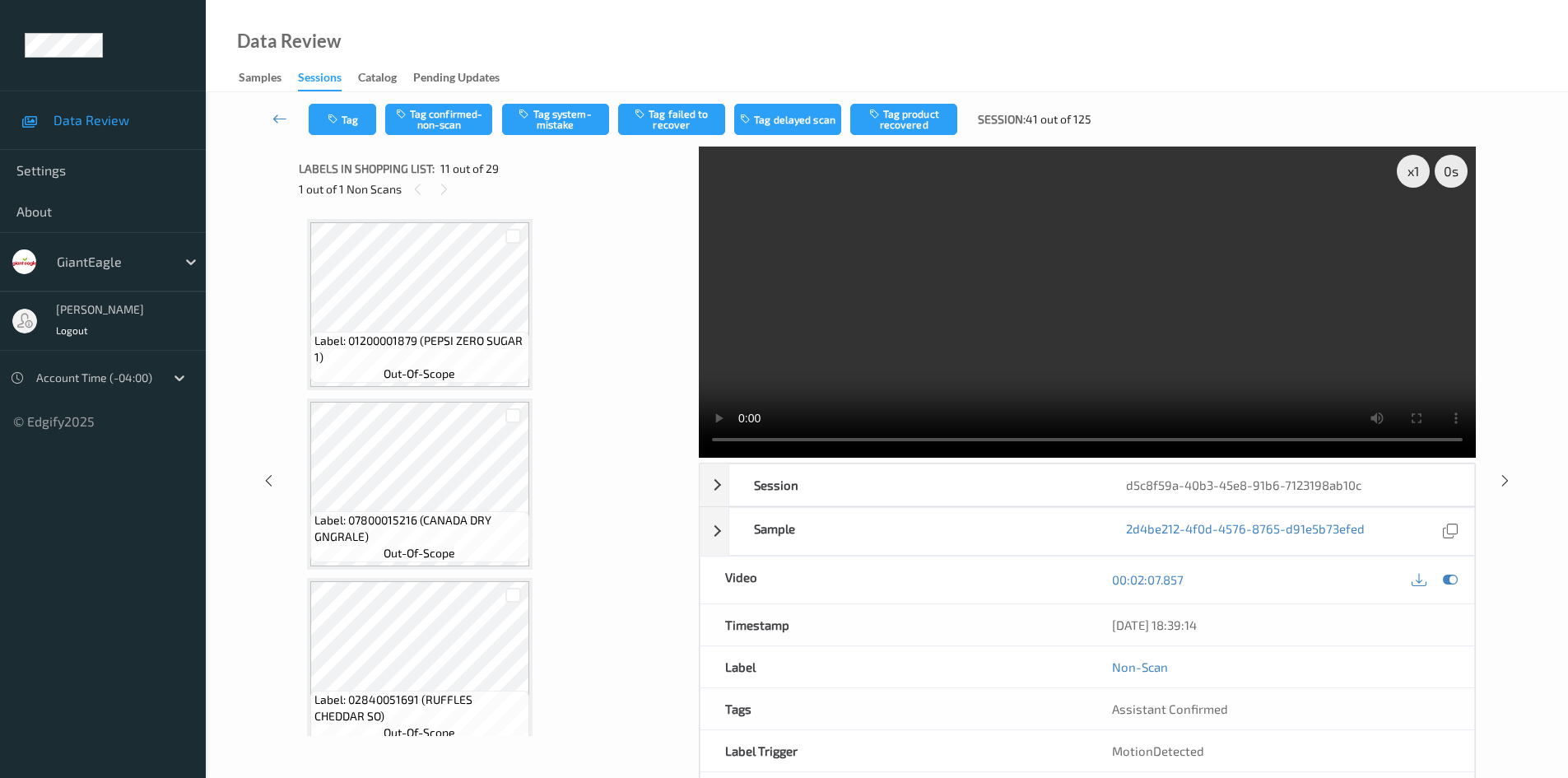 scroll, scrollTop: 1624, scrollLeft: 0, axis: vertical 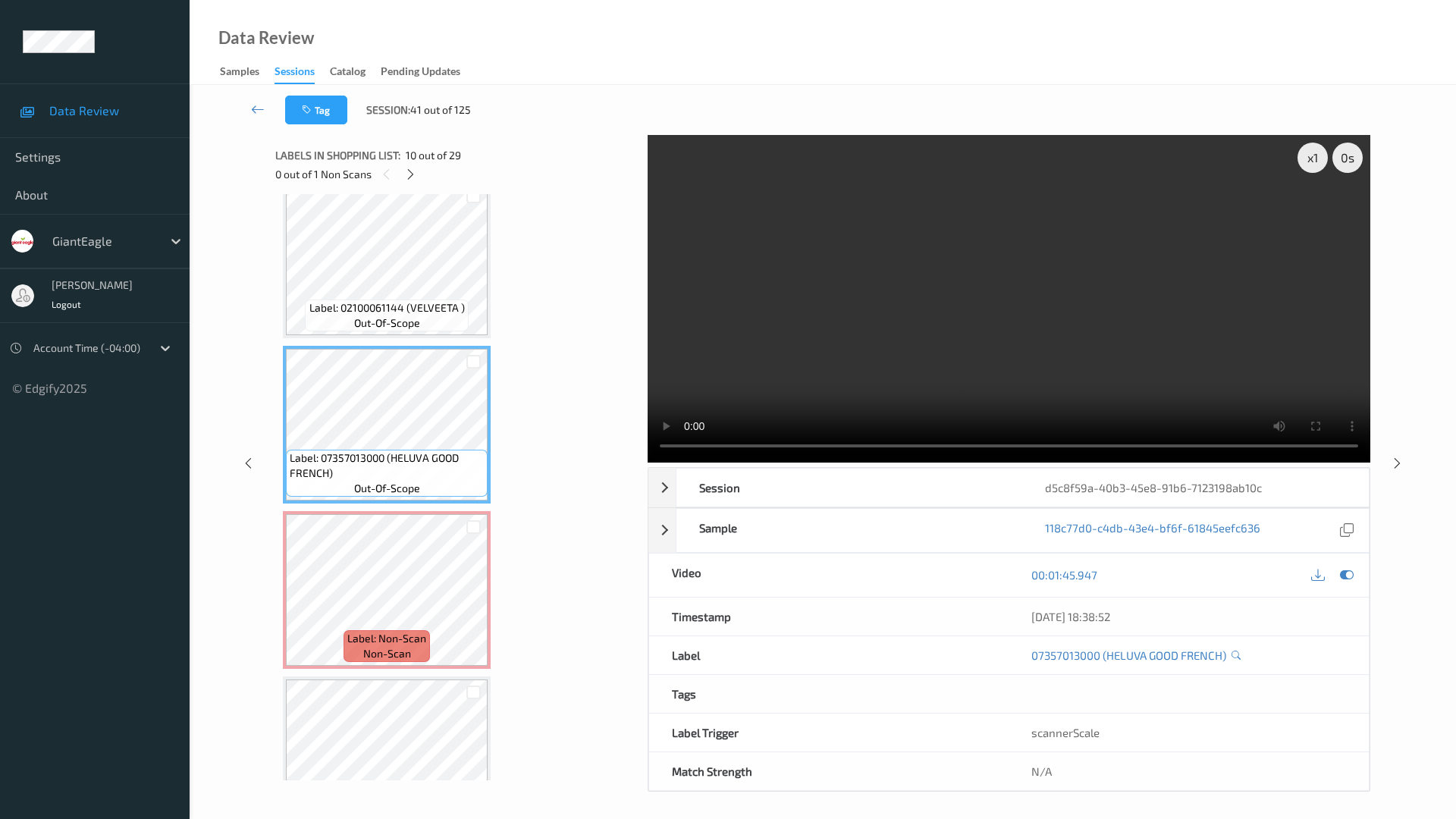 type 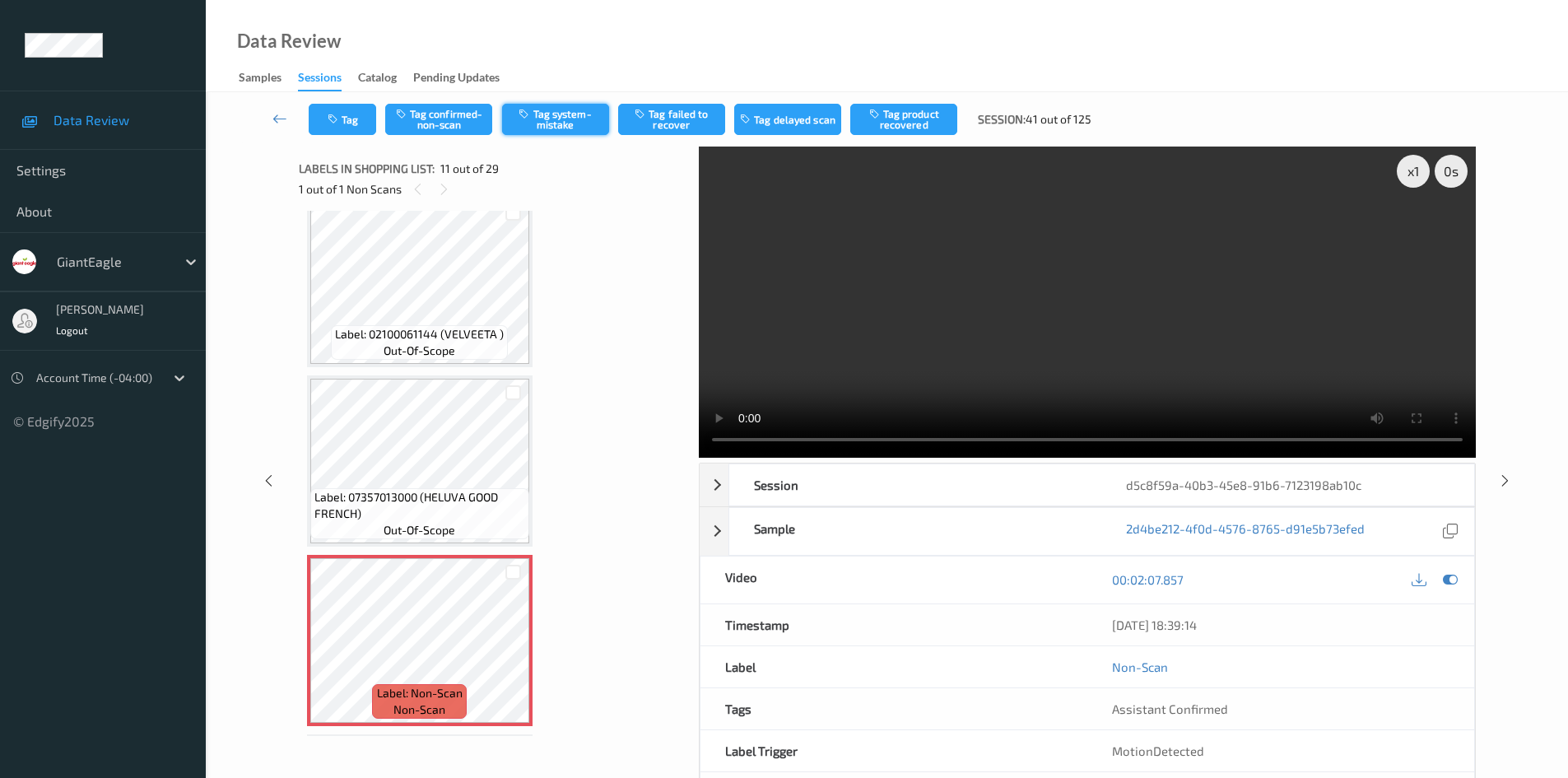 click on "Tag   system-mistake" at bounding box center [556, 119] 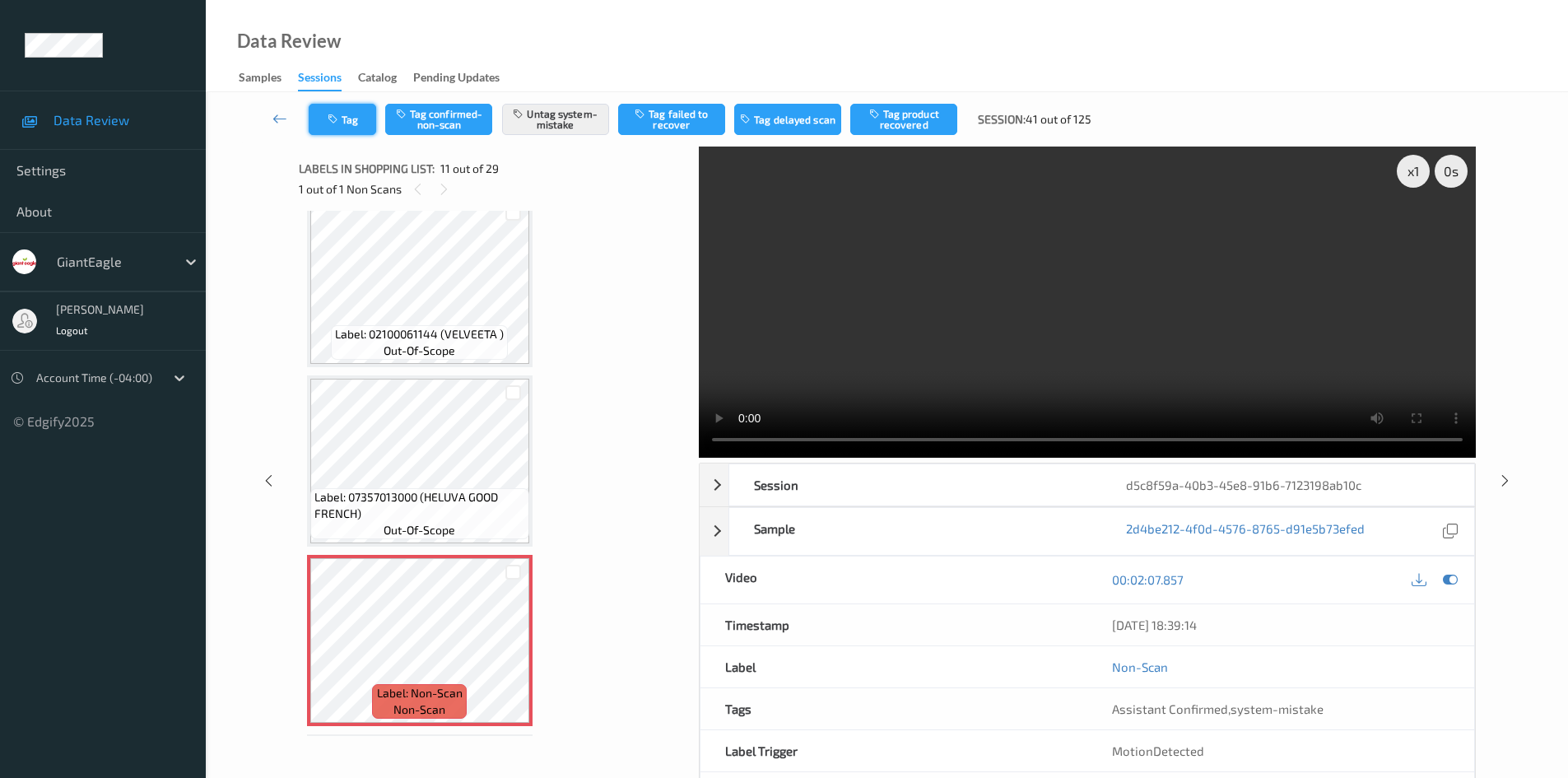 click at bounding box center [334, 119] 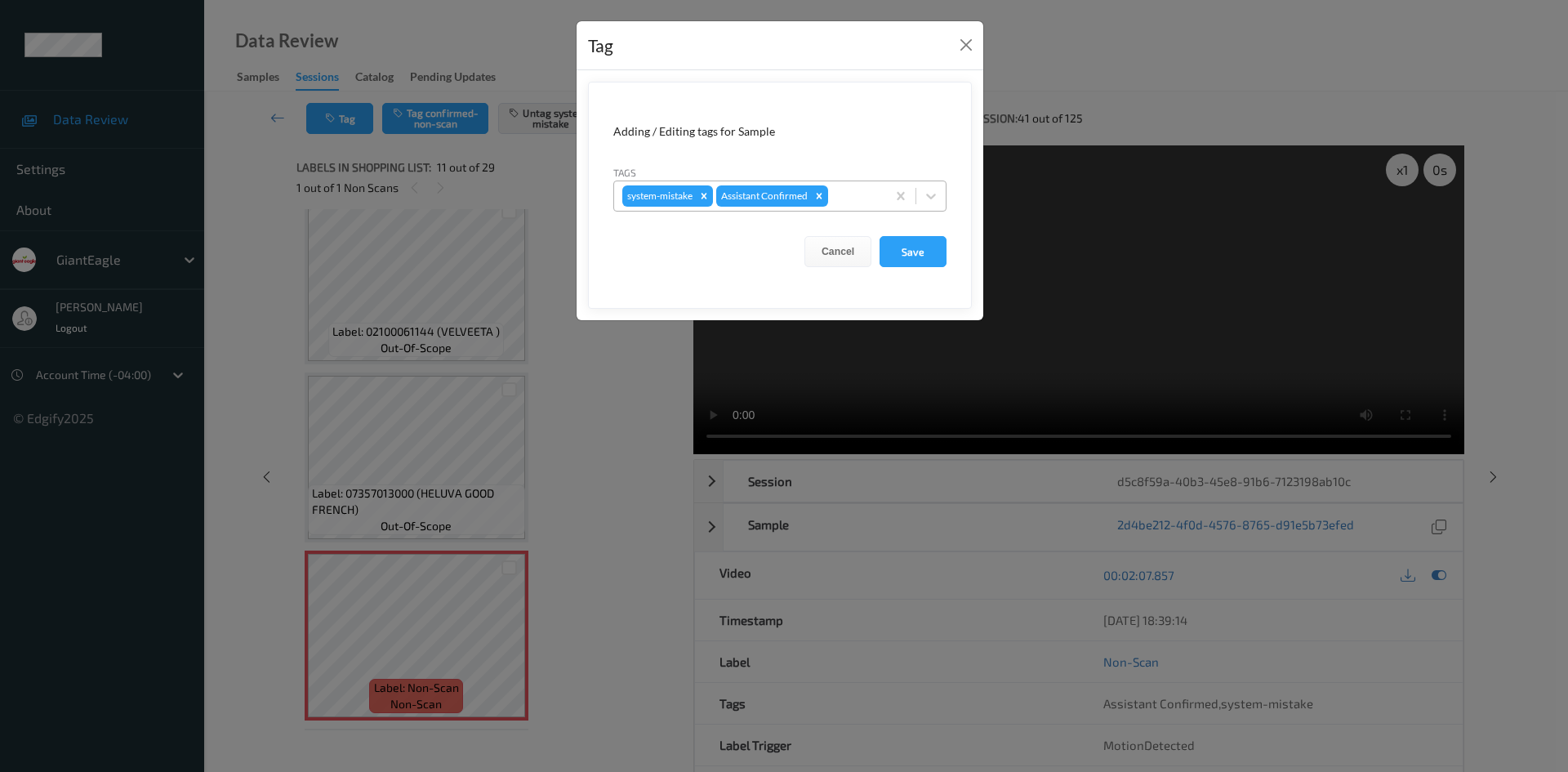 click at bounding box center [854, 196] 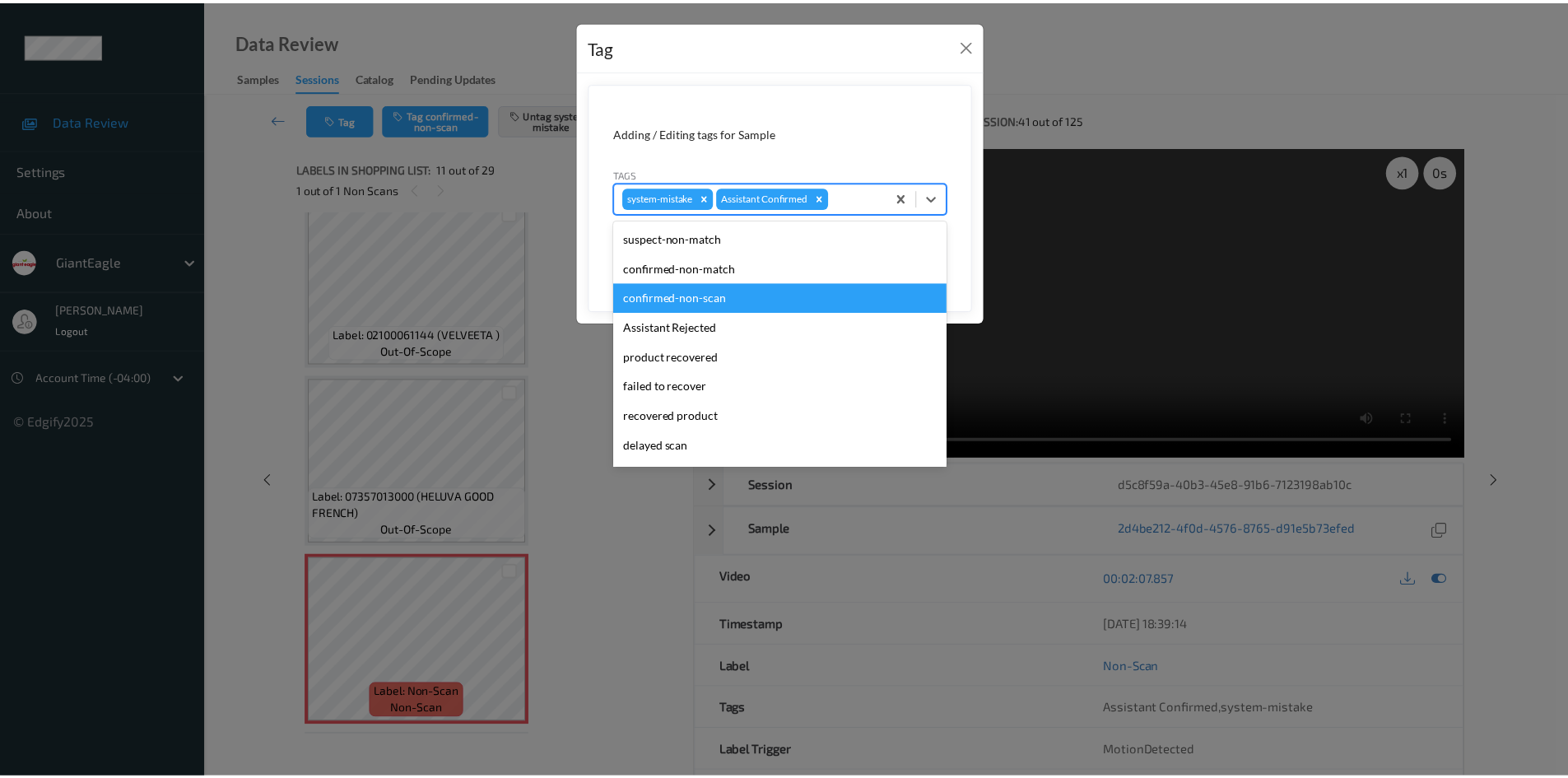 scroll, scrollTop: 86, scrollLeft: 0, axis: vertical 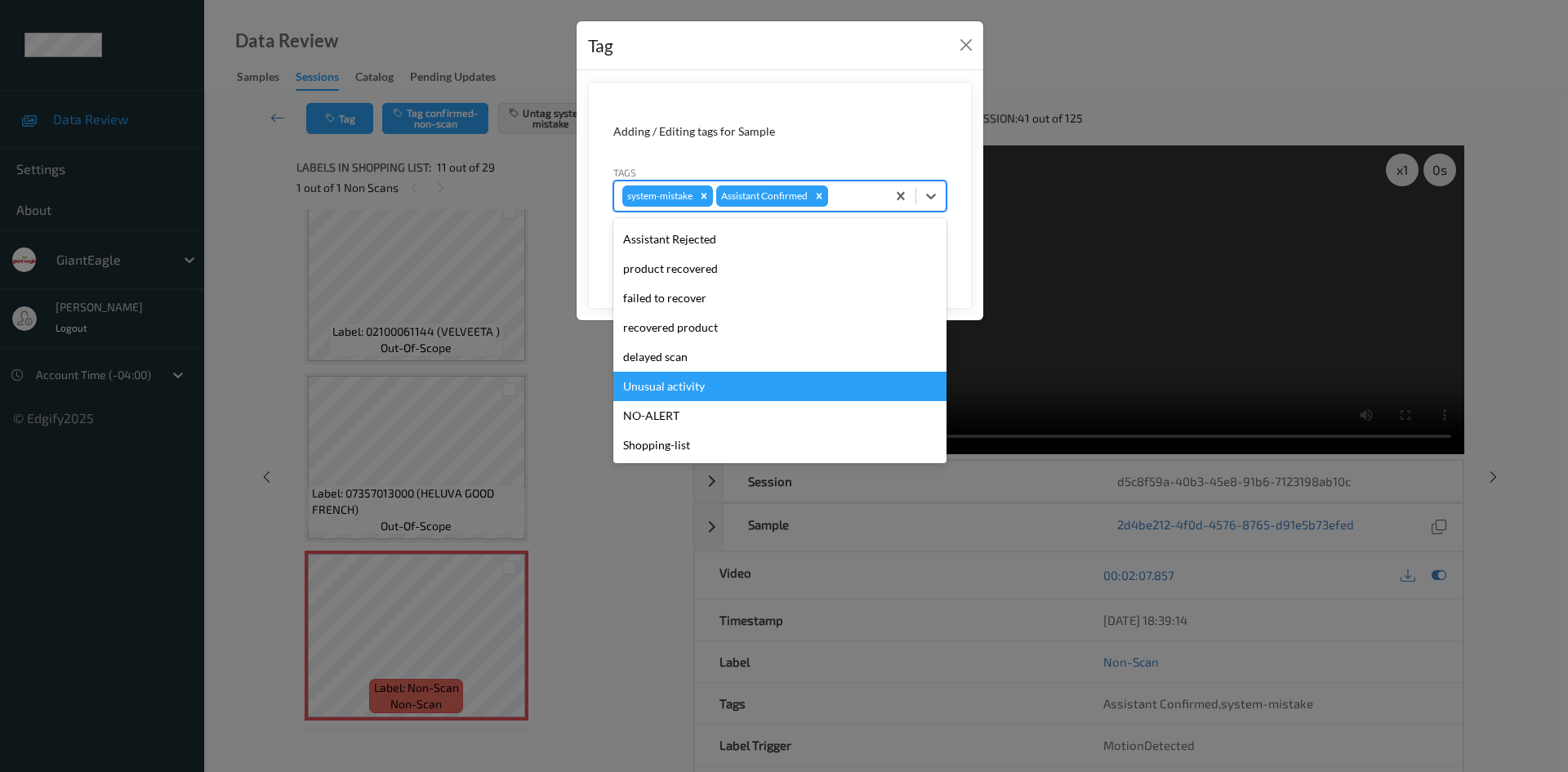 click on "Unusual activity" at bounding box center (780, 386) 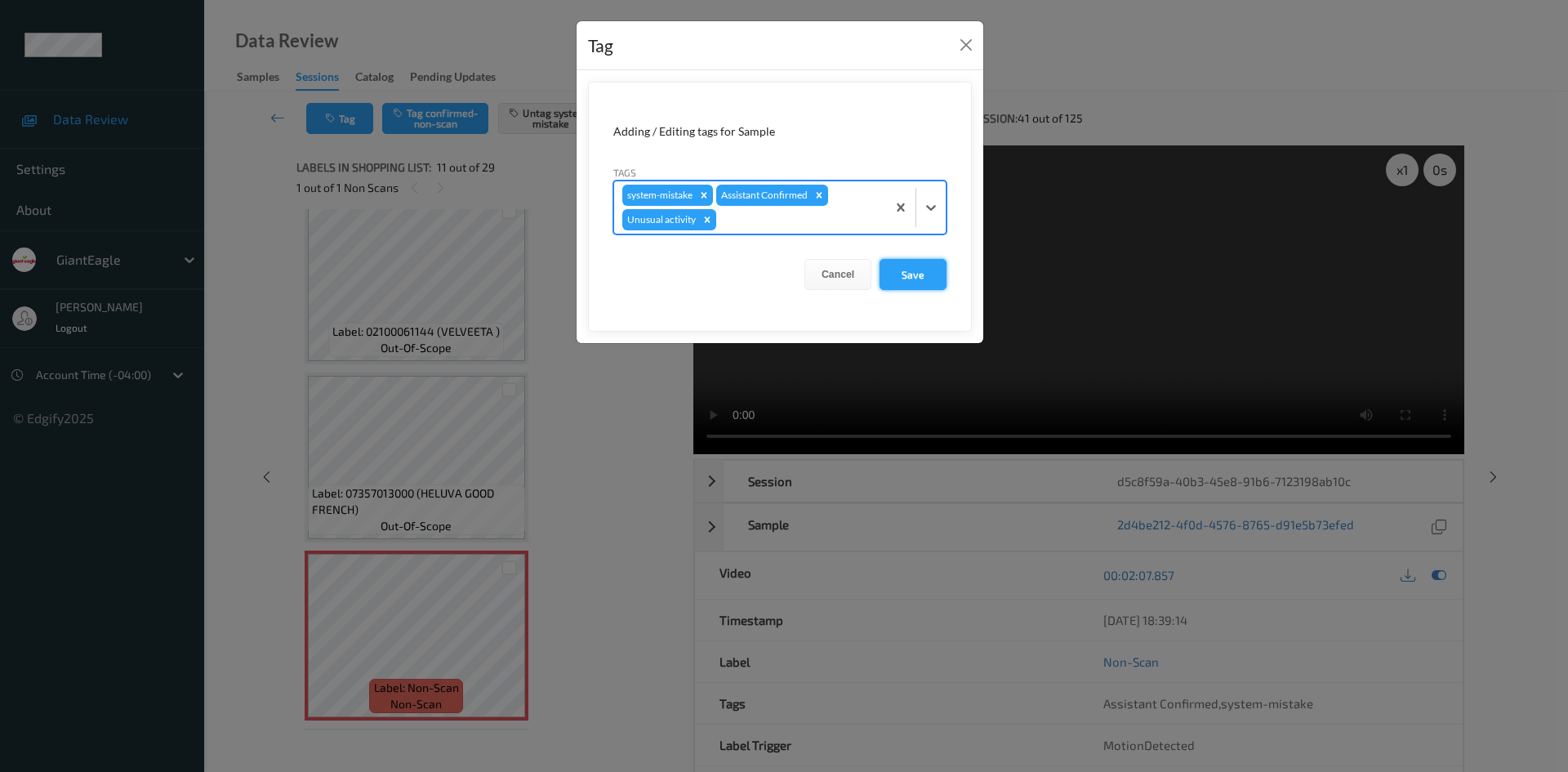 click on "Save" at bounding box center (913, 274) 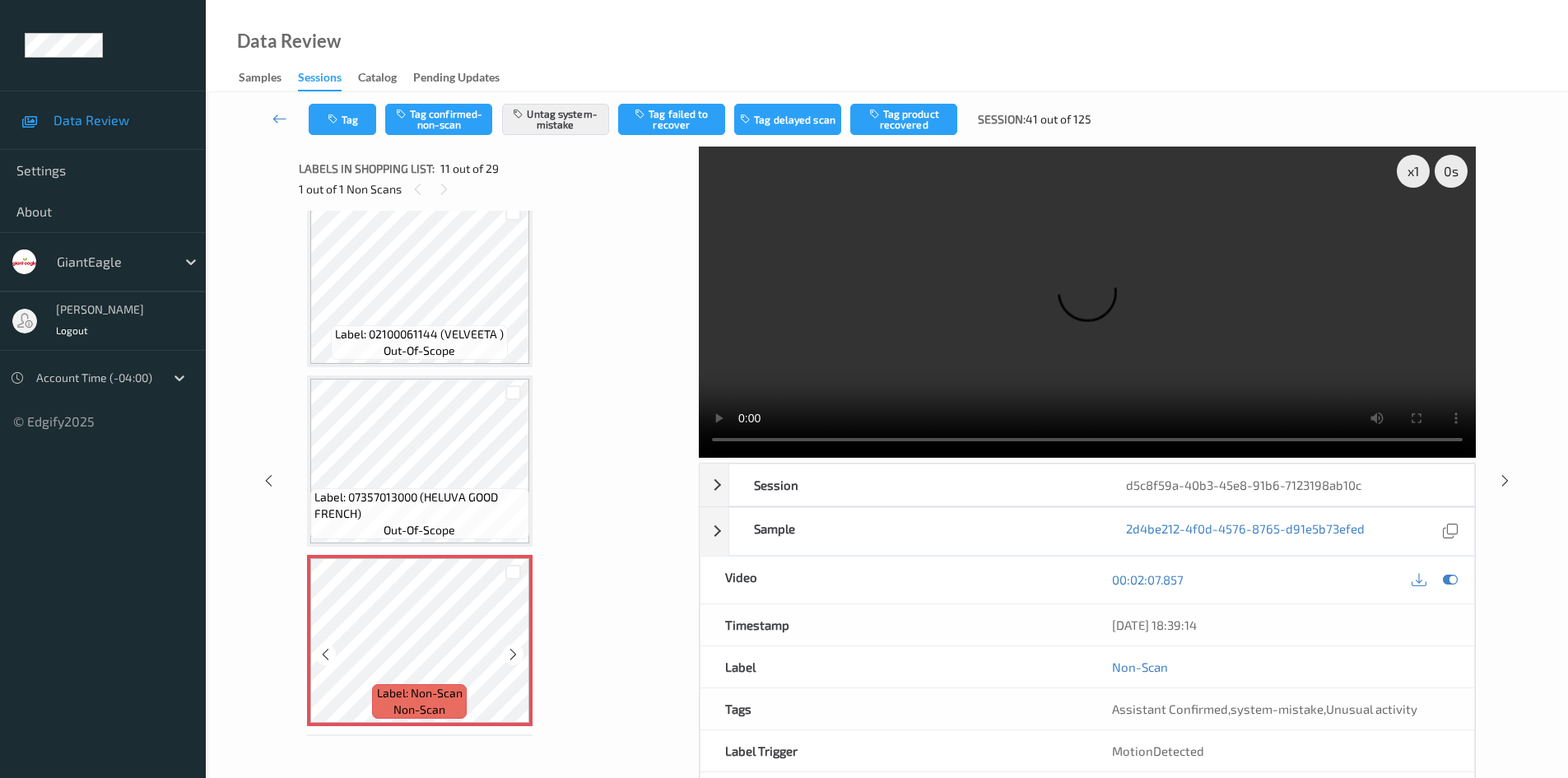 scroll, scrollTop: 1706, scrollLeft: 0, axis: vertical 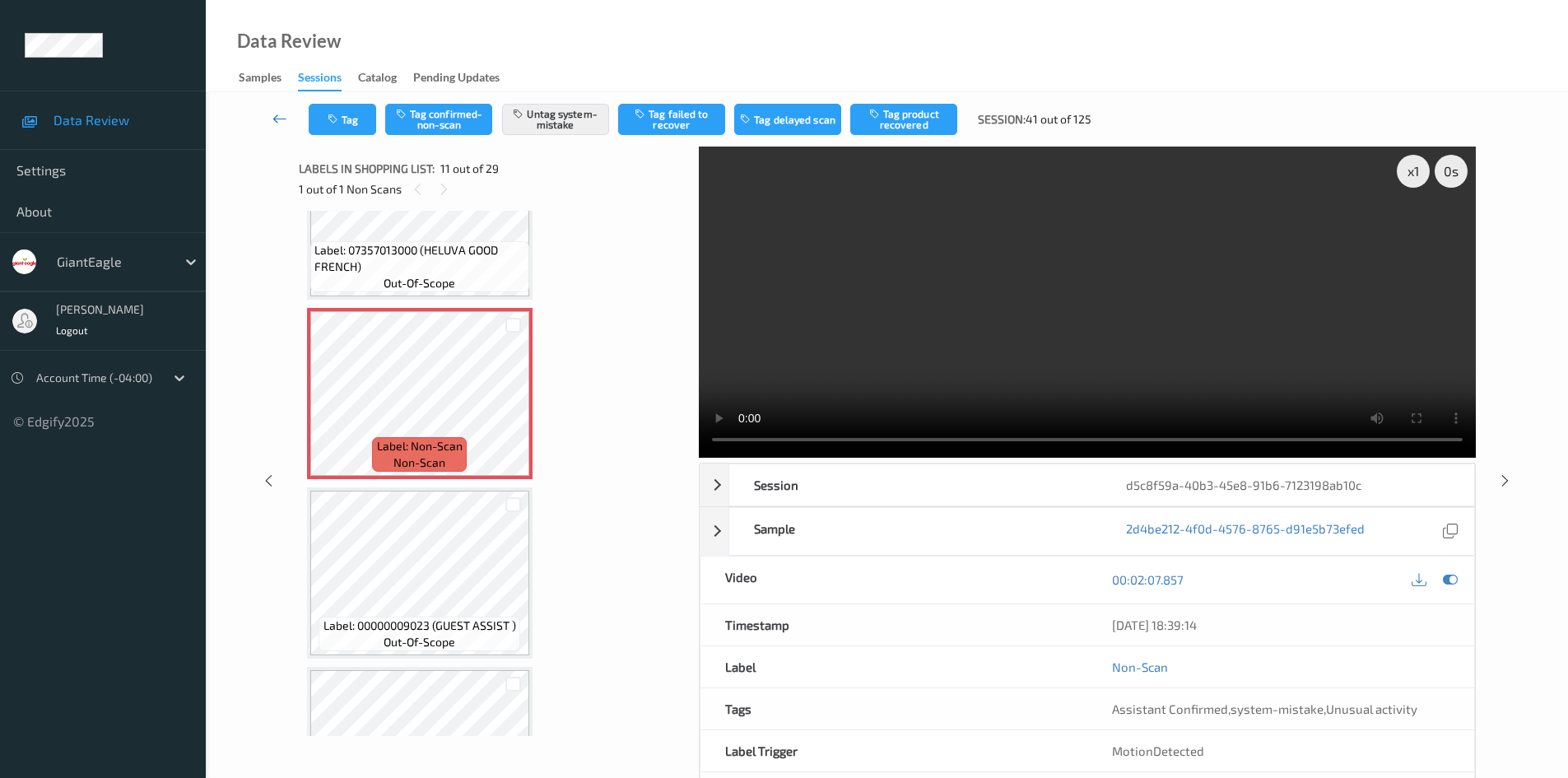 click at bounding box center (280, 119) 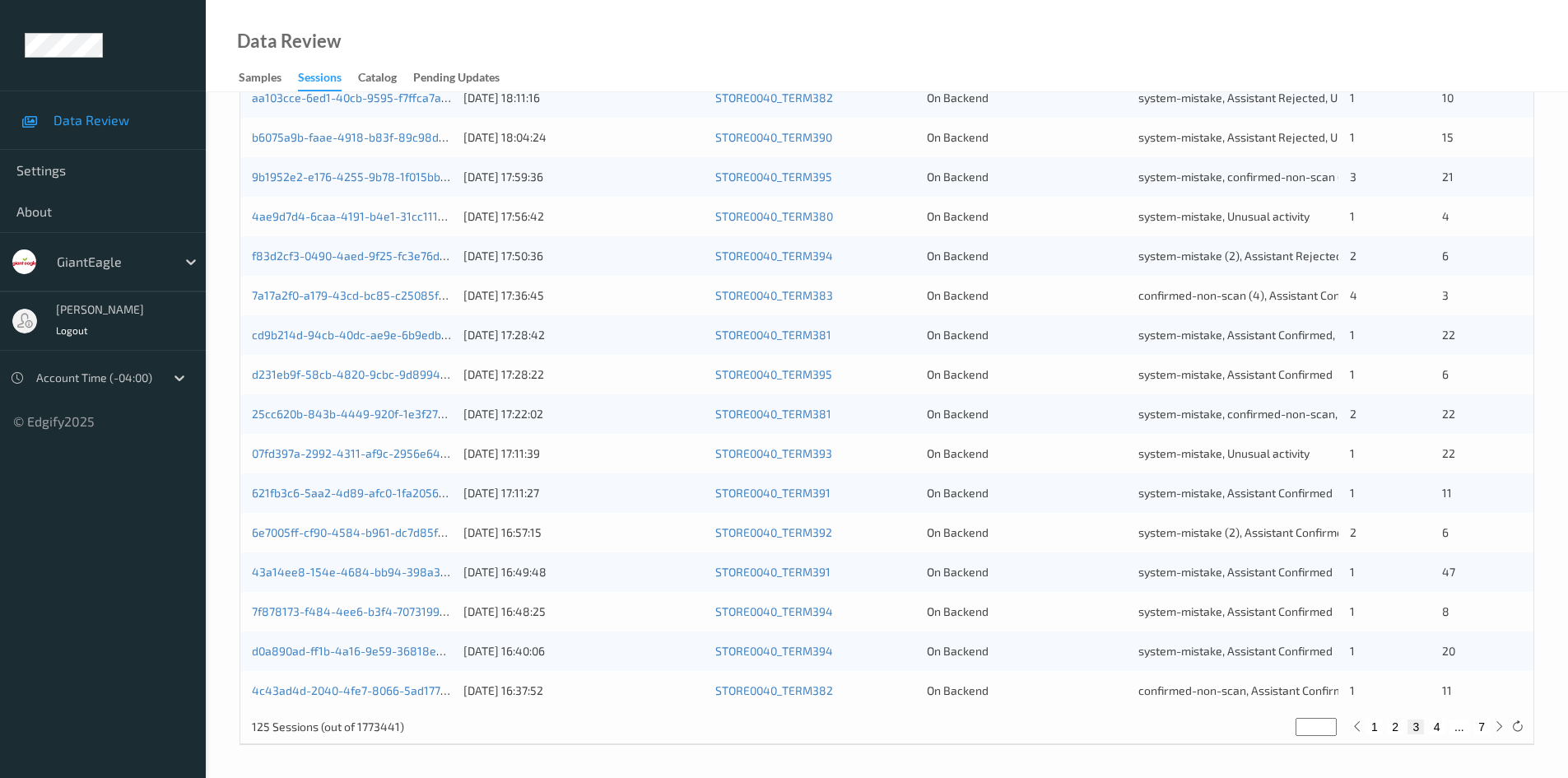 scroll, scrollTop: 461, scrollLeft: 0, axis: vertical 